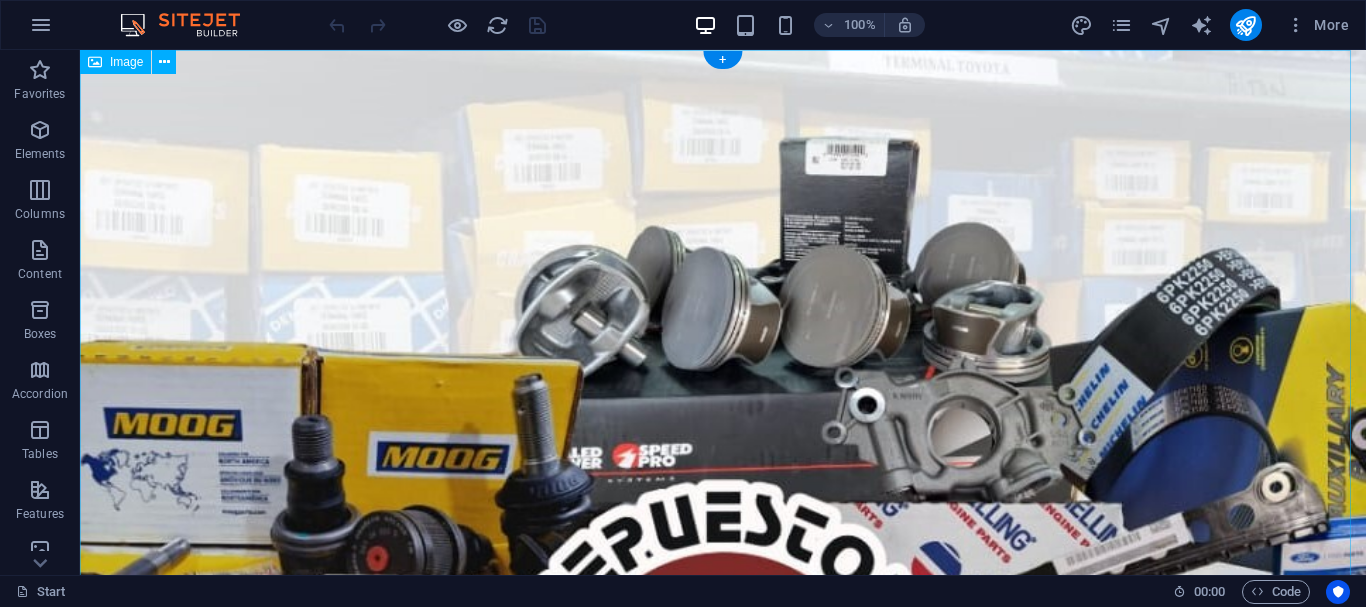 scroll, scrollTop: 0, scrollLeft: 0, axis: both 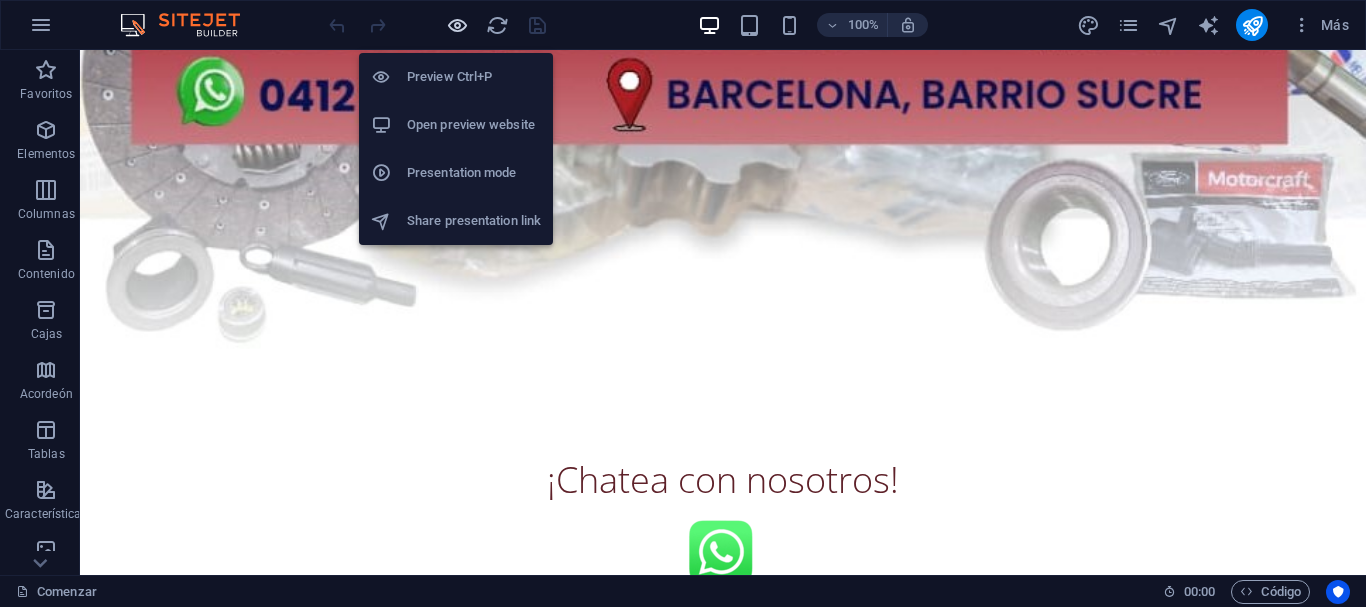 click at bounding box center (457, 25) 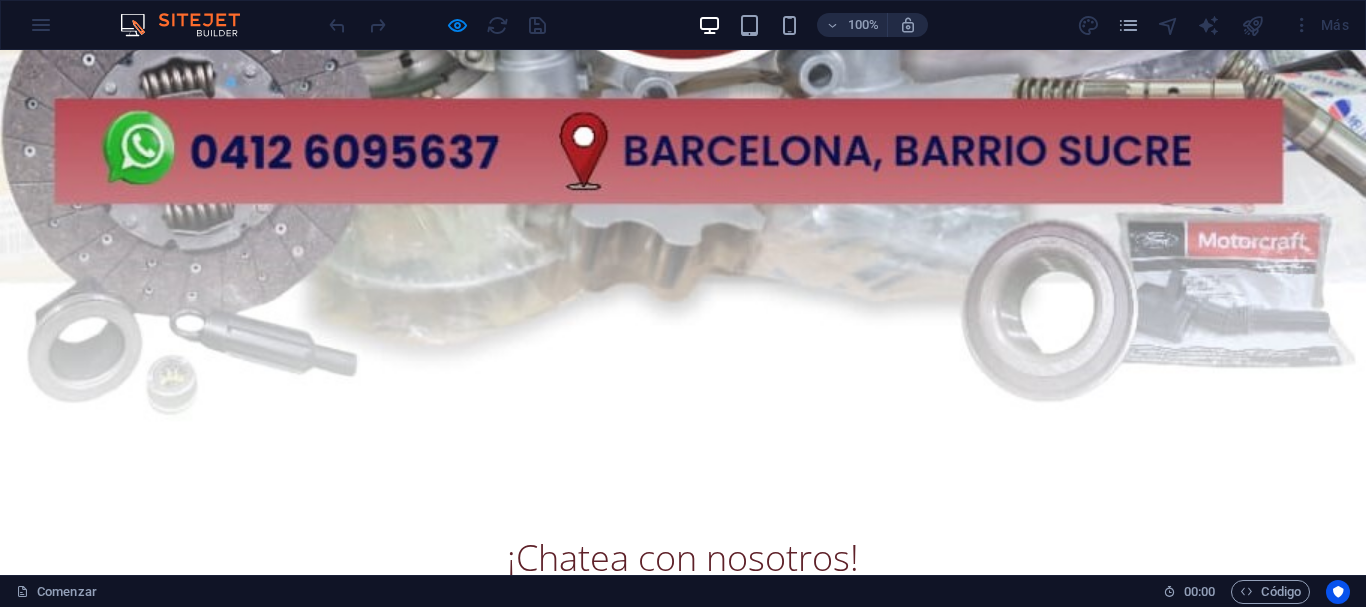 click at bounding box center [683, -143] 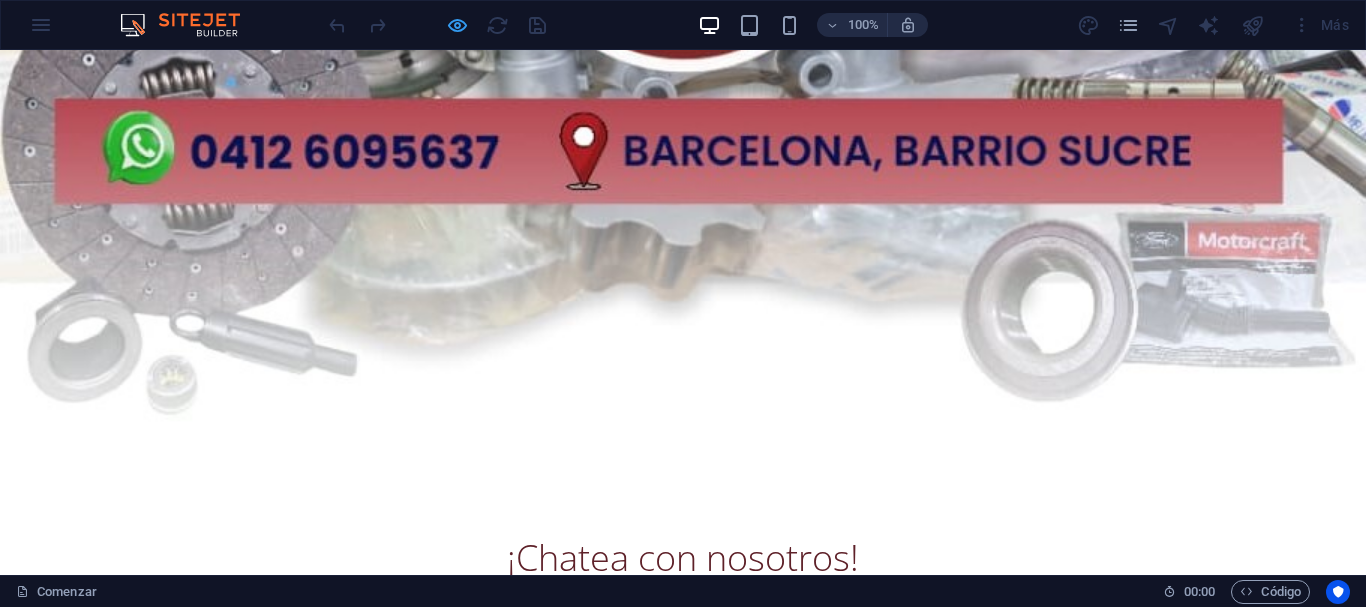 click at bounding box center (457, 25) 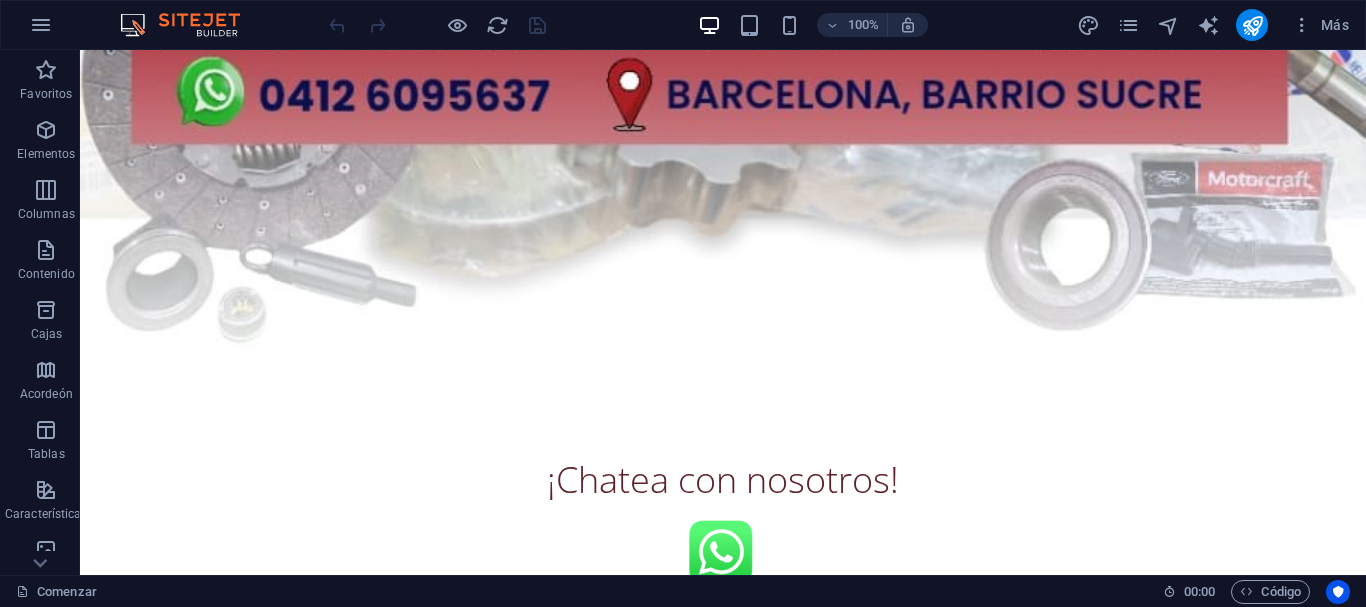 click at bounding box center (417, 25) 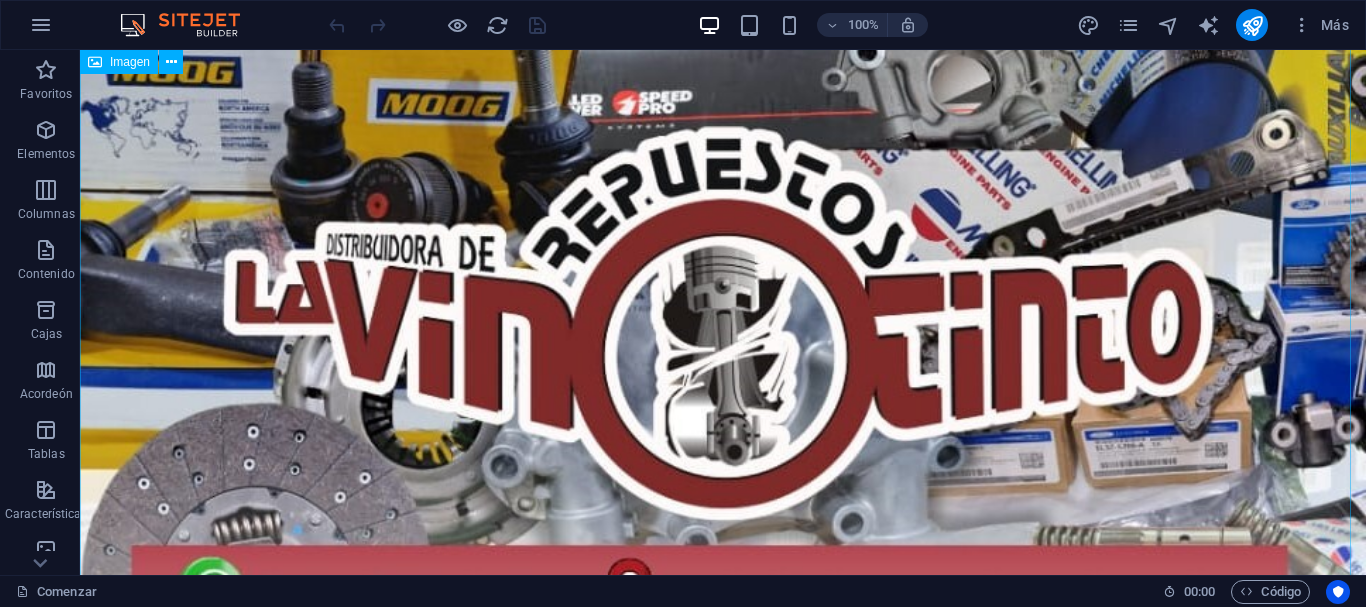 scroll, scrollTop: 853, scrollLeft: 0, axis: vertical 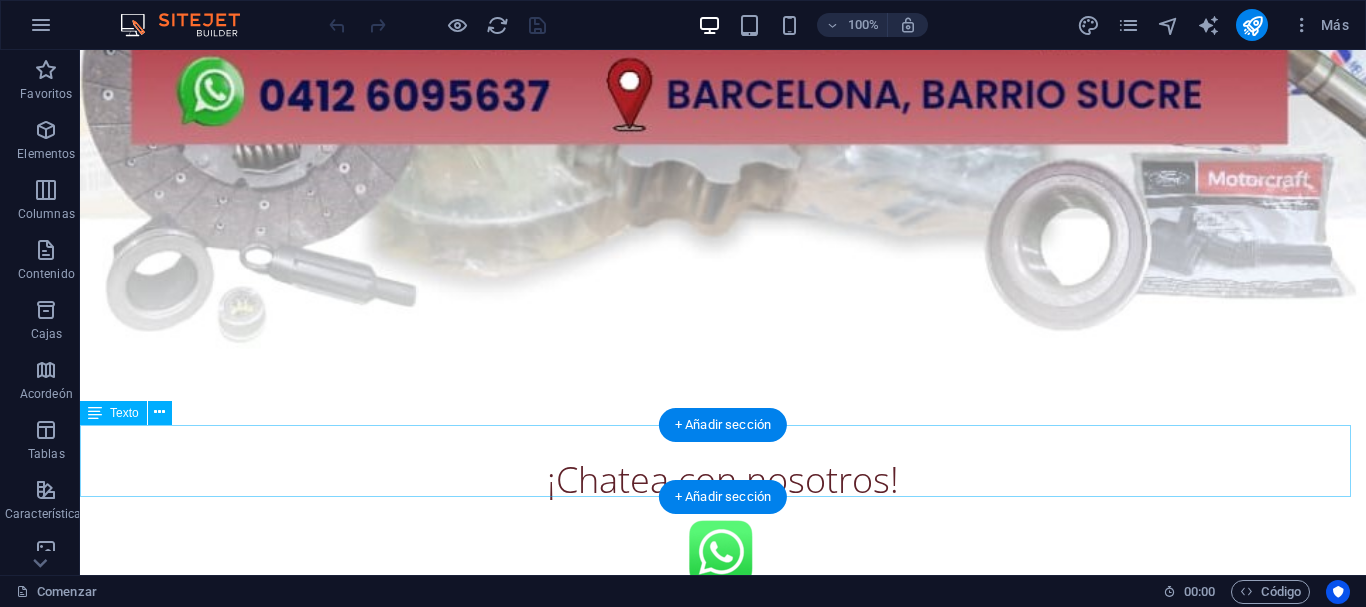 click on "¡Chatea con nosotros!" at bounding box center (723, 475) 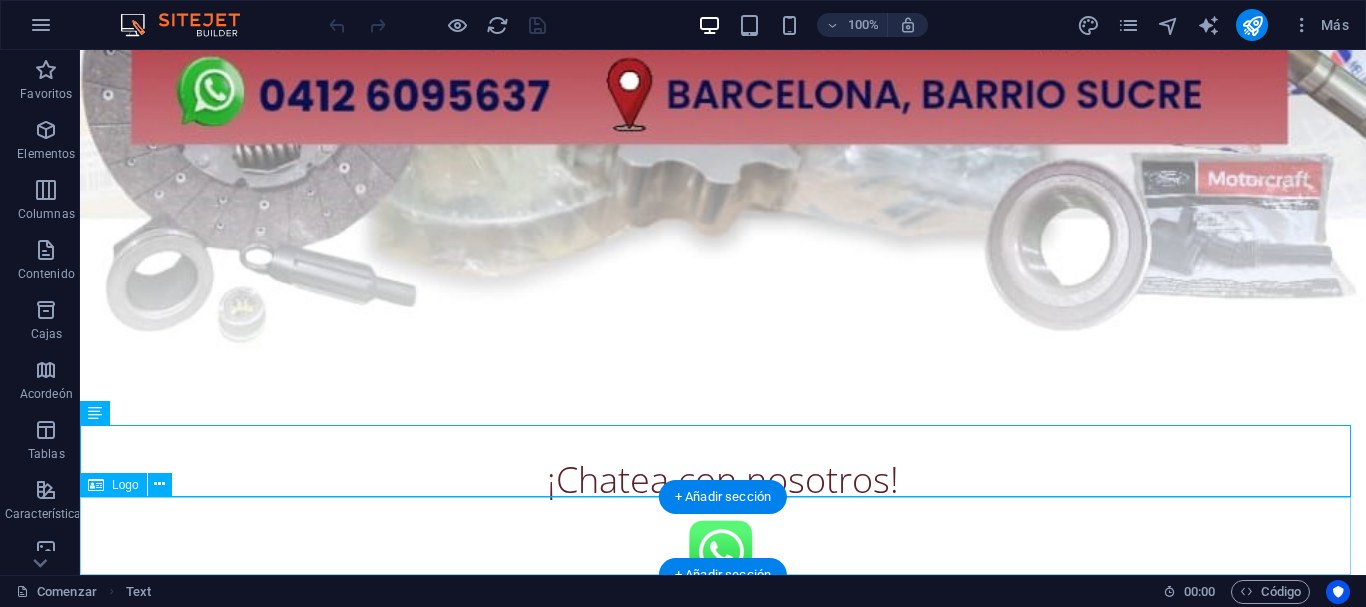 click at bounding box center [723, 550] 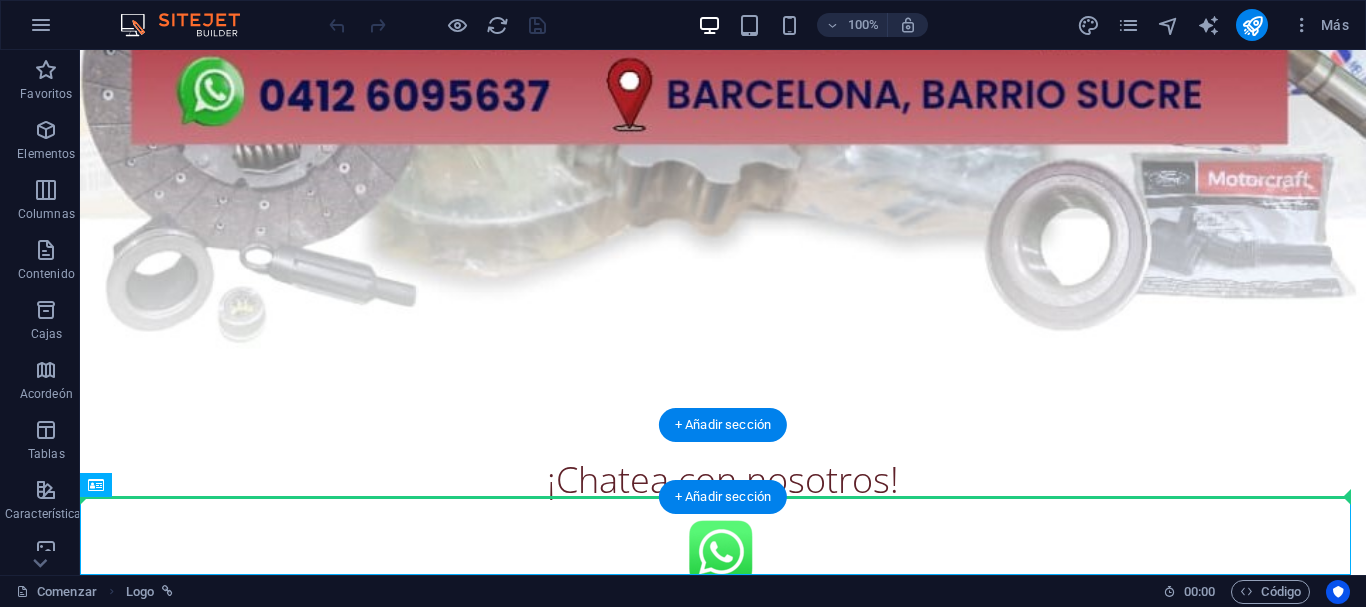 drag, startPoint x: 709, startPoint y: 532, endPoint x: 524, endPoint y: 465, distance: 196.75873 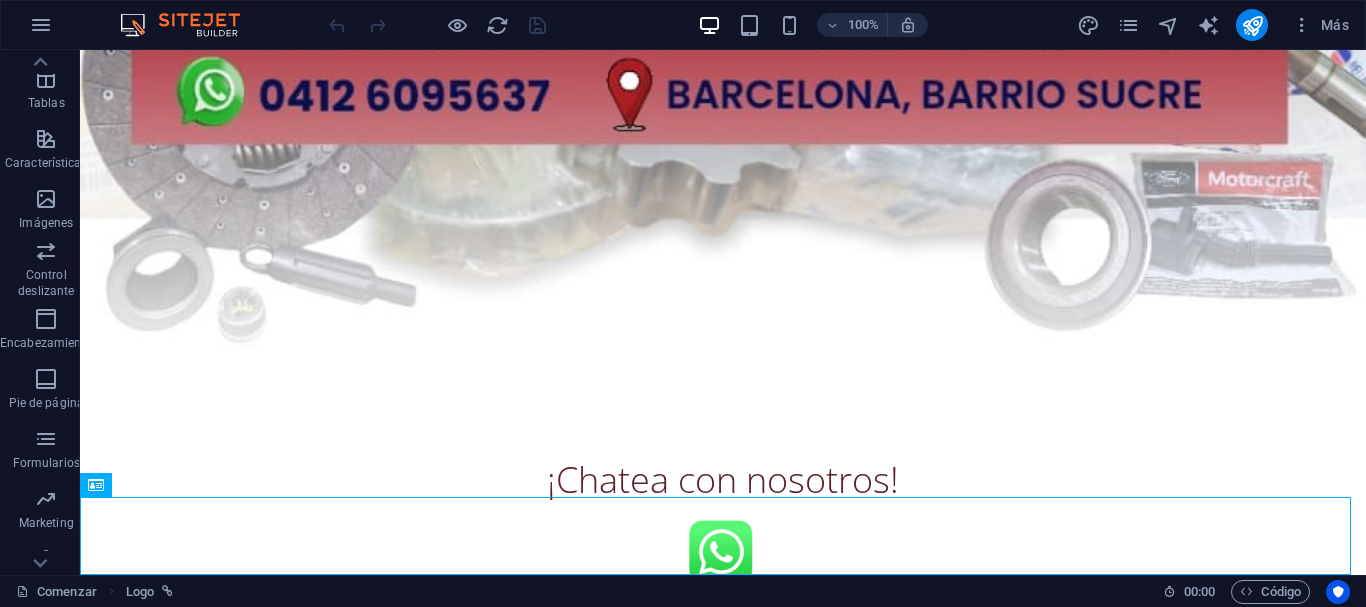 scroll, scrollTop: 375, scrollLeft: 0, axis: vertical 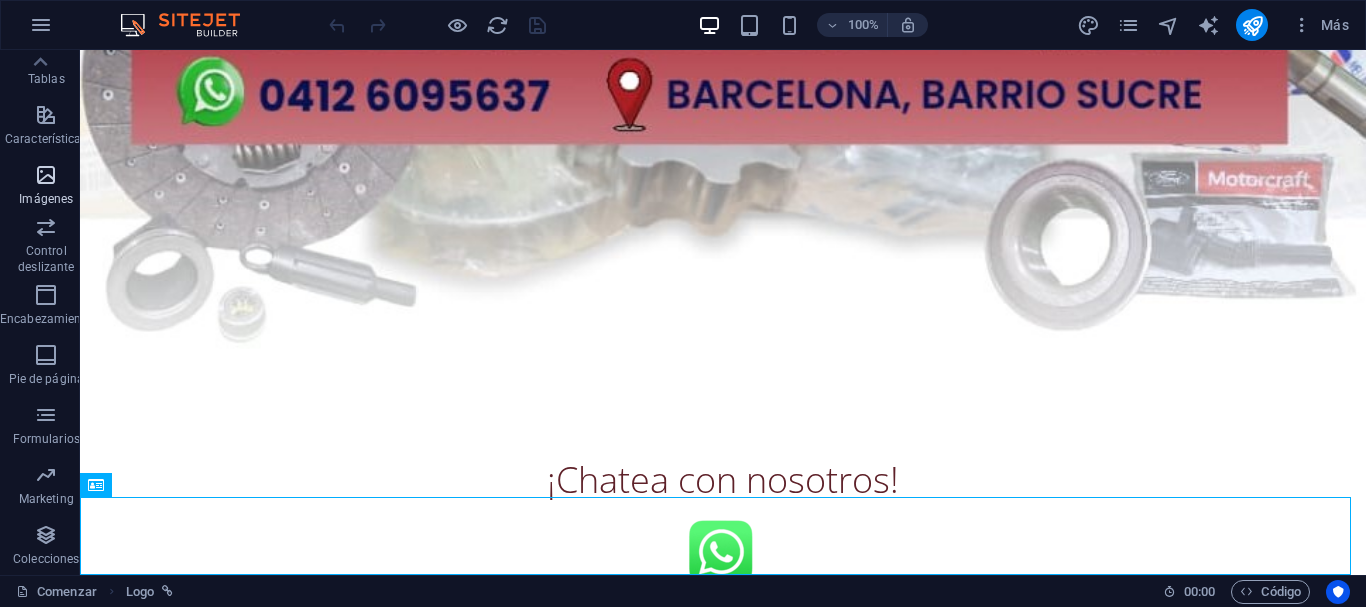 click at bounding box center [46, 175] 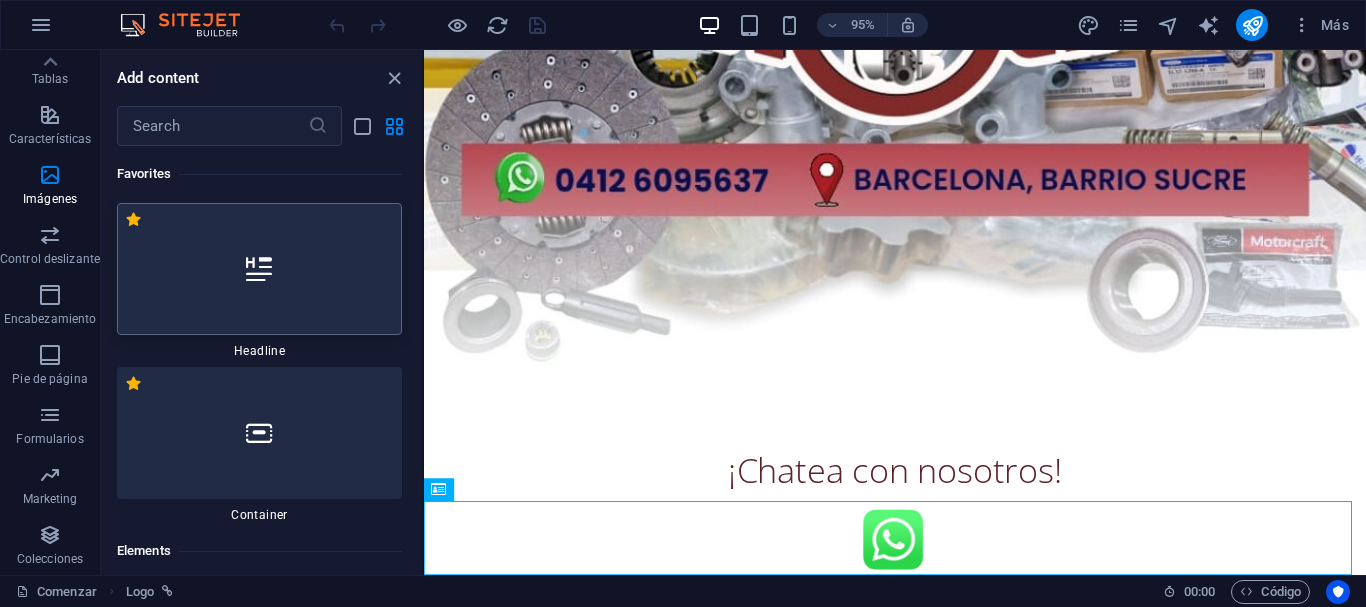 scroll, scrollTop: 541, scrollLeft: 0, axis: vertical 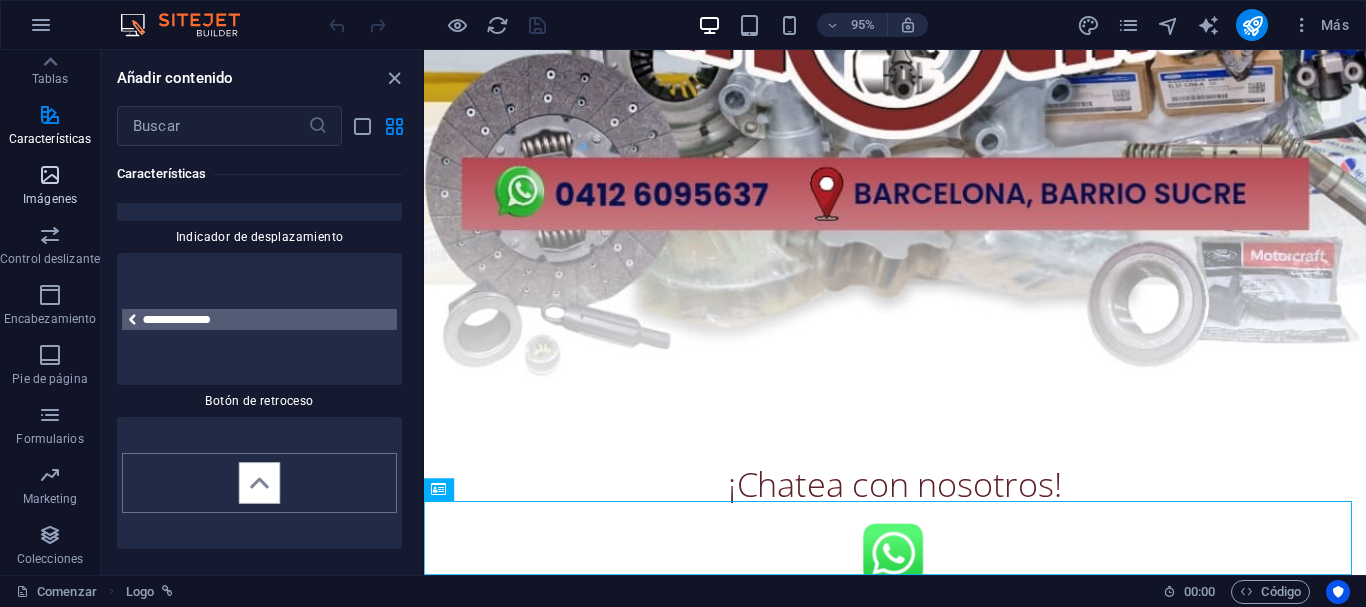 click on "Imágenes" at bounding box center [50, 199] 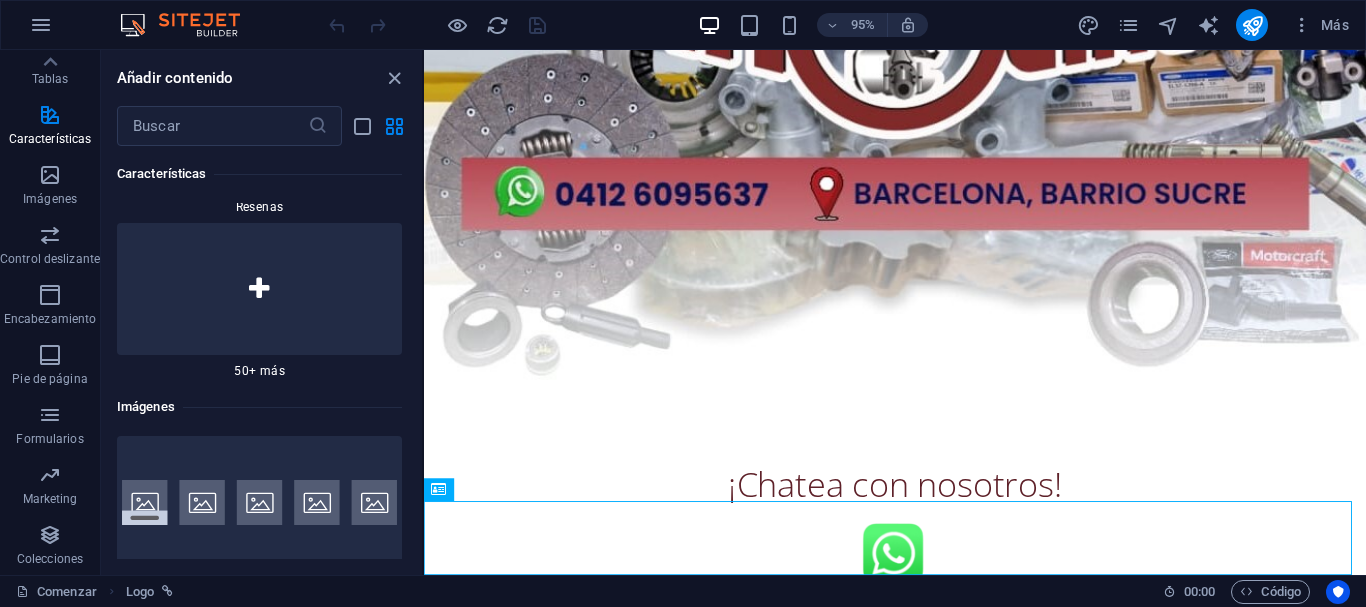 scroll, scrollTop: 19837, scrollLeft: 0, axis: vertical 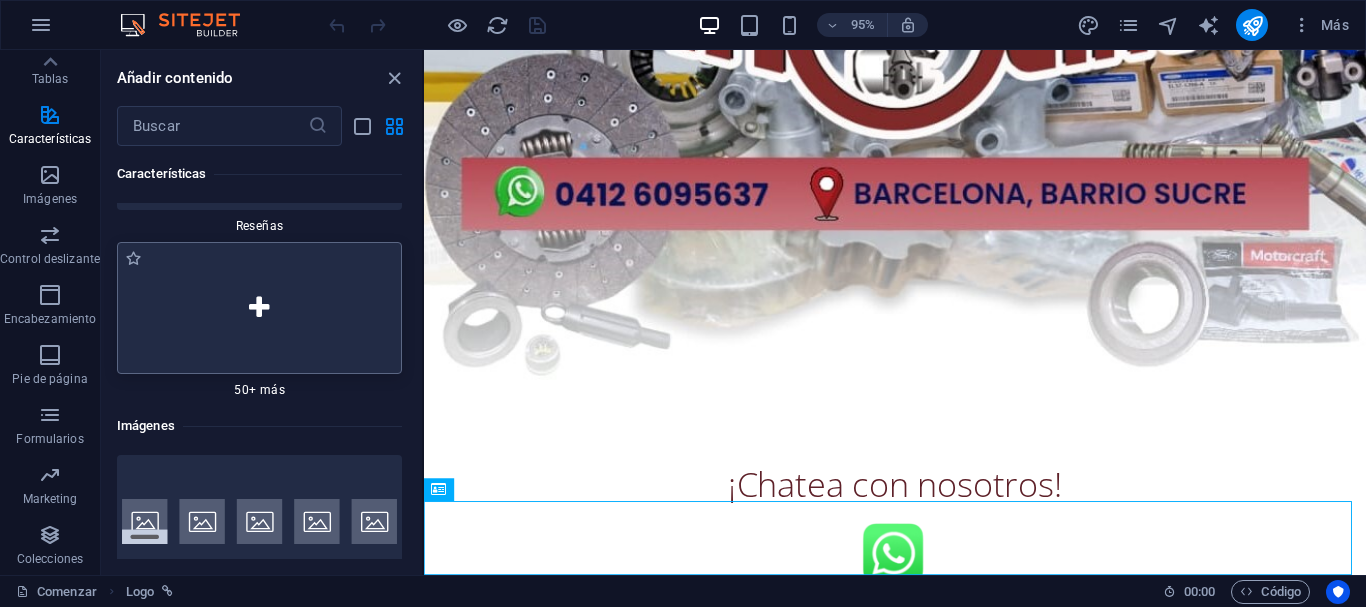 click at bounding box center [259, 308] 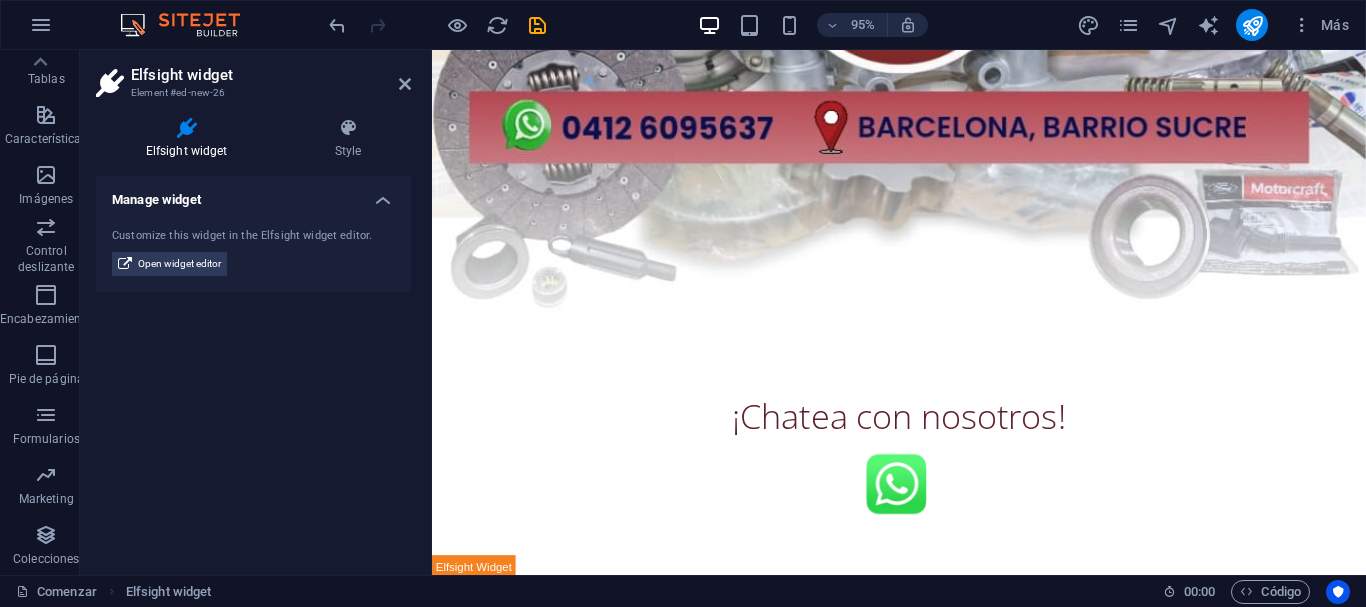 scroll, scrollTop: 533, scrollLeft: 0, axis: vertical 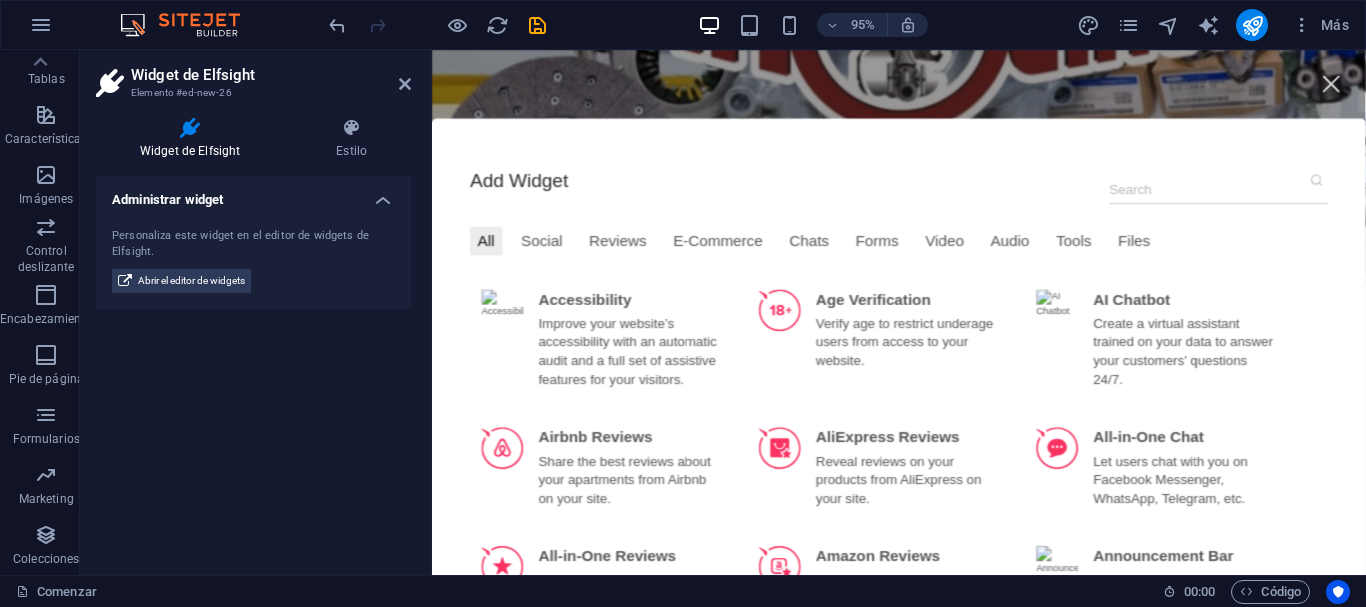 click on "Widget de Elfsight Elemento #ed-new-26" at bounding box center [253, 76] 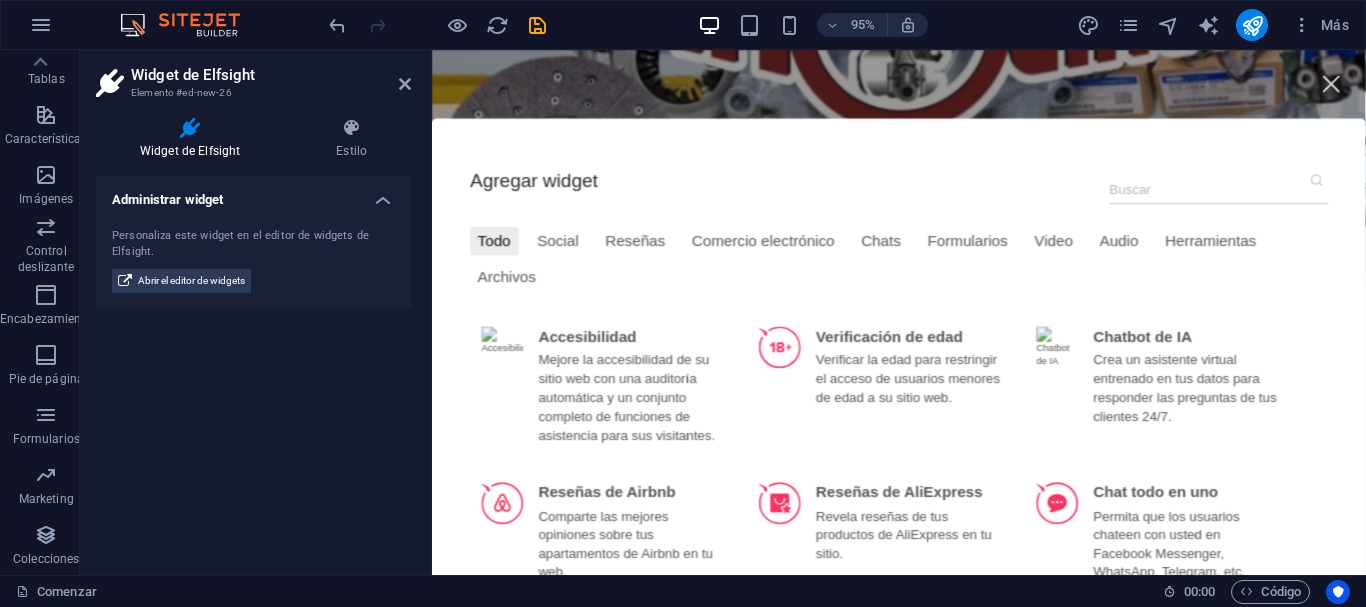click on "Widget de Elfsight Elemento #ed-new-26 Widget de Elfsight Estilo Administrar widget Personaliza este widget en el editor de widgets de Elfsight. Abrir el editor de widgets Programar Elemento Layout How this element expands within the layout (Flexbox). Size Default auto px % 1/1 1/2 1/3 1/4 1/5 1/6 1/7 1/8 1/9 1/10 Grow Shrink Order Container layout Visible Visible Opacity 100 % Overflow Spacing Margin Default auto px % rem vw vh Custom Custom auto px % rem vw vh auto px % rem vw vh auto px % rem vw vh auto px % rem vw vh Padding Default px rem % vh vw Custom Custom px rem % vh vw px rem % vh vw px rem % vh vw px rem % vh vw Border Style              - Width 1 auto px rem % vh vw Custom Custom 1 auto px rem % vh vw 1 auto px rem % vh vw 1 auto px rem % vh vw 1 auto px rem % vh vw  - Color Round corners Default px rem % vh vw Custom Custom px rem % vh vw px rem % vh vw px rem % vh vw px rem % vh vw Shadow Default None Outside Inside Color X offset 0 px rem vh vw Y offset 0 px rem vh vw Blur 0 px rem %" at bounding box center [256, 312] 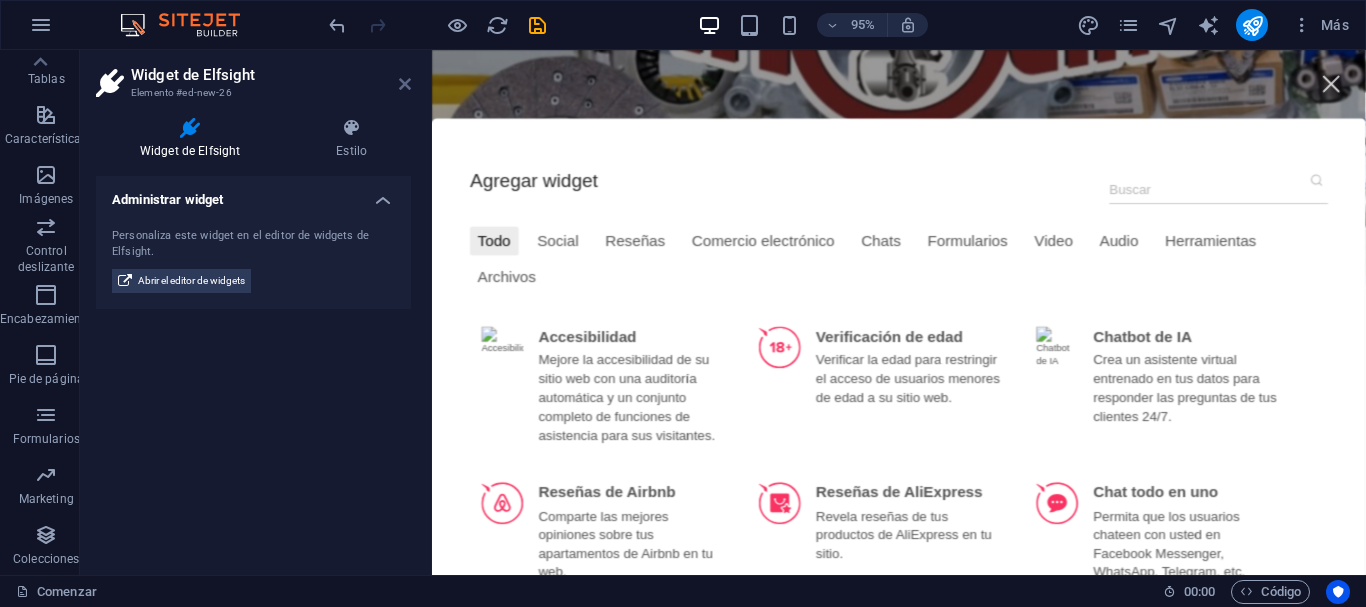 click at bounding box center [405, 84] 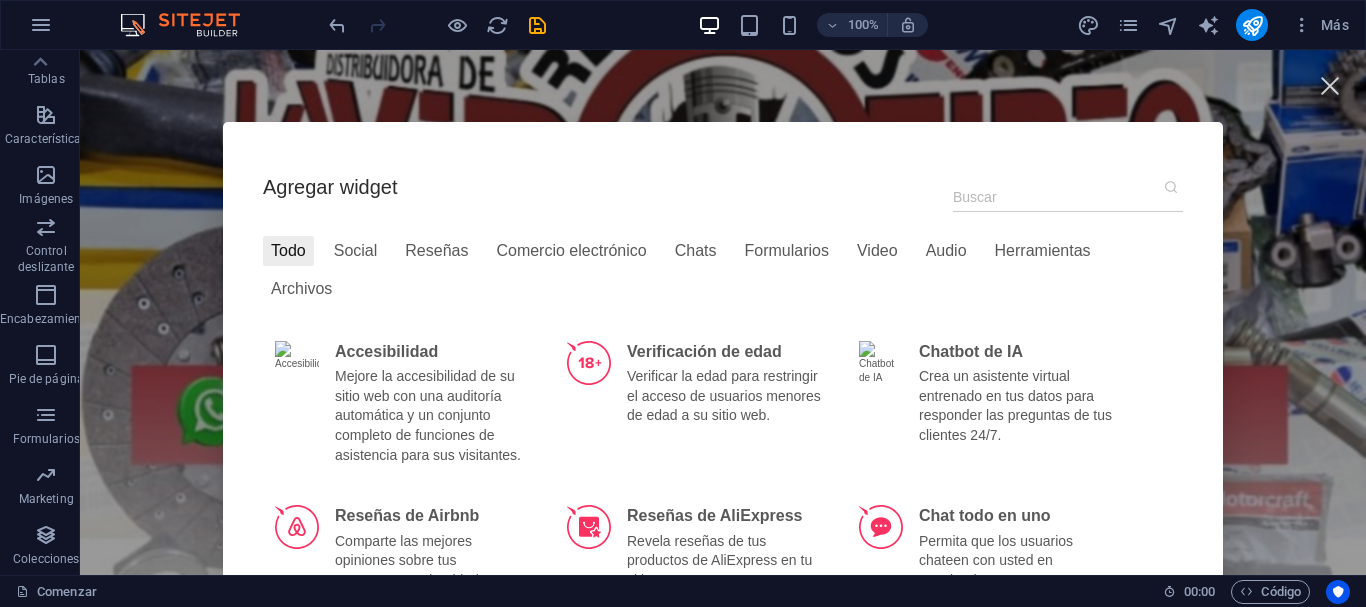 scroll, scrollTop: 838, scrollLeft: 0, axis: vertical 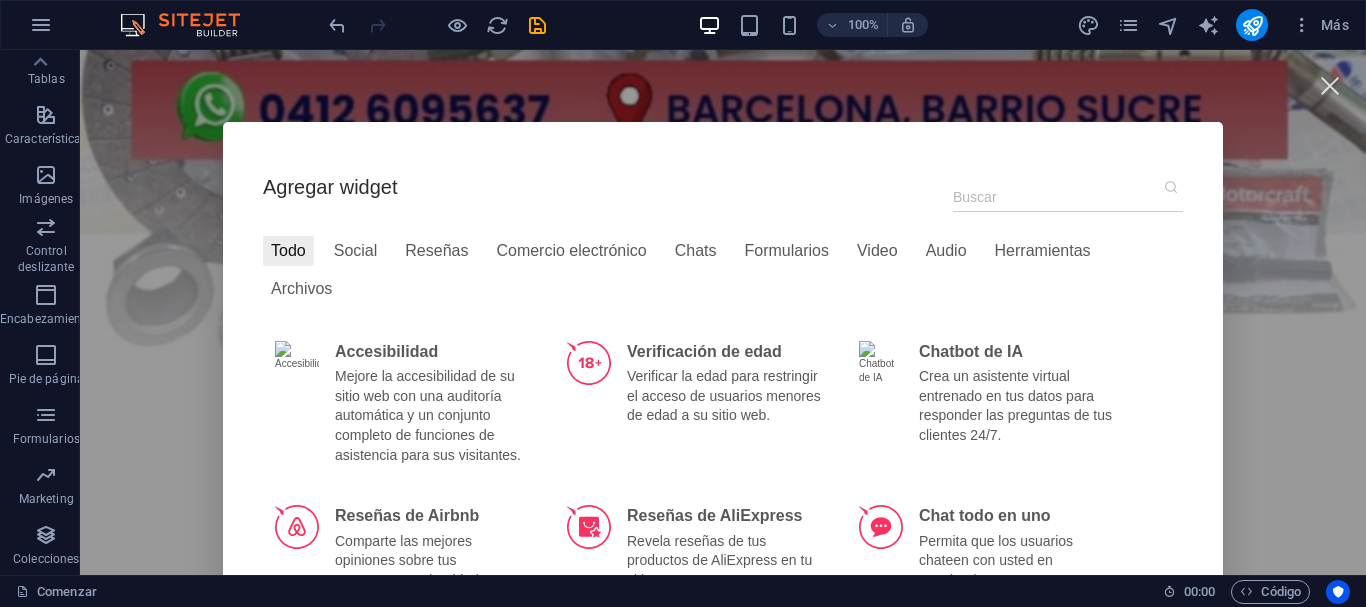 click on "Agregar widget Todo Social Reseñas Comercio electrónico Chats Formularios Video Audio Herramientas Archivos Accesibilidad Mejore la accesibilidad de su sitio web con una auditoría automática y un conjunto completo de funciones de asistencia para sus visitantes. AGREGAR Verificación de edad Verificar la edad para restringir el acceso de usuarios menores de edad a su sitio web. AGREGAR Chatbot de IA Crea un asistente virtual entrenado en tus datos para responder las preguntas de tus clientes 24/7. AGREGAR Reseñas de Airbnb Comparte las mejores opiniones sobre tus apartamentos de Airbnb en tu web. AGREGAR Reseñas de AliExpress Revela reseñas de tus productos de AliExpress en tu sitio. AGREGAR Chat todo en uno Permita que los usuarios chateen con usted en Facebook Messenger, WhatsApp, Telegram, etc. AGREGAR Reseñas todo en uno Muestra reseñas de Google, FB, Amazon, Yelp y más de 20 plataformas de reseñas más en tu sitio. AGREGAR Reseñas de Amazon AGREGAR Barra de anuncios AGREGAR AGREGAR AGREGAR ADD" at bounding box center [723, 312] 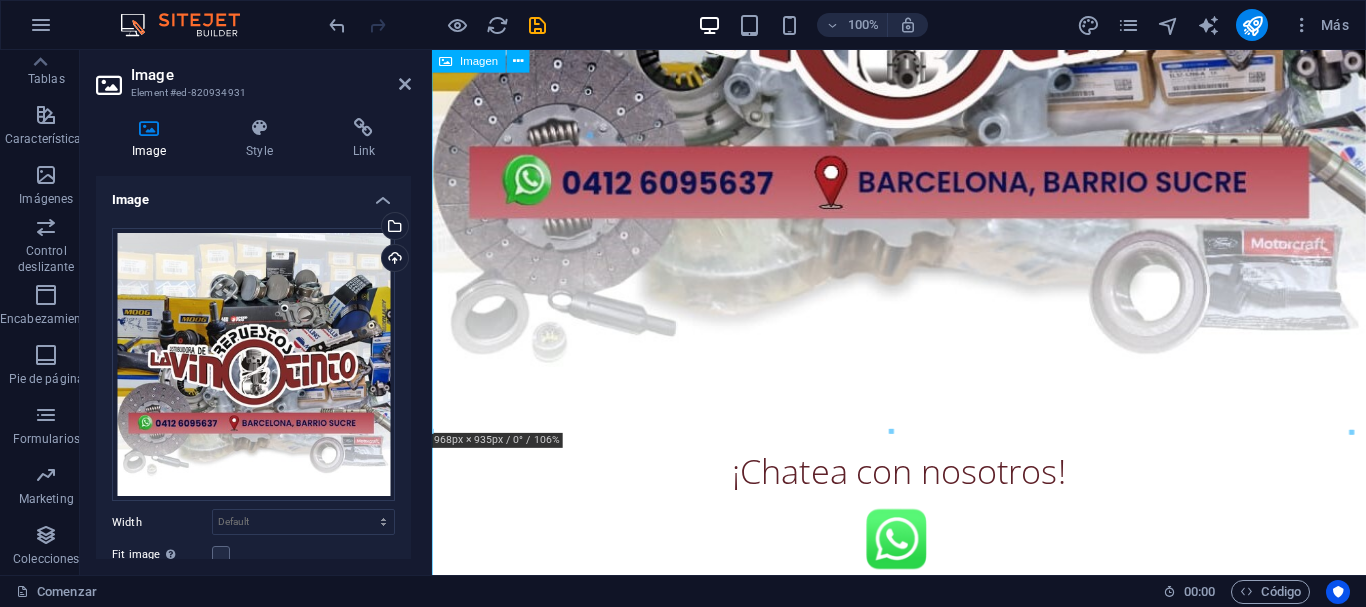 scroll, scrollTop: 533, scrollLeft: 0, axis: vertical 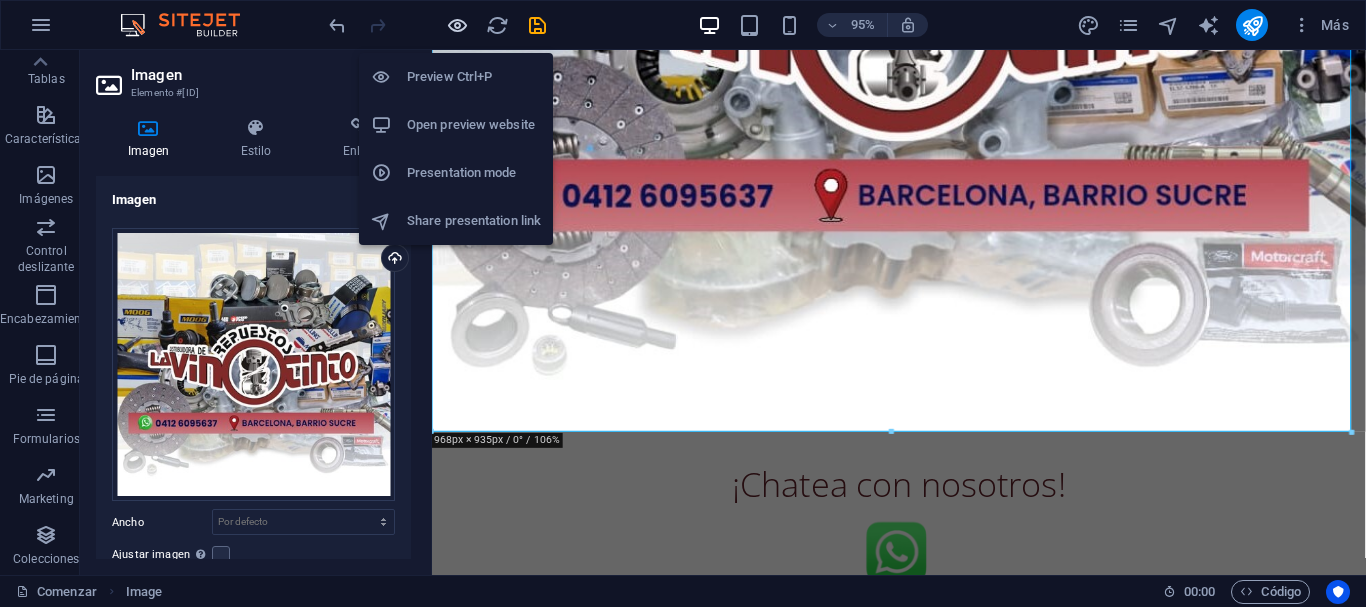 click at bounding box center [457, 25] 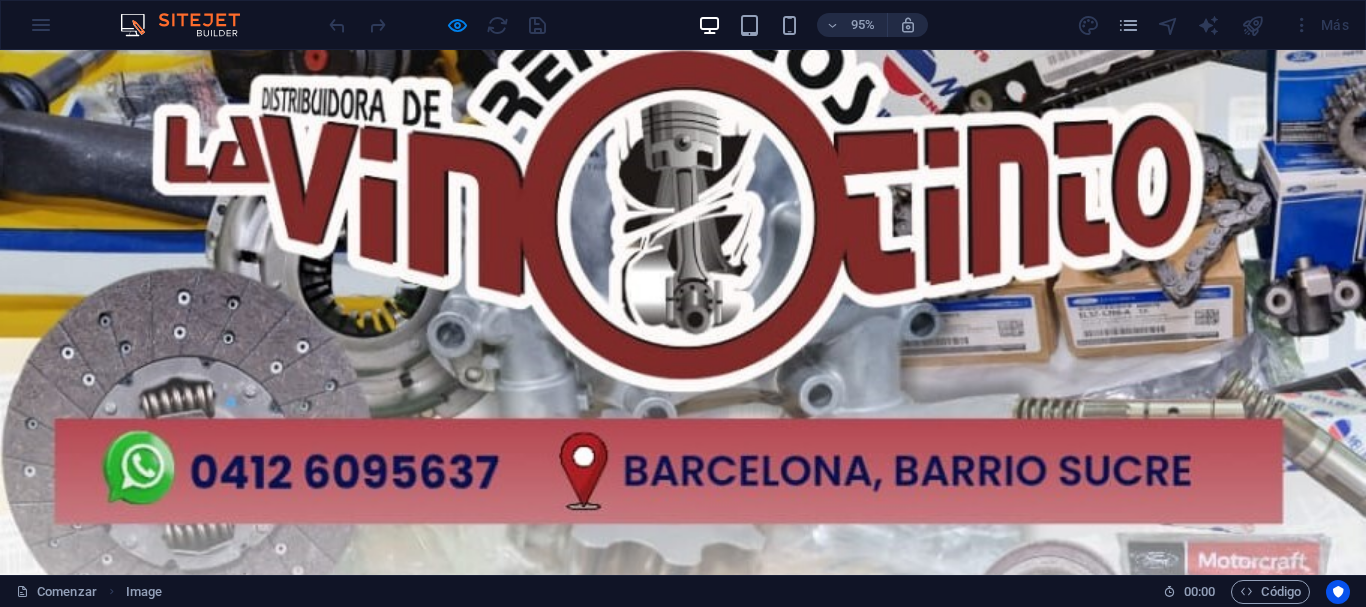 scroll, scrollTop: 838, scrollLeft: 0, axis: vertical 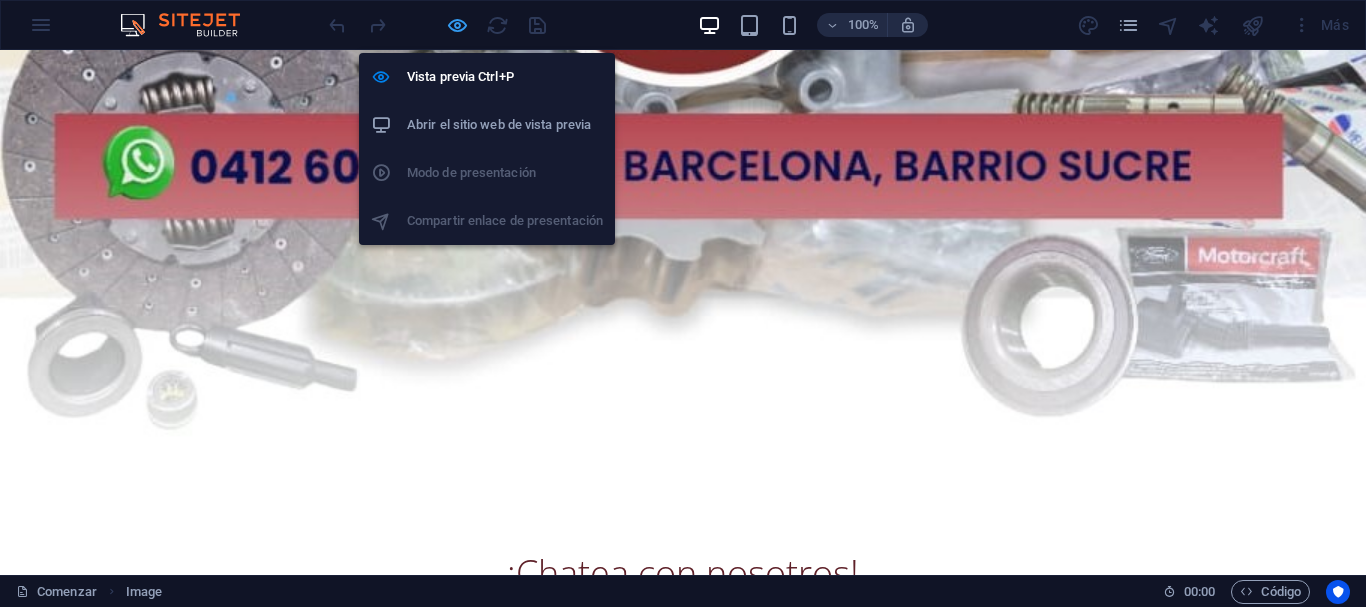 click at bounding box center [457, 25] 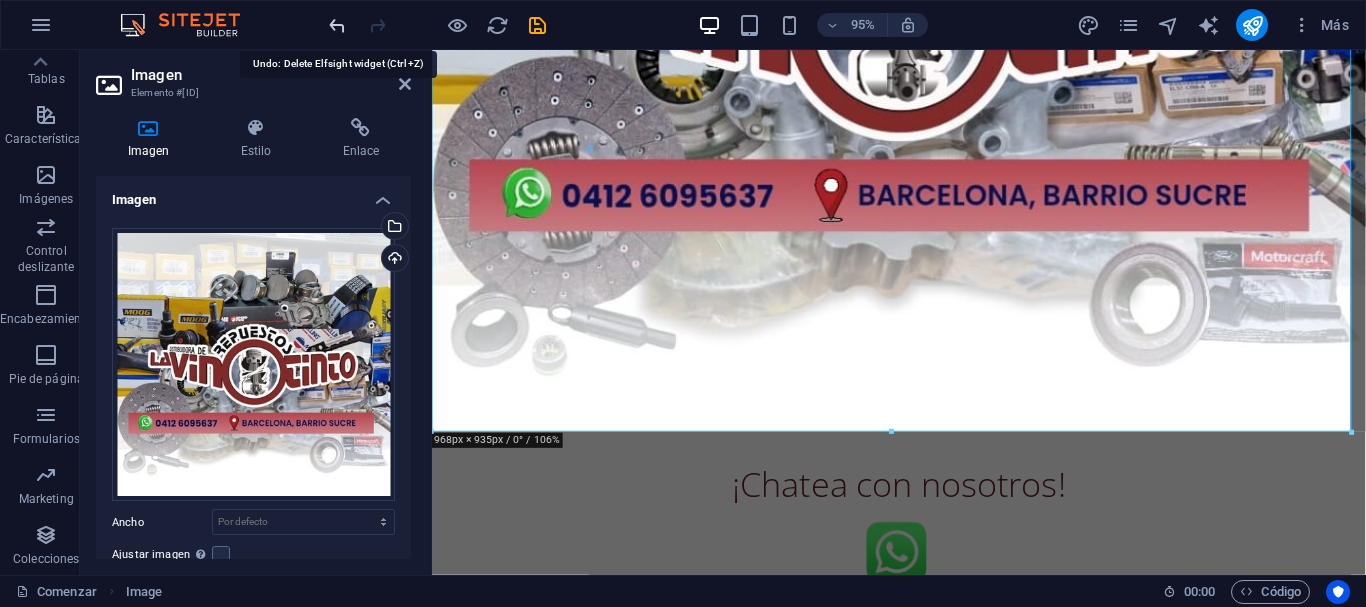 click at bounding box center [337, 25] 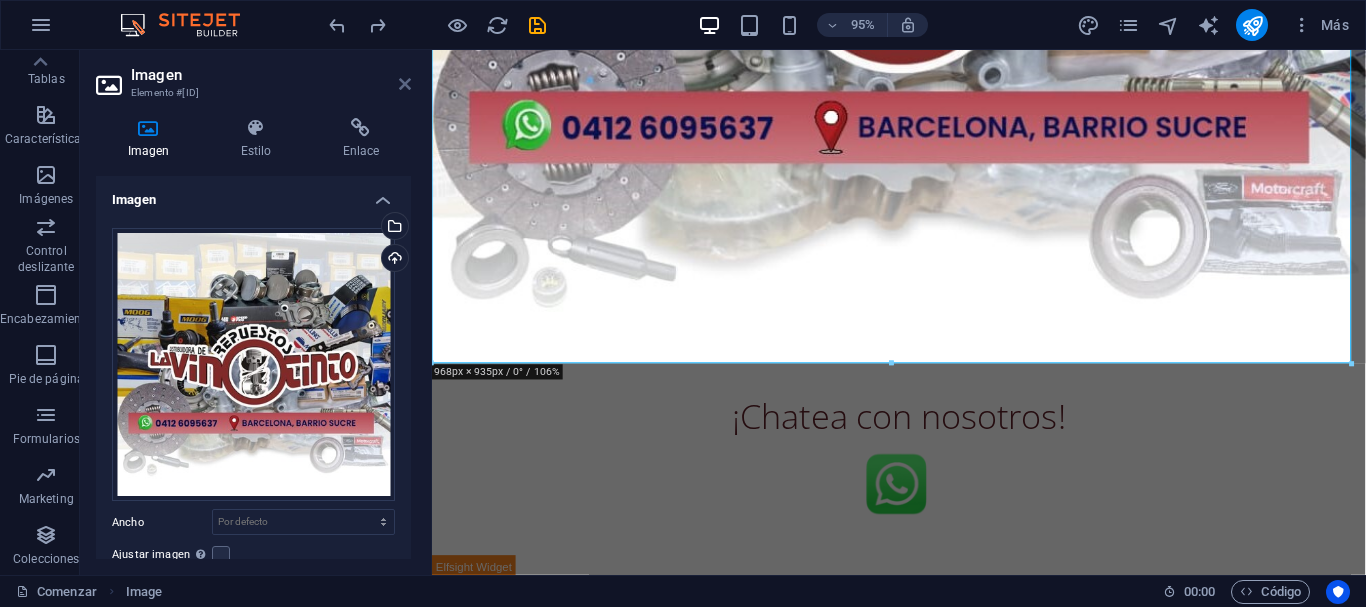 click at bounding box center [405, 84] 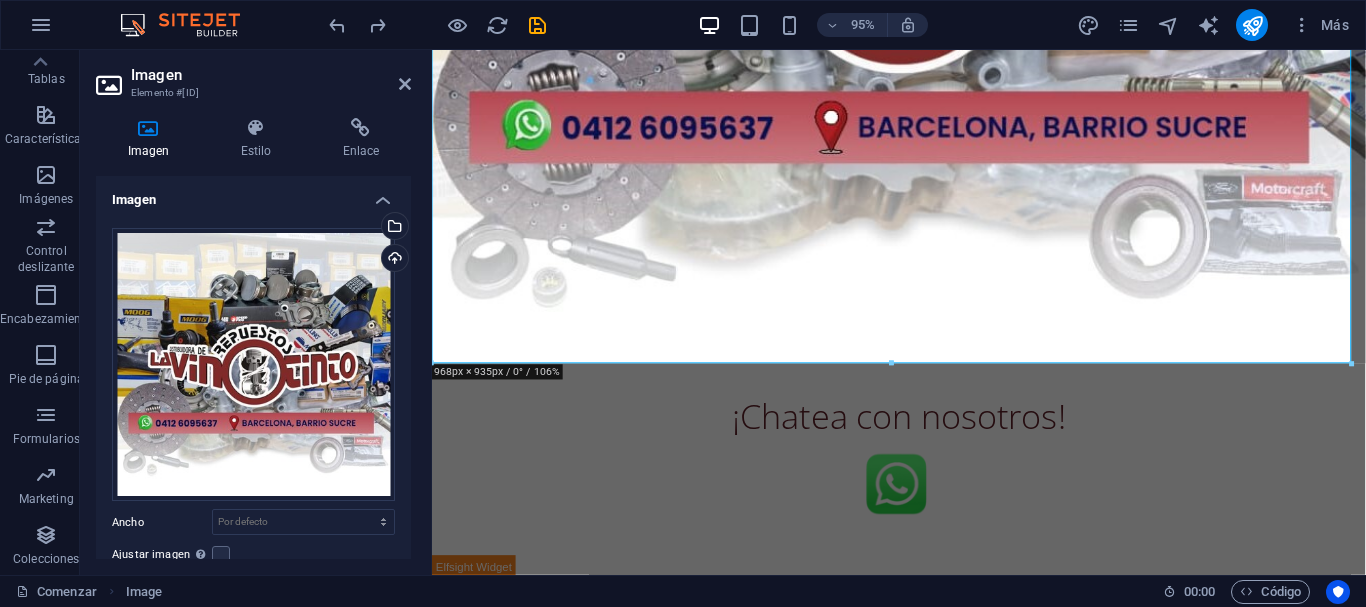 scroll, scrollTop: 838, scrollLeft: 0, axis: vertical 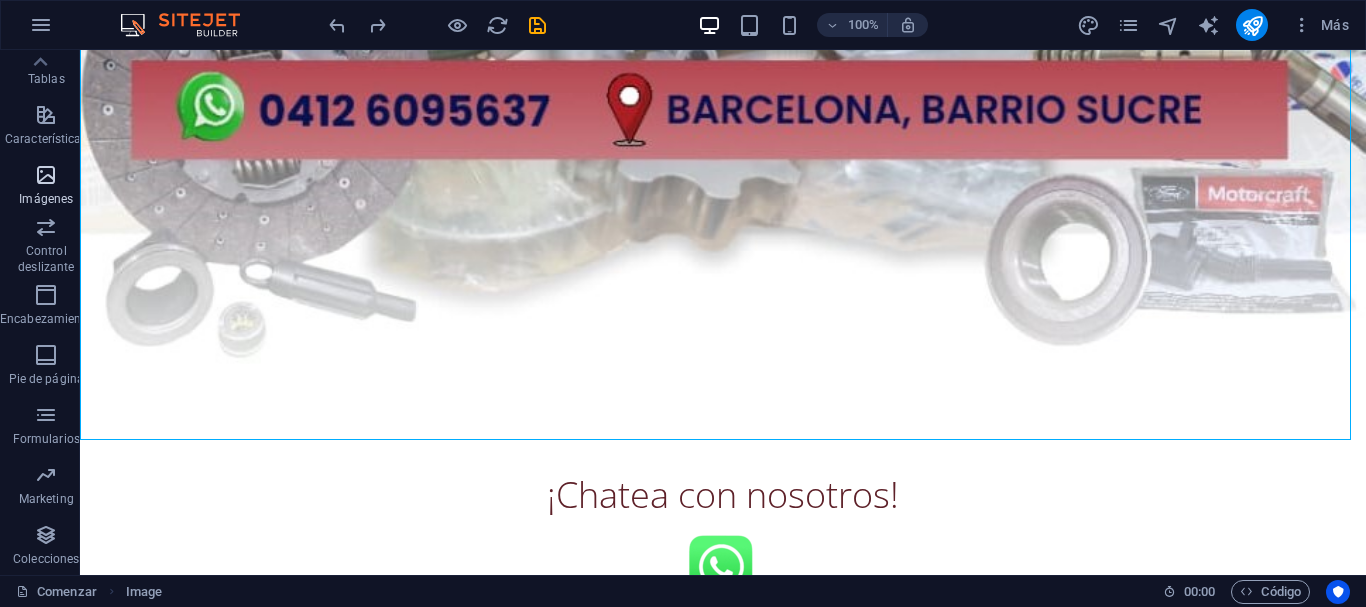 click at bounding box center (46, 175) 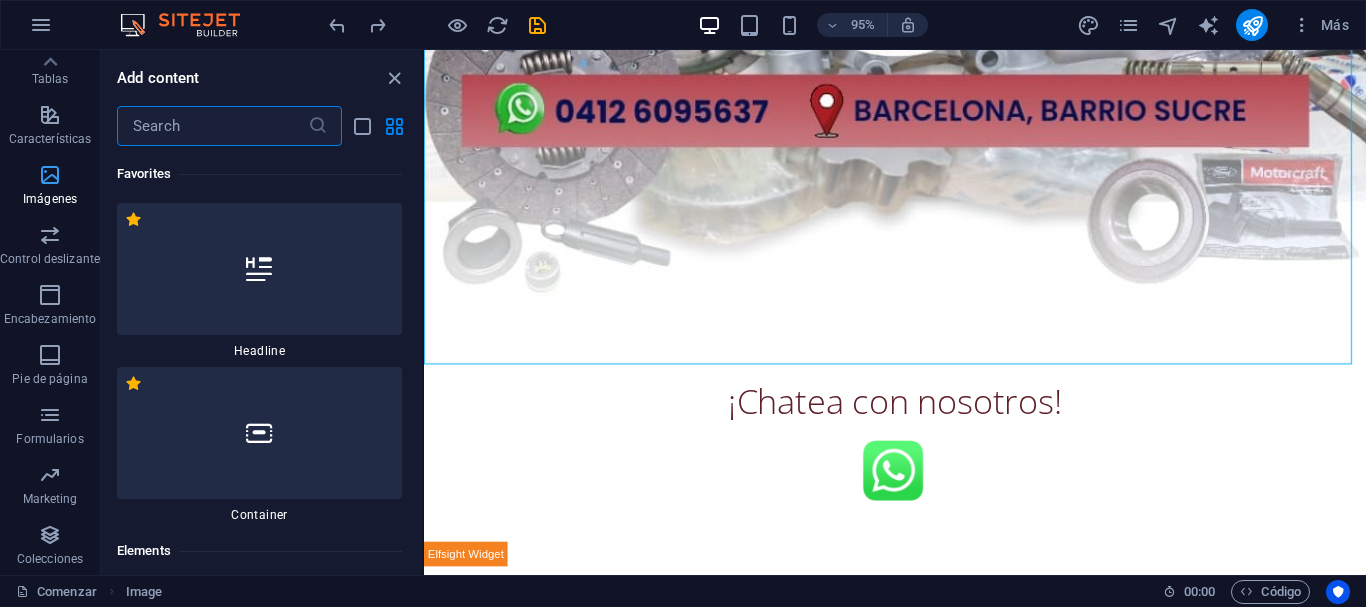 scroll, scrollTop: 613, scrollLeft: 0, axis: vertical 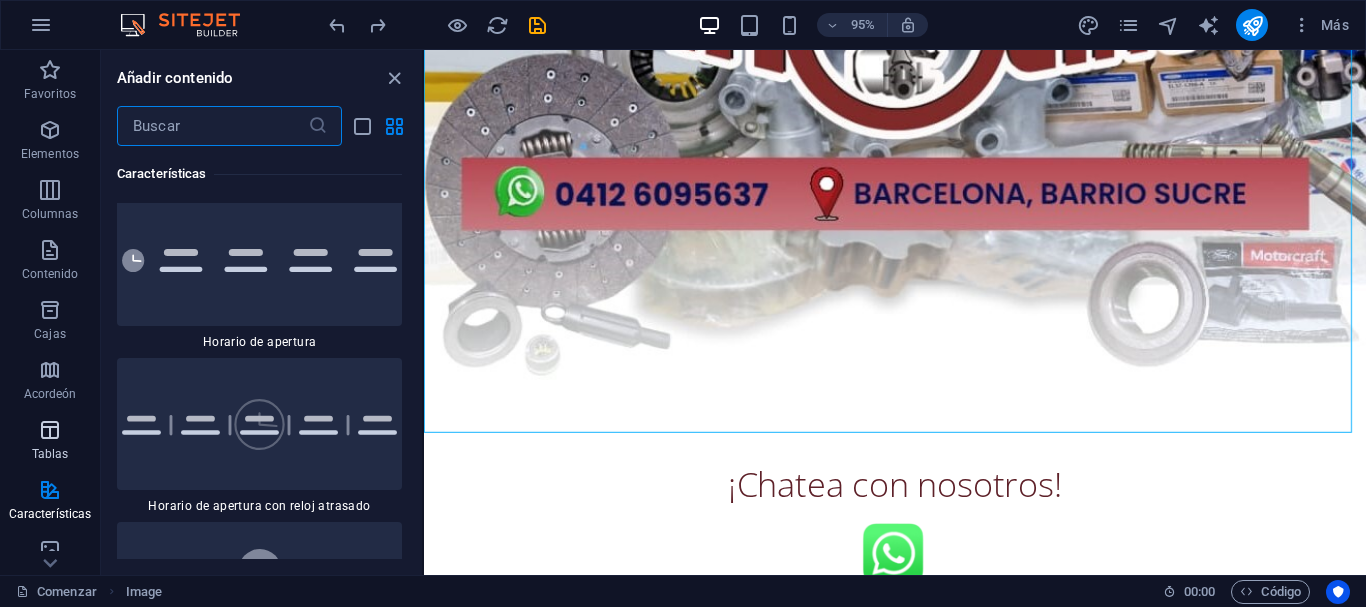 click on "Tablas" at bounding box center [50, 442] 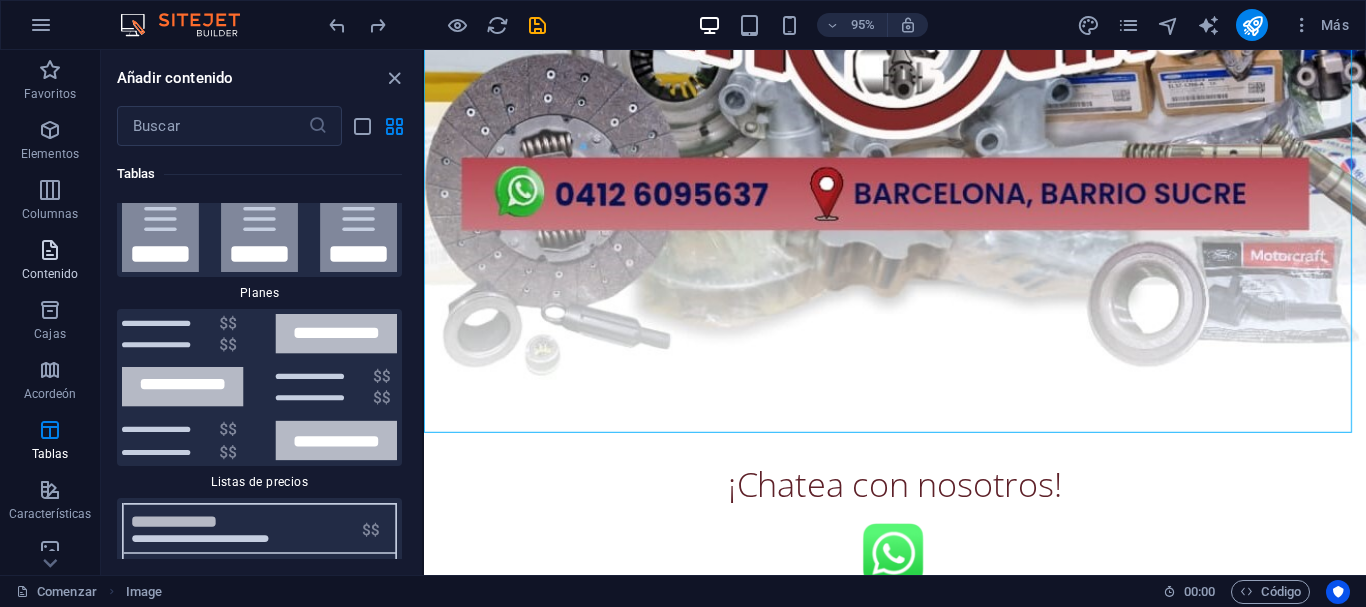 scroll, scrollTop: 13576, scrollLeft: 0, axis: vertical 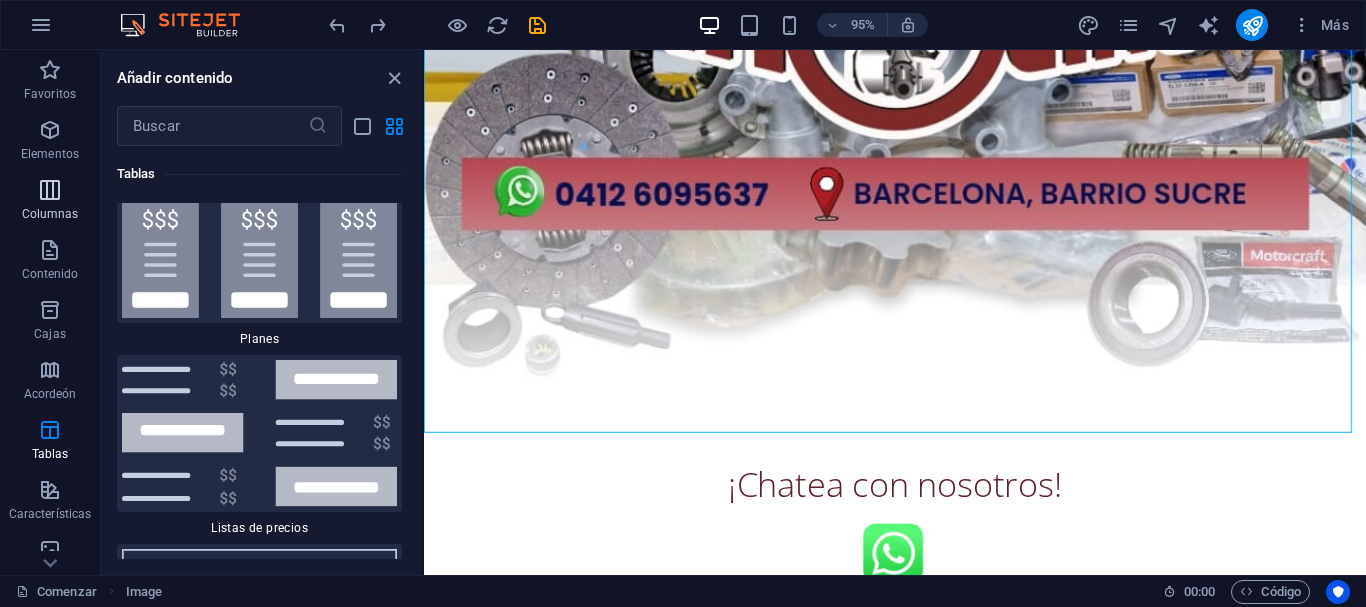 click at bounding box center (50, 190) 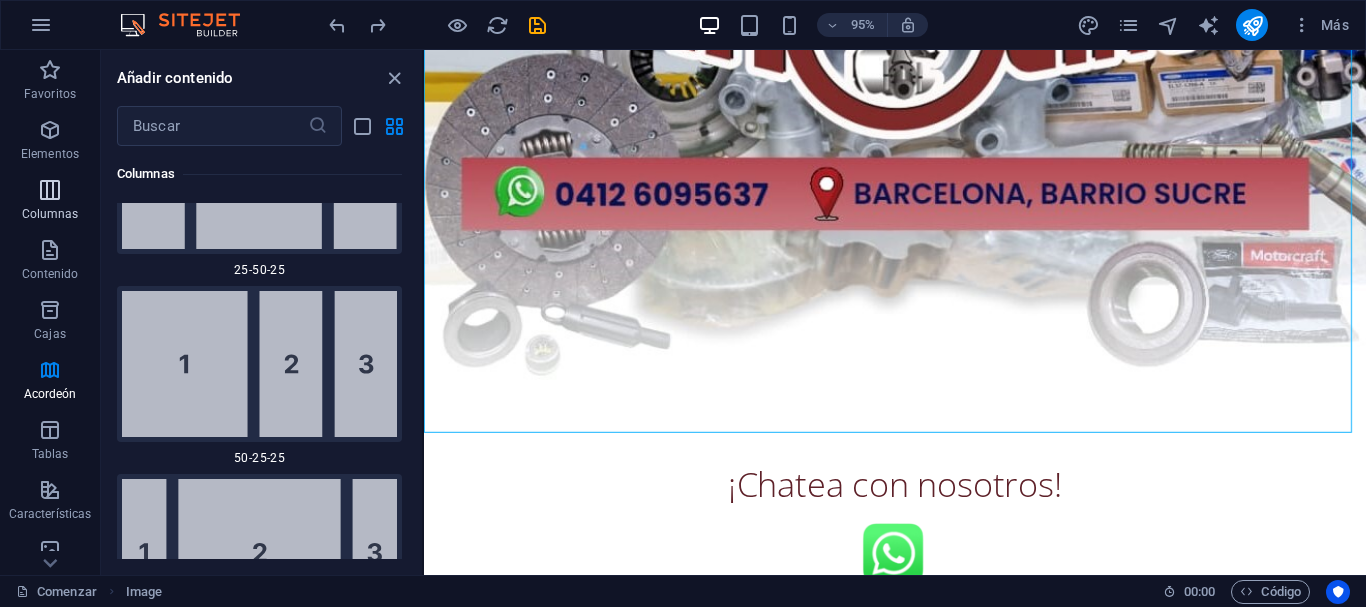 scroll, scrollTop: 1154, scrollLeft: 0, axis: vertical 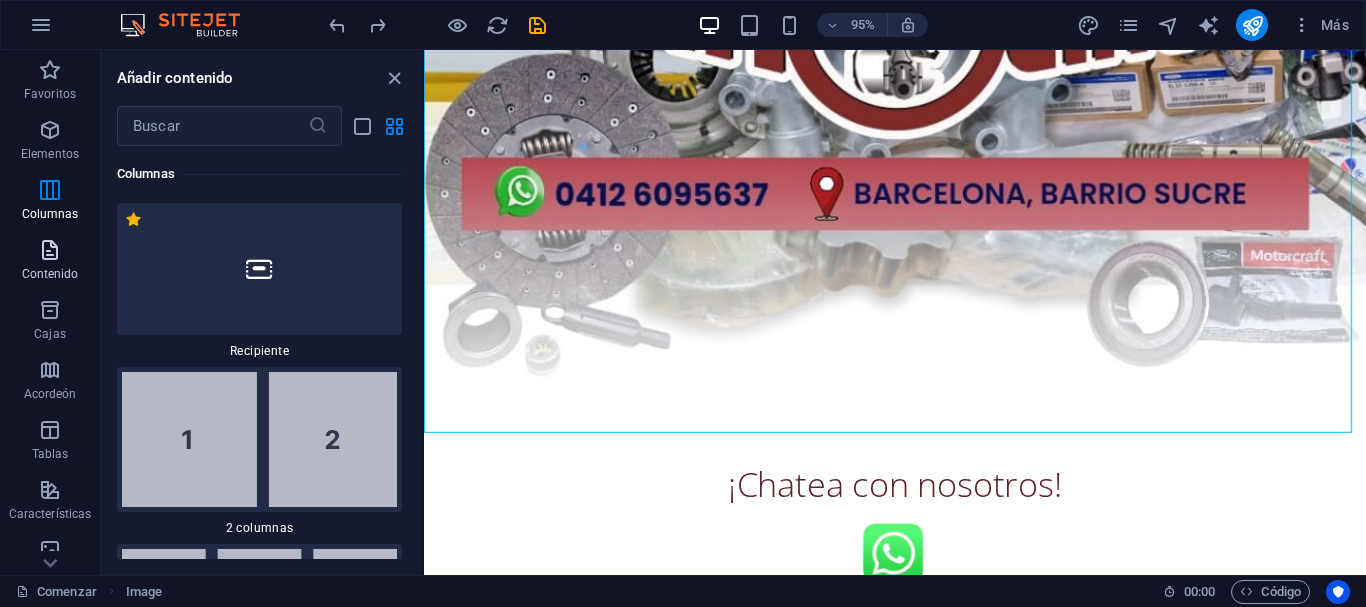 click at bounding box center (50, 250) 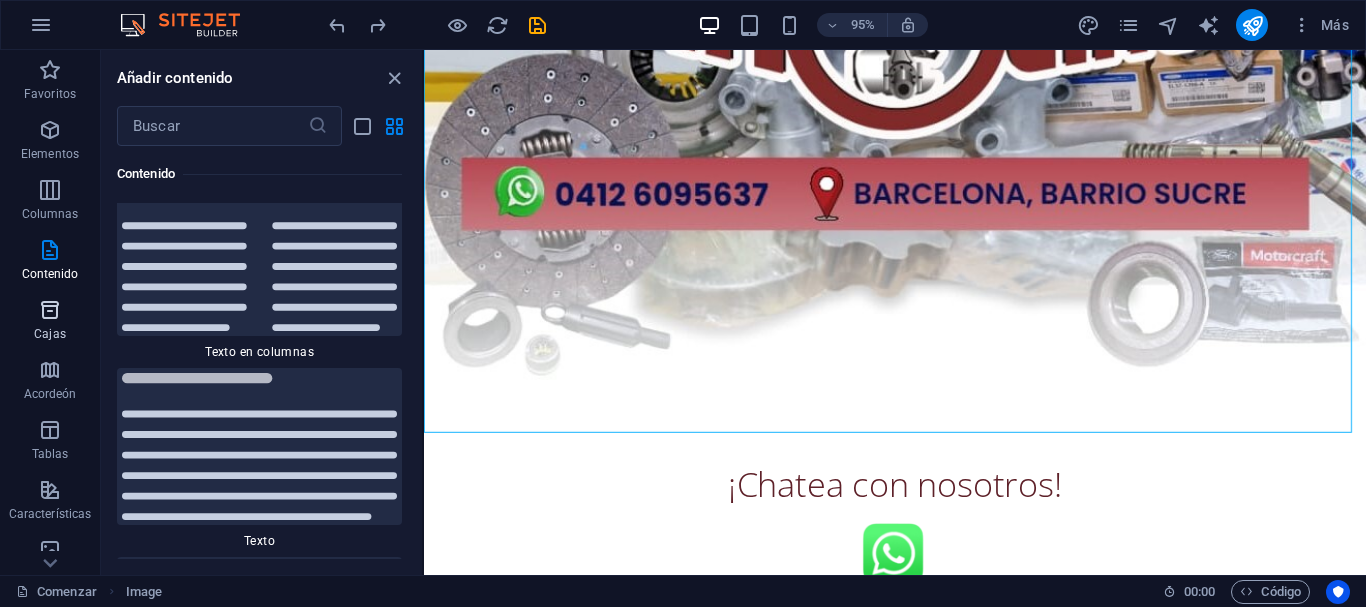 click on "Cajas" at bounding box center (50, 322) 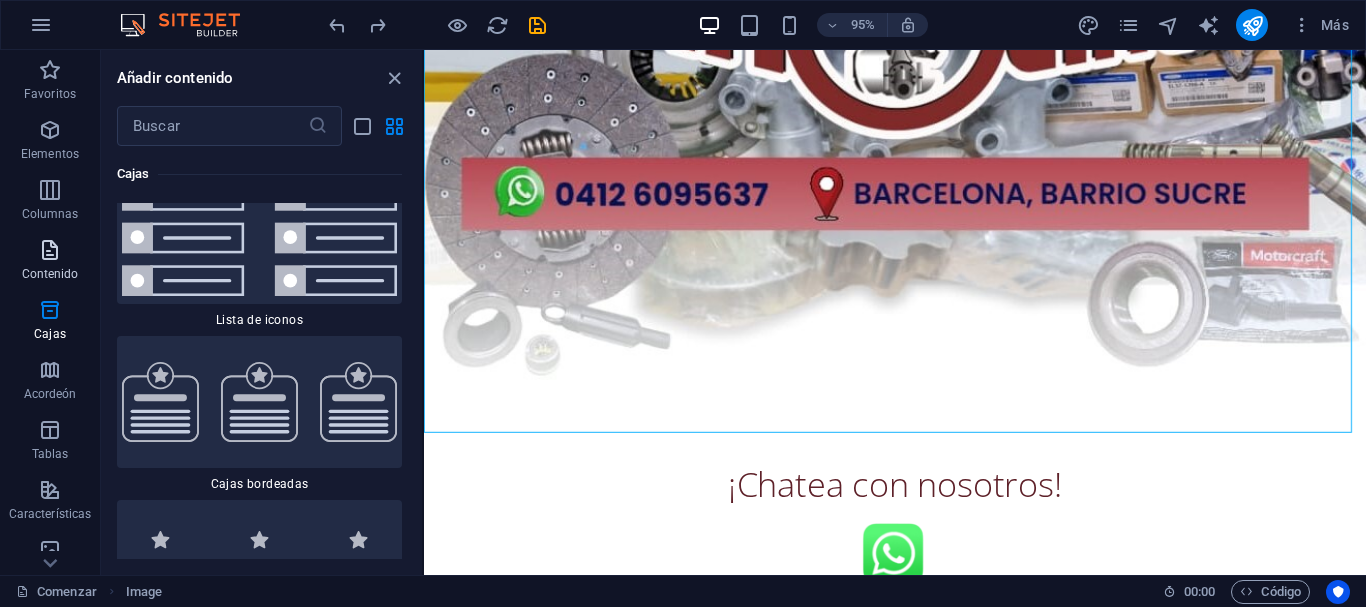 click at bounding box center [50, 250] 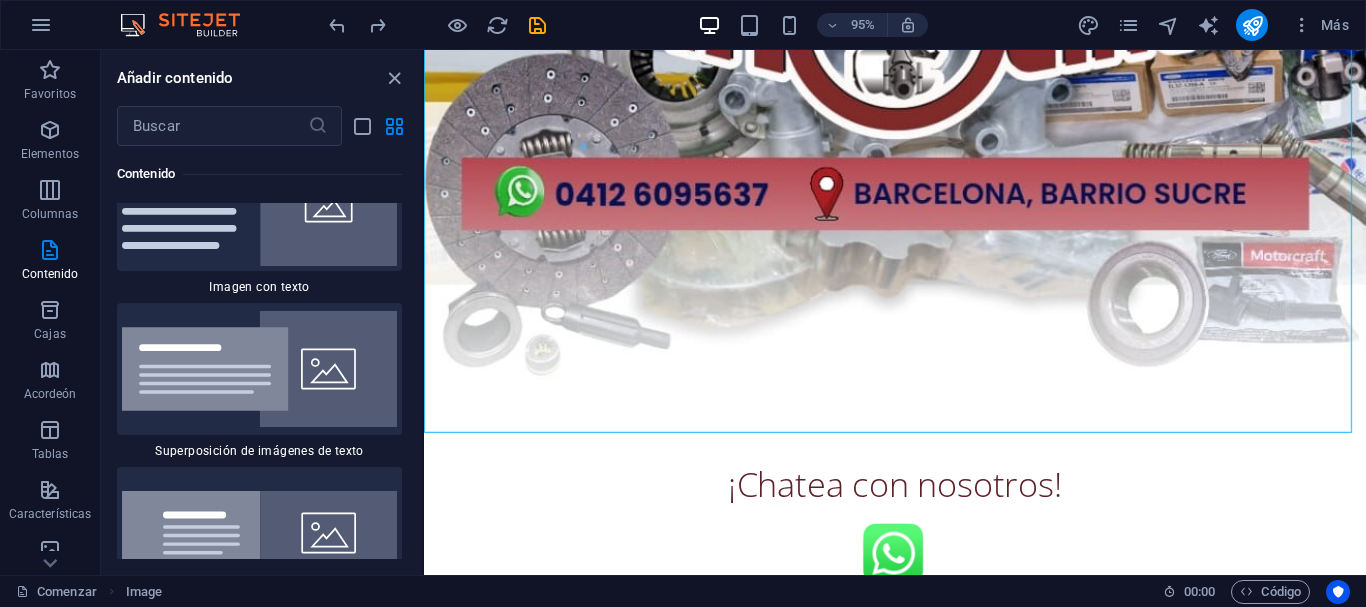 scroll, scrollTop: 7608, scrollLeft: 0, axis: vertical 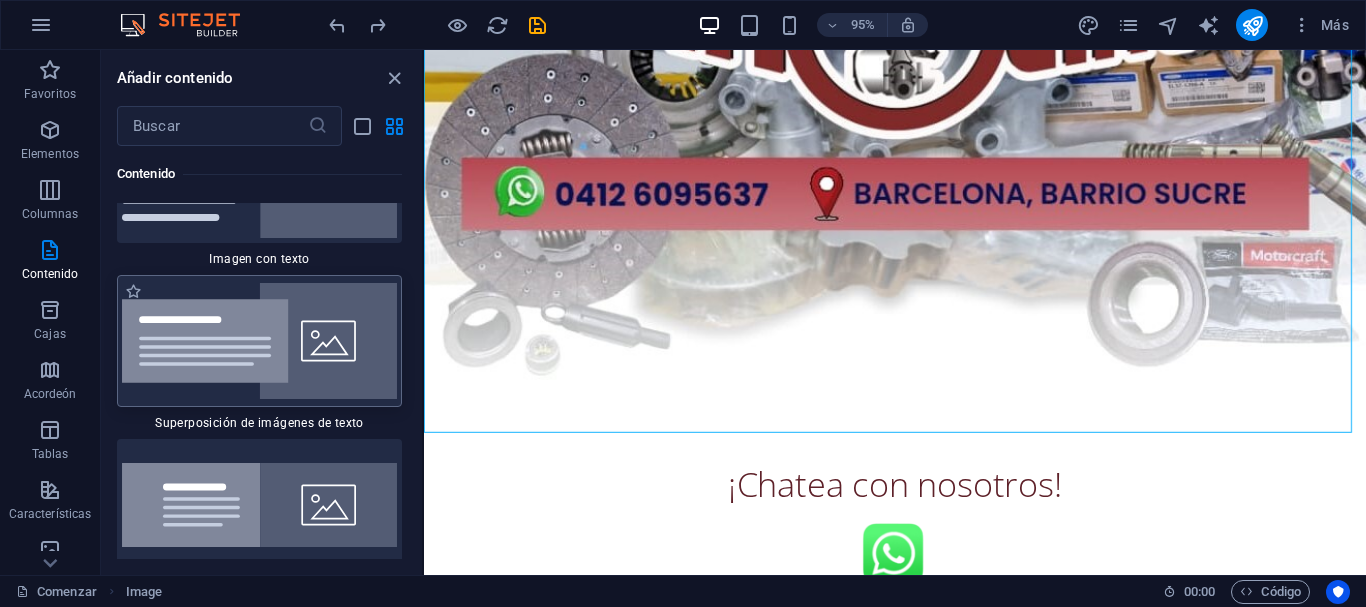 click at bounding box center [259, 341] 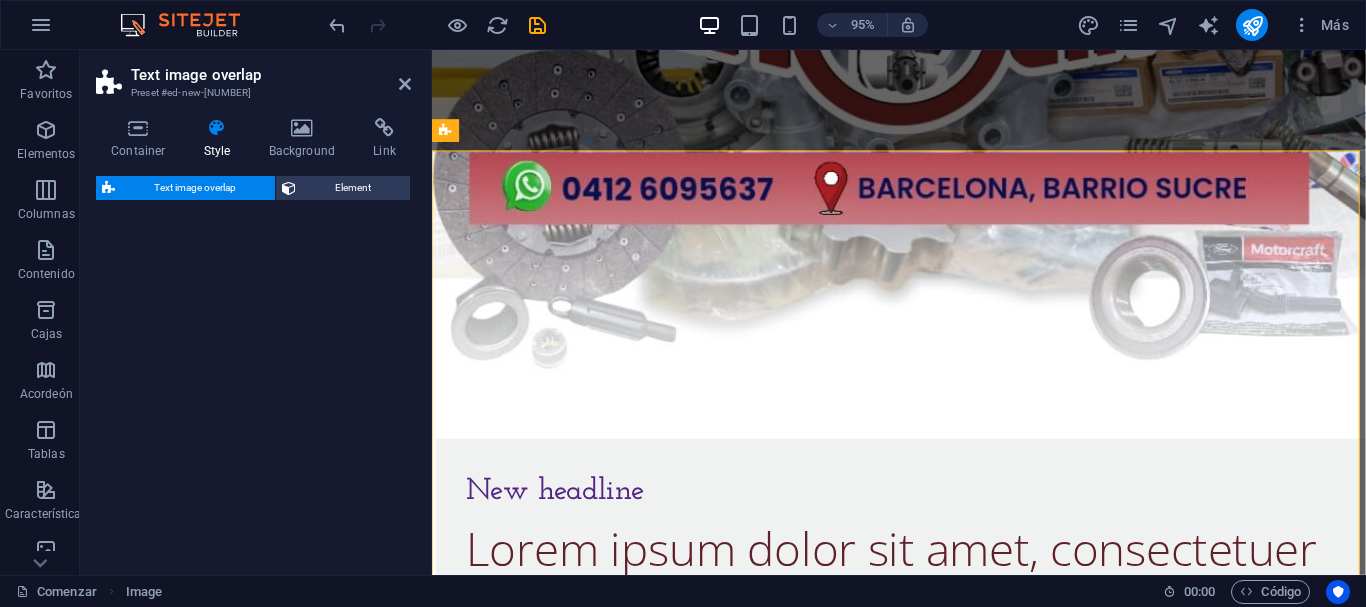 select on "rem" 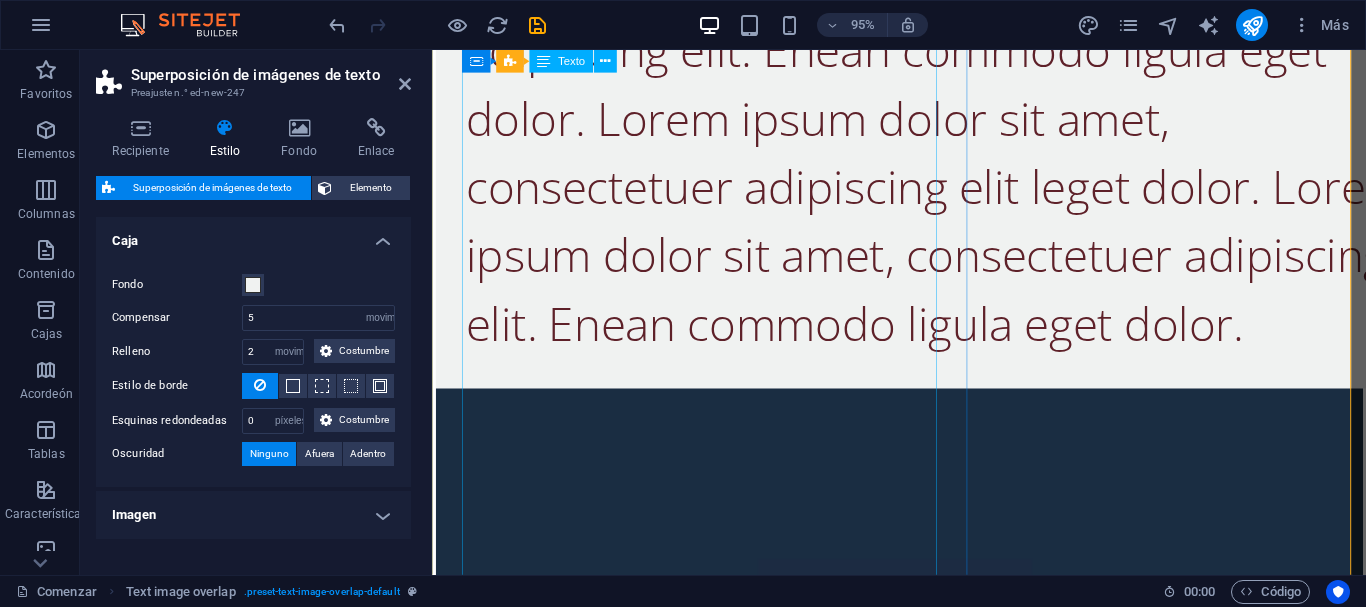 scroll, scrollTop: 1338, scrollLeft: 0, axis: vertical 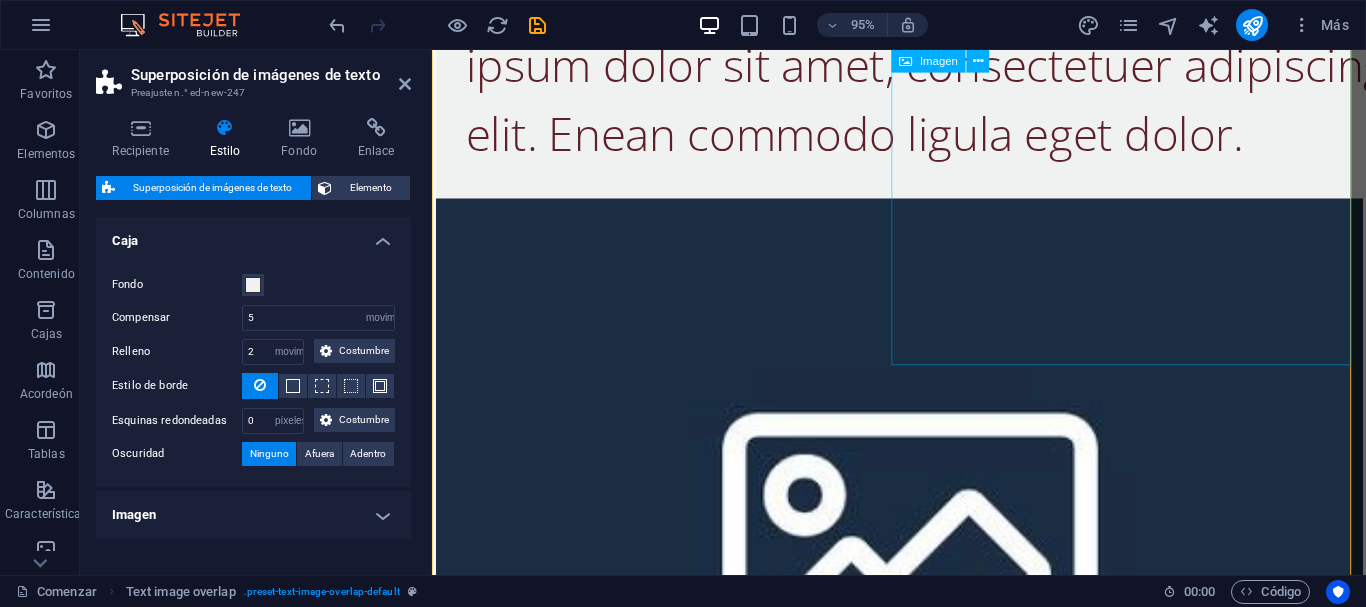 drag, startPoint x: 1143, startPoint y: 264, endPoint x: 1122, endPoint y: 267, distance: 21.213203 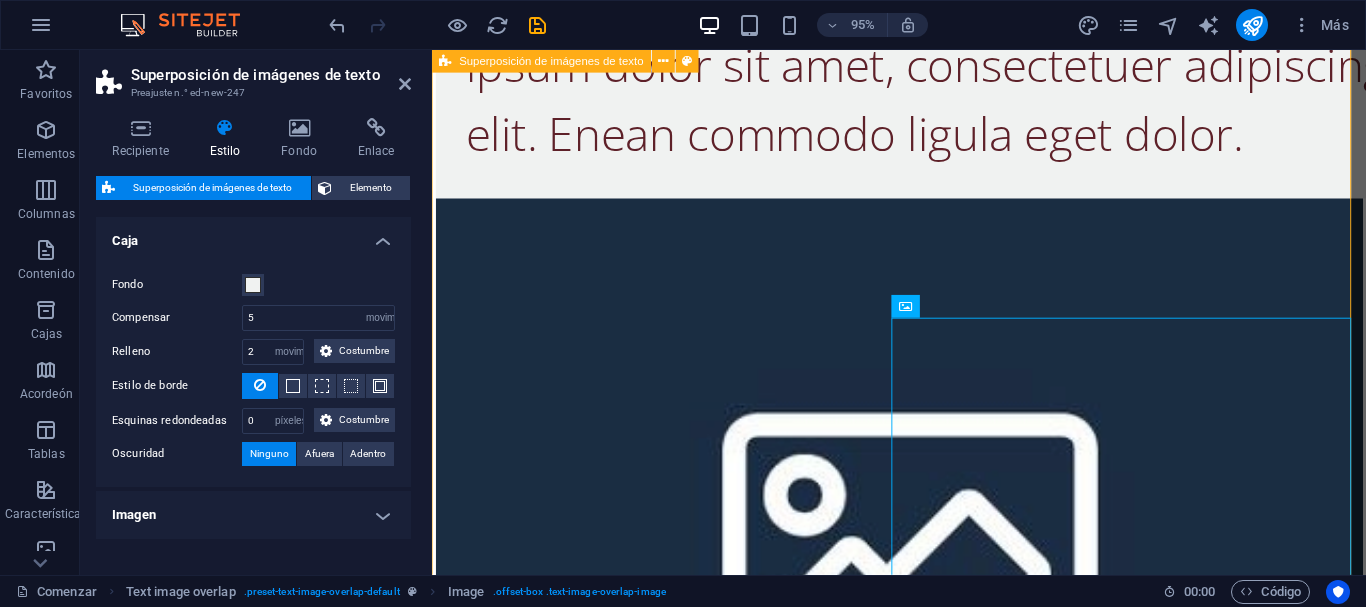 scroll, scrollTop: 1038, scrollLeft: 0, axis: vertical 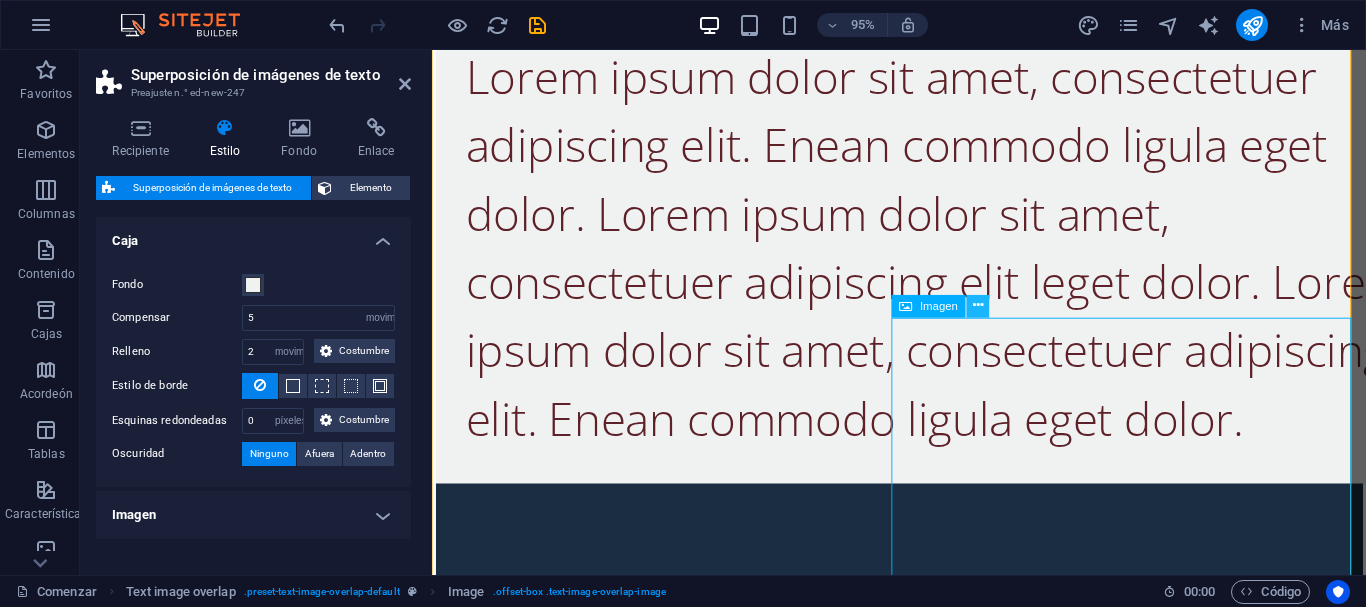 click at bounding box center [978, 306] 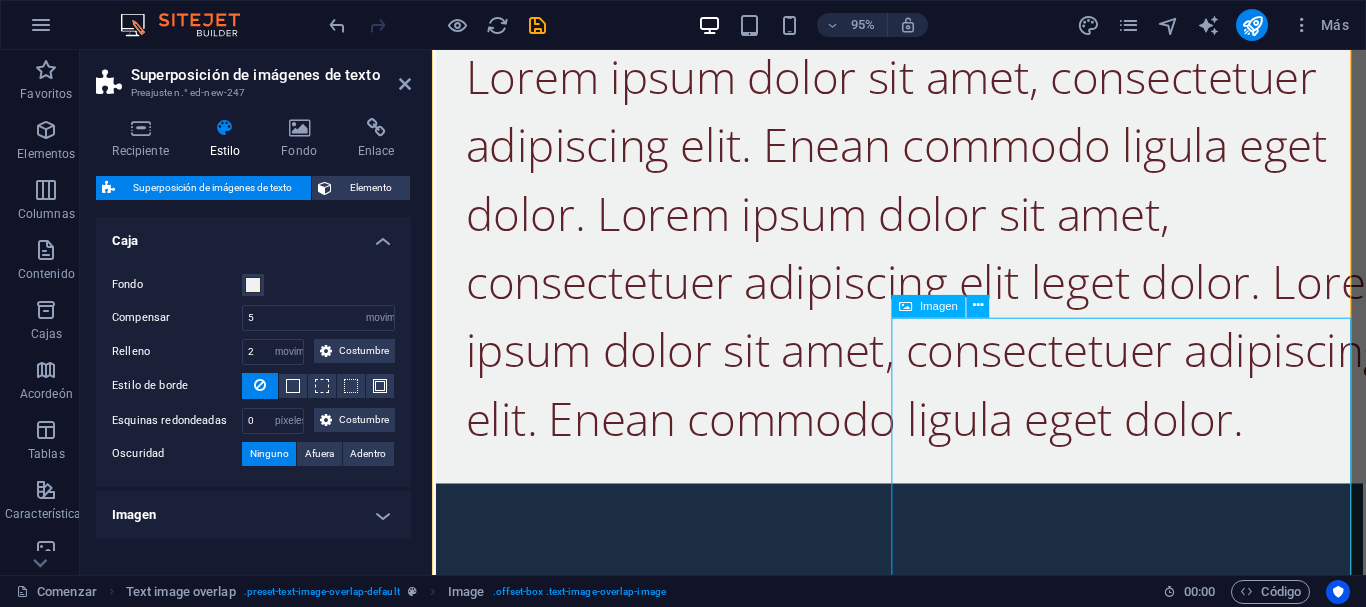 click at bounding box center (924, 859) 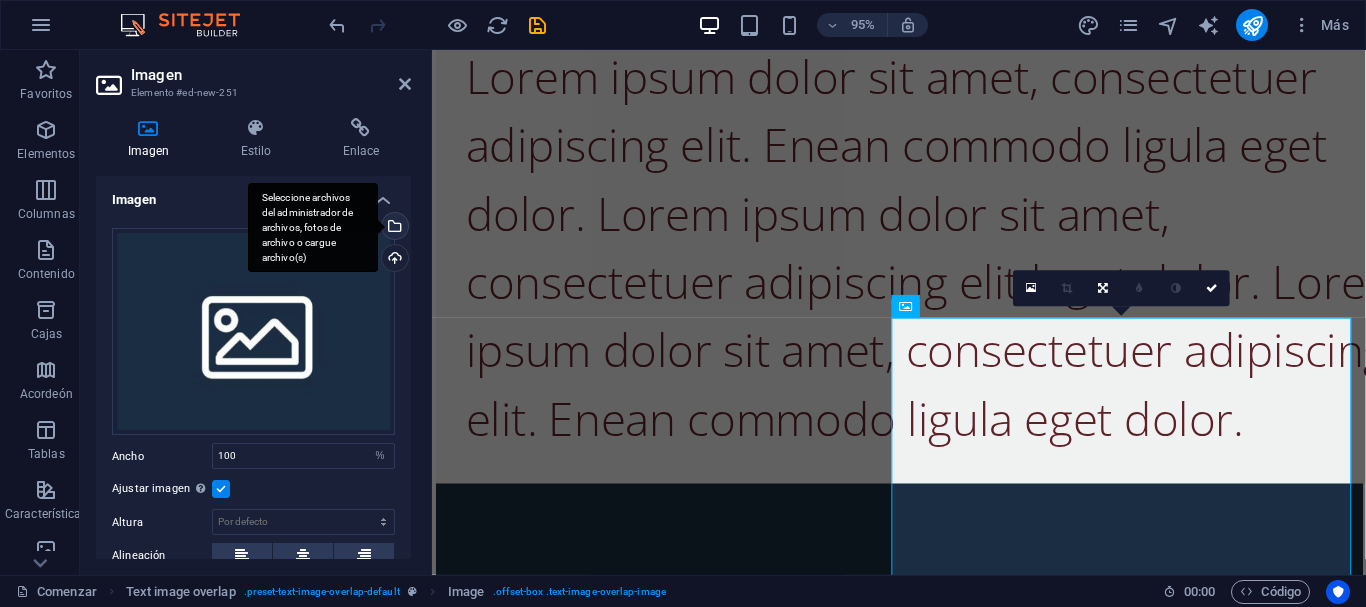 click on "Seleccione archivos del administrador de archivos, fotos de archivo o cargue archivo(s)" at bounding box center (313, 228) 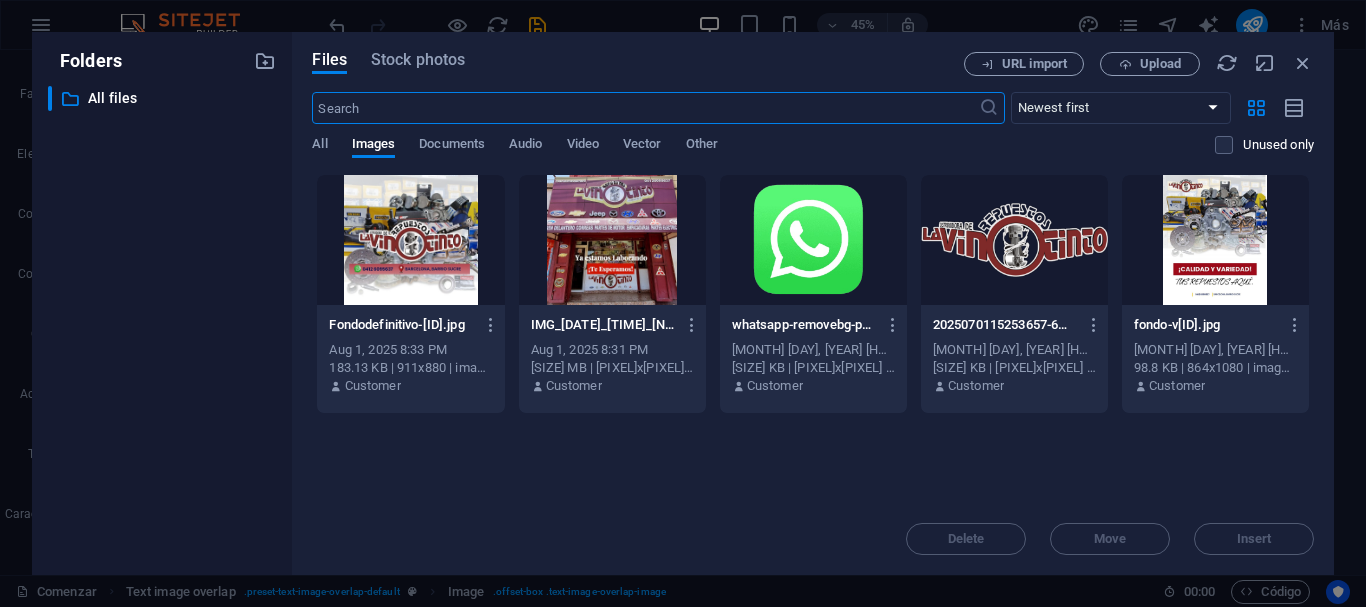 scroll, scrollTop: 1042, scrollLeft: 0, axis: vertical 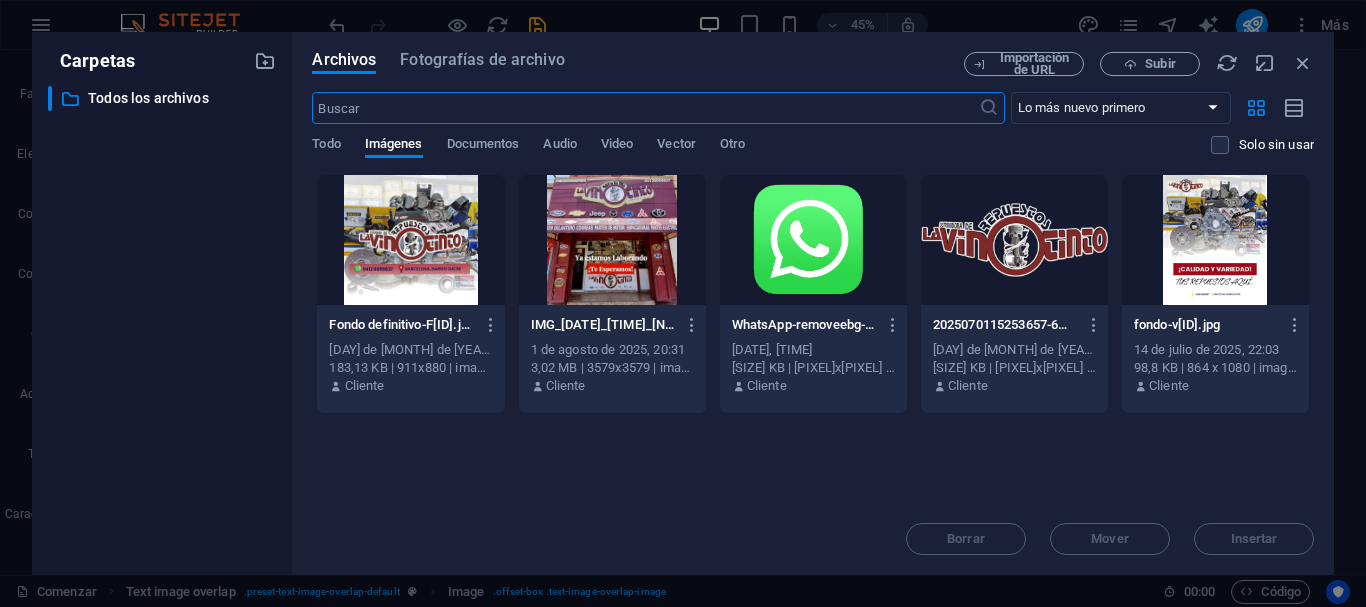 click at bounding box center [813, 240] 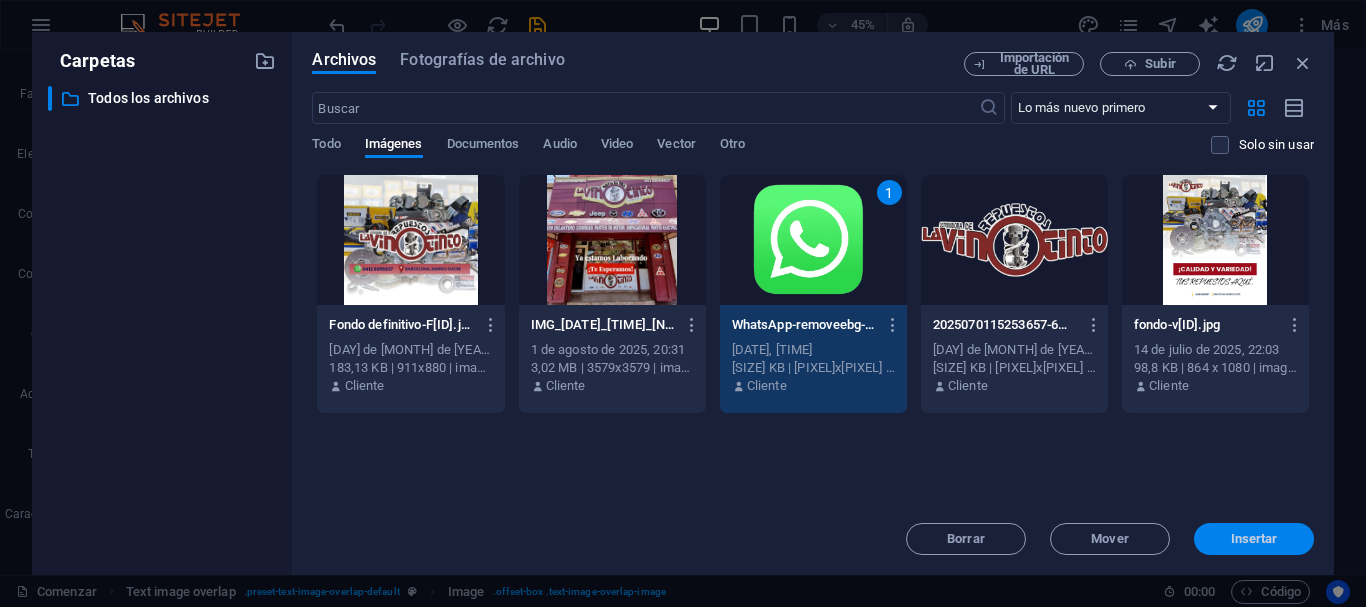 click on "Insertar" at bounding box center (1254, 538) 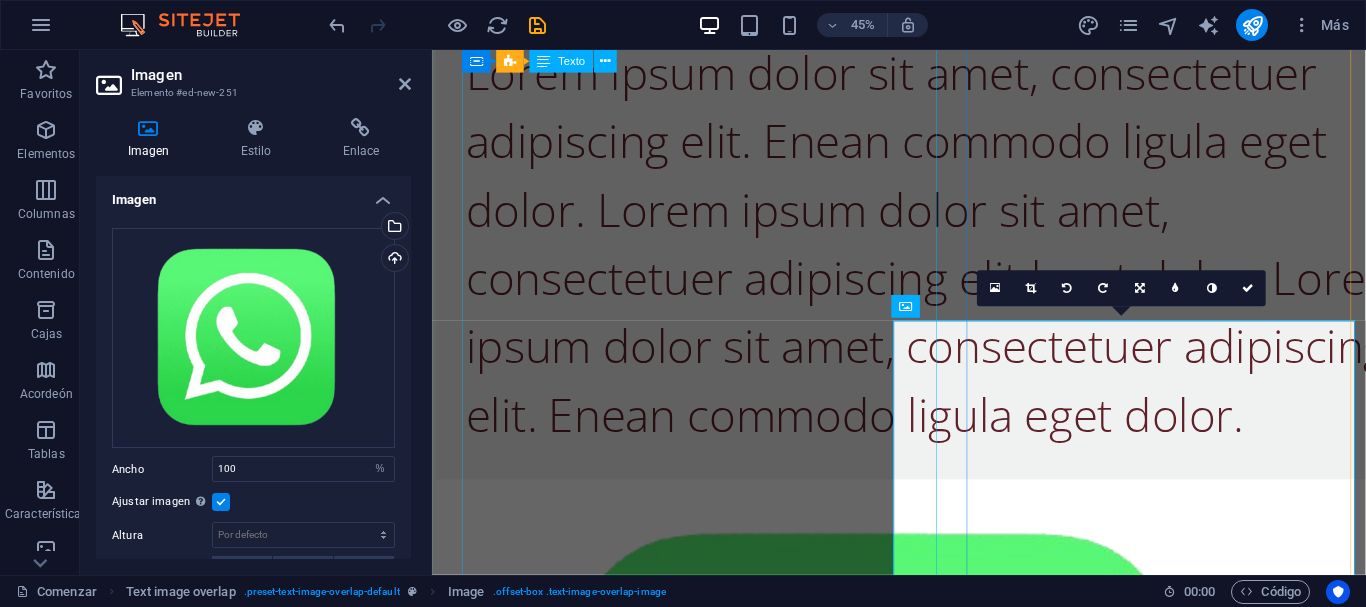 scroll, scrollTop: 1038, scrollLeft: 0, axis: vertical 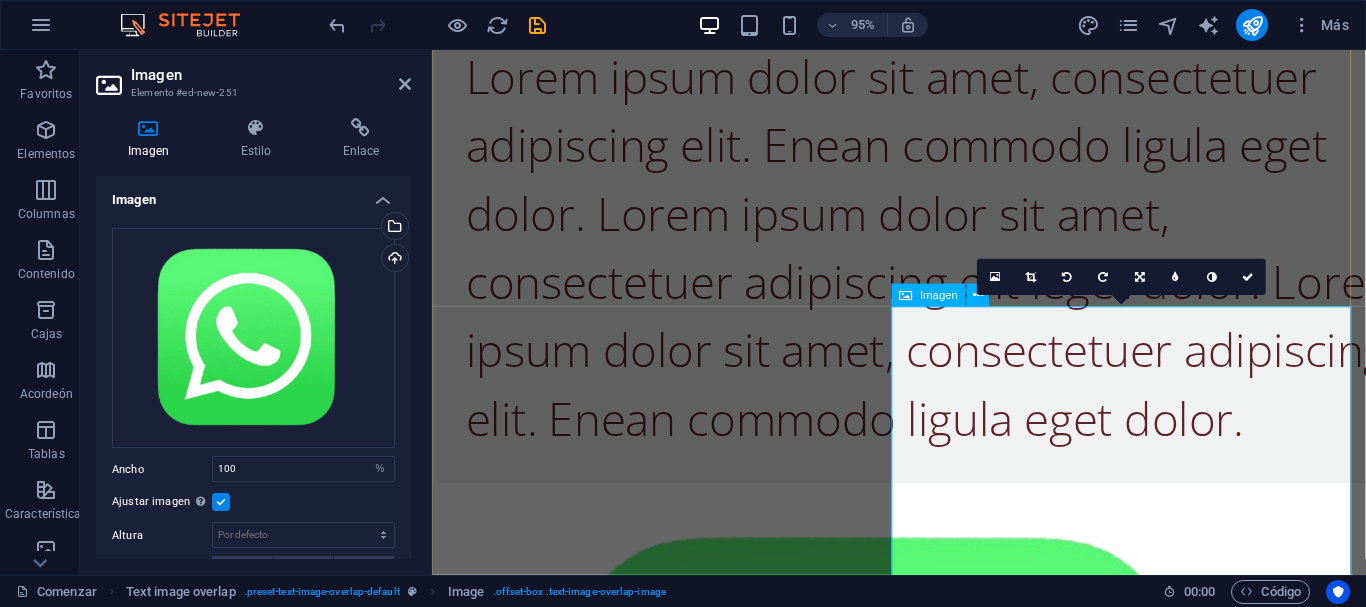 click at bounding box center (924, 883) 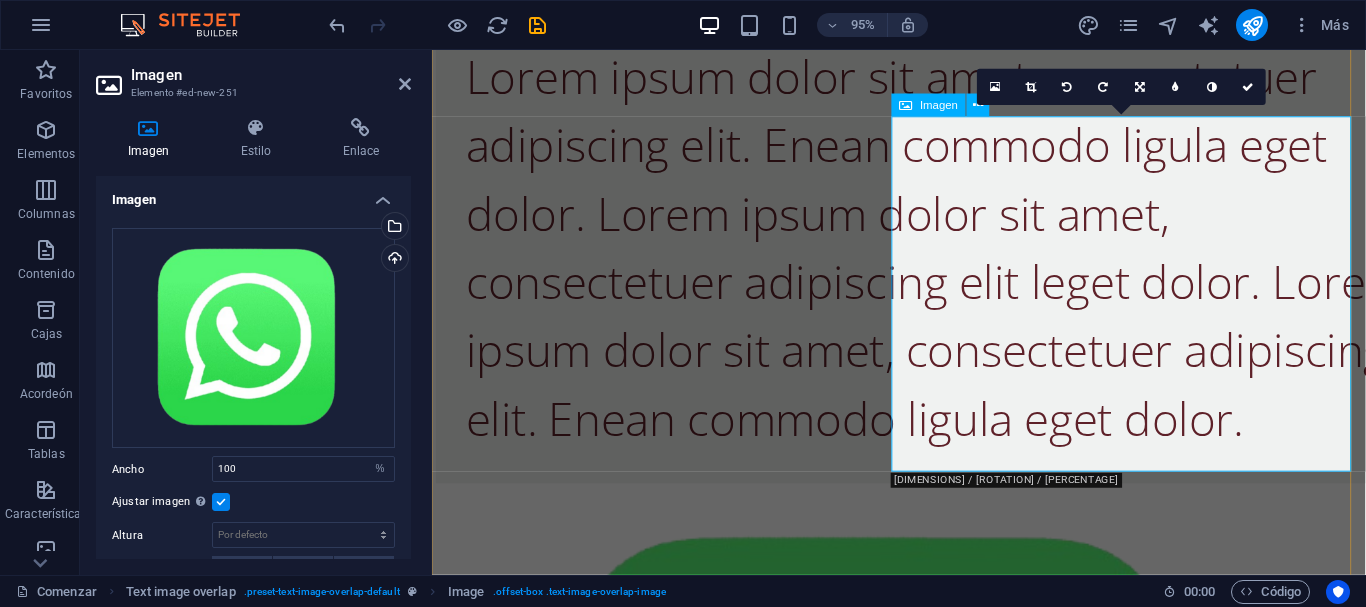 scroll, scrollTop: 1238, scrollLeft: 0, axis: vertical 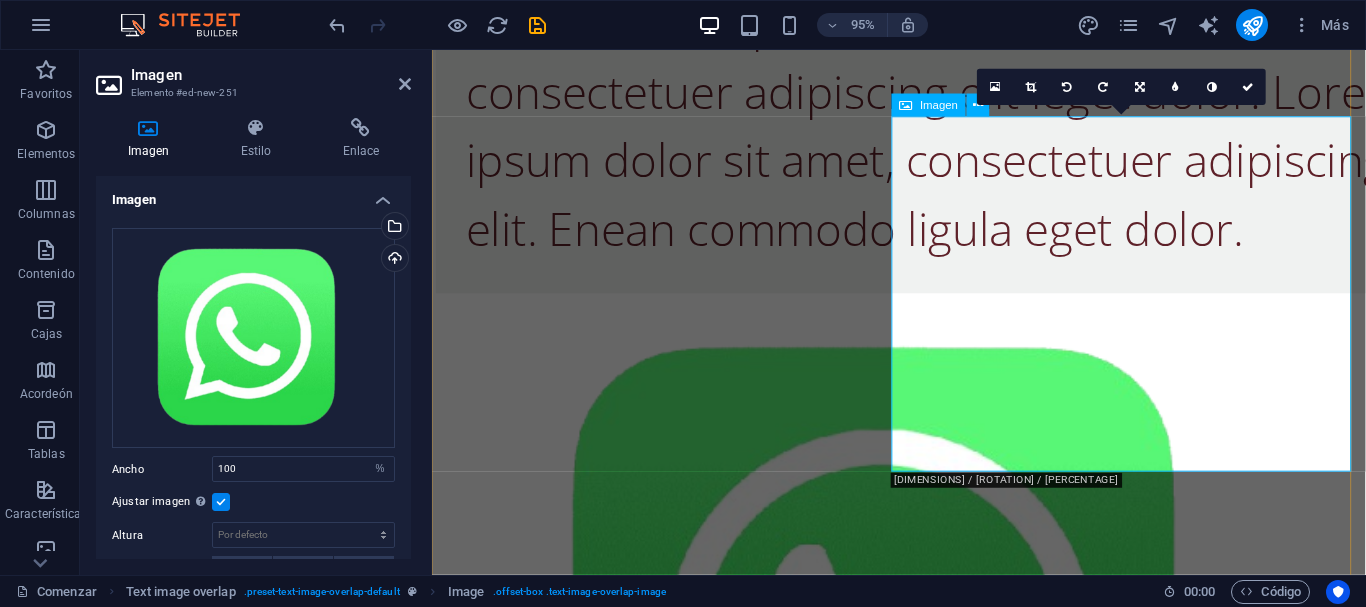 drag, startPoint x: 1325, startPoint y: 454, endPoint x: 1238, endPoint y: 302, distance: 175.13708 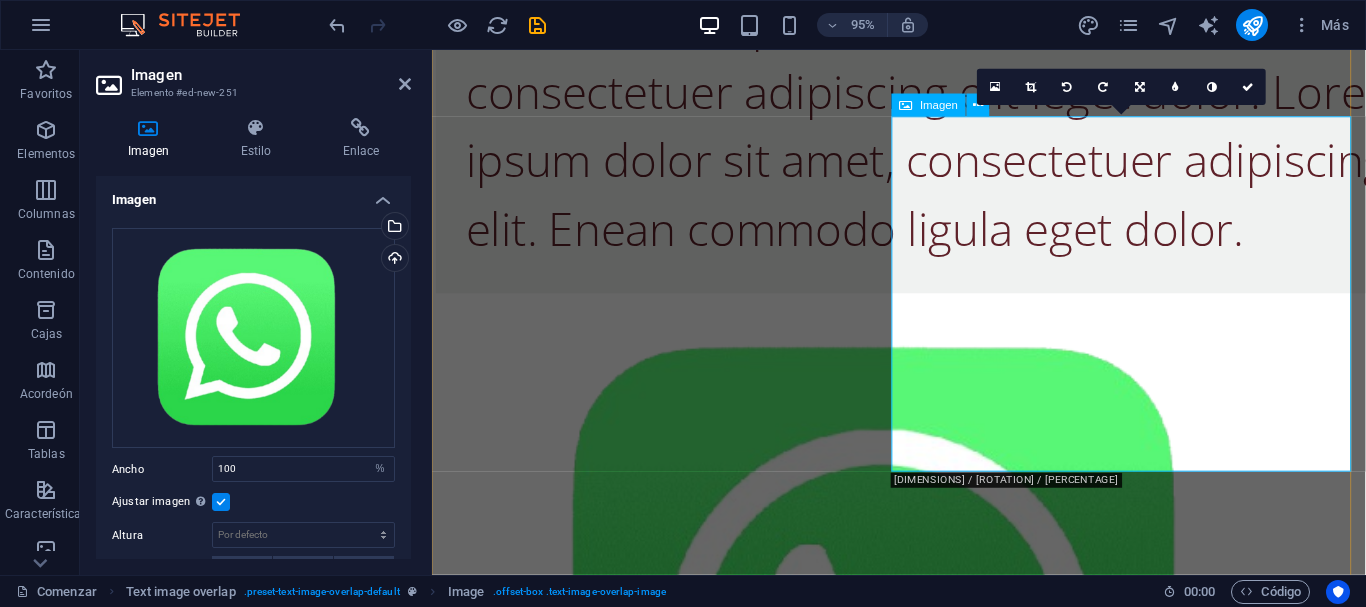 click at bounding box center (924, 683) 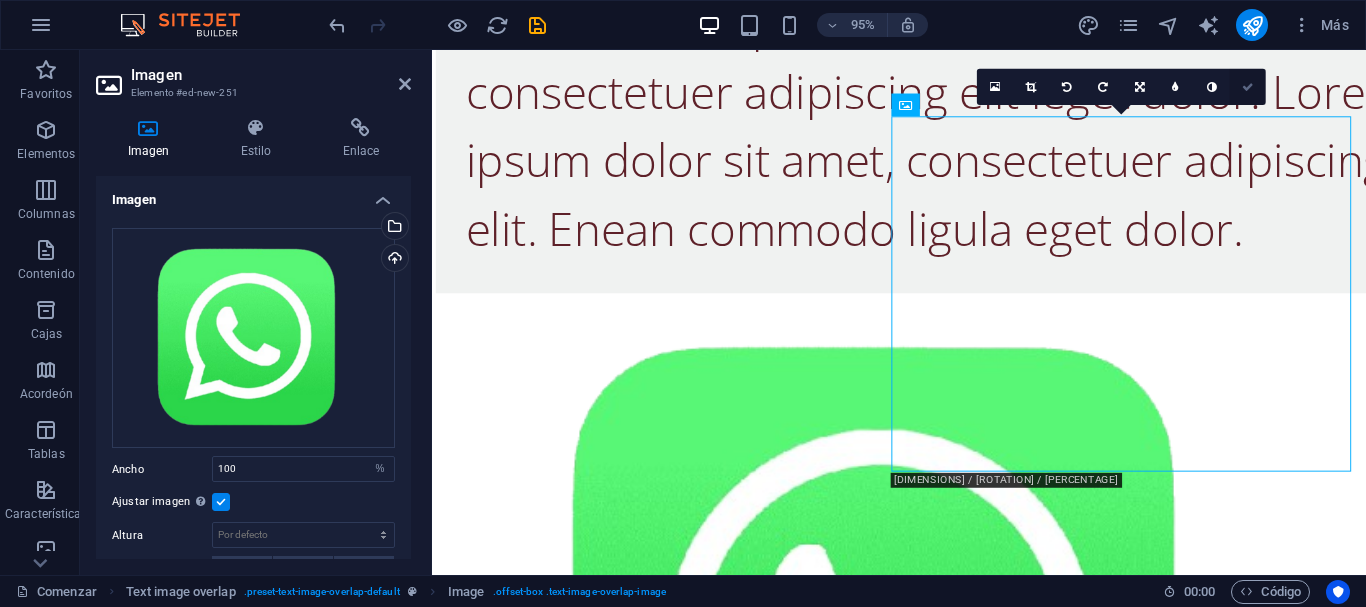 click at bounding box center [1248, 86] 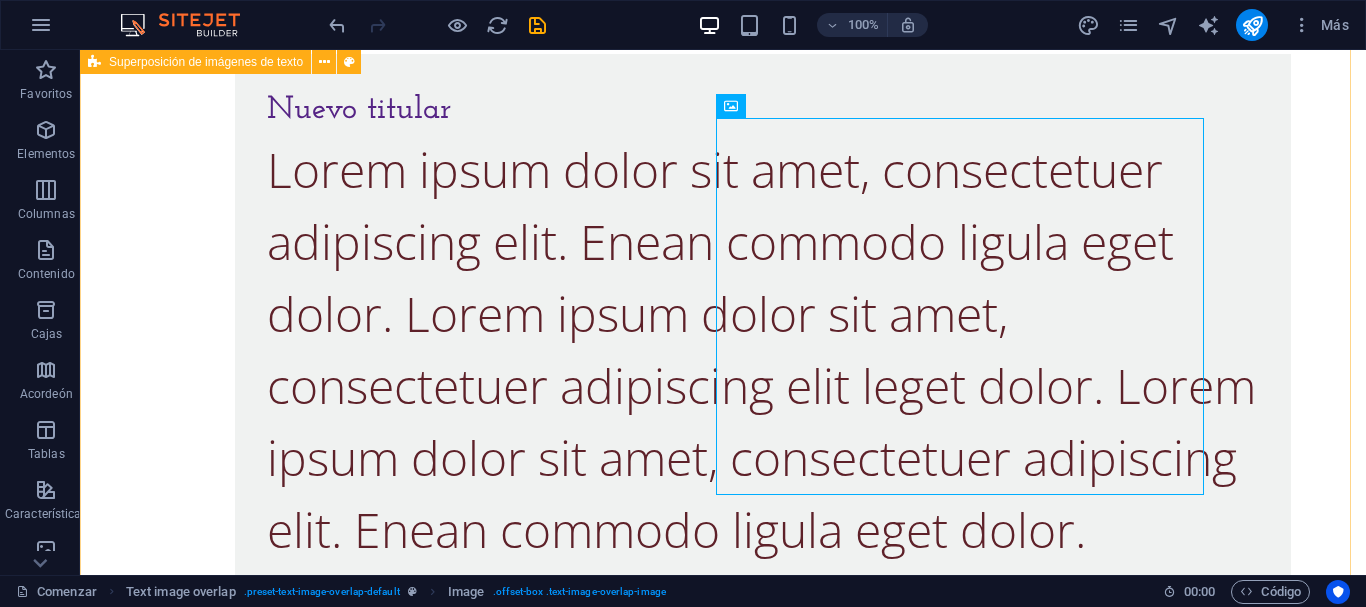scroll, scrollTop: 1531, scrollLeft: 0, axis: vertical 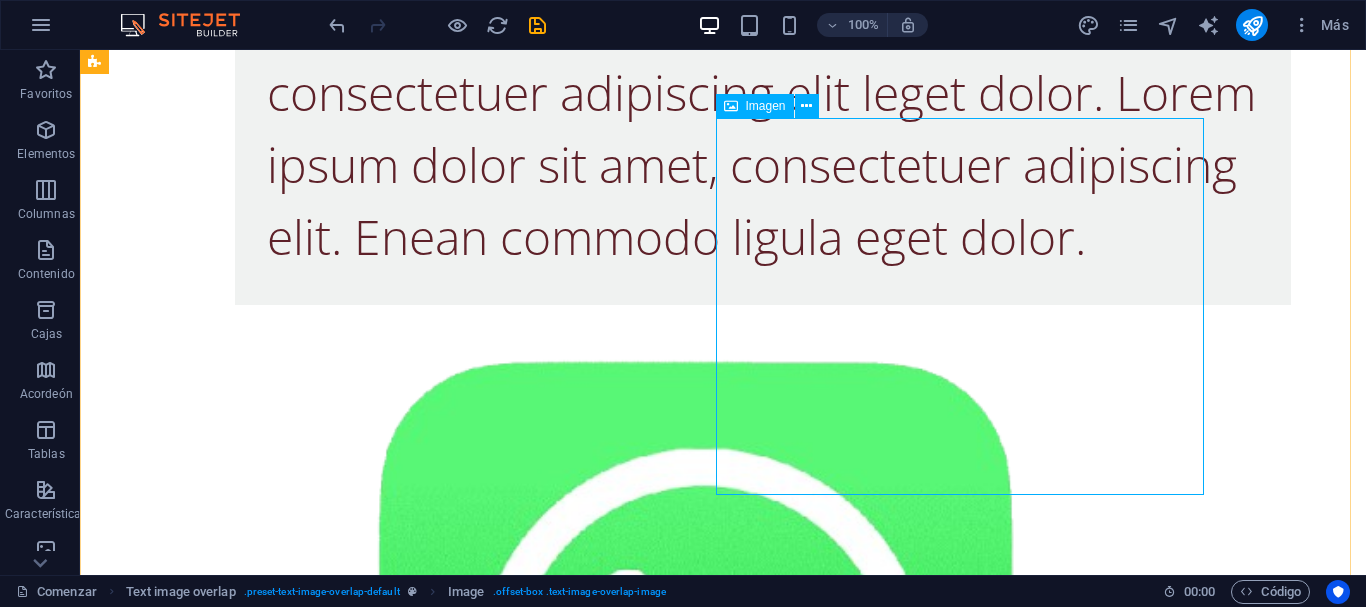 click at bounding box center [723, 682] 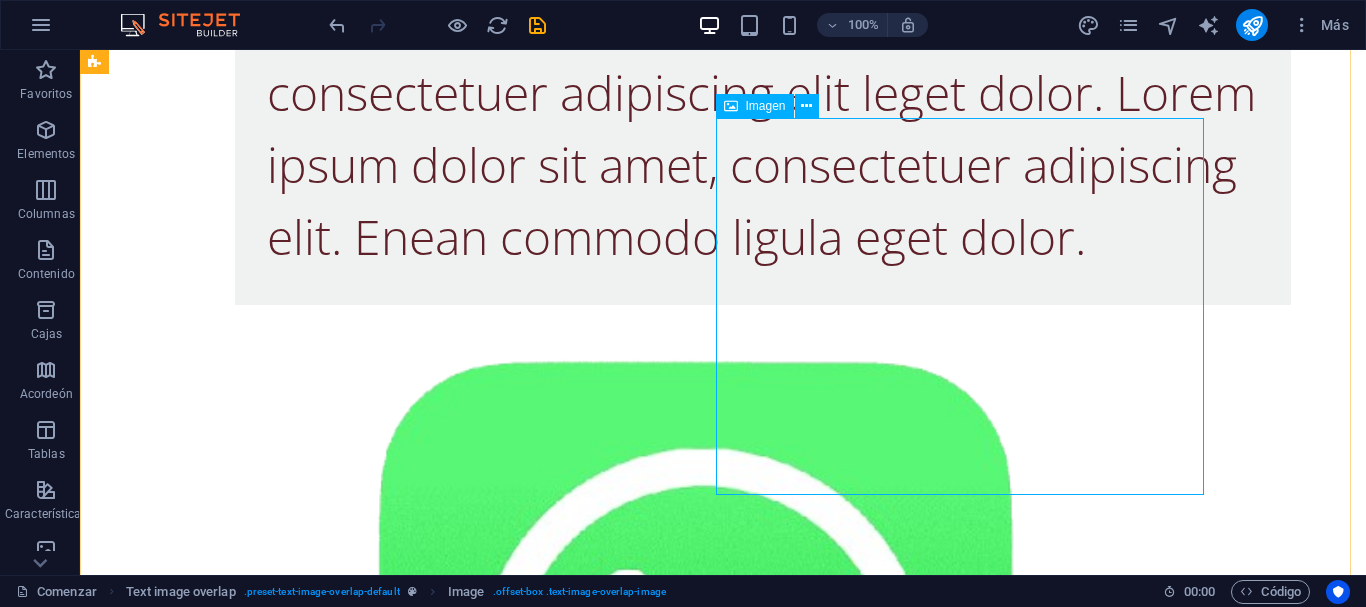 click at bounding box center [723, 682] 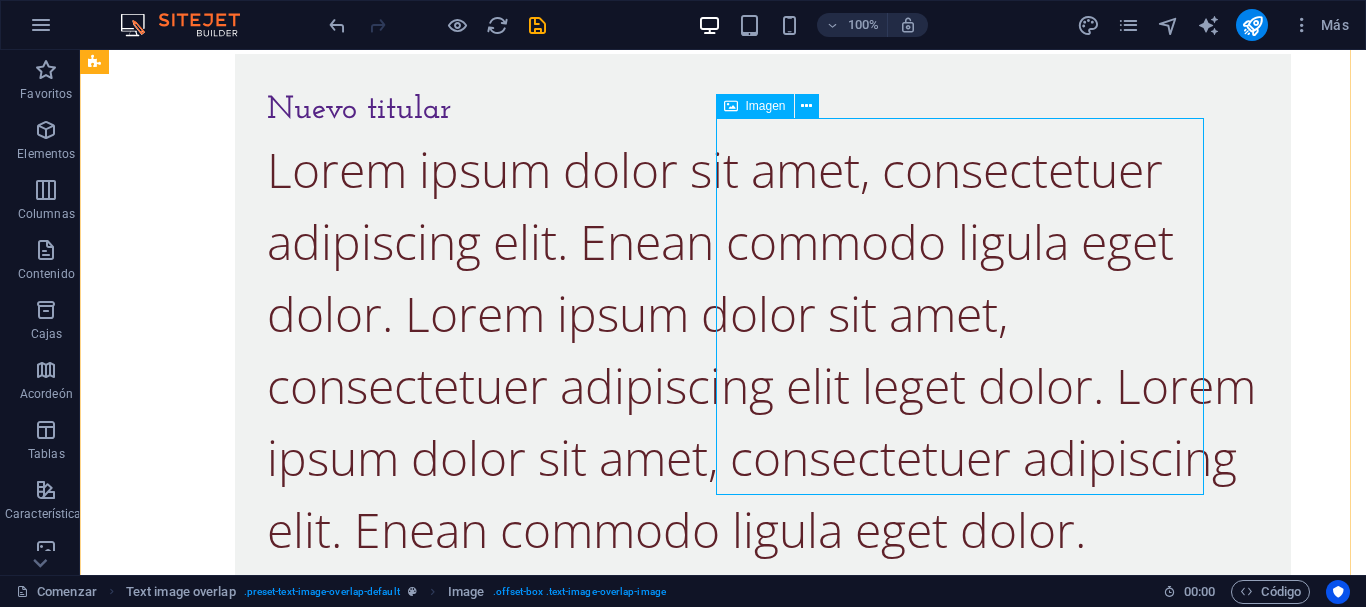 select on "%" 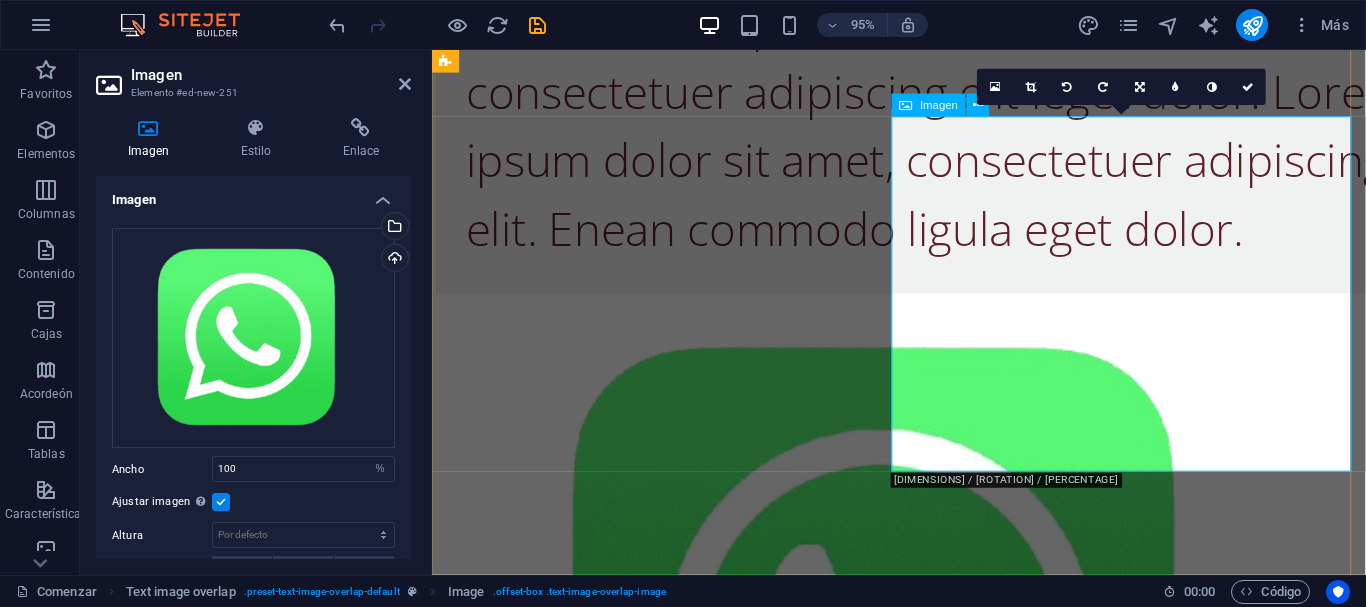 click at bounding box center (924, 683) 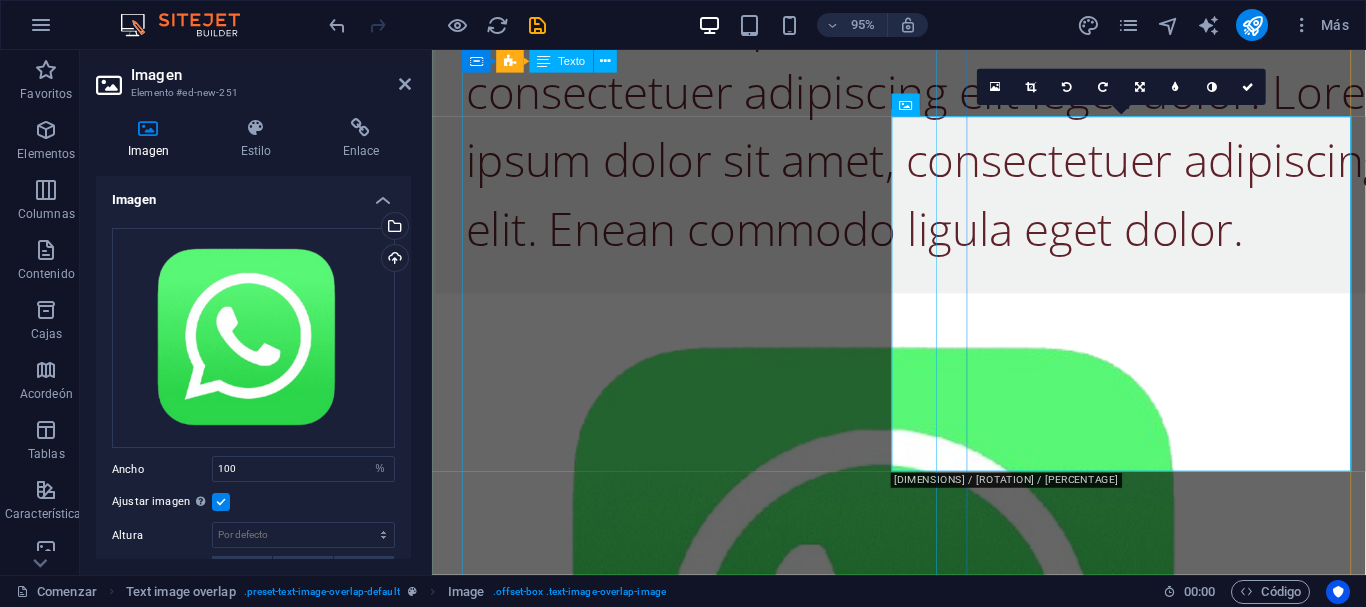 click on "Lorem ipsum dolor sit amet, consectetuer adipiscing elit. Enean commodo ligula eget dolor. Lorem ipsum dolor sit amet, consectetuer adipiscing elit leget dolor. Lorem ipsum dolor sit amet, consectetuer adipiscing elit. Enean commodo ligula eget dolor." at bounding box center (964, 58) 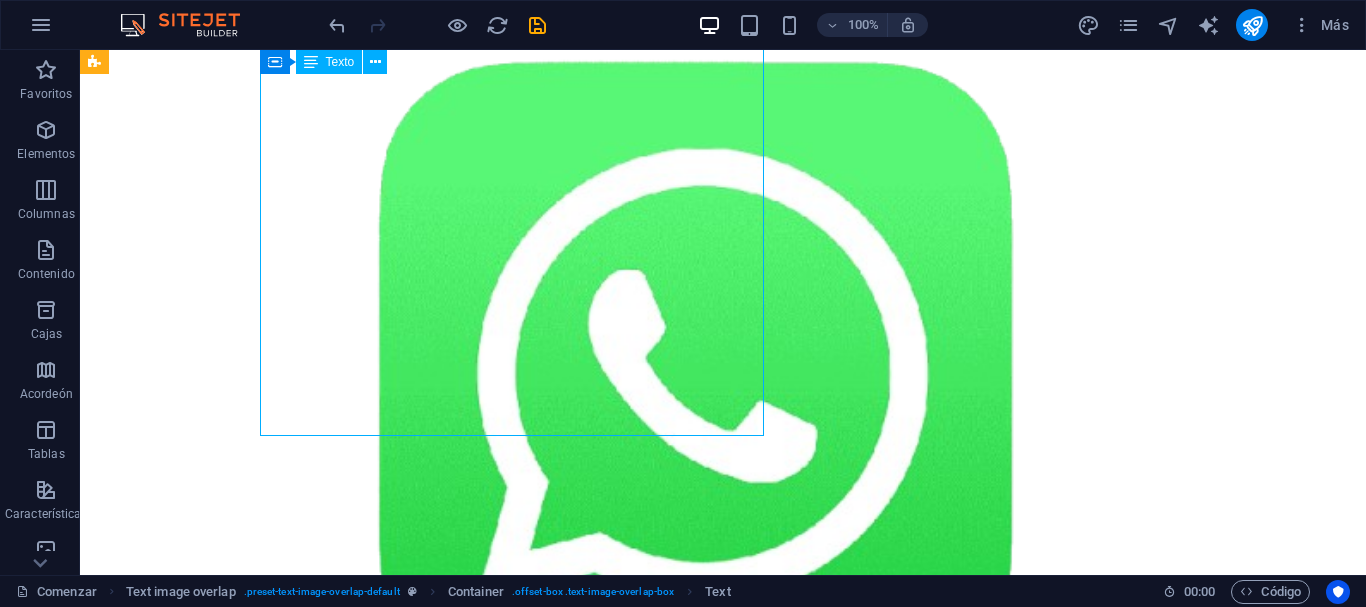 scroll, scrollTop: 1973, scrollLeft: 0, axis: vertical 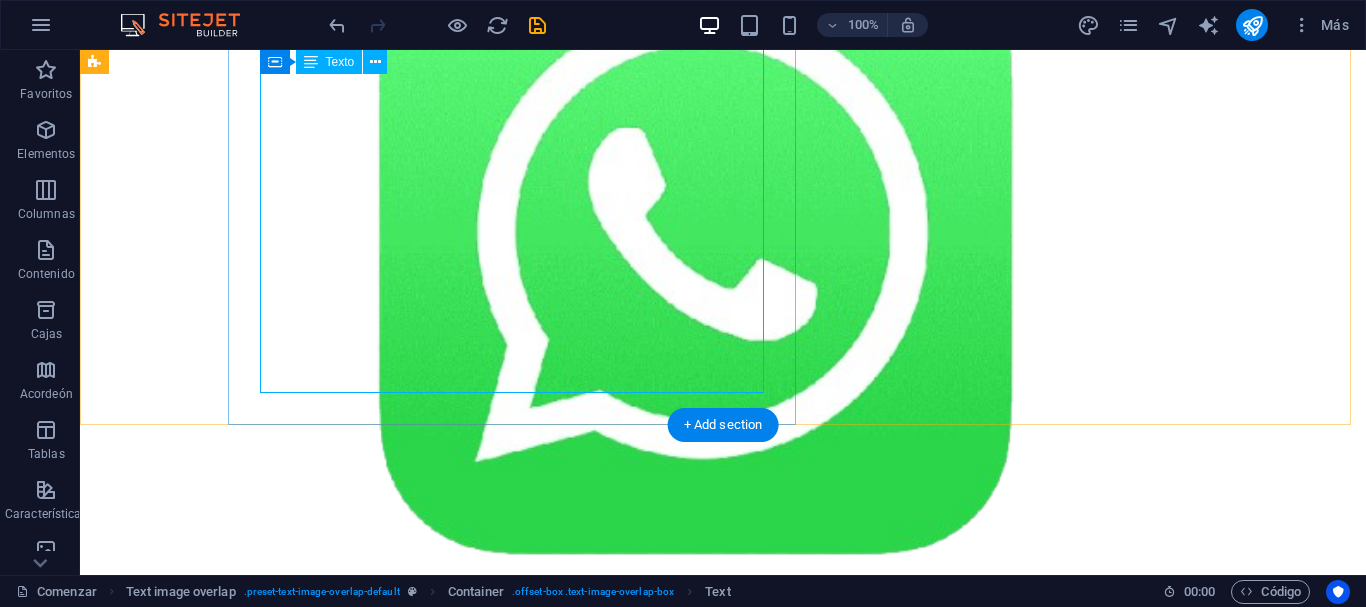 click on "Lorem ipsum dolor sit amet, consectetuer adipiscing elit. Enean commodo ligula eget dolor. Lorem ipsum dolor sit amet, consectetuer adipiscing elit leget dolor. Lorem ipsum dolor sit amet, consectetuer adipiscing elit. Enean commodo ligula eget dolor." at bounding box center [763, -385] 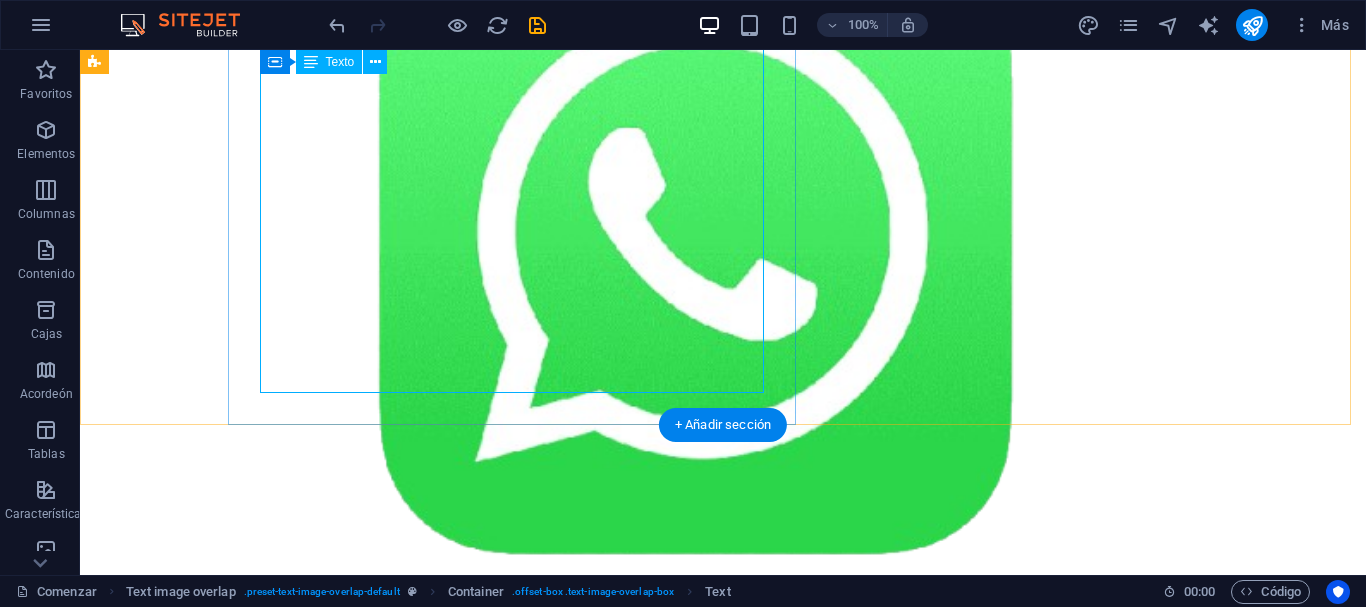 click on "Lorem ipsum dolor sit amet, consectetuer adipiscing elit. Enean commodo ligula eget dolor. Lorem ipsum dolor sit amet, consectetuer adipiscing elit leget dolor. Lorem ipsum dolor sit amet, consectetuer adipiscing elit. Enean commodo ligula eget dolor." at bounding box center (763, -385) 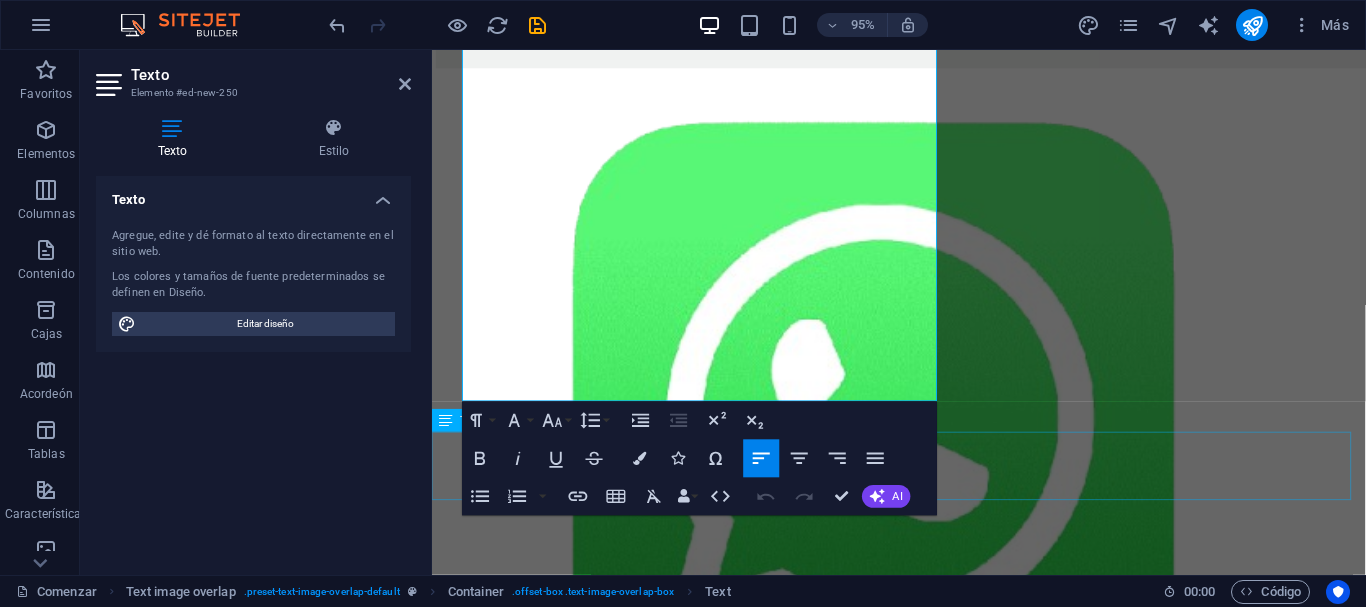 scroll, scrollTop: 1653, scrollLeft: 0, axis: vertical 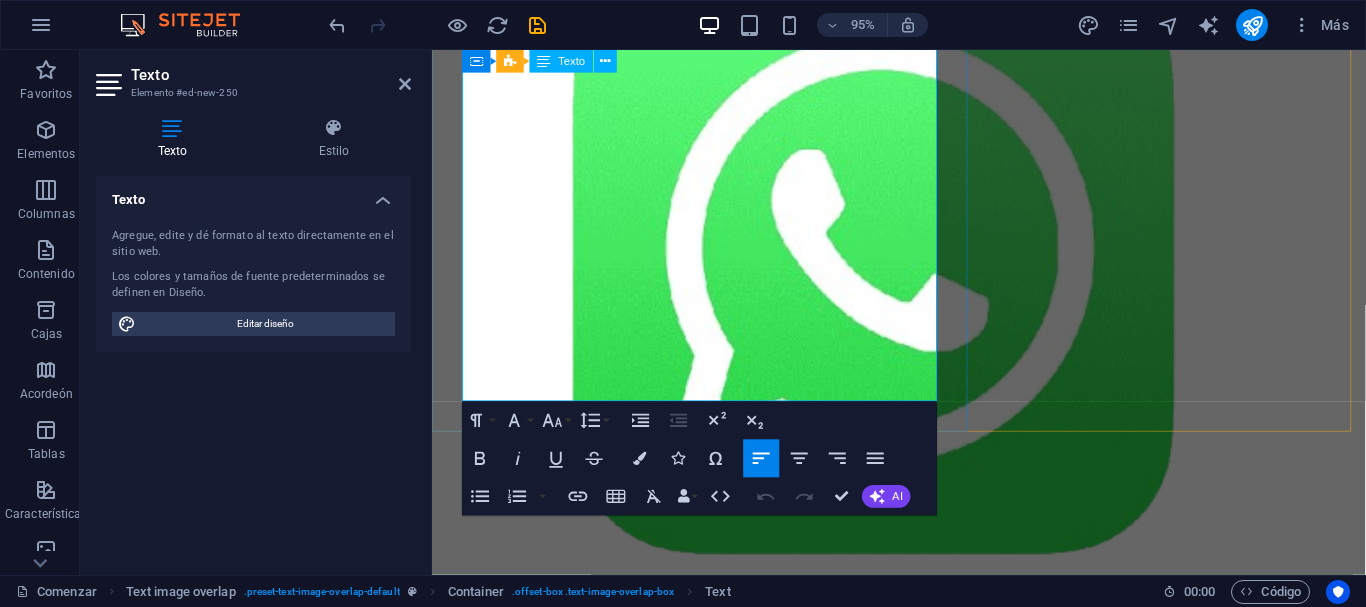 drag, startPoint x: 491, startPoint y: 249, endPoint x: 875, endPoint y: 336, distance: 393.73215 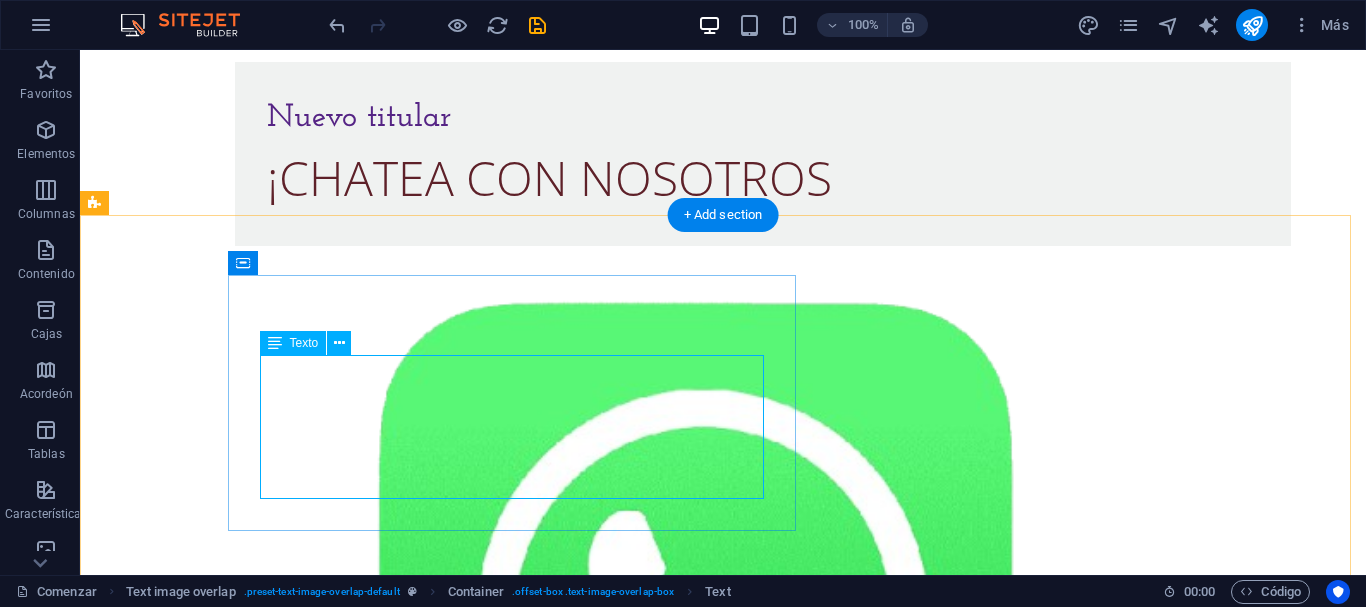 scroll, scrollTop: 1030, scrollLeft: 0, axis: vertical 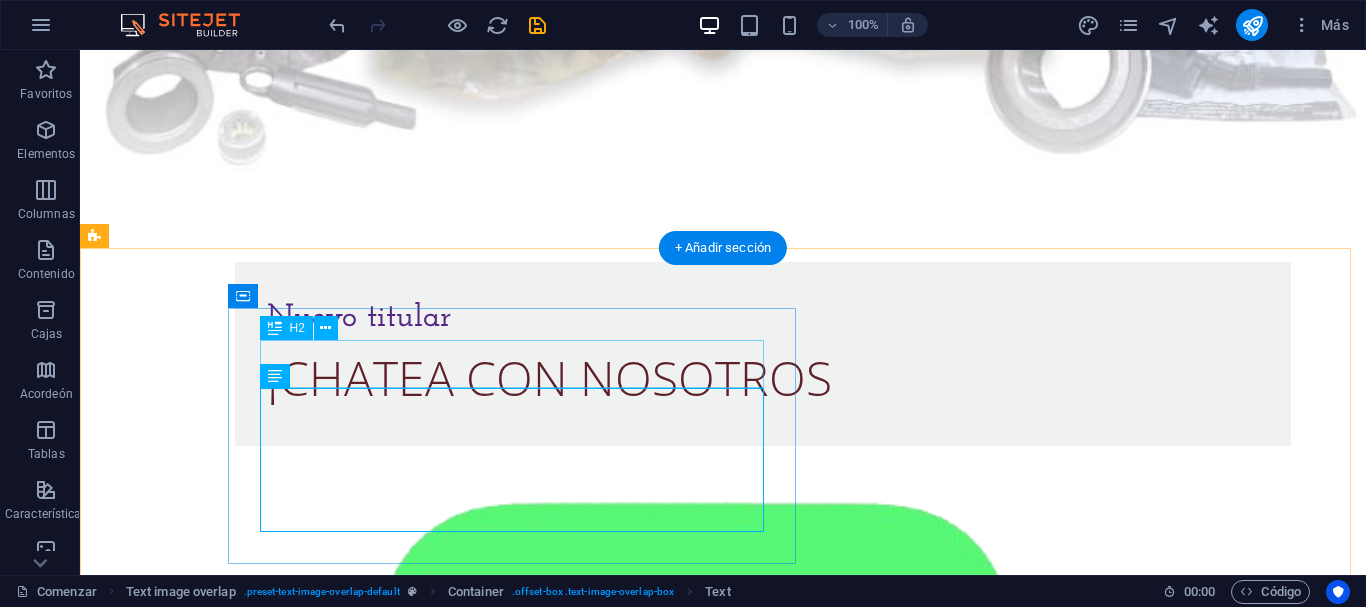 click on "Nuevo titular" at bounding box center [763, 318] 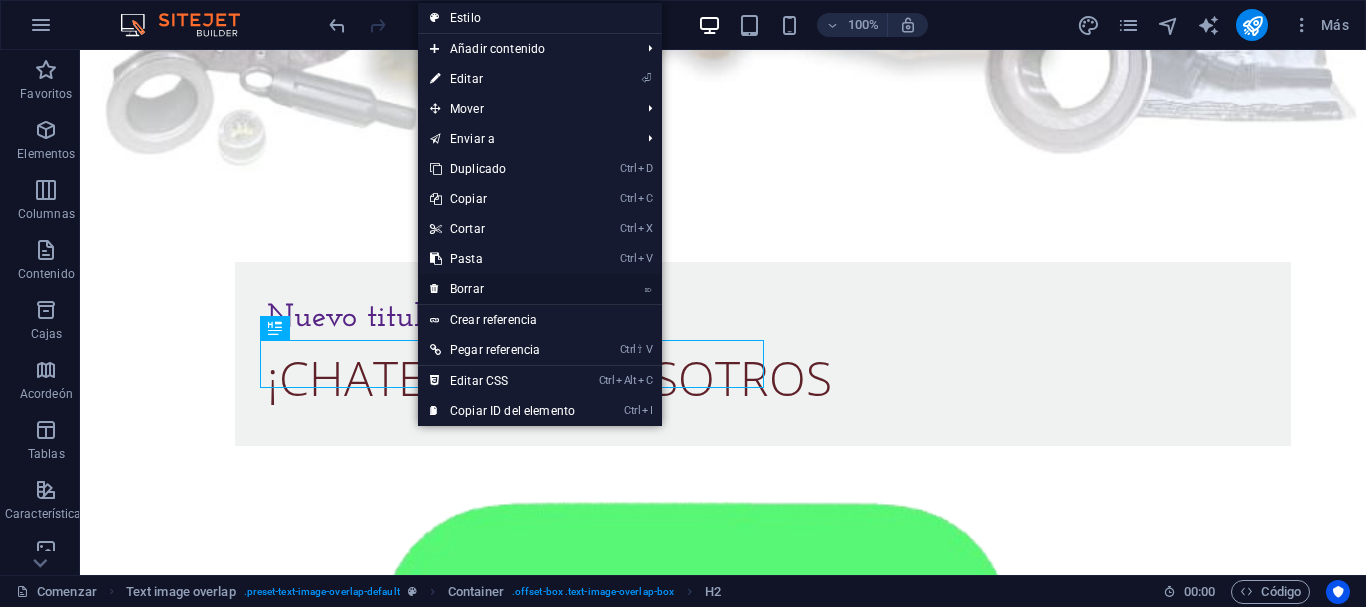 click on "⌦ Borrar" at bounding box center (502, 289) 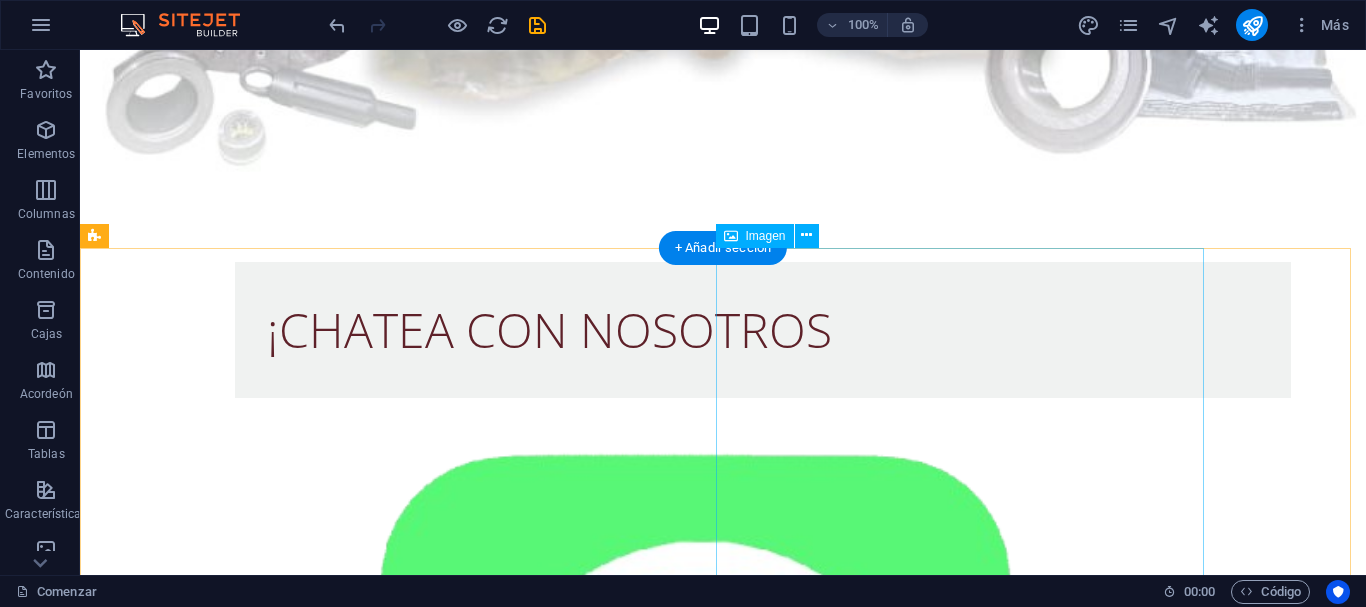 click at bounding box center [723, 775] 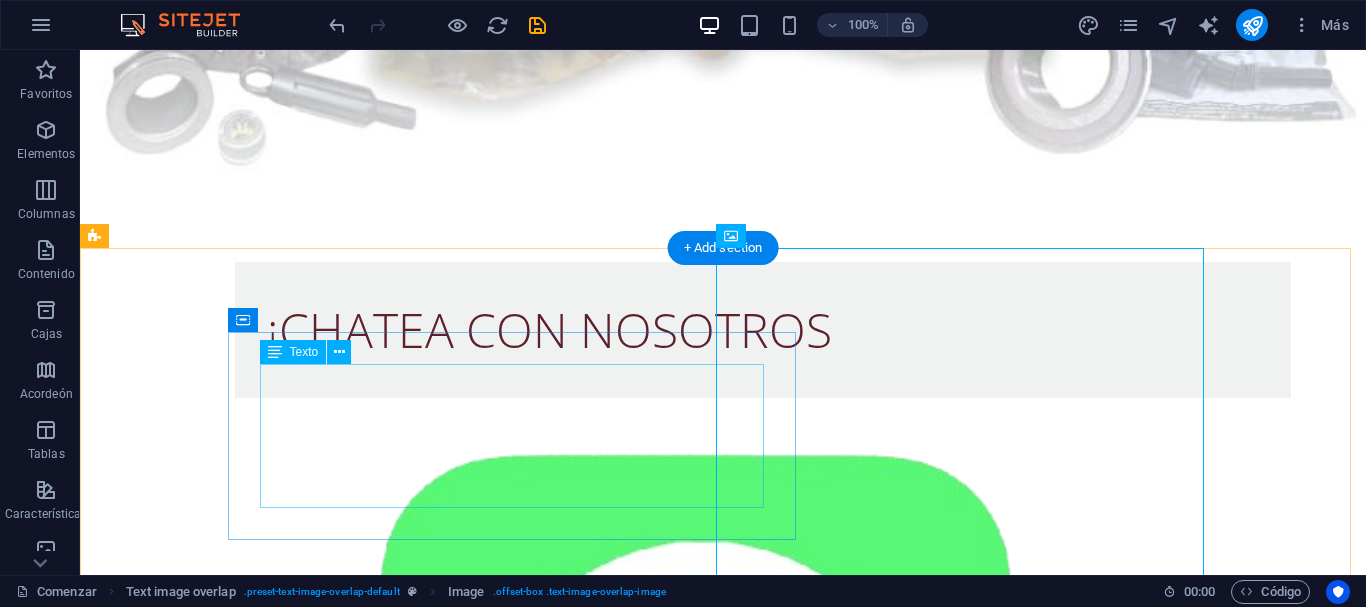 click on "¡CHATEA CON NOSOTROS" at bounding box center (763, 330) 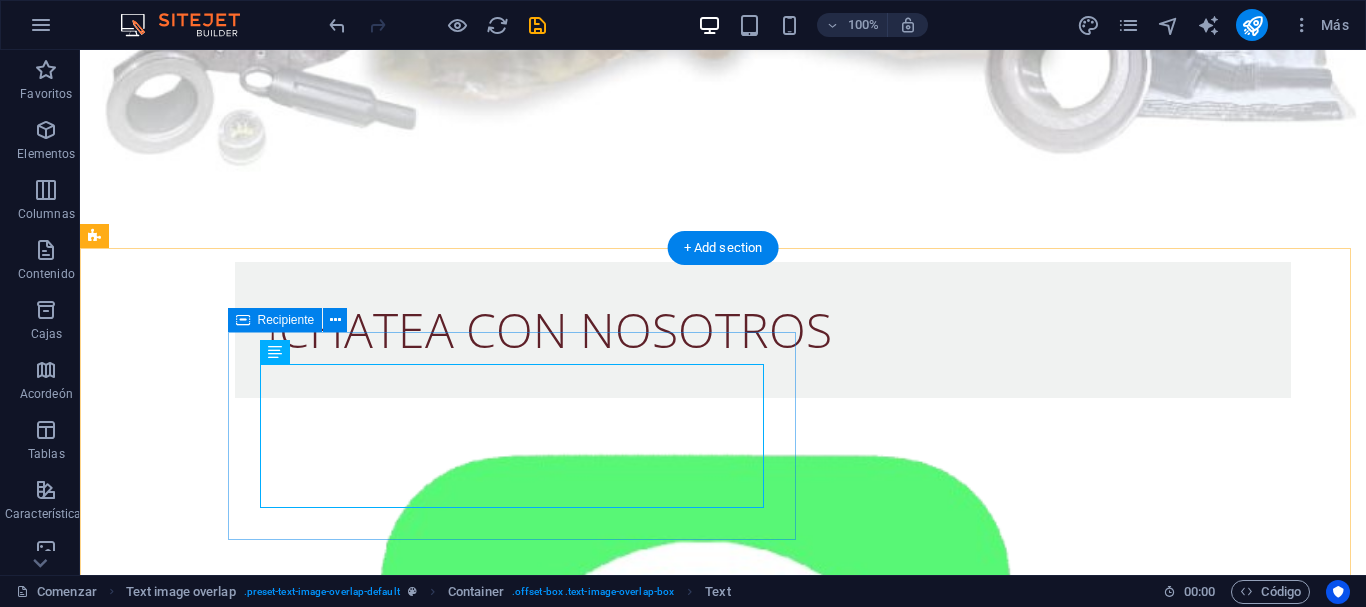 click on "¡CHATEA CON NOSOTROS" at bounding box center (763, 330) 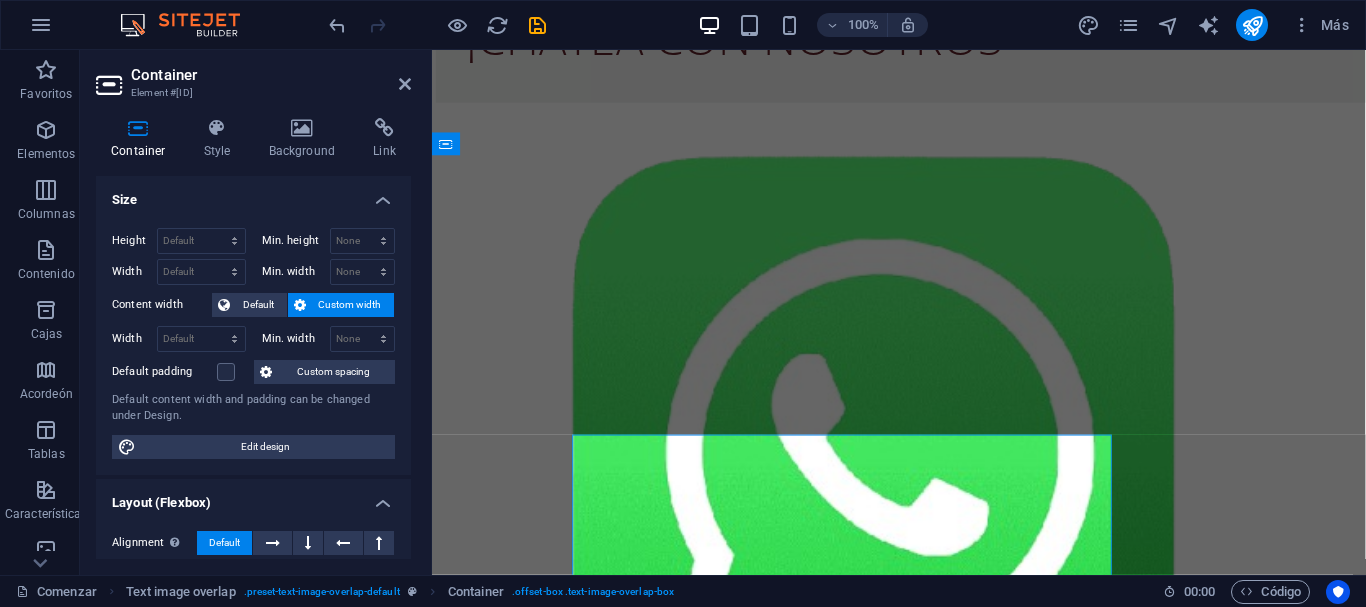scroll, scrollTop: 907, scrollLeft: 0, axis: vertical 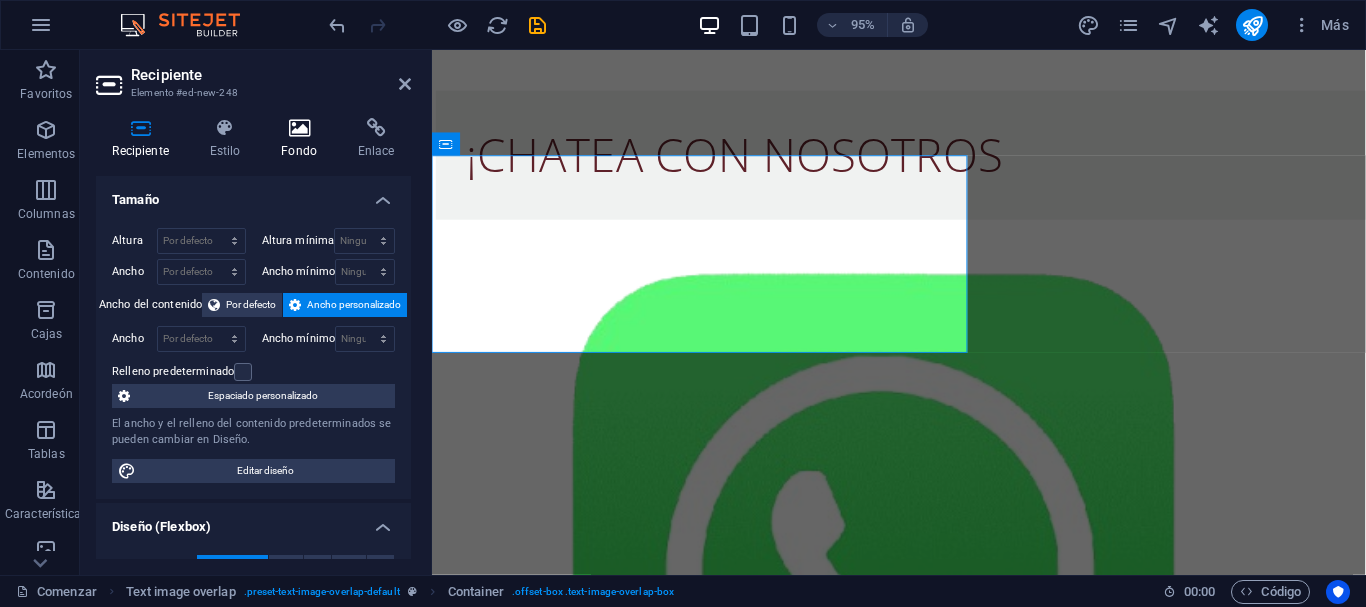 click at bounding box center [299, 128] 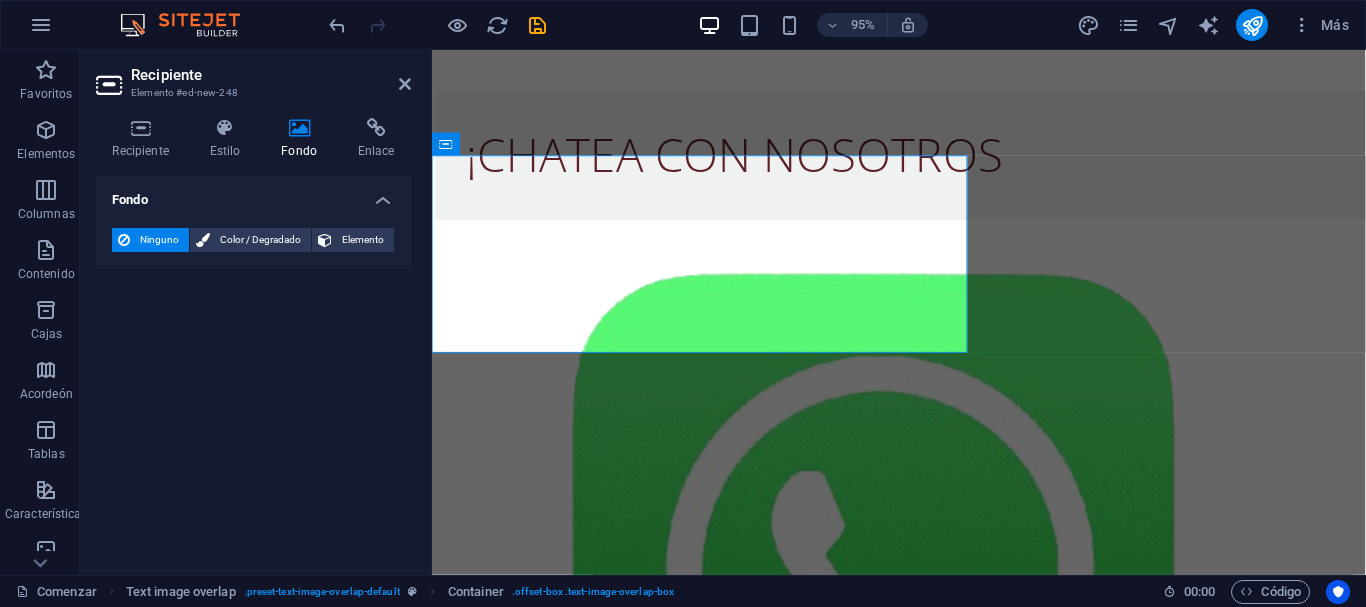 click on "Ninguno" at bounding box center (159, 239) 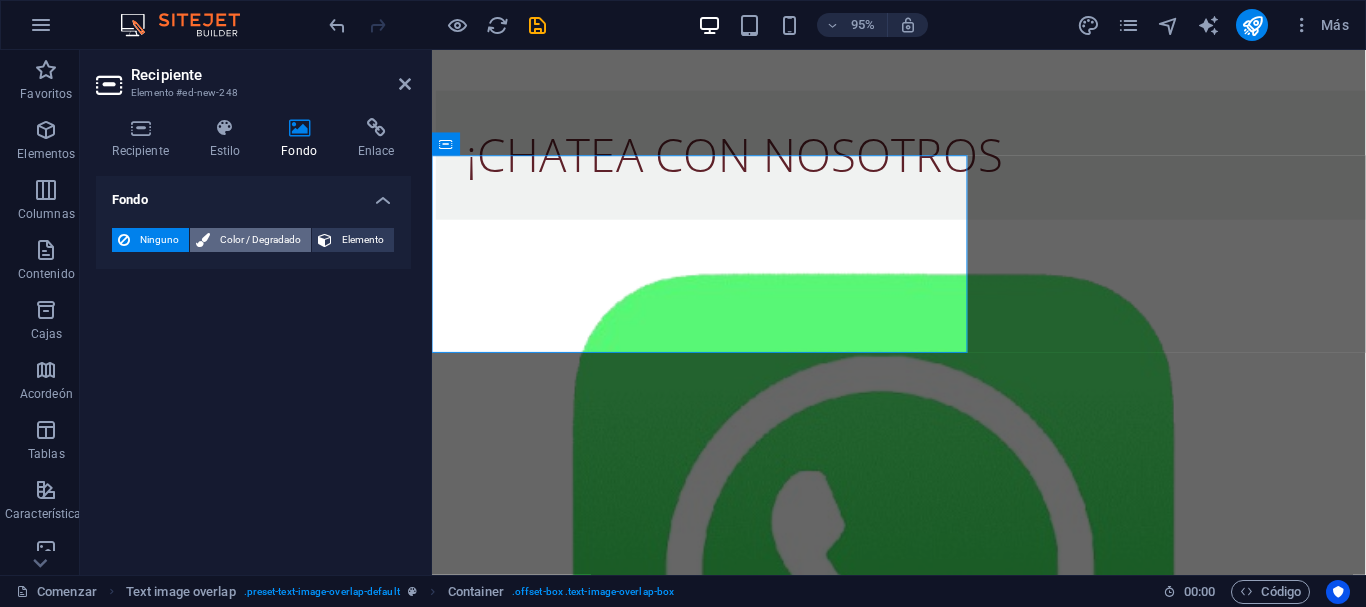 click on "Color / Degradado" at bounding box center [260, 239] 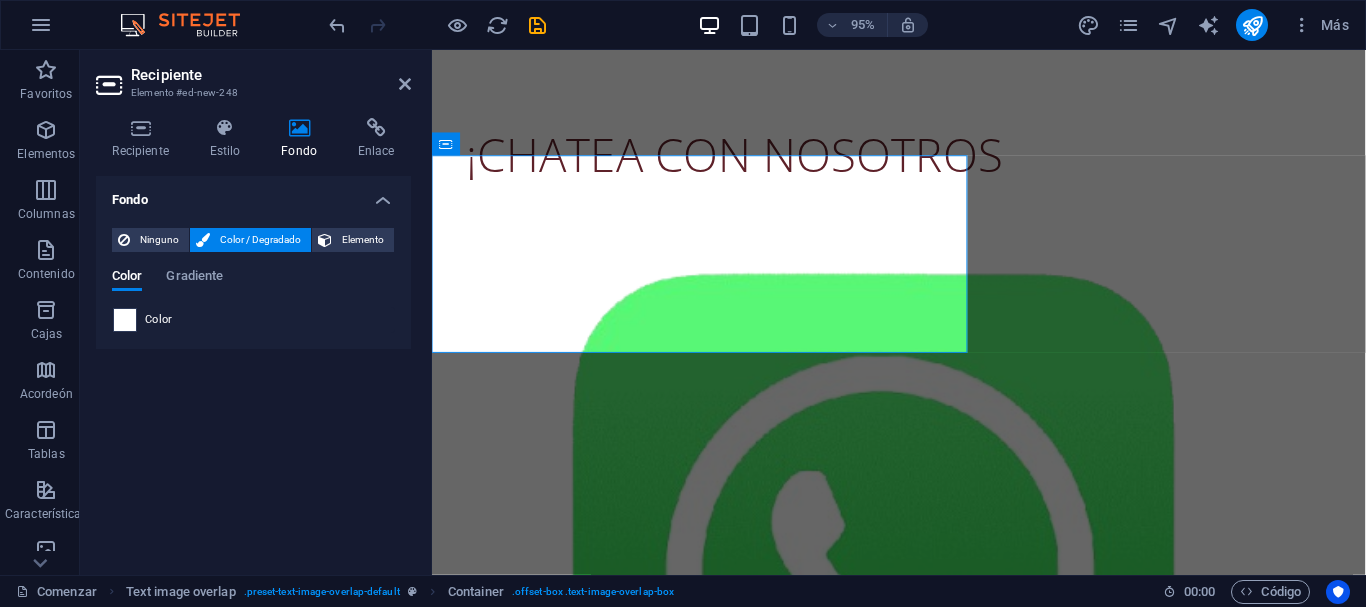 click at bounding box center (125, 320) 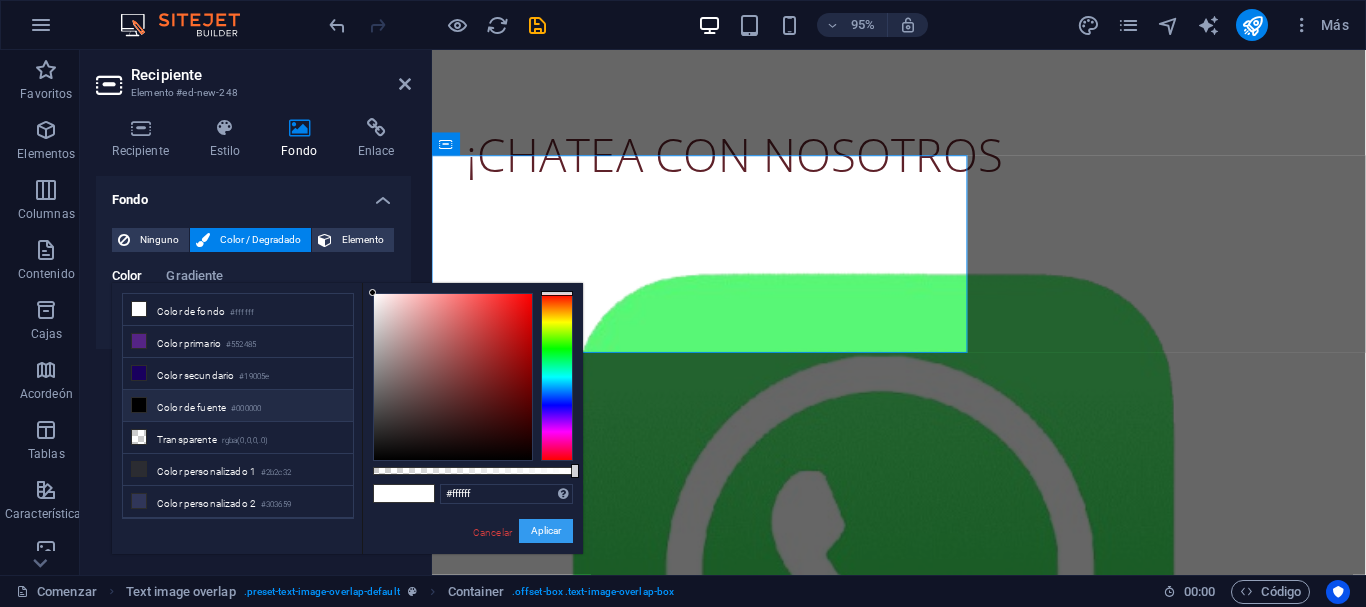 click on "Aplicar" at bounding box center [546, 531] 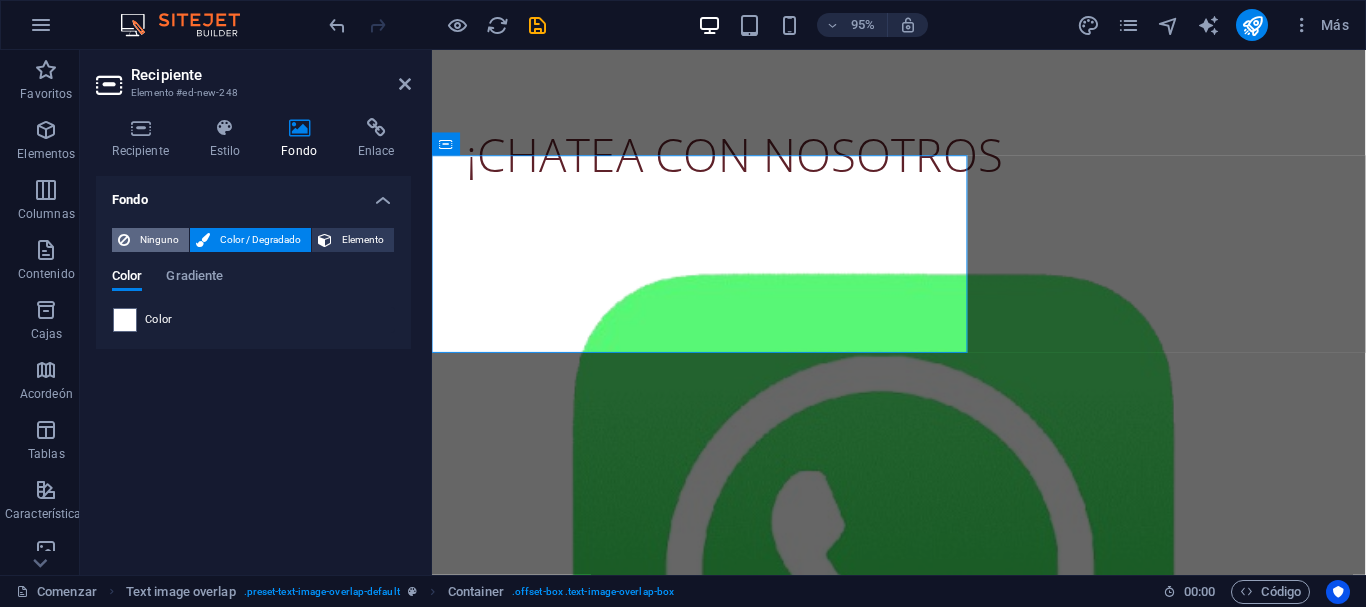 click on "Ninguno" at bounding box center (159, 240) 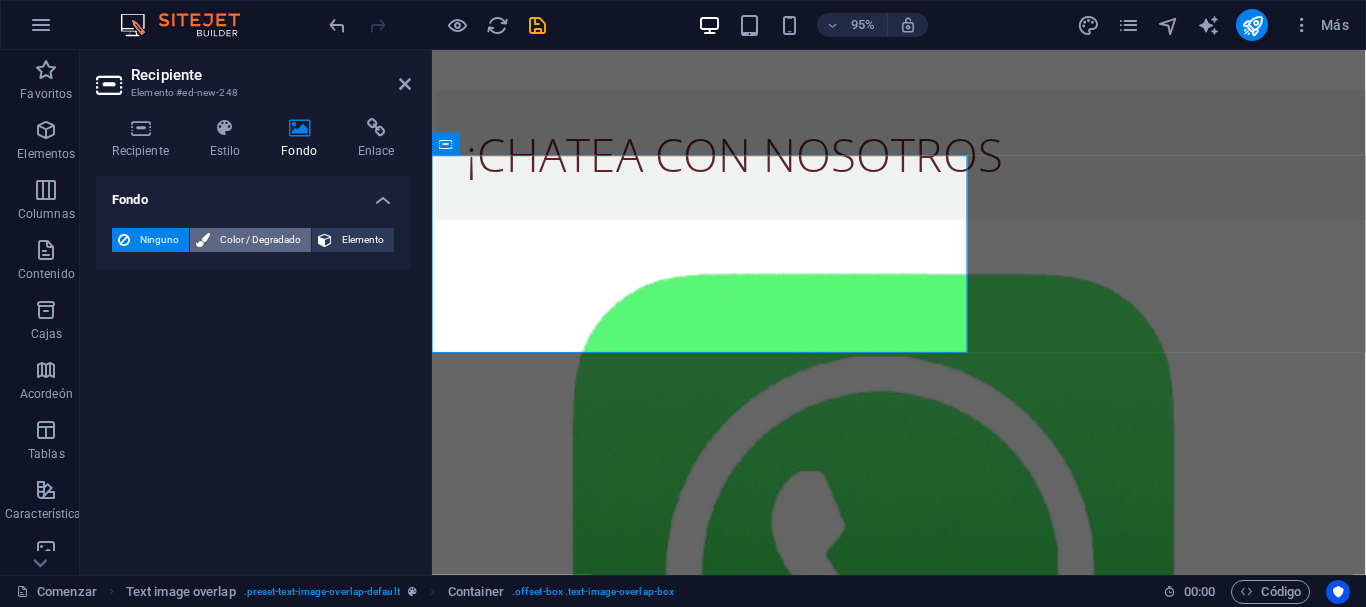 click on "Color / Degradado" at bounding box center [260, 239] 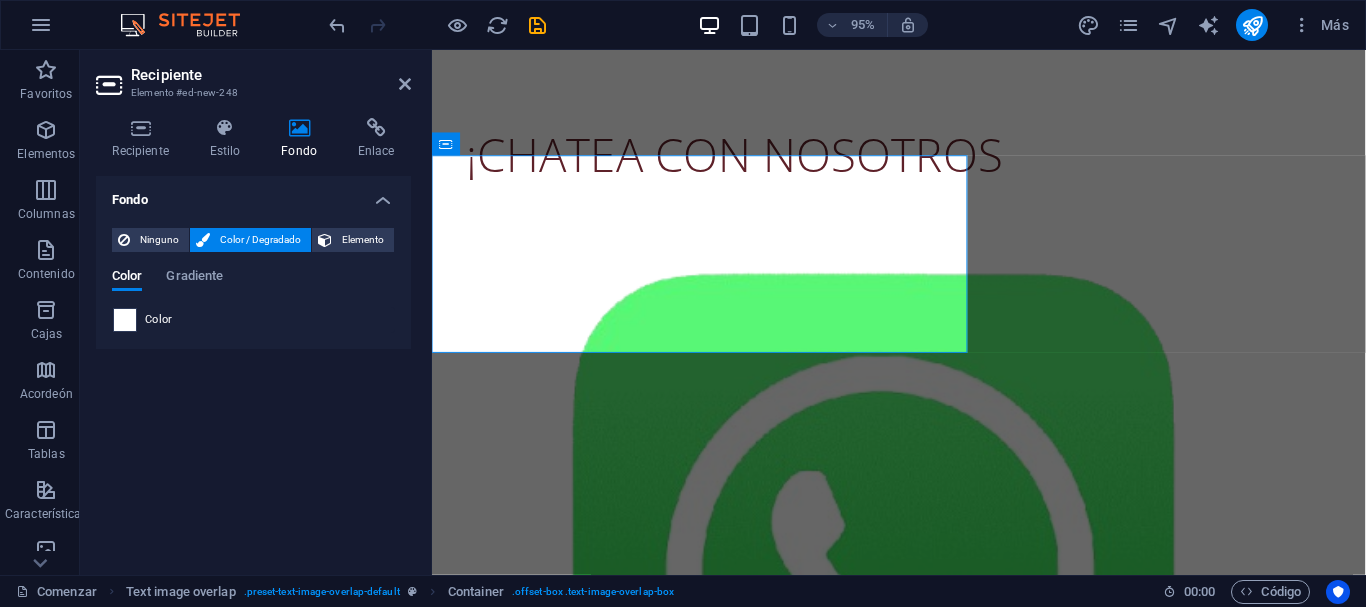 click at bounding box center [125, 320] 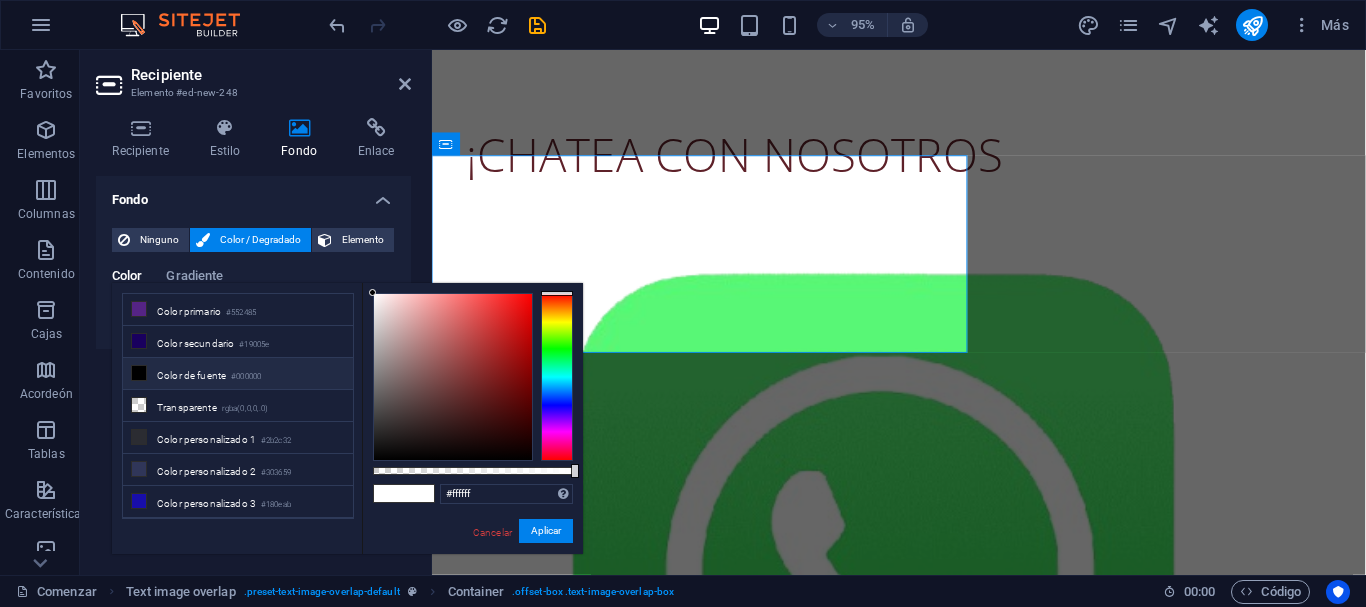 scroll, scrollTop: 54, scrollLeft: 0, axis: vertical 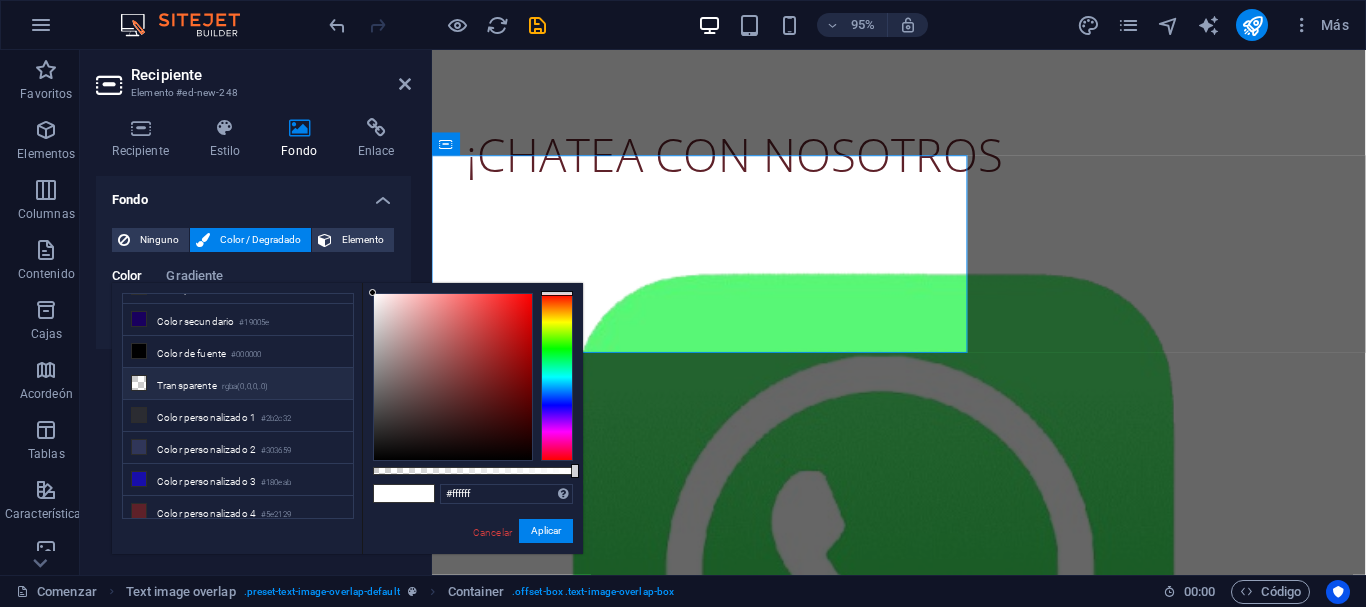 click on "rgba(0,0,0,.0)" at bounding box center (245, 387) 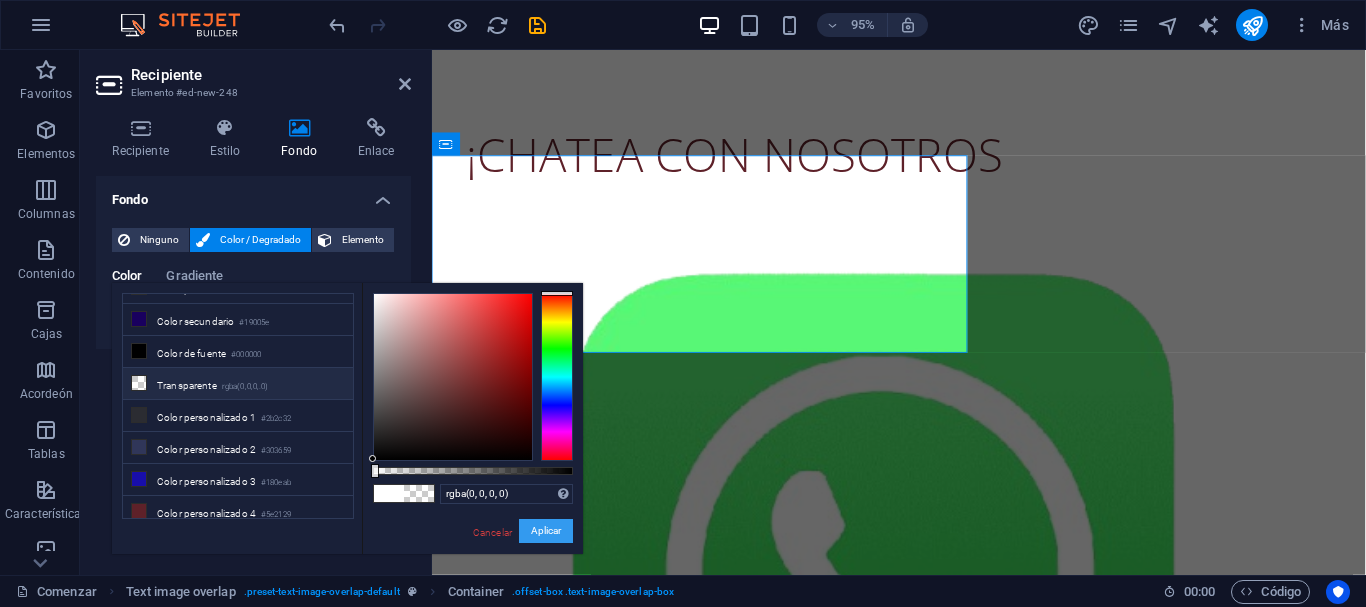 click on "Aplicar" at bounding box center [546, 530] 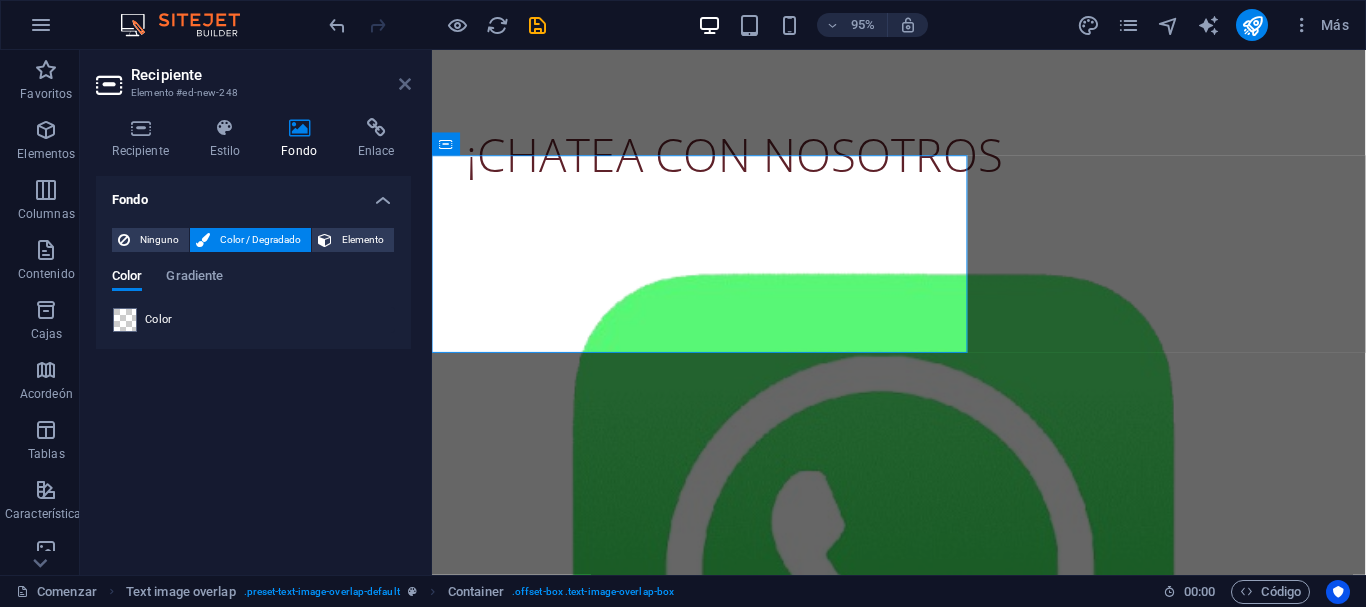 click at bounding box center (405, 84) 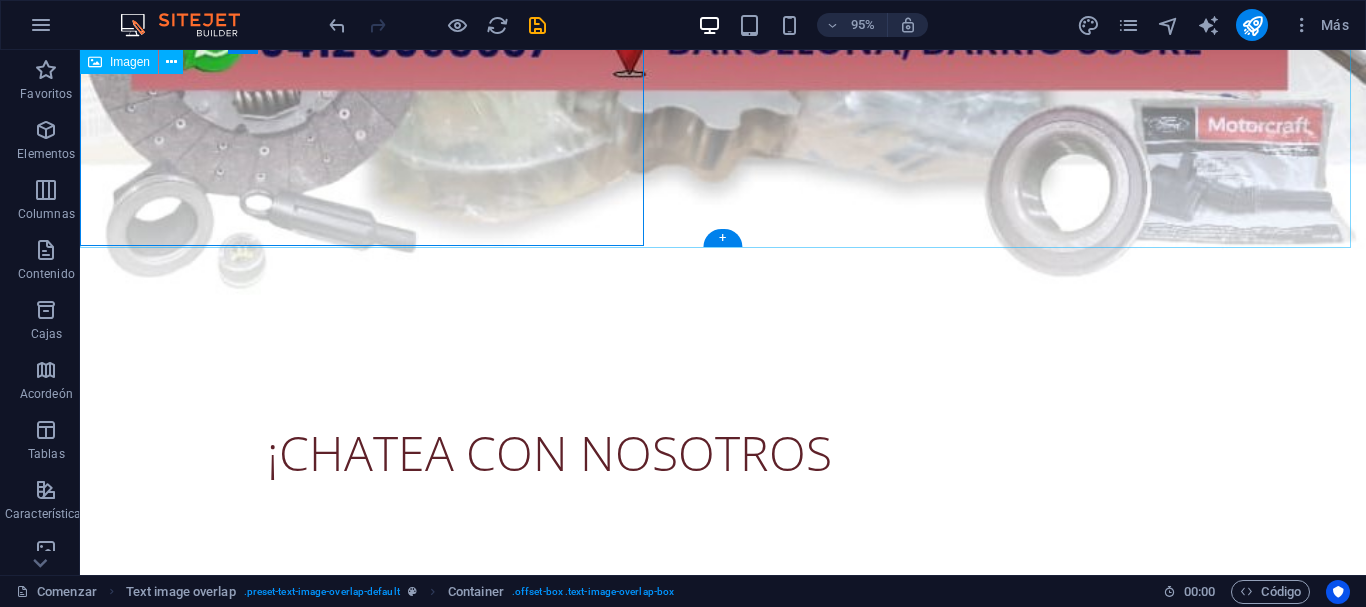 scroll, scrollTop: 1030, scrollLeft: 0, axis: vertical 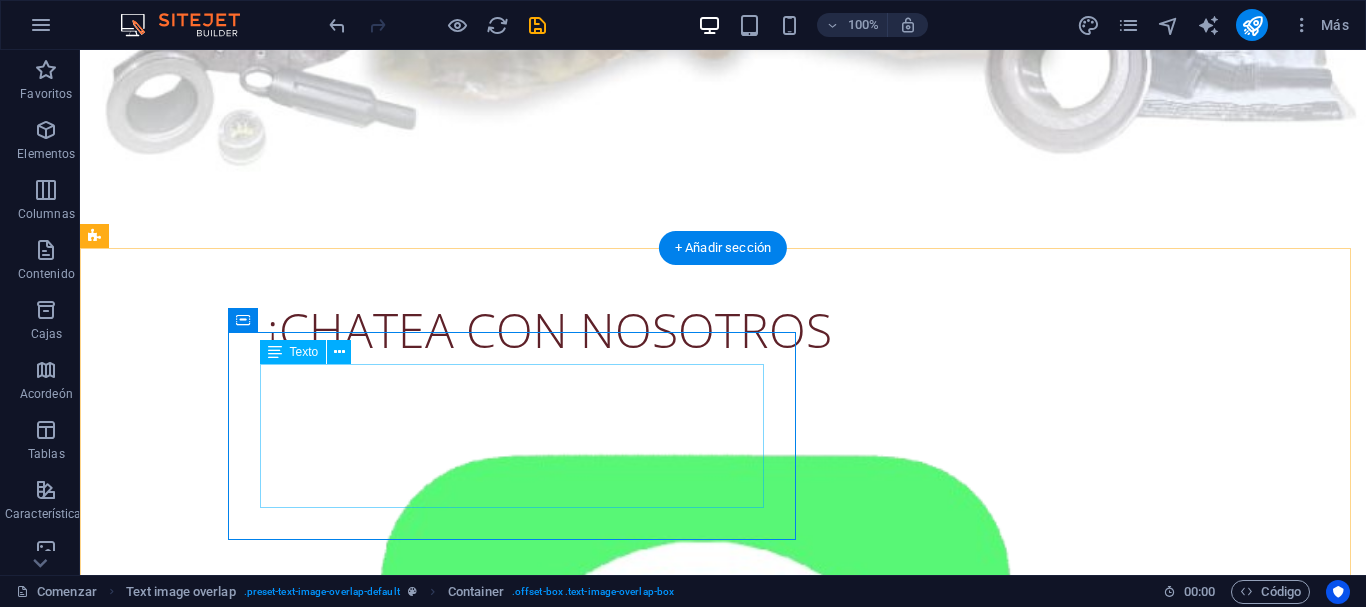 click on "¡CHATEA CON NOSOTROS" at bounding box center (763, 330) 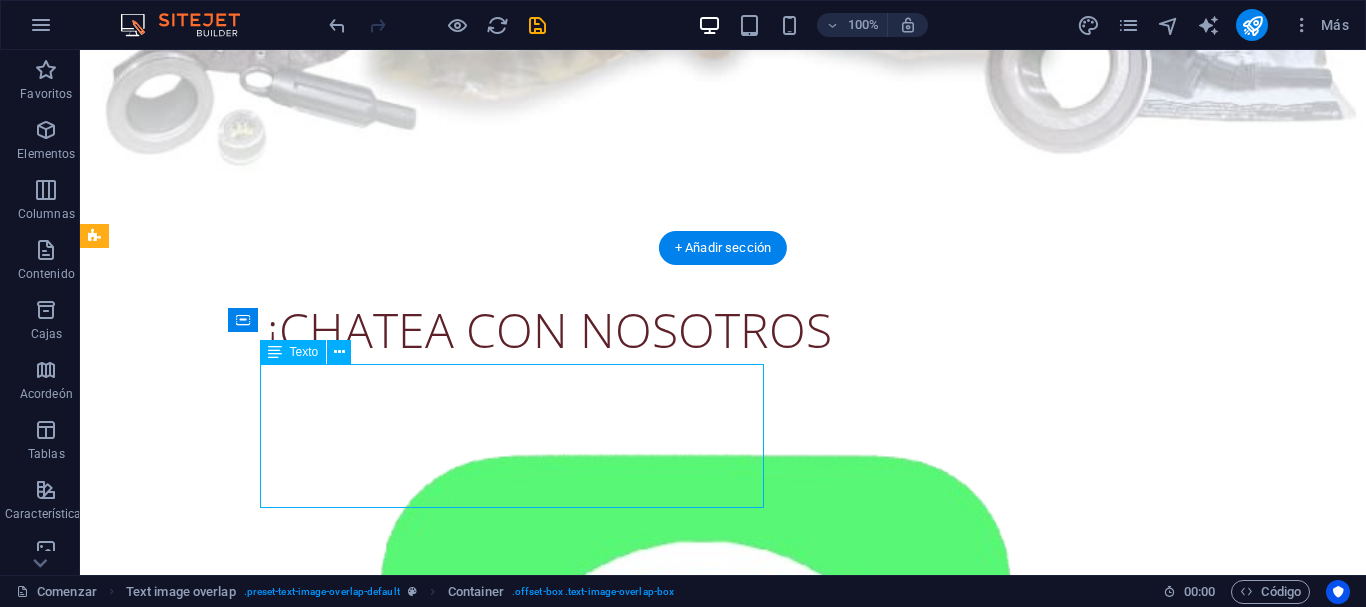 click on "¡CHATEA CON NOSOTROS" at bounding box center (763, 330) 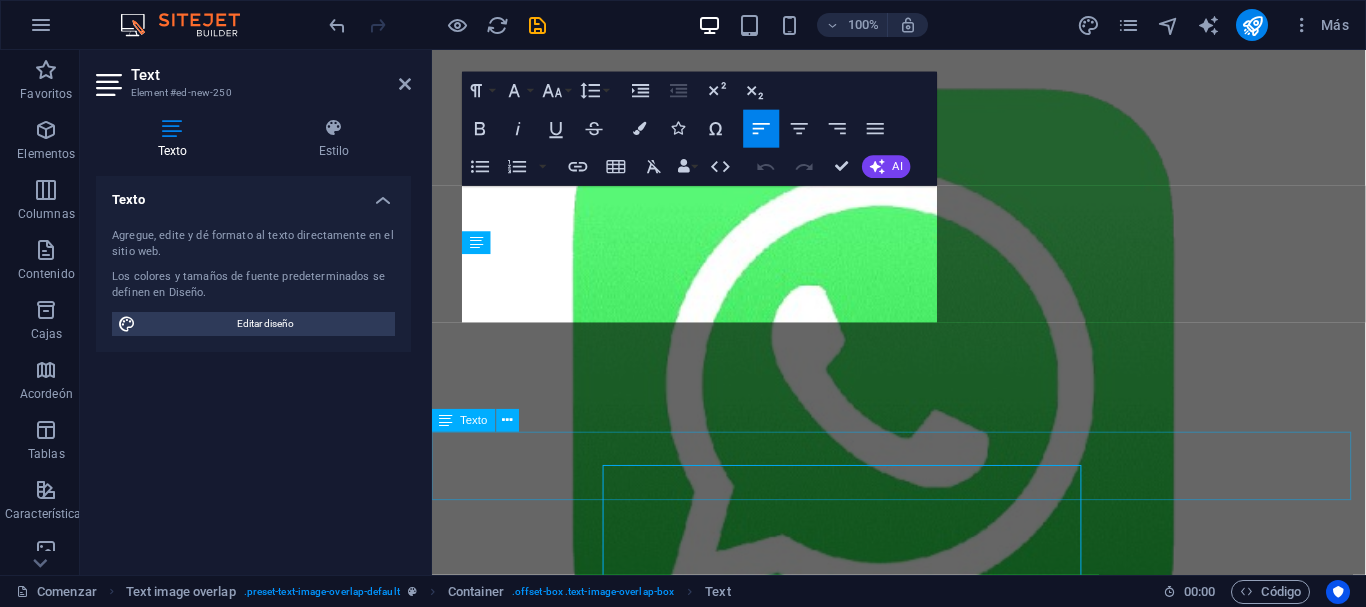 scroll, scrollTop: 907, scrollLeft: 0, axis: vertical 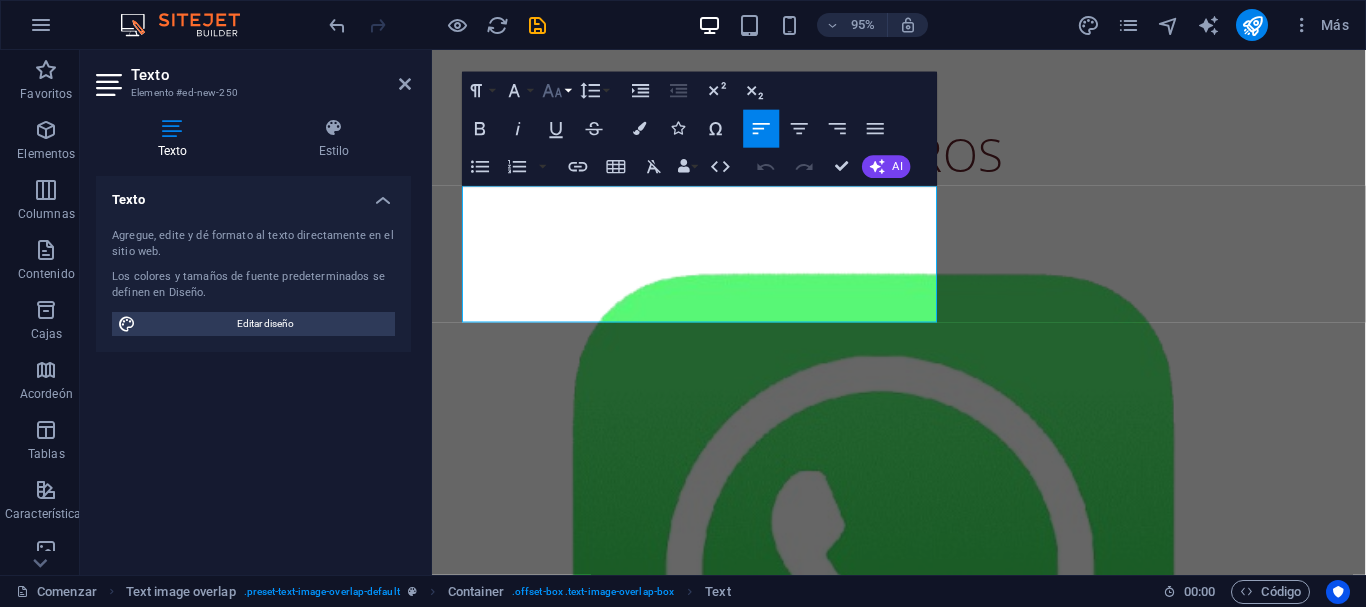 click 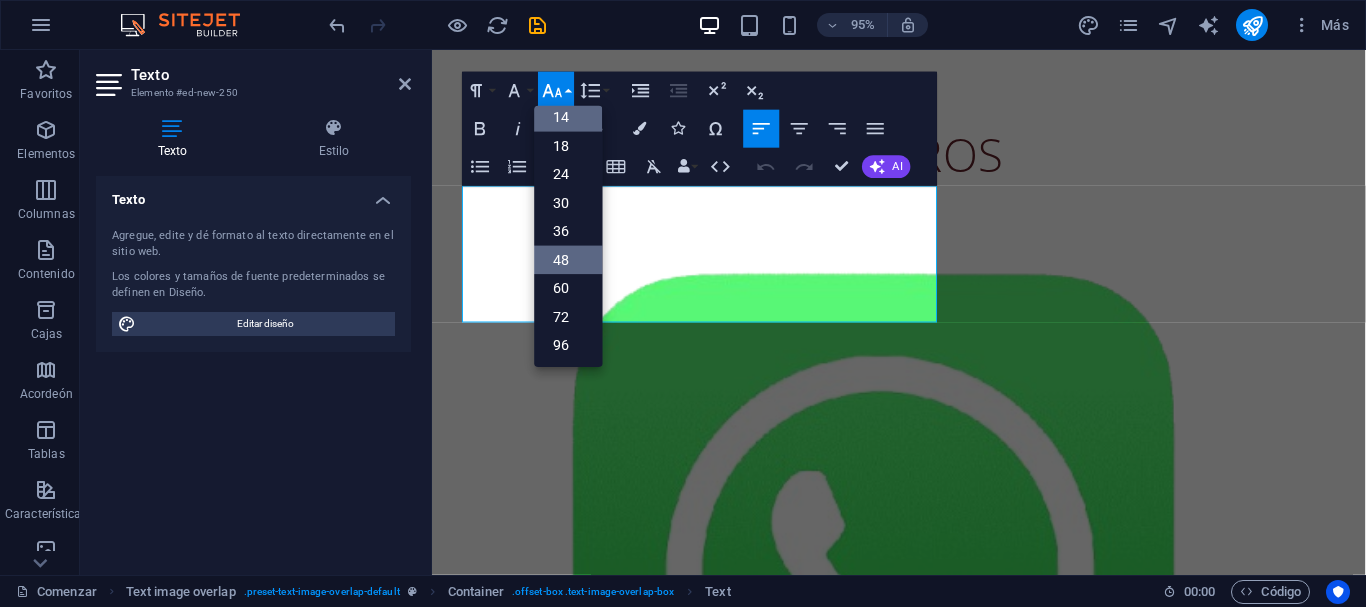 scroll, scrollTop: 61, scrollLeft: 0, axis: vertical 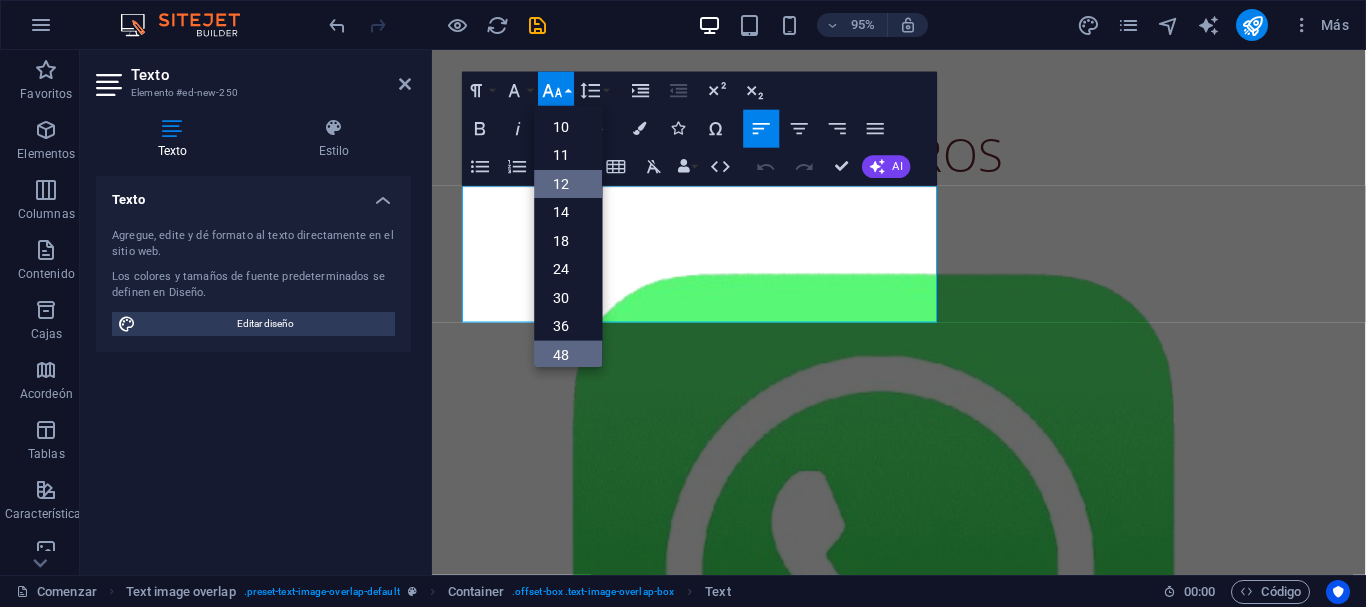 click on "12" at bounding box center [569, 184] 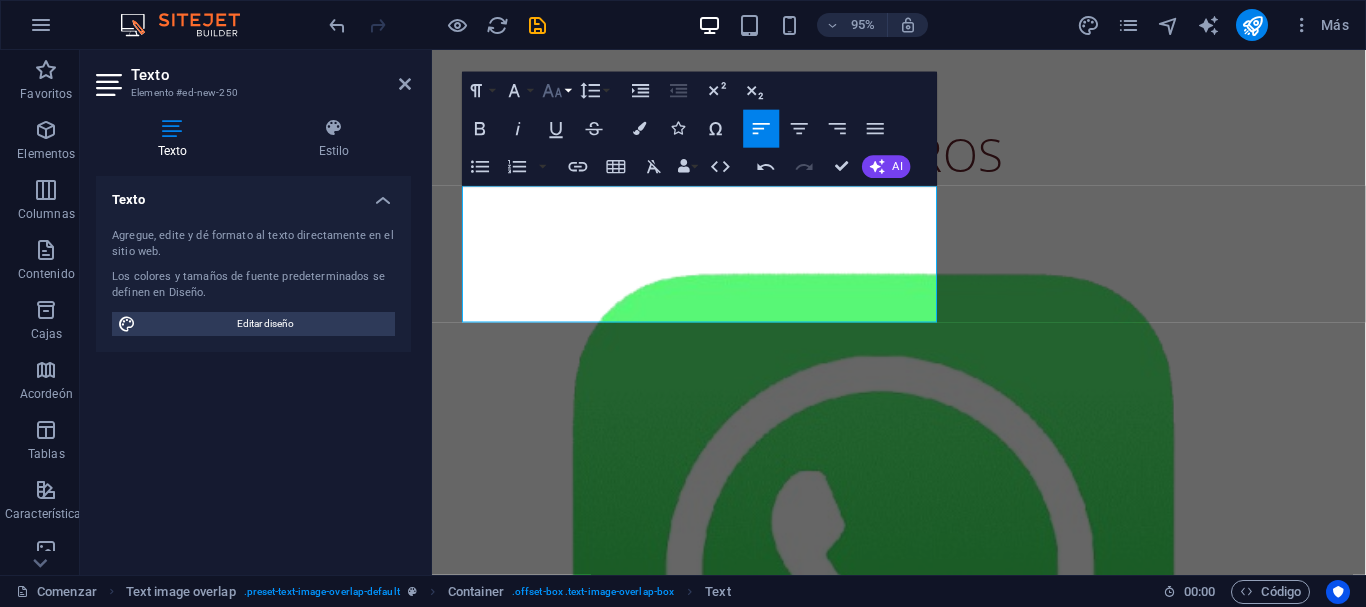 click 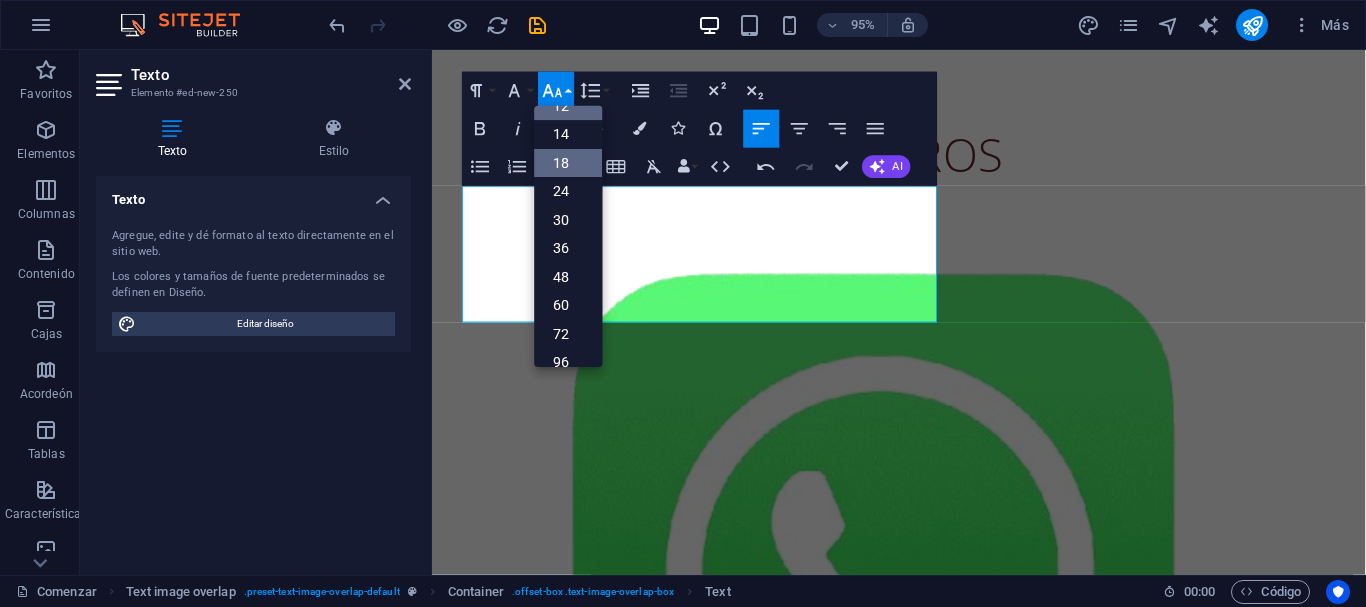scroll, scrollTop: 43, scrollLeft: 0, axis: vertical 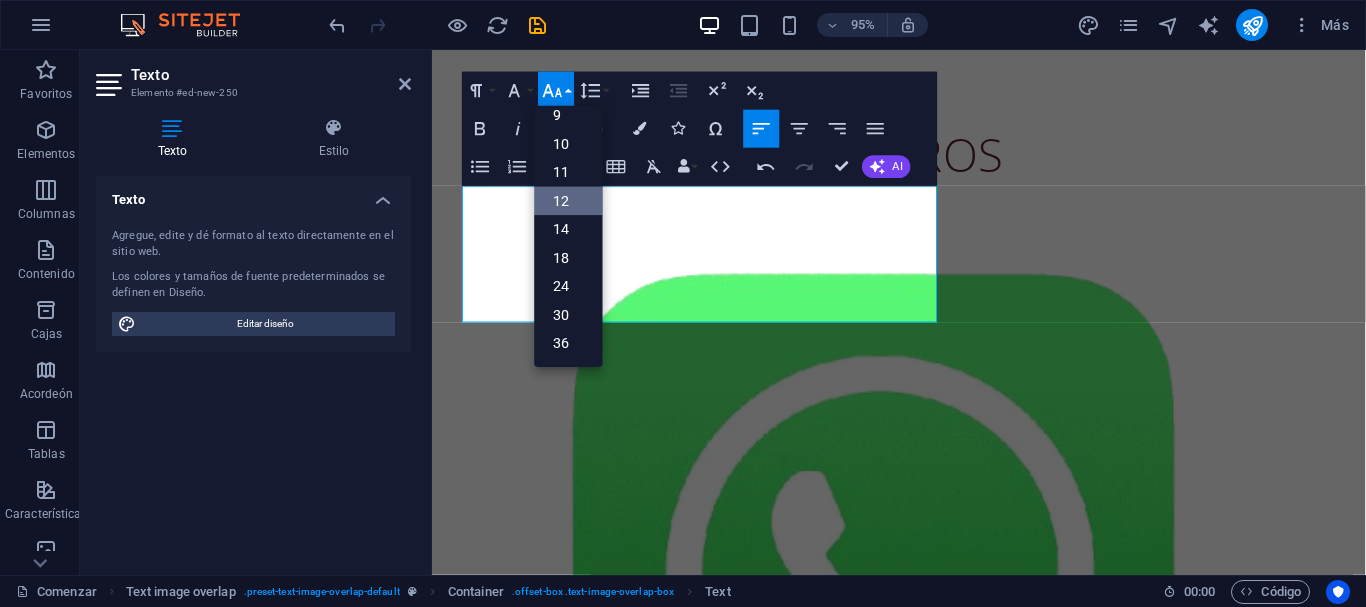 click on "12" at bounding box center [569, 201] 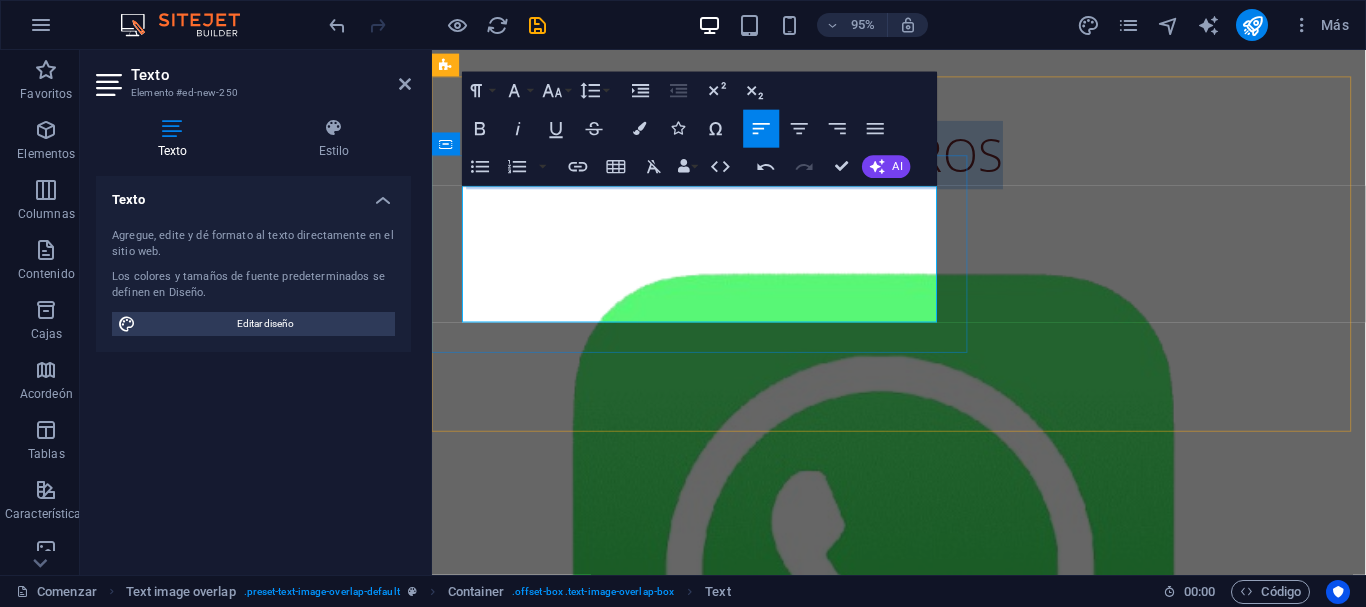 drag, startPoint x: 729, startPoint y: 287, endPoint x: 449, endPoint y: 225, distance: 286.78214 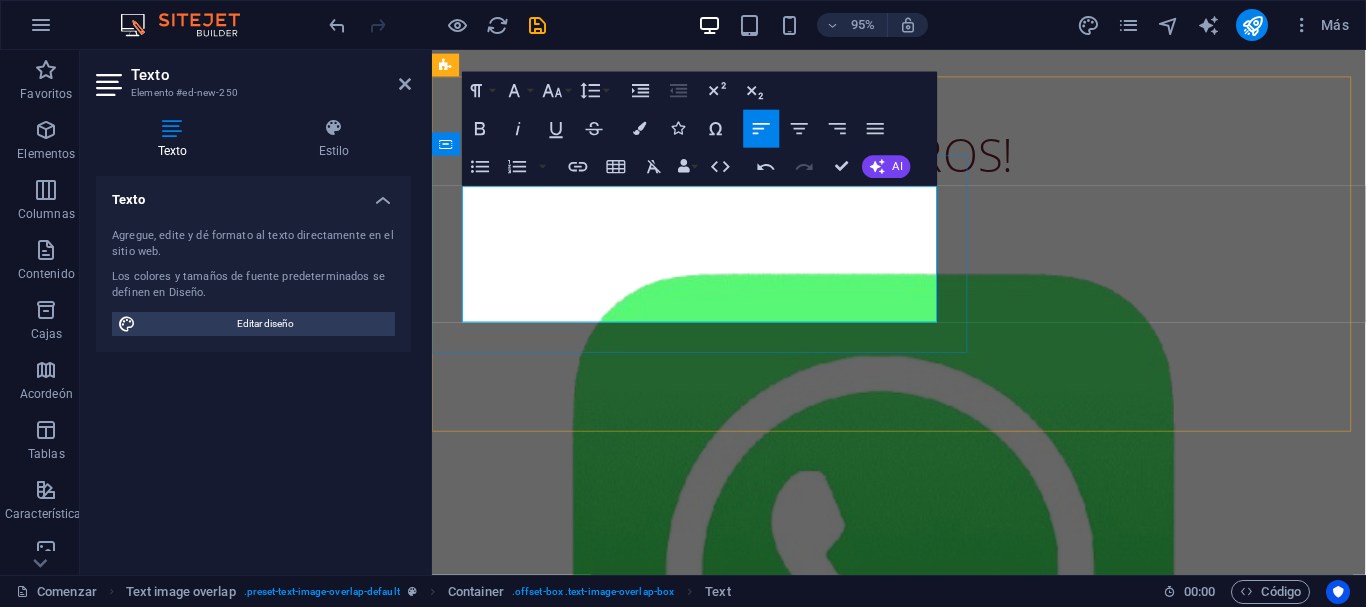 type 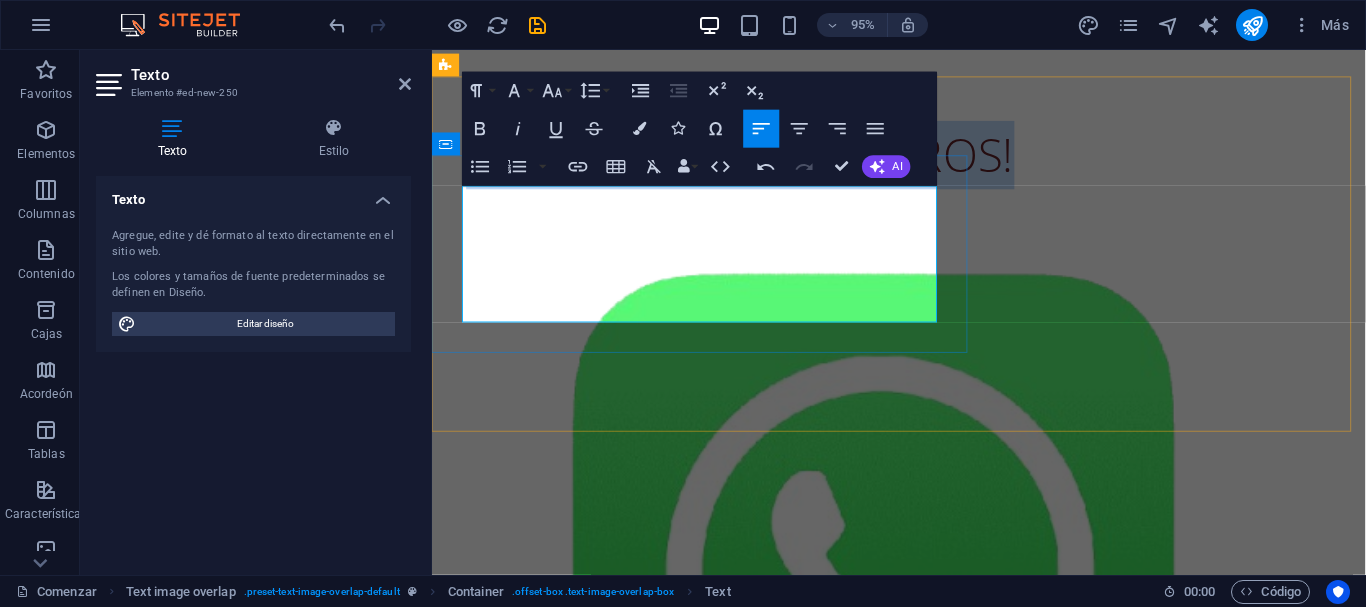 drag, startPoint x: 746, startPoint y: 277, endPoint x: 478, endPoint y: 239, distance: 270.68063 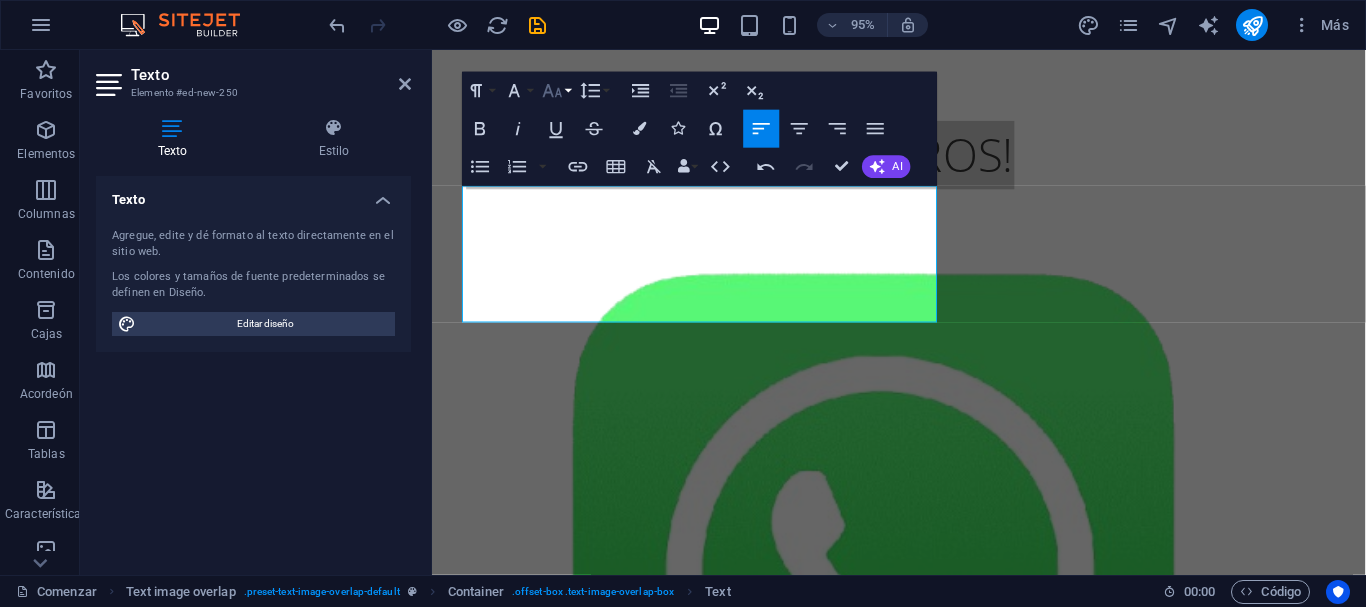 click 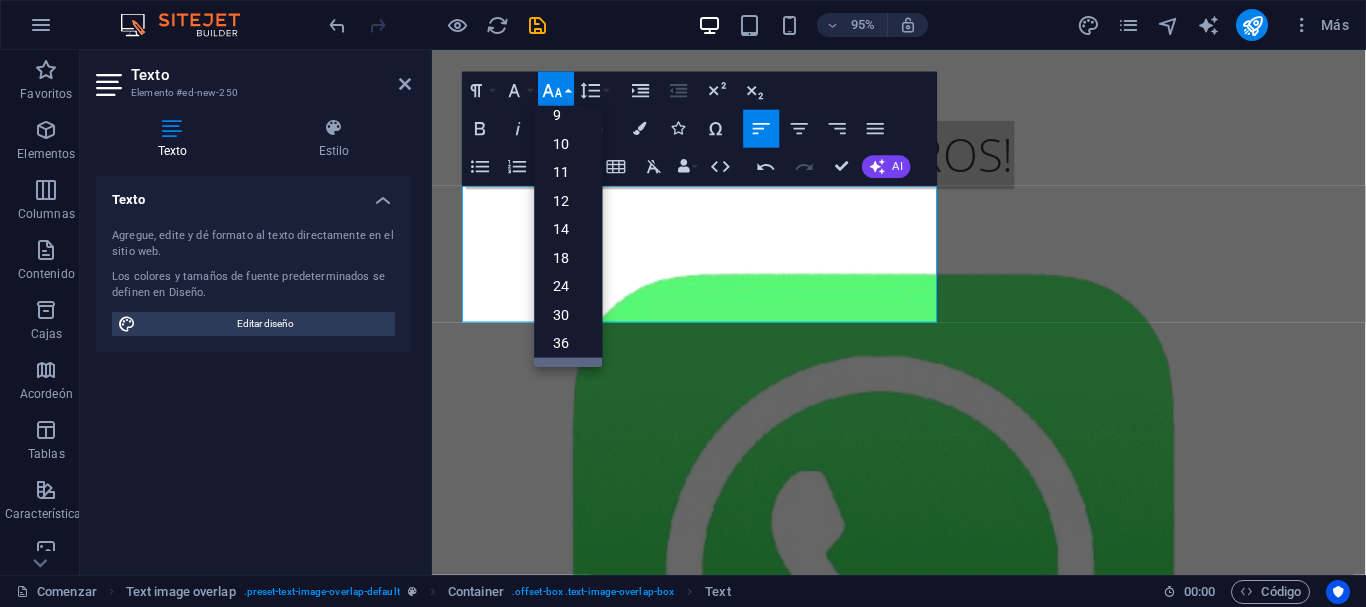 scroll, scrollTop: 161, scrollLeft: 0, axis: vertical 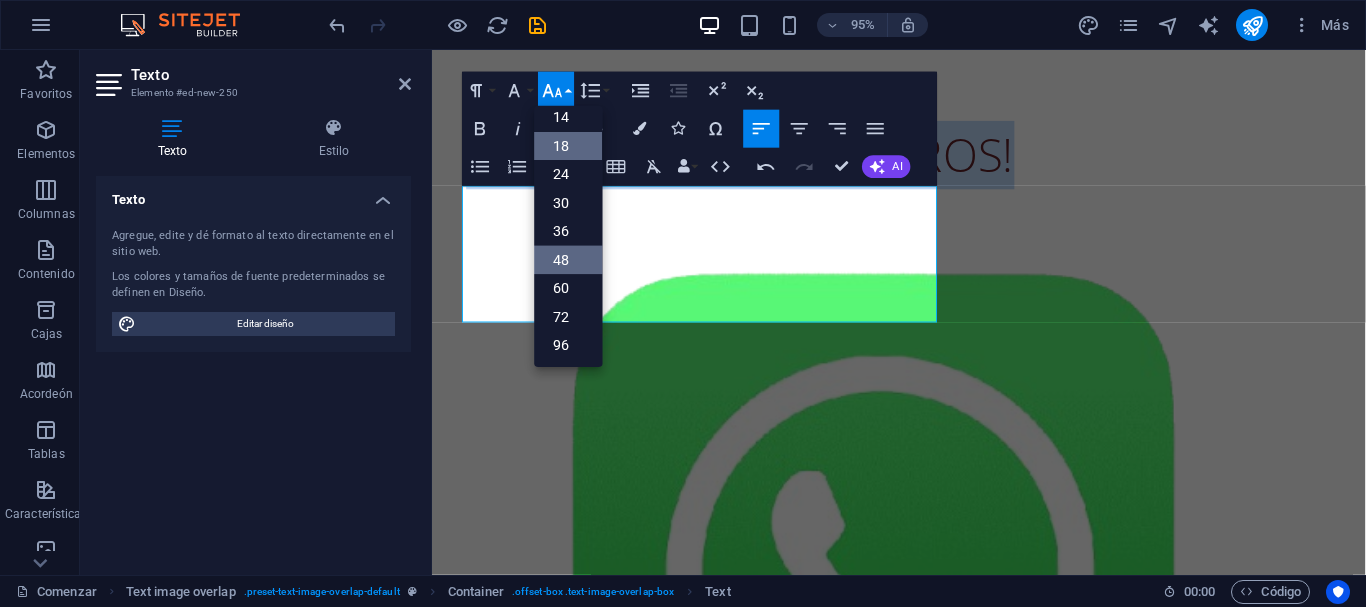 click on "18" at bounding box center [561, 145] 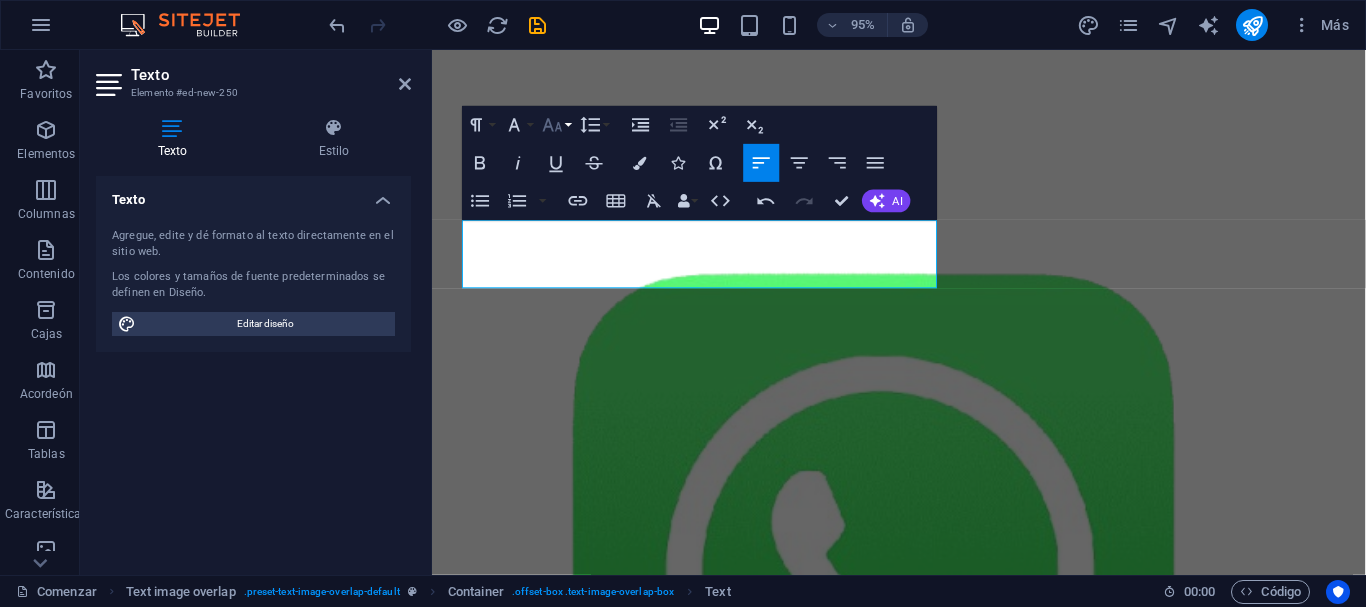click 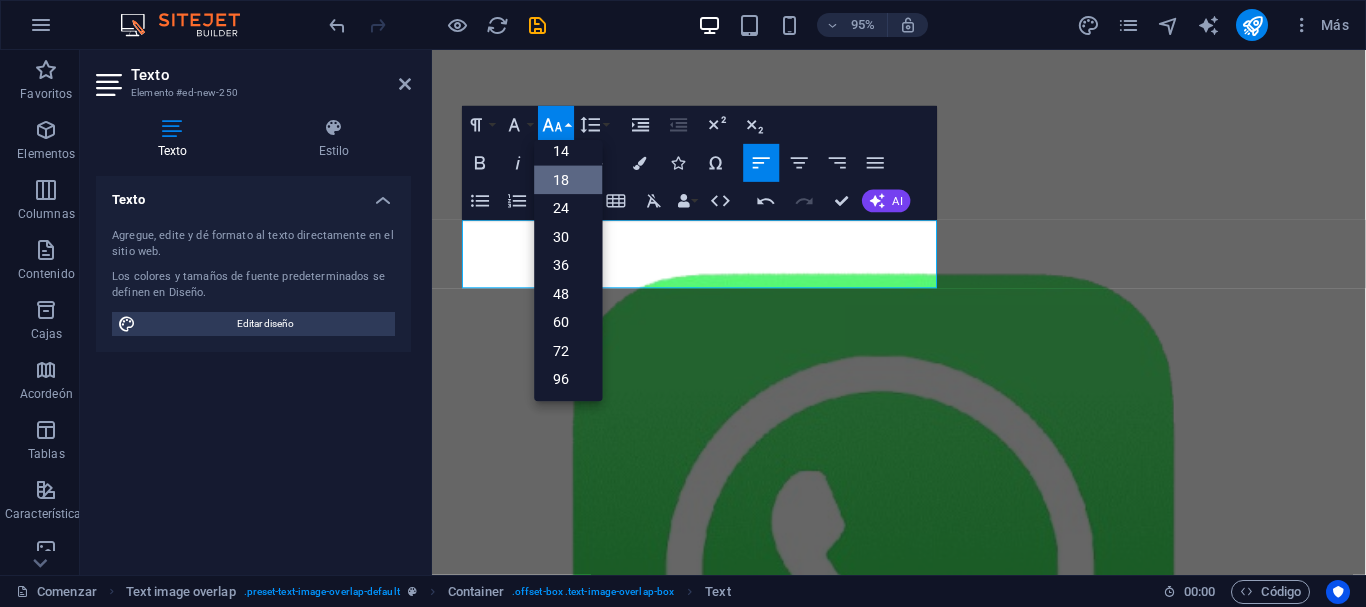 scroll, scrollTop: 161, scrollLeft: 0, axis: vertical 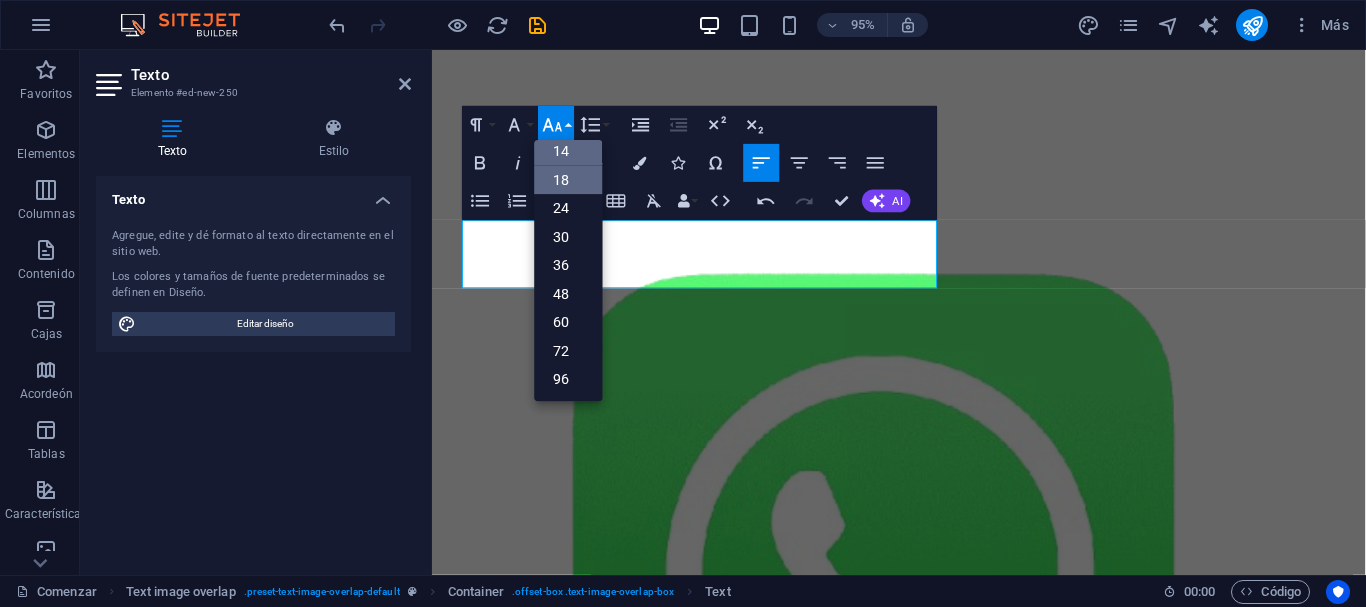 click on "14" at bounding box center [569, 151] 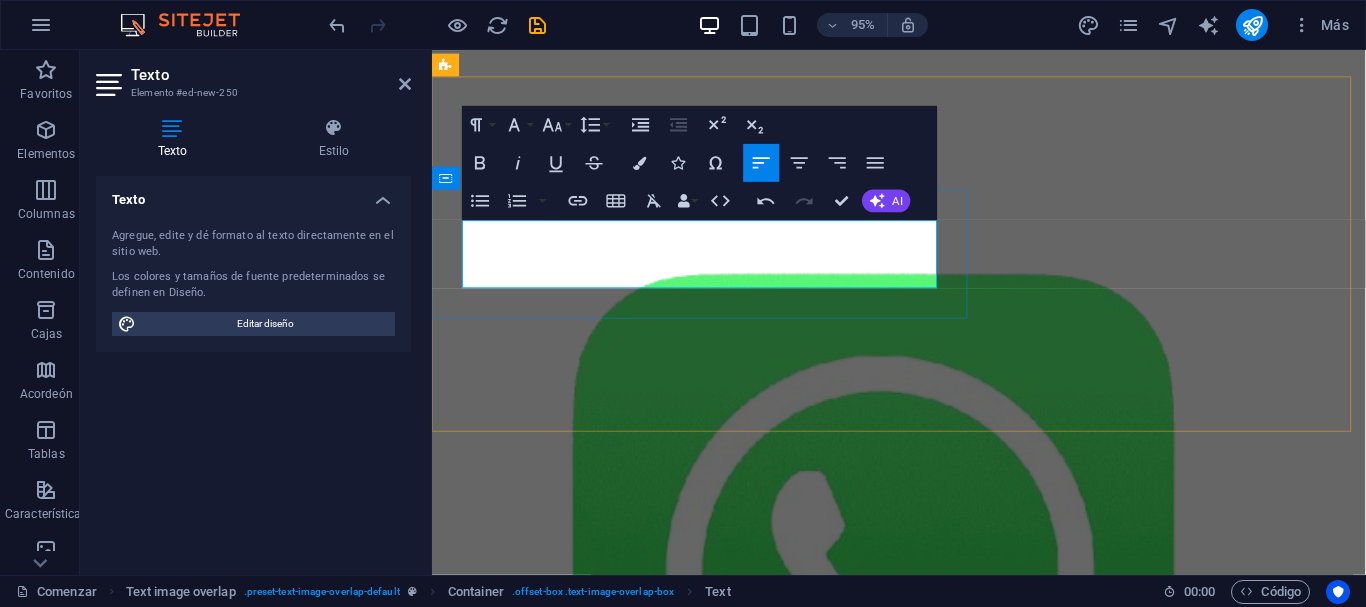 click on "¡CHATEA CON NOSOTROS!" at bounding box center (964, 161) 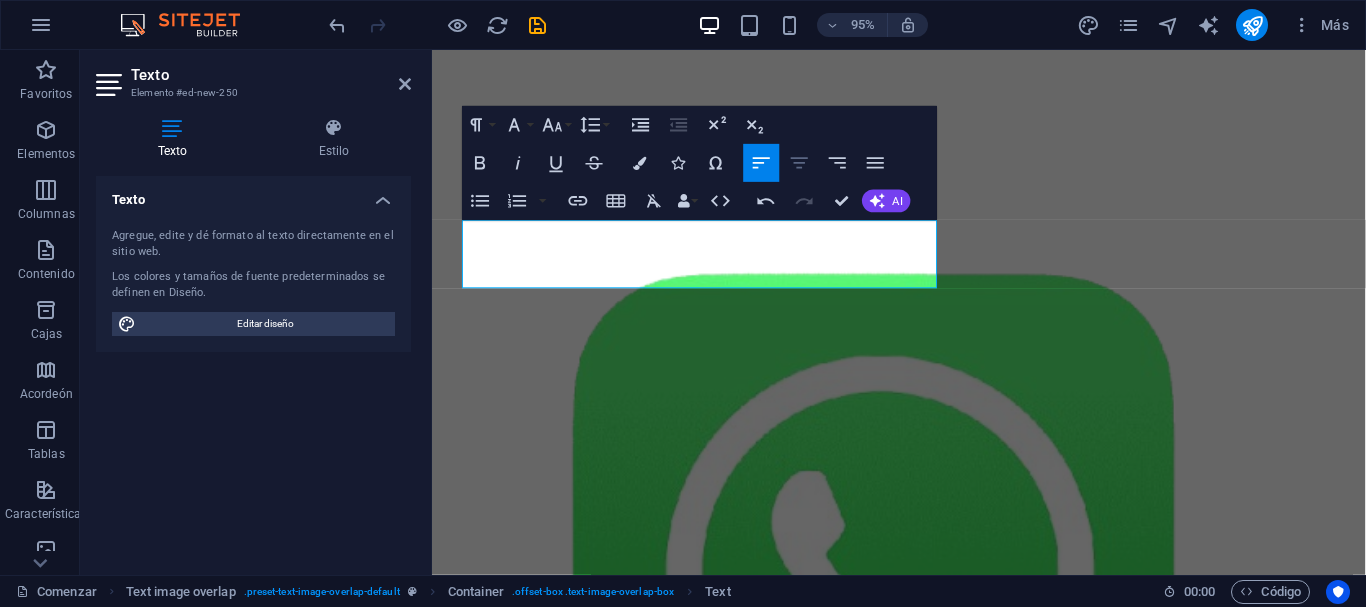 click 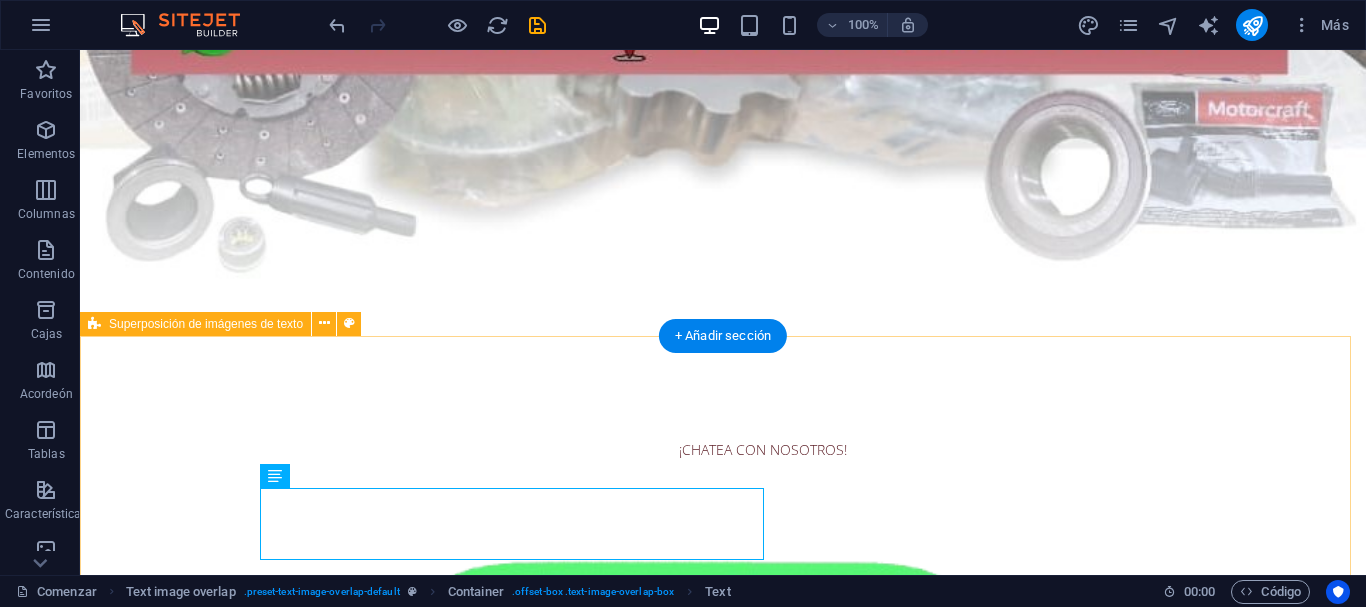 scroll, scrollTop: 1123, scrollLeft: 0, axis: vertical 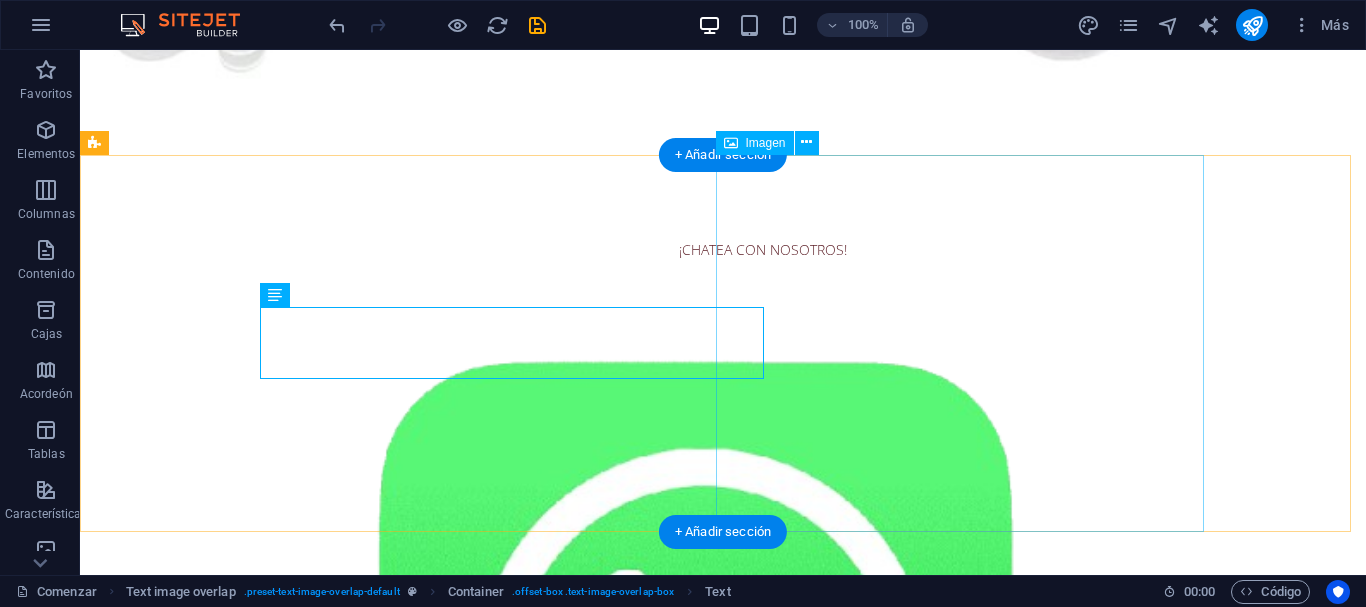 click at bounding box center [723, 682] 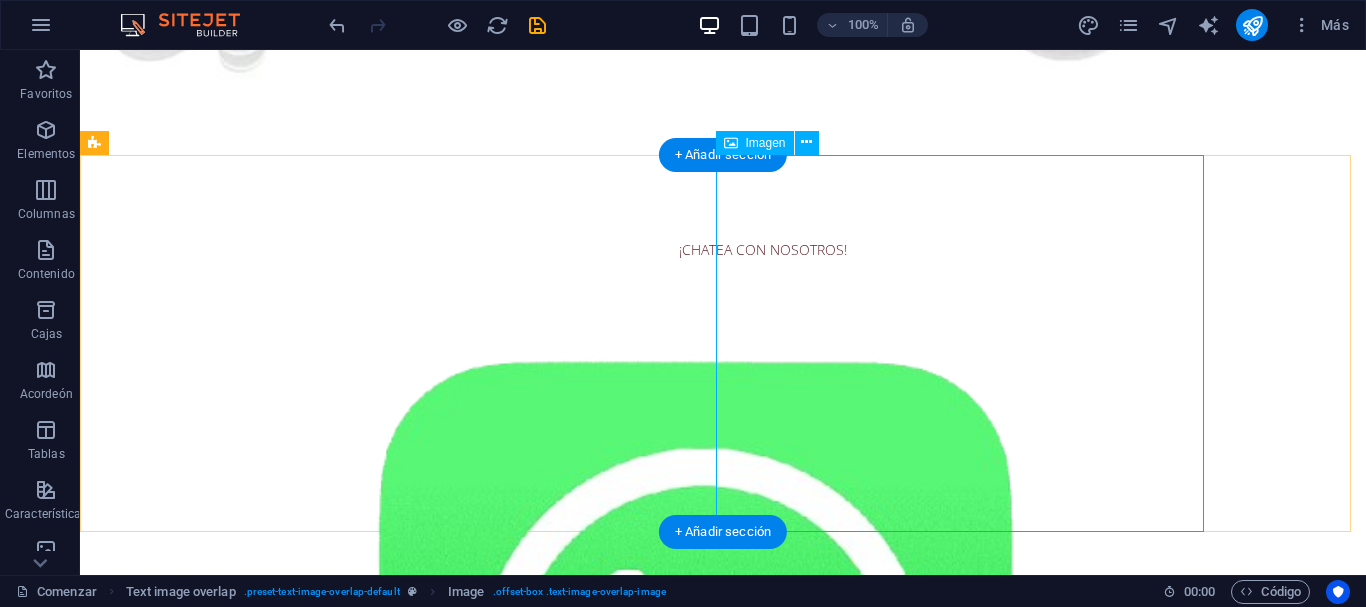 click at bounding box center (723, 682) 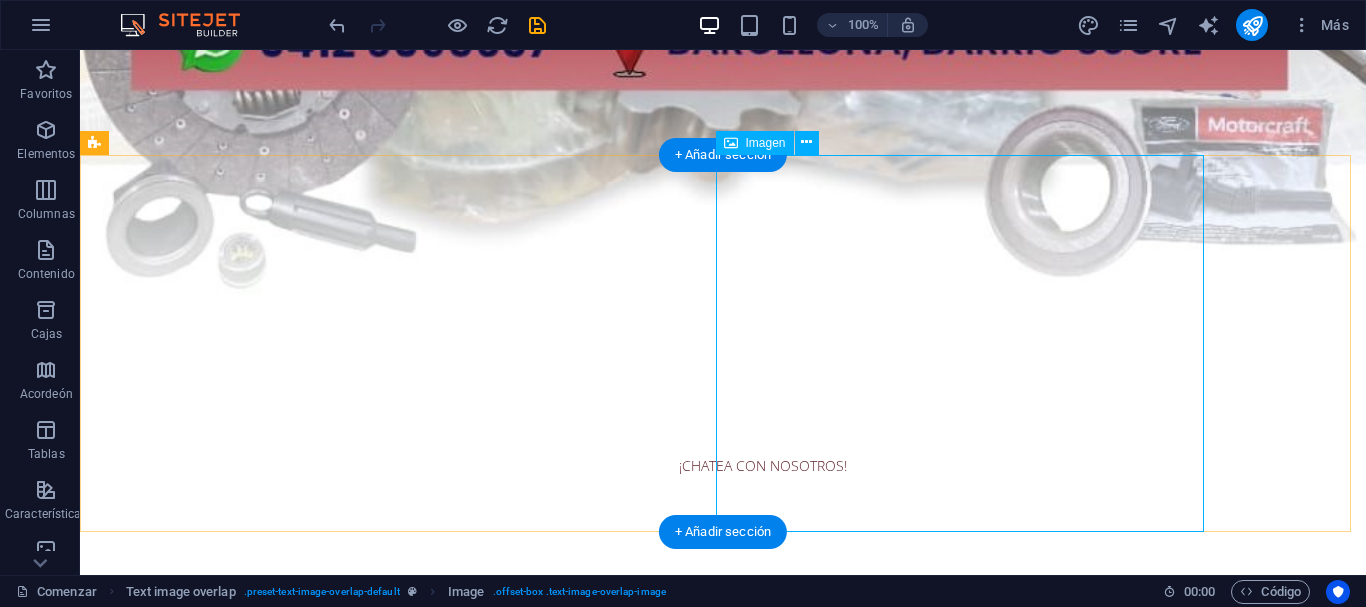 select on "%" 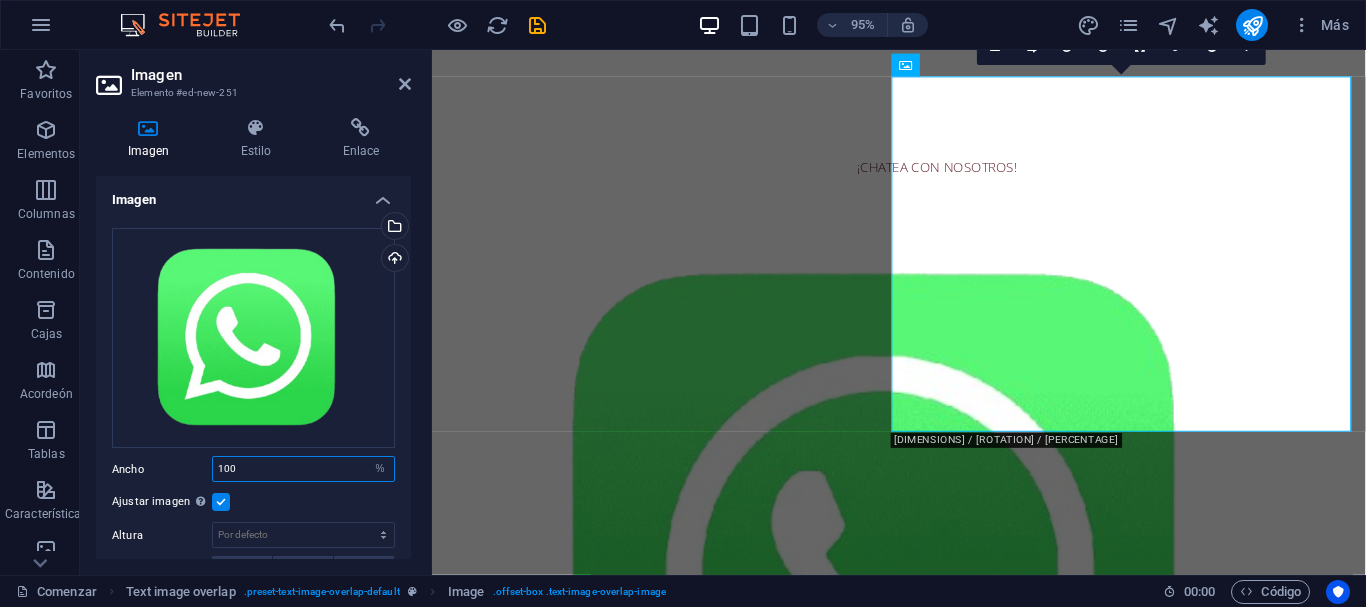 click on "100" at bounding box center [303, 469] 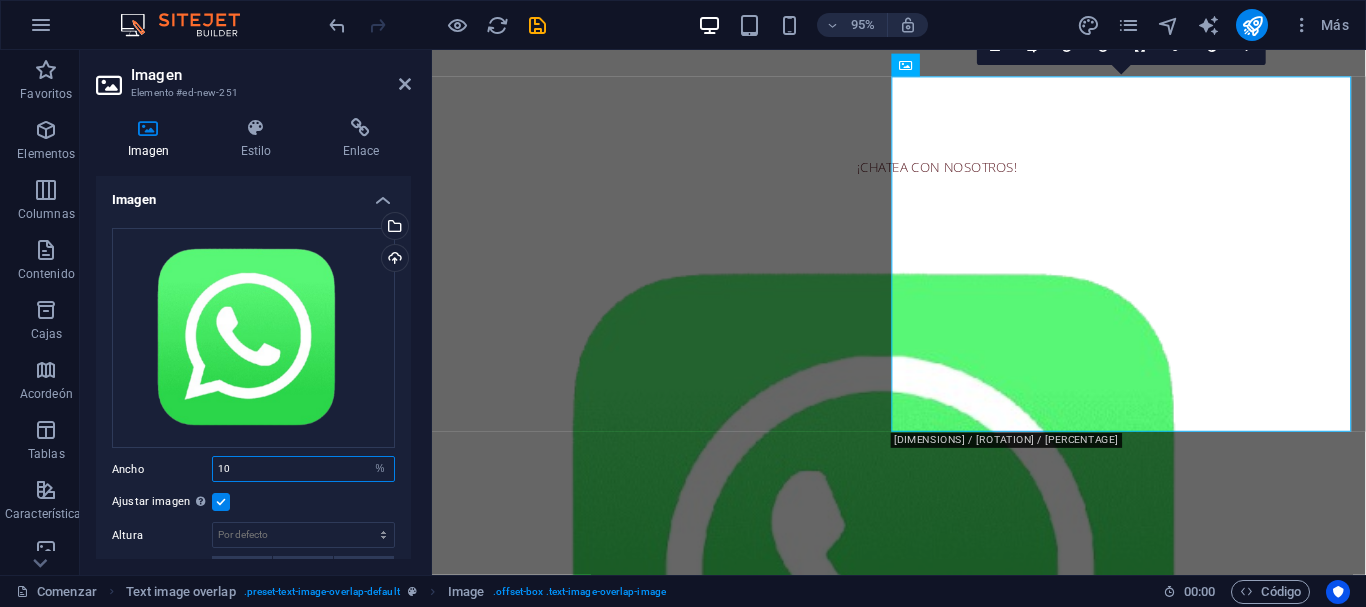 type on "1" 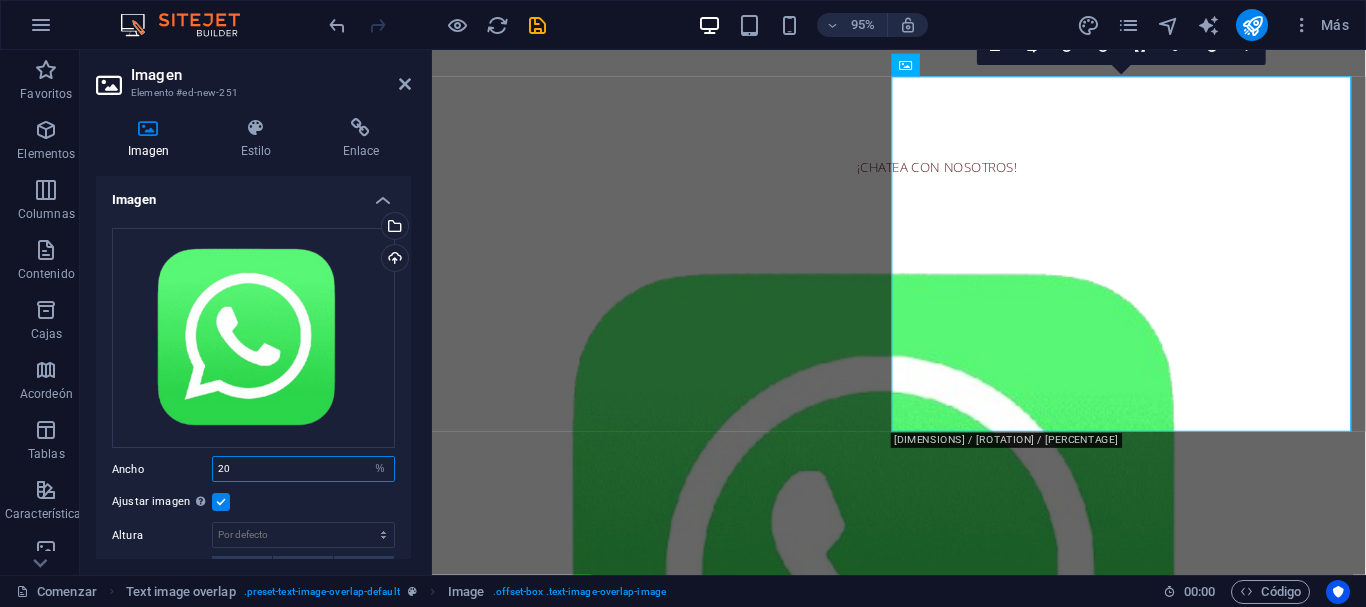 type on "20" 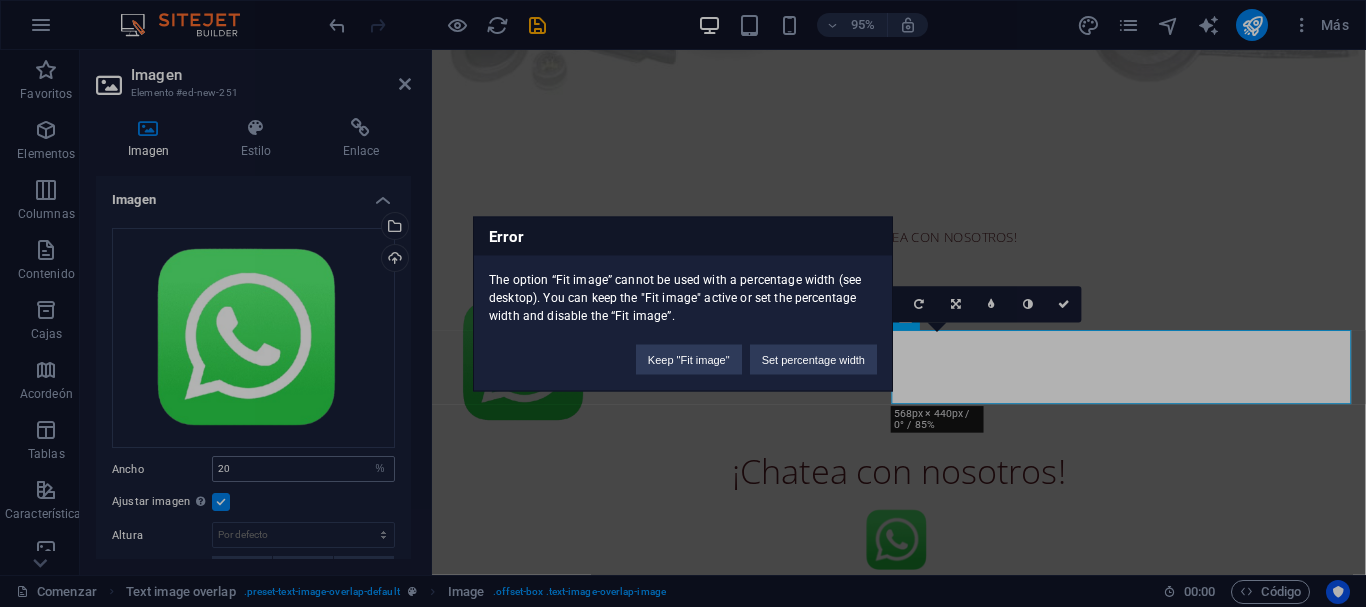 scroll, scrollTop: 669, scrollLeft: 0, axis: vertical 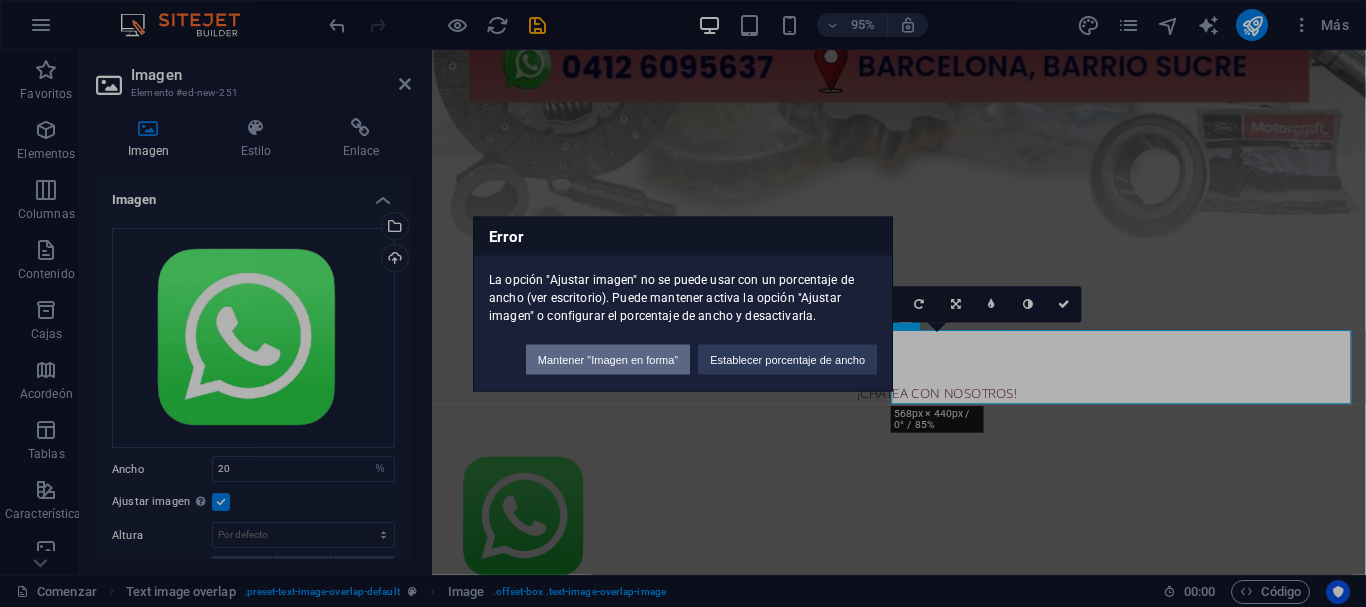 click on "Mantener "Imagen en forma"" at bounding box center [608, 359] 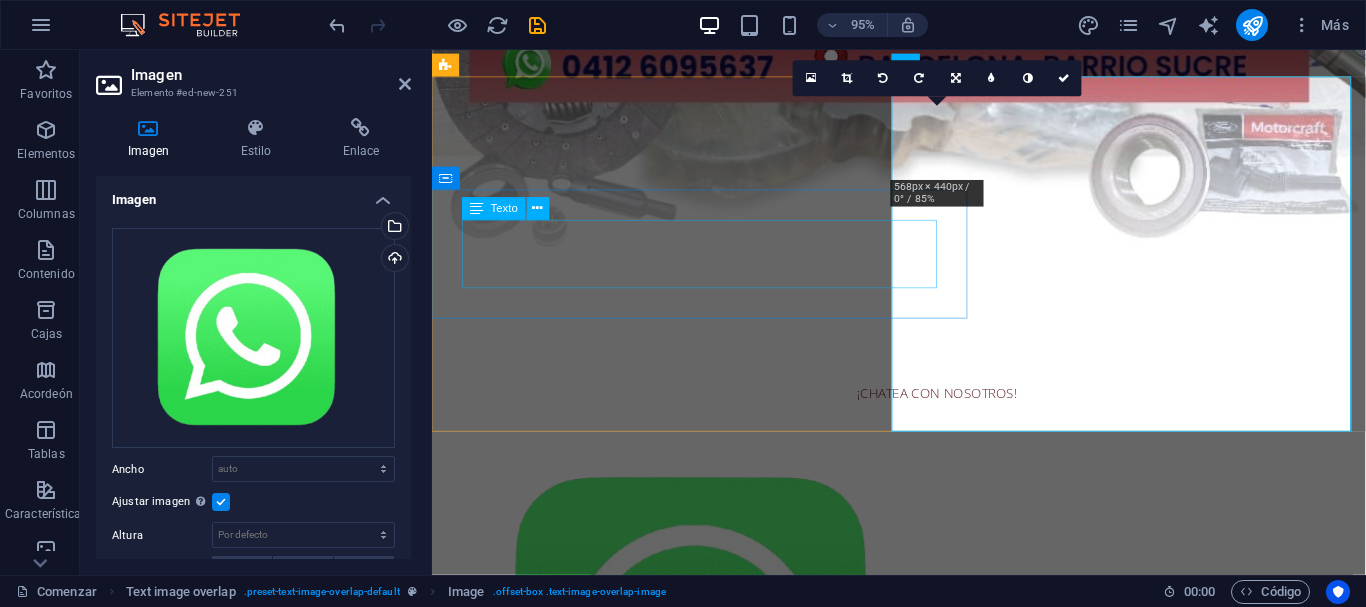 scroll, scrollTop: 907, scrollLeft: 0, axis: vertical 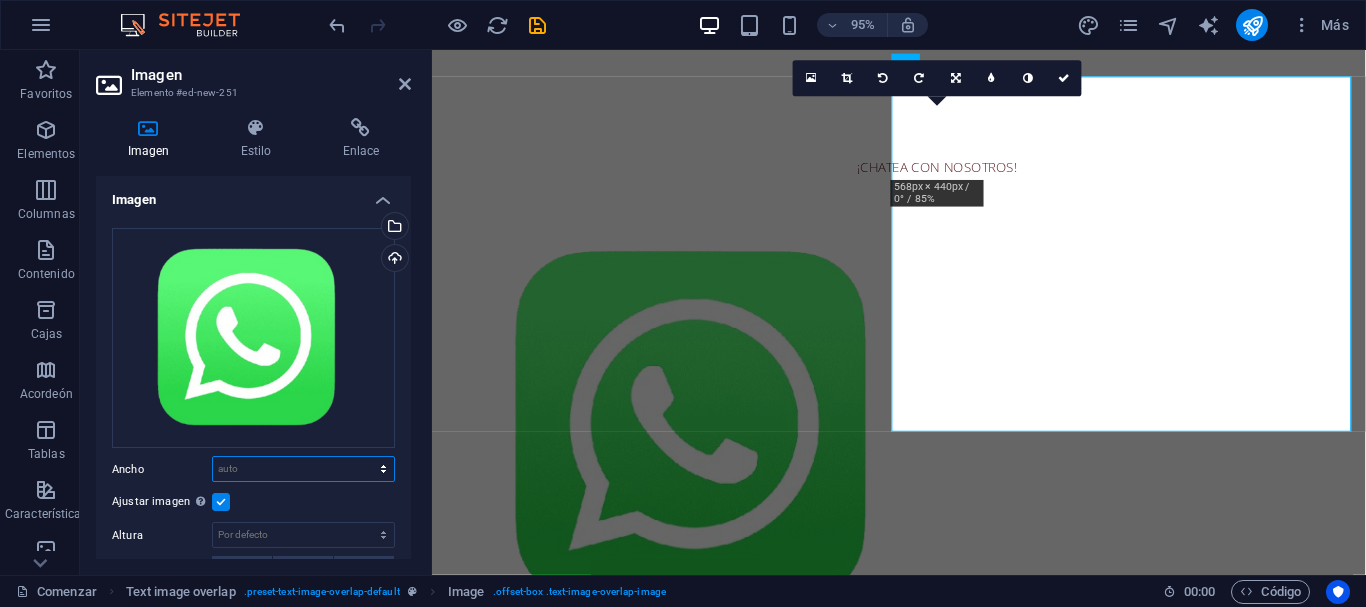 click on "Por defecto auto píxeles movimiento rápido del ojo % ellos vh Volkswagen" at bounding box center (303, 469) 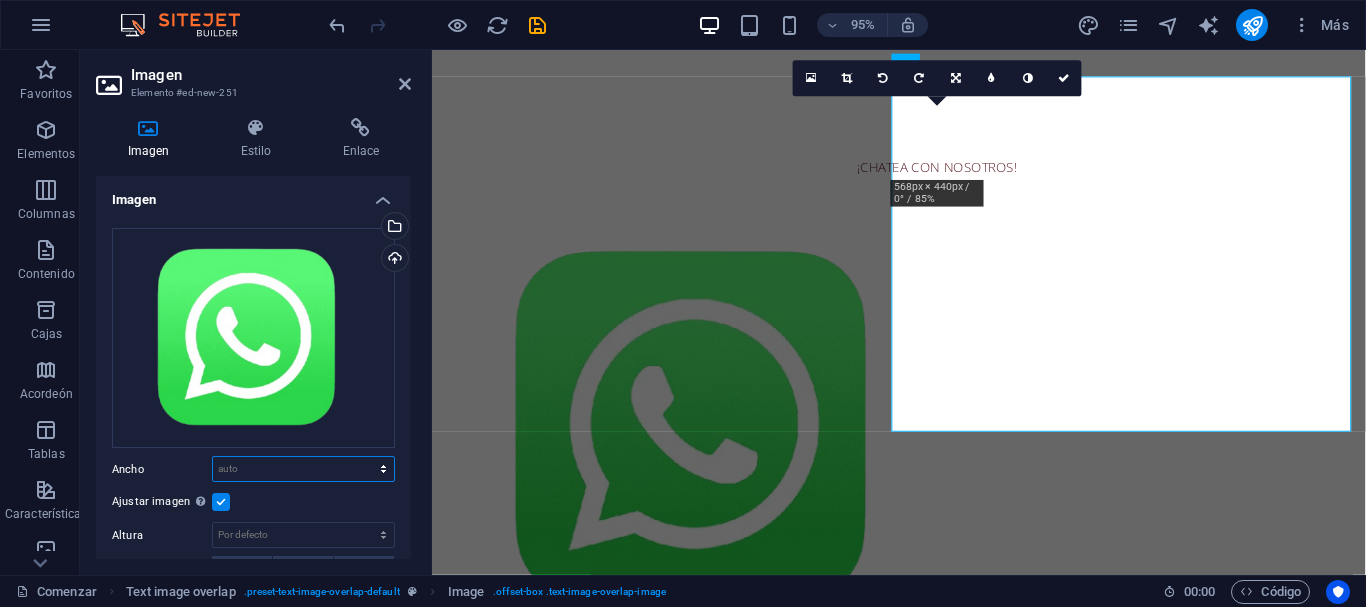 select on "px" 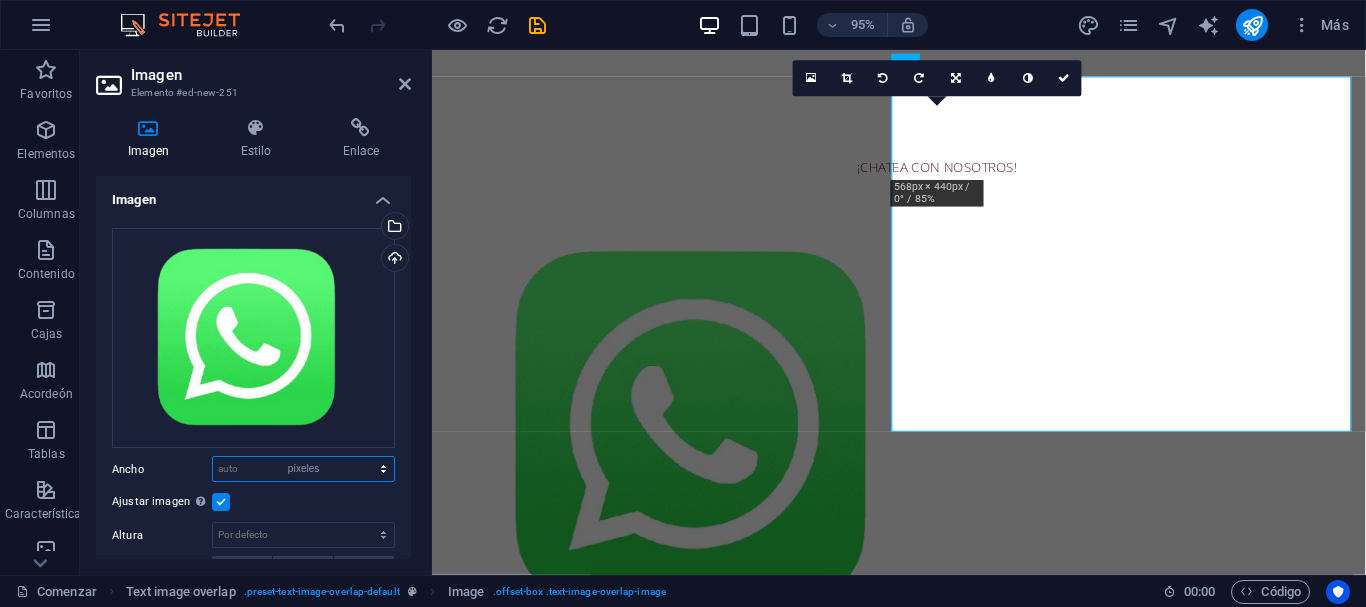 click on "Por defecto auto píxeles movimiento rápido del ojo % ellos vh Volkswagen" at bounding box center (303, 469) 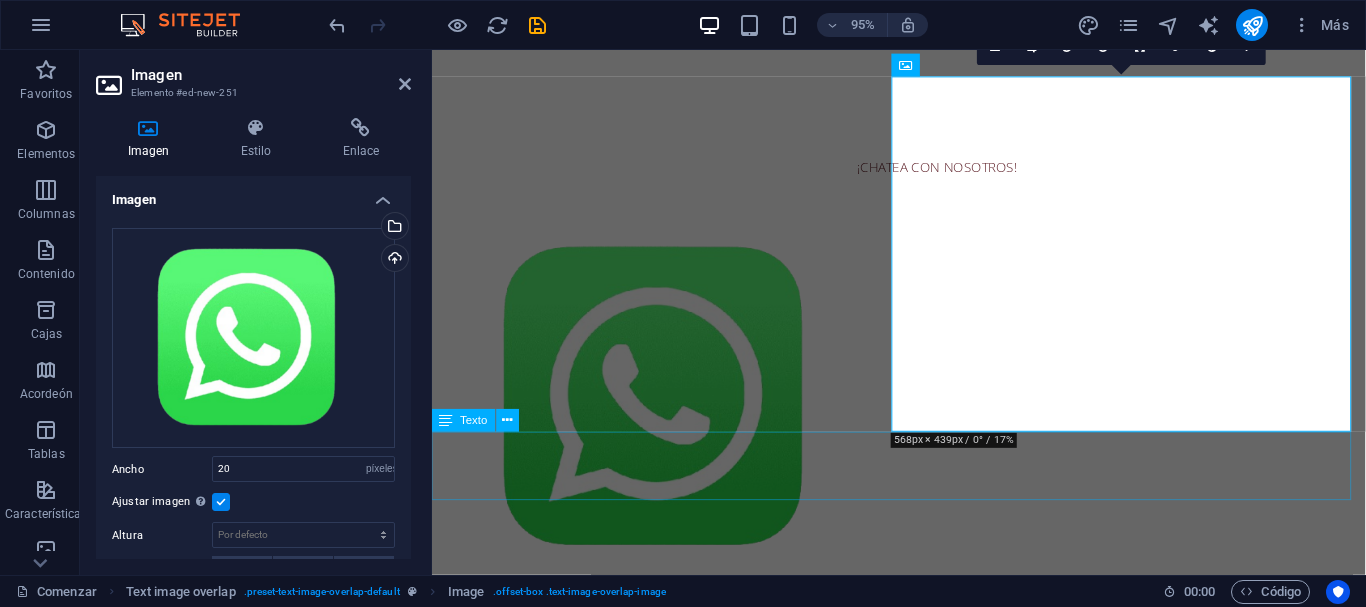 scroll, scrollTop: 669, scrollLeft: 0, axis: vertical 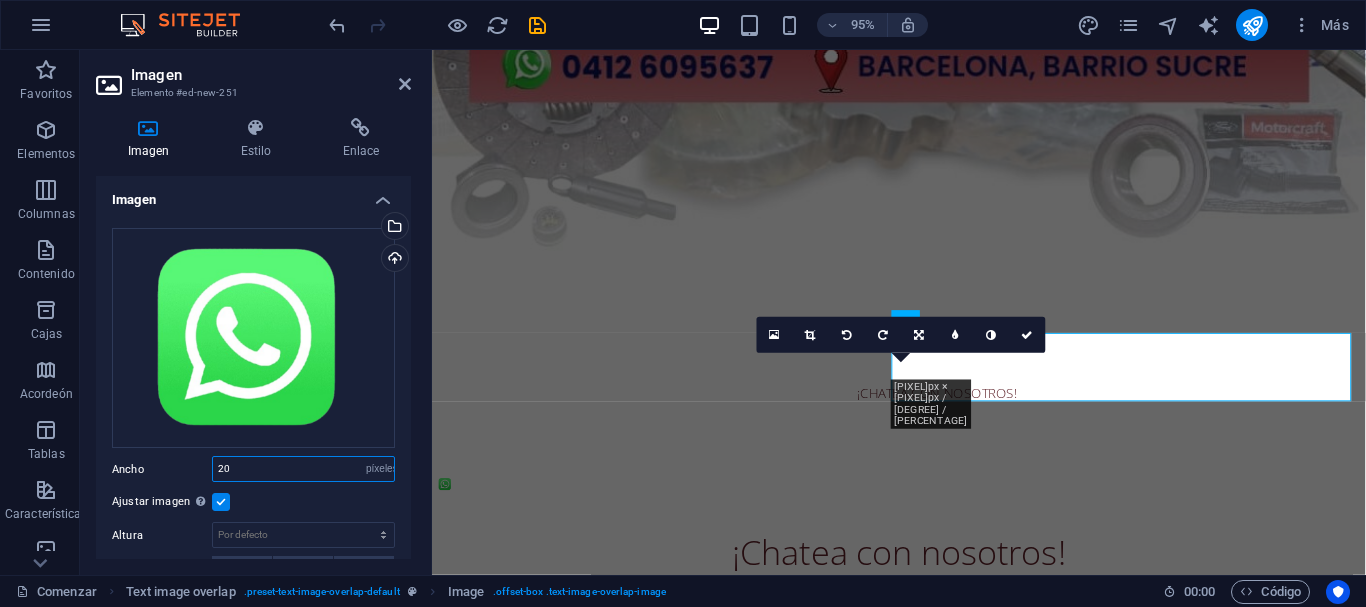 click on "20" at bounding box center (303, 469) 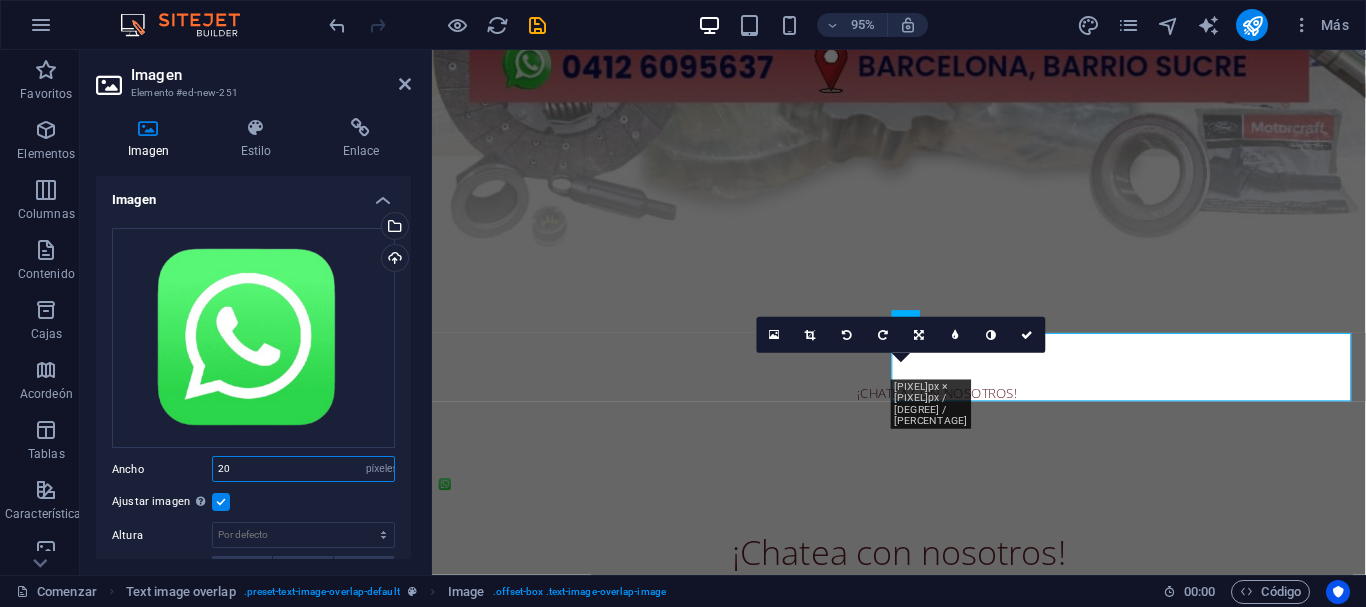 type on "2" 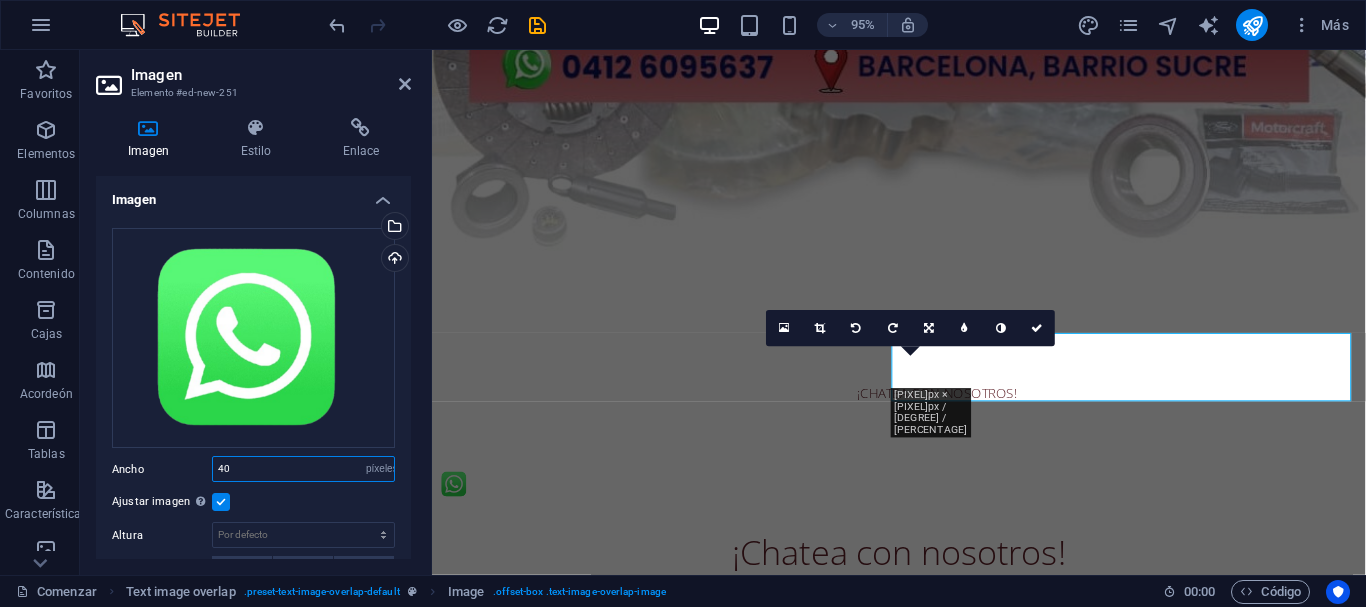 click on "40" at bounding box center (303, 469) 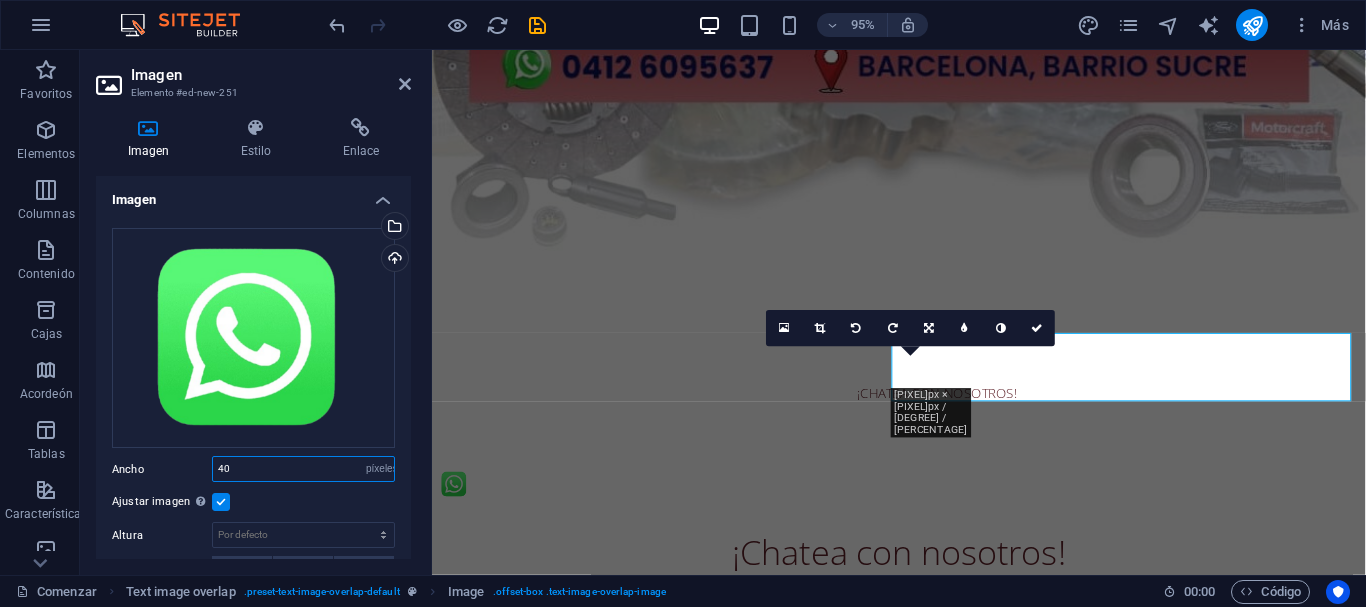 type on "4" 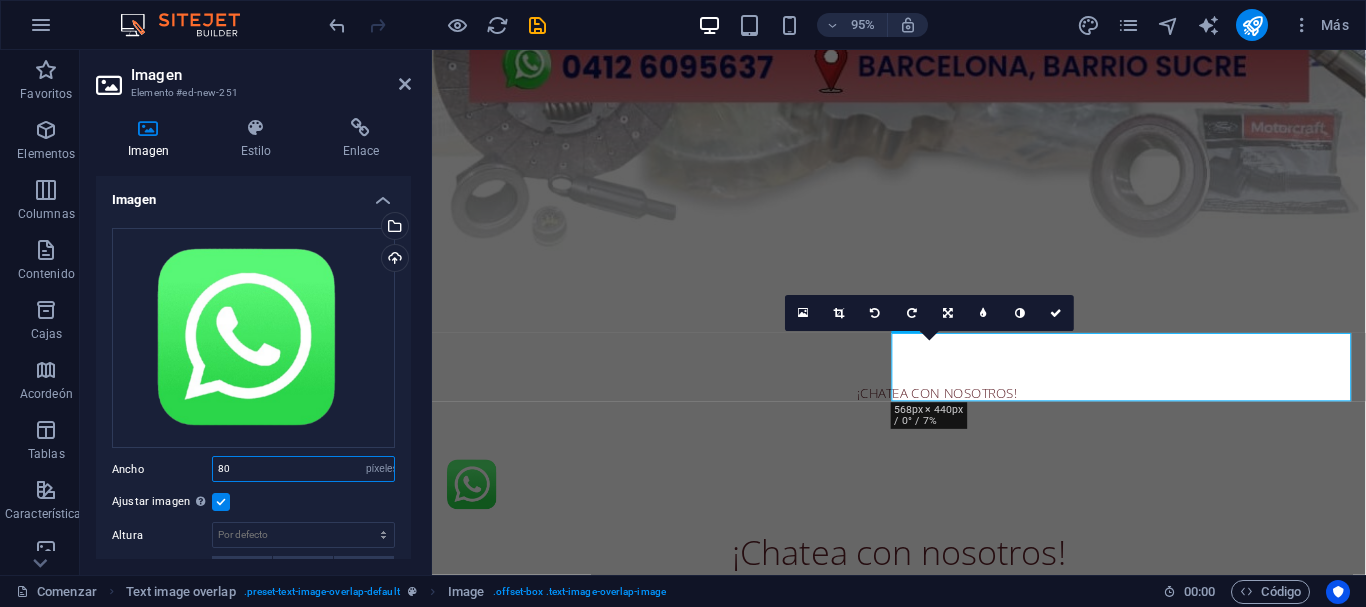 click on "80" at bounding box center (303, 469) 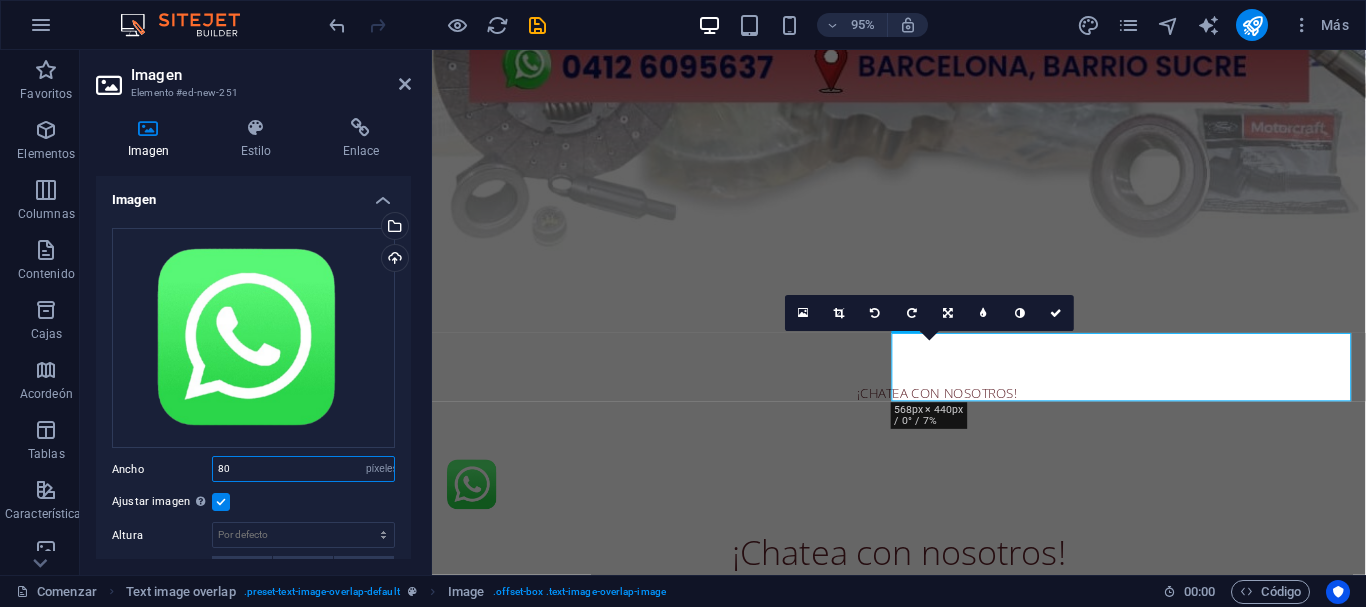 type on "8" 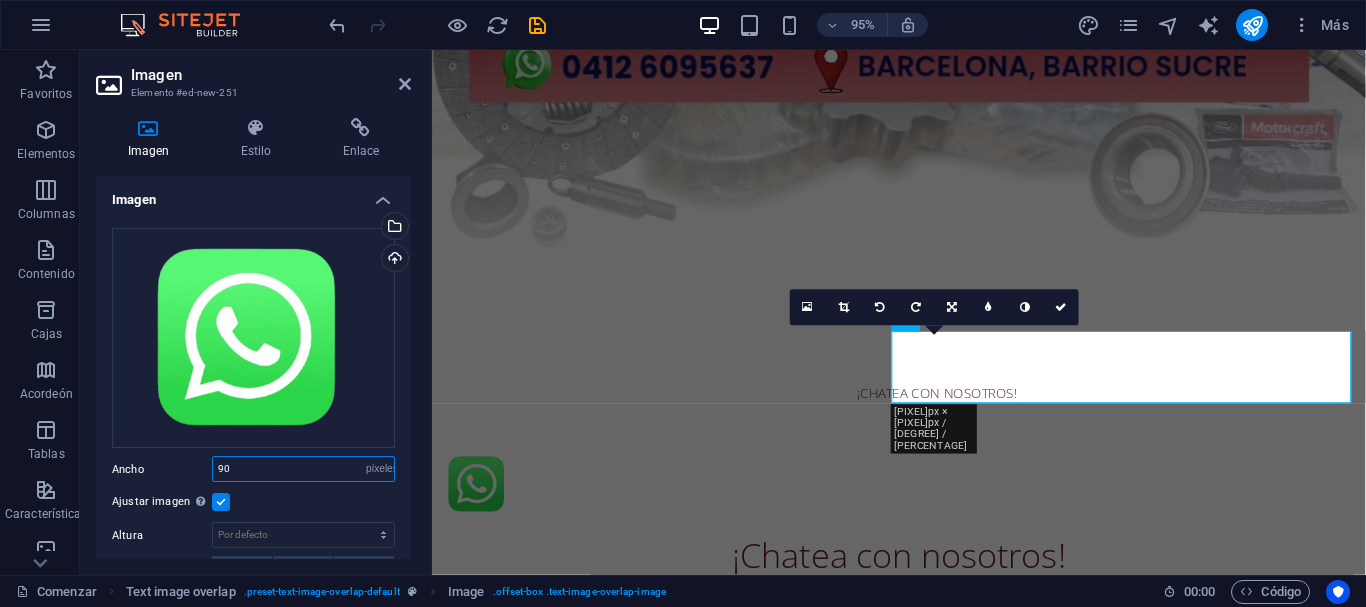 click on "90" at bounding box center (303, 469) 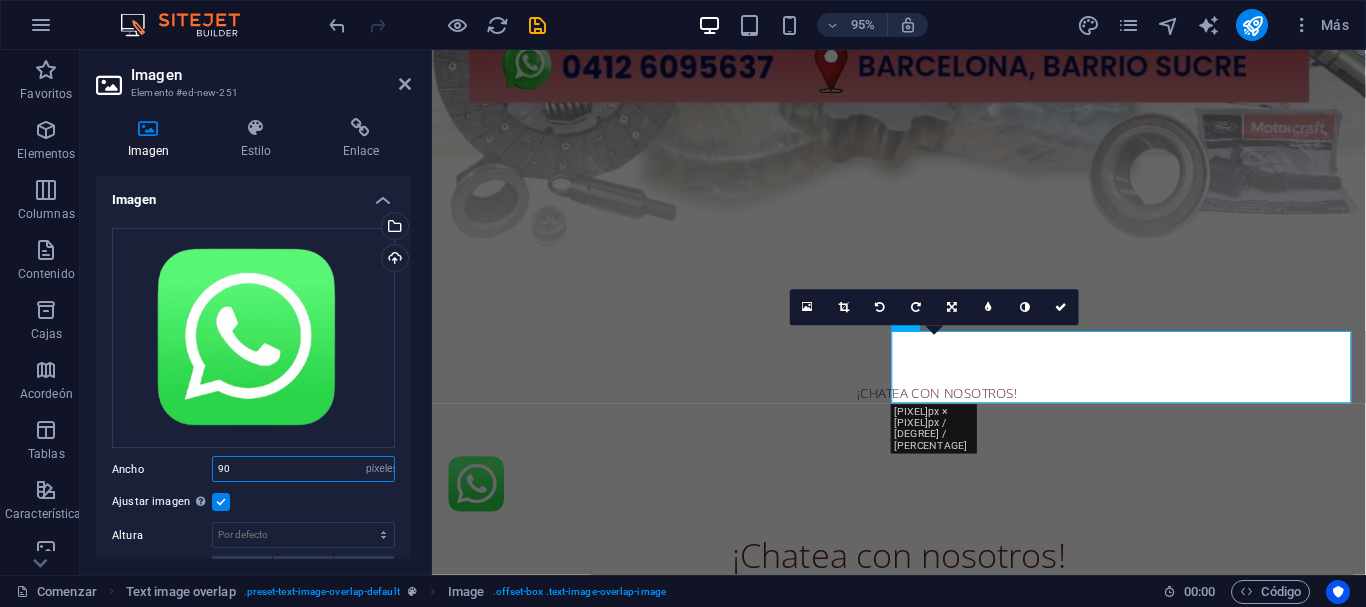 type on "9" 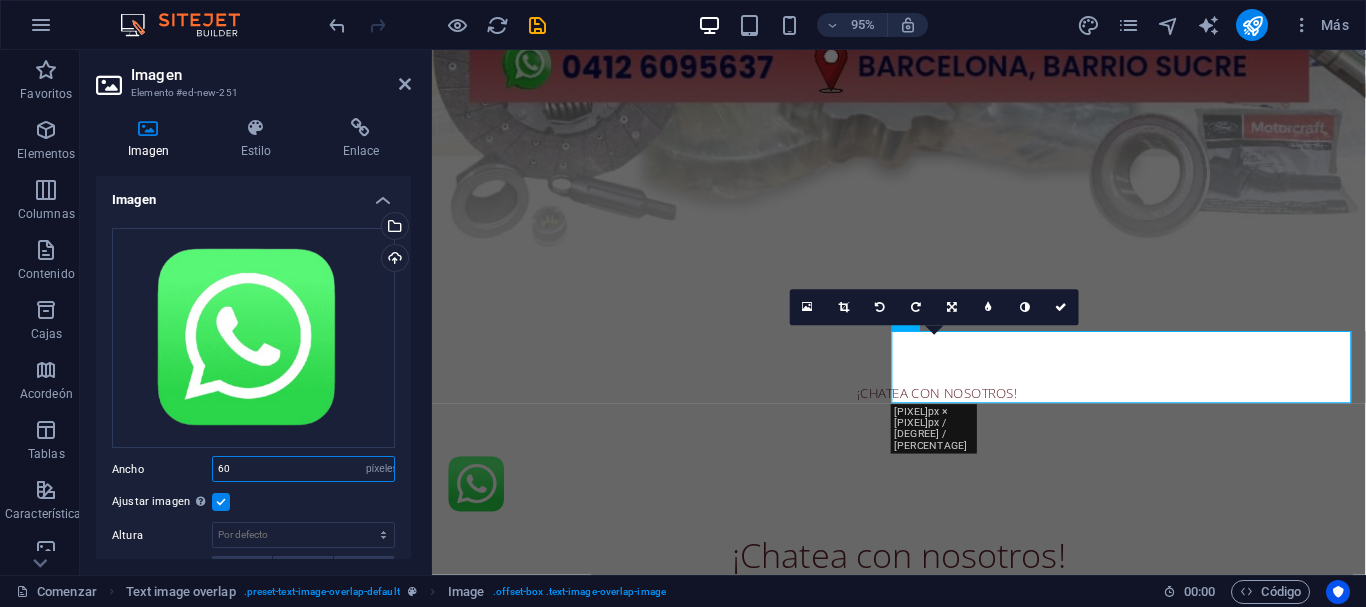 type on "6" 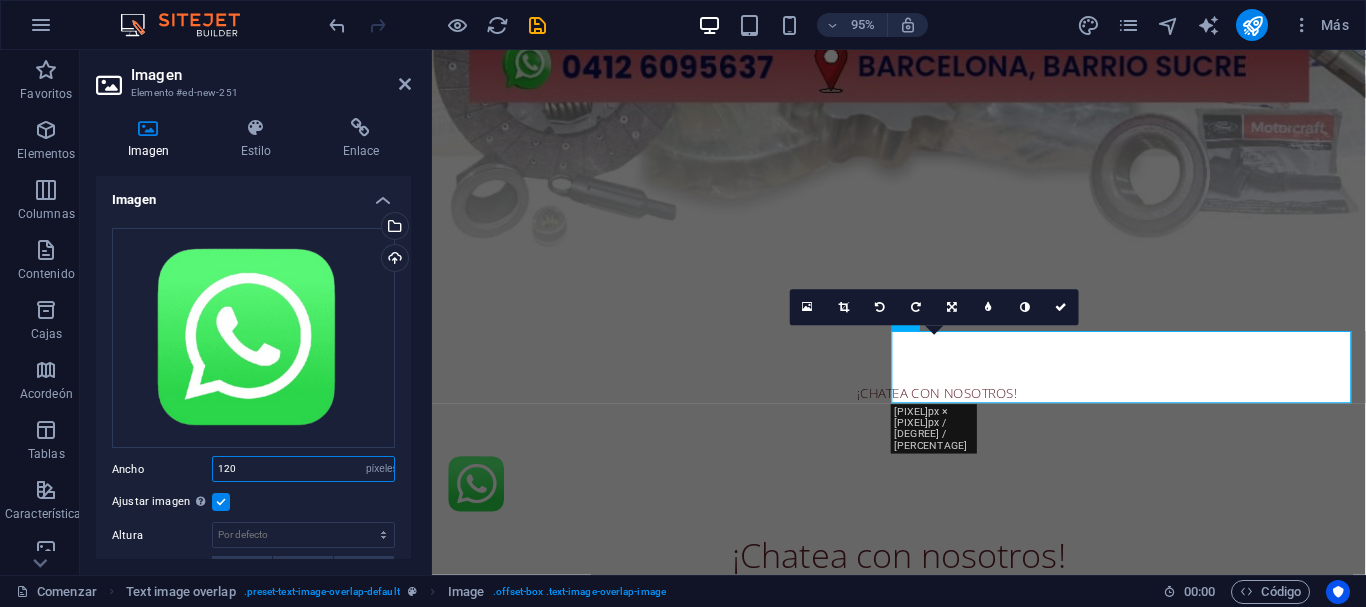 type on "120" 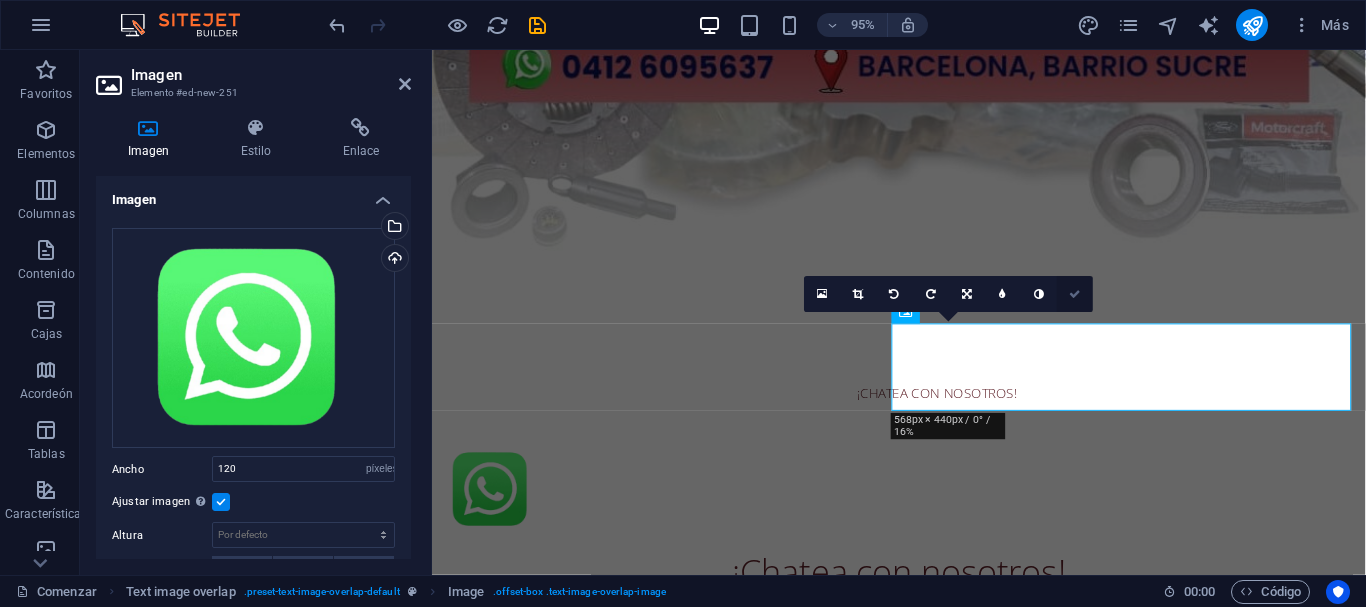 click at bounding box center [1075, 293] 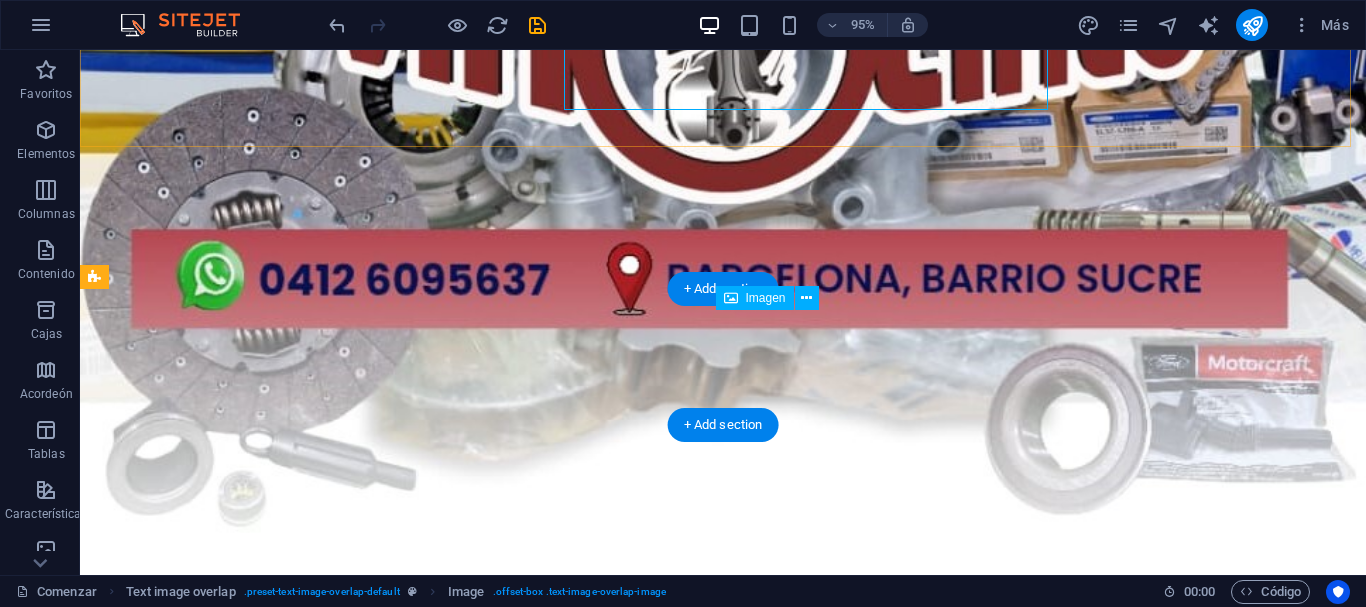 scroll, scrollTop: 989, scrollLeft: 0, axis: vertical 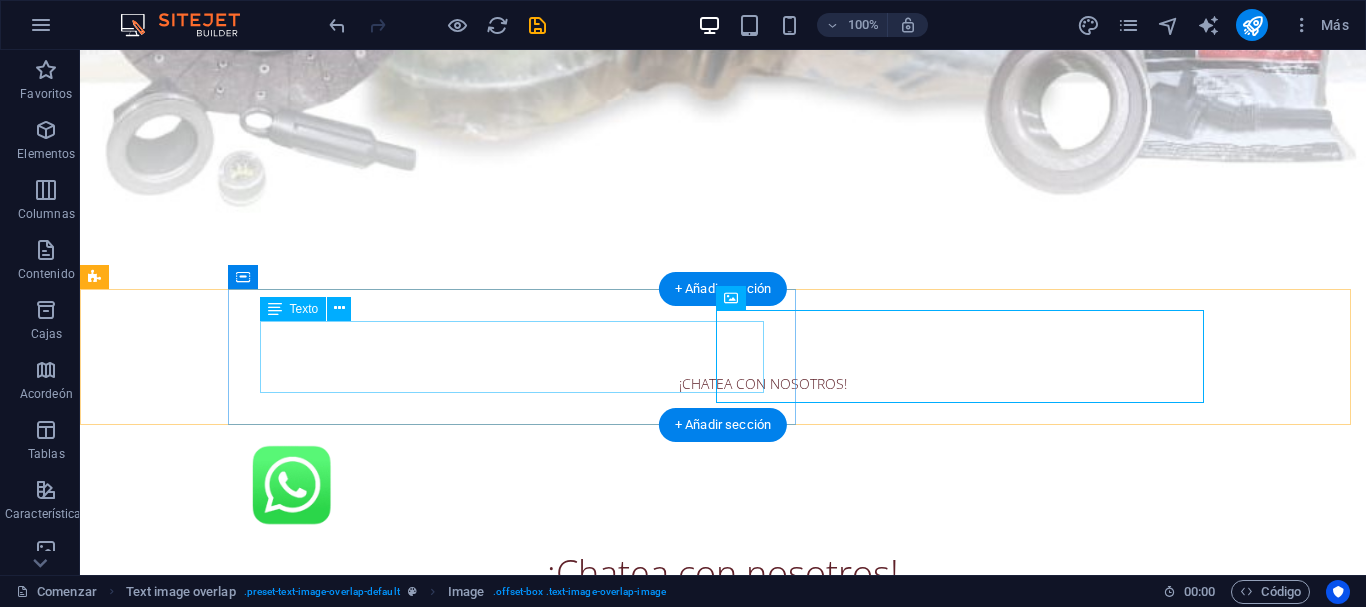 click on "¡CHATEA CON NOSOTROS!" at bounding box center [763, 371] 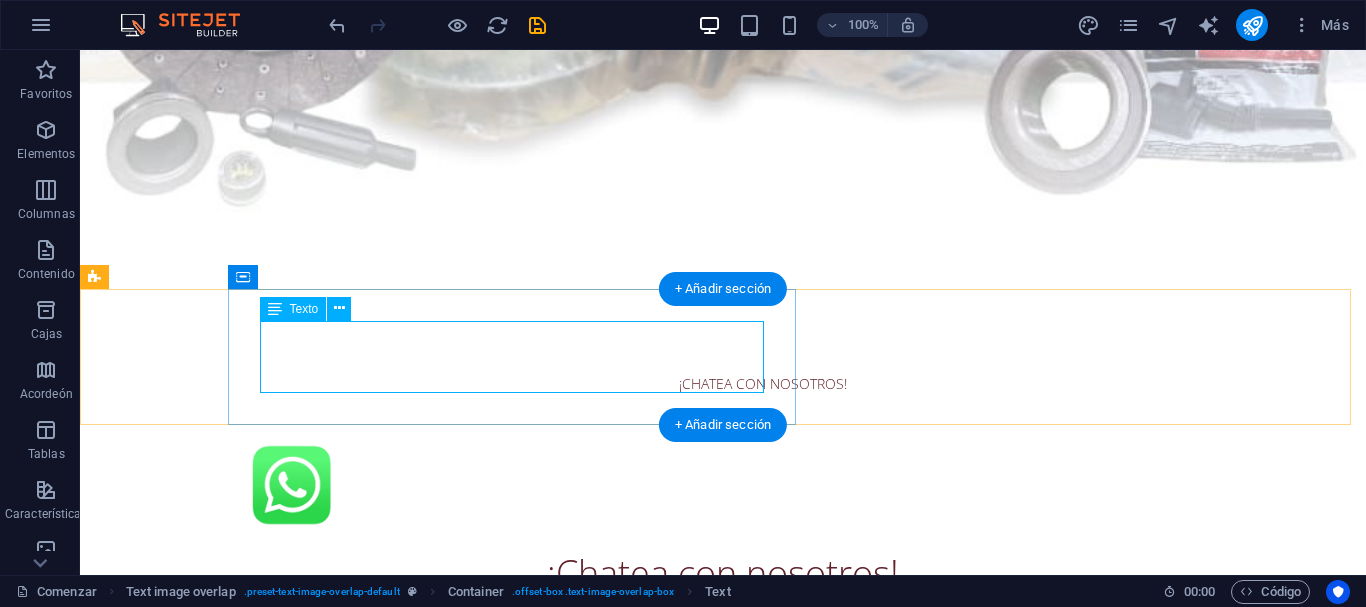 drag, startPoint x: 797, startPoint y: 359, endPoint x: 651, endPoint y: 352, distance: 146.16771 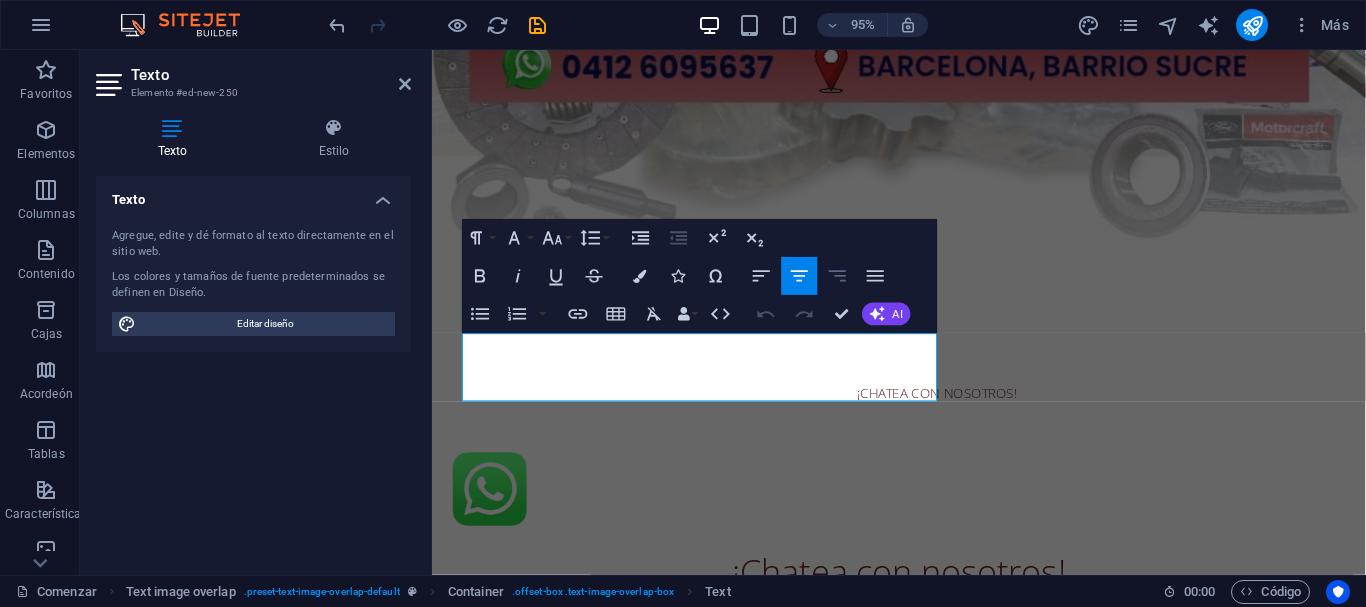 click 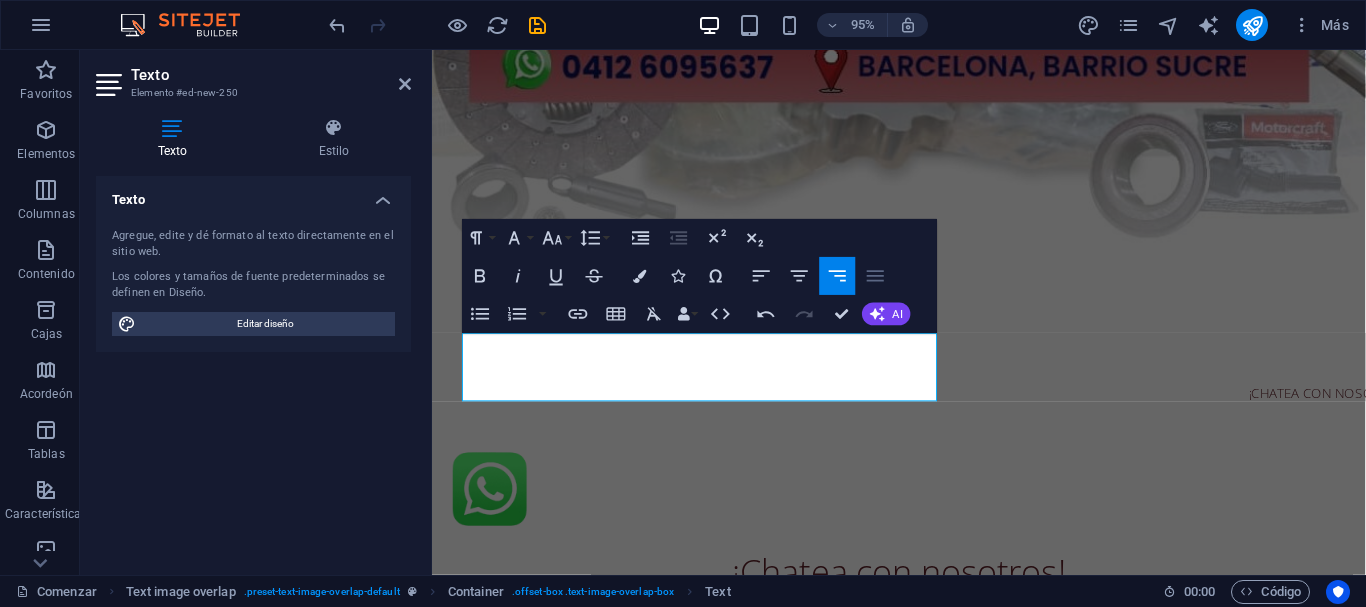 click 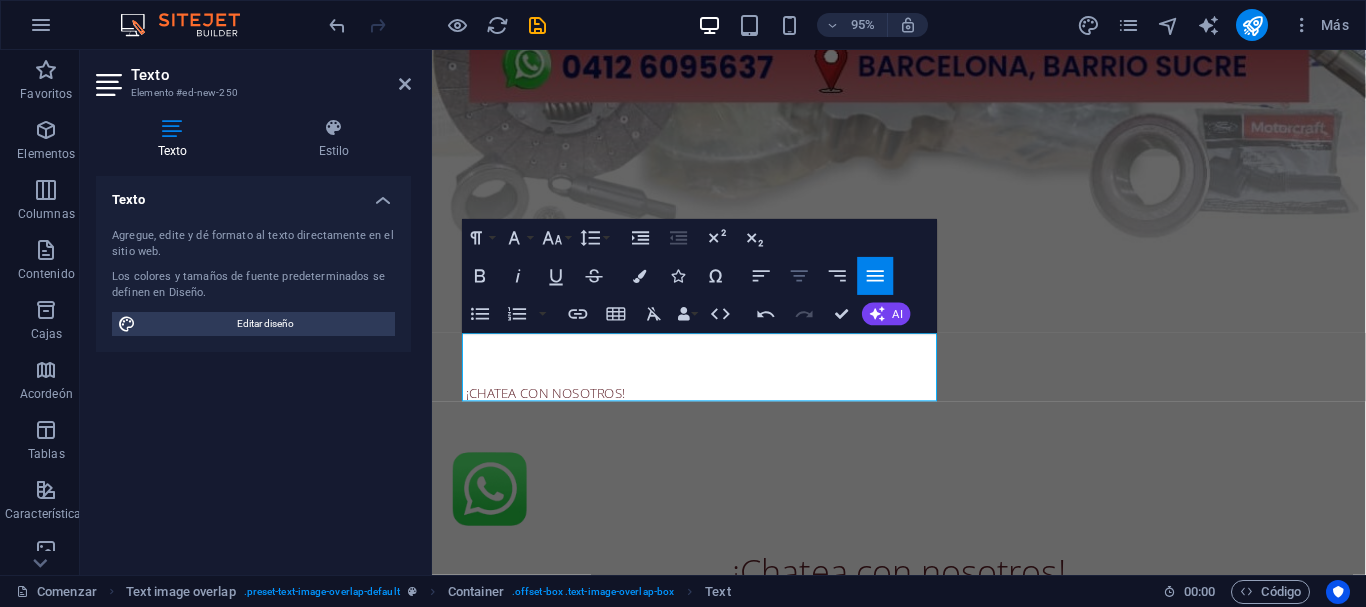 click on "Alinear al centro" at bounding box center (800, 276) 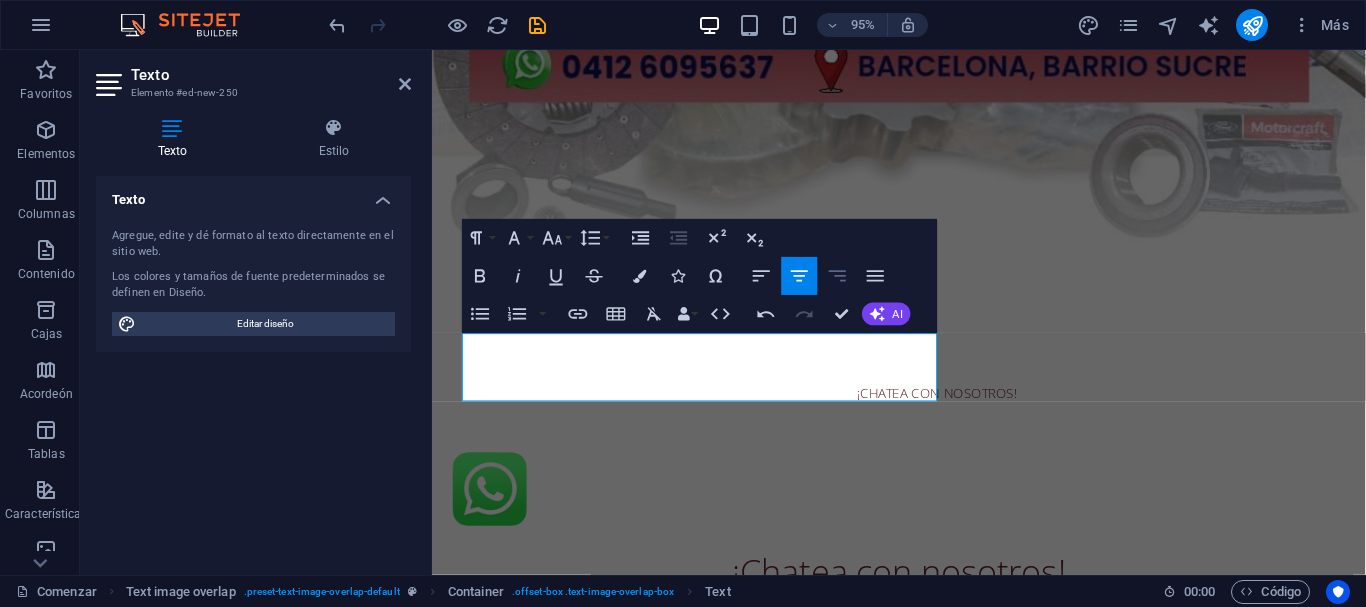 click 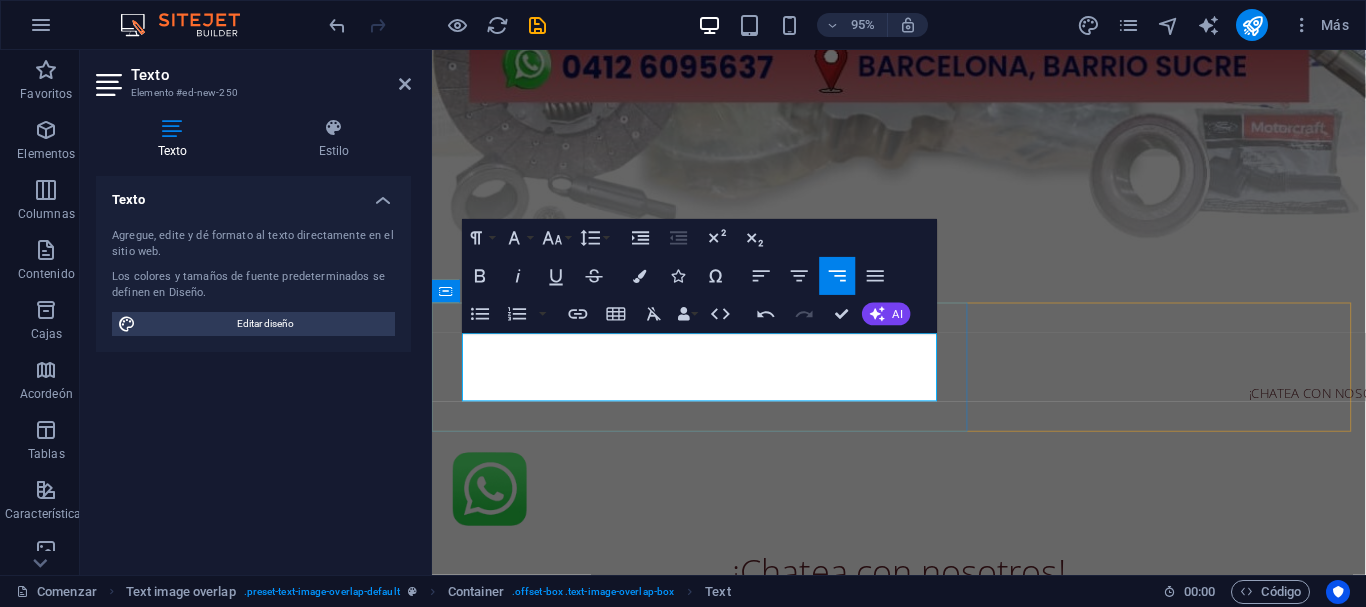 type 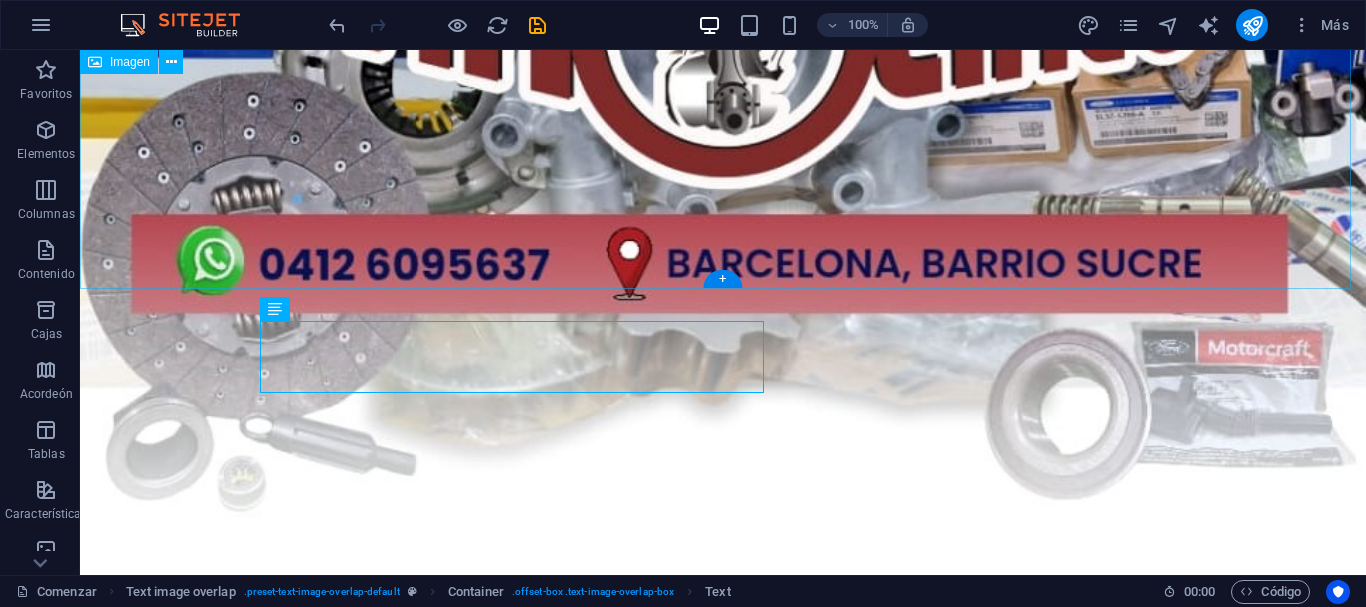 scroll, scrollTop: 989, scrollLeft: 0, axis: vertical 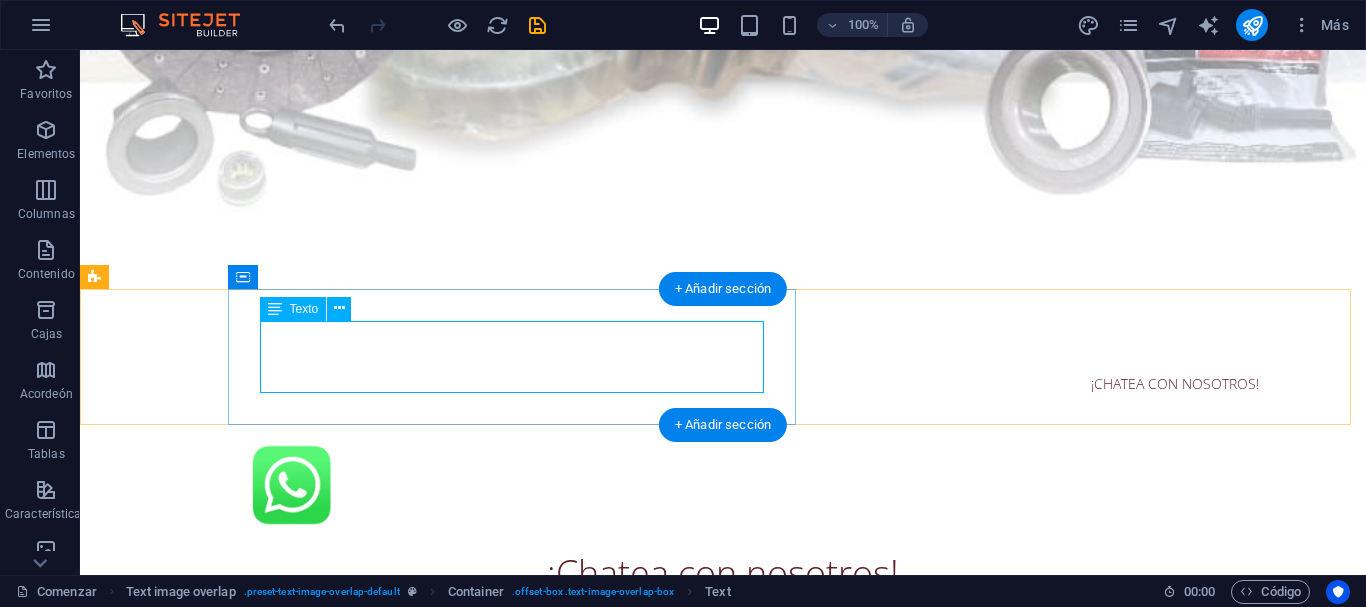 click on "¡CHATEA CON NOSOTROS!" at bounding box center (763, 371) 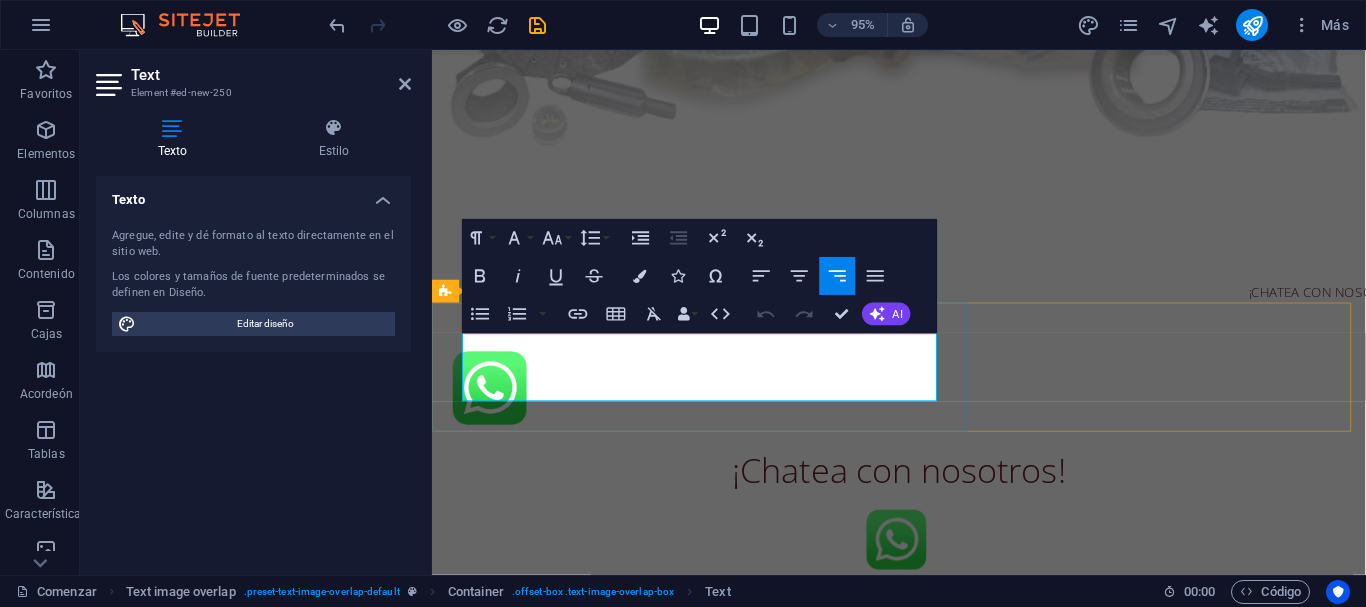 scroll, scrollTop: 669, scrollLeft: 0, axis: vertical 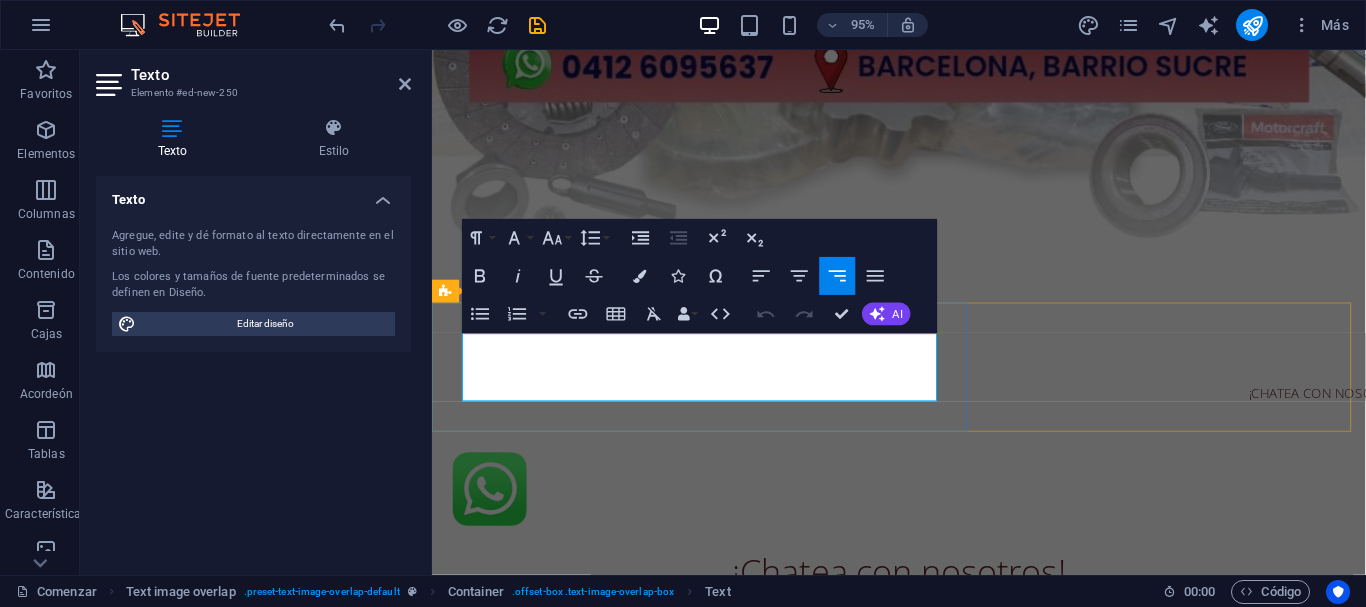 type 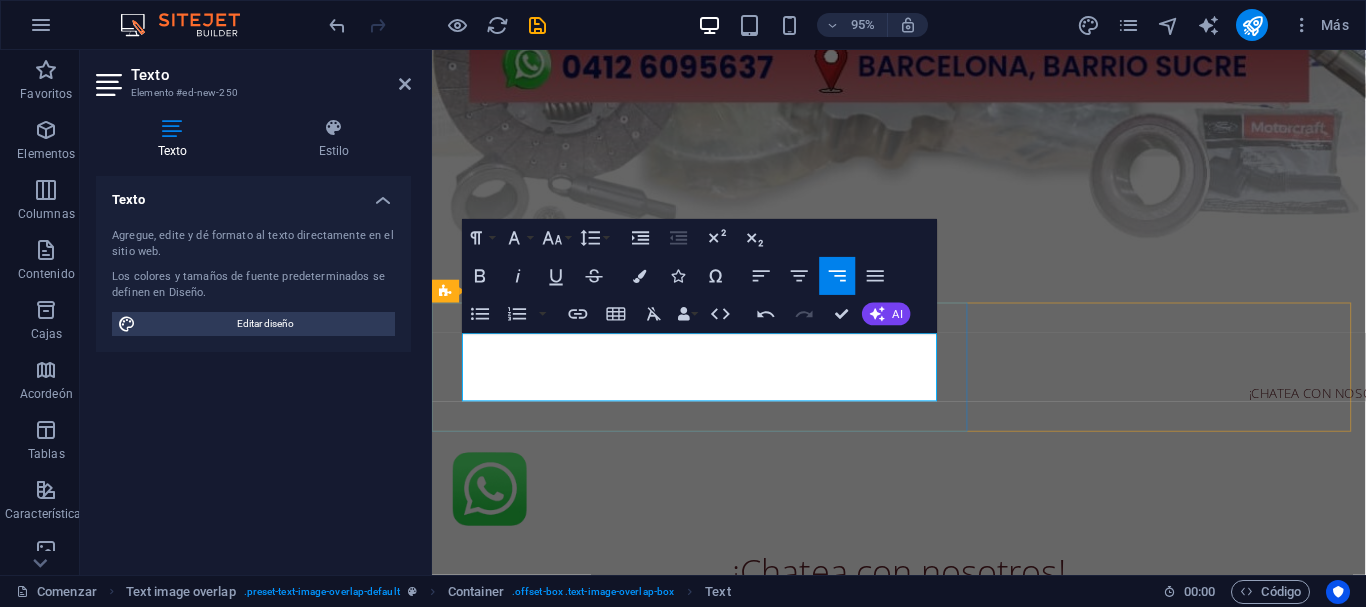 click on "¡CHATEA CON NOSOTROS!" at bounding box center [1348, 411] 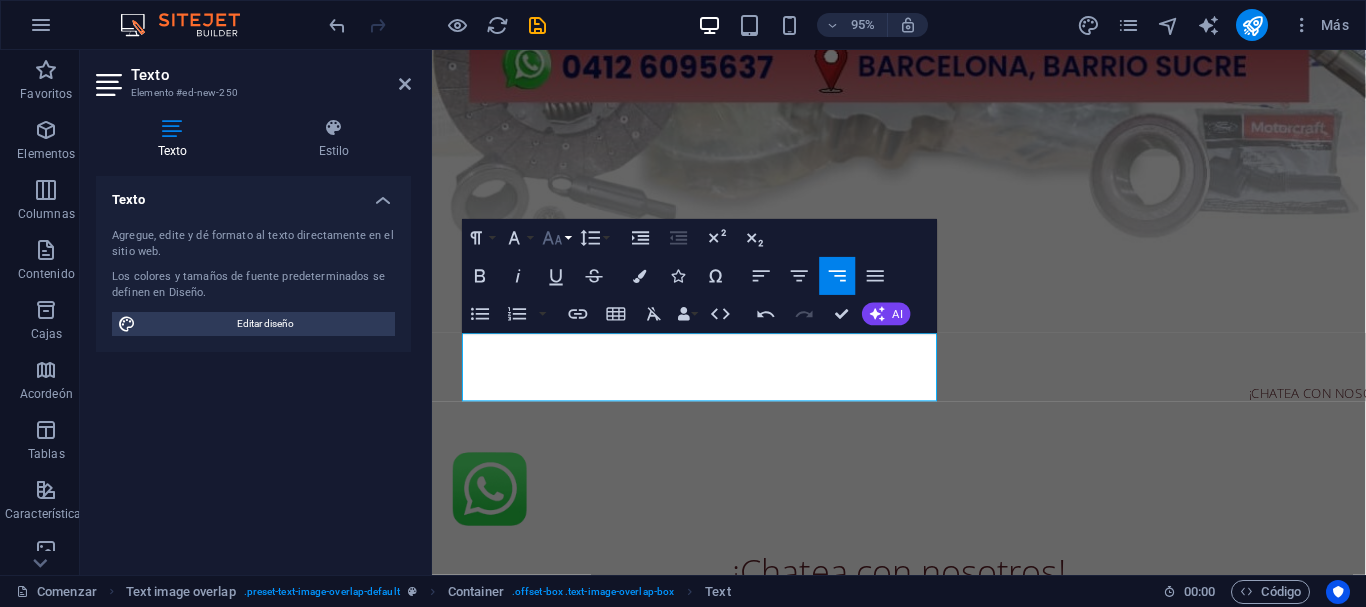 click 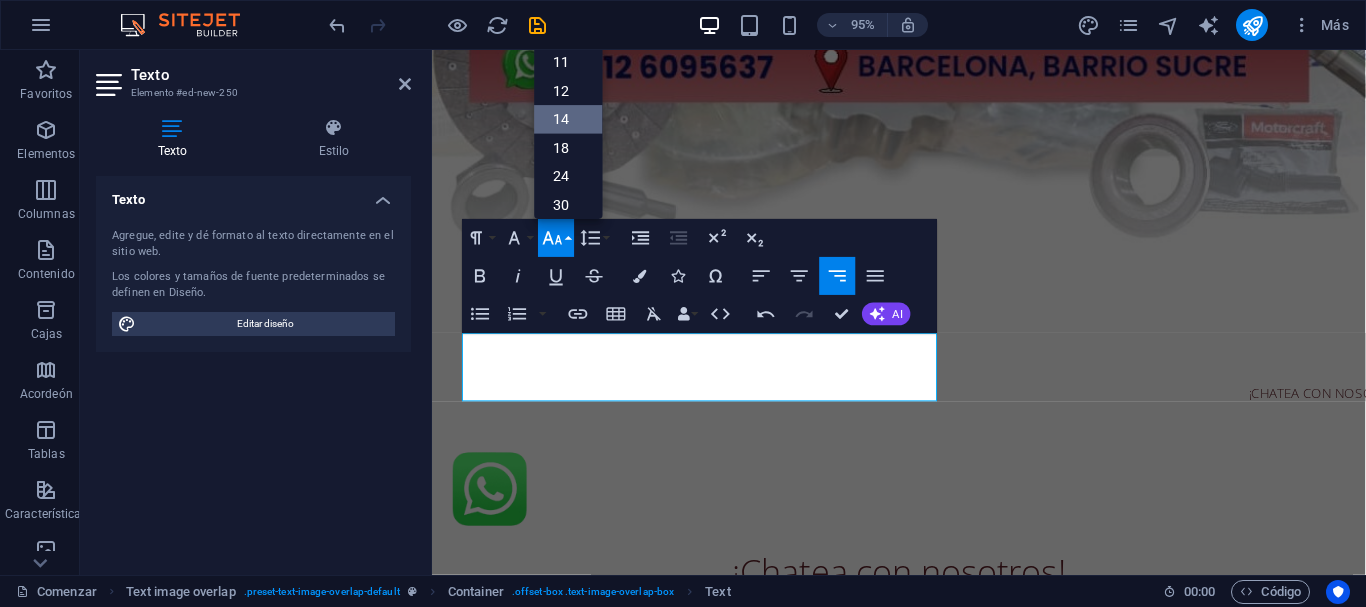 scroll, scrollTop: 0, scrollLeft: 0, axis: both 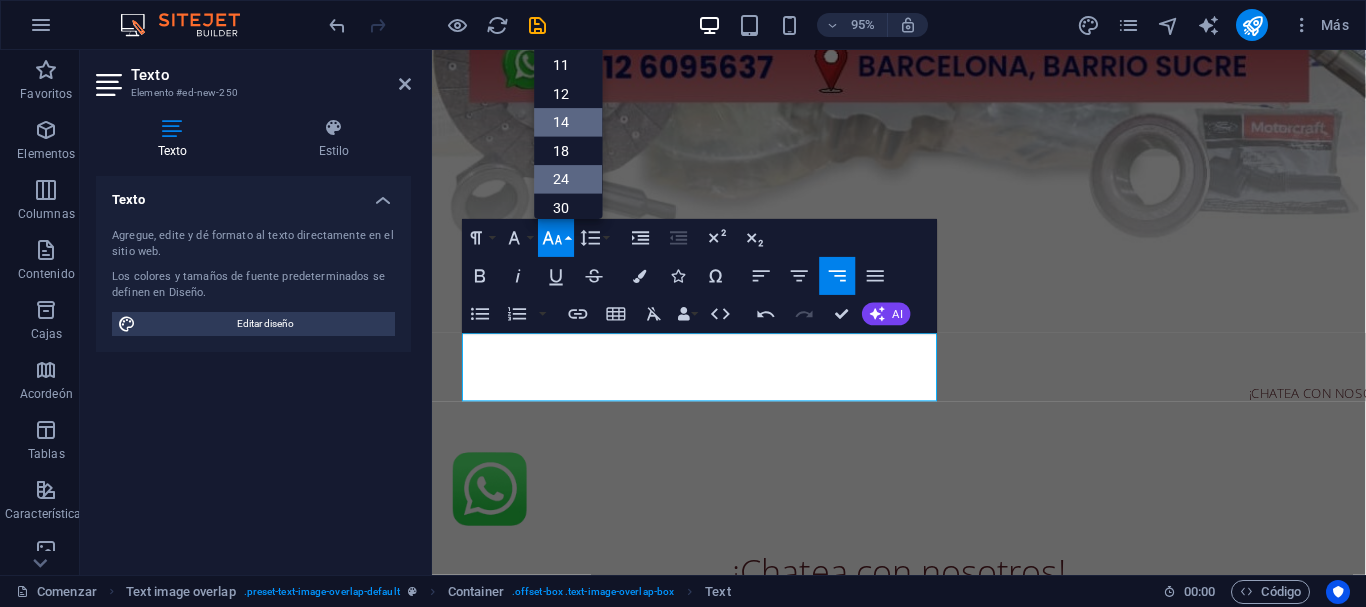 click on "24" at bounding box center [561, 179] 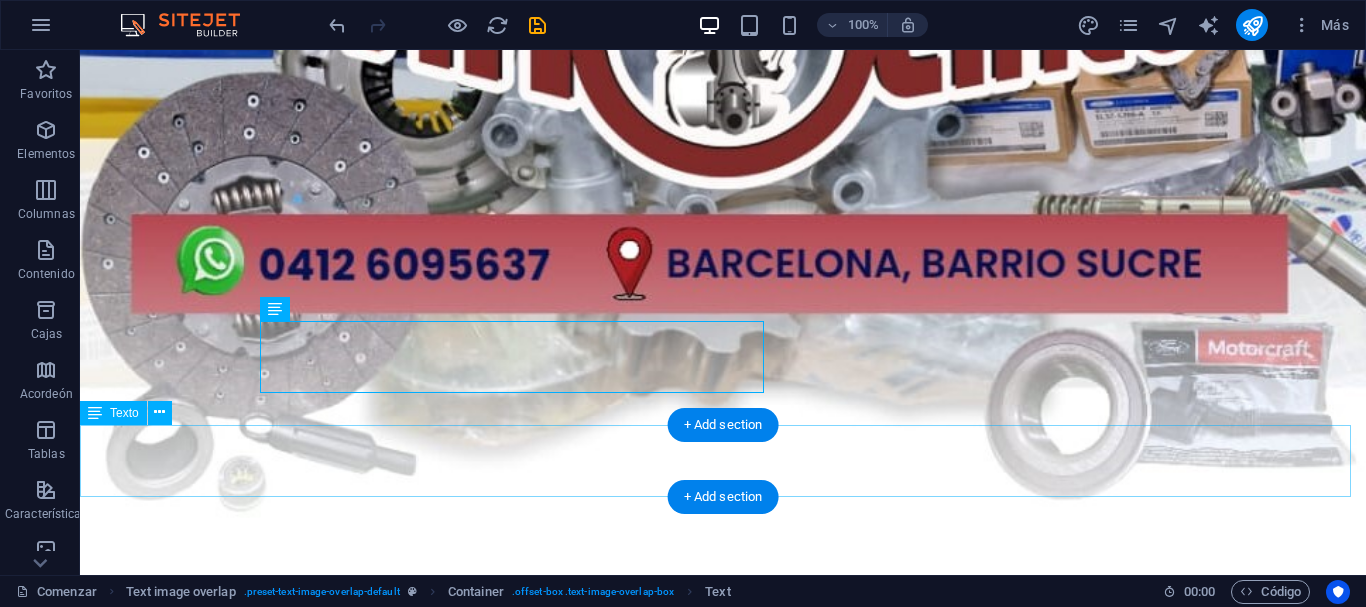 scroll, scrollTop: 989, scrollLeft: 0, axis: vertical 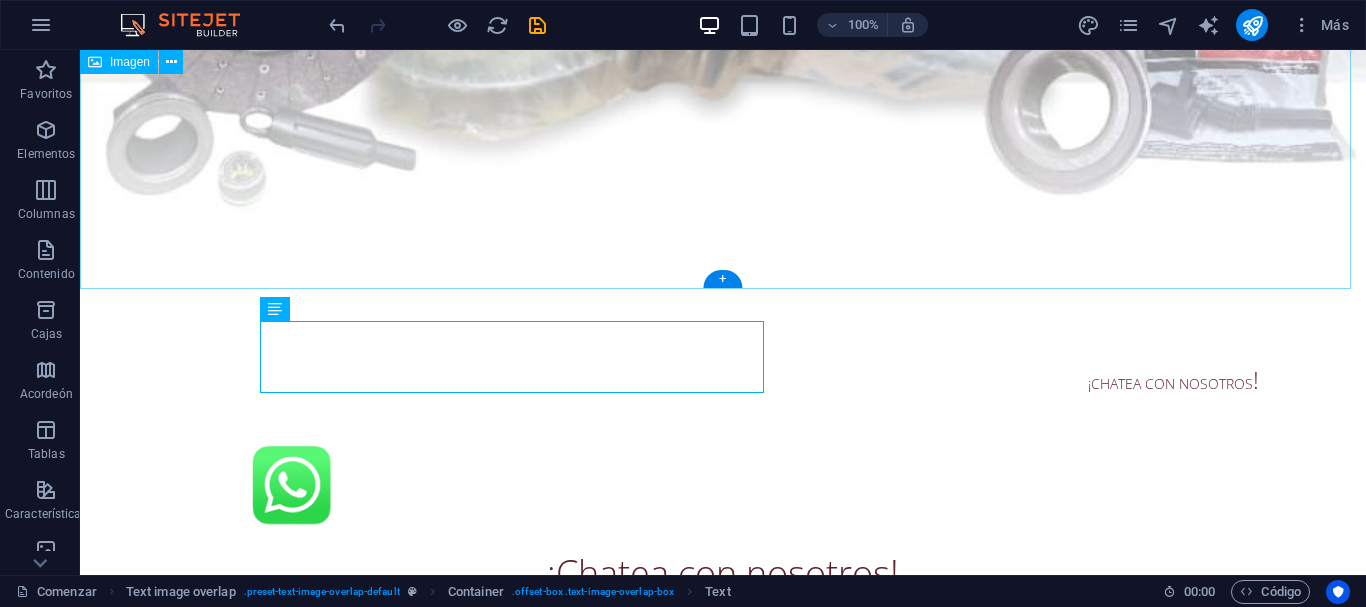 click at bounding box center (723, -318) 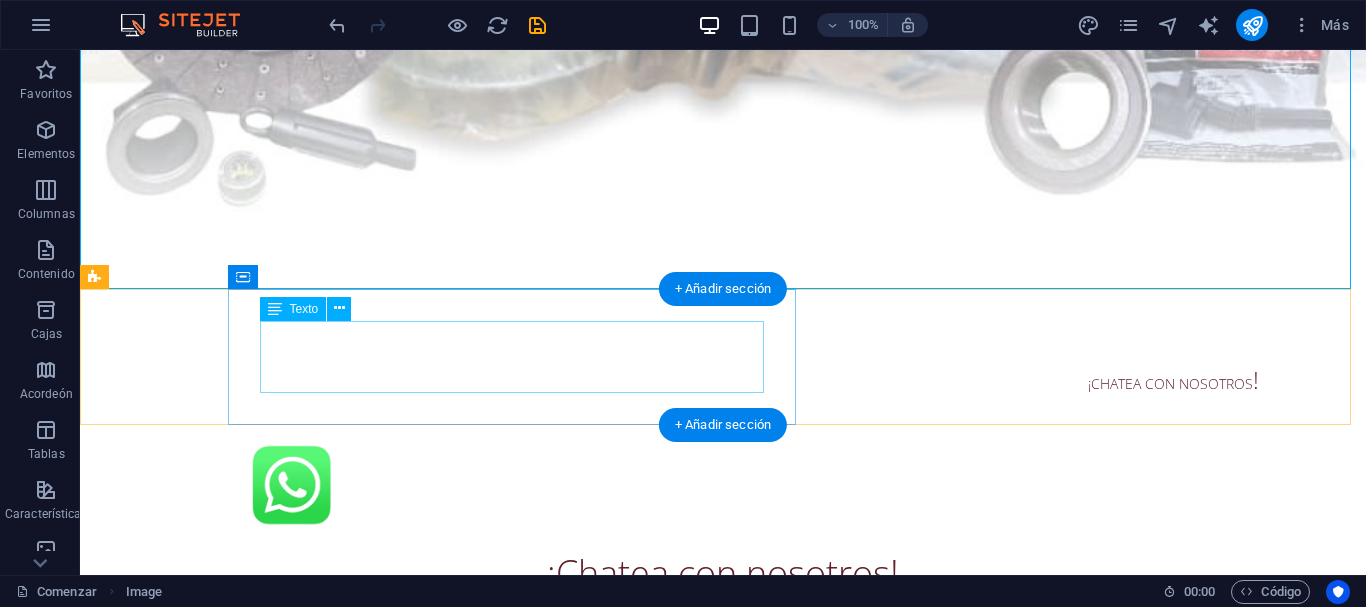 click on "¡CHATEA CON NOSOTROS              !" at bounding box center [763, 371] 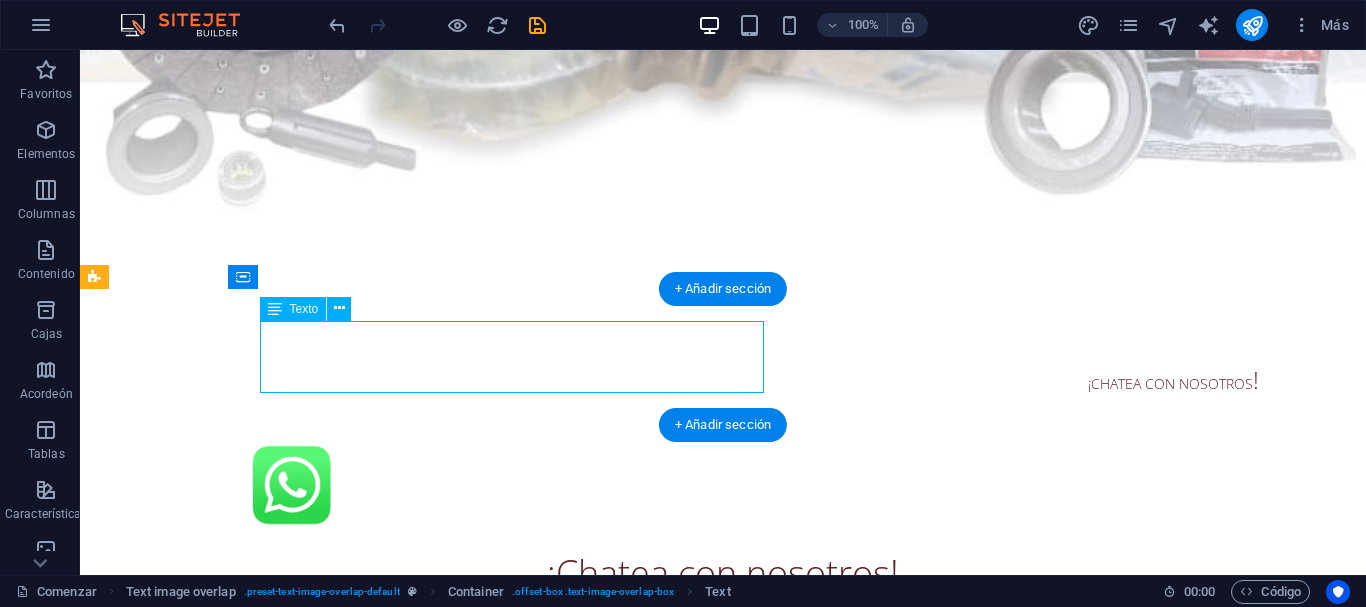 click on "¡CHATEA CON NOSOTROS              !" at bounding box center (763, 371) 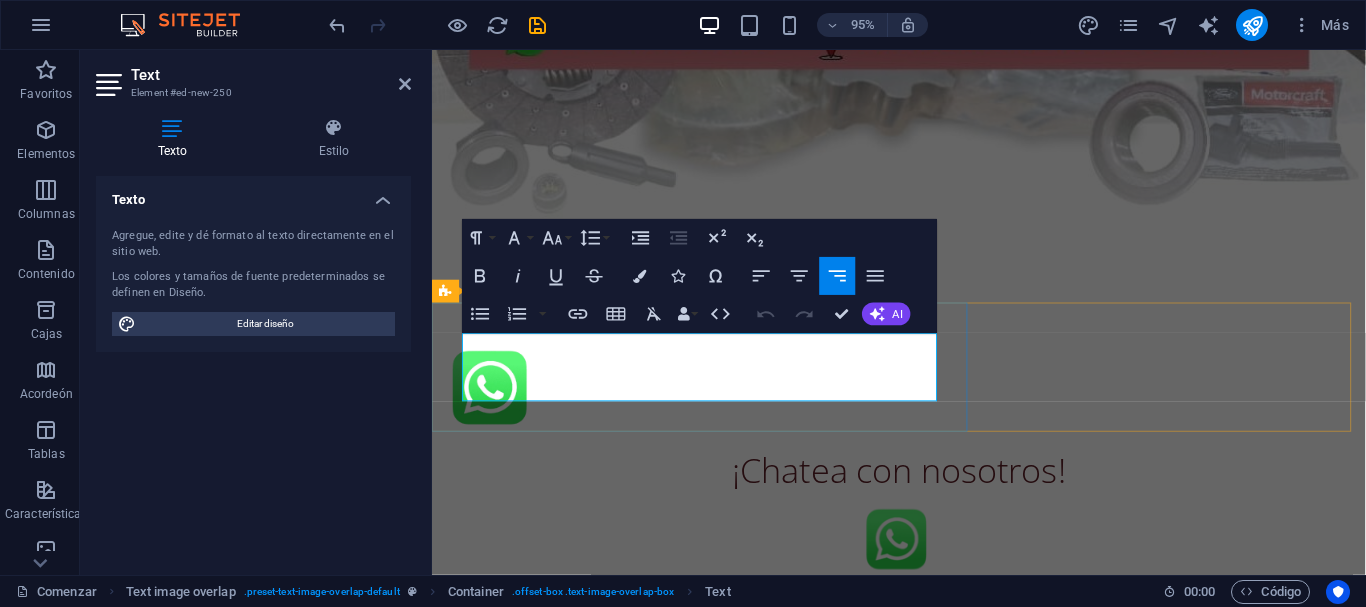 scroll, scrollTop: 669, scrollLeft: 0, axis: vertical 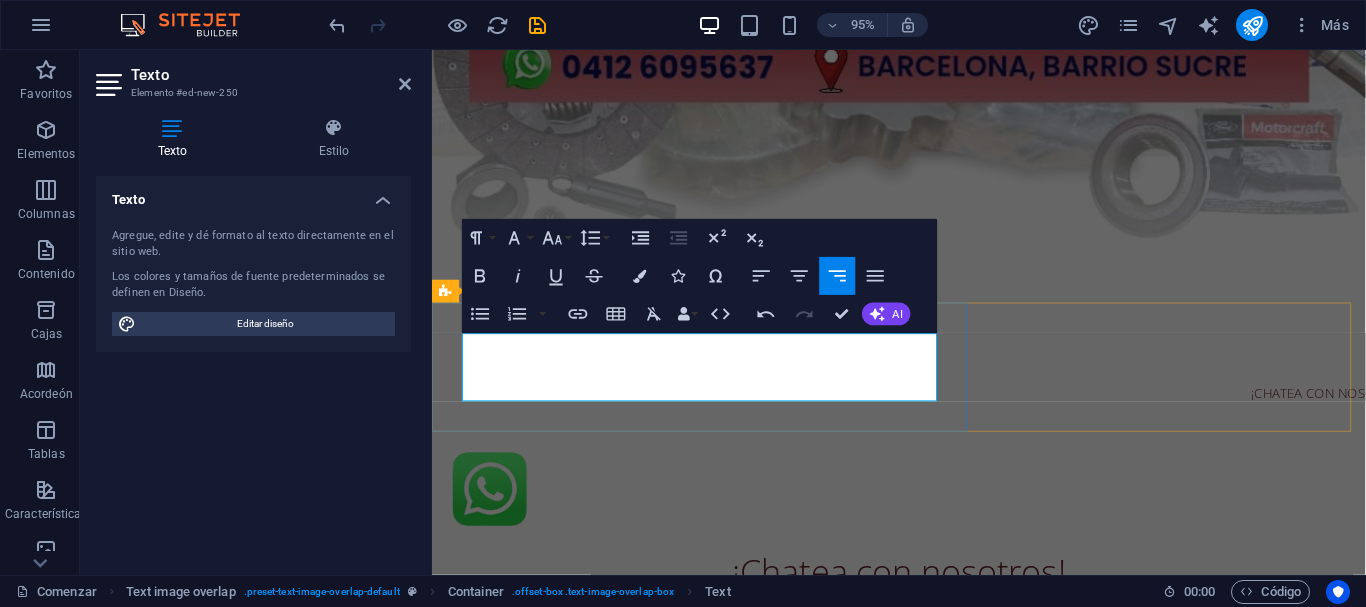type 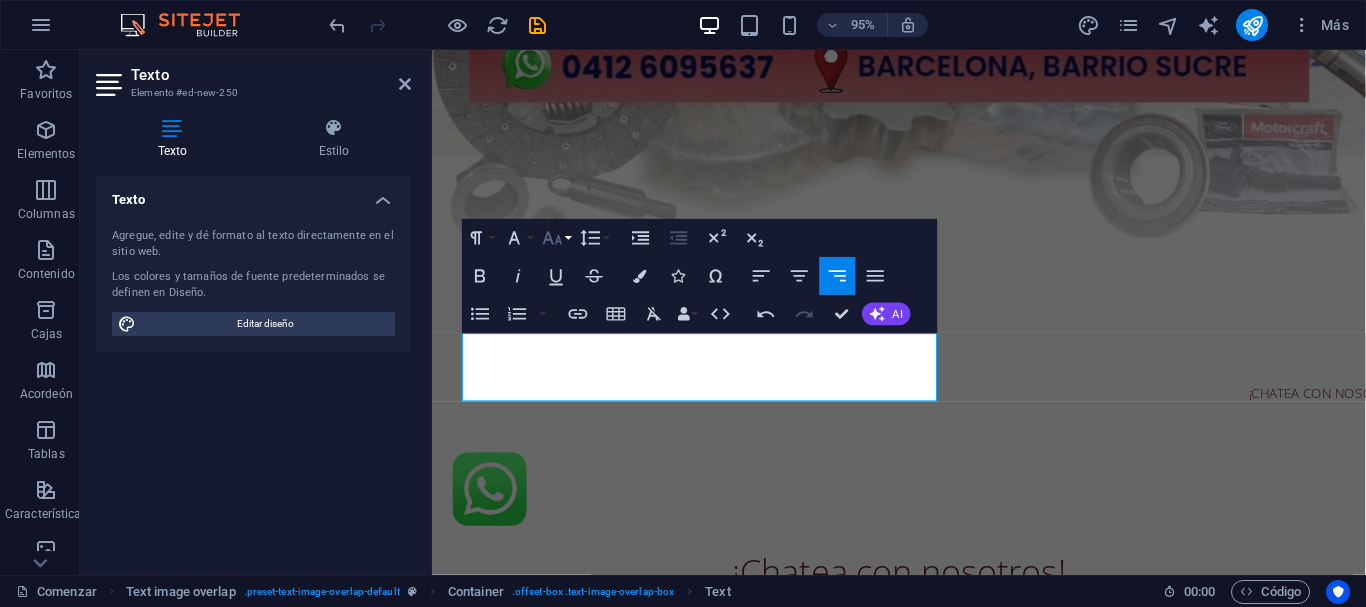 click on "Tamaño de fuente" at bounding box center [556, 238] 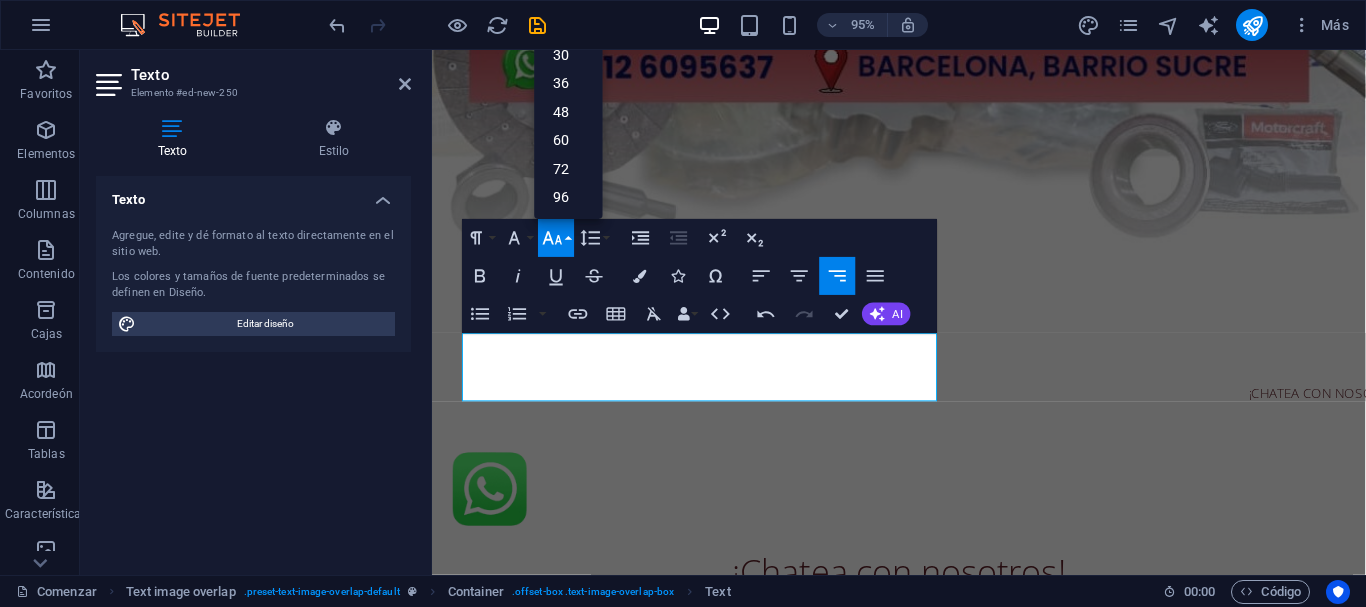 scroll, scrollTop: 161, scrollLeft: 0, axis: vertical 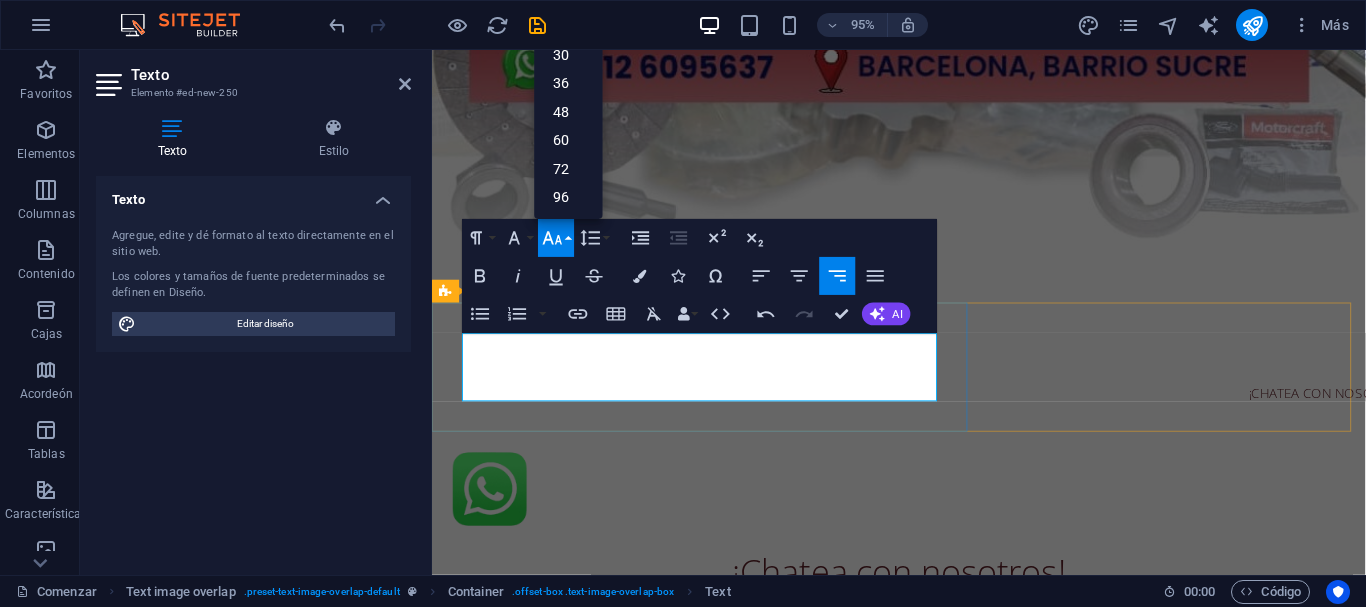 click on "¡CHATEA CON NOSOTROS!" at bounding box center [1376, 411] 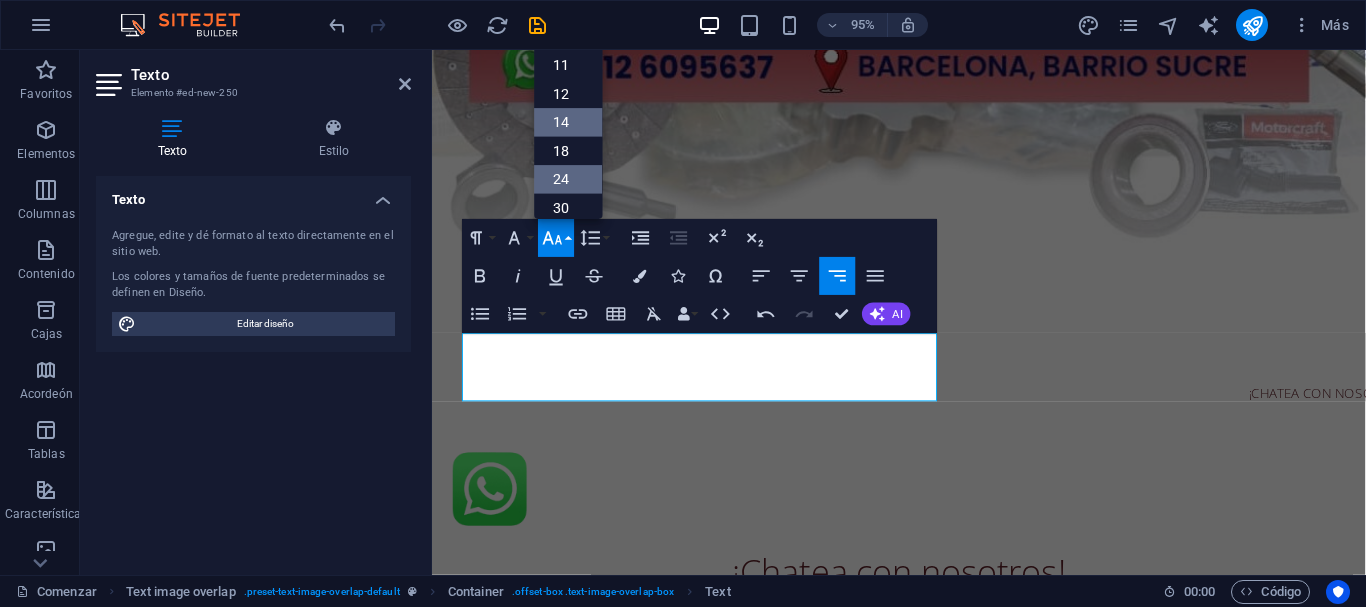 scroll, scrollTop: 100, scrollLeft: 0, axis: vertical 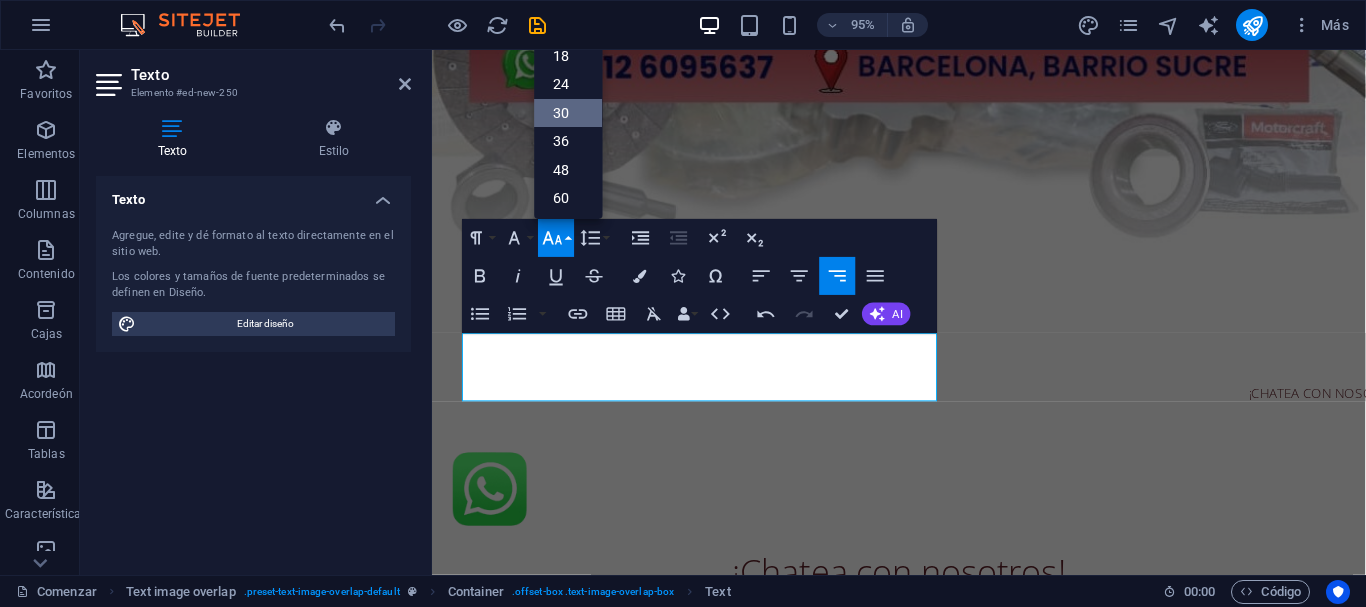 click on "30" at bounding box center [569, 112] 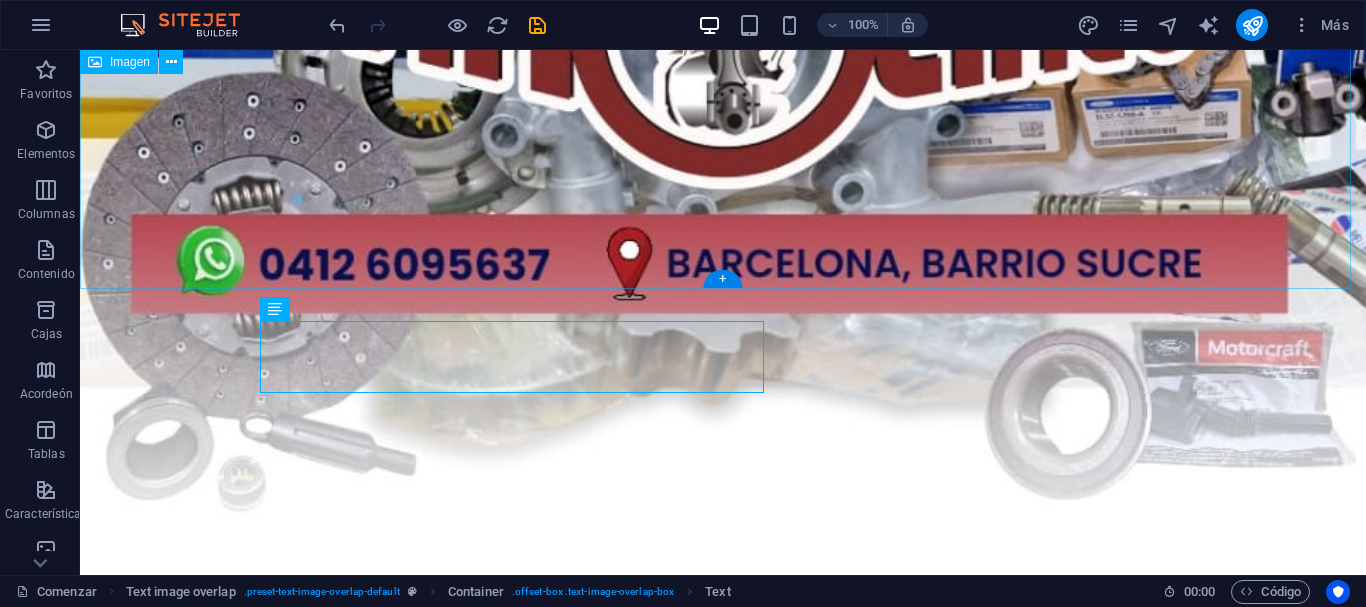 scroll, scrollTop: 989, scrollLeft: 0, axis: vertical 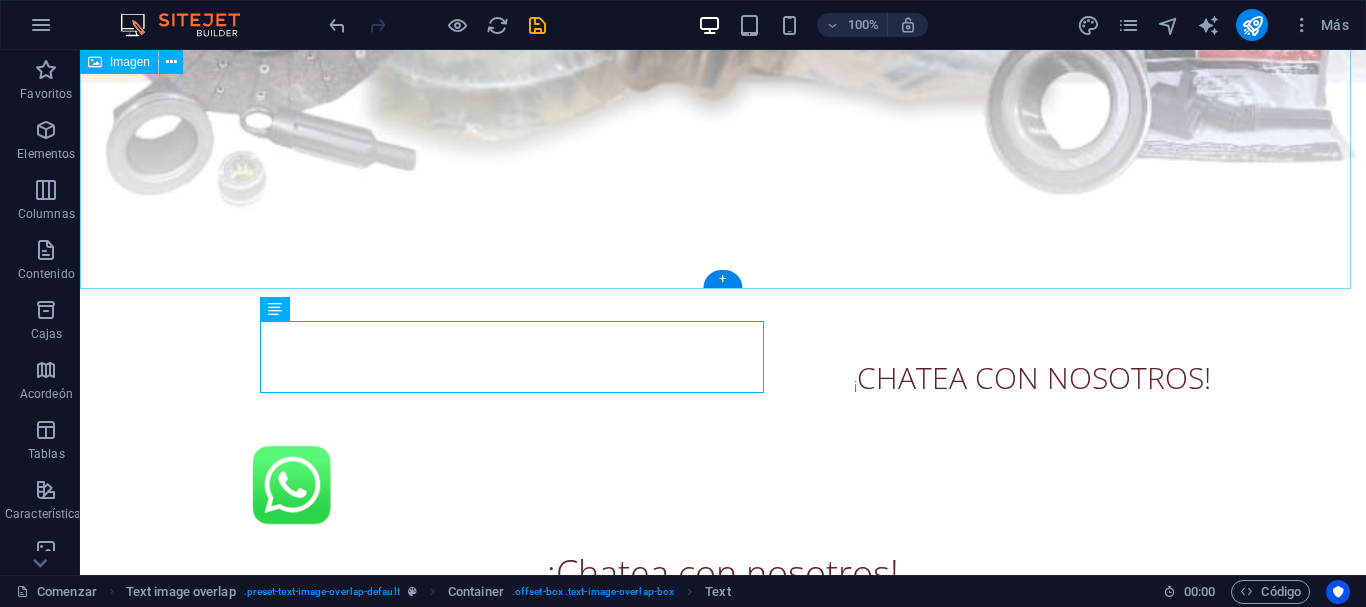 click at bounding box center (723, -318) 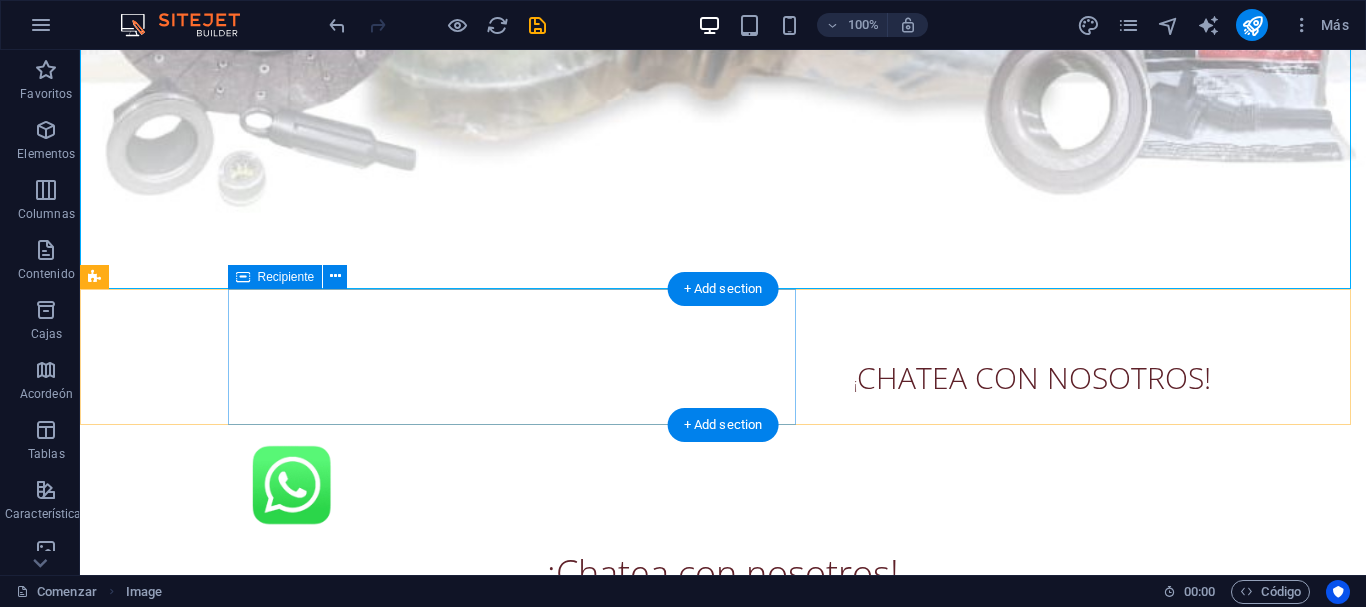 click on "¡  CHATEA CON NOSOTROS!" at bounding box center [763, 371] 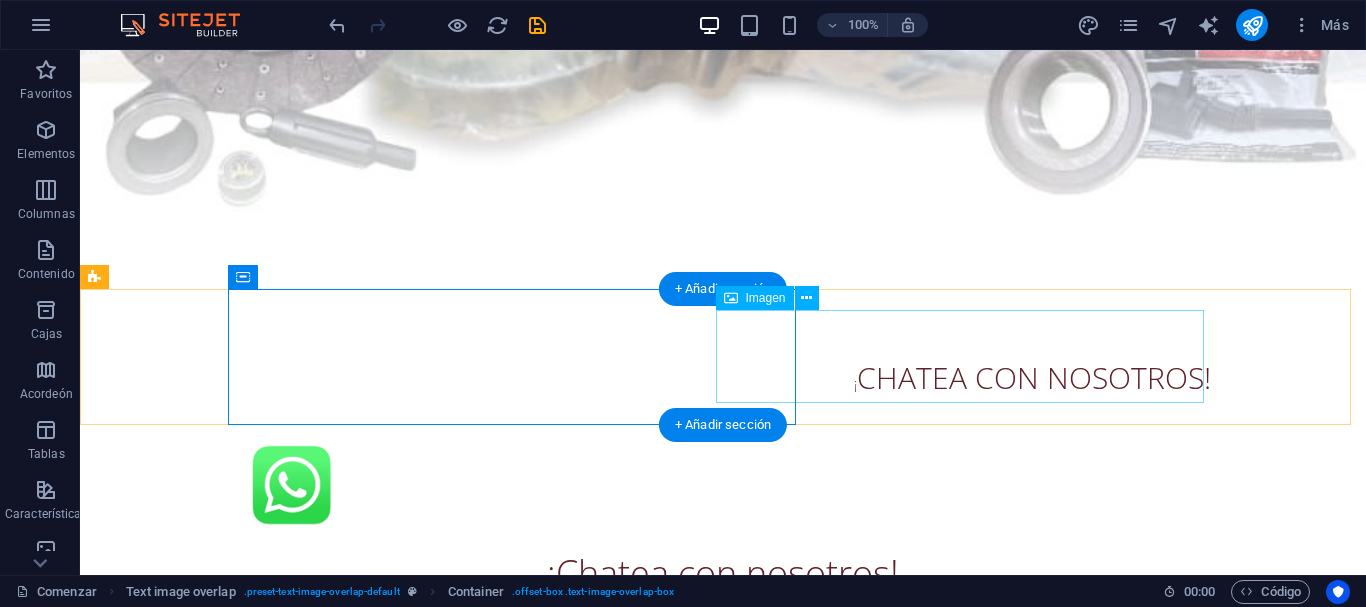 click at bounding box center [723, 485] 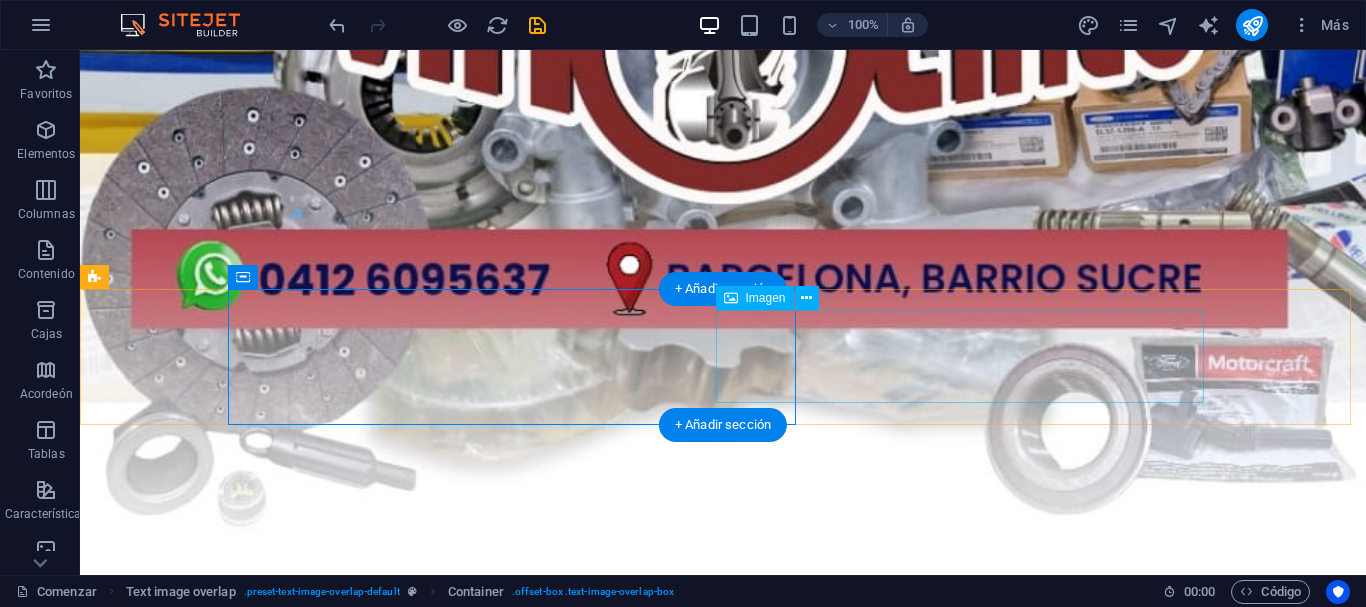 select on "px" 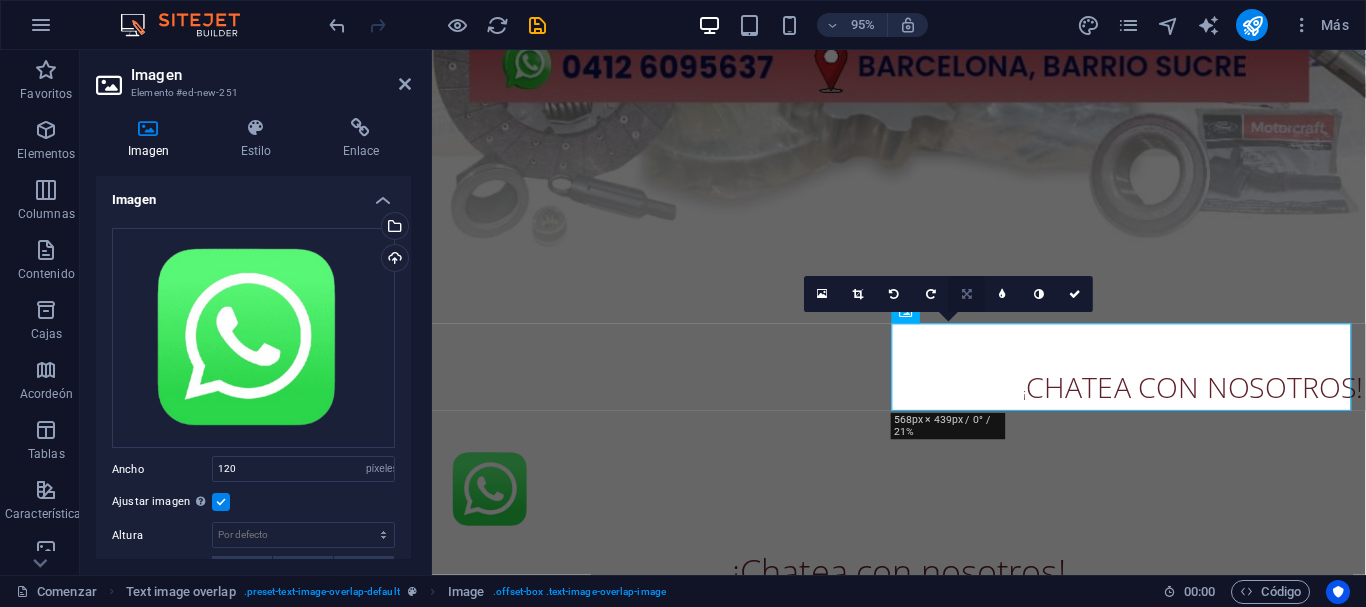 click at bounding box center (967, 294) 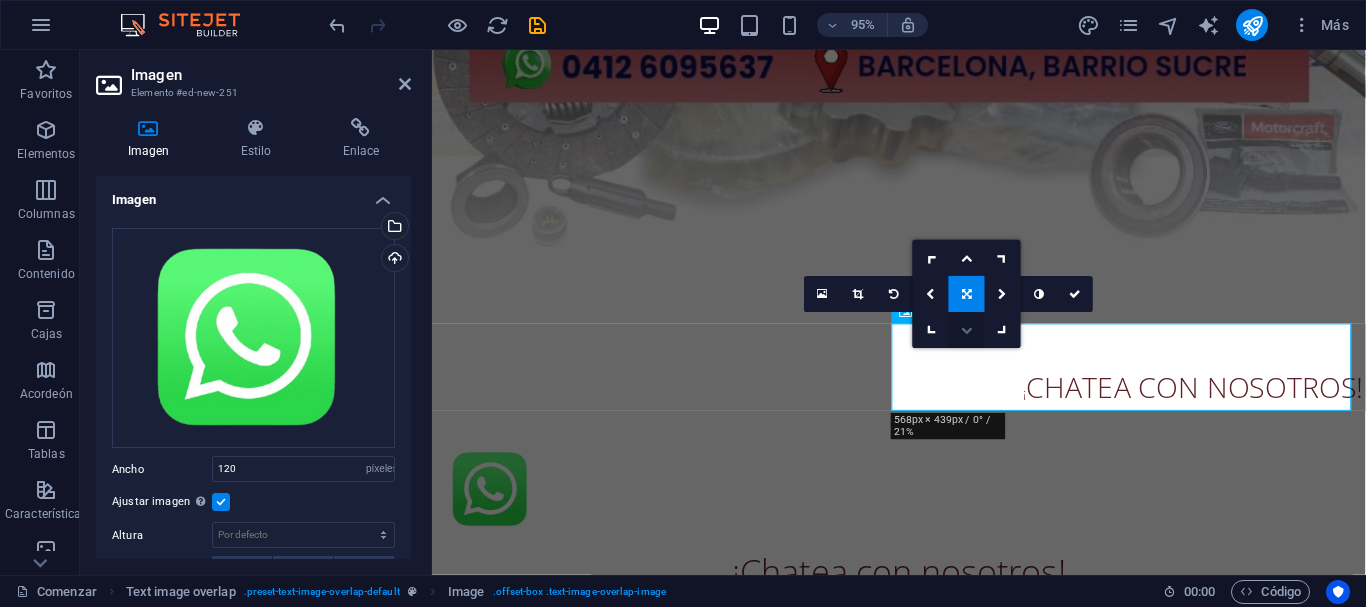click at bounding box center (967, 330) 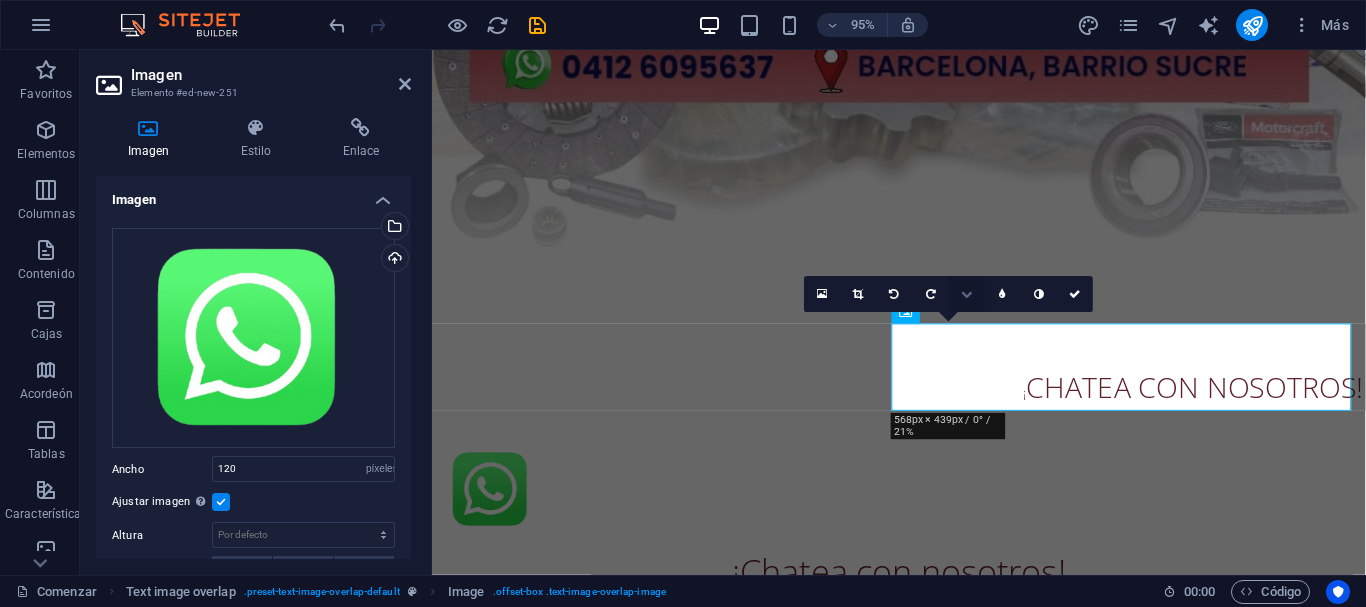 click at bounding box center [967, 293] 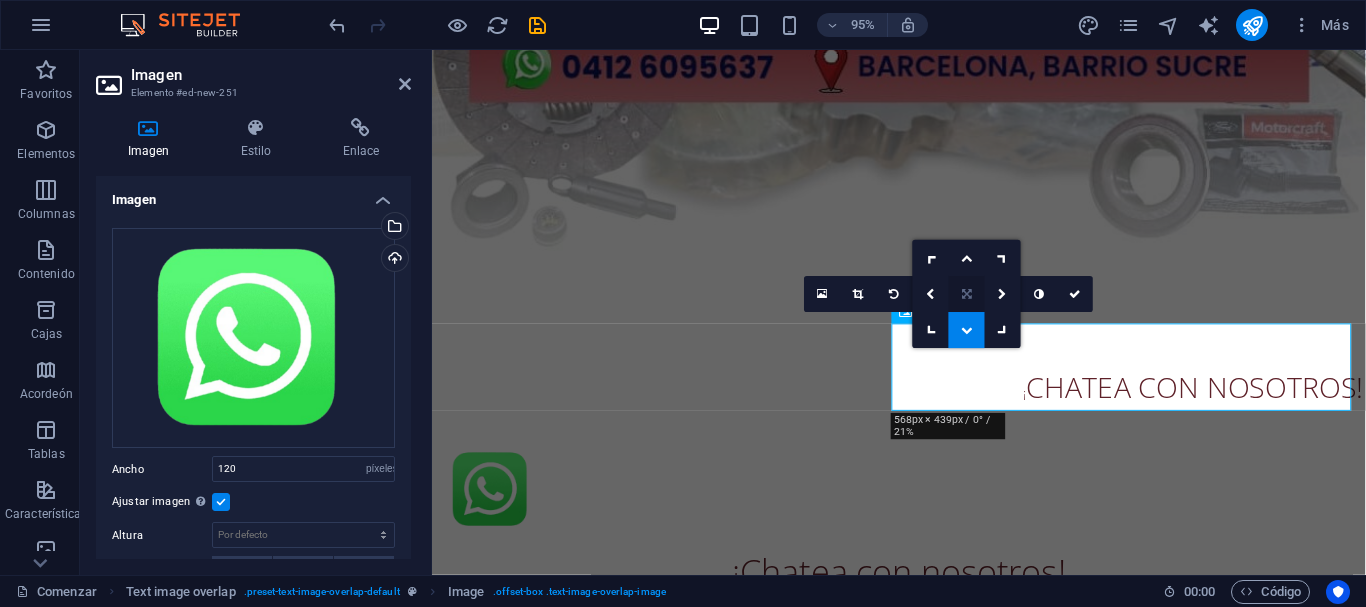 click at bounding box center (967, 293) 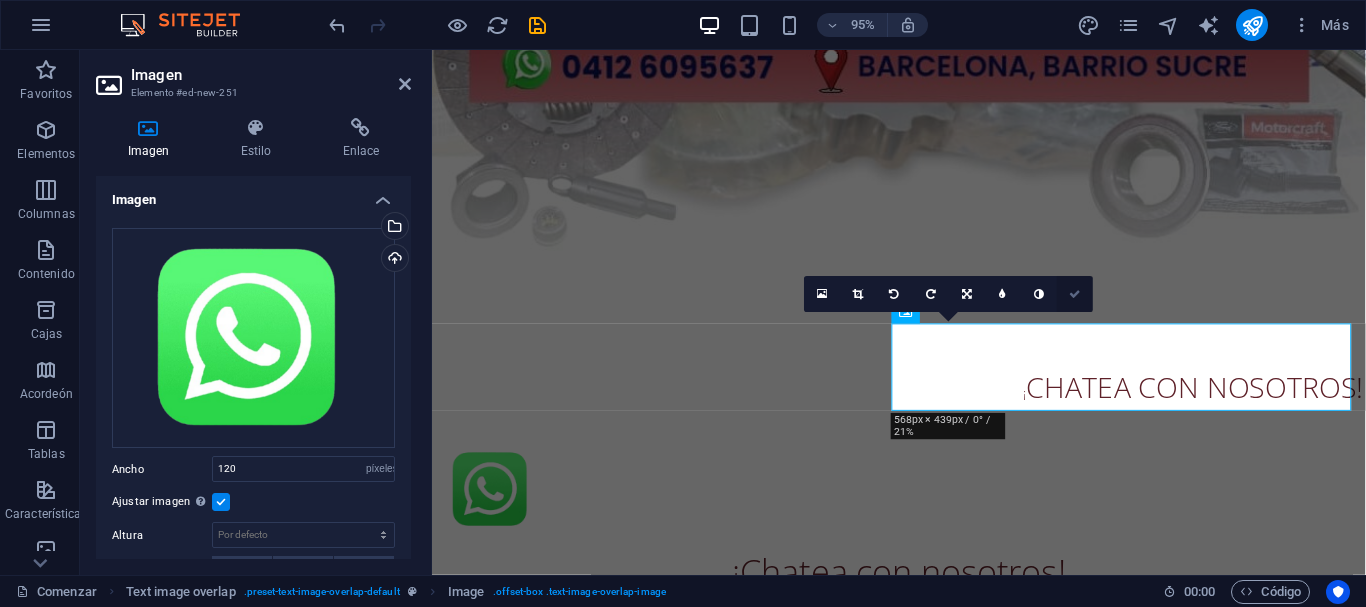 click at bounding box center [1075, 293] 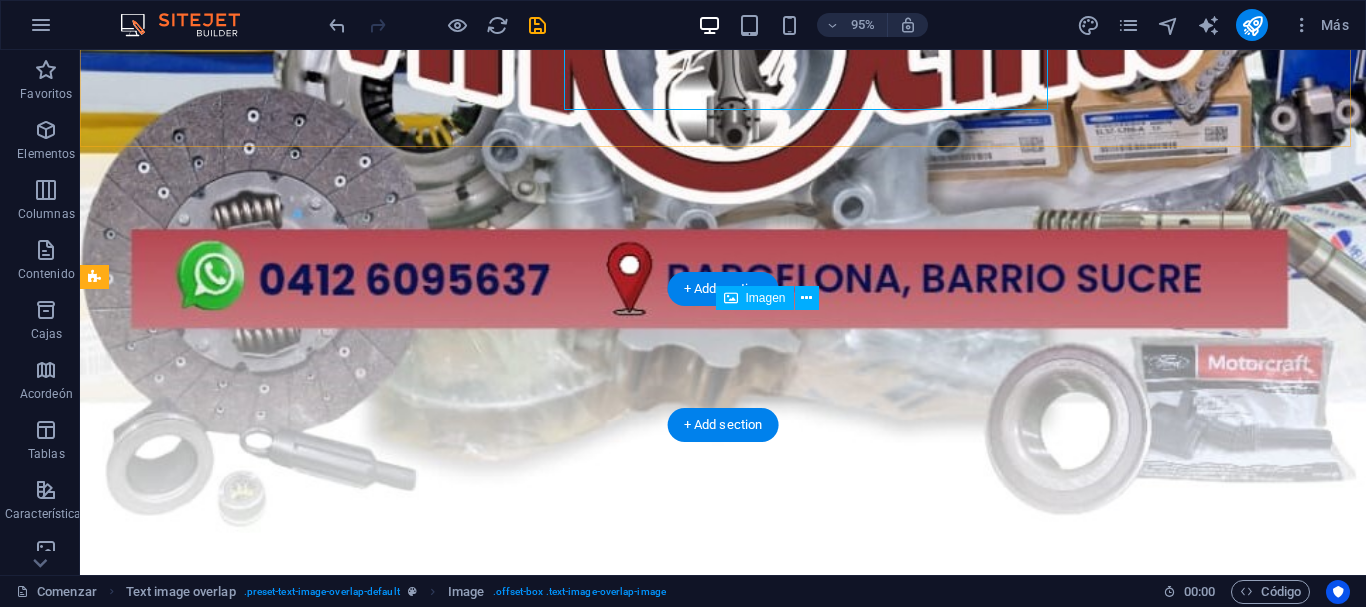 scroll, scrollTop: 989, scrollLeft: 0, axis: vertical 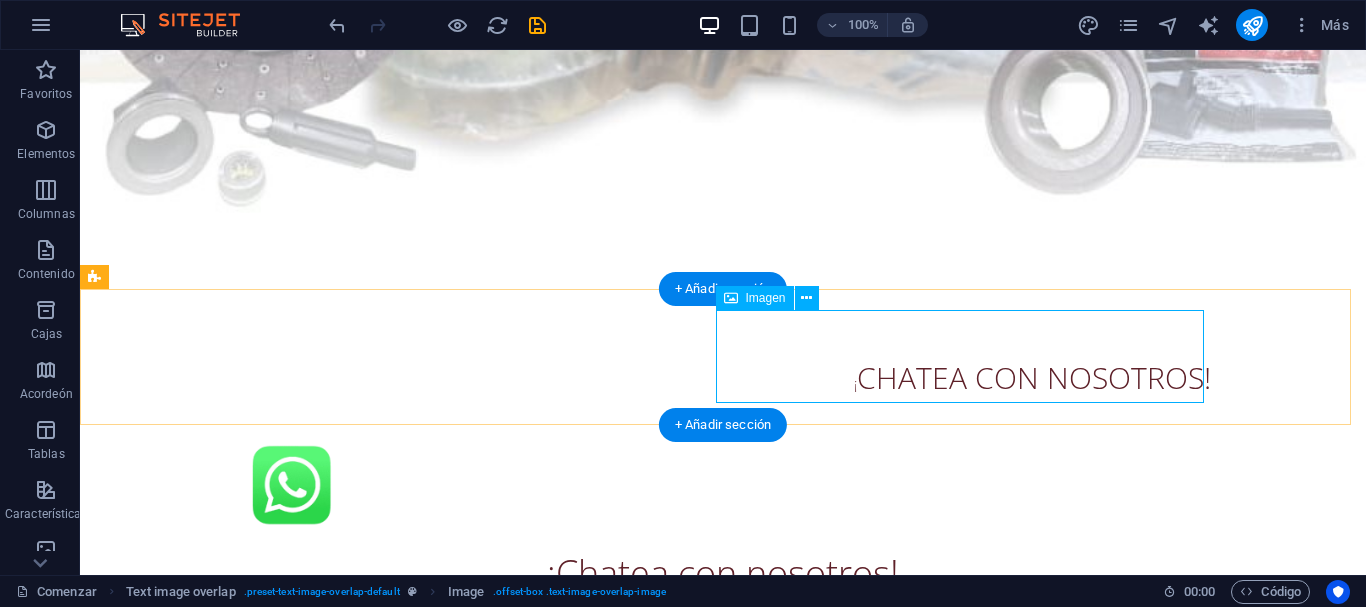 click at bounding box center [723, 485] 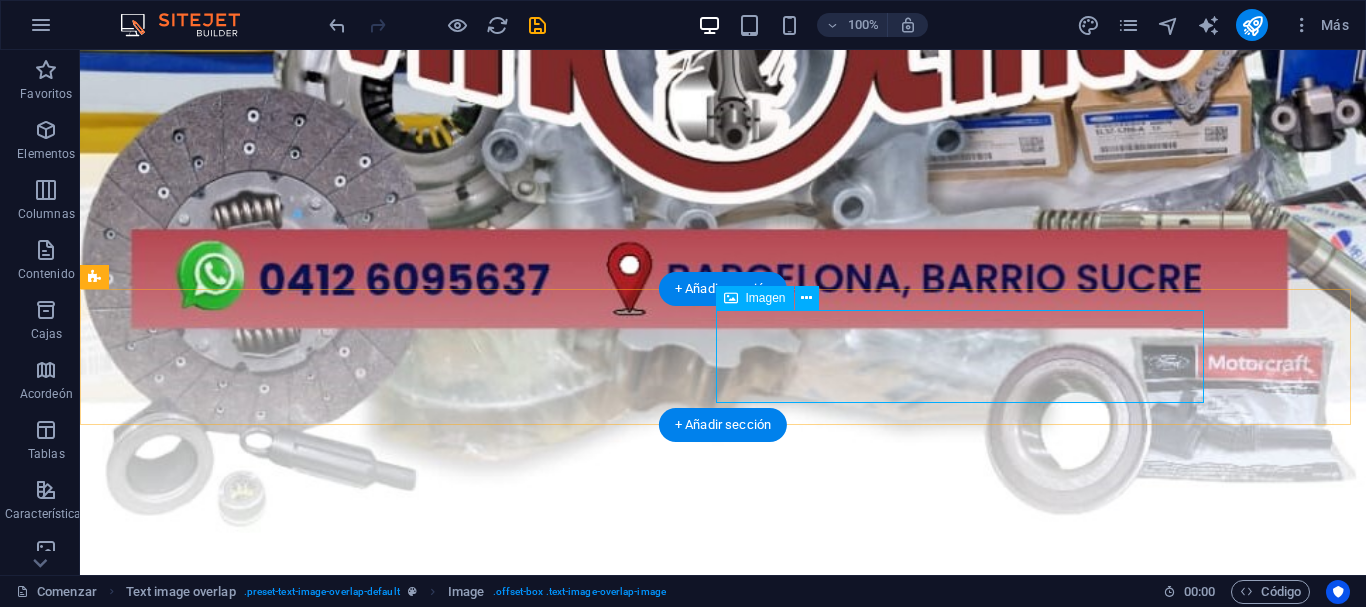 select on "px" 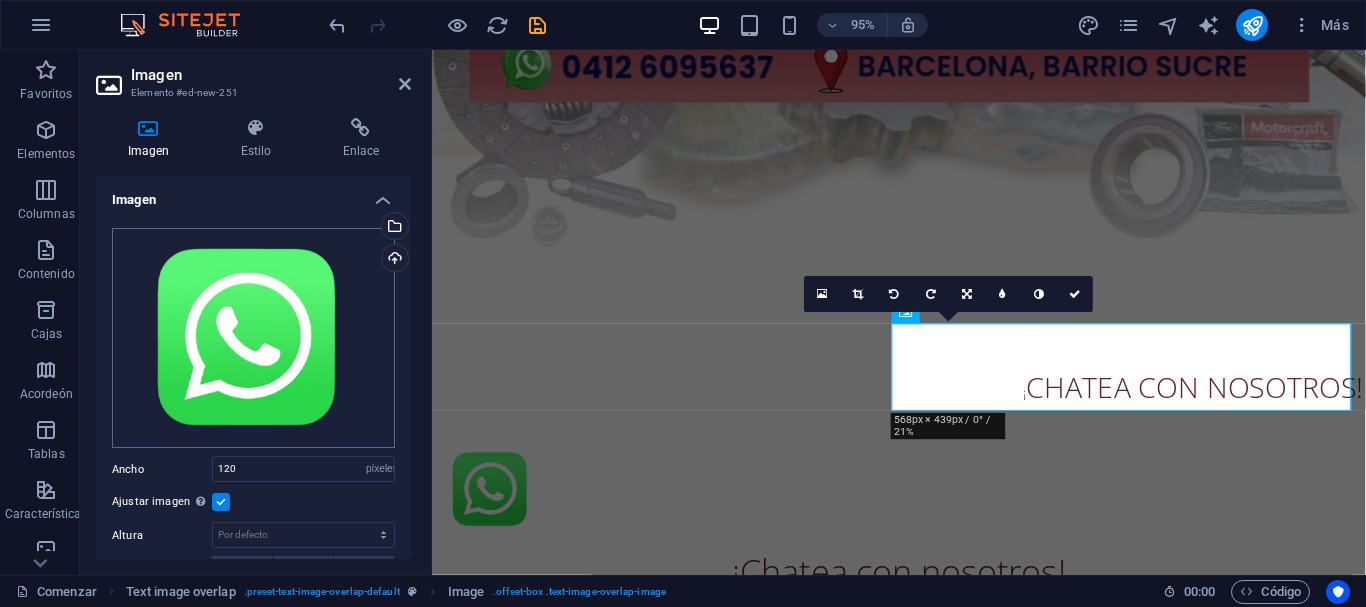 scroll, scrollTop: 200, scrollLeft: 0, axis: vertical 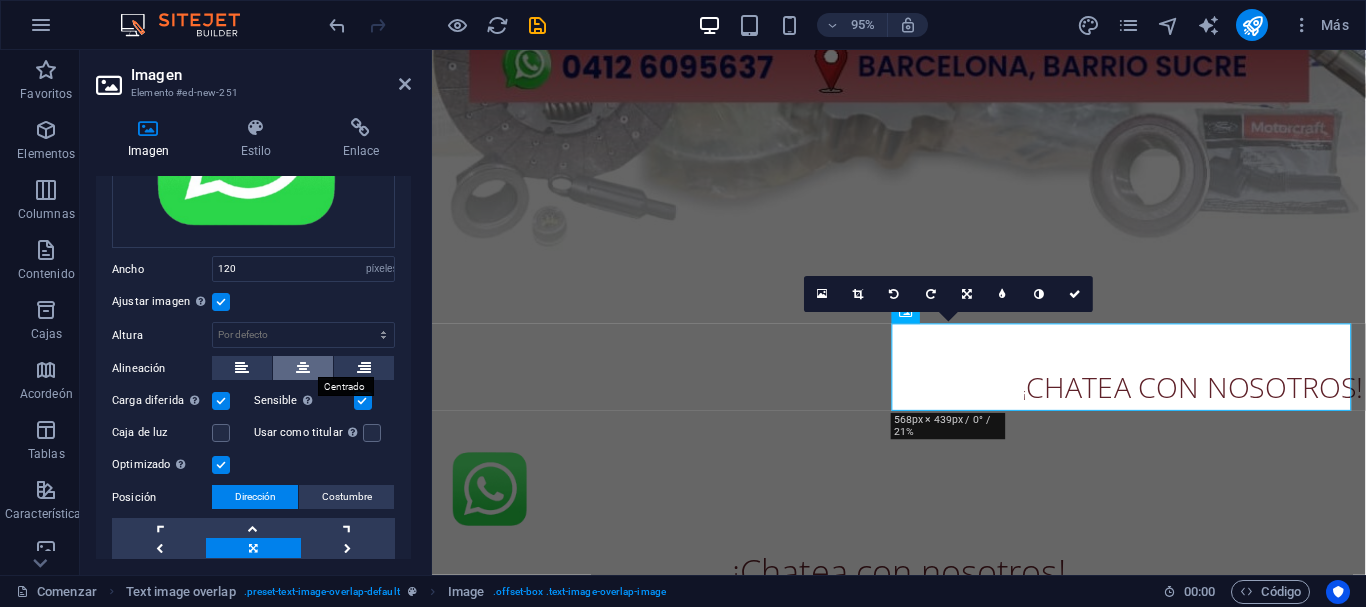 click at bounding box center (303, 368) 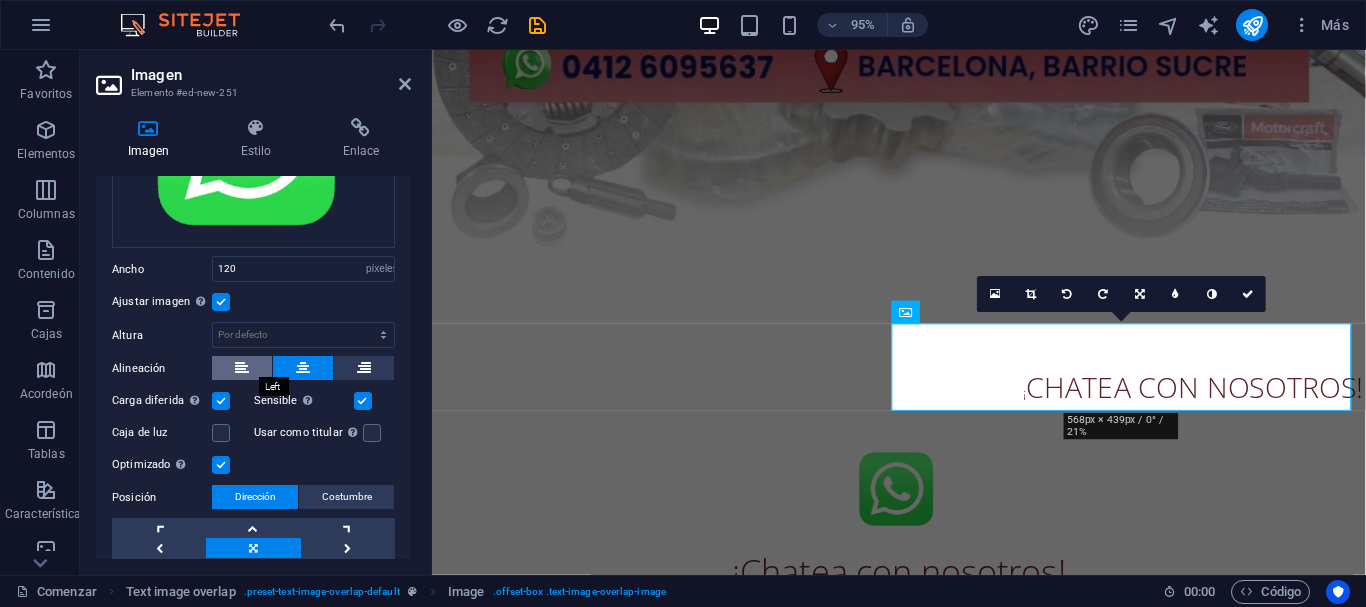 click at bounding box center (242, 368) 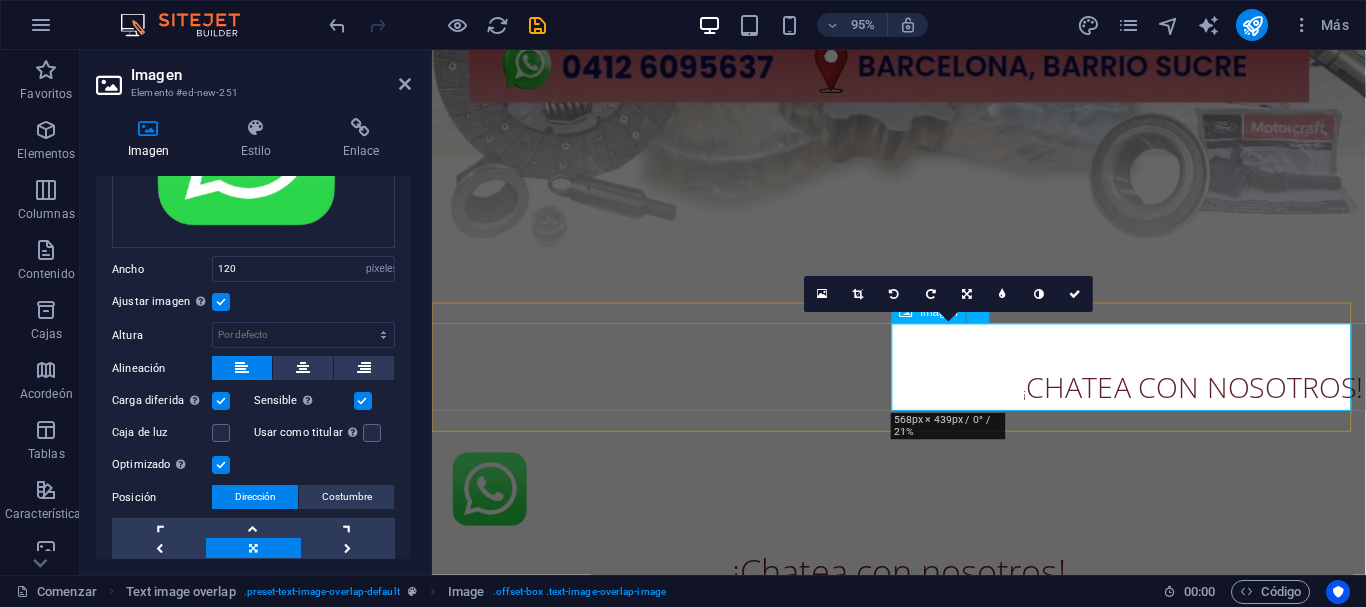 click at bounding box center [924, 513] 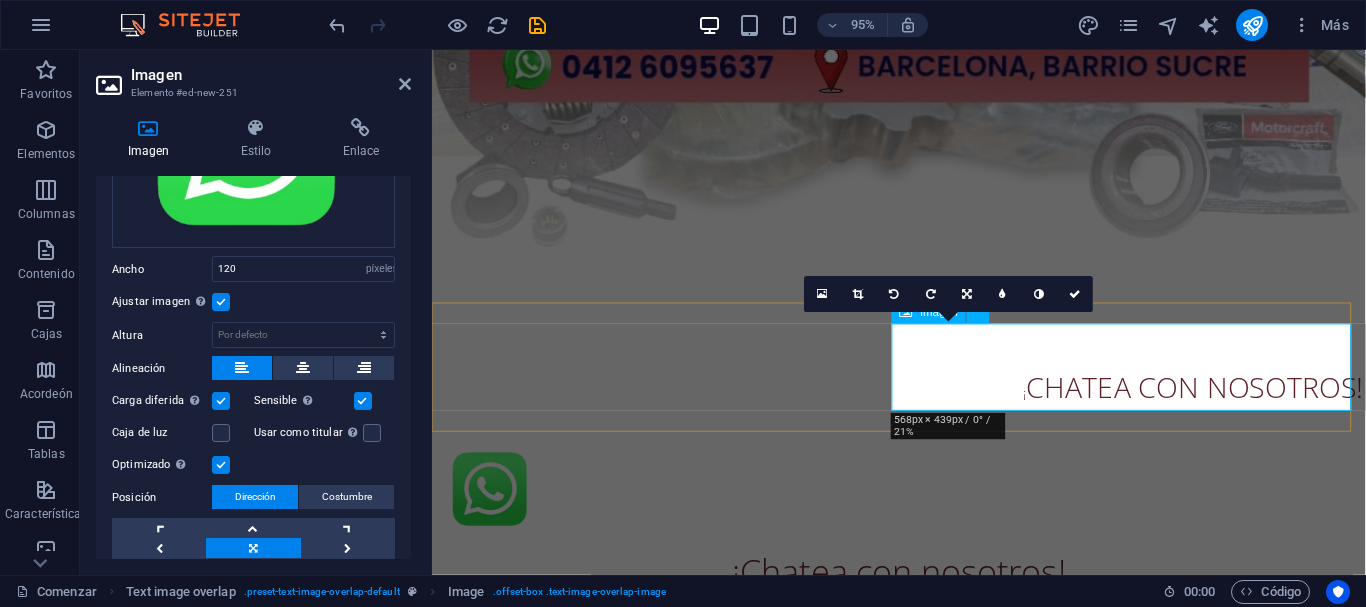 click at bounding box center [924, 513] 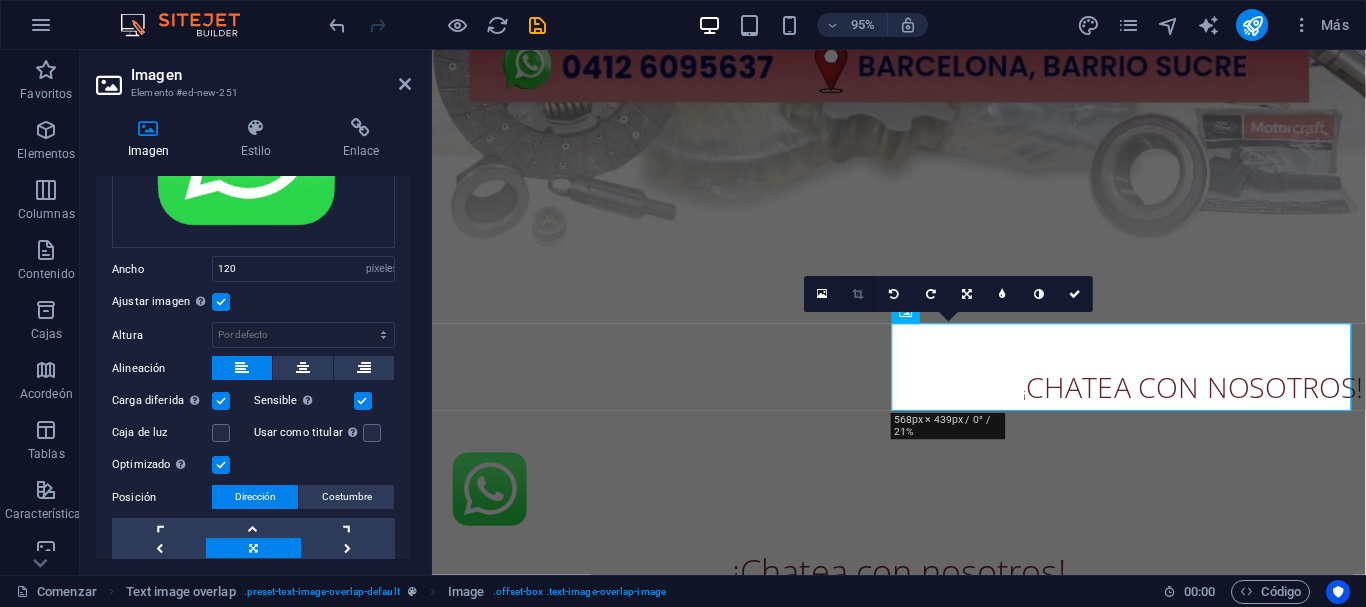 click at bounding box center [858, 293] 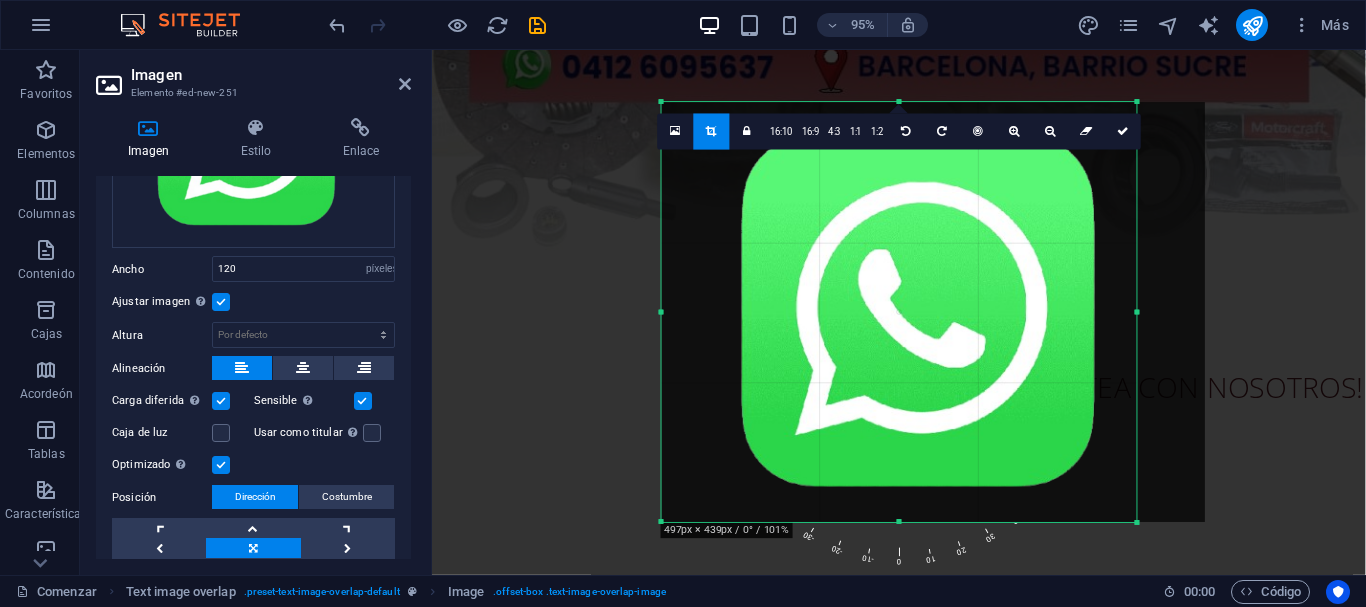 scroll, scrollTop: 975, scrollLeft: 0, axis: vertical 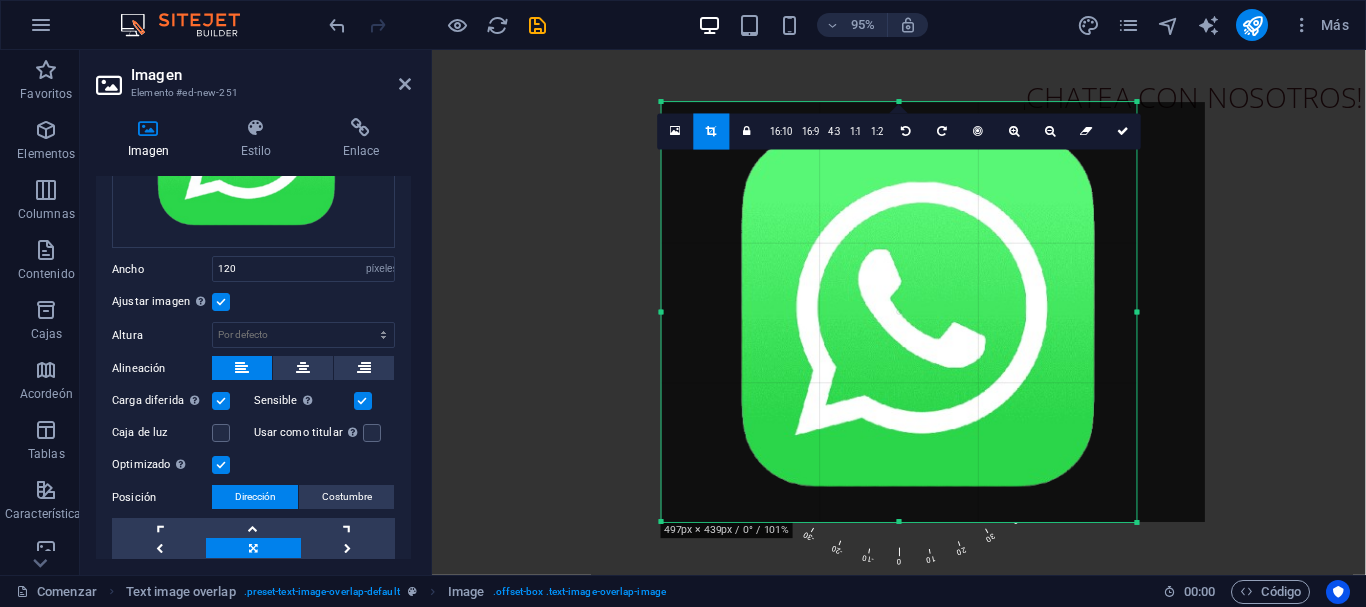 drag, startPoint x: 1172, startPoint y: 316, endPoint x: 1098, endPoint y: 317, distance: 74.00676 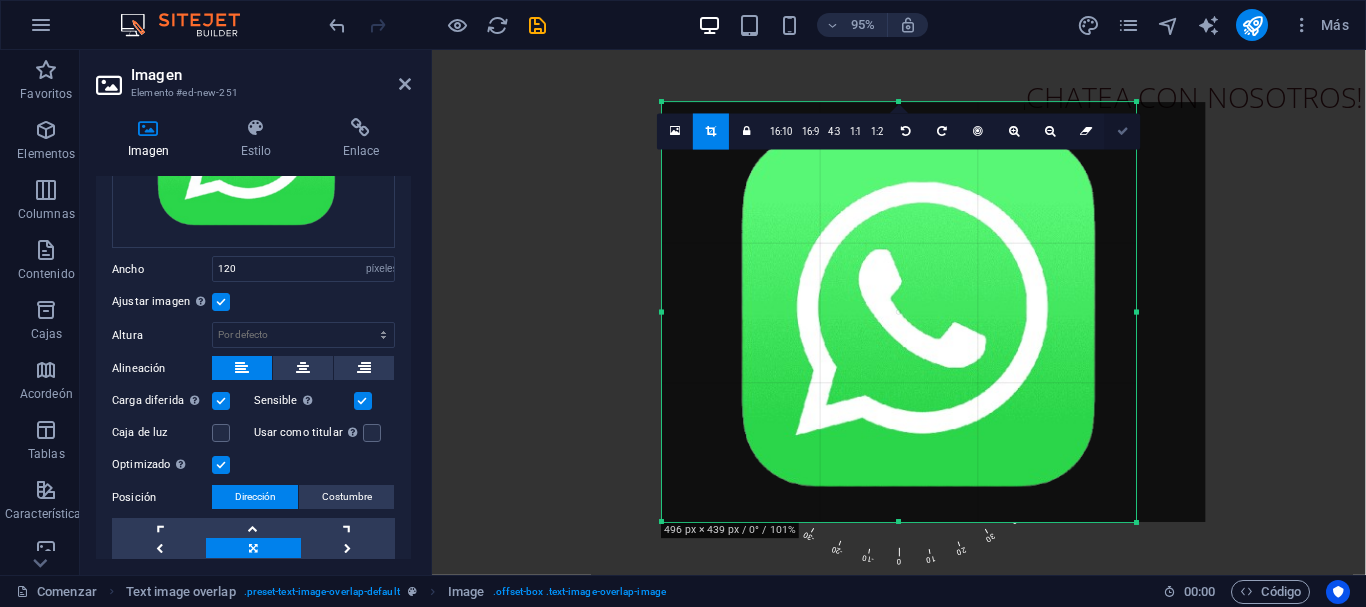 click at bounding box center (1123, 131) 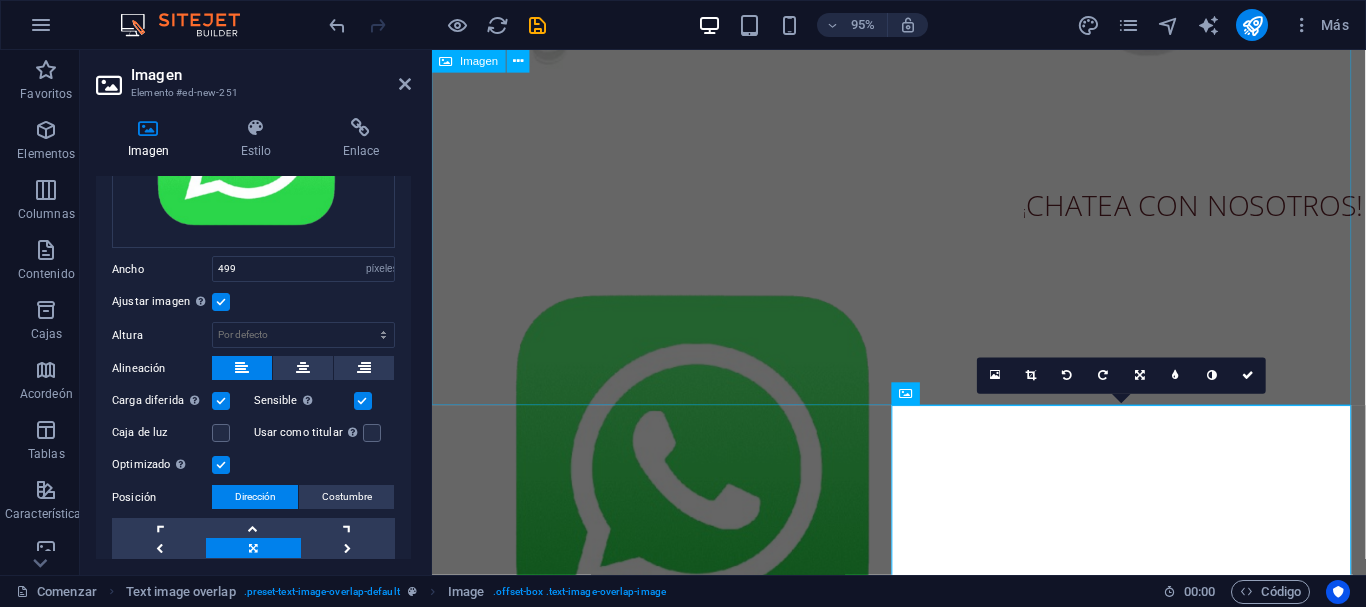 scroll, scrollTop: 561, scrollLeft: 0, axis: vertical 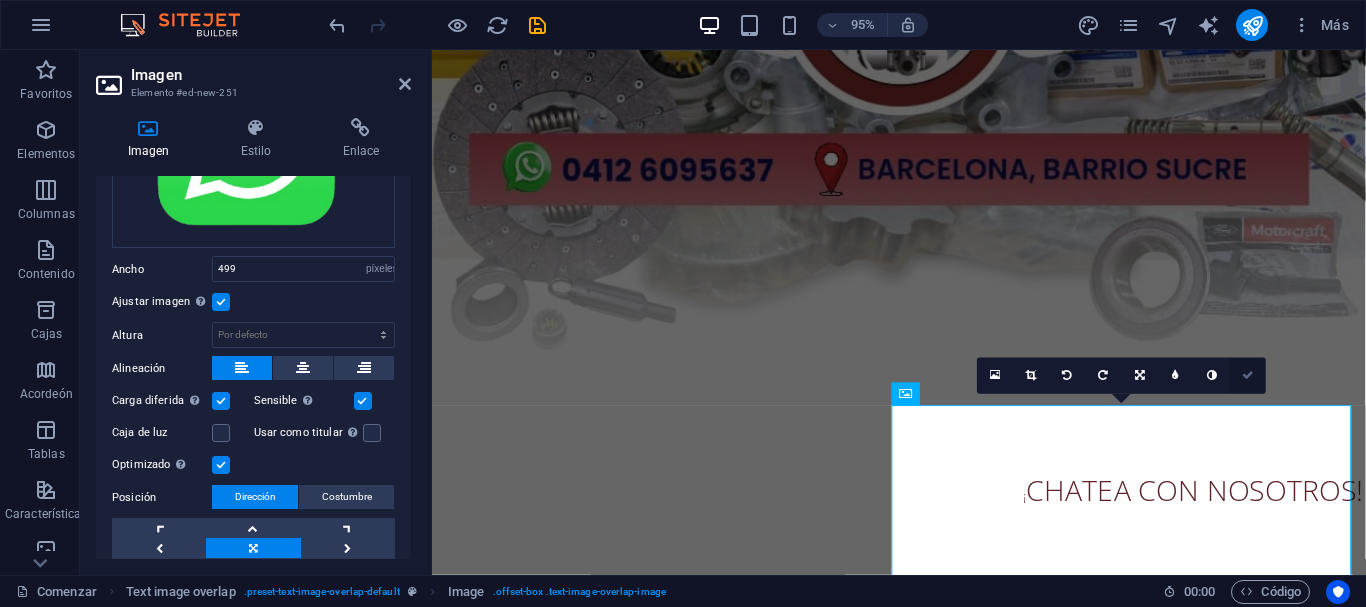 click at bounding box center [1248, 376] 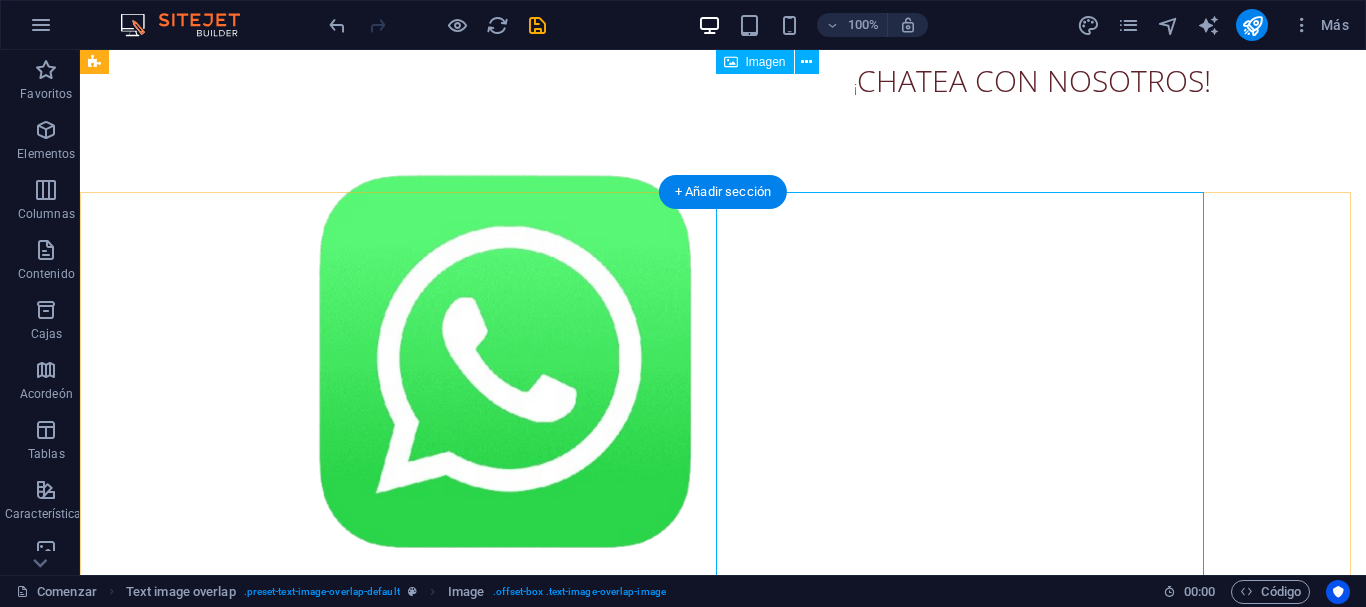 scroll, scrollTop: 1086, scrollLeft: 0, axis: vertical 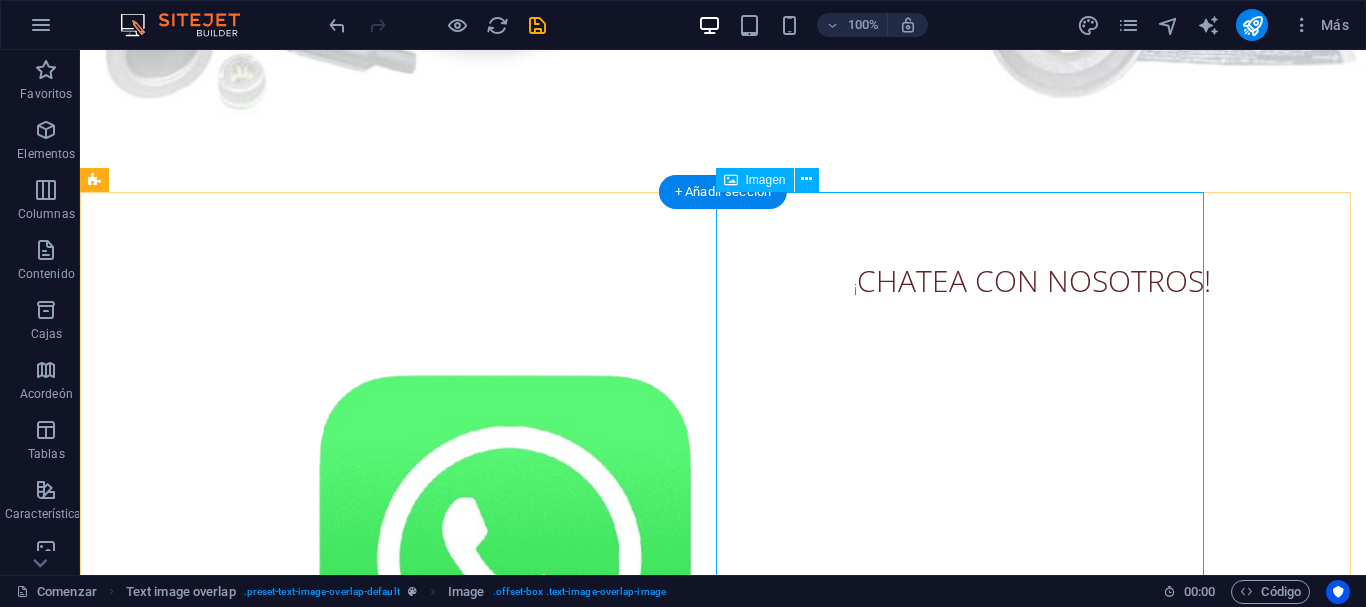 click at bounding box center (723, 563) 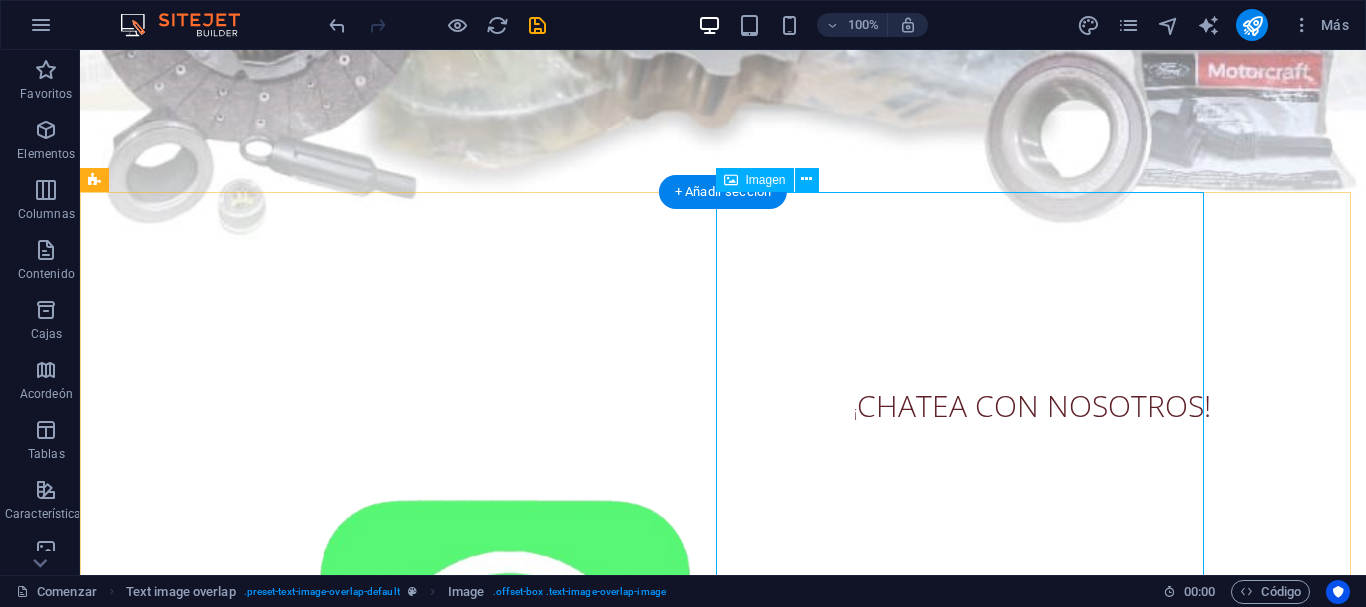 select on "px" 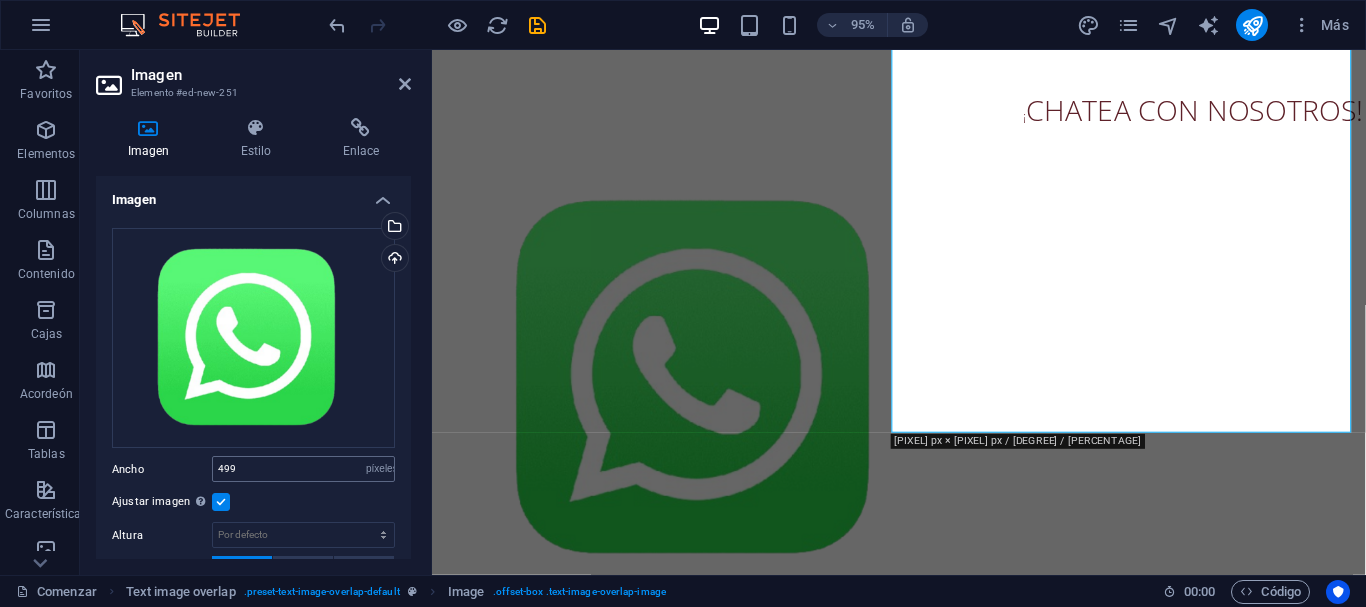 click on "Arrastre los archivos aquí, haga clic para elegir archivos o  seleccione archivos de Archivos o de nuestras fotos y videos de archivo gratuitos Seleccione archivos del administrador de archivos, fotos de archivo o cargue archivo(s) Subir Ancho 499 Por defecto auto píxeles movimiento rápido del ojo % ellos vh Volkswagen Ajustar imagen Ajustar automáticamente la imagen a un ancho y alto fijos Altura Por defecto auto píxeles Alineación Carga diferida Cargar imágenes después de que se cargue la página mejora la velocidad de la página. Sensible Cargue automáticamente imágenes de retina y tamaños optimizados para teléfonos inteligentes. Caja de luz Usar como titular La imagen se envolverá en una etiqueta de encabezado H1. Útil para dar al texto alternativo el mismo peso que un encabezado H1, por ejemplo, para el logotipo. Si no está seguro, deje esta opción sin marcar. Optimizado Las imágenes se comprimen para mejorar la velocidad de la página. Posición Dirección Costumbre Desplazamiento X 50" at bounding box center [253, 503] 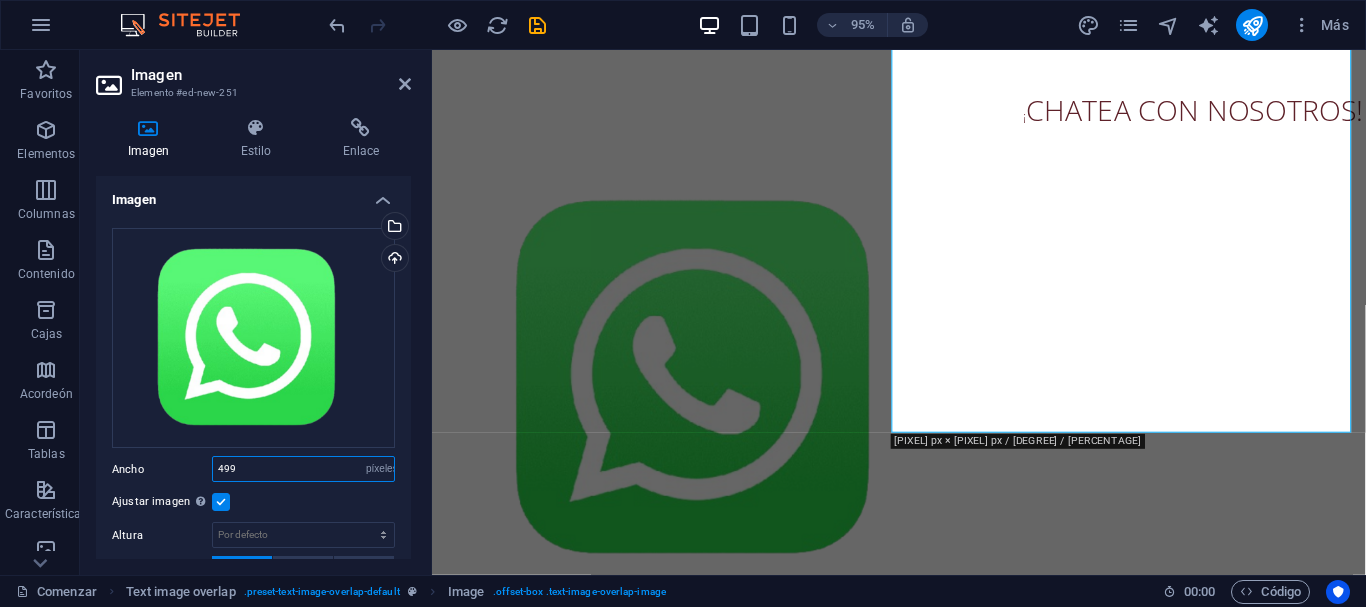click on "499" at bounding box center [303, 469] 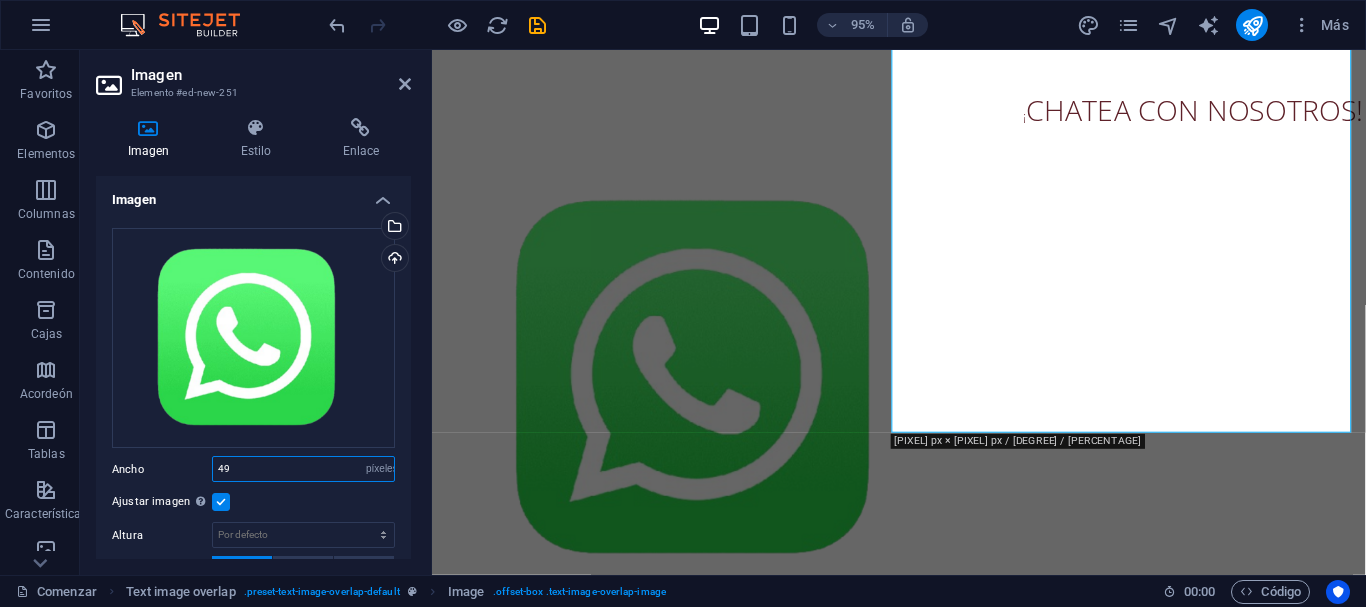 type on "4" 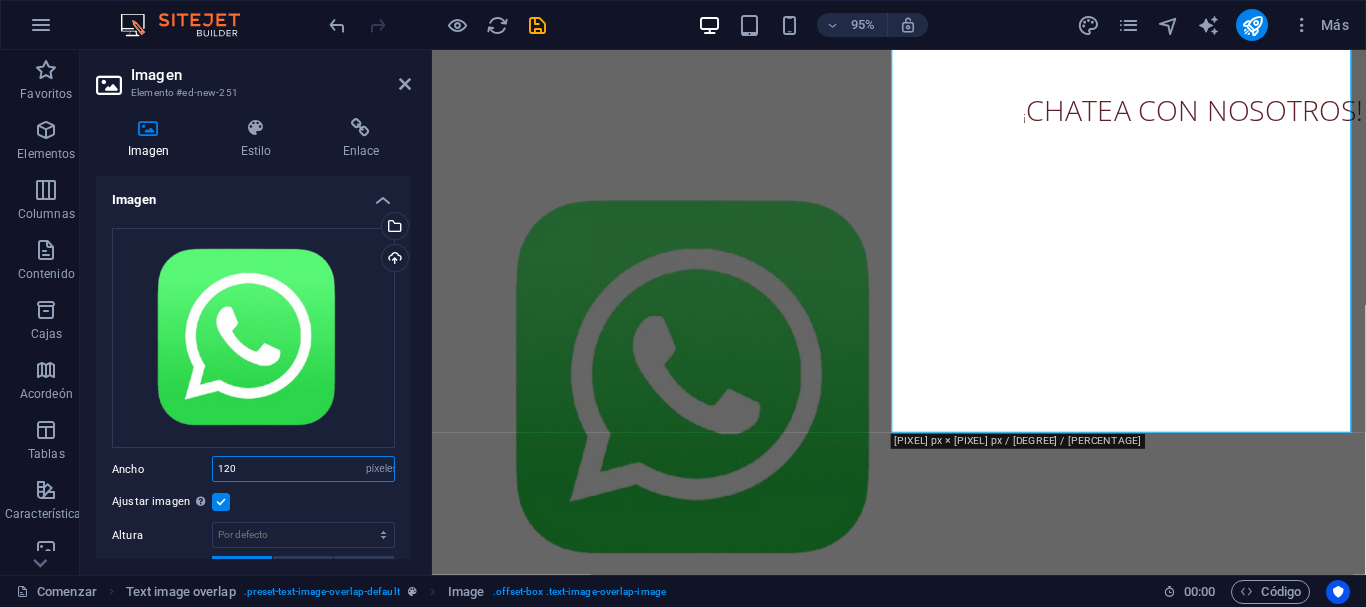 type on "120" 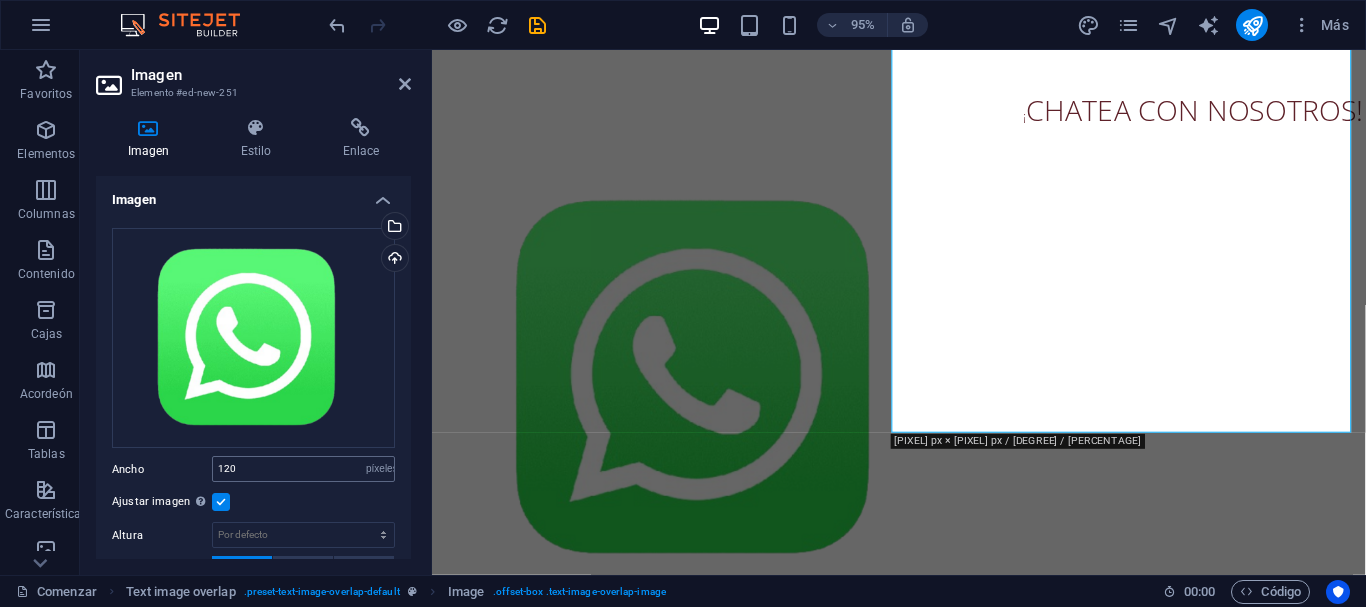 scroll, scrollTop: 669, scrollLeft: 0, axis: vertical 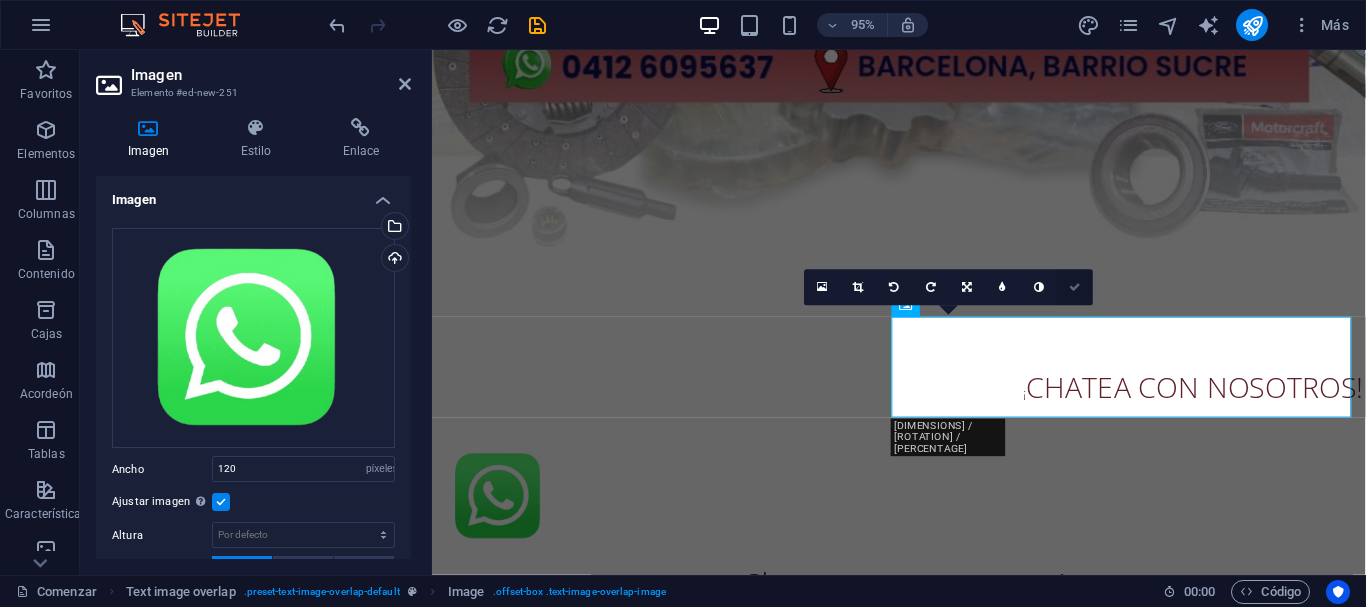drag, startPoint x: 1076, startPoint y: 287, endPoint x: 754, endPoint y: 292, distance: 322.03882 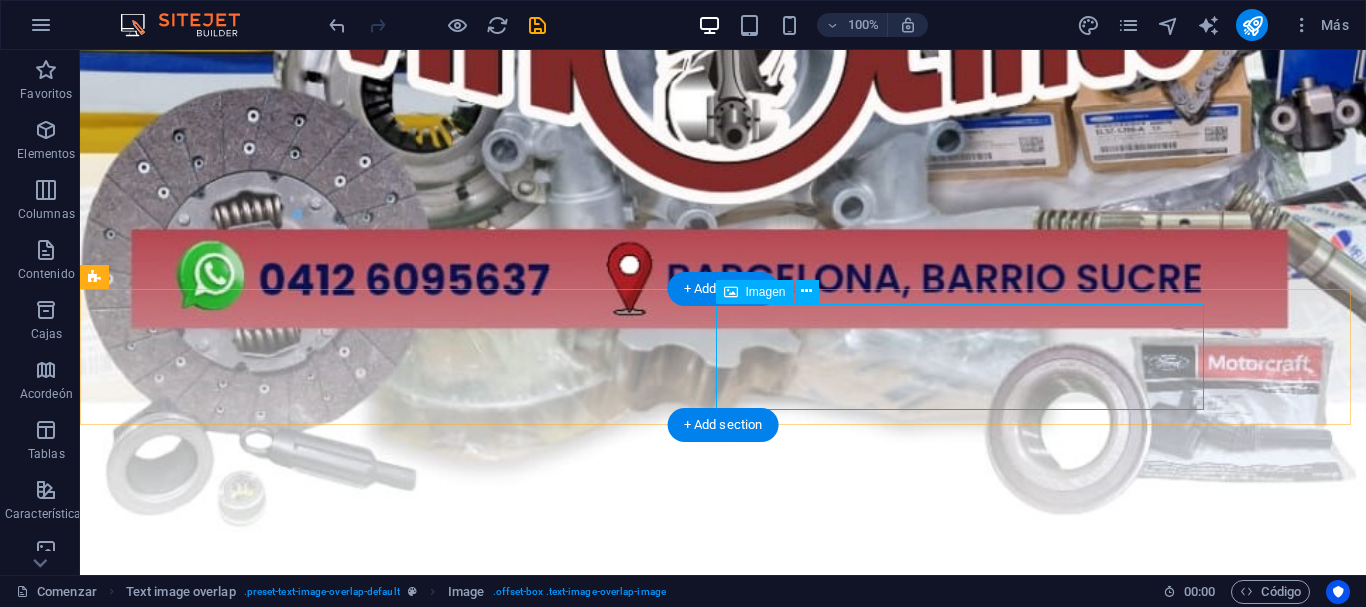scroll, scrollTop: 989, scrollLeft: 0, axis: vertical 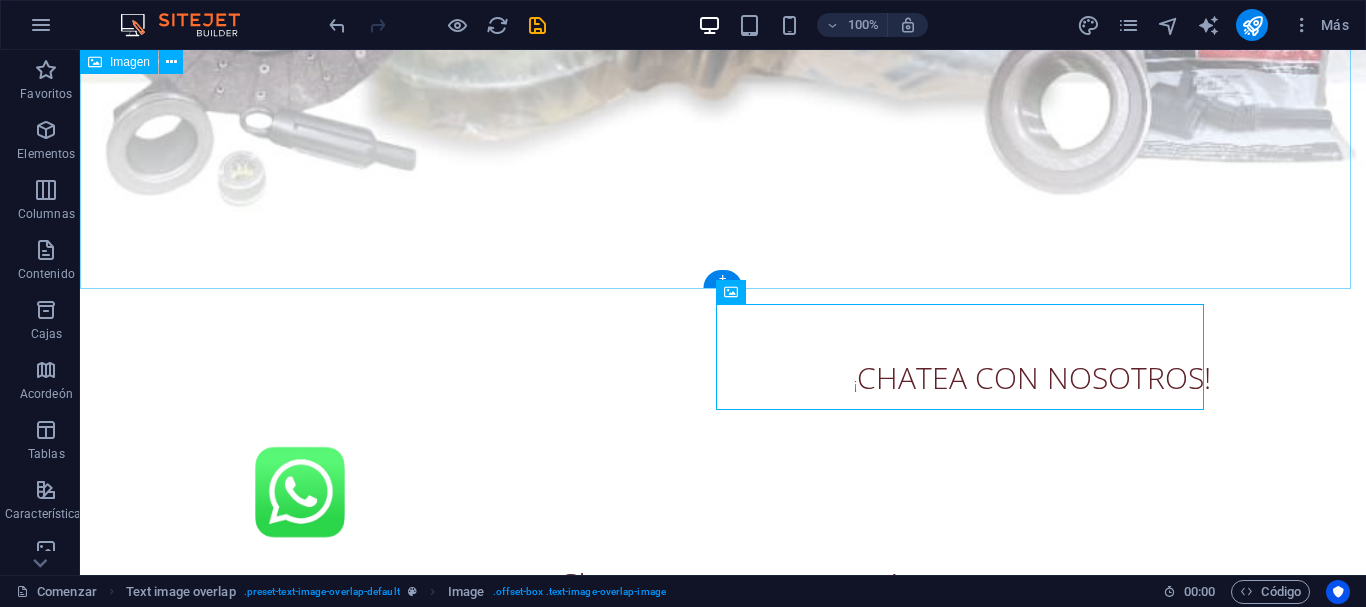 click at bounding box center (723, -318) 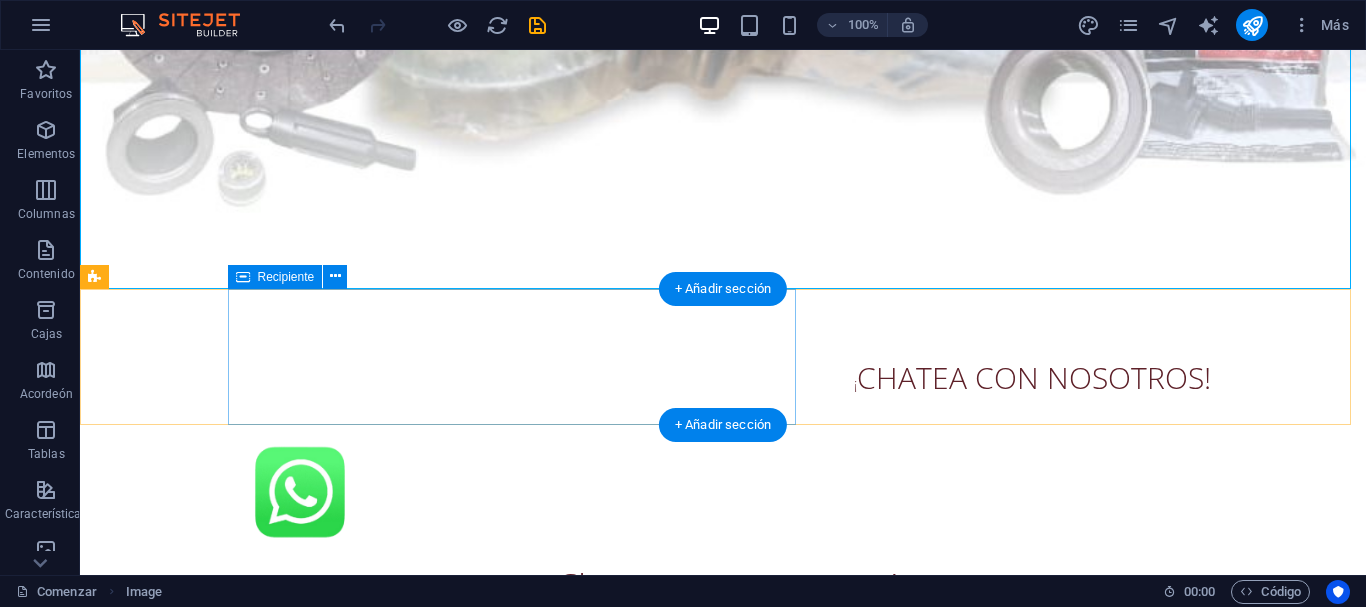 click on "¡  CHATEA CON NOSOTROS!" at bounding box center [763, 371] 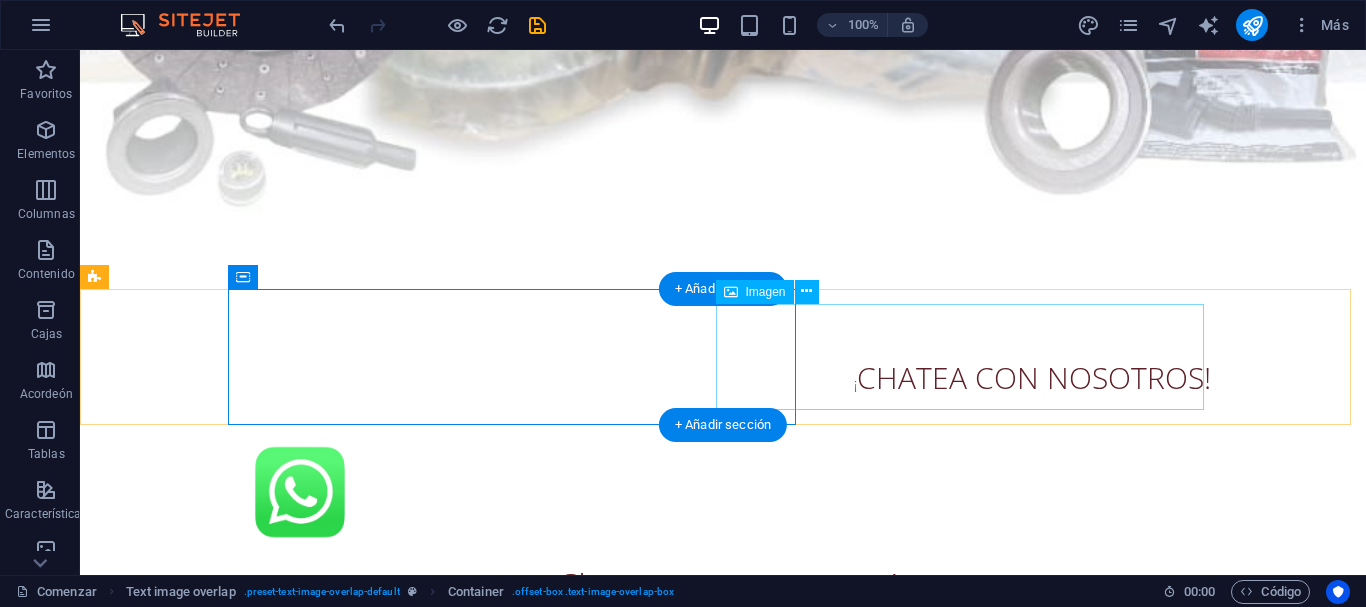 click at bounding box center (723, 492) 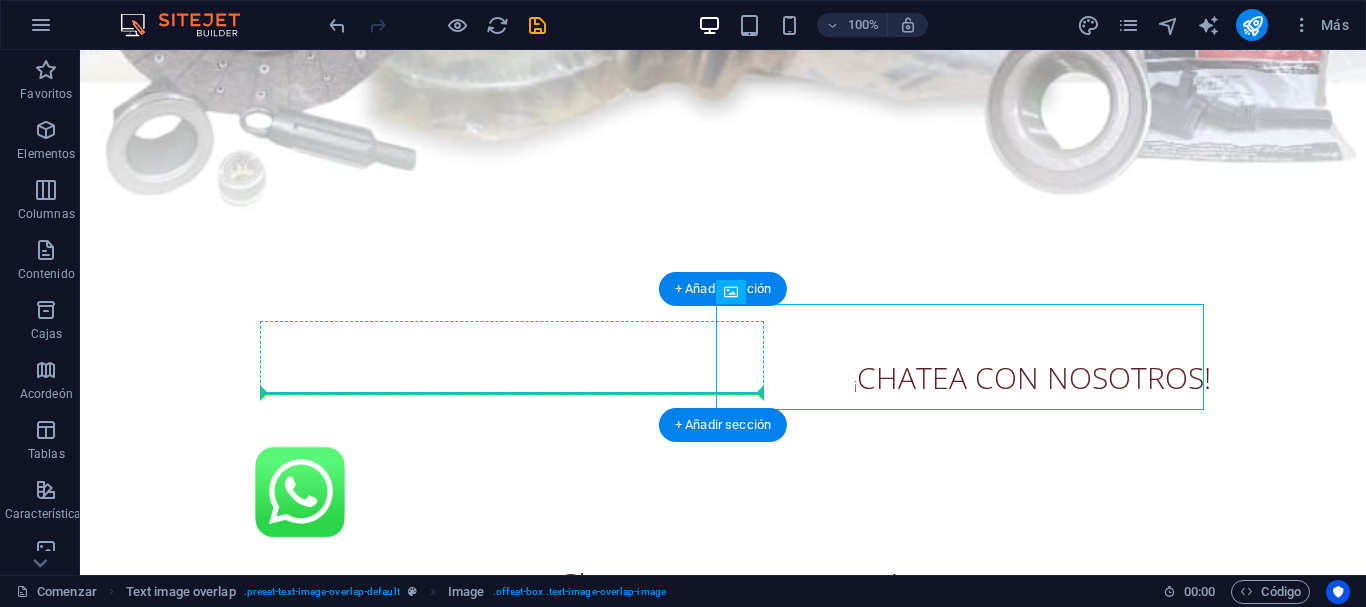 drag, startPoint x: 807, startPoint y: 347, endPoint x: 719, endPoint y: 373, distance: 91.76056 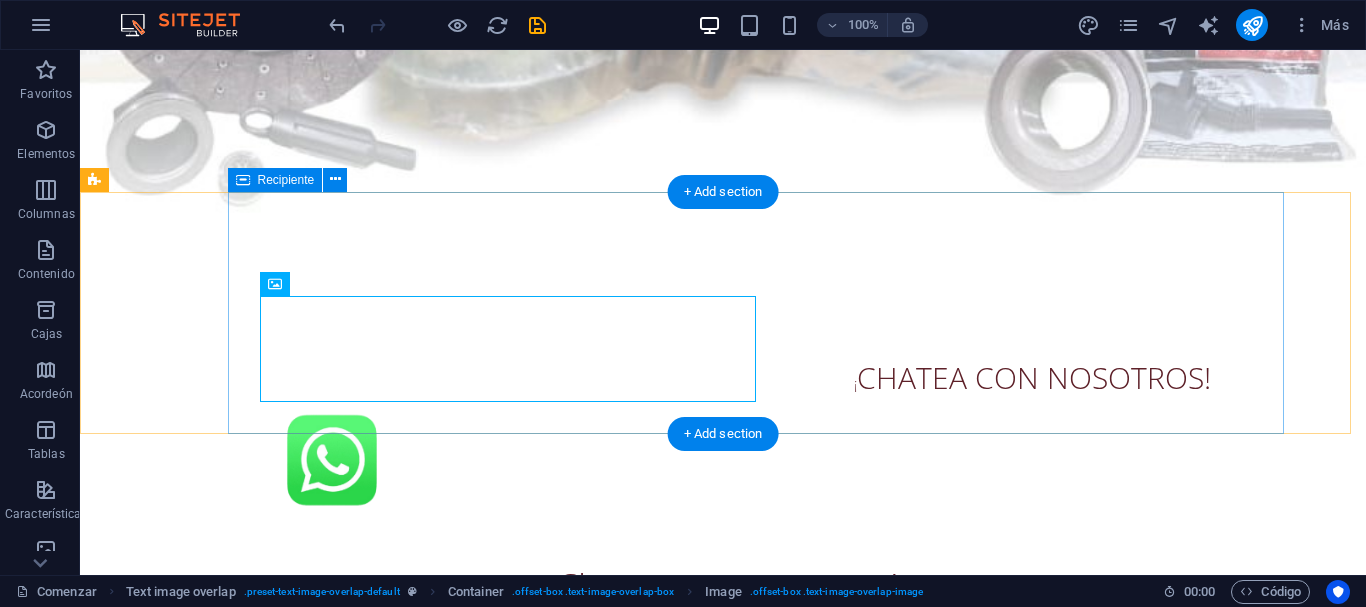 scroll, scrollTop: 1086, scrollLeft: 0, axis: vertical 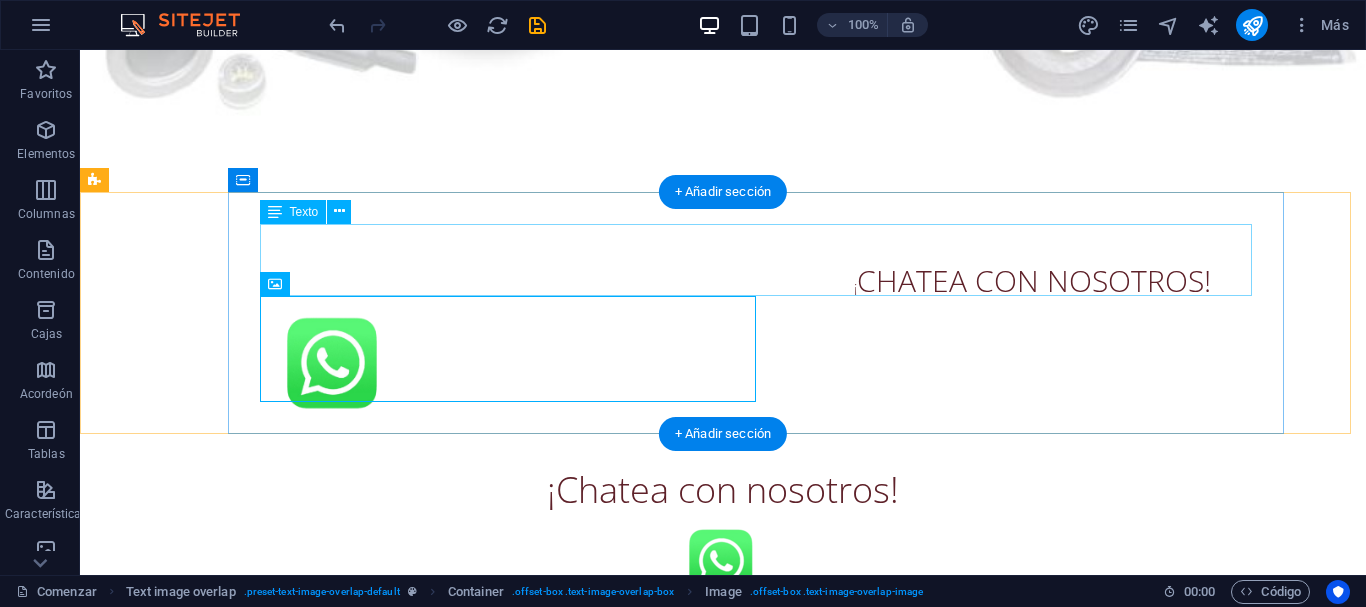 click on "¡  CHATEA CON NOSOTROS!" at bounding box center [763, 274] 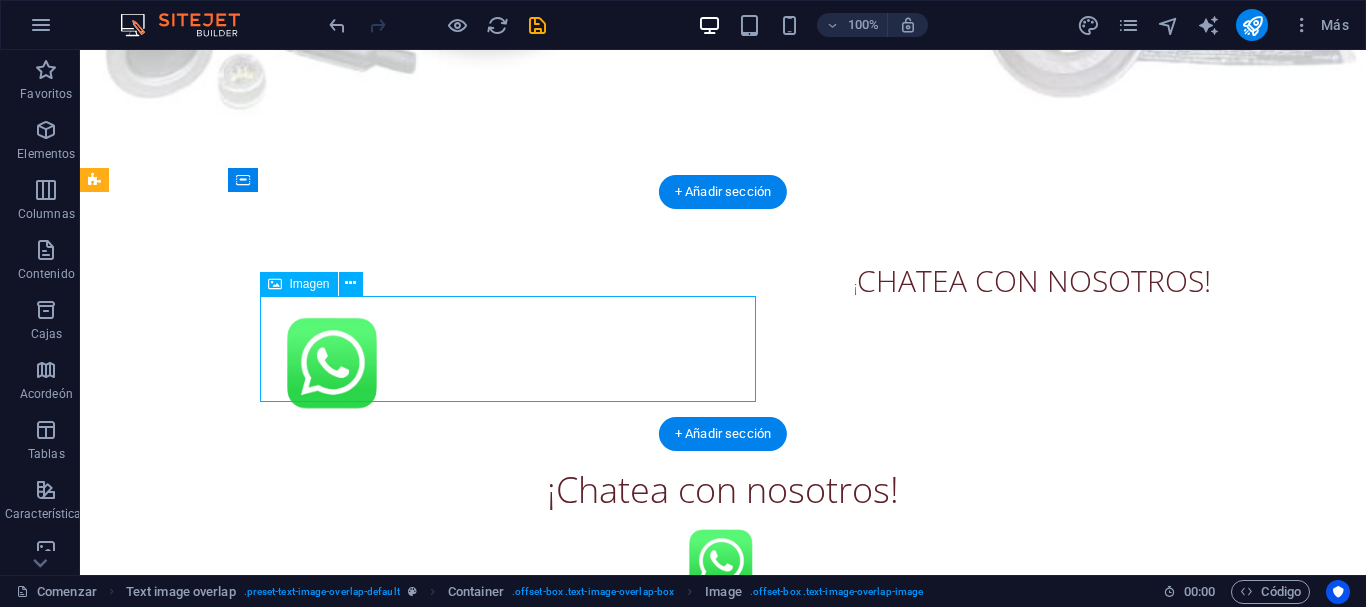 drag, startPoint x: 328, startPoint y: 346, endPoint x: 708, endPoint y: 356, distance: 380.13156 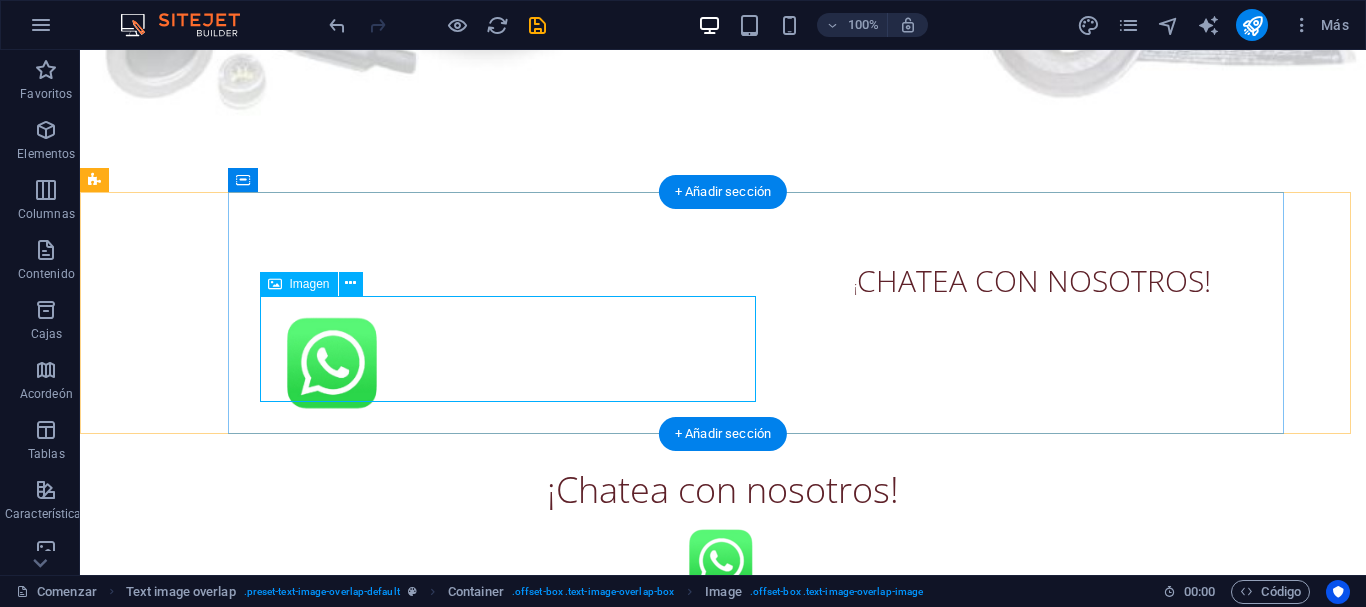 click at bounding box center [763, 363] 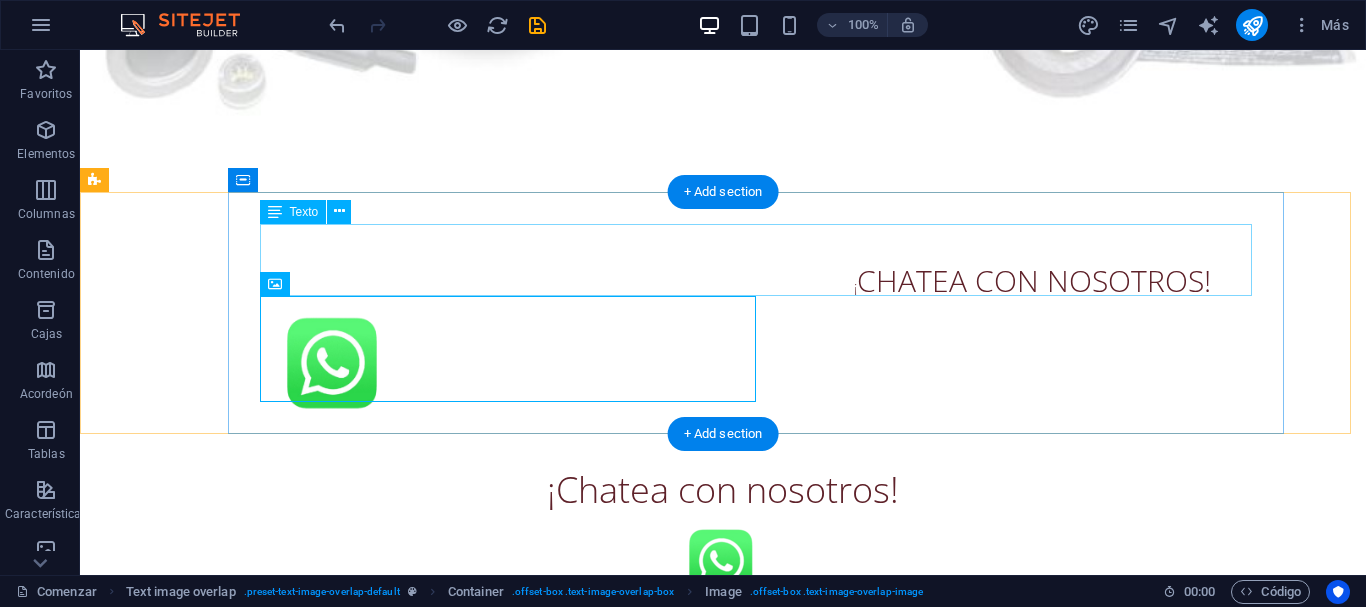 click on "¡  CHATEA CON NOSOTROS!" at bounding box center [763, 274] 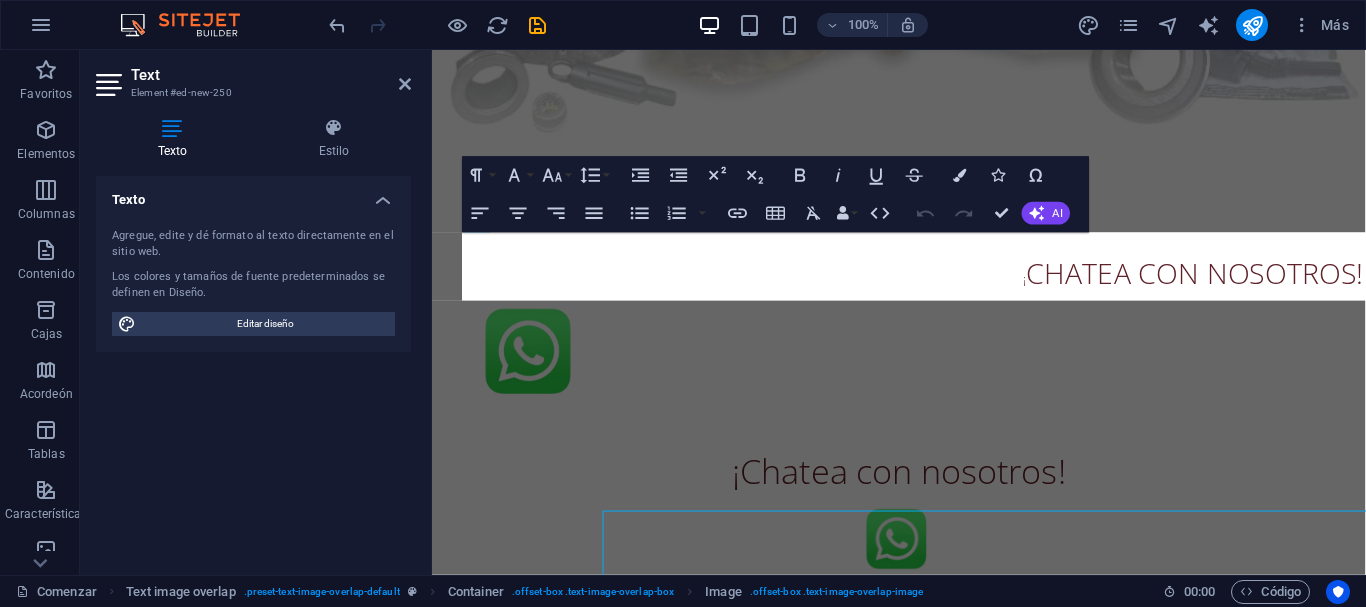 scroll, scrollTop: 775, scrollLeft: 0, axis: vertical 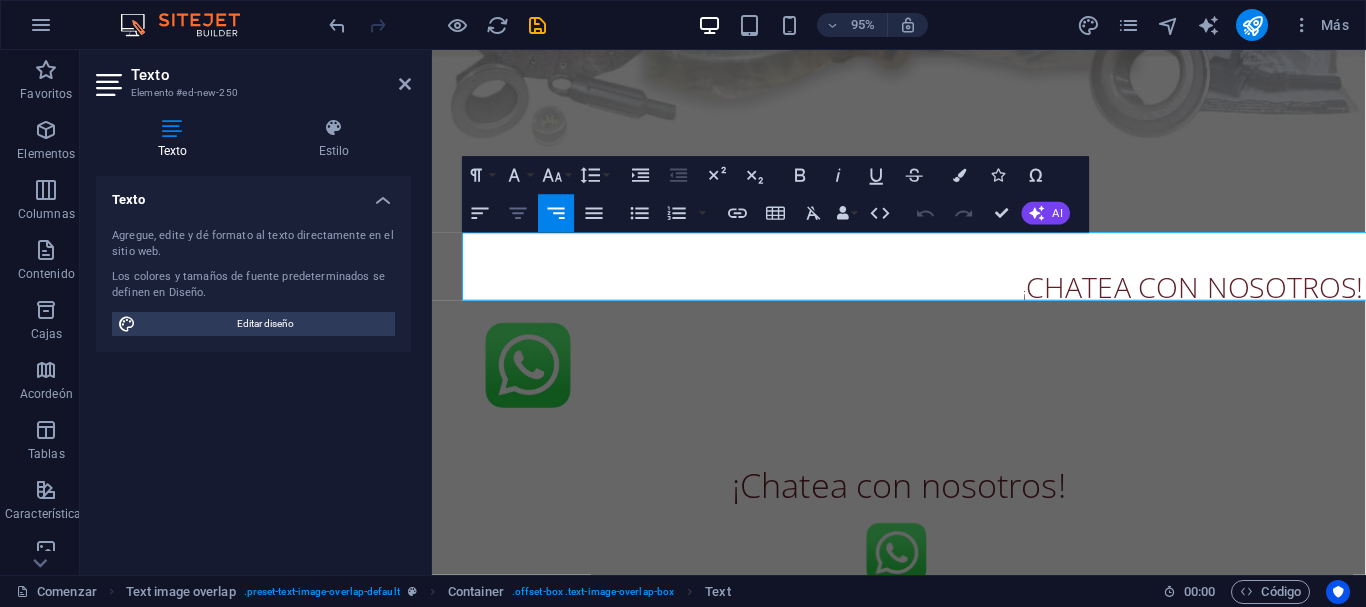 click 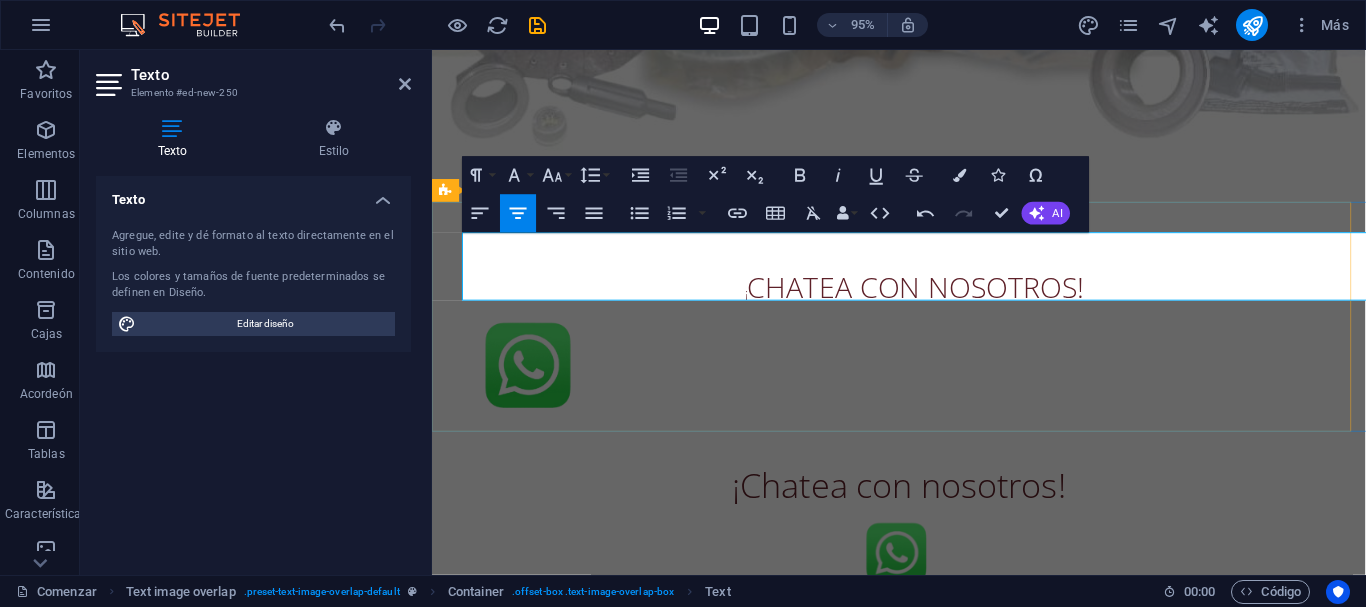 click on "¡" at bounding box center (762, 305) 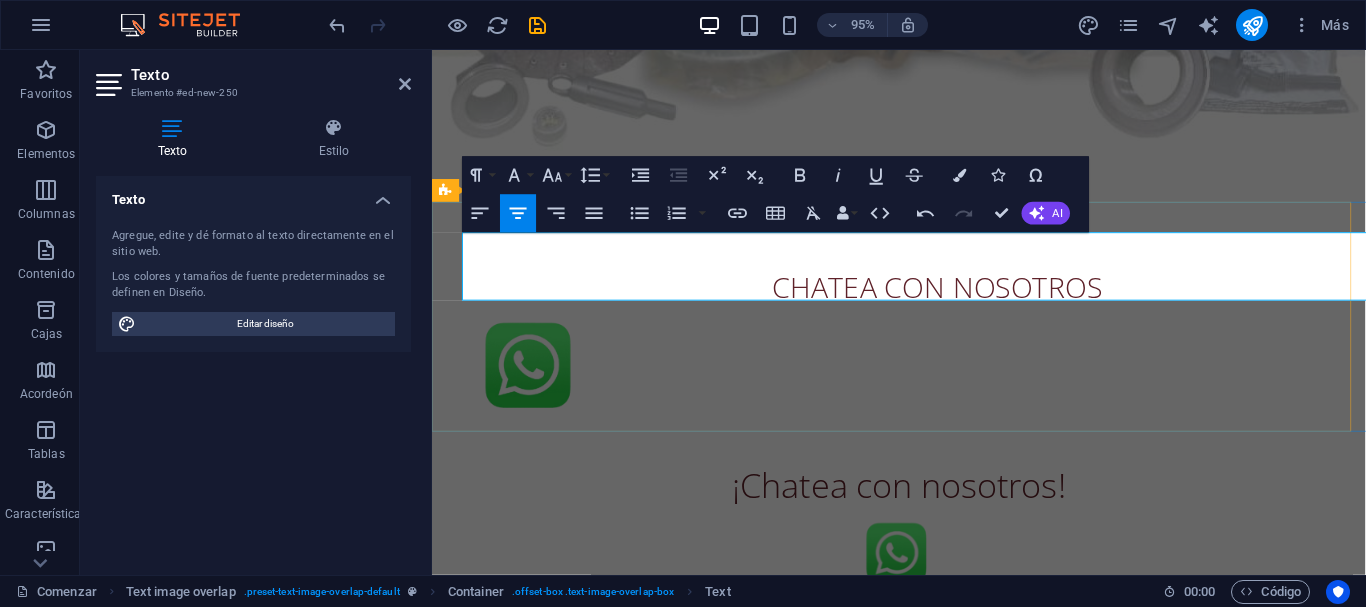 type 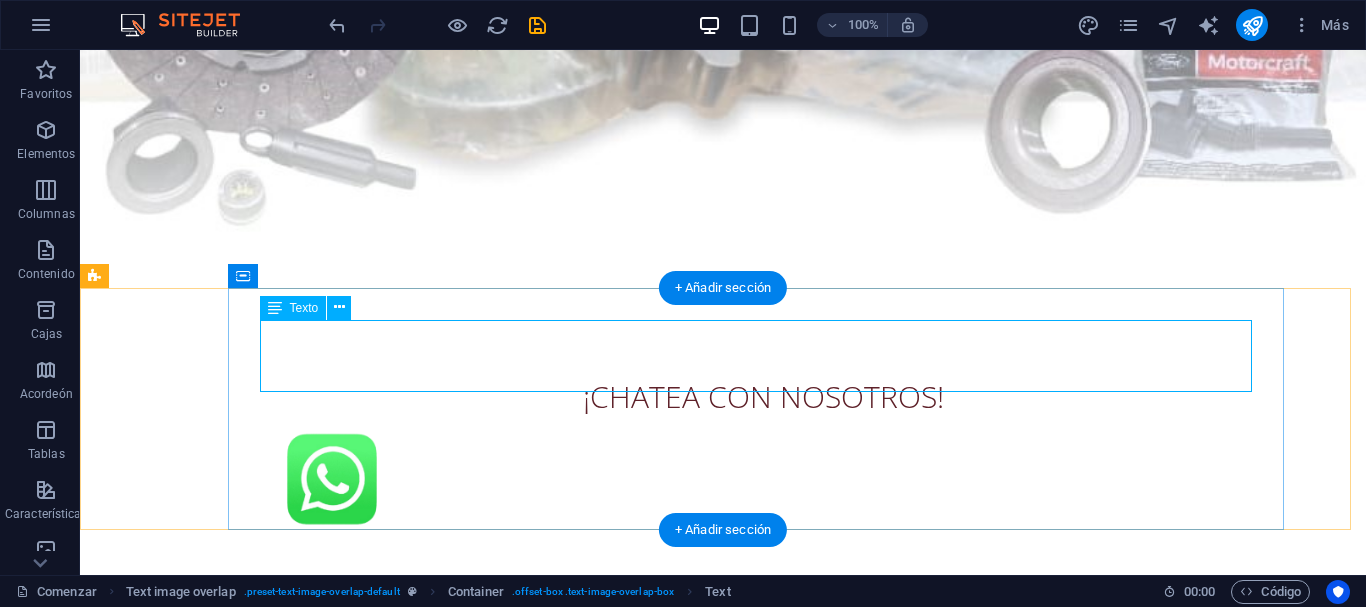 scroll, scrollTop: 990, scrollLeft: 0, axis: vertical 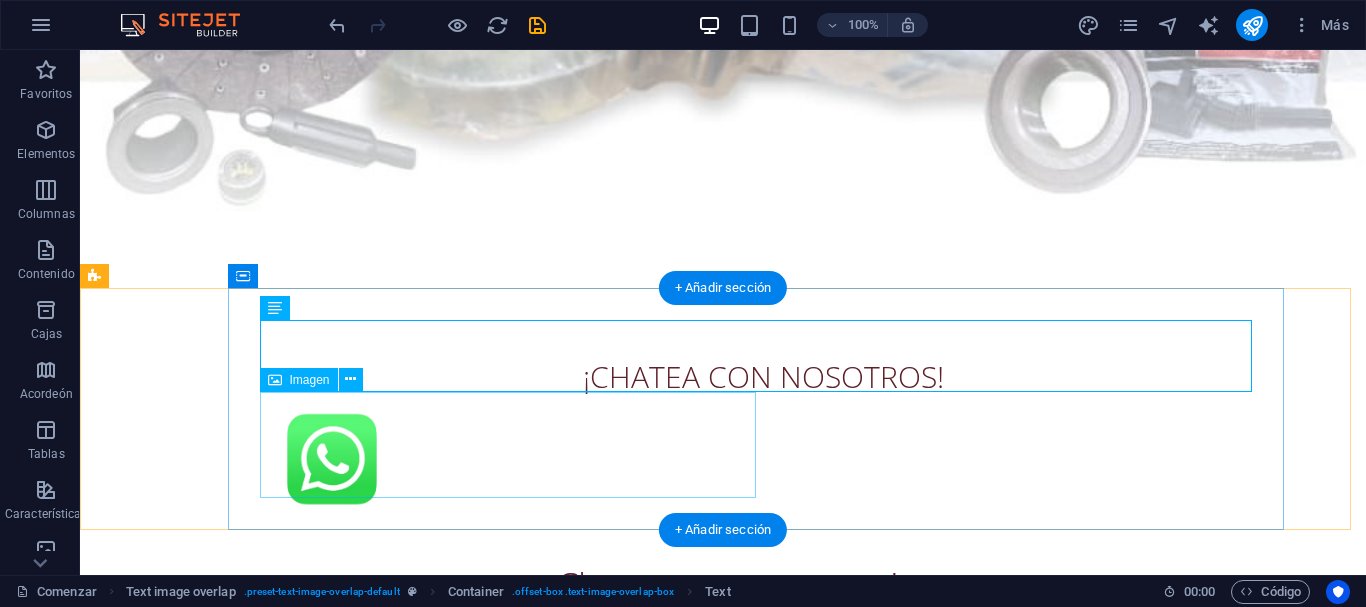 click at bounding box center [763, 459] 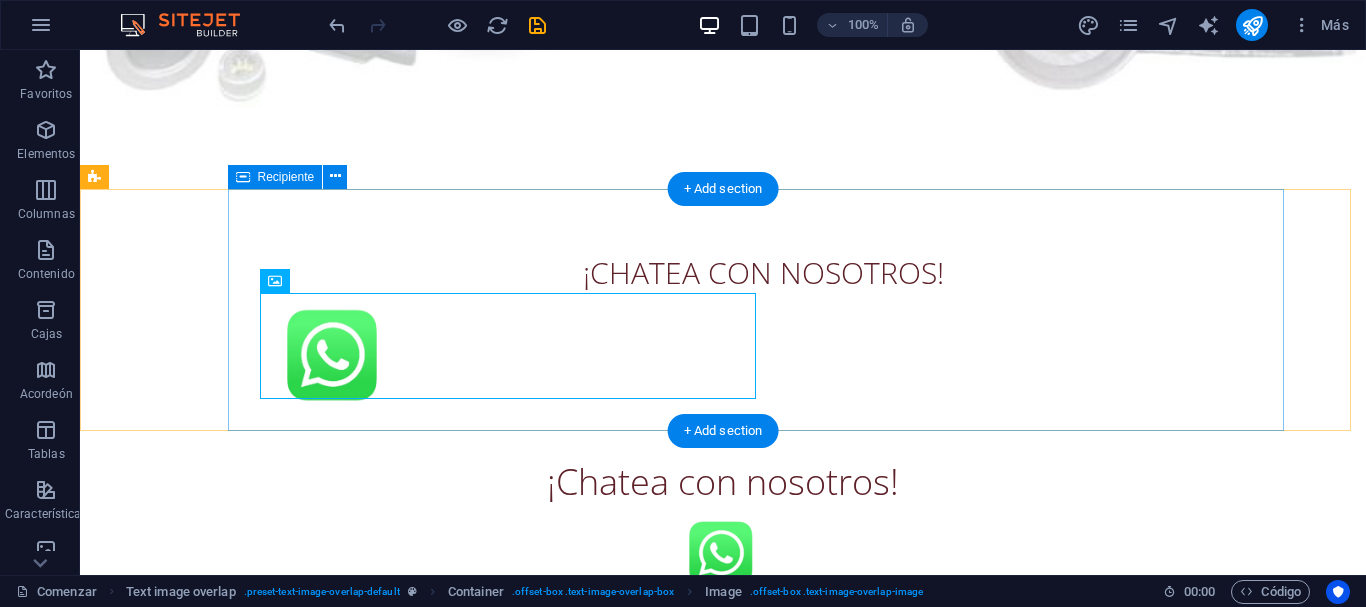 scroll, scrollTop: 996, scrollLeft: 0, axis: vertical 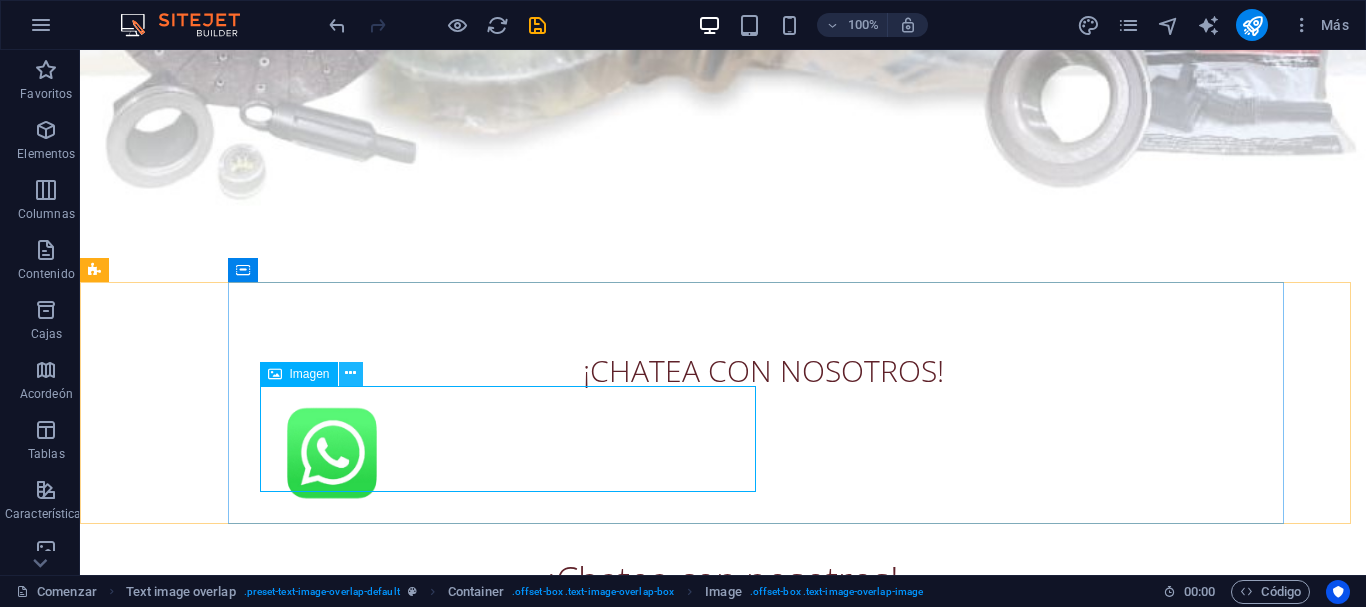 click at bounding box center [350, 373] 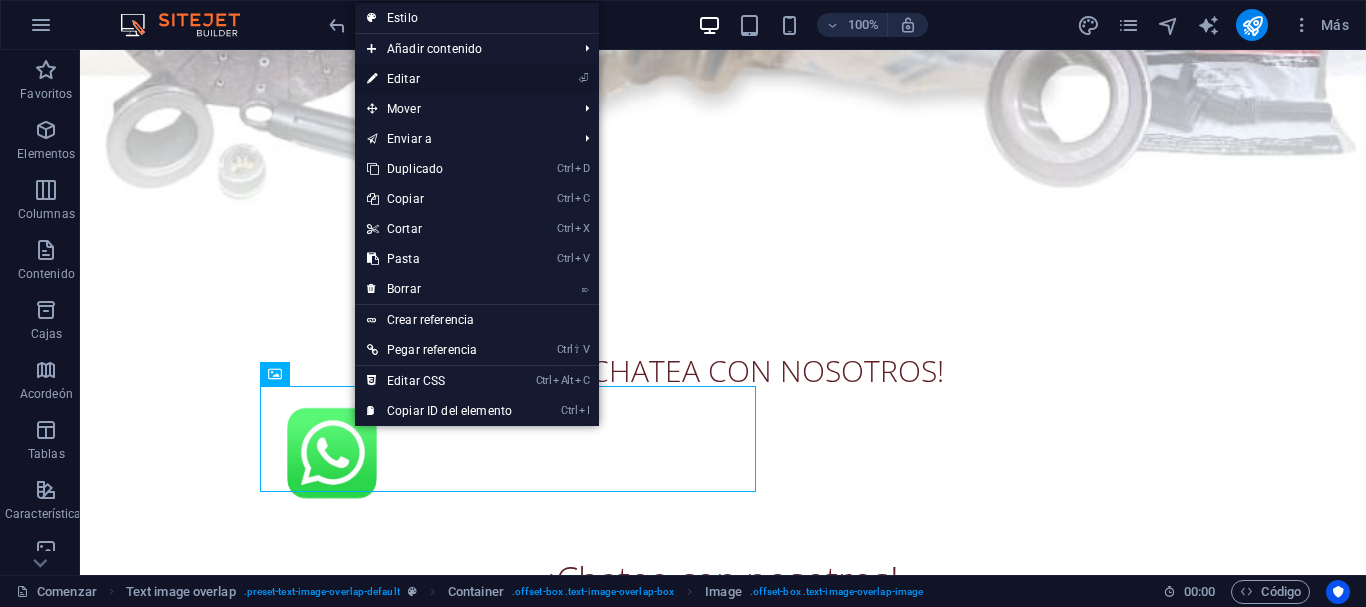 drag, startPoint x: 445, startPoint y: 78, endPoint x: 30, endPoint y: 50, distance: 415.9435 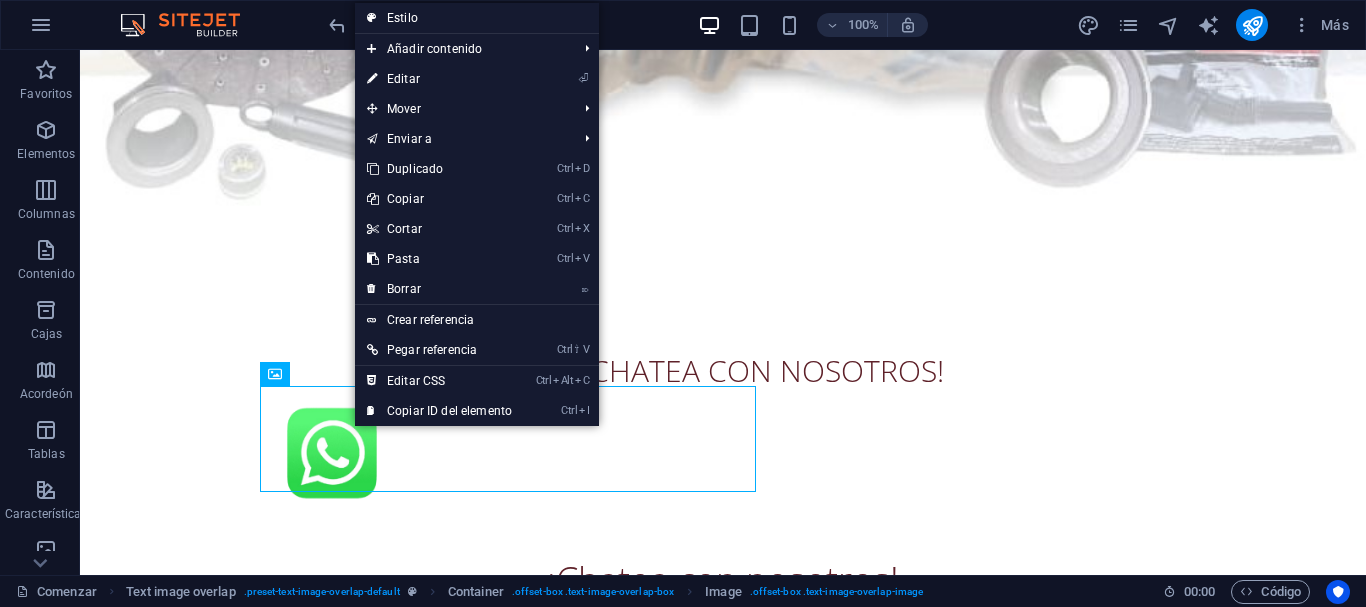 select on "px" 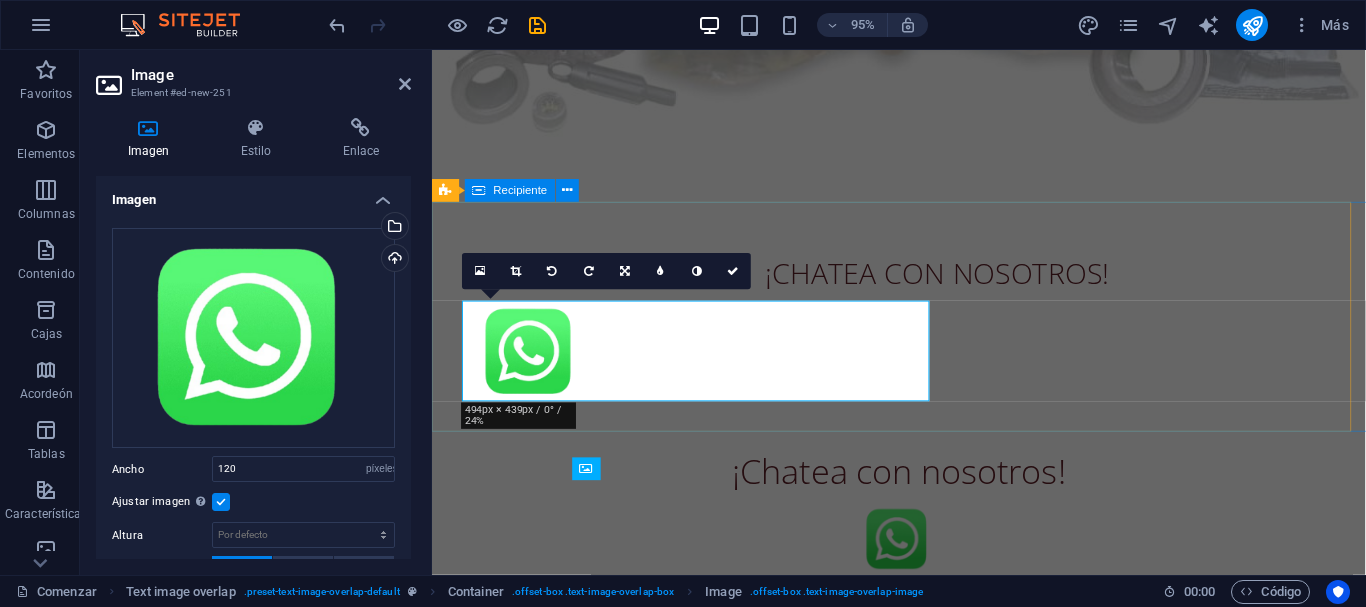 scroll, scrollTop: 775, scrollLeft: 0, axis: vertical 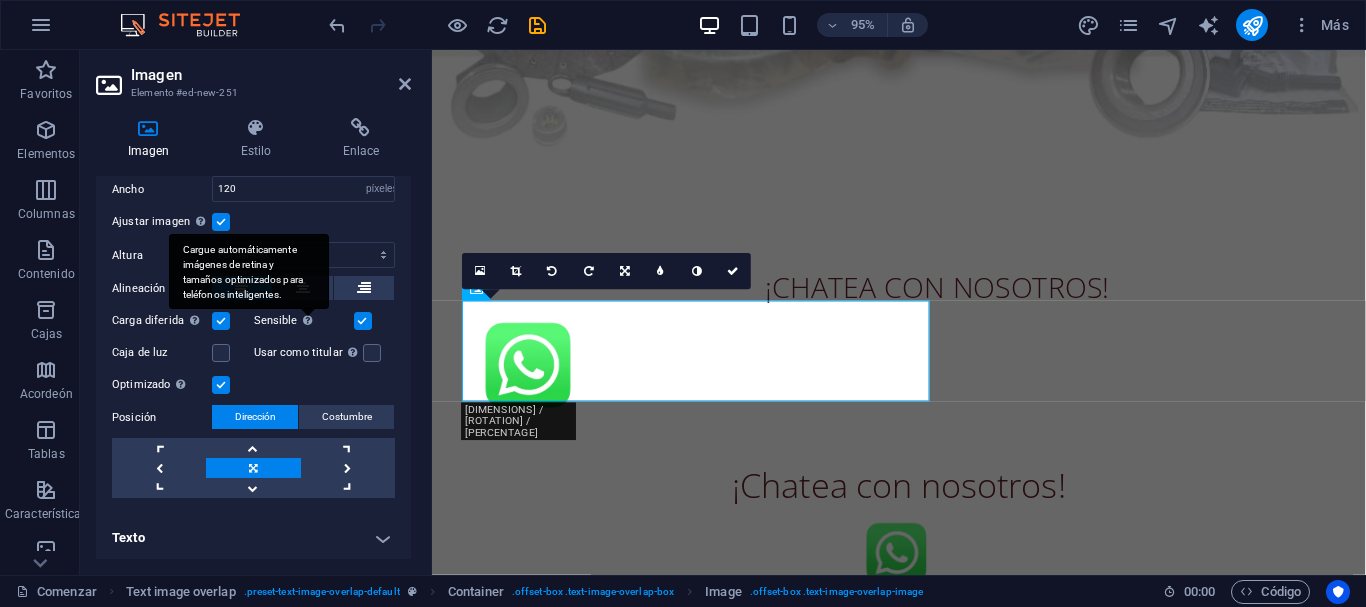 click on "Cargue automáticamente imágenes de retina y tamaños optimizados para teléfonos inteligentes." at bounding box center (249, 271) 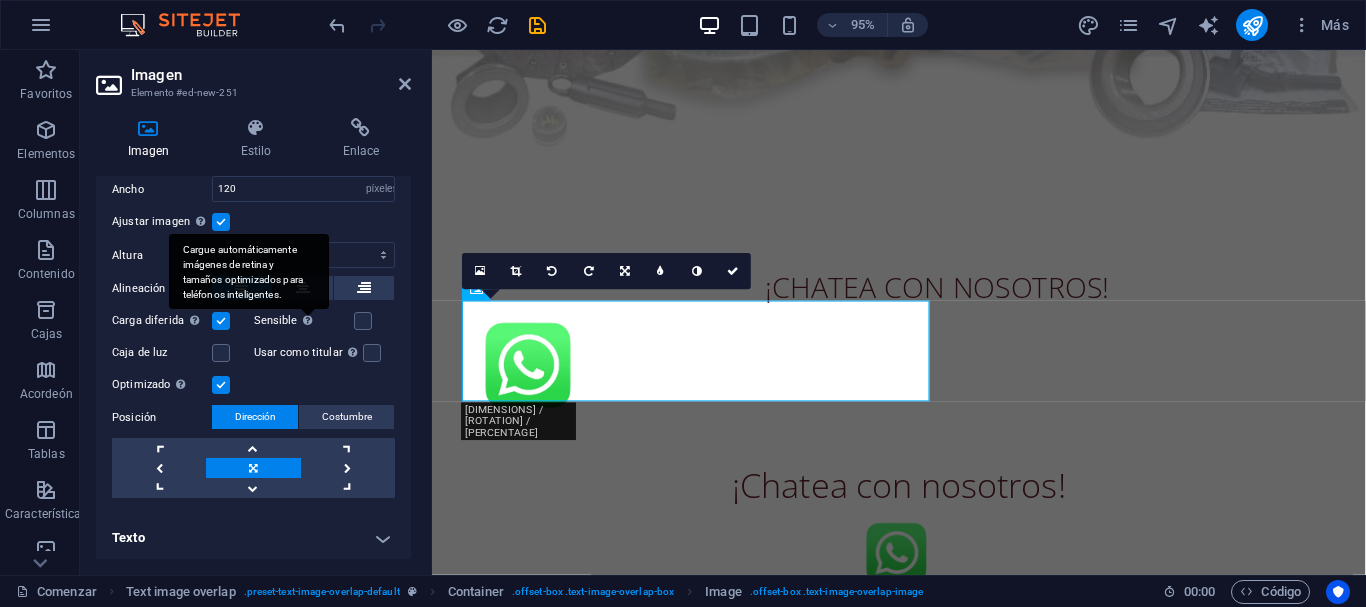 click on "Cargue automáticamente imágenes de retina y tamaños optimizados para teléfonos inteligentes." at bounding box center (249, 271) 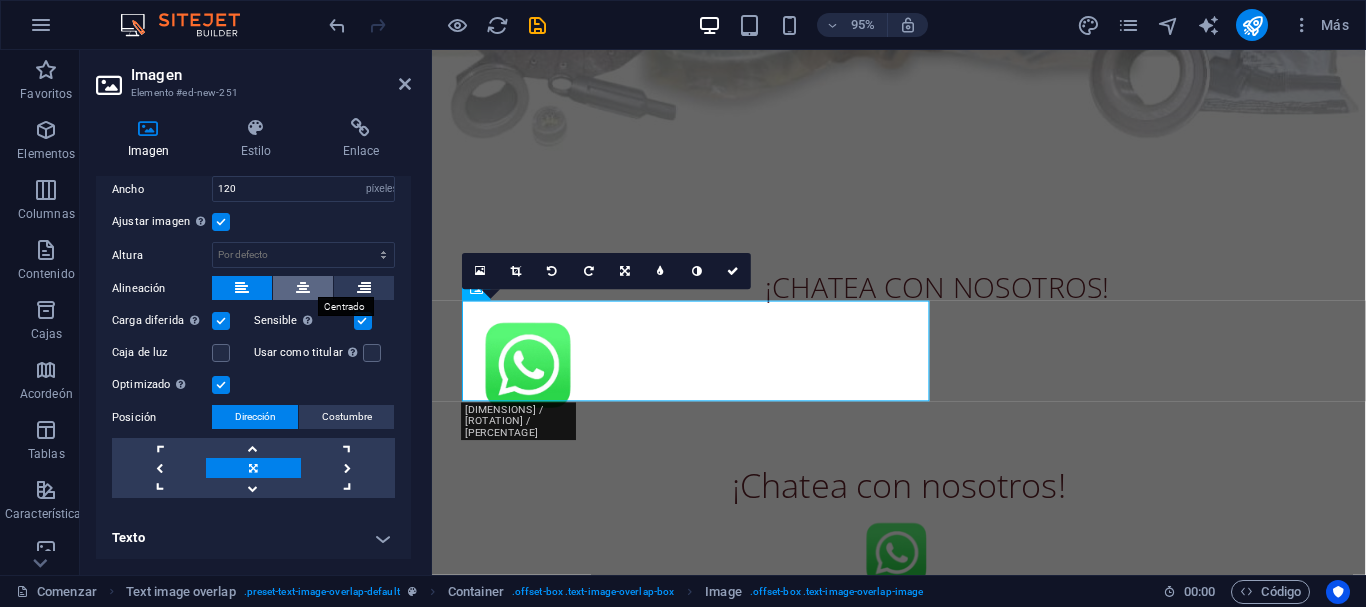 click at bounding box center (303, 288) 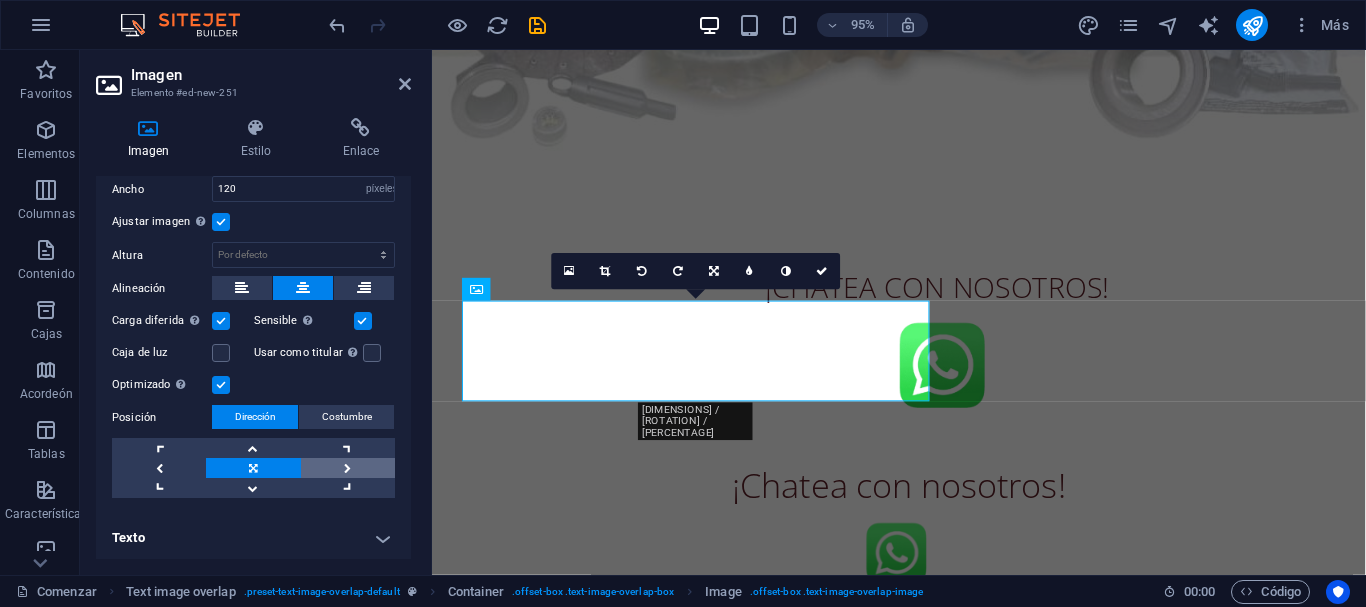 click at bounding box center (348, 468) 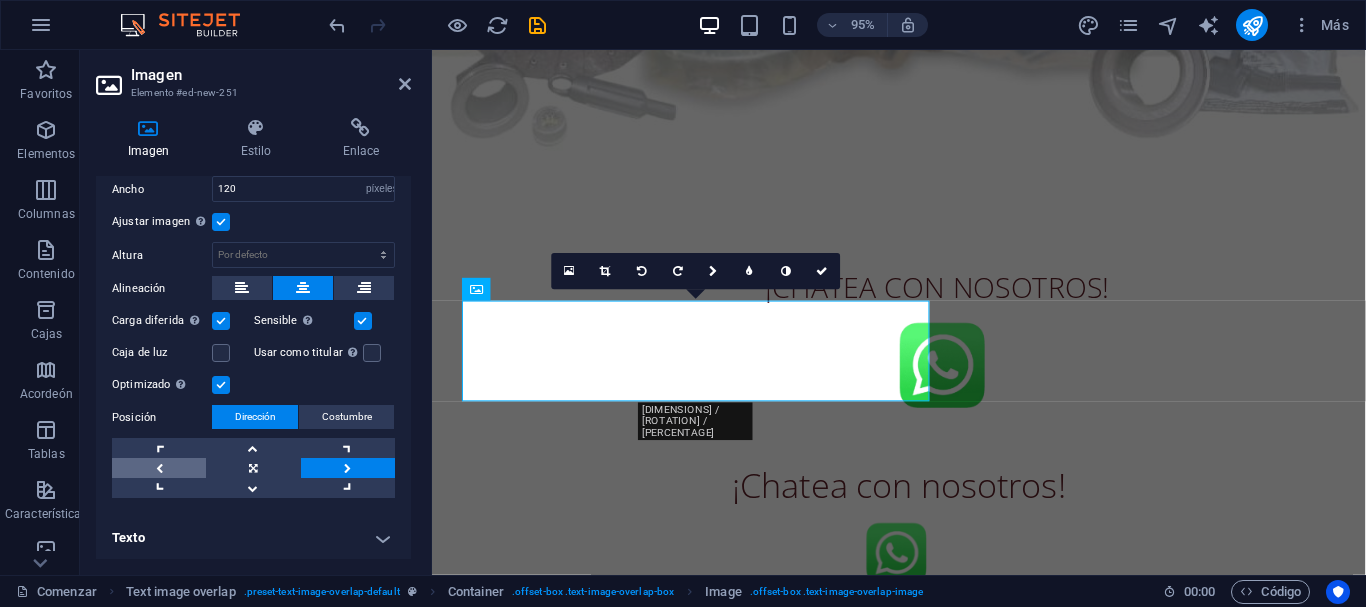 click at bounding box center [159, 468] 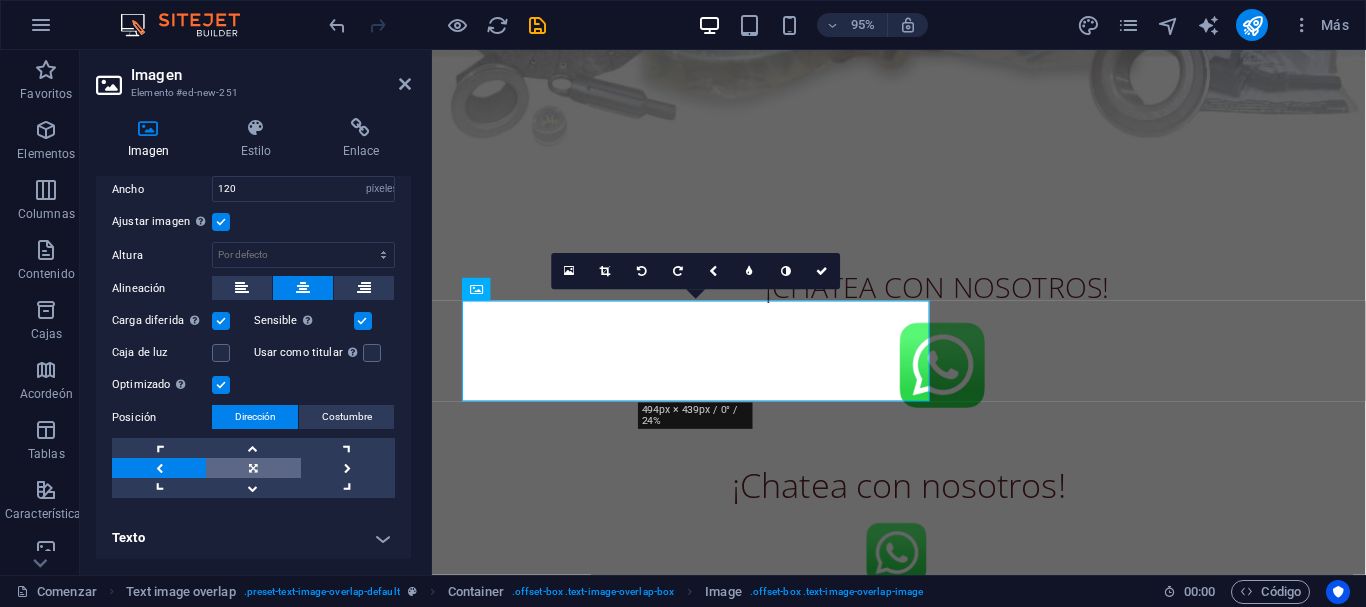 click at bounding box center (253, 468) 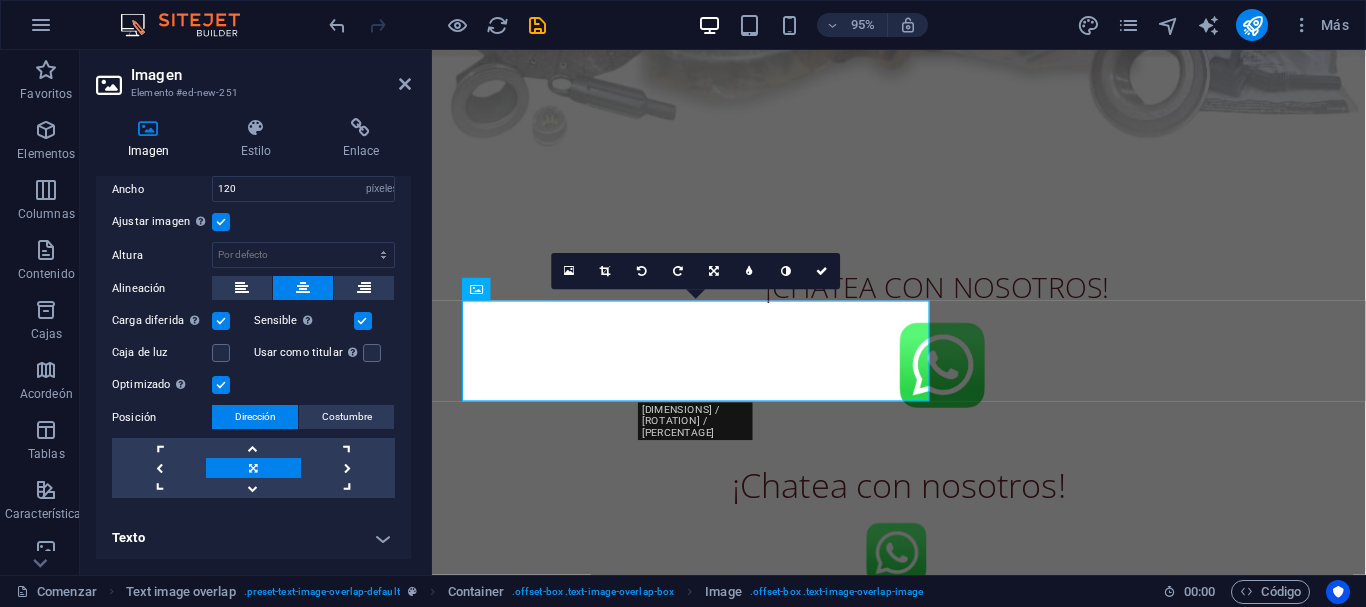 click on "Texto" at bounding box center (253, 538) 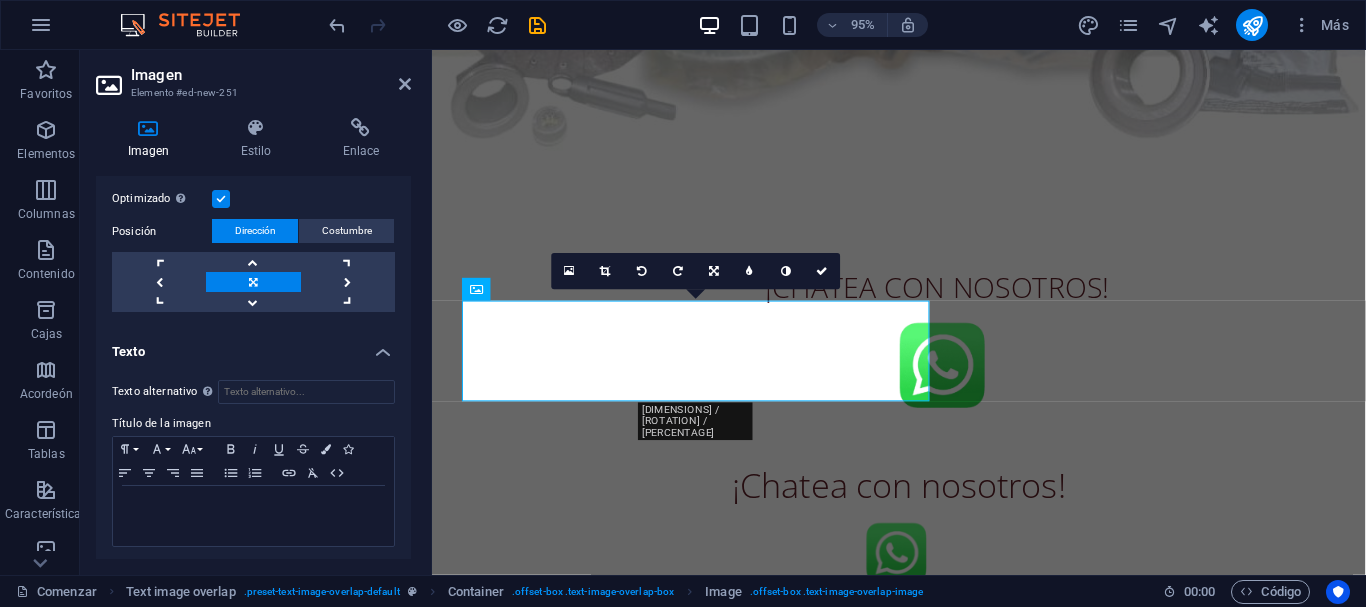 scroll, scrollTop: 468, scrollLeft: 0, axis: vertical 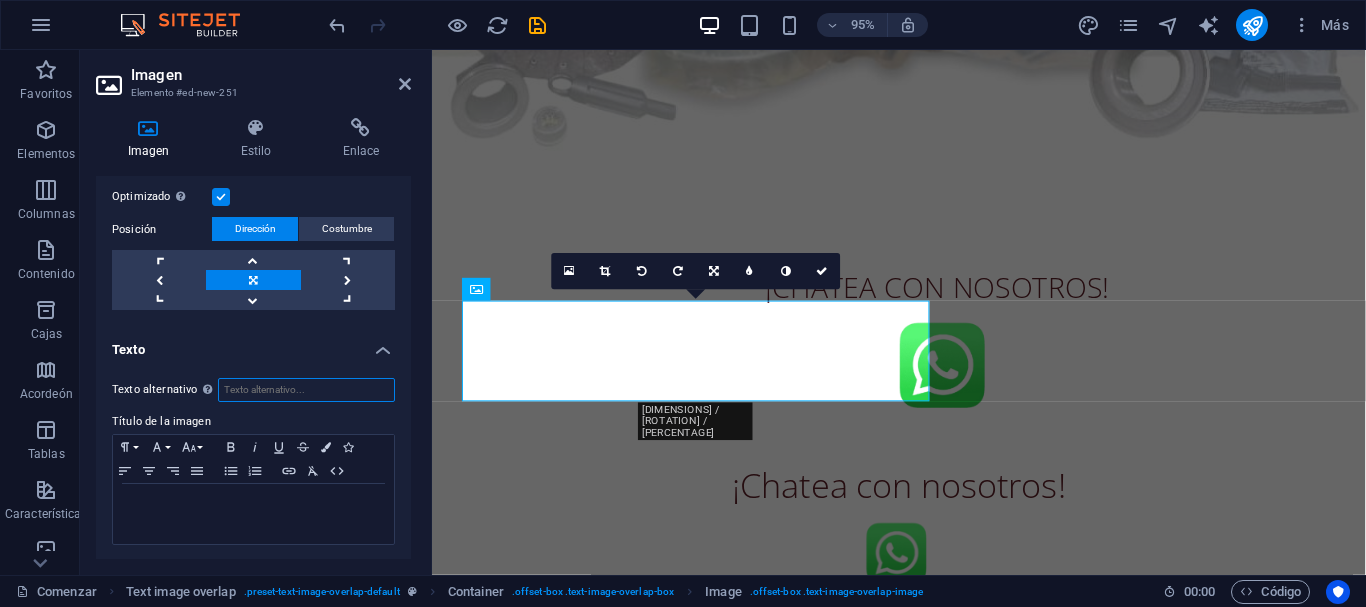 click on "Texto alternativo El texto alternativo es utilizado por dispositivos que no pueden mostrar imágenes (por ejemplo, motores de búsqueda de imágenes) y debe agregarse a cada imagen para mejorar la accesibilidad del sitio web." at bounding box center (306, 390) 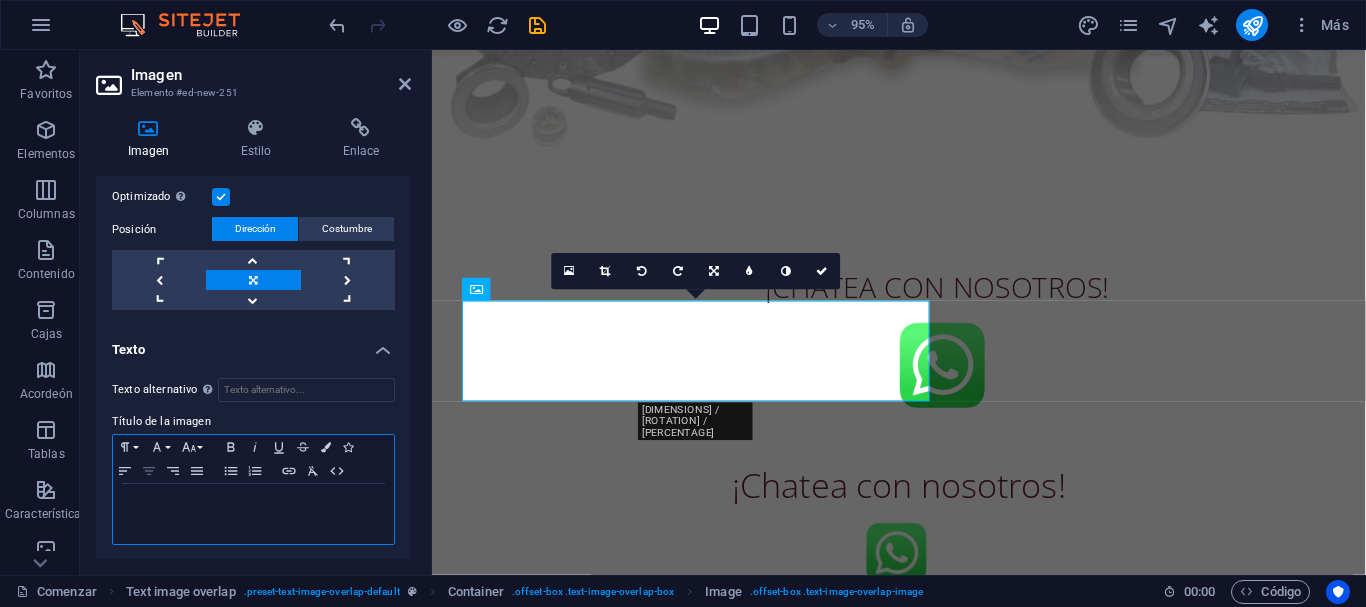 click 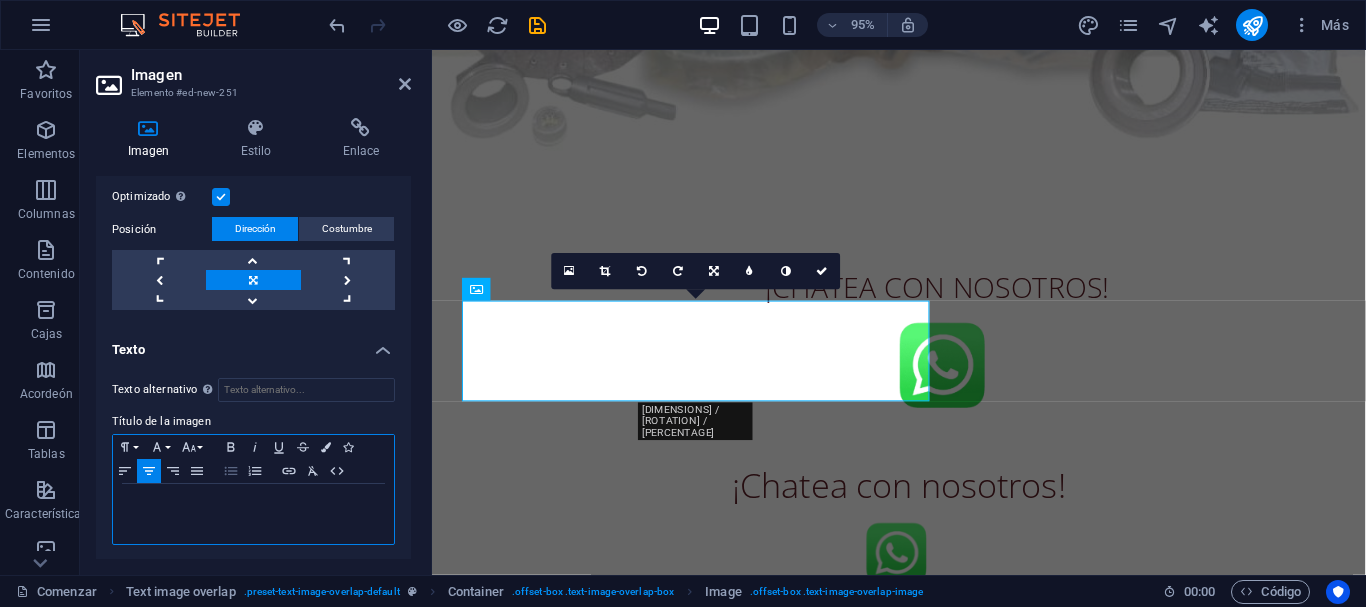 click 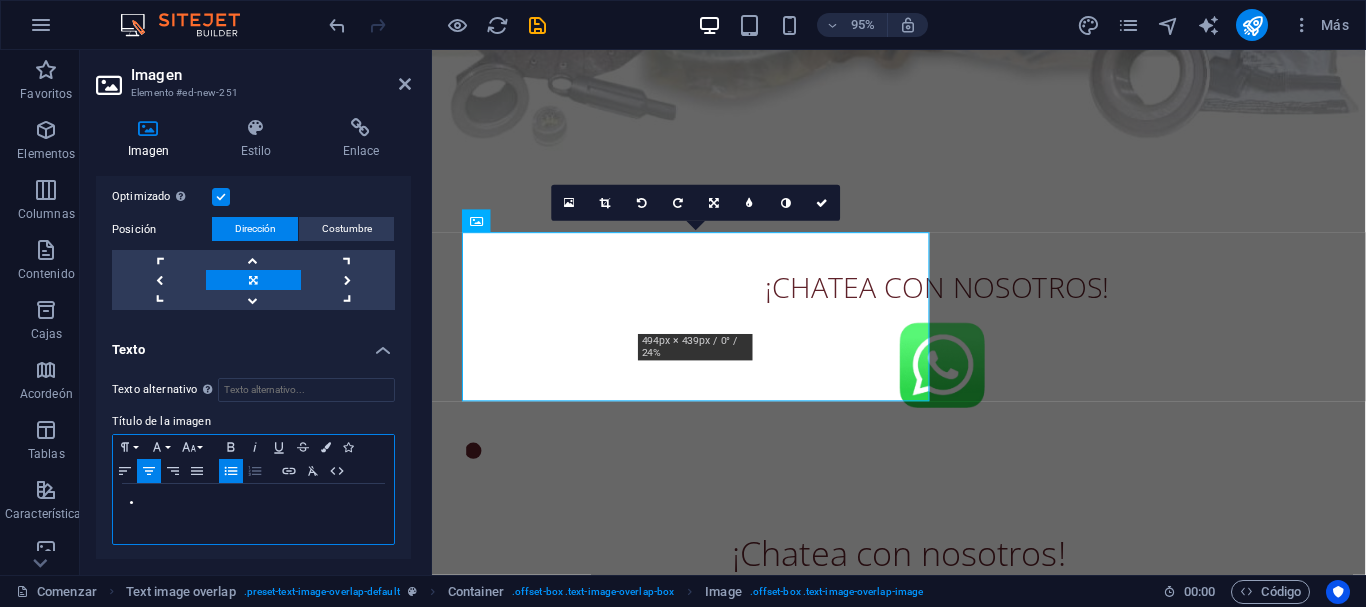scroll, scrollTop: 847, scrollLeft: 0, axis: vertical 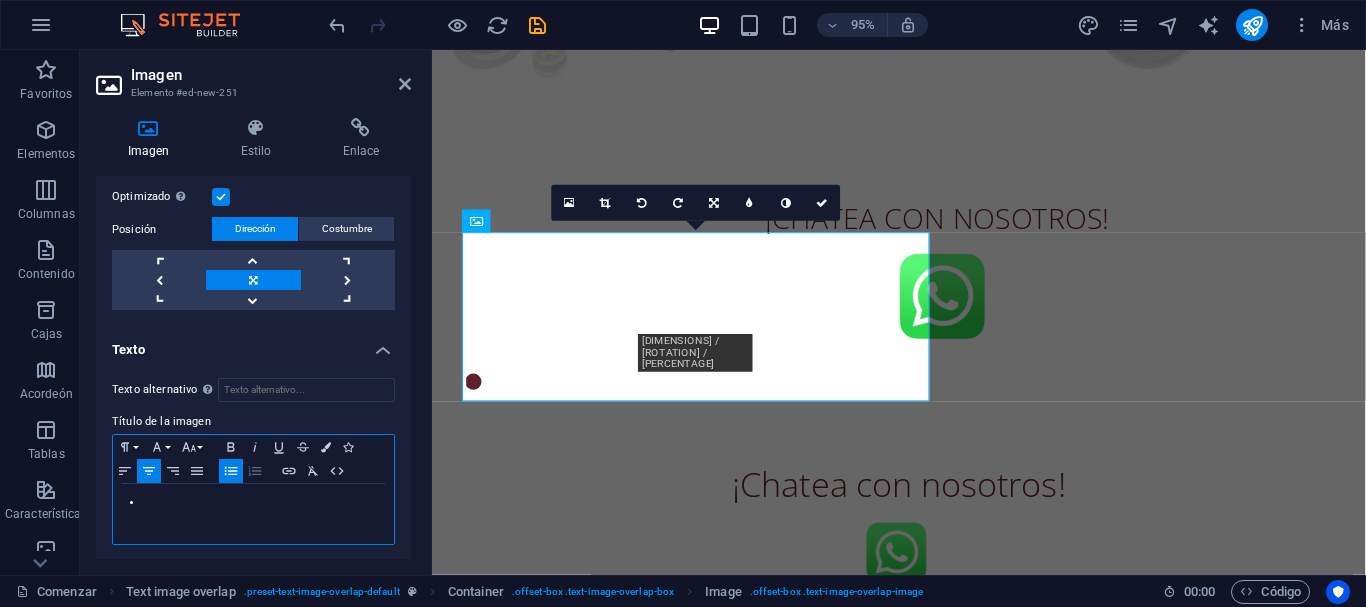 click 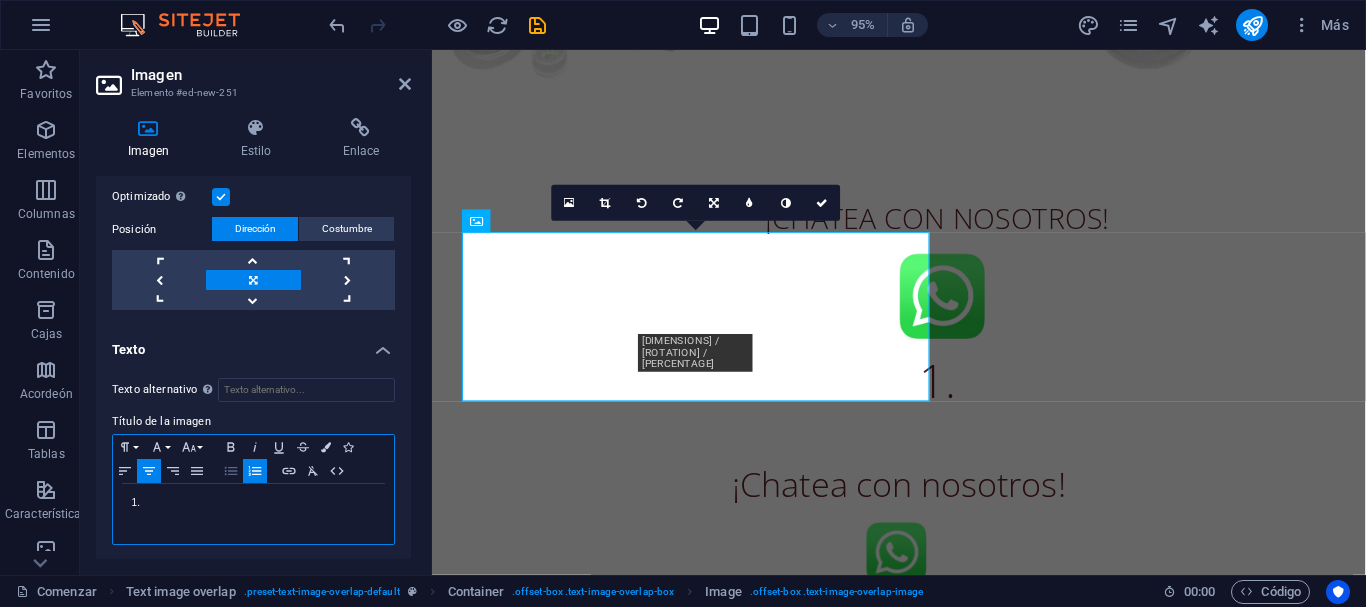 click 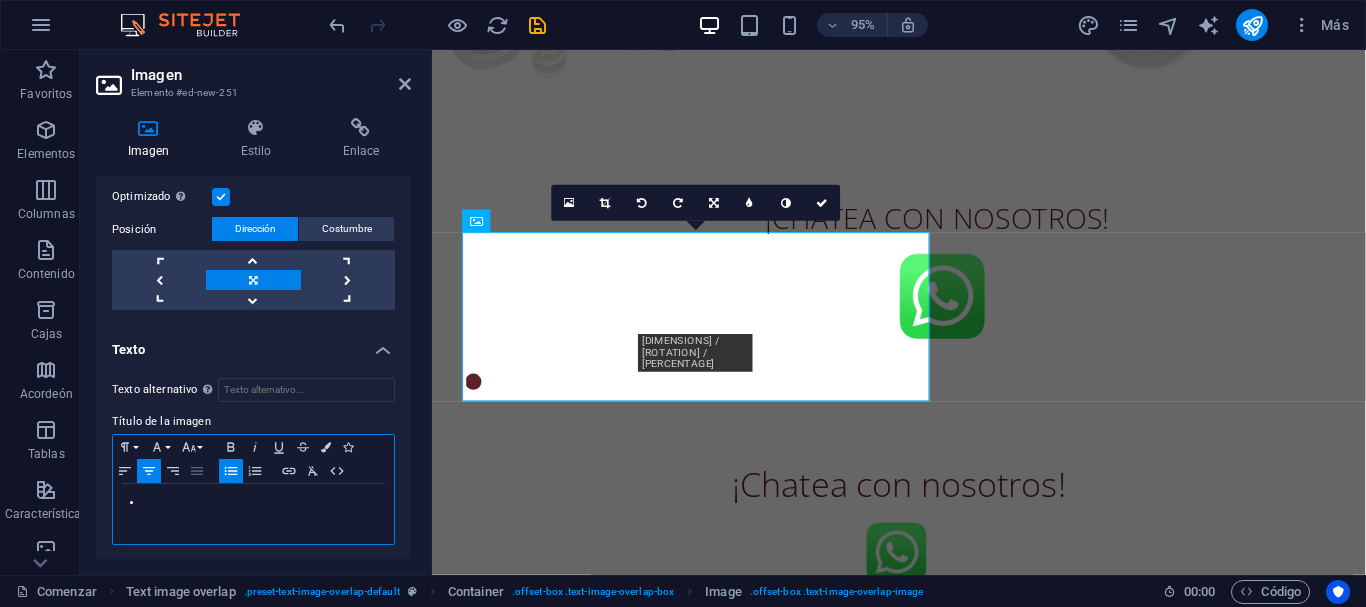 click on "Alinear y justificar" at bounding box center (197, 471) 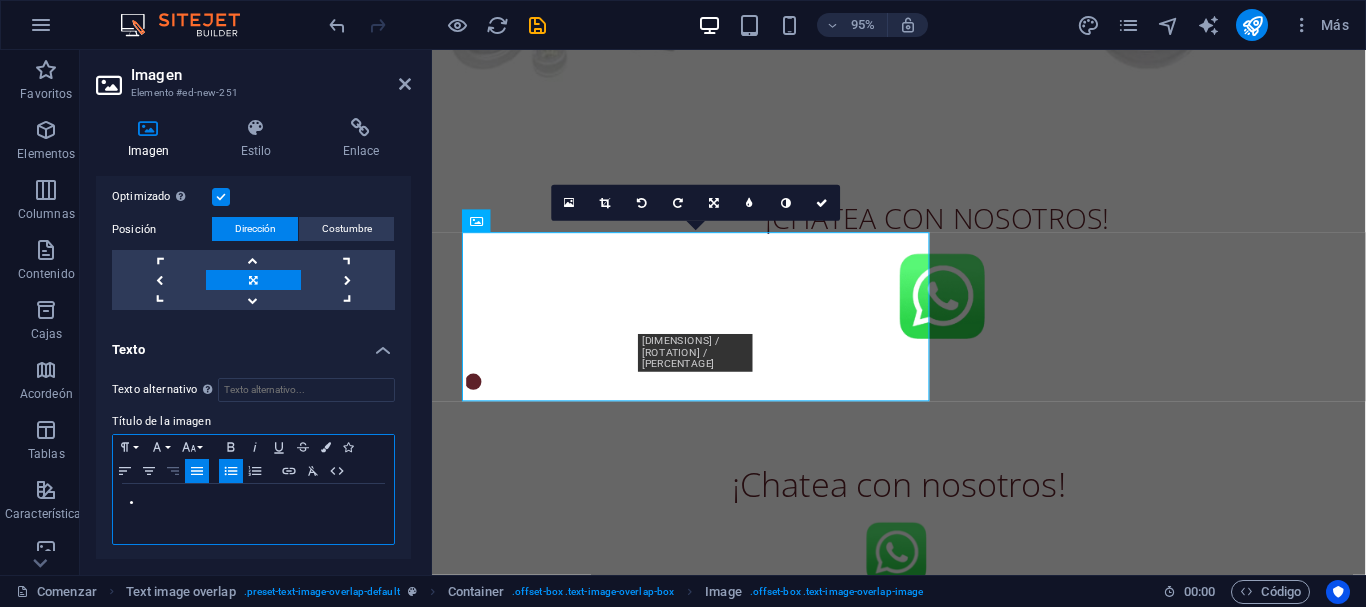 click 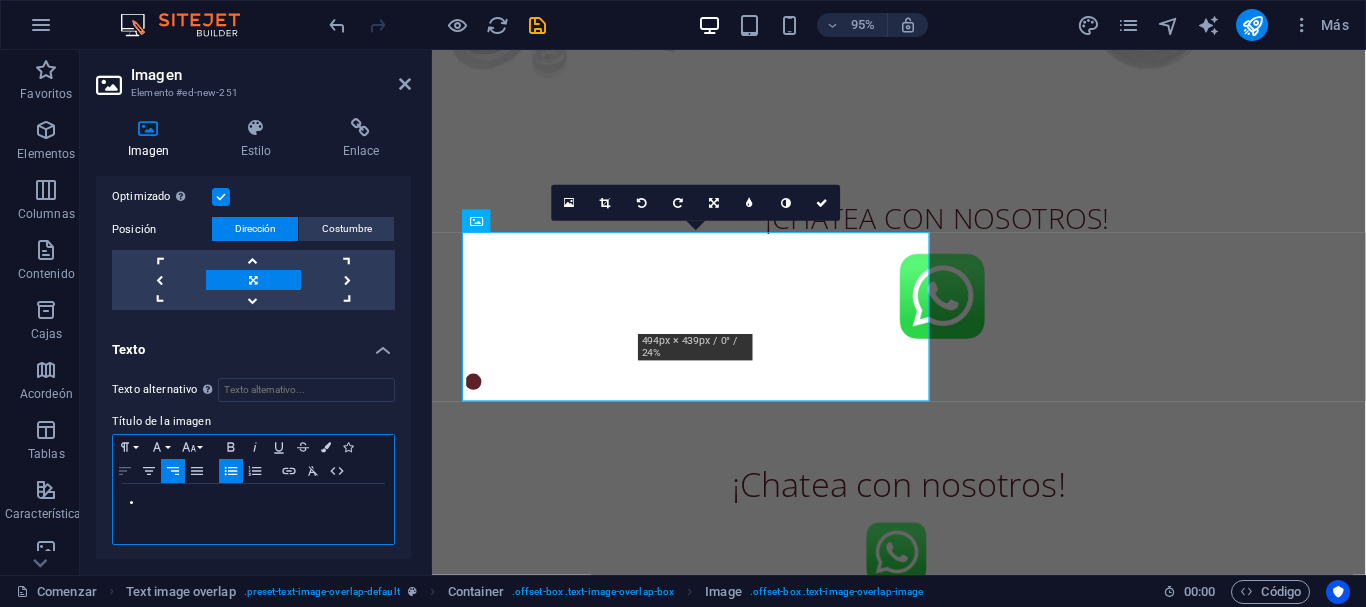 click 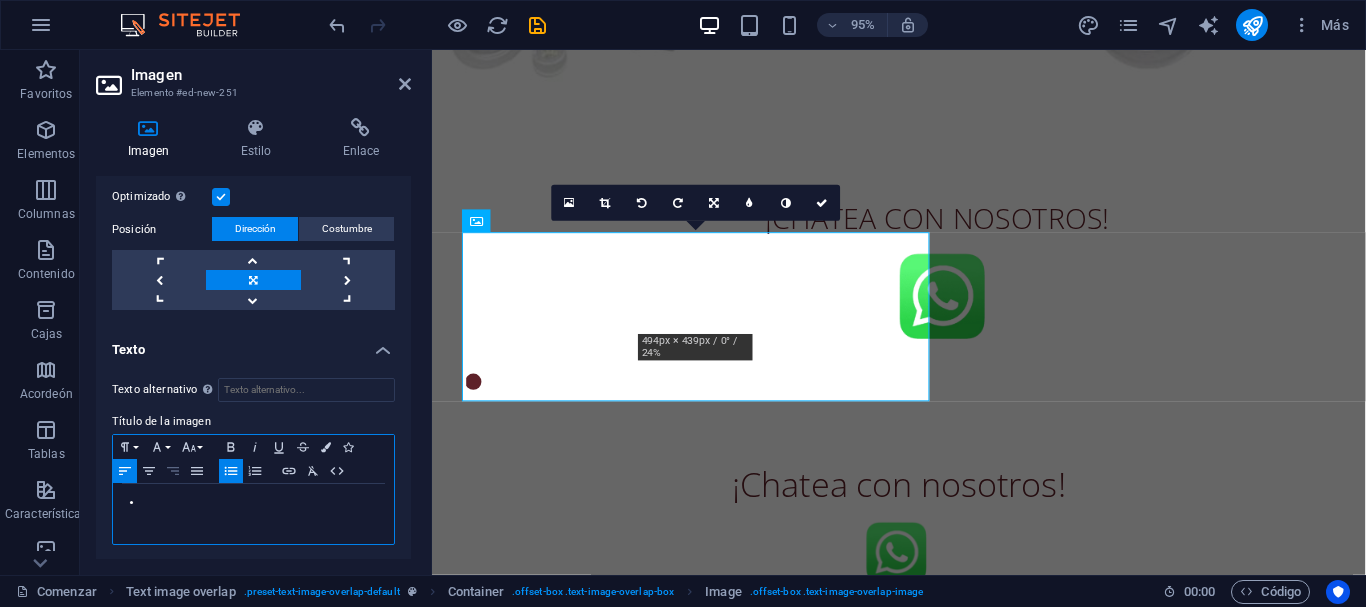 click 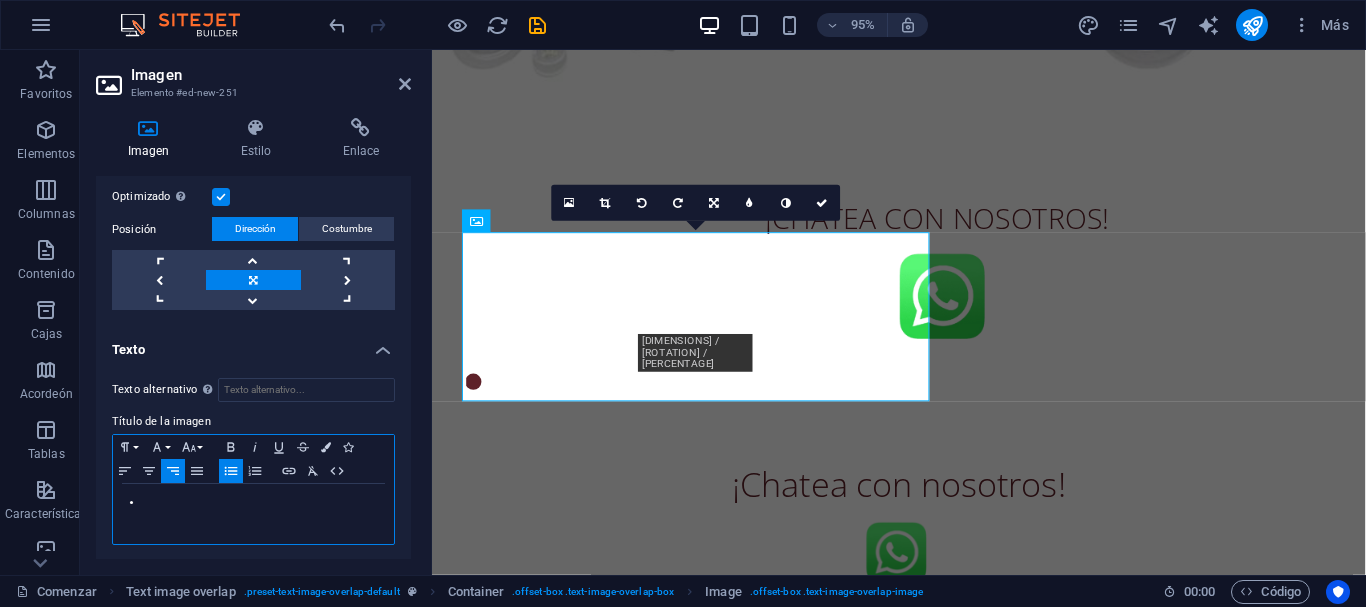 click at bounding box center (253, 514) 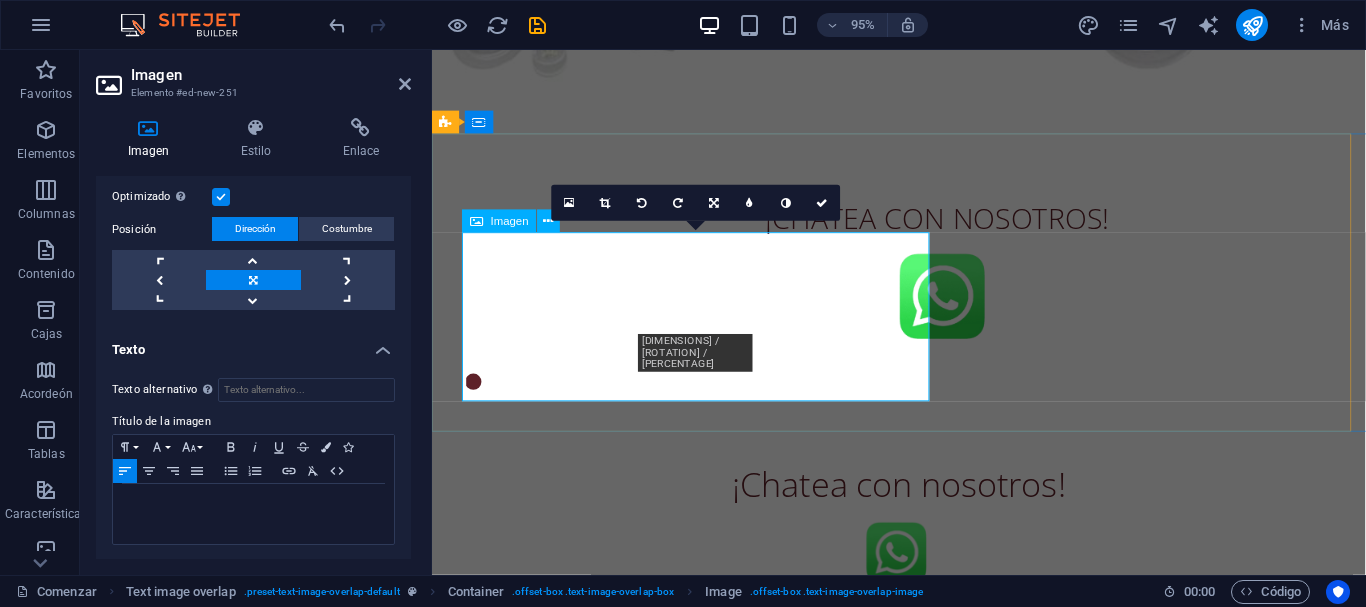 click at bounding box center (964, 346) 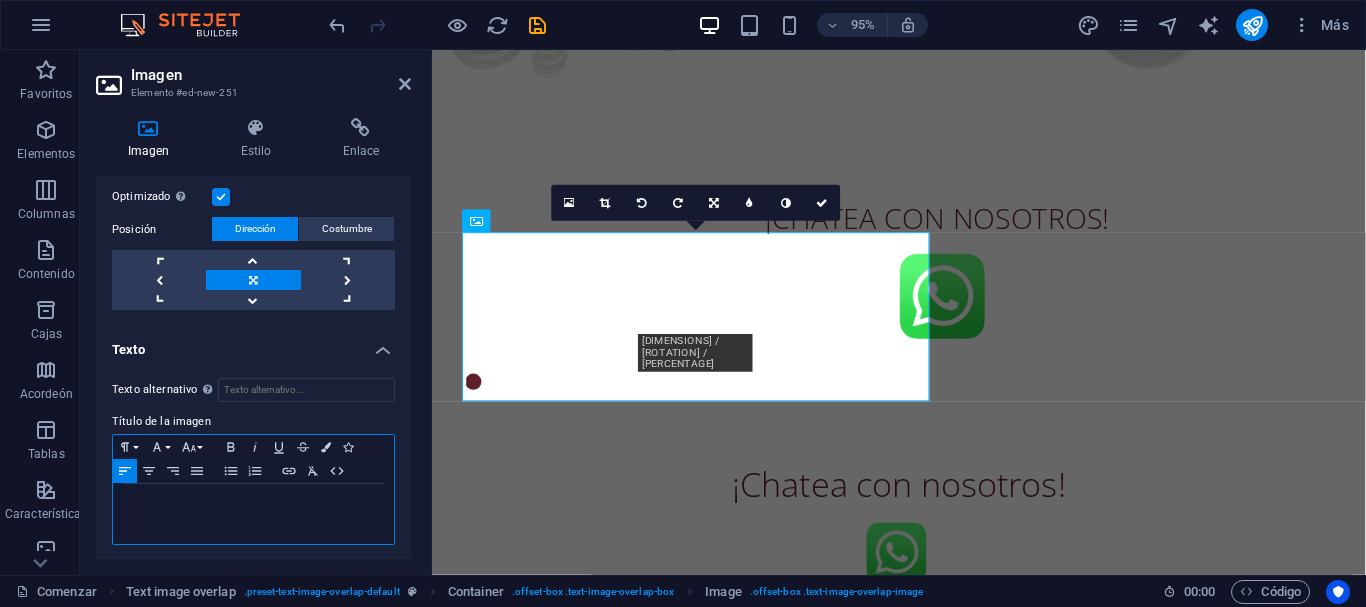 click at bounding box center [253, 503] 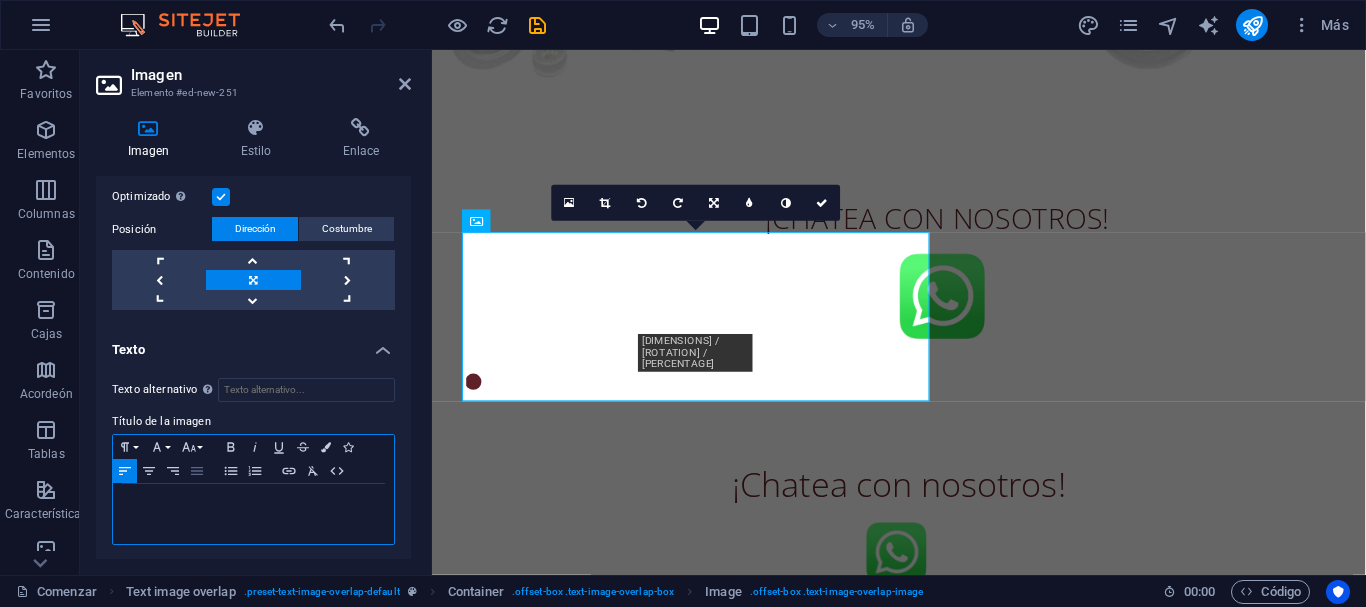click 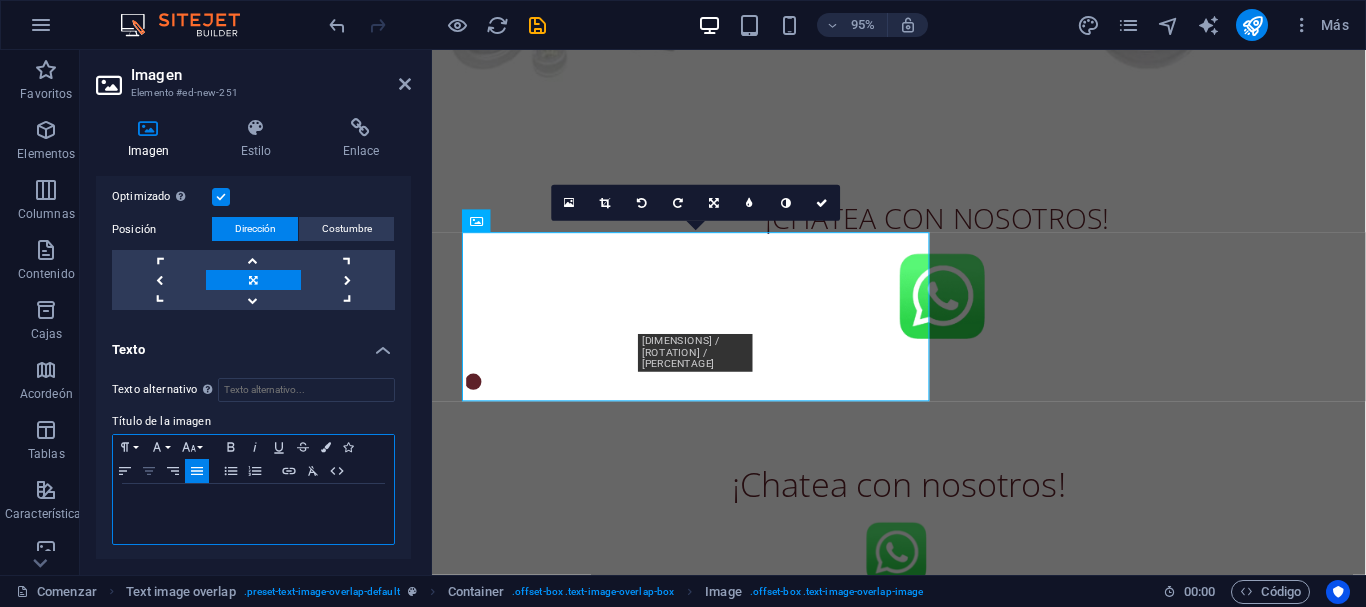 click 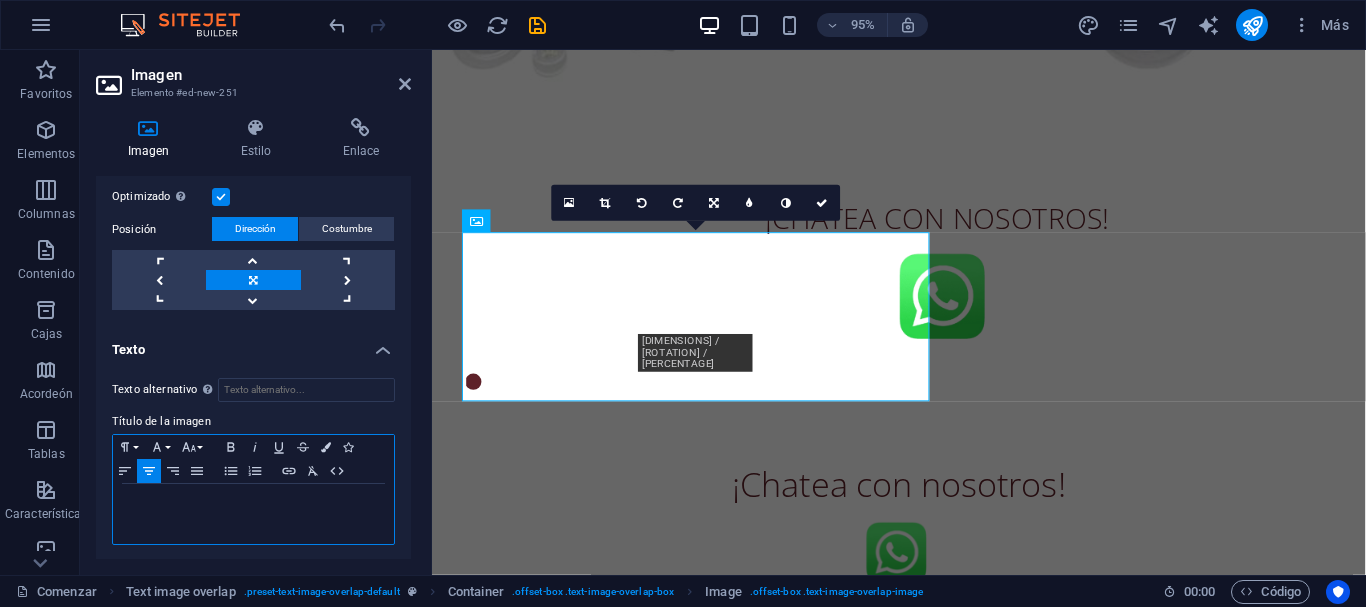 type 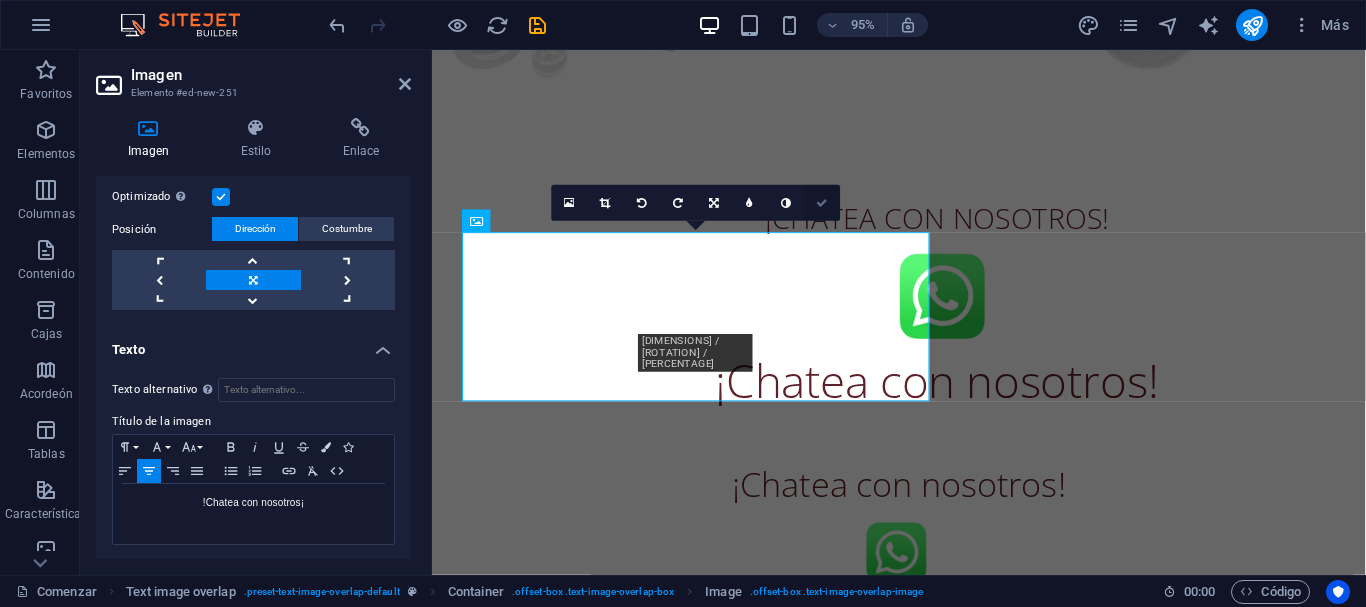 click at bounding box center (823, 202) 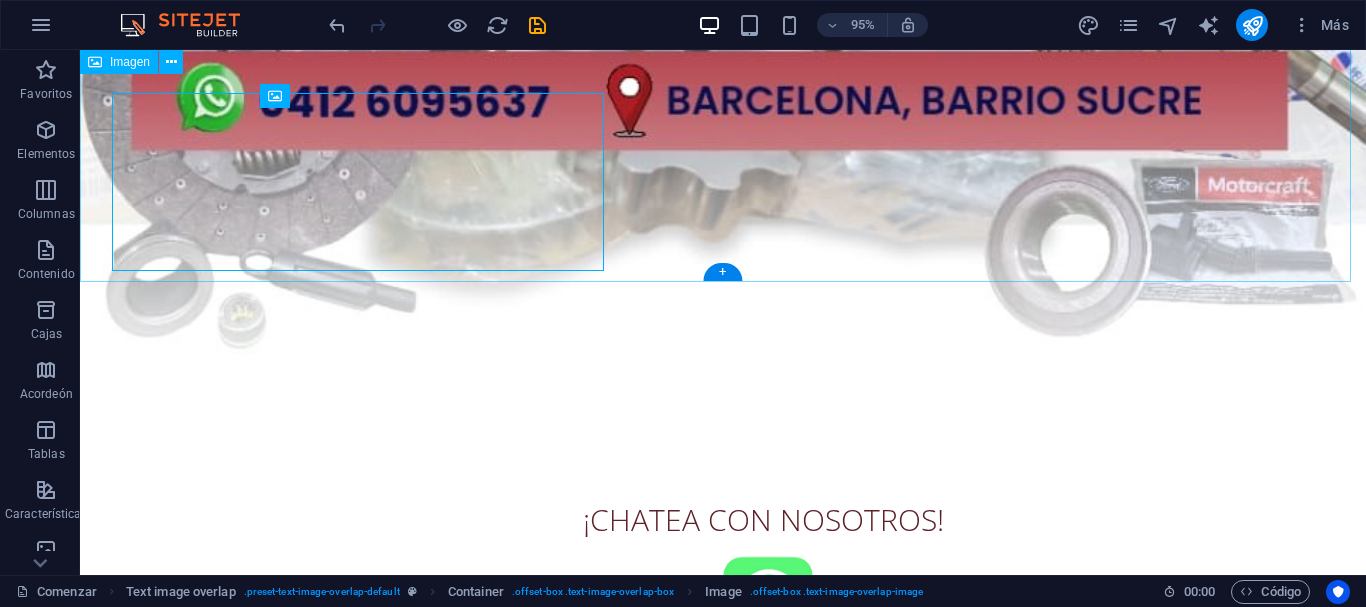 scroll, scrollTop: 996, scrollLeft: 0, axis: vertical 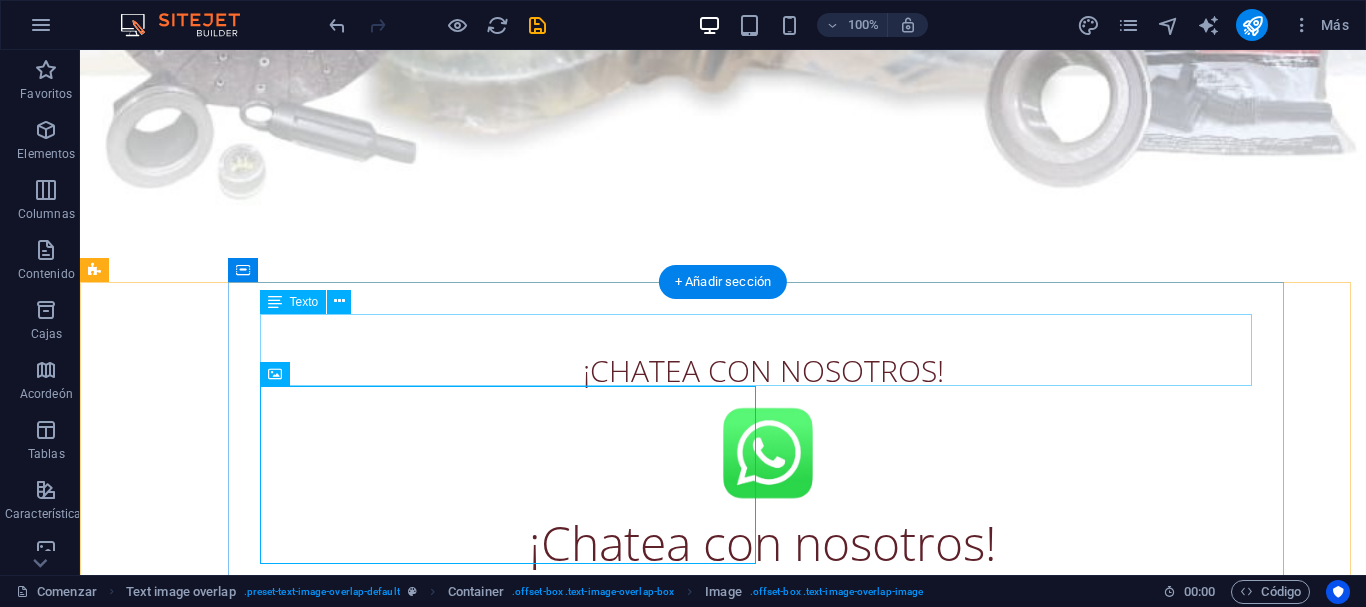 click on "¡CHATEA CON NOSOTROS!" at bounding box center (763, 364) 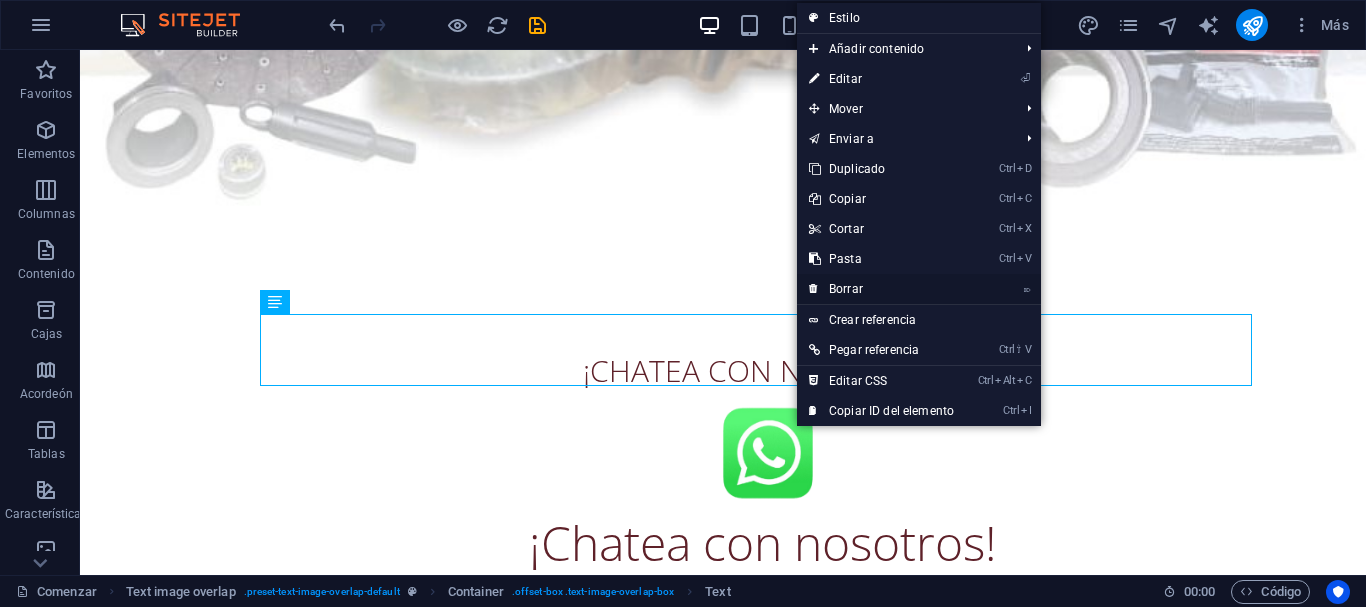 click on "⌦ Borrar" at bounding box center (881, 289) 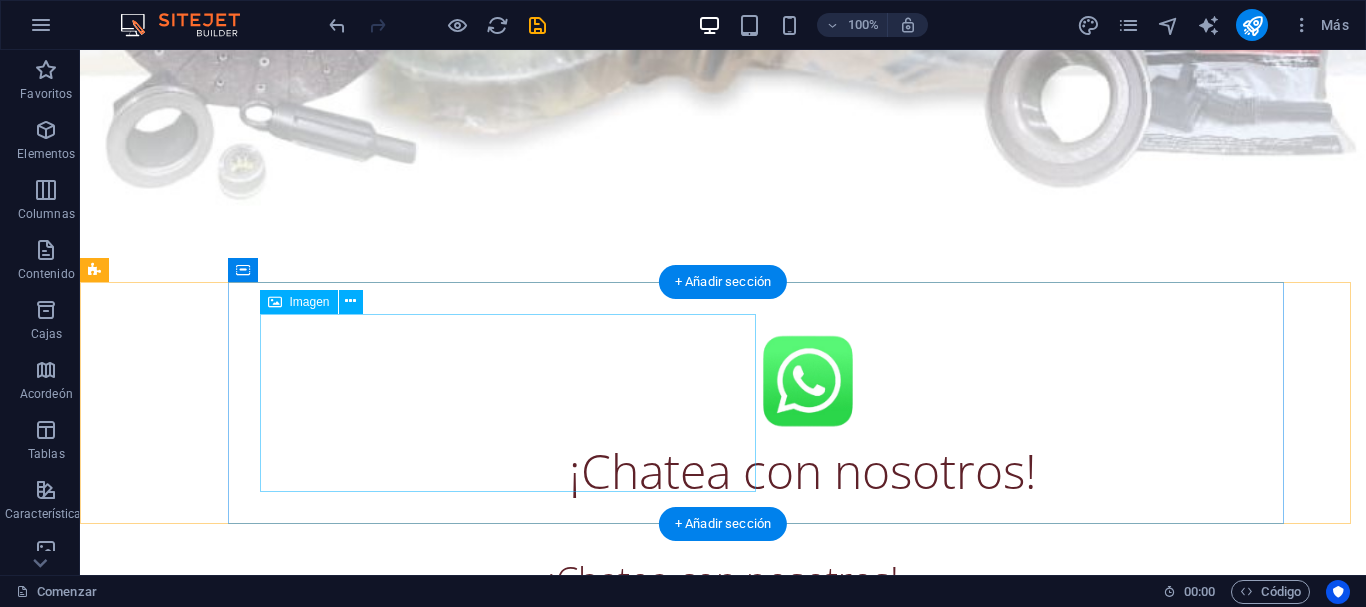 click on "¡Chatea con nosotros!" at bounding box center [803, 417] 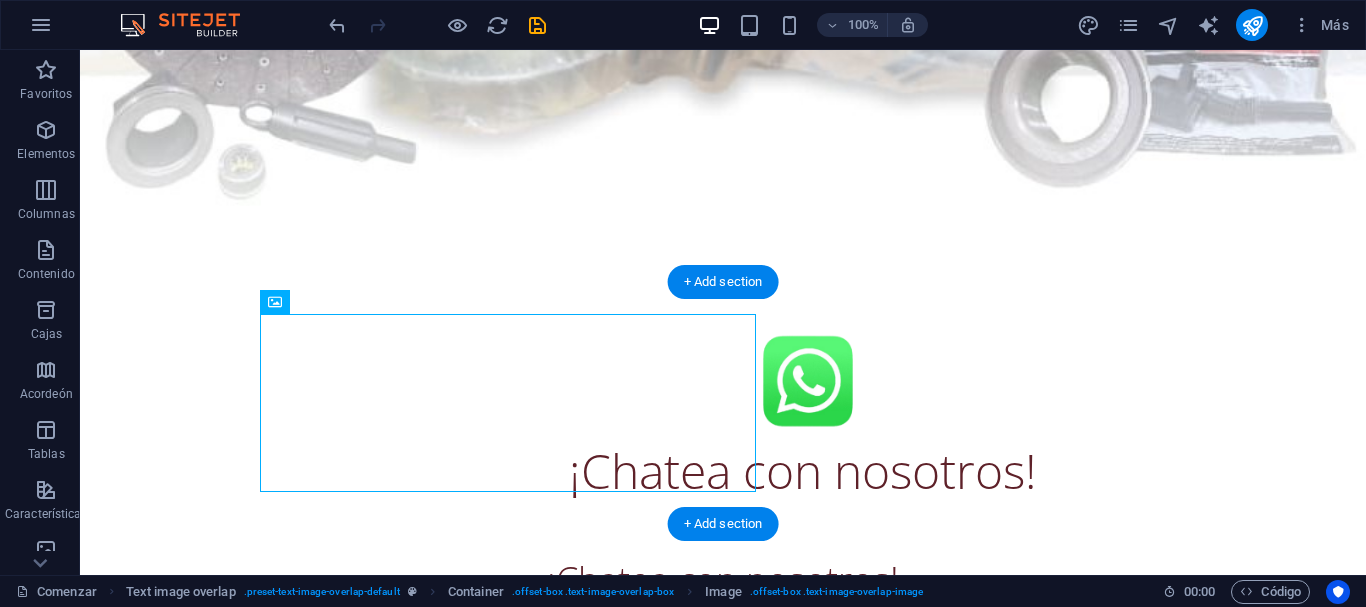 drag, startPoint x: 632, startPoint y: 360, endPoint x: 942, endPoint y: 373, distance: 310.27246 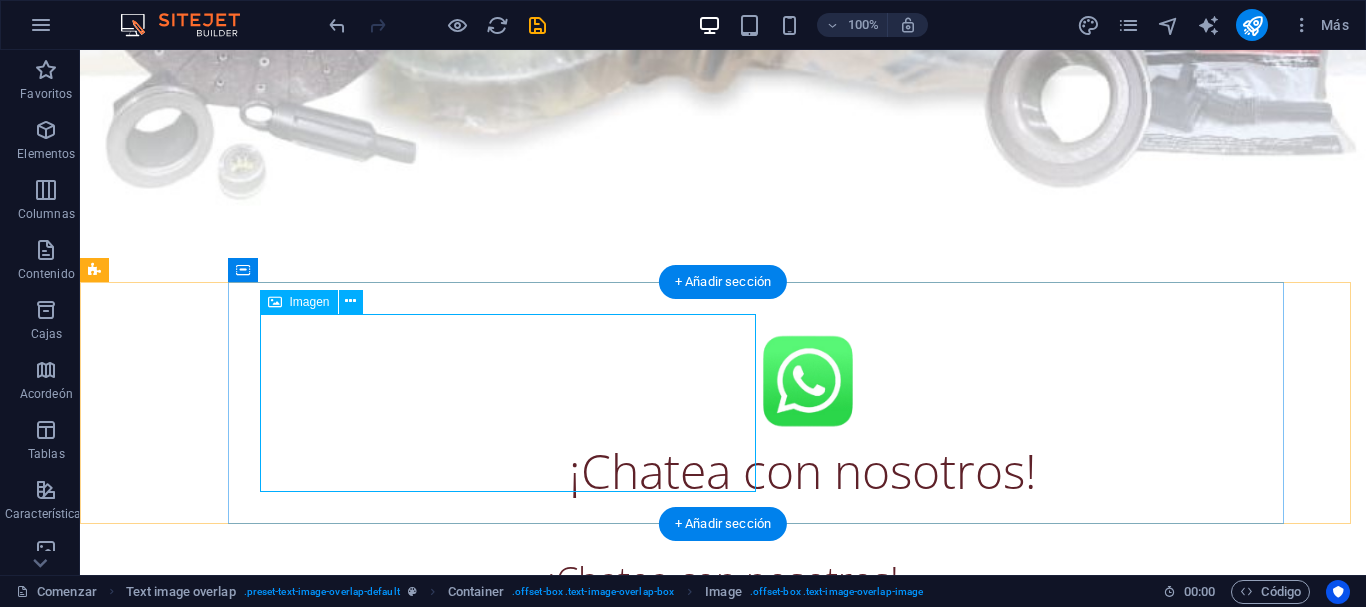 click on "¡Chatea con nosotros!" at bounding box center [803, 417] 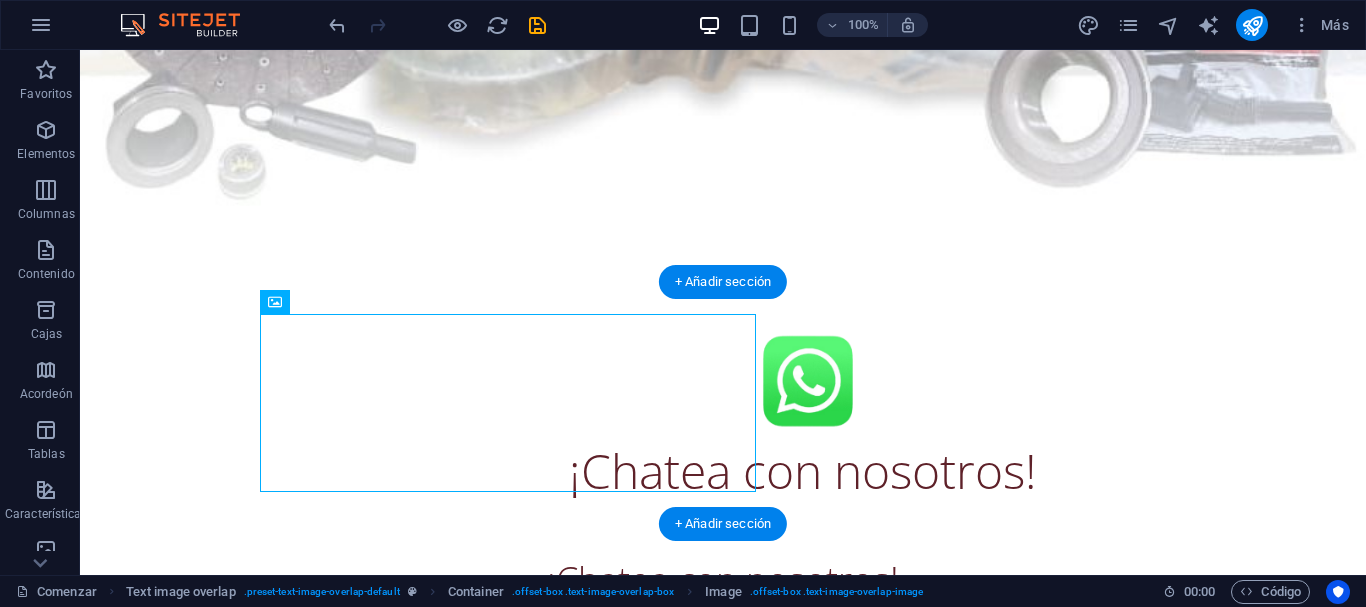 drag, startPoint x: 685, startPoint y: 368, endPoint x: 913, endPoint y: 375, distance: 228.10744 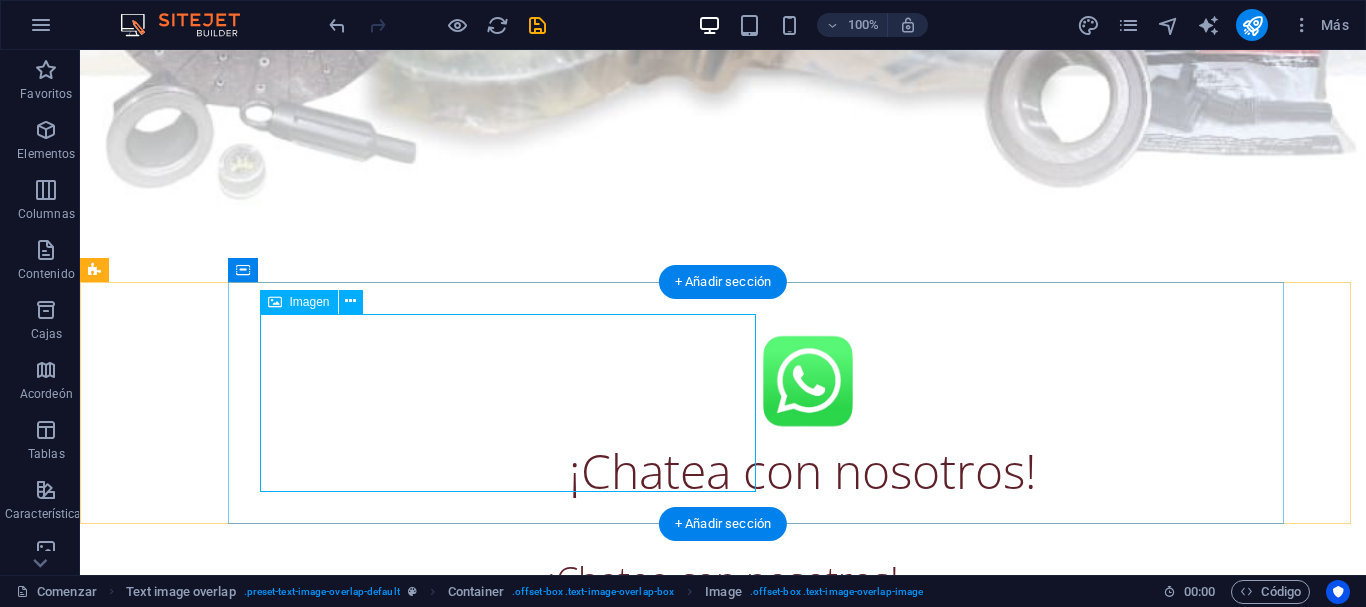 click on "¡Chatea con nosotros!" at bounding box center (803, 417) 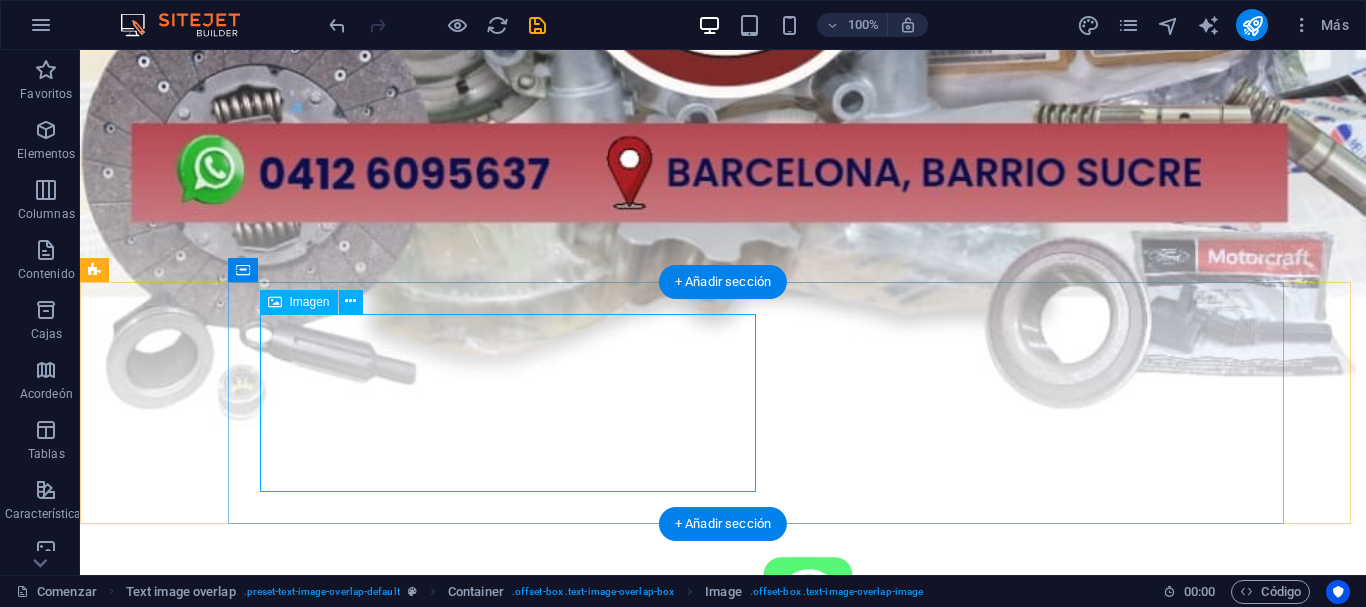 select on "px" 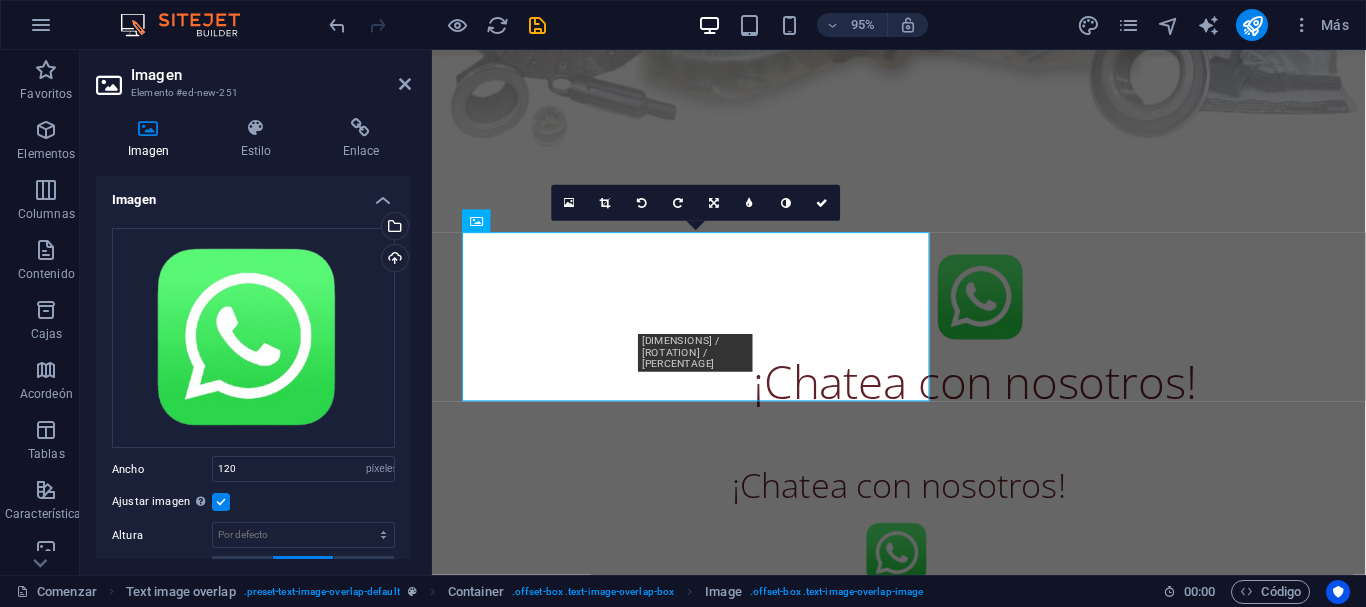 scroll, scrollTop: 200, scrollLeft: 0, axis: vertical 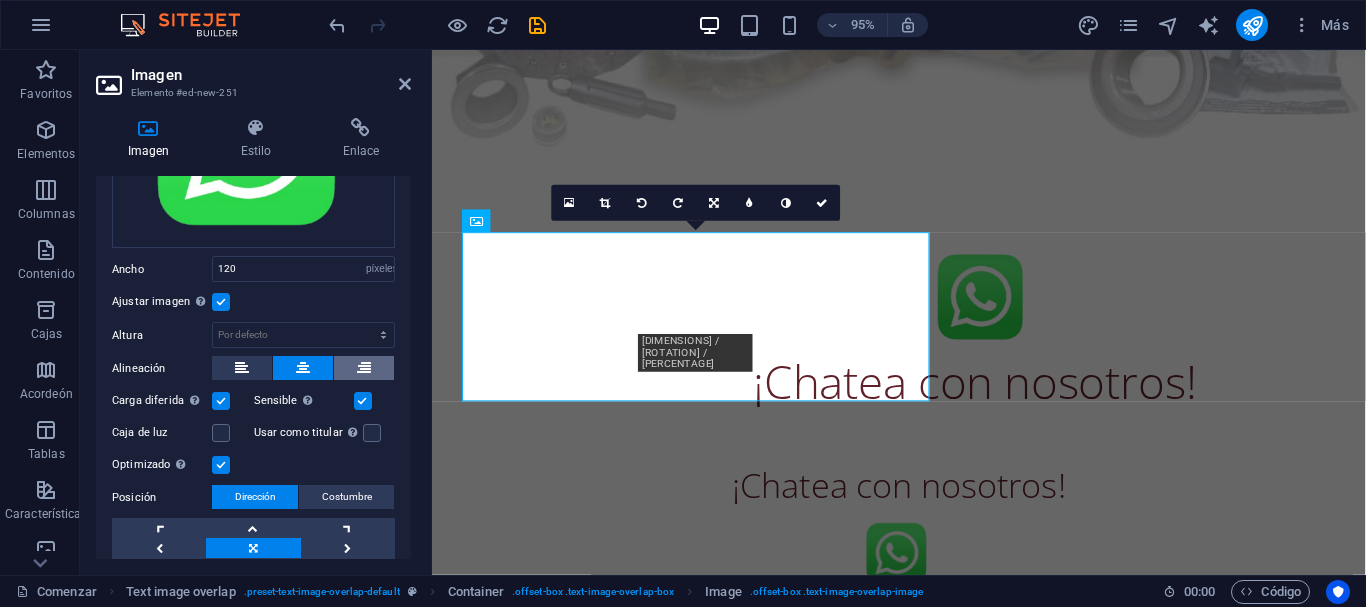 click at bounding box center [364, 368] 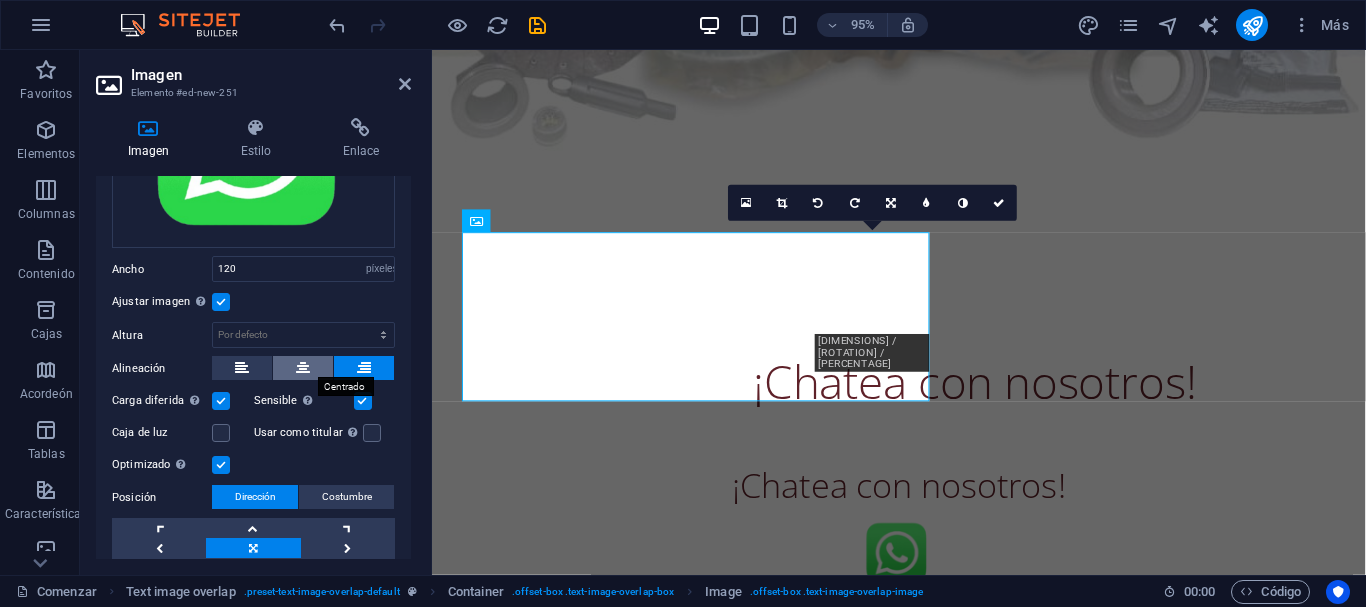 click at bounding box center [303, 368] 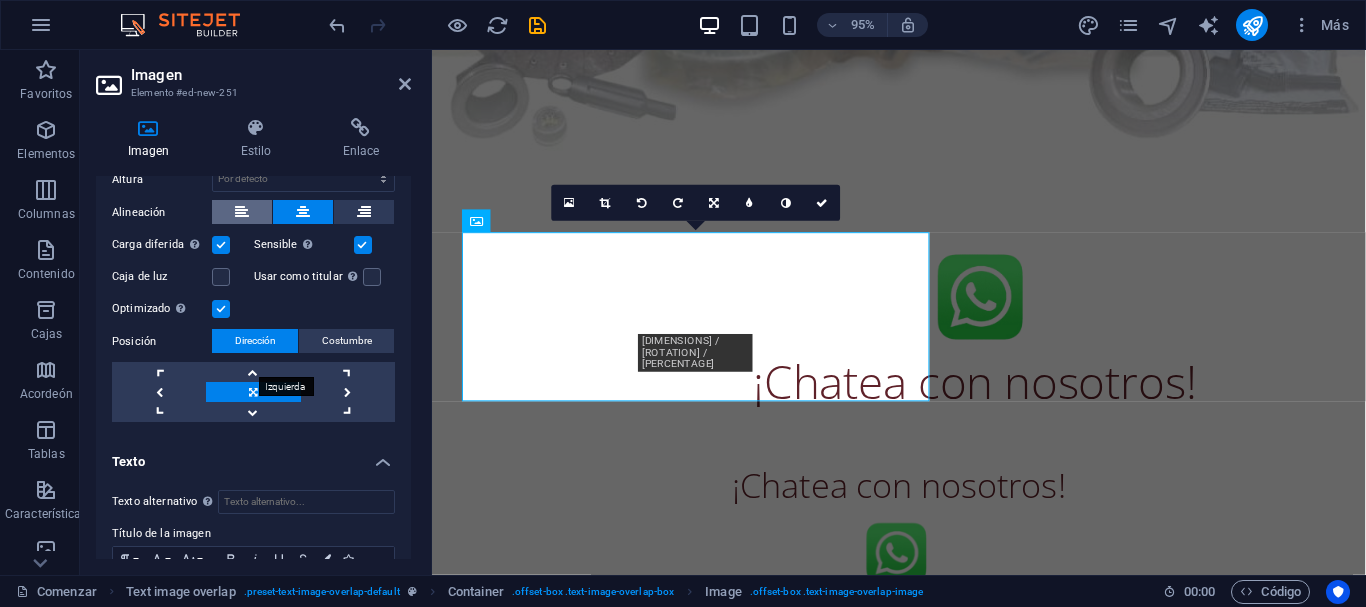 scroll, scrollTop: 400, scrollLeft: 0, axis: vertical 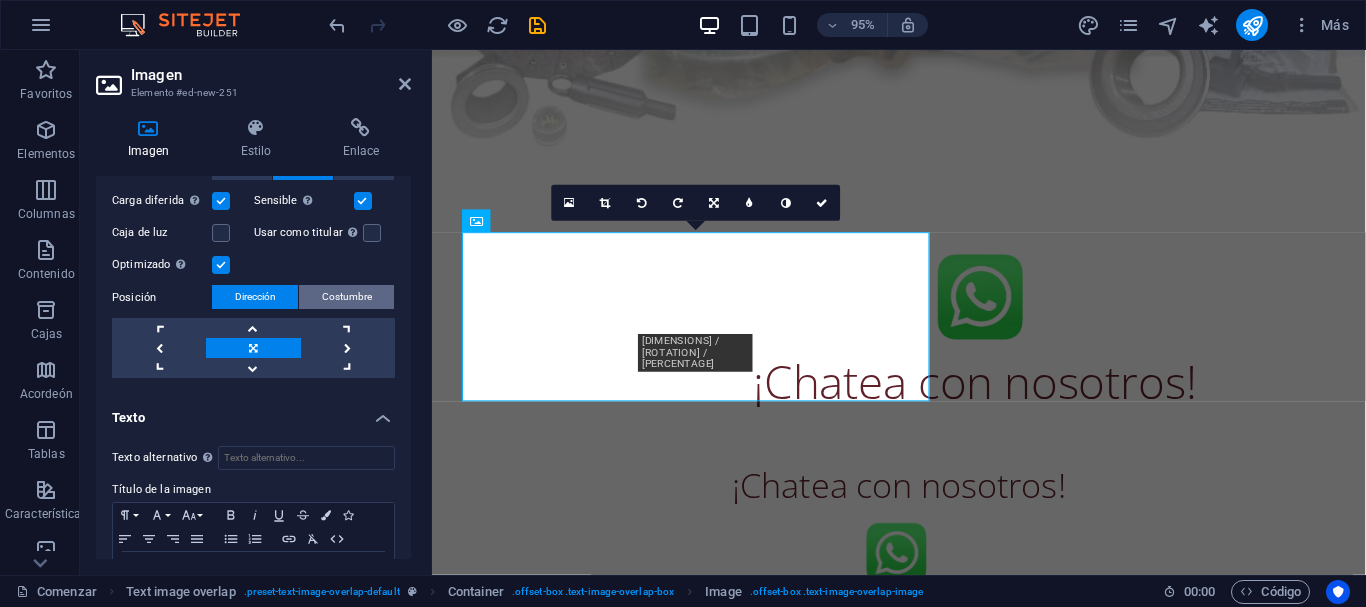 click on "Costumbre" at bounding box center (347, 296) 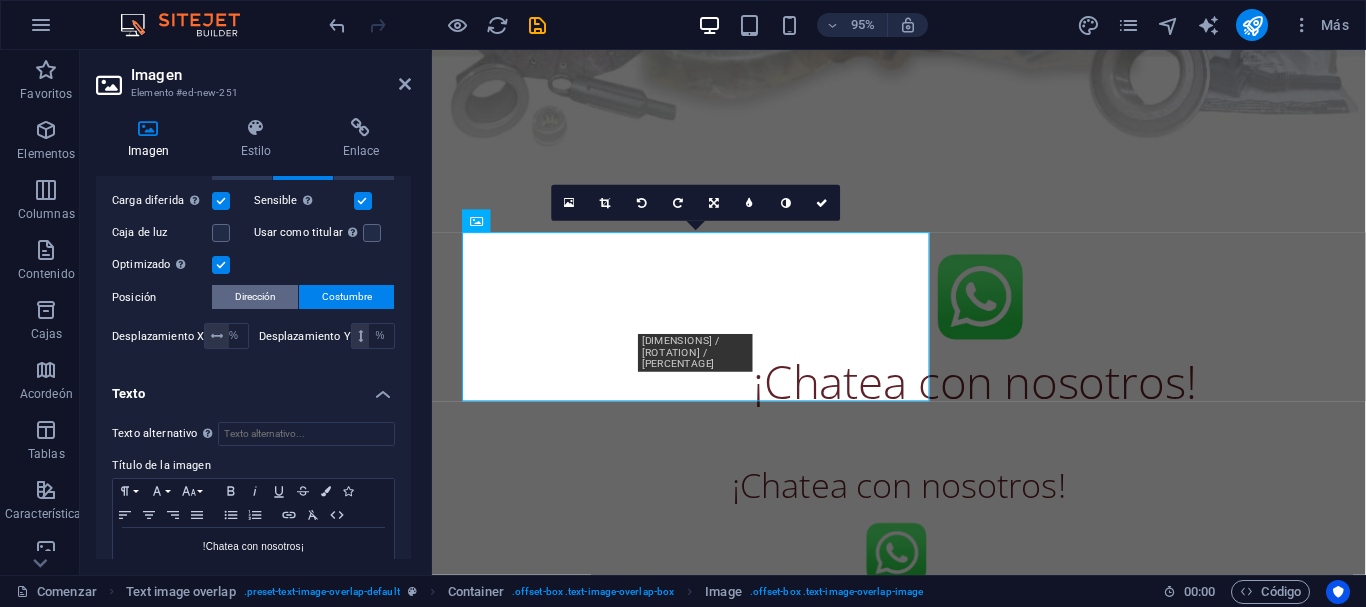 click on "Dirección" at bounding box center (255, 297) 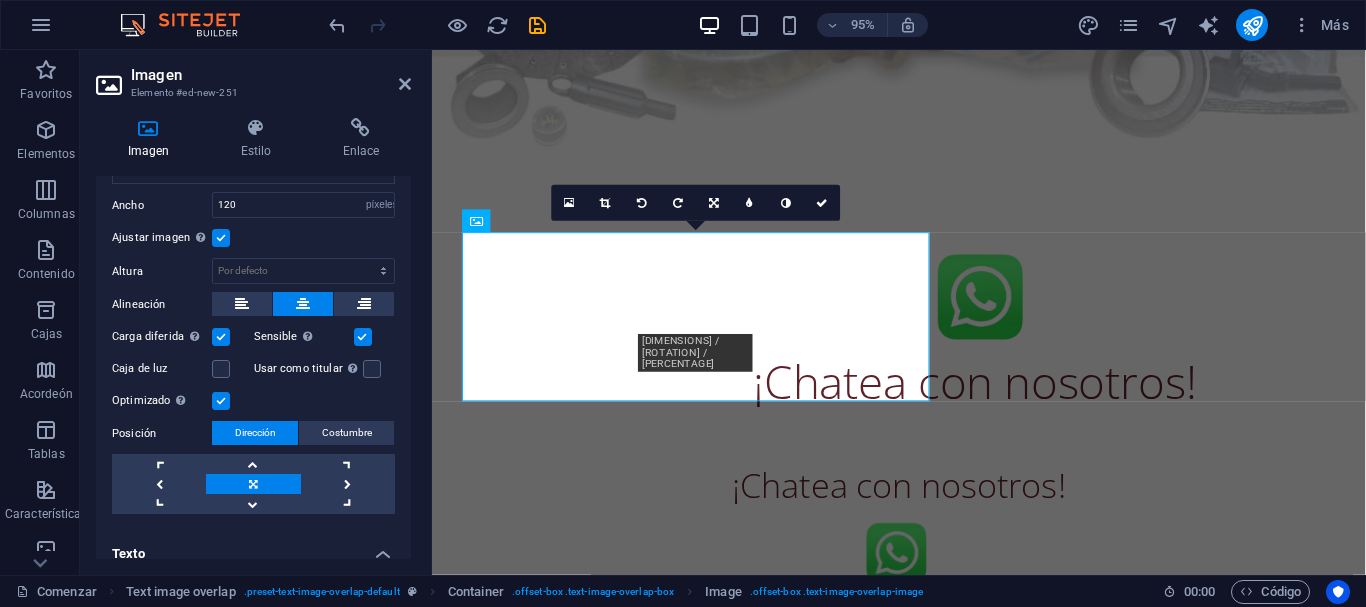 scroll, scrollTop: 0, scrollLeft: 0, axis: both 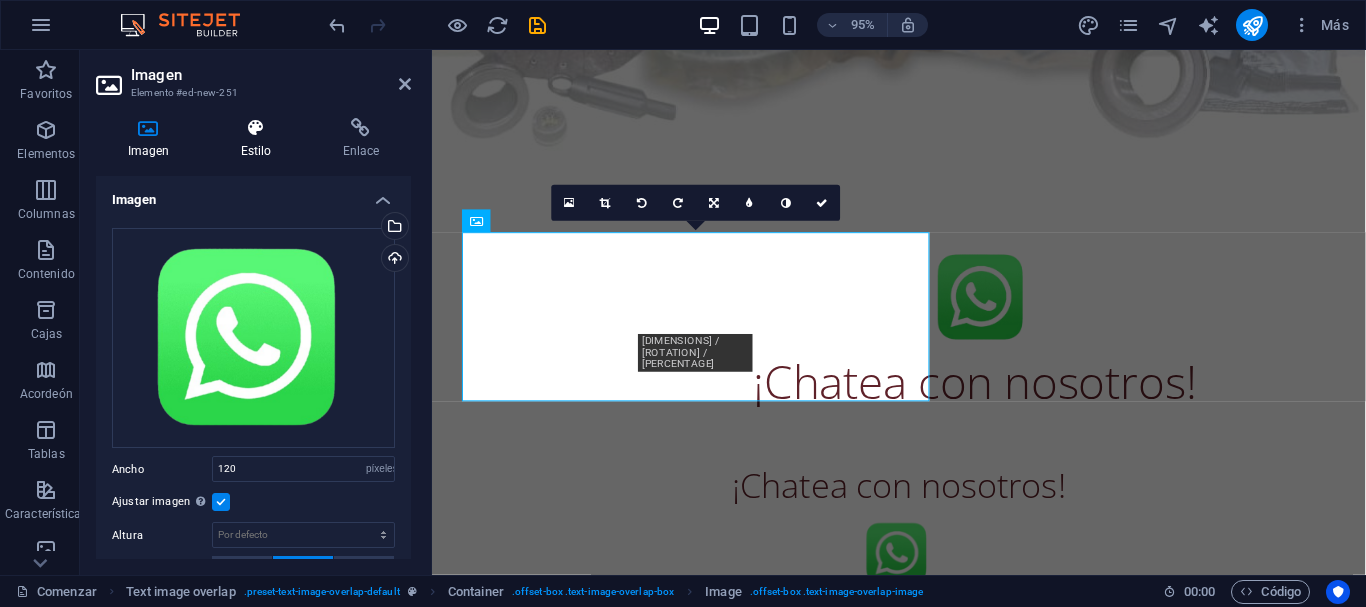 click on "Estilo" at bounding box center (260, 139) 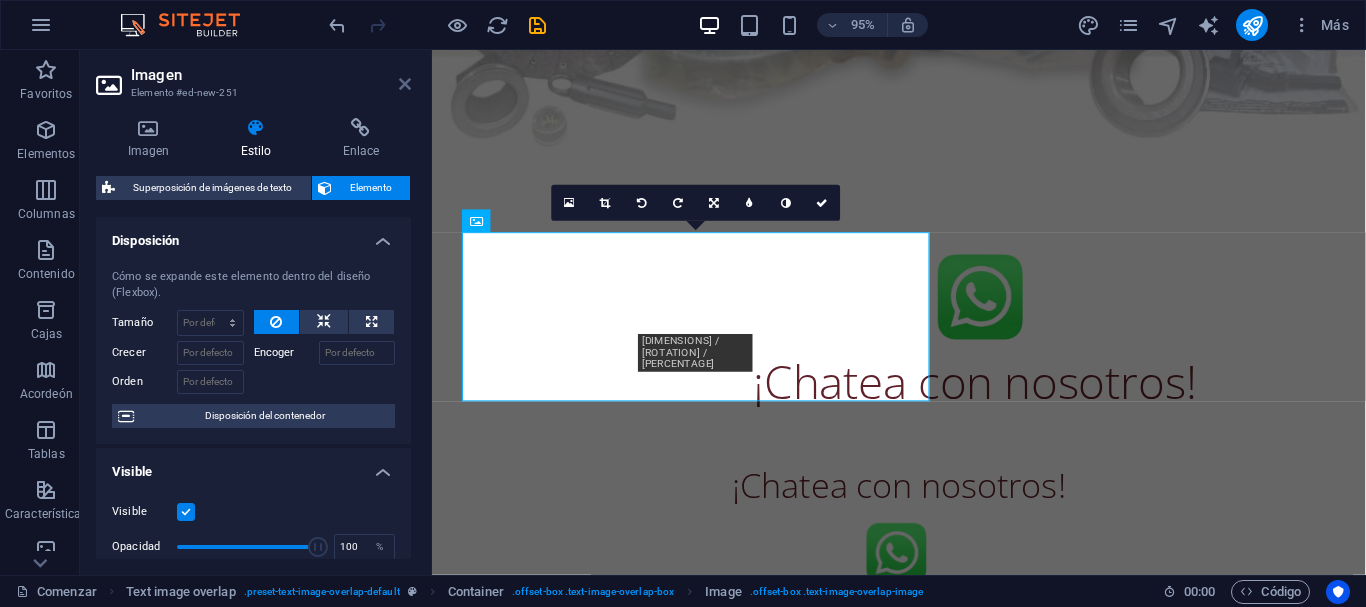click at bounding box center [405, 84] 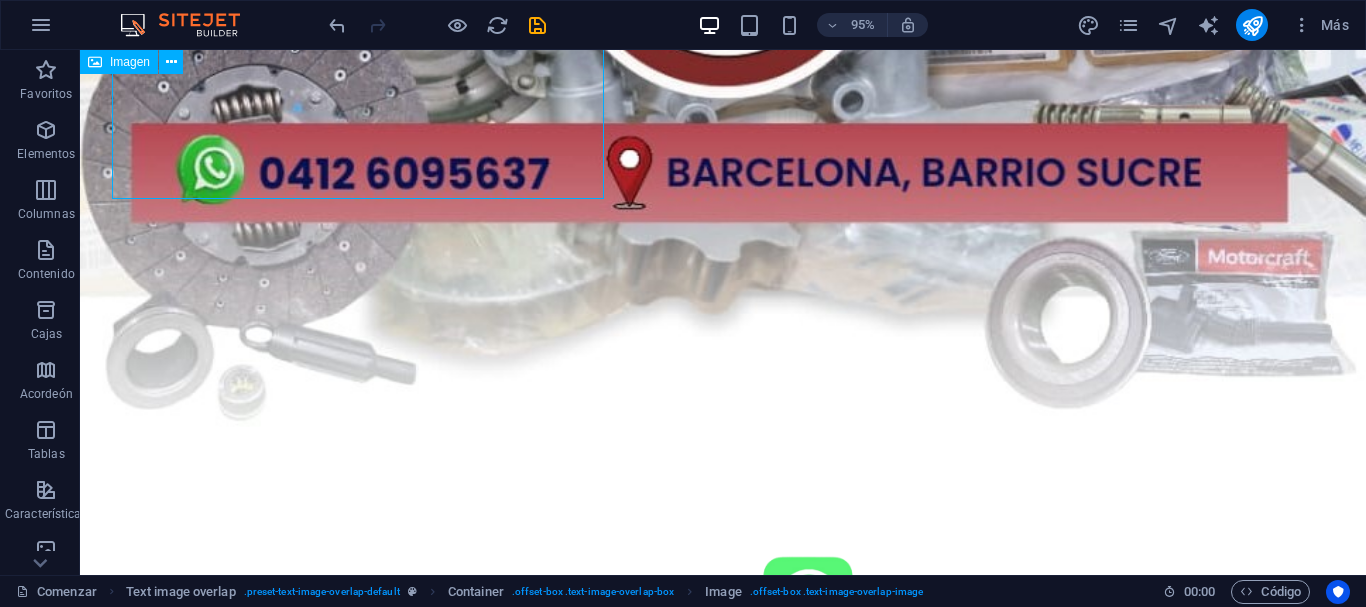 scroll, scrollTop: 996, scrollLeft: 0, axis: vertical 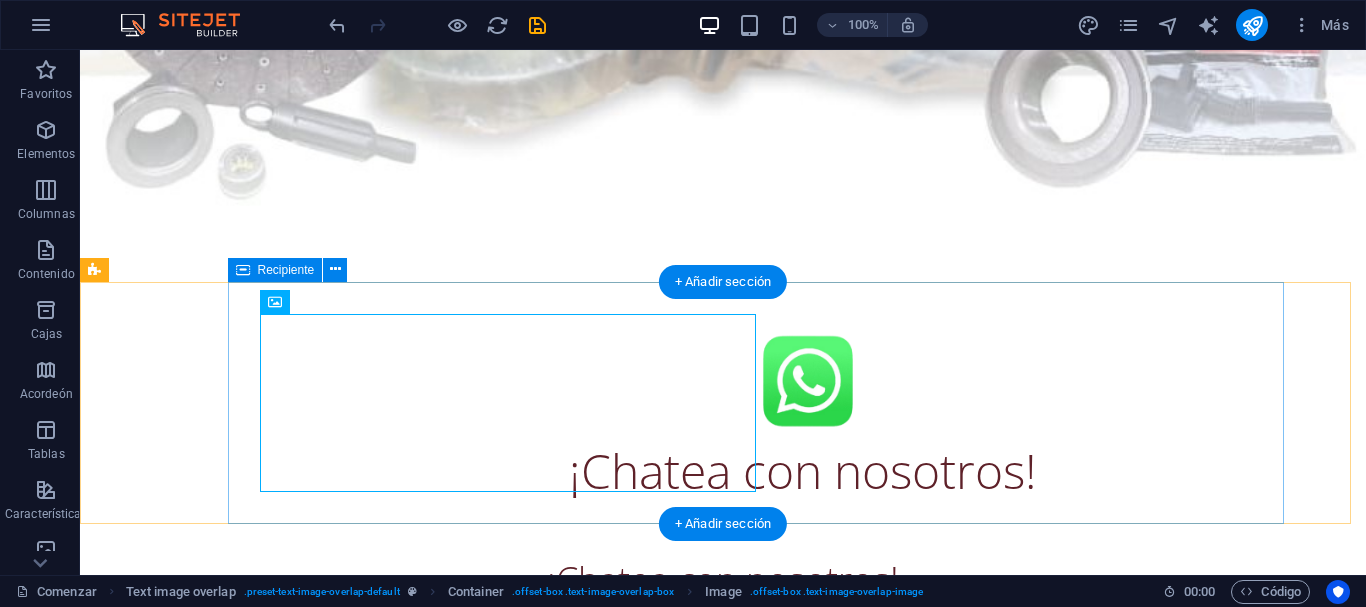 click on "¡Chatea con nosotros!" at bounding box center [763, 417] 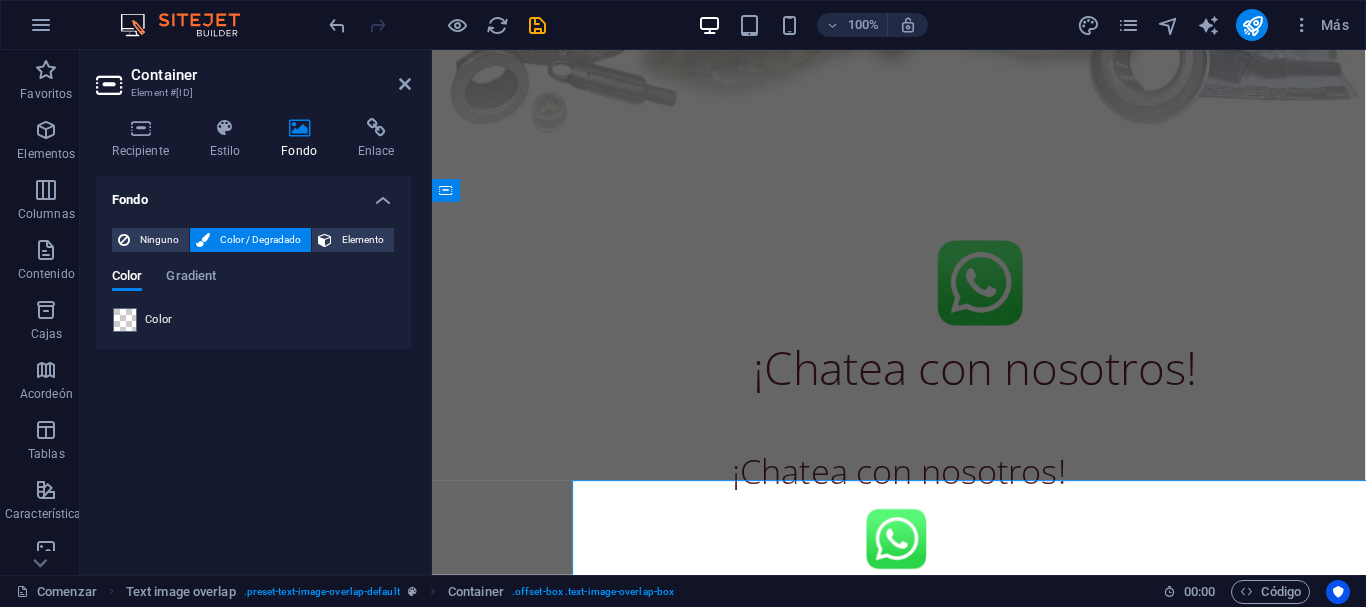 scroll, scrollTop: 775, scrollLeft: 0, axis: vertical 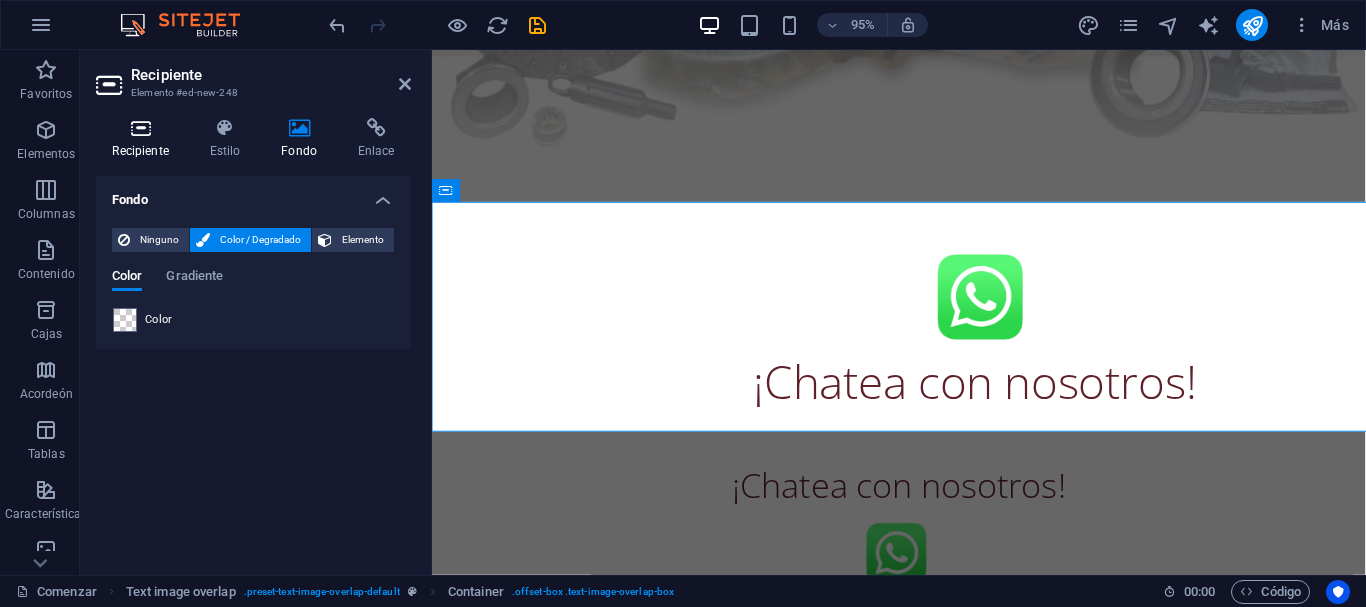 click on "Recipiente" at bounding box center [144, 139] 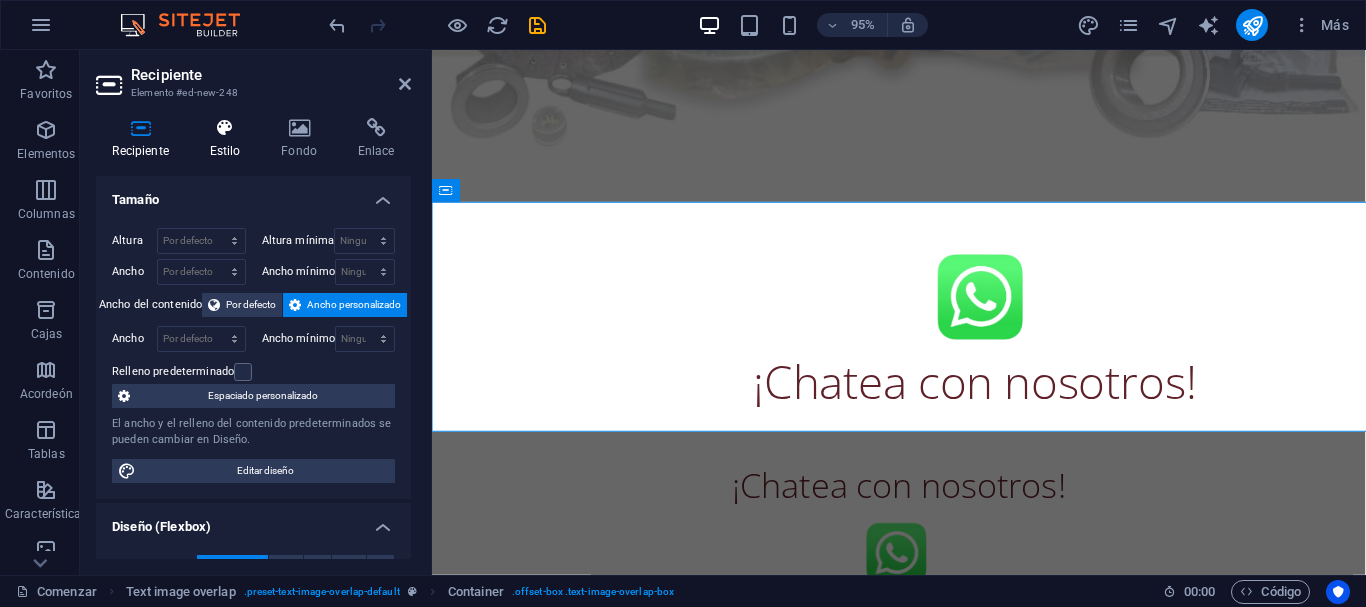 click at bounding box center (225, 128) 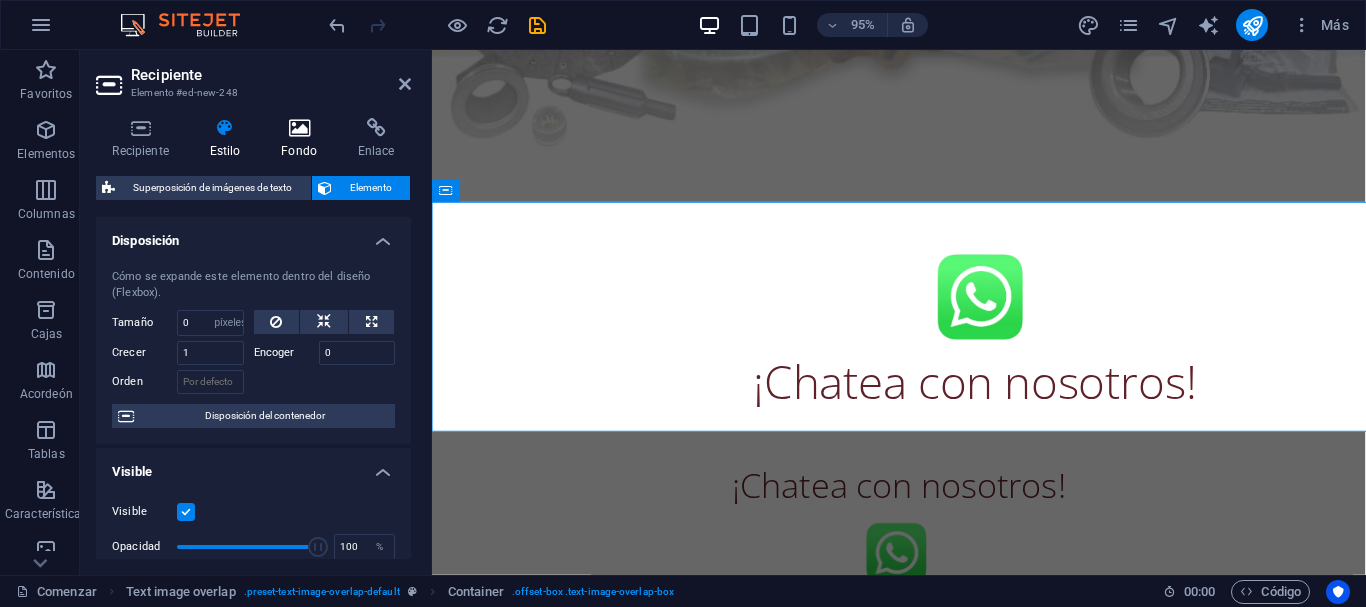 click at bounding box center [299, 128] 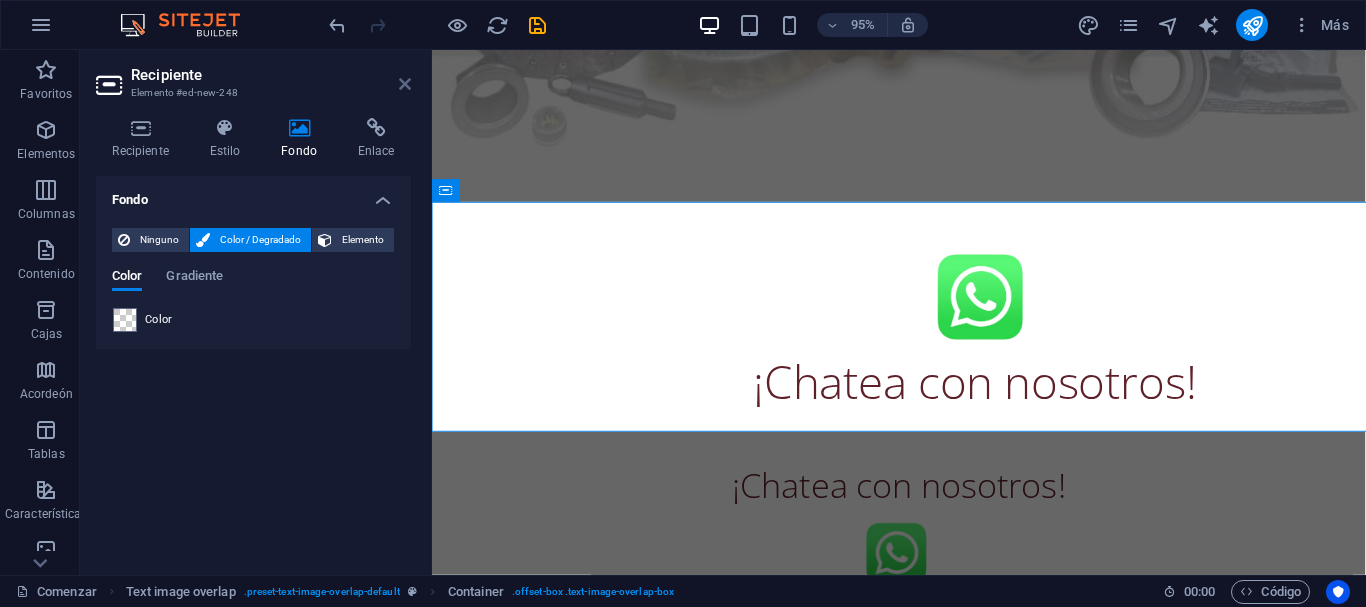 drag, startPoint x: 409, startPoint y: 86, endPoint x: 425, endPoint y: 107, distance: 26.400757 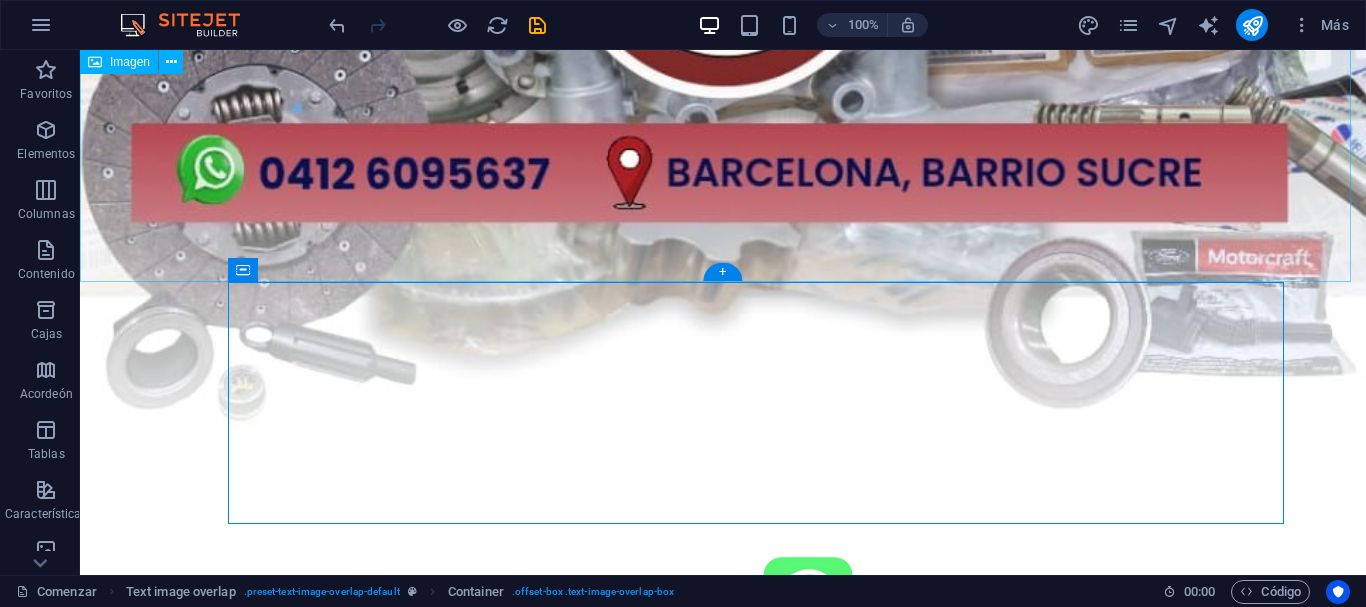 scroll, scrollTop: 996, scrollLeft: 0, axis: vertical 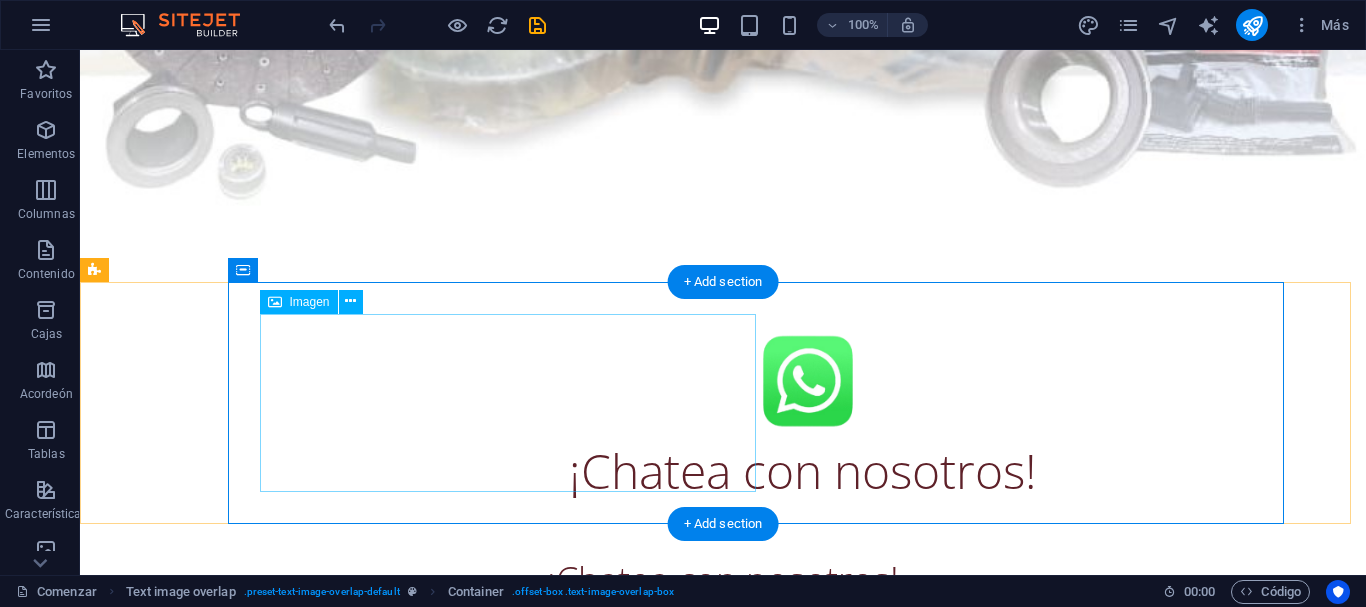 click on "¡Chatea con nosotros!" at bounding box center (803, 417) 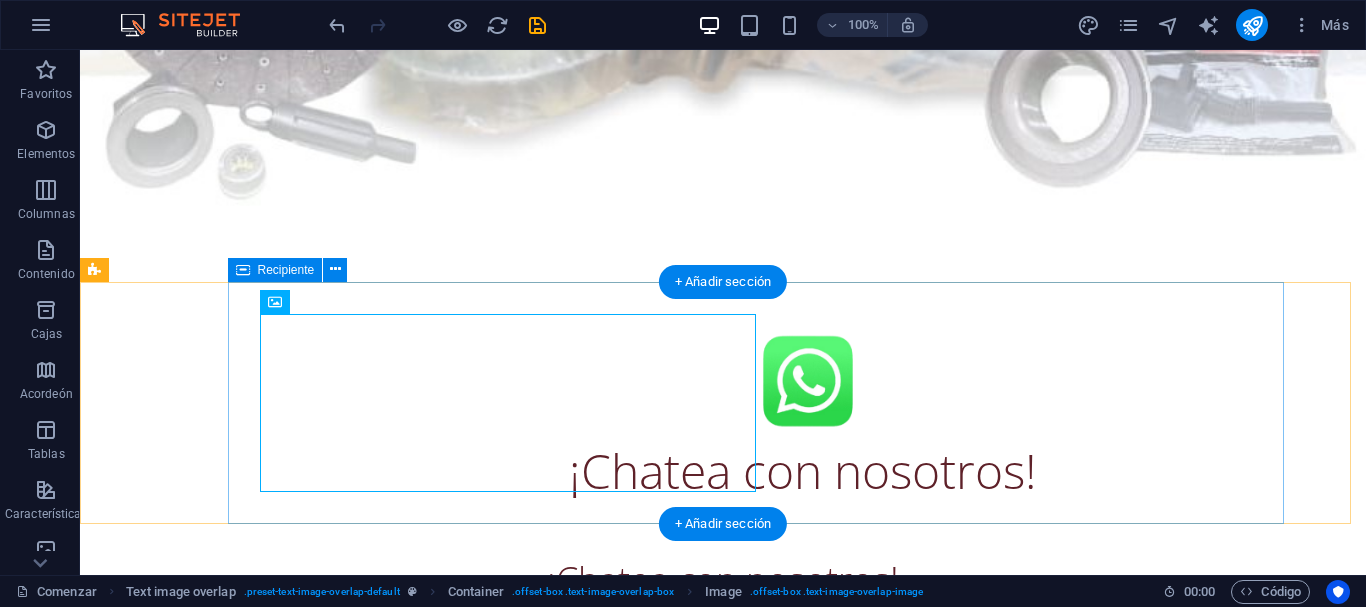 click on "¡Chatea con nosotros!" at bounding box center [763, 417] 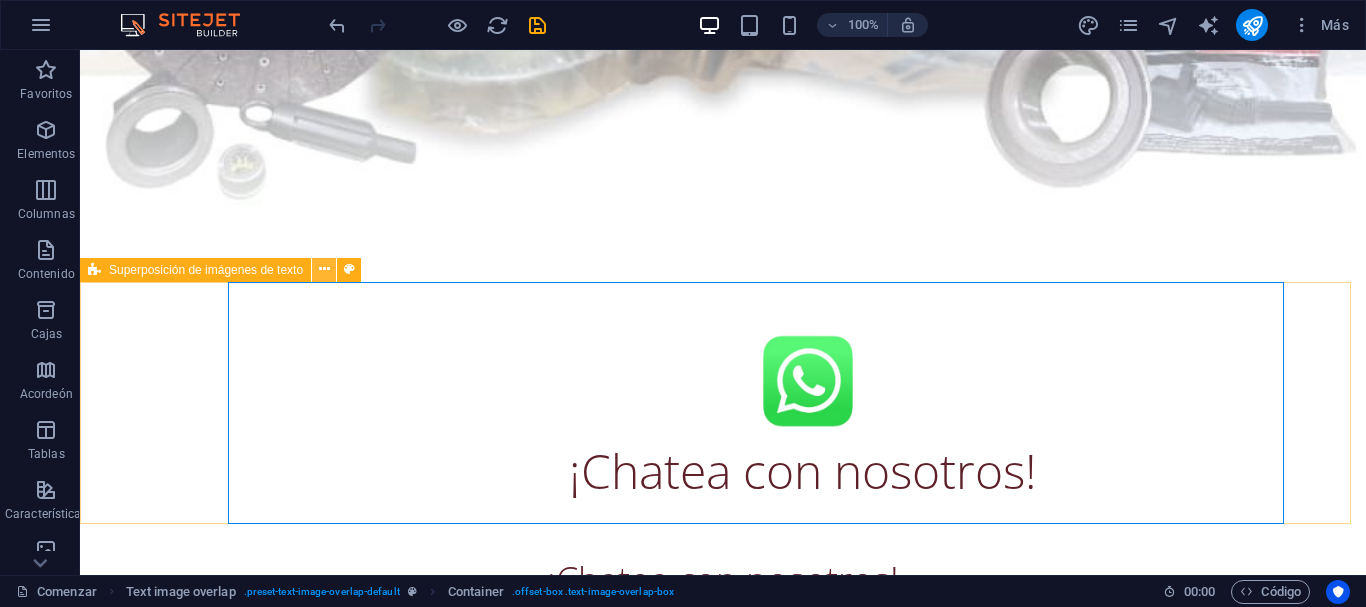 click at bounding box center (324, 270) 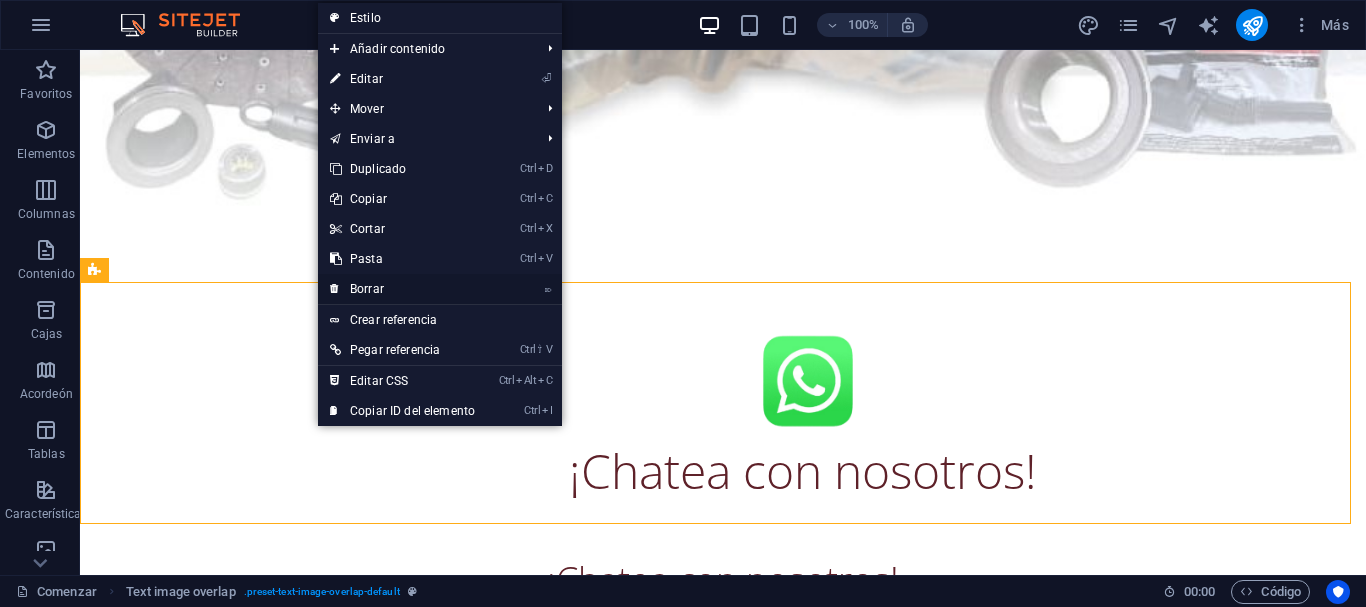 click on "⌦ Borrar" at bounding box center [402, 289] 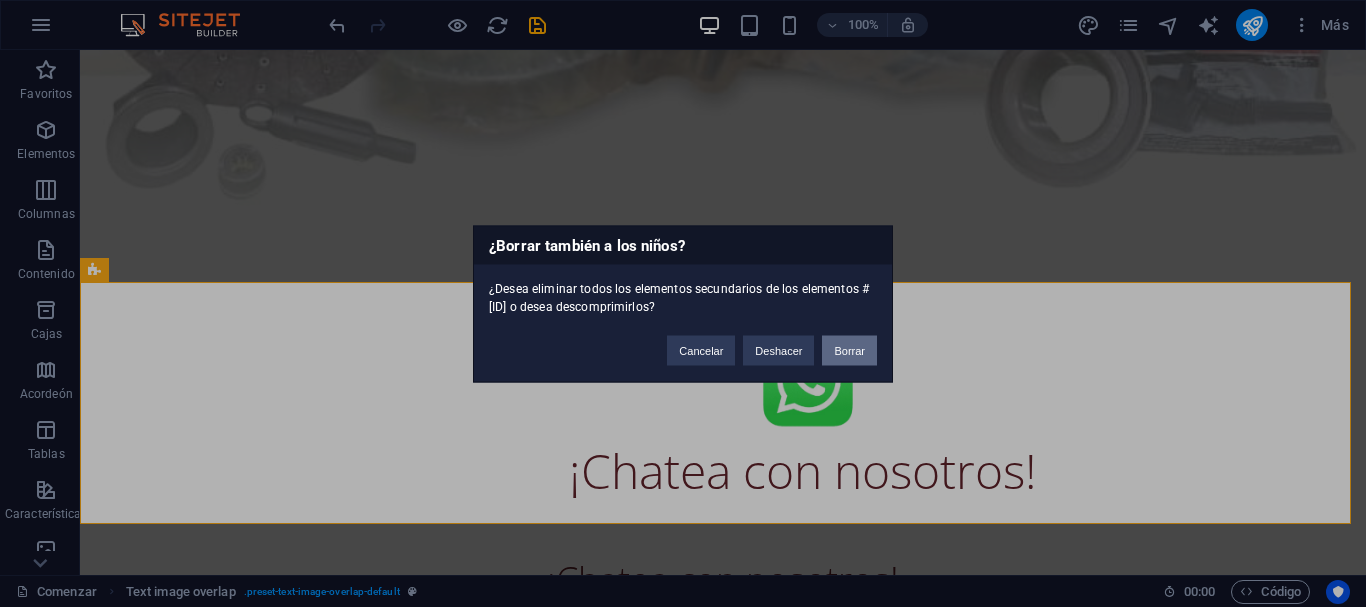 click on "Borrar" at bounding box center [849, 350] 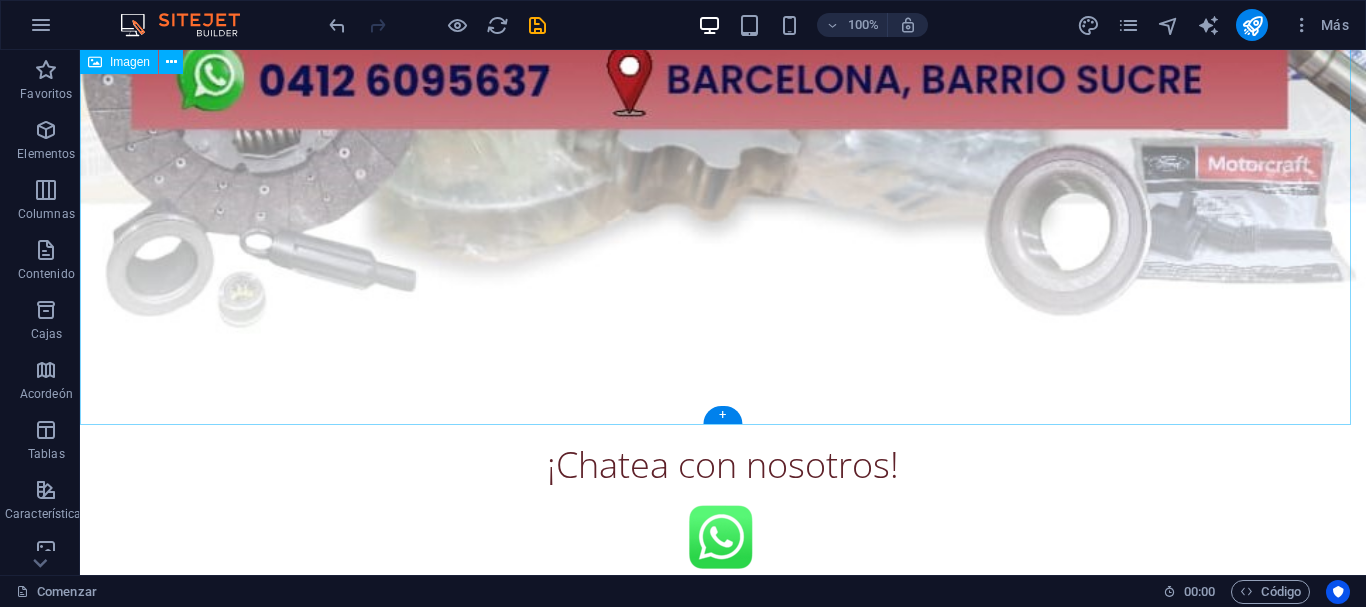 scroll, scrollTop: 853, scrollLeft: 0, axis: vertical 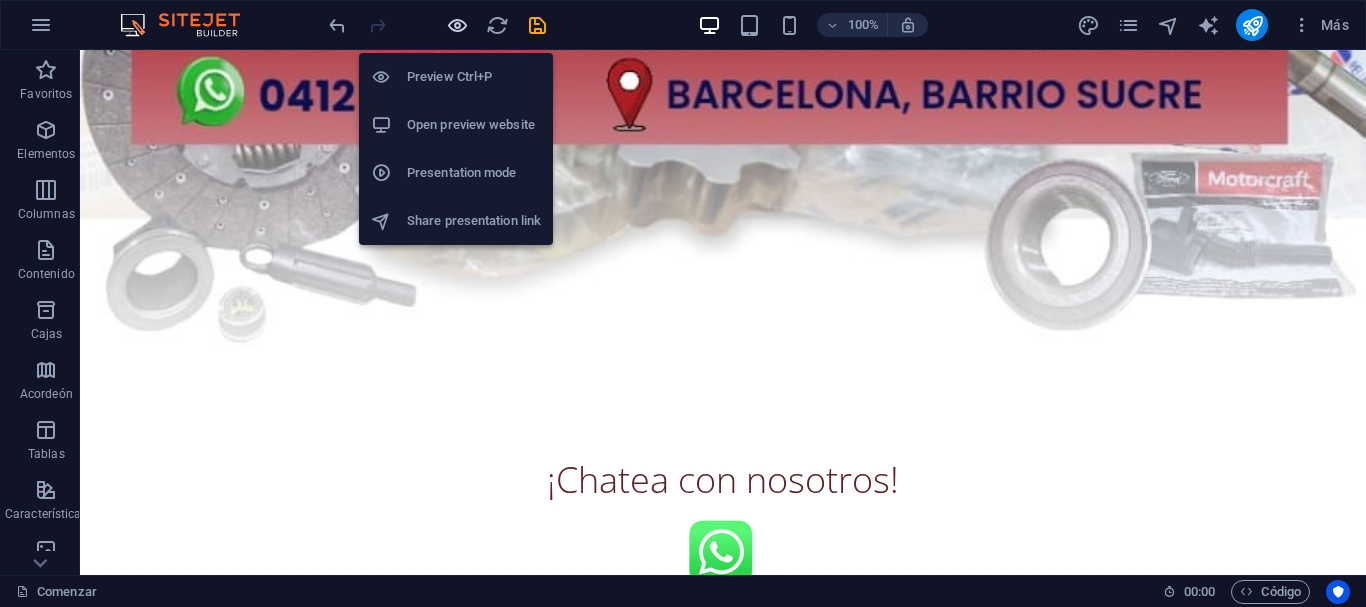 click at bounding box center (457, 25) 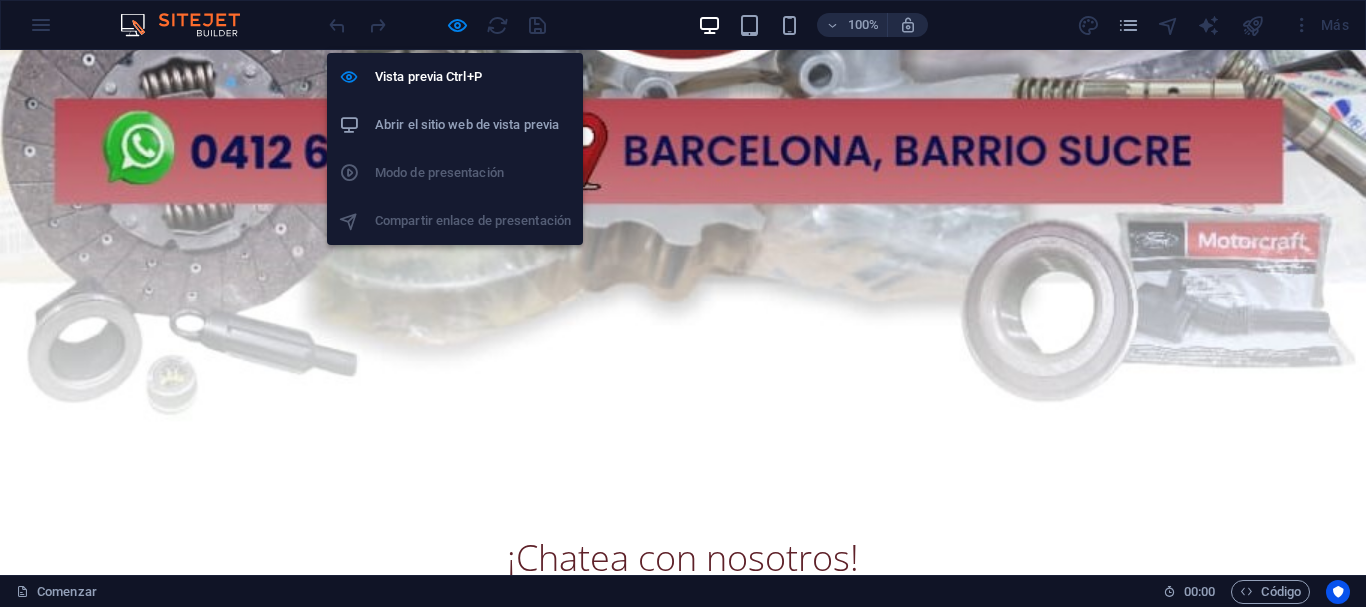 scroll, scrollTop: 931, scrollLeft: 0, axis: vertical 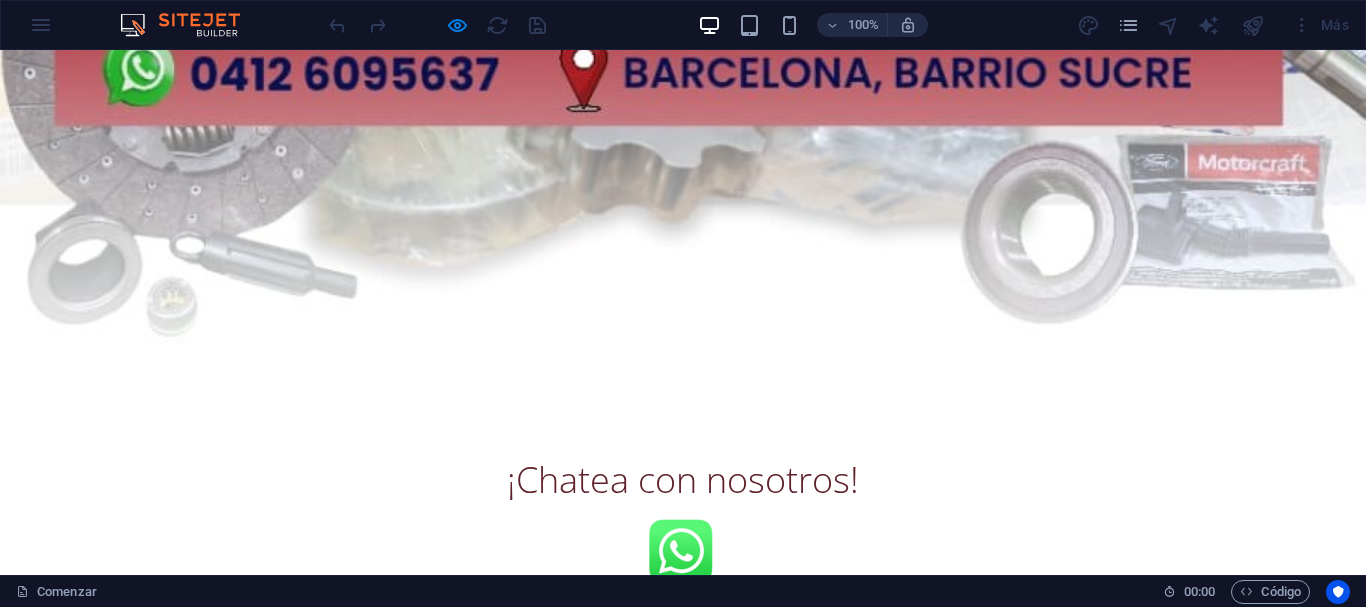 click at bounding box center [683, 551] 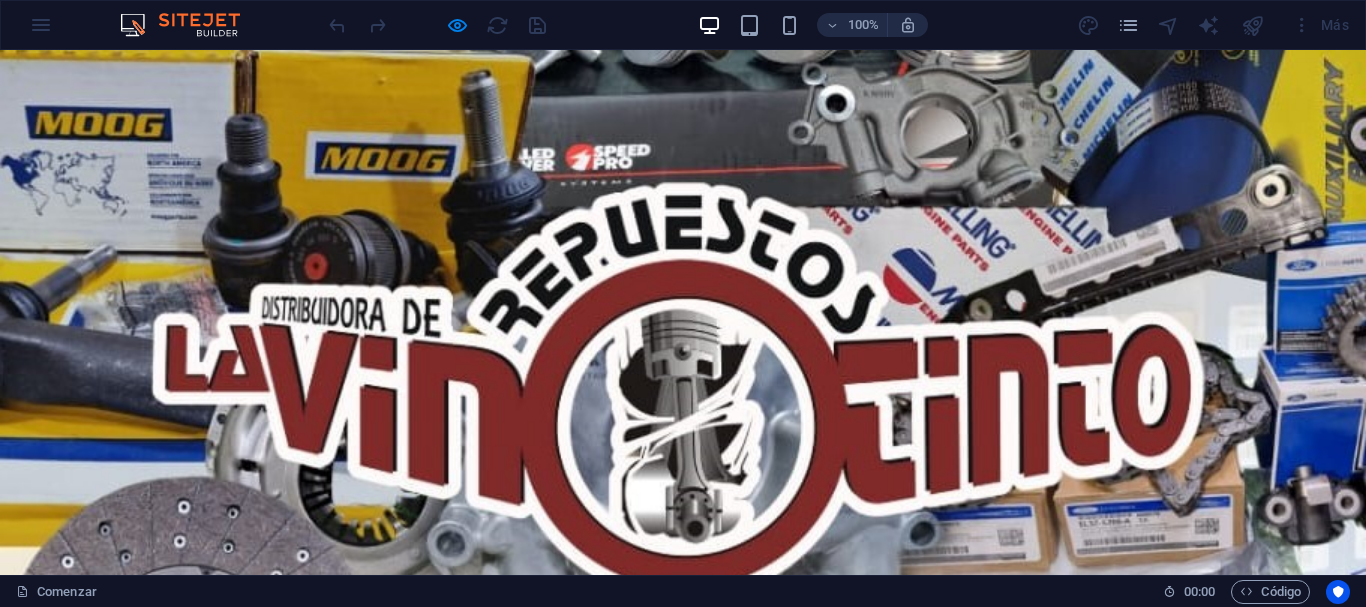 scroll, scrollTop: 0, scrollLeft: 0, axis: both 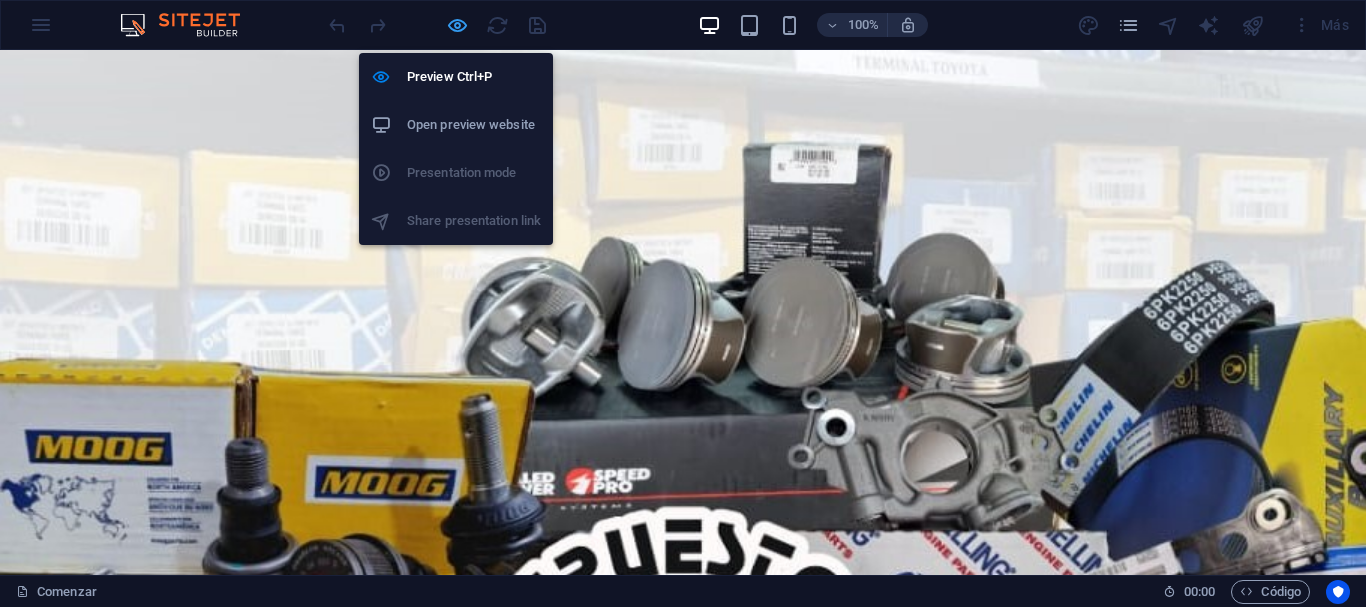 click at bounding box center (457, 25) 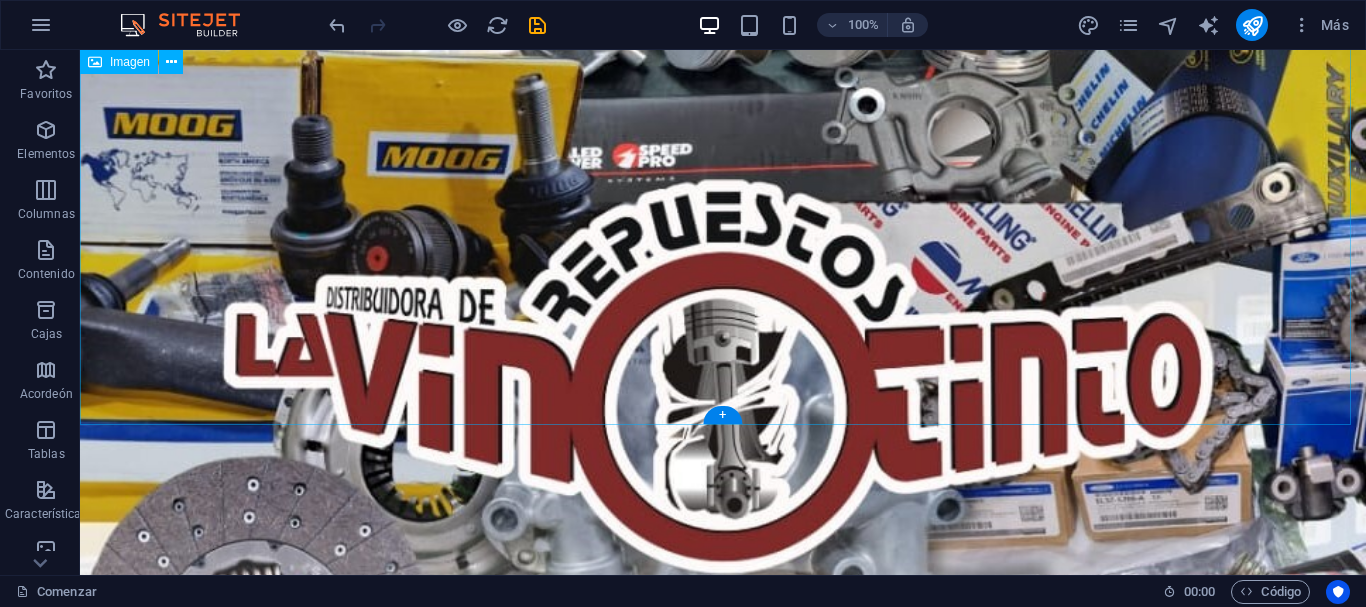 scroll, scrollTop: 853, scrollLeft: 0, axis: vertical 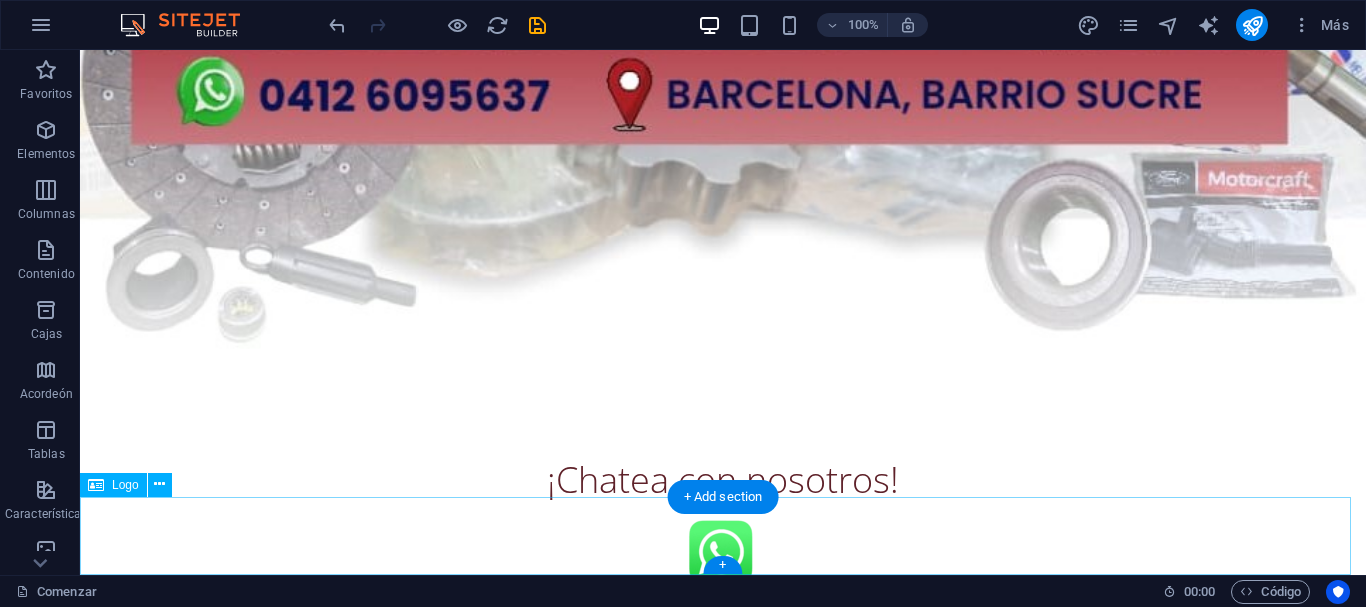 drag, startPoint x: 710, startPoint y: 529, endPoint x: 804, endPoint y: 558, distance: 98.37174 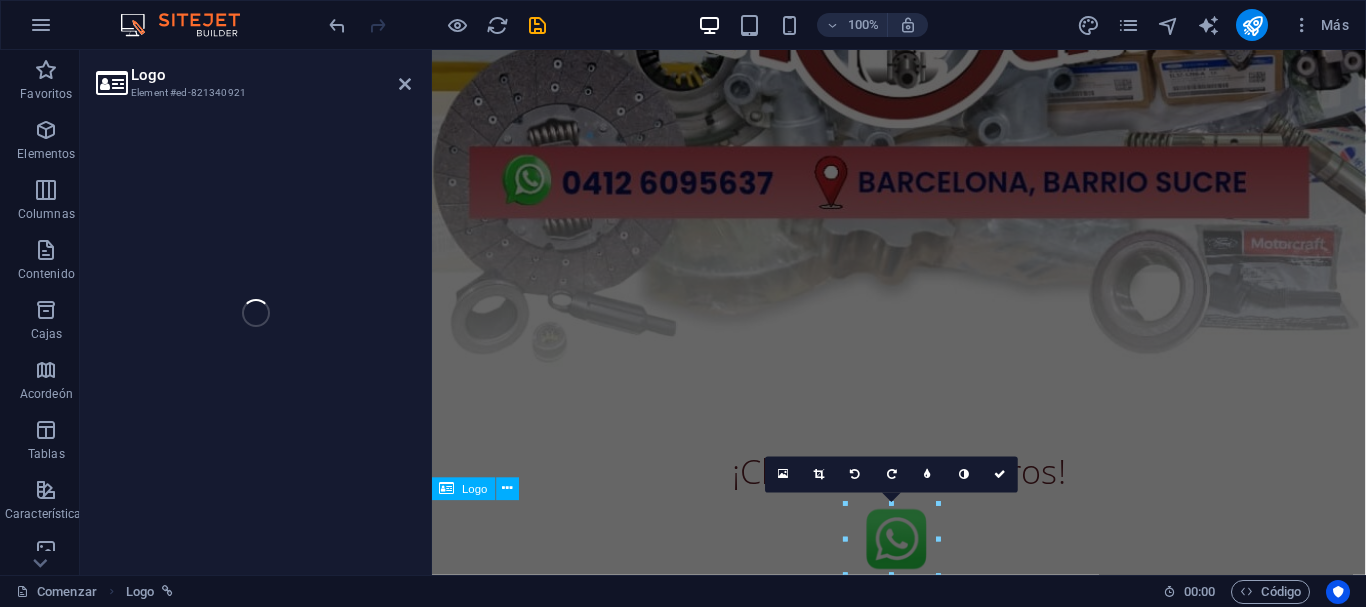 scroll, scrollTop: 533, scrollLeft: 0, axis: vertical 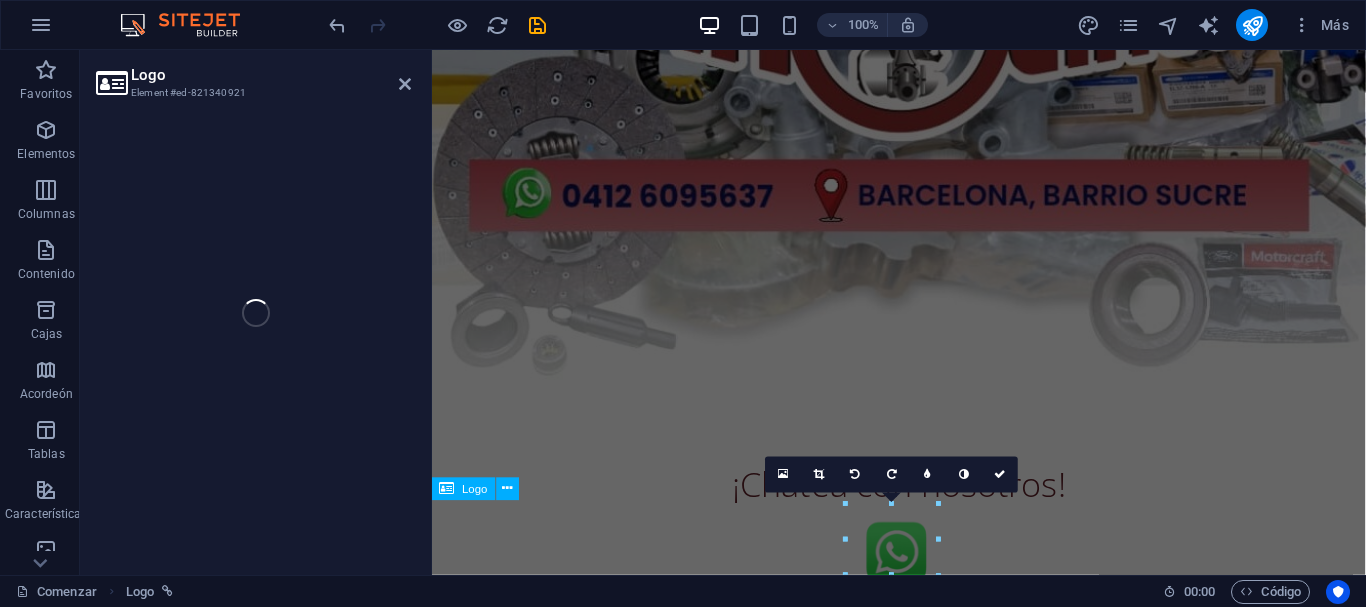 select on "px" 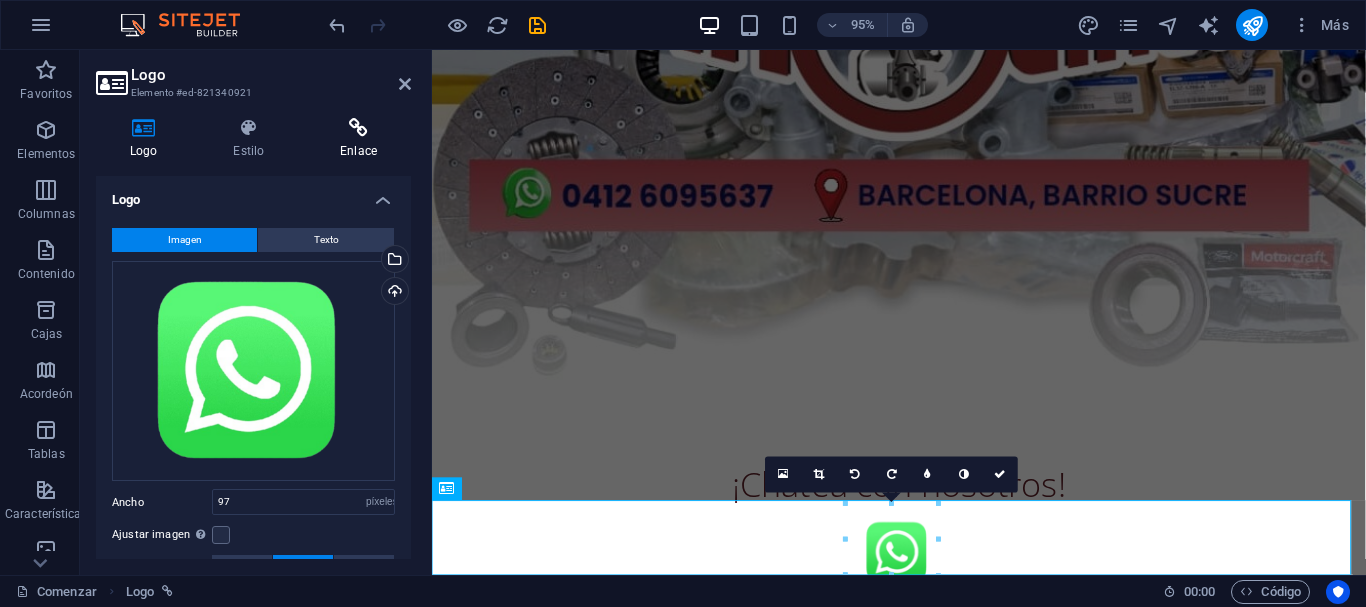 click at bounding box center (358, 128) 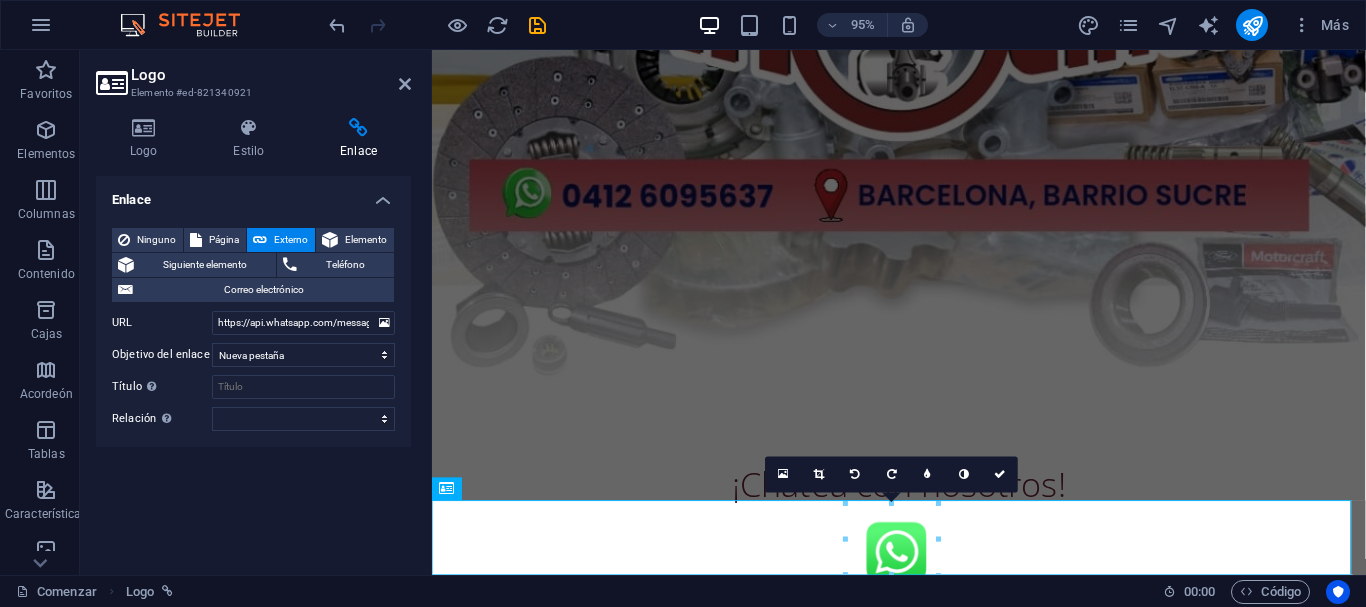 click on "Externo" at bounding box center [291, 239] 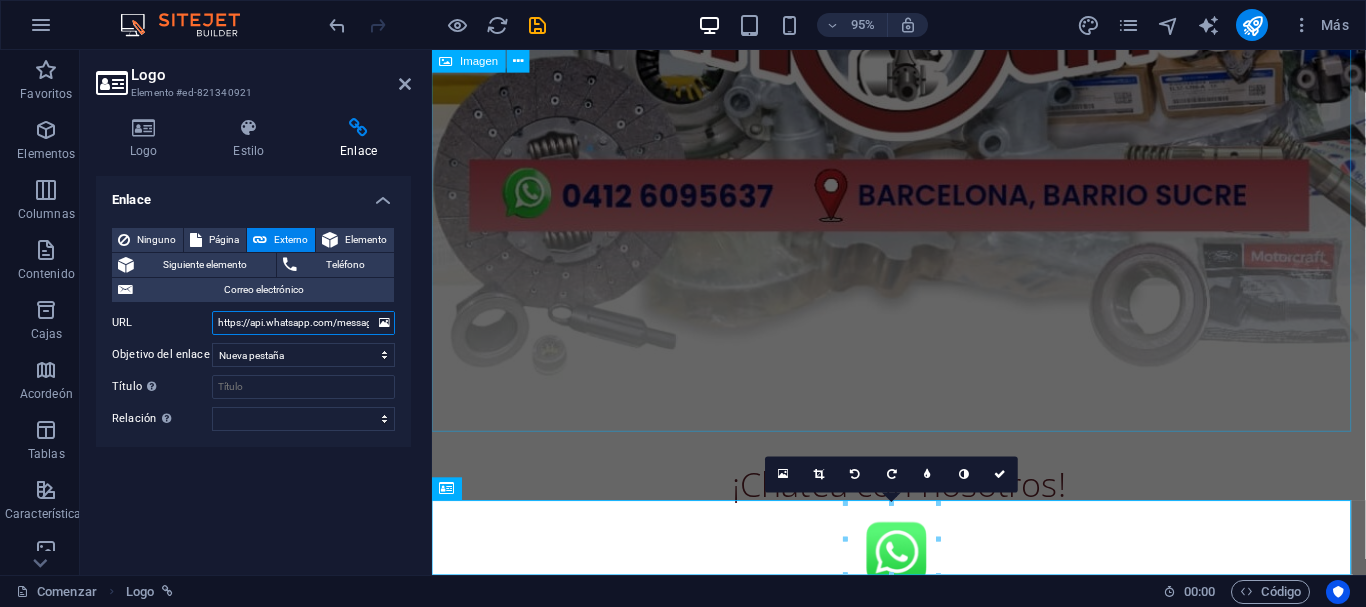 drag, startPoint x: 646, startPoint y: 370, endPoint x: 874, endPoint y: 351, distance: 228.7903 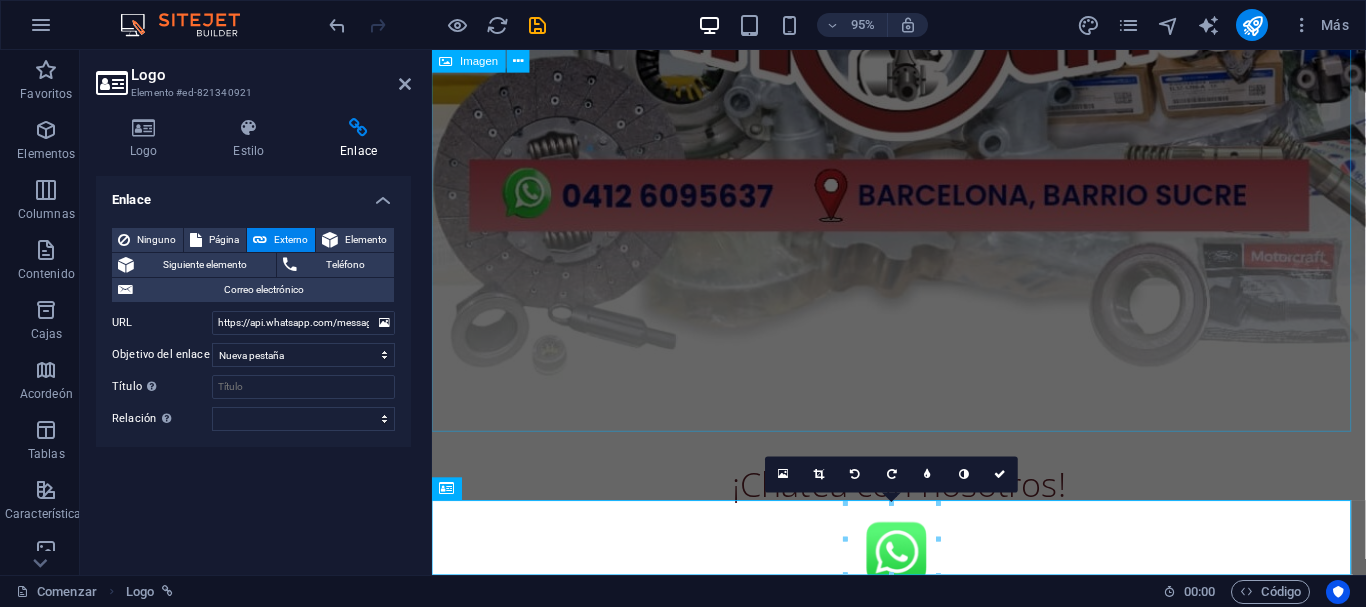 click at bounding box center (923, -8) 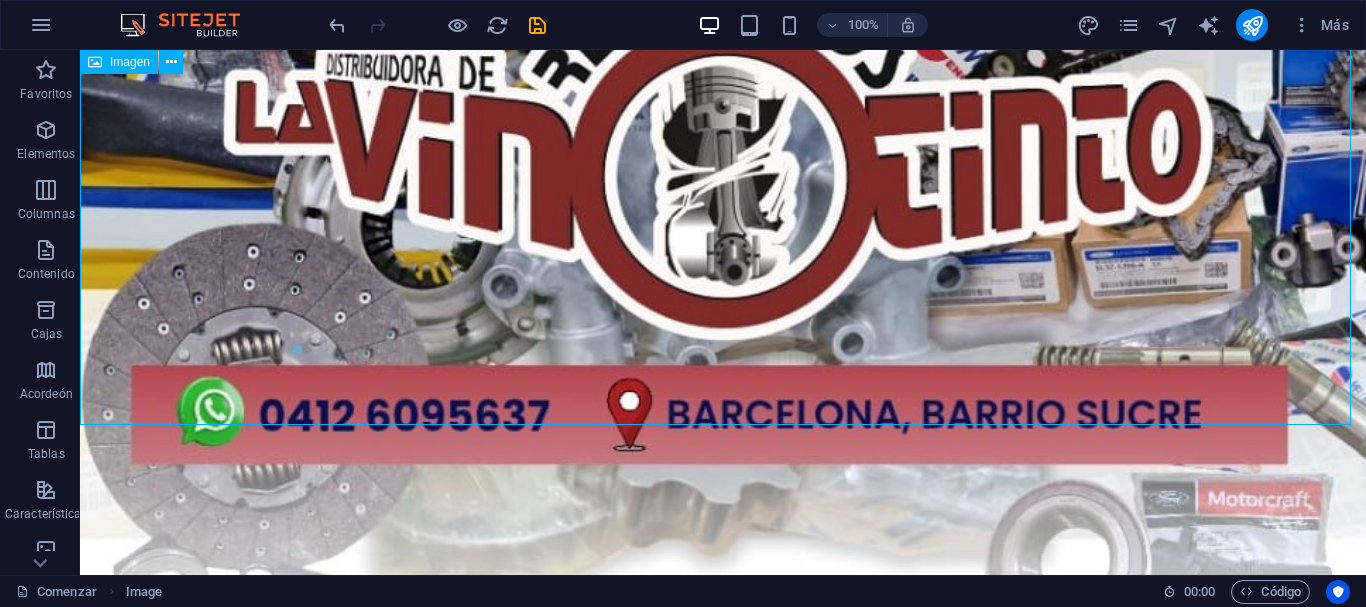 scroll, scrollTop: 853, scrollLeft: 0, axis: vertical 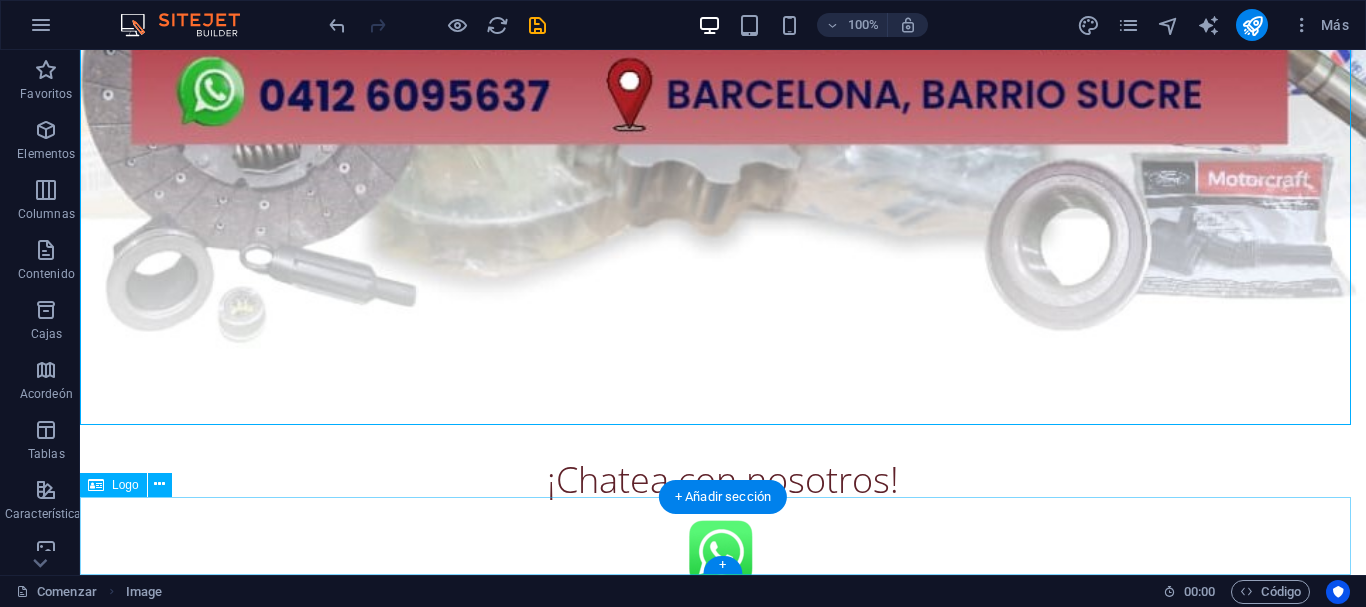 click at bounding box center (723, 550) 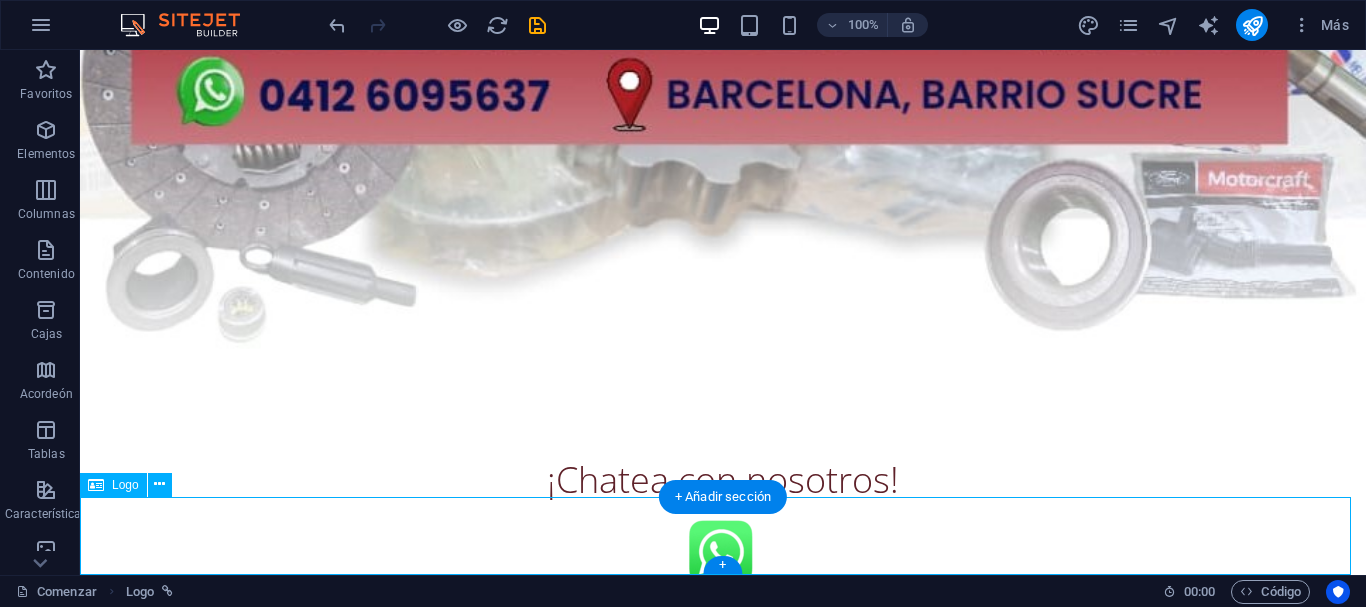 click at bounding box center [723, 550] 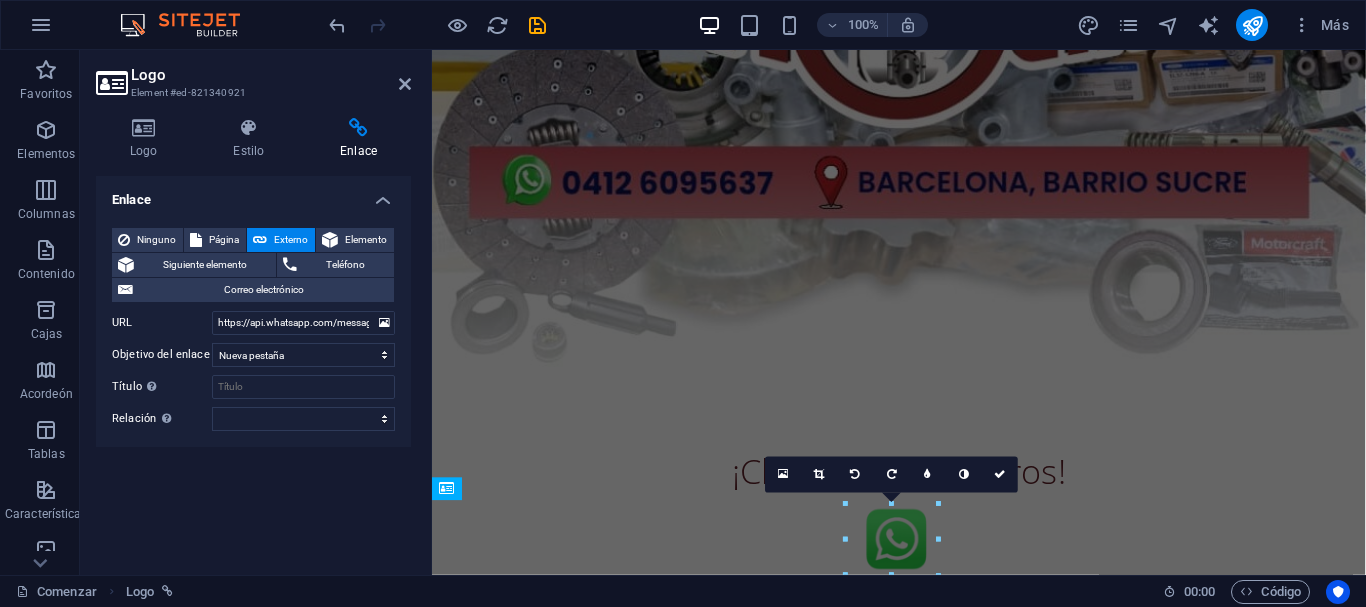 scroll, scrollTop: 533, scrollLeft: 0, axis: vertical 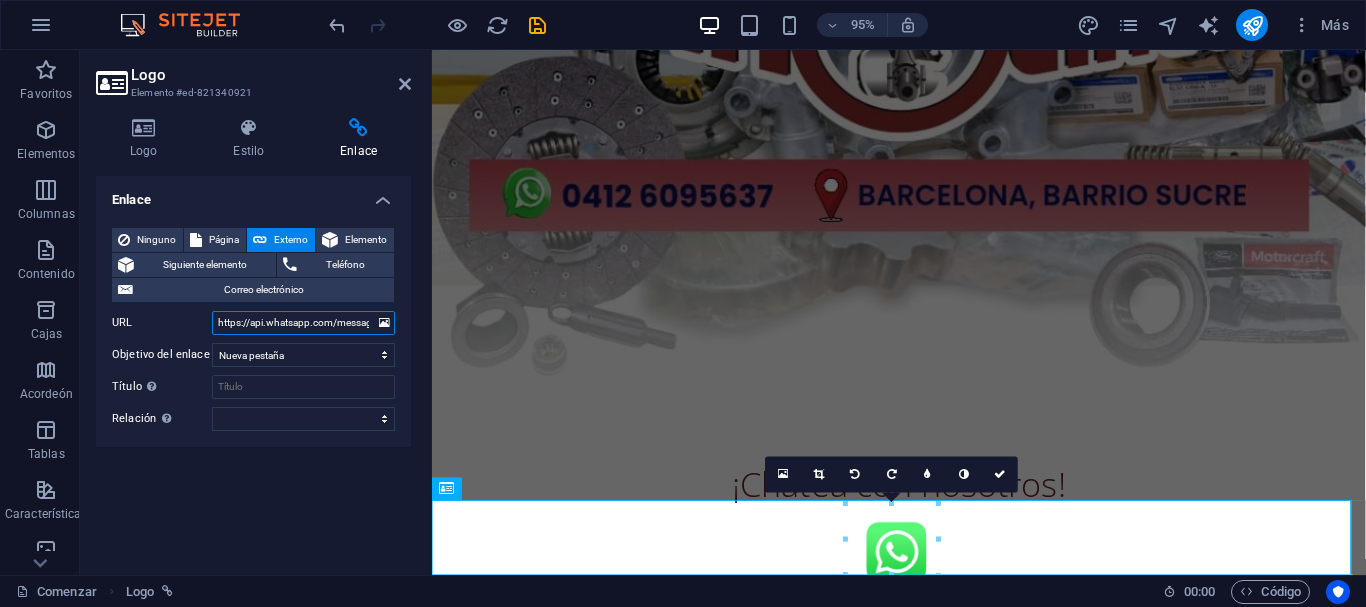 click on "https://api.whatsapp.com/message/GGVIBRMFTOUPJ1?autoload=1&app_absent=0" at bounding box center (303, 323) 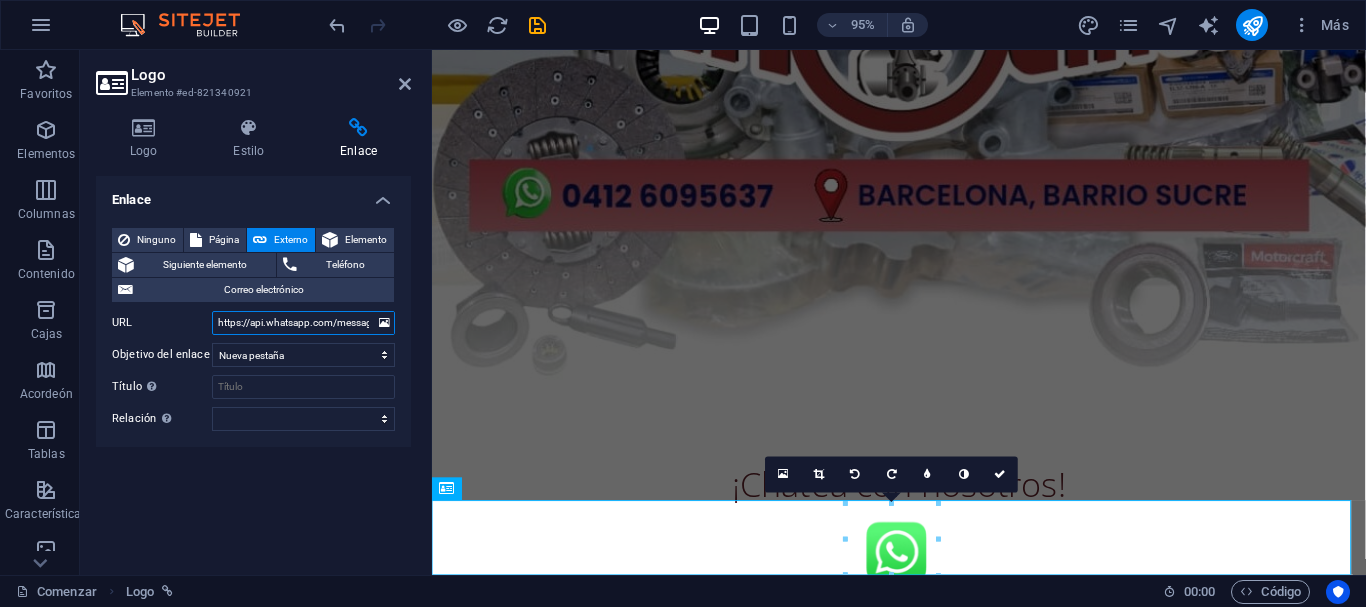 click on "https://api.whatsapp.com/message/GGVIBRMFTOUPJ1?autoload=1&app_absent=0" at bounding box center (303, 323) 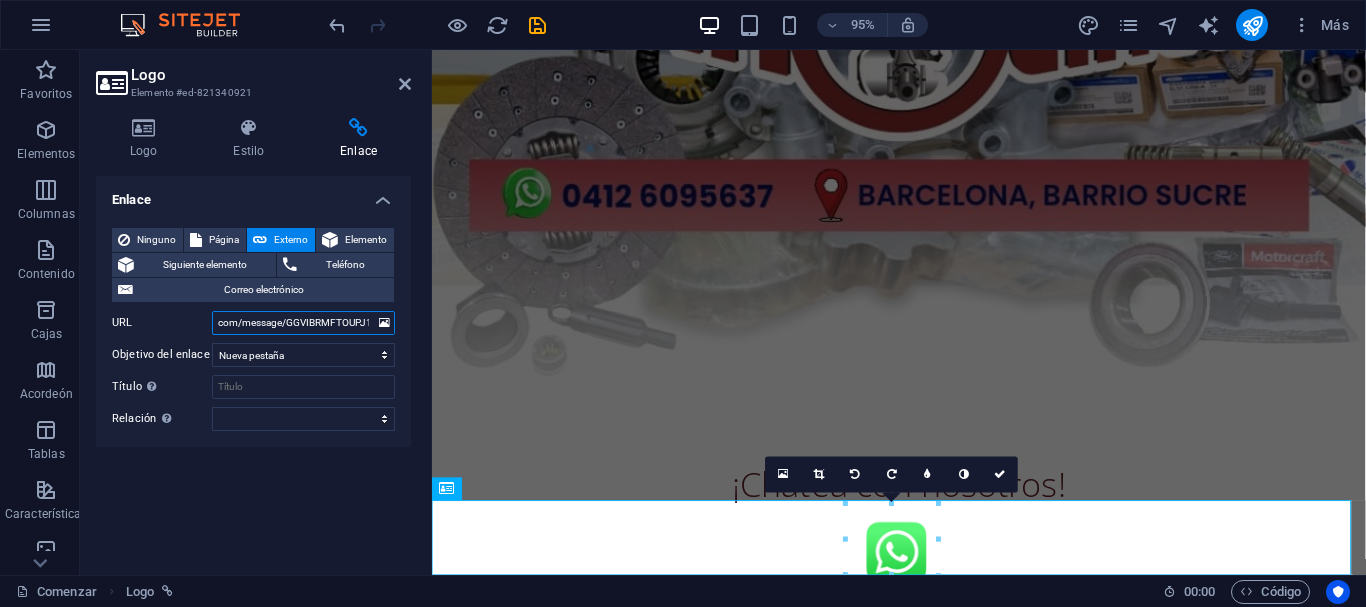 click on "com/message/GGVIBRMFTOUPJ1?autoload=1&app_absent=0" at bounding box center (303, 323) 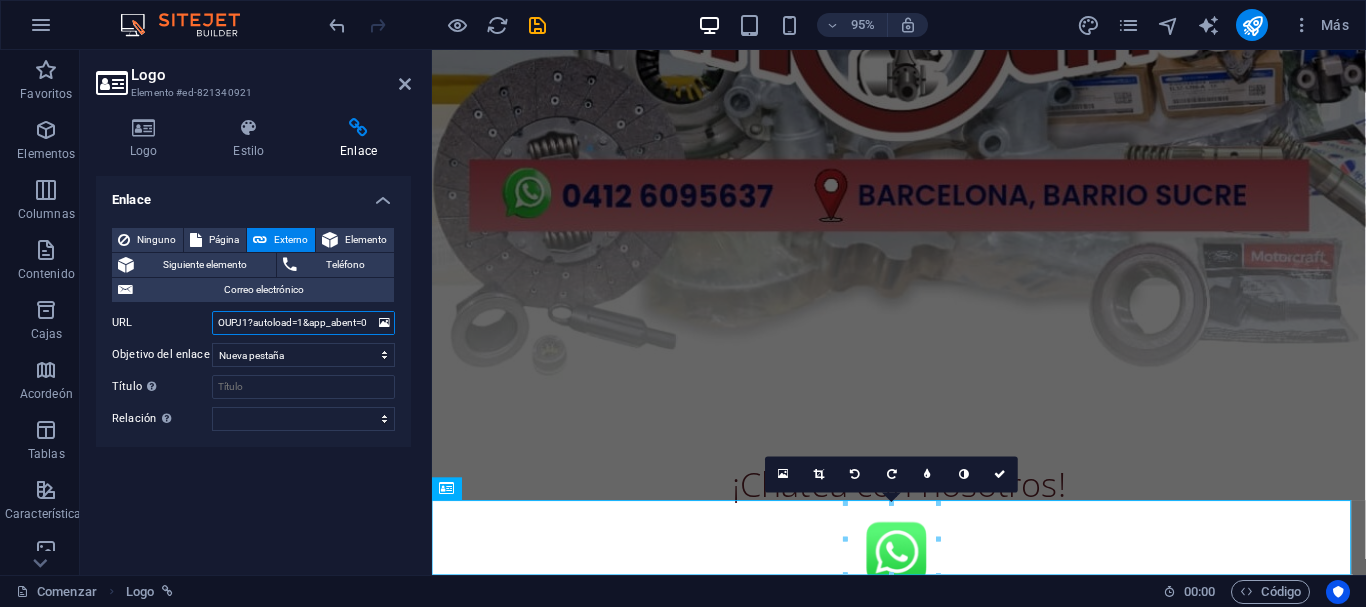 click on "OUPJ1?autoload=1&app_abent=0" at bounding box center [303, 323] 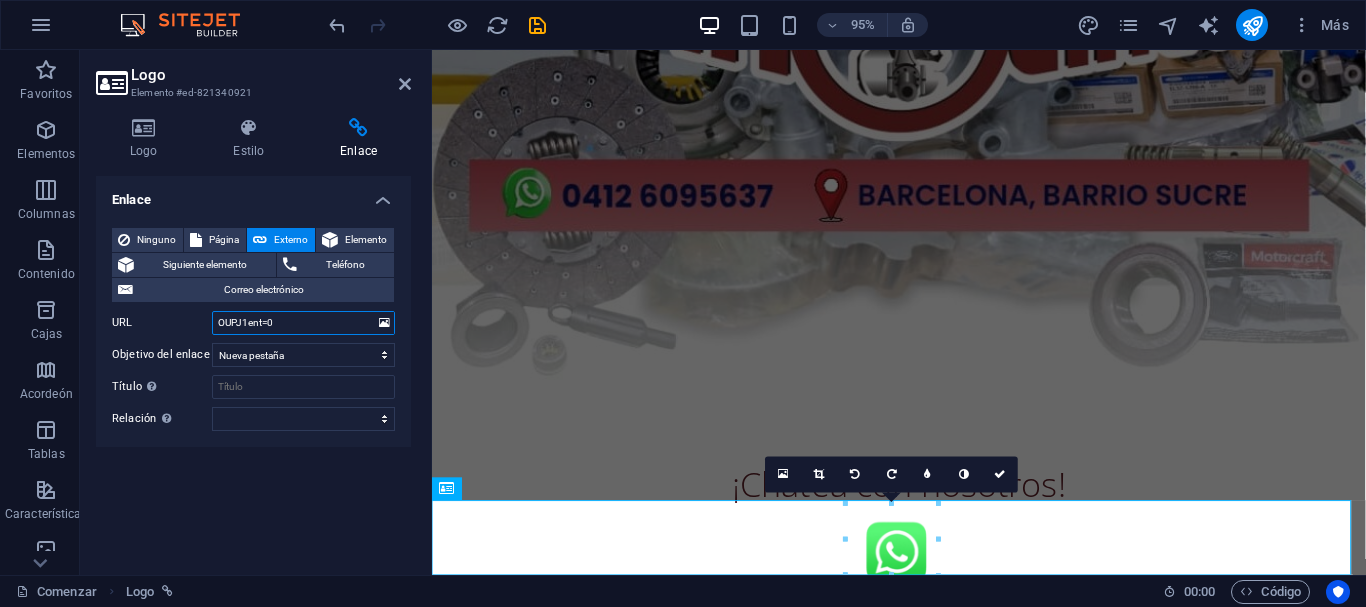 click on "OUPJ1ent=0" at bounding box center (303, 323) 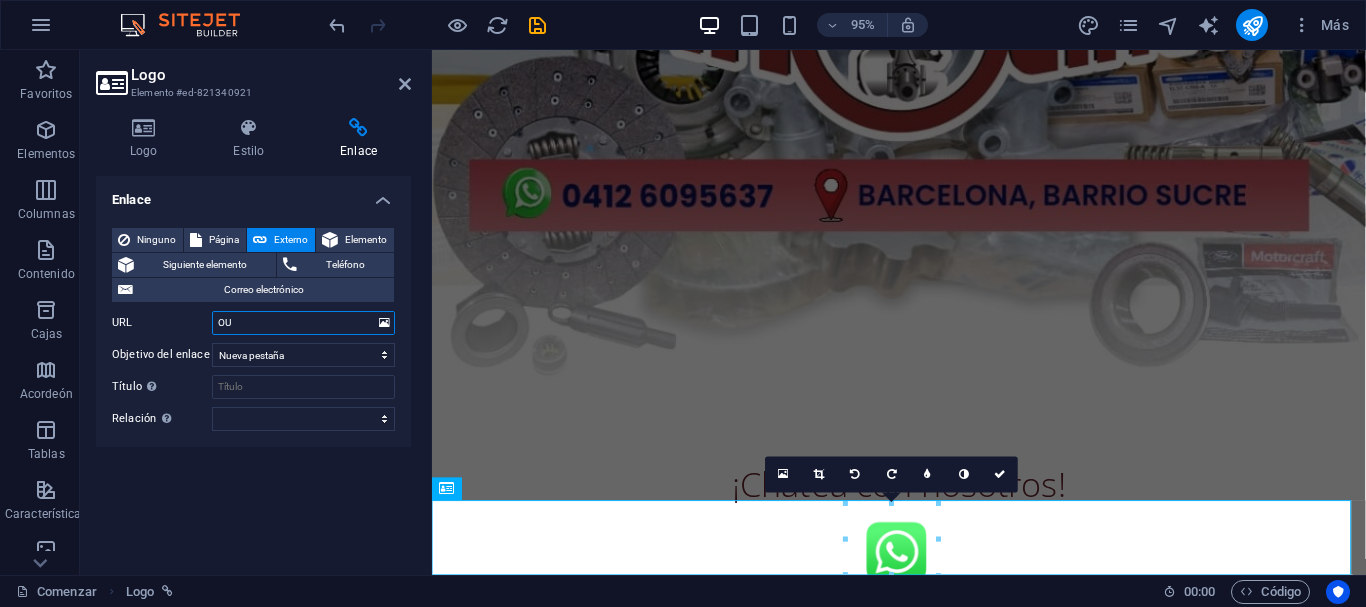 type on "O" 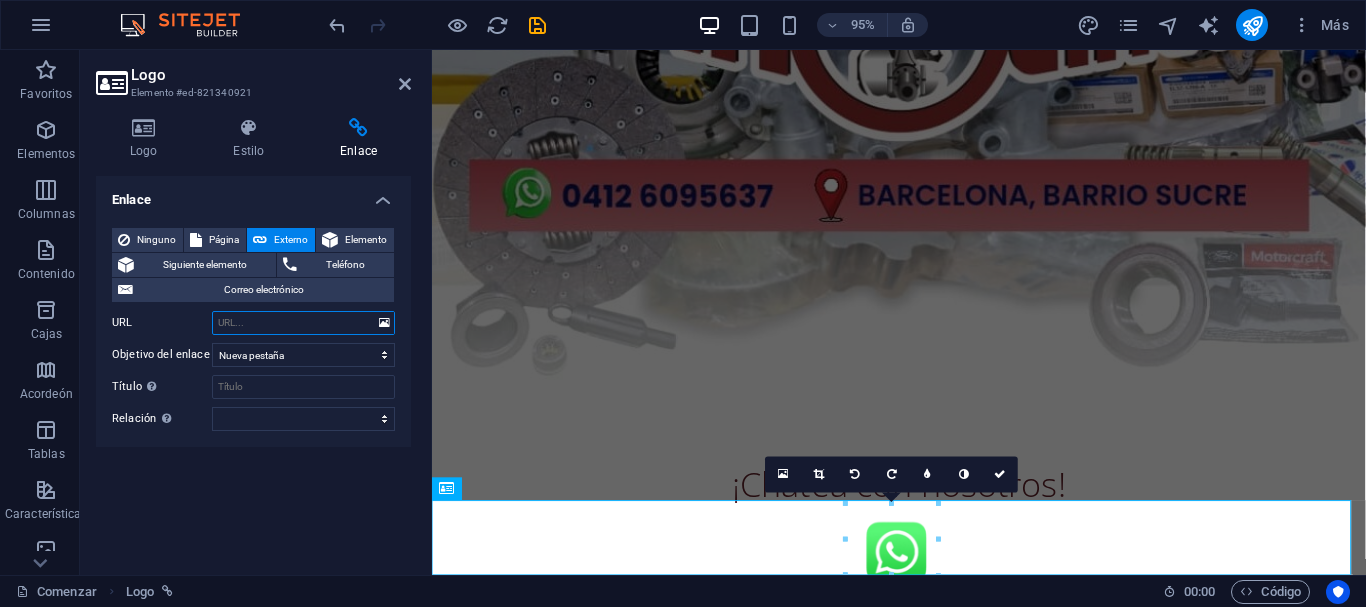 paste on "https://wa.me/message/GGVIBRMFTOUPJ1" 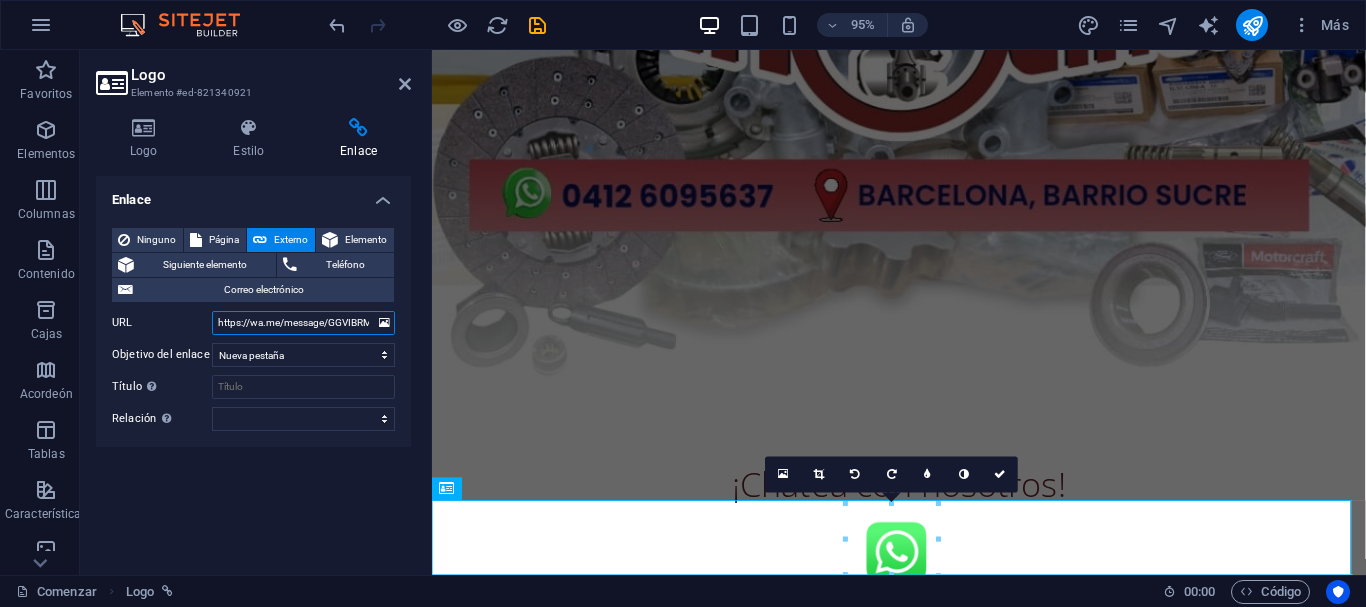 scroll, scrollTop: 0, scrollLeft: 45, axis: horizontal 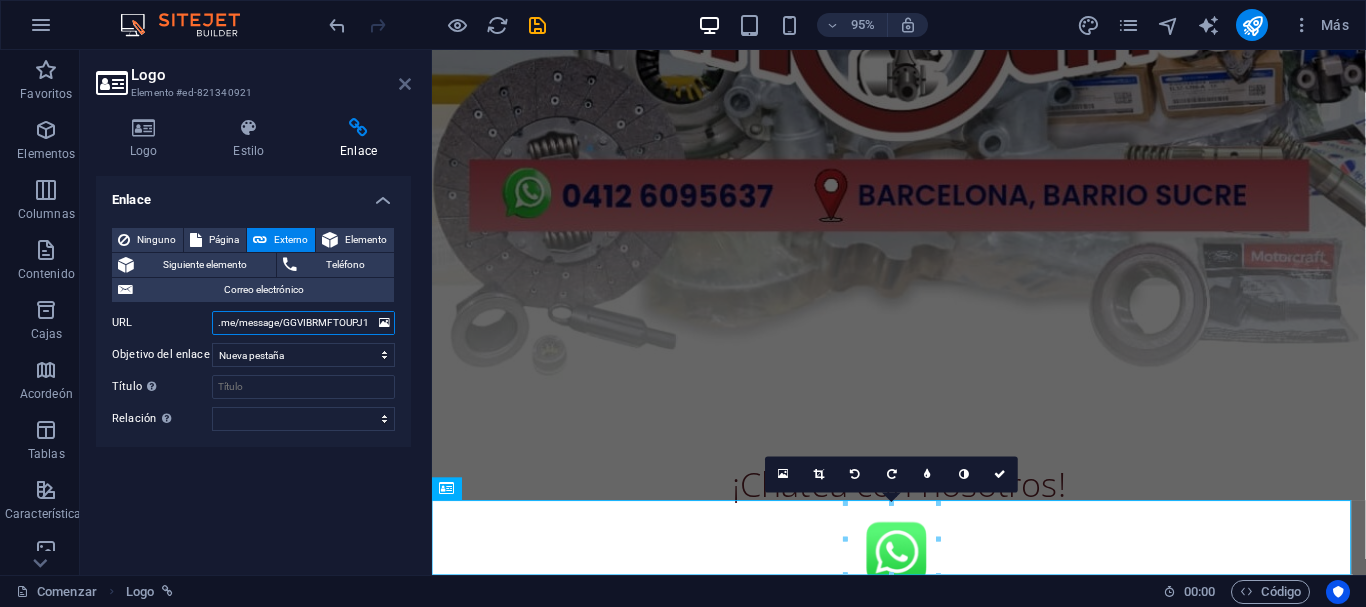 type on "https://wa.me/message/GGVIBRMFTOUPJ1" 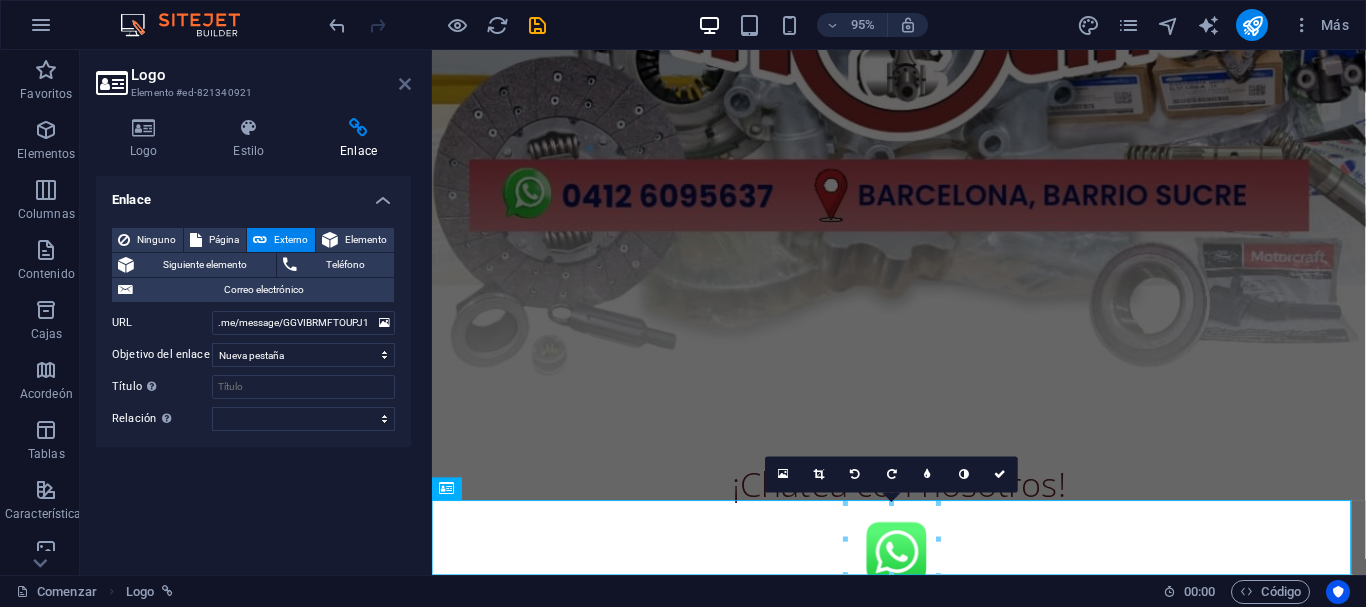 click at bounding box center [405, 84] 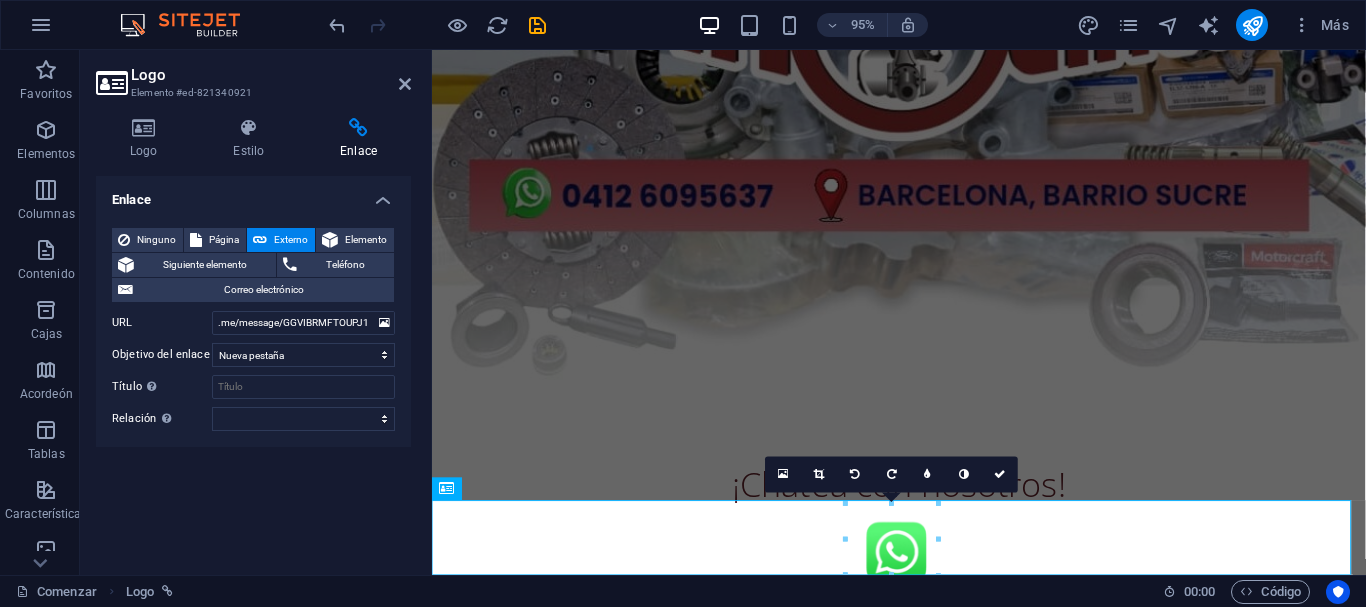 scroll, scrollTop: 0, scrollLeft: 0, axis: both 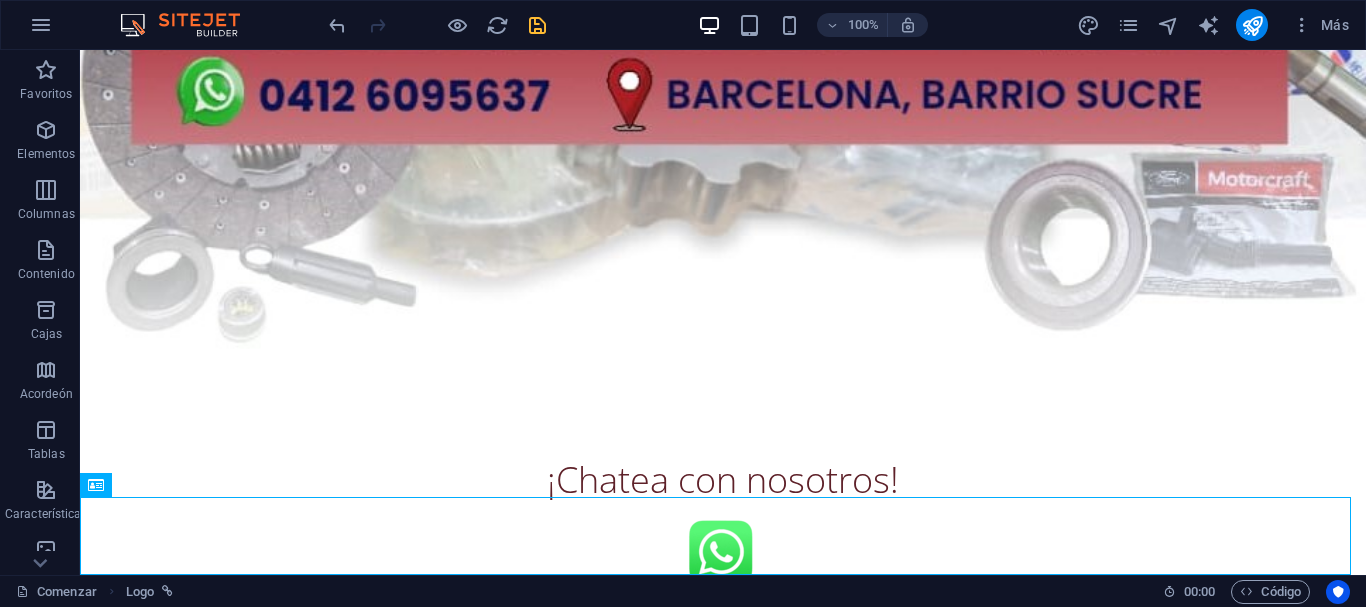 click at bounding box center [537, 25] 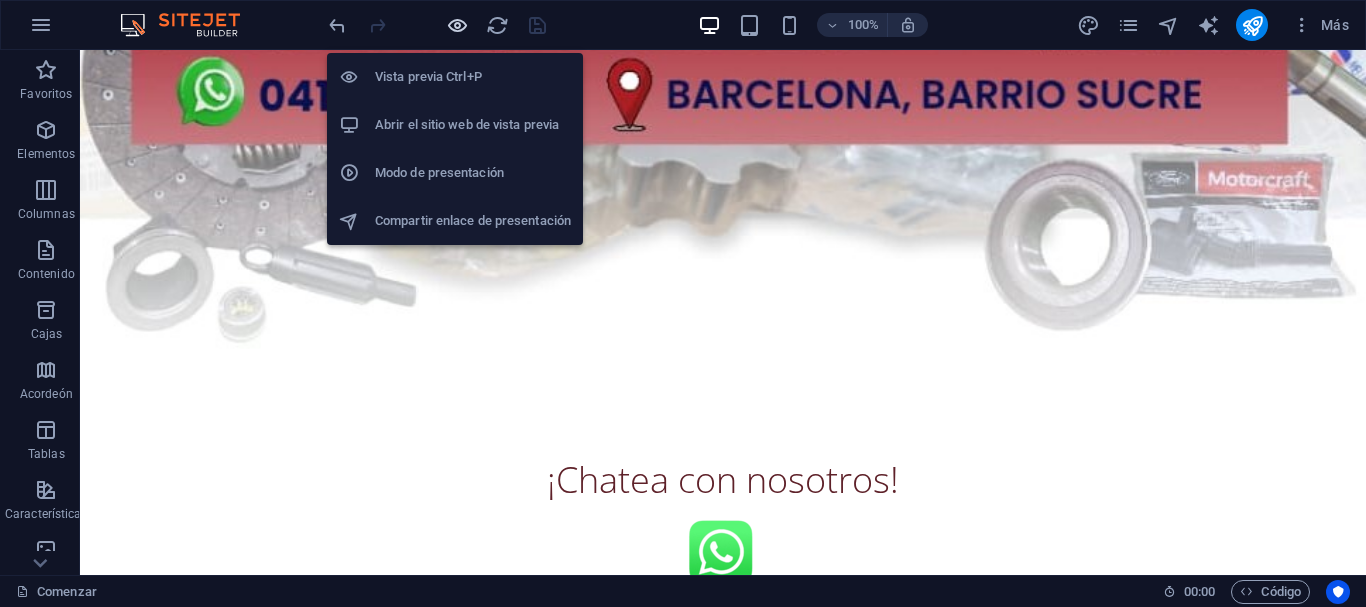 click at bounding box center [457, 25] 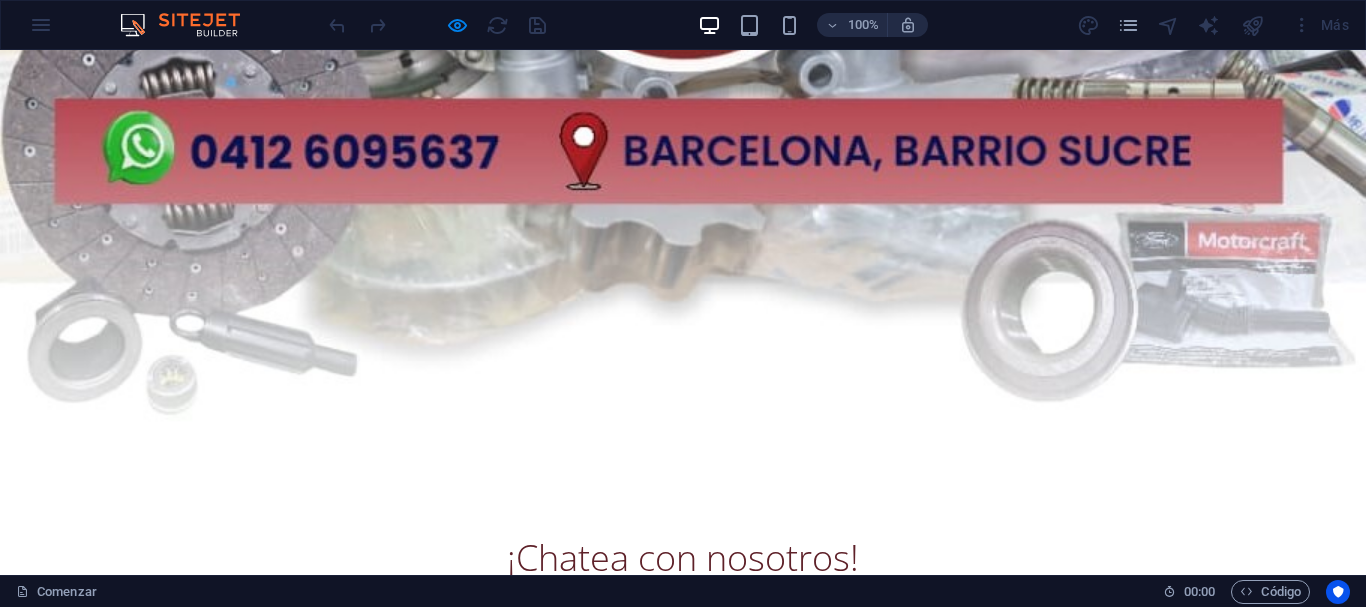 scroll, scrollTop: 931, scrollLeft: 0, axis: vertical 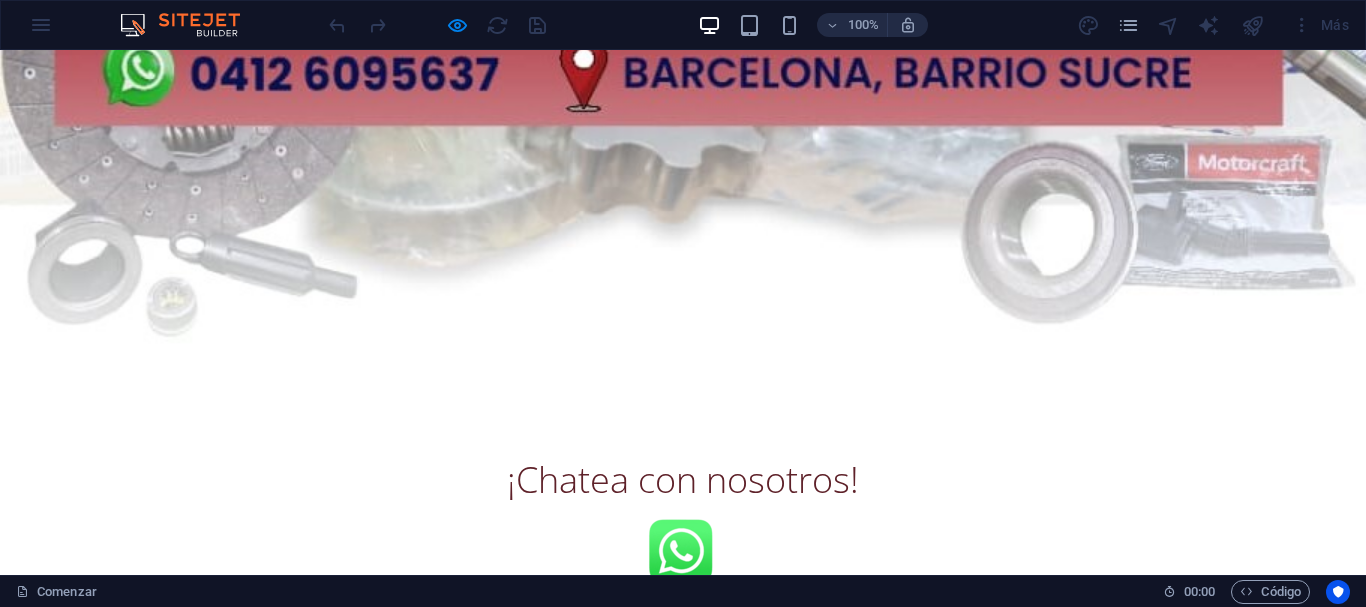 click at bounding box center [683, 551] 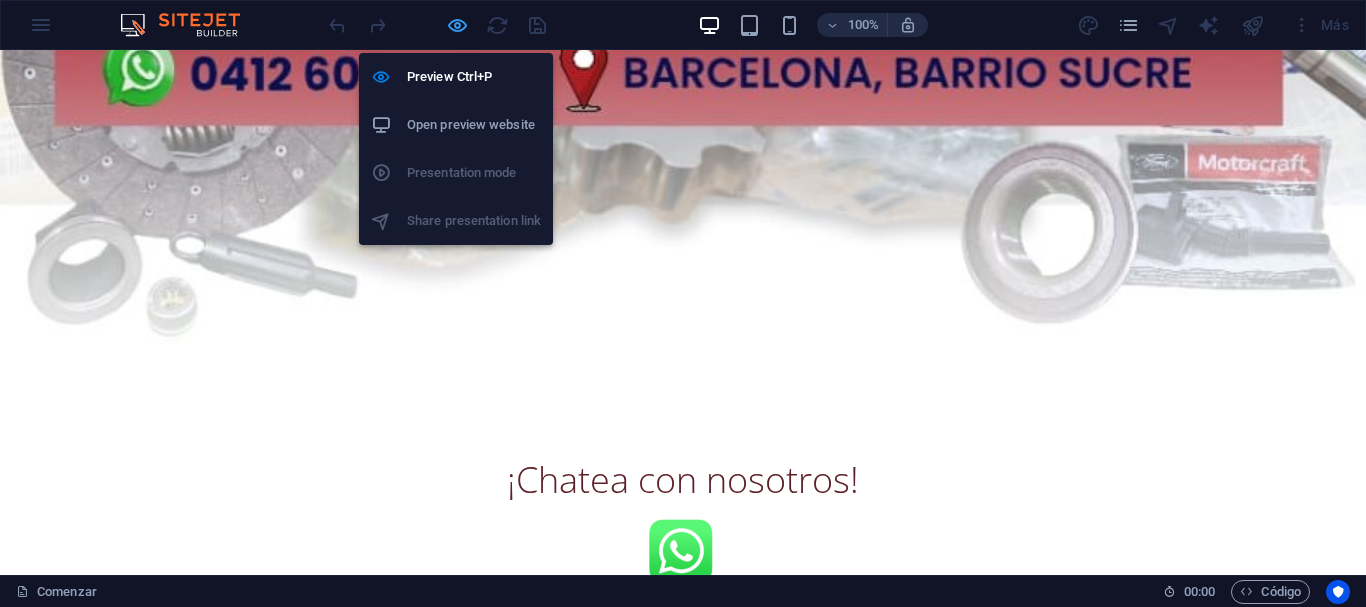 click at bounding box center [457, 25] 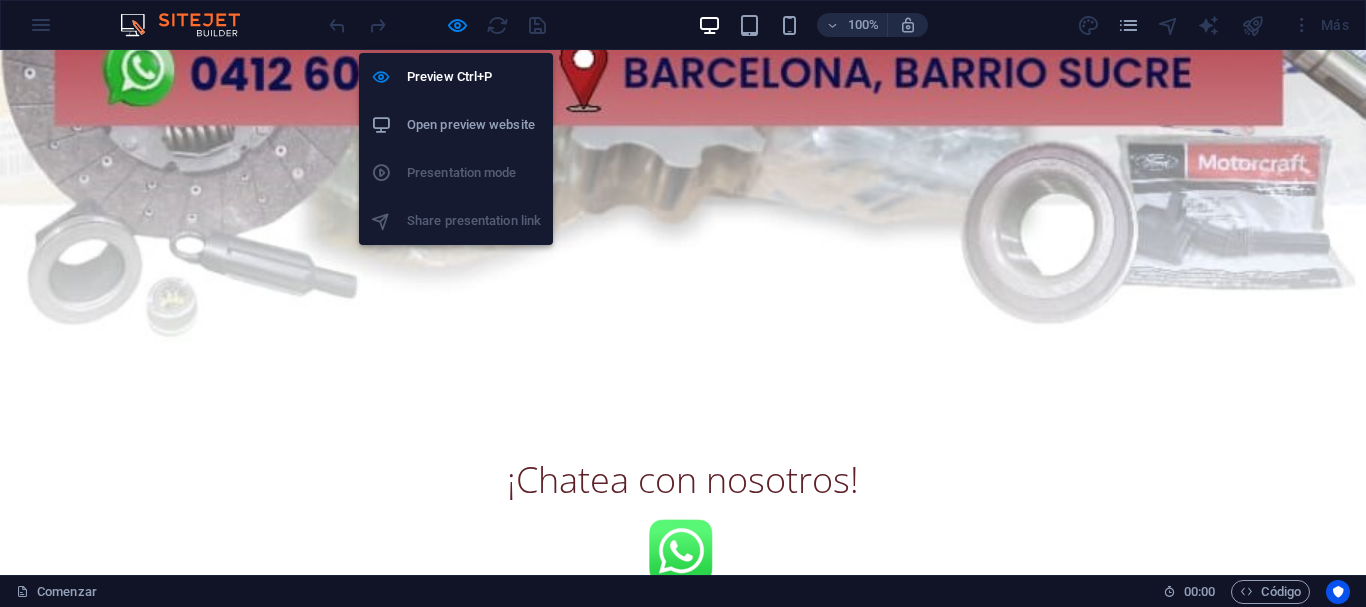 scroll, scrollTop: 853, scrollLeft: 0, axis: vertical 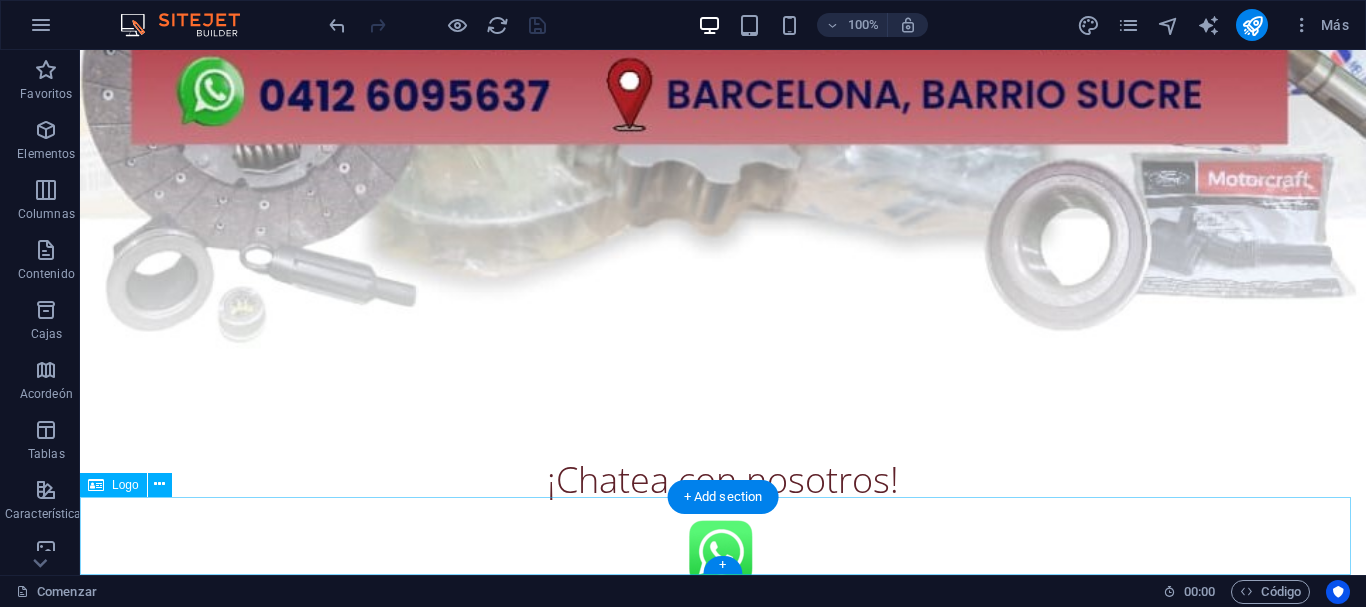 click at bounding box center [723, 550] 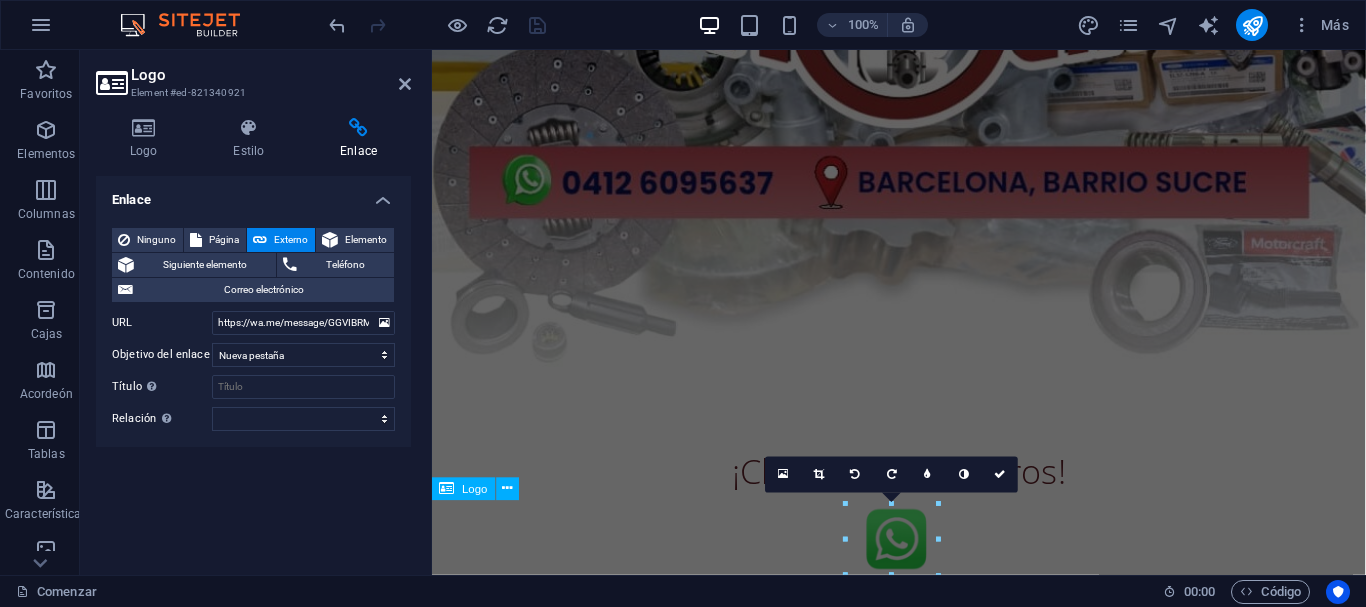 scroll, scrollTop: 533, scrollLeft: 0, axis: vertical 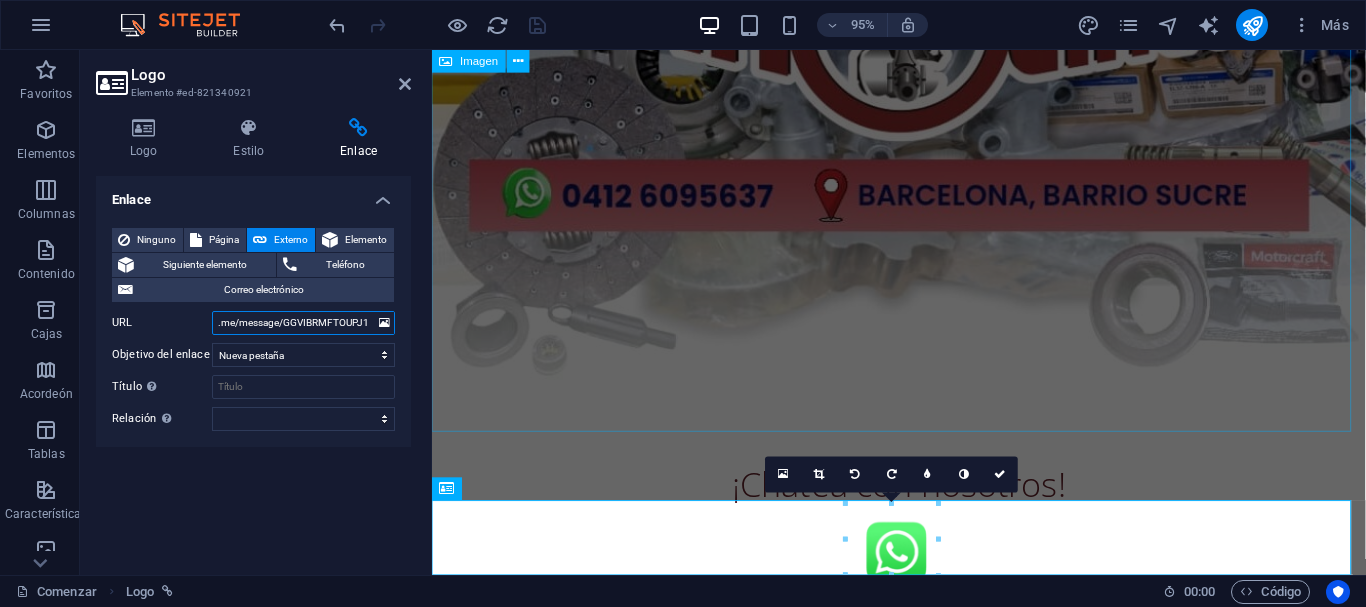 drag, startPoint x: 649, startPoint y: 373, endPoint x: 533, endPoint y: 348, distance: 118.66339 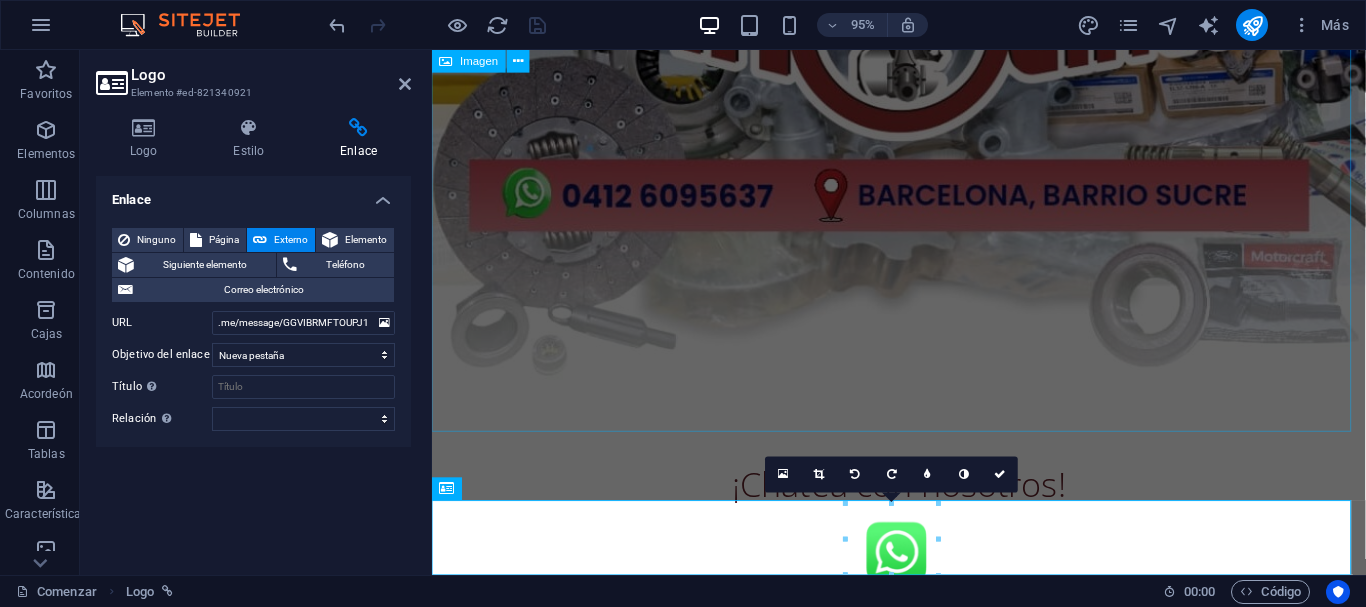 scroll, scrollTop: 0, scrollLeft: 0, axis: both 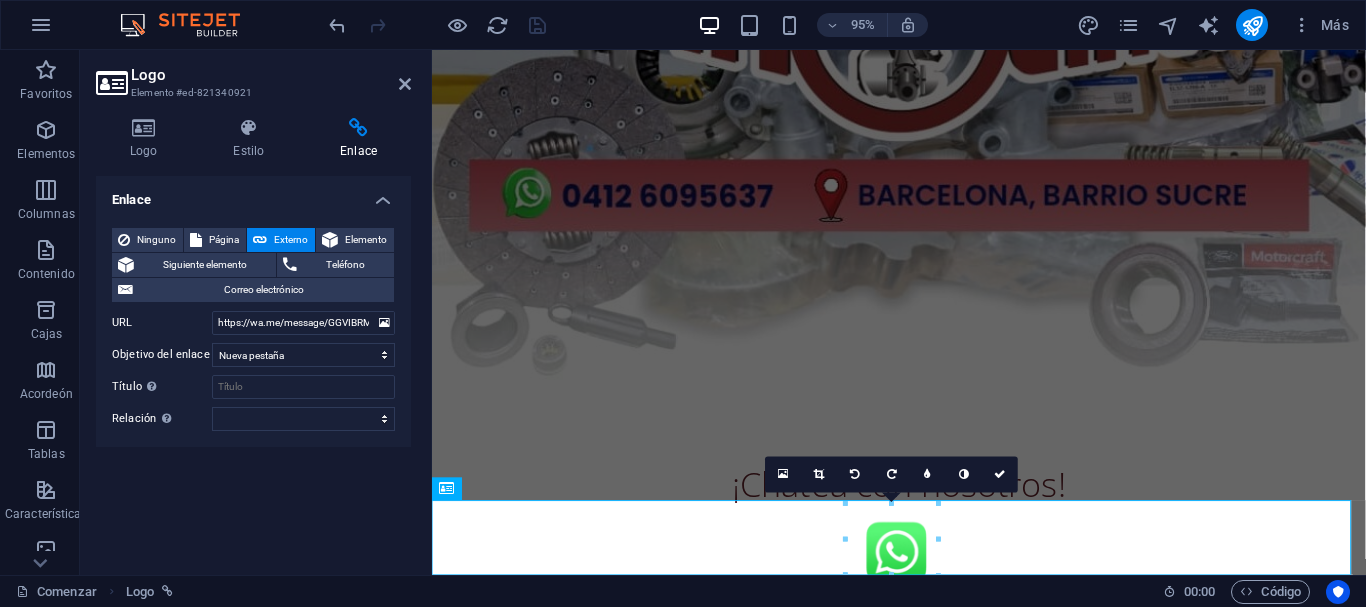 click on "Logo Element #[ID]" at bounding box center [253, 76] 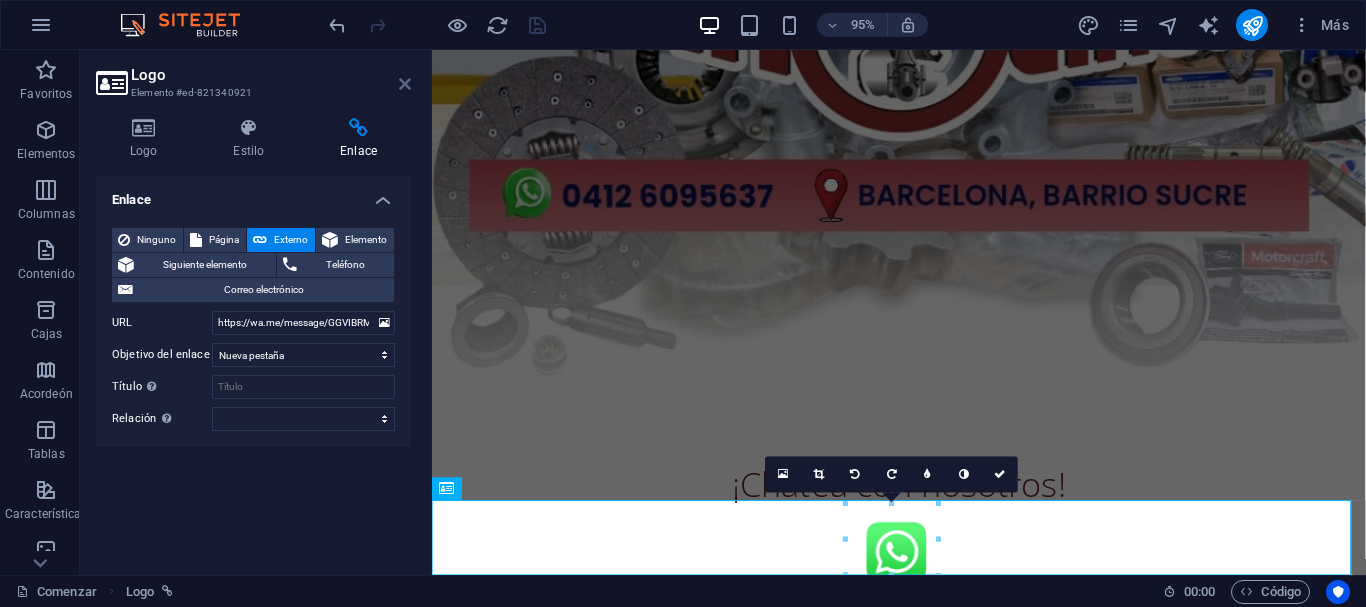 click at bounding box center [405, 84] 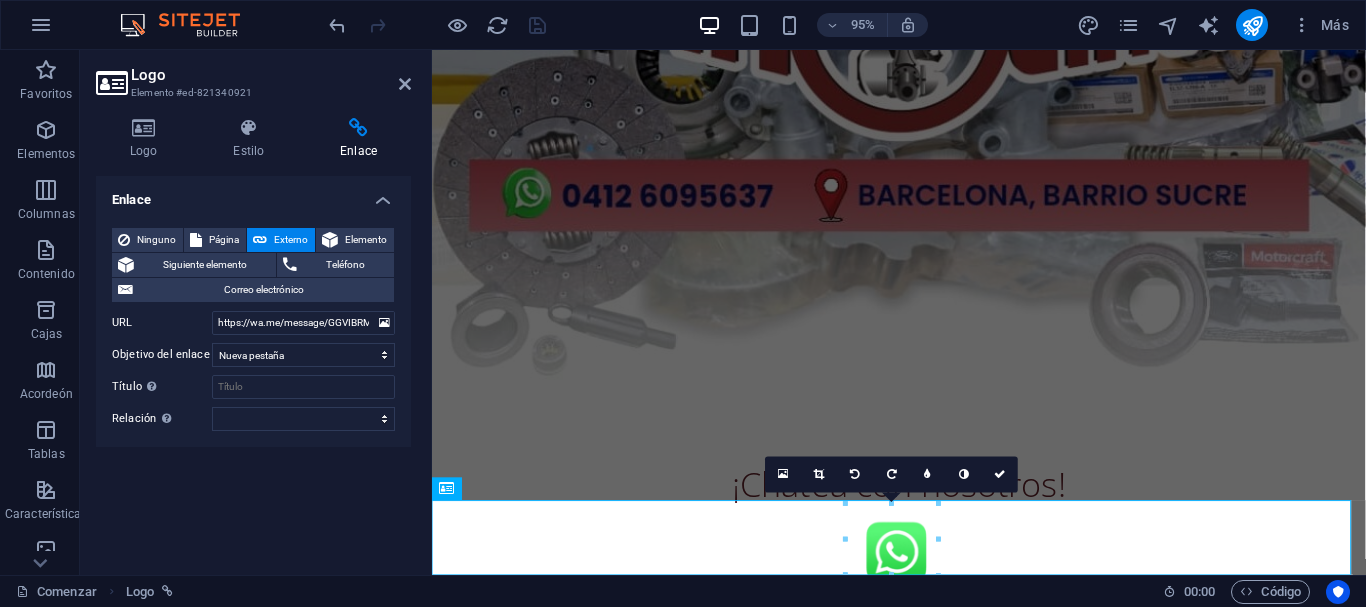 scroll, scrollTop: 853, scrollLeft: 0, axis: vertical 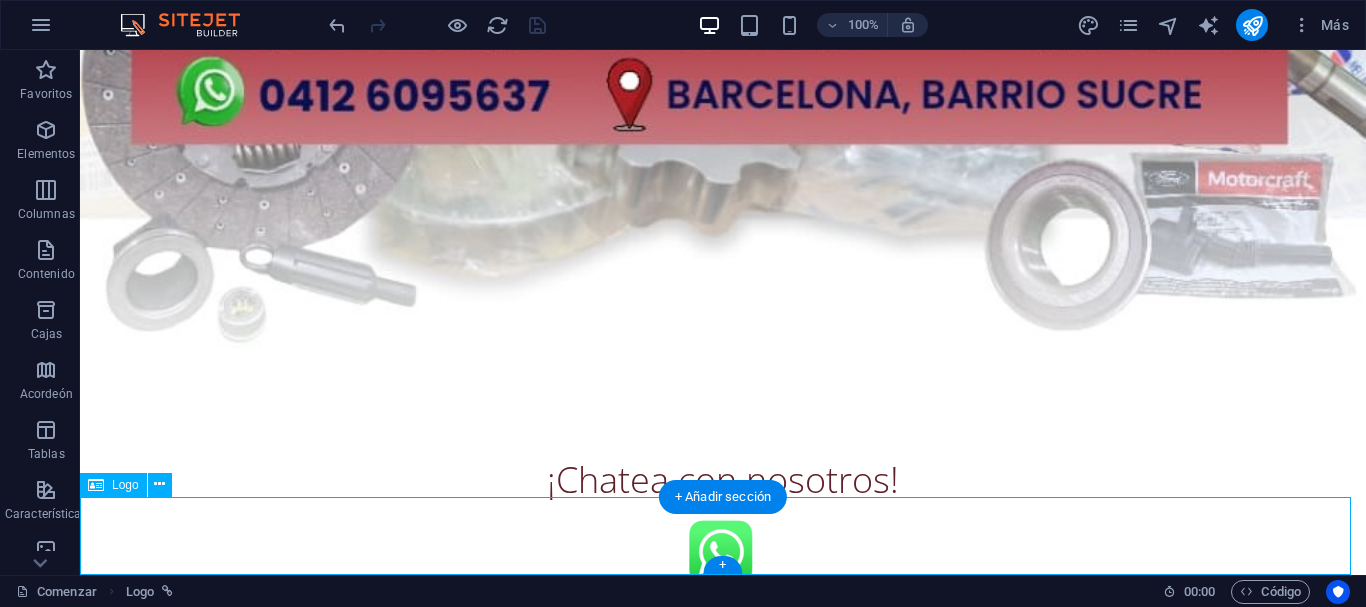 click at bounding box center (723, 550) 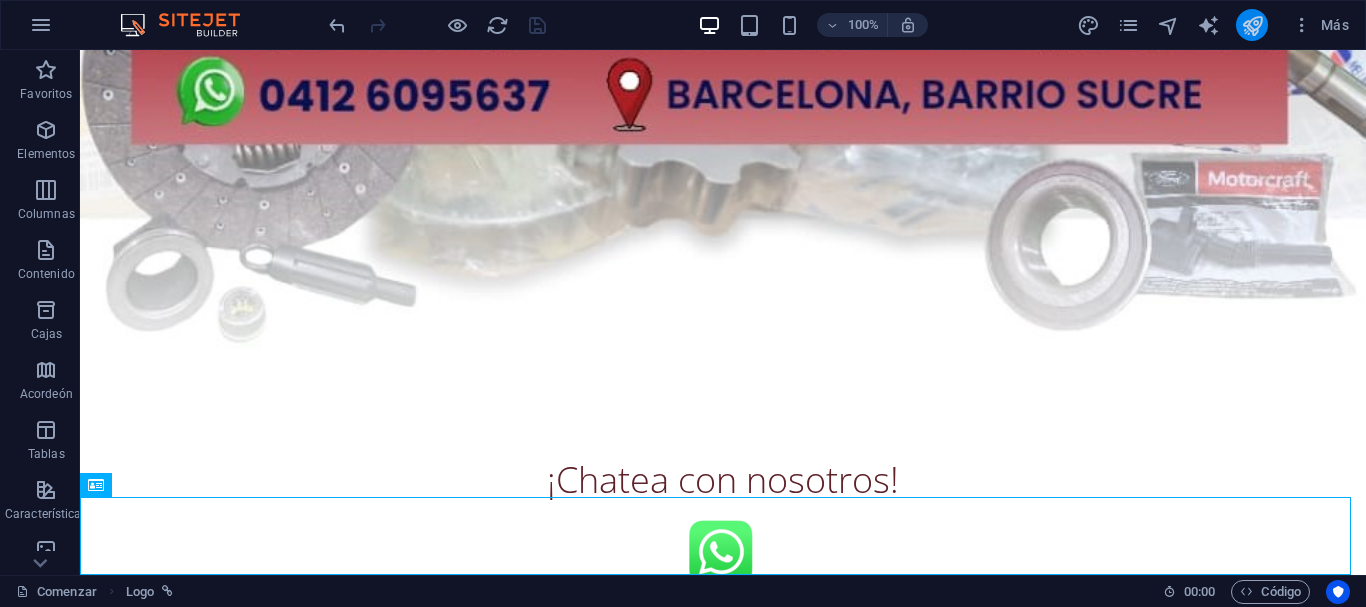 click at bounding box center [1252, 25] 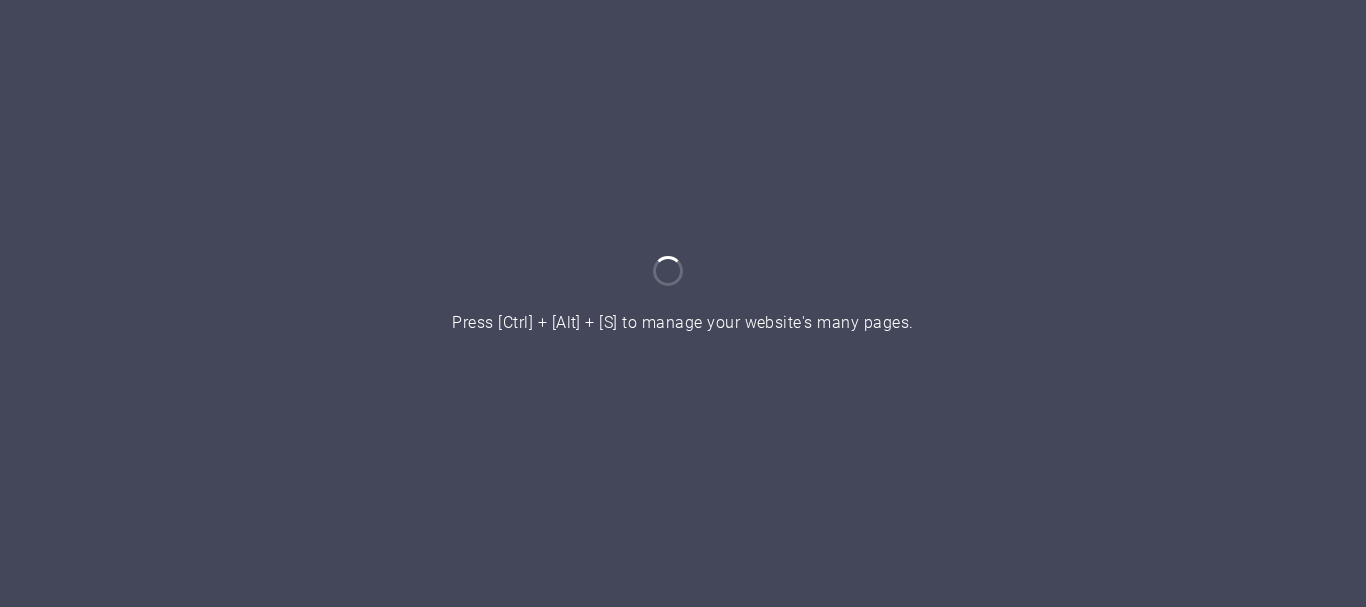 scroll, scrollTop: 0, scrollLeft: 0, axis: both 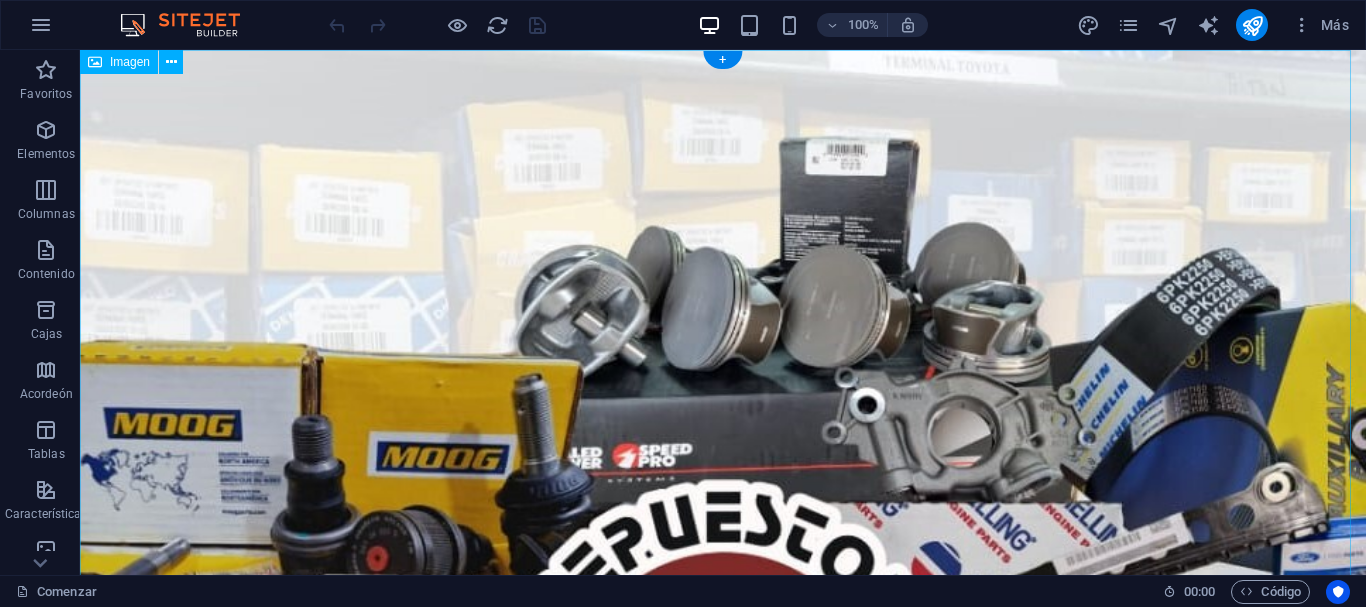 click at bounding box center (723, 671) 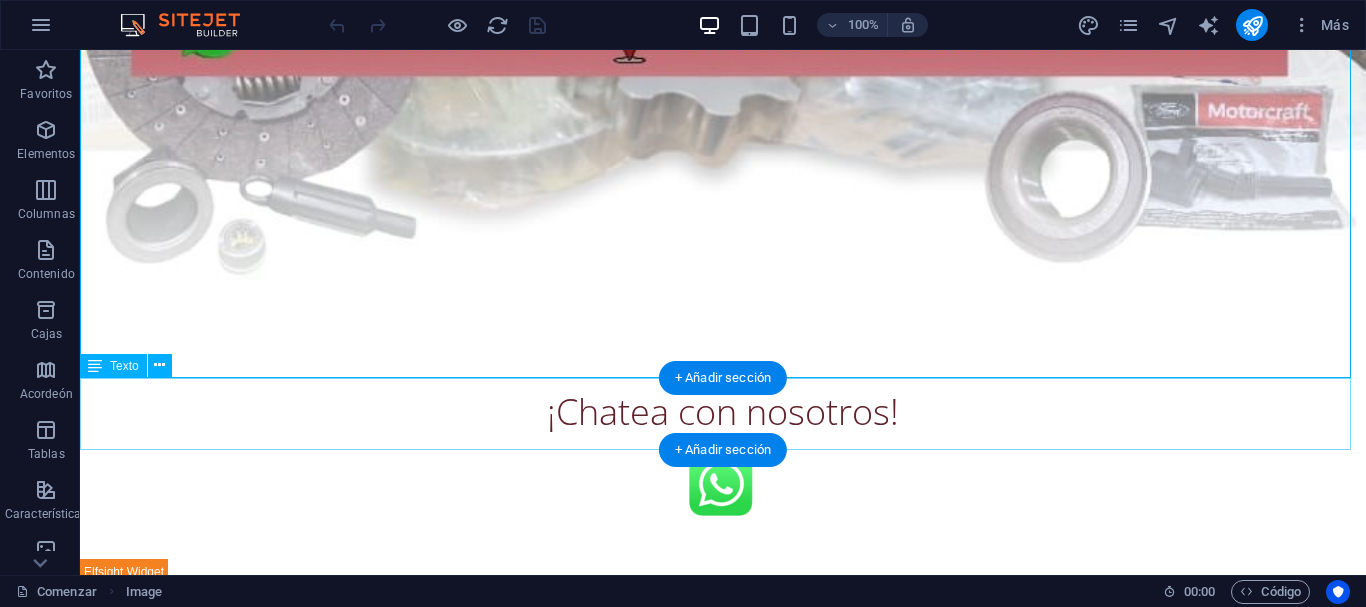 scroll, scrollTop: 925, scrollLeft: 0, axis: vertical 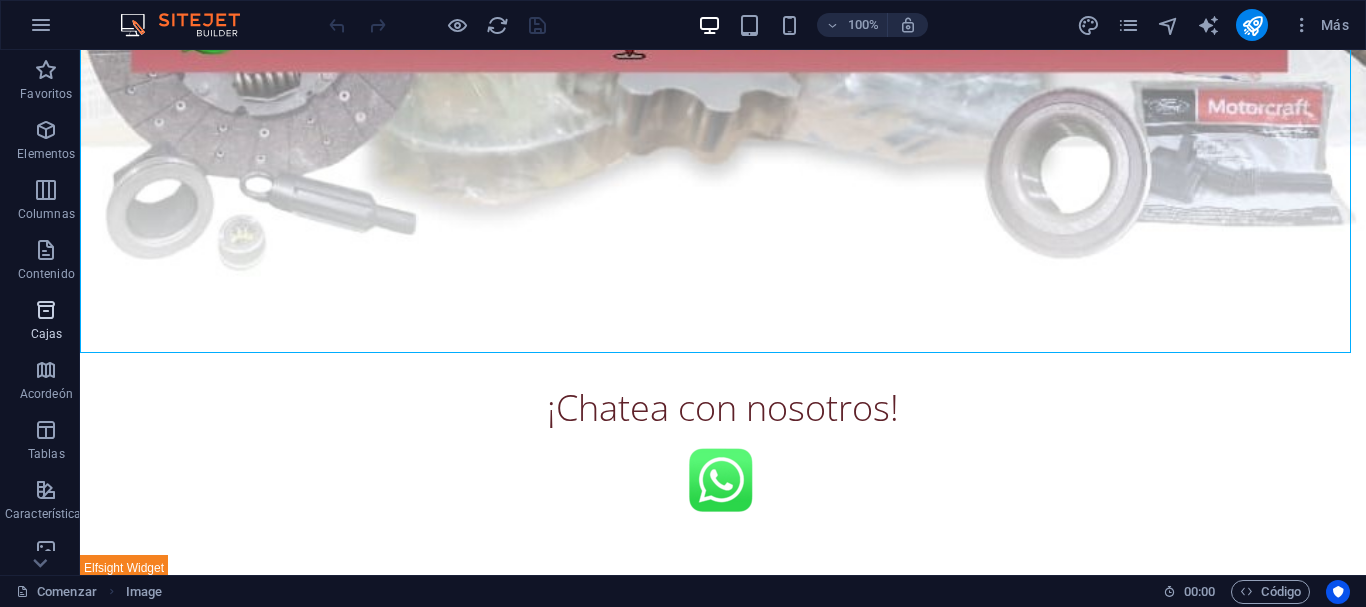 click on "Cajas" at bounding box center (47, 334) 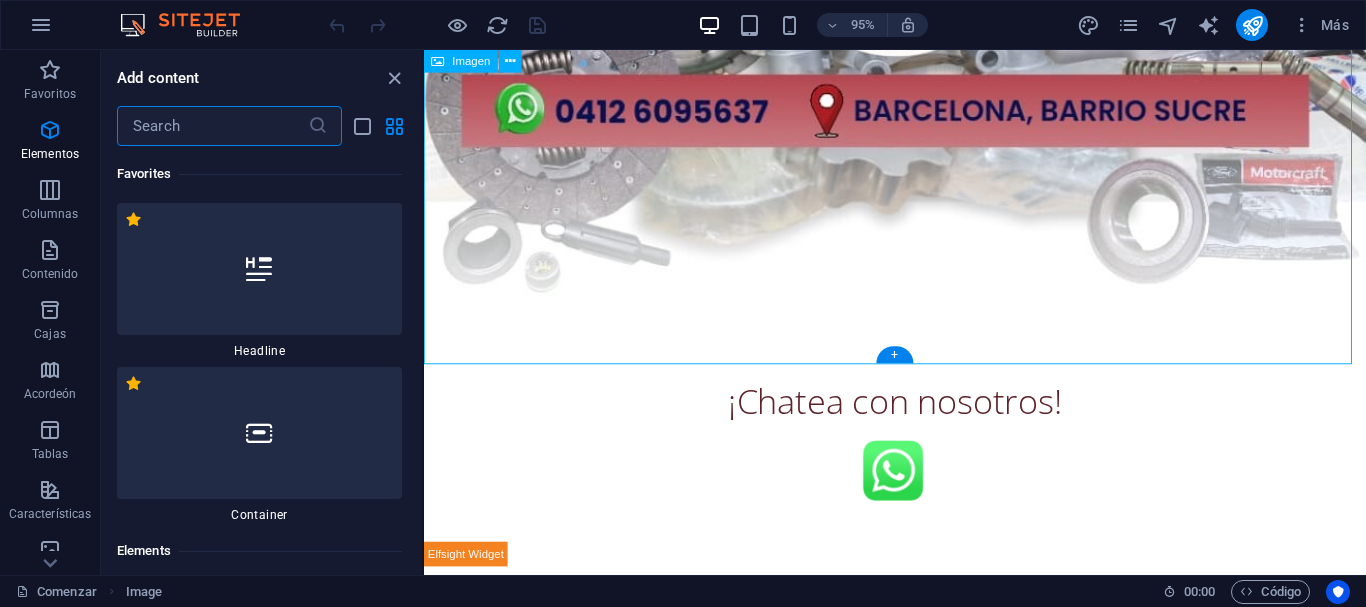 scroll, scrollTop: 613, scrollLeft: 0, axis: vertical 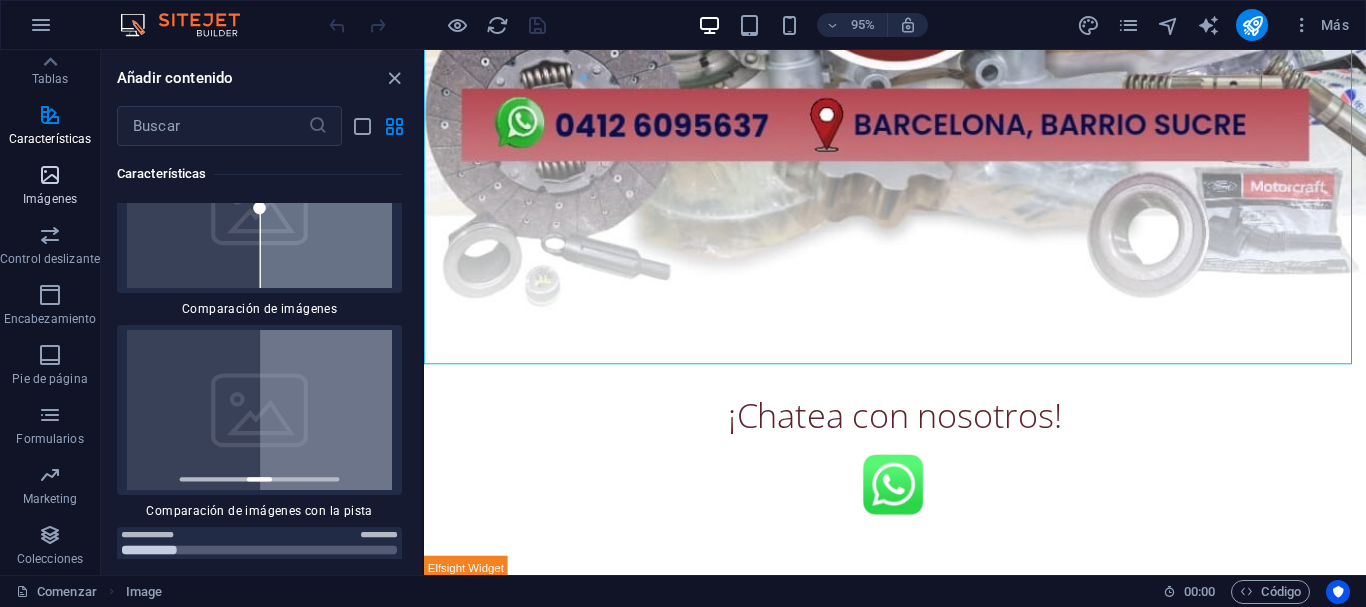 click on "Imágenes" at bounding box center [50, 187] 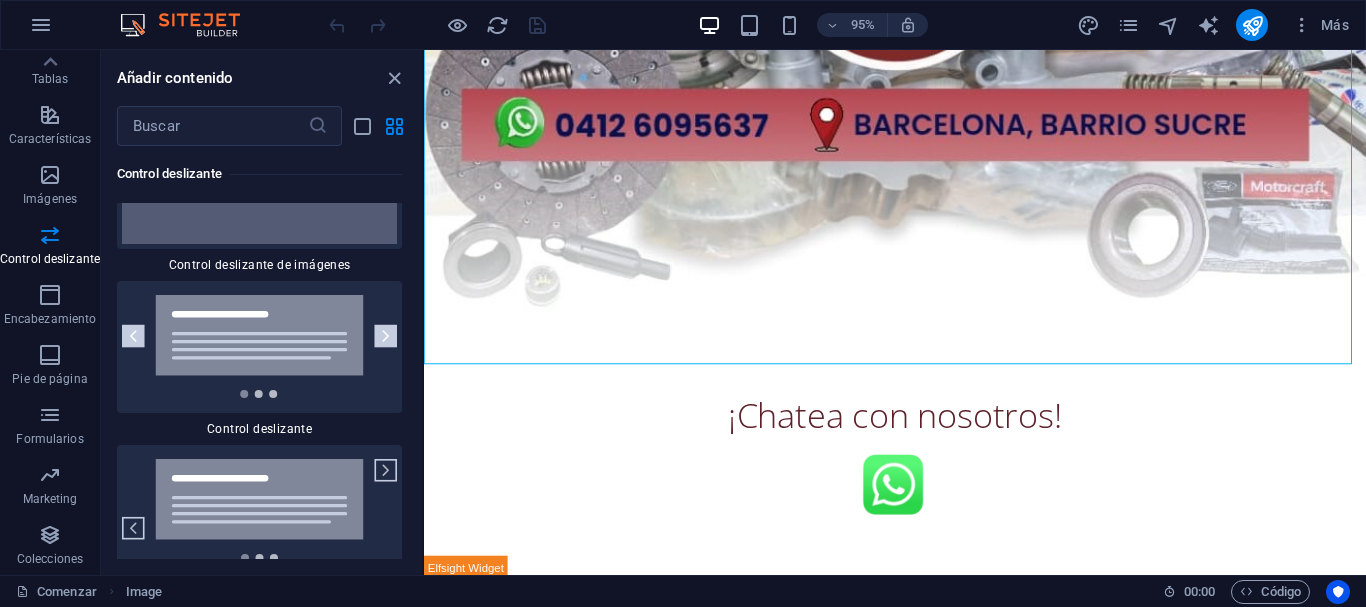 scroll, scrollTop: 22937, scrollLeft: 0, axis: vertical 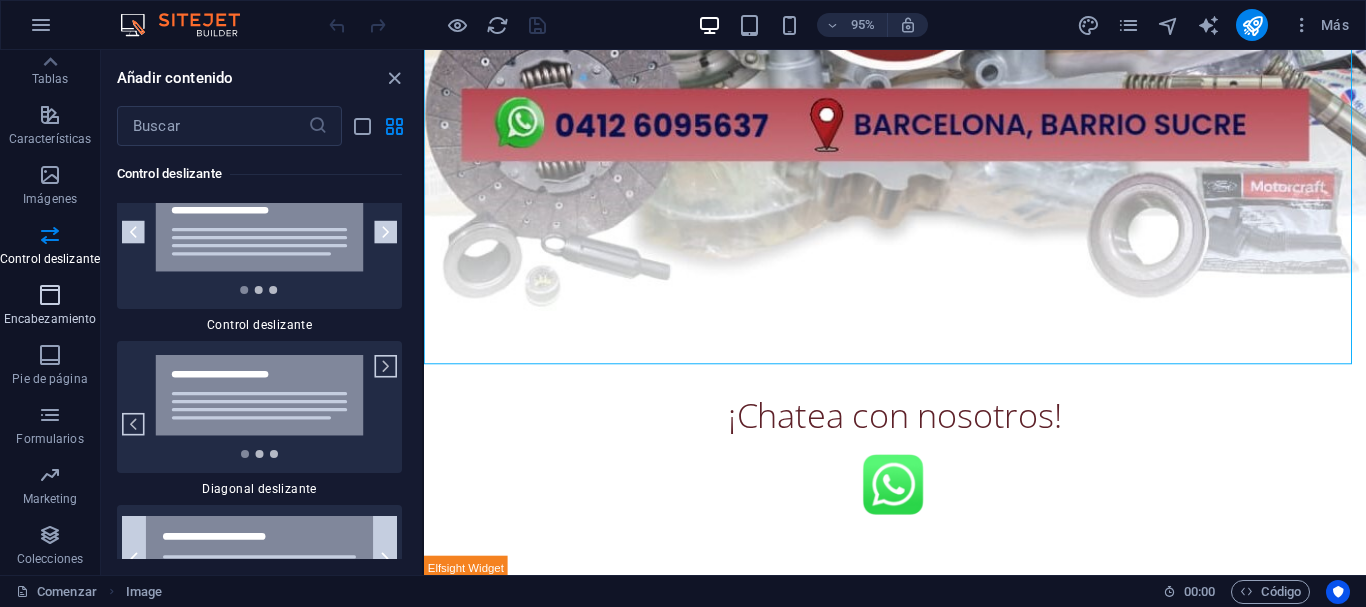 click on "Encabezamiento" at bounding box center (50, 319) 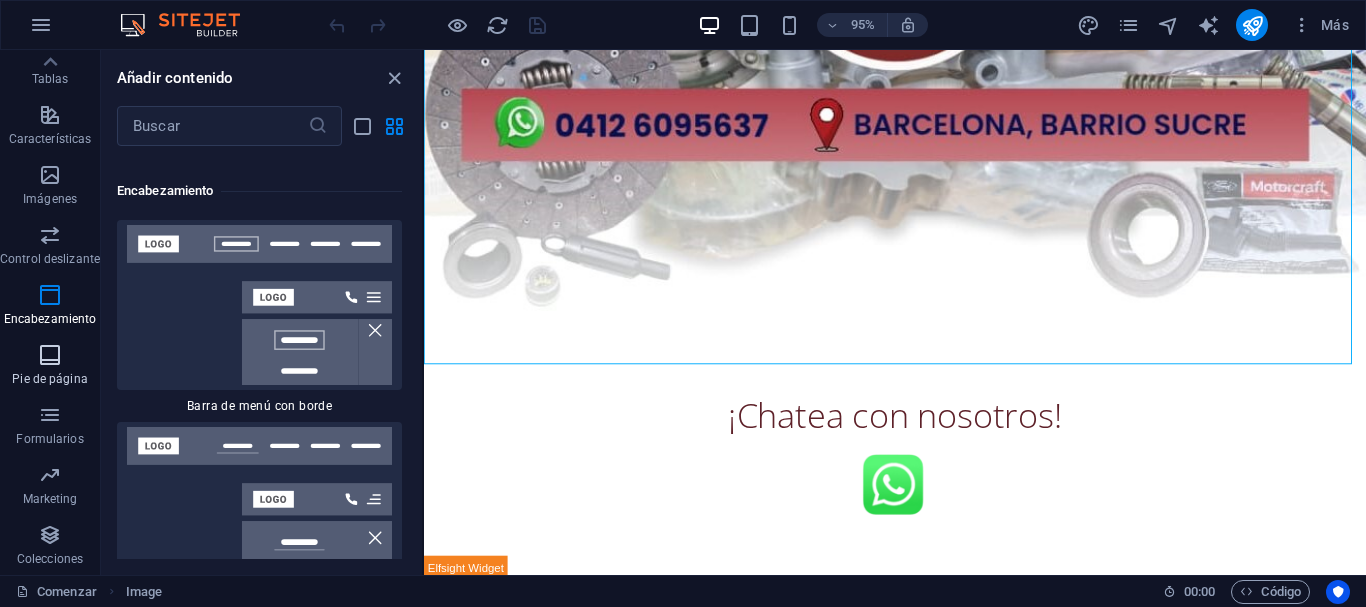 scroll, scrollTop: 24033, scrollLeft: 0, axis: vertical 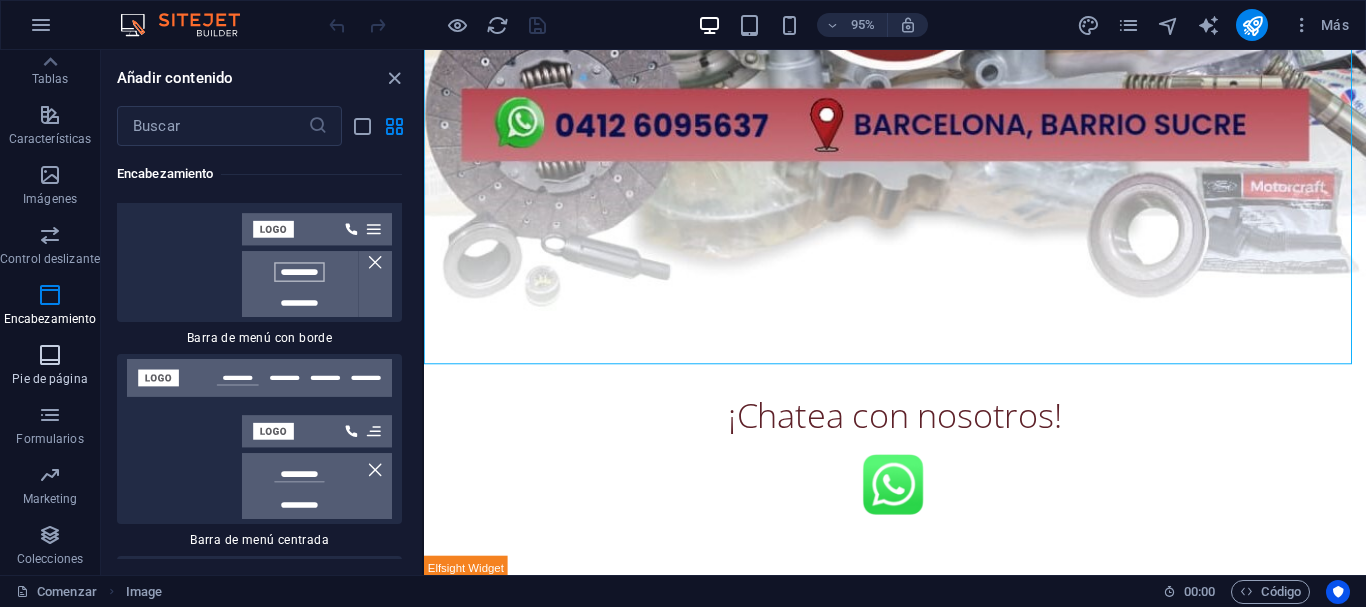 click at bounding box center (50, 355) 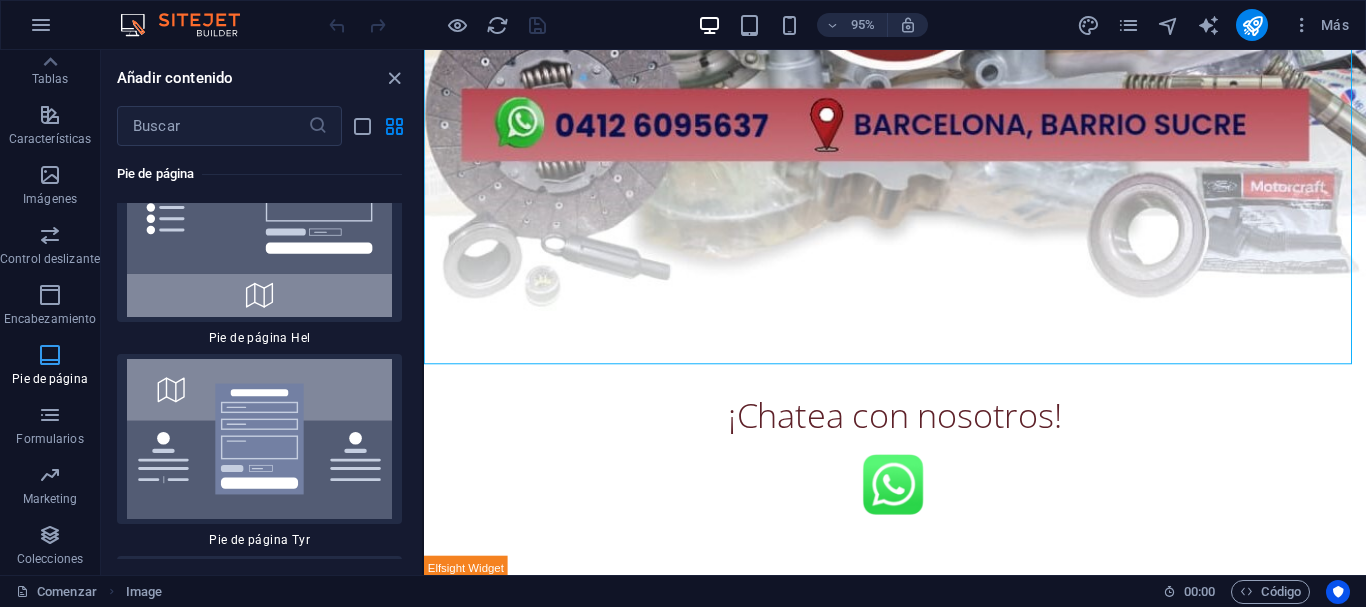 scroll, scrollTop: 26796, scrollLeft: 0, axis: vertical 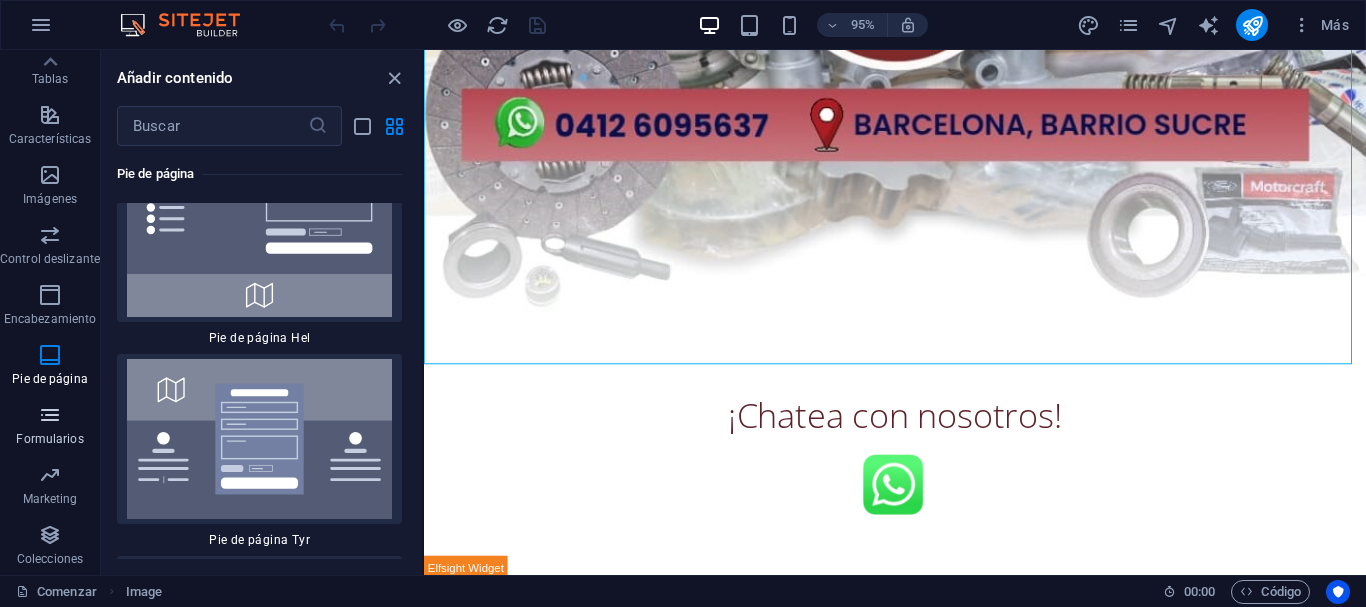click at bounding box center (50, 415) 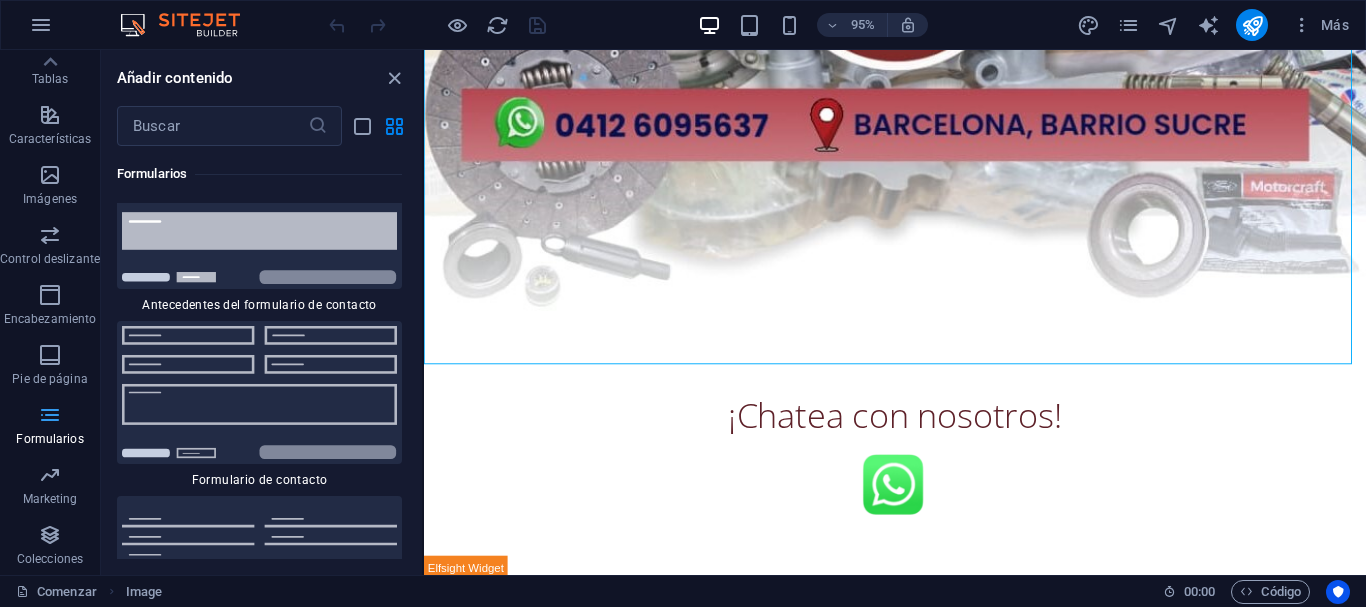 scroll, scrollTop: 29442, scrollLeft: 0, axis: vertical 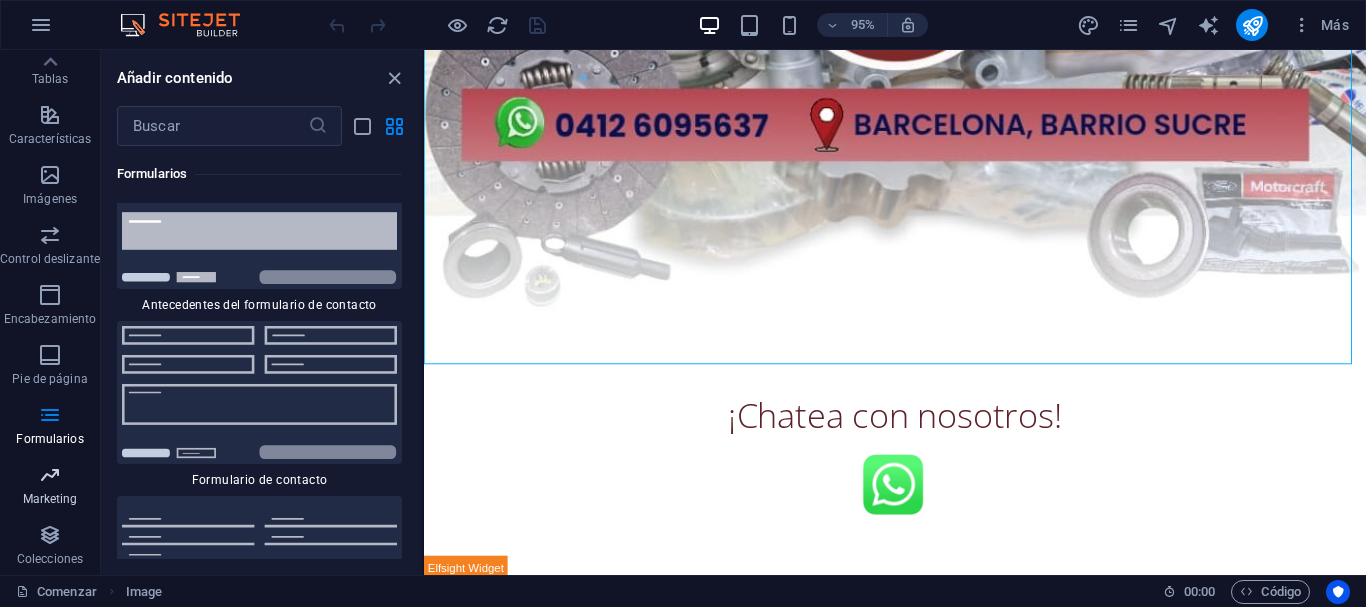 click on "Marketing" at bounding box center (50, 487) 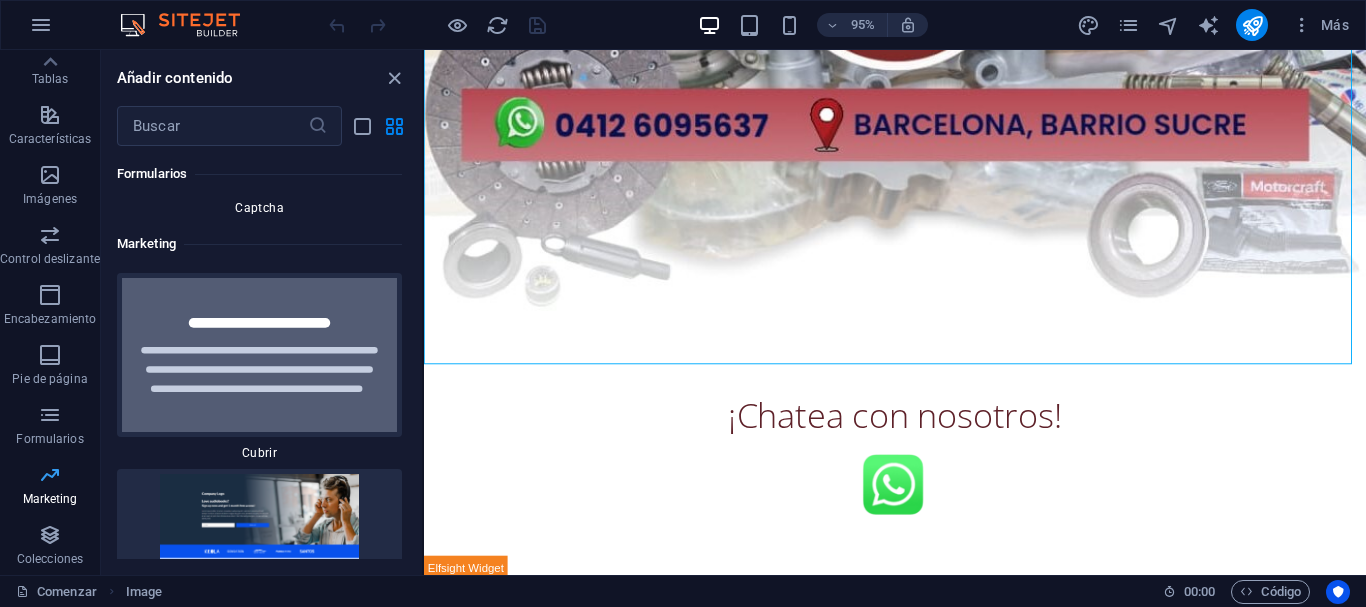 scroll, scrollTop: 32695, scrollLeft: 0, axis: vertical 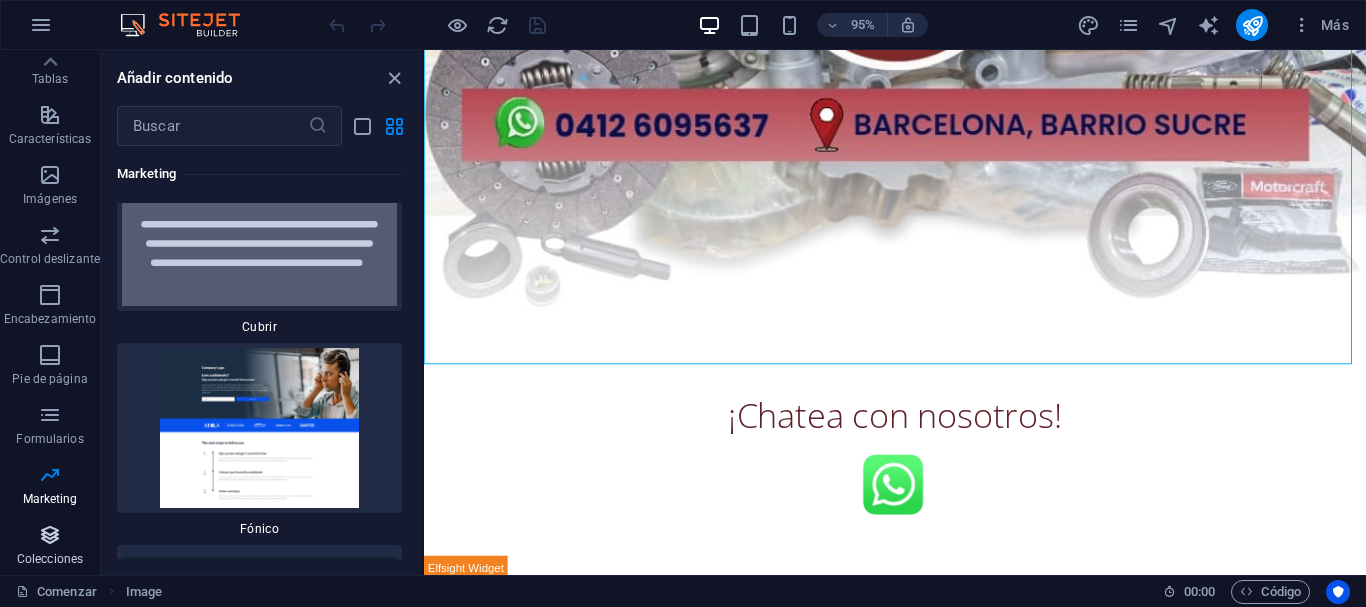 click at bounding box center [50, 535] 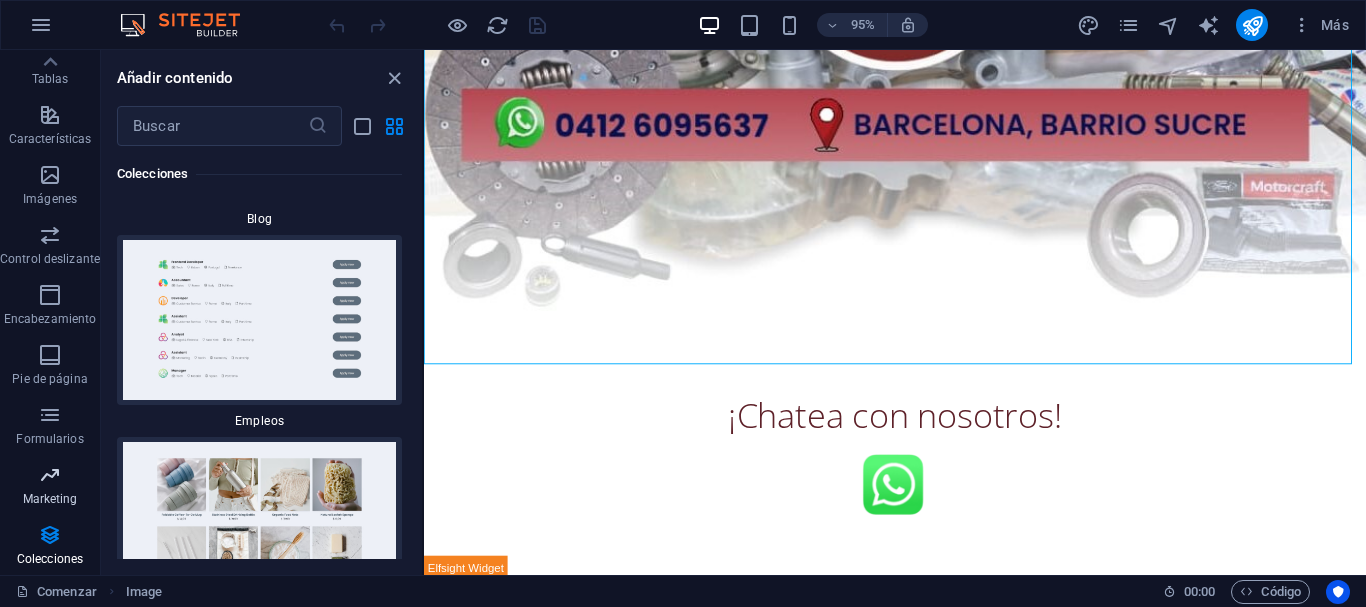 scroll, scrollTop: 37470, scrollLeft: 0, axis: vertical 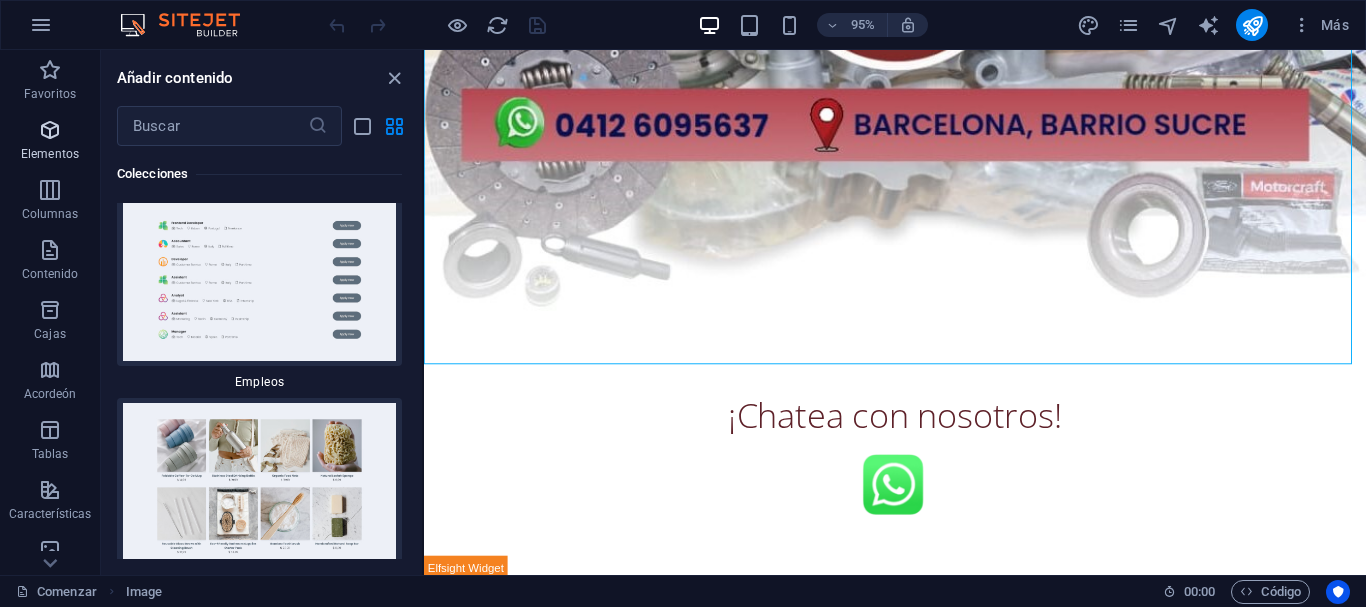 click at bounding box center (50, 130) 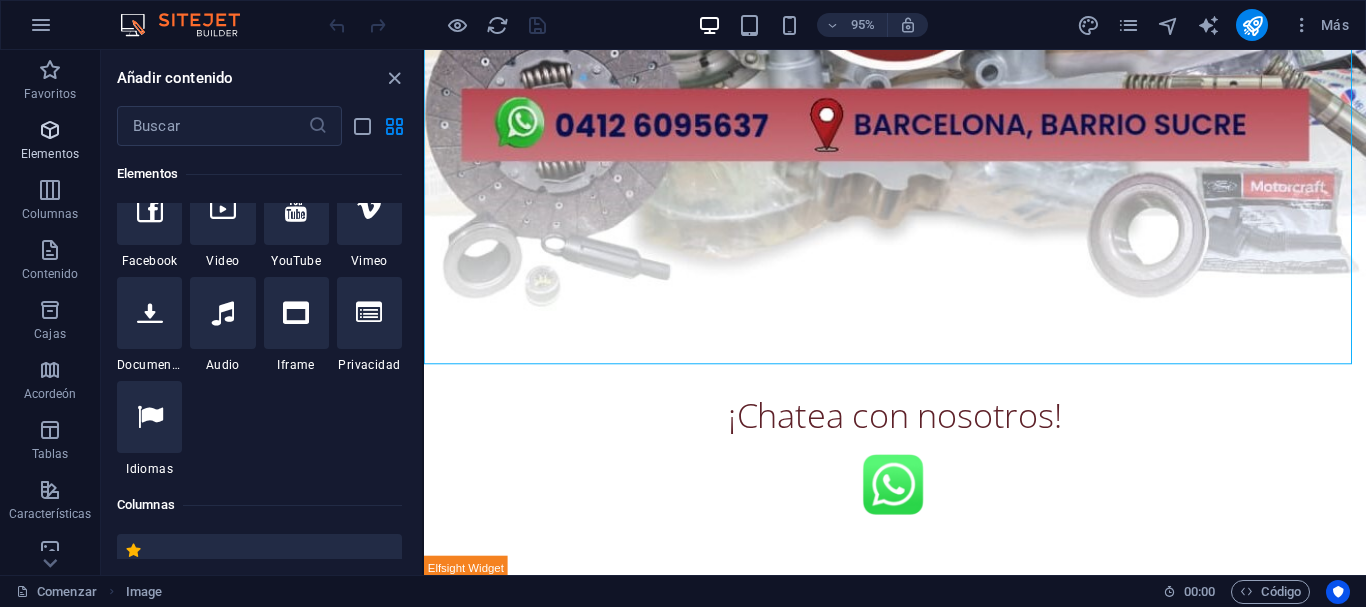 scroll, scrollTop: 377, scrollLeft: 0, axis: vertical 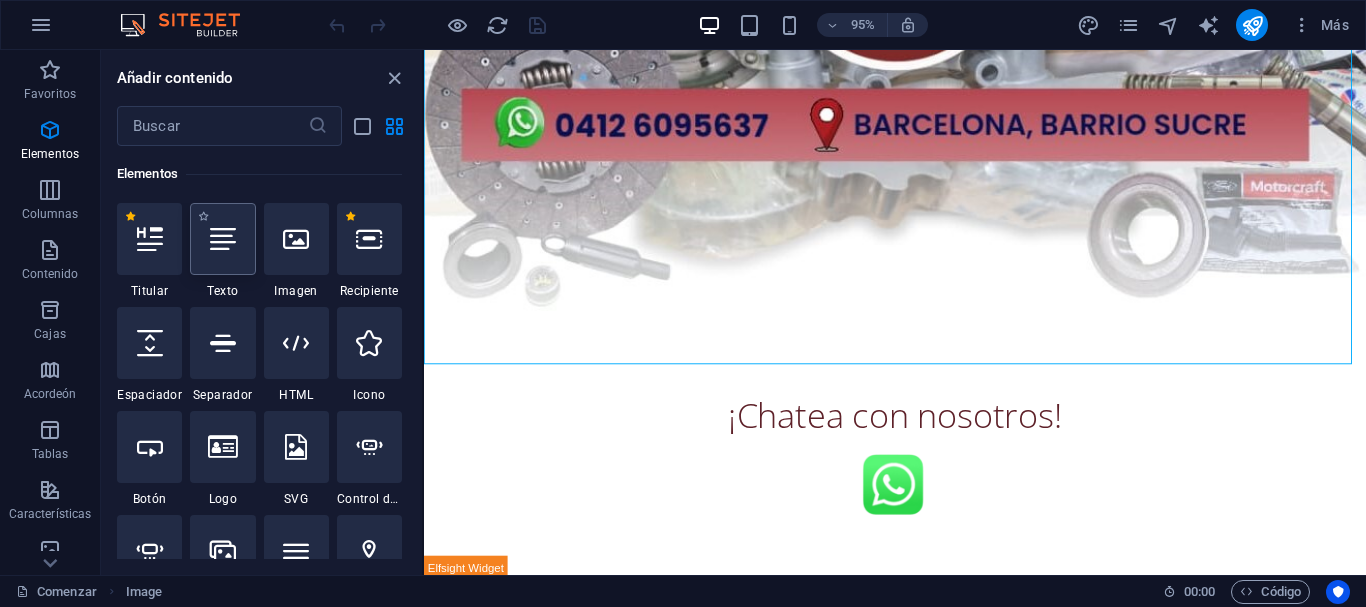 click at bounding box center (222, 239) 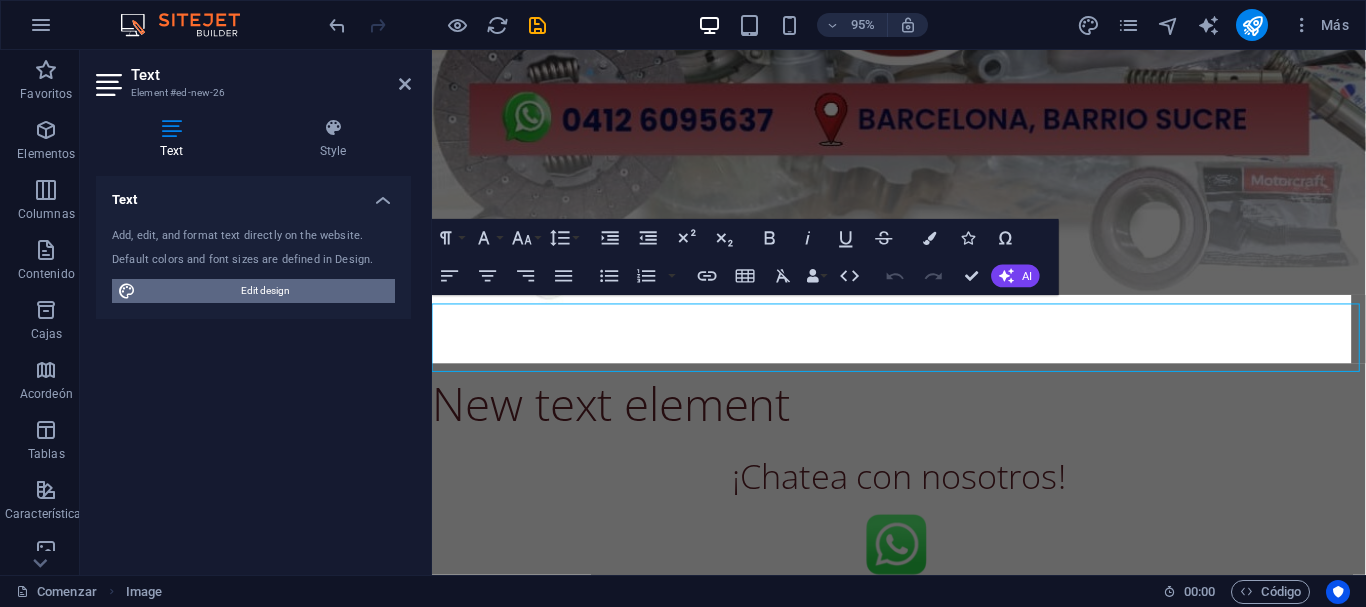 scroll, scrollTop: 677, scrollLeft: 0, axis: vertical 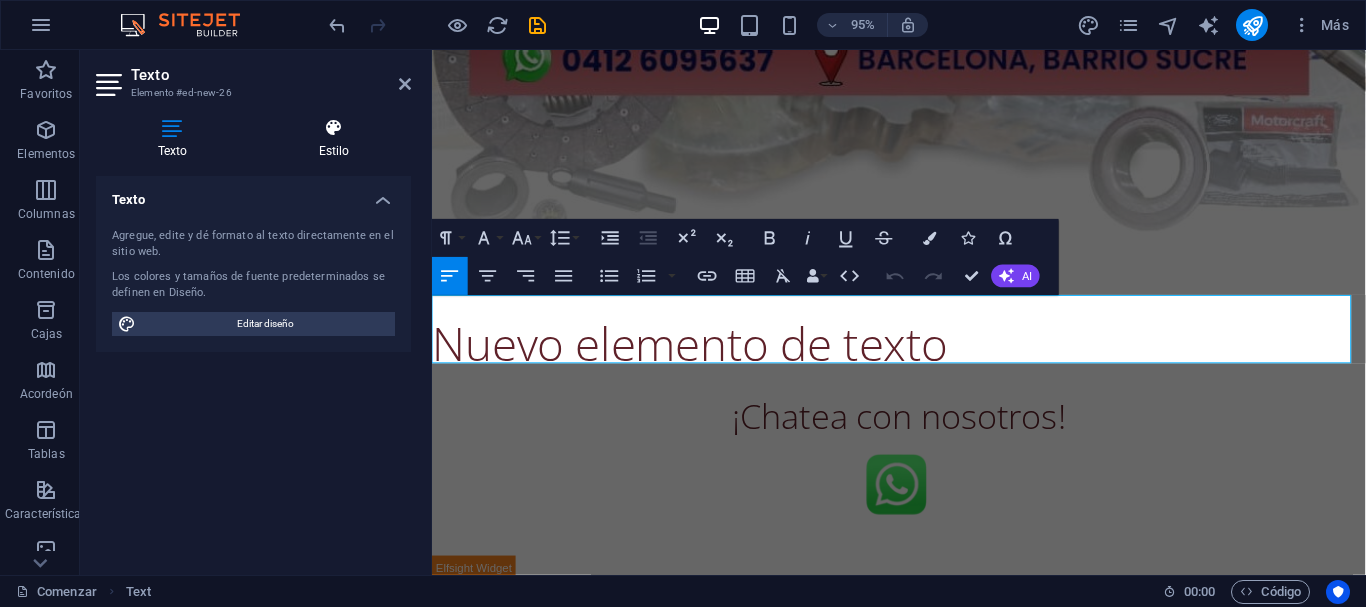 click at bounding box center (334, 128) 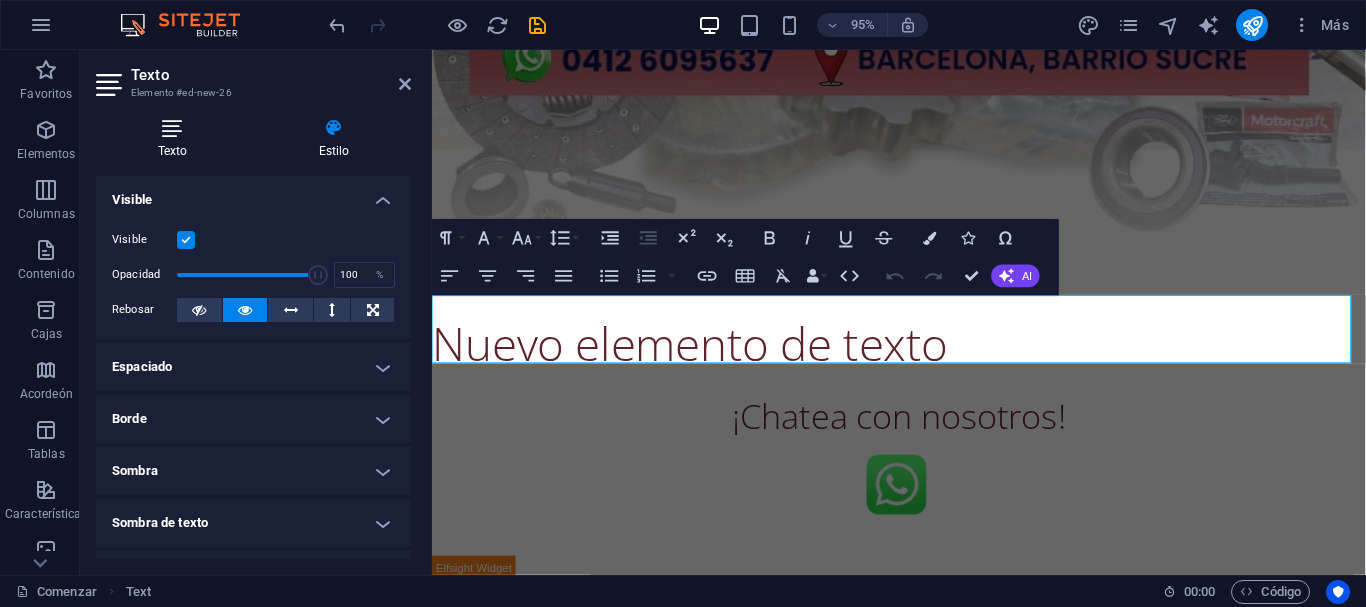 click at bounding box center [172, 128] 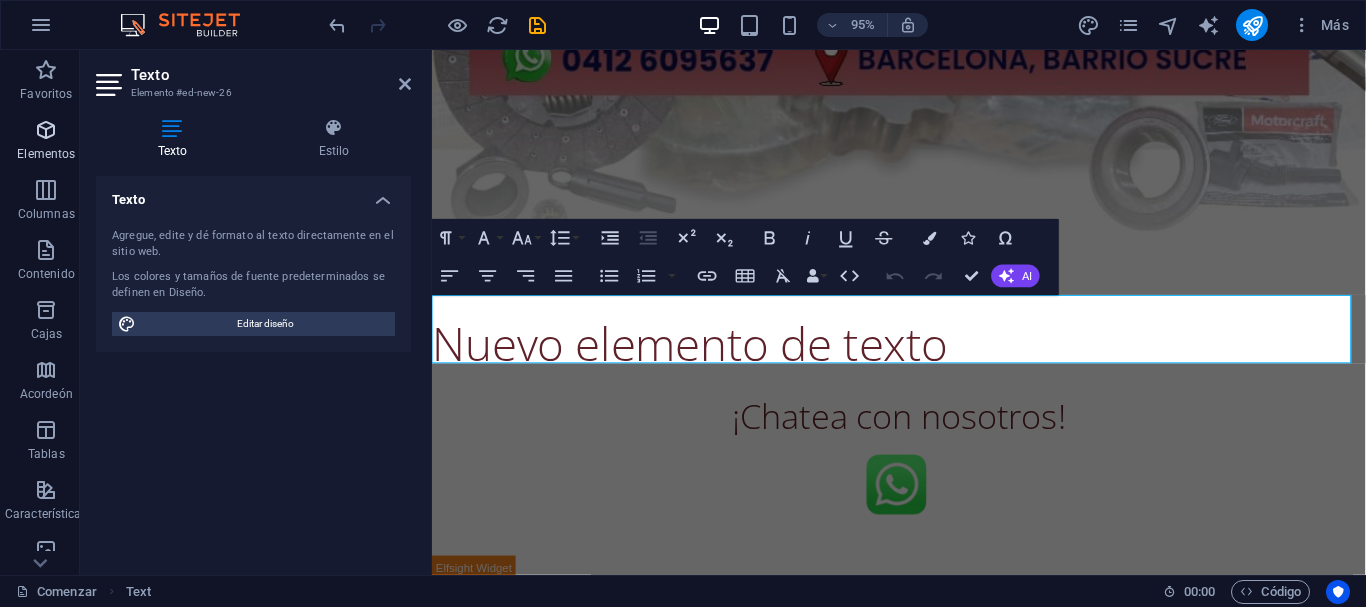 click on "Elementos" at bounding box center (46, 142) 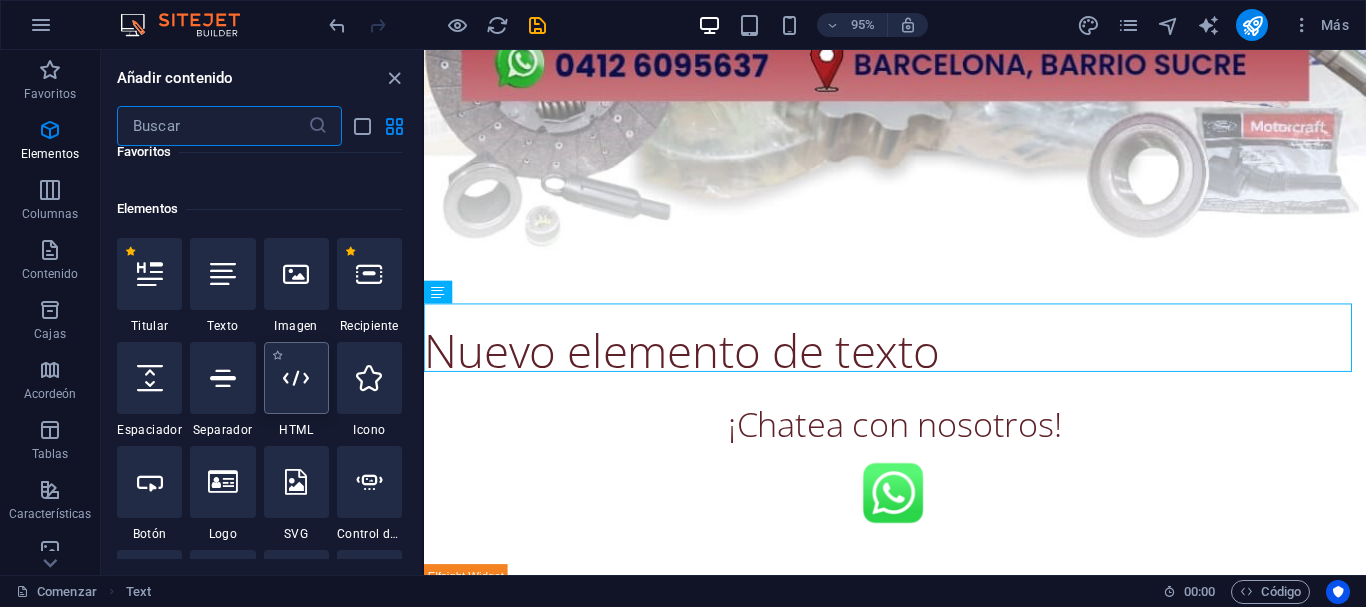 scroll, scrollTop: 377, scrollLeft: 0, axis: vertical 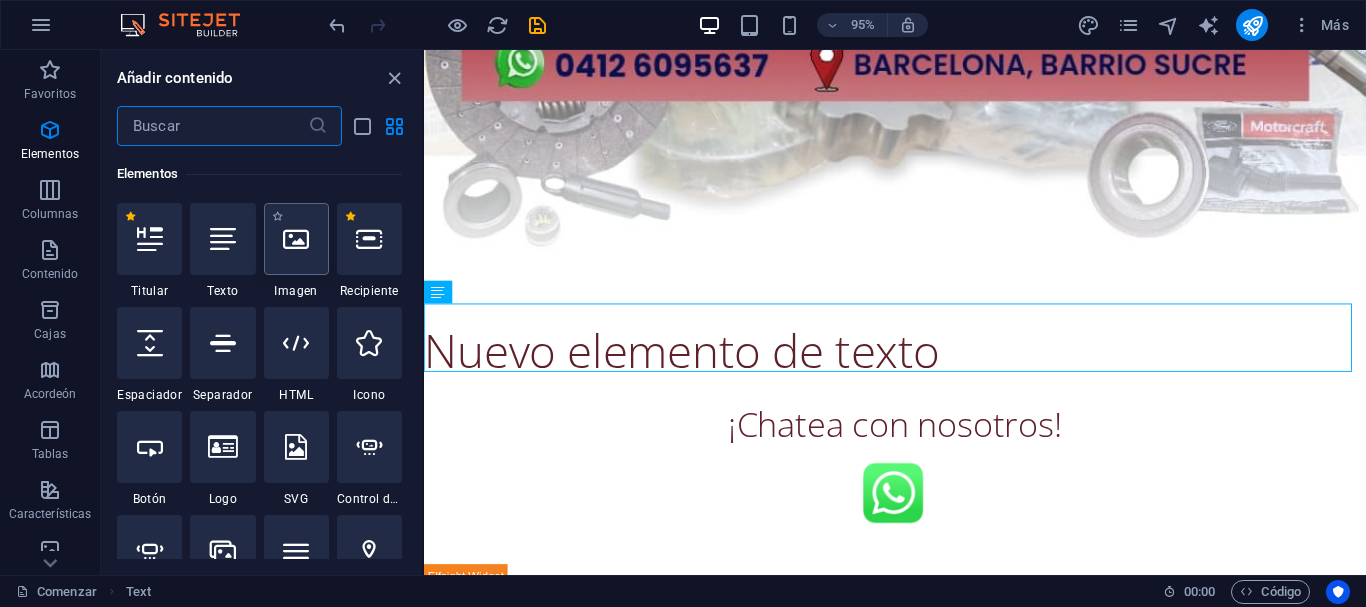 click at bounding box center [296, 239] 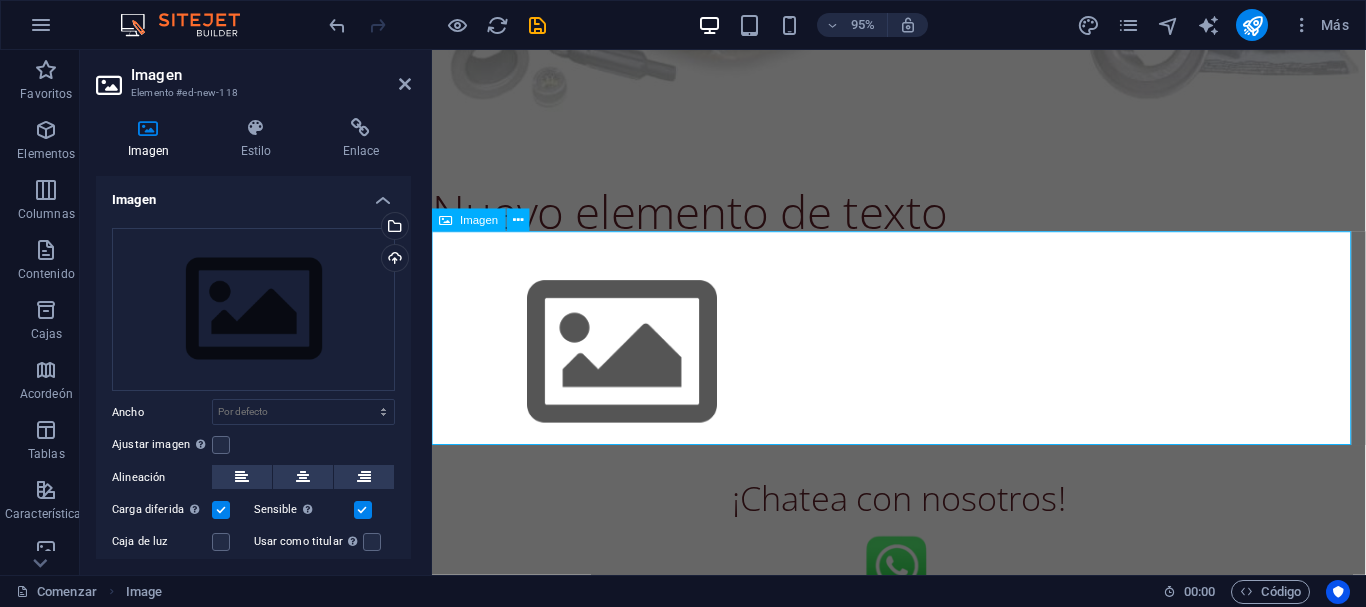 scroll, scrollTop: 802, scrollLeft: 0, axis: vertical 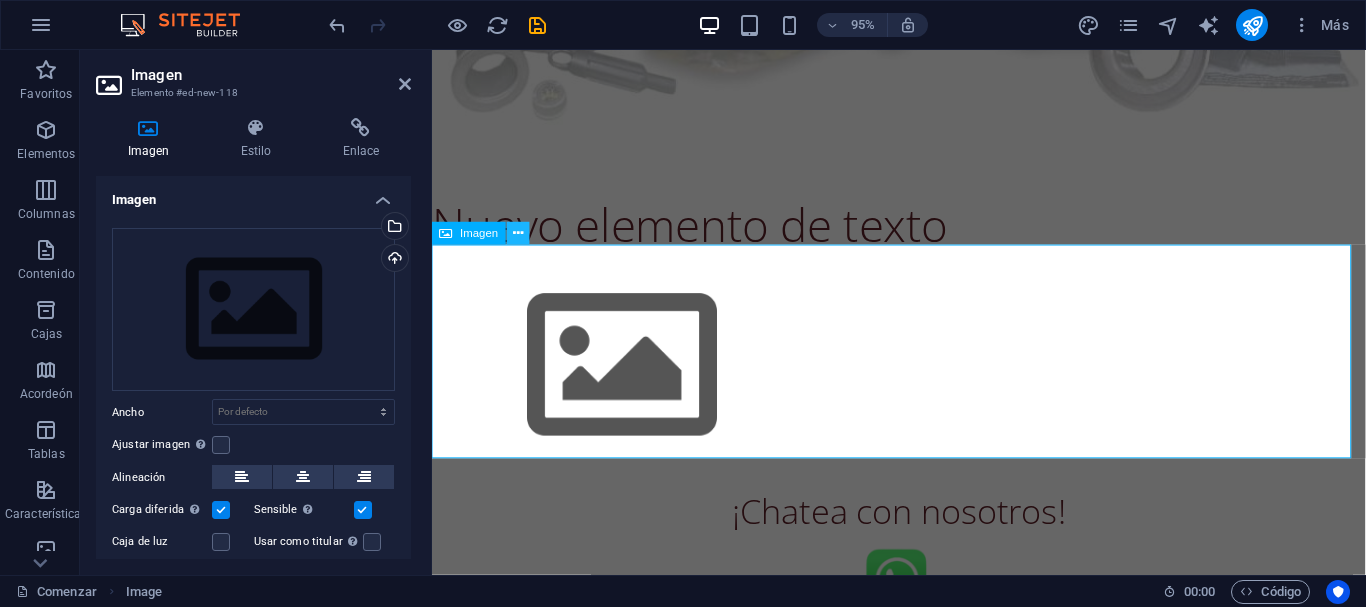 click at bounding box center (518, 233) 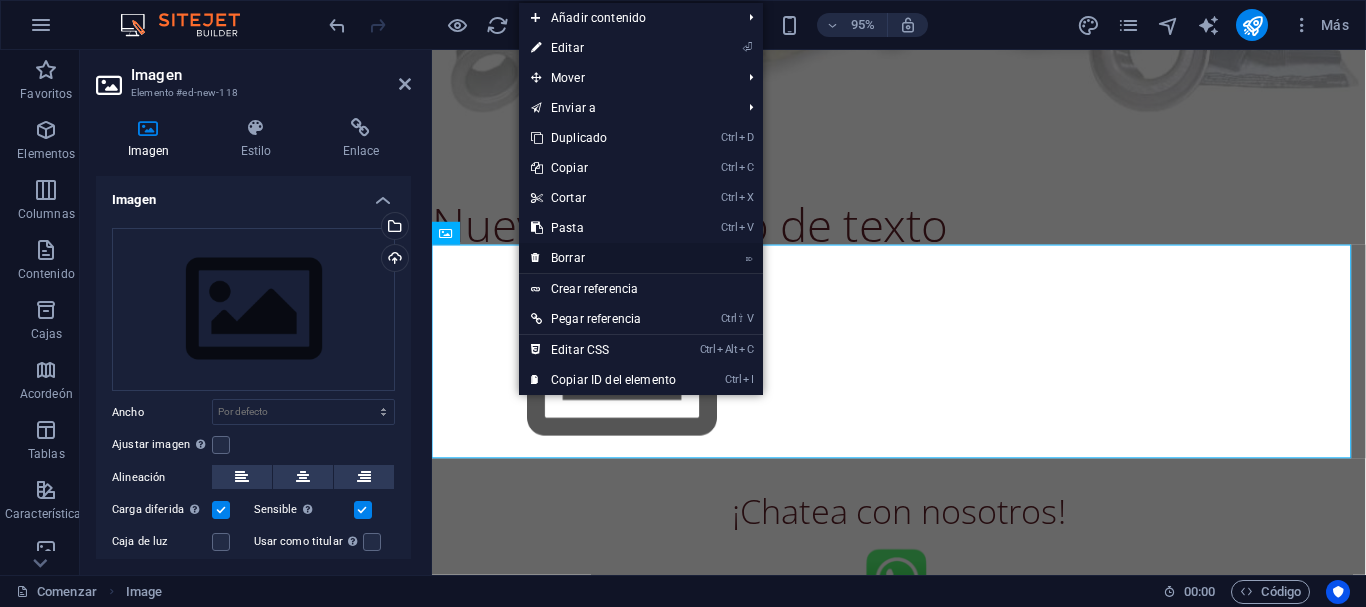 click on "⌦ Borrar" at bounding box center [603, 258] 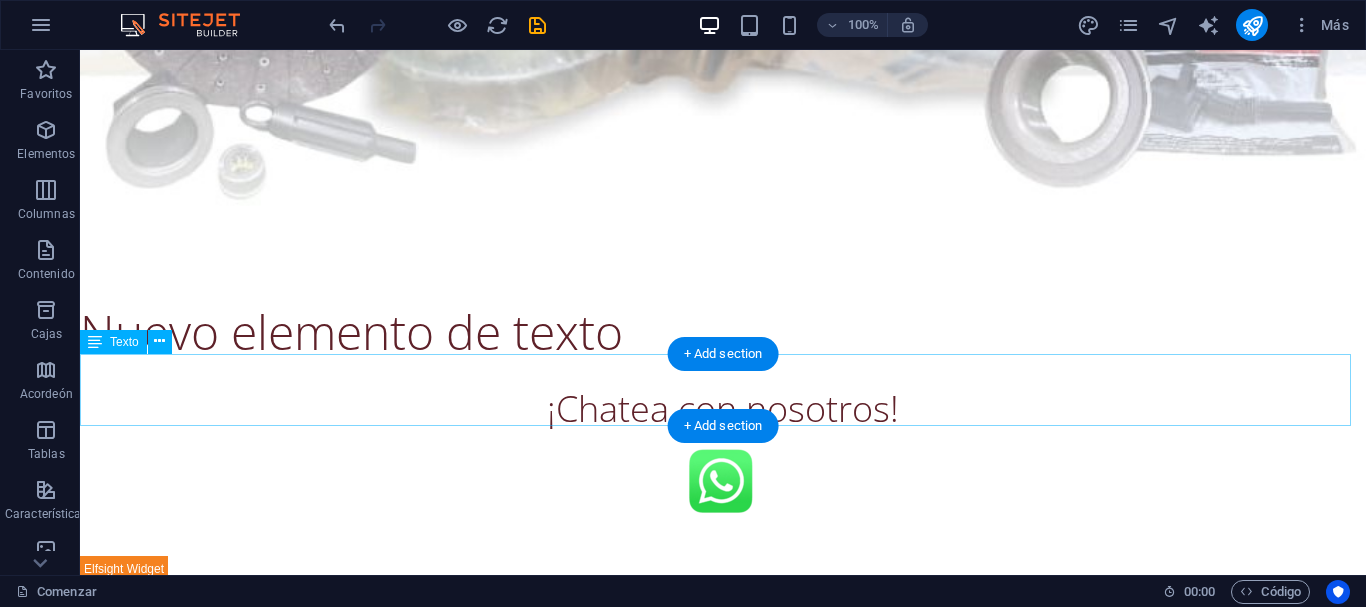 scroll, scrollTop: 997, scrollLeft: 0, axis: vertical 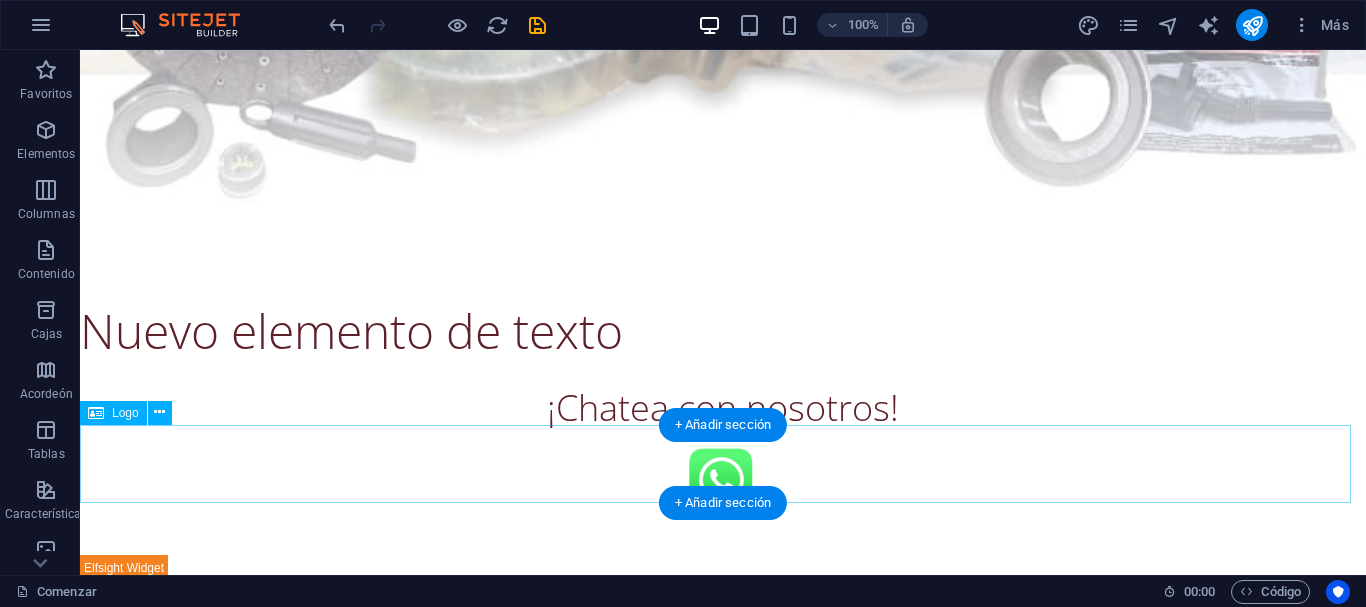 click at bounding box center (723, 478) 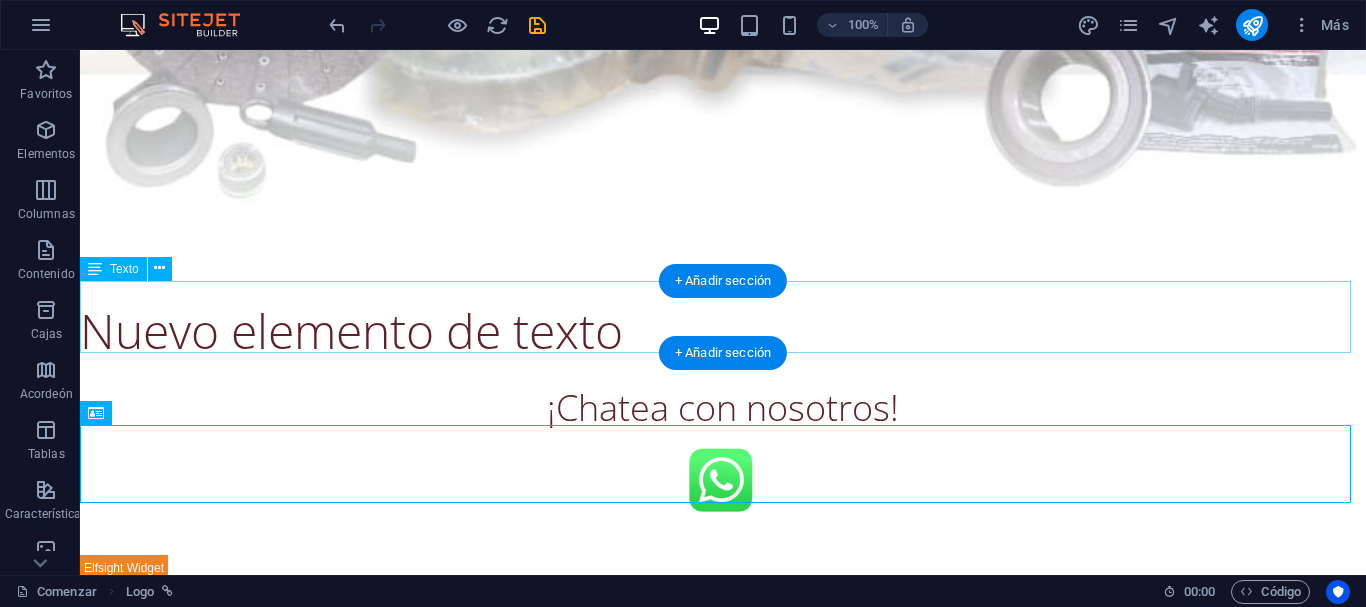click on "Nuevo elemento de texto" at bounding box center [723, 331] 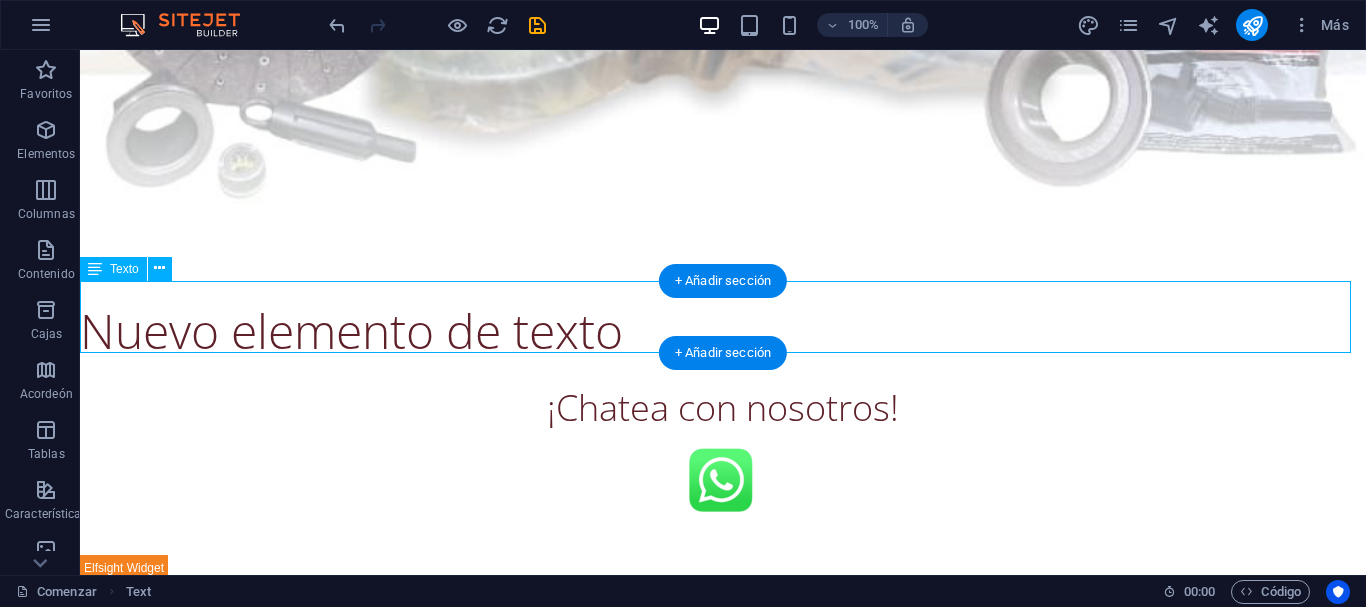 click on "Nuevo elemento de texto" at bounding box center [723, 331] 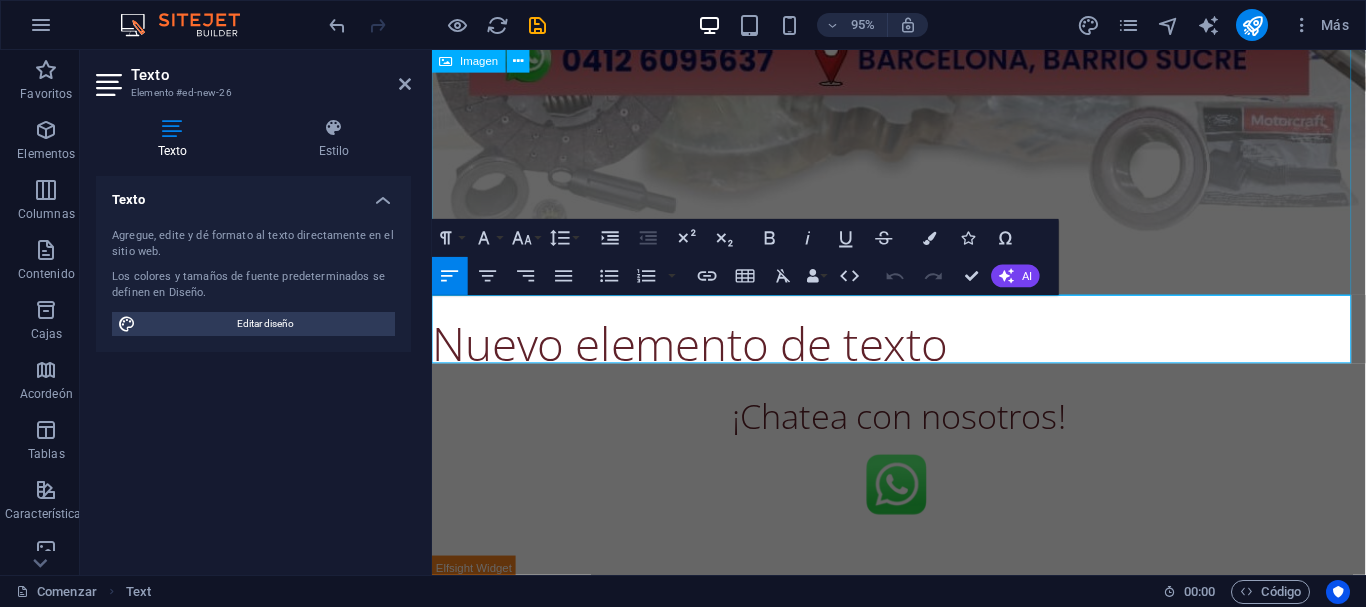 click at bounding box center (923, -152) 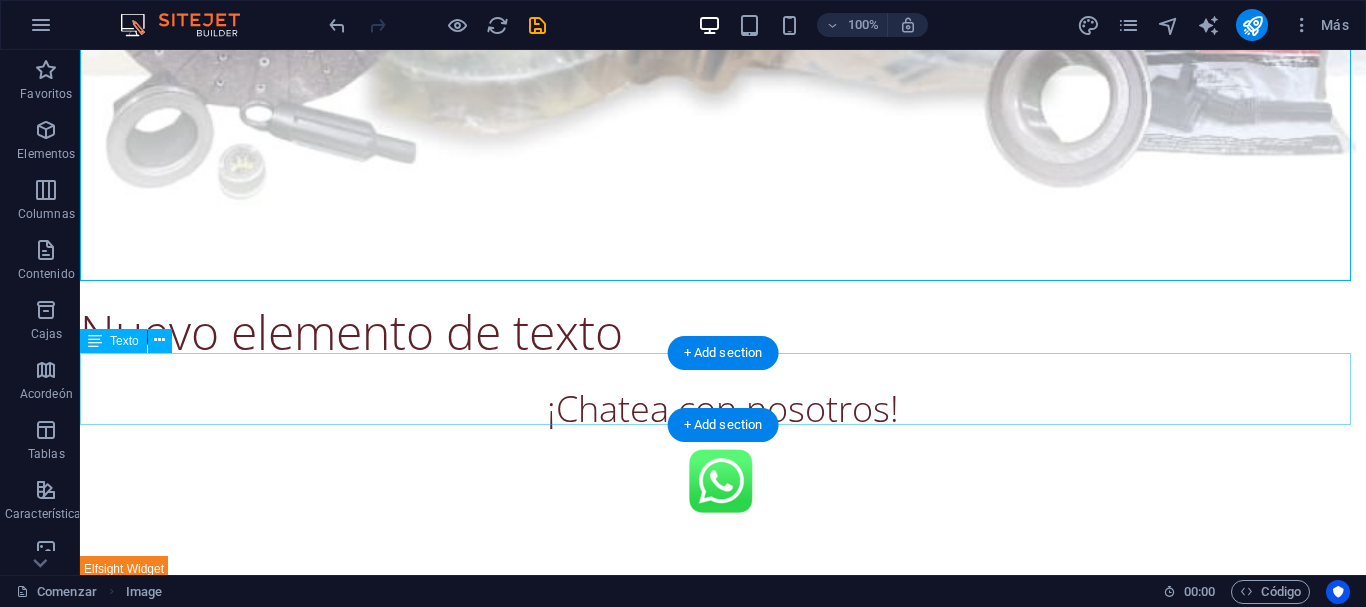 scroll, scrollTop: 997, scrollLeft: 0, axis: vertical 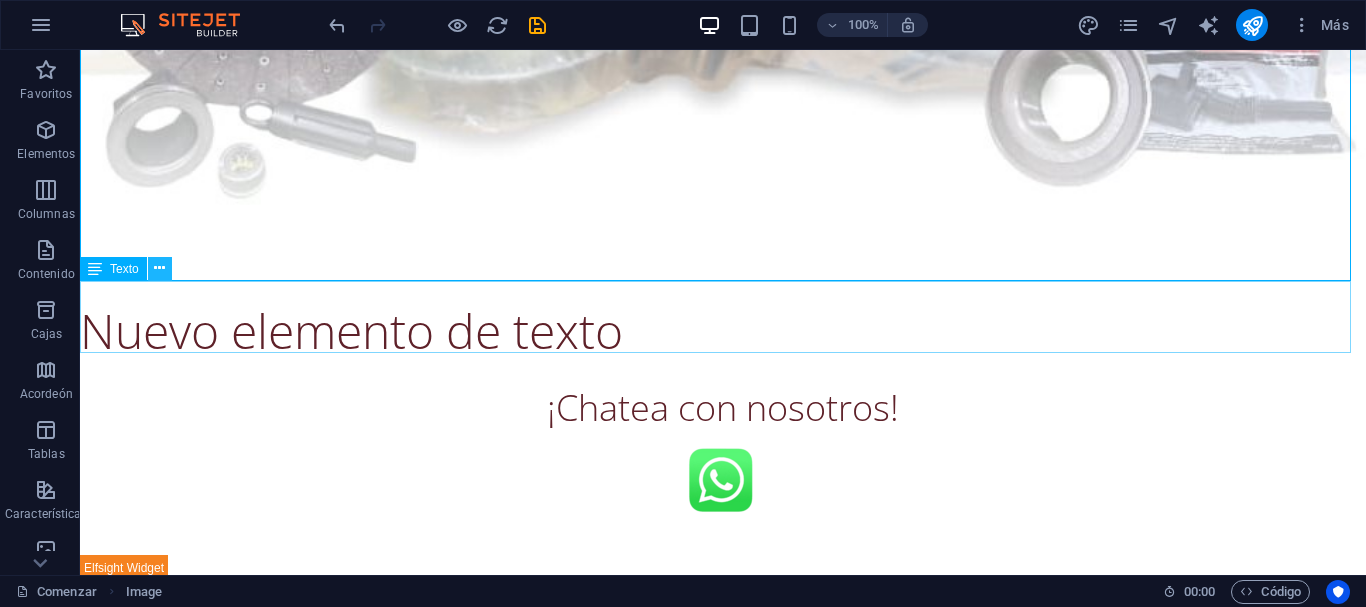 click at bounding box center (160, 269) 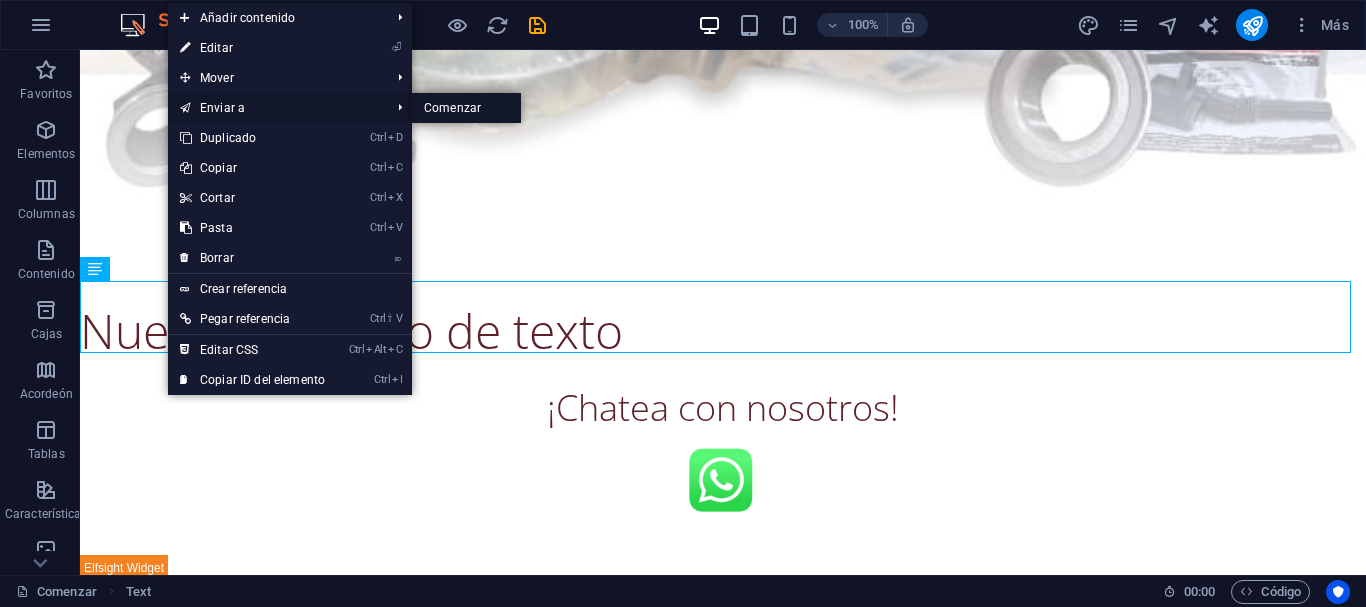 drag, startPoint x: 470, startPoint y: 108, endPoint x: 459, endPoint y: 171, distance: 63.953106 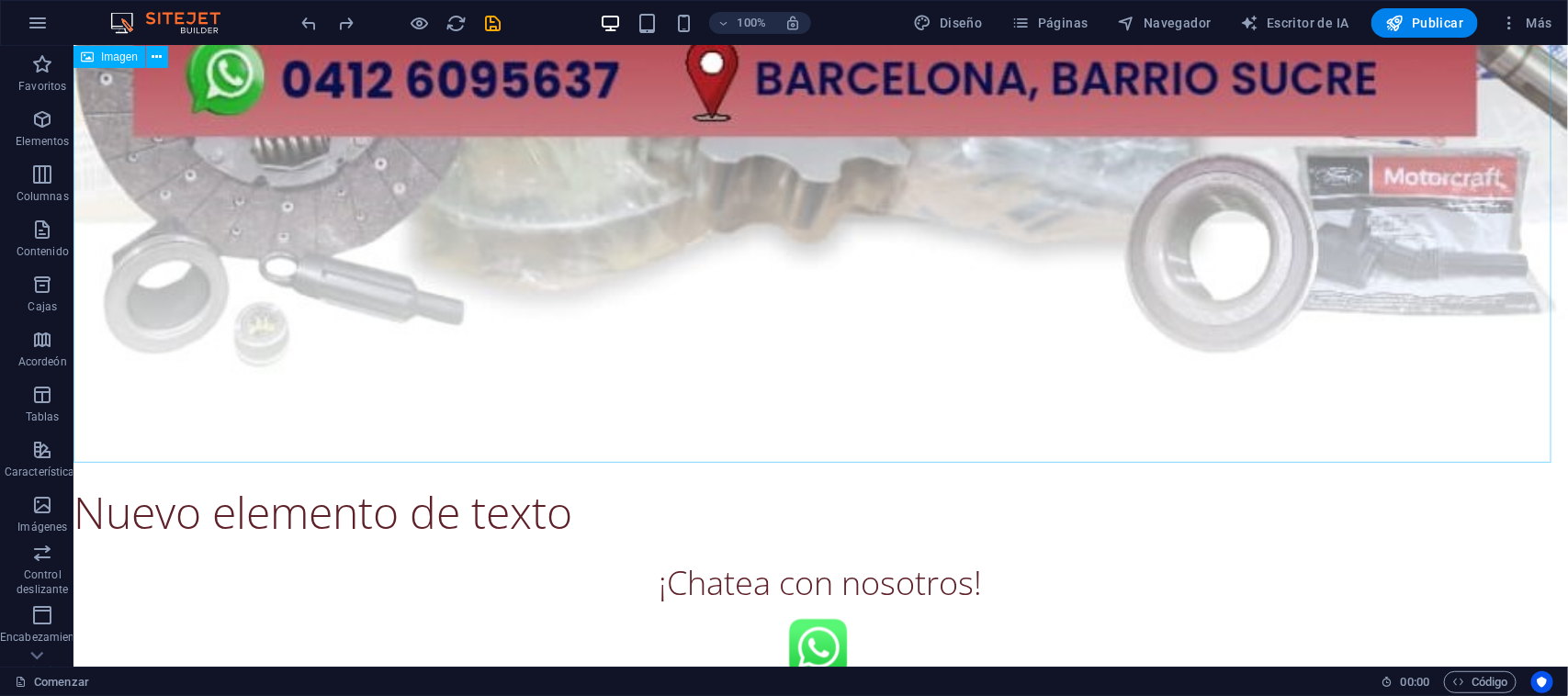 scroll, scrollTop: 1076, scrollLeft: 0, axis: vertical 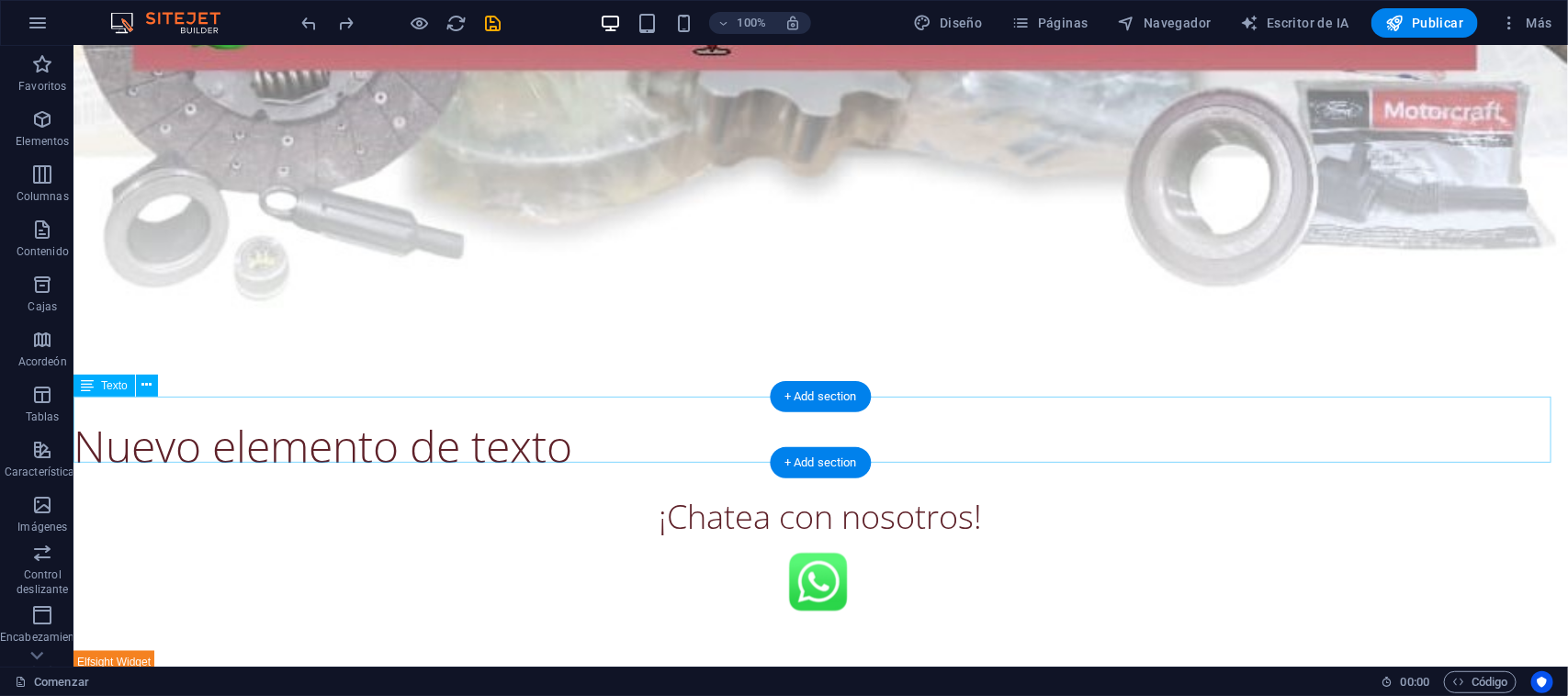 click on "Nuevo elemento de texto" at bounding box center [819, 445] 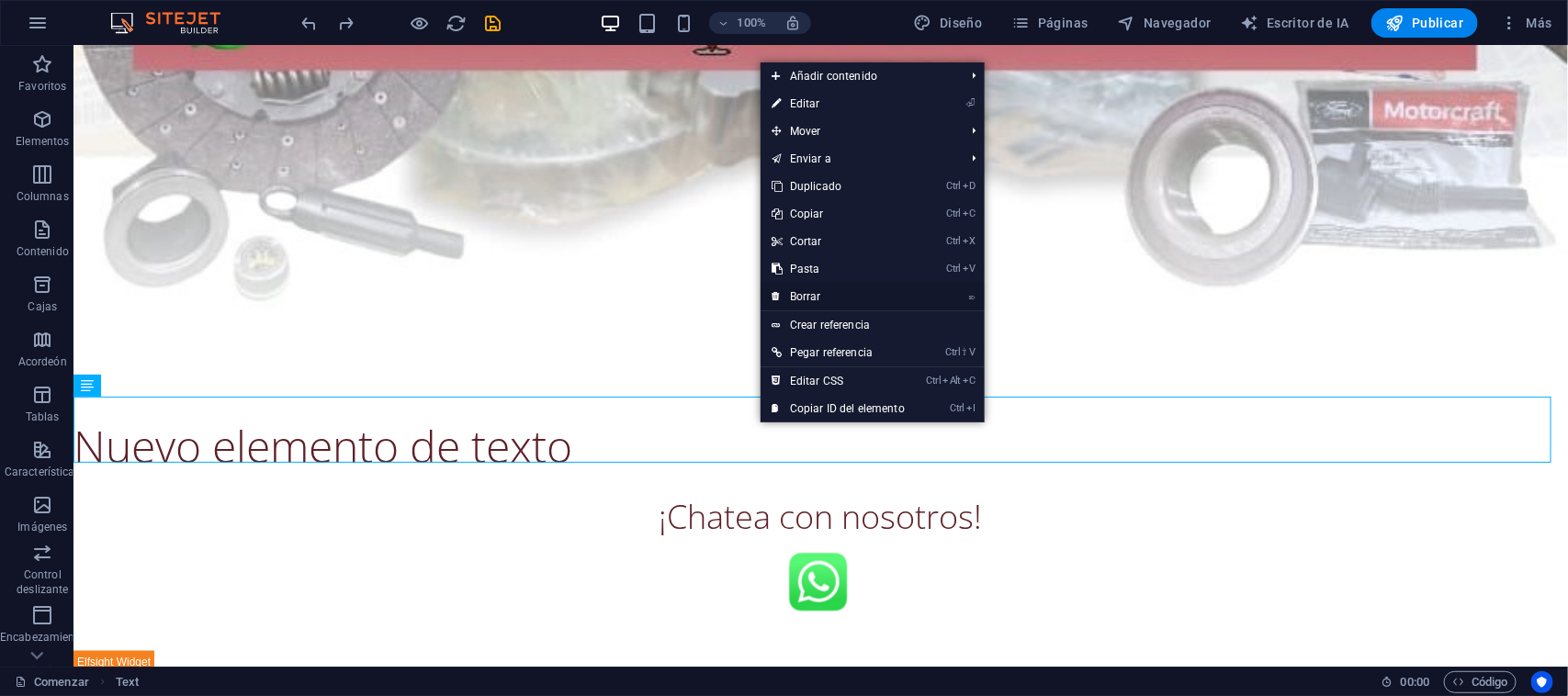 click on "⌦ Borrar" at bounding box center (838, 297) 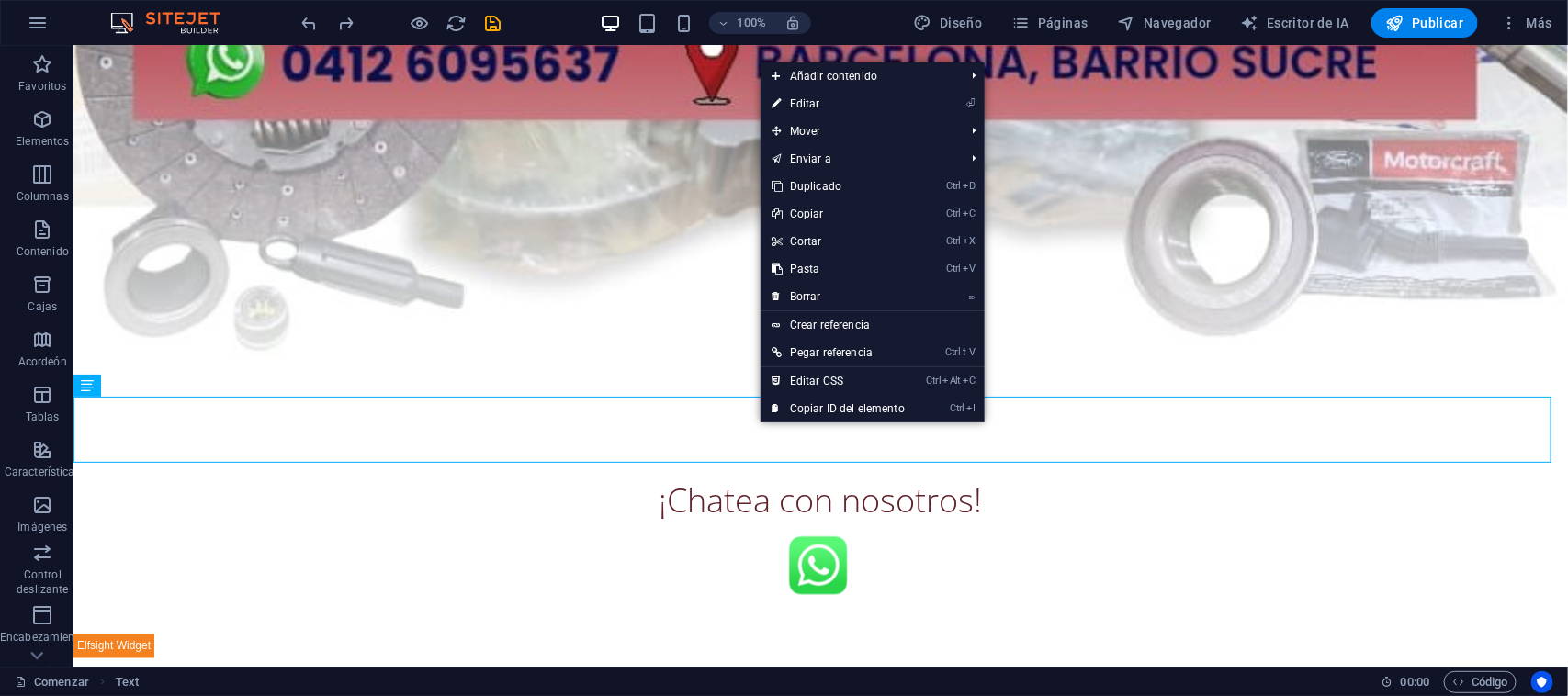 scroll, scrollTop: 1010, scrollLeft: 0, axis: vertical 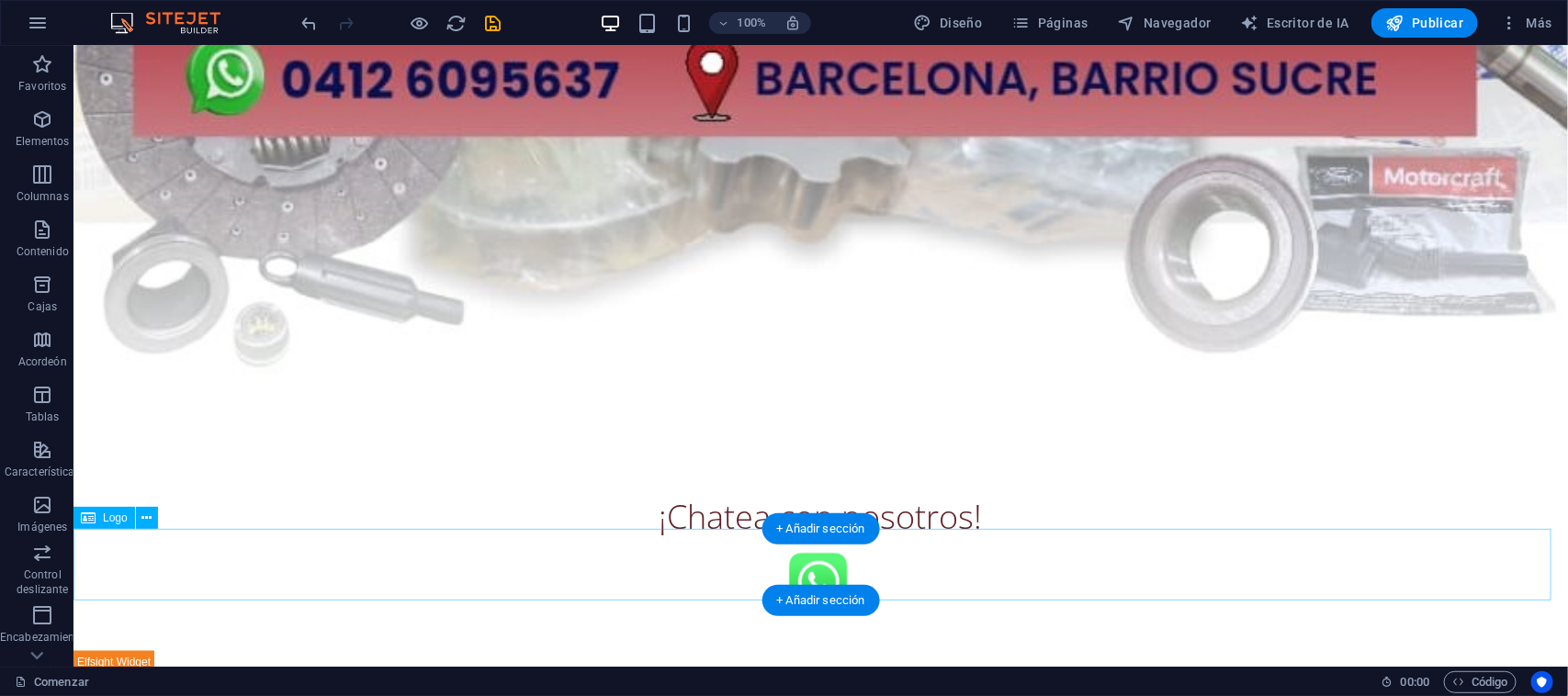 click at bounding box center [819, 580] 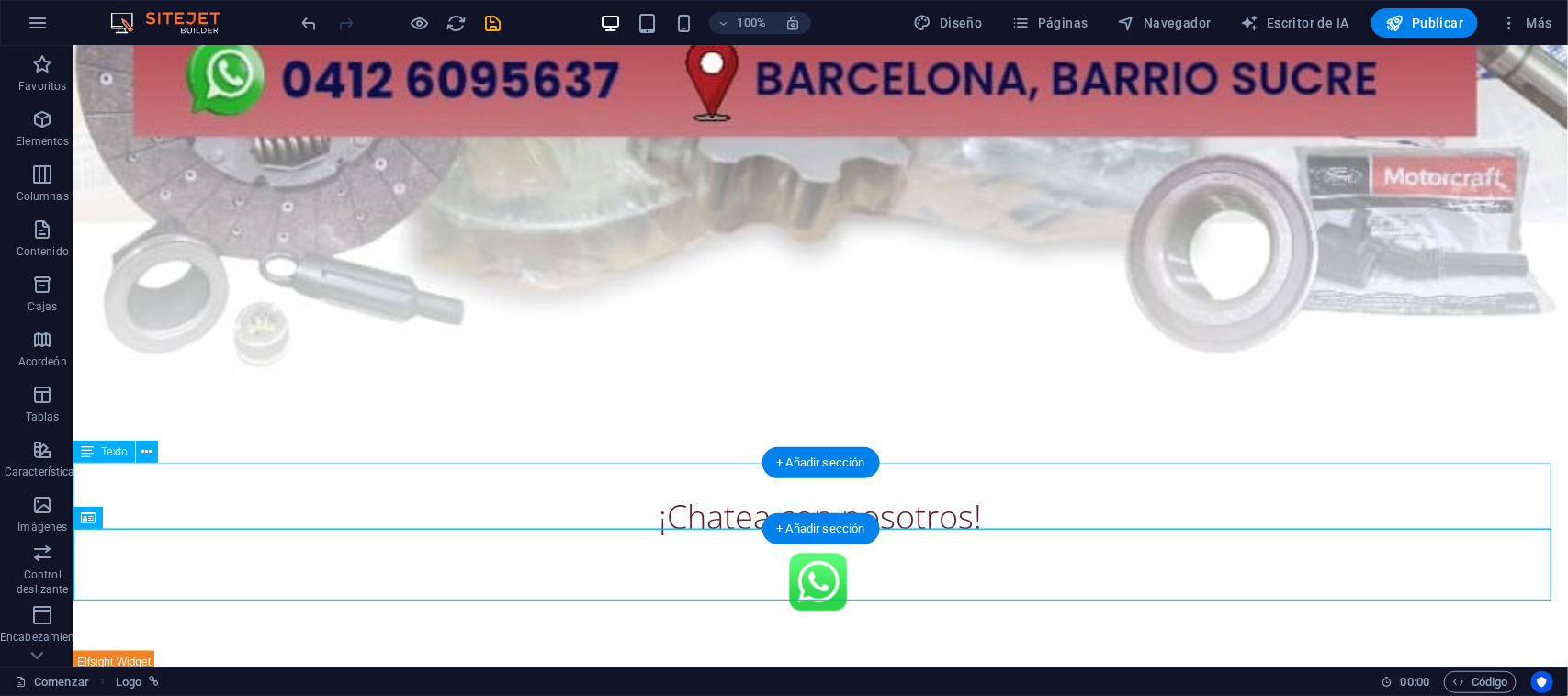 click on "¡Chatea con nosotros!" at bounding box center [819, 511] 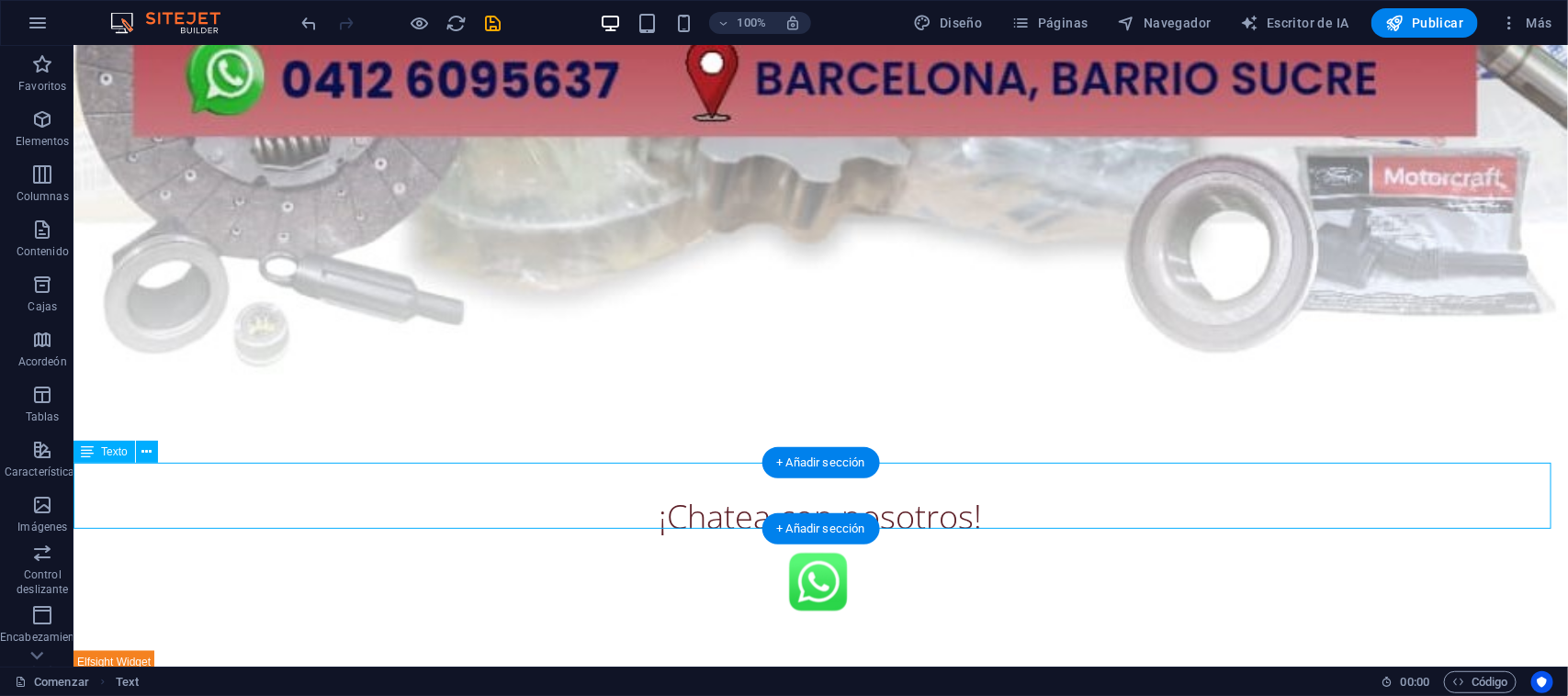 click on "¡Chatea con nosotros!" at bounding box center (819, 511) 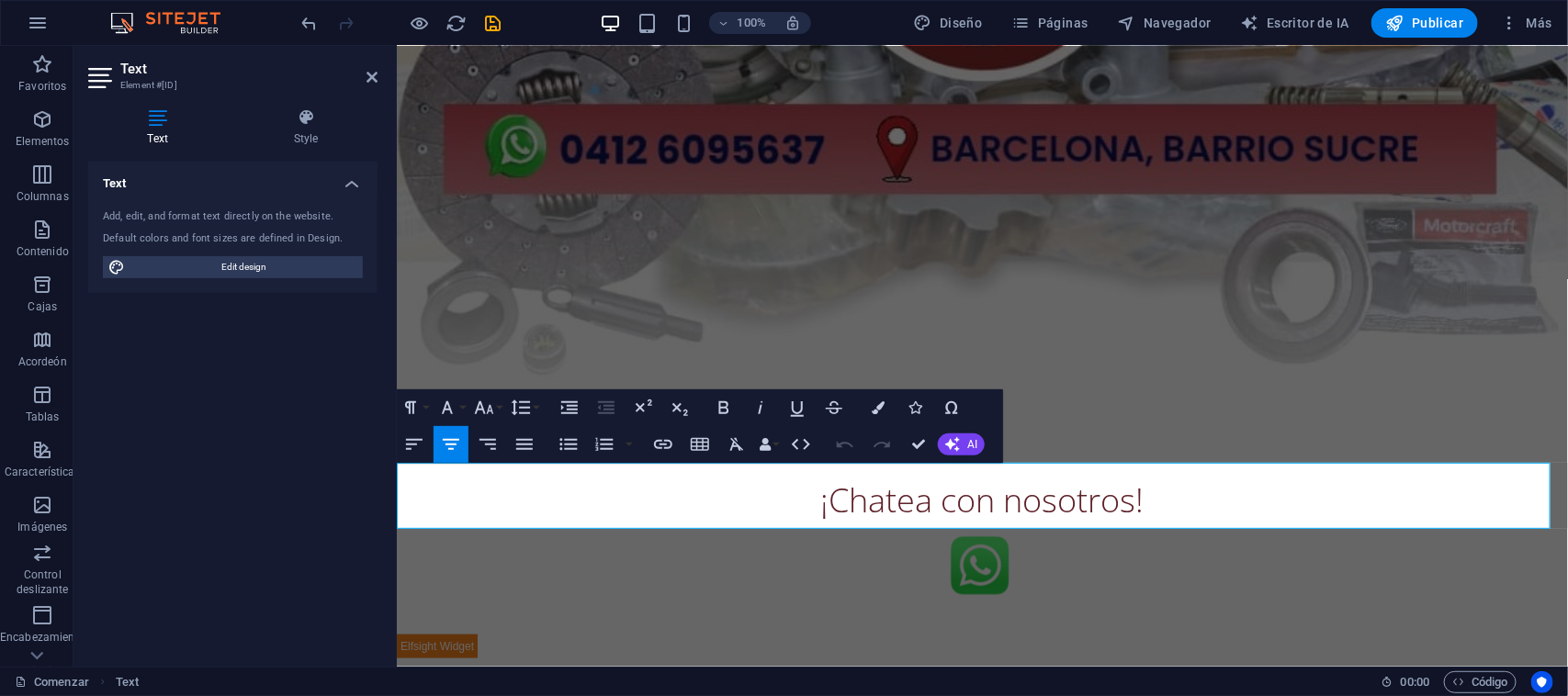 scroll, scrollTop: 698, scrollLeft: 0, axis: vertical 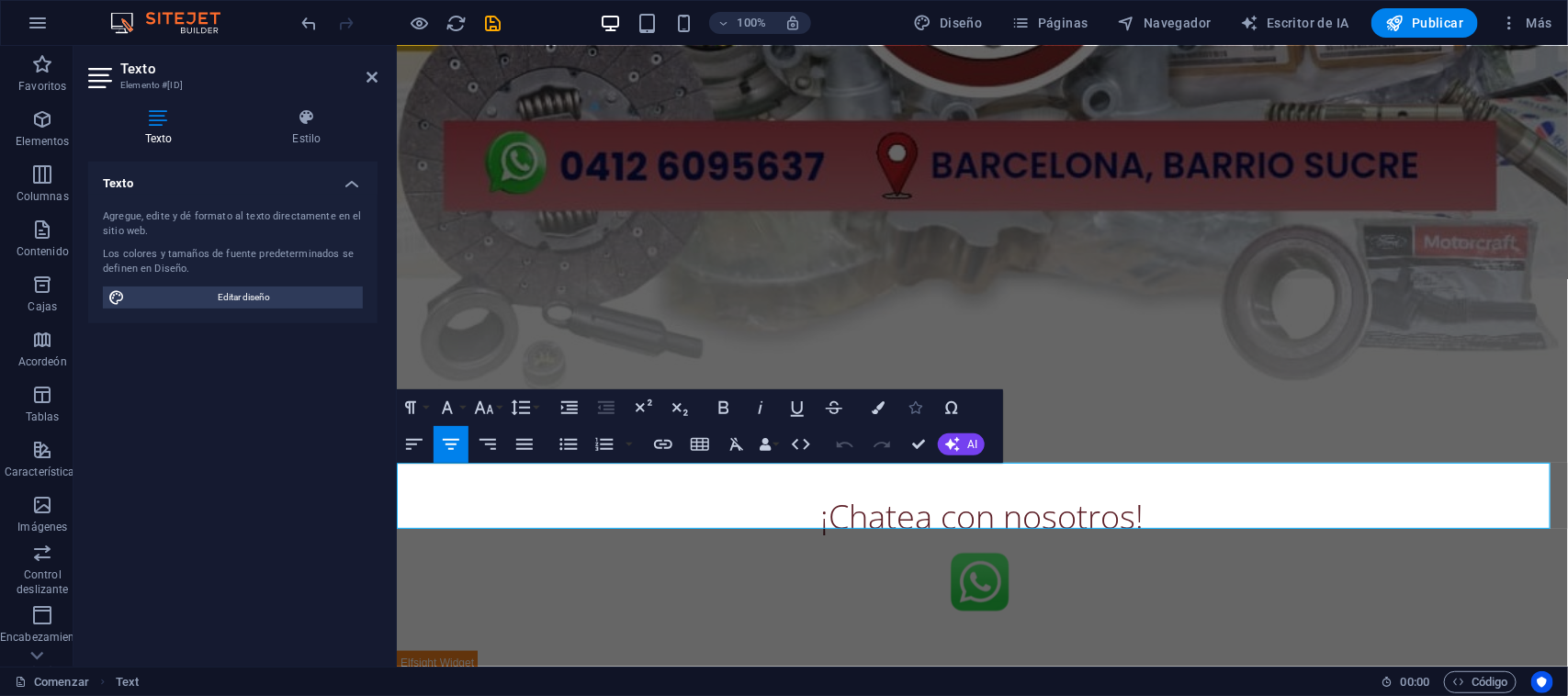 click at bounding box center (915, 408) 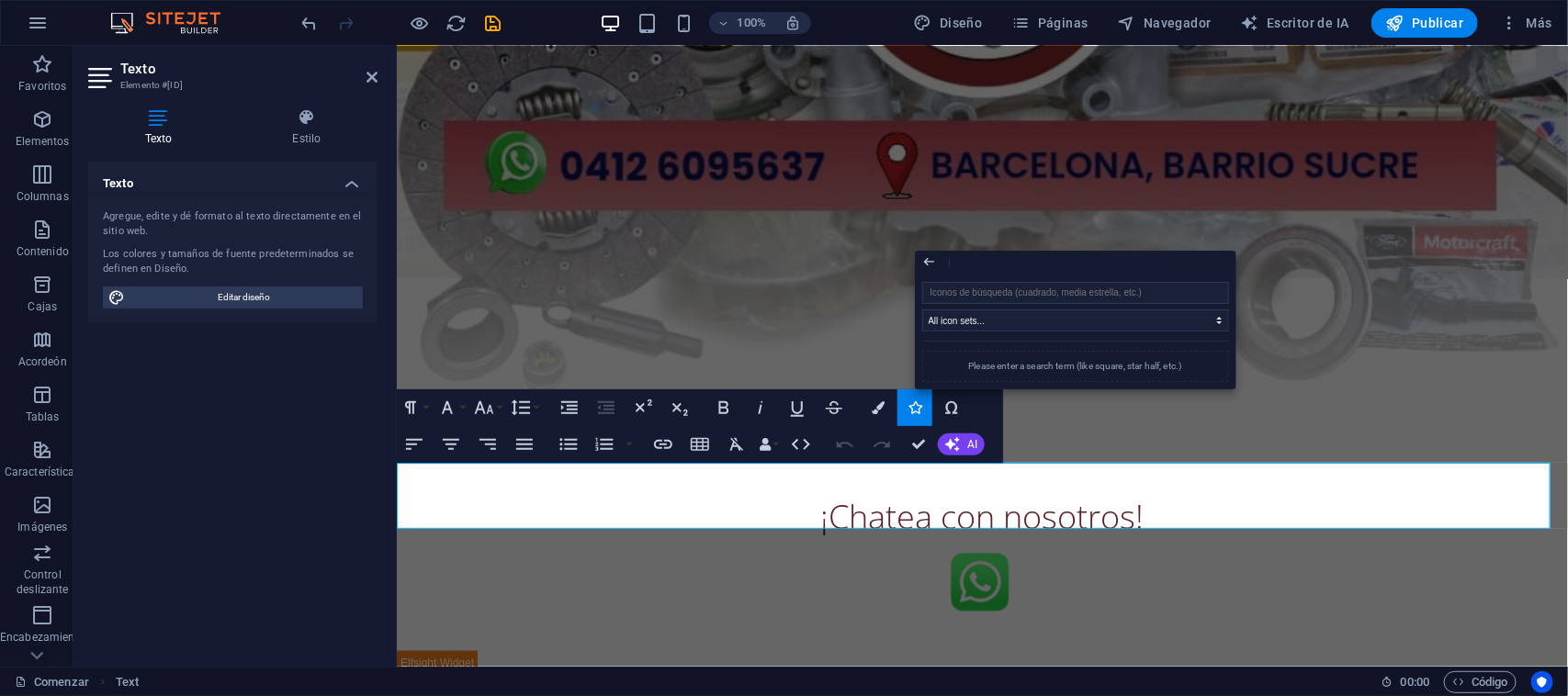 click on "Agregue, edite y dé formato al texto directamente en el sitio web. Los colores y tamaños de fuente predeterminados se definen en Diseño. Editar diseño" at bounding box center (232, 259) 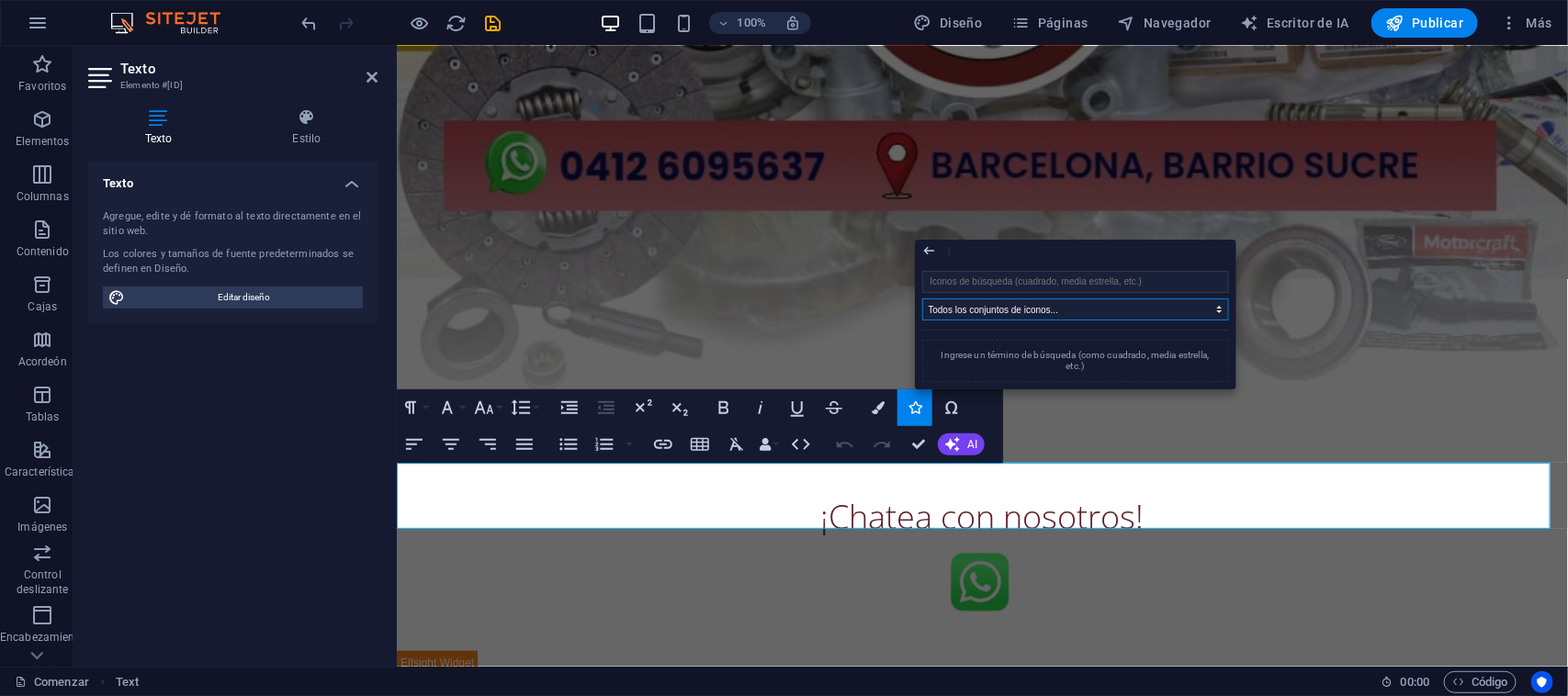 click on "Todos los conjuntos de iconos... IcoFont Ionicones Marcas FontAwesome FontAwesome Duotone FontAwesome Sólido FontAwesome Regular FontAwesome Light Fuente Awesome delgada FontAwesome Sharp Solid FontAwesome Sharp Regular FontAwesome Luz nítida FontAwesome Sharp Thin" at bounding box center [1076, 309] 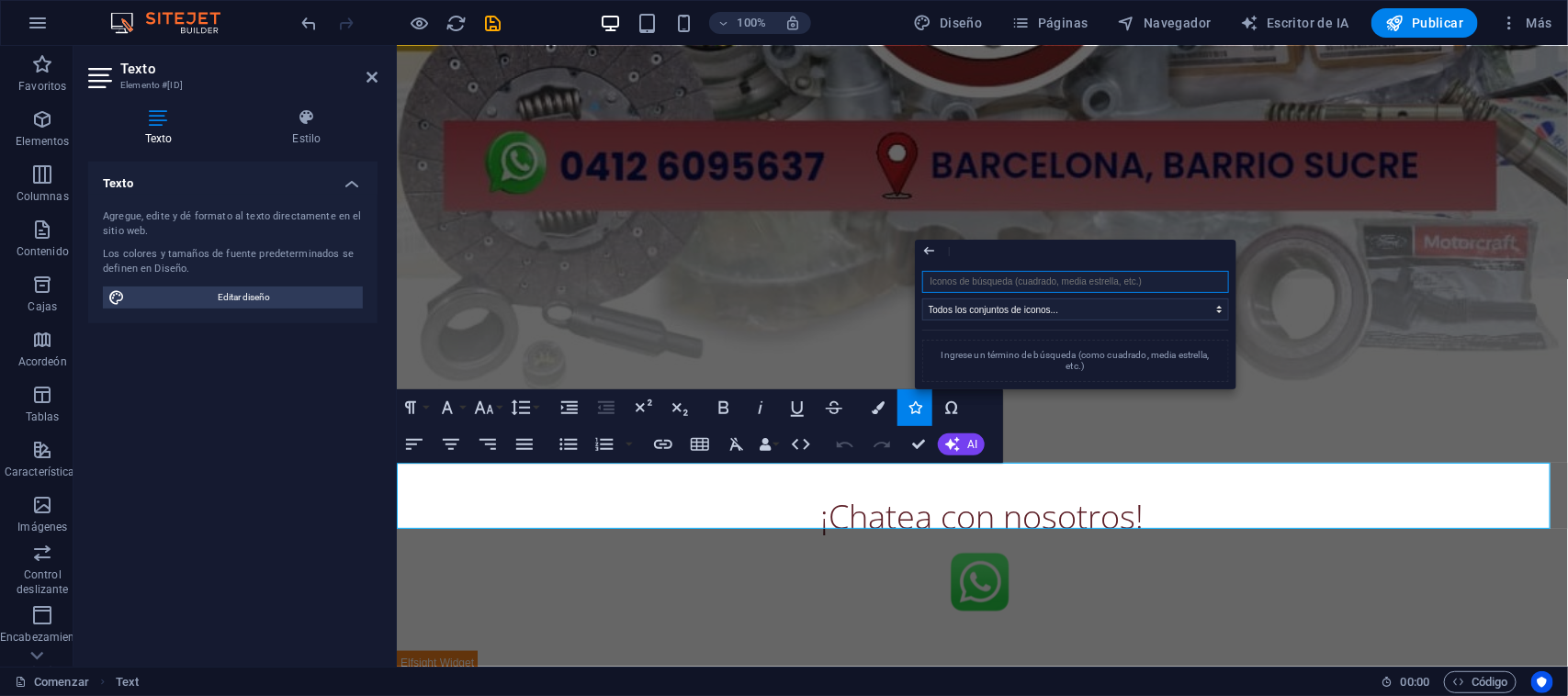 click at bounding box center (1076, 282) 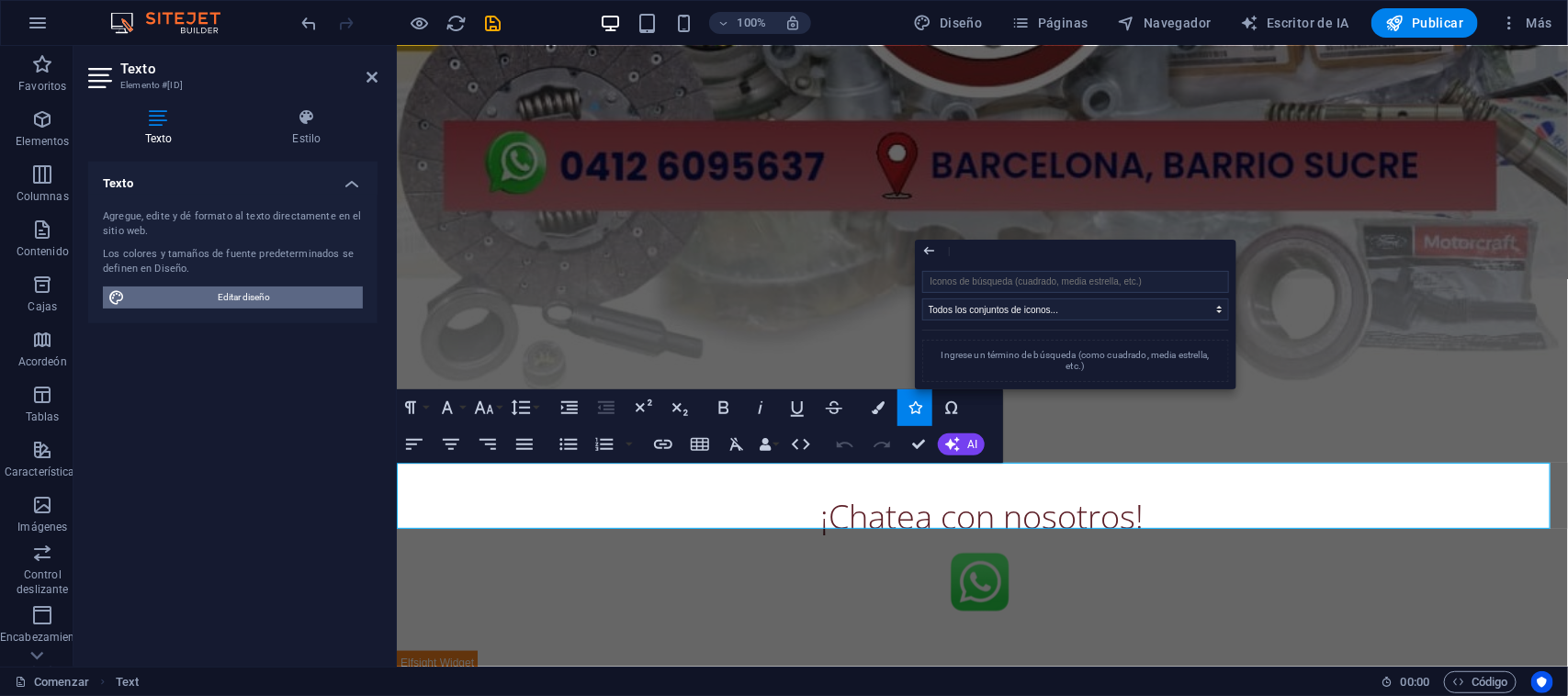 click on "Editar diseño" at bounding box center (243, 297) 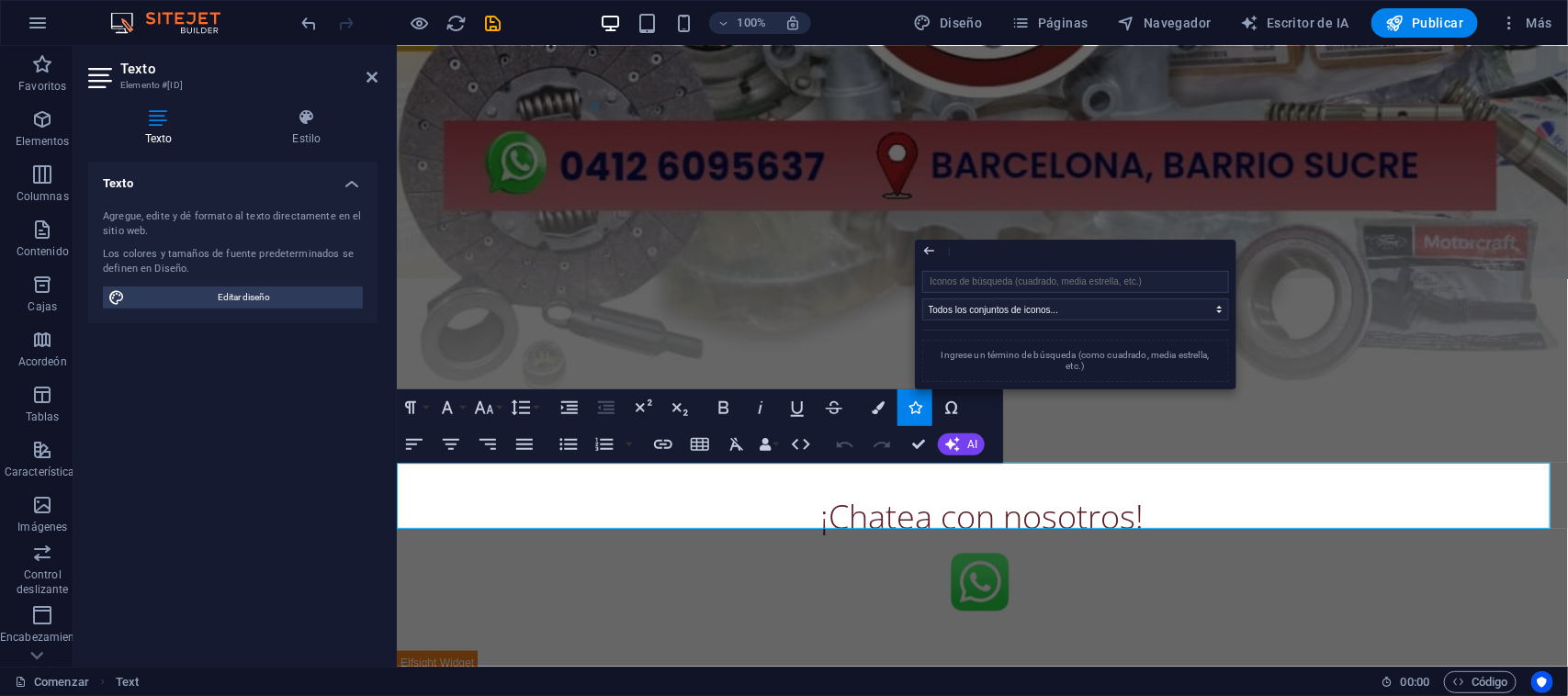 select on "rem" 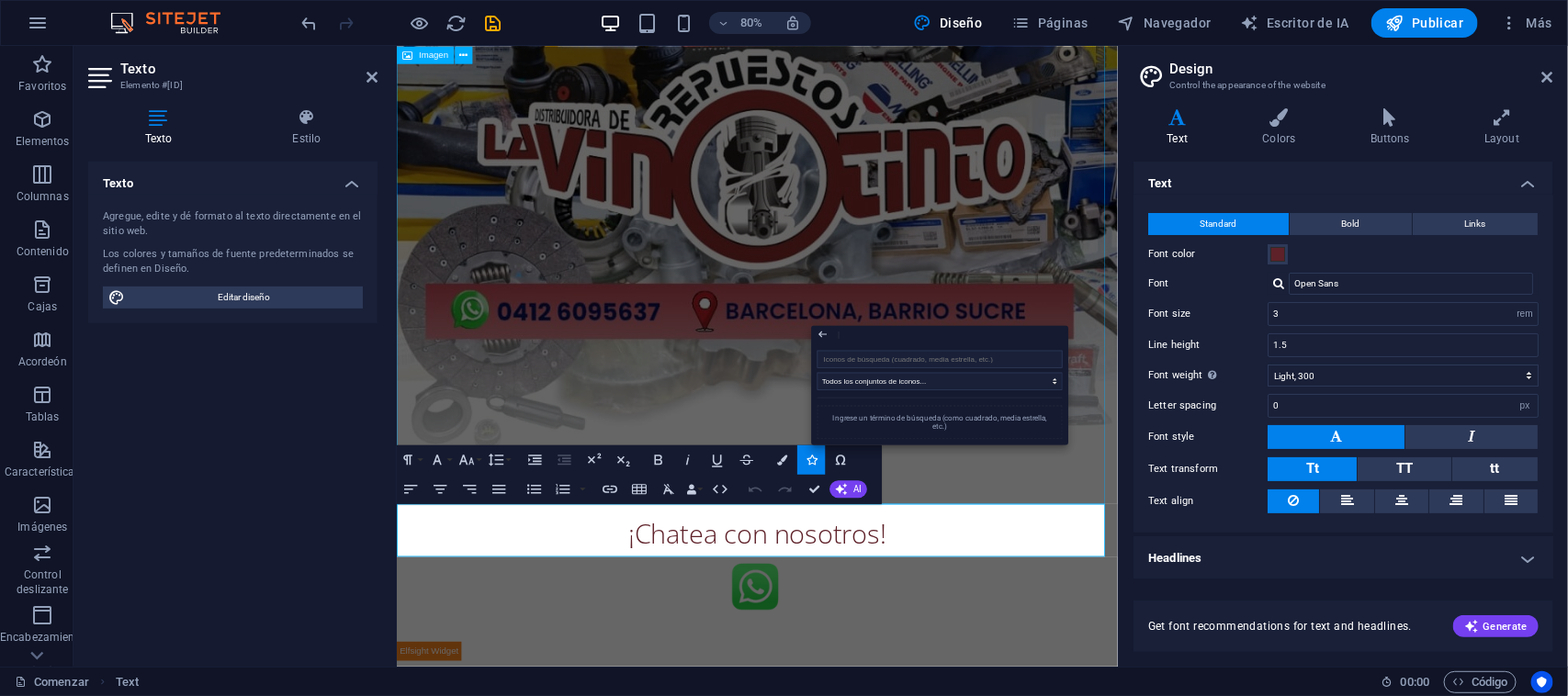 scroll, scrollTop: 282, scrollLeft: 0, axis: vertical 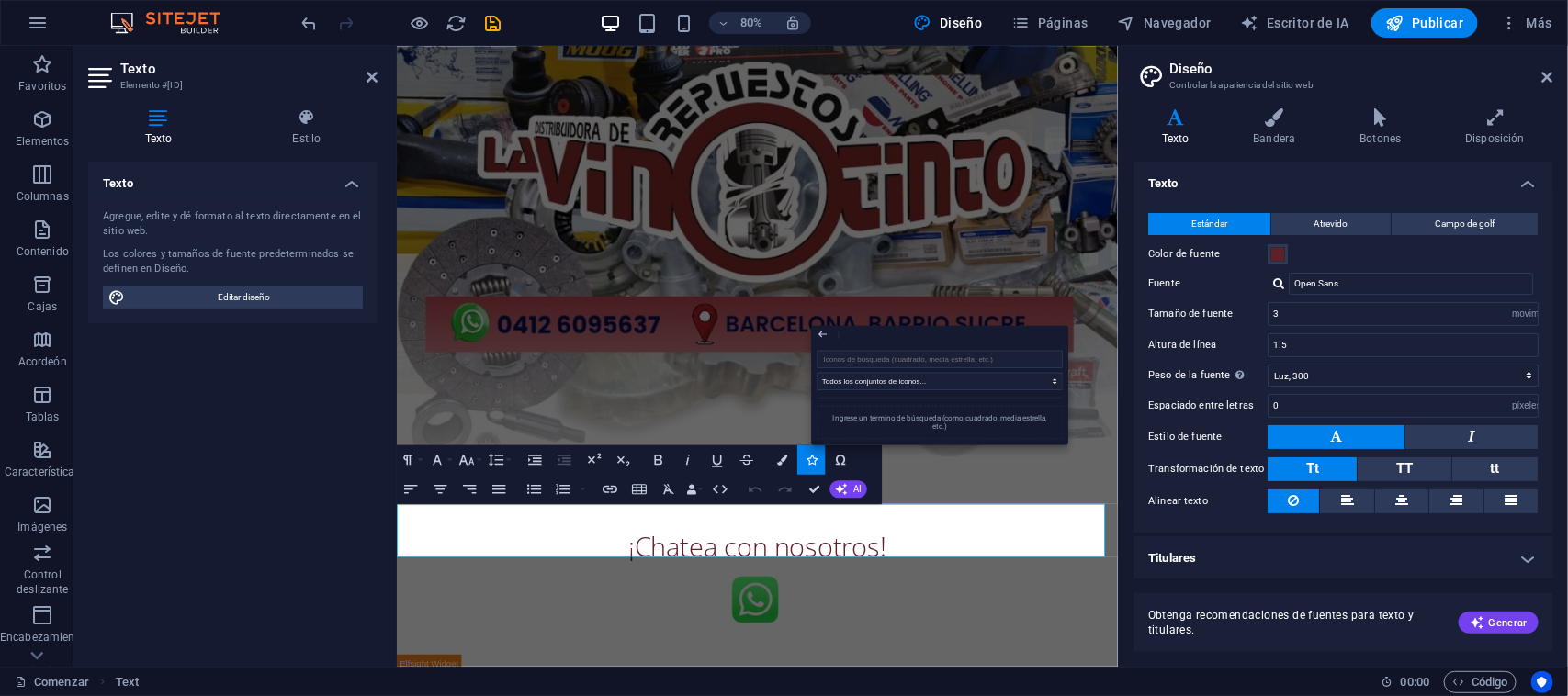 click on "Titulares" at bounding box center (1343, 558) 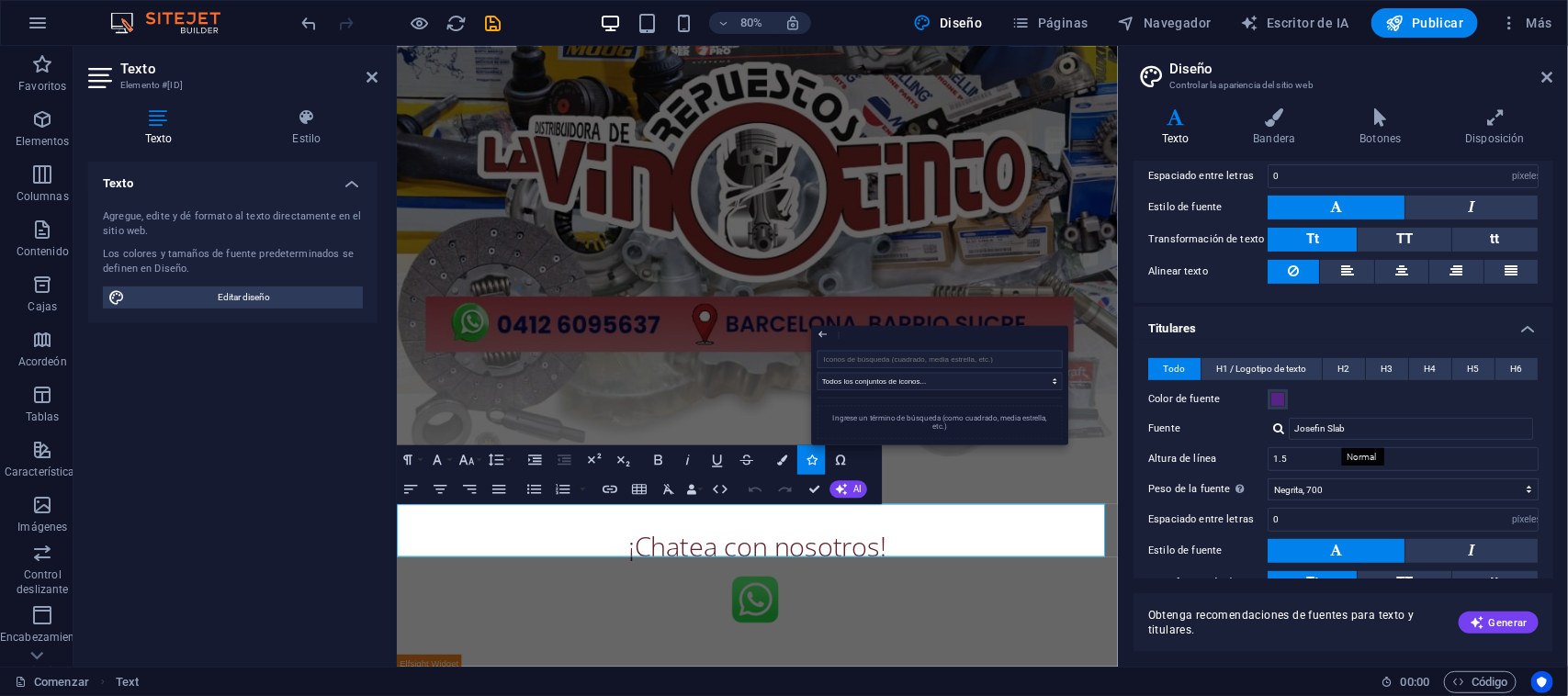 scroll, scrollTop: 356, scrollLeft: 0, axis: vertical 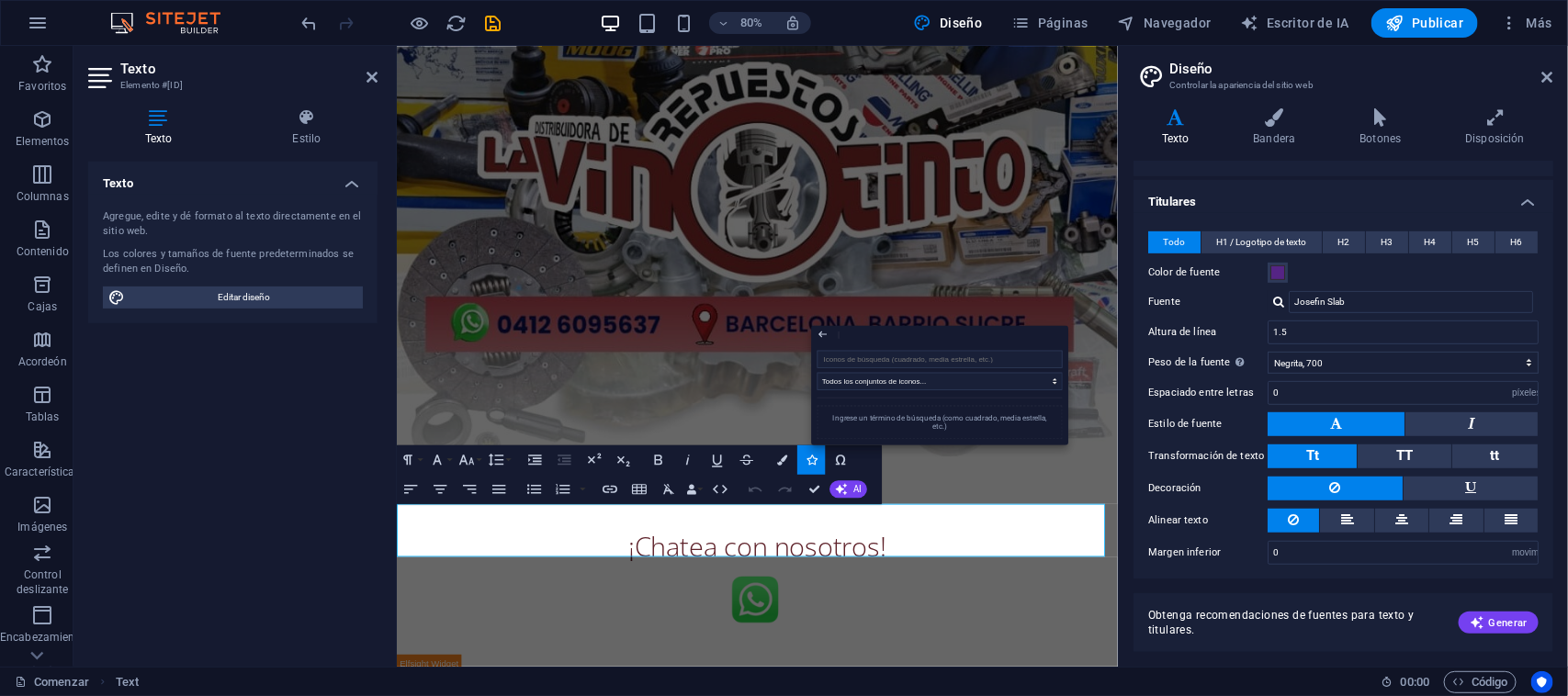 click on "Titulares" at bounding box center [1343, 196] 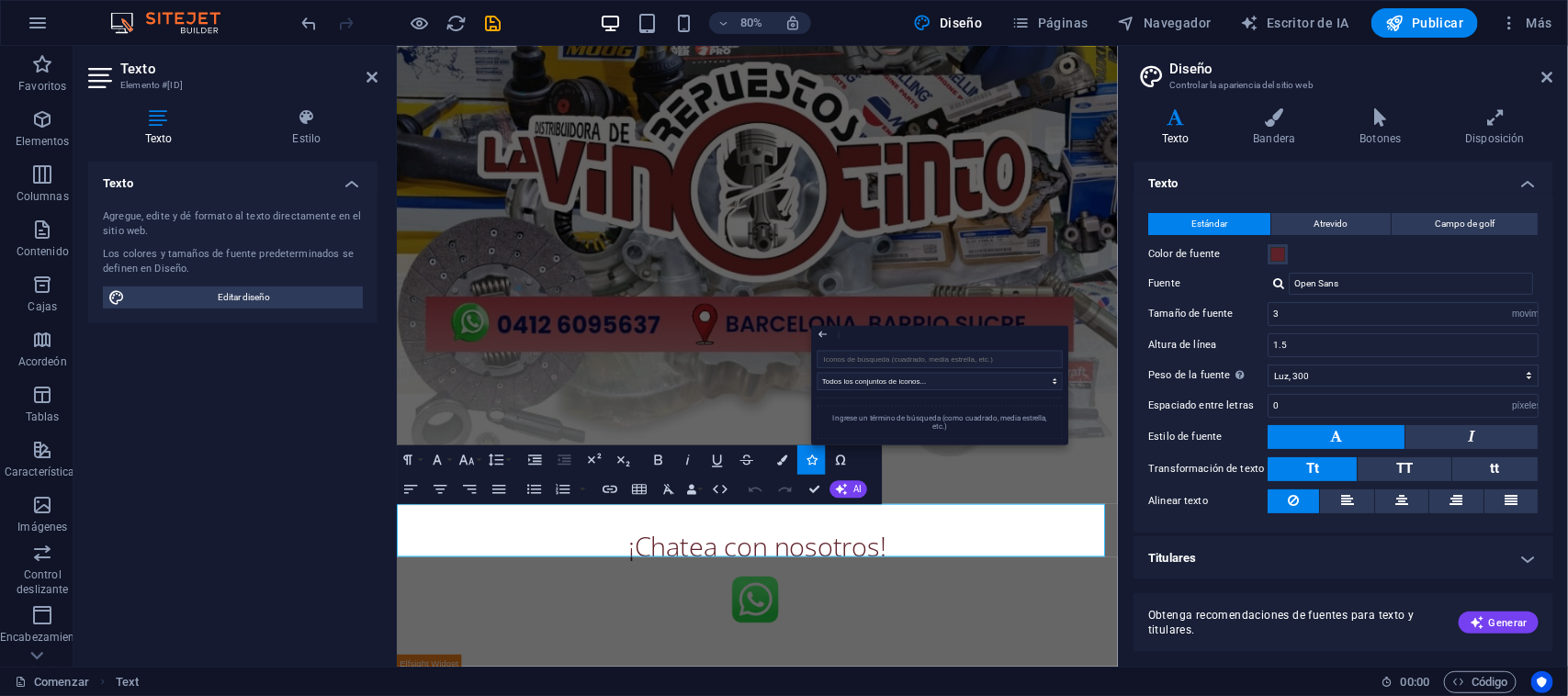 click on "Texto Bandera Botones Disposición Texto Estándar Atrevido Campo de golf Color de fuente Fuente Open Sans Tamaño de fuente 3 movimiento rápido del ojo píxeles Altura de línea 1.5 Peso de la fuente Para mostrar el grosor de la fuente correctamente, es posible que sea necesario habilitarlo.  Administrar fuentes Delgado, 100 Extra ligero, 200 Luz, 300 Regular, 400 Mediano, 500 Seminegrita, 600 Negrita, 700 Extra-negrita, 800 Negro, 900 Espaciado entre letras 0 movimiento rápido del ojo píxeles Estilo de fuente Transformación de texto Tt TT tt Alinear texto Peso de la fuente Para mostrar el grosor de la fuente correctamente, es posible que sea necesario habilitarlo.  Administrar fuentes Delgado, 100 Extra ligero, 200 Luz, 300 Regular, 400 Mediano, 500 Seminegrita, 600 Negrita, 700 Extra-negrita, 800 Negro, 900 Por defecto Flotar / Activo Color de fuente Color de fuente Decoración Decoración Duración de la transición 0.3 s Función de transición Facilidad Entrada fácil Salida fácil Lineal Titulares" at bounding box center [1343, 380] 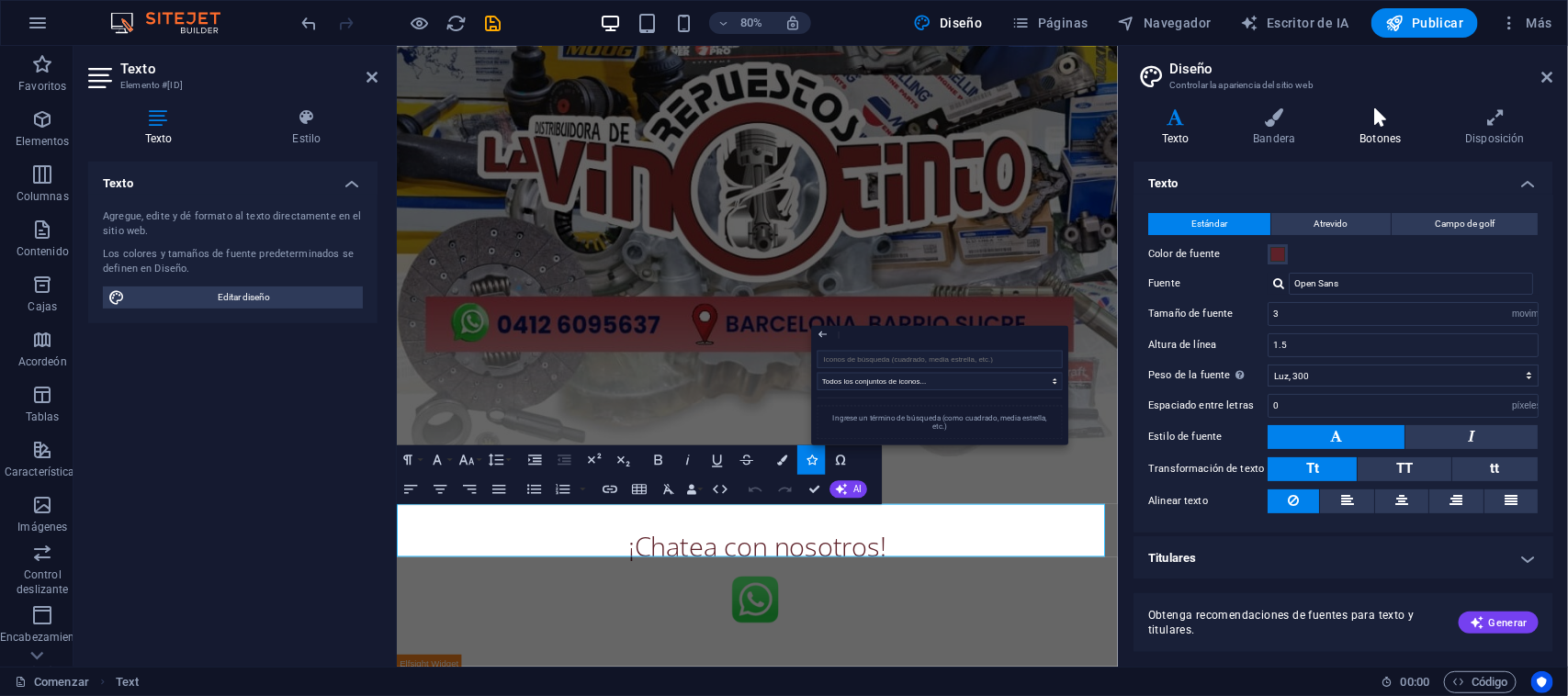 click at bounding box center (1381, 118) 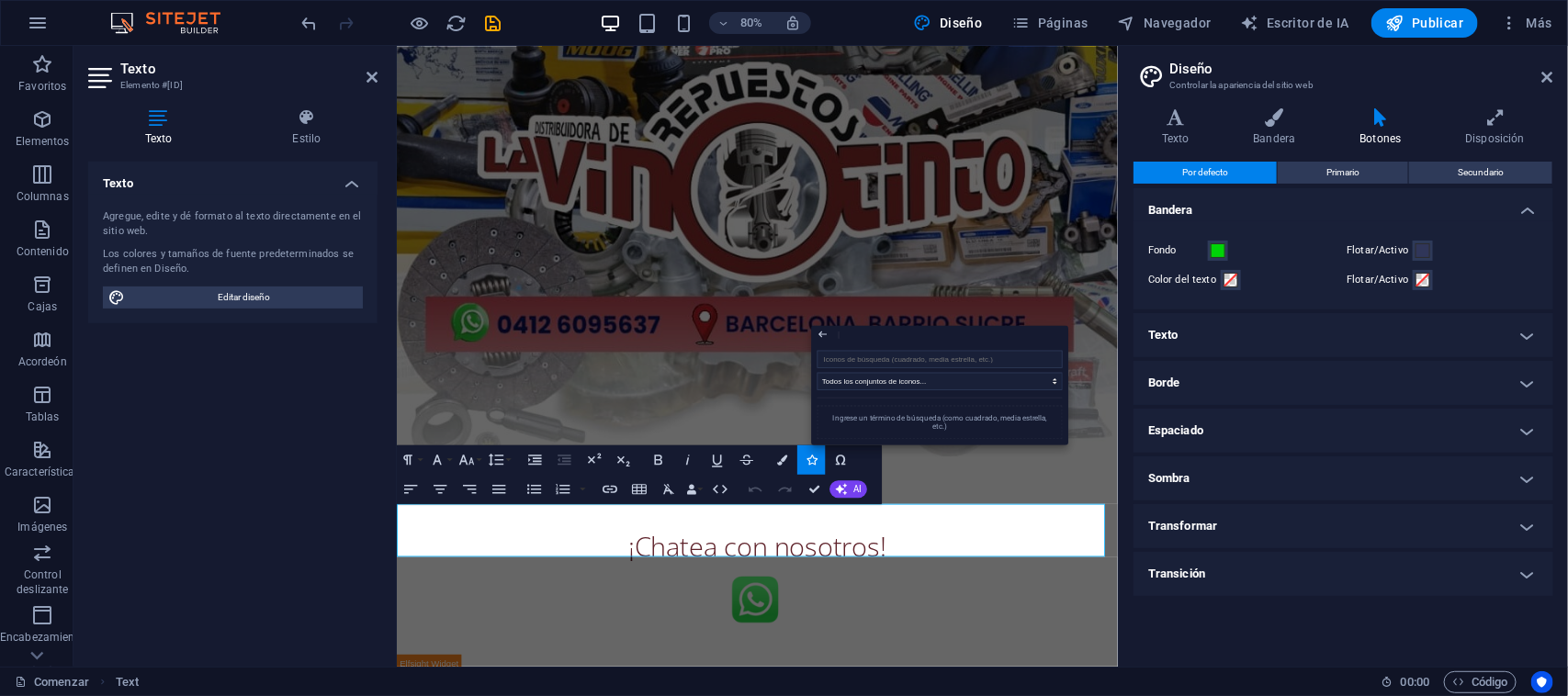 click on "Texto" at bounding box center [1343, 335] 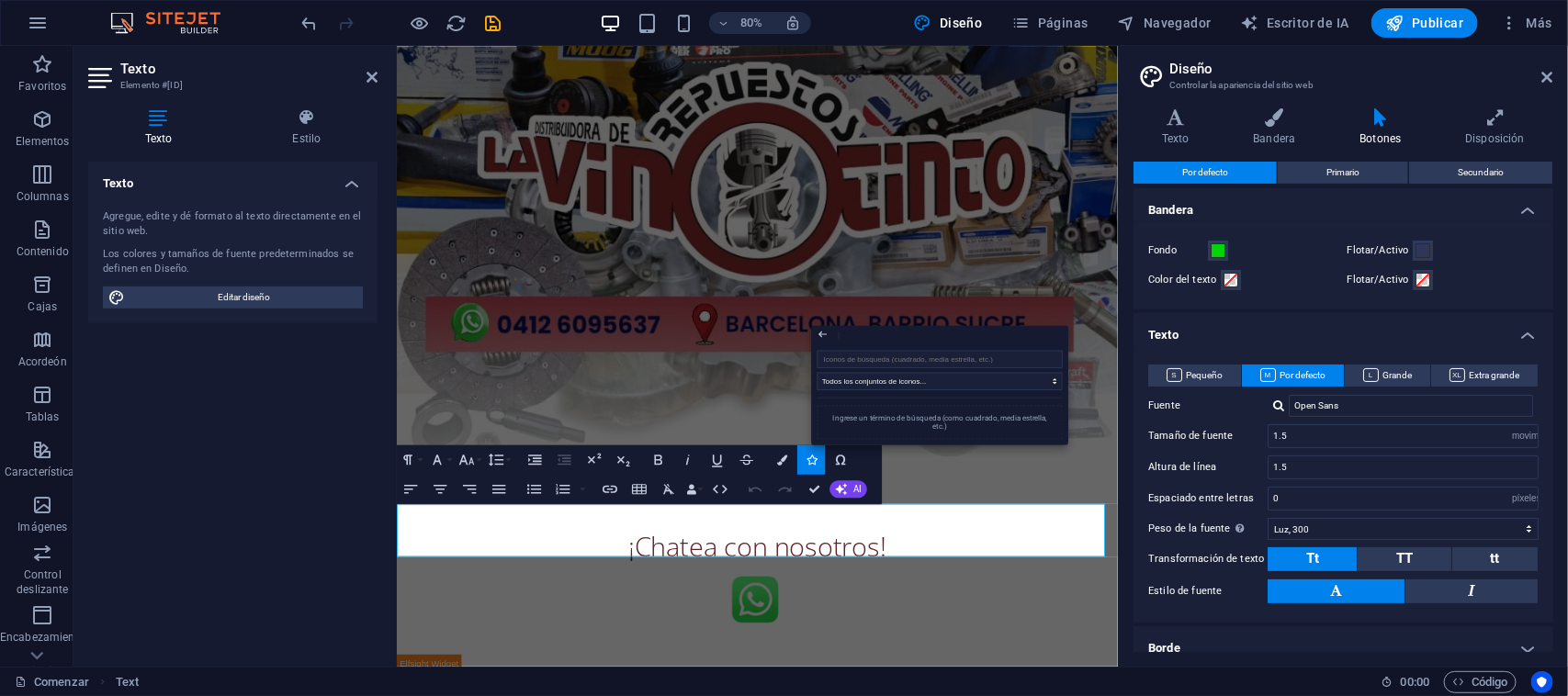 click on "Texto" at bounding box center (1343, 330) 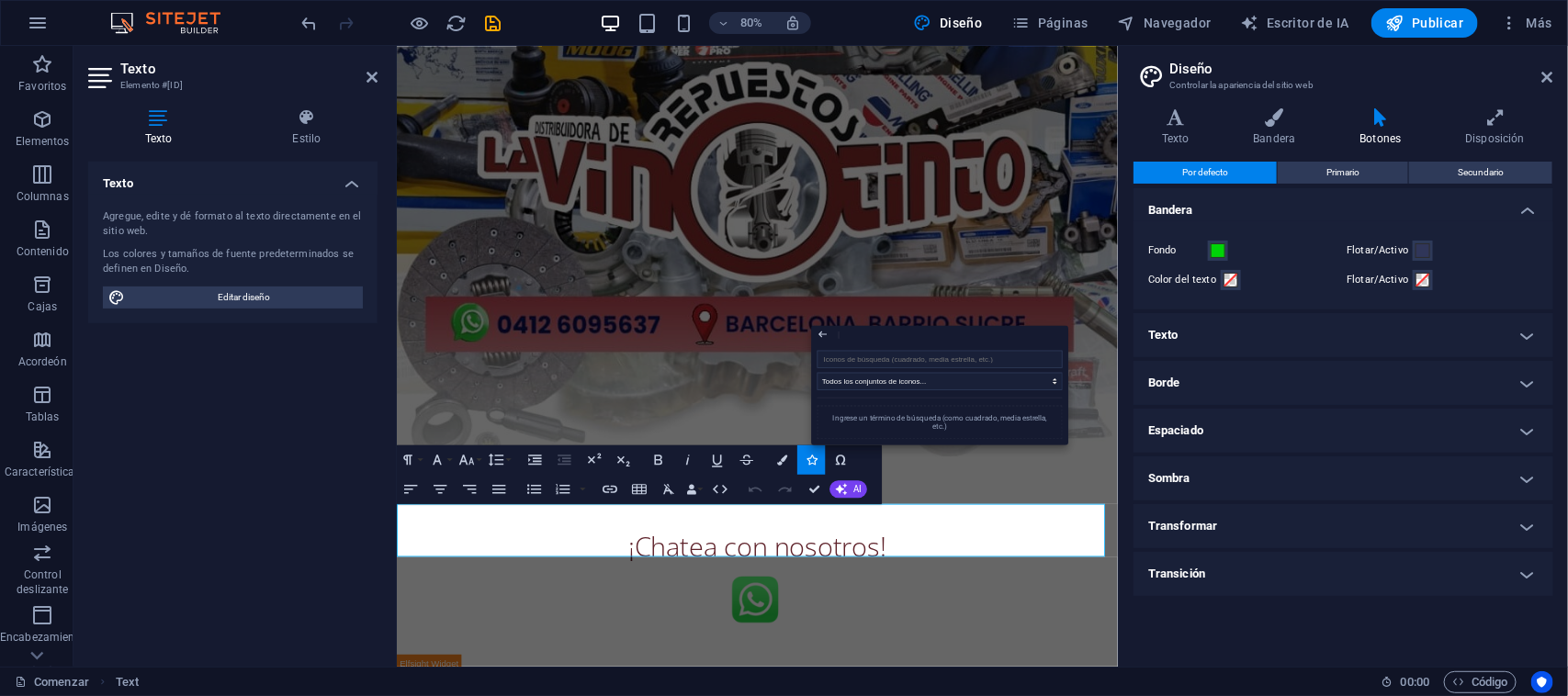 click on "Borde" at bounding box center (1343, 383) 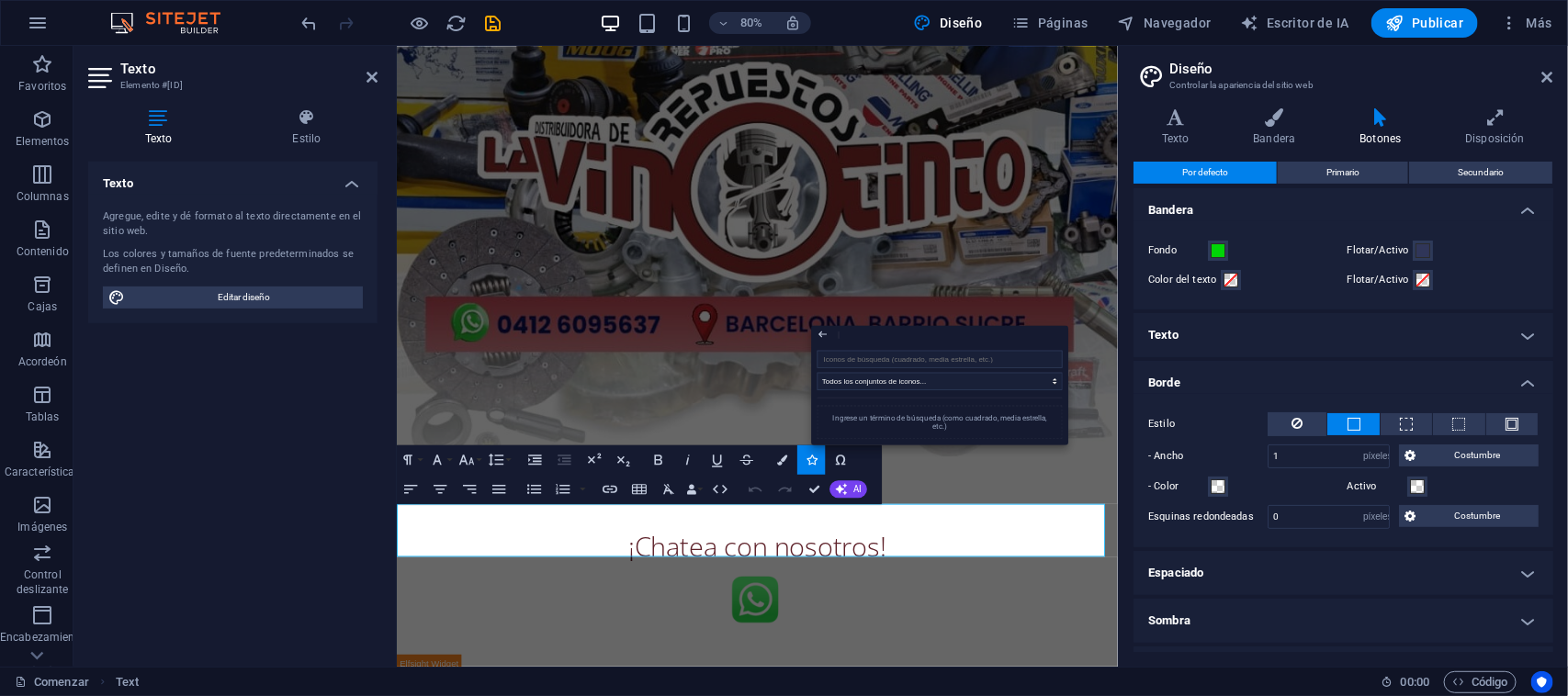 click on "Borde" at bounding box center [1343, 377] 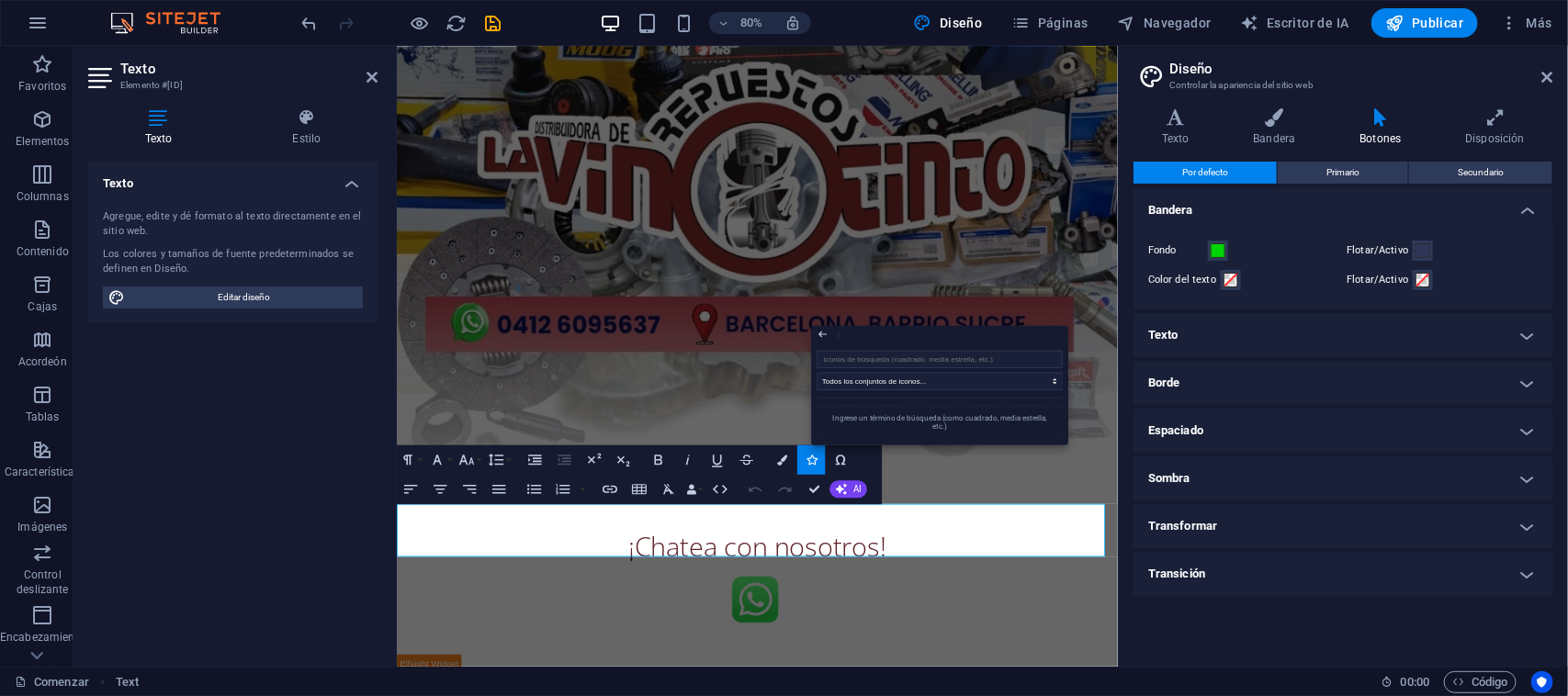 click on "Espaciado" at bounding box center [1343, 431] 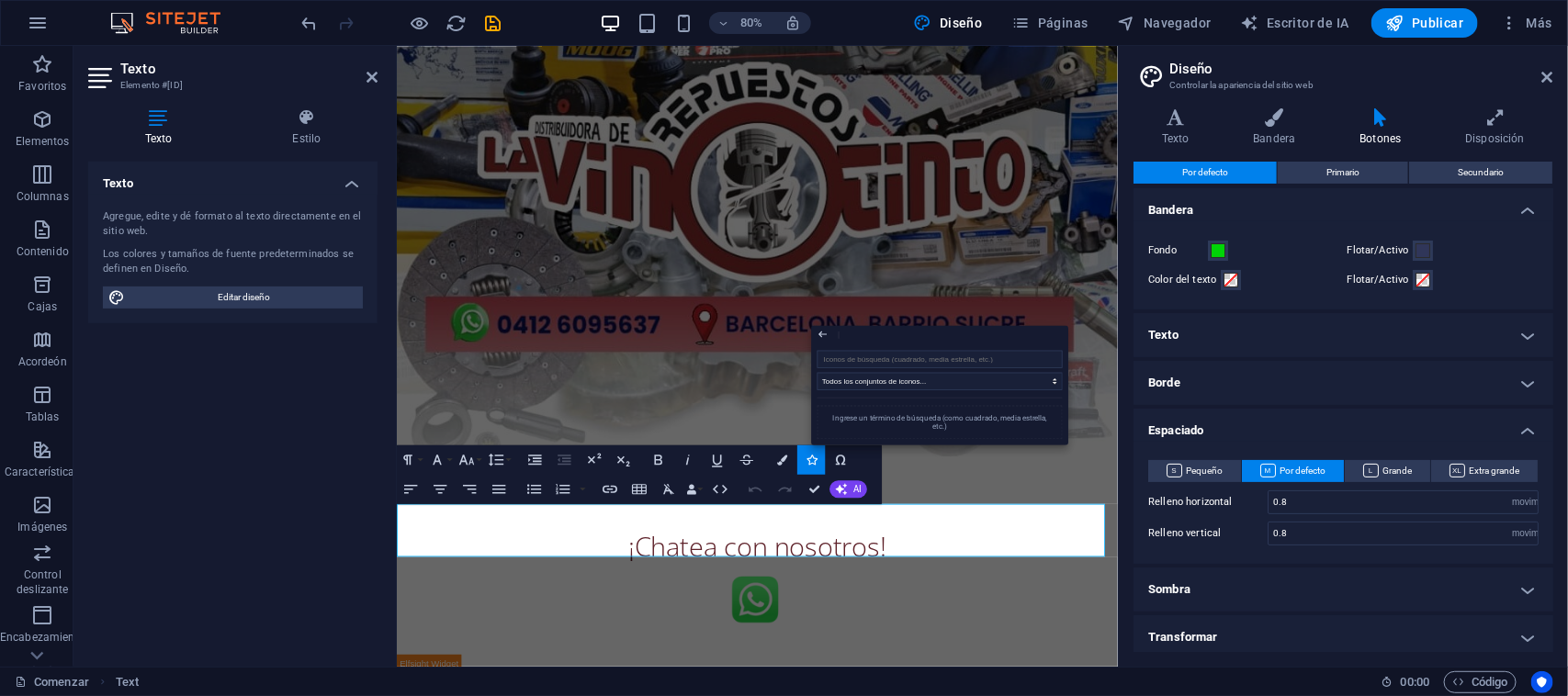 click on "Pequeño Por defecto Grande Extra grande Relleno horizontal .5 movimiento rápido del ojo píxeles Relleno vertical .25 movimiento rápido del ojo píxeles Relleno horizontal 0.8 movimiento rápido del ojo píxeles Relleno vertical 0.8 movimiento rápido del ojo píxeles Relleno horizontal 1.5 movimiento rápido del ojo píxeles Relleno vertical .75 movimiento rápido del ojo píxeles Relleno horizontal 2 movimiento rápido del ojo píxeles Relleno vertical 1 movimiento rápido del ojo píxeles" at bounding box center [1343, 502] 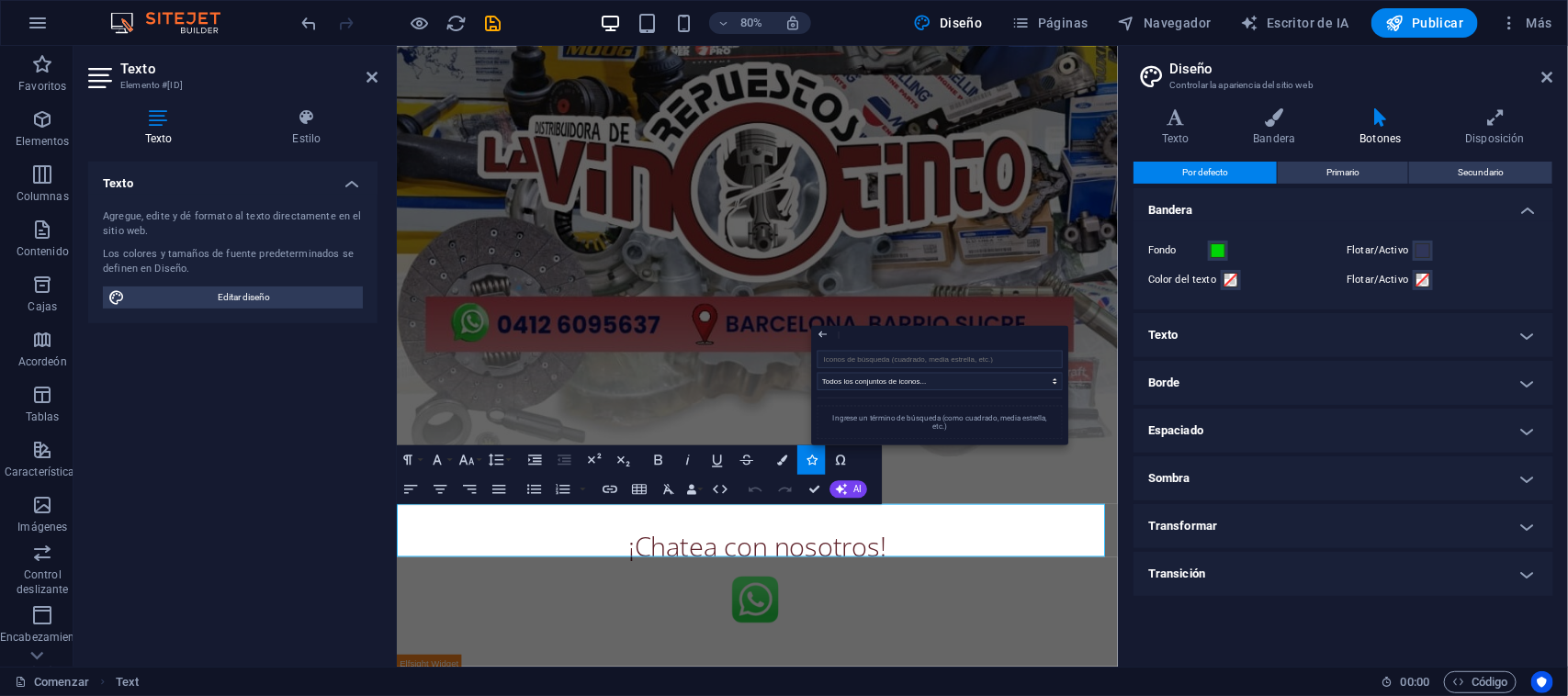 click on "Sombra" at bounding box center [1343, 478] 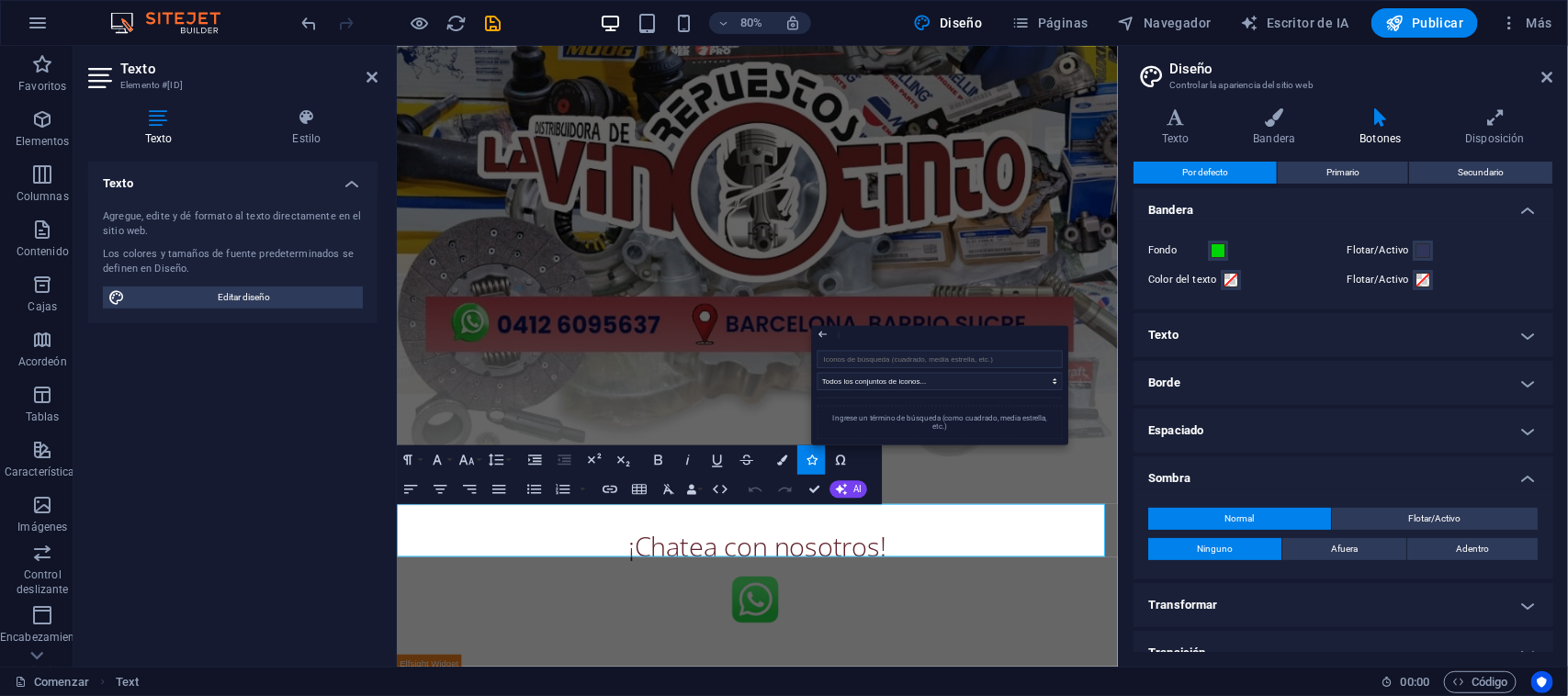 click on "Sombra" at bounding box center (1343, 473) 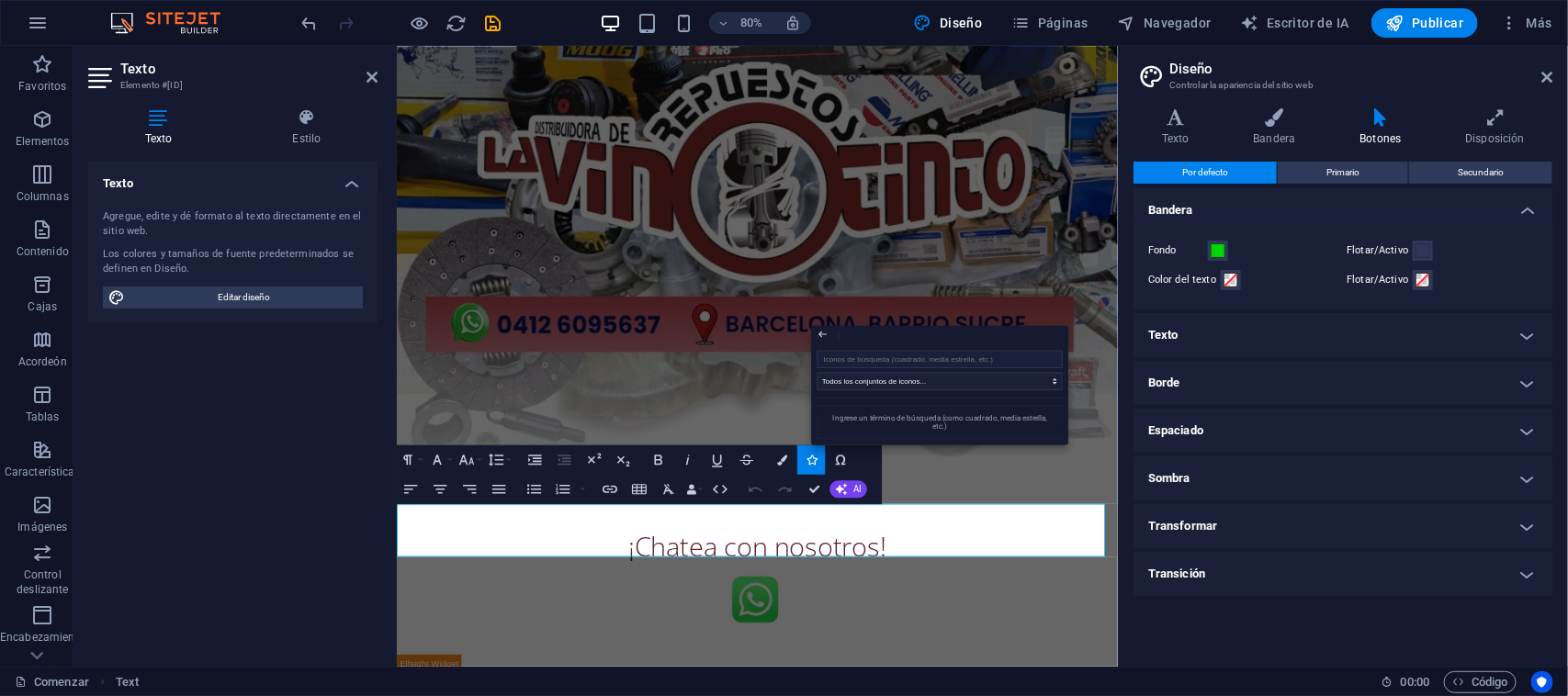 click on "Transformar" at bounding box center (1343, 526) 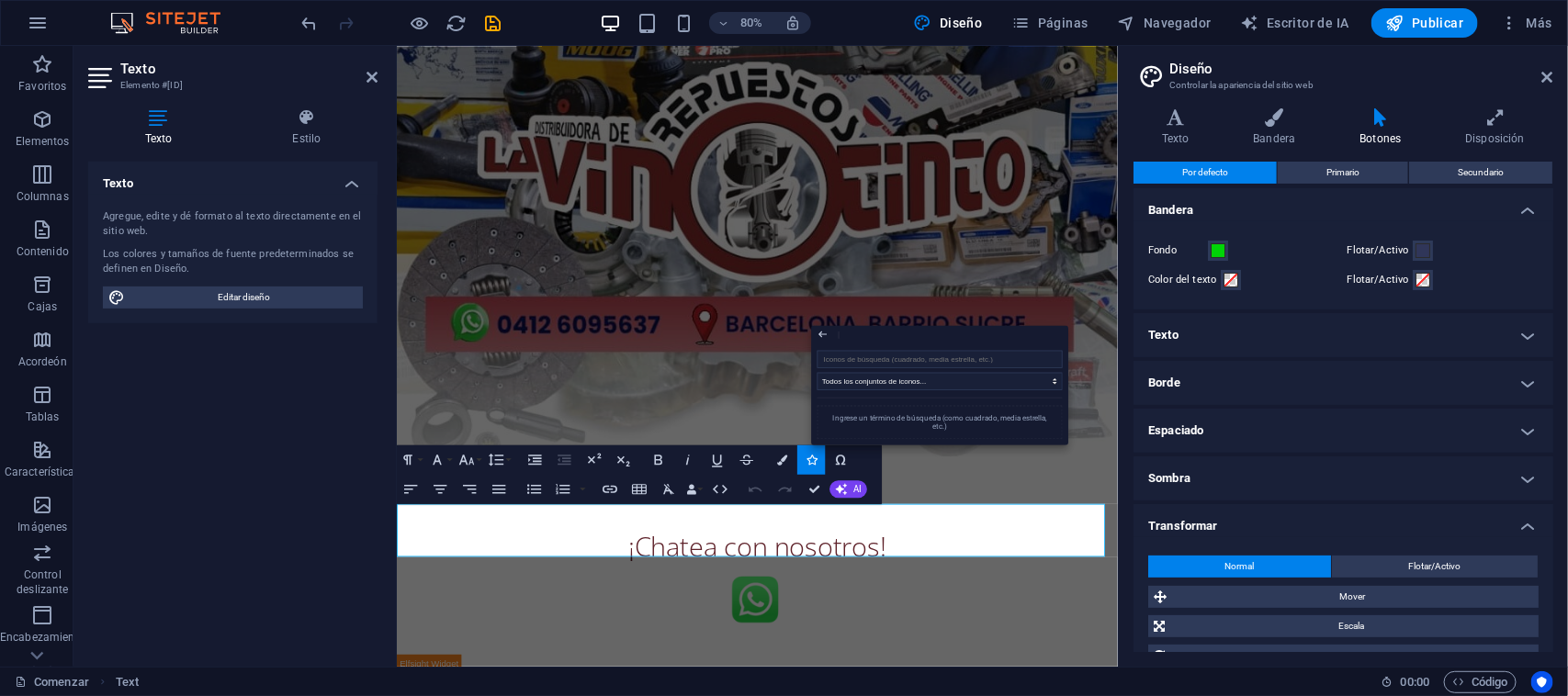 scroll, scrollTop: 107, scrollLeft: 0, axis: vertical 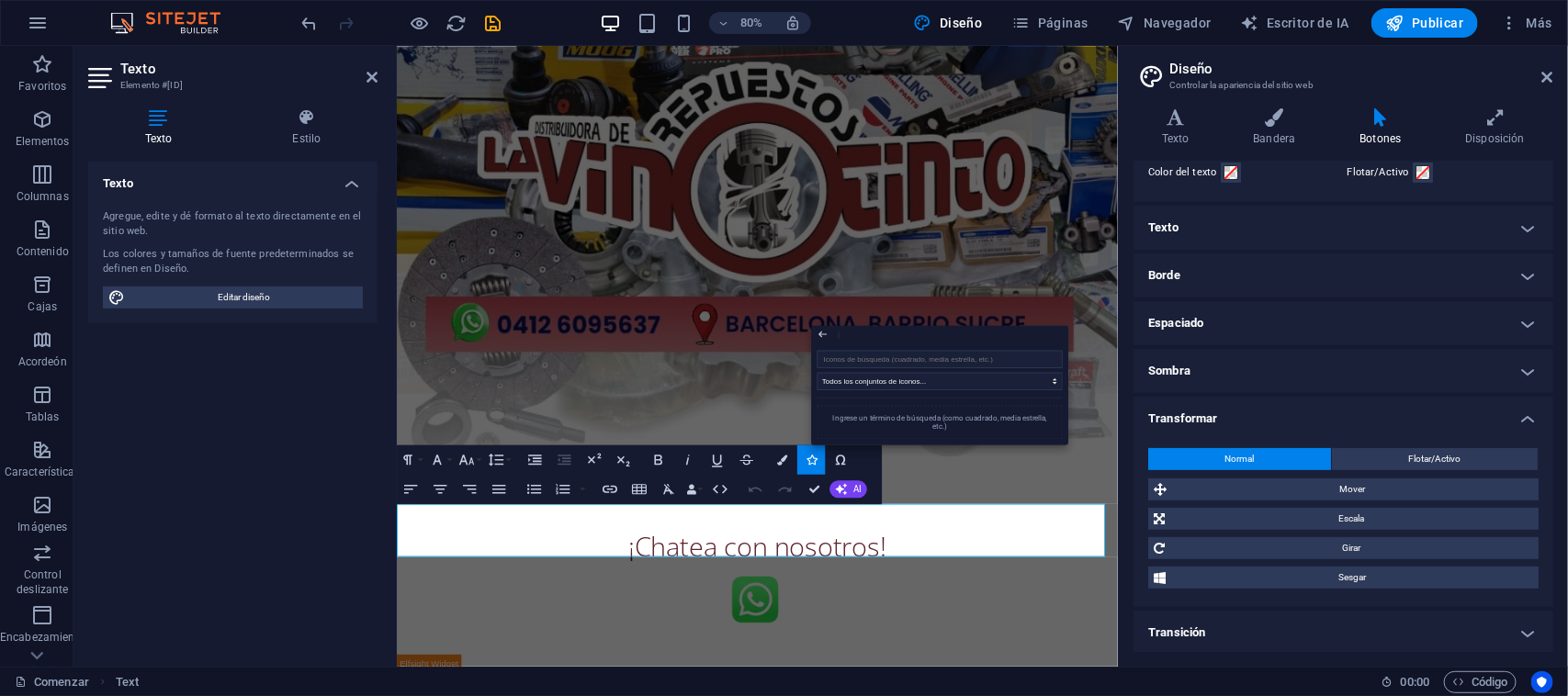 click on "Transformar" at bounding box center [1343, 413] 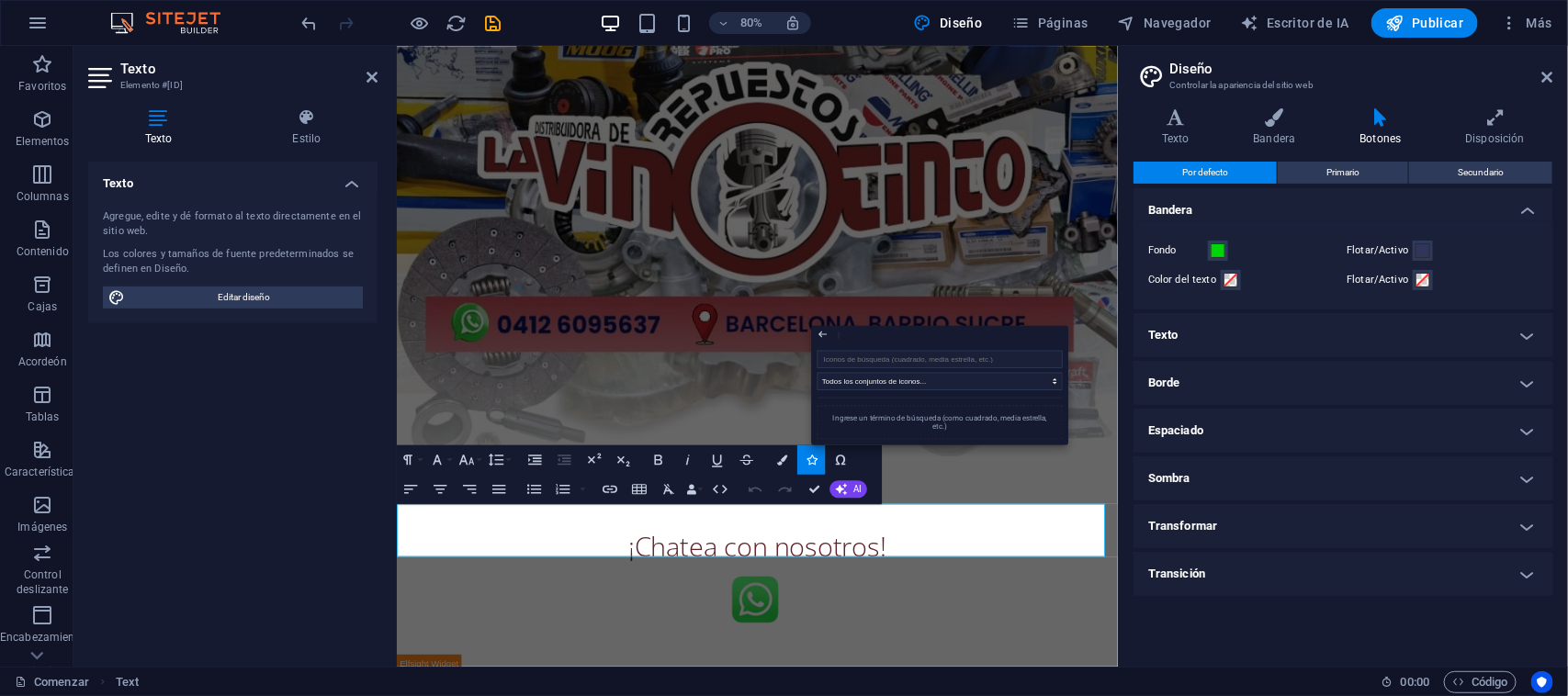 click on "Transición" at bounding box center (1343, 574) 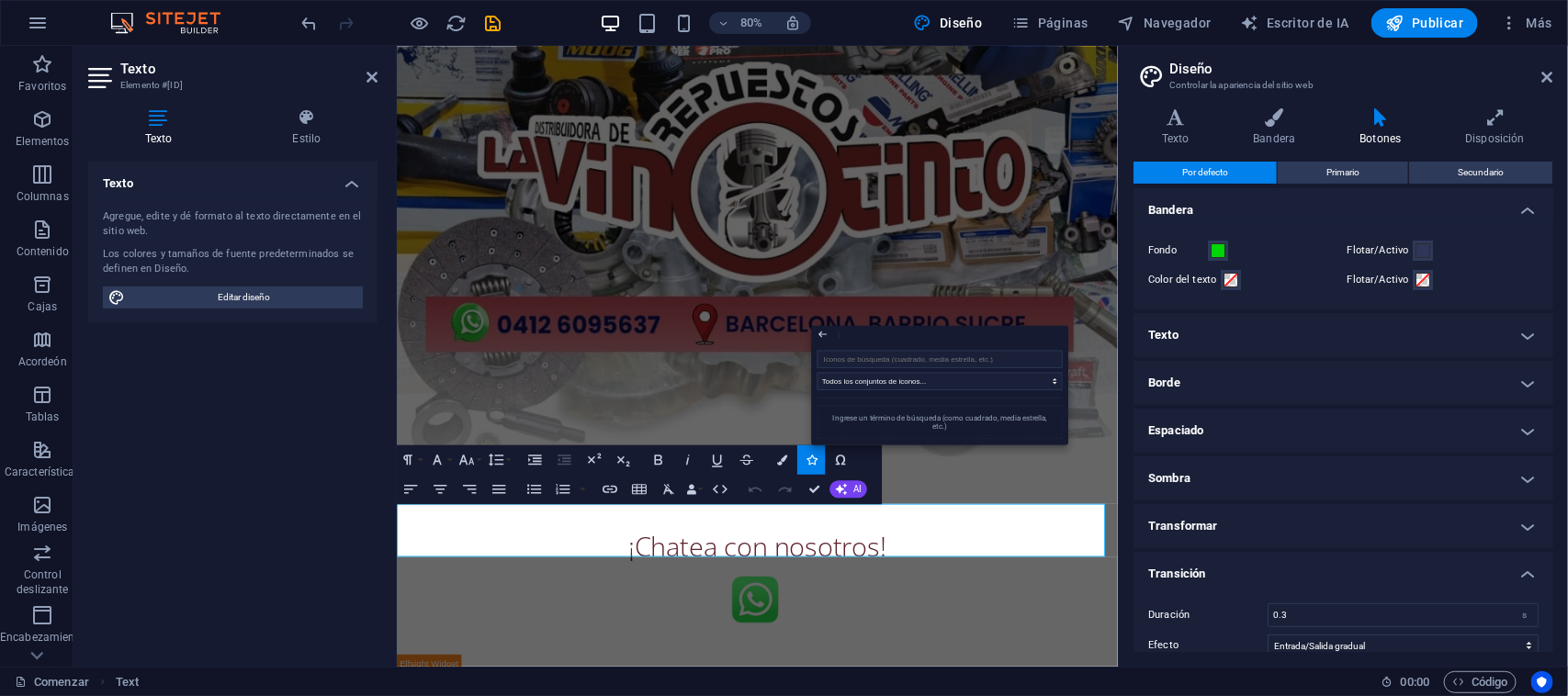 click on "Transición" at bounding box center (1343, 568) 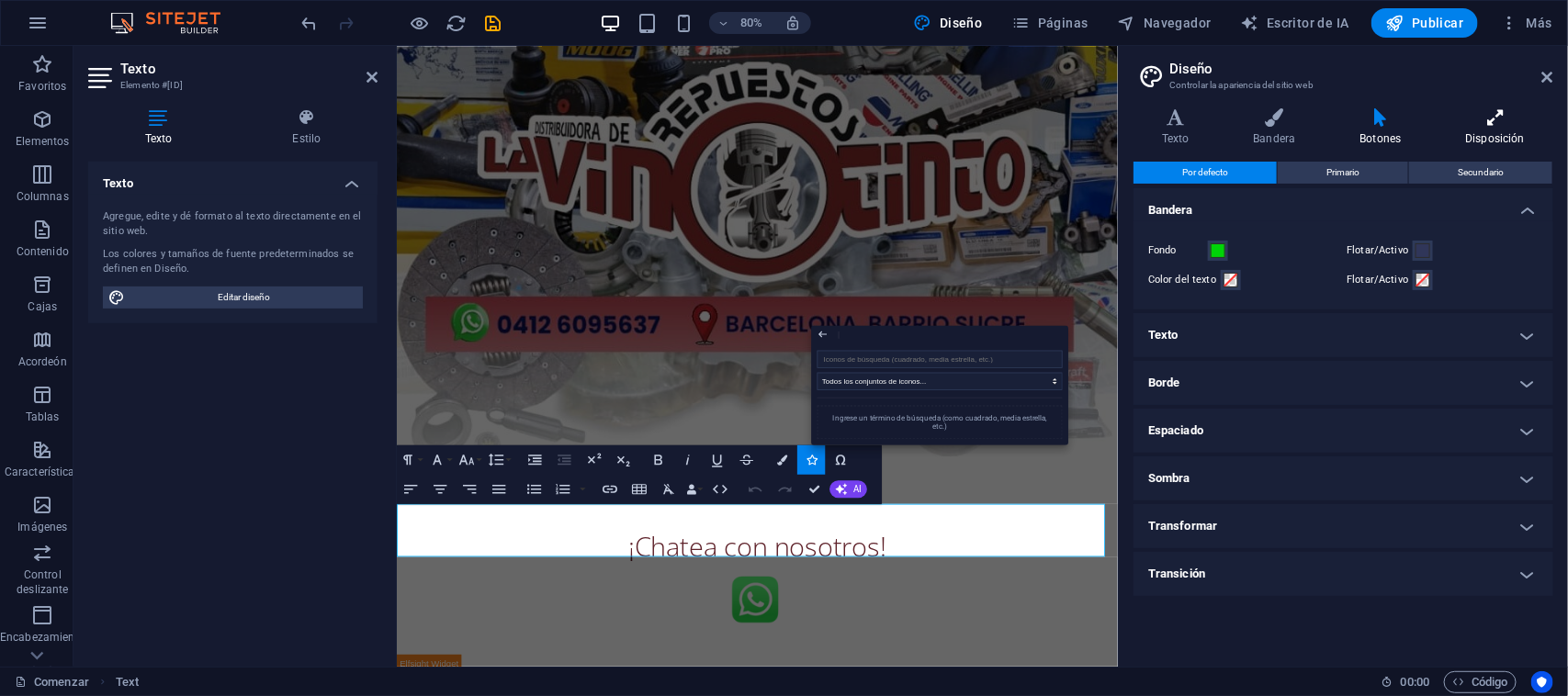 click at bounding box center (1495, 118) 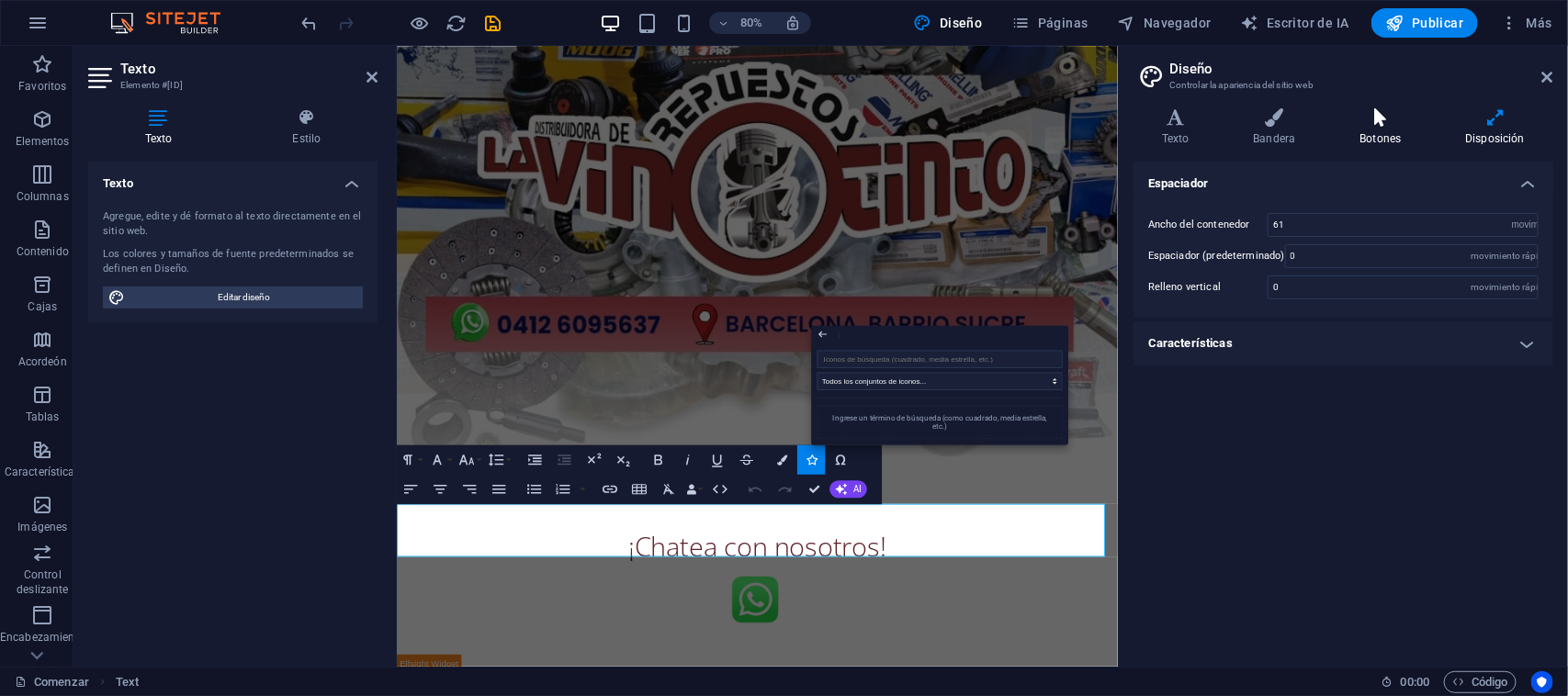 click at bounding box center (1381, 118) 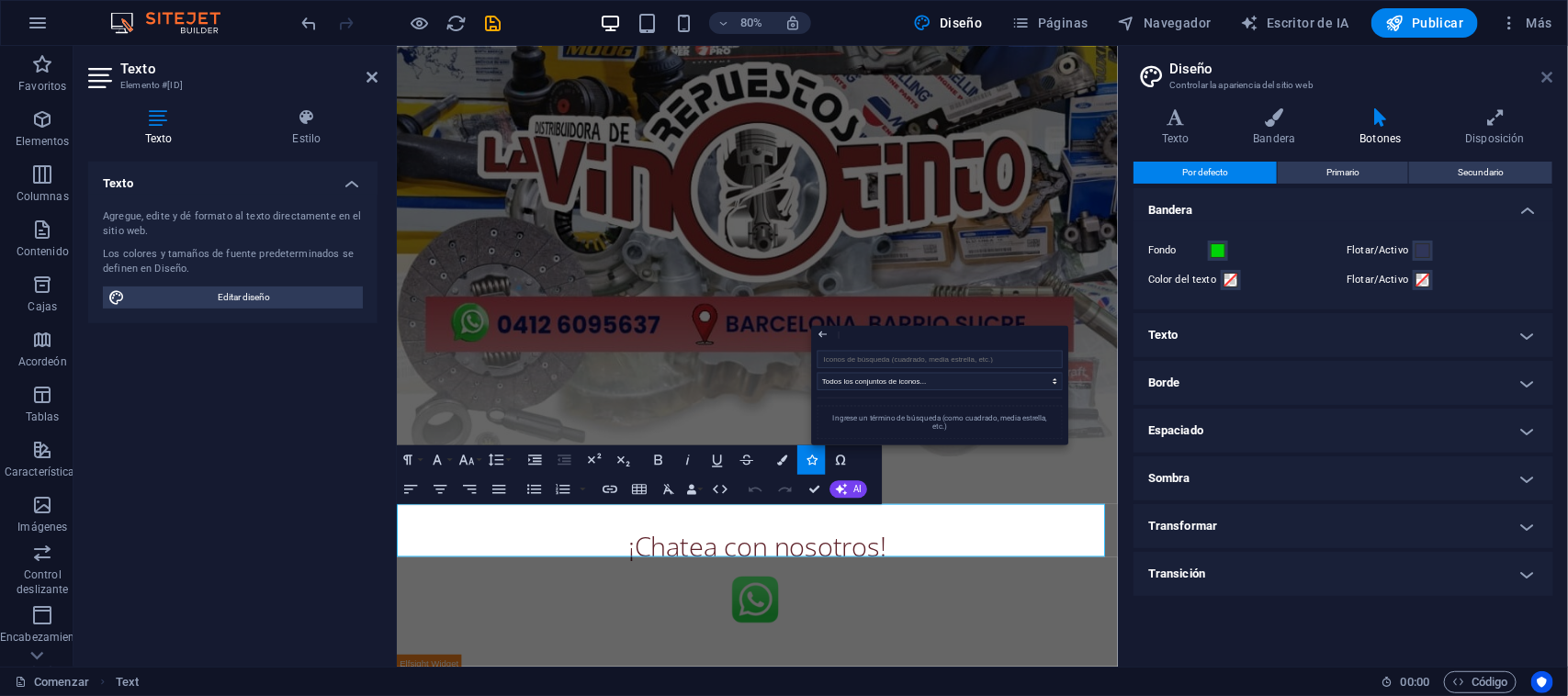 click at bounding box center (1548, 77) 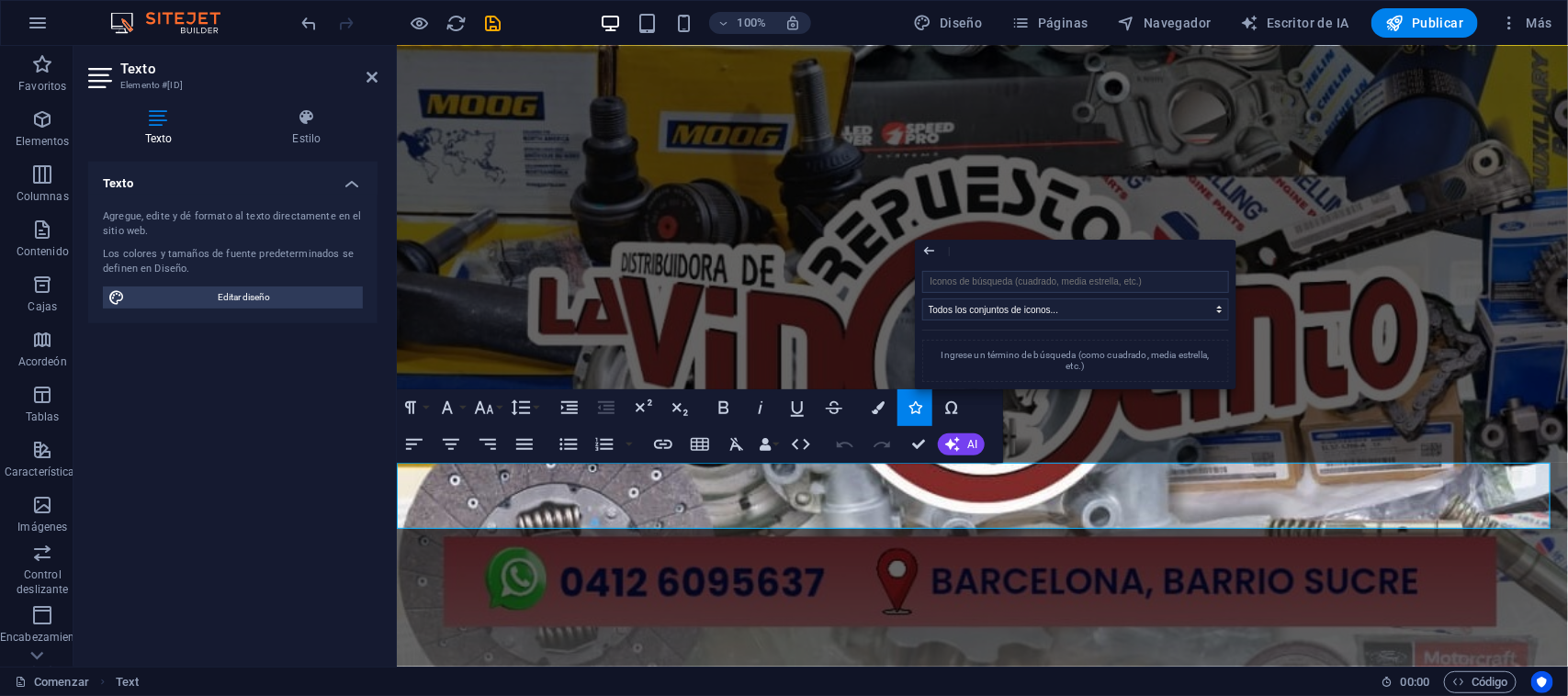 scroll, scrollTop: 698, scrollLeft: 0, axis: vertical 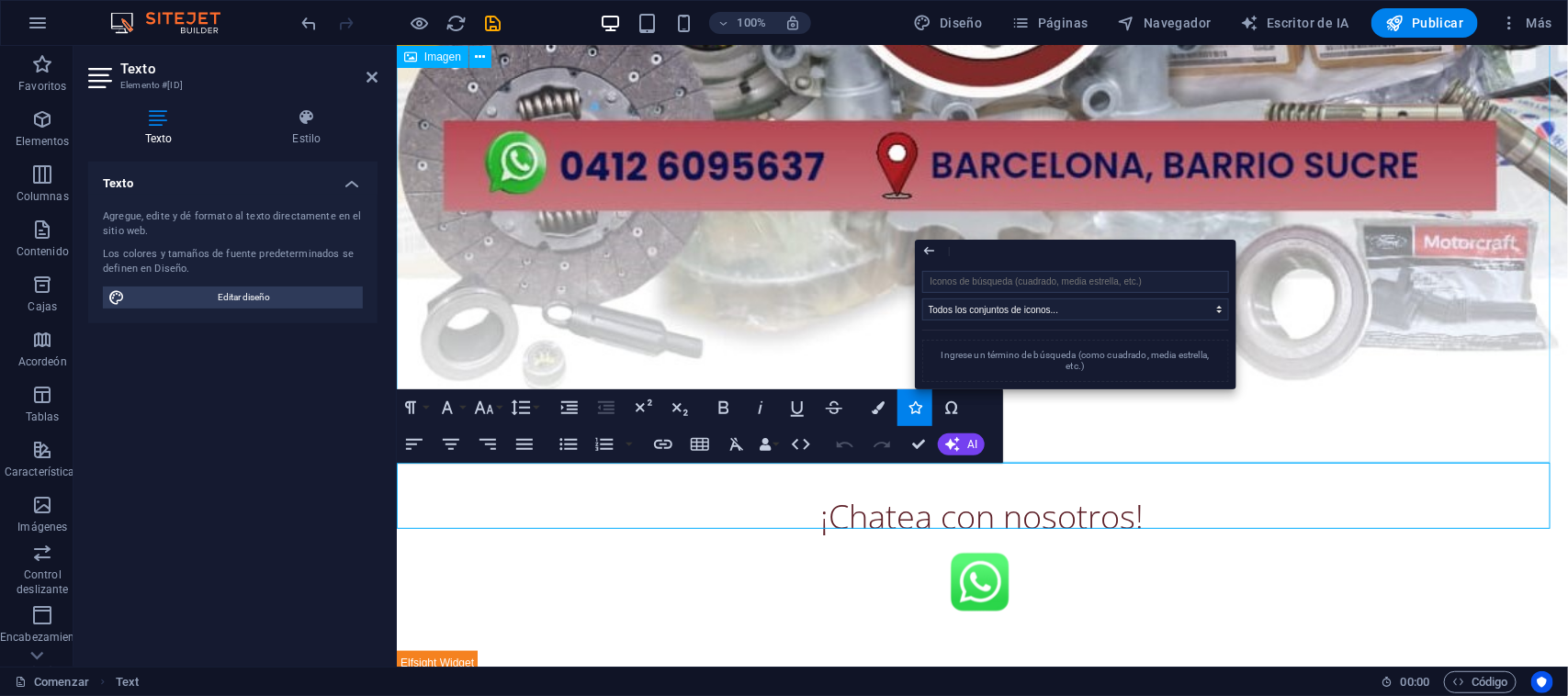 click at bounding box center (981, -87) 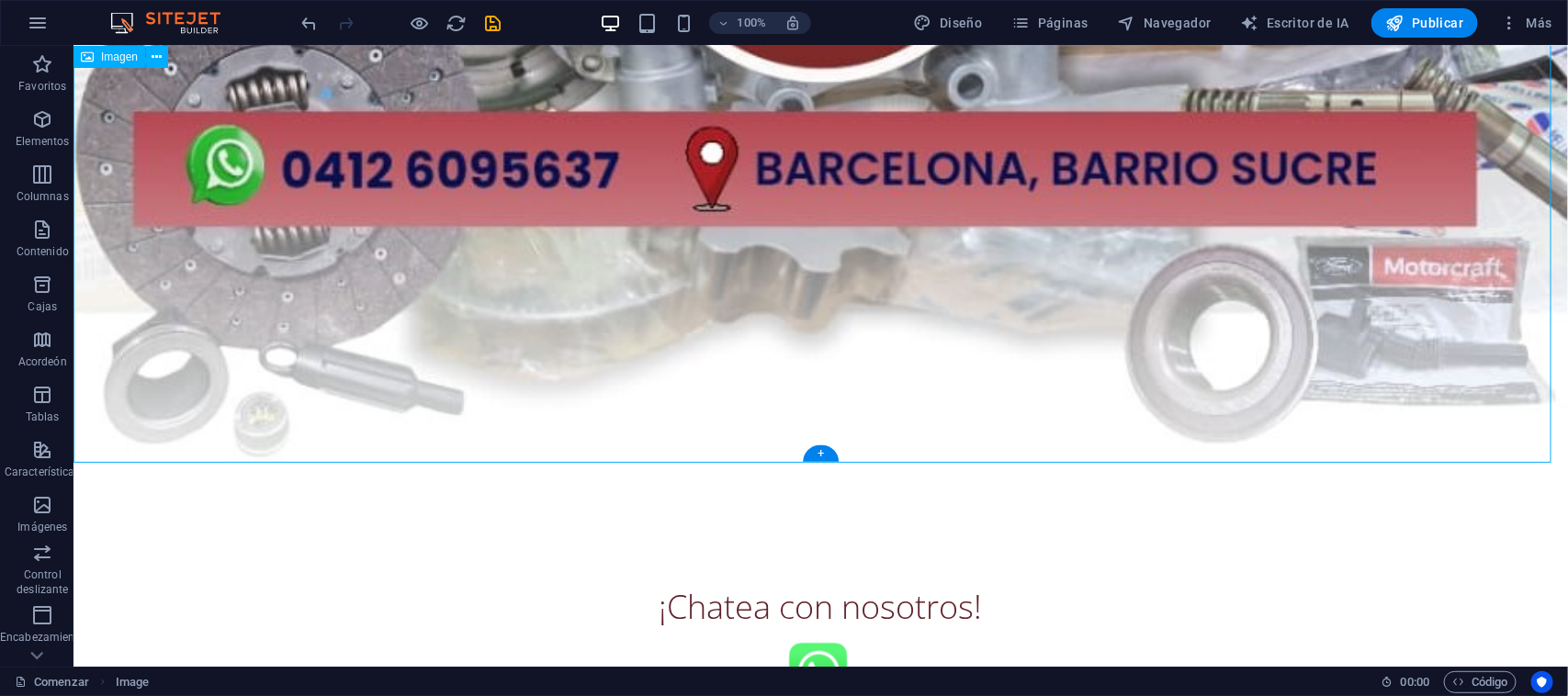 scroll, scrollTop: 1010, scrollLeft: 0, axis: vertical 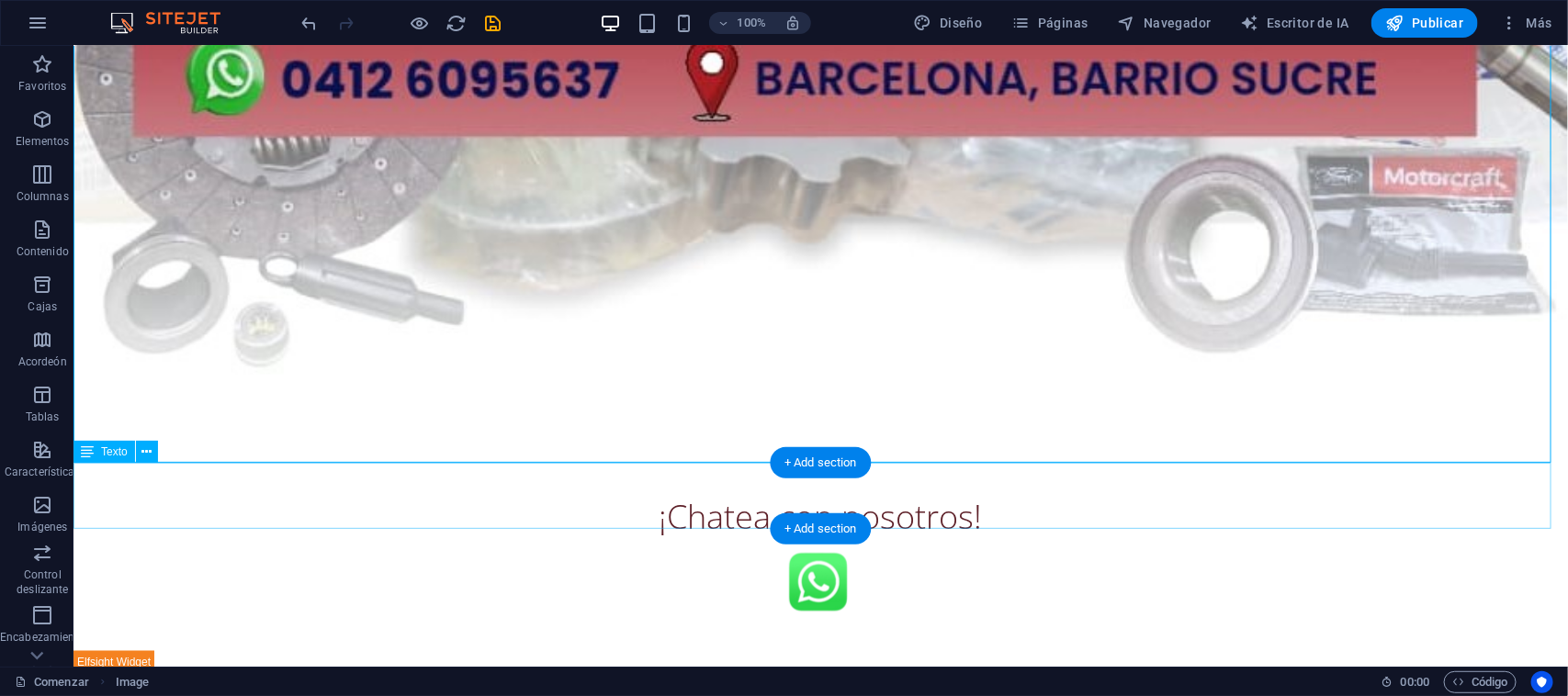 click on "¡Chatea con nosotros!" at bounding box center (819, 511) 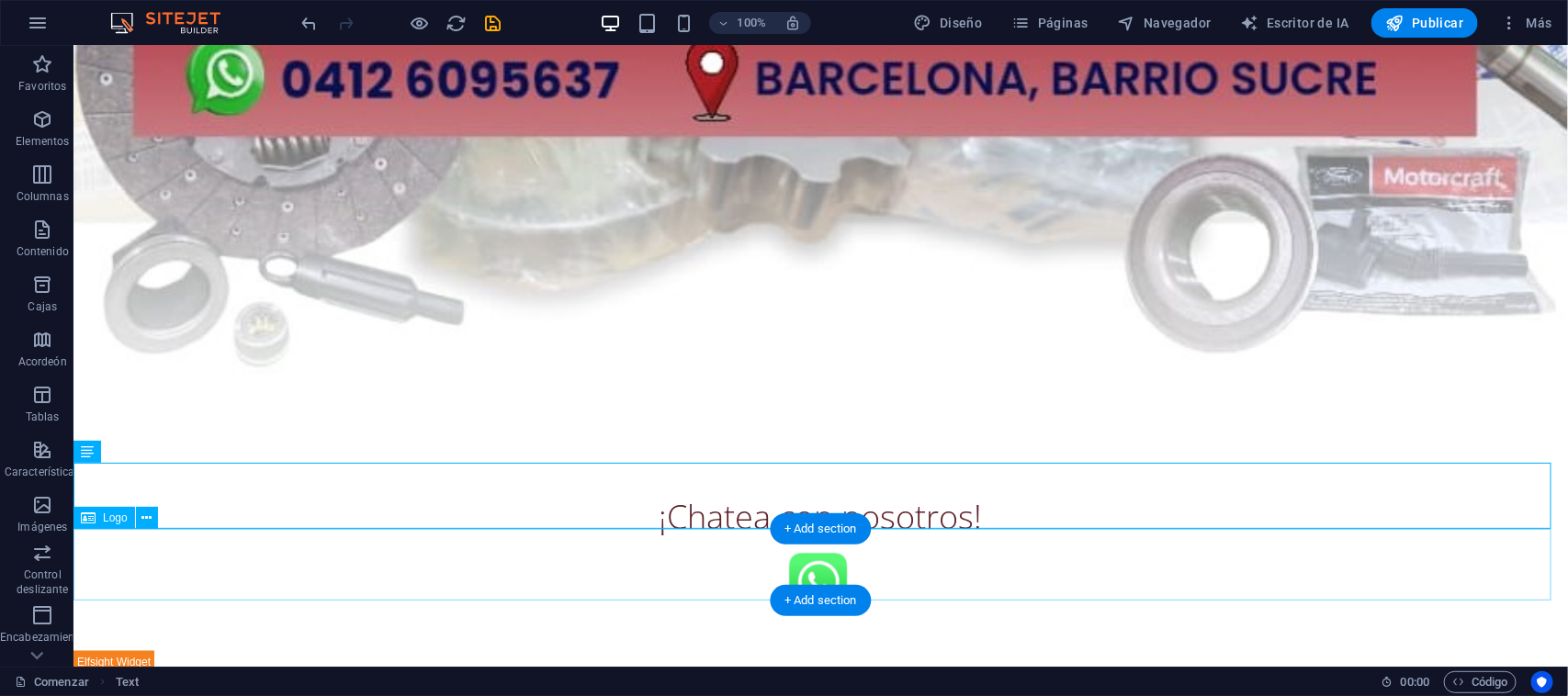 click at bounding box center [819, 580] 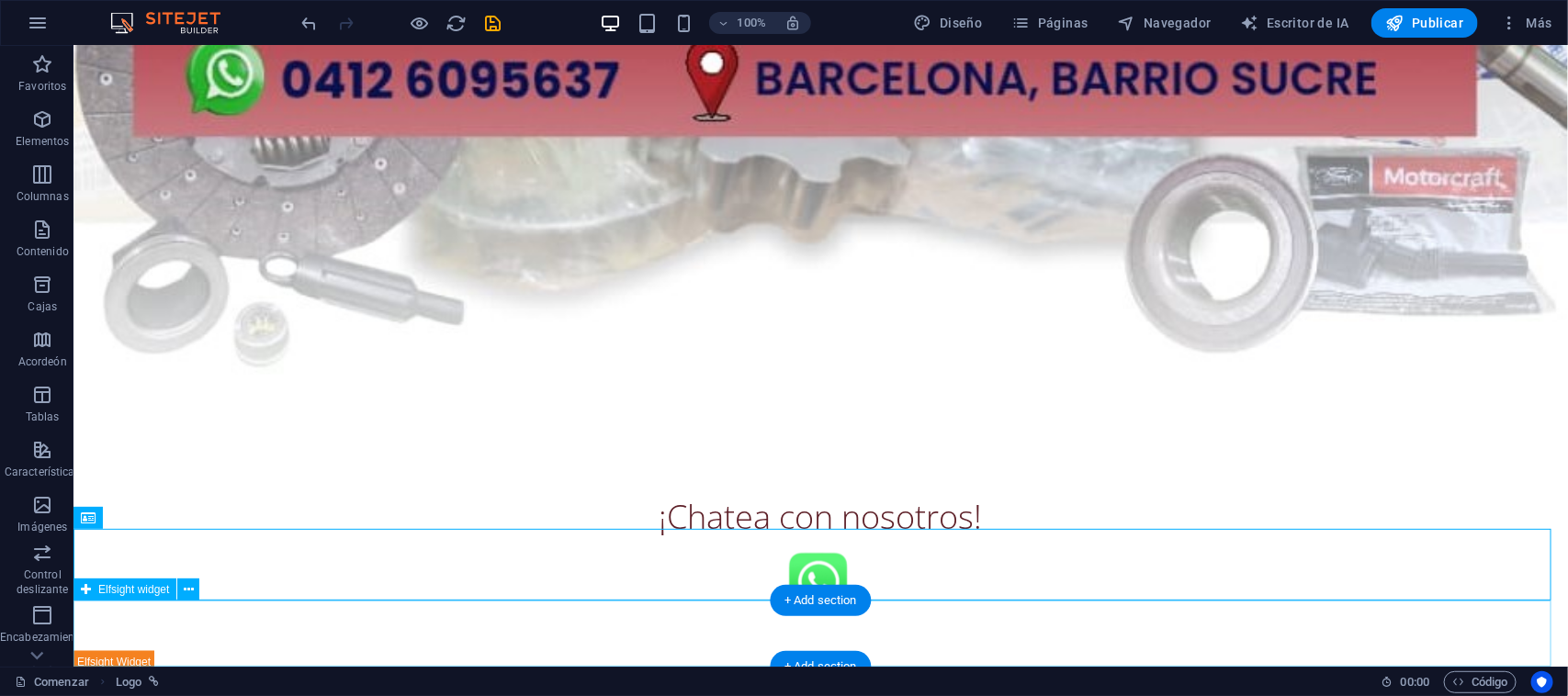 click at bounding box center [819, 649] 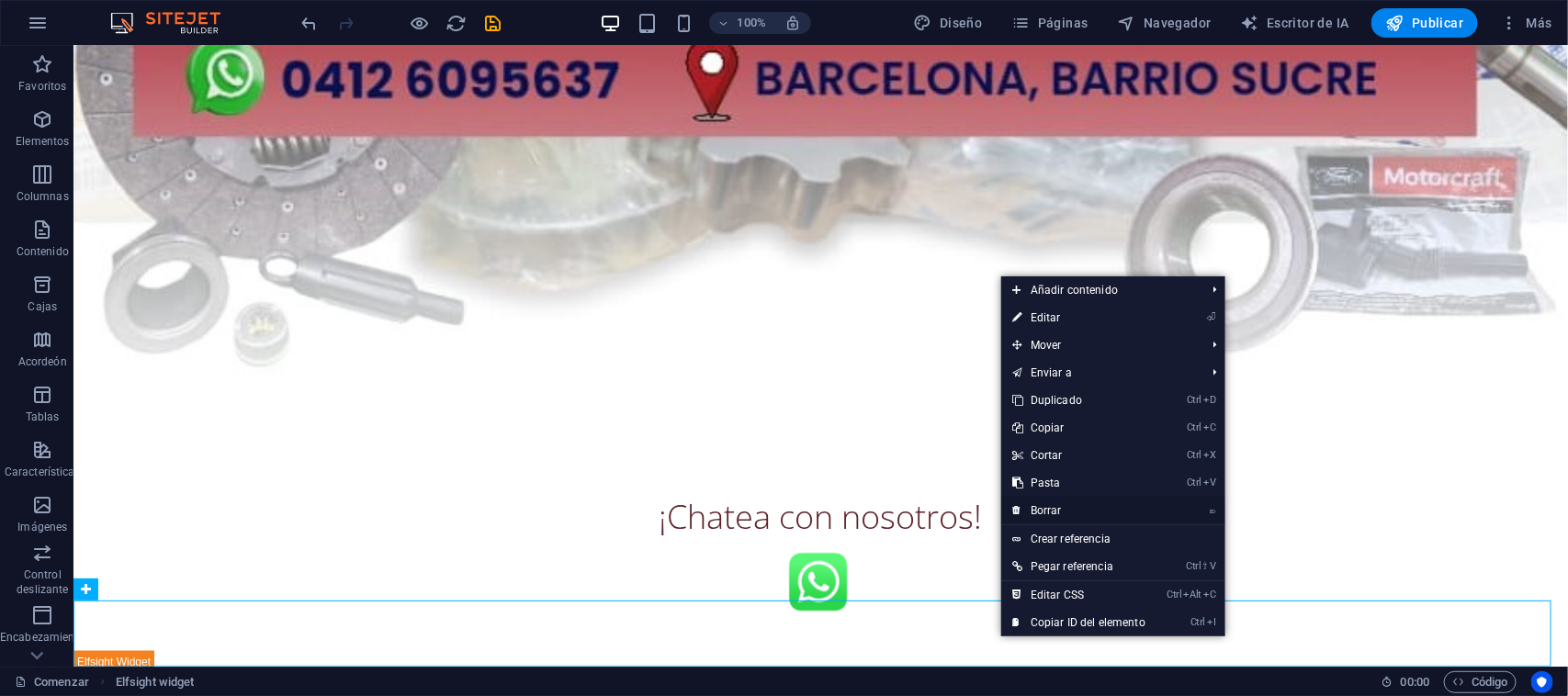 drag, startPoint x: 1049, startPoint y: 510, endPoint x: 961, endPoint y: 473, distance: 95 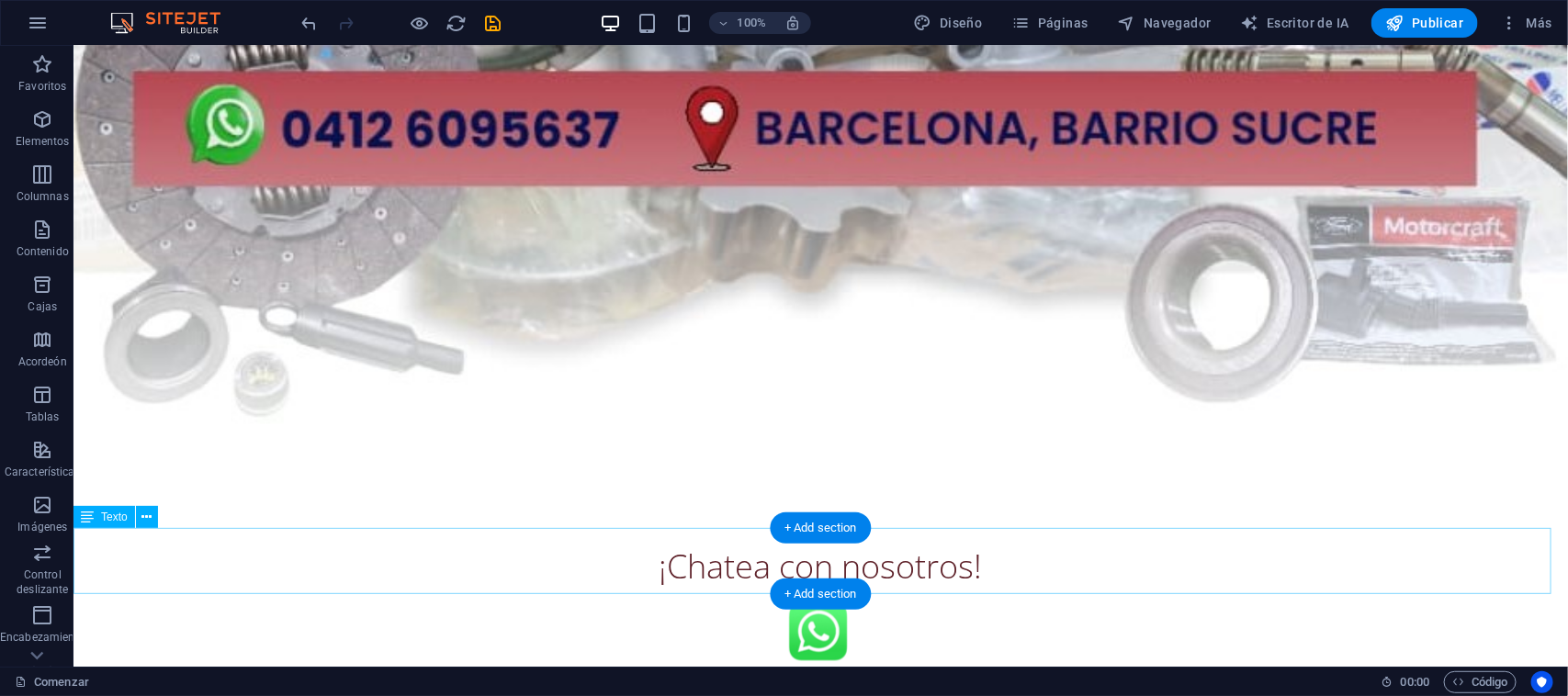scroll, scrollTop: 944, scrollLeft: 0, axis: vertical 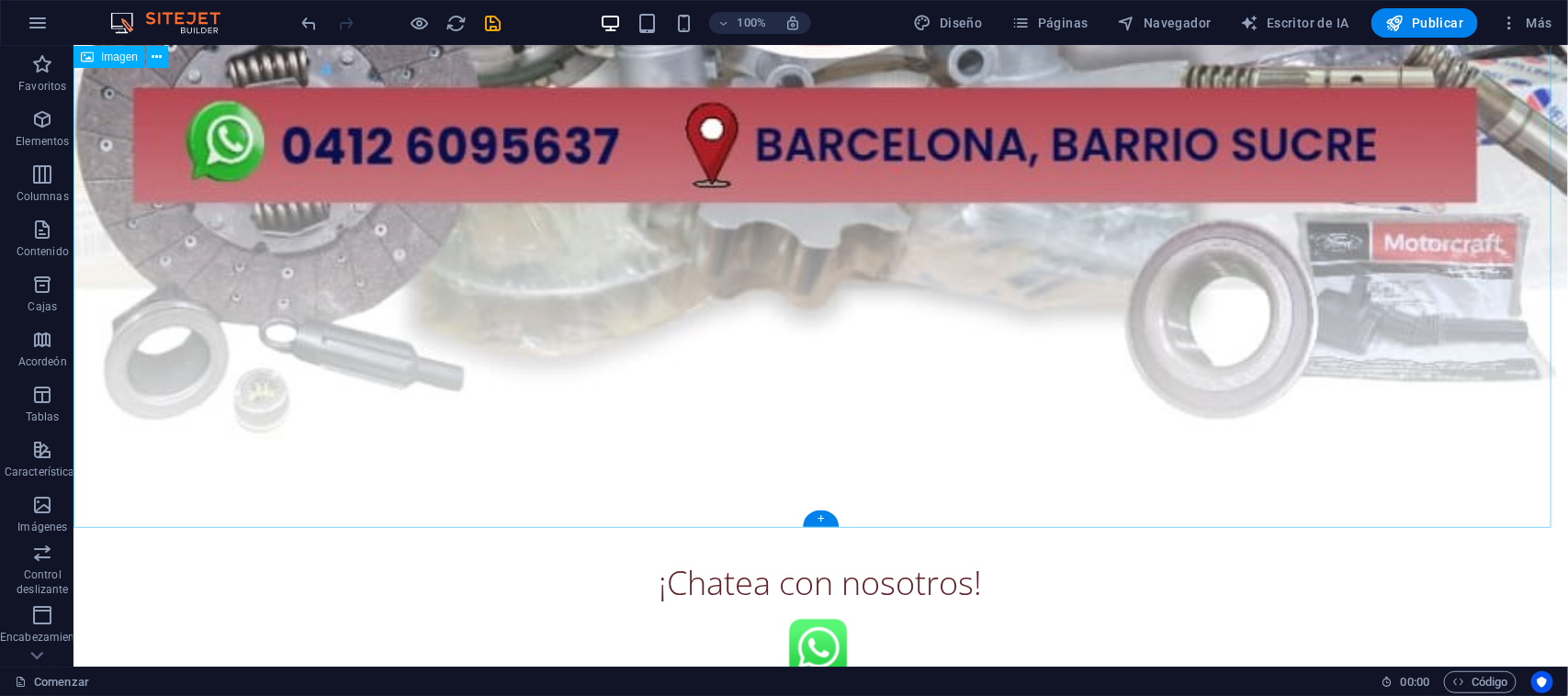 click at bounding box center [819, -177] 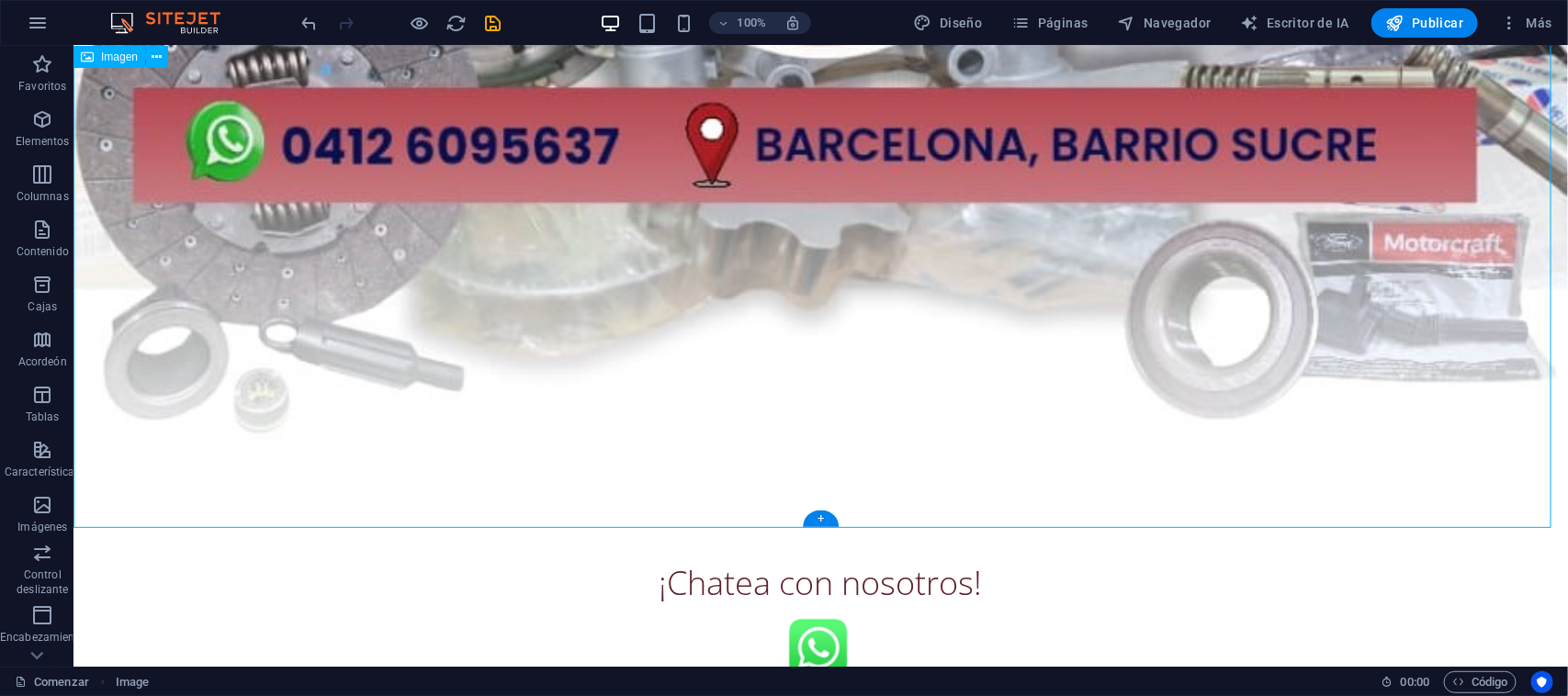 click at bounding box center (819, -177) 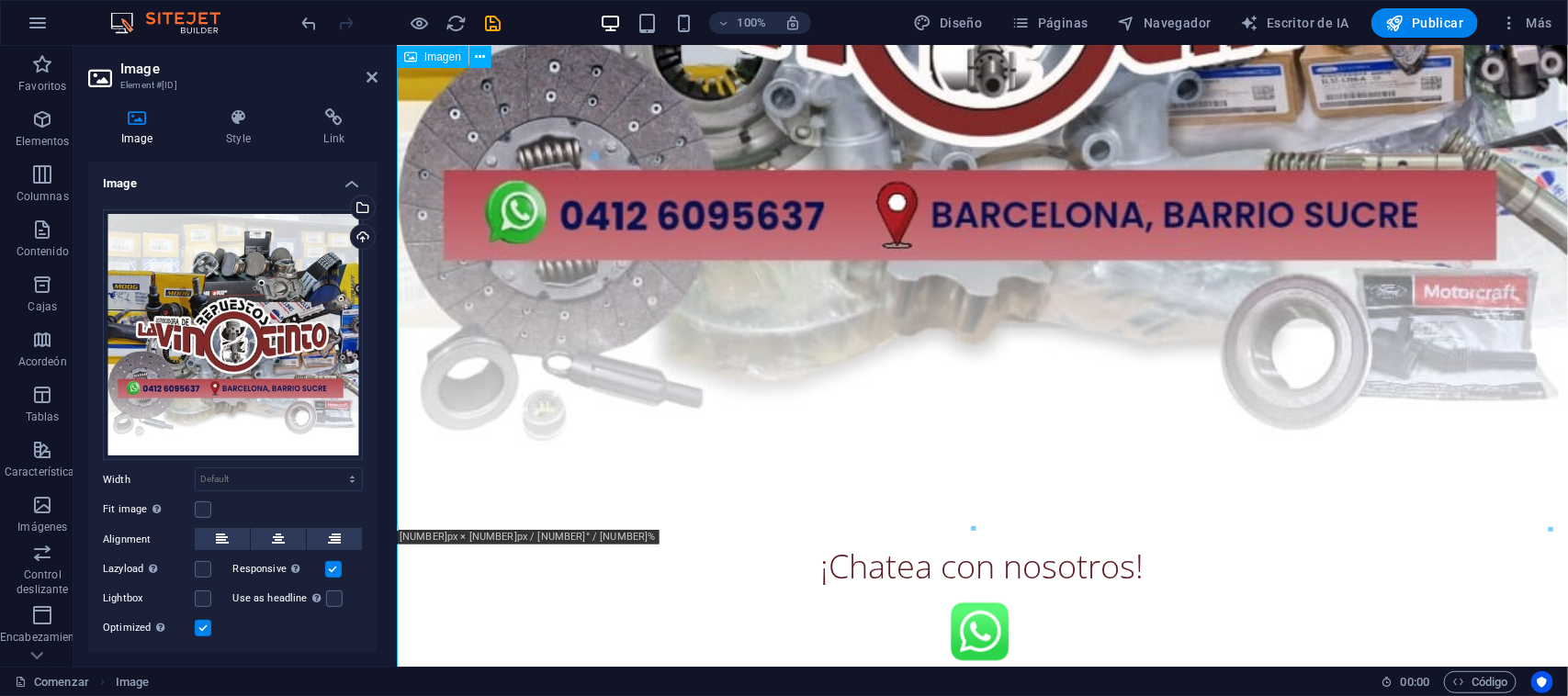 scroll, scrollTop: 631, scrollLeft: 0, axis: vertical 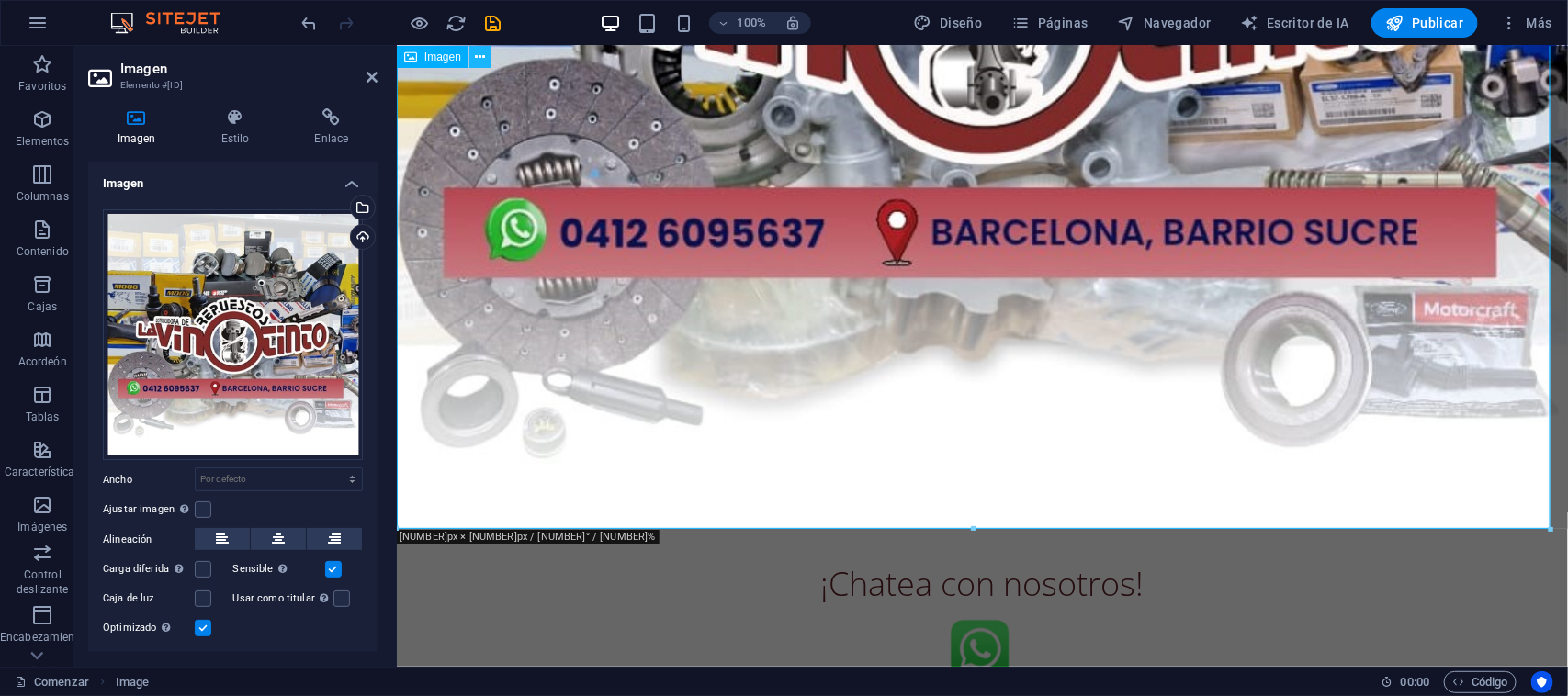 click at bounding box center (480, 57) 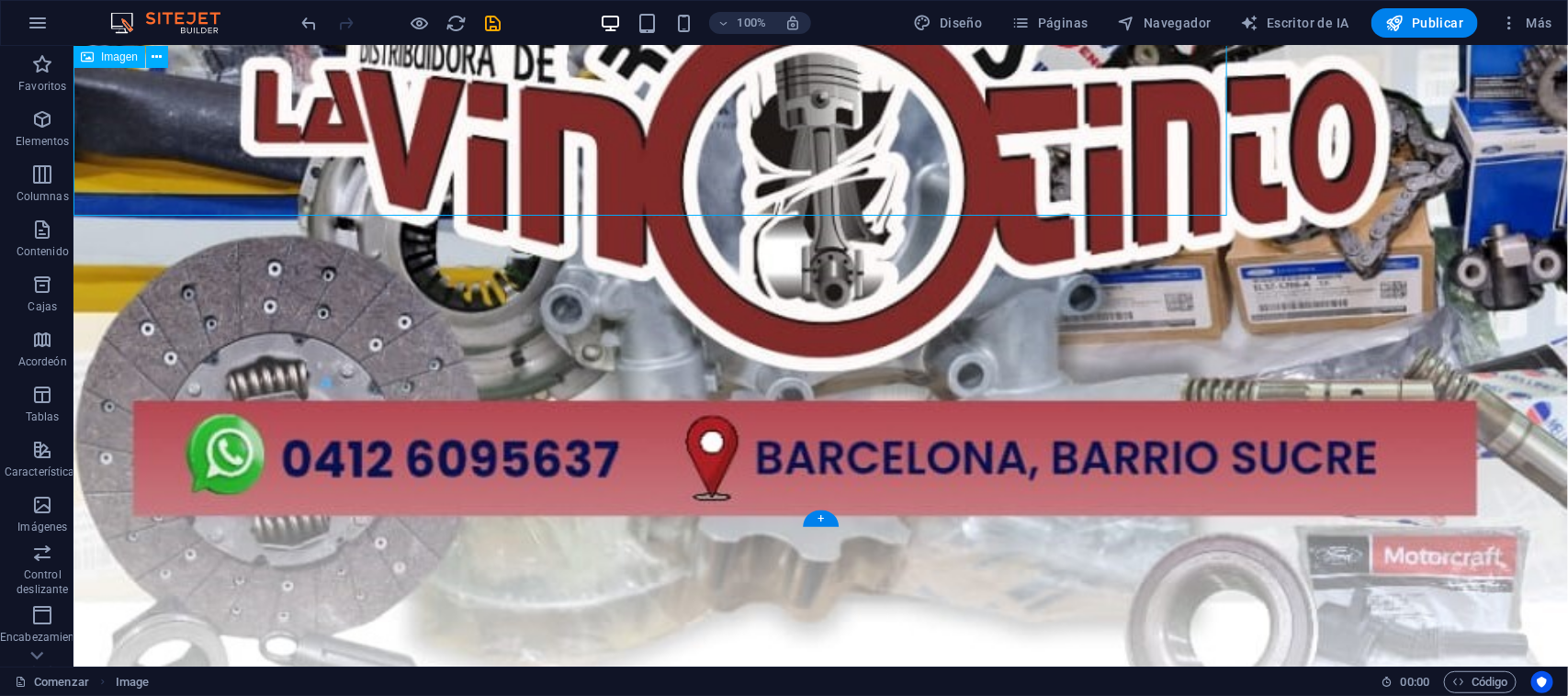 scroll, scrollTop: 944, scrollLeft: 0, axis: vertical 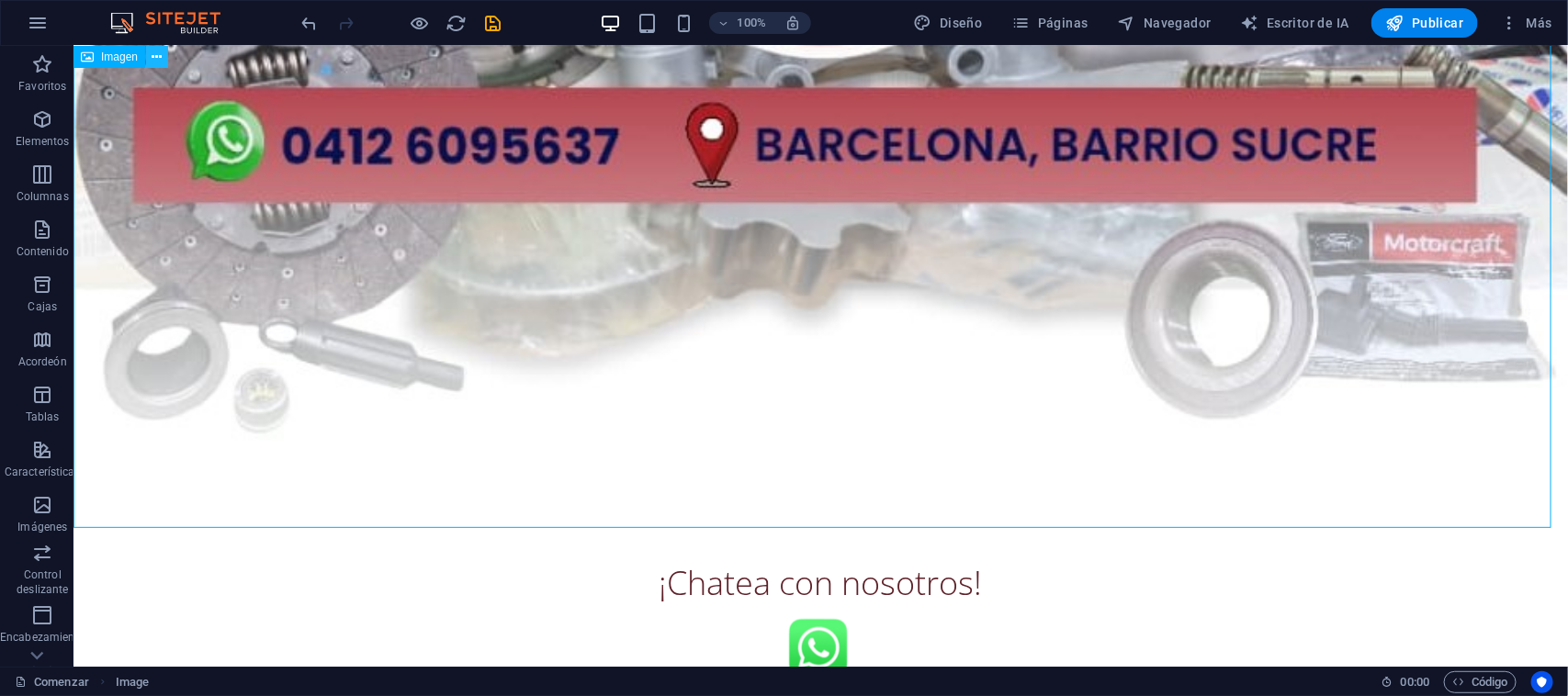click at bounding box center (157, 57) 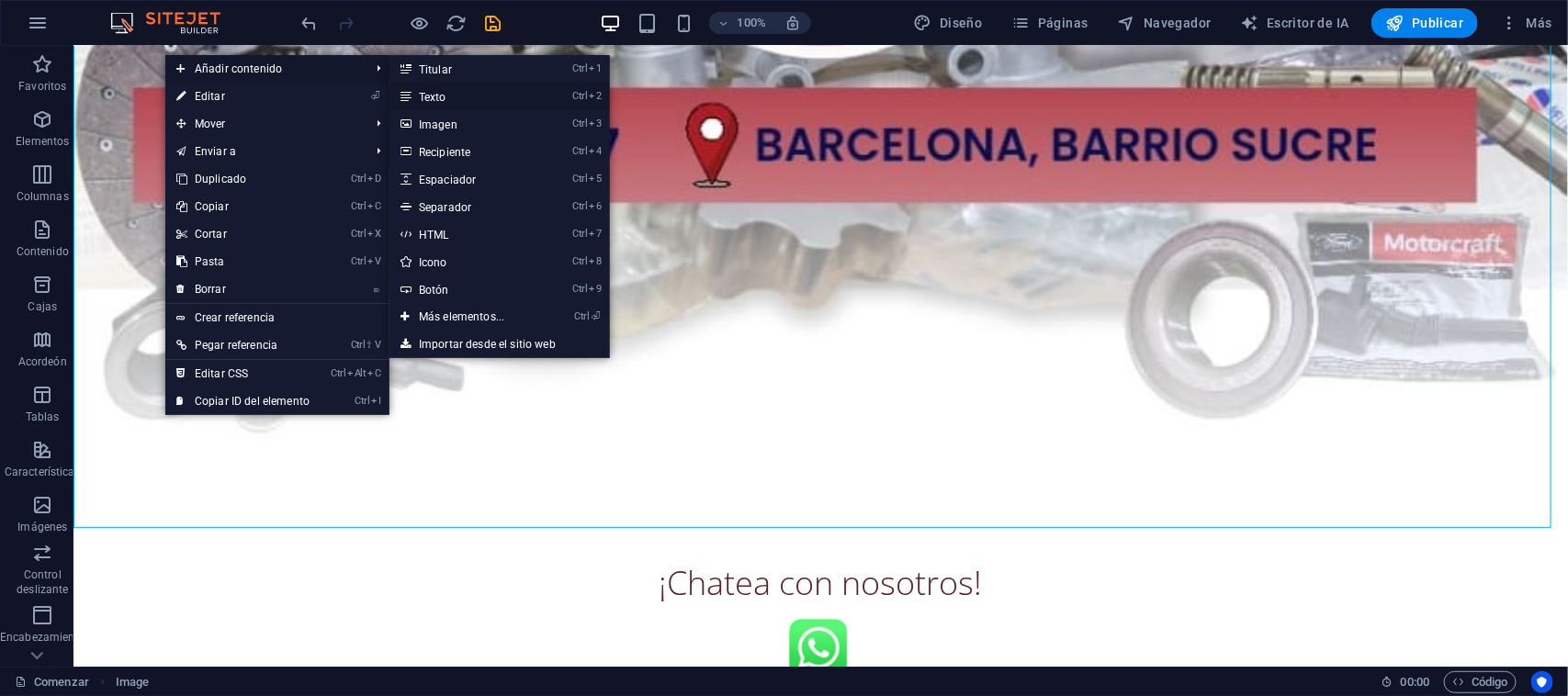 click on "Ctrl  2 Texto" at bounding box center [465, 96] 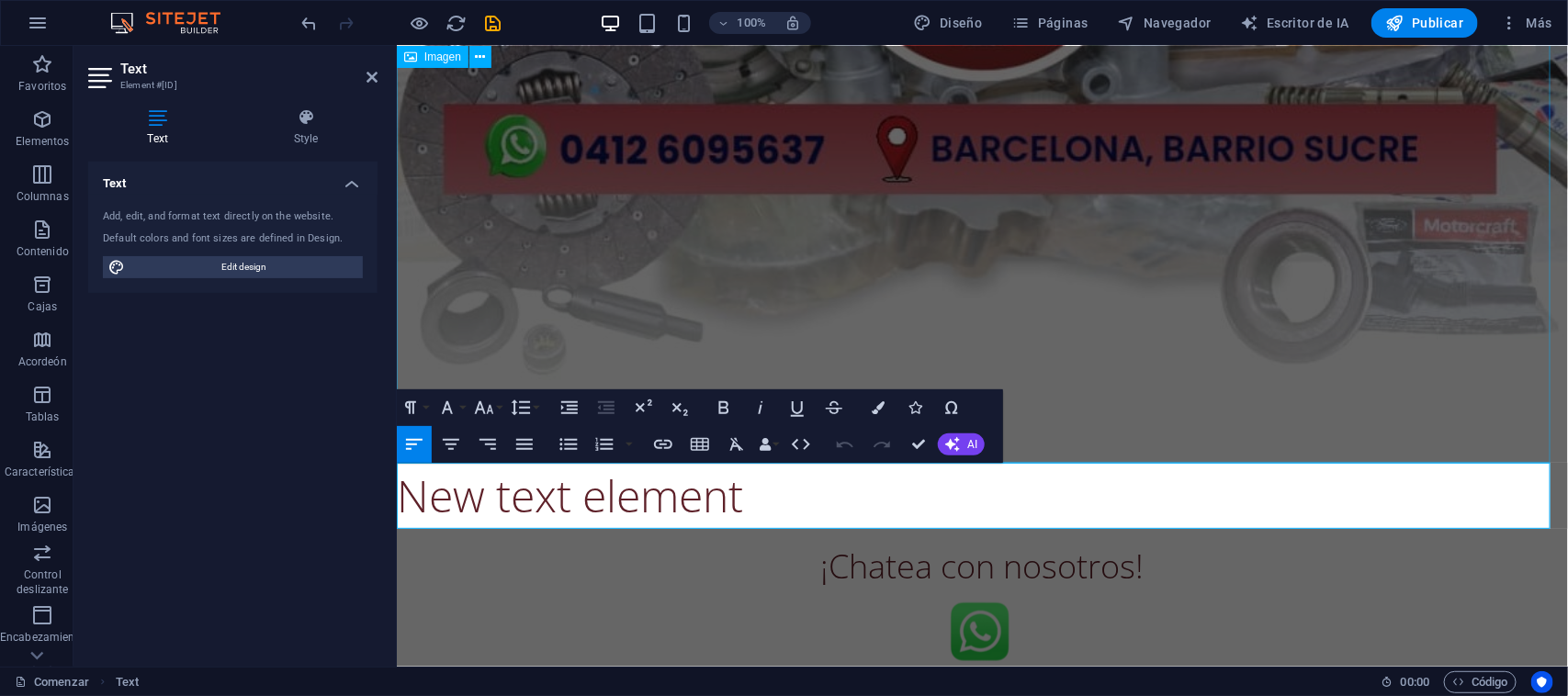 scroll, scrollTop: 698, scrollLeft: 0, axis: vertical 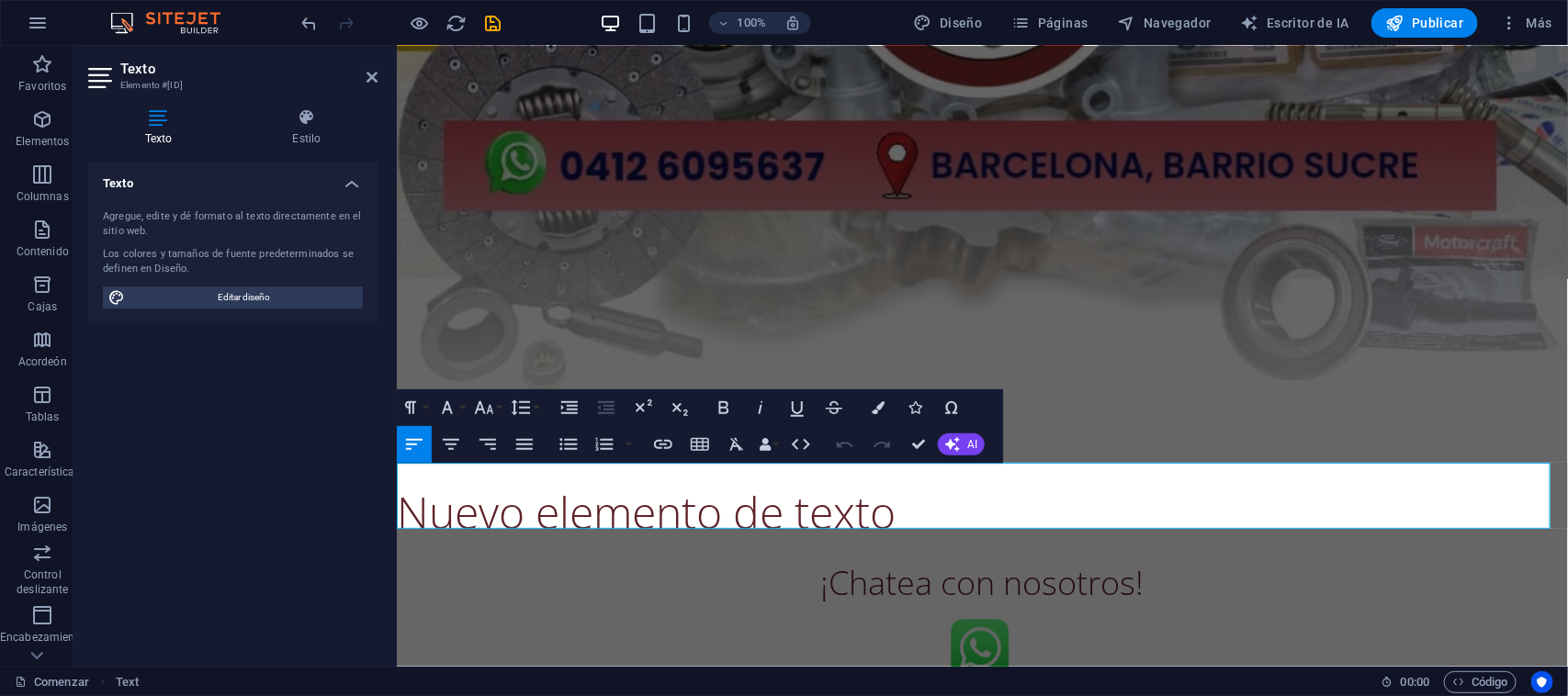 click on "Nuevo elemento de texto" at bounding box center [981, 511] 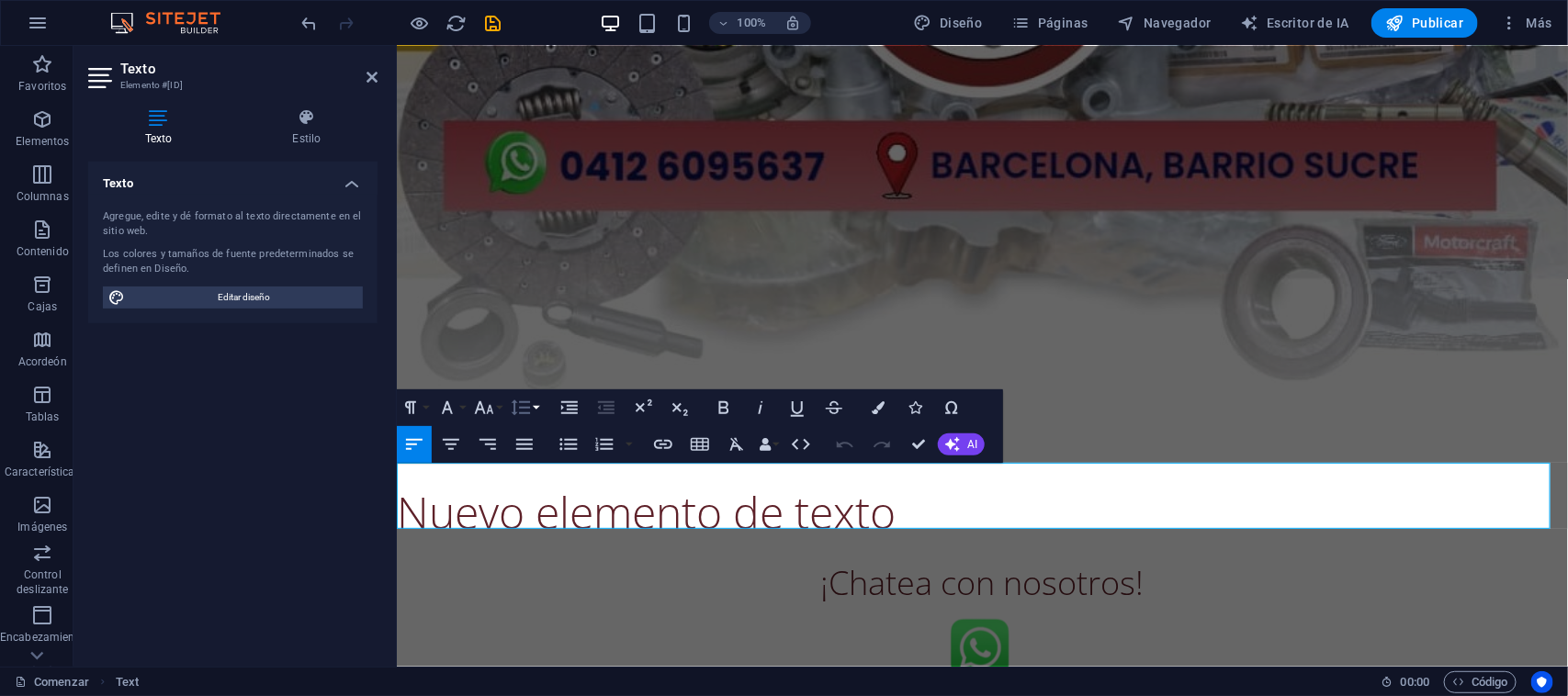 click 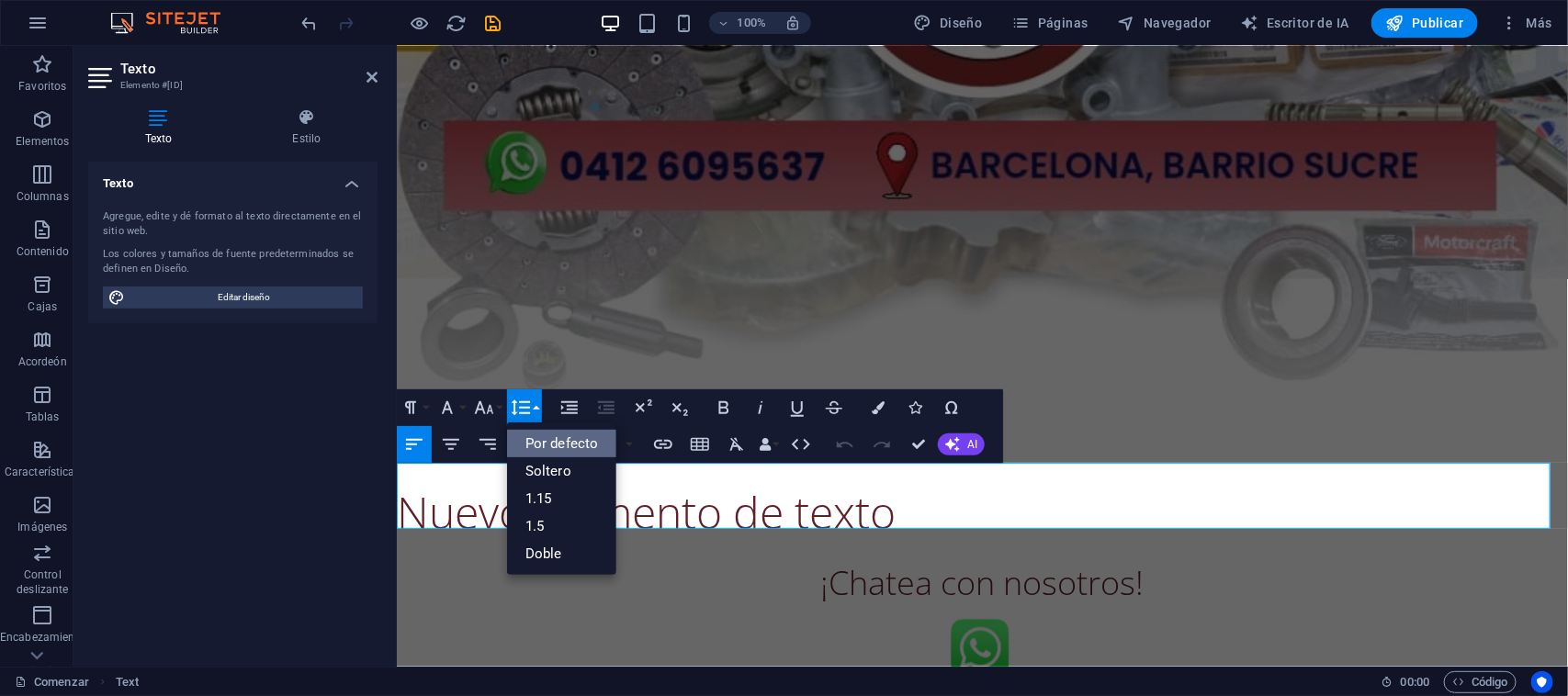 scroll, scrollTop: 0, scrollLeft: 0, axis: both 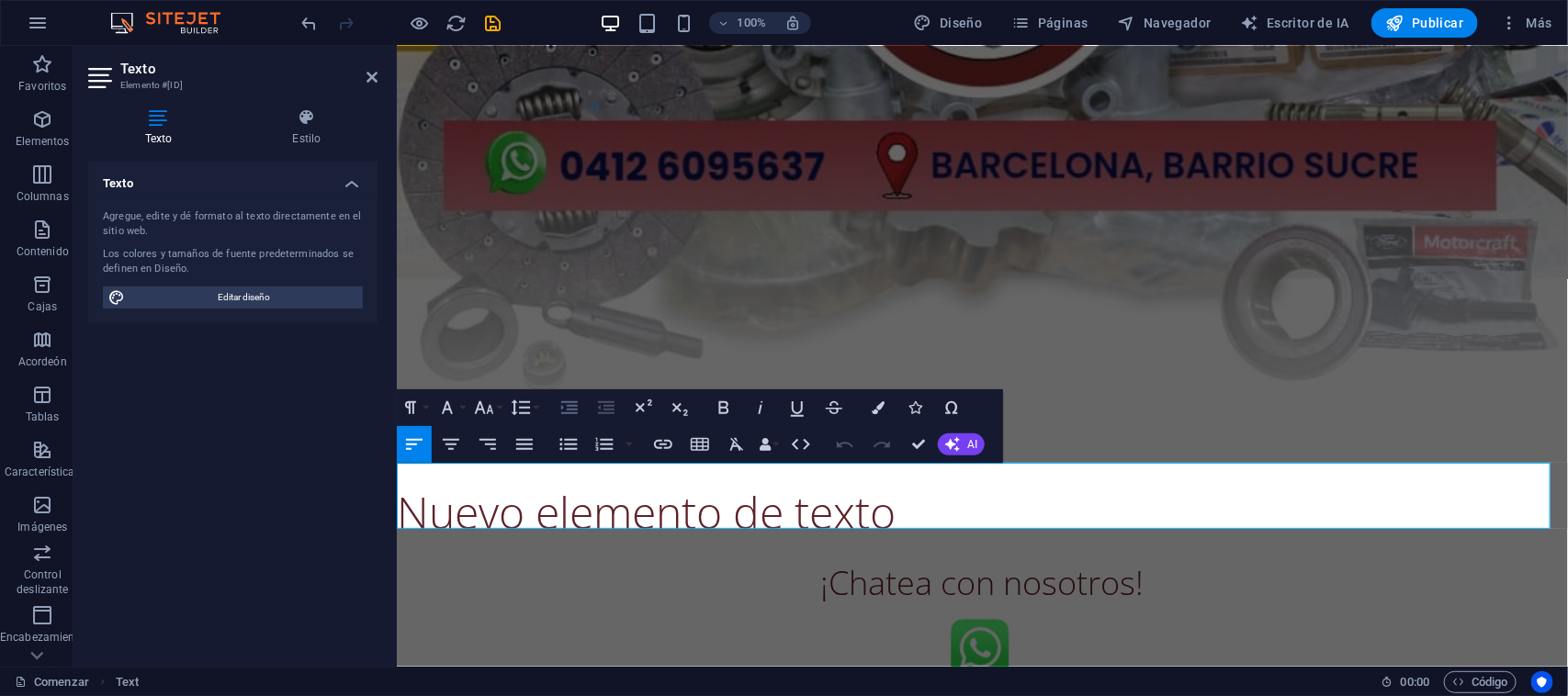 click 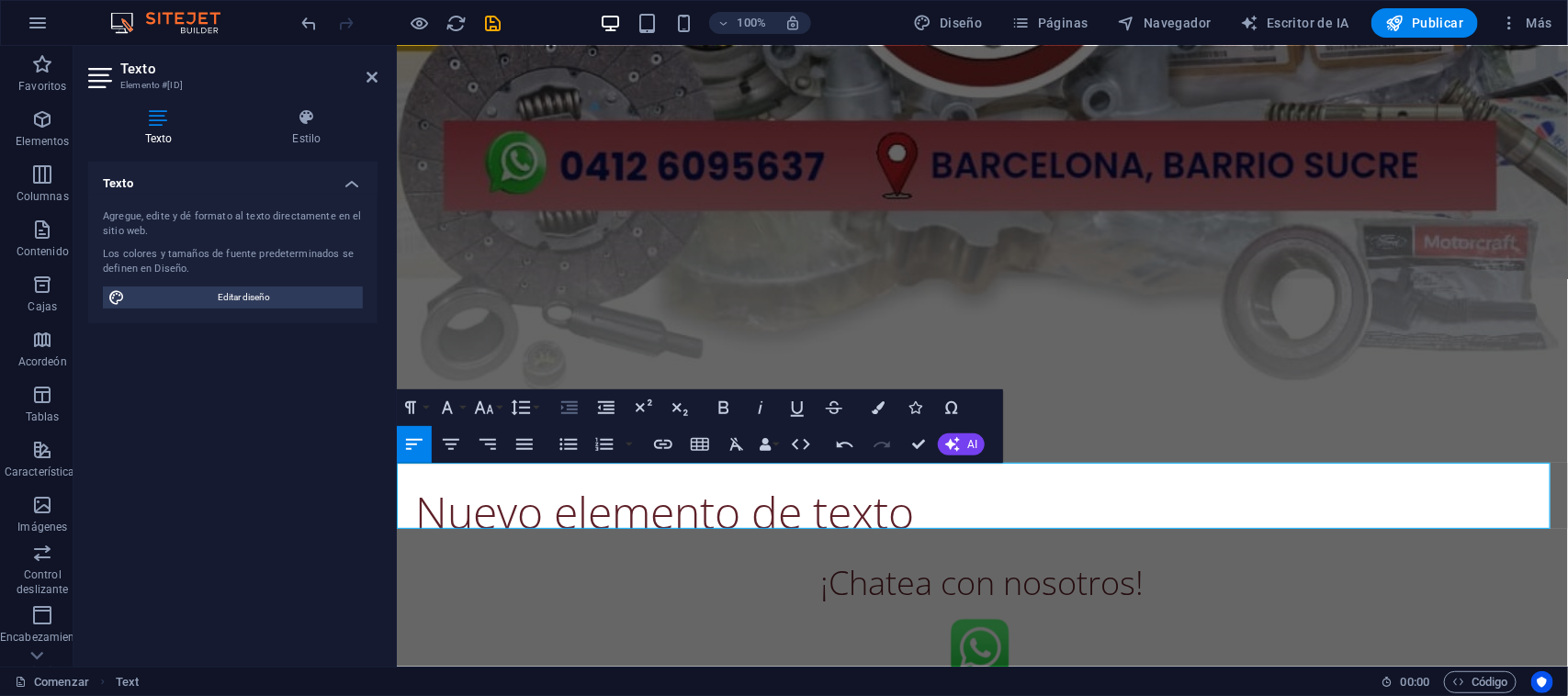 click 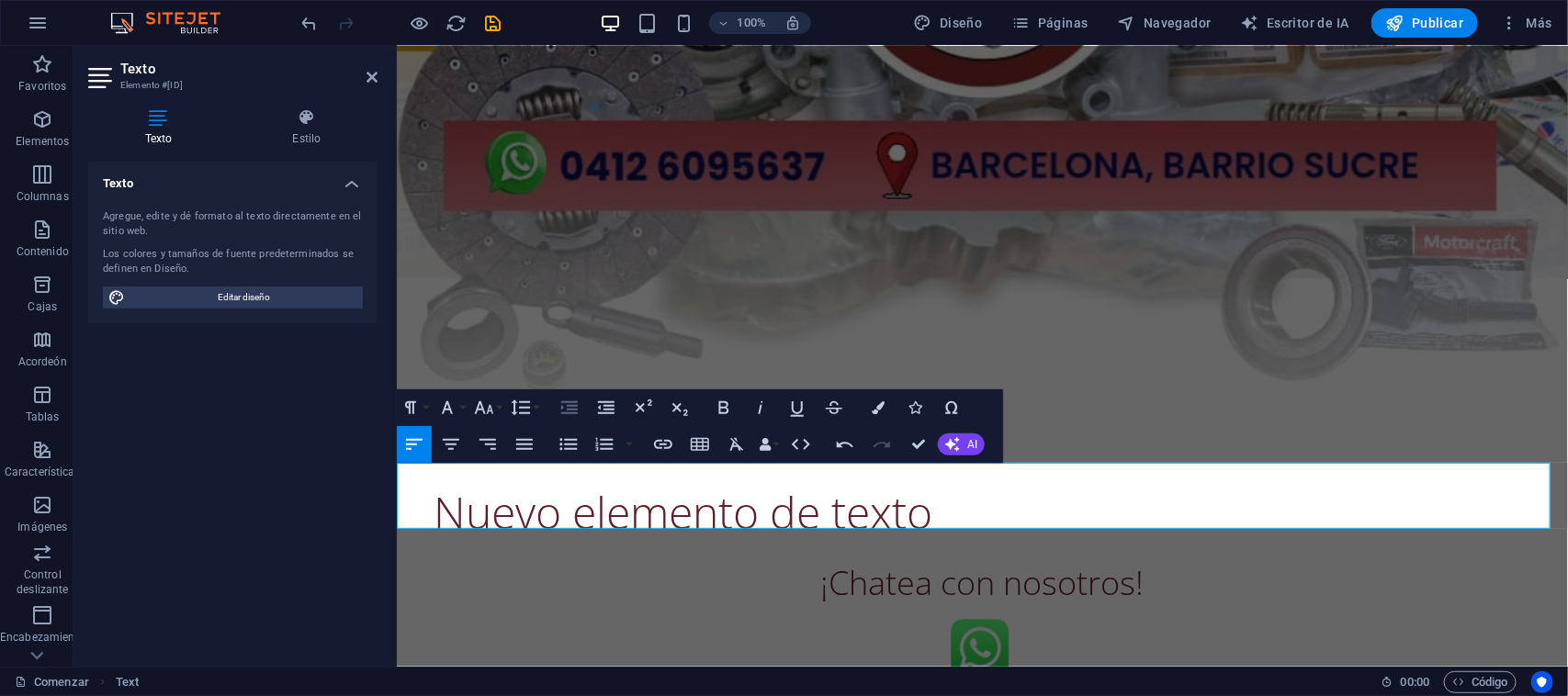 click 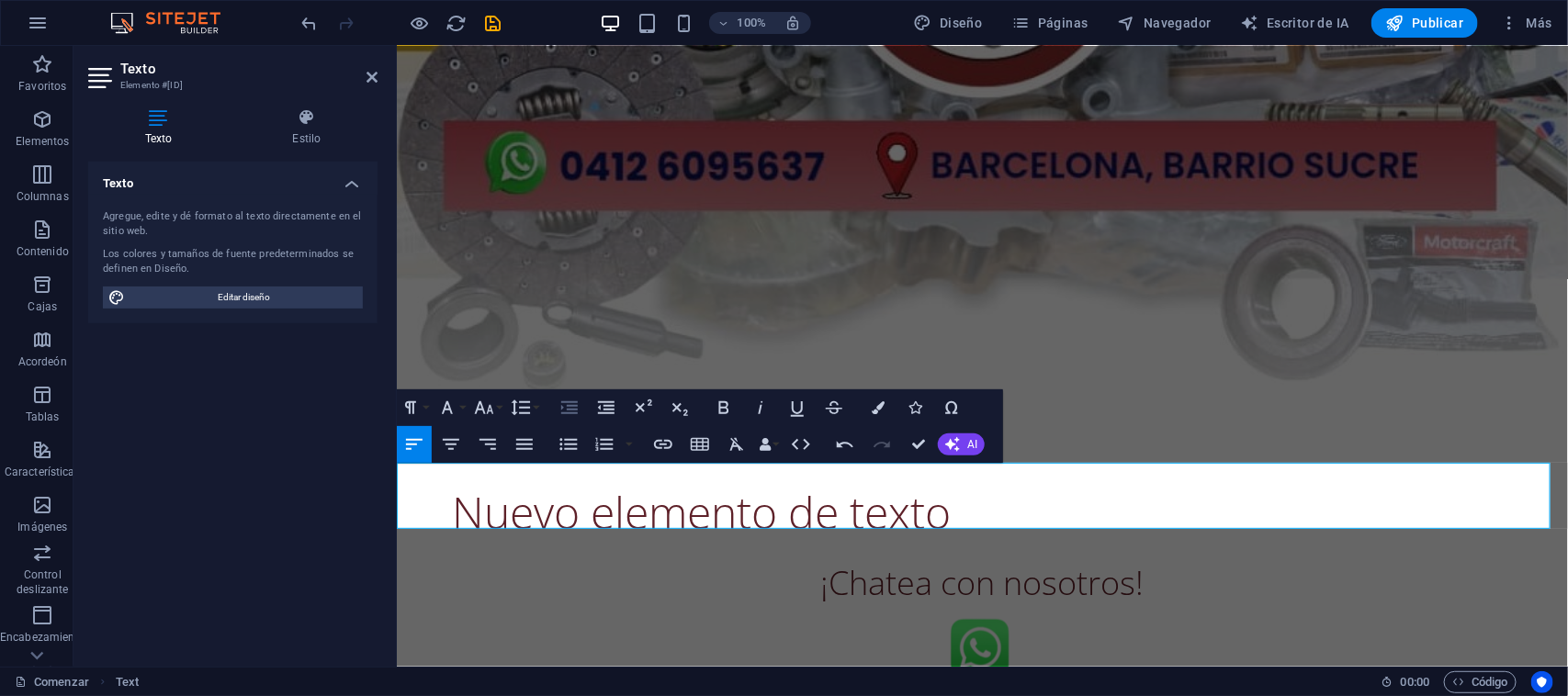 click 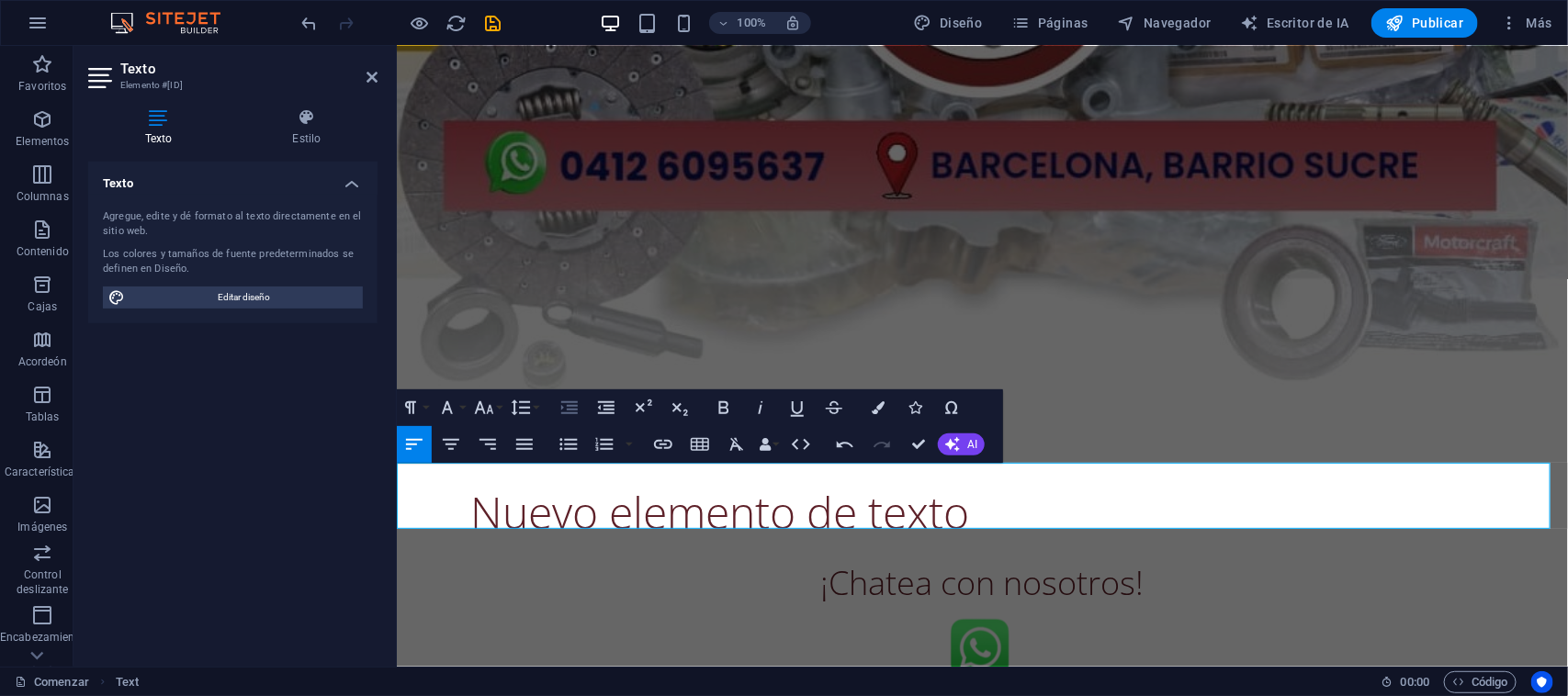 click 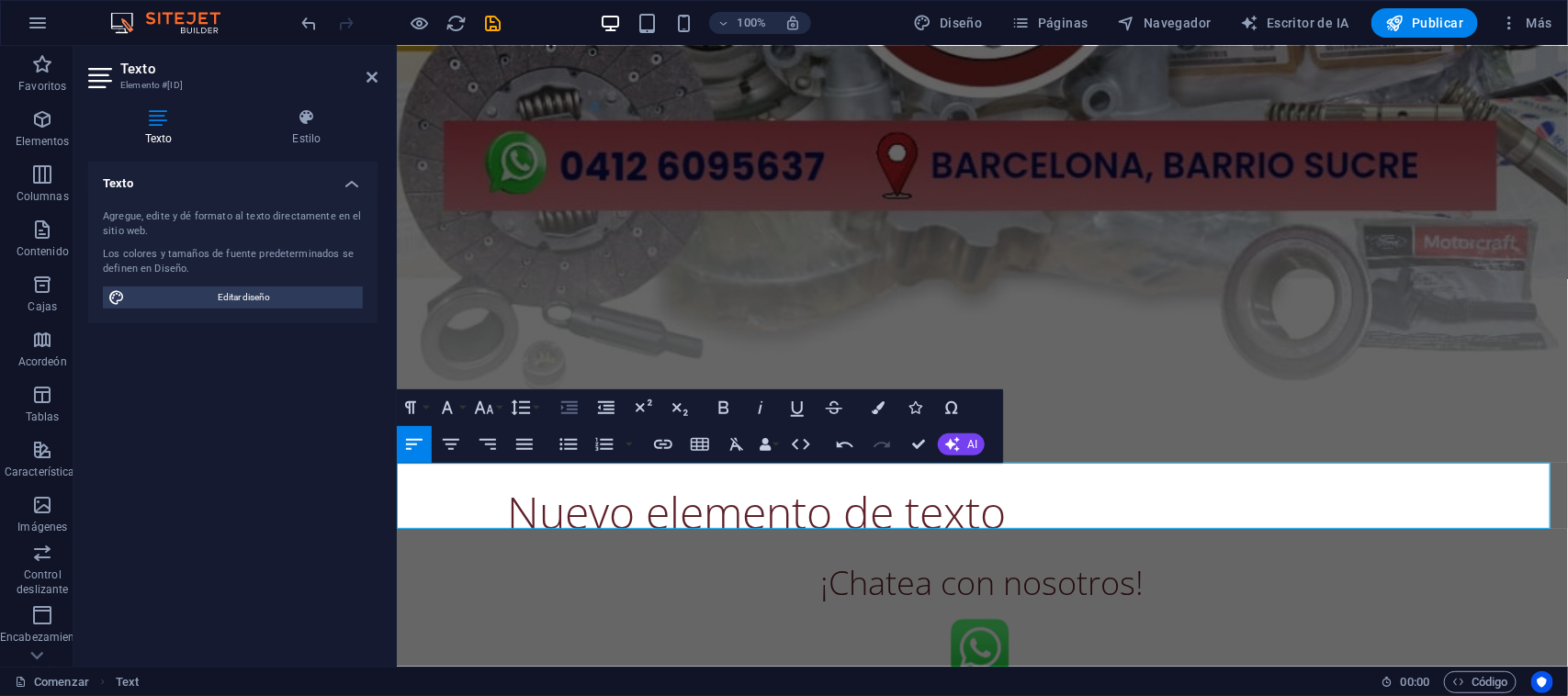click 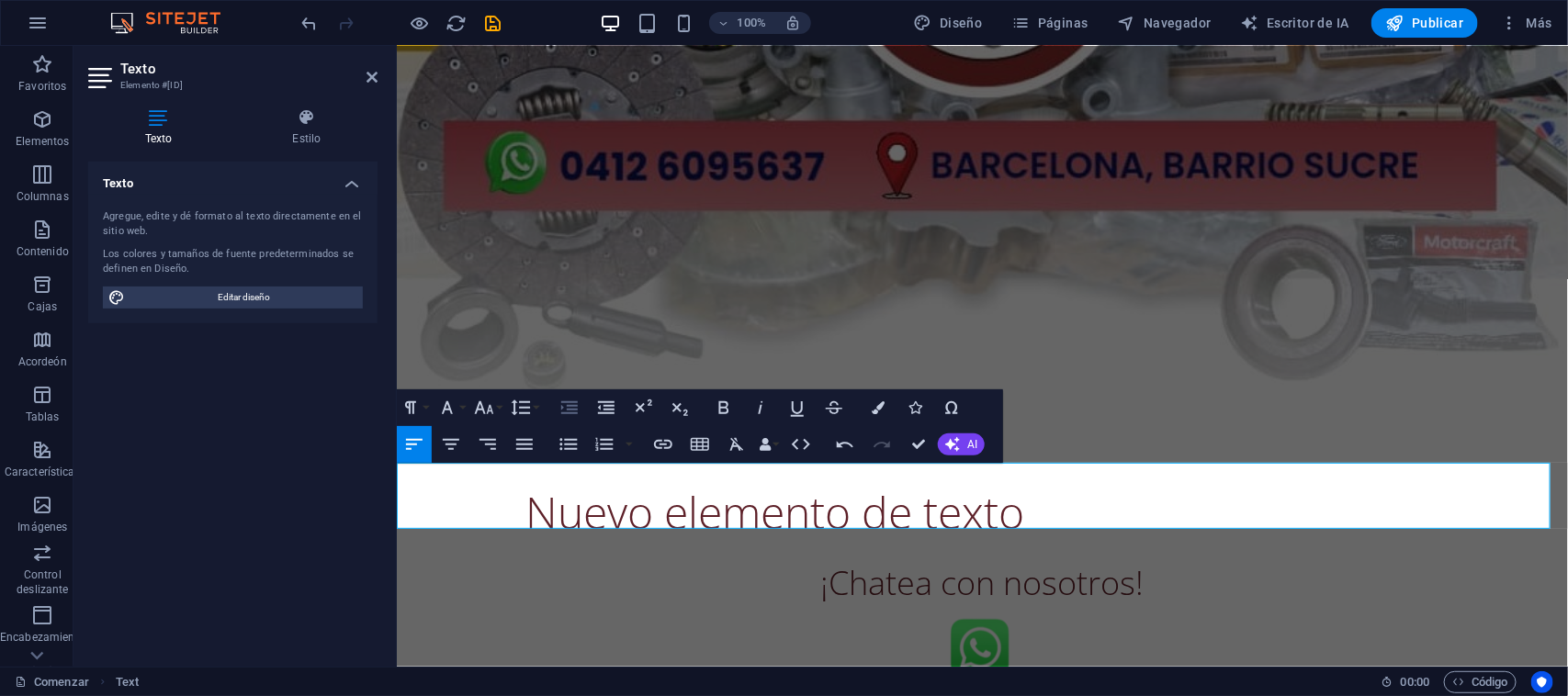 click 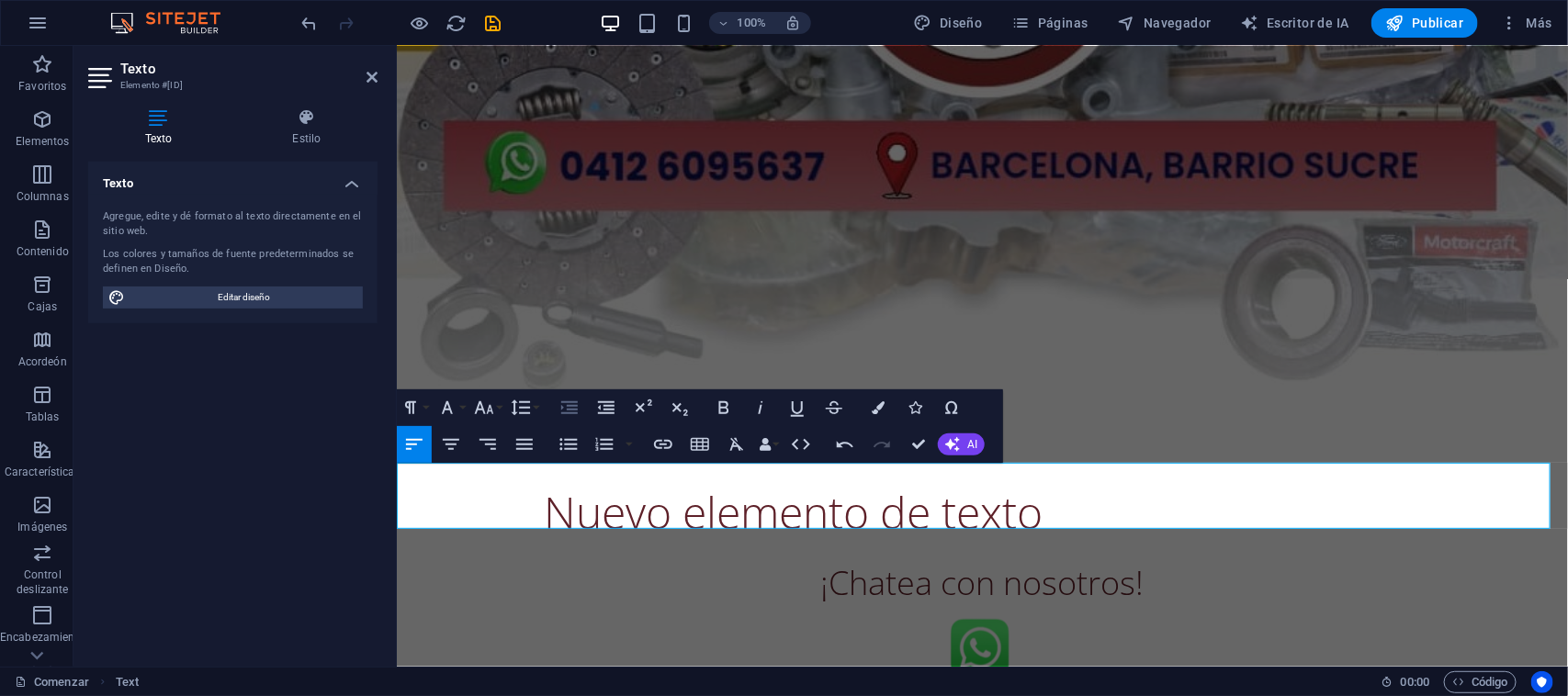 click 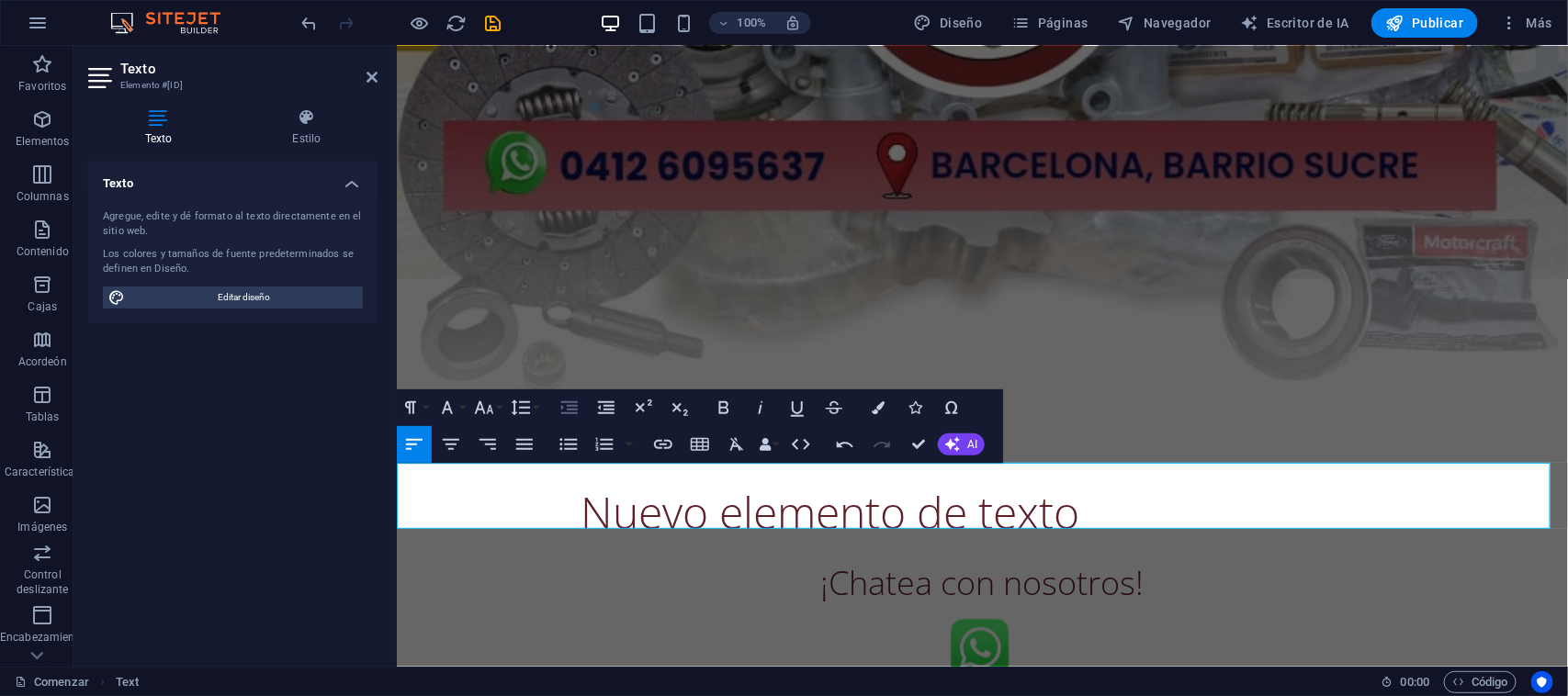 click 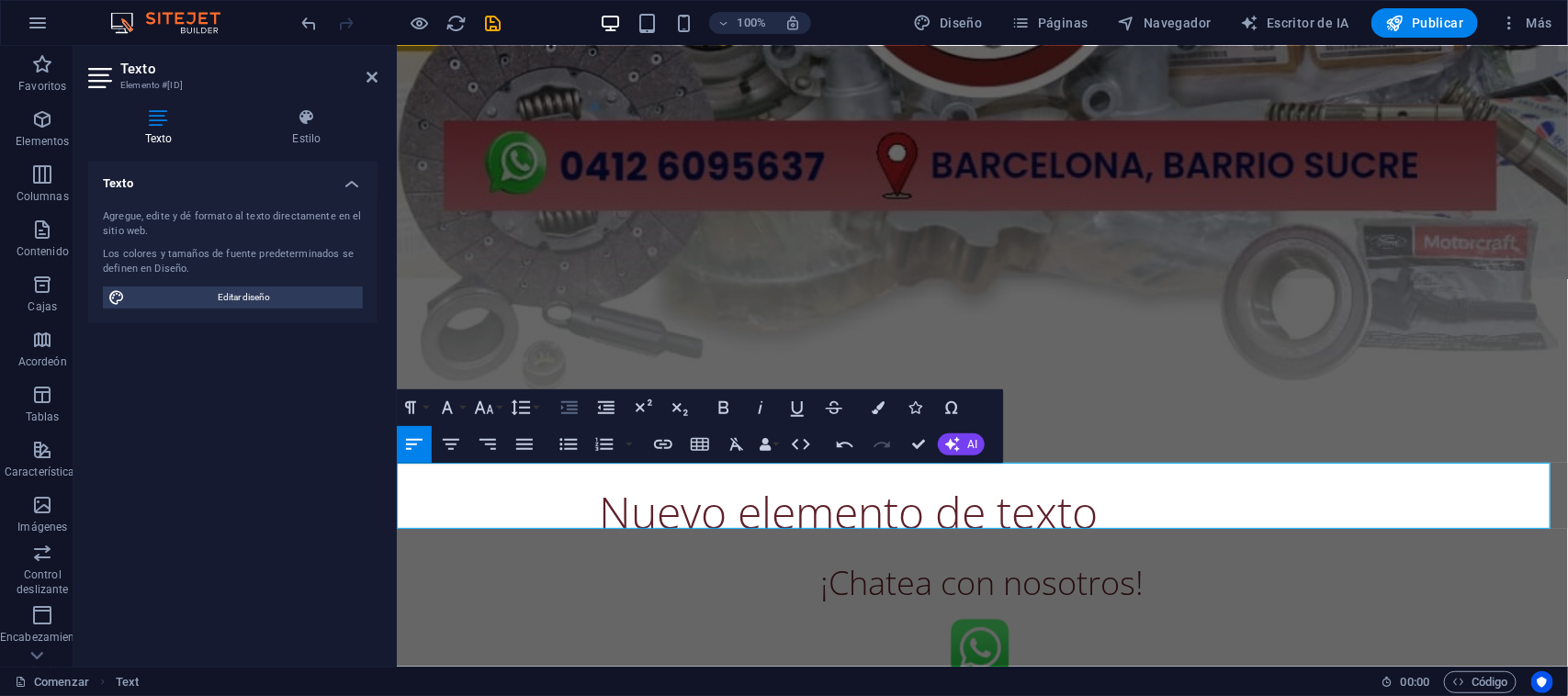 click 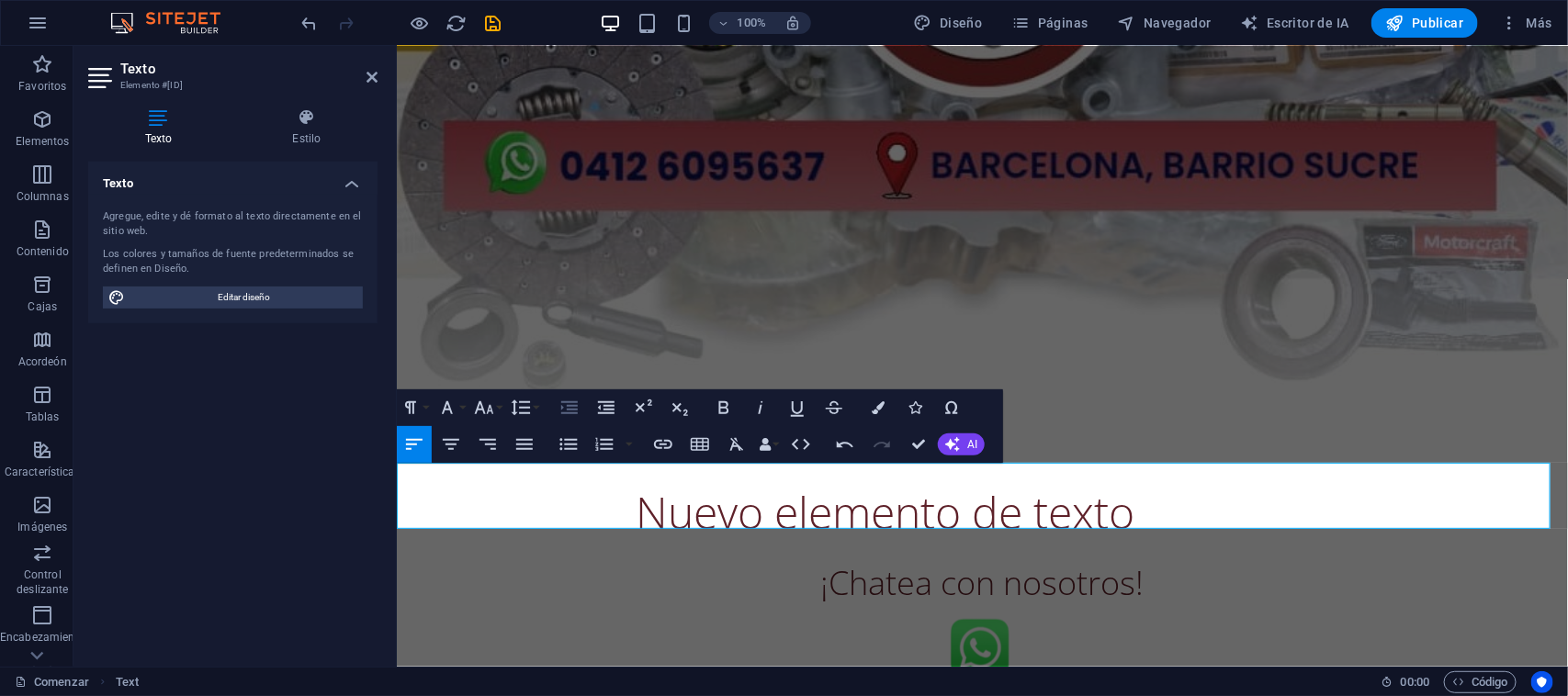 click 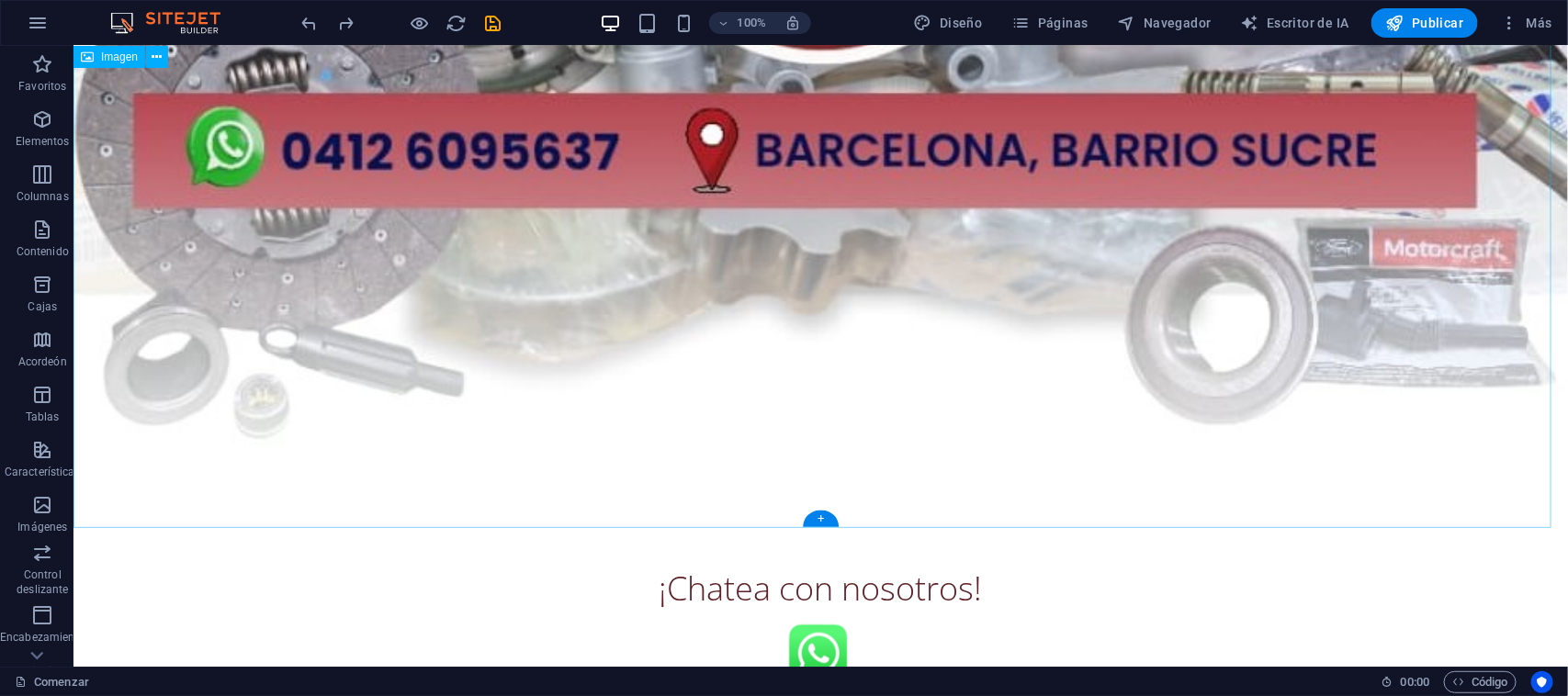 scroll, scrollTop: 944, scrollLeft: 0, axis: vertical 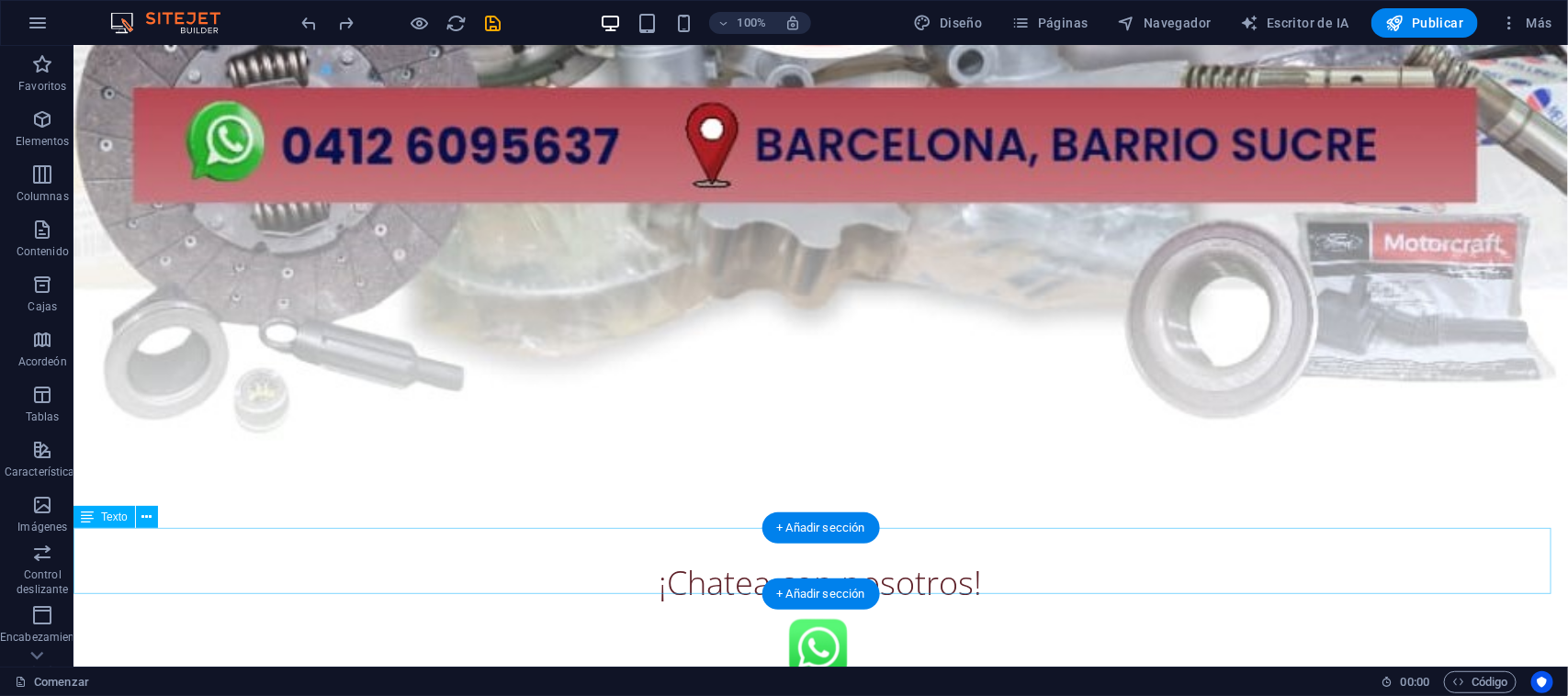 click on "¡Chatea con nosotros!" at bounding box center [819, 578] 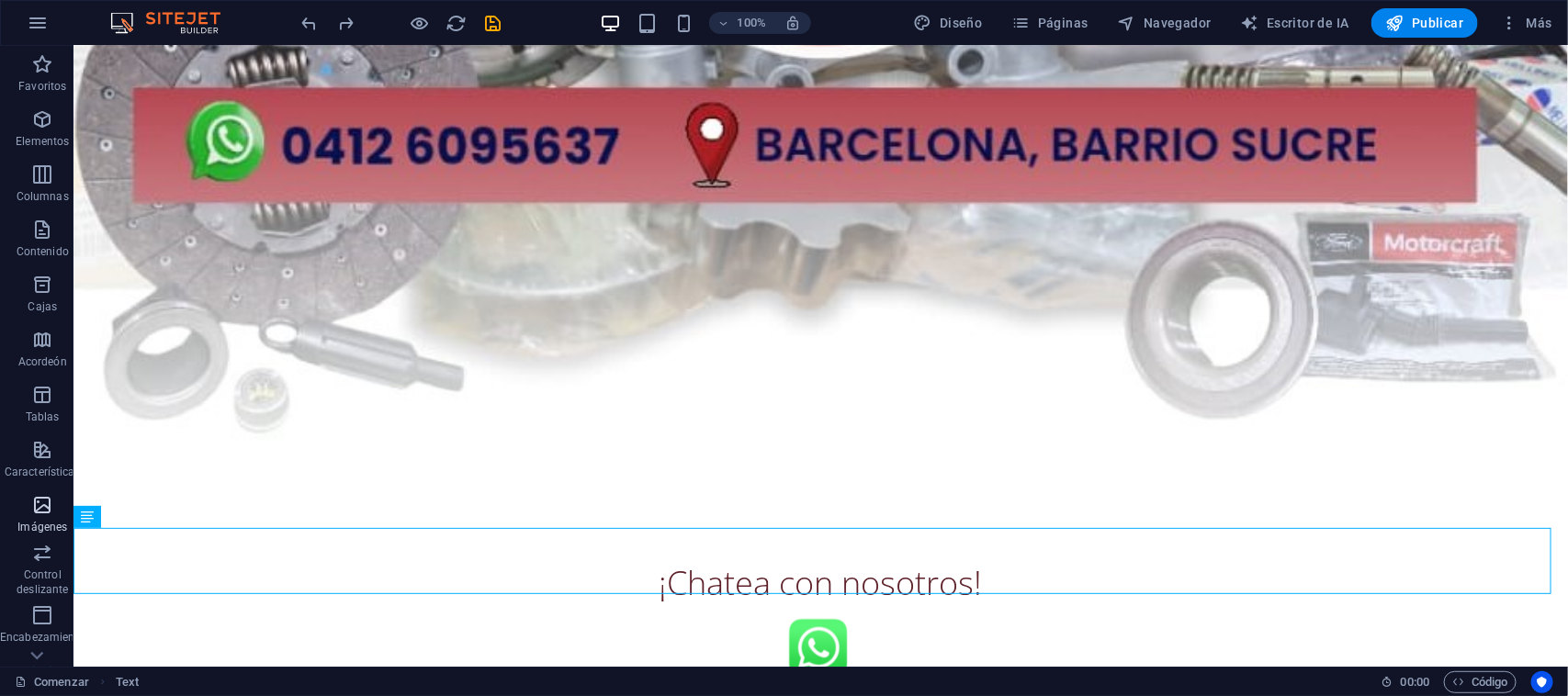drag, startPoint x: 38, startPoint y: 510, endPoint x: 44, endPoint y: 460, distance: 50.358713 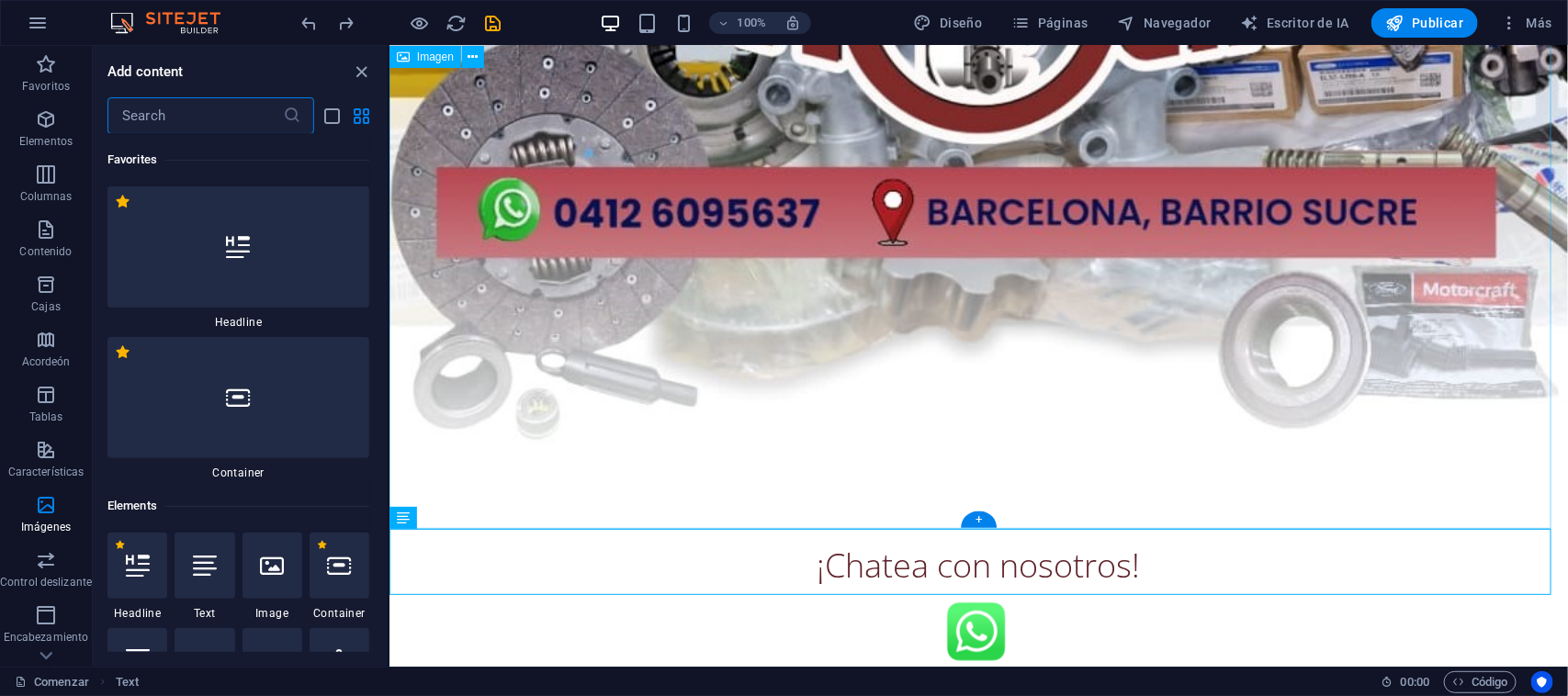 scroll, scrollTop: 639, scrollLeft: 0, axis: vertical 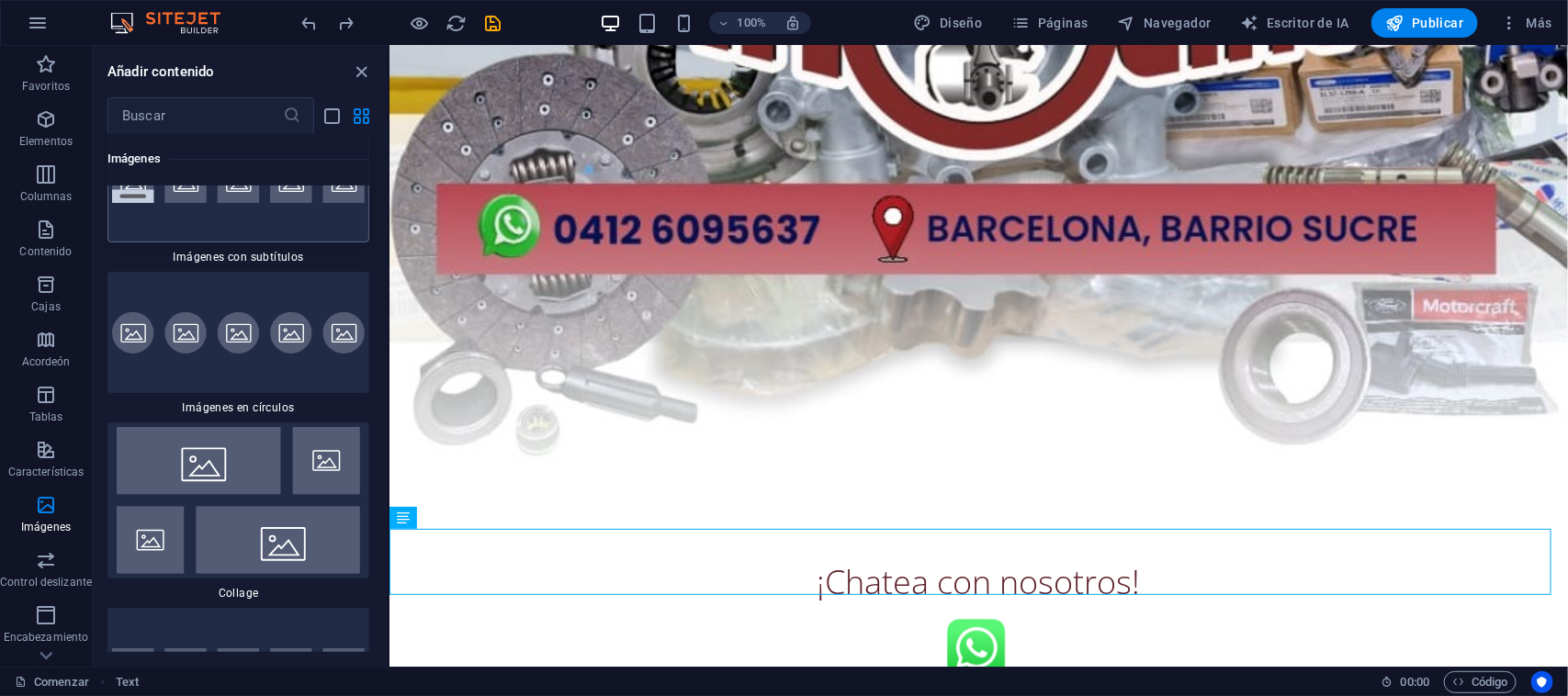 click at bounding box center [238, 182] 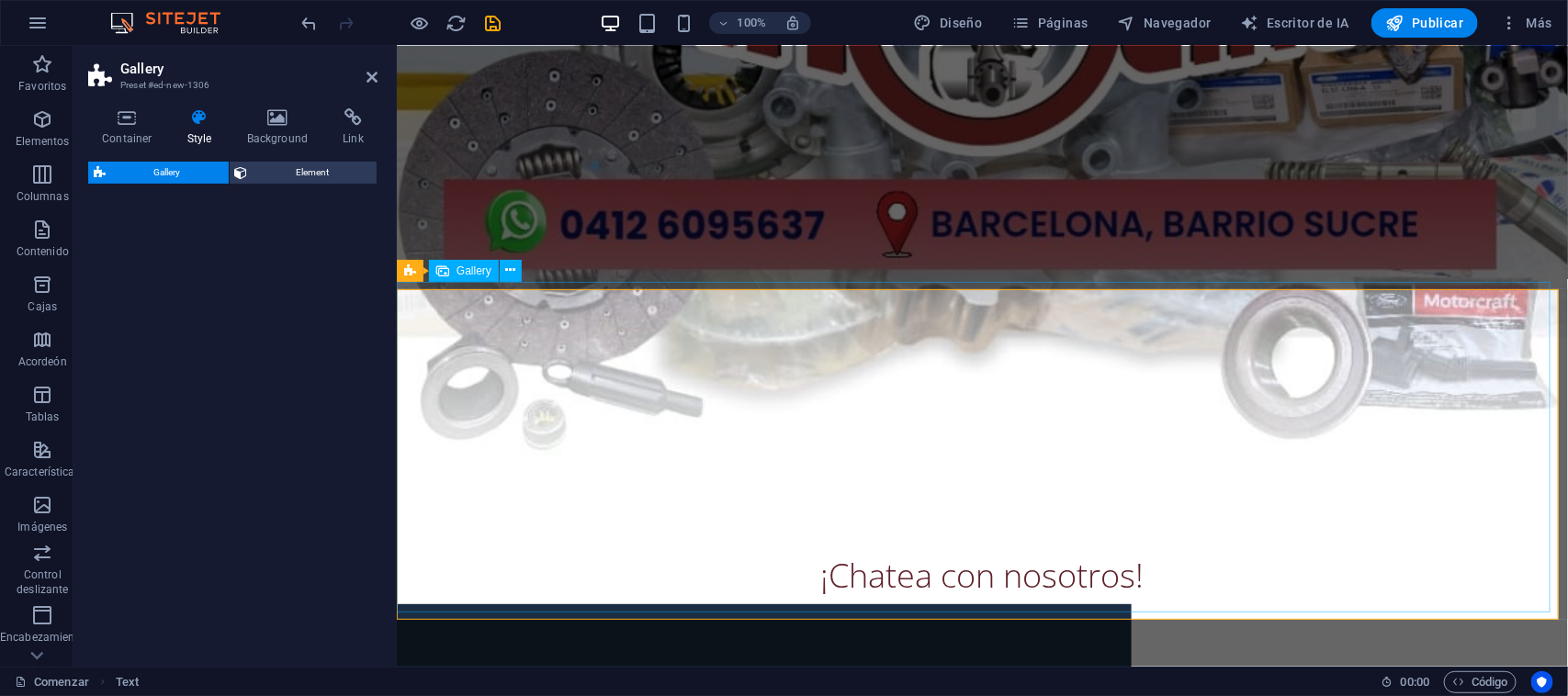 select on "rem" 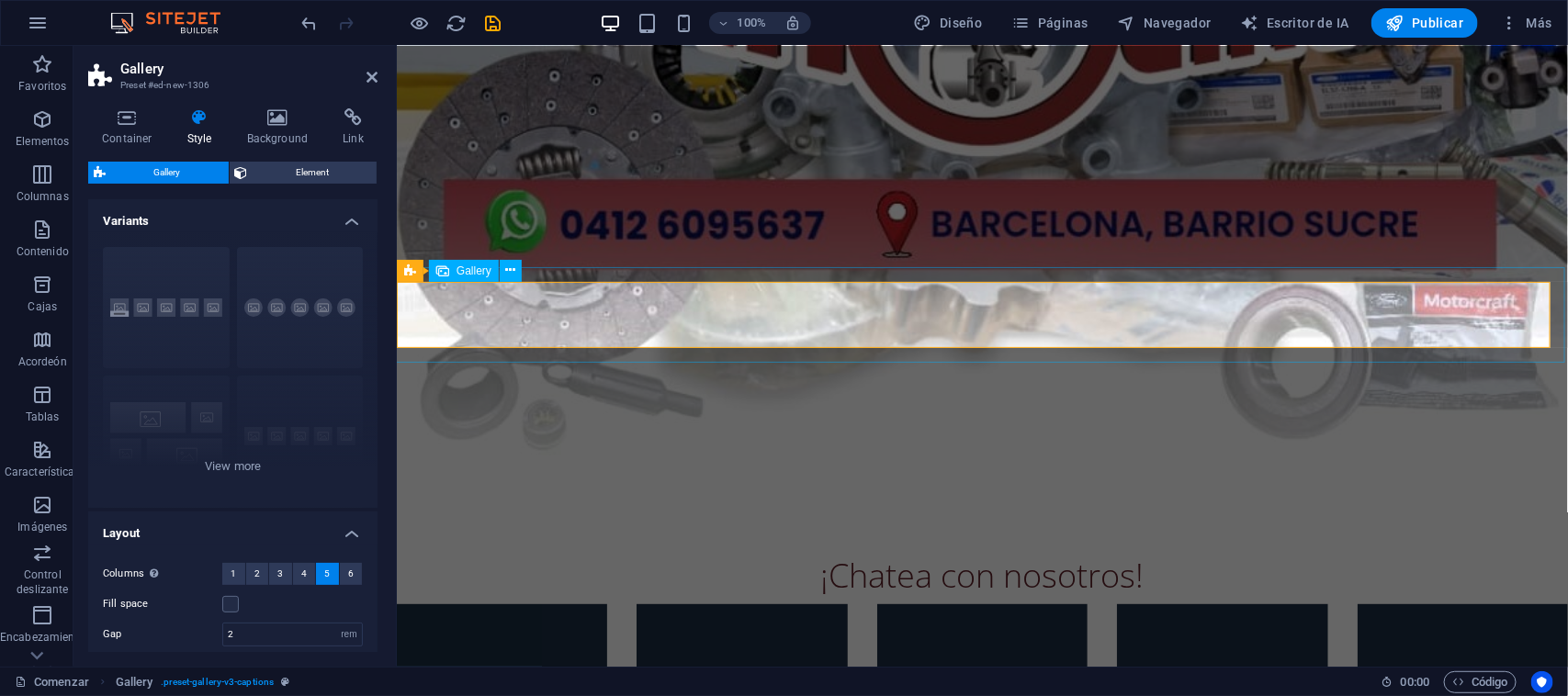 scroll, scrollTop: 838, scrollLeft: 0, axis: vertical 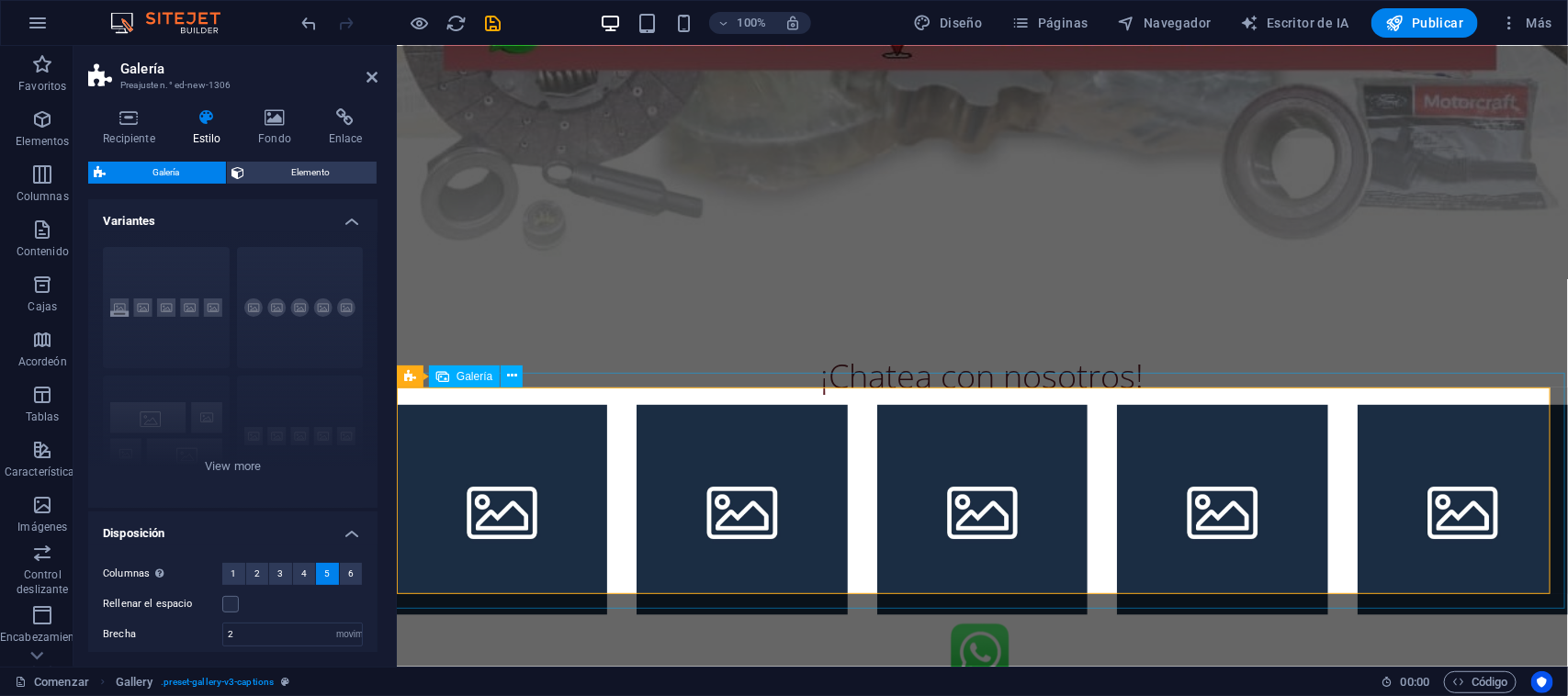 click at bounding box center (501, 509) 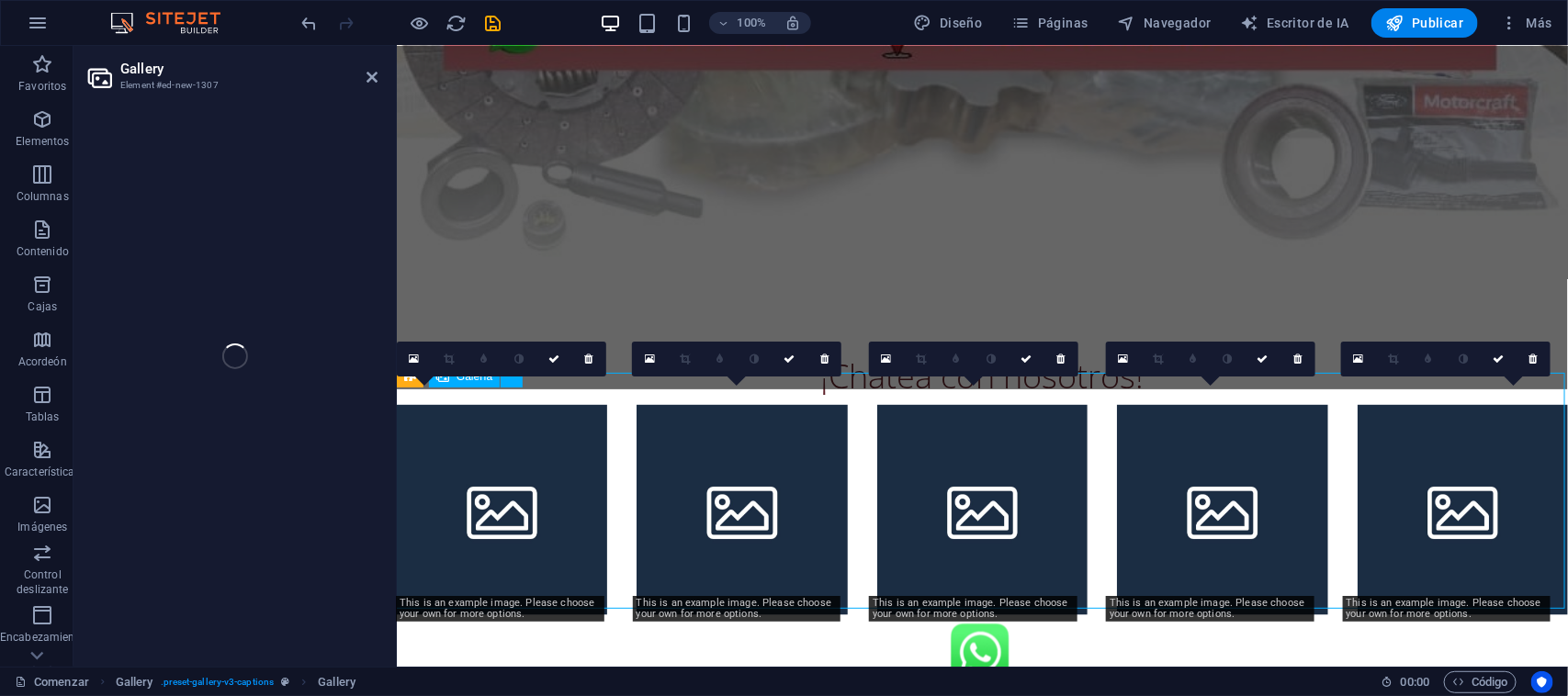 select on "4" 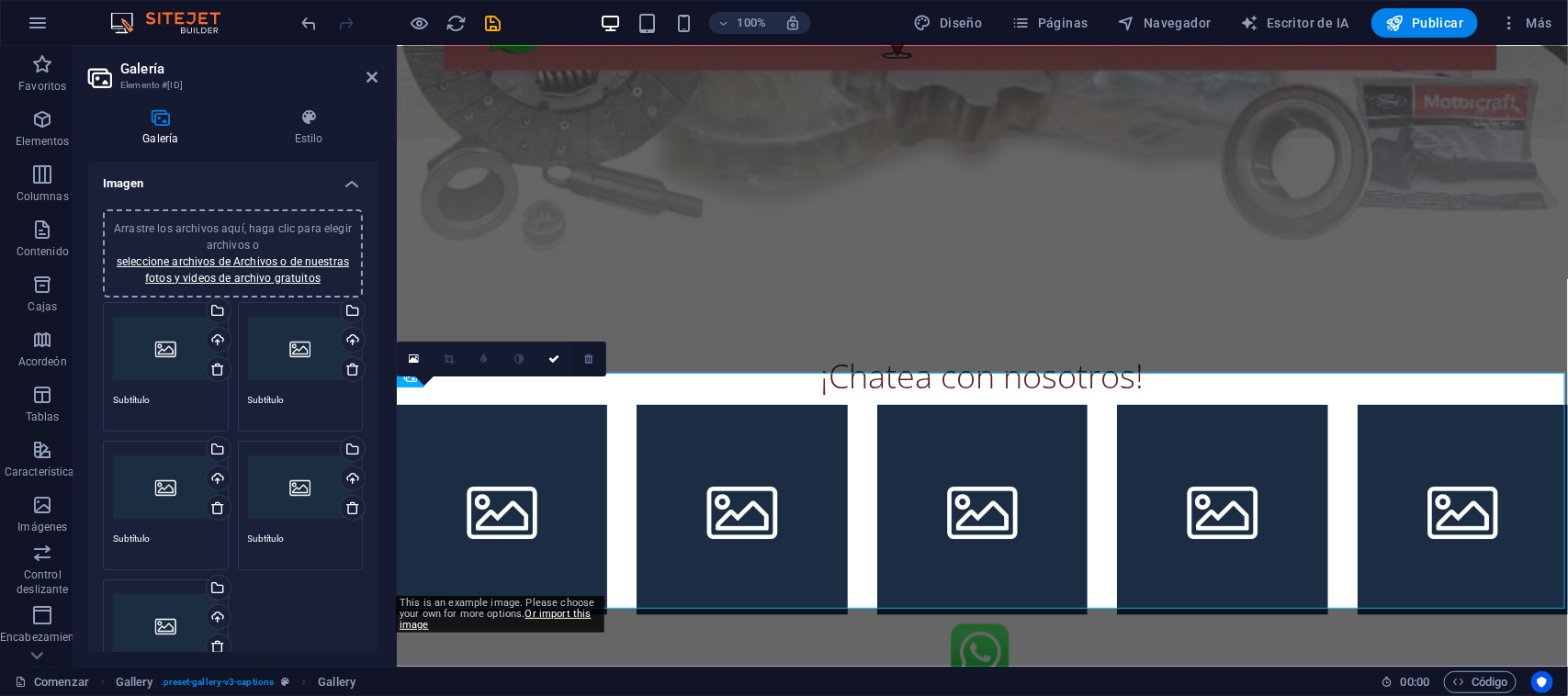 click at bounding box center [588, 359] 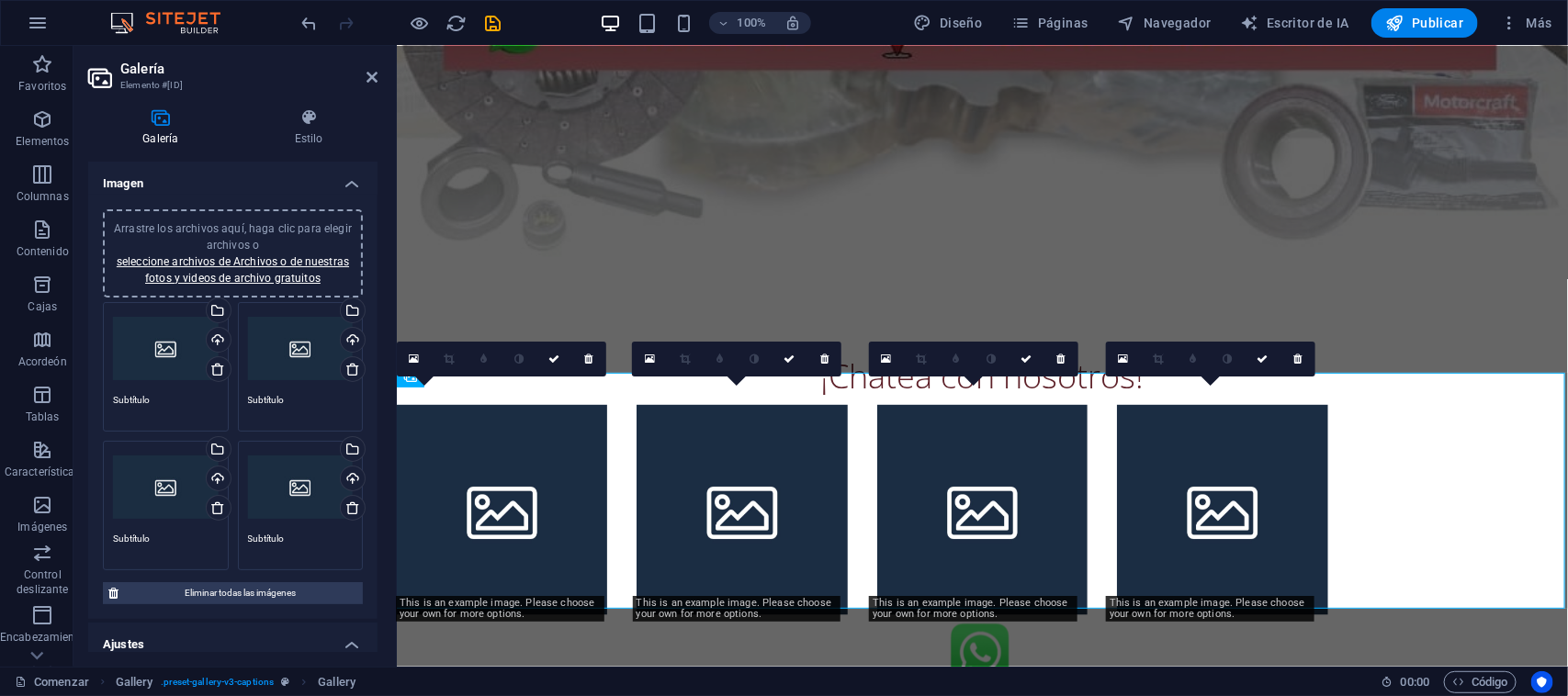 click at bounding box center (588, 359) 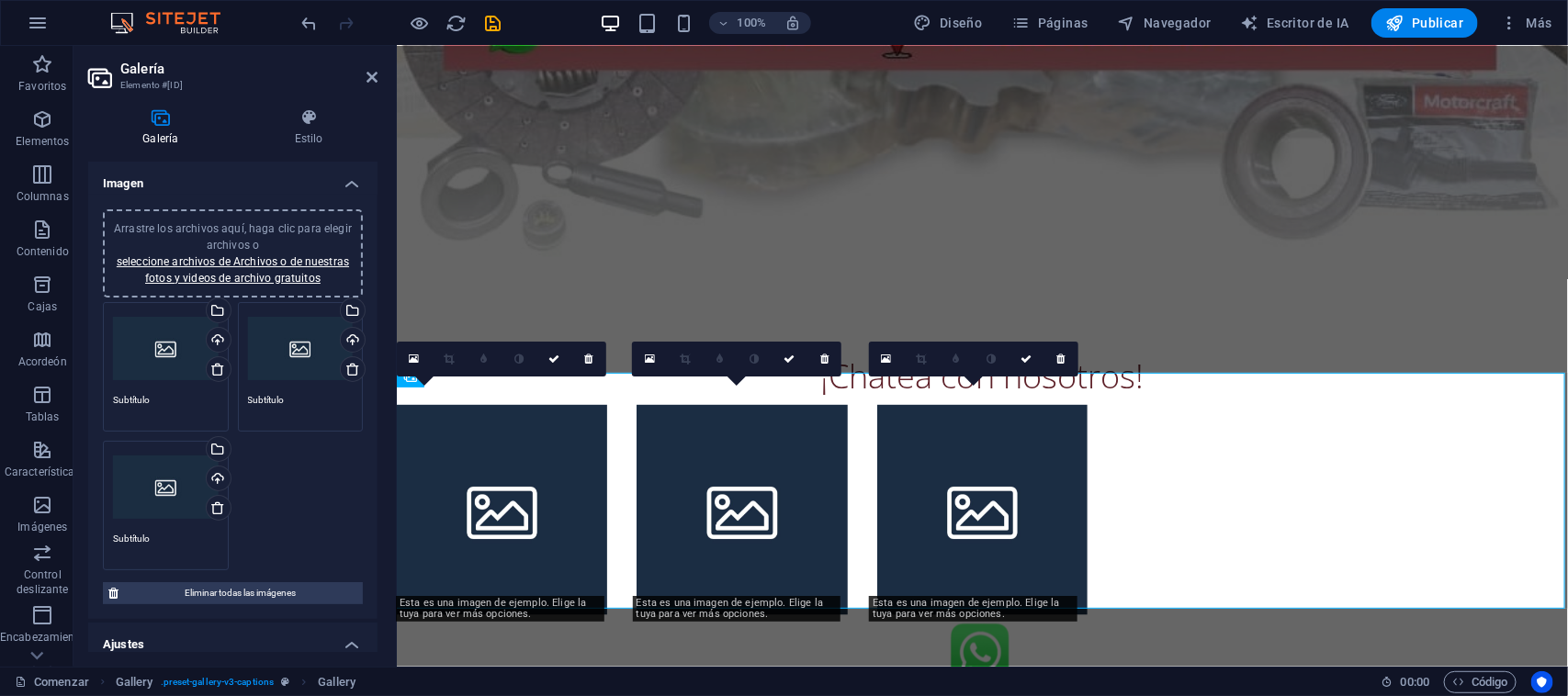 click at bounding box center [588, 359] 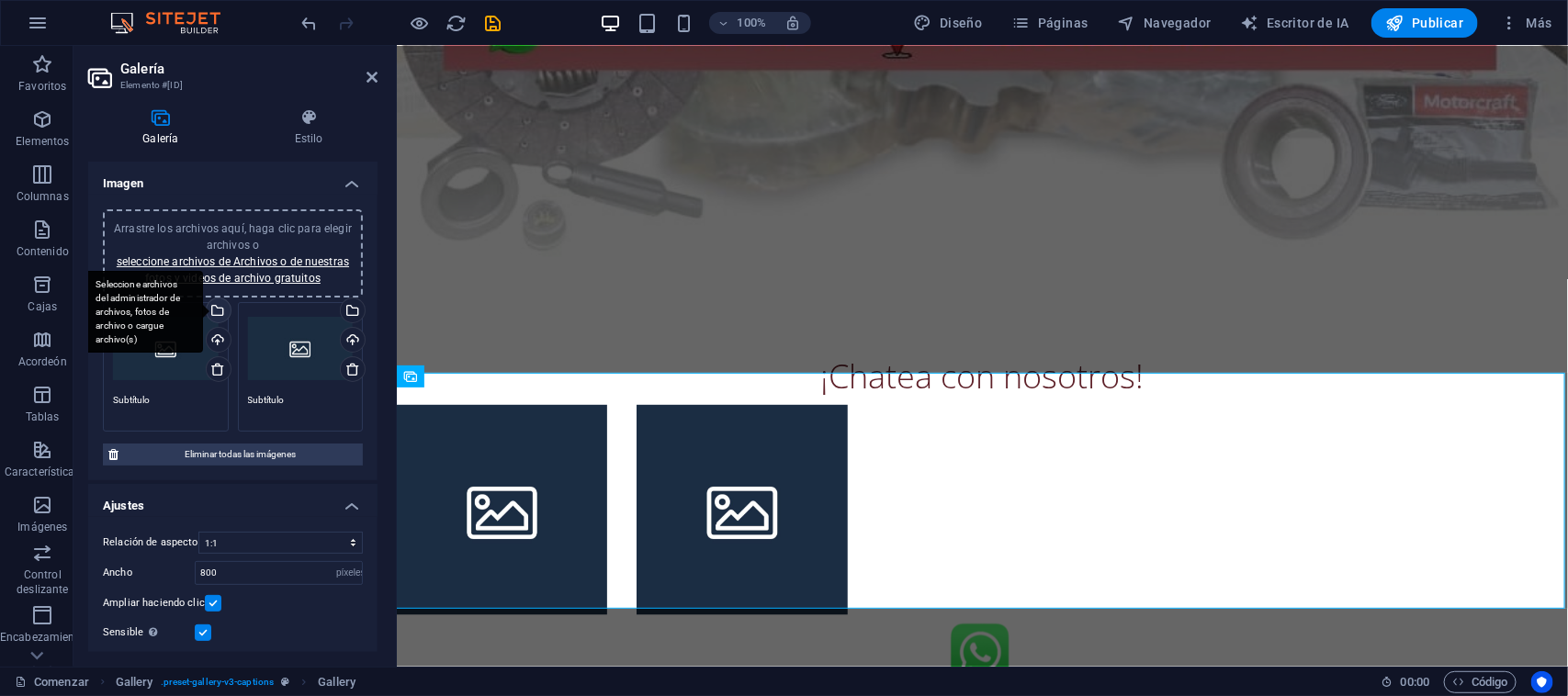 click on "Seleccione archivos del administrador de archivos, fotos de archivo o cargue archivo(s)" at bounding box center (217, 312) 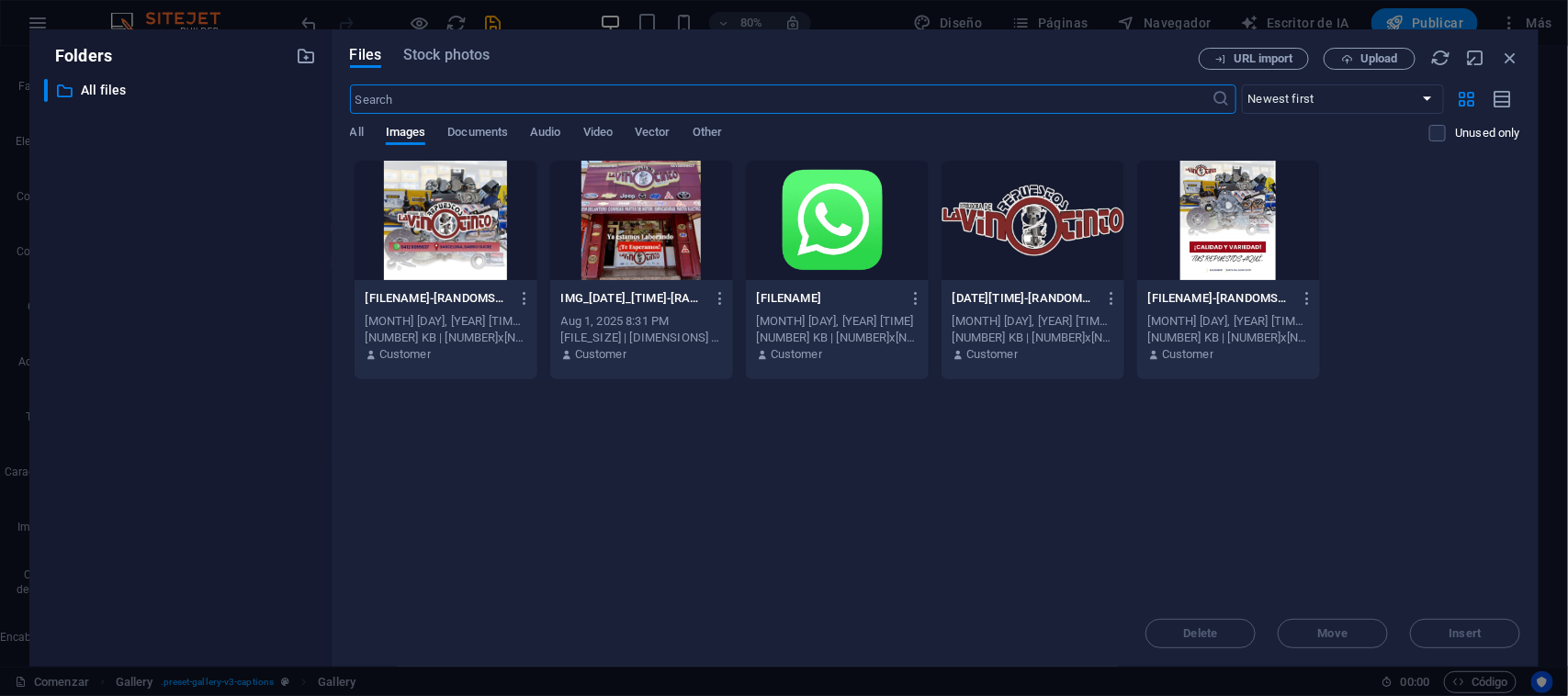 scroll, scrollTop: 369, scrollLeft: 0, axis: vertical 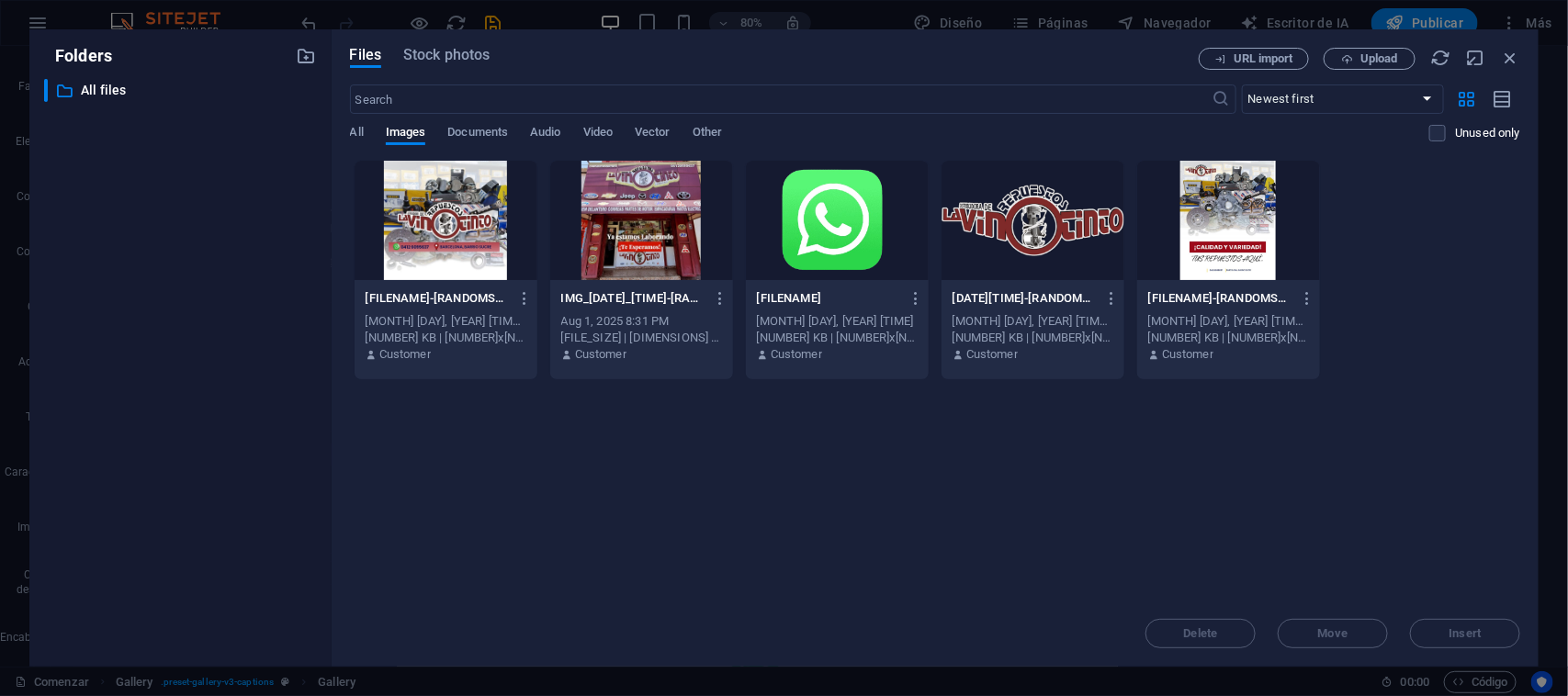 click at bounding box center (837, 220) 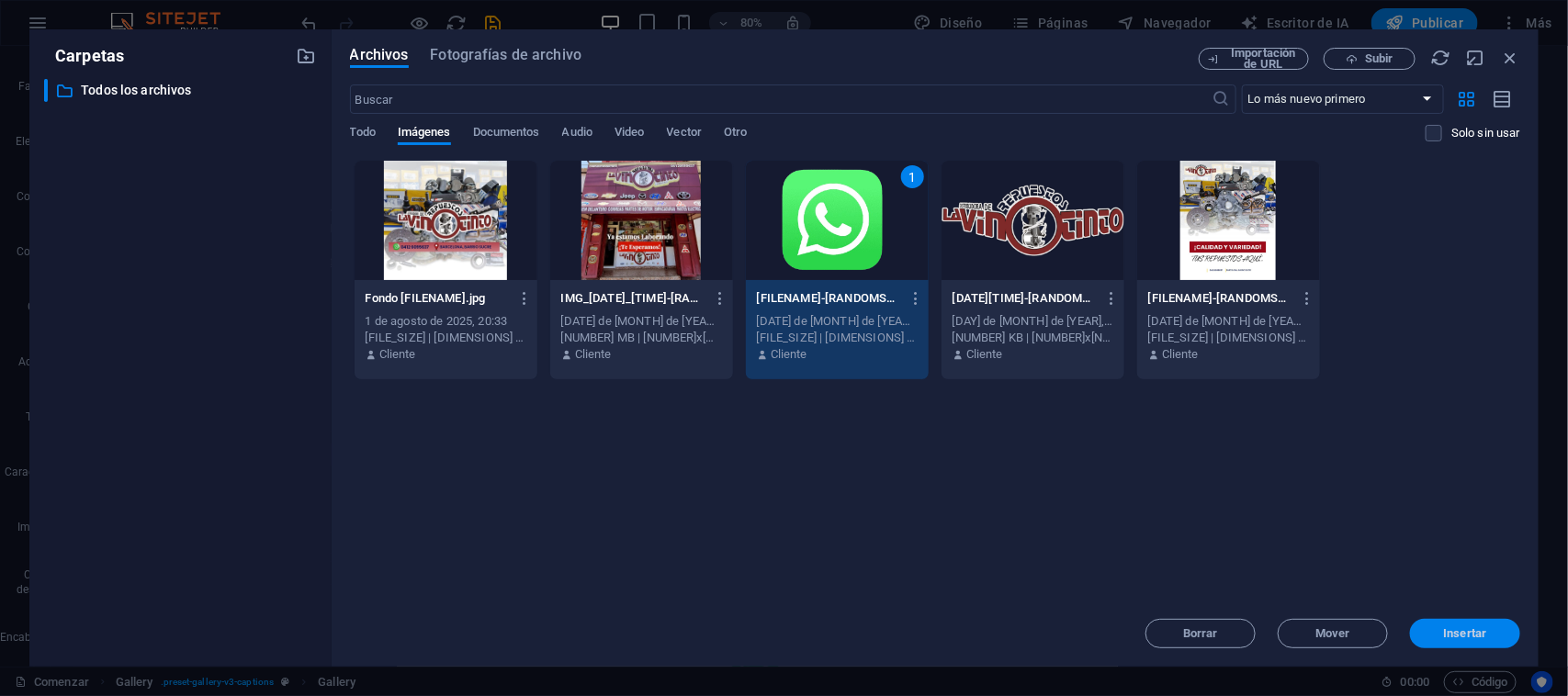 drag, startPoint x: 1439, startPoint y: 634, endPoint x: 482, endPoint y: 421, distance: 980.4173 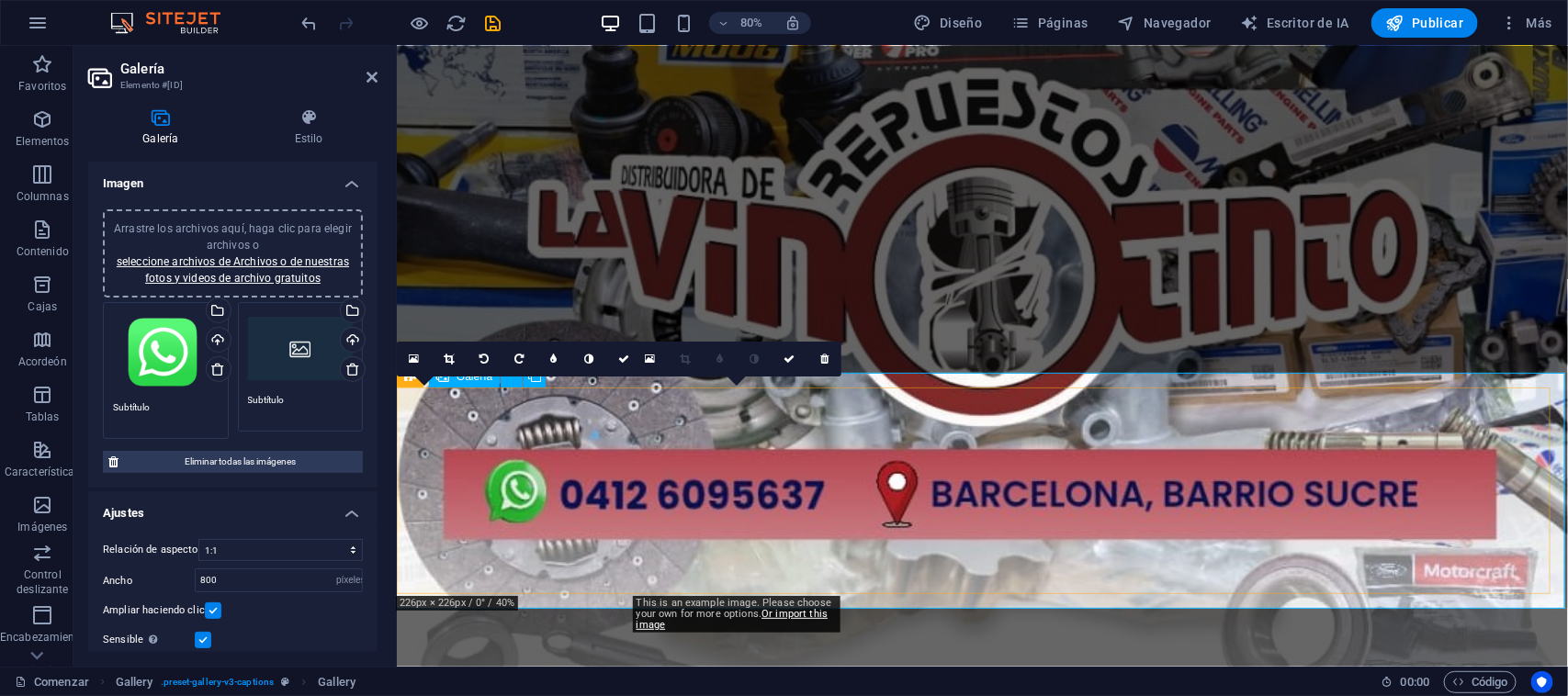 scroll, scrollTop: 838, scrollLeft: 0, axis: vertical 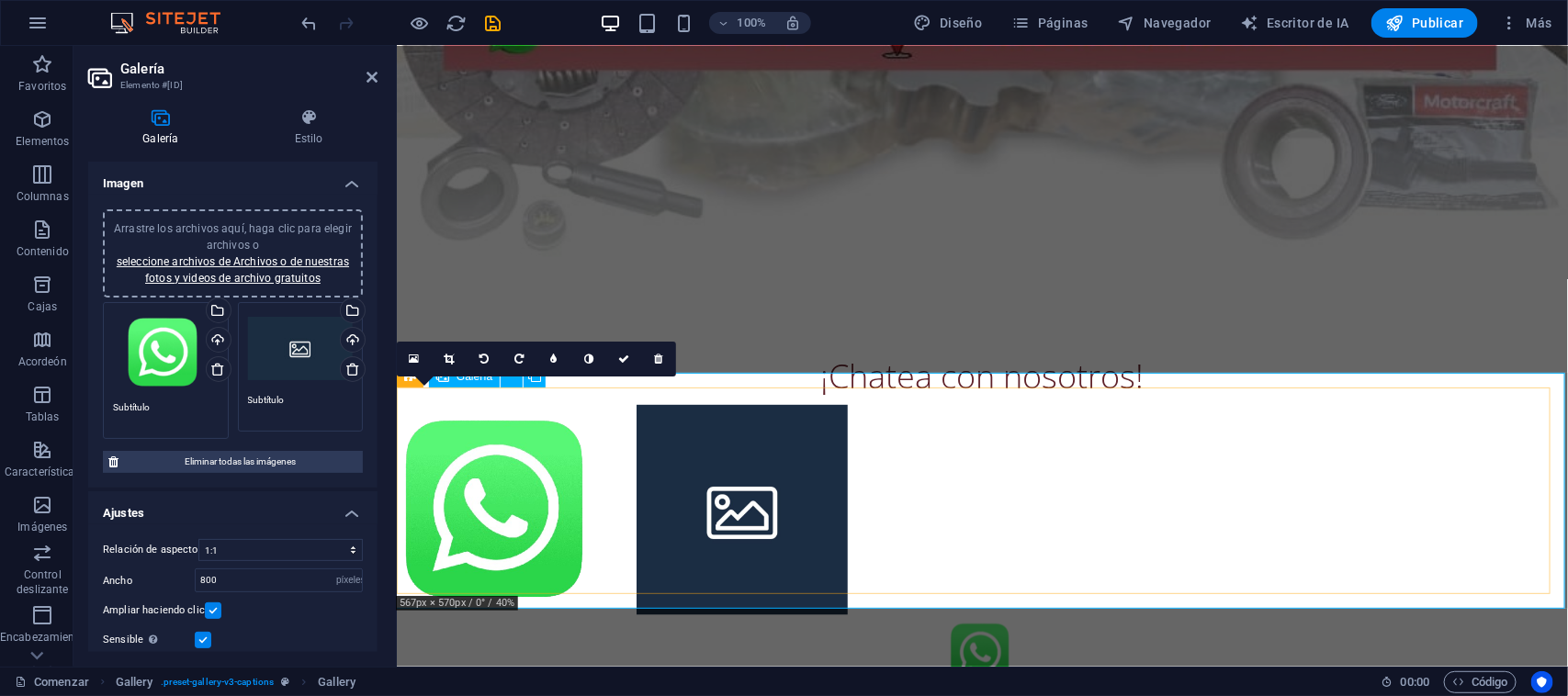click at bounding box center (501, 509) 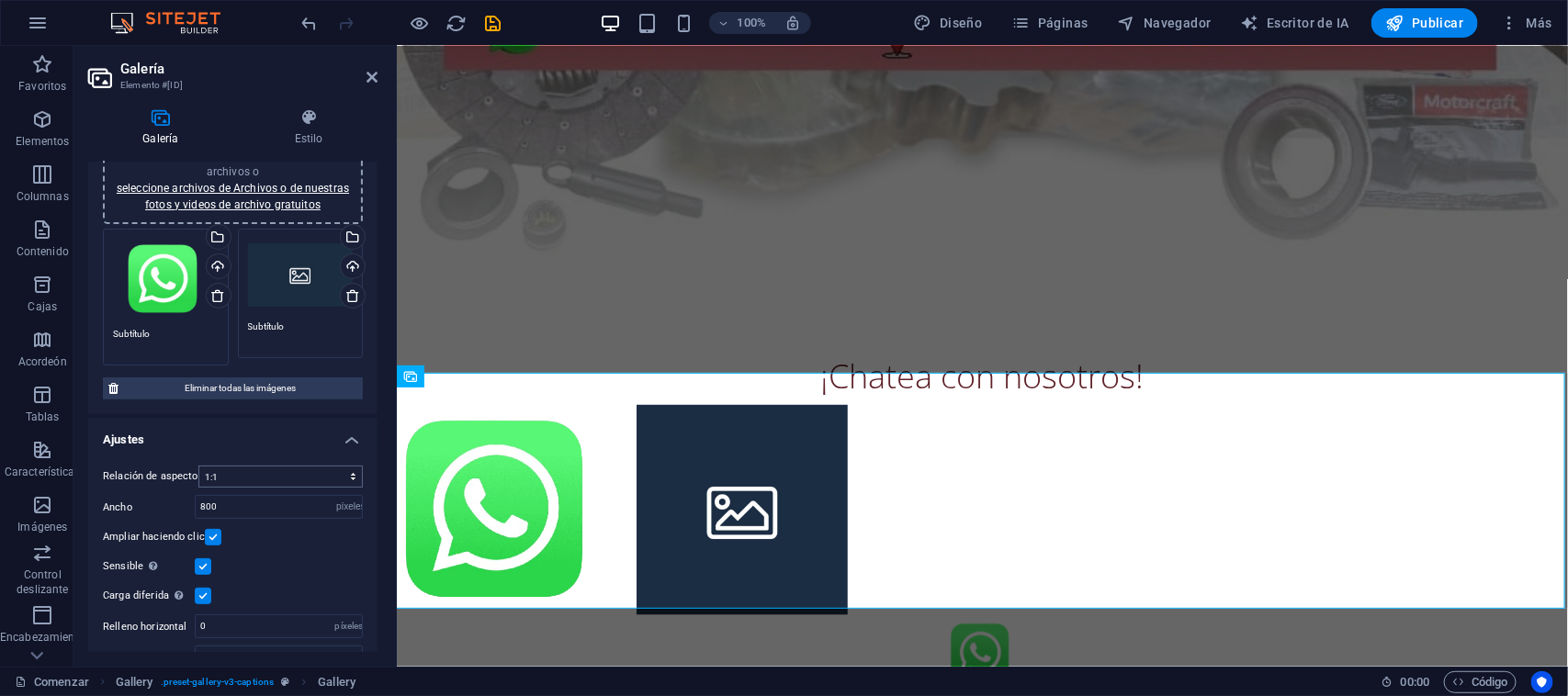 scroll, scrollTop: 103, scrollLeft: 0, axis: vertical 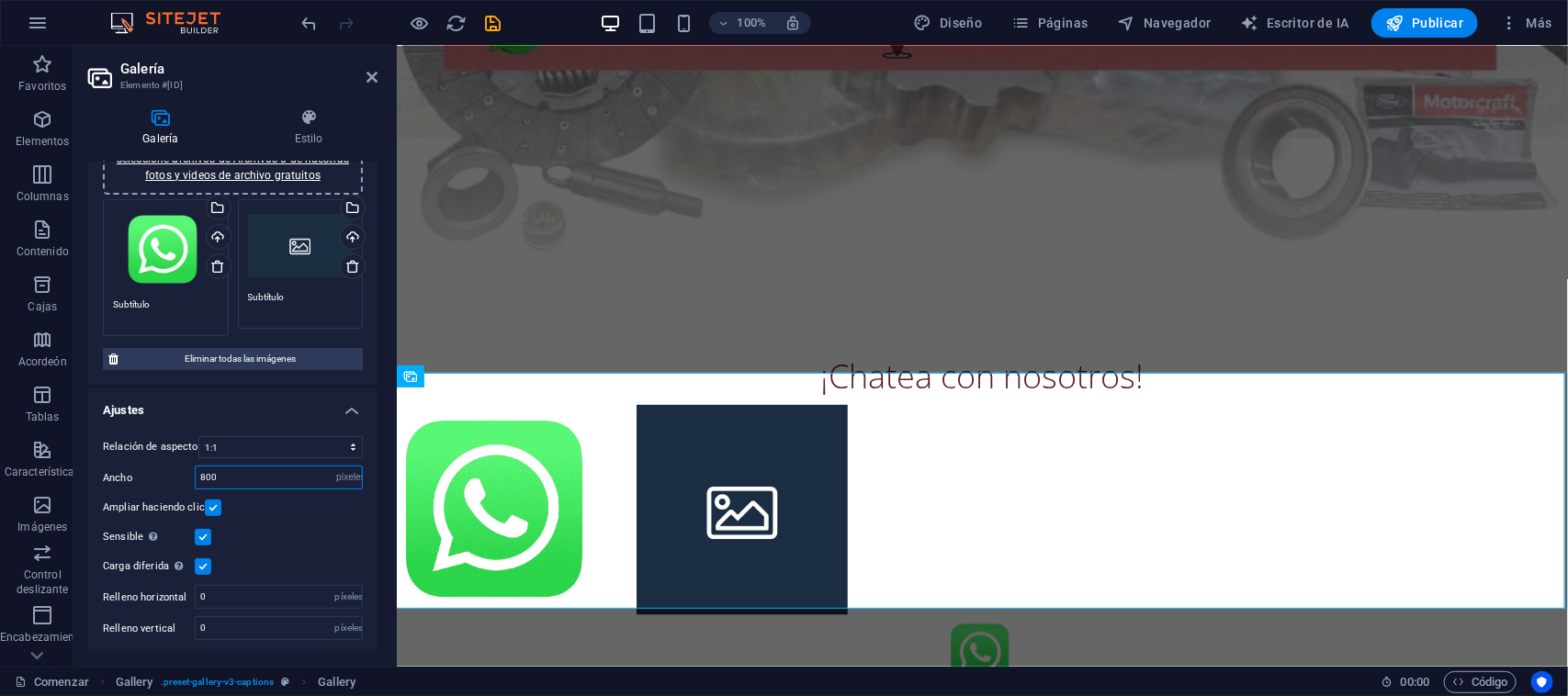 click on "800" at bounding box center (278, 477) 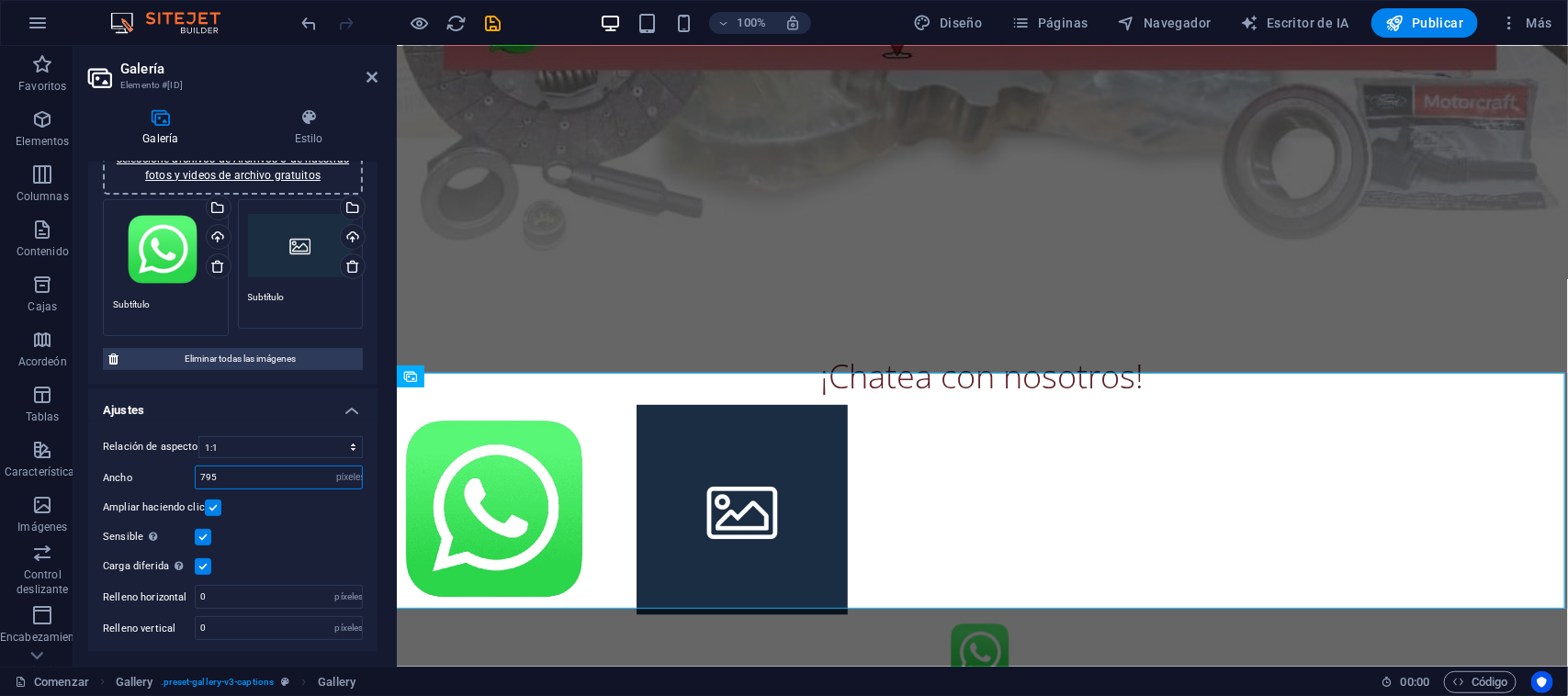 scroll, scrollTop: 0, scrollLeft: 0, axis: both 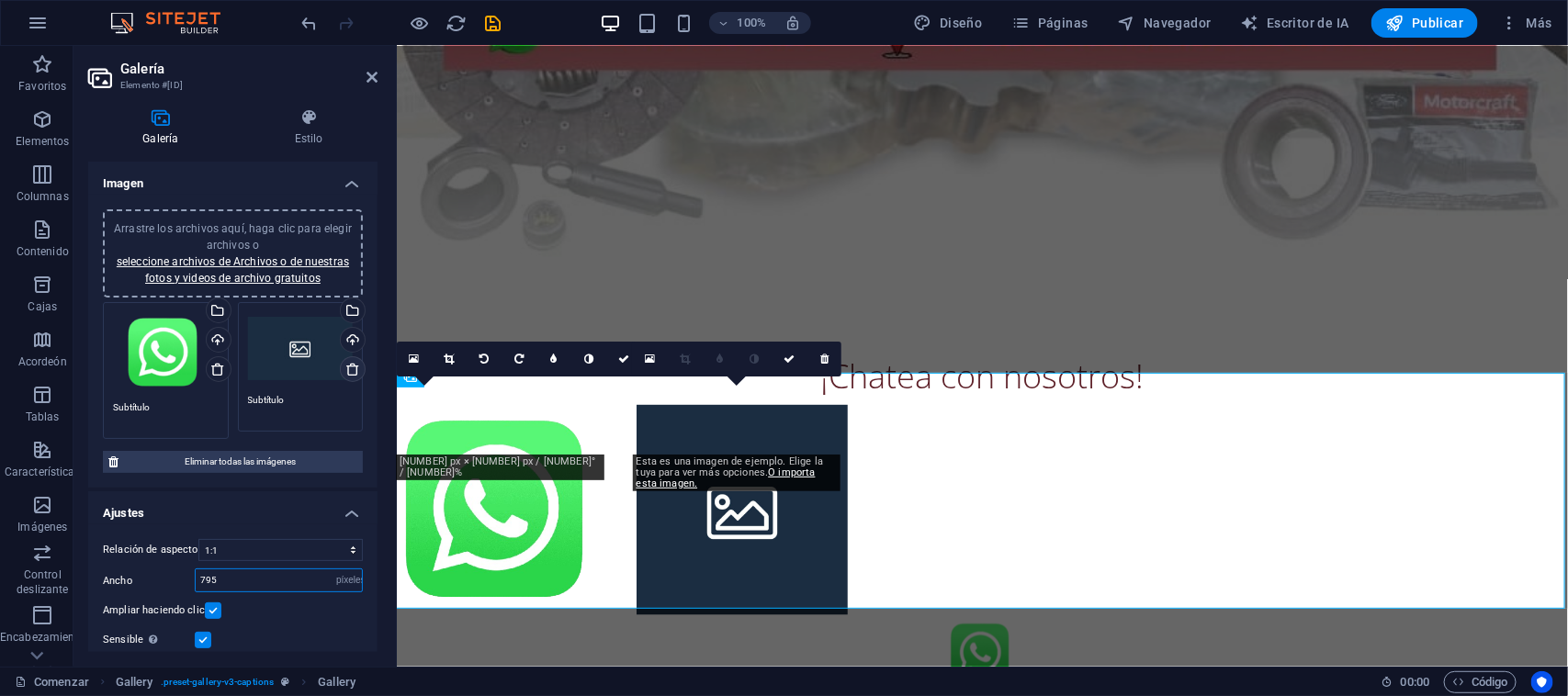 click at bounding box center [353, 369] 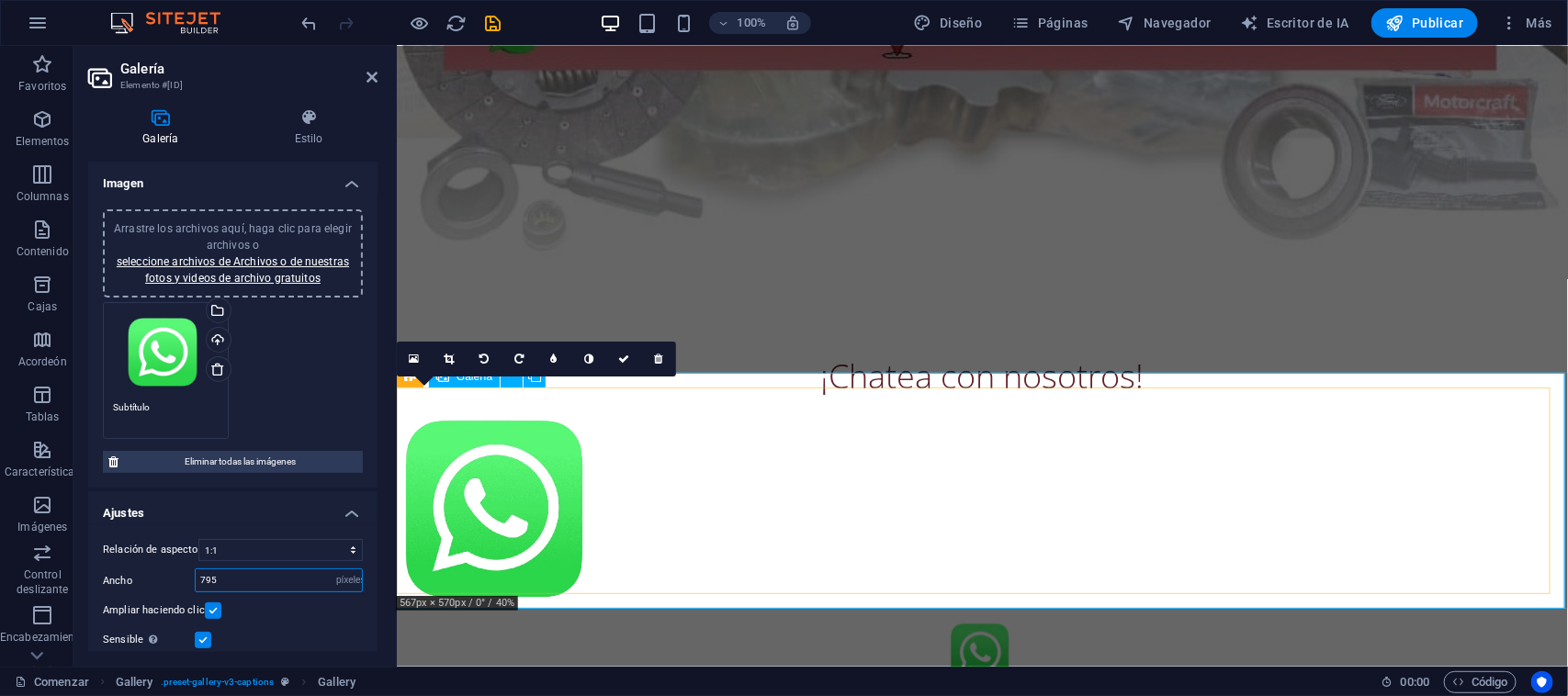 type on "795" 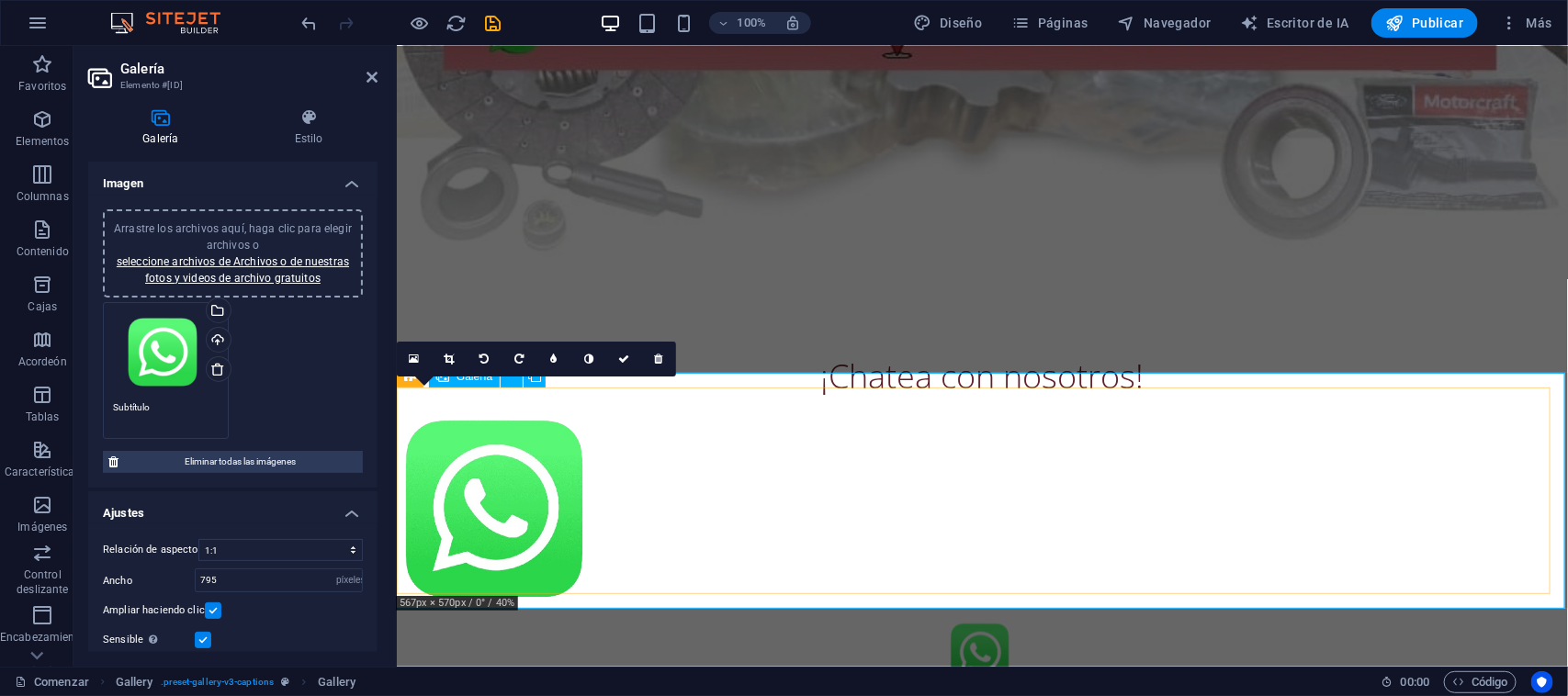 click at bounding box center (501, 509) 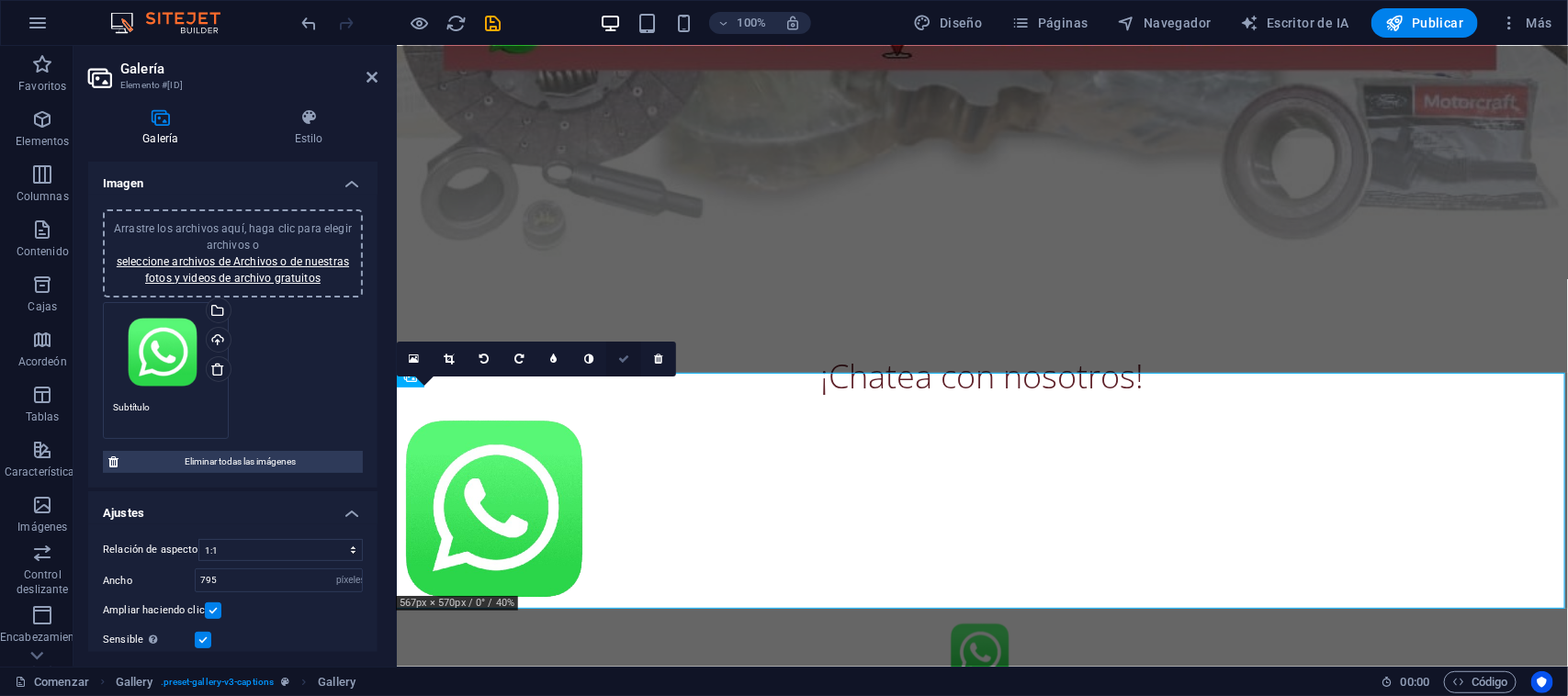 click at bounding box center (624, 359) 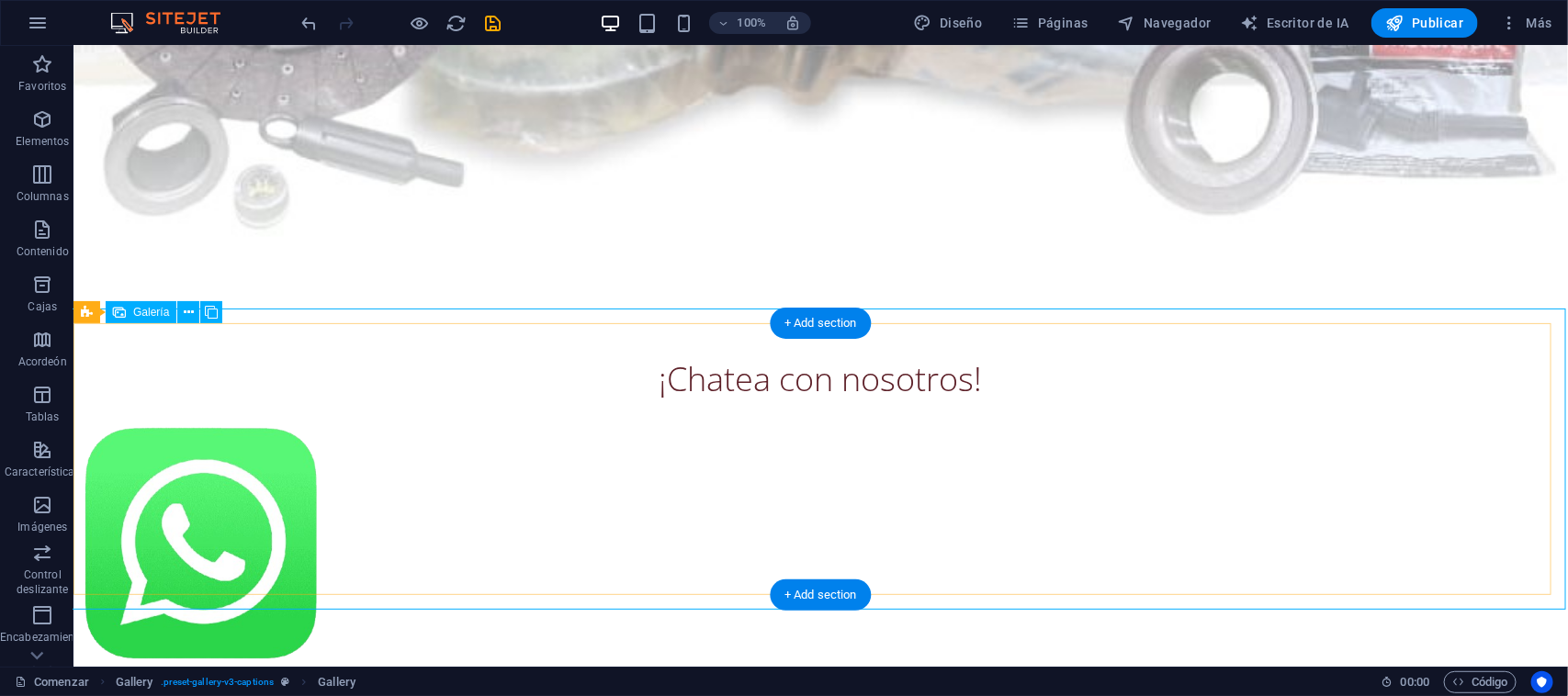 scroll, scrollTop: 1215, scrollLeft: 0, axis: vertical 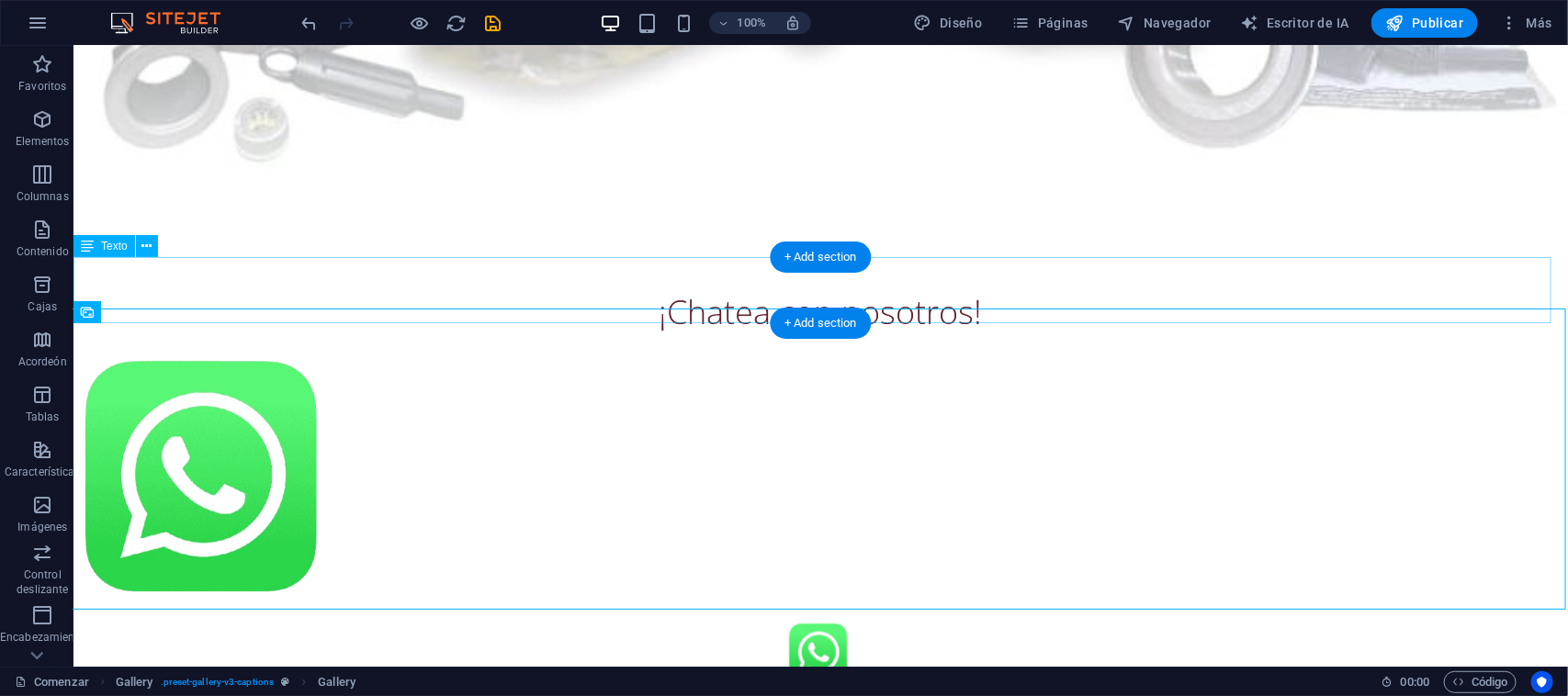click on "¡Chatea con nosotros!" at bounding box center [819, 307] 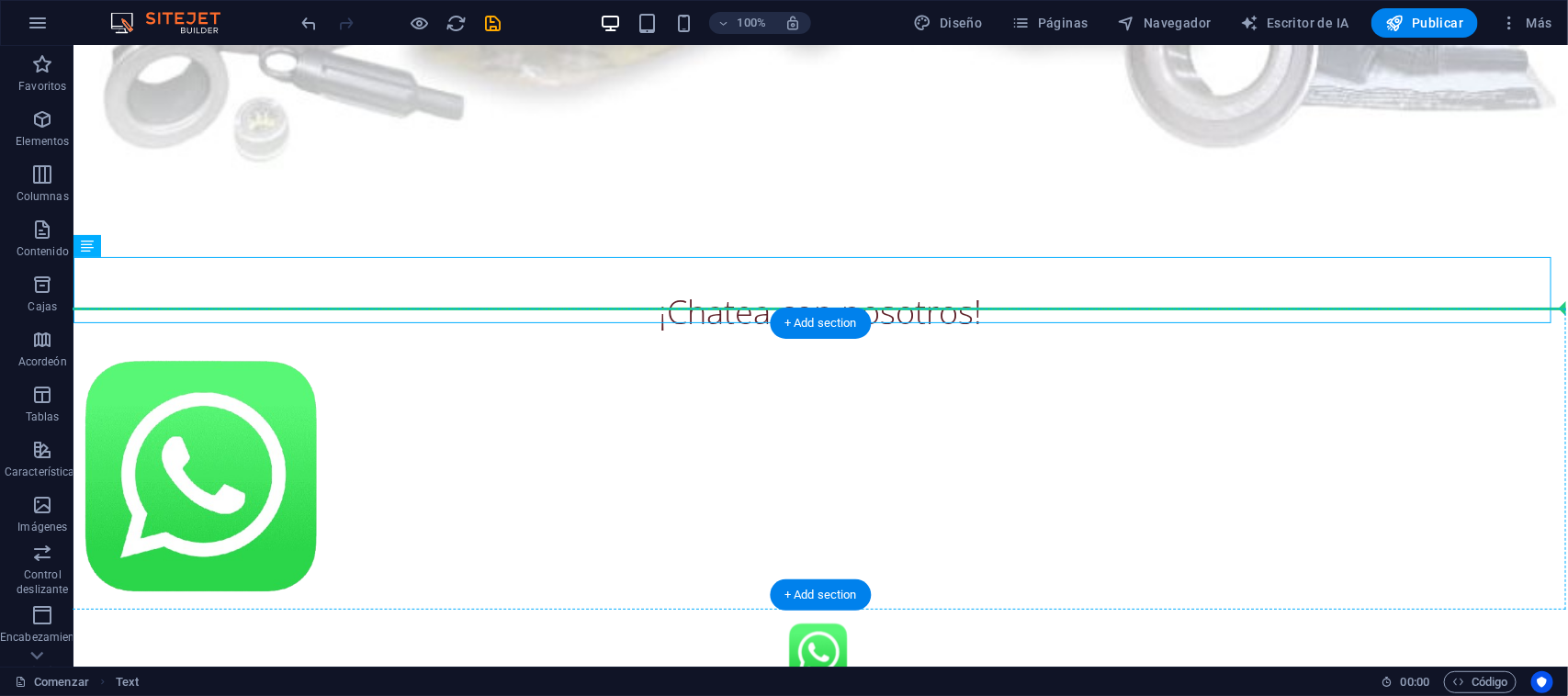 drag, startPoint x: 785, startPoint y: 282, endPoint x: 781, endPoint y: 419, distance: 137.05838 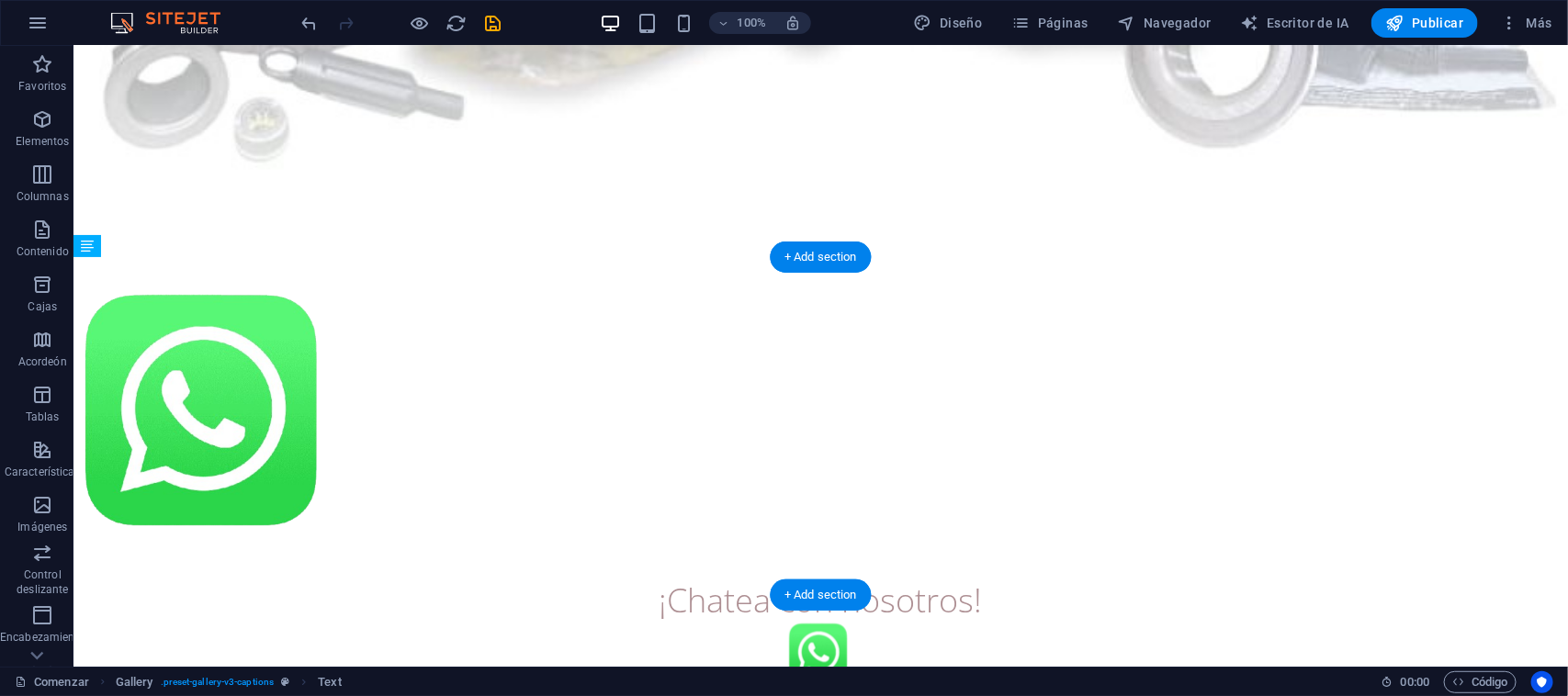 drag, startPoint x: 717, startPoint y: 268, endPoint x: 752, endPoint y: 429, distance: 164.7604 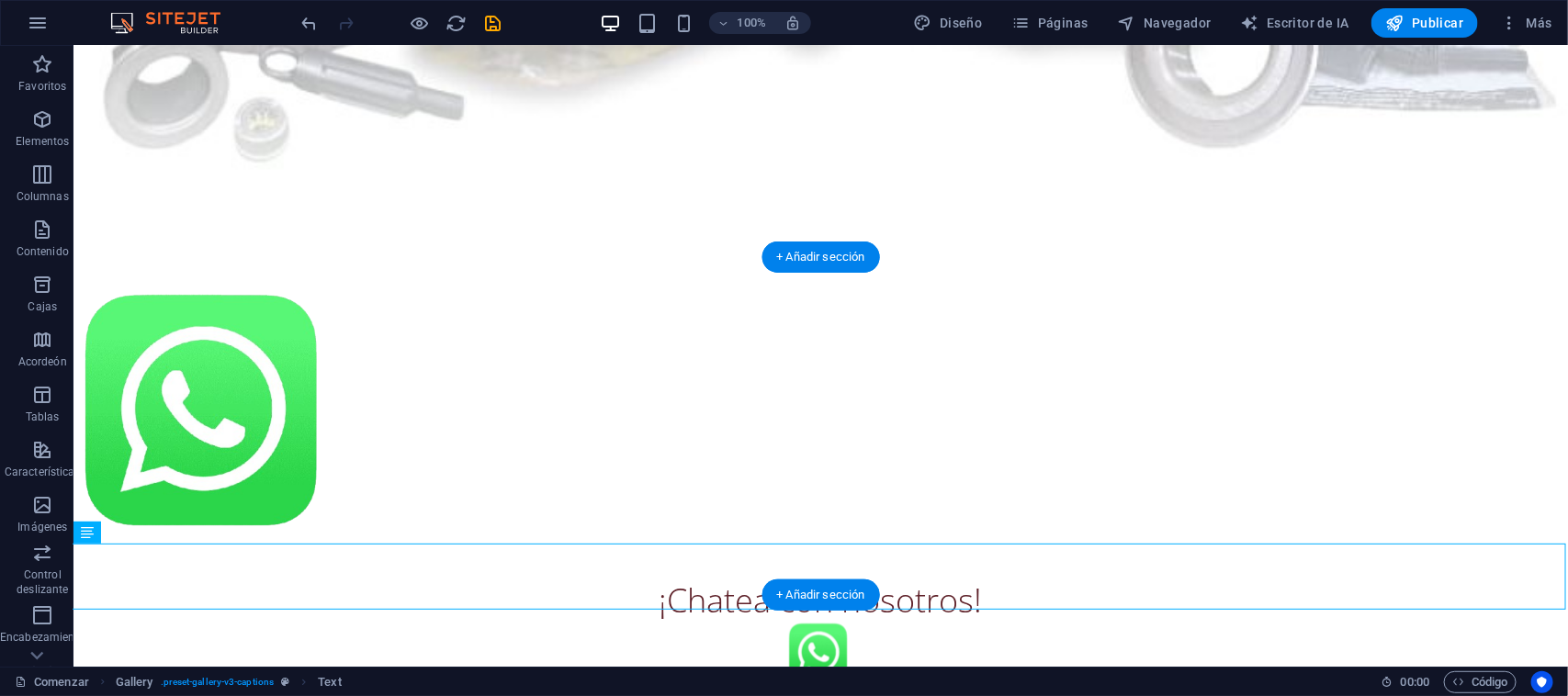 click at bounding box center (819, 411) 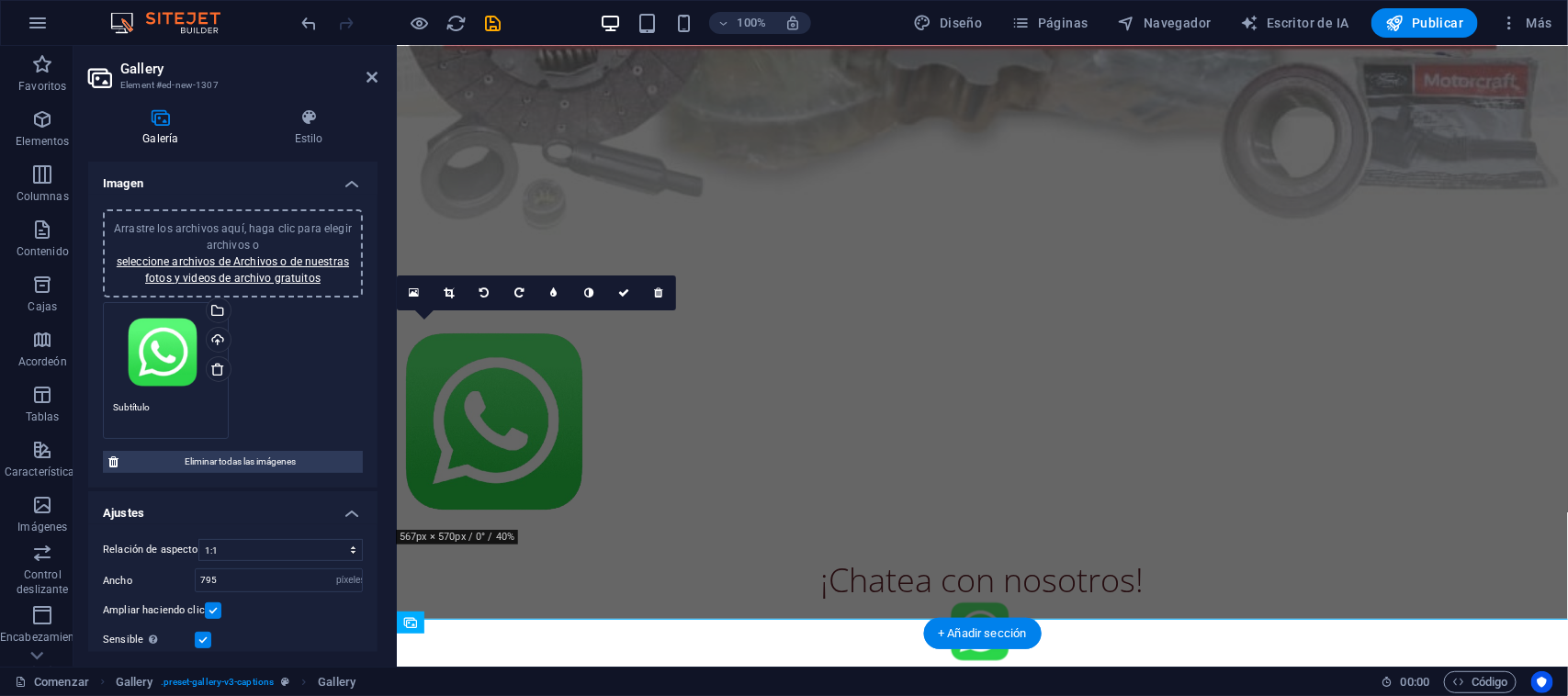 scroll, scrollTop: 838, scrollLeft: 0, axis: vertical 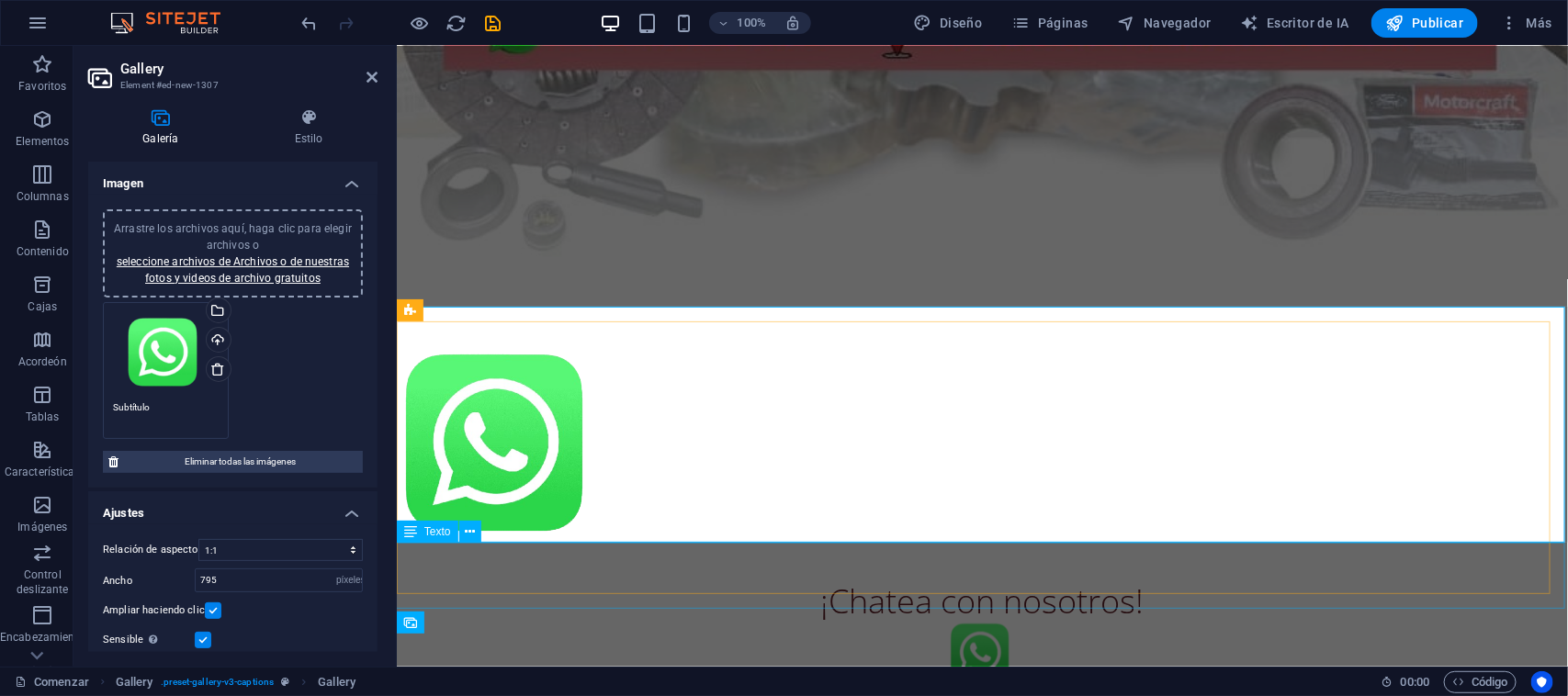 click on "¡Chatea con nosotros!" at bounding box center [981, 596] 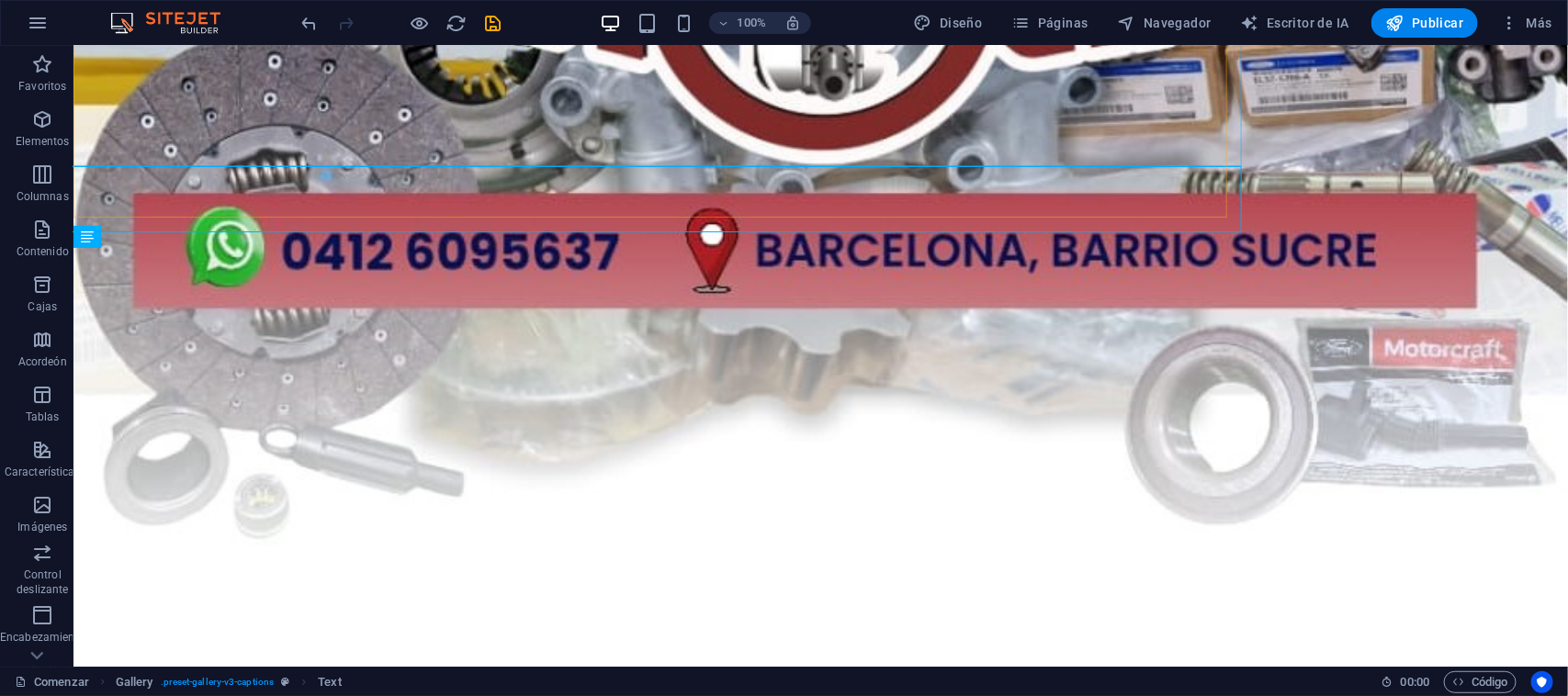 scroll, scrollTop: 1215, scrollLeft: 0, axis: vertical 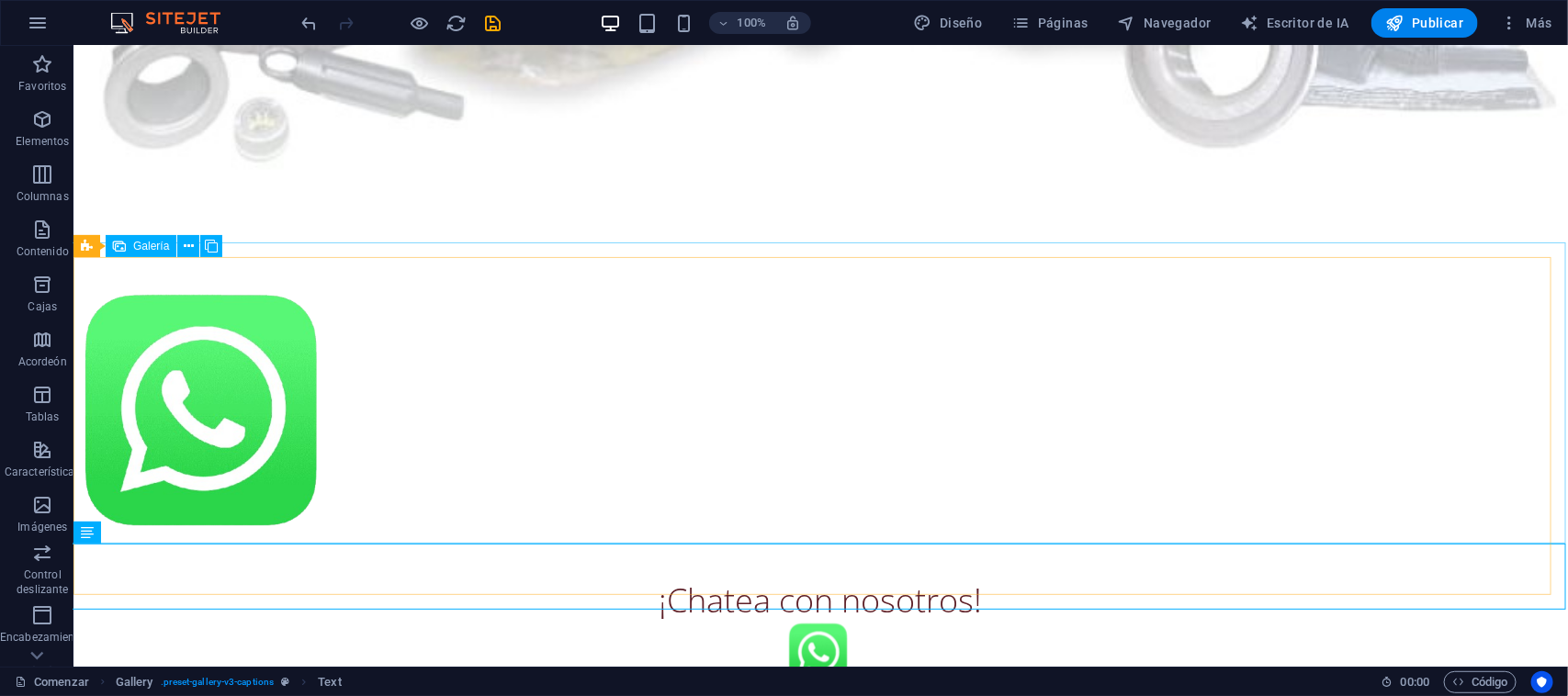 click at bounding box center [819, 411] 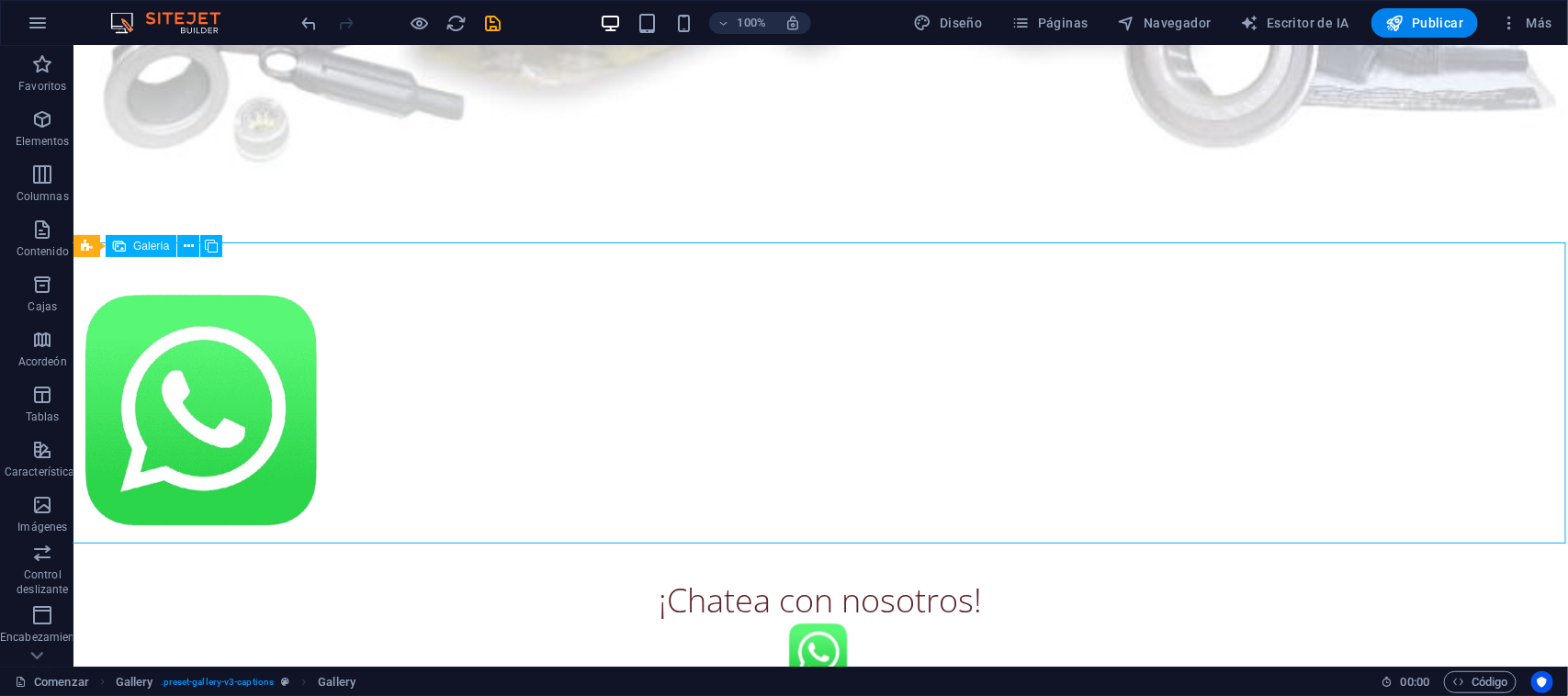 click at bounding box center [819, 411] 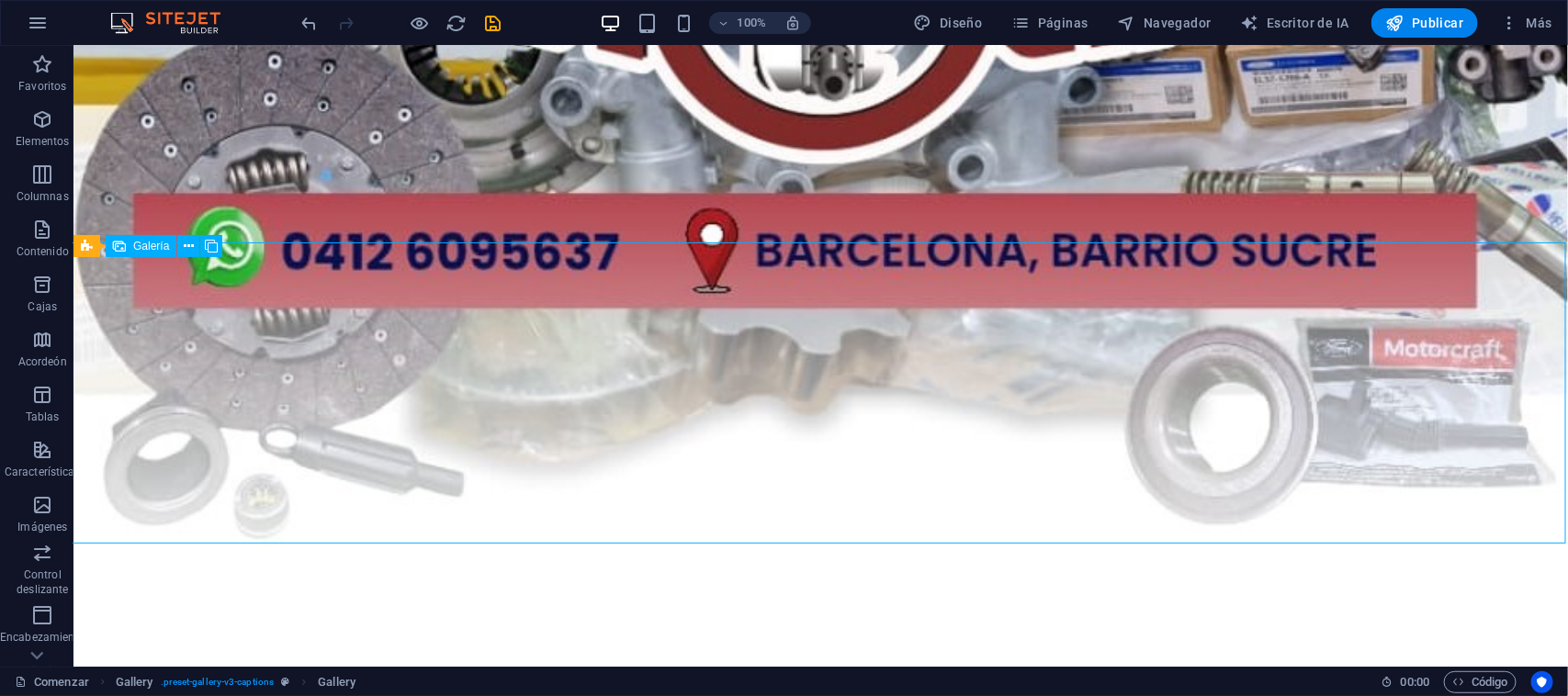 select on "4" 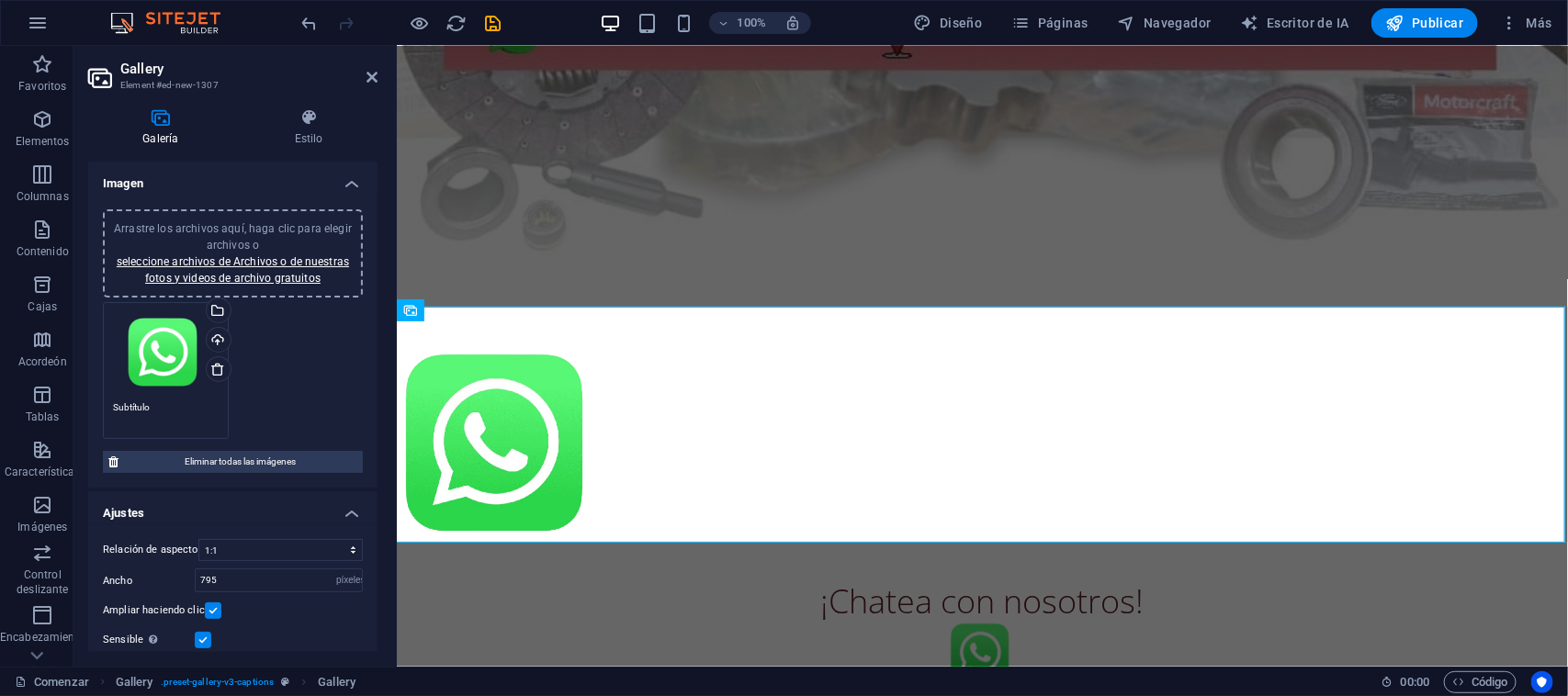 click on "Subtítulo" at bounding box center (165, 414) 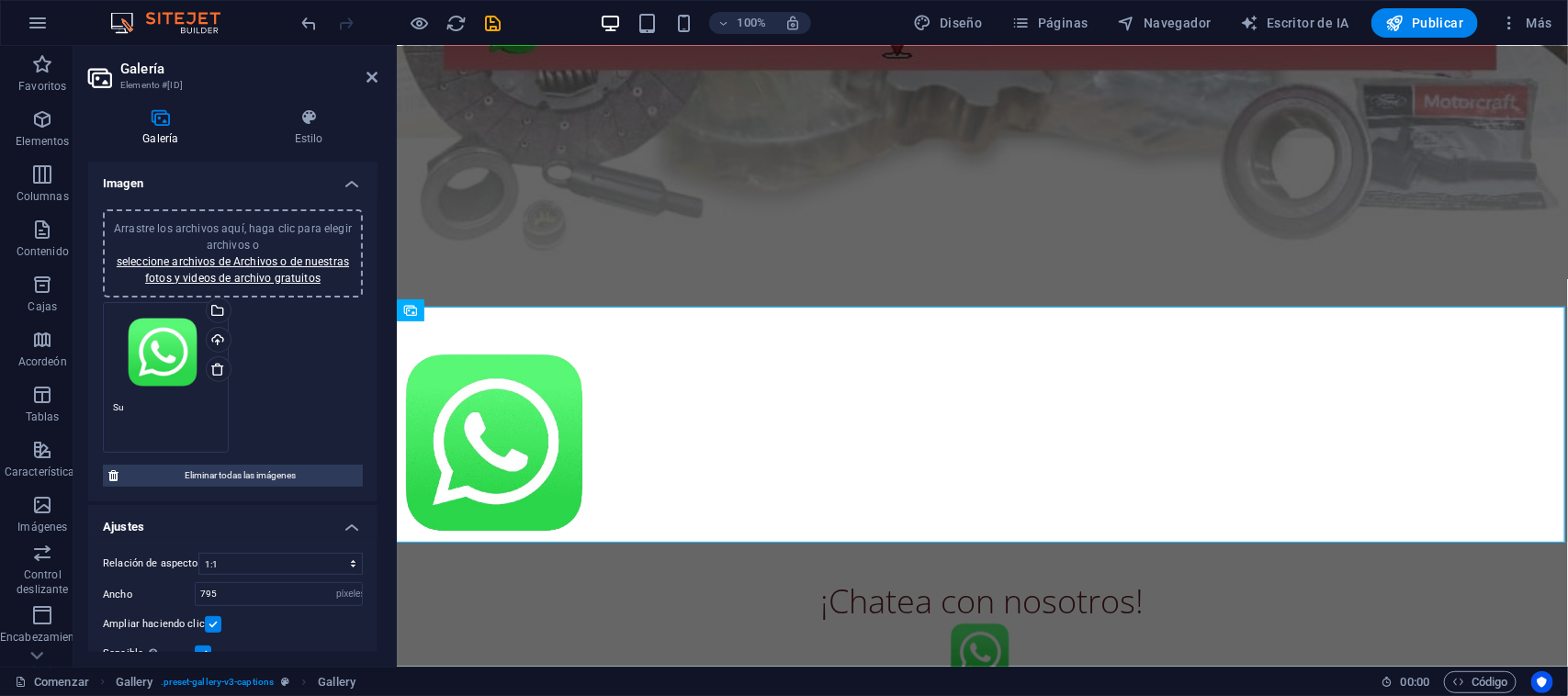 type on "S" 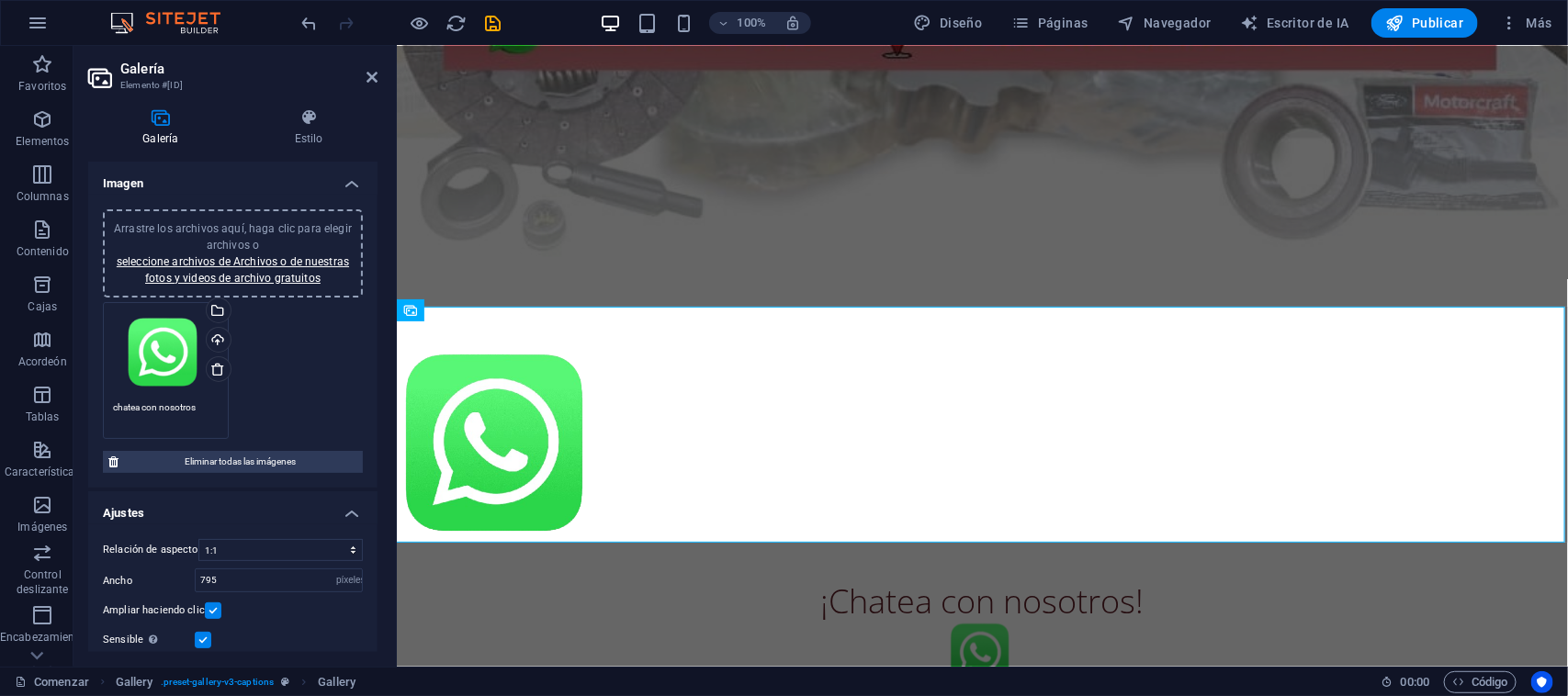 click on "Arrastre los archivos aquí, haga clic para elegir archivos o  seleccione archivos de Archivos o de nuestras fotos y videos de archivo gratuitos Seleccione archivos del administrador de archivos, fotos de archivo o cargue archivo(s) Subir chatea con nosotros" at bounding box center (232, 371) 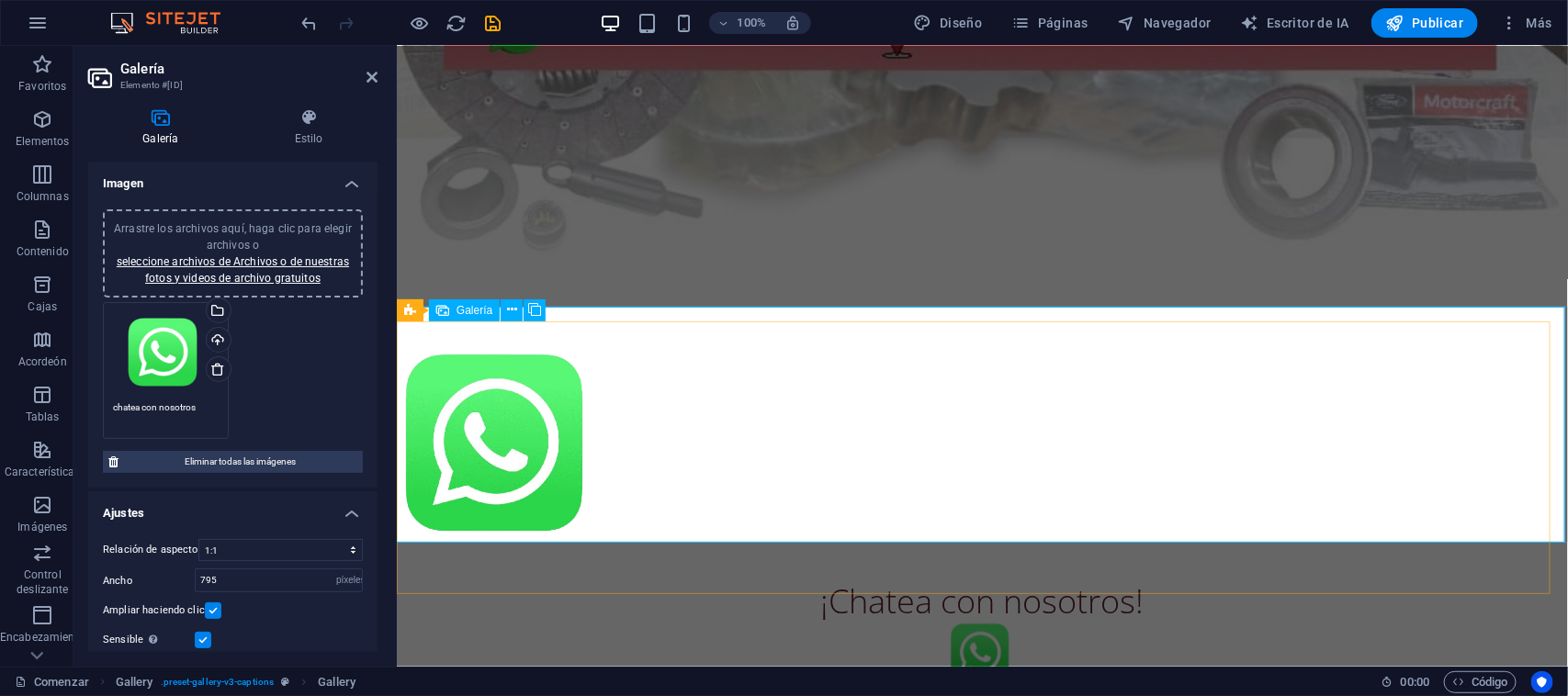 click at bounding box center [981, 443] 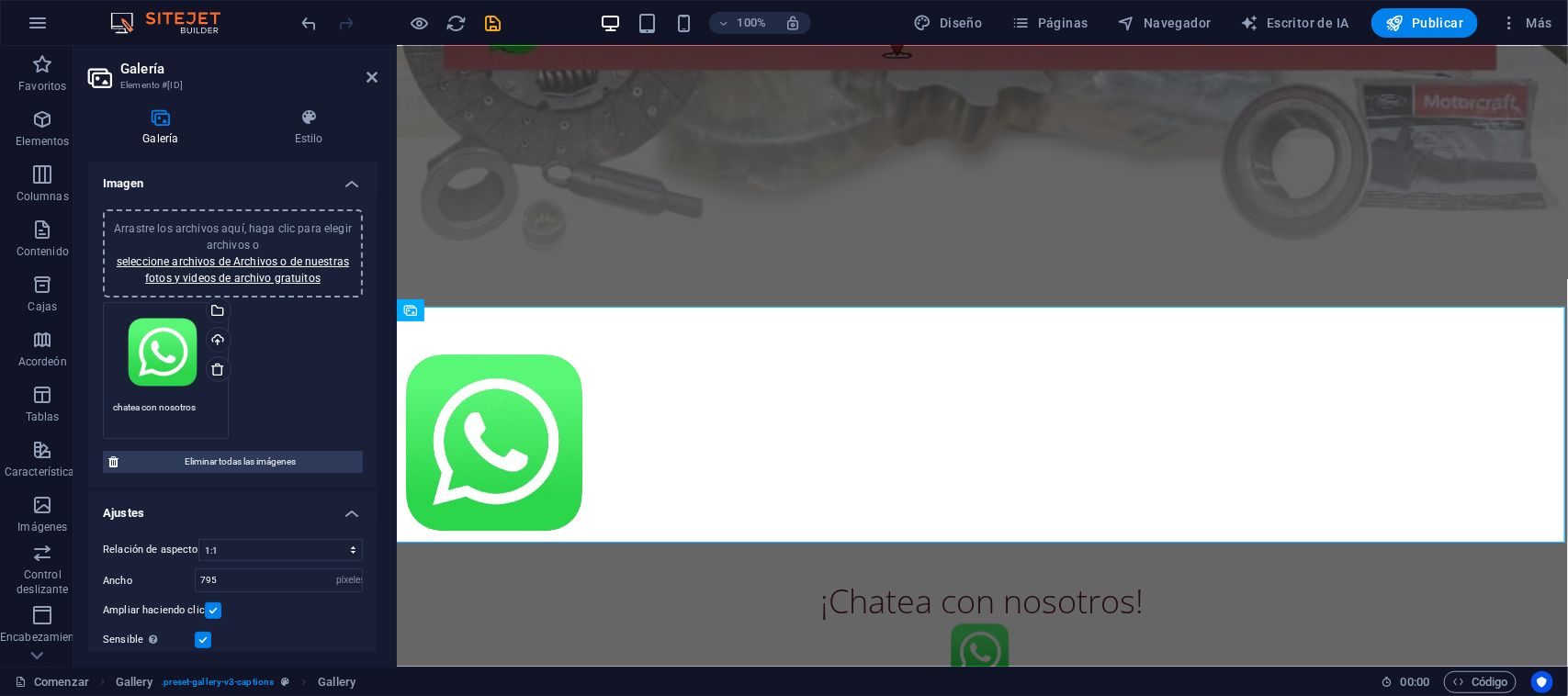 click on "chatea con nosotros" at bounding box center (165, 414) 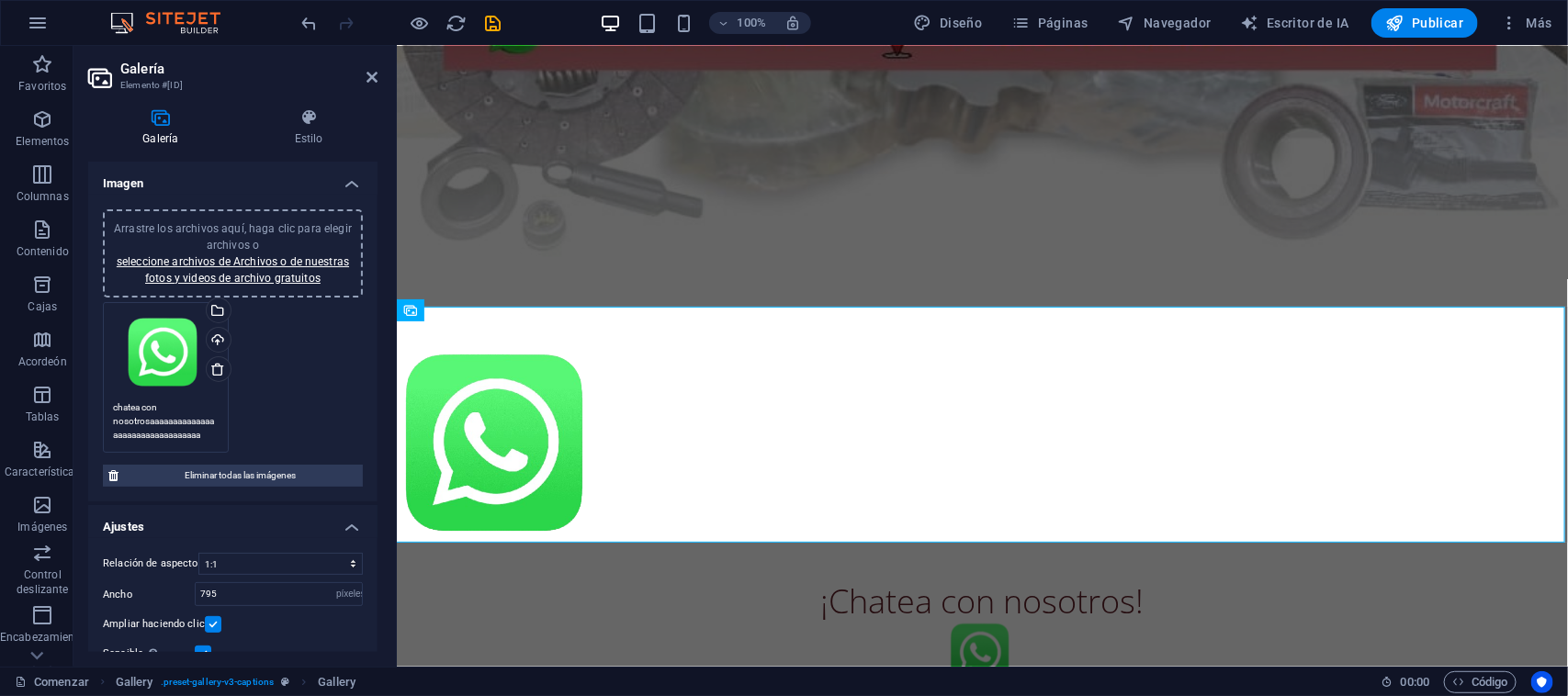 type on "chatea con nosotrosaaaaaaaaaaaaaaaaaaaaaaaaaaaaaaaaa" 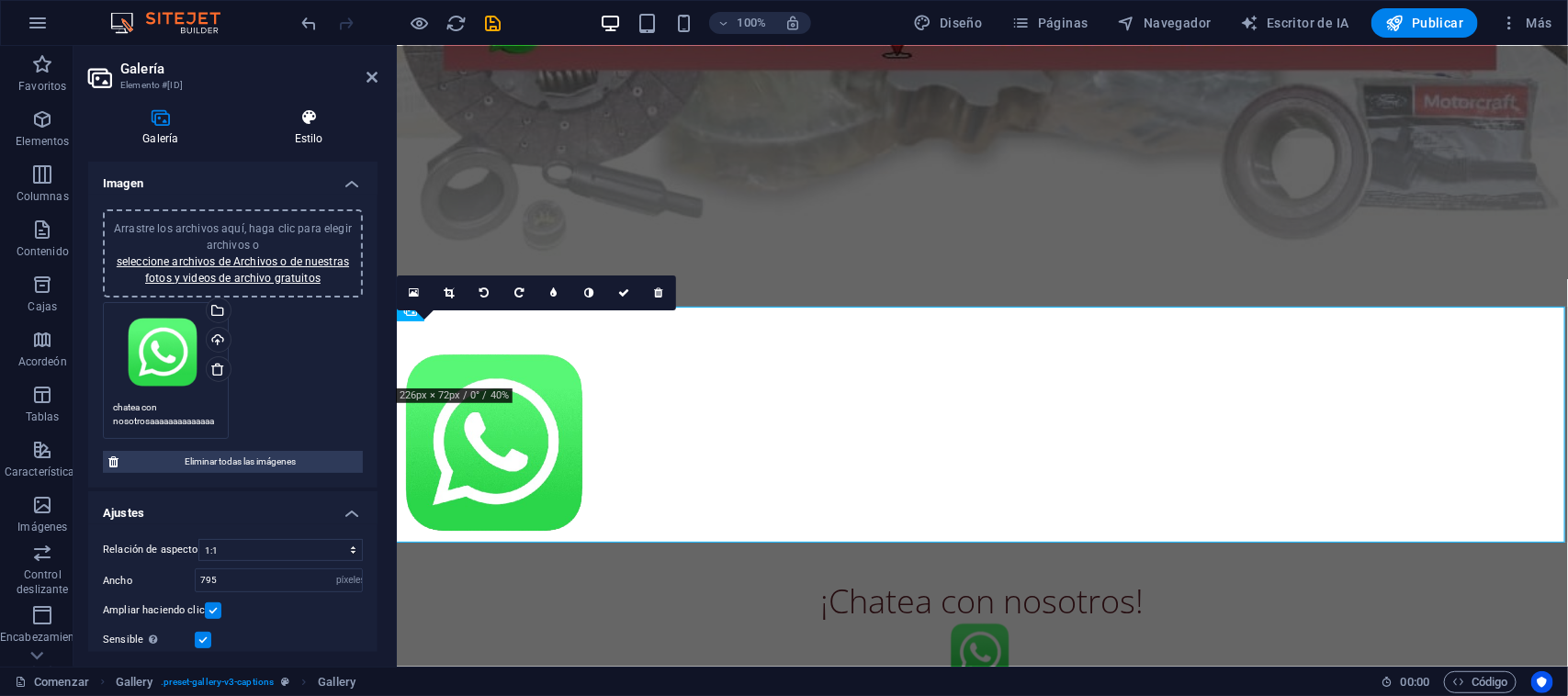 click at bounding box center (309, 118) 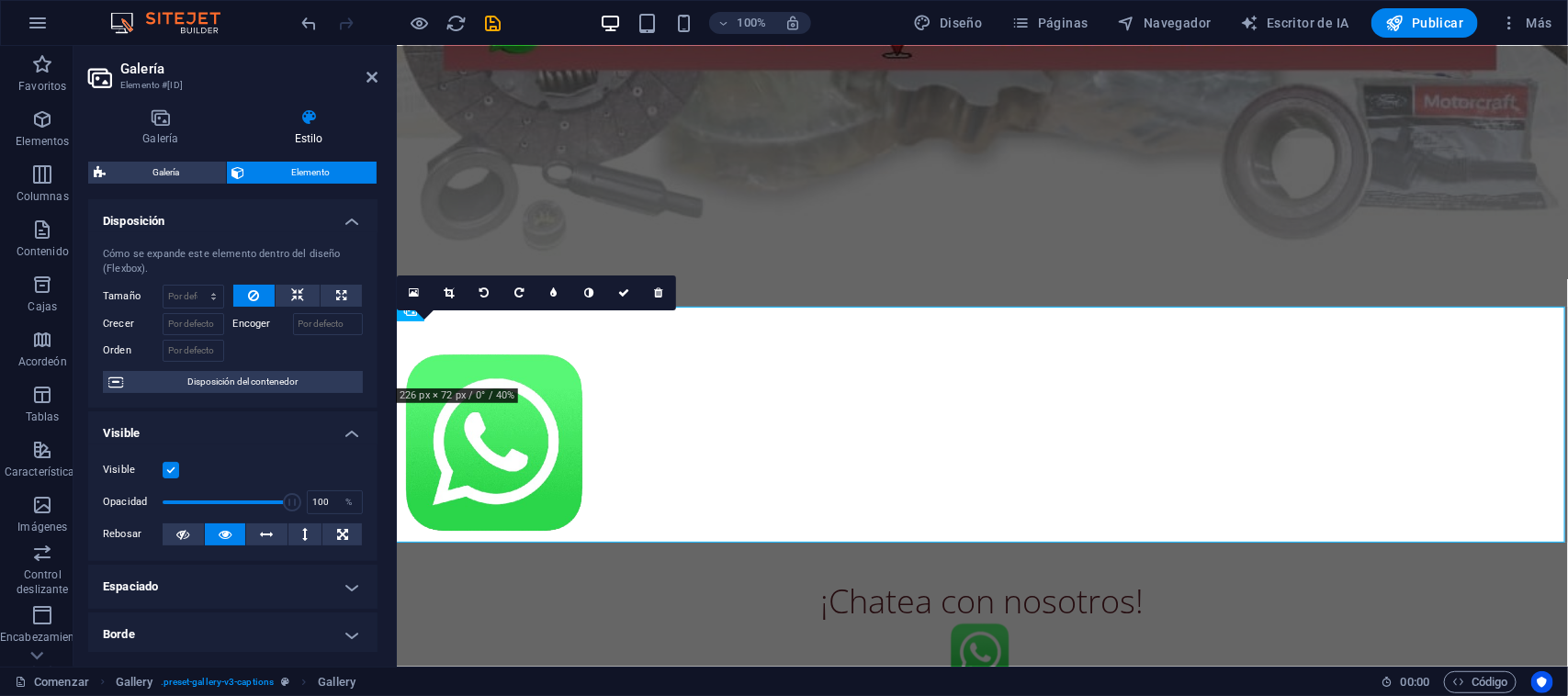 scroll, scrollTop: 337, scrollLeft: 0, axis: vertical 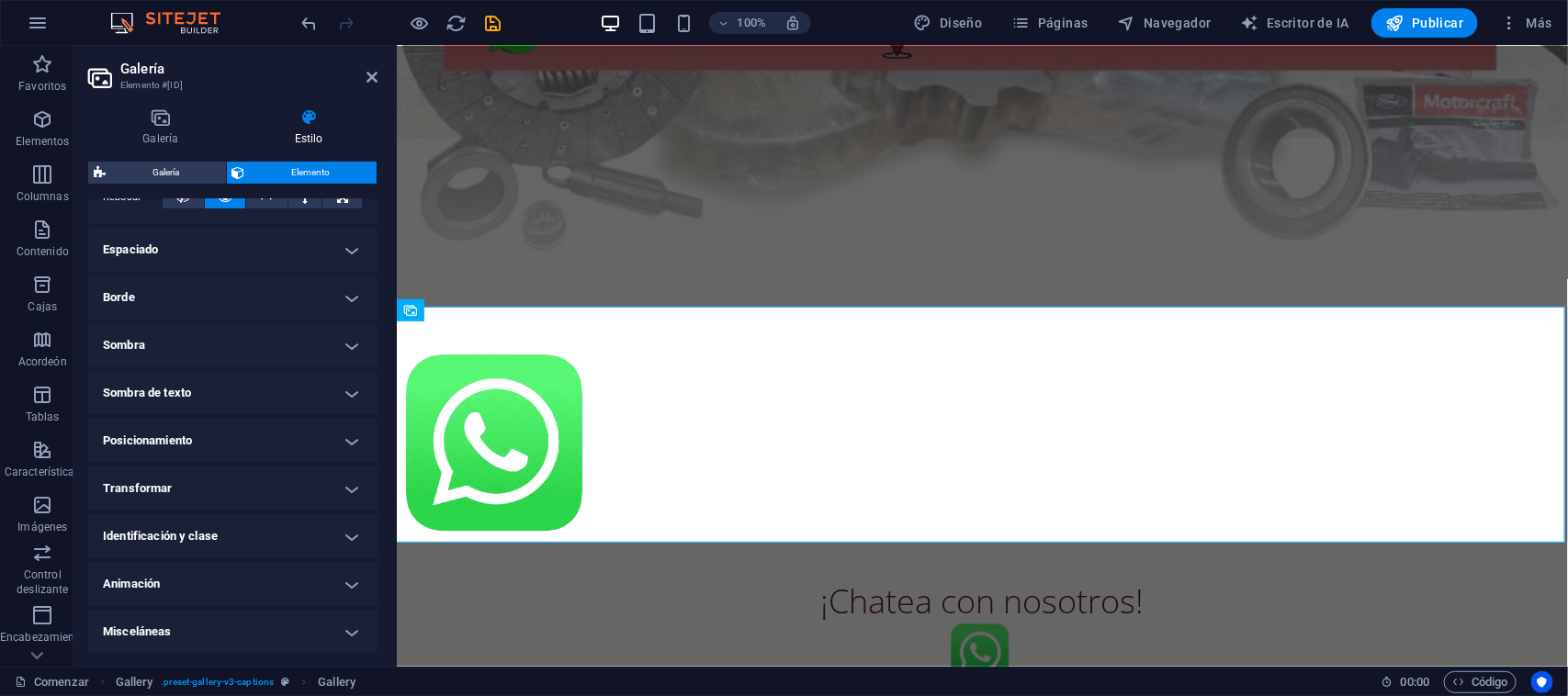 click on "Galería Estilo Imagen Arrastre los archivos aquí, haga clic para elegir archivos o  seleccione archivos de Archivos o de nuestras fotos y videos de archivo gratuitos Arrastre los archivos aquí, haga clic para elegir archivos o  seleccione archivos de Archivos o de nuestras fotos y videos de archivo gratuitos Seleccione archivos del administrador de archivos, fotos de archivo o cargue archivo(s) Subir chatea con nosotrosaaaaaaaaaaaaaaaaaaaaaaaaaaaaaaaaa Eliminar todas las imágenes Ajustes Relación de aspecto Sin relación de aspecto fija 16:9 16:10 4:3 1:1 1:2 2:1 Ancho 795 píxeles % Ampliar haciendo clic Sensible Cargue automáticamente imágenes de retina y tamaños optimizados para teléfonos inteligentes. Carga diferida Cargar imágenes después de que se cargue la página mejora la velocidad de la página. Relleno horizontal 0 píxeles Relleno vertical 0 píxeles Galería Elemento Disposición Cómo se expande este elemento dentro del diseño (Flexbox). Tamaño Por defecto auto píxeles % 1/1 1/2 %" at bounding box center [232, 380] 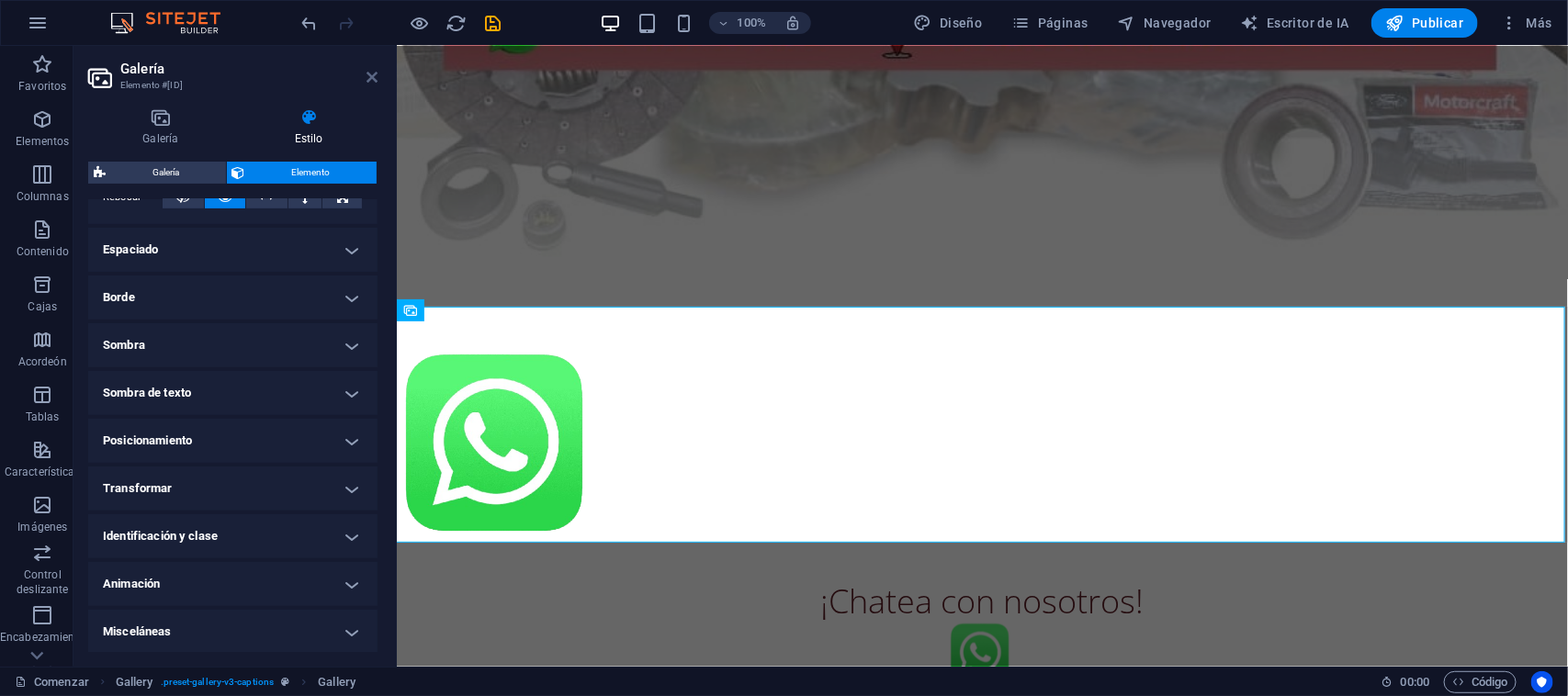 drag, startPoint x: 367, startPoint y: 74, endPoint x: 715, endPoint y: 429, distance: 497.1207 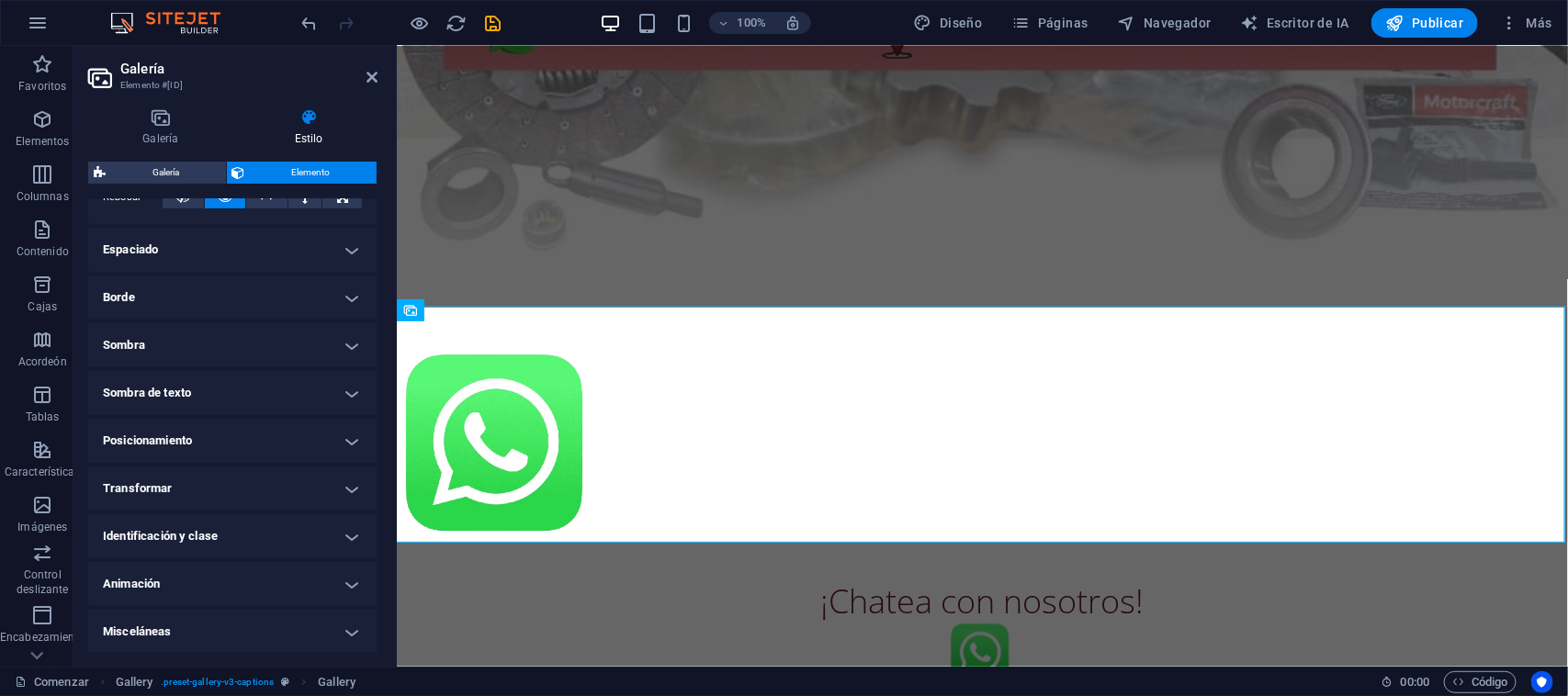 scroll, scrollTop: 1215, scrollLeft: 0, axis: vertical 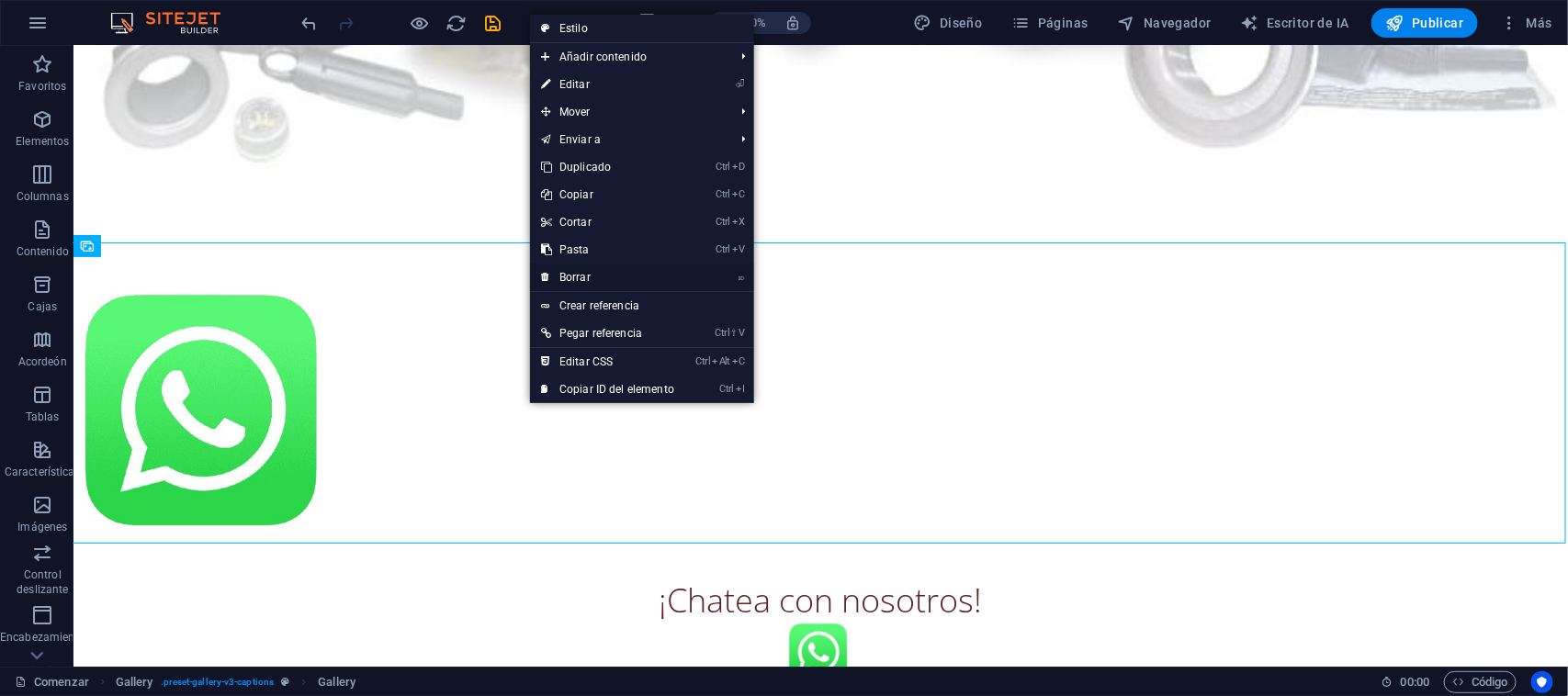 drag, startPoint x: 607, startPoint y: 272, endPoint x: 360, endPoint y: 367, distance: 264.63938 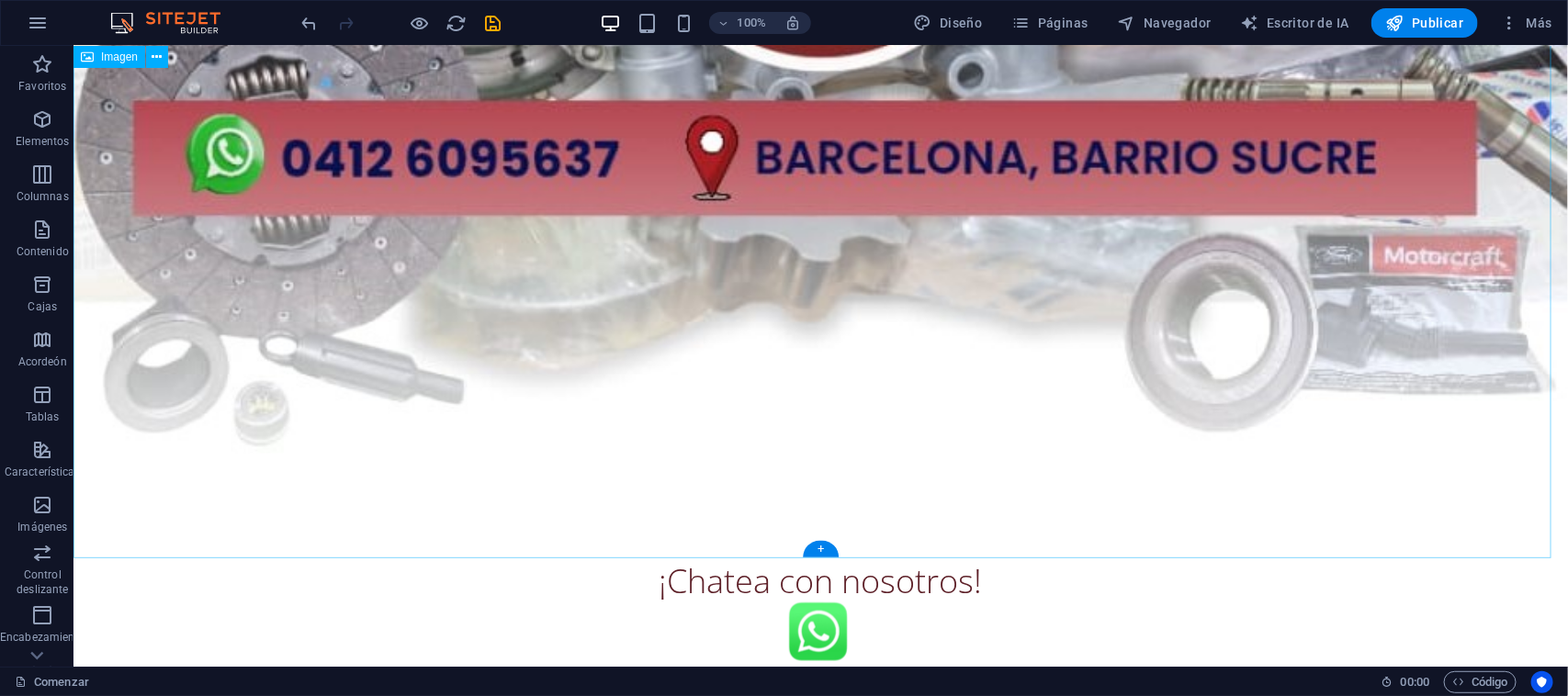scroll, scrollTop: 915, scrollLeft: 0, axis: vertical 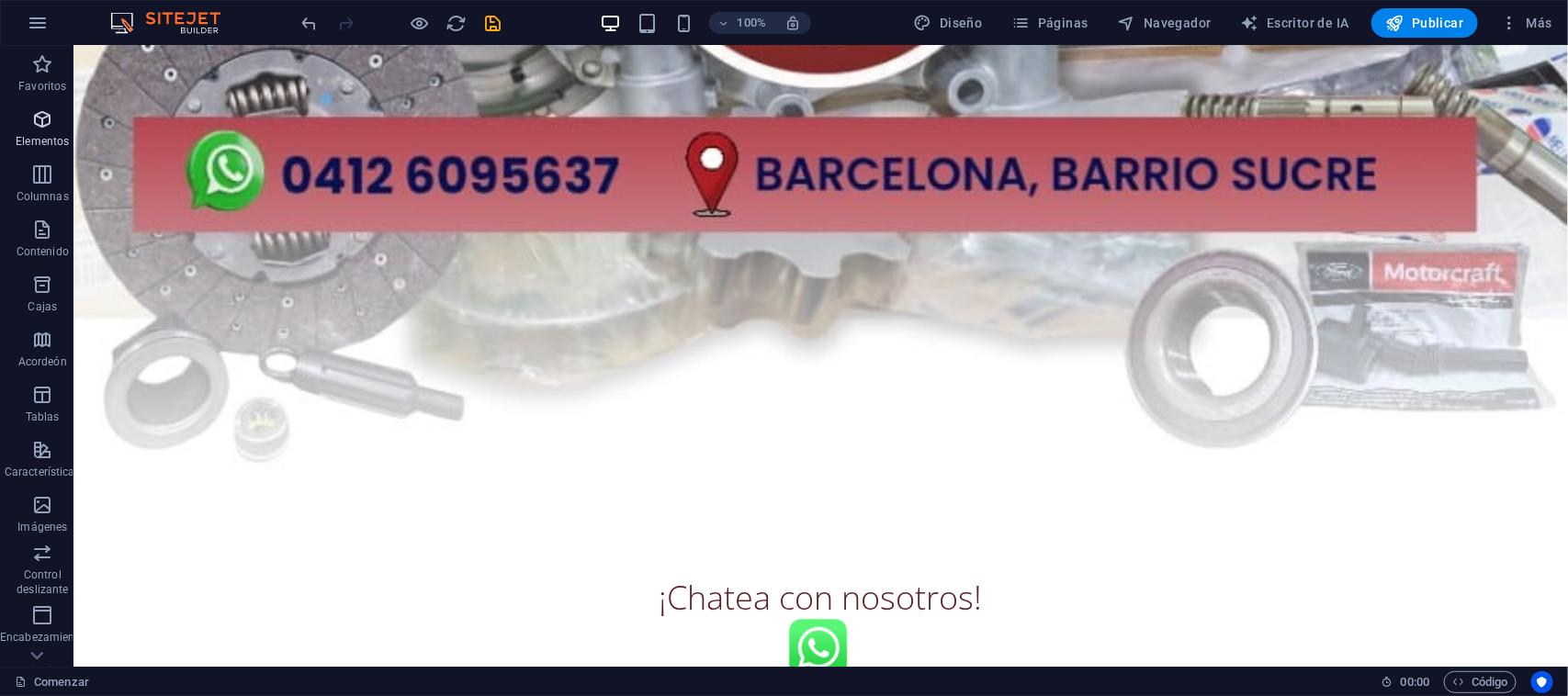click at bounding box center (42, 119) 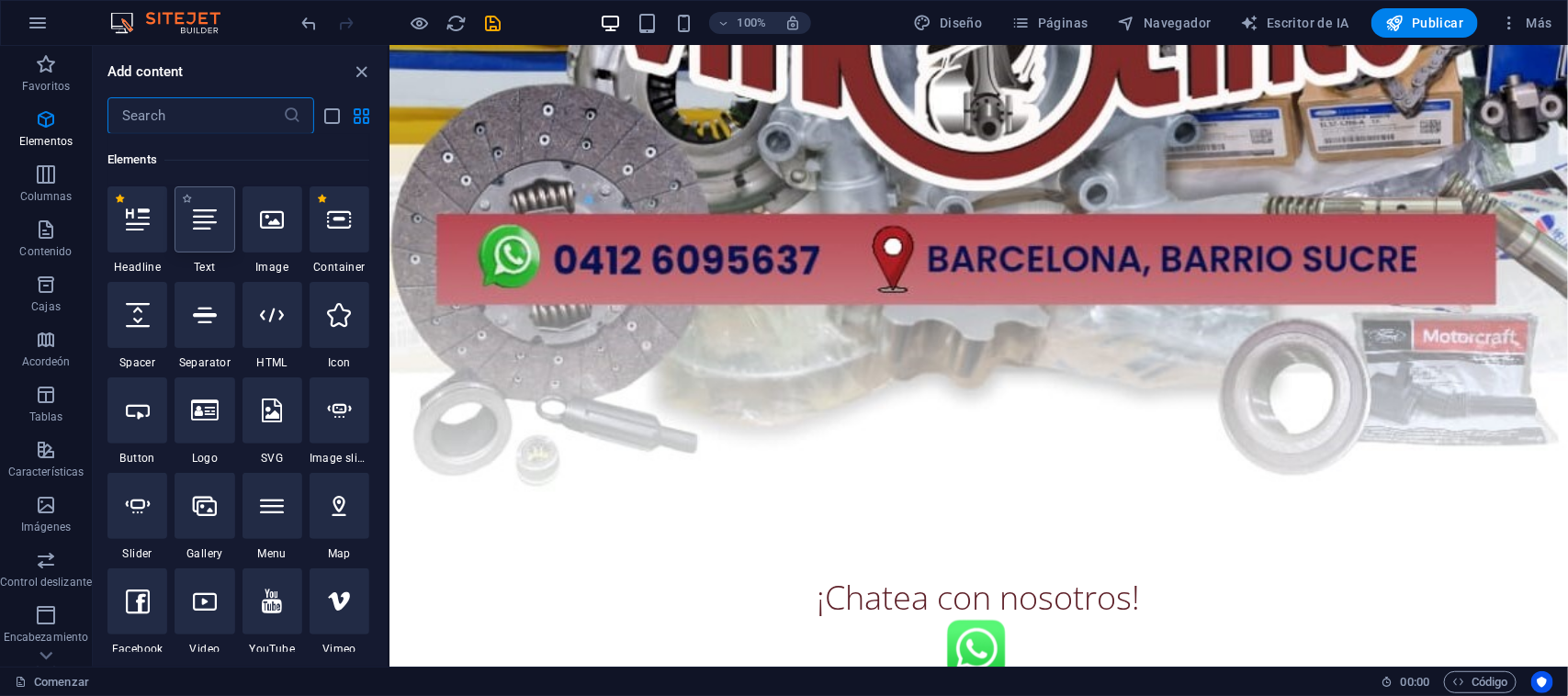 scroll, scrollTop: 346, scrollLeft: 0, axis: vertical 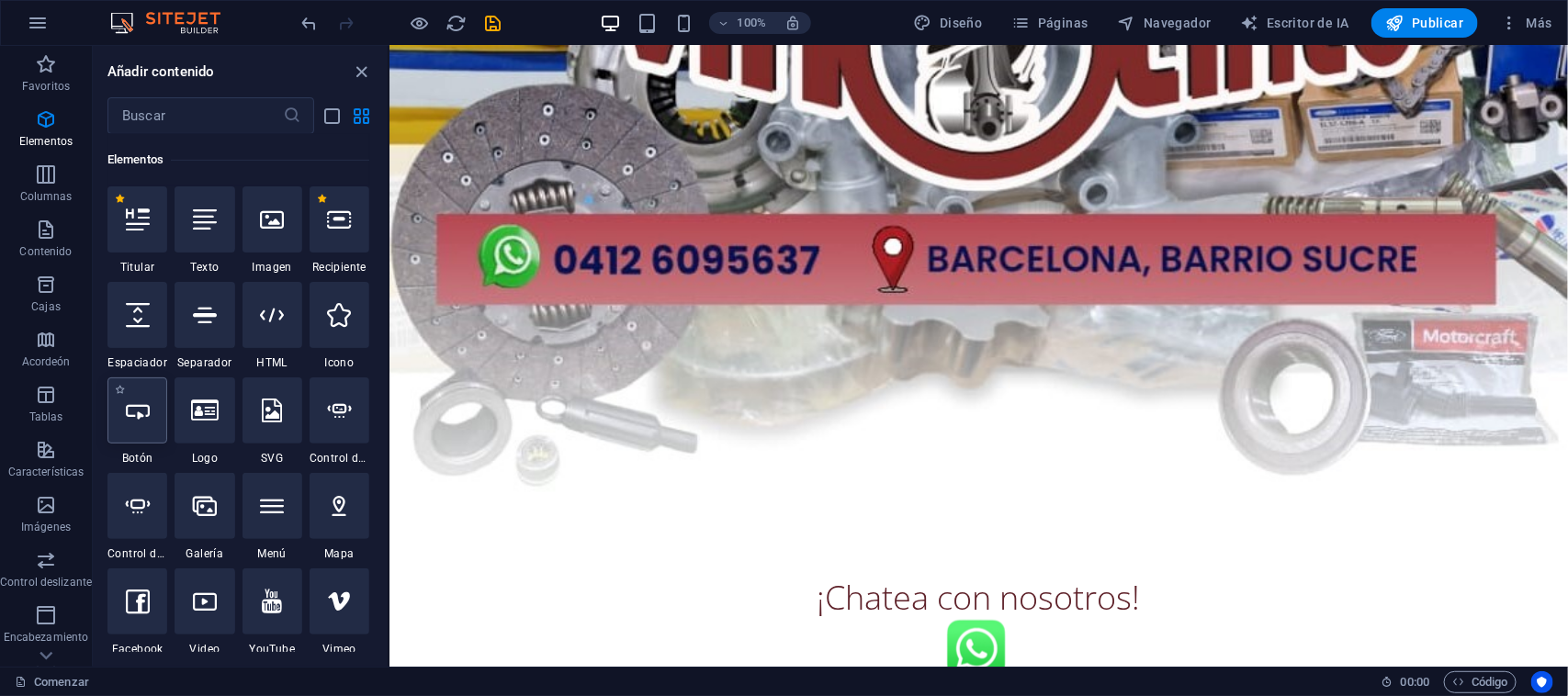 click at bounding box center (137, 410) 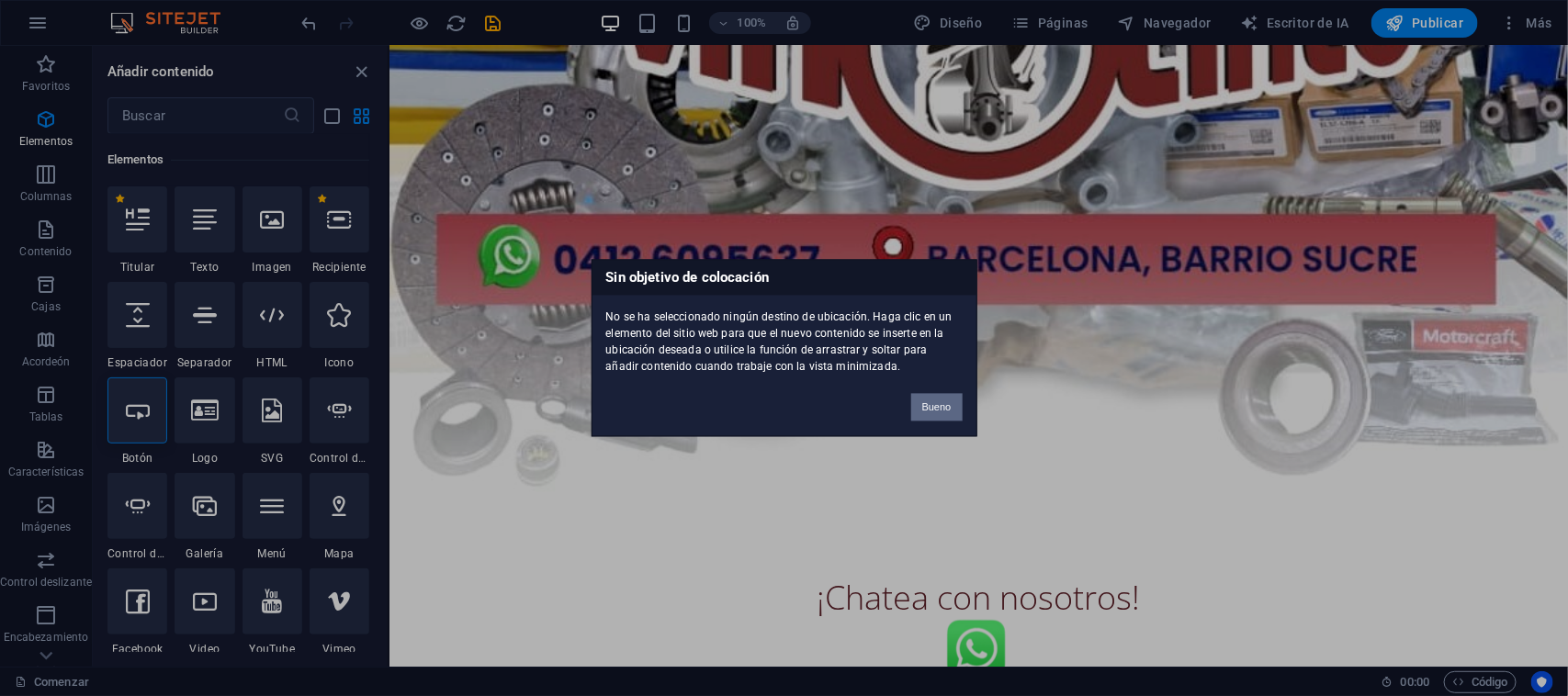 drag, startPoint x: 943, startPoint y: 396, endPoint x: 543, endPoint y: 363, distance: 401.3589 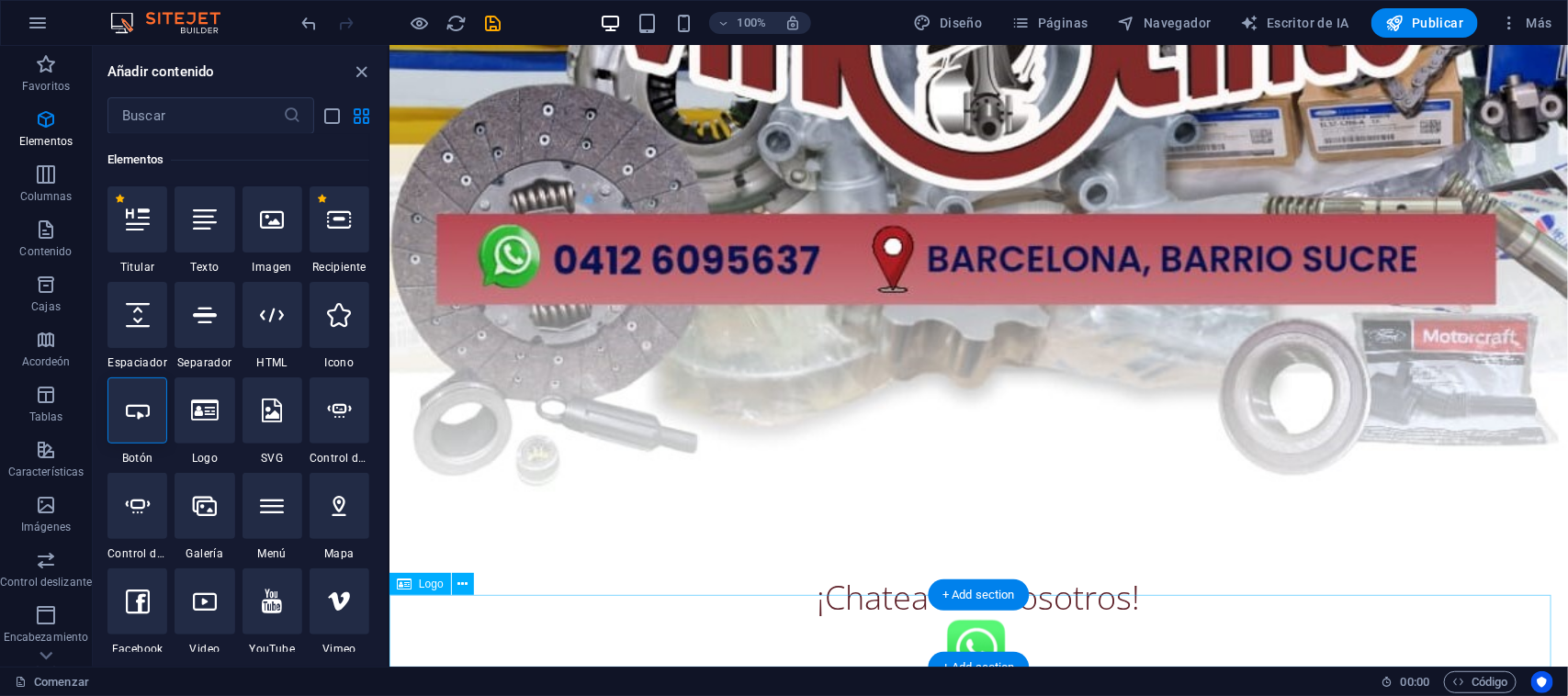 click at bounding box center [977, 646] 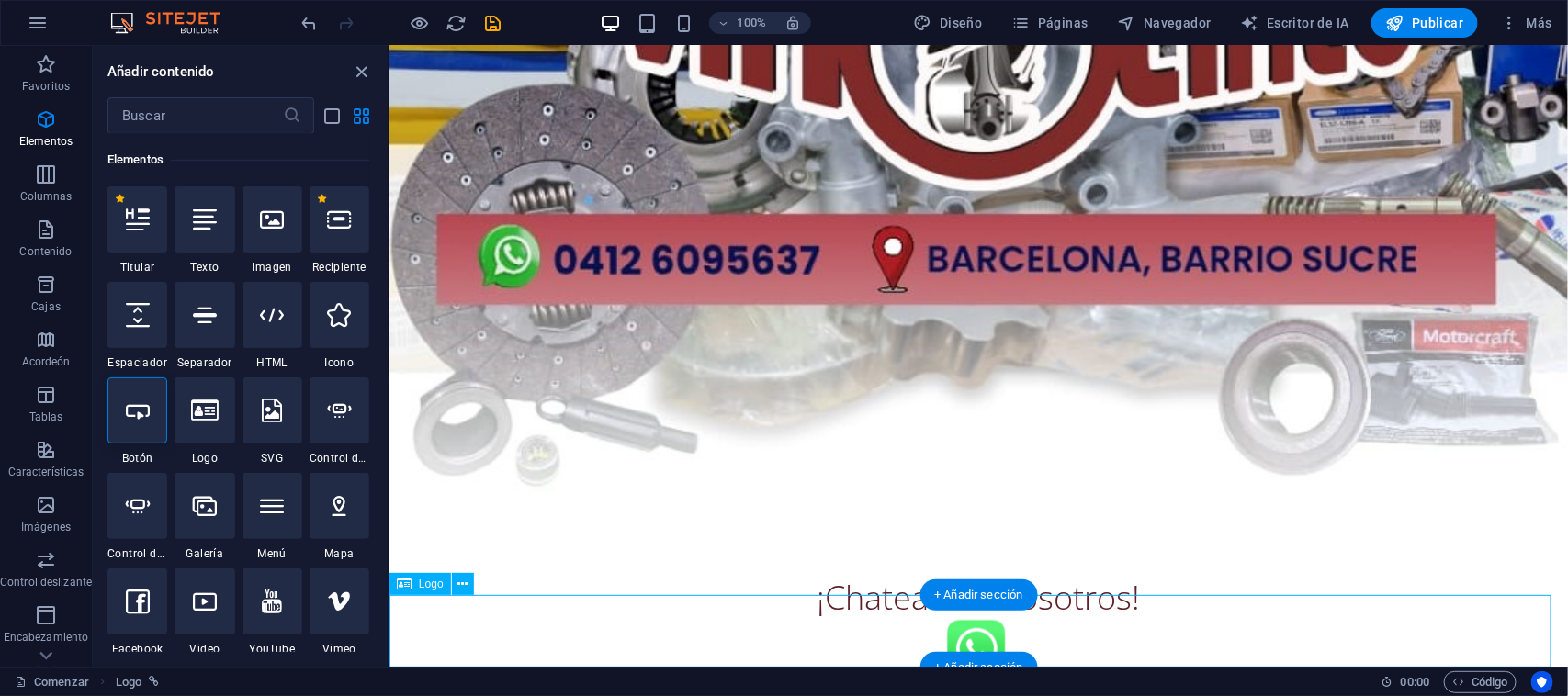 click at bounding box center (977, 646) 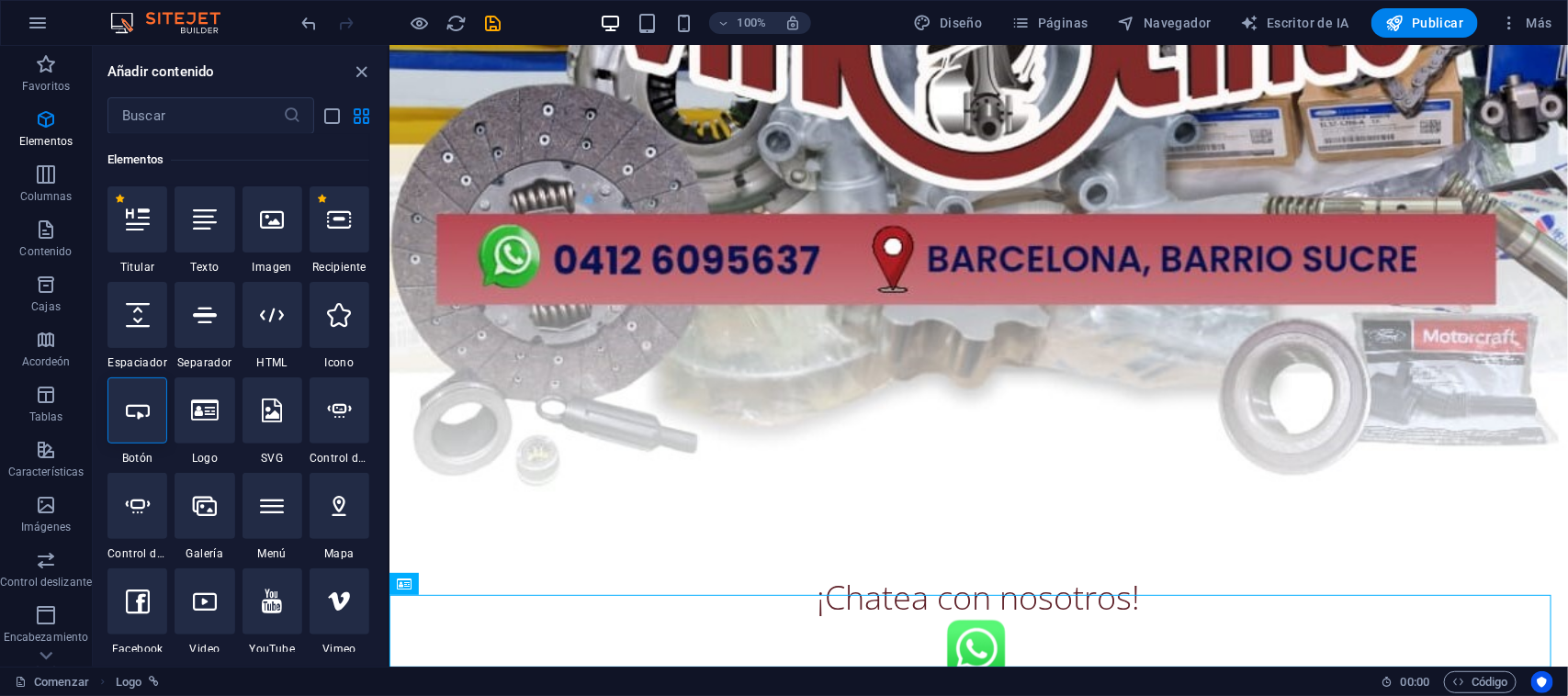 drag, startPoint x: 278, startPoint y: 342, endPoint x: 171, endPoint y: 422, distance: 133.60015 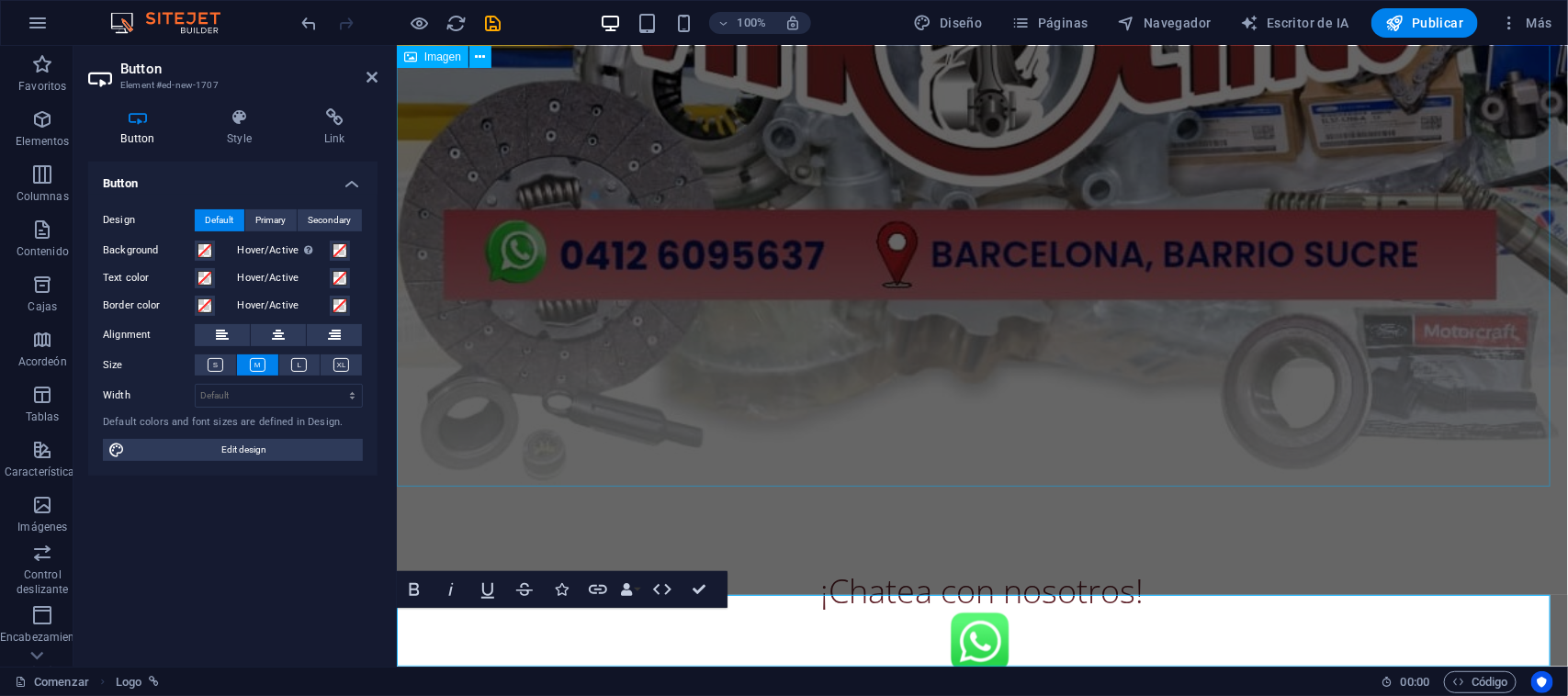 scroll, scrollTop: 673, scrollLeft: 0, axis: vertical 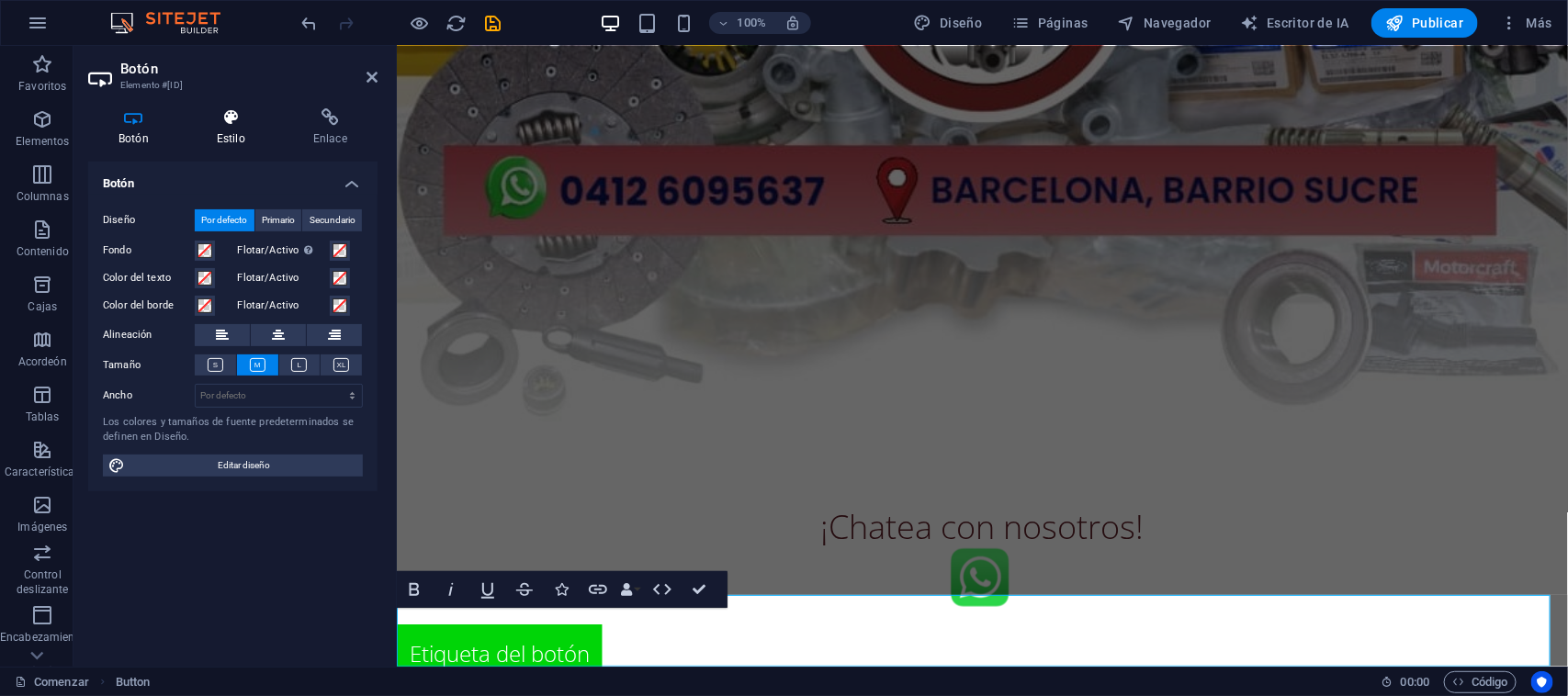 click on "Estilo" at bounding box center [231, 139] 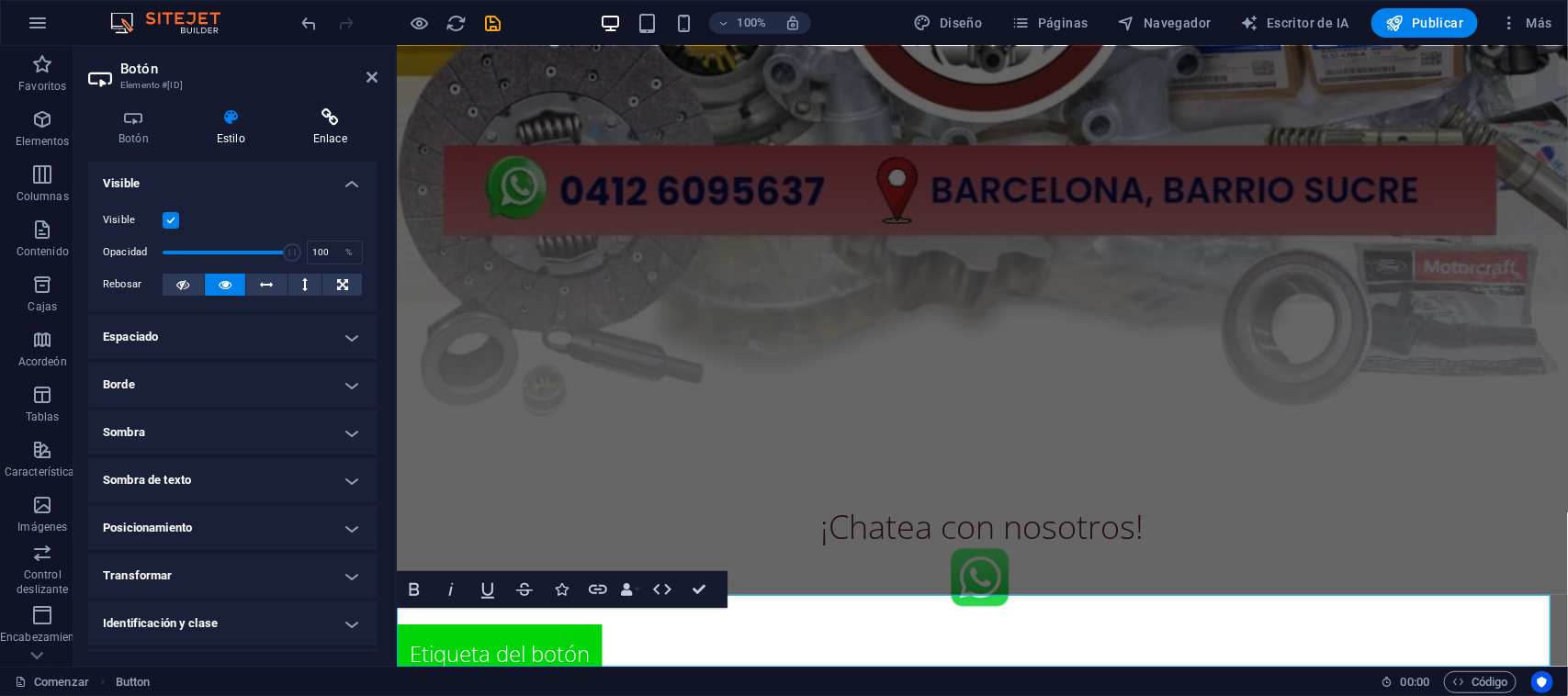 click at bounding box center [330, 118] 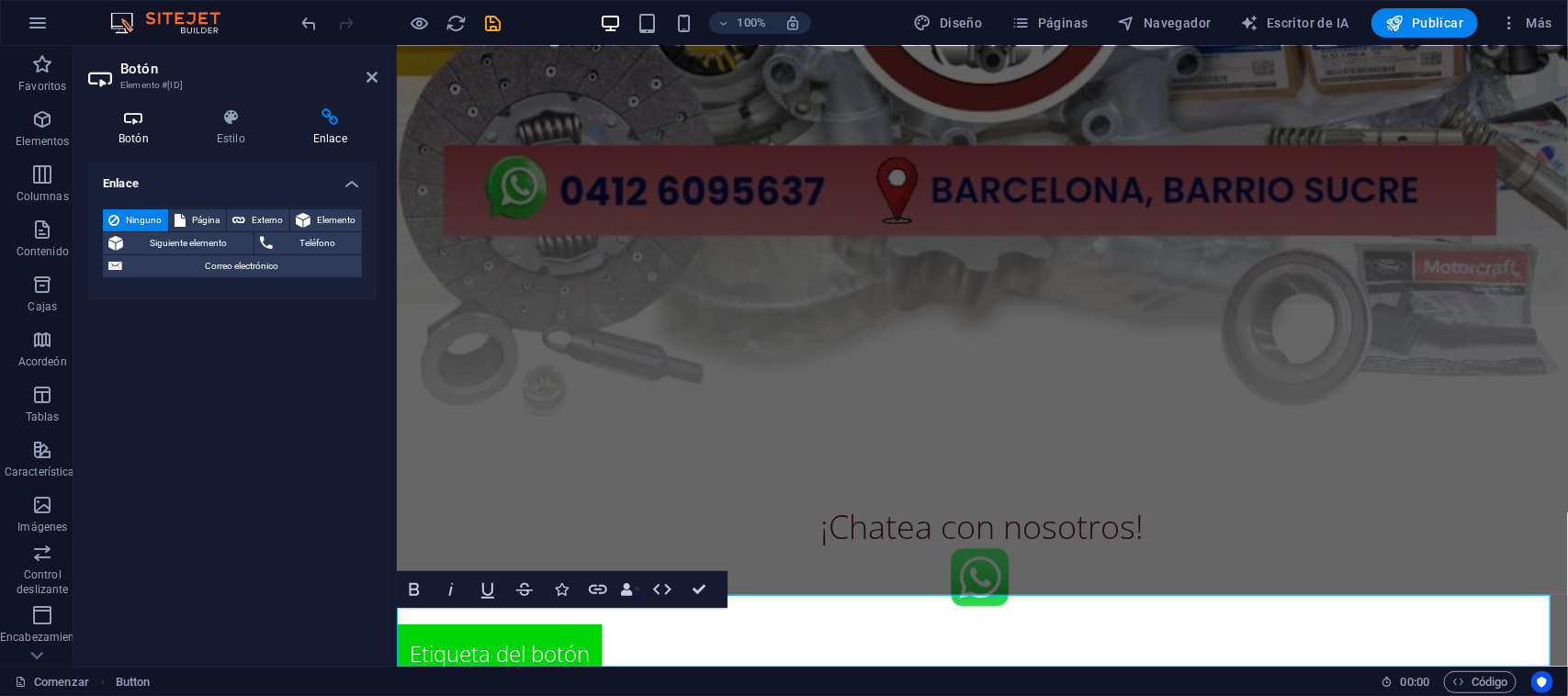 click at bounding box center [133, 118] 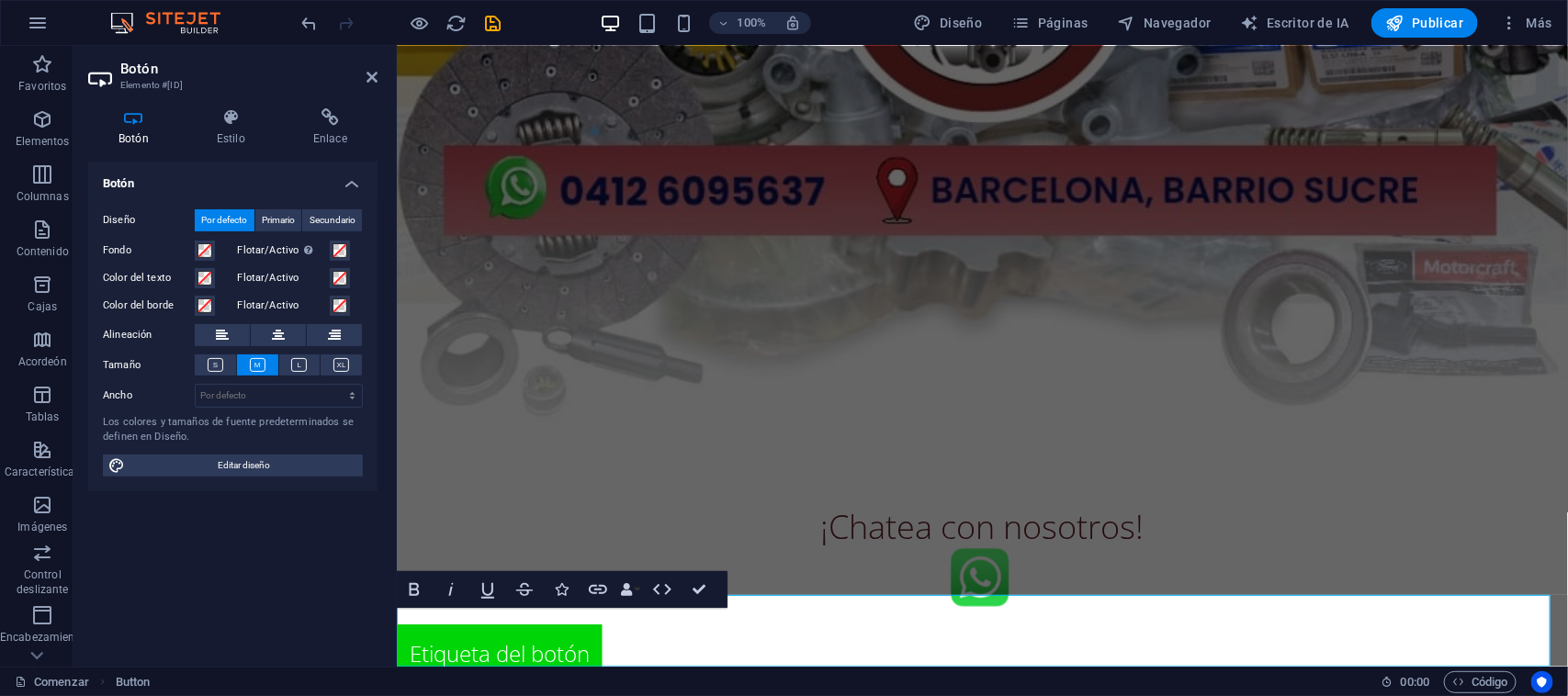 click on "Botón" at bounding box center (232, 178) 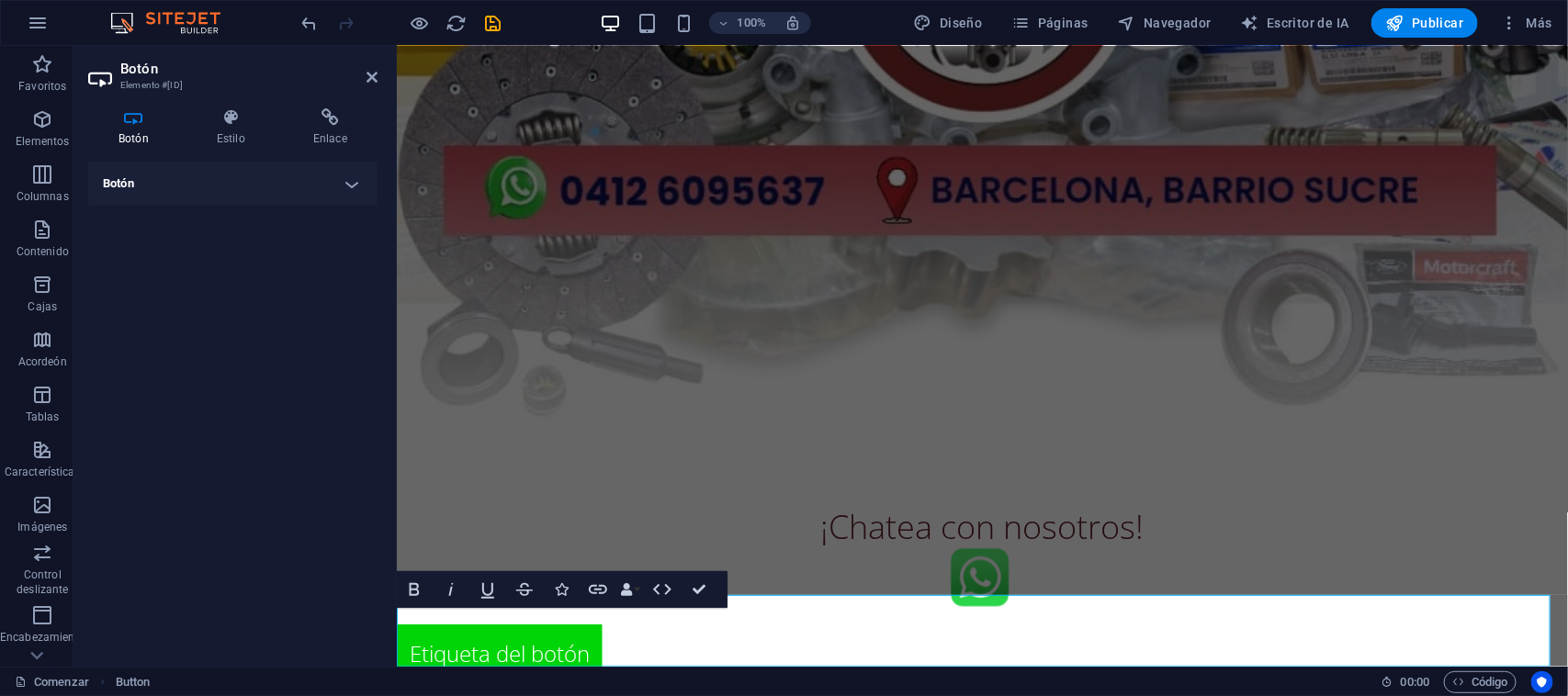 click on "Botón" at bounding box center [232, 184] 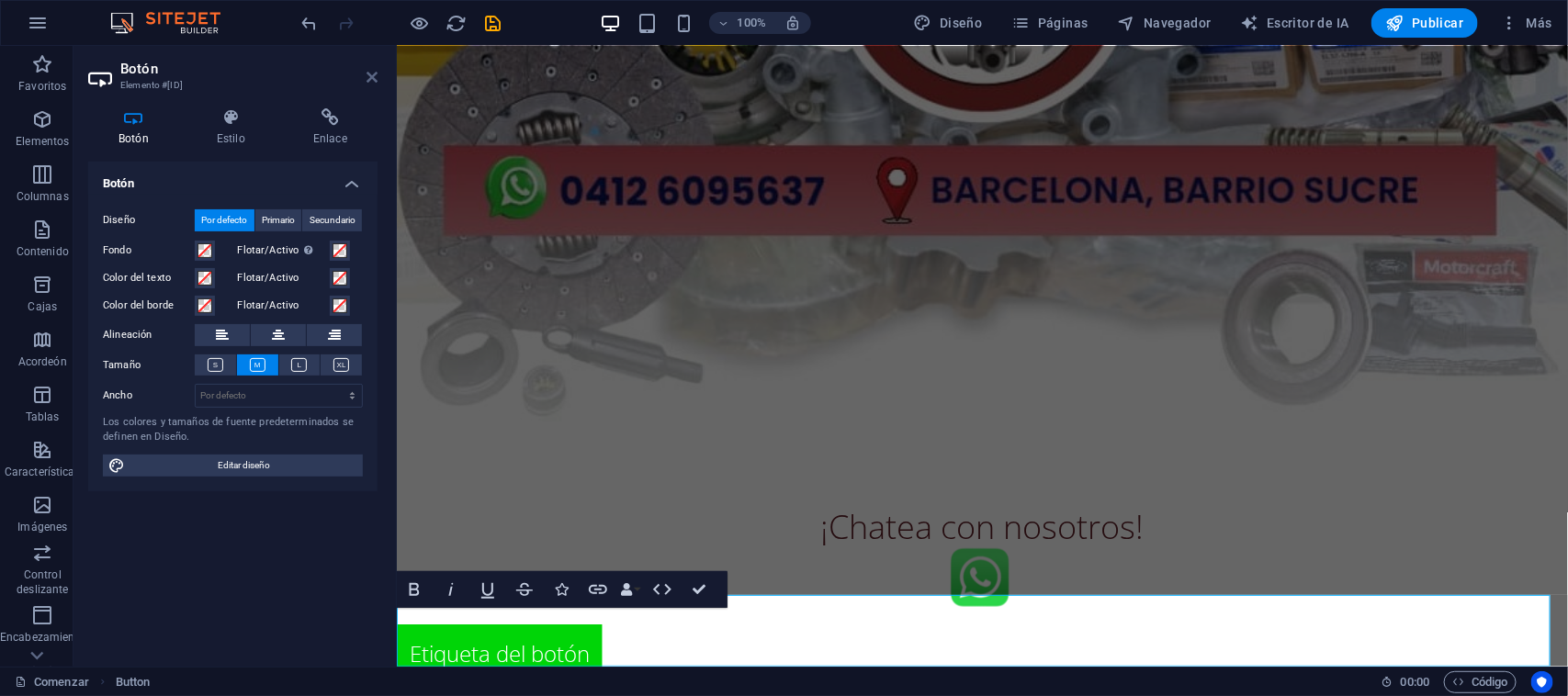 click at bounding box center (372, 77) 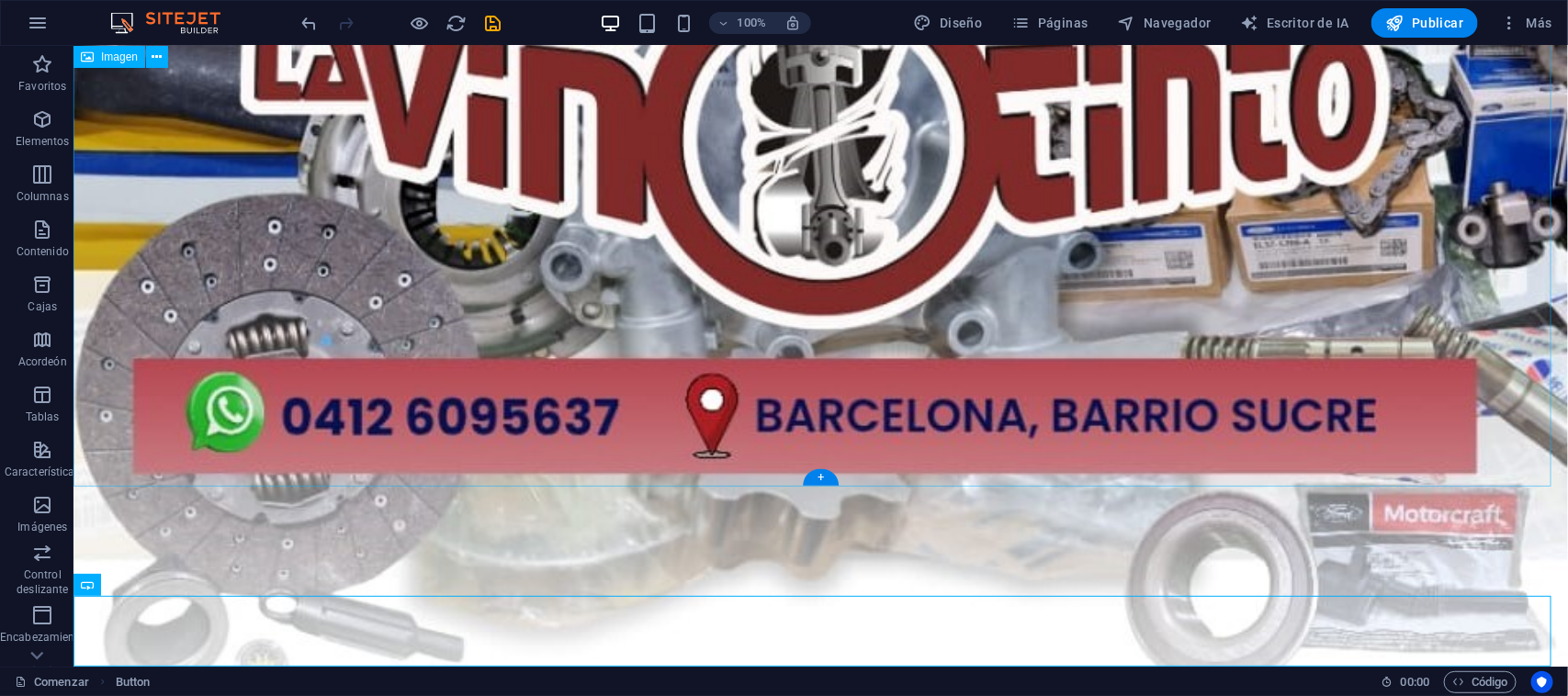scroll, scrollTop: 985, scrollLeft: 0, axis: vertical 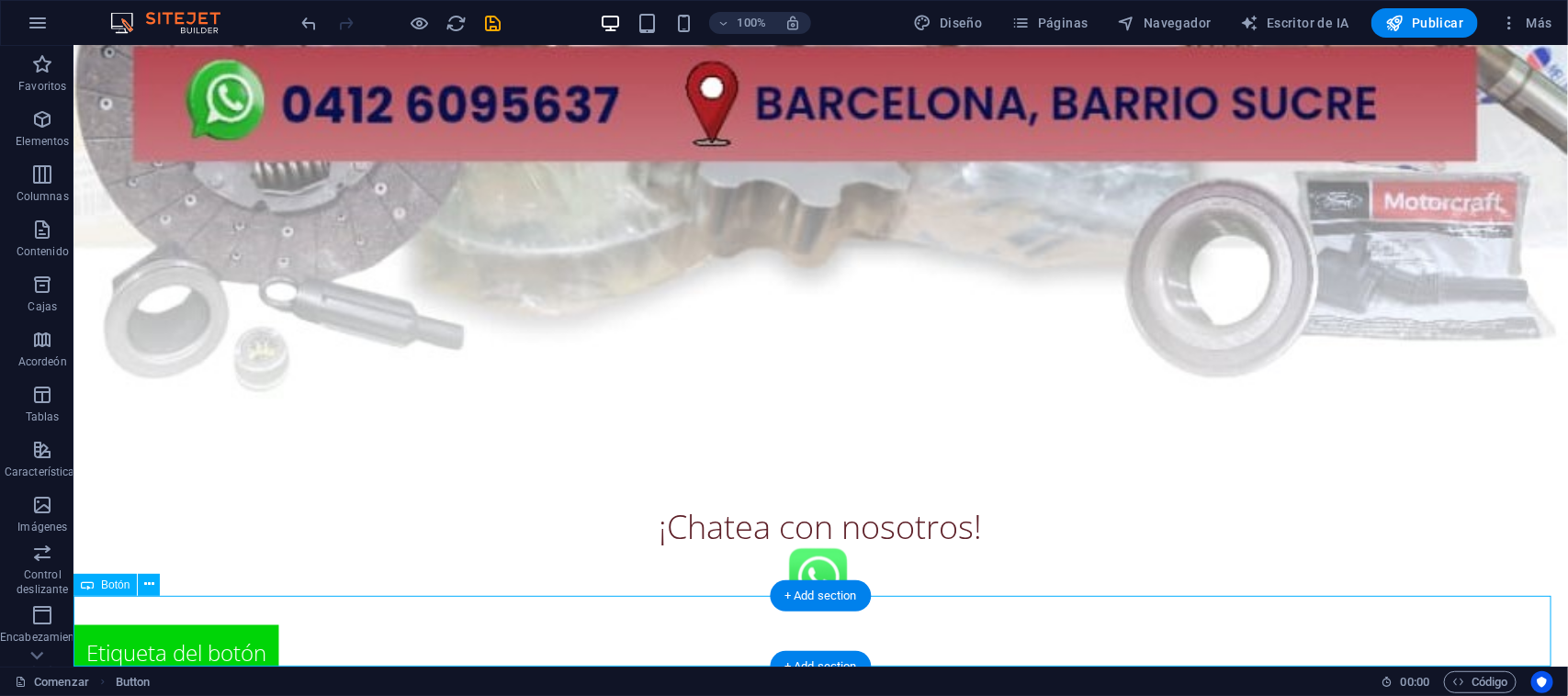 click on "Etiqueta del botón" at bounding box center (819, 646) 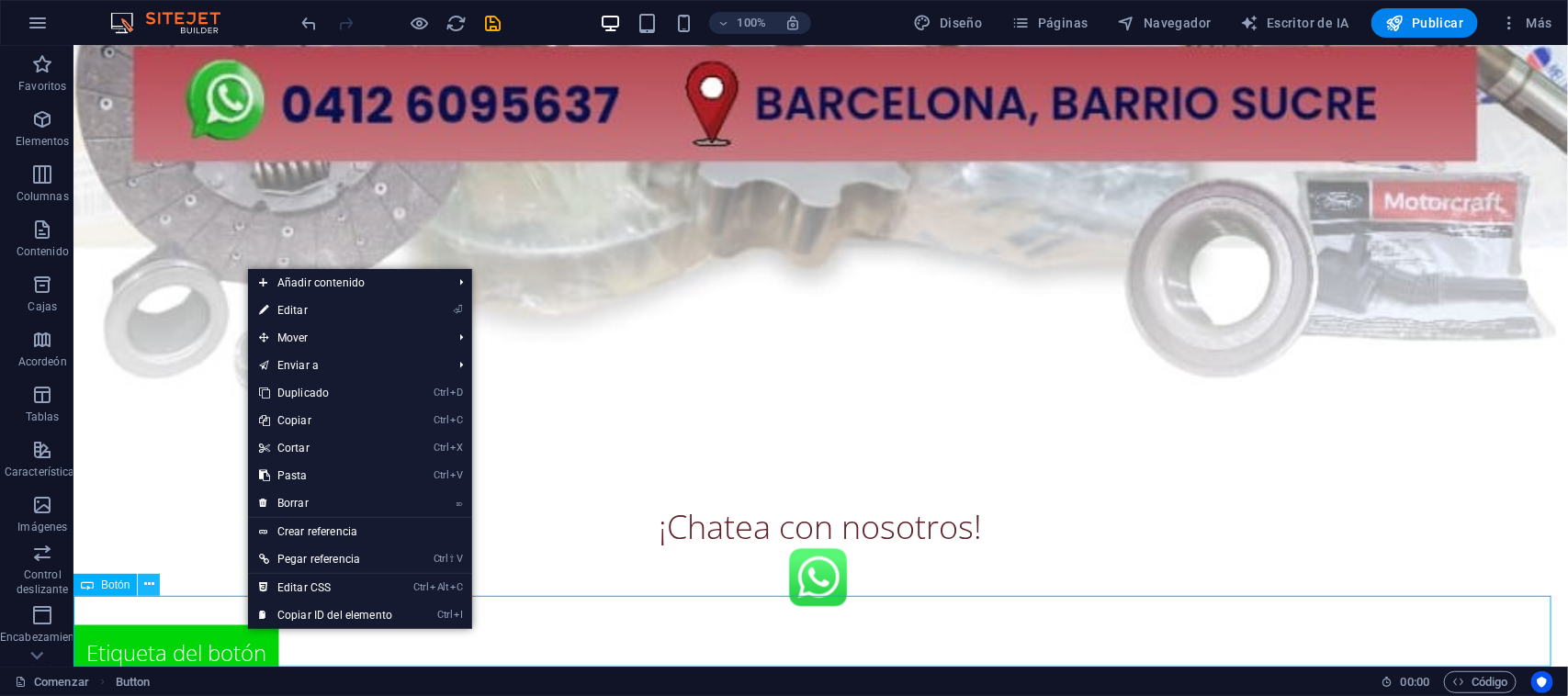 click at bounding box center [149, 584] 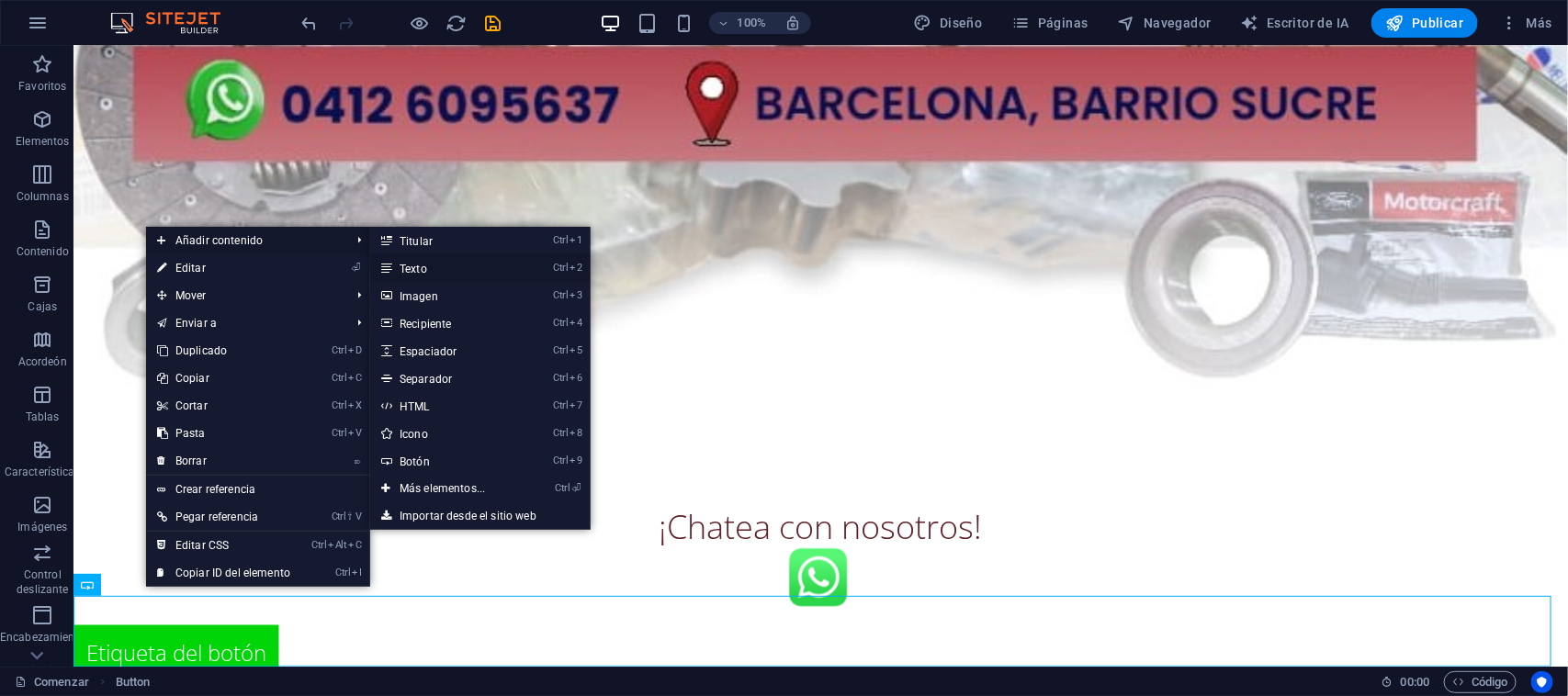 click on "Ctrl  2 Texto" at bounding box center (446, 268) 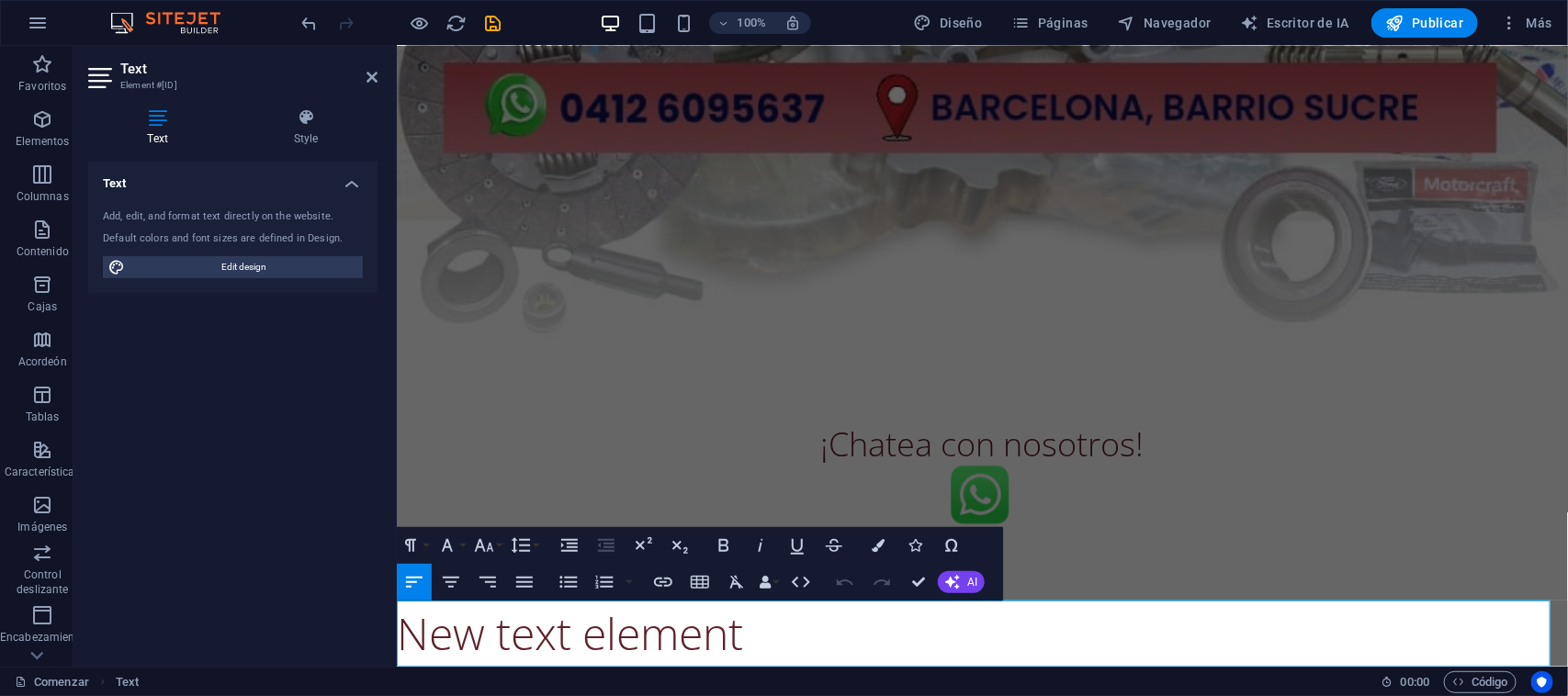 scroll, scrollTop: 739, scrollLeft: 0, axis: vertical 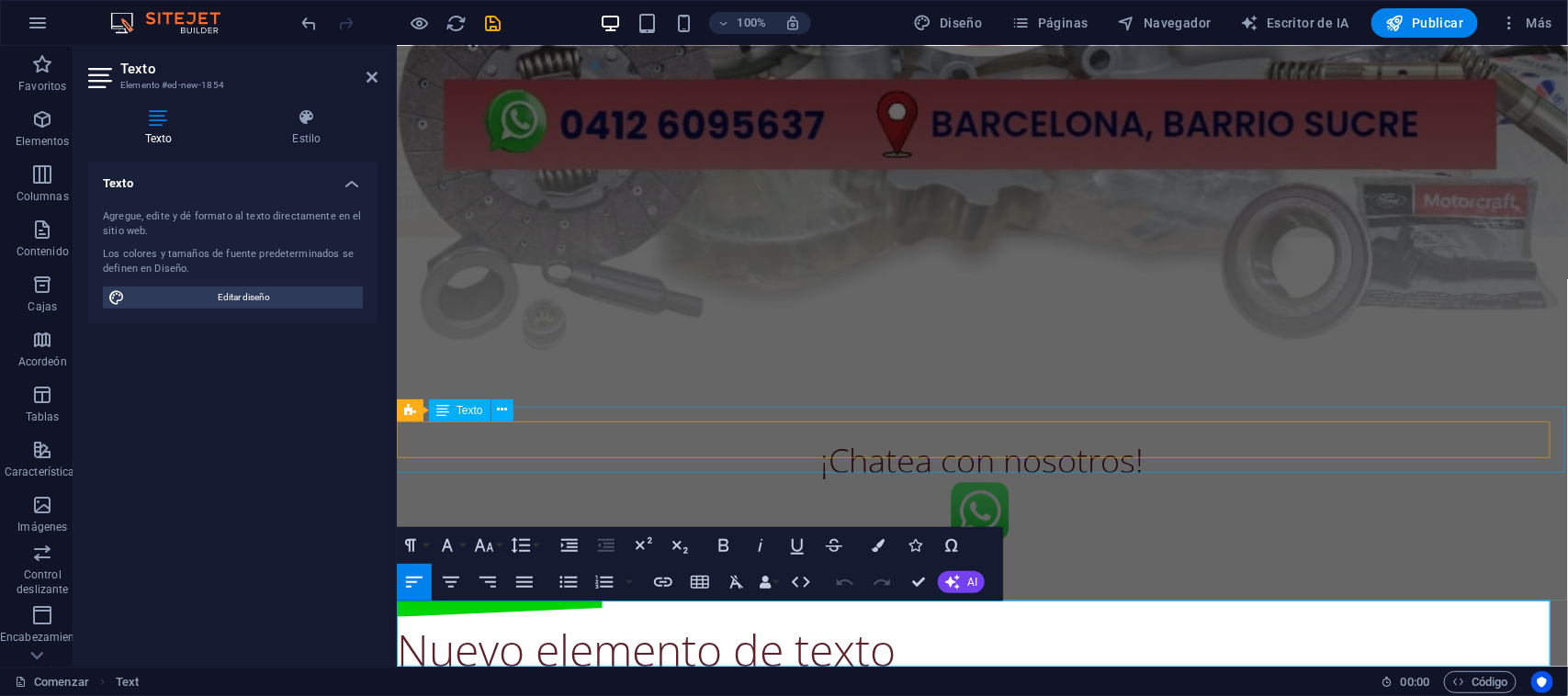 click on "¡Chatea con nosotros!" at bounding box center (981, 455) 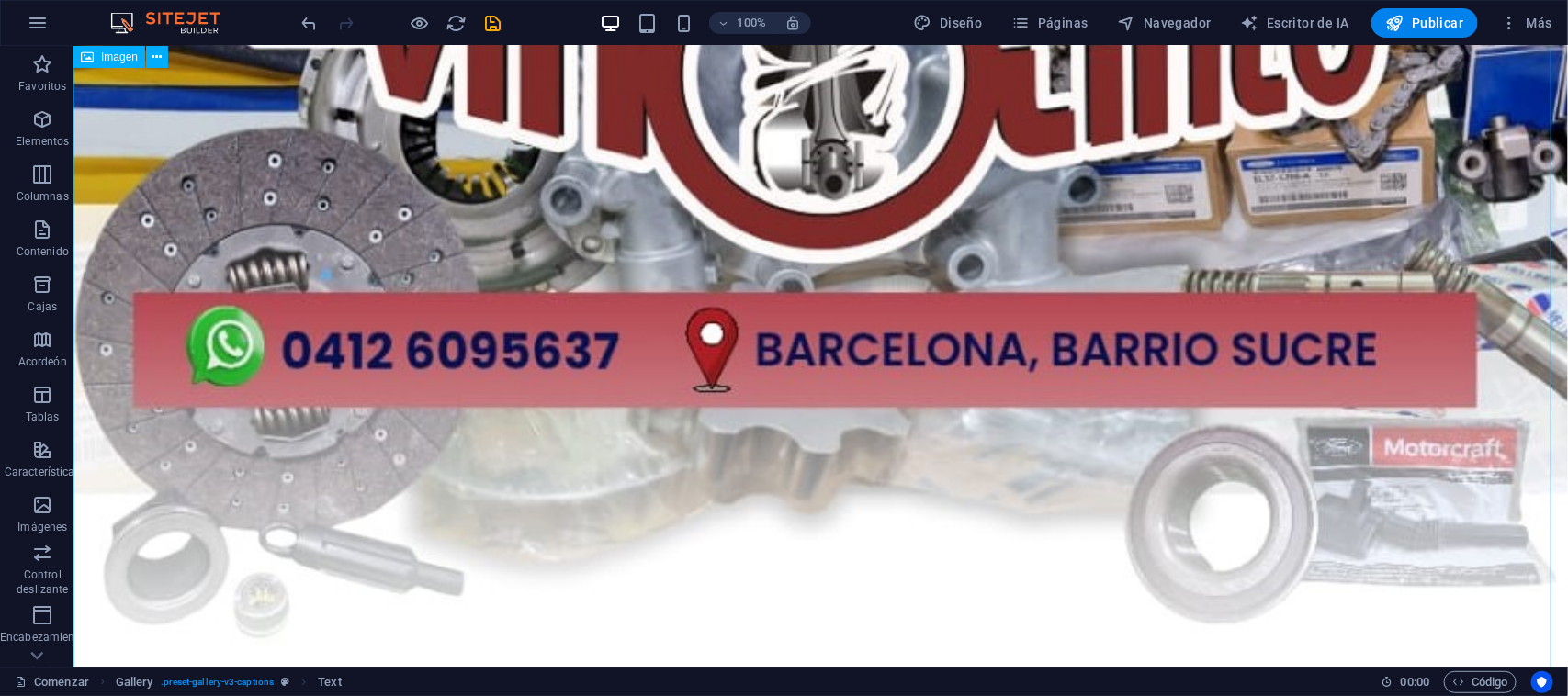 click on "¡Chatea con nosotros! Etiqueta del botón Nuevo elemento de texto" at bounding box center (819, 150) 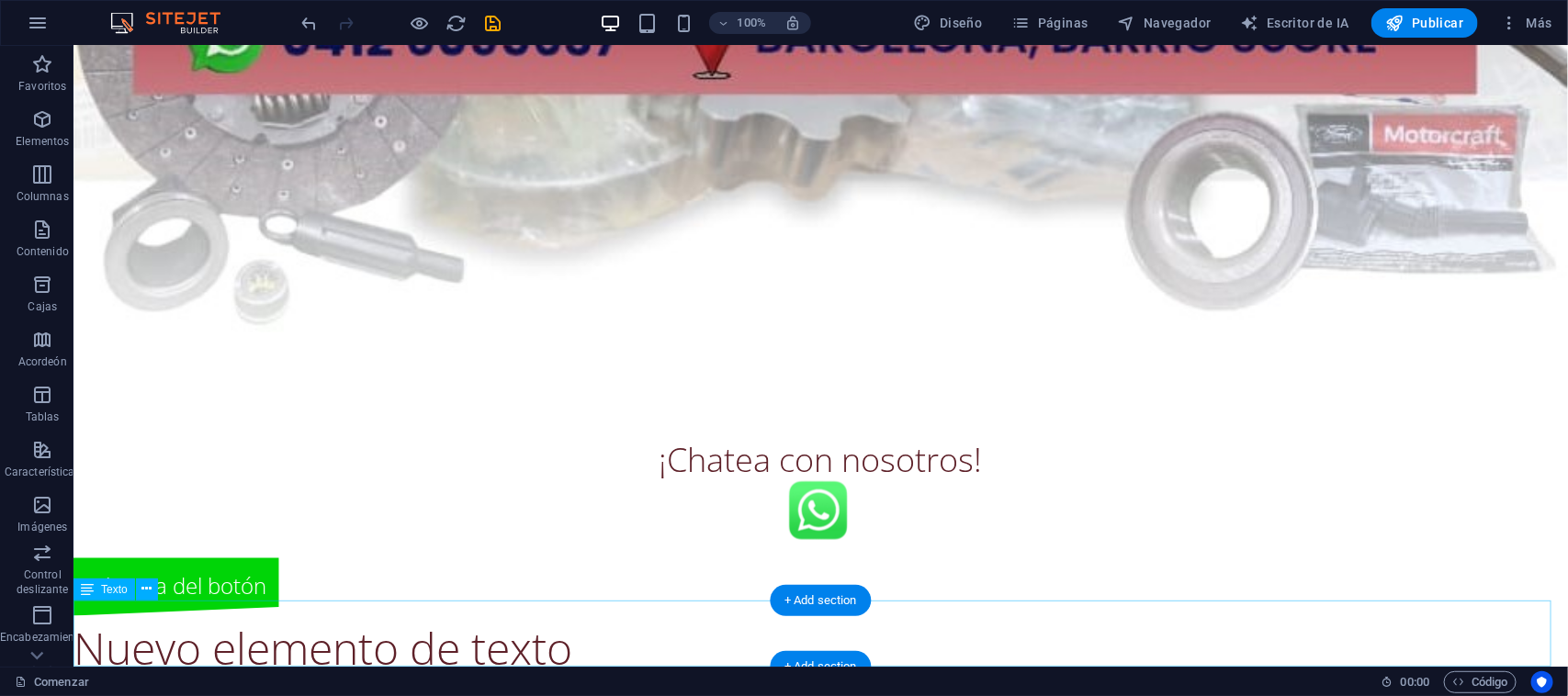 click on "Nuevo elemento de texto" at bounding box center [819, 648] 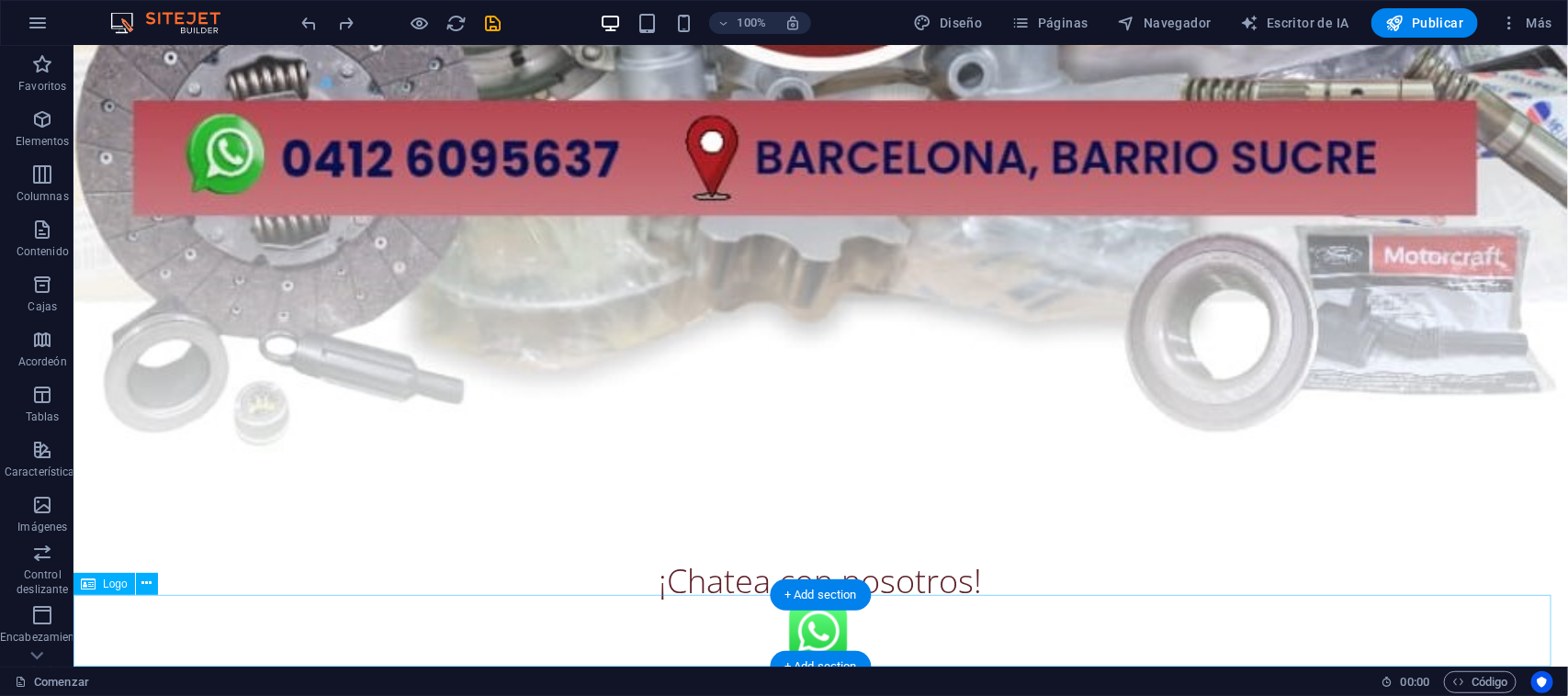 scroll, scrollTop: 915, scrollLeft: 0, axis: vertical 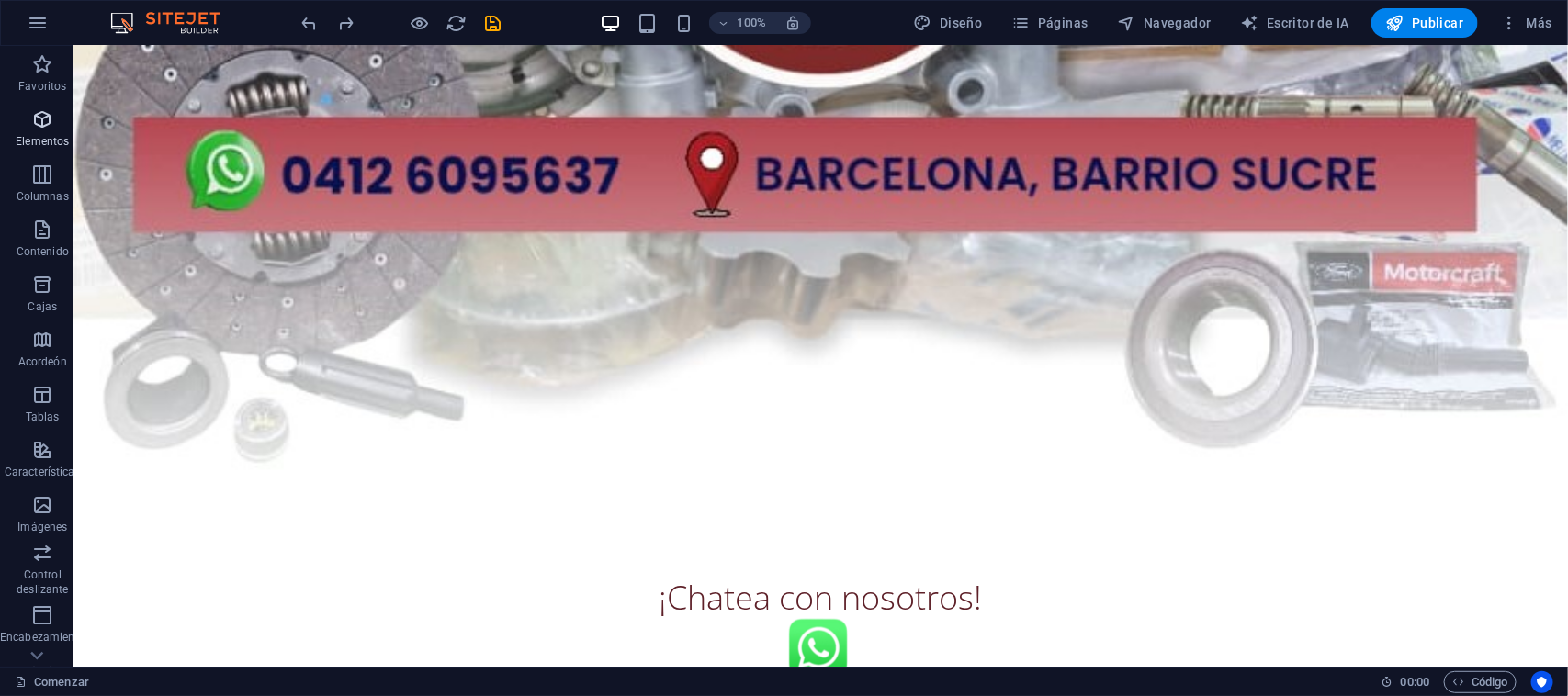 click on "Elementos" at bounding box center [42, 130] 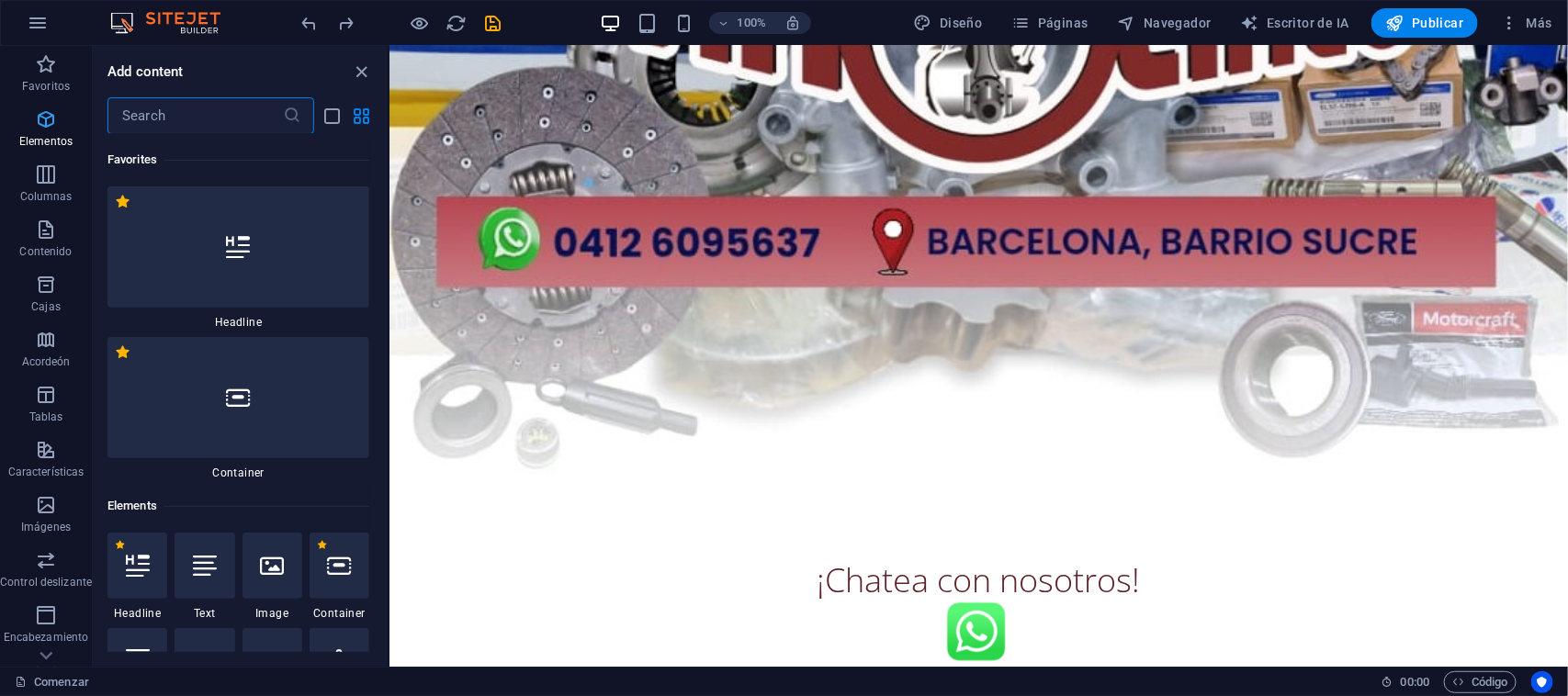 scroll, scrollTop: 609, scrollLeft: 0, axis: vertical 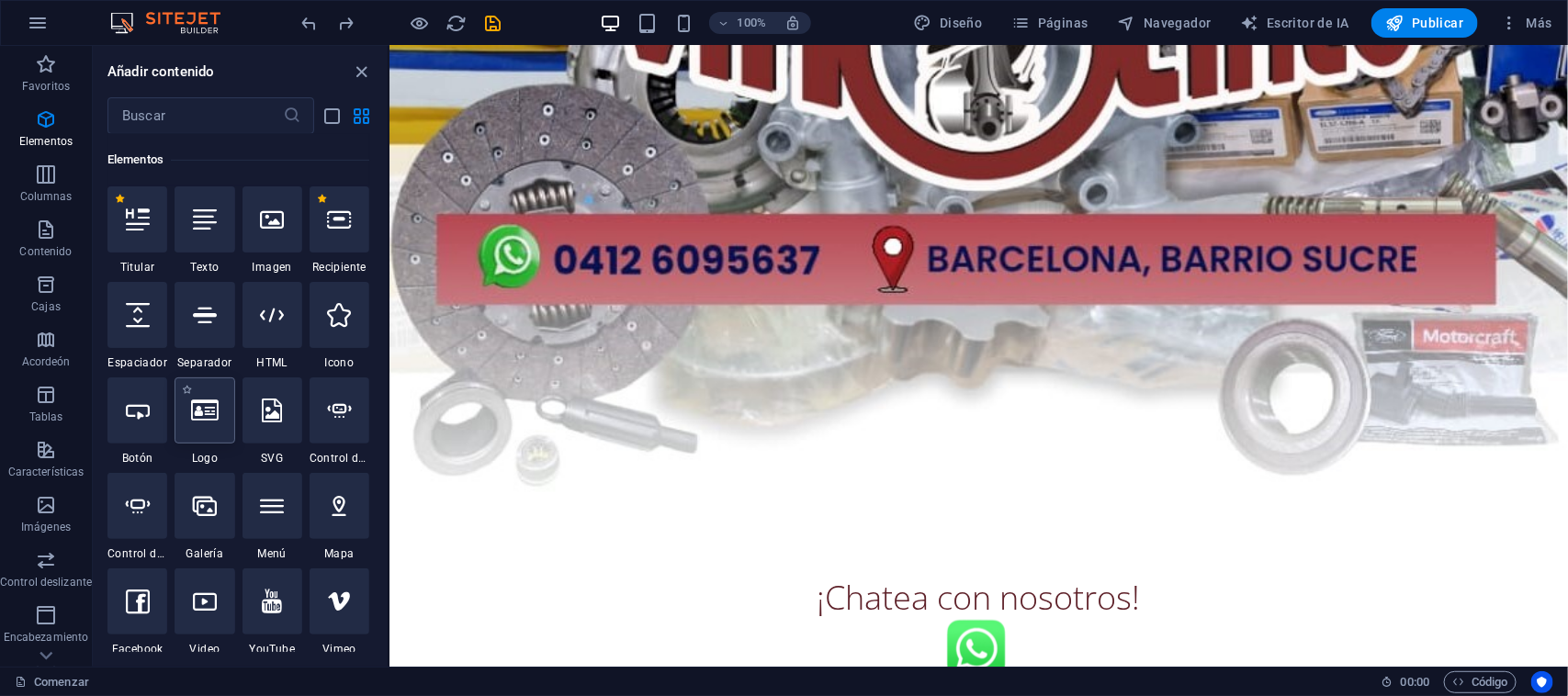 click at bounding box center (205, 410) 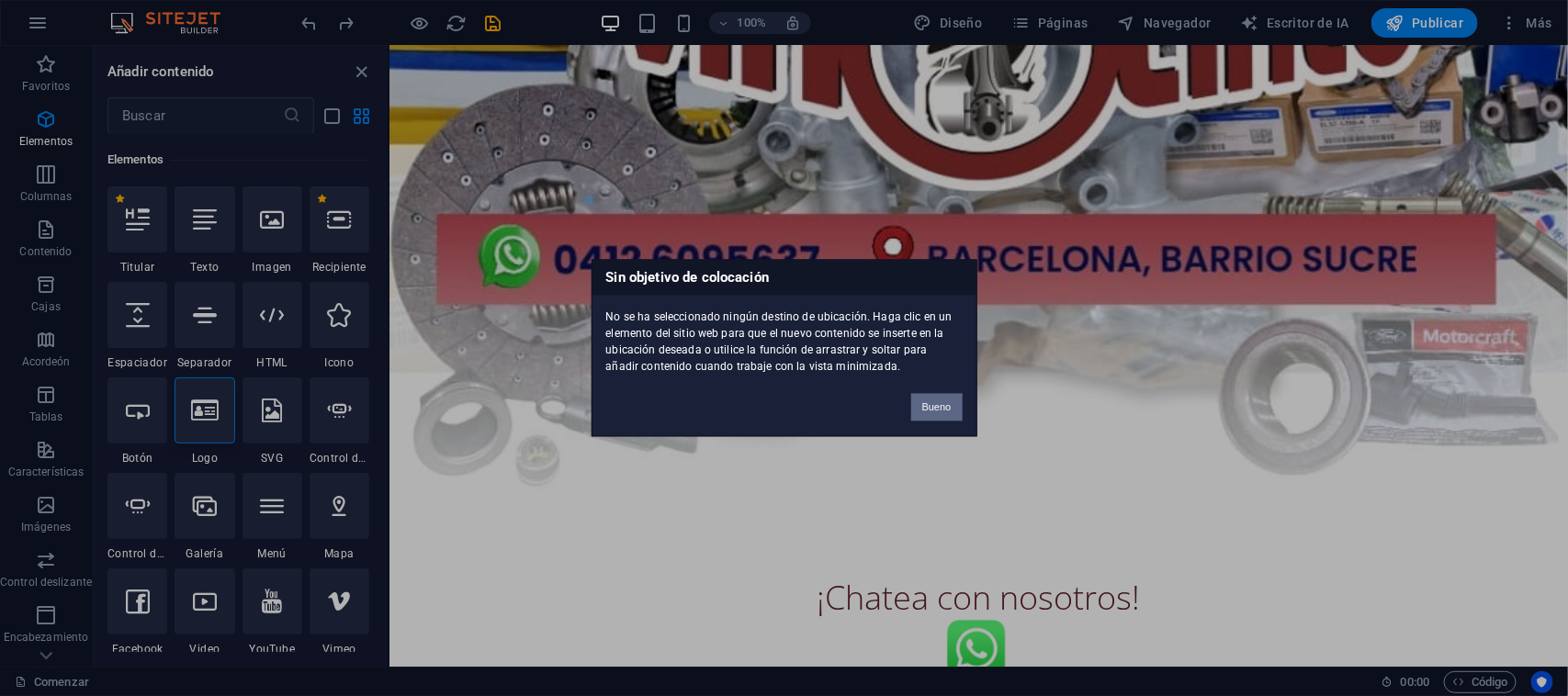 click on "Bueno" at bounding box center [937, 408] 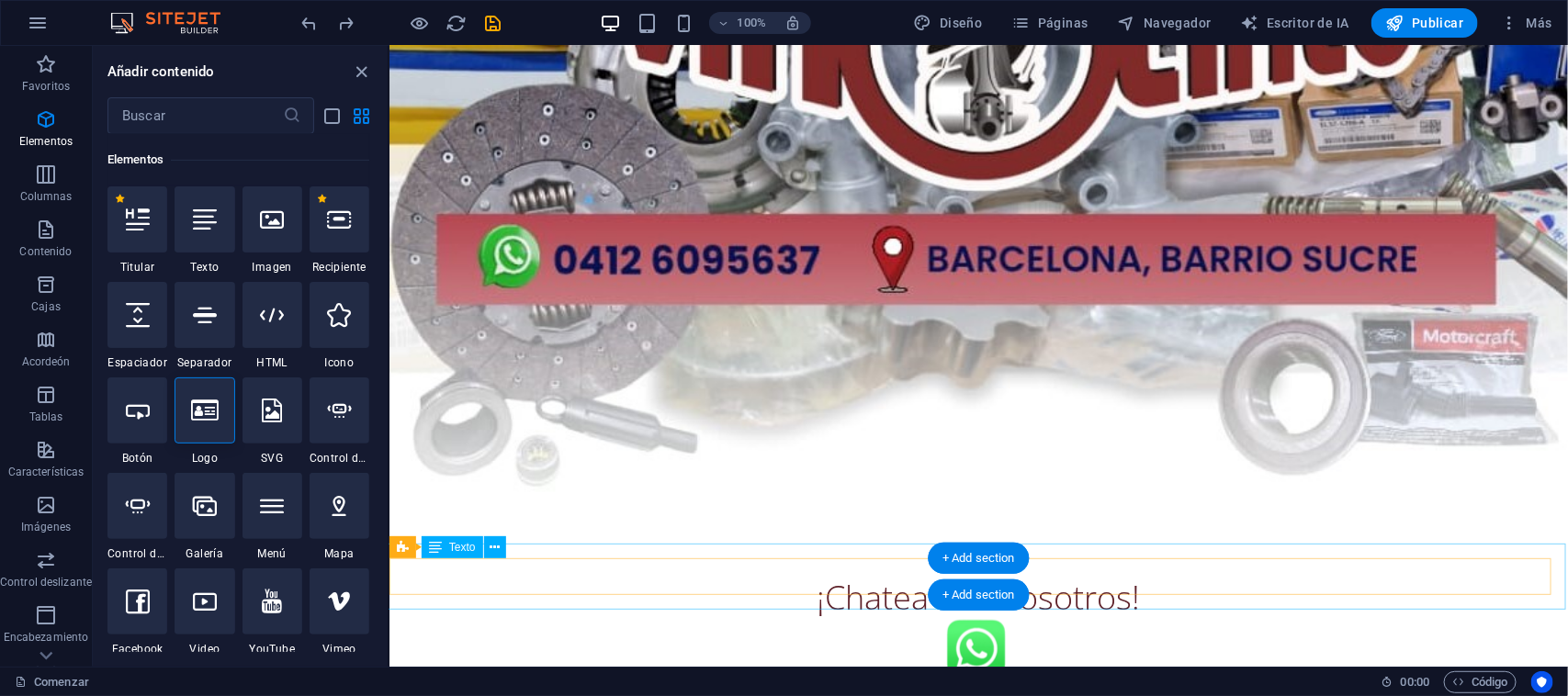 click on "¡Chatea con nosotros!" at bounding box center (977, 592) 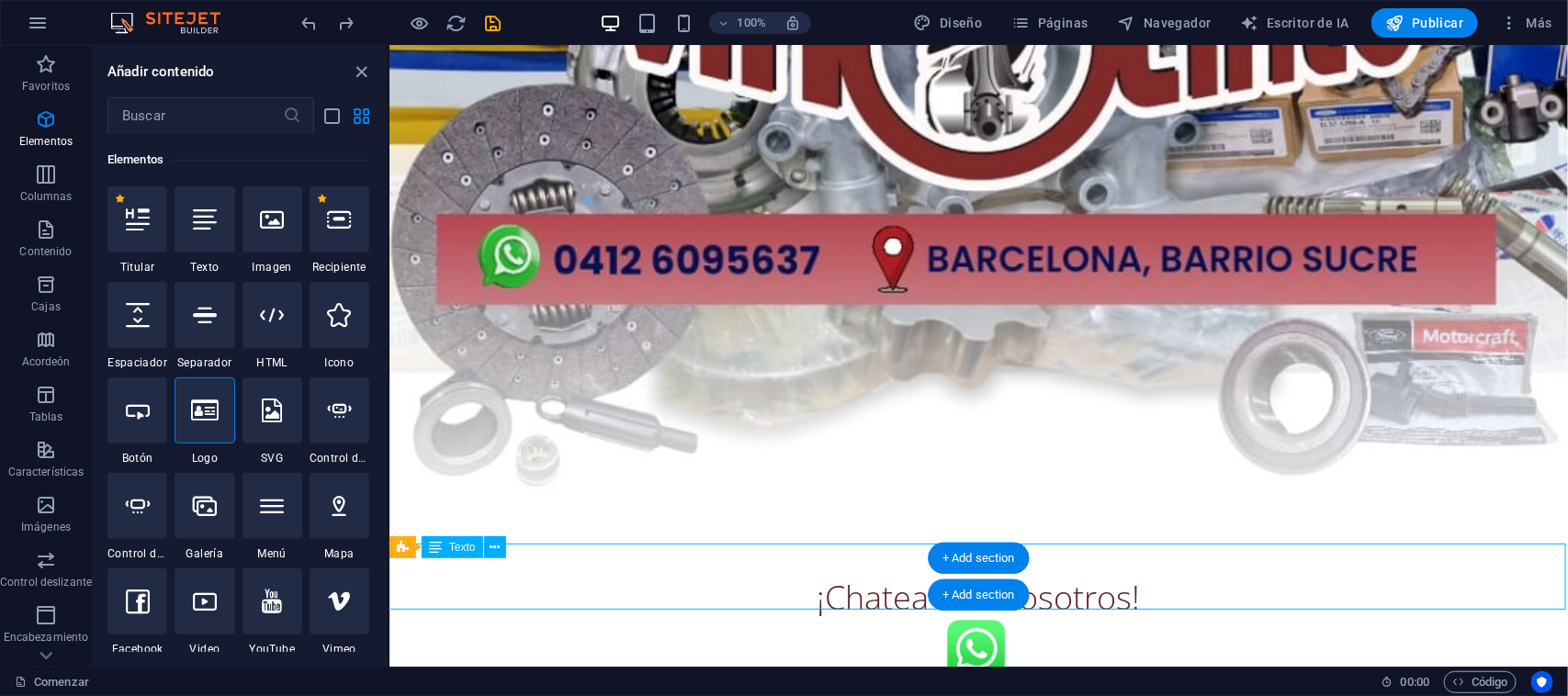 click on "¡Chatea con nosotros!" at bounding box center (977, 592) 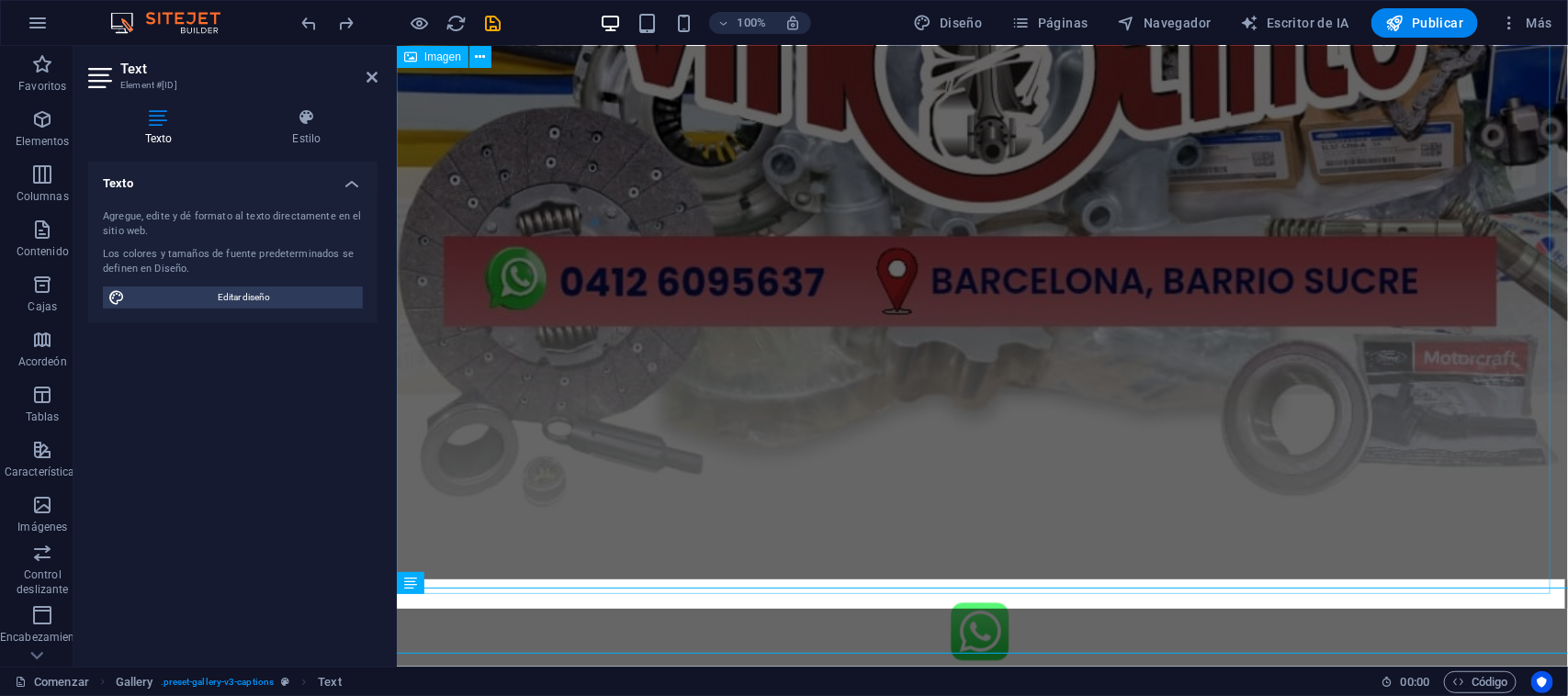 click at bounding box center [981, 64] 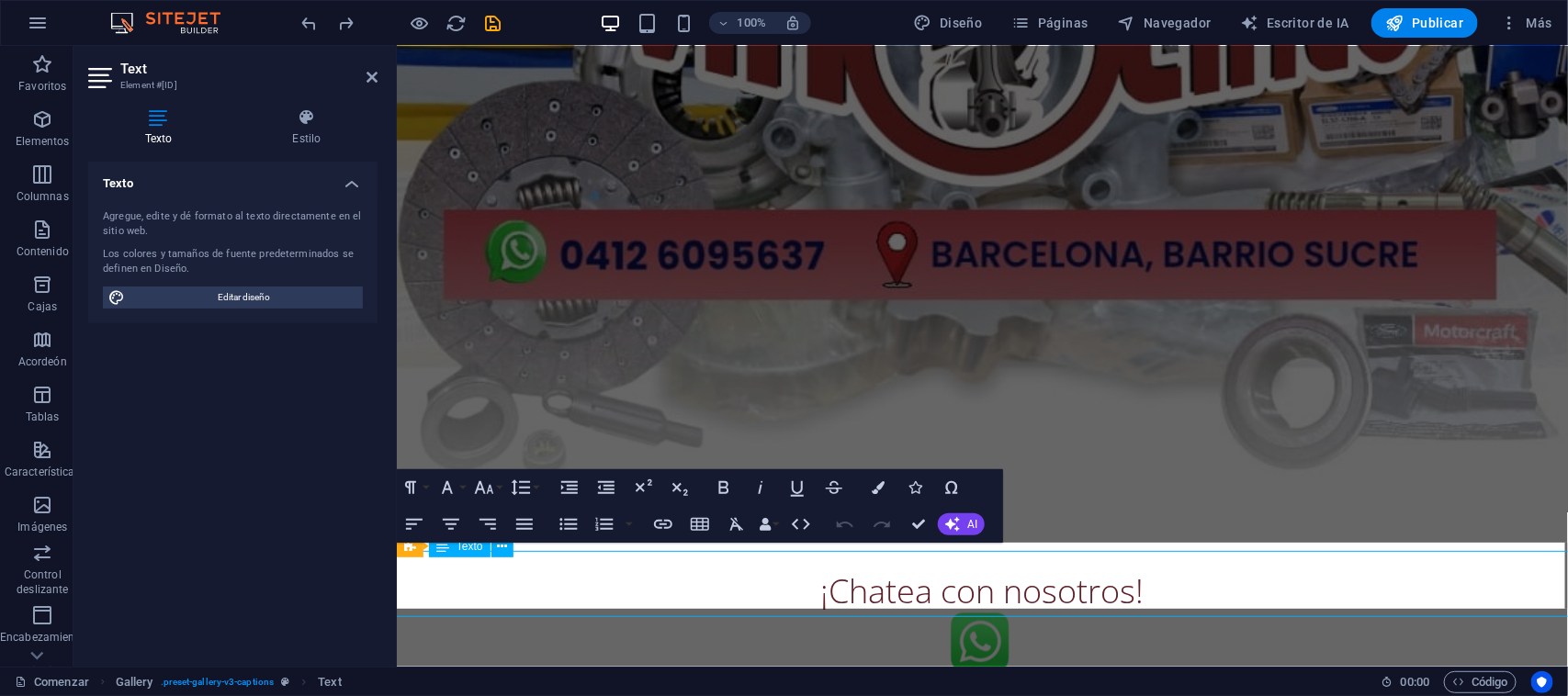 scroll, scrollTop: 602, scrollLeft: 0, axis: vertical 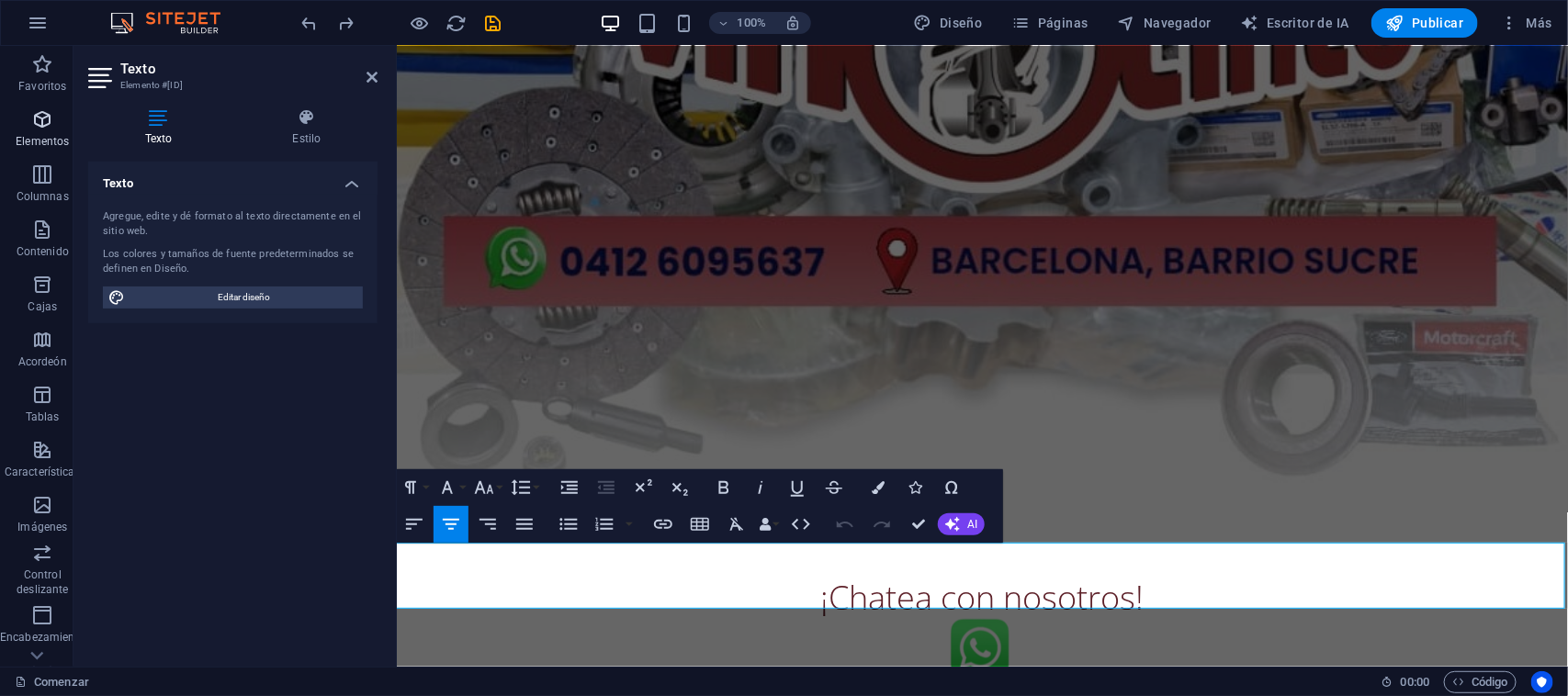 click on "Elementos" at bounding box center [42, 130] 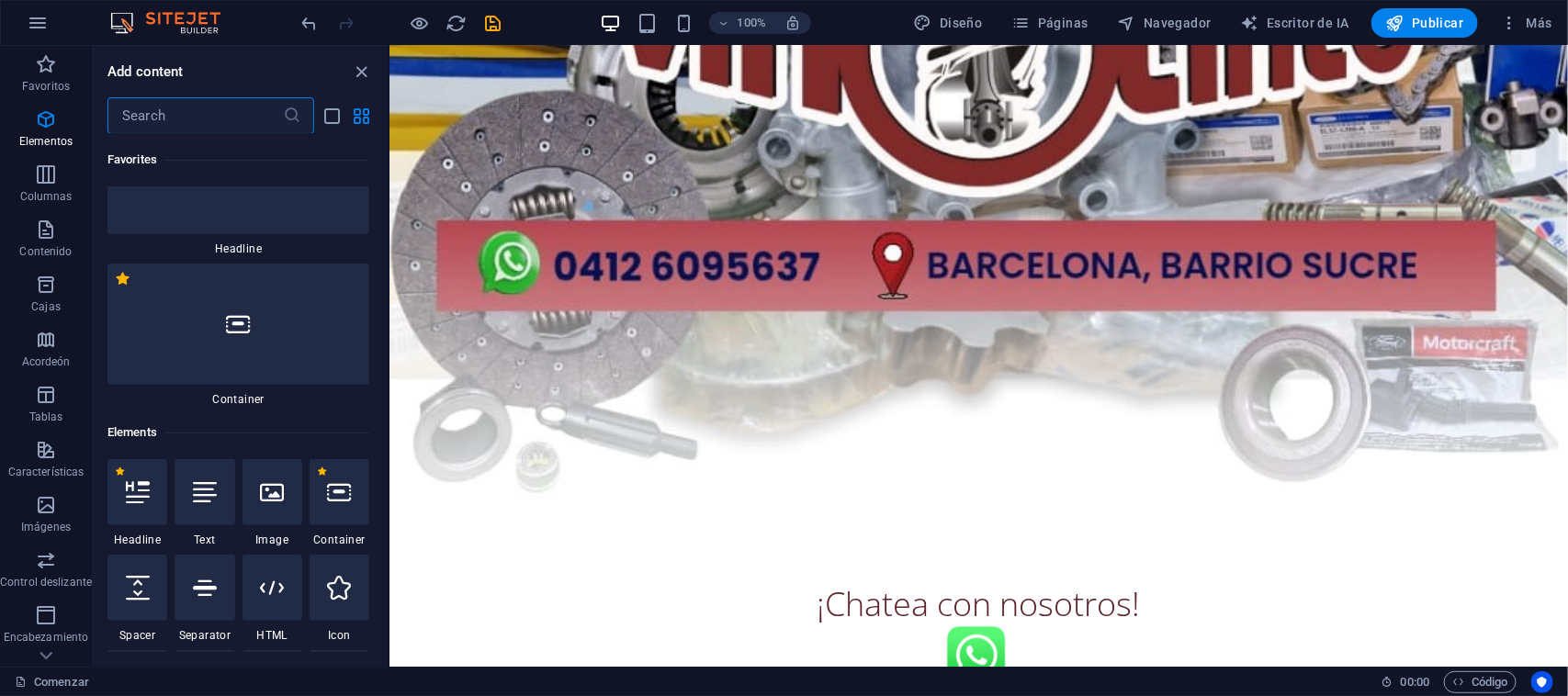 scroll, scrollTop: 346, scrollLeft: 0, axis: vertical 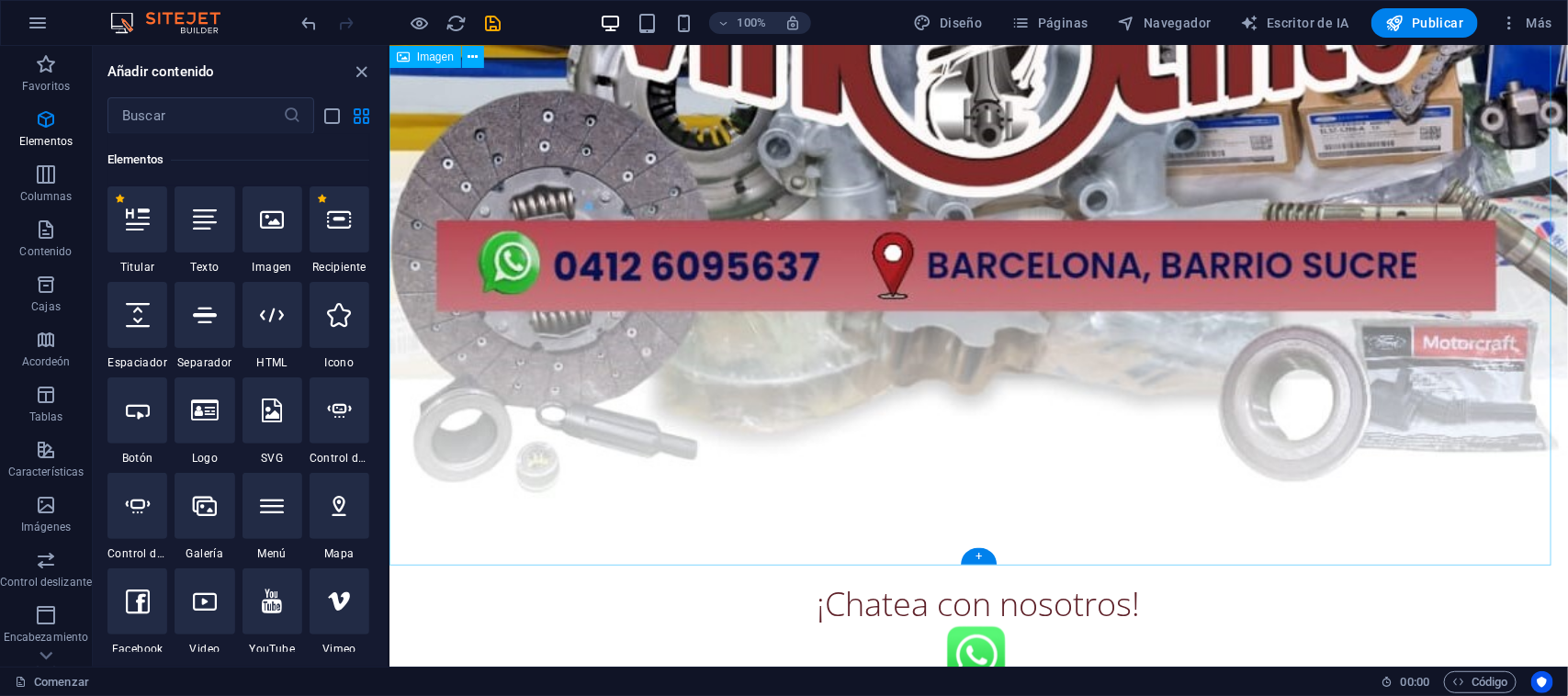 click at bounding box center [977, 11] 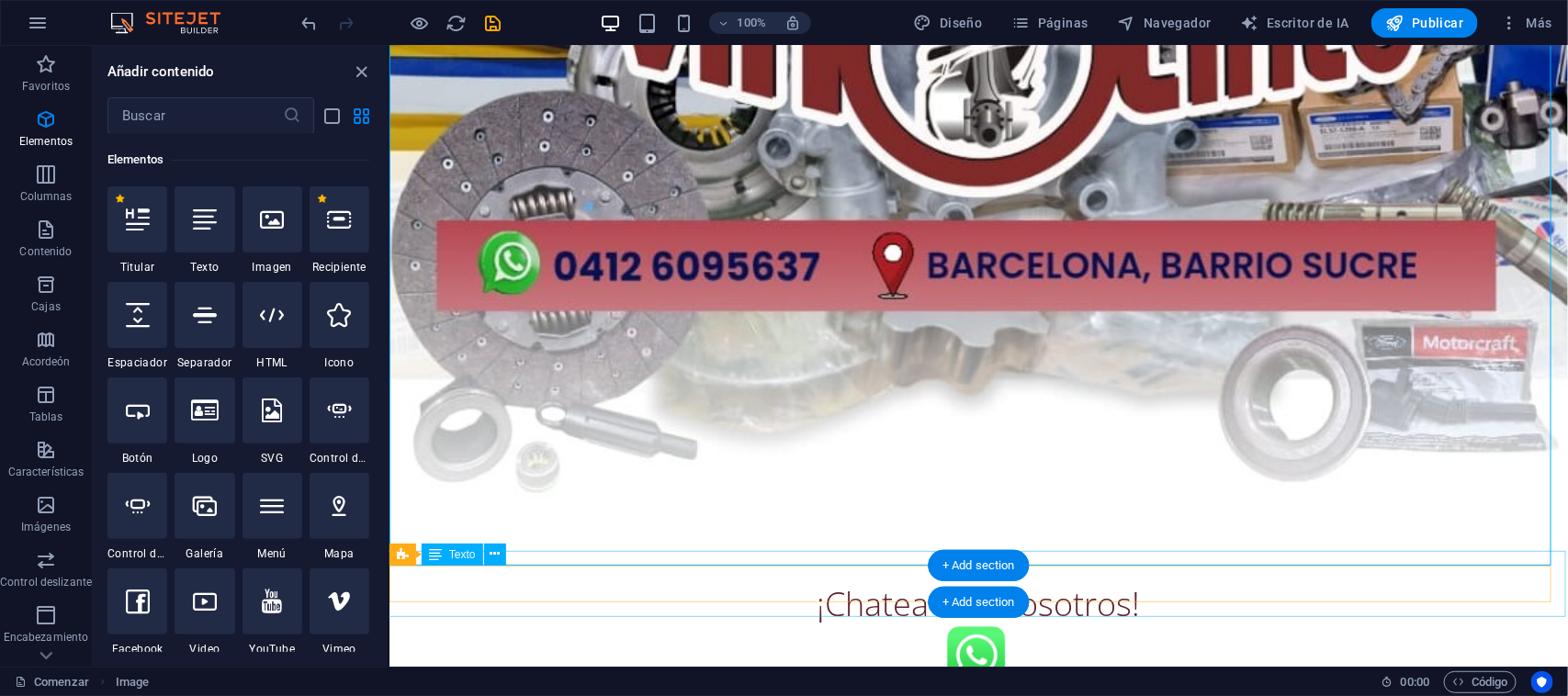 click on "¡Chatea con nosotros!" at bounding box center [977, 599] 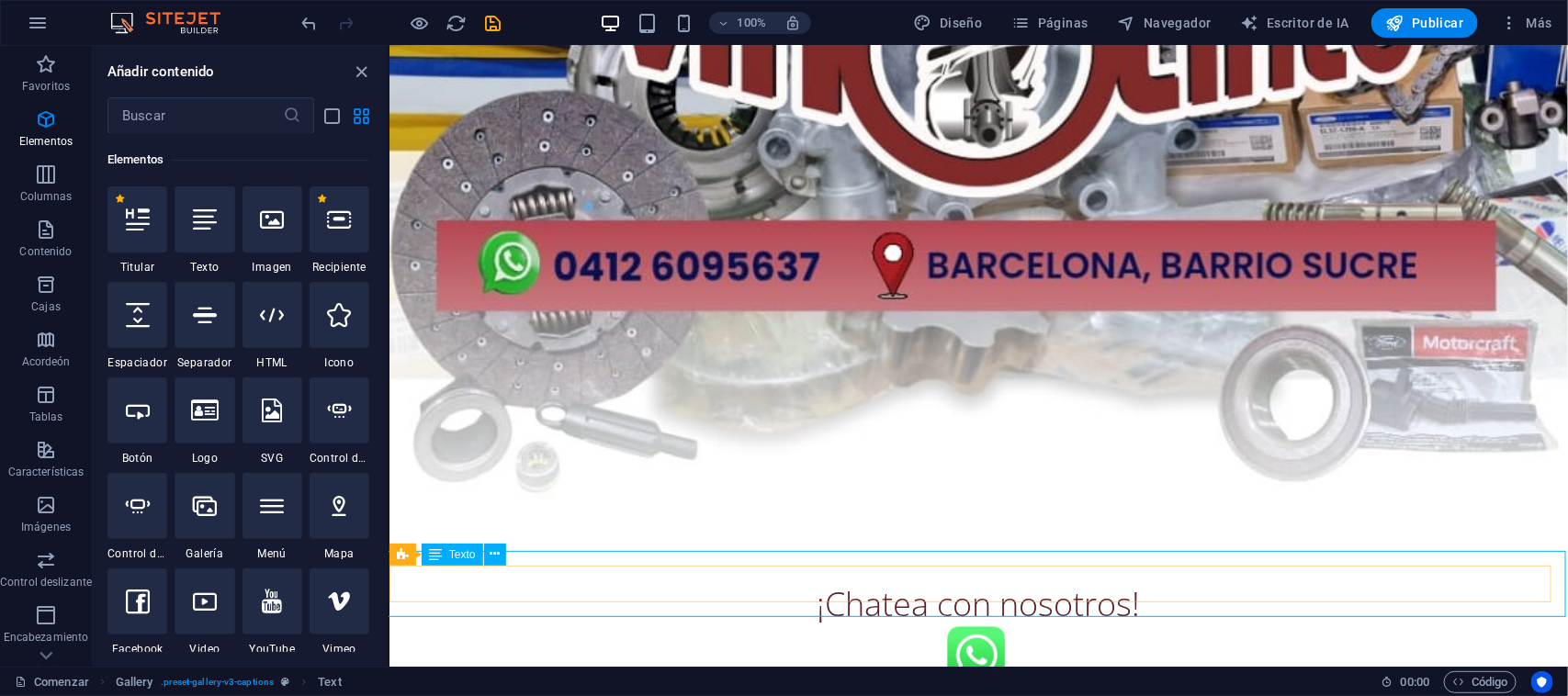 click on "Texto" at bounding box center (462, 555) 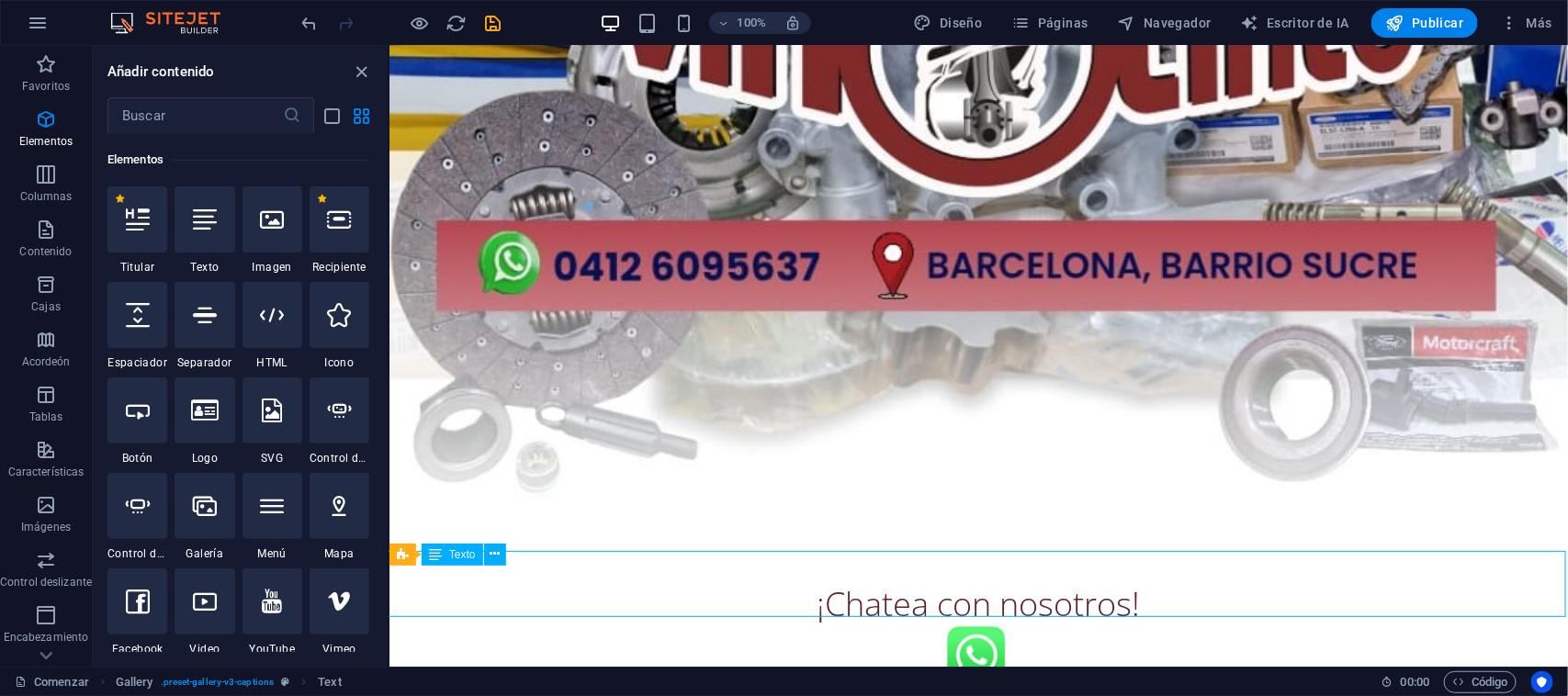 click on "Texto" at bounding box center (462, 555) 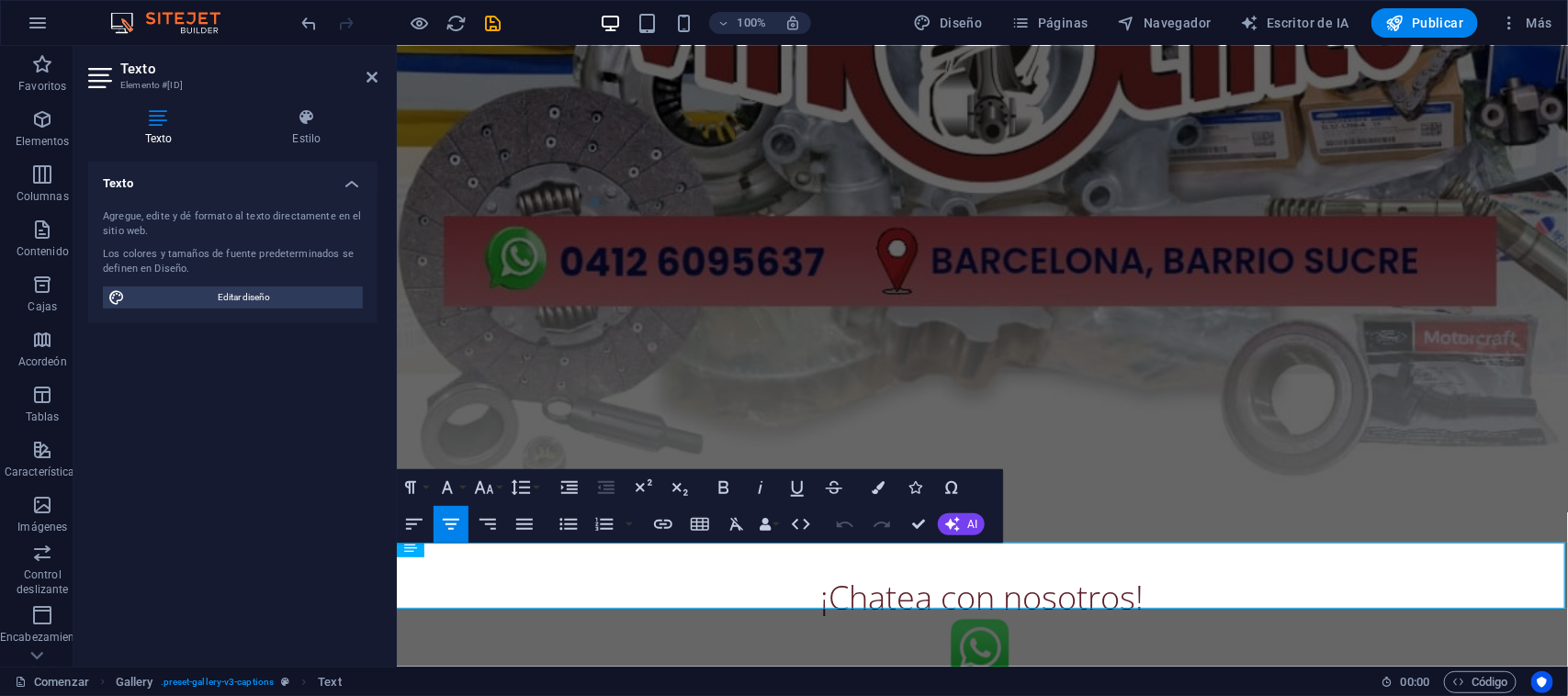 click on "Texto Element #[ID]" at bounding box center [232, 70] 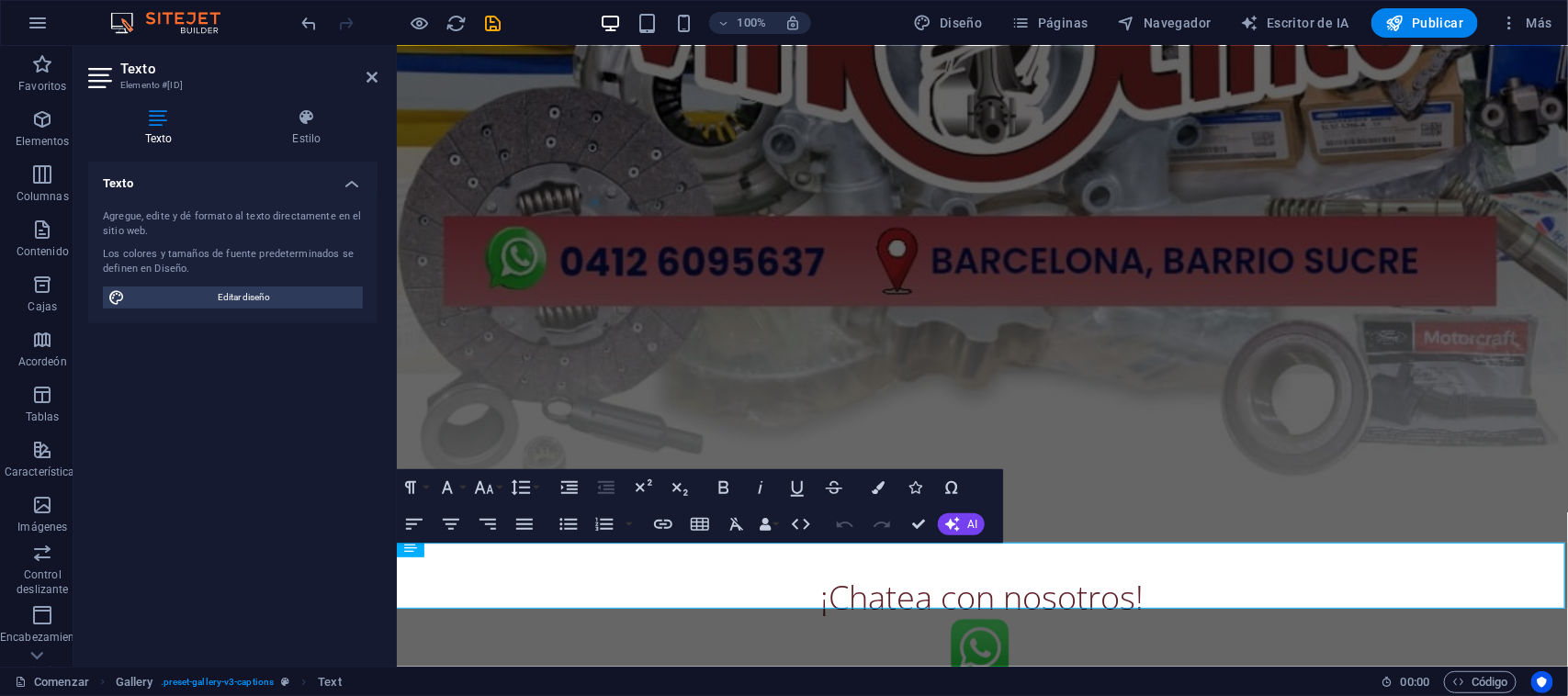 click on "Texto Elemento #ed-821340924 Texto Estilo Texto Agregue, edite y dé formato al texto directamente en el sitio web. Los colores y tamaños de fuente predeterminados se definen en Diseño. Editar diseño Alineación Alineado a la izquierda Centrado Alineado a la derecha Programar Elemento Layout How this element expands within the layout (Flexbox). Size Default auto px % 1/1 1/2 1/3 1/4 1/5 1/6 1/7 1/8 1/9 1/10 Grow Shrink Order Container layout Visible Visible Opacity 100 % Overflow Spacing Margin Default auto px % rem vw vh Custom Custom auto px % rem vw vh auto px % rem vw vh auto px % rem vw vh auto px % rem vw vh Padding Default px rem % vh vw Custom Custom px rem % vh vw px rem % vh vw px rem % vh vw px rem % vh vw Border Style              - Width 1 auto px rem % vh vw Custom Custom 1 auto px rem % vh vw 1 auto px rem % vh vw 1 auto px rem % vh vw 1 auto px rem % vh vw  - Color Round corners Default px rem % vh vw Custom Custom px rem % vh vw px rem % vh vw px rem % vh vw px rem % vh vw Shadow" at bounding box center (235, 356) 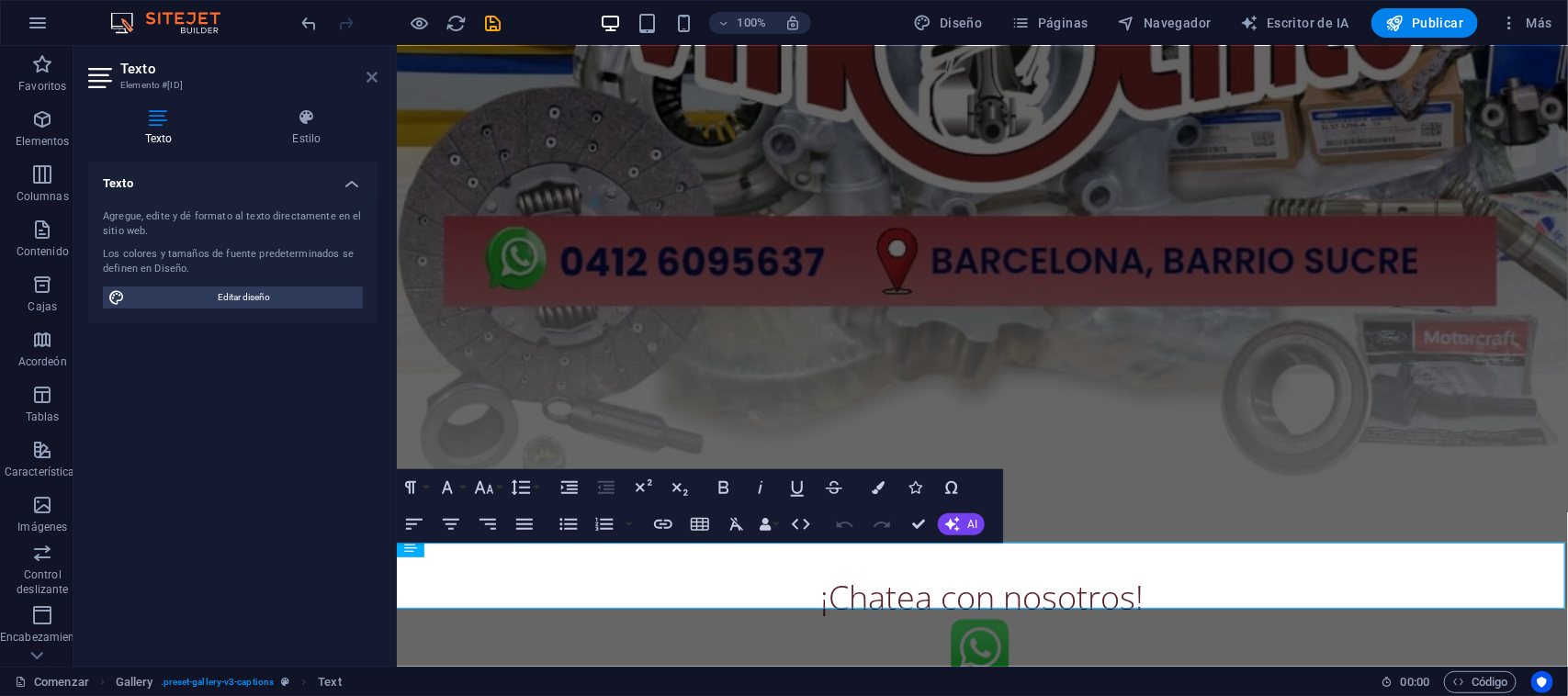 click at bounding box center (372, 77) 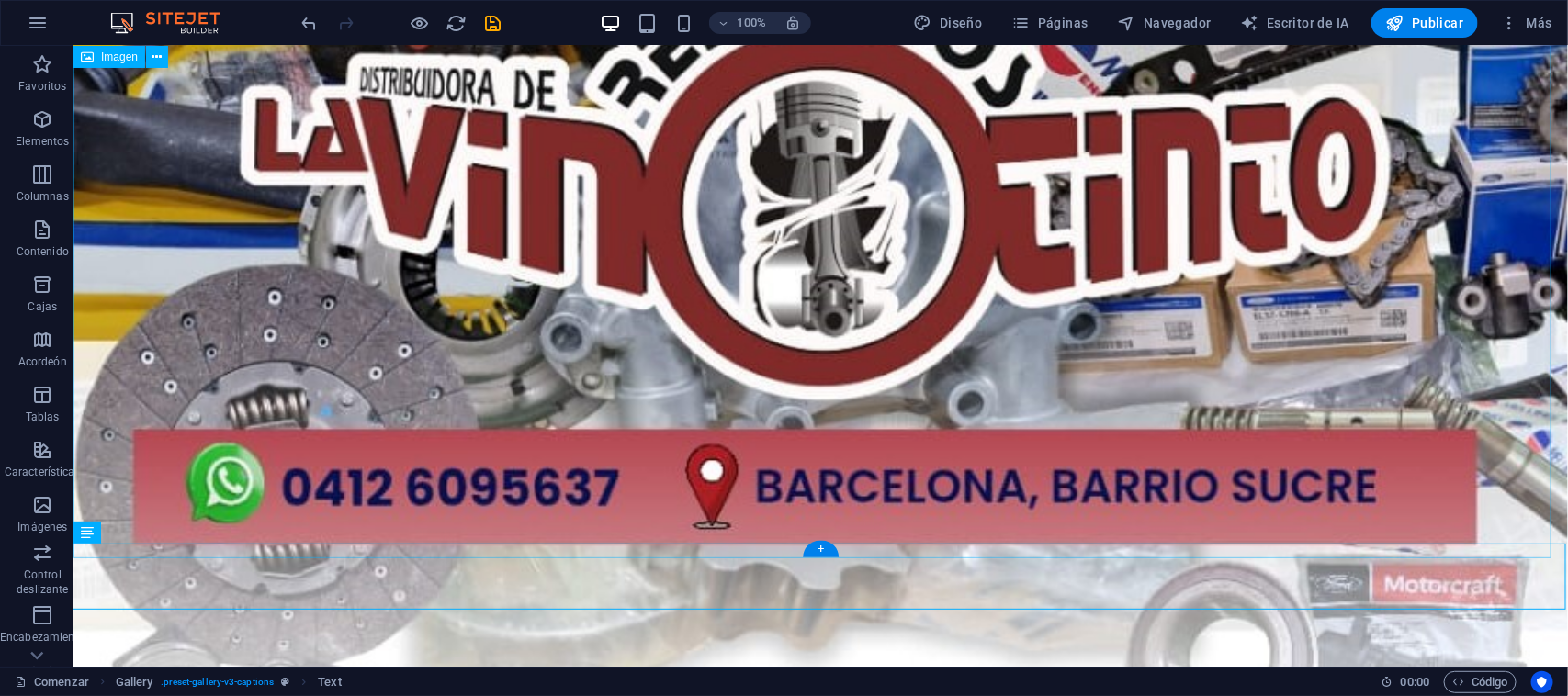 scroll, scrollTop: 915, scrollLeft: 0, axis: vertical 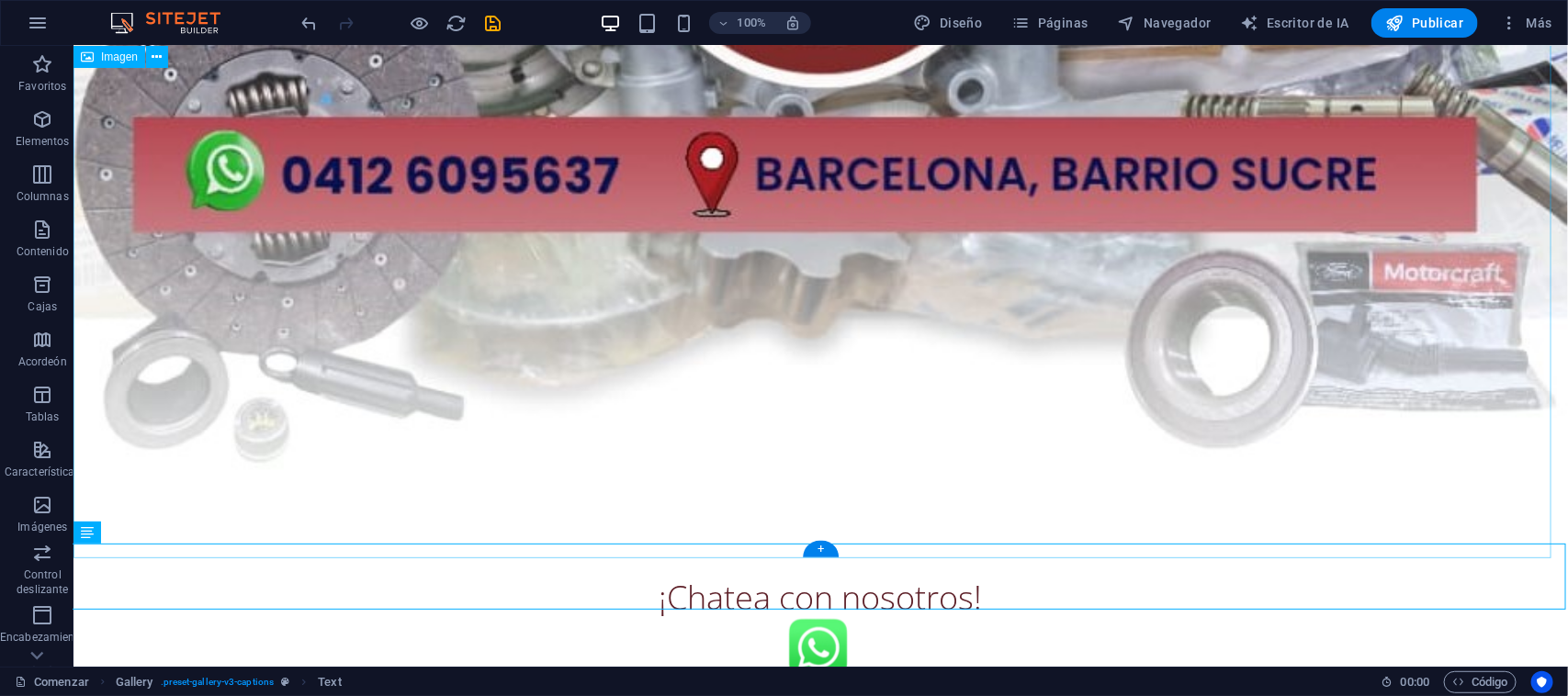 click at bounding box center [819, -148] 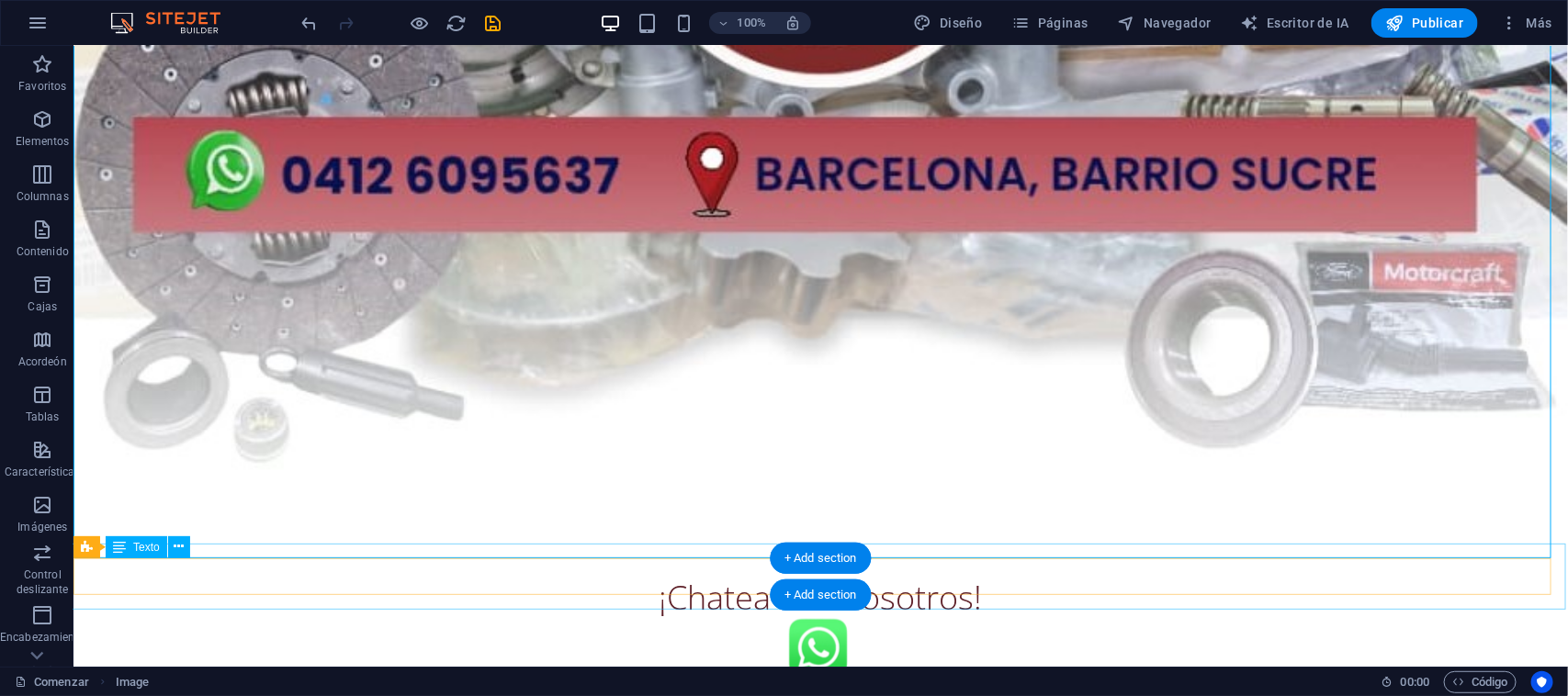 click on "¡Chatea con nosotros!" at bounding box center [819, 592] 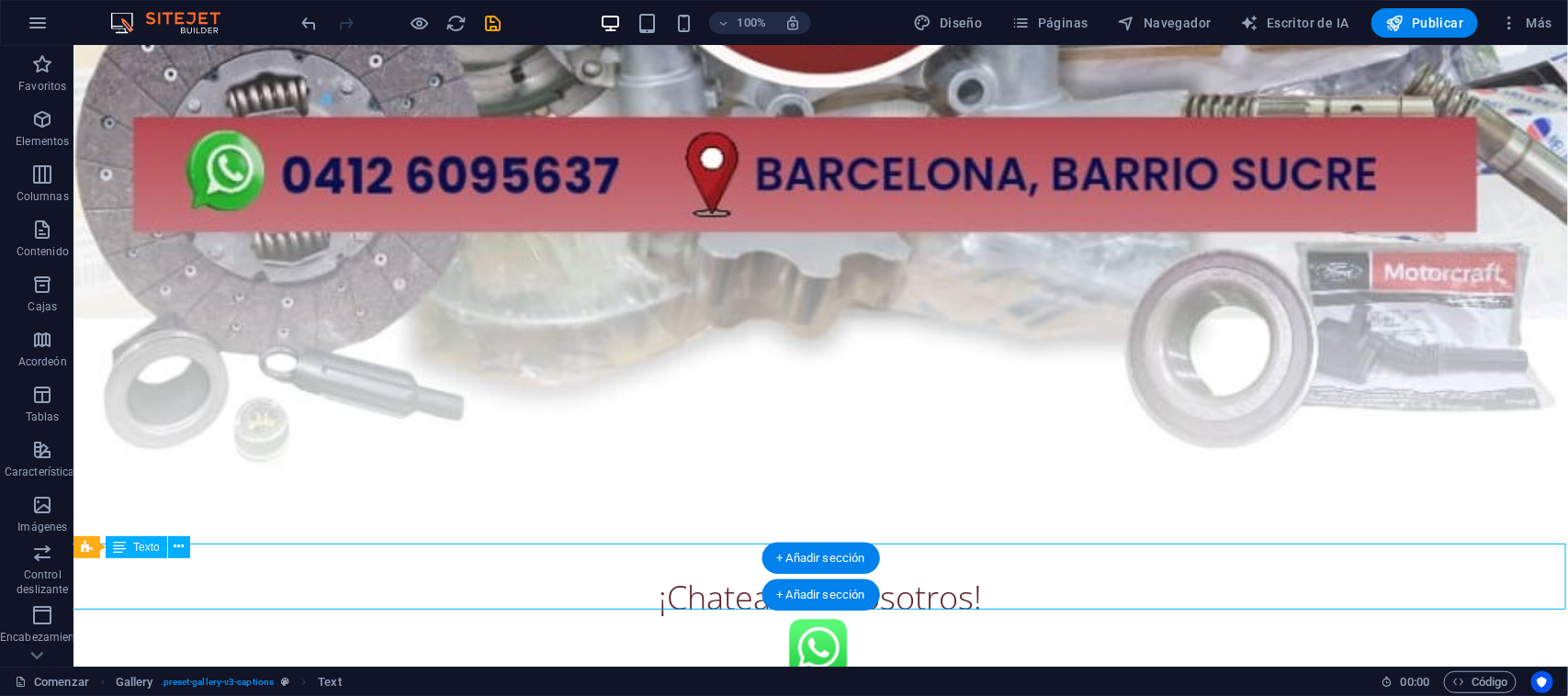 click on "¡Chatea con nosotros!" at bounding box center [819, 592] 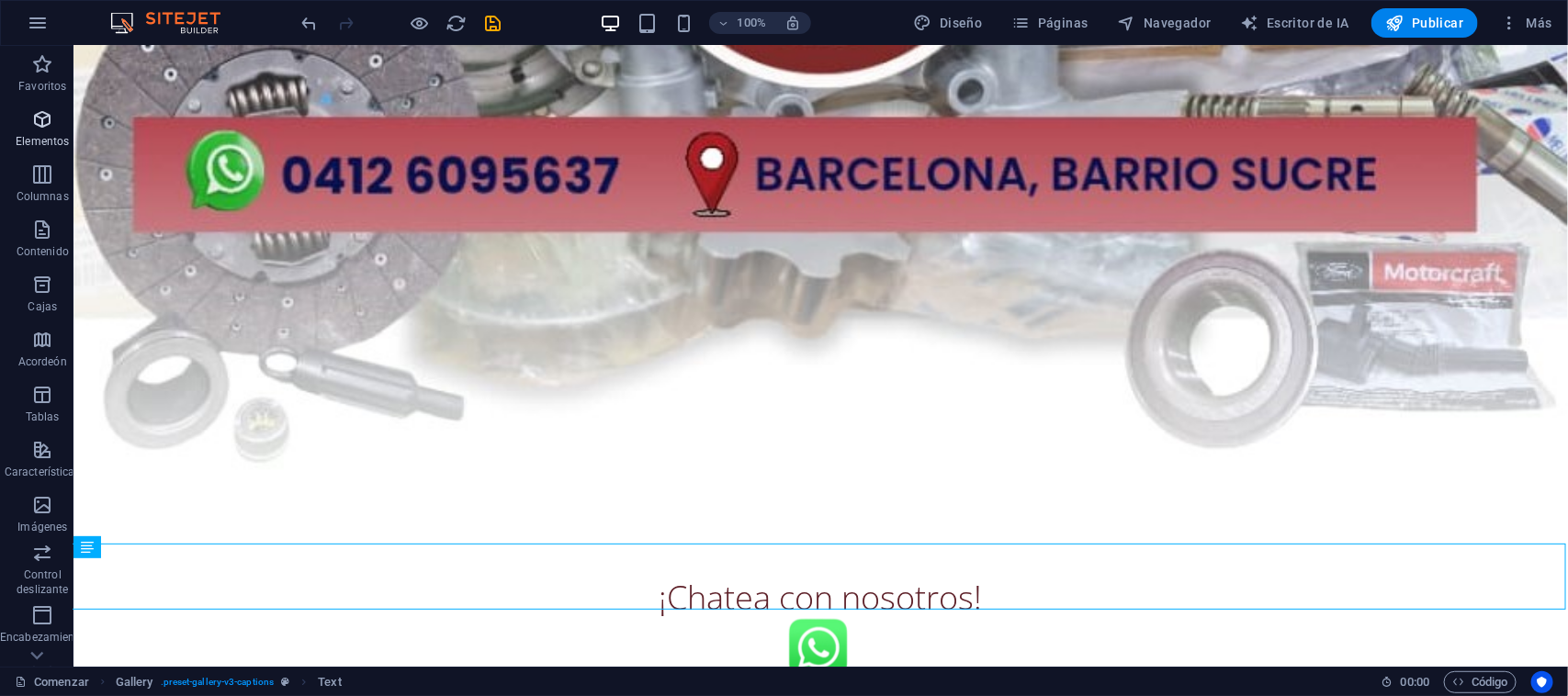 click on "Elementos" at bounding box center [42, 130] 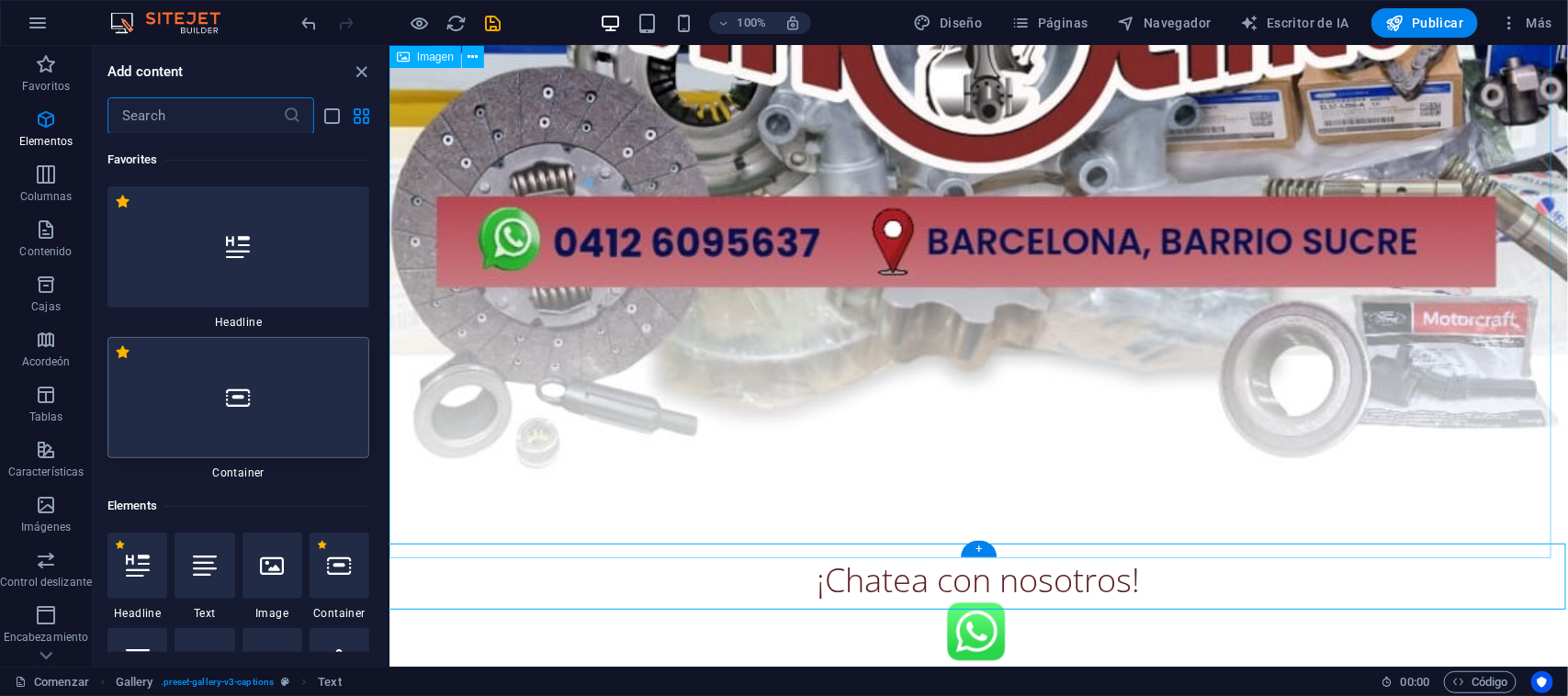 scroll, scrollTop: 609, scrollLeft: 0, axis: vertical 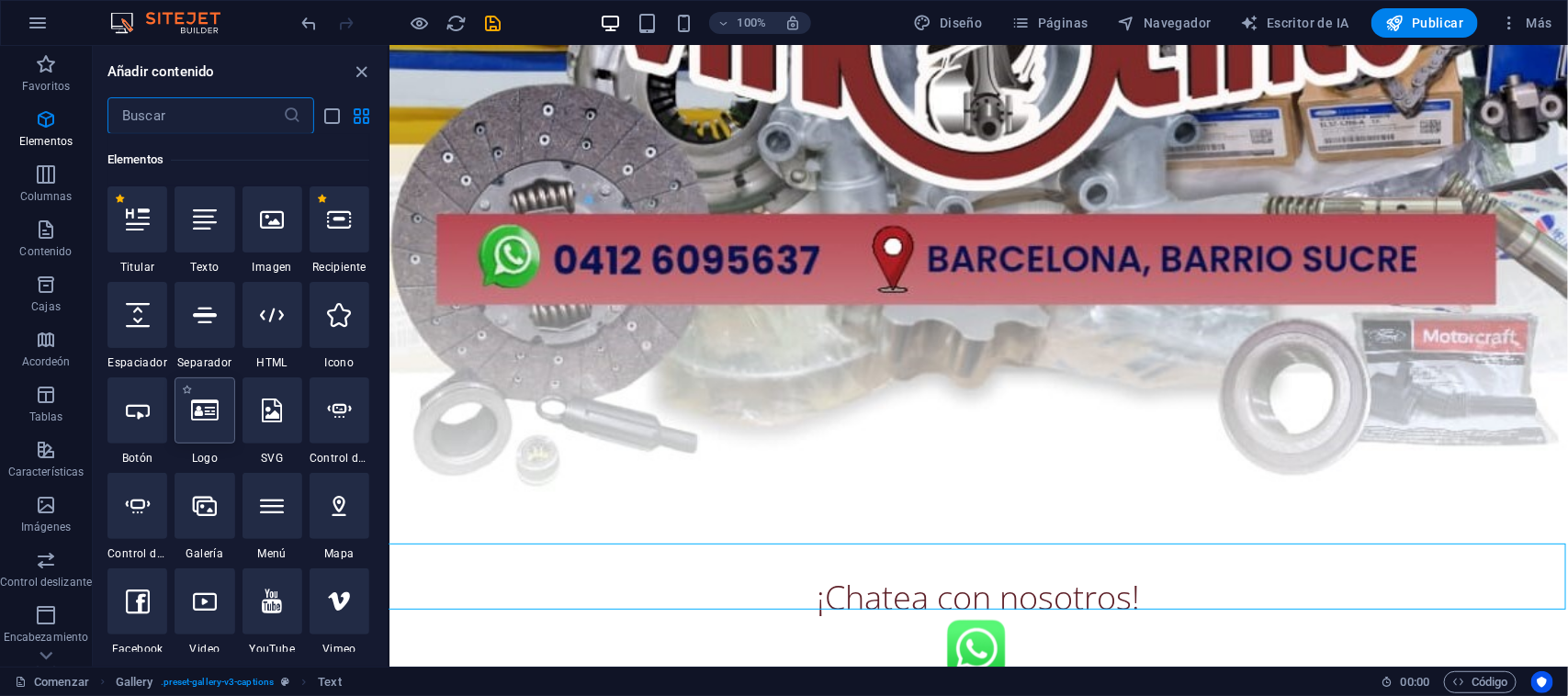 click at bounding box center (204, 410) 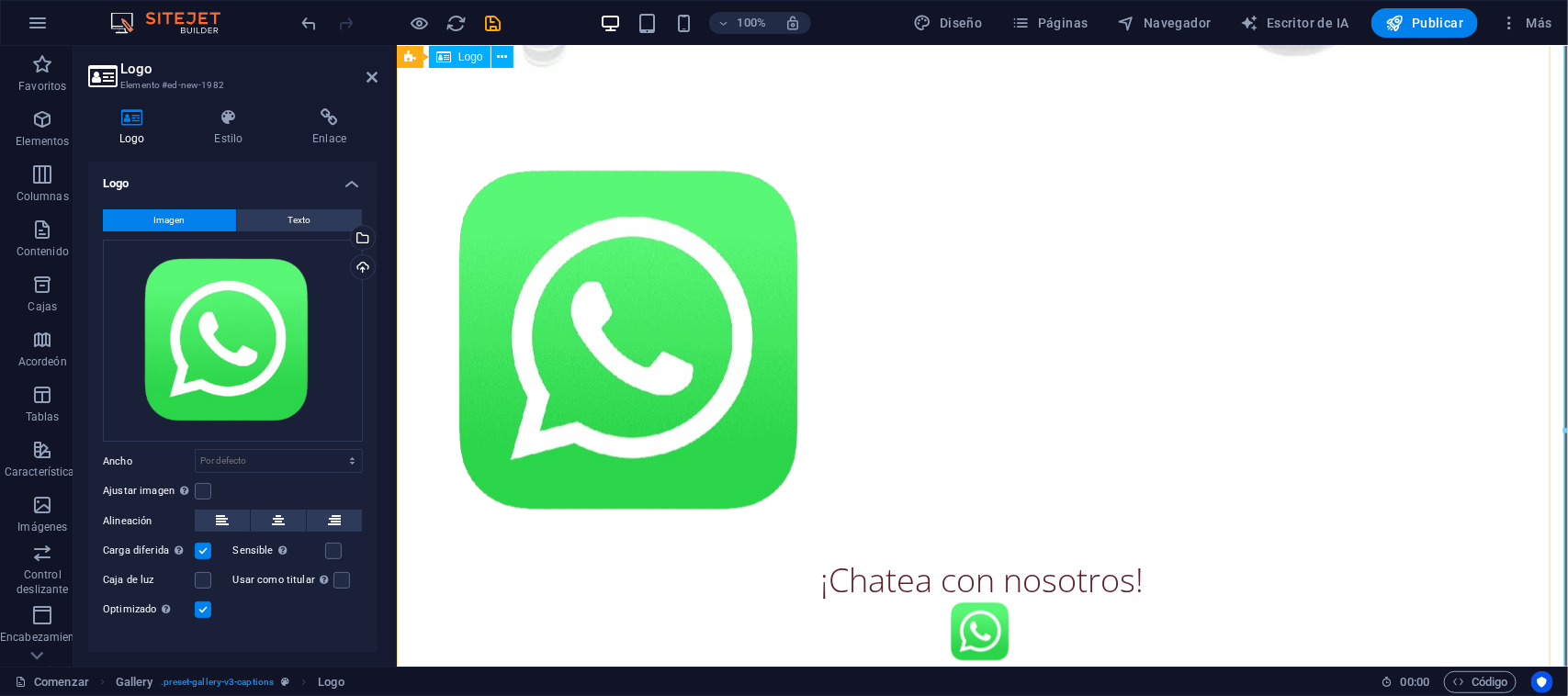 scroll, scrollTop: 1172, scrollLeft: 0, axis: vertical 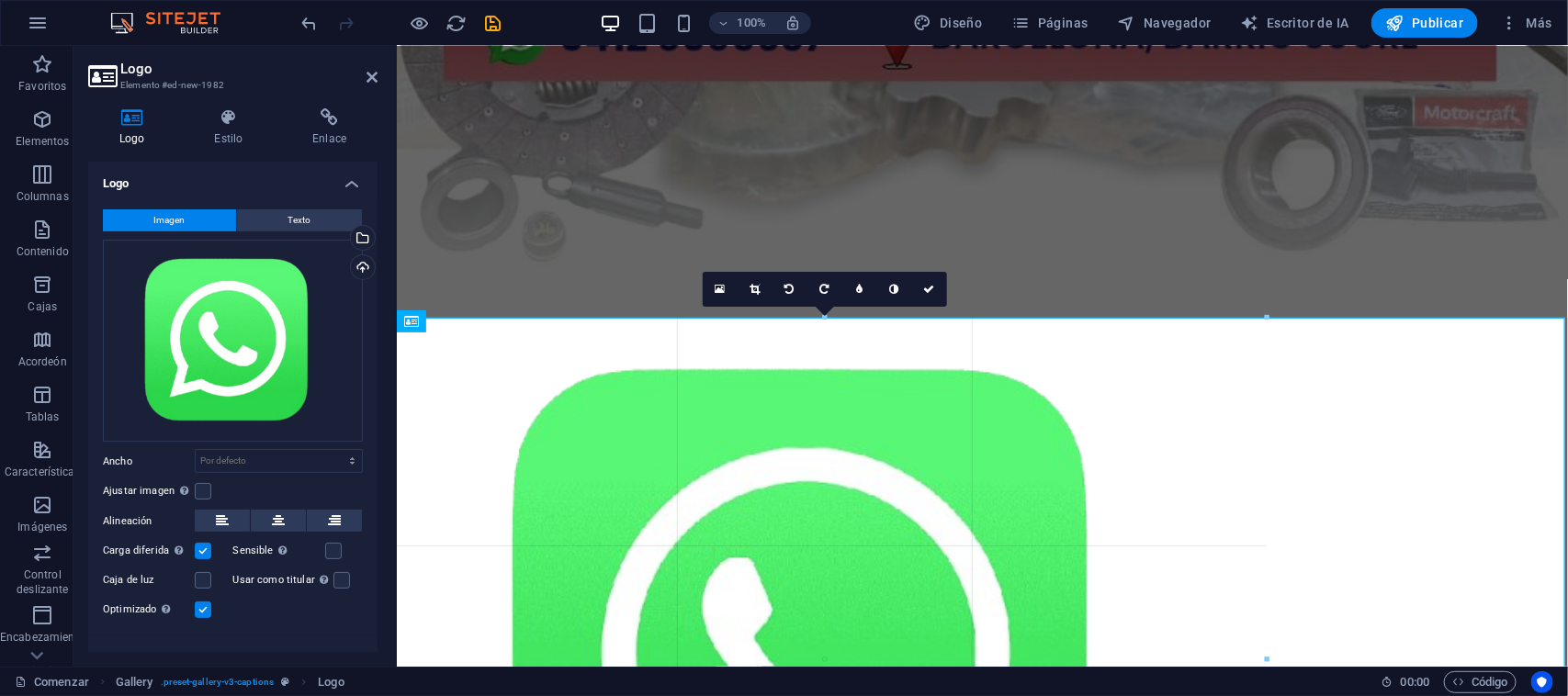 drag, startPoint x: 1566, startPoint y: 318, endPoint x: 499, endPoint y: 549, distance: 1091.7188 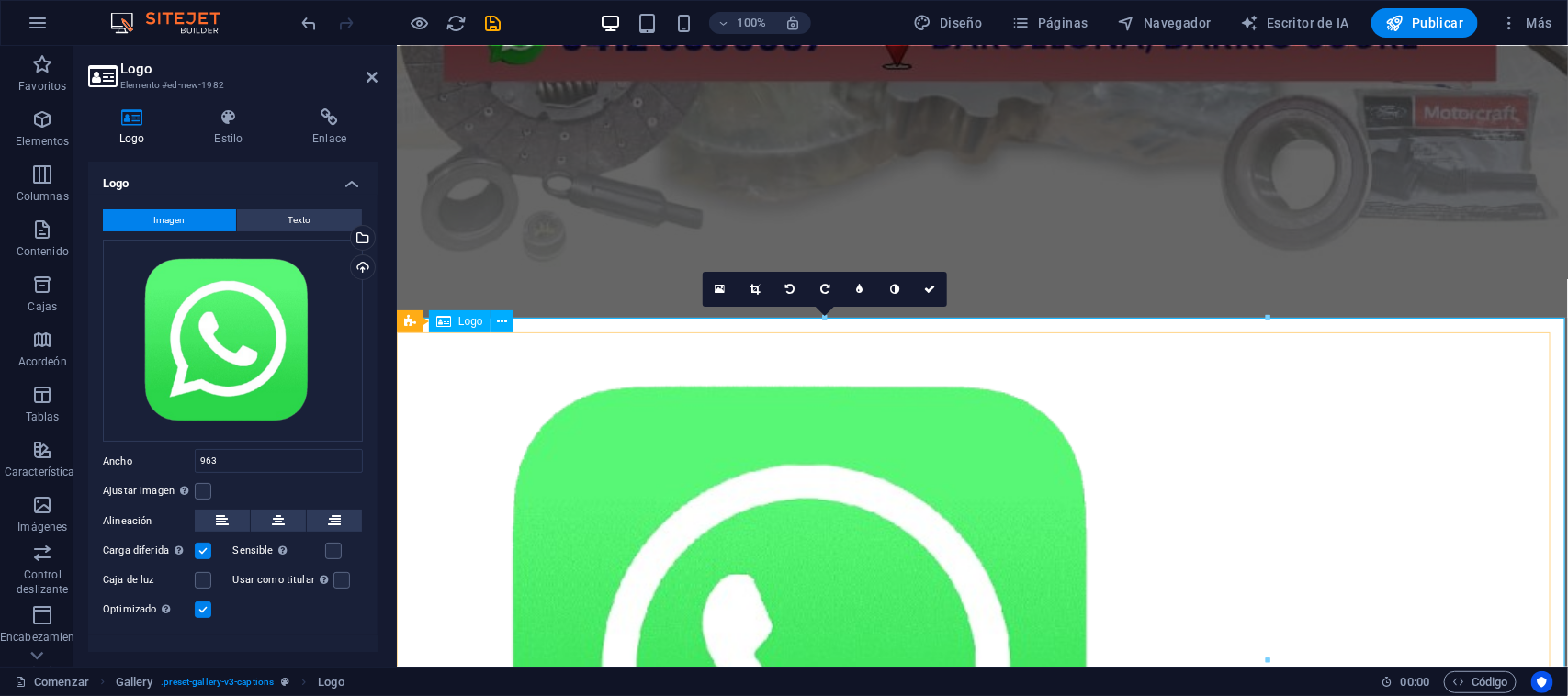 type on "963" 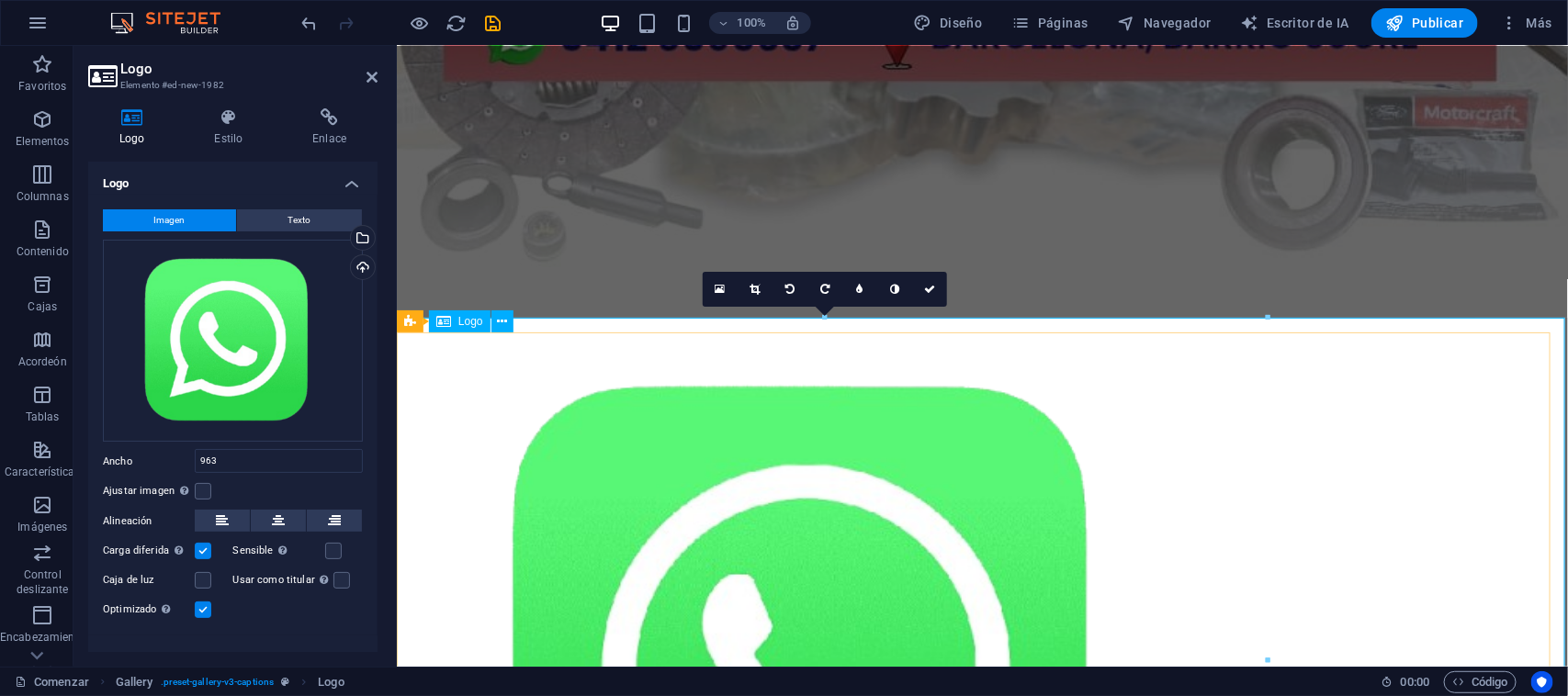 select on "px" 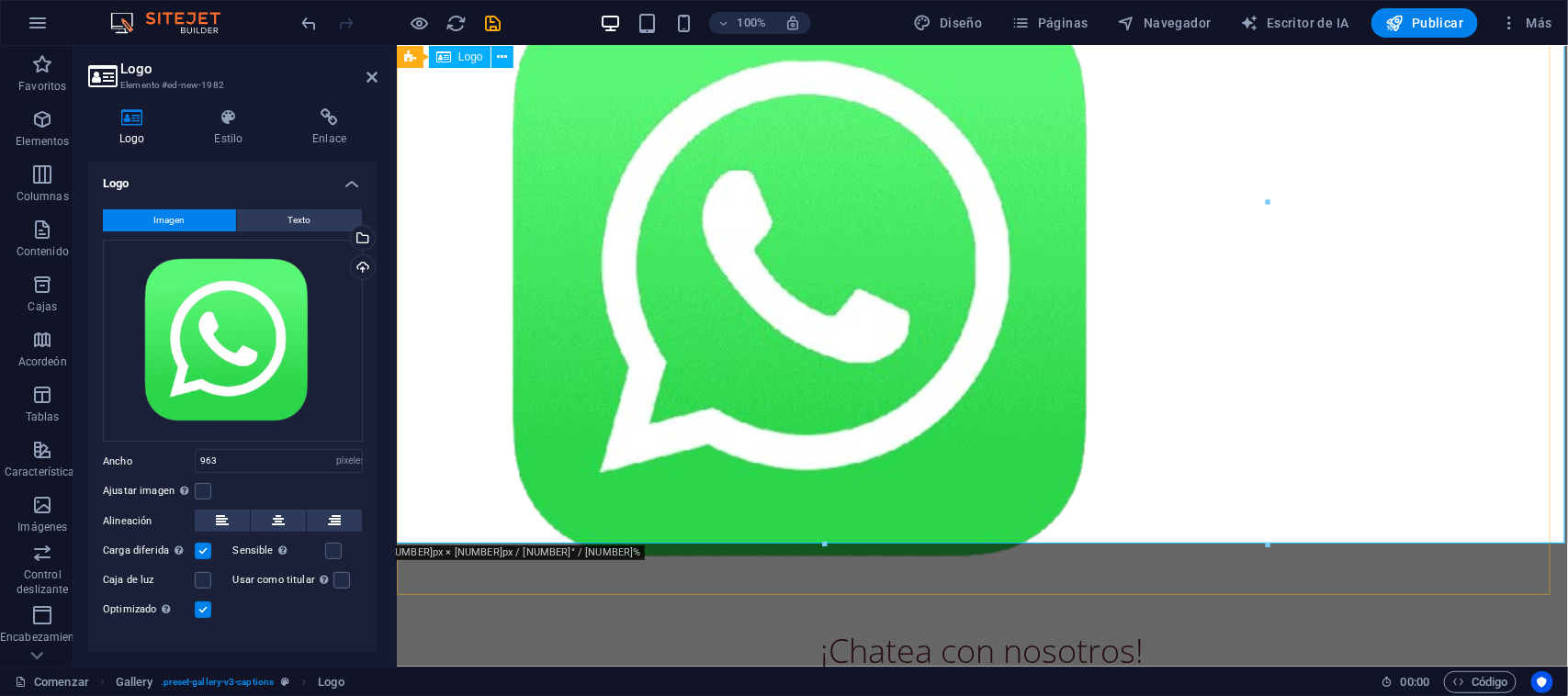 scroll, scrollTop: 1285, scrollLeft: 0, axis: vertical 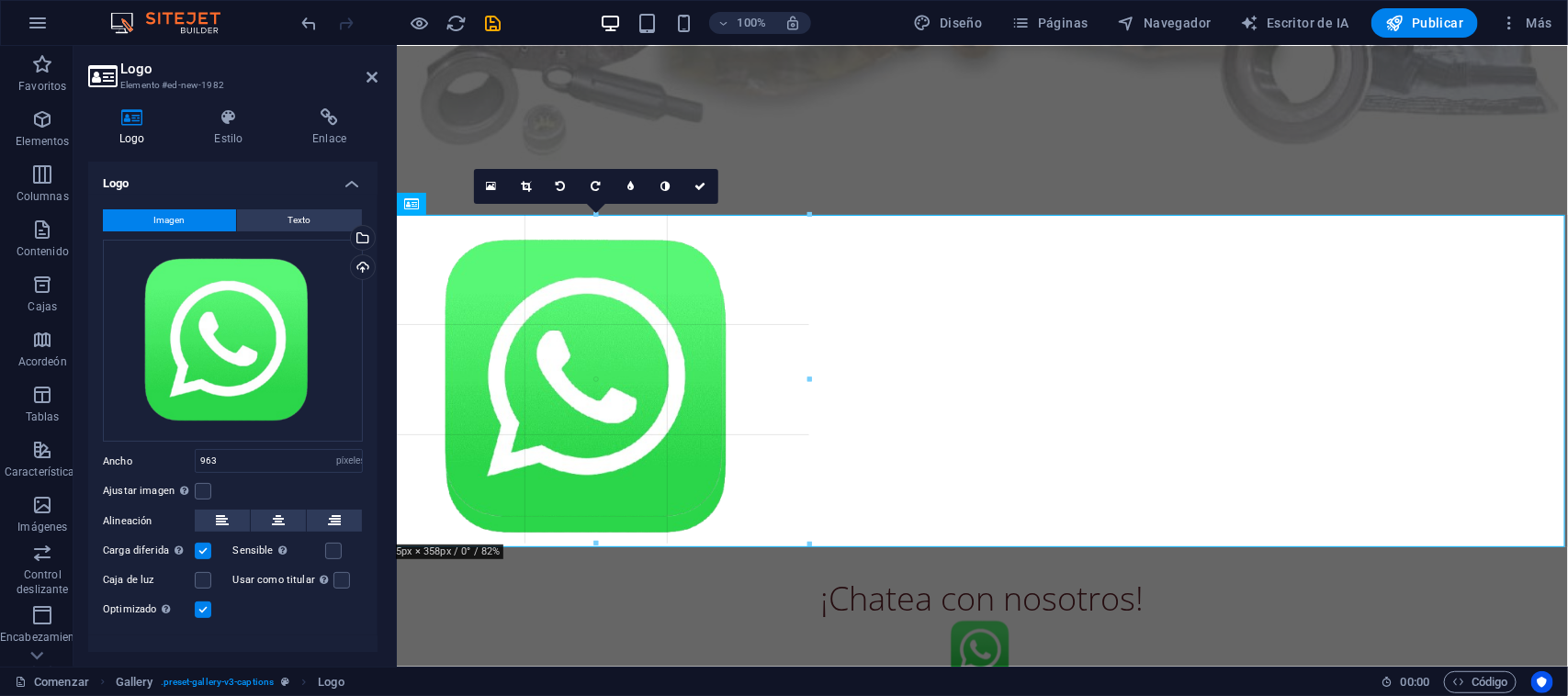 drag, startPoint x: 1269, startPoint y: 542, endPoint x: 171, endPoint y: 179, distance: 1156.45 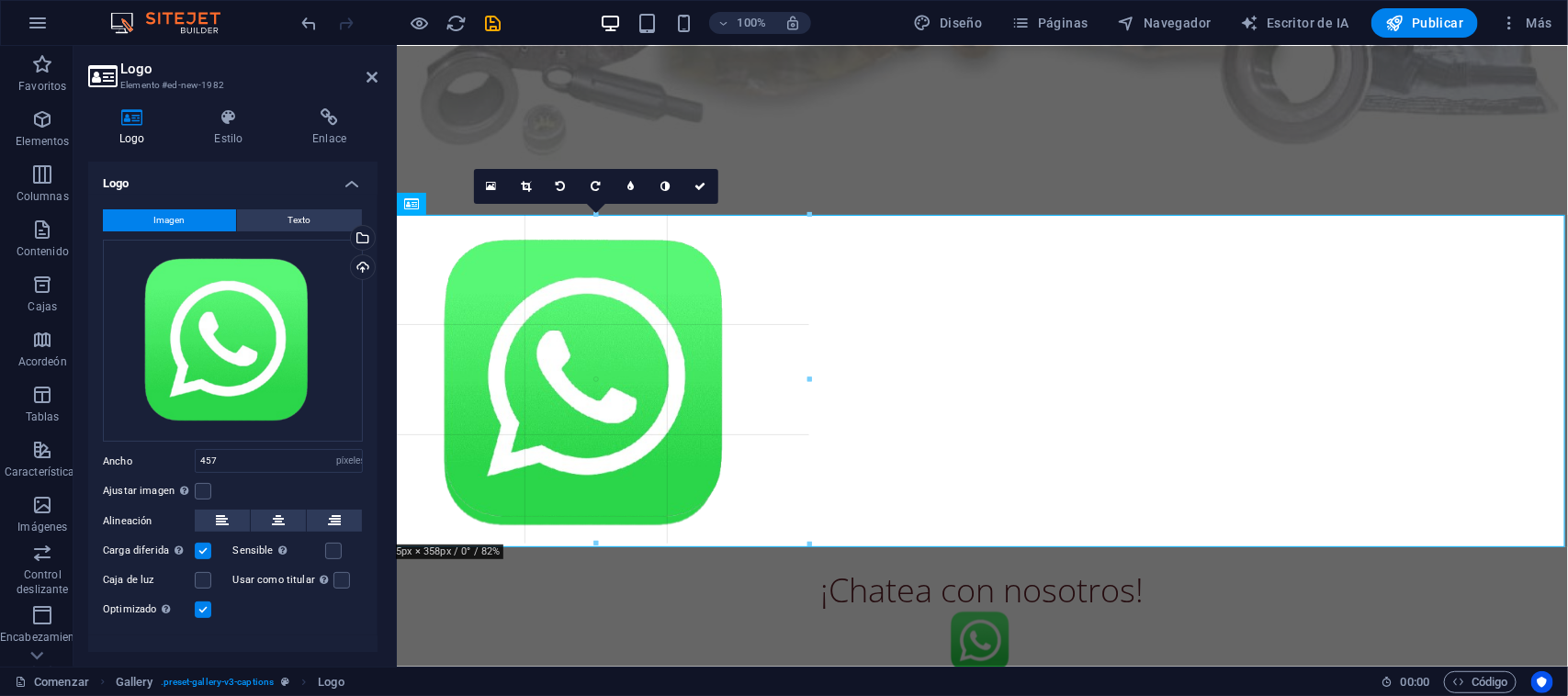 scroll, scrollTop: 926, scrollLeft: 0, axis: vertical 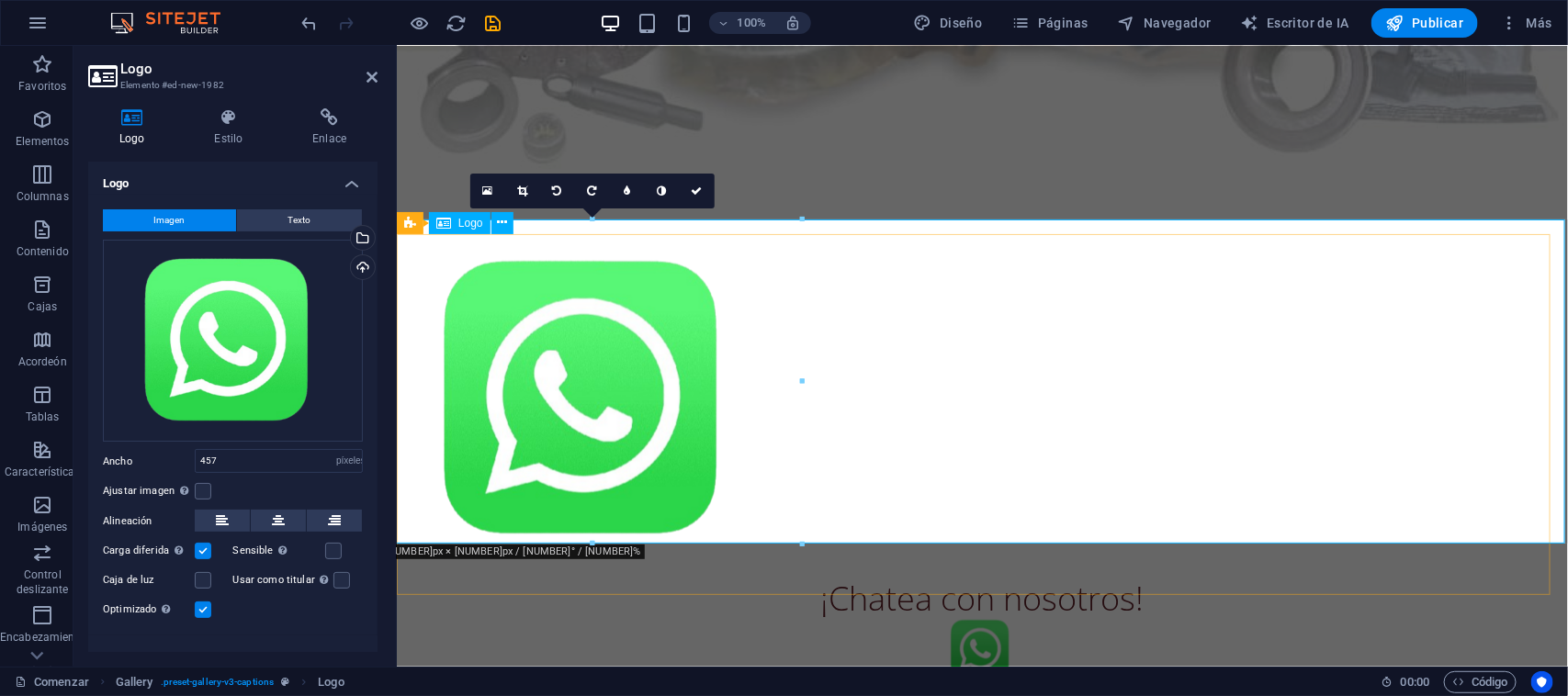 drag, startPoint x: 1197, startPoint y: 421, endPoint x: 544, endPoint y: 368, distance: 655.14731 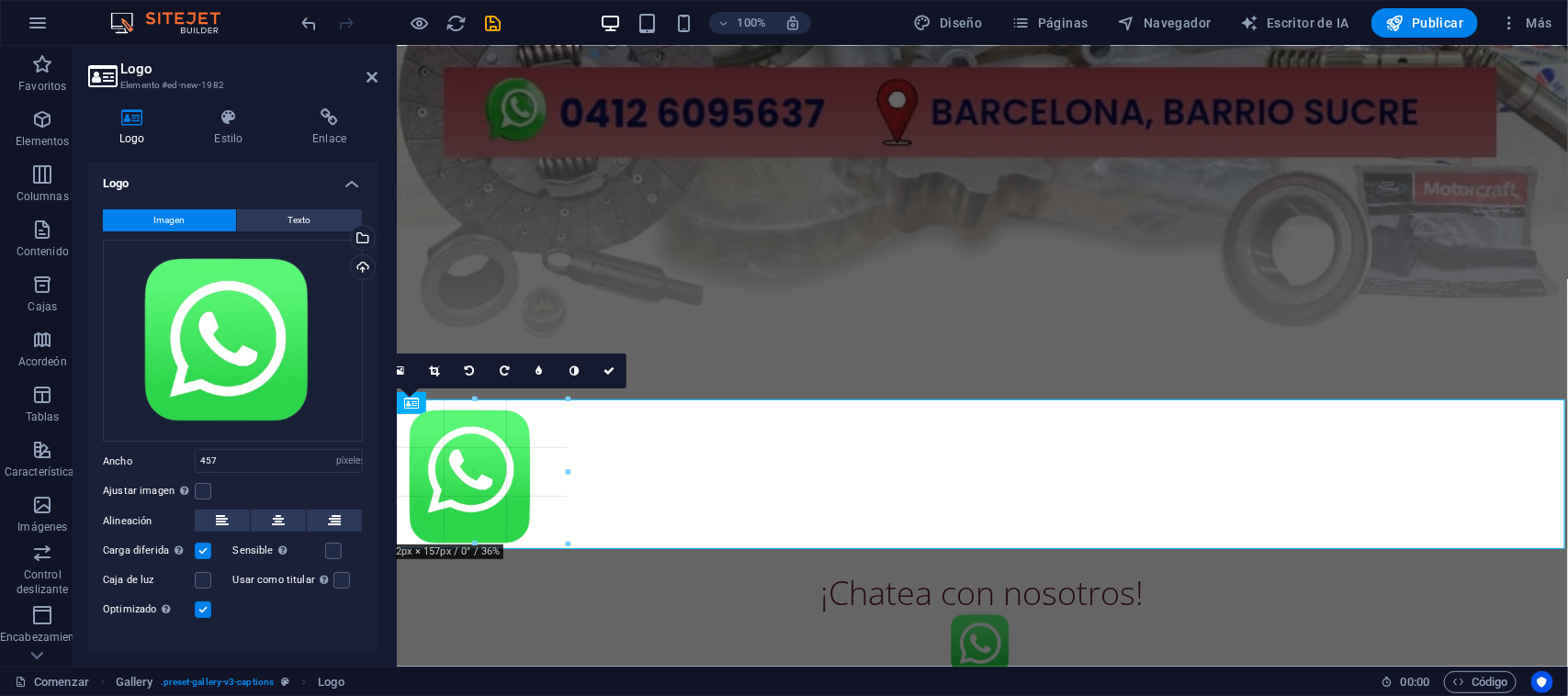 drag, startPoint x: 800, startPoint y: 382, endPoint x: 567, endPoint y: 396, distance: 233.42022 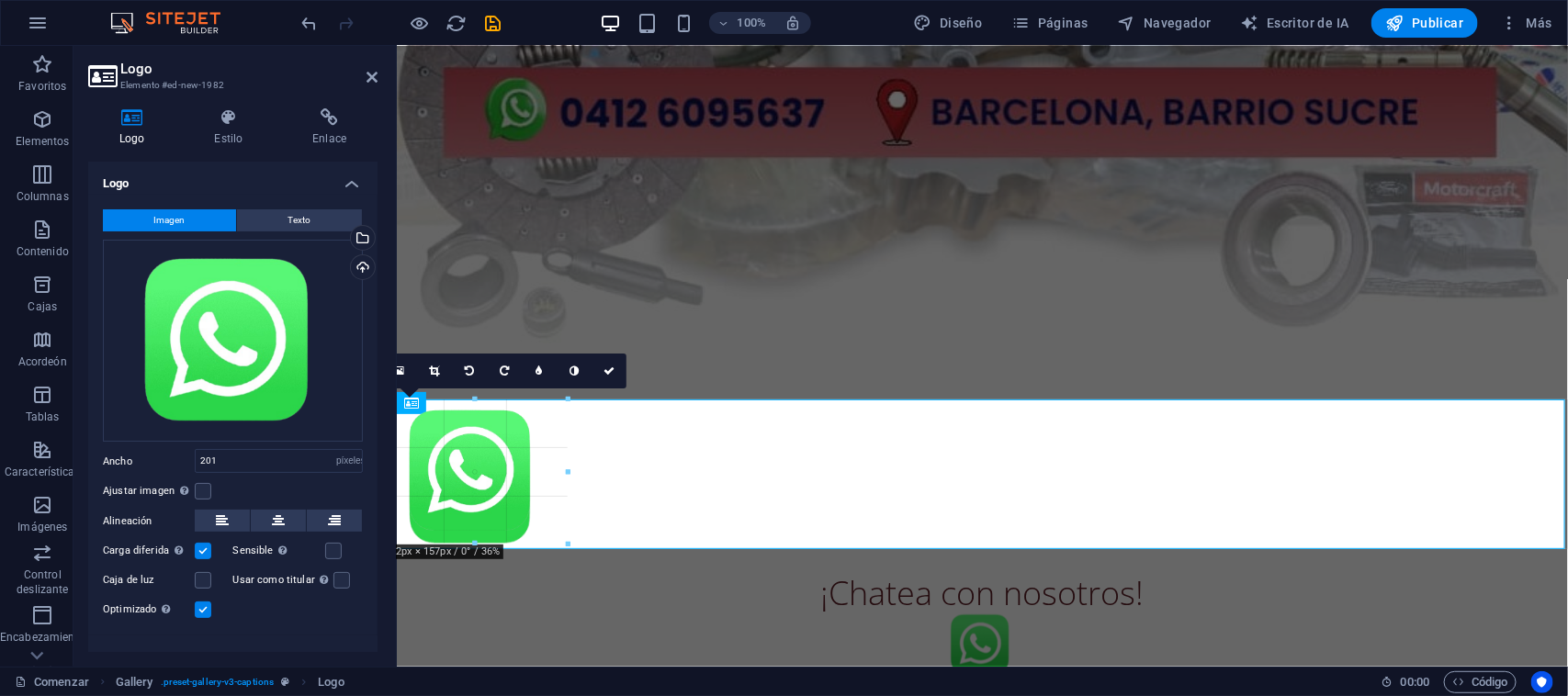 scroll, scrollTop: 745, scrollLeft: 0, axis: vertical 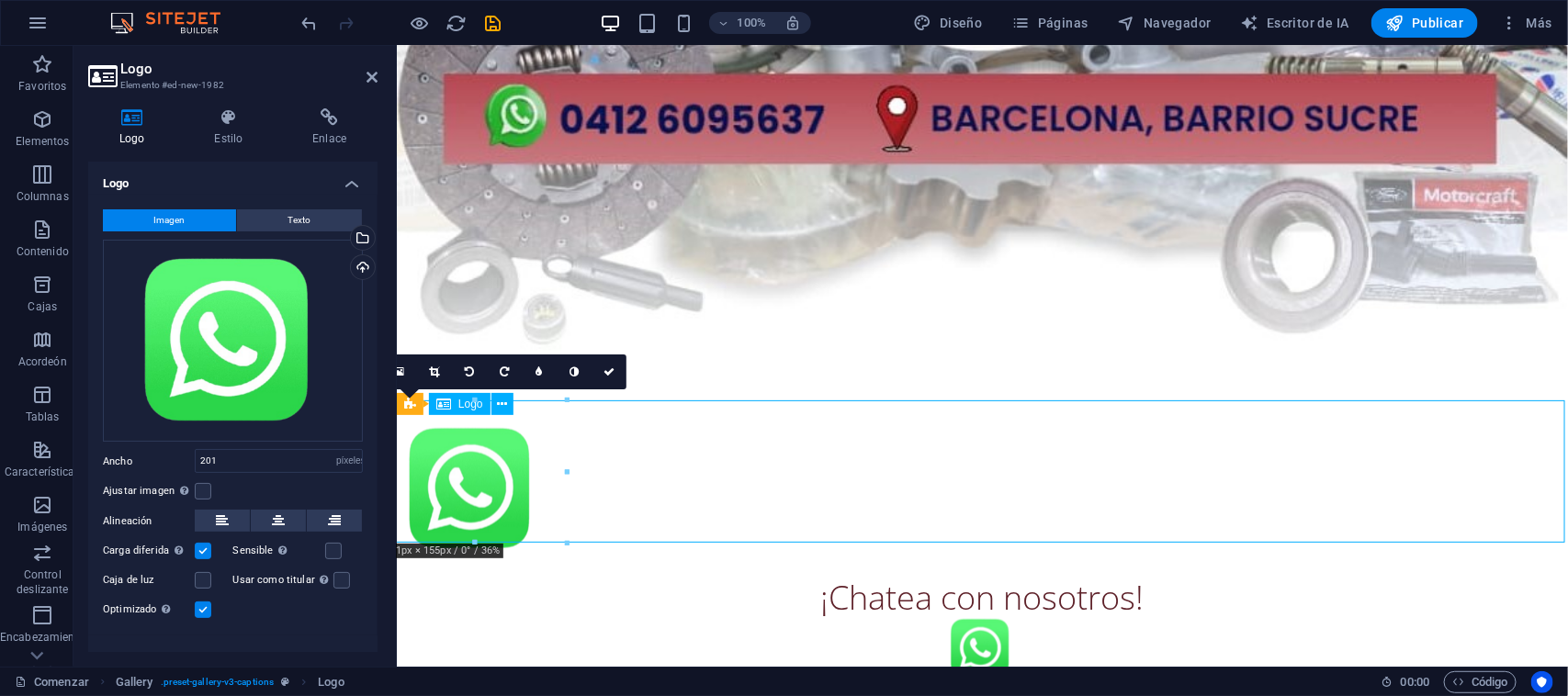drag, startPoint x: 538, startPoint y: 469, endPoint x: 528, endPoint y: 467, distance: 10.19804 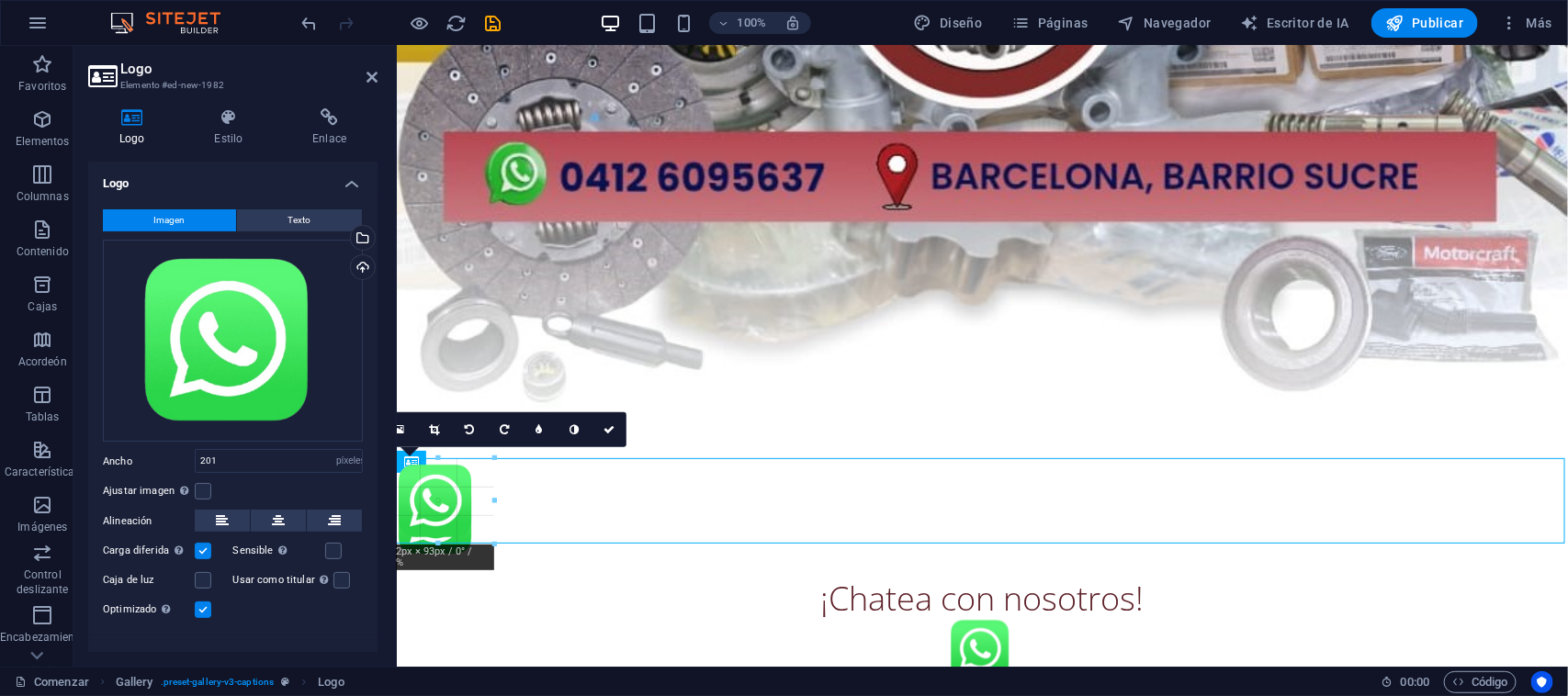 drag, startPoint x: 566, startPoint y: 465, endPoint x: 139, endPoint y: 433, distance: 428.19738 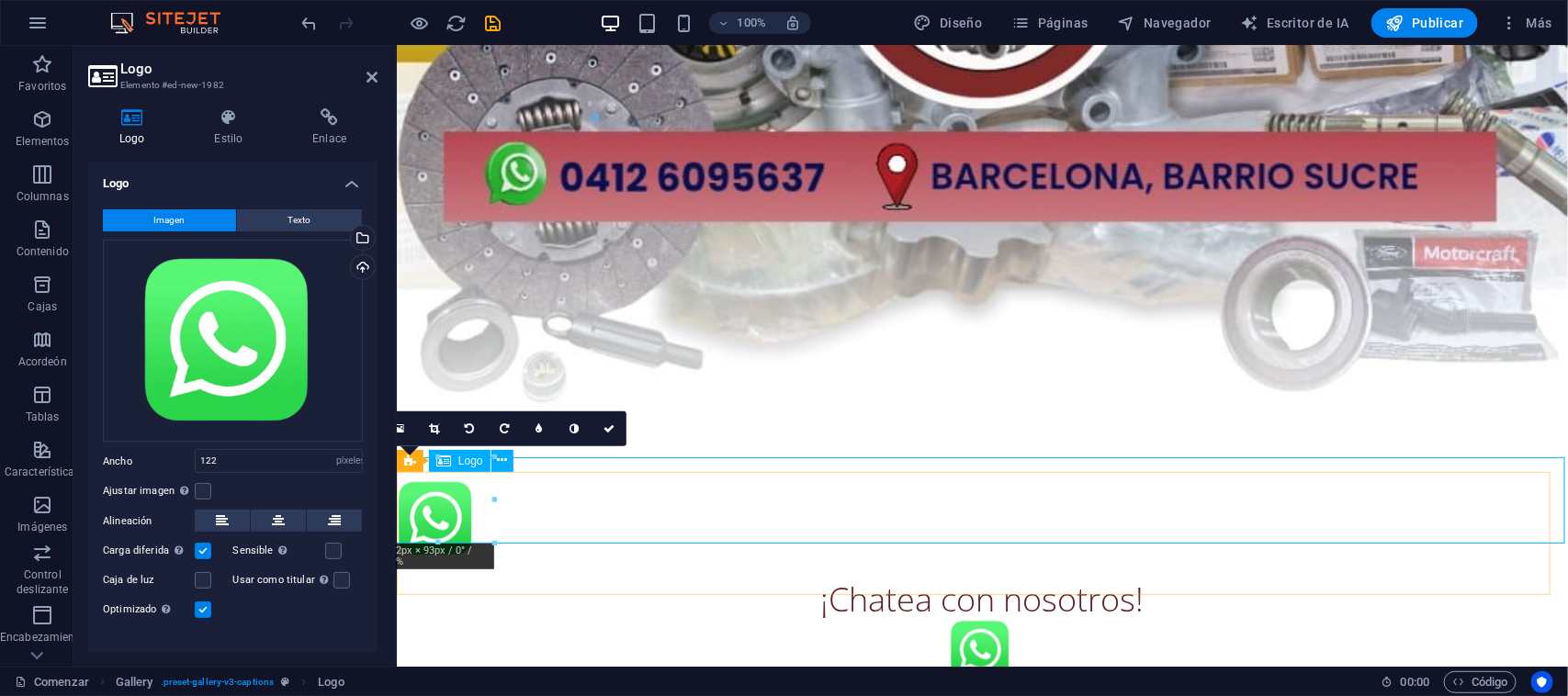 scroll, scrollTop: 689, scrollLeft: 0, axis: vertical 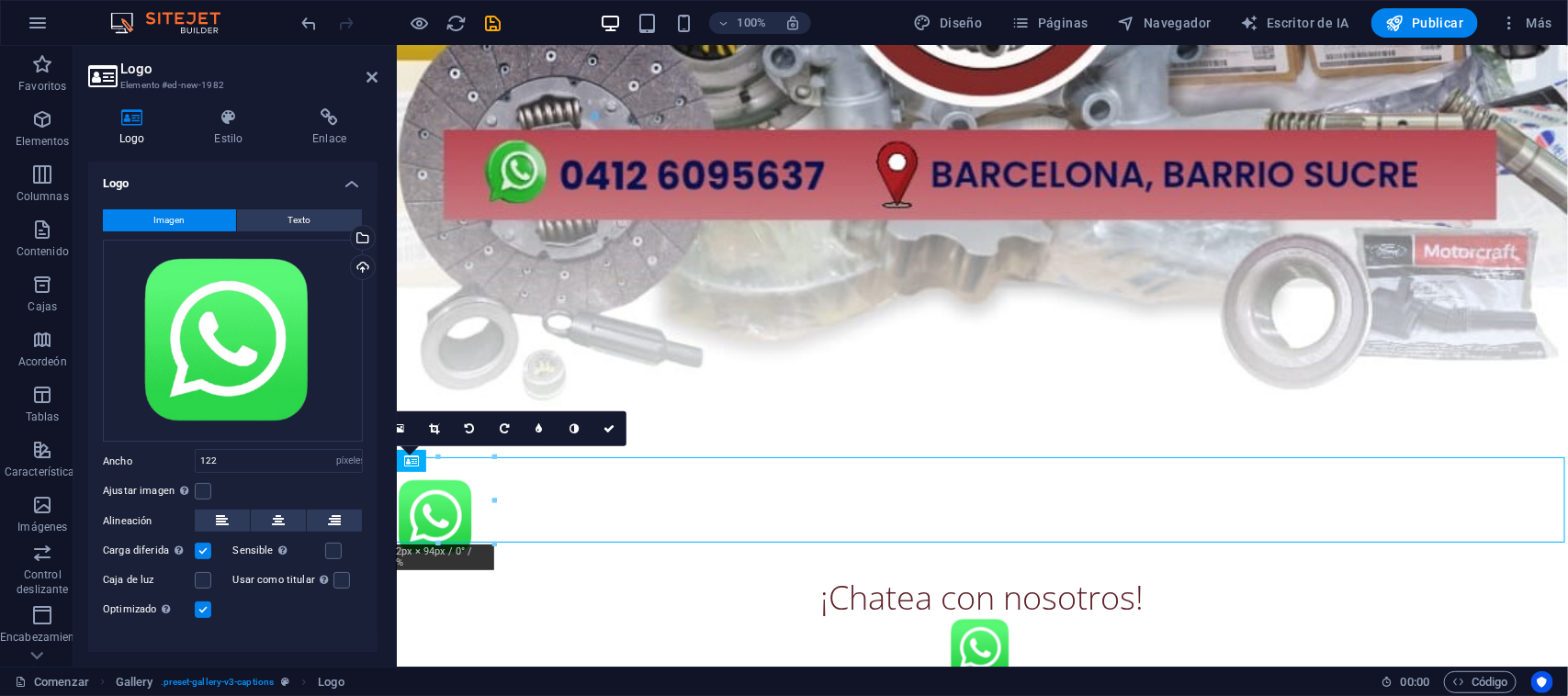 click on "16:10 16:9 4:3 1:1 1:2 0" at bounding box center (504, 429) 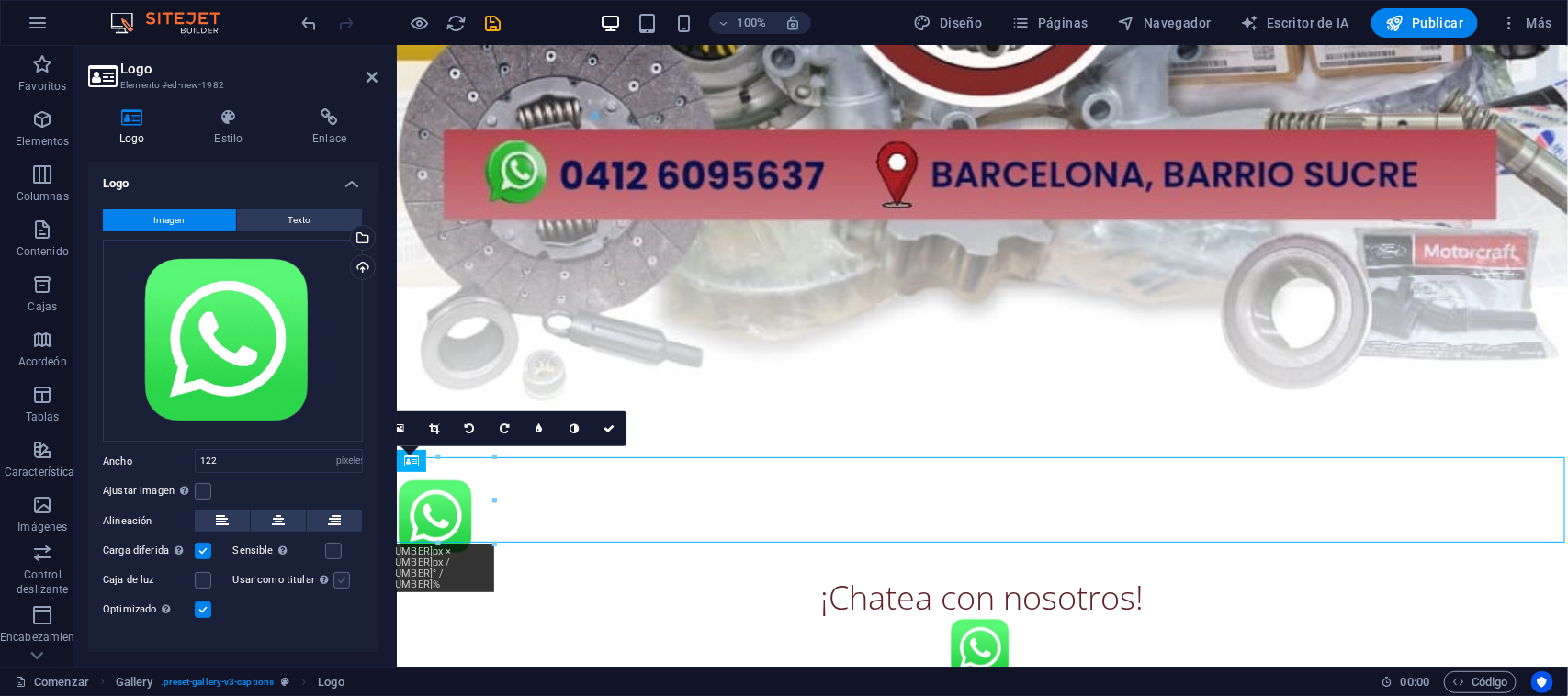 click at bounding box center (342, 580) 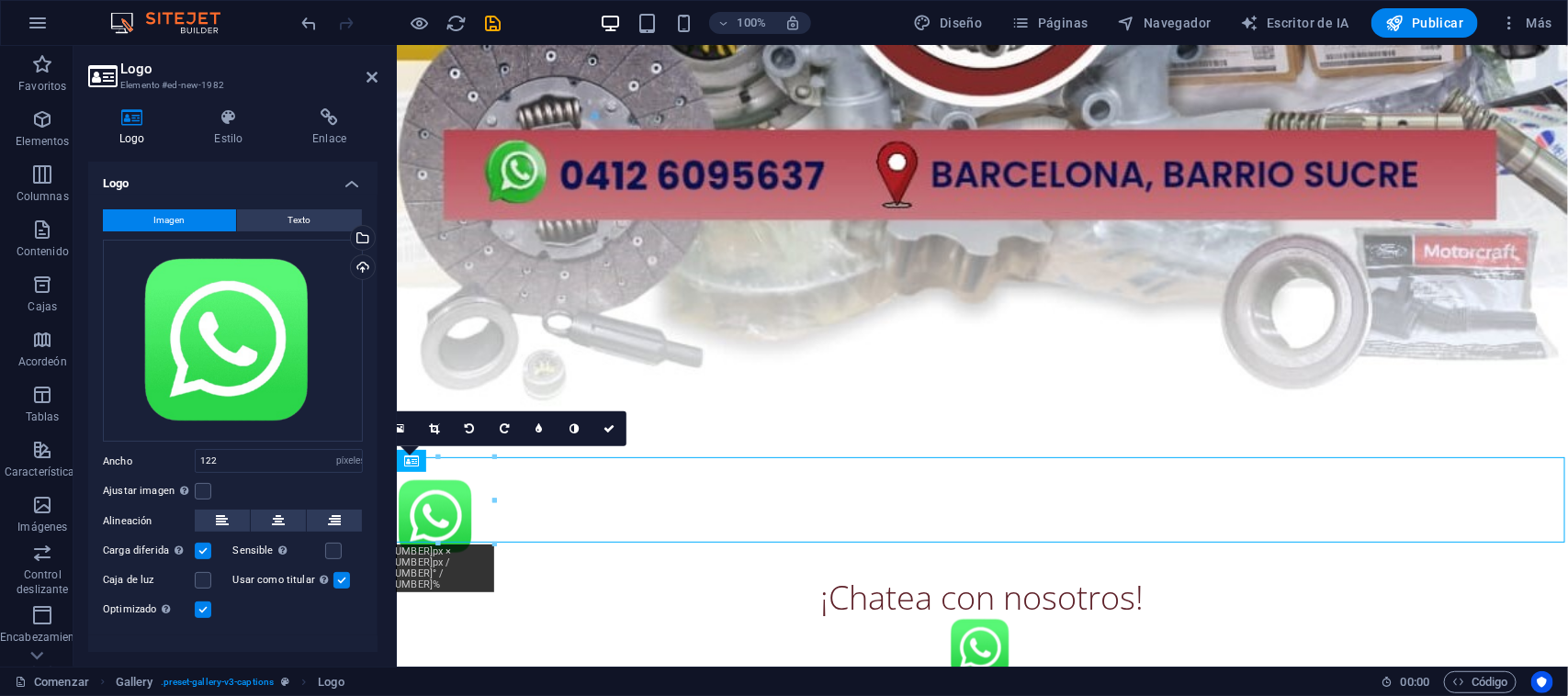 click at bounding box center [342, 580] 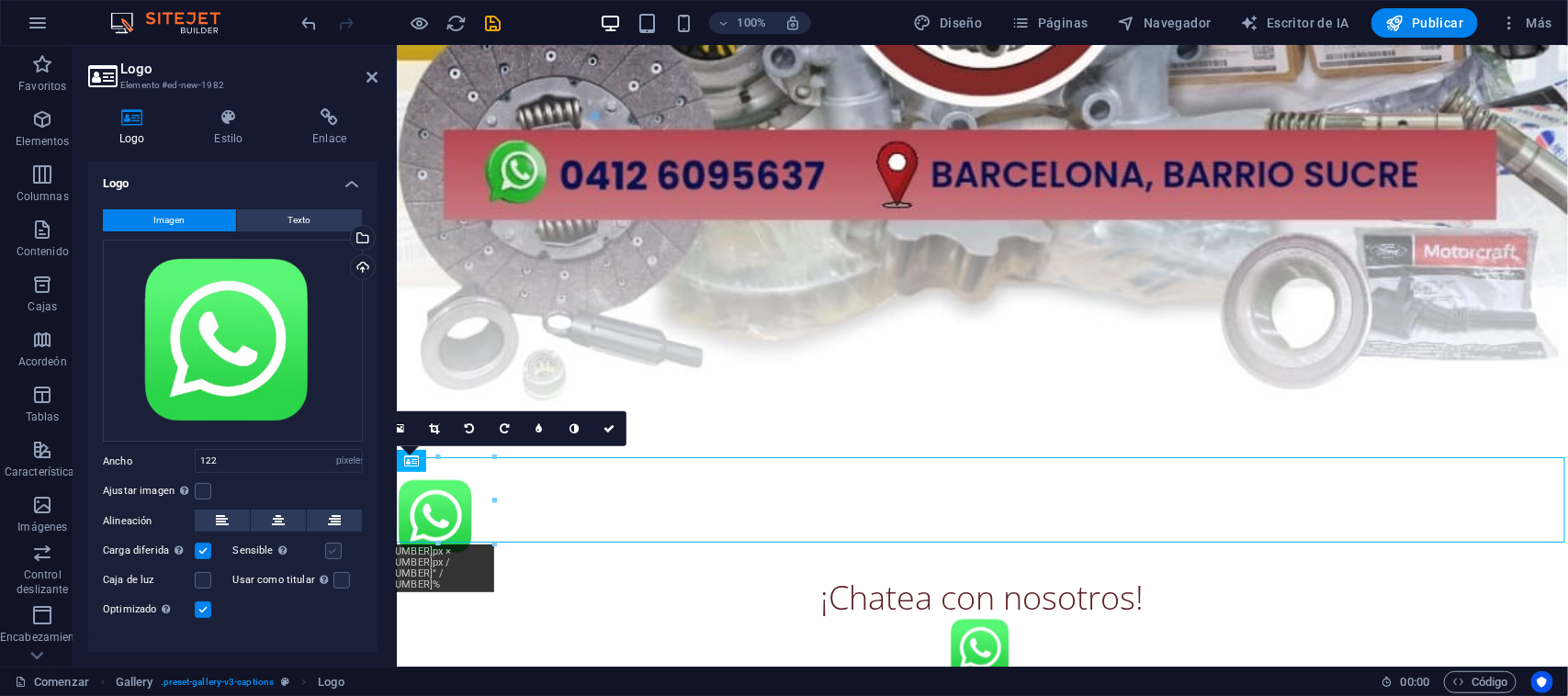 click at bounding box center (333, 551) 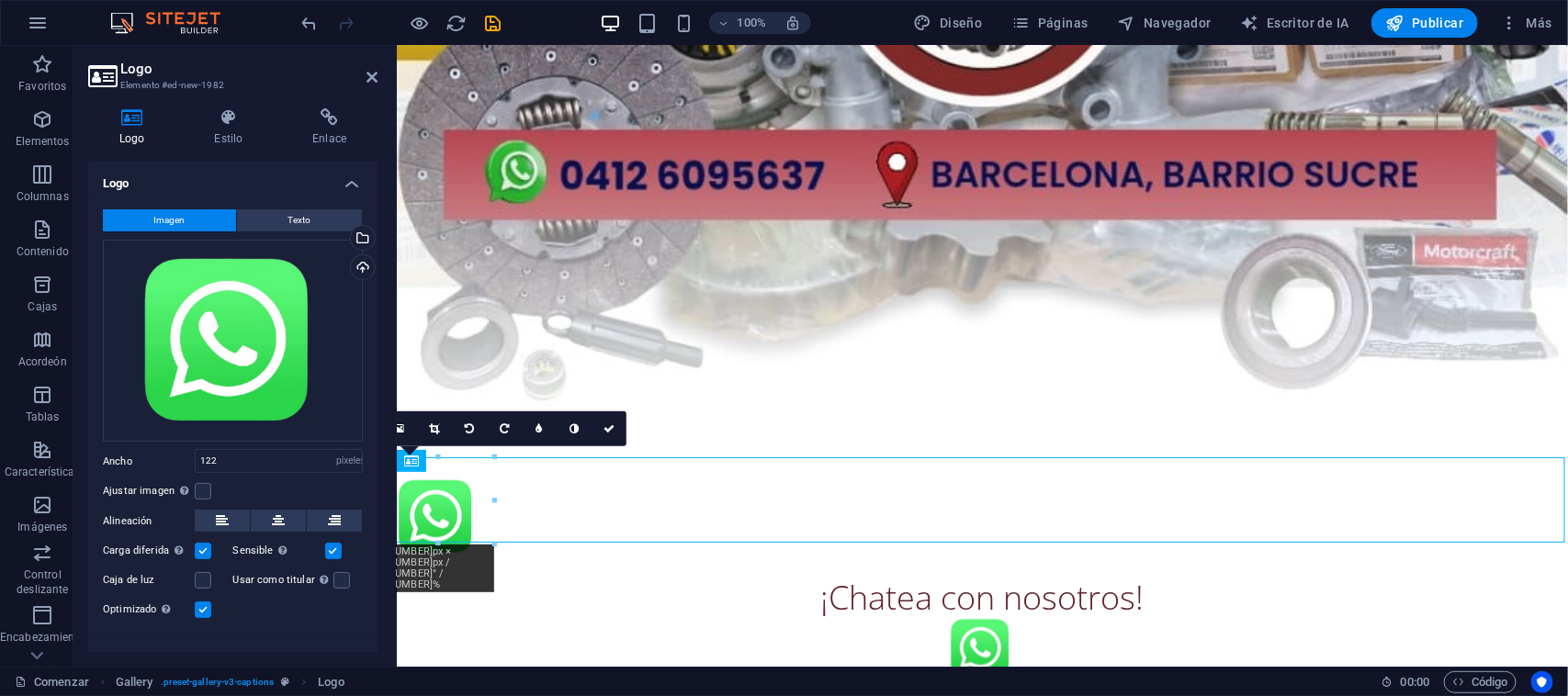 click at bounding box center (333, 551) 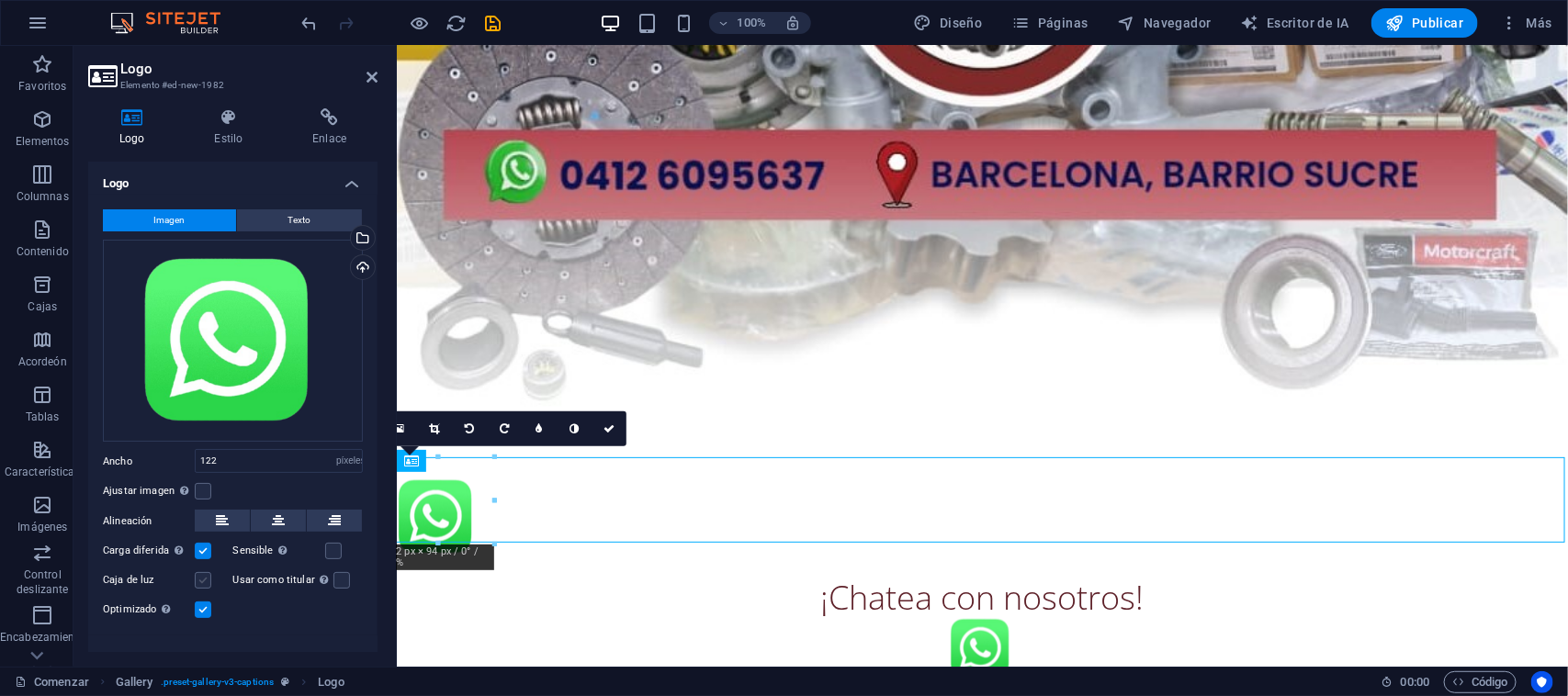 click on "Caja de luz" at bounding box center (168, 580) 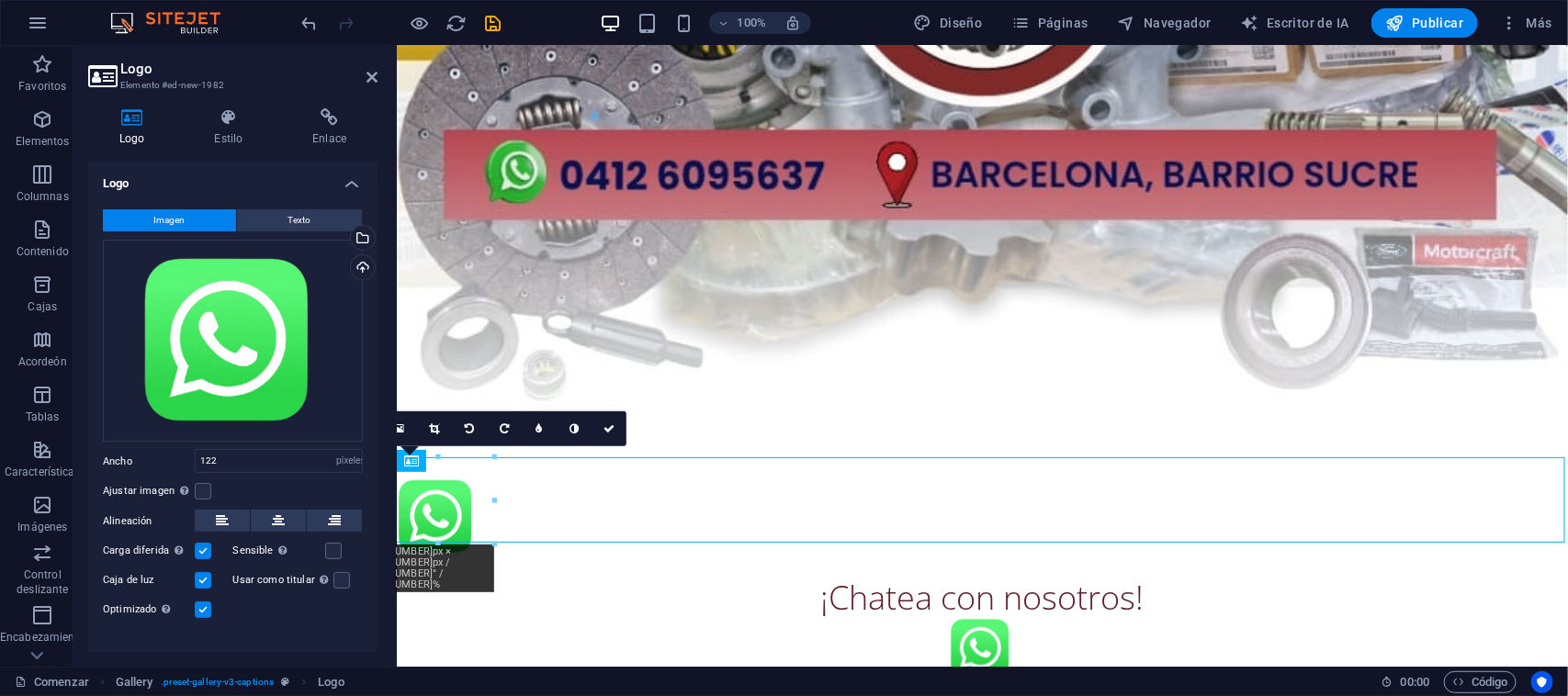 click at bounding box center (203, 580) 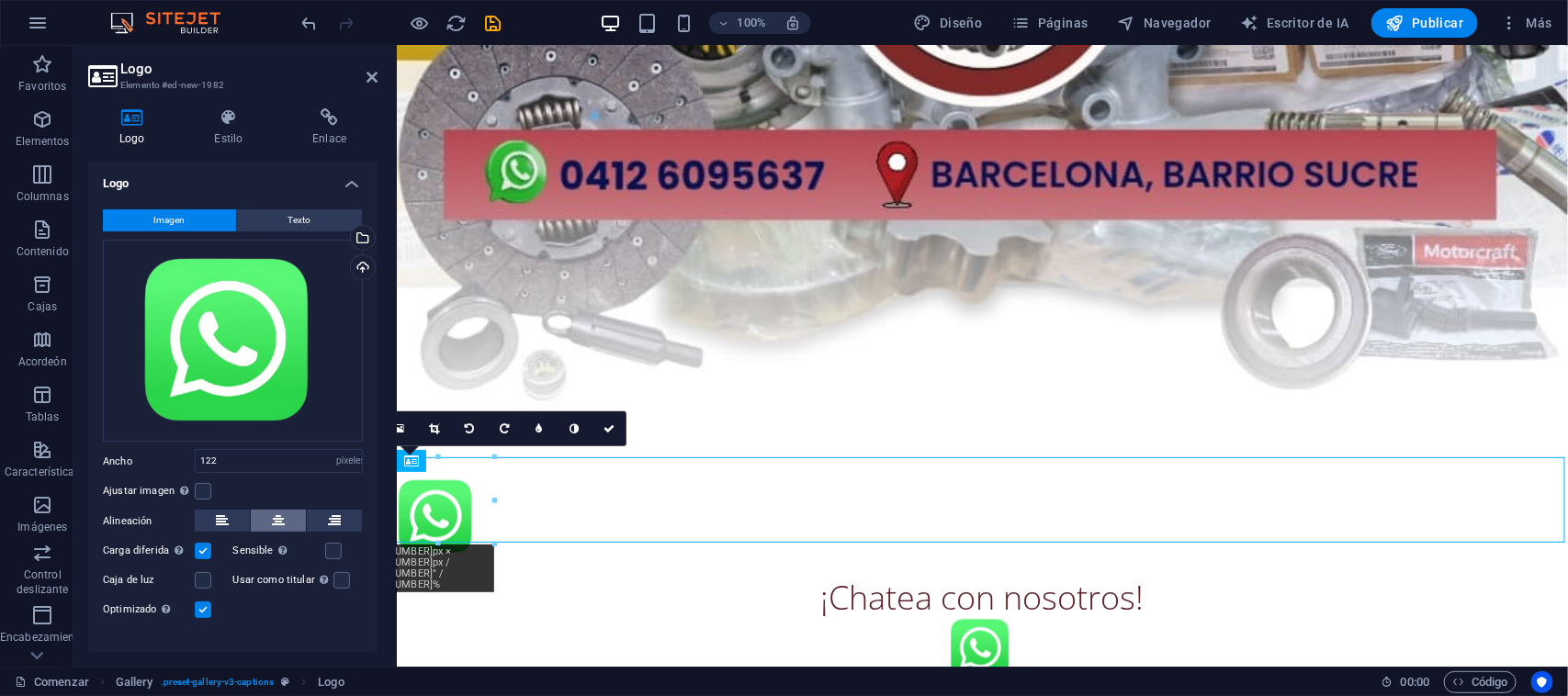 click at bounding box center [278, 521] 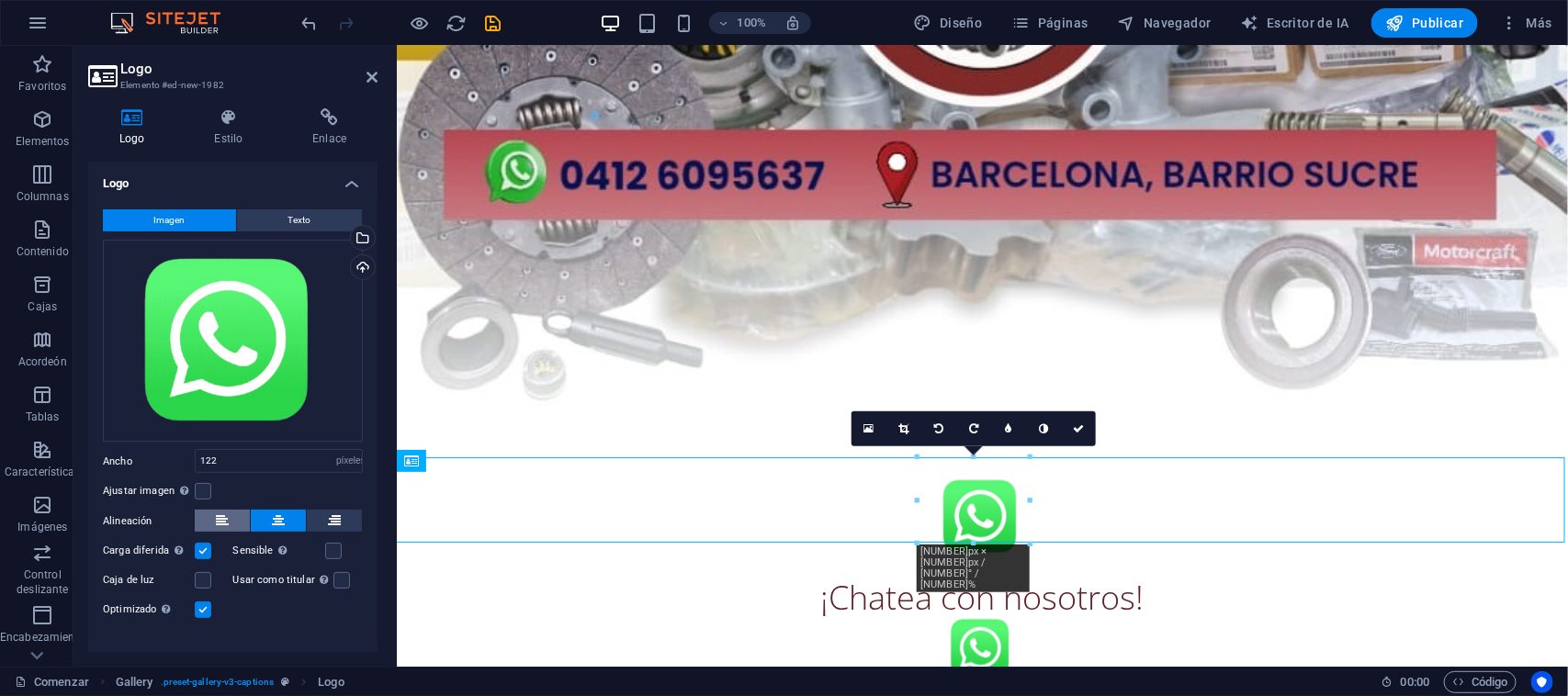 click at bounding box center (222, 521) 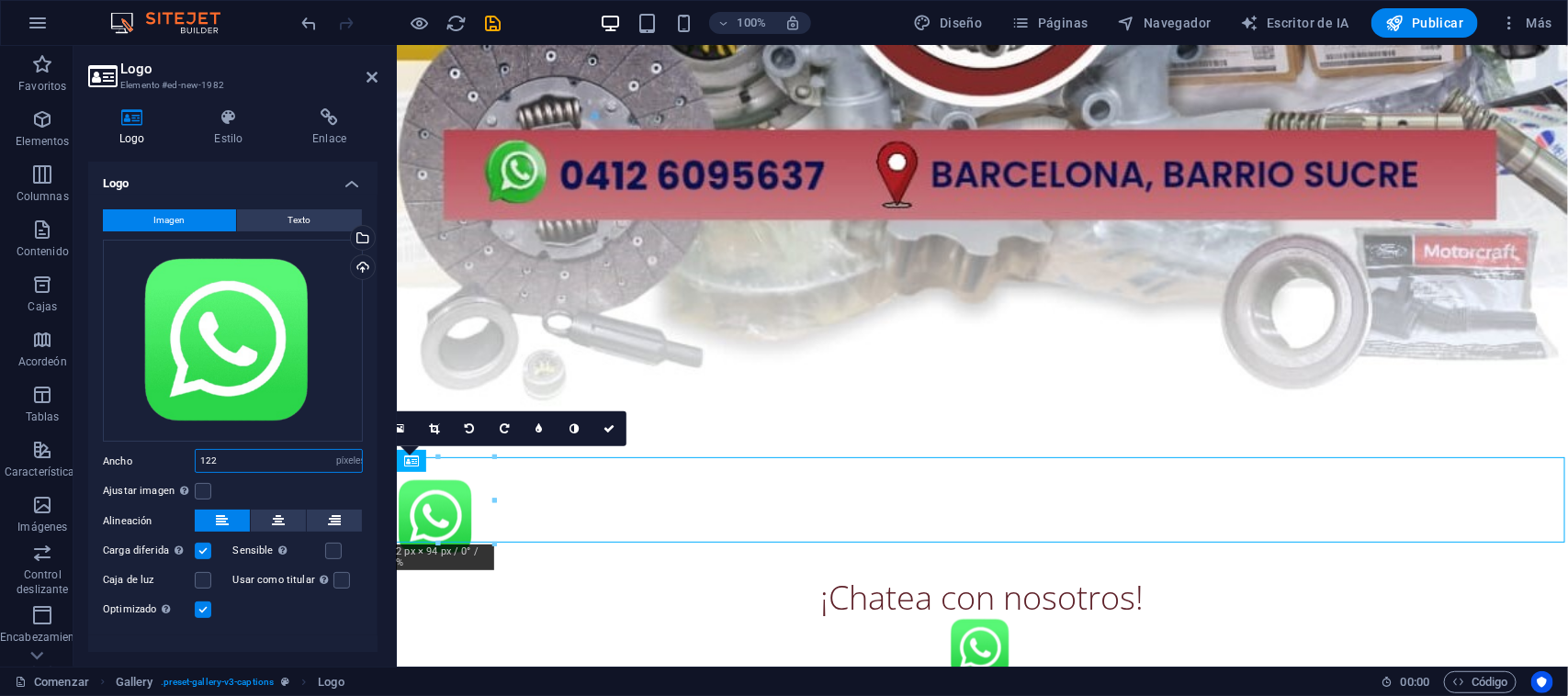 click on "122" at bounding box center [278, 461] 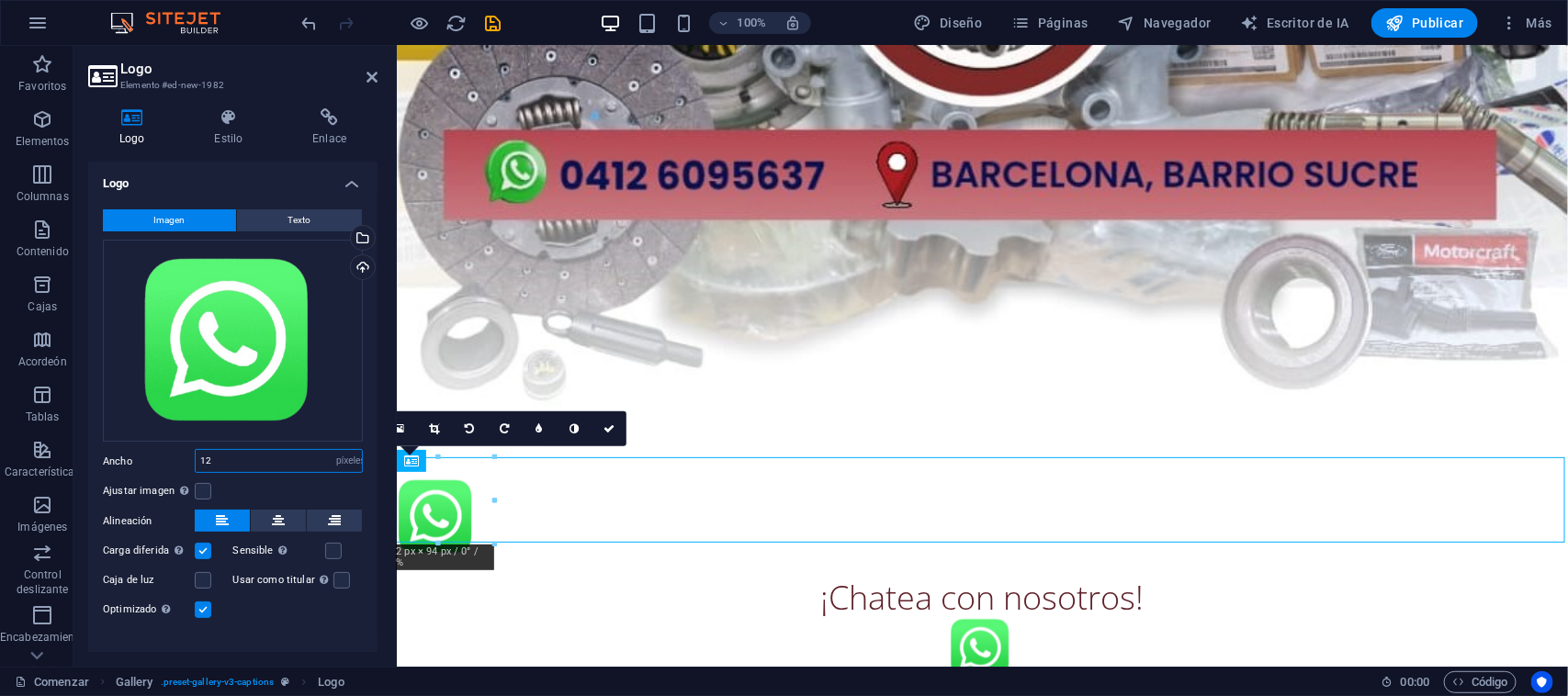 type on "1" 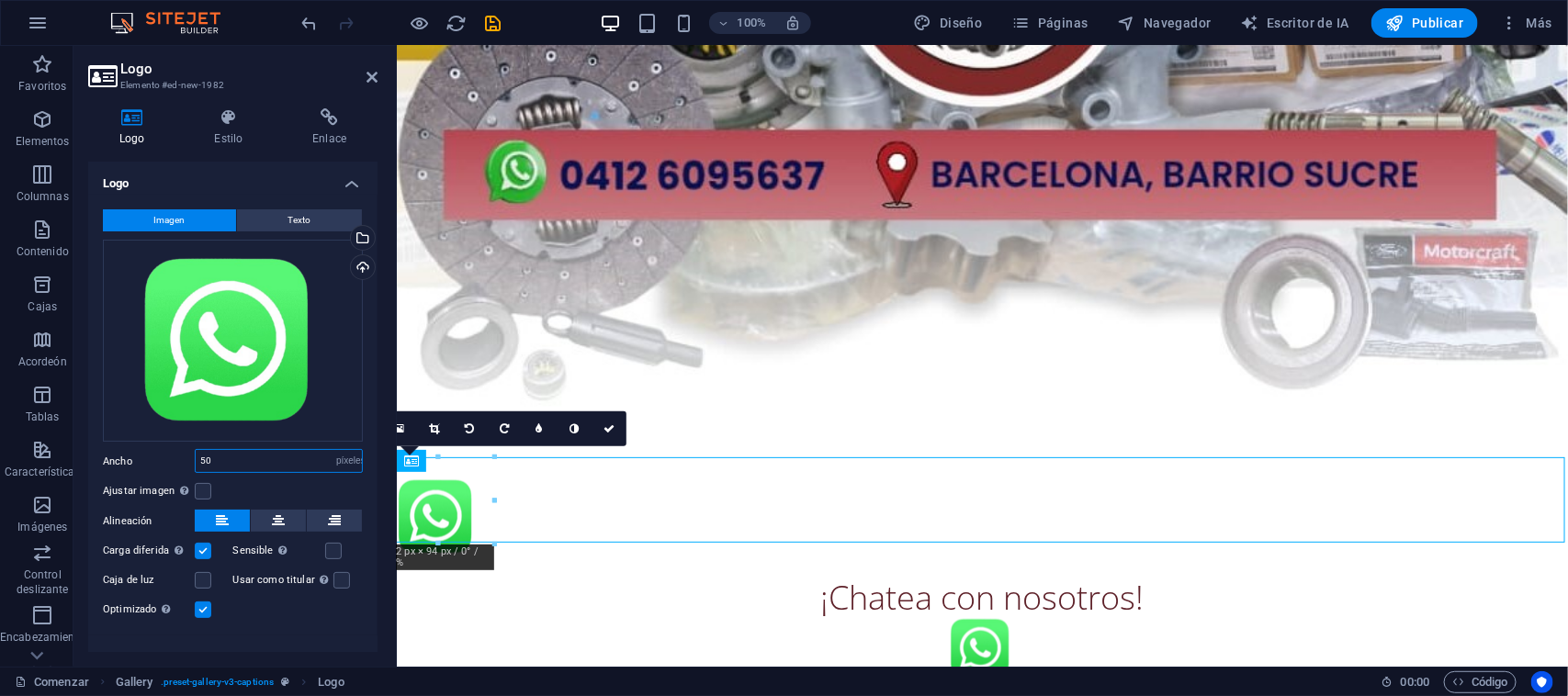 type on "50" 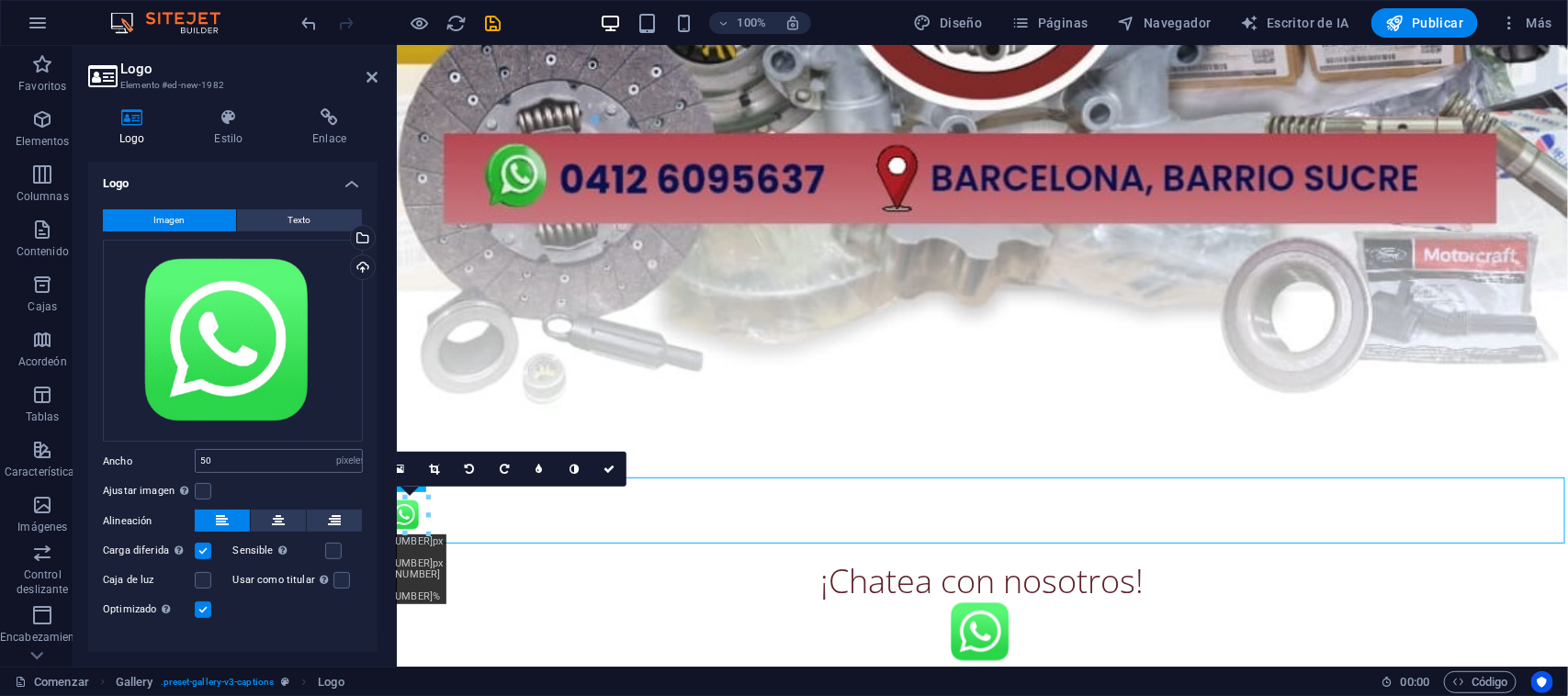 scroll, scrollTop: 668, scrollLeft: 0, axis: vertical 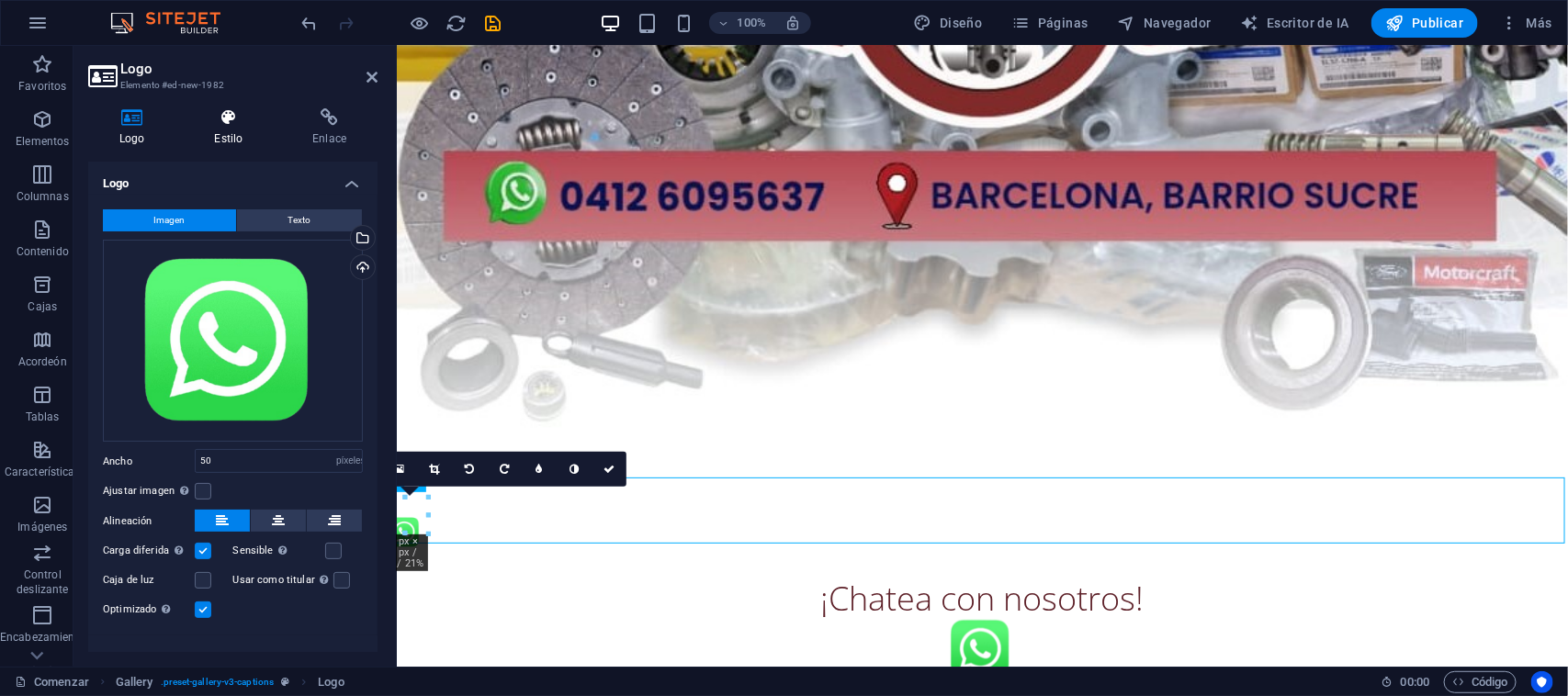 click on "Estilo" at bounding box center (231, 128) 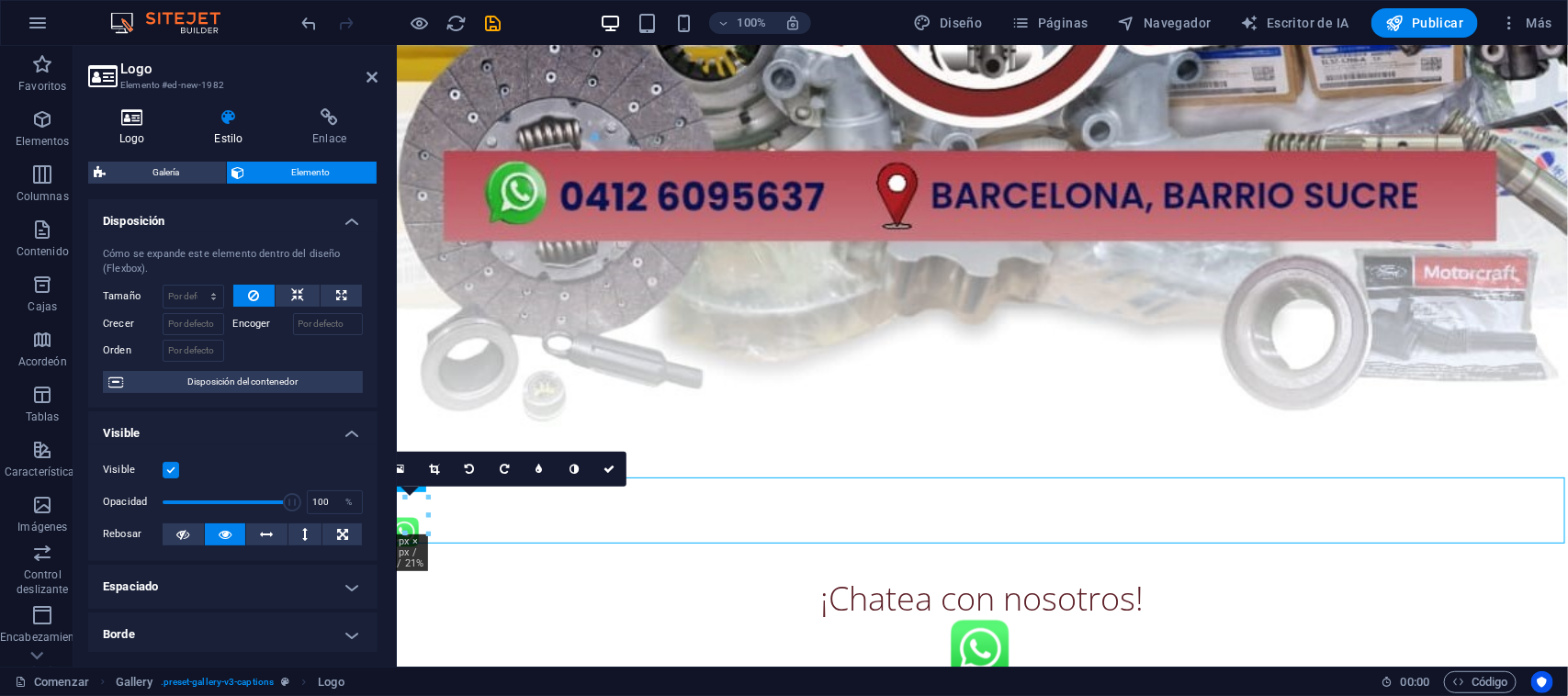 click on "Logo" at bounding box center [132, 139] 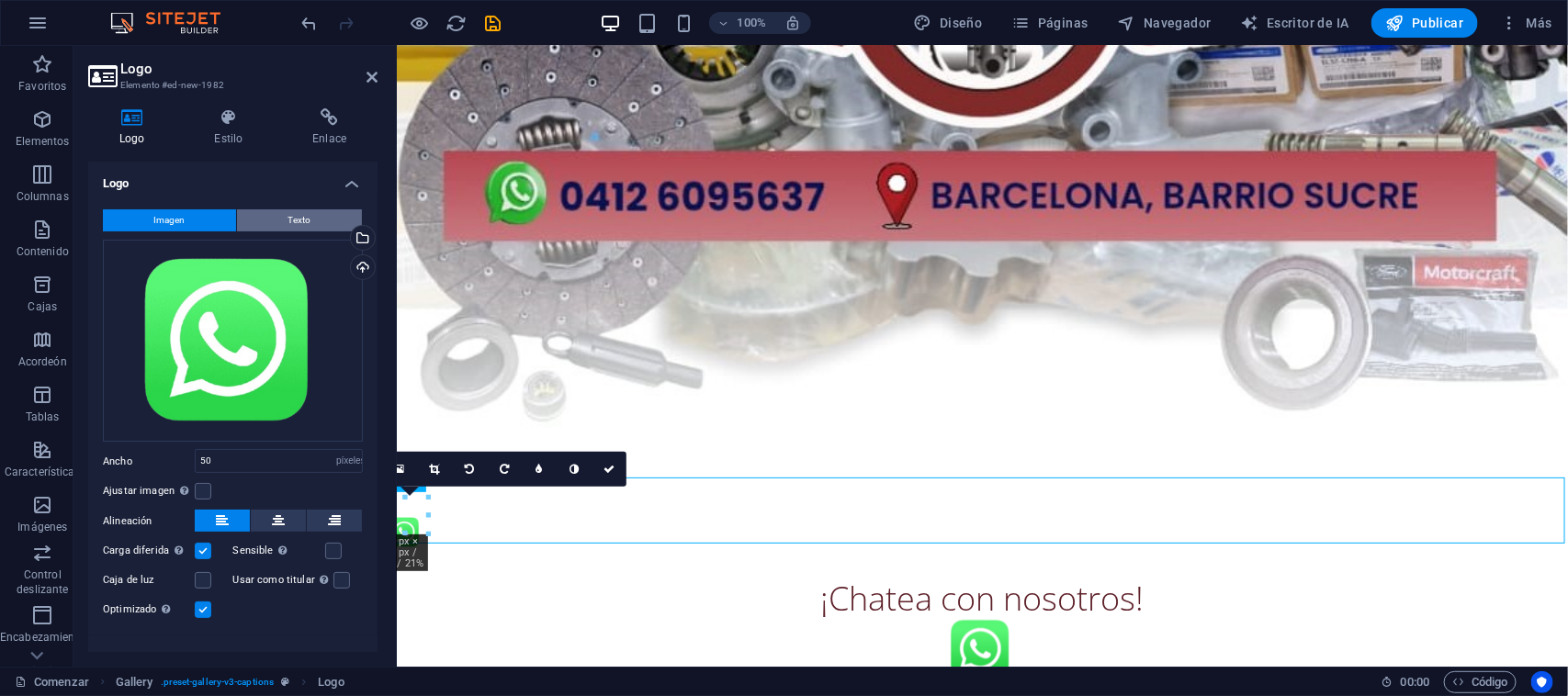 click on "Texto" at bounding box center [299, 220] 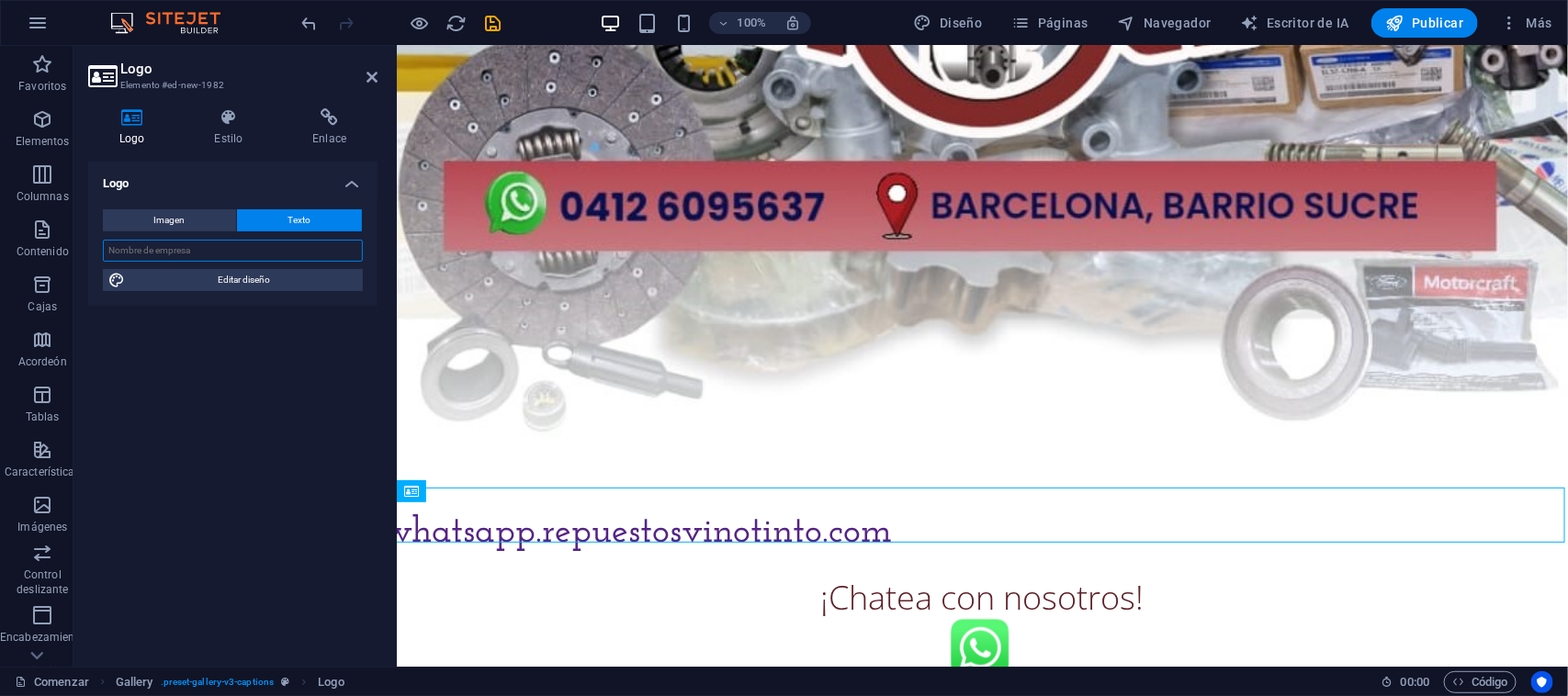 click at bounding box center (232, 251) 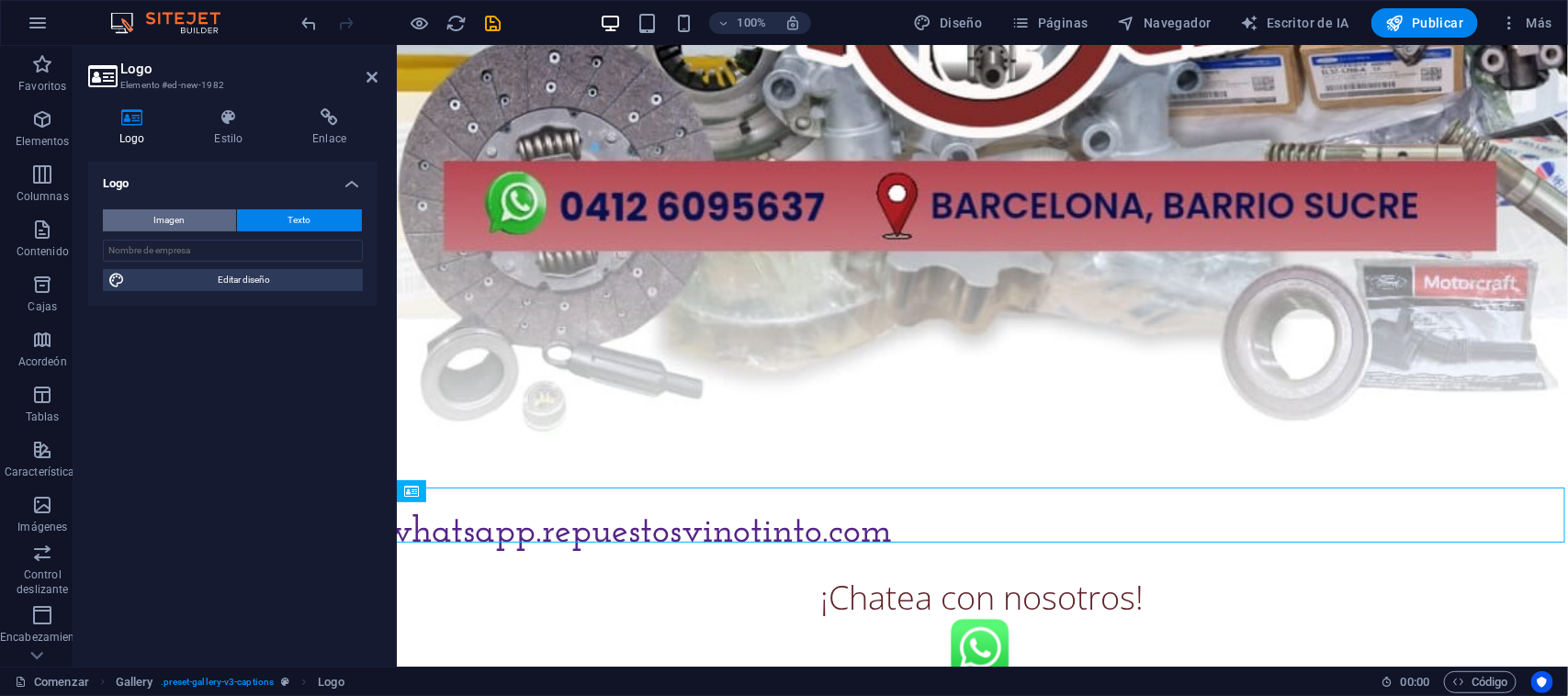 click on "Imagen" at bounding box center [169, 220] 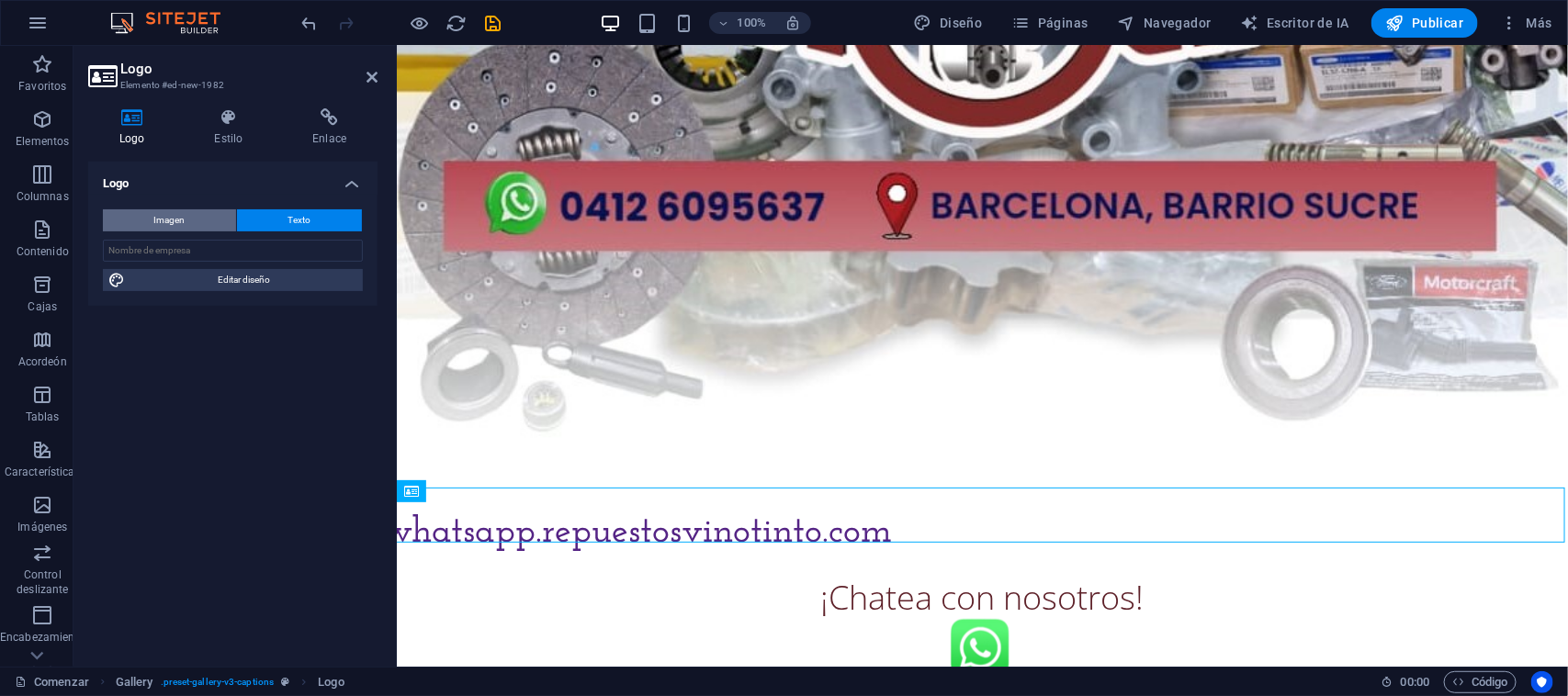 scroll, scrollTop: 668, scrollLeft: 0, axis: vertical 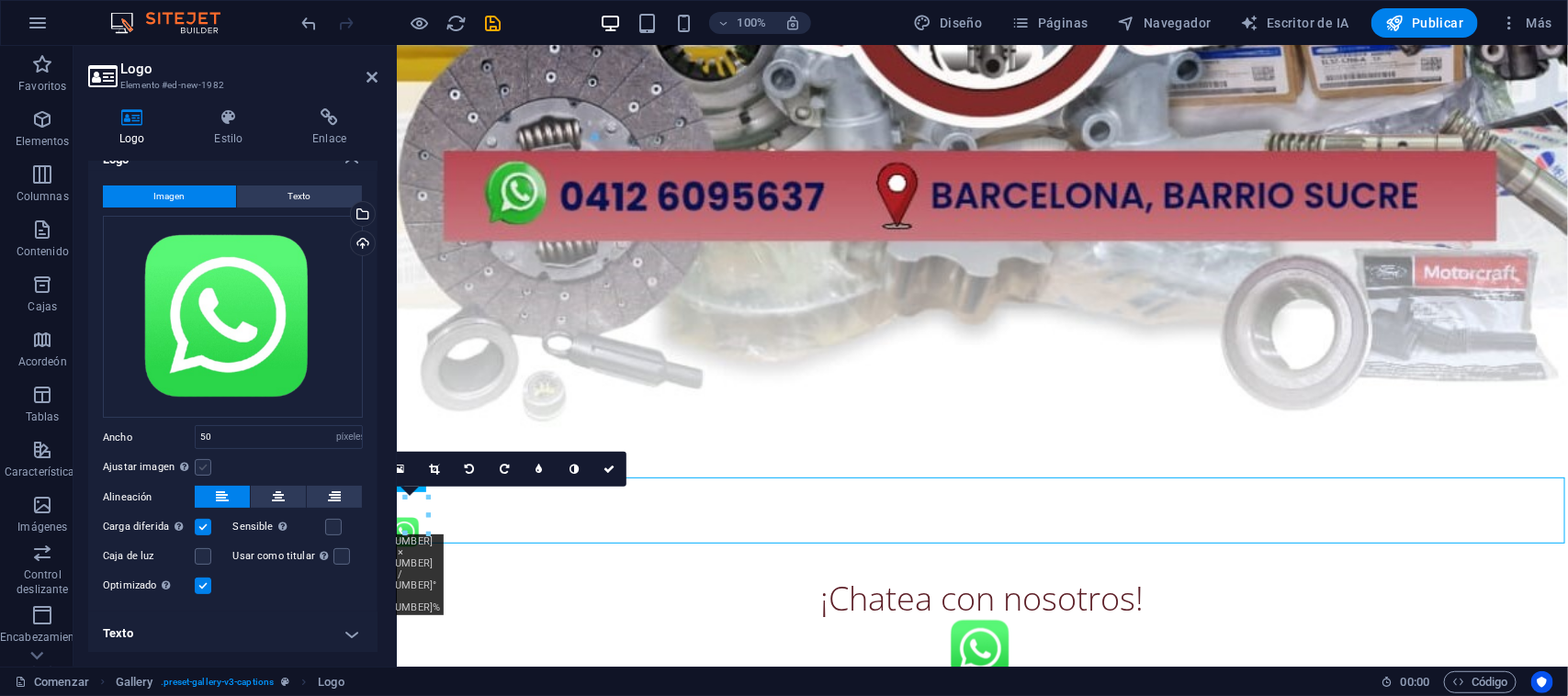 click at bounding box center [203, 467] 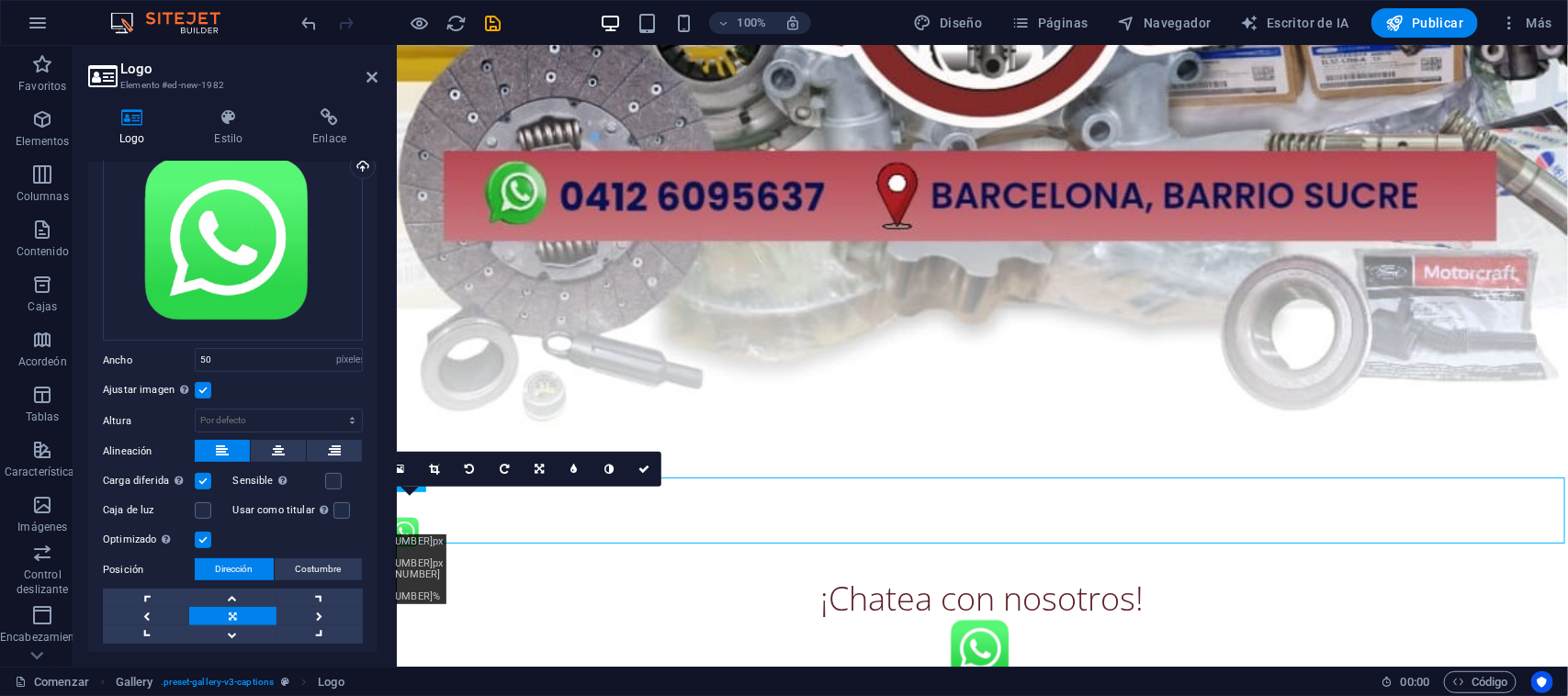 scroll, scrollTop: 139, scrollLeft: 0, axis: vertical 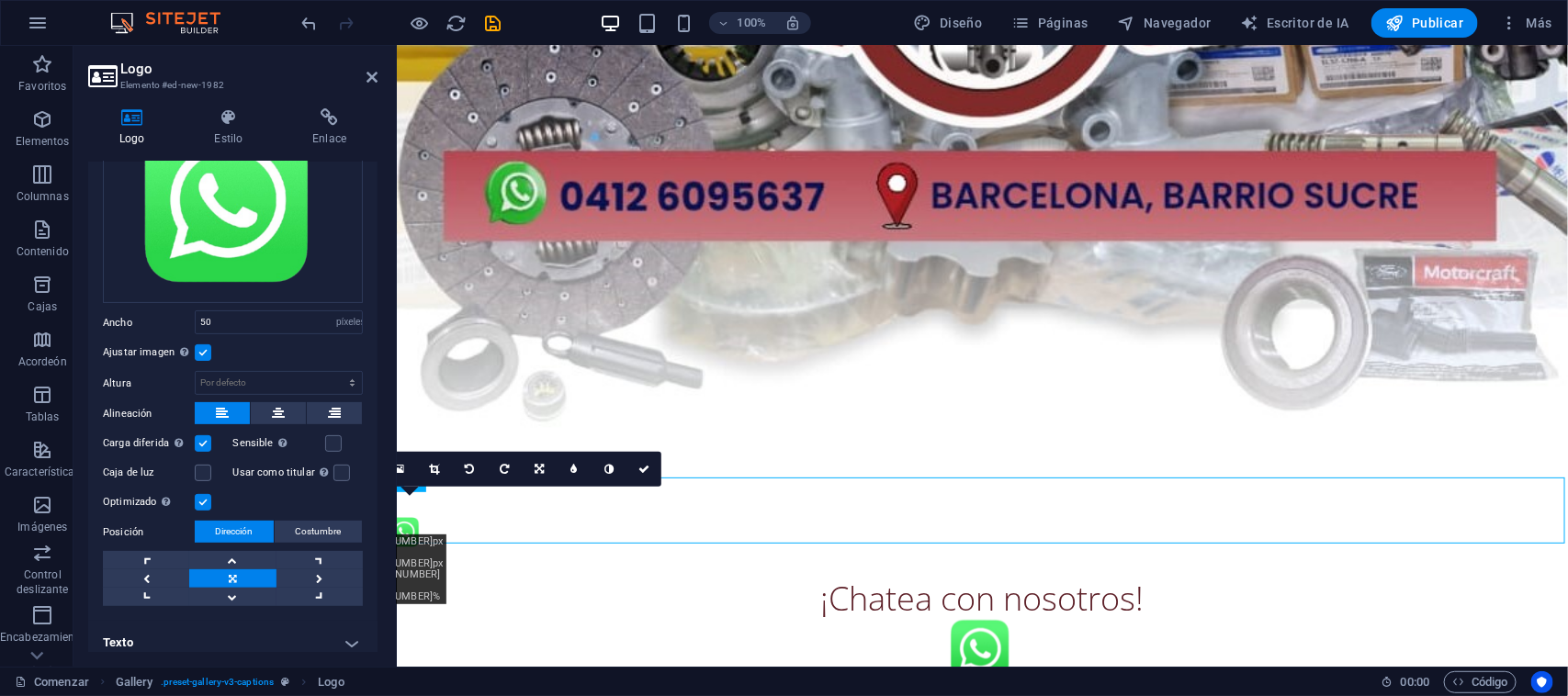 click at bounding box center (203, 353) 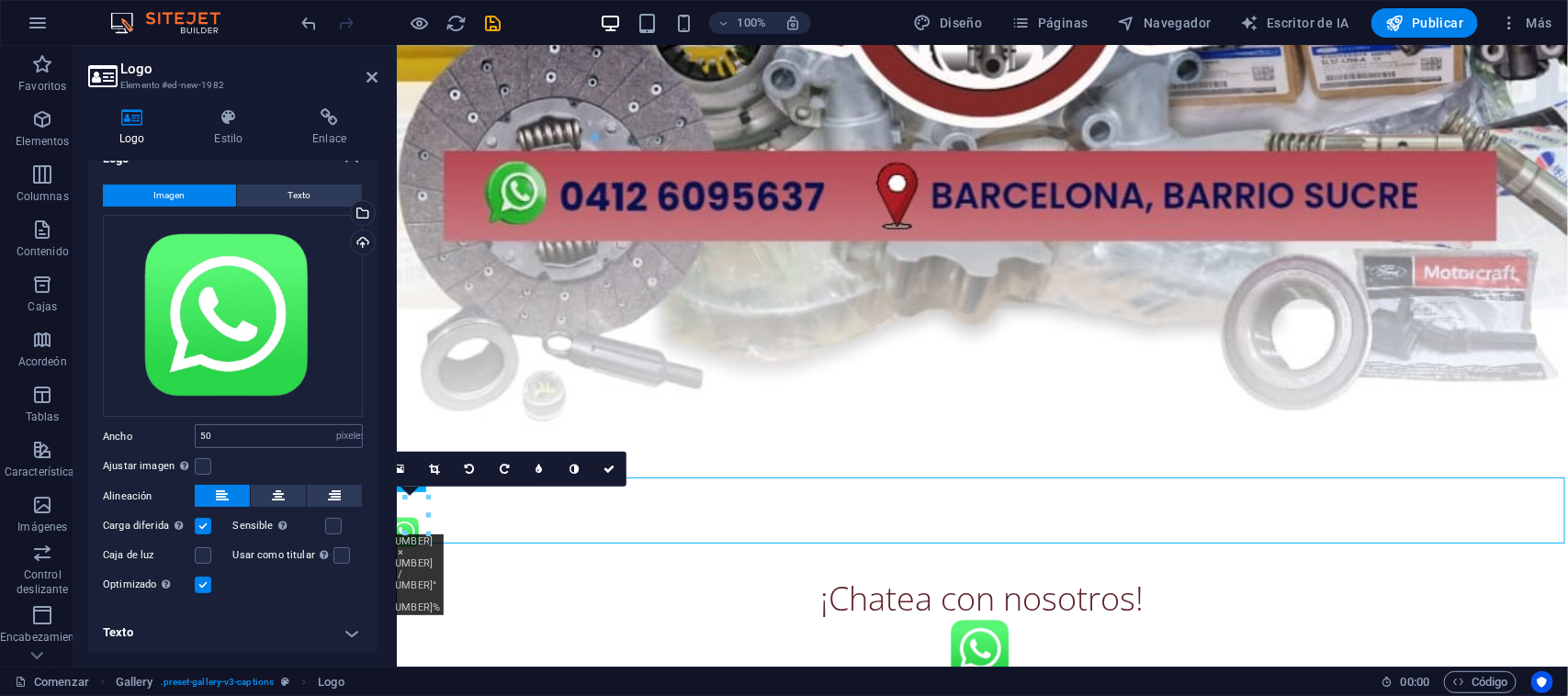 scroll, scrollTop: 24, scrollLeft: 0, axis: vertical 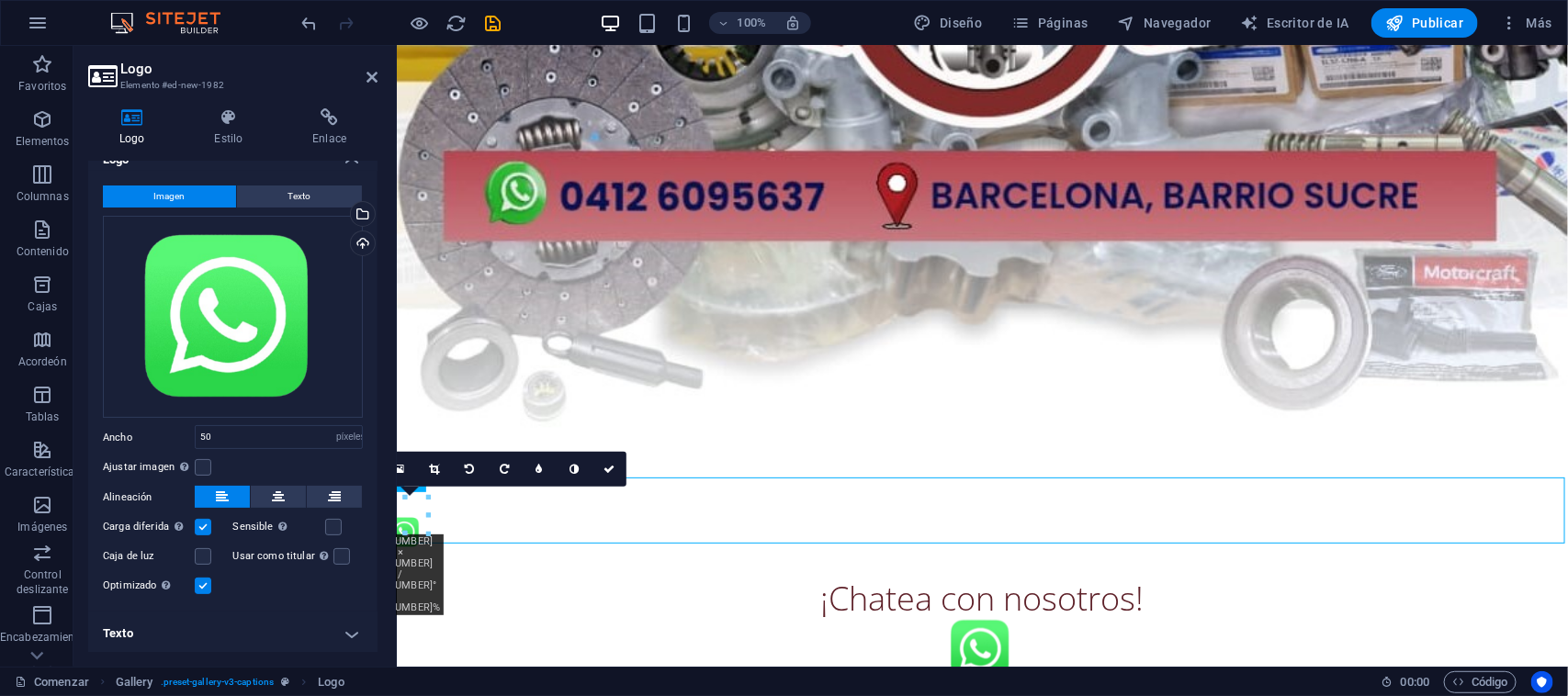 click on "Texto" at bounding box center [232, 634] 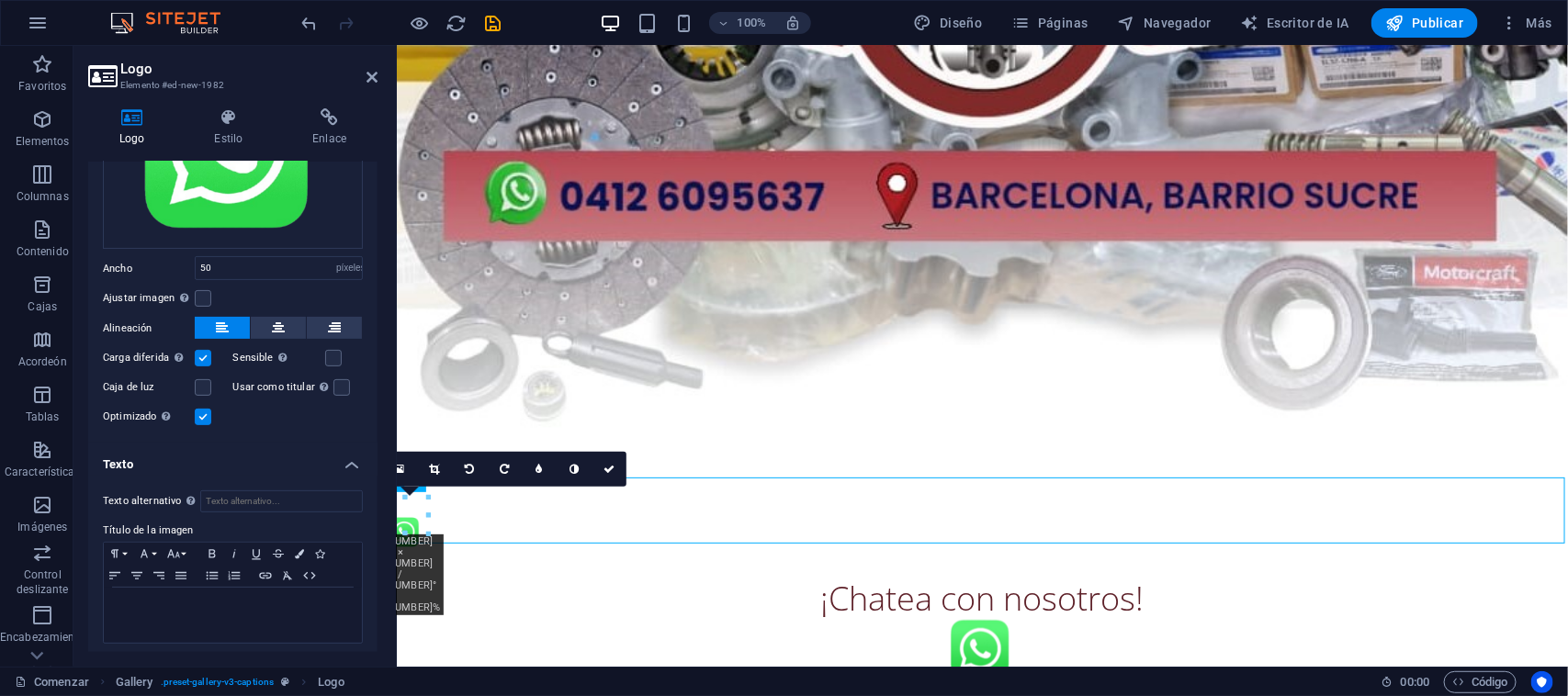 scroll, scrollTop: 197, scrollLeft: 0, axis: vertical 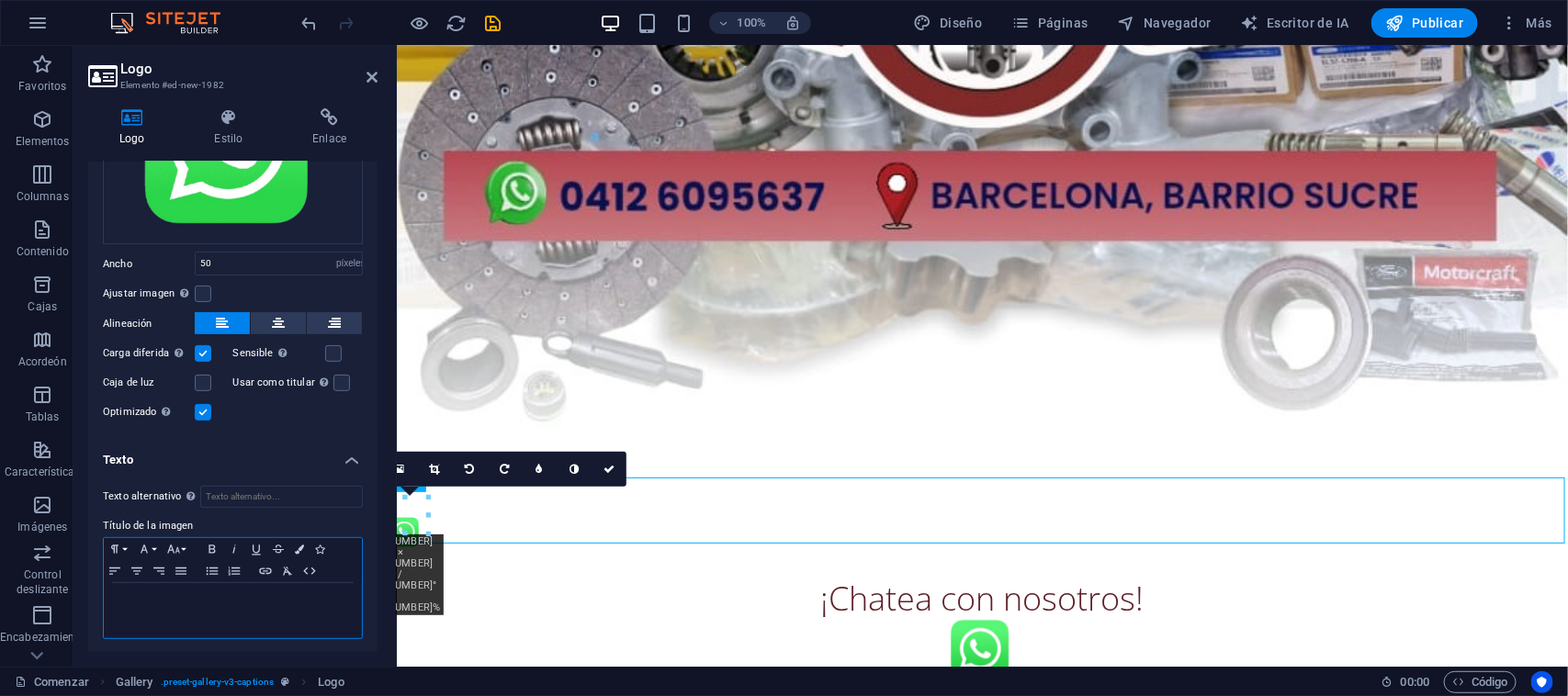 click at bounding box center [232, 601] 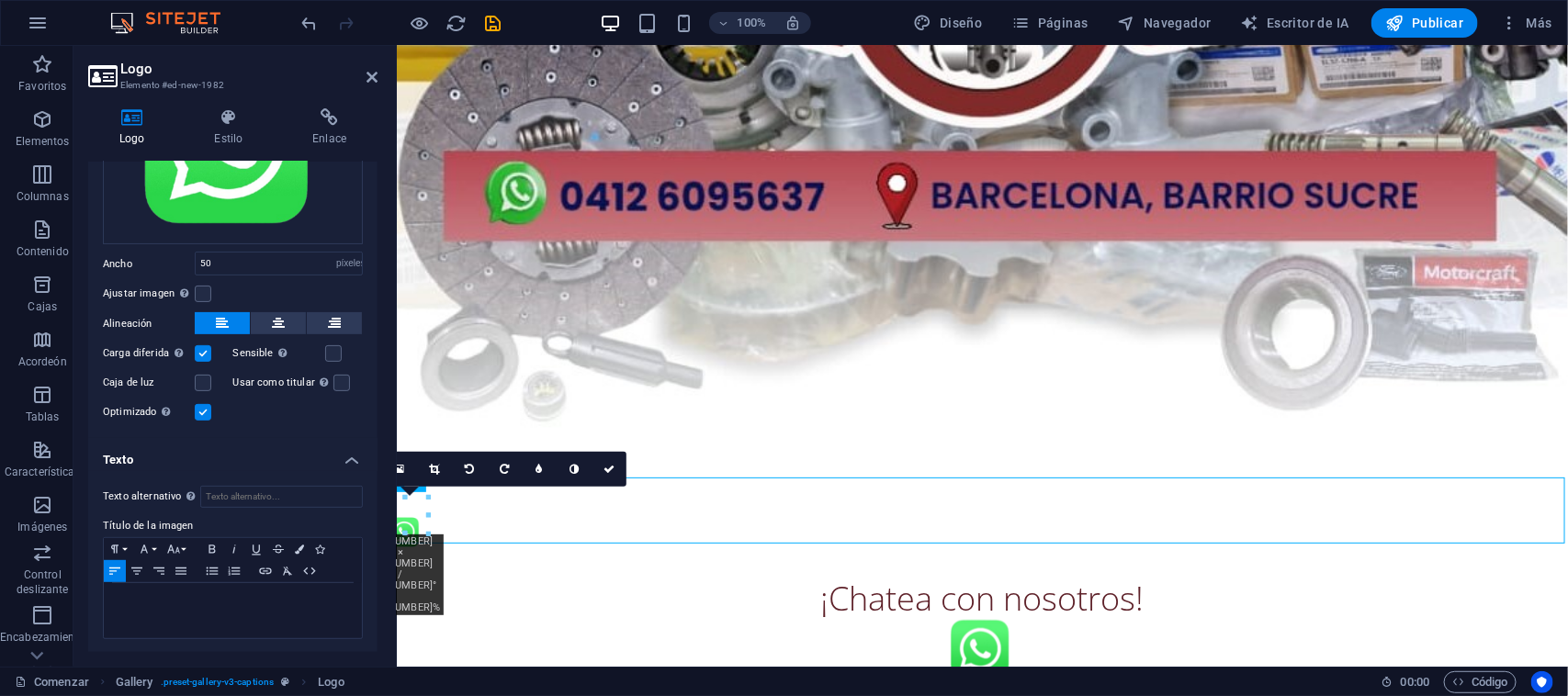 click on "Imagen Texto Arrastre los archivos aquí, haga clic para elegir archivos o  seleccione archivos de Archivos o de nuestras fotos y videos de archivo gratuitos Seleccione archivos del administrador de archivos, fotos de archivo o cargue archivo(s) Subir Ancho 50 Por defecto auto píxeles movimiento rápido del ojo % ellos vh Volkswagen Ajustar imagen Ajustar automáticamente la imagen a un ancho y alto fijos Altura Por defecto auto píxeles Alineación Carga diferida Cargar imágenes después de que se cargue la página mejora la velocidad de la página. Sensible Cargue automáticamente imágenes de retina y tamaños optimizados para teléfonos inteligentes. Caja de luz Usar como titular La imagen se envolverá en una etiqueta de encabezado H1. Útil para dar al texto alternativo el mismo peso que un encabezado H1, por ejemplo, para el logotipo. Si no está seguro, deje esta opción sin marcar. Optimizado Las imágenes se comprimen para mejorar la velocidad de la página. Posición Dirección Costumbre 50 % vh" at bounding box center (232, 218) 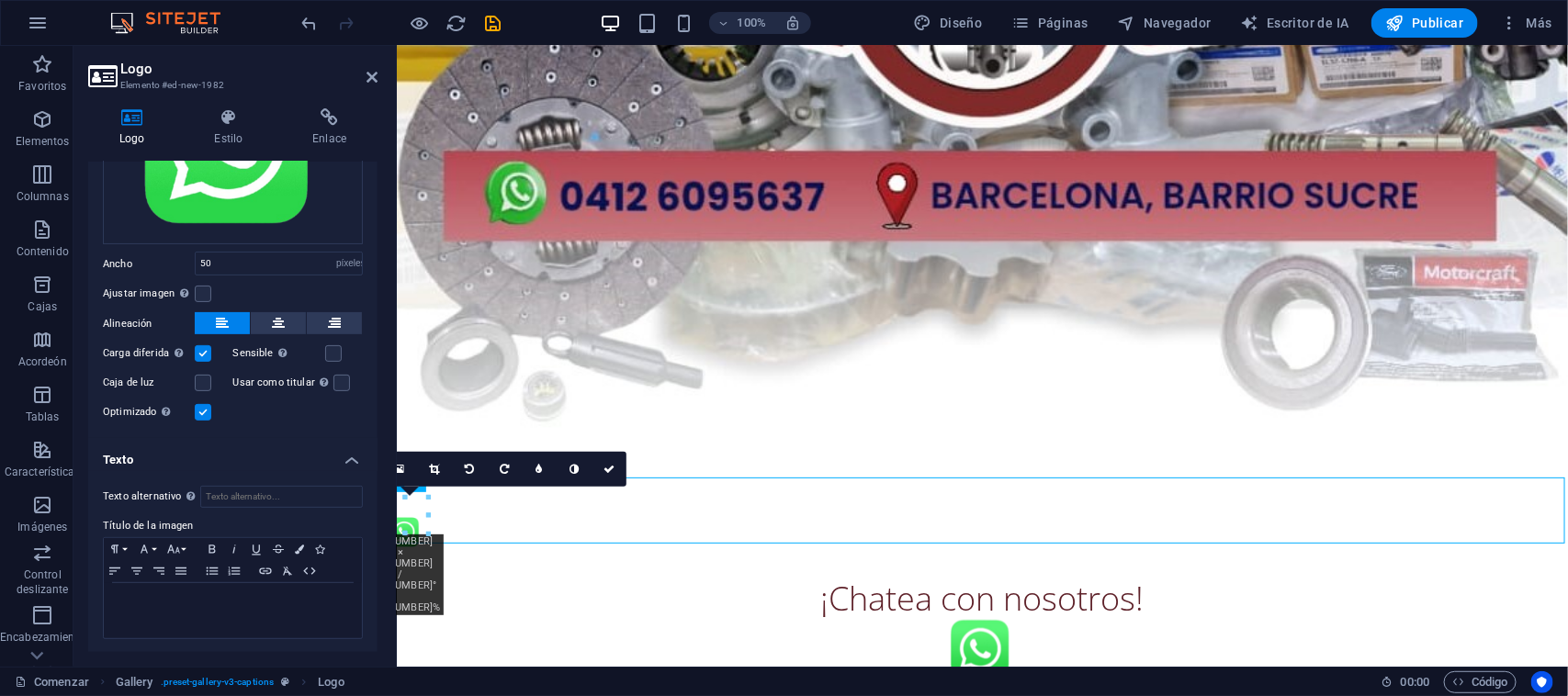 click at bounding box center [203, 412] 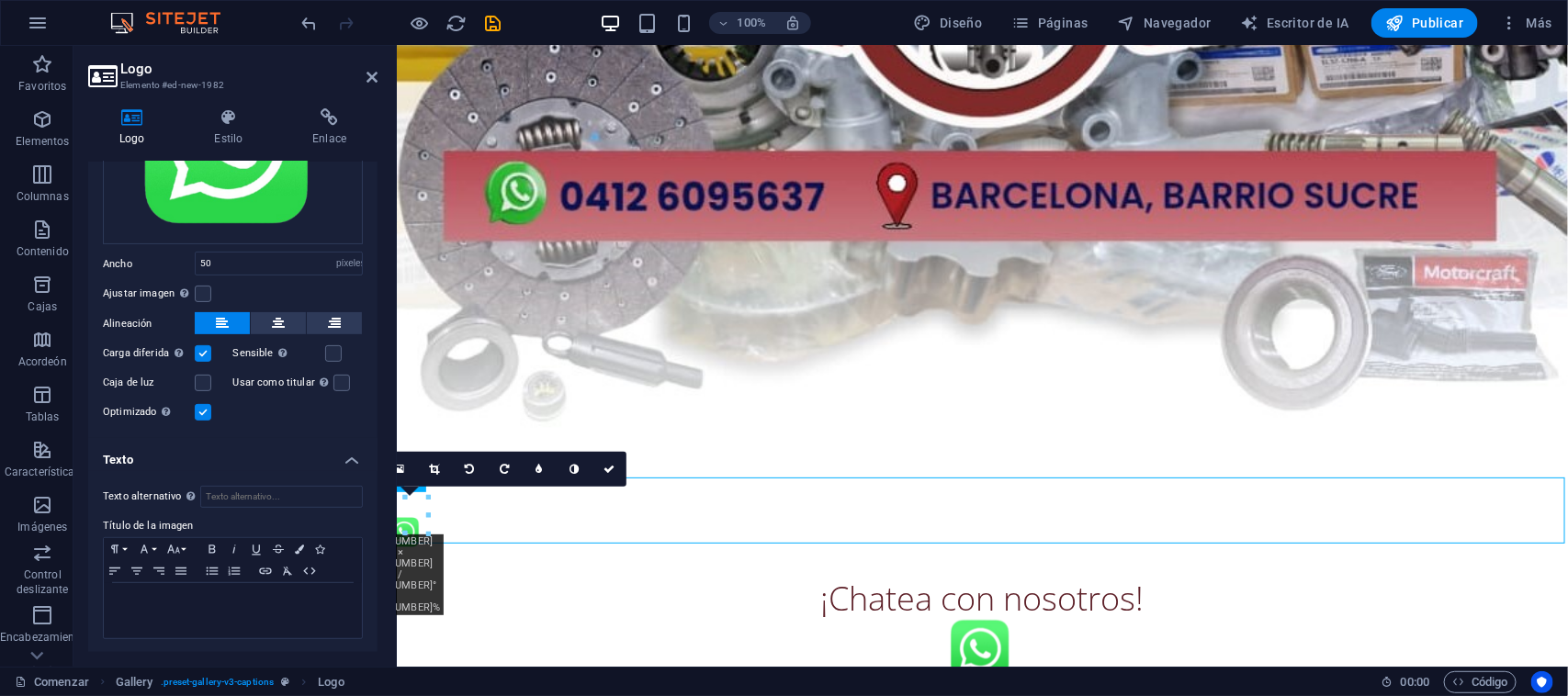 click on "Optimizado Las imágenes se comprimen para mejorar la velocidad de la página." at bounding box center [0, 0] 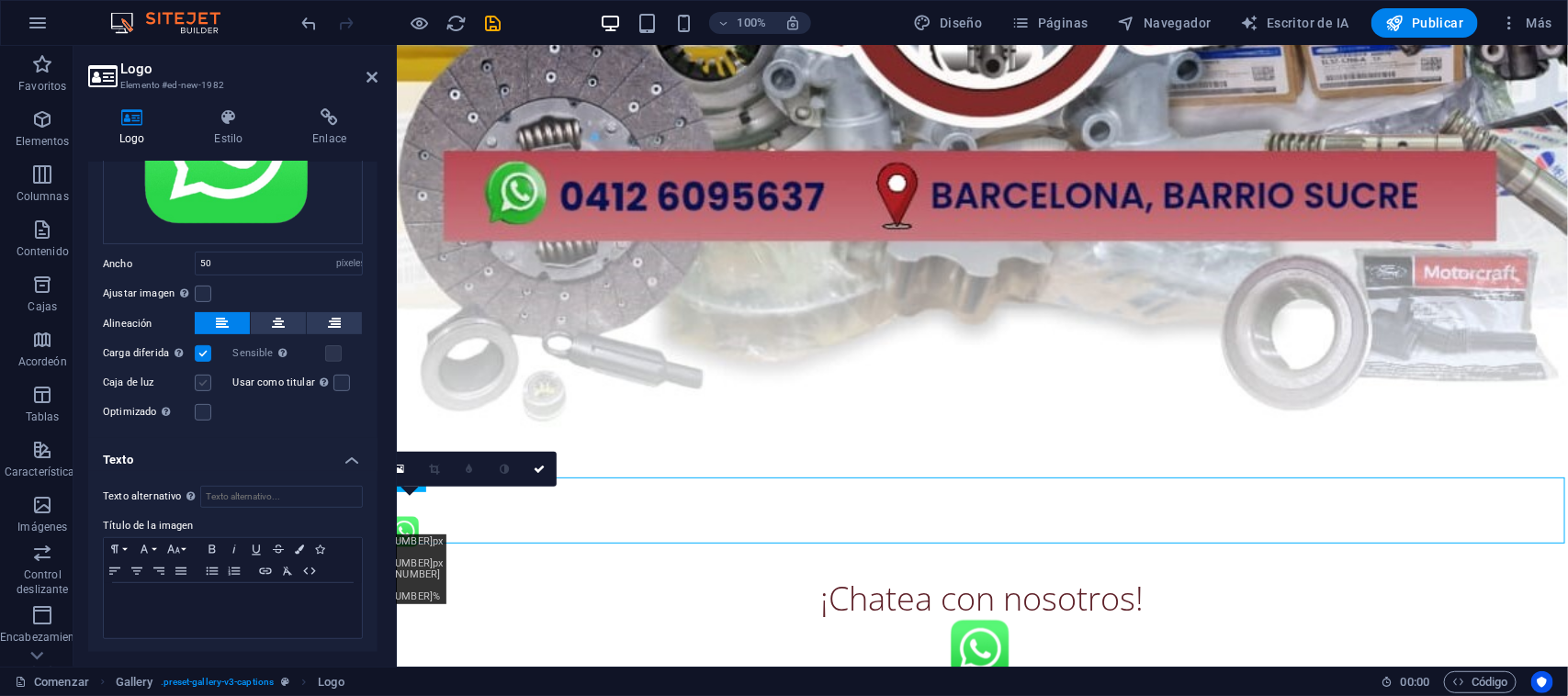 click at bounding box center (203, 383) 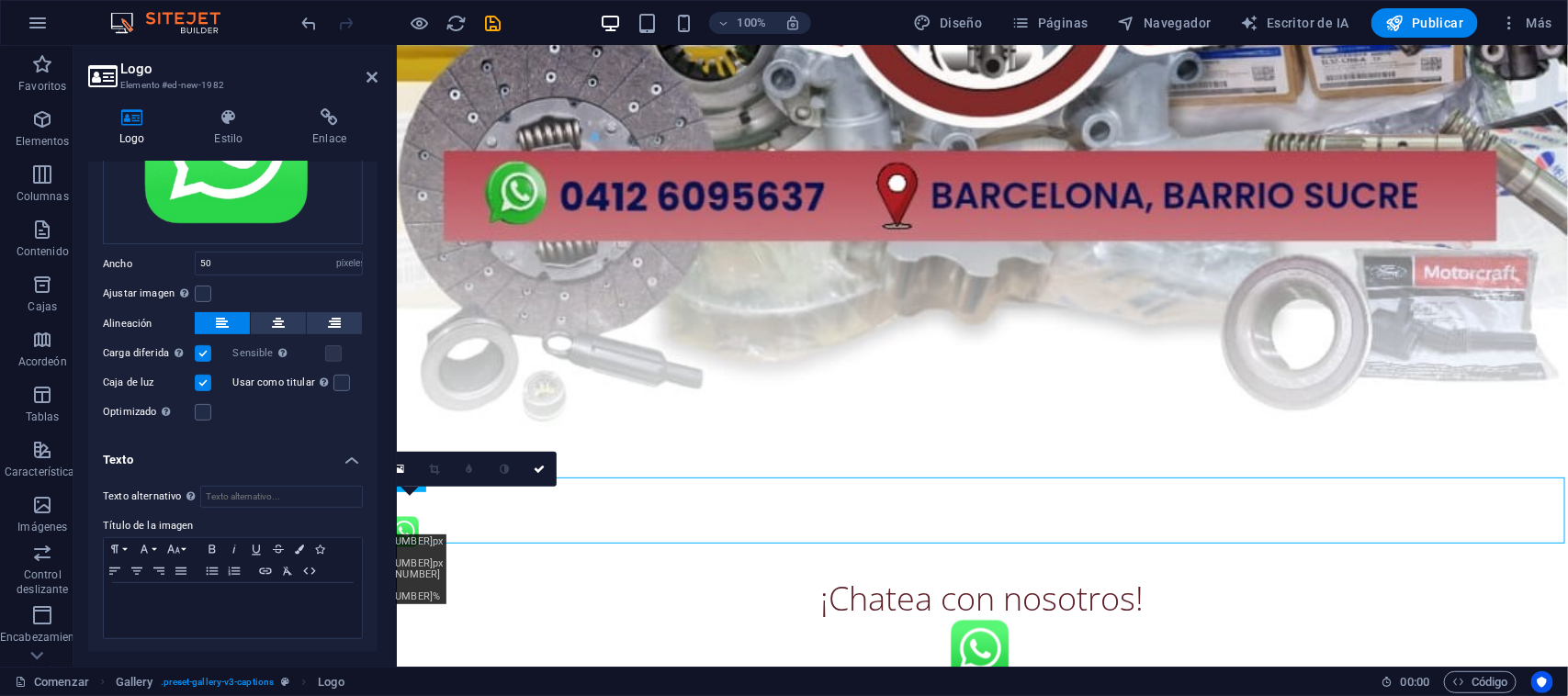 click at bounding box center [203, 354] 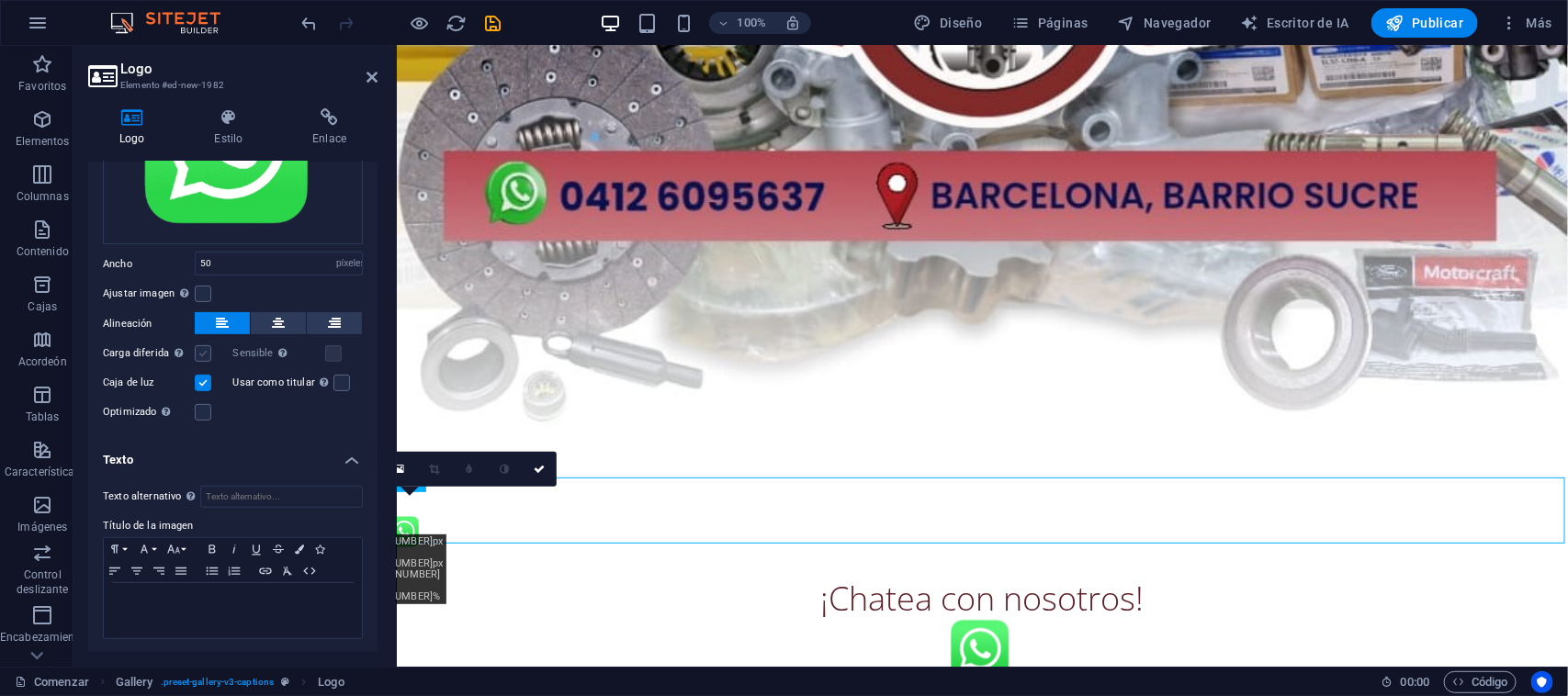 click at bounding box center [203, 354] 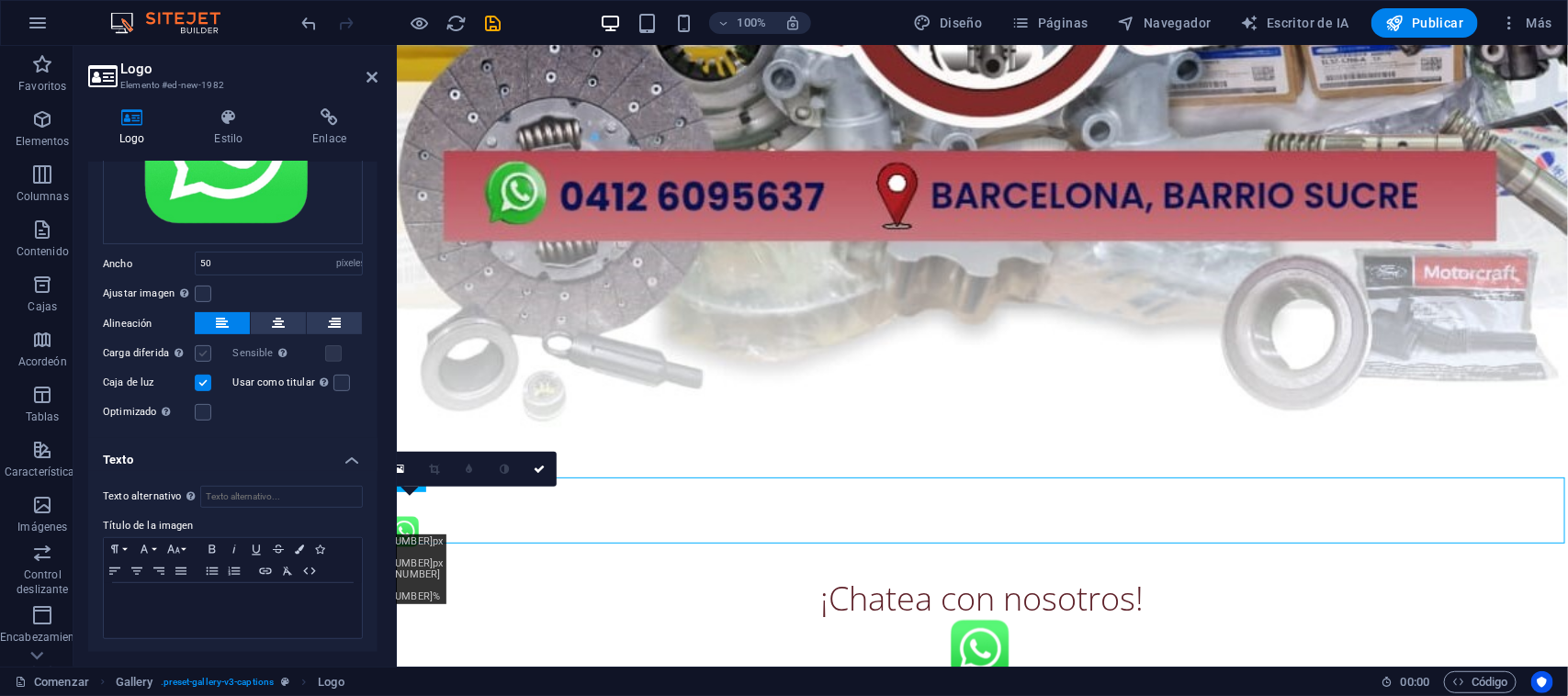 click on "Carga diferida Cargar imágenes después de que se cargue la página mejora la velocidad de la página." at bounding box center [0, 0] 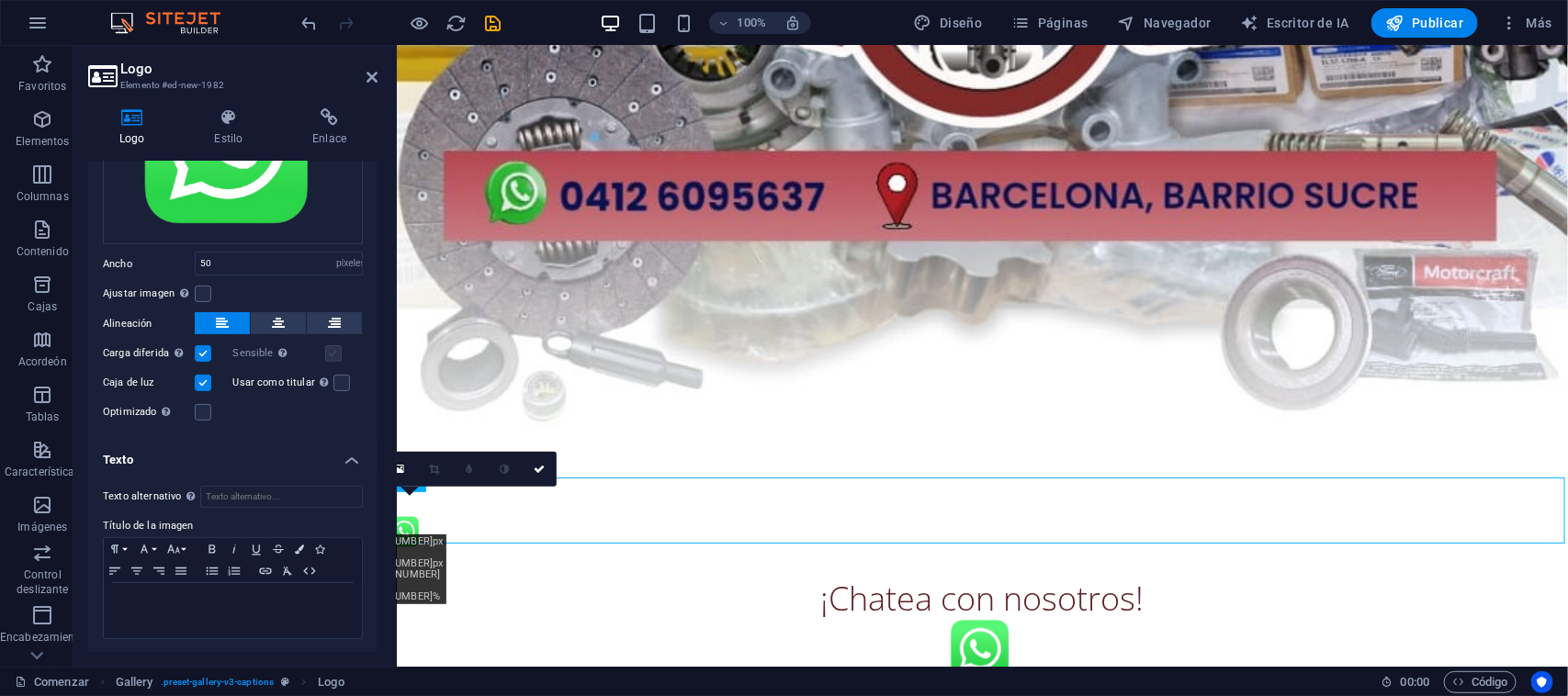 click at bounding box center (333, 354) 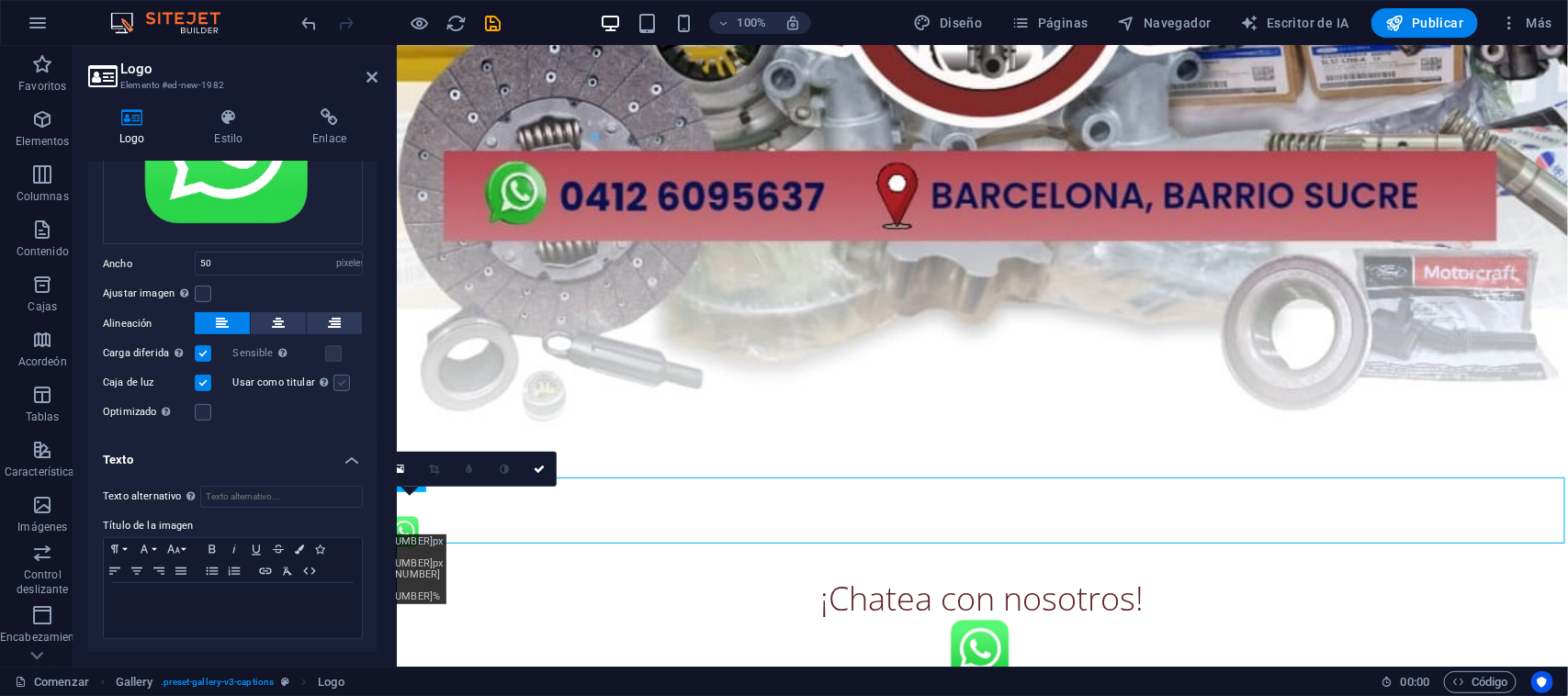 click at bounding box center (342, 383) 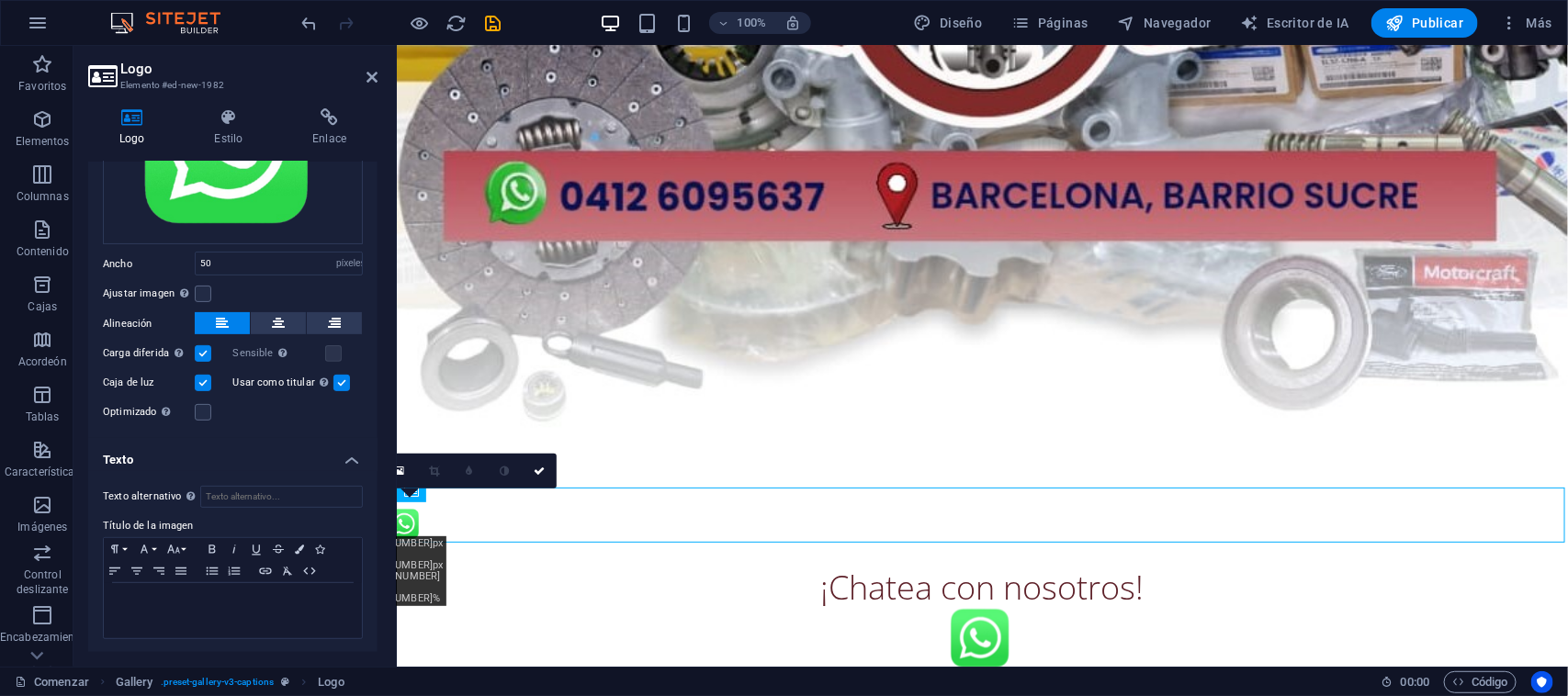 scroll, scrollTop: 657, scrollLeft: 0, axis: vertical 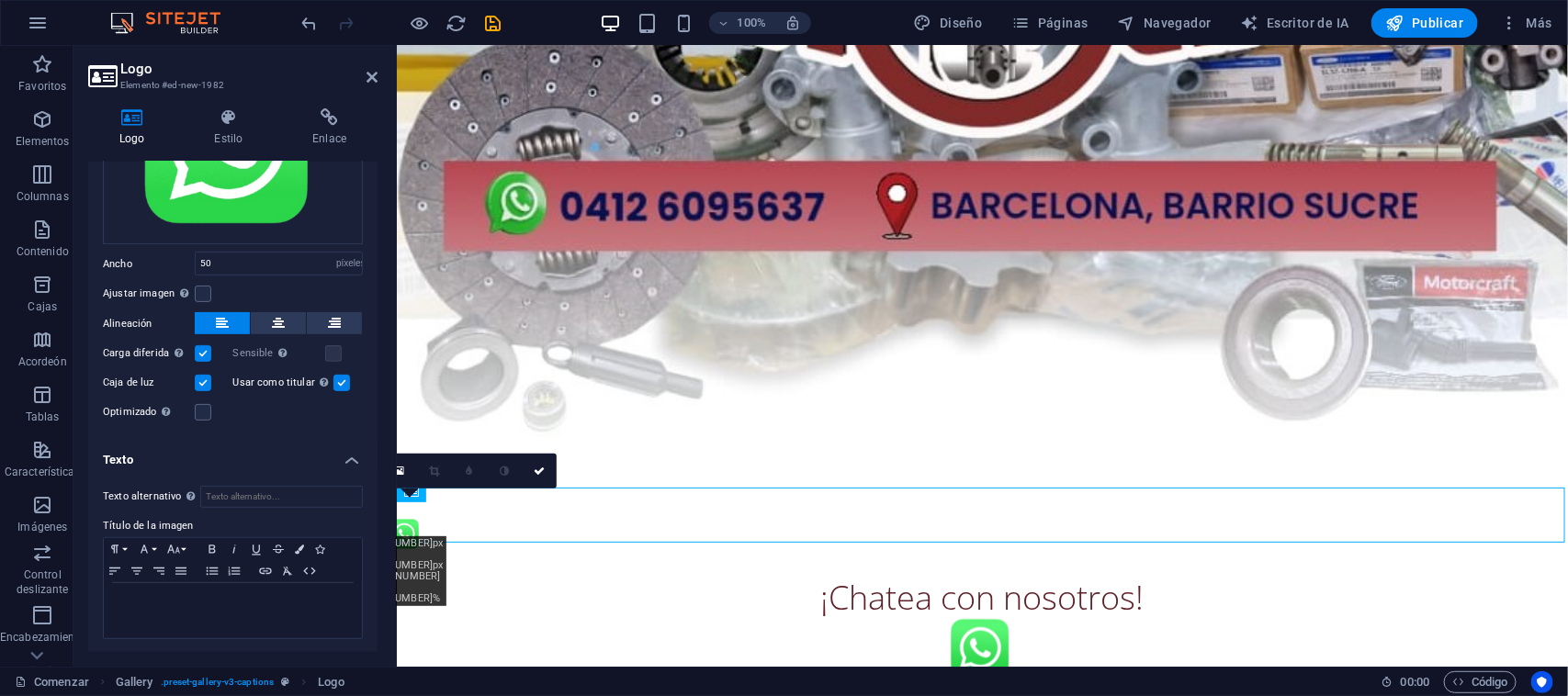 click at bounding box center (203, 383) 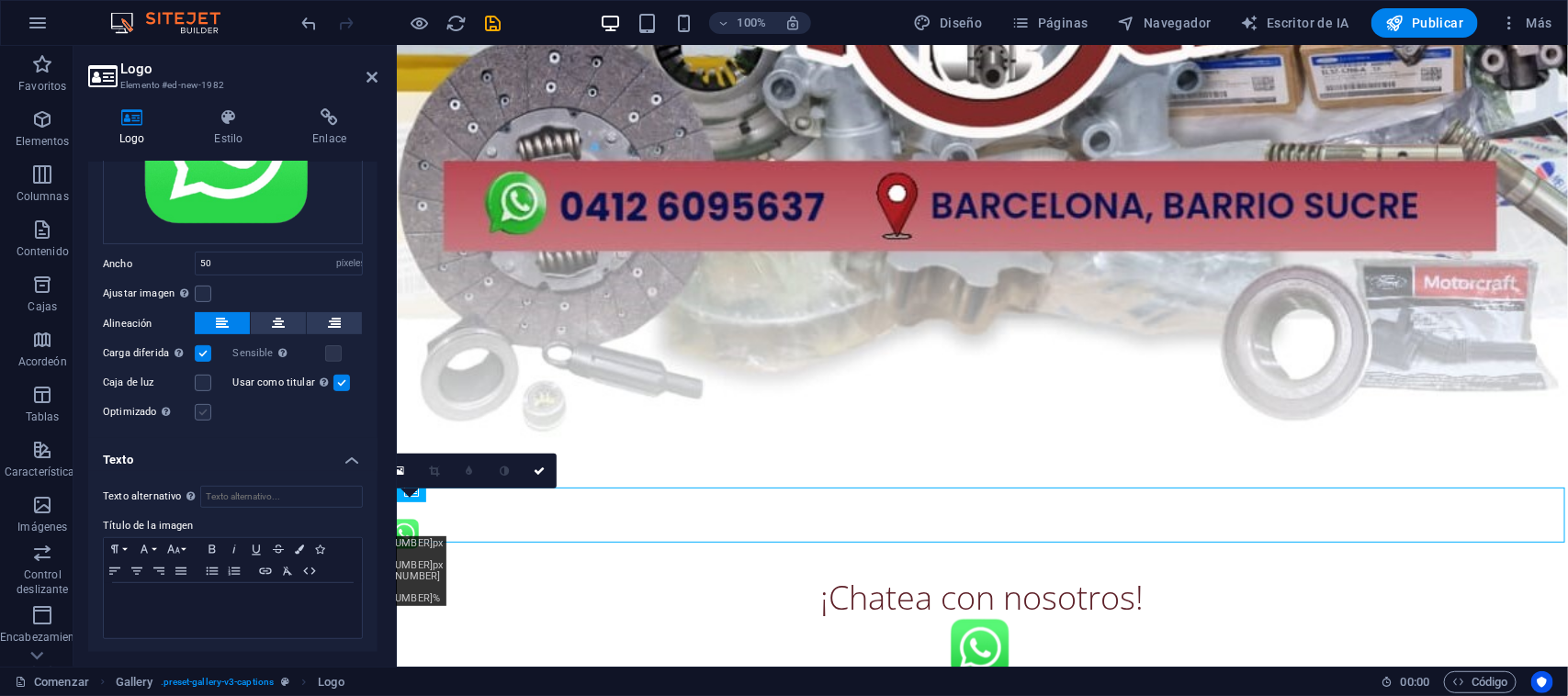 click at bounding box center [203, 412] 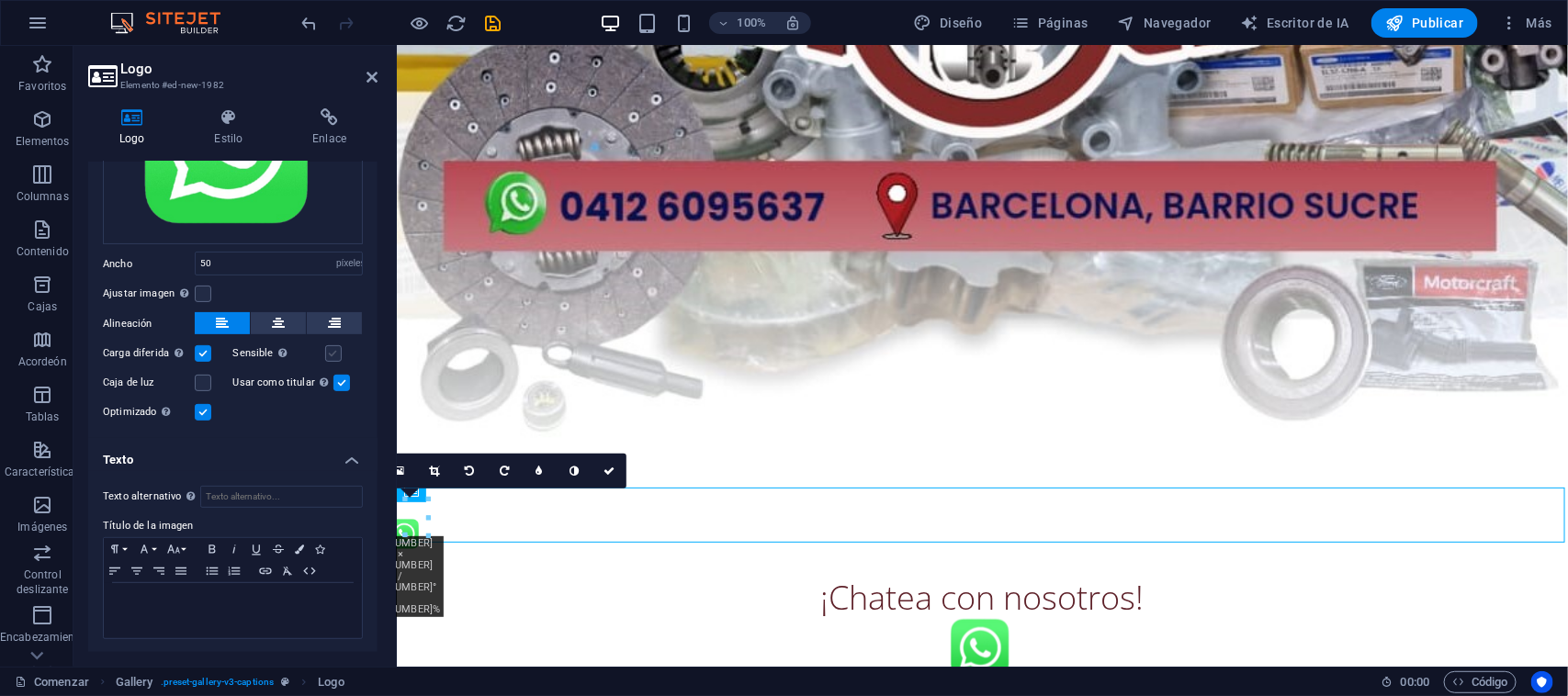 click at bounding box center [333, 354] 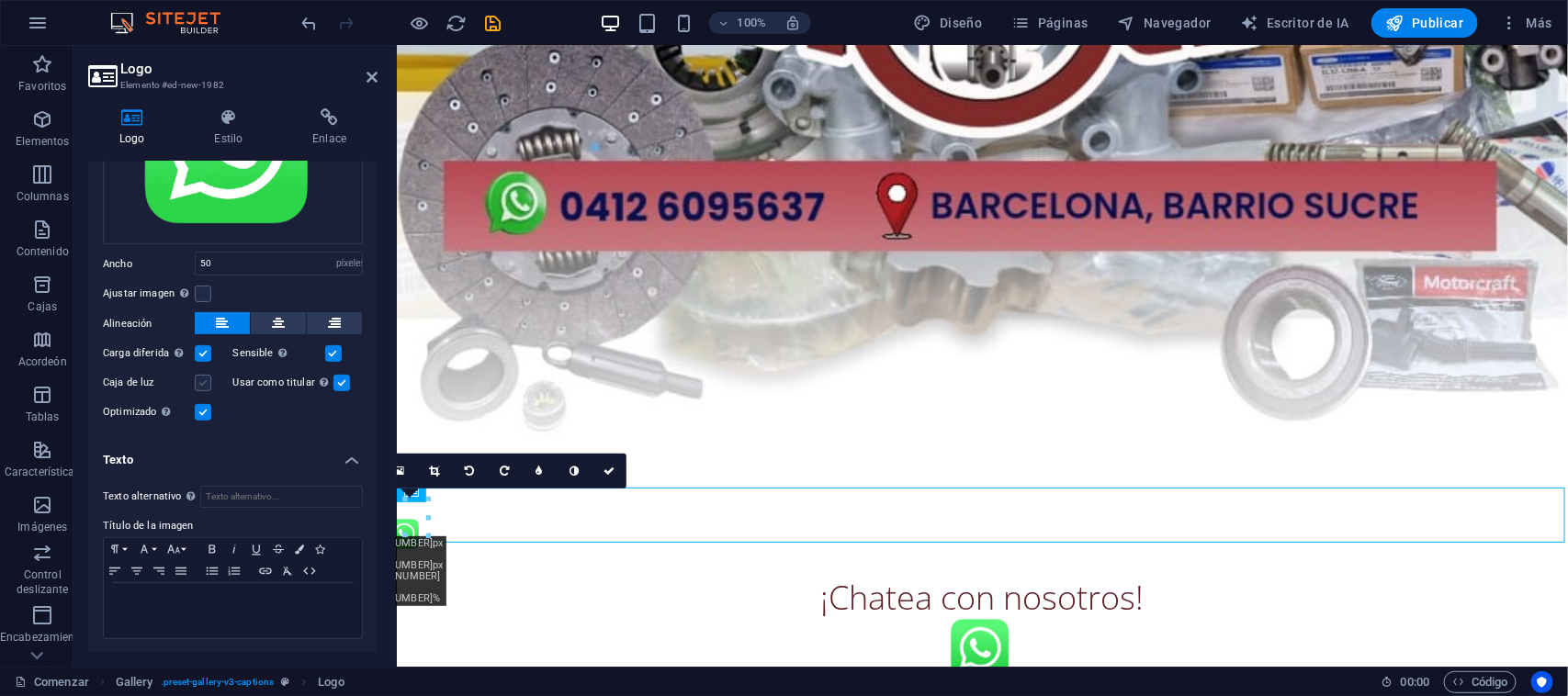 click at bounding box center [203, 383] 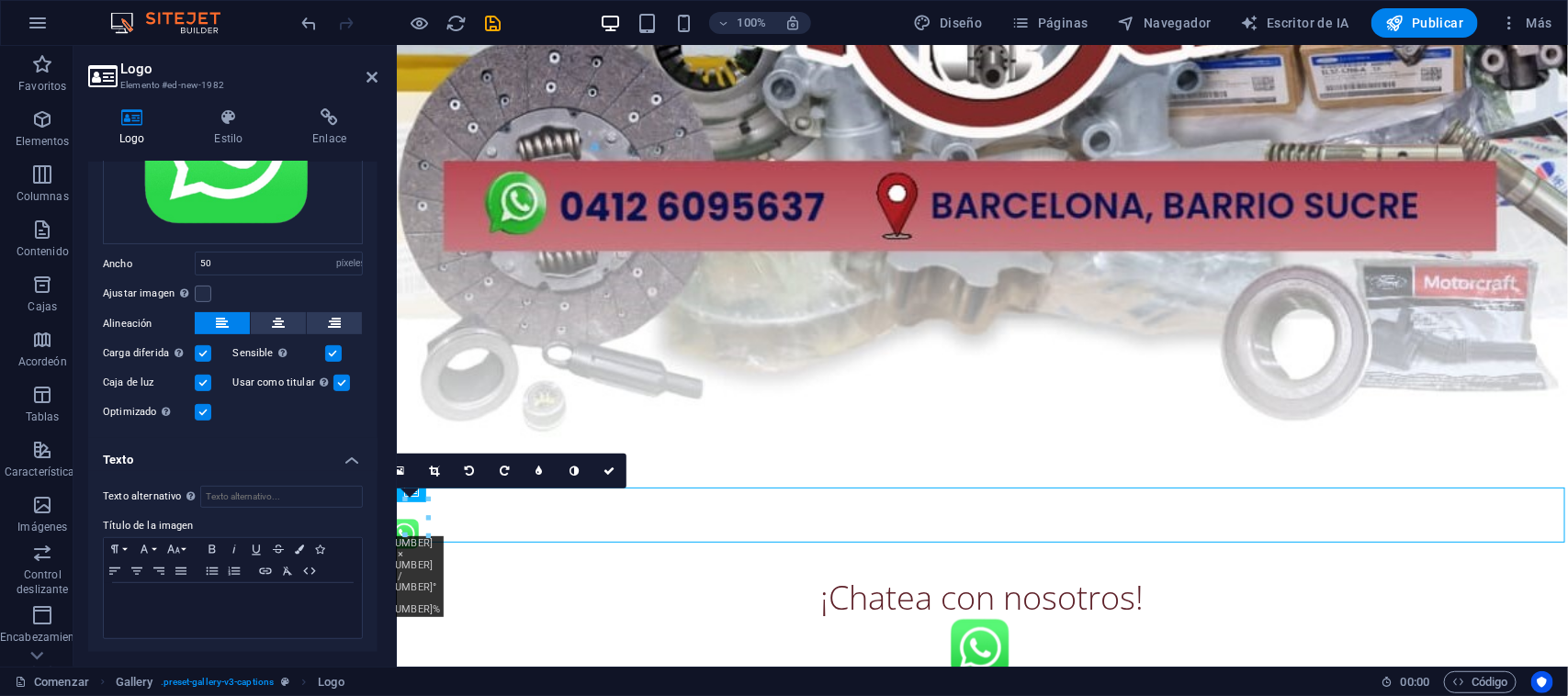 click on "Ajustar imagen Ajustar automáticamente la imagen a un ancho y alto fijos" at bounding box center [232, 294] 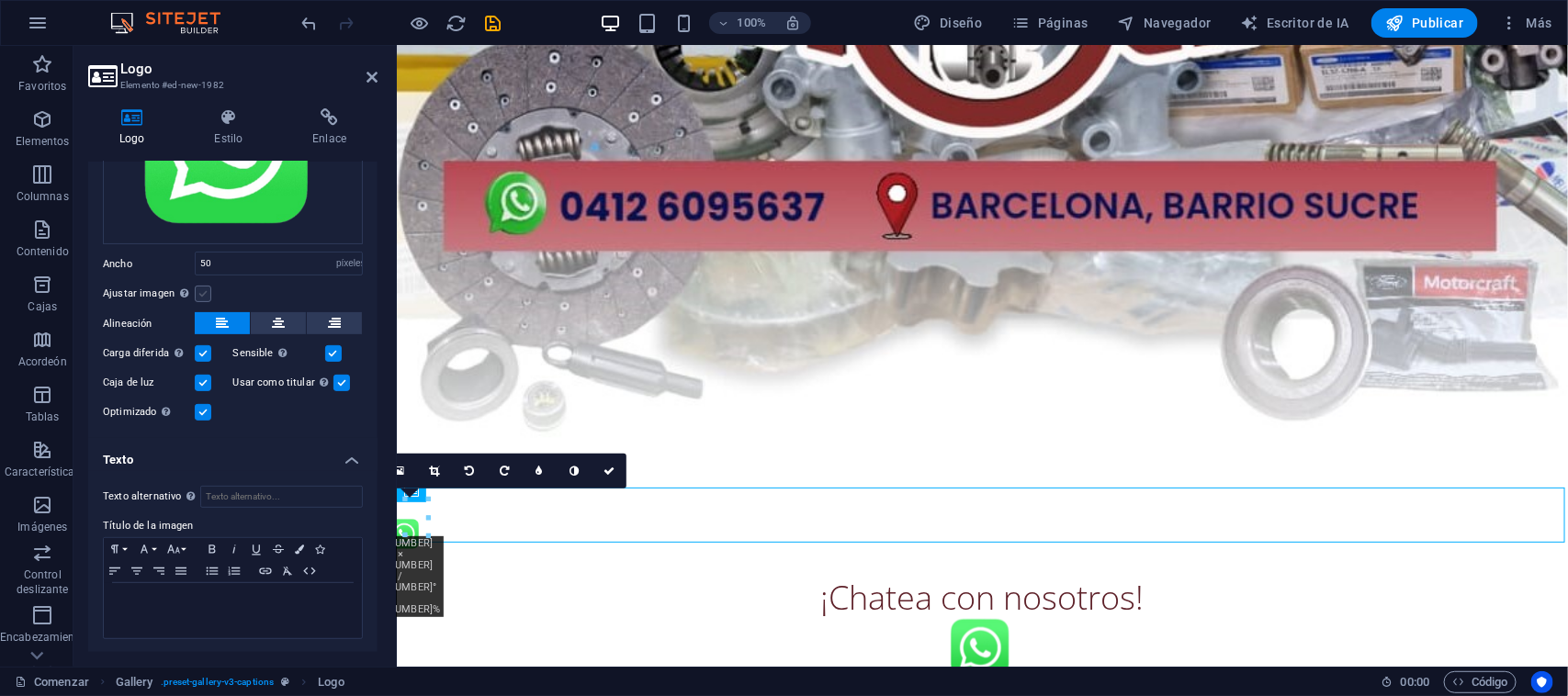click at bounding box center [203, 294] 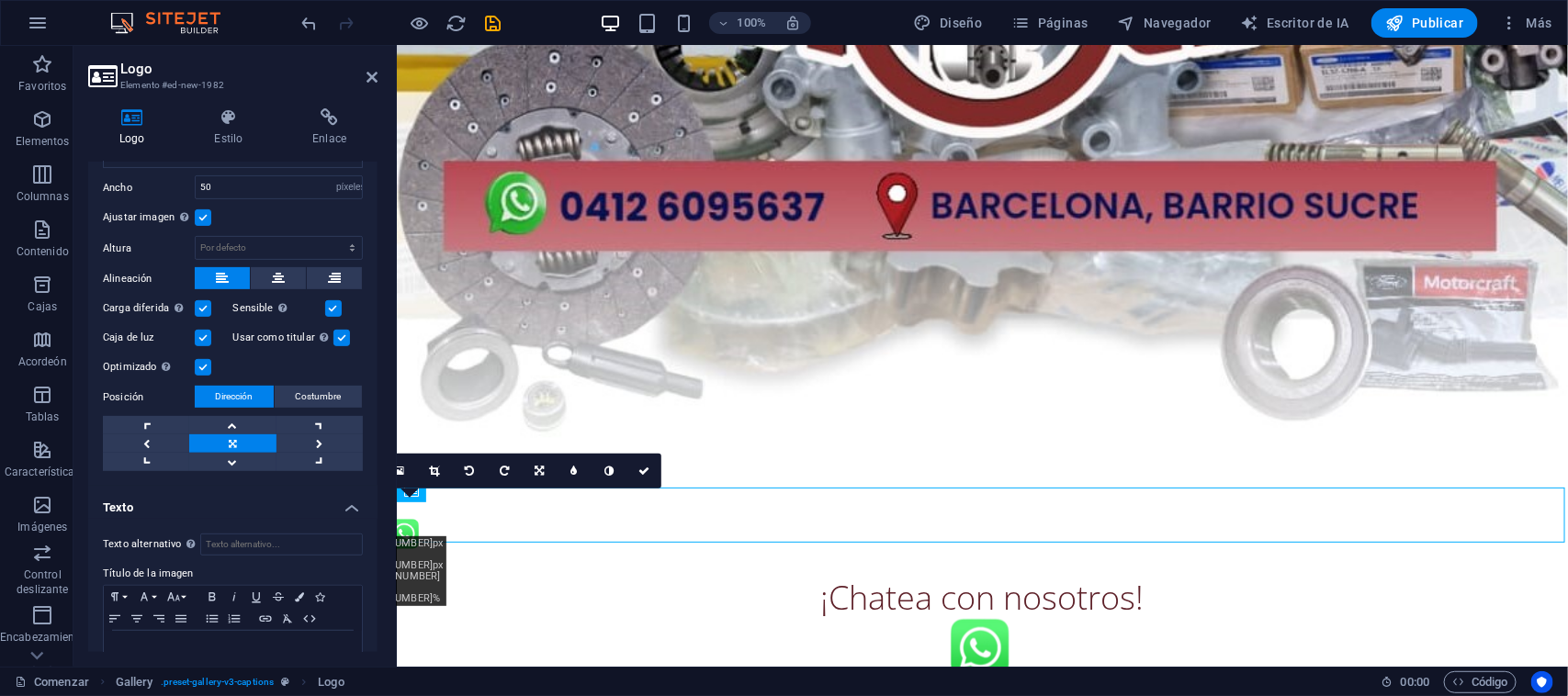 scroll, scrollTop: 321, scrollLeft: 0, axis: vertical 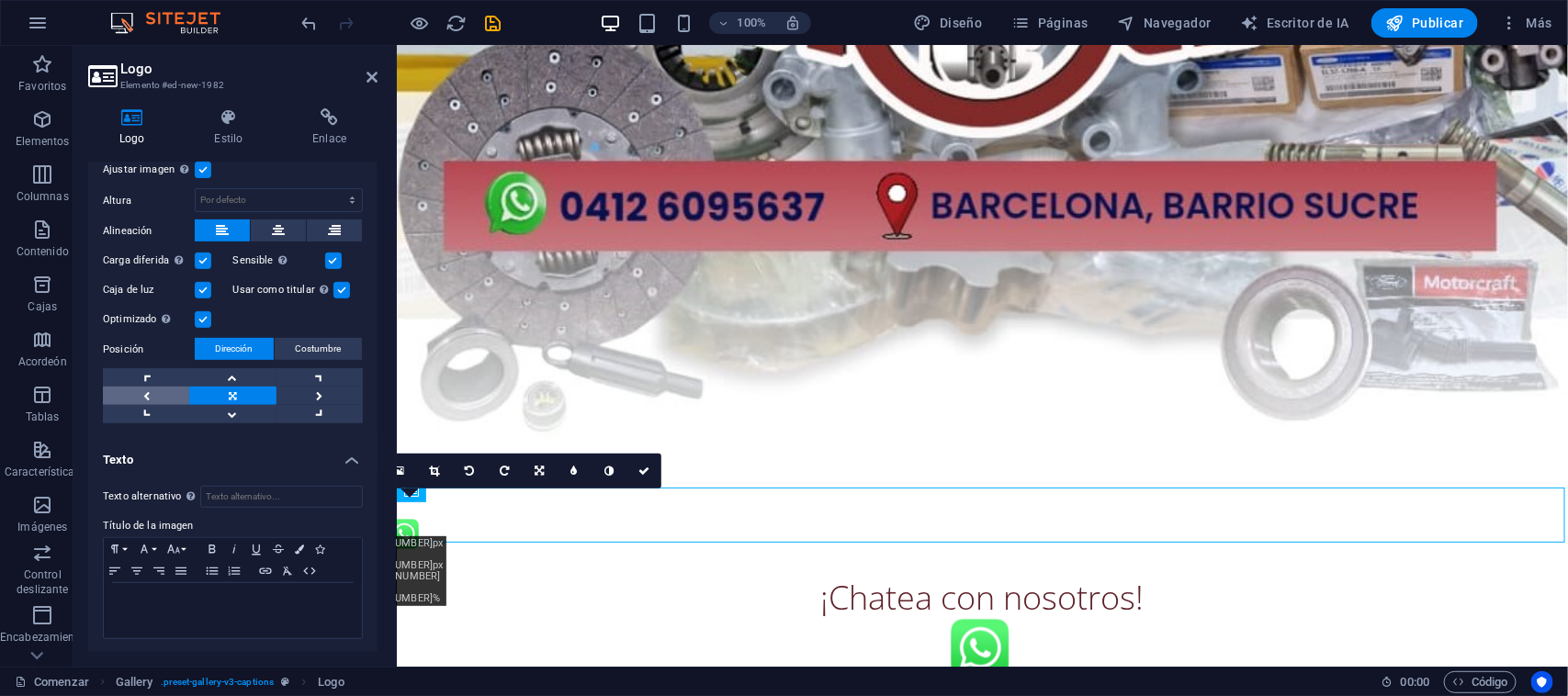 click at bounding box center (146, 396) 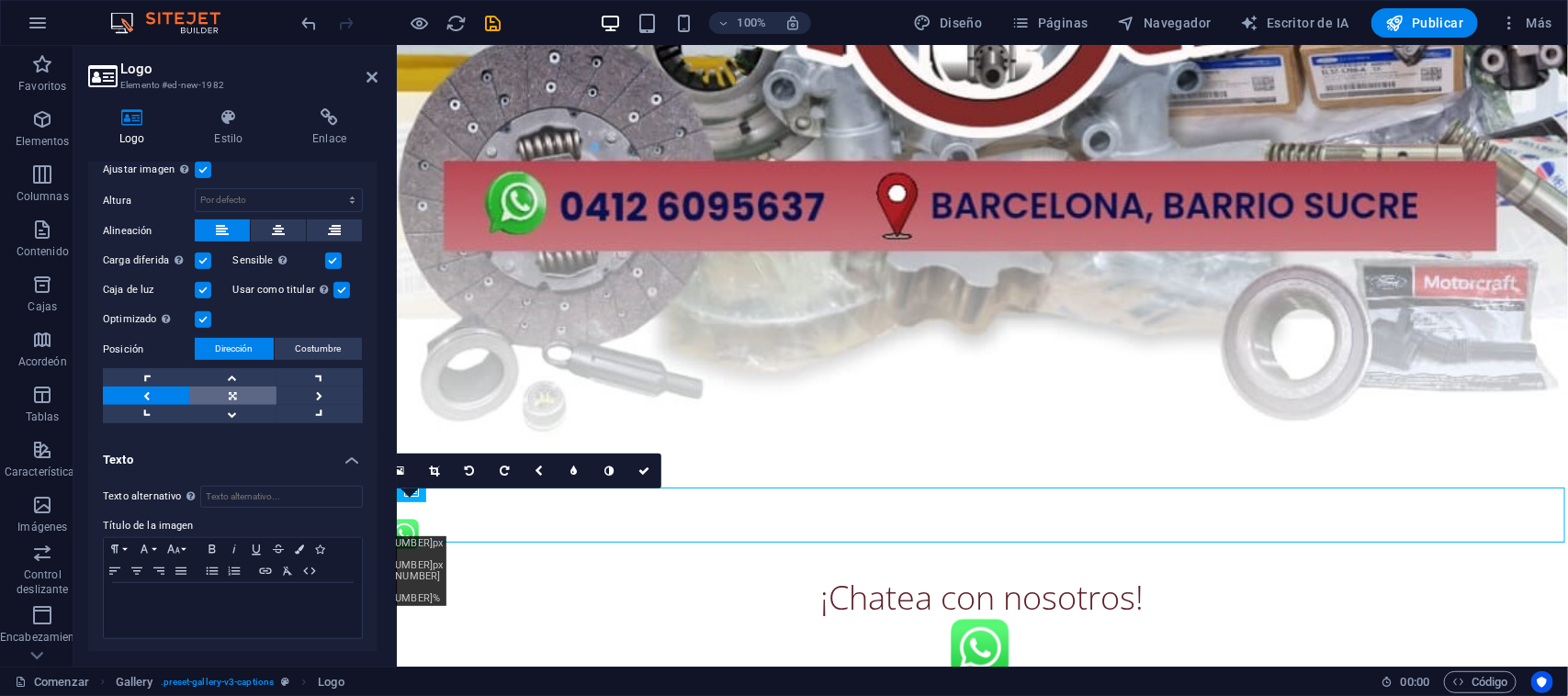 click at bounding box center (232, 396) 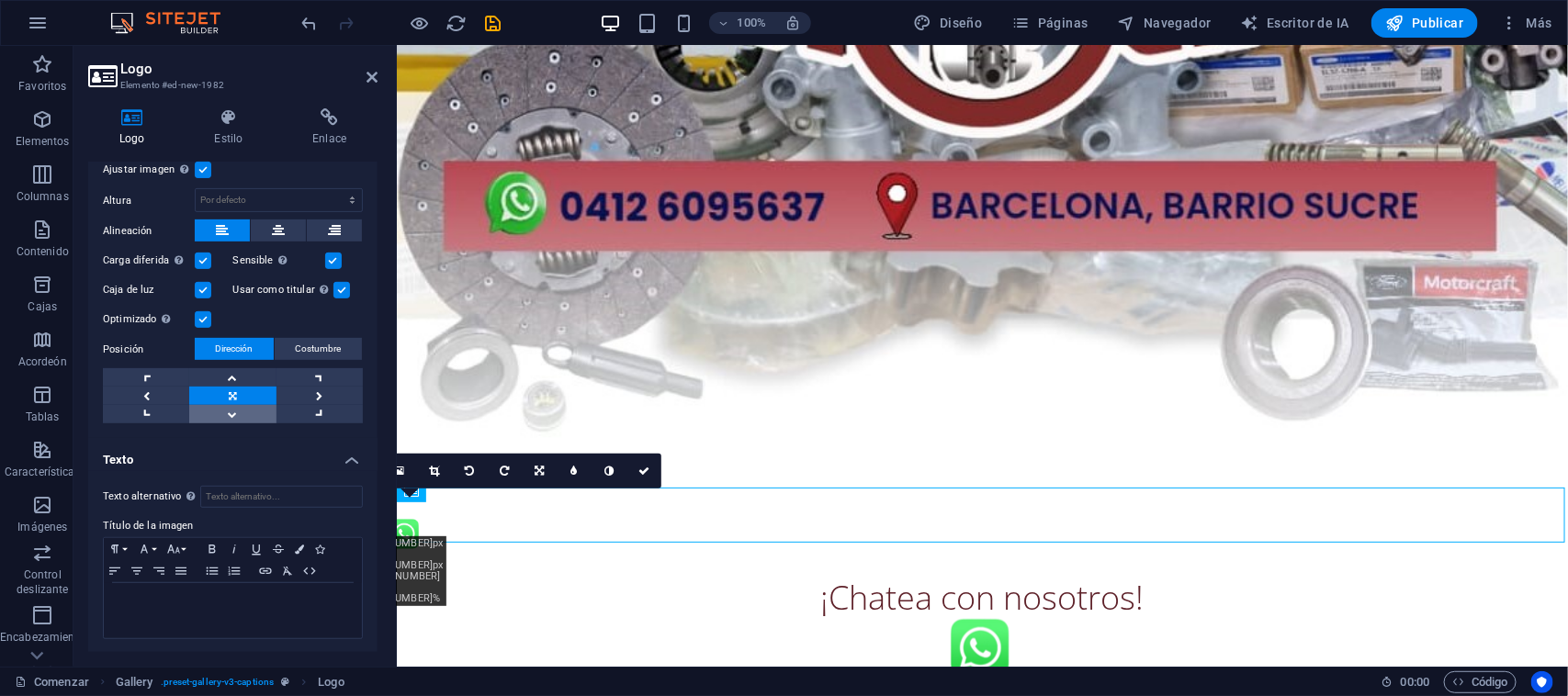 click at bounding box center [232, 414] 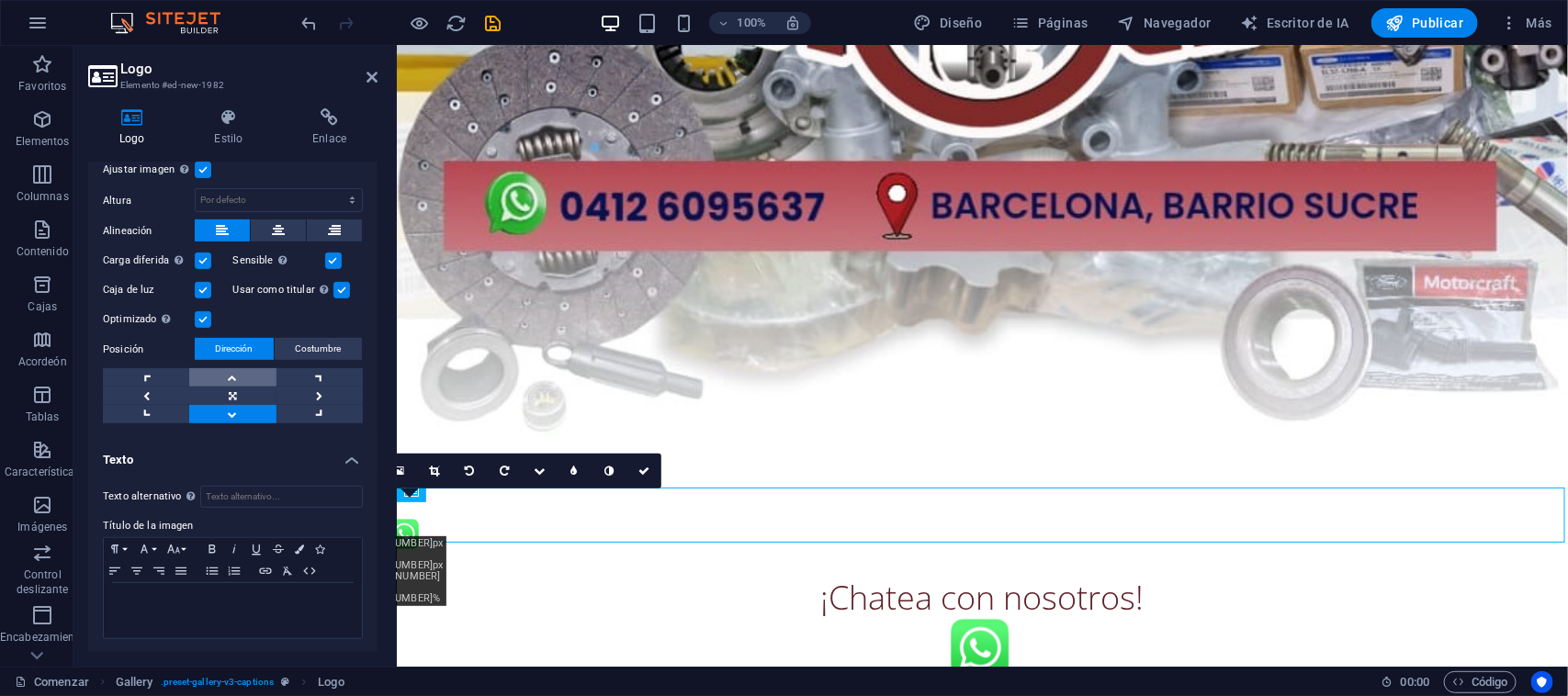 click at bounding box center (232, 377) 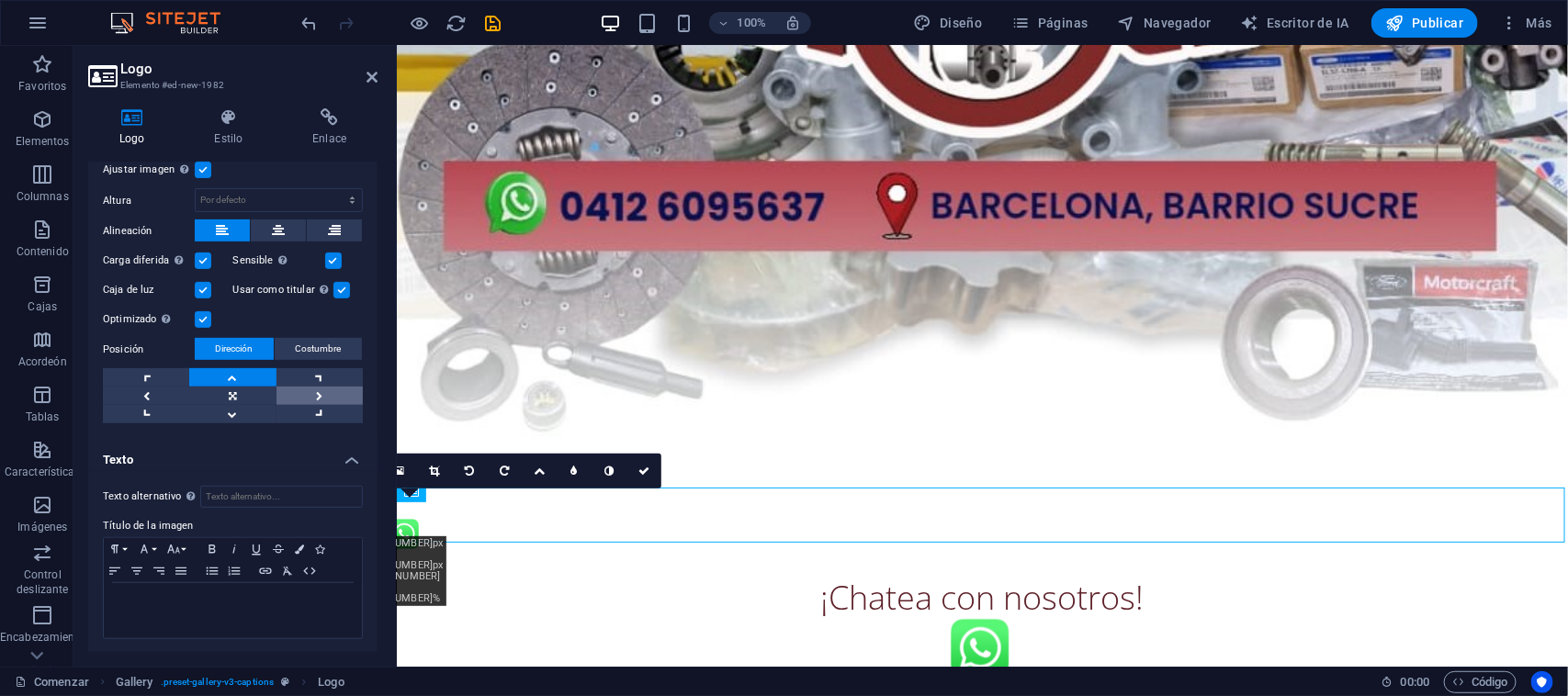click at bounding box center (320, 396) 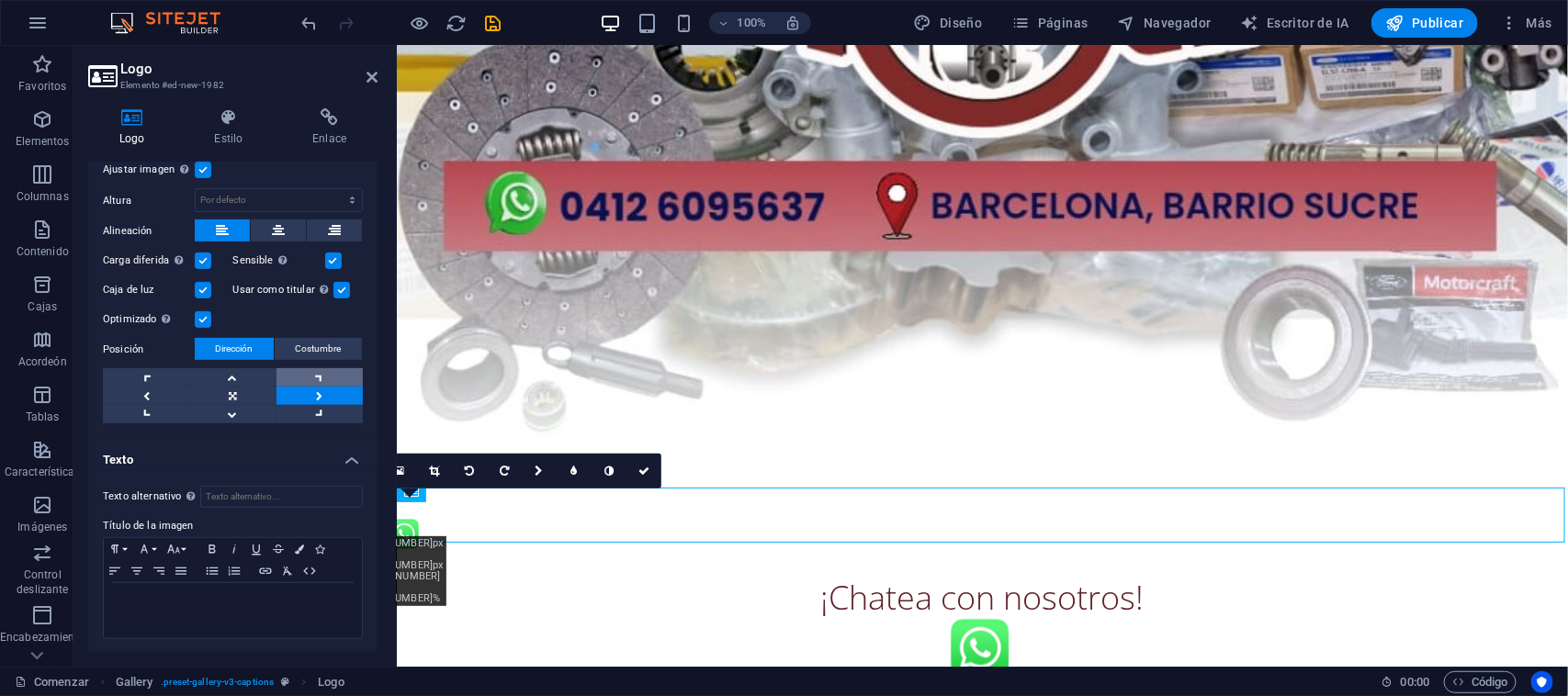 click at bounding box center [320, 377] 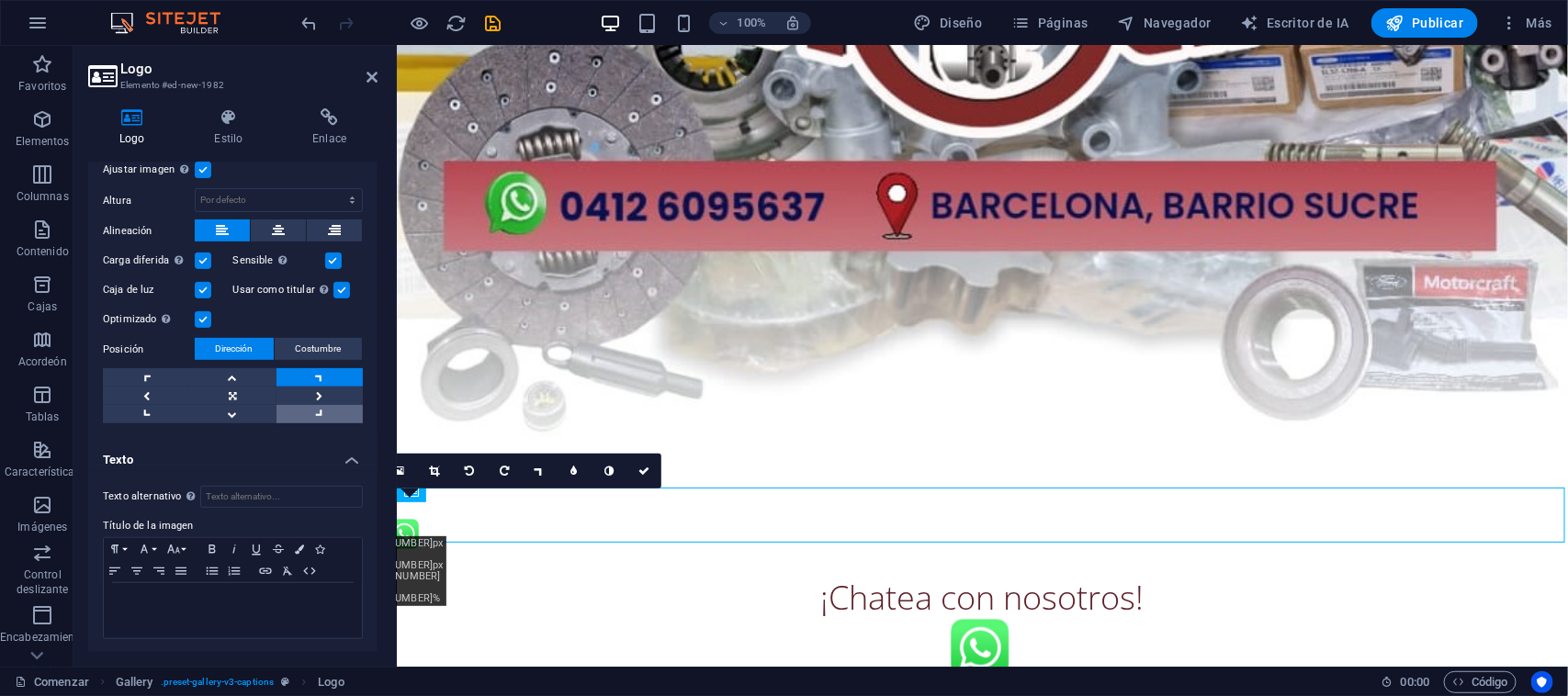 click at bounding box center [320, 414] 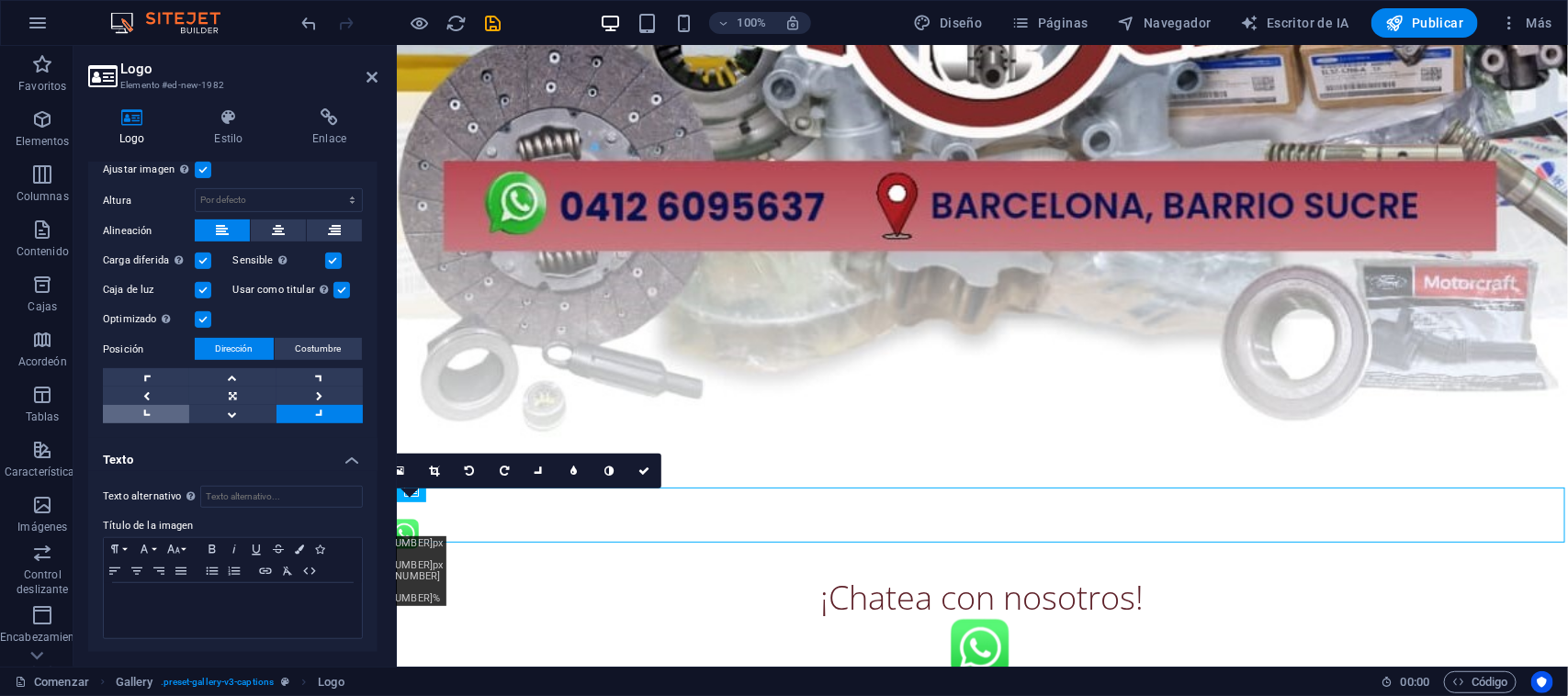 click at bounding box center [146, 414] 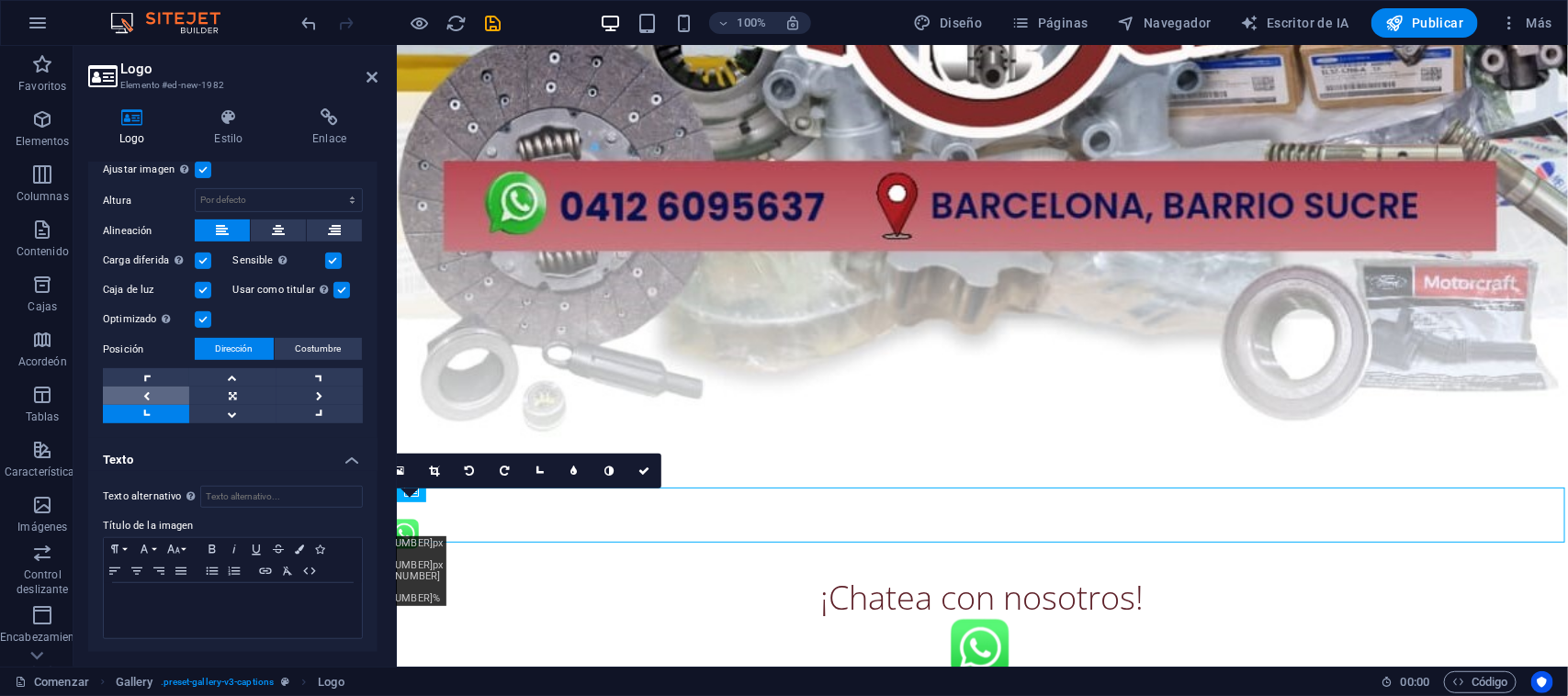 click at bounding box center (146, 396) 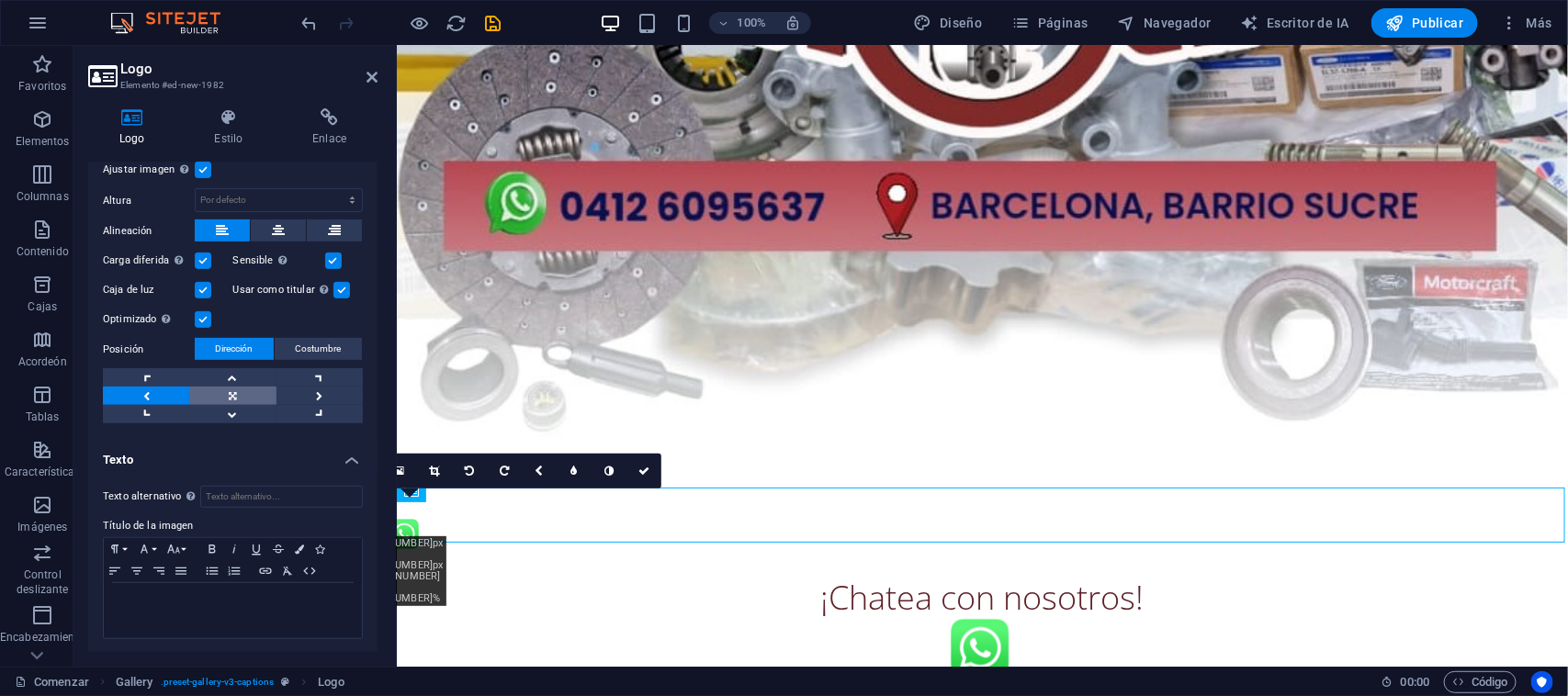click at bounding box center (232, 396) 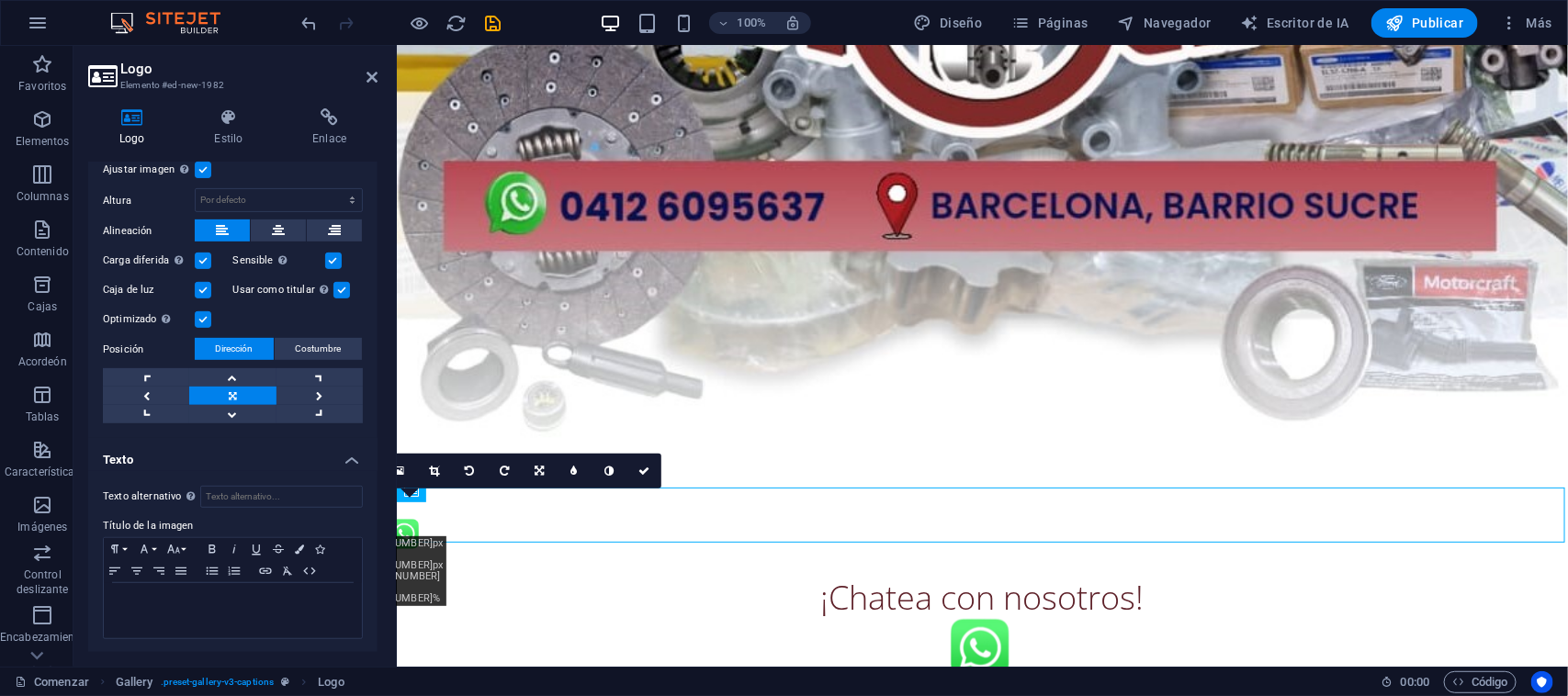 scroll, scrollTop: 92, scrollLeft: 0, axis: vertical 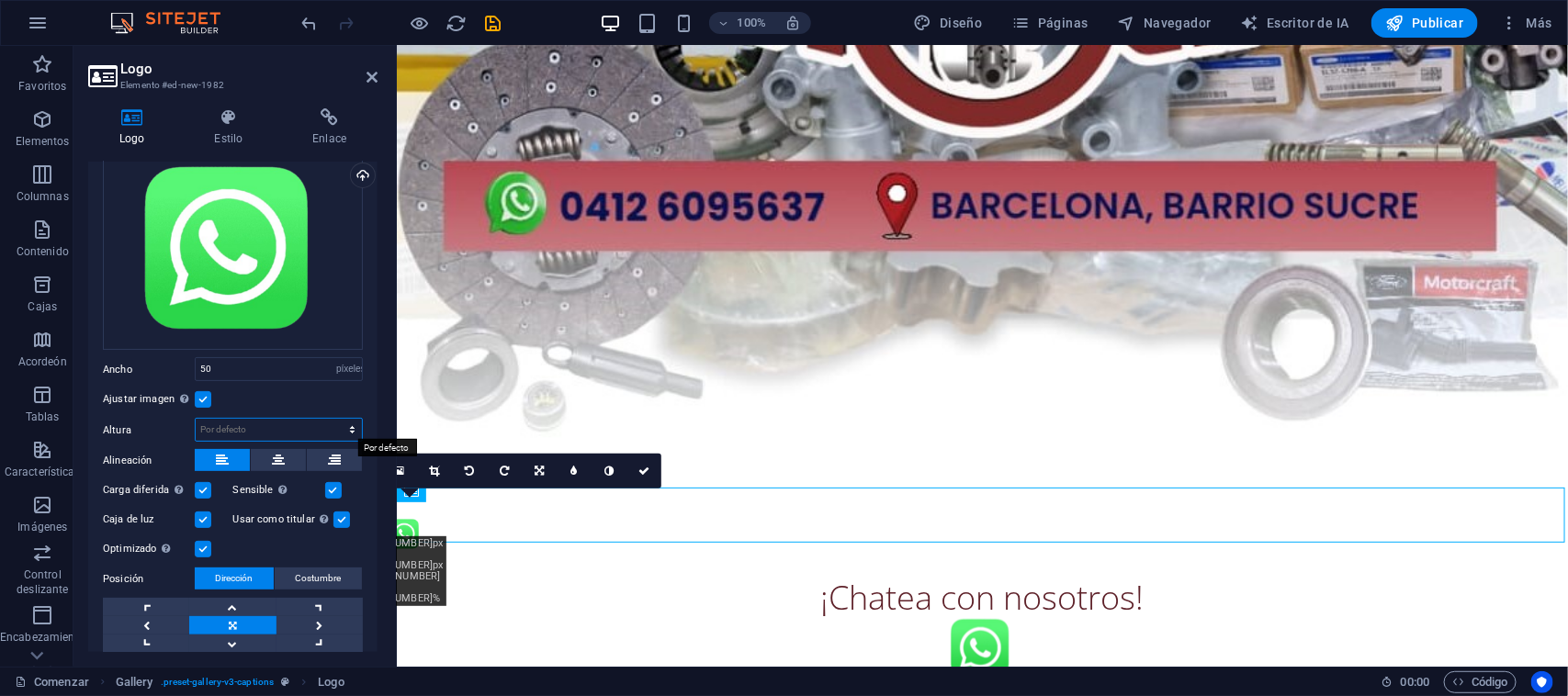 click on "Por defecto auto píxeles" at bounding box center [278, 430] 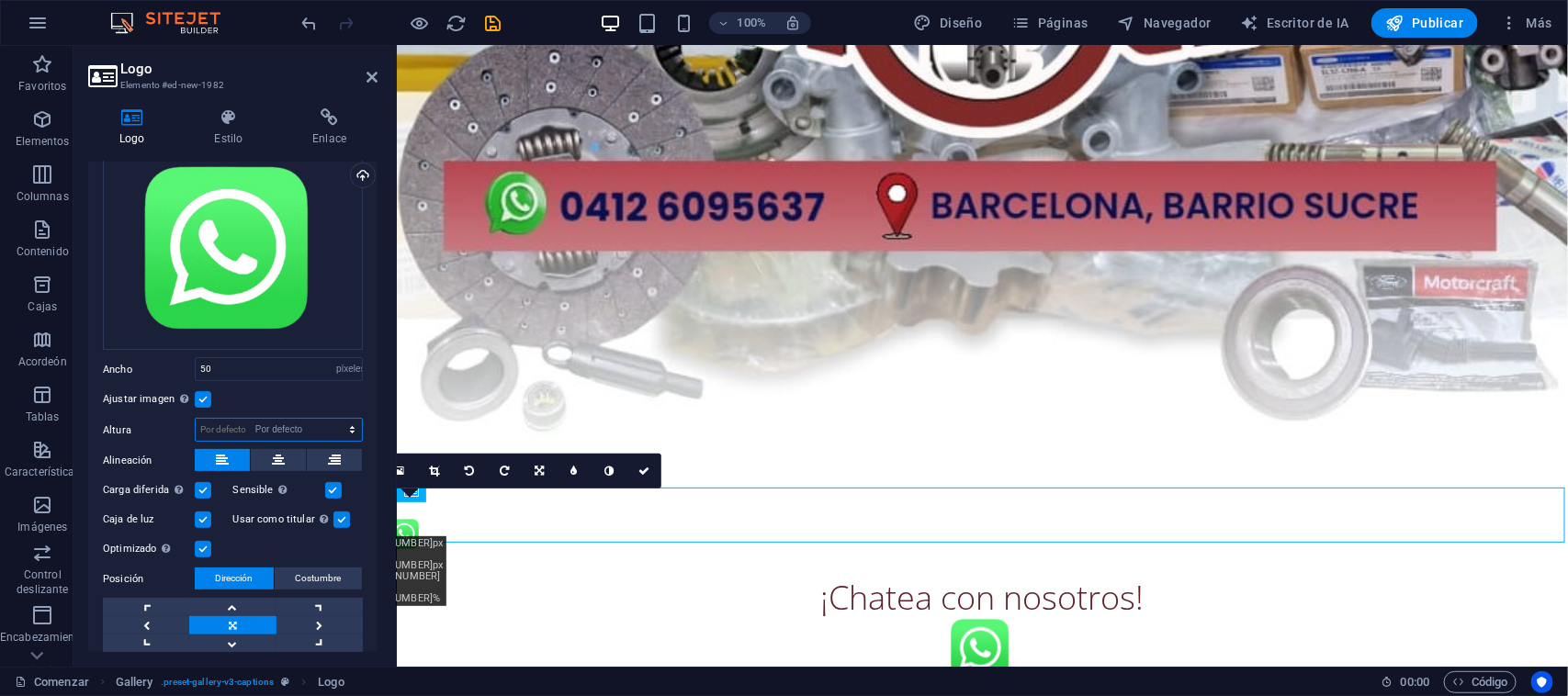 click on "Por defecto auto píxeles" at bounding box center (278, 430) 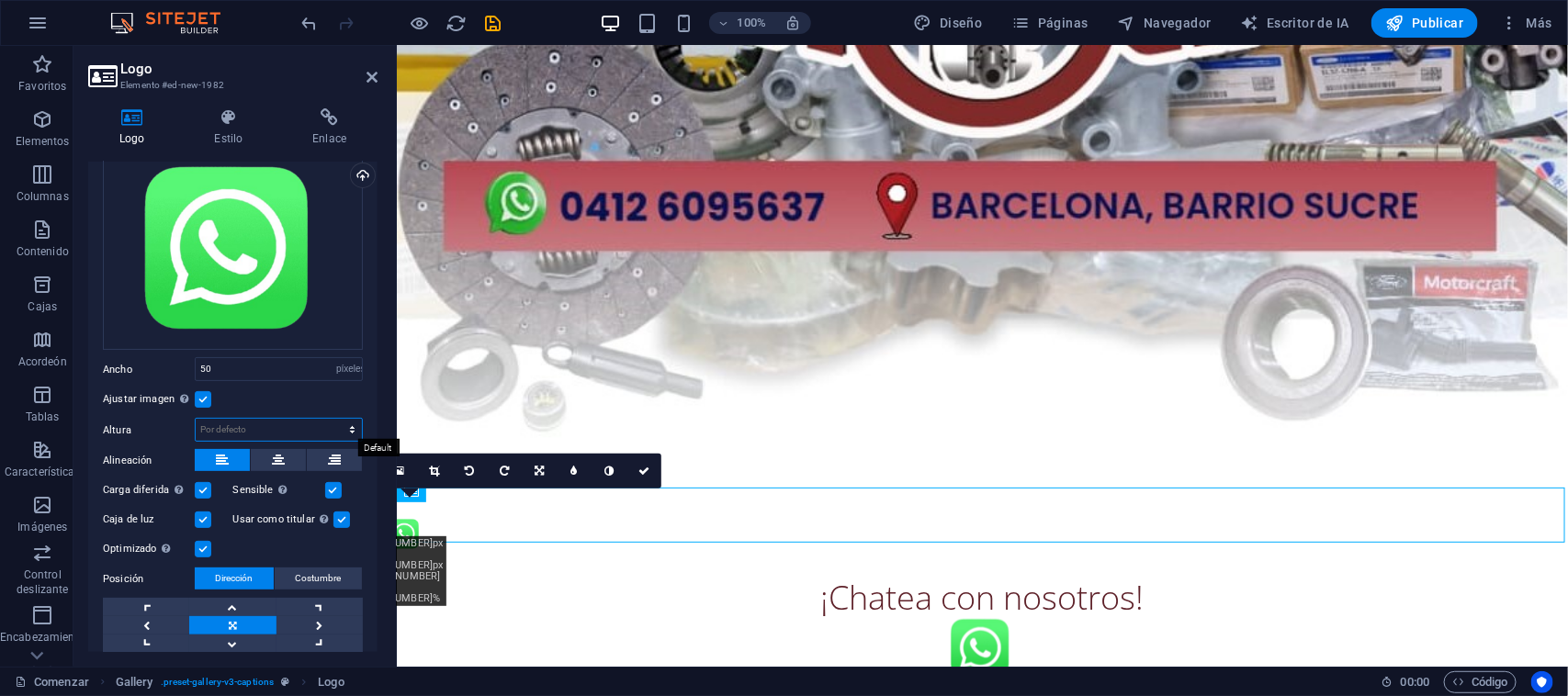 click on "Por defecto auto píxeles" at bounding box center [278, 430] 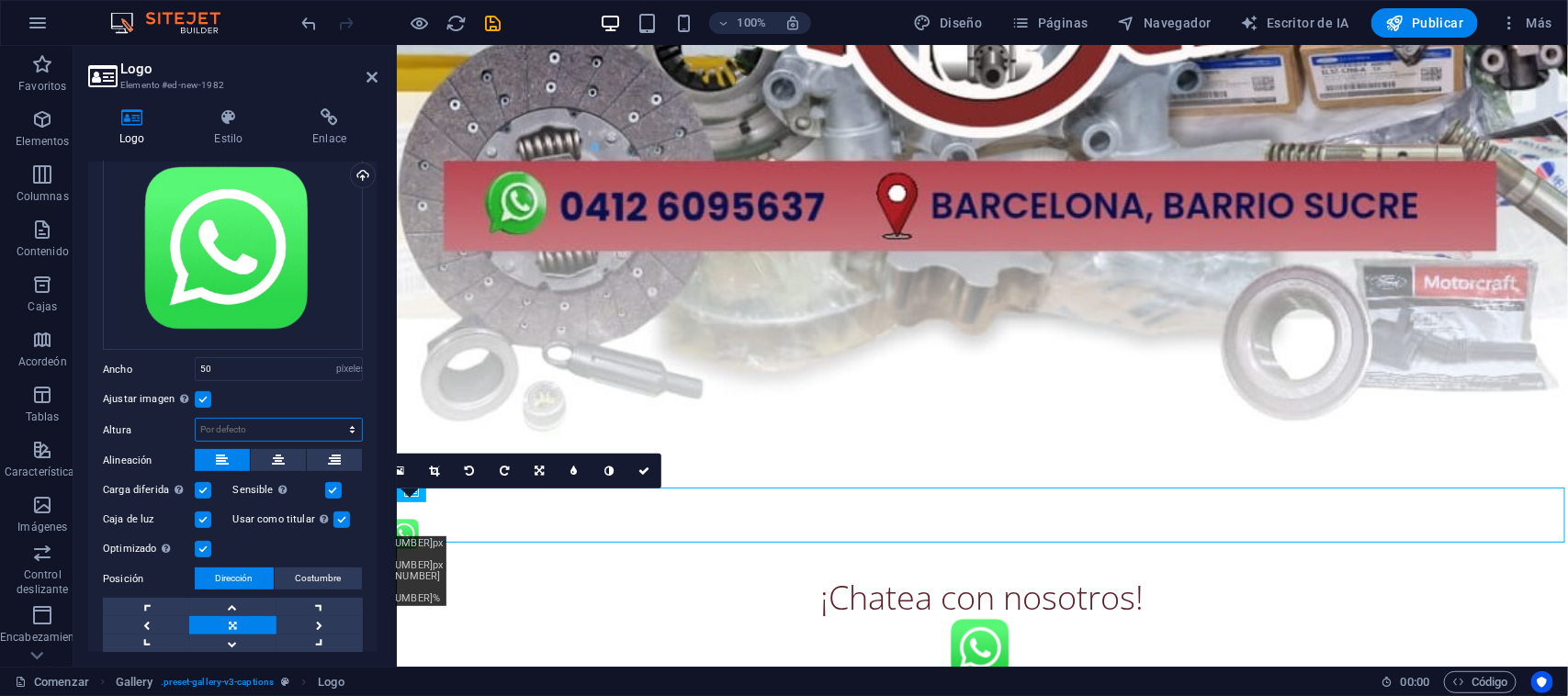 select on "px" 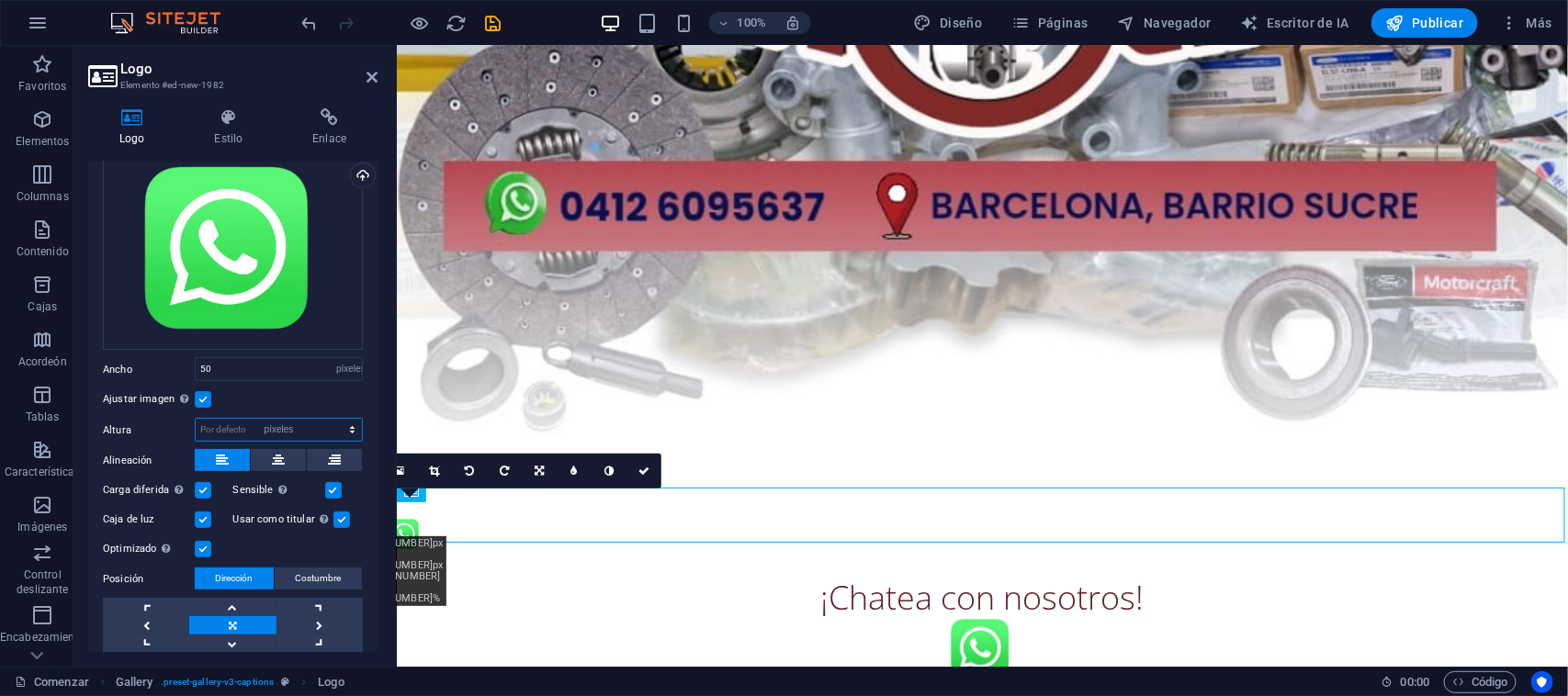 click on "Por defecto auto píxeles" at bounding box center [278, 430] 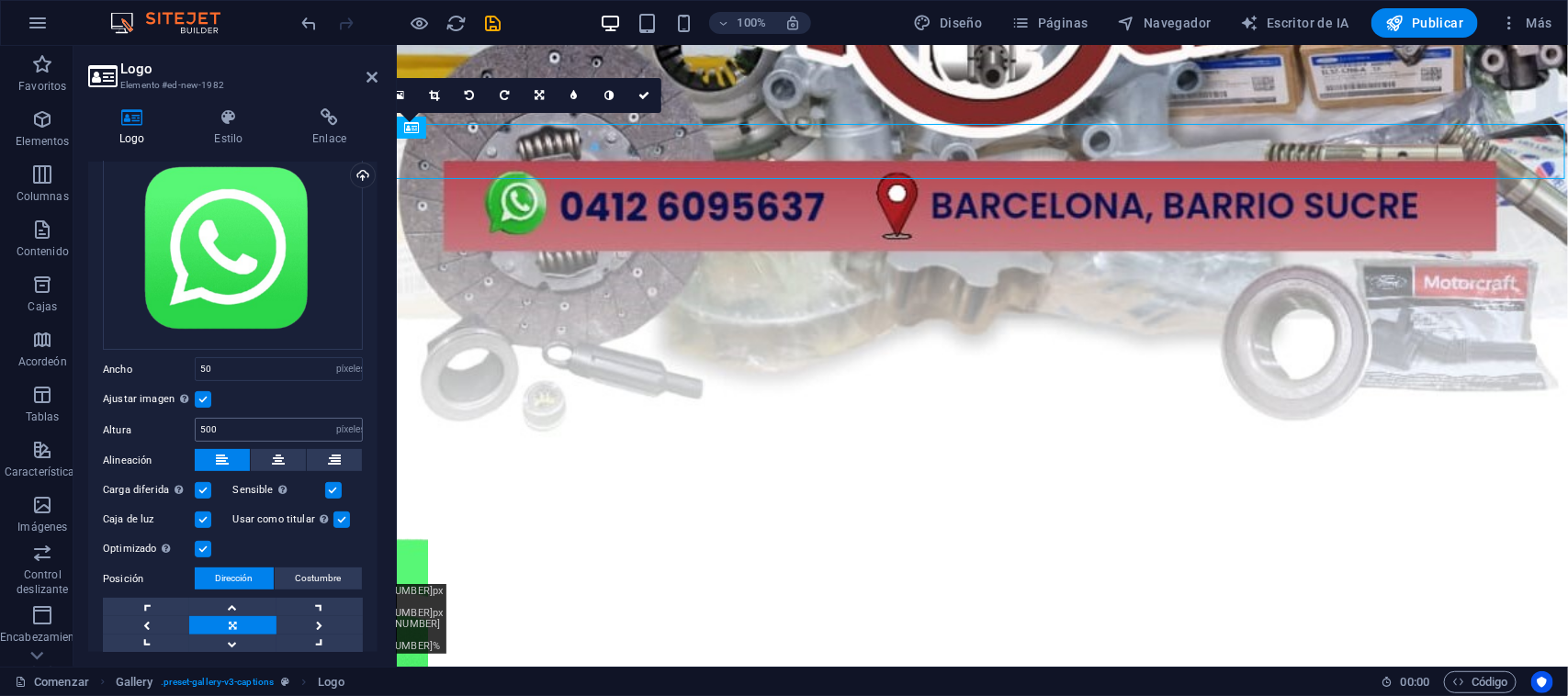 scroll, scrollTop: 1021, scrollLeft: 0, axis: vertical 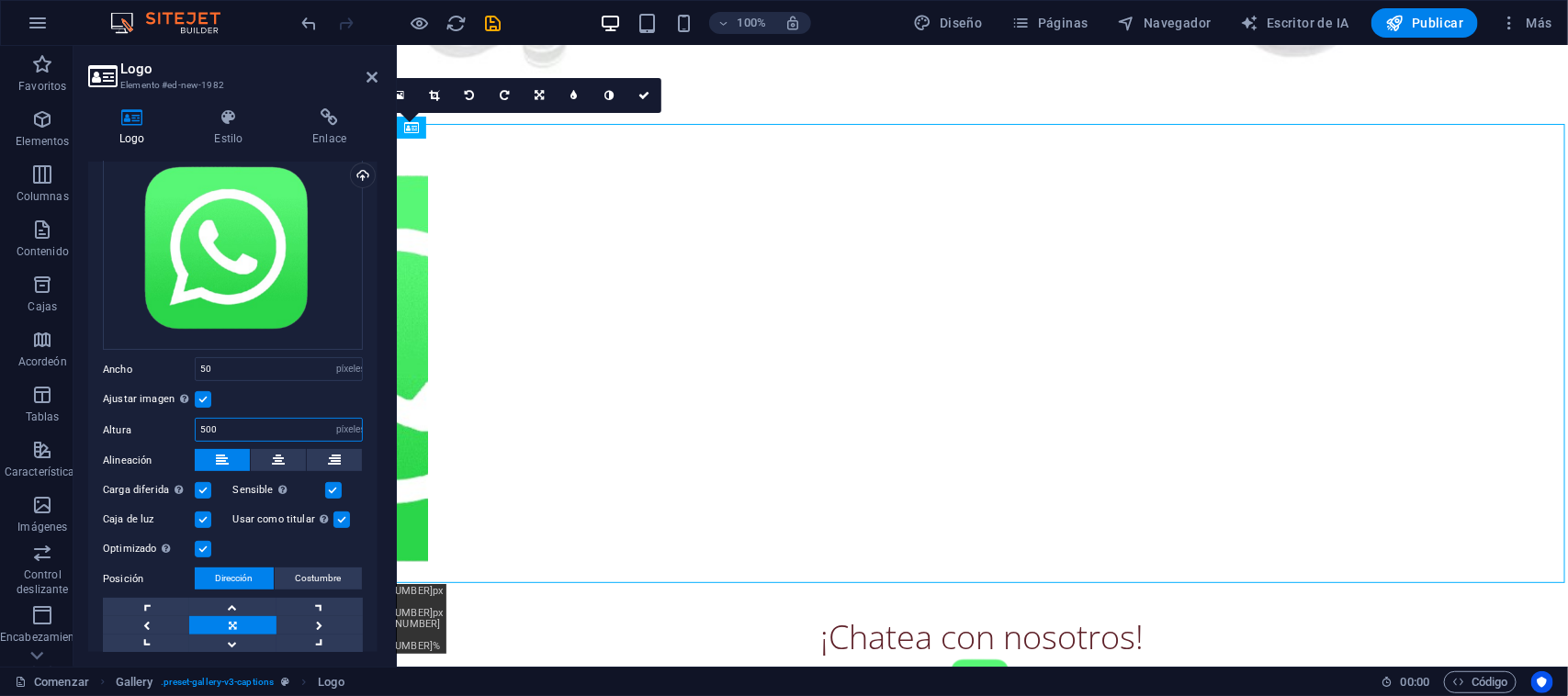 click on "500" at bounding box center (278, 430) 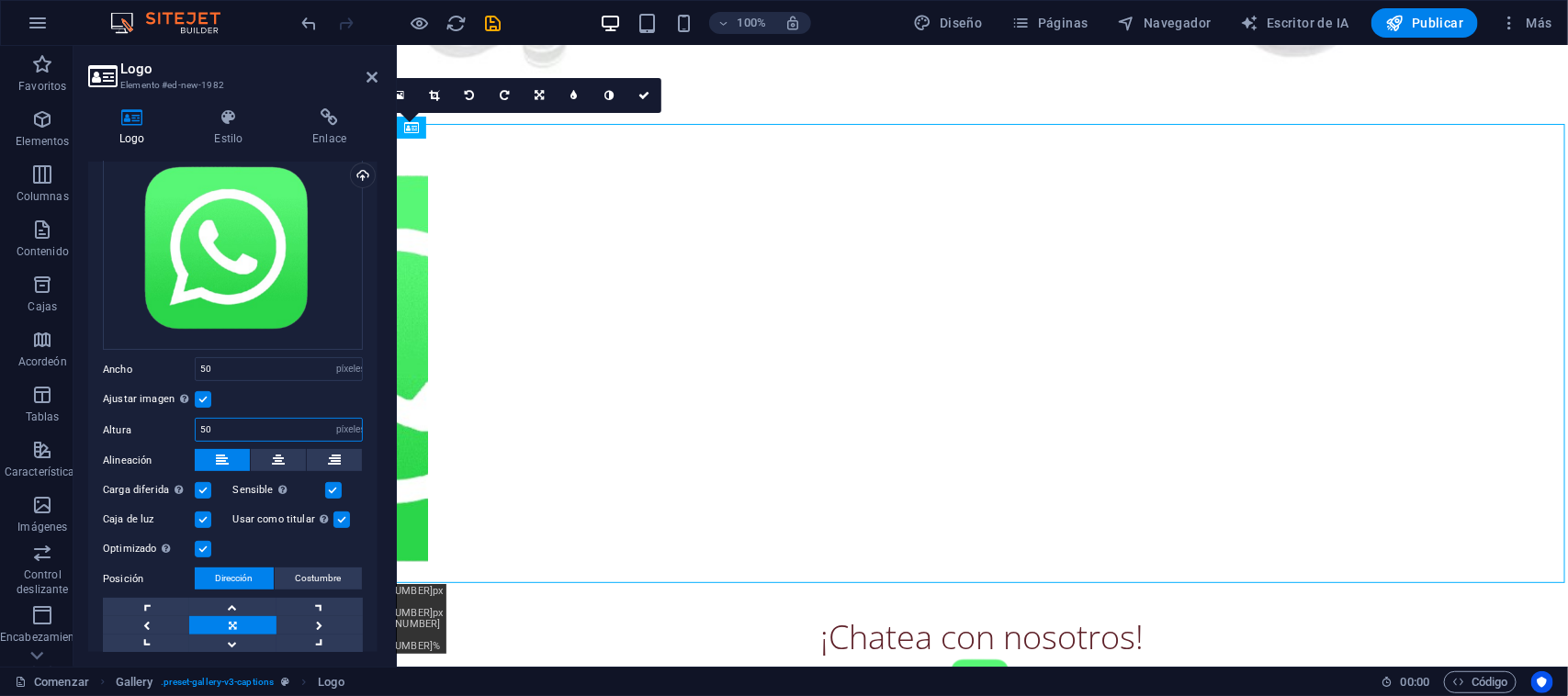 type on "5" 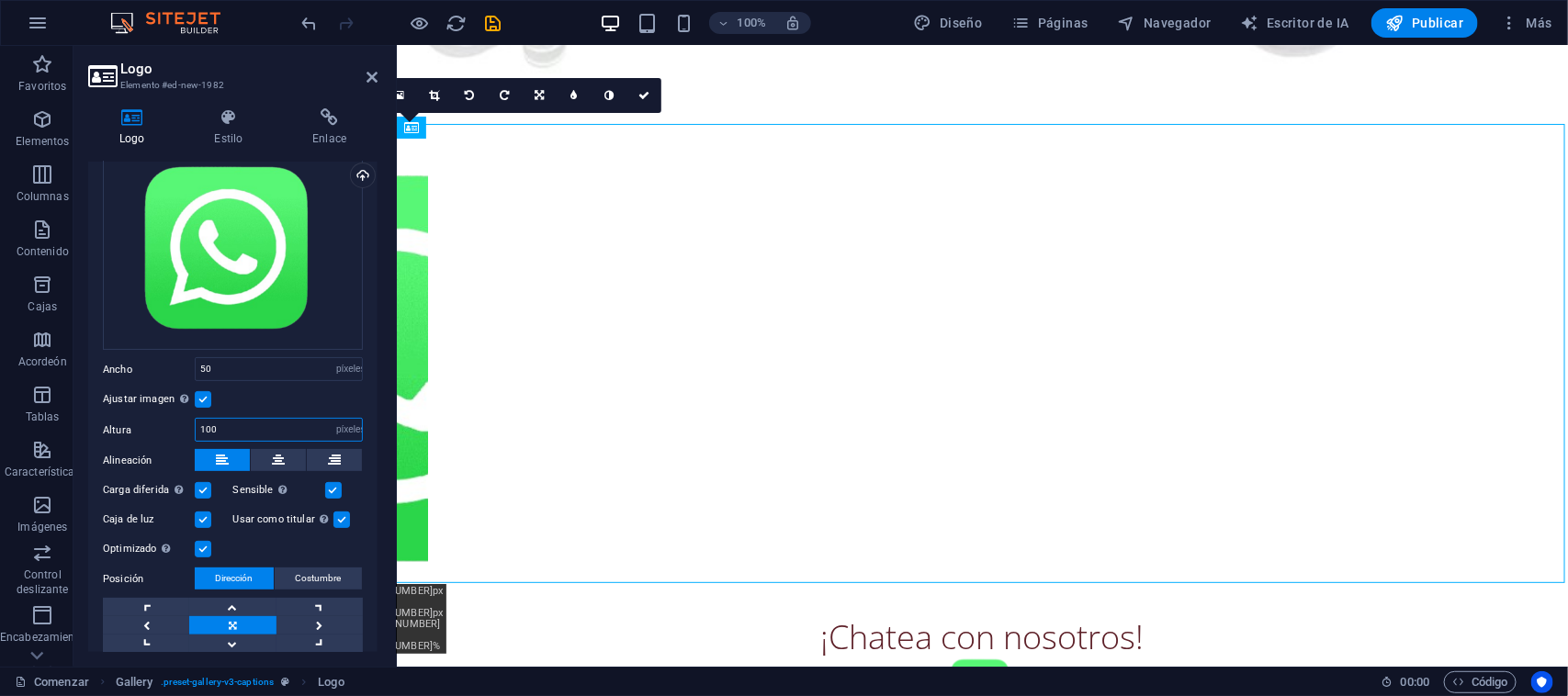 type on "100" 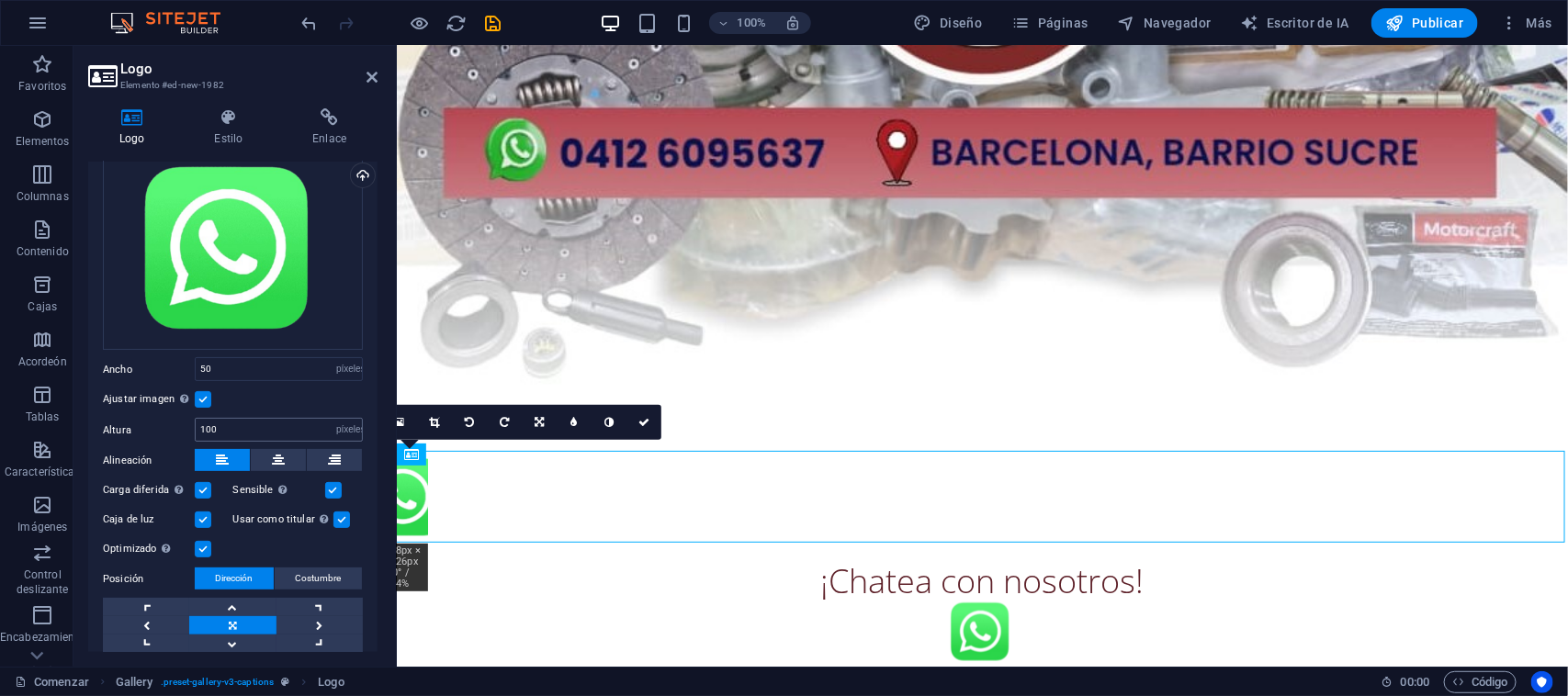 scroll, scrollTop: 694, scrollLeft: 0, axis: vertical 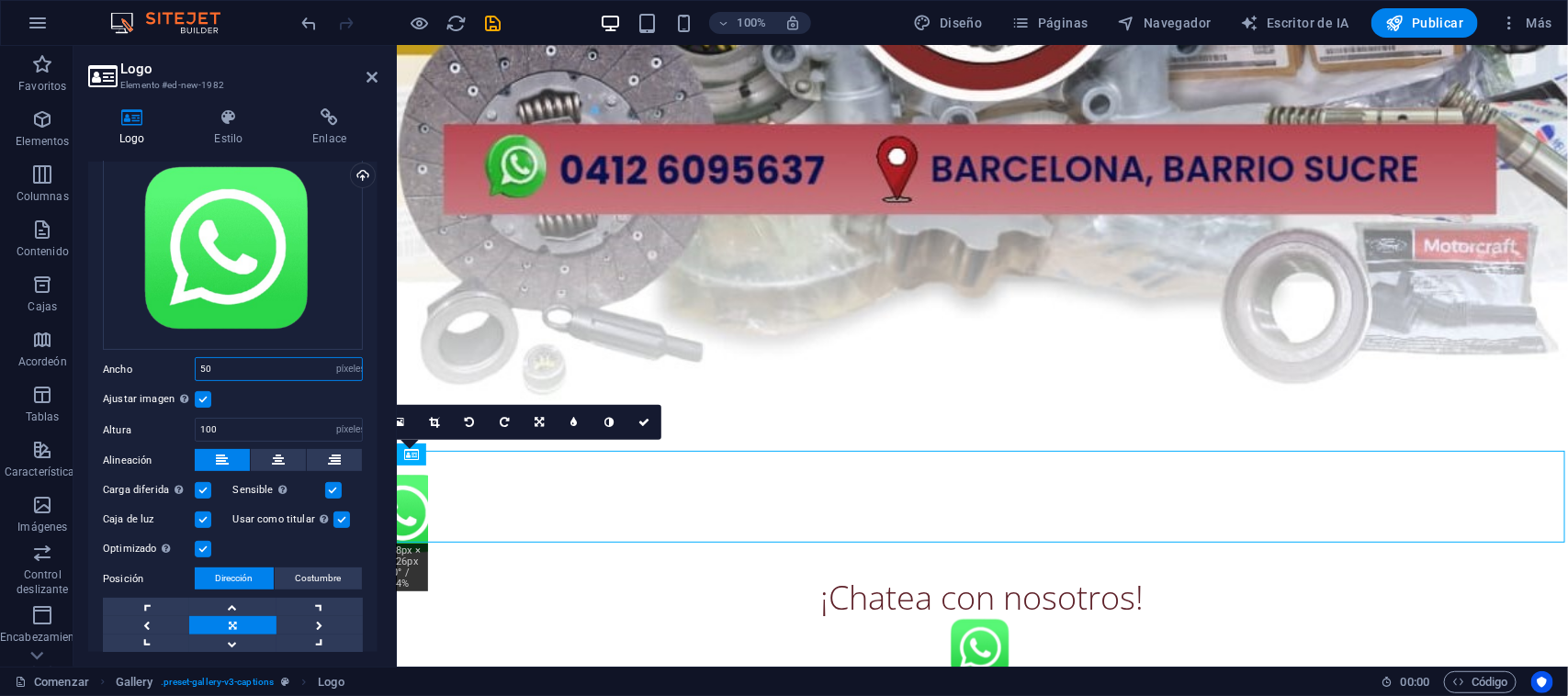 click on "50" at bounding box center [278, 369] 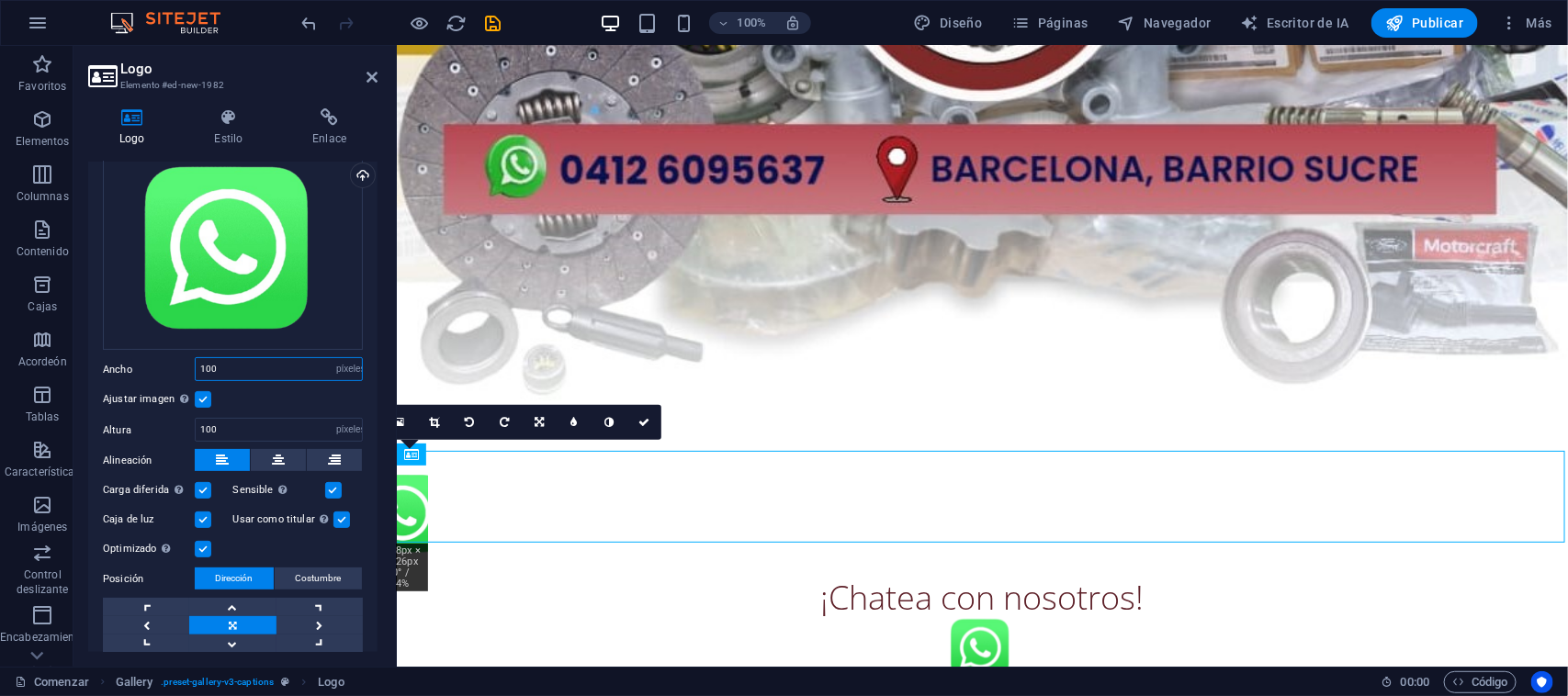 type on "100" 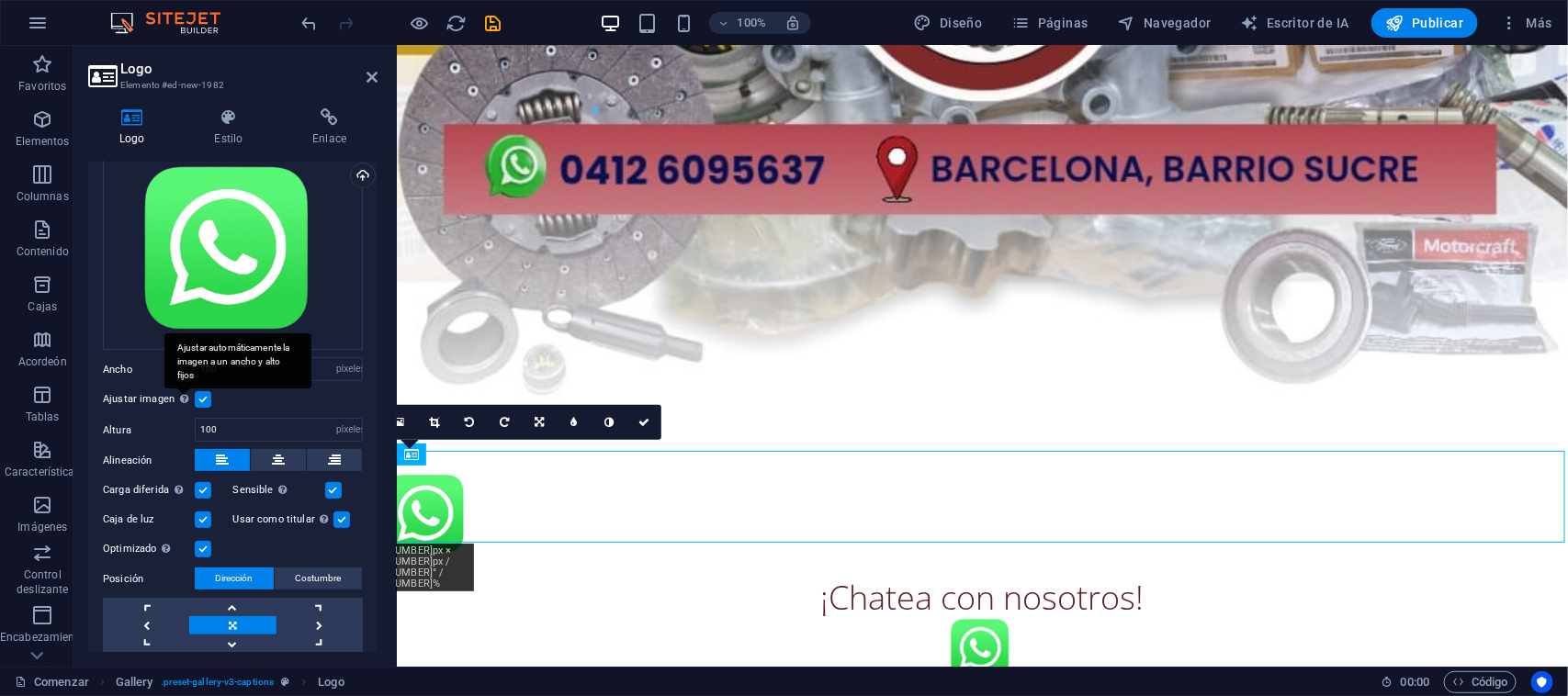 scroll, scrollTop: 0, scrollLeft: 0, axis: both 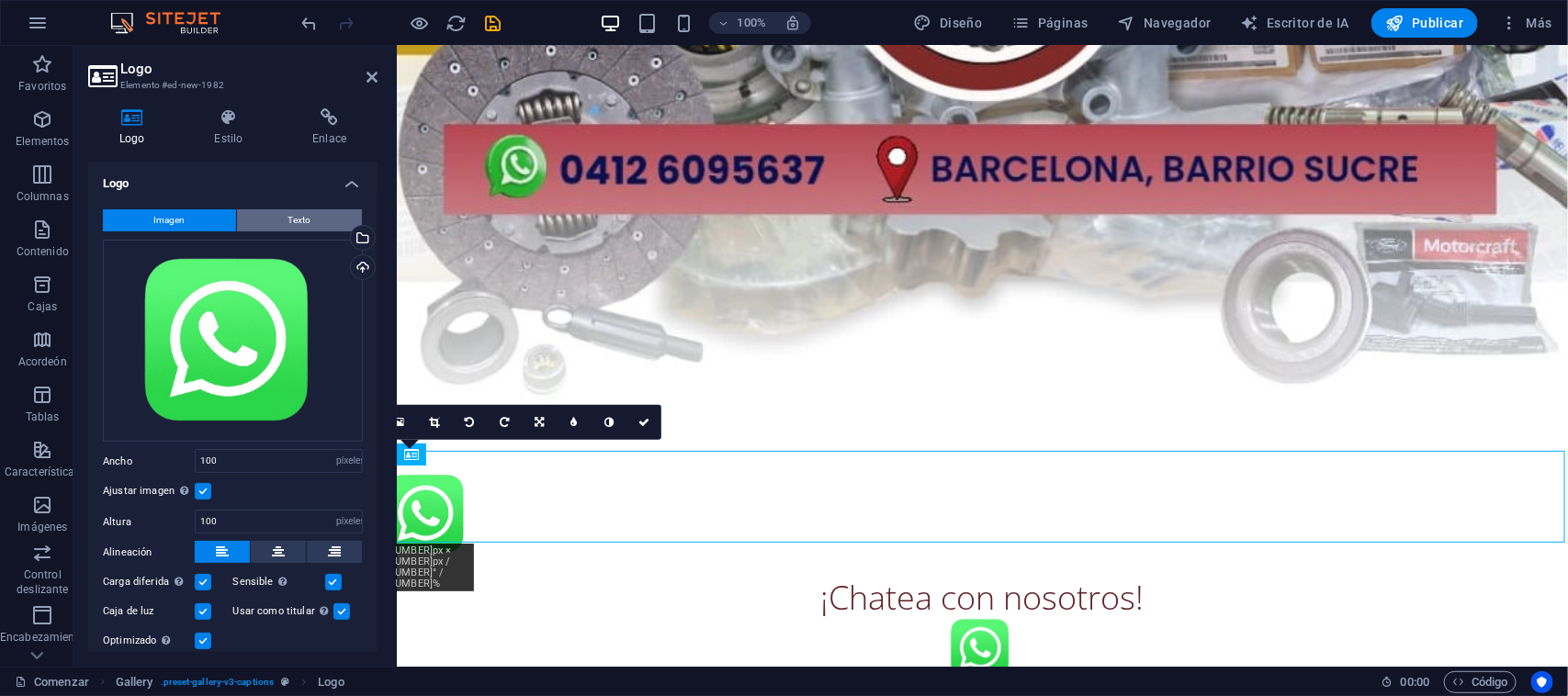 click on "Texto" at bounding box center [299, 220] 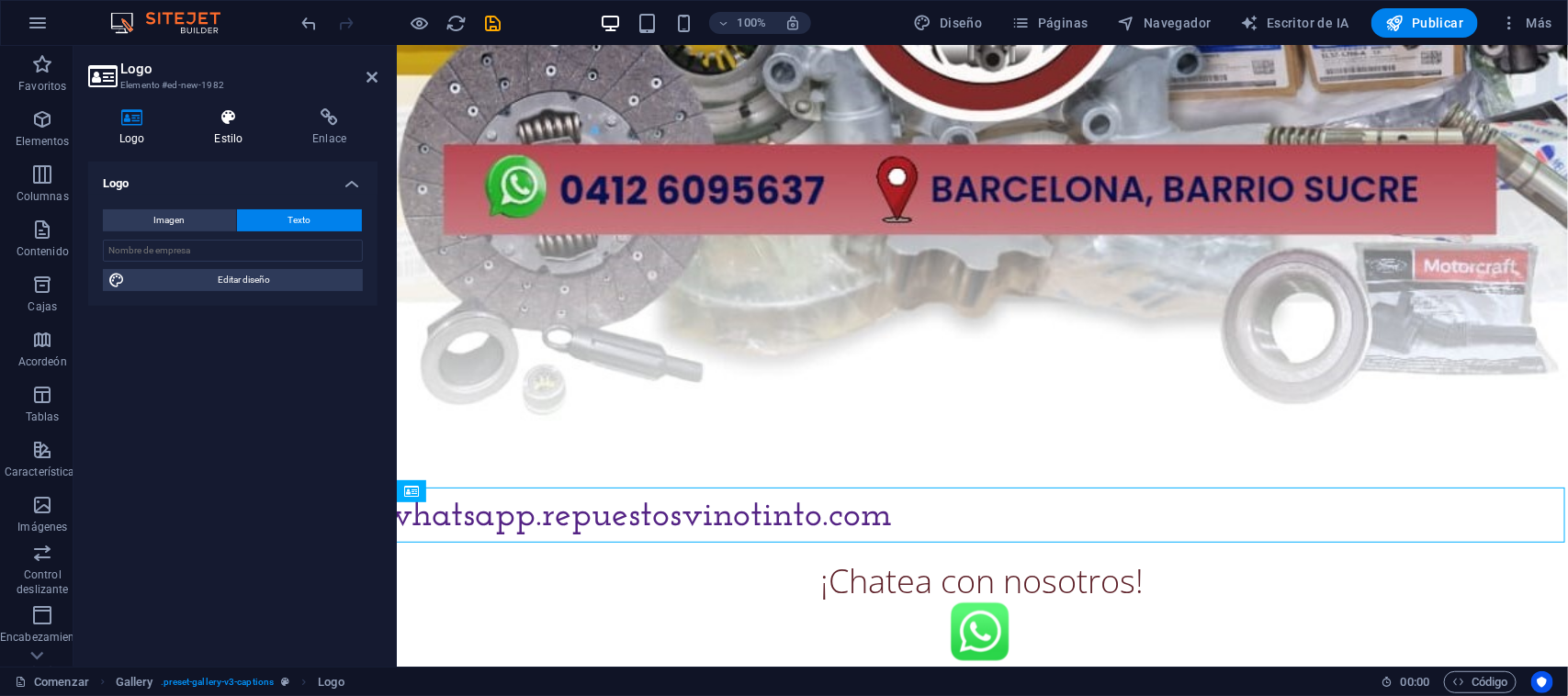 scroll, scrollTop: 657, scrollLeft: 0, axis: vertical 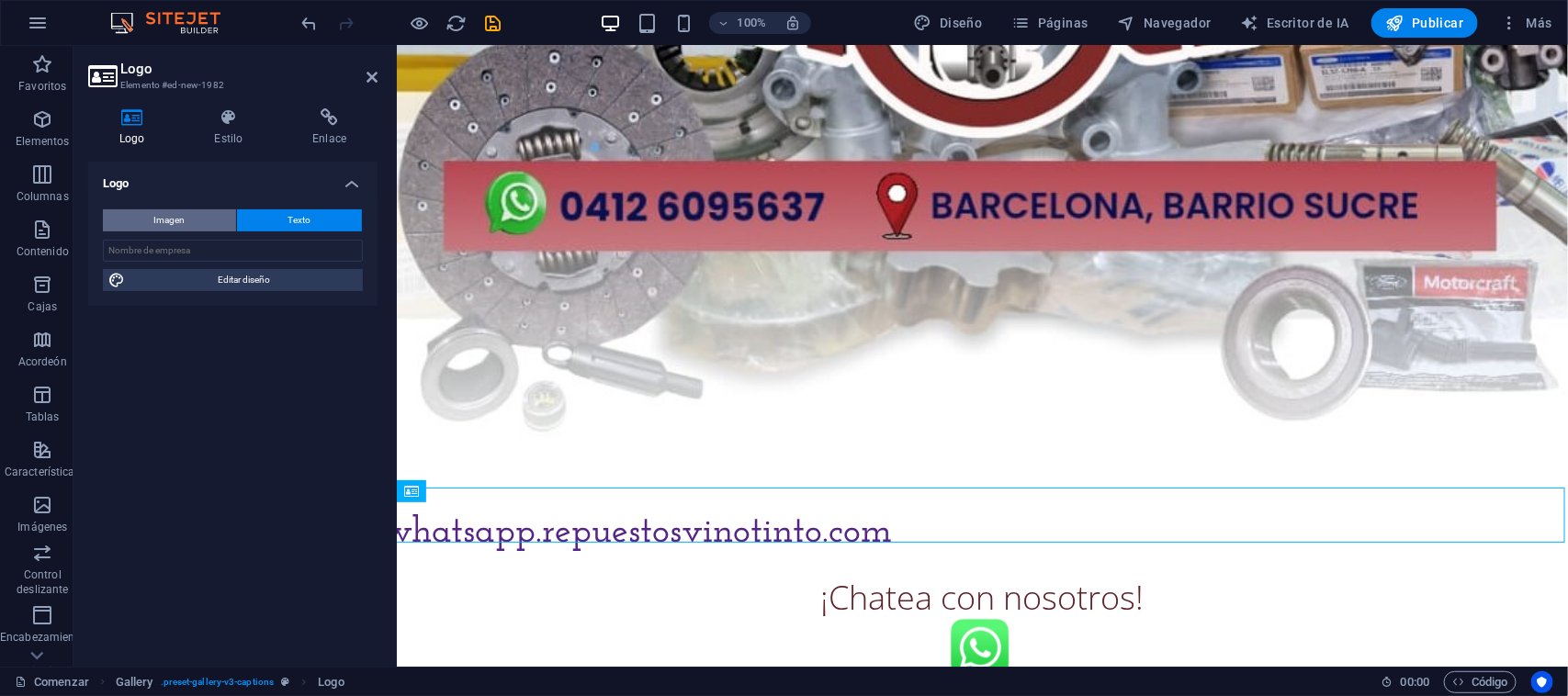 click on "Imagen" at bounding box center (169, 220) 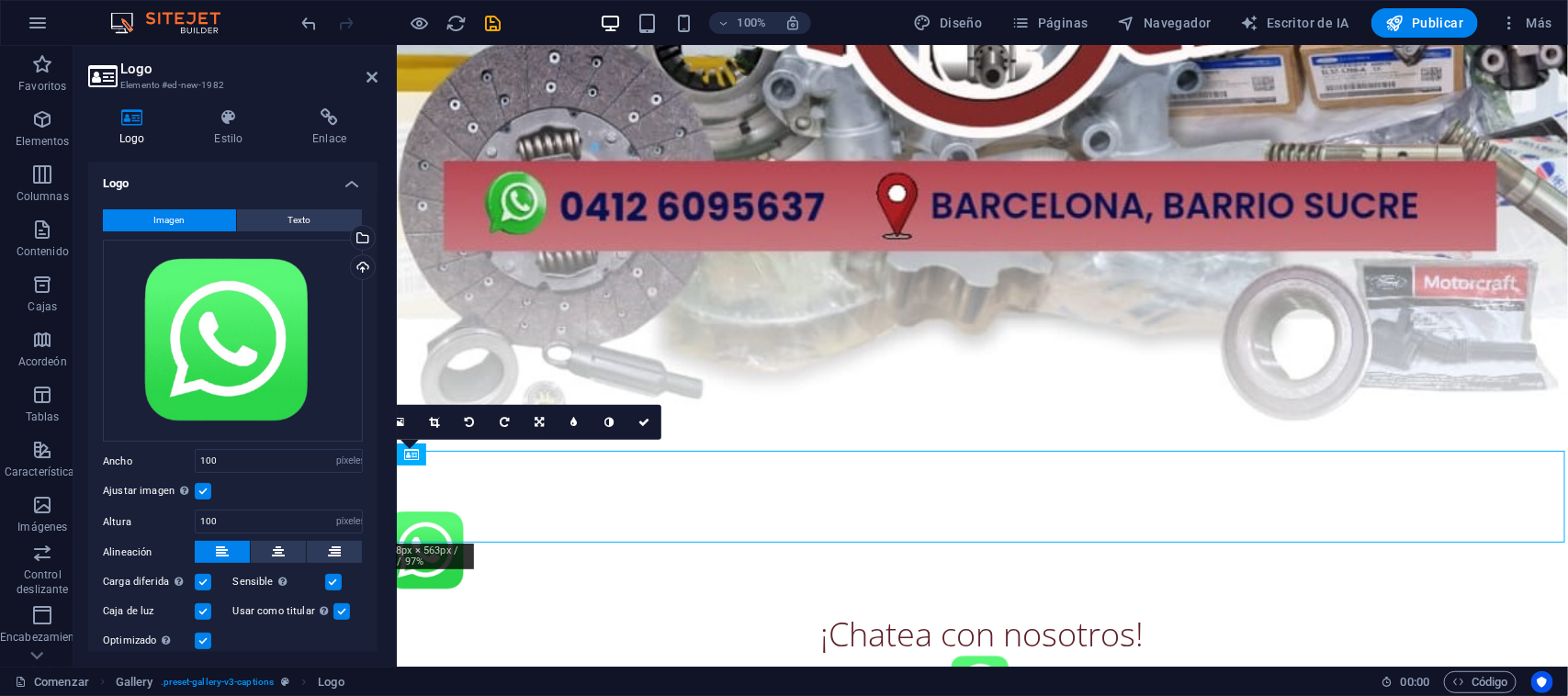 click on "Logo Estilo Enlace Logo Imagen Texto Arrastre los archivos aquí, haga clic para elegir archivos o  seleccione archivos de Archivos o de nuestras fotos y videos de archivo gratuitos Seleccione archivos del administrador de archivos, fotos de archivo o cargue archivo(s) Subir Ancho 100 Por defecto auto píxeles movimiento rápido del ojo % ellos vh Volkswagen Ajustar imagen Ajustar automáticamente la imagen a un ancho y alto fijos Altura 100 Por defecto auto píxeles Alineación Carga diferida Cargar imágenes después de que se cargue la página mejora la velocidad de la página. Sensible Cargue automáticamente imágenes de retina y tamaños optimizados para teléfonos inteligentes. Caja de luz Usar como titular La imagen se envolverá en una etiqueta de encabezado H1. Útil para dar al texto alternativo el mismo peso que un encabezado H1, por ejemplo, para el logotipo. Si no está seguro, deje esta opción sin marcar. Optimizado Las imágenes se comprimen para mejorar la velocidad de la página. Posición" at bounding box center (232, 380) 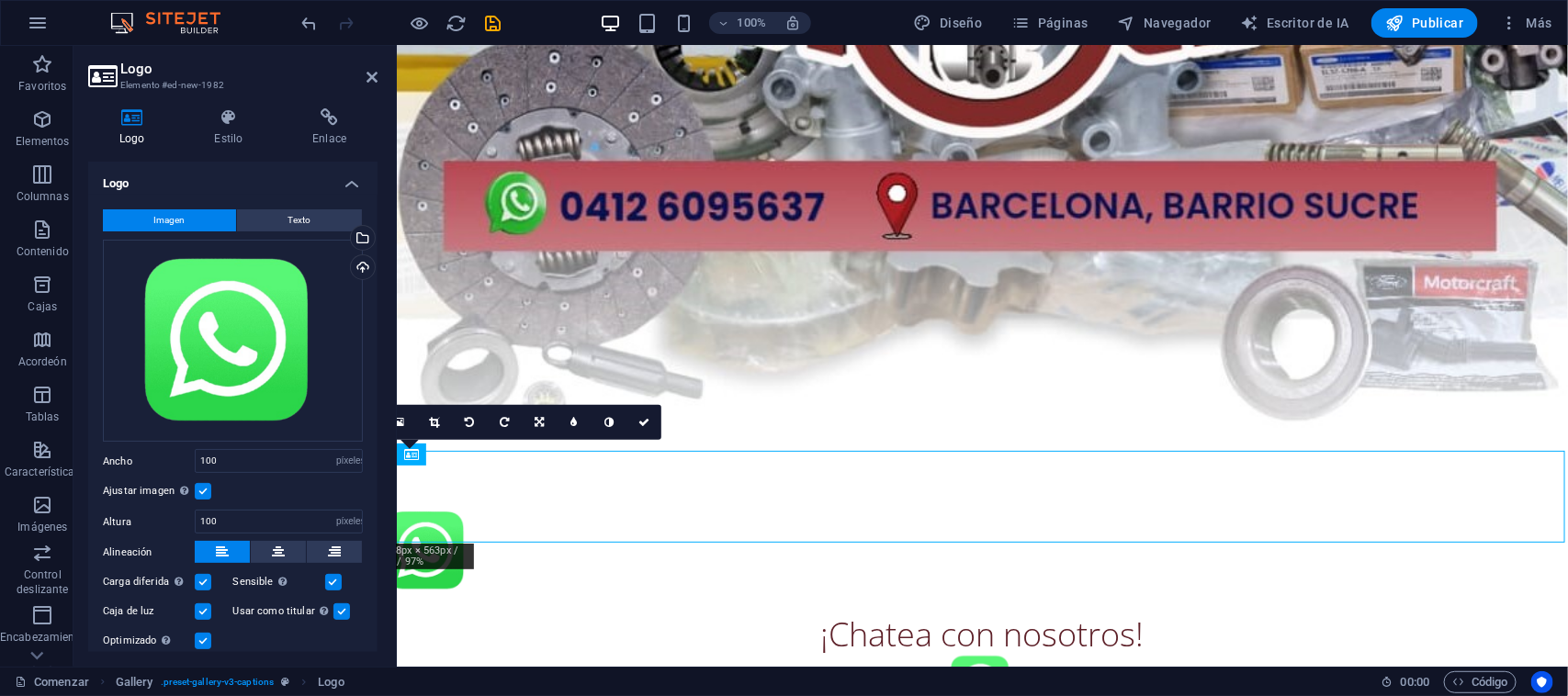 scroll, scrollTop: 694, scrollLeft: 0, axis: vertical 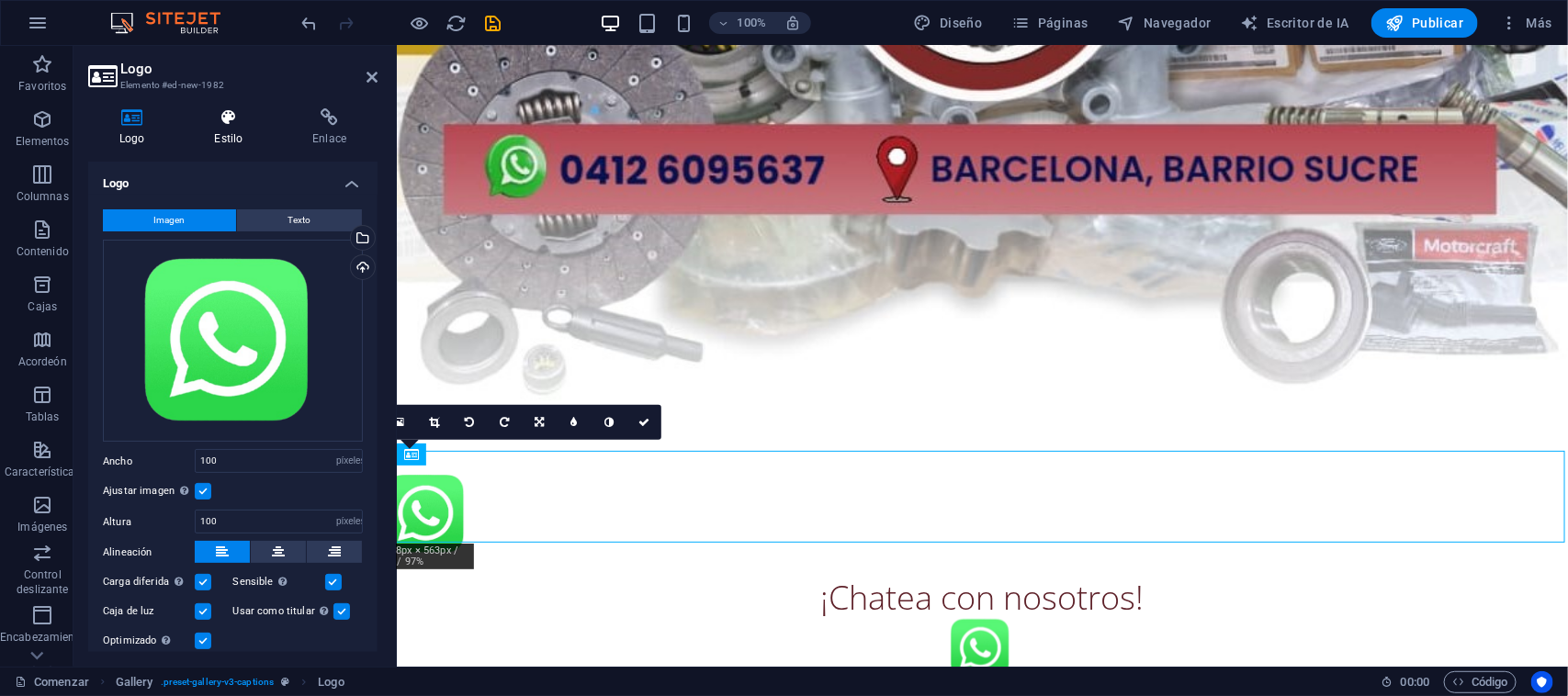 click at bounding box center (228, 118) 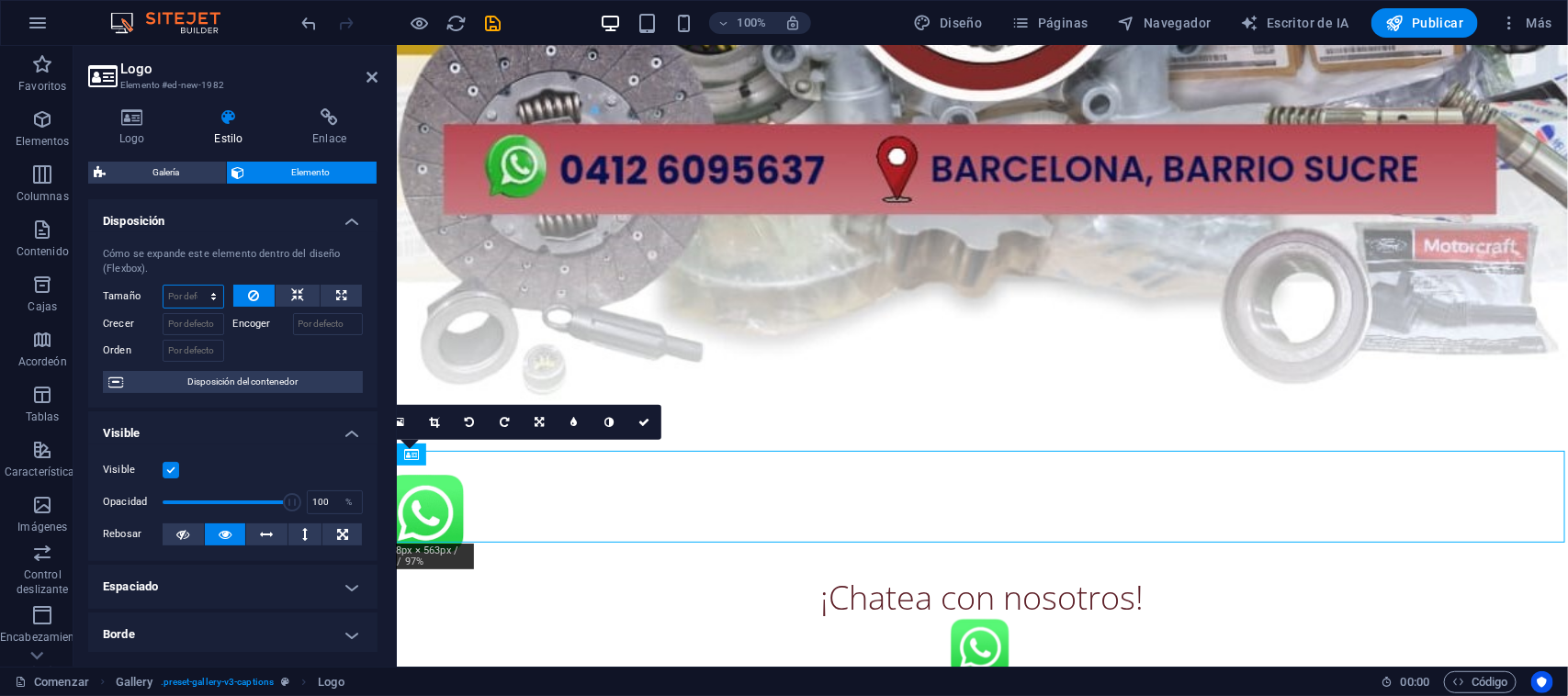 click on "Por defecto auto píxeles % 1/1 1/2 1/3 1/4 1/5 1/6 1/7 1/8 1/9 1/10" at bounding box center (193, 297) 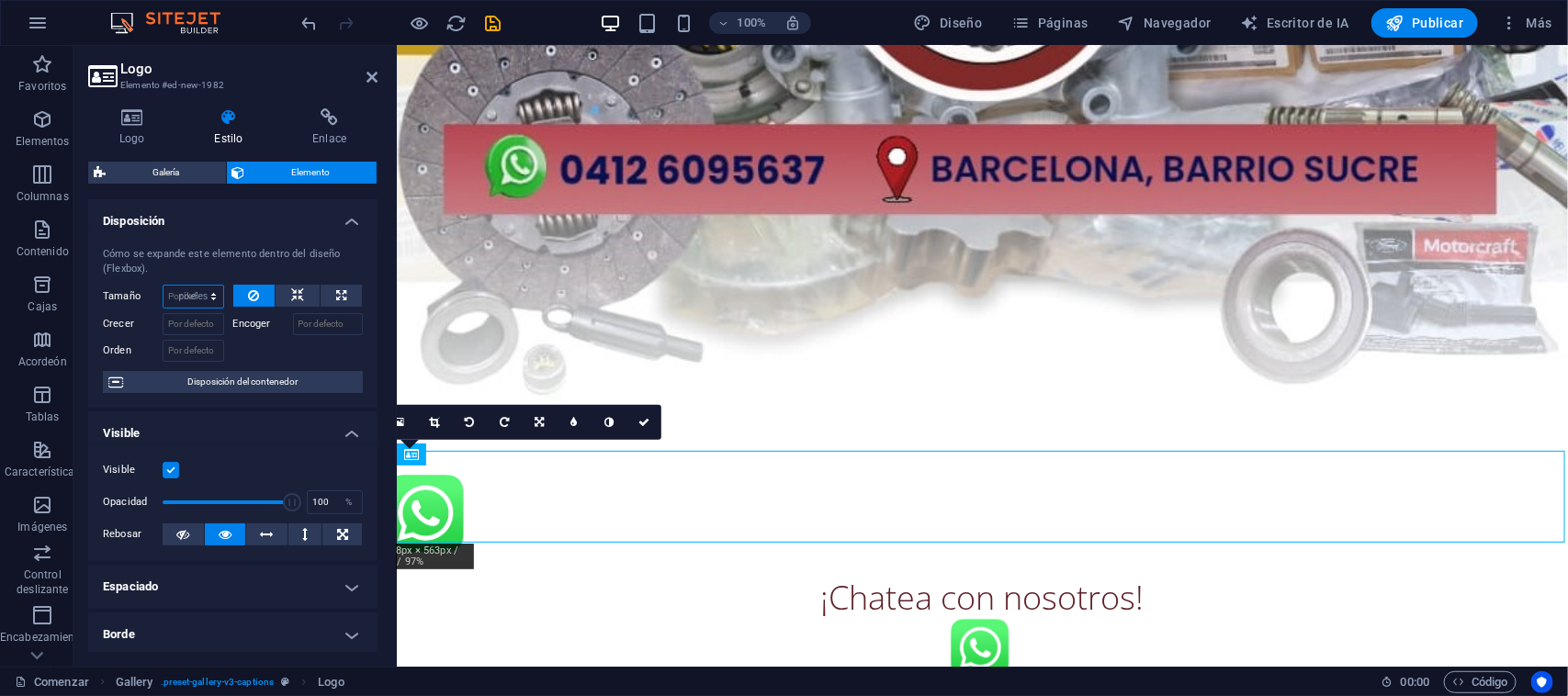 click on "Por defecto auto píxeles % 1/1 1/2 1/3 1/4 1/5 1/6 1/7 1/8 1/9 1/10" at bounding box center (193, 297) 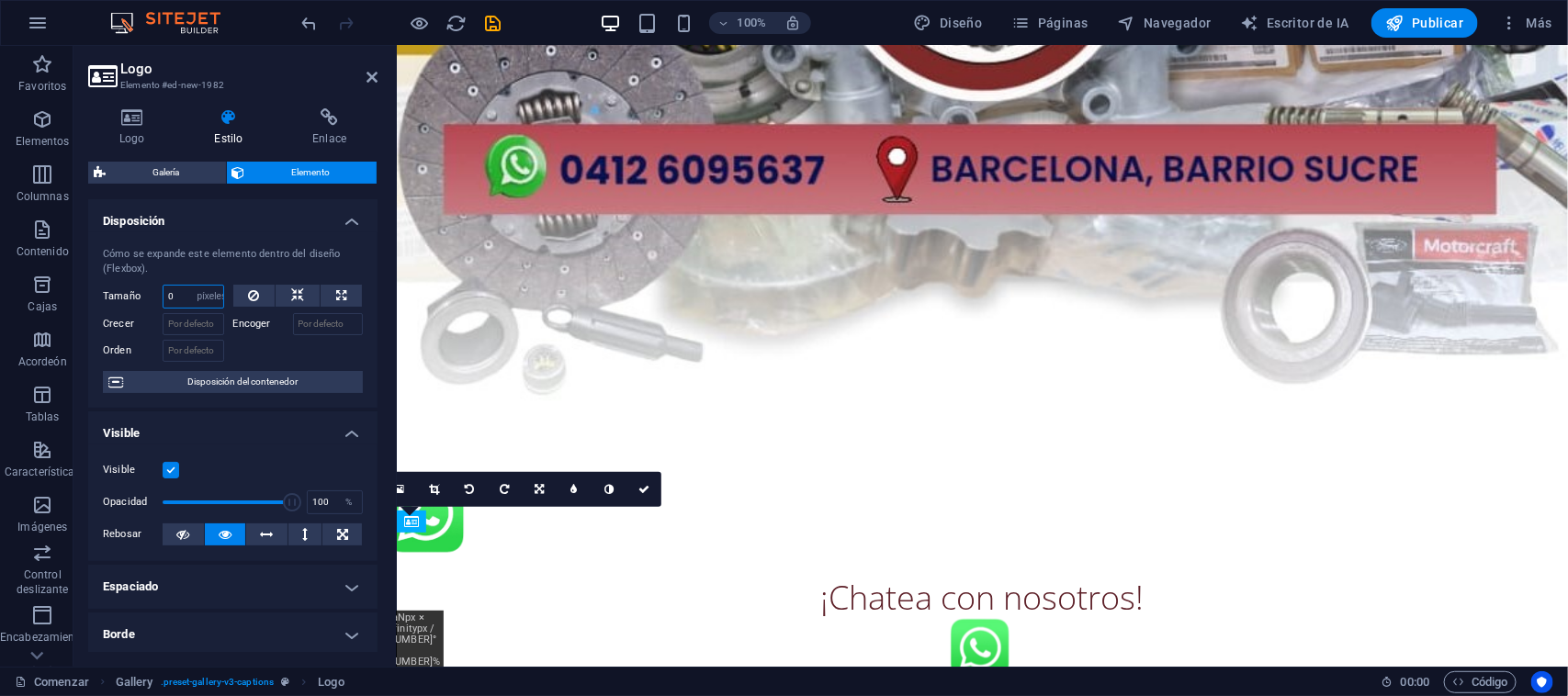 scroll, scrollTop: 627, scrollLeft: 0, axis: vertical 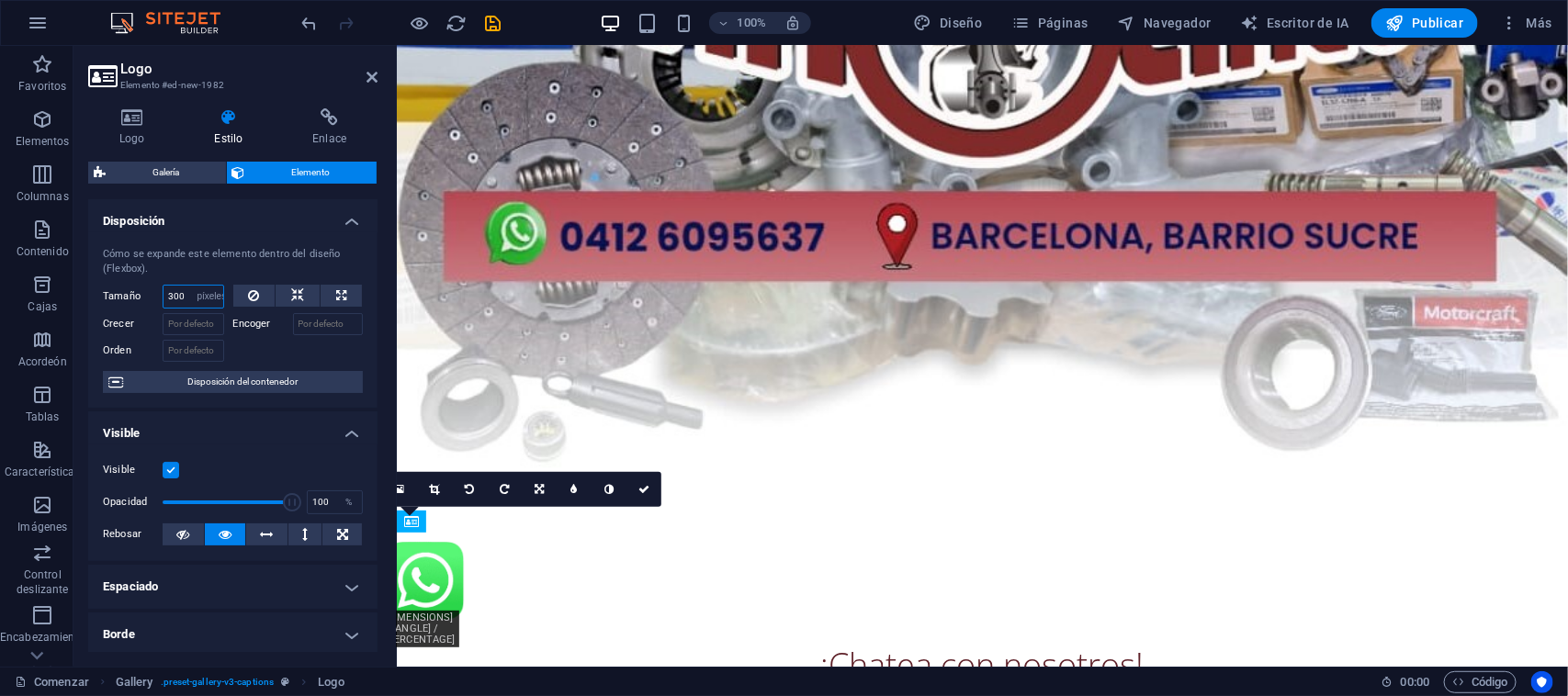 type on "300" 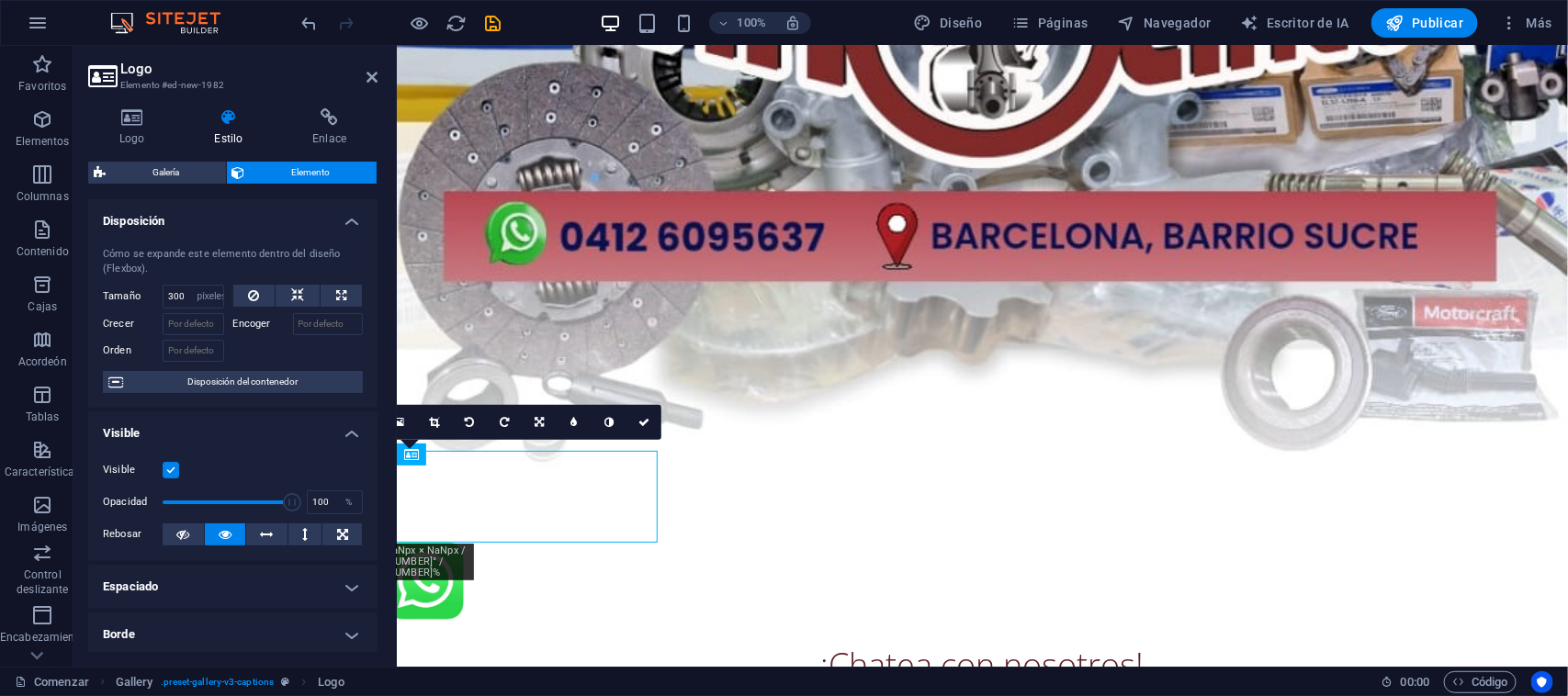 scroll, scrollTop: 694, scrollLeft: 0, axis: vertical 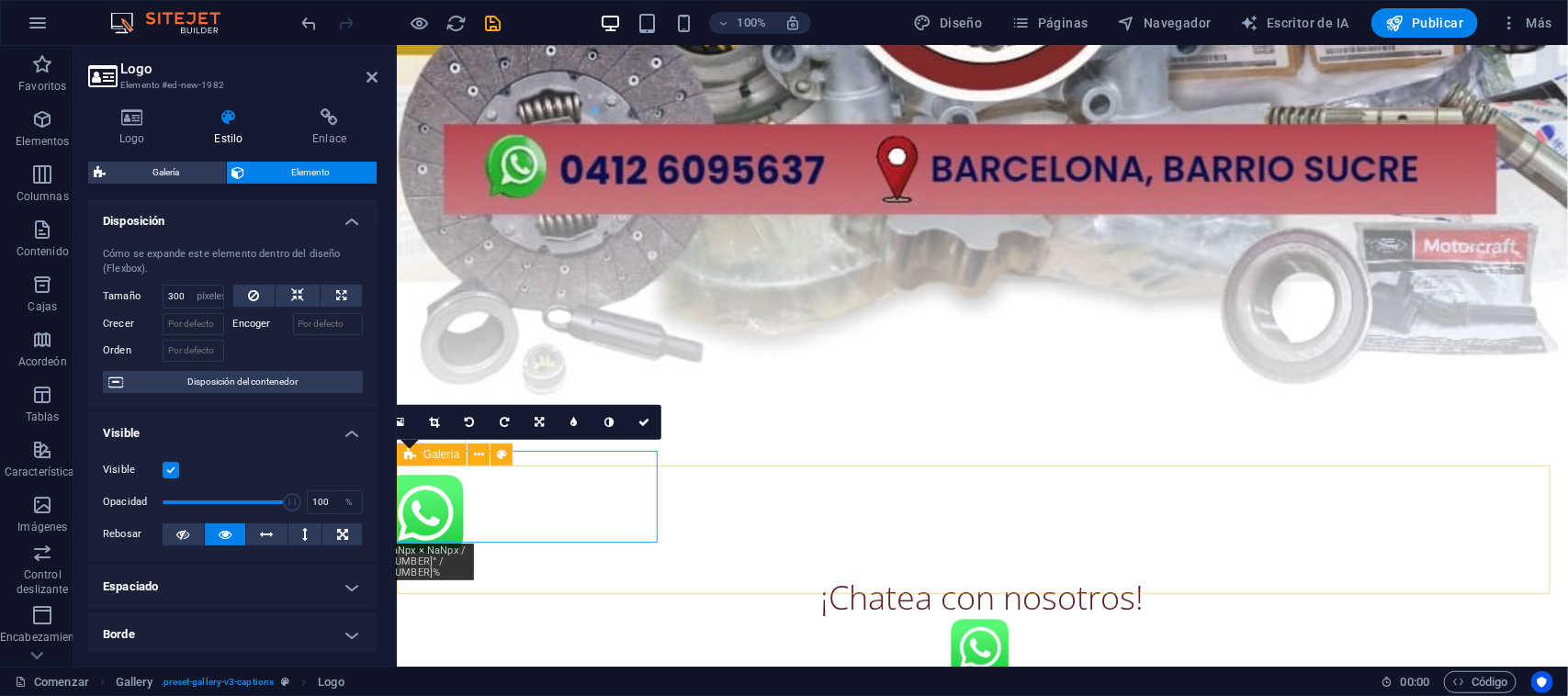 click on "¡Chatea con nosotros!" at bounding box center [981, 546] 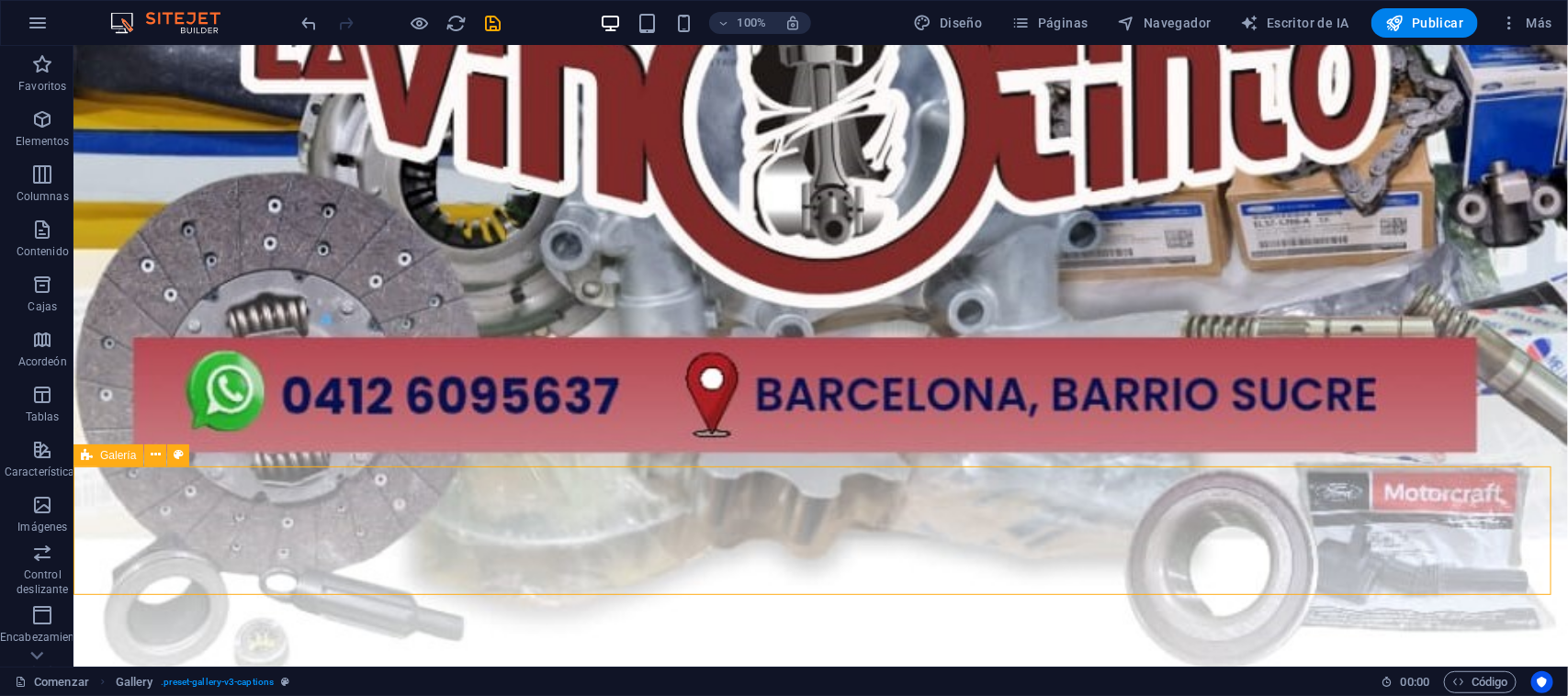 scroll, scrollTop: 1006, scrollLeft: 0, axis: vertical 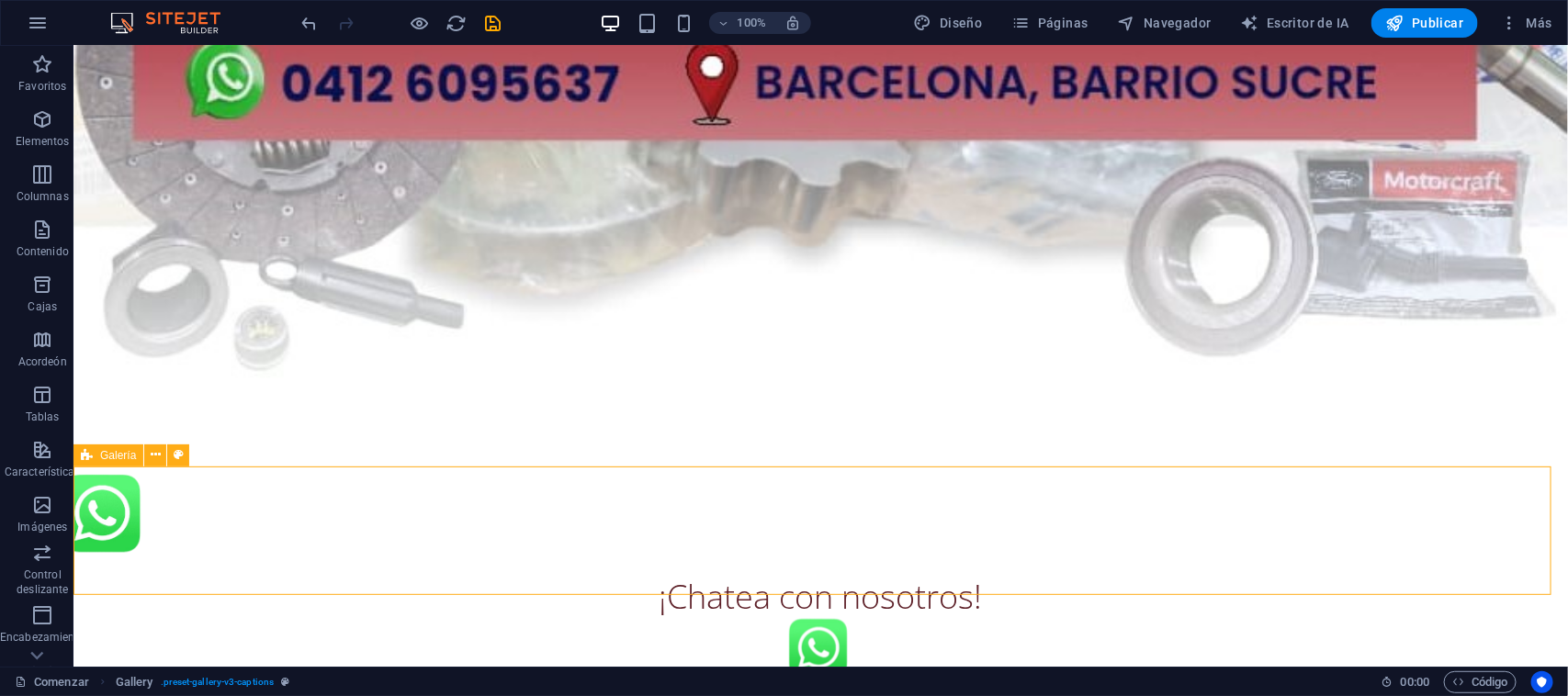 click on "¡Chatea con nosotros!" at bounding box center (819, 546) 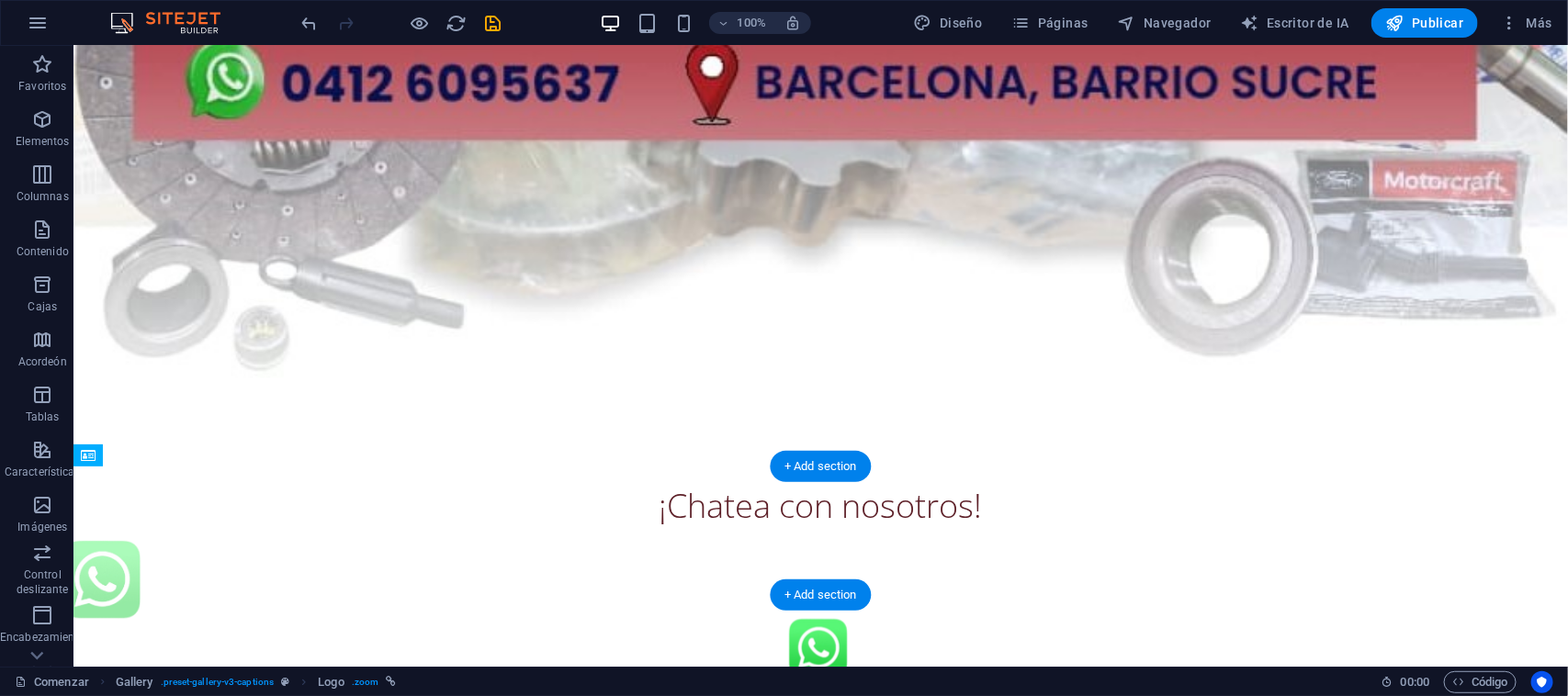 drag, startPoint x: 130, startPoint y: 496, endPoint x: 276, endPoint y: 553, distance: 156.73226 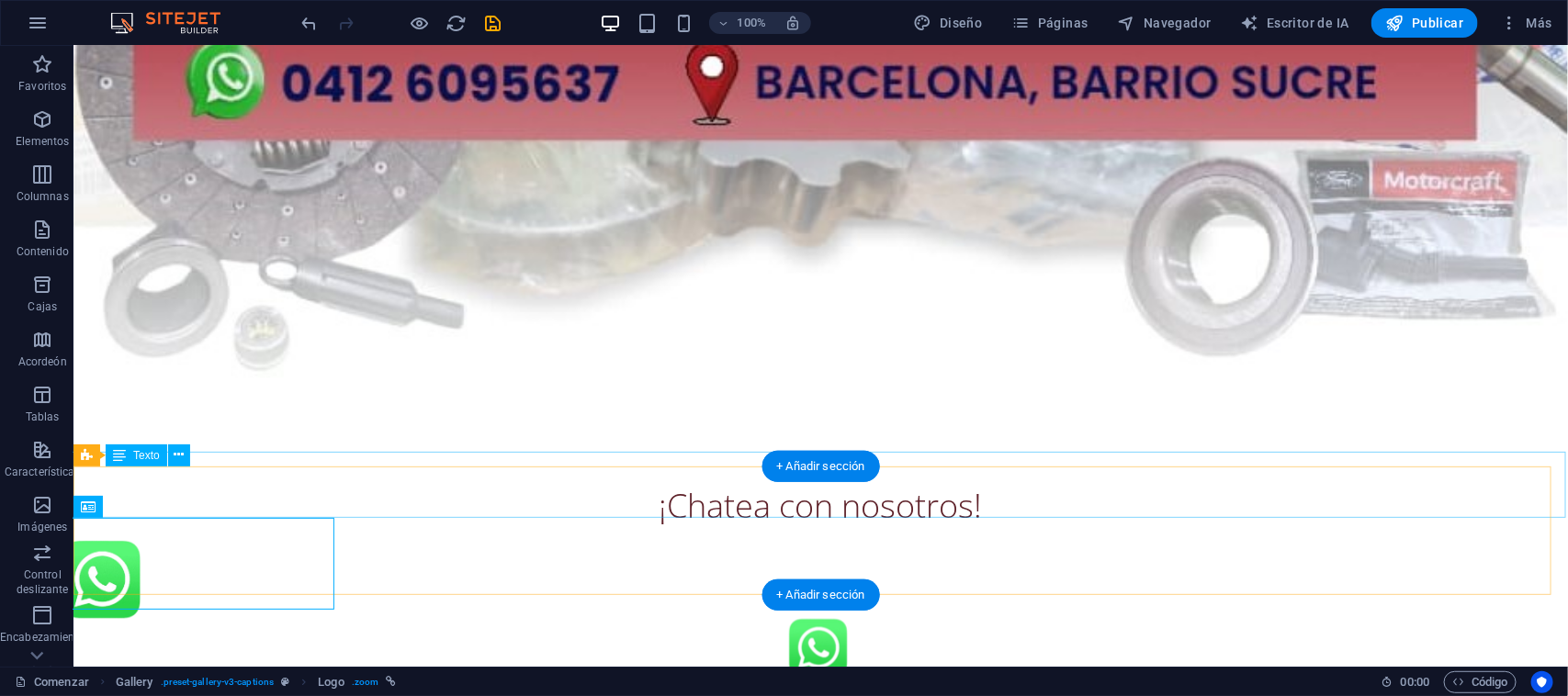 click on "¡Chatea con nosotros!" at bounding box center [819, 500] 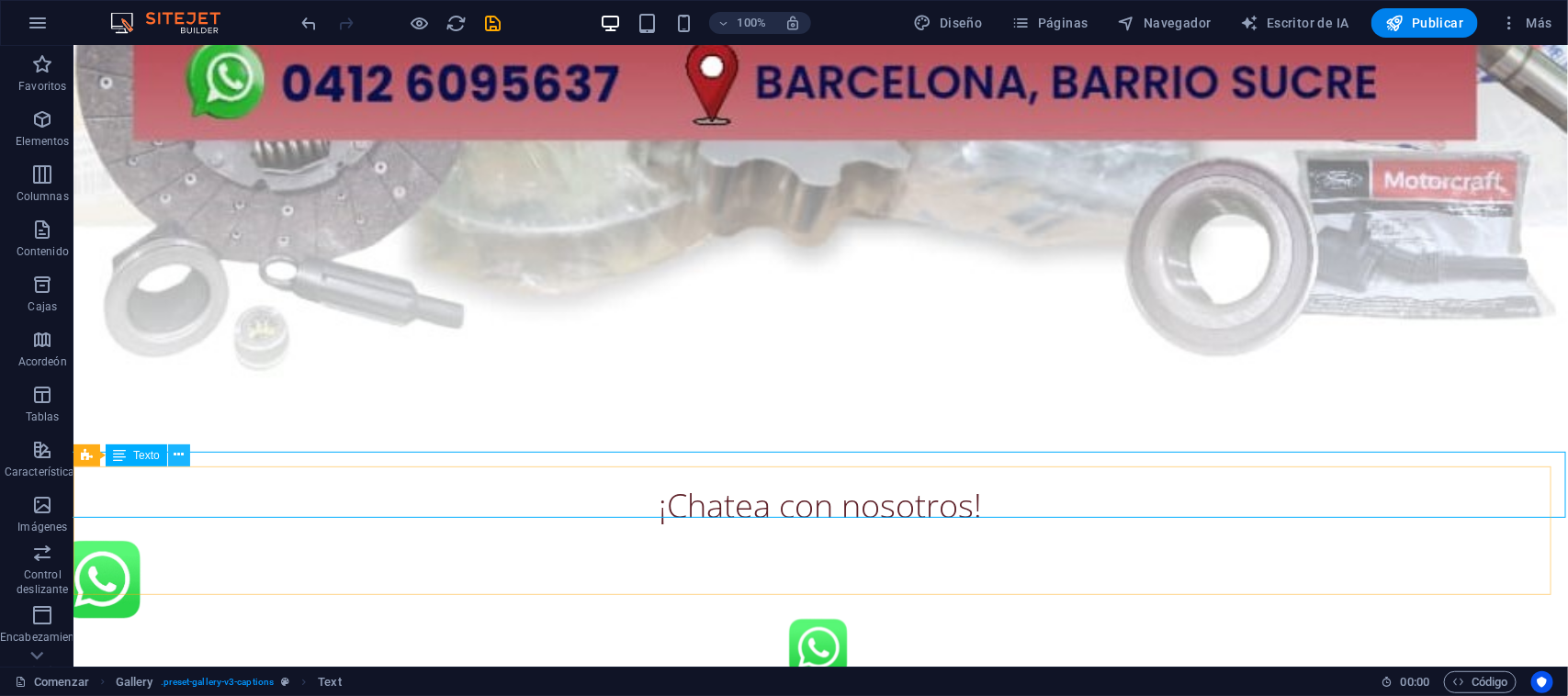 click at bounding box center [178, 455] 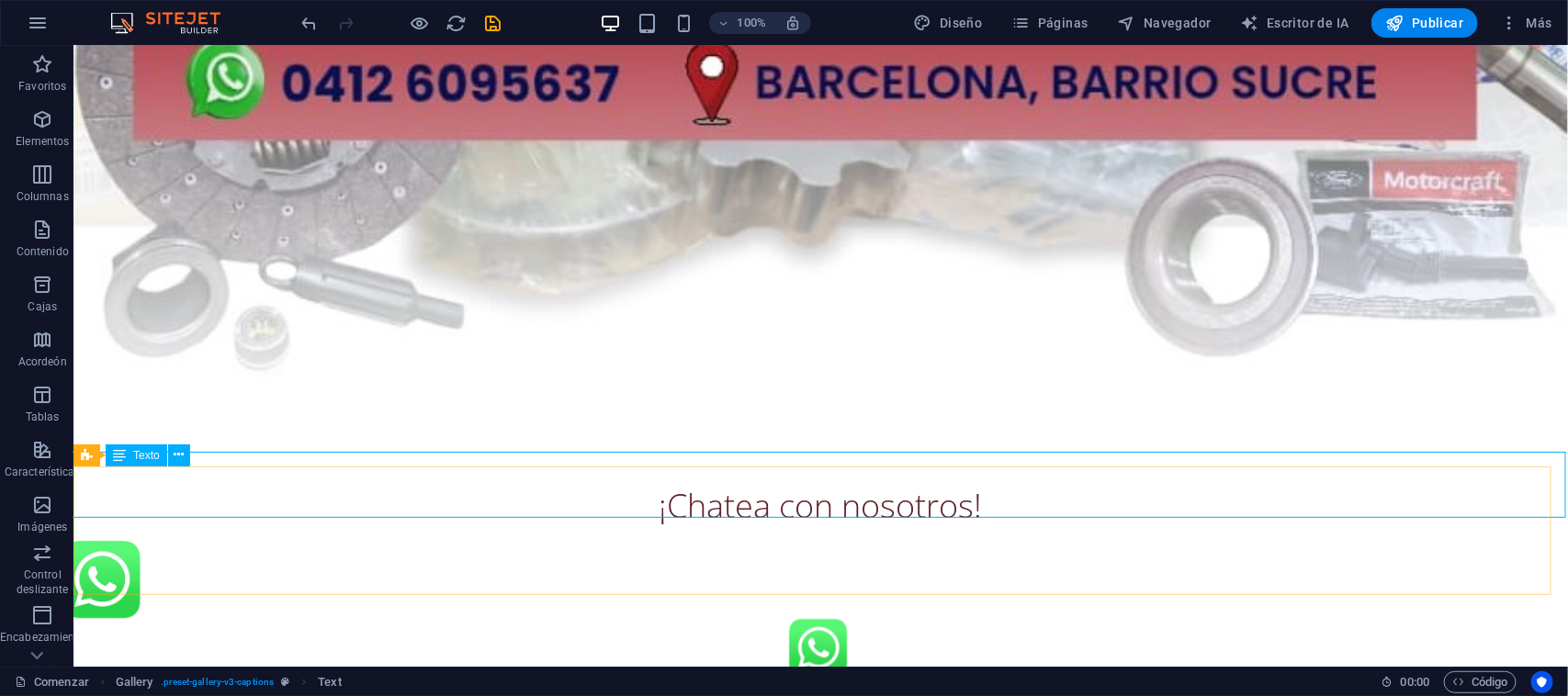 click on "Texto" at bounding box center [146, 455] 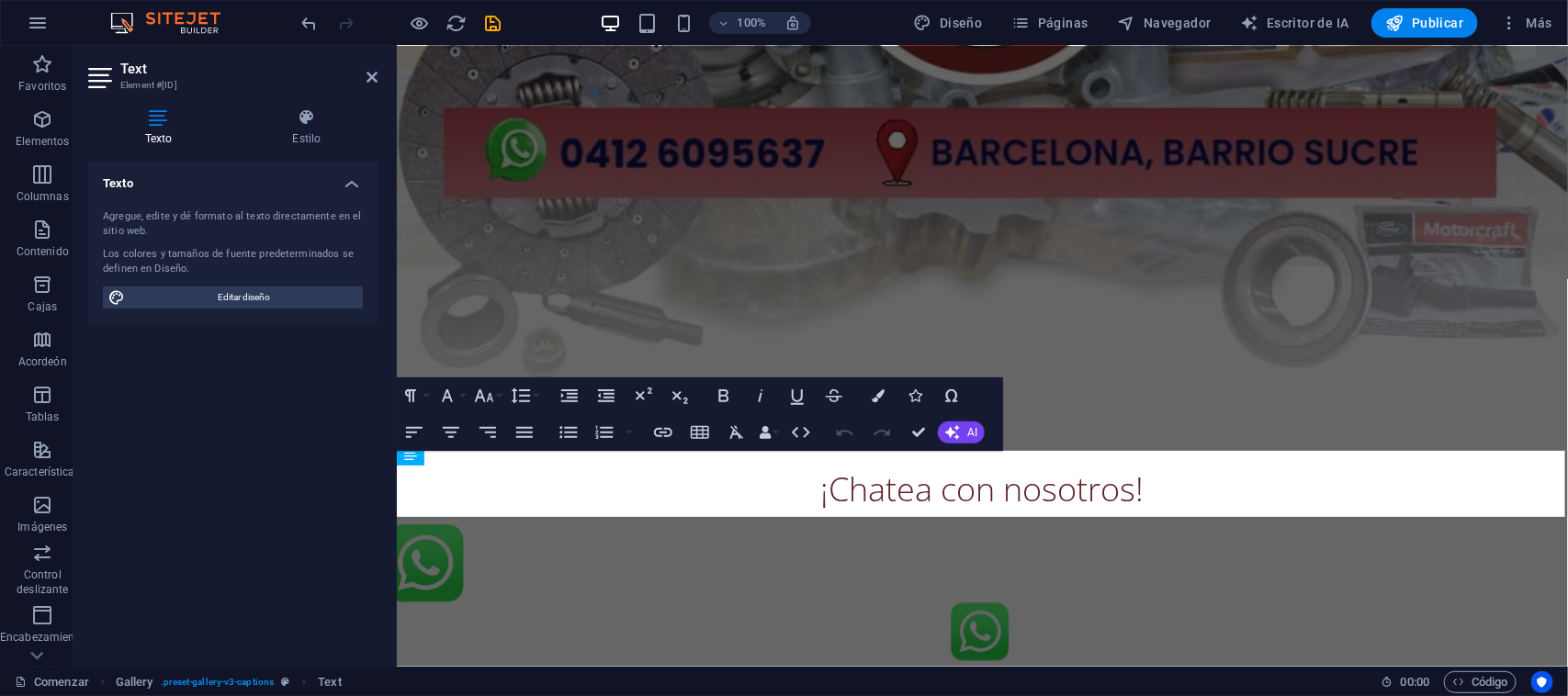 scroll, scrollTop: 694, scrollLeft: 0, axis: vertical 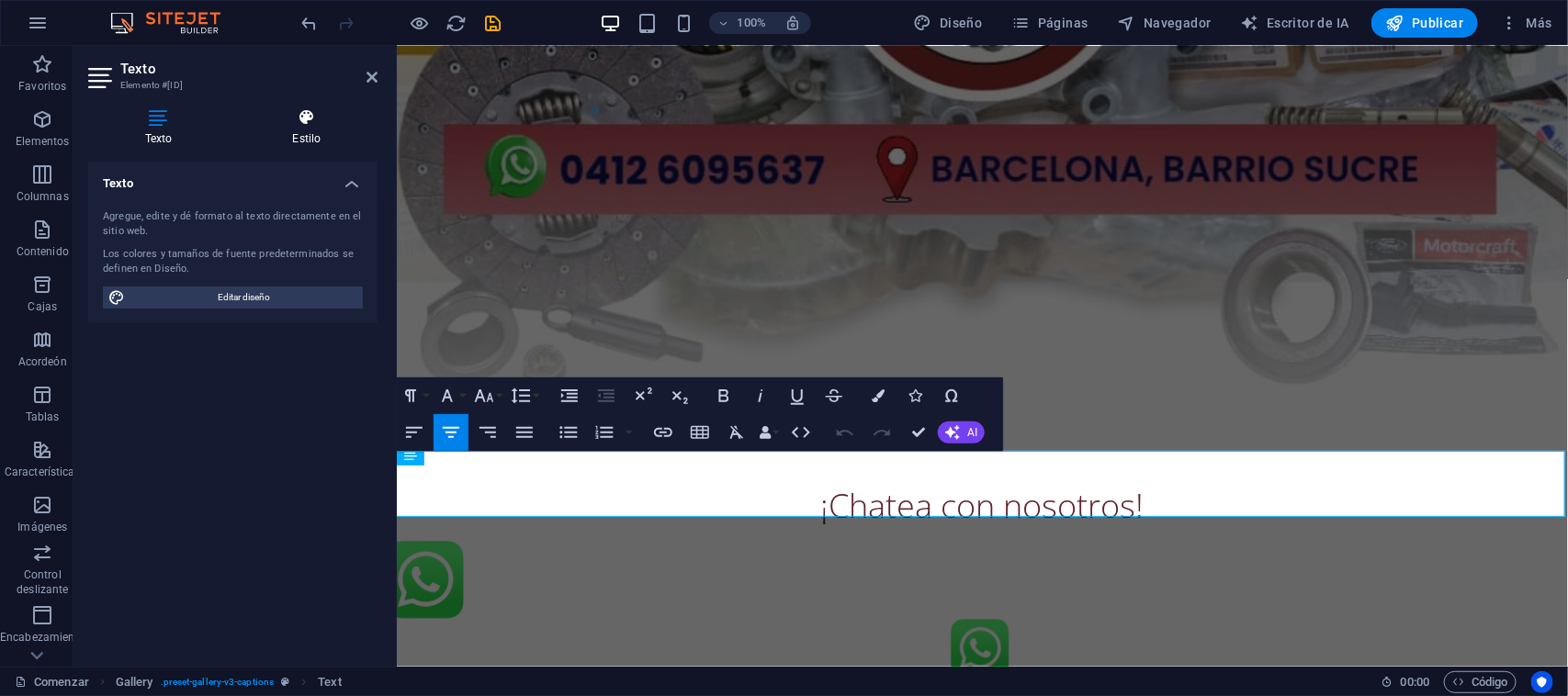 click on "Estilo" at bounding box center (307, 128) 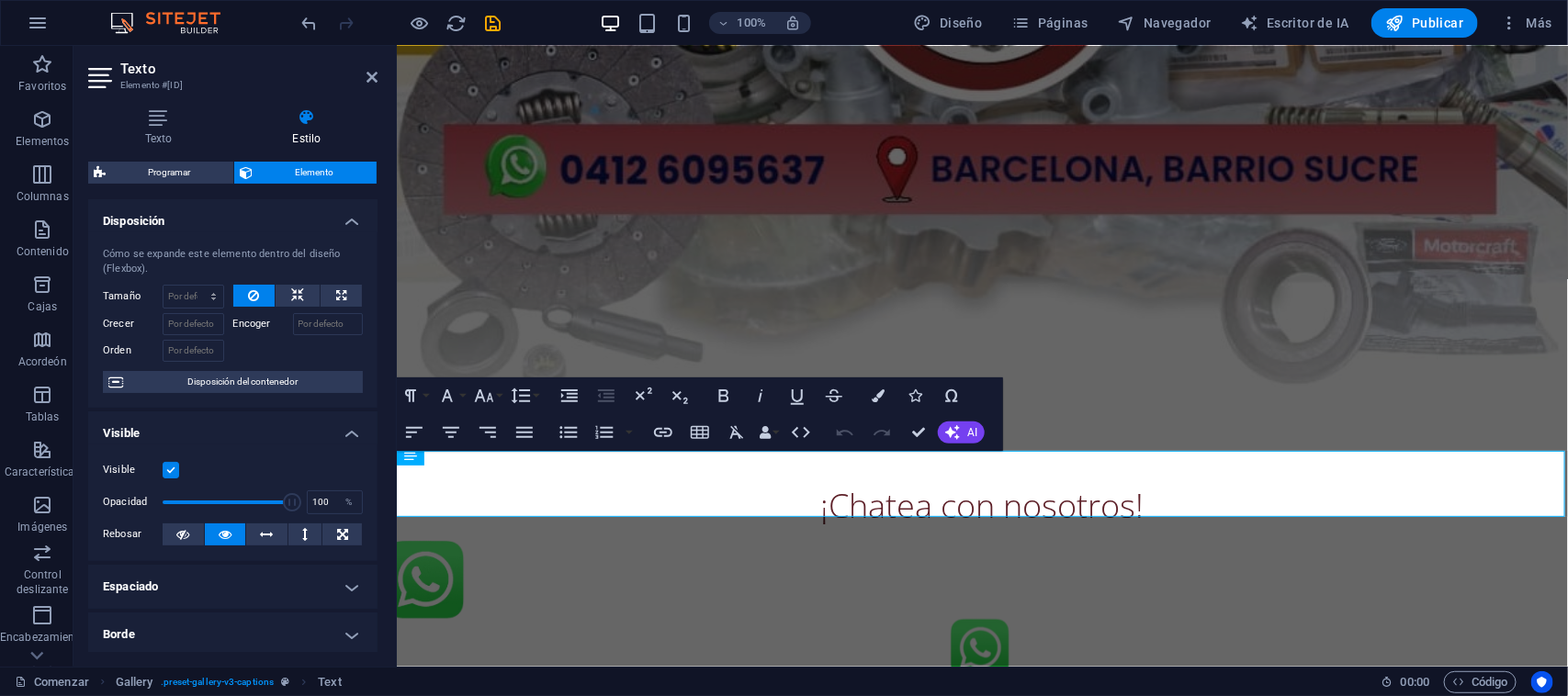 click on "Cómo se expande este elemento dentro del diseño (Flexbox). Tamaño Por defecto auto píxeles % 1/1 1/2 1/3 1/4 1/5 1/6 1/7 1/8 1/9 1/10 Crecer Encoger Orden Disposición del contenedor" at bounding box center (232, 320) 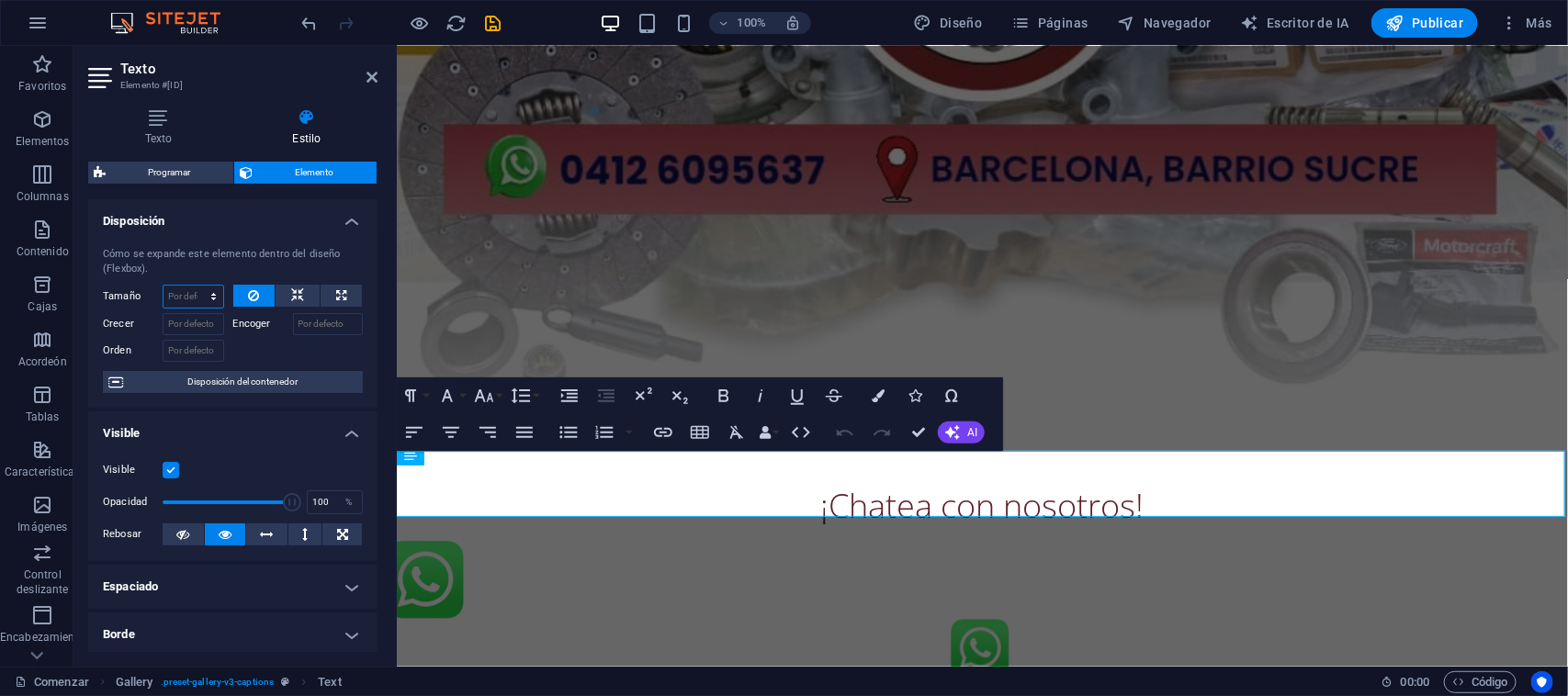 click on "Por defecto auto píxeles % 1/1 1/2 1/3 1/4 1/5 1/6 1/7 1/8 1/9 1/10" at bounding box center (193, 297) 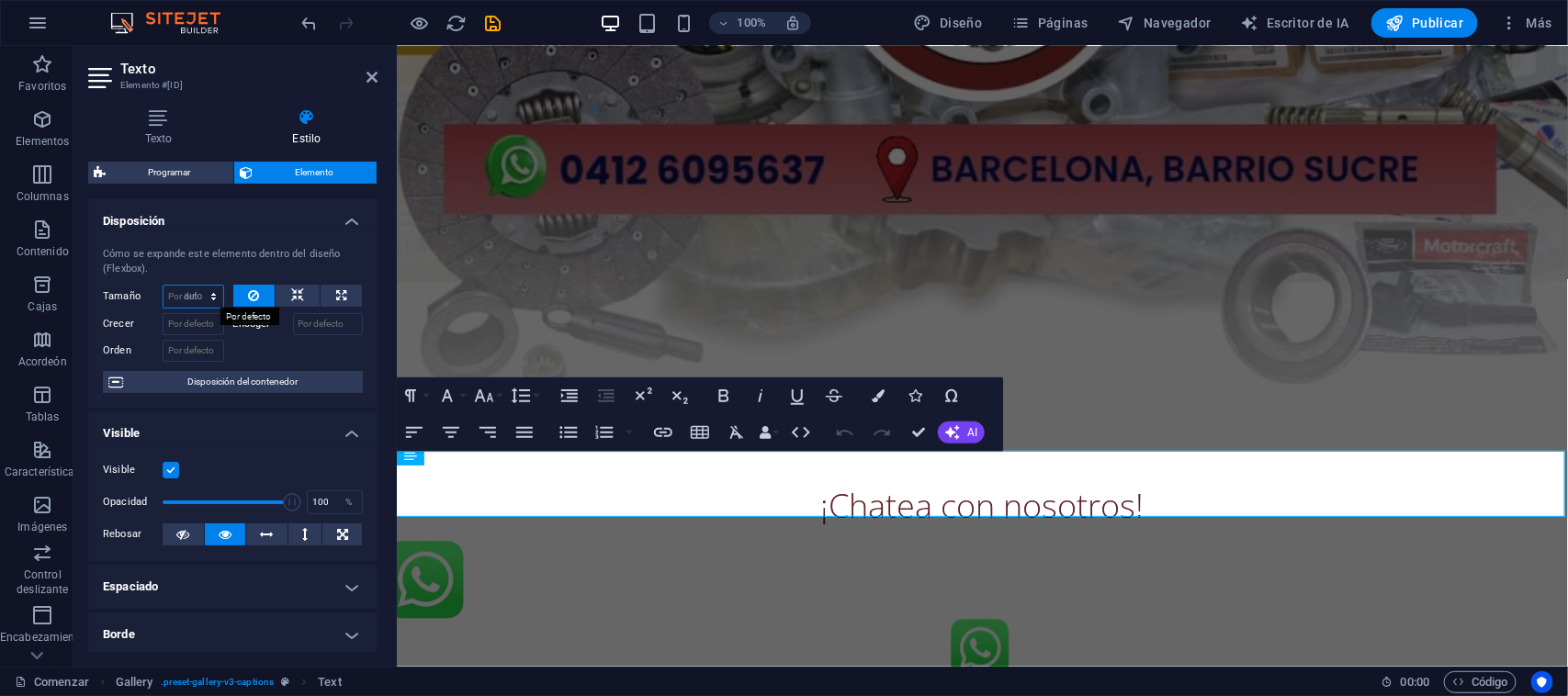 click on "Por defecto auto píxeles % 1/1 1/2 1/3 1/4 1/5 1/6 1/7 1/8 1/9 1/10" at bounding box center (193, 297) 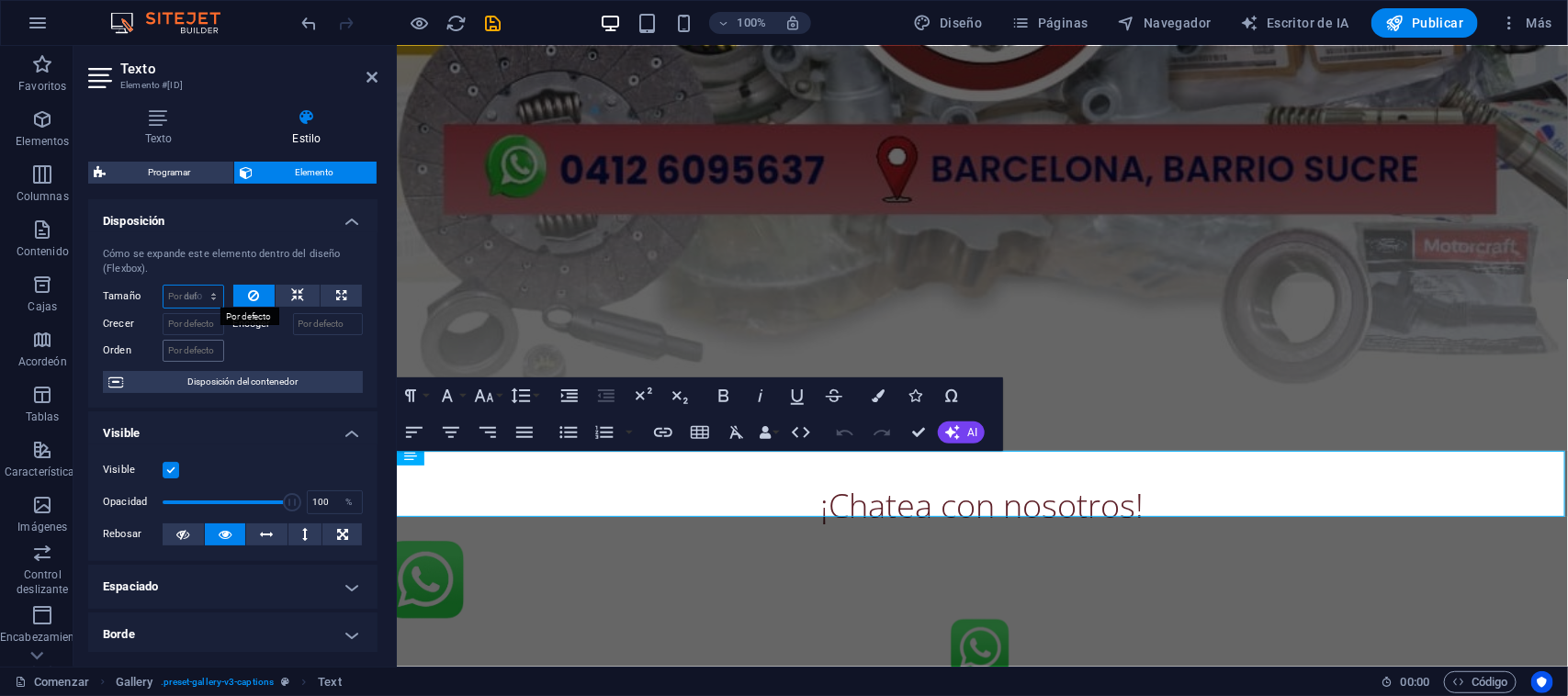 select on "DISABLED_OPTION_VALUE" 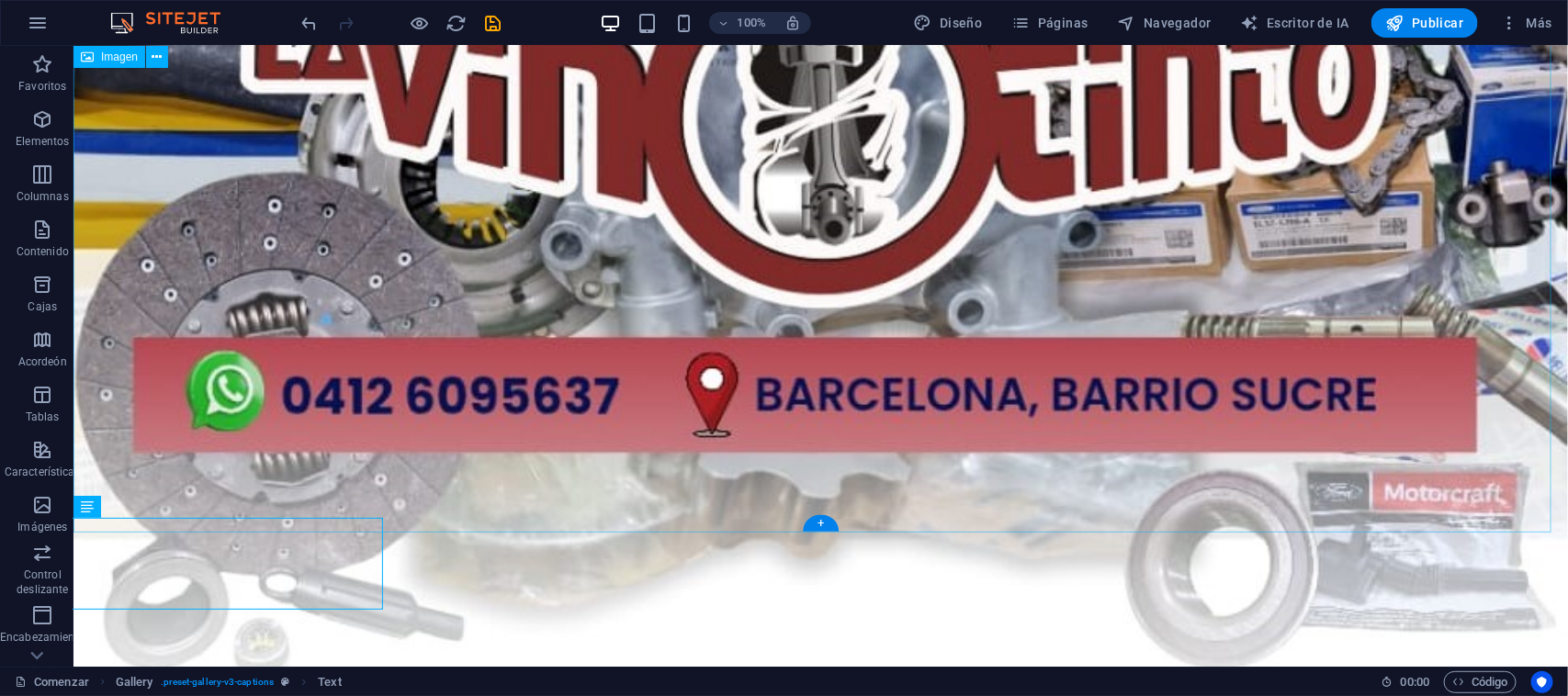 scroll, scrollTop: 939, scrollLeft: 0, axis: vertical 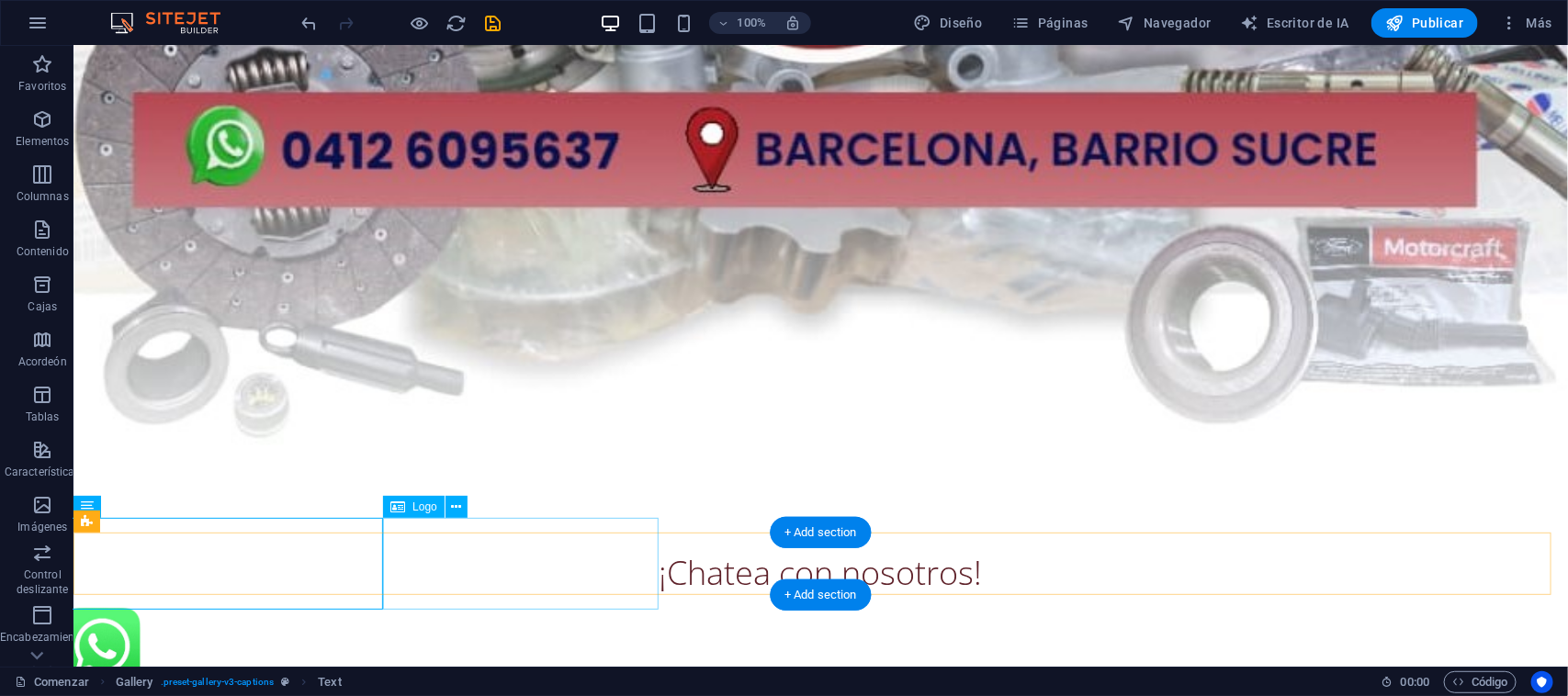 click at bounding box center (819, 646) 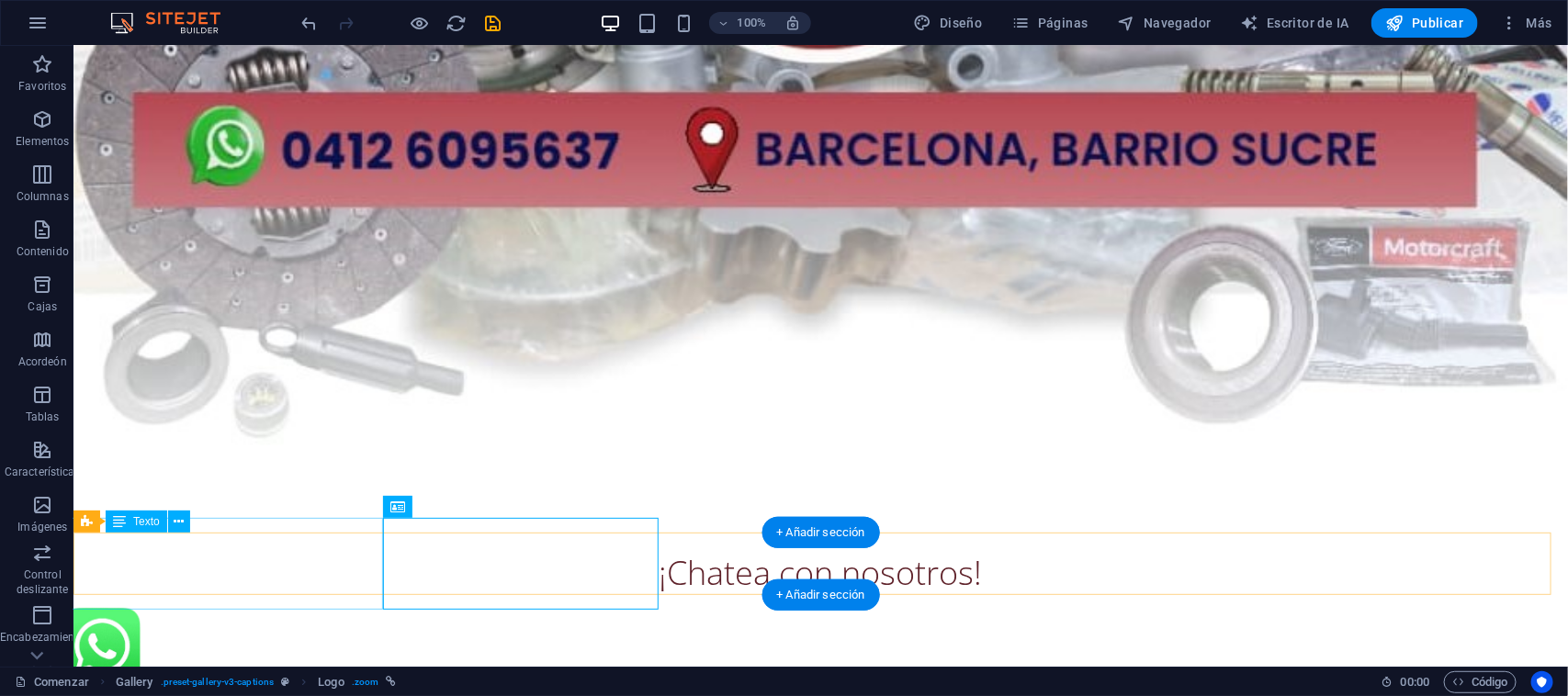 click on "¡Chatea con nosotros!" at bounding box center (819, 567) 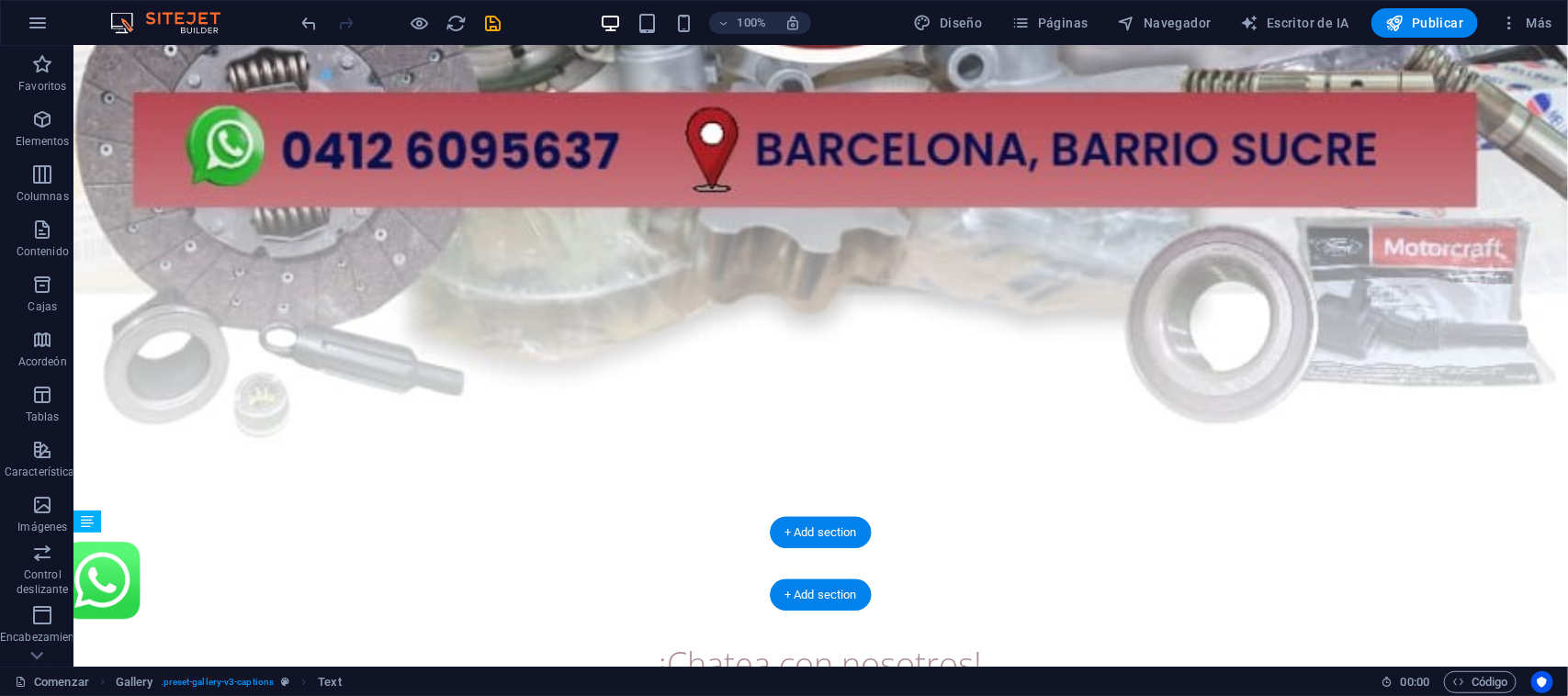 drag, startPoint x: 319, startPoint y: 545, endPoint x: 551, endPoint y: 571, distance: 233.4524 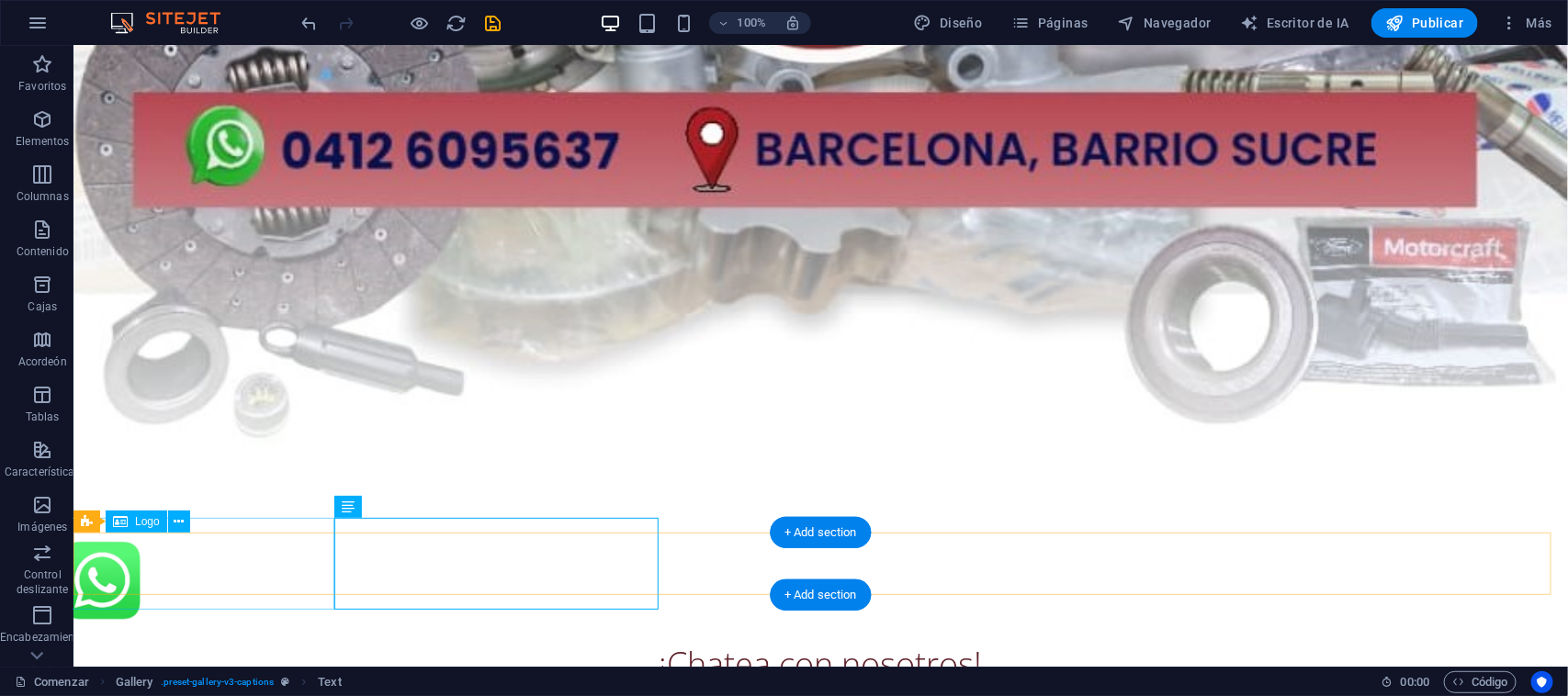click at bounding box center (819, 580) 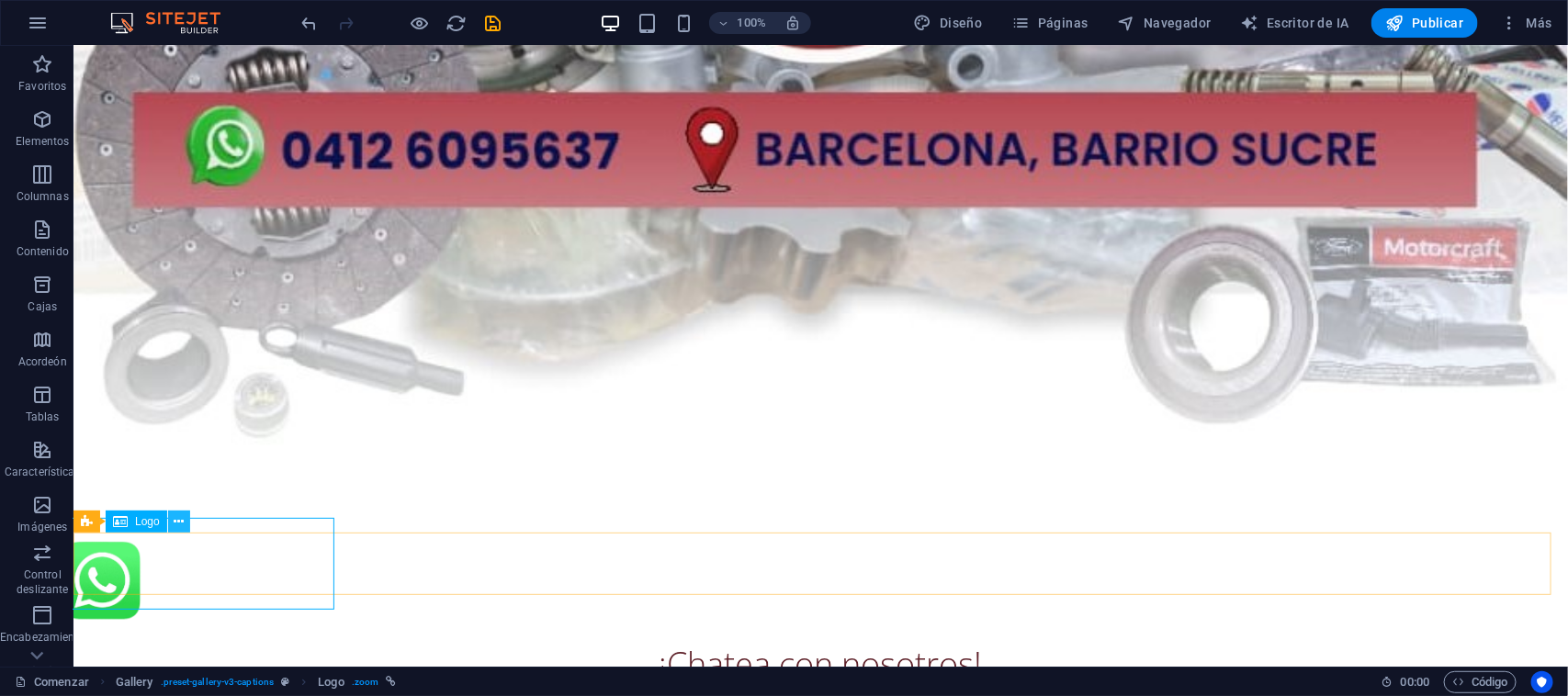 click at bounding box center [178, 522] 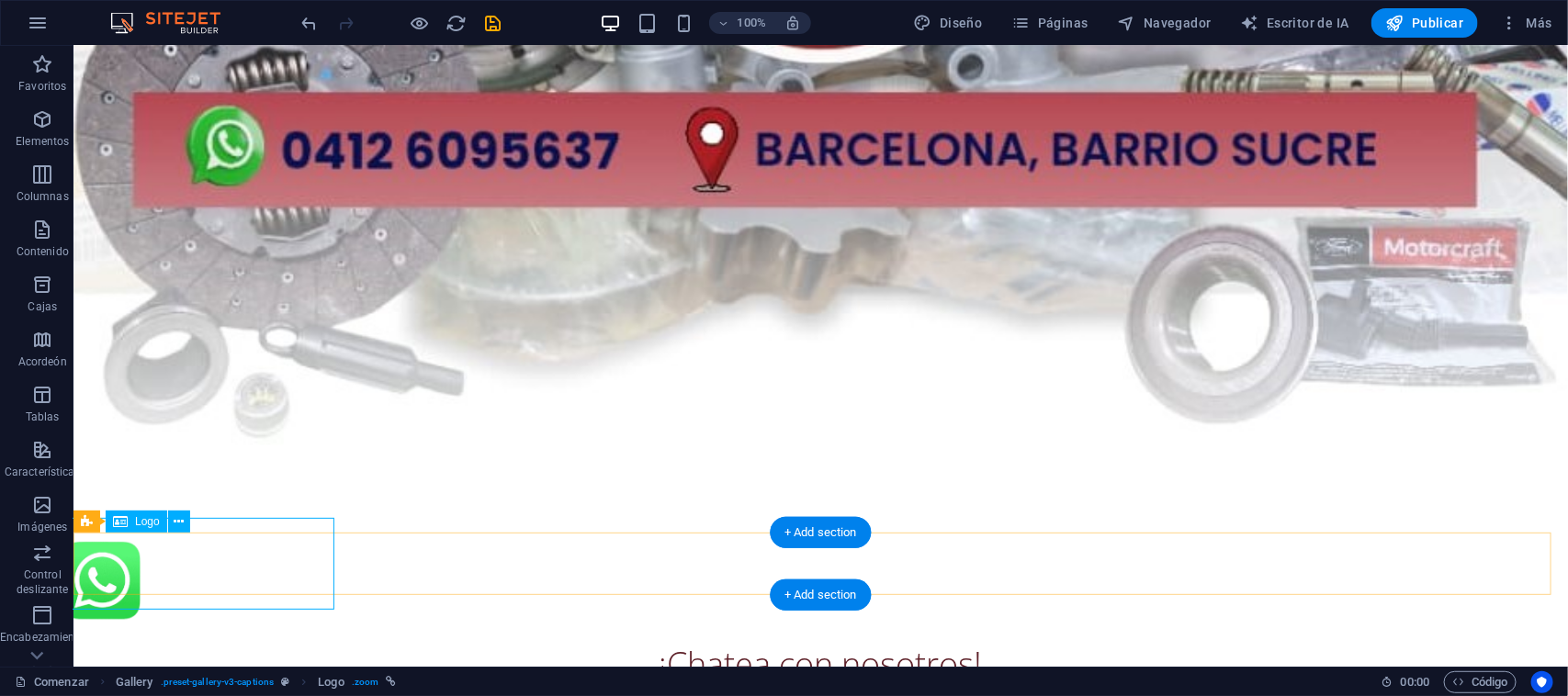 click at bounding box center (819, 580) 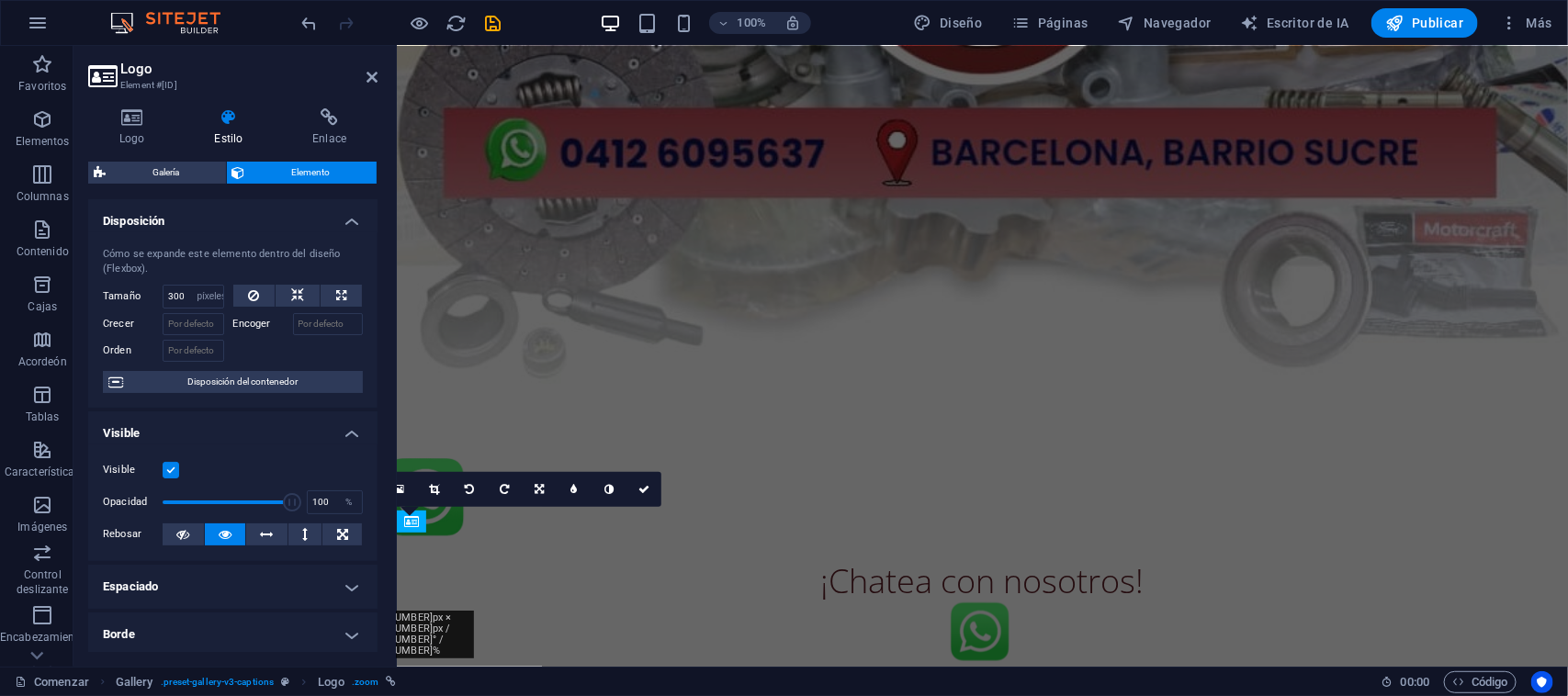 scroll, scrollTop: 627, scrollLeft: 0, axis: vertical 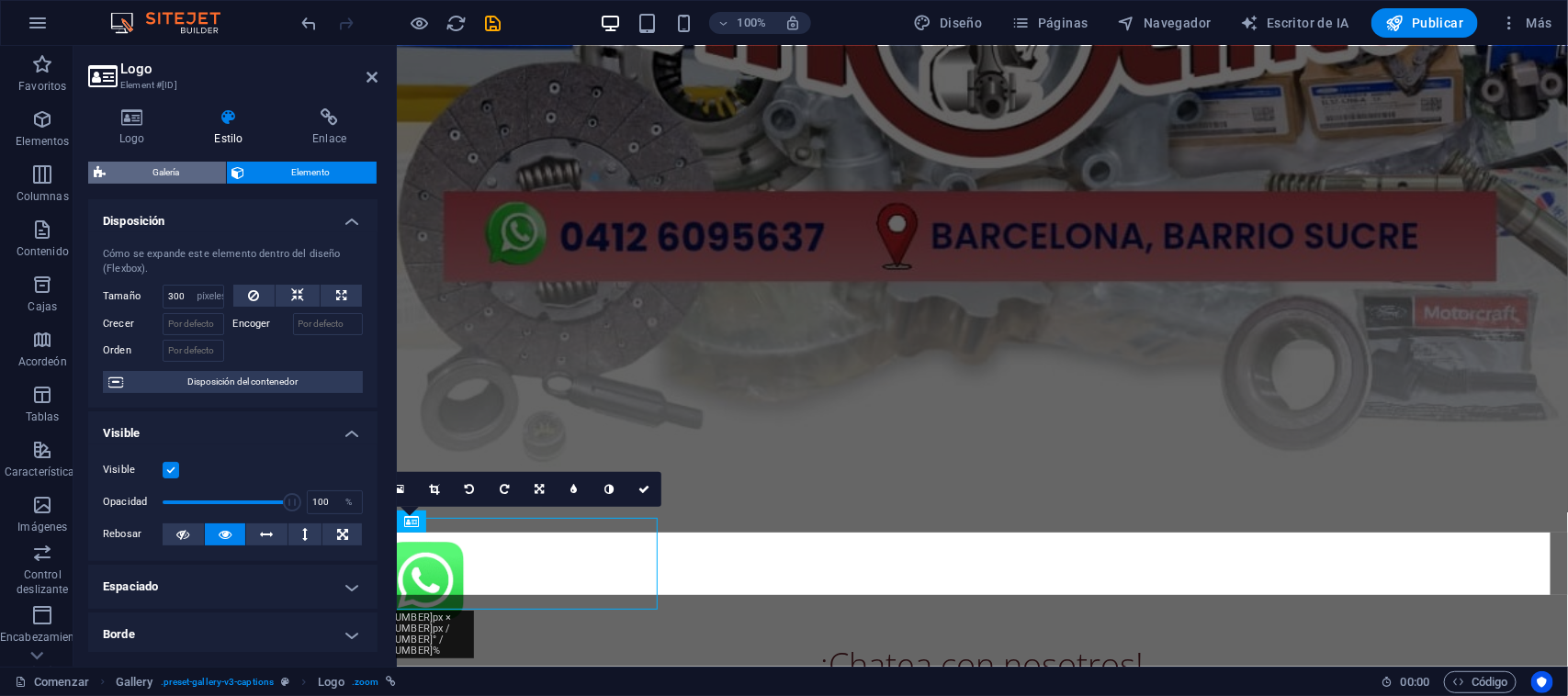 click on "Galería" at bounding box center (165, 172) 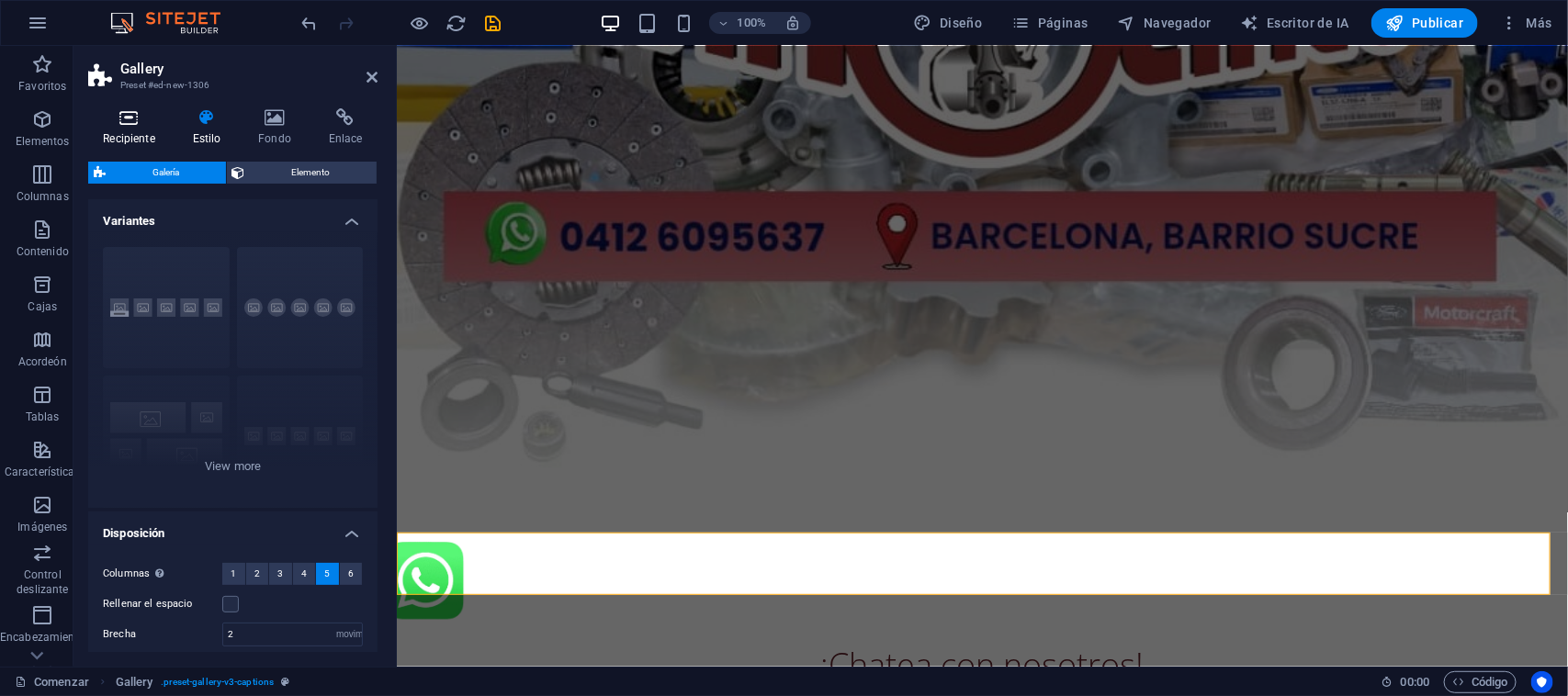 click on "Recipiente" at bounding box center (129, 139) 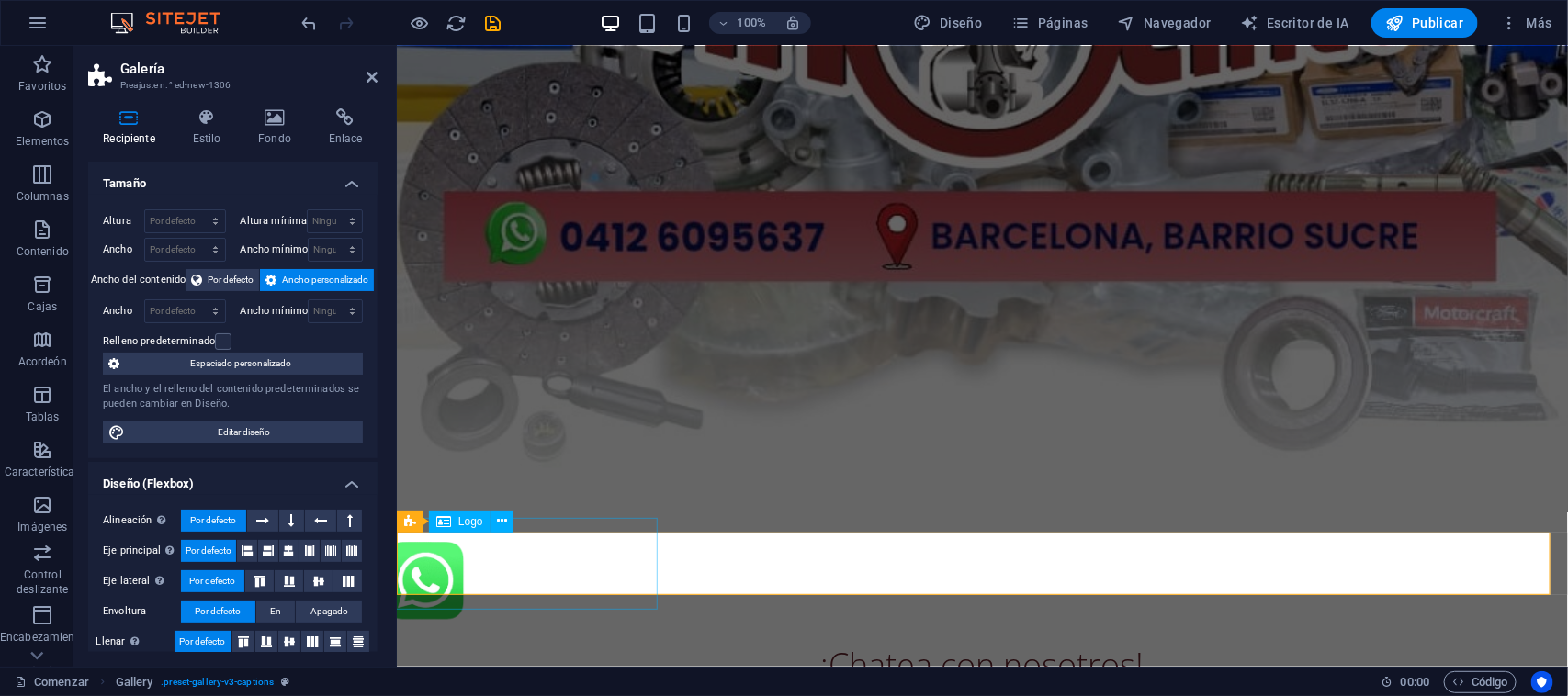 click at bounding box center (981, 580) 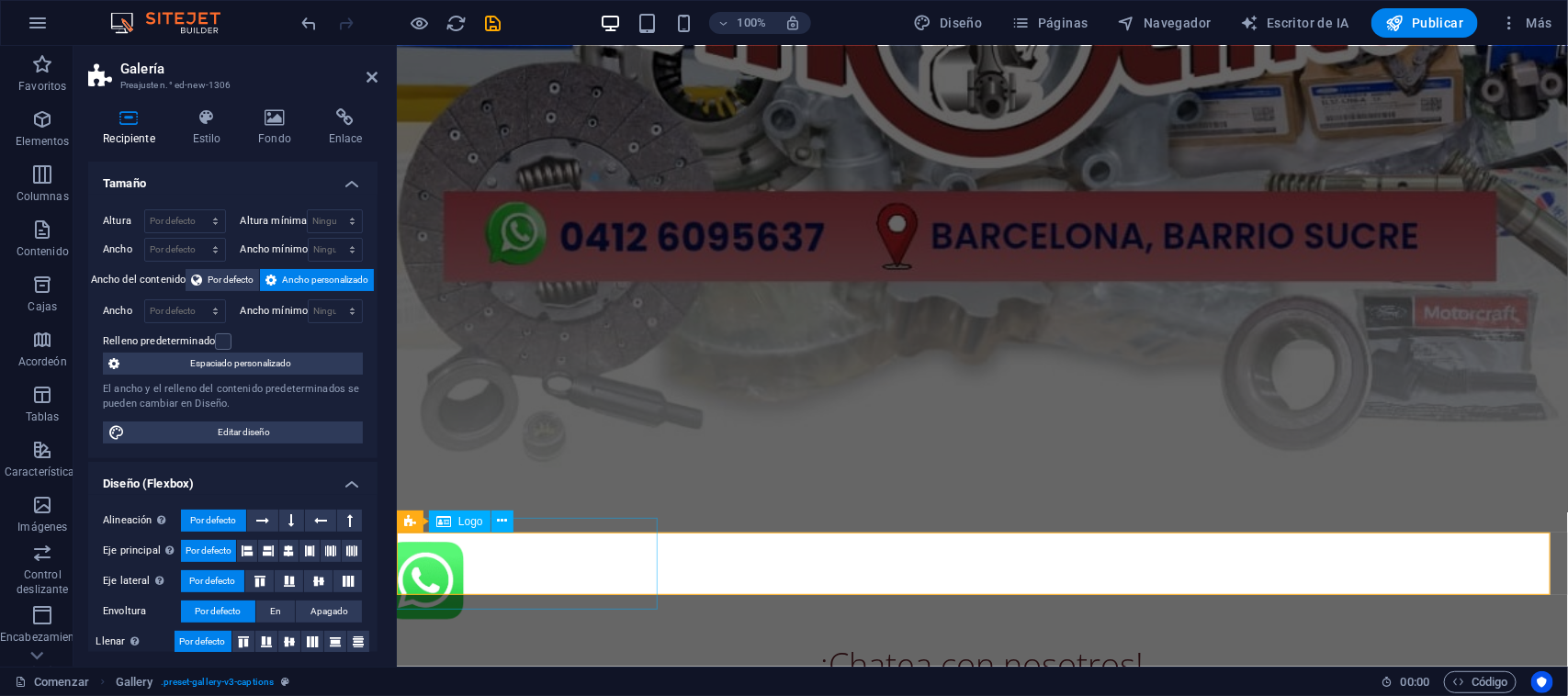 click at bounding box center [981, 580] 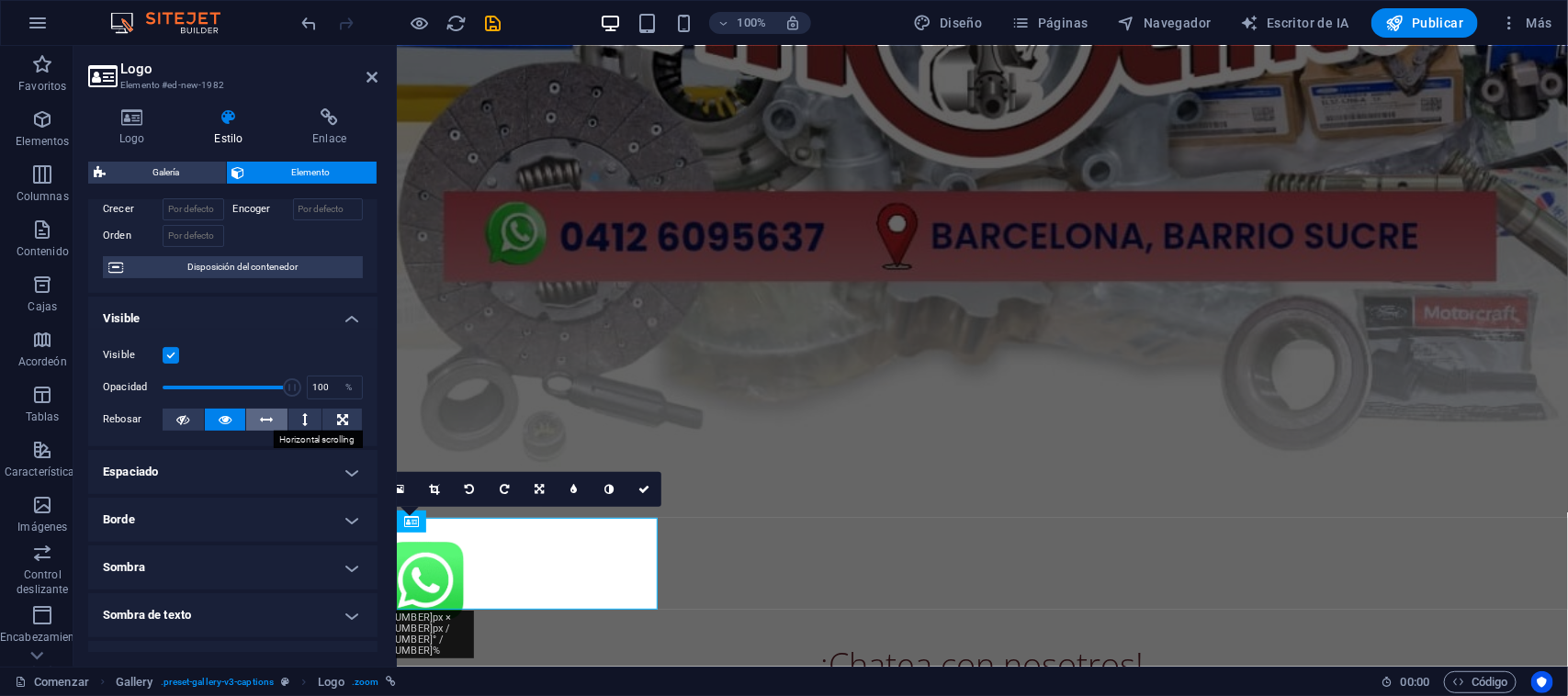 scroll, scrollTop: 0, scrollLeft: 0, axis: both 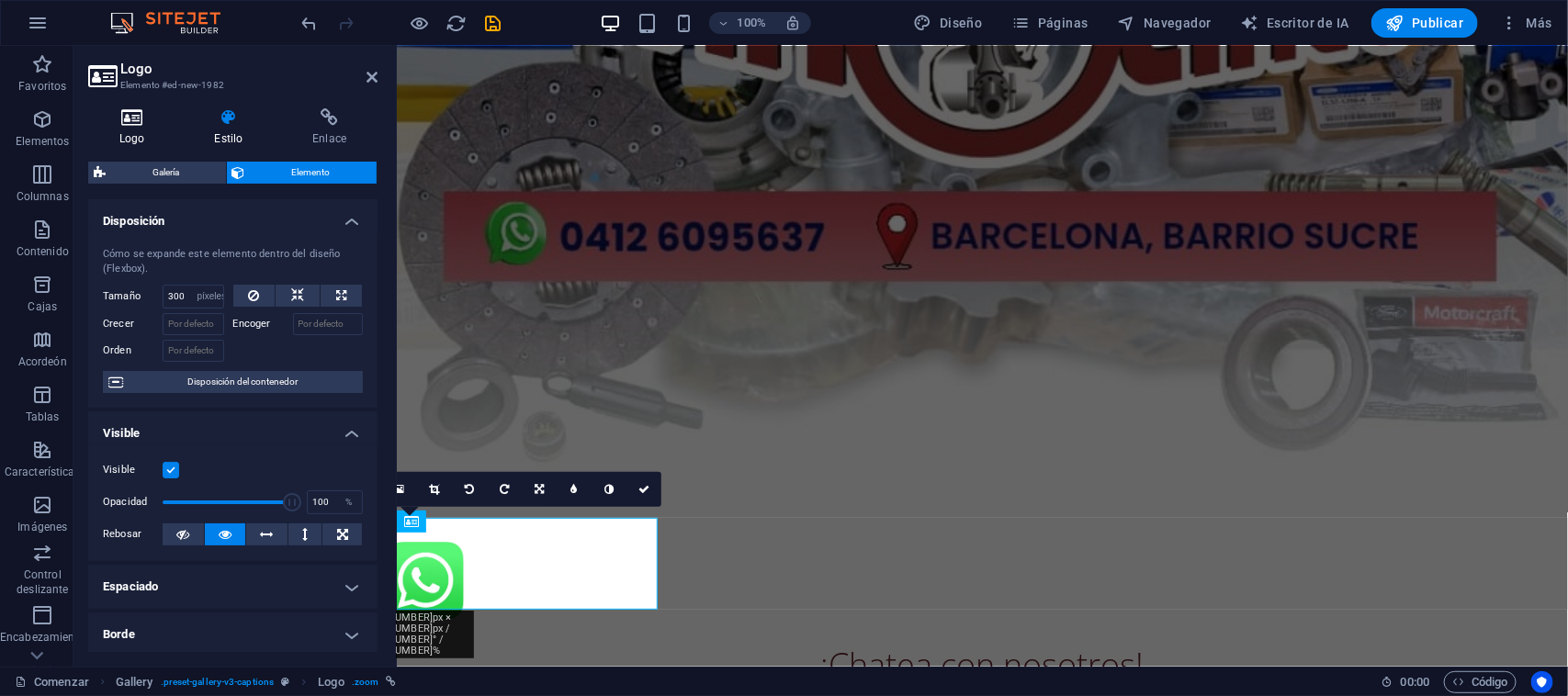 click on "Logo" at bounding box center (135, 128) 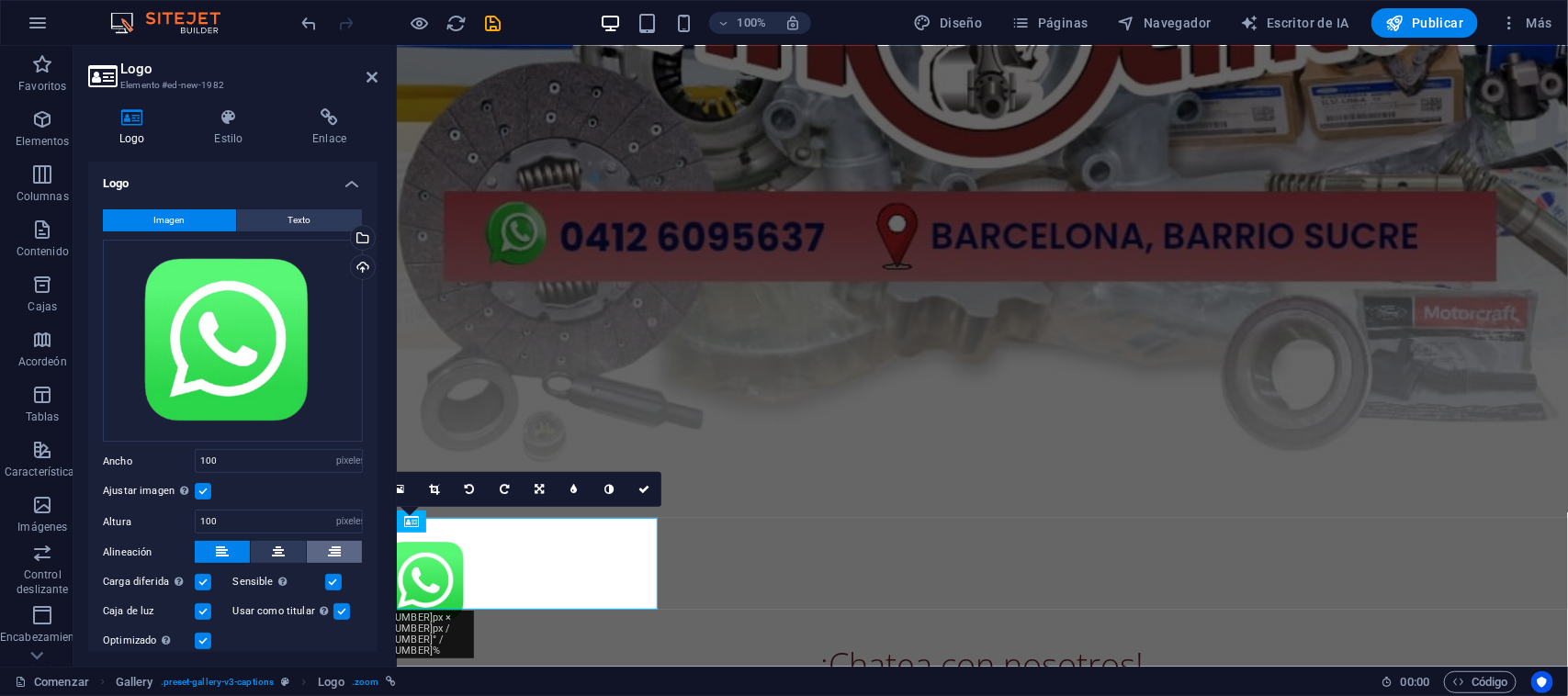 click at bounding box center [334, 552] 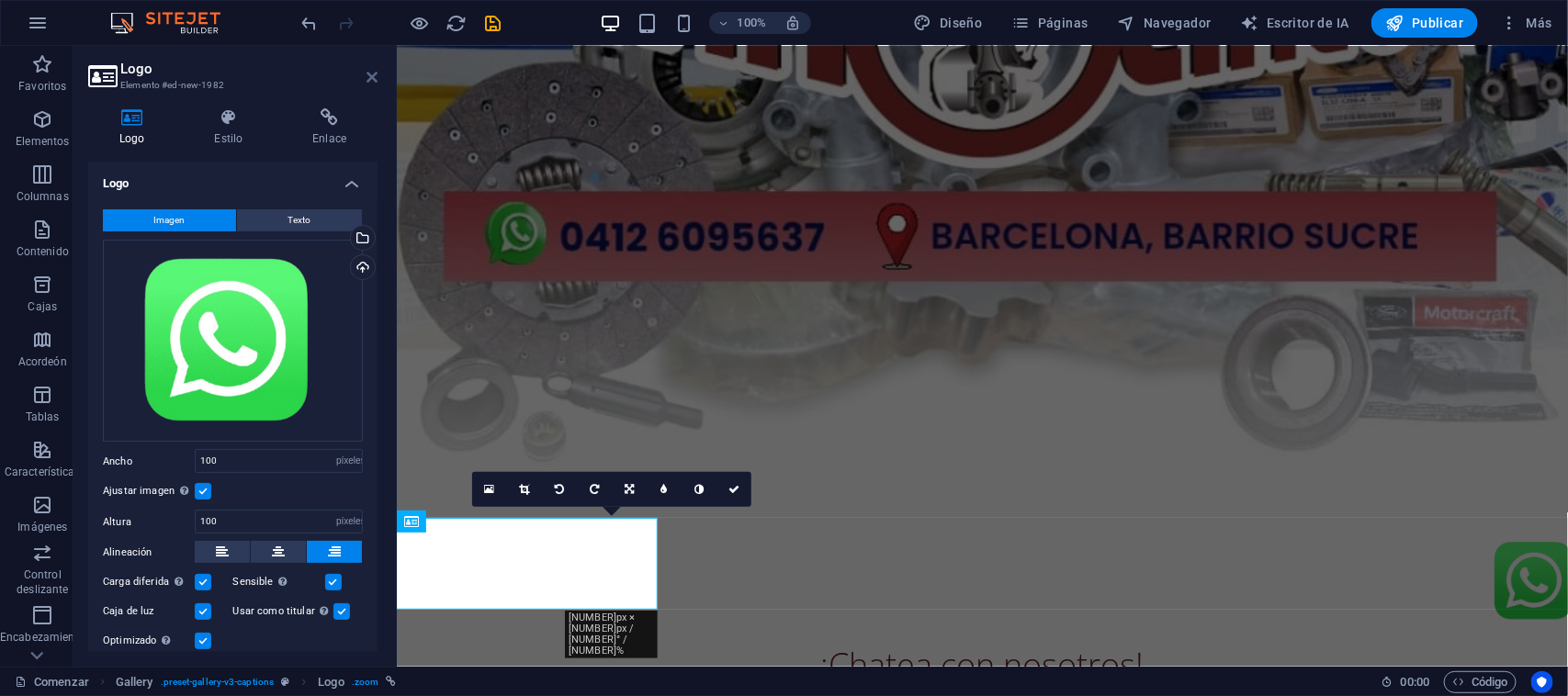 click at bounding box center [372, 77] 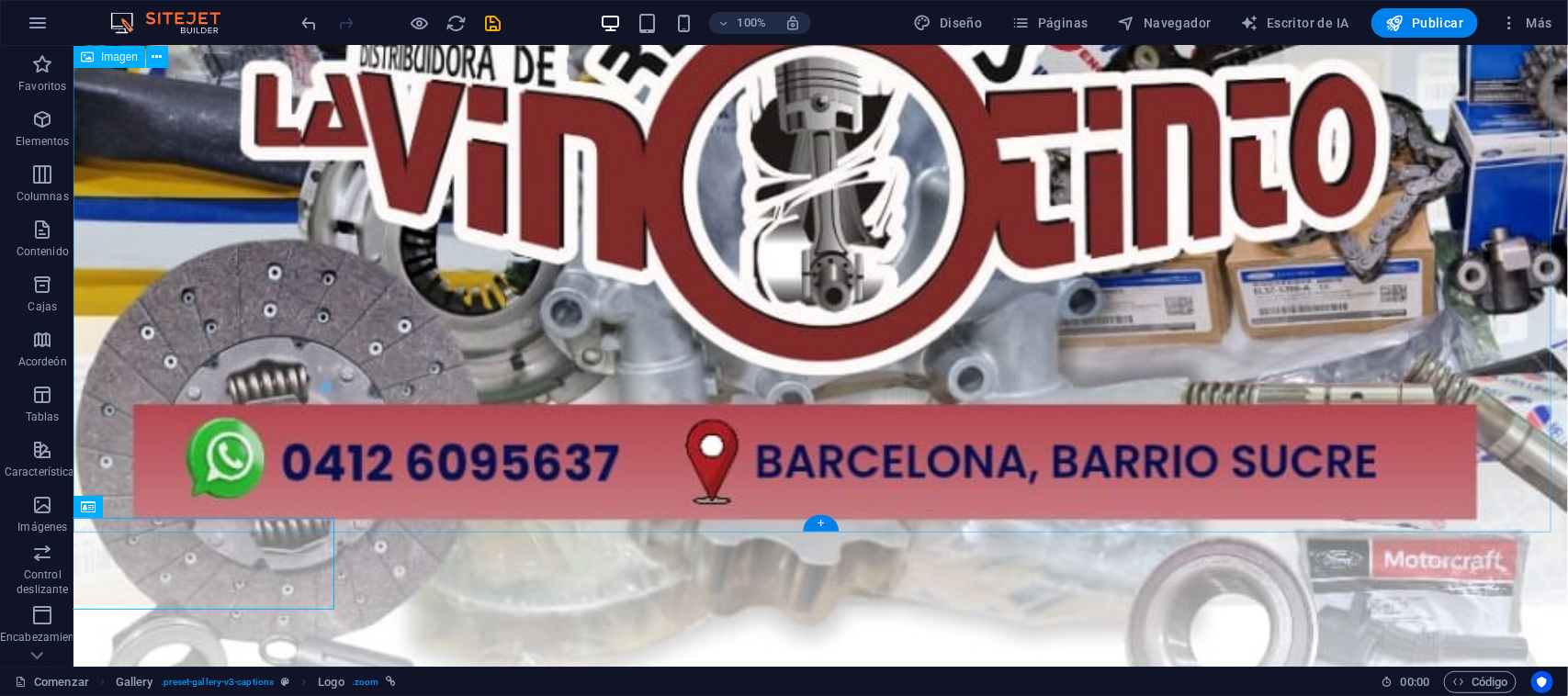 scroll, scrollTop: 939, scrollLeft: 0, axis: vertical 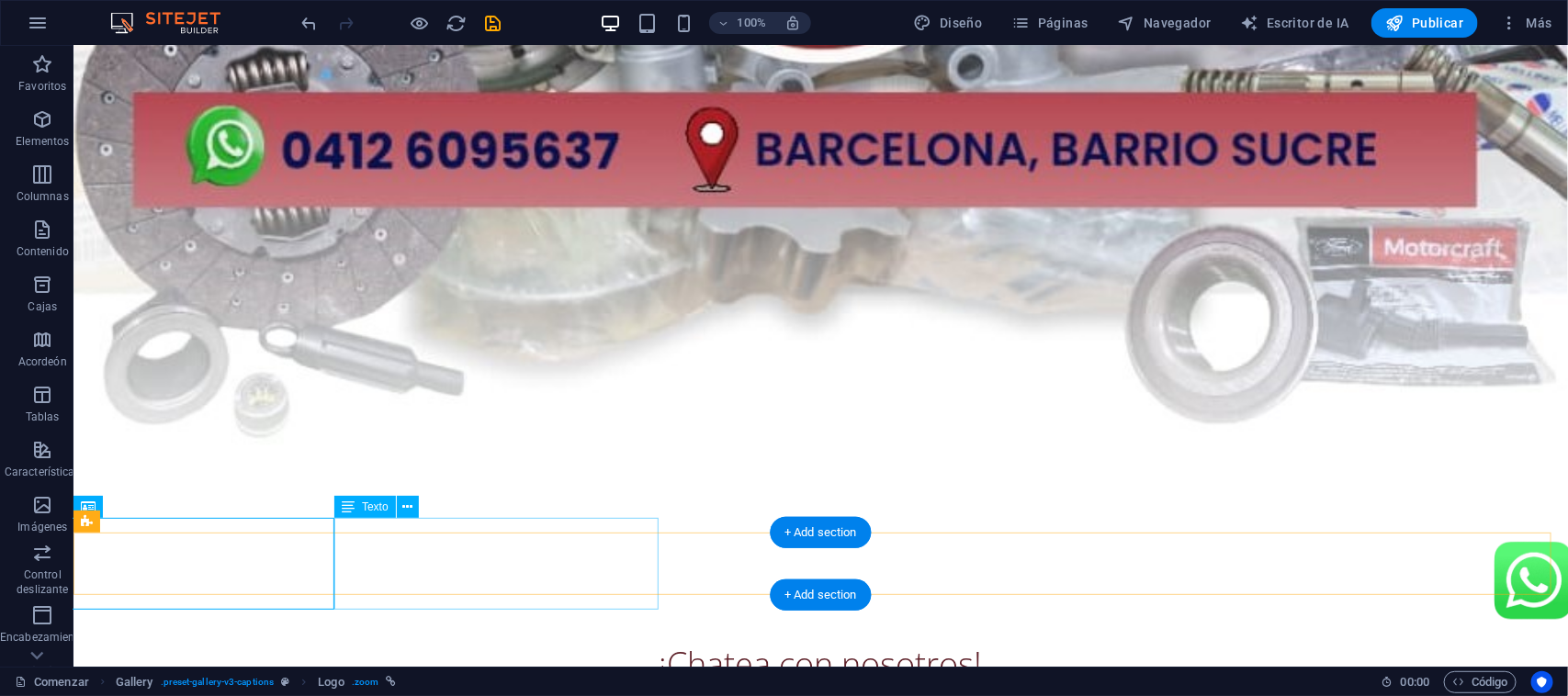 click on "¡Chatea con nosotros!" at bounding box center (819, 659) 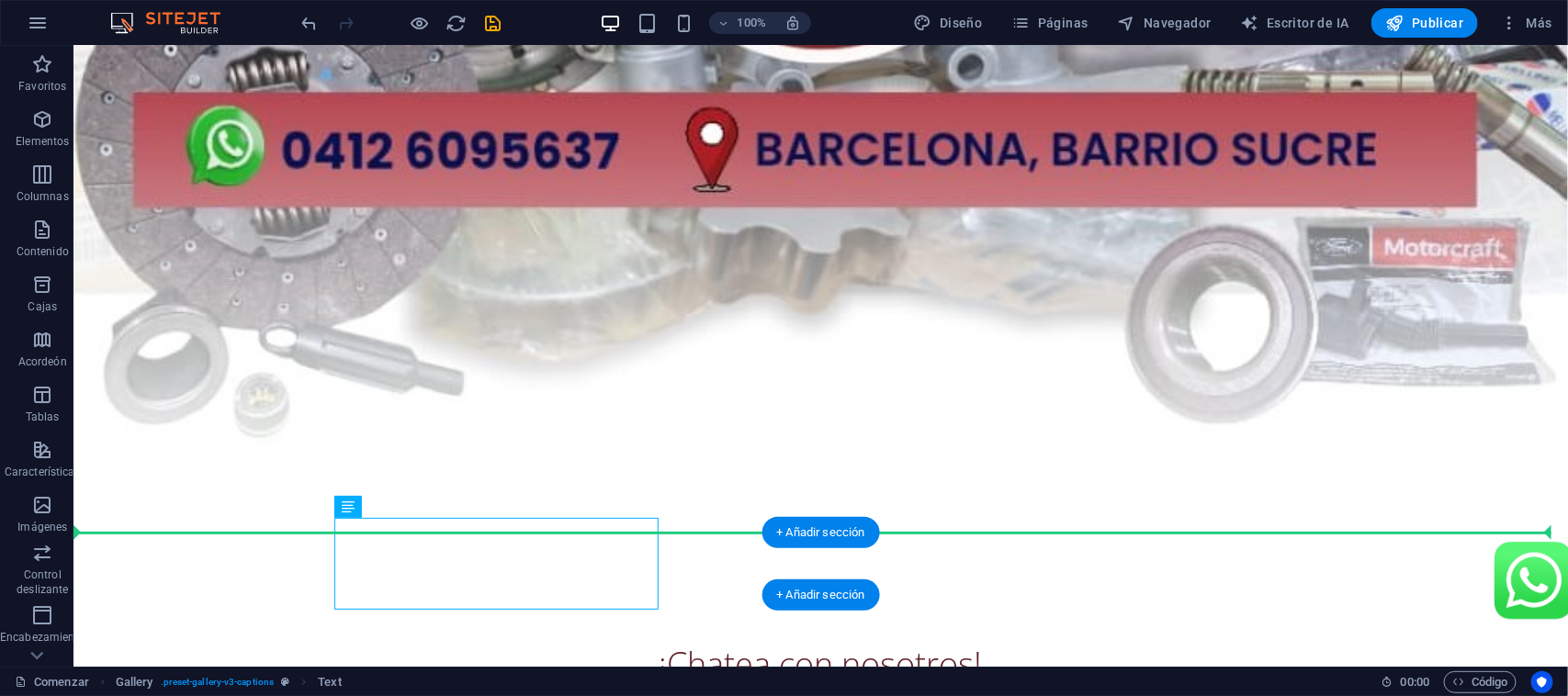 drag, startPoint x: 388, startPoint y: 551, endPoint x: 923, endPoint y: 557, distance: 535.034 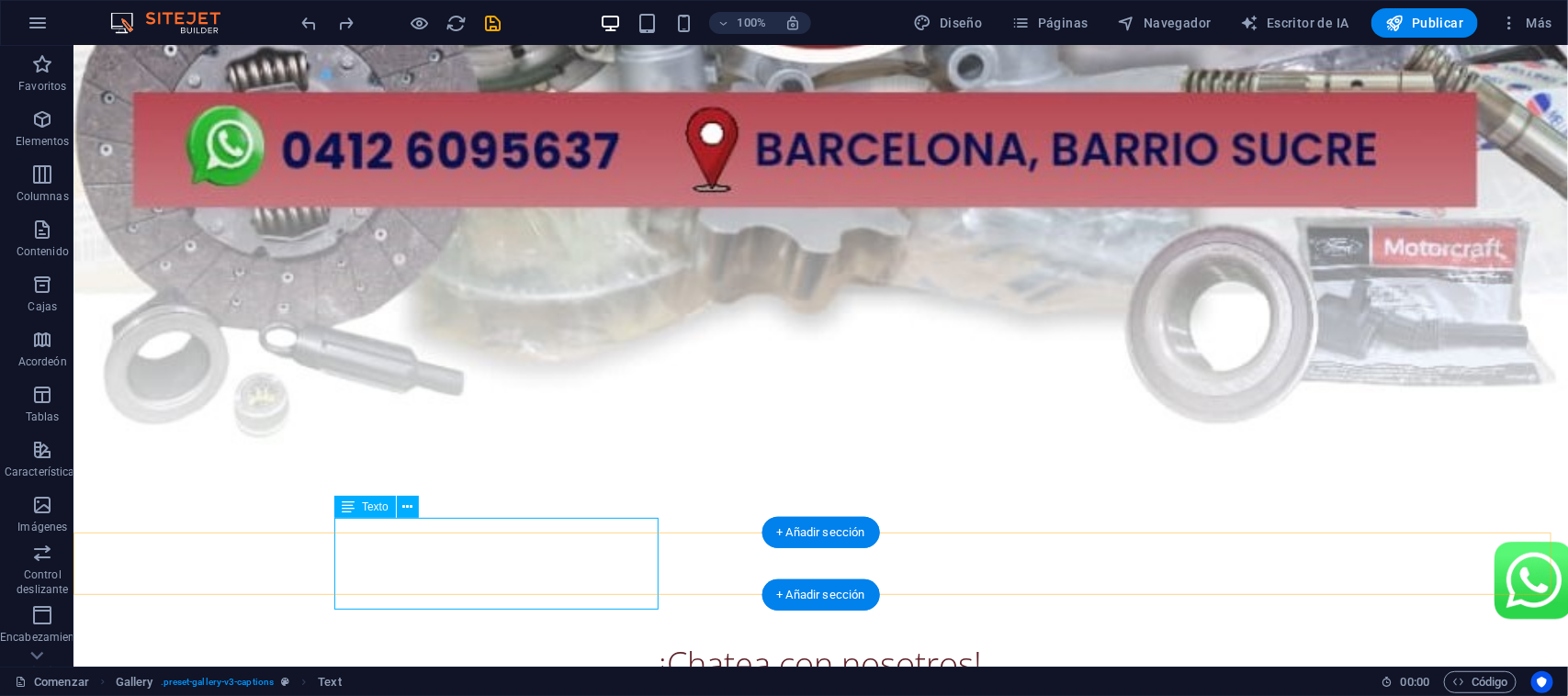 click on "¡Chatea con nosotros!" at bounding box center (819, 659) 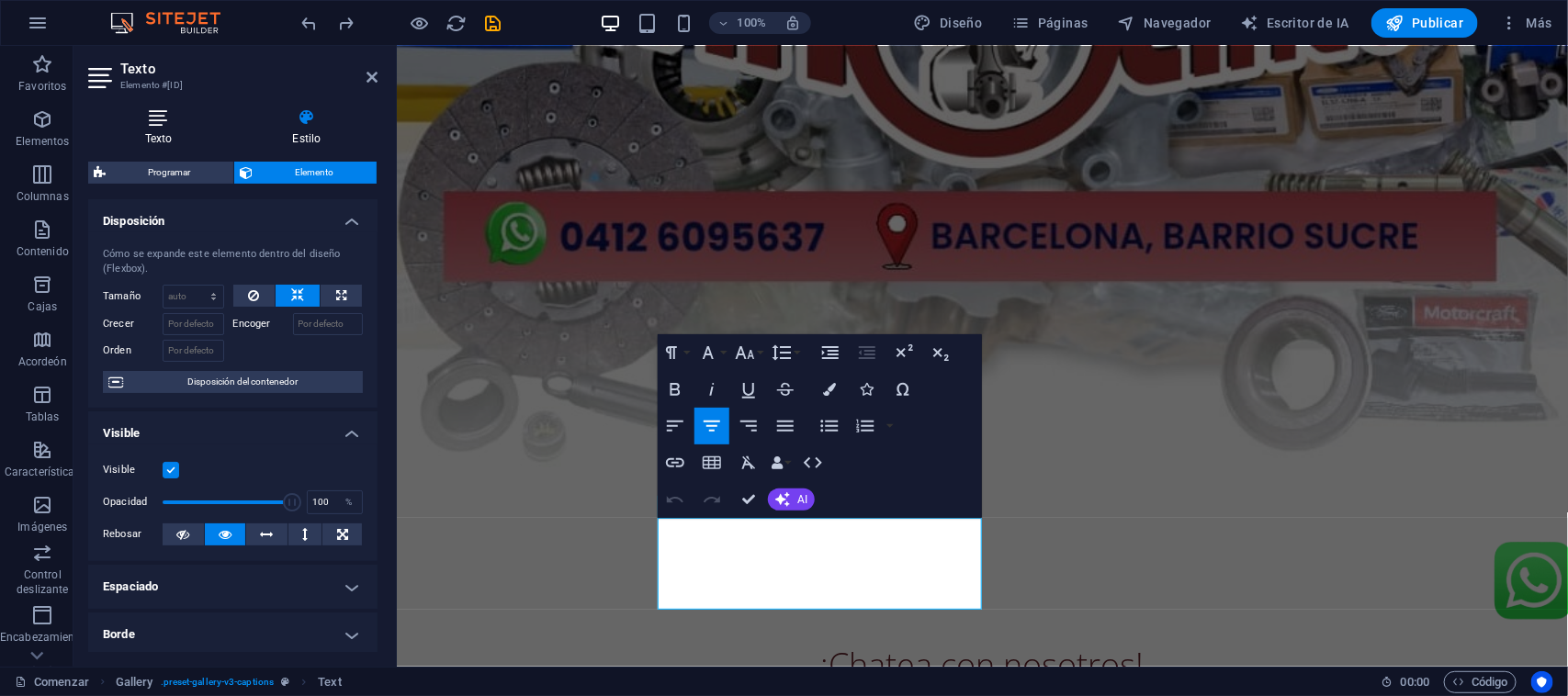 click at bounding box center [158, 118] 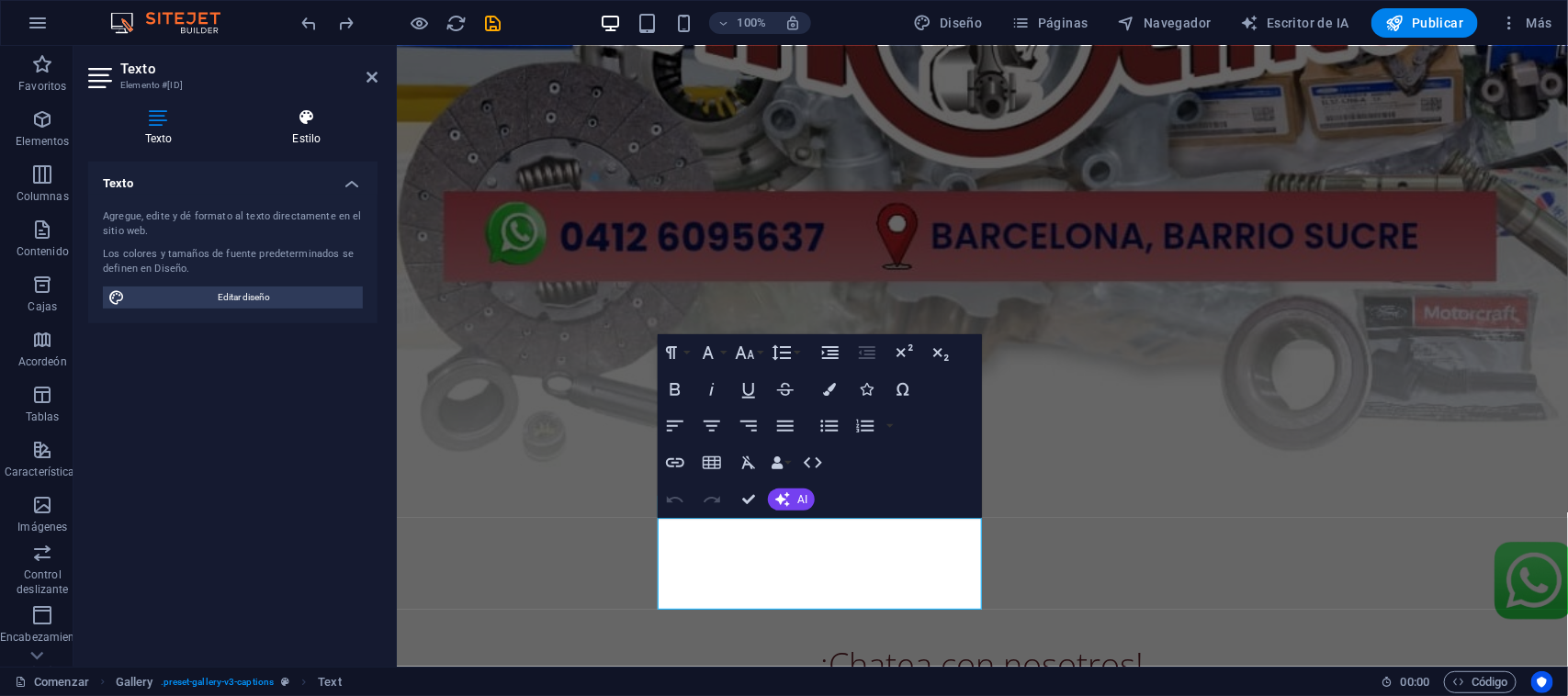 click at bounding box center (307, 118) 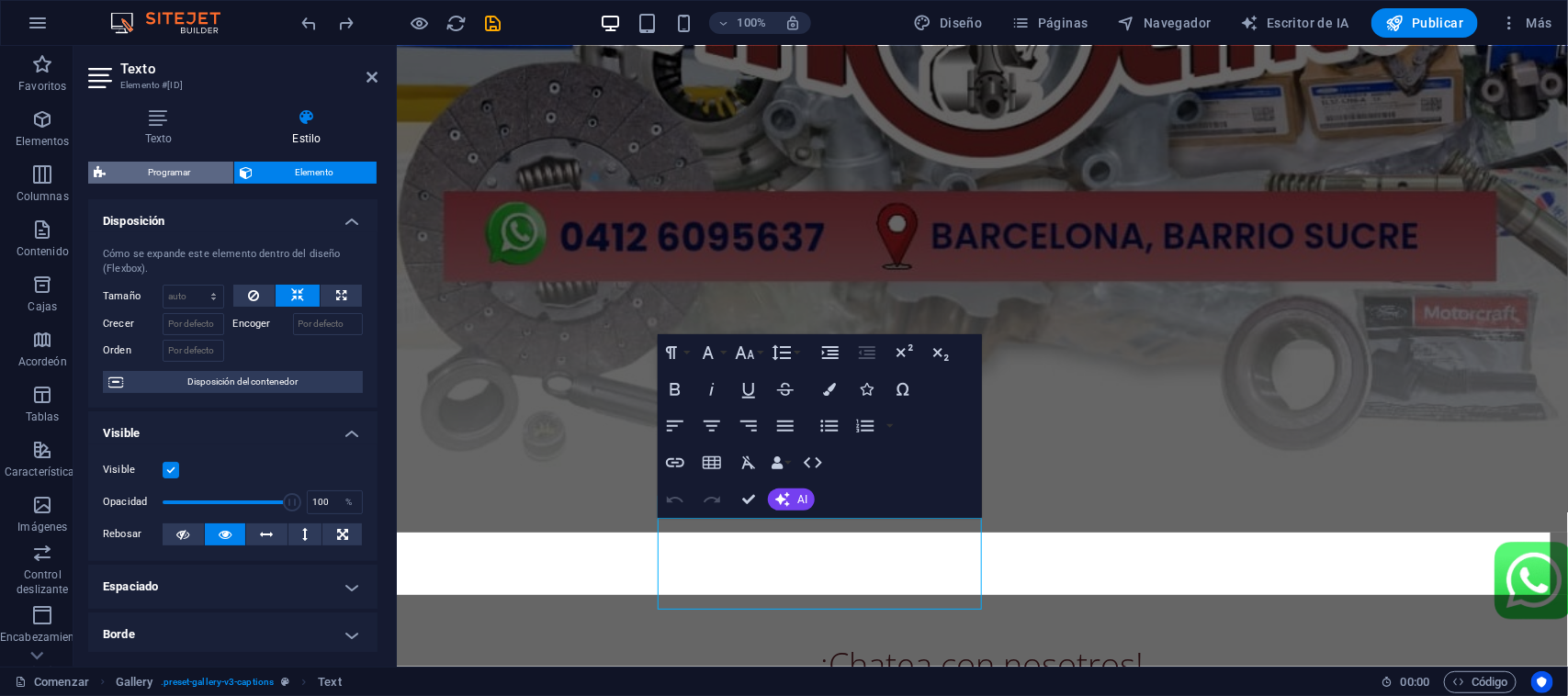 click on "Programar" at bounding box center [169, 173] 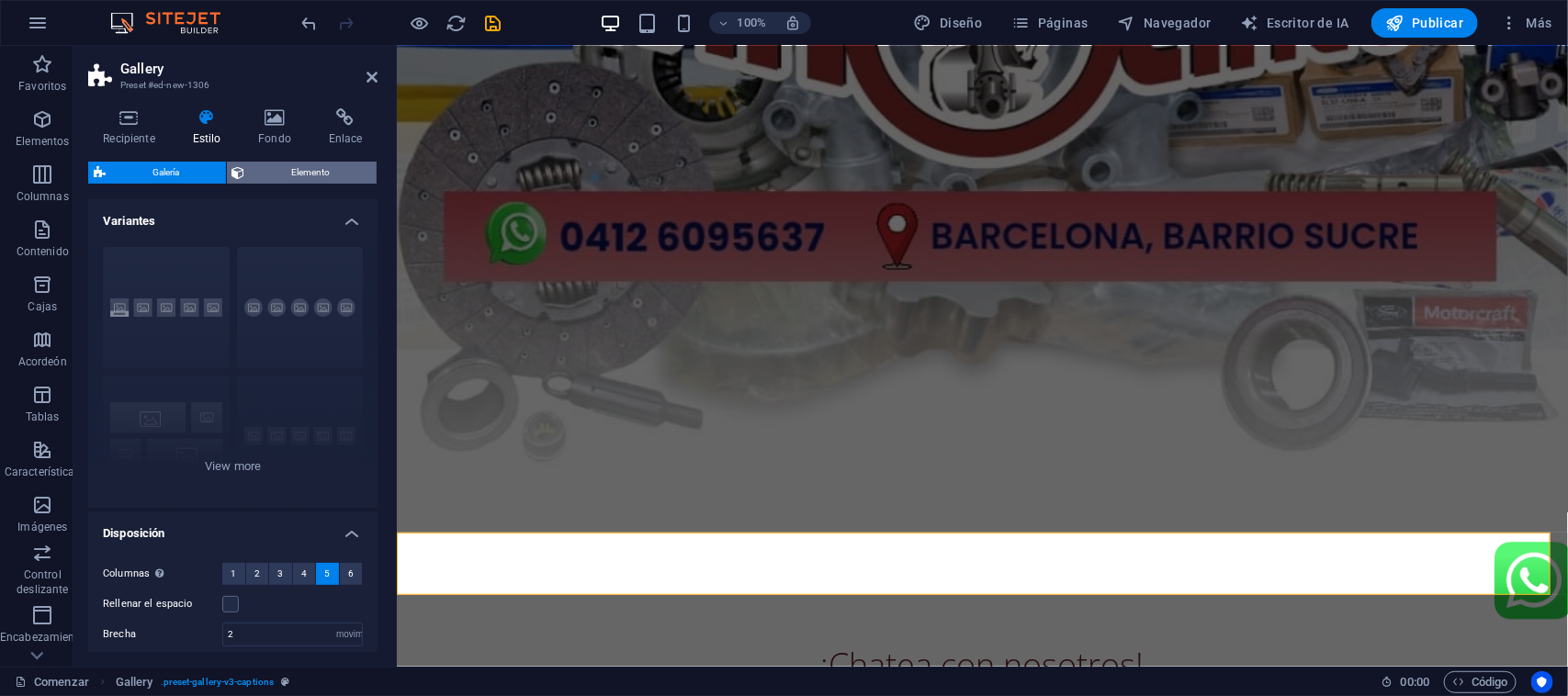 click on "Elemento" at bounding box center (311, 173) 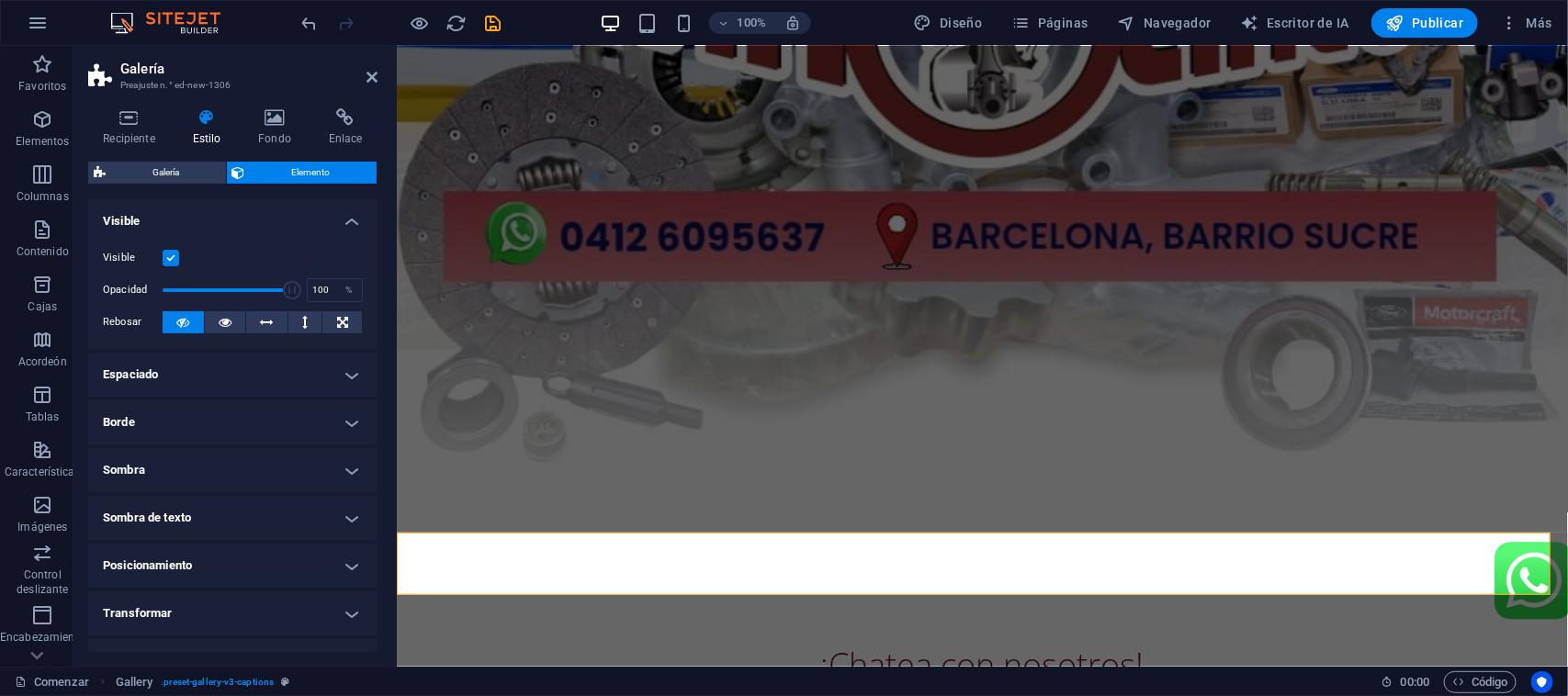 click on "Espaciado" at bounding box center (232, 375) 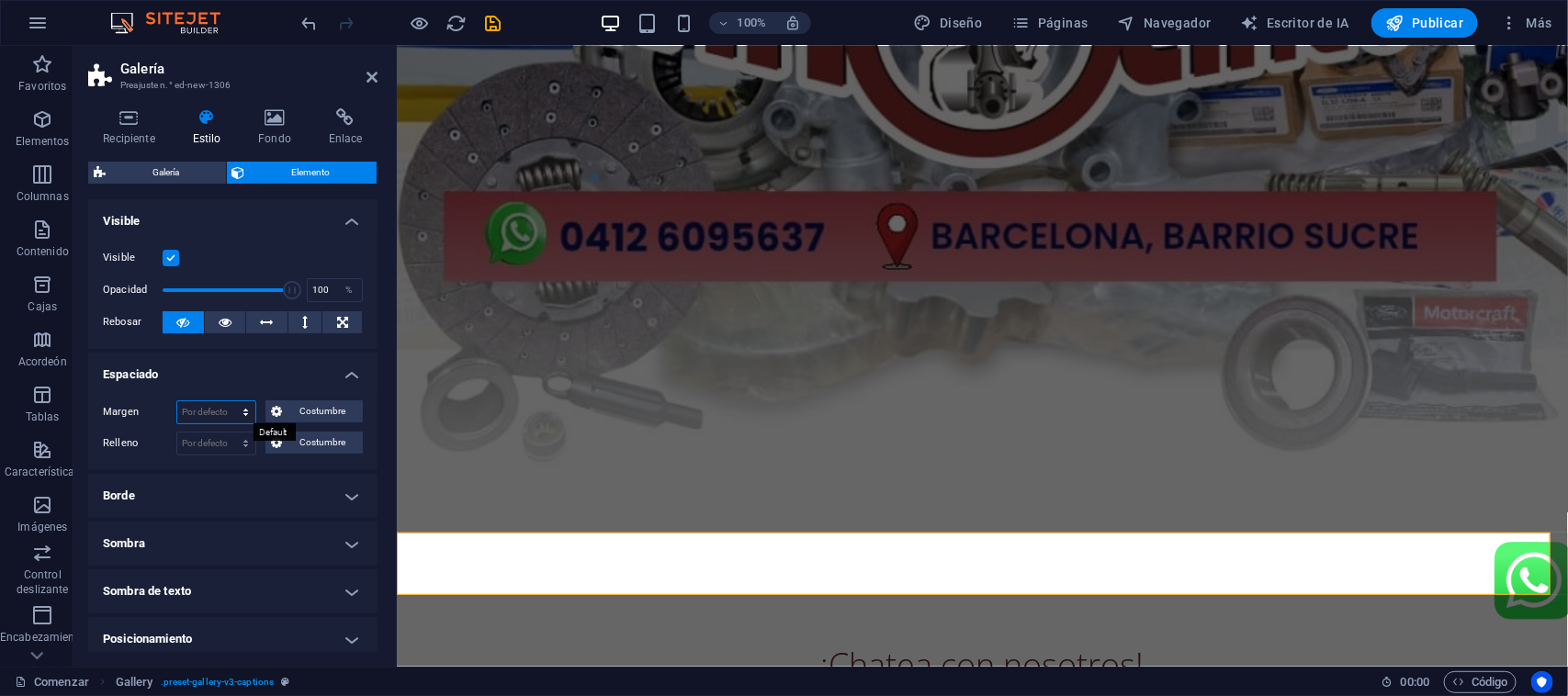 click on "Por defecto auto píxeles % movimiento rápido del ojo Volkswagen vh Costumbre" at bounding box center [216, 412] 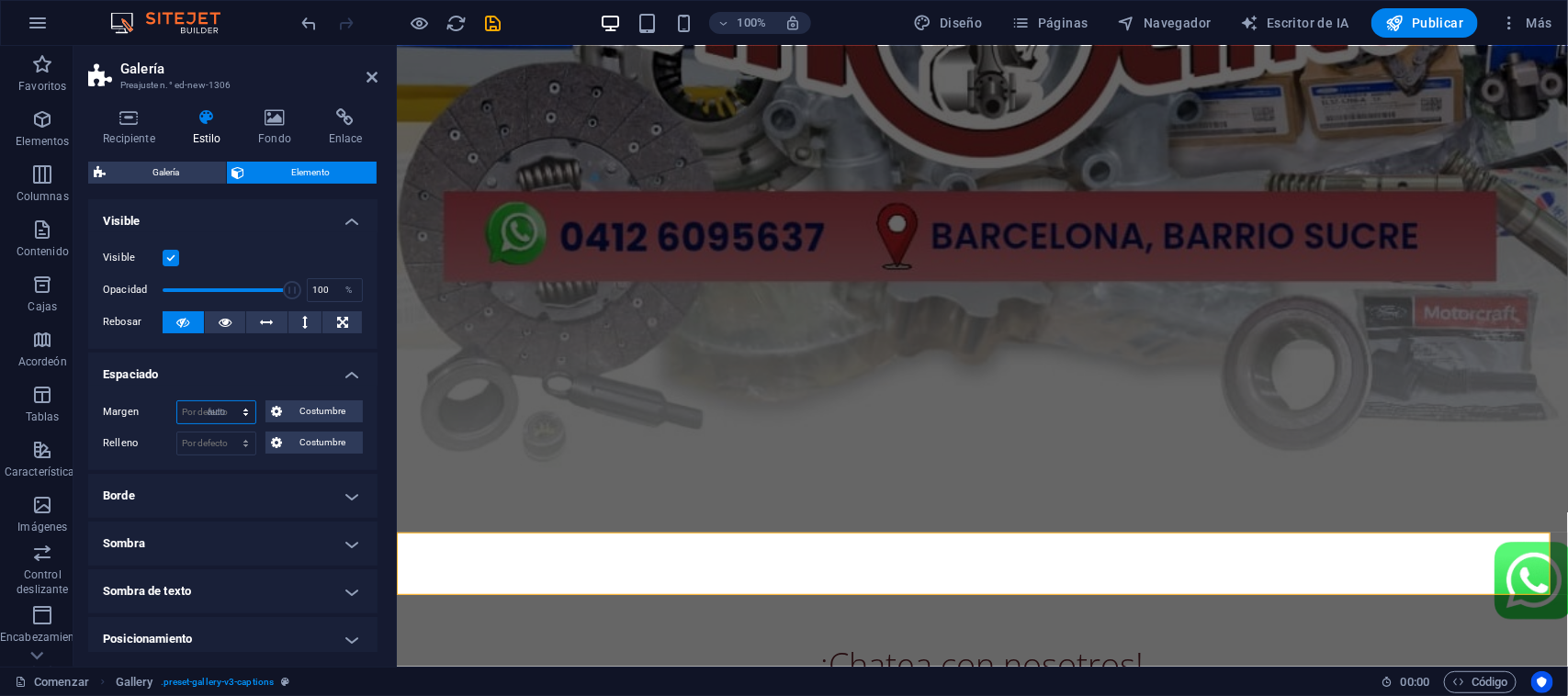 click on "Por defecto auto píxeles % movimiento rápido del ojo Volkswagen vh Costumbre" at bounding box center (216, 412) 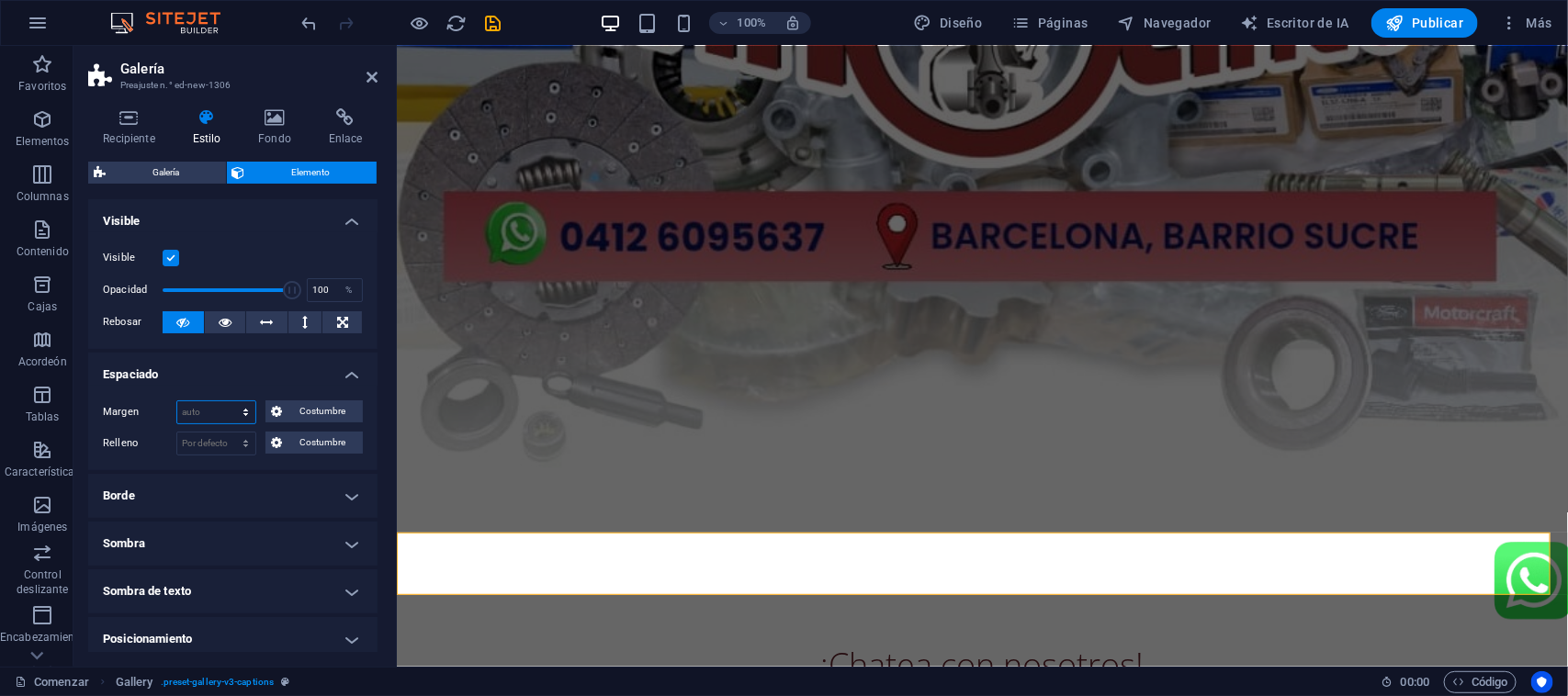 click on "Por defecto auto píxeles % movimiento rápido del ojo Volkswagen vh Costumbre" at bounding box center (216, 412) 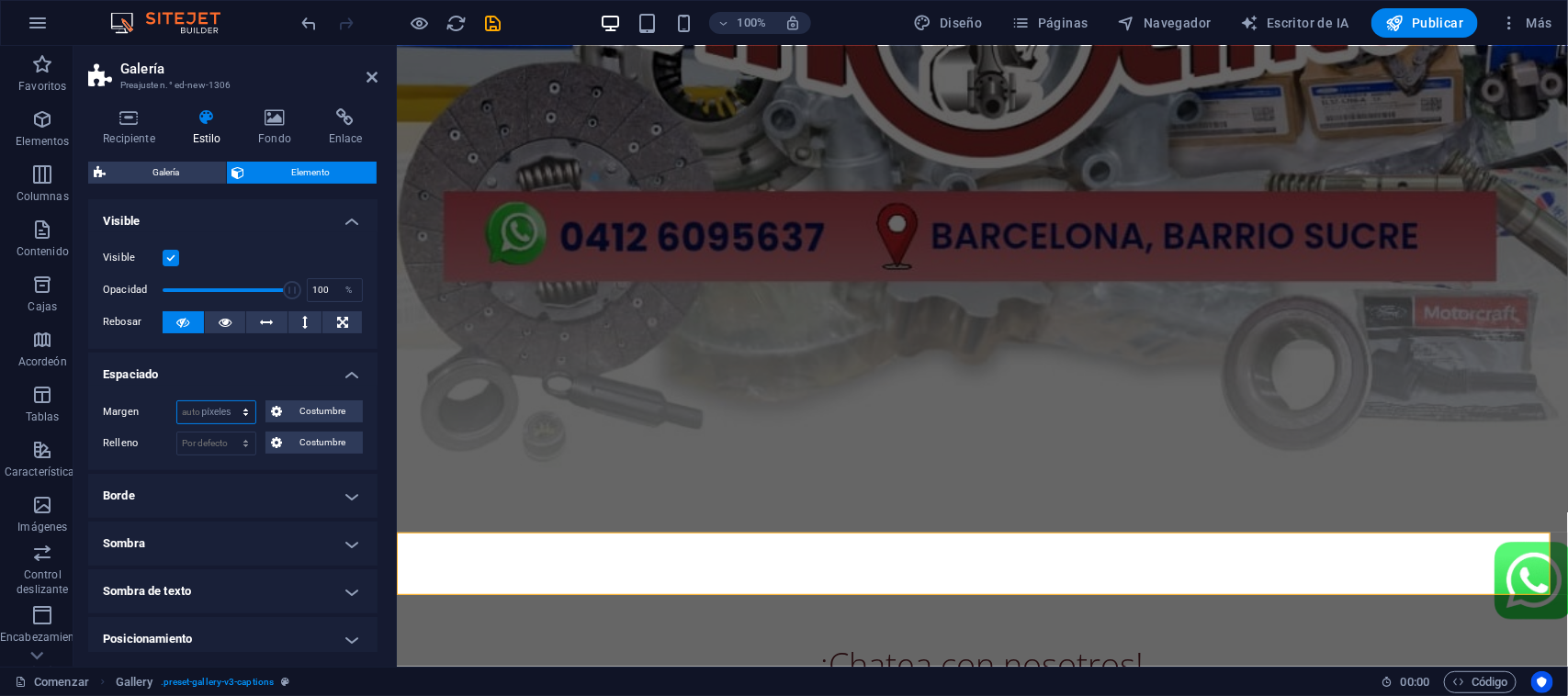 click on "Por defecto auto píxeles % movimiento rápido del ojo Volkswagen vh Costumbre" at bounding box center [216, 412] 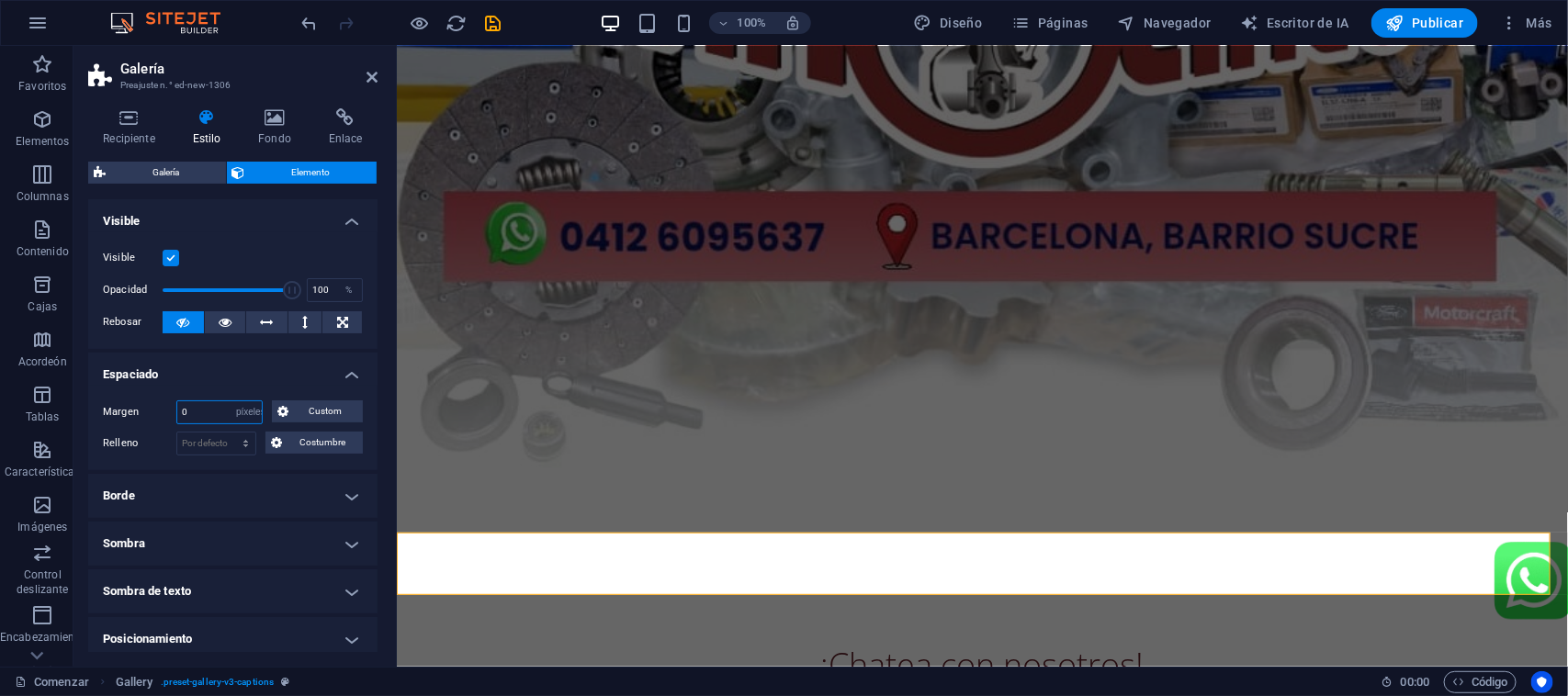click on "0" at bounding box center (220, 412) 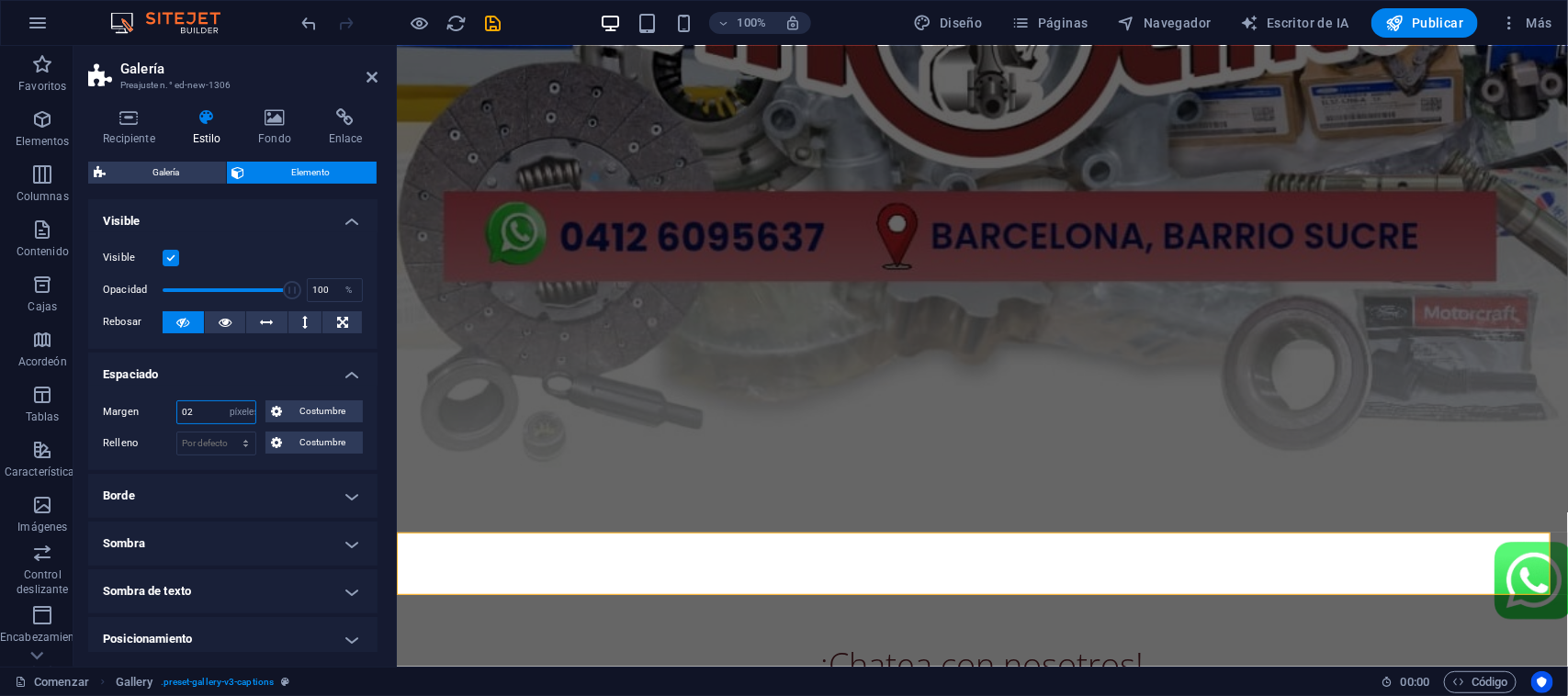 type on "2" 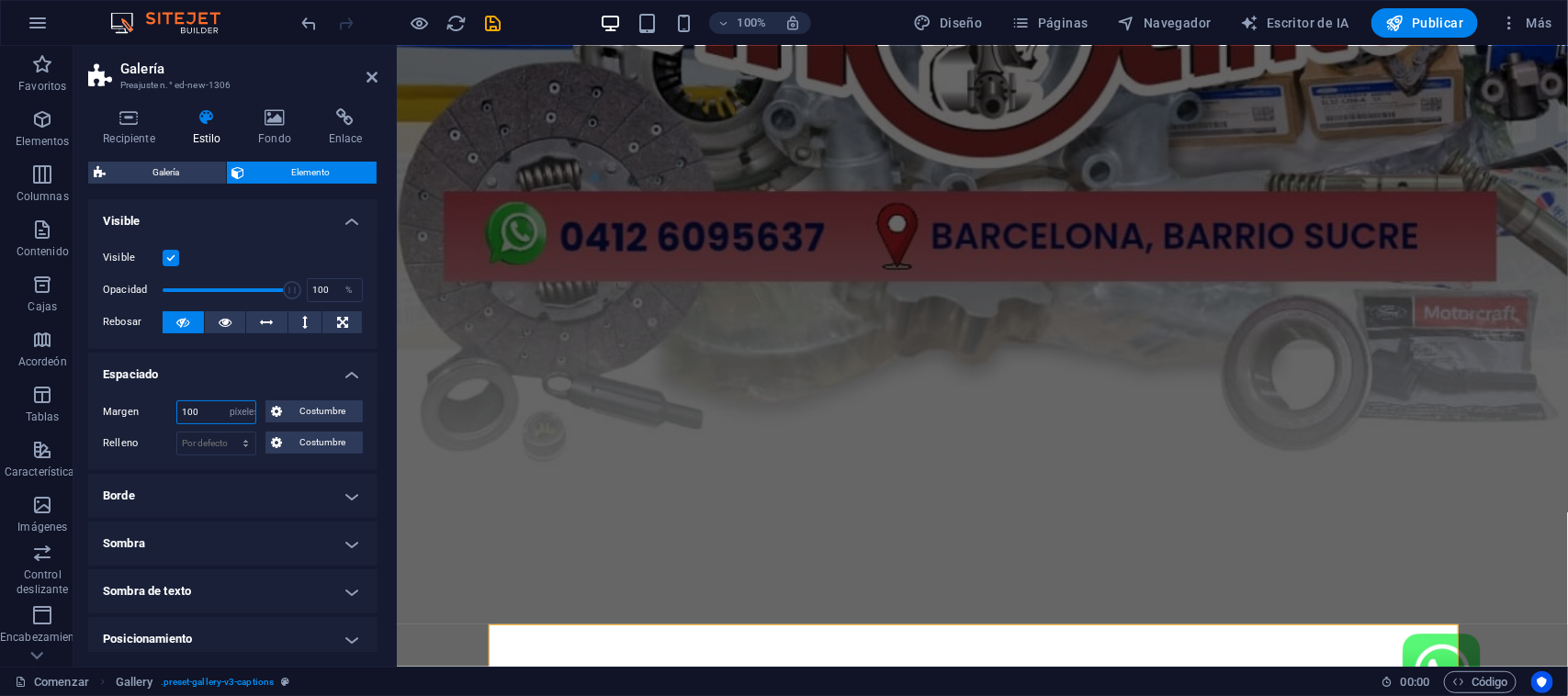 click on "100" at bounding box center (216, 412) 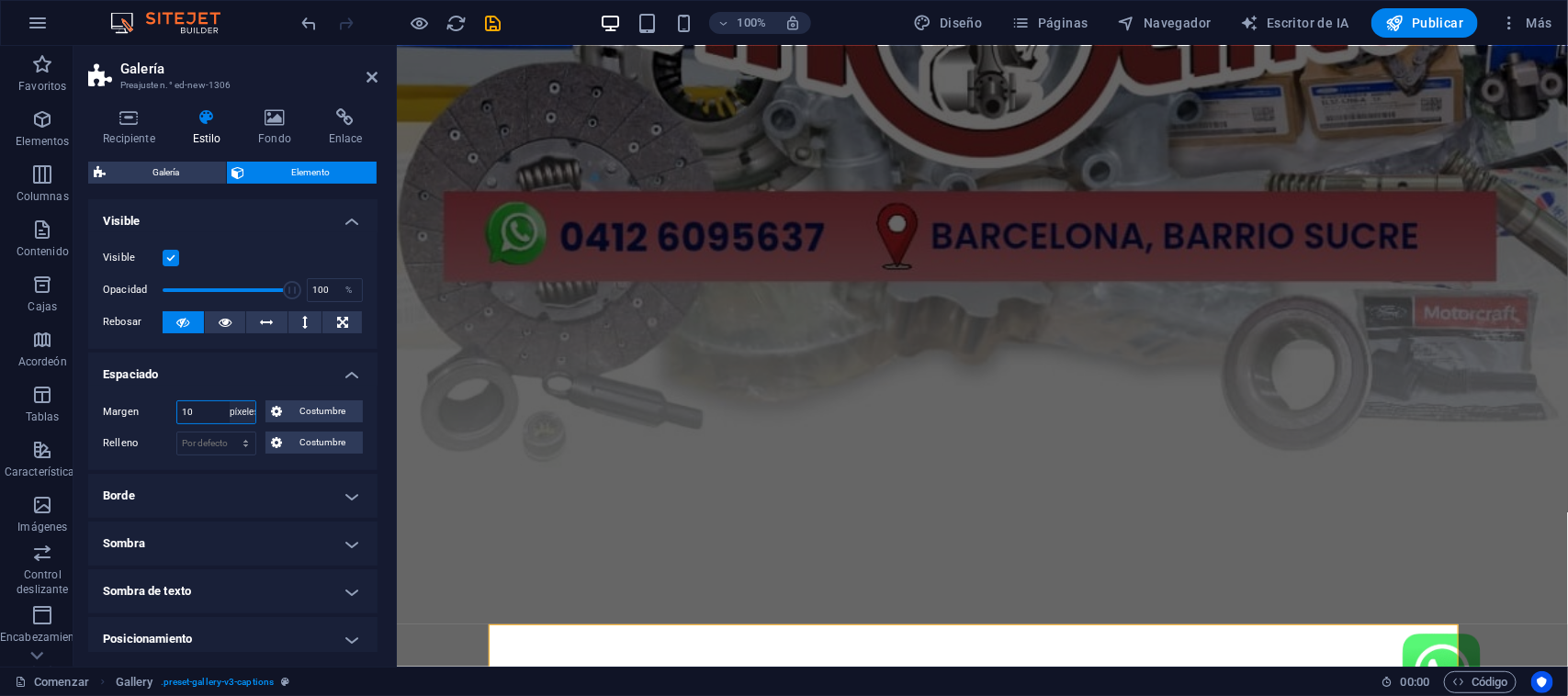 type on "1" 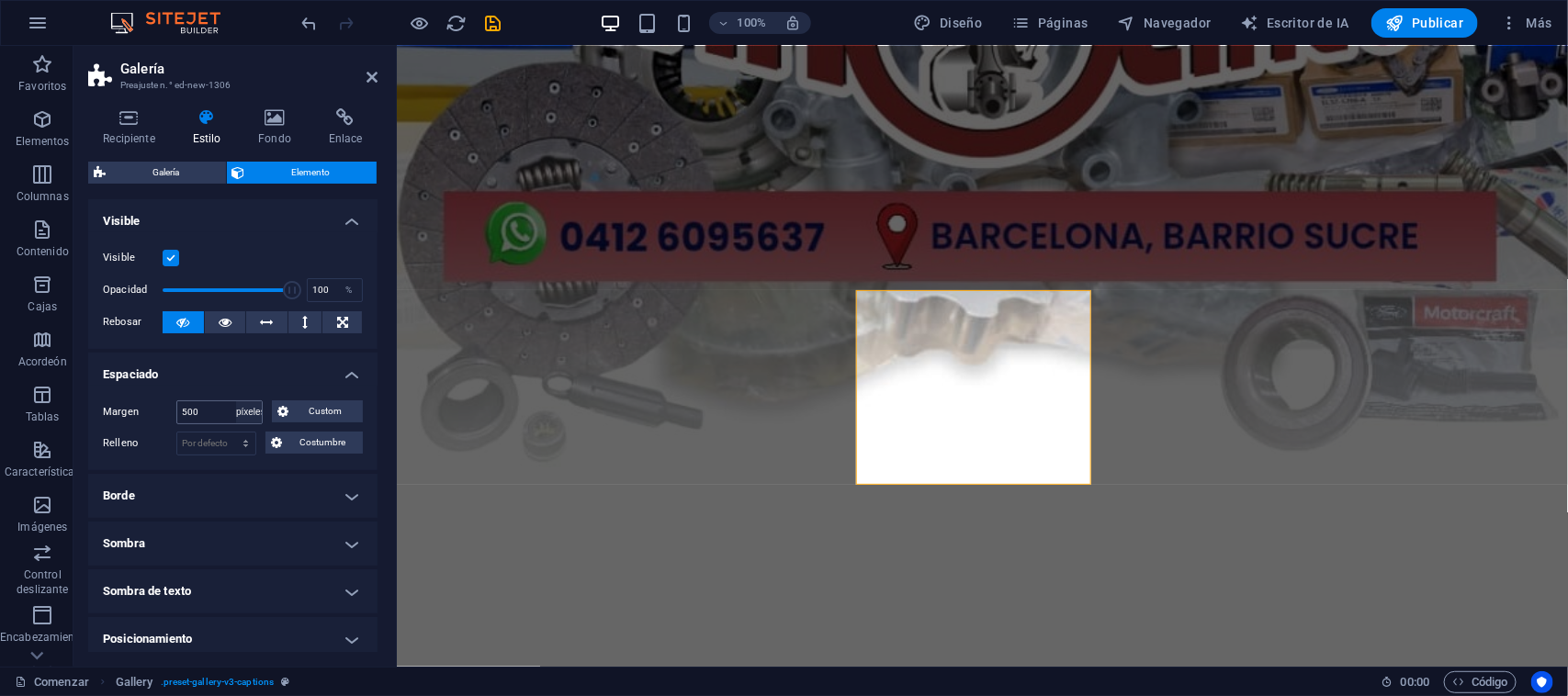 scroll, scrollTop: 1360, scrollLeft: 0, axis: vertical 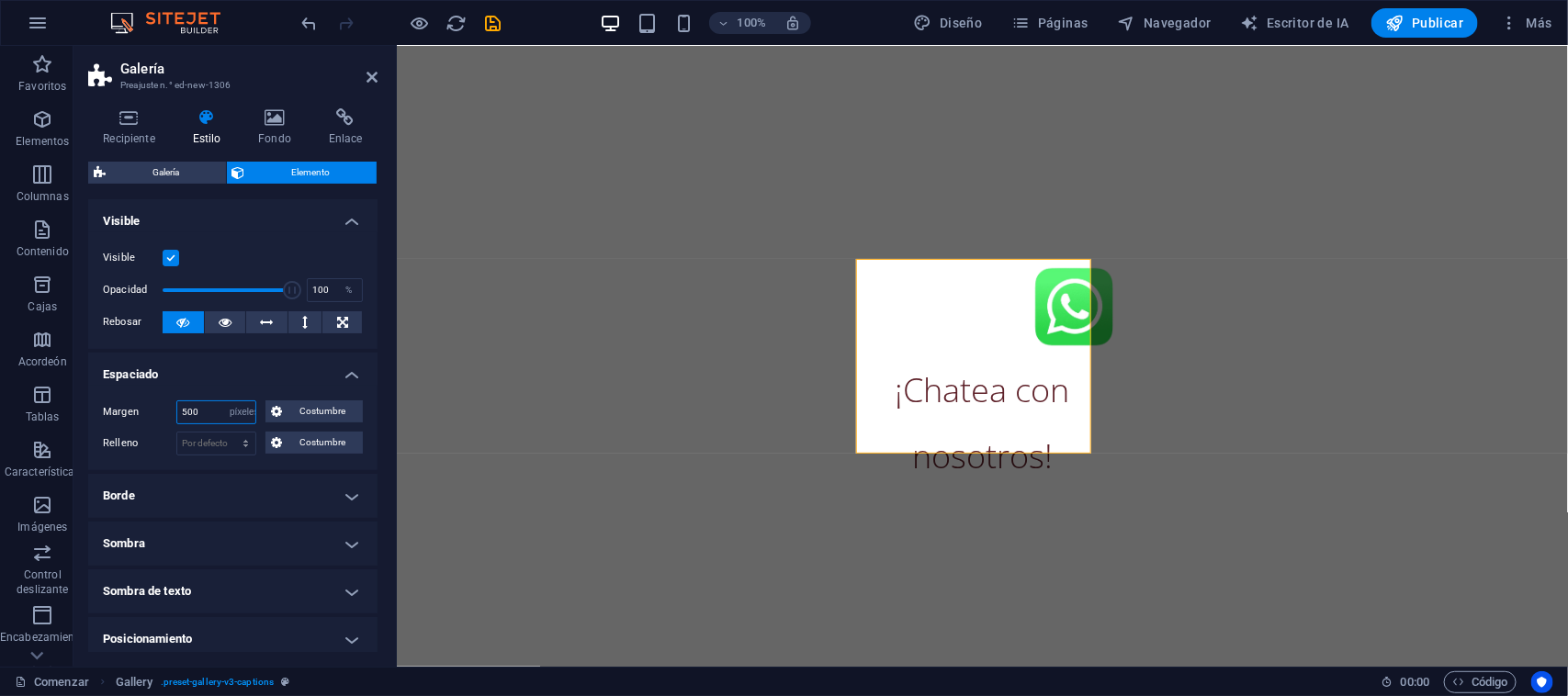 click on "500" at bounding box center (216, 412) 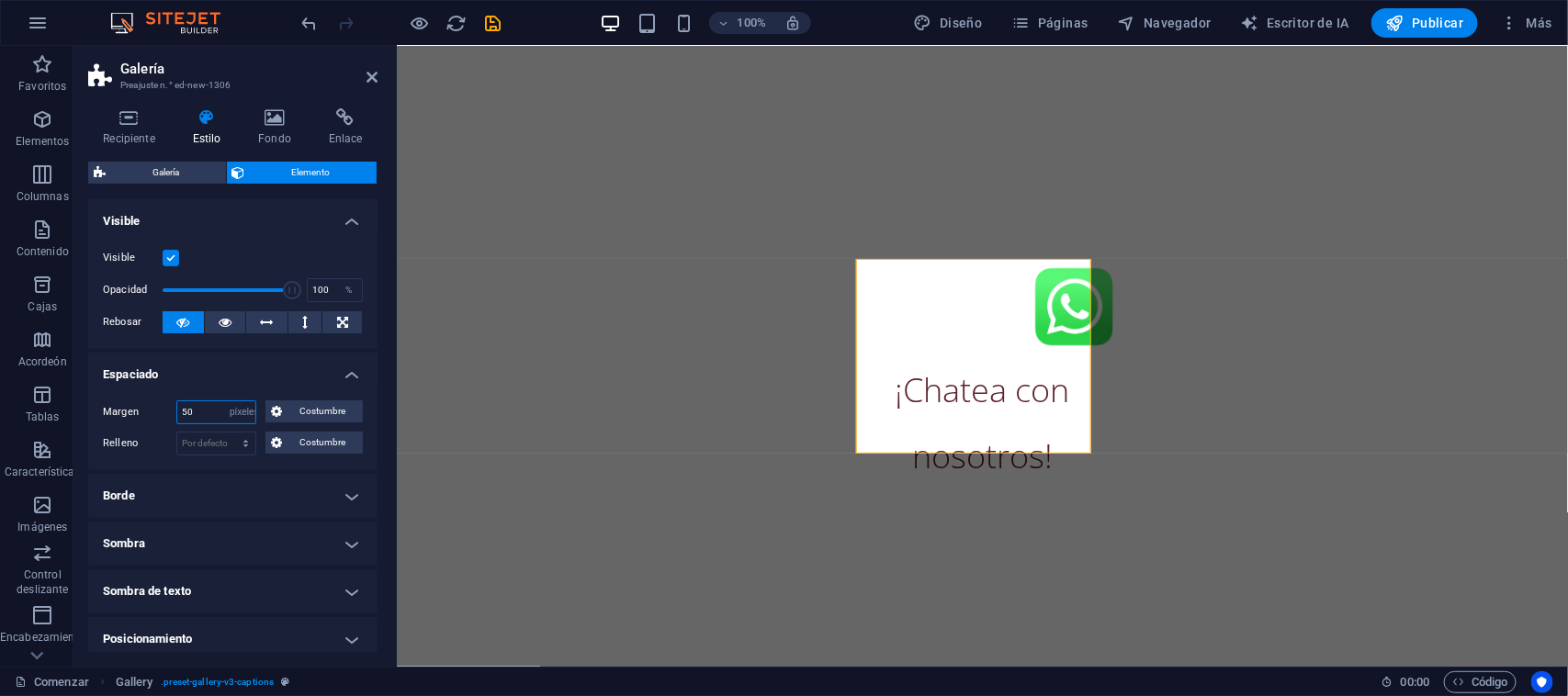 type on "5" 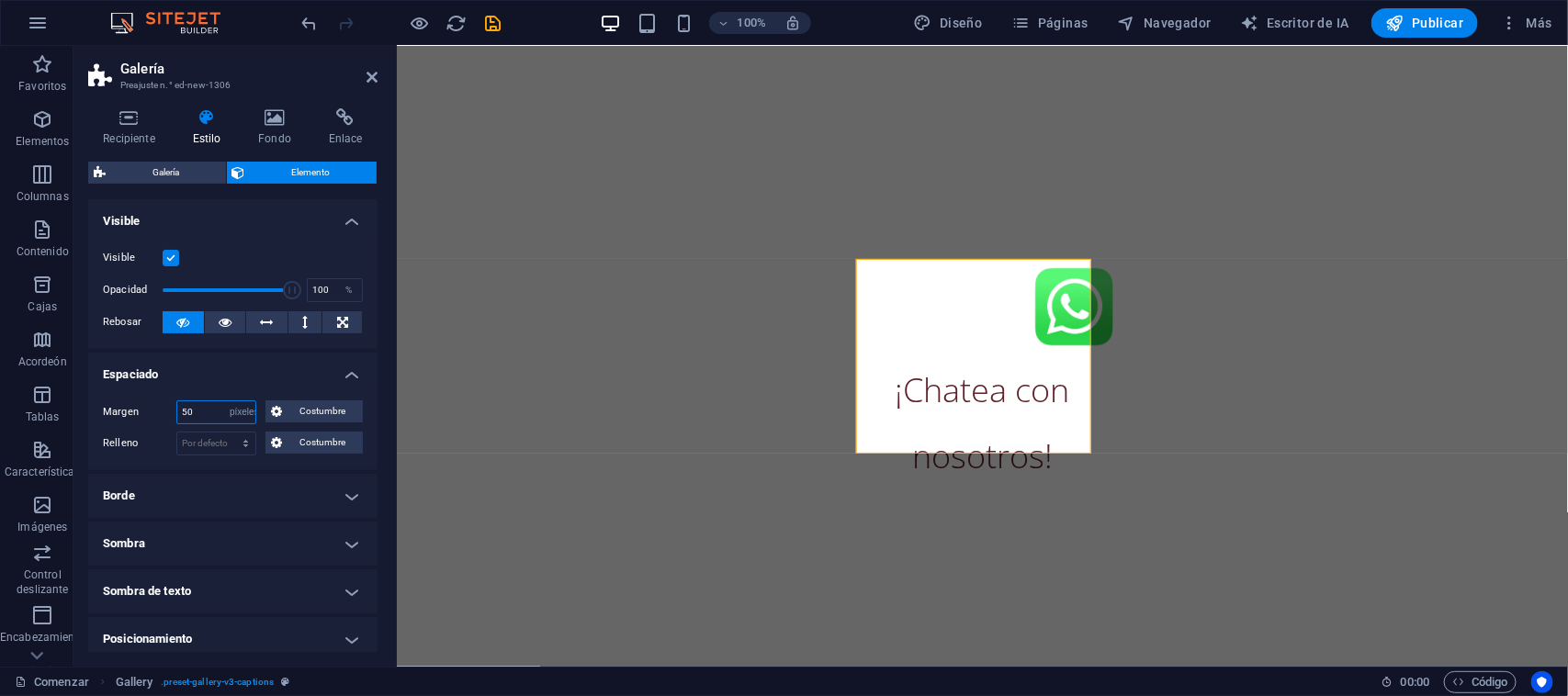 type on "50" 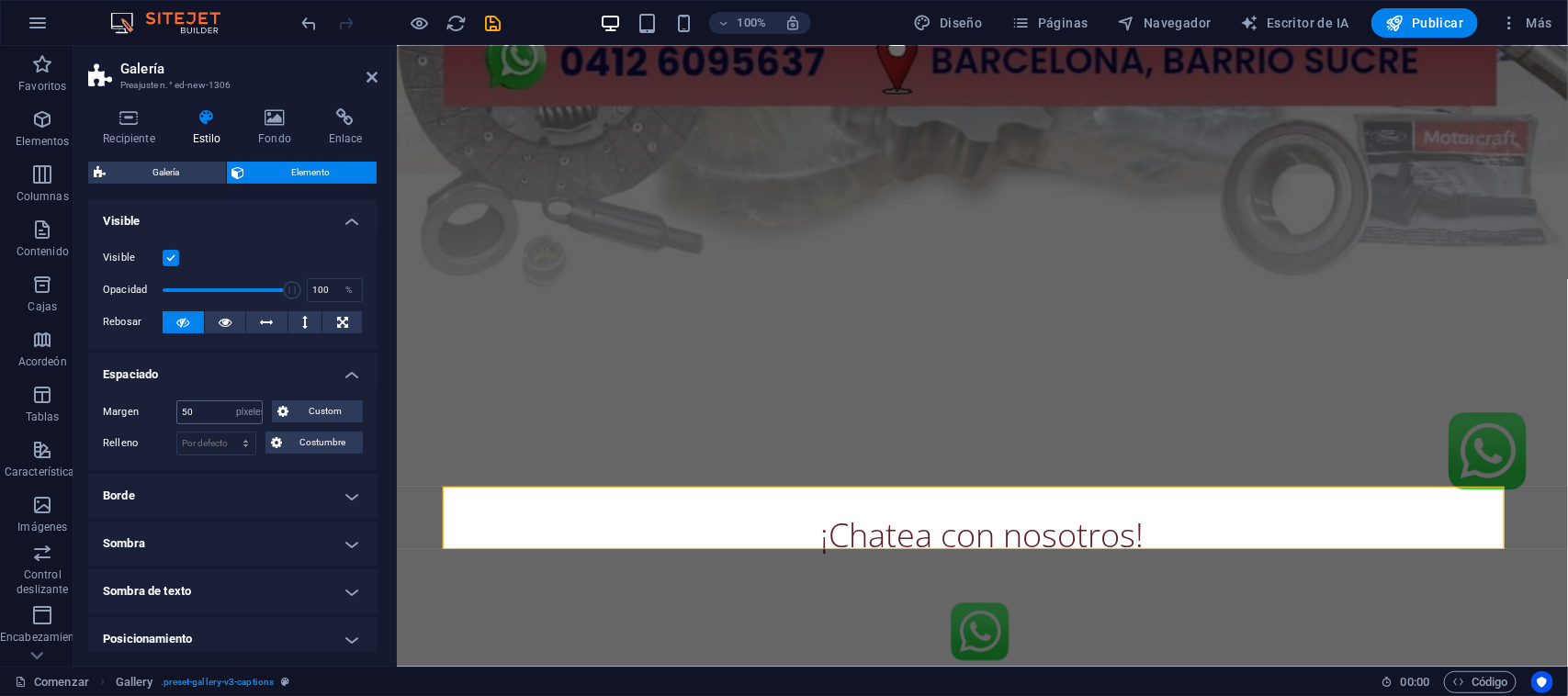 scroll, scrollTop: 719, scrollLeft: 0, axis: vertical 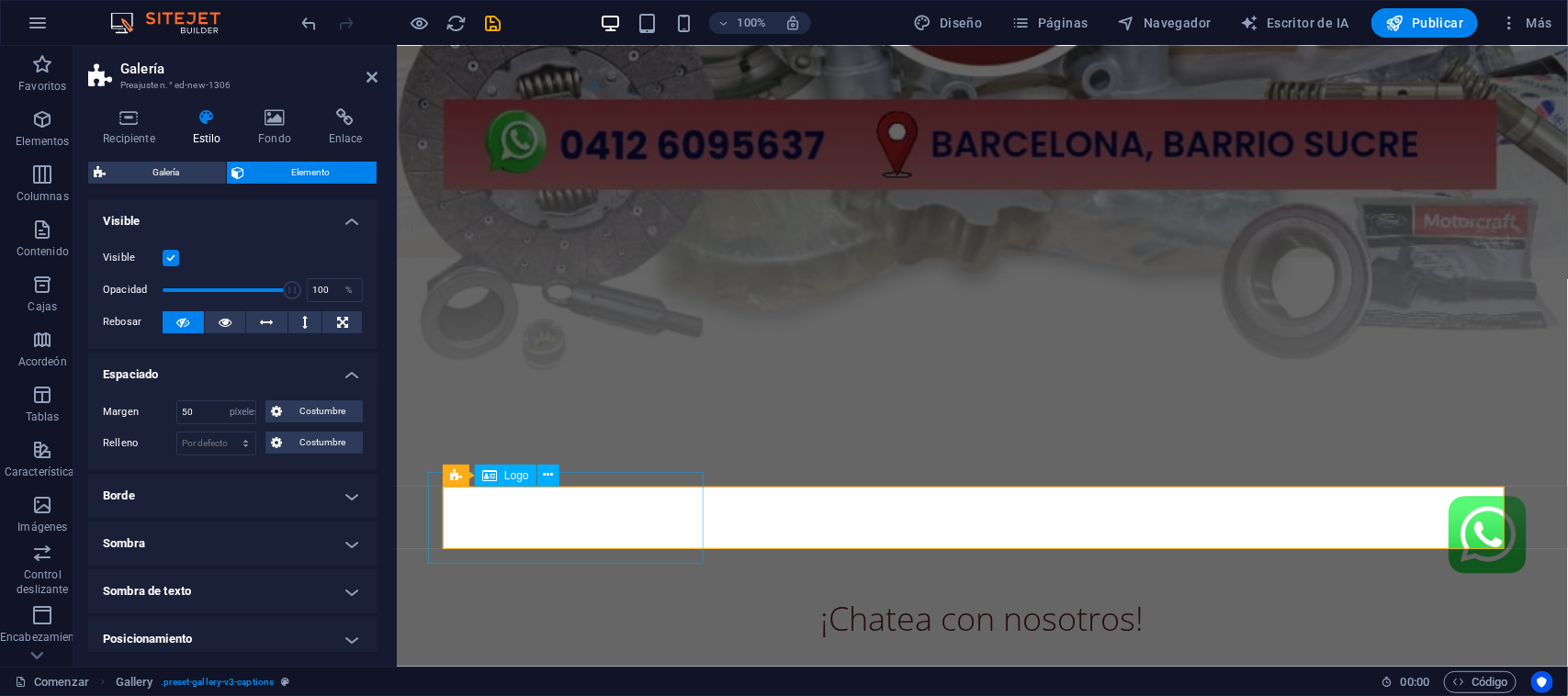 click at bounding box center (981, 534) 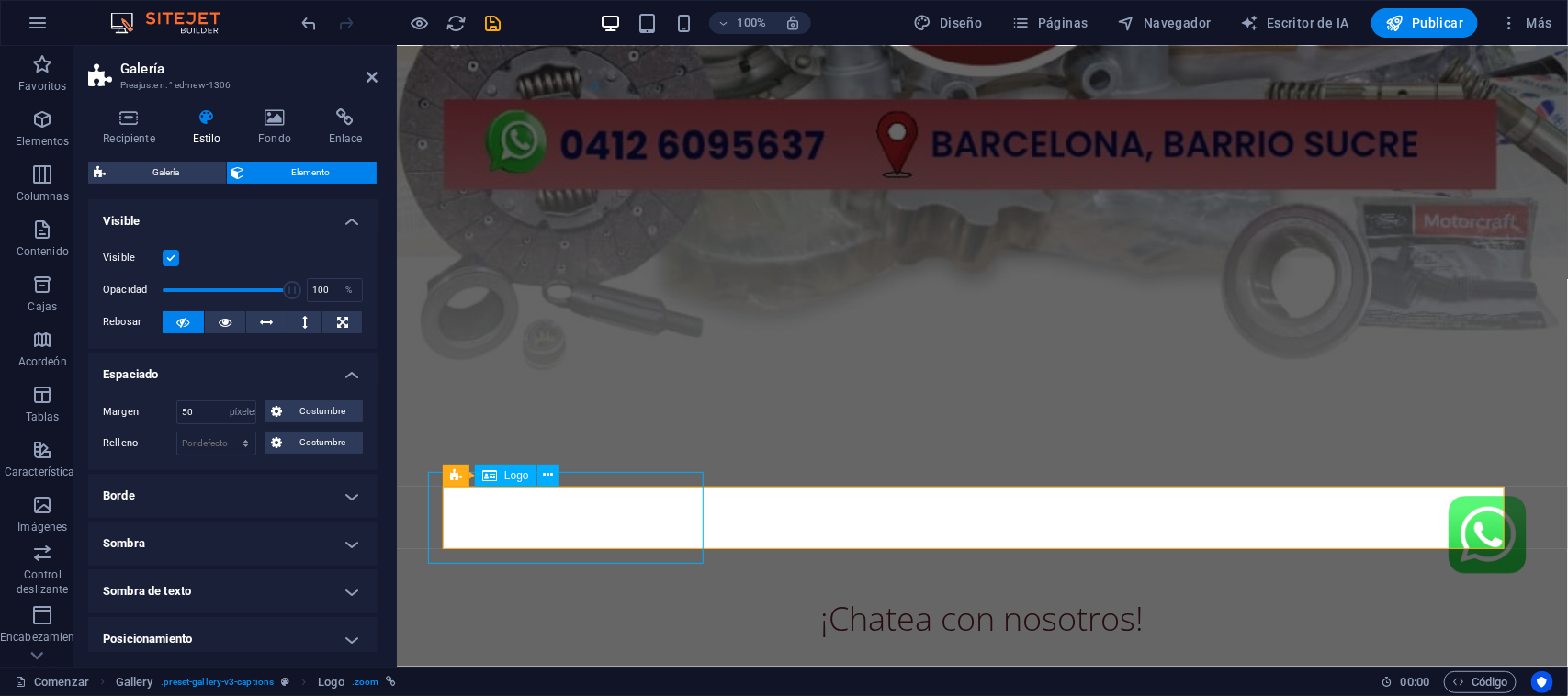click at bounding box center [981, 534] 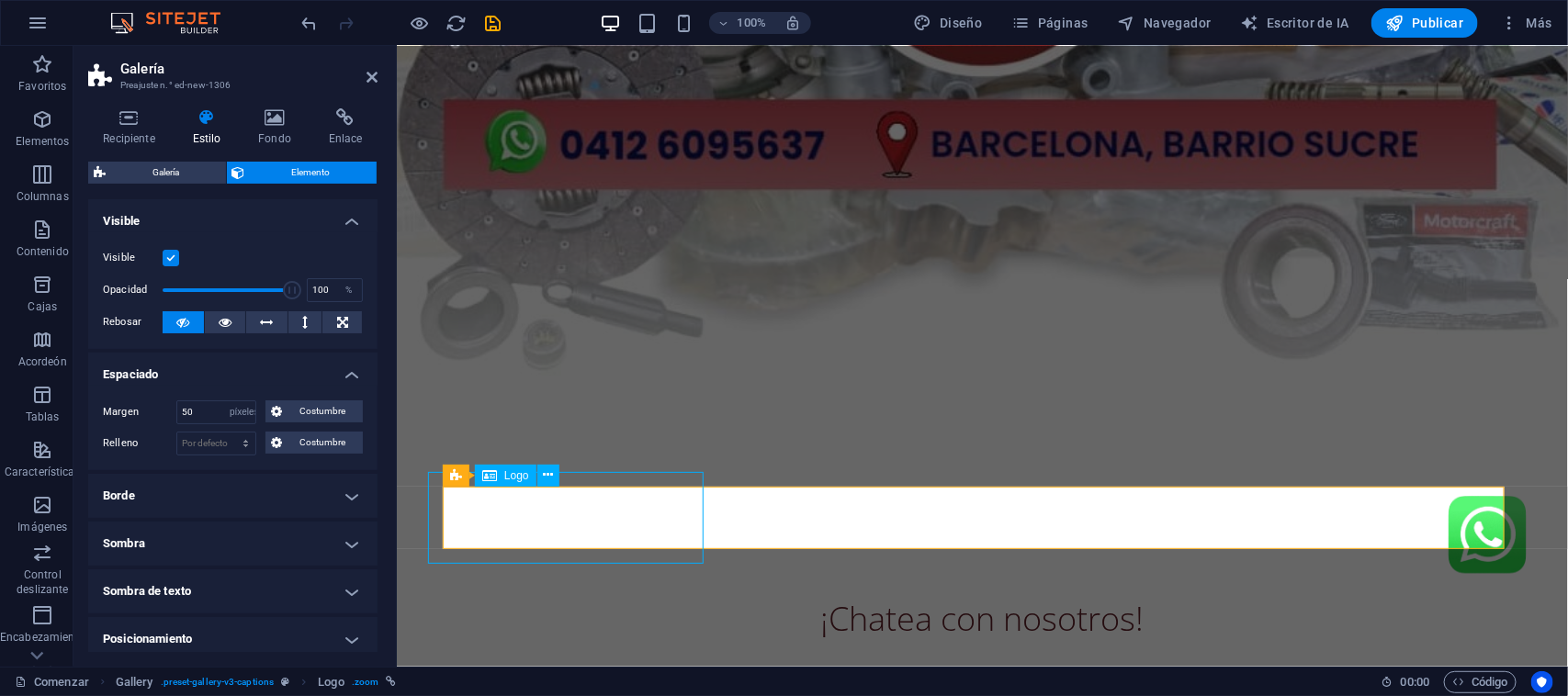 click at bounding box center [981, 534] 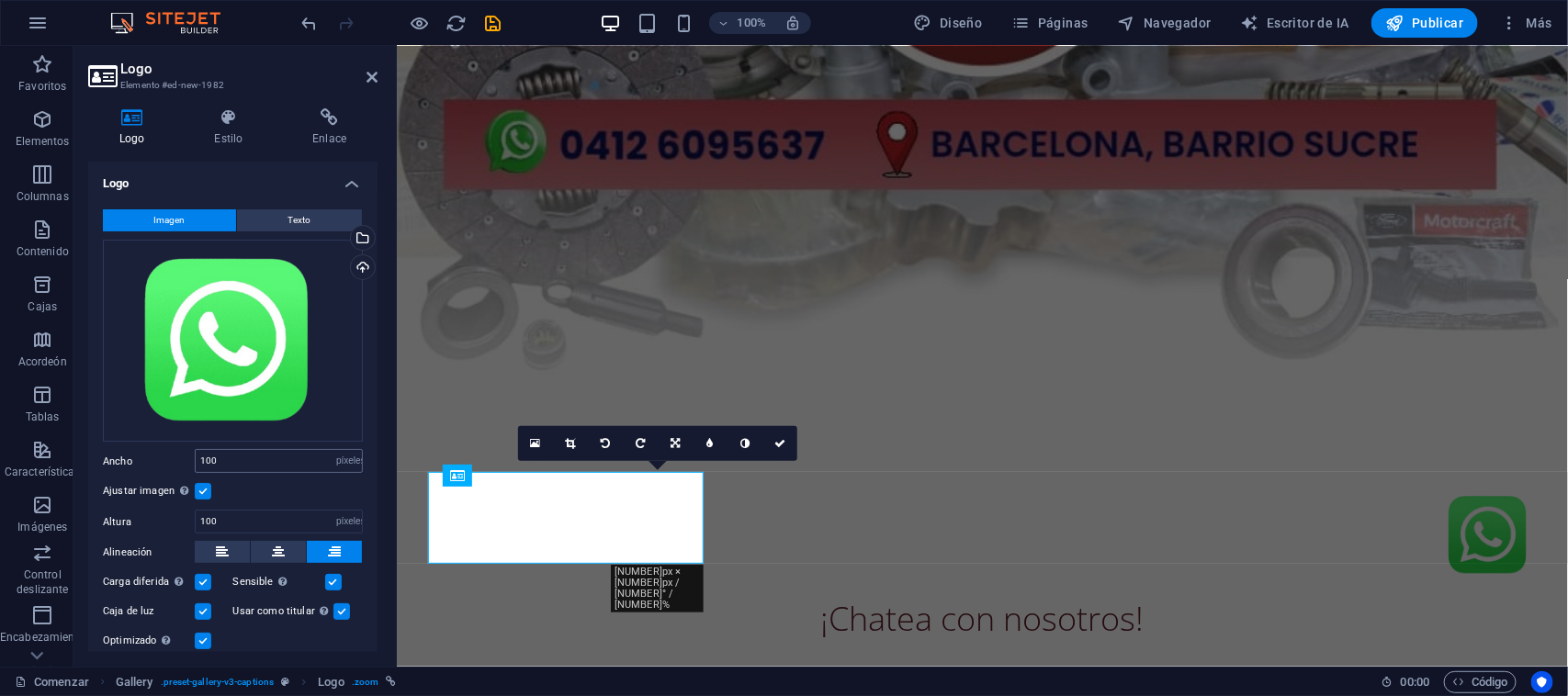 drag, startPoint x: 254, startPoint y: 441, endPoint x: 263, endPoint y: 469, distance: 29.410882 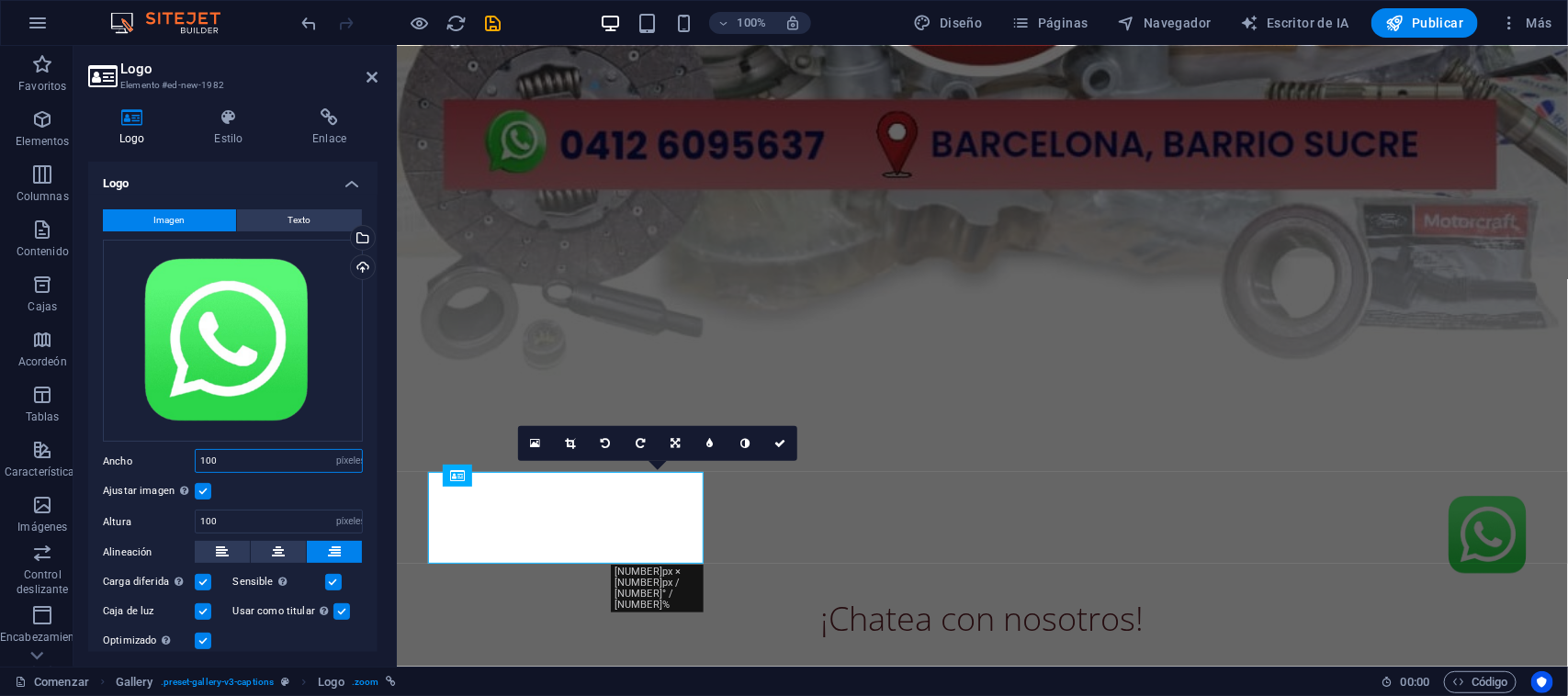 click on "100" at bounding box center [278, 461] 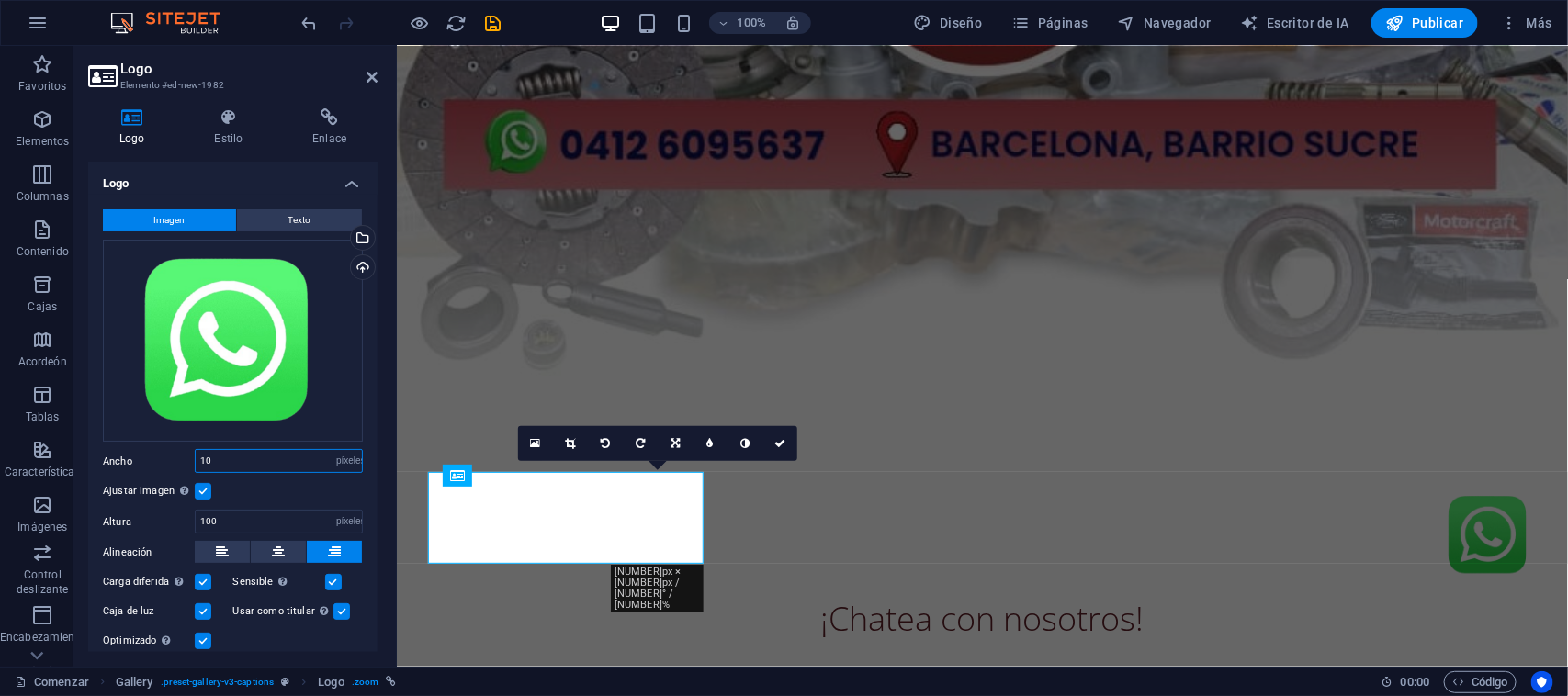 type on "1" 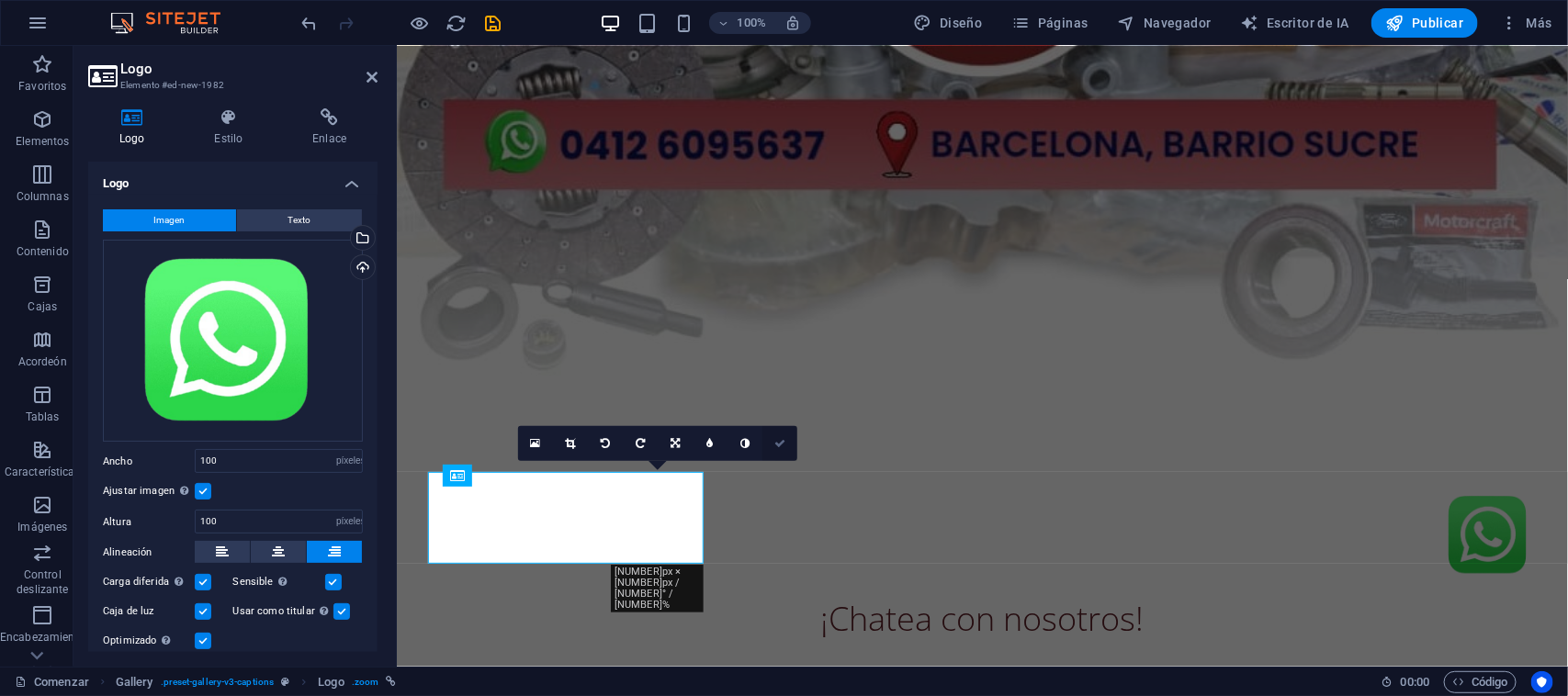 drag, startPoint x: 782, startPoint y: 441, endPoint x: 708, endPoint y: 395, distance: 87.13208 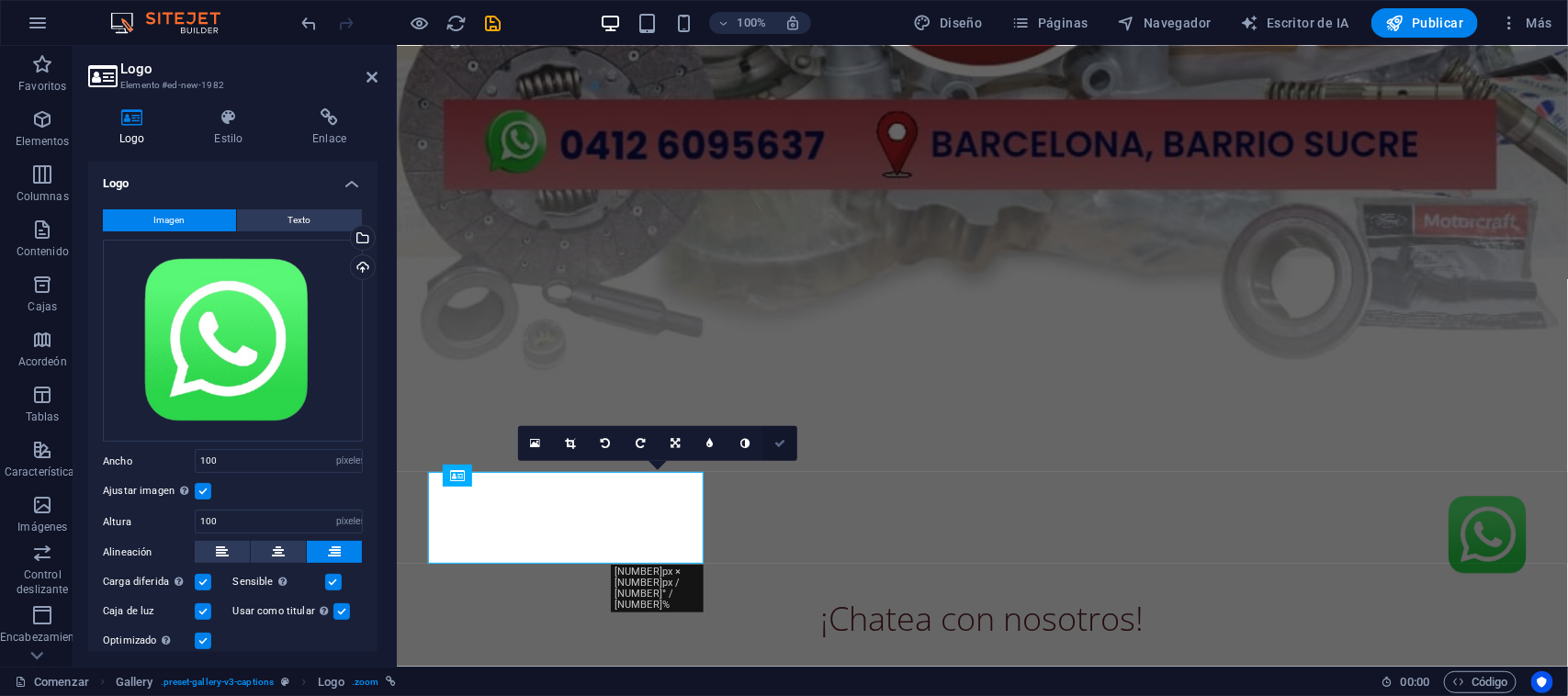 click at bounding box center [780, 443] 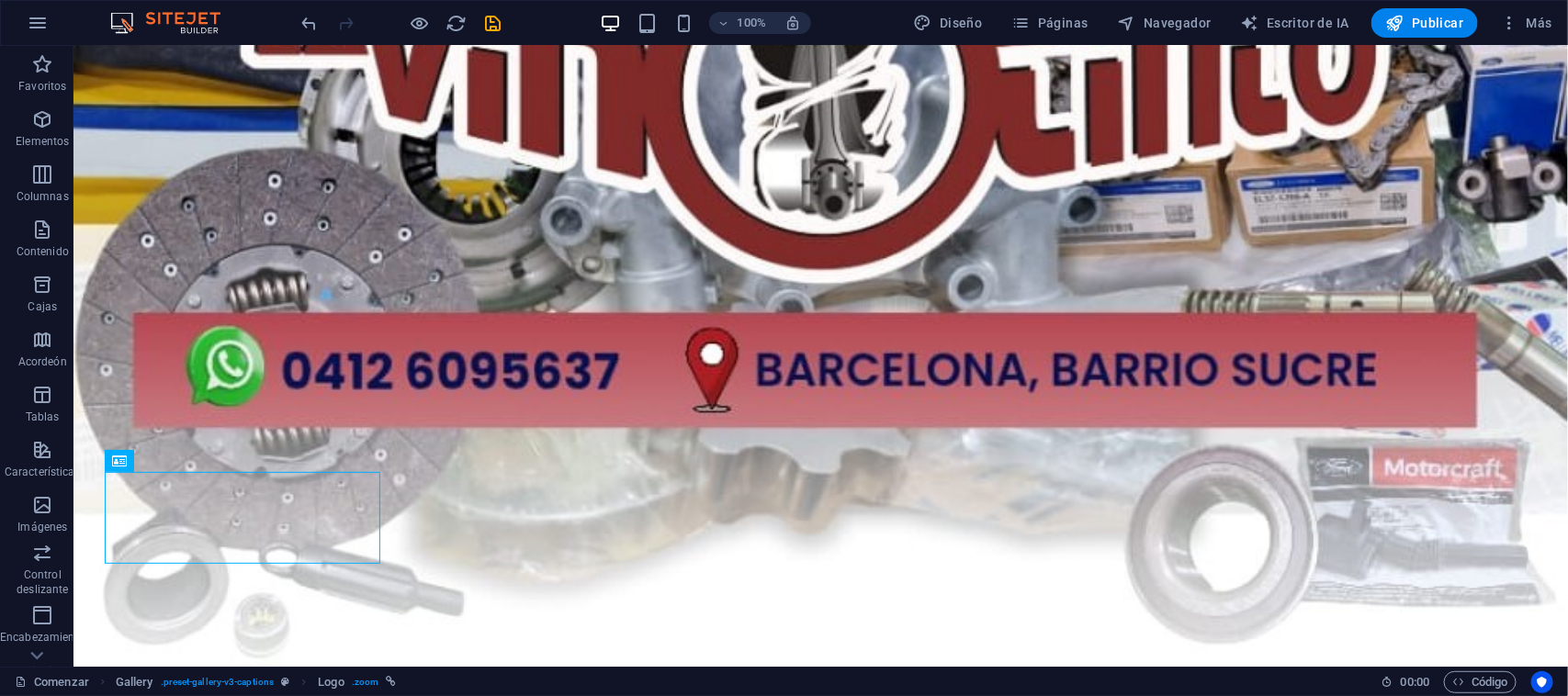 scroll, scrollTop: 1031, scrollLeft: 0, axis: vertical 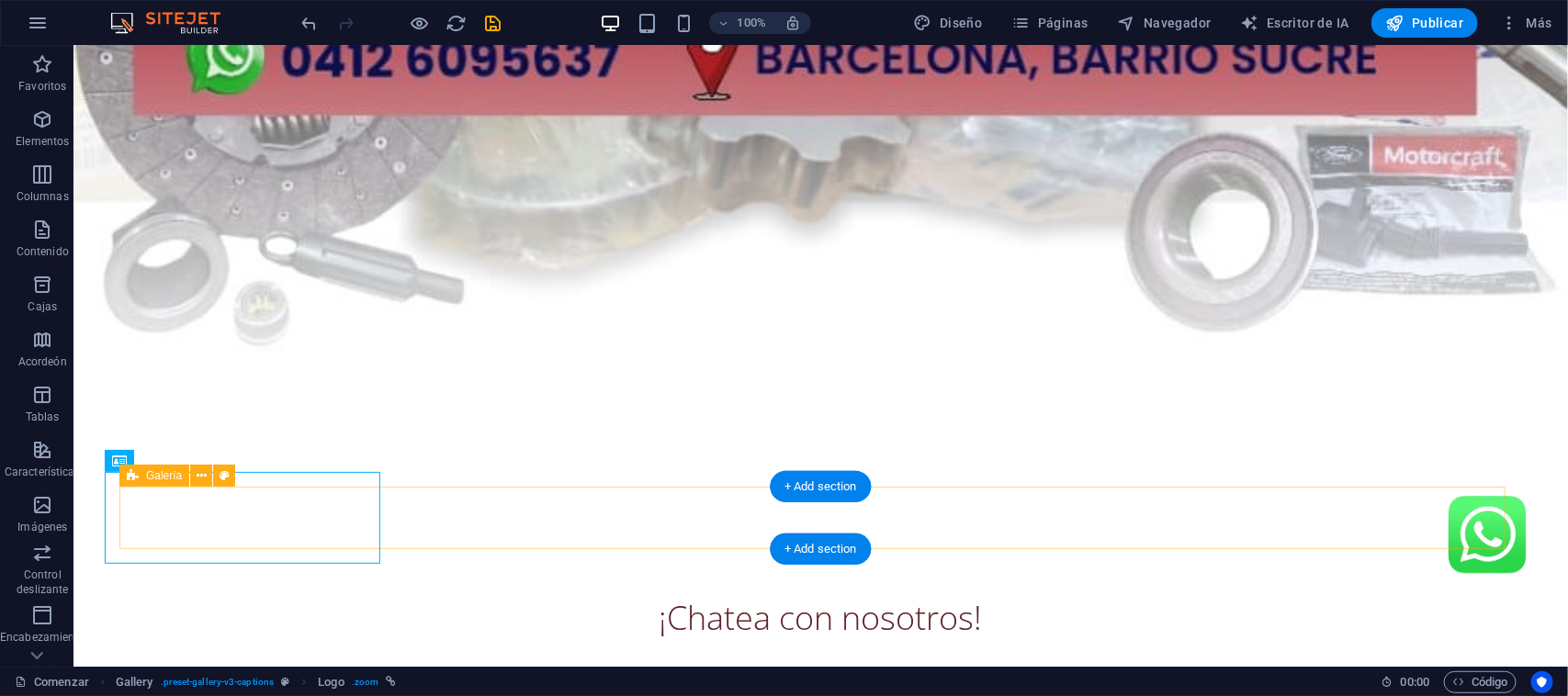click on "¡Chatea con nosotros!" at bounding box center (819, 567) 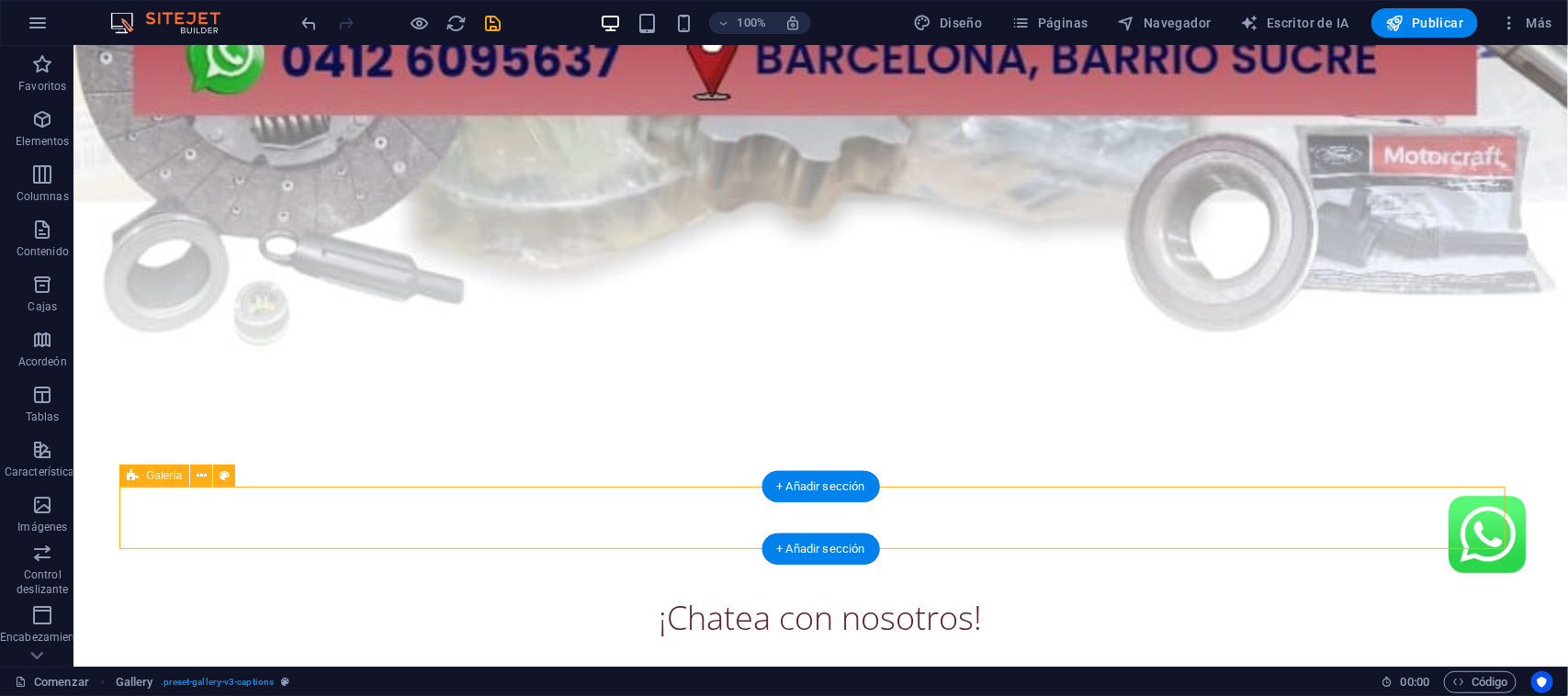 click on "¡Chatea con nosotros!" at bounding box center (819, 567) 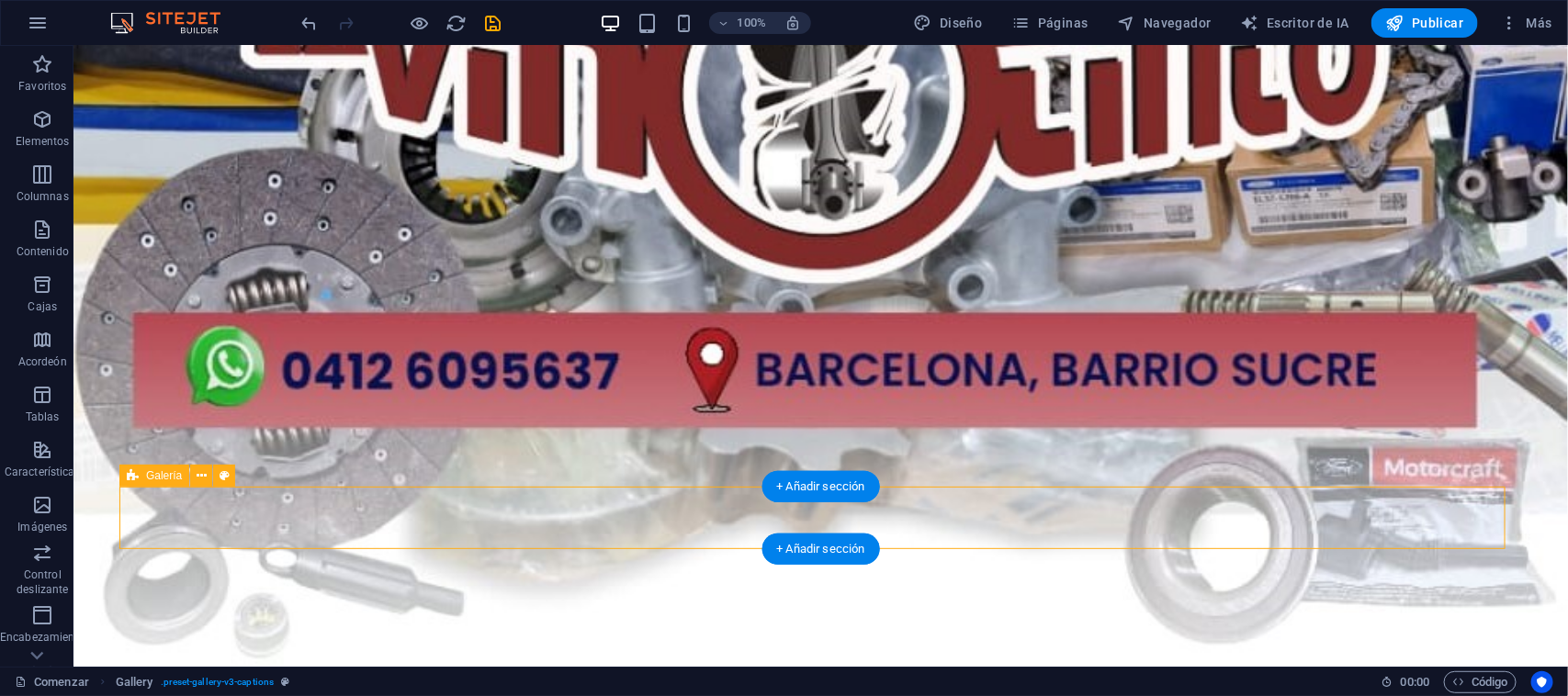 select on "px" 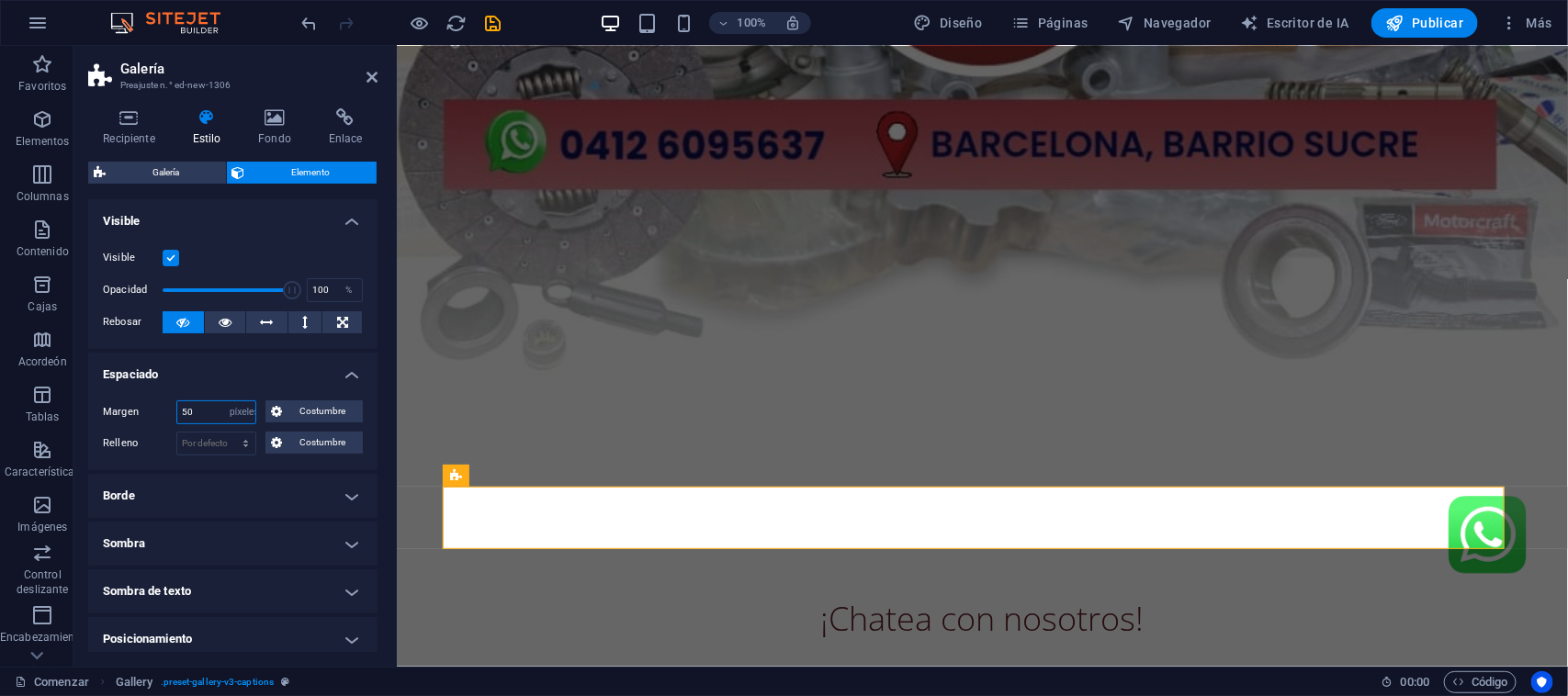 click on "50" at bounding box center [216, 412] 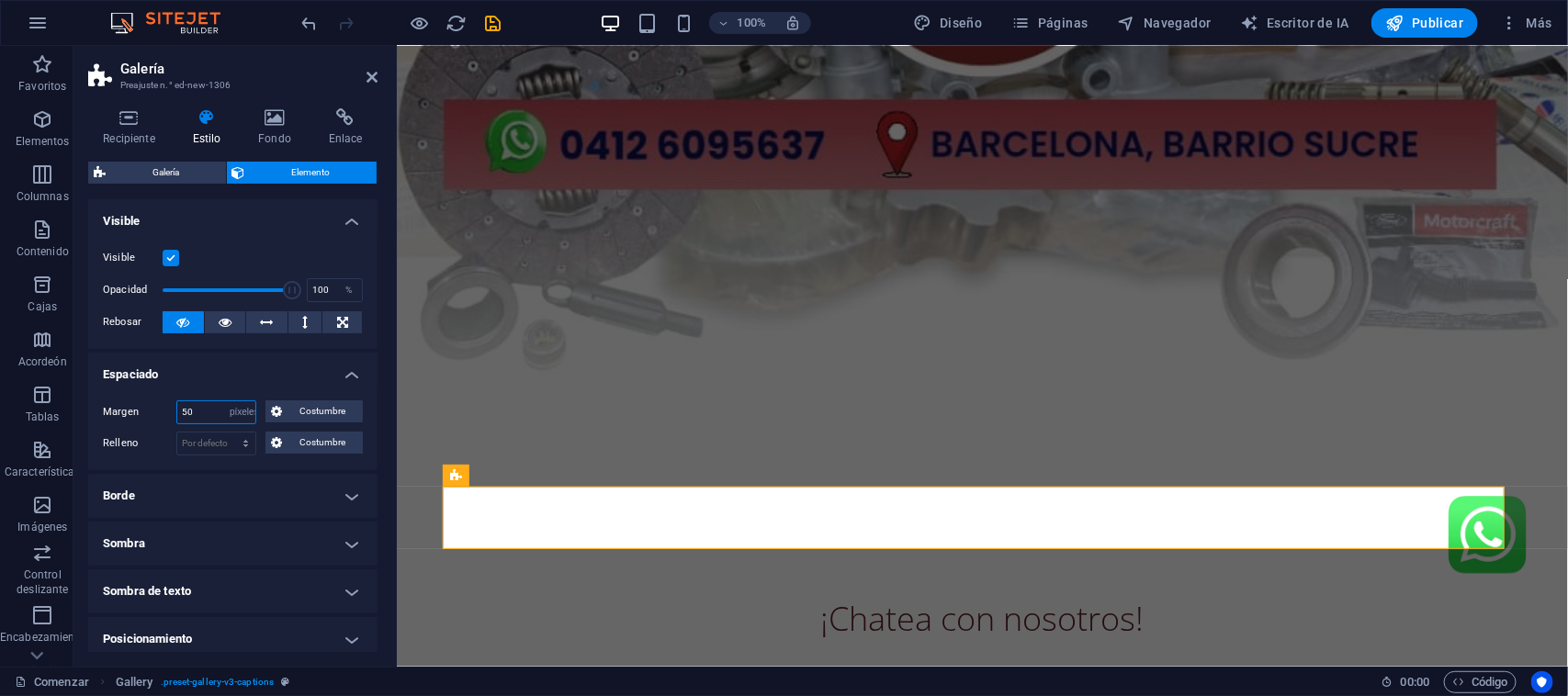 type on "5" 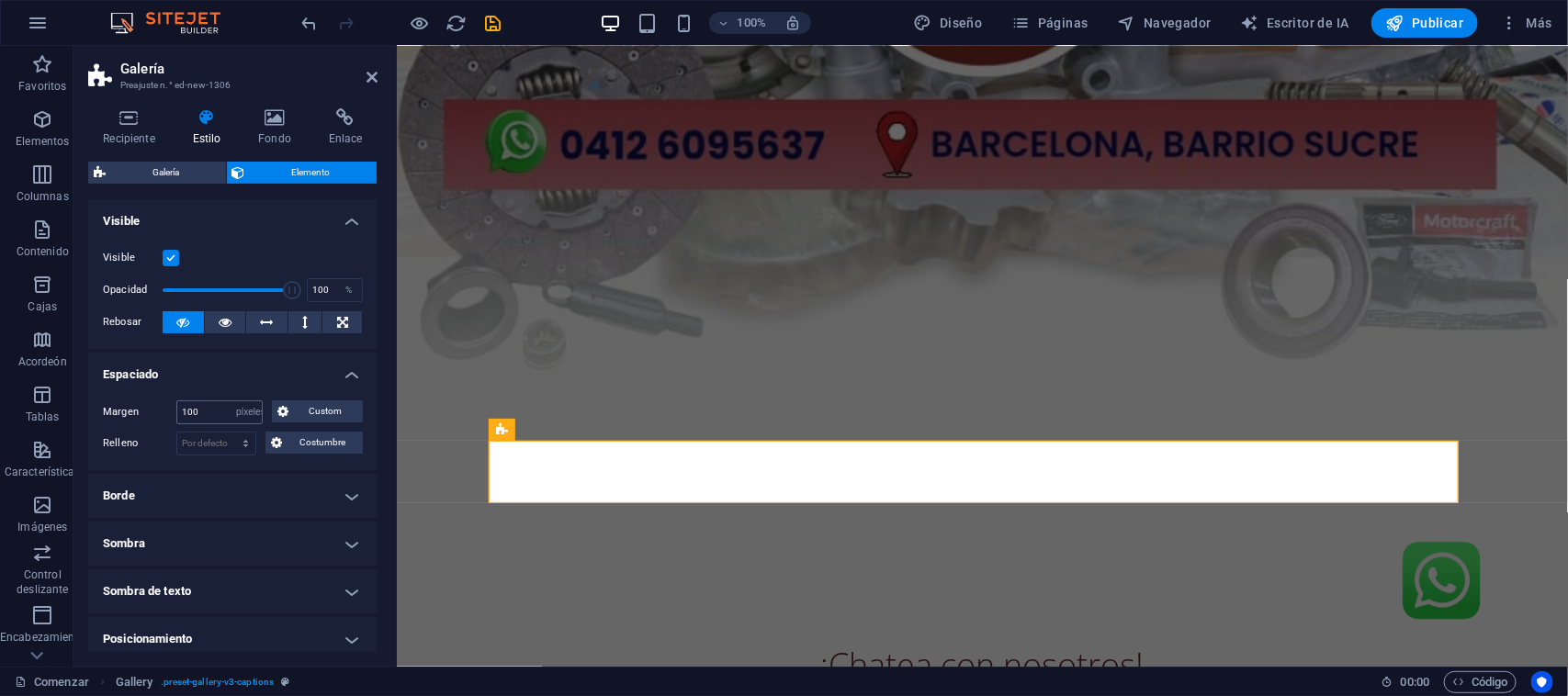 scroll, scrollTop: 811, scrollLeft: 0, axis: vertical 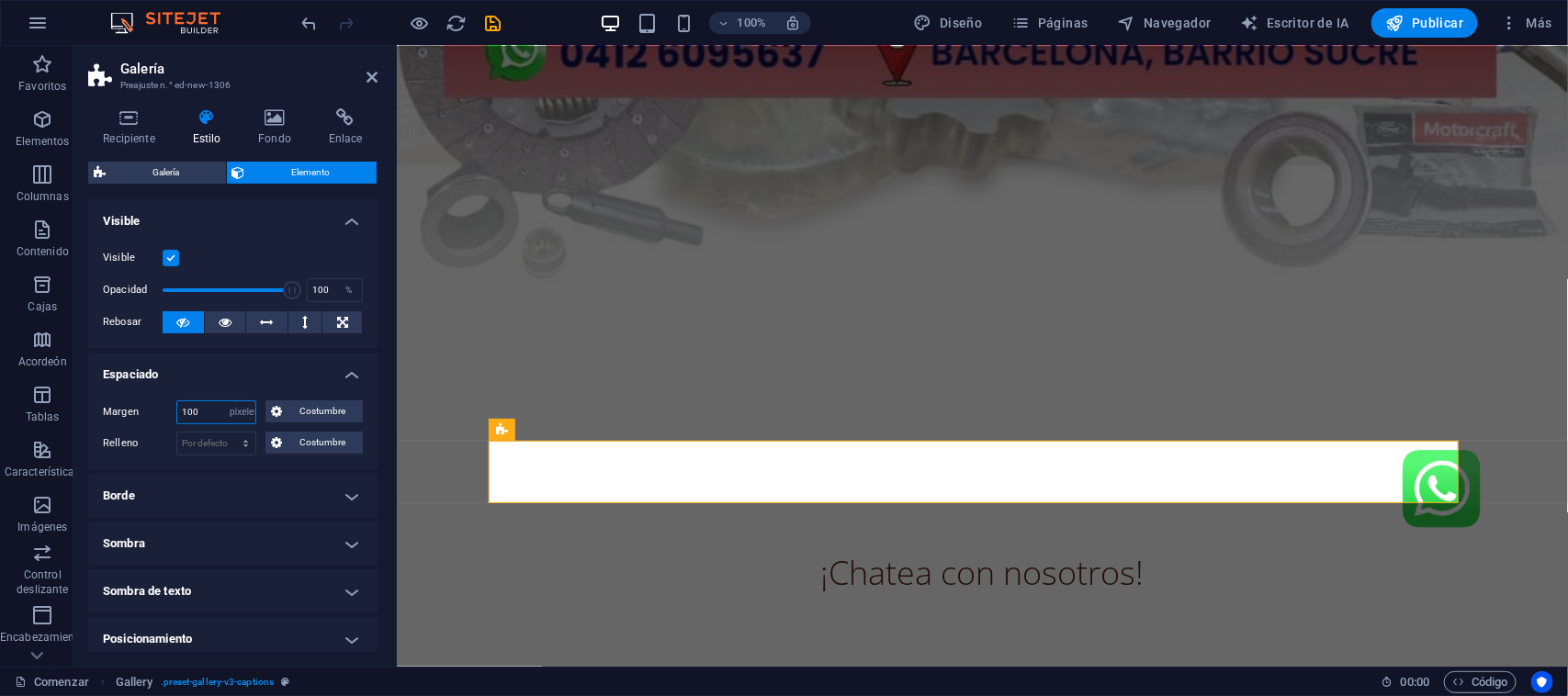 click on "100" at bounding box center [216, 412] 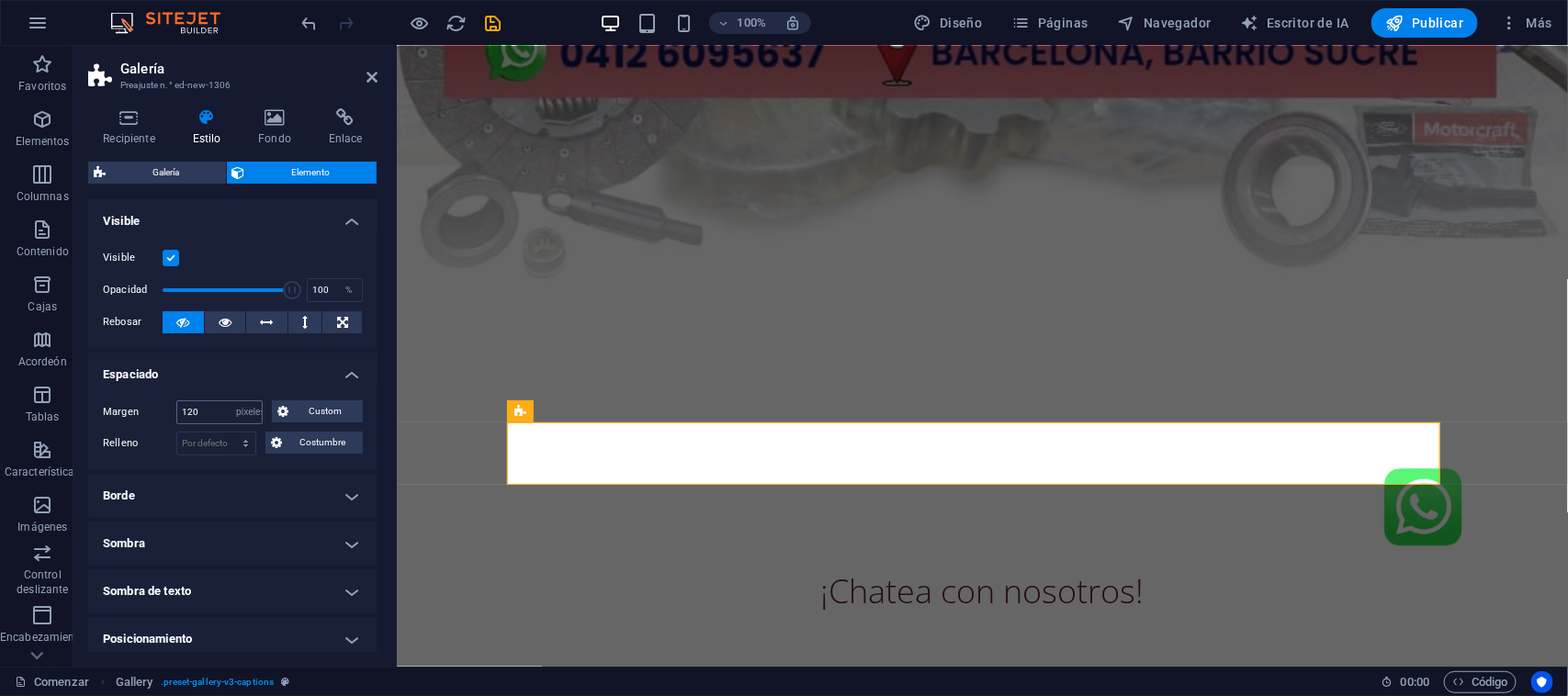 scroll, scrollTop: 848, scrollLeft: 0, axis: vertical 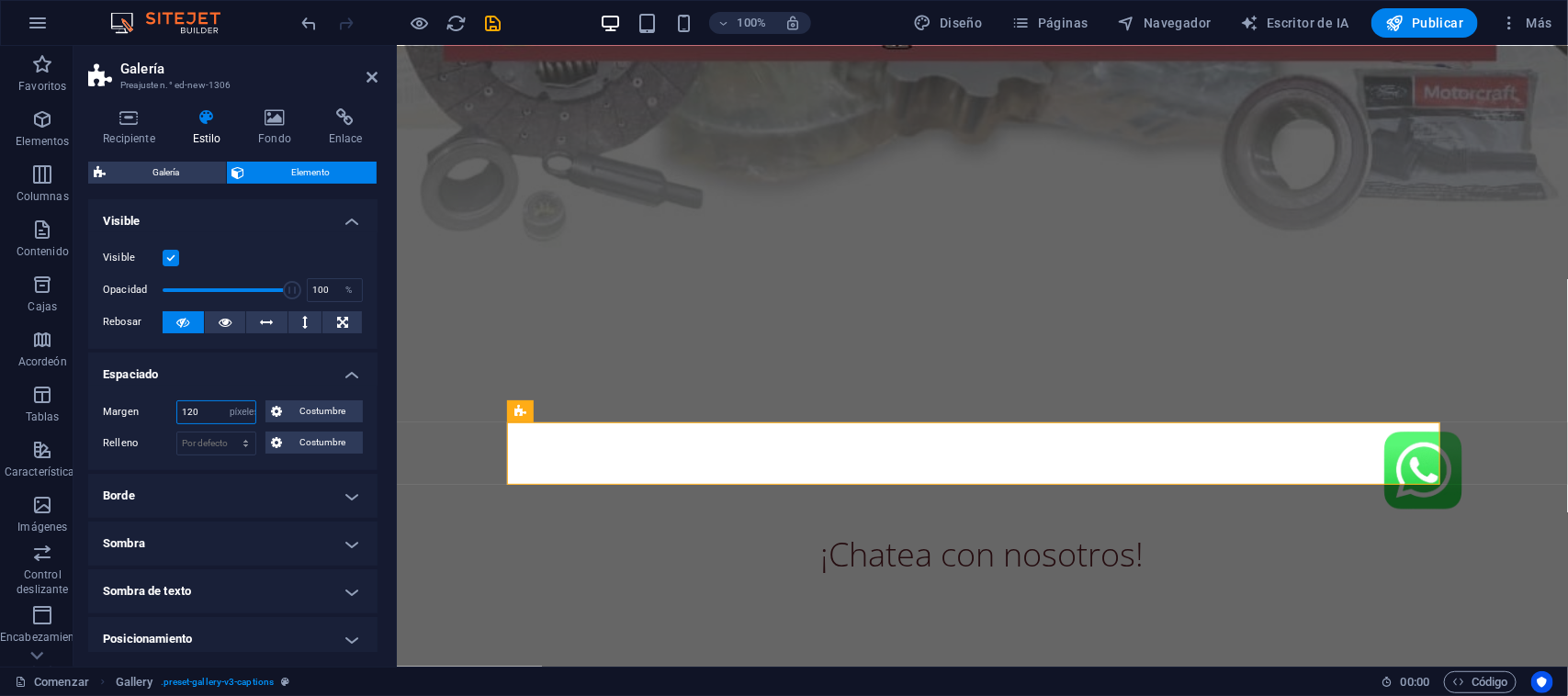 click on "120" at bounding box center (216, 412) 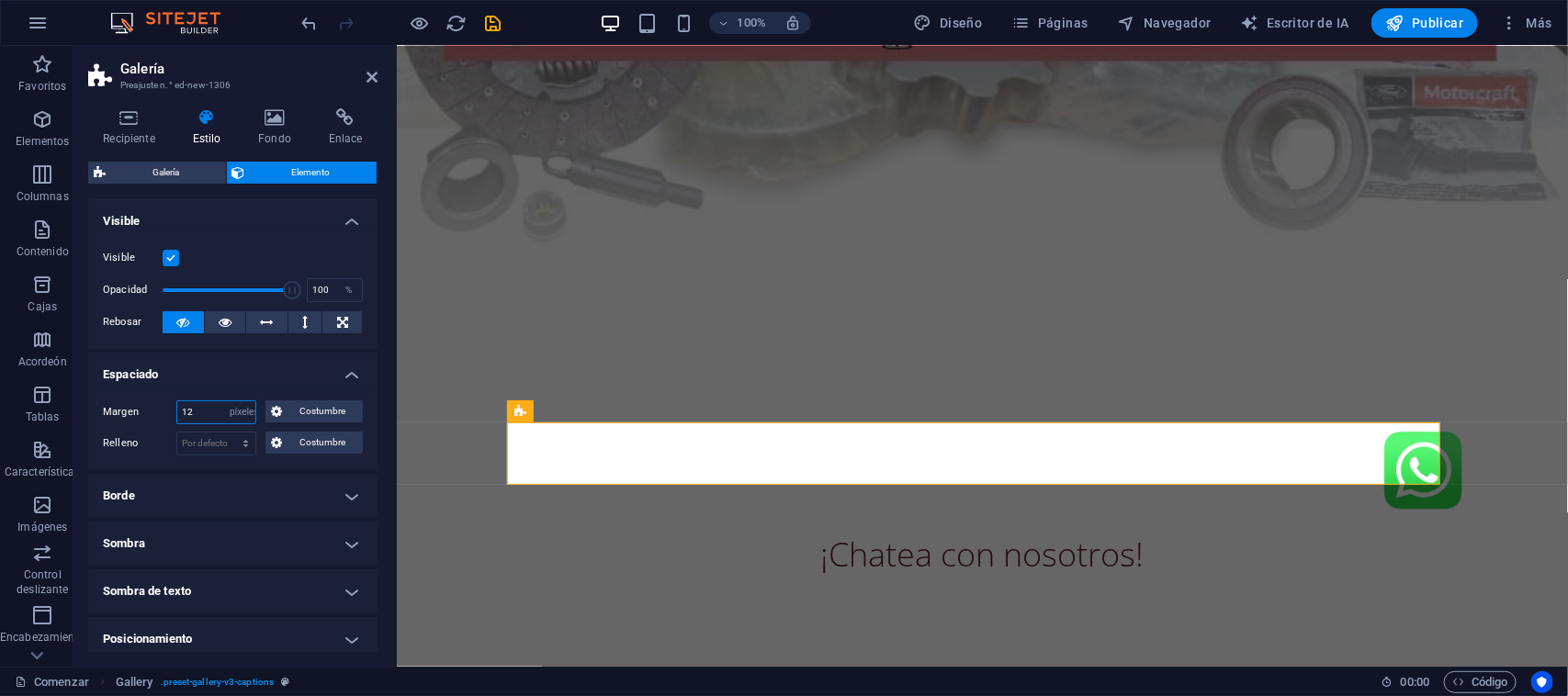 type on "1" 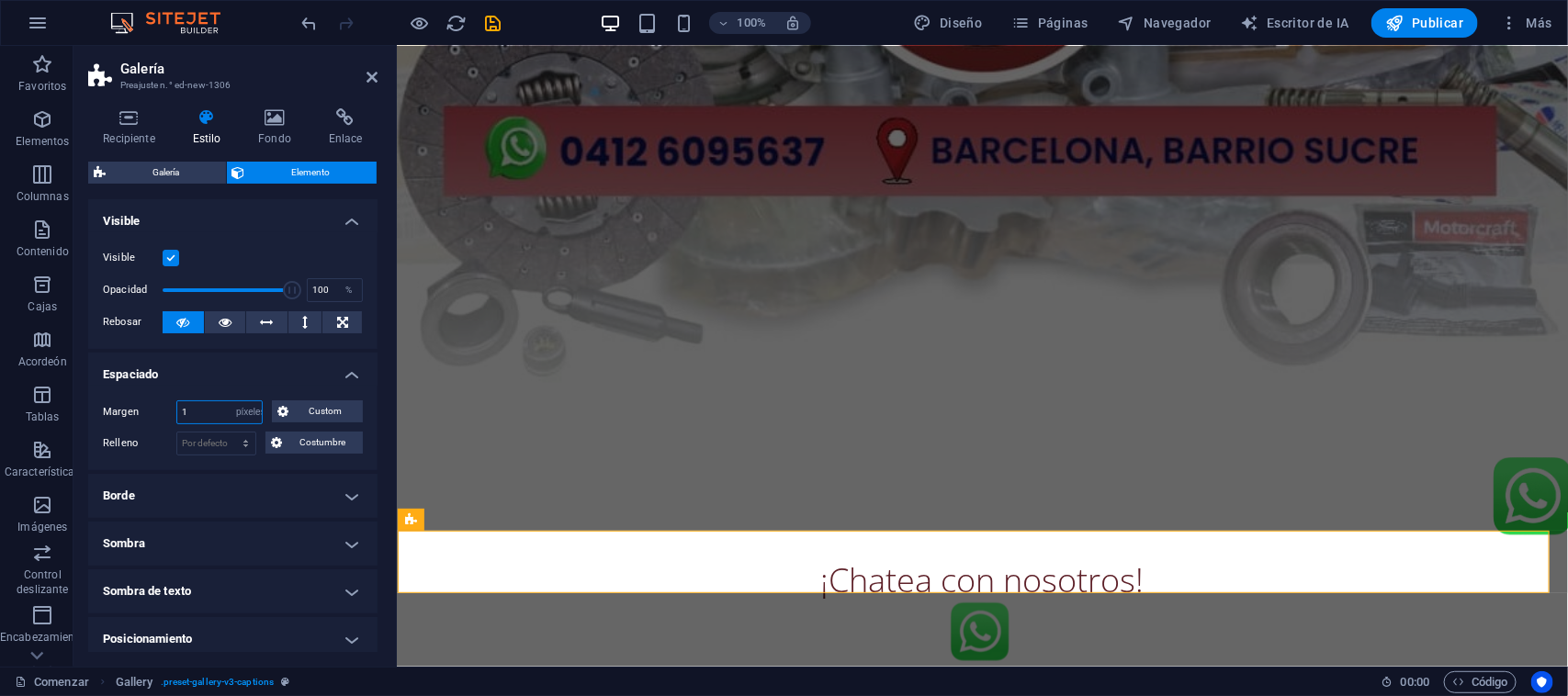 scroll, scrollTop: 630, scrollLeft: 0, axis: vertical 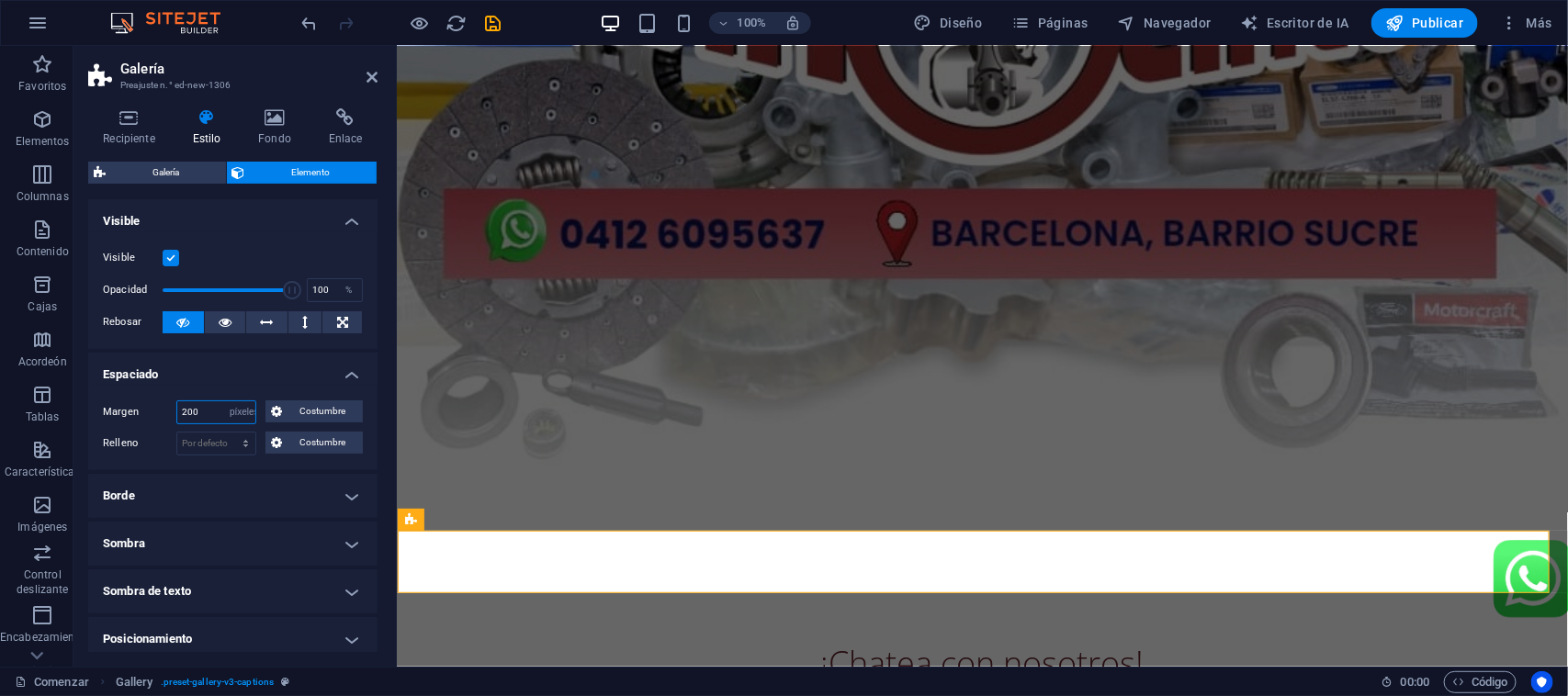 type on "200" 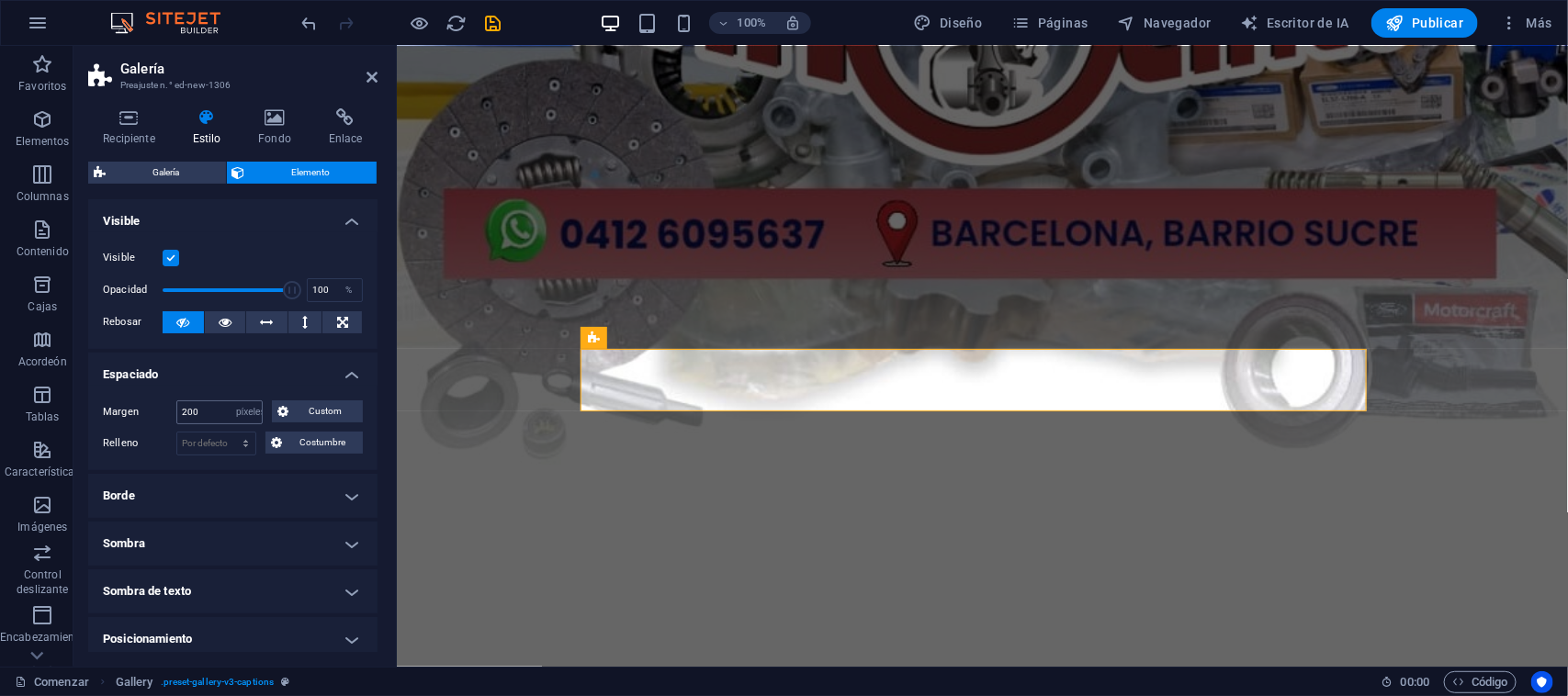 scroll, scrollTop: 994, scrollLeft: 0, axis: vertical 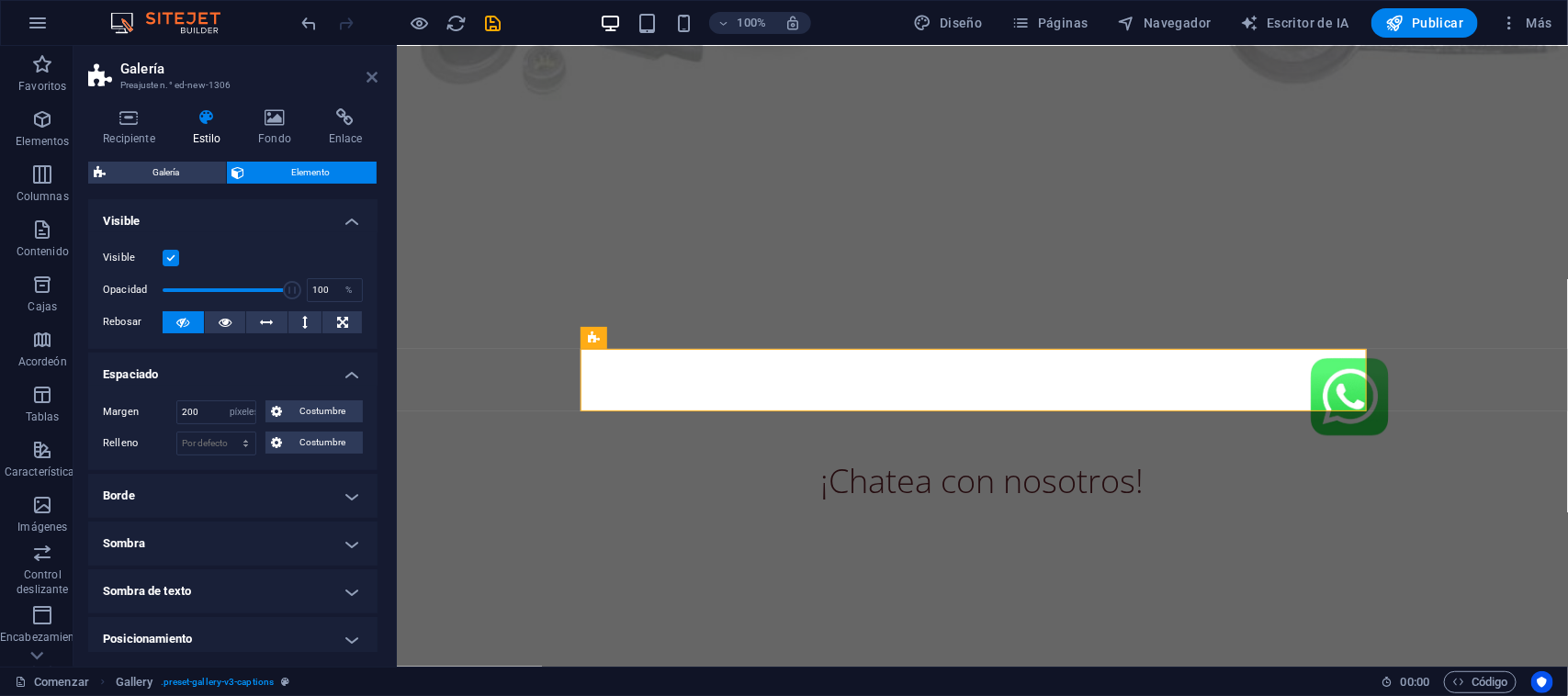 click at bounding box center [372, 77] 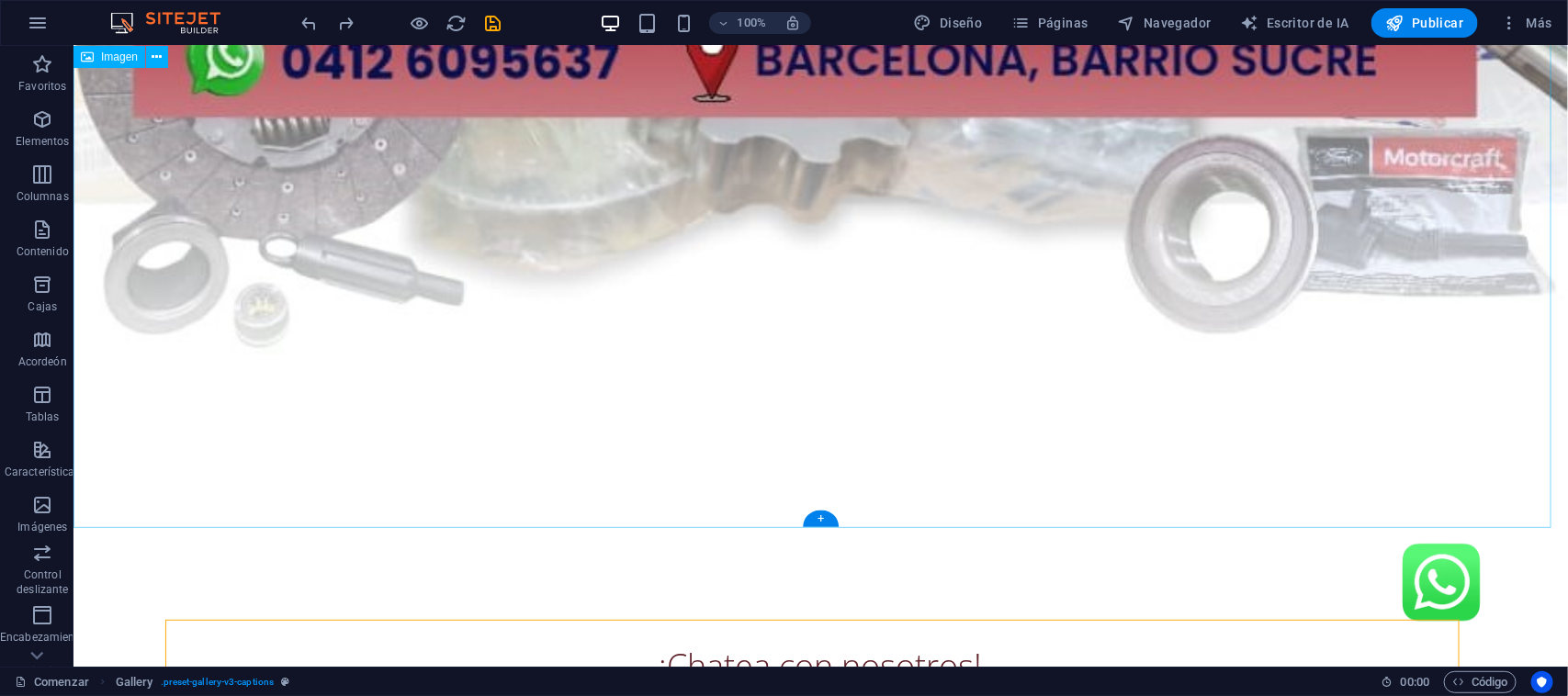 scroll, scrollTop: 944, scrollLeft: 0, axis: vertical 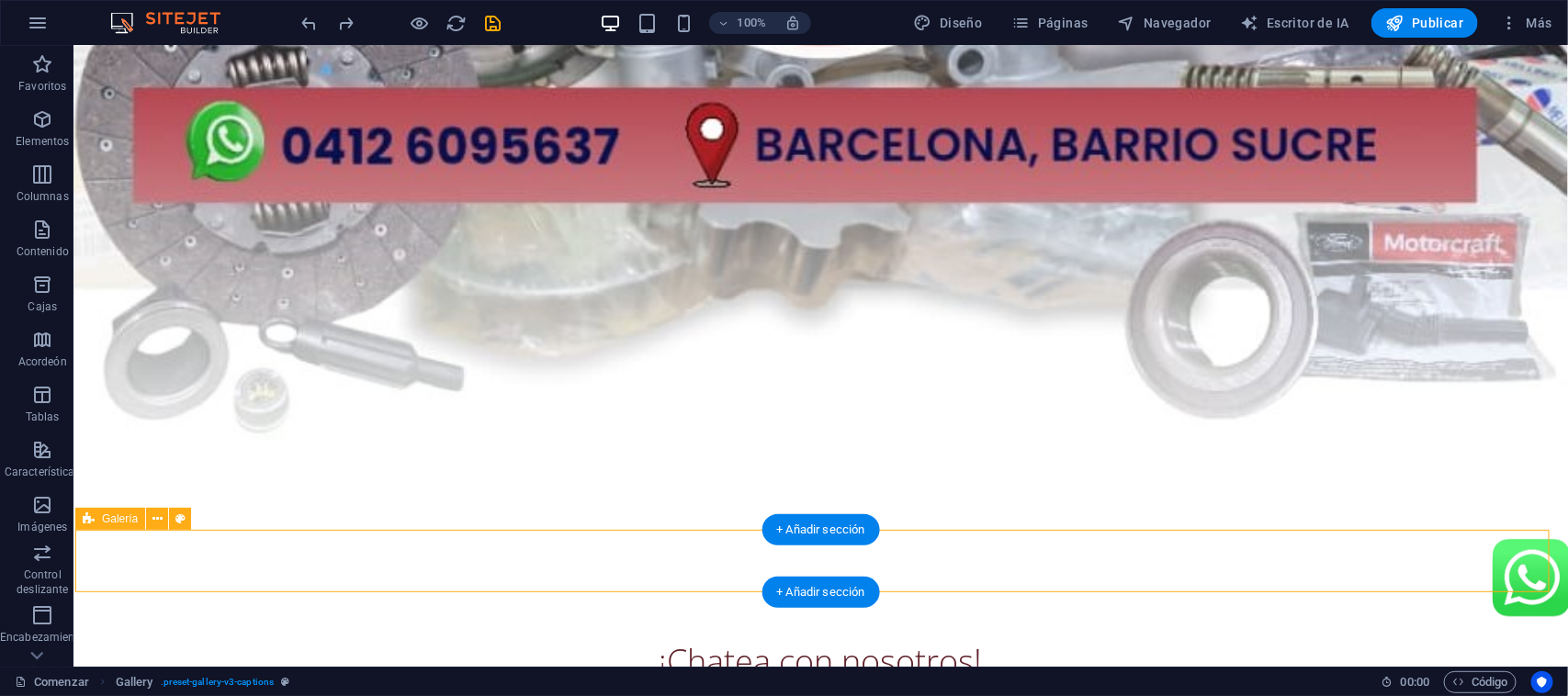 click on "¡Chatea con nosotros!" at bounding box center (819, 611) 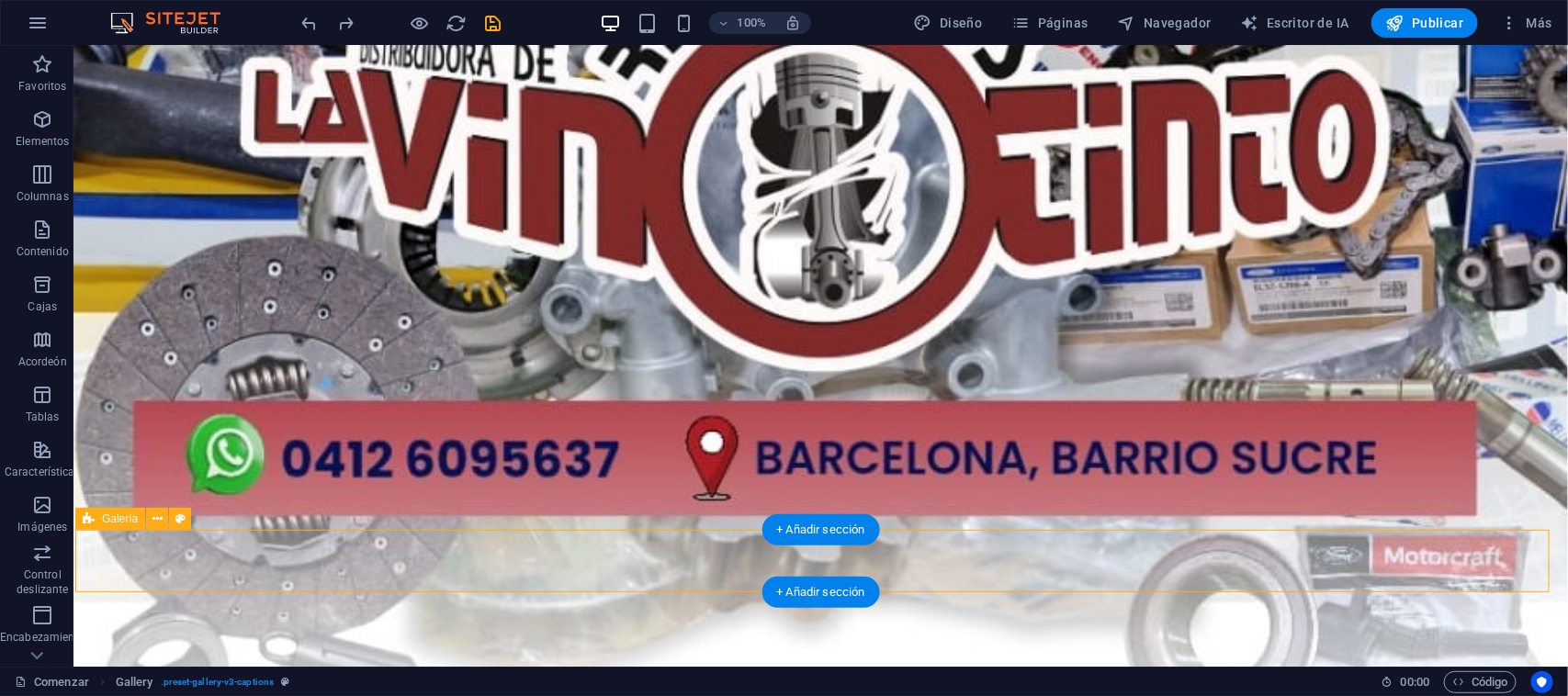 select on "px" 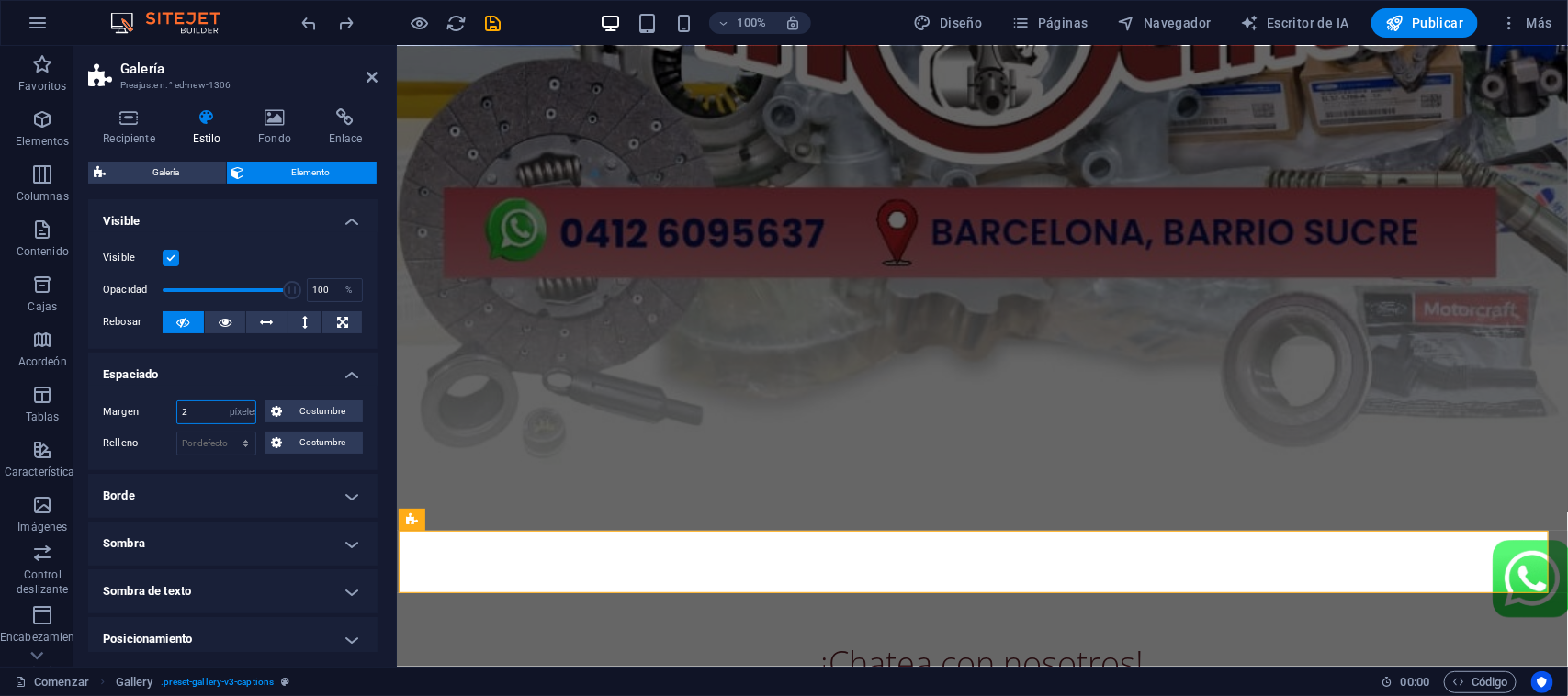 click on "2" at bounding box center (216, 412) 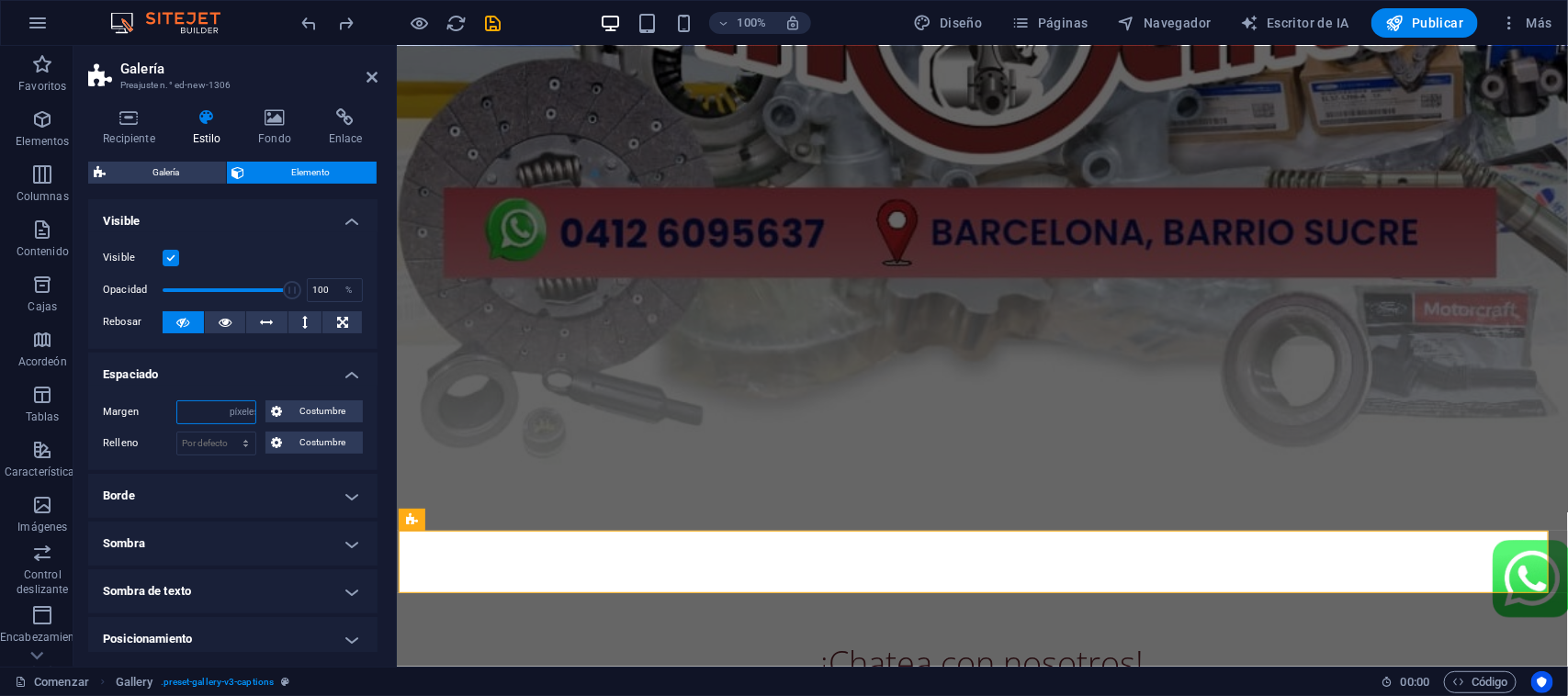 click at bounding box center [216, 412] 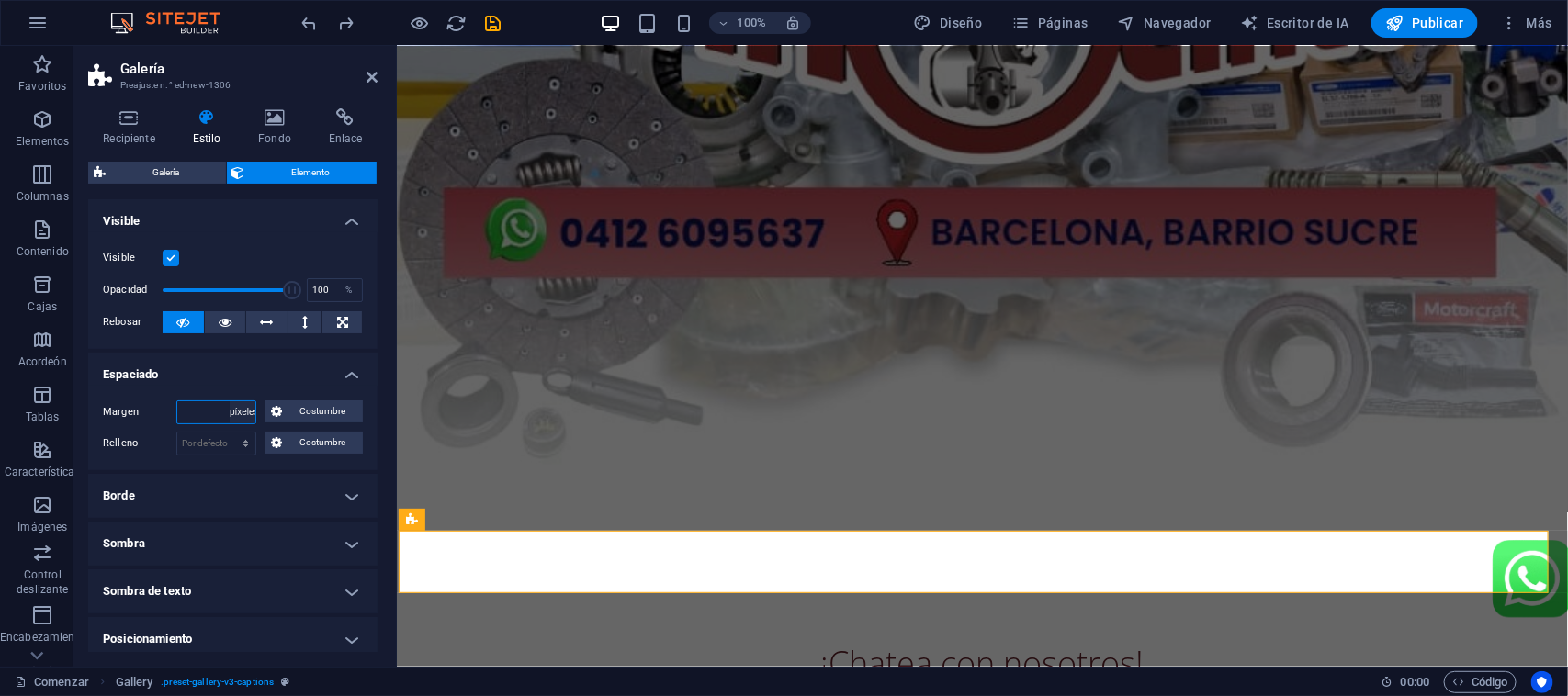 type 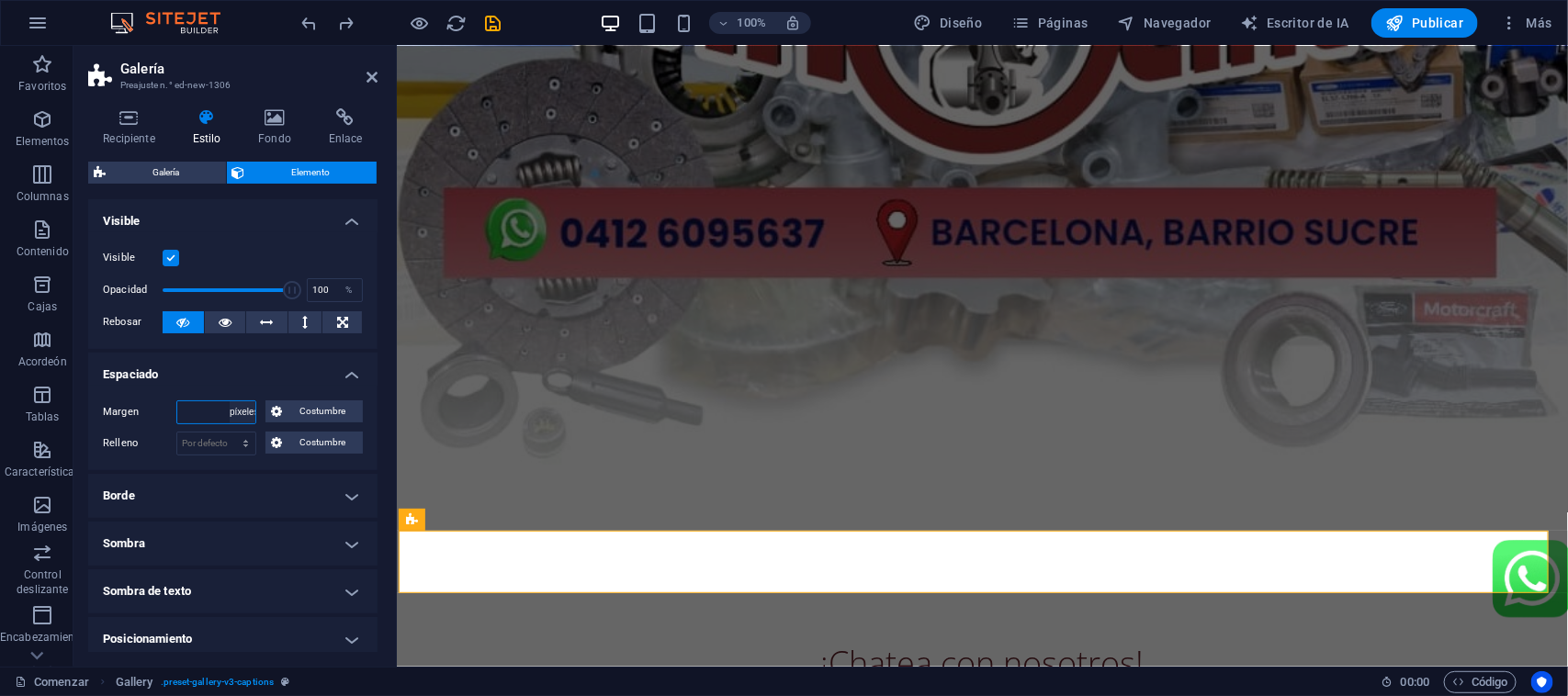 click on "Por defecto auto píxeles % movimiento rápido del ojo Volkswagen vh Costumbre" at bounding box center (243, 412) 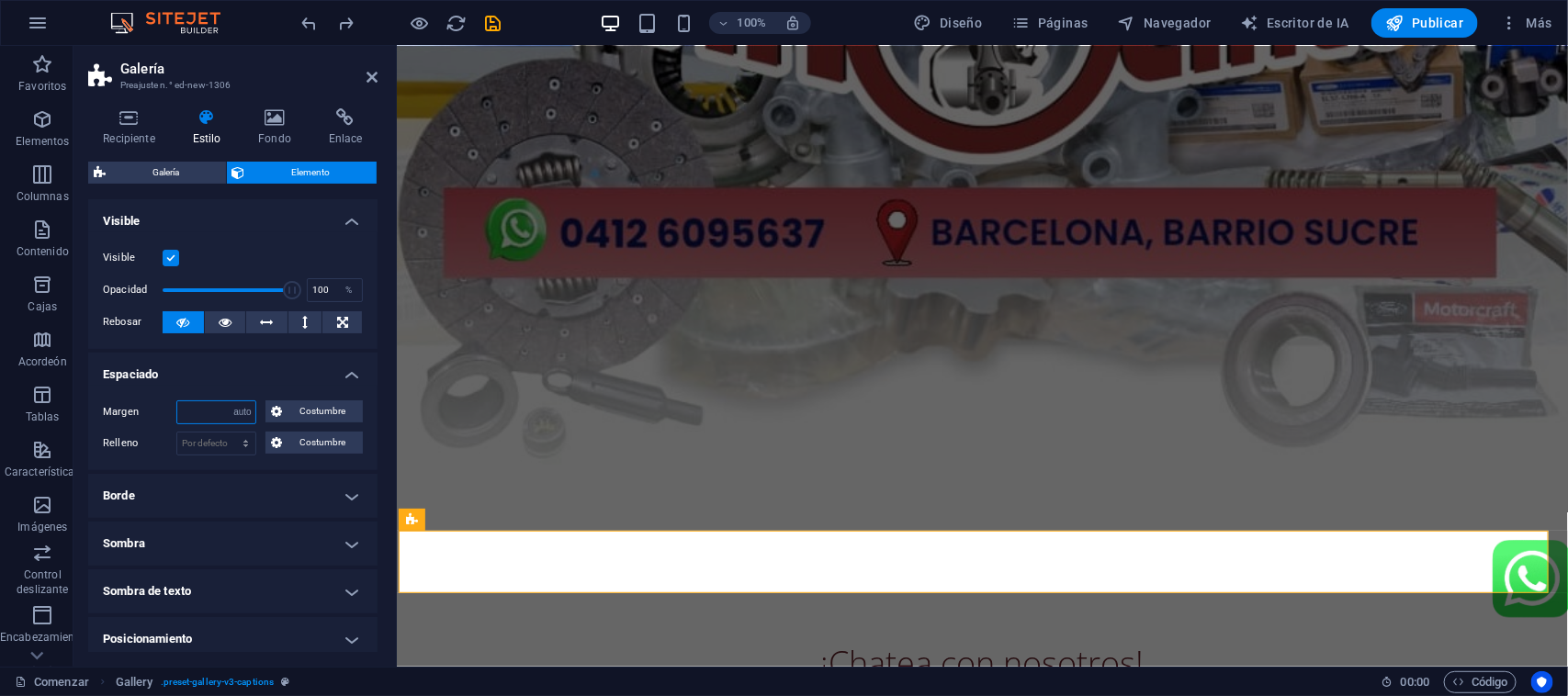 click on "Por defecto auto píxeles % movimiento rápido del ojo Volkswagen vh Costumbre" at bounding box center [243, 412] 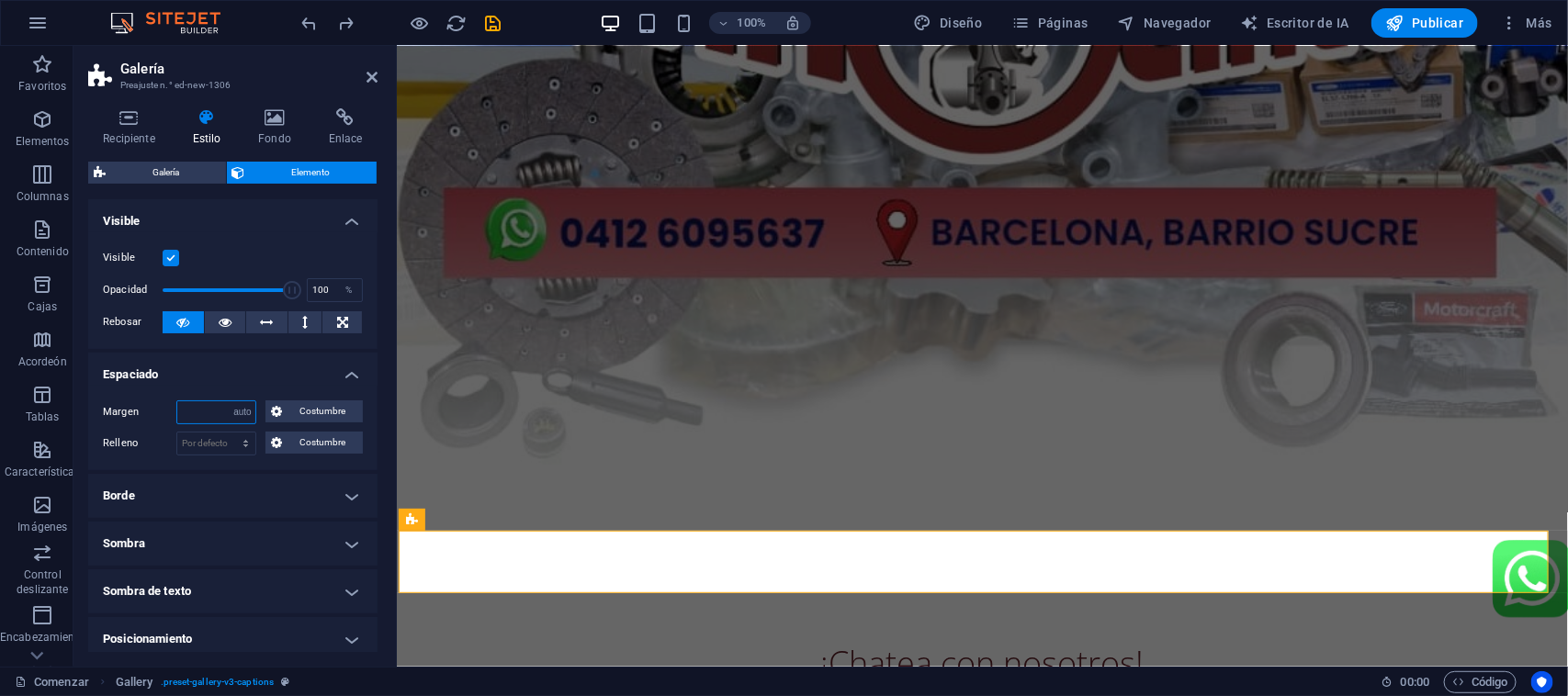 select on "DISABLED_OPTION_VALUE" 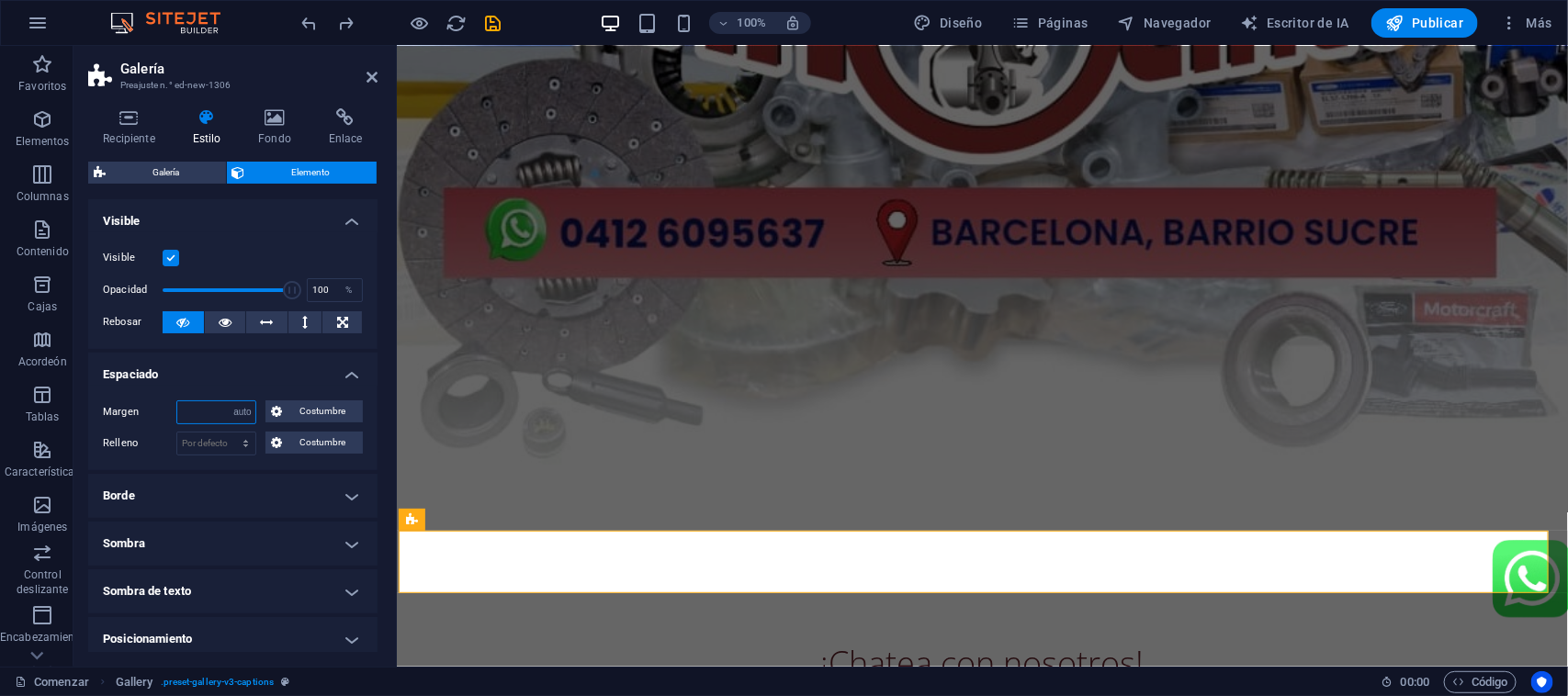 type 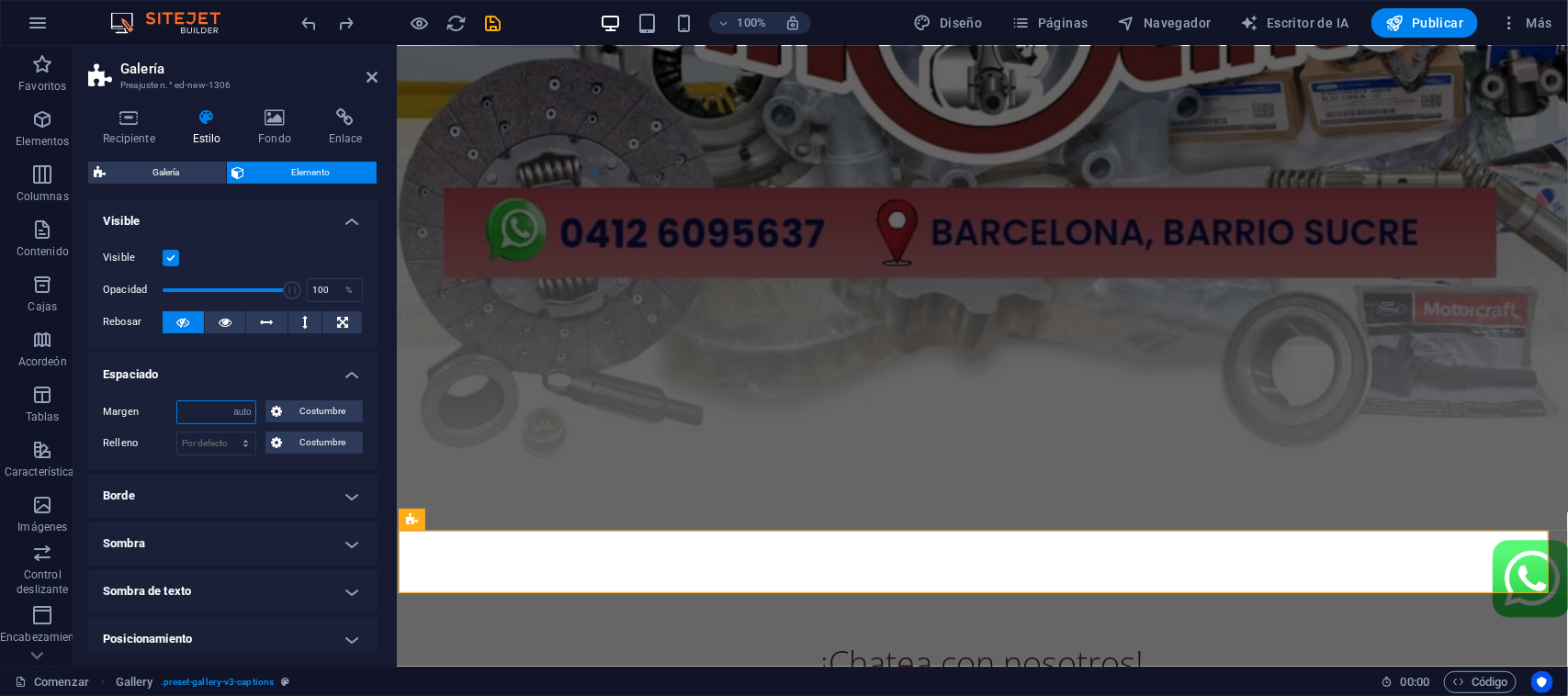 select on "DISABLED_OPTION_VALUE" 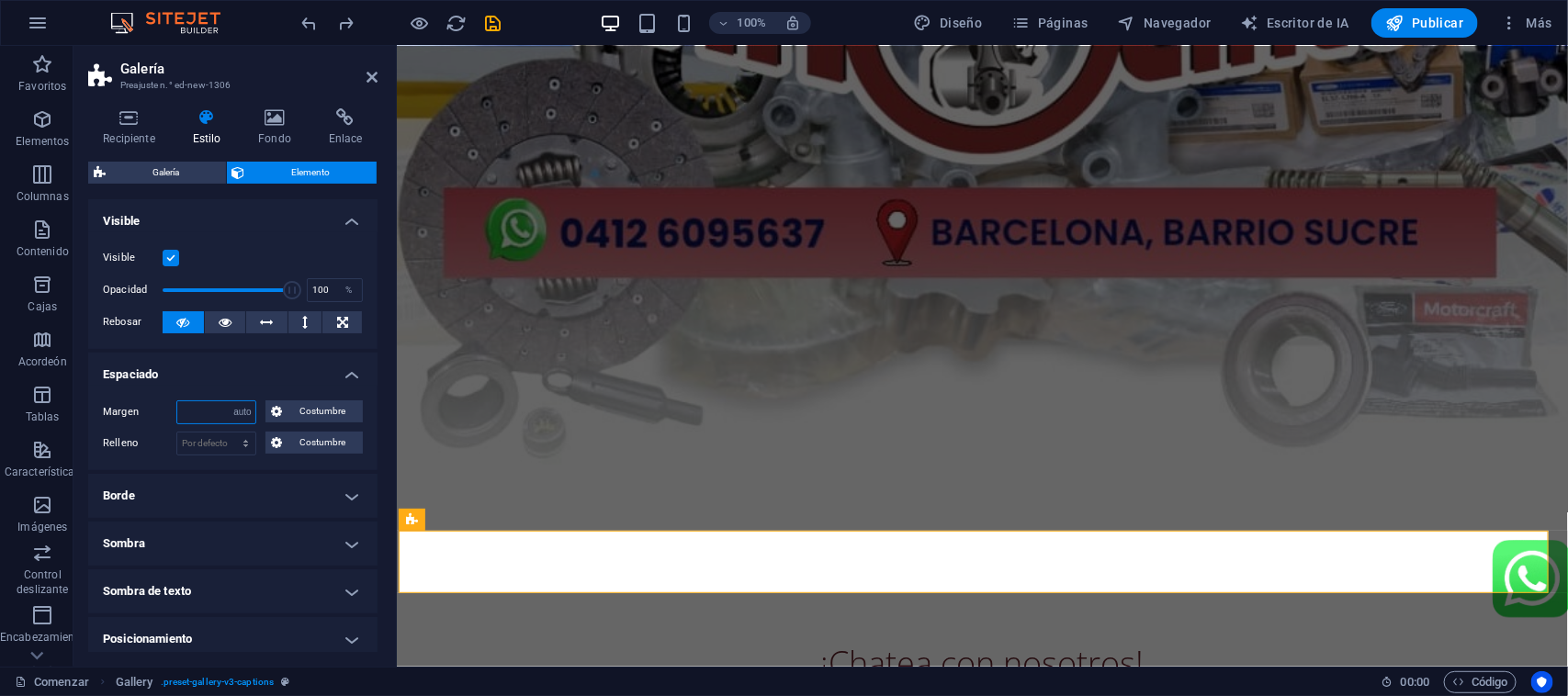 type 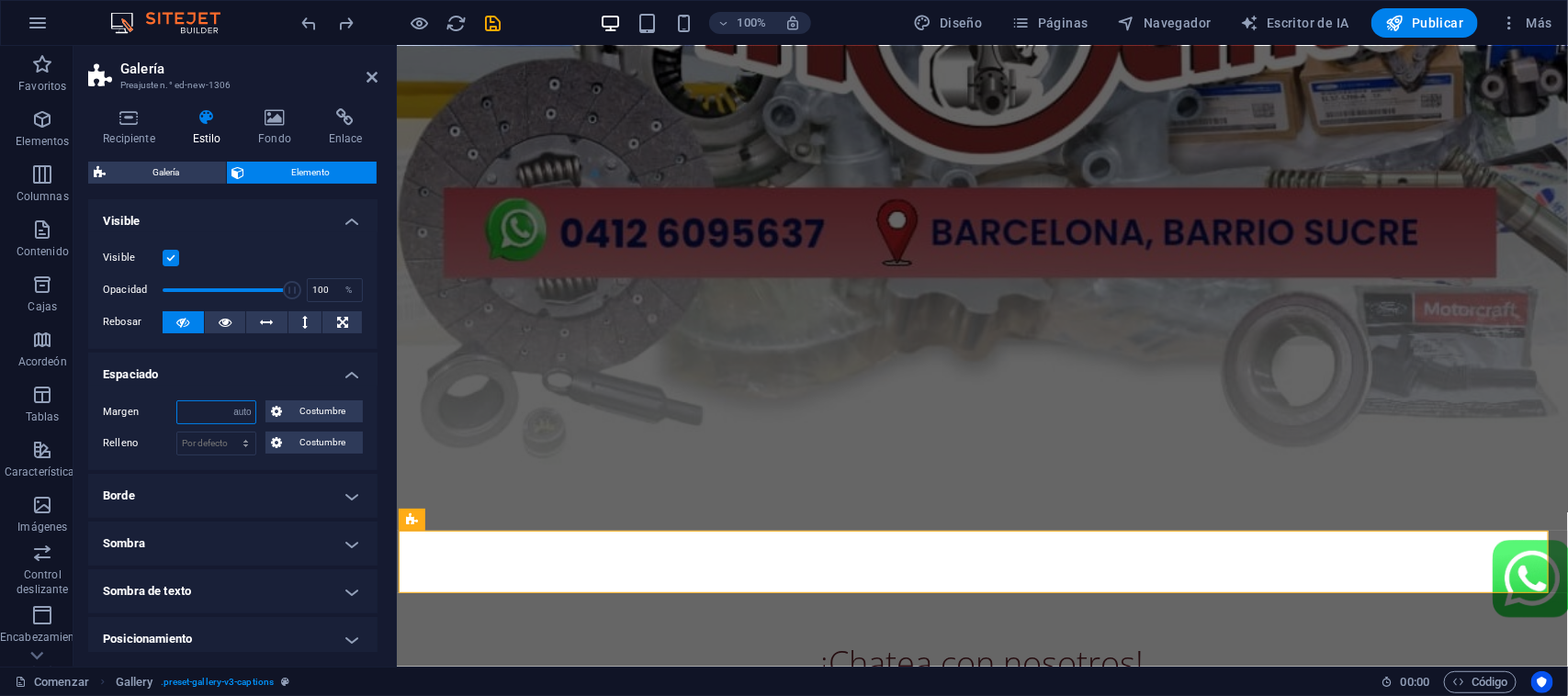 select on "DISABLED_OPTION_VALUE" 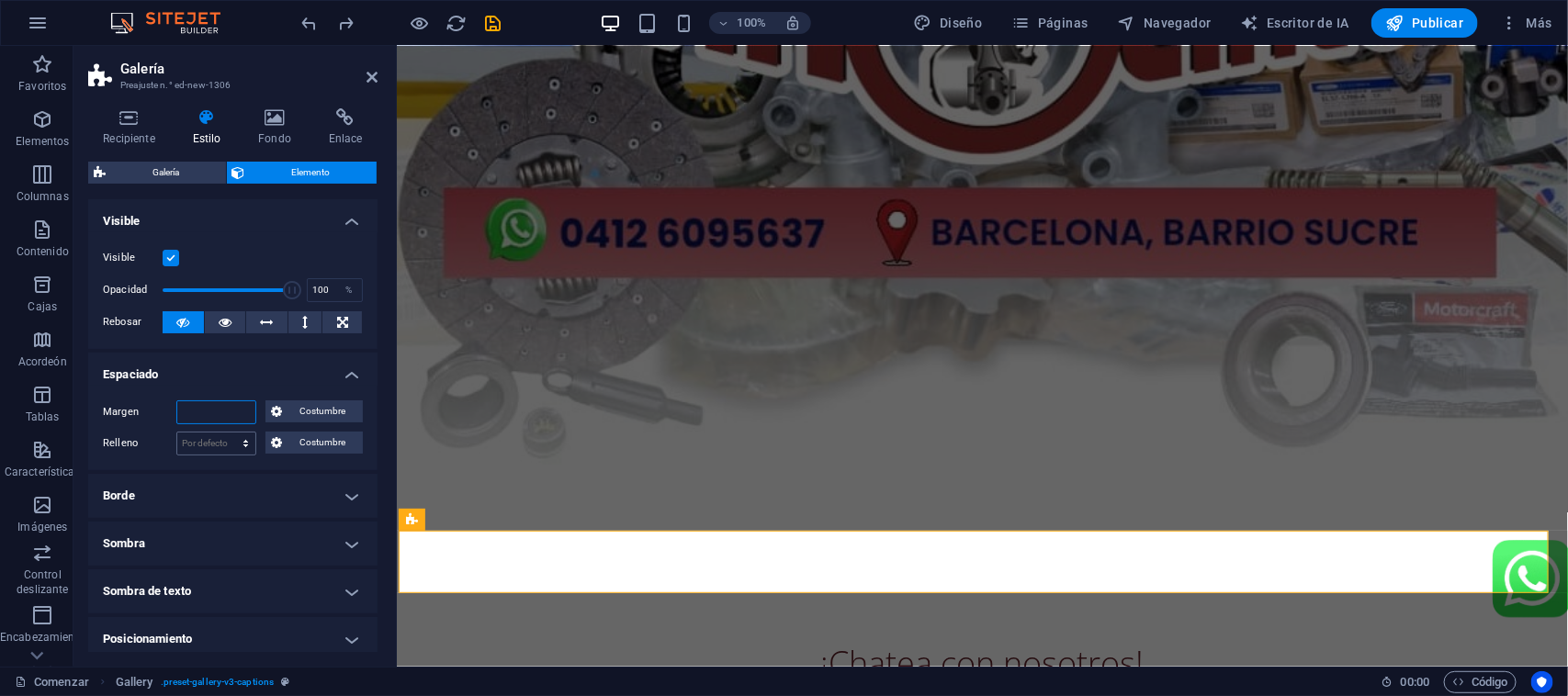 scroll, scrollTop: 627, scrollLeft: 0, axis: vertical 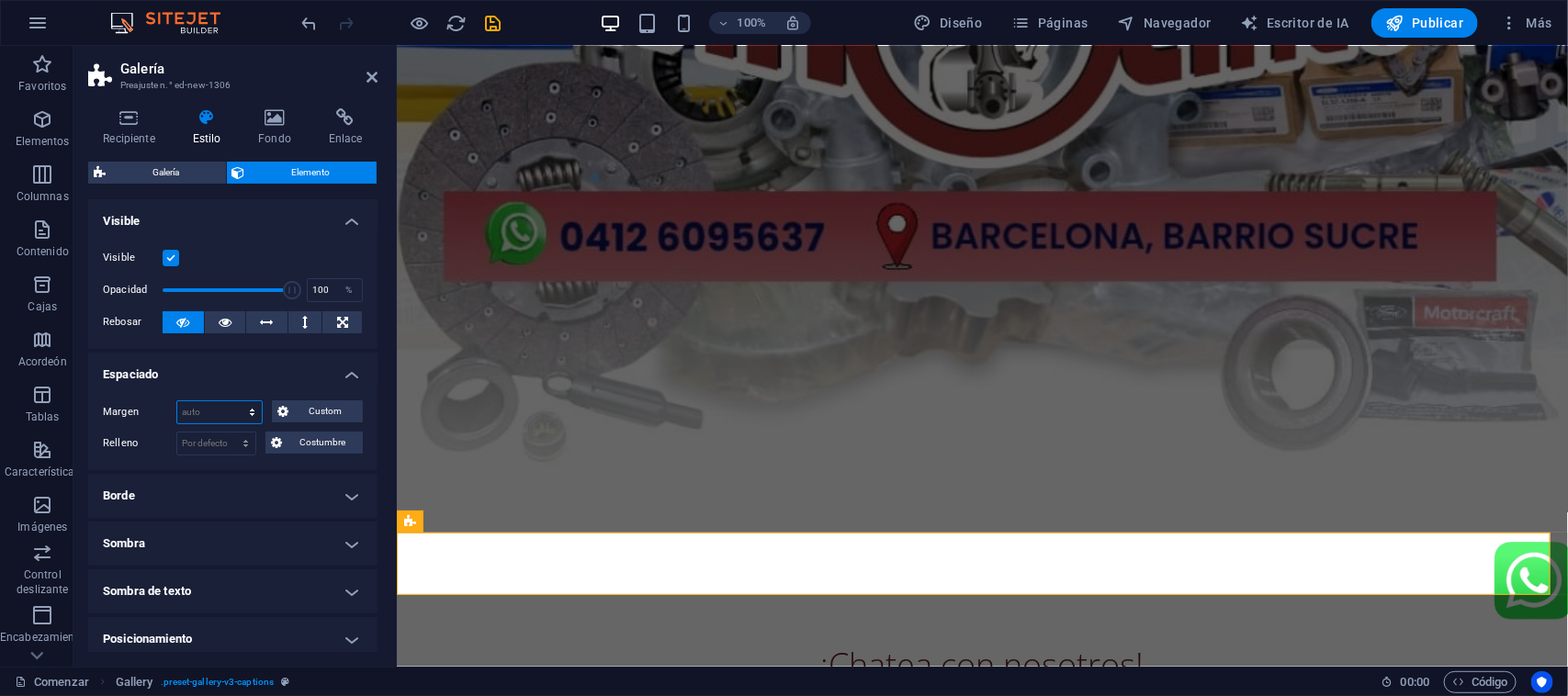 click on "Por defecto auto píxeles % movimiento rápido del ojo Volkswagen vh Costumbre" at bounding box center [220, 412] 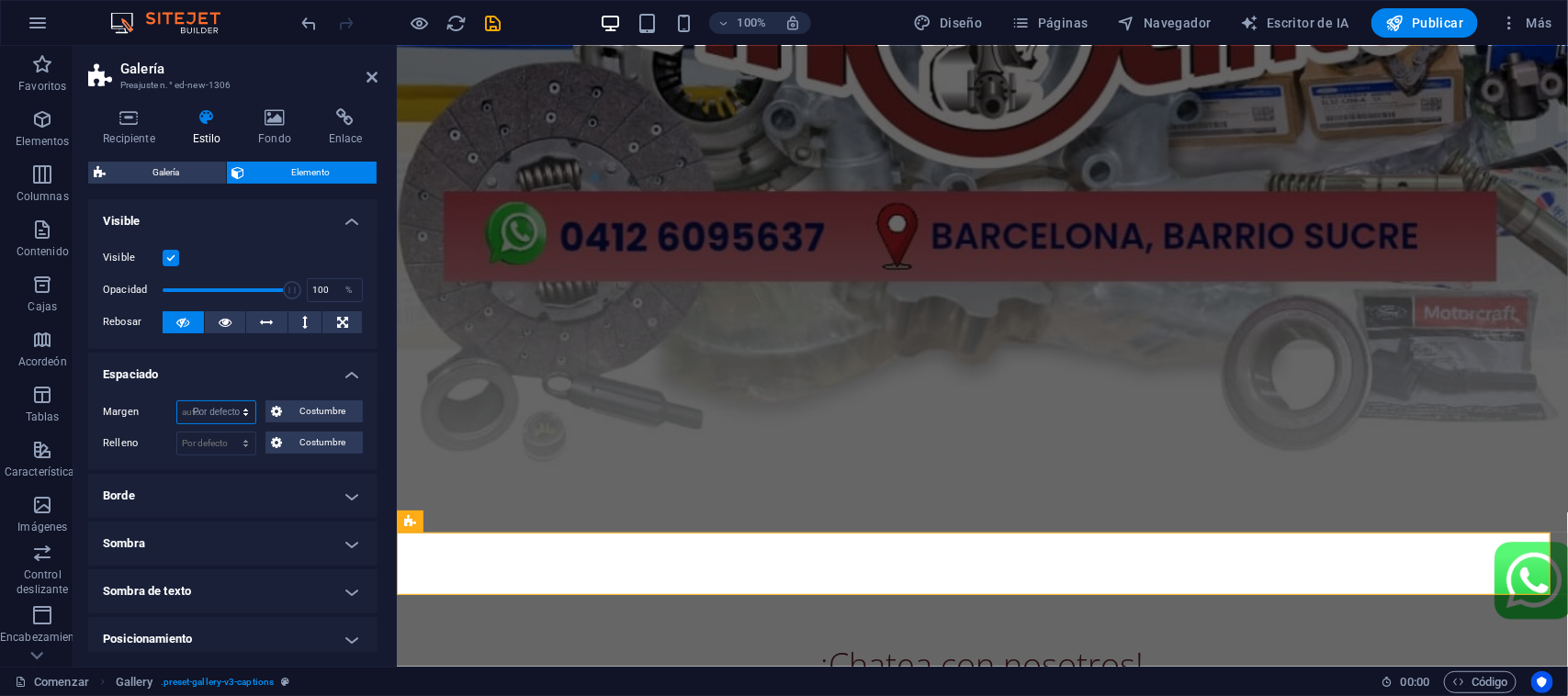 click on "Por defecto auto píxeles % movimiento rápido del ojo Volkswagen vh Costumbre" at bounding box center [216, 412] 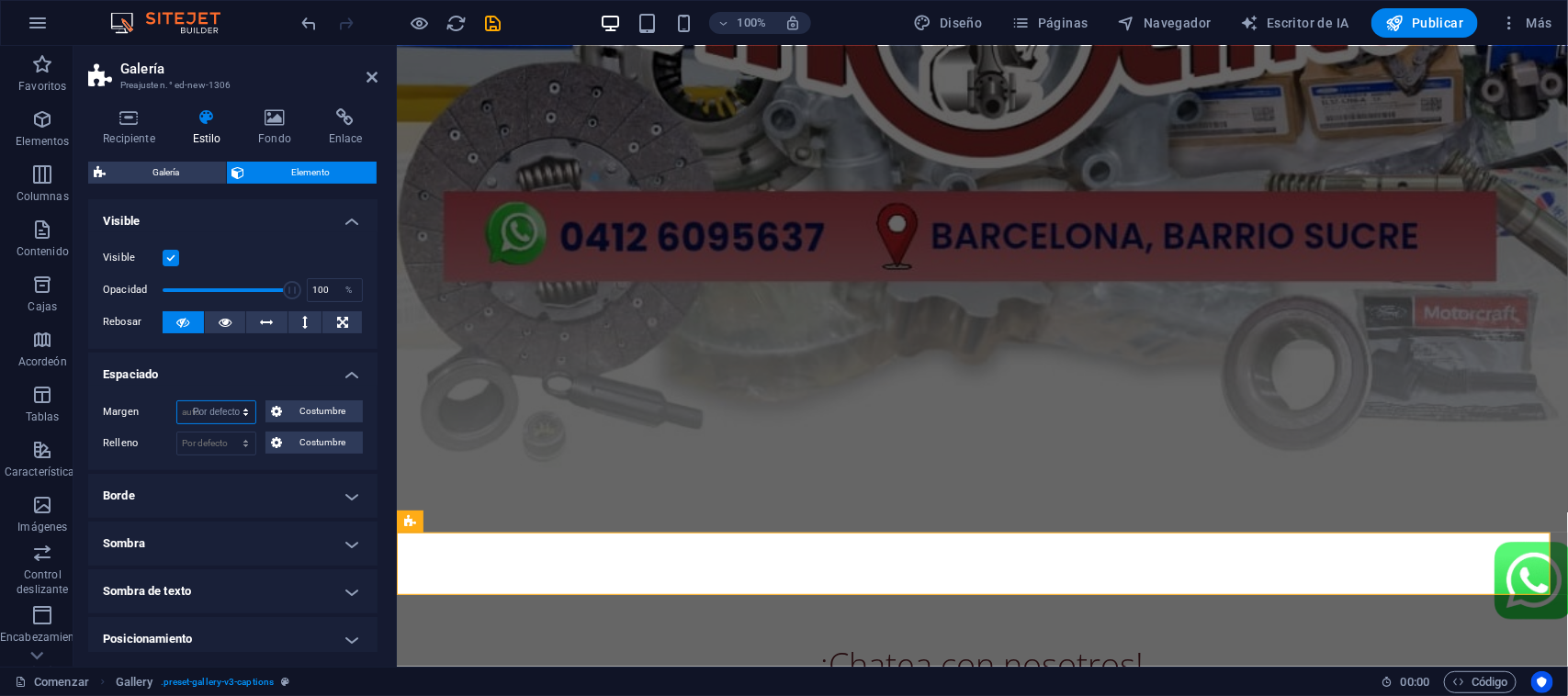 select on "DISABLED_OPTION_VALUE" 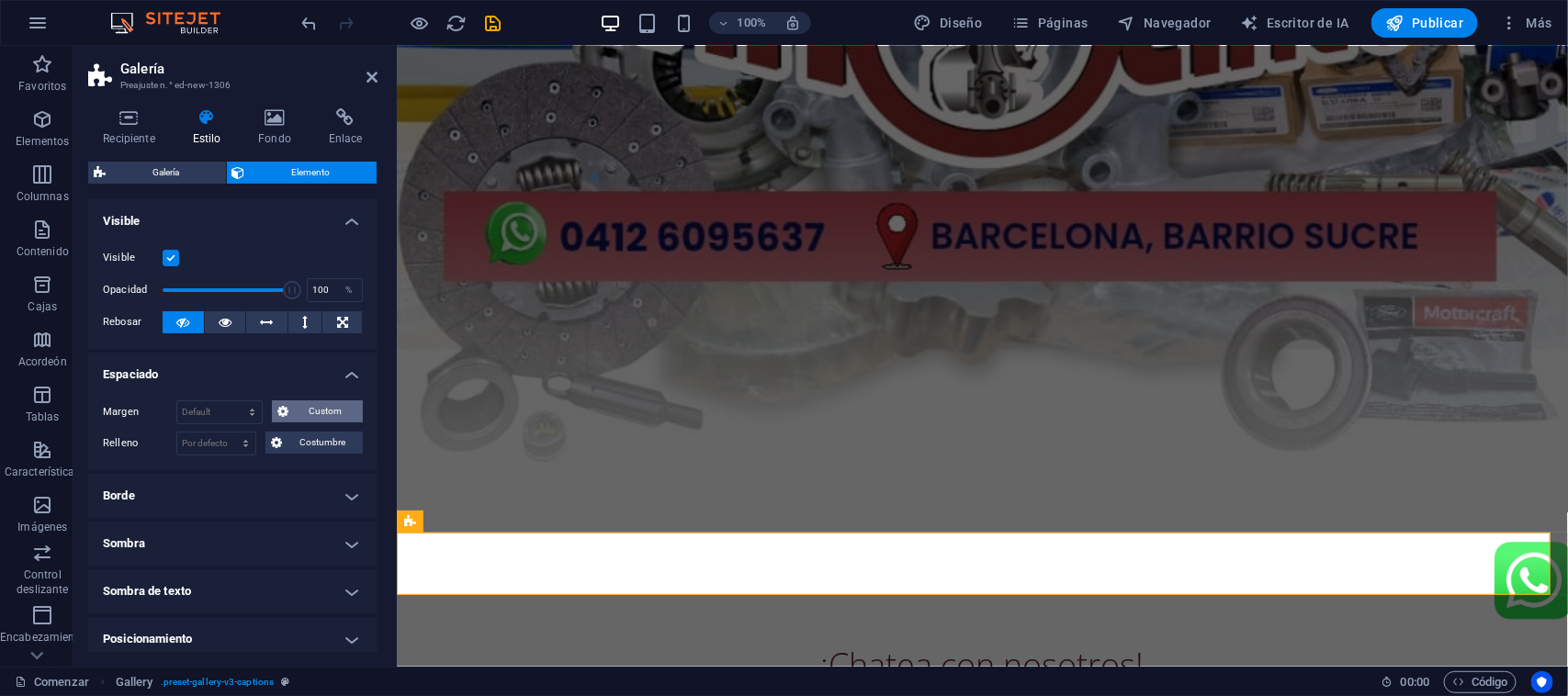 click on "Custom" at bounding box center (325, 411) 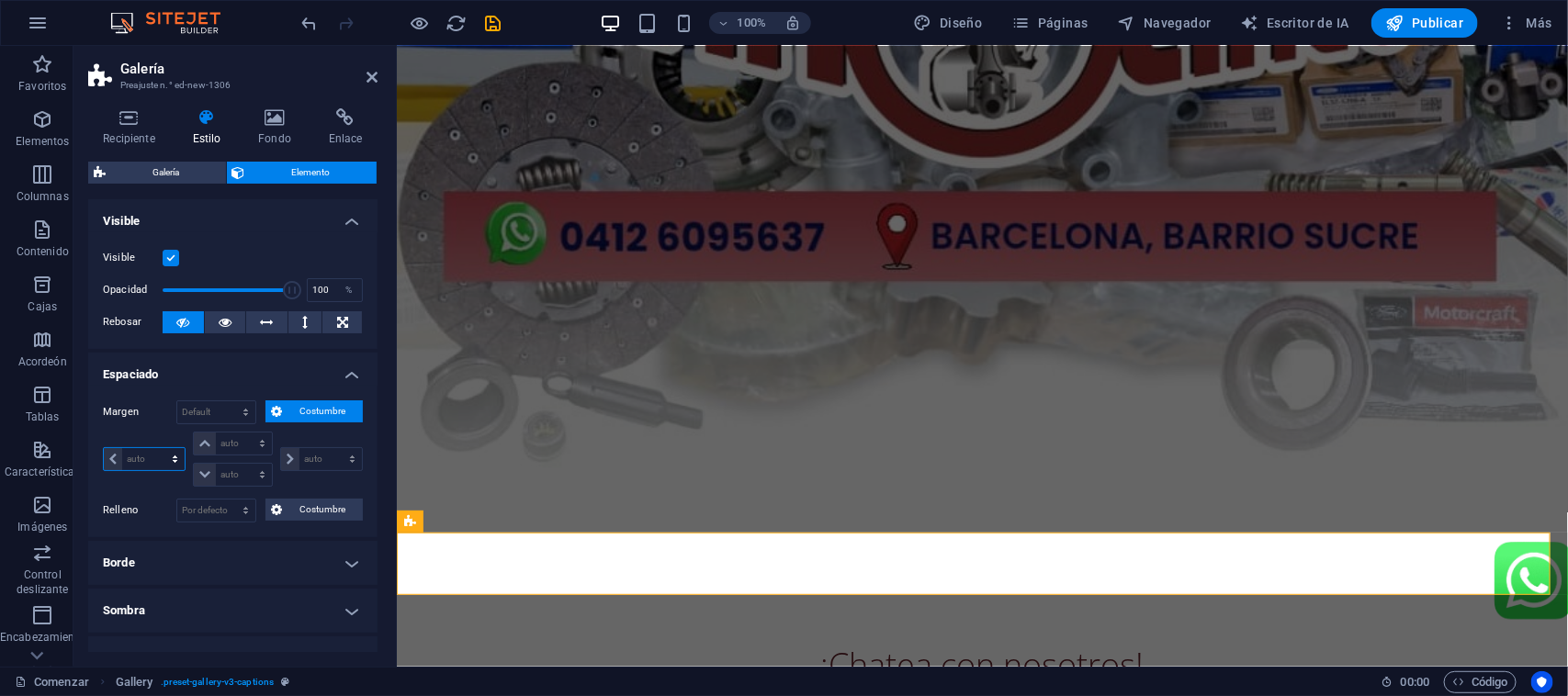 click on "auto píxeles % movimiento rápido del ojo Volkswagen vh" at bounding box center (144, 459) 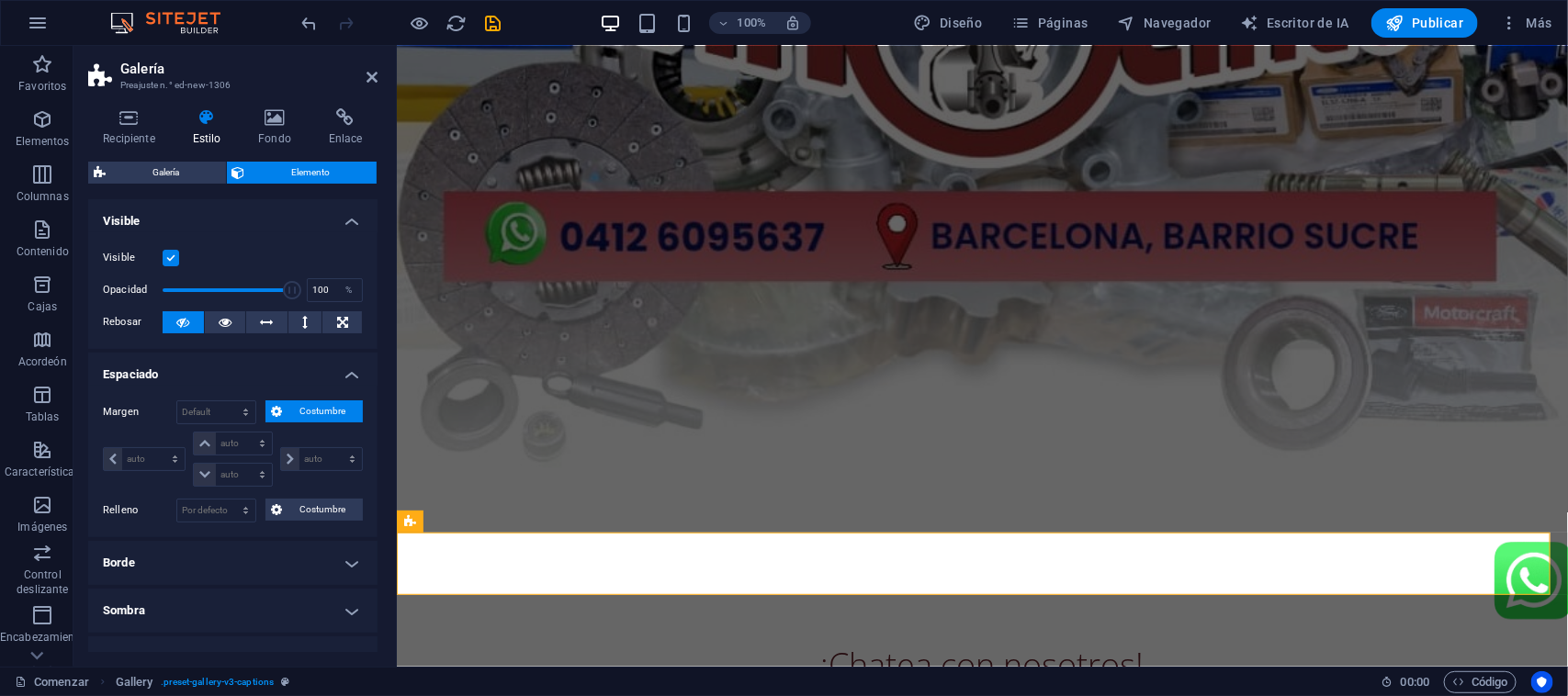 click on "Espaciado" at bounding box center (232, 369) 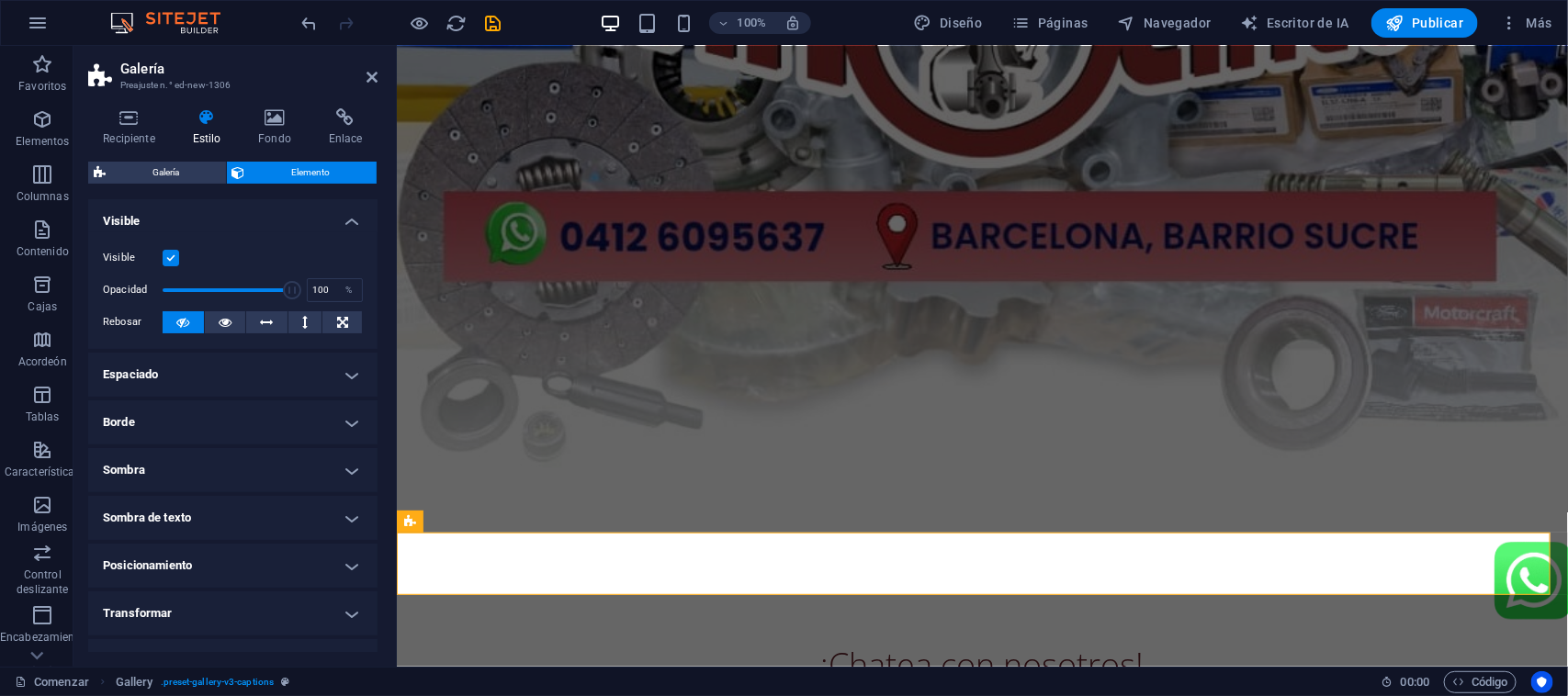 click on "Borde" at bounding box center [232, 422] 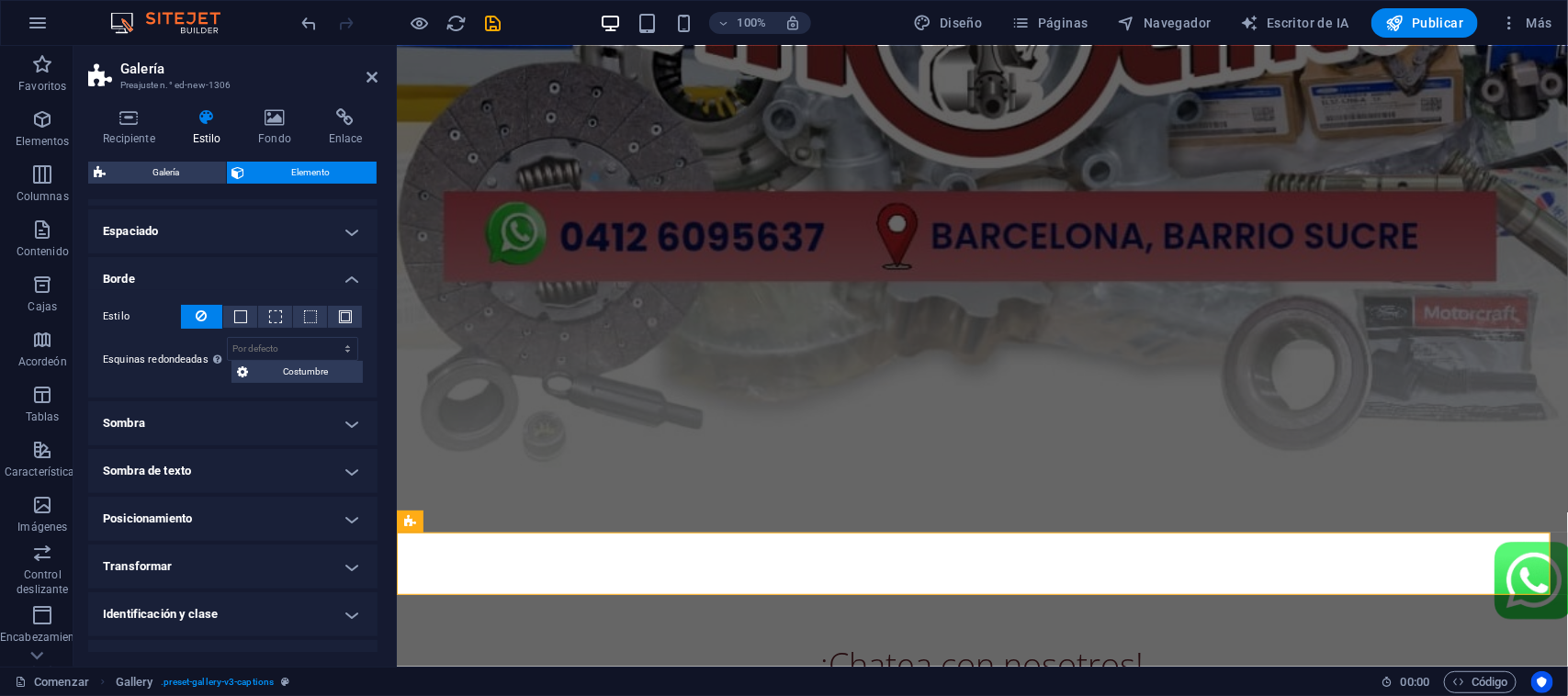 scroll, scrollTop: 107, scrollLeft: 0, axis: vertical 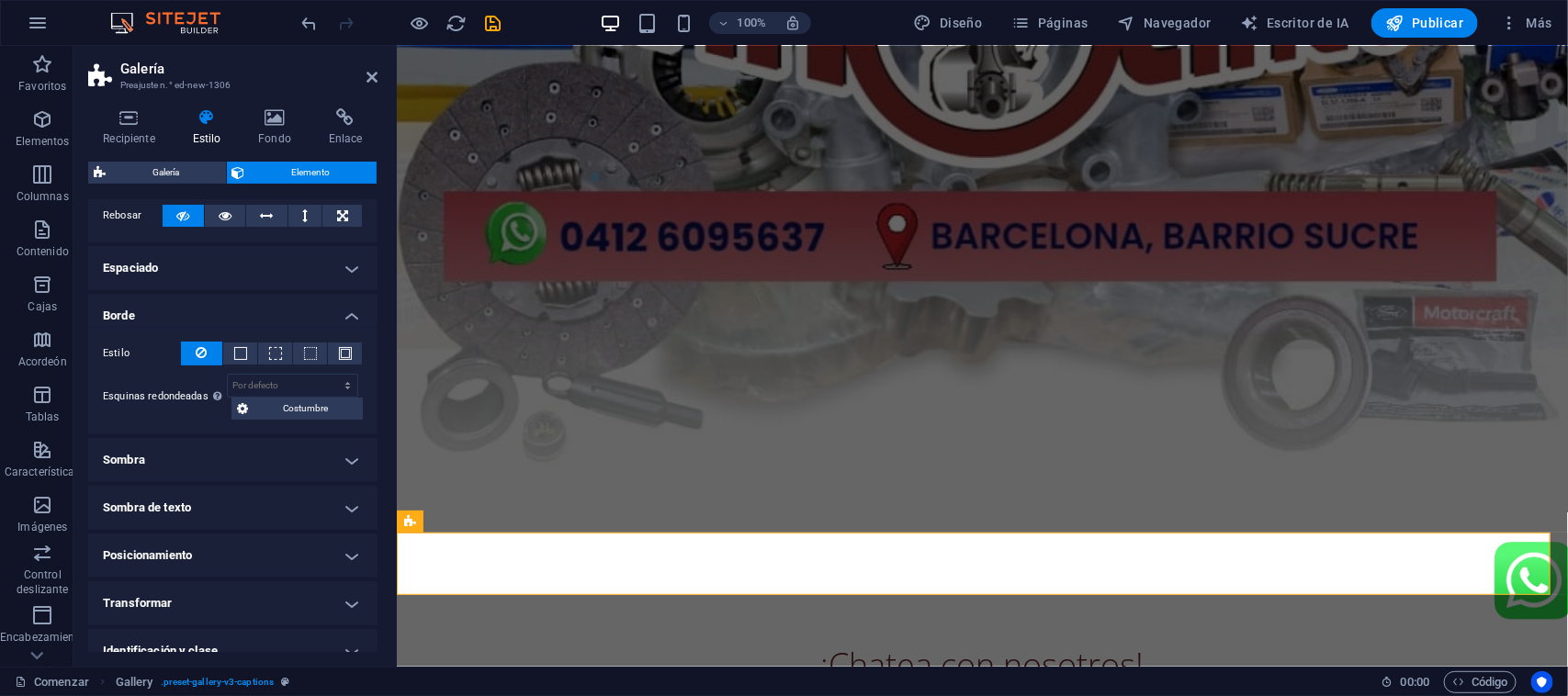 click on "Sombra" at bounding box center [232, 460] 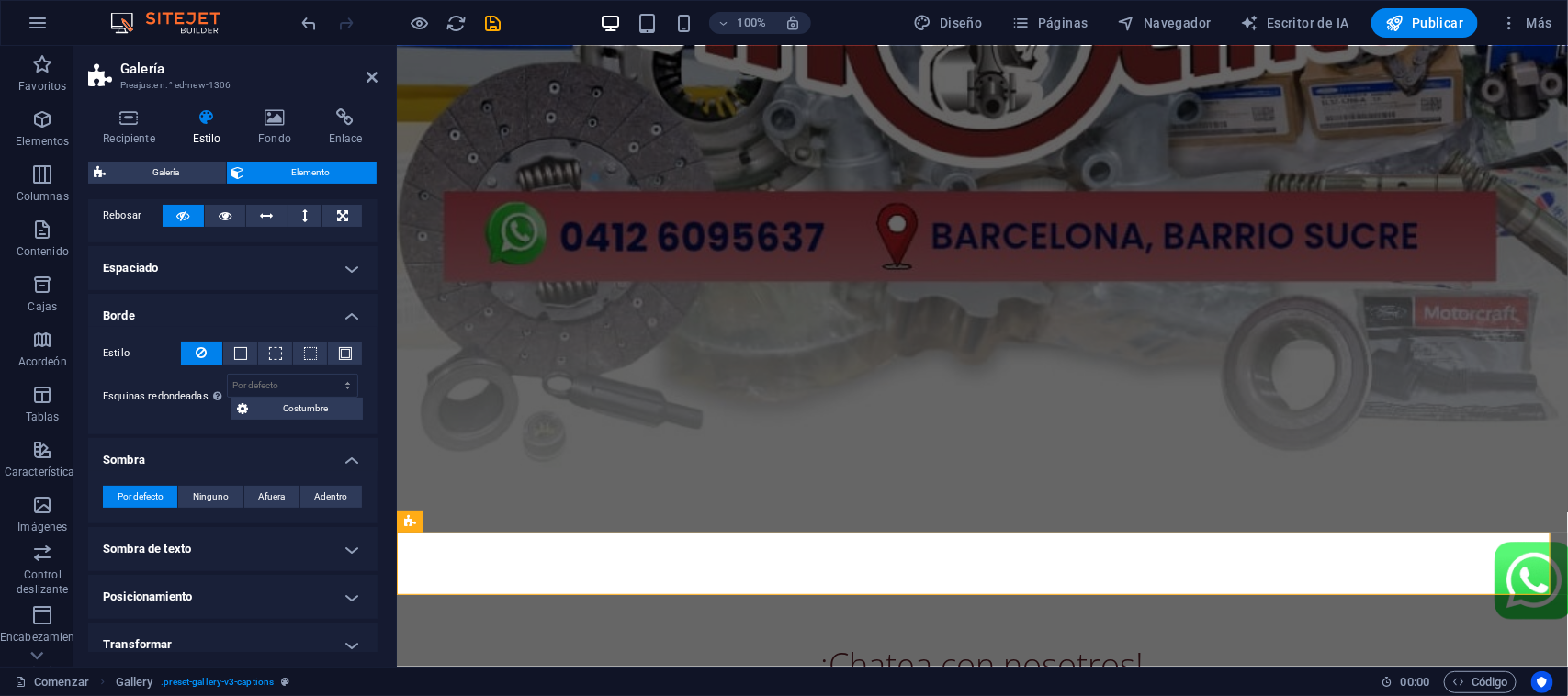 scroll, scrollTop: 221, scrollLeft: 0, axis: vertical 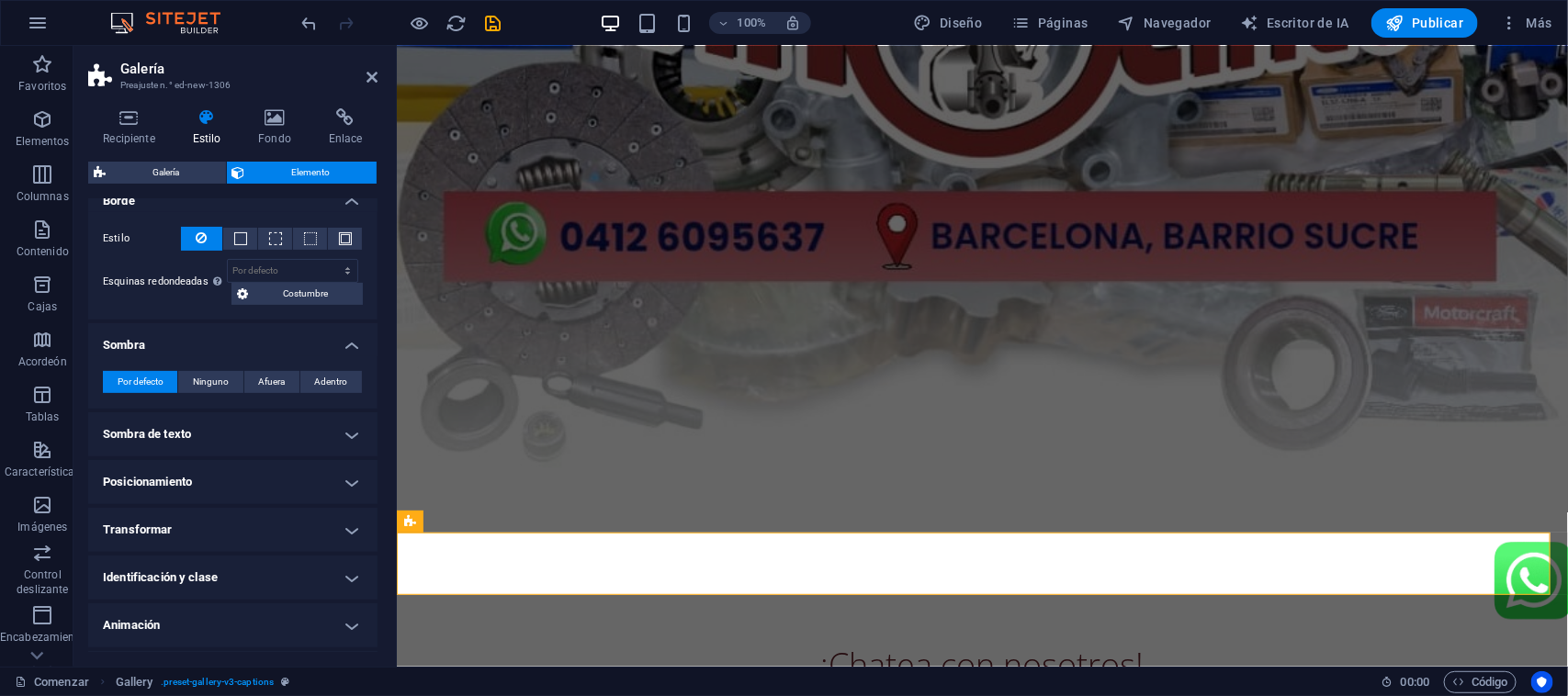 click on "Sombra de texto" at bounding box center (232, 434) 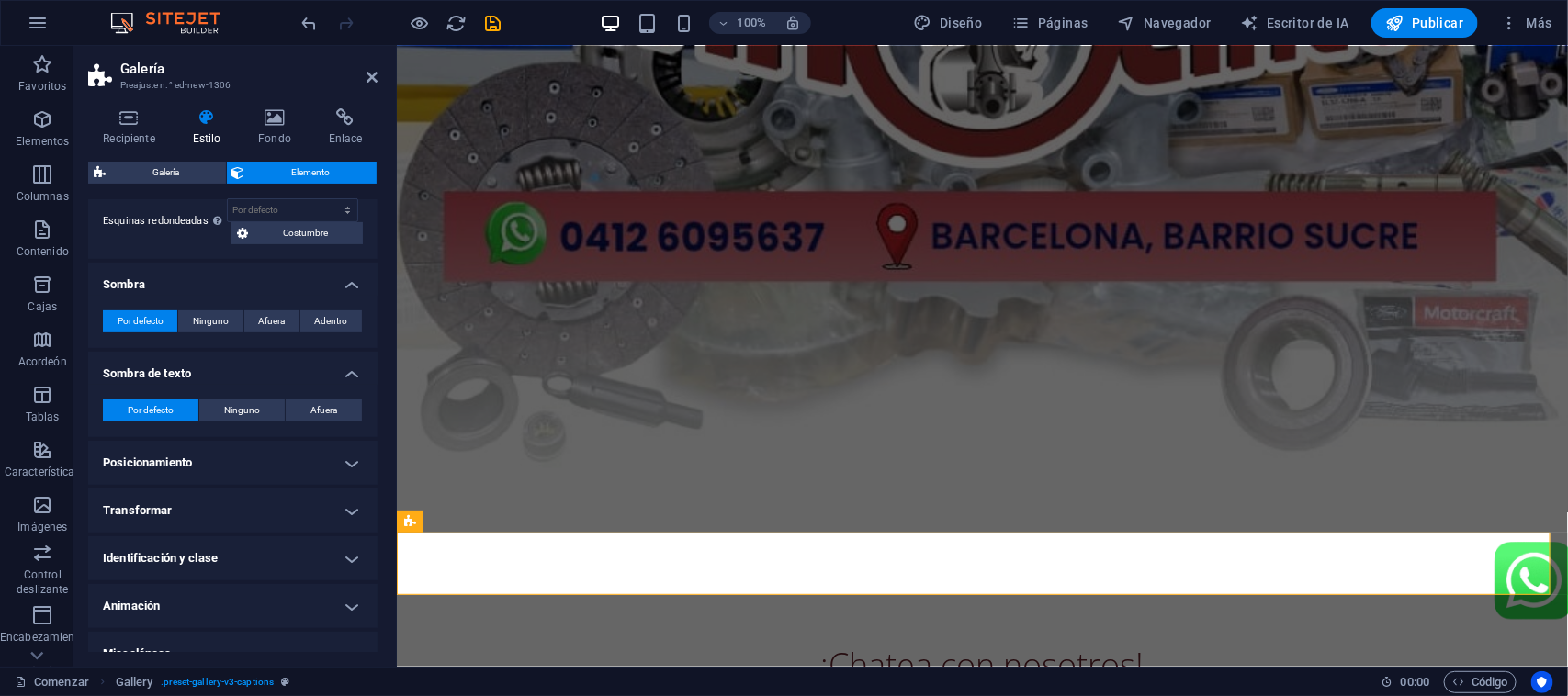 scroll, scrollTop: 304, scrollLeft: 0, axis: vertical 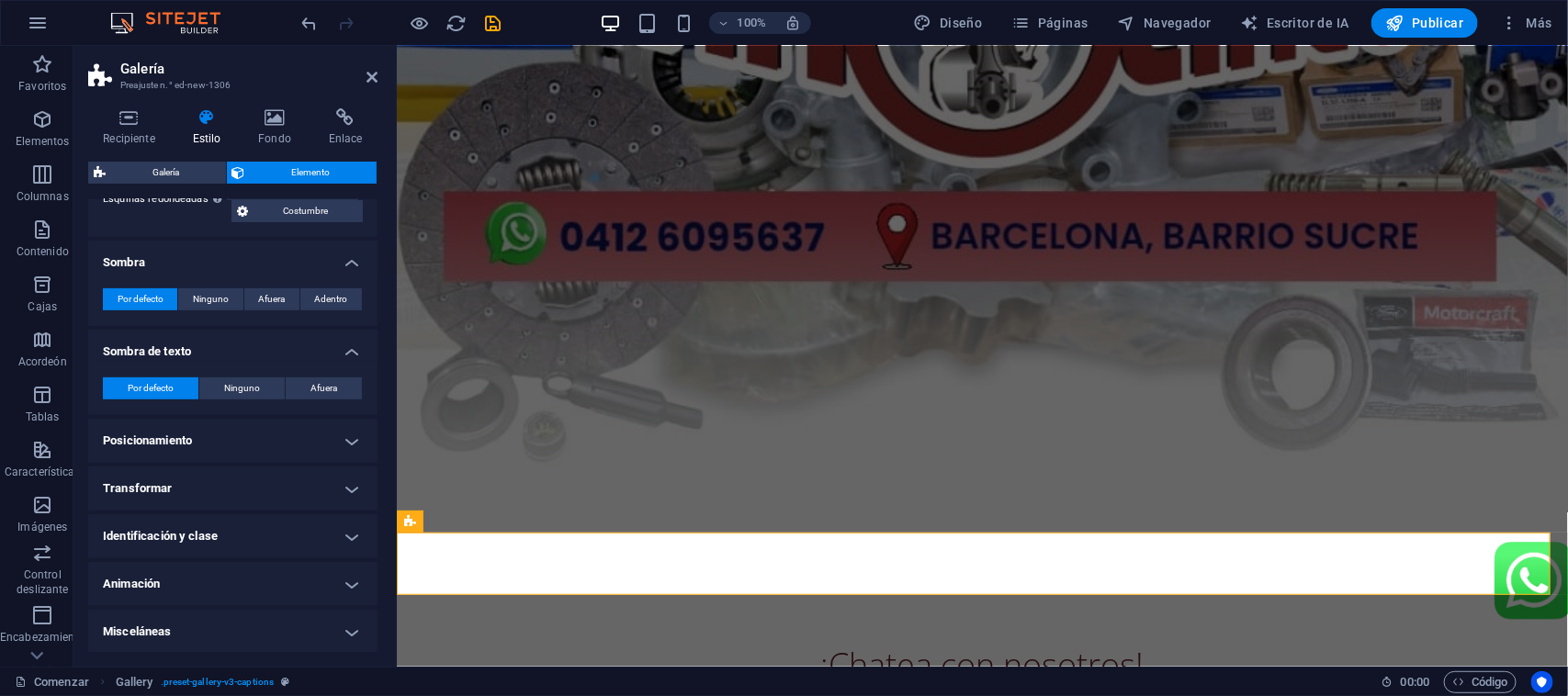 click on "Posicionamiento" at bounding box center [232, 441] 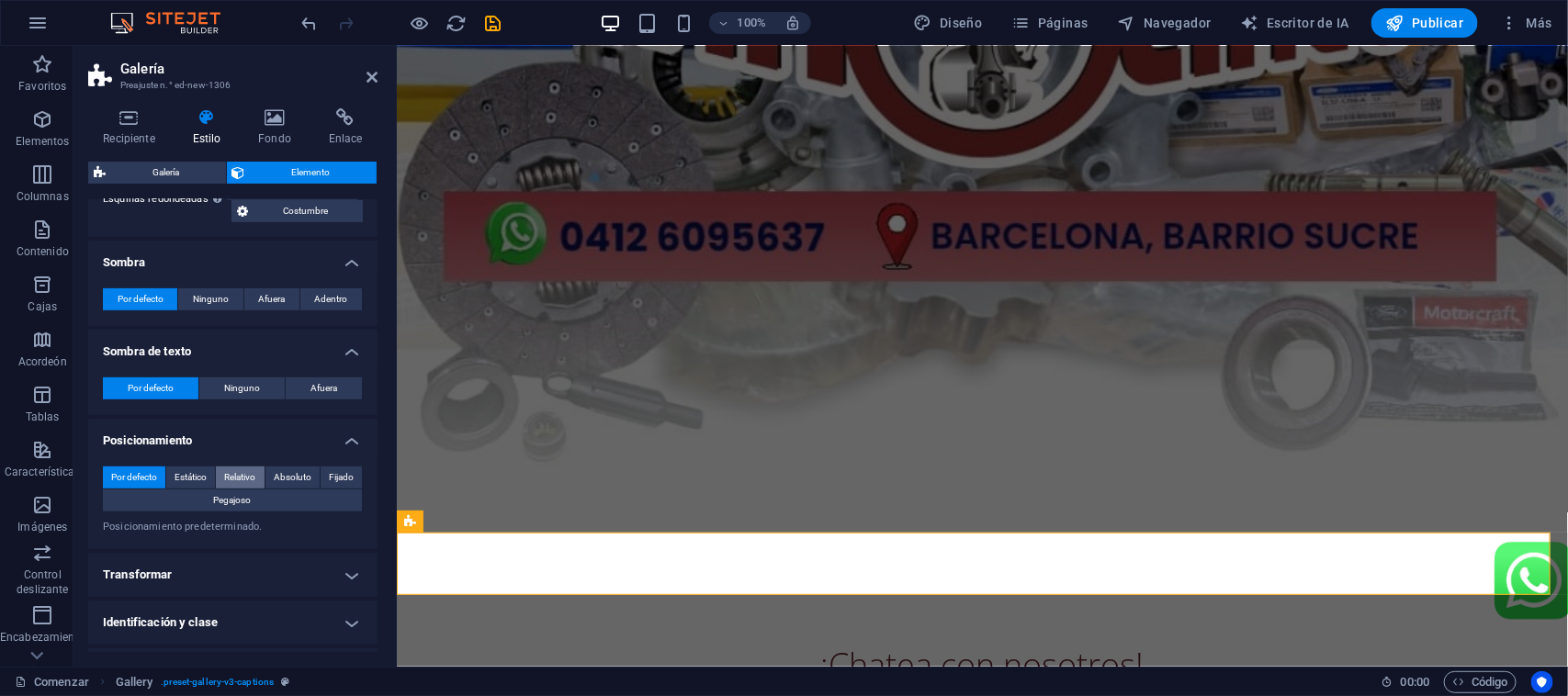 click on "Relativo" at bounding box center [241, 477] 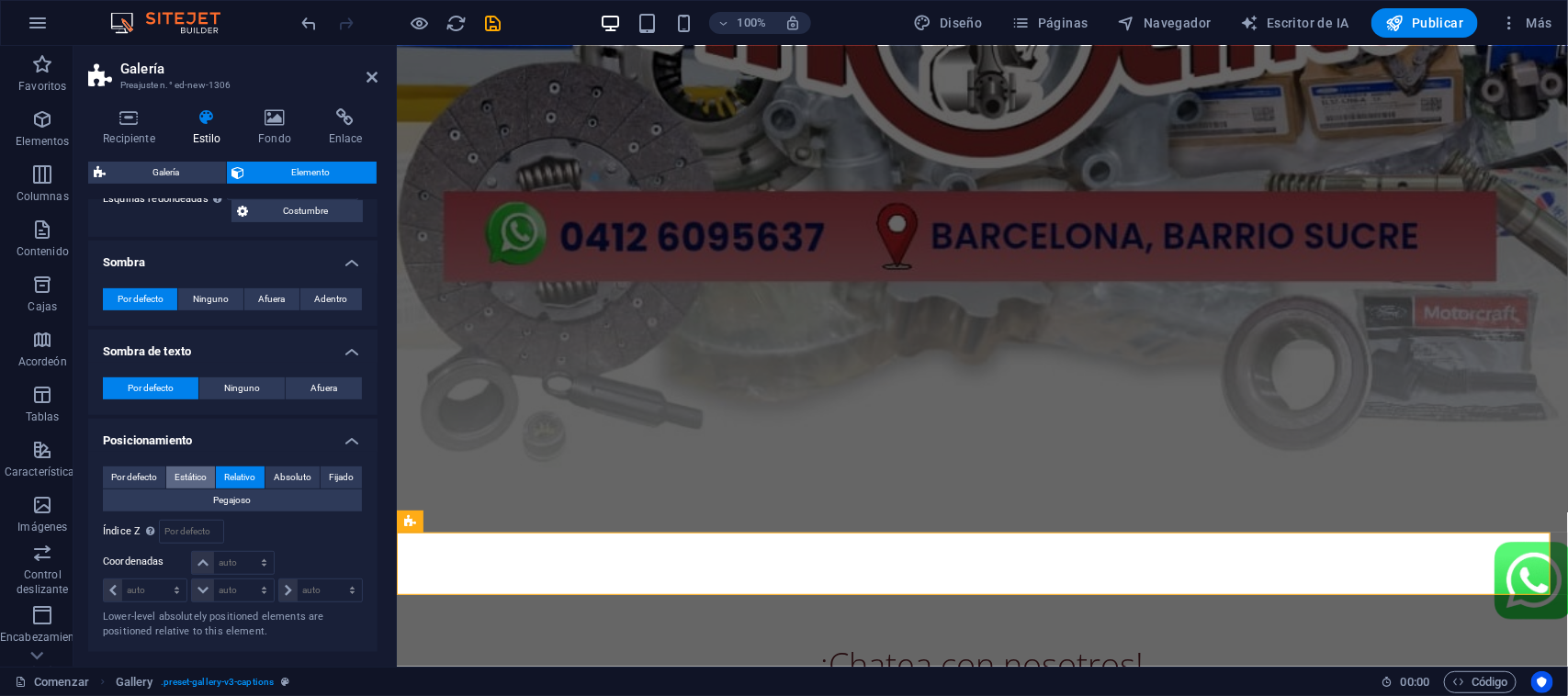 click on "Estático" at bounding box center [190, 477] 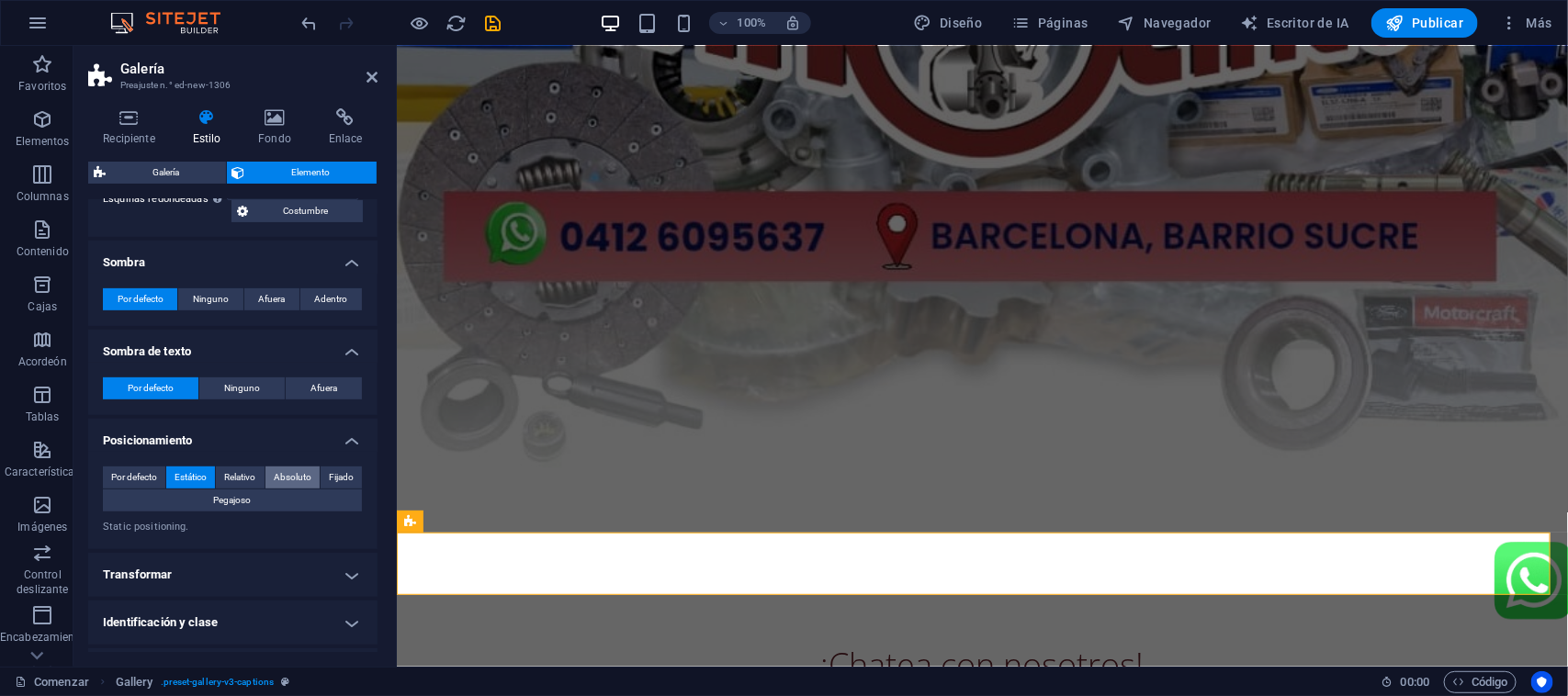 click on "Absoluto" at bounding box center (292, 477) 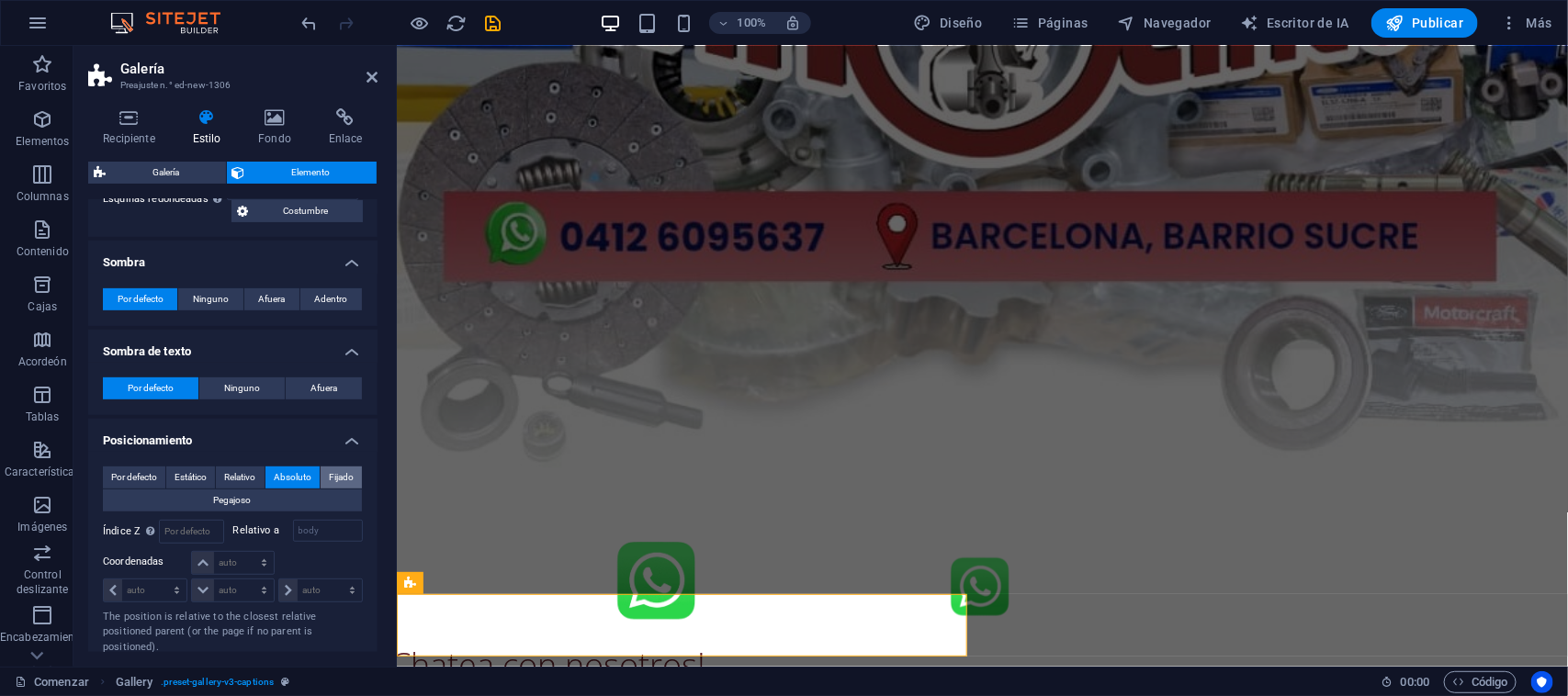 scroll, scrollTop: 566, scrollLeft: 0, axis: vertical 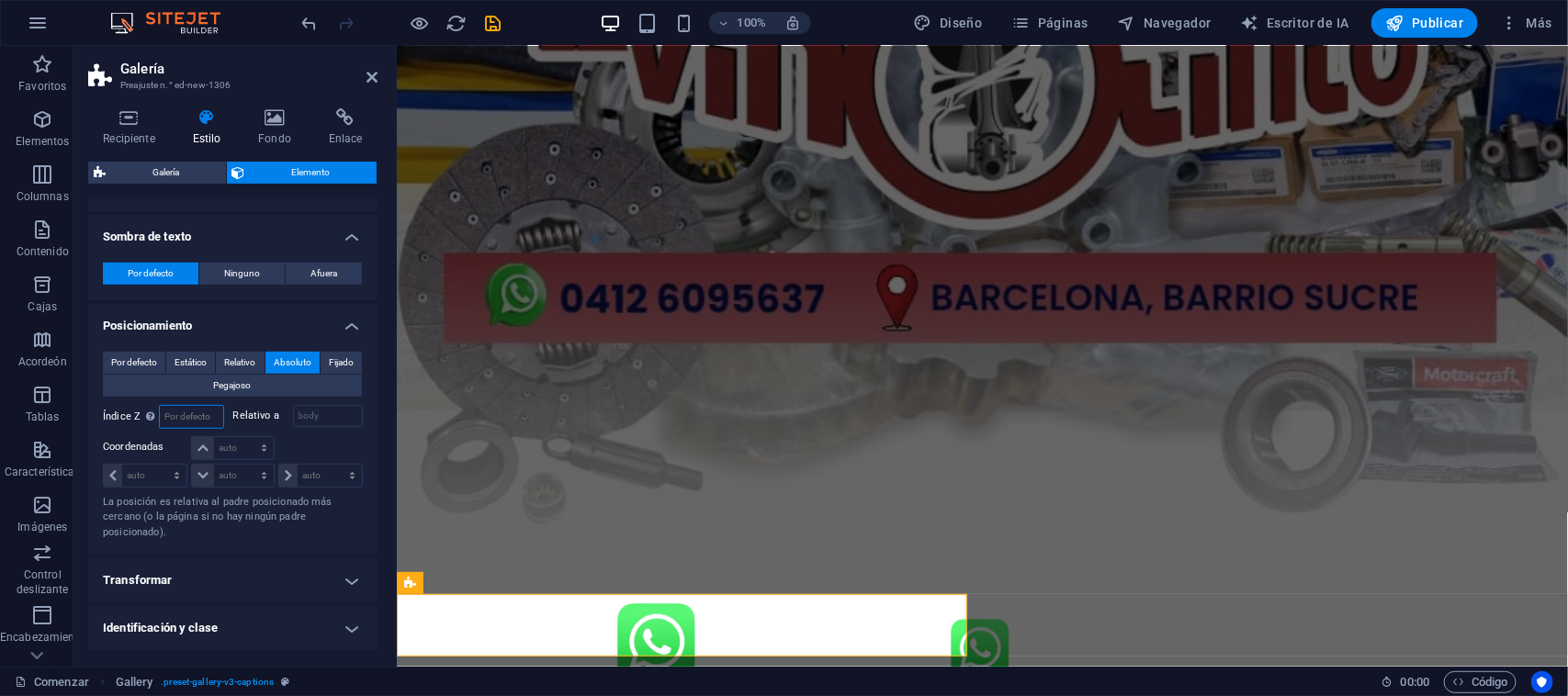 click at bounding box center (191, 417) 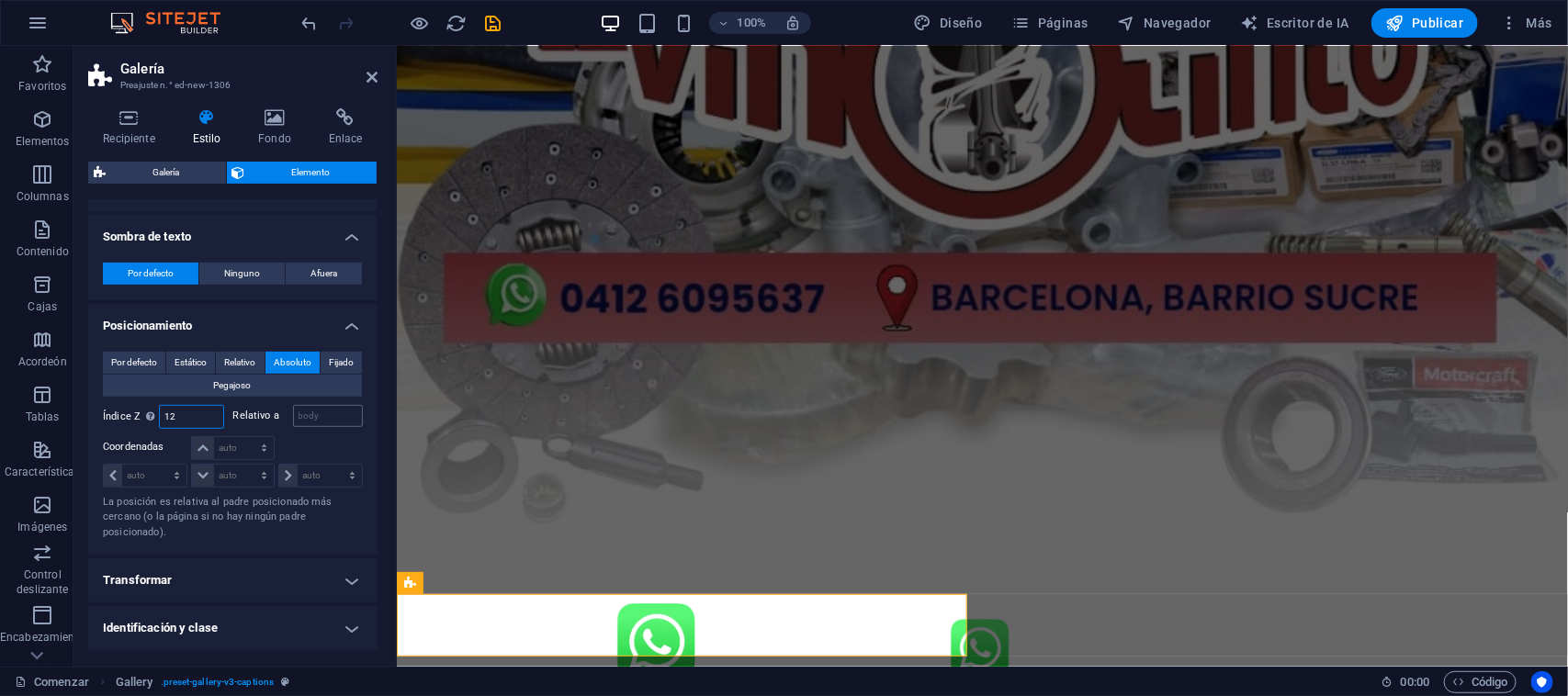 type on "12" 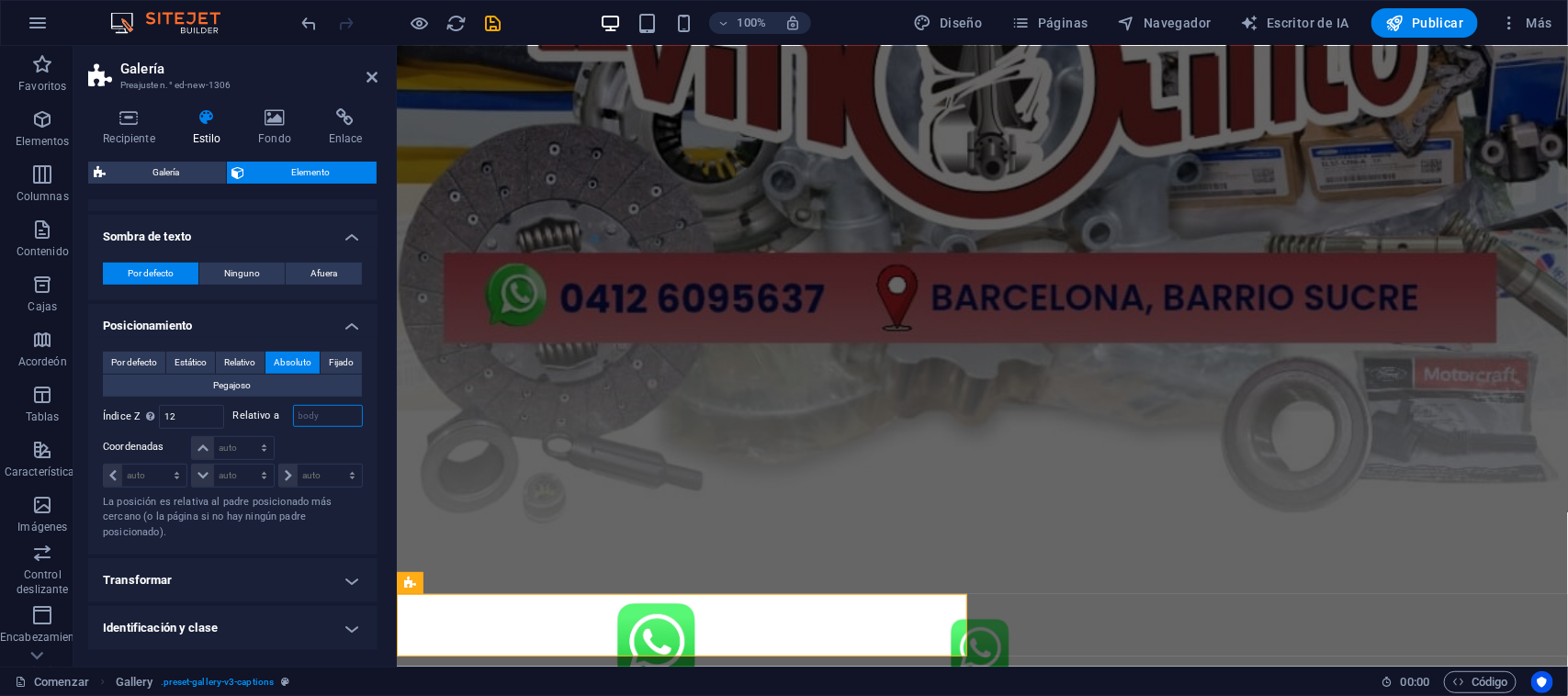 click on "body" at bounding box center (328, 416) 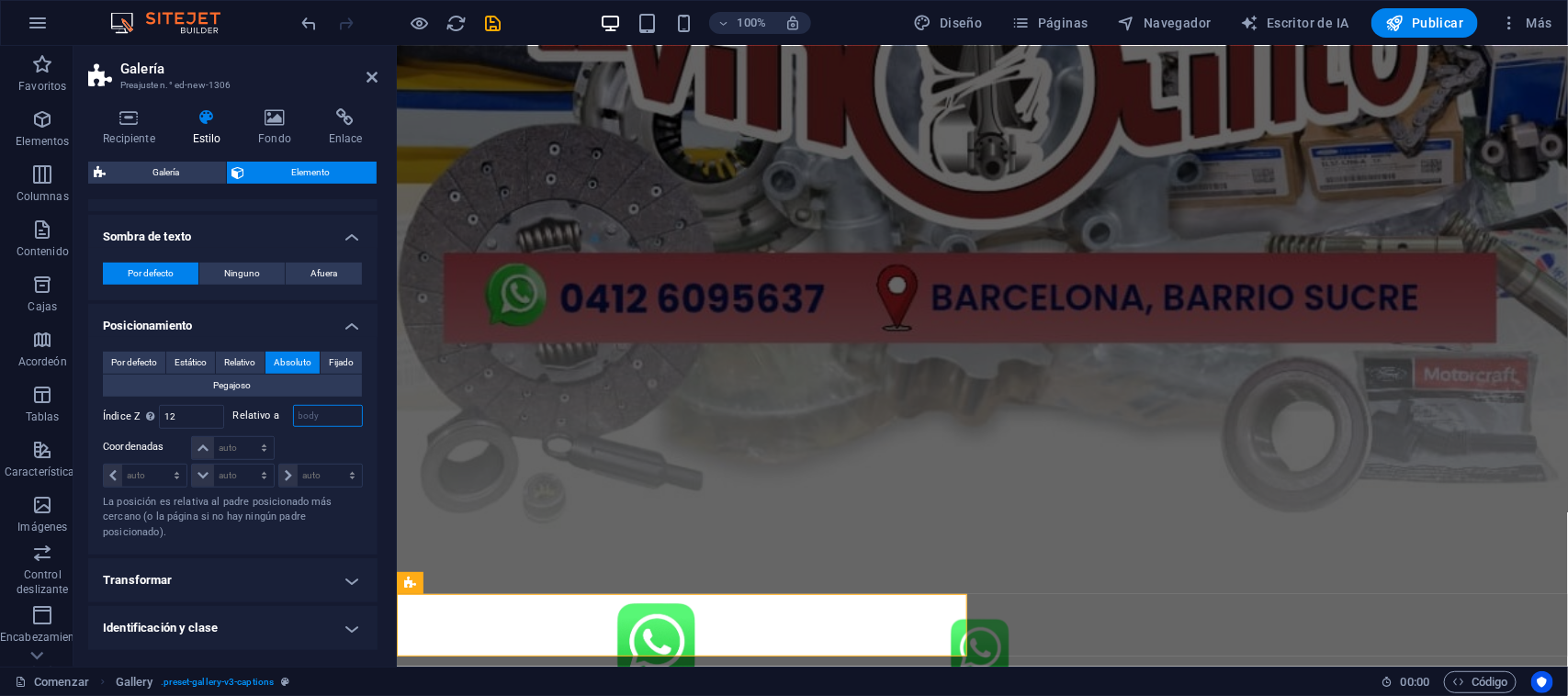 click on "body" at bounding box center [328, 416] 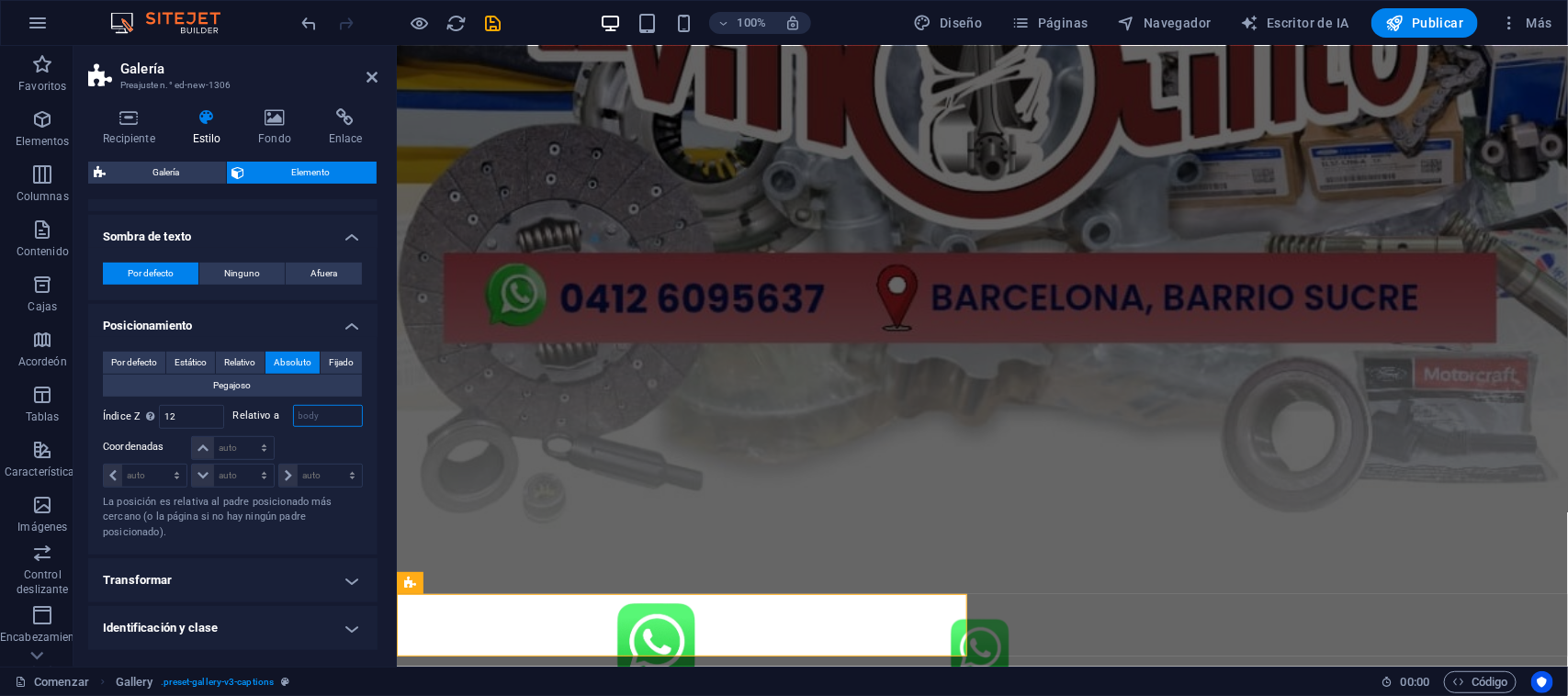 click on "body" at bounding box center [328, 416] 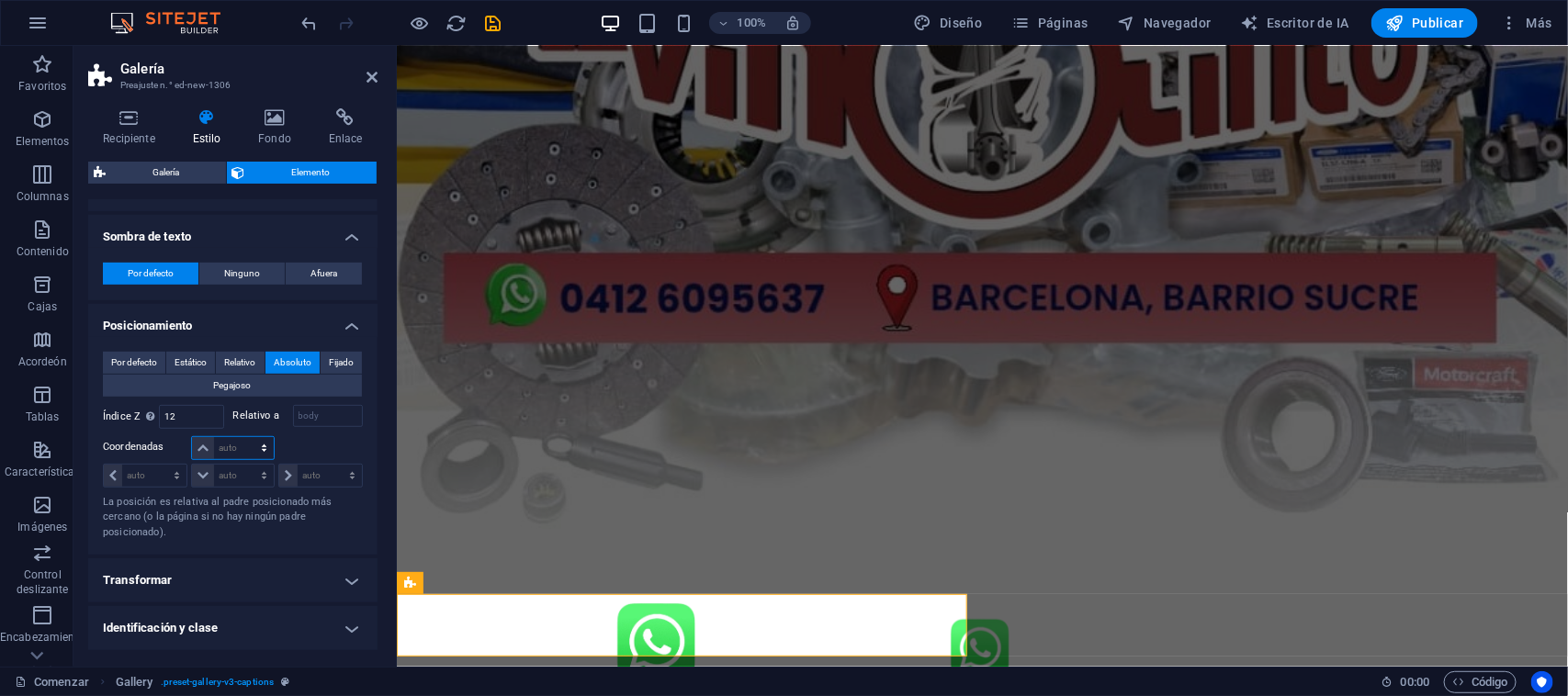 click on "auto píxeles movimiento rápido del ojo % ellos" at bounding box center (232, 448) 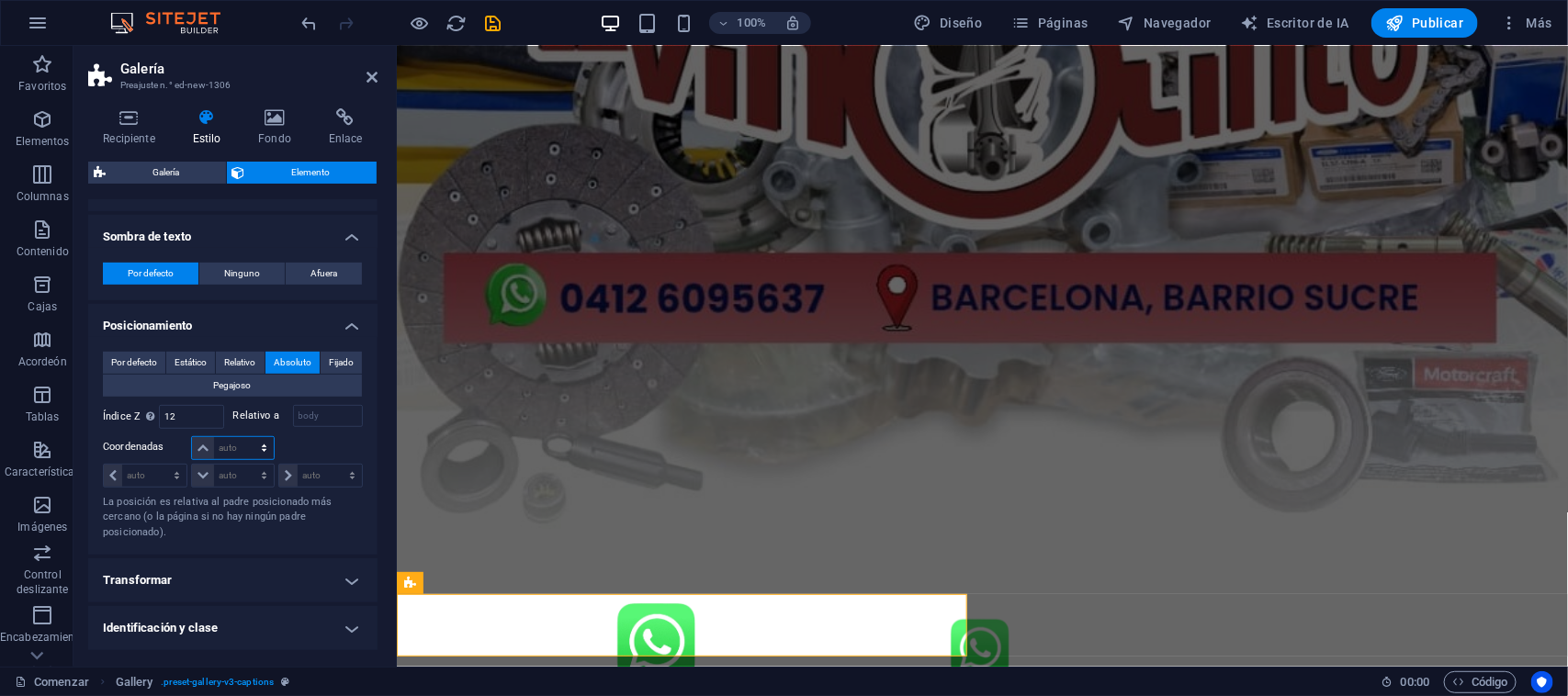 select on "px" 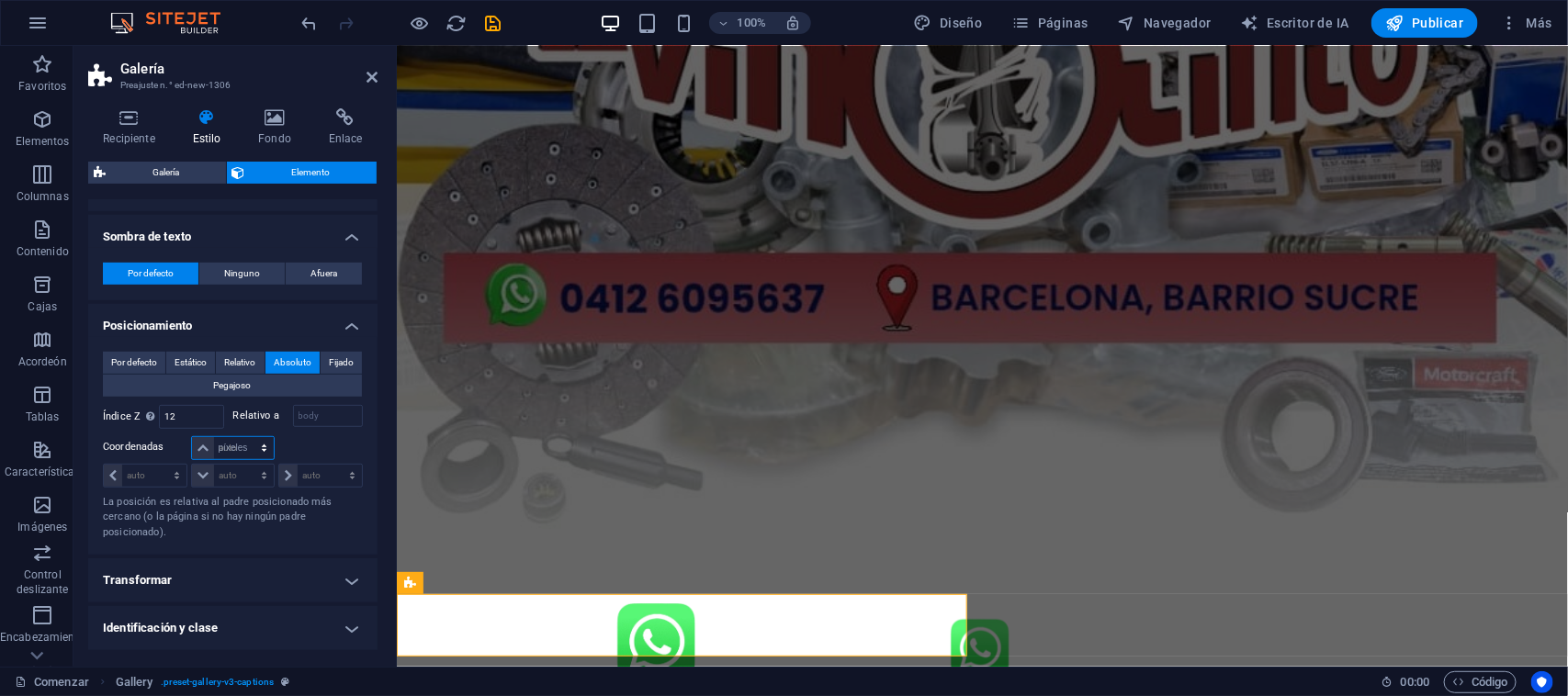 click on "auto píxeles movimiento rápido del ojo % ellos" at bounding box center [232, 448] 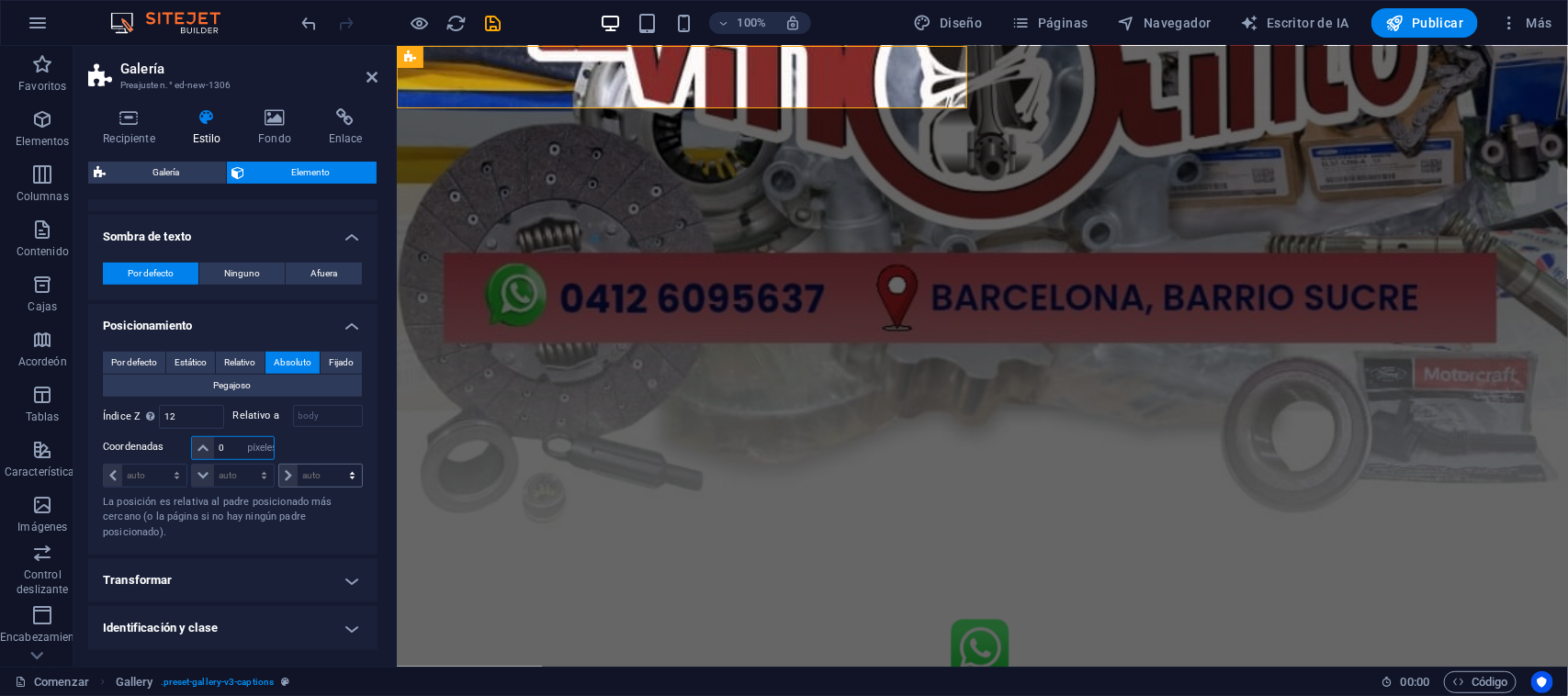 scroll, scrollTop: 0, scrollLeft: 0, axis: both 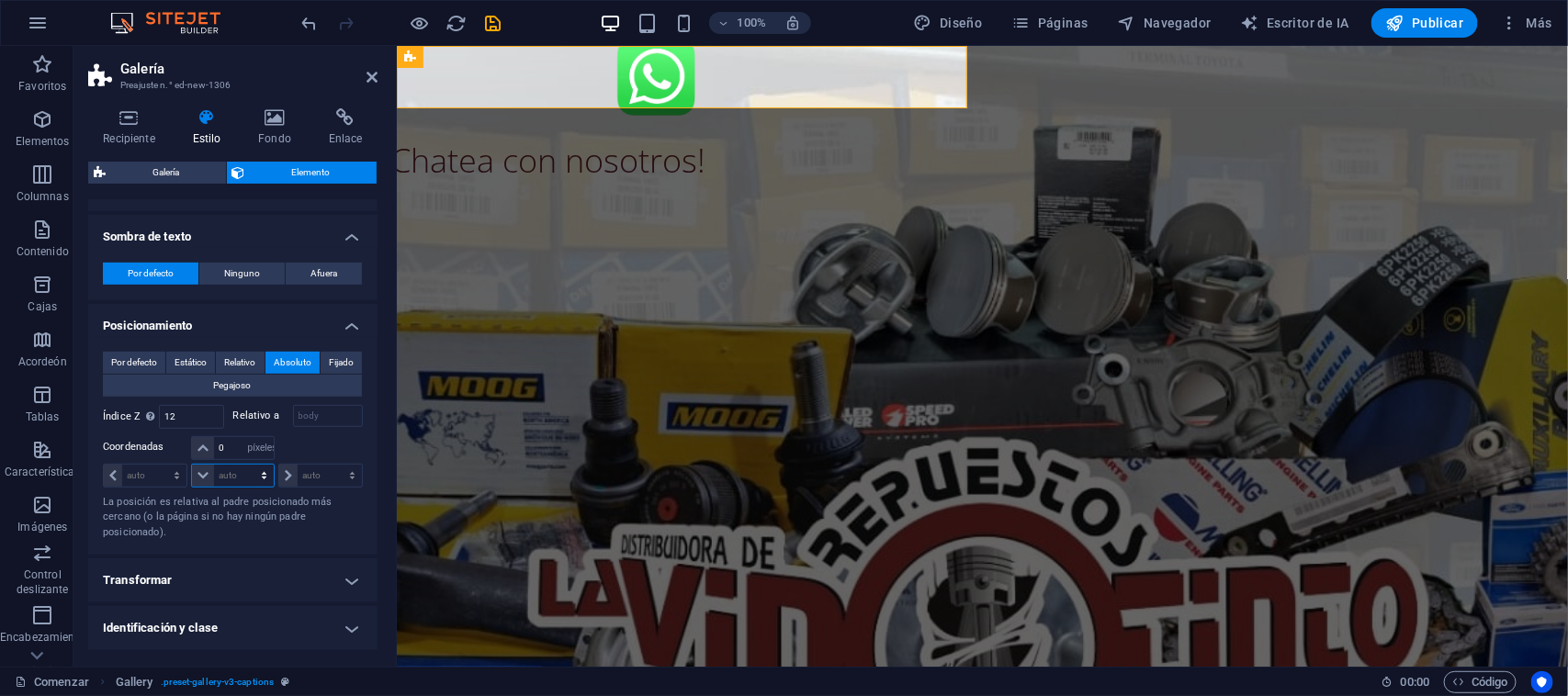 click on "auto píxeles movimiento rápido del ojo % ellos" at bounding box center (232, 476) 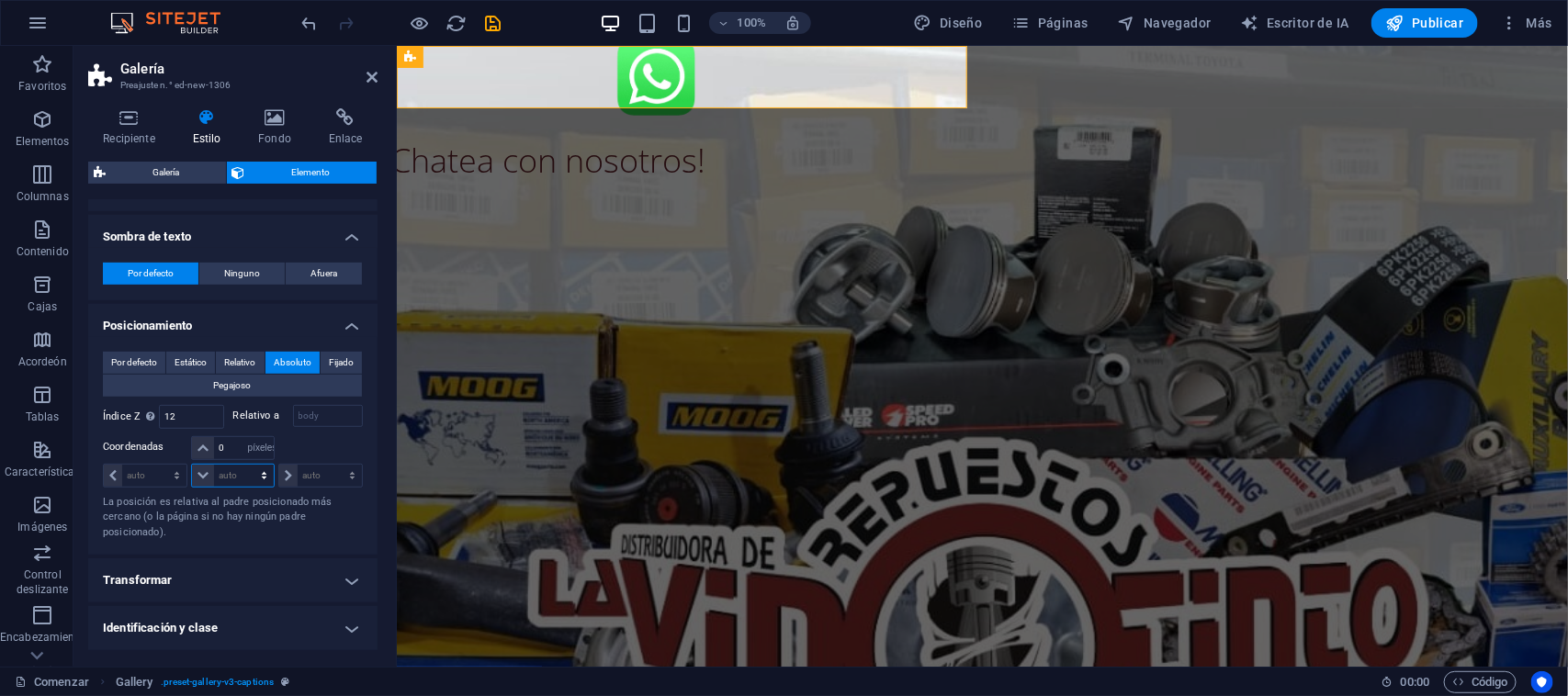 select on "px" 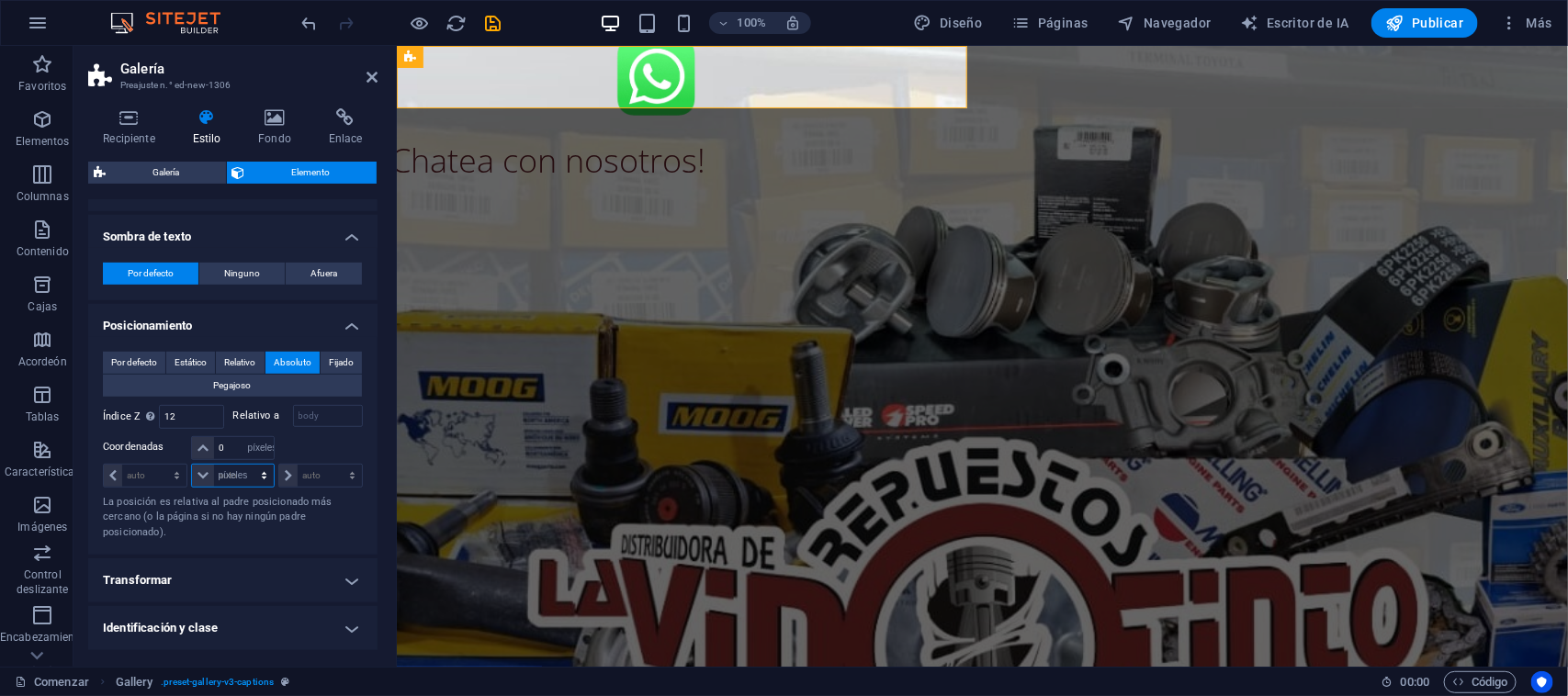 click on "auto píxeles movimiento rápido del ojo % ellos" at bounding box center [232, 476] 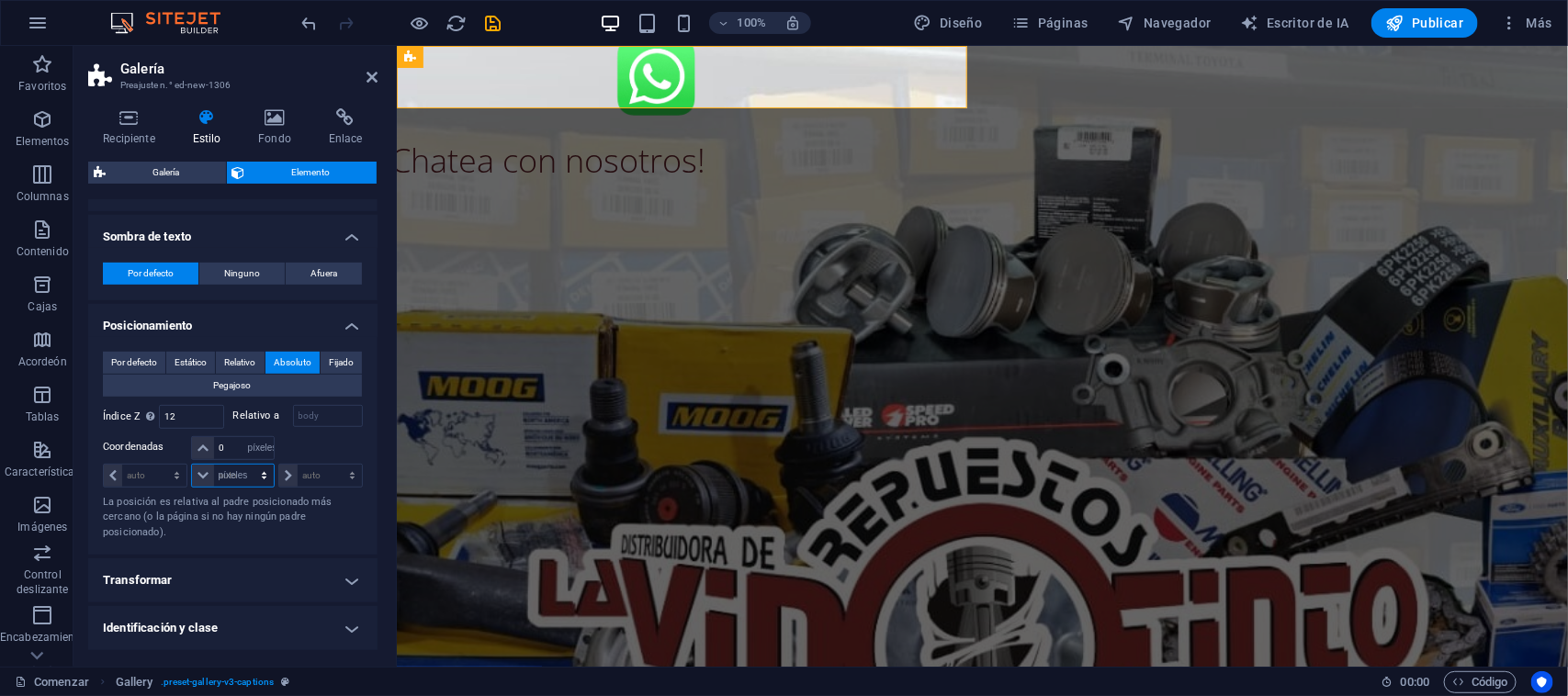 type on "0" 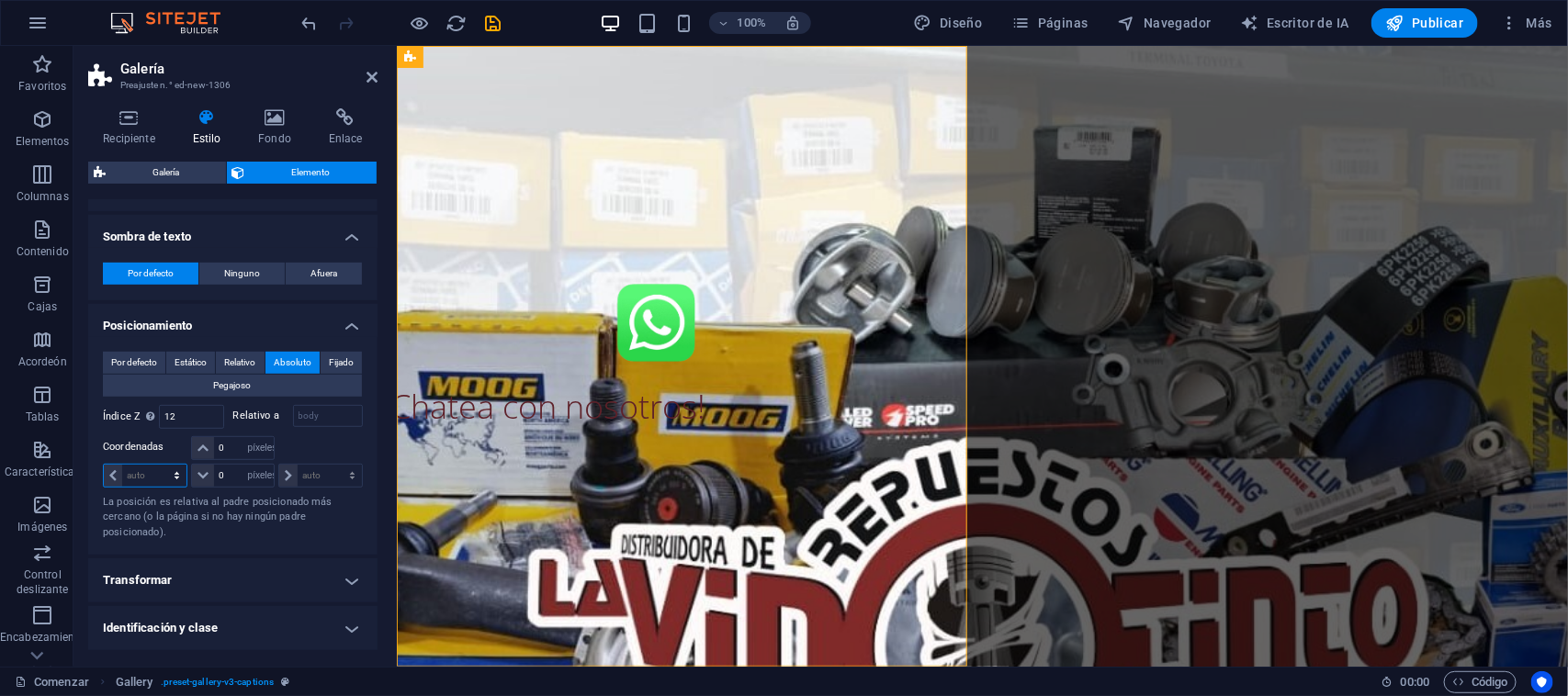 click on "auto píxeles movimiento rápido del ojo % ellos" at bounding box center [145, 476] 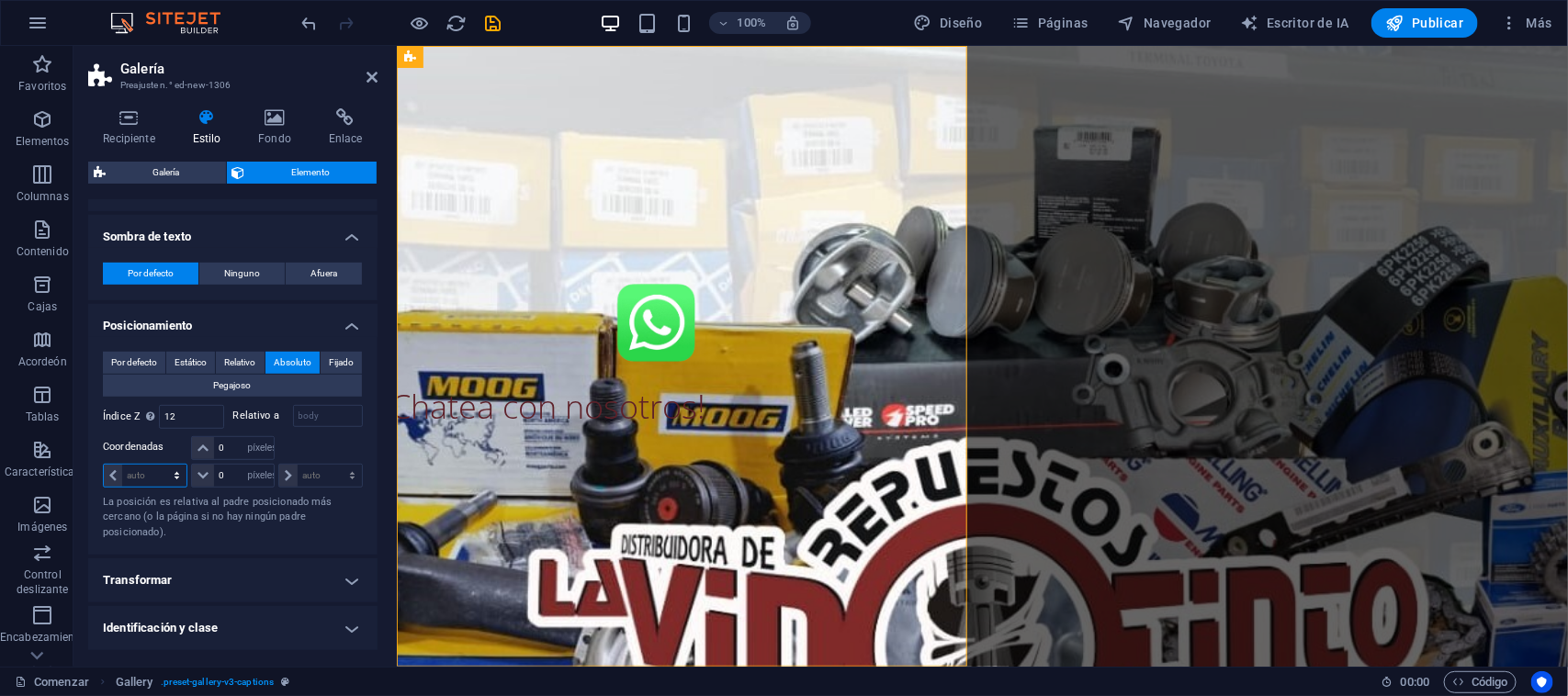 select on "px" 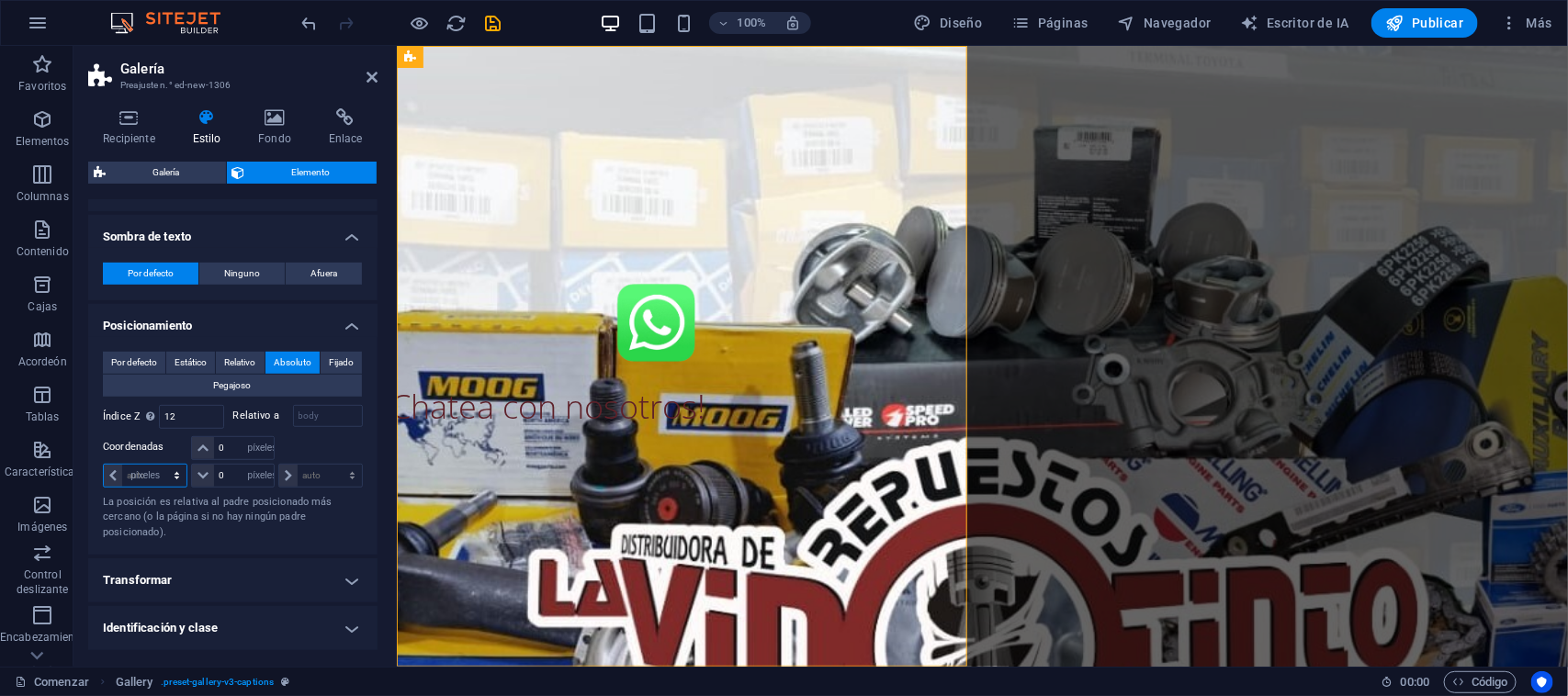 click on "auto píxeles movimiento rápido del ojo % ellos" at bounding box center (145, 476) 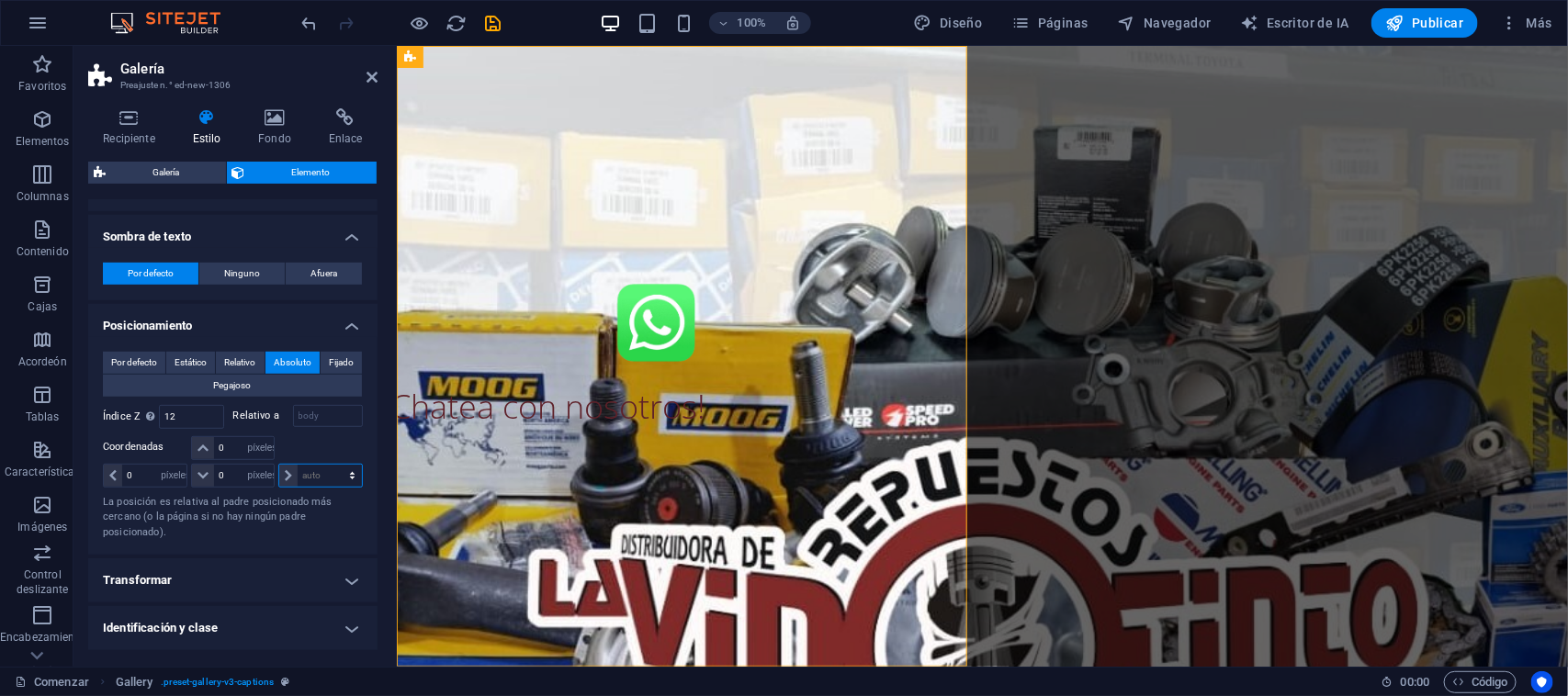 click on "auto píxeles movimiento rápido del ojo % ellos" at bounding box center (321, 476) 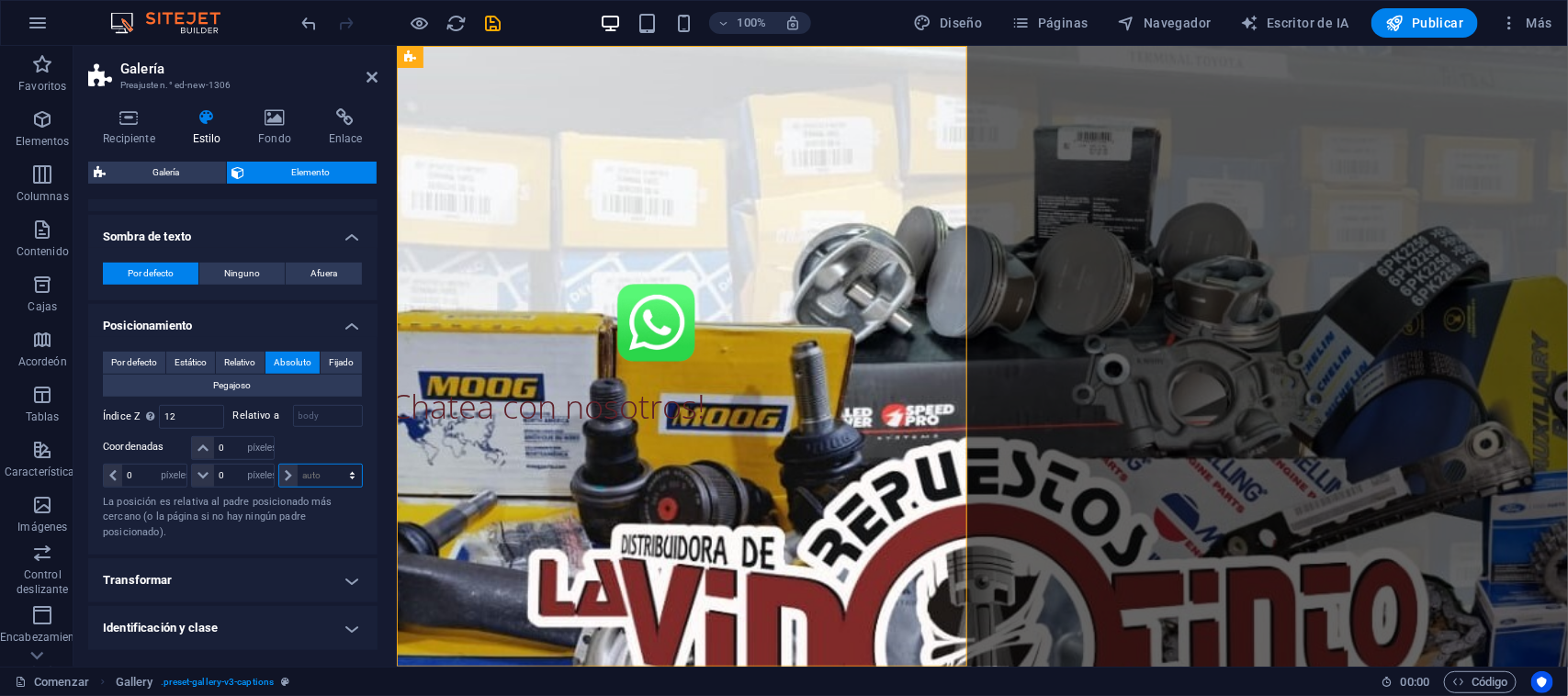 select on "px" 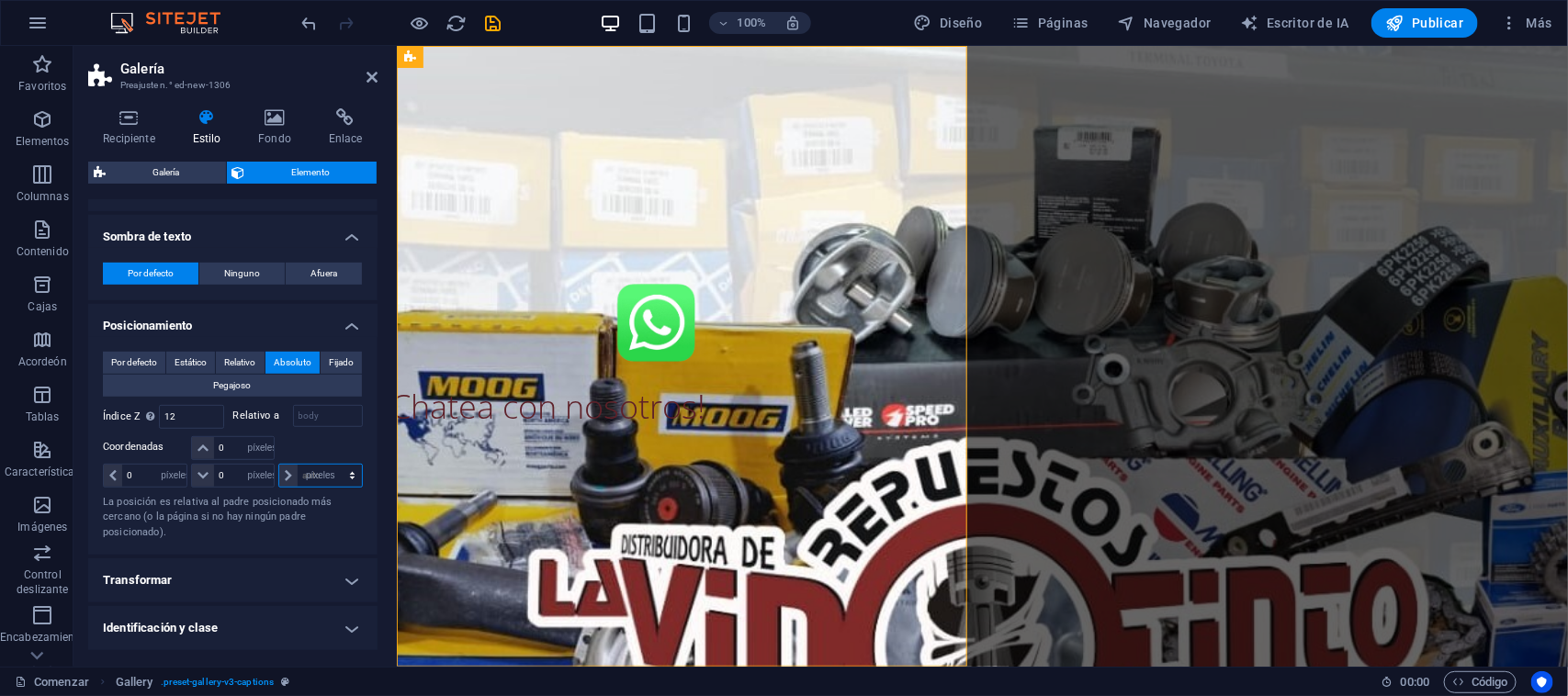 click on "auto píxeles movimiento rápido del ojo % ellos" at bounding box center (321, 476) 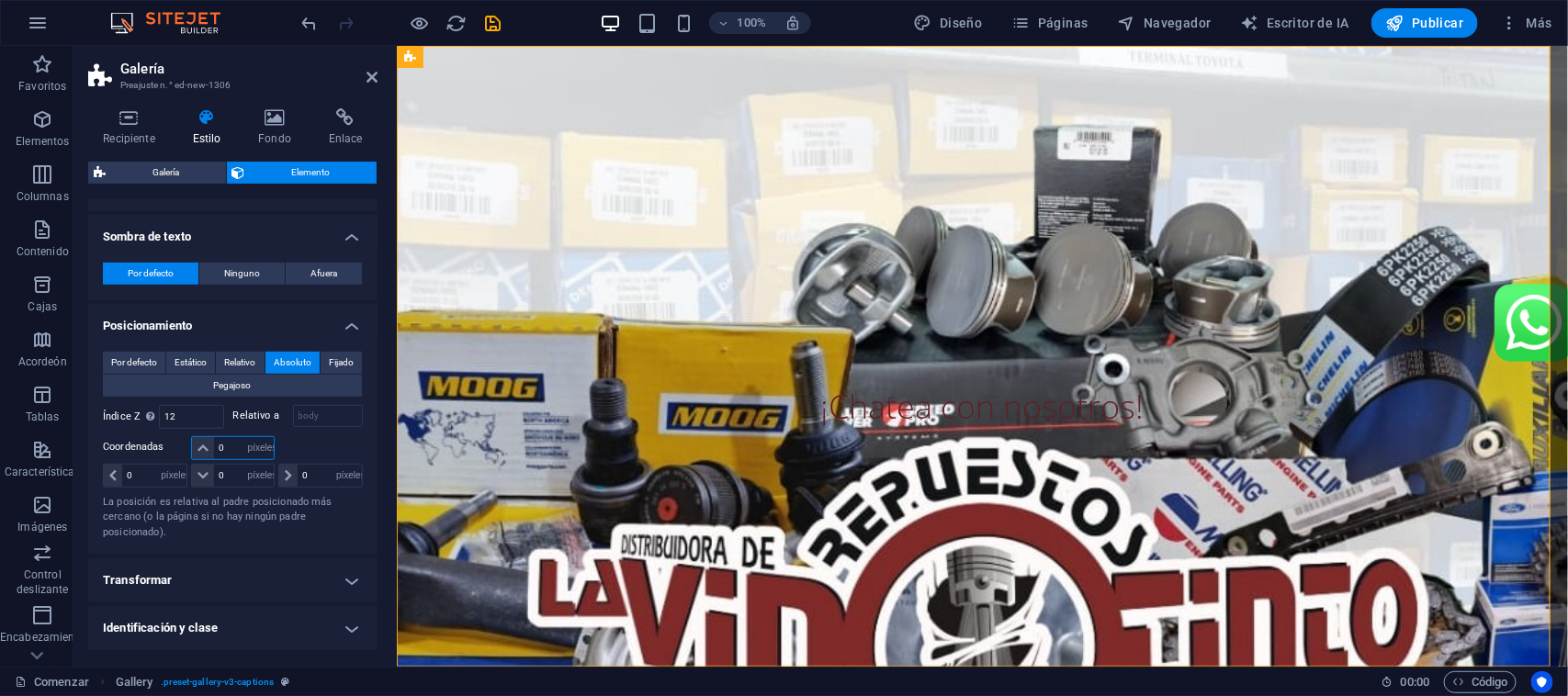 click on "0" at bounding box center [243, 448] 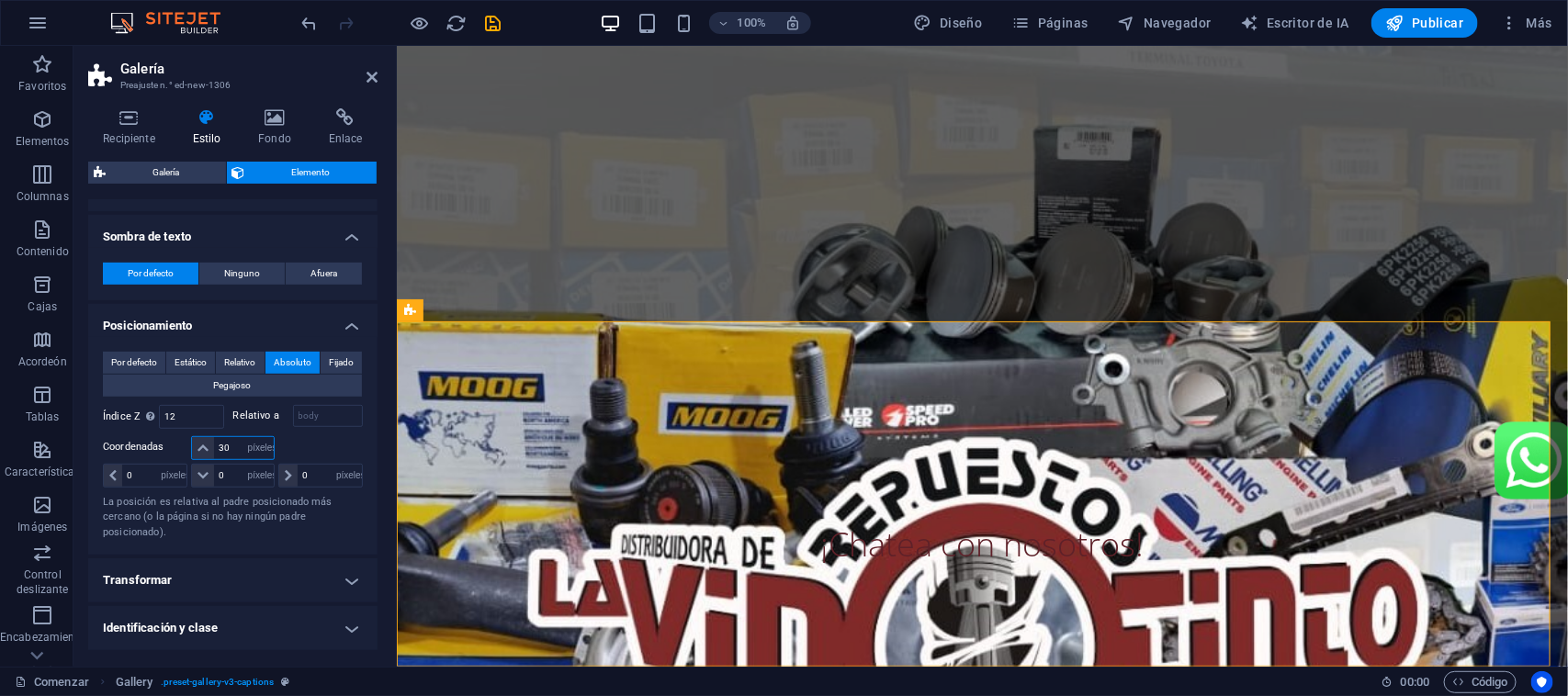 type on "3" 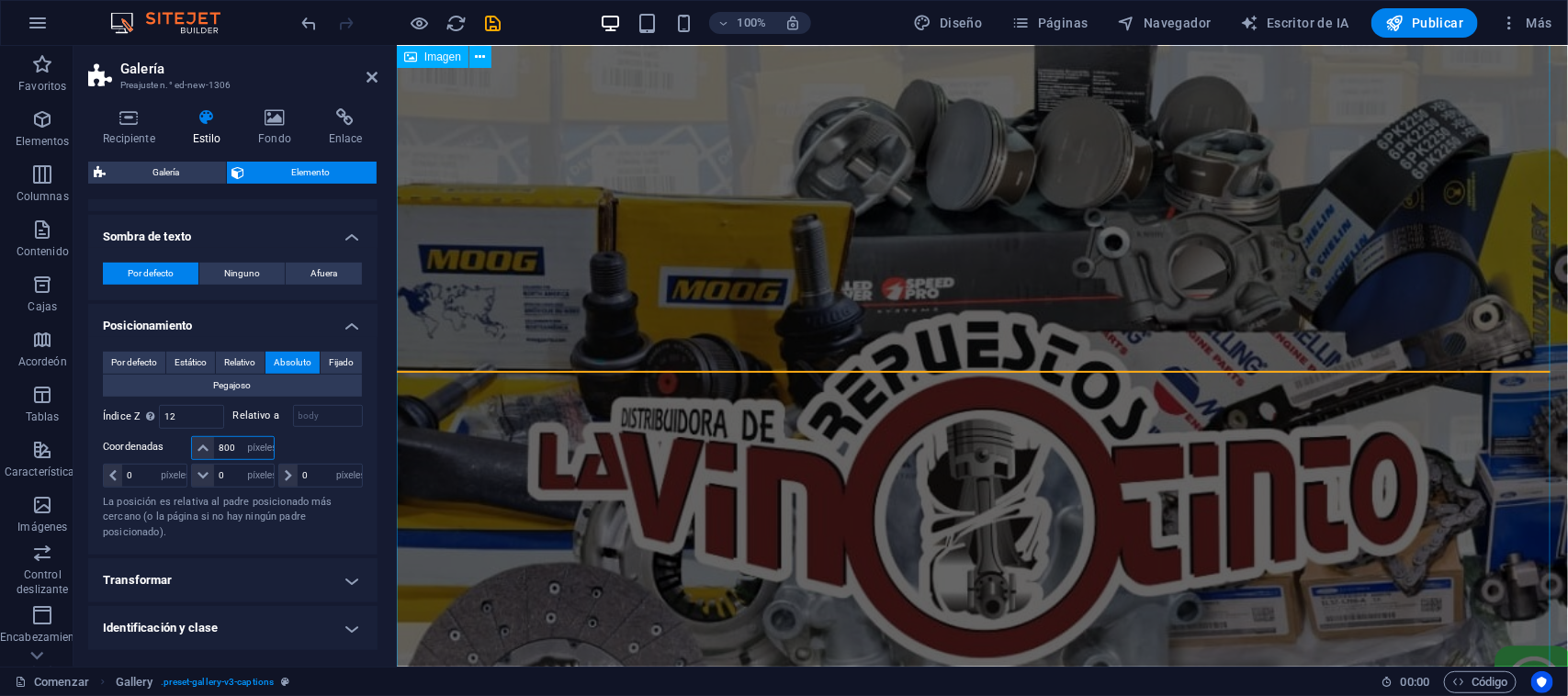 scroll, scrollTop: 424, scrollLeft: 0, axis: vertical 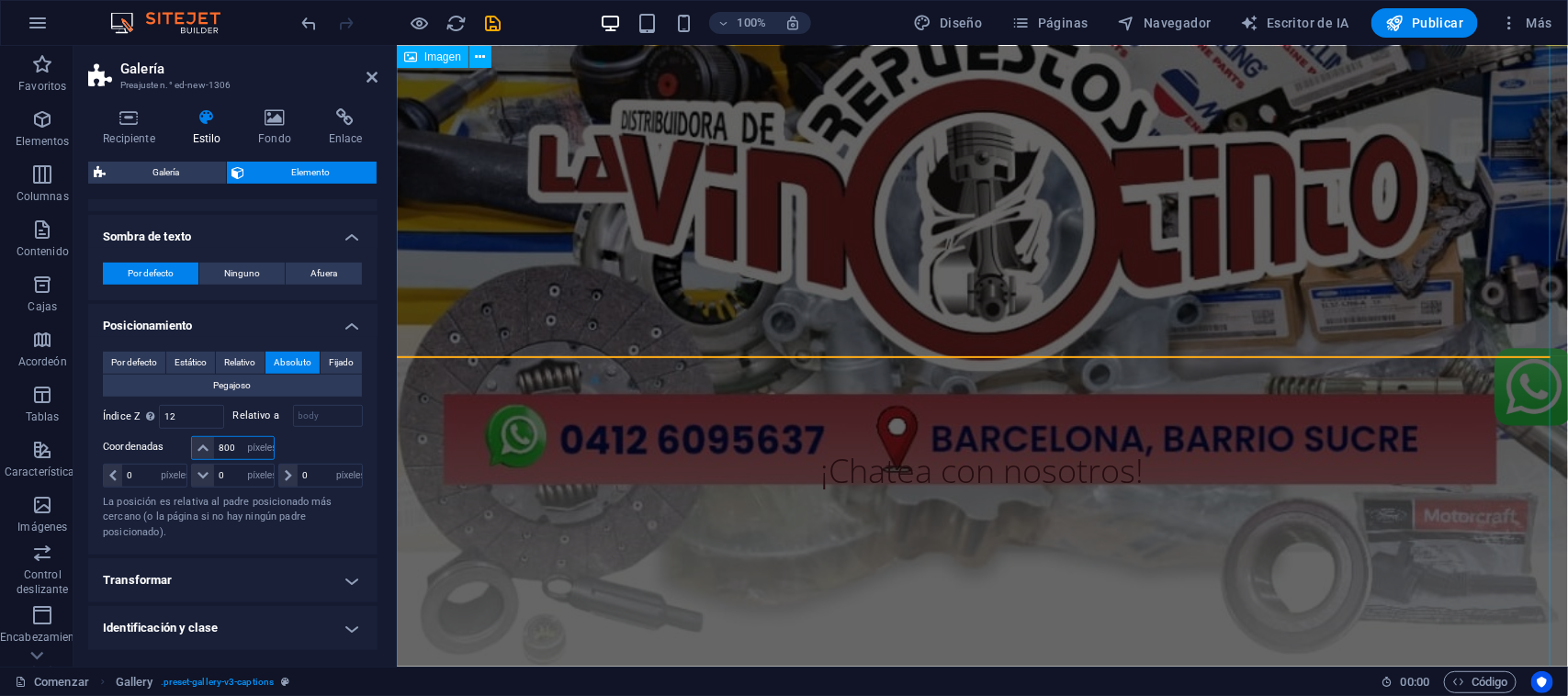 type on "800" 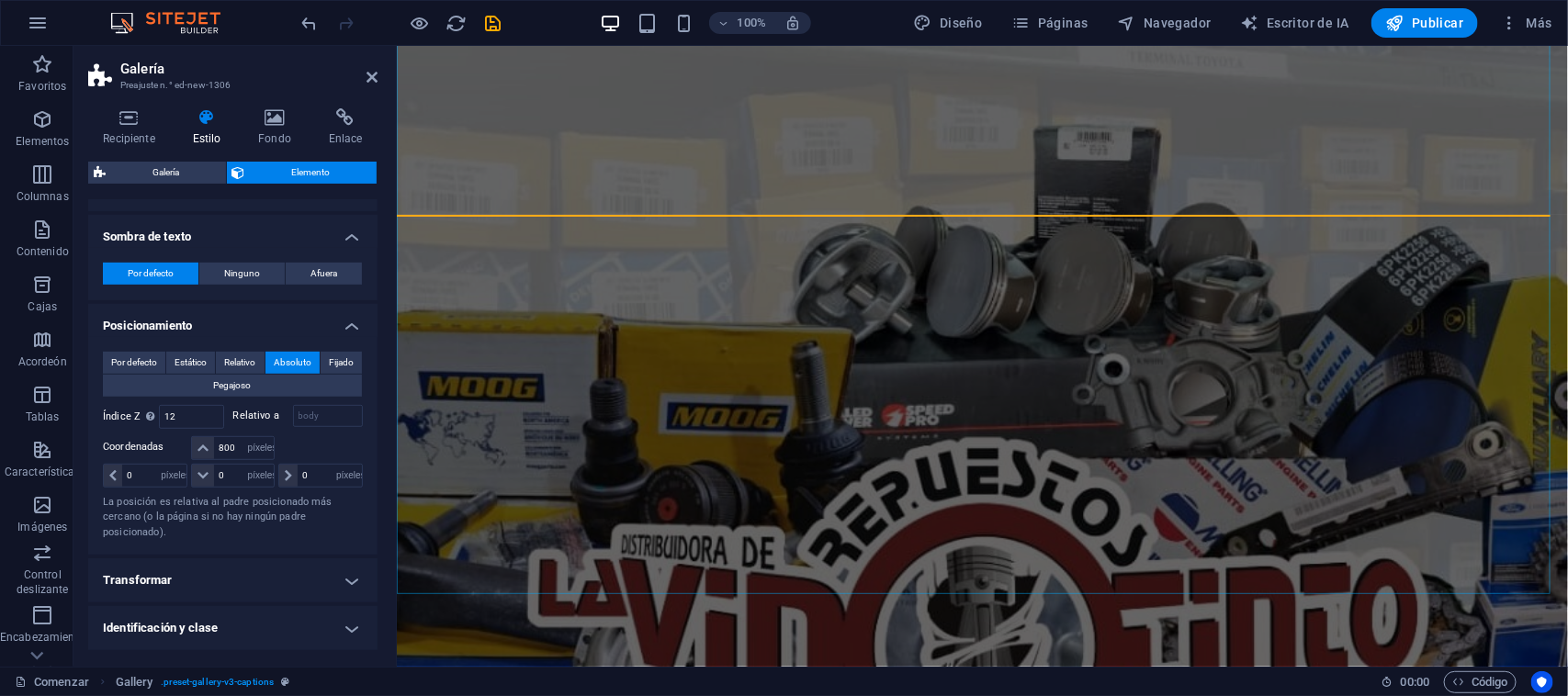 scroll, scrollTop: 566, scrollLeft: 0, axis: vertical 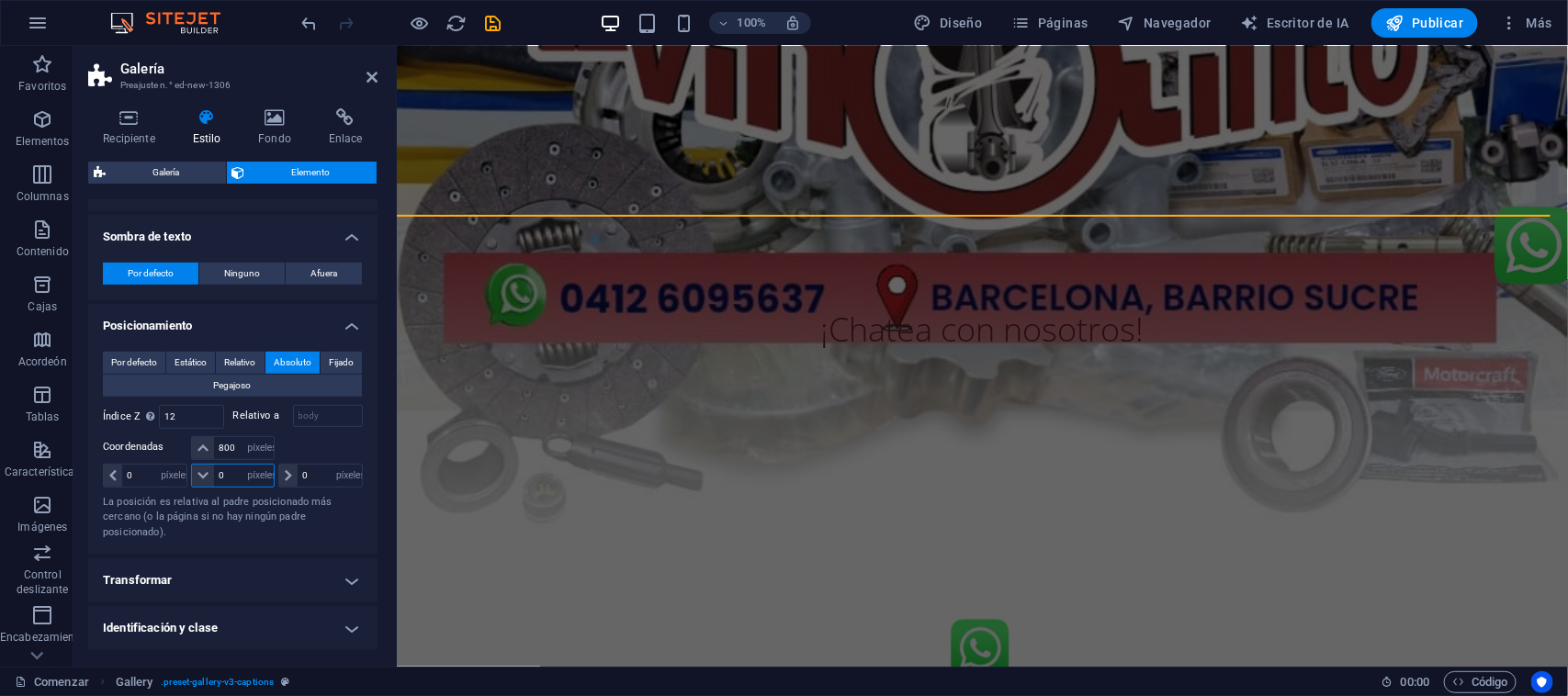 click on "0" at bounding box center [243, 476] 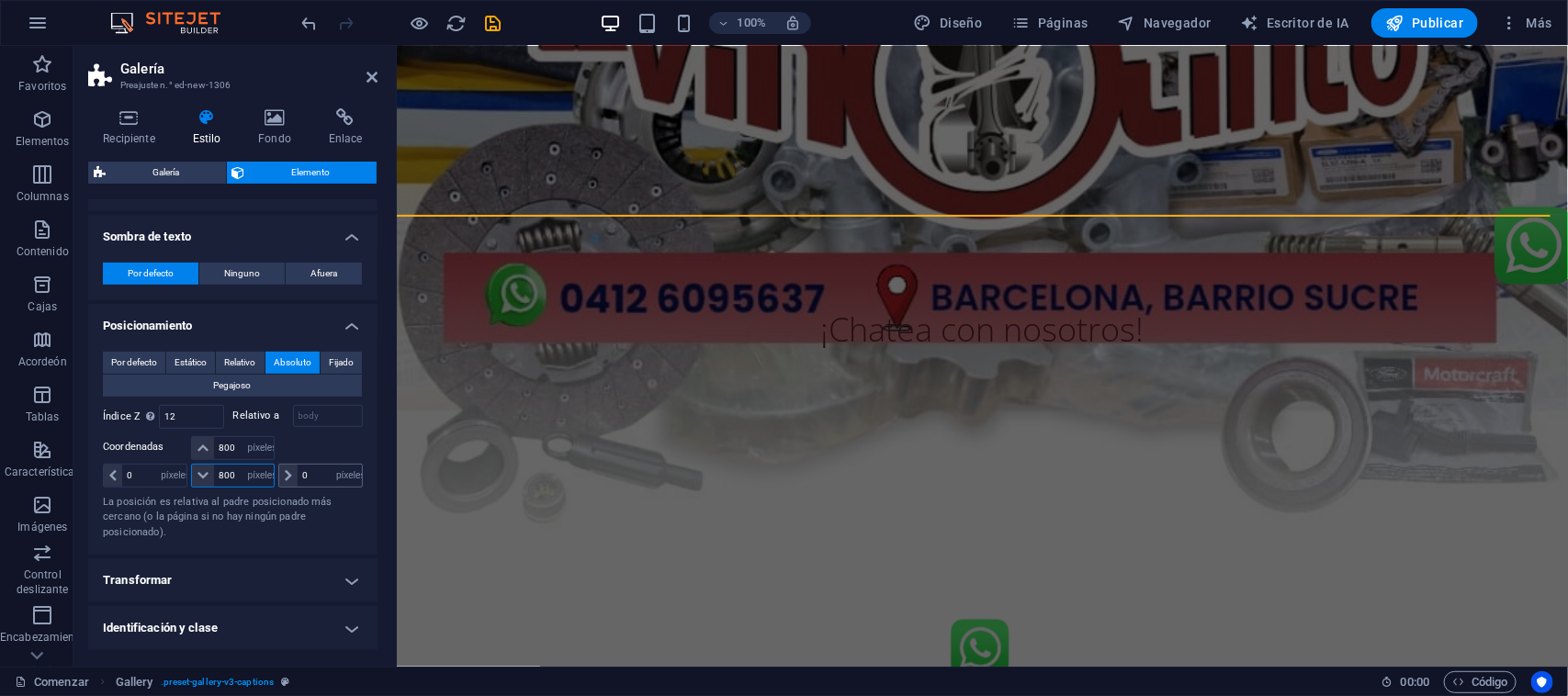 type on "800" 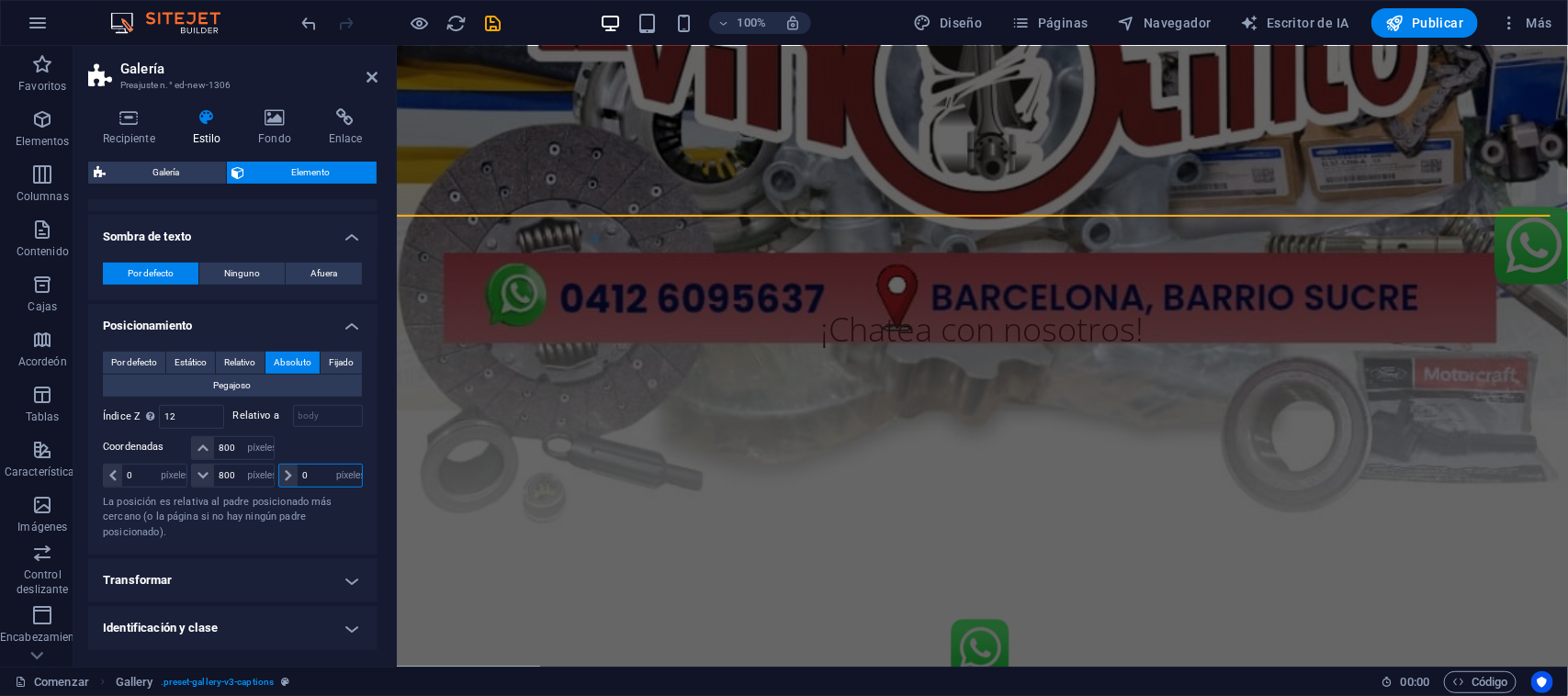 click on "0" at bounding box center [330, 476] 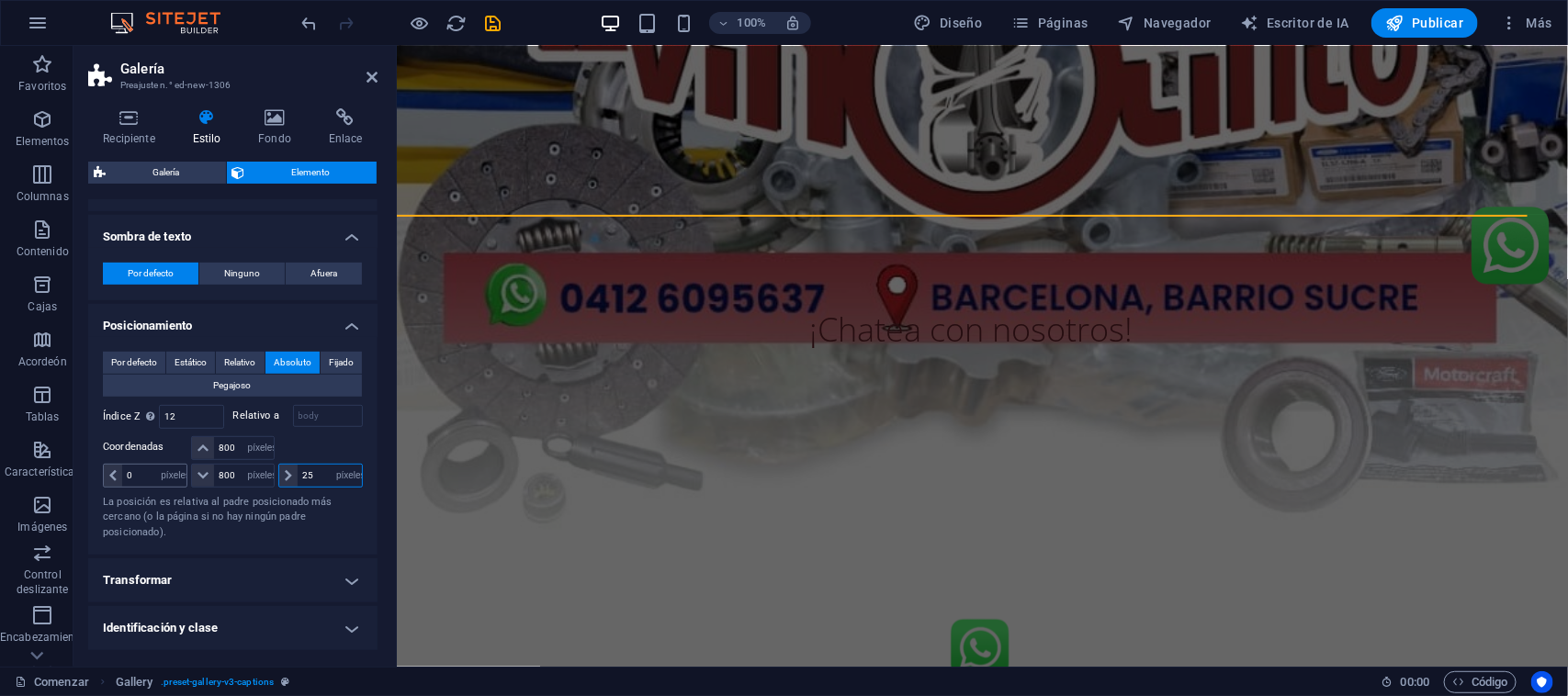 type on "25" 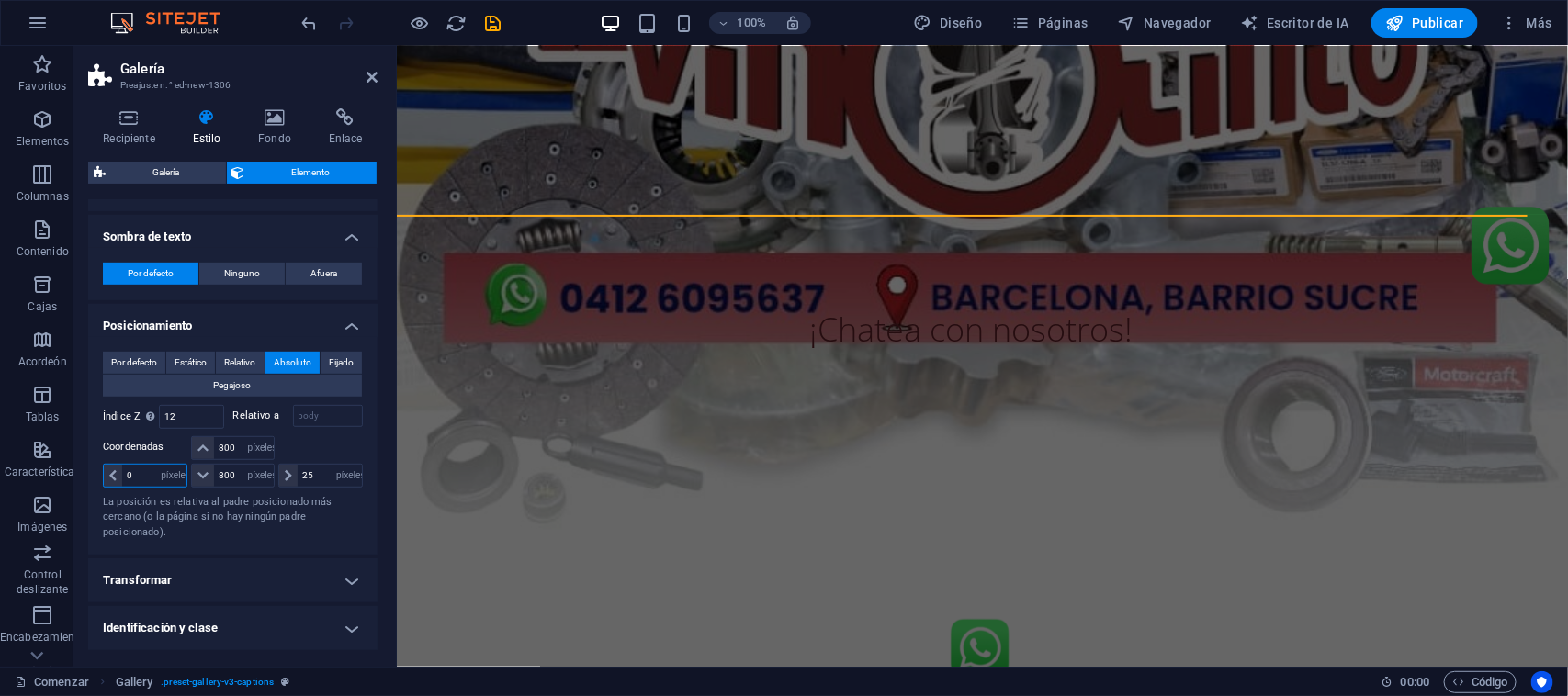 click on "0" at bounding box center [154, 476] 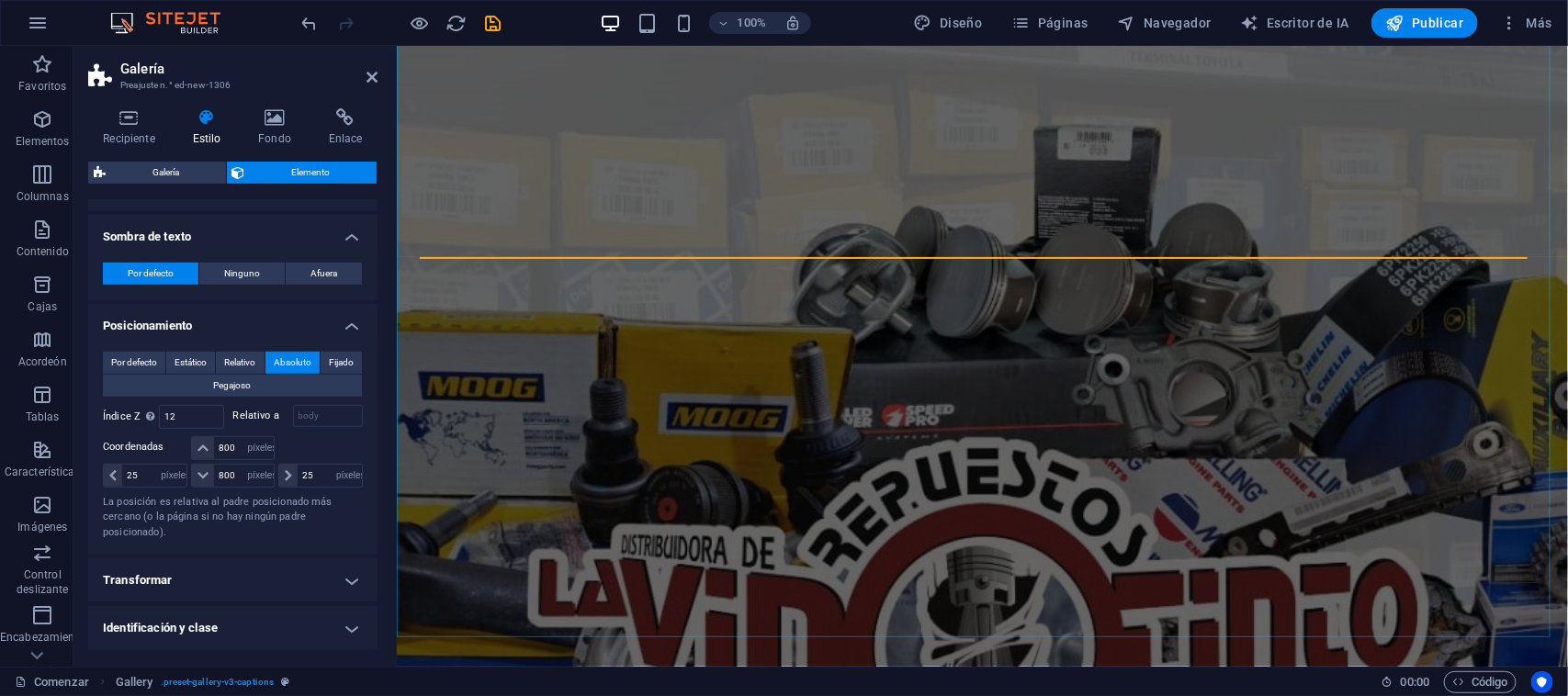 scroll, scrollTop: 566, scrollLeft: 0, axis: vertical 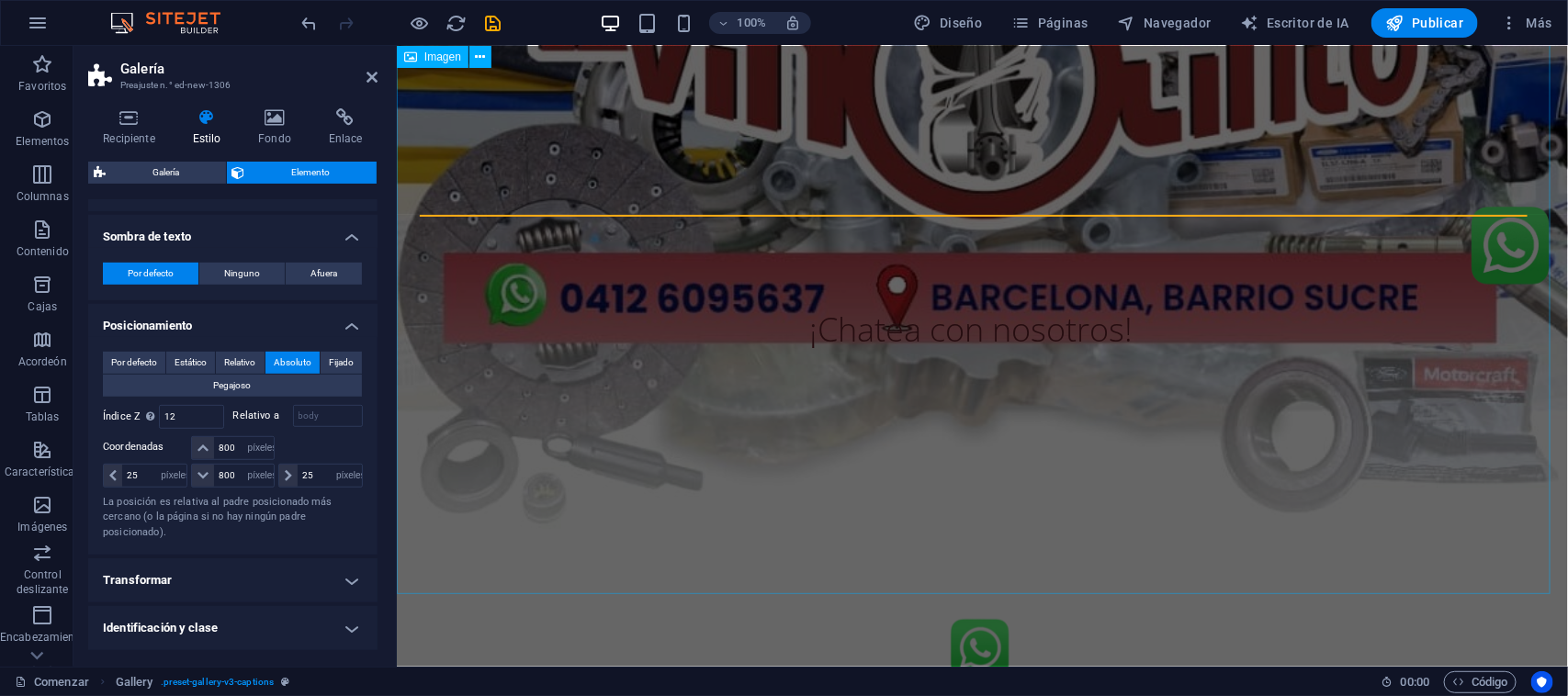 type on "0" 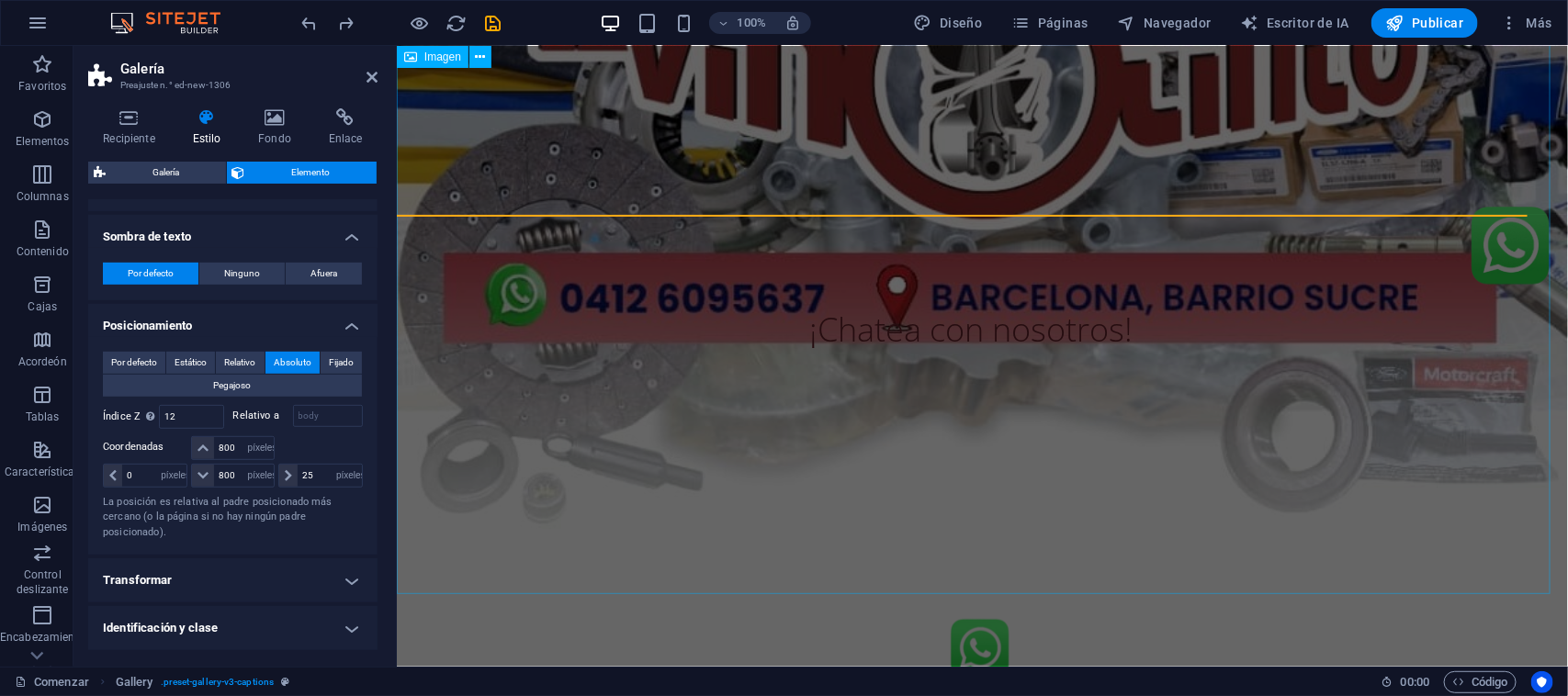 type on "0" 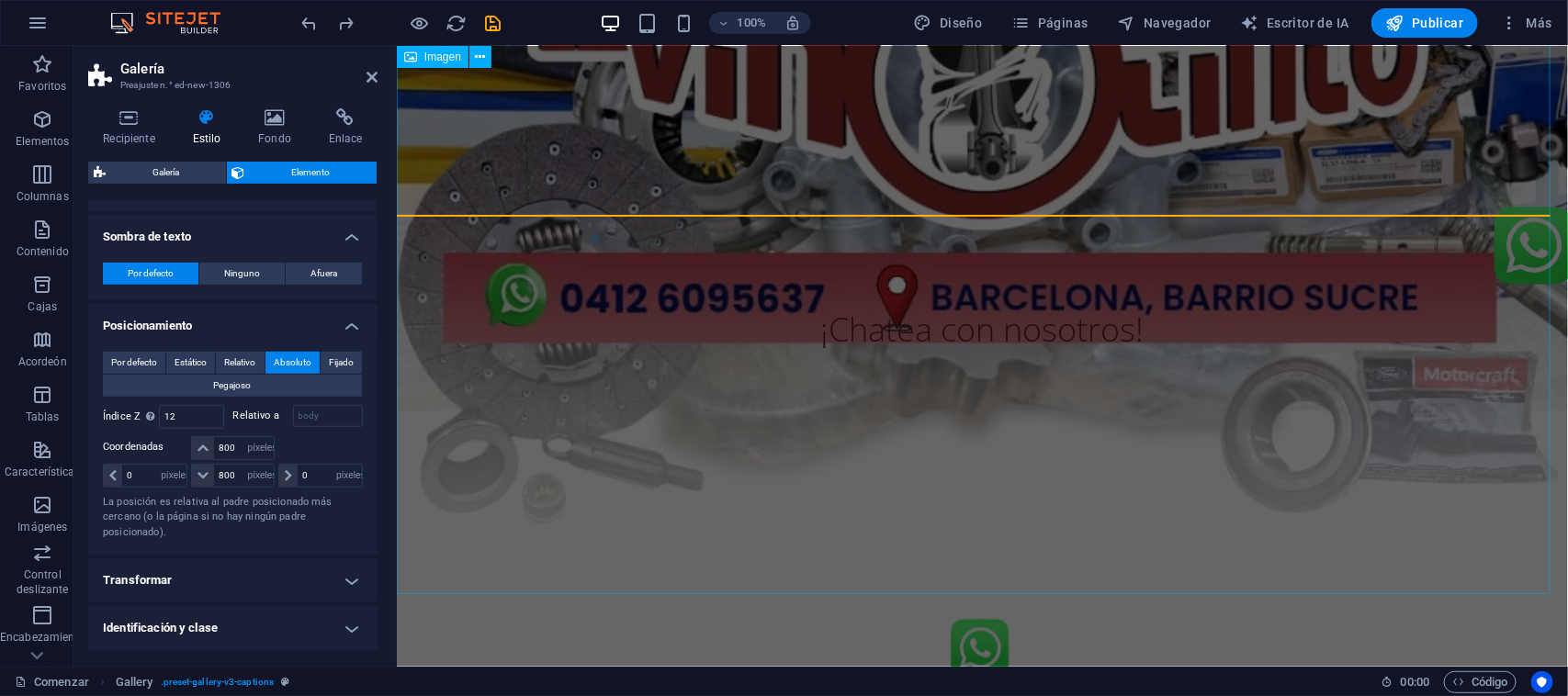type on "0" 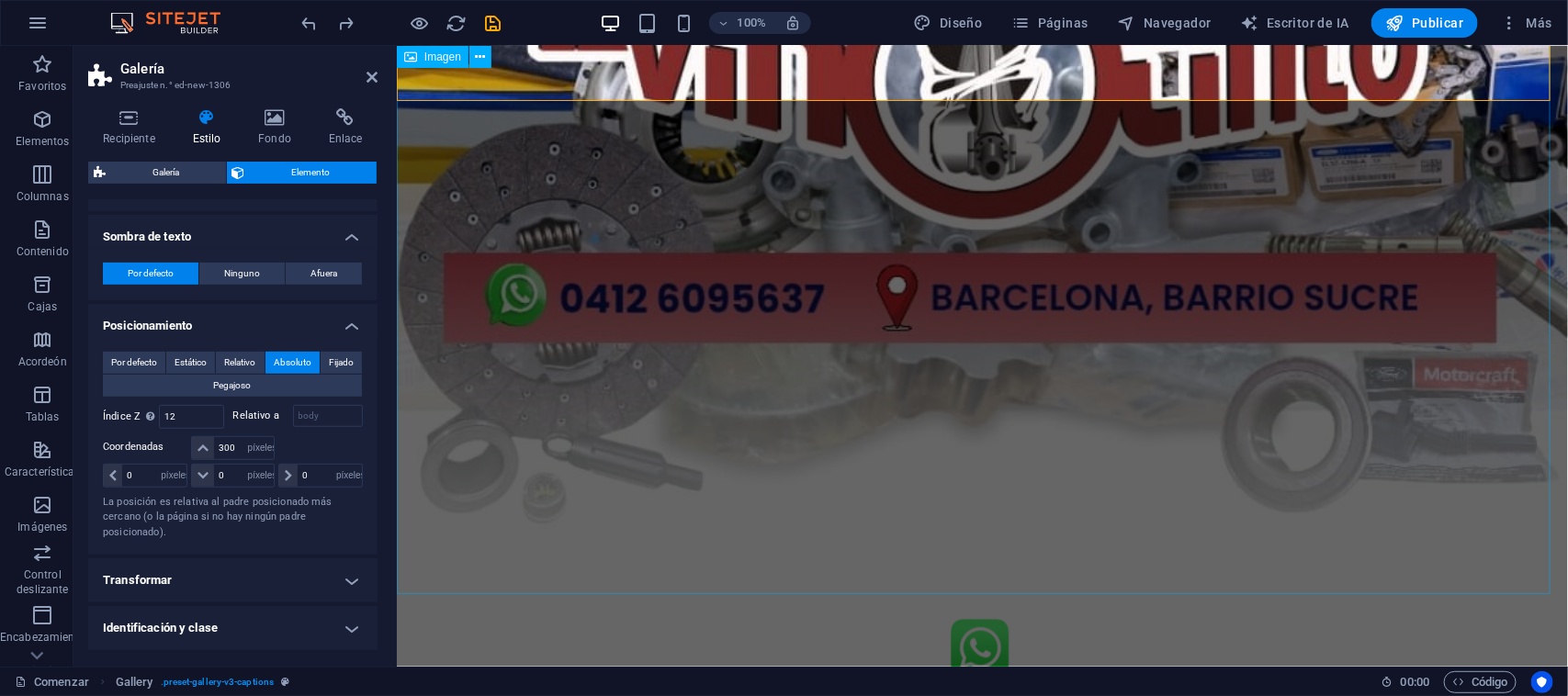 type on "0" 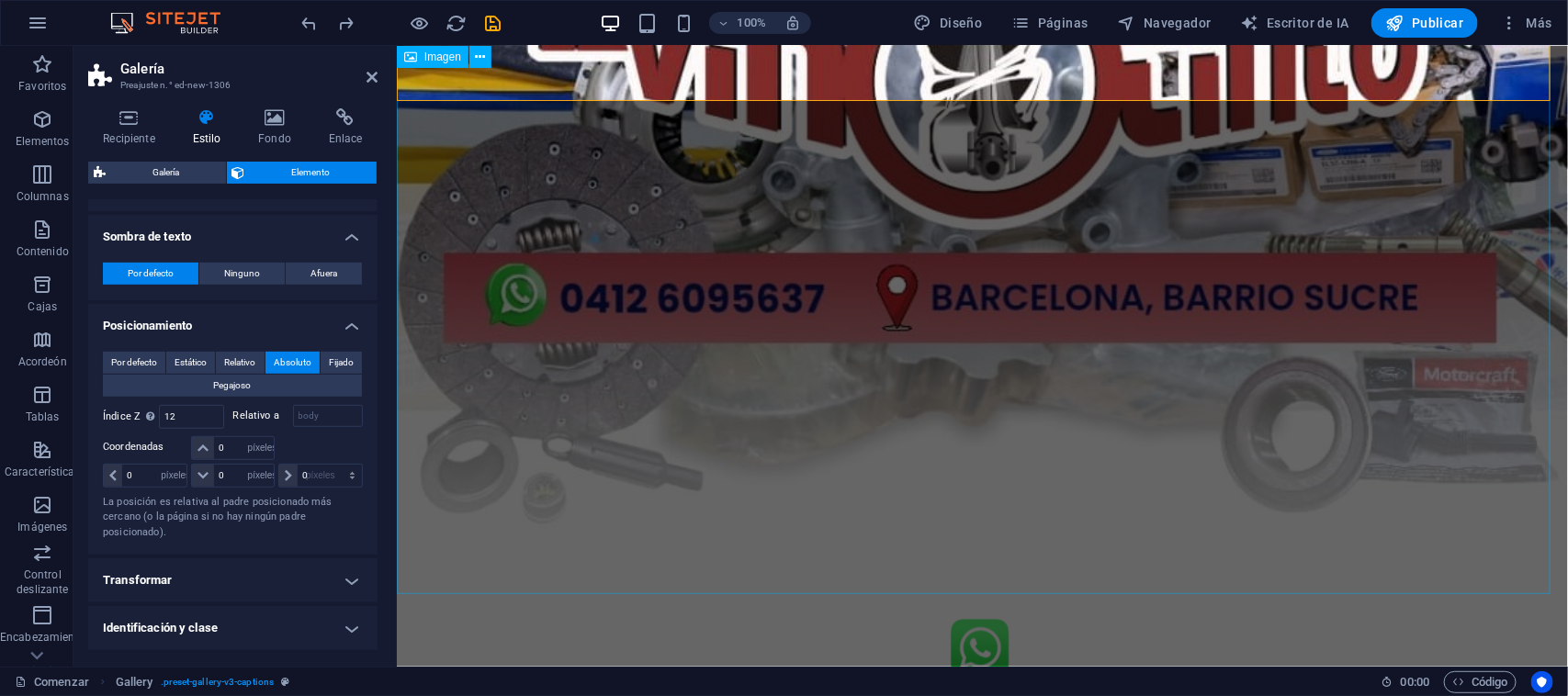 type 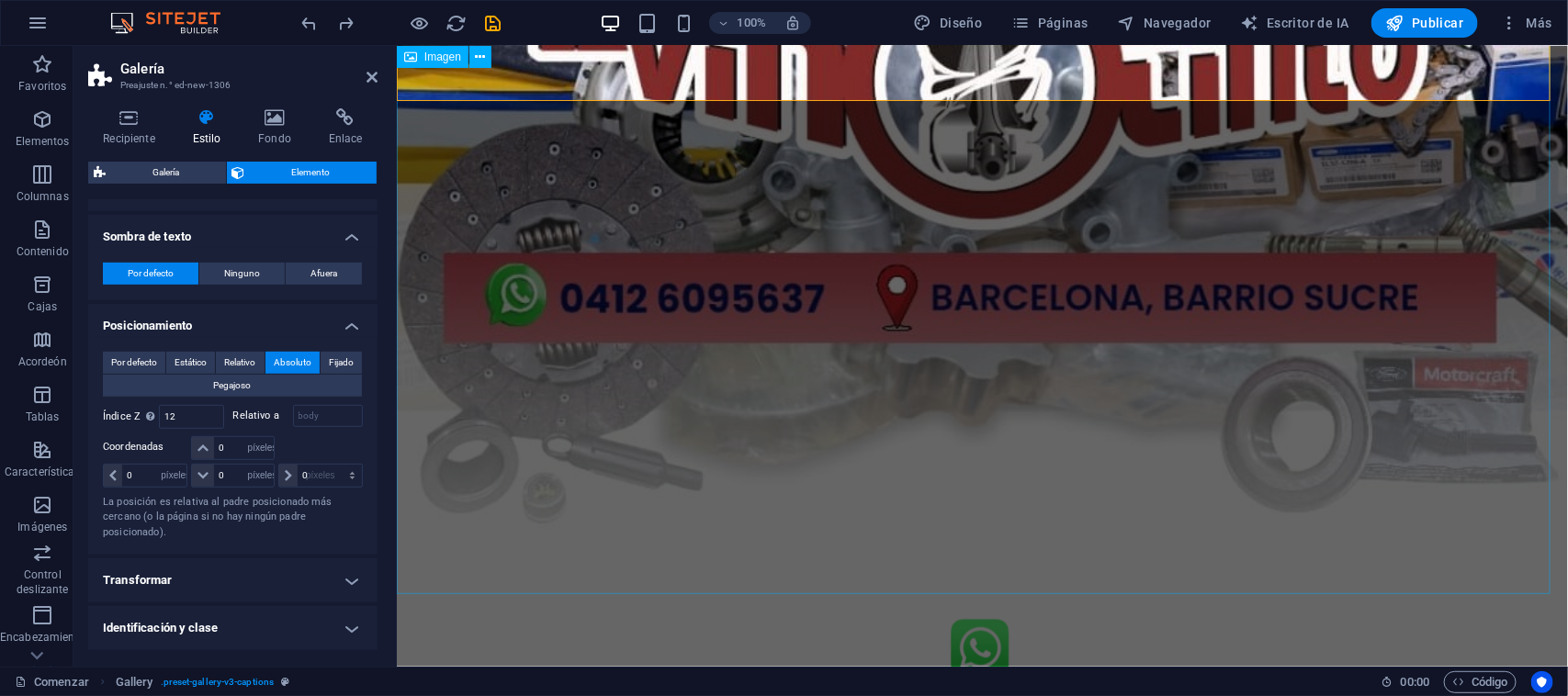 select on "DISABLED_OPTION_VALUE" 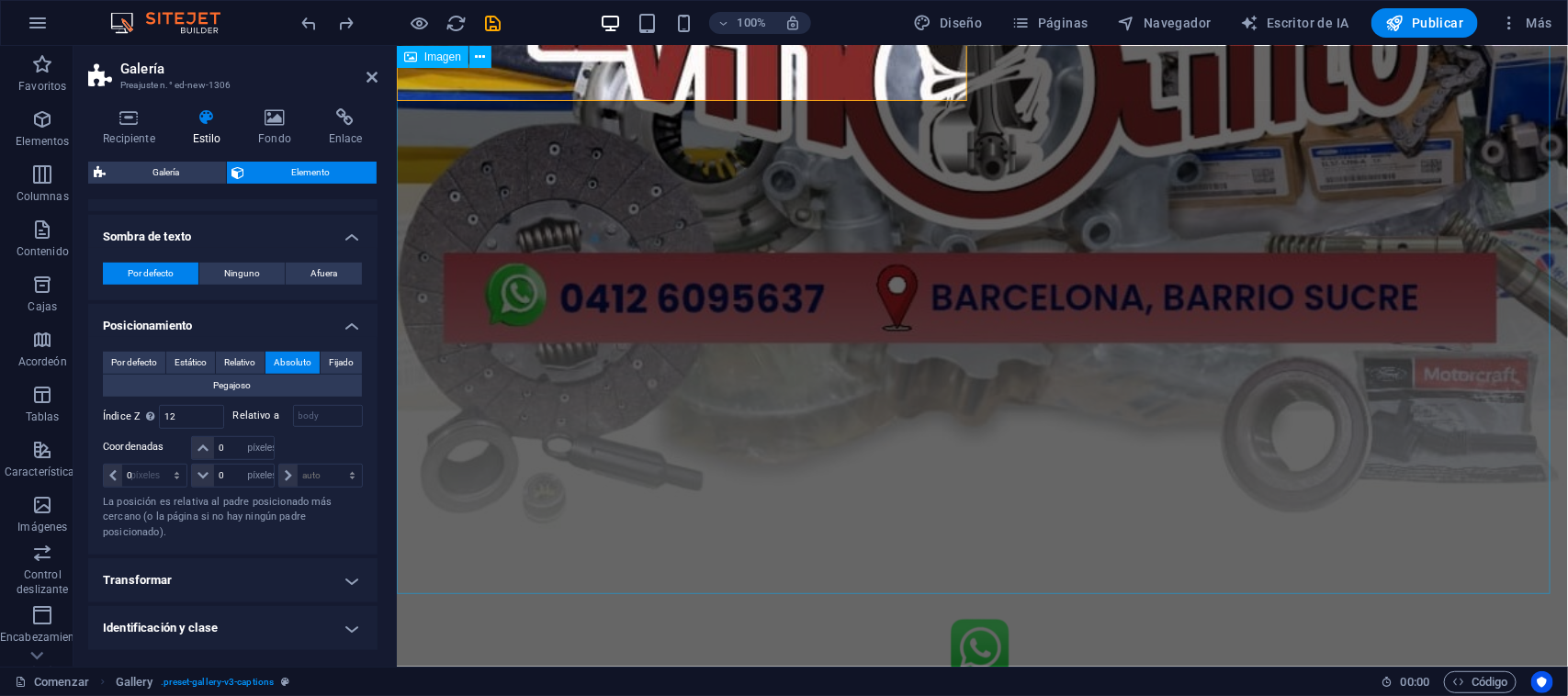 type 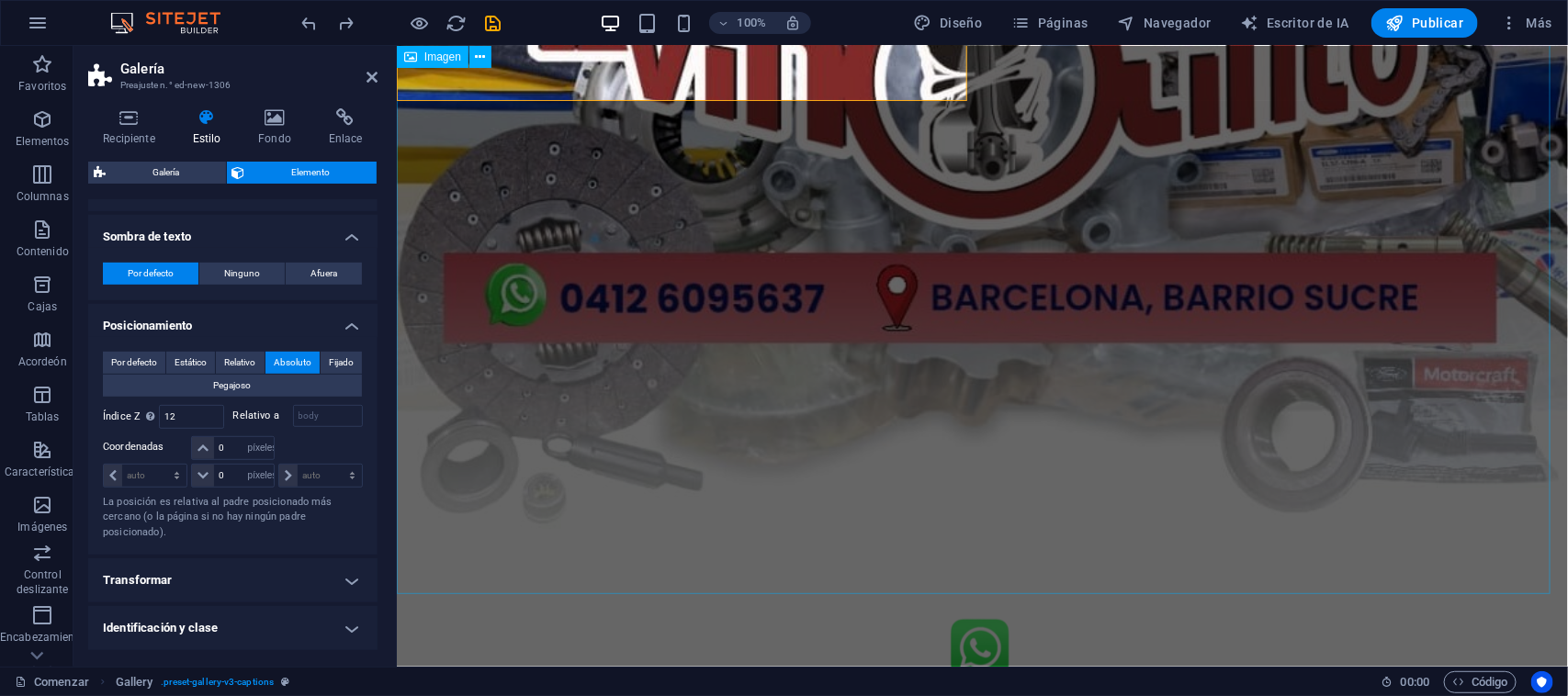 type 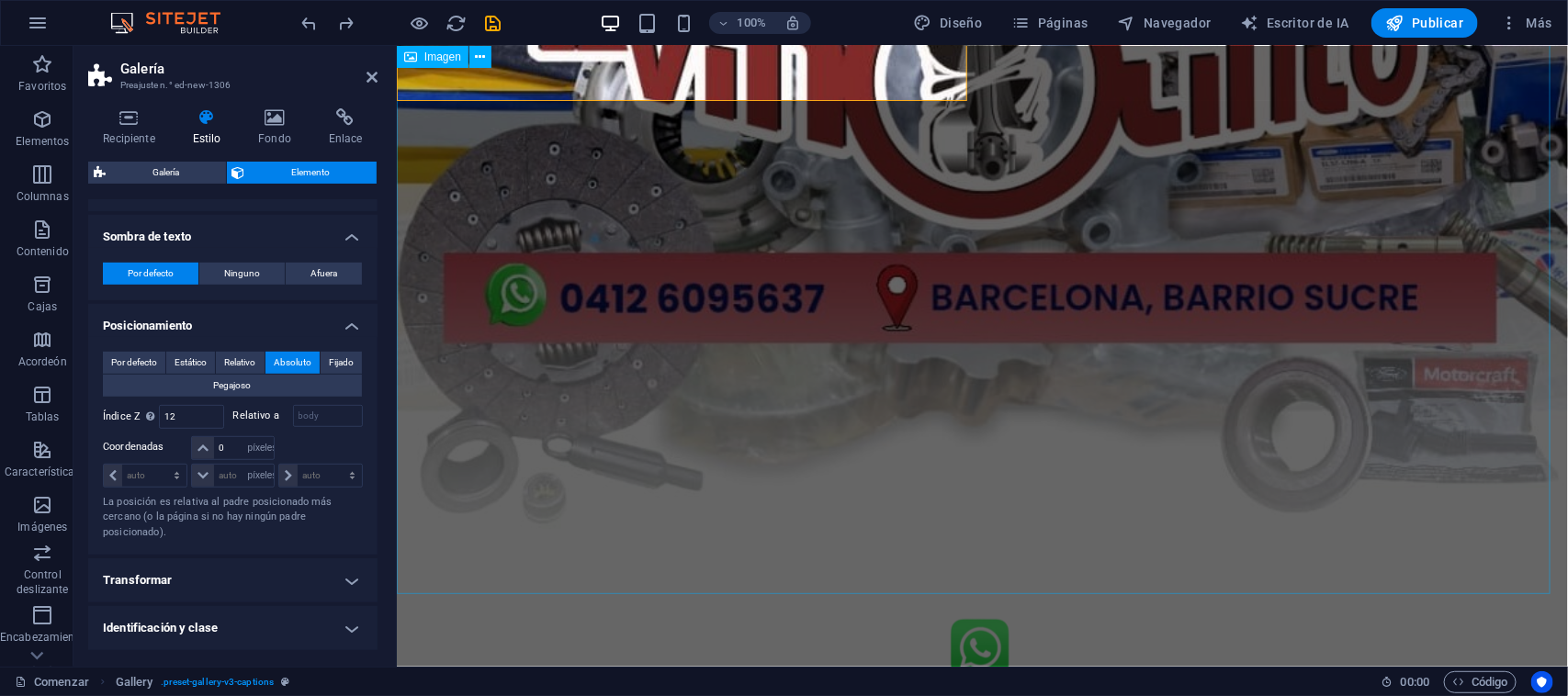 select on "DISABLED_OPTION_VALUE" 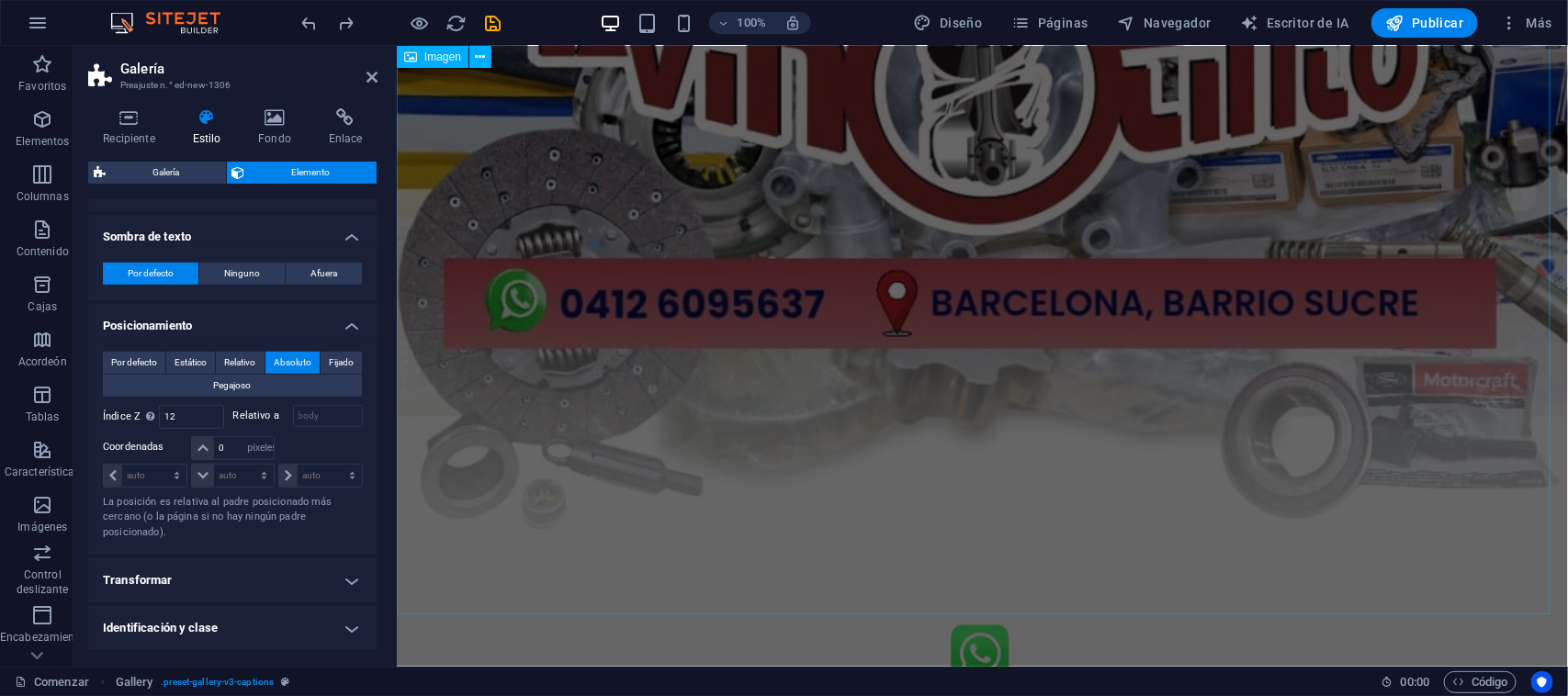 scroll, scrollTop: 0, scrollLeft: 0, axis: both 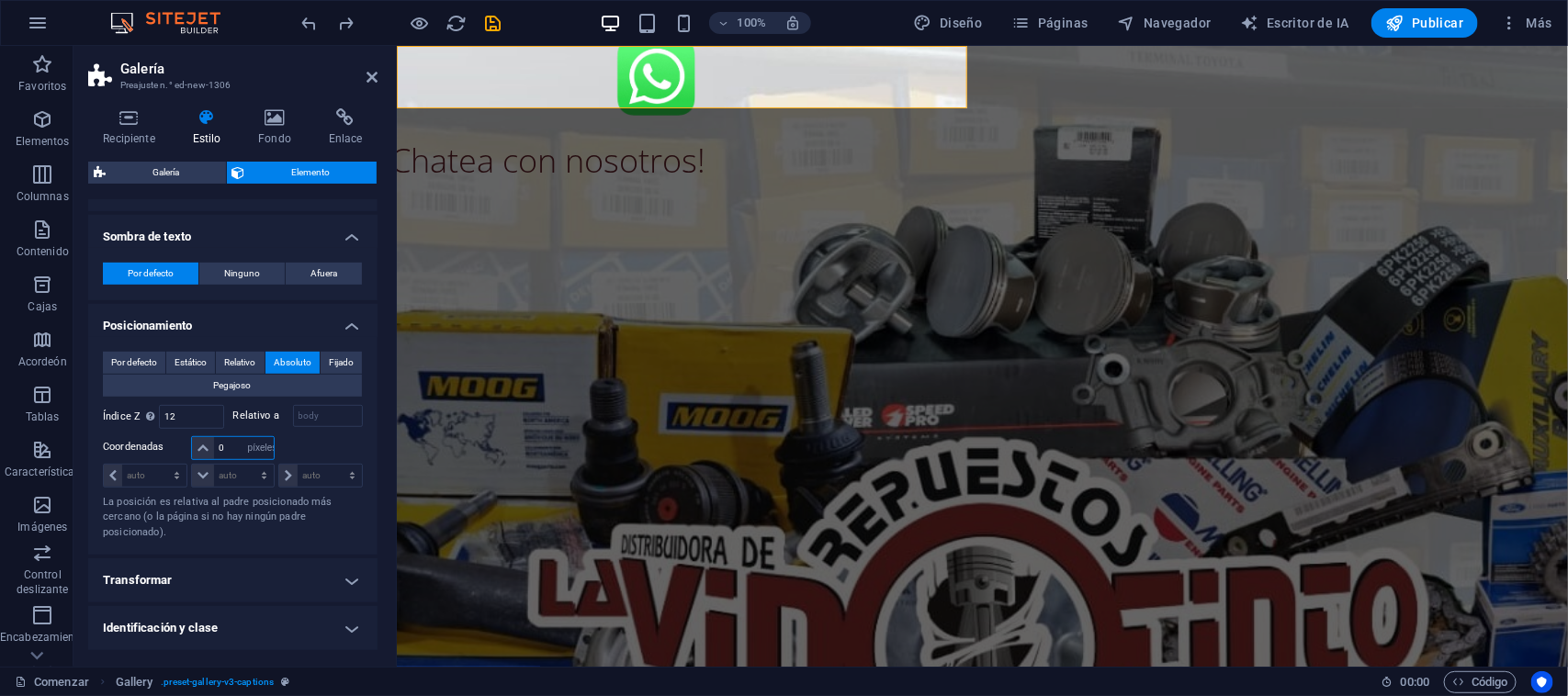 click on "0" at bounding box center (243, 448) 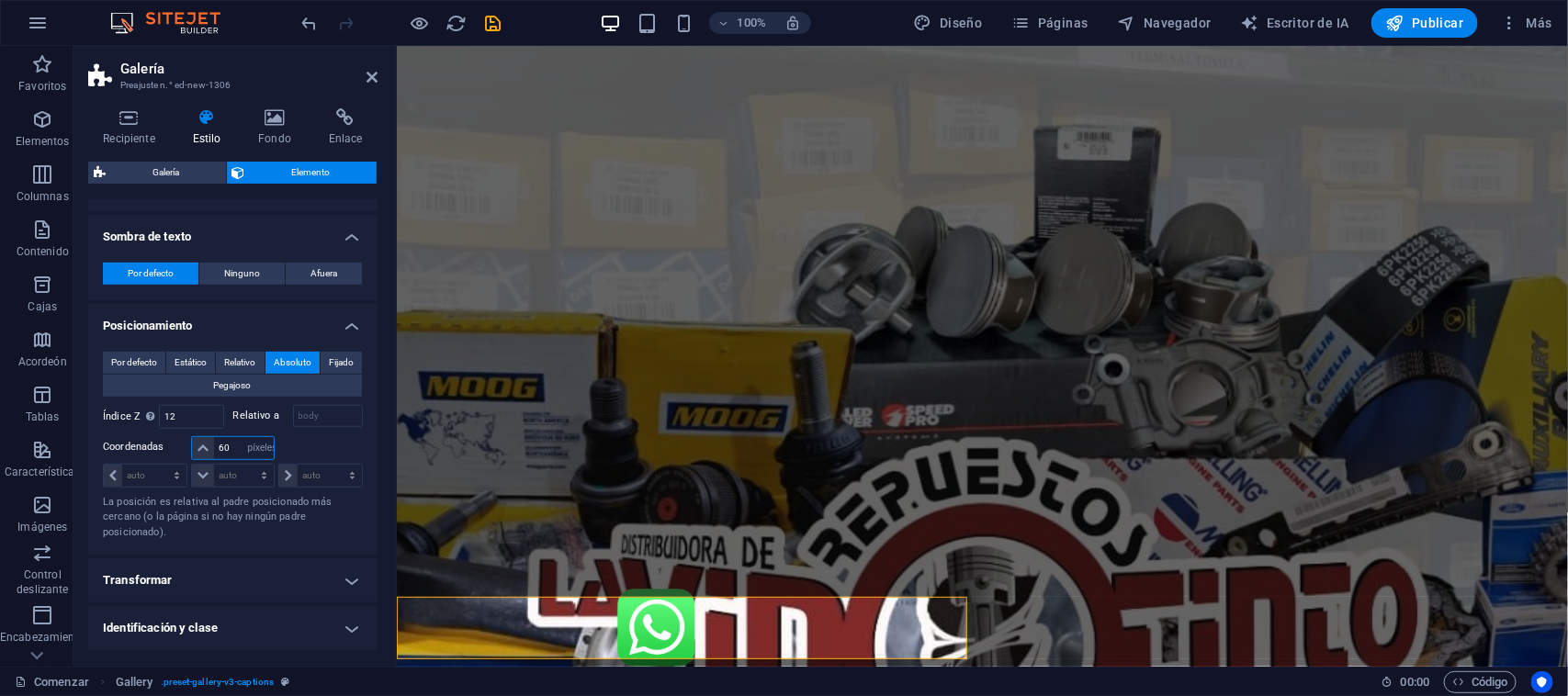 type on "6" 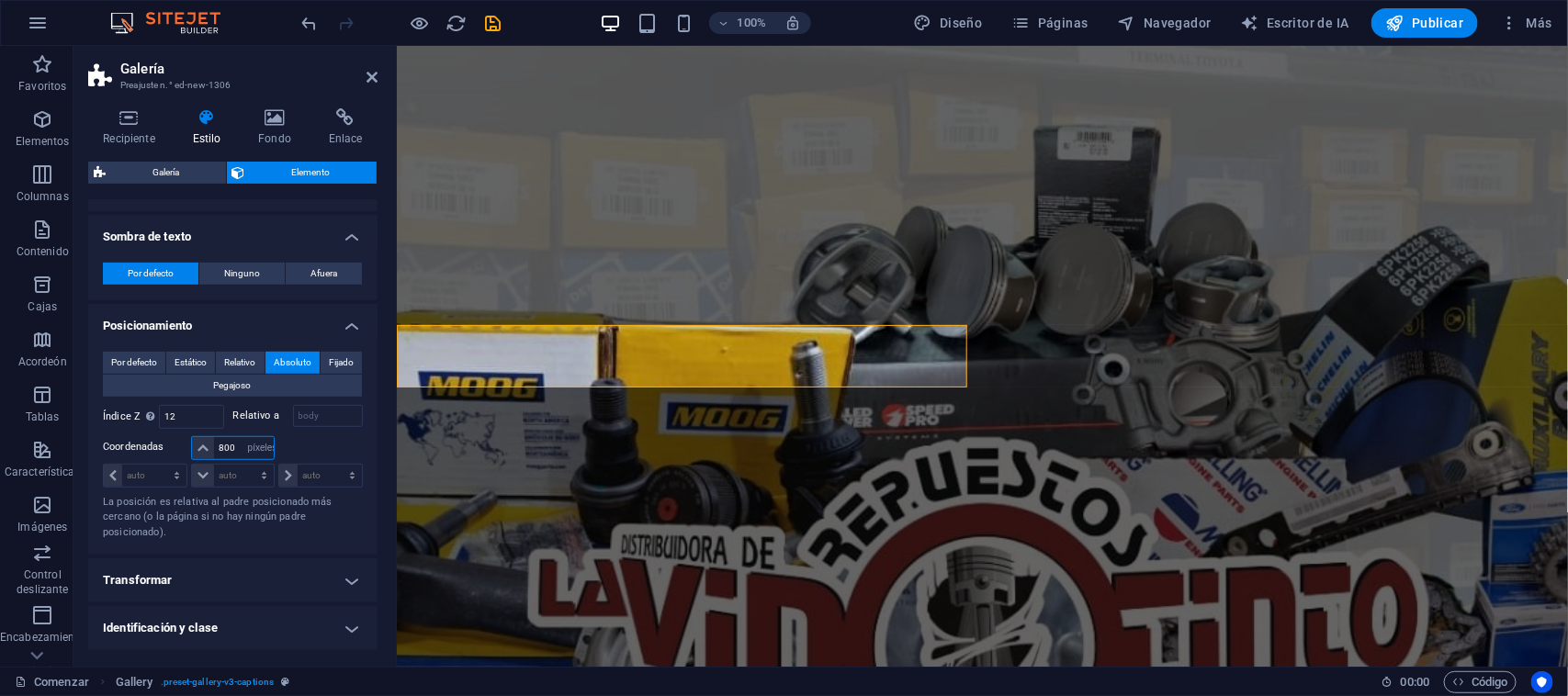 scroll, scrollTop: 455, scrollLeft: 0, axis: vertical 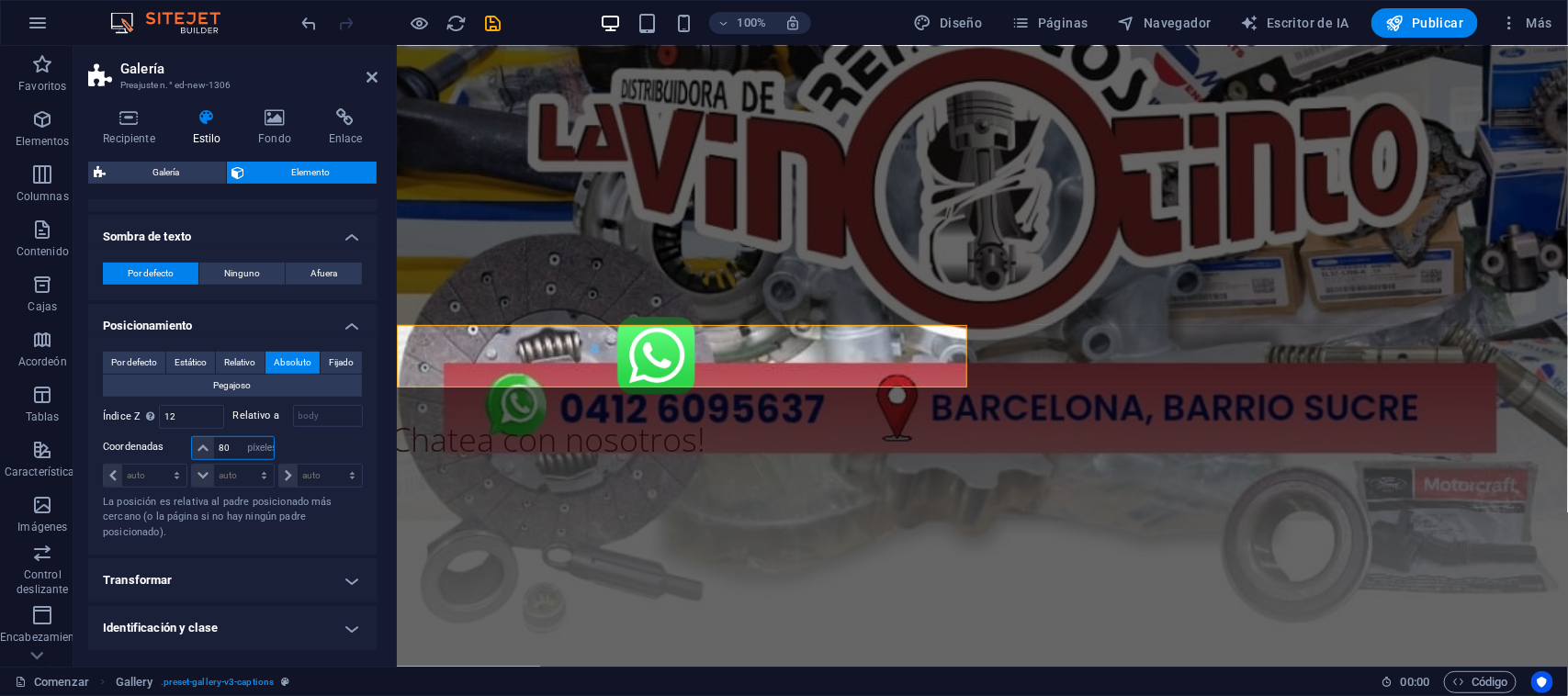 type on "8" 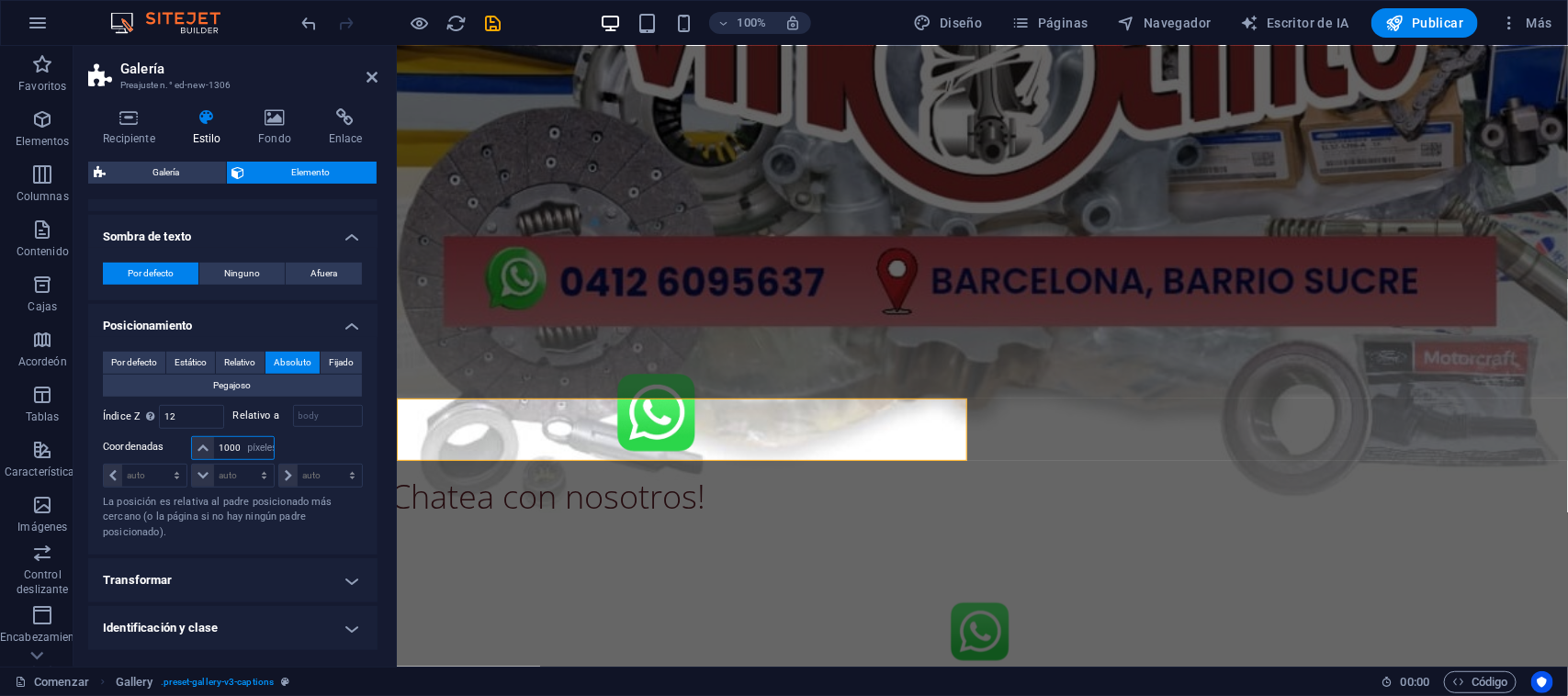 scroll, scrollTop: 566, scrollLeft: 0, axis: vertical 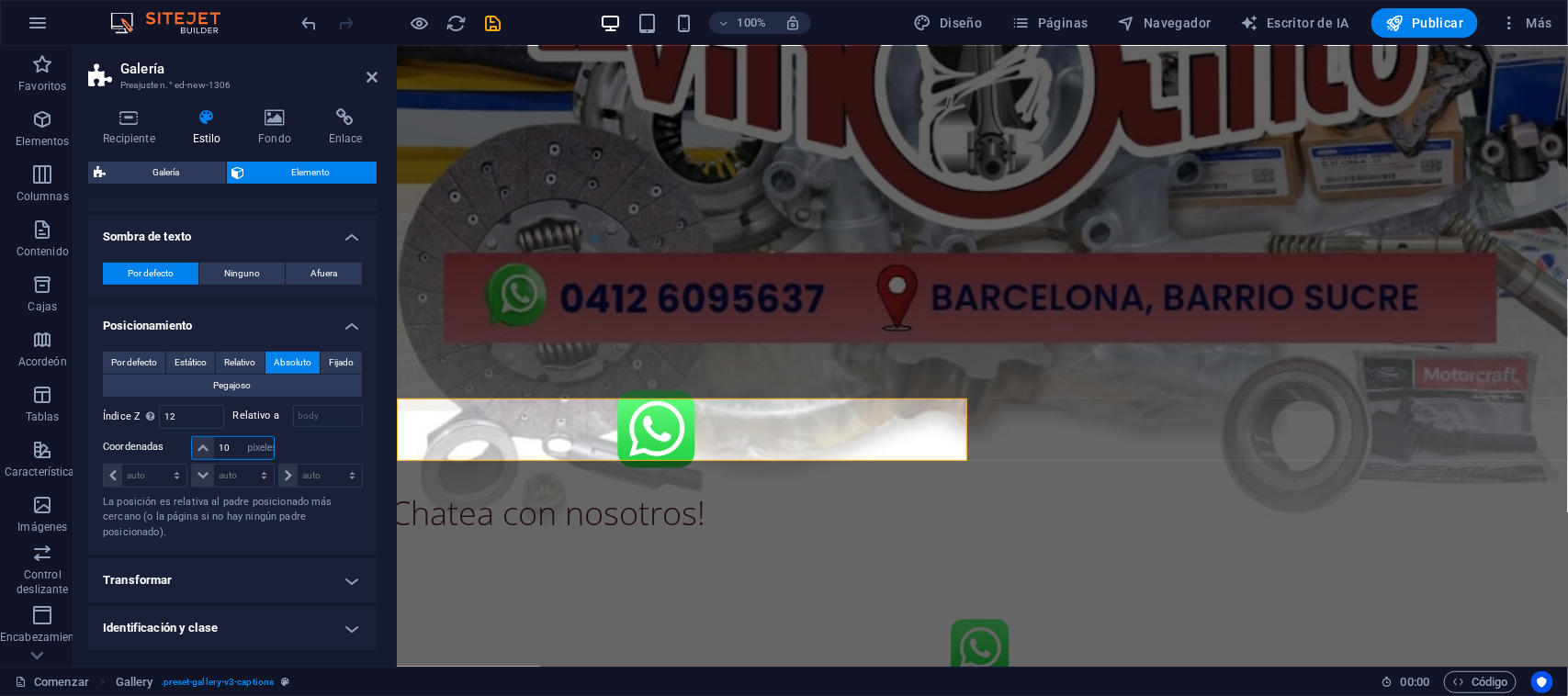type on "1" 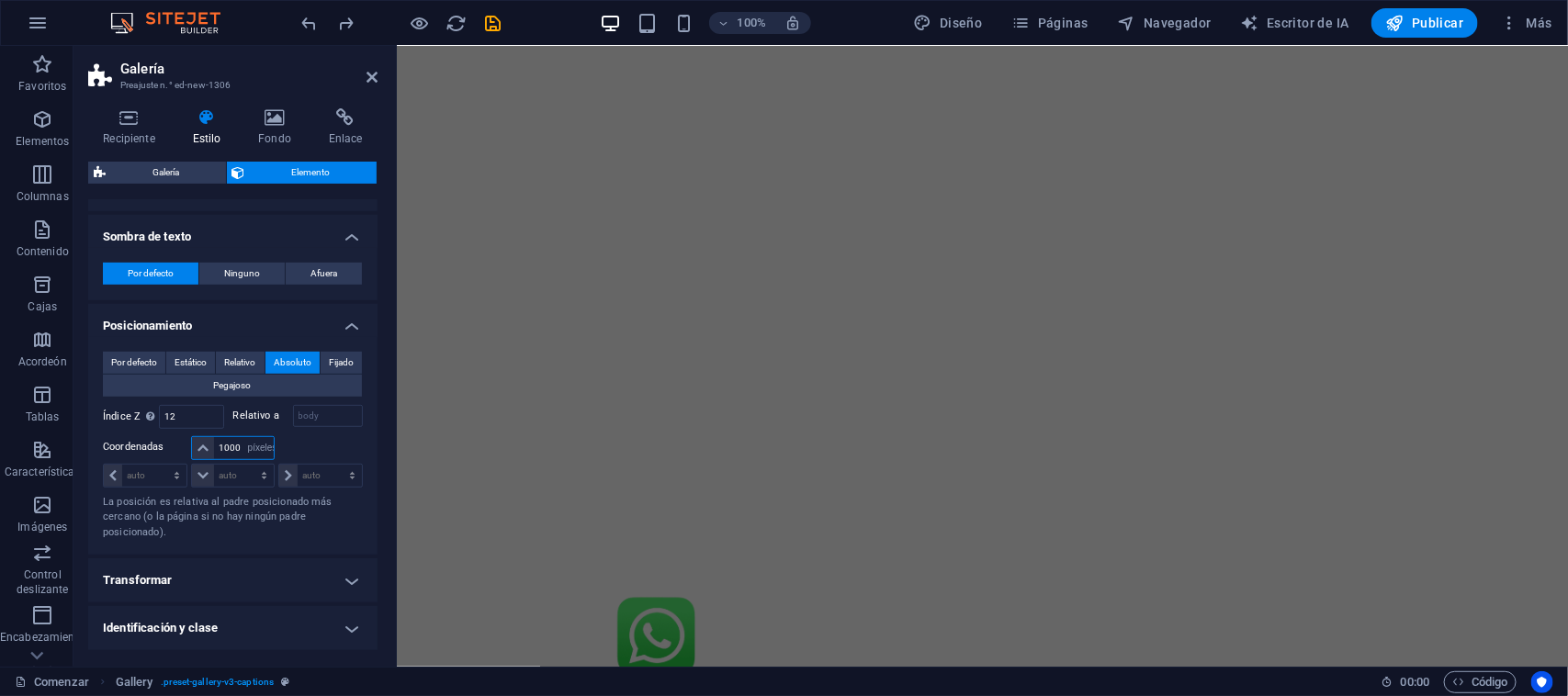 scroll, scrollTop: 566, scrollLeft: 0, axis: vertical 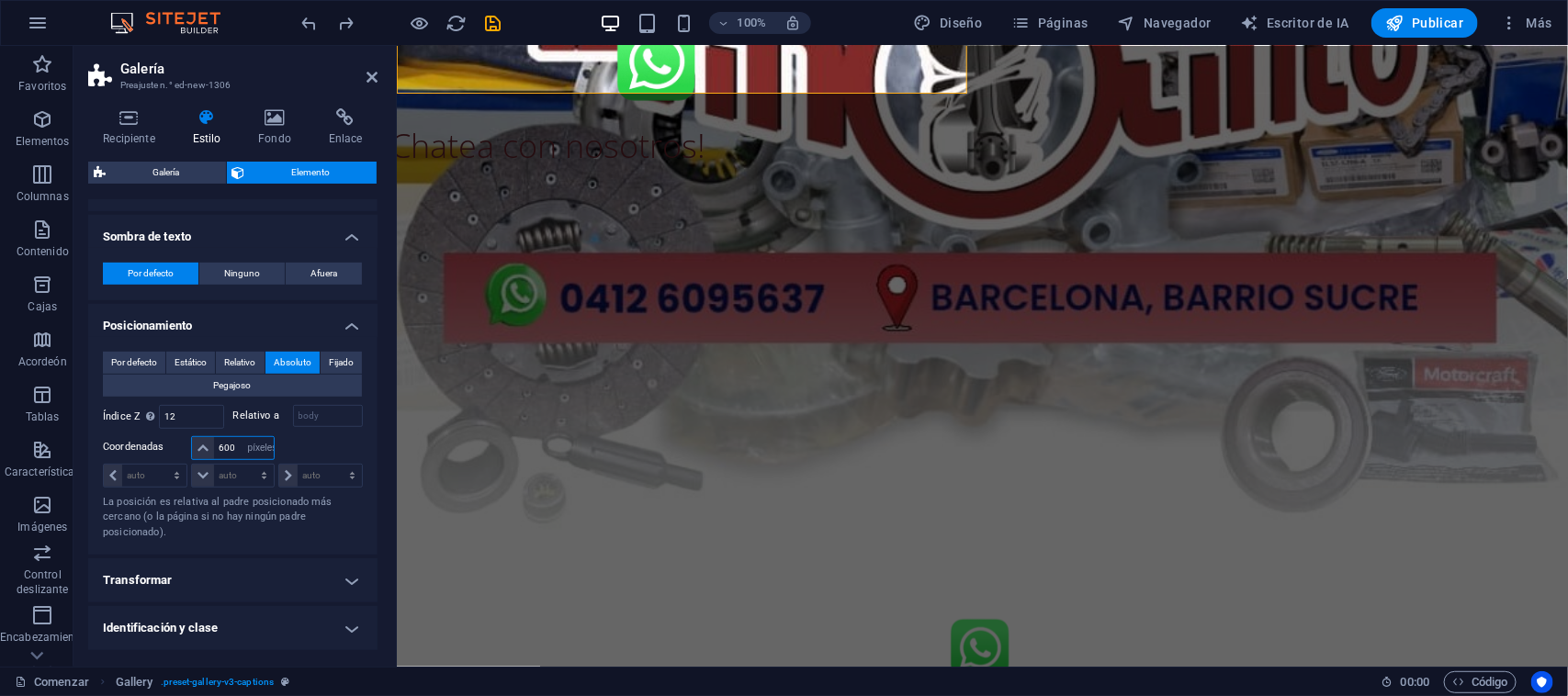 type on "0" 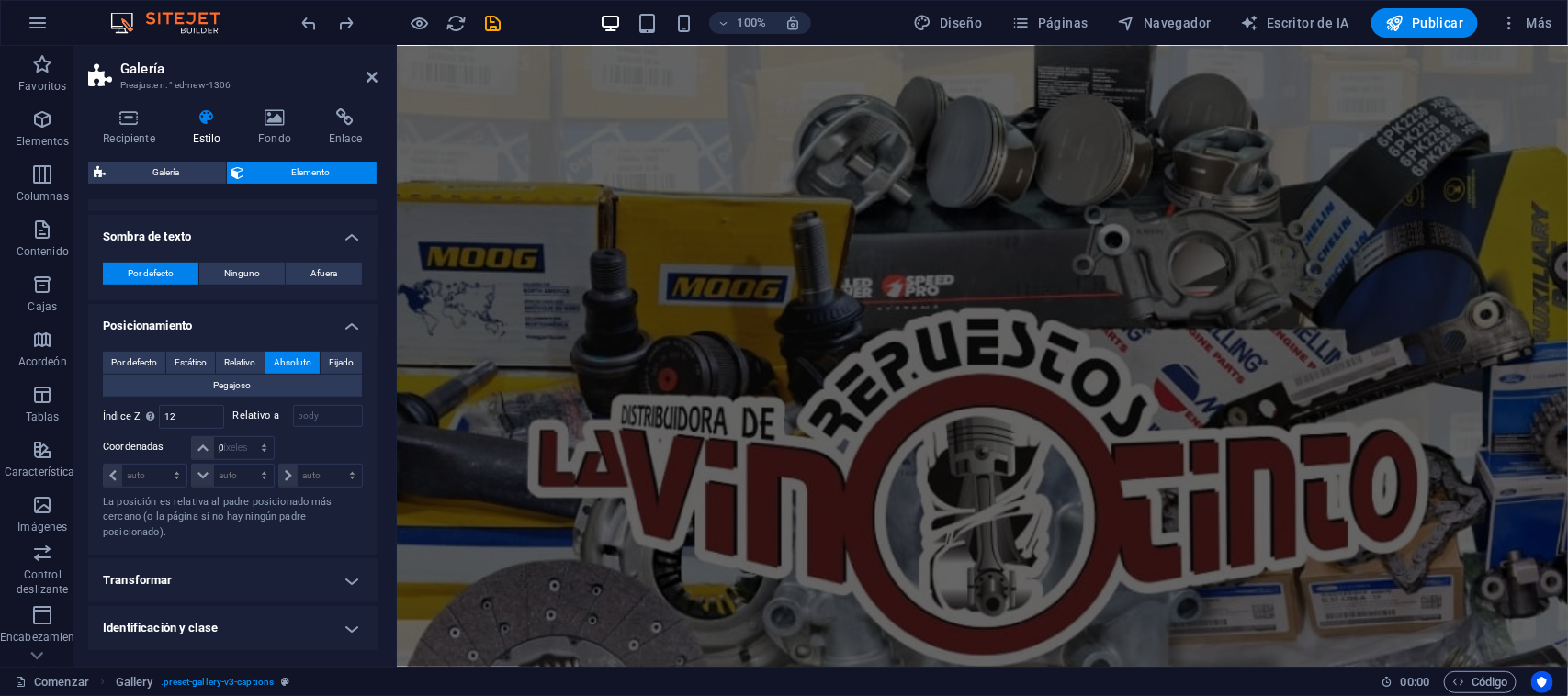 type 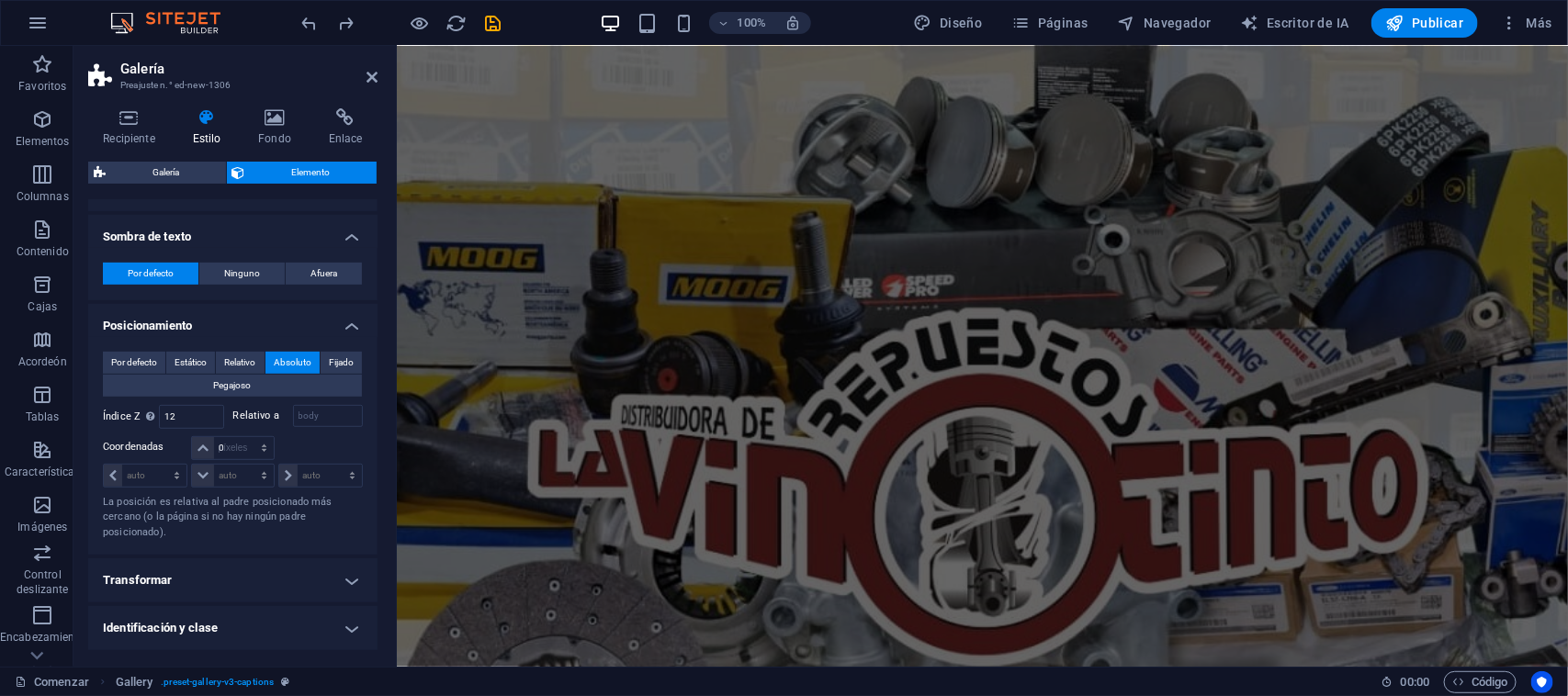 select on "DISABLED_OPTION_VALUE" 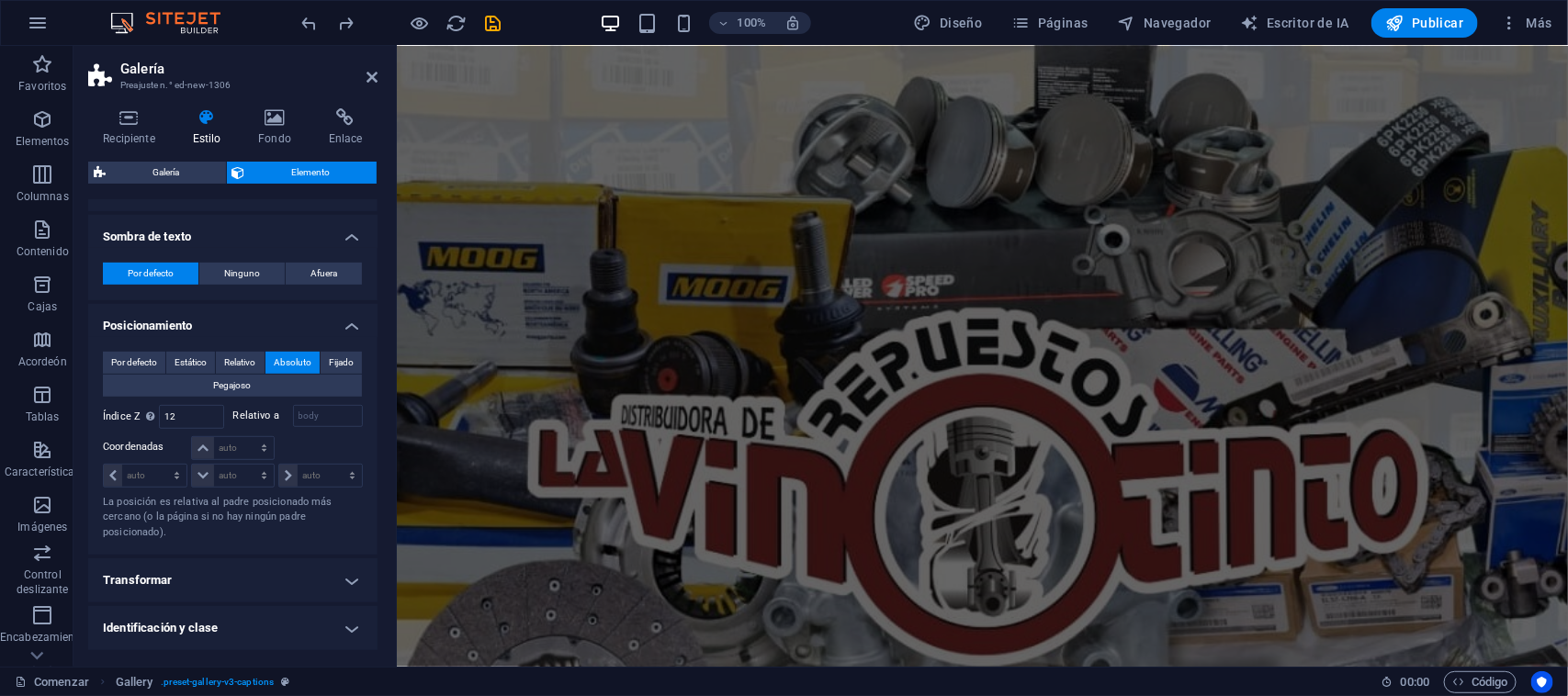 scroll, scrollTop: 566, scrollLeft: 0, axis: vertical 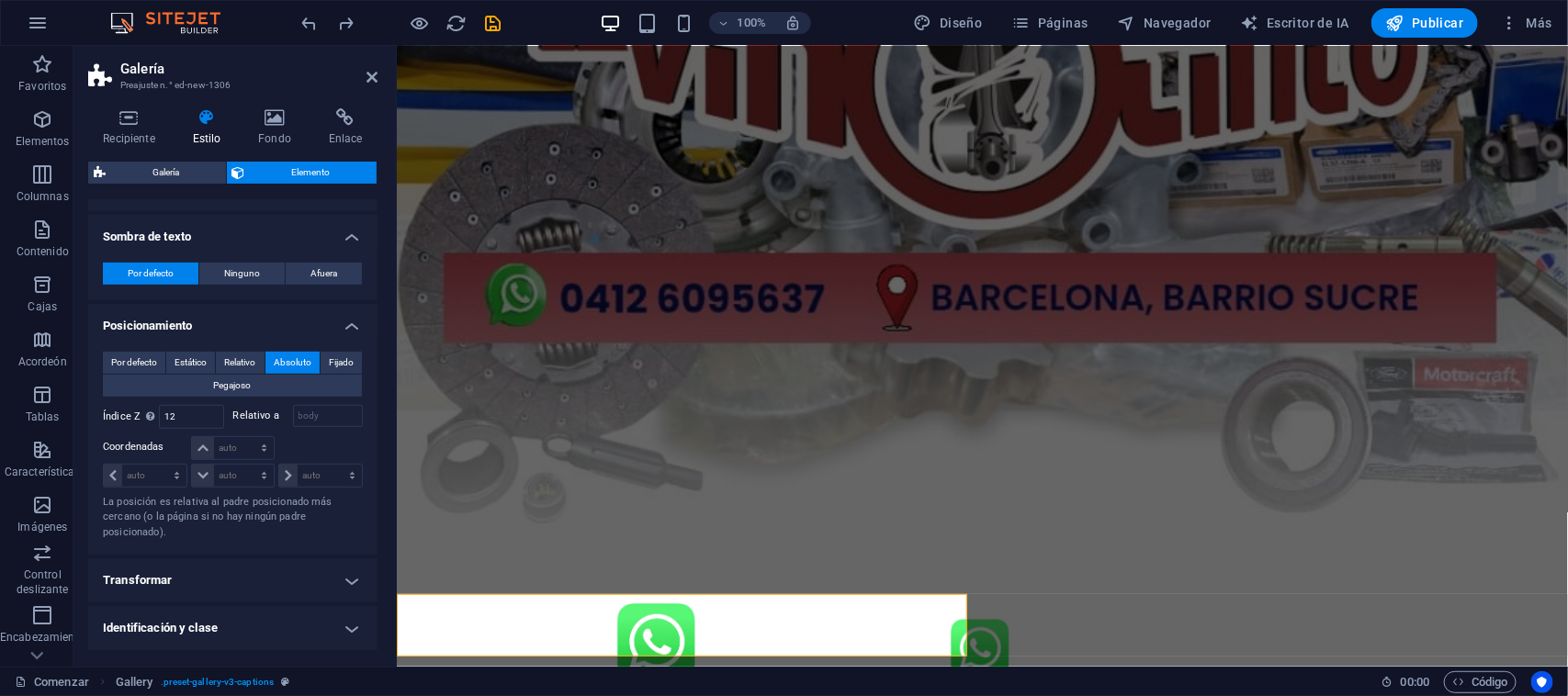 type 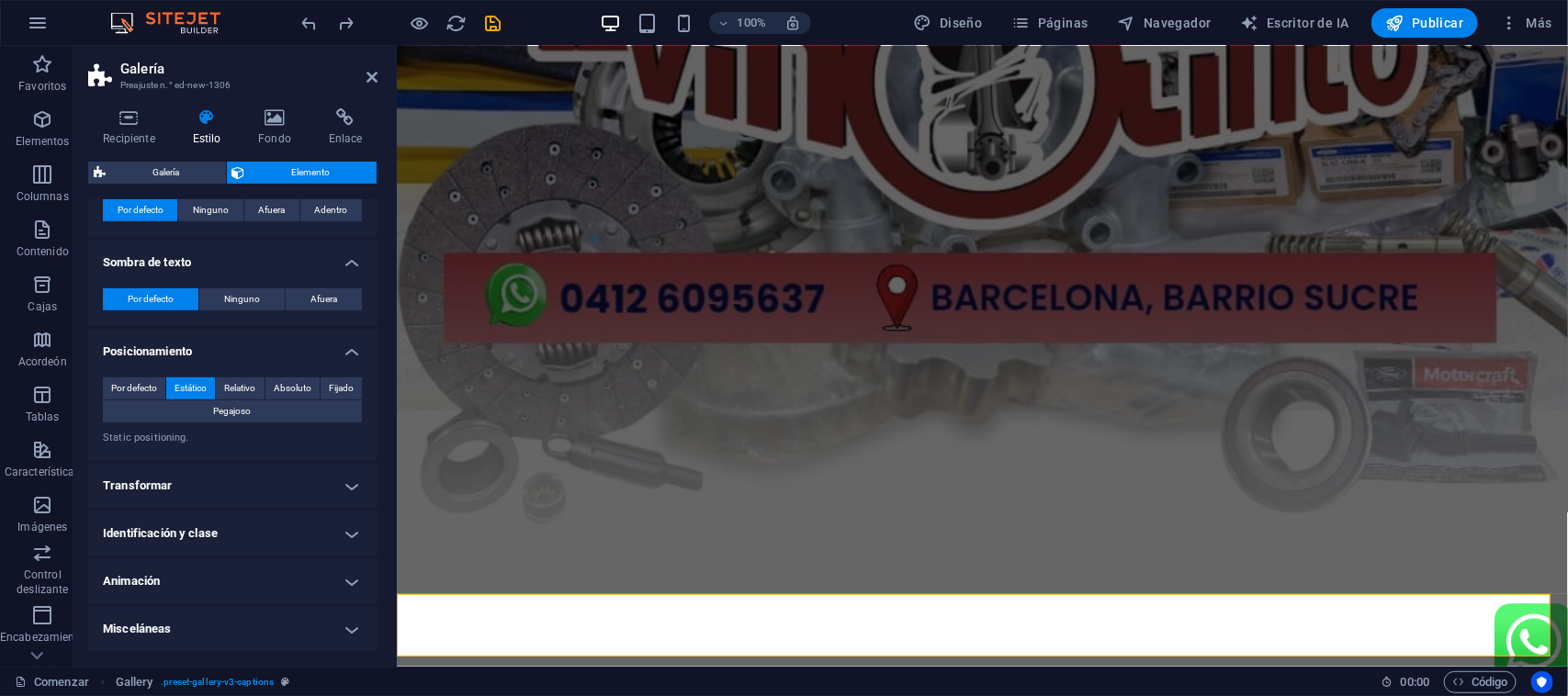 scroll, scrollTop: 391, scrollLeft: 0, axis: vertical 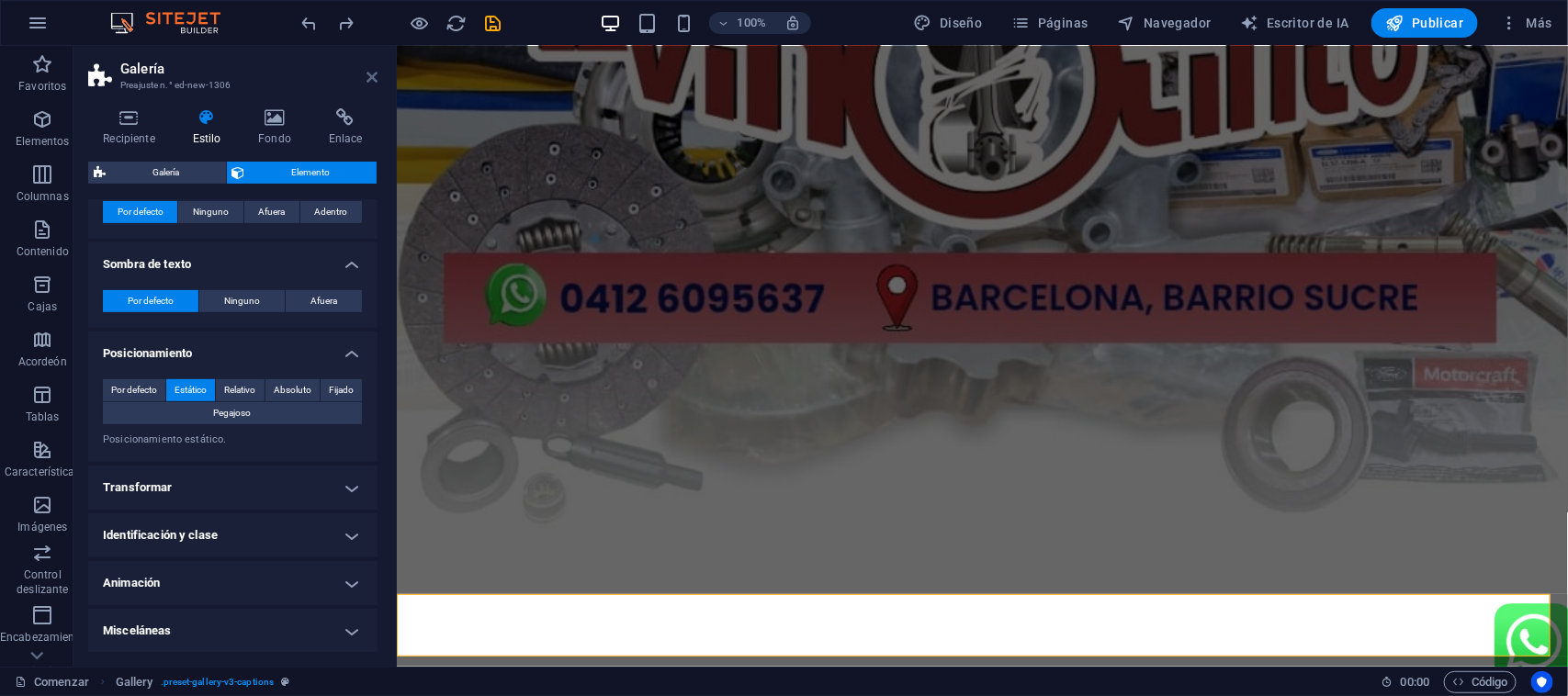 drag, startPoint x: 372, startPoint y: 79, endPoint x: 393, endPoint y: 98, distance: 28.319605 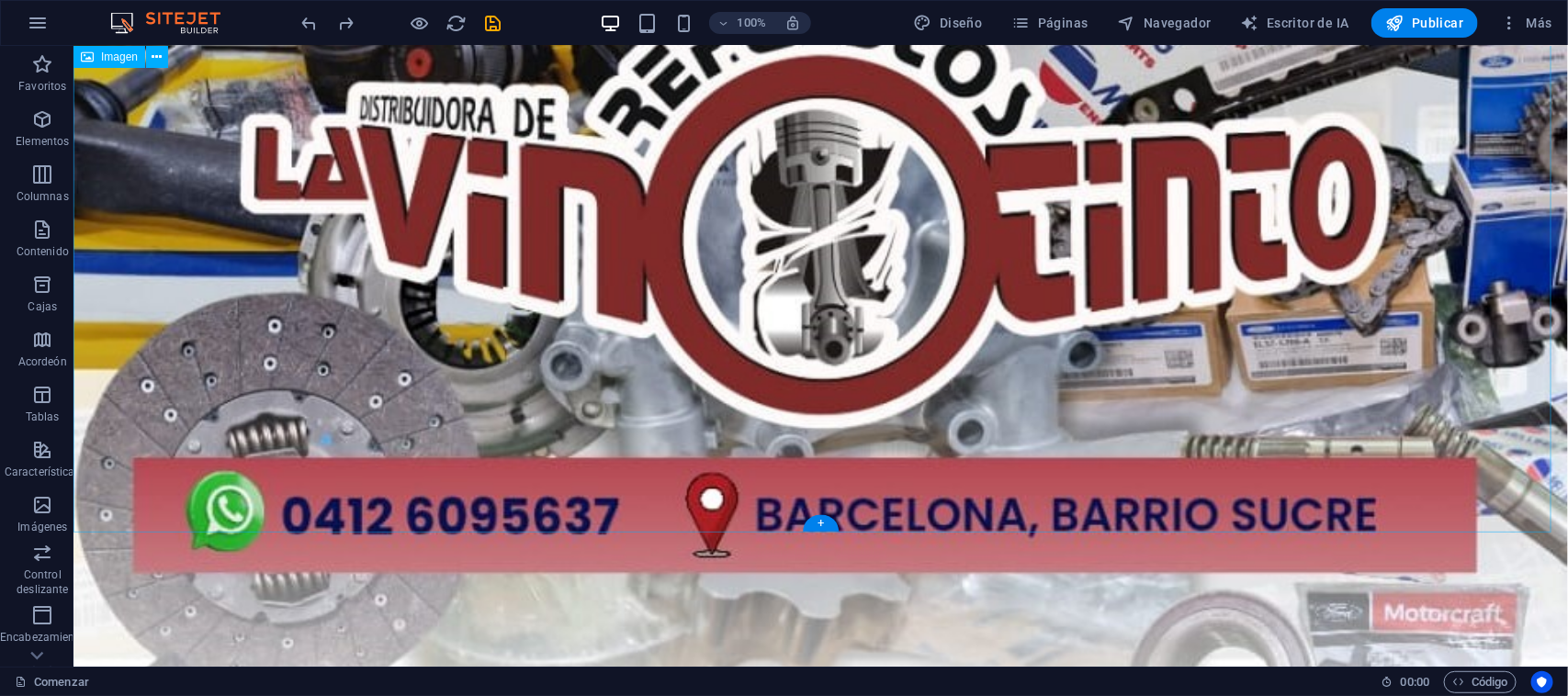 scroll, scrollTop: 939, scrollLeft: 0, axis: vertical 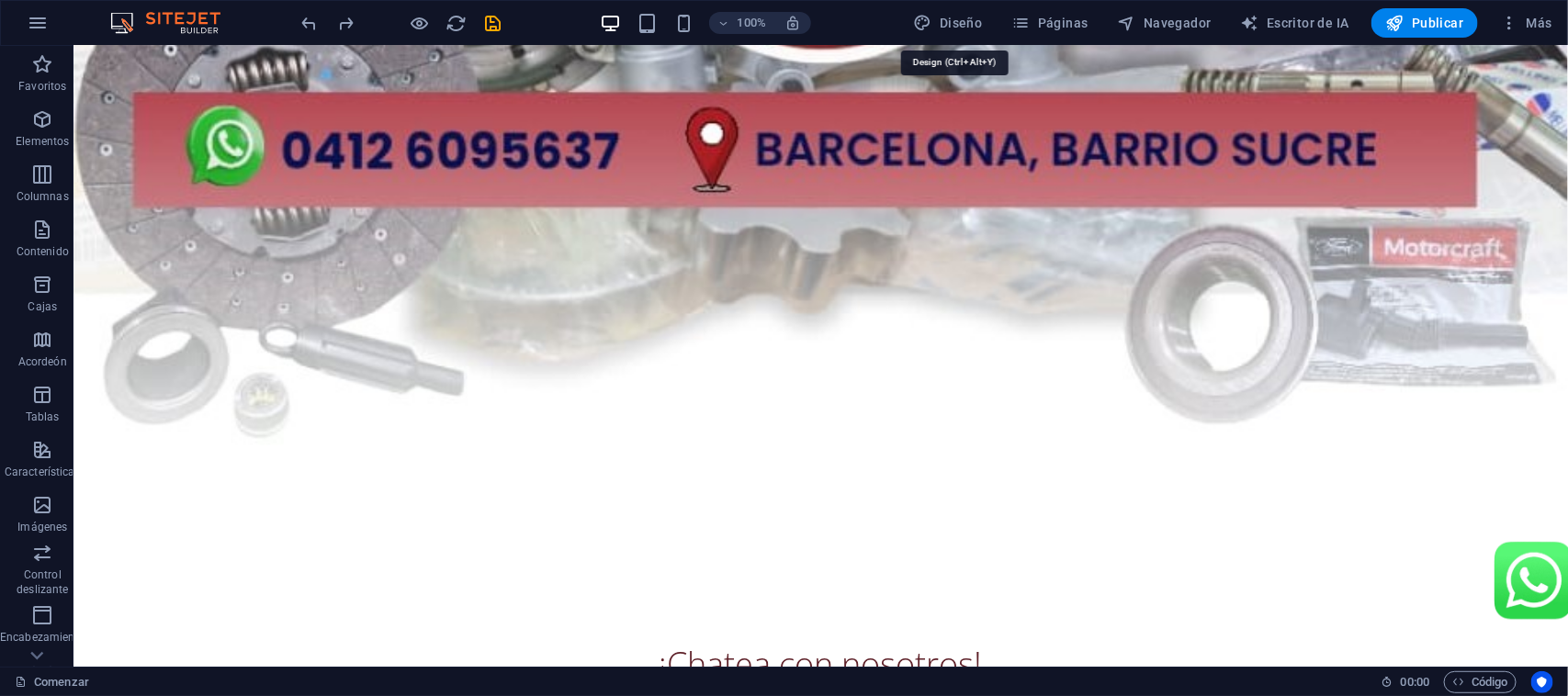 click at bounding box center [819, -173] 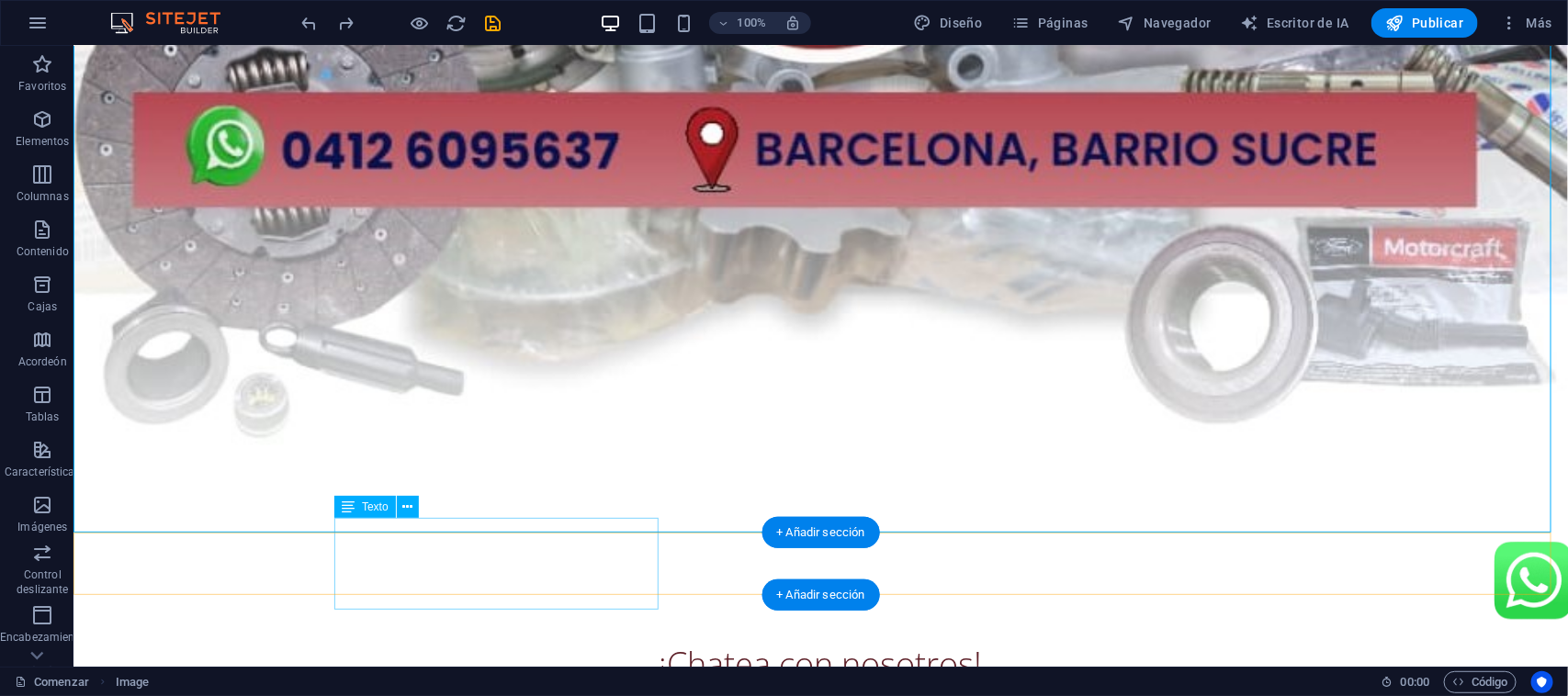 click on "¡Chatea con nosotros!" at bounding box center [819, 659] 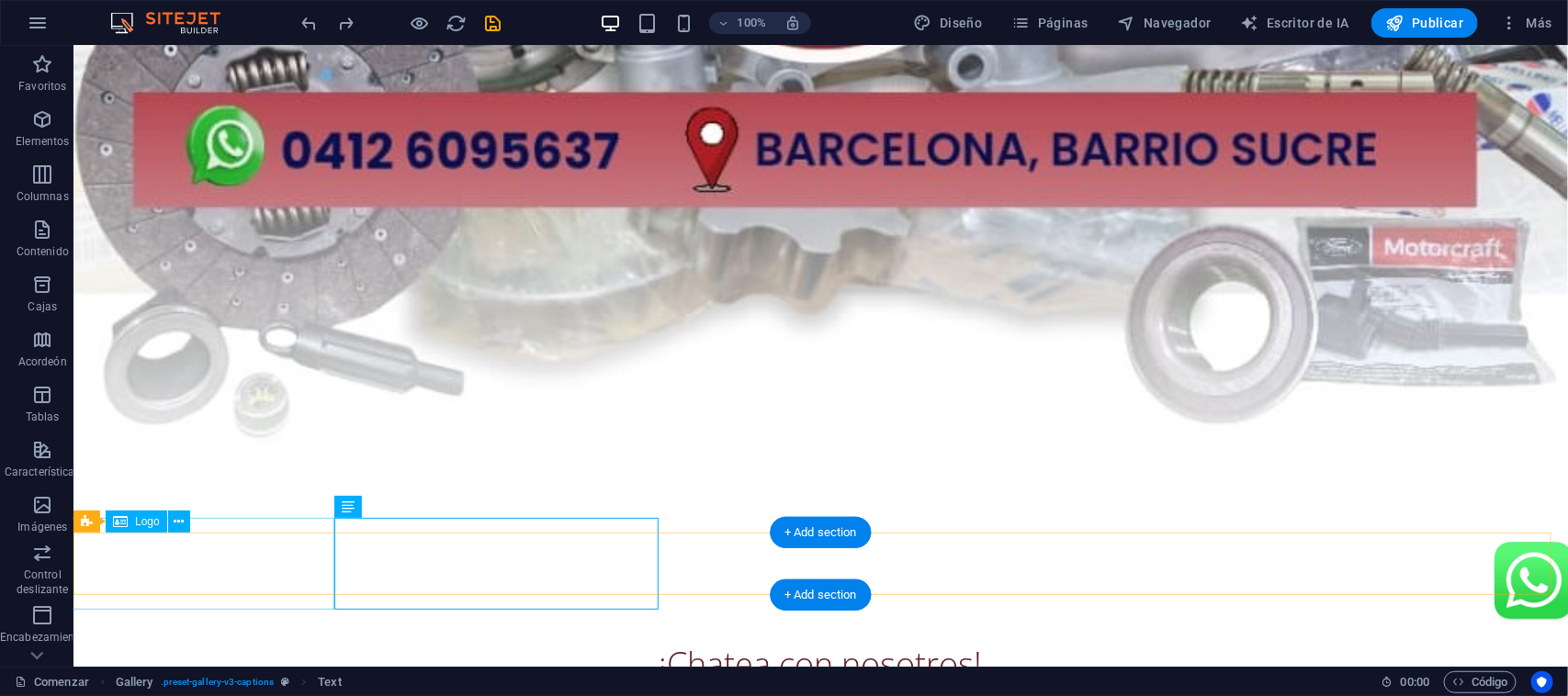 click at bounding box center (819, 580) 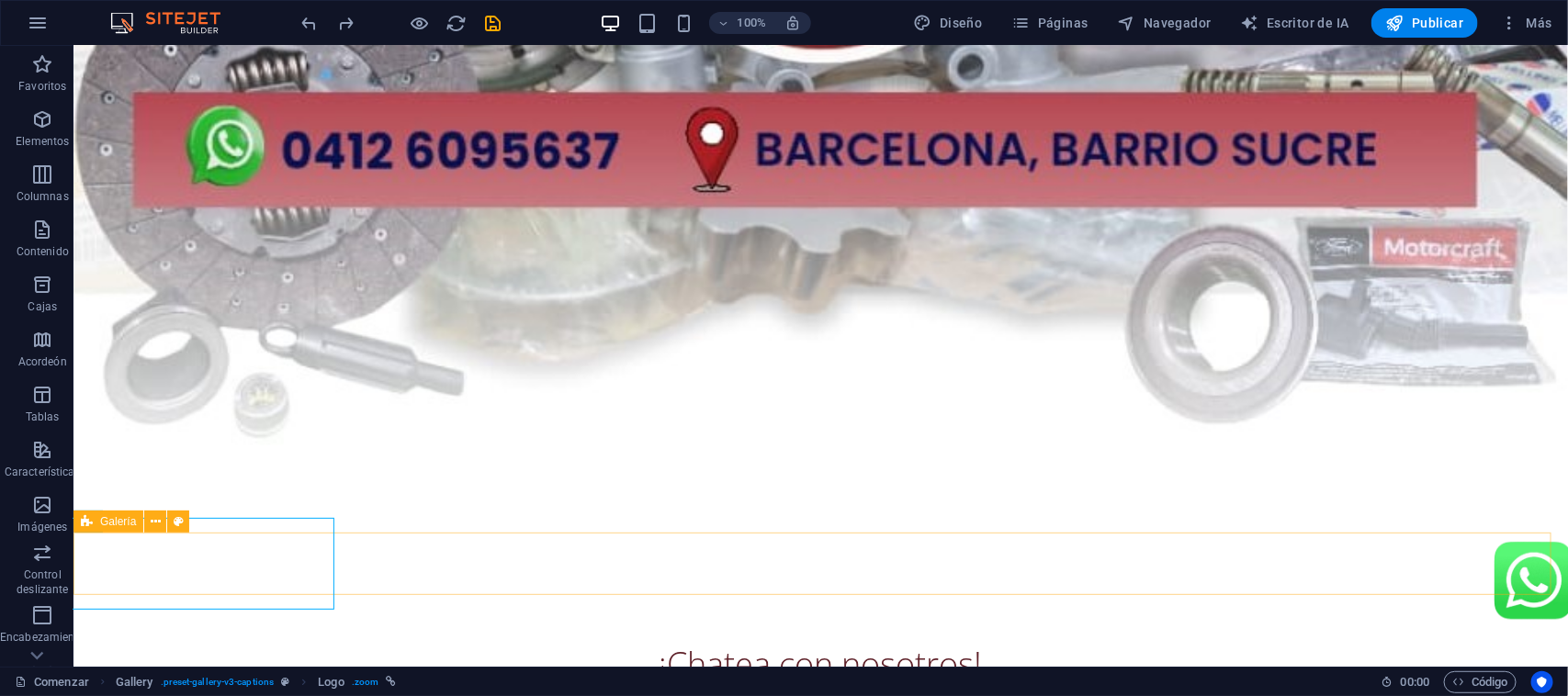 click at bounding box center (86, 522) 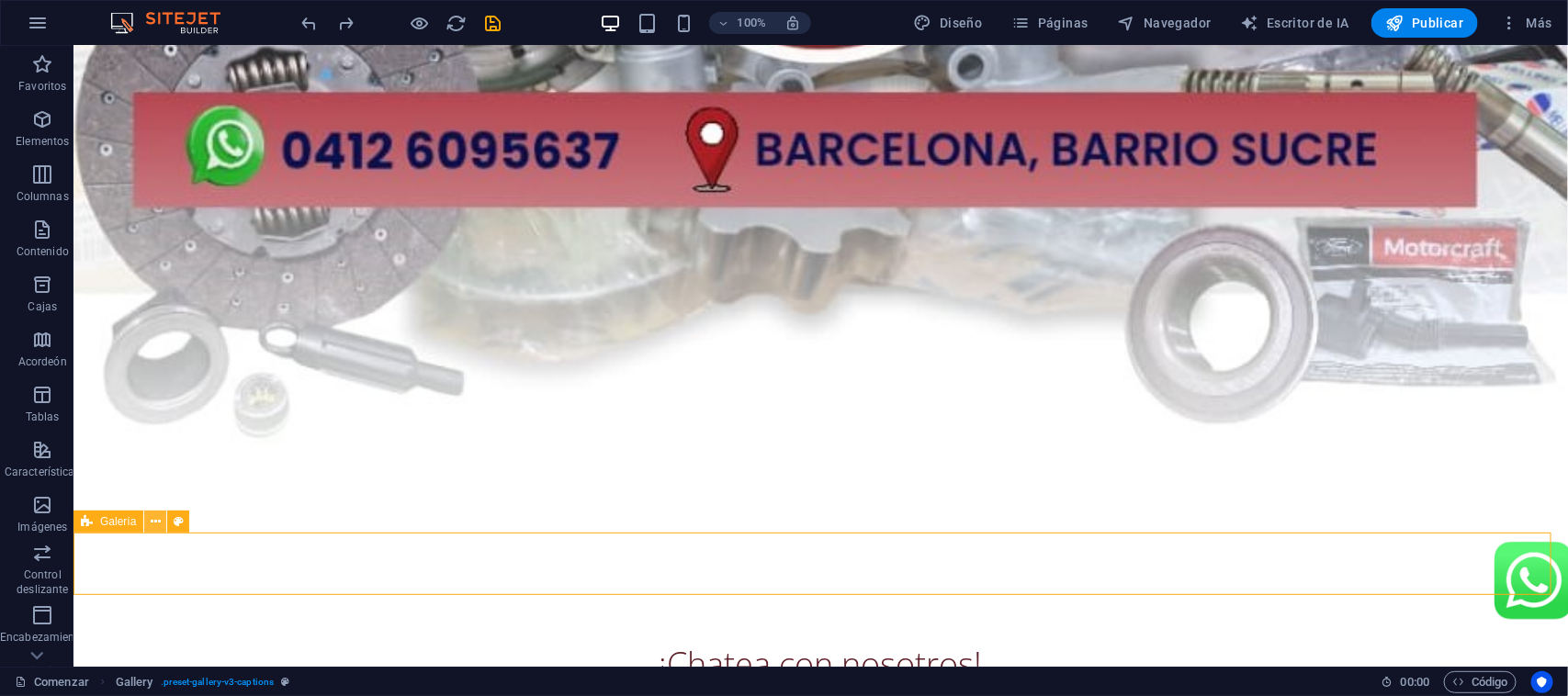 click at bounding box center (155, 522) 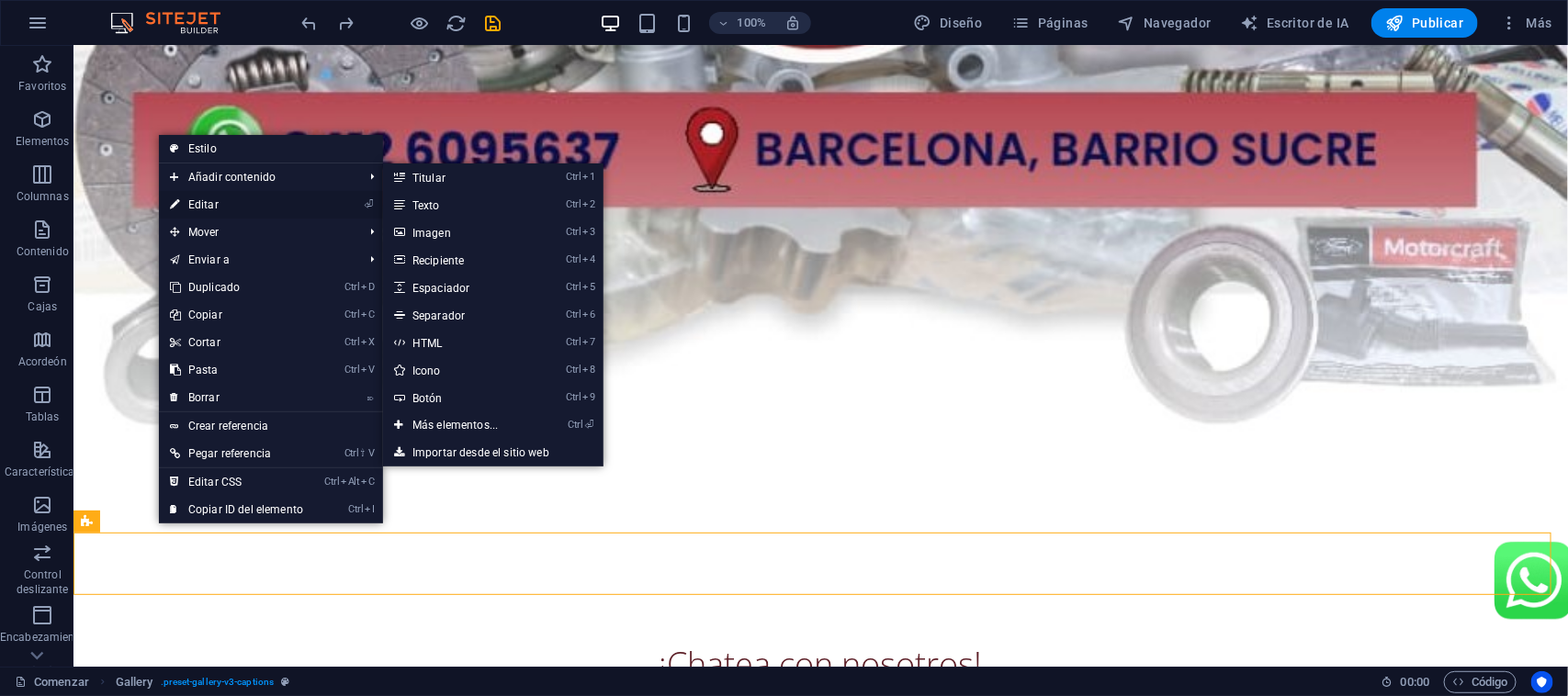click on "⏎ Editar" at bounding box center (236, 205) 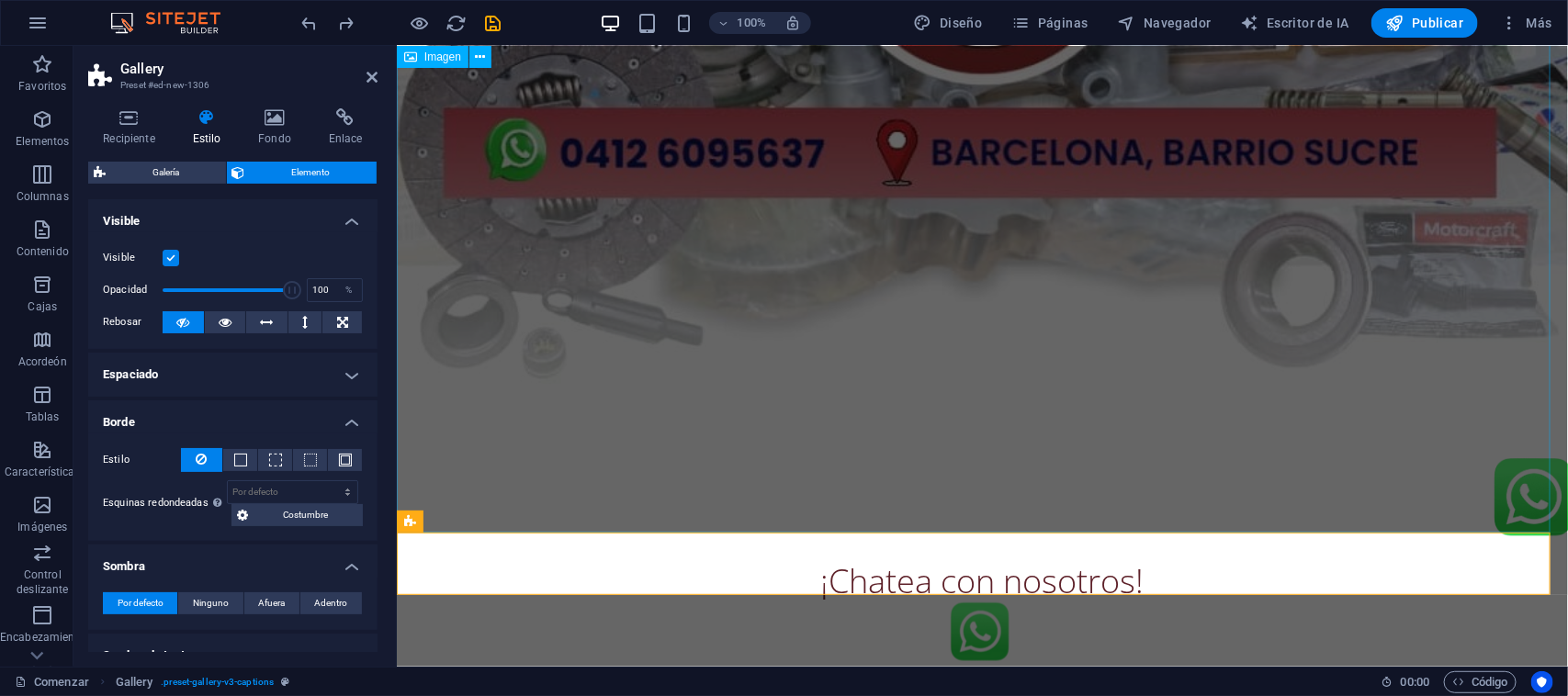 scroll, scrollTop: 627, scrollLeft: 0, axis: vertical 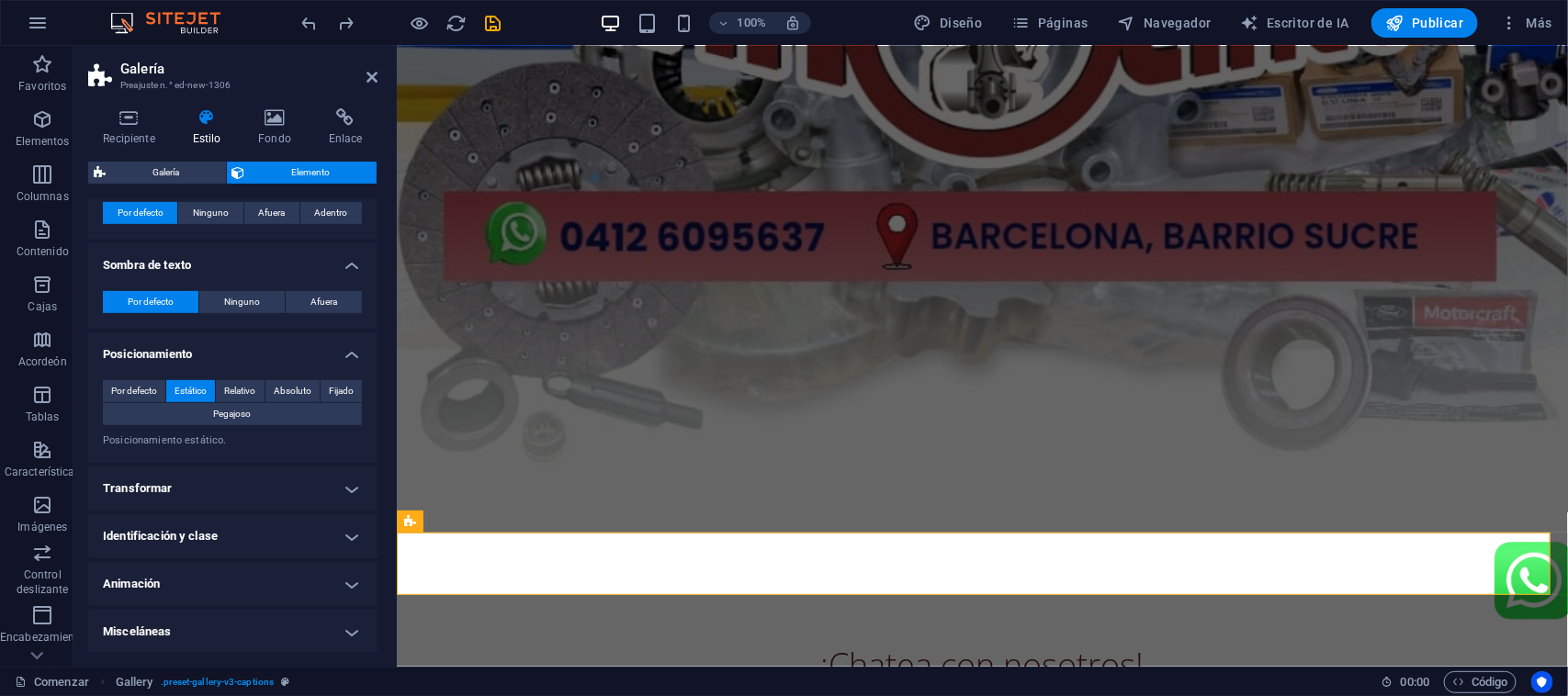 click on "Transformar" at bounding box center [232, 488] 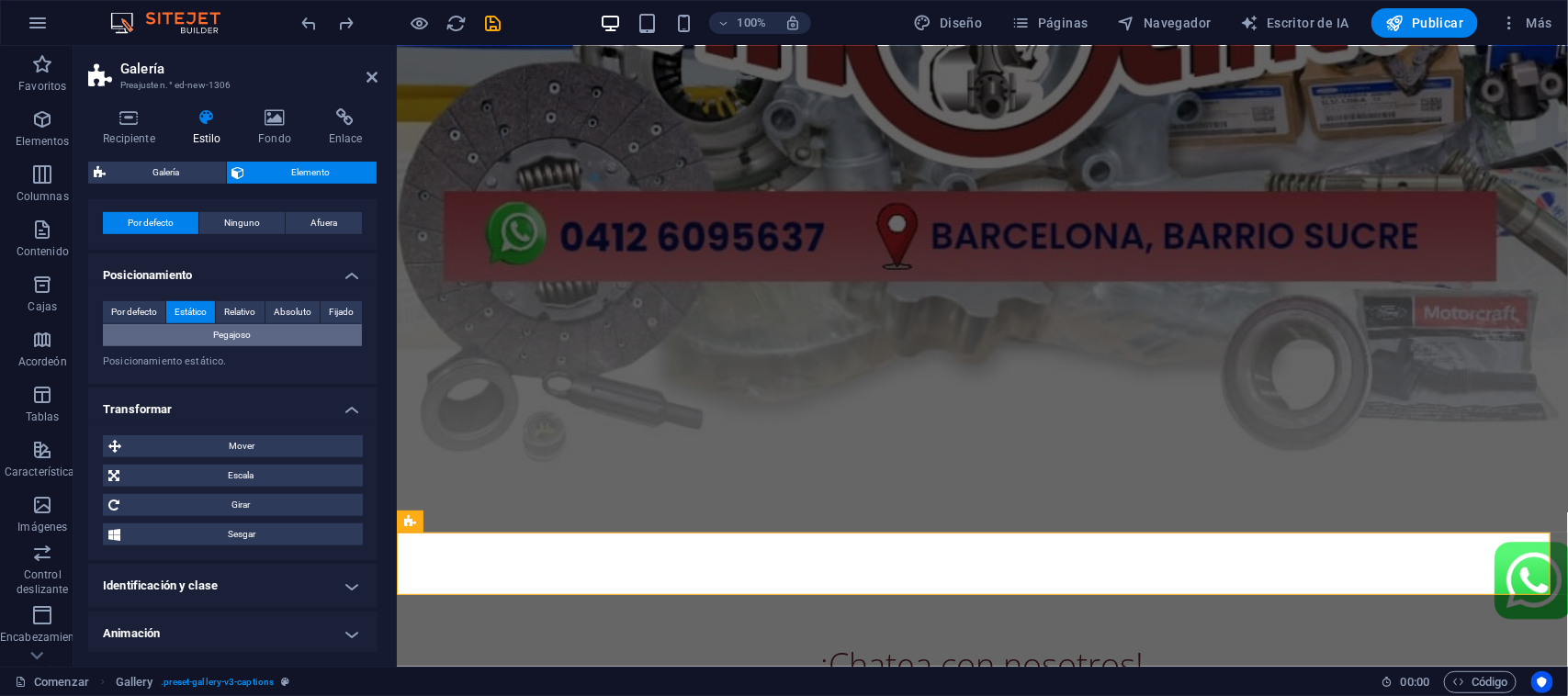 scroll, scrollTop: 505, scrollLeft: 0, axis: vertical 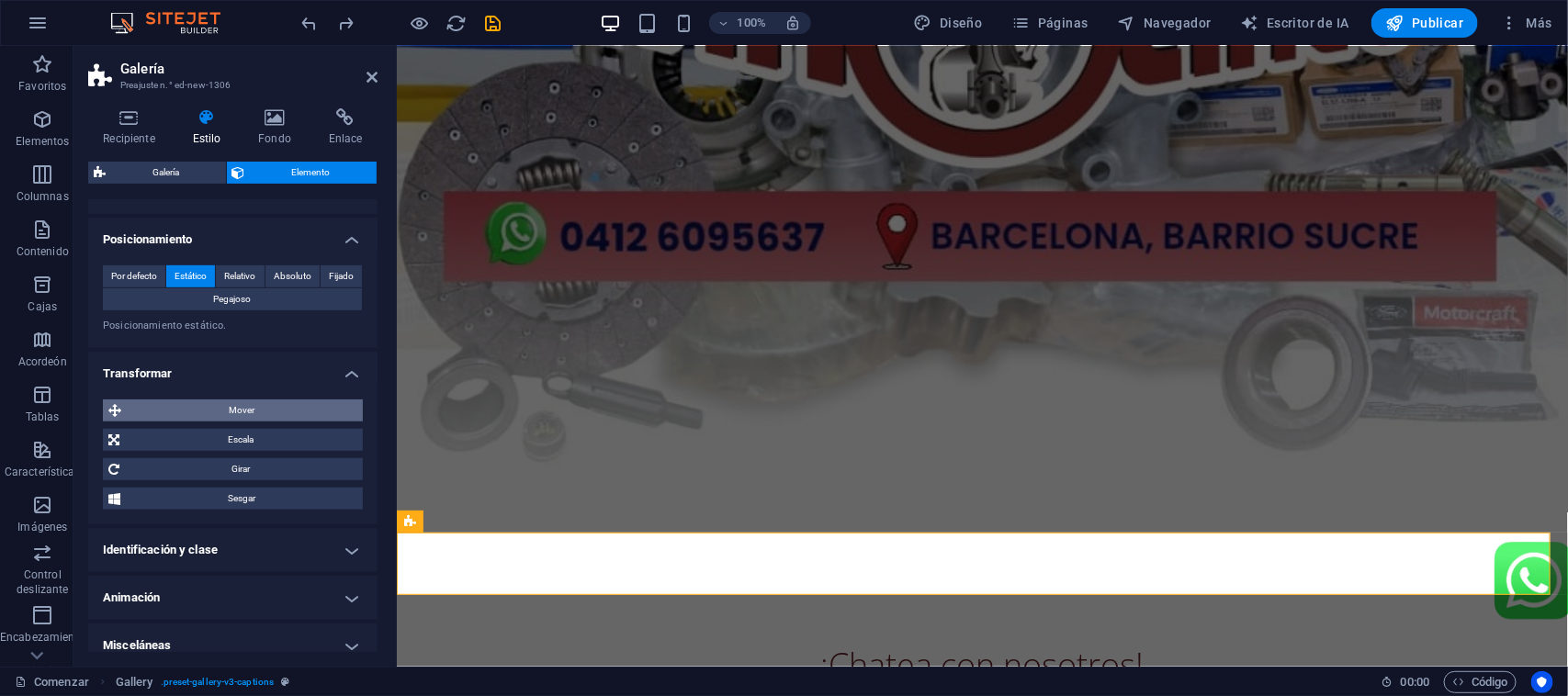 click on "Mover" at bounding box center (242, 410) 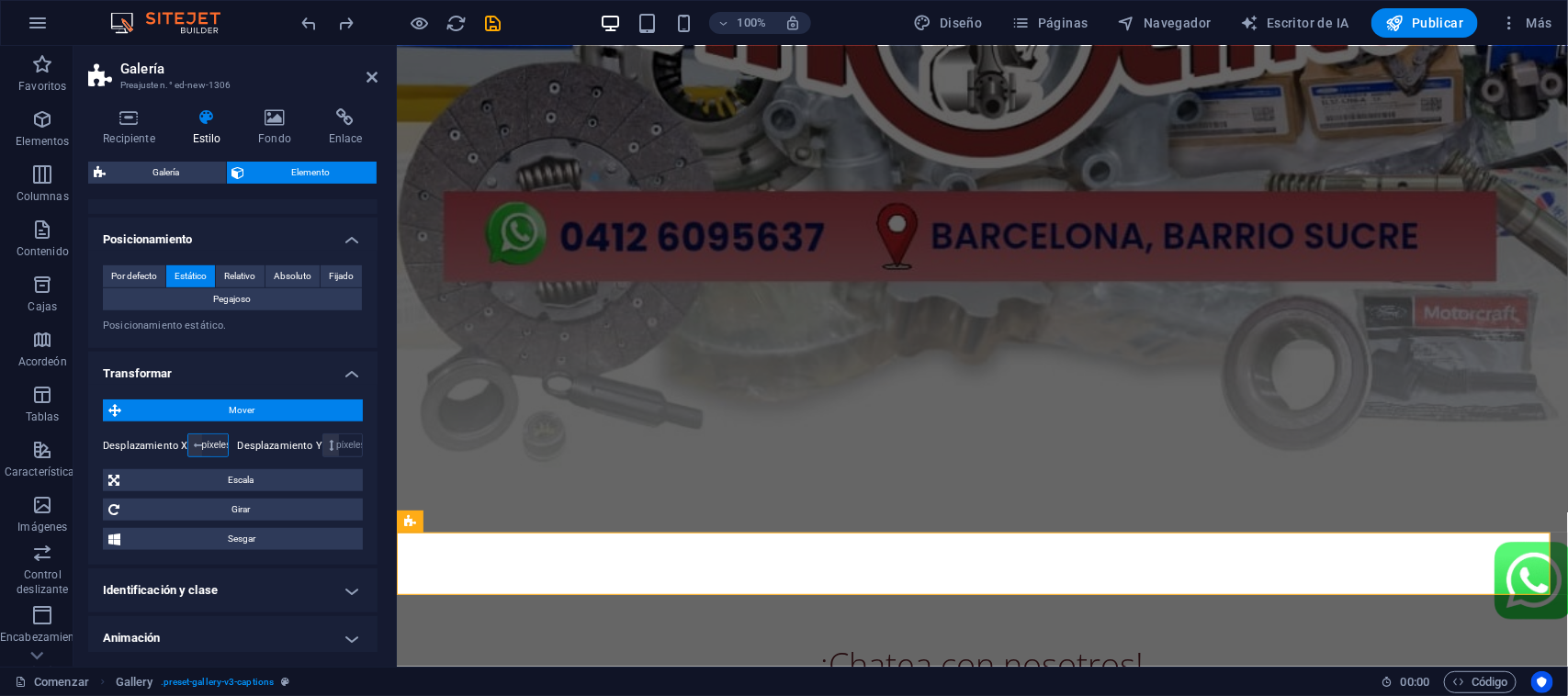 click on "píxeles movimiento rápido del ojo % ellos vh Volkswagen" at bounding box center [215, 445] 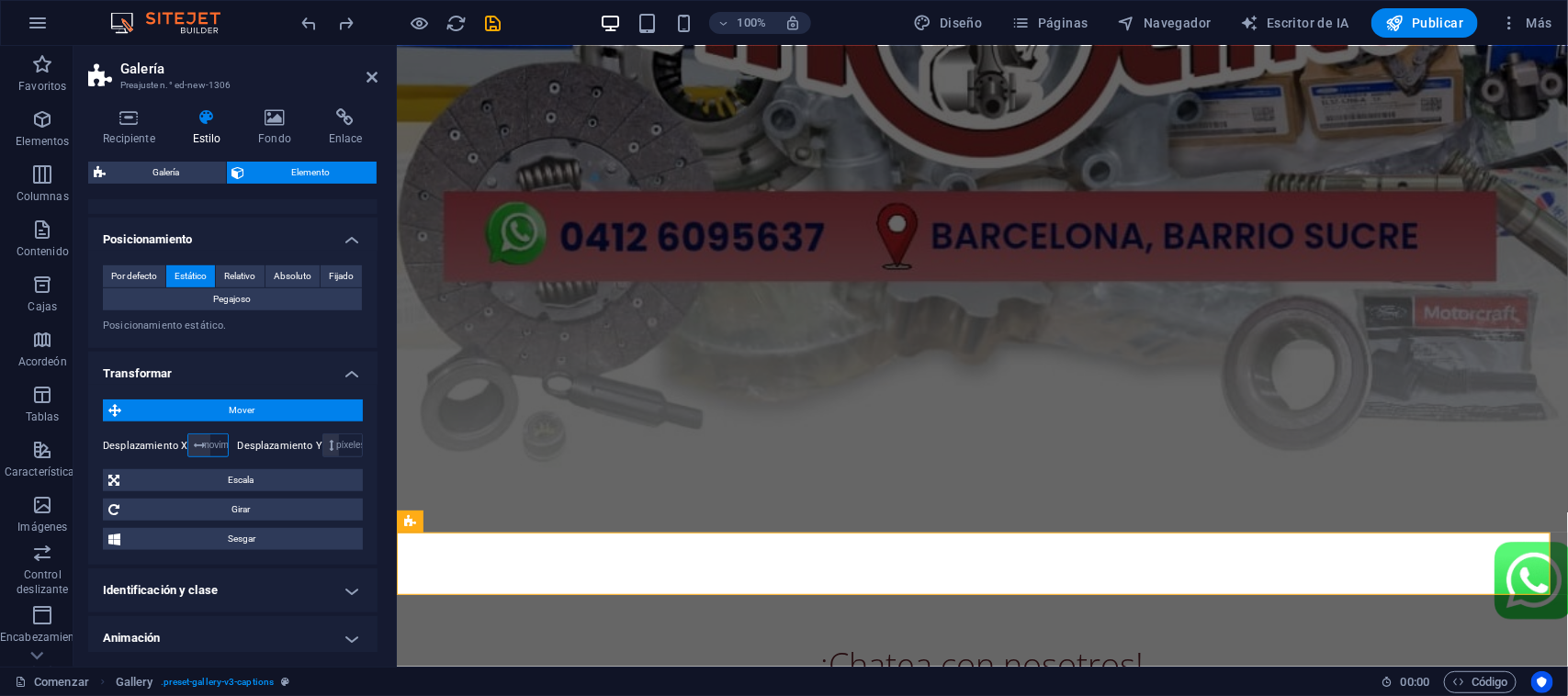 click on "píxeles movimiento rápido del ojo % ellos vh Volkswagen" at bounding box center [215, 445] 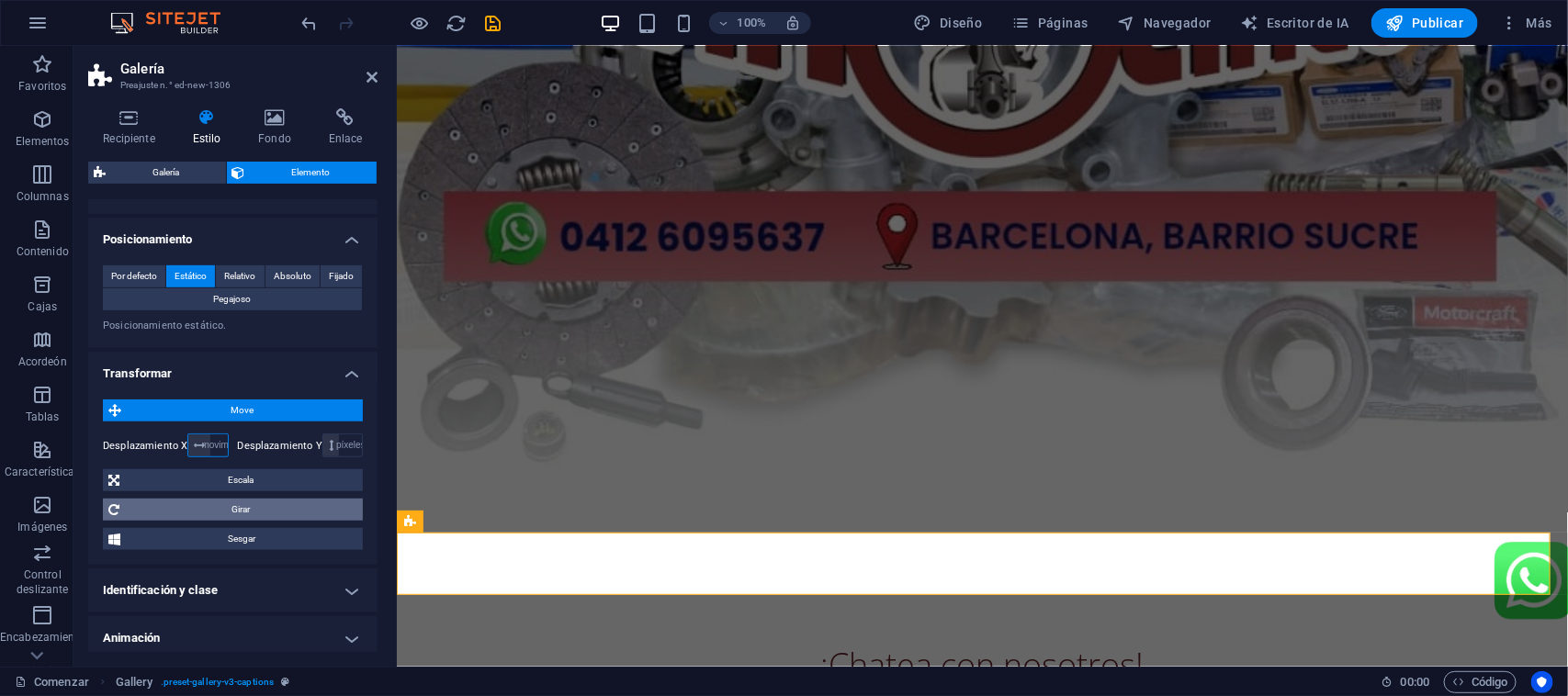 scroll, scrollTop: 0, scrollLeft: 15, axis: horizontal 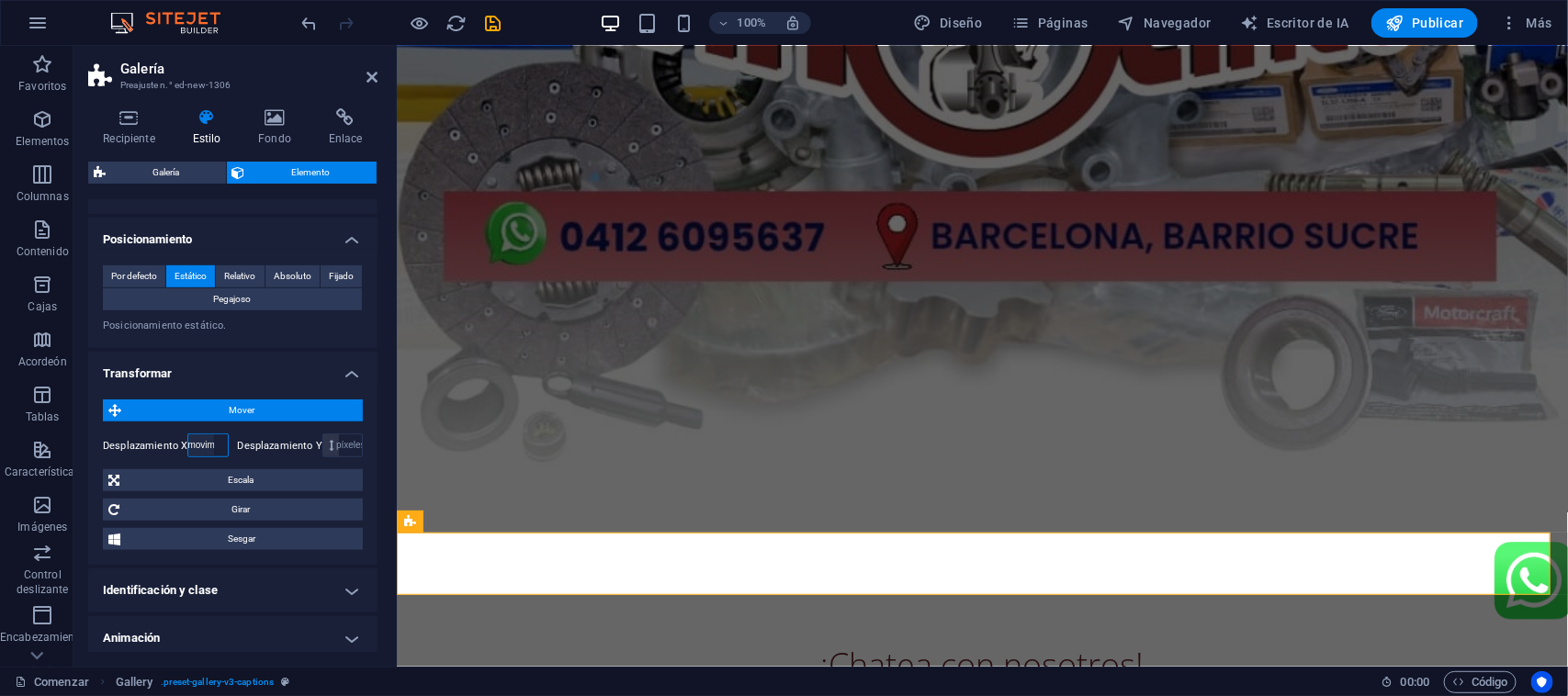click on "píxeles movimiento rápido del ojo % ellos vh Volkswagen" at bounding box center [201, 445] 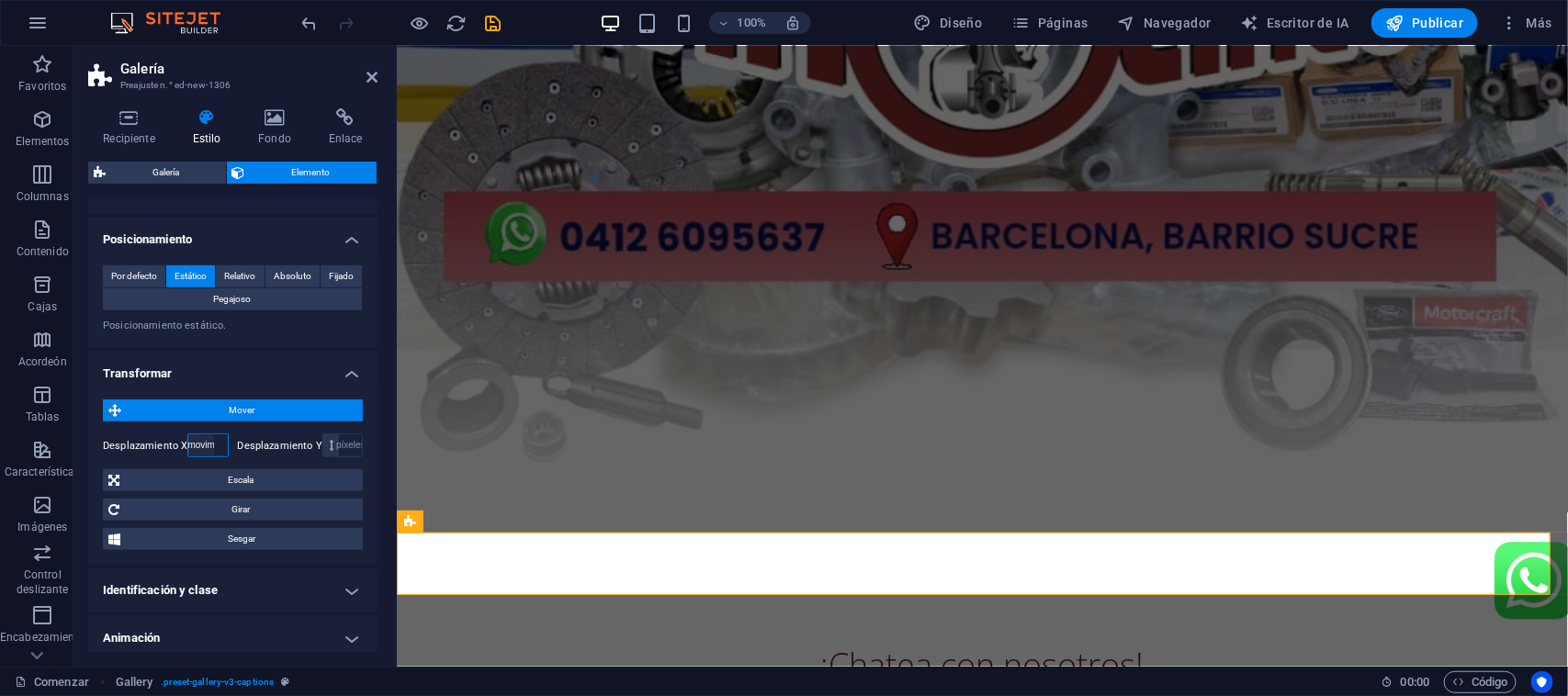 click on "píxeles movimiento rápido del ojo % ellos vh Volkswagen" at bounding box center (201, 445) 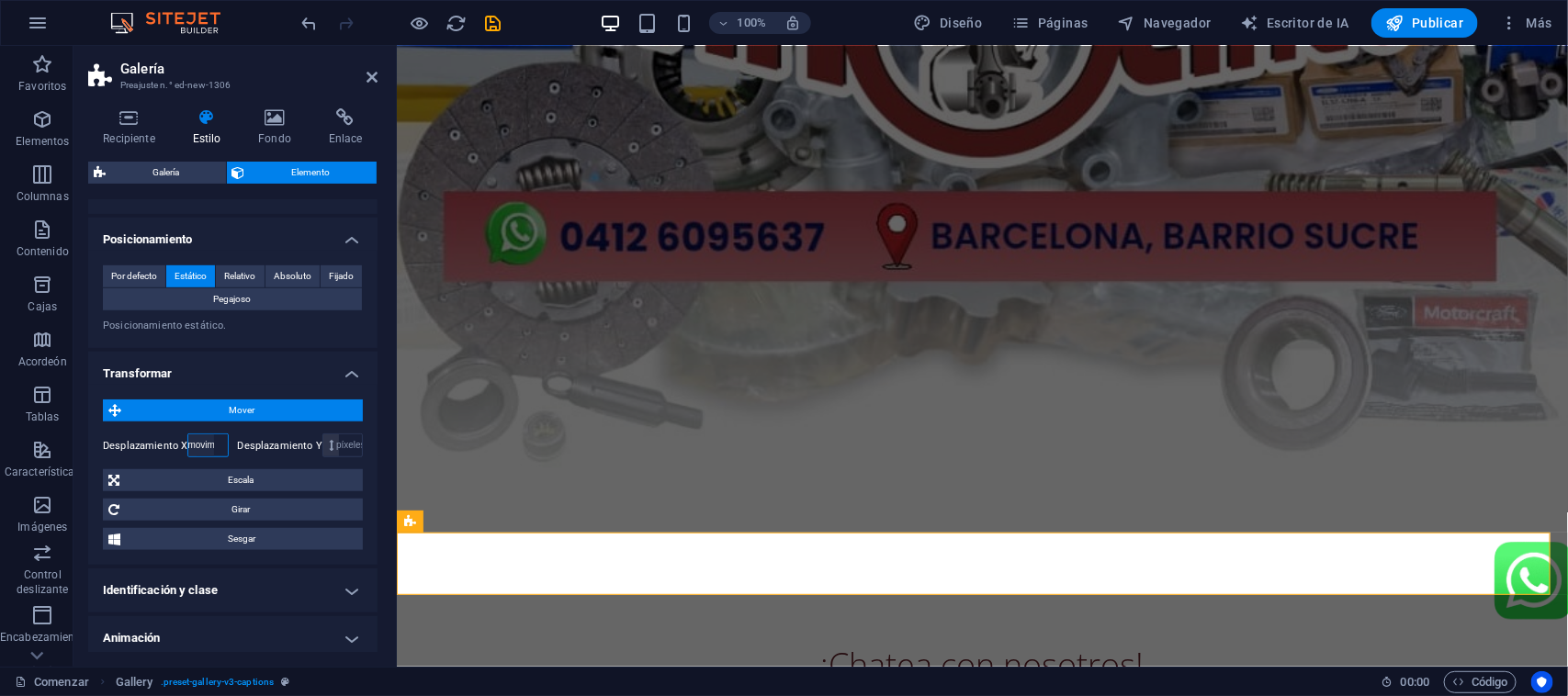 scroll, scrollTop: 0, scrollLeft: 0, axis: both 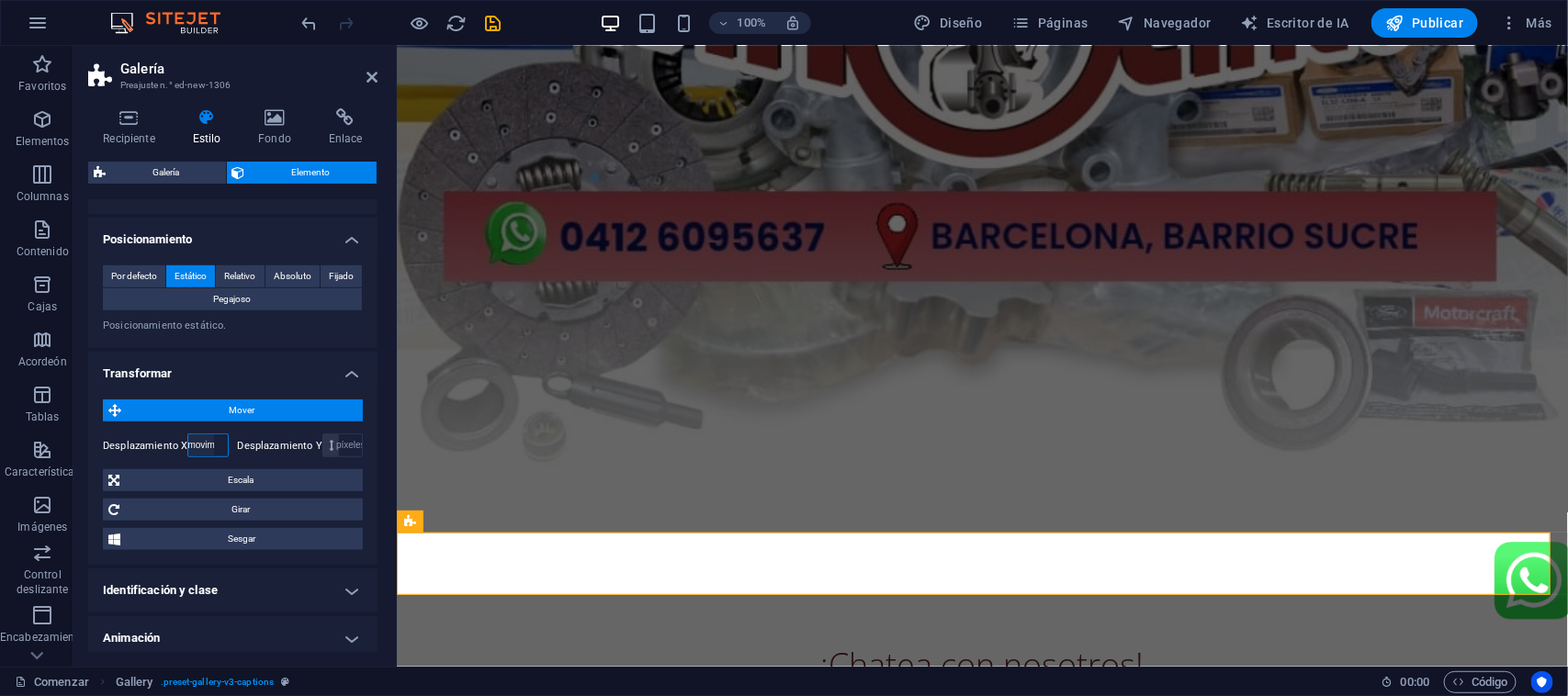 click on "píxeles movimiento rápido del ojo % ellos vh Volkswagen" at bounding box center (201, 445) 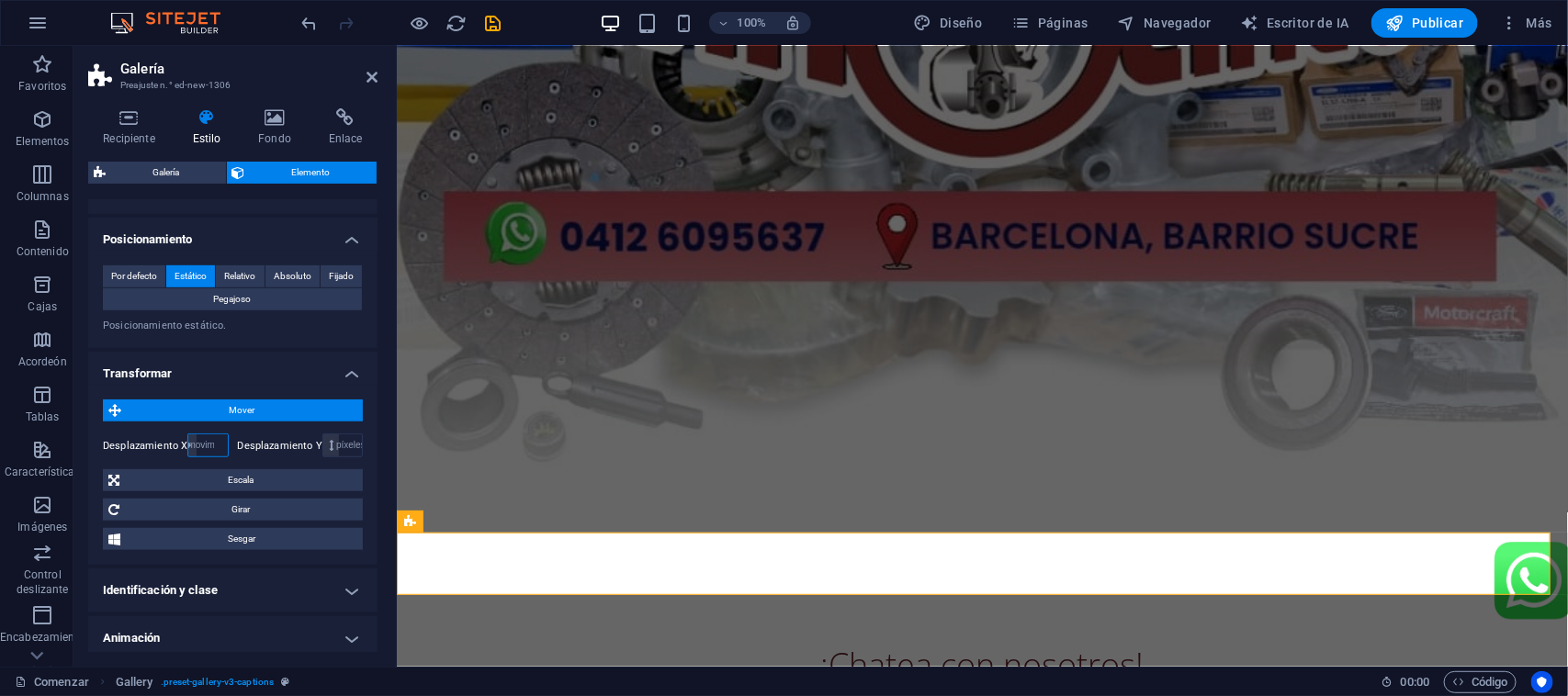 select on "px" 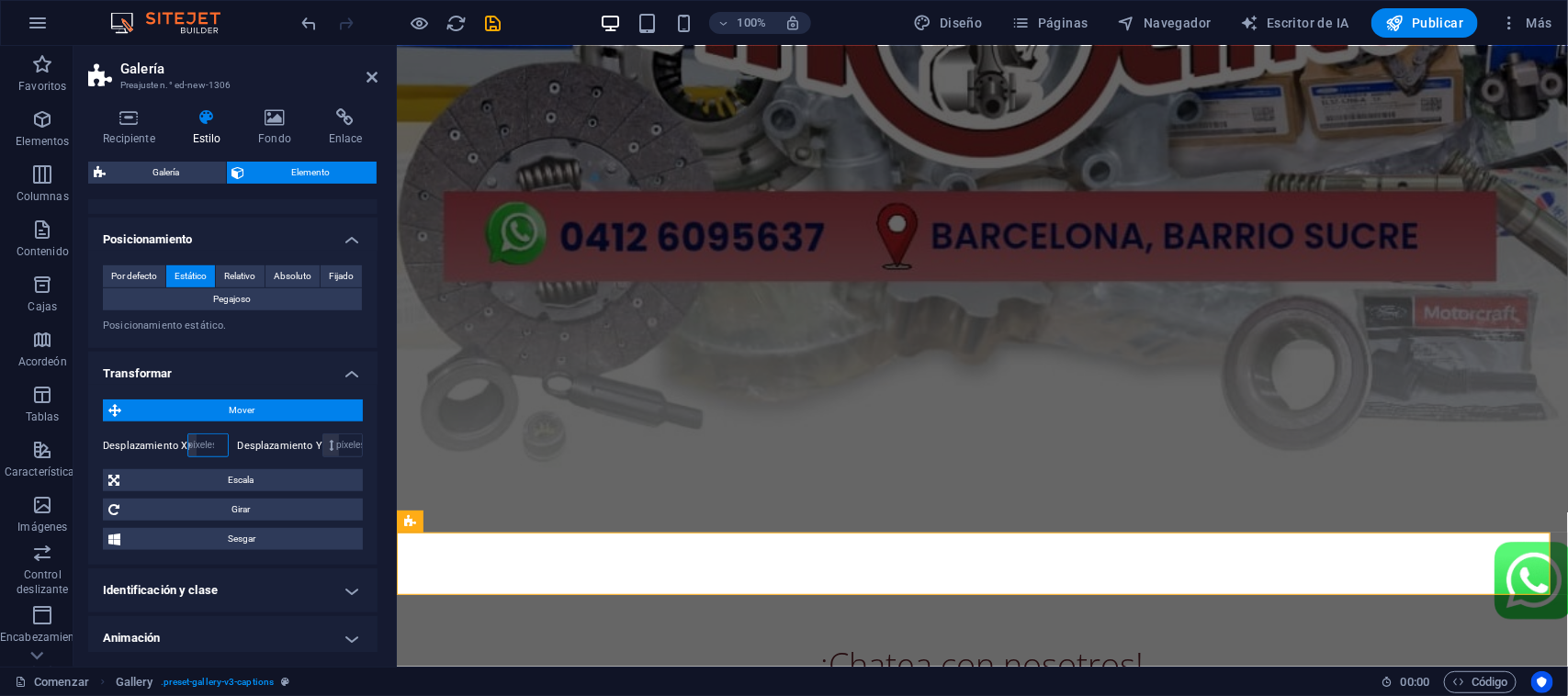 click on "píxeles movimiento rápido del ojo % ellos vh Volkswagen" at bounding box center (201, 445) 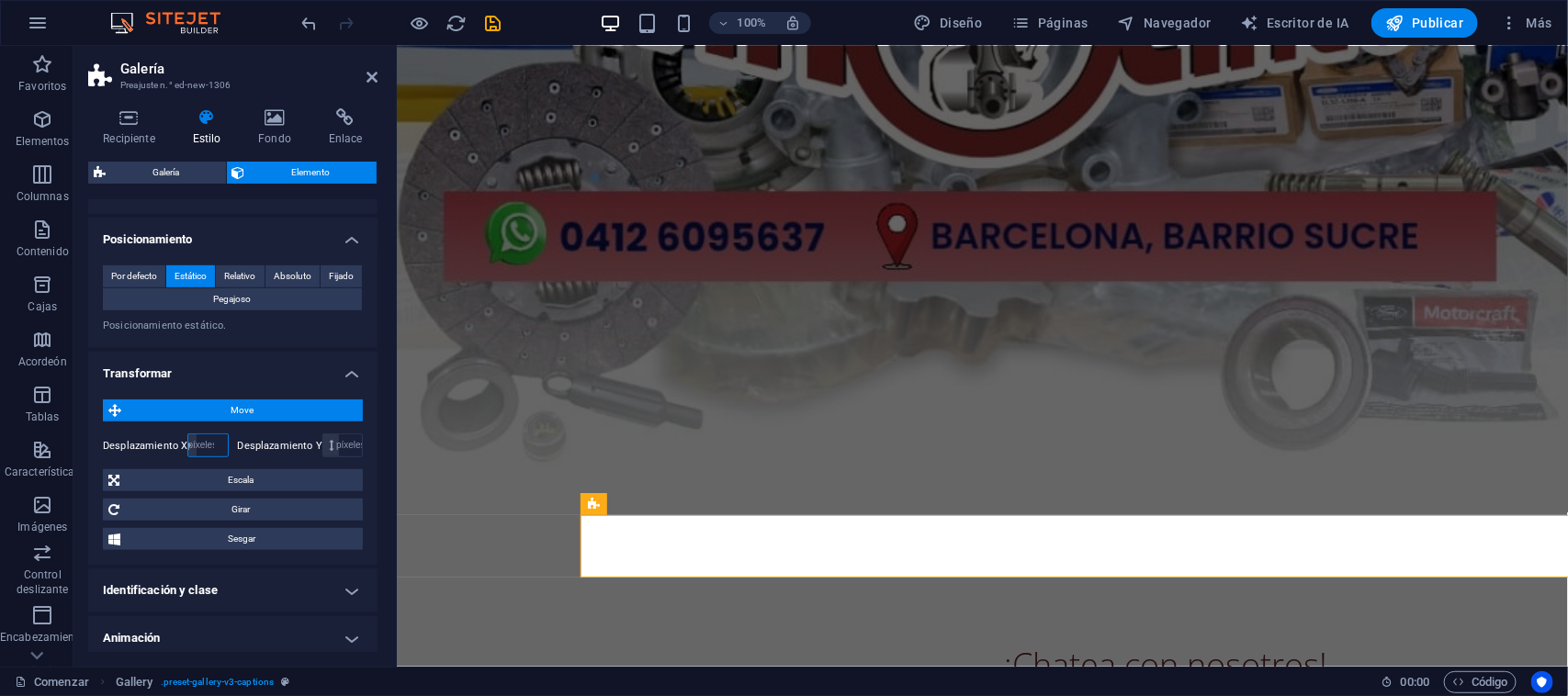 scroll, scrollTop: 645, scrollLeft: 0, axis: vertical 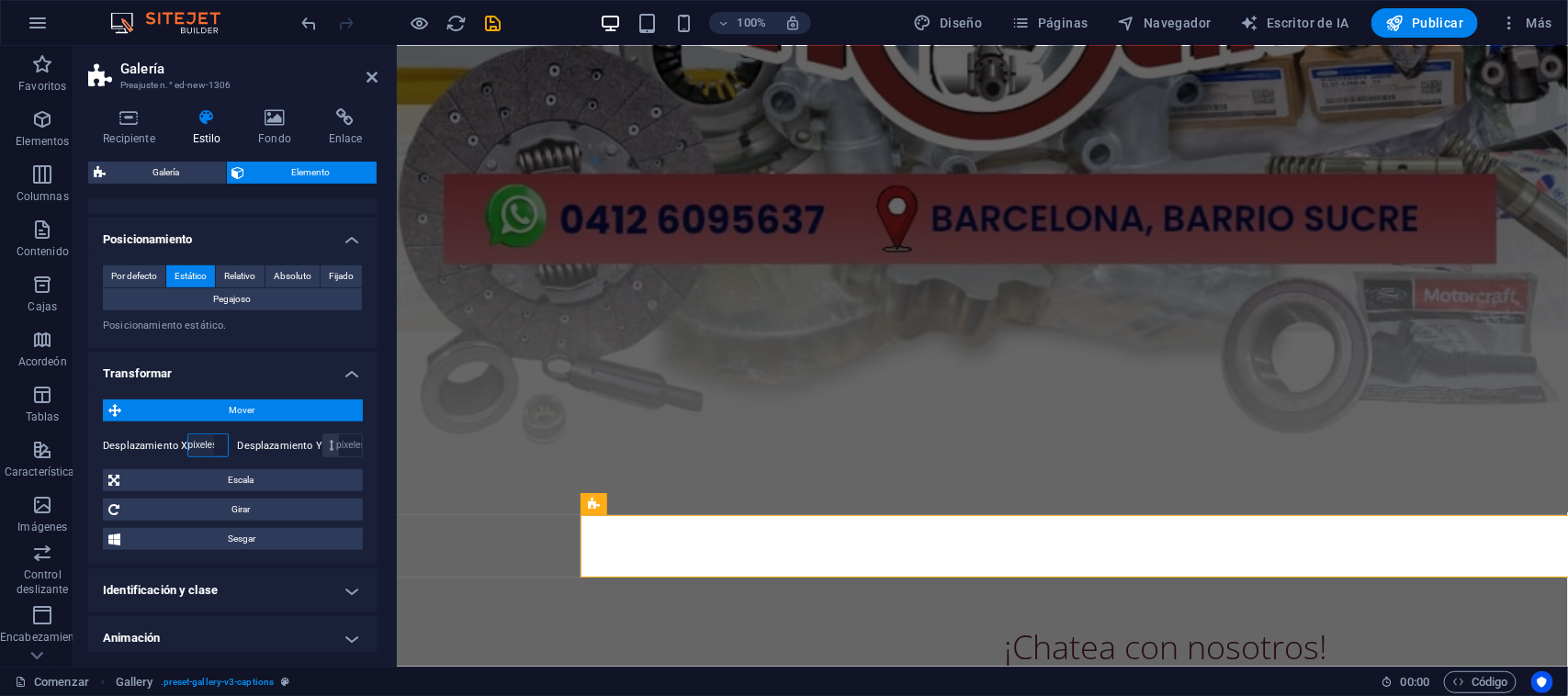 type on "200" 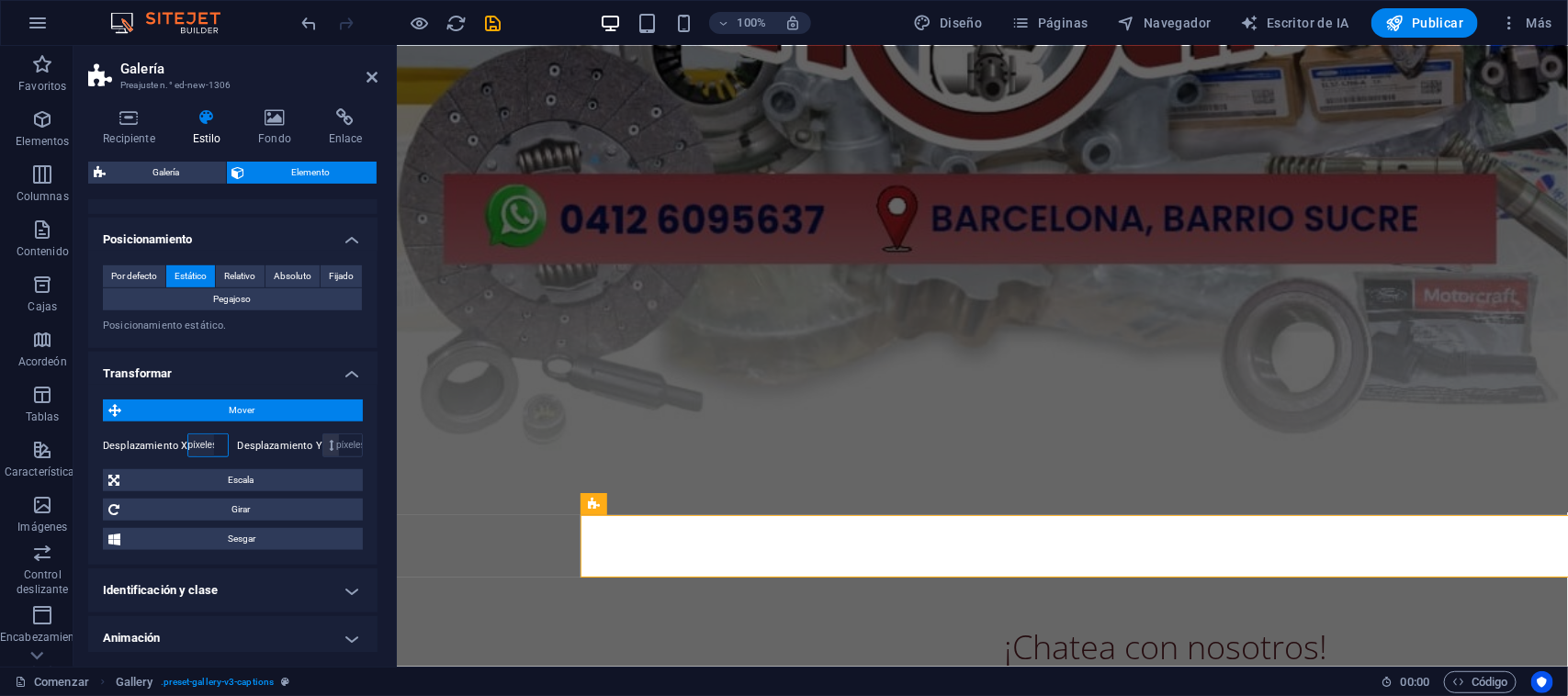 click on "píxeles movimiento rápido del ojo % ellos vh Volkswagen" at bounding box center (201, 445) 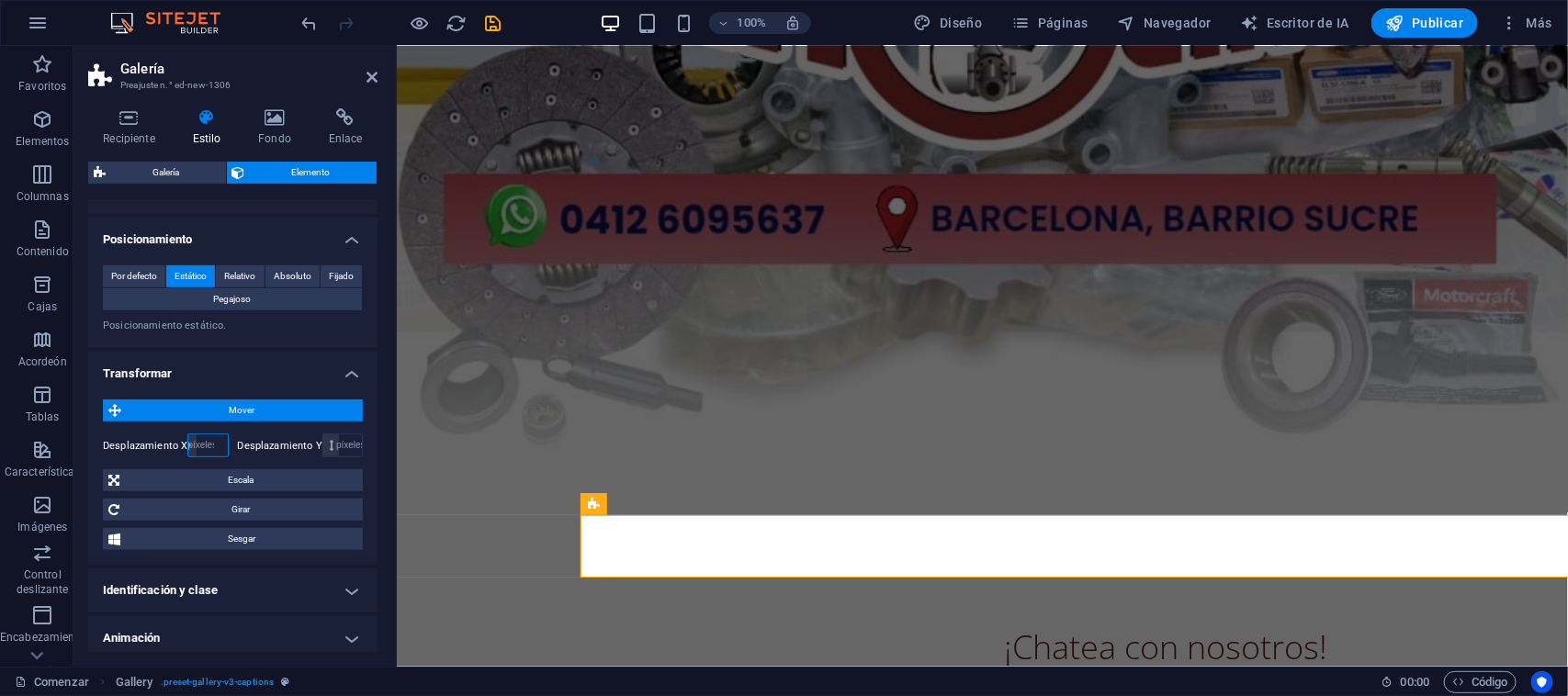 scroll, scrollTop: 0, scrollLeft: 0, axis: both 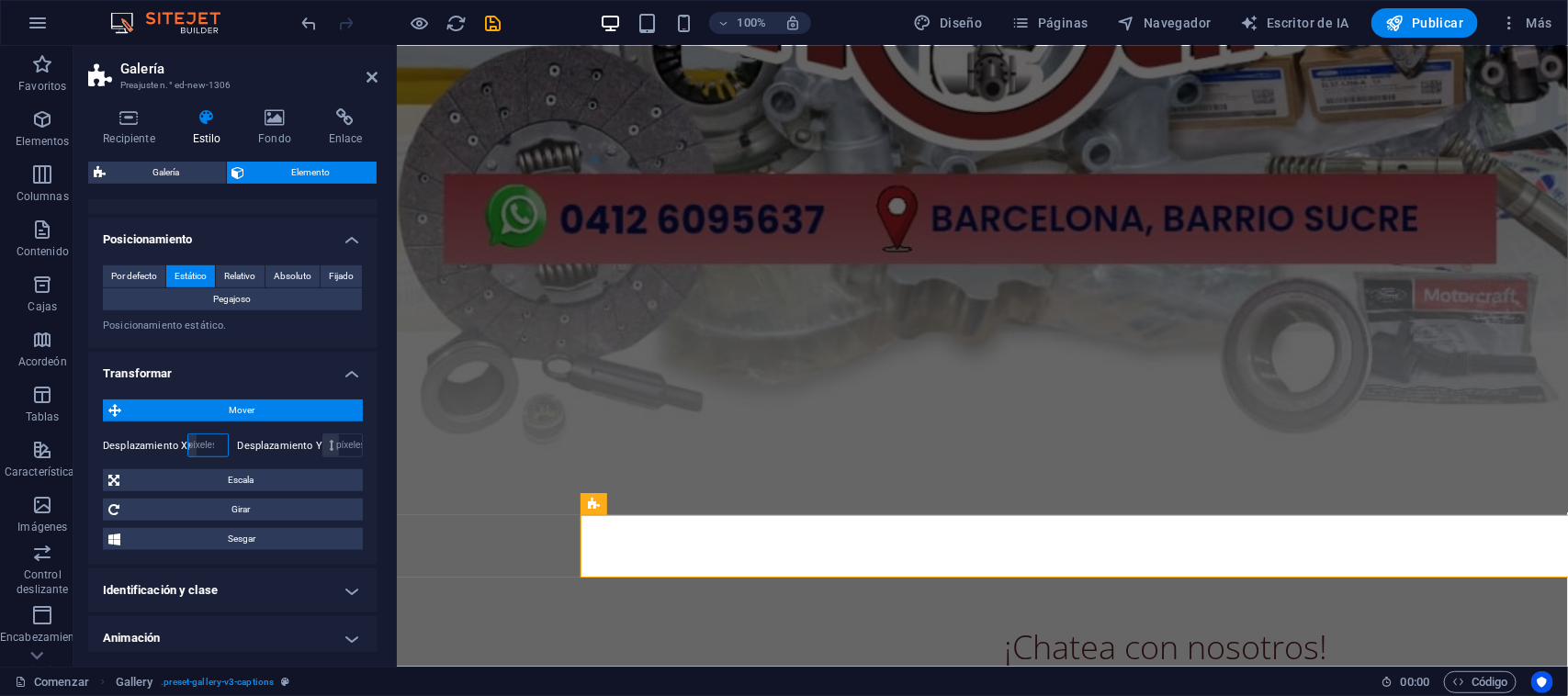 click on "píxeles movimiento rápido del ojo % ellos vh Volkswagen" at bounding box center (201, 445) 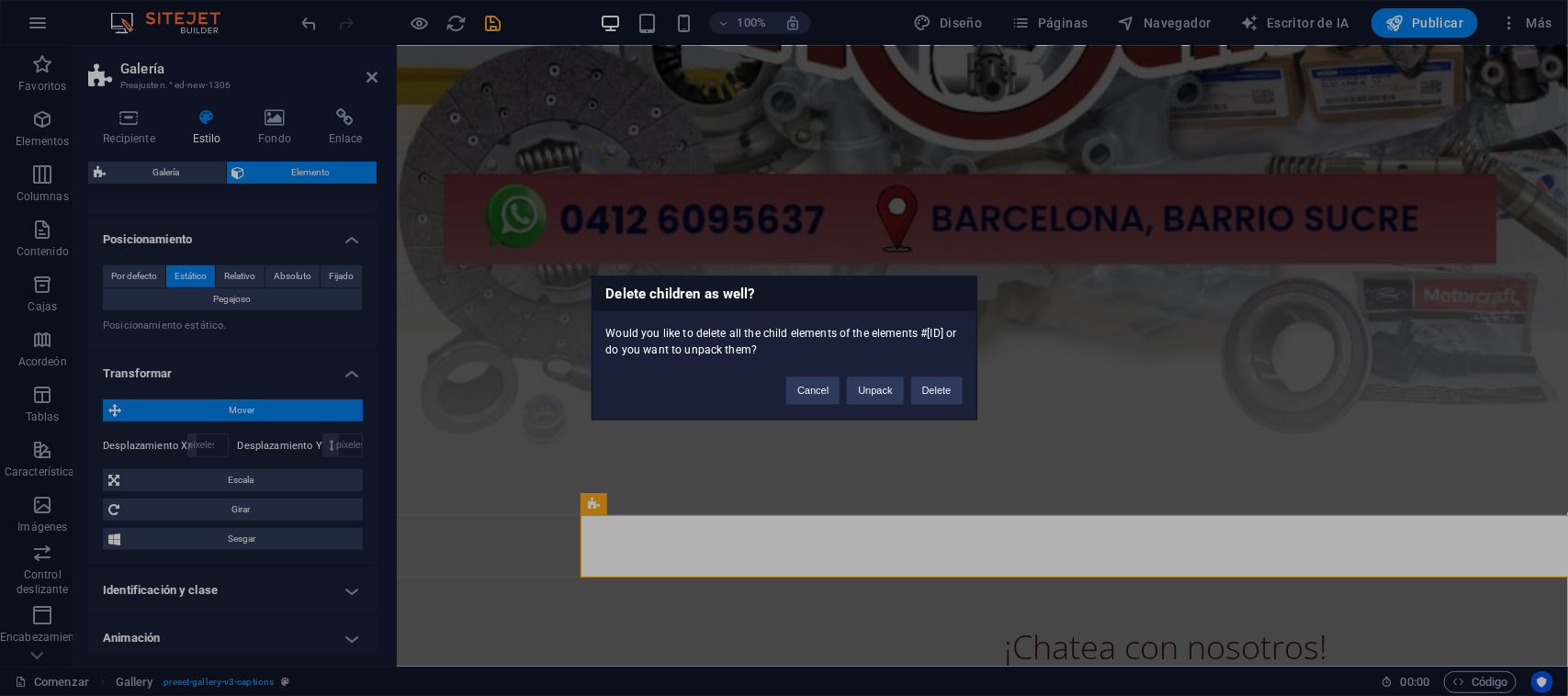 type 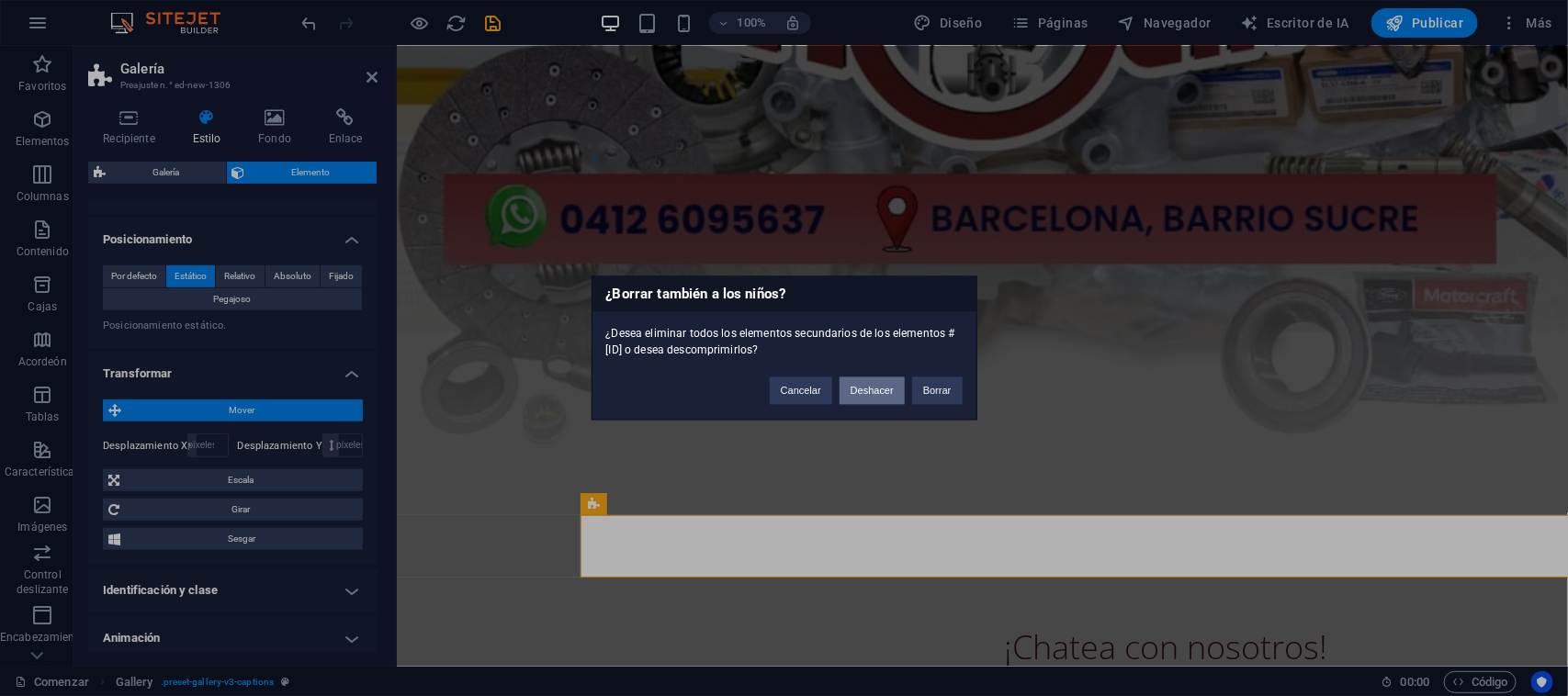 drag, startPoint x: 878, startPoint y: 392, endPoint x: 483, endPoint y: 407, distance: 395.28471 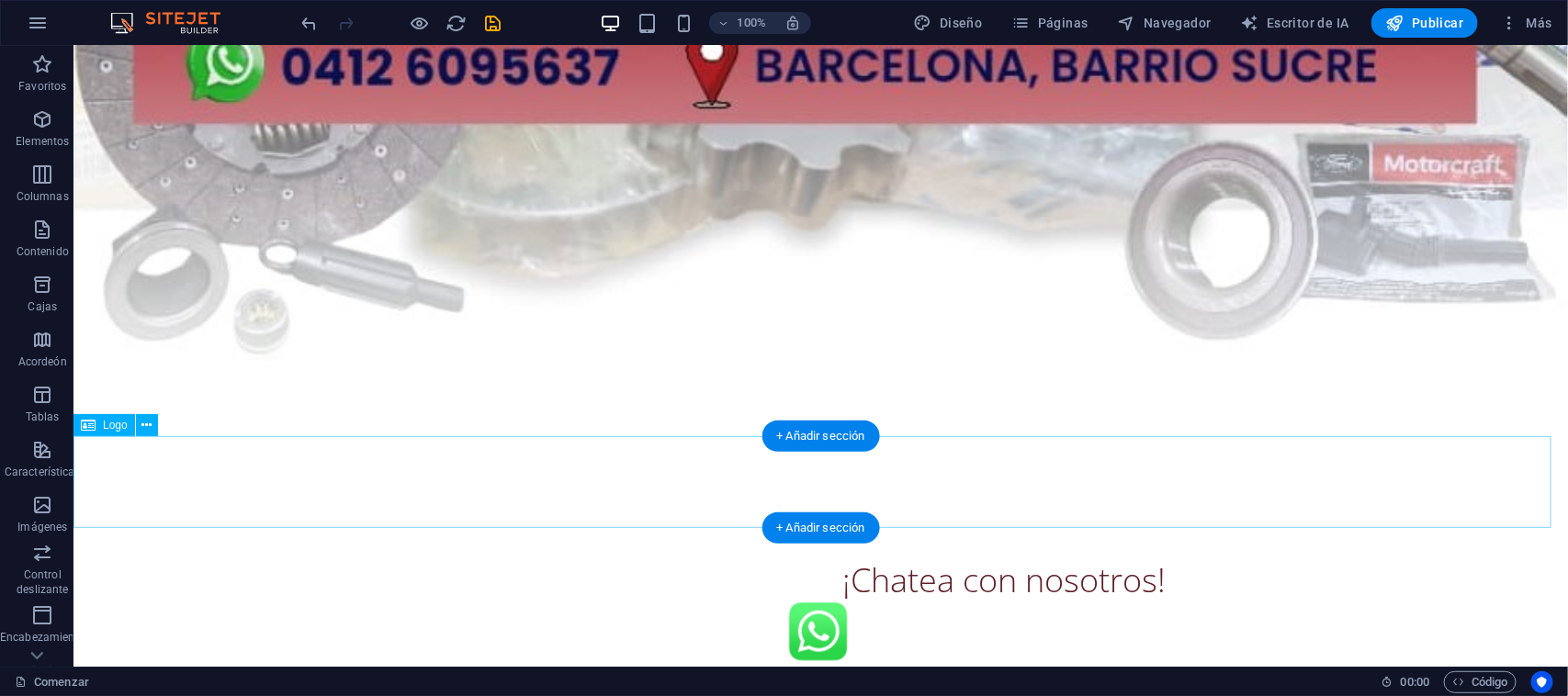 scroll, scrollTop: 957, scrollLeft: 0, axis: vertical 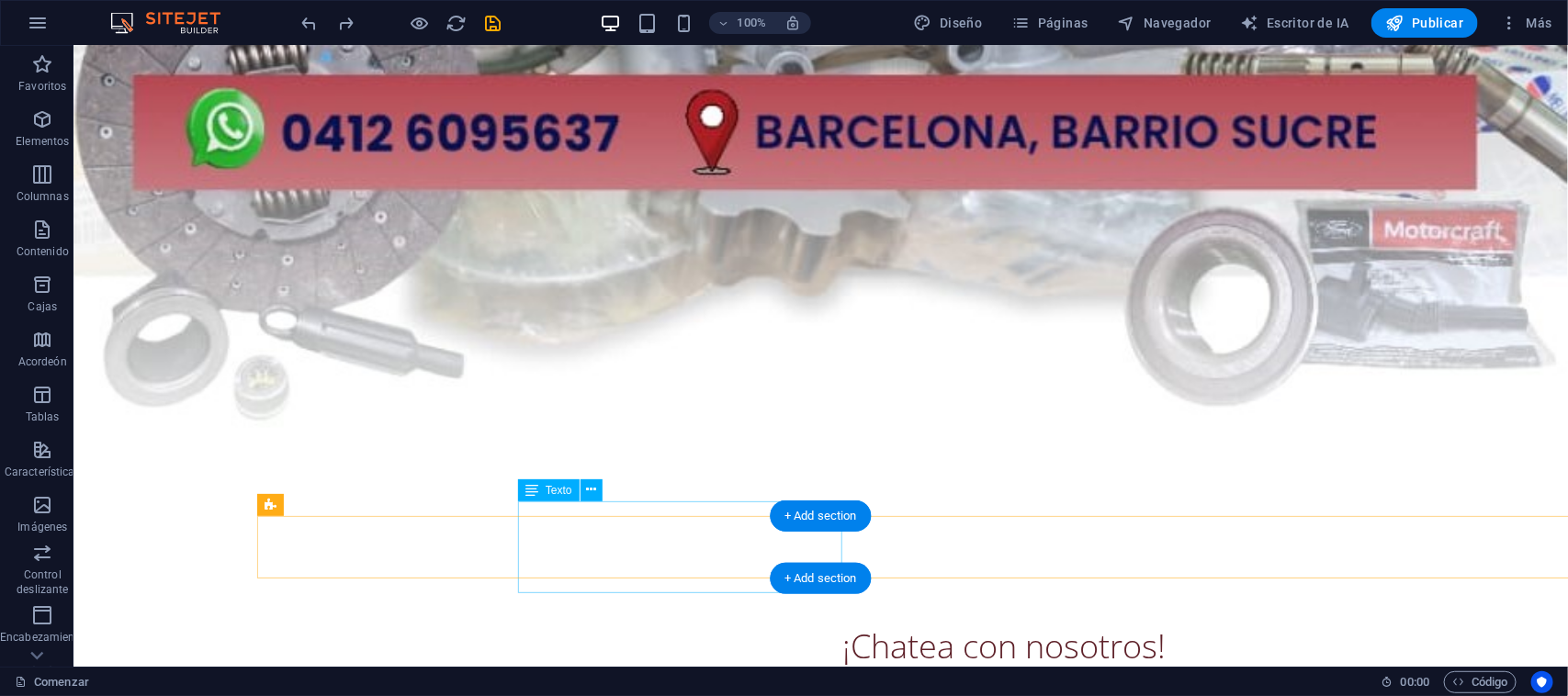 click on "¡Chatea con nosotros!" at bounding box center [1003, 642] 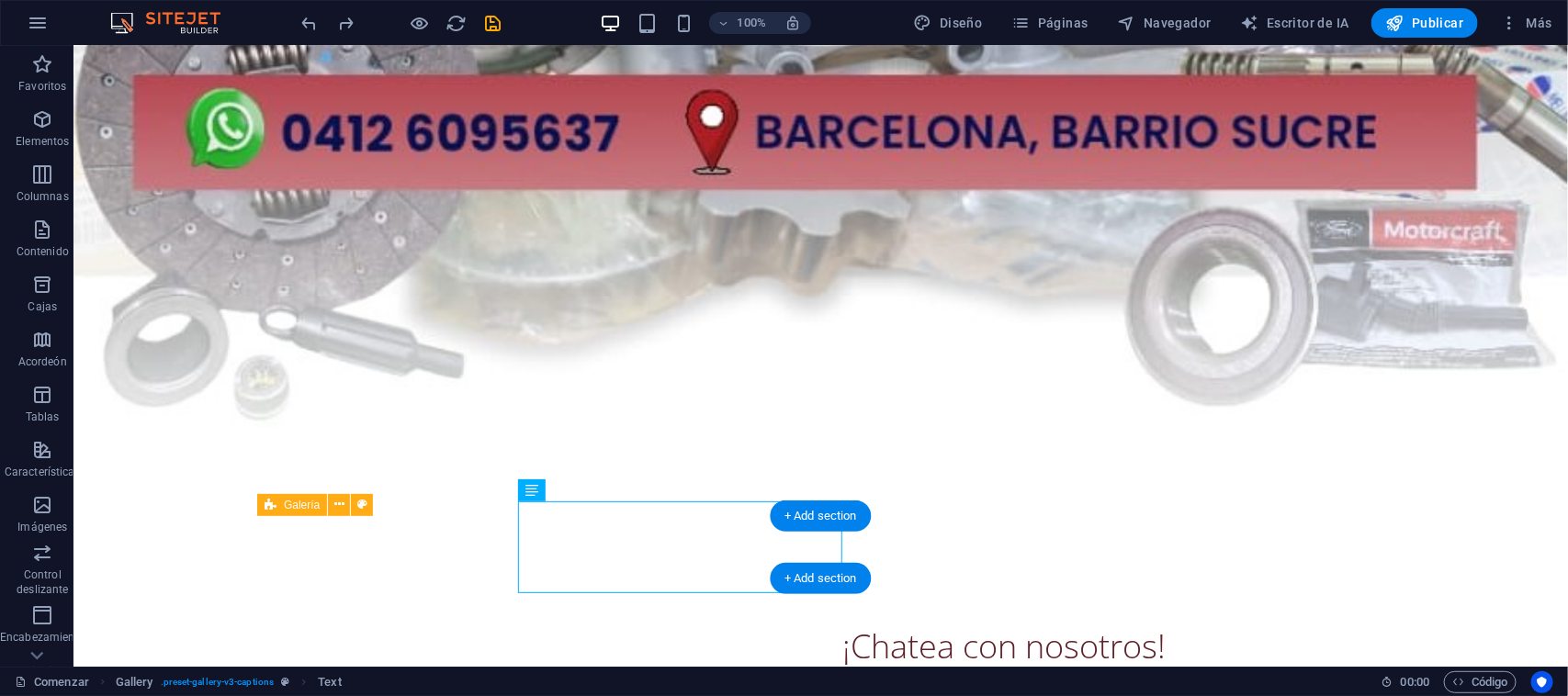 click on "¡Chatea con nosotros!" at bounding box center (1003, 596) 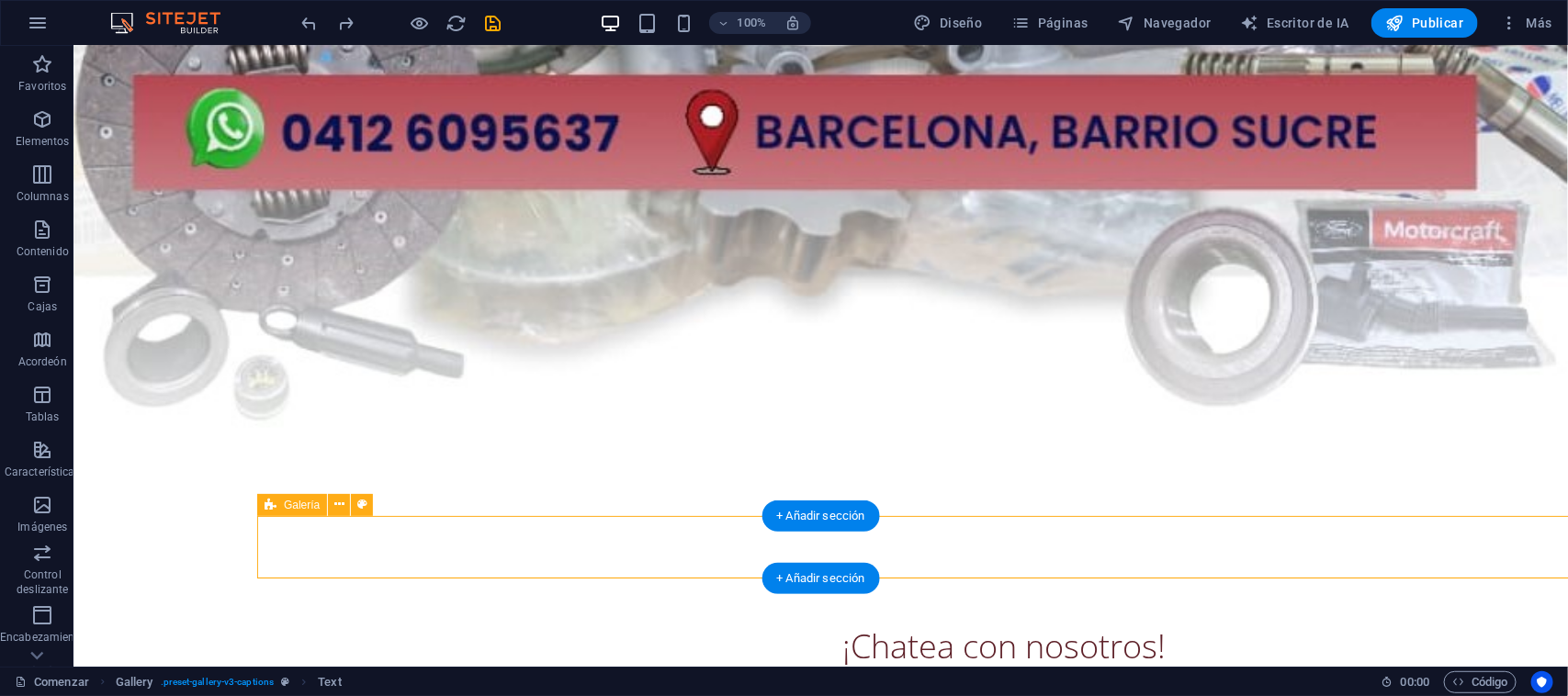 click on "¡Chatea con nosotros!" at bounding box center (1003, 596) 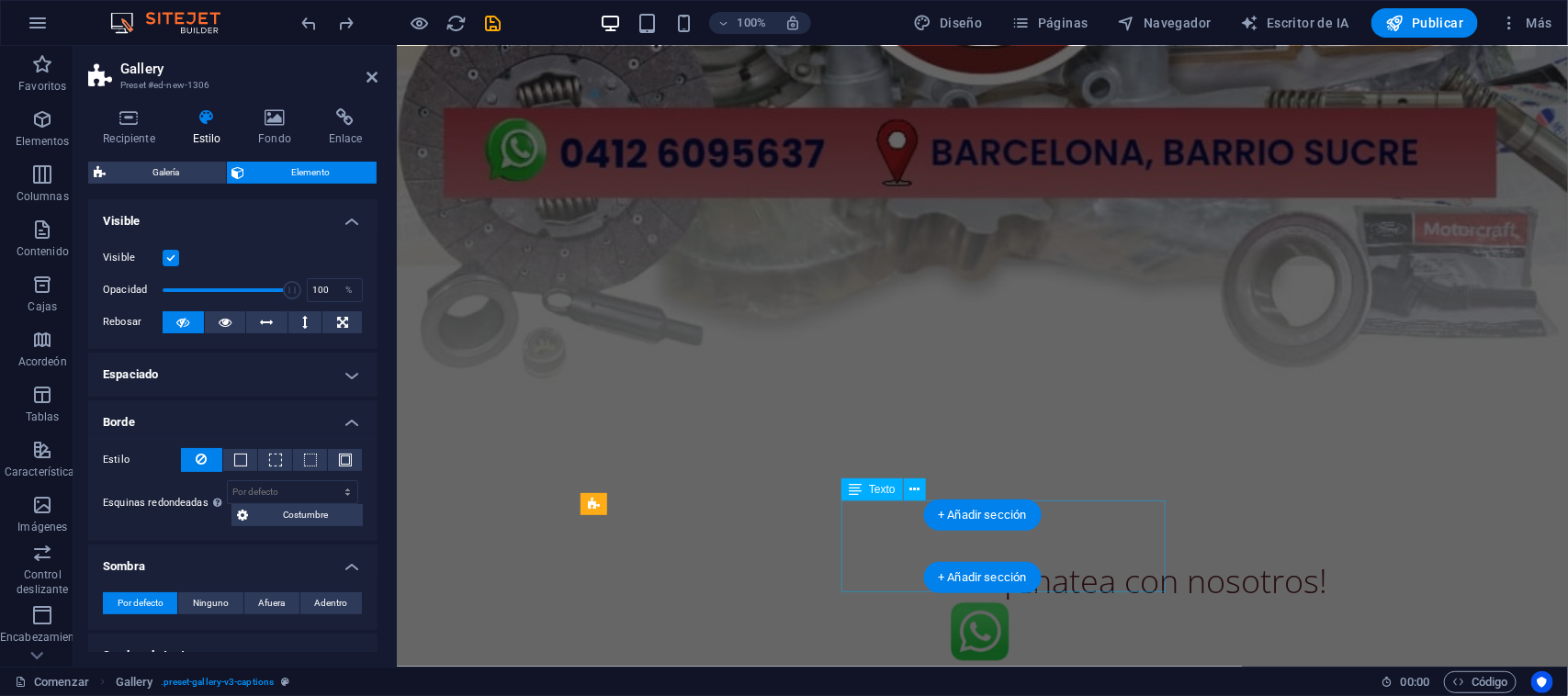 scroll, scrollTop: 645, scrollLeft: 0, axis: vertical 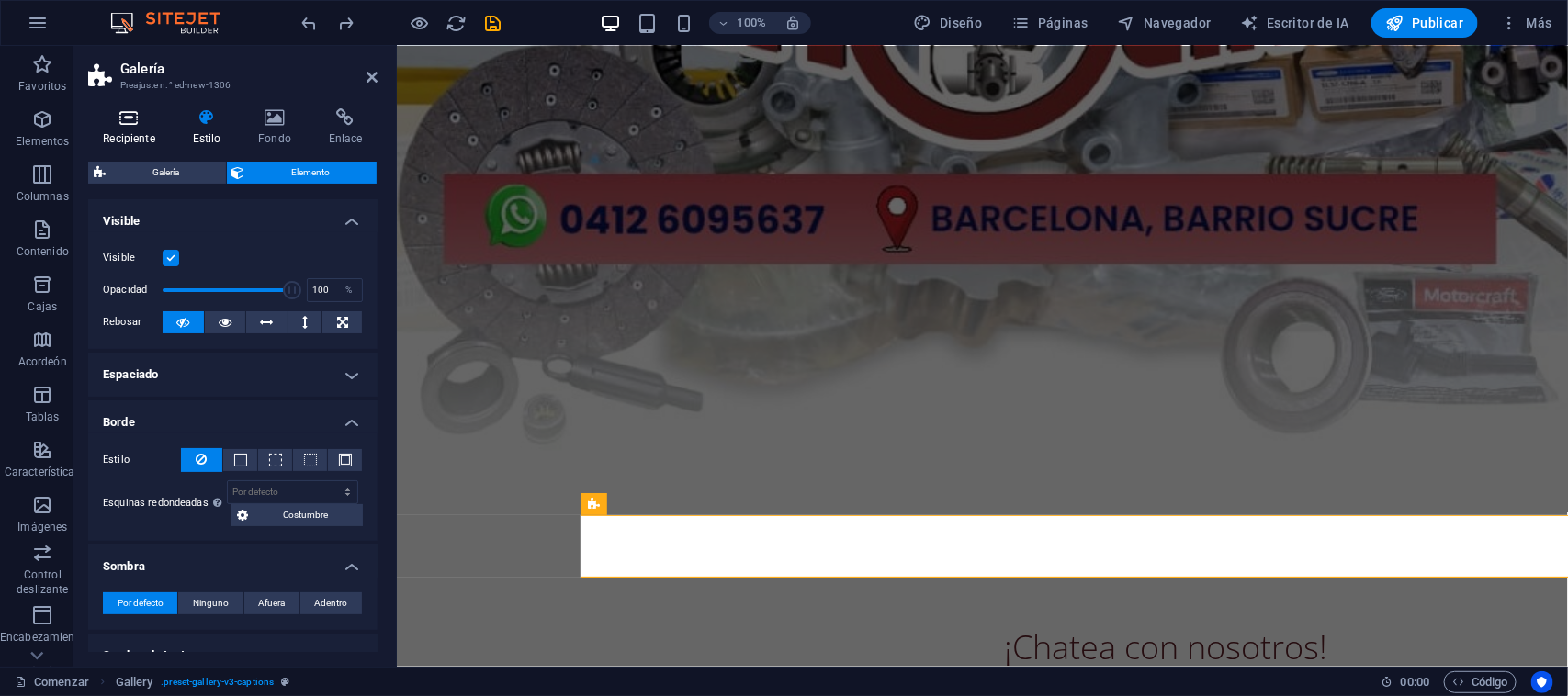 click at bounding box center (129, 118) 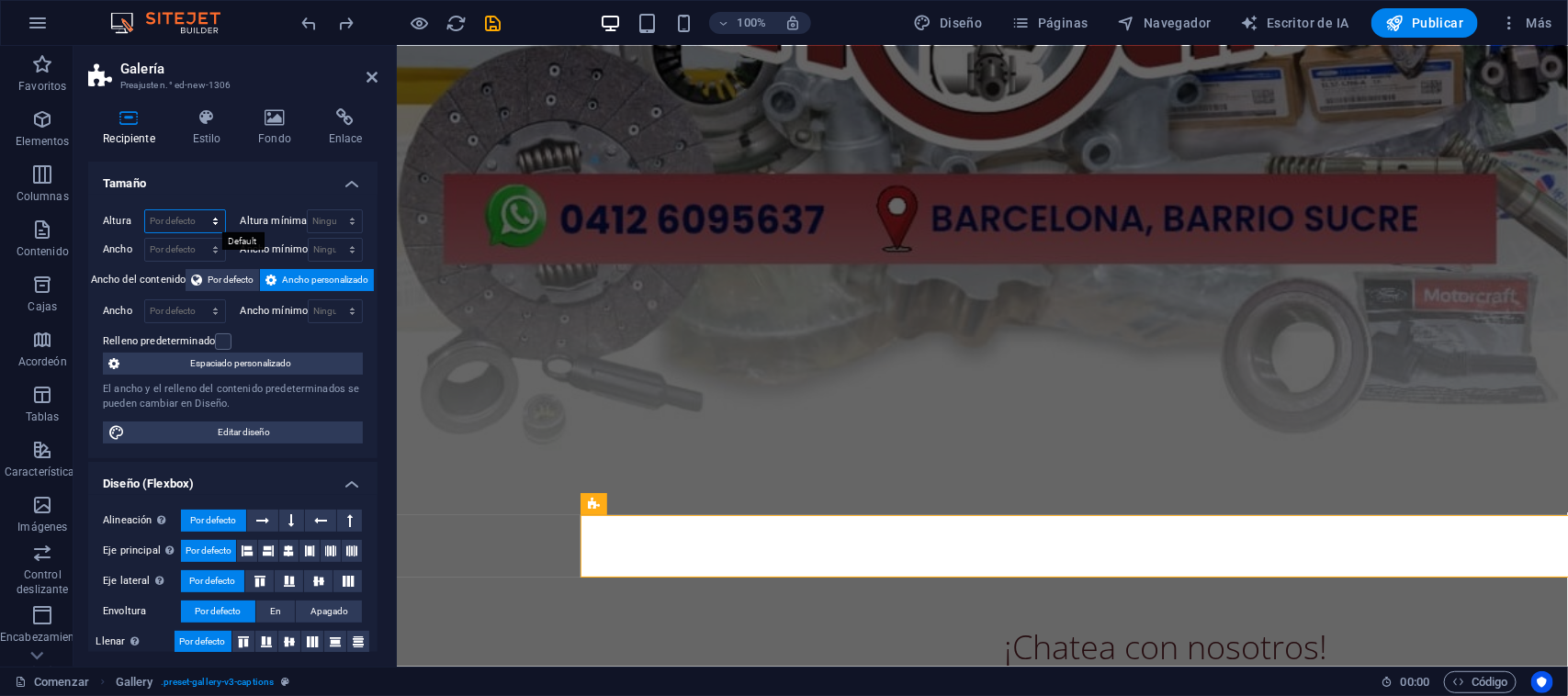 click on "Por defecto píxeles movimiento rápido del ojo % vh Volkswagen" at bounding box center [185, 221] 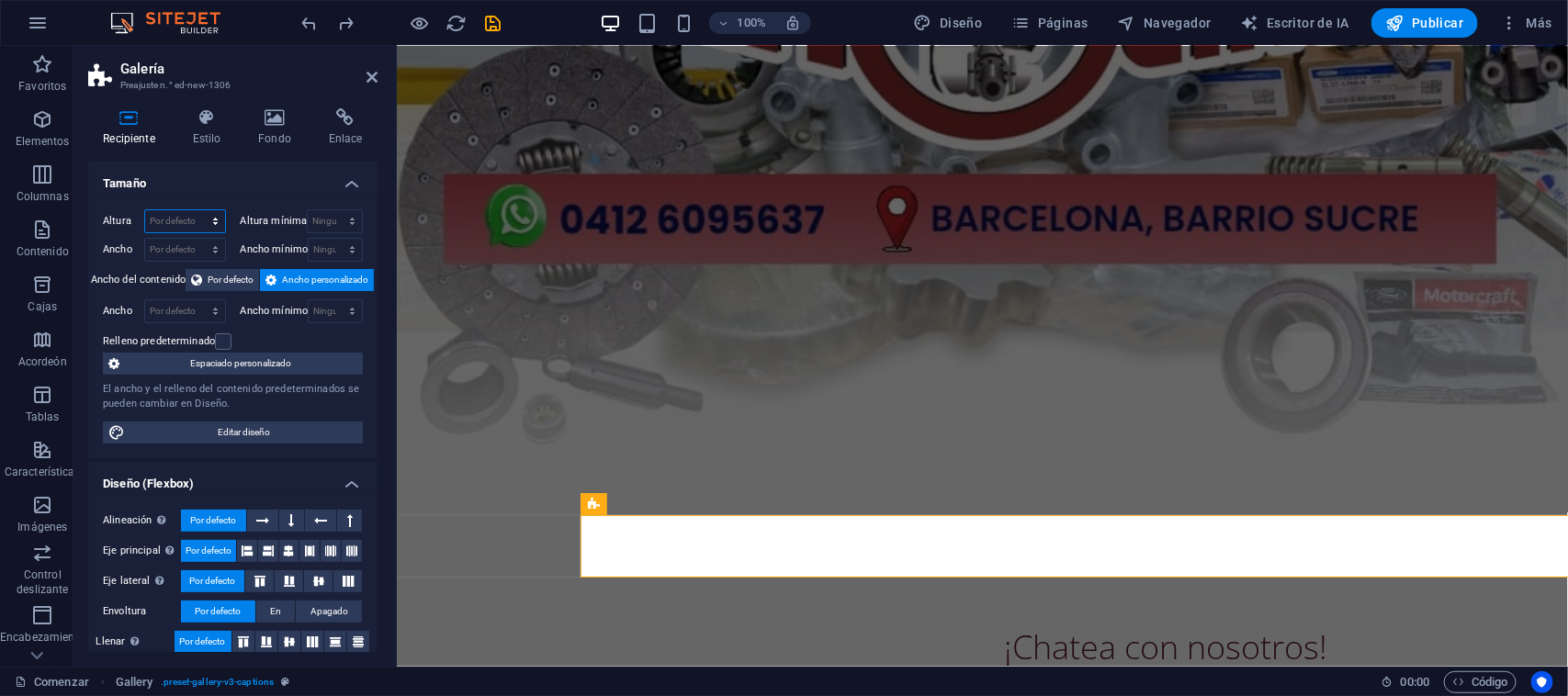 select on "px" 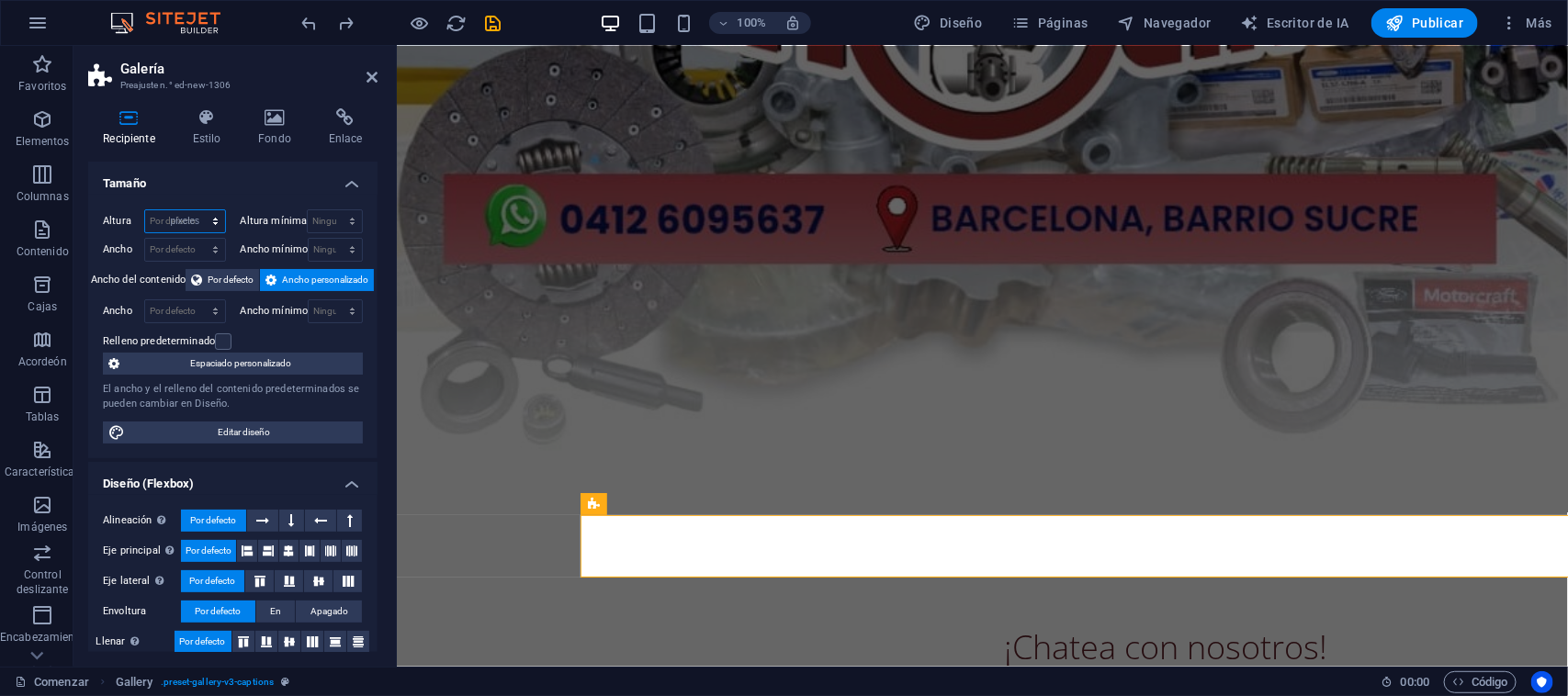 click on "Por defecto píxeles movimiento rápido del ojo % vh Volkswagen" at bounding box center (185, 221) 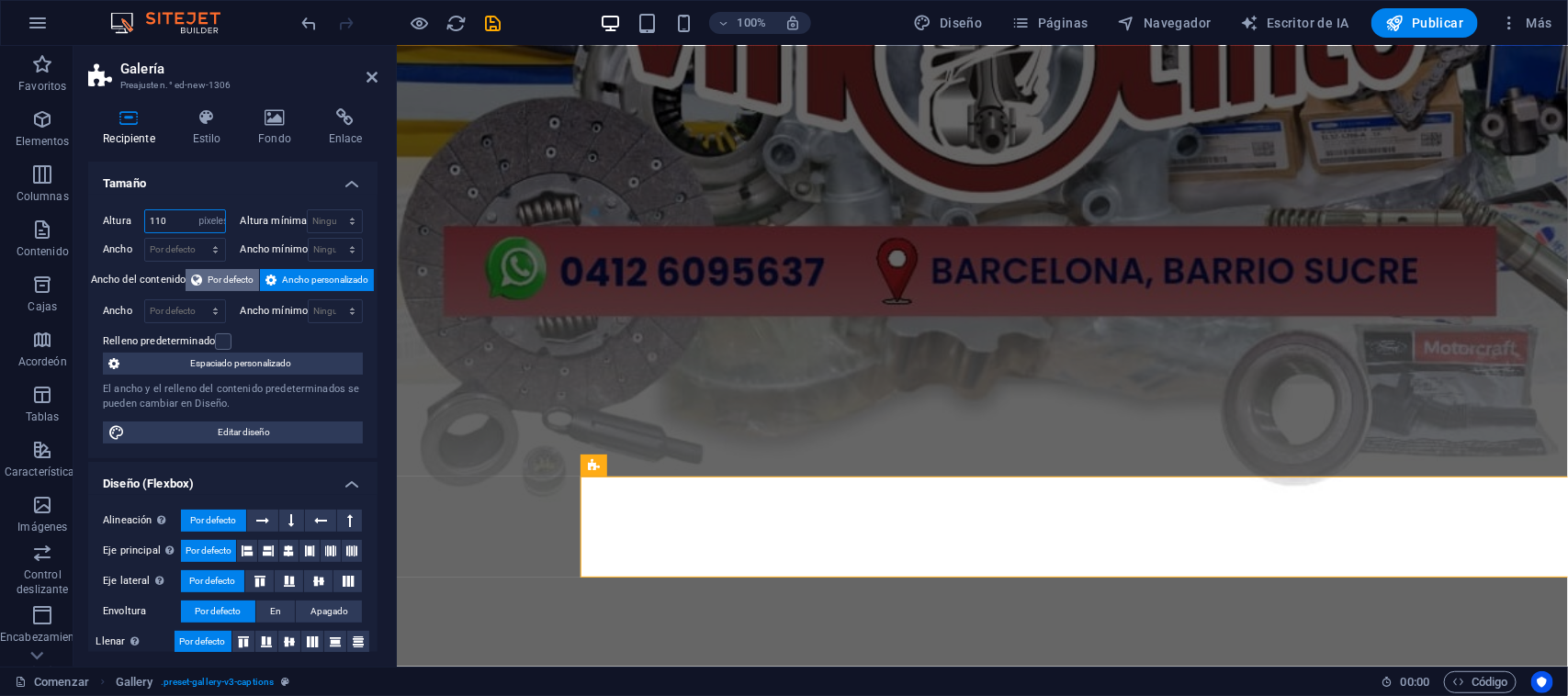 scroll, scrollTop: 684, scrollLeft: 0, axis: vertical 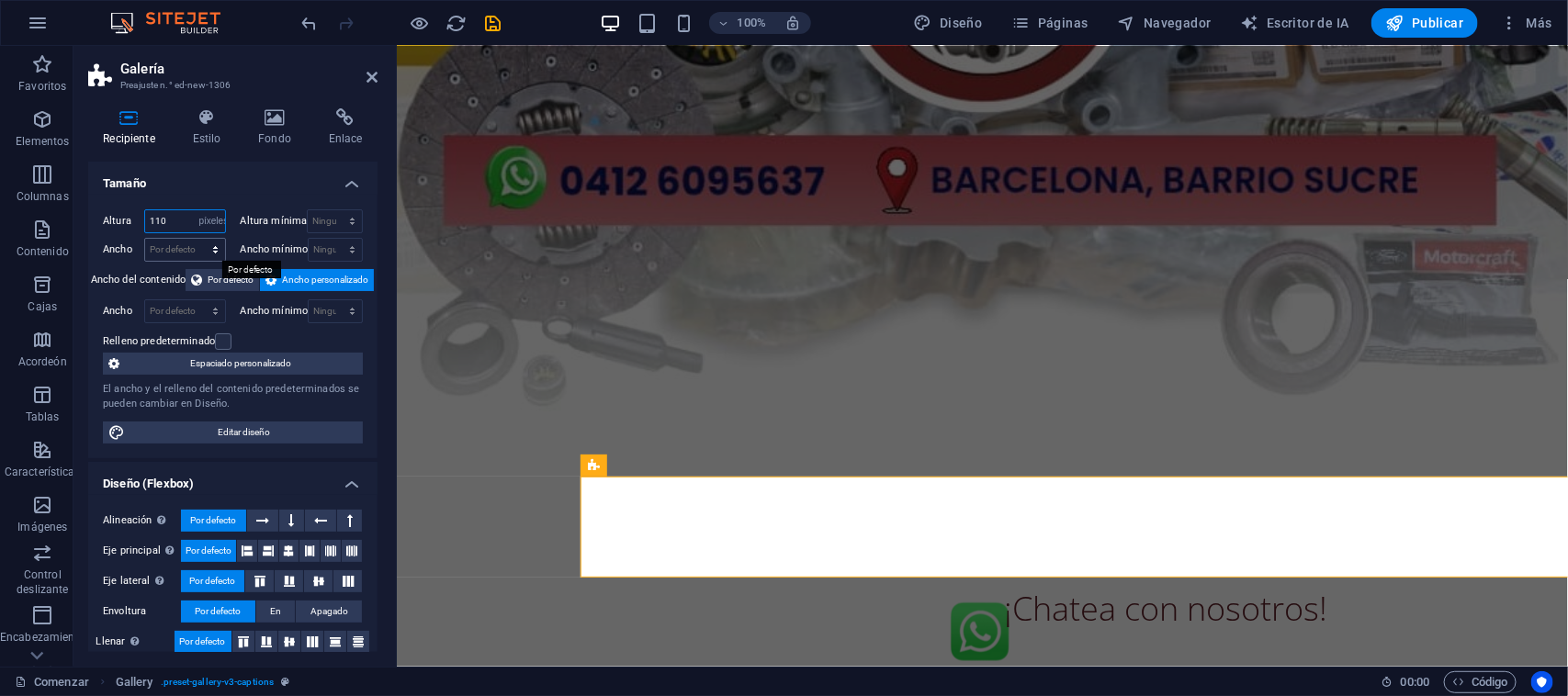 type on "110" 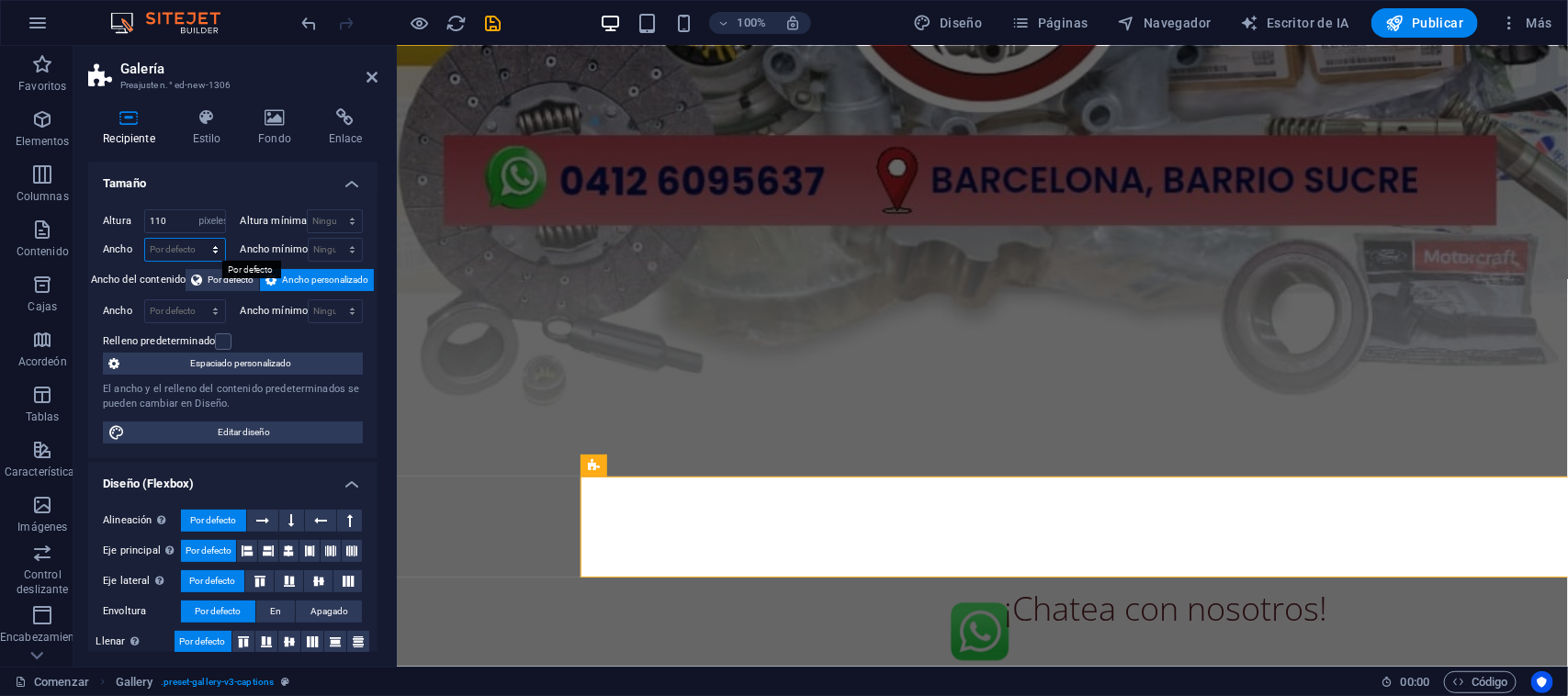 click on "Por defecto píxeles movimiento rápido del ojo % ellos vh Volkswagen" at bounding box center (185, 250) 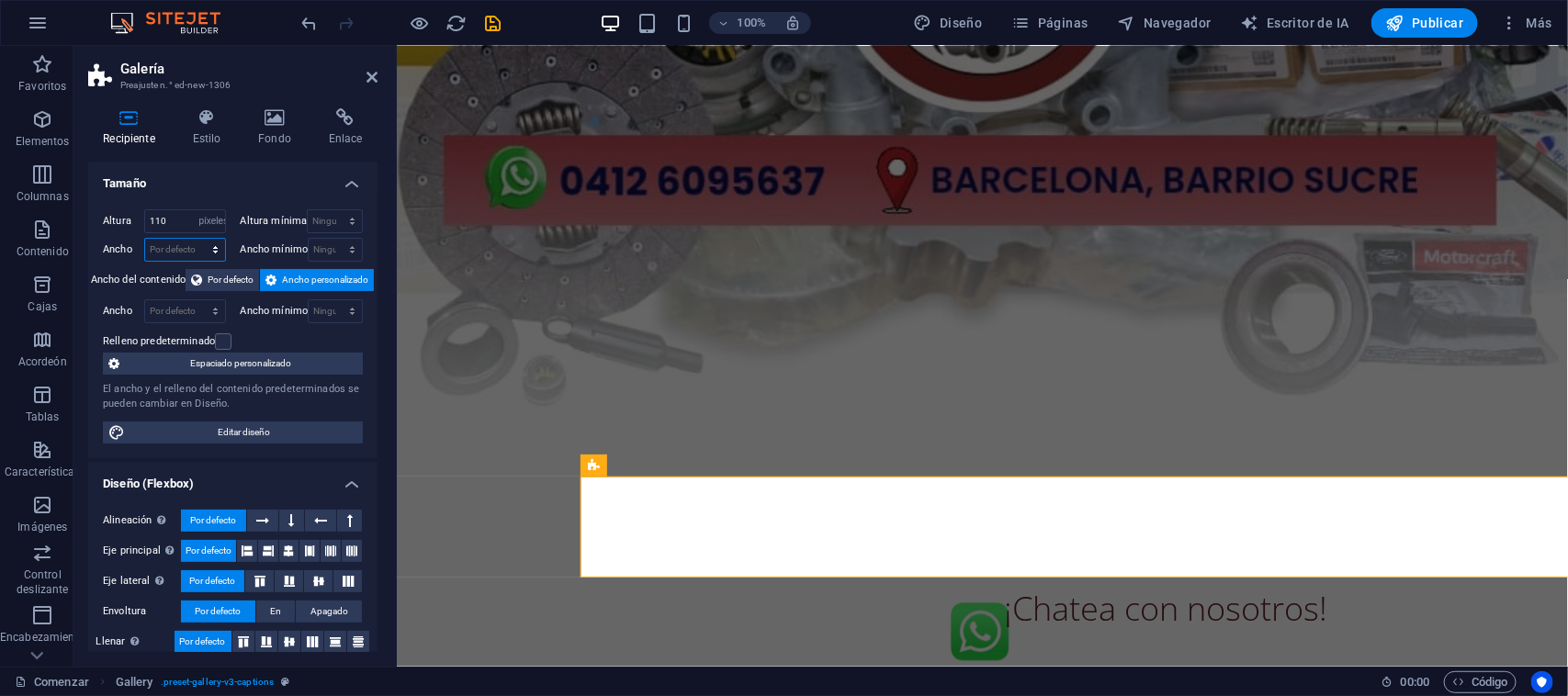 select on "px" 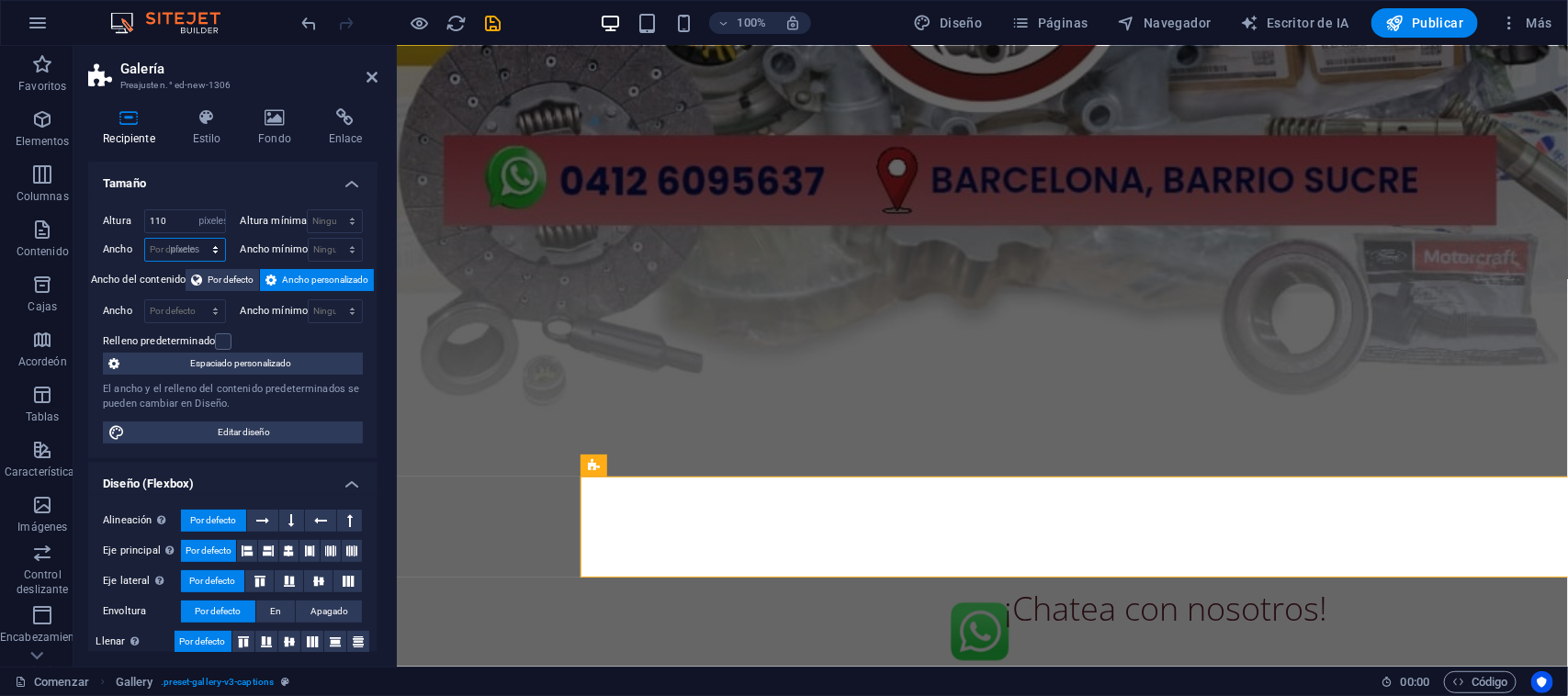 click on "Por defecto píxeles movimiento rápido del ojo % ellos vh Volkswagen" at bounding box center (185, 250) 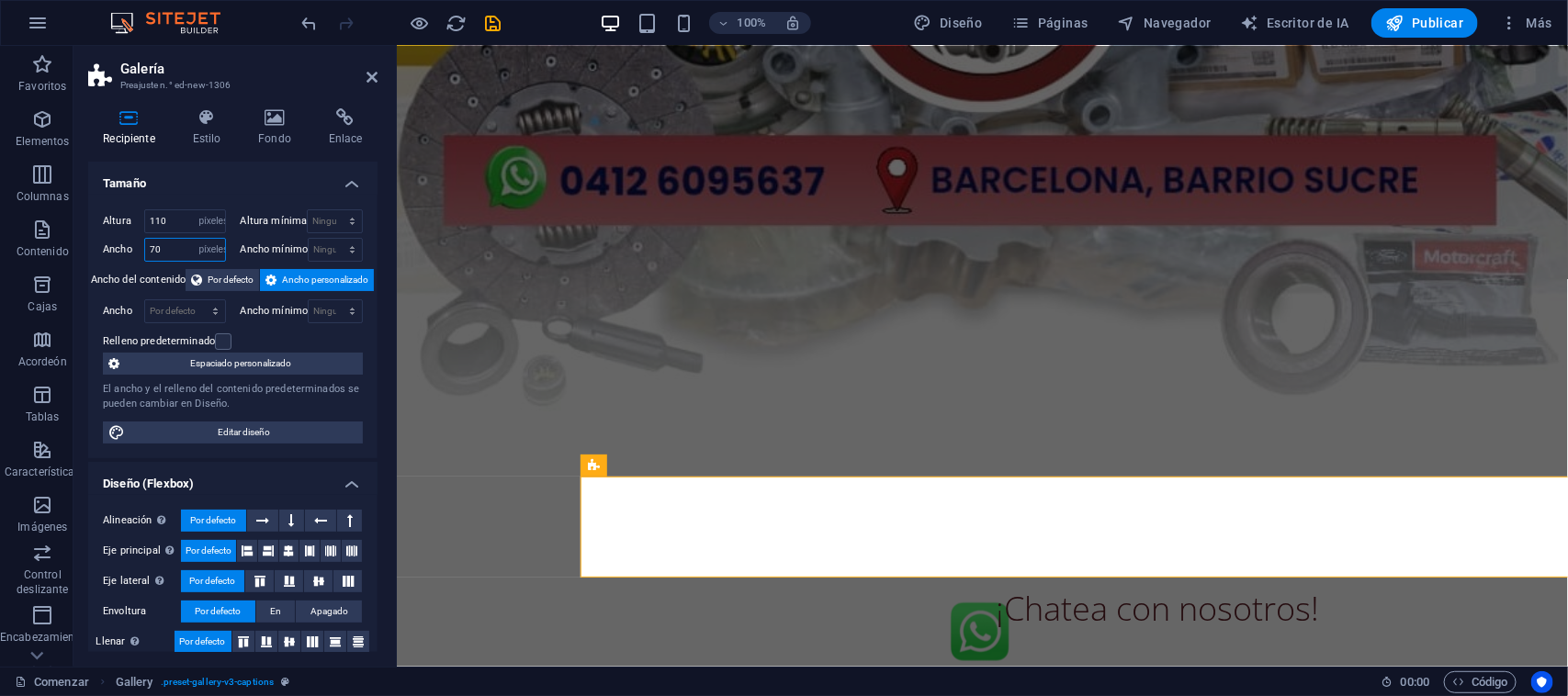 type on "700" 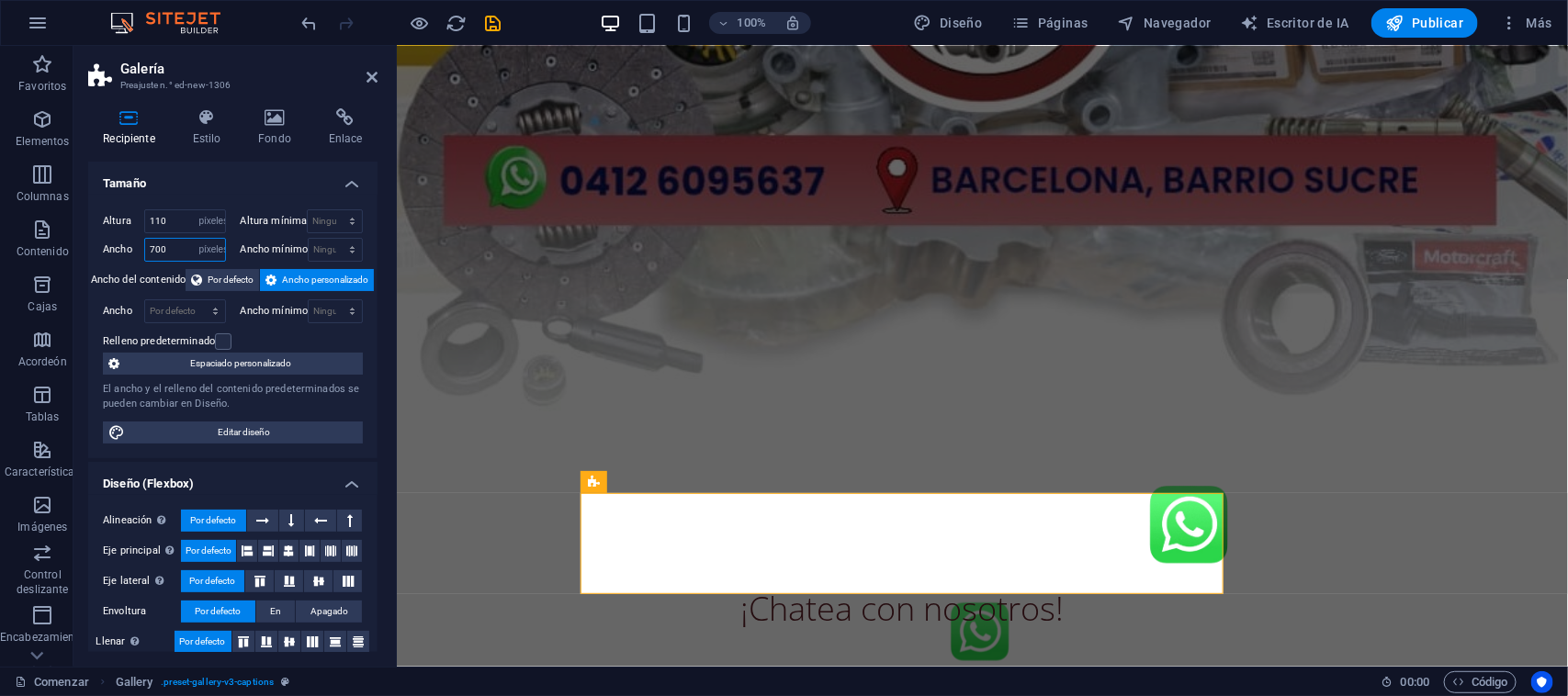 scroll, scrollTop: 667, scrollLeft: 0, axis: vertical 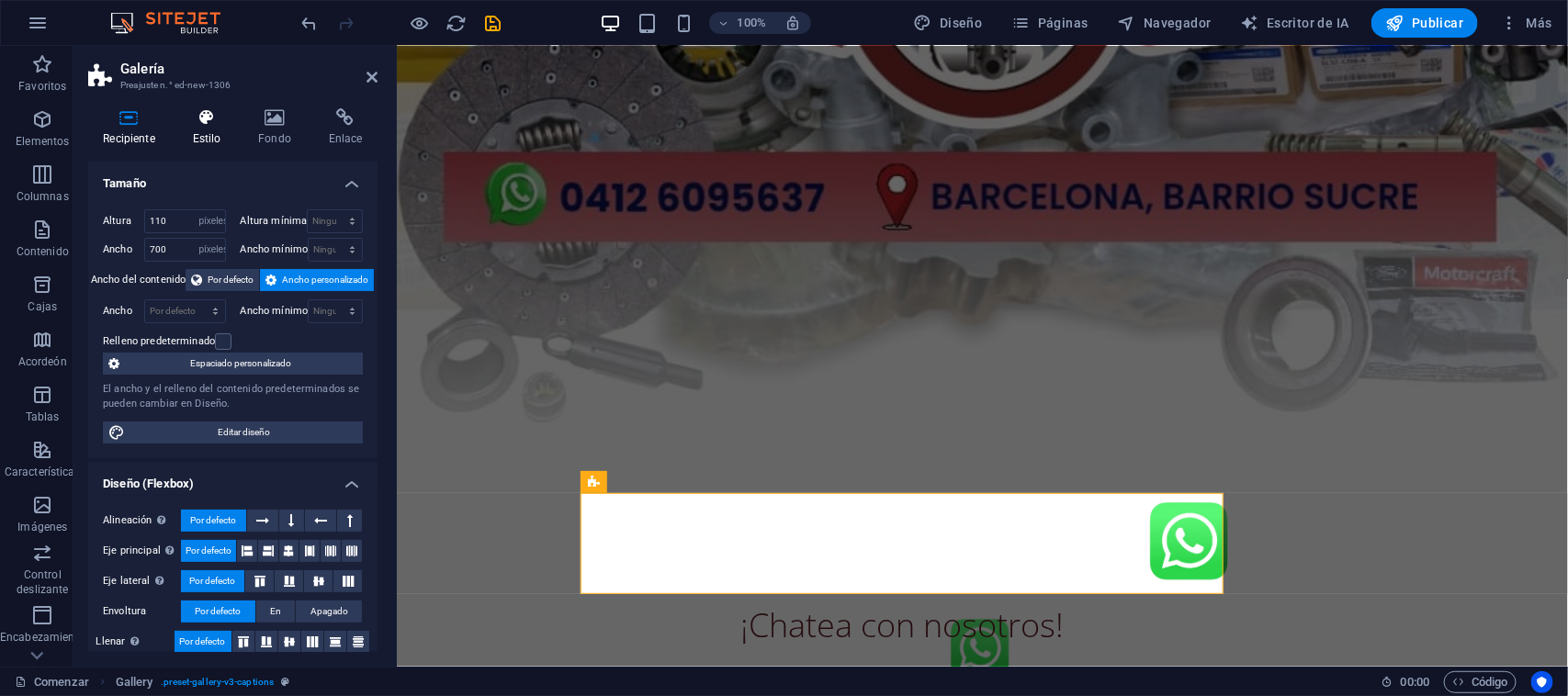 click at bounding box center [207, 118] 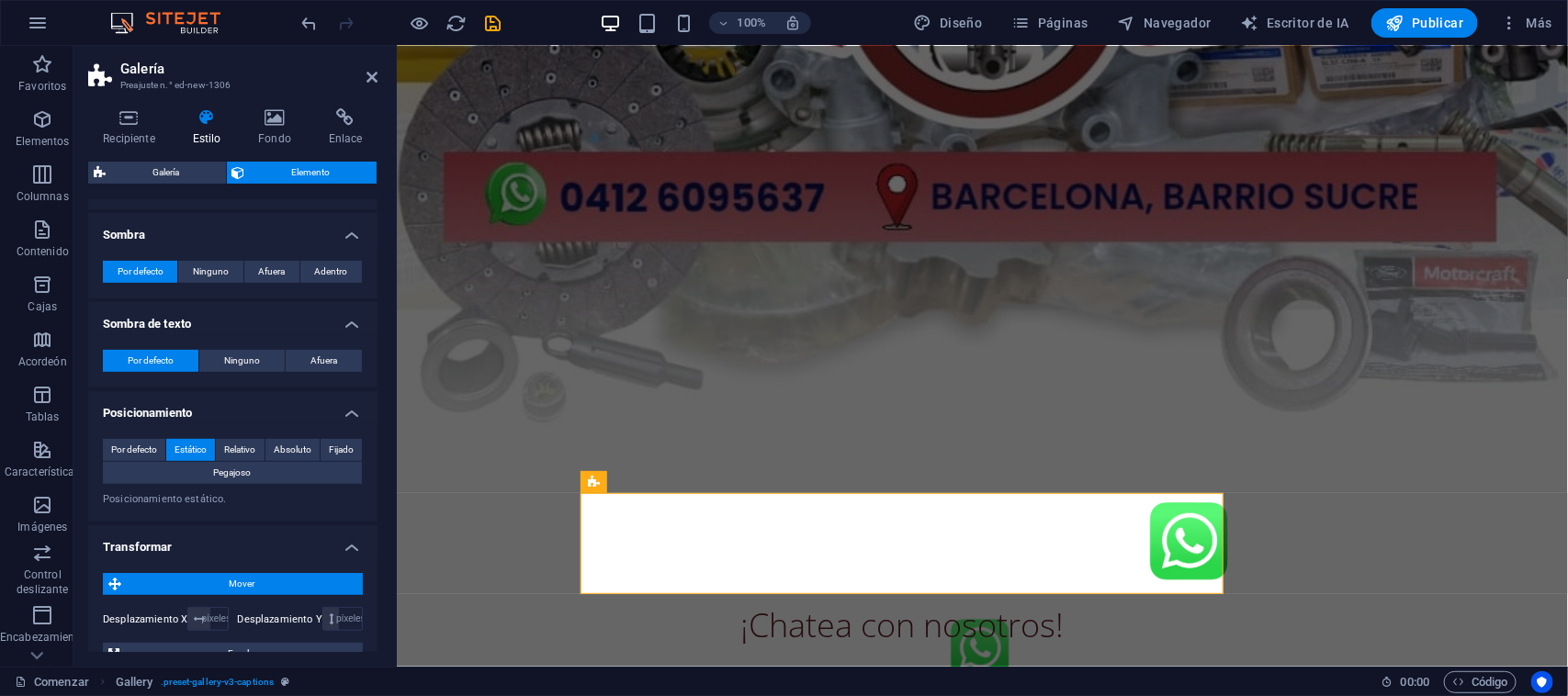 scroll, scrollTop: 344, scrollLeft: 0, axis: vertical 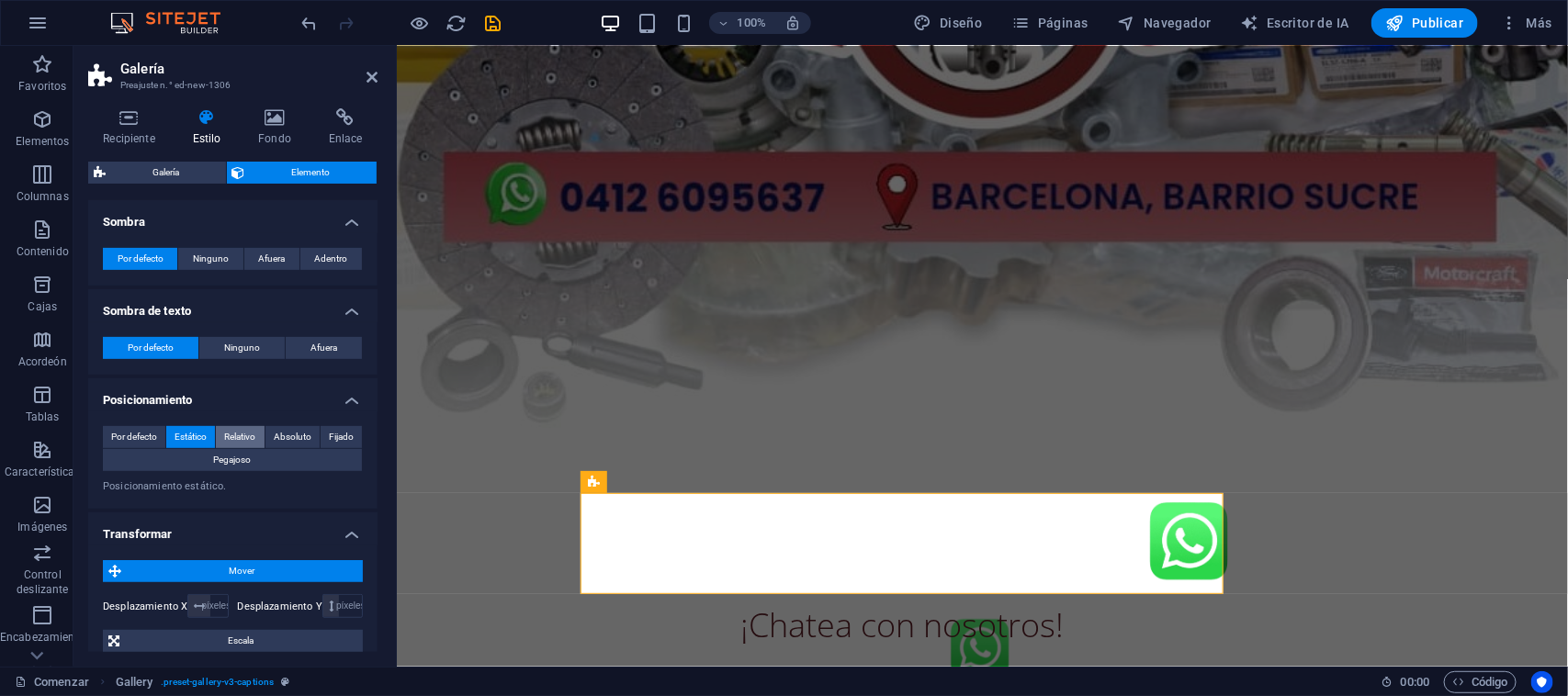 click on "Relativo" at bounding box center [241, 436] 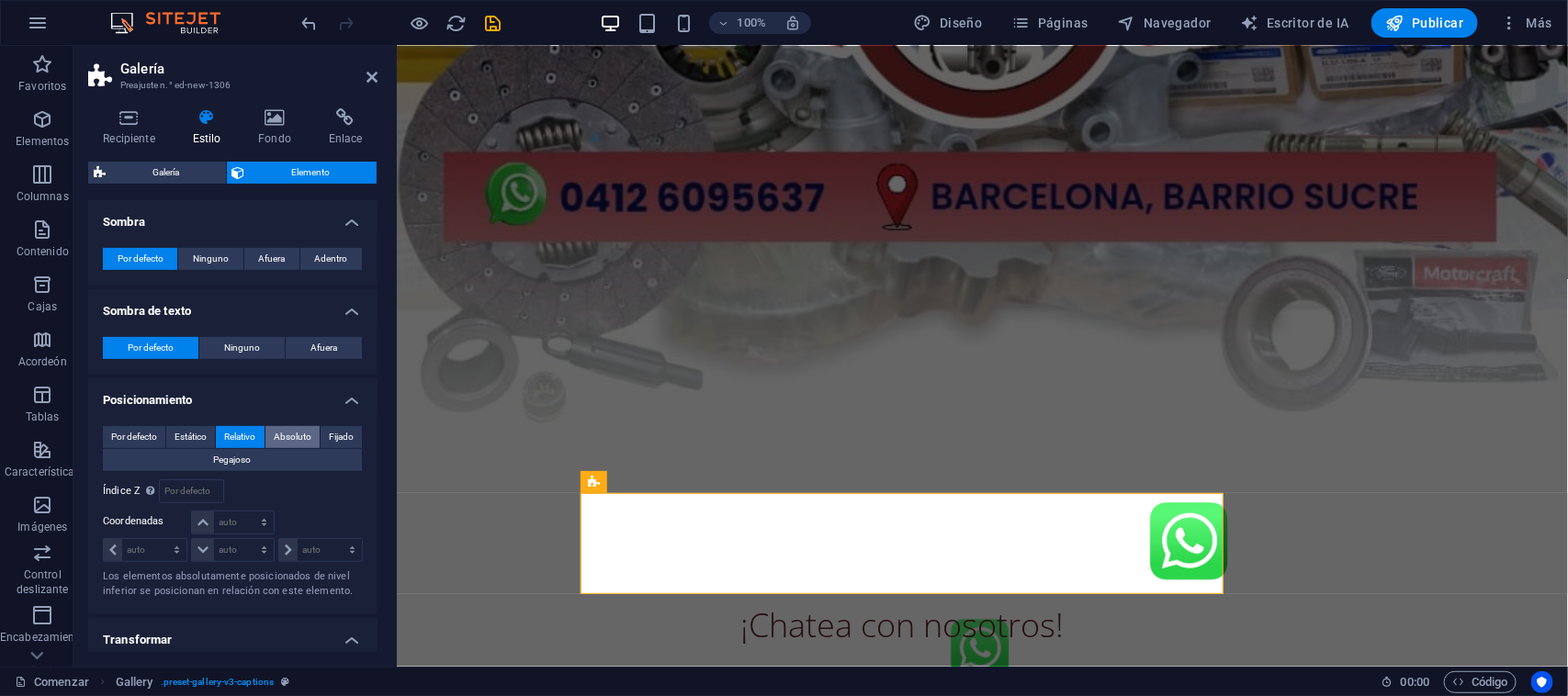 click on "Absoluto" at bounding box center [292, 436] 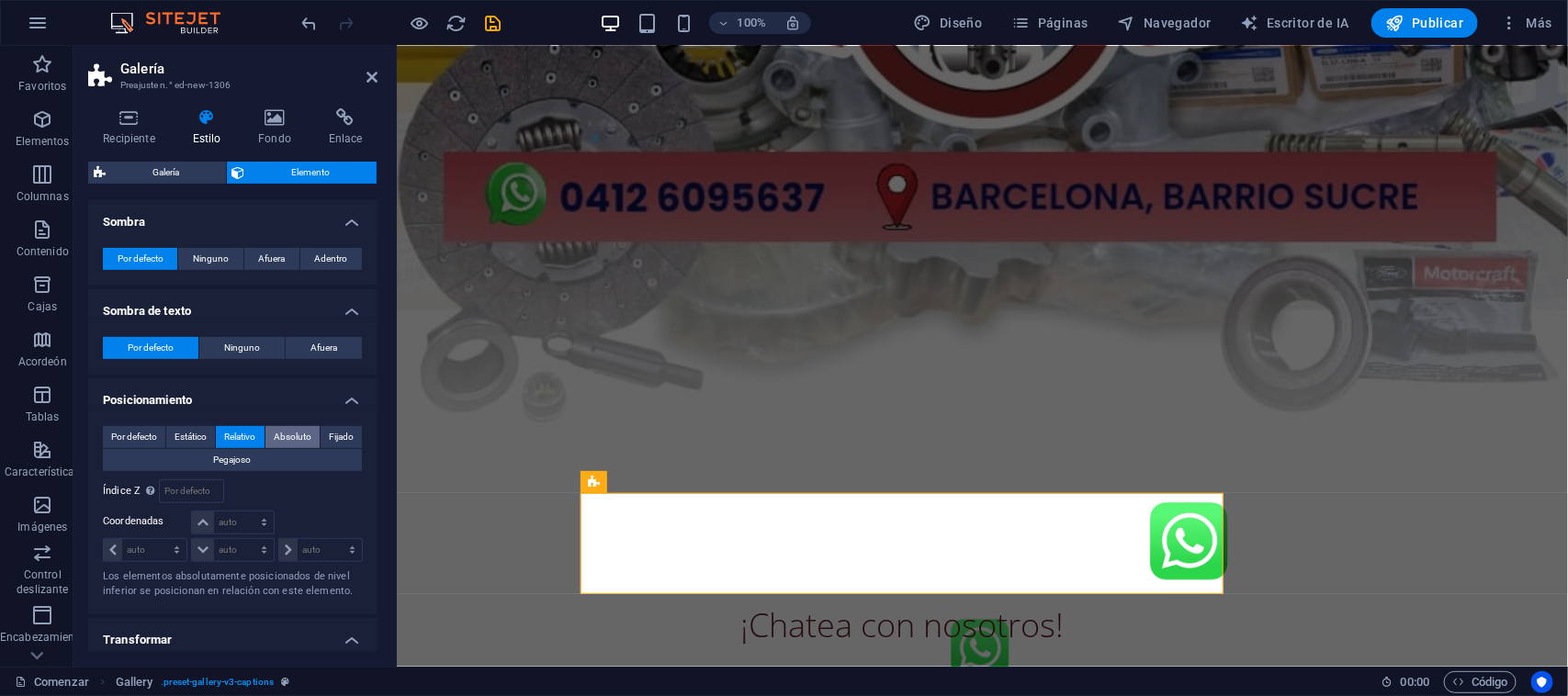 click on "Absoluto" at bounding box center [292, 436] 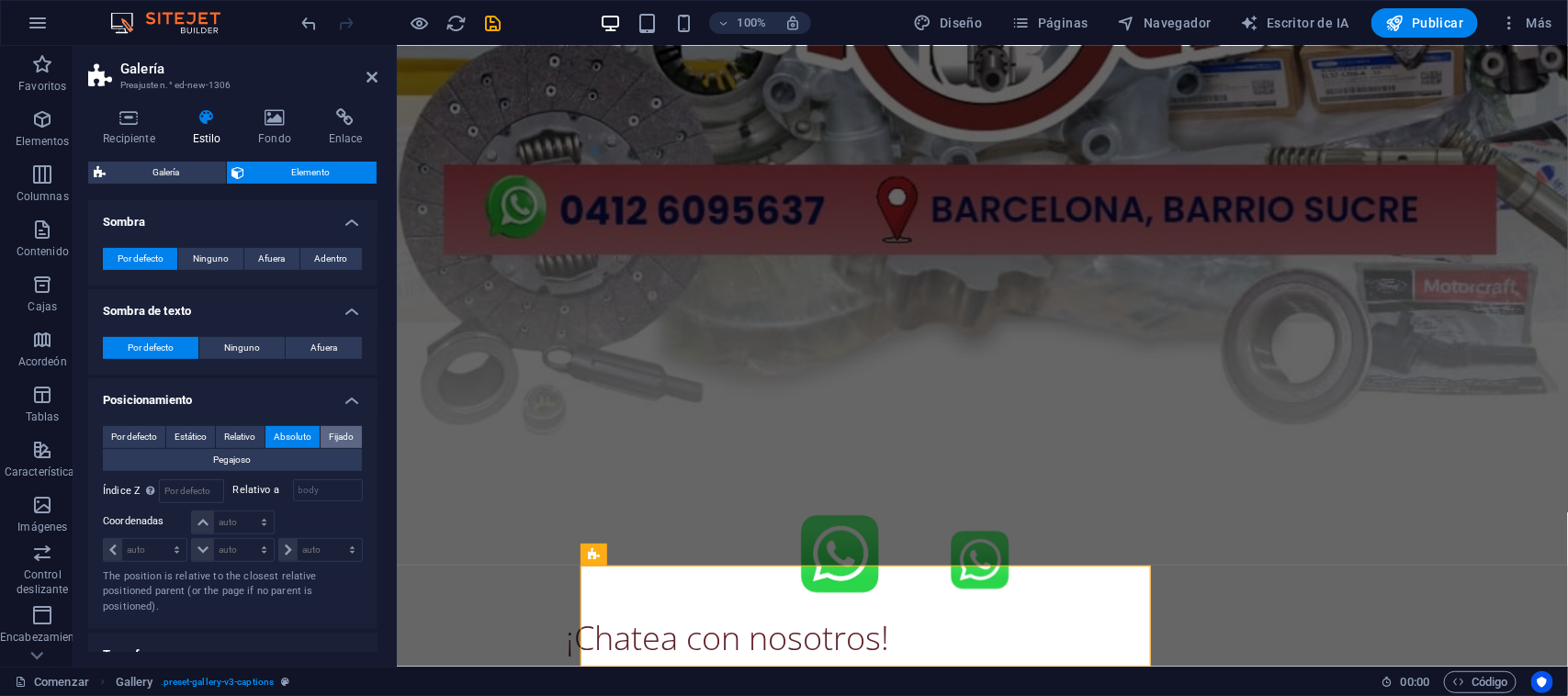 scroll, scrollTop: 594, scrollLeft: 0, axis: vertical 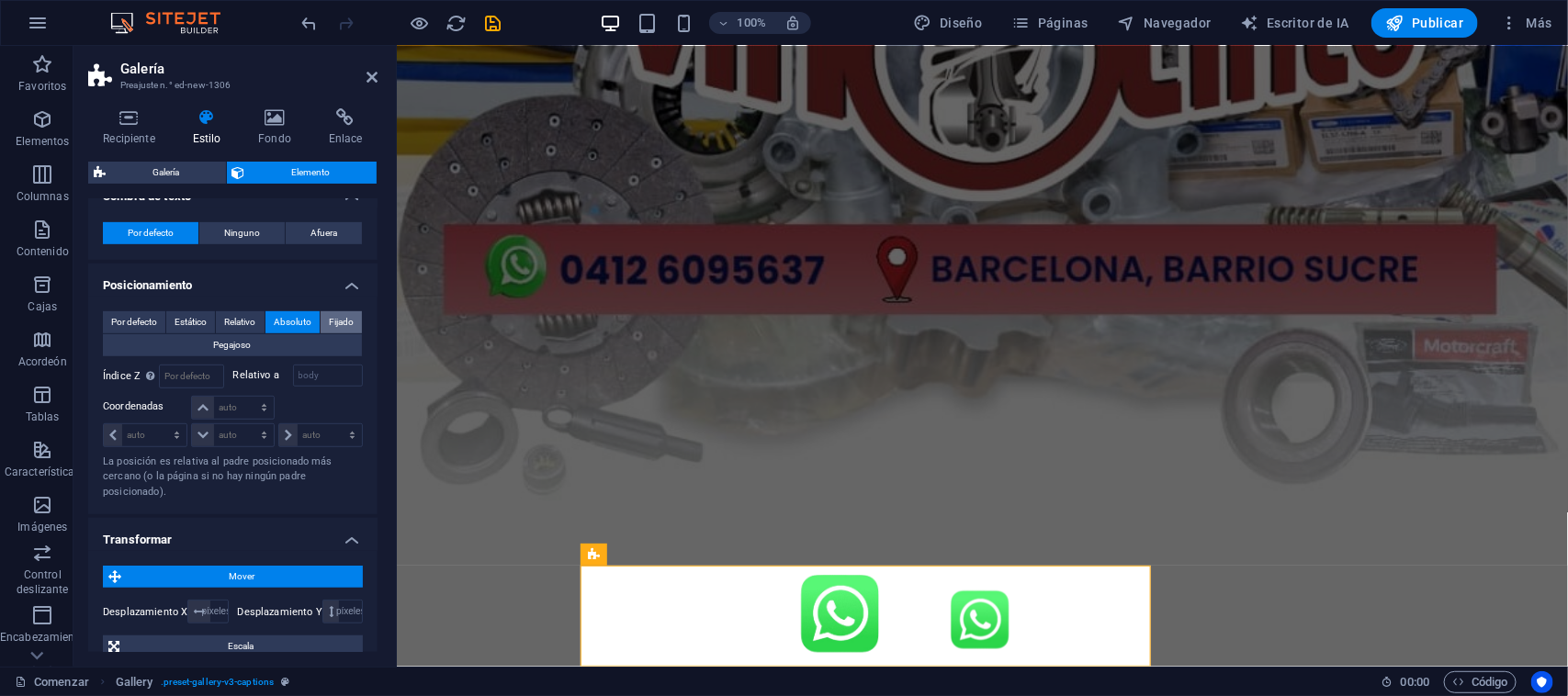 click on "Fijado" at bounding box center [341, 321] 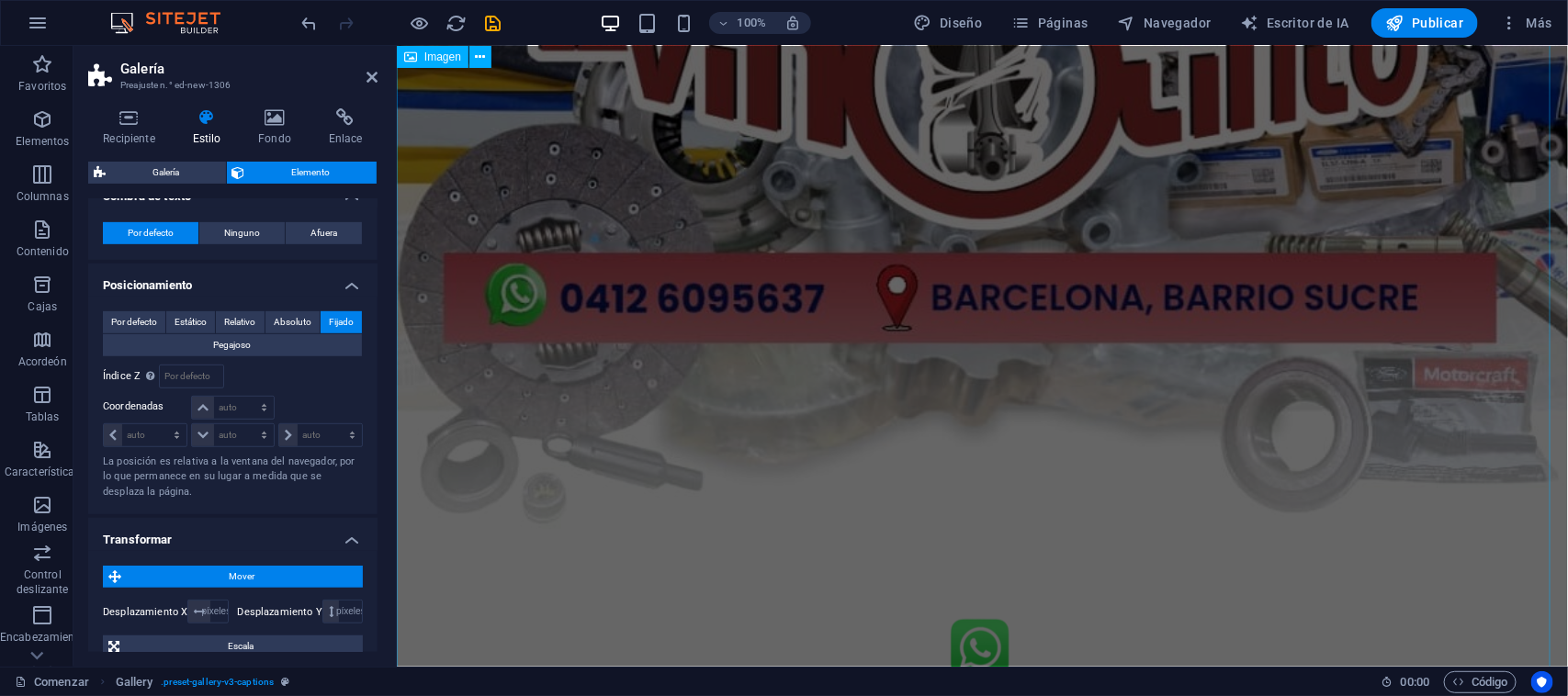 scroll, scrollTop: 0, scrollLeft: 0, axis: both 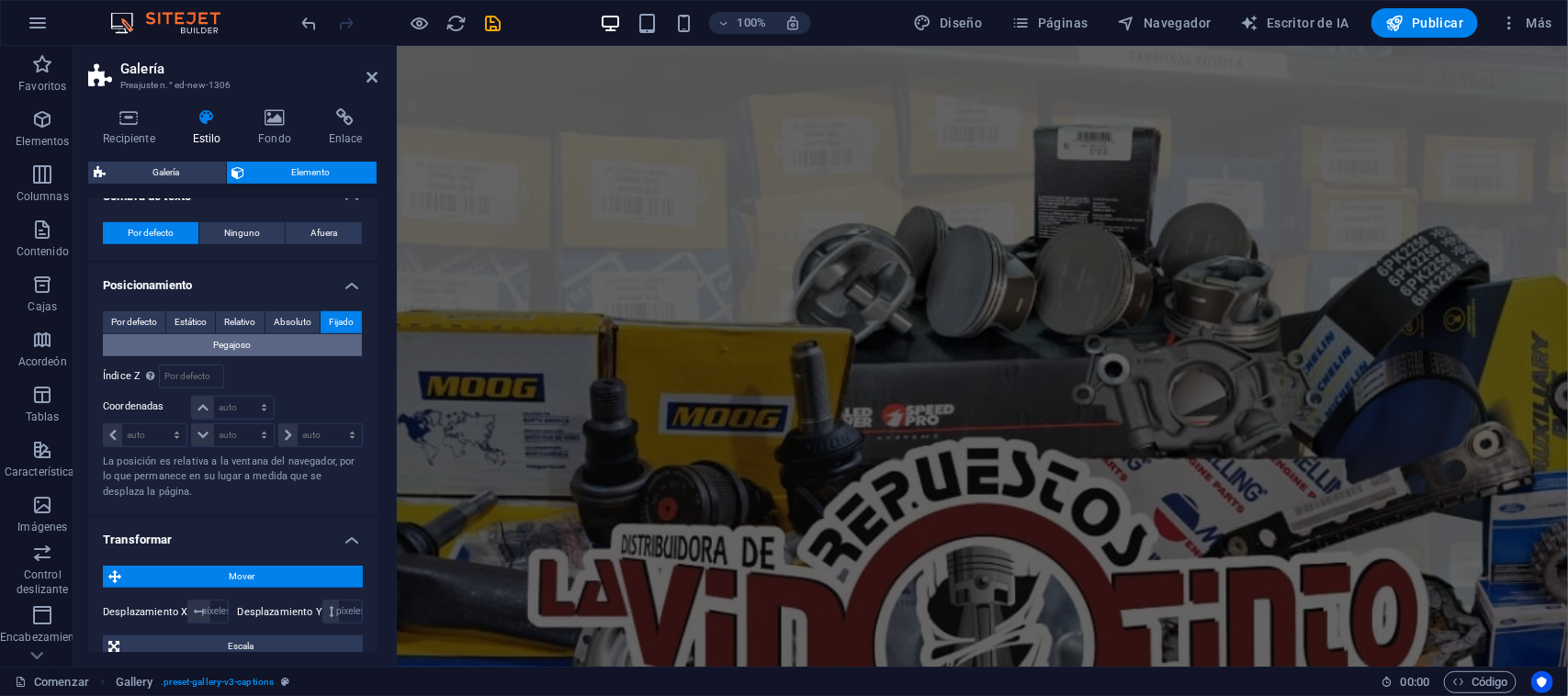 click on "Pegajoso" at bounding box center (232, 345) 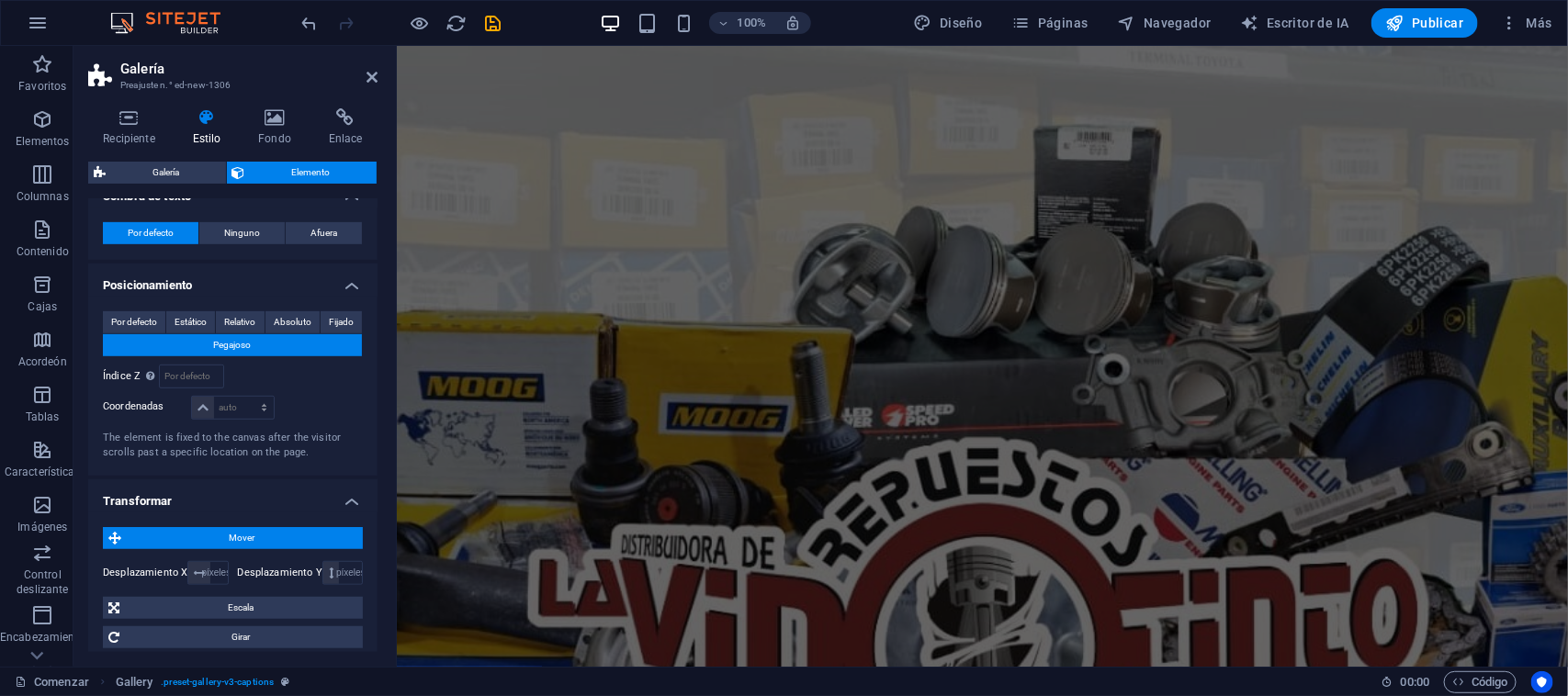 scroll, scrollTop: 667, scrollLeft: 0, axis: vertical 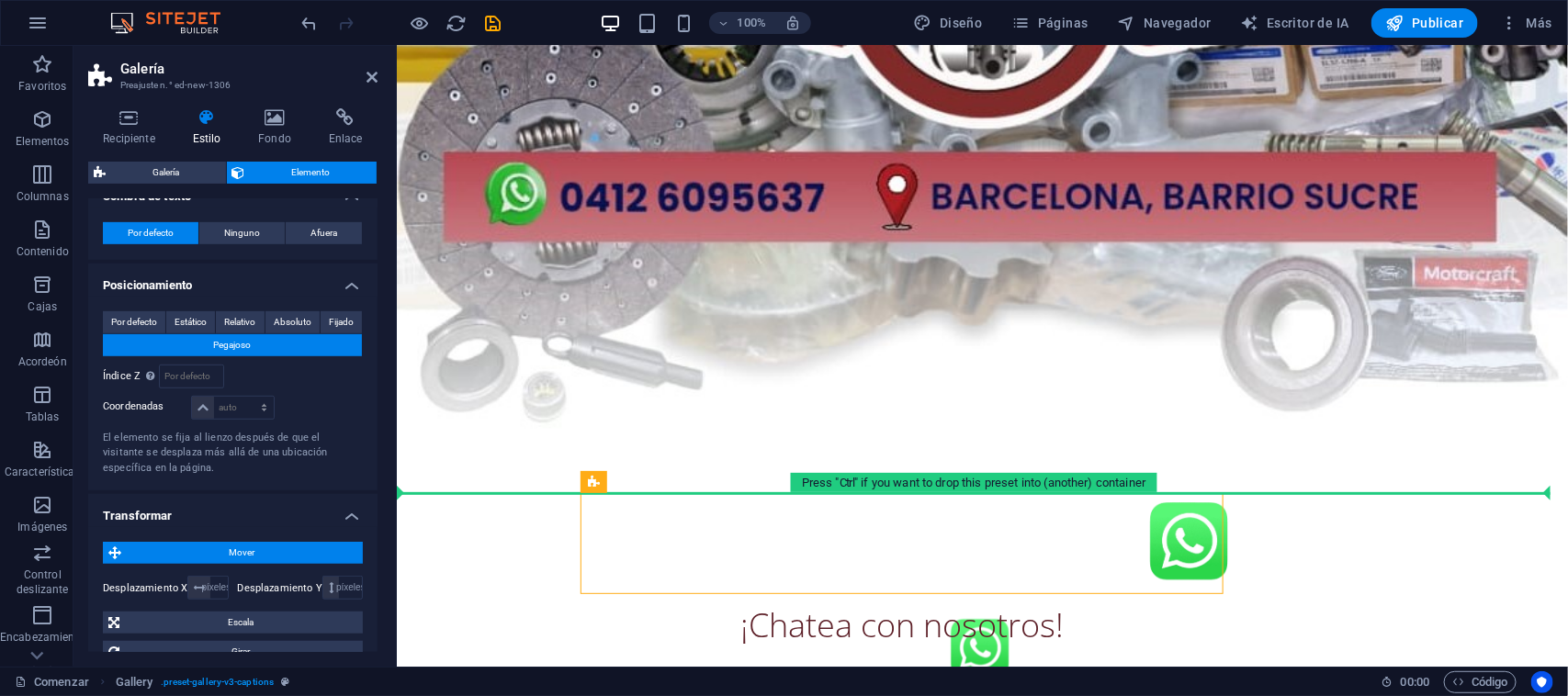 drag, startPoint x: 998, startPoint y: 527, endPoint x: 1005, endPoint y: 441, distance: 86.28441 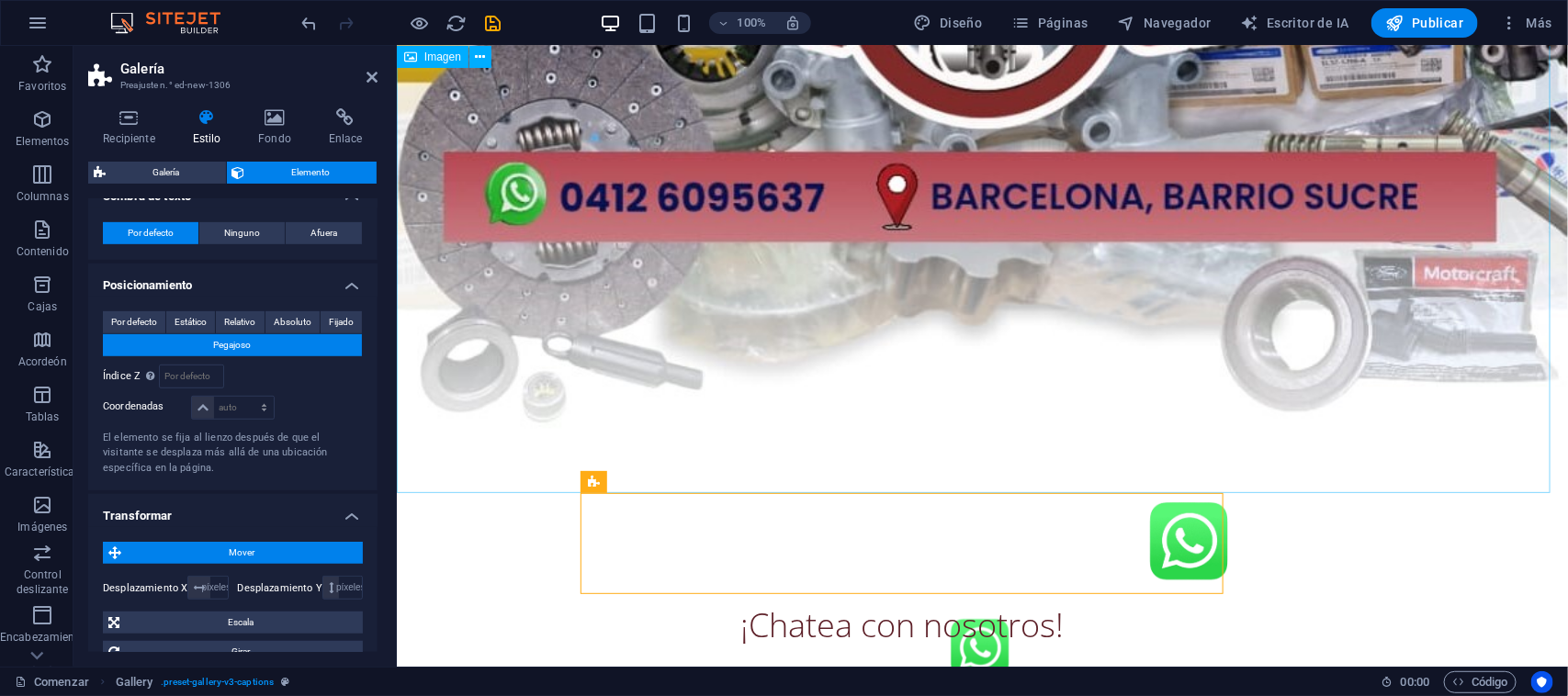 click at bounding box center (981, -56) 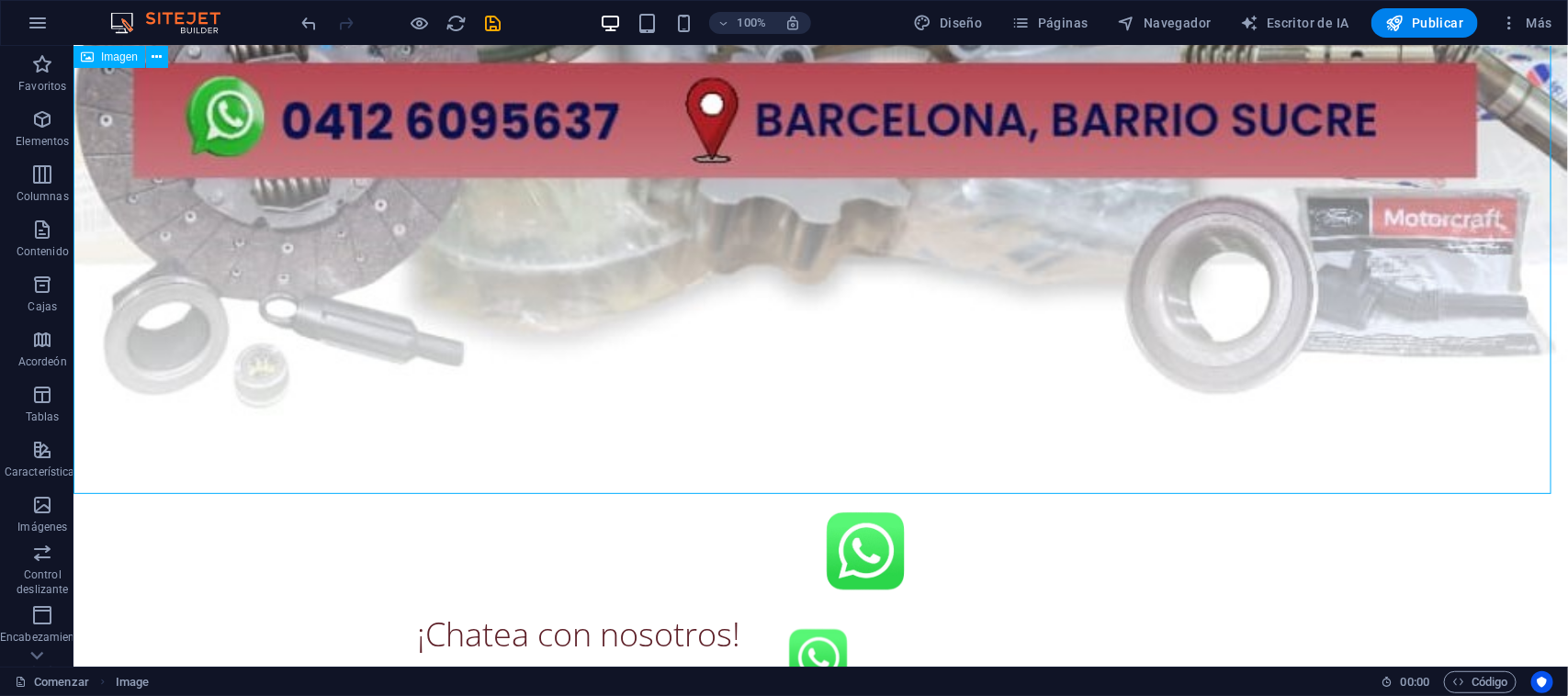 scroll, scrollTop: 979, scrollLeft: 0, axis: vertical 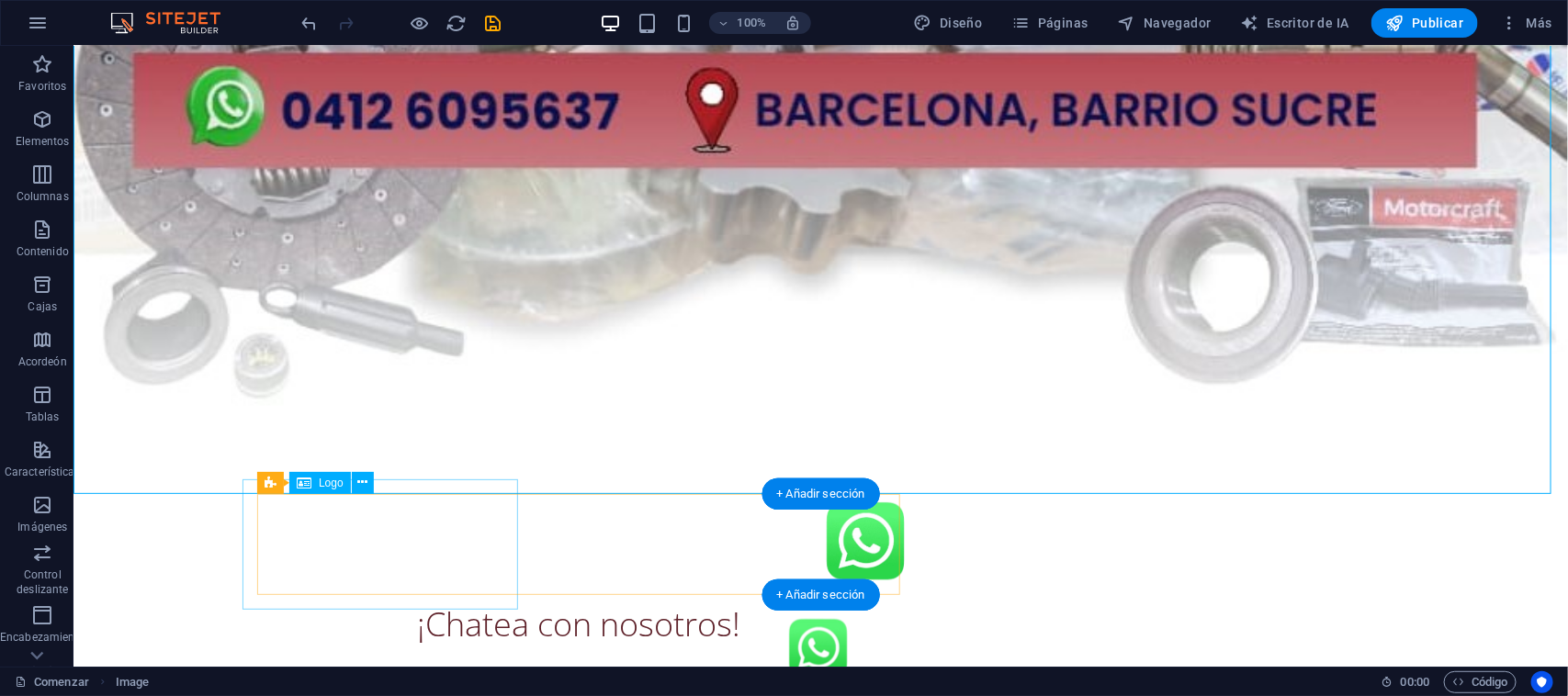 click at bounding box center (578, 541) 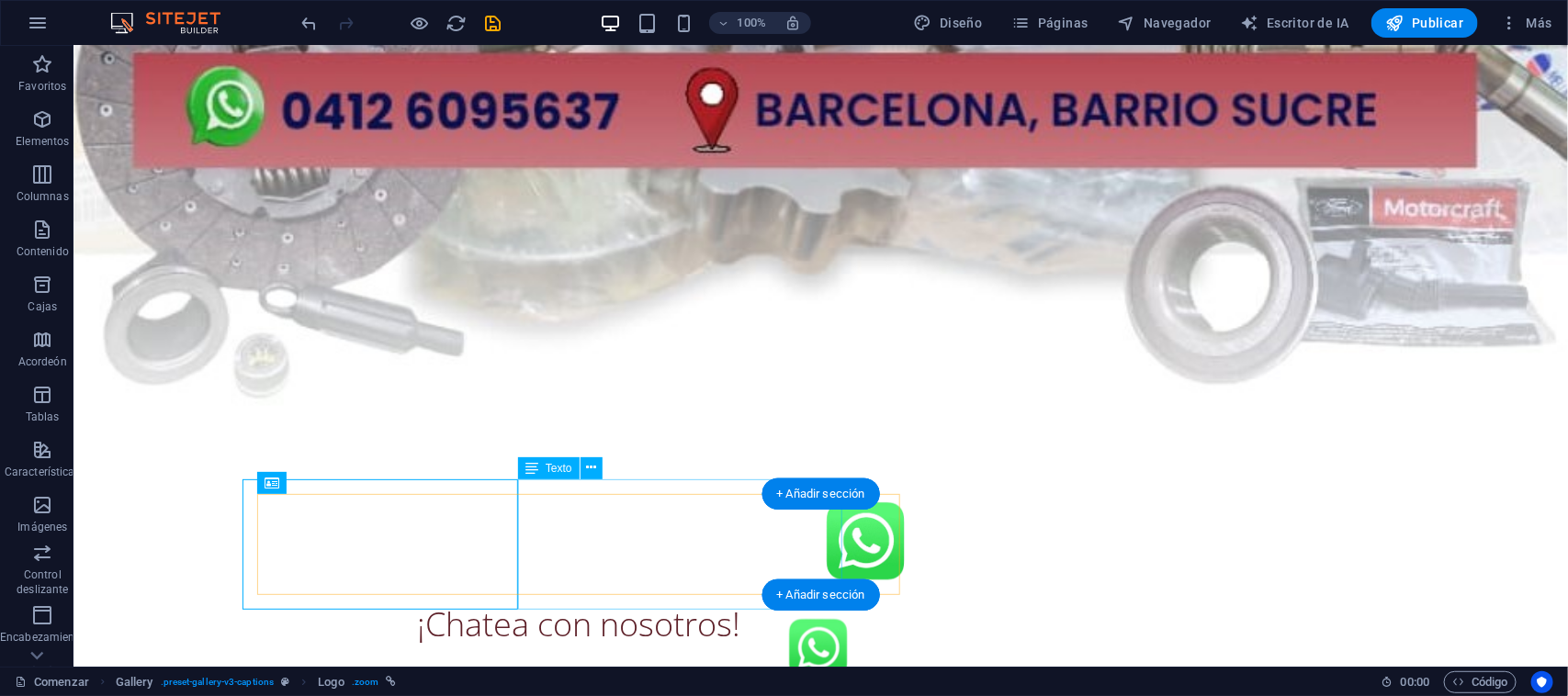 click on "¡Chatea con nosotros!" at bounding box center [578, 620] 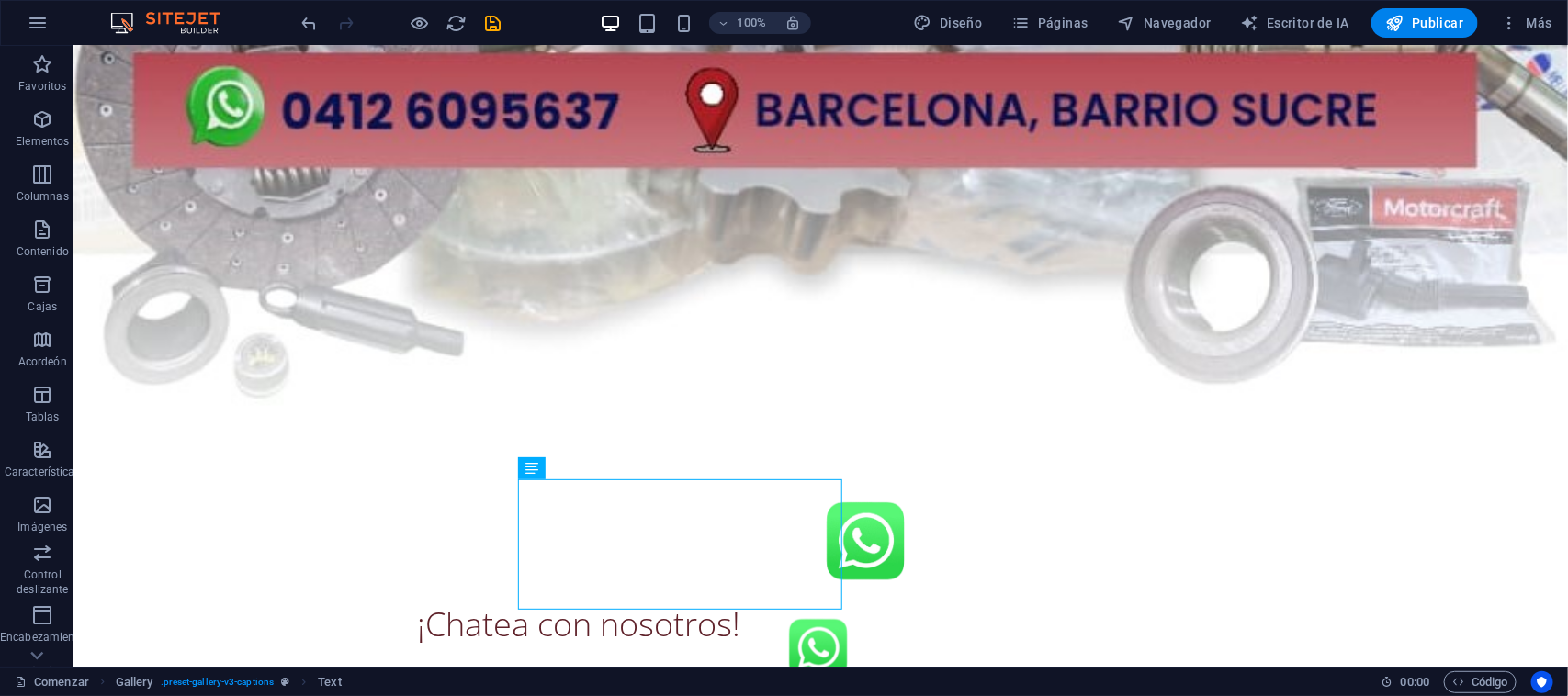 click on "¡Chatea con nosotros!" at bounding box center [819, -126] 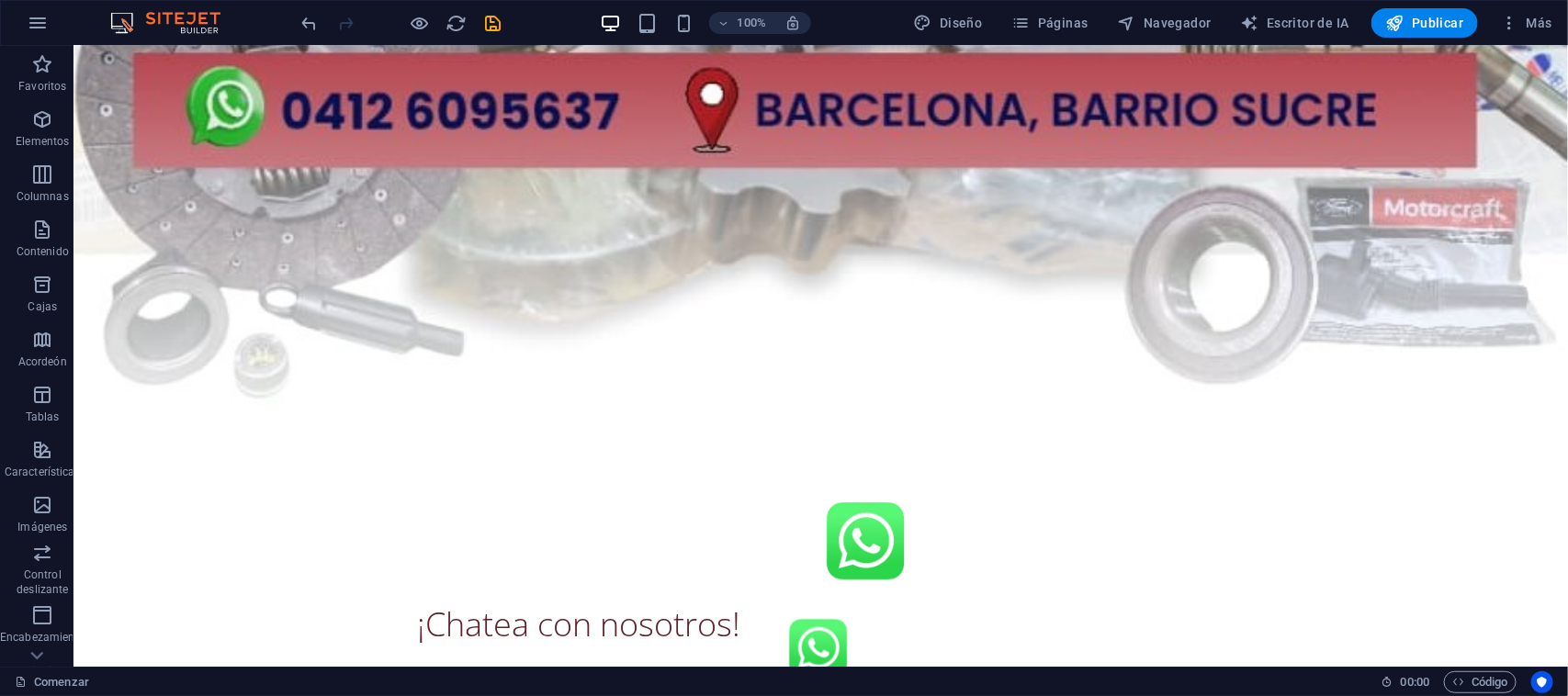 click on "¡Chatea con nosotros!" at bounding box center (819, -126) 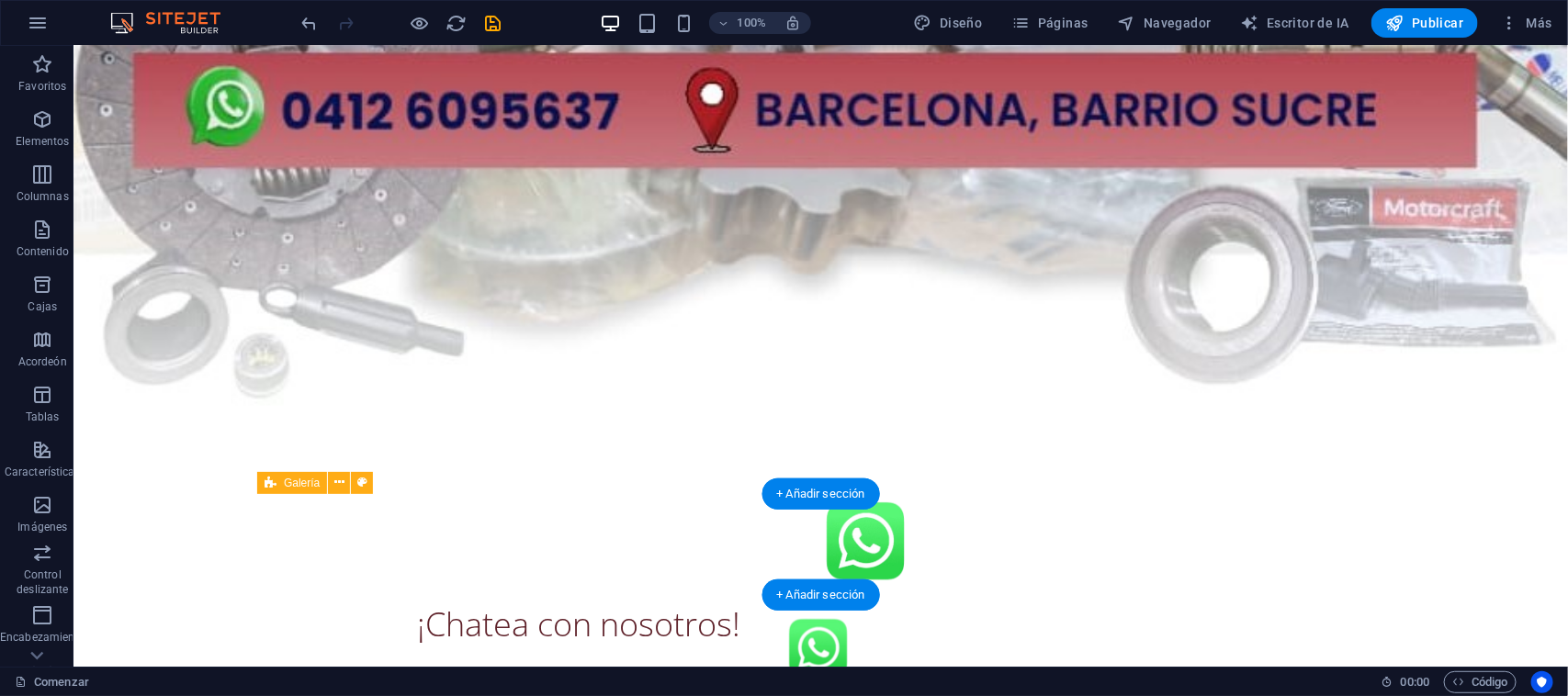 click on "¡Chatea con nosotros!" at bounding box center (578, 560) 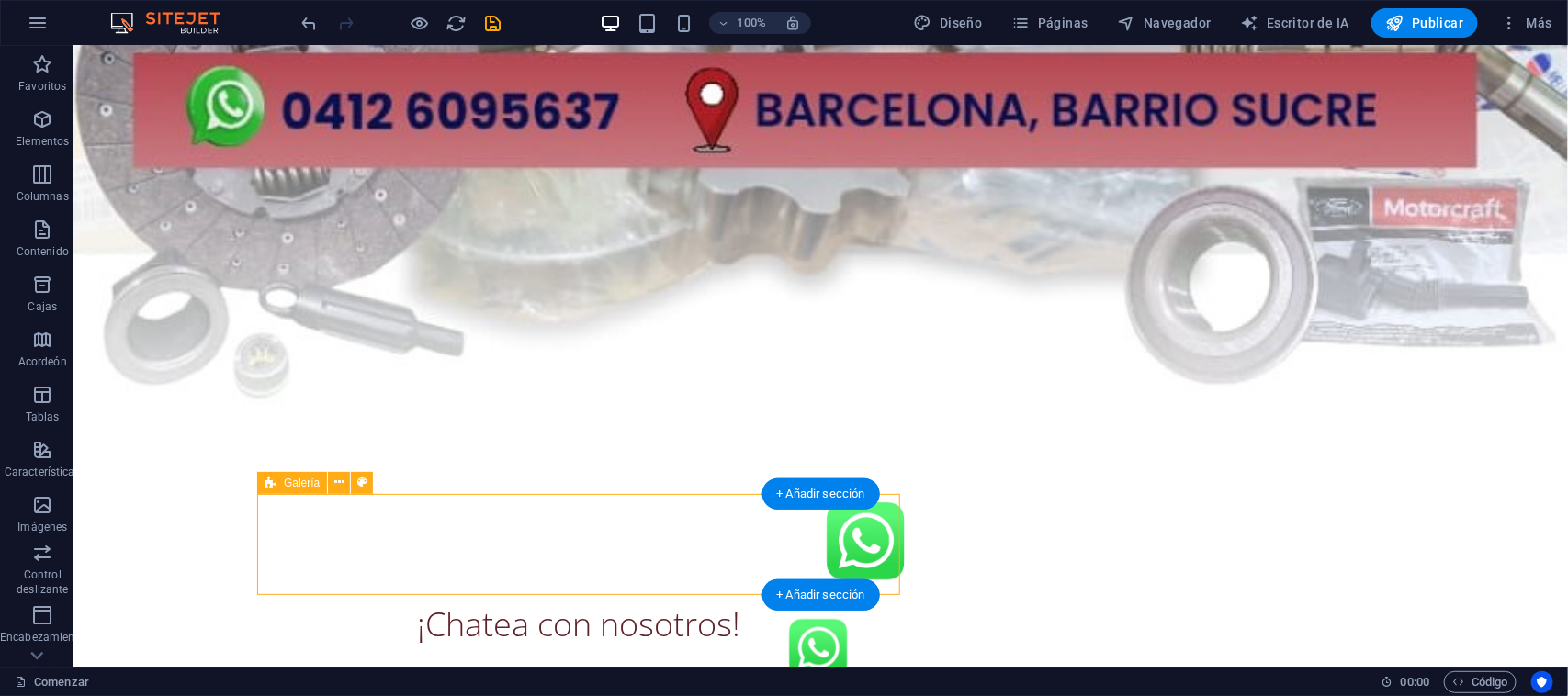 click on "¡Chatea con nosotros!" at bounding box center [578, 560] 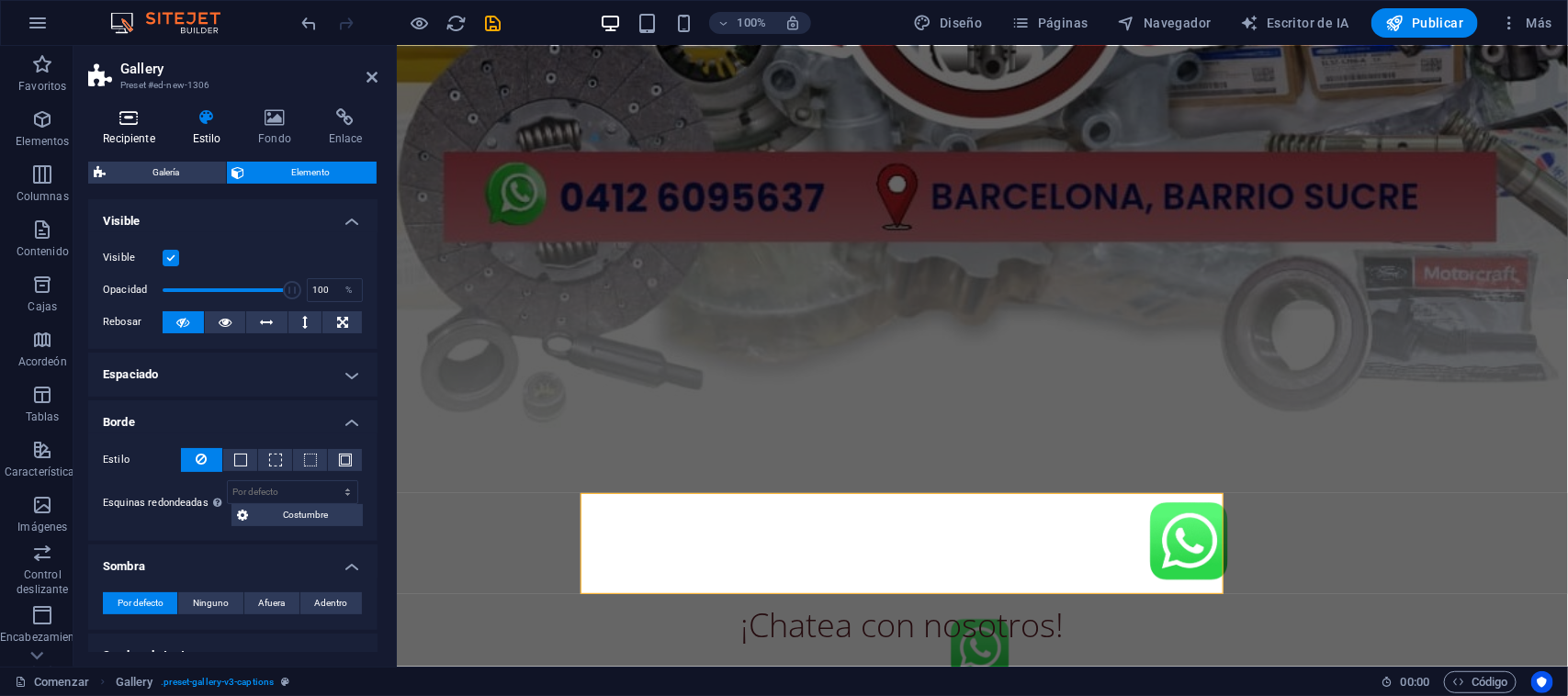 click on "Recipiente" at bounding box center (129, 139) 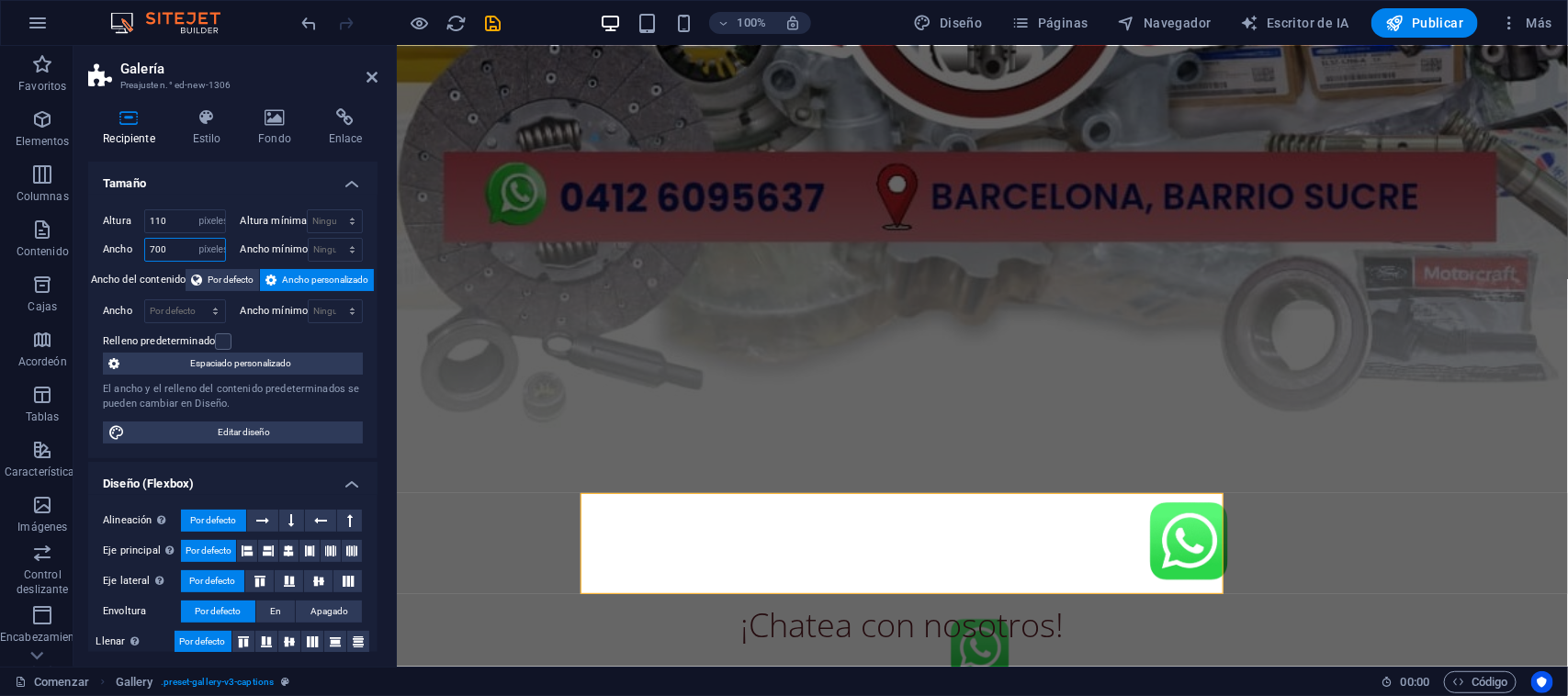 click on "700" at bounding box center [185, 250] 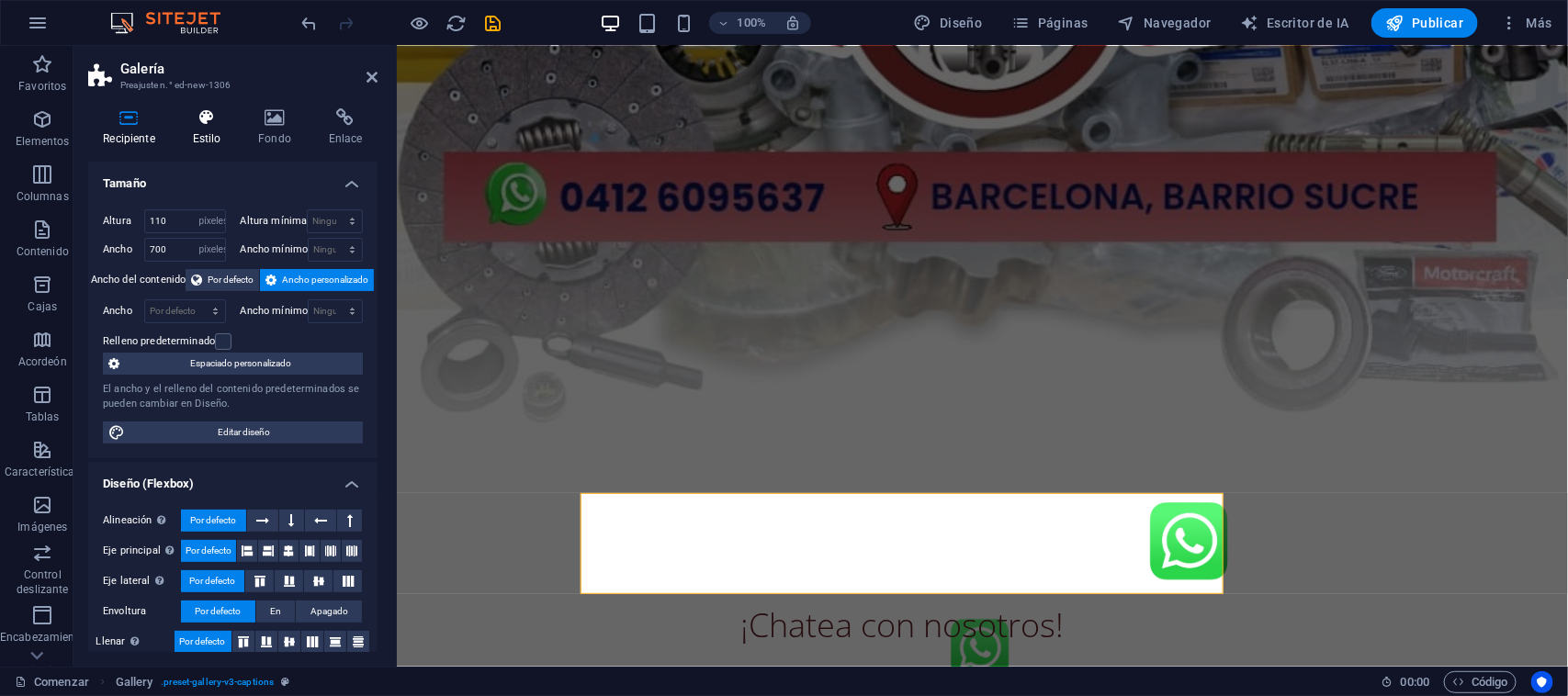 click on "Estilo" at bounding box center [210, 128] 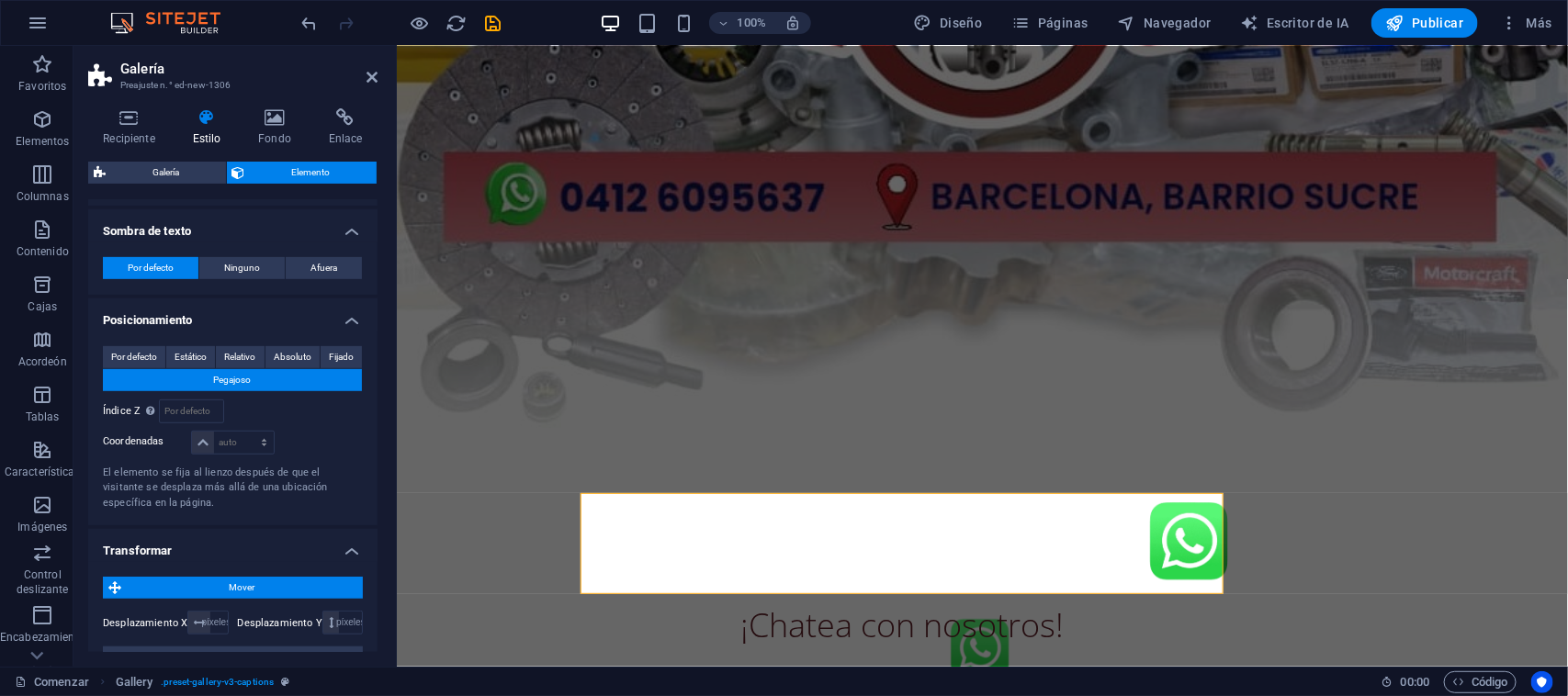 scroll, scrollTop: 459, scrollLeft: 0, axis: vertical 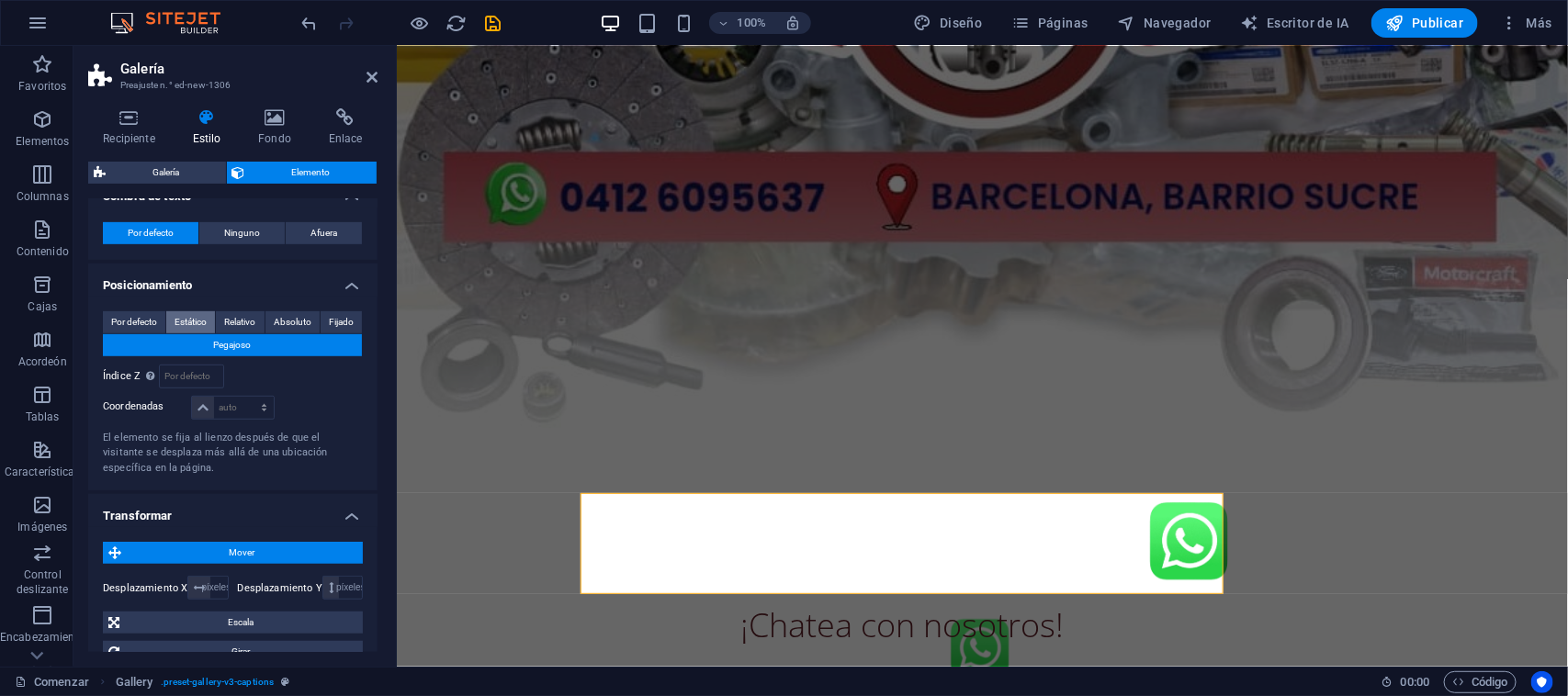 click on "Estático" at bounding box center [190, 321] 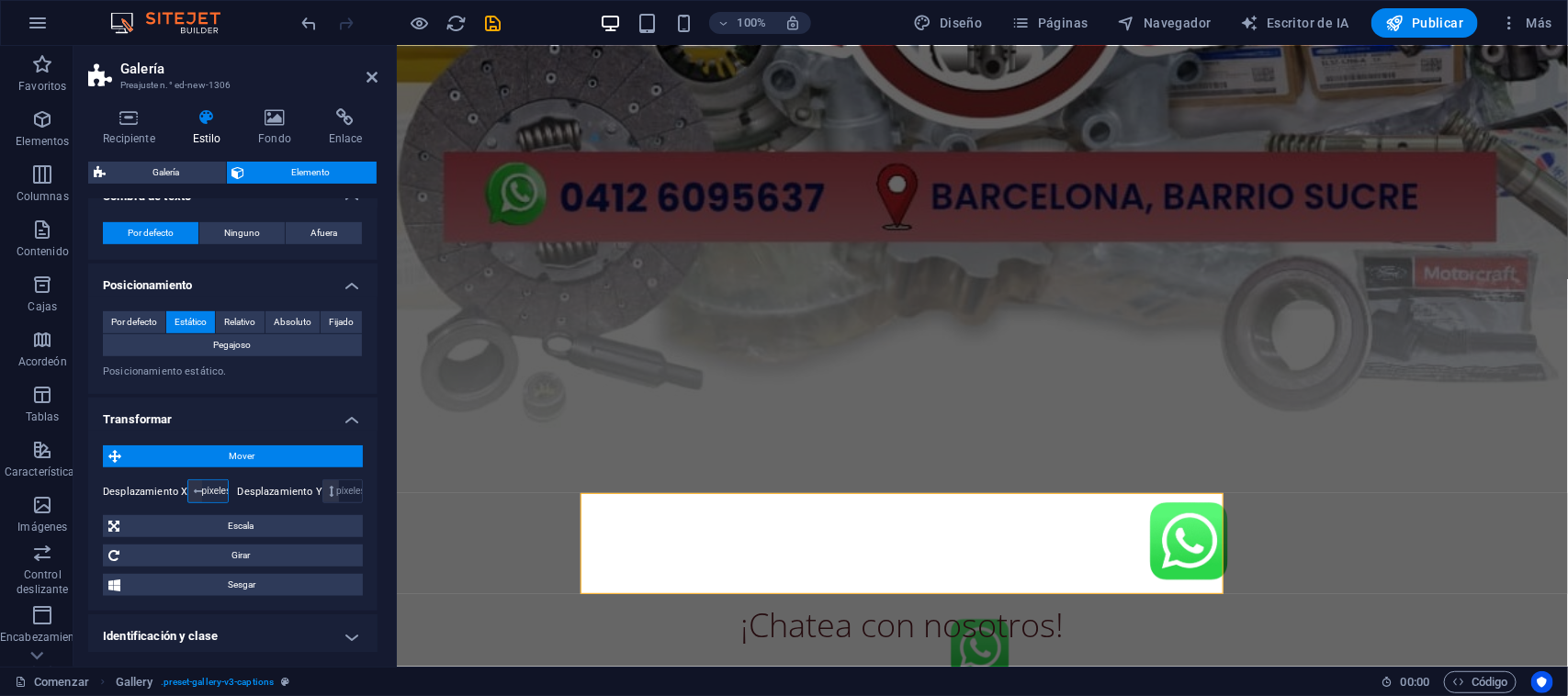 click on "píxeles movimiento rápido del ojo % ellos vh Volkswagen" at bounding box center [215, 491] 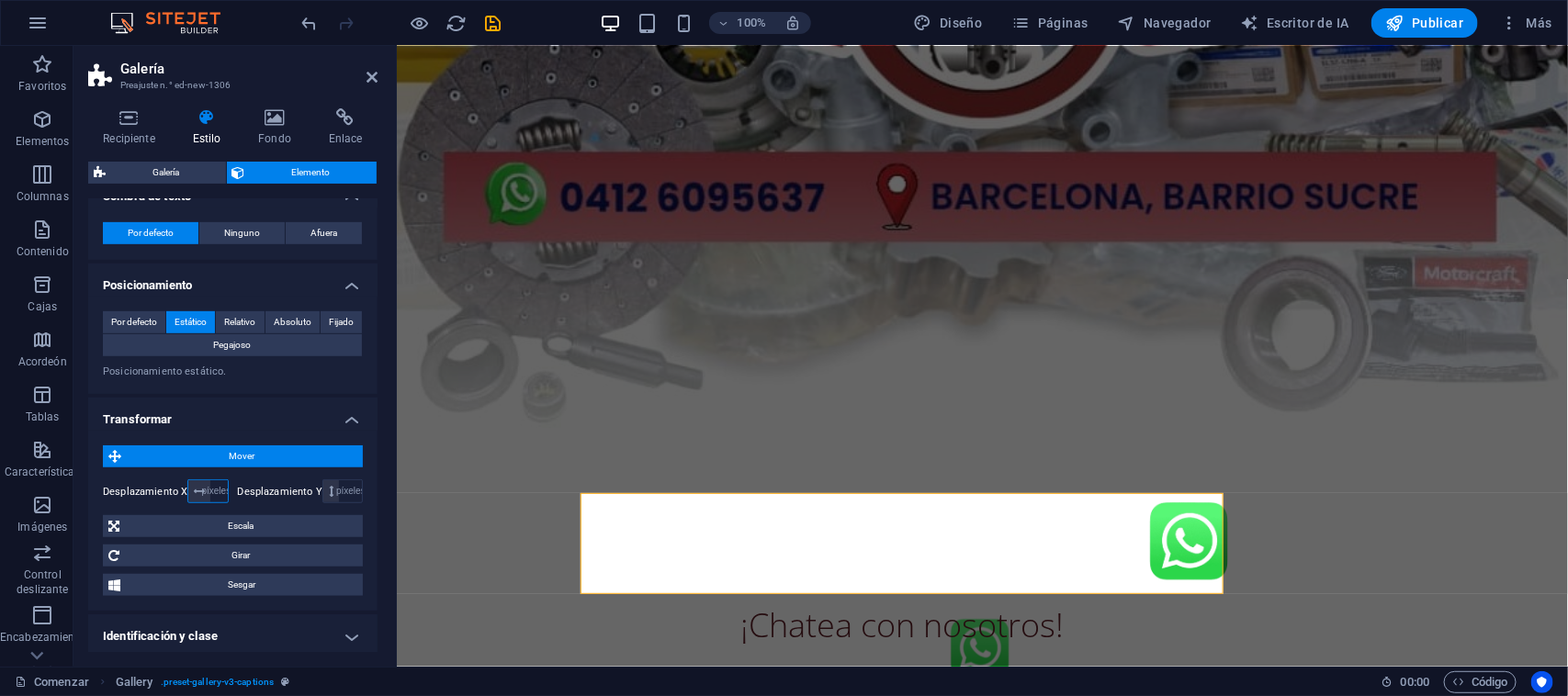 click on "píxeles movimiento rápido del ojo % ellos vh Volkswagen" at bounding box center [215, 491] 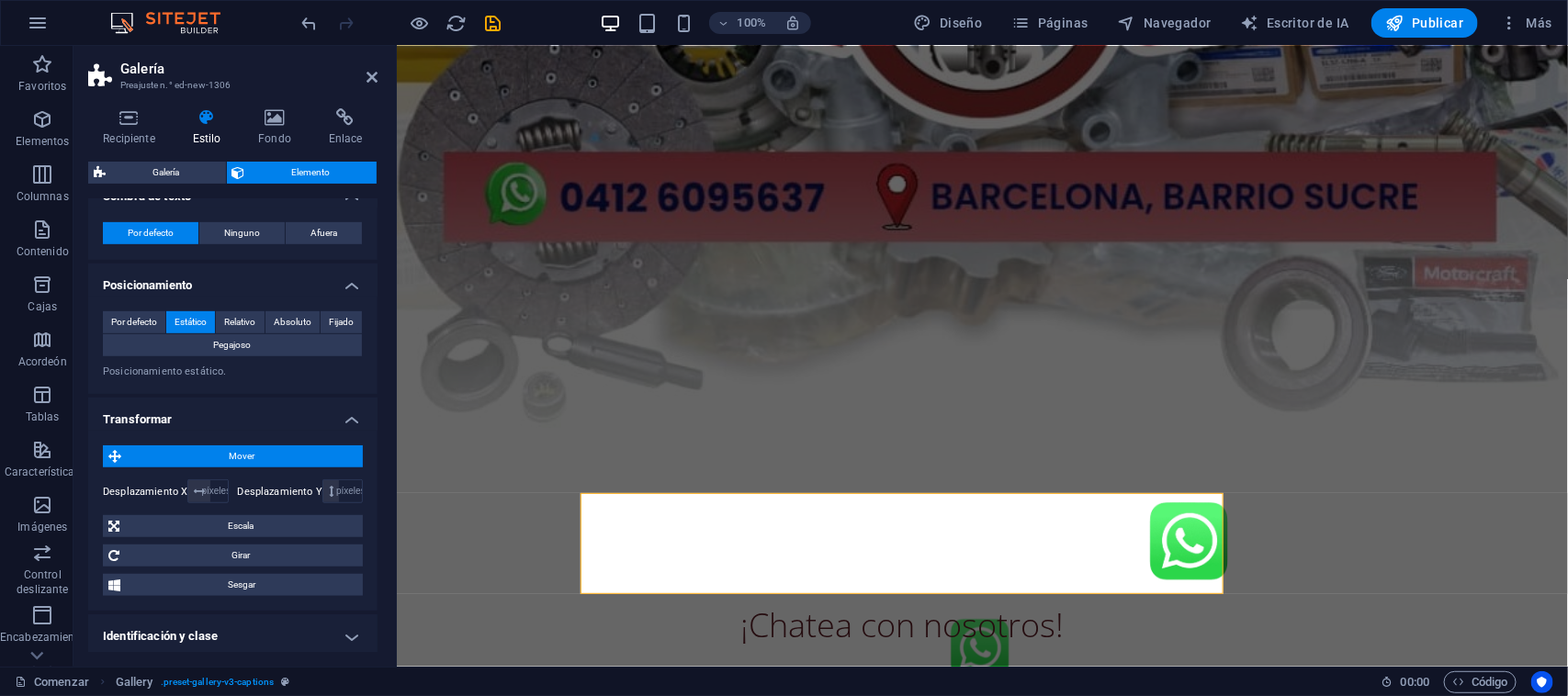 click on "Desplazamiento X [NUMBER] píxeles movimiento rápido del ojo % ellos vh Volkswagen Desplazamiento Y [NUMBER] píxeles movimiento rápido del ojo % ellos vh Volkswagen" at bounding box center [232, 491] 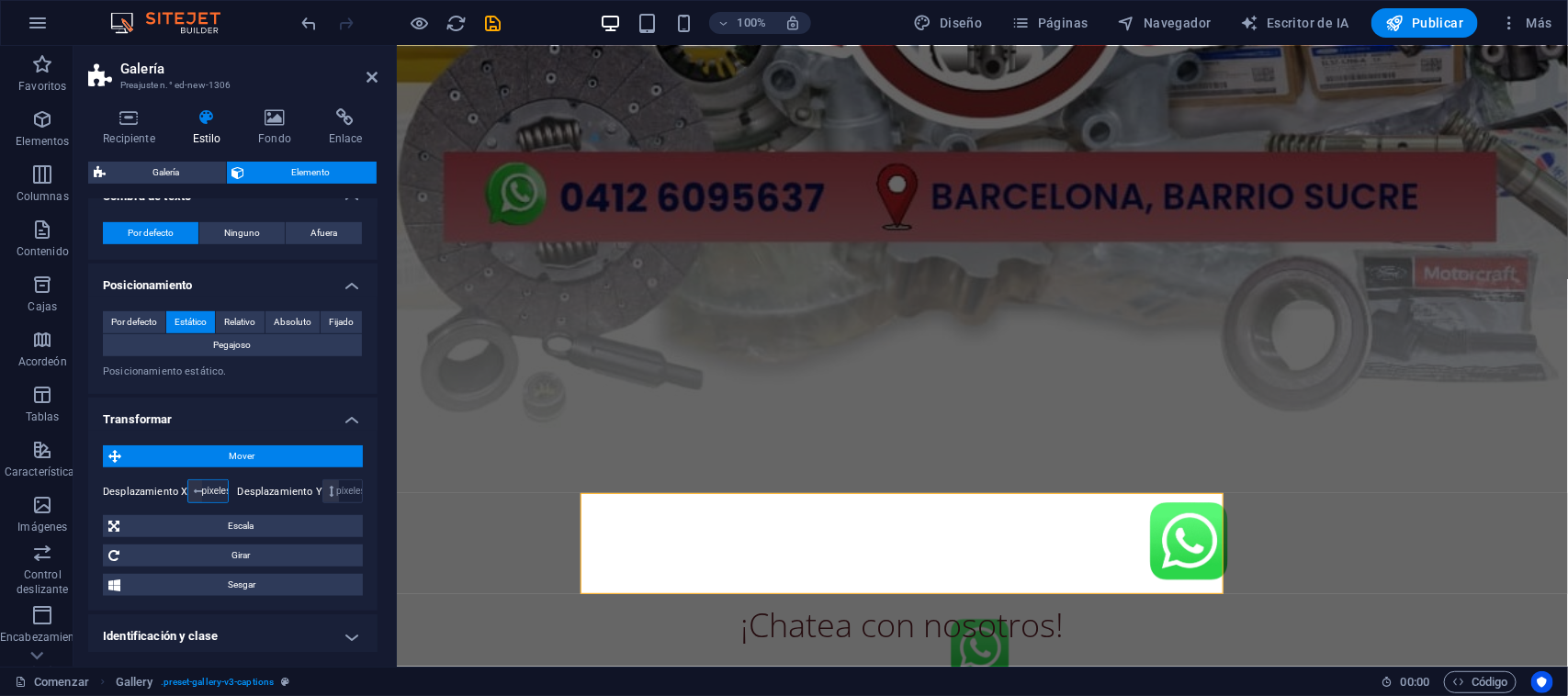 click on "píxeles movimiento rápido del ojo % ellos vh Volkswagen" at bounding box center (215, 491) 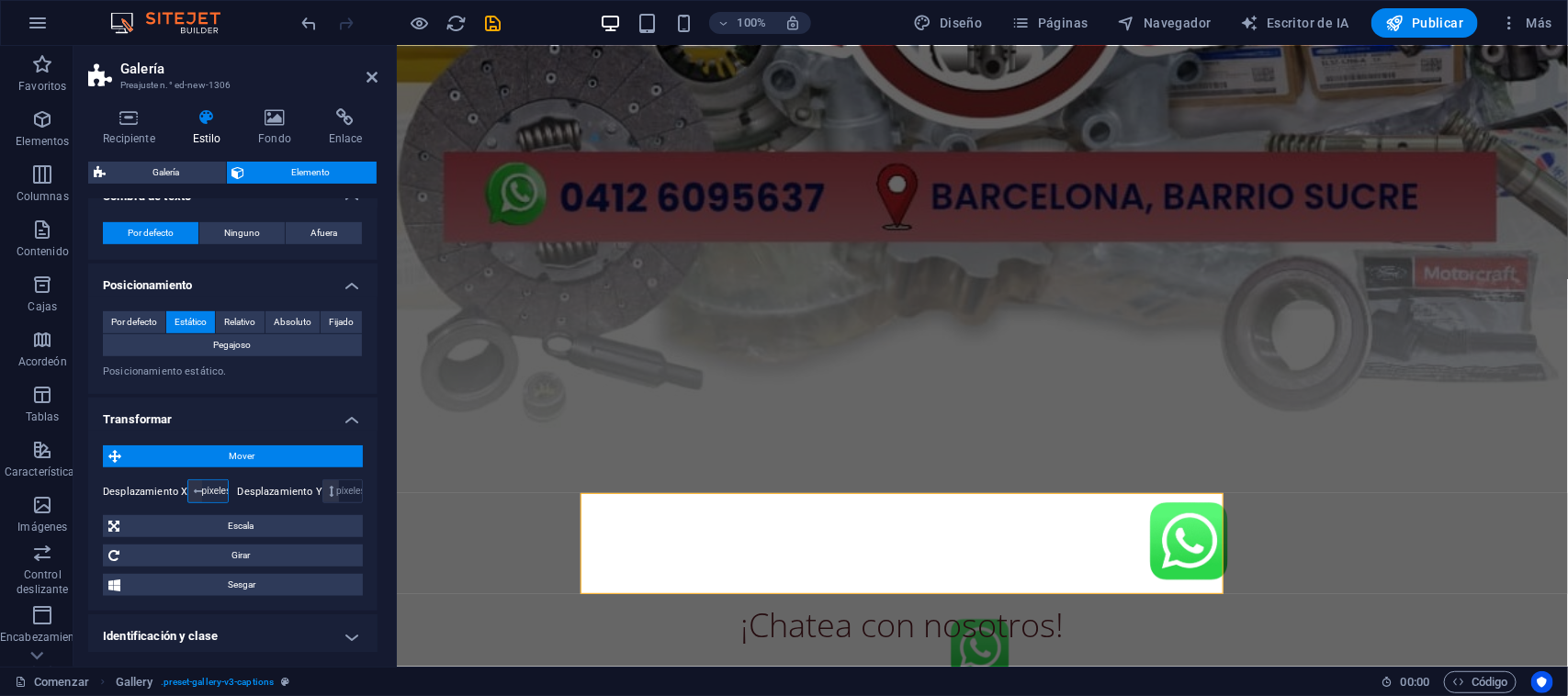 click on "píxeles movimiento rápido del ojo % ellos vh Volkswagen" at bounding box center [215, 491] 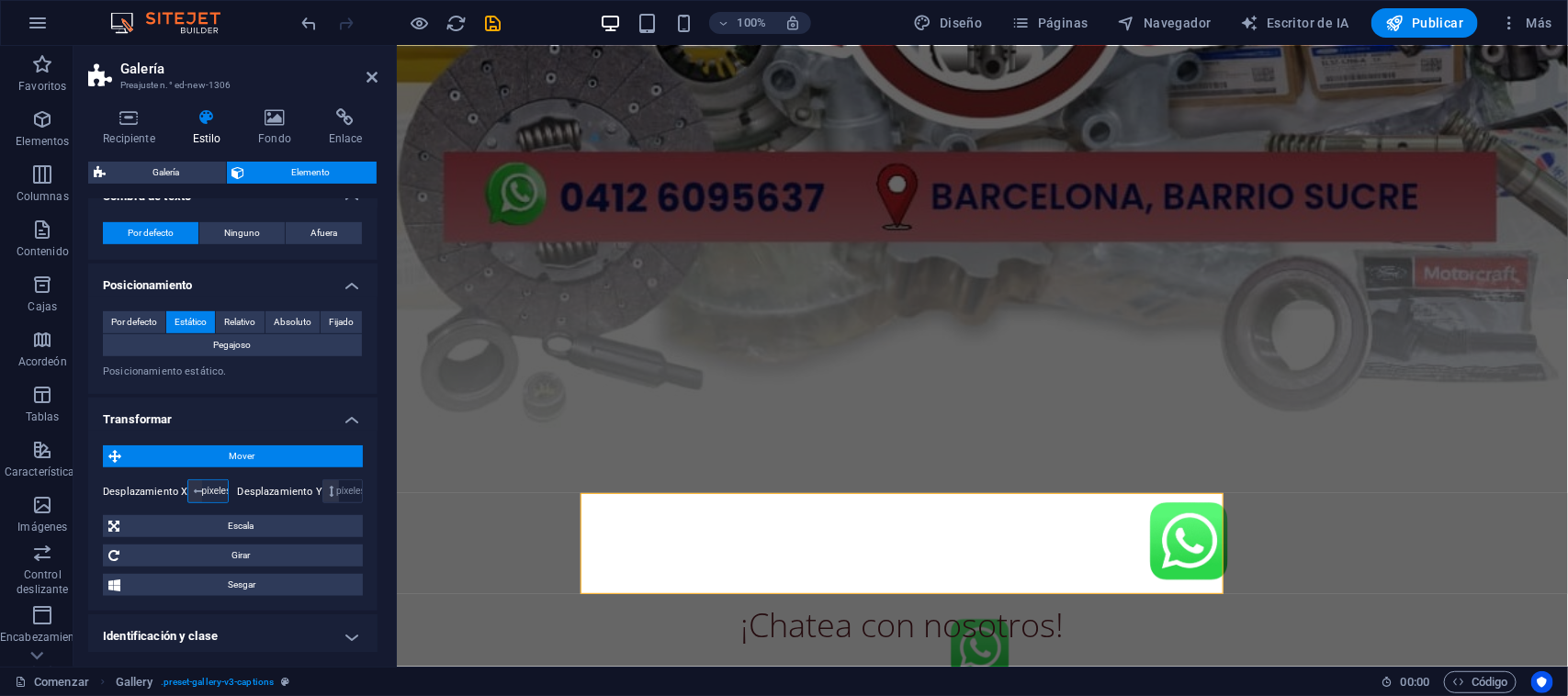 click on "píxeles movimiento rápido del ojo % ellos vh Volkswagen" at bounding box center (215, 491) 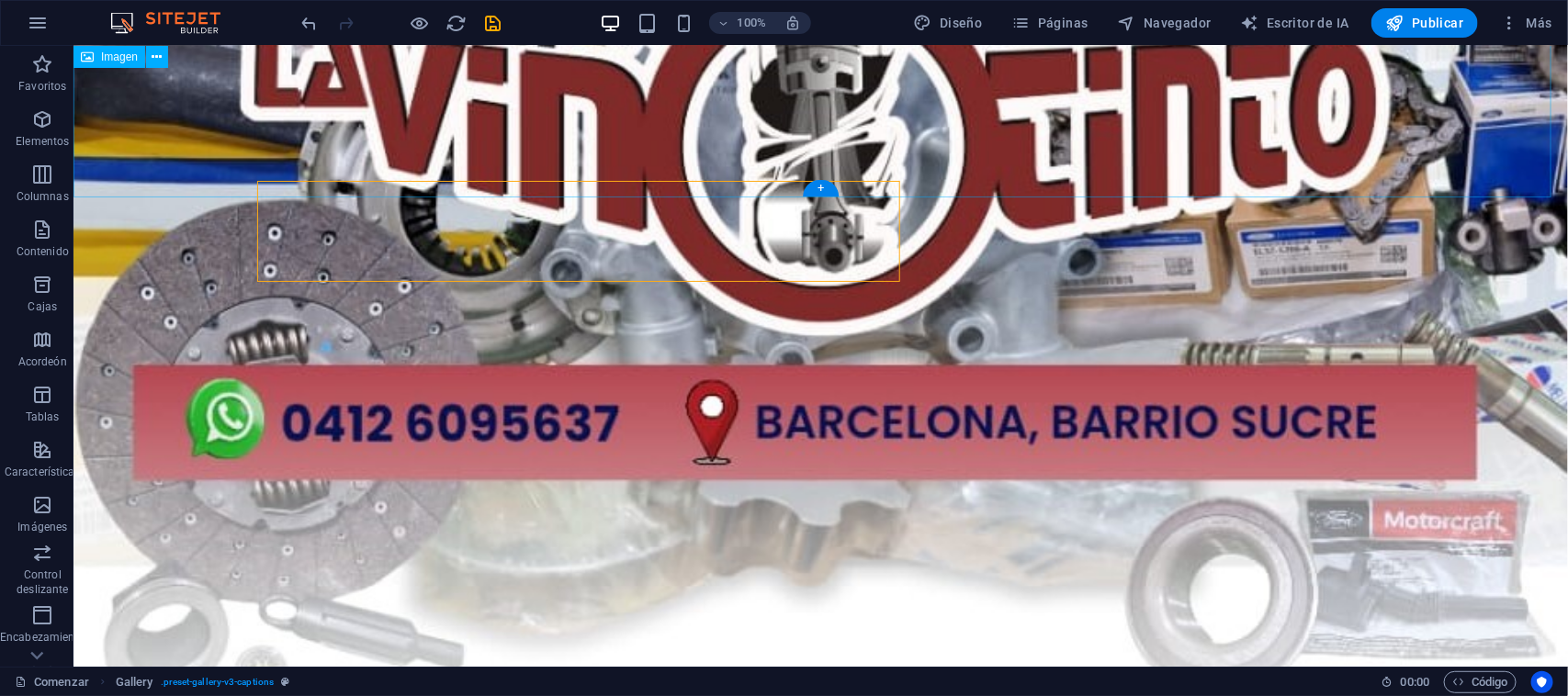 scroll, scrollTop: 979, scrollLeft: 0, axis: vertical 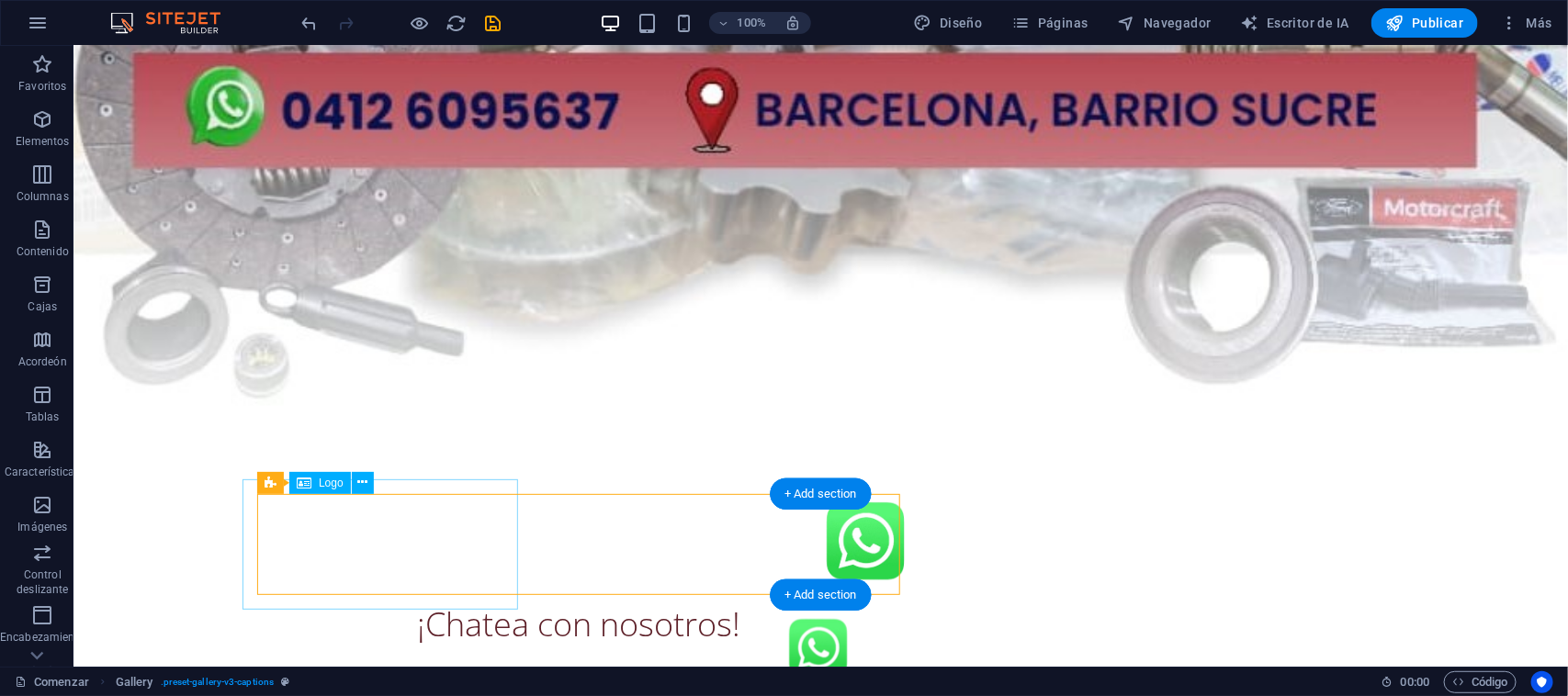 click at bounding box center [578, 541] 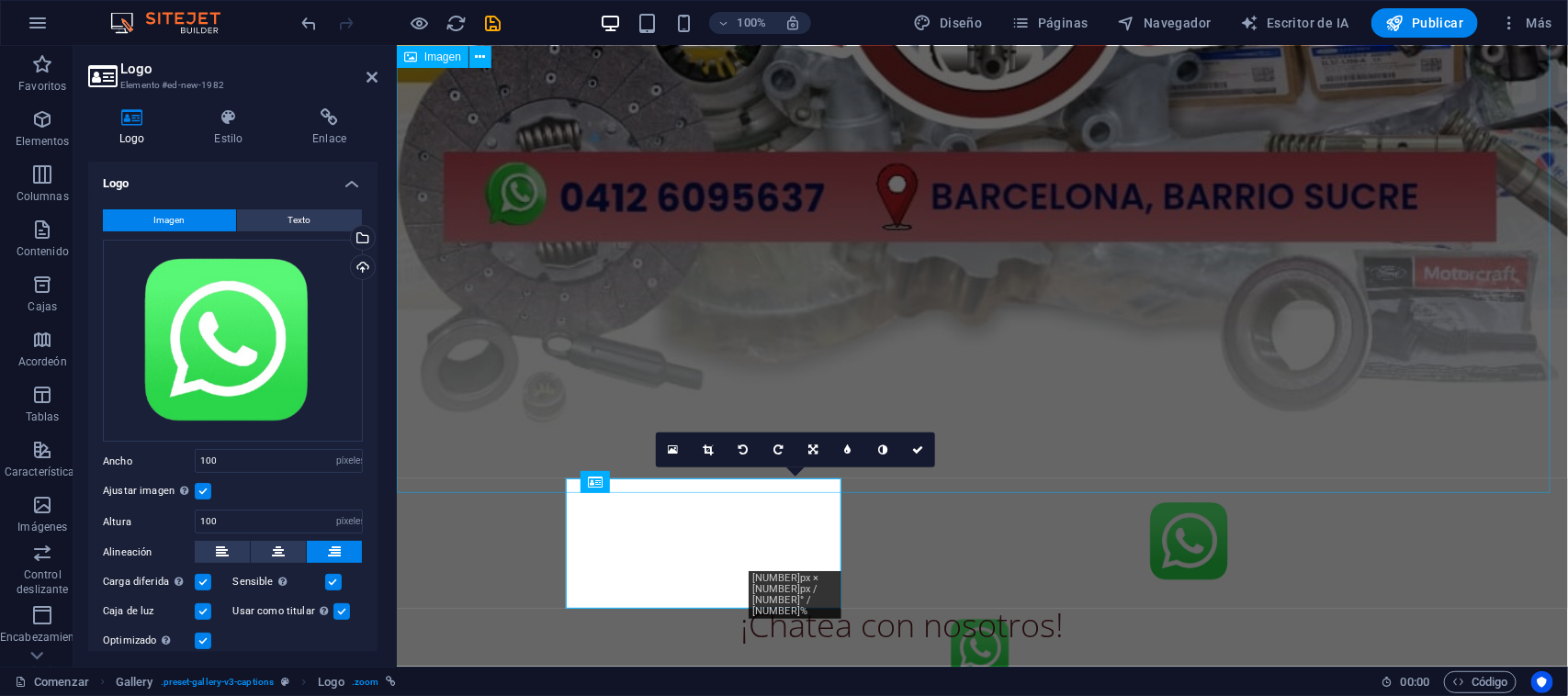 click at bounding box center (981, -56) 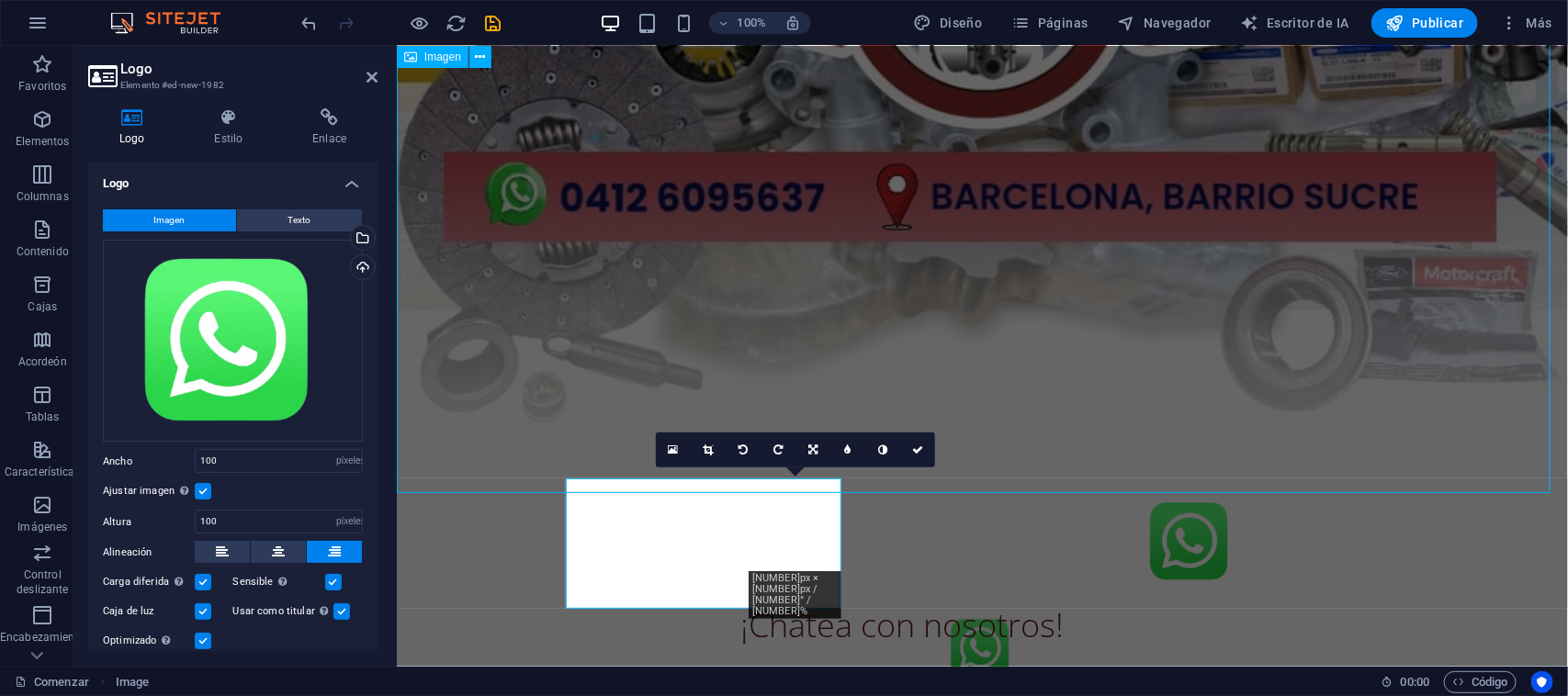 scroll, scrollTop: 979, scrollLeft: 0, axis: vertical 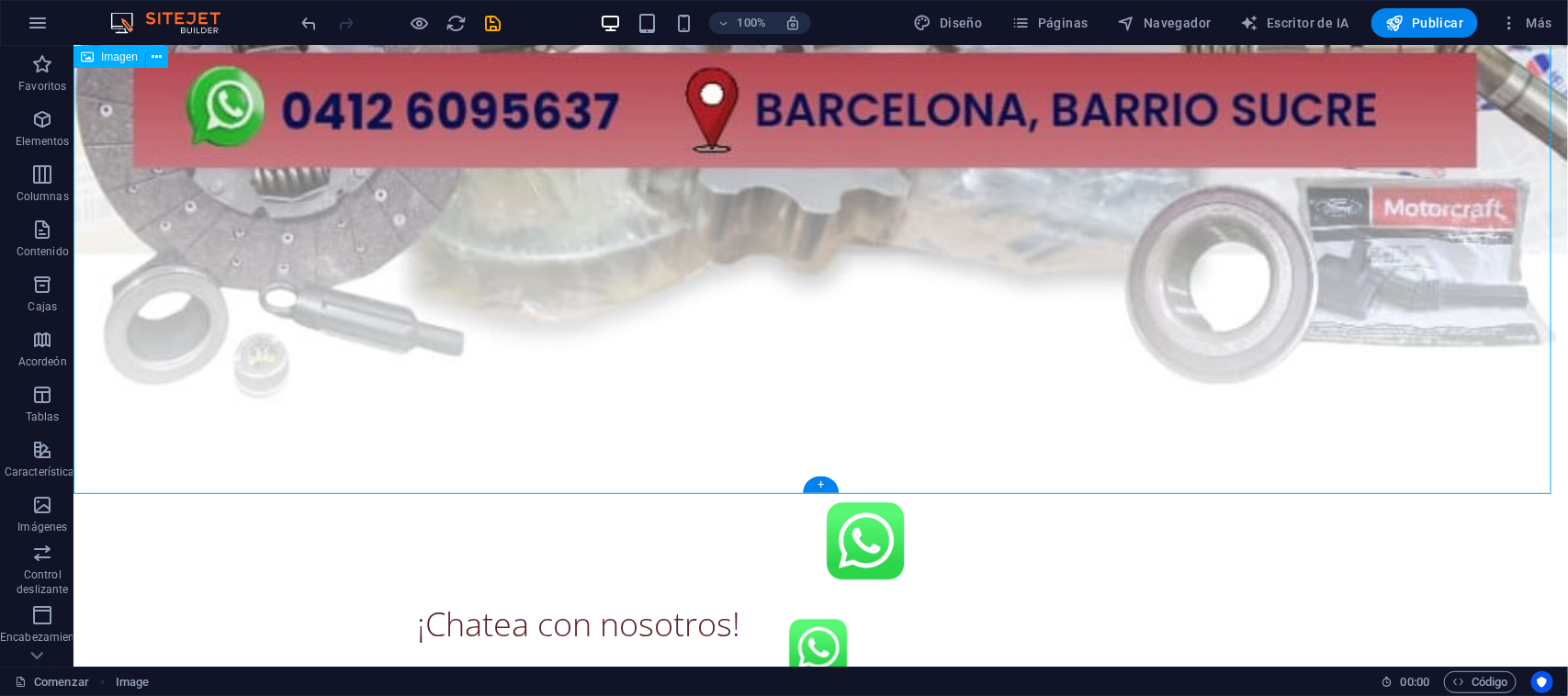 click at bounding box center (819, -212) 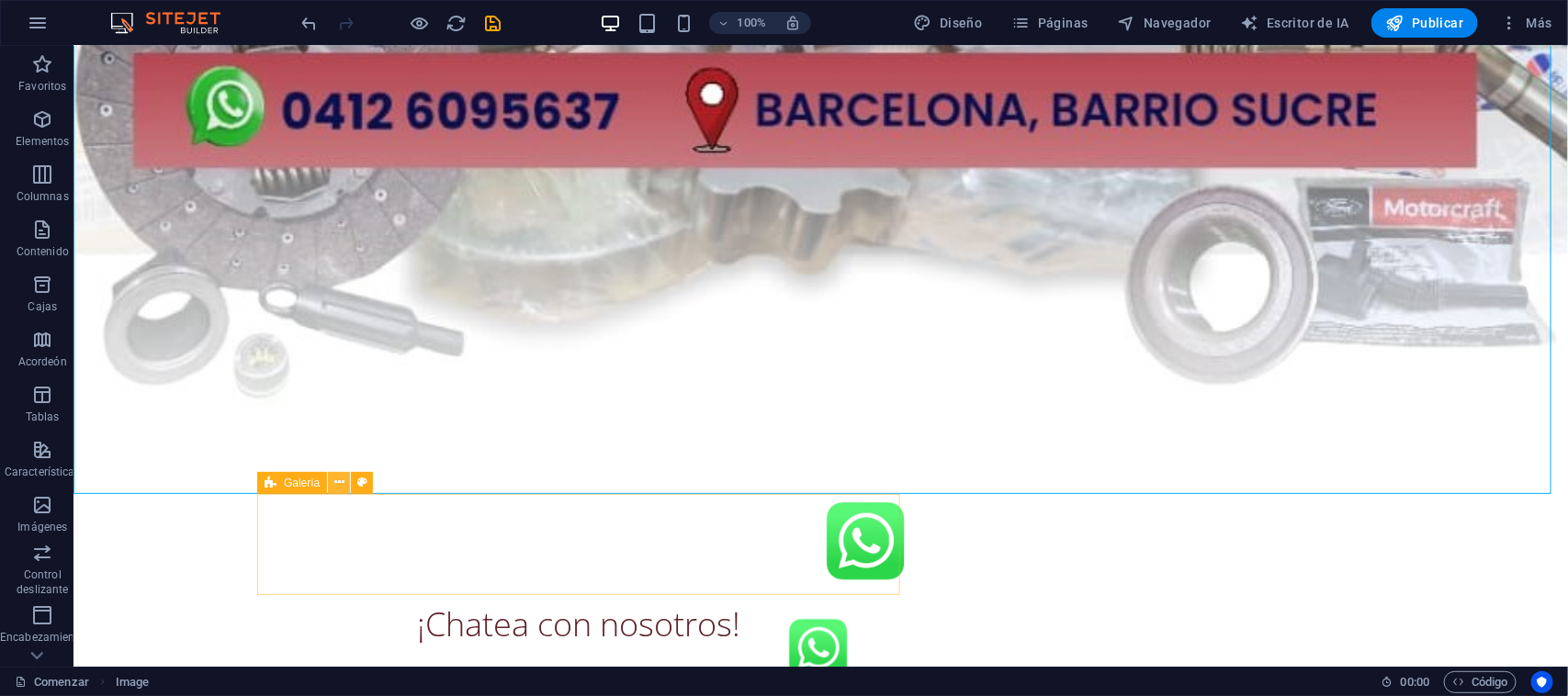 click at bounding box center (339, 482) 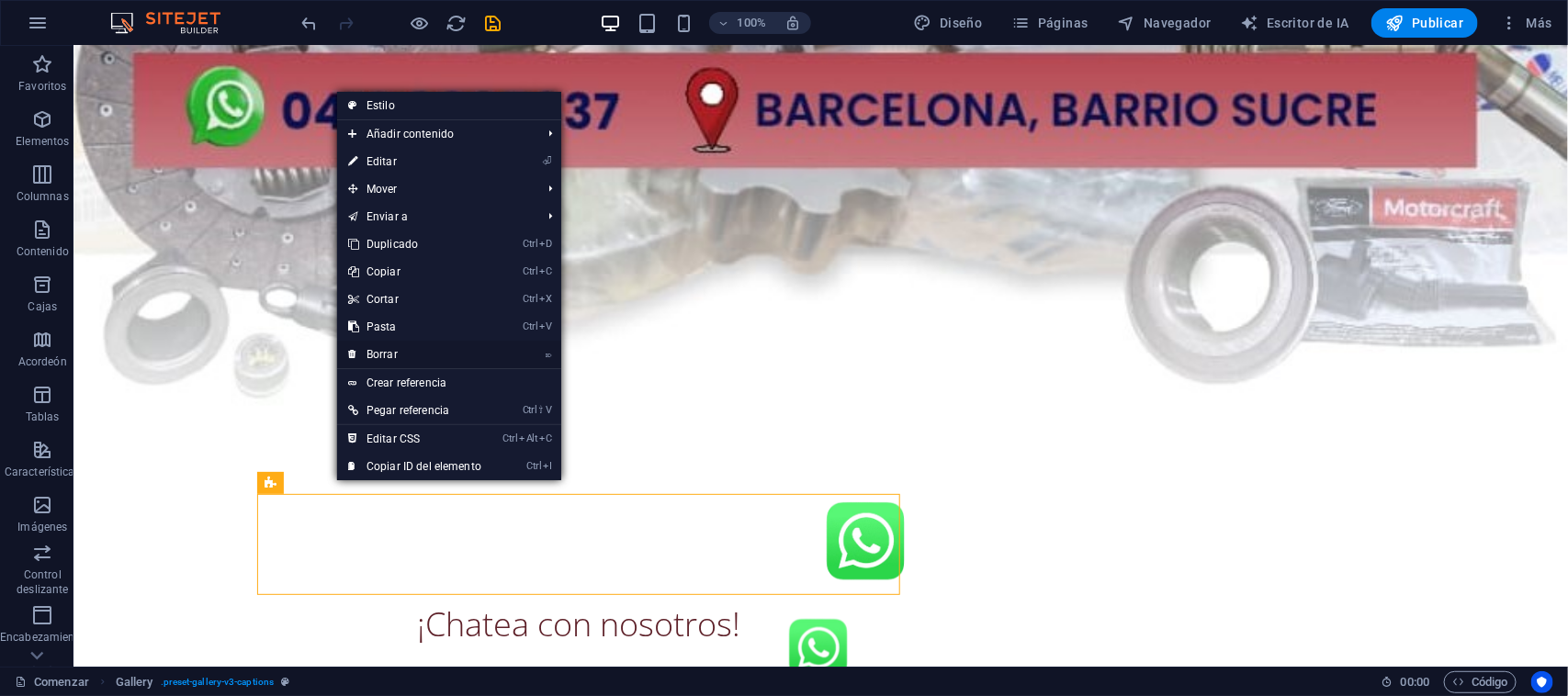 click on "⌦ Borrar" at bounding box center [414, 354] 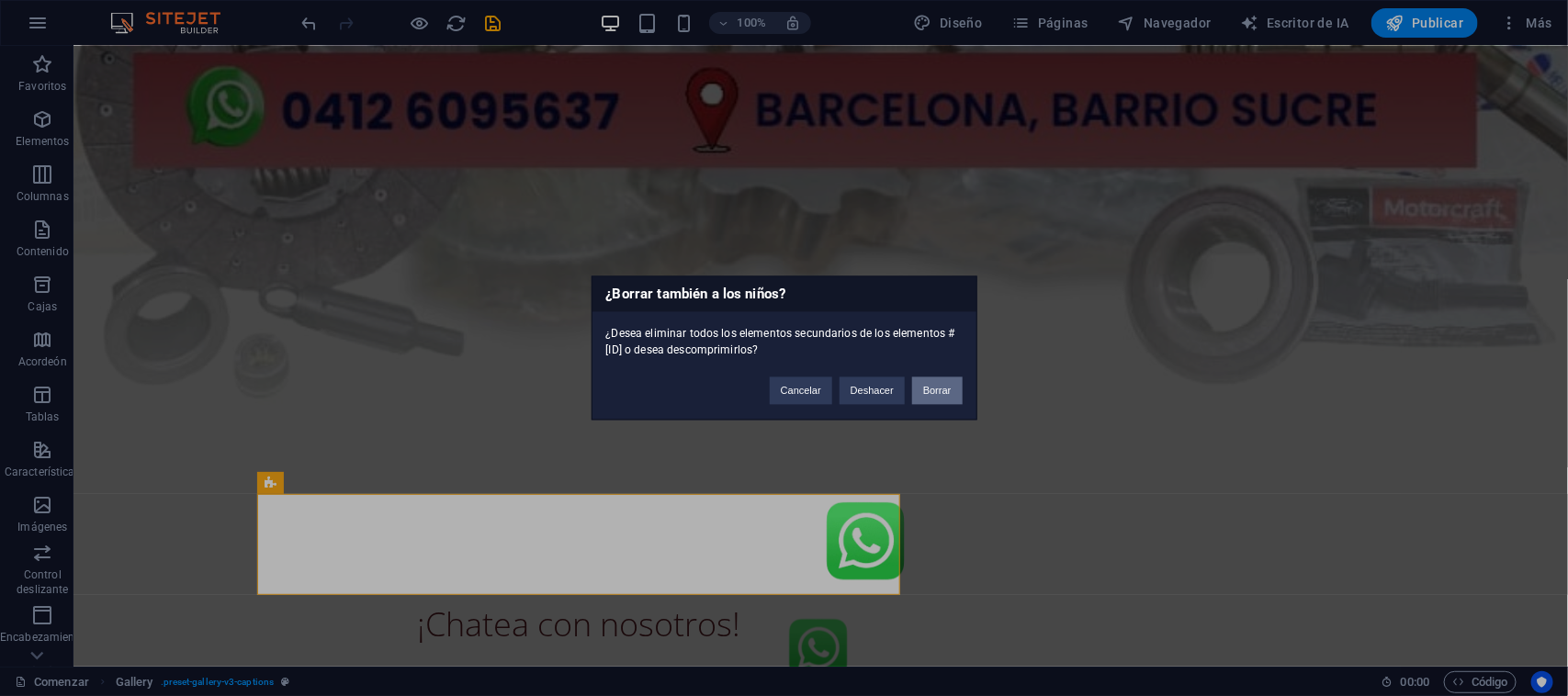 click on "Borrar" at bounding box center [937, 391] 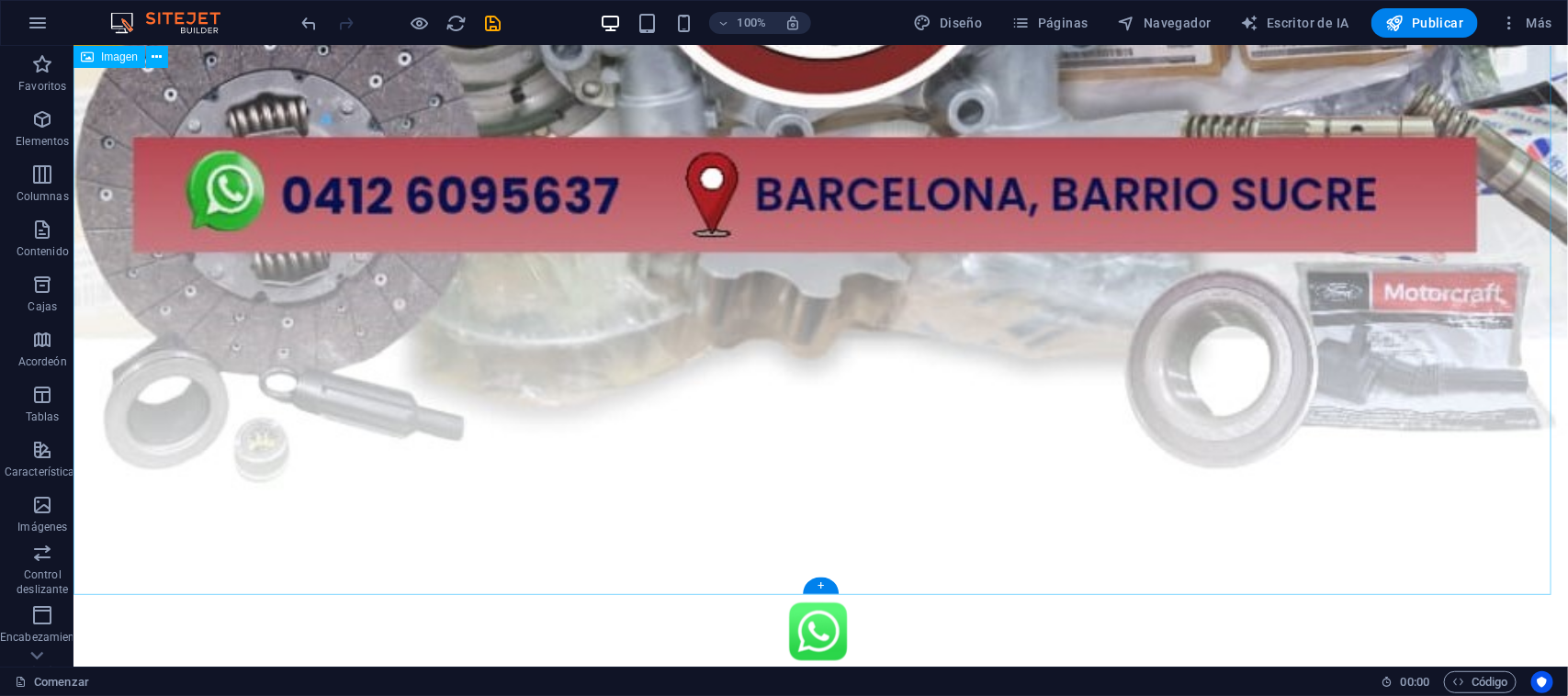 scroll, scrollTop: 878, scrollLeft: 0, axis: vertical 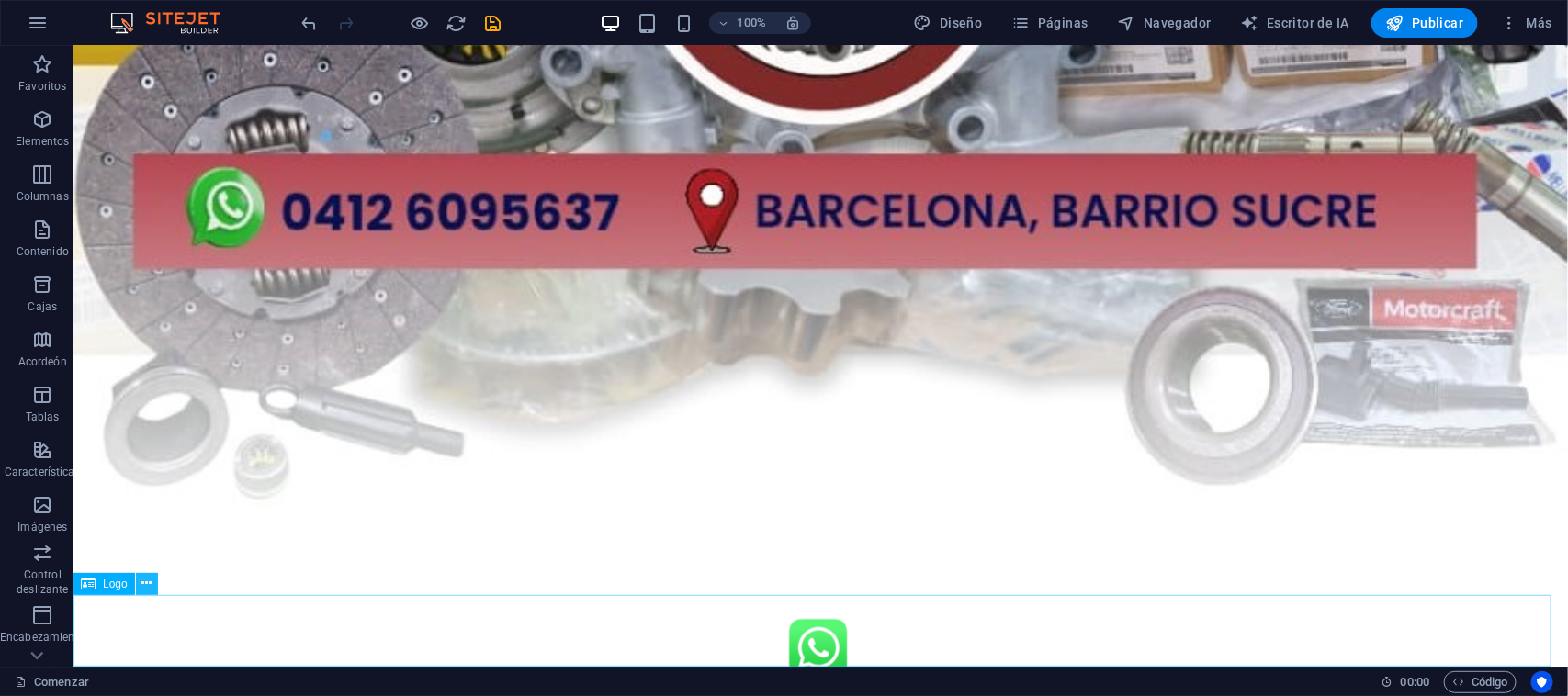 click at bounding box center [146, 583] 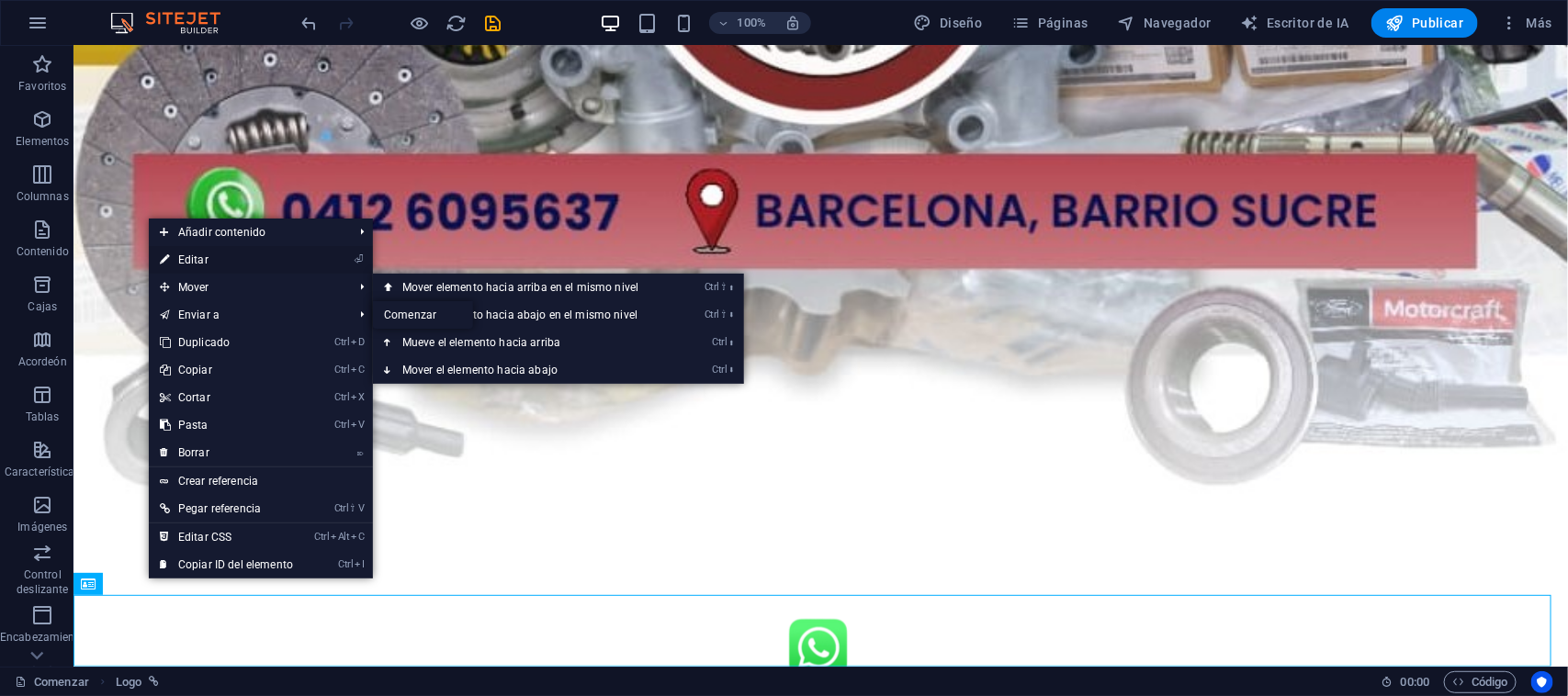 click on "⏎ Editar" at bounding box center (226, 260) 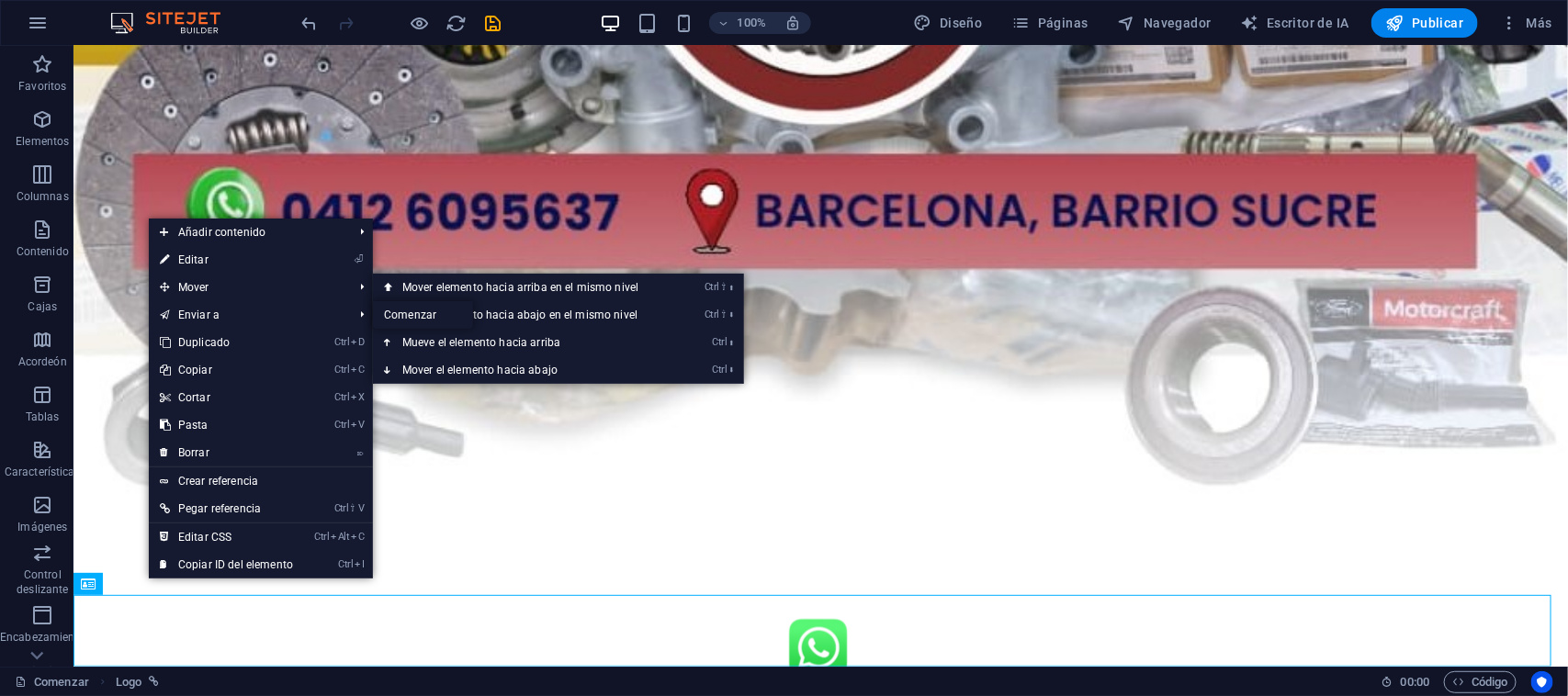 select on "px" 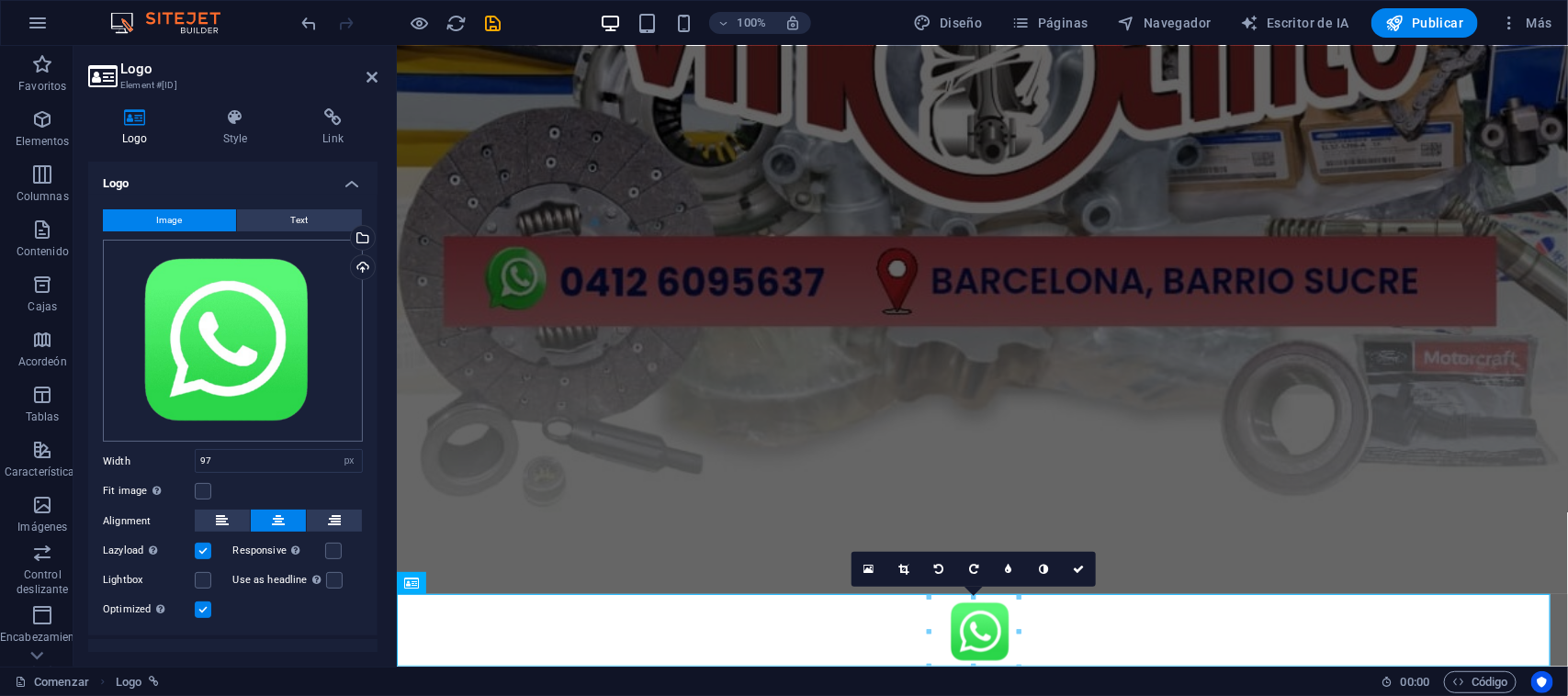 scroll, scrollTop: 566, scrollLeft: 0, axis: vertical 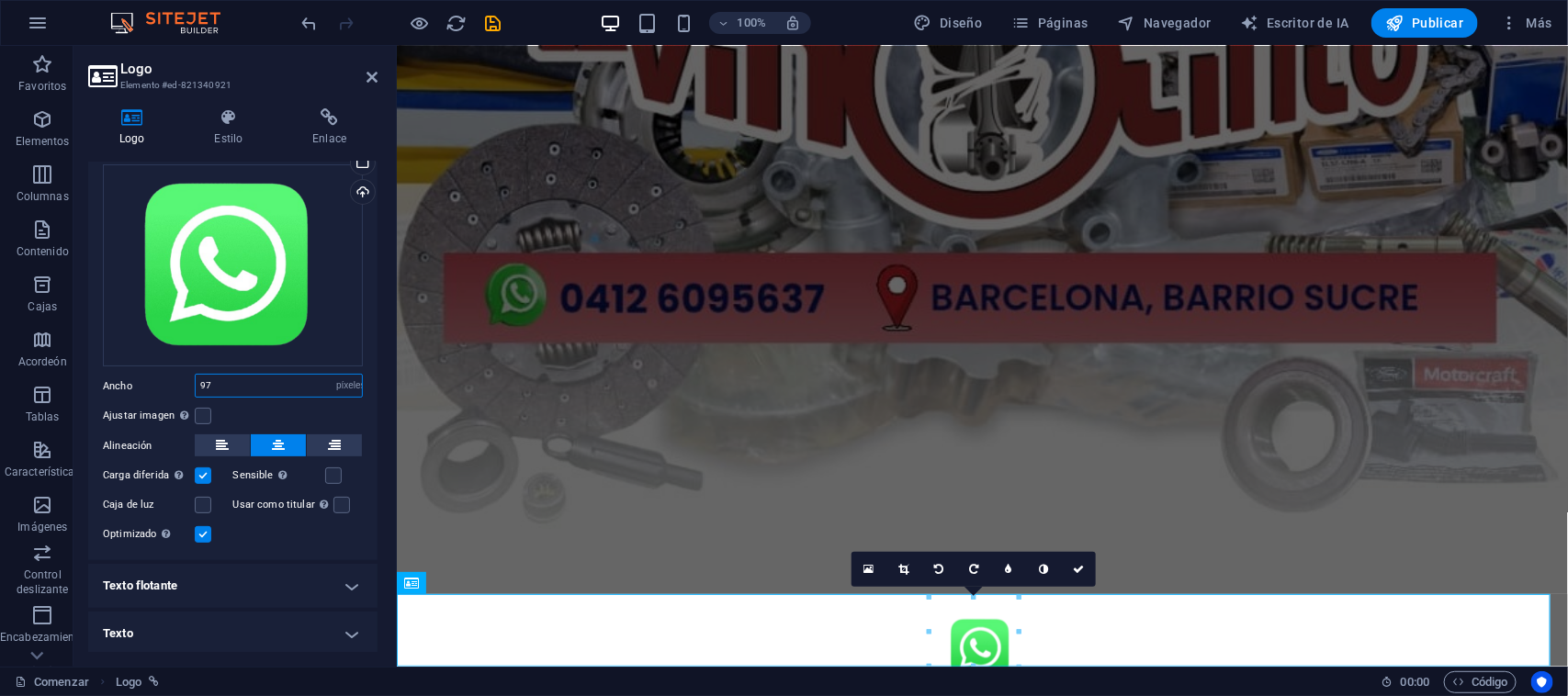click on "97" at bounding box center (278, 386) 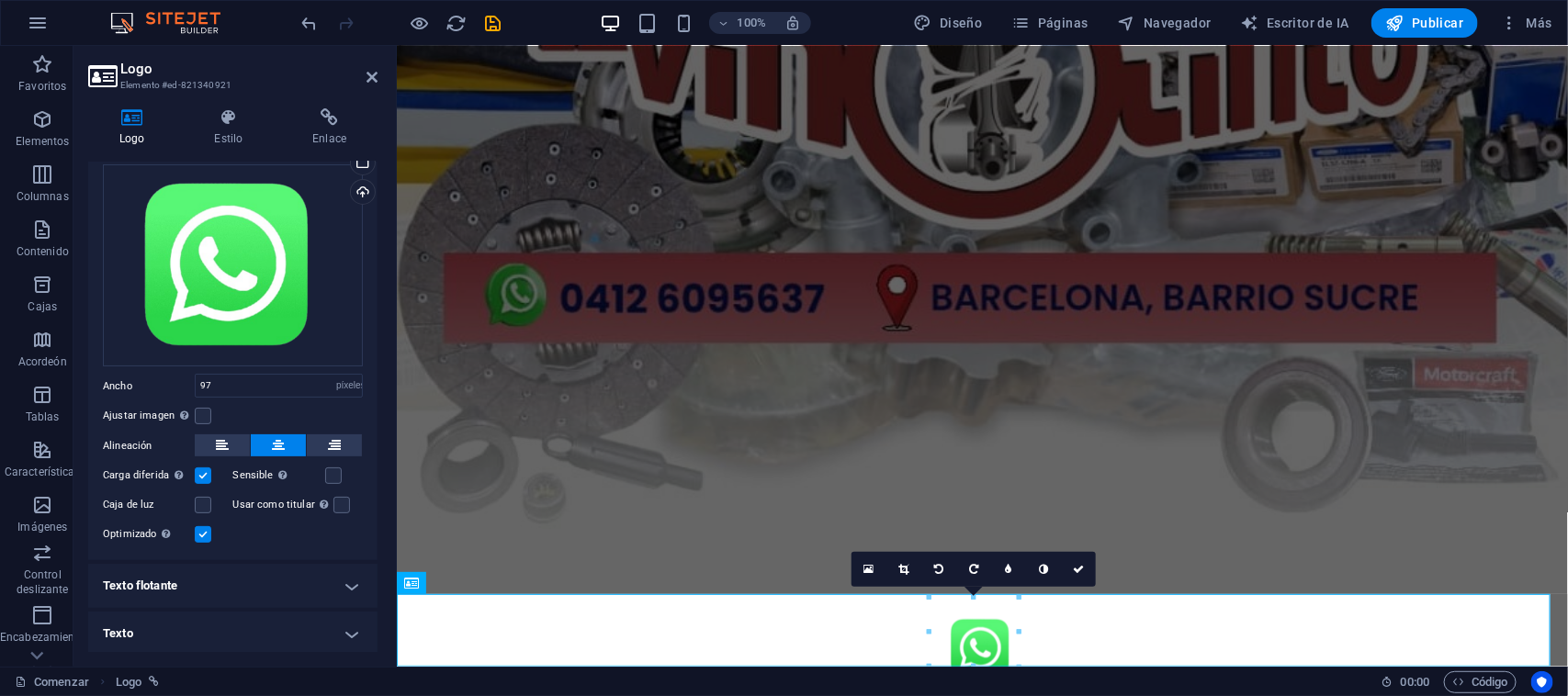 click on "Logo Estilo Enlace Logo Imagen Texto Arrastre los archivos aquí, haga clic para elegir archivos o  seleccione archivos de Archivos o de nuestras fotos y videos de archivo gratuitos Seleccione archivos del administrador de archivos, fotos de archivo o cargue archivo(s) Subir Ancho 97 Por defecto auto píxeles movimiento rápido del ojo % ellos vh Volkswagen Ajustar imagen Ajustar automáticamente la imagen a un ancho y alto fijos Altura Por defecto auto píxeles Alineación Carga diferida Cargar imágenes después de que se cargue la página mejora la velocidad de la página. Sensible Cargue automáticamente imágenes de retina y tamaños optimizados para teléfonos inteligentes. Caja de luz Usar como titular La imagen se envolverá en una etiqueta de encabezado H1. Útil para dar al texto alternativo el mismo peso que un encabezado H1, por ejemplo, para el logotipo. Si no está seguro, deje esta opción sin marcar. Optimizado Las imágenes se comprimen para mejorar la velocidad de la página. Posición 50 %" at bounding box center [232, 380] 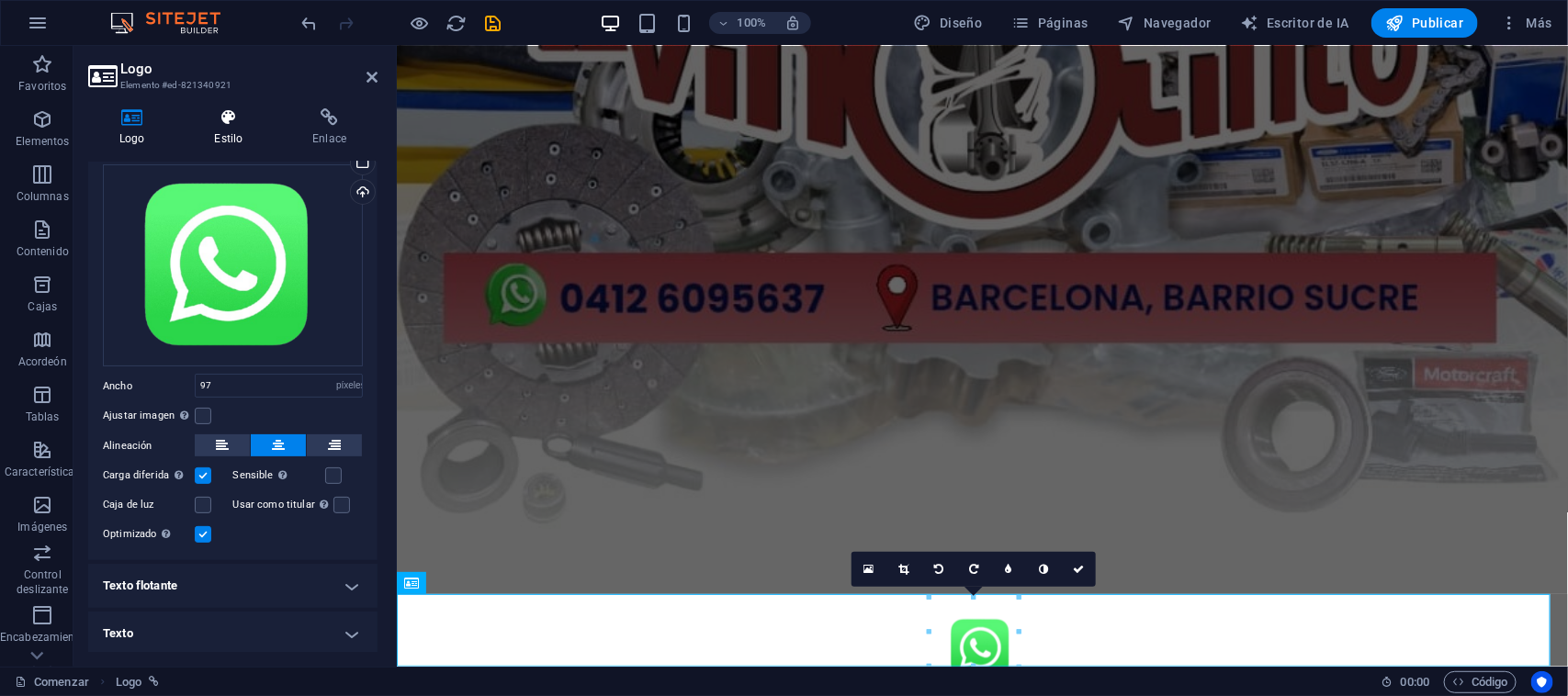 click at bounding box center [228, 118] 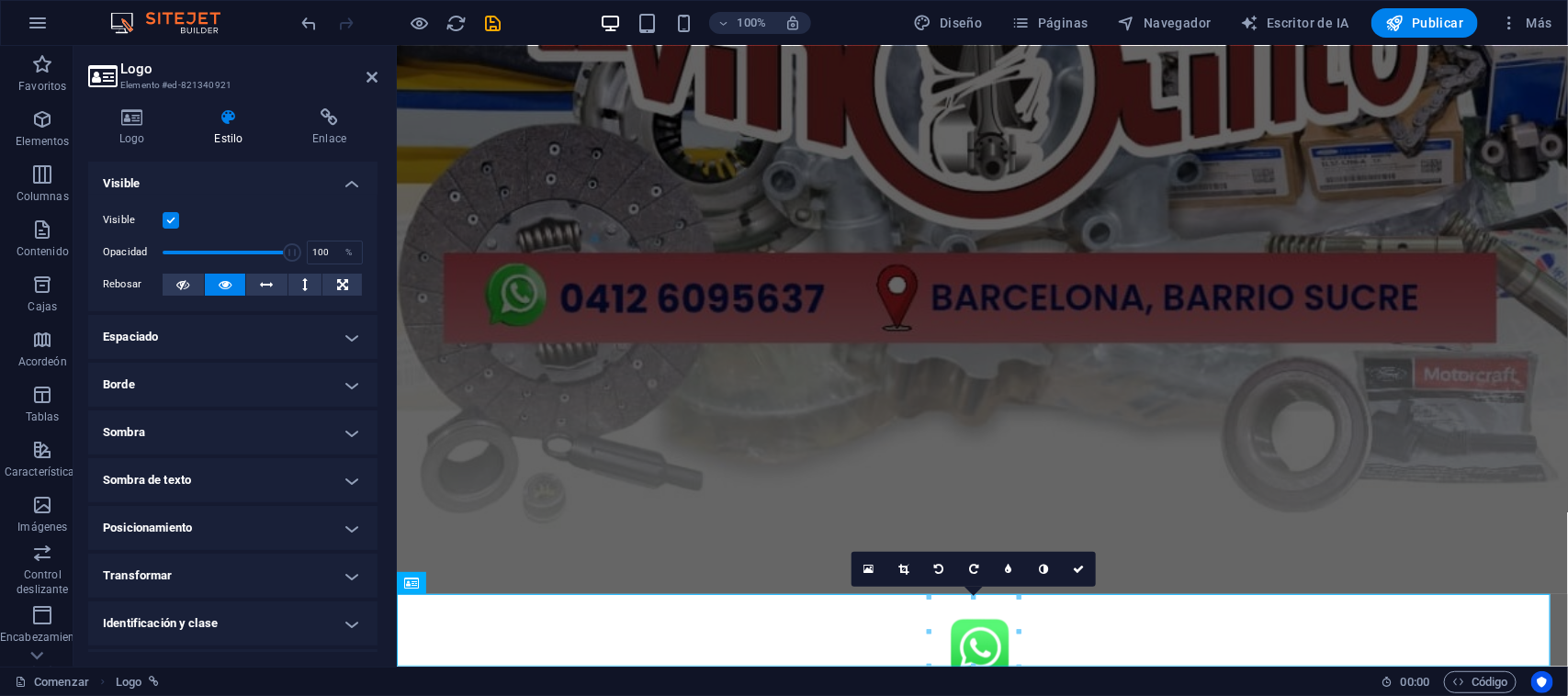 click on "Espaciado" at bounding box center (232, 337) 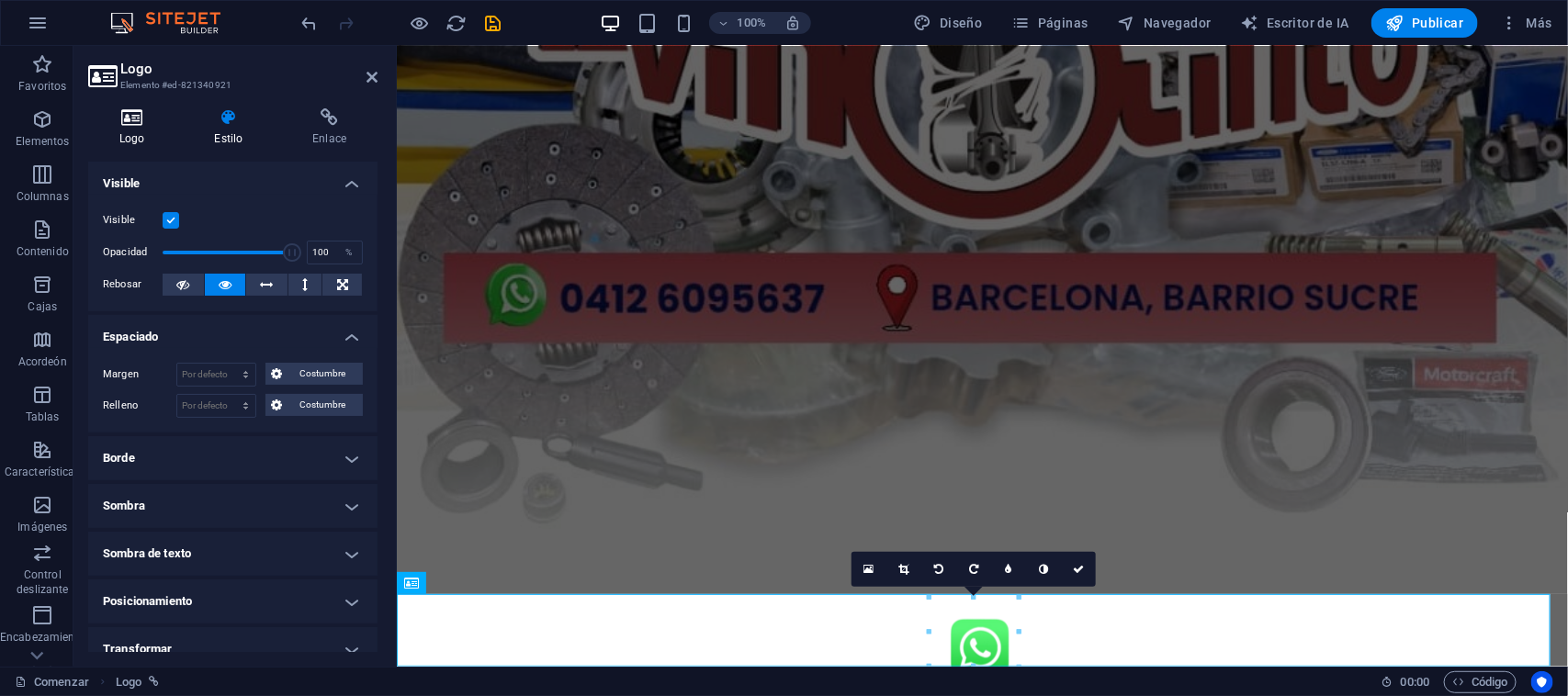 click on "Logo" at bounding box center [135, 128] 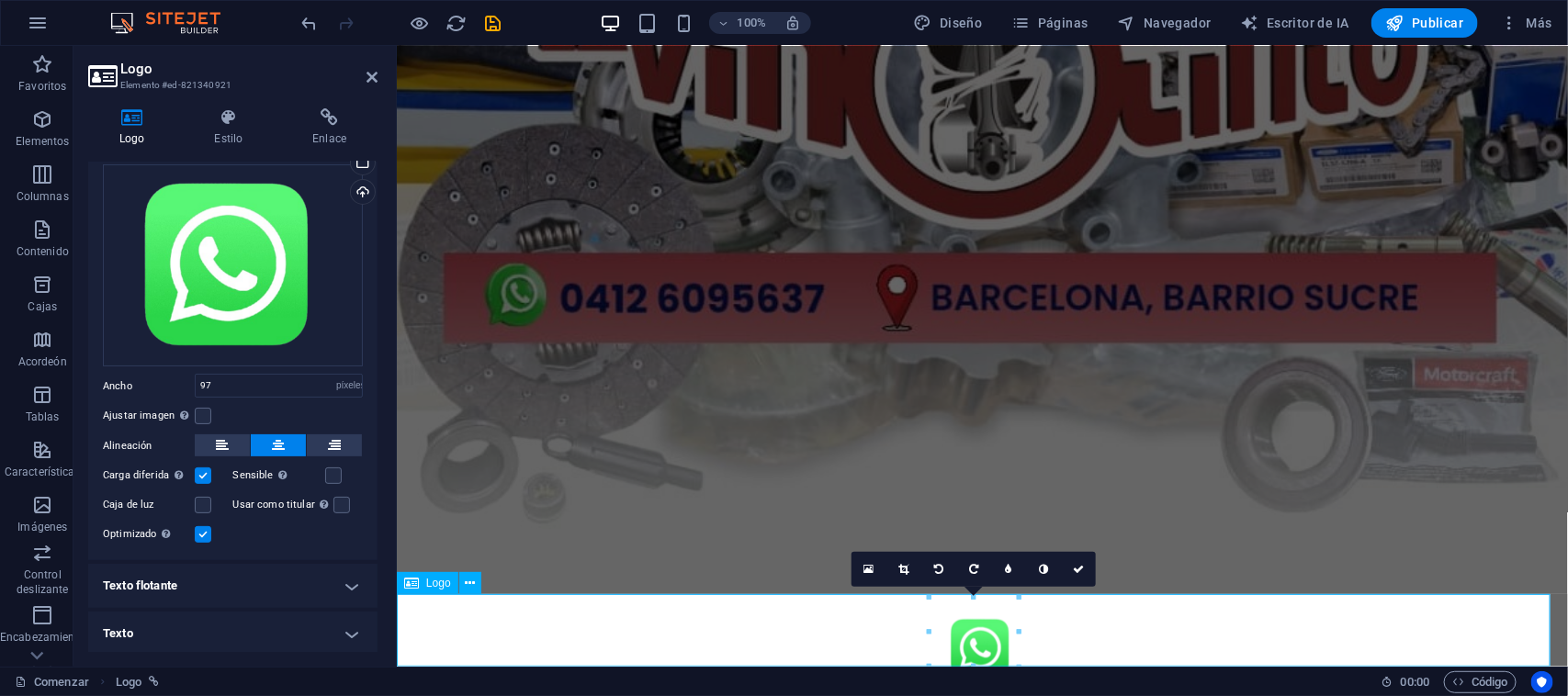 click at bounding box center (981, 646) 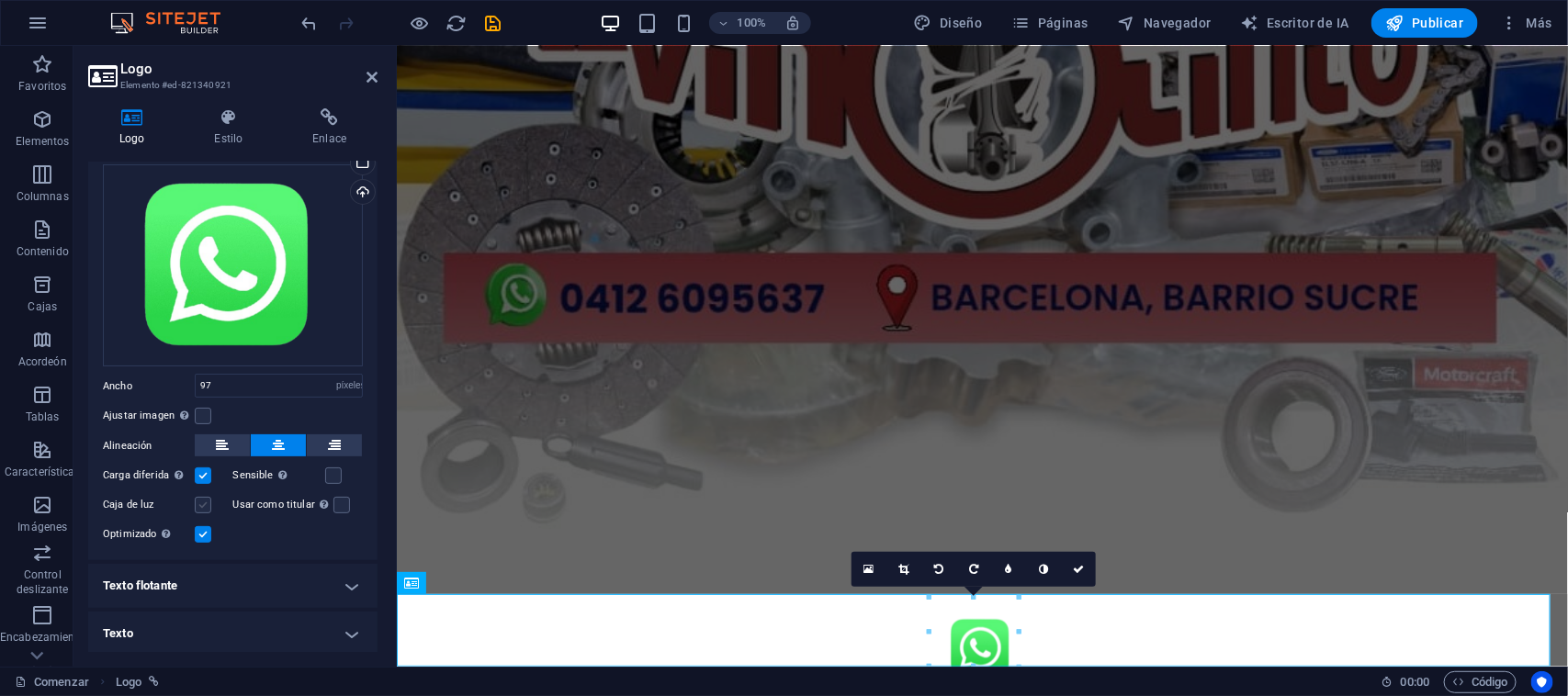 click at bounding box center (203, 505) 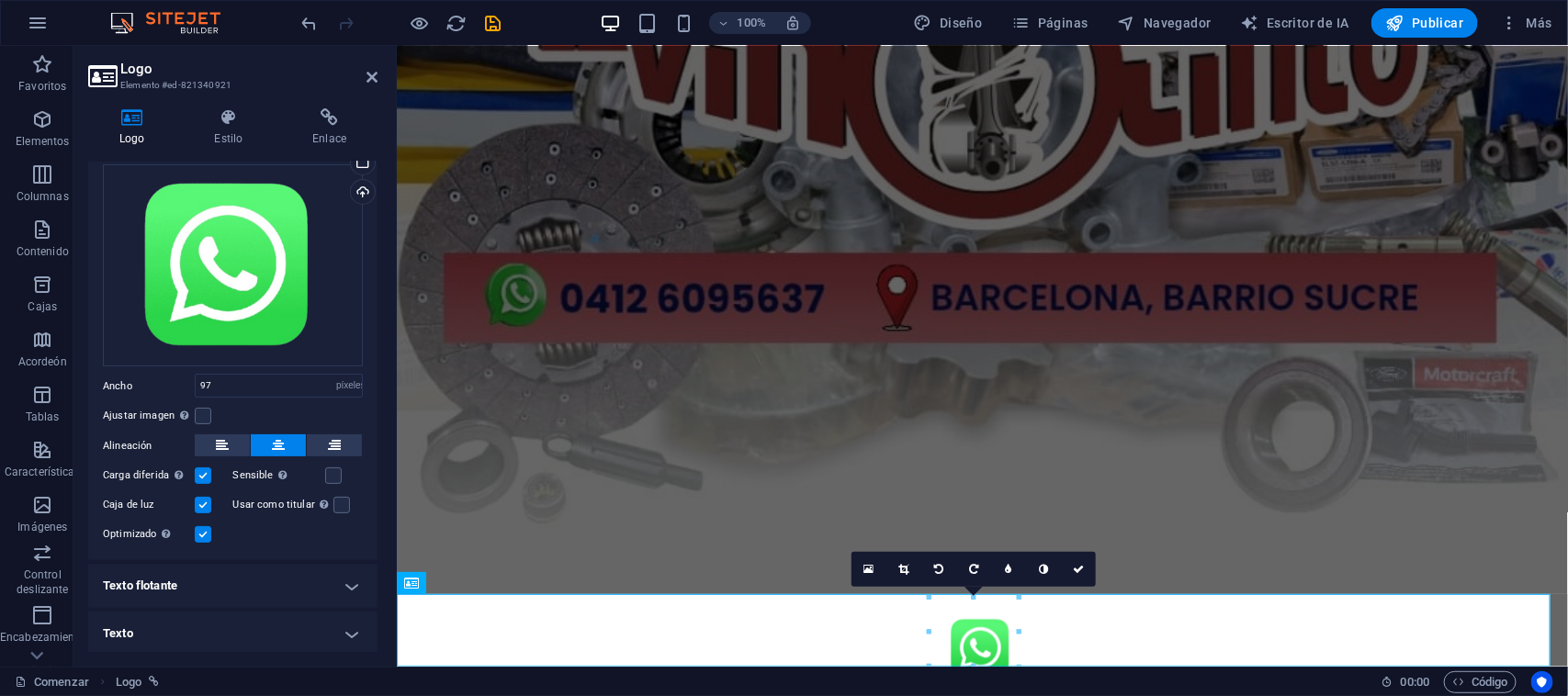 click at bounding box center [203, 505] 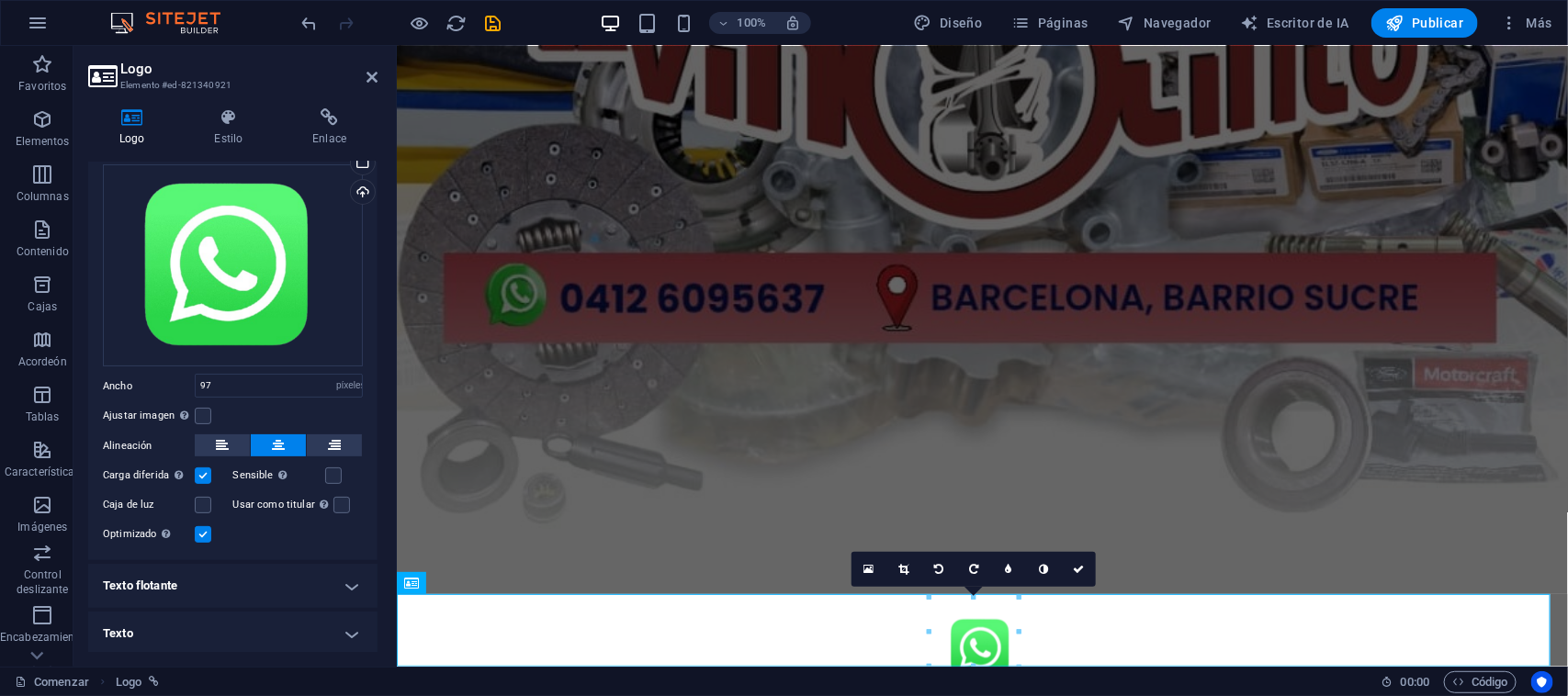 click on "Texto" at bounding box center [232, 634] 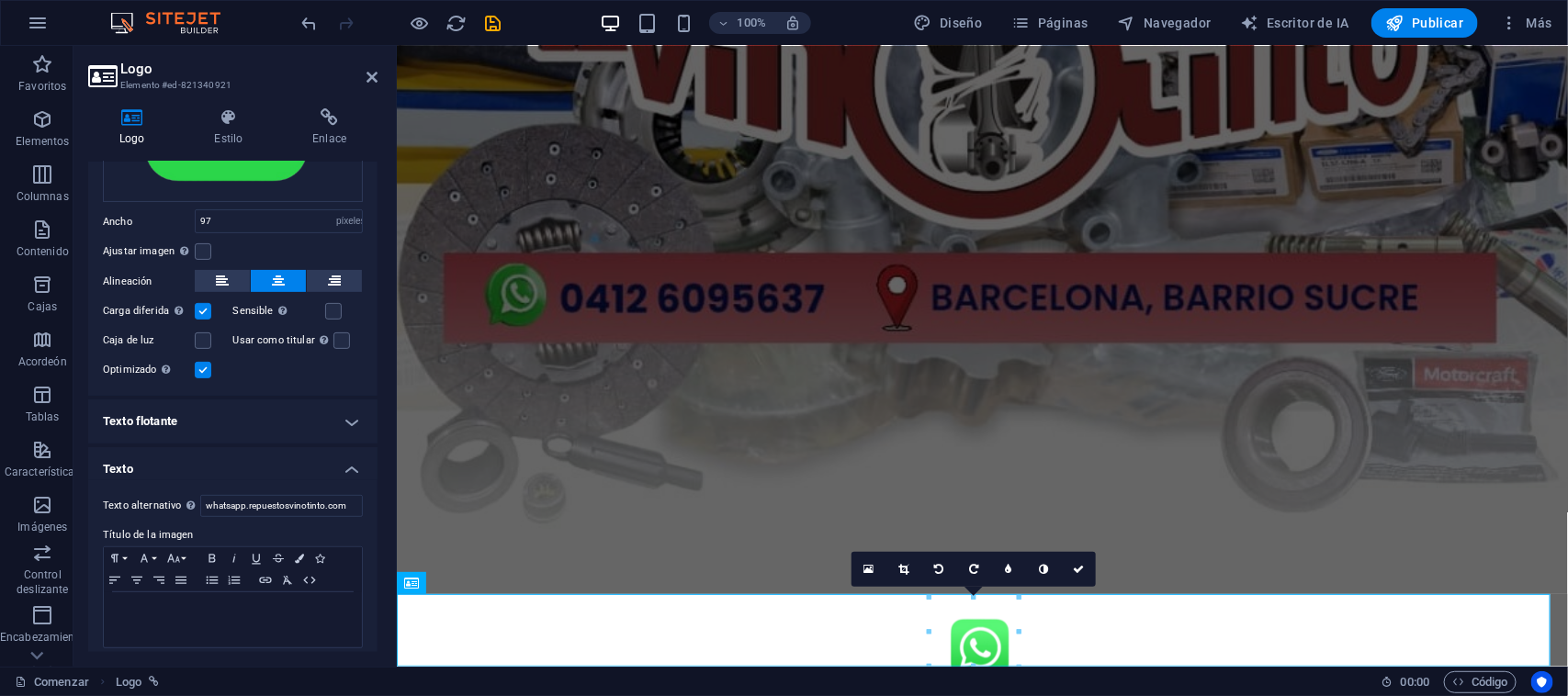 scroll, scrollTop: 249, scrollLeft: 0, axis: vertical 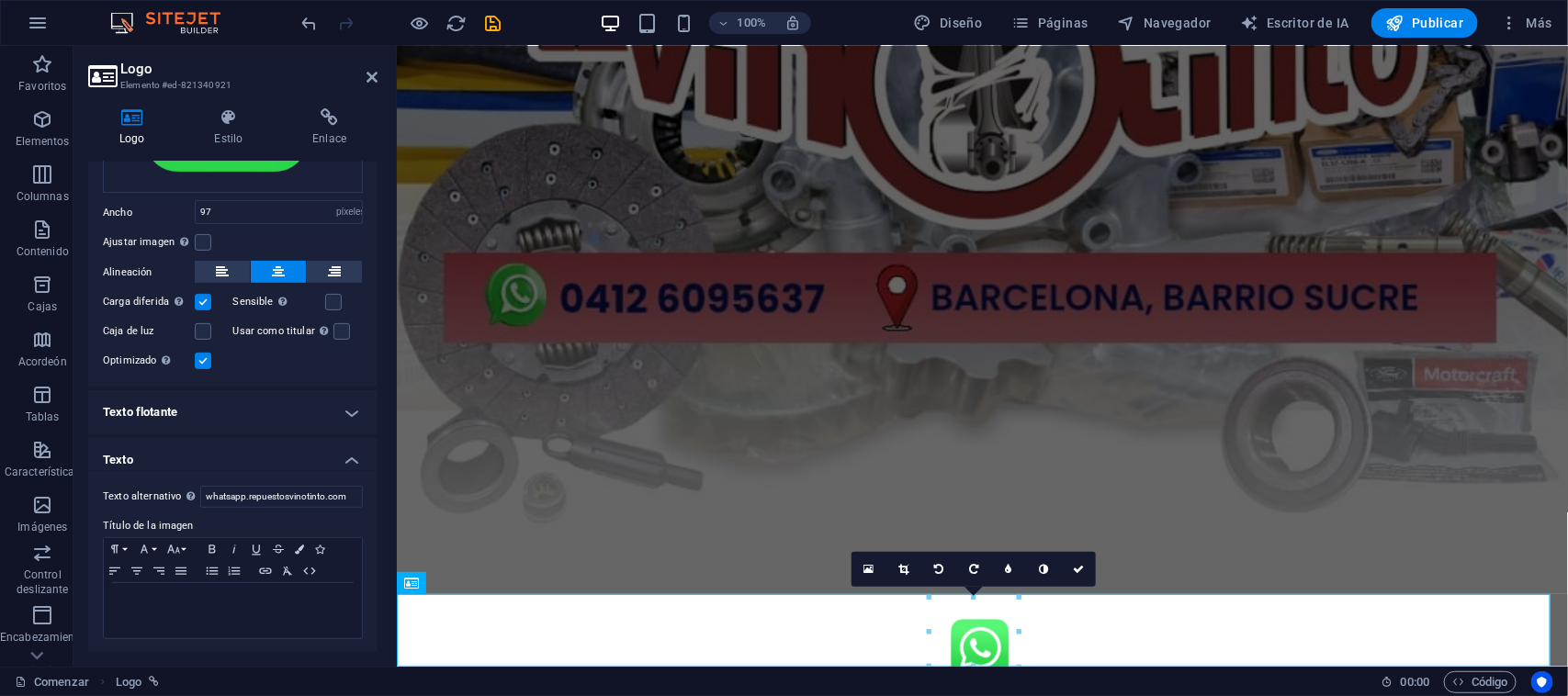 click on "Texto flotante" at bounding box center [232, 412] 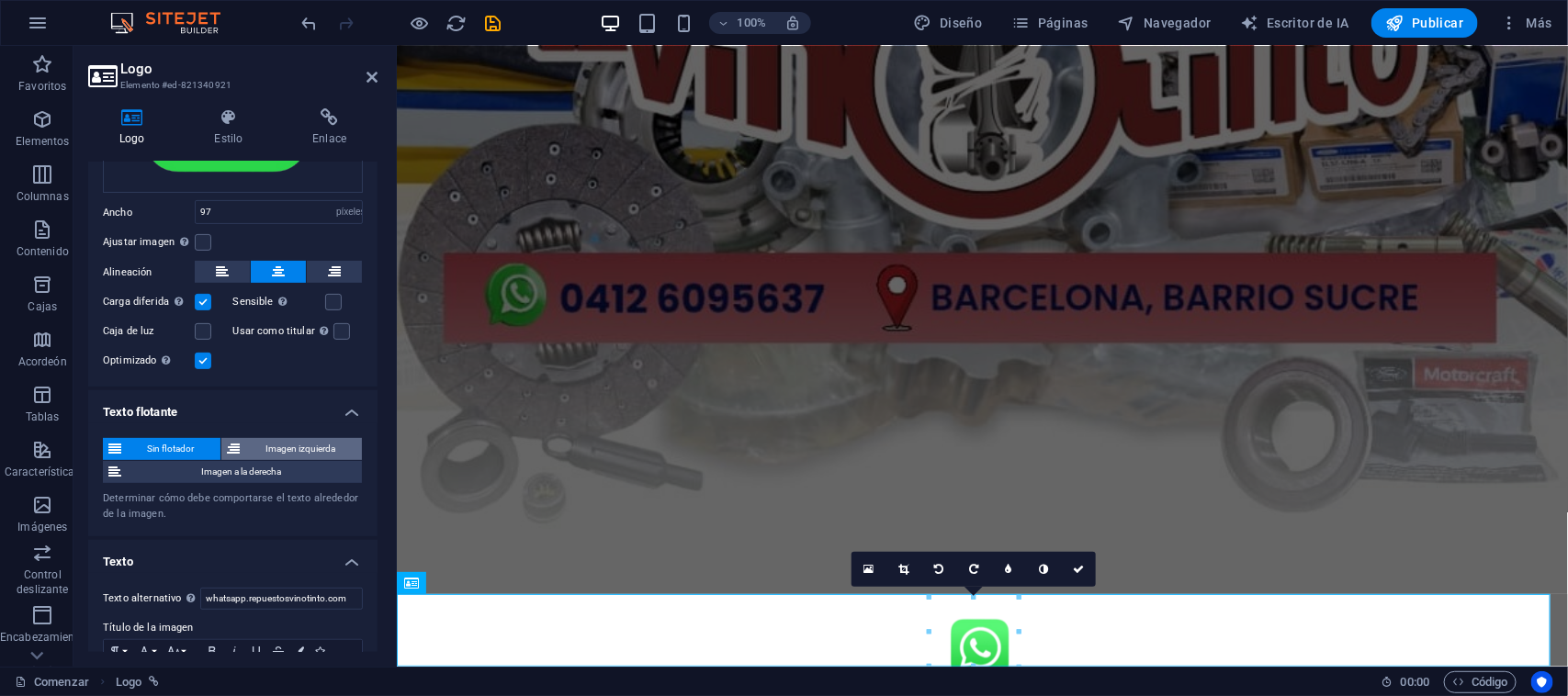 click on "Imagen izquierda" at bounding box center [301, 448] 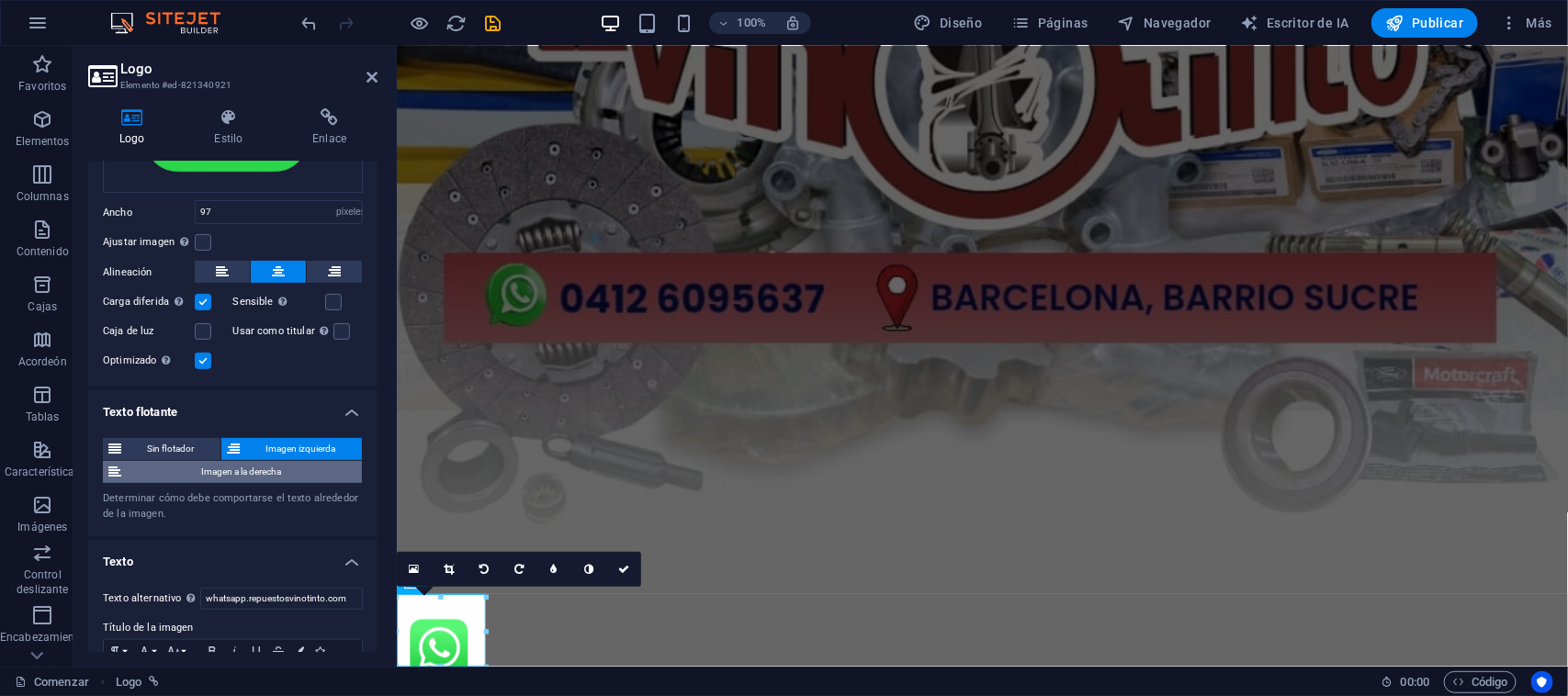 click on "Imagen a la derecha" at bounding box center (242, 471) 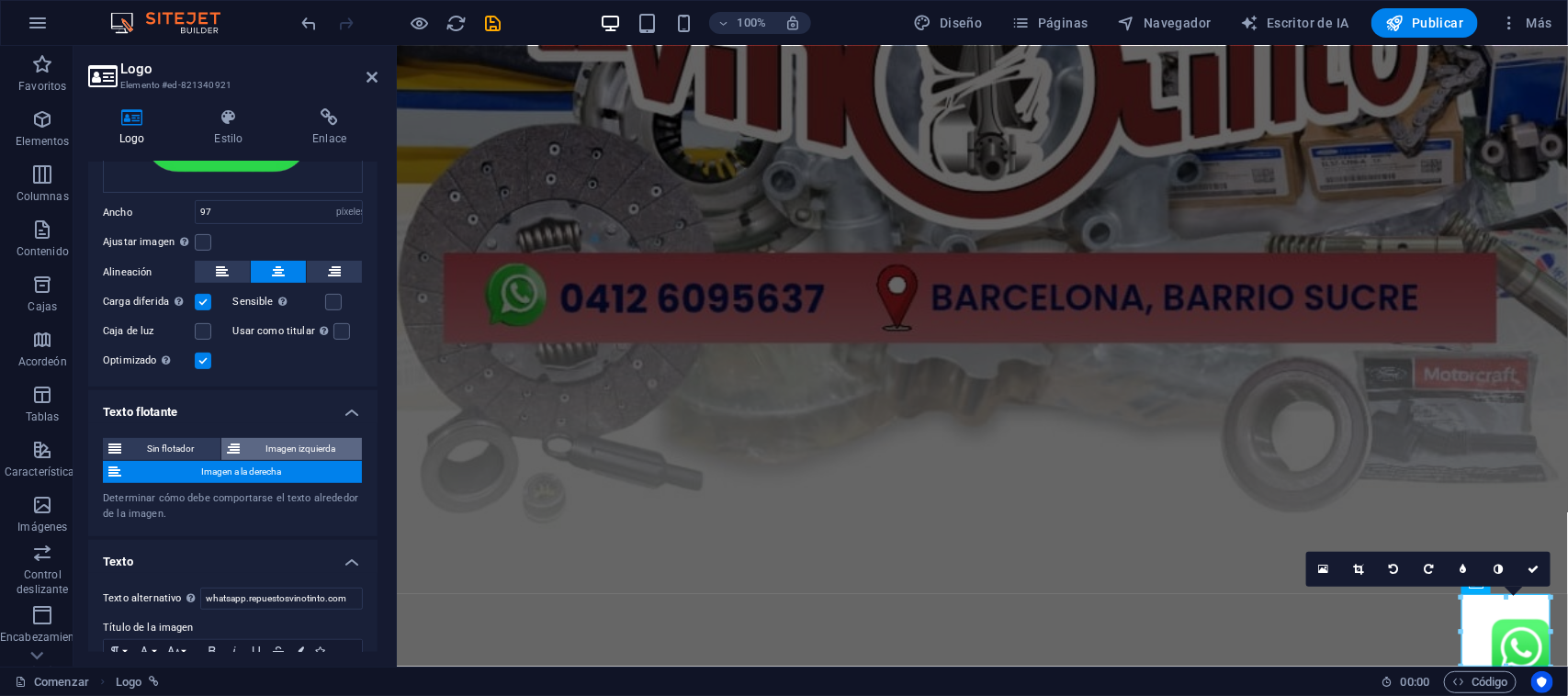 click on "Imagen izquierda" at bounding box center (301, 448) 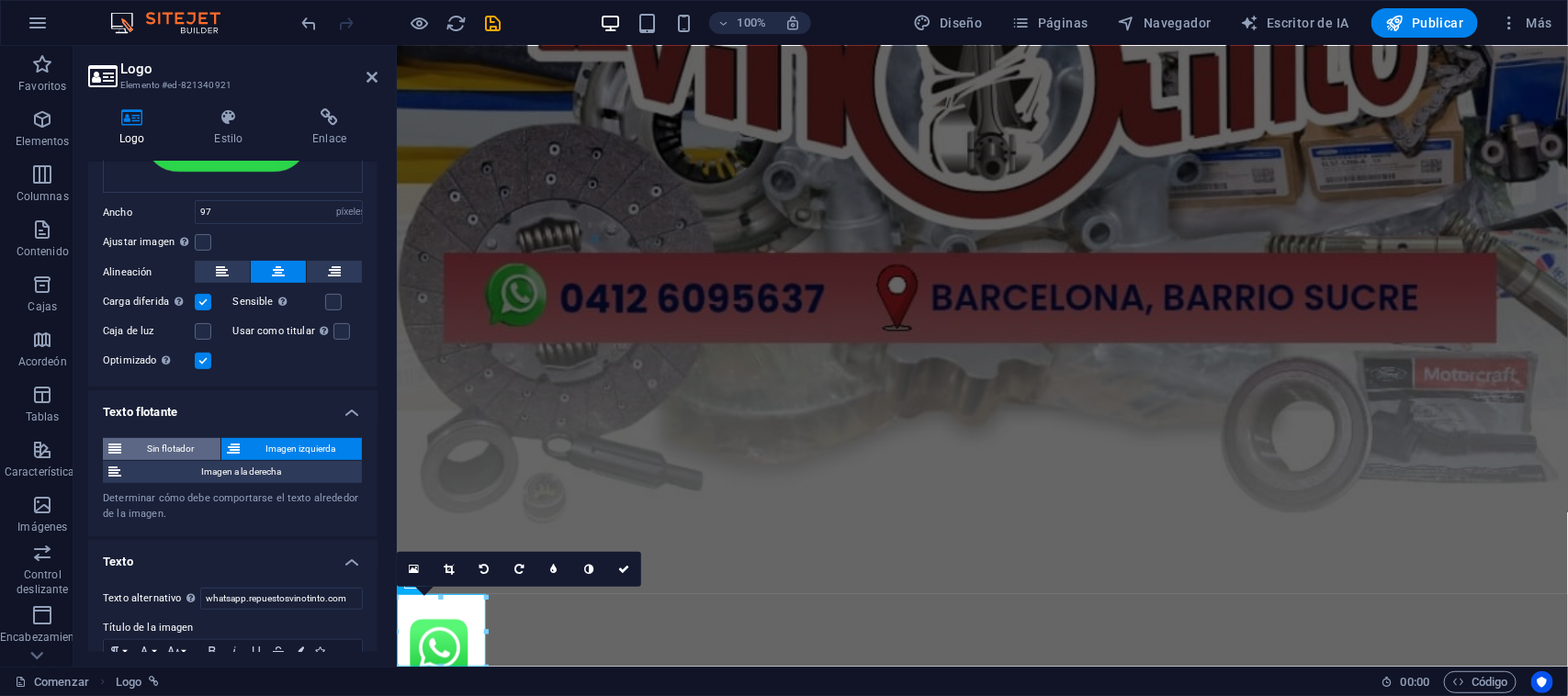 click on "Sin flotador" at bounding box center [171, 448] 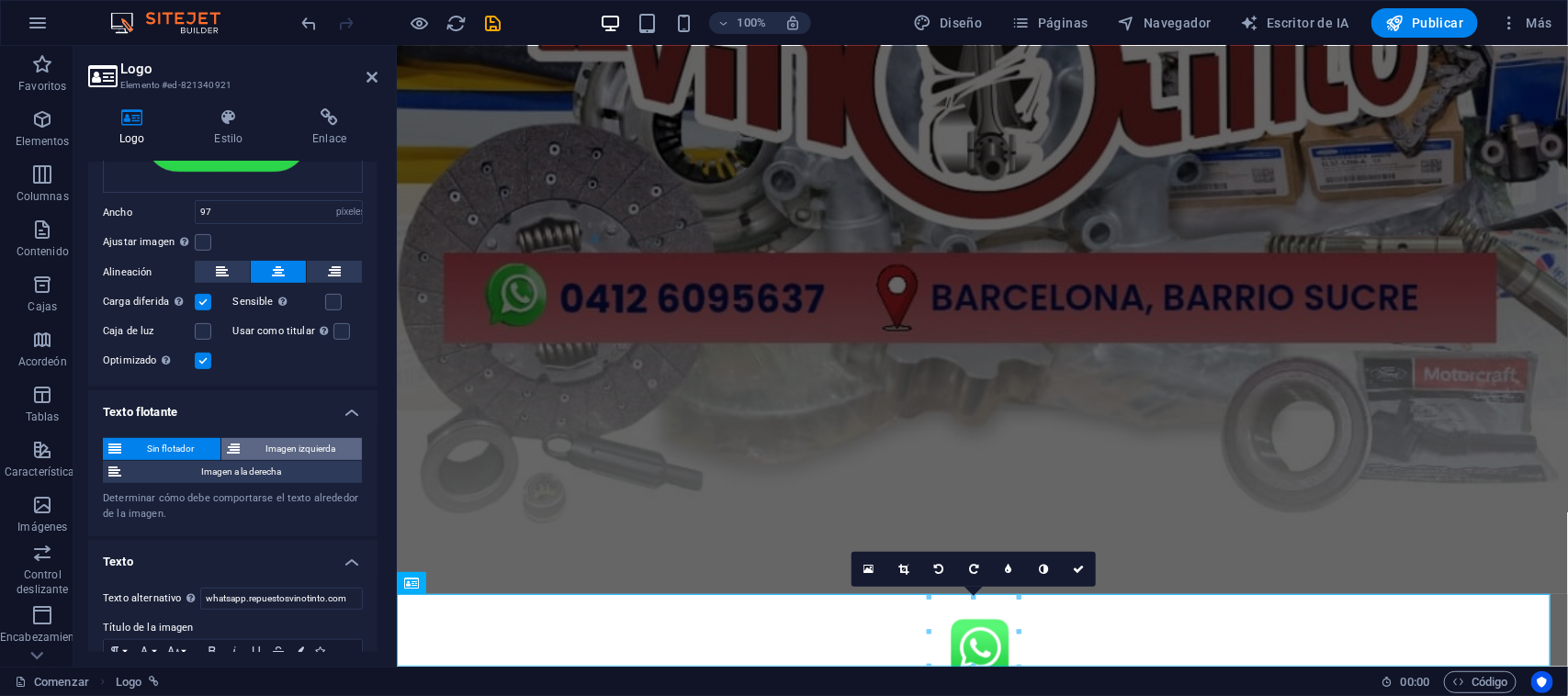 click on "Imagen izquierda" at bounding box center (301, 448) 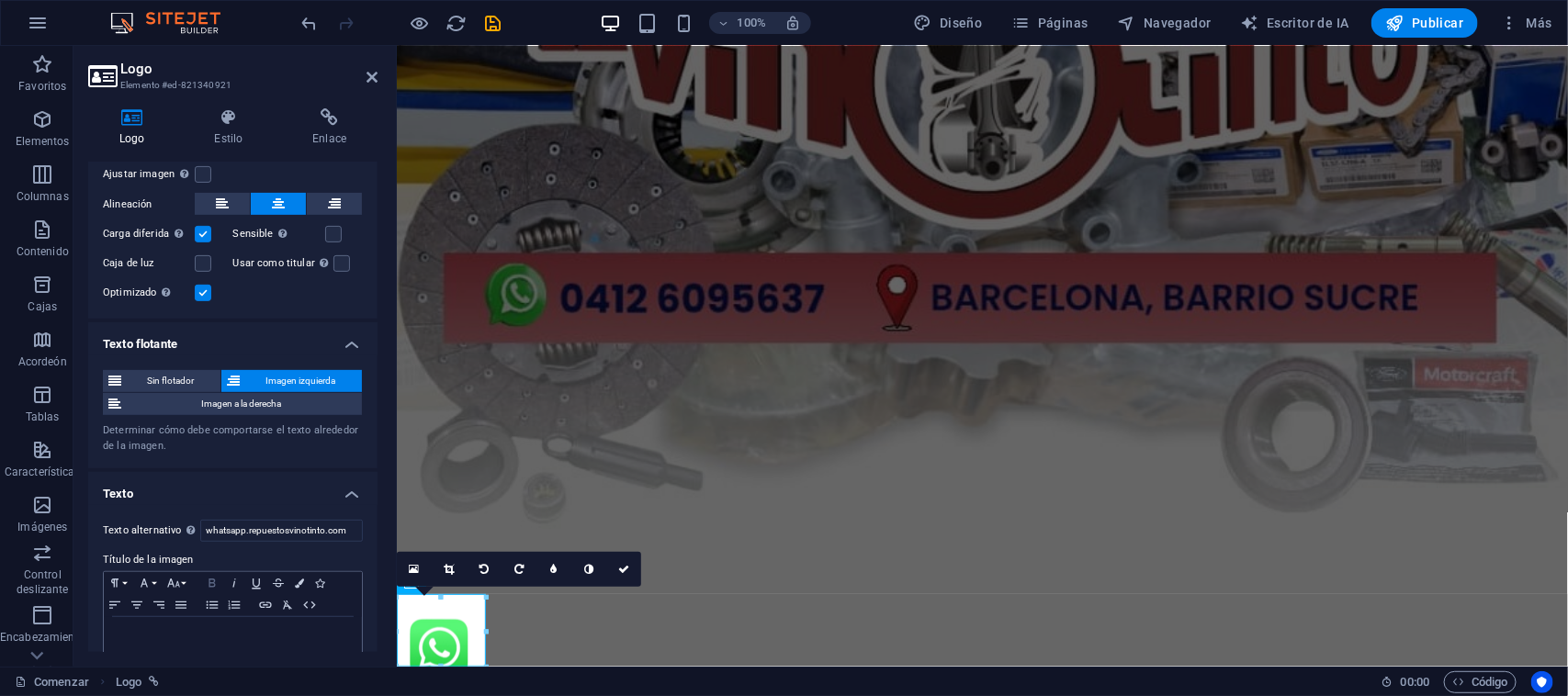 scroll, scrollTop: 351, scrollLeft: 0, axis: vertical 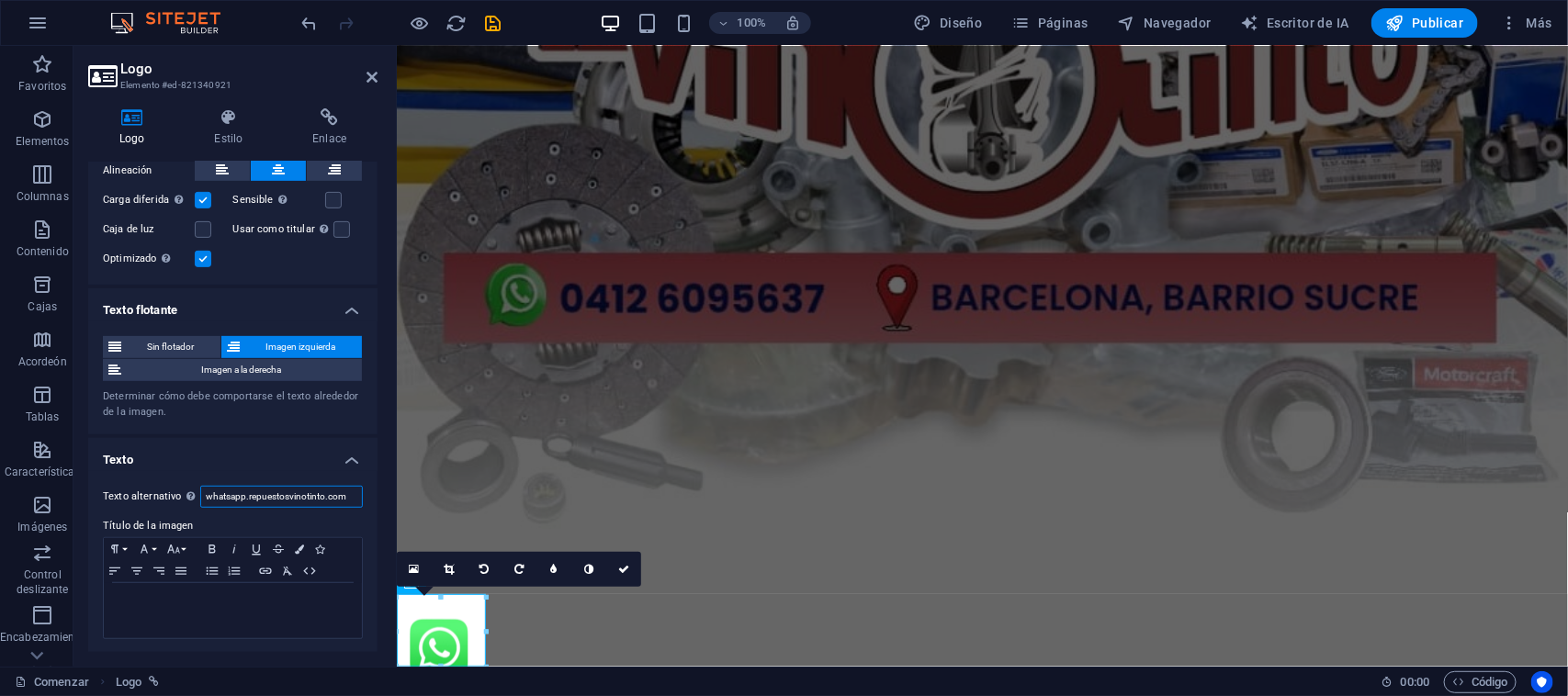 click on "whatsapp.repuestosvinotinto.com" at bounding box center (281, 497) 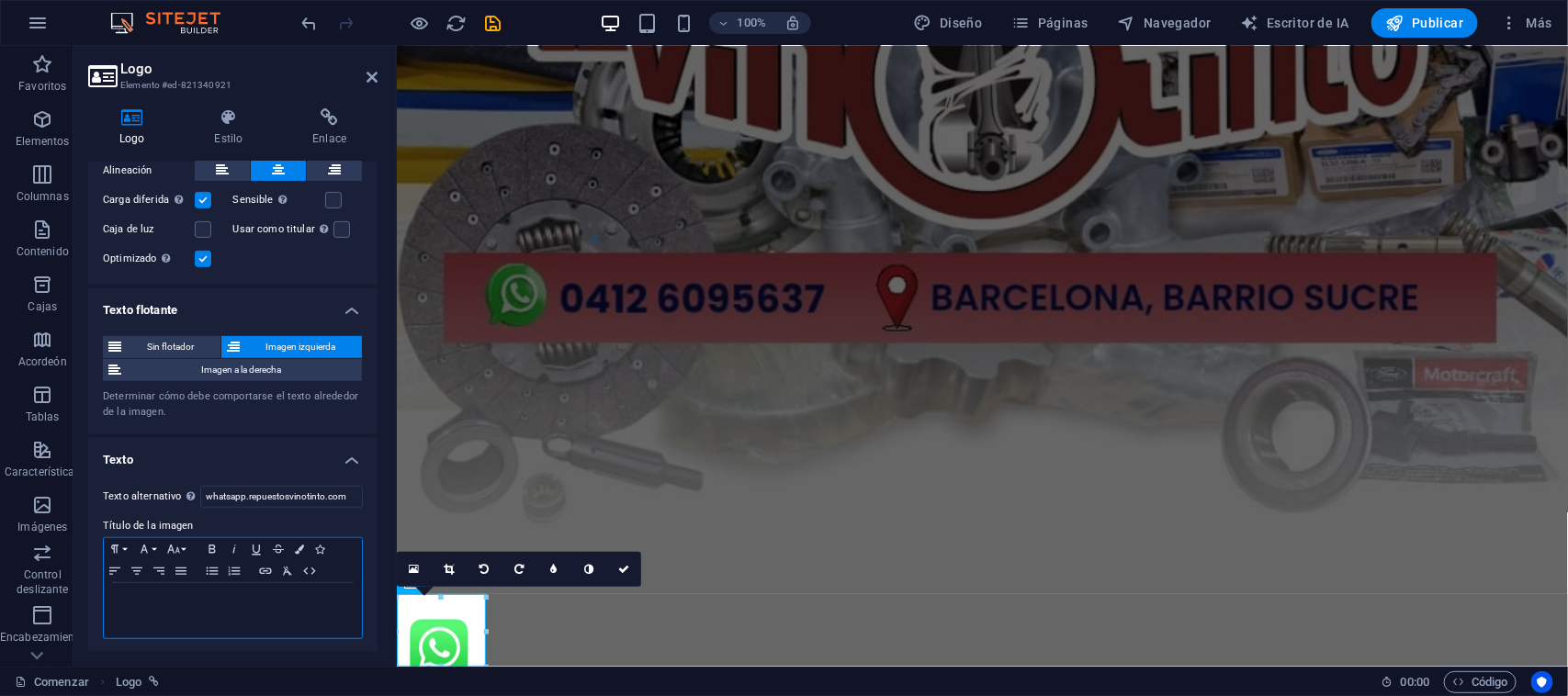 click at bounding box center [232, 601] 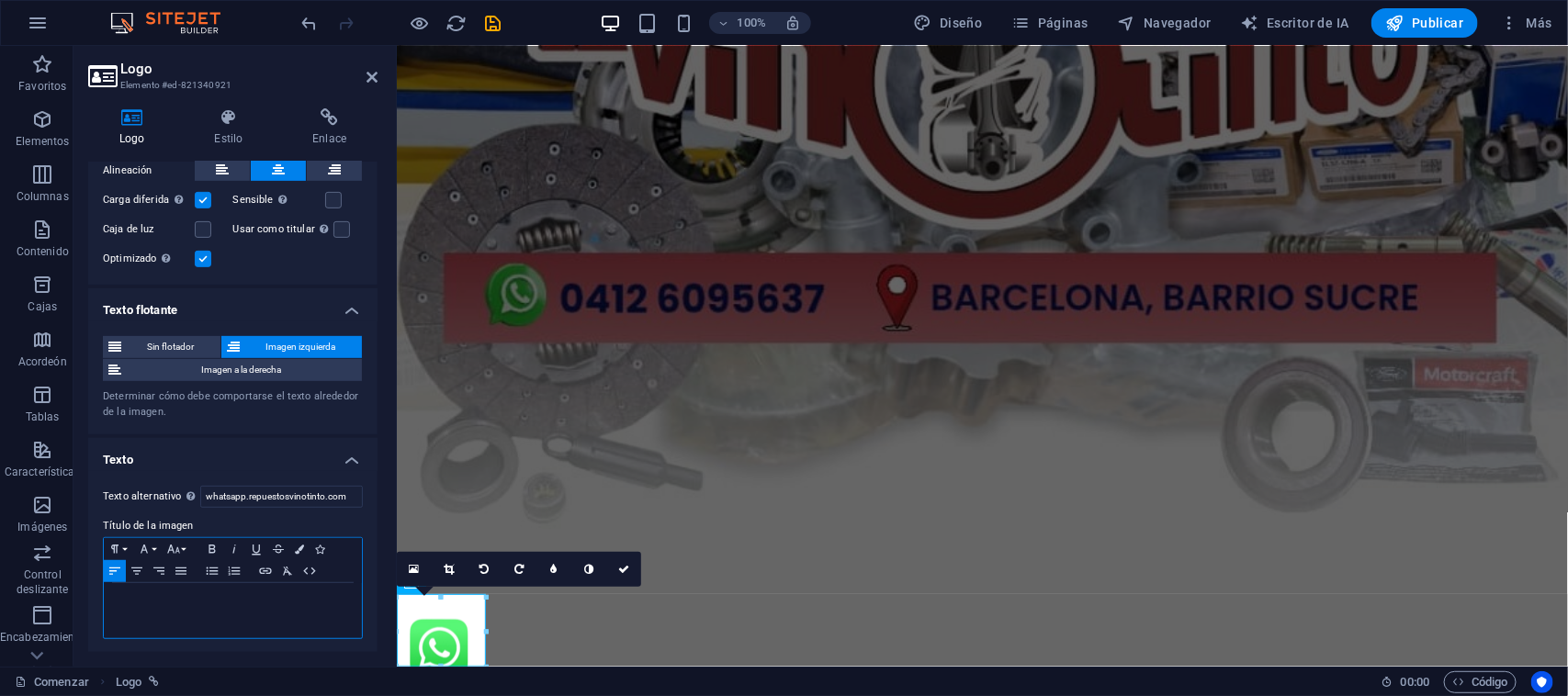 type 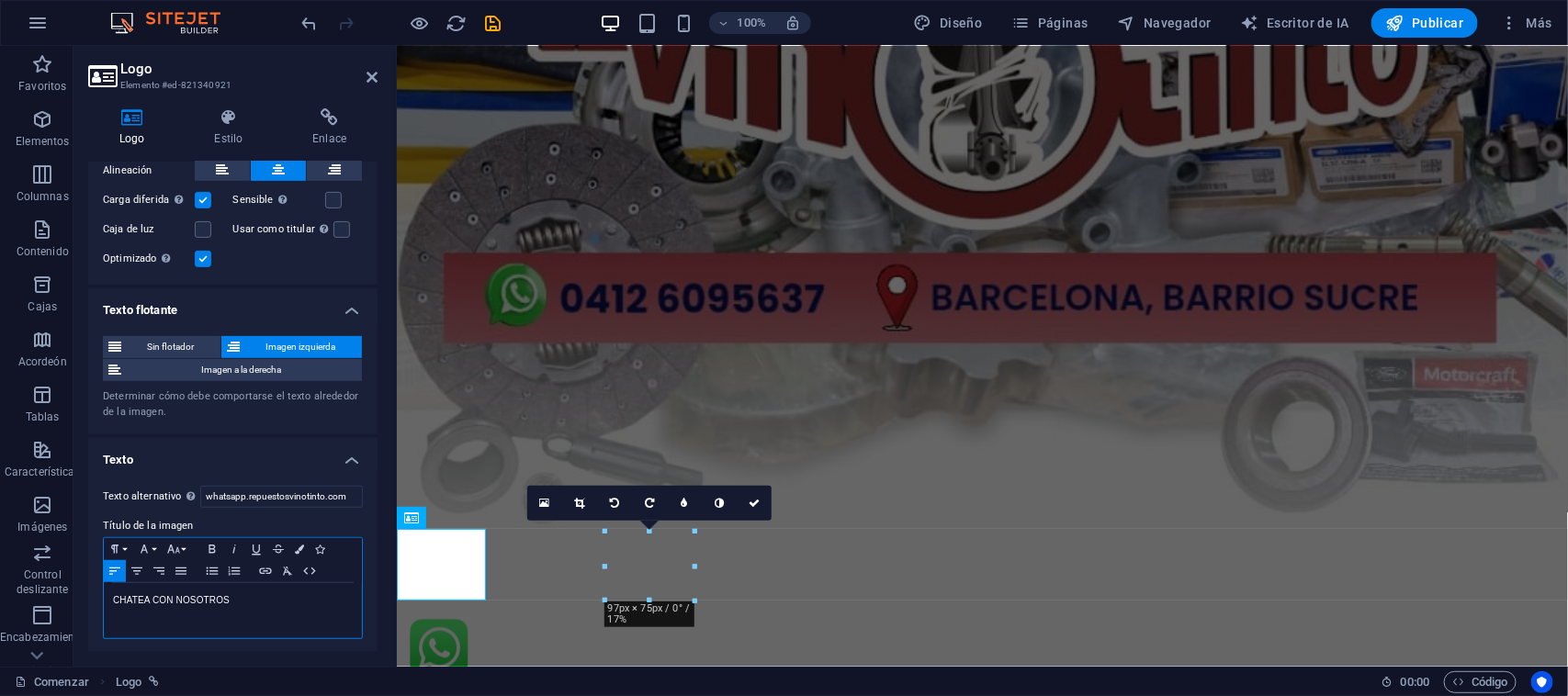 scroll, scrollTop: 631, scrollLeft: 0, axis: vertical 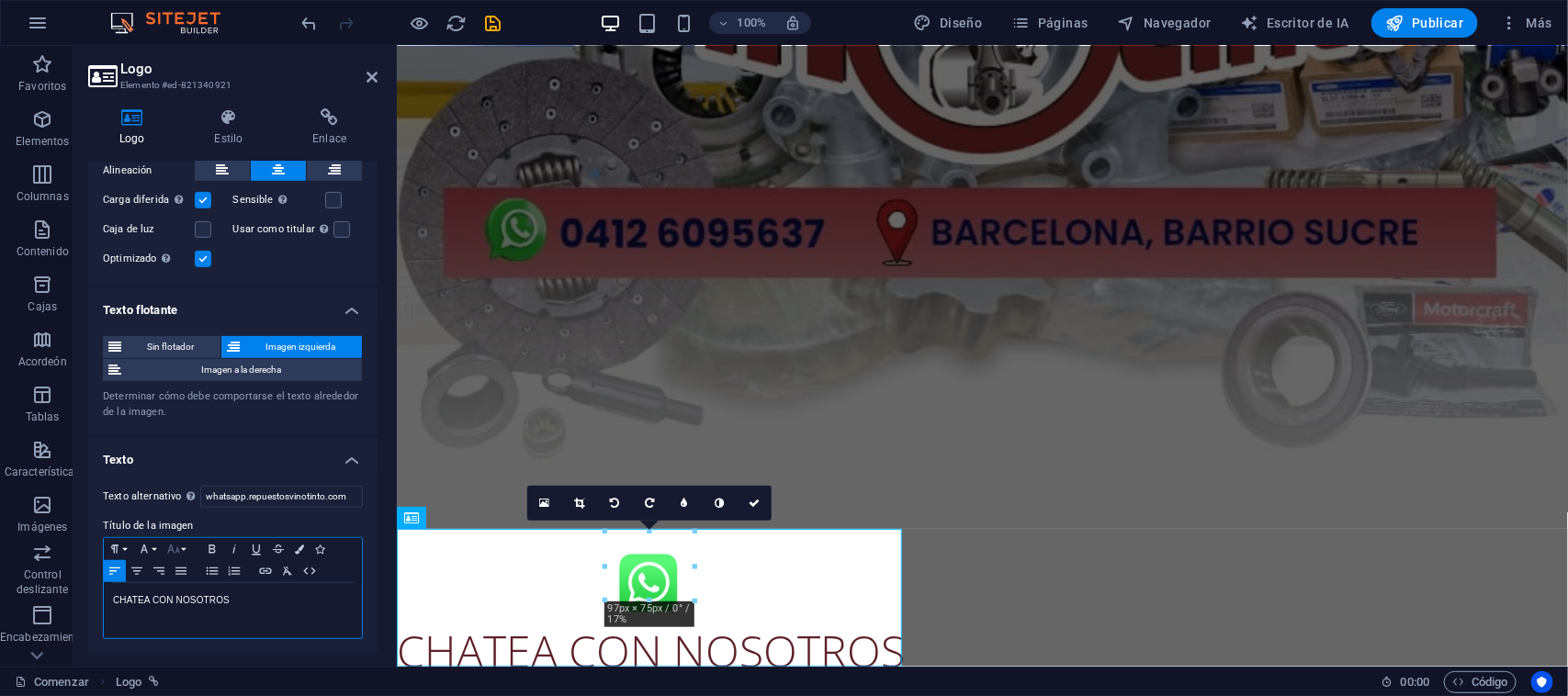 click 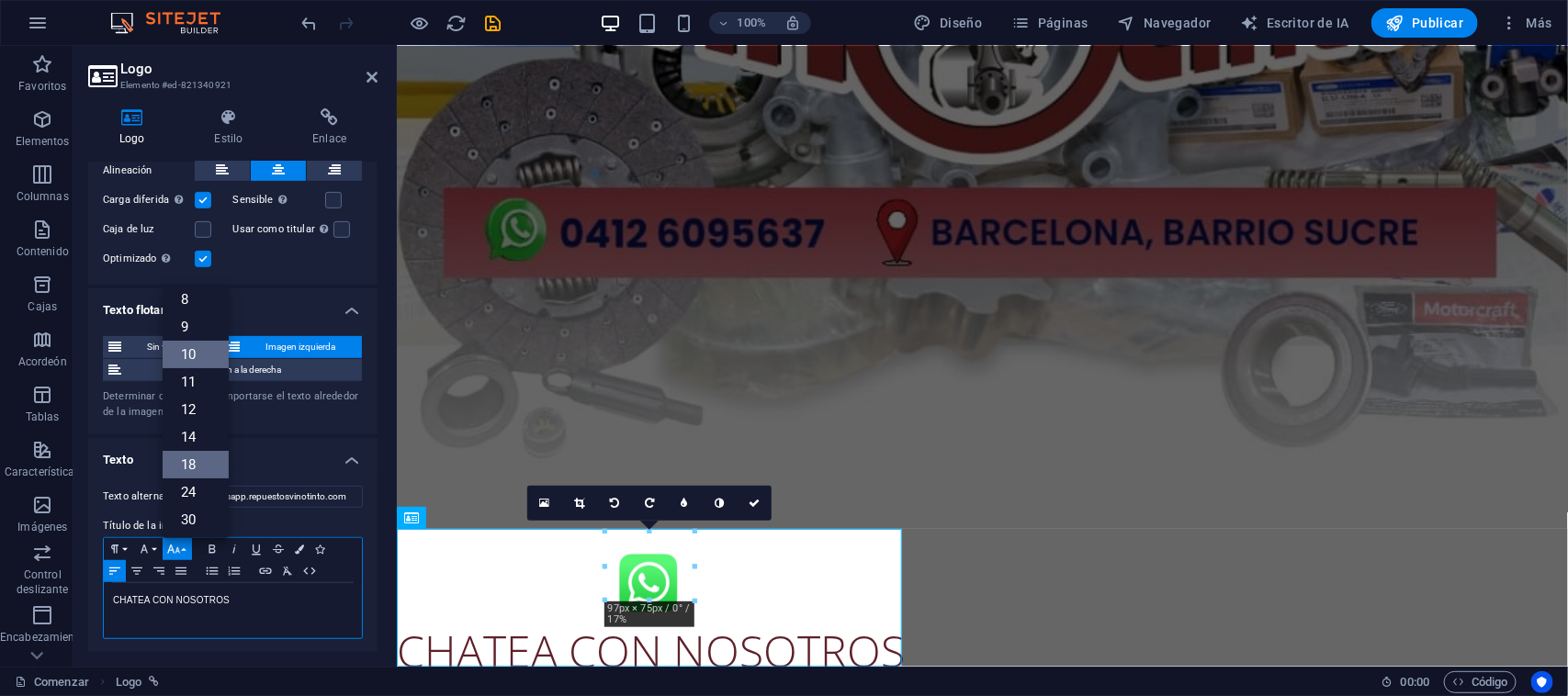 scroll, scrollTop: 0, scrollLeft: 0, axis: both 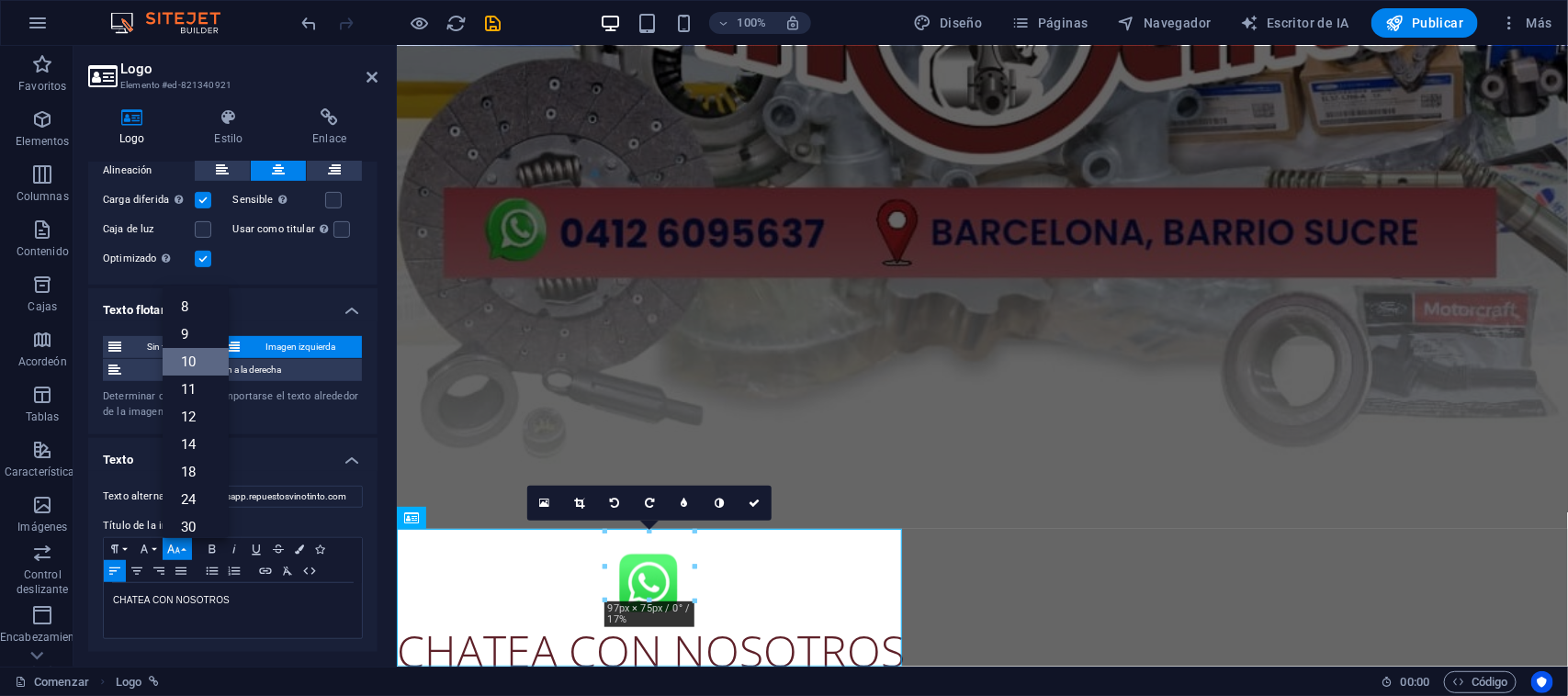click on "Texto alternativo El texto alternativo es utilizado por dispositivos que no pueden mostrar imágenes (por ejemplo, motores de búsqueda de imágenes) y debe agregarse a cada imagen para mejorar la accesibilidad del sitio web. [DOMAIN] Título de la imagen Formato de párrafo Normal Título 1 Título 2 Título 3 Título 4 Título 5 Título 6 Código Familia de fuentes Arial Georgia Impacto Tahoma Times New Roman Verdana Losa Josefin Lato Open Sans Tamaño de fuente 8 9 10 11 12 14 18 24 30 36 48 60 72 96 Atrevido Itálico Subrayar Tachado Bandera Iconos Alinear a la izquierda Alinear al centro Alinear a la derecha Alinear y justificar Lista desordenada Lista ordenada Insertar enlace Borrar formato HTML ​CHATEA CON NOSOTROS" at bounding box center [232, 563] 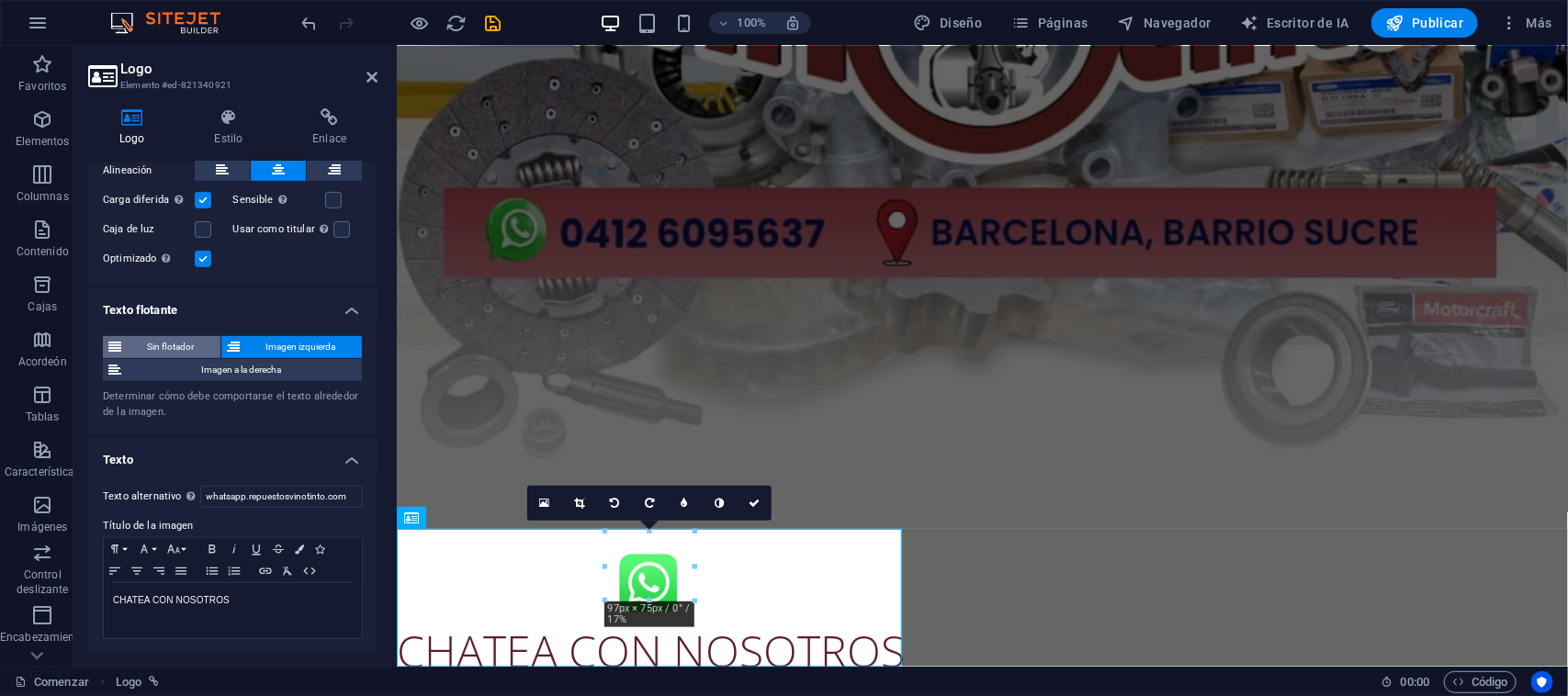 click on "Sin flotador" at bounding box center [171, 346] 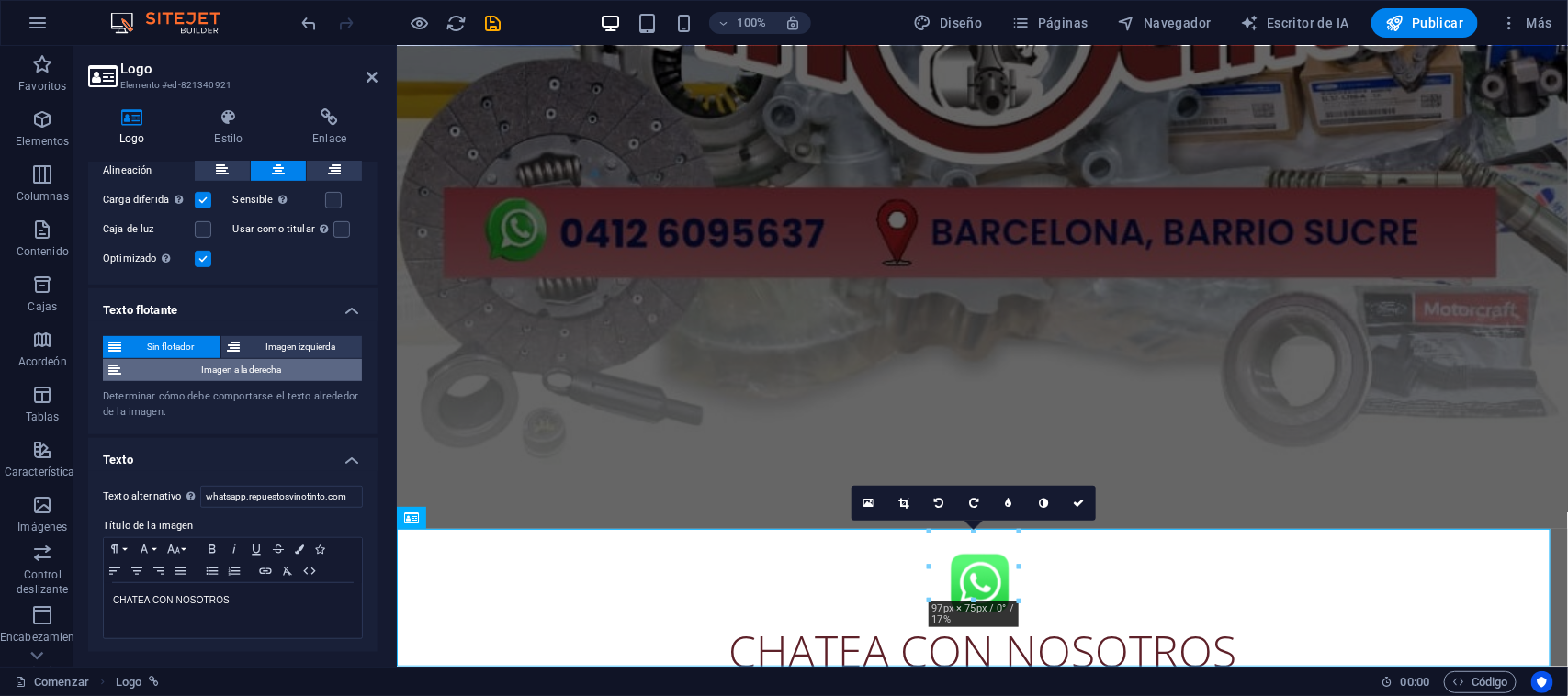click on "Imagen a la derecha" at bounding box center (242, 369) 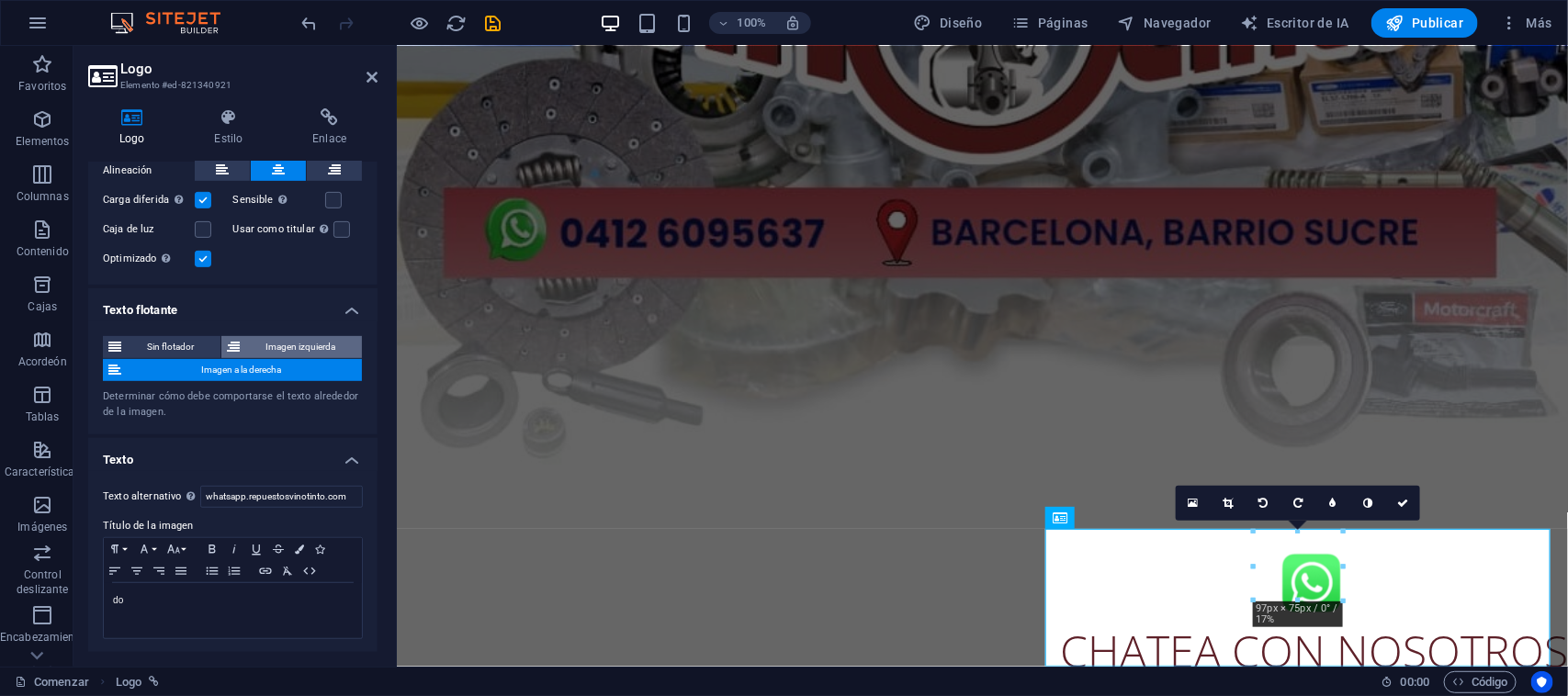 click on "Imagen izquierda" at bounding box center (301, 346) 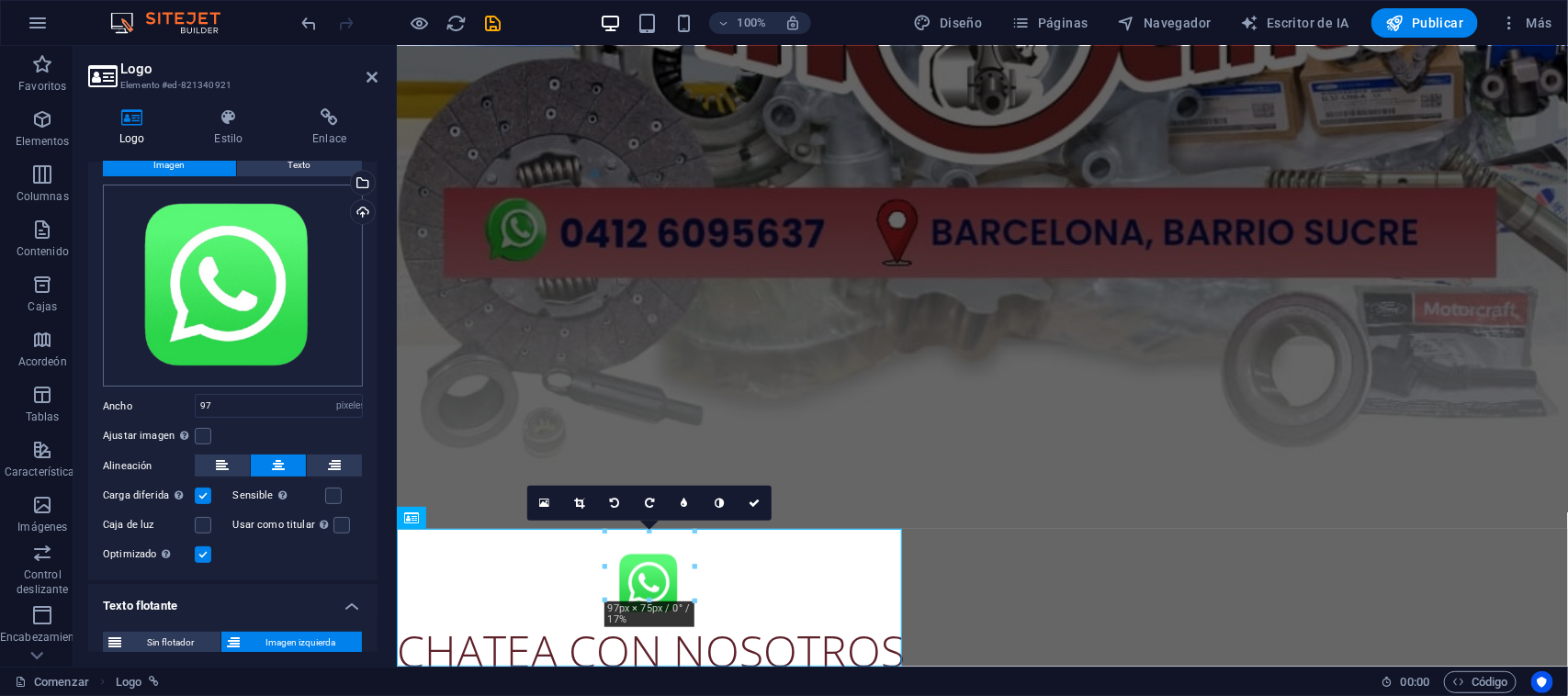 scroll, scrollTop: 0, scrollLeft: 0, axis: both 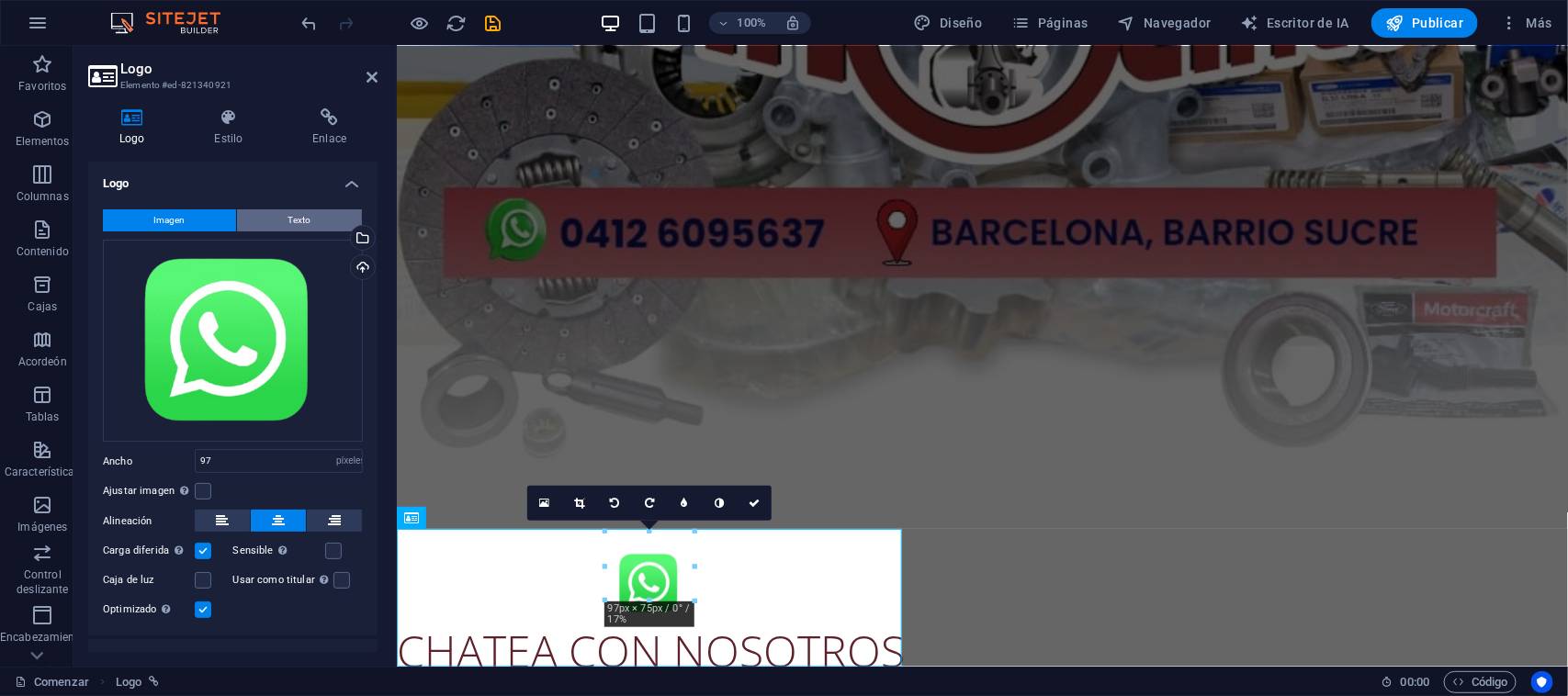 click on "Texto" at bounding box center [299, 219] 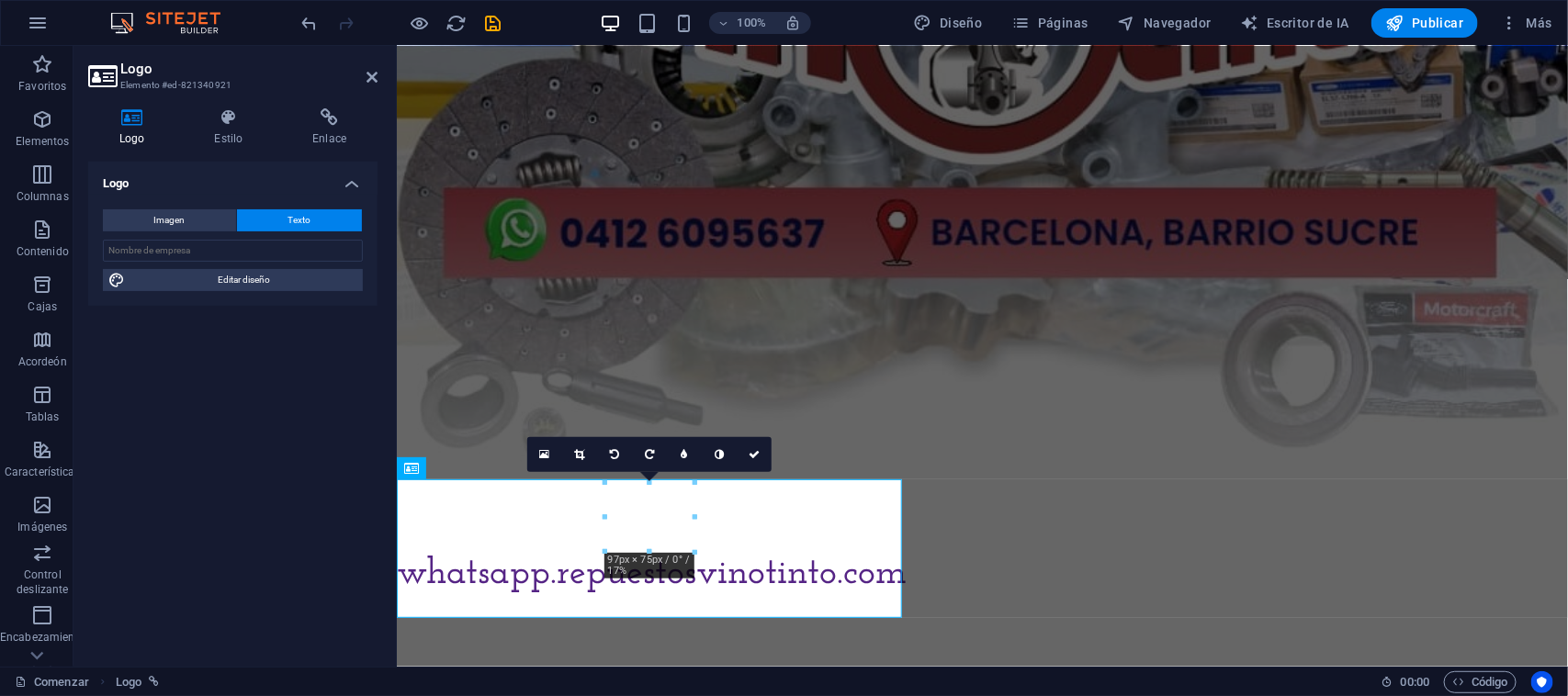scroll, scrollTop: 680, scrollLeft: 0, axis: vertical 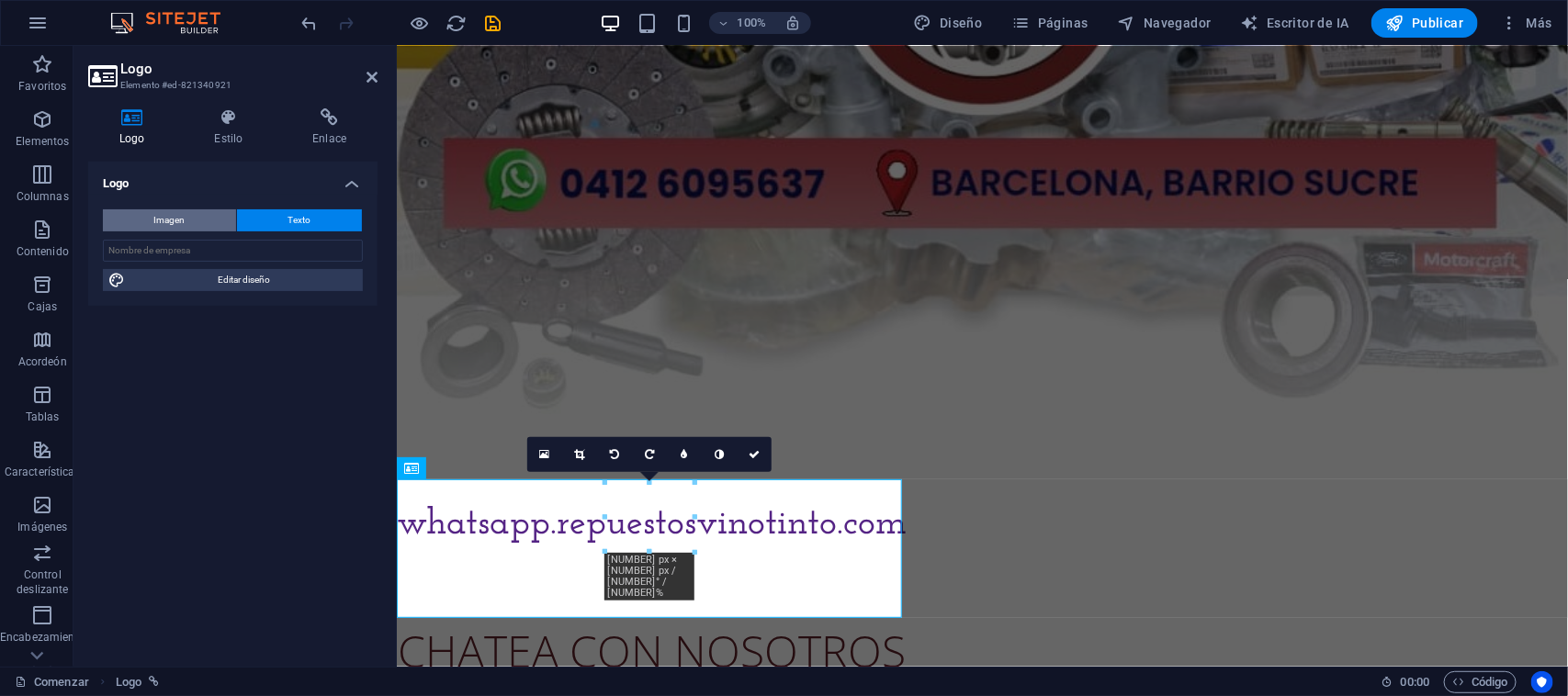click on "Imagen" at bounding box center (169, 220) 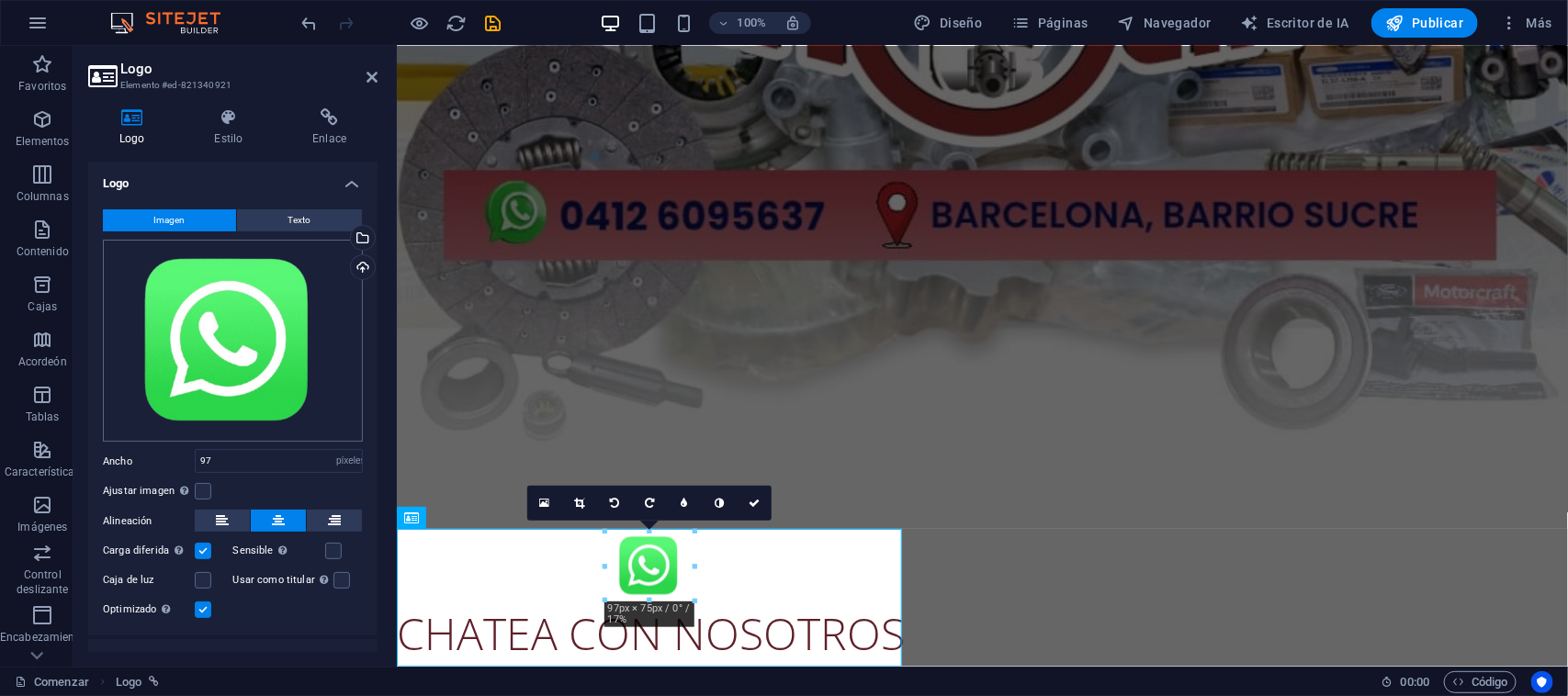 scroll, scrollTop: 631, scrollLeft: 0, axis: vertical 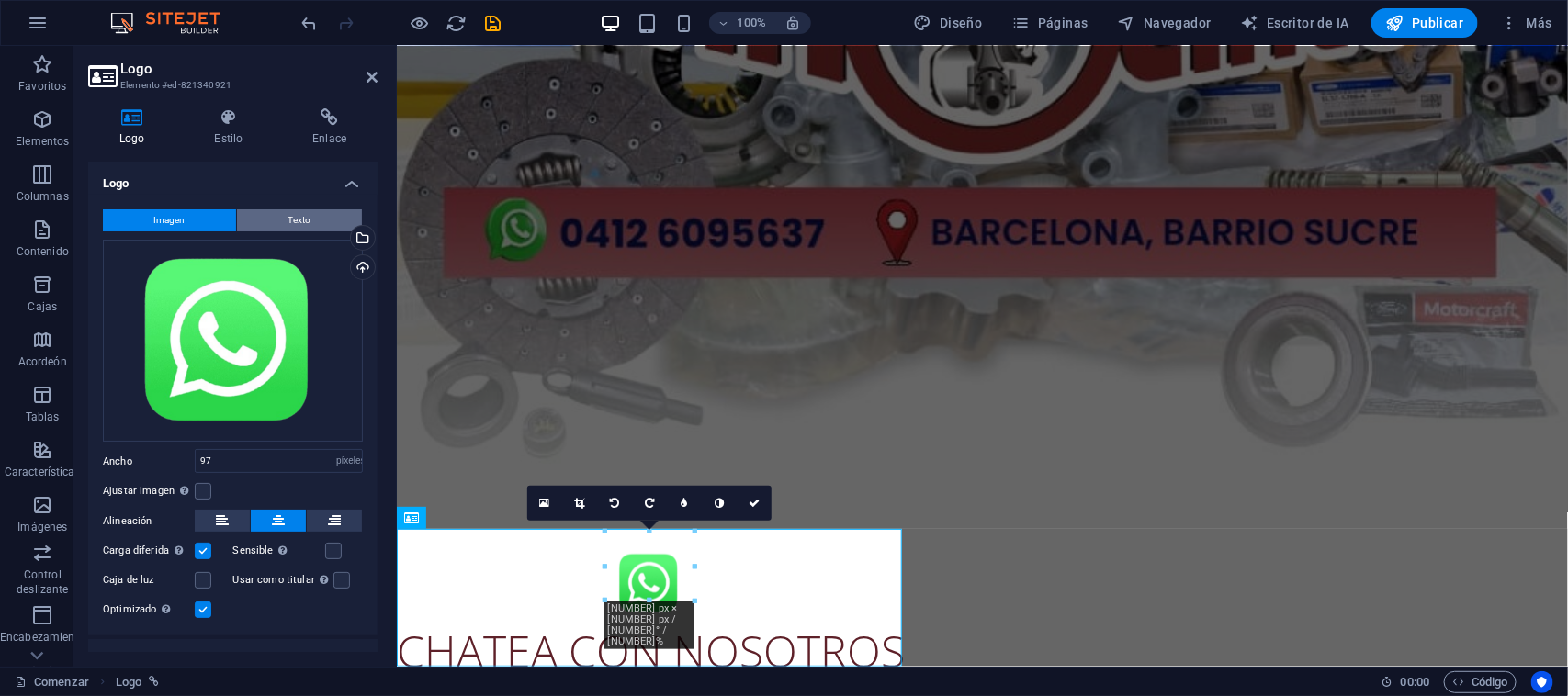 click on "Texto" at bounding box center [299, 220] 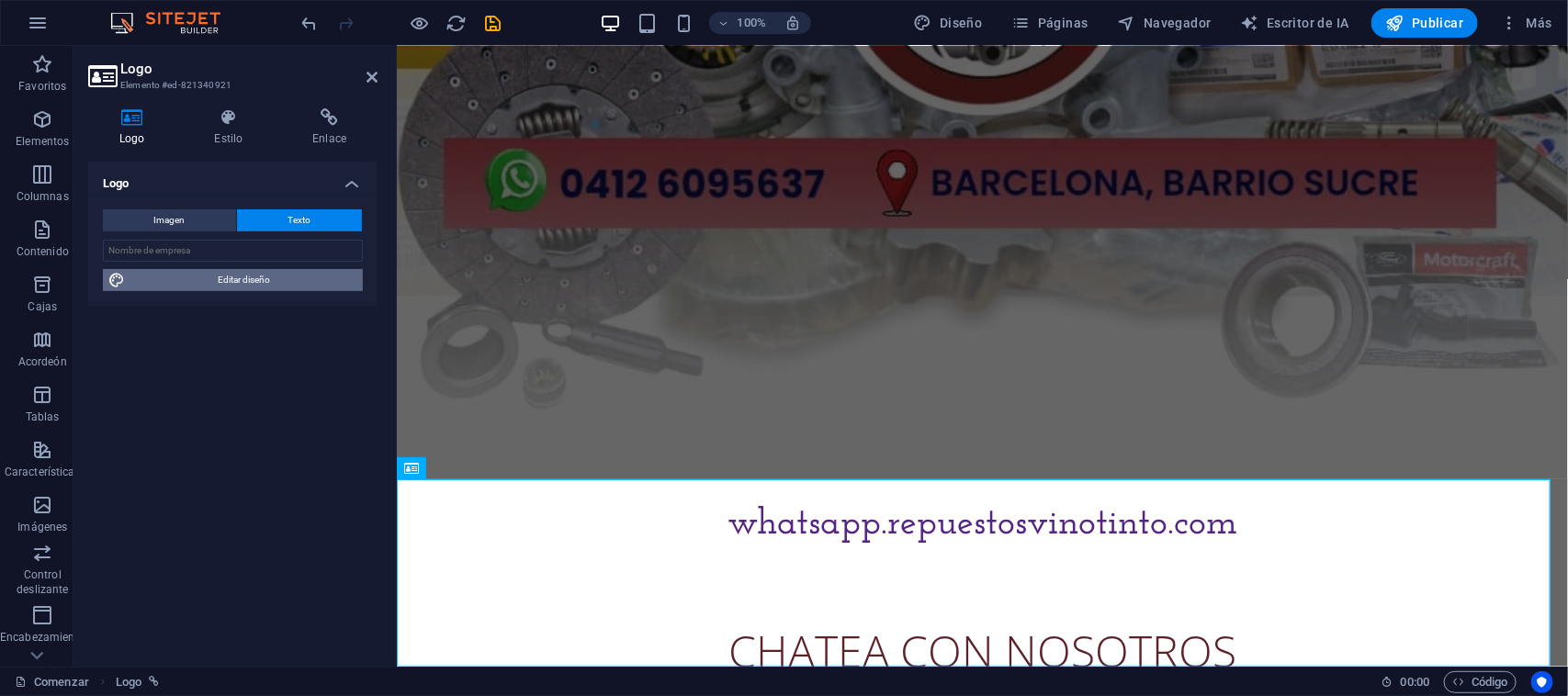 click on "Editar diseño" at bounding box center (243, 279) 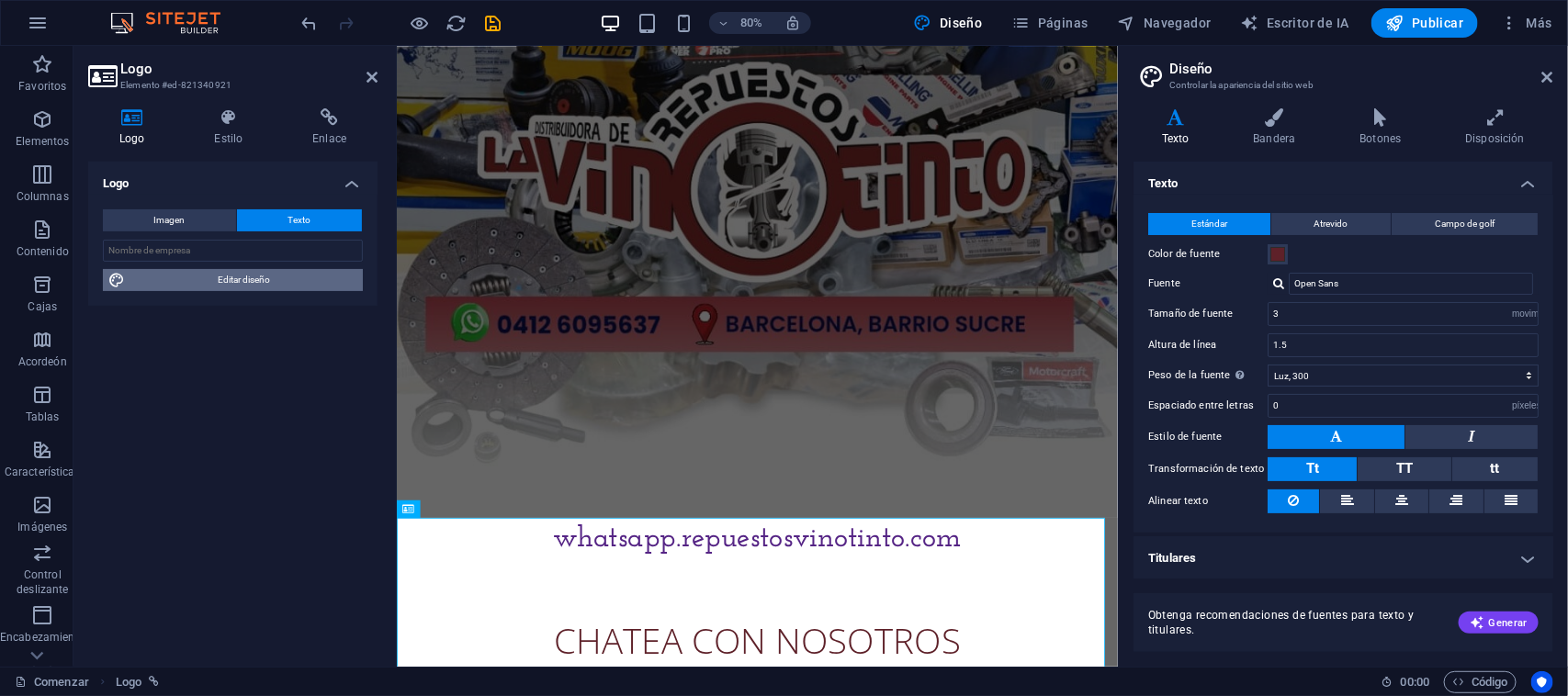 scroll, scrollTop: 264, scrollLeft: 0, axis: vertical 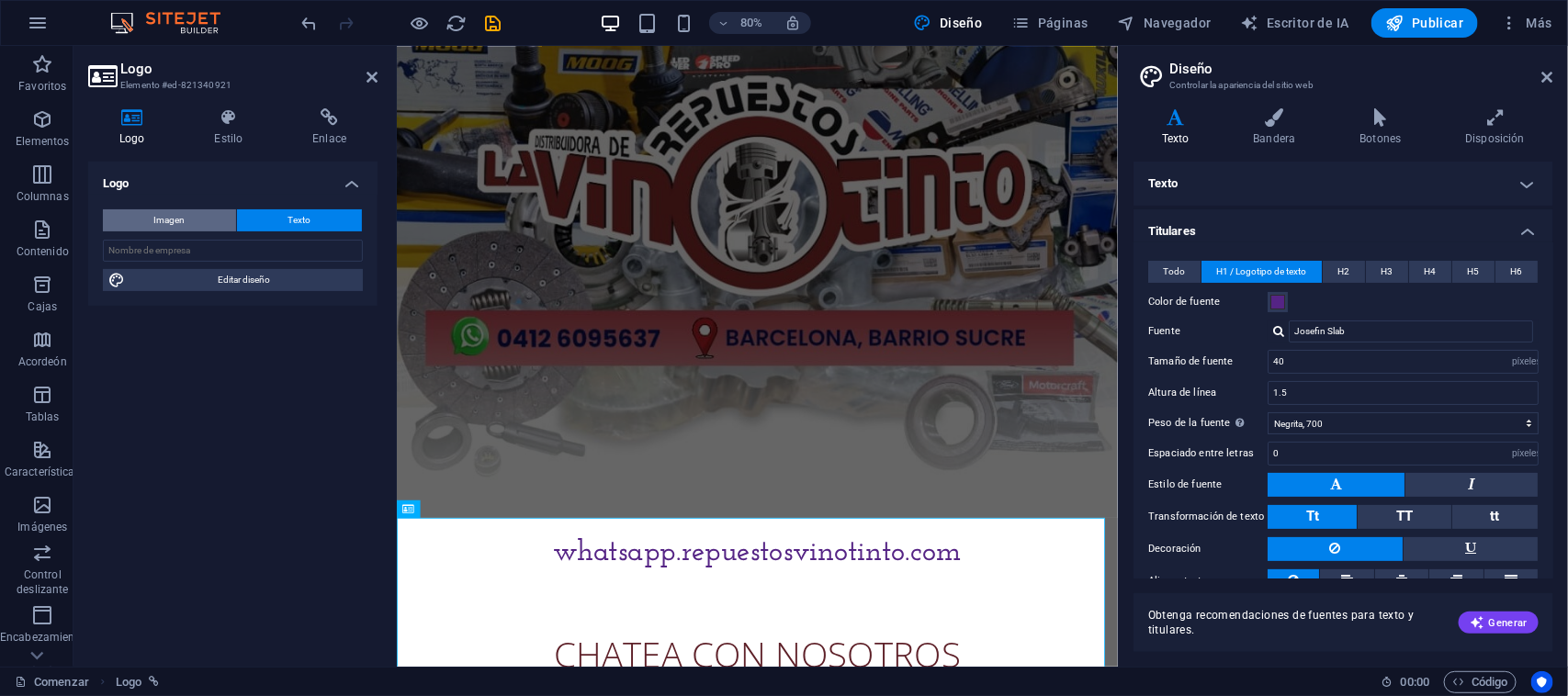 click on "Imagen" at bounding box center (170, 219) 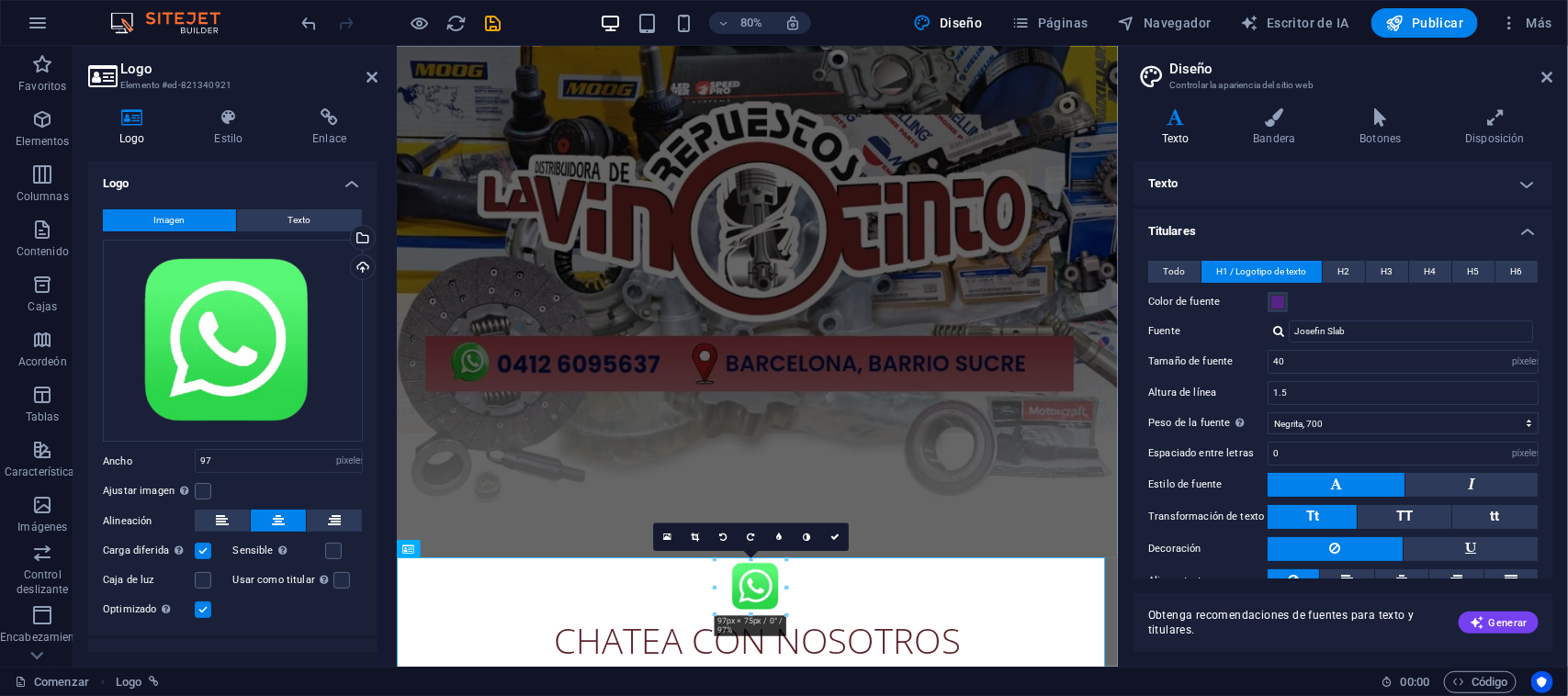 scroll, scrollTop: 216, scrollLeft: 0, axis: vertical 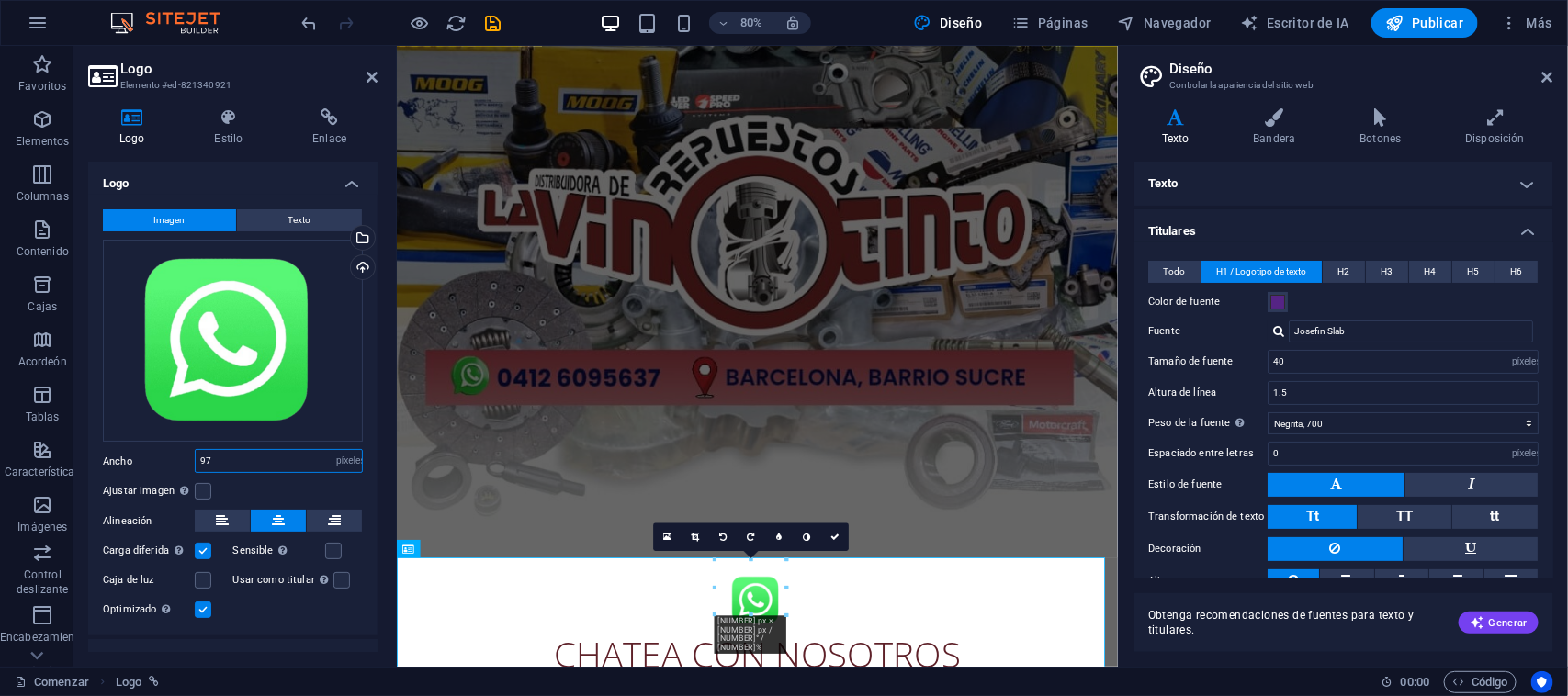 click on "97" at bounding box center (278, 461) 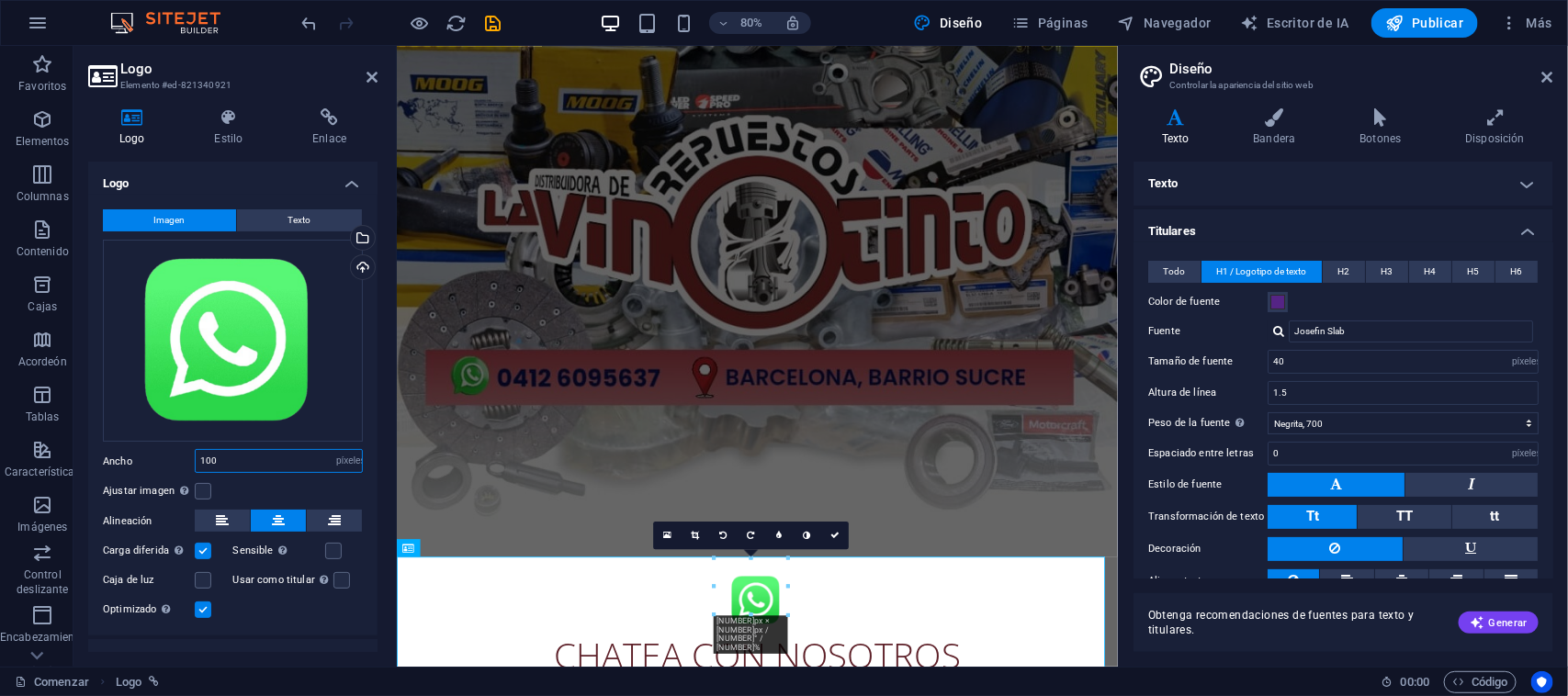 scroll, scrollTop: 217, scrollLeft: 0, axis: vertical 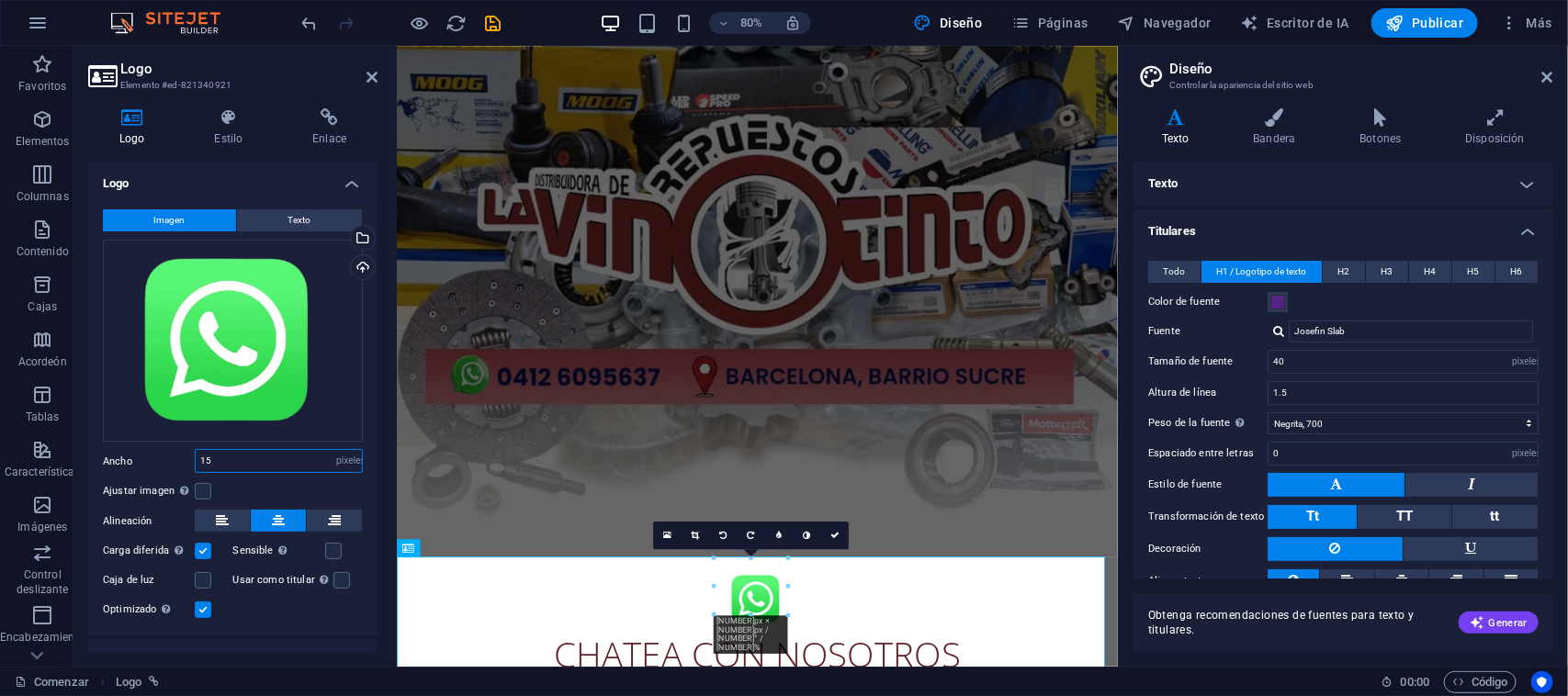 type on "150" 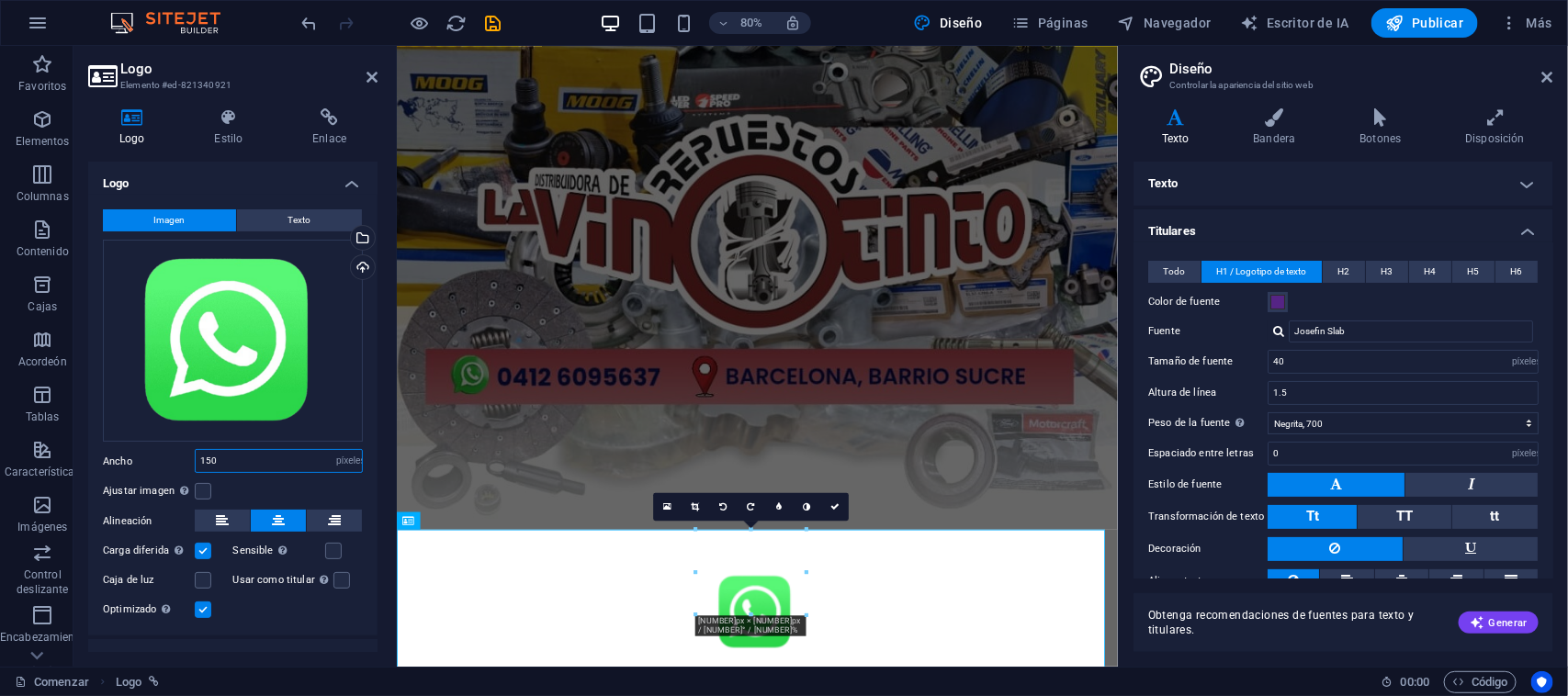 scroll, scrollTop: 250, scrollLeft: 0, axis: vertical 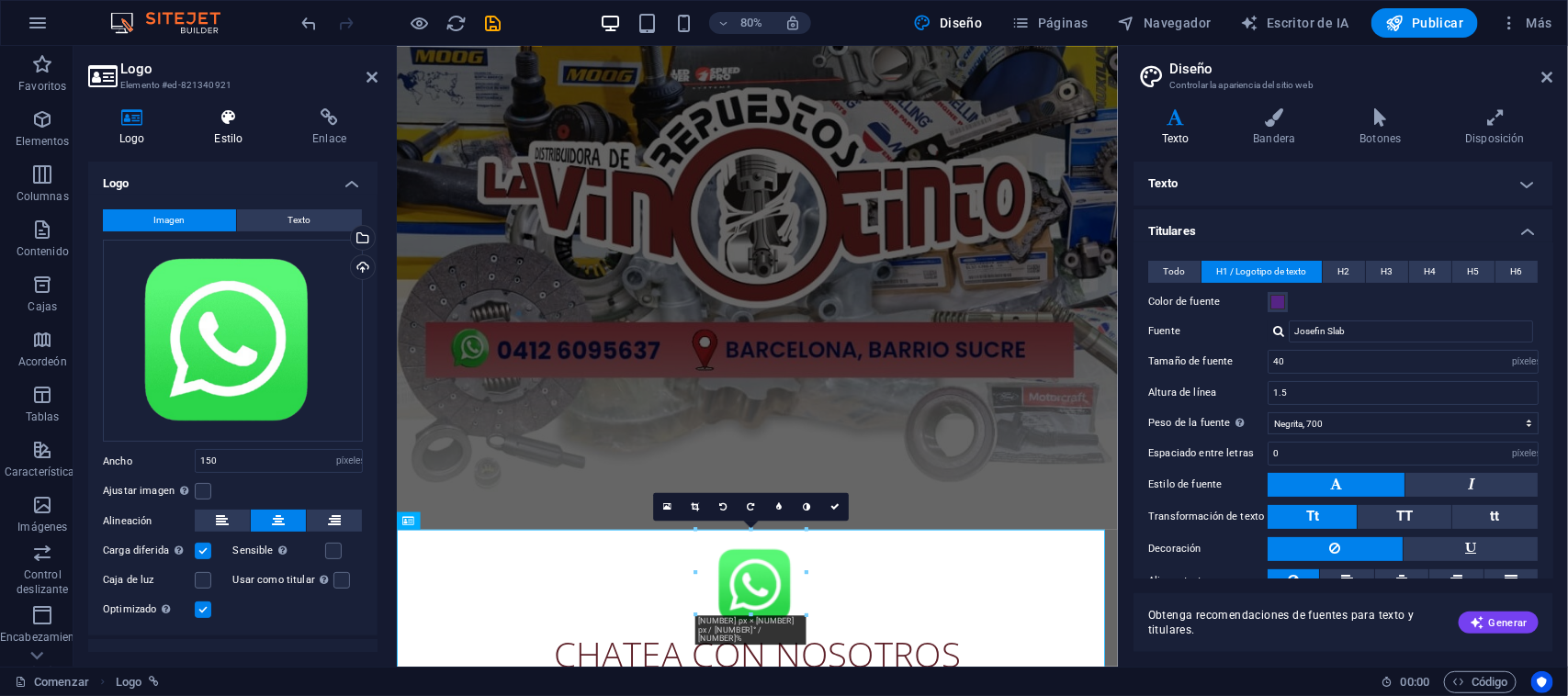 click on "Estilo" at bounding box center [231, 128] 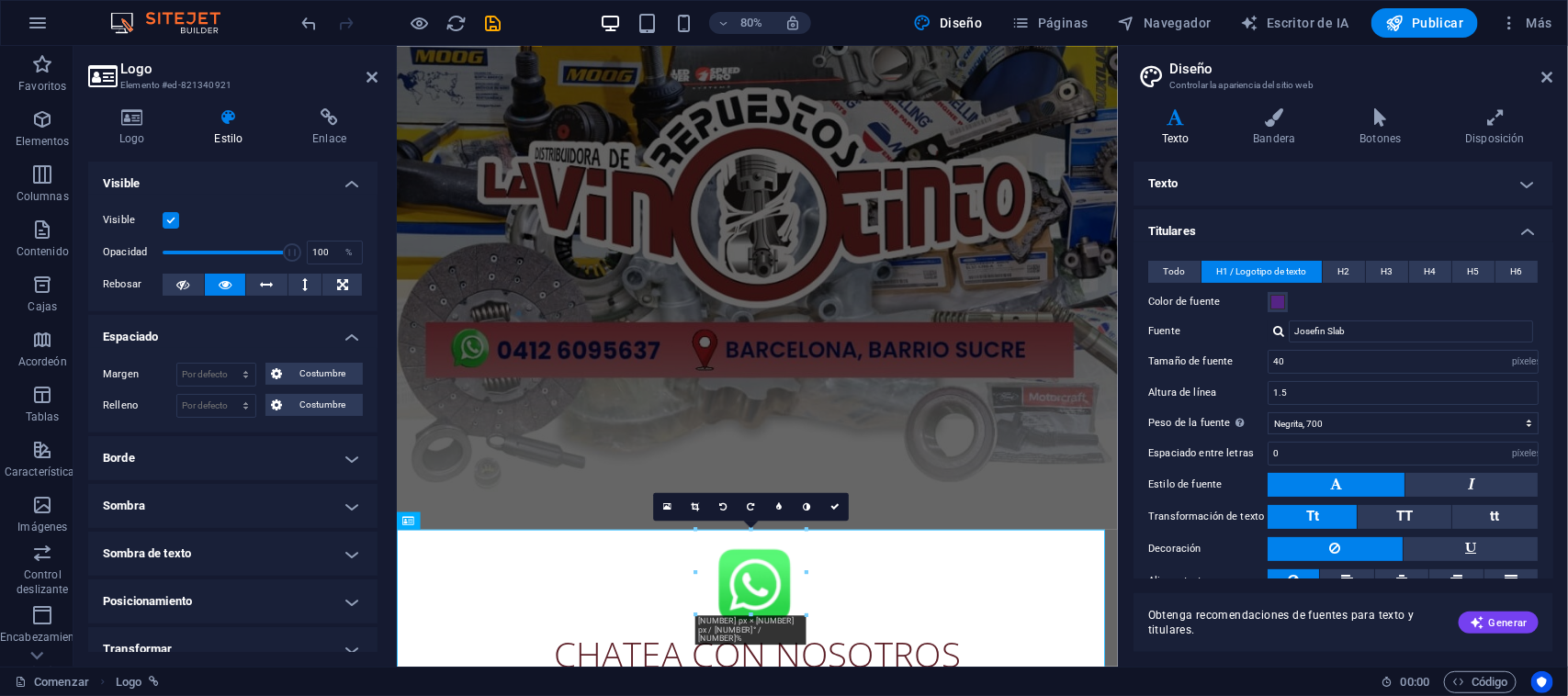 scroll, scrollTop: 162, scrollLeft: 0, axis: vertical 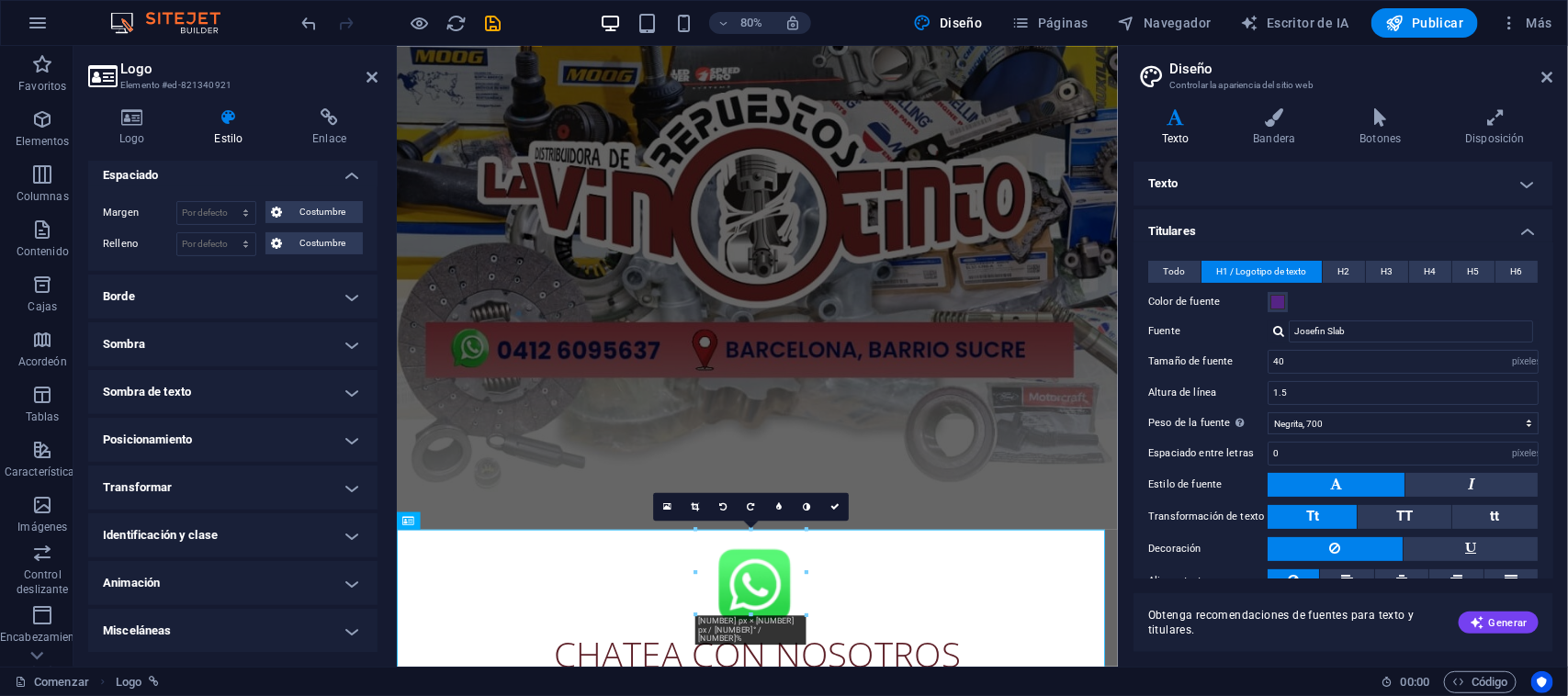 click on "Posicionamiento" at bounding box center [232, 440] 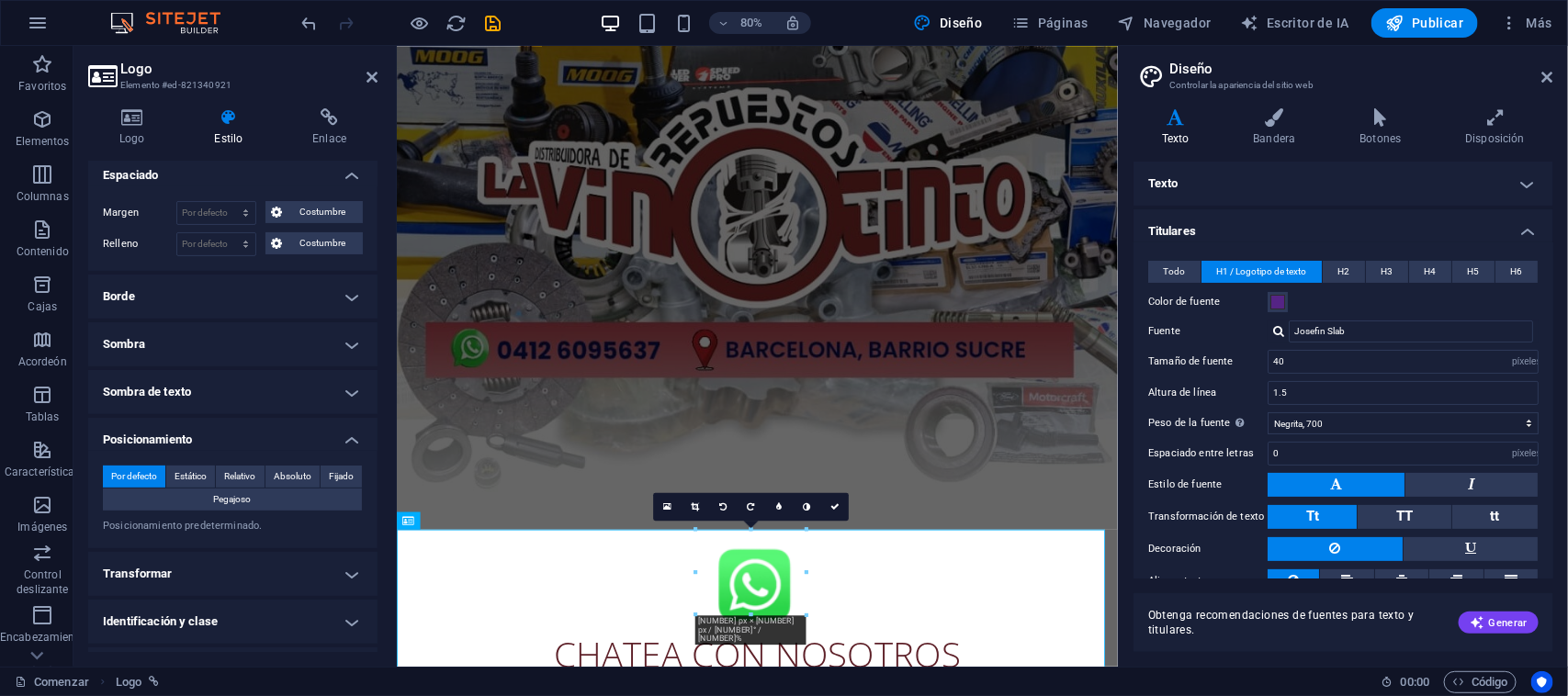 click on "Sombra de texto" at bounding box center [232, 392] 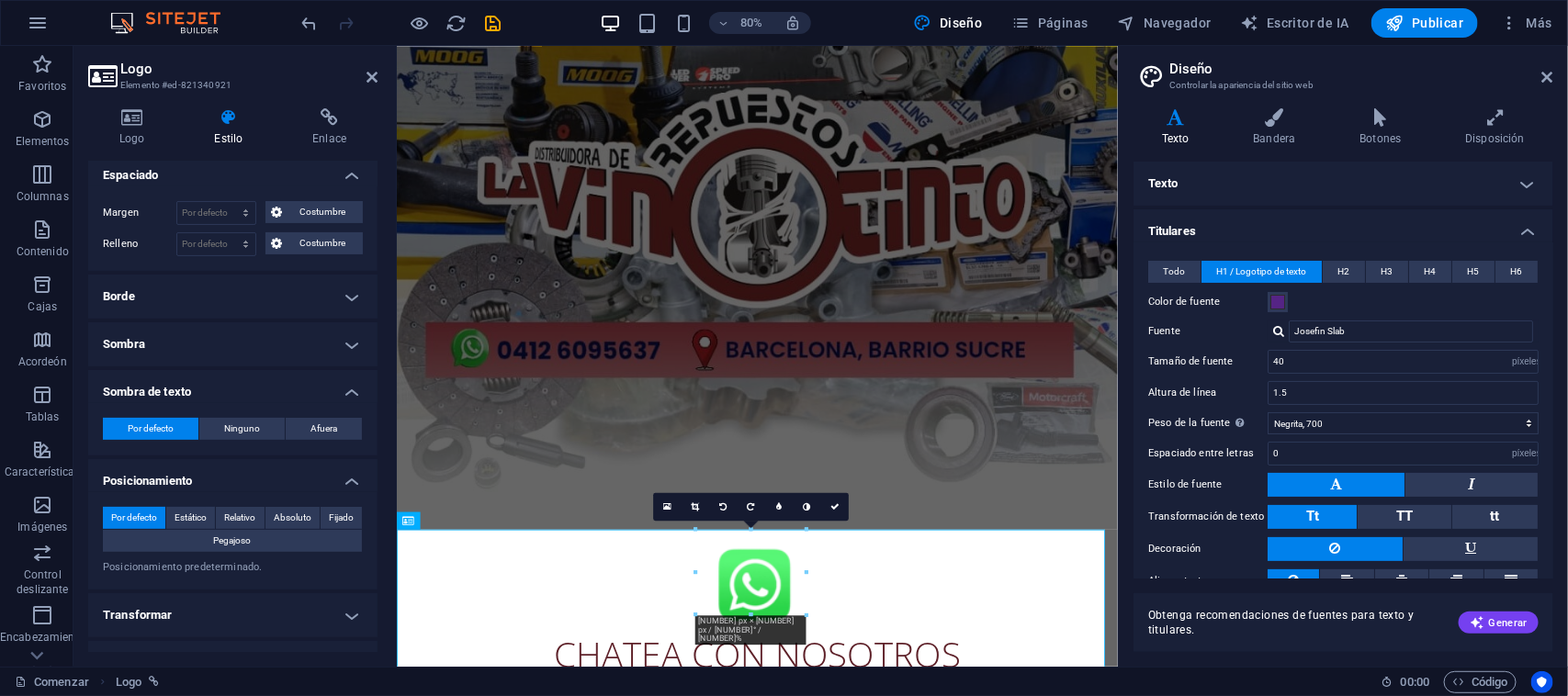 click on "Sombra" at bounding box center [232, 344] 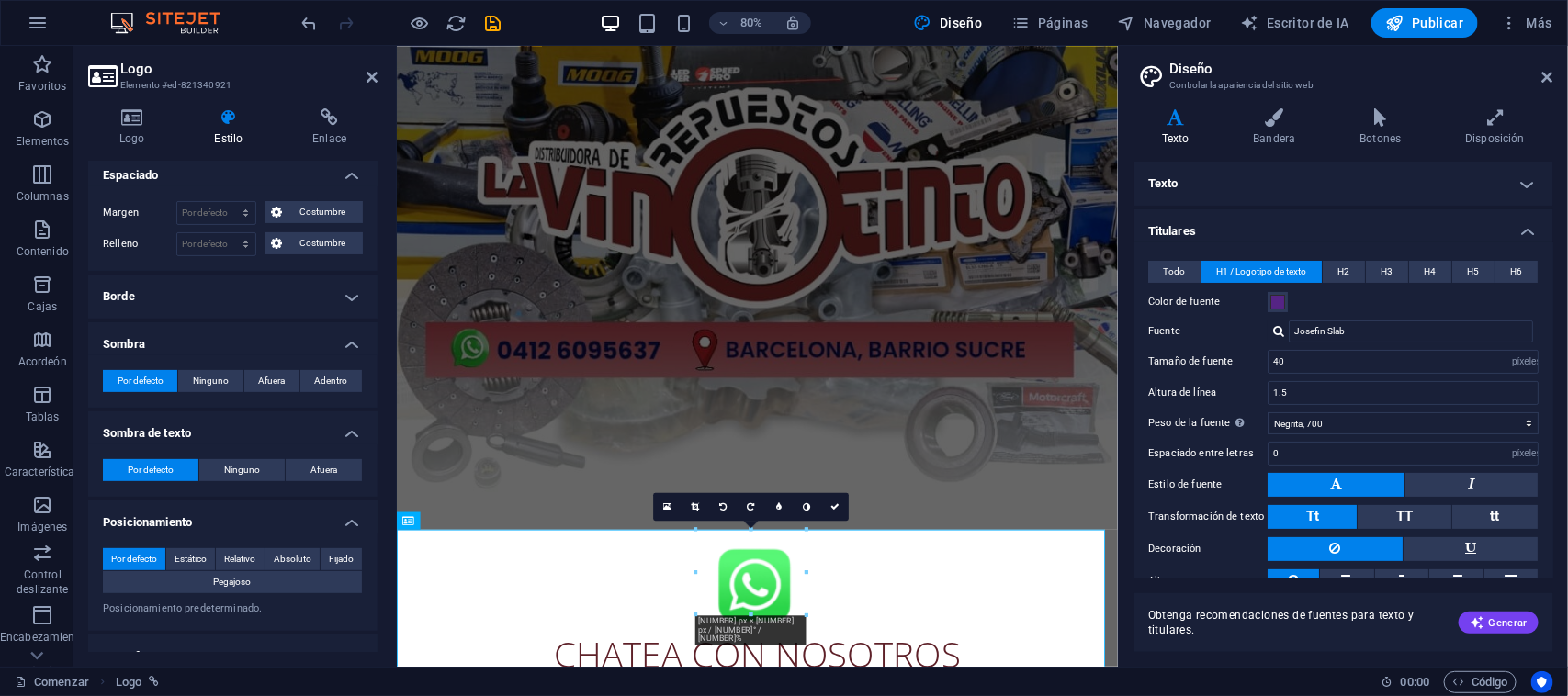 click on "Borde" at bounding box center (232, 297) 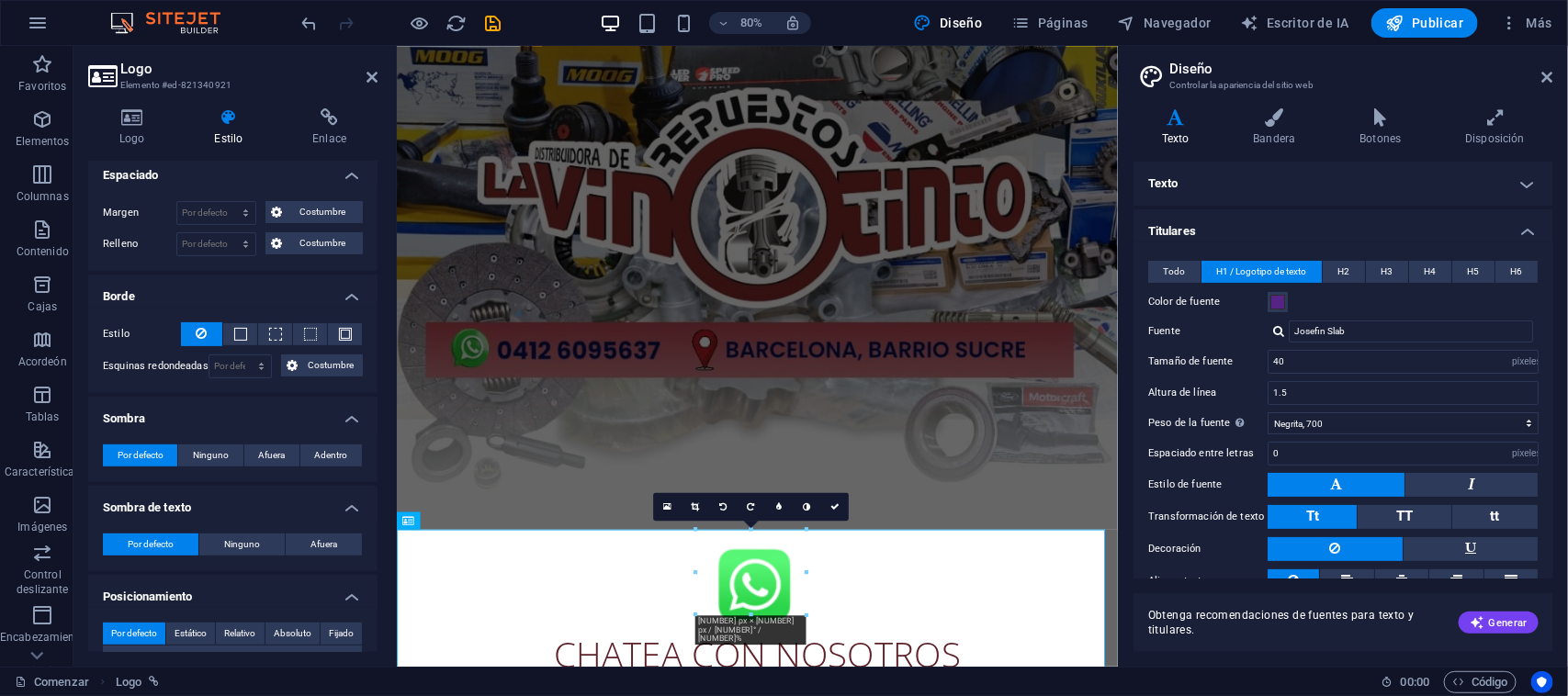 click on "Logo Element #[ID]" at bounding box center (232, 70) 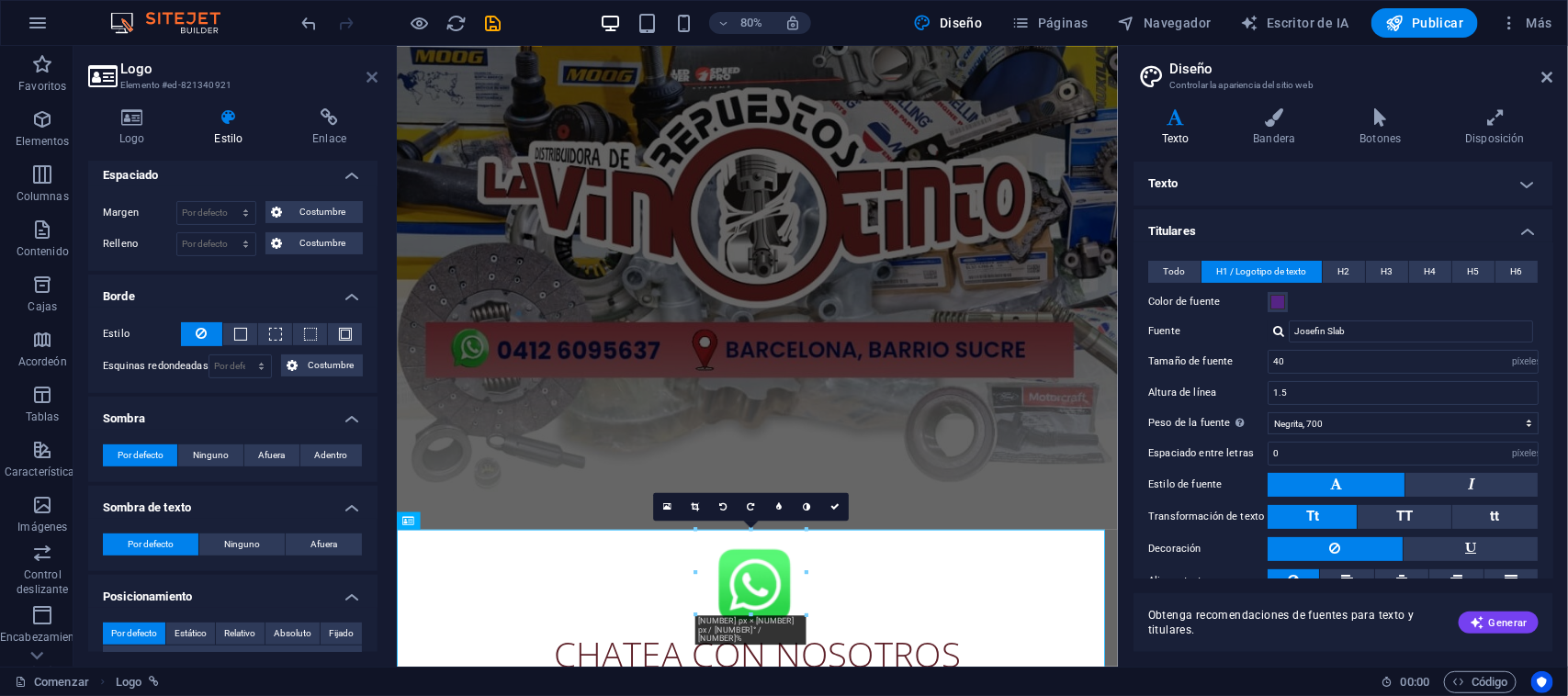 click at bounding box center (372, 77) 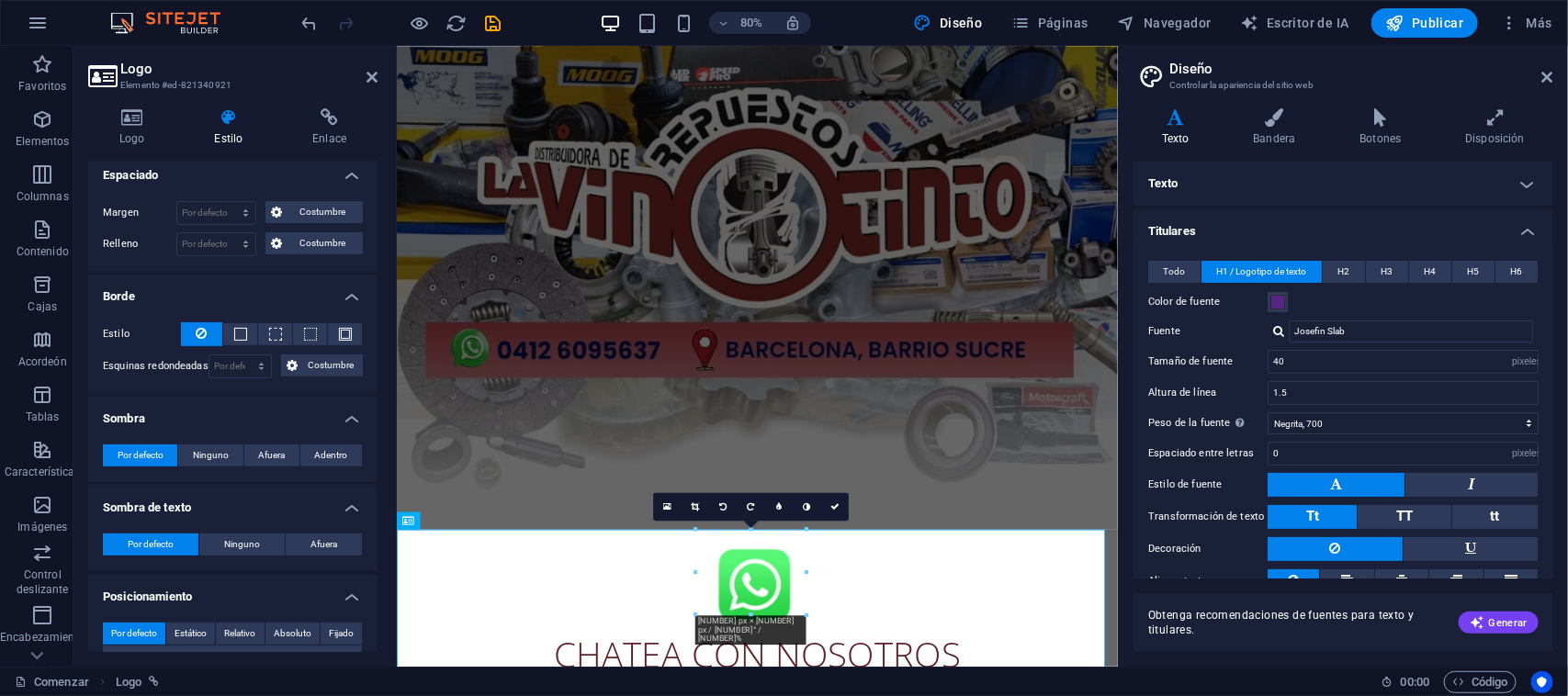 scroll, scrollTop: 544, scrollLeft: 0, axis: vertical 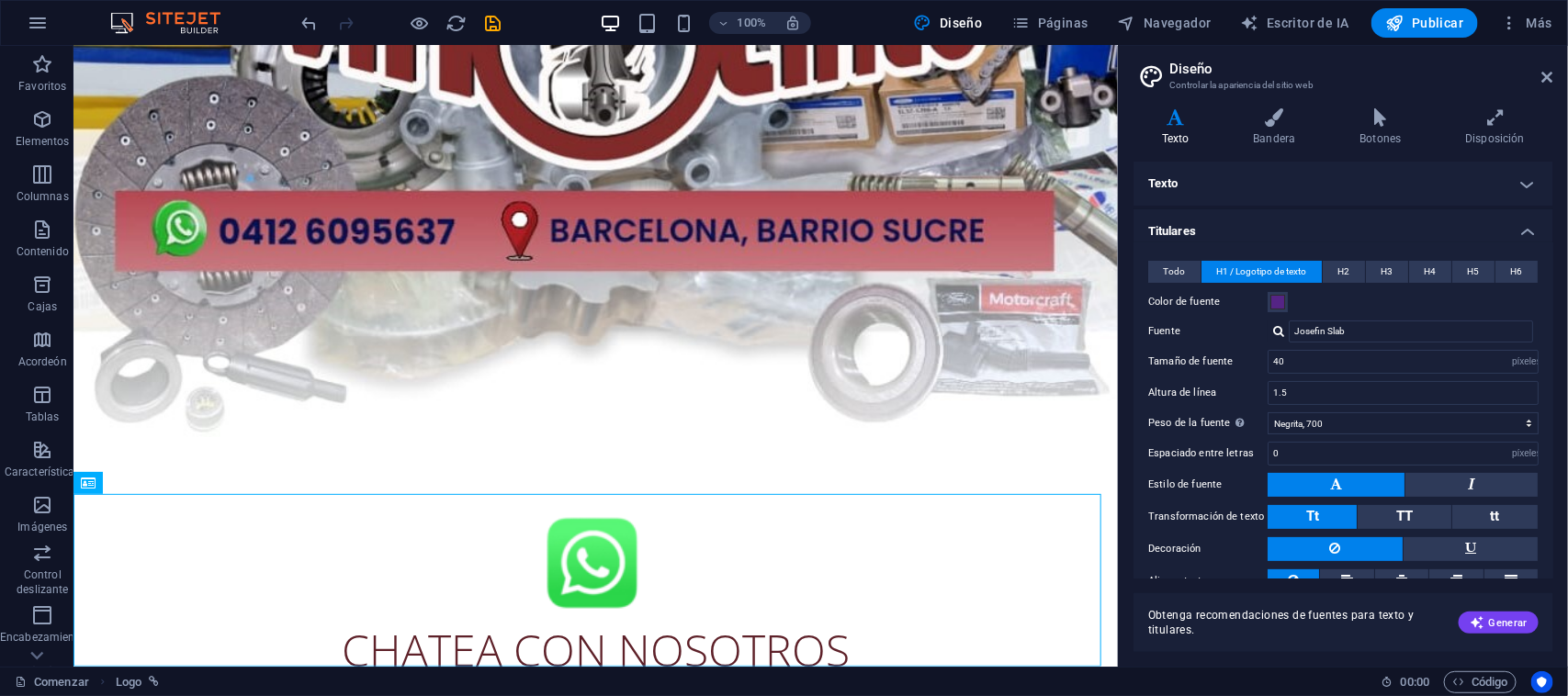 click on "Diseño Controlar la apariencia del sitio web Variantes Texto Bandera Botones Disposición Texto Estándar Atrevido Campo de golf Color de fuente Fuente Open Sans Tamaño de fuente 3 movimiento rápido del ojo píxeles Altura de línea 1.5 Peso de la fuente Para mostrar el grosor de la fuente correctamente, es posible que sea necesario habilitarlo.  Administrar fuentes Delgado, 100 Extra ligero, 200 Luz, 300 Regular, 400 Mediano, 500 Seminegrita, 600 Negrita, 700 Extra-negrita, 800 Negro, 900 Espaciado entre letras 0 movimiento rápido del ojo píxeles Estilo de fuente Transformación de texto Tt TT tt Alinear texto Peso de la fuente Para mostrar el grosor de la fuente correctamente, es posible que sea necesario habilitarlo.  Administrar fuentes Delgado, 100 Extra ligero, 200 Luz, 300 Regular, 400 Mediano, 500 Seminegrita, 600 Negrita, 700 Extra-negrita, 800 Negro, 900 Por defecto Flotar / Activo Color de fuente Color de fuente Decoración Decoración Duración de la transición 0.3 s Función de transición" at bounding box center [1343, 356] 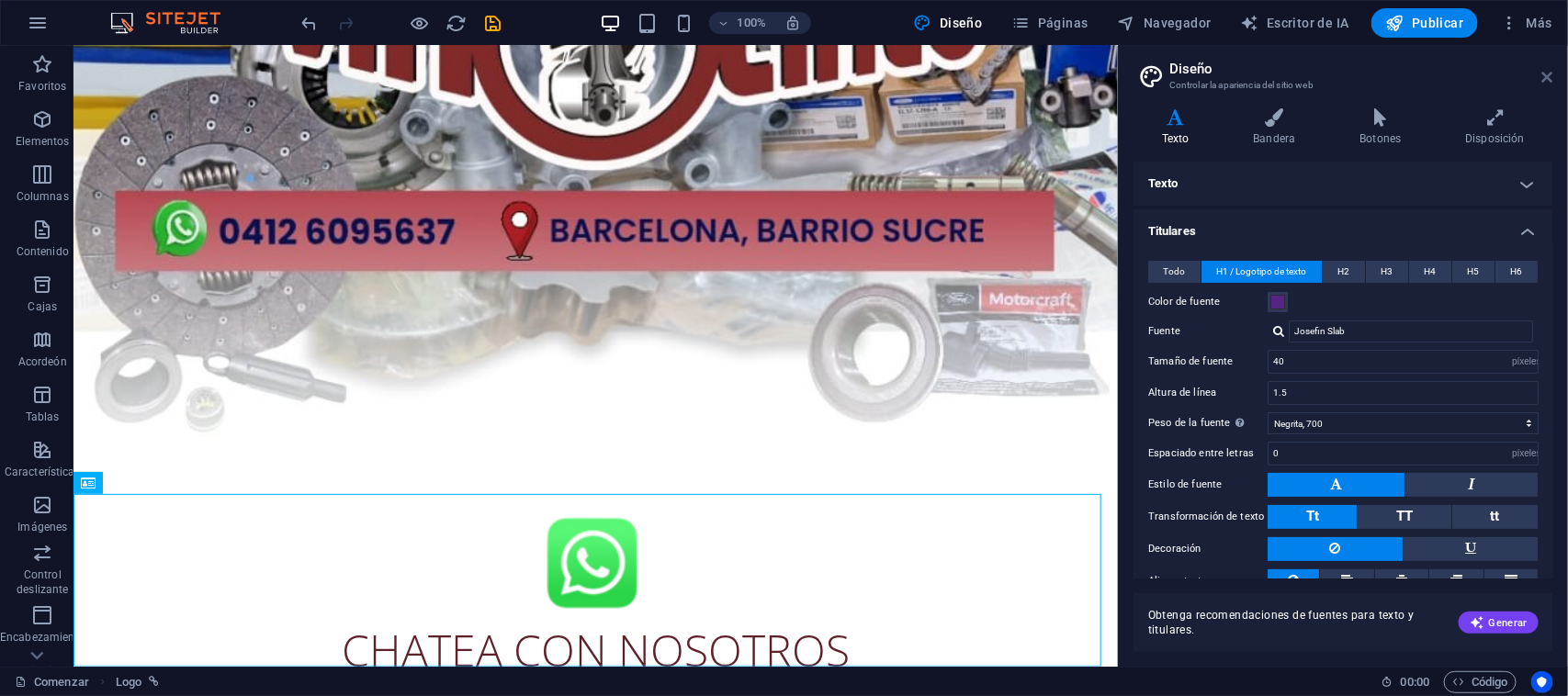 drag, startPoint x: 1543, startPoint y: 69, endPoint x: 1468, endPoint y: 24, distance: 87.464278 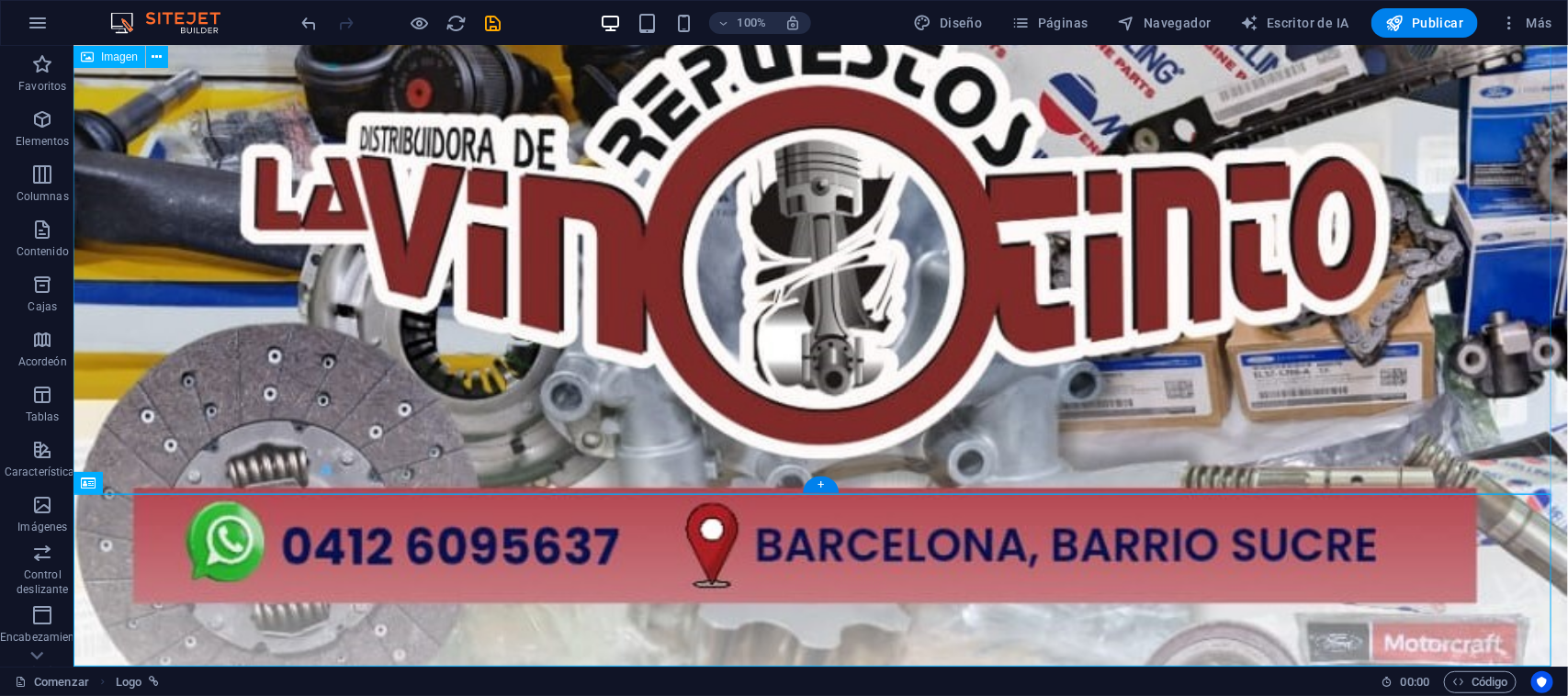 scroll, scrollTop: 979, scrollLeft: 0, axis: vertical 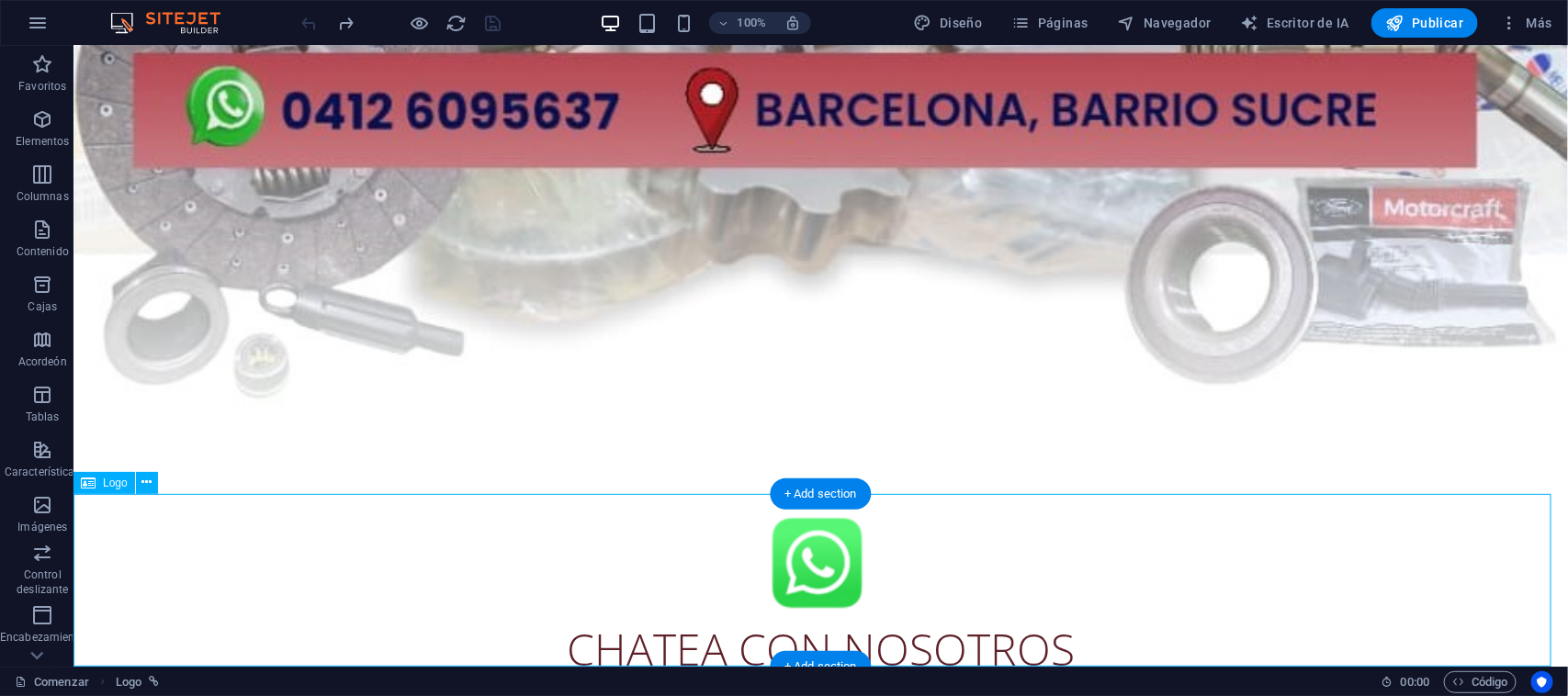 click on "CHATEA CON NOSOTROS" at bounding box center (819, 596) 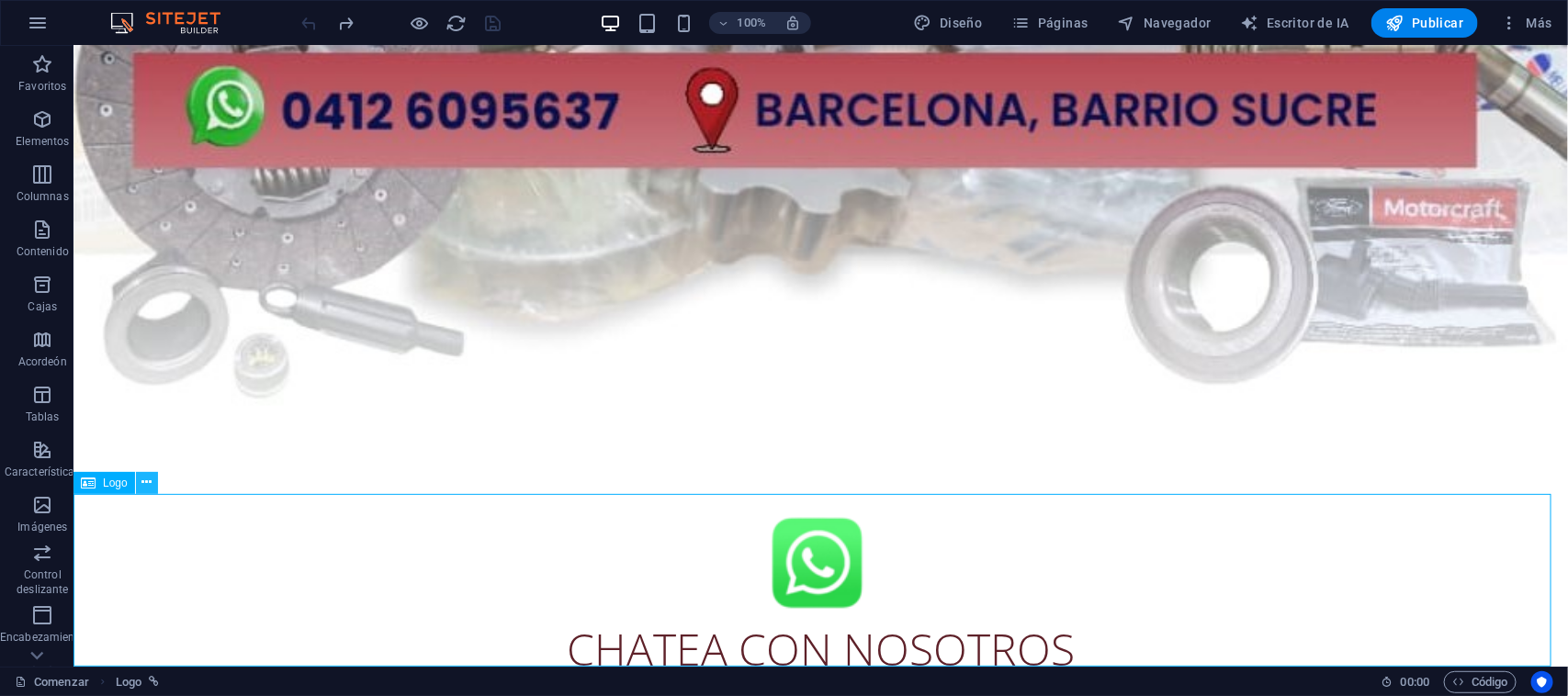 click at bounding box center [146, 482] 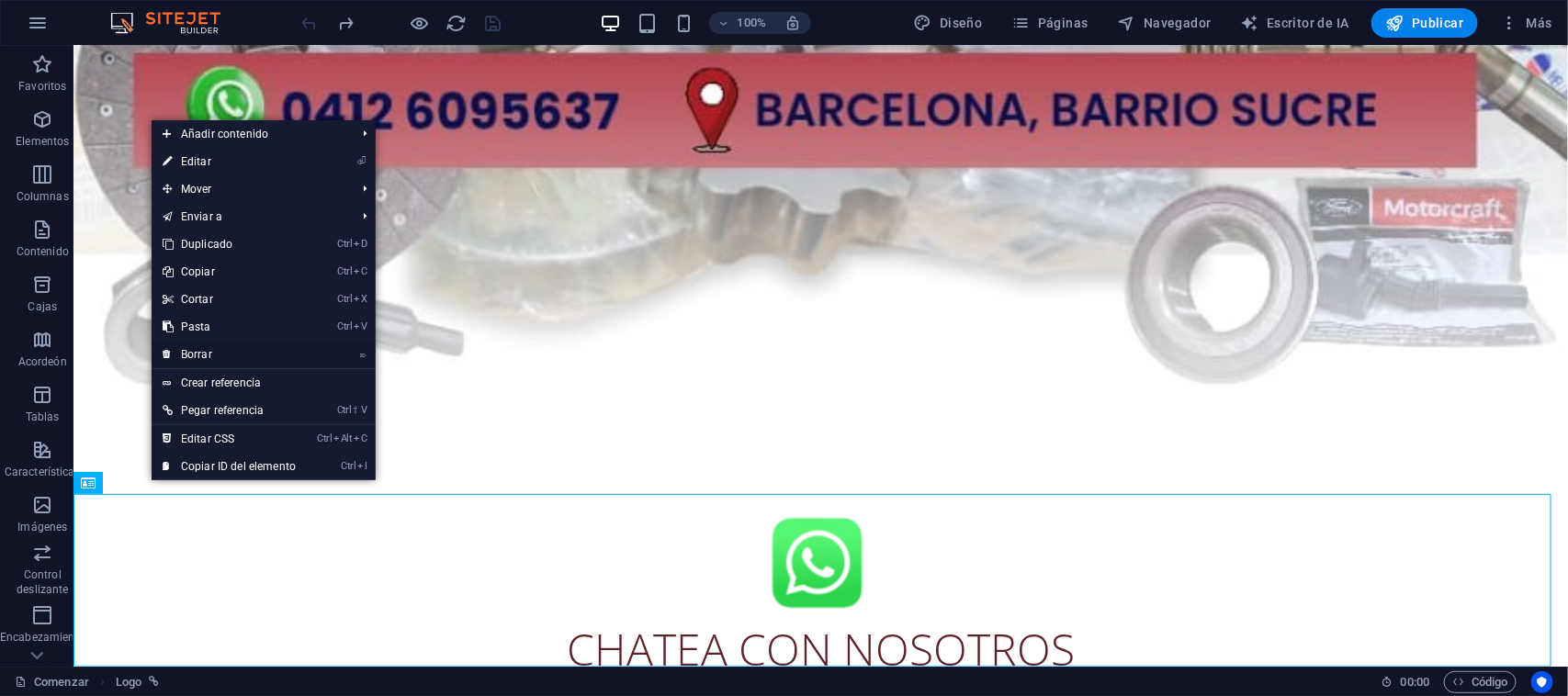 drag, startPoint x: 226, startPoint y: 345, endPoint x: 320, endPoint y: 324, distance: 96.31718 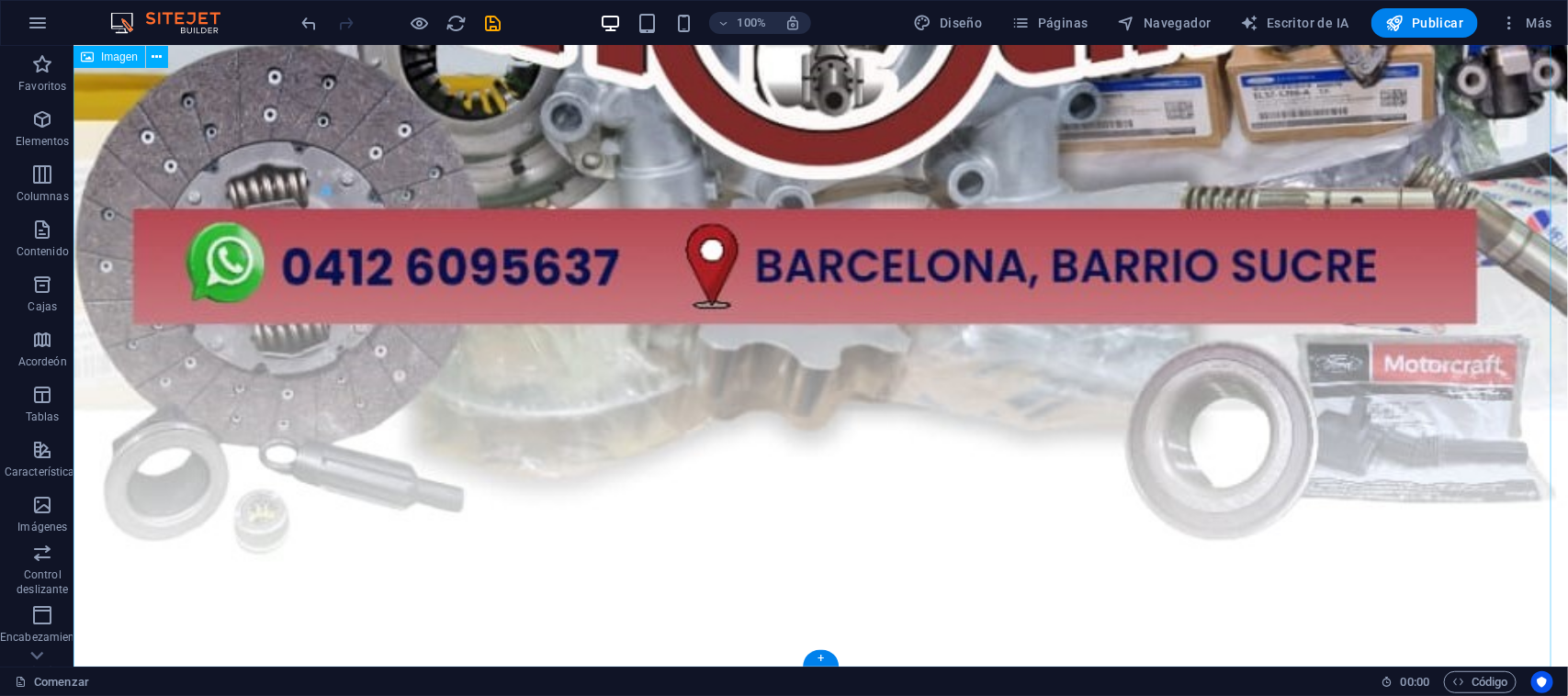 scroll, scrollTop: 805, scrollLeft: 0, axis: vertical 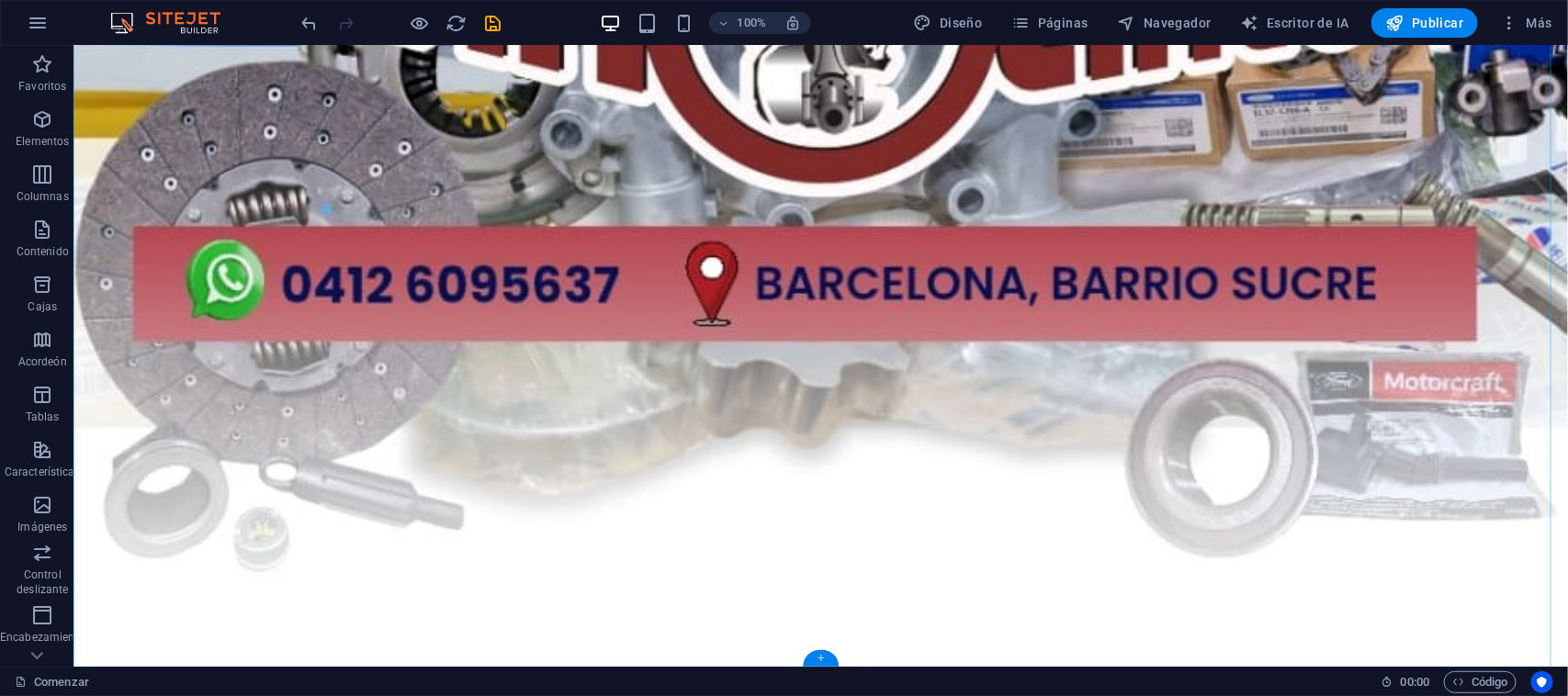 click on "+" at bounding box center (820, 657) 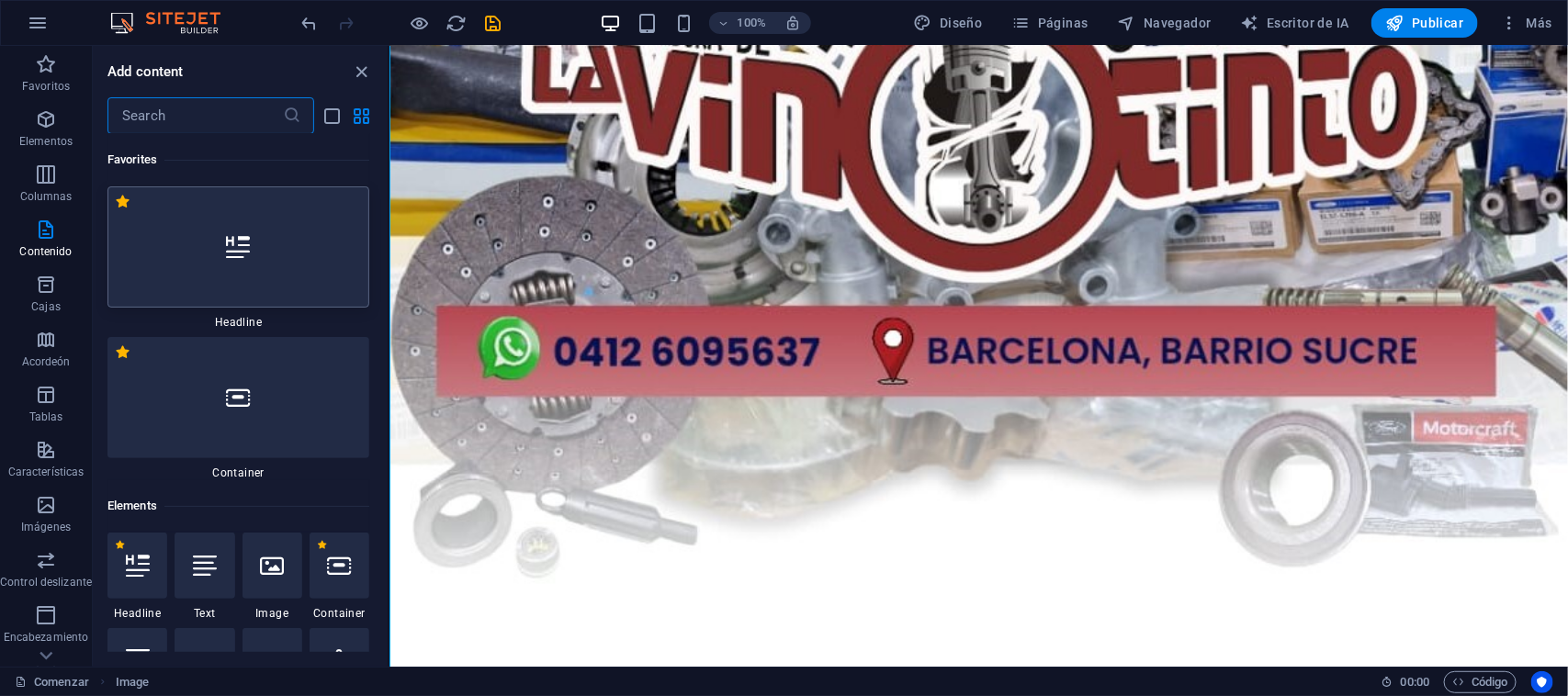 scroll, scrollTop: 501, scrollLeft: 0, axis: vertical 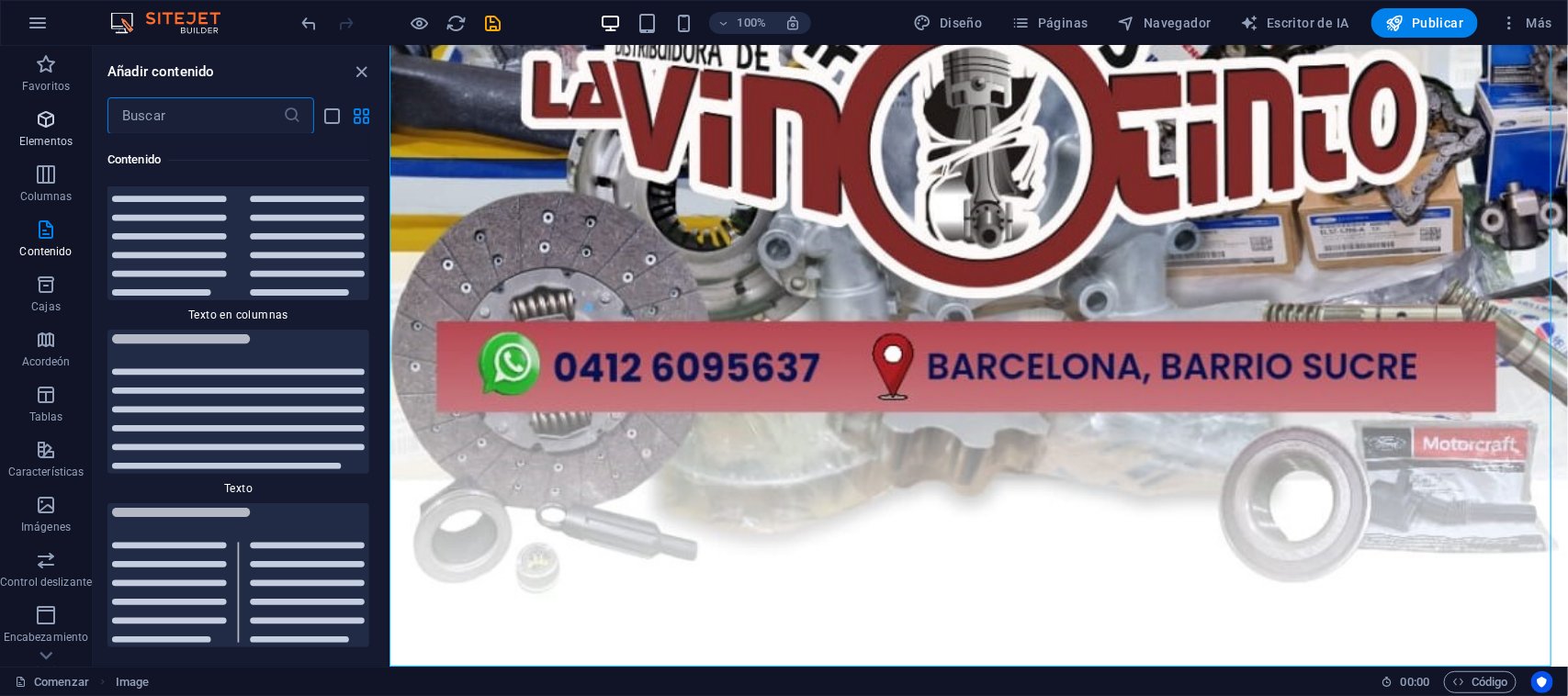 click at bounding box center [46, 119] 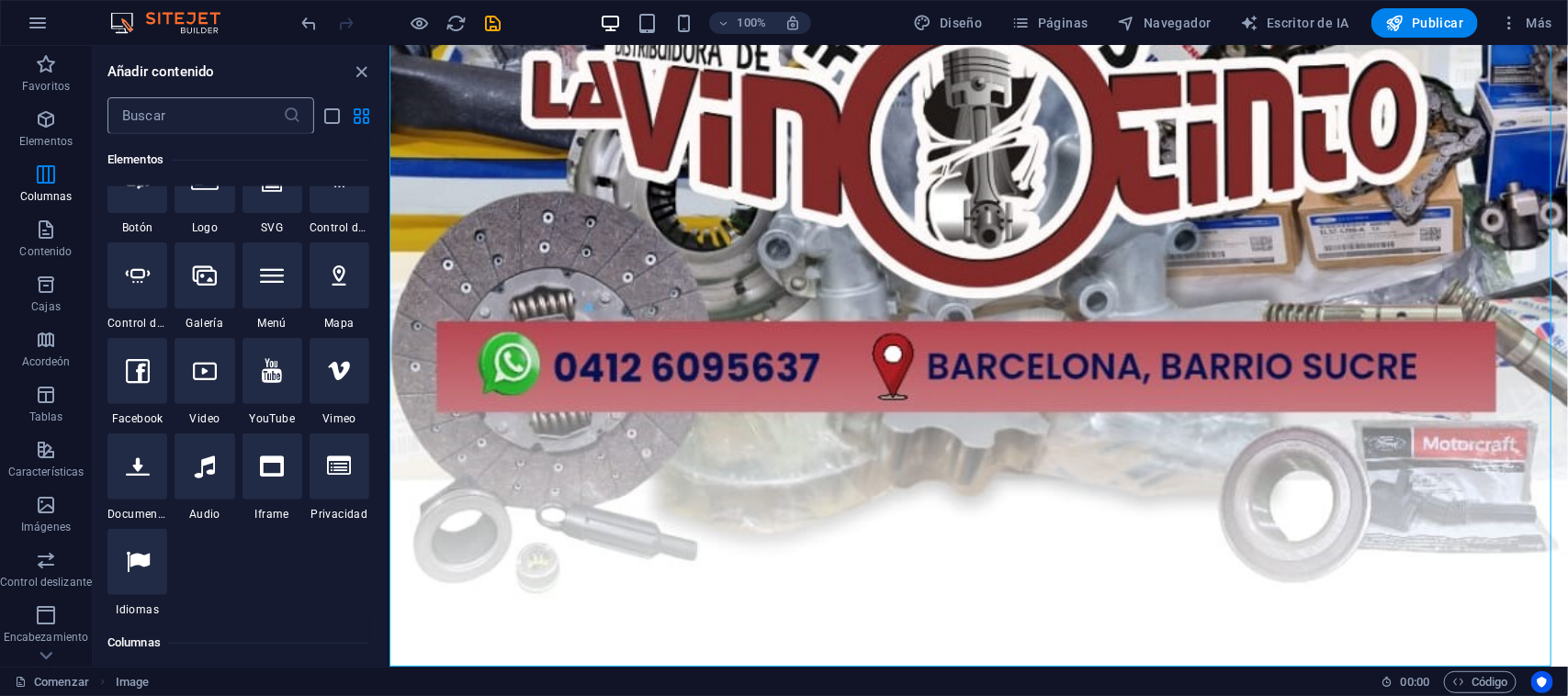 scroll, scrollTop: 346, scrollLeft: 0, axis: vertical 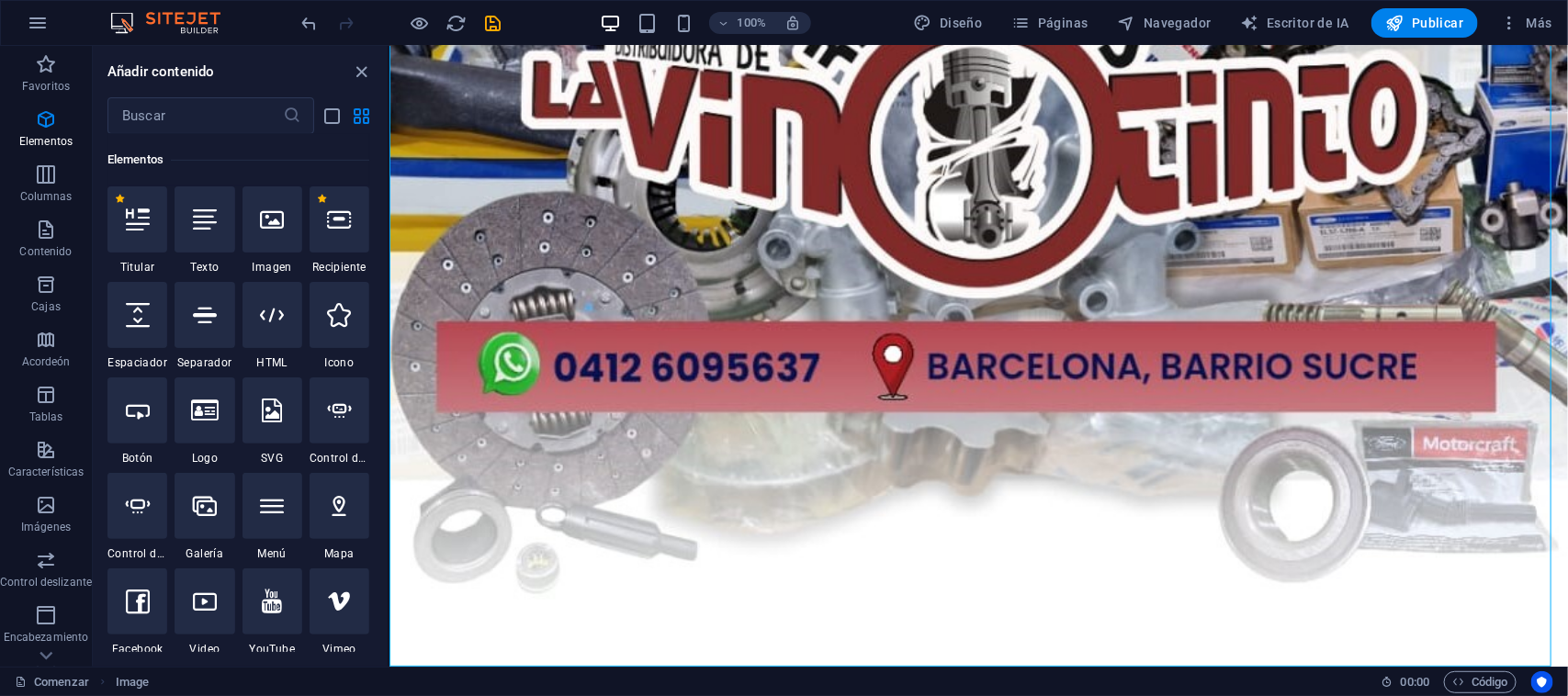 click at bounding box center [339, 219] 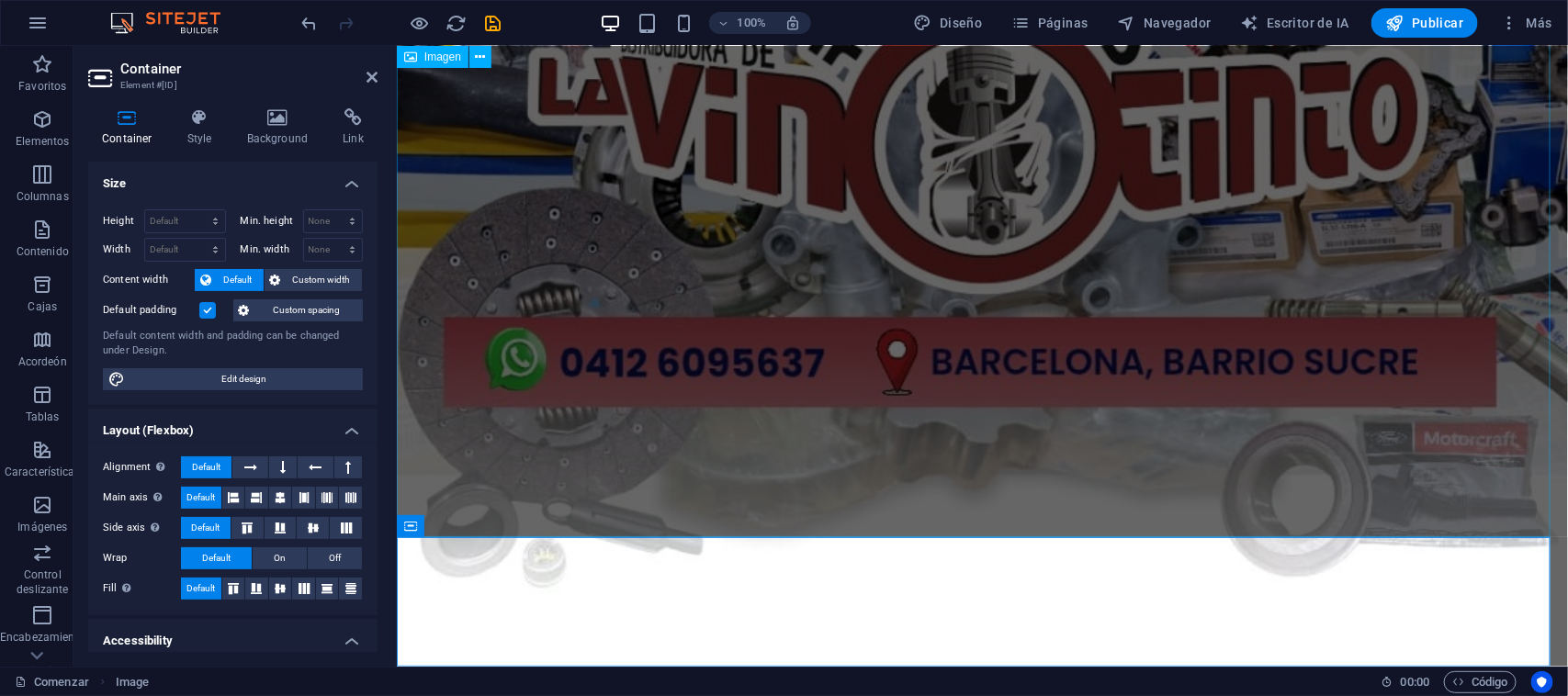 scroll, scrollTop: 623, scrollLeft: 0, axis: vertical 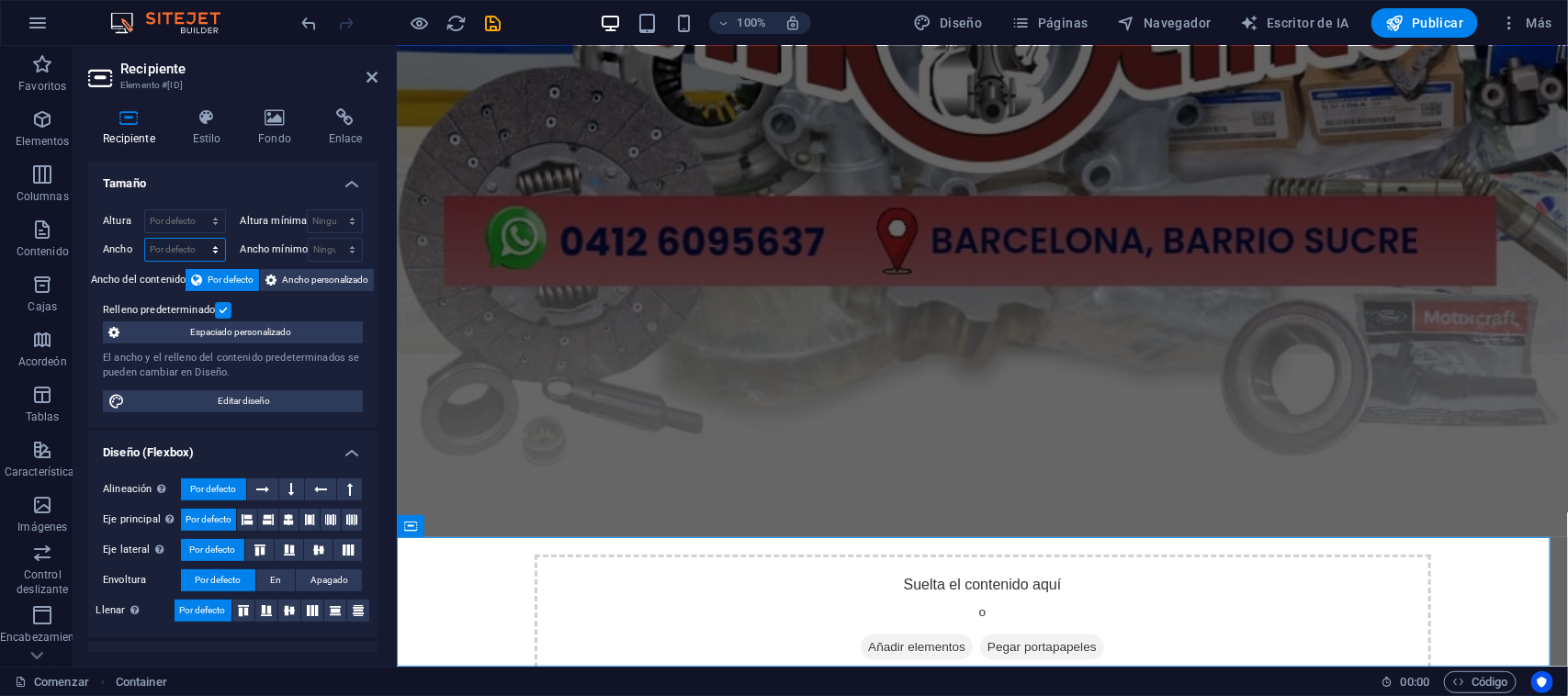click on "Por defecto píxeles movimiento rápido del ojo % ellos vh Volkswagen" at bounding box center (185, 250) 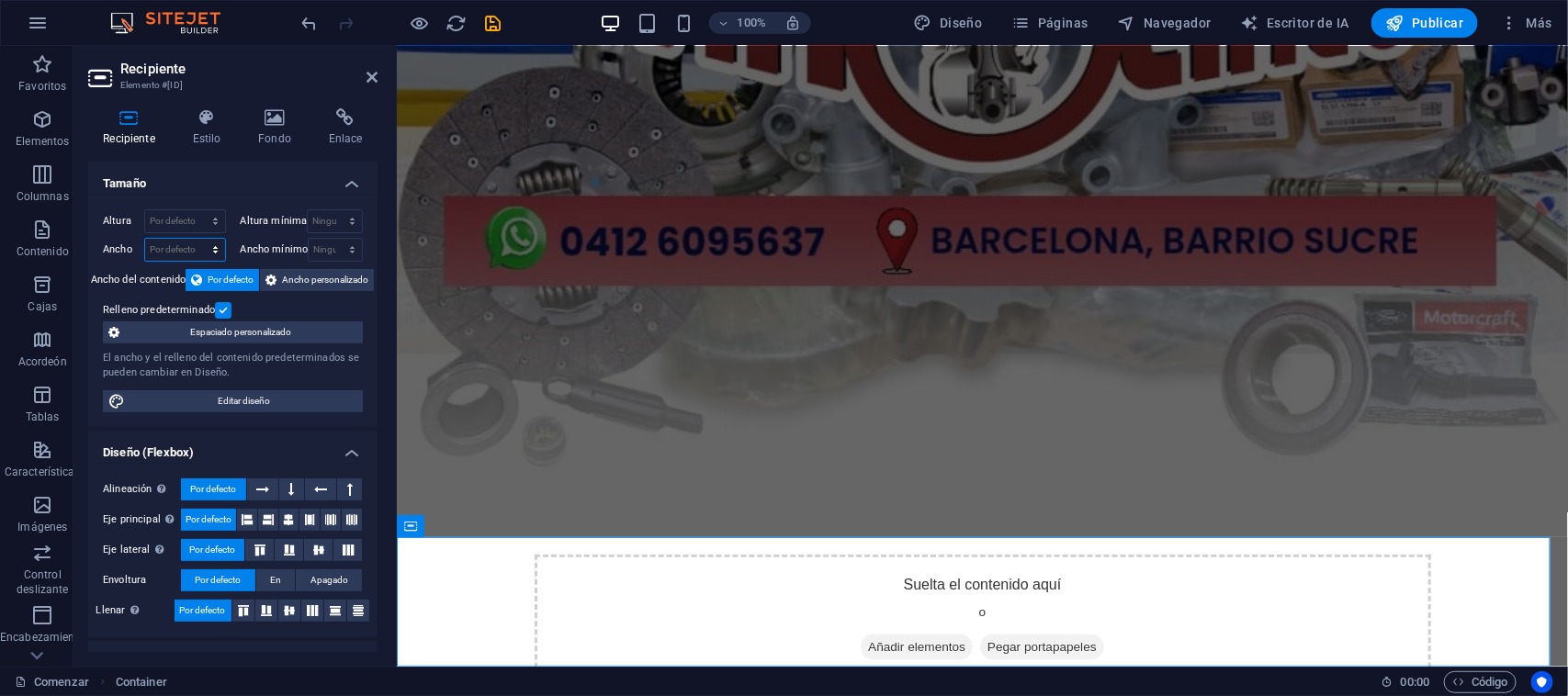 select on "px" 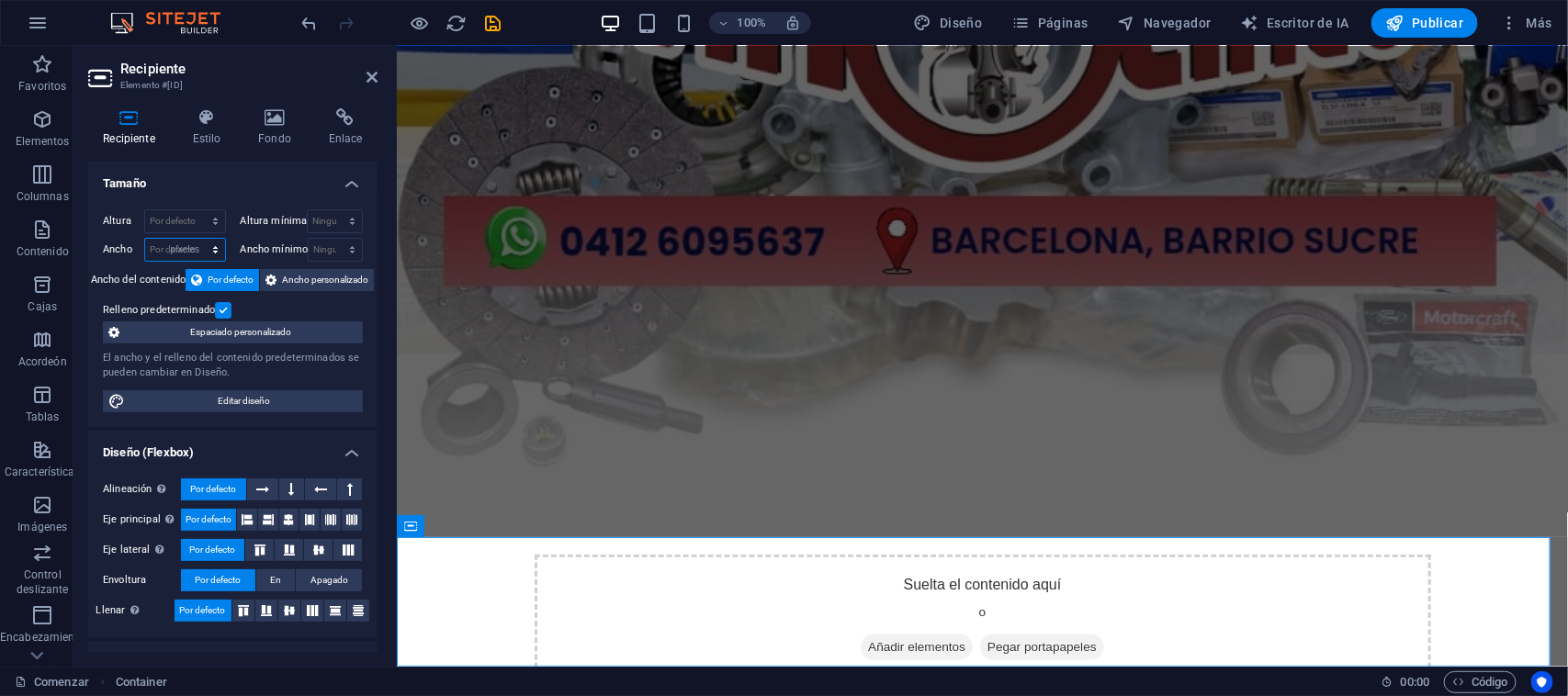 click on "Por defecto píxeles movimiento rápido del ojo % ellos vh Volkswagen" at bounding box center [185, 250] 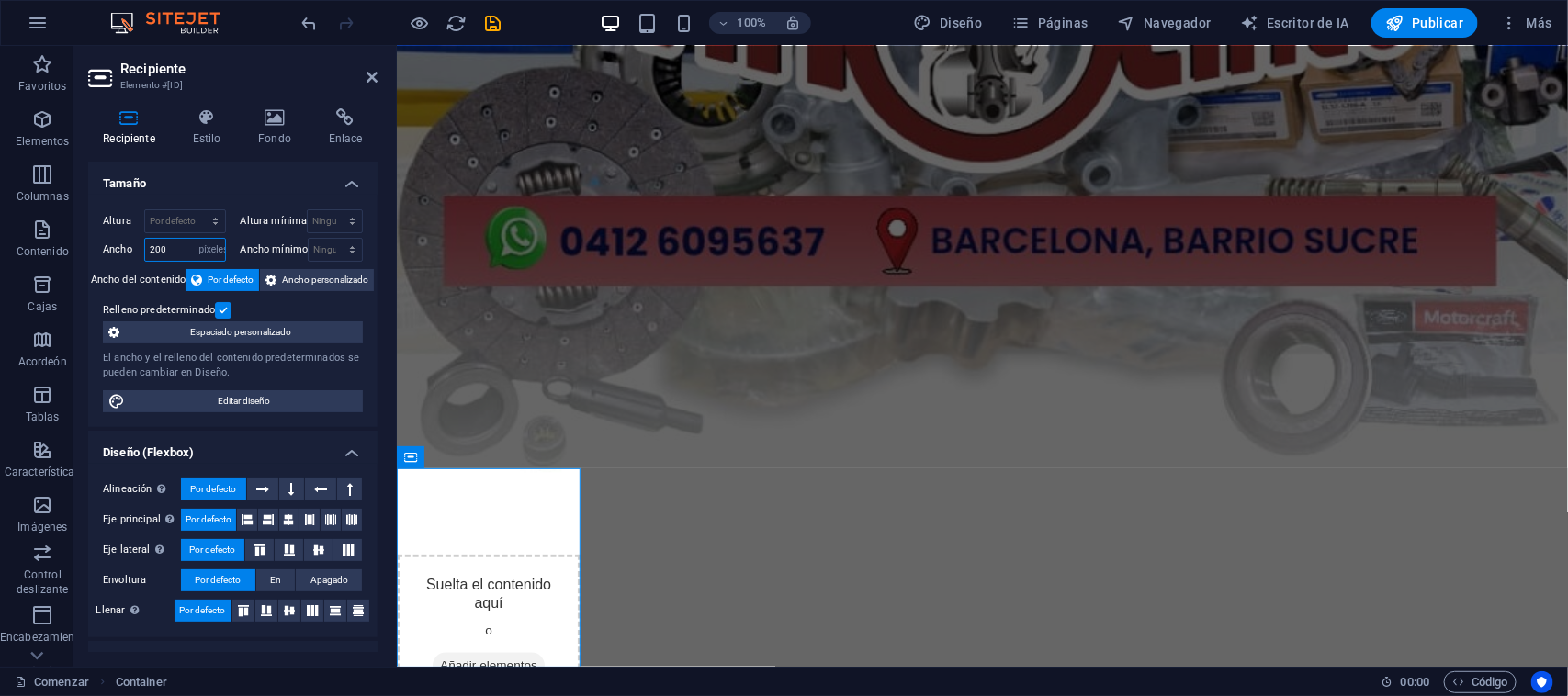 scroll, scrollTop: 691, scrollLeft: 0, axis: vertical 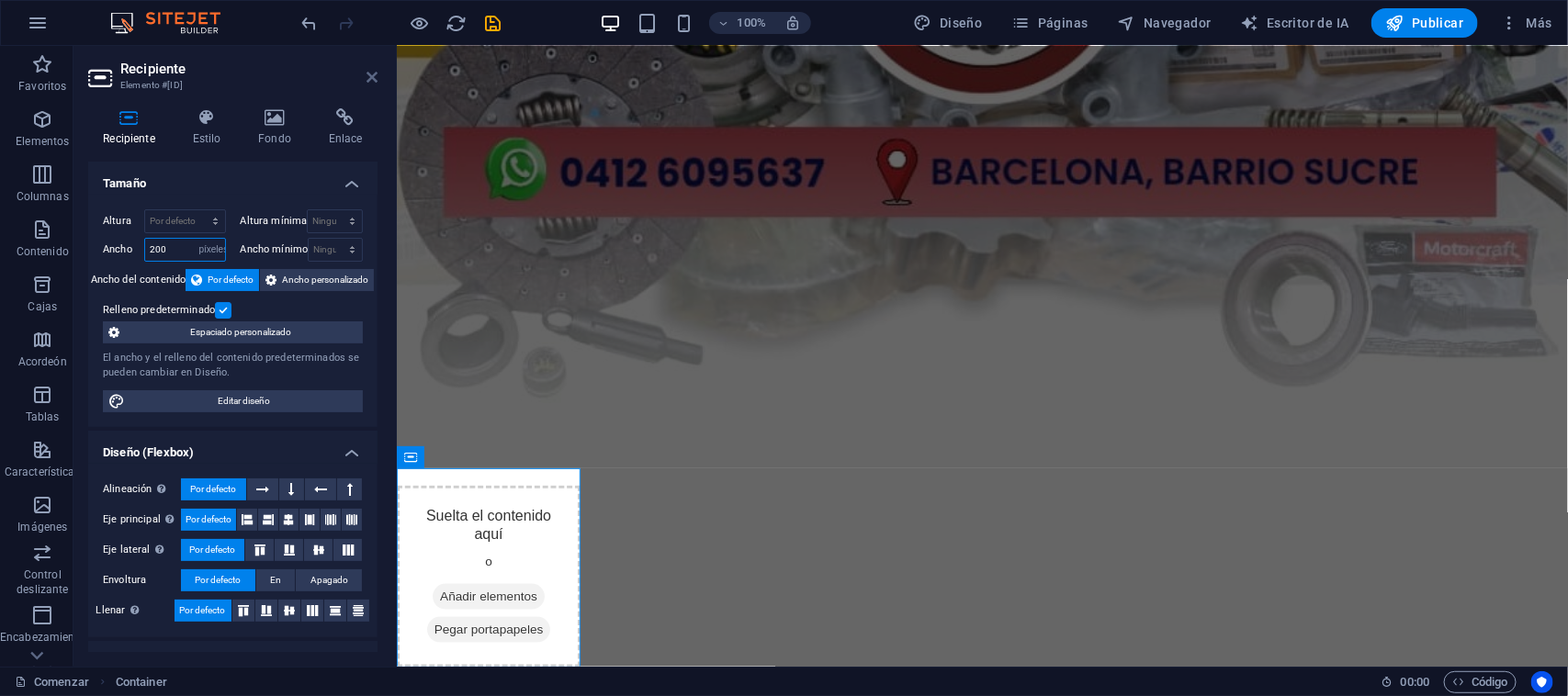 type on "200" 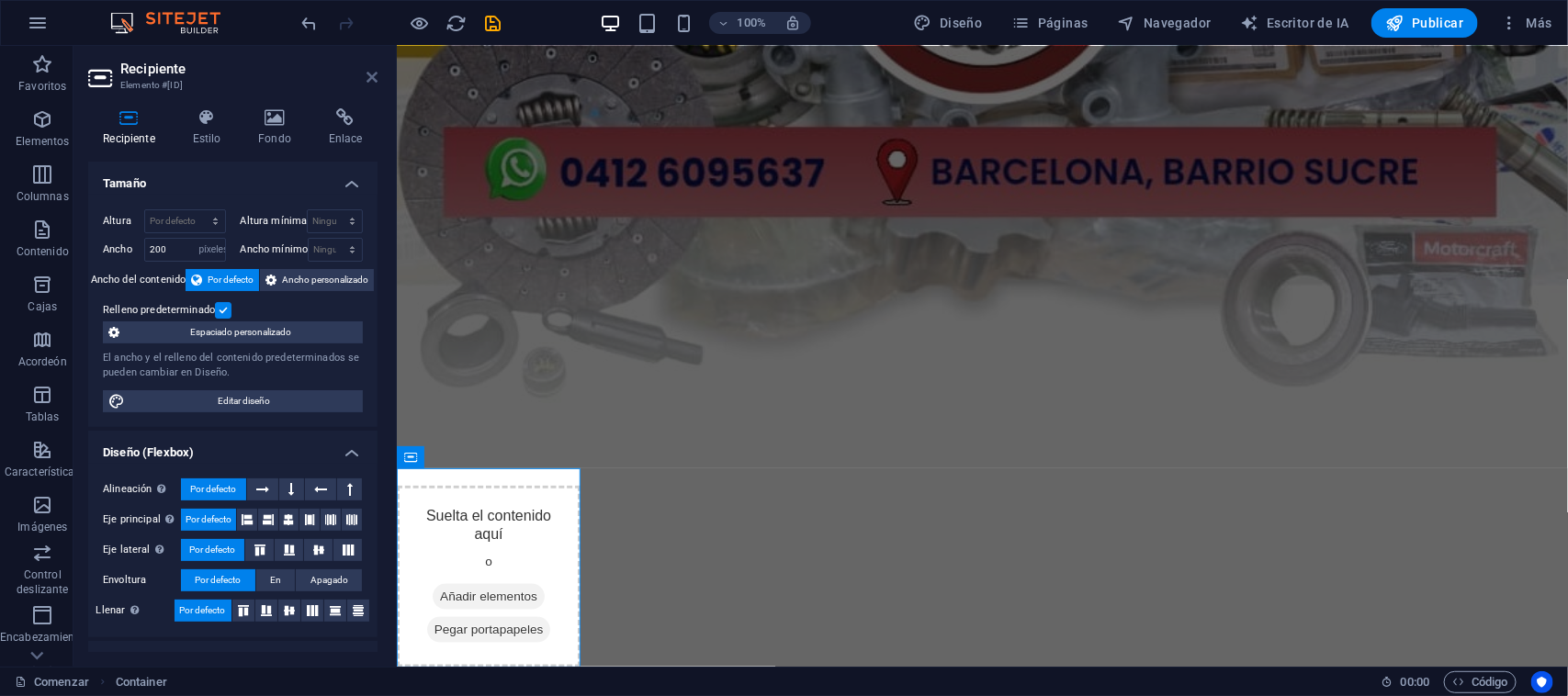 click at bounding box center (372, 77) 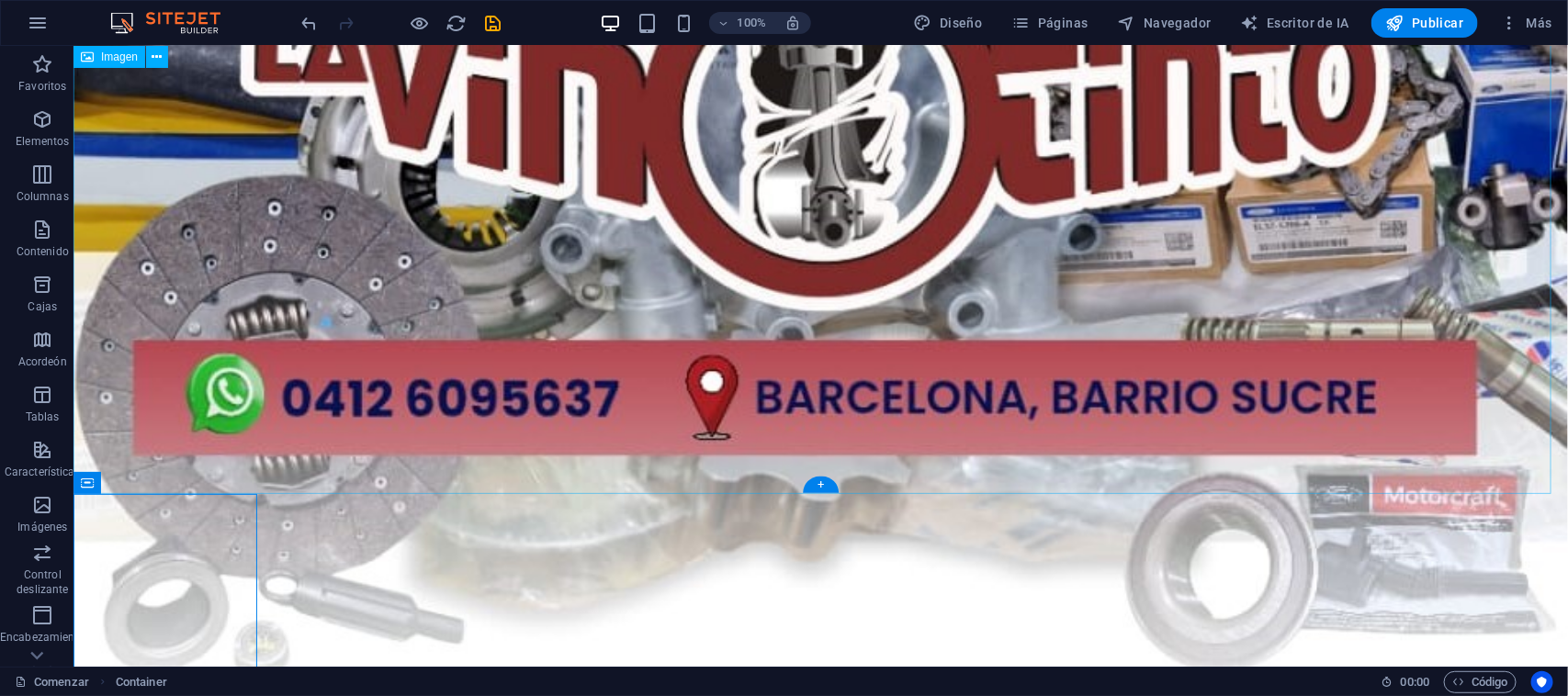scroll, scrollTop: 979, scrollLeft: 0, axis: vertical 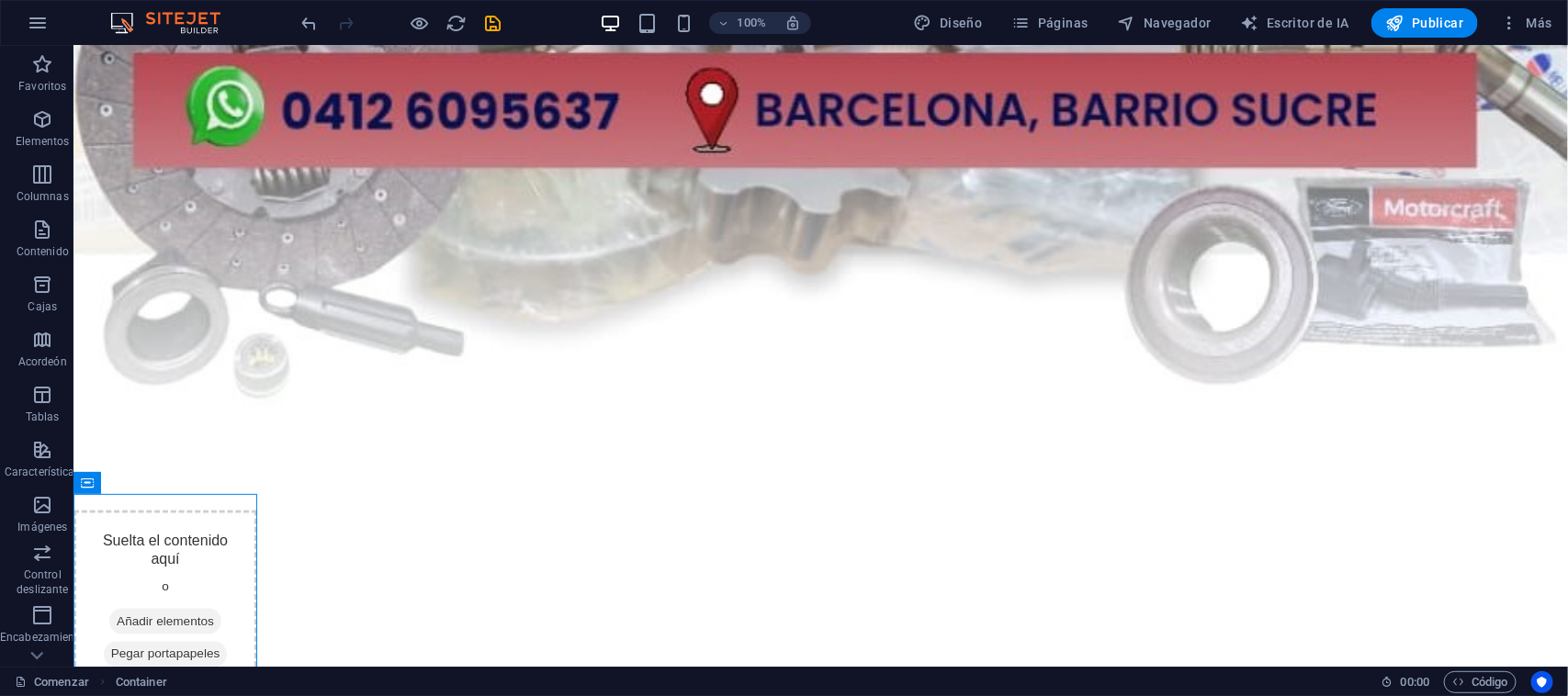 click on "Suelta el contenido aquí o  Añadir elementos  Pegar portapapeles" at bounding box center [819, -121] 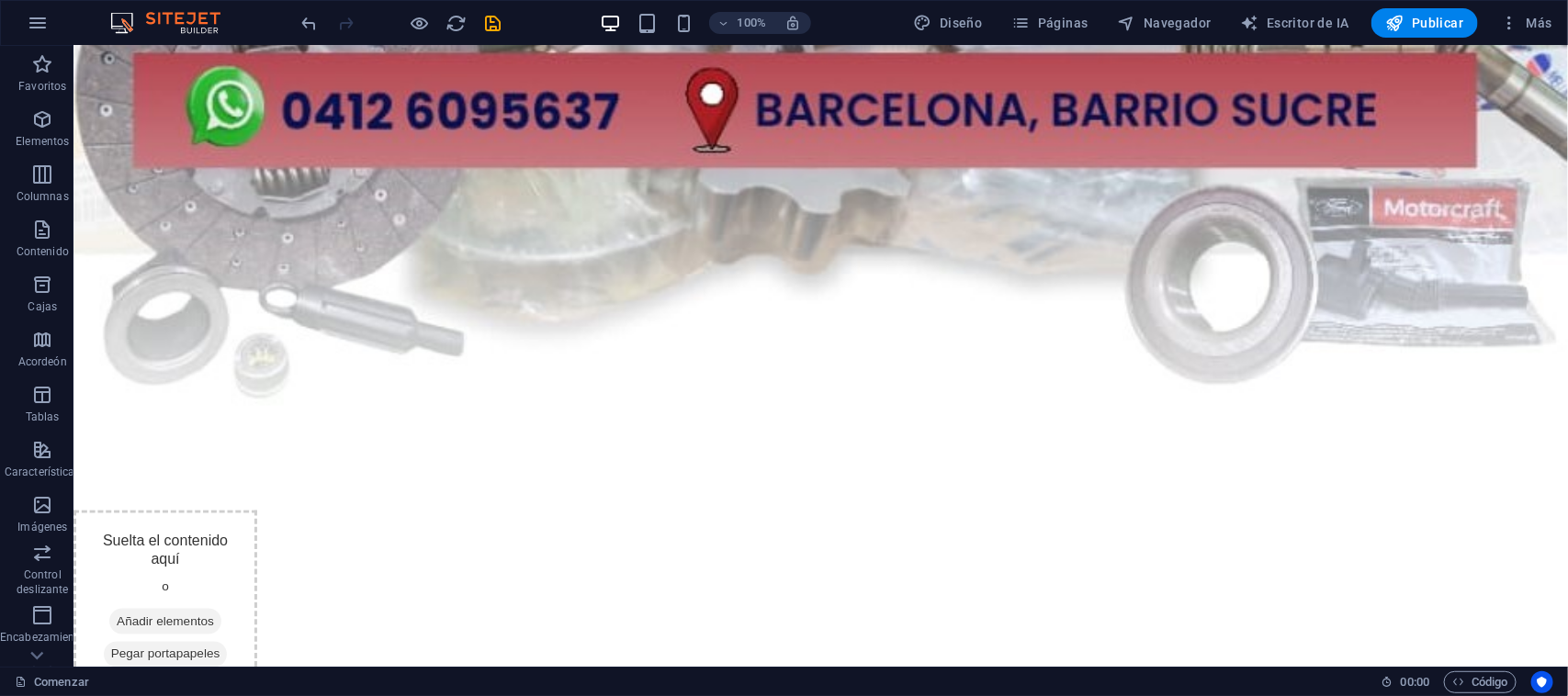click on "Suelta el contenido aquí o  Añadir elementos  Pegar portapapeles" at bounding box center (819, -121) 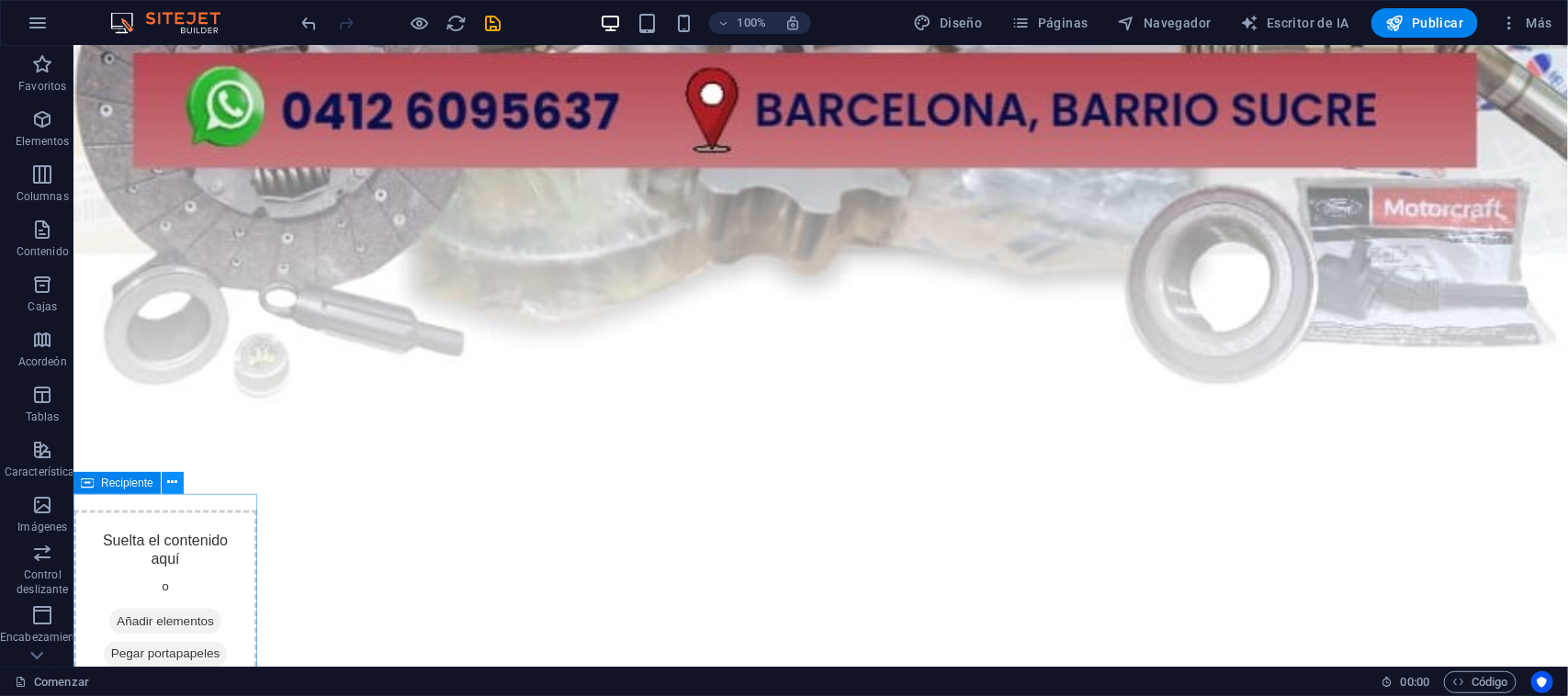 click at bounding box center (172, 482) 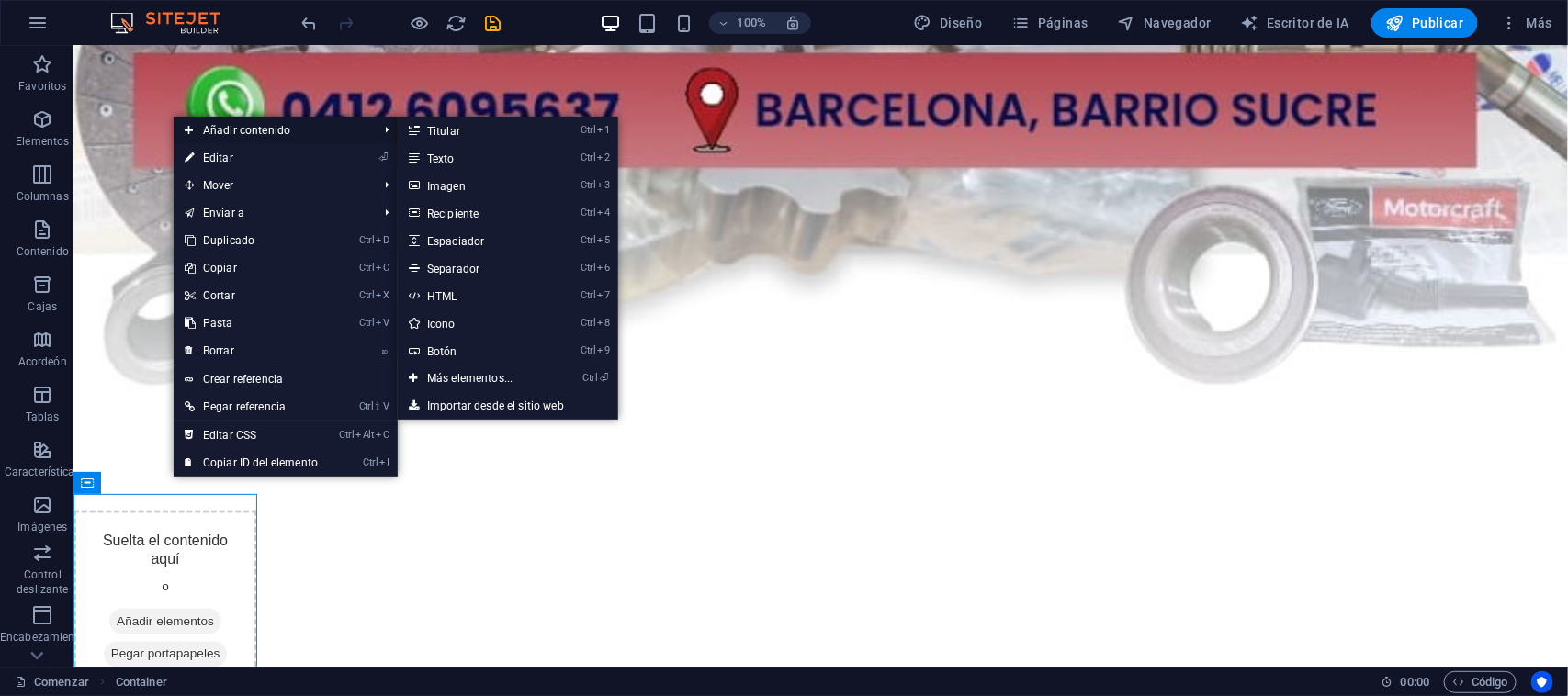 click on "Añadir contenido" at bounding box center [272, 130] 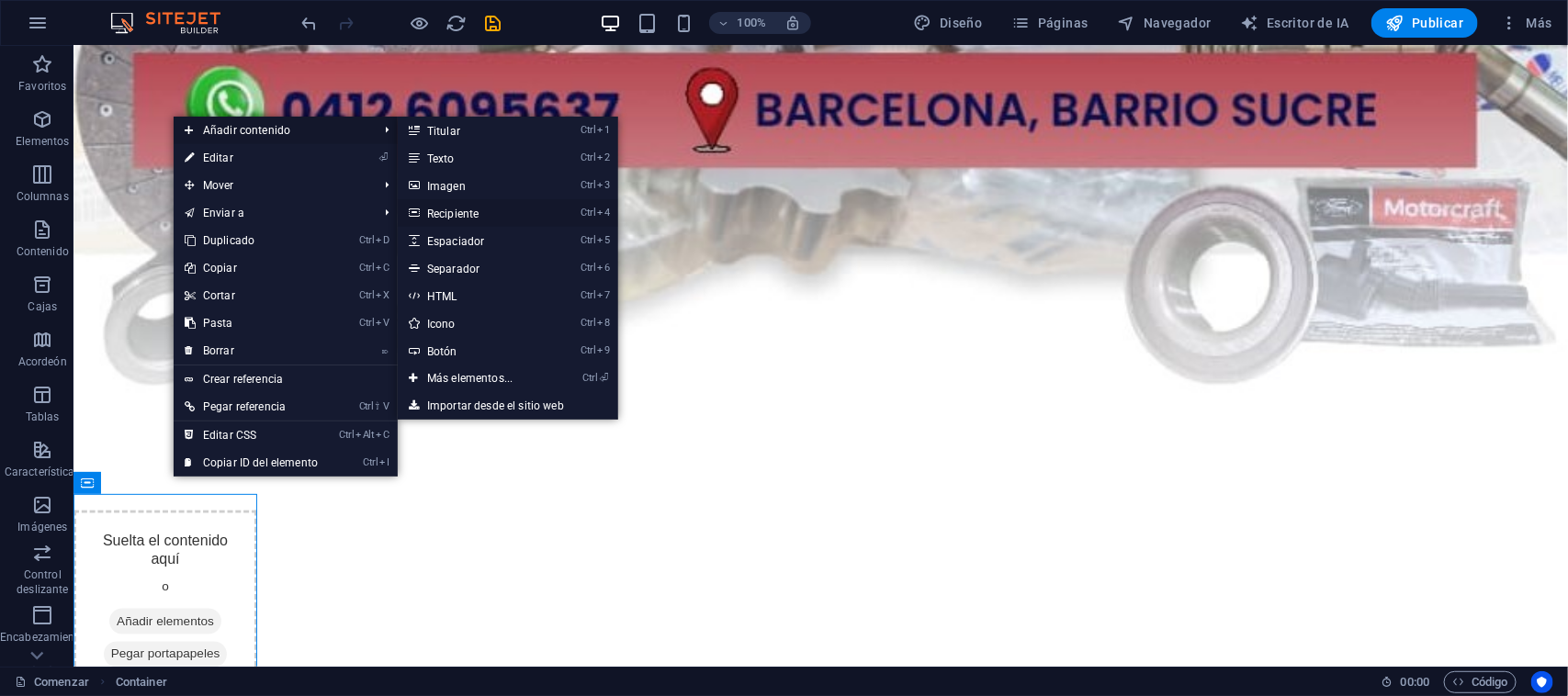drag, startPoint x: 485, startPoint y: 207, endPoint x: 13, endPoint y: 244, distance: 473.448 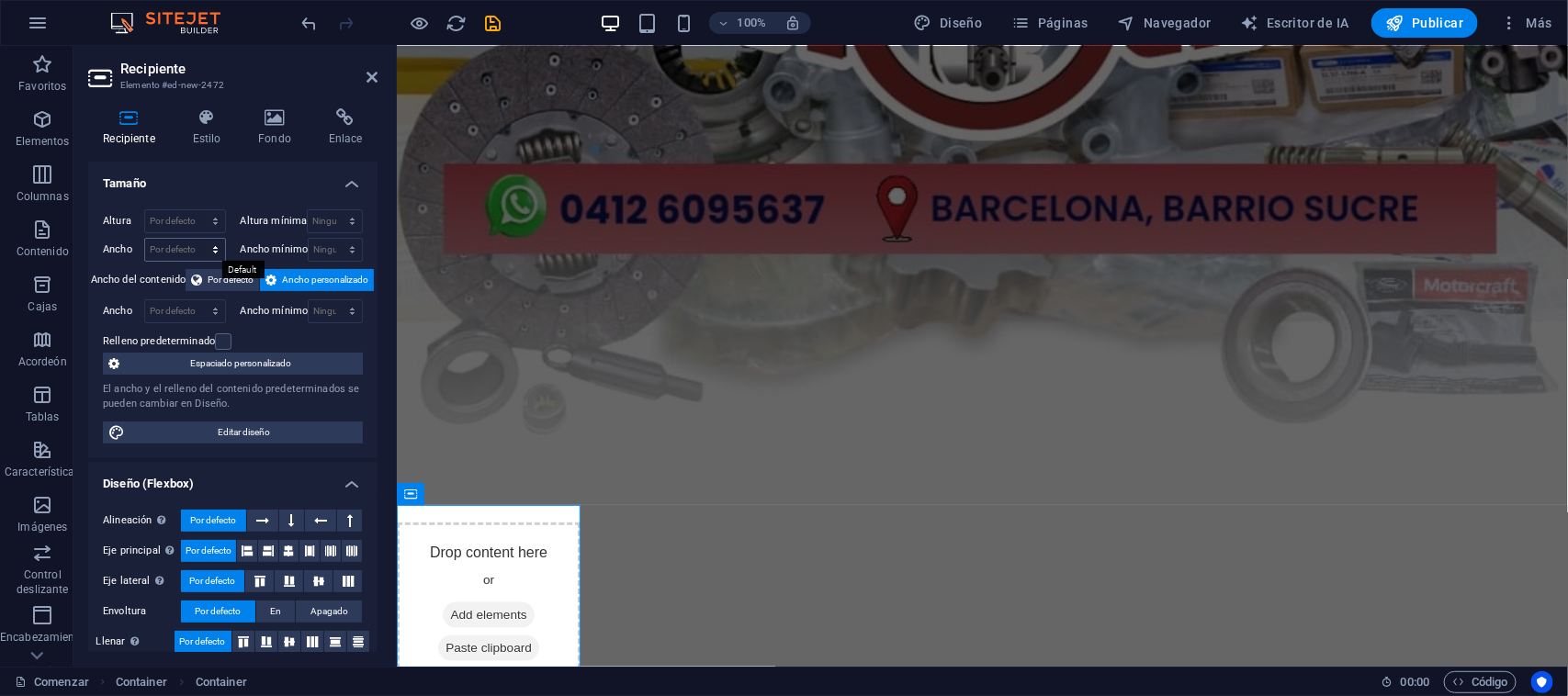 scroll, scrollTop: 691, scrollLeft: 0, axis: vertical 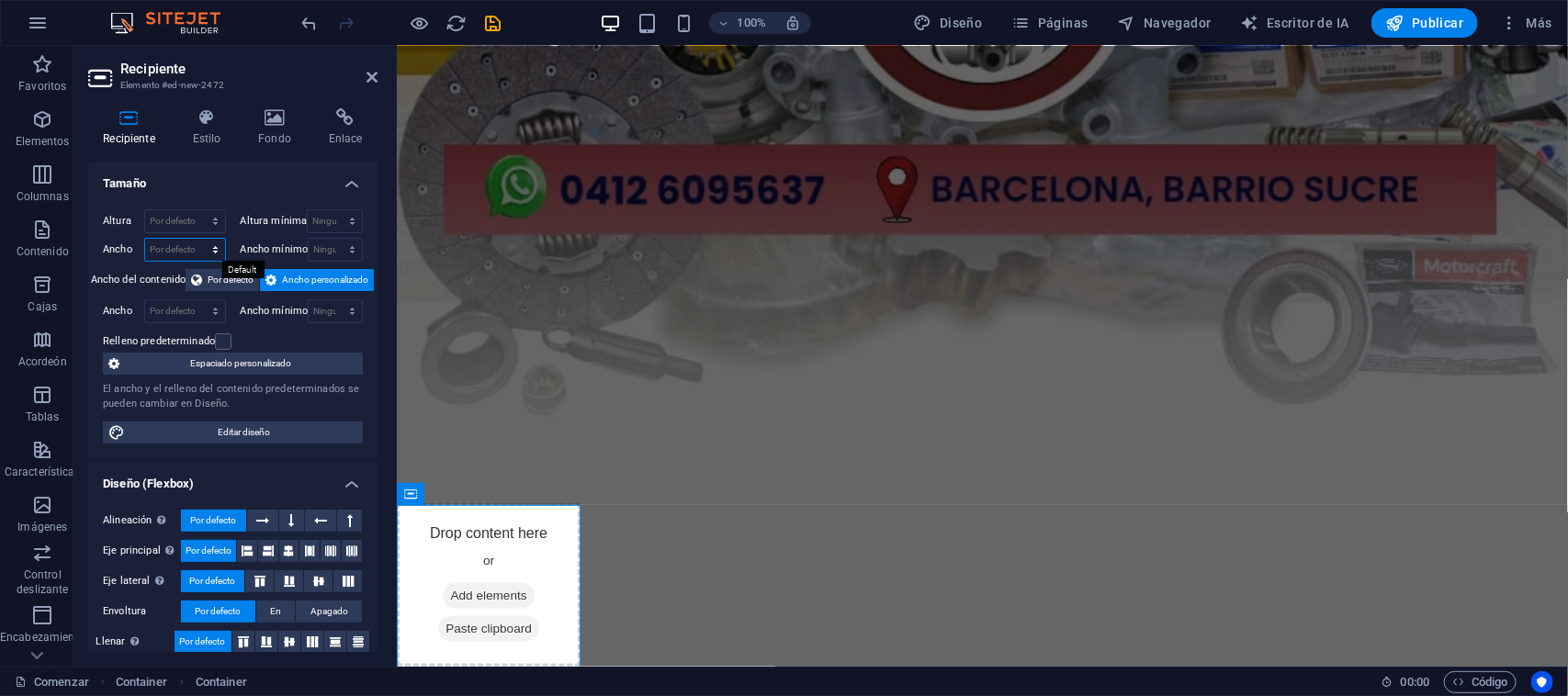 click on "Por defecto píxeles movimiento rápido del ojo % ellos vh Volkswagen" at bounding box center [185, 250] 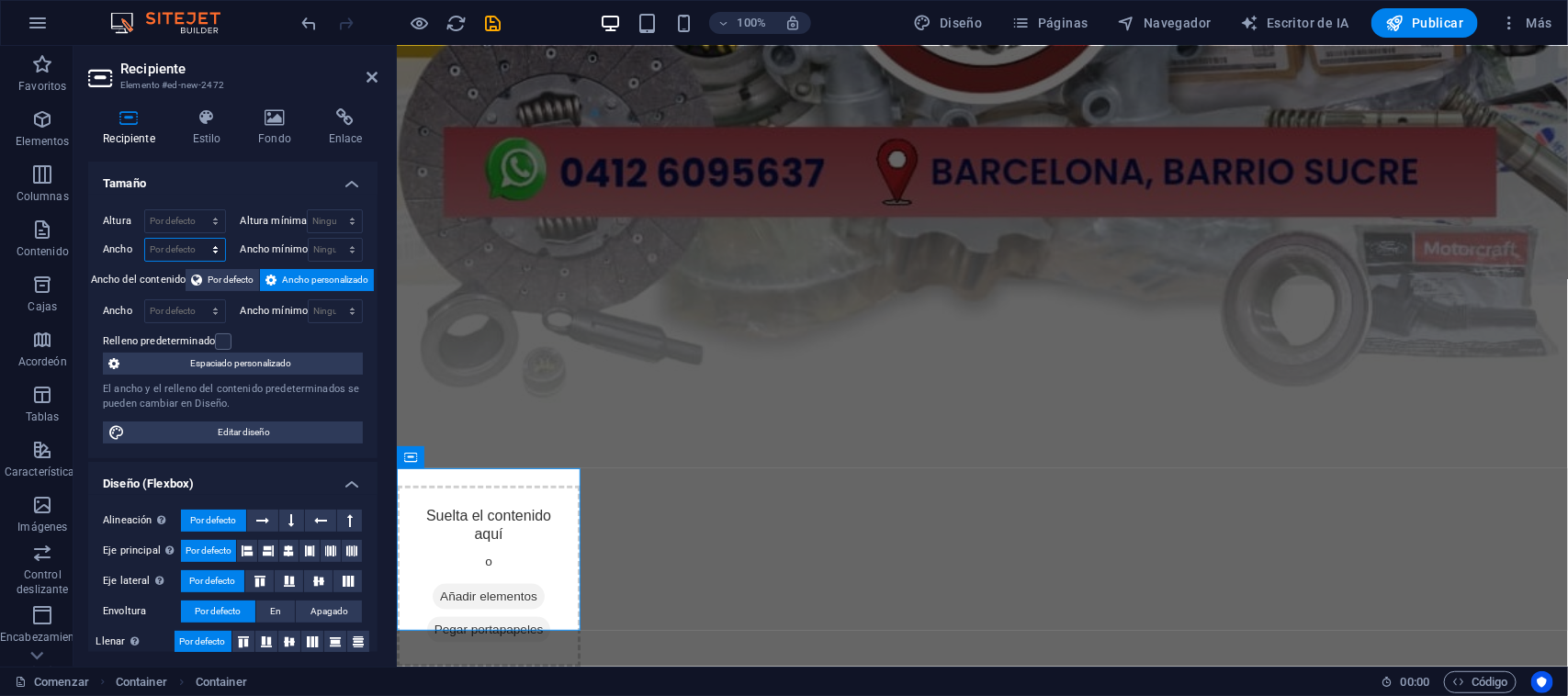 click on "Por defecto píxeles movimiento rápido del ojo % ellos vh Volkswagen" at bounding box center (185, 250) 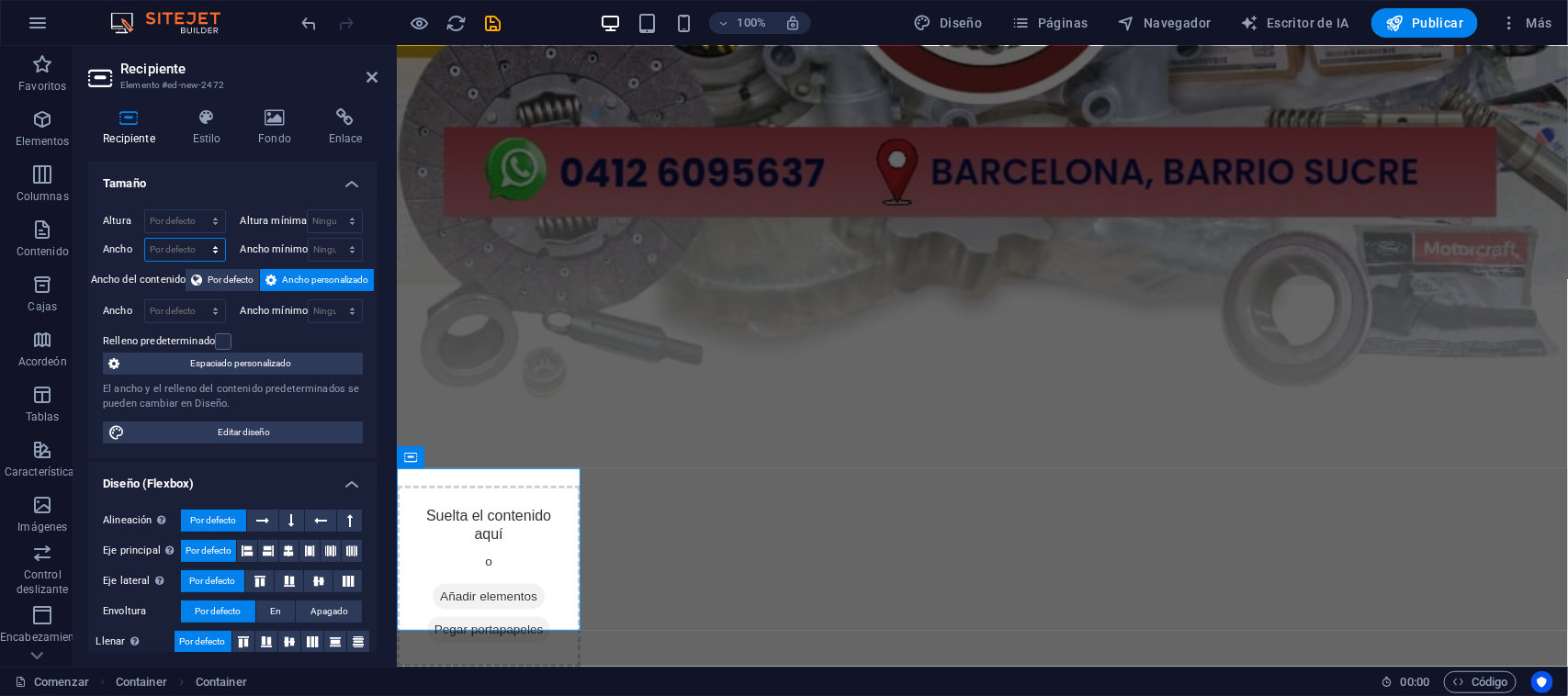 drag, startPoint x: 185, startPoint y: 241, endPoint x: 190, endPoint y: 259, distance: 18.681542 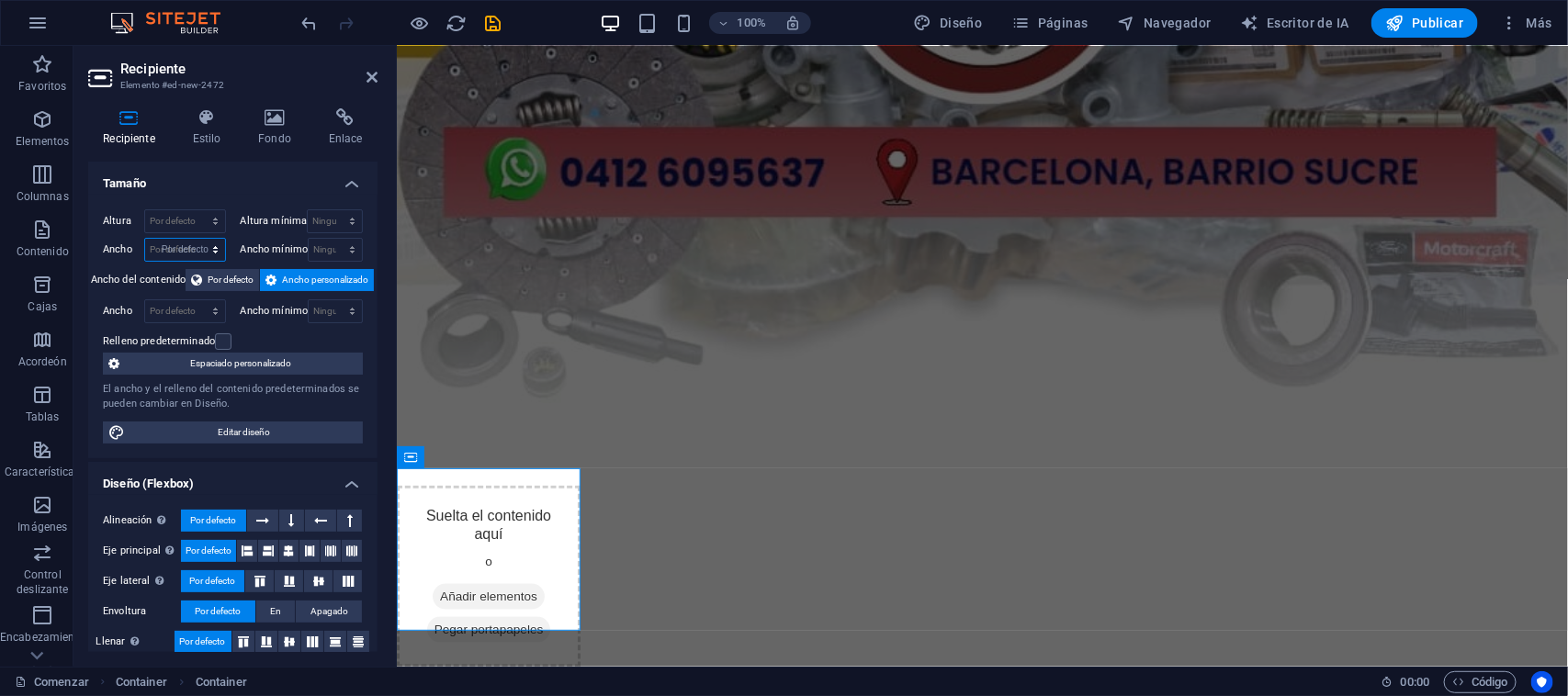 click on "Por defecto píxeles movimiento rápido del ojo % ellos vh Volkswagen" at bounding box center (185, 250) 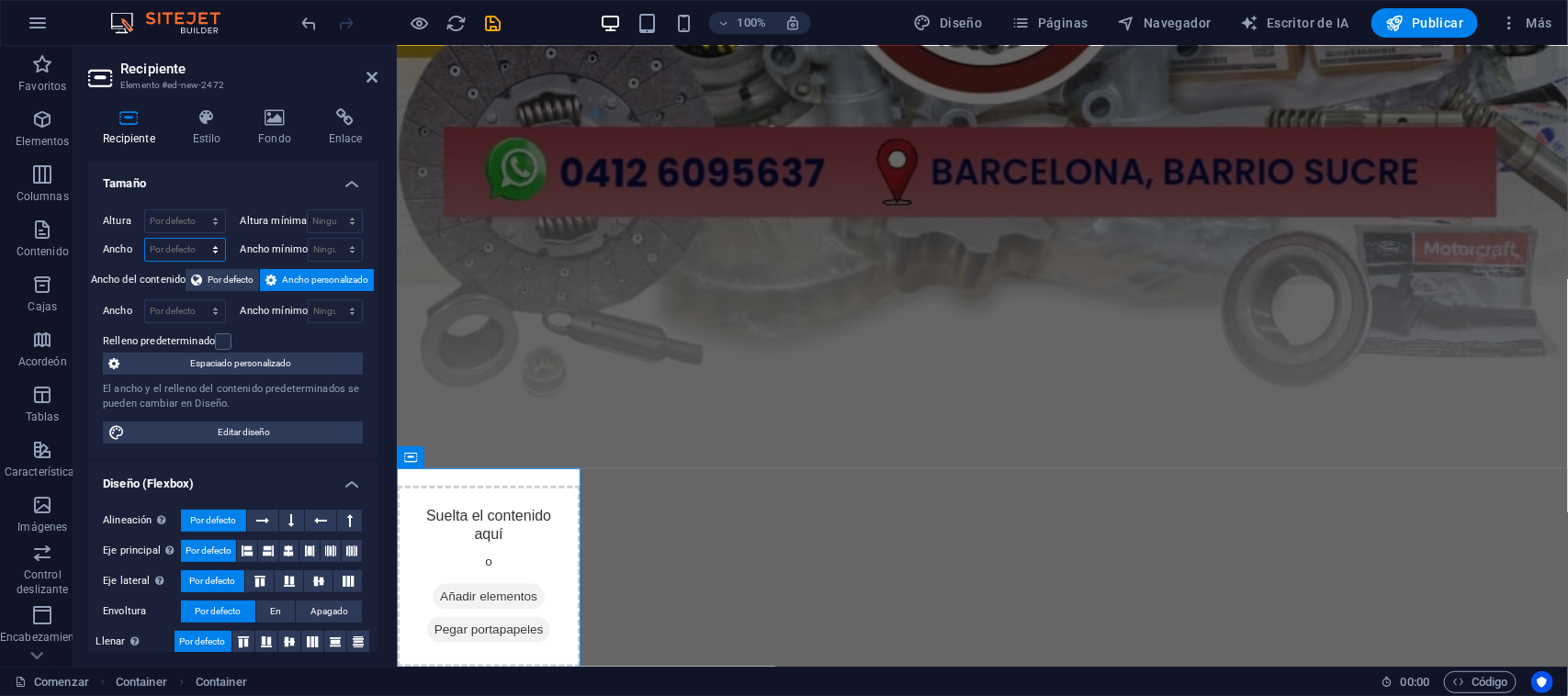 click on "Por defecto píxeles movimiento rápido del ojo % ellos vh Volkswagen" at bounding box center (185, 250) 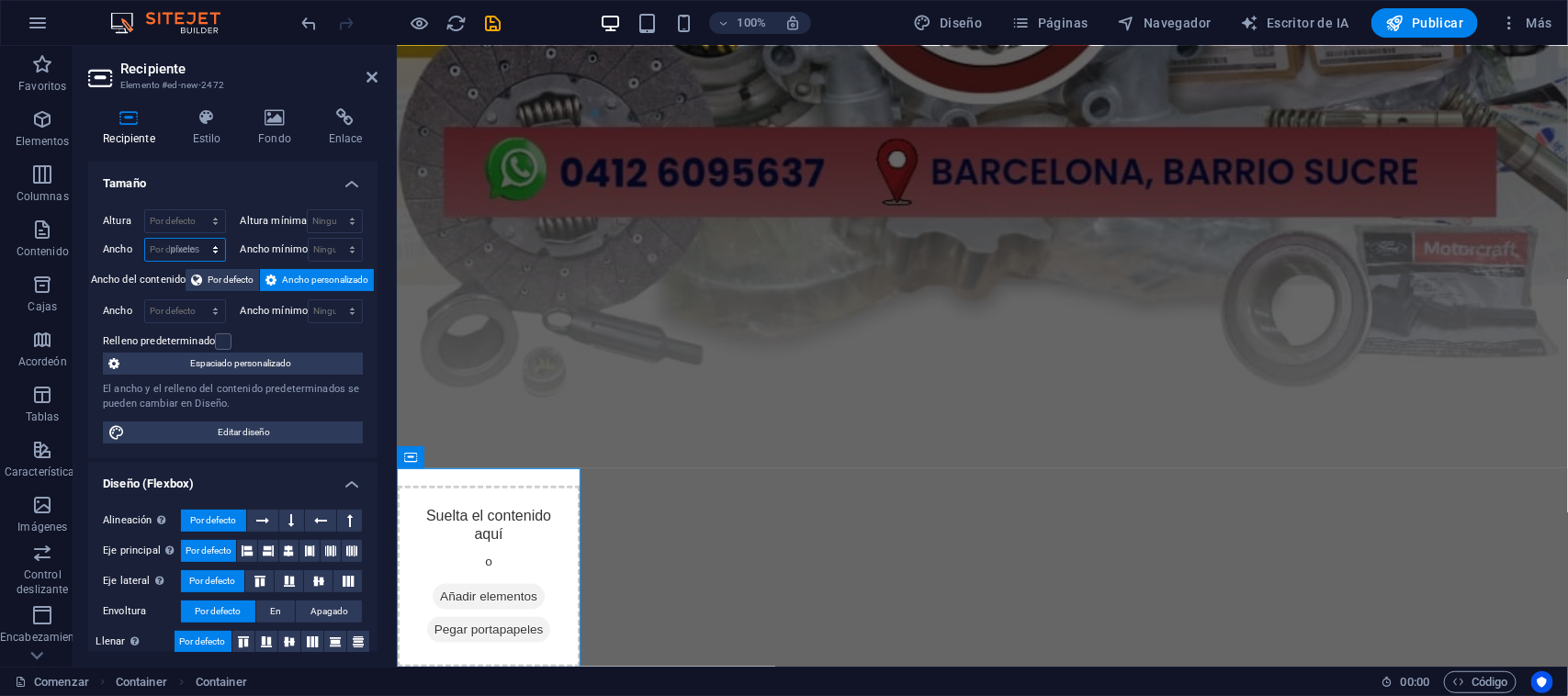 click on "Por defecto píxeles movimiento rápido del ojo % ellos vh Volkswagen" at bounding box center (185, 250) 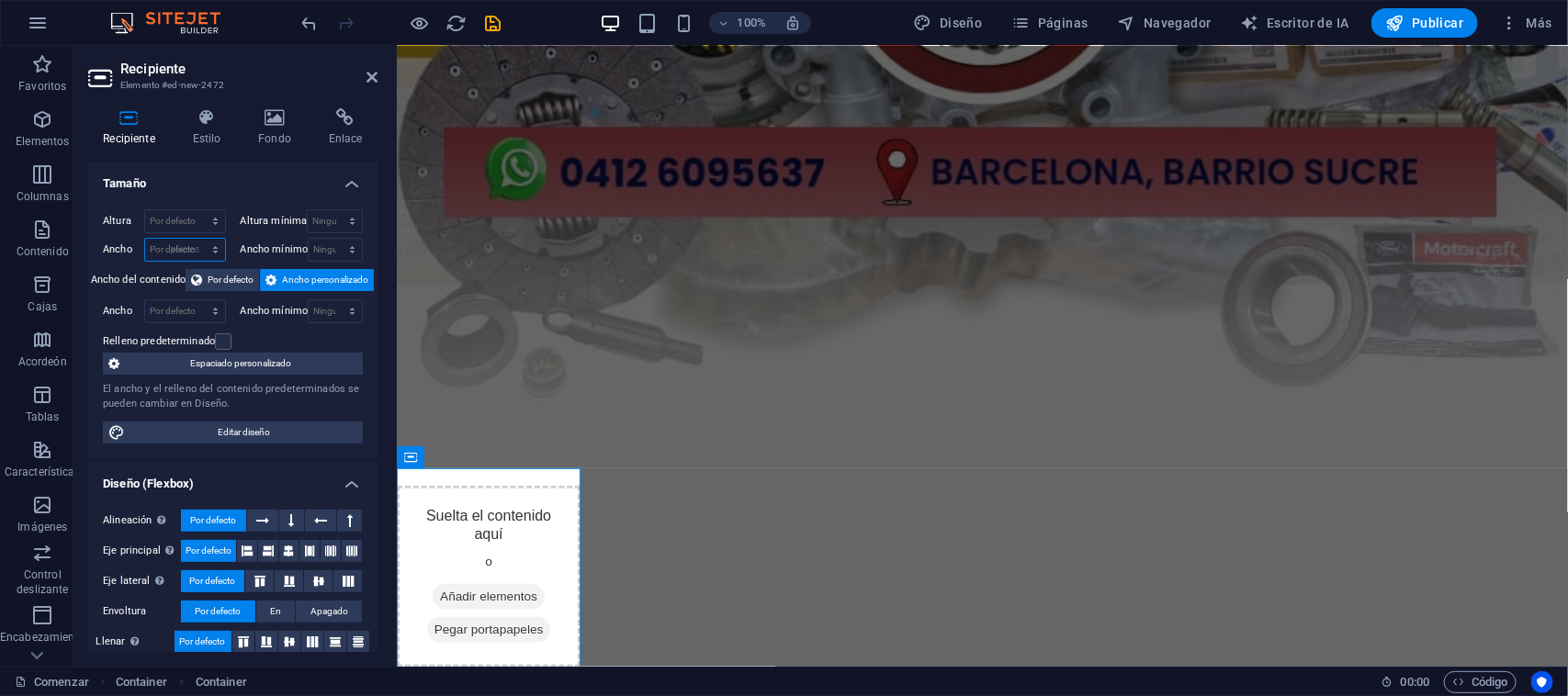 type on "200" 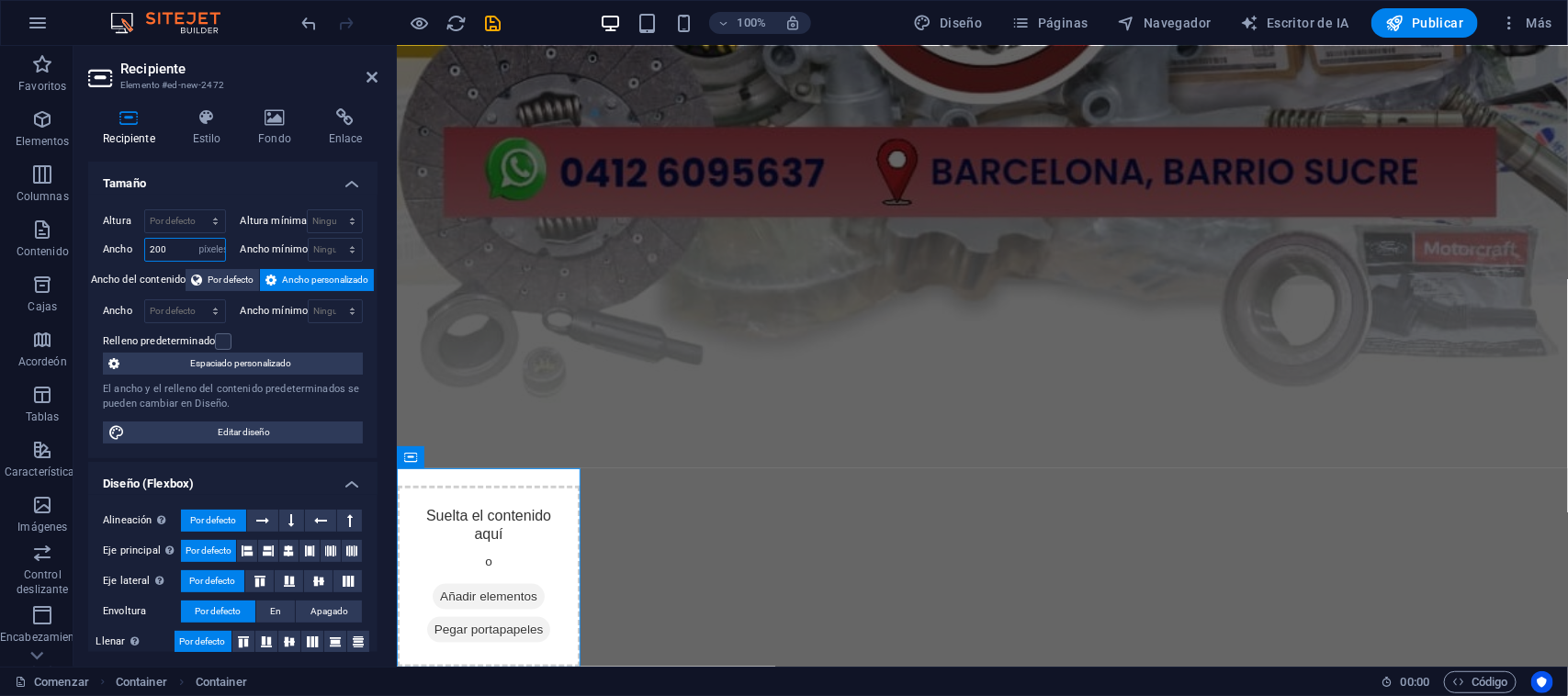 click on "200" at bounding box center (185, 250) 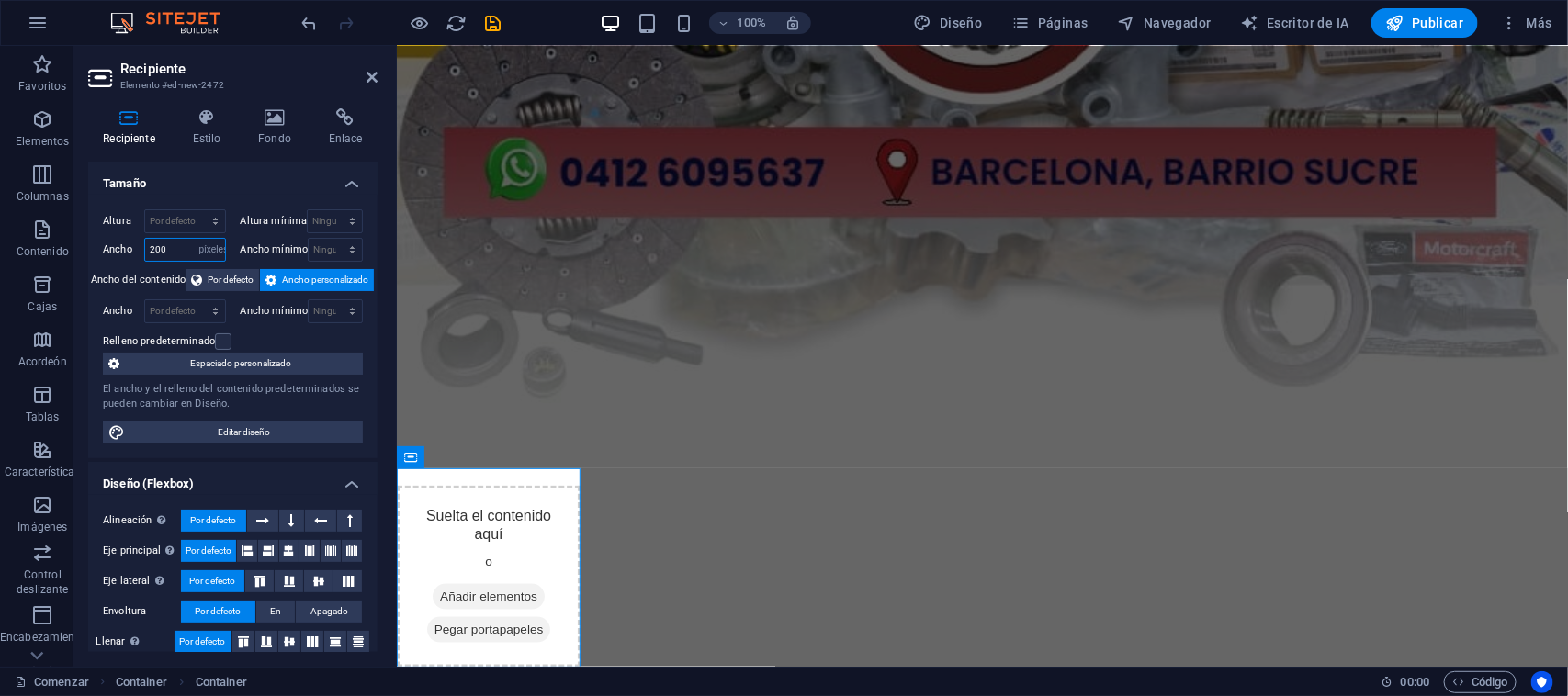 click on "200" at bounding box center [185, 250] 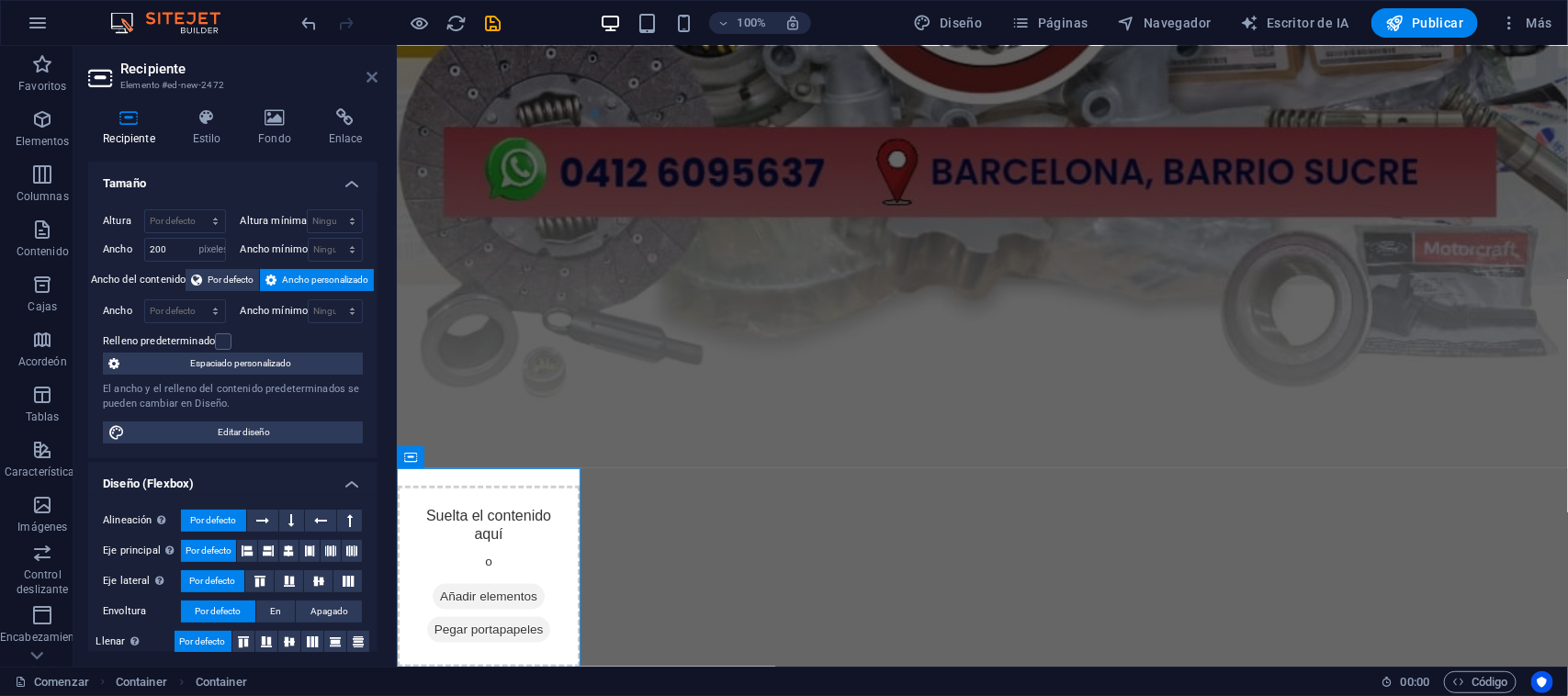 click at bounding box center (372, 77) 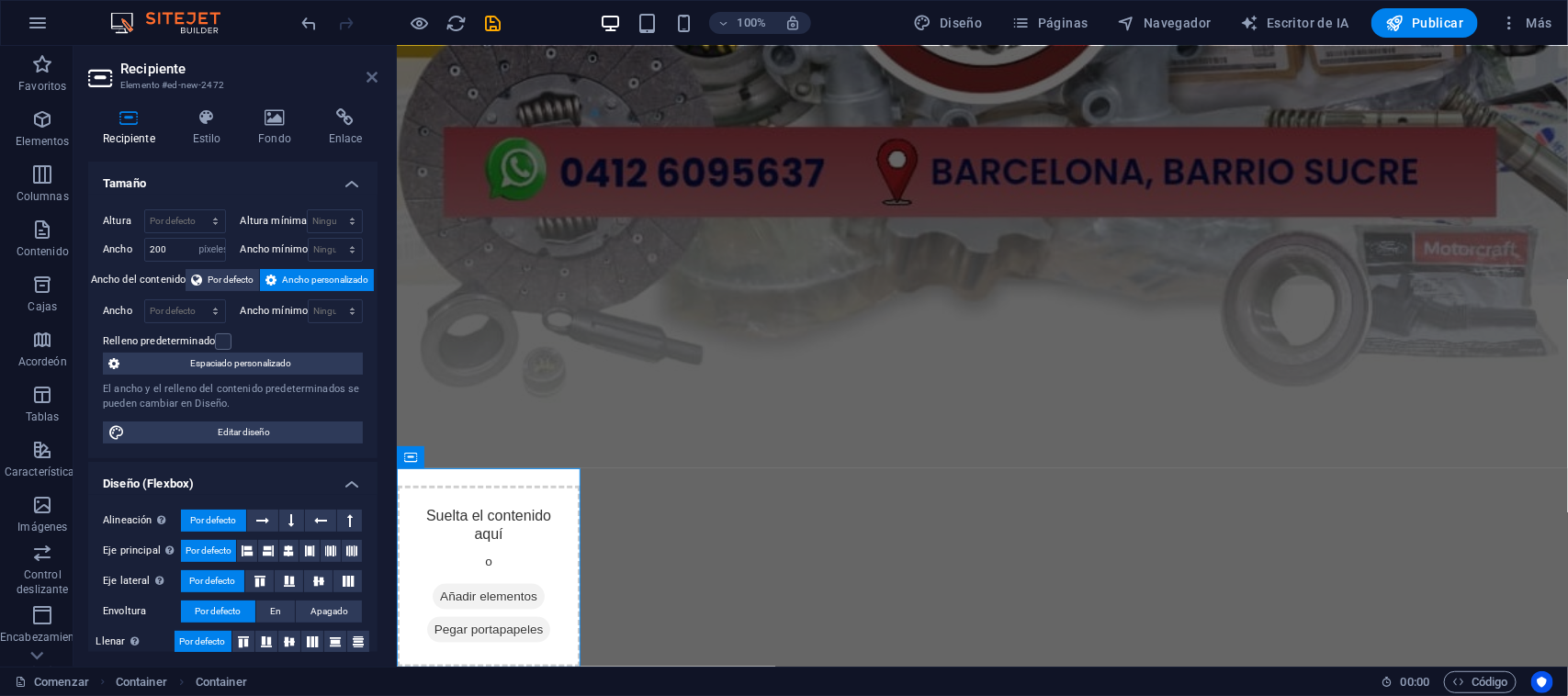 scroll, scrollTop: 979, scrollLeft: 0, axis: vertical 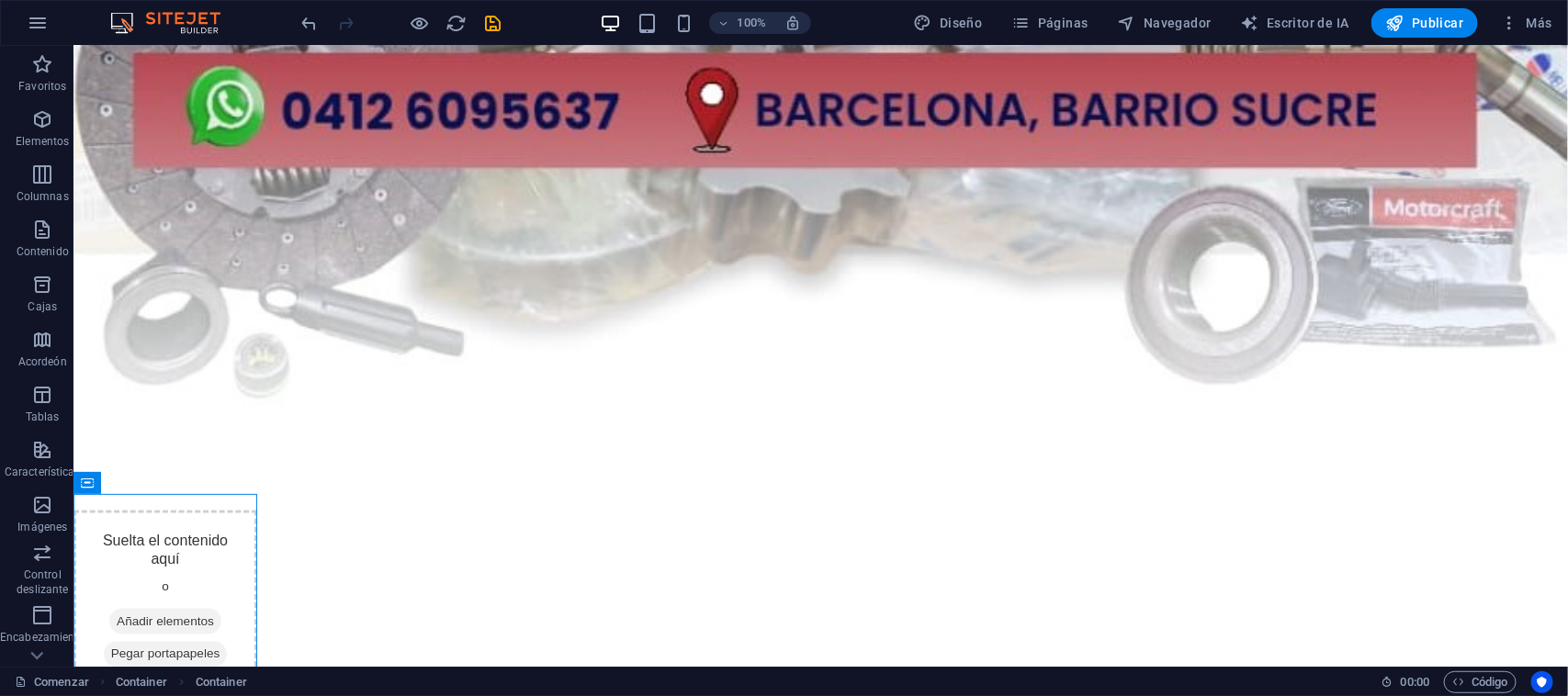 drag, startPoint x: 231, startPoint y: 529, endPoint x: 498, endPoint y: 539, distance: 267.1872 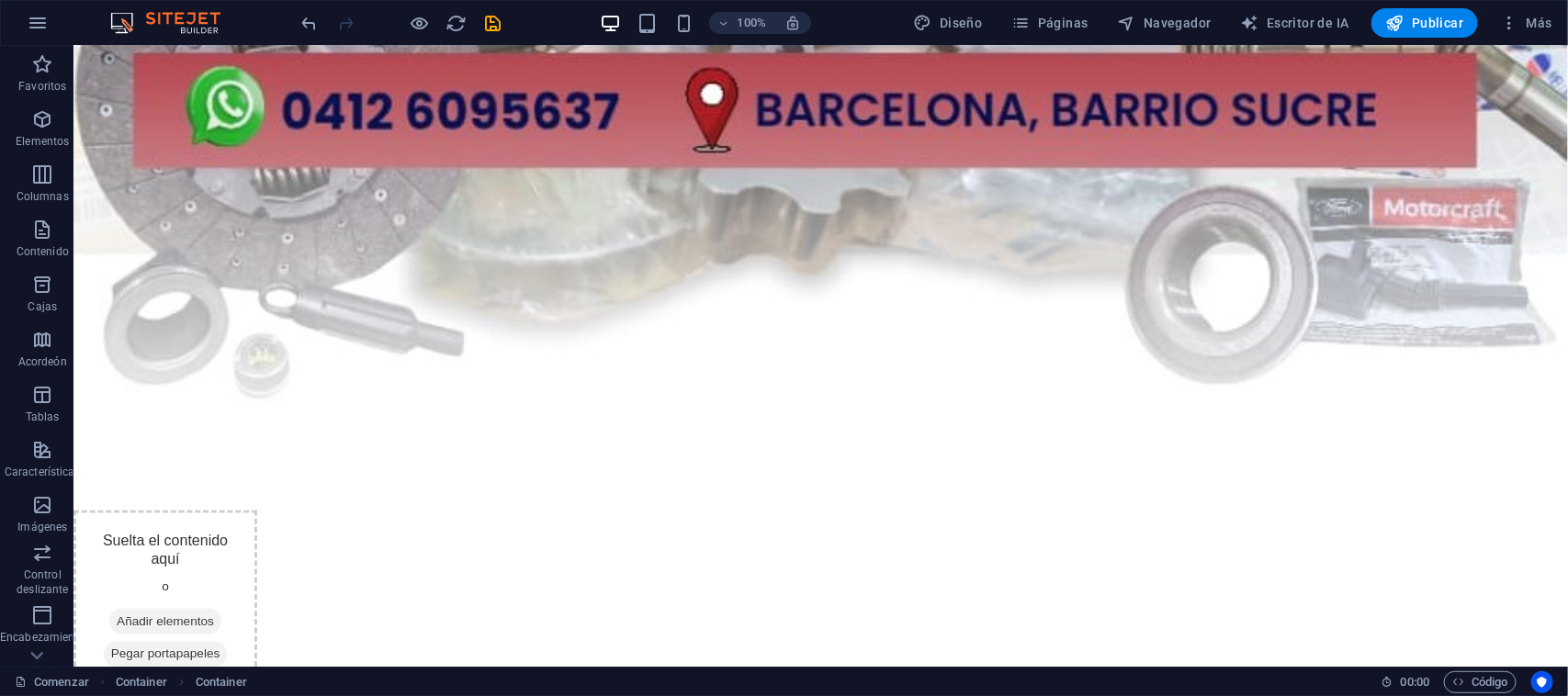 scroll, scrollTop: 1204, scrollLeft: 0, axis: vertical 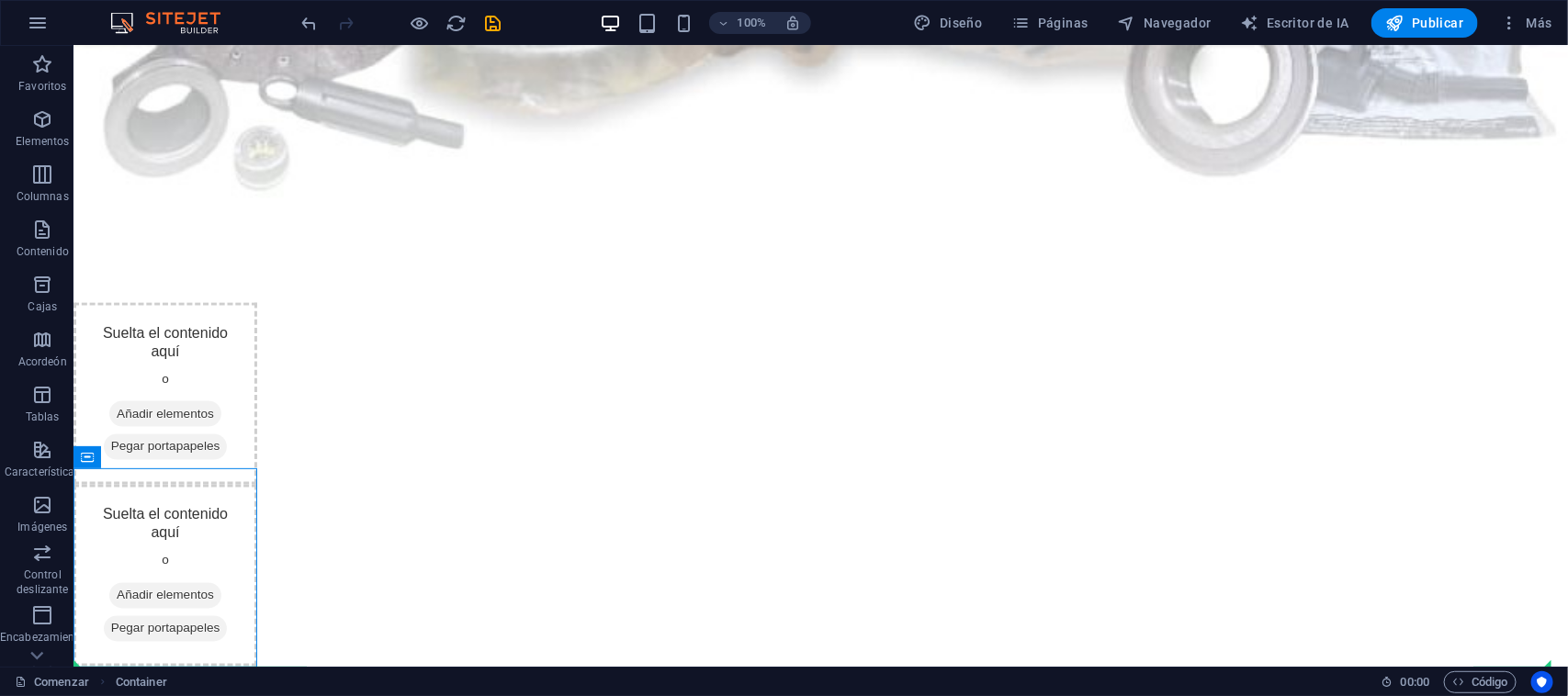 drag, startPoint x: 165, startPoint y: 568, endPoint x: 400, endPoint y: 308, distance: 350.464 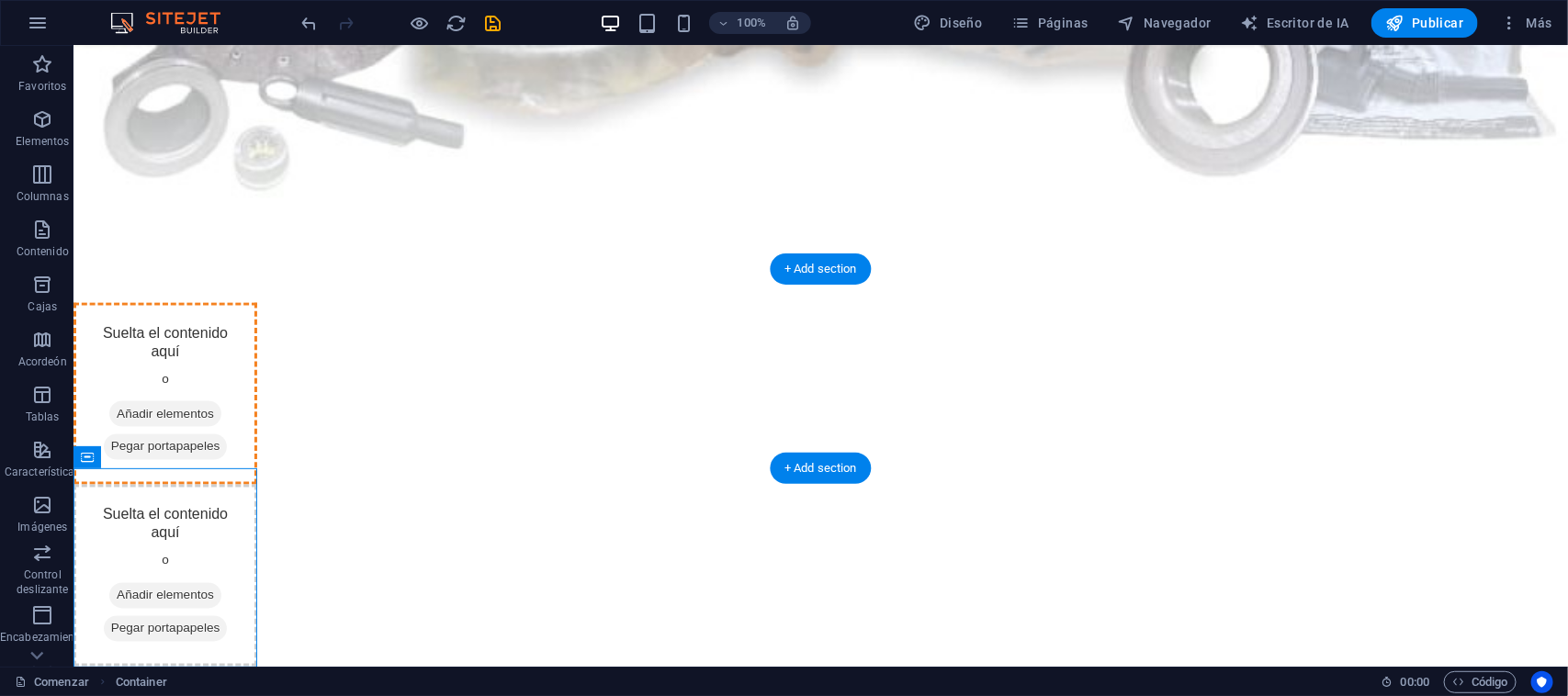 drag, startPoint x: 188, startPoint y: 553, endPoint x: 170, endPoint y: 341, distance: 212.76278 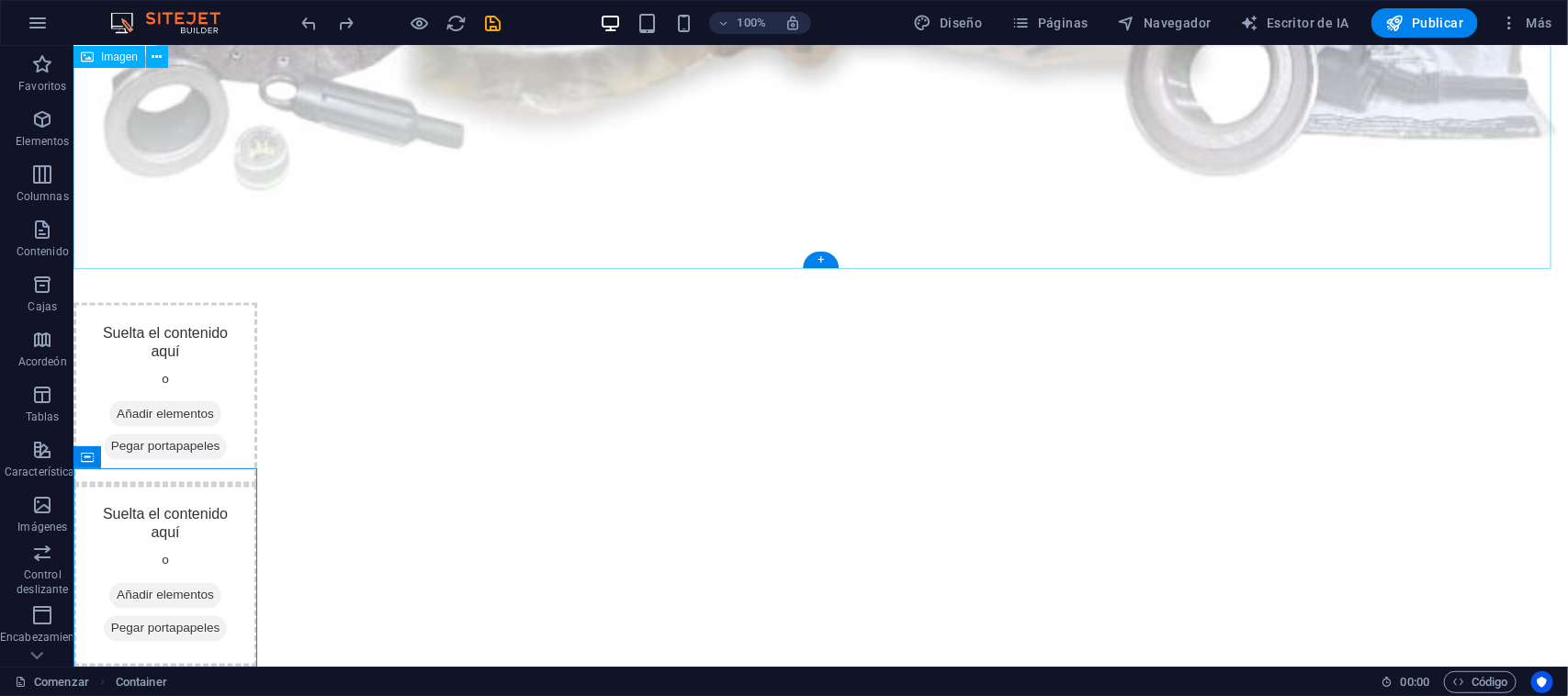 scroll, scrollTop: 1005, scrollLeft: 0, axis: vertical 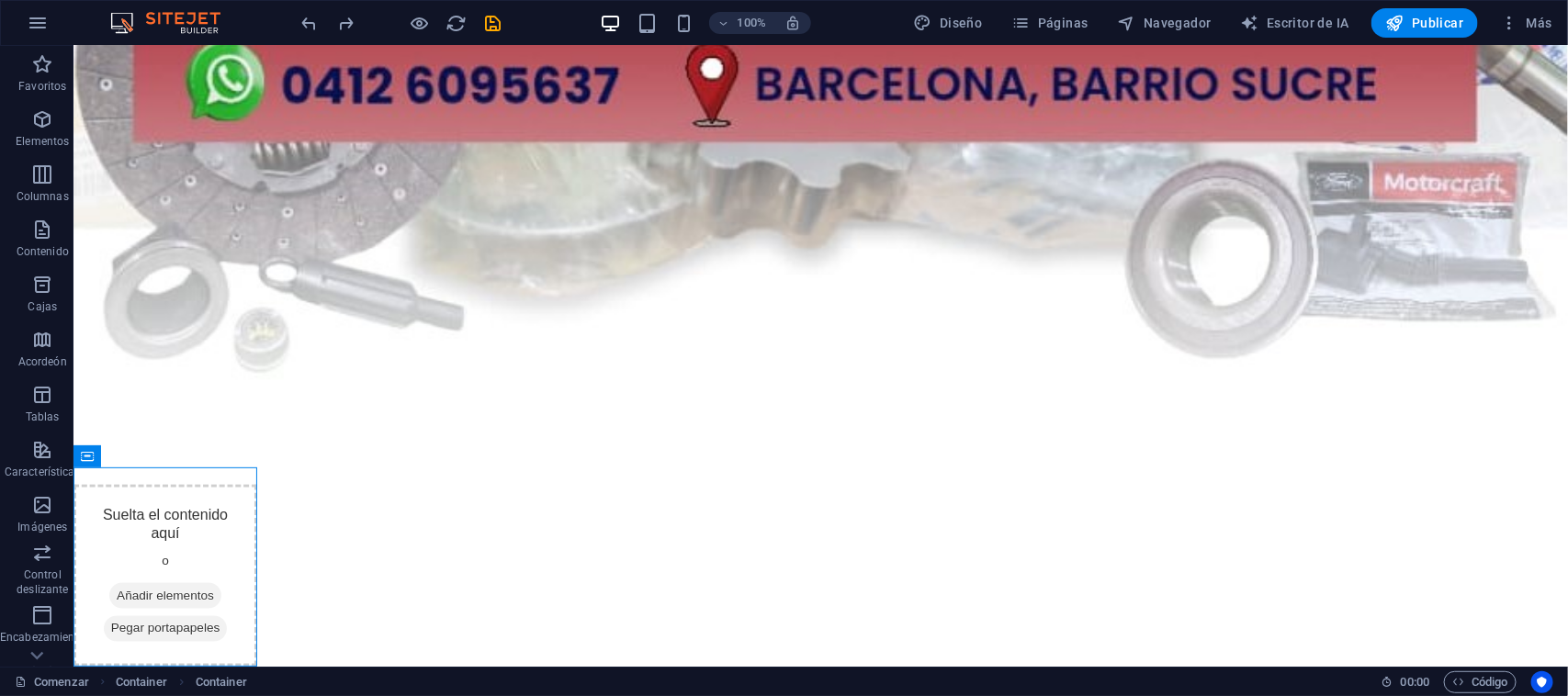 click on "Suelta el contenido aquí o  Añadir elementos  Pegar portapapeles" at bounding box center [819, -147] 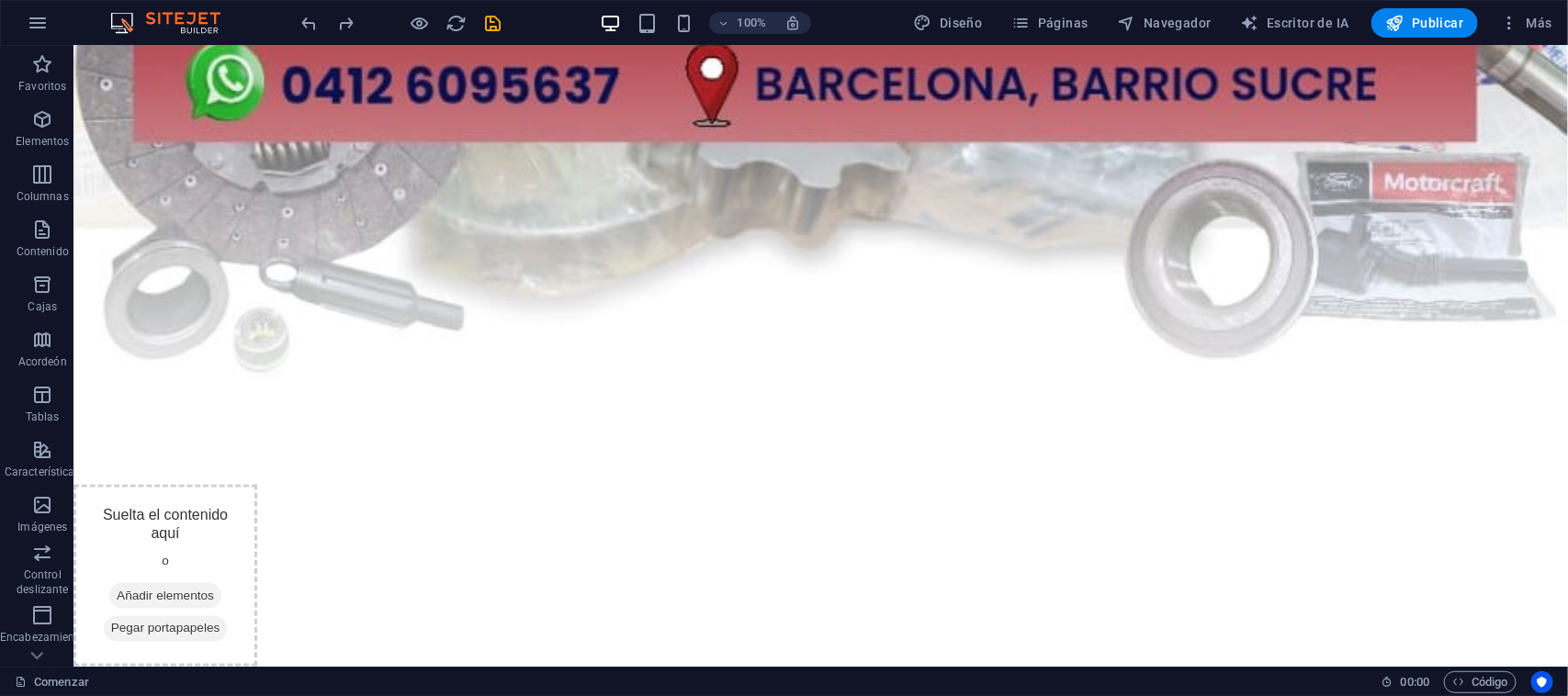 click on "Suelta el contenido aquí o  Añadir elementos  Pegar portapapeles" at bounding box center [819, -147] 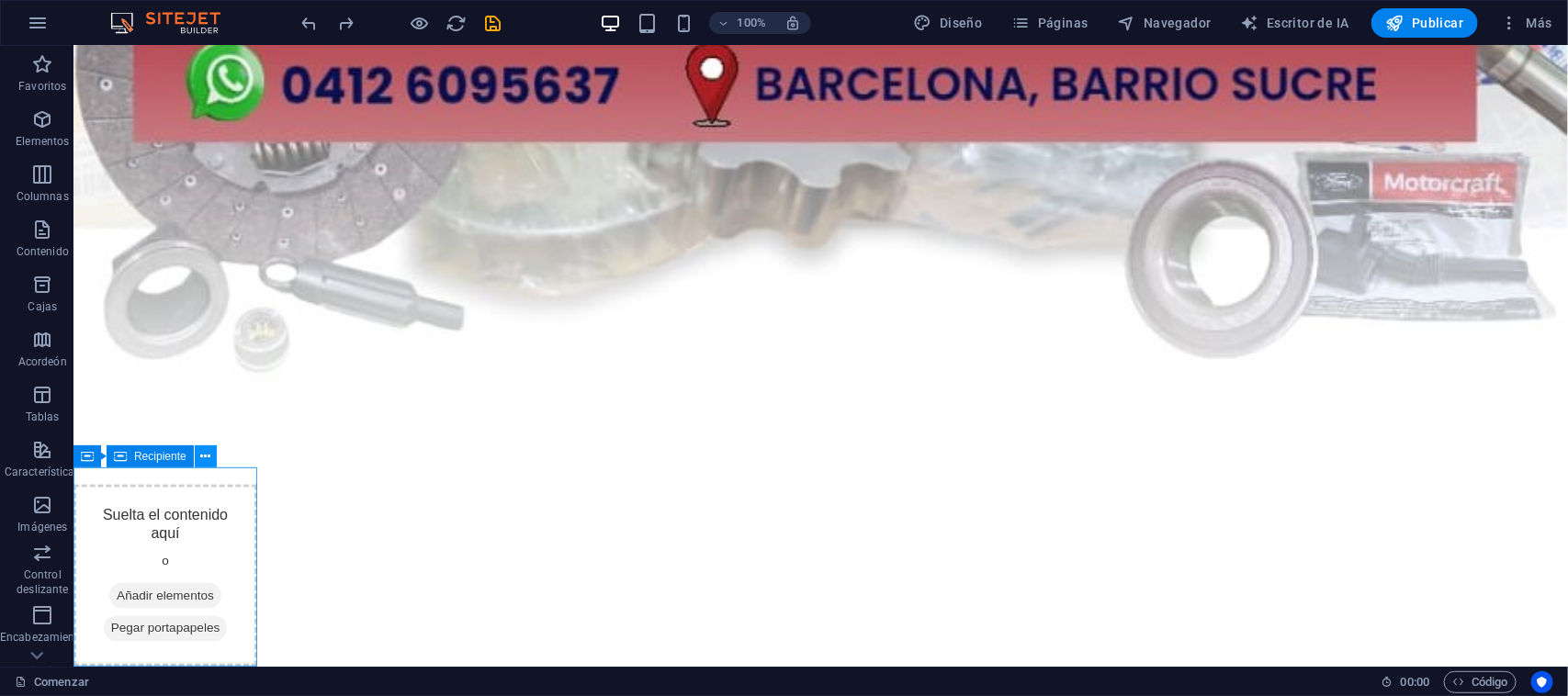 click at bounding box center [205, 456] 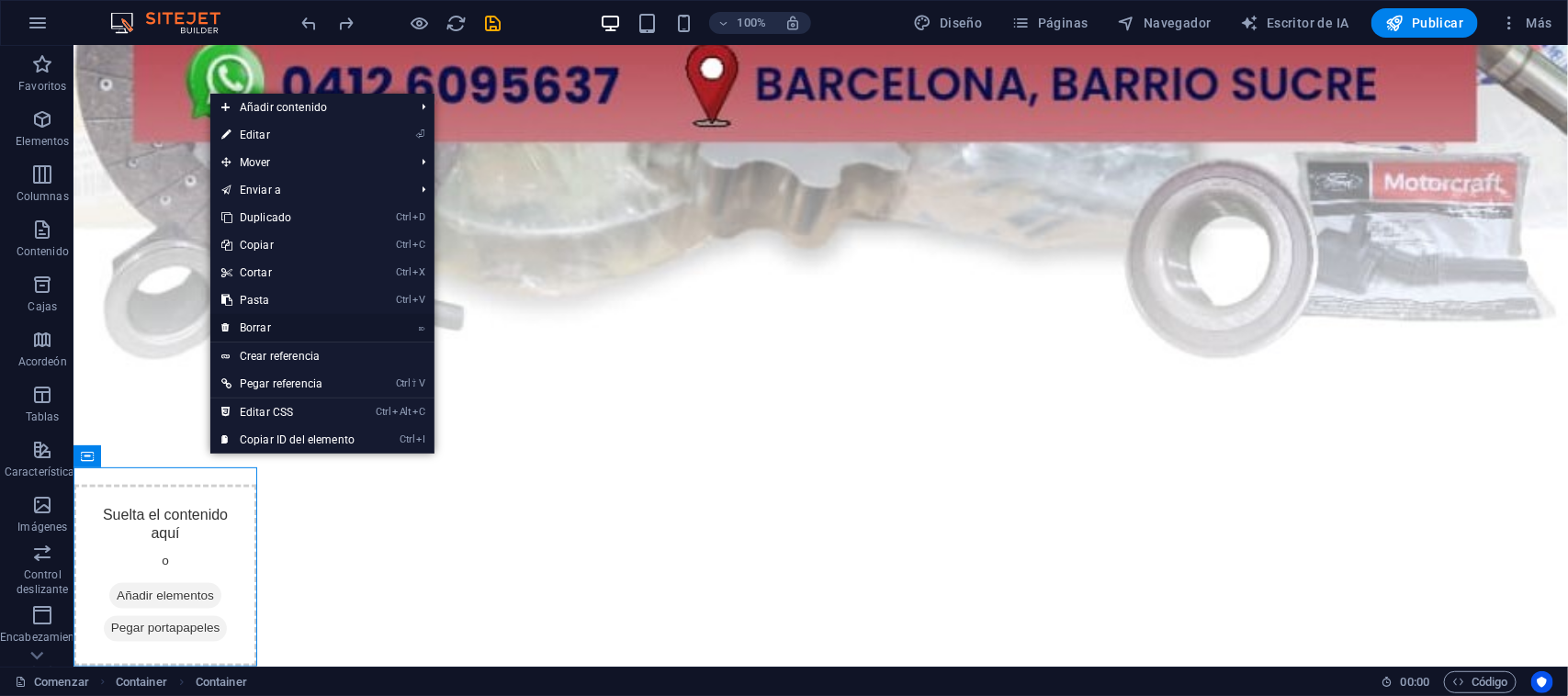drag, startPoint x: 292, startPoint y: 320, endPoint x: 255, endPoint y: 341, distance: 42.544095 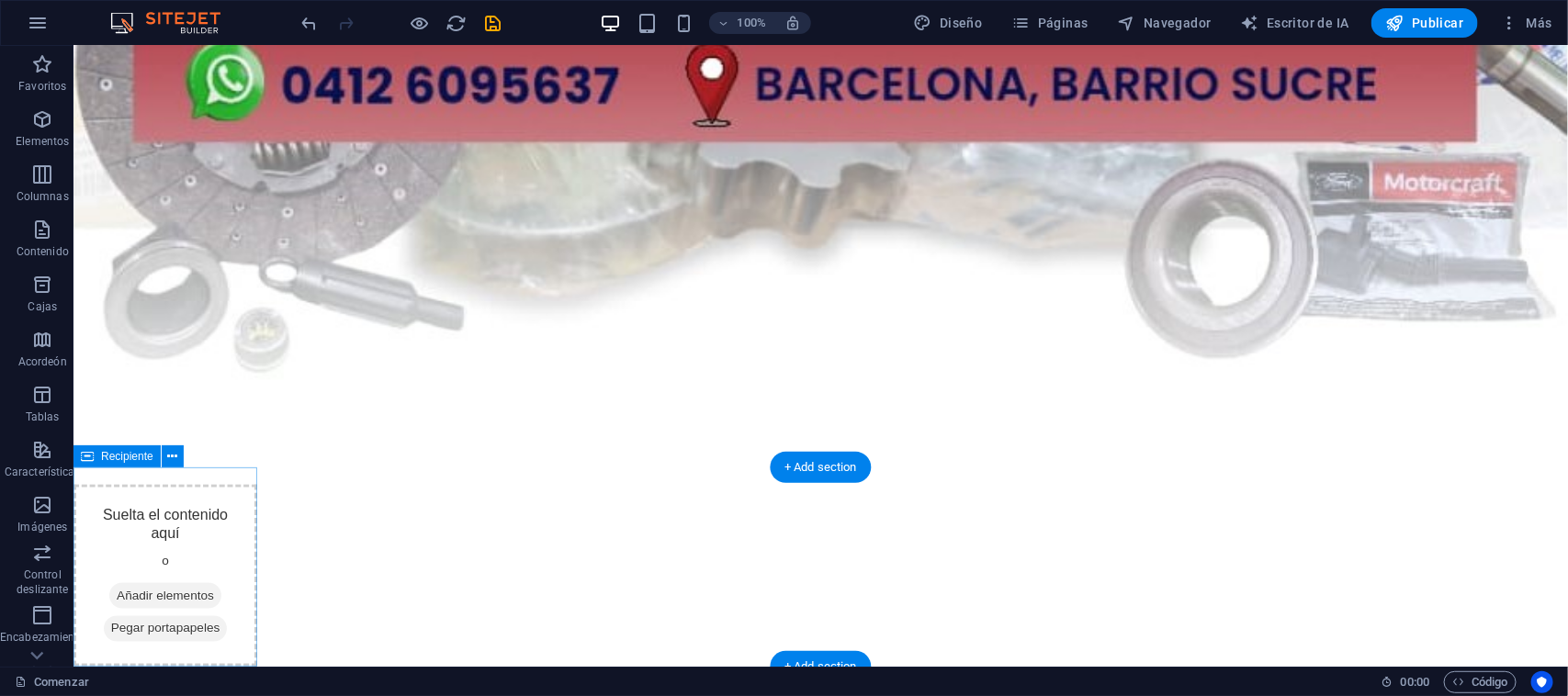 click on "Suelta el contenido aquí o  Añadir elementos  Pegar portapapeles" at bounding box center [164, 575] 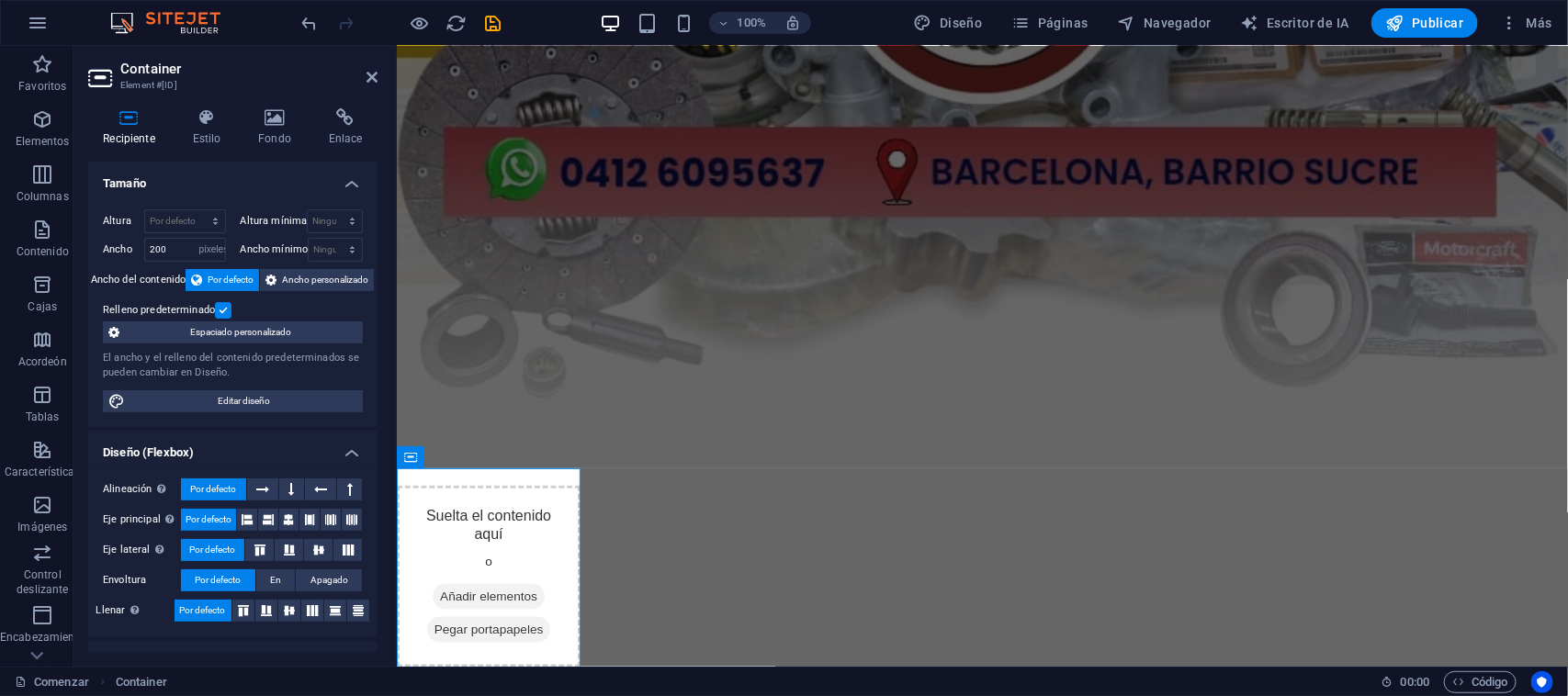 click on "Altura Por defecto píxeles movimiento rápido del ojo % vh Volkswagen" at bounding box center [168, 223] 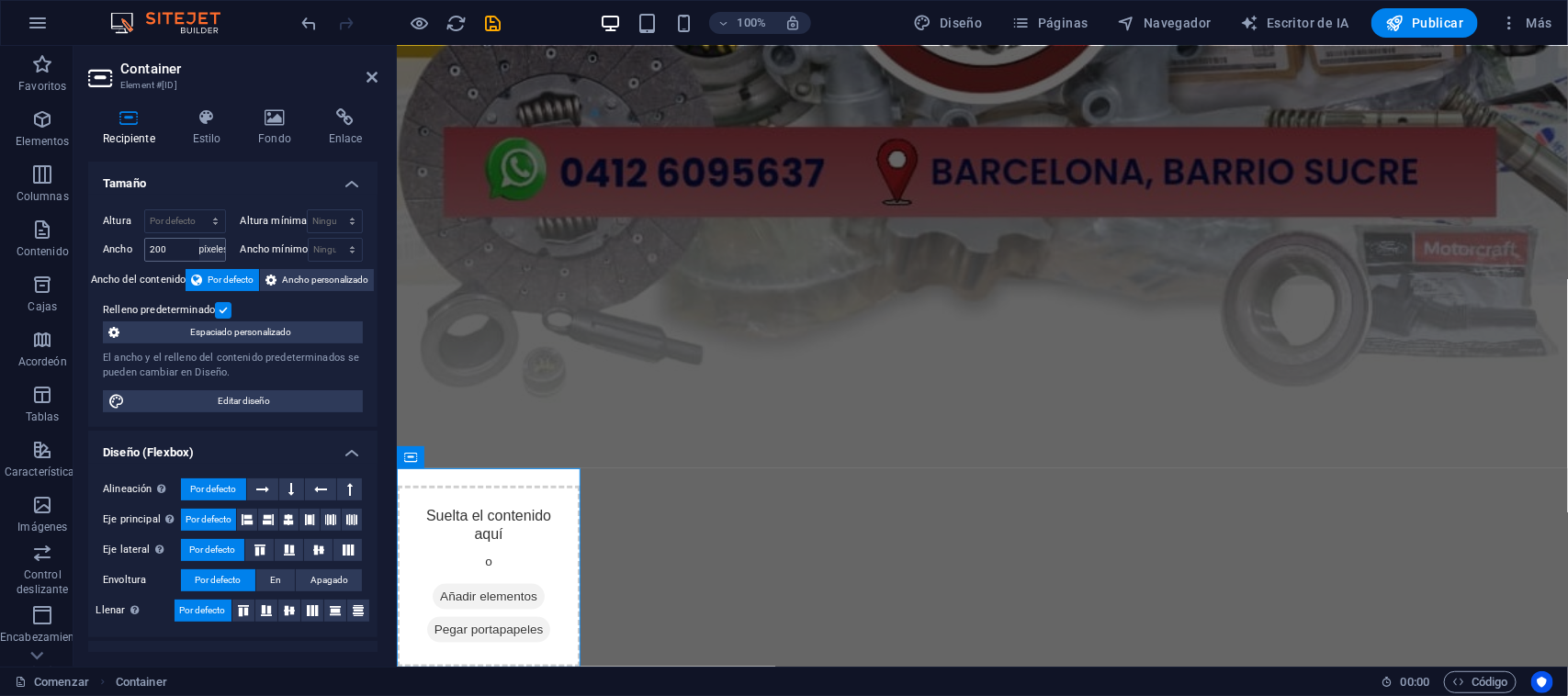 click on "Altura Por defecto píxeles movimiento rápido del ojo % vh Volkswagen Altura mínima Ninguno píxeles movimiento rápido del ojo % vh Volkswagen Ancho 200 Por defecto píxeles movimiento rápido del ojo % ellos vh Volkswagen Ancho mínimo Ninguno píxeles movimiento rápido del ojo % vh Volkswagen" at bounding box center [232, 235] 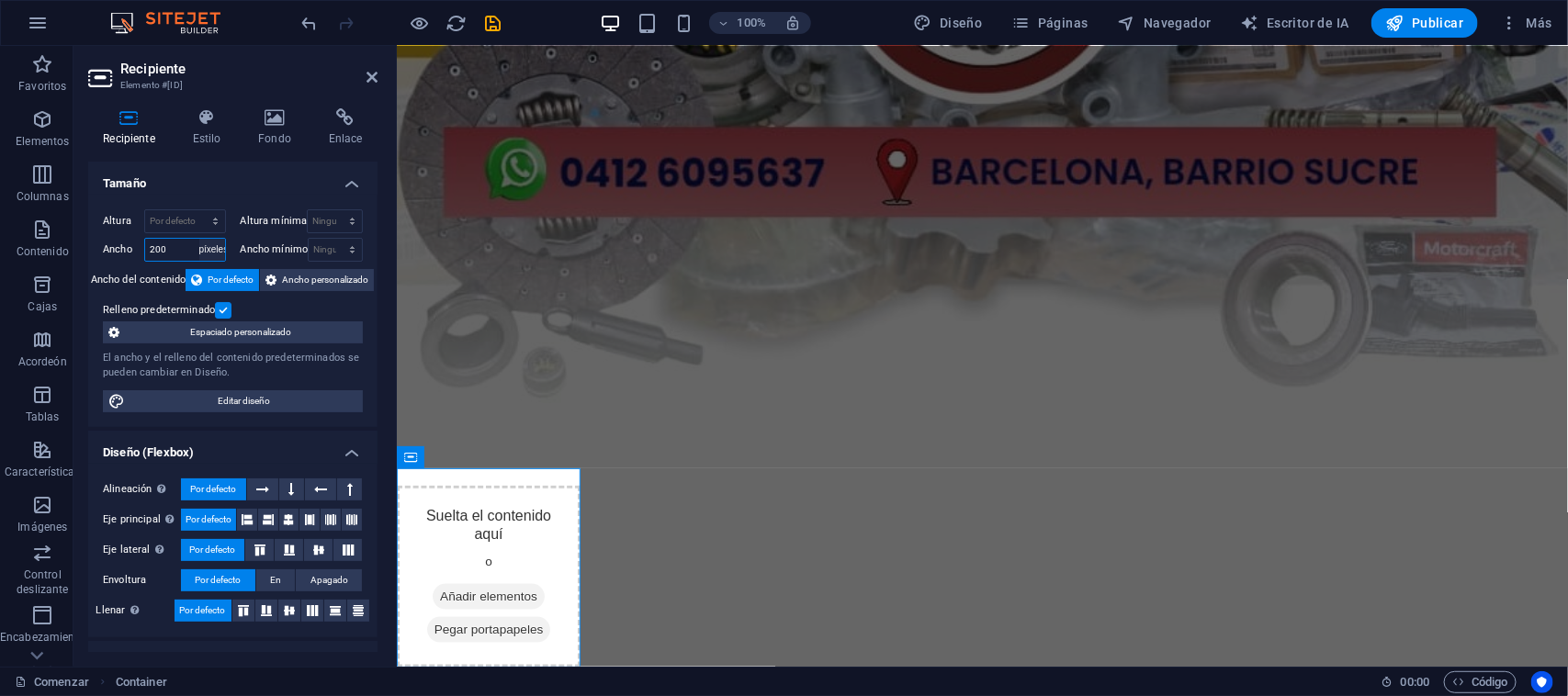 click on "Por defecto píxeles movimiento rápido del ojo % ellos vh Volkswagen" at bounding box center (212, 250) 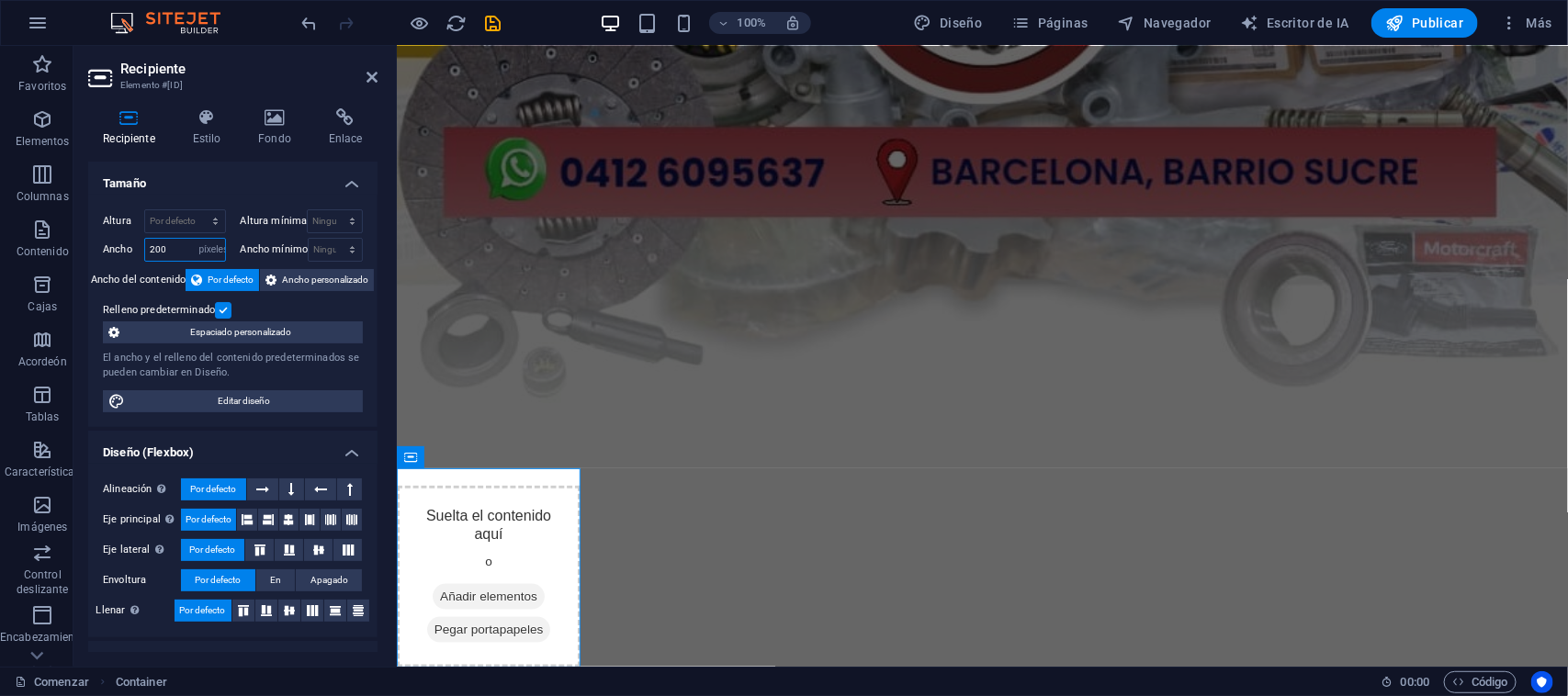 select on "default" 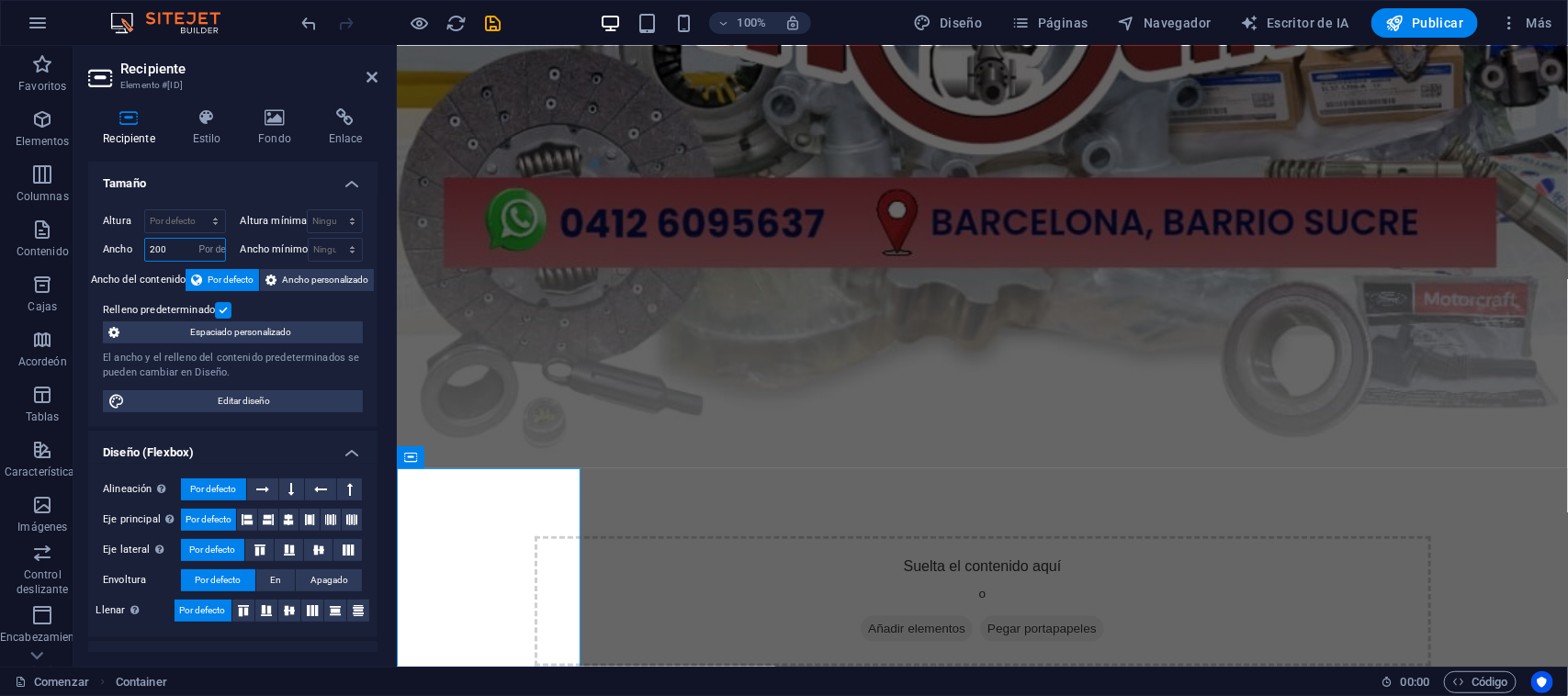 click on "Por defecto píxeles movimiento rápido del ojo % ellos vh Volkswagen" at bounding box center [212, 250] 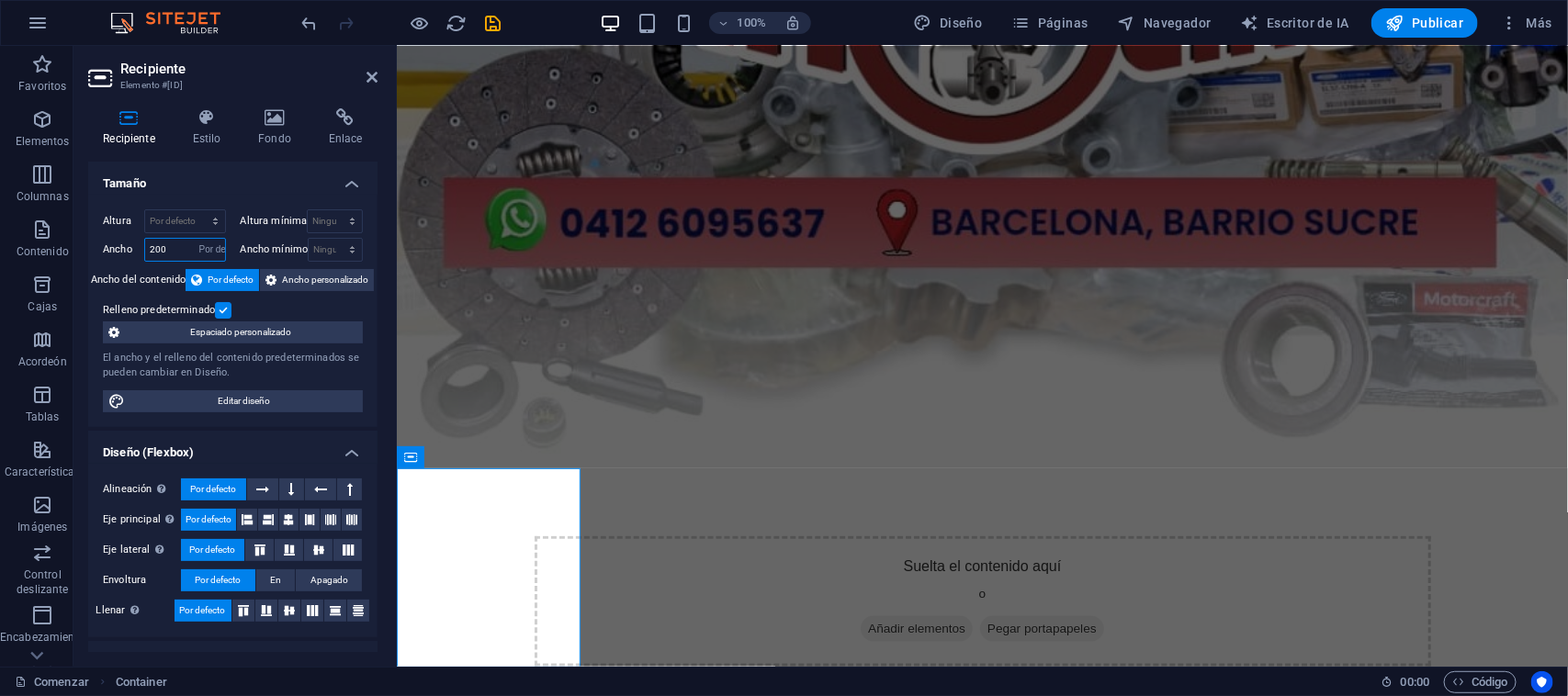 type 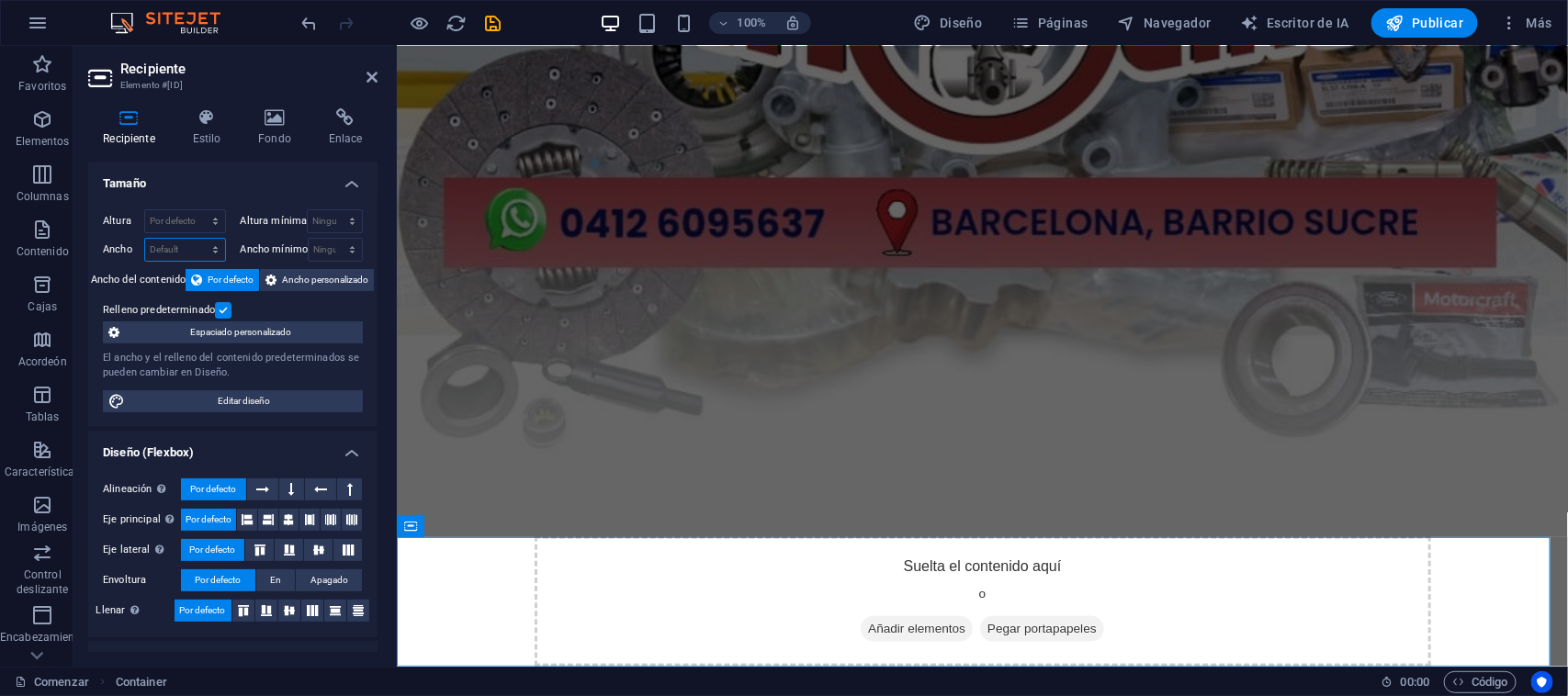 scroll, scrollTop: 623, scrollLeft: 0, axis: vertical 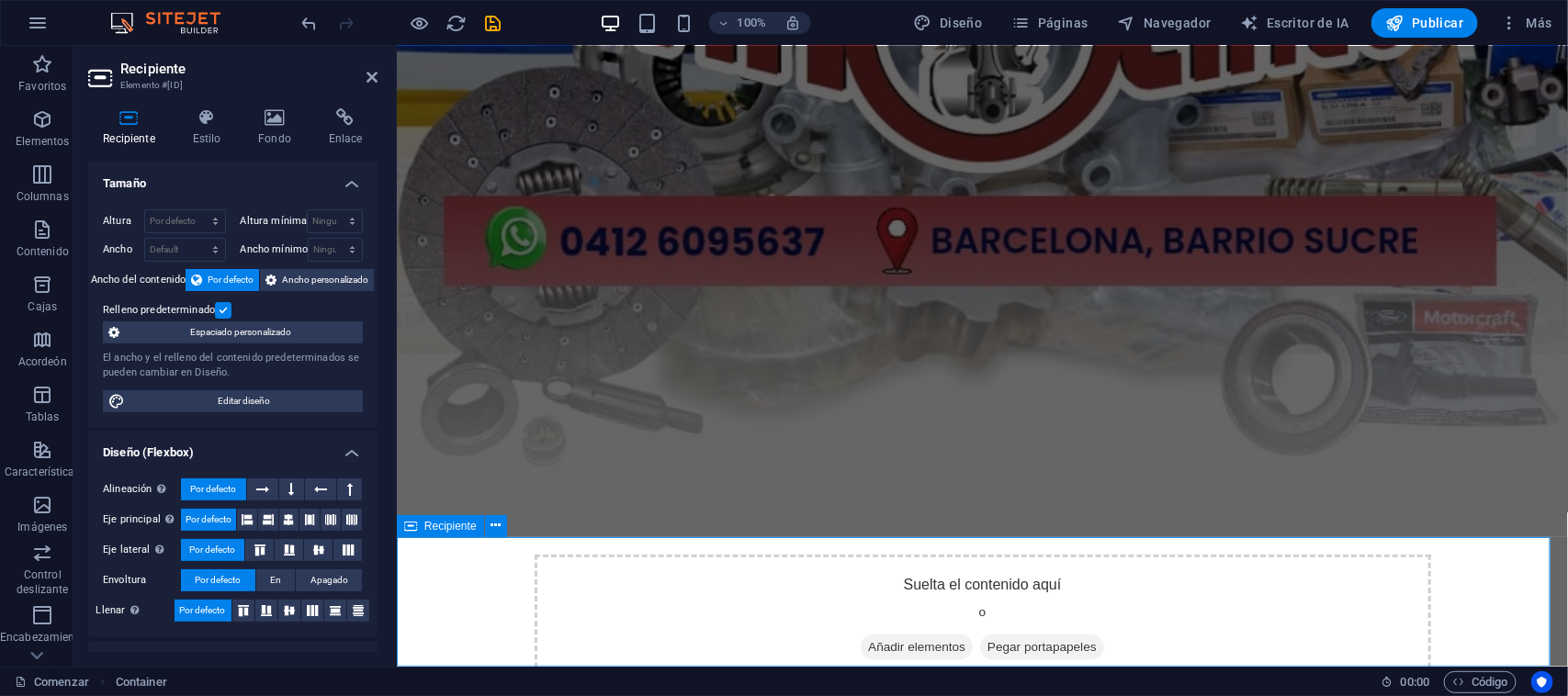 click on "Suelta el contenido aquí o  Añadir elementos  Pegar portapapeles" at bounding box center [982, 619] 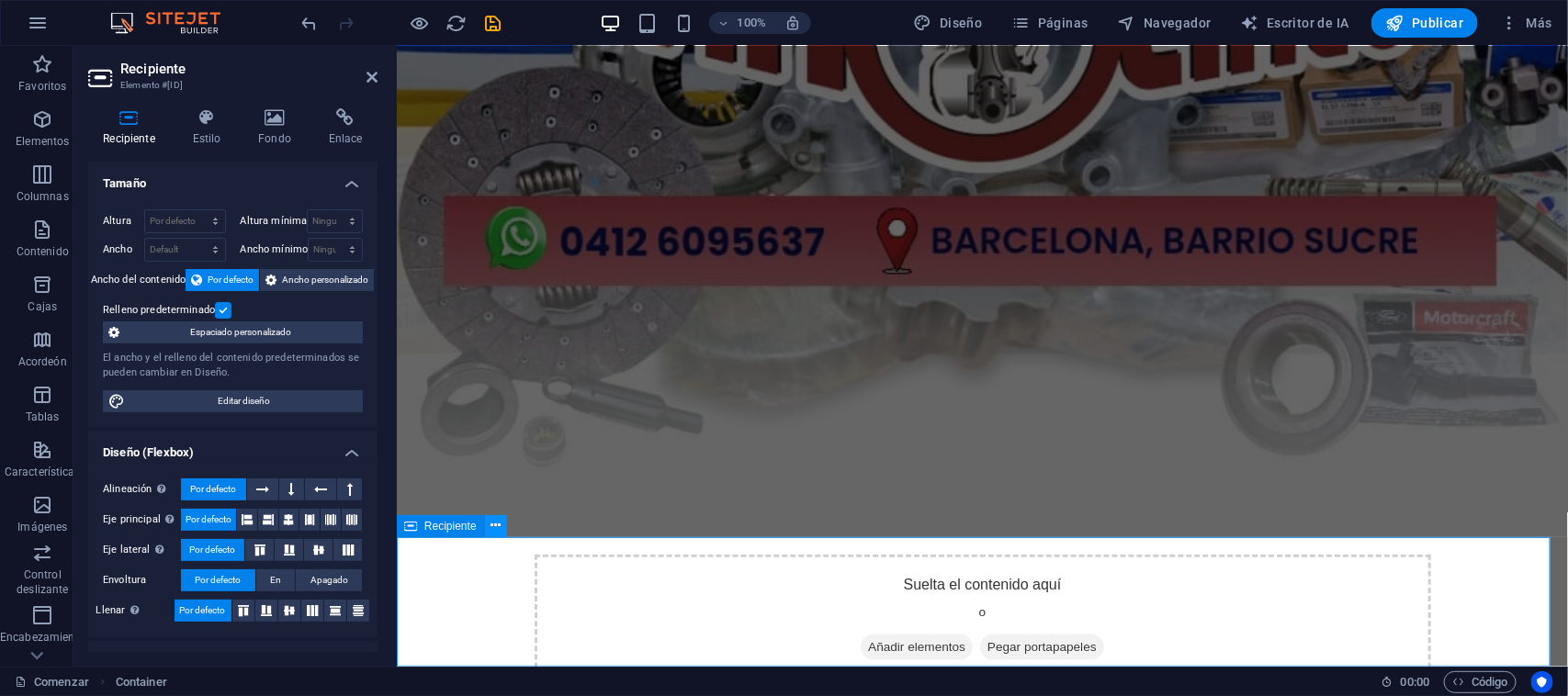 click at bounding box center [495, 525] 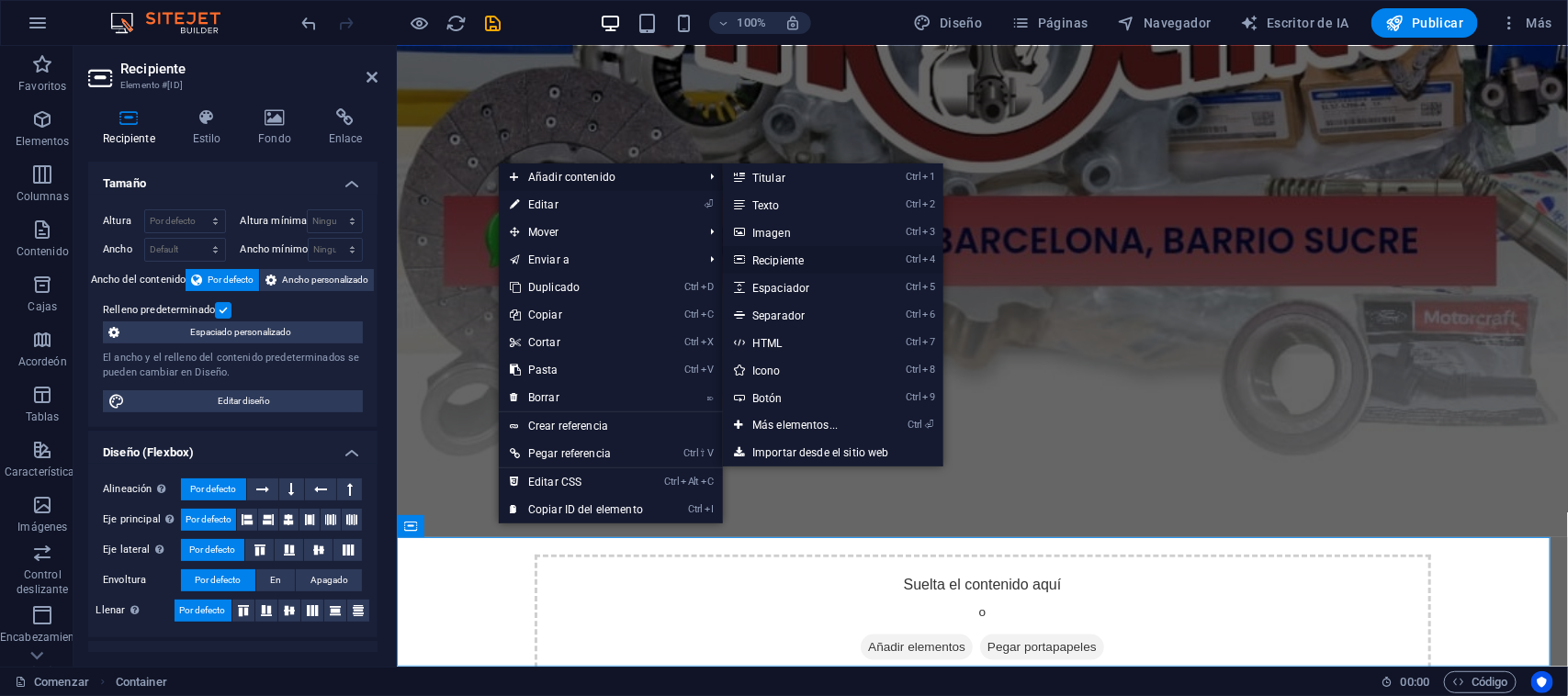 drag, startPoint x: 815, startPoint y: 260, endPoint x: 356, endPoint y: 436, distance: 491.58621 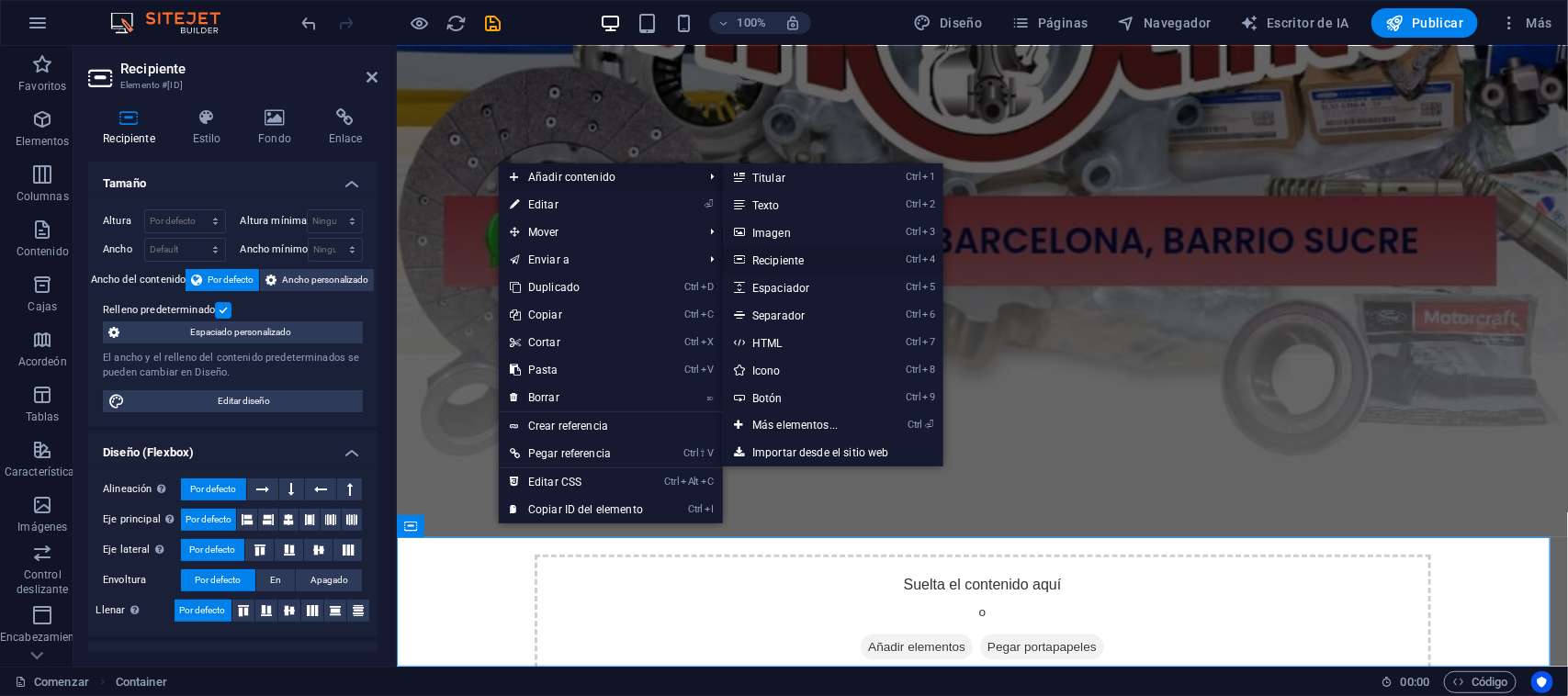 click on "Ctrl  4 Recipiente" at bounding box center [798, 260] 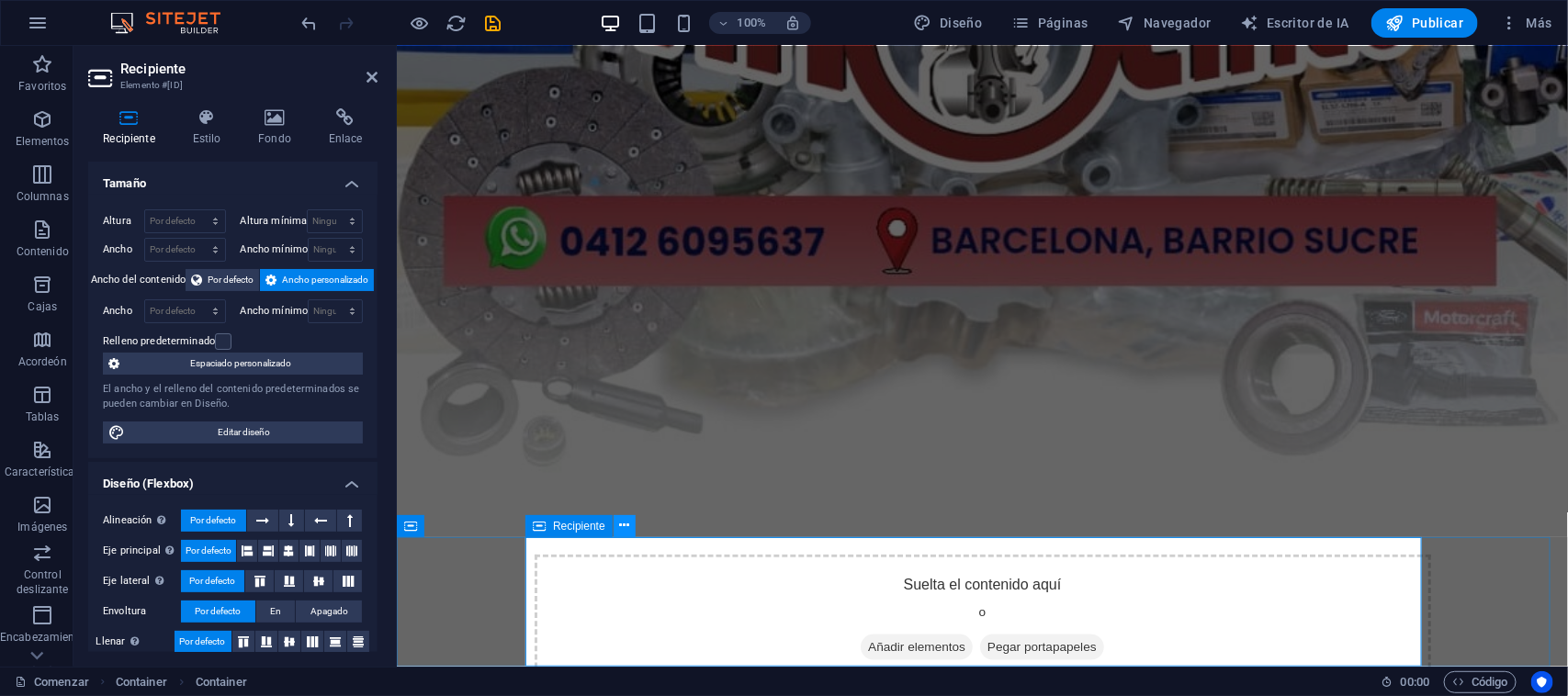 click at bounding box center [624, 525] 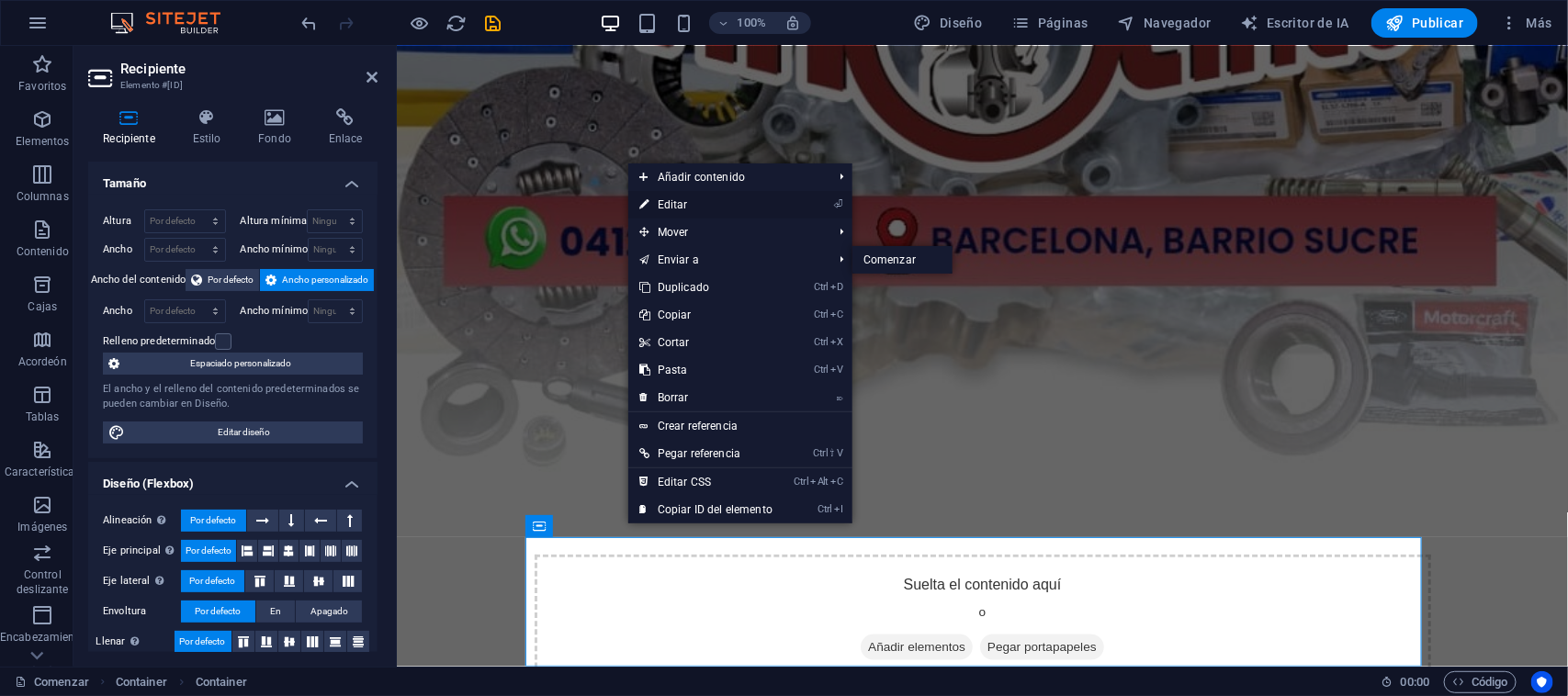 drag, startPoint x: 724, startPoint y: 198, endPoint x: 297, endPoint y: 185, distance: 427.19785 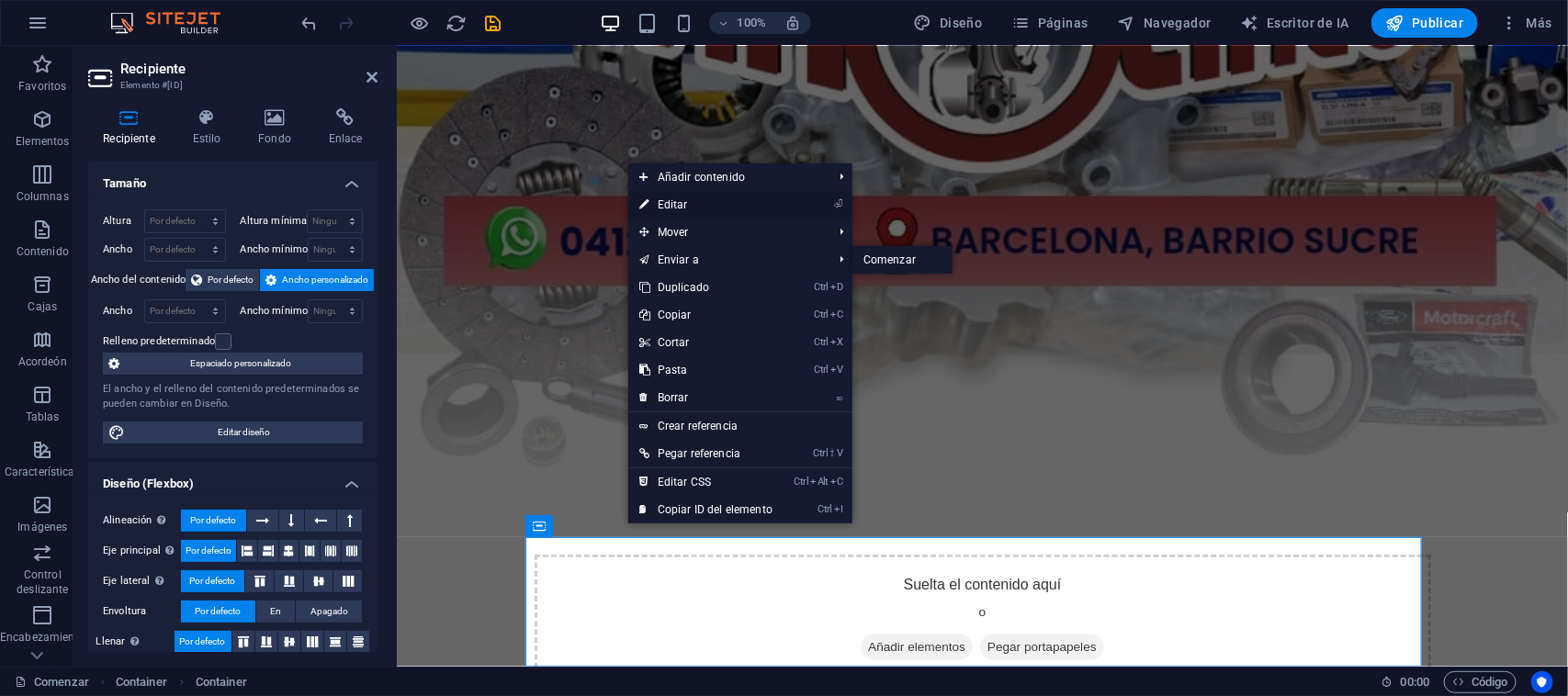click on "⏎ Editar" at bounding box center [705, 205] 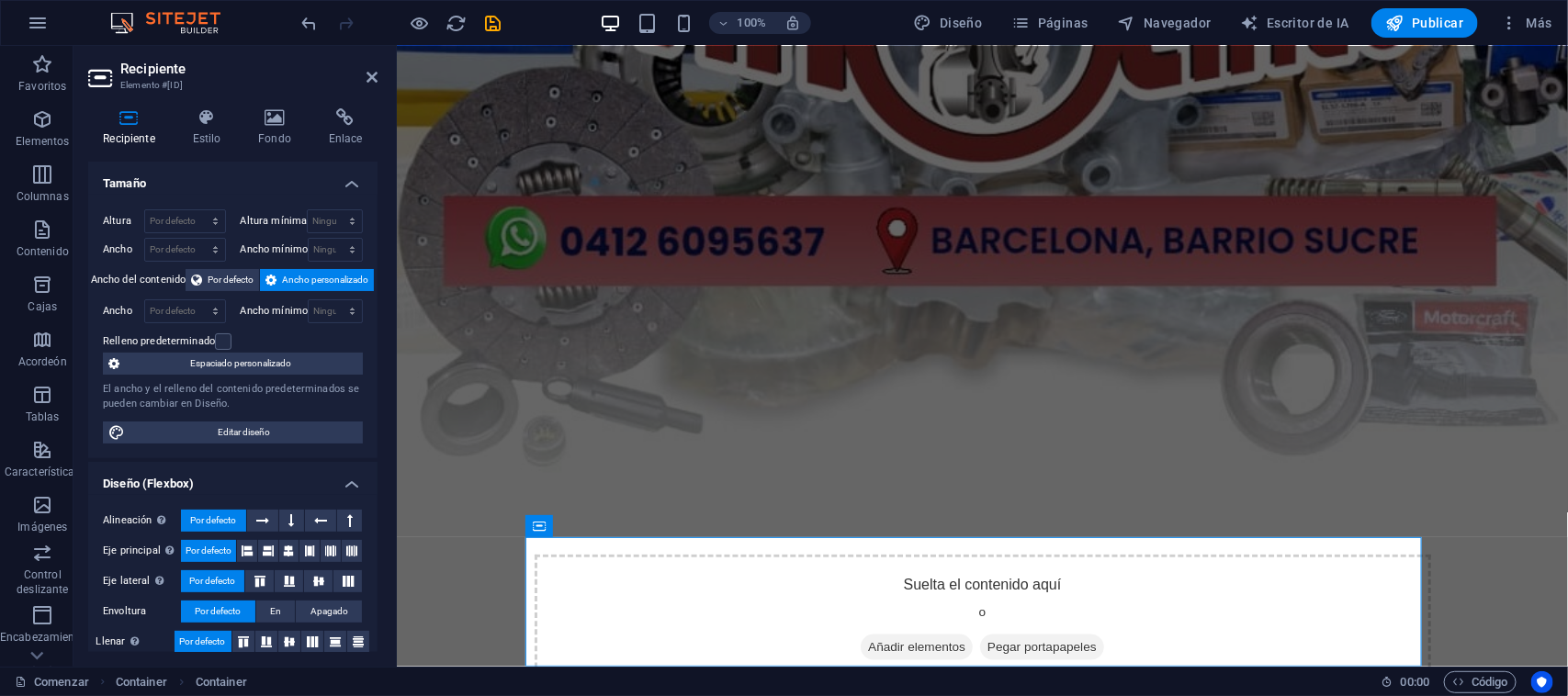 click on "Altura Por defecto píxeles movimiento rápido del ojo % vh Volkswagen" at bounding box center (168, 223) 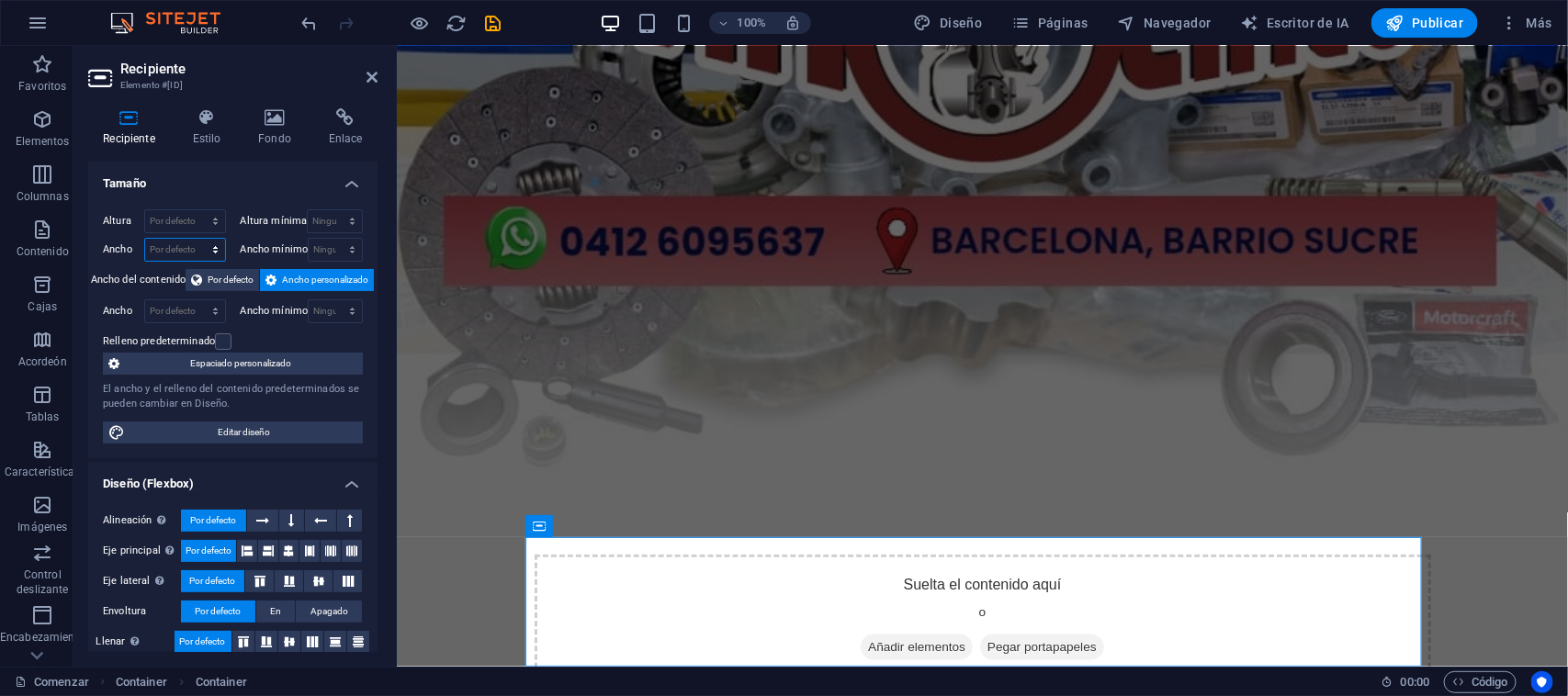 click on "Por defecto píxeles movimiento rápido del ojo % ellos vh Volkswagen" at bounding box center (185, 250) 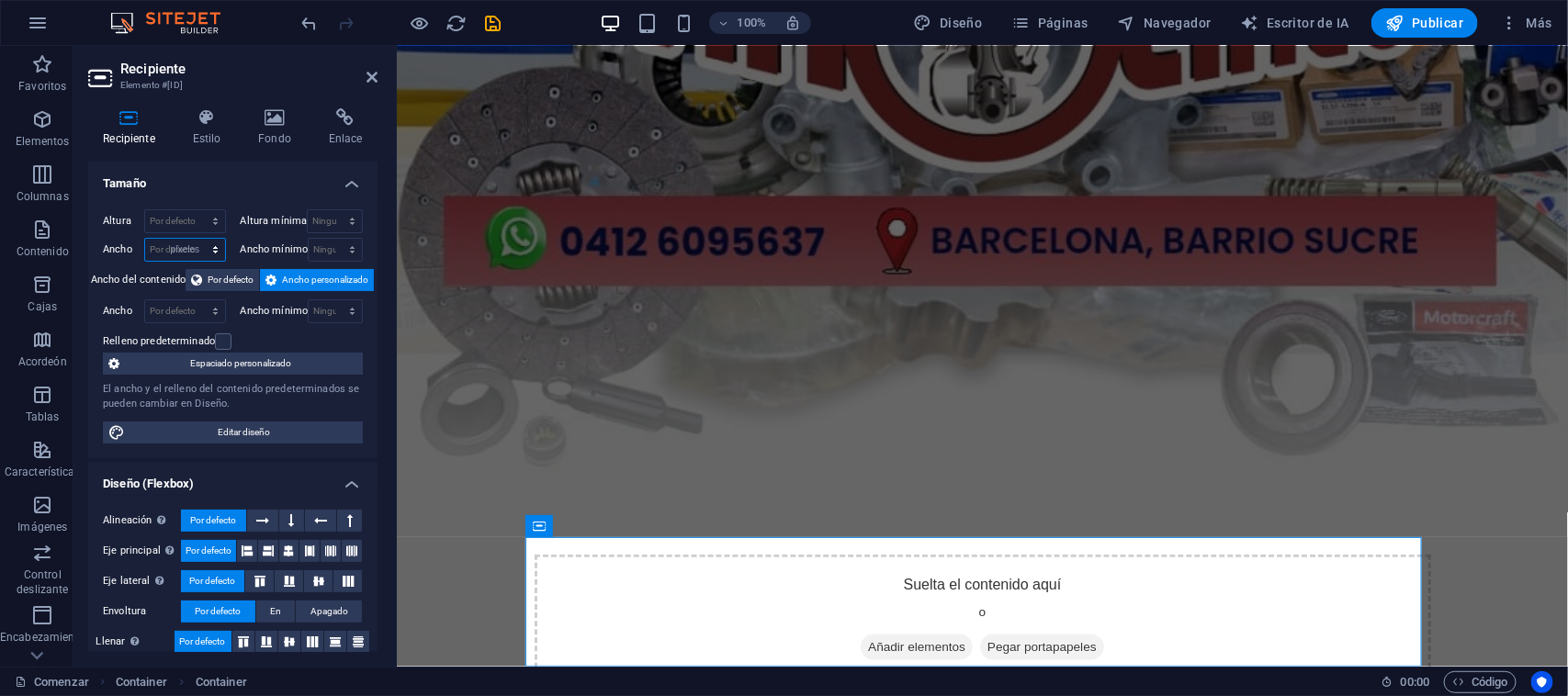 click on "Por defecto píxeles movimiento rápido del ojo % ellos vh Volkswagen" at bounding box center [185, 250] 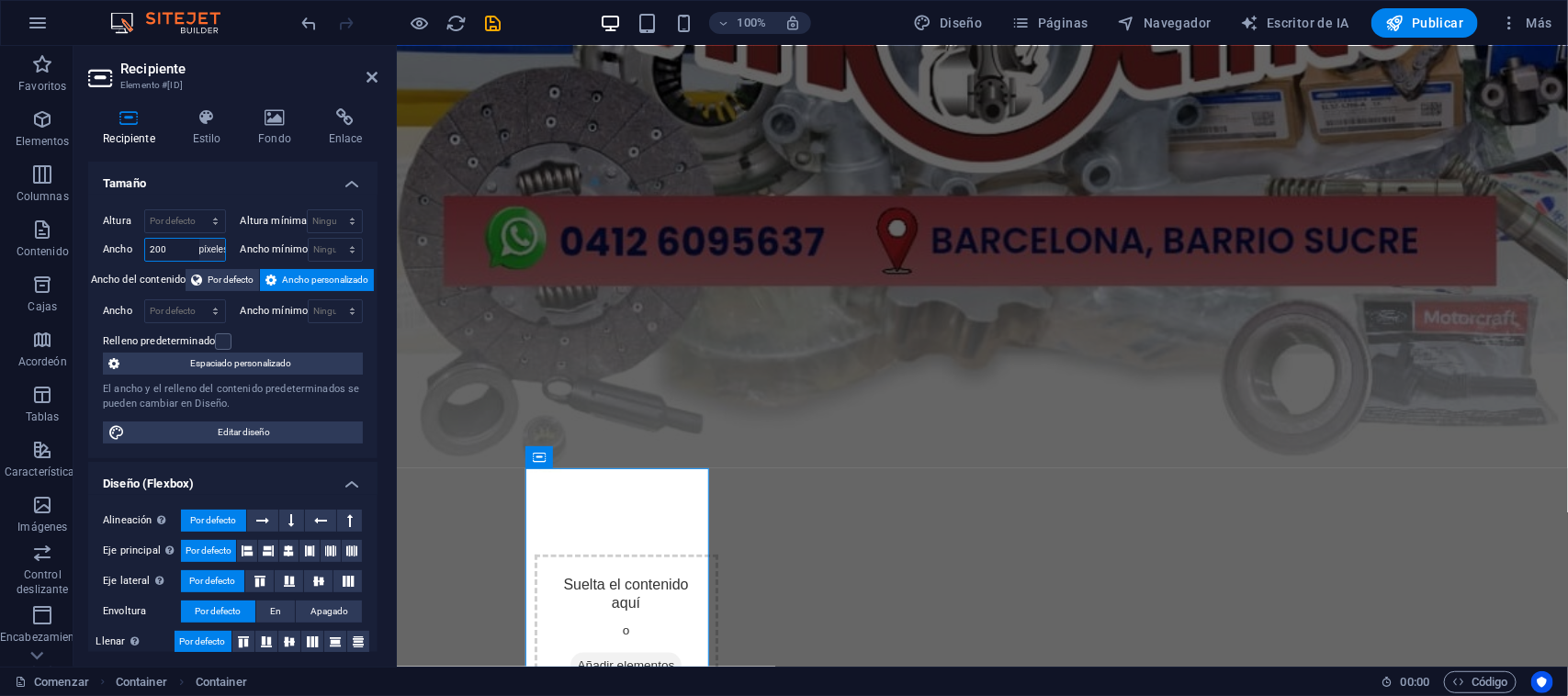 scroll, scrollTop: 691, scrollLeft: 0, axis: vertical 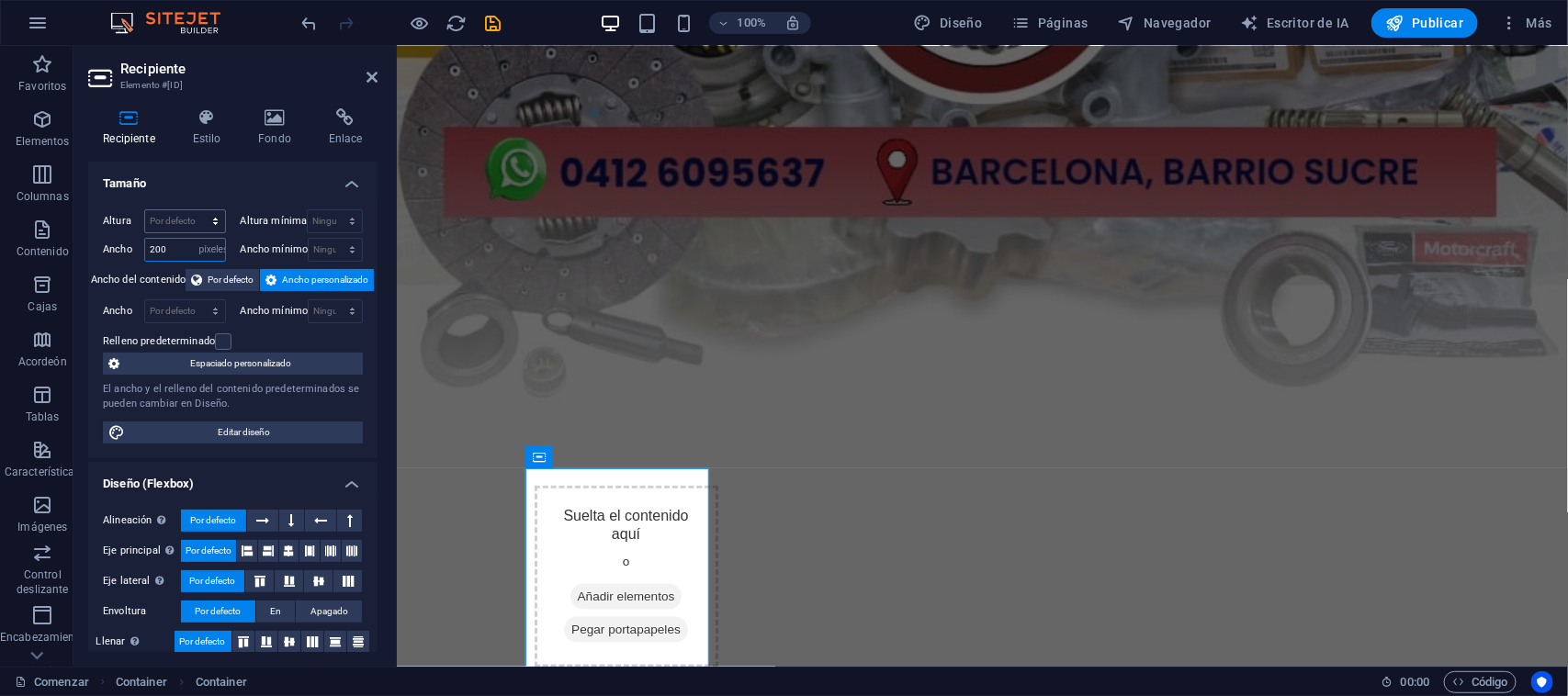 type on "200" 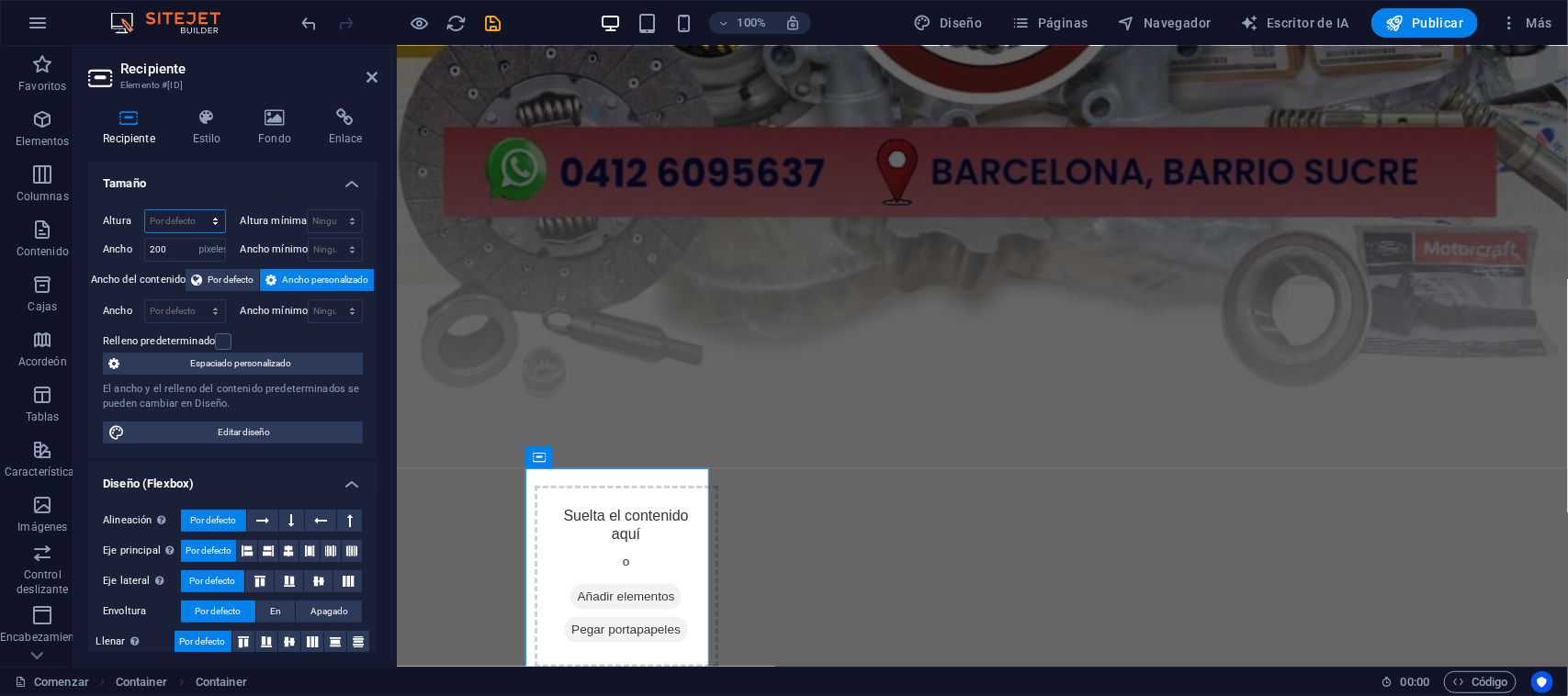 click on "Por defecto píxeles movimiento rápido del ojo % vh Volkswagen" at bounding box center (185, 221) 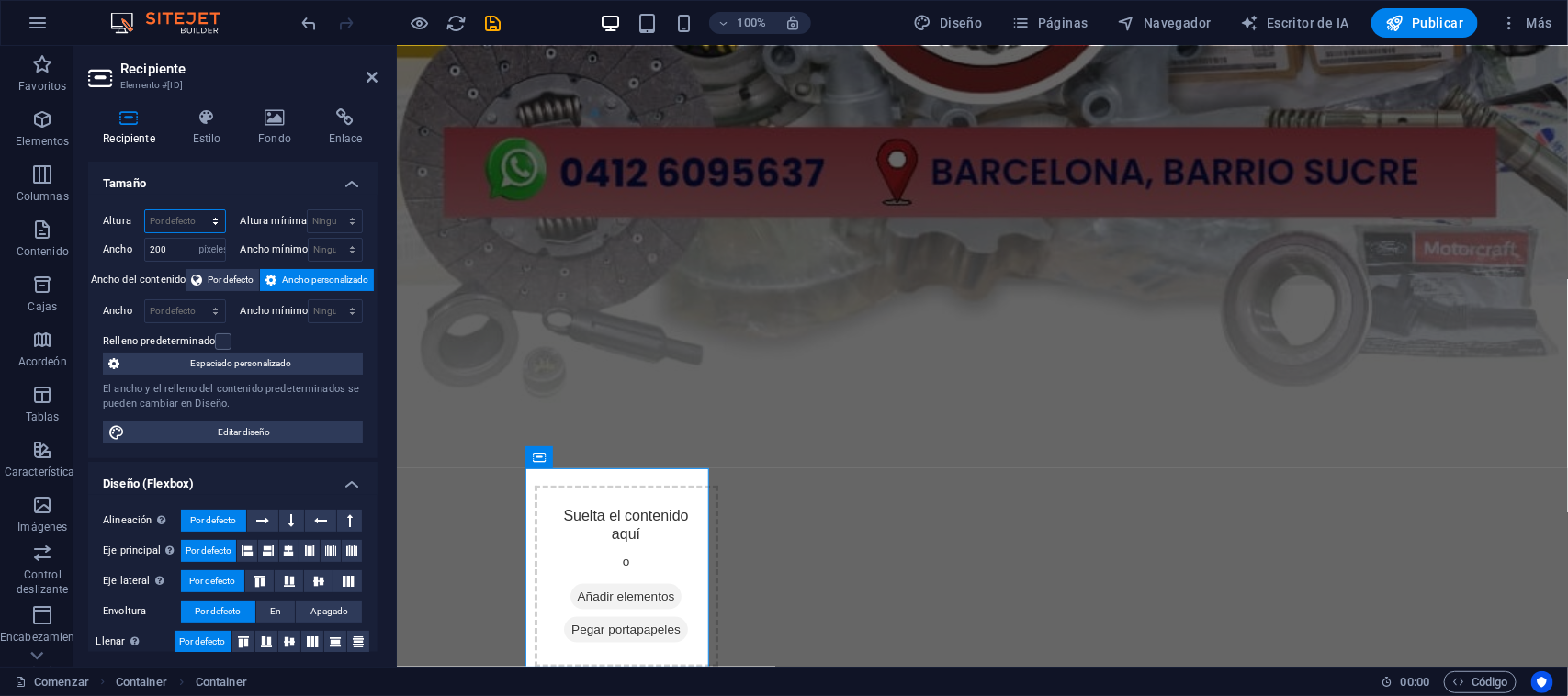 select on "px" 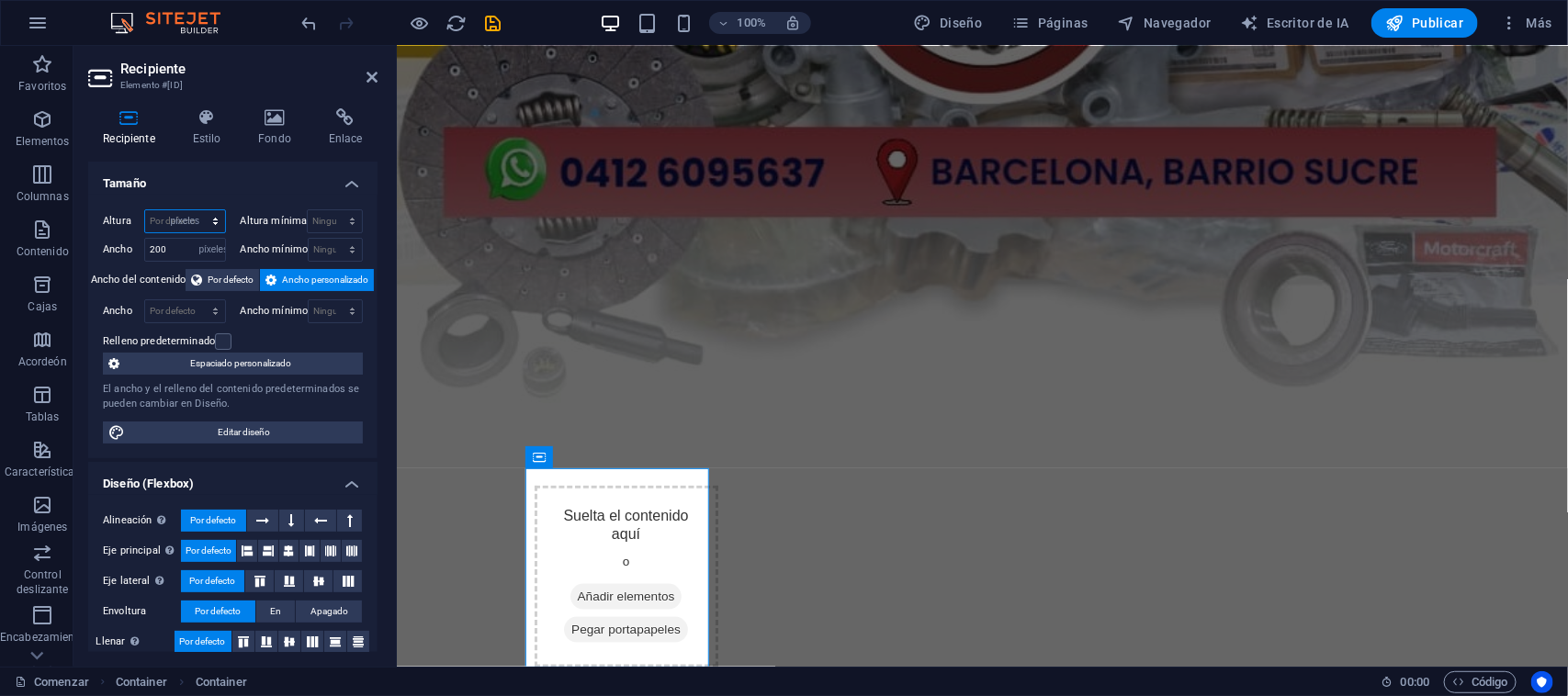 click on "Por defecto píxeles movimiento rápido del ojo % vh Volkswagen" at bounding box center (185, 221) 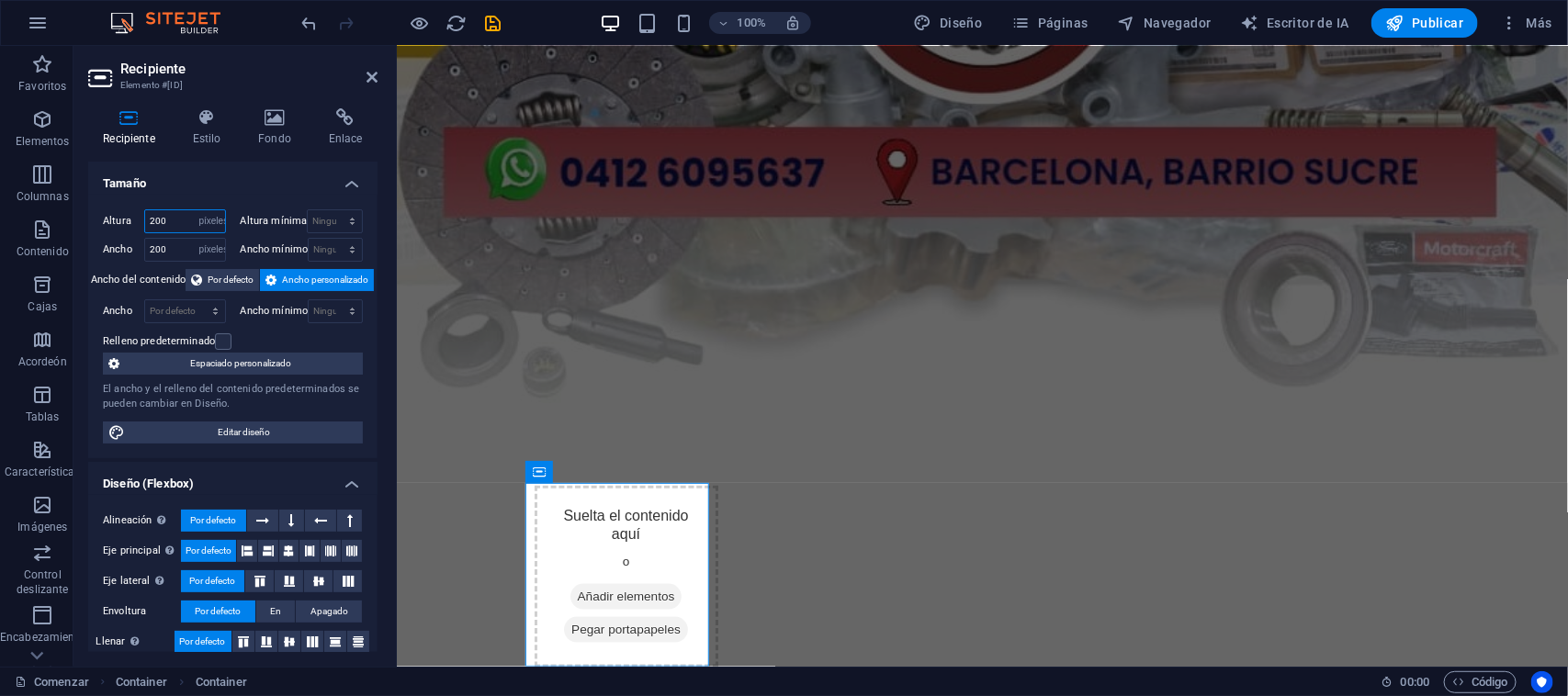 type on "200" 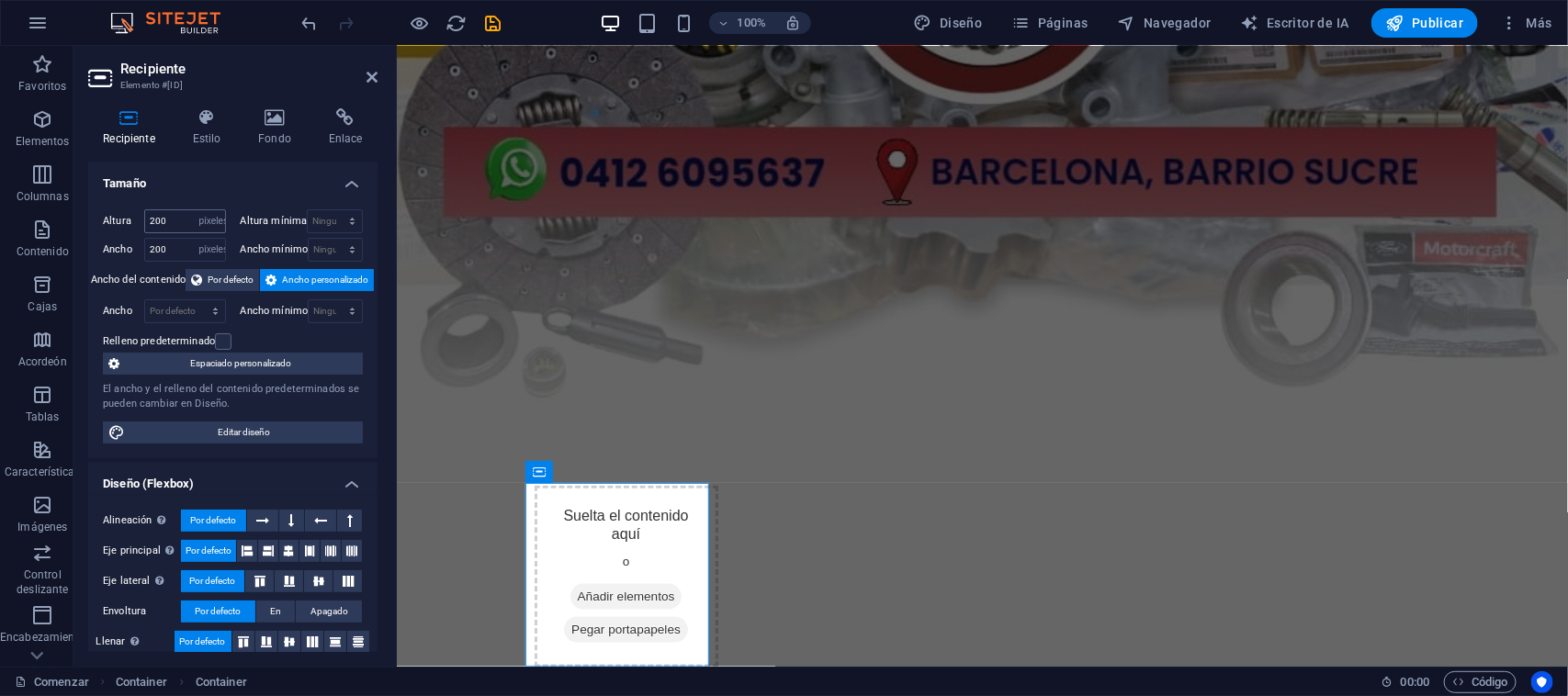 scroll, scrollTop: 677, scrollLeft: 0, axis: vertical 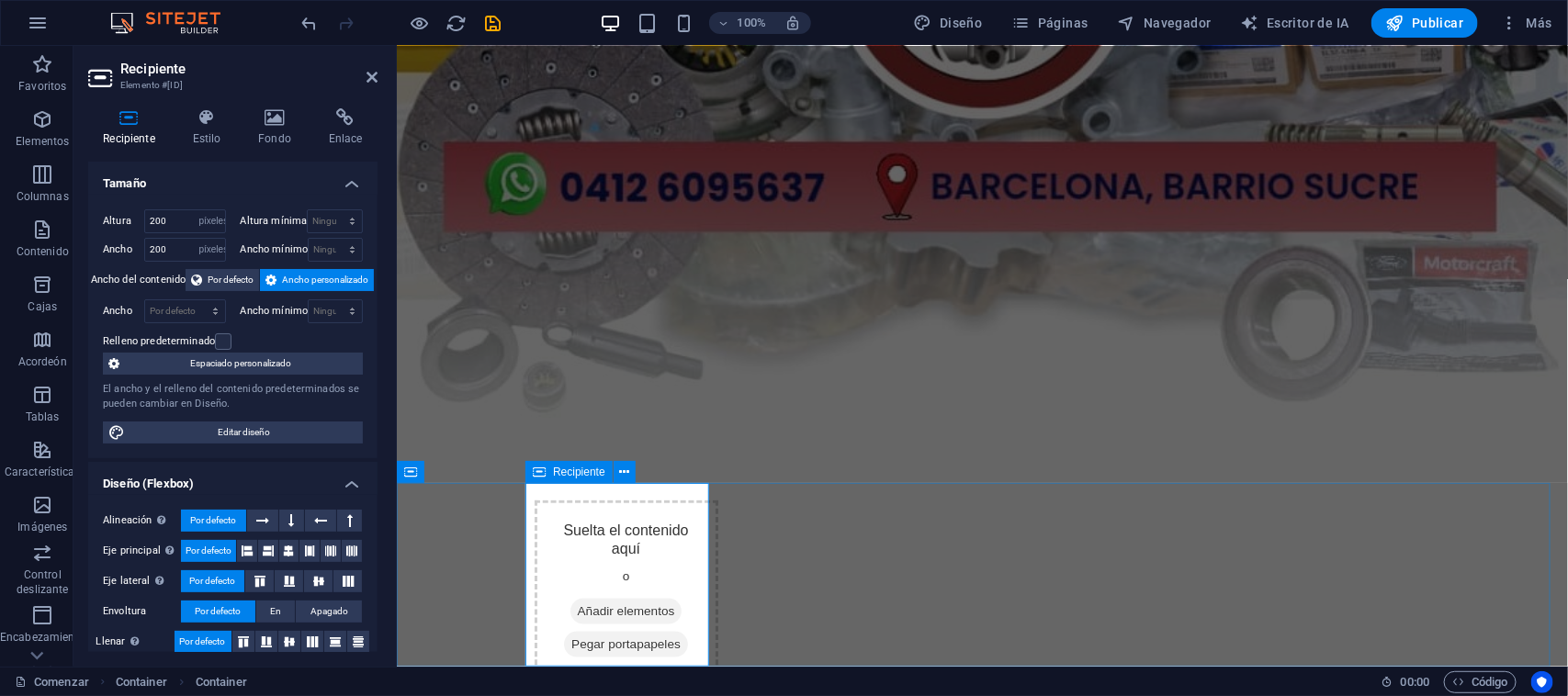 click on "Suelta el contenido aquí o  Añadir elementos  Pegar portapapeles" at bounding box center (626, 590) 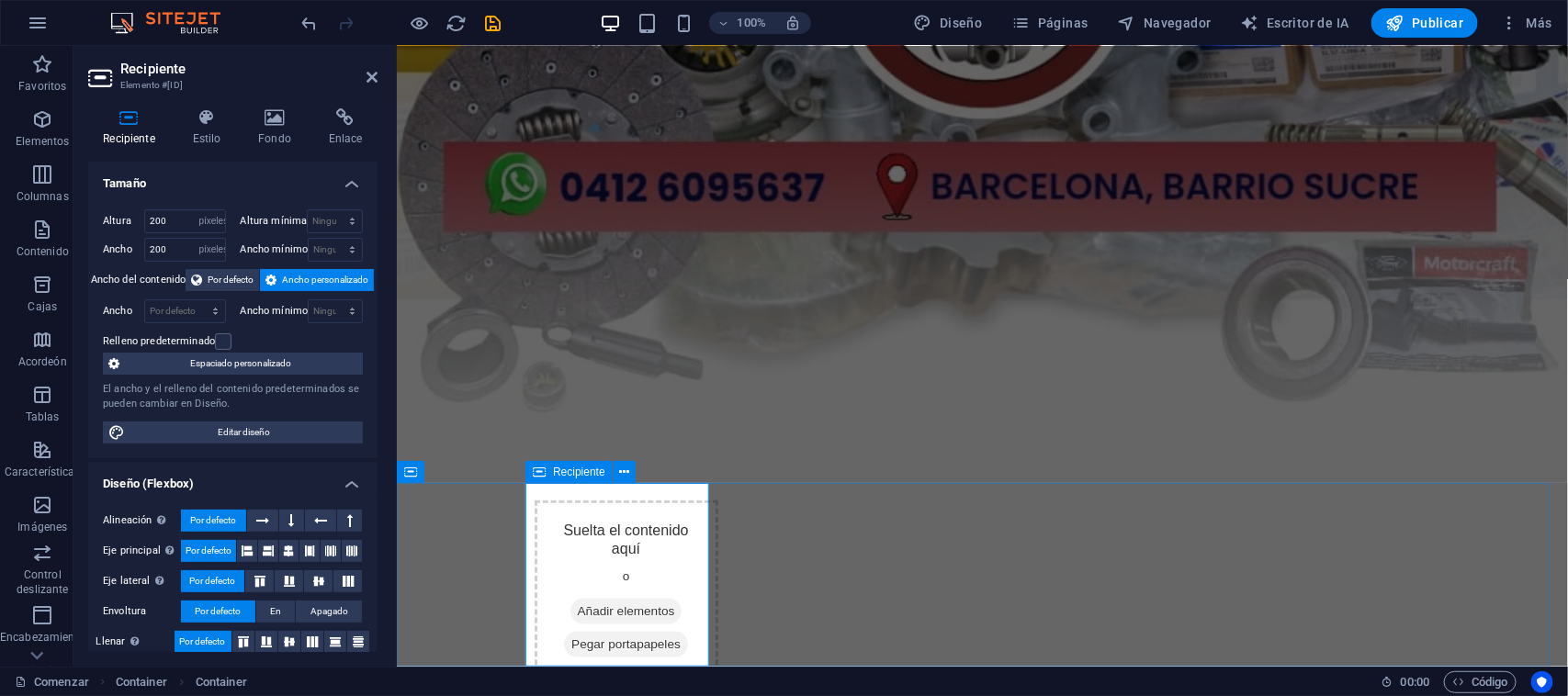 click on "Suelta el contenido aquí o  Añadir elementos  Pegar portapapeles" at bounding box center (626, 590) 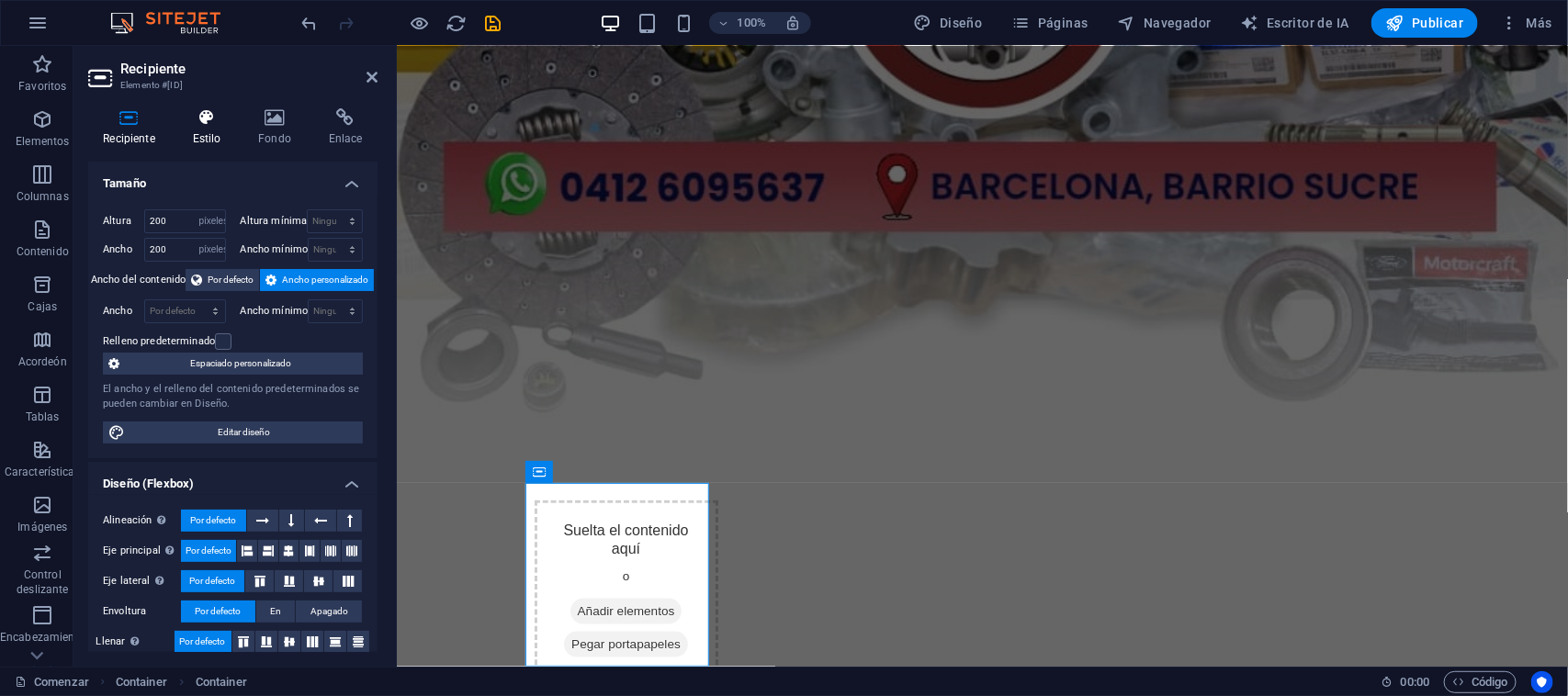 click at bounding box center [207, 118] 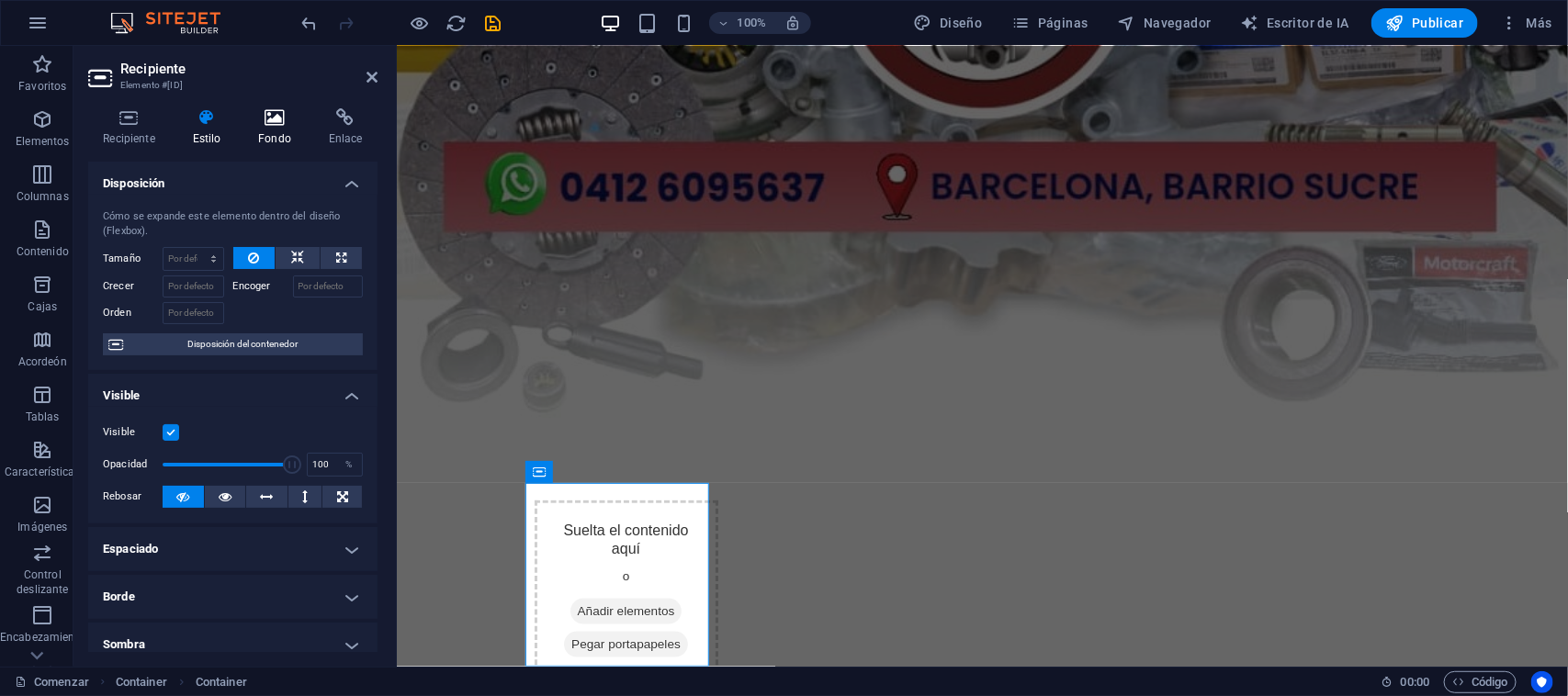 click at bounding box center [275, 118] 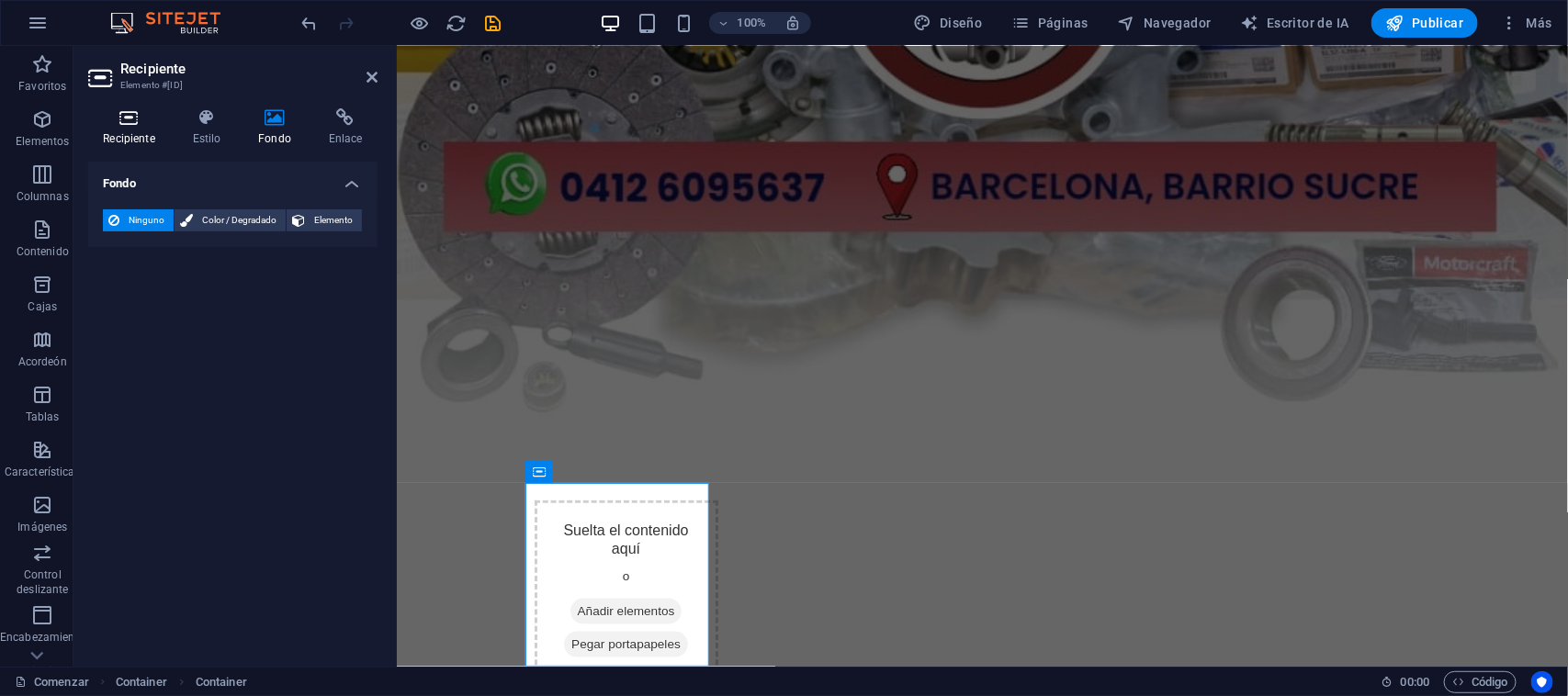 click at bounding box center (129, 118) 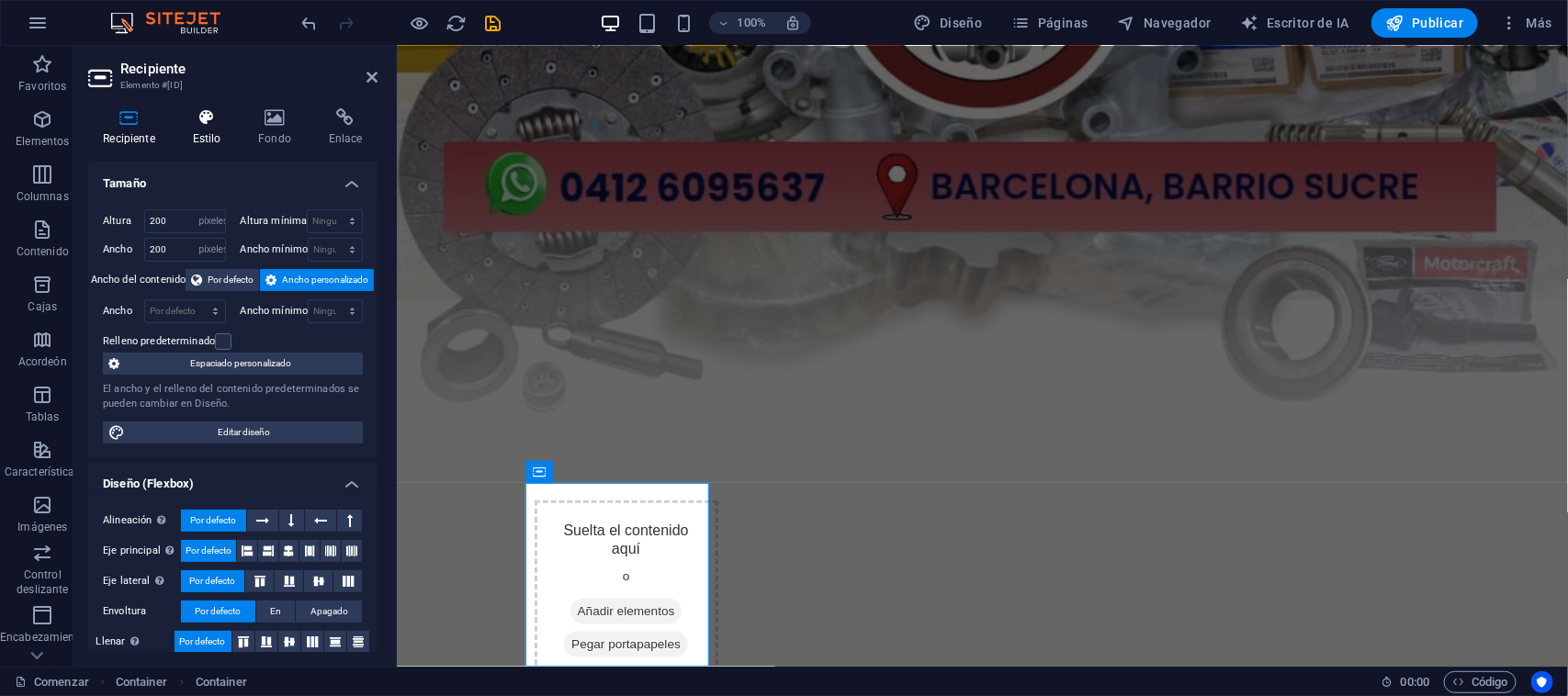 click at bounding box center (207, 118) 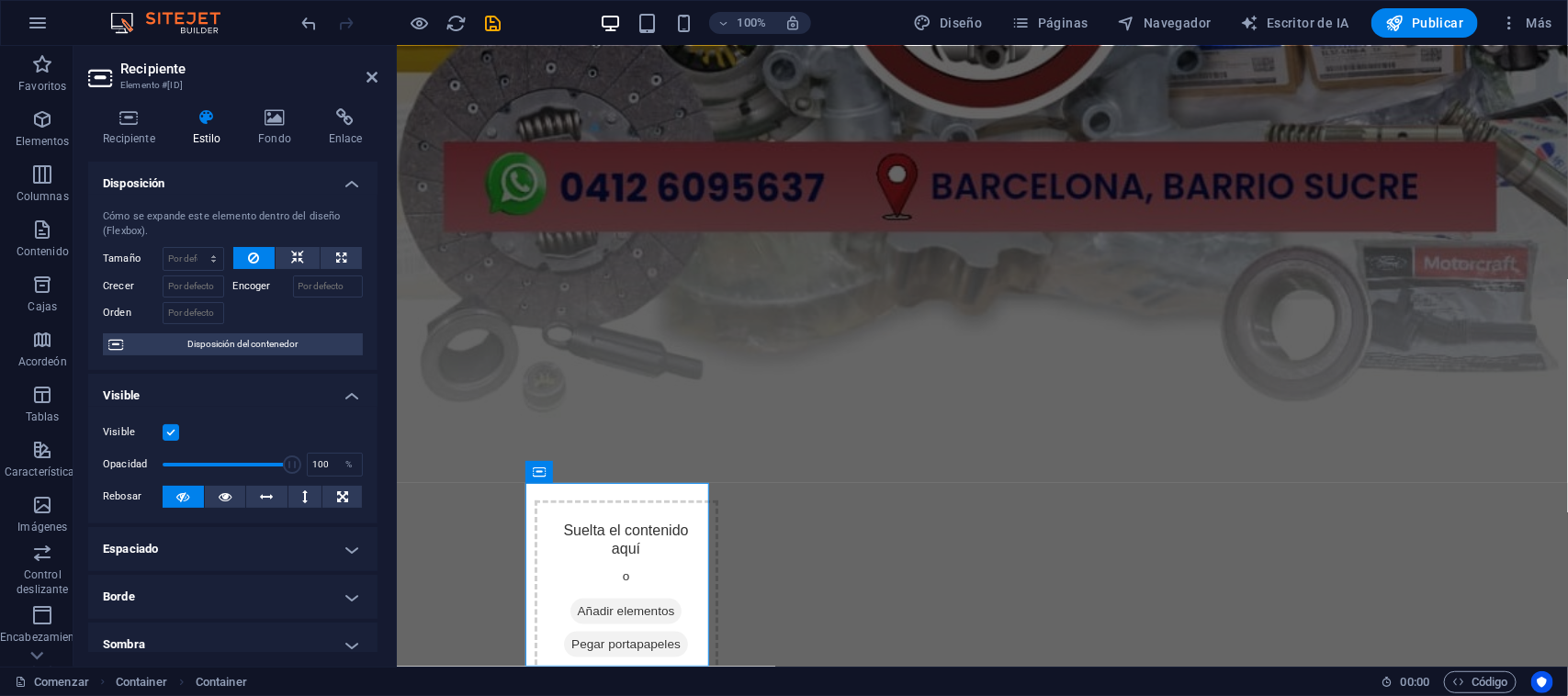 click on "Recipiente" at bounding box center [249, 69] 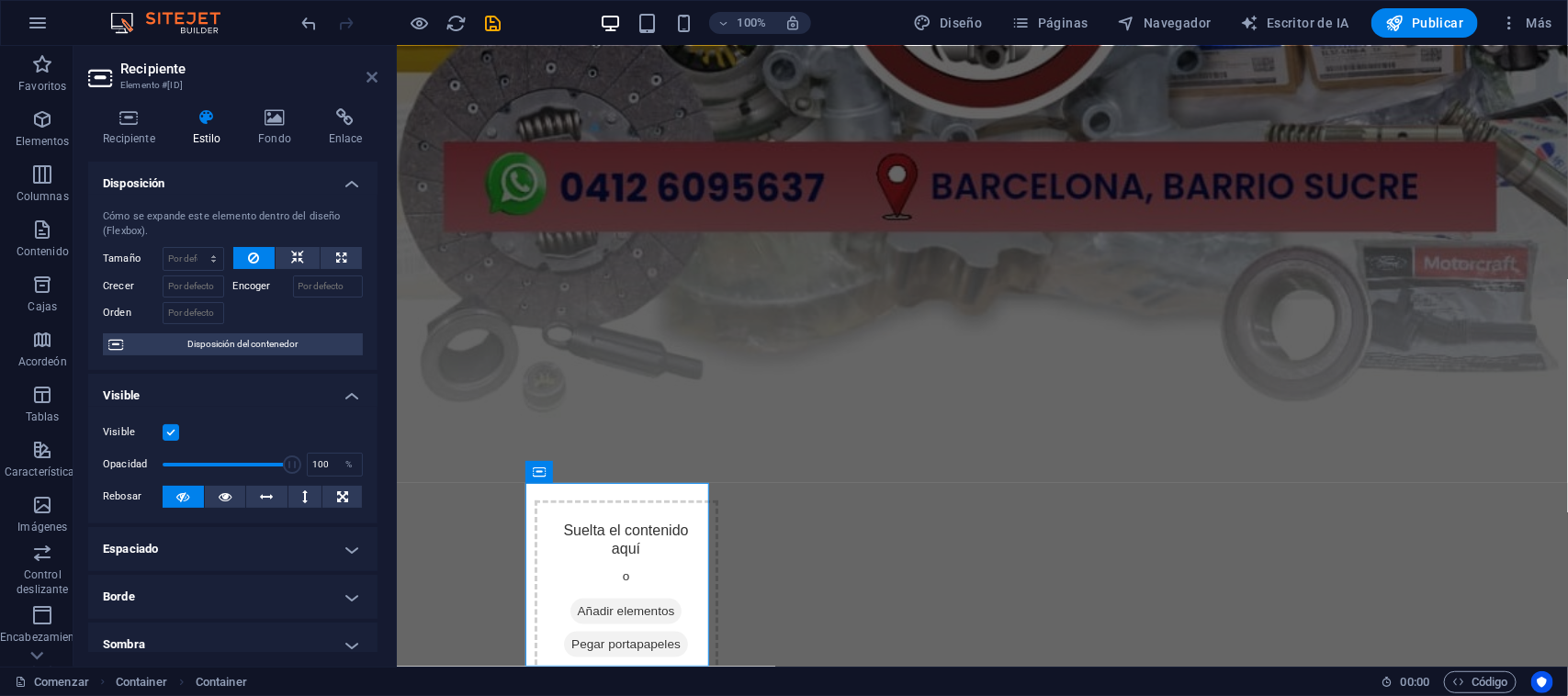 click at bounding box center (372, 77) 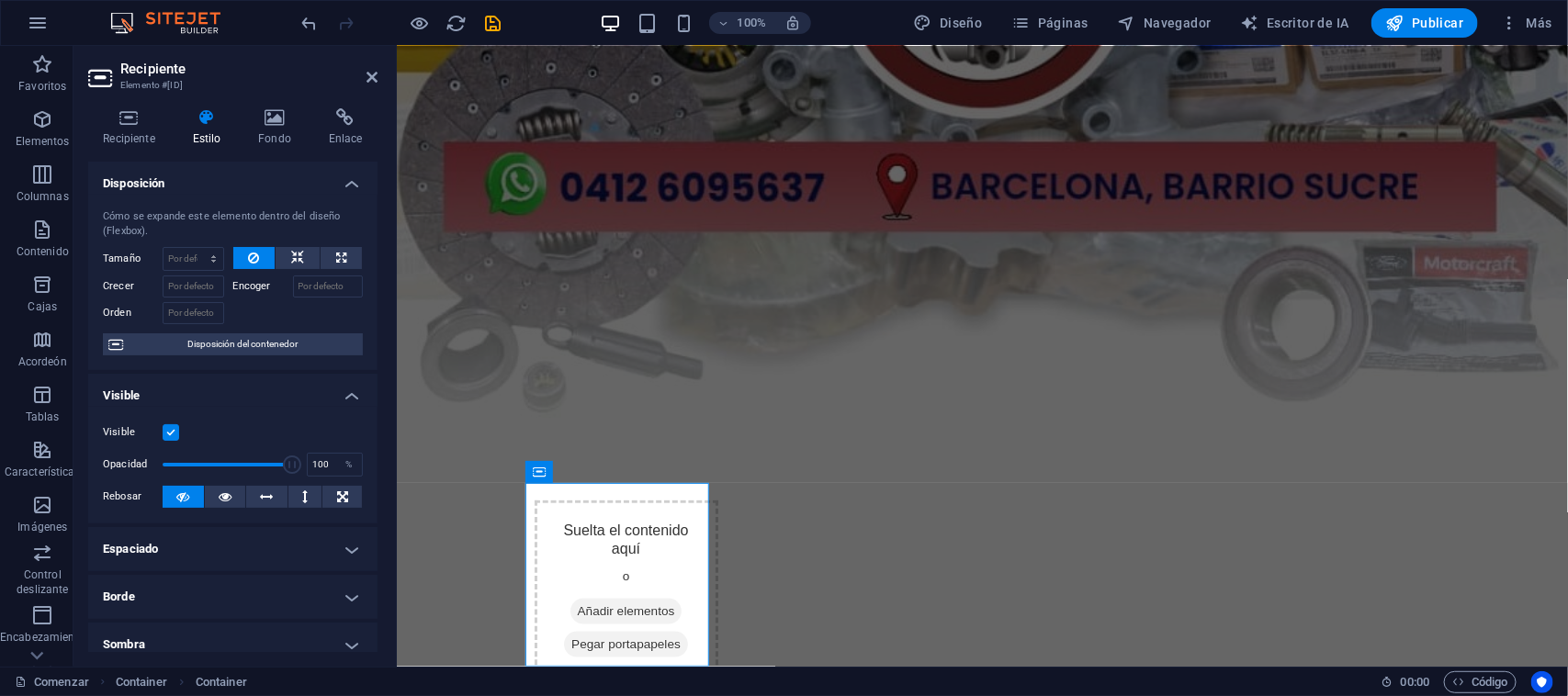 scroll, scrollTop: 989, scrollLeft: 0, axis: vertical 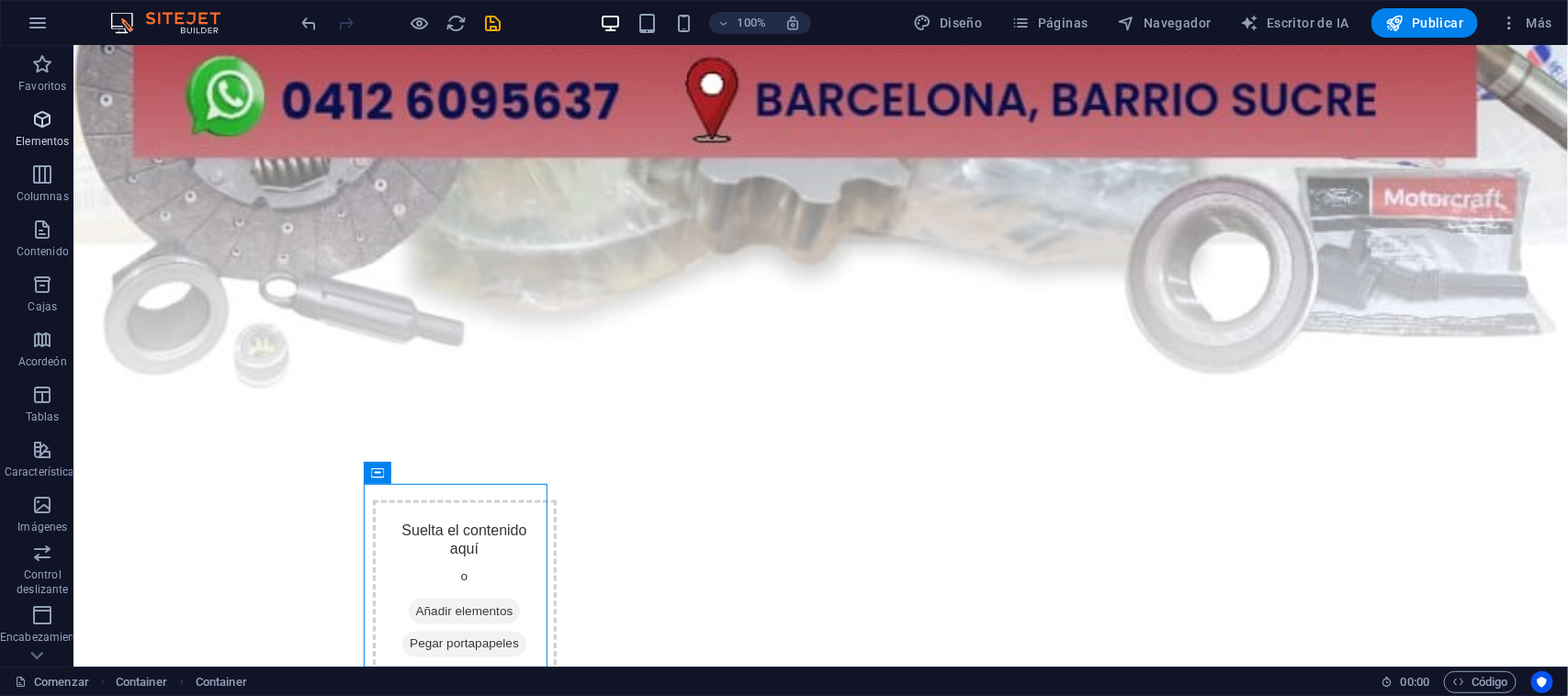 click at bounding box center [42, 119] 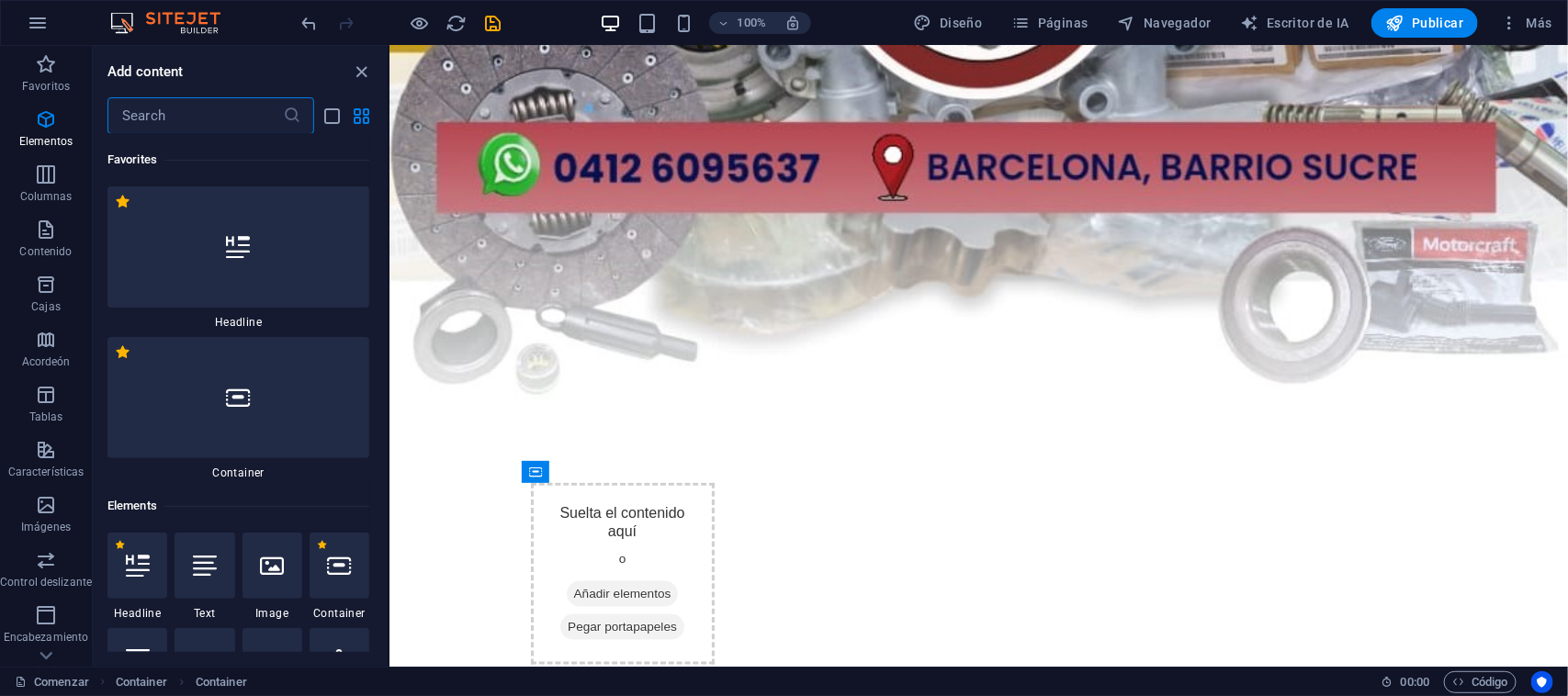 scroll, scrollTop: 685, scrollLeft: 0, axis: vertical 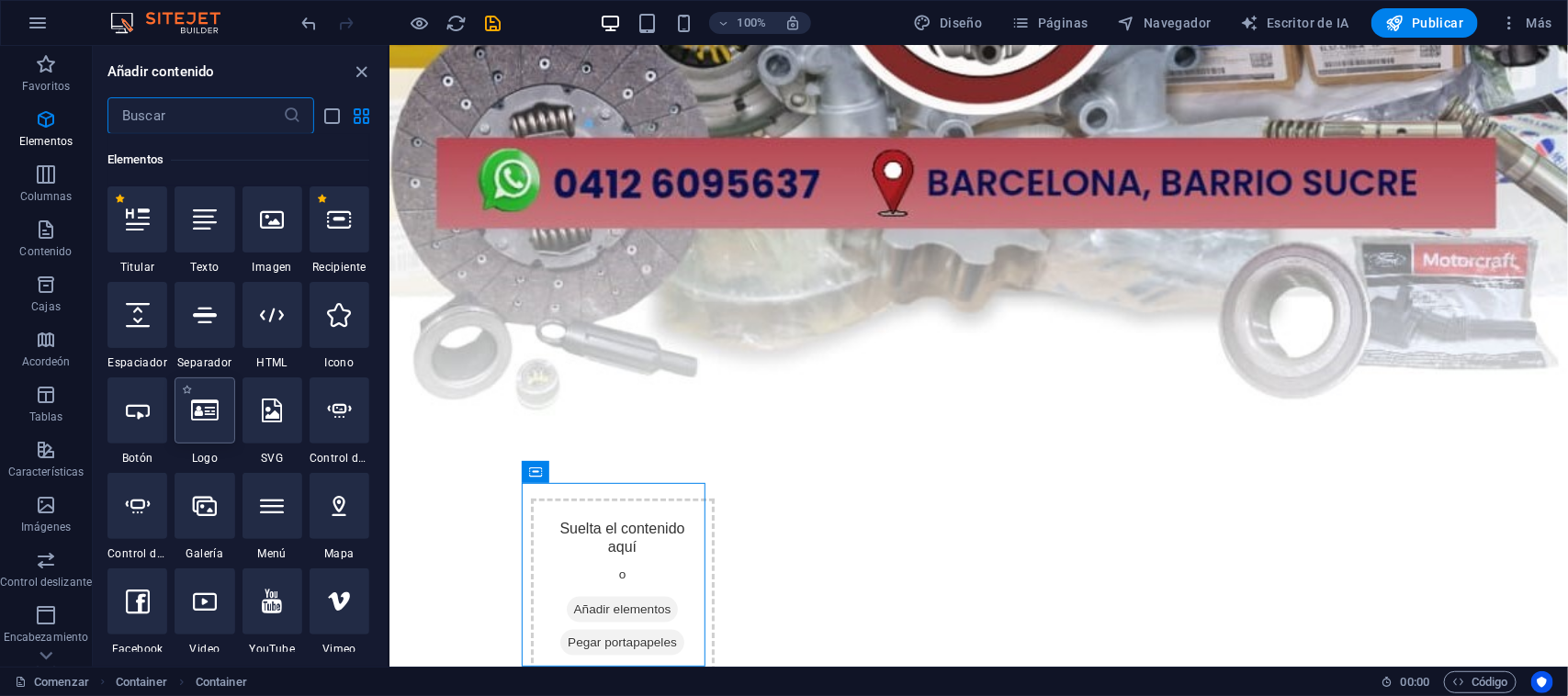 click at bounding box center (205, 410) 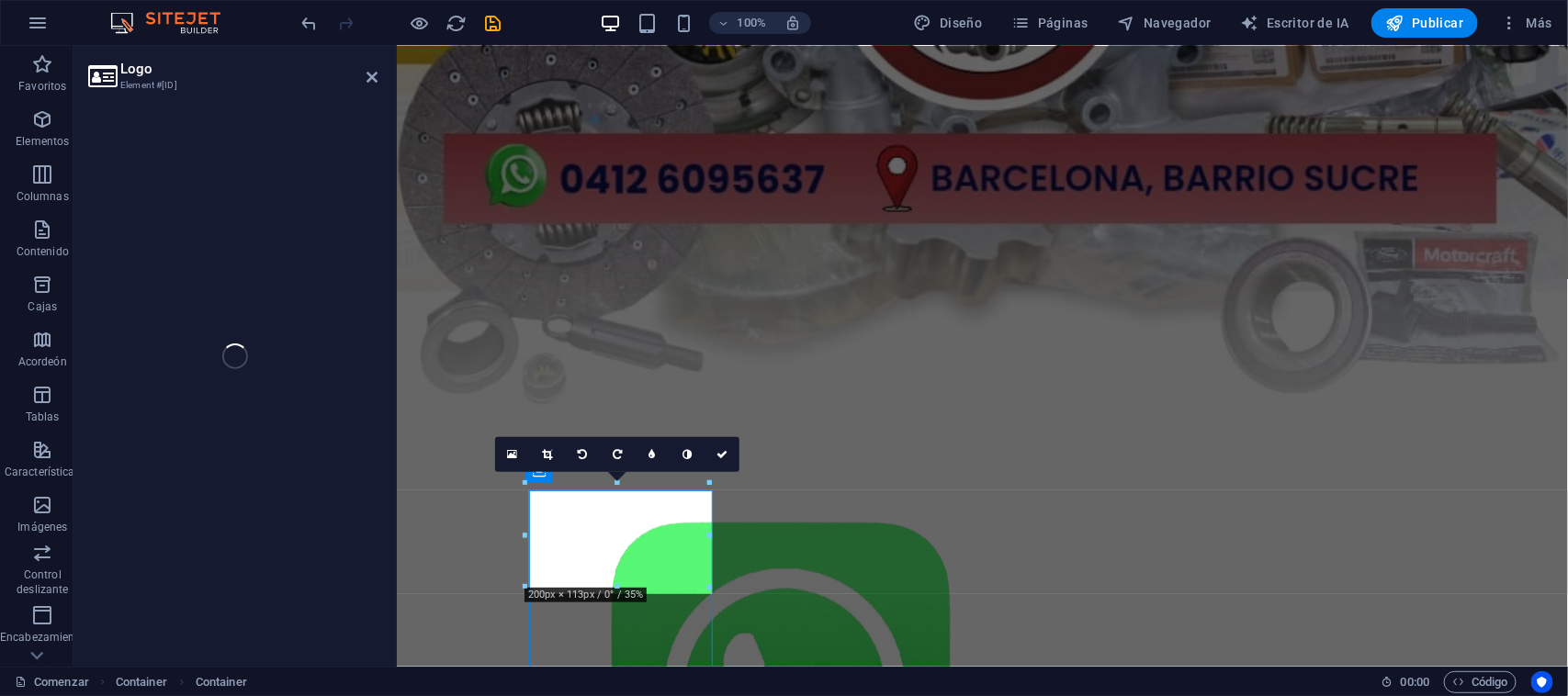 scroll, scrollTop: 677, scrollLeft: 0, axis: vertical 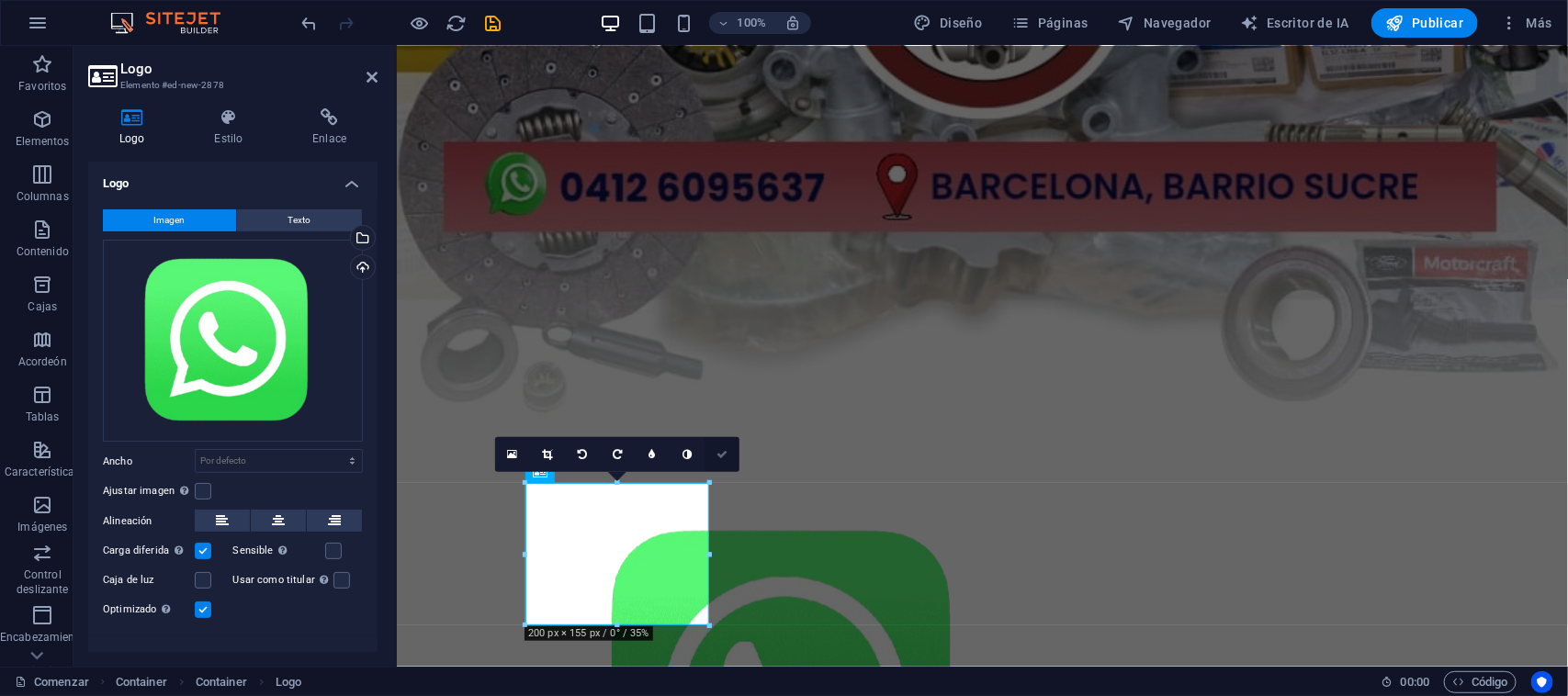 click at bounding box center (722, 455) 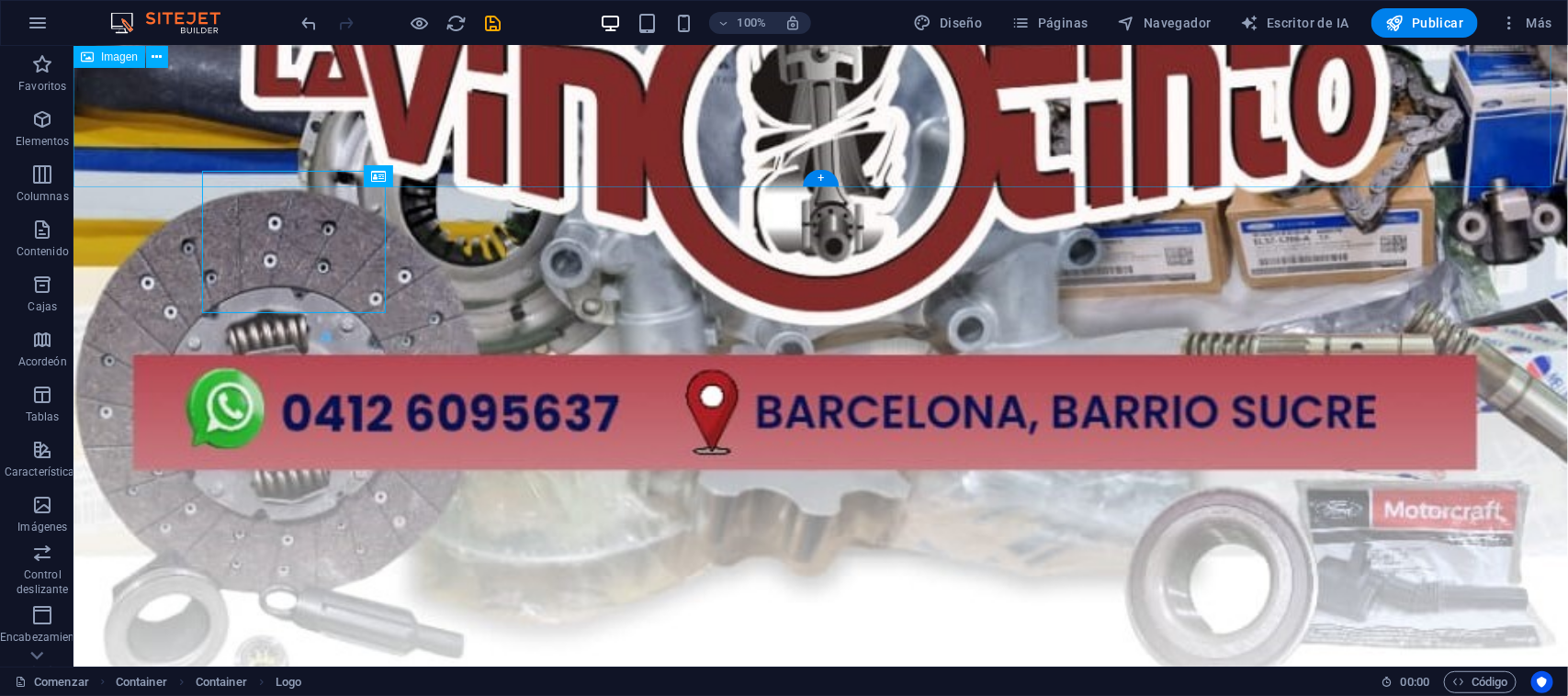 scroll, scrollTop: 989, scrollLeft: 0, axis: vertical 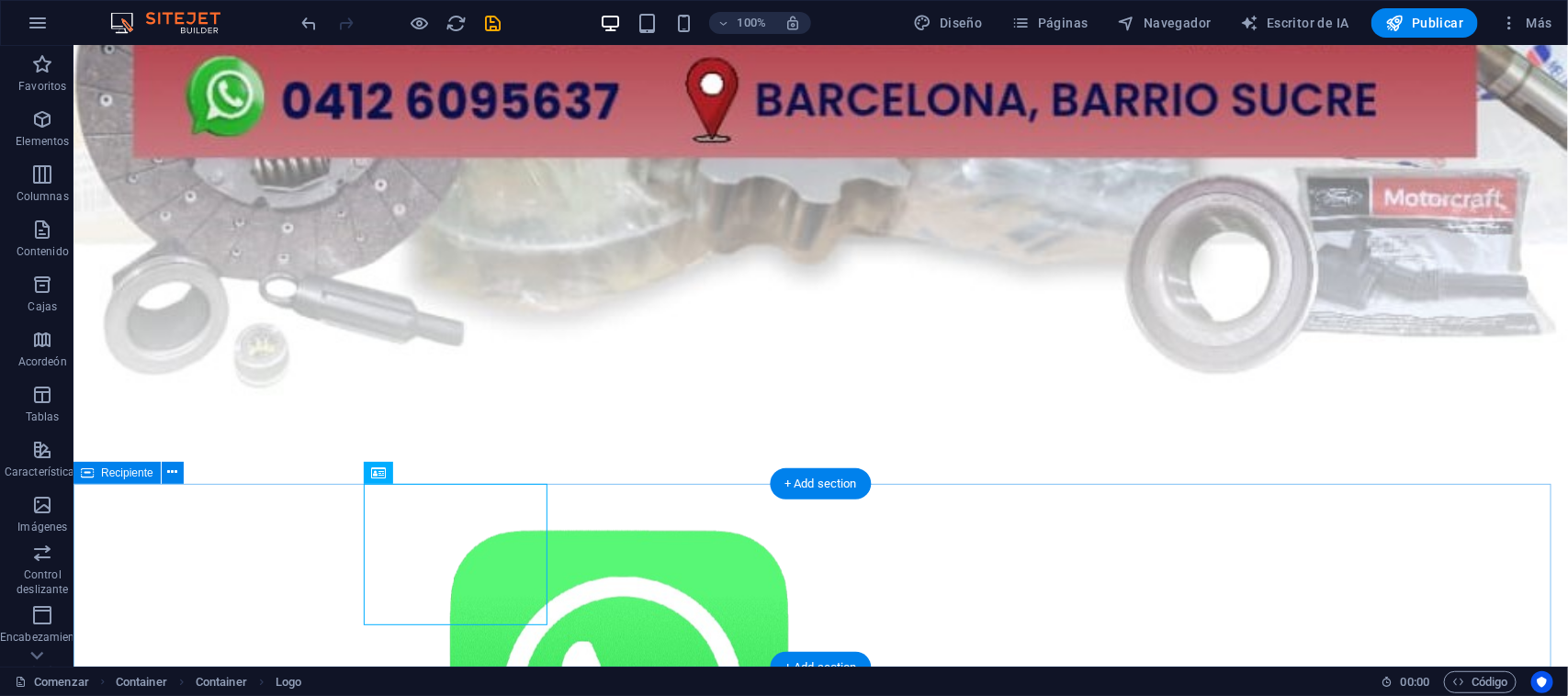 click at bounding box center [819, 591] 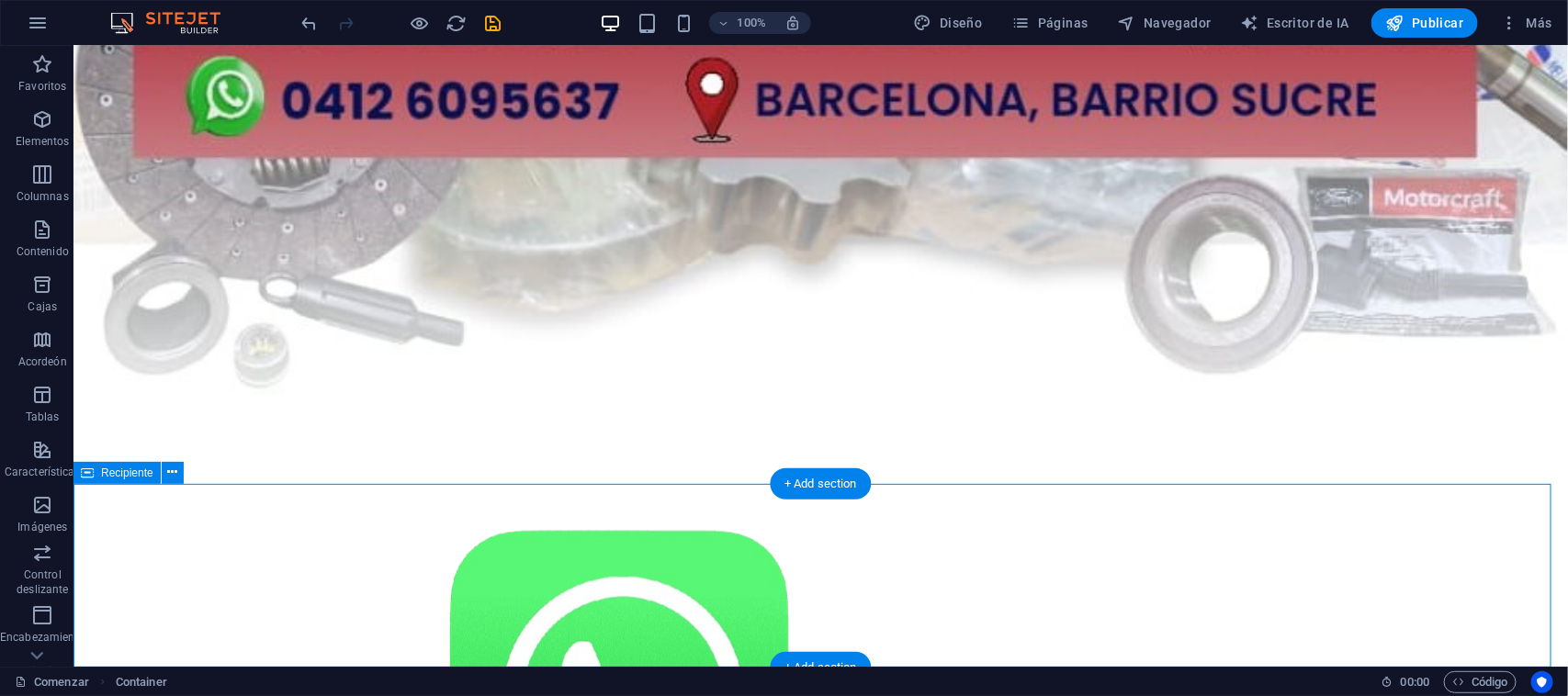 click at bounding box center [819, 591] 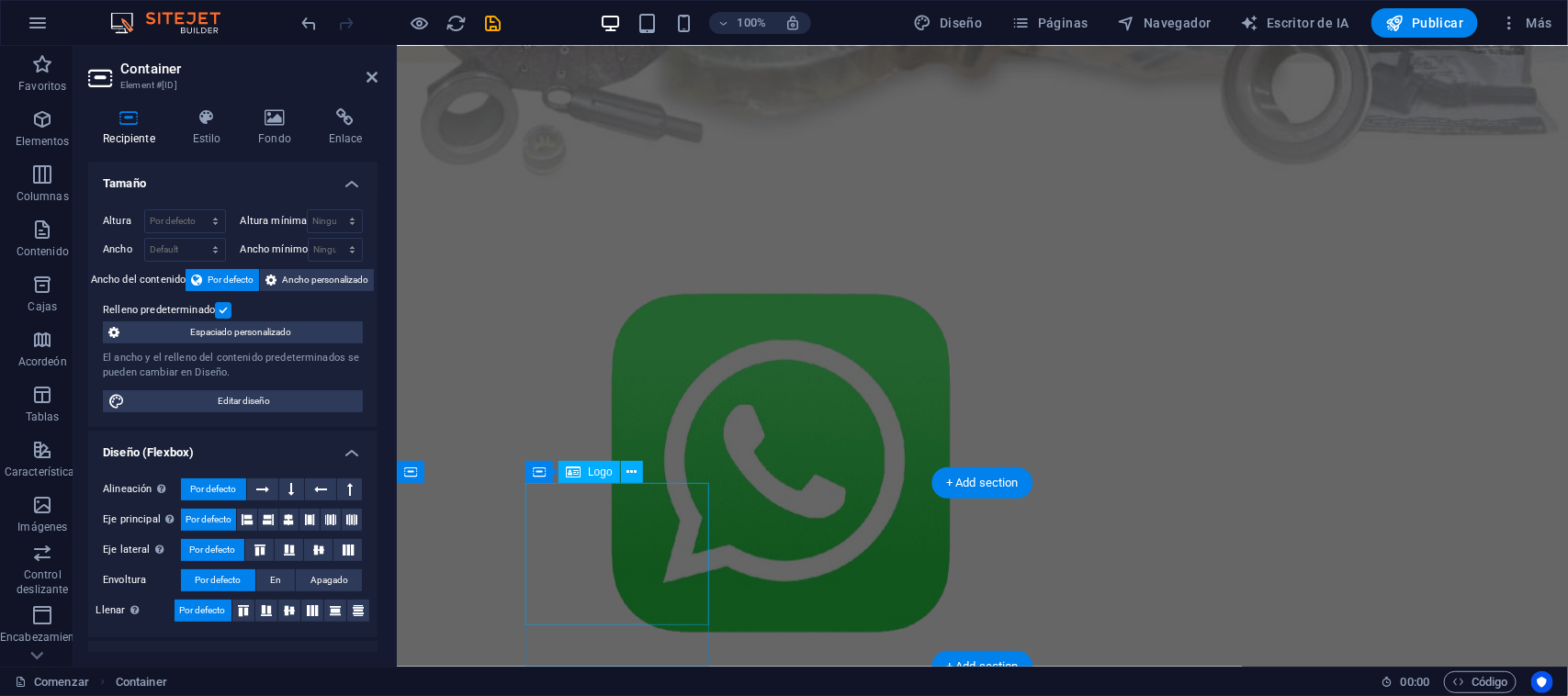 scroll, scrollTop: 677, scrollLeft: 0, axis: vertical 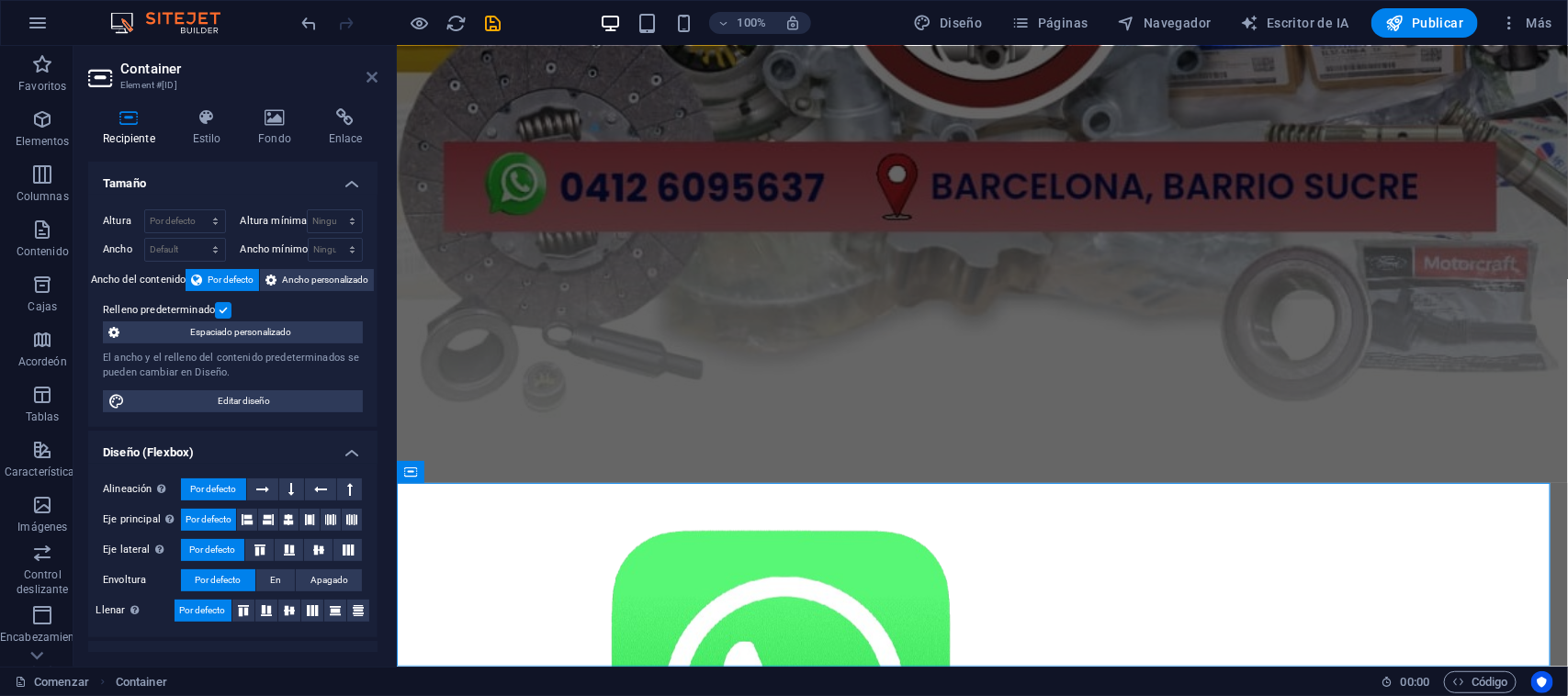 click at bounding box center (372, 77) 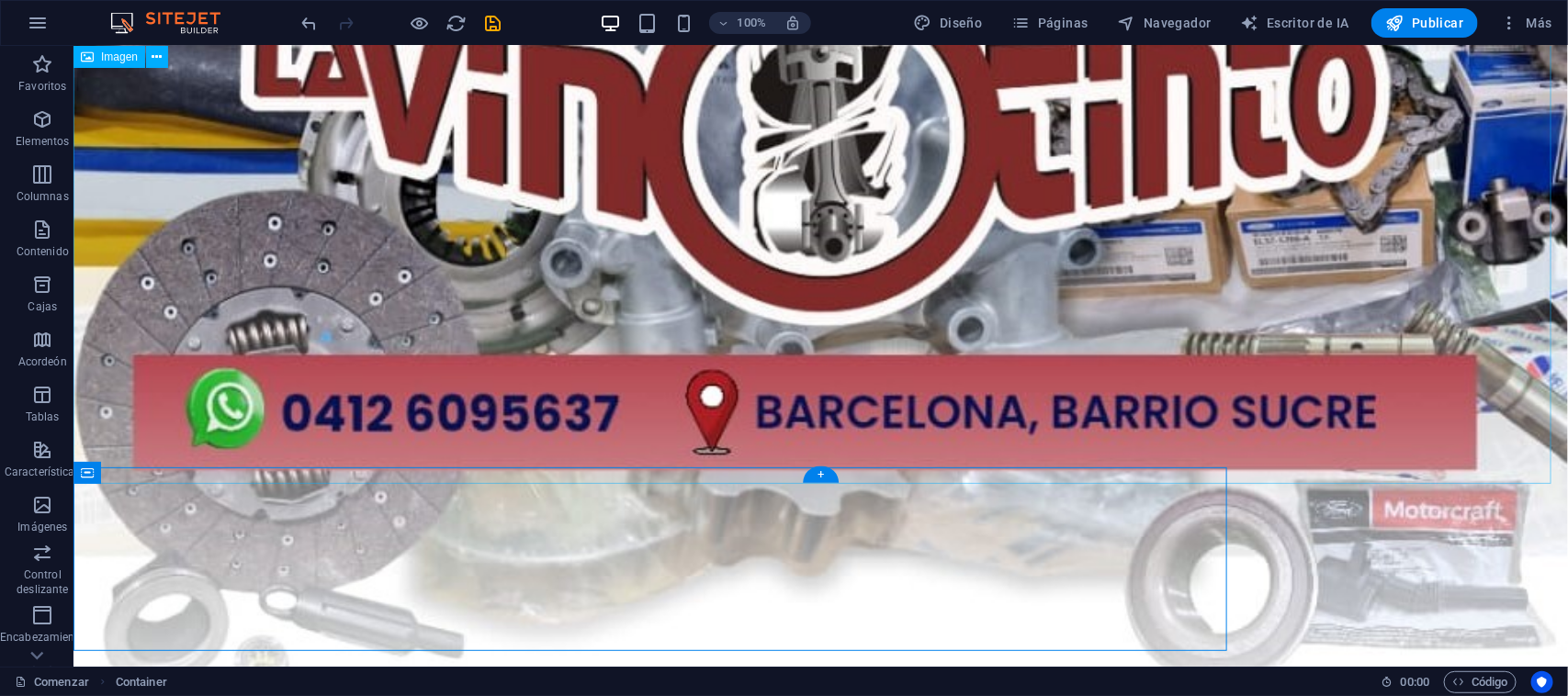 scroll, scrollTop: 989, scrollLeft: 0, axis: vertical 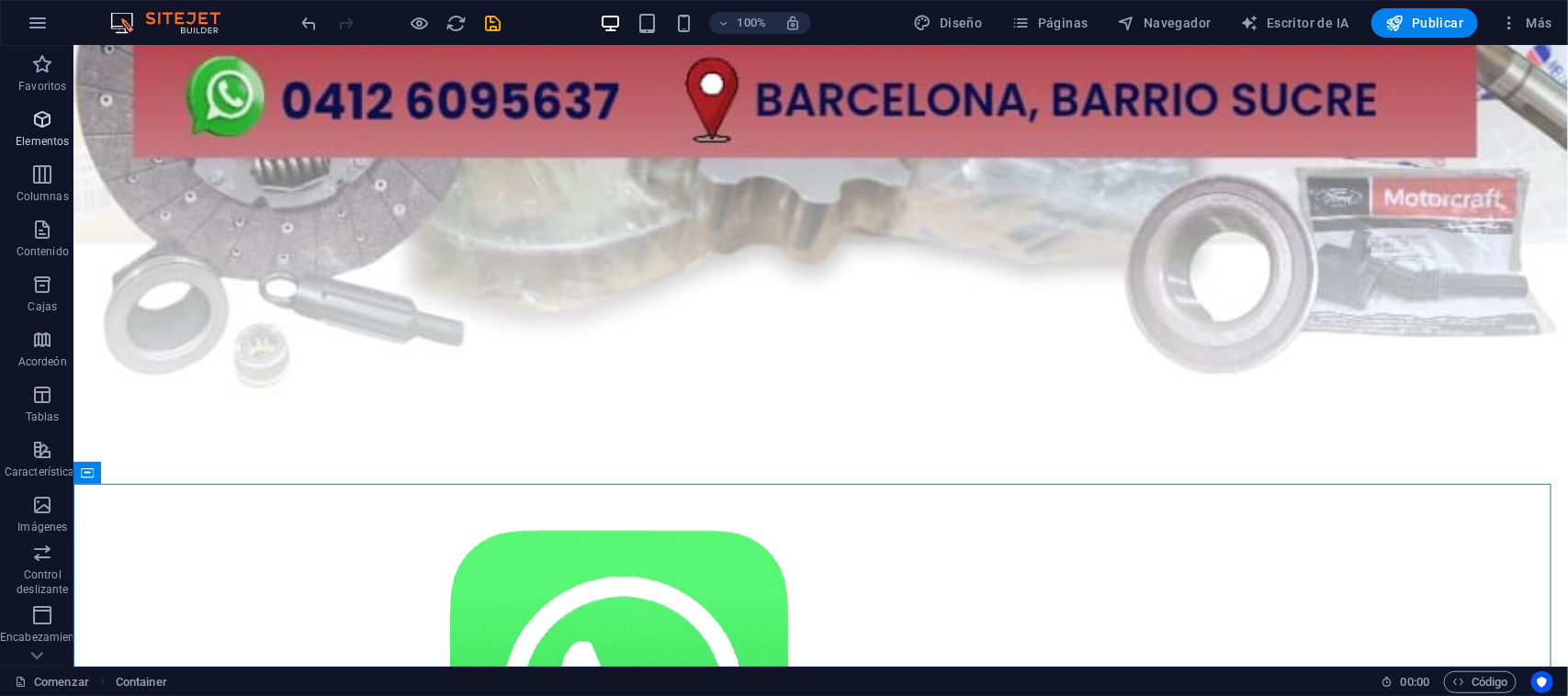drag, startPoint x: 49, startPoint y: 122, endPoint x: 74, endPoint y: 225, distance: 105.99057 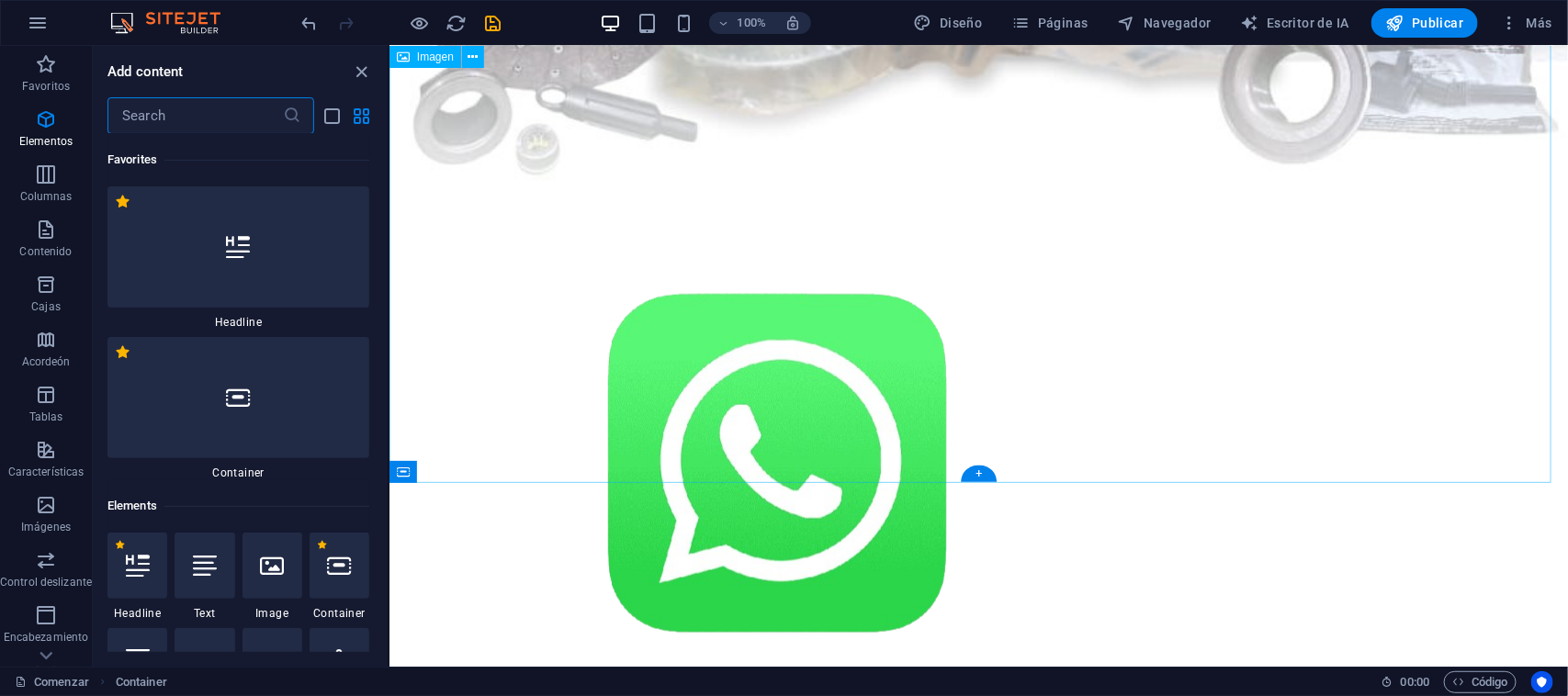 scroll, scrollTop: 685, scrollLeft: 0, axis: vertical 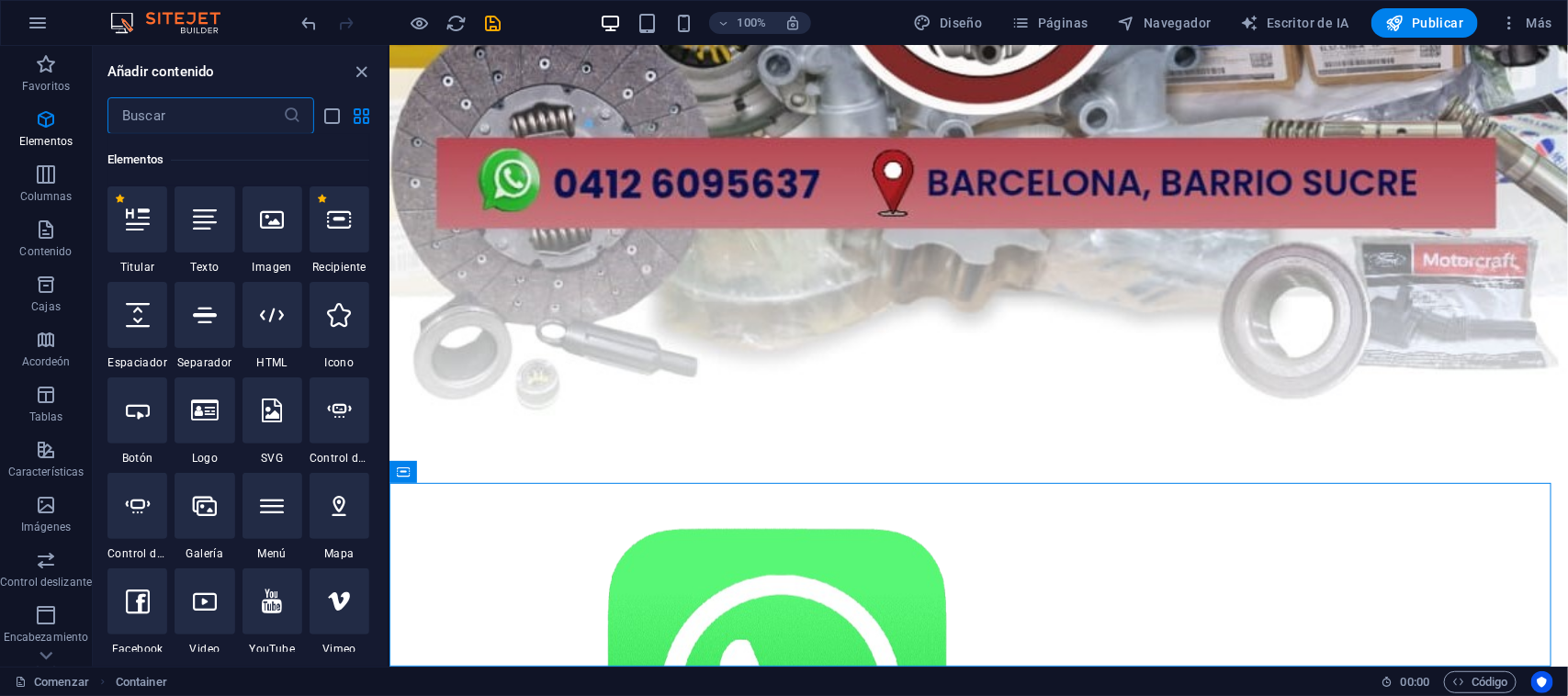 click at bounding box center [205, 219] 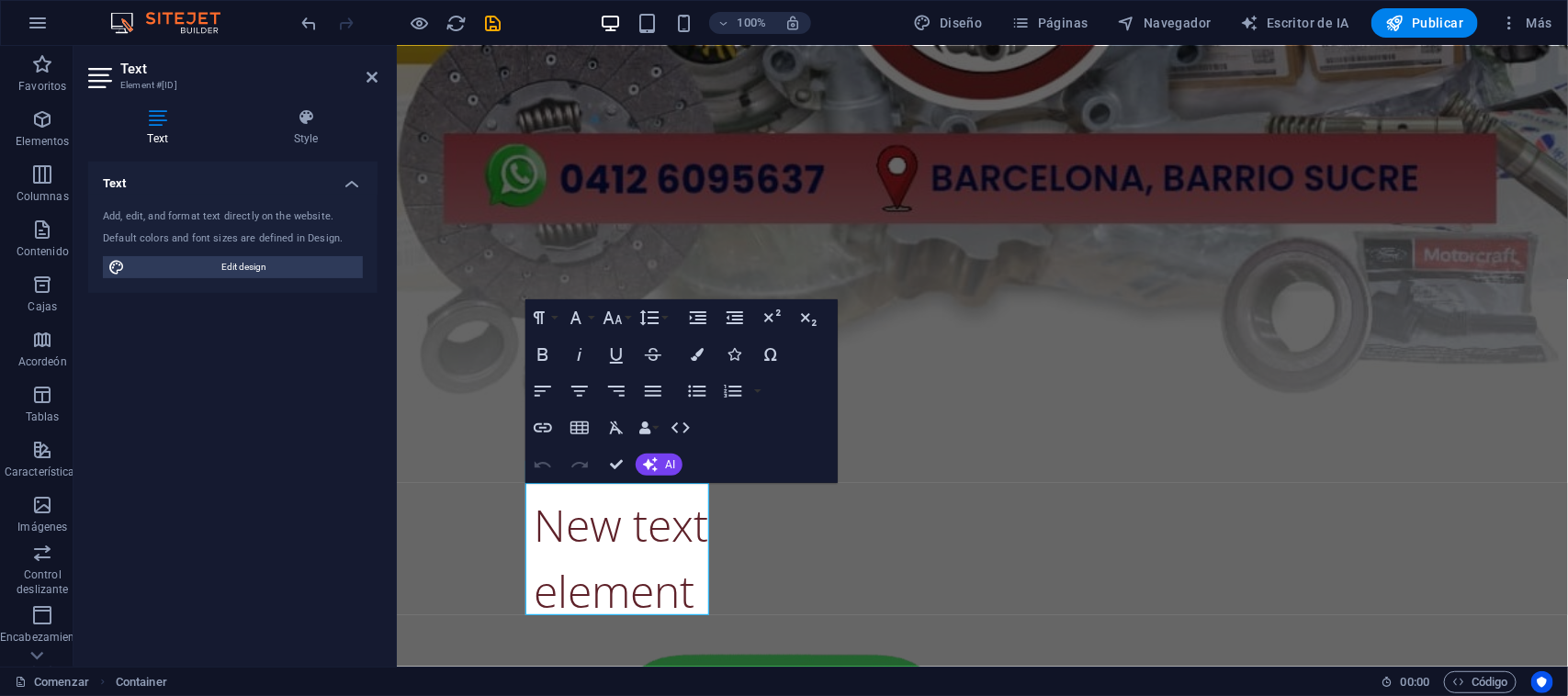 scroll, scrollTop: 677, scrollLeft: 0, axis: vertical 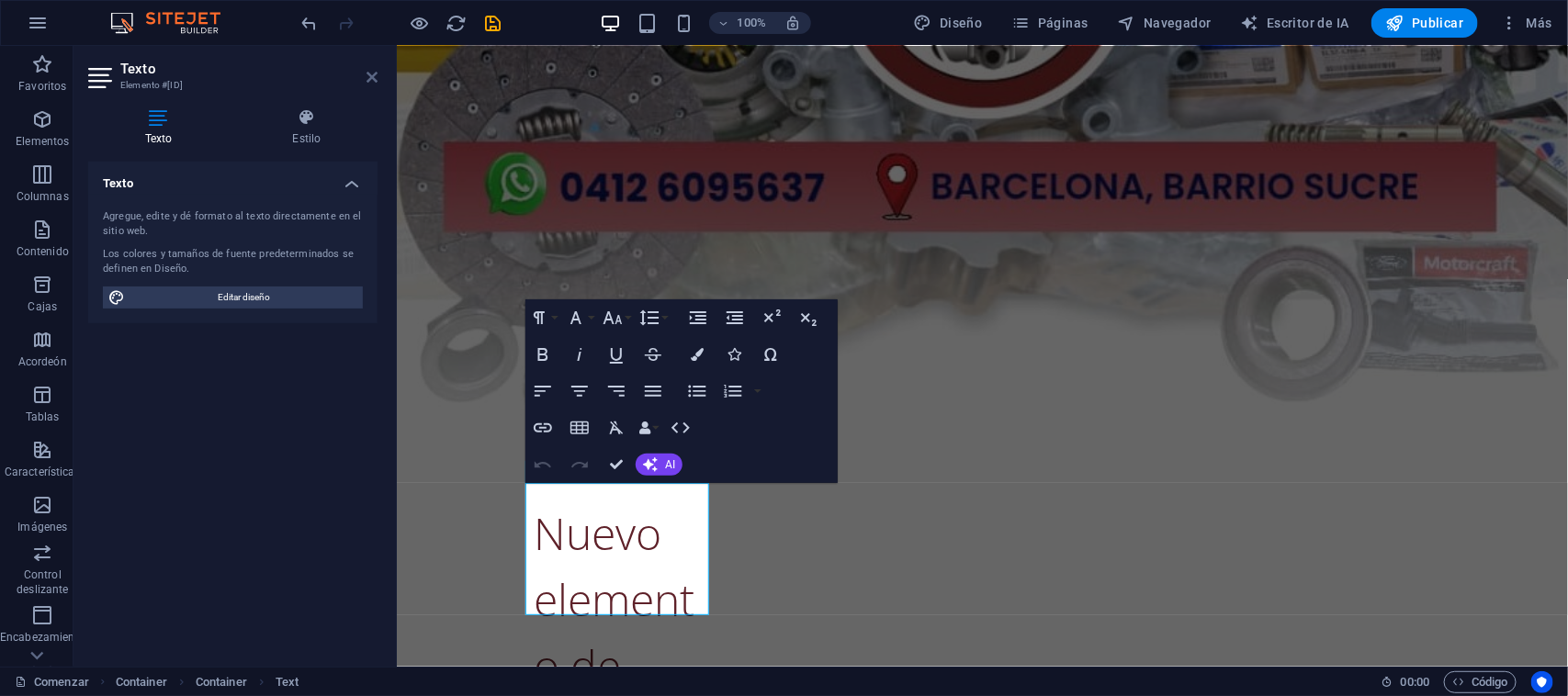 click at bounding box center [372, 77] 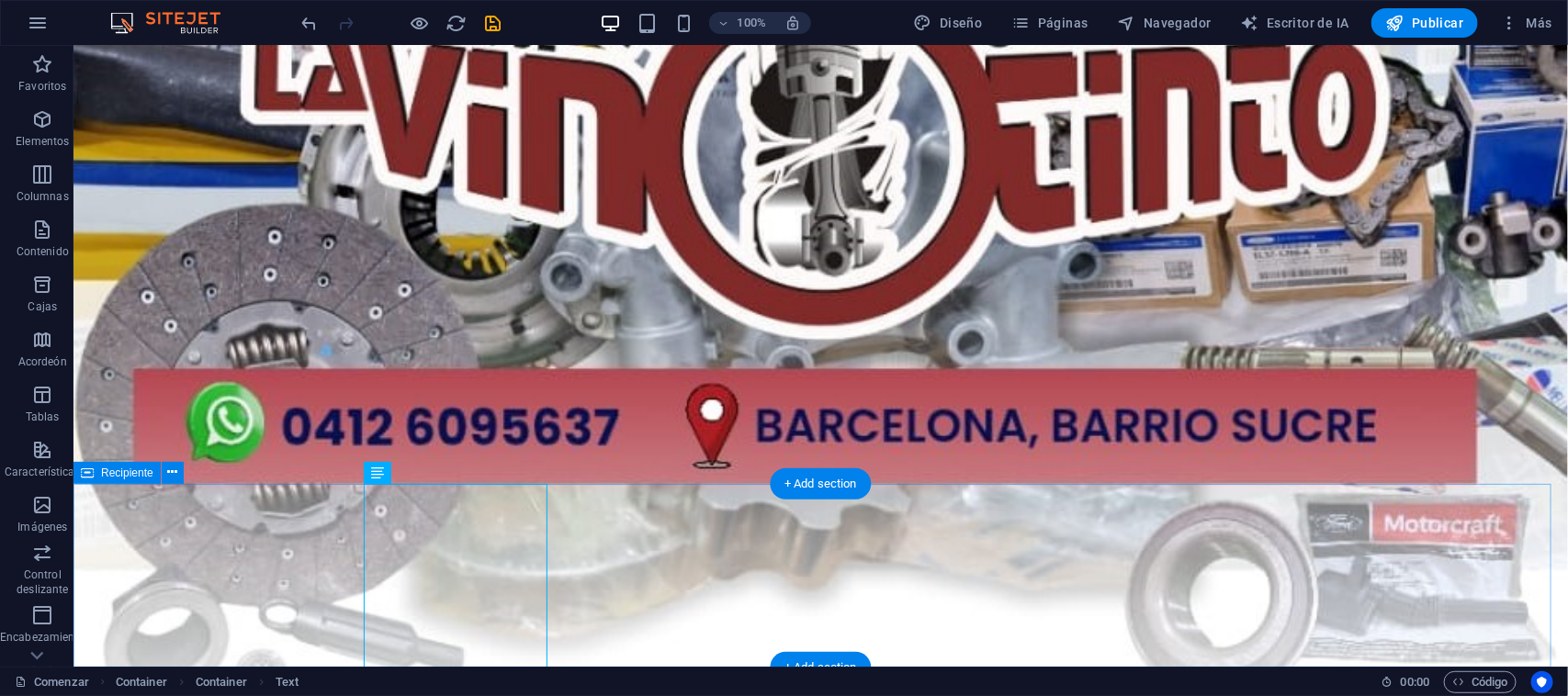 scroll, scrollTop: 989, scrollLeft: 0, axis: vertical 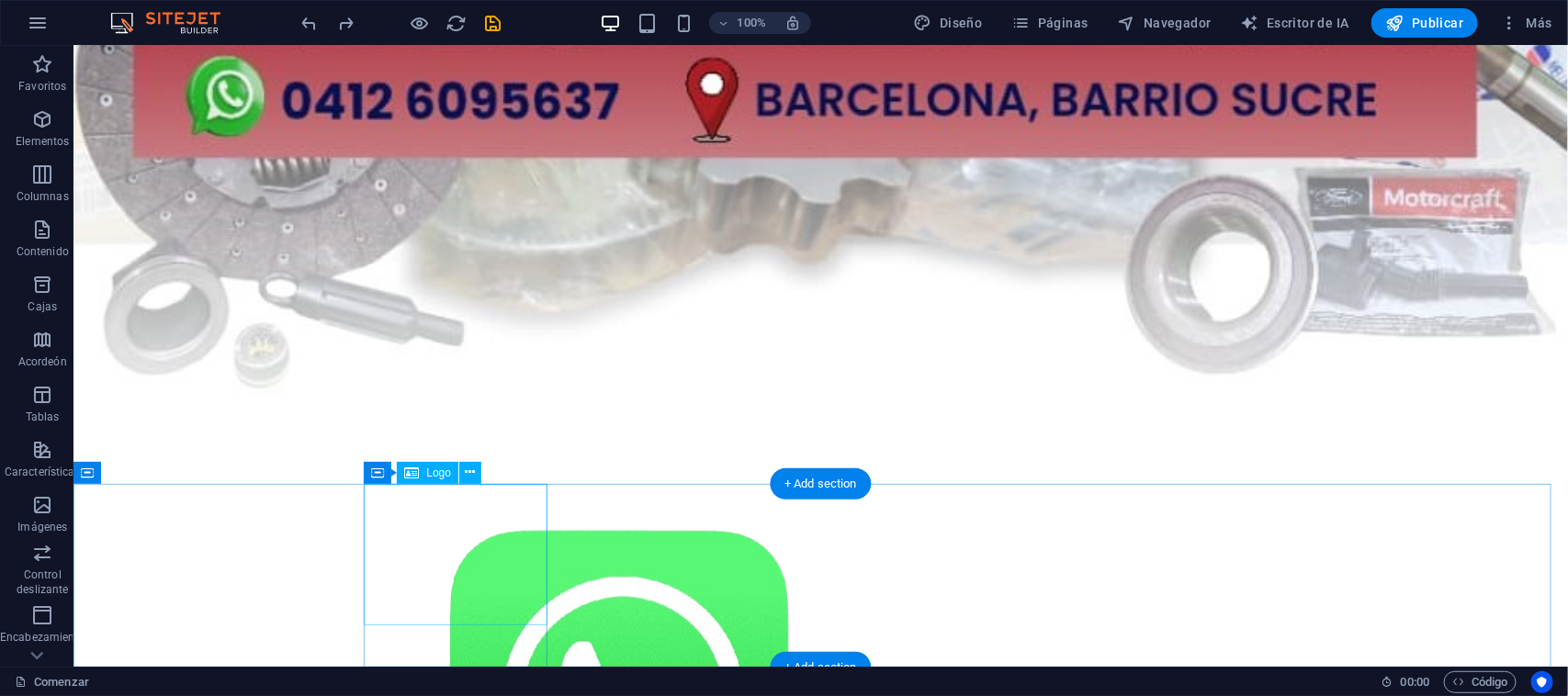 click at bounding box center (464, 701) 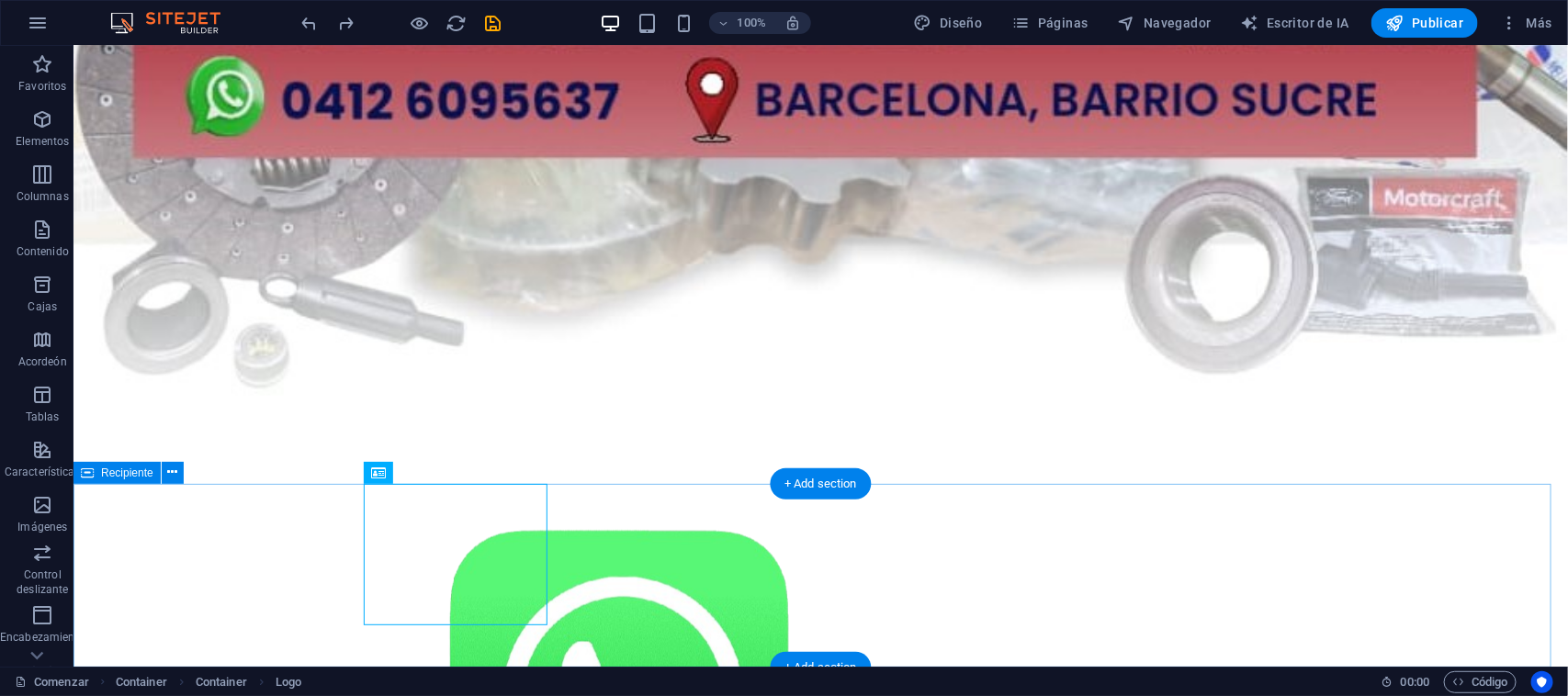 click at bounding box center (819, 591) 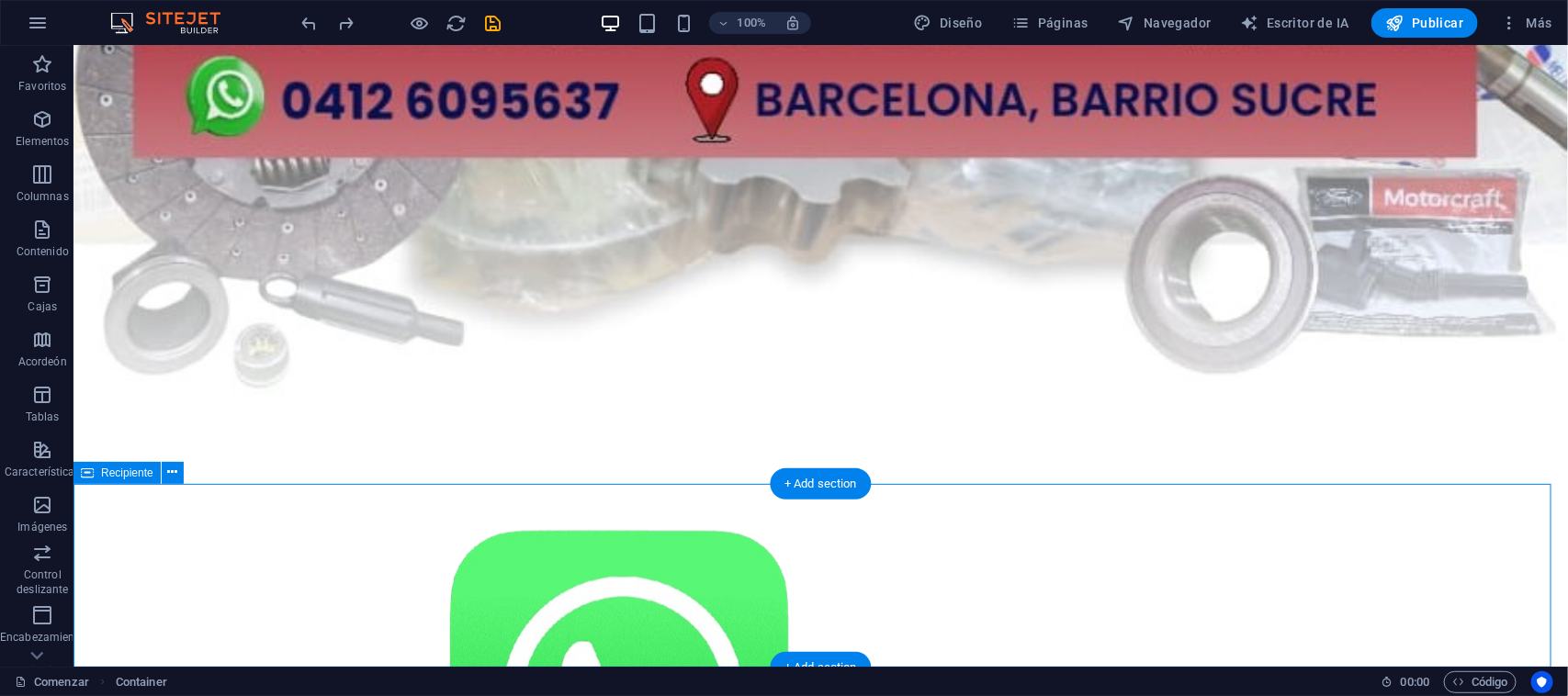 click at bounding box center (819, 591) 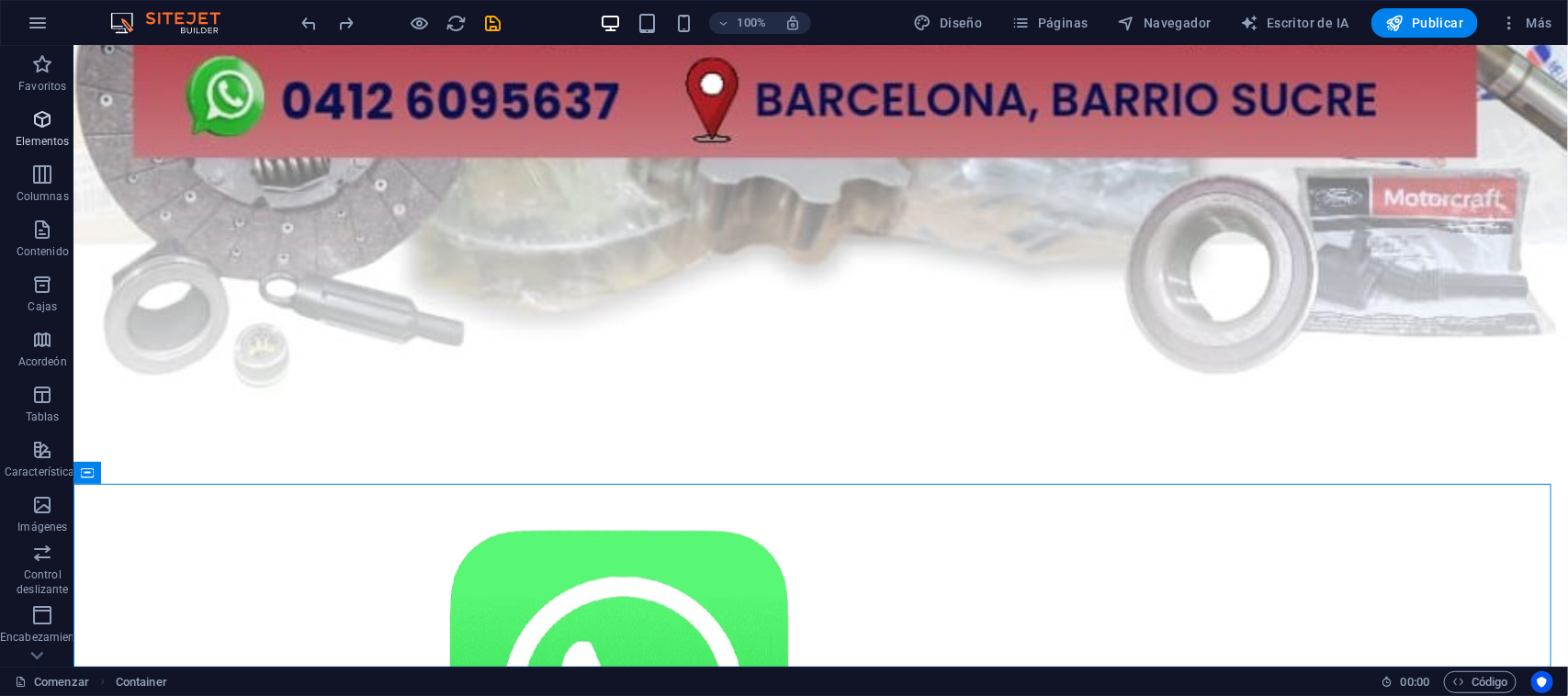 click on "Elementos" at bounding box center (42, 130) 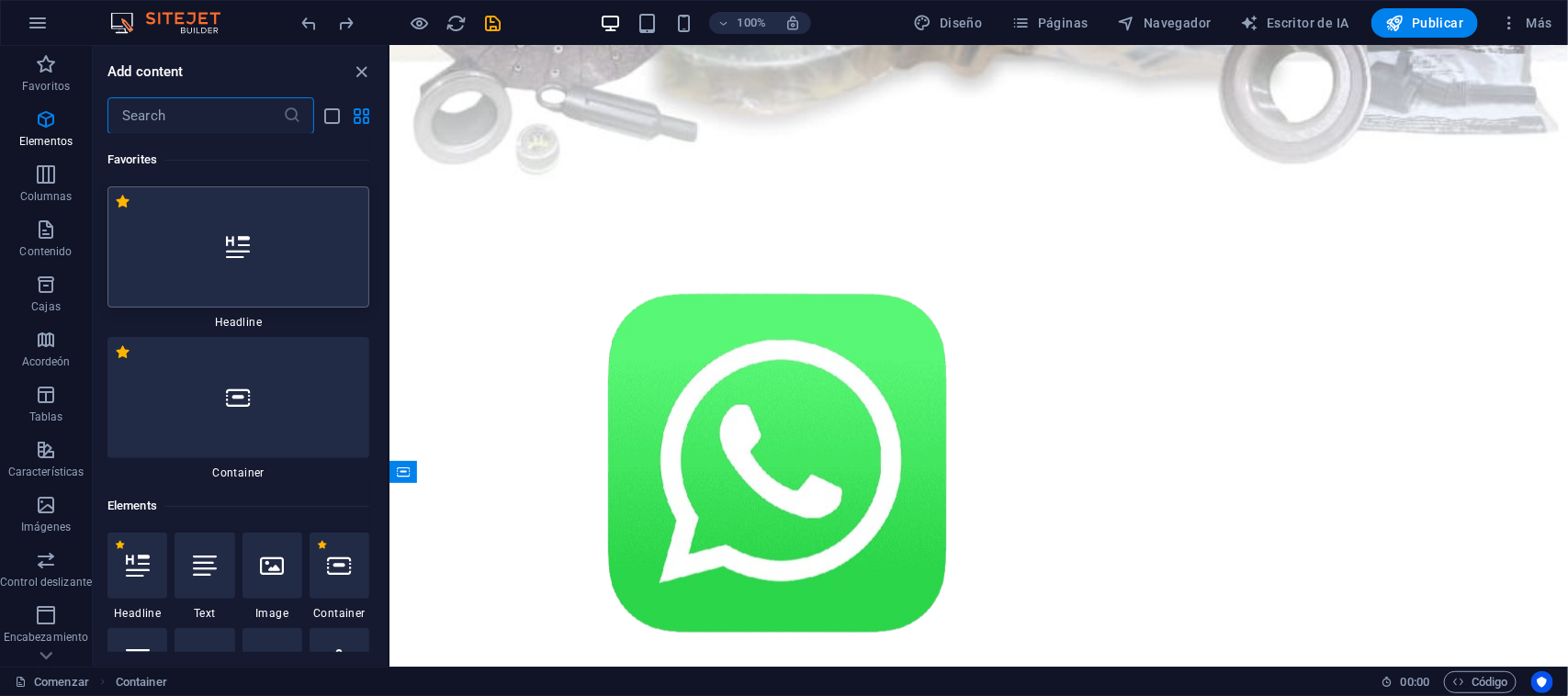 scroll, scrollTop: 685, scrollLeft: 0, axis: vertical 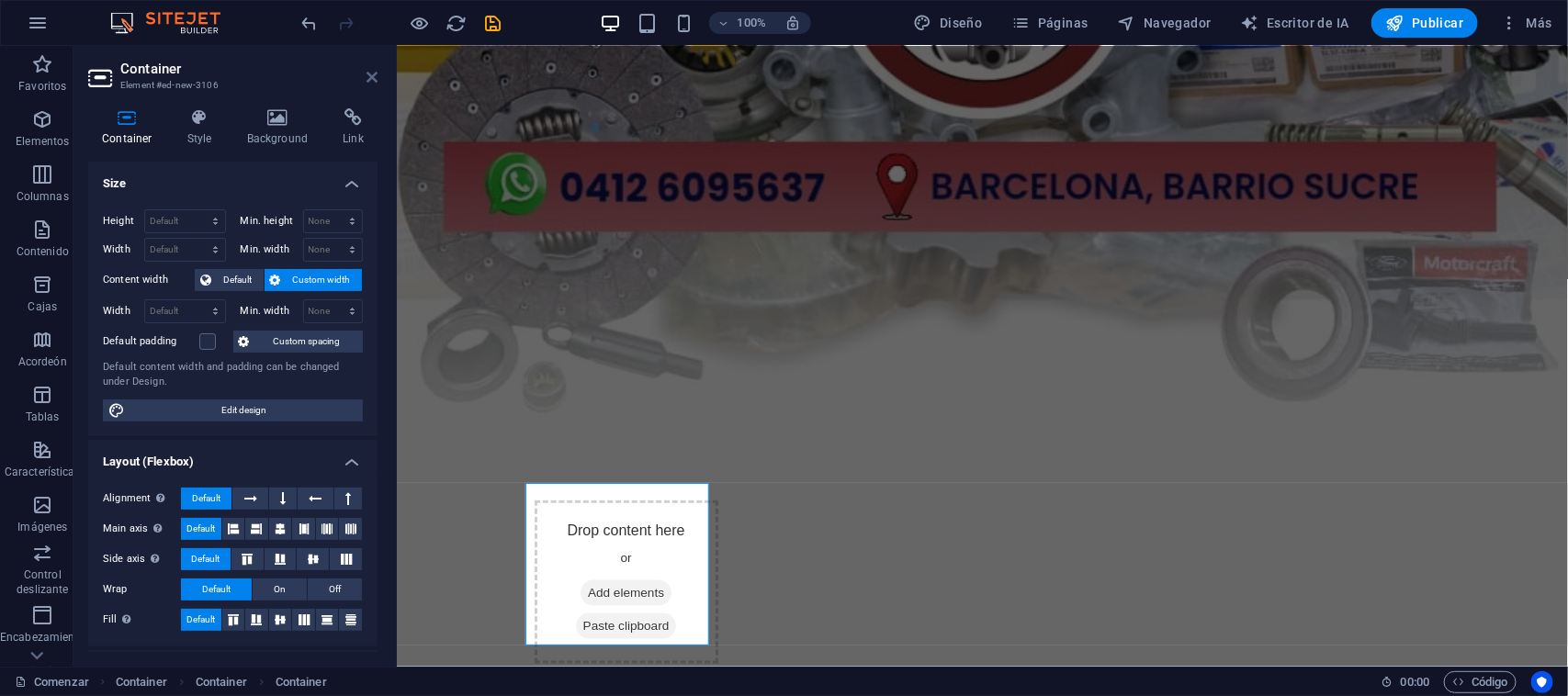 click at bounding box center (372, 77) 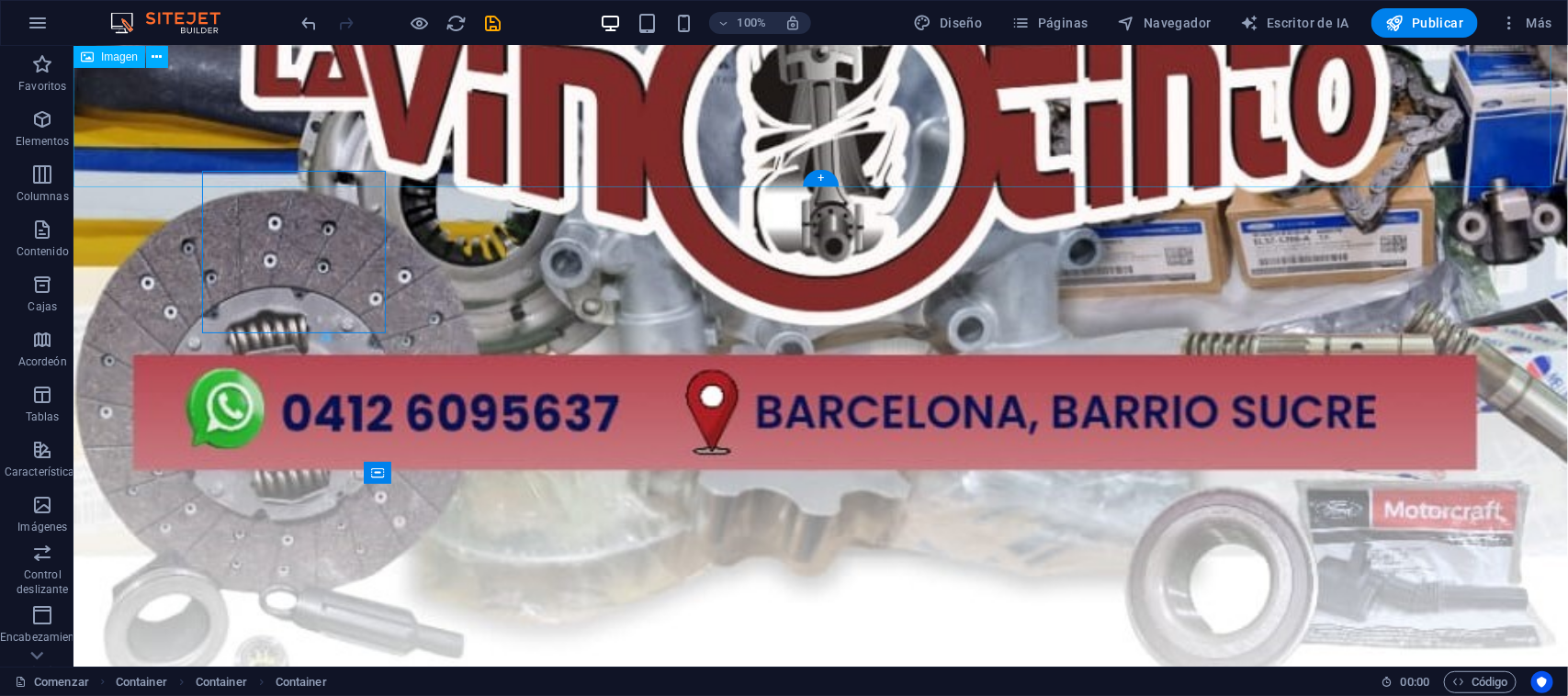 scroll, scrollTop: 989, scrollLeft: 0, axis: vertical 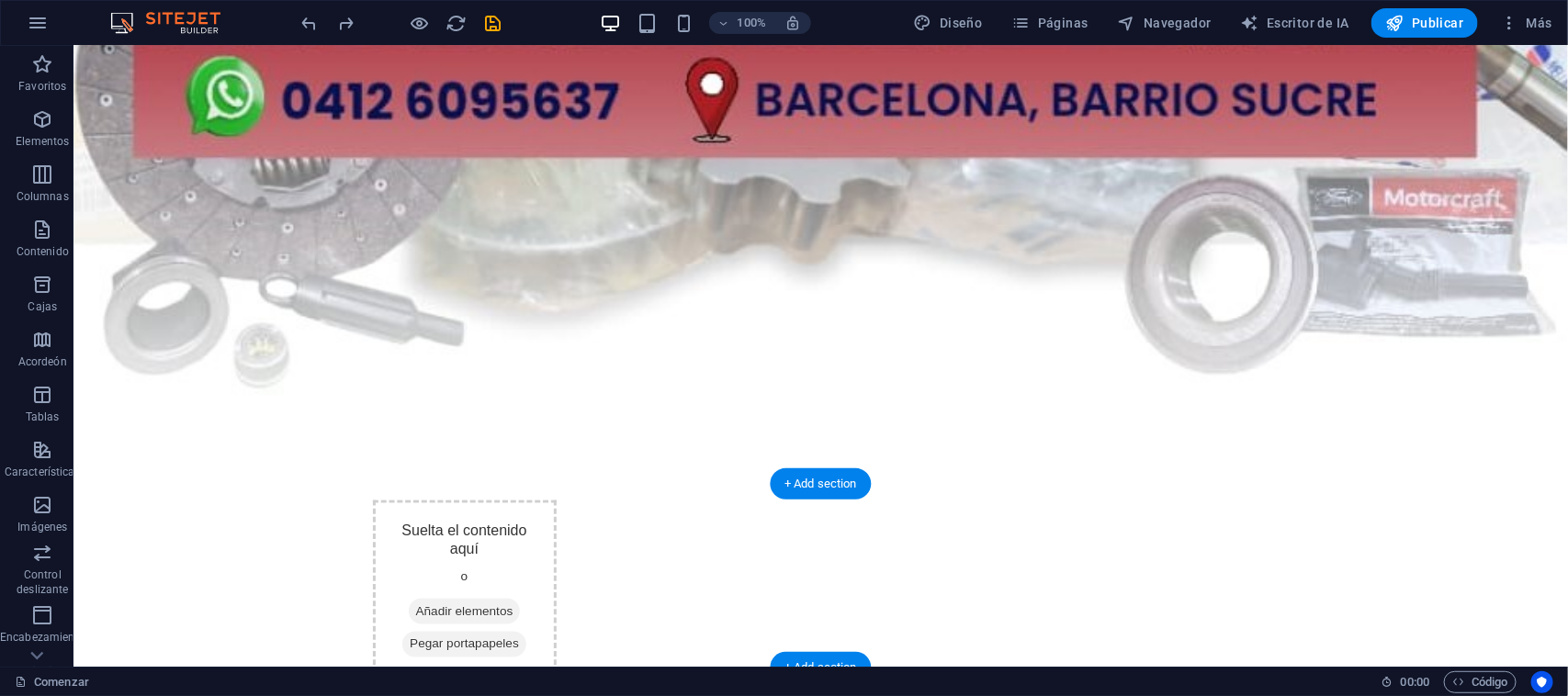 click on "Suelta el contenido aquí o  Añadir elementos  Pegar portapapeles" at bounding box center (819, 591) 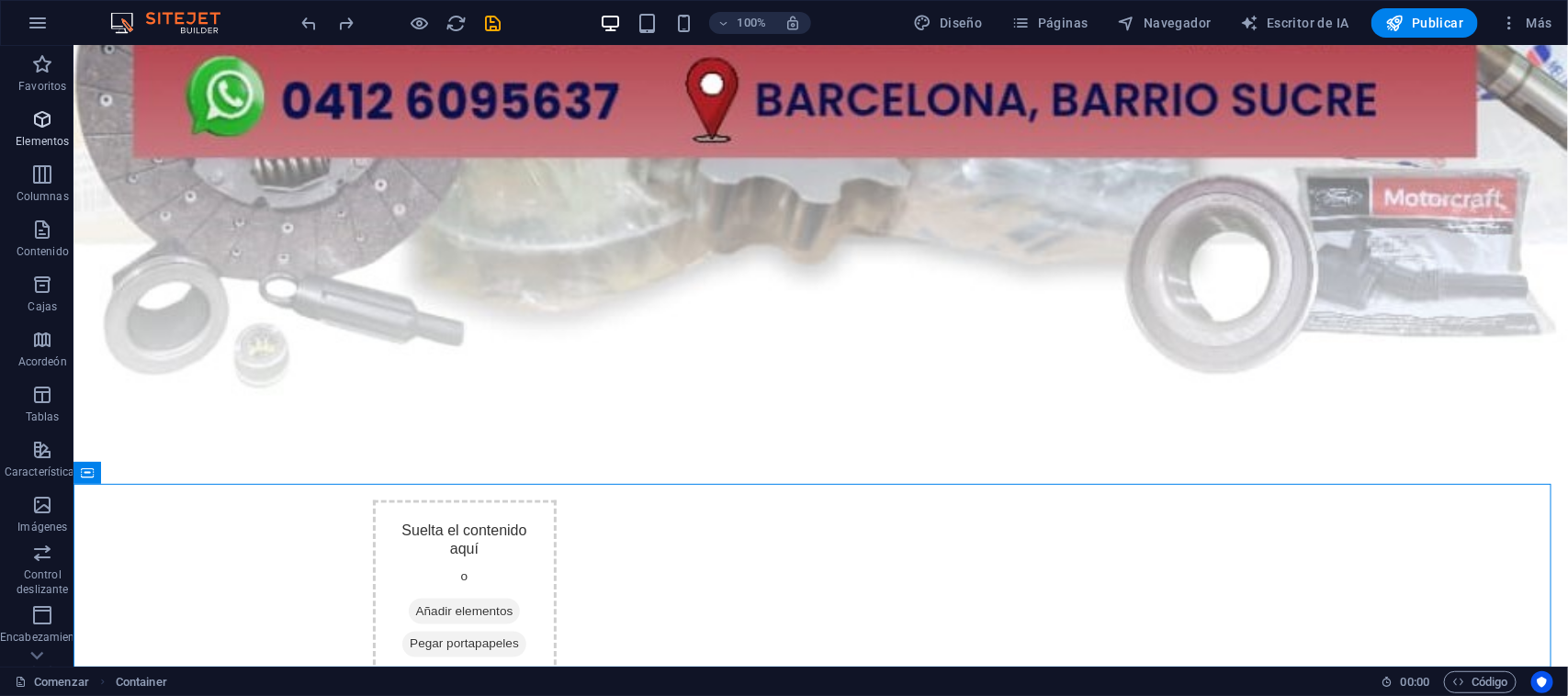 drag, startPoint x: 55, startPoint y: 117, endPoint x: 6, endPoint y: 127, distance: 50.009999 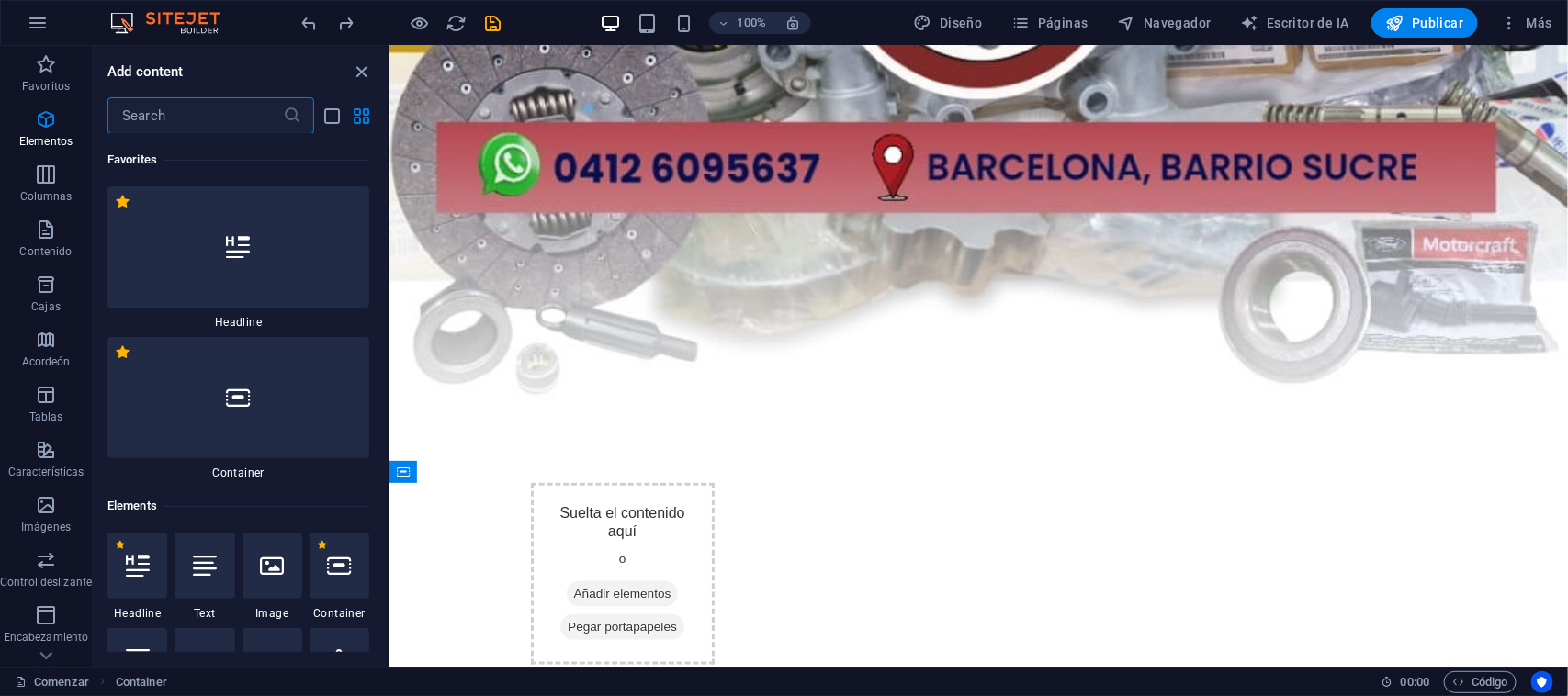 scroll, scrollTop: 685, scrollLeft: 0, axis: vertical 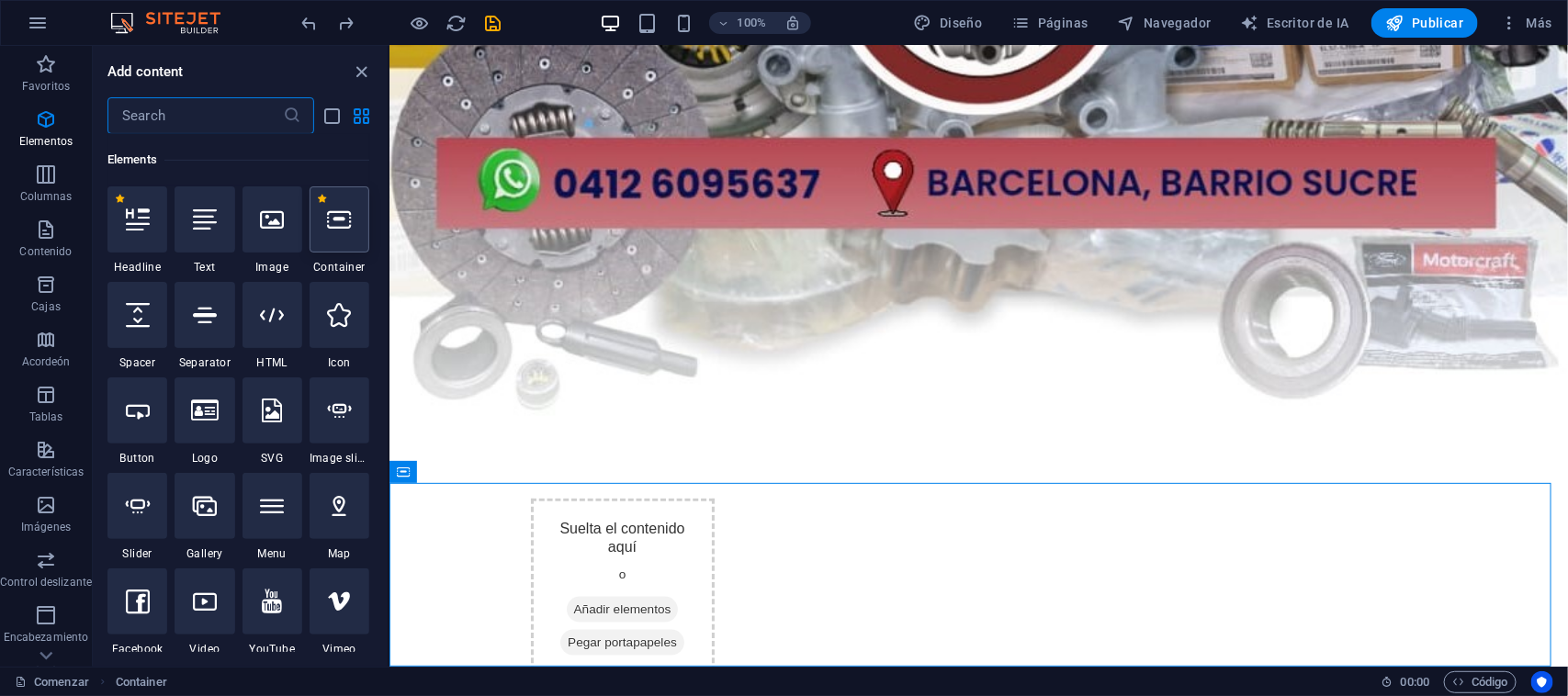 click at bounding box center [339, 219] 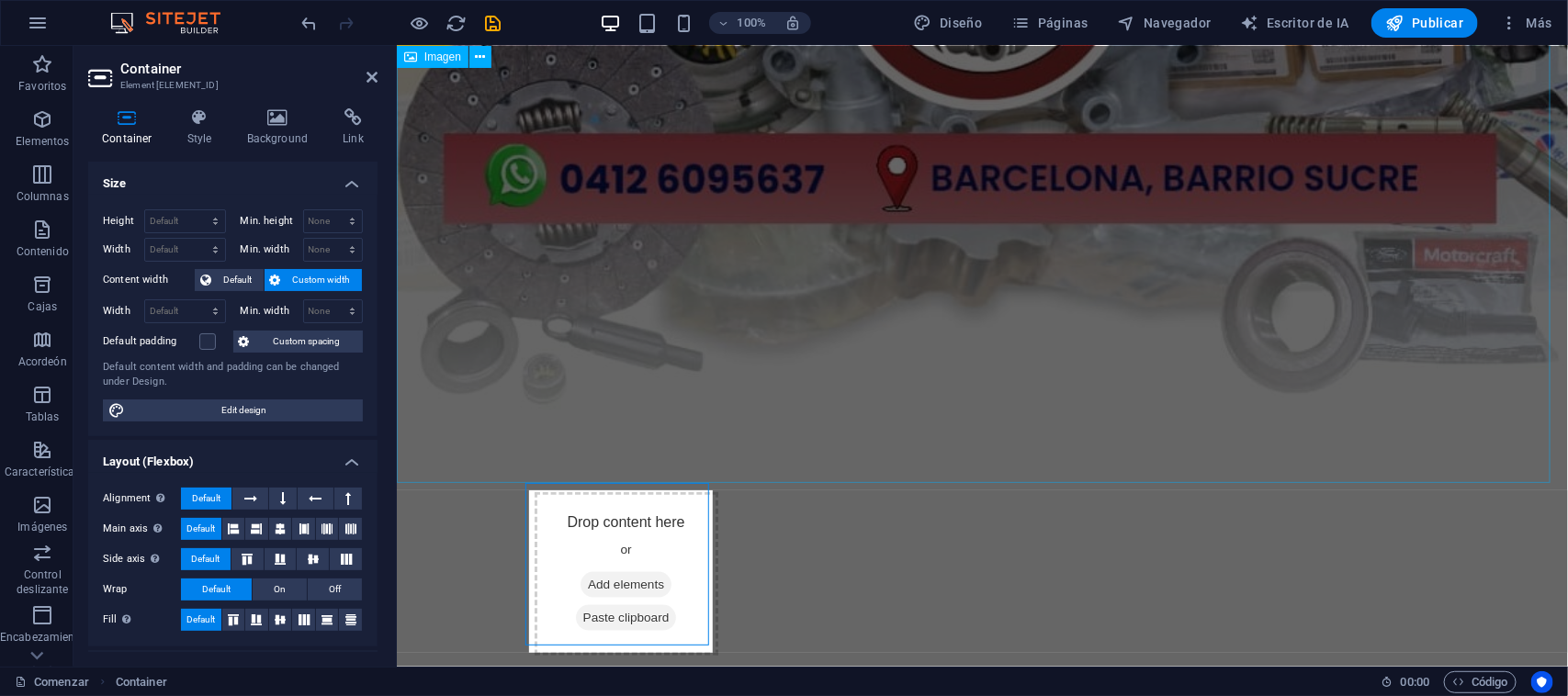 scroll, scrollTop: 677, scrollLeft: 0, axis: vertical 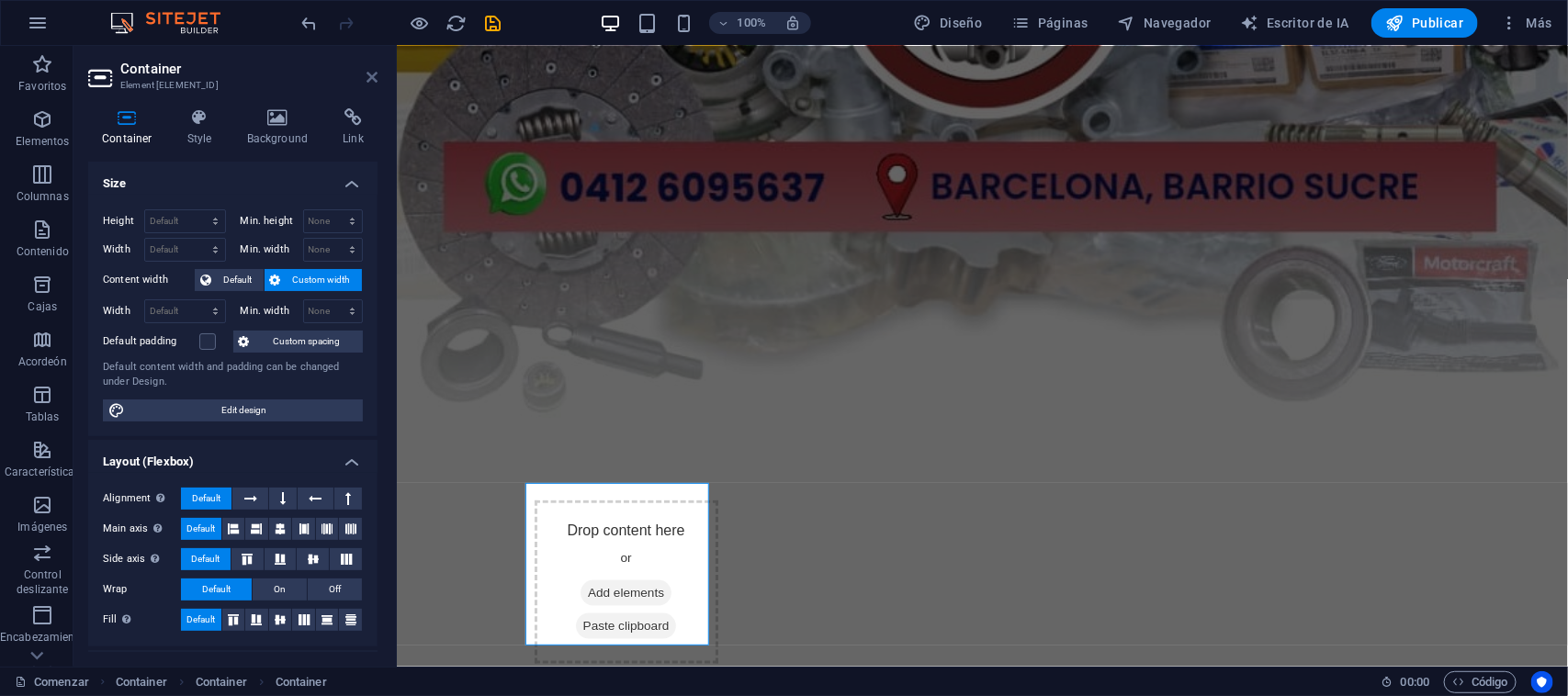 click at bounding box center [372, 77] 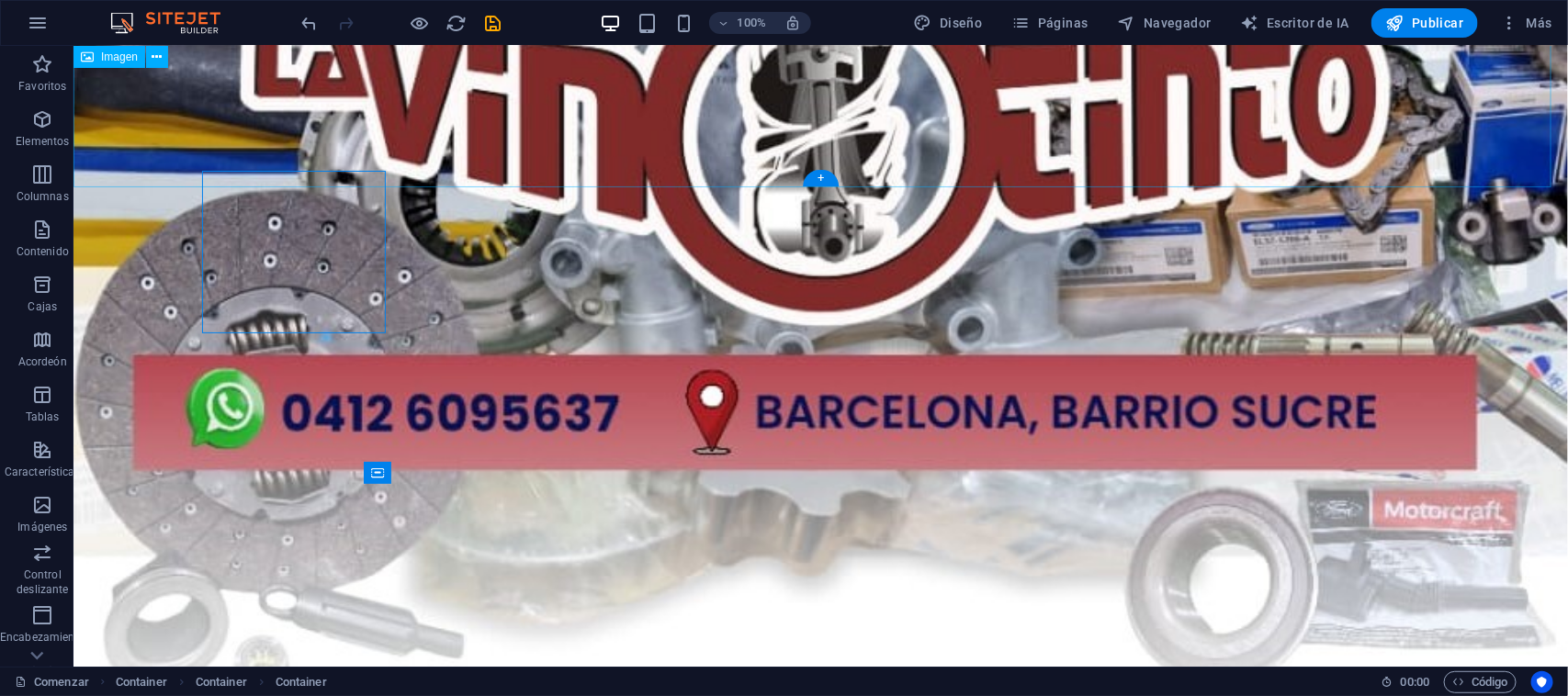 scroll, scrollTop: 989, scrollLeft: 0, axis: vertical 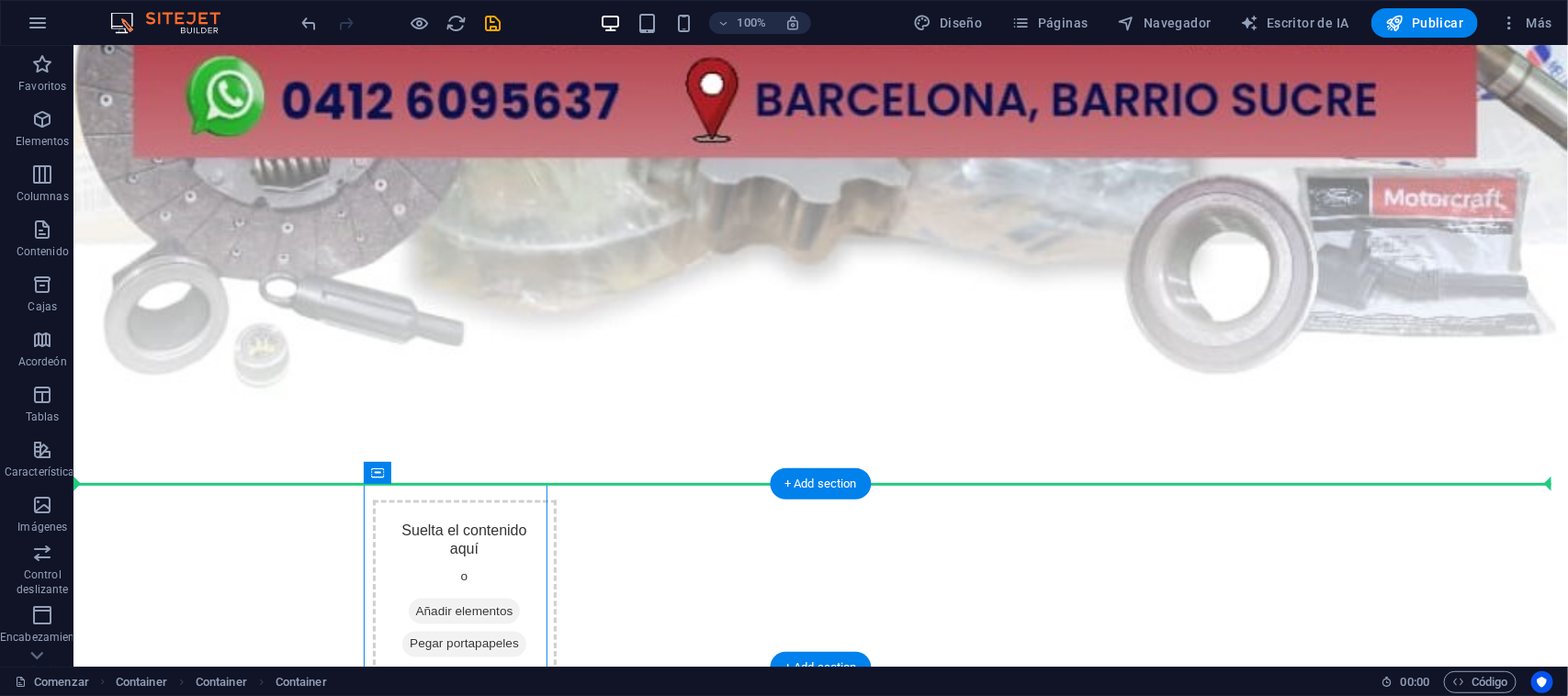 drag, startPoint x: 502, startPoint y: 511, endPoint x: 745, endPoint y: 530, distance: 243.7417 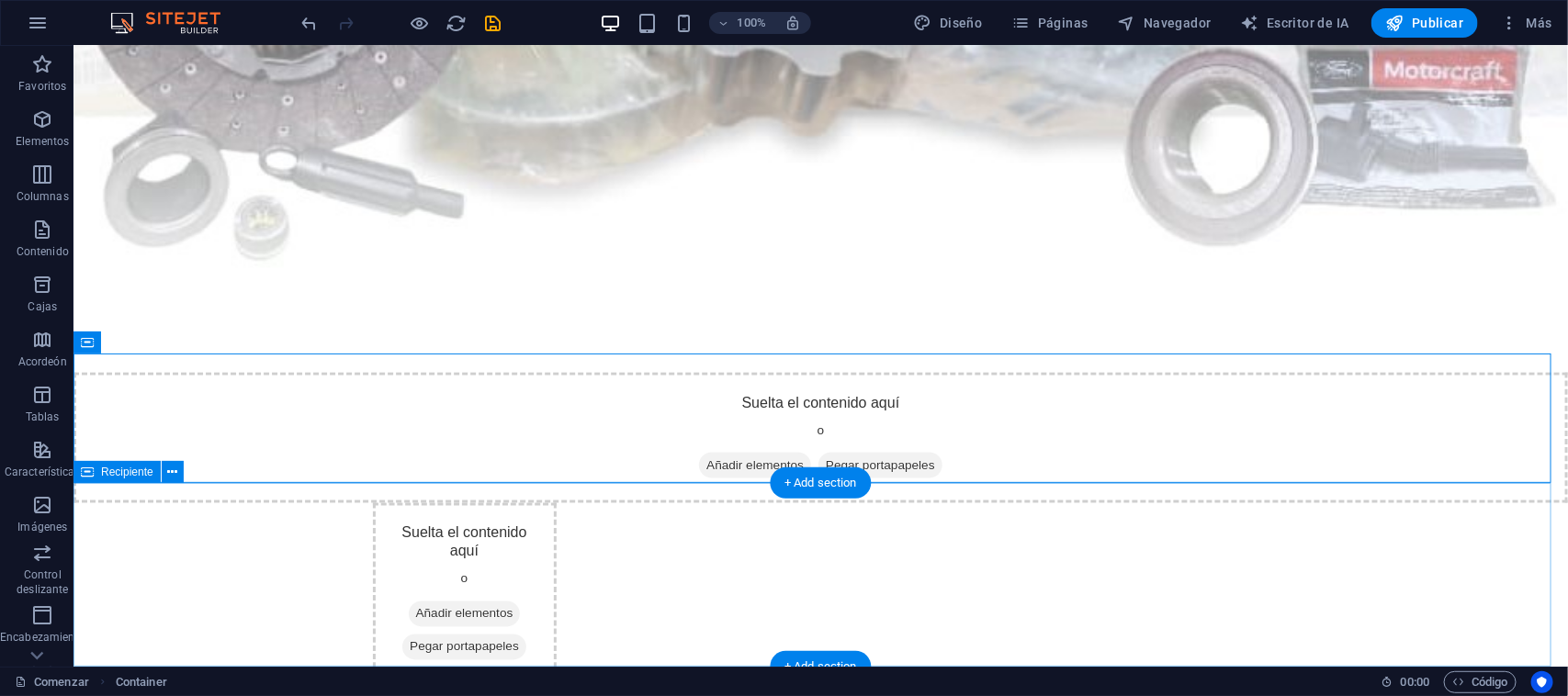 scroll, scrollTop: 1118, scrollLeft: 0, axis: vertical 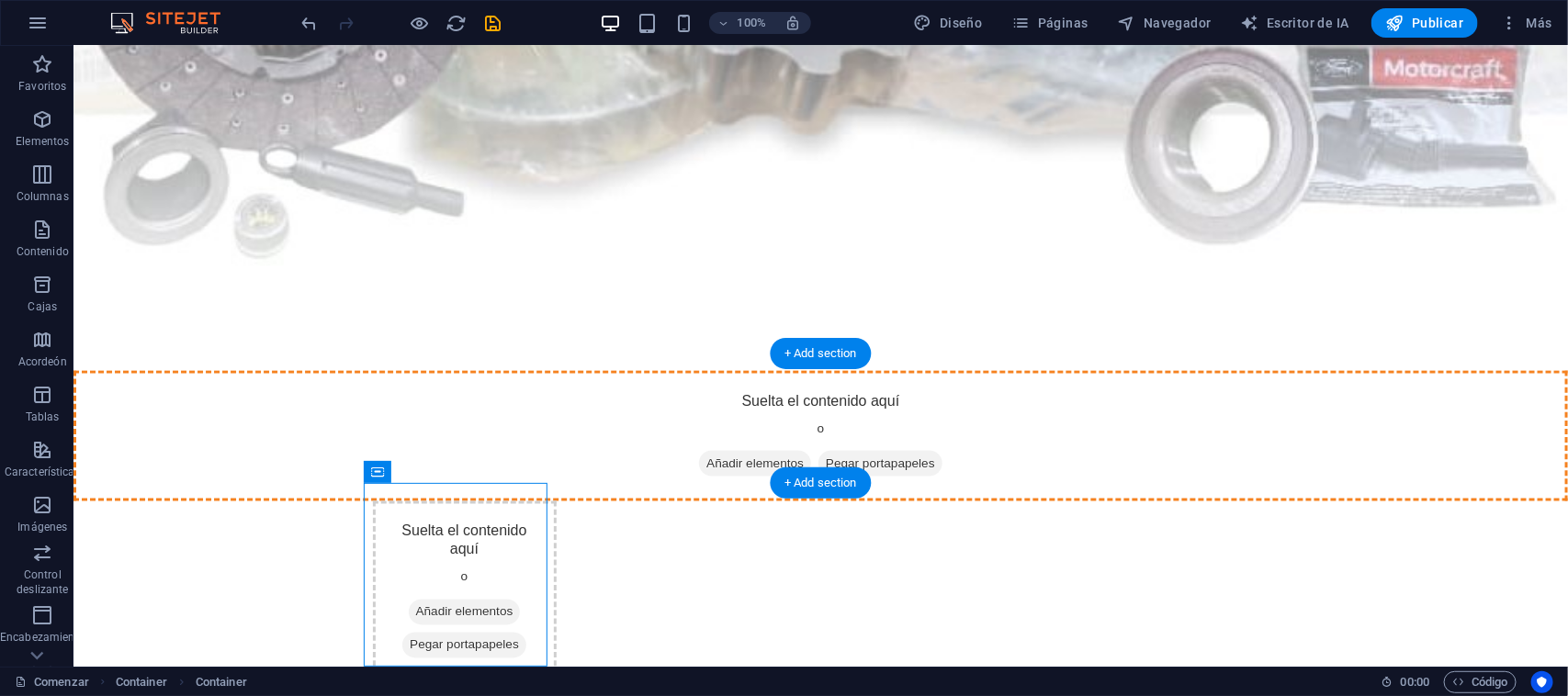drag, startPoint x: 433, startPoint y: 539, endPoint x: 423, endPoint y: 404, distance: 135.36986 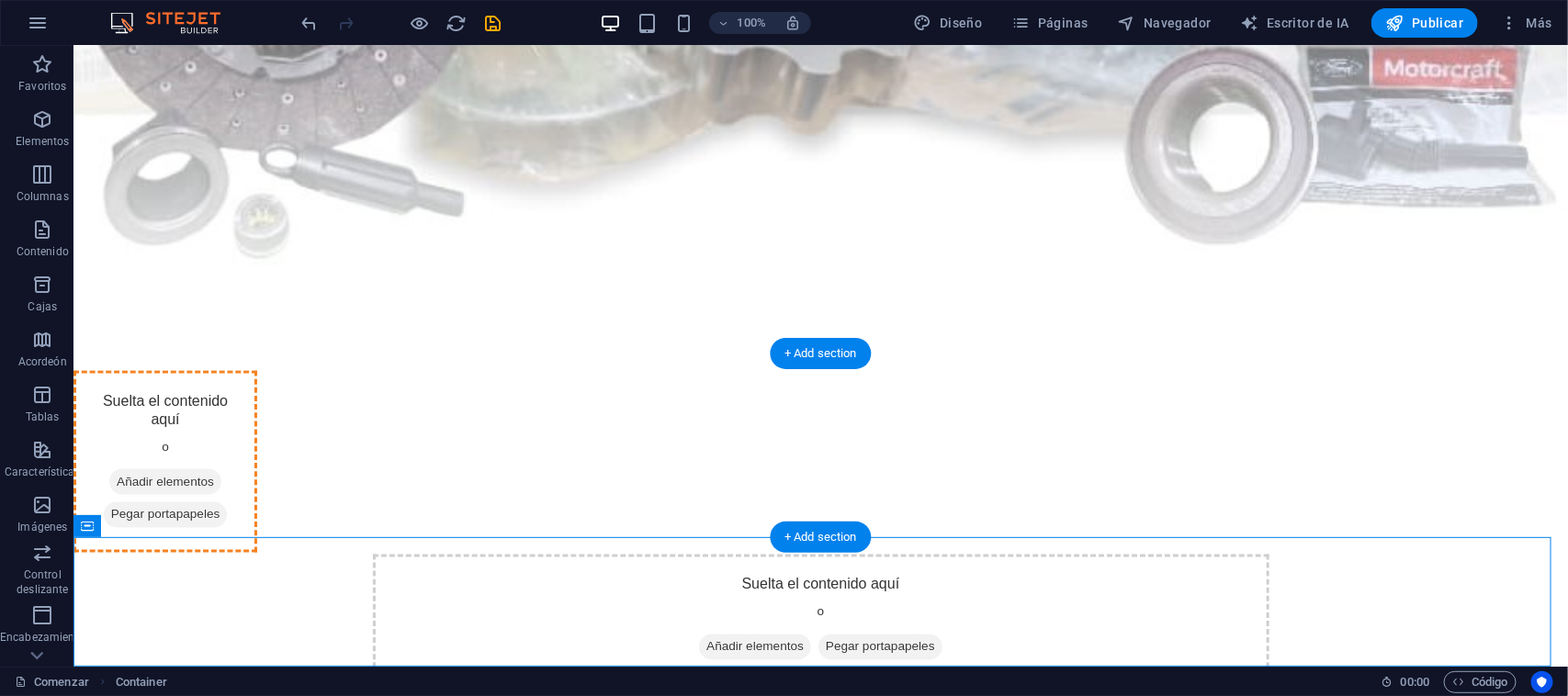 drag, startPoint x: 778, startPoint y: 575, endPoint x: 238, endPoint y: 405, distance: 566.12719 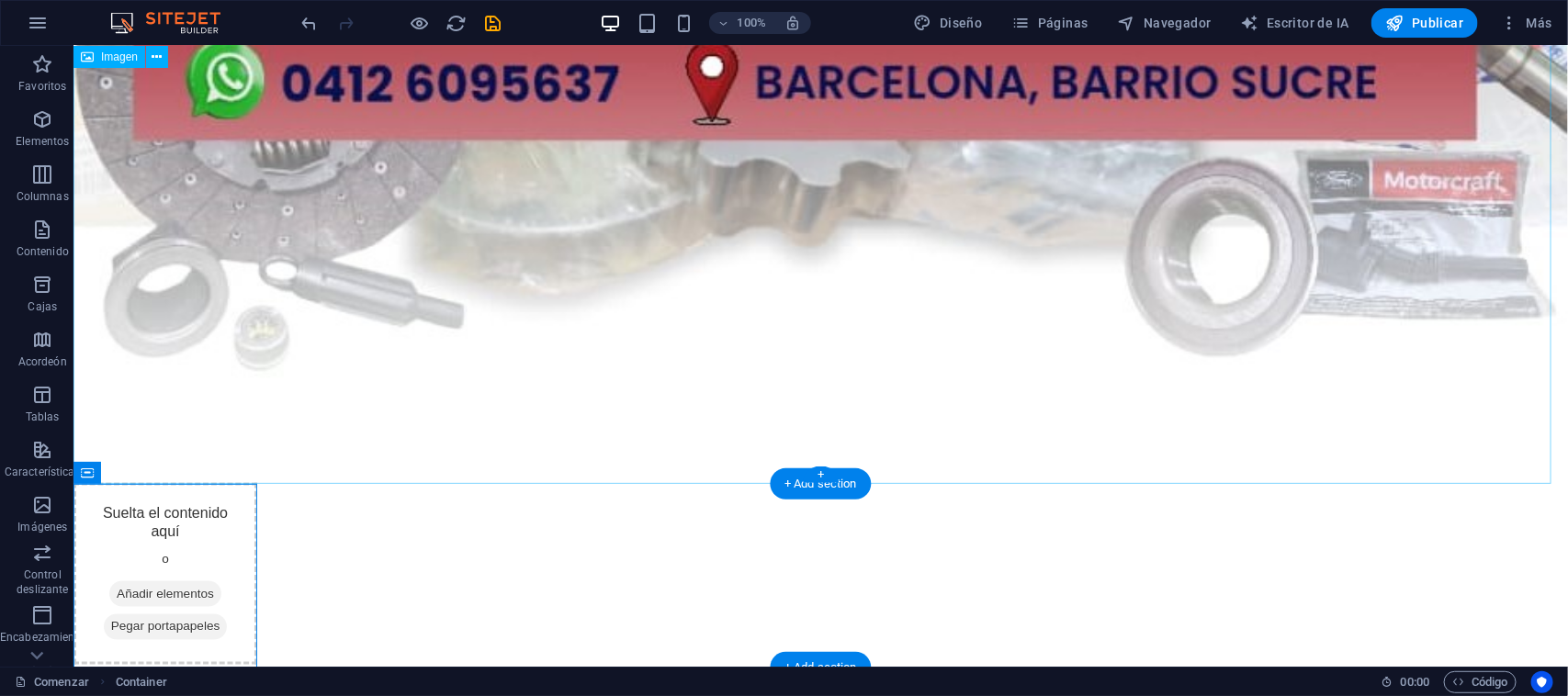 scroll, scrollTop: 989, scrollLeft: 0, axis: vertical 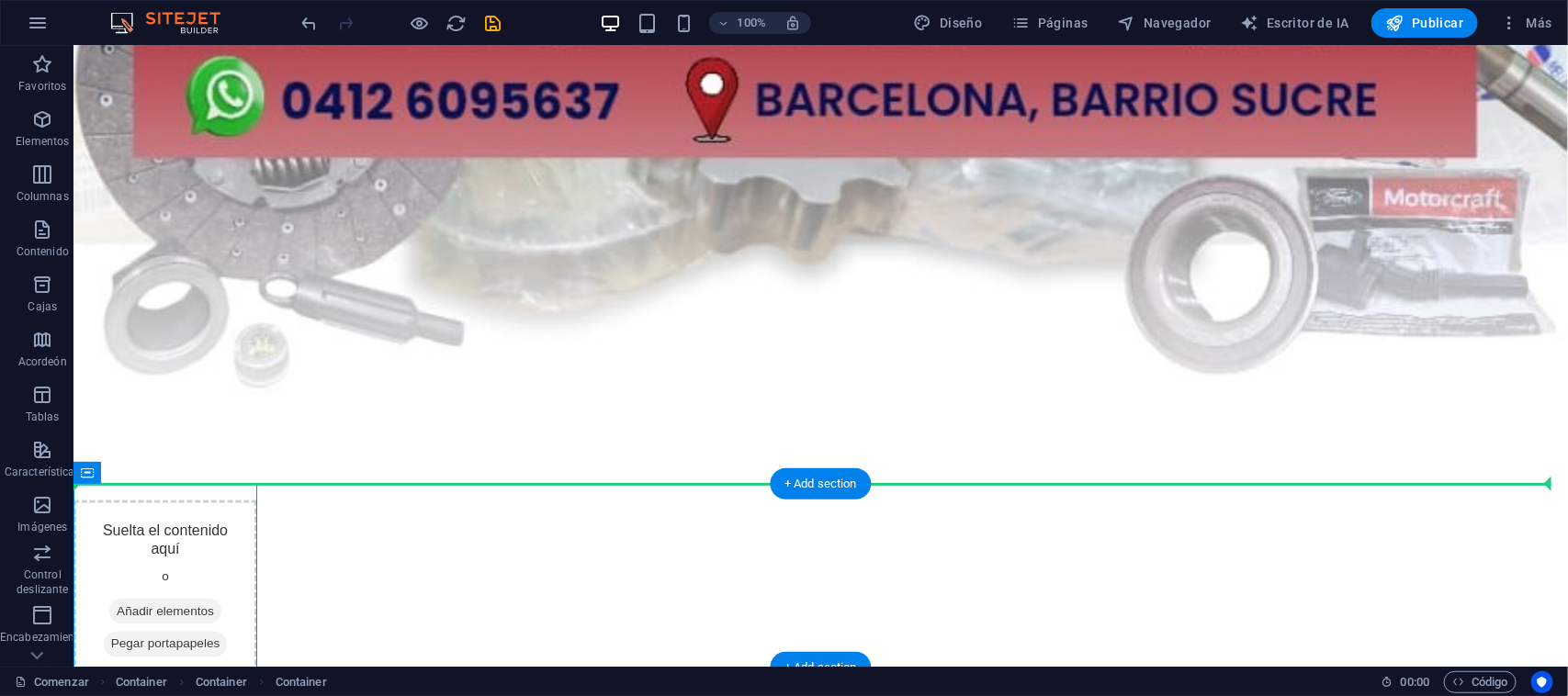 drag, startPoint x: 252, startPoint y: 516, endPoint x: 521, endPoint y: 533, distance: 269.53664 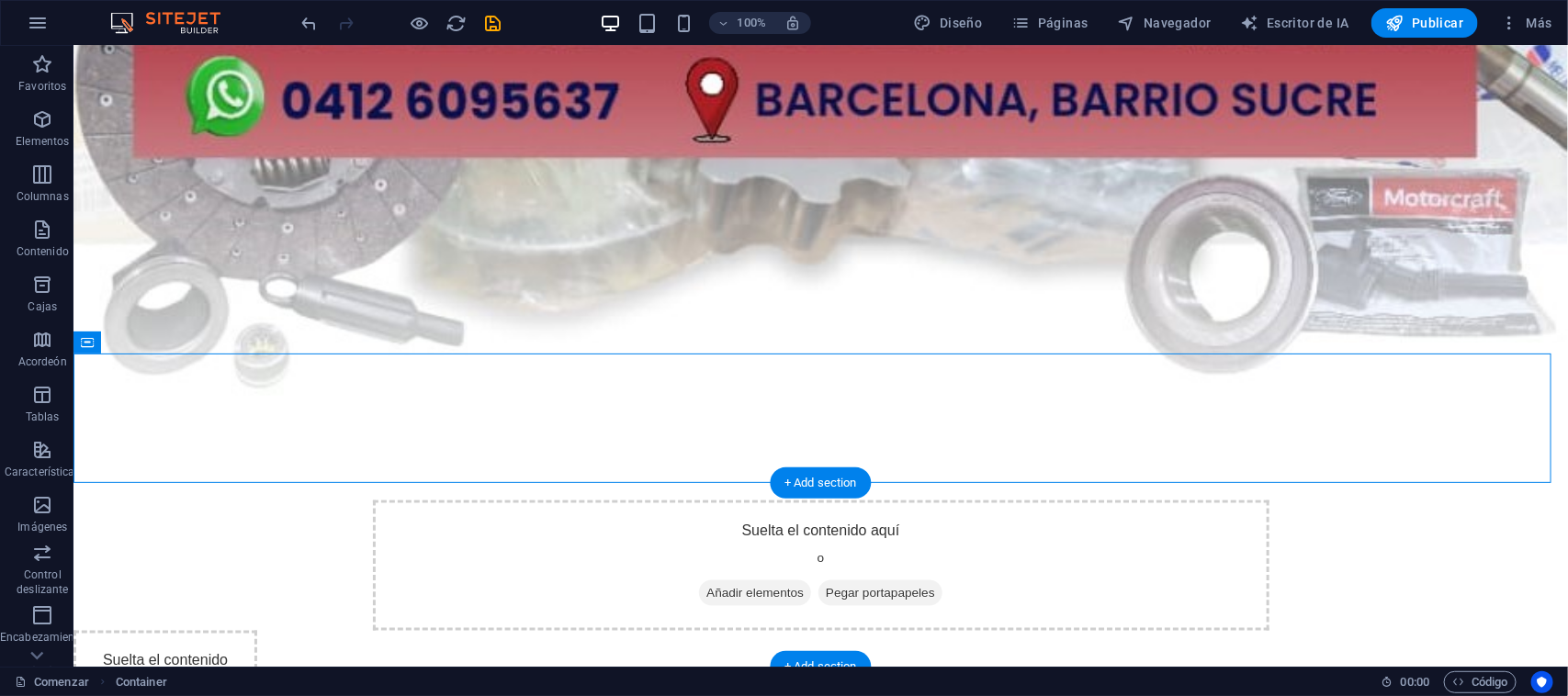 scroll, scrollTop: 1118, scrollLeft: 0, axis: vertical 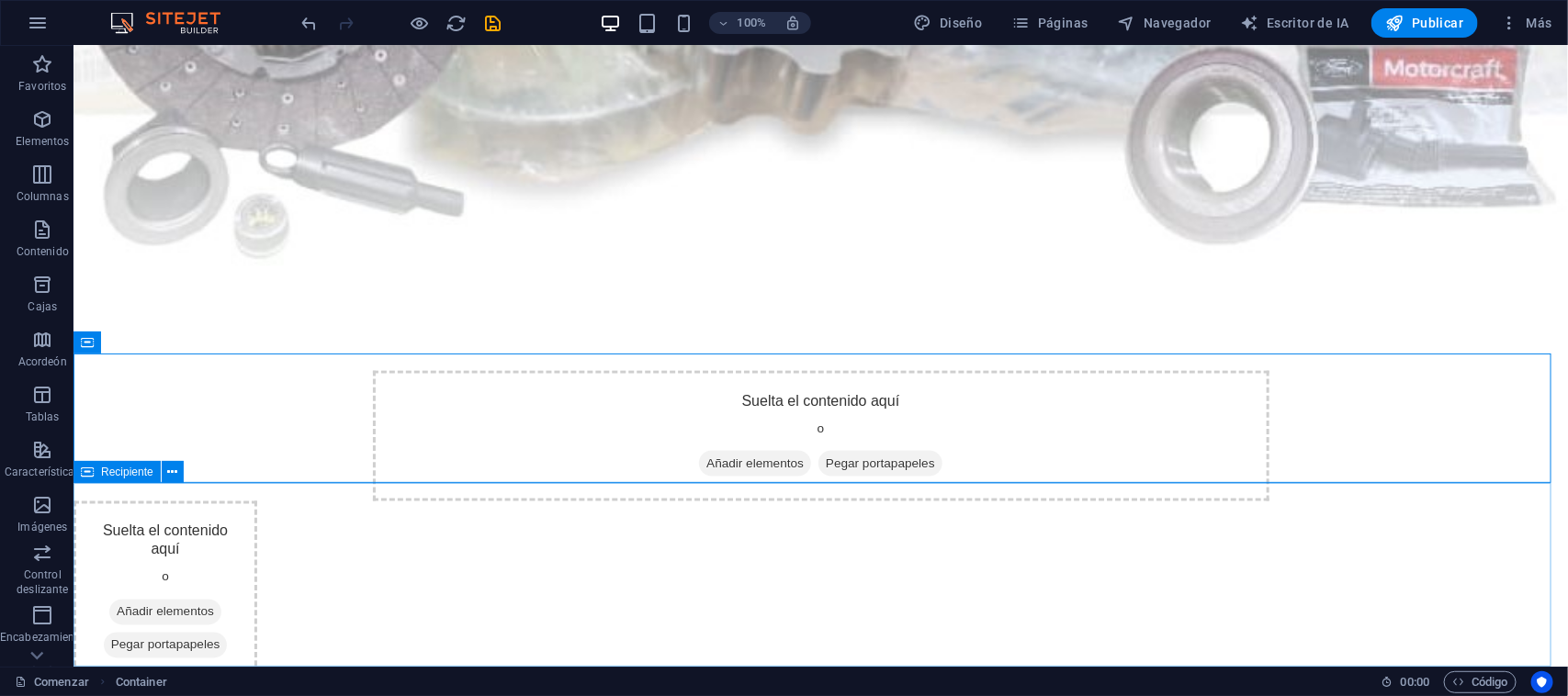 click on "Recipiente" at bounding box center [127, 472] 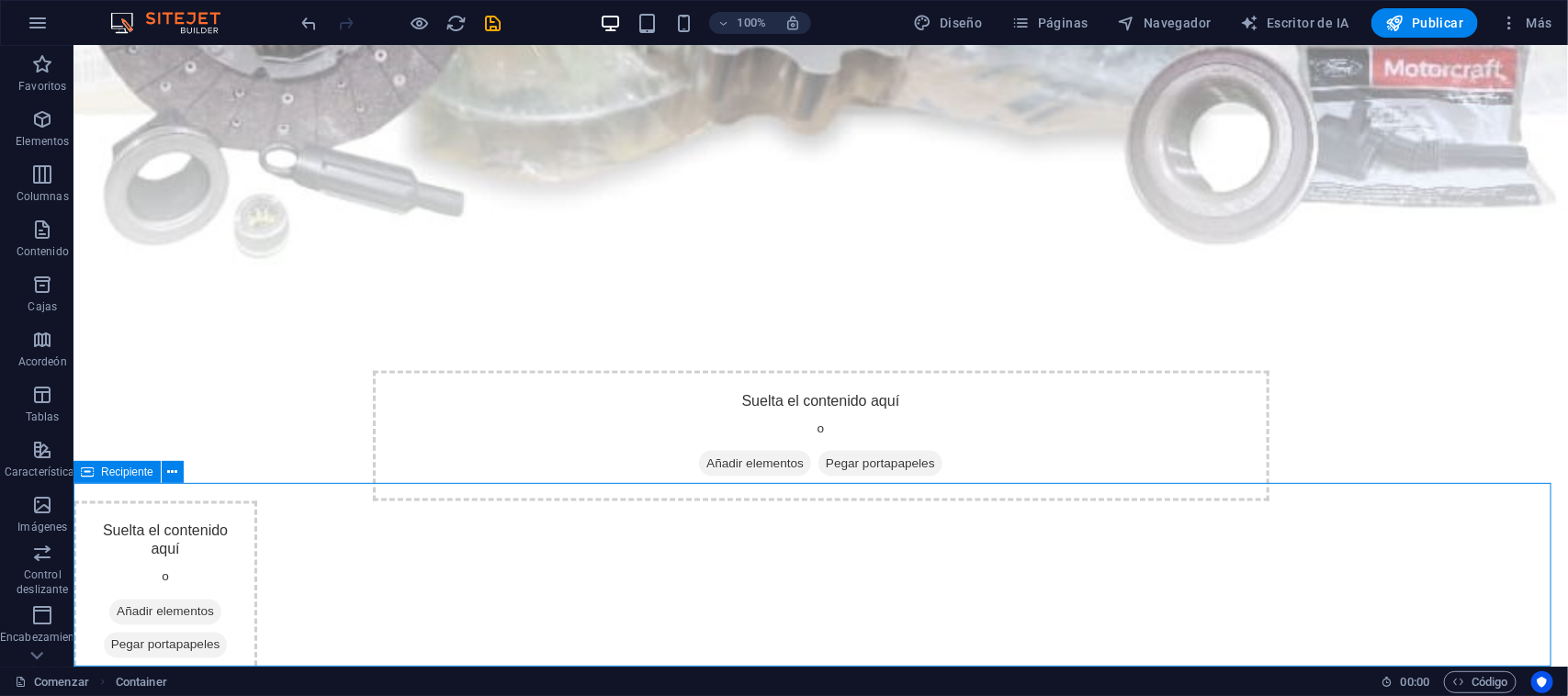 click on "Recipiente" at bounding box center [127, 472] 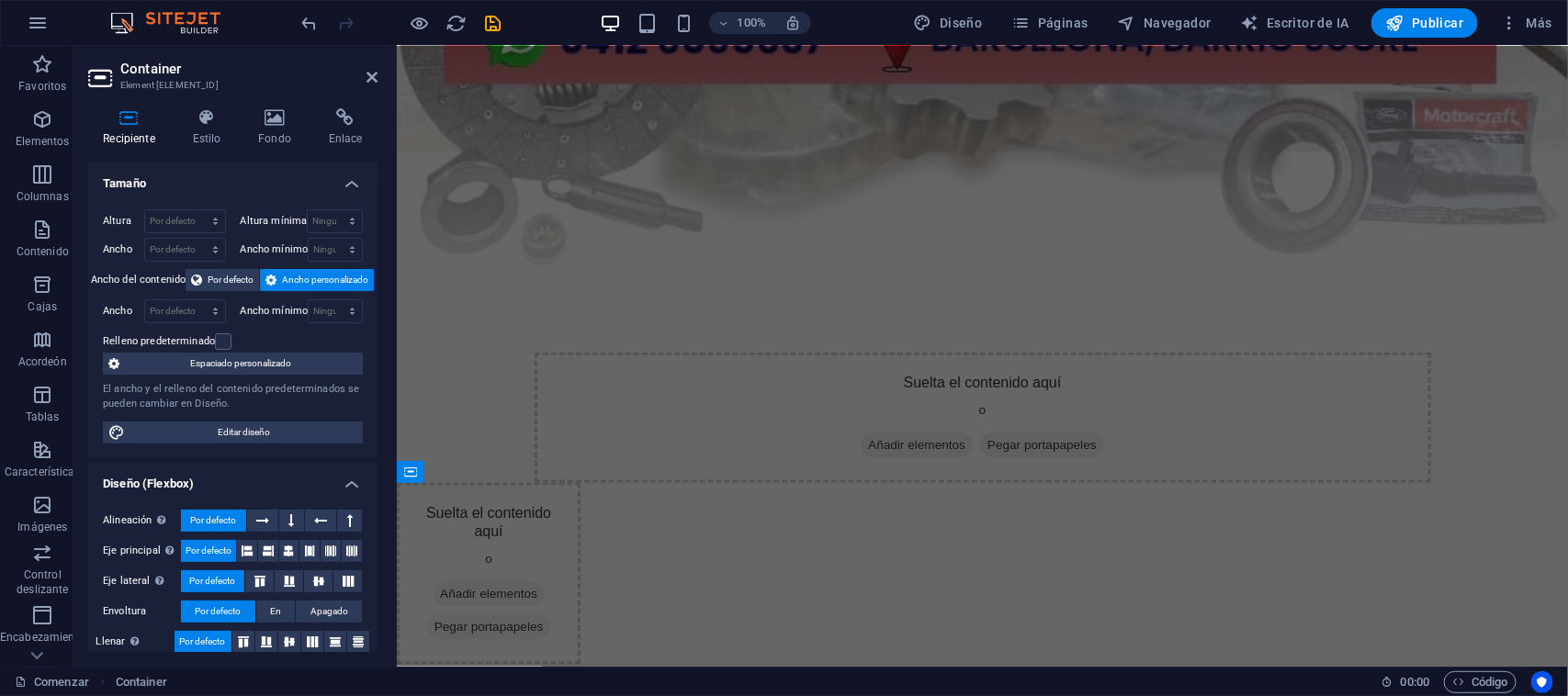 scroll, scrollTop: 806, scrollLeft: 0, axis: vertical 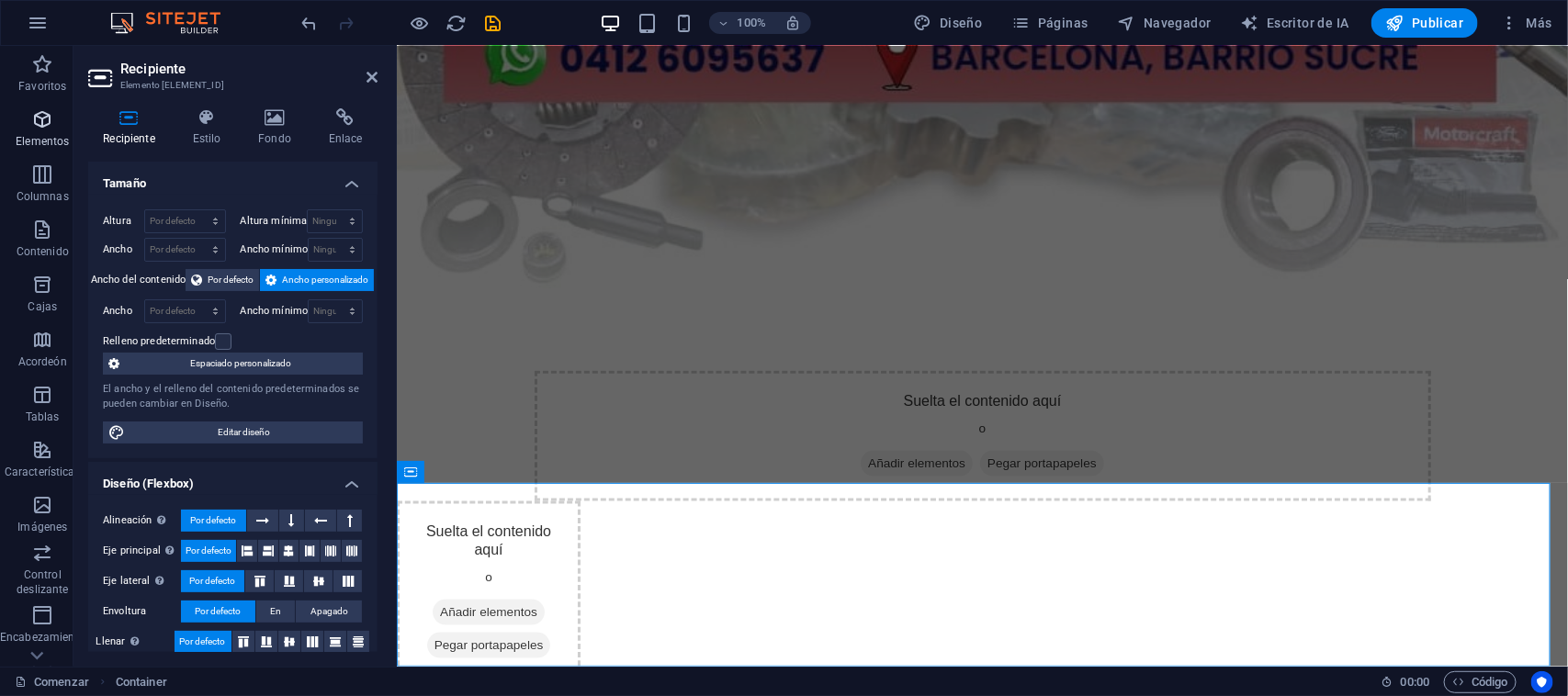 click at bounding box center [42, 119] 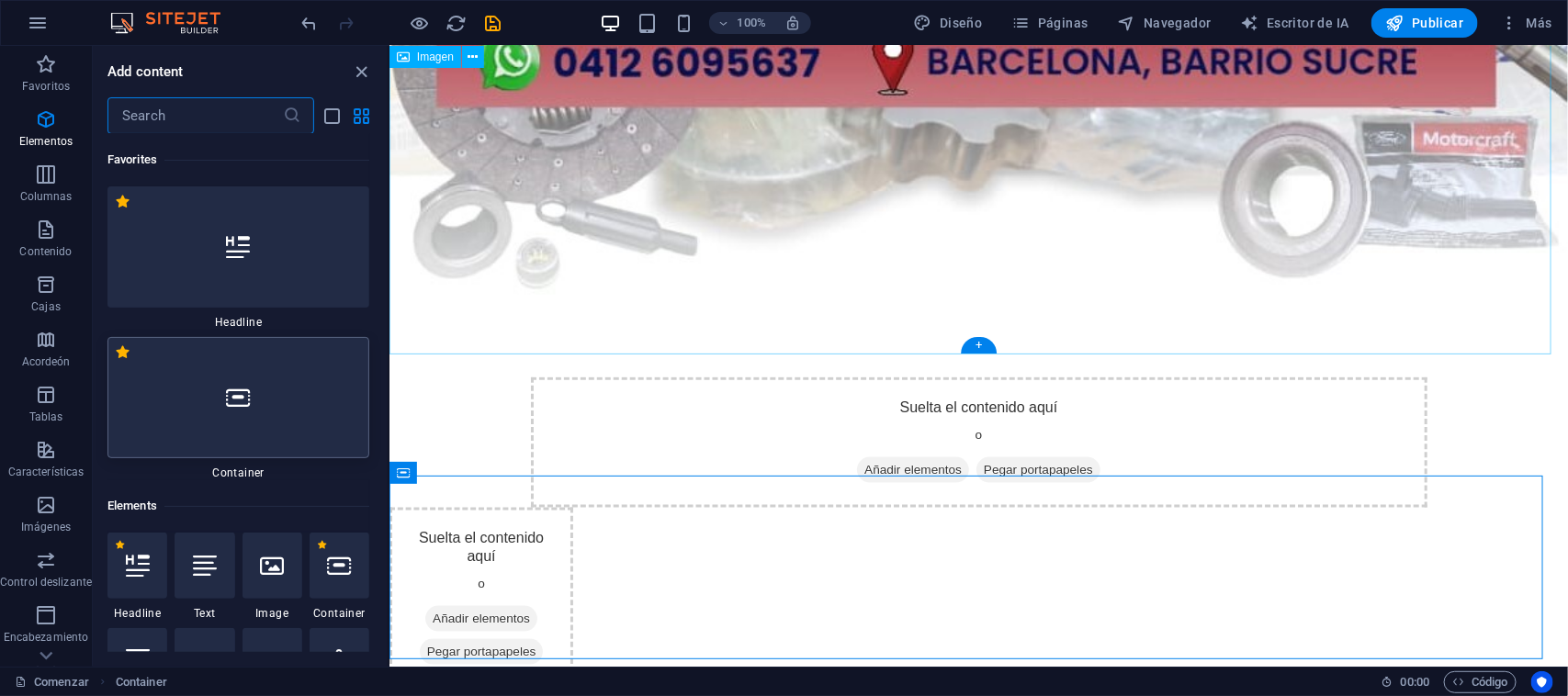 scroll, scrollTop: 814, scrollLeft: 0, axis: vertical 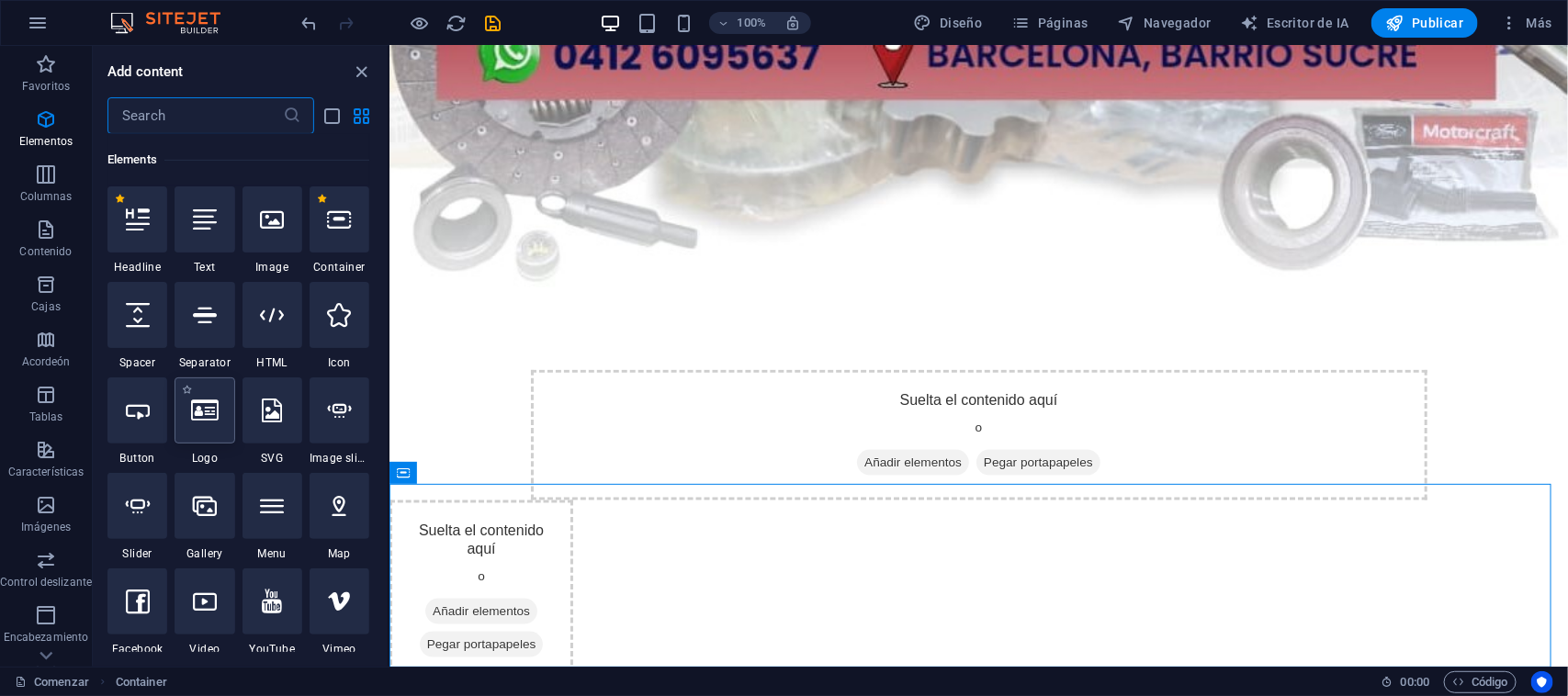 click at bounding box center [204, 410] 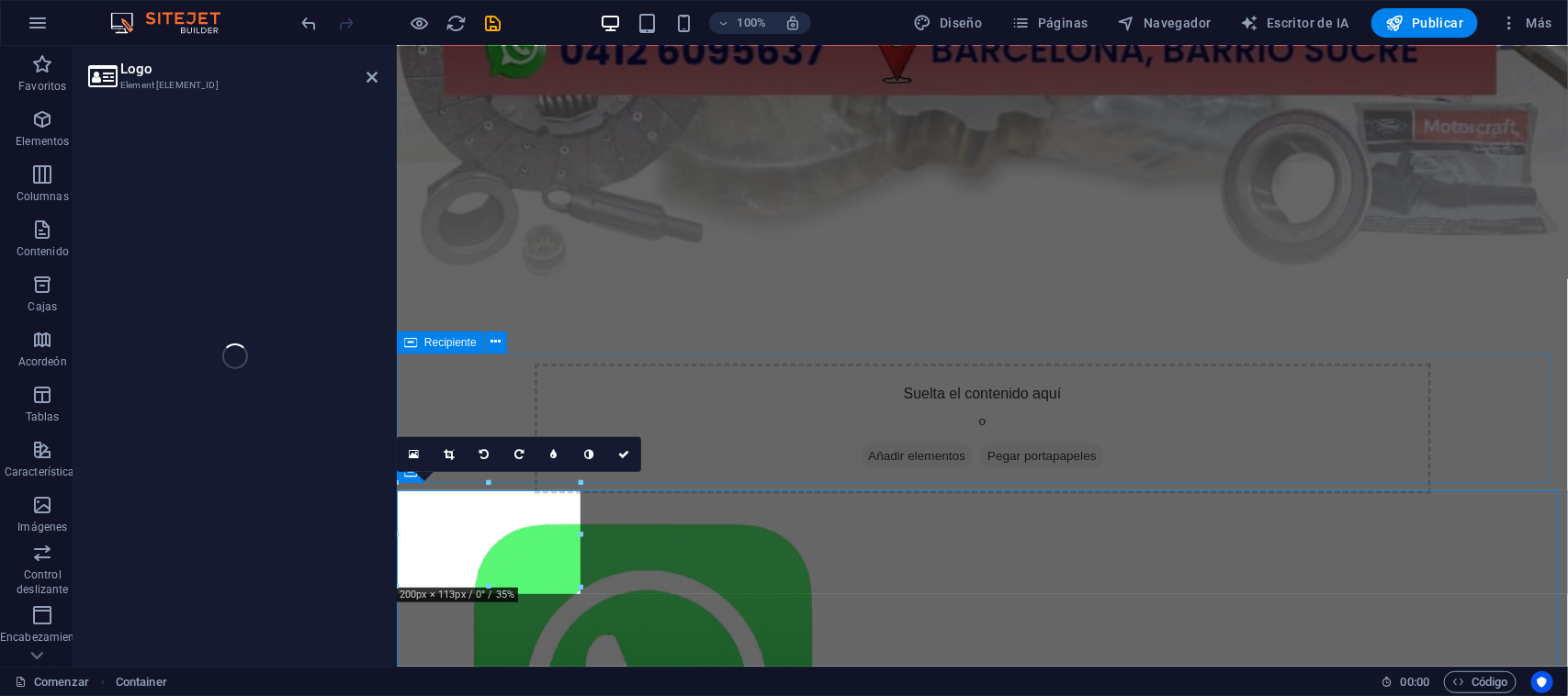 scroll, scrollTop: 806, scrollLeft: 0, axis: vertical 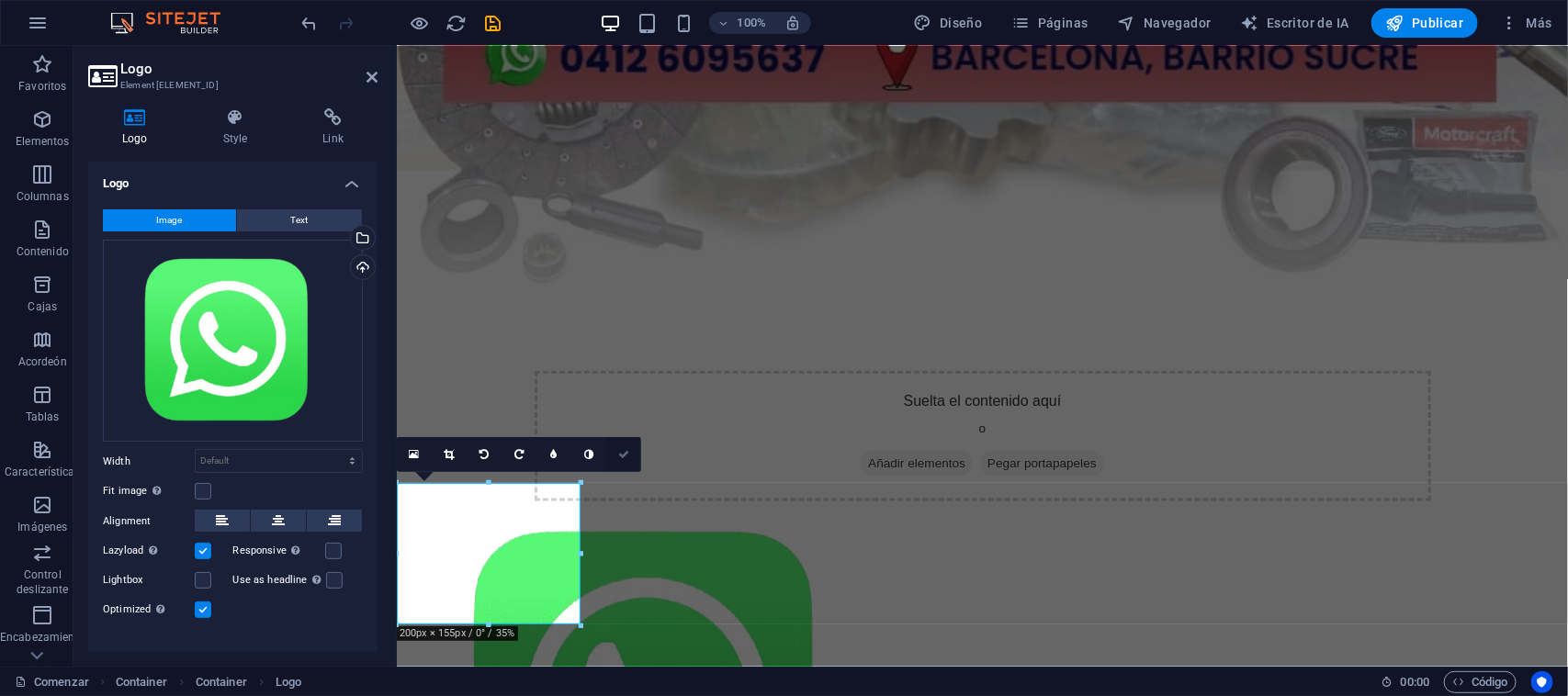 click at bounding box center [624, 455] 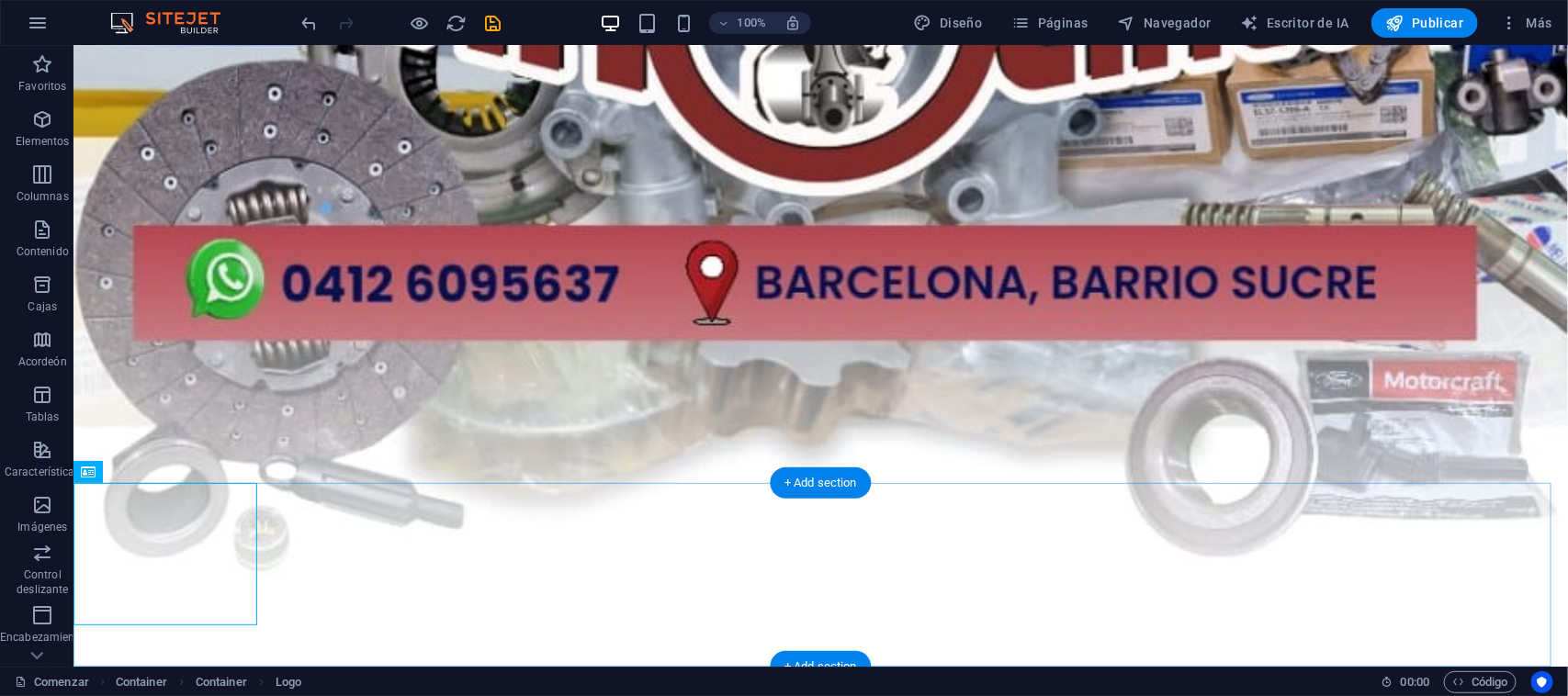 scroll, scrollTop: 1118, scrollLeft: 0, axis: vertical 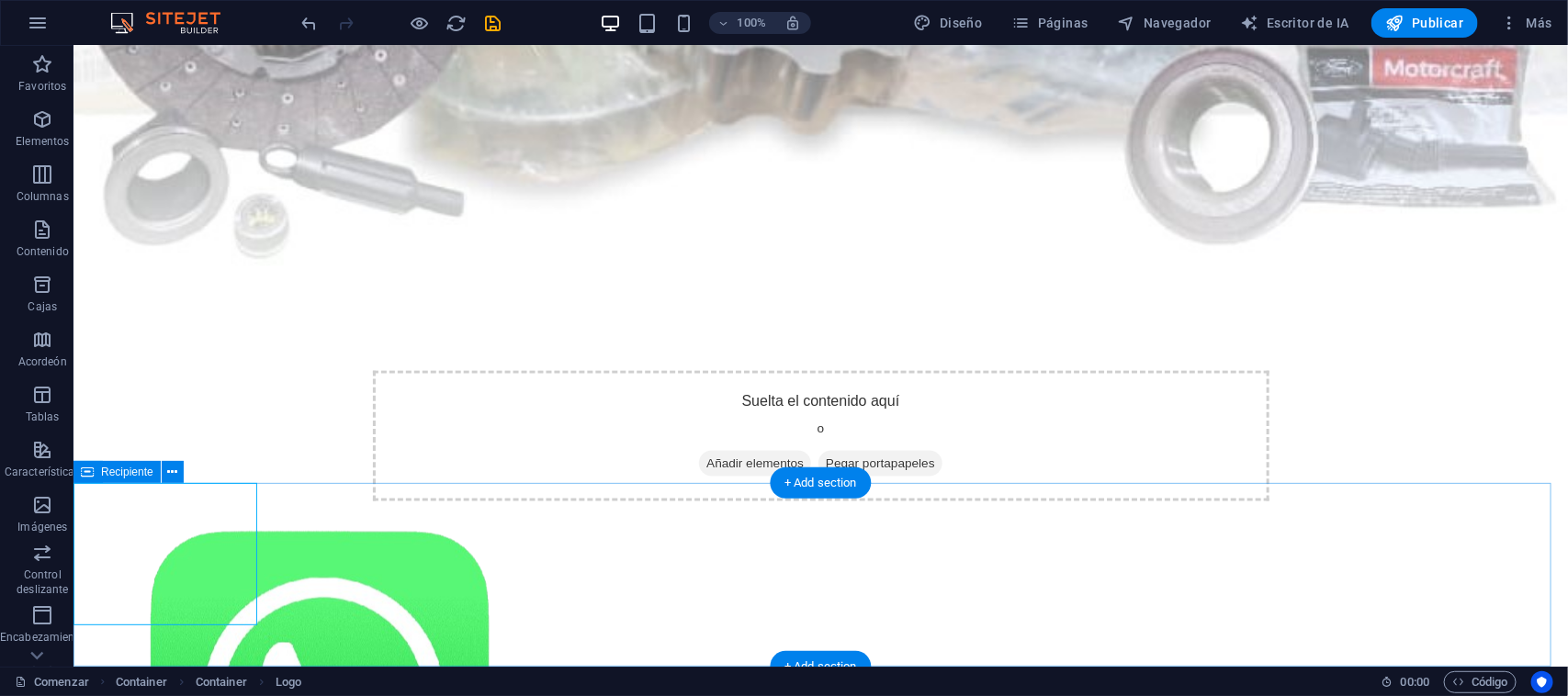 click at bounding box center (819, 592) 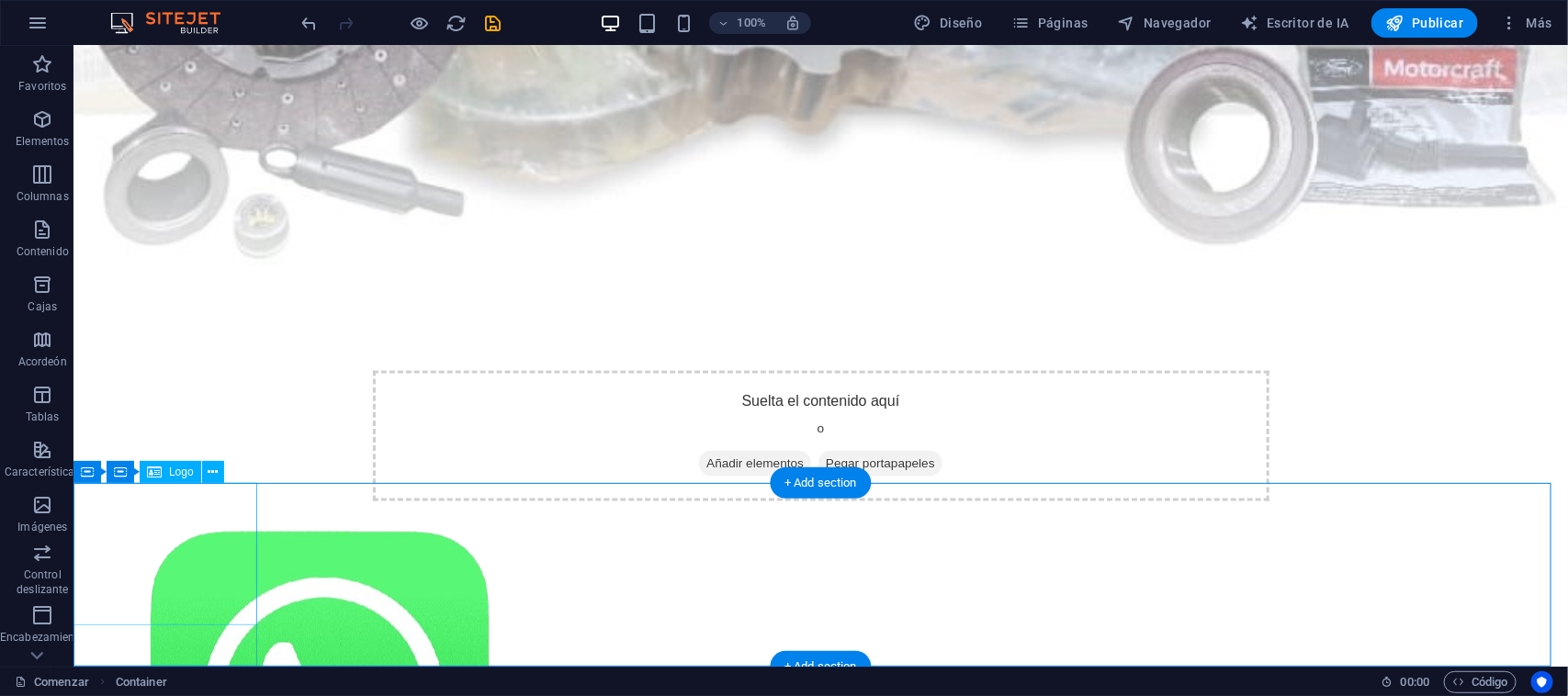 click at bounding box center [164, 702] 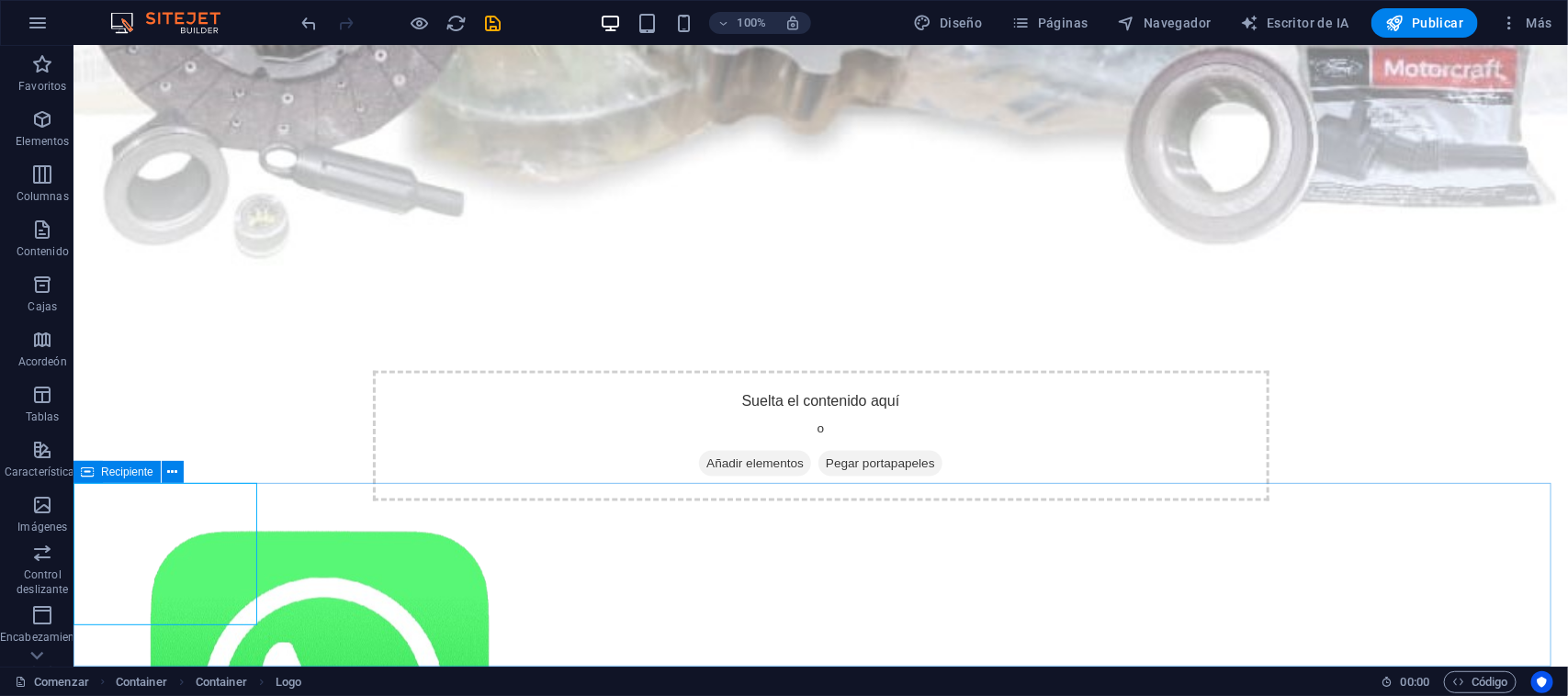 click at bounding box center [87, 472] 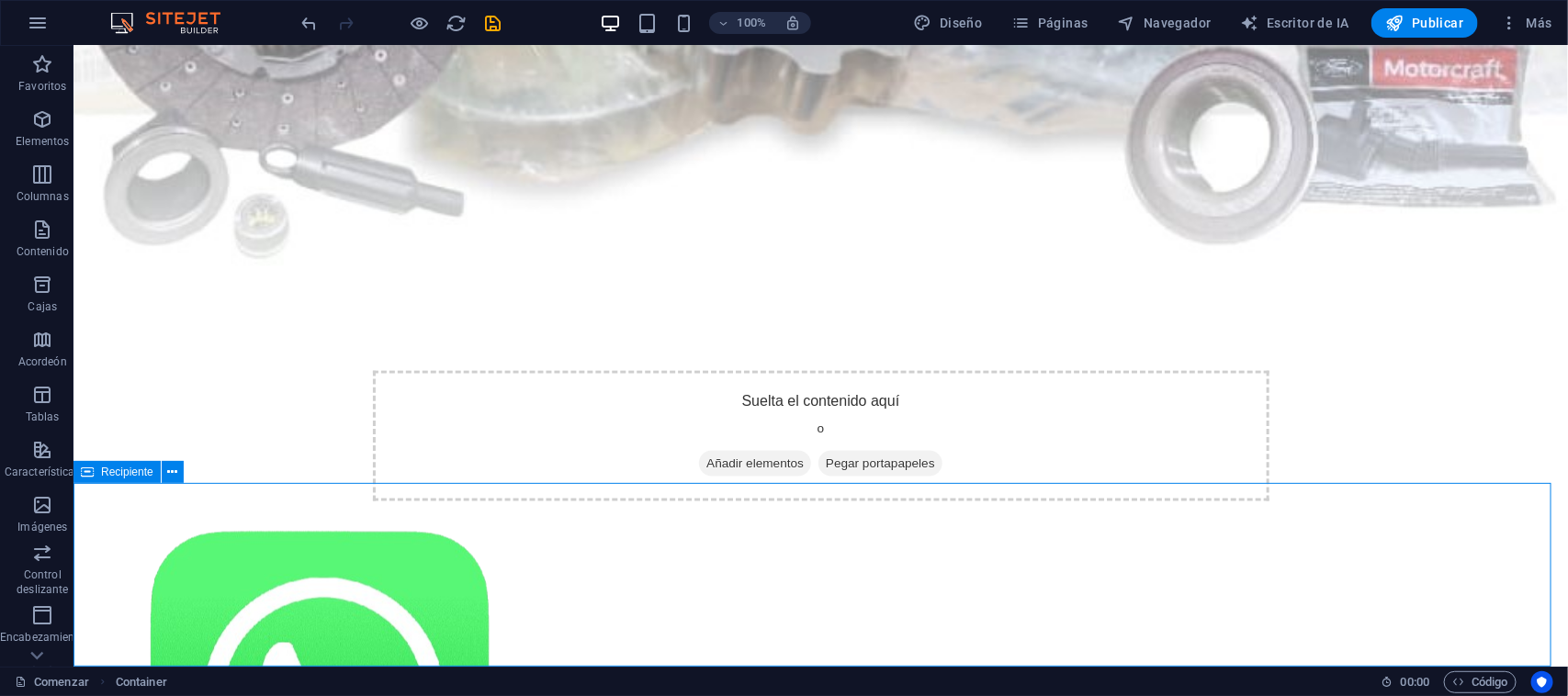 click on "Recipiente" at bounding box center (127, 472) 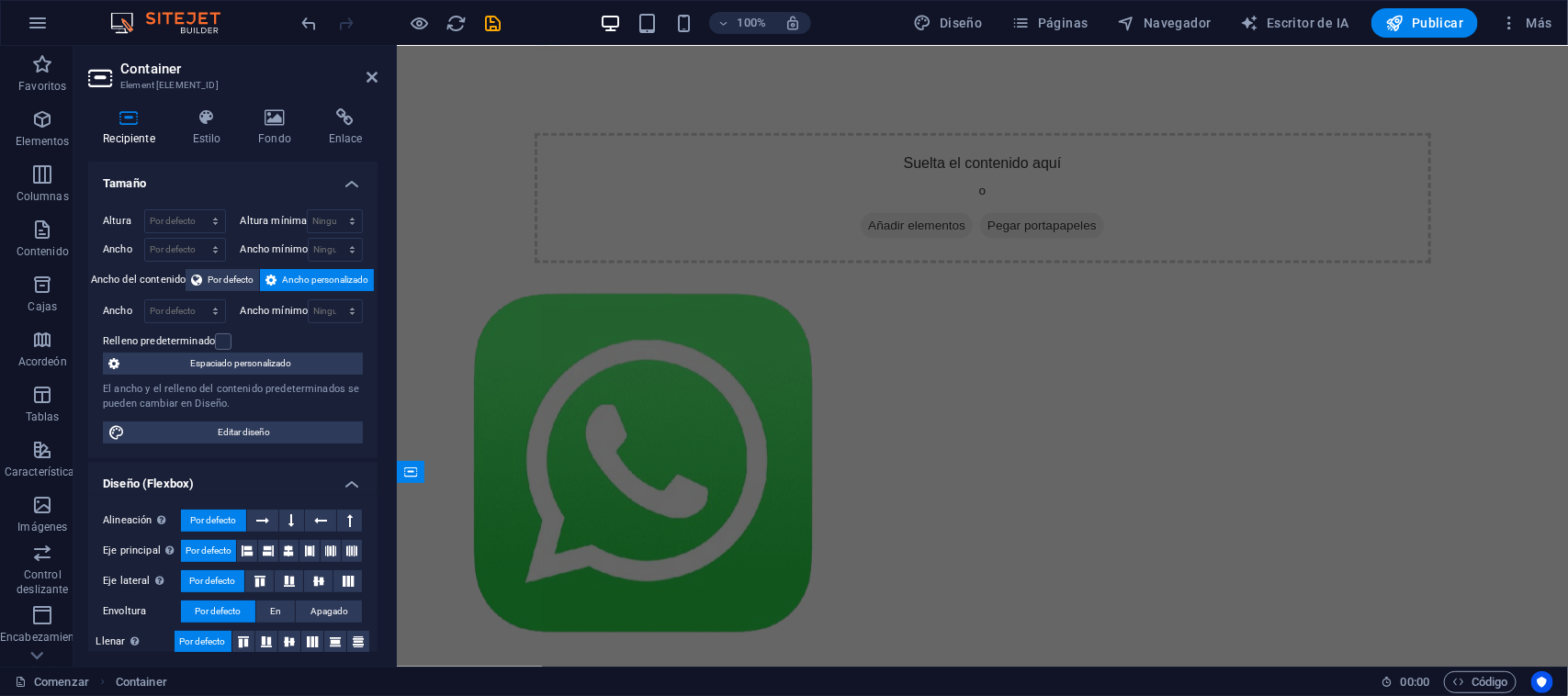 scroll, scrollTop: 806, scrollLeft: 0, axis: vertical 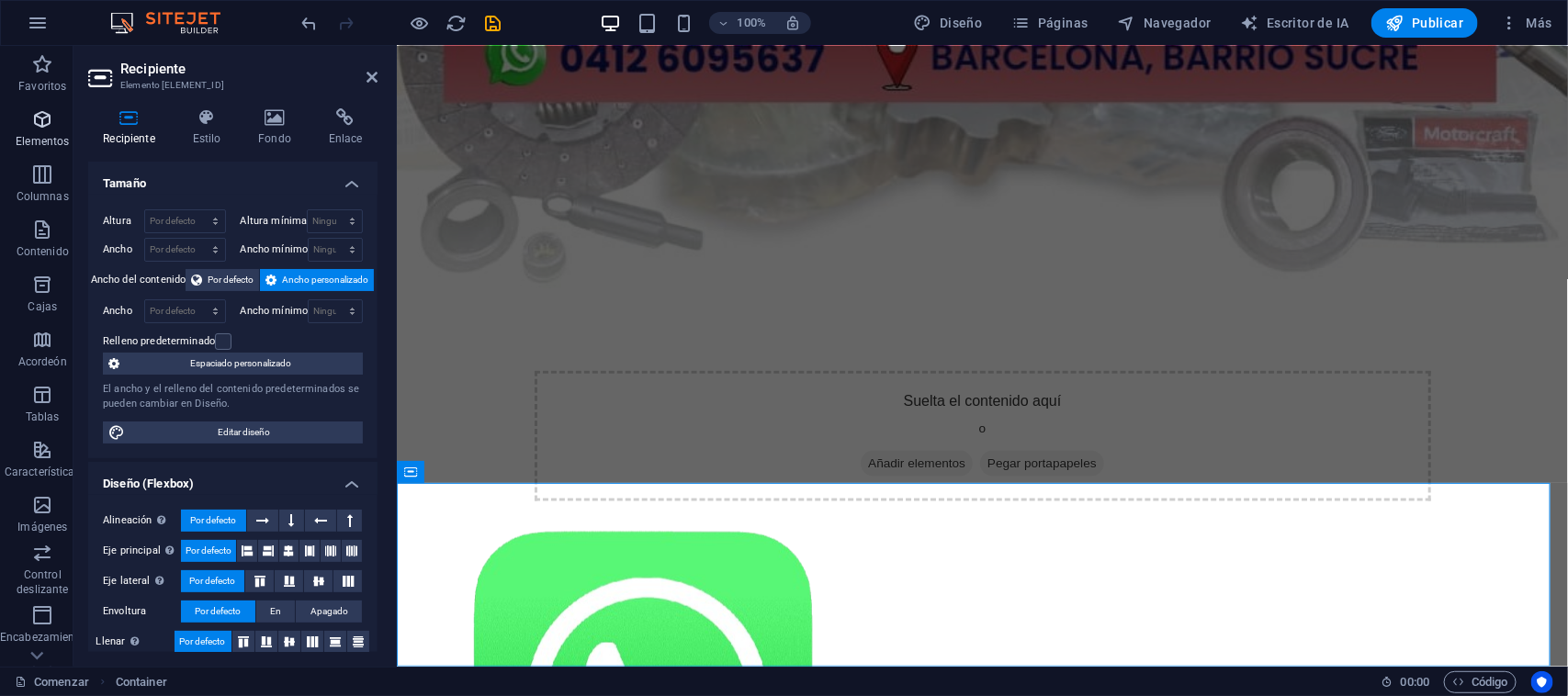 click at bounding box center [42, 119] 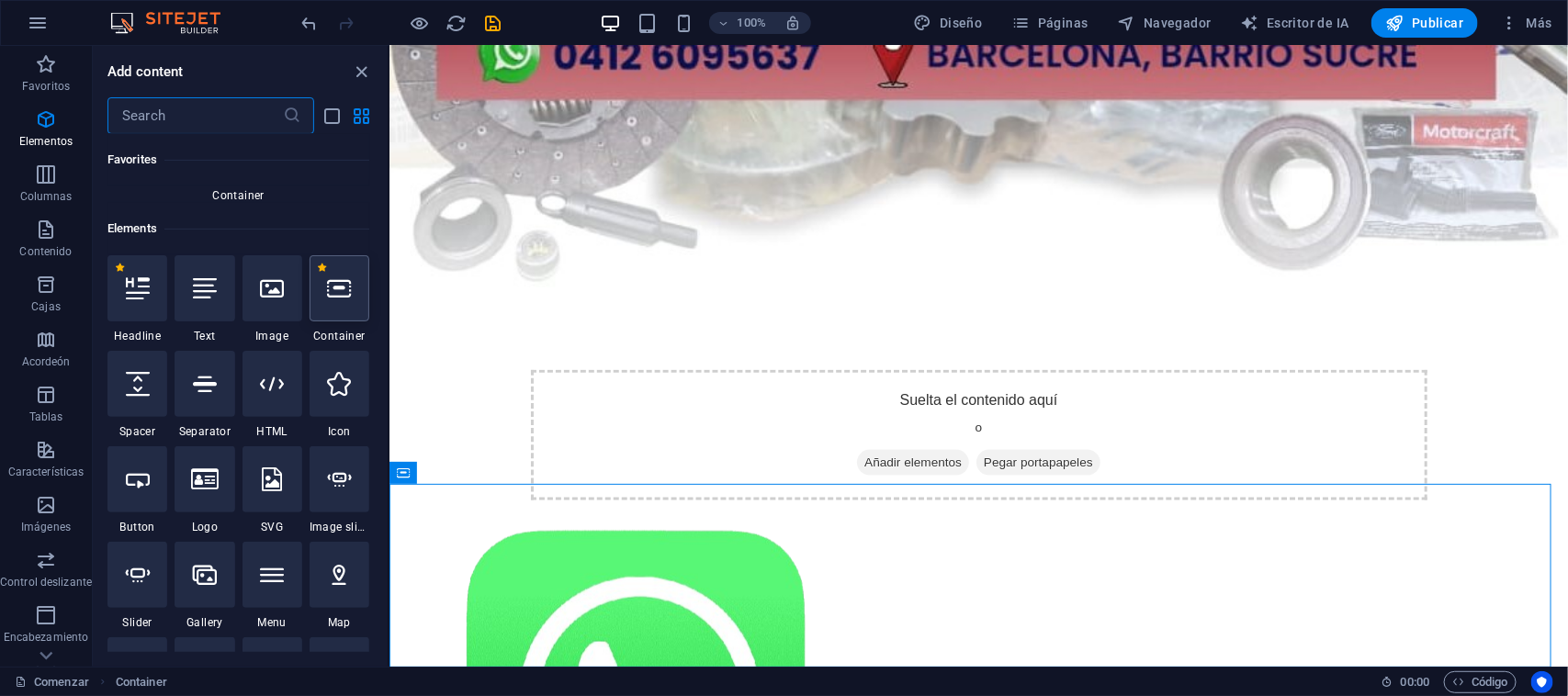 scroll, scrollTop: 346, scrollLeft: 0, axis: vertical 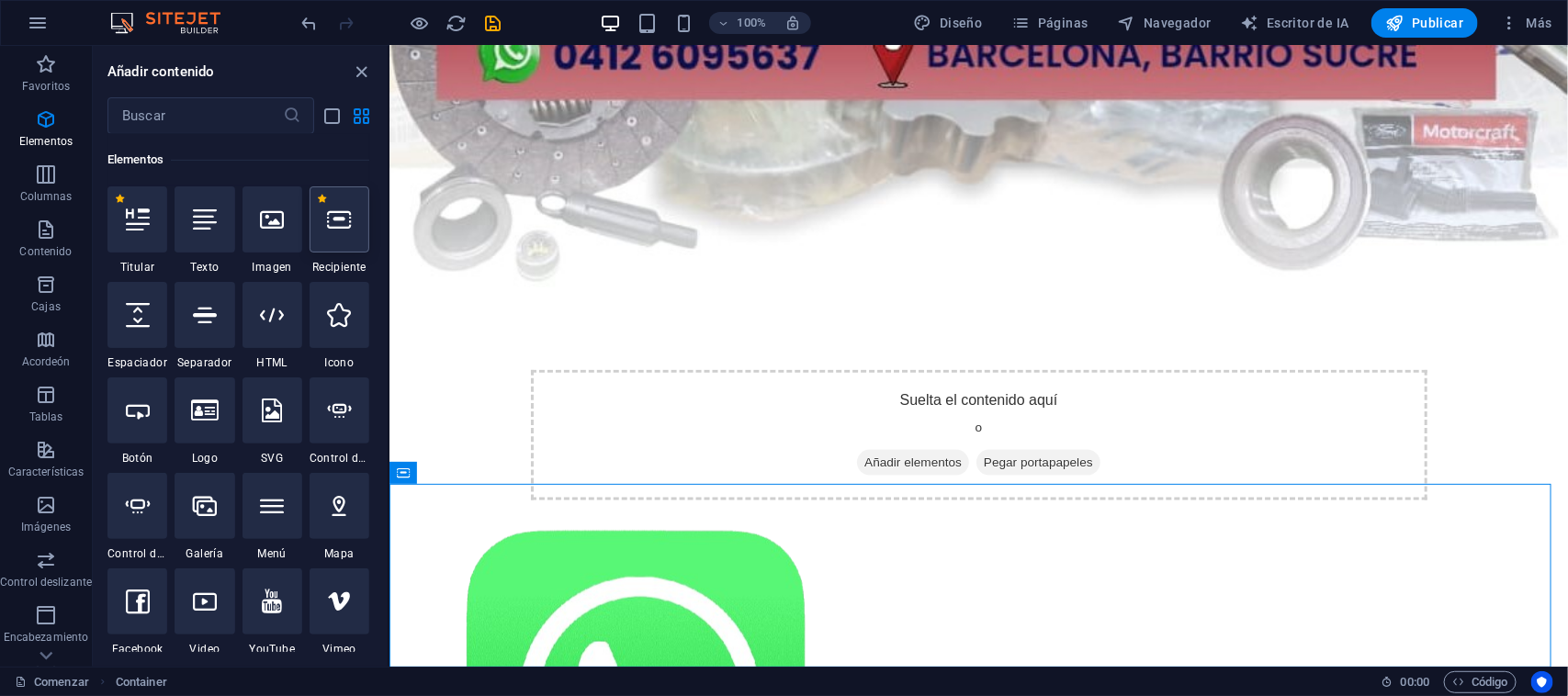 drag, startPoint x: 338, startPoint y: 227, endPoint x: 249, endPoint y: 239, distance: 89.805345 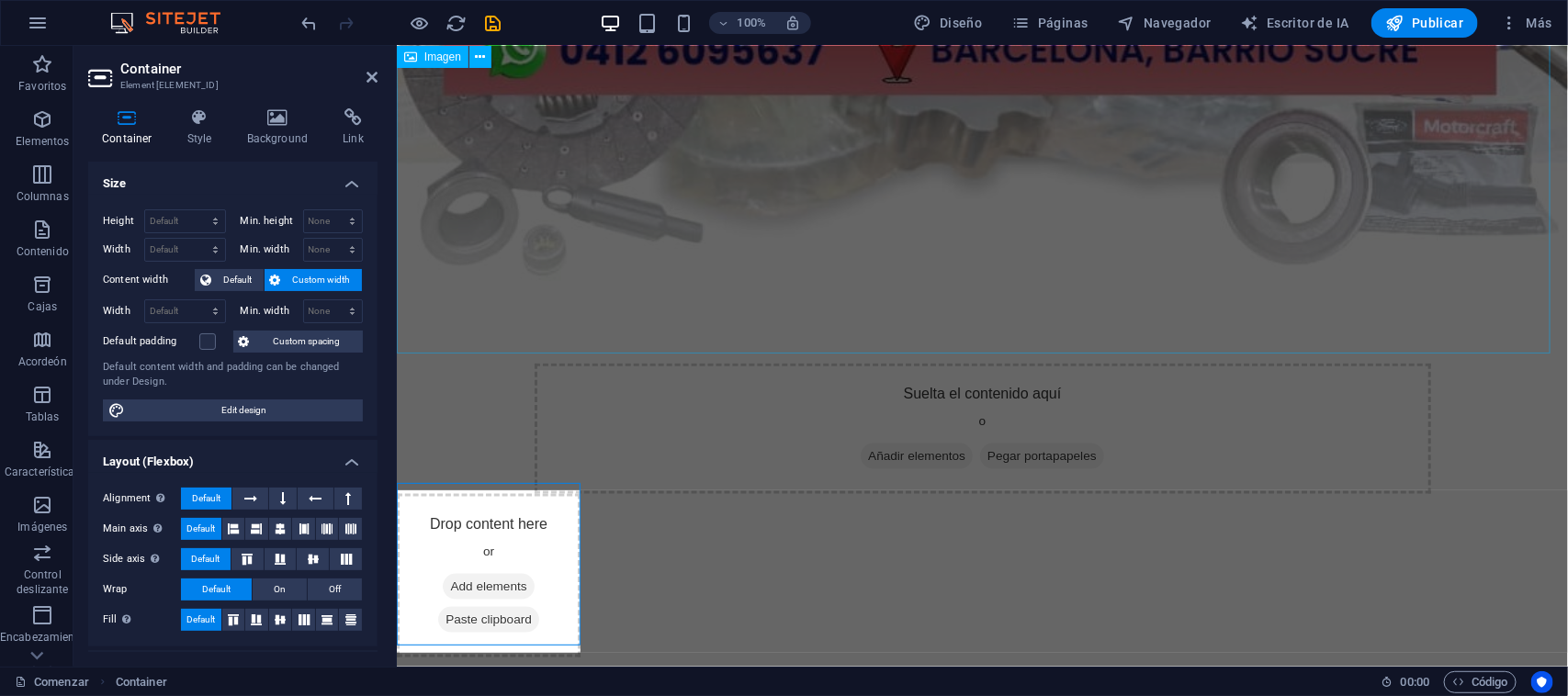 scroll, scrollTop: 806, scrollLeft: 0, axis: vertical 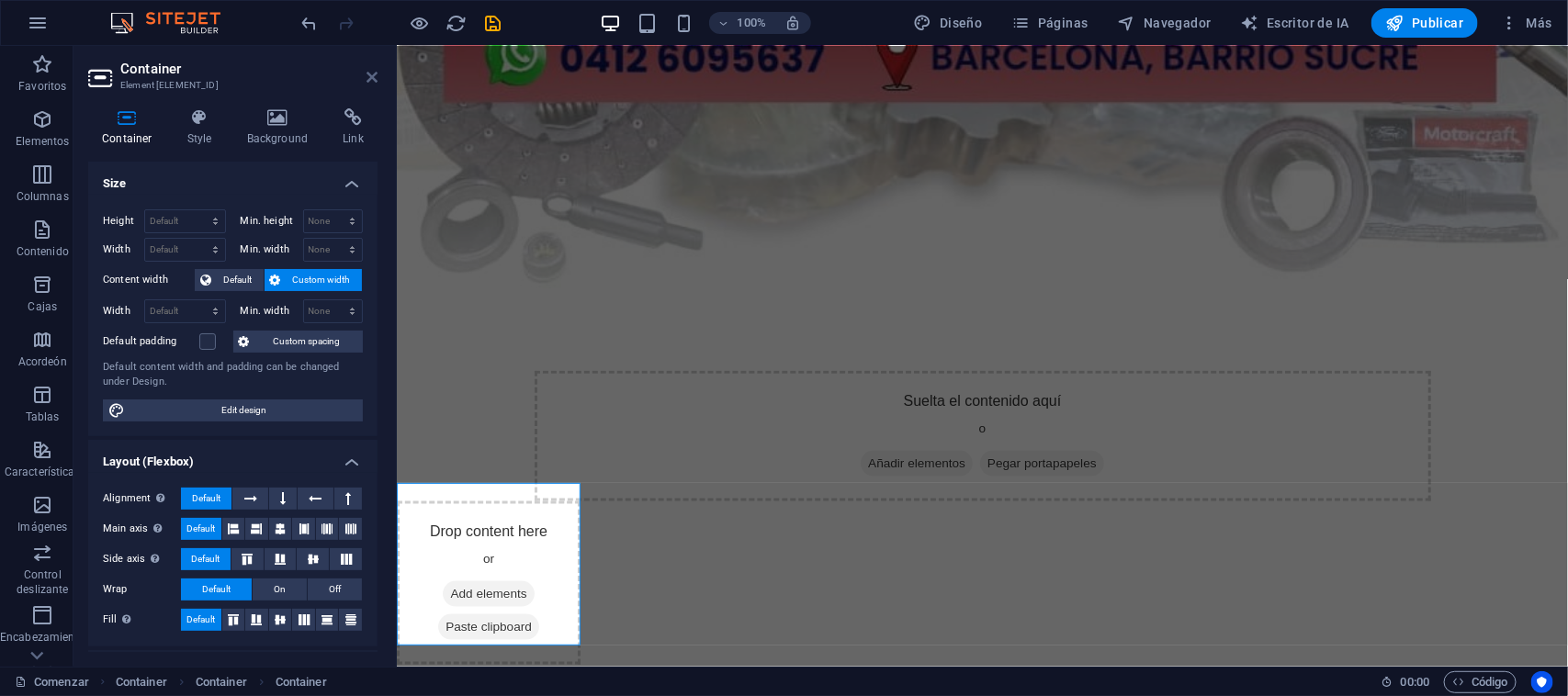 click at bounding box center (372, 77) 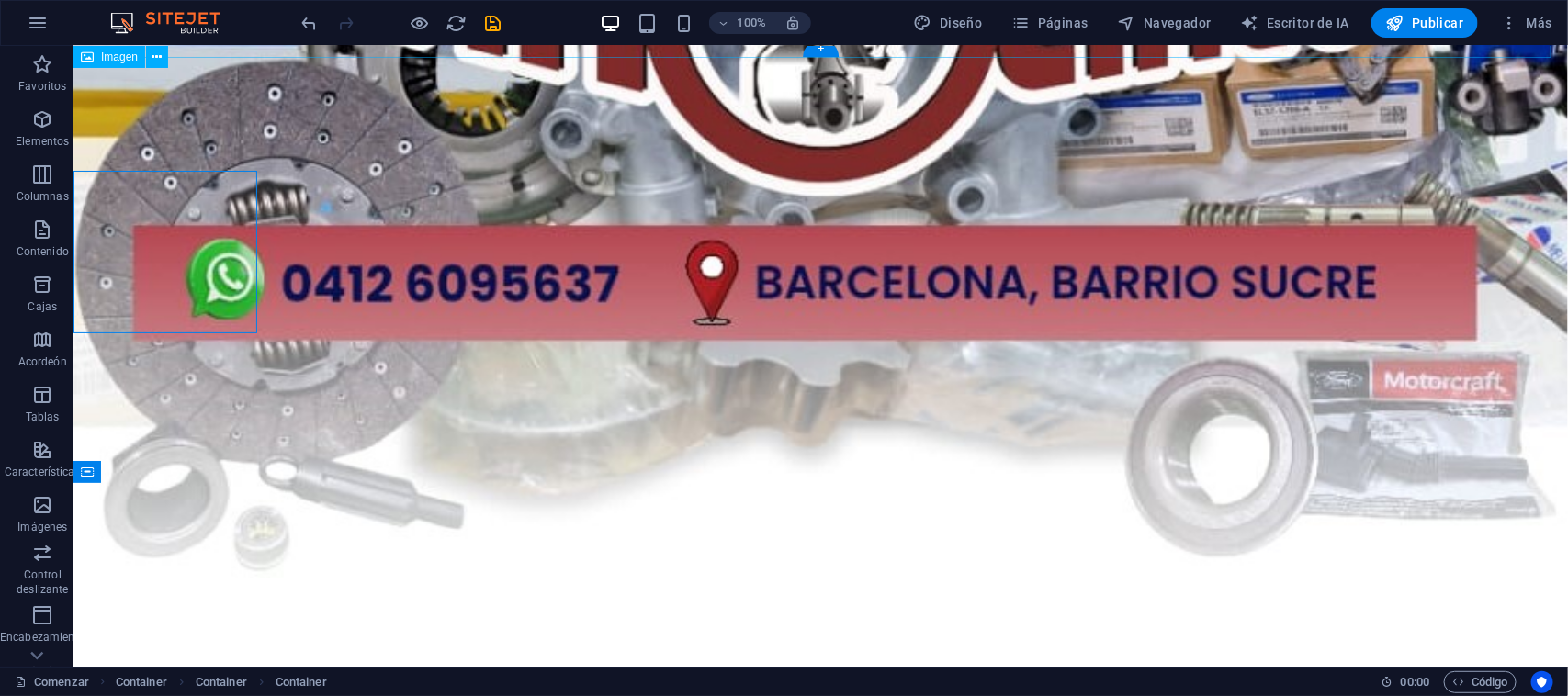 scroll, scrollTop: 1118, scrollLeft: 0, axis: vertical 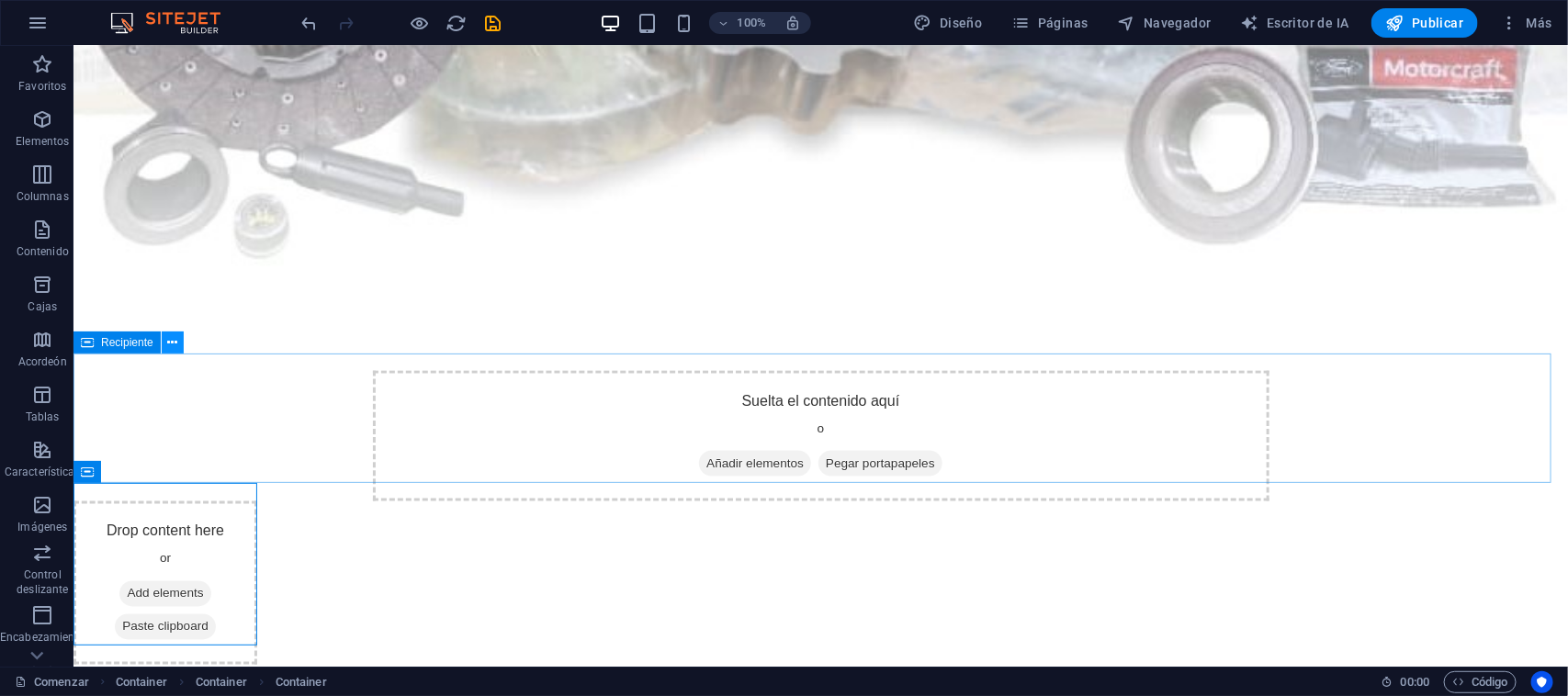 click at bounding box center [173, 342] 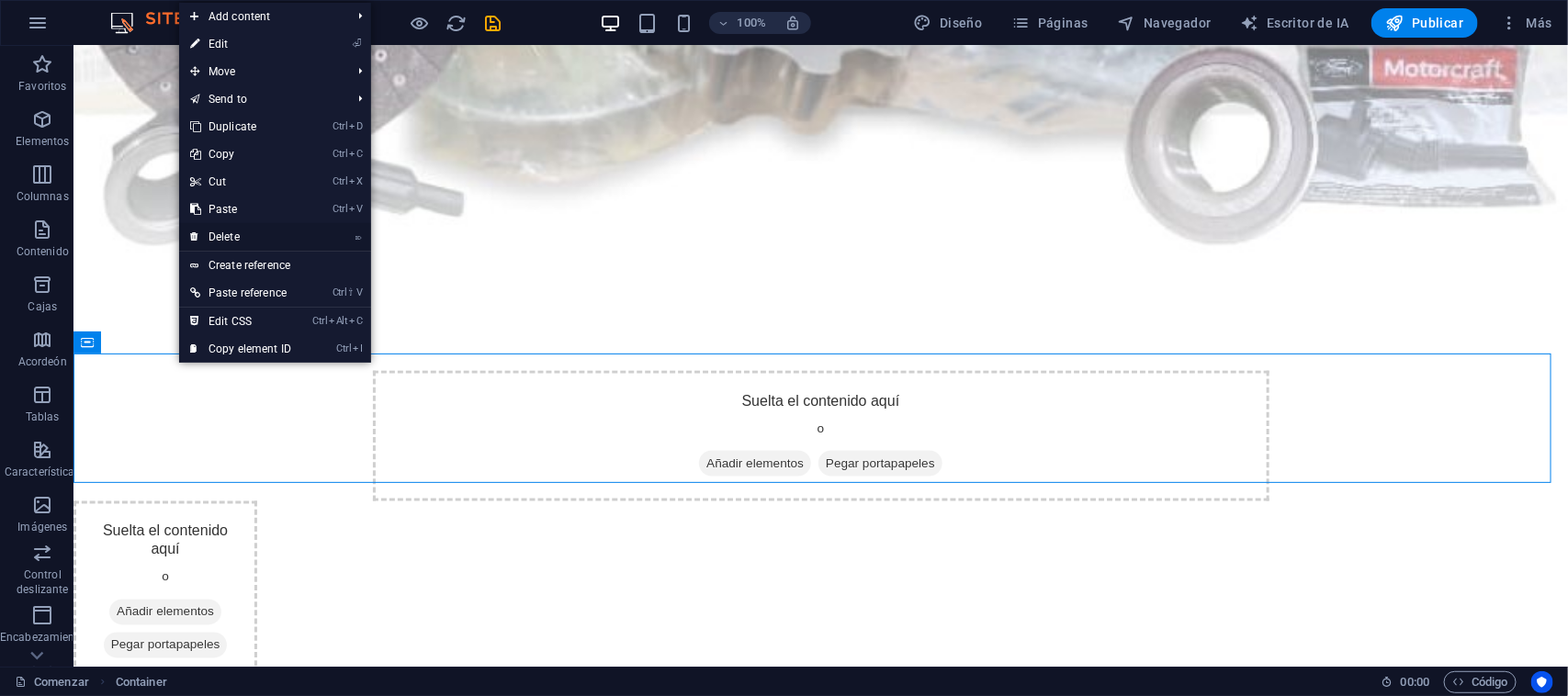 click on "⌦  Delete" at bounding box center (241, 237) 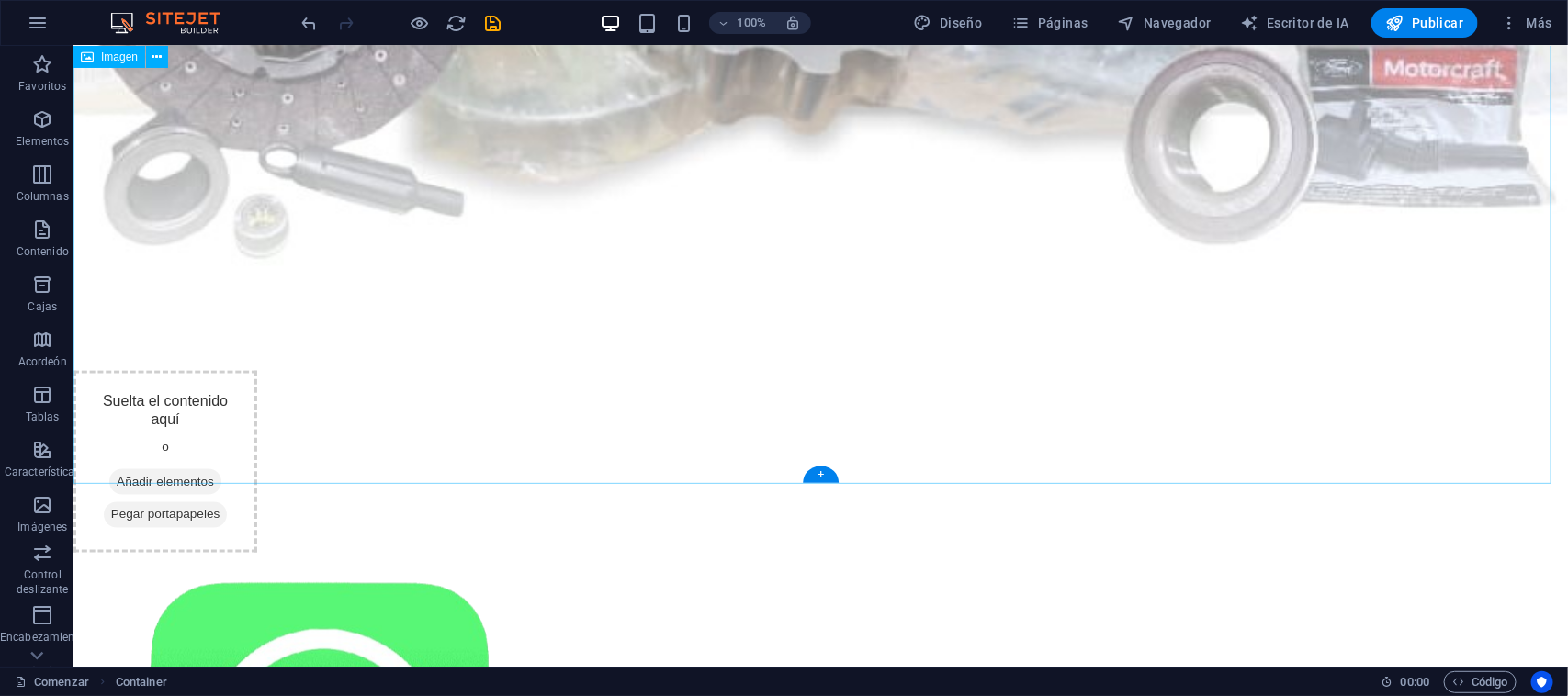 scroll, scrollTop: 989, scrollLeft: 0, axis: vertical 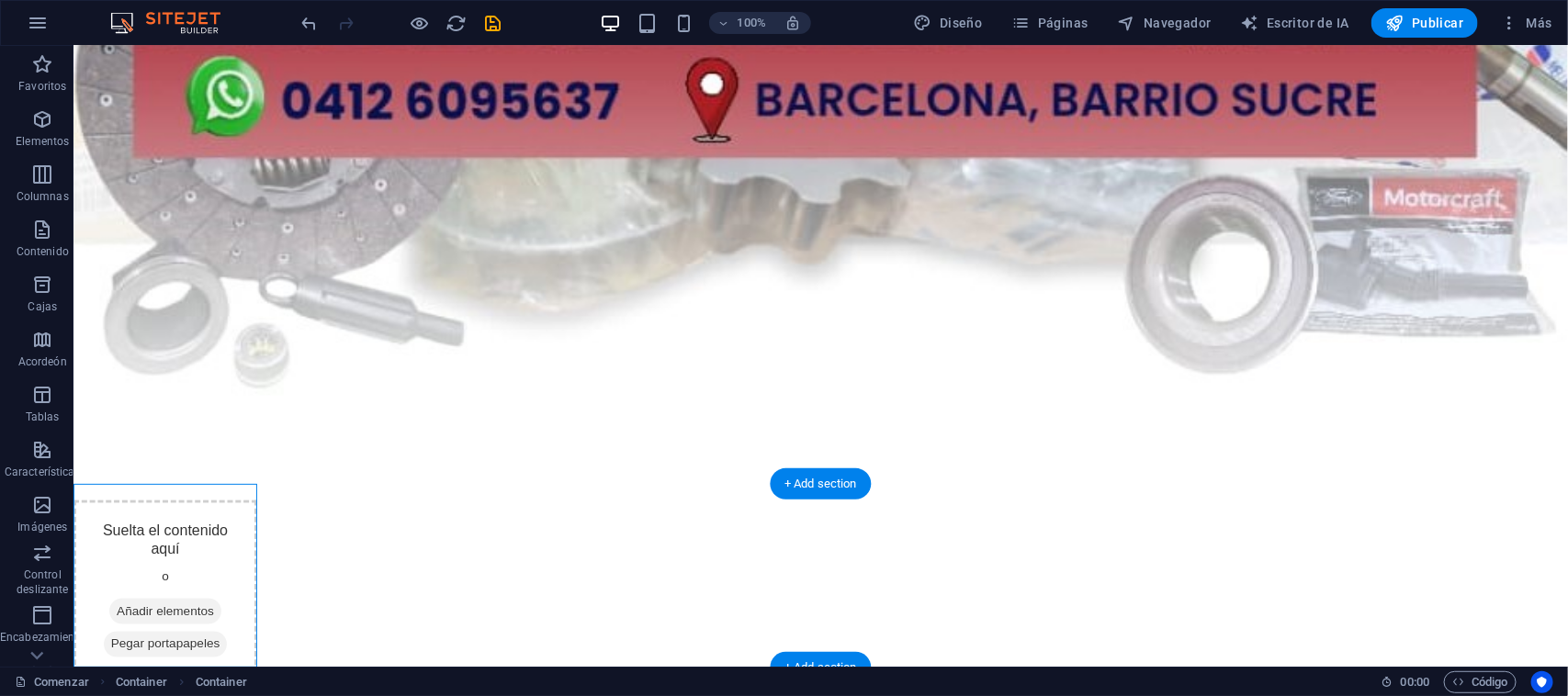 drag, startPoint x: 210, startPoint y: 542, endPoint x: 502, endPoint y: 537, distance: 292.0428 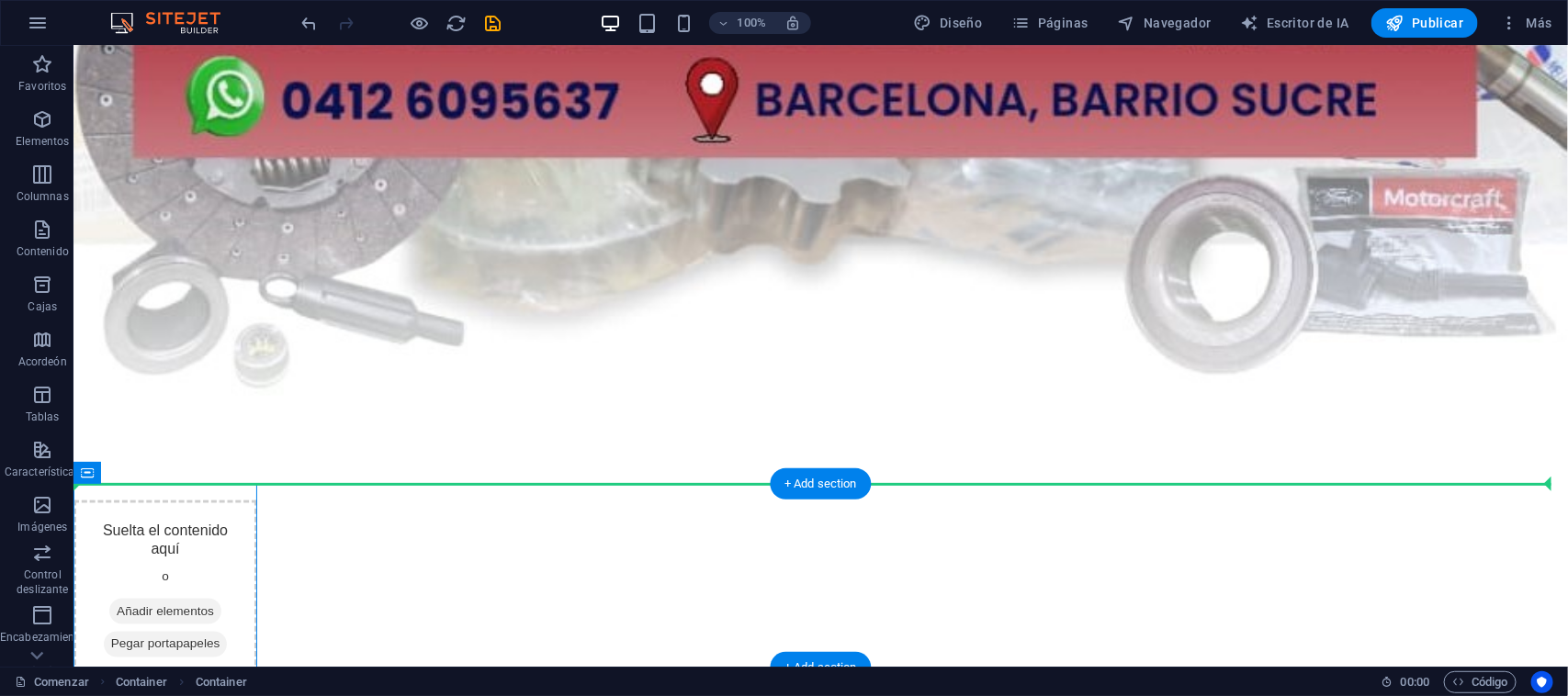 drag, startPoint x: 256, startPoint y: 515, endPoint x: 520, endPoint y: 584, distance: 272.8681 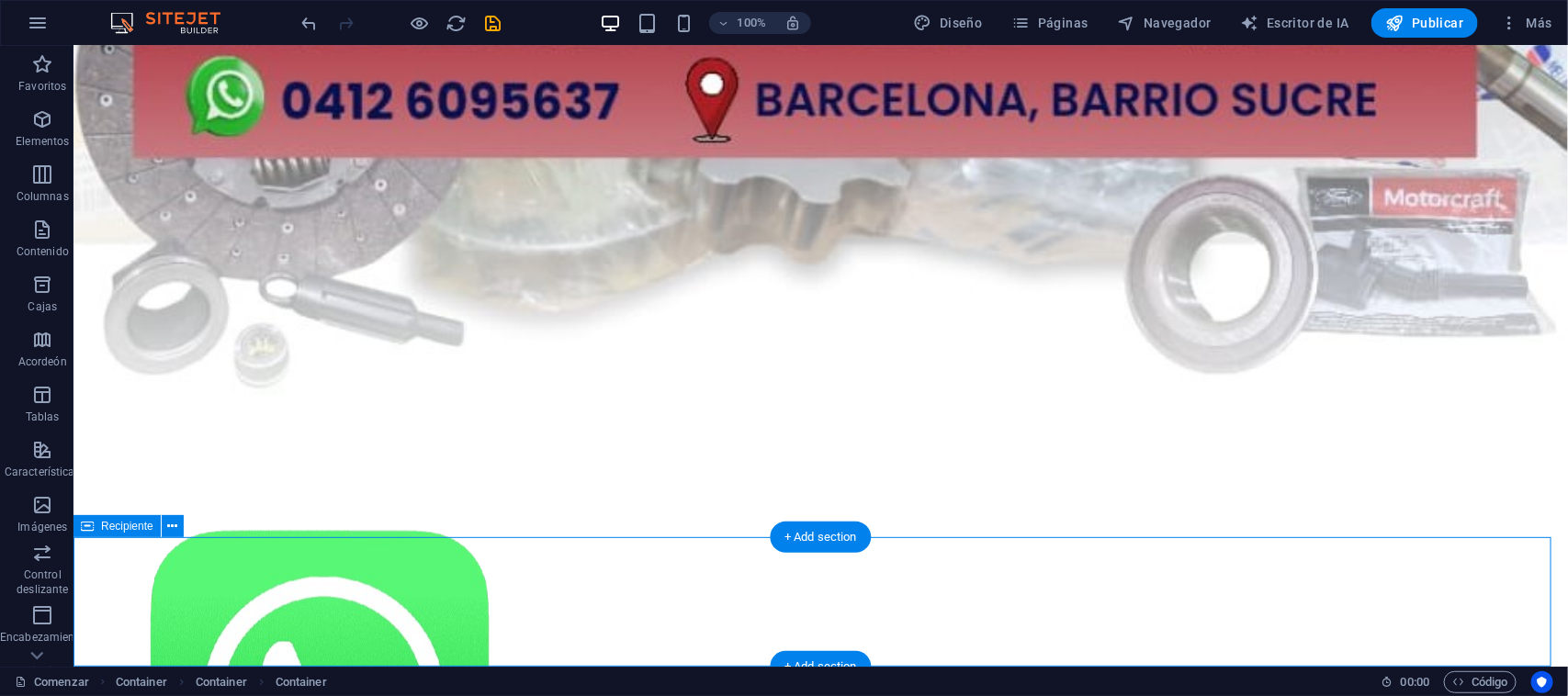 scroll, scrollTop: 1118, scrollLeft: 0, axis: vertical 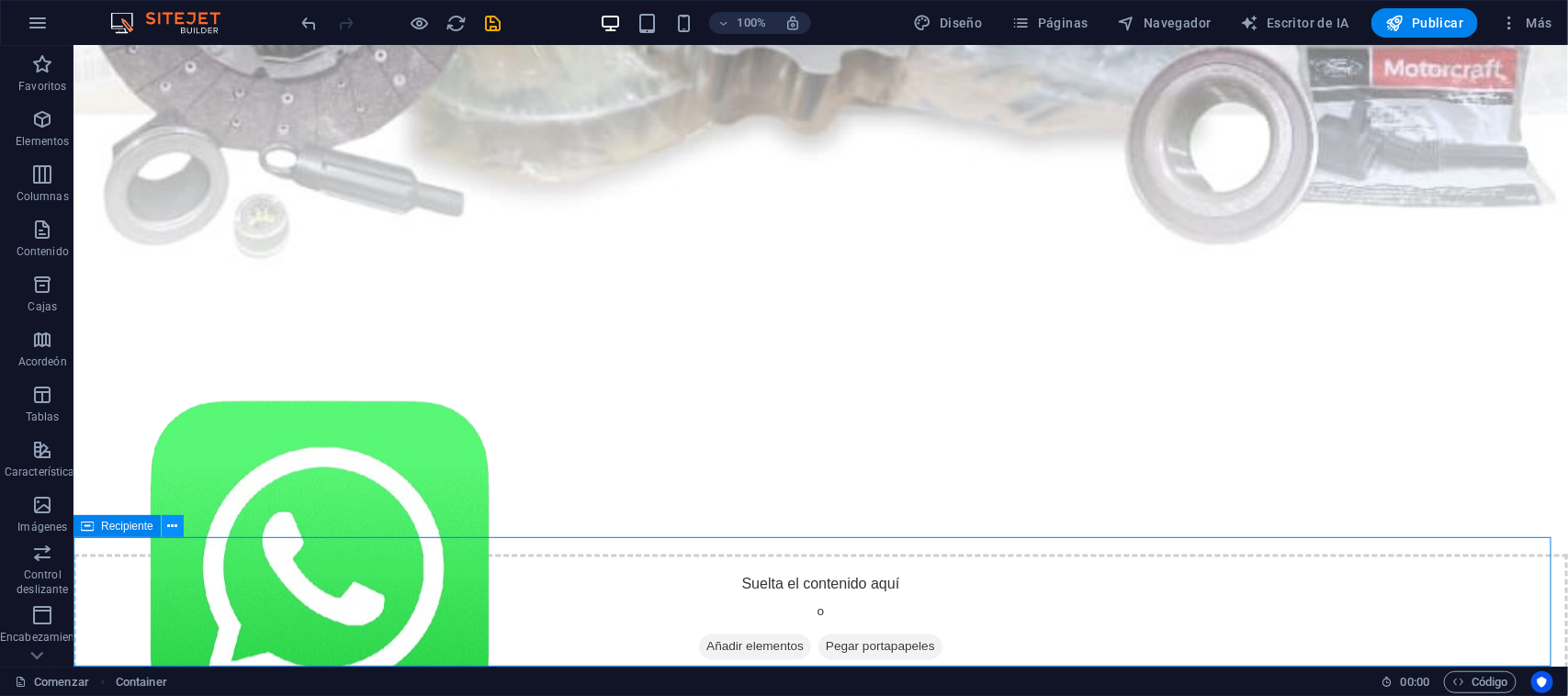 click at bounding box center [172, 526] 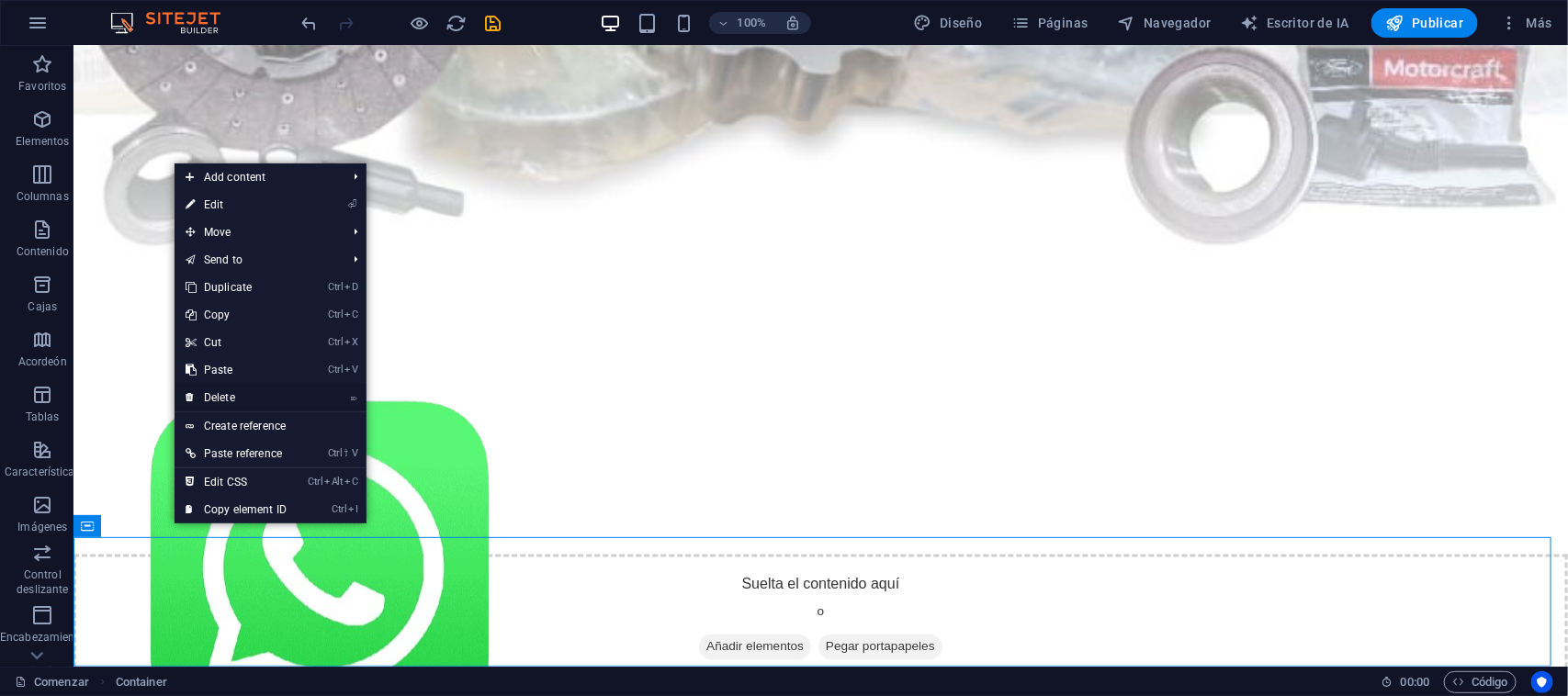 drag, startPoint x: 244, startPoint y: 392, endPoint x: 216, endPoint y: 365, distance: 38.8973 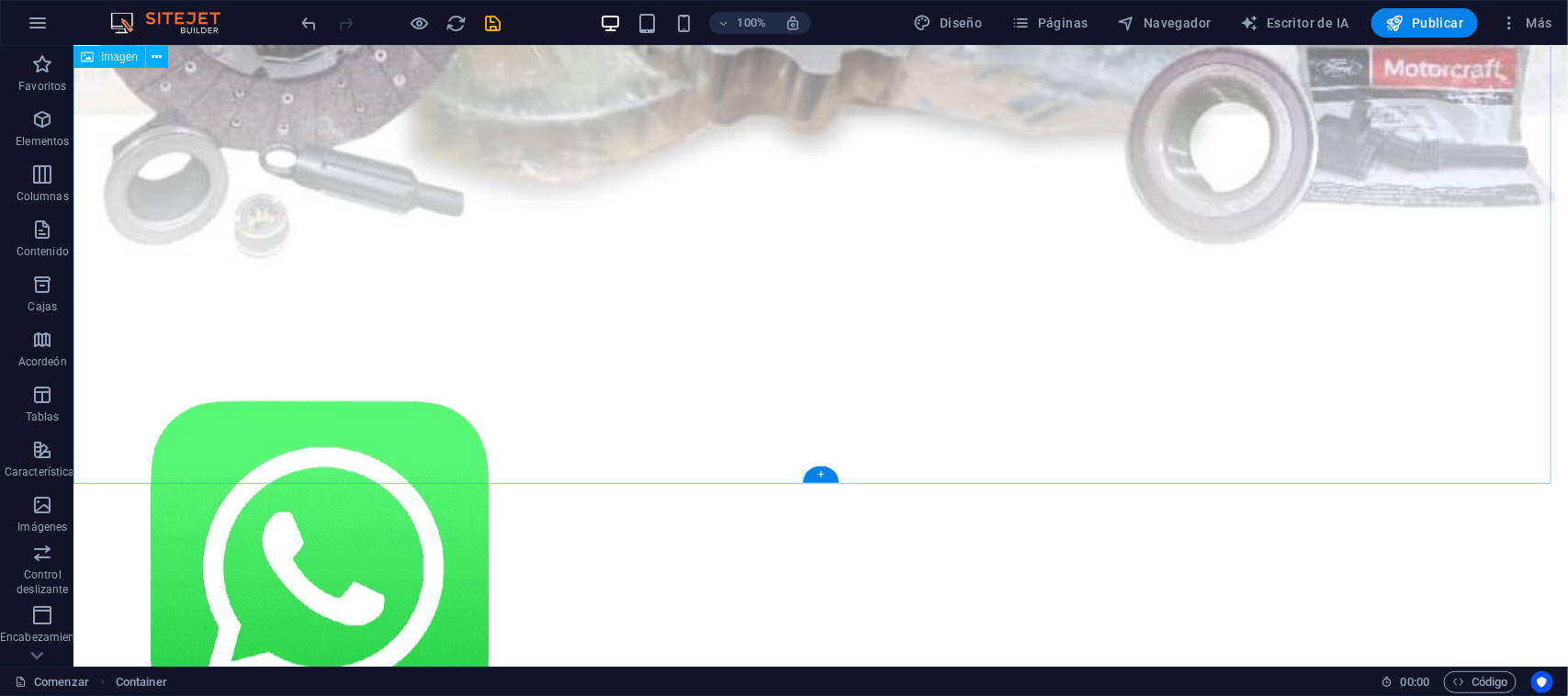 scroll, scrollTop: 989, scrollLeft: 0, axis: vertical 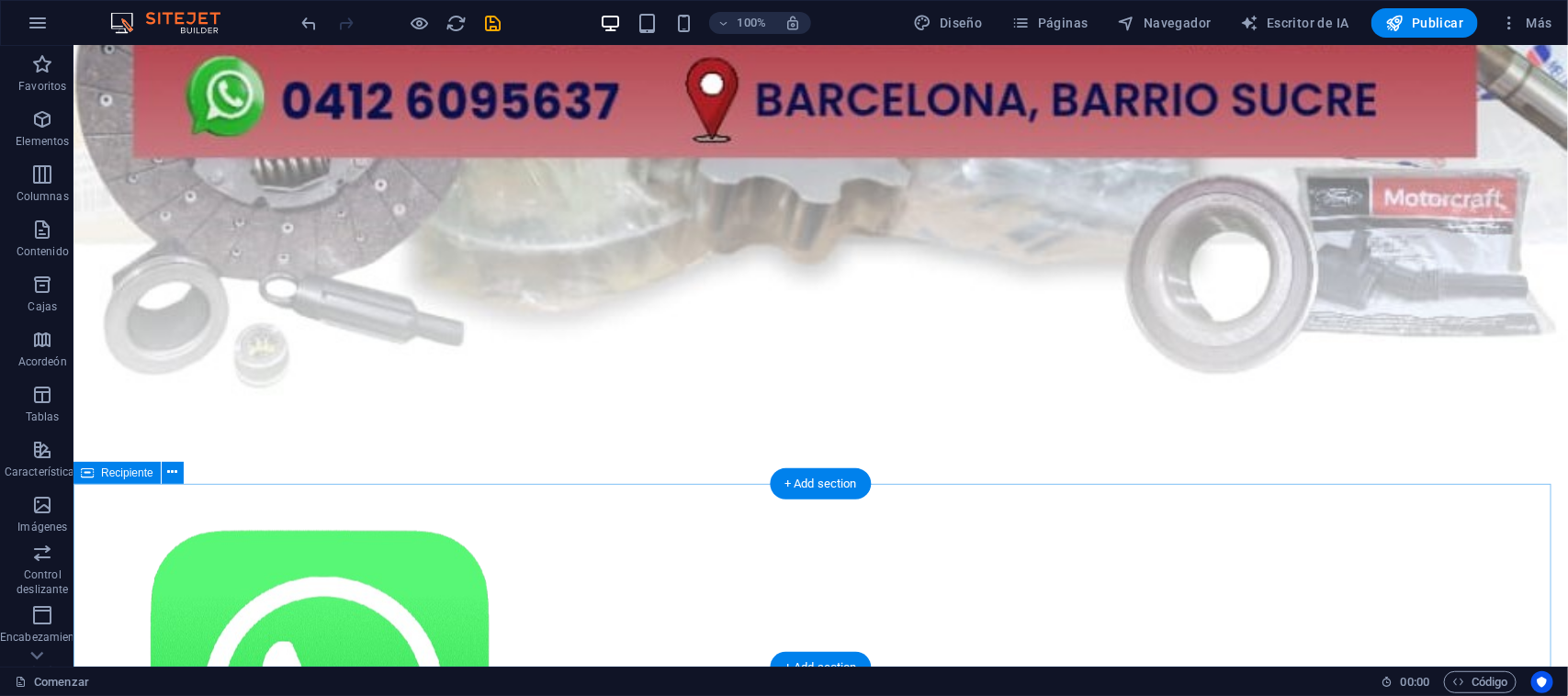 drag, startPoint x: 193, startPoint y: 515, endPoint x: 558, endPoint y: 617, distance: 378.98417 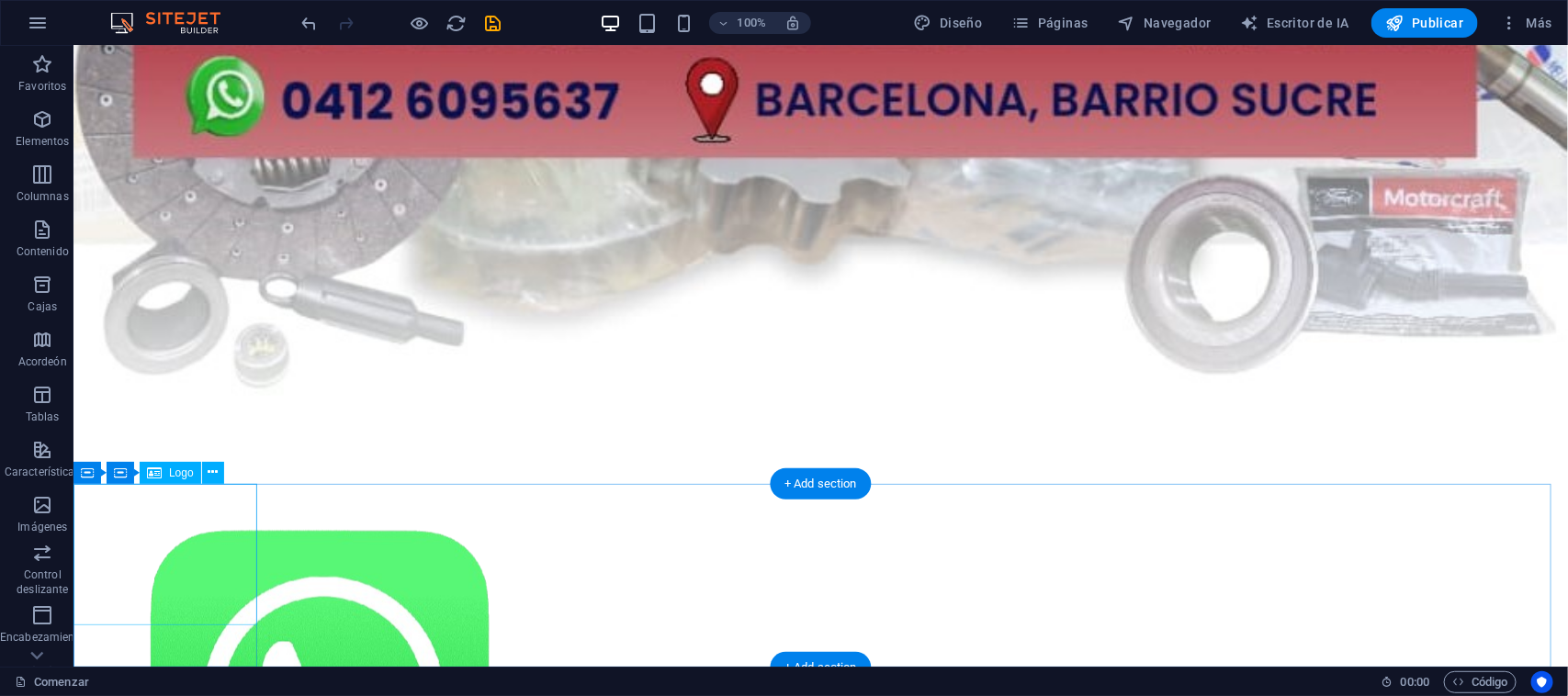 click at bounding box center (164, 701) 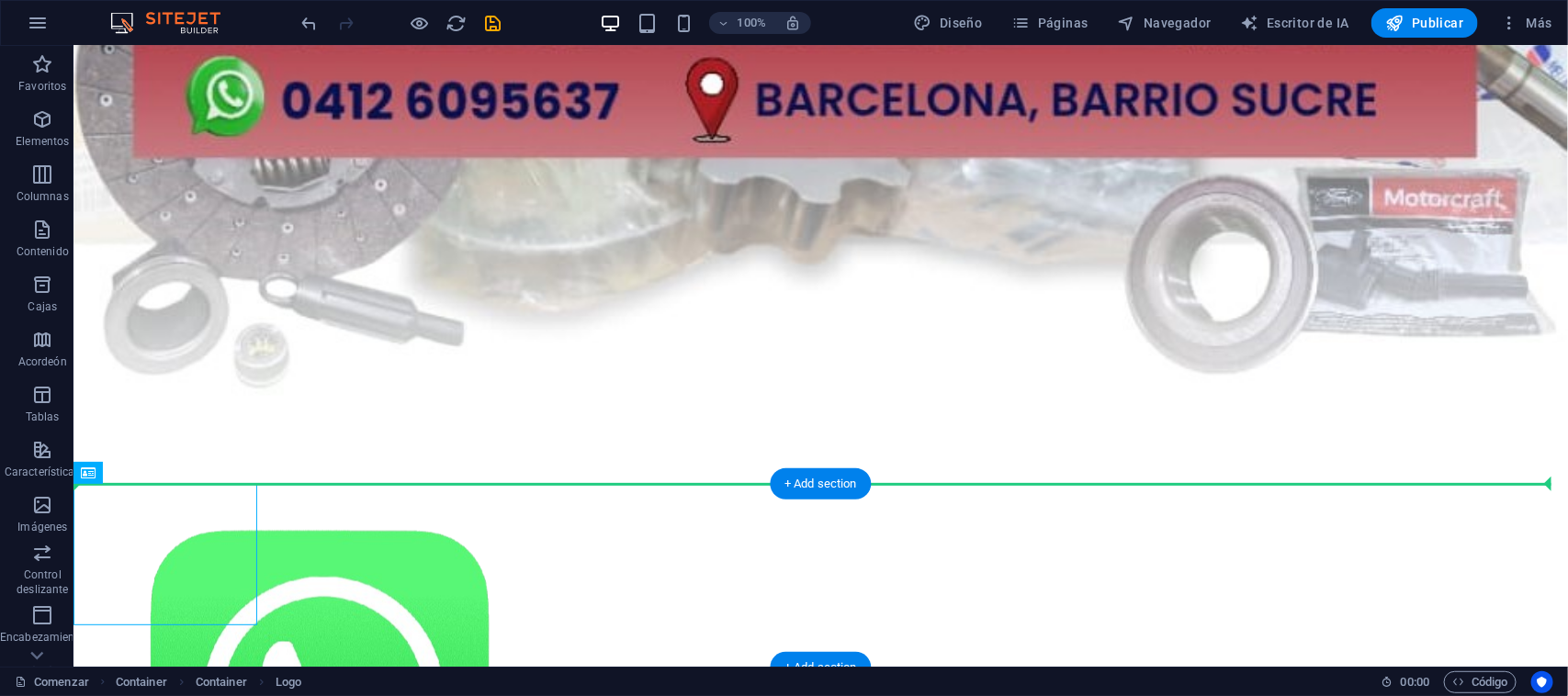 drag, startPoint x: 160, startPoint y: 533, endPoint x: 478, endPoint y: 542, distance: 318.12733 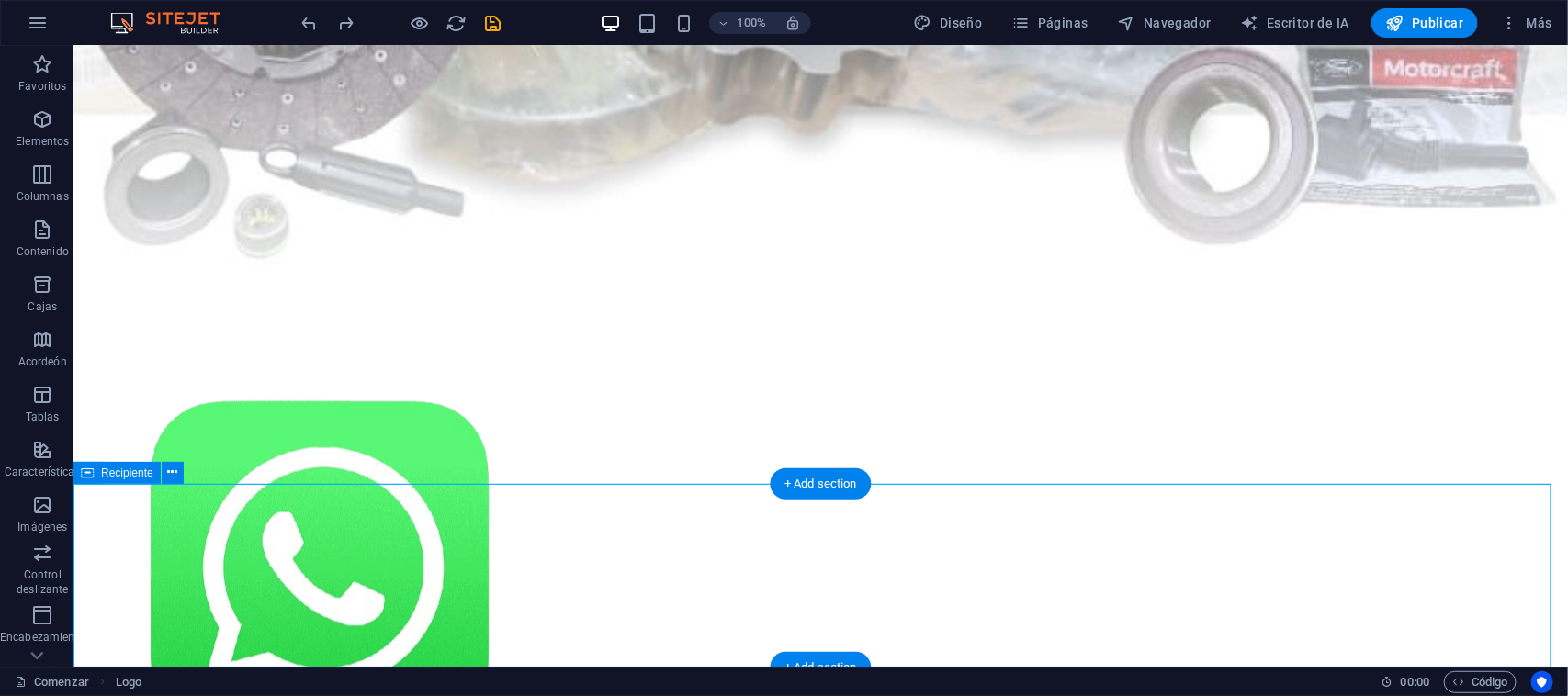 scroll, scrollTop: 989, scrollLeft: 0, axis: vertical 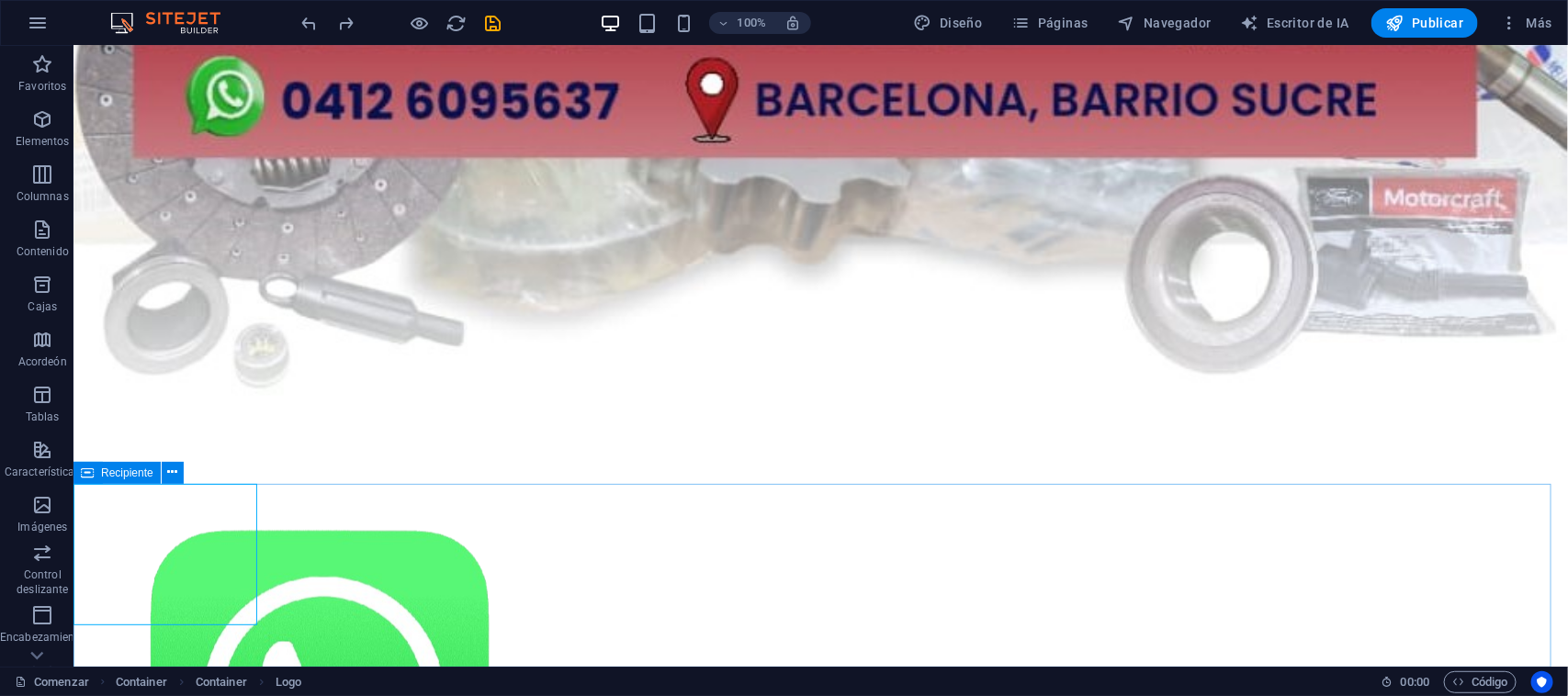 click on "Recipiente" at bounding box center (127, 473) 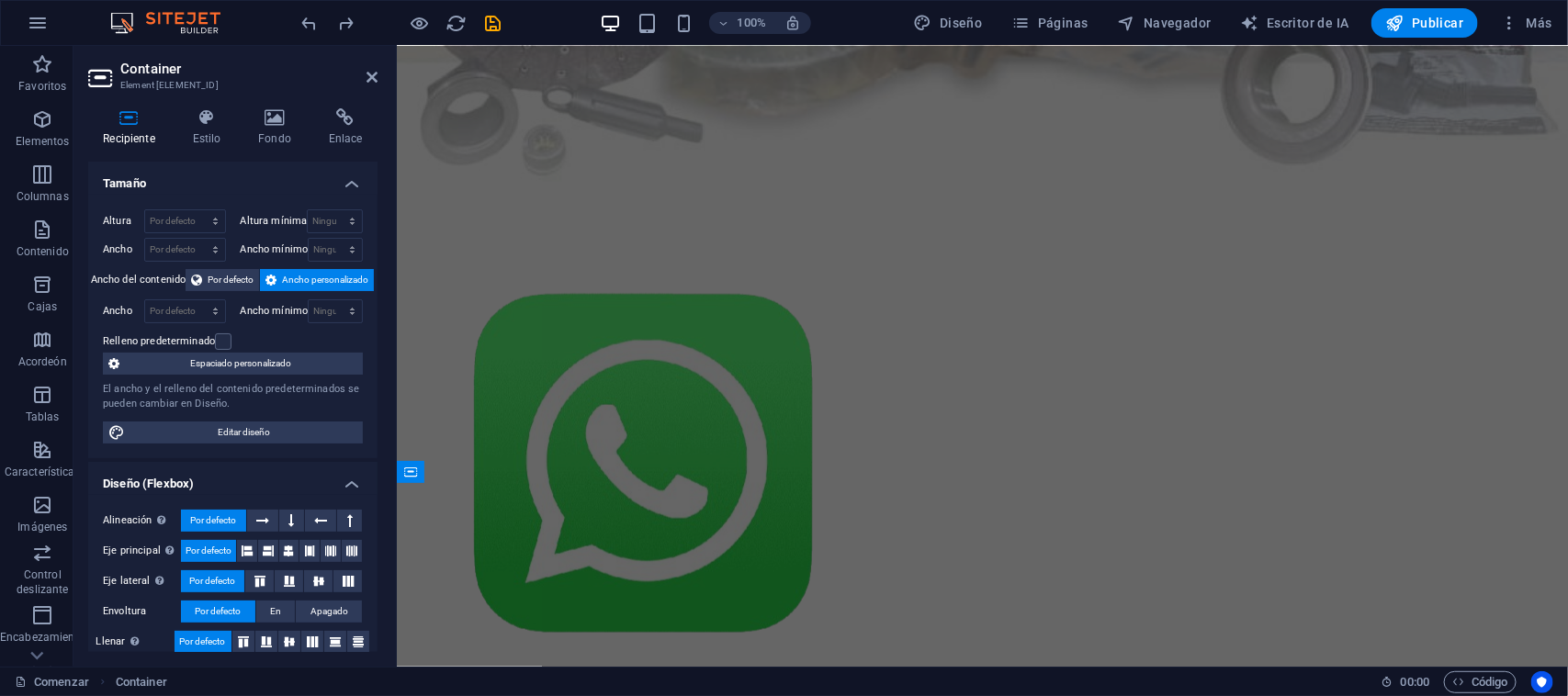scroll, scrollTop: 677, scrollLeft: 0, axis: vertical 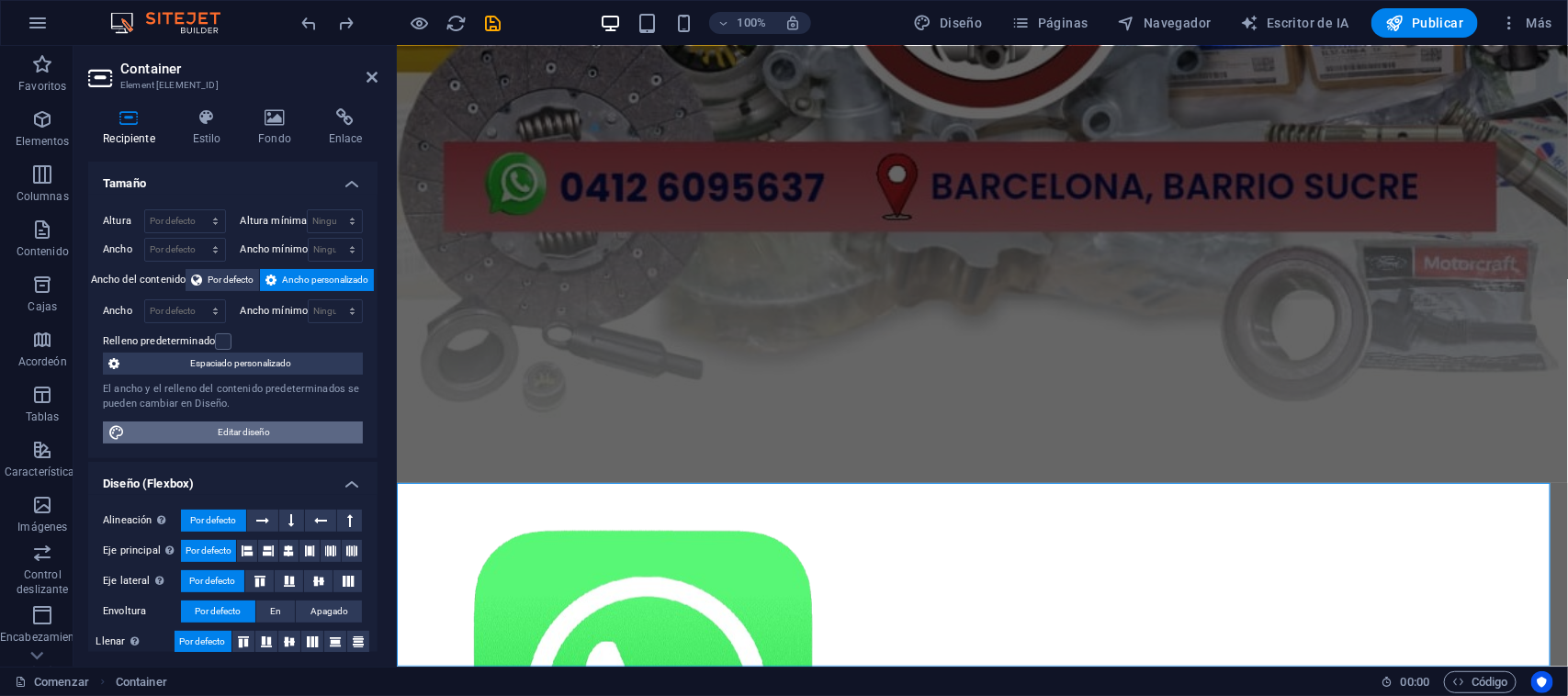 click on "Editar diseño" at bounding box center [243, 432] 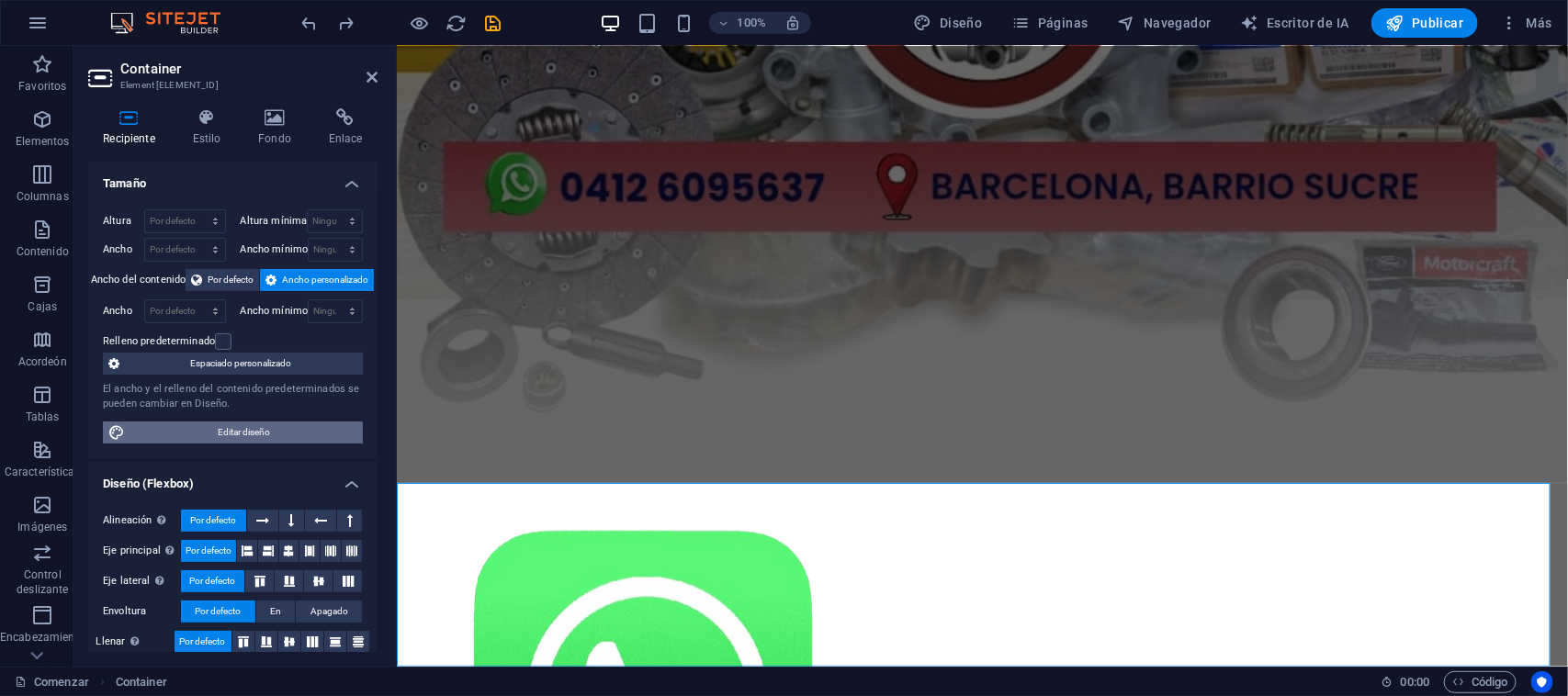 select on "rem" 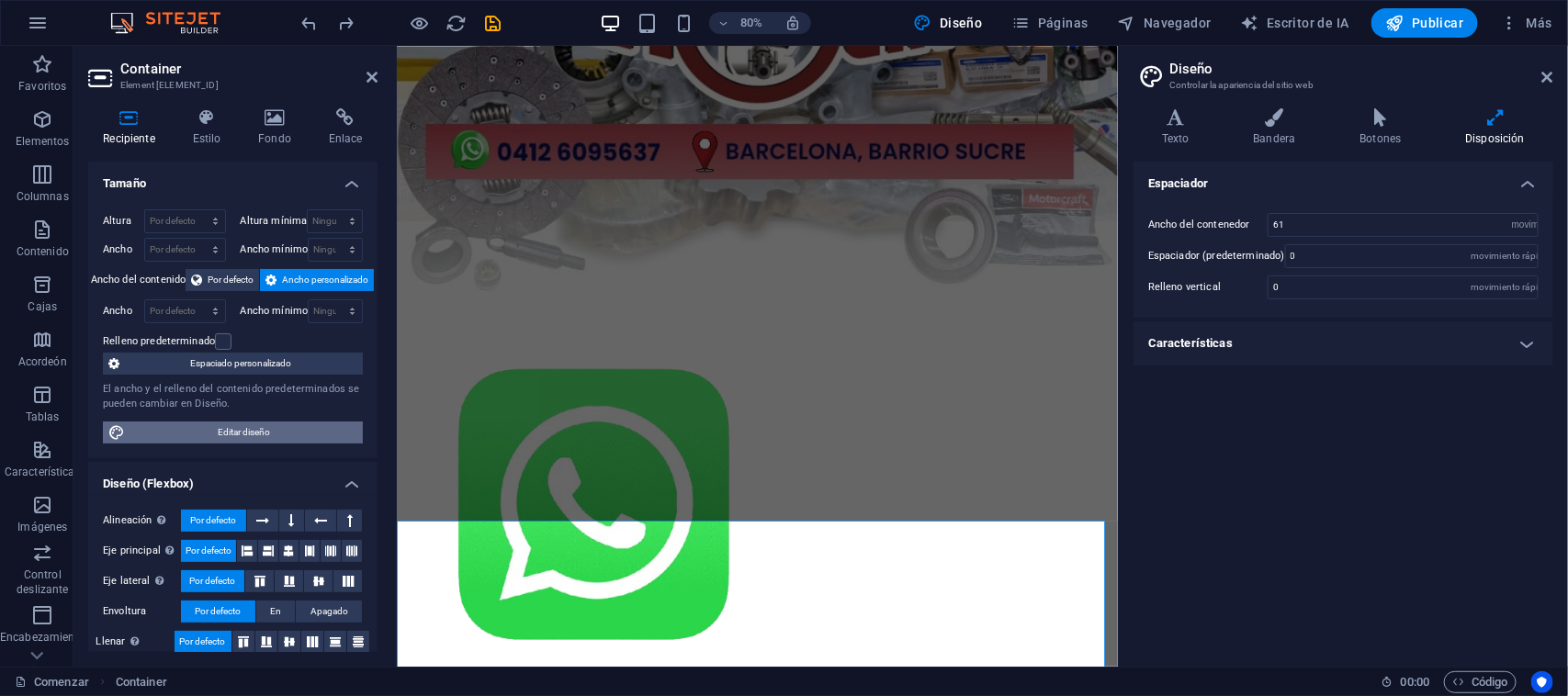 scroll, scrollTop: 262, scrollLeft: 0, axis: vertical 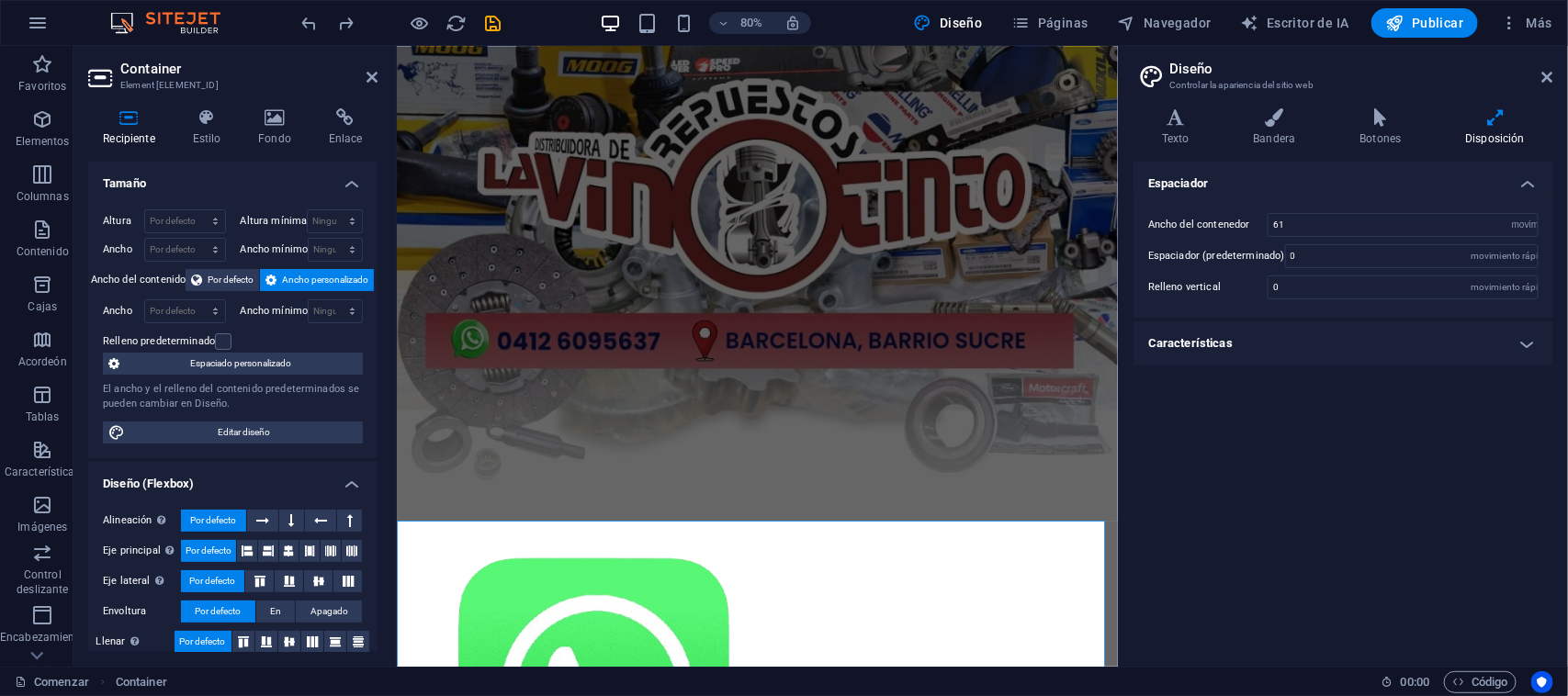 click on "Diseño Controlar la apariencia del sitio web Variantes Texto Bandera Botones Disposición Texto Estándar Atrevido Campo de golf Color de fuente Fuente Open Sans Tamaño de fuente 3 movimiento rápido del ojo píxeles Altura de línea 1.5 Peso de la fuente Para mostrar el grosor de la fuente correctamente, es posible que sea necesario habilitarlo.  Administrar fuentes Delgado, 100 Extra ligero, 200 Luz, 300 Regular, 400 Mediano, 500 Seminegrita, 600 Negrita, 700 Extra-negrita, 800 Negro, 900 Espaciado entre letras 0 movimiento rápido del ojo píxeles Estilo de fuente Transformación de texto Tt TT tt Alinear texto Peso de la fuente Para mostrar el grosor de la fuente correctamente, es posible que sea necesario habilitarlo.  Administrar fuentes Delgado, 100 Extra ligero, 200 Luz, 300 Regular, 400 Mediano, 500 Seminegrita, 600 Negrita, 700 Extra-negrita, 800 Negro, 900 Por defecto Flotar / Activo Color de fuente Color de fuente Decoración Decoración Duración de la transición 0.3 s Función de transición" at bounding box center (1343, 356) 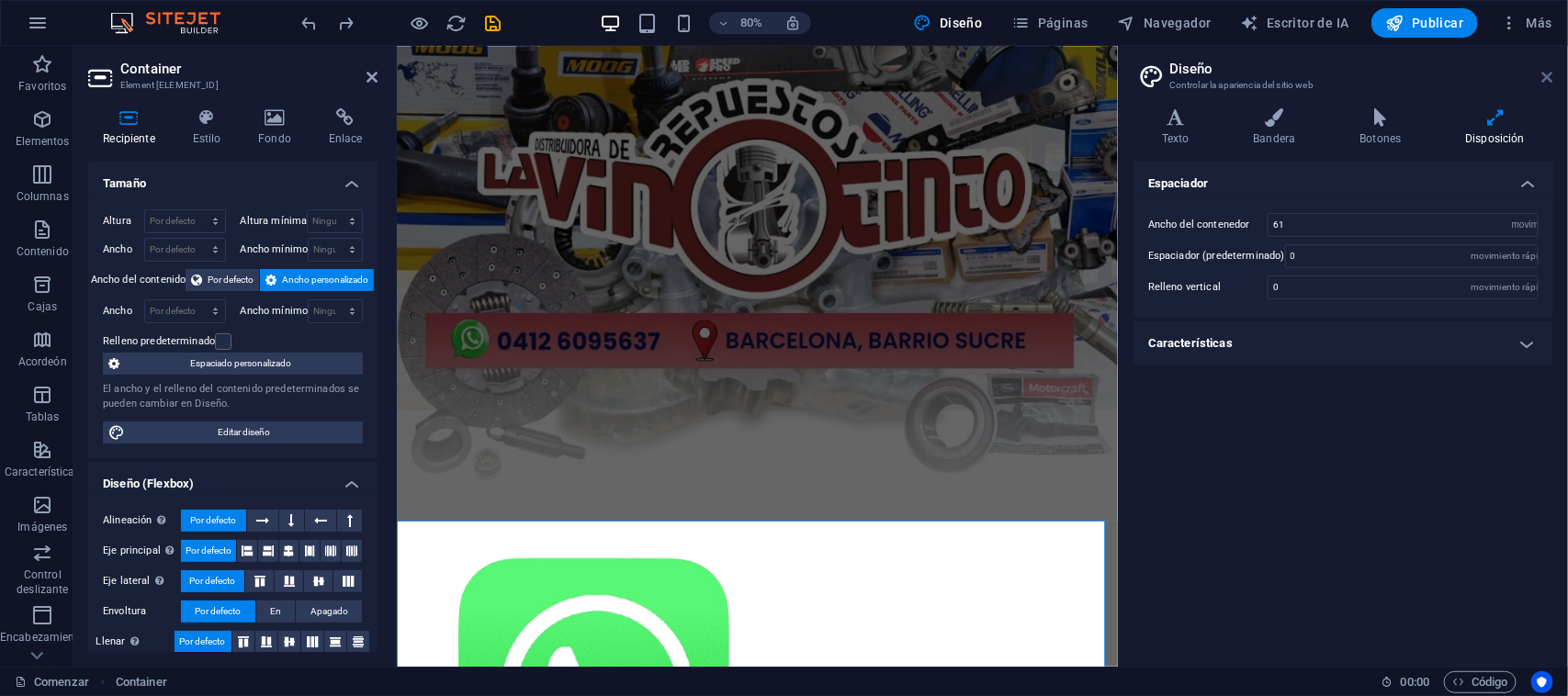 click at bounding box center (1548, 77) 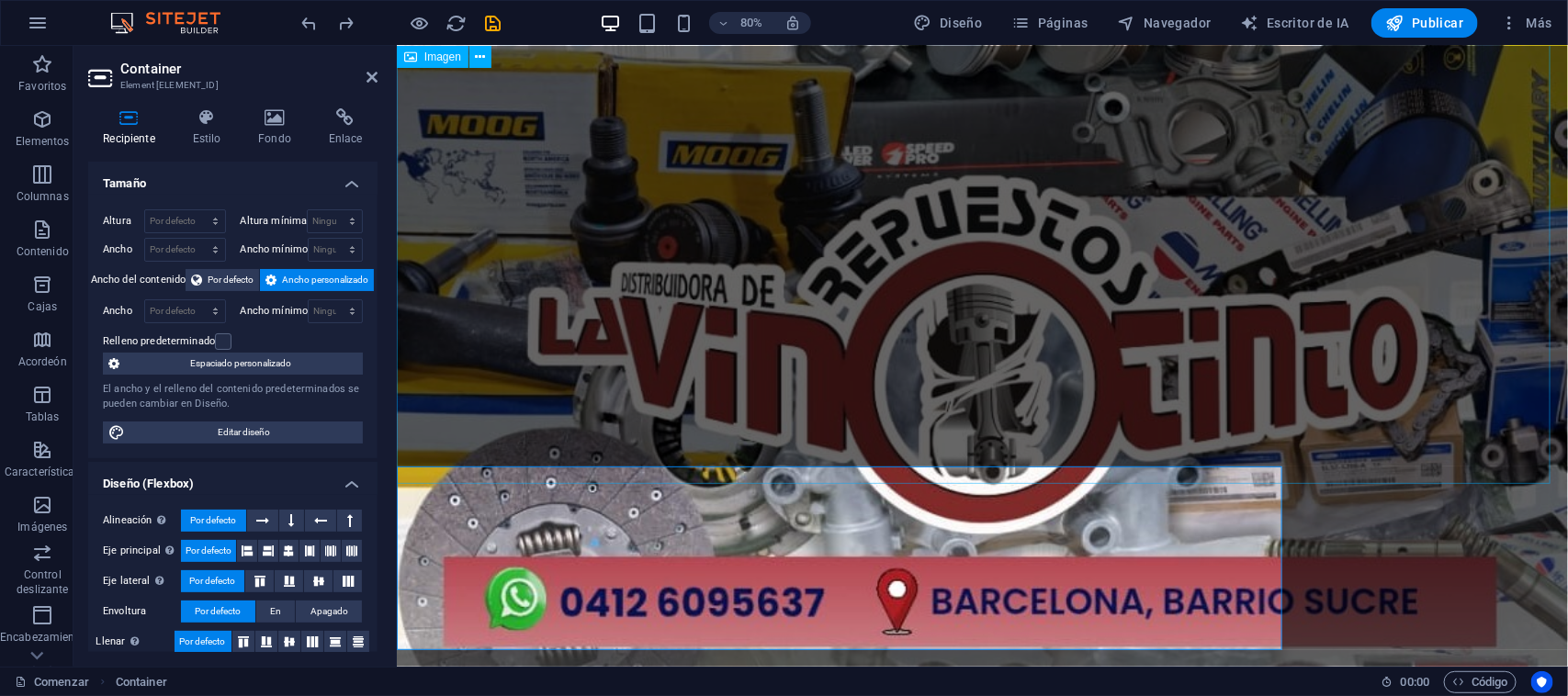 scroll, scrollTop: 677, scrollLeft: 0, axis: vertical 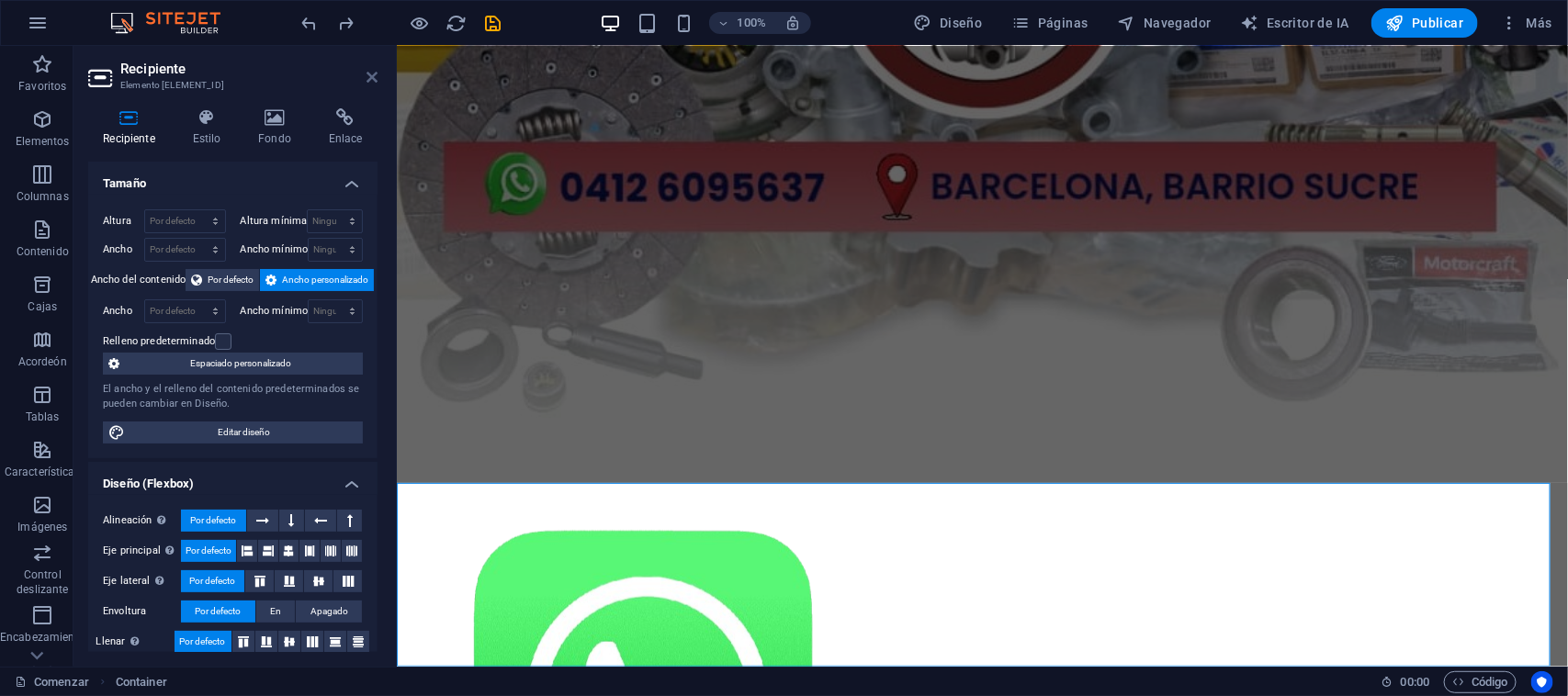 click at bounding box center (372, 77) 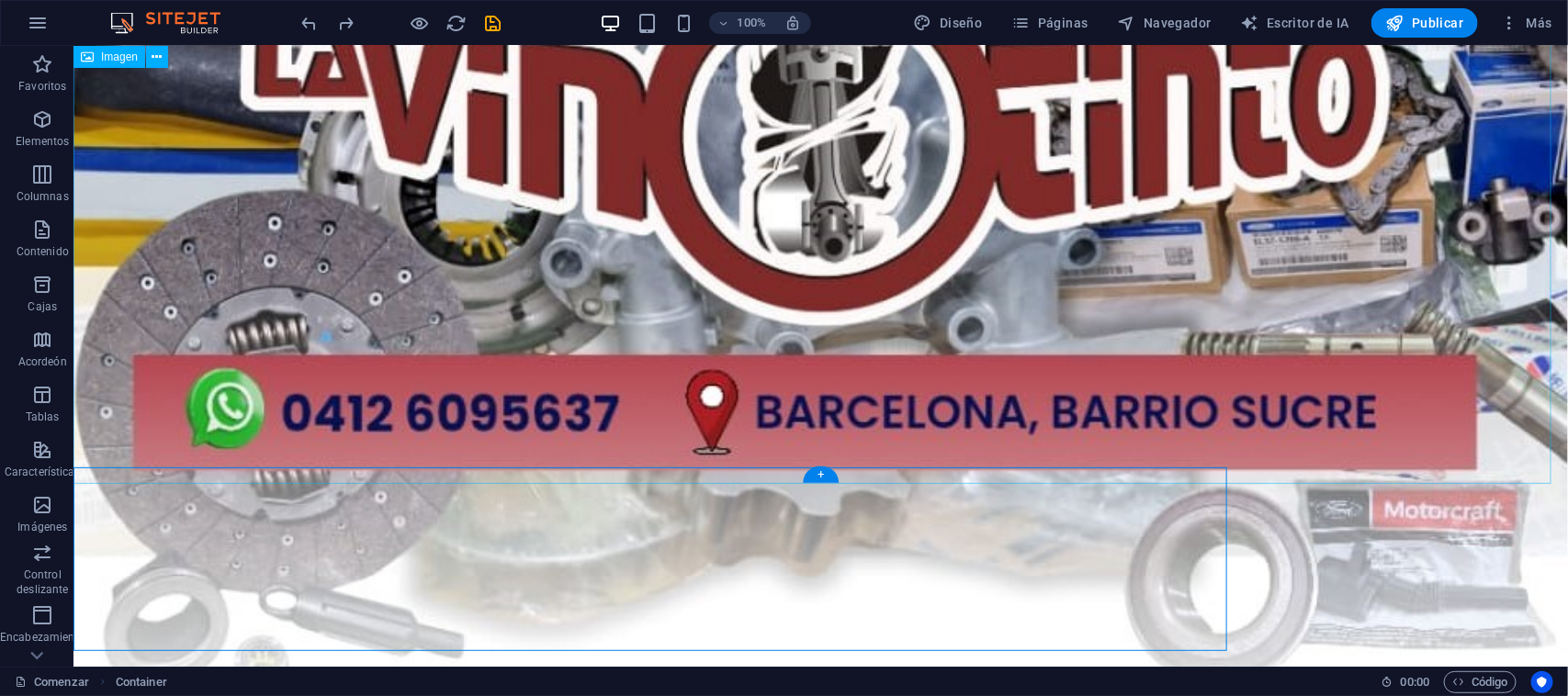 scroll, scrollTop: 989, scrollLeft: 0, axis: vertical 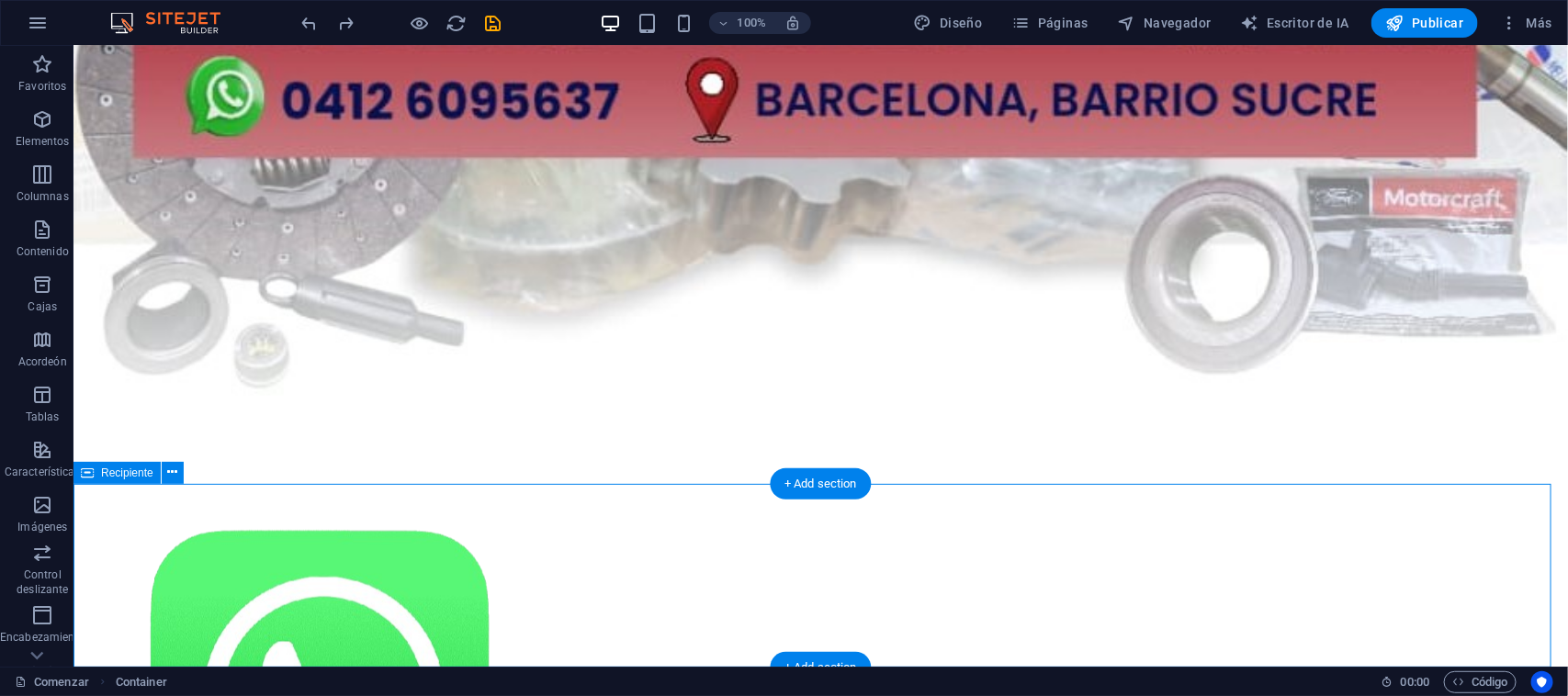 click at bounding box center [819, 591] 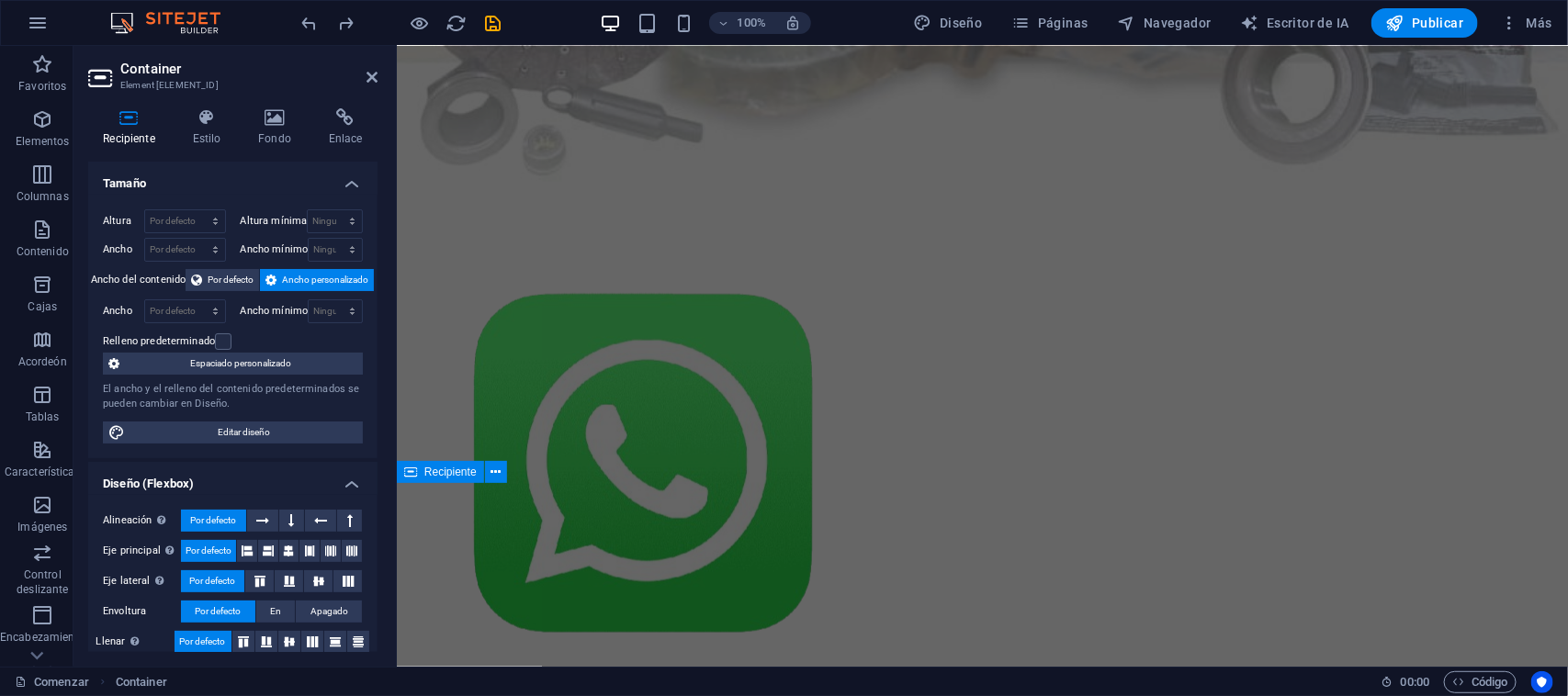 scroll, scrollTop: 677, scrollLeft: 0, axis: vertical 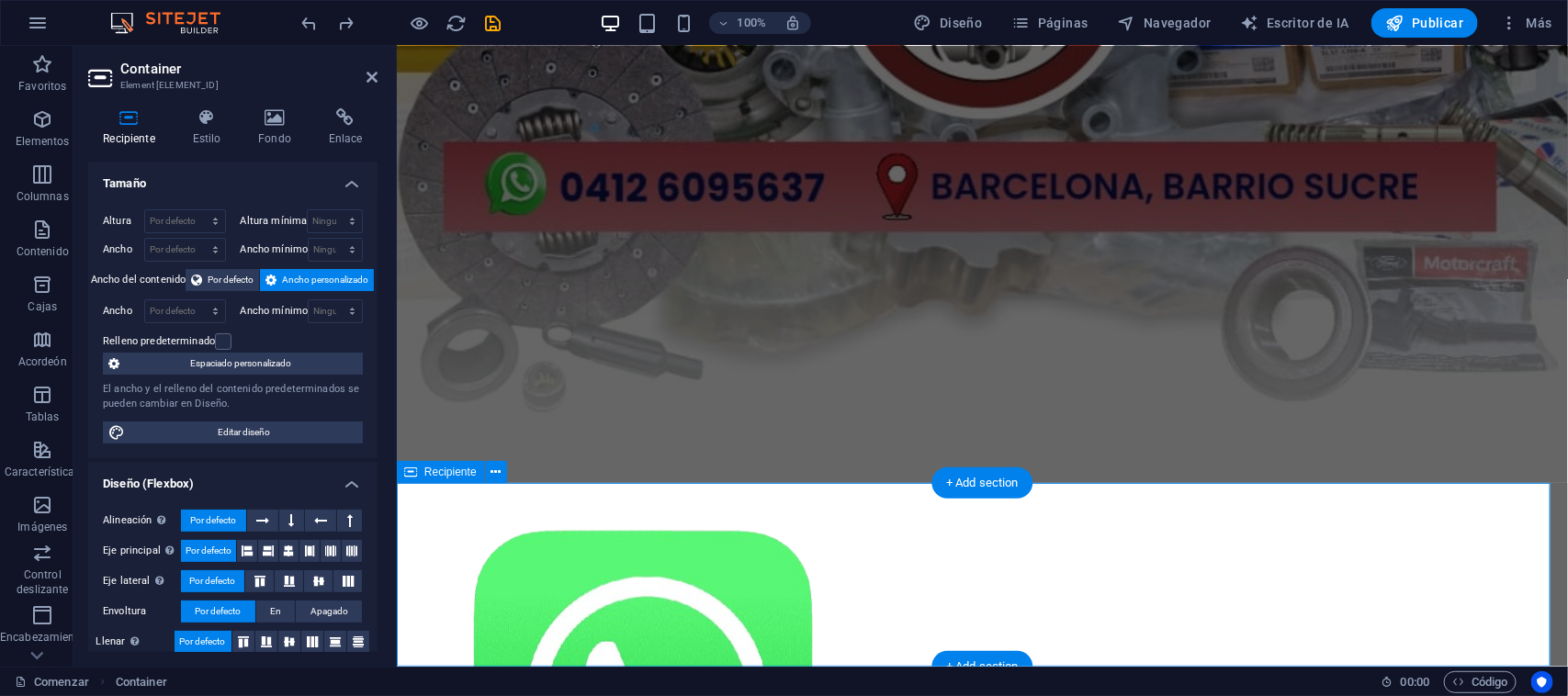 click at bounding box center (981, 591) 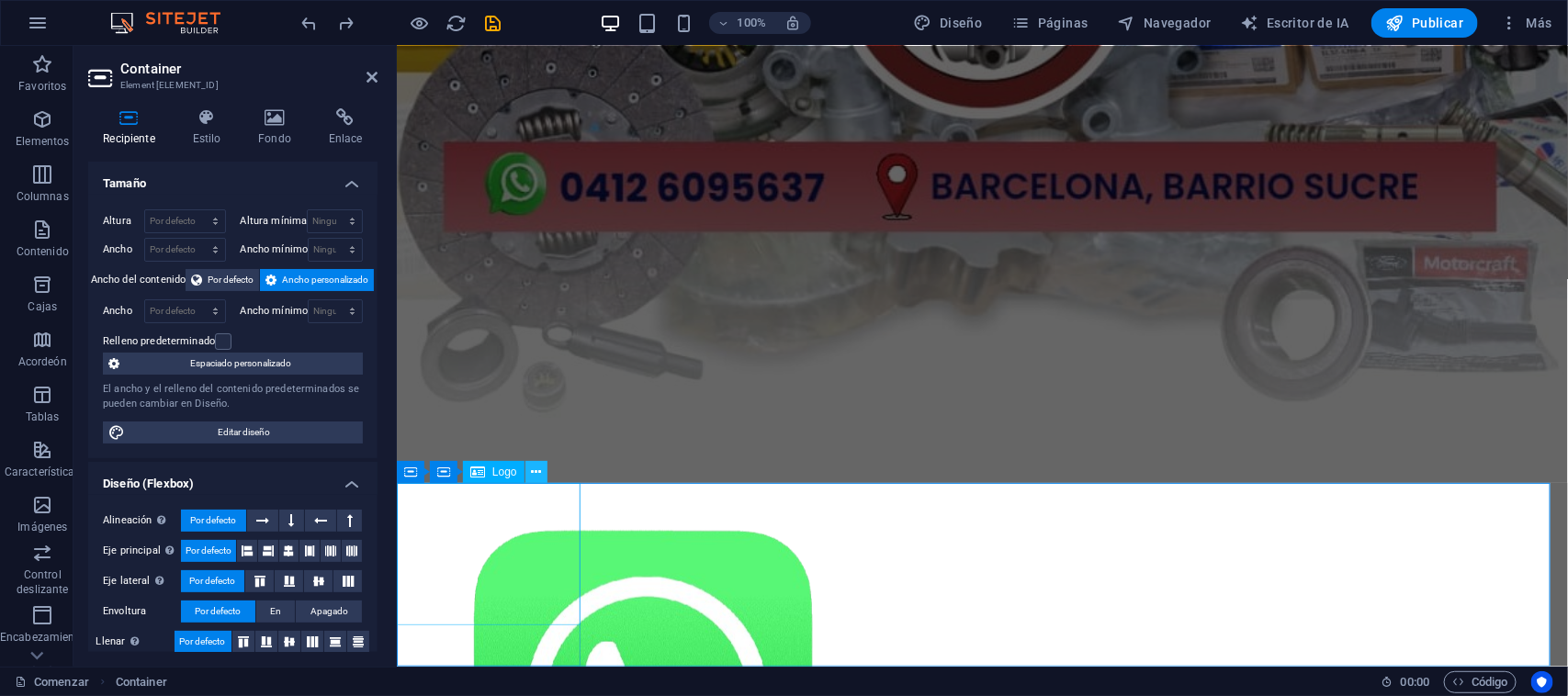 click at bounding box center (536, 472) 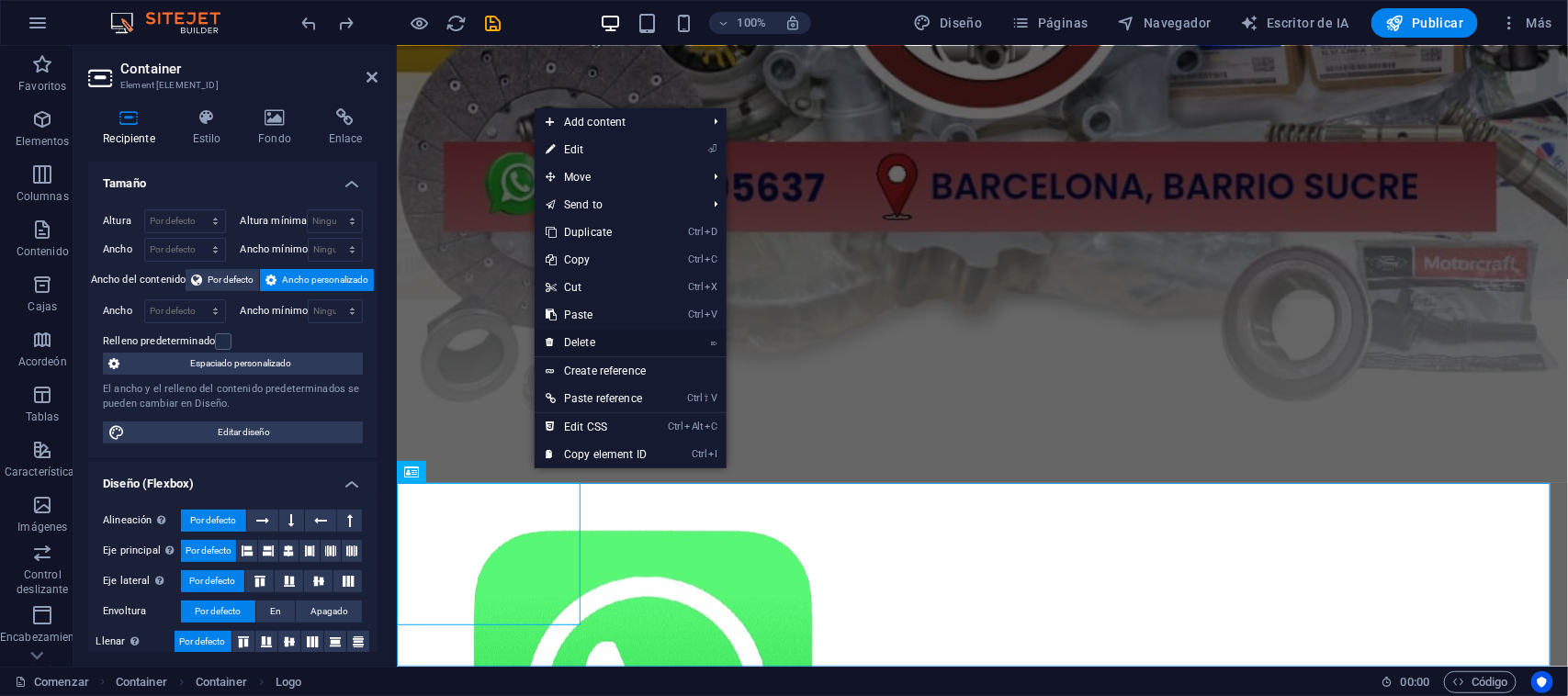 drag, startPoint x: 612, startPoint y: 341, endPoint x: 220, endPoint y: 322, distance: 392.46019 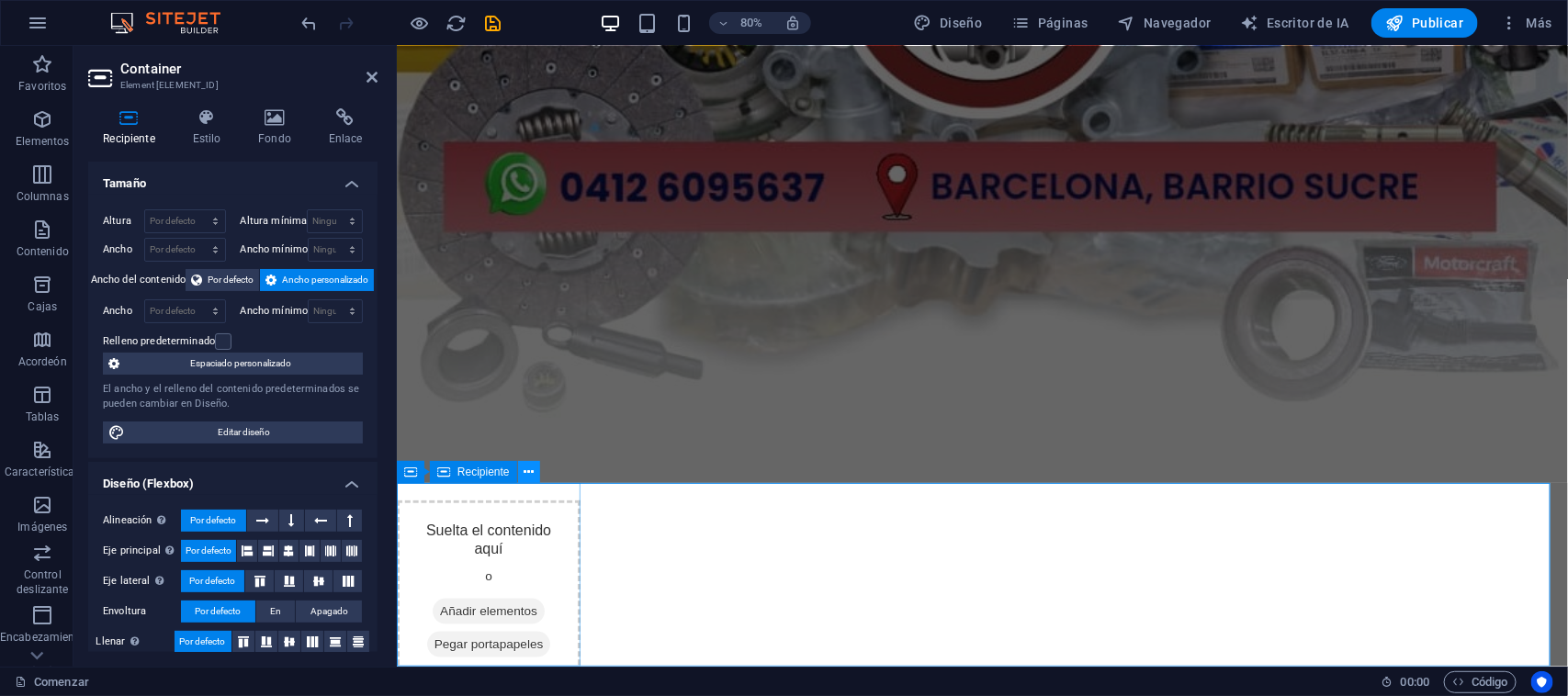 click at bounding box center [529, 472] 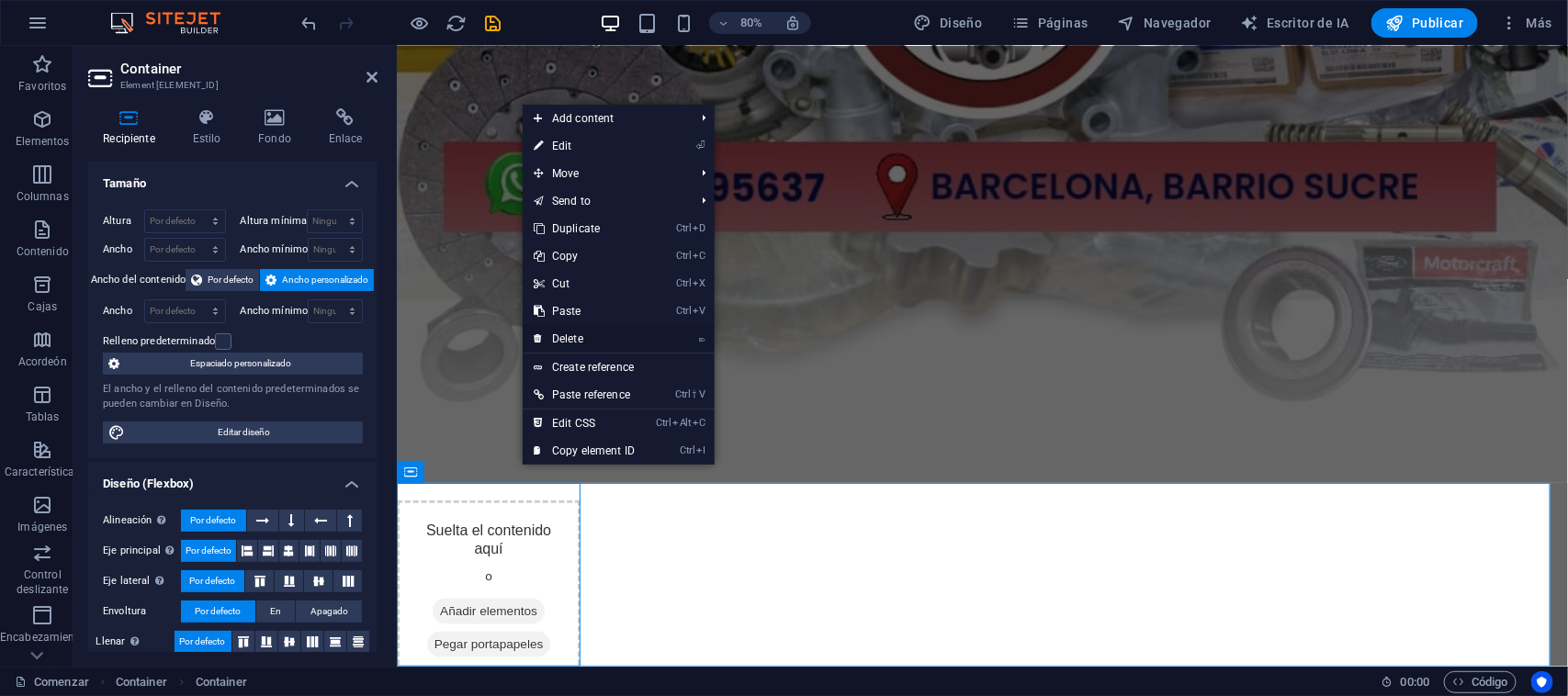 drag, startPoint x: 592, startPoint y: 333, endPoint x: 164, endPoint y: 415, distance: 435.78435 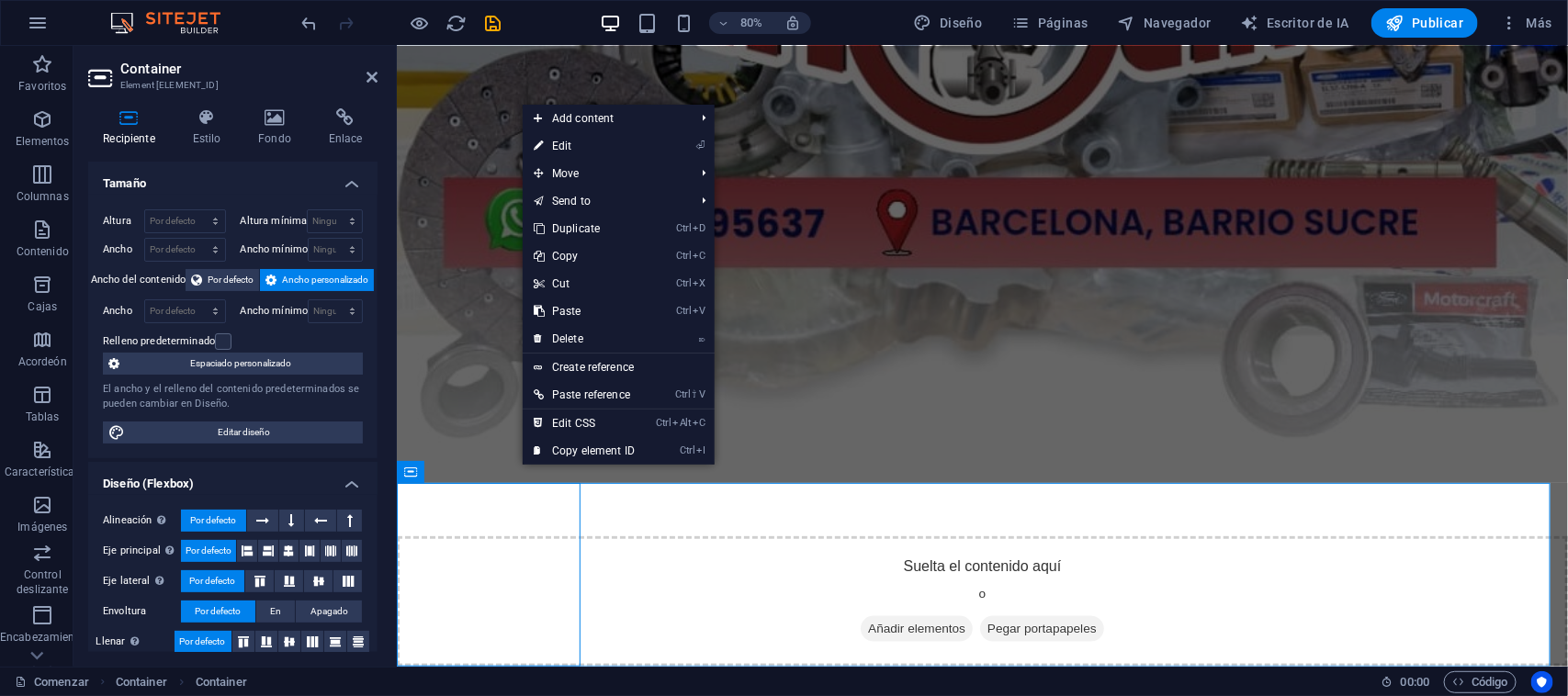 scroll, scrollTop: 623, scrollLeft: 0, axis: vertical 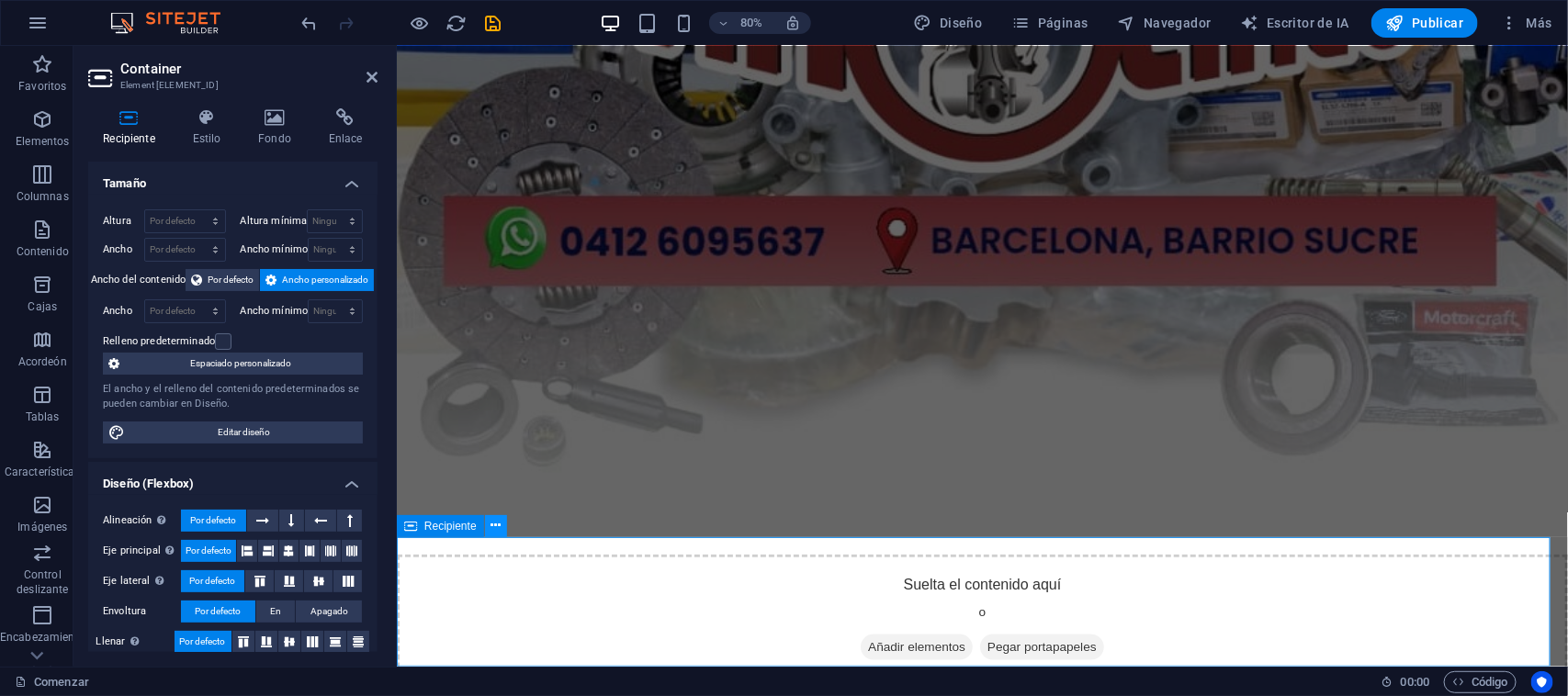 click at bounding box center (496, 526) 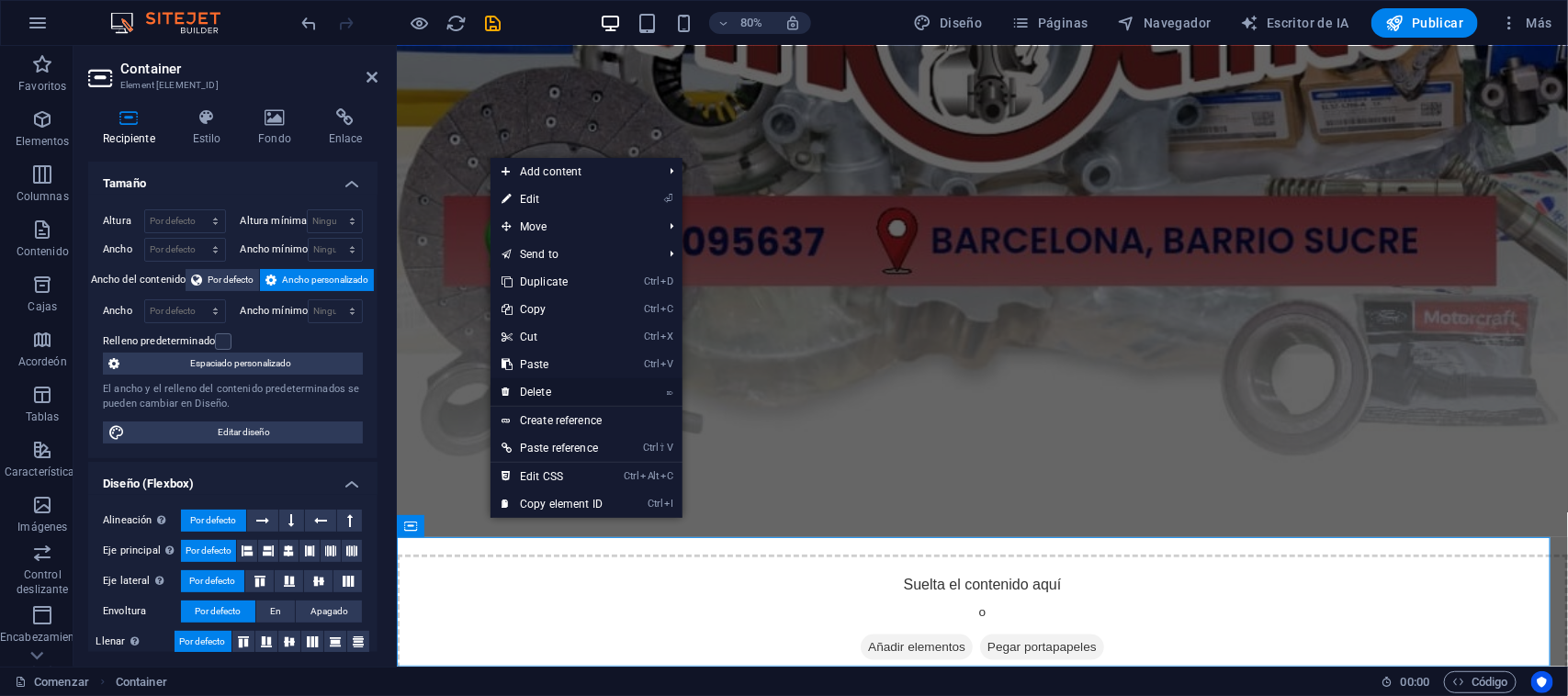 click on "⌦  Delete" at bounding box center [552, 392] 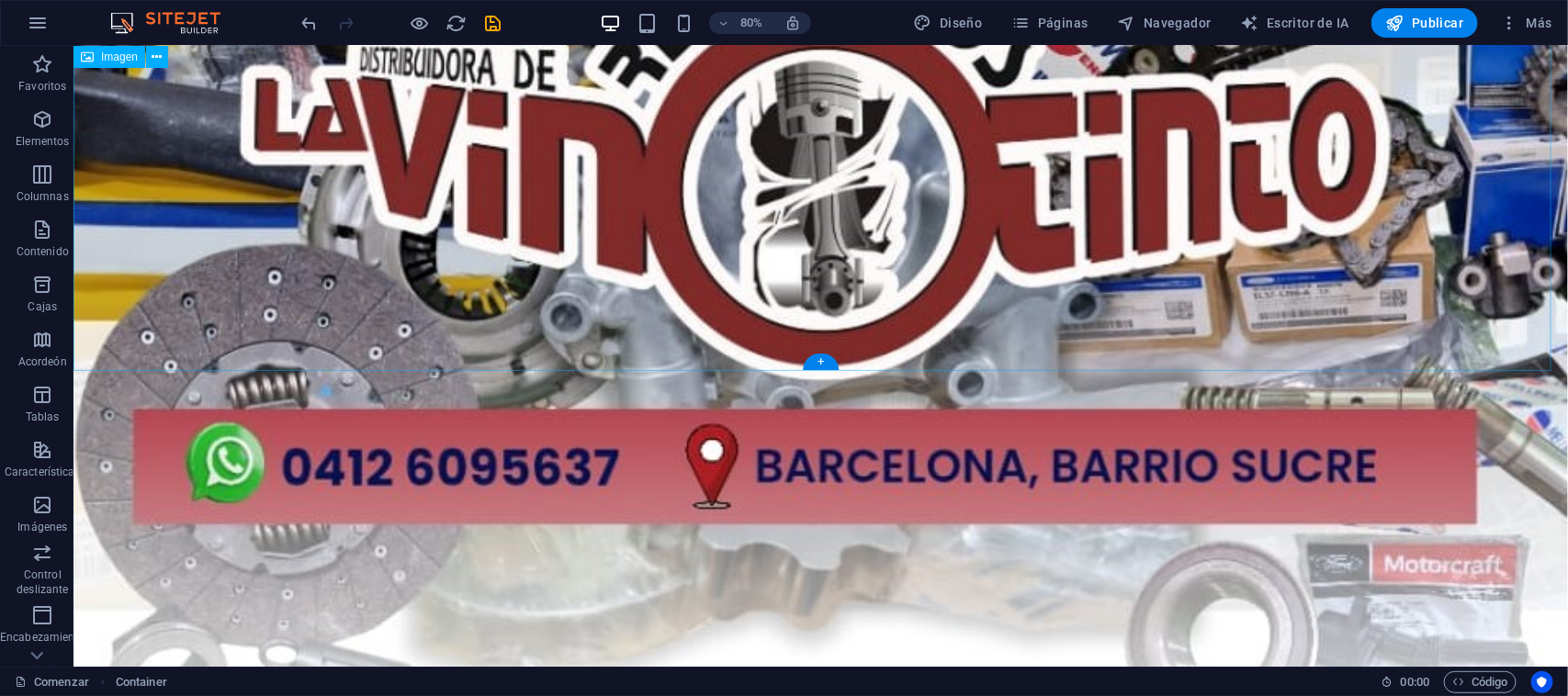 scroll, scrollTop: 805, scrollLeft: 0, axis: vertical 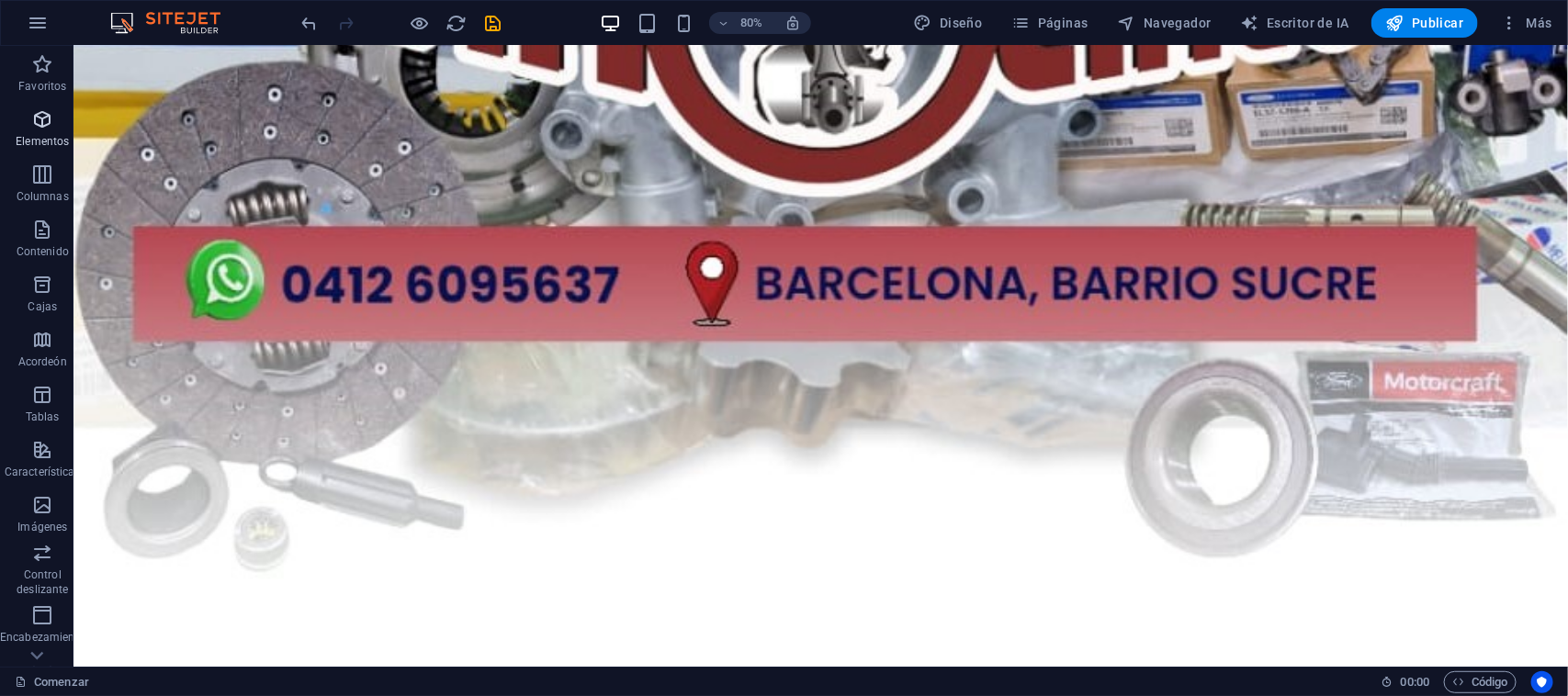 click at bounding box center [42, 119] 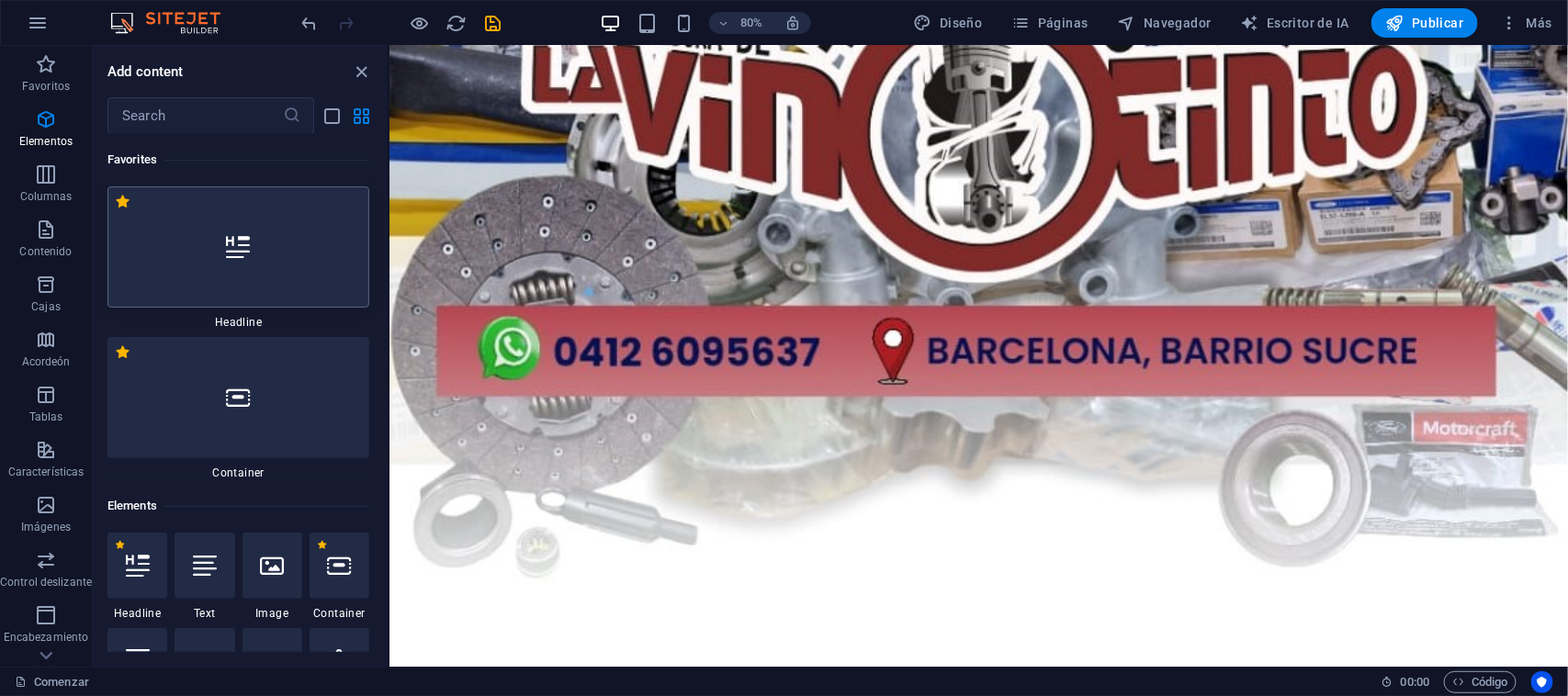 scroll, scrollTop: 501, scrollLeft: 0, axis: vertical 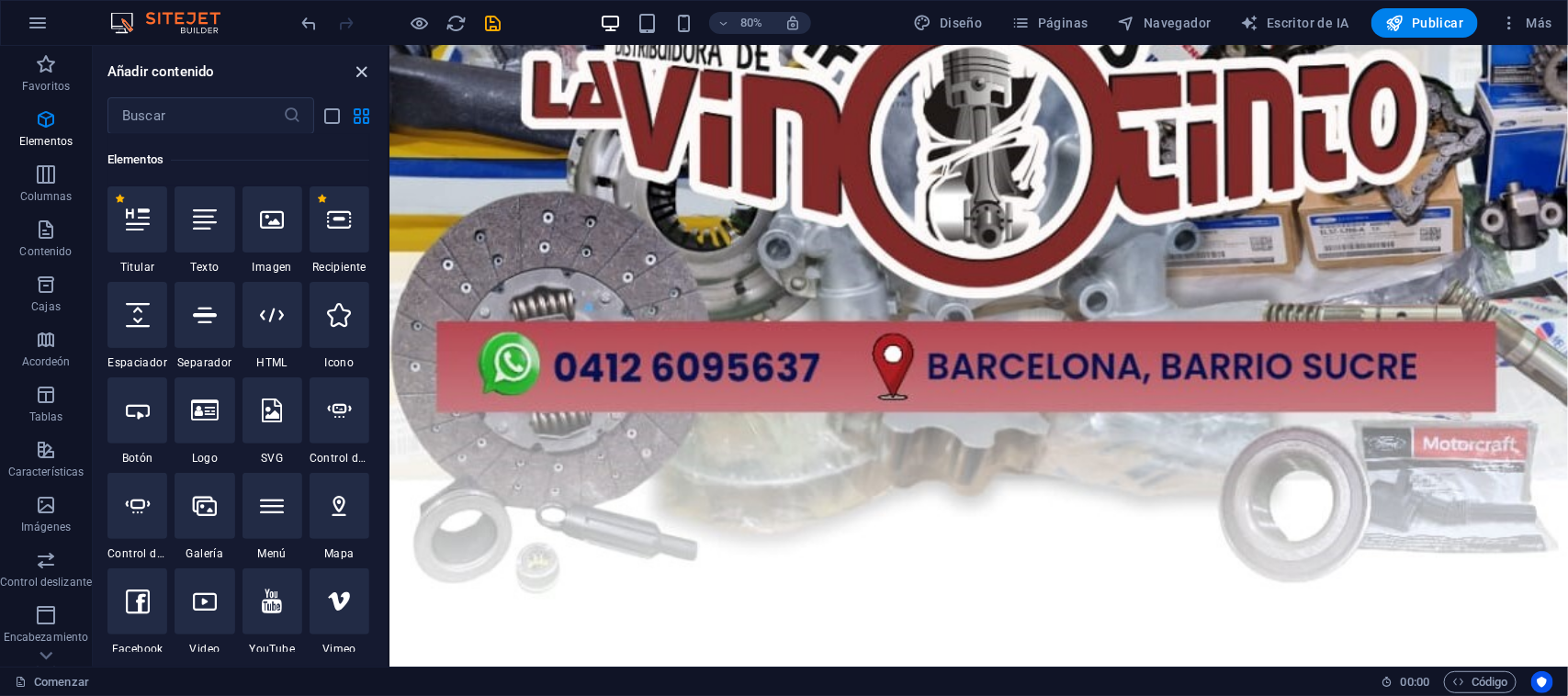 click at bounding box center (362, 72) 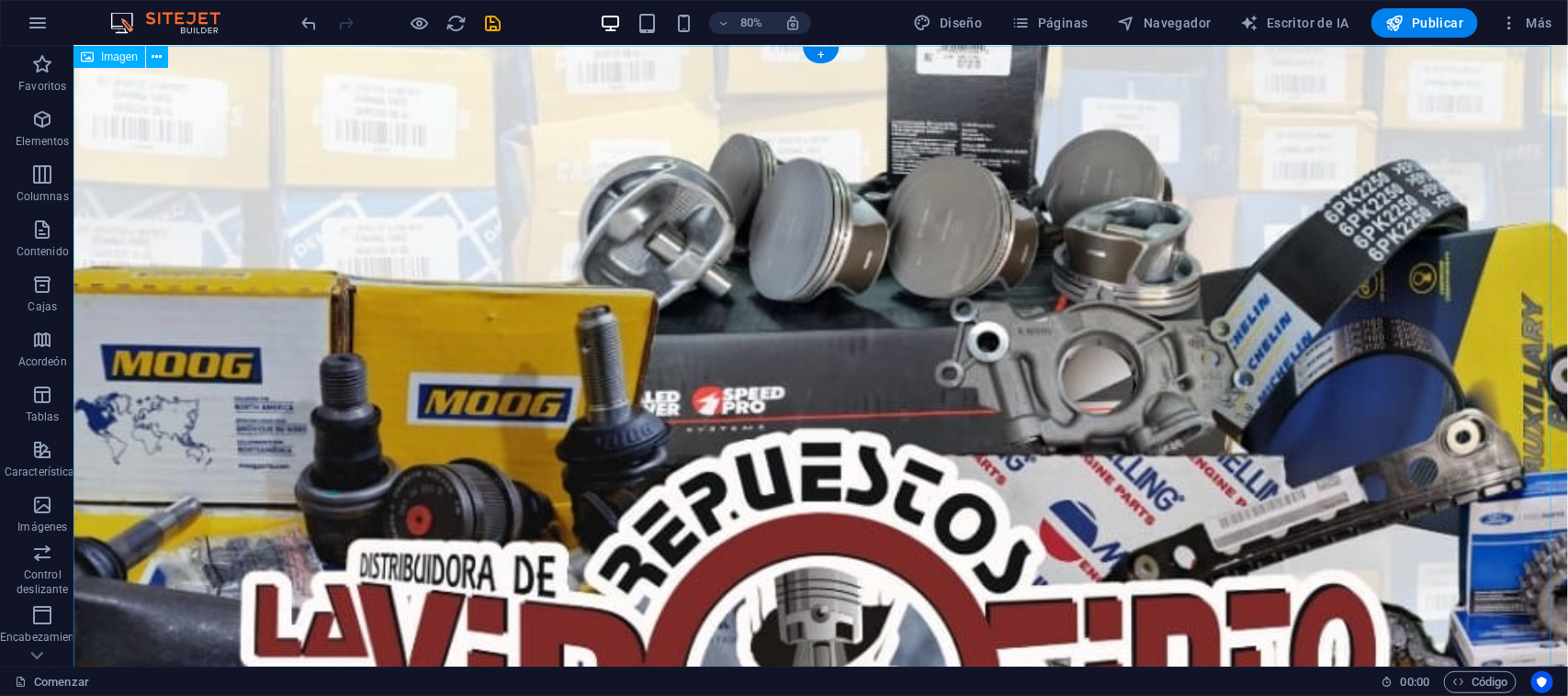 scroll, scrollTop: 0, scrollLeft: 0, axis: both 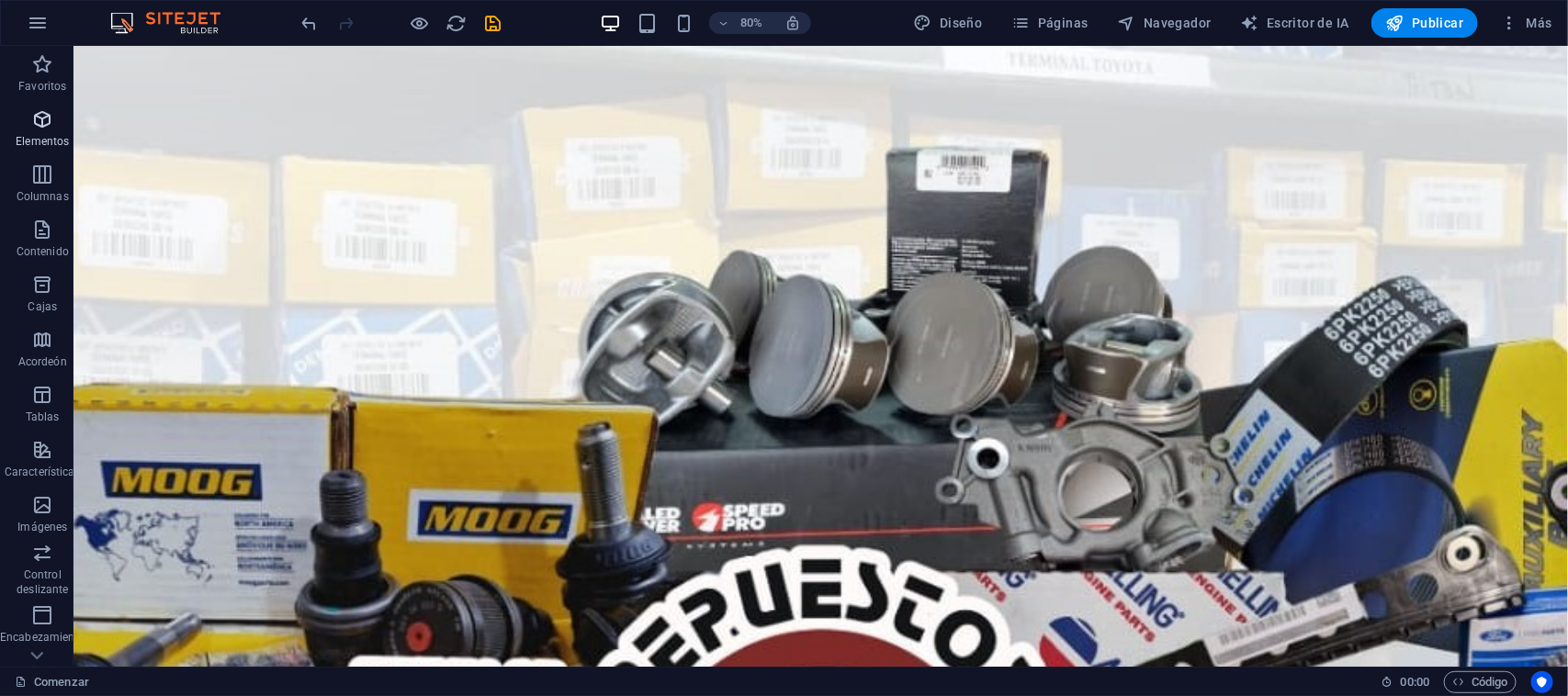 click at bounding box center [42, 119] 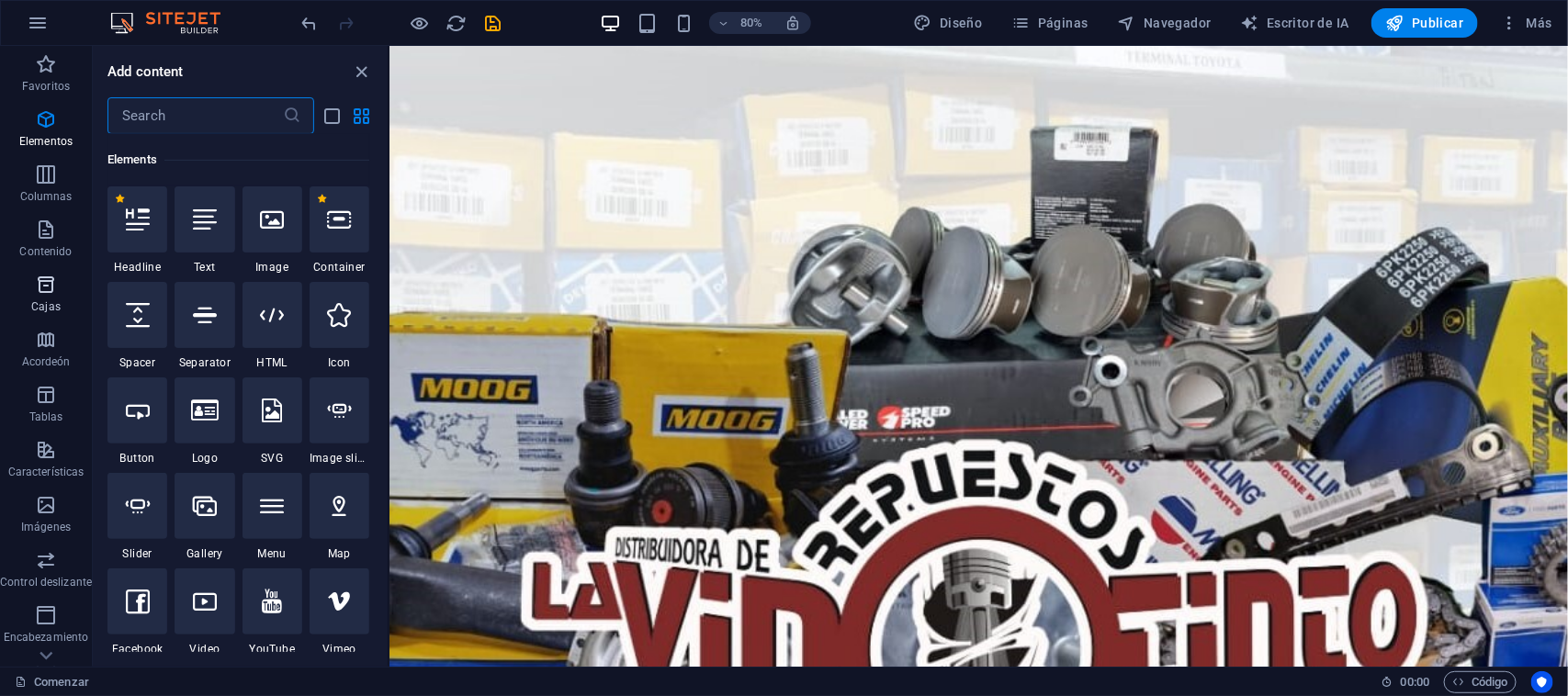 scroll, scrollTop: 690, scrollLeft: 0, axis: vertical 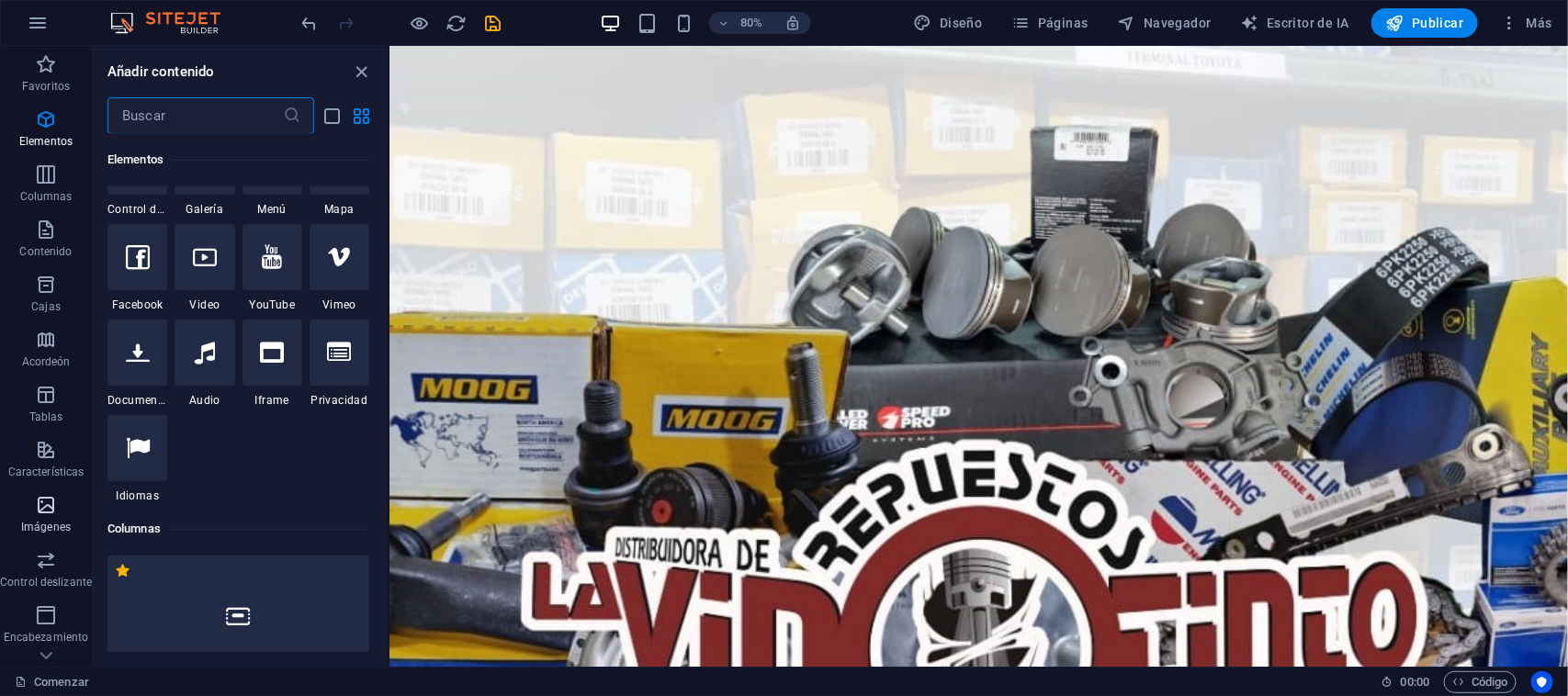 click at bounding box center (46, 505) 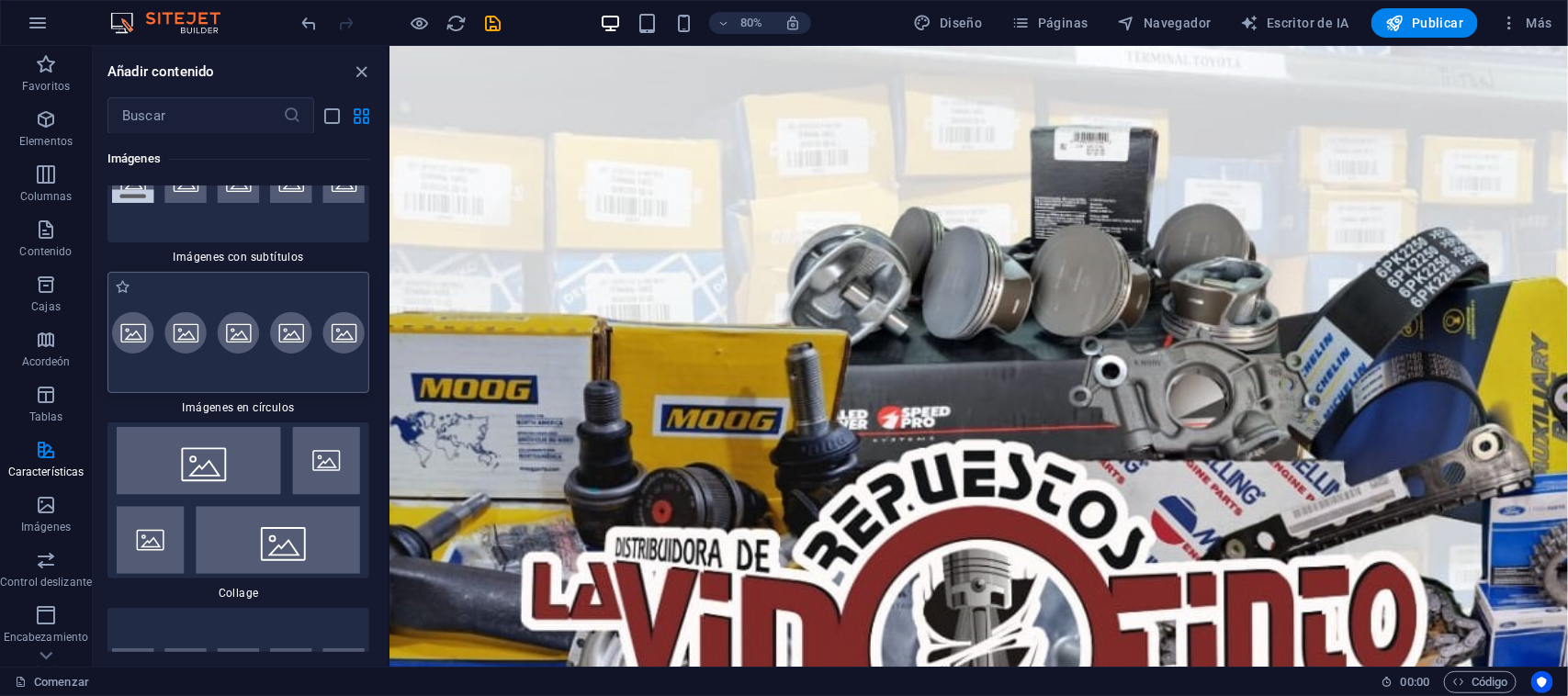 scroll, scrollTop: 18396, scrollLeft: 0, axis: vertical 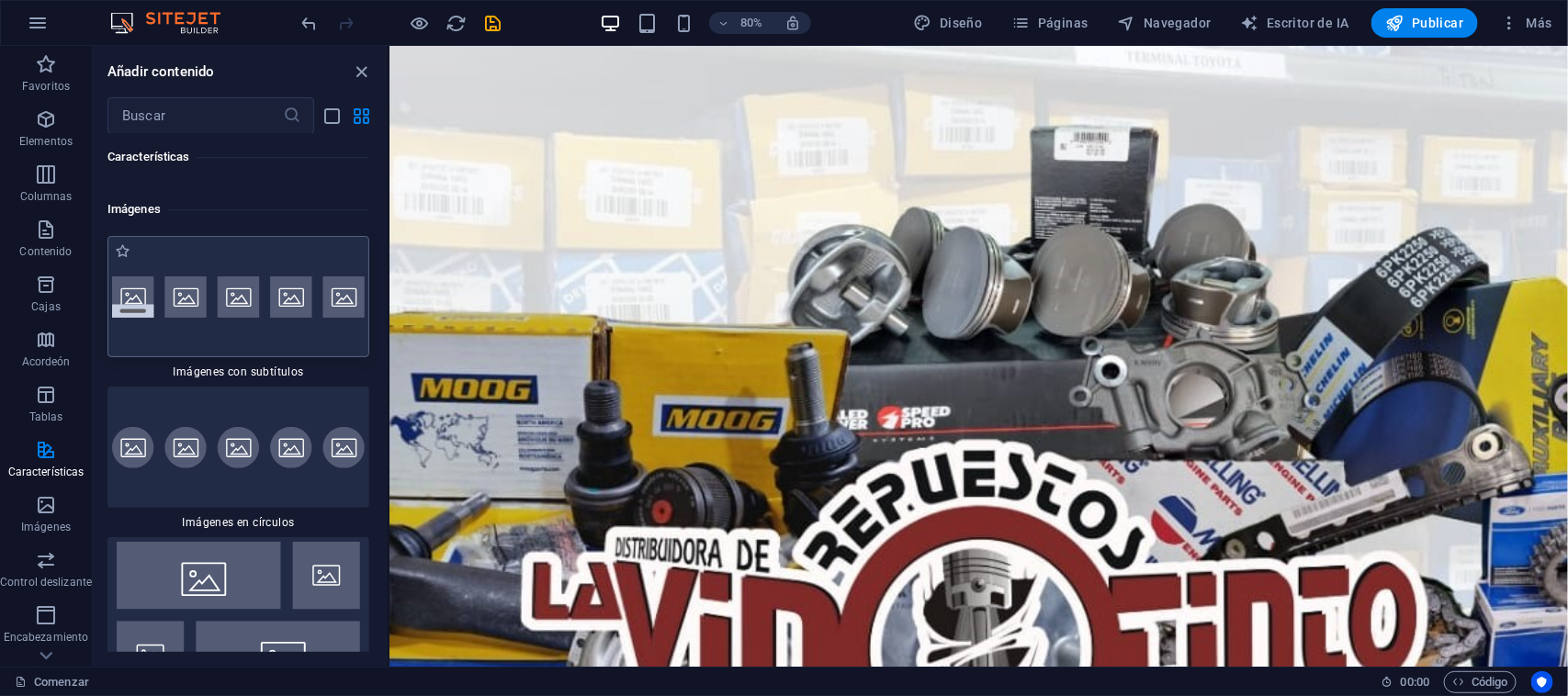 click at bounding box center (238, 297) 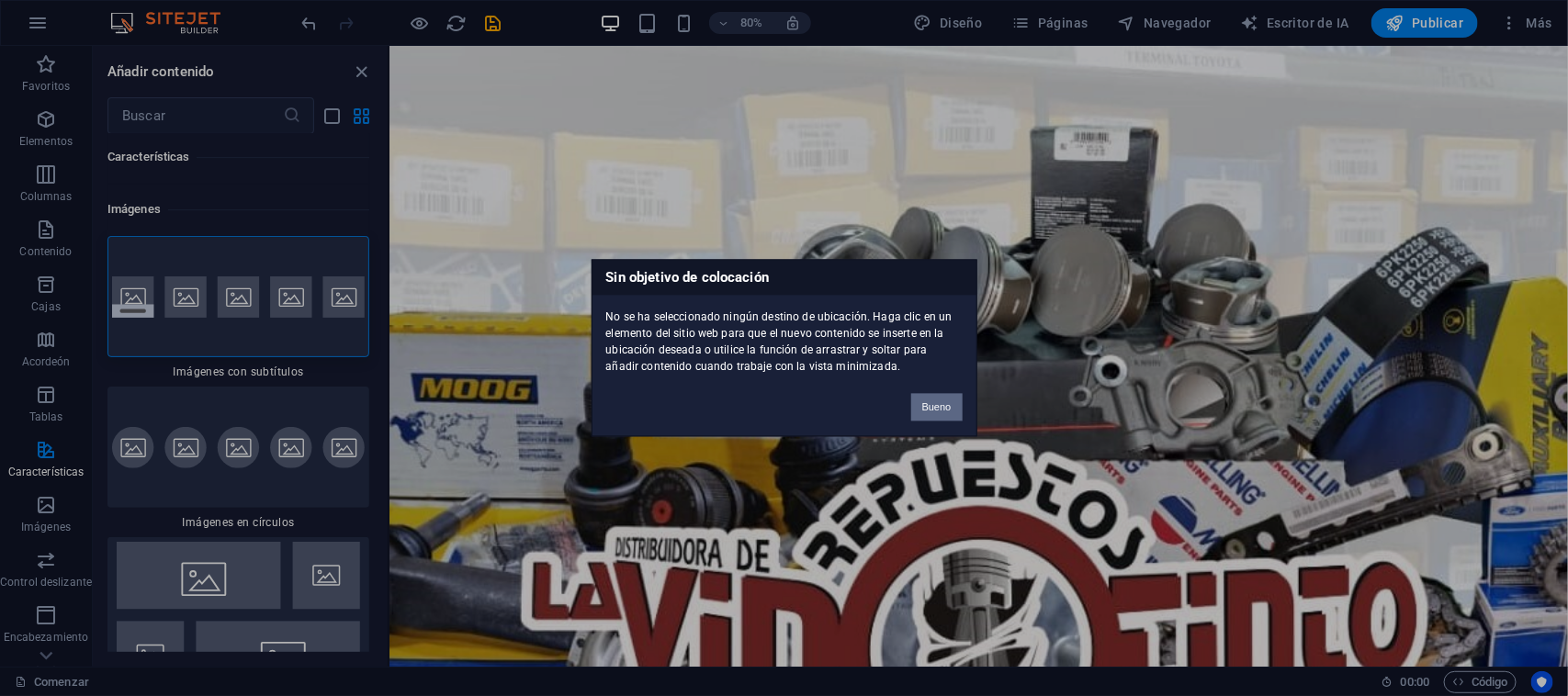 click on "Bueno" at bounding box center (937, 408) 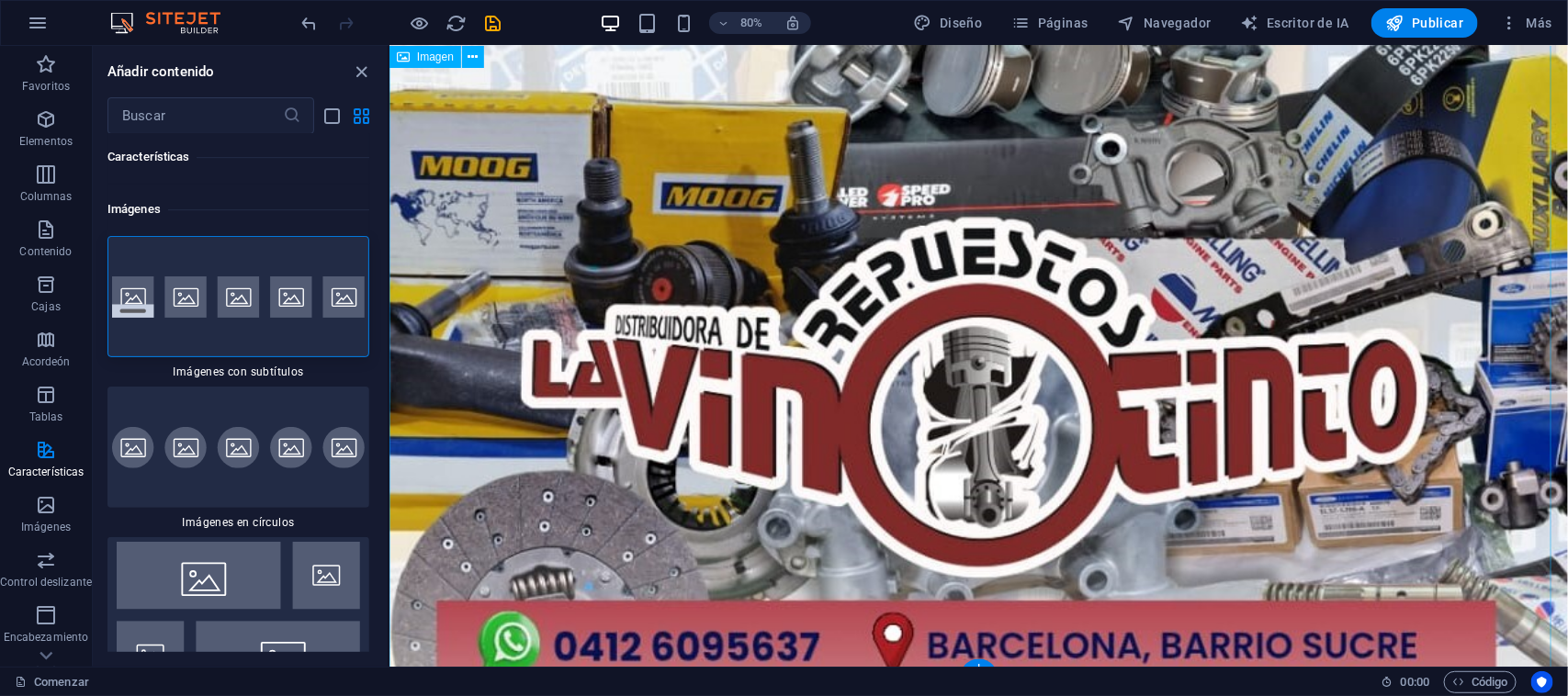 scroll, scrollTop: 501, scrollLeft: 0, axis: vertical 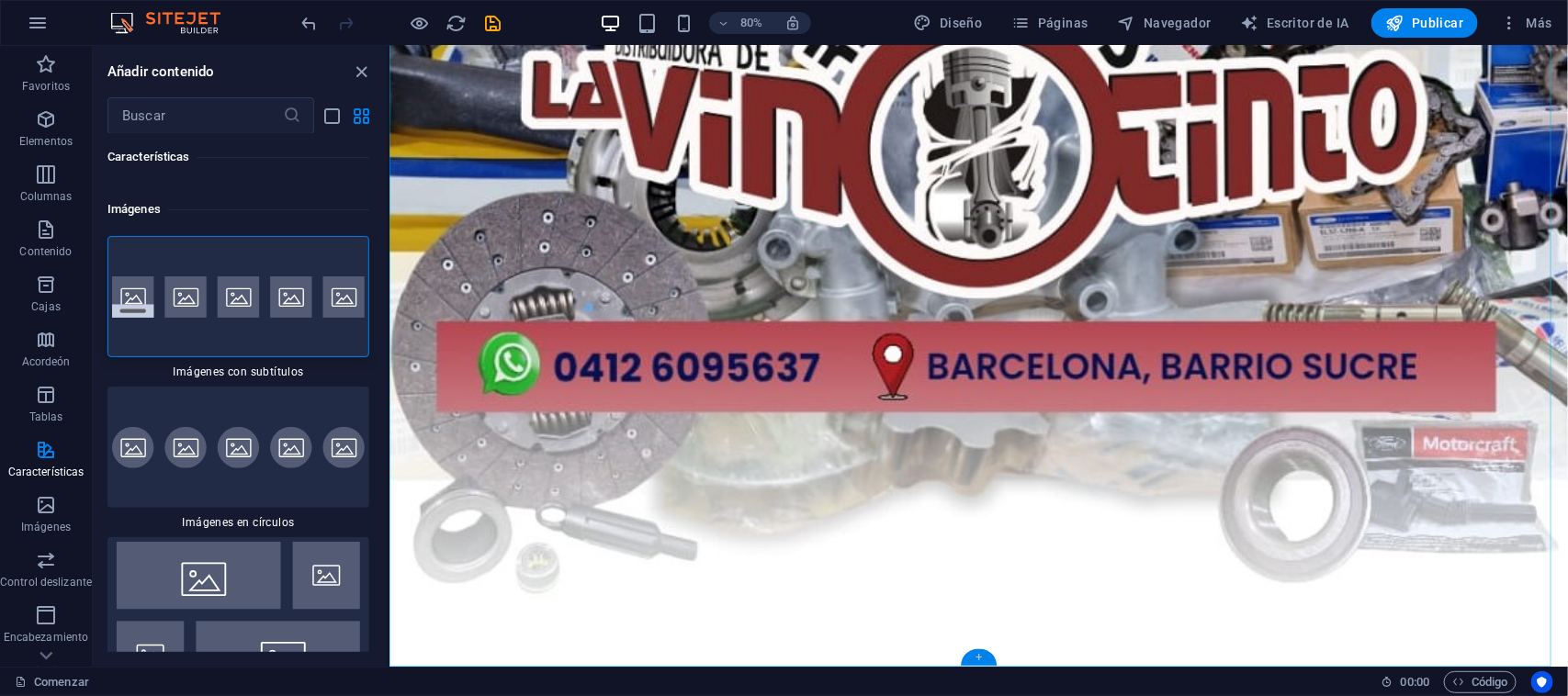 click on "+" at bounding box center (978, 657) 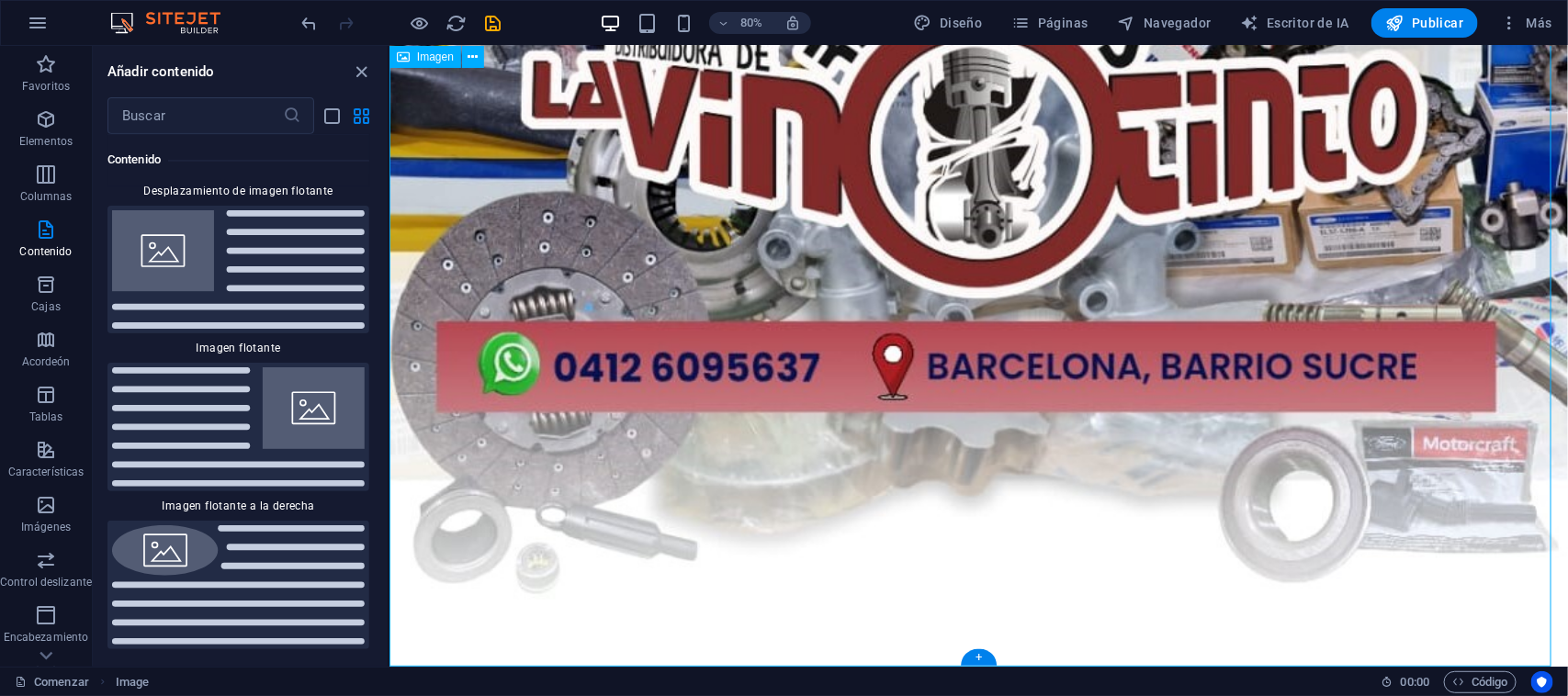 scroll, scrollTop: 6259, scrollLeft: 0, axis: vertical 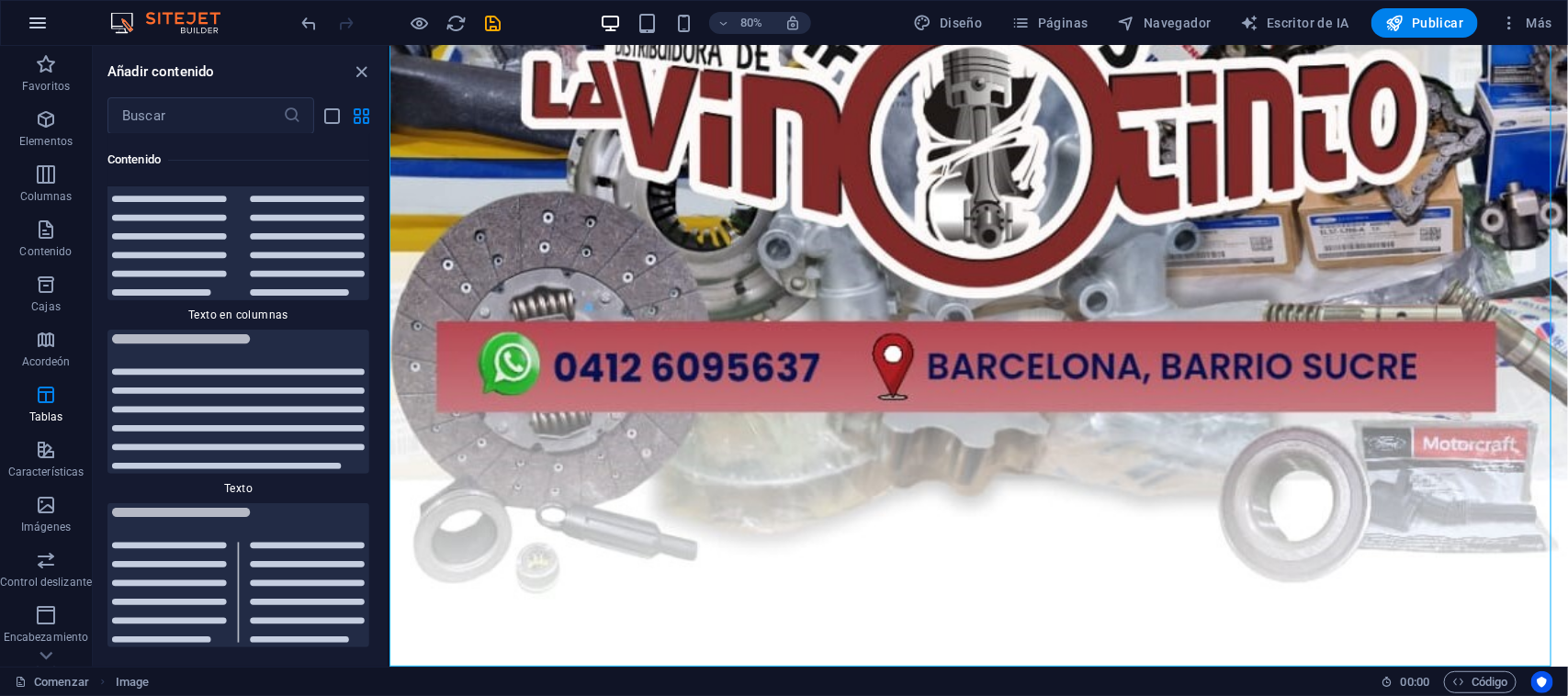 click at bounding box center (38, 23) 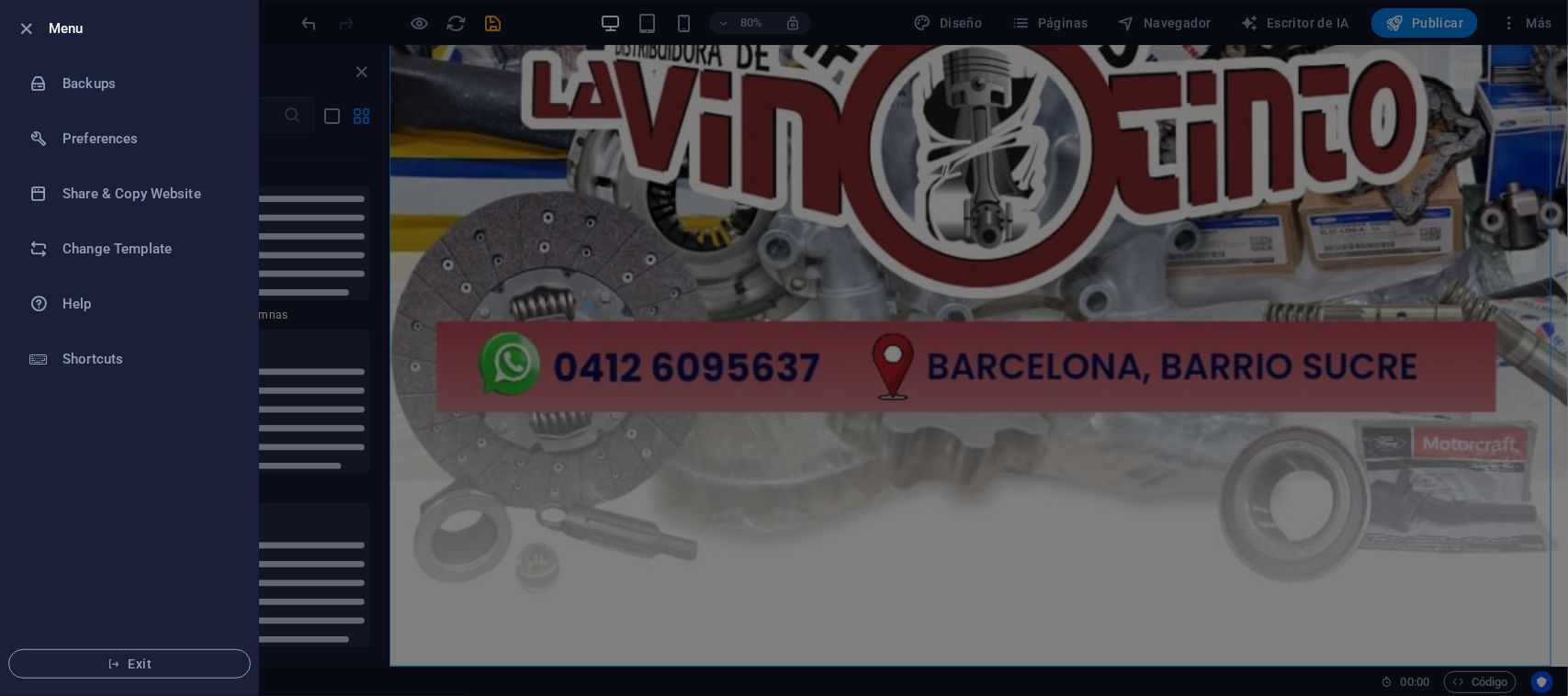 click at bounding box center [784, 348] 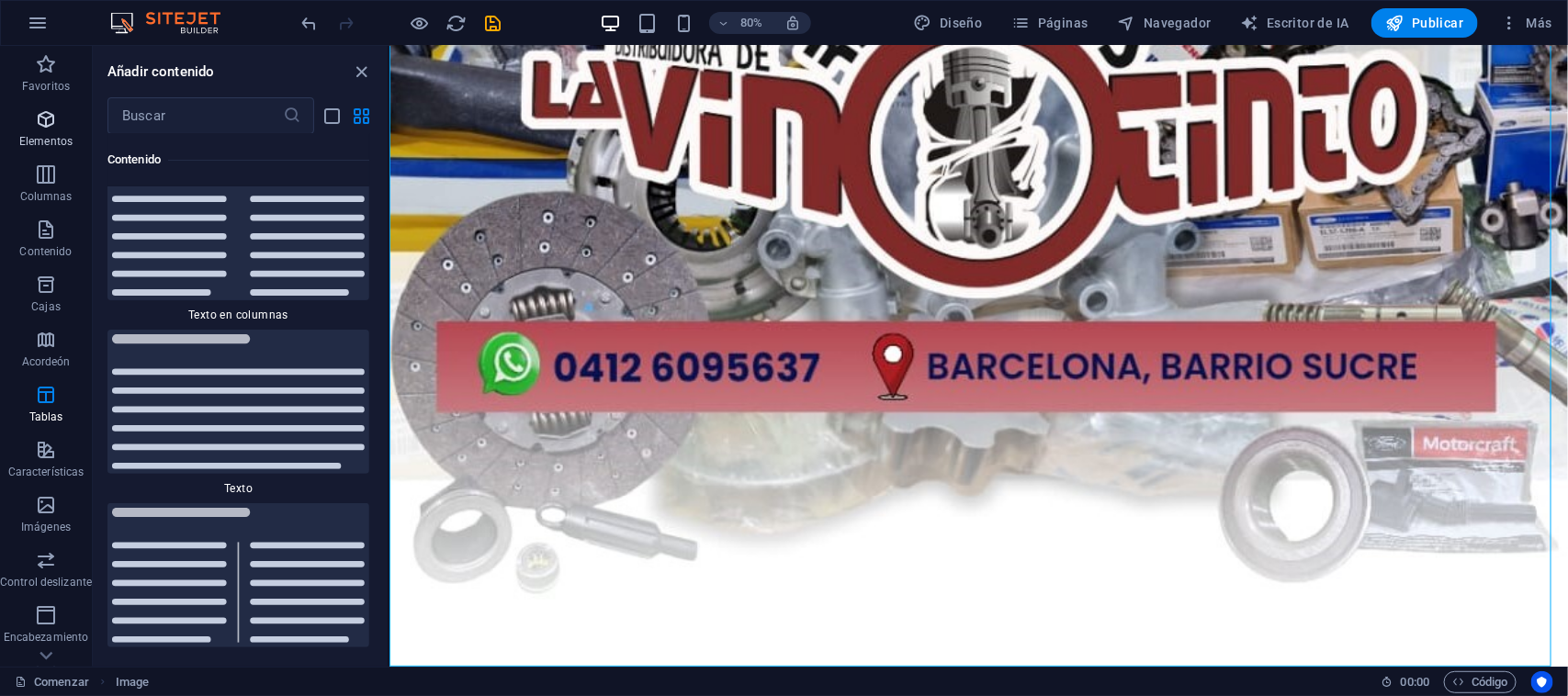 click at bounding box center (46, 119) 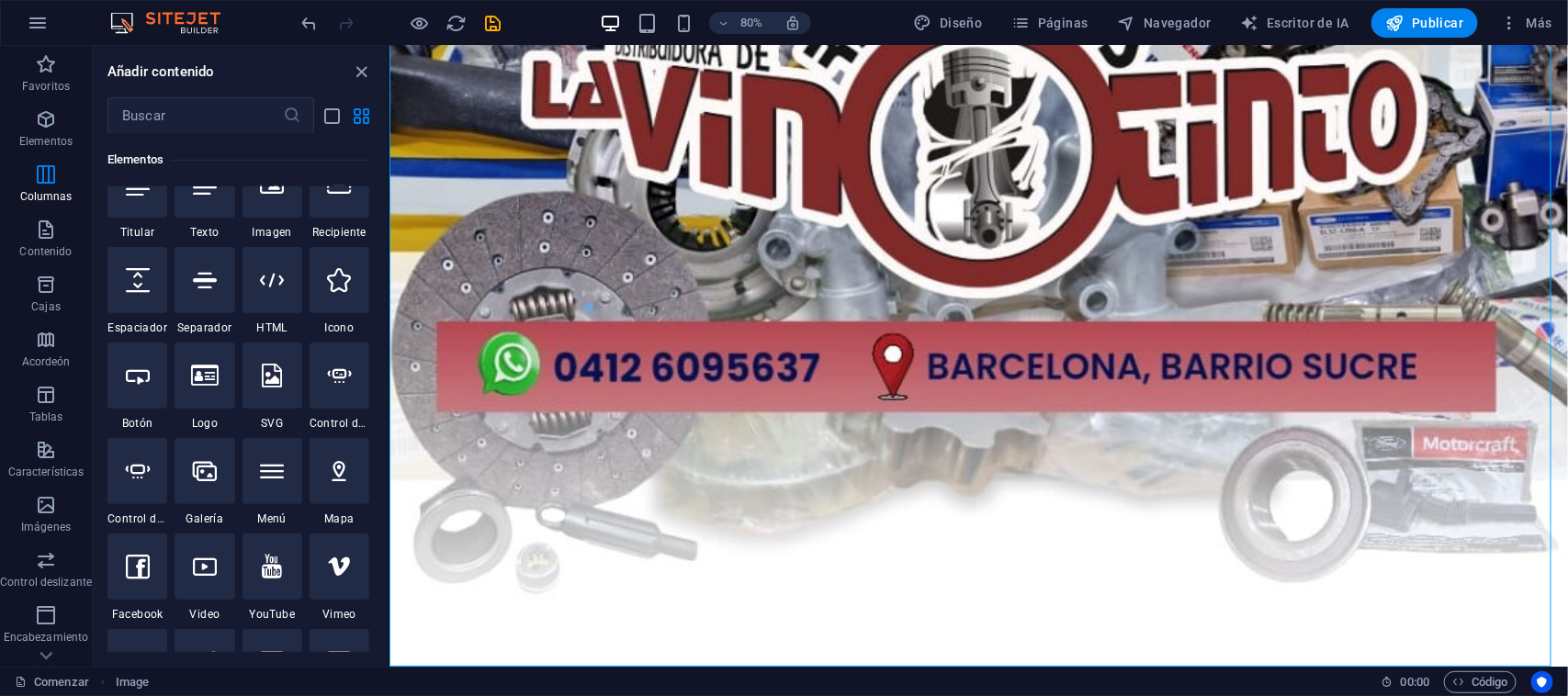 scroll, scrollTop: 346, scrollLeft: 0, axis: vertical 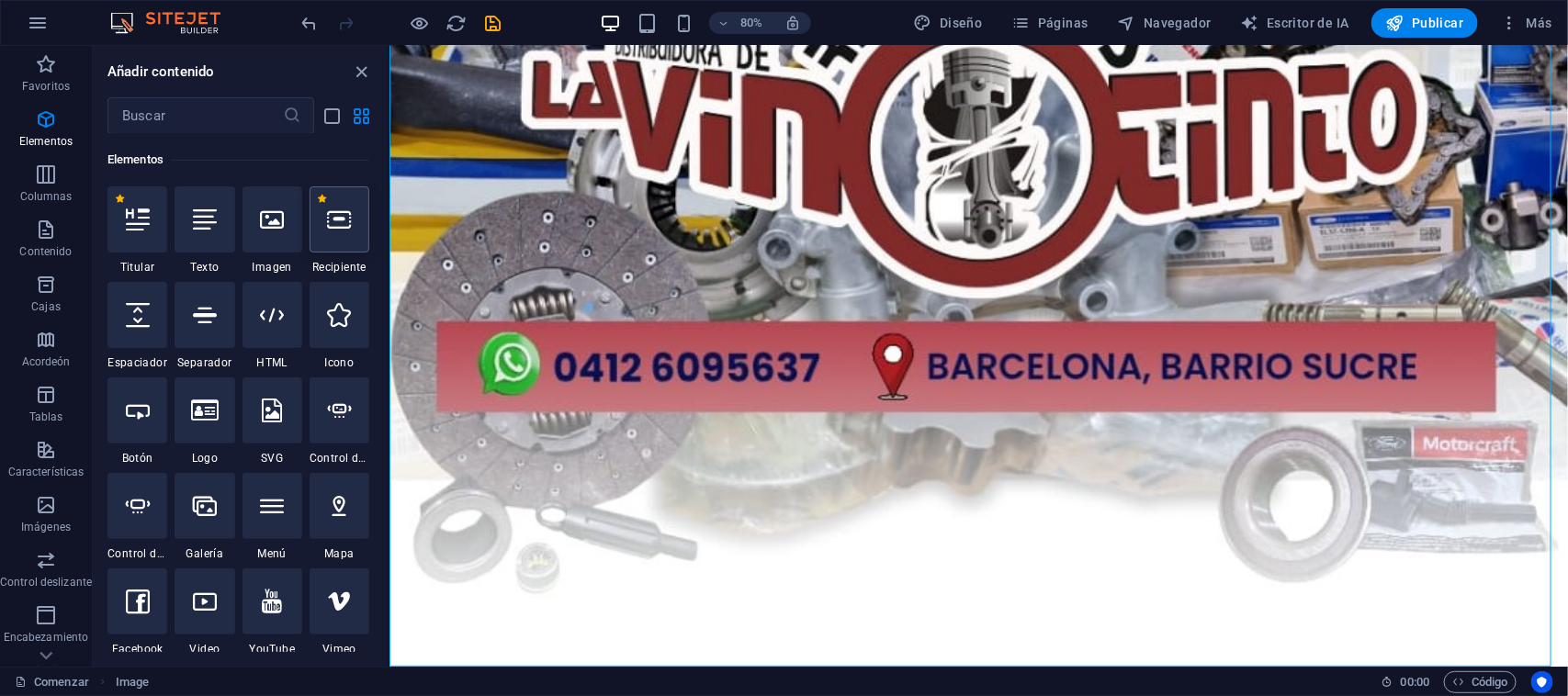 click at bounding box center [339, 219] 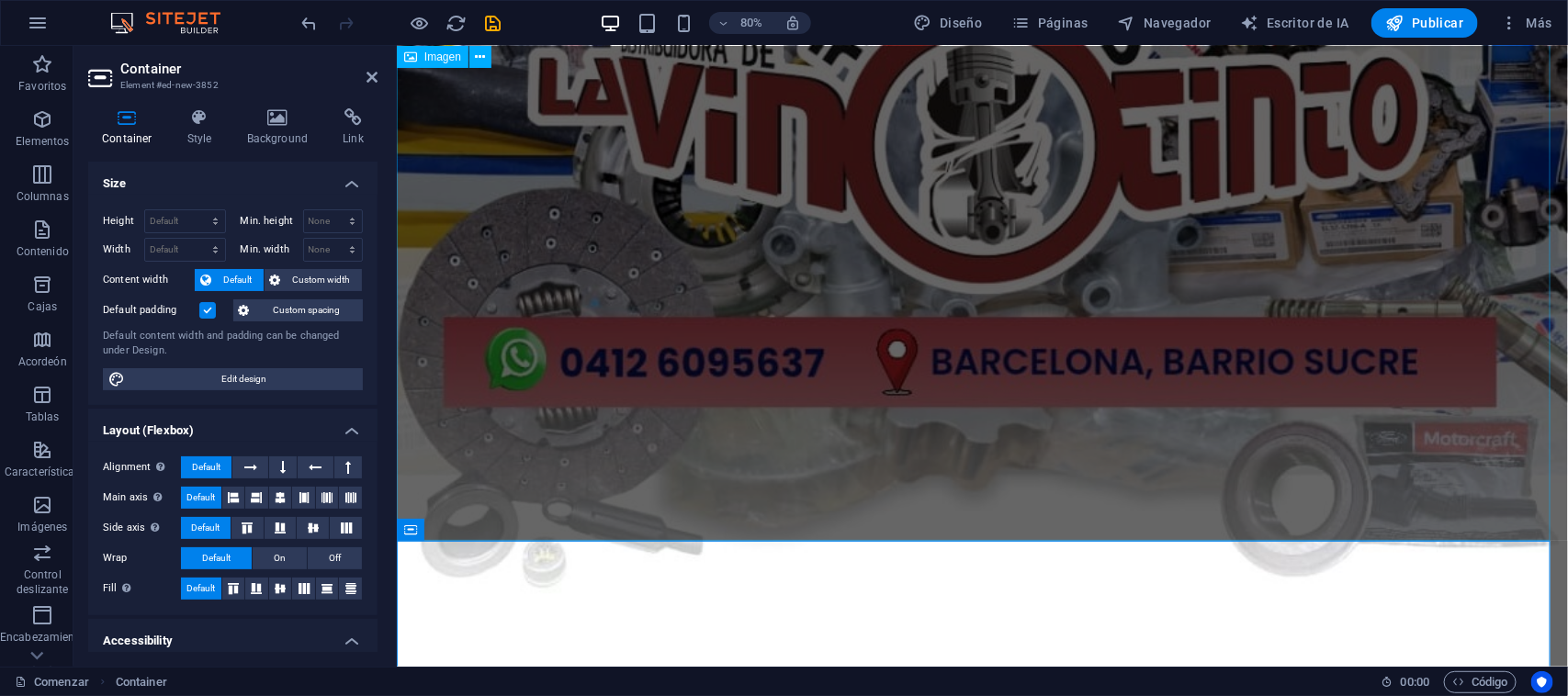 scroll, scrollTop: 623, scrollLeft: 0, axis: vertical 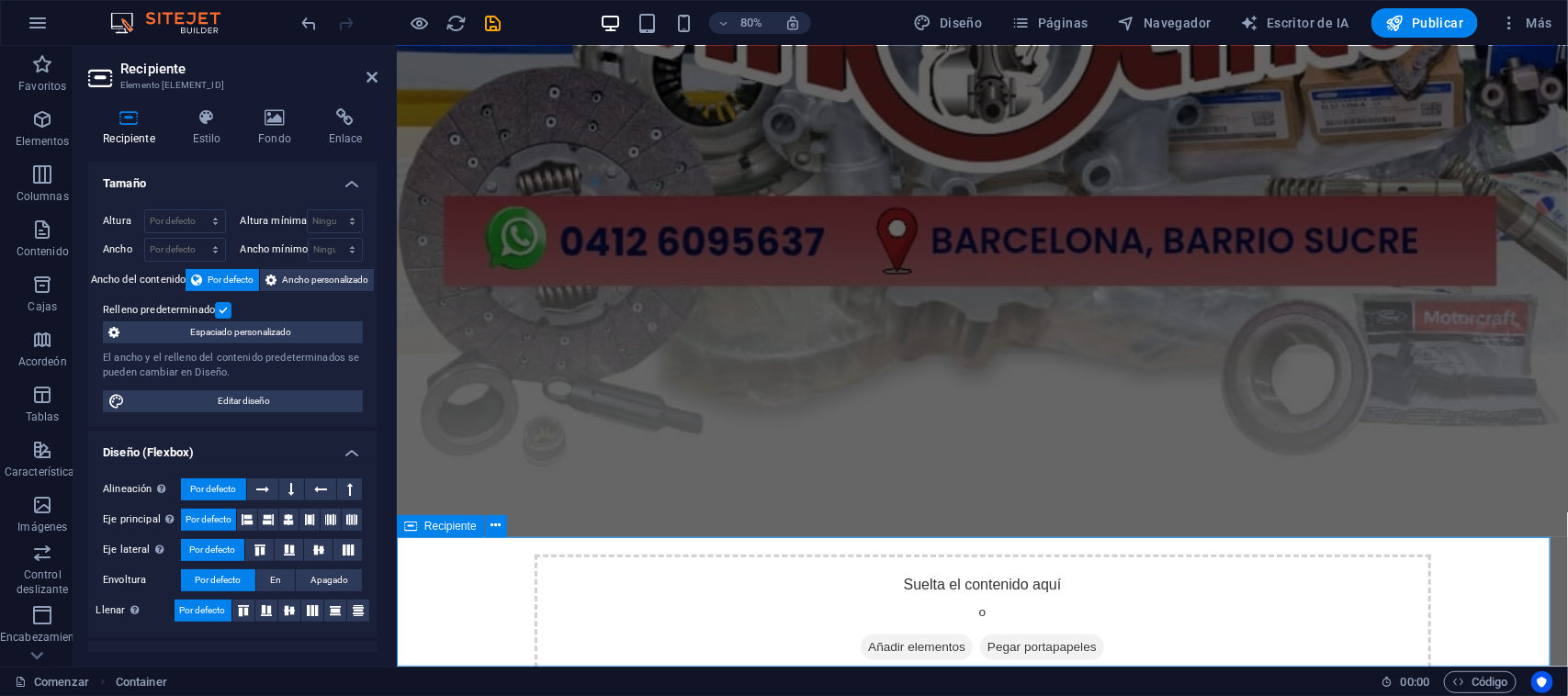 click on "Suelta el contenido aquí o  Añadir elementos  Pegar portapapeles" at bounding box center [981, 619] 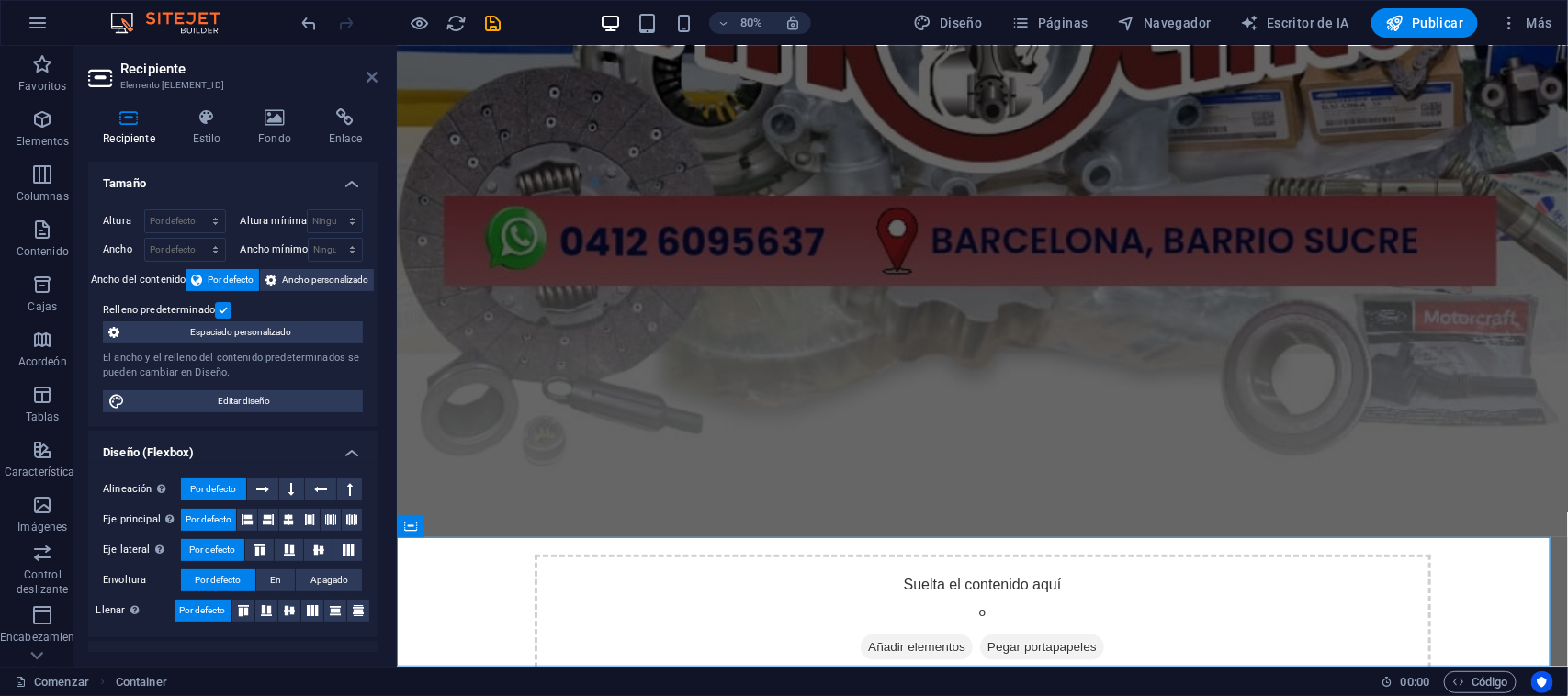 drag, startPoint x: 372, startPoint y: 69, endPoint x: 186, endPoint y: 115, distance: 191.60376 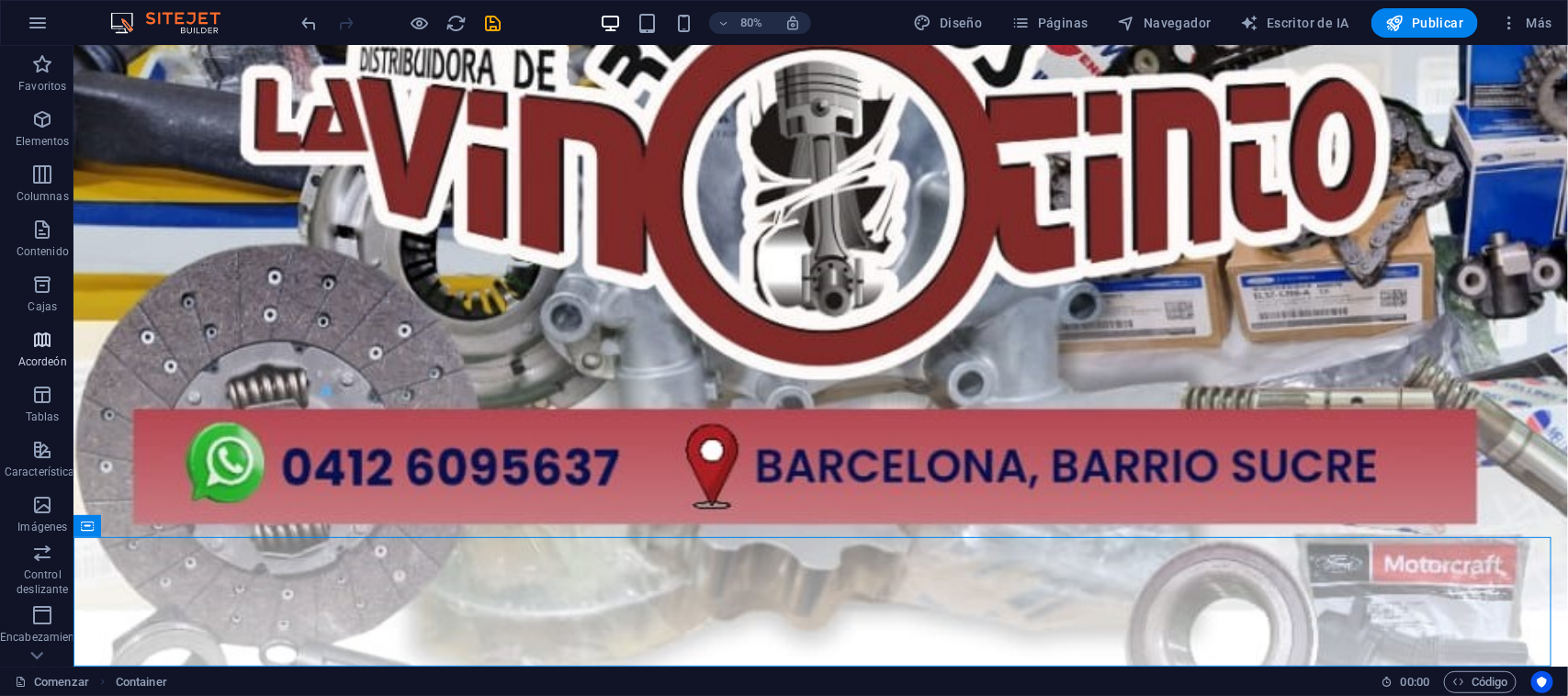 scroll, scrollTop: 935, scrollLeft: 0, axis: vertical 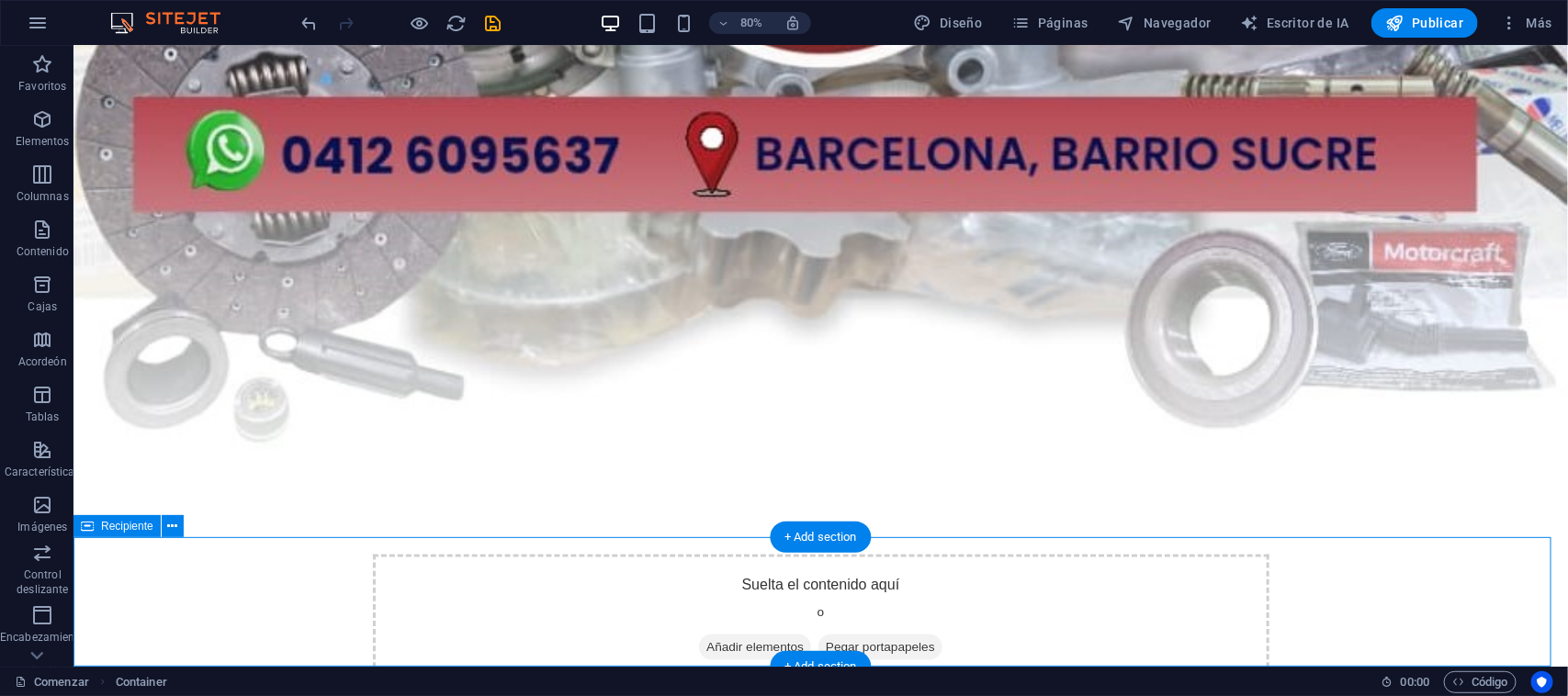 click on "Suelta el contenido aquí o  Añadir elementos  Pegar portapapeles" at bounding box center [820, 619] 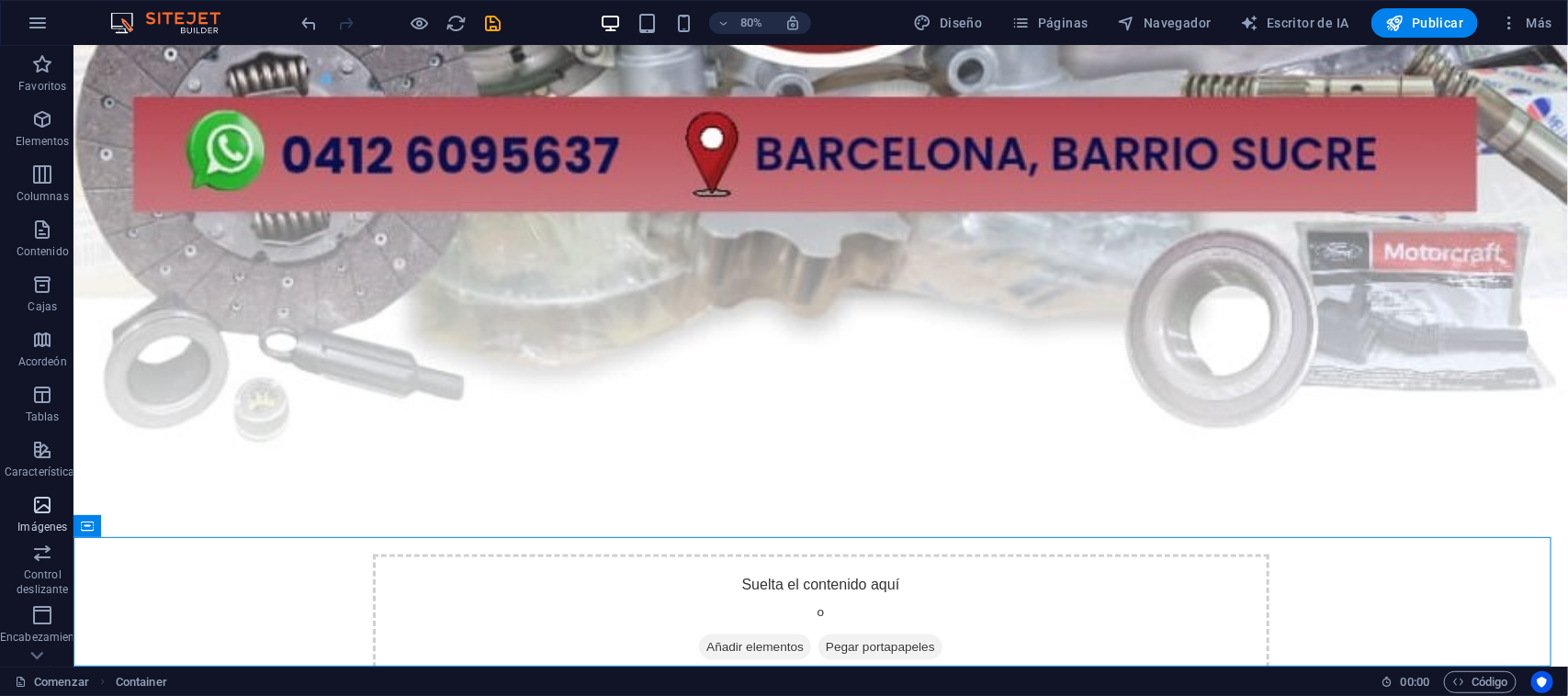 click on "Imágenes" at bounding box center [42, 516] 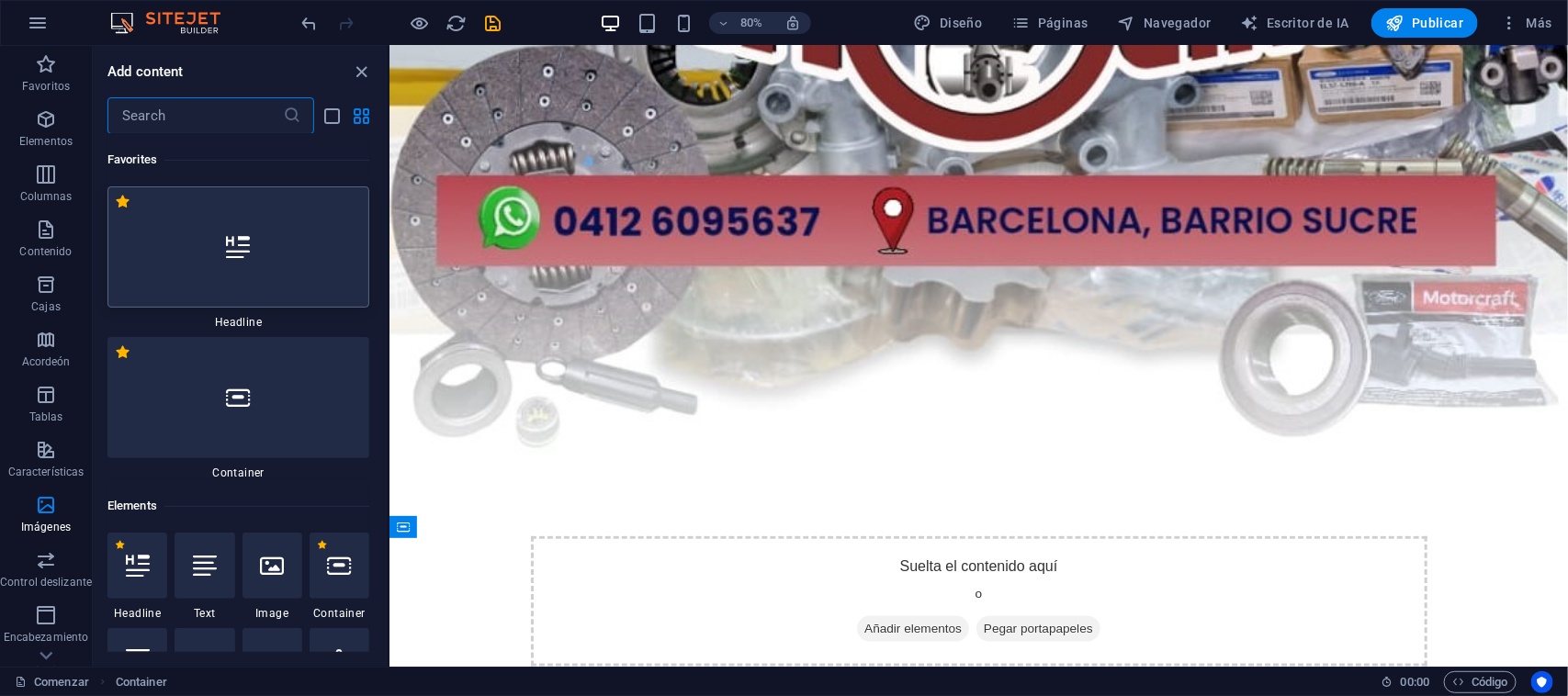 scroll, scrollTop: 630, scrollLeft: 0, axis: vertical 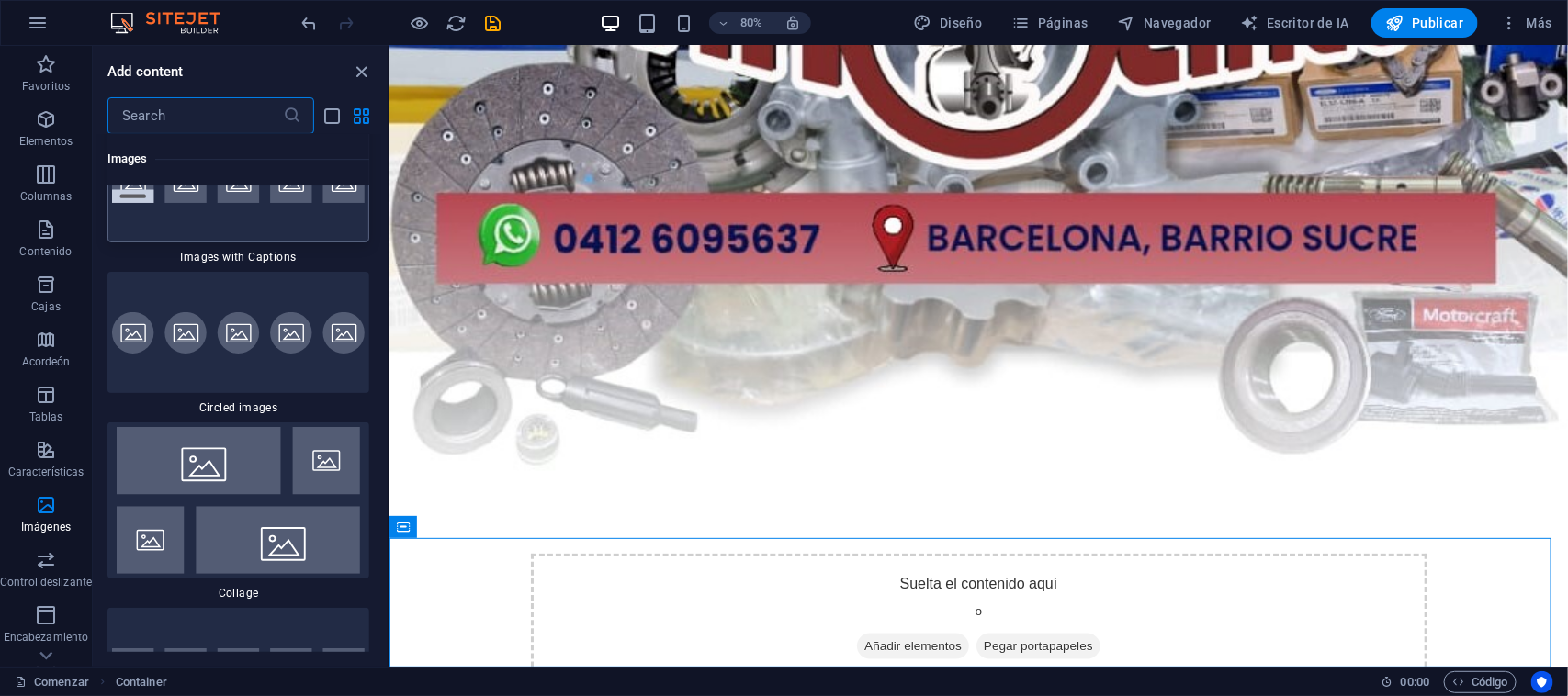 click at bounding box center (238, 182) 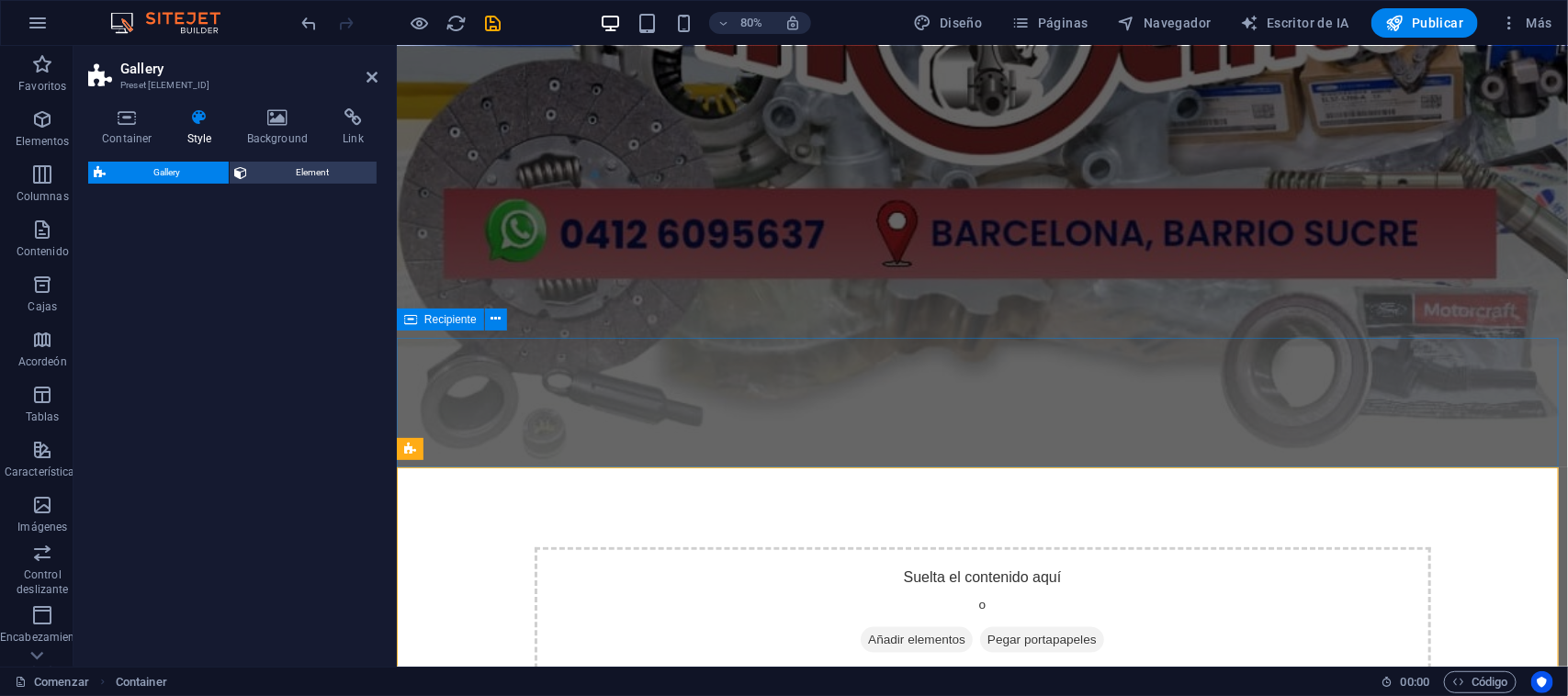 select on "rem" 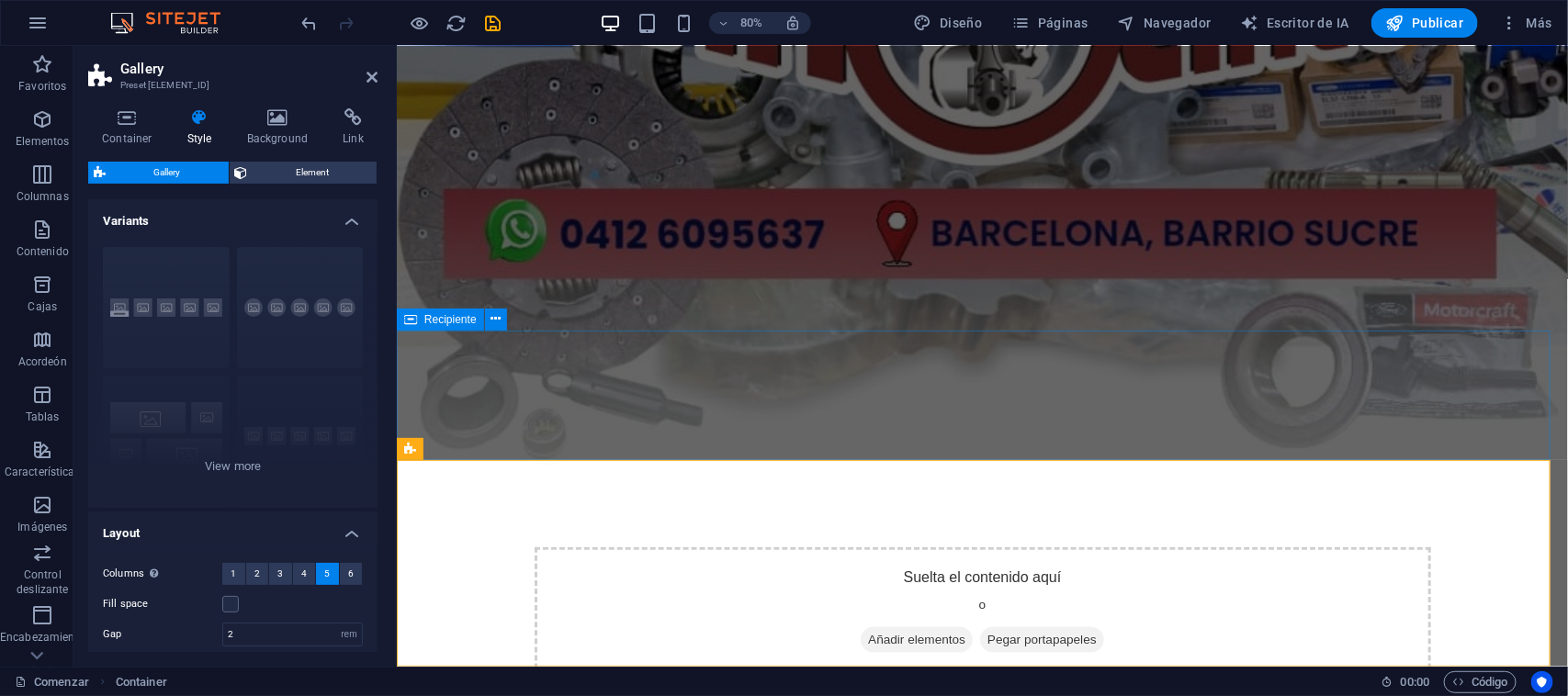 scroll, scrollTop: 829, scrollLeft: 0, axis: vertical 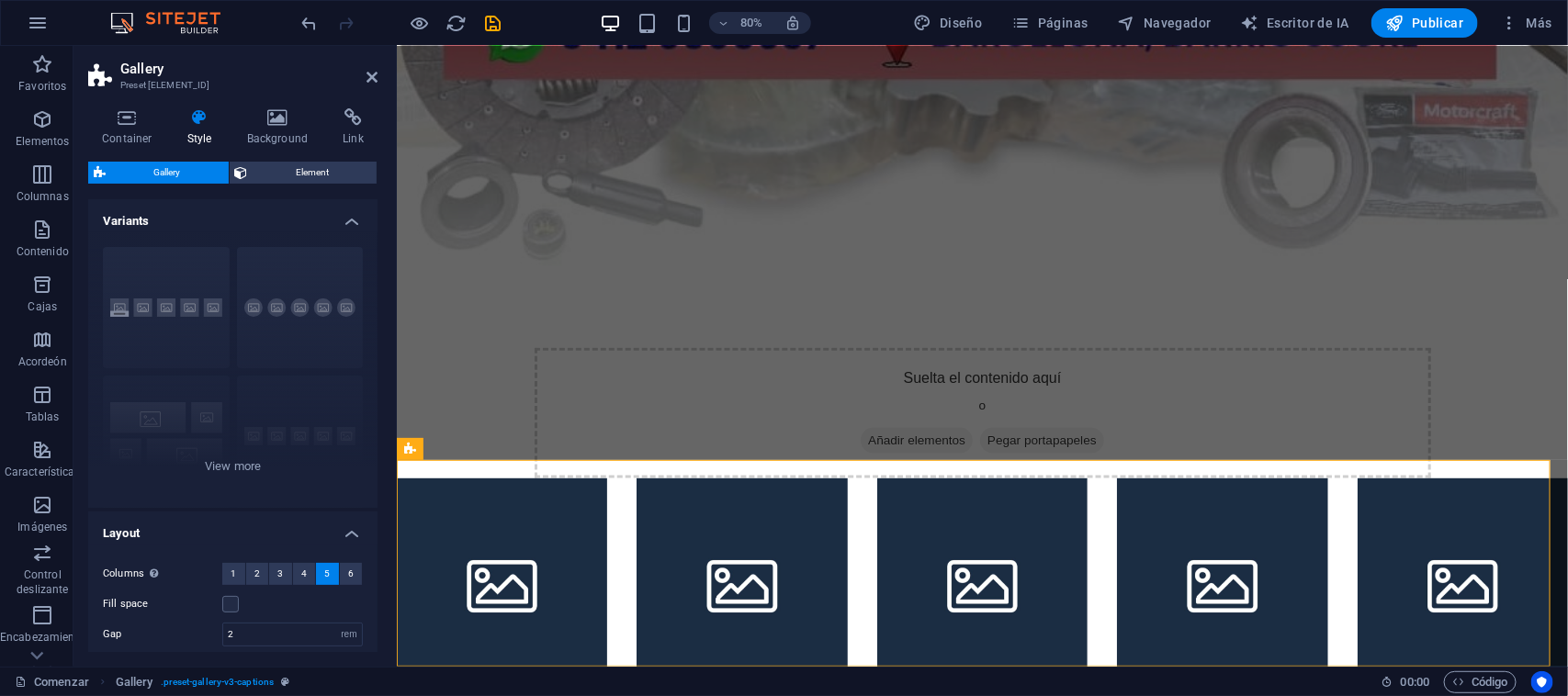 click on "Gallery Preset #ed-new-4055" at bounding box center [232, 70] 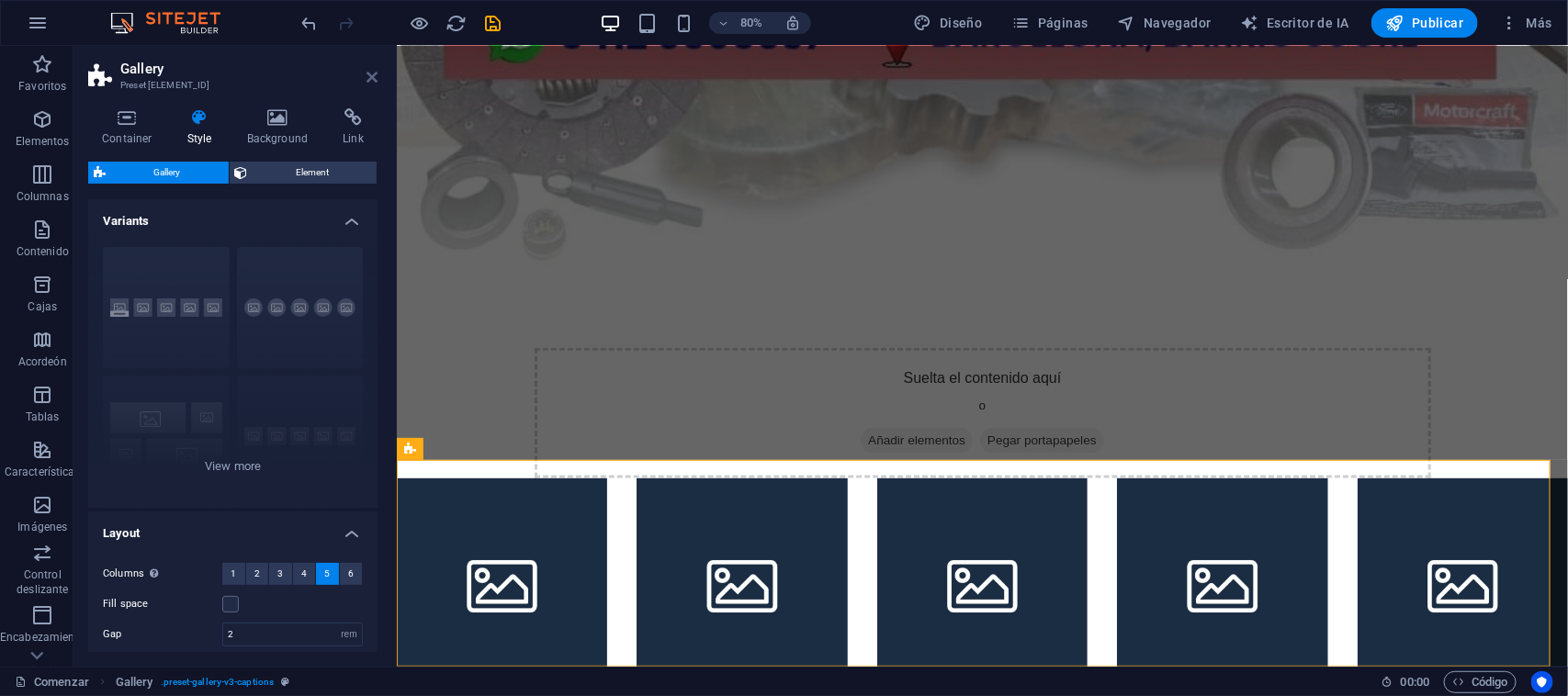 drag, startPoint x: 373, startPoint y: 70, endPoint x: 623, endPoint y: 283, distance: 328.43416 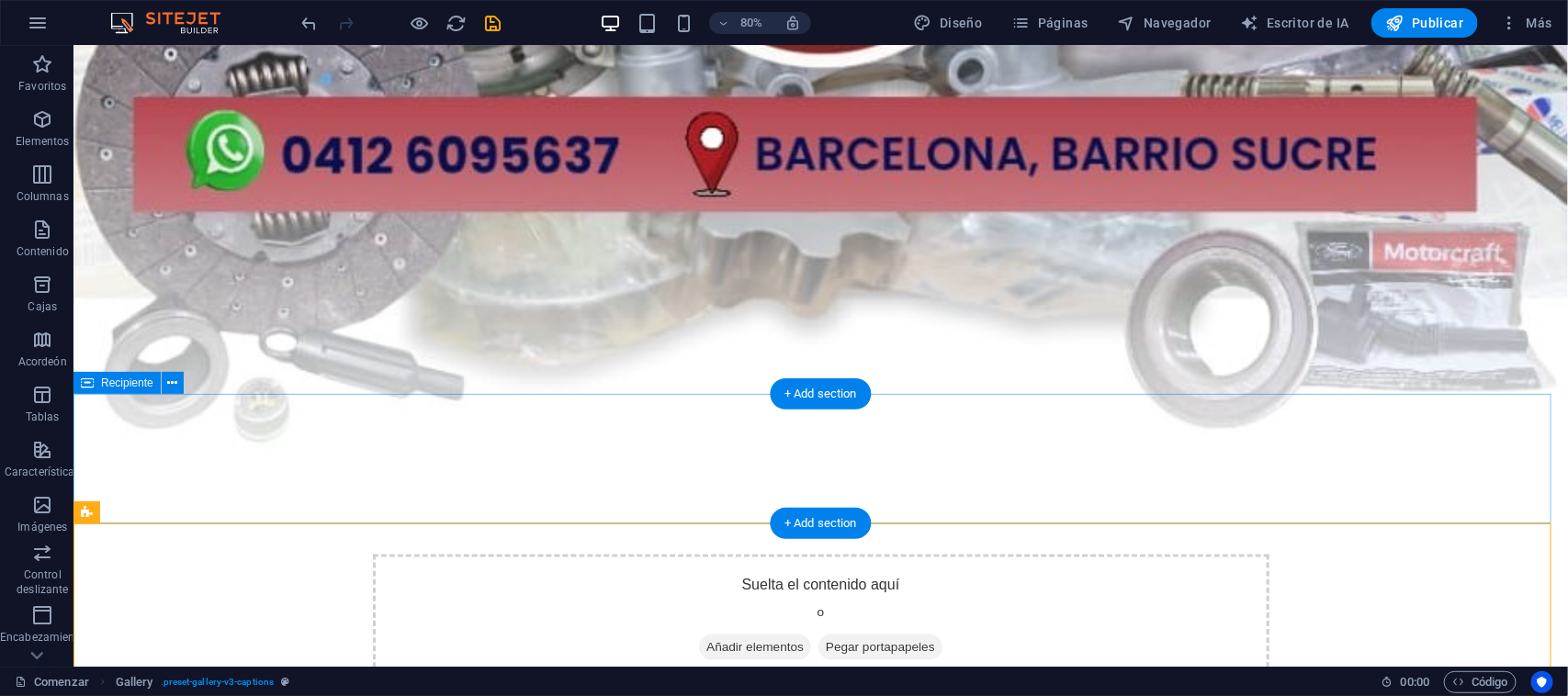scroll, scrollTop: 1207, scrollLeft: 0, axis: vertical 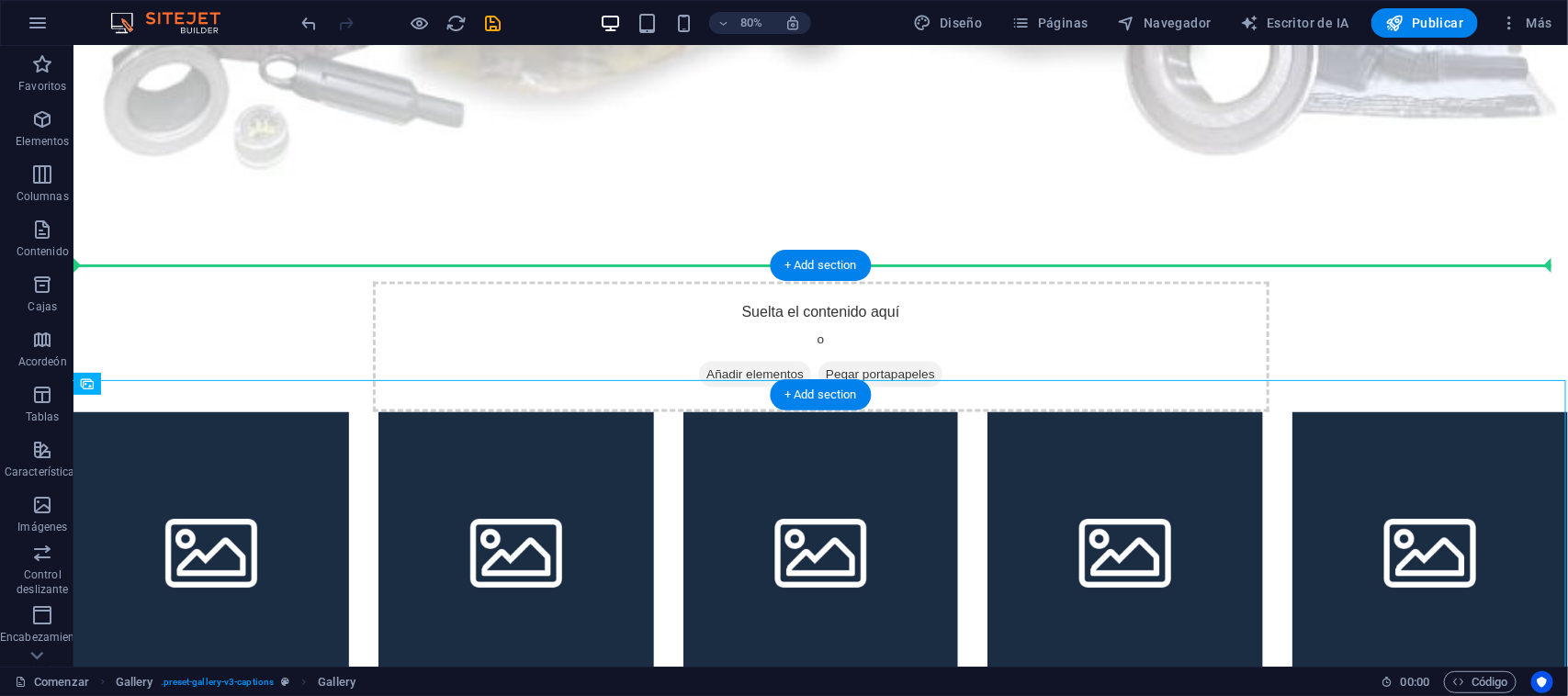 drag, startPoint x: 201, startPoint y: 452, endPoint x: 220, endPoint y: 316, distance: 137.32079 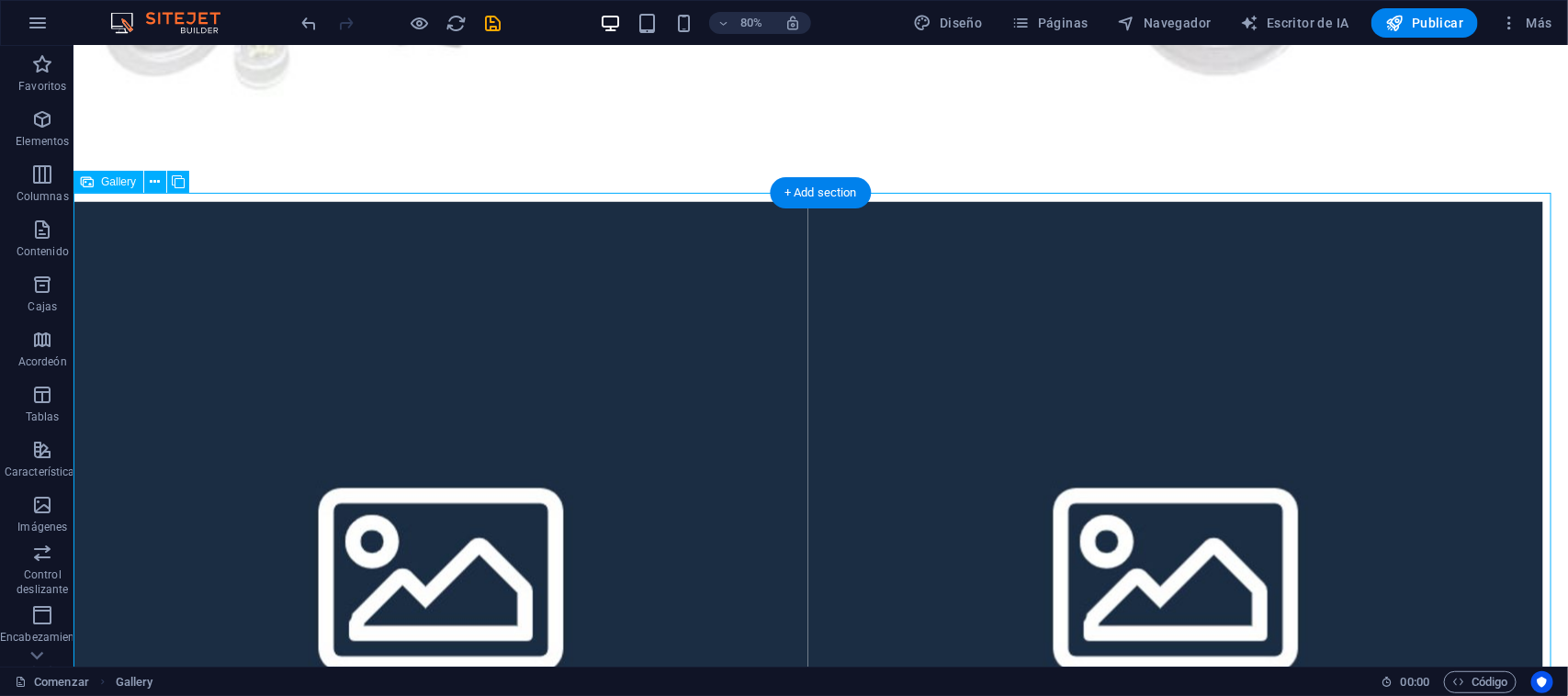 scroll, scrollTop: 1058, scrollLeft: 0, axis: vertical 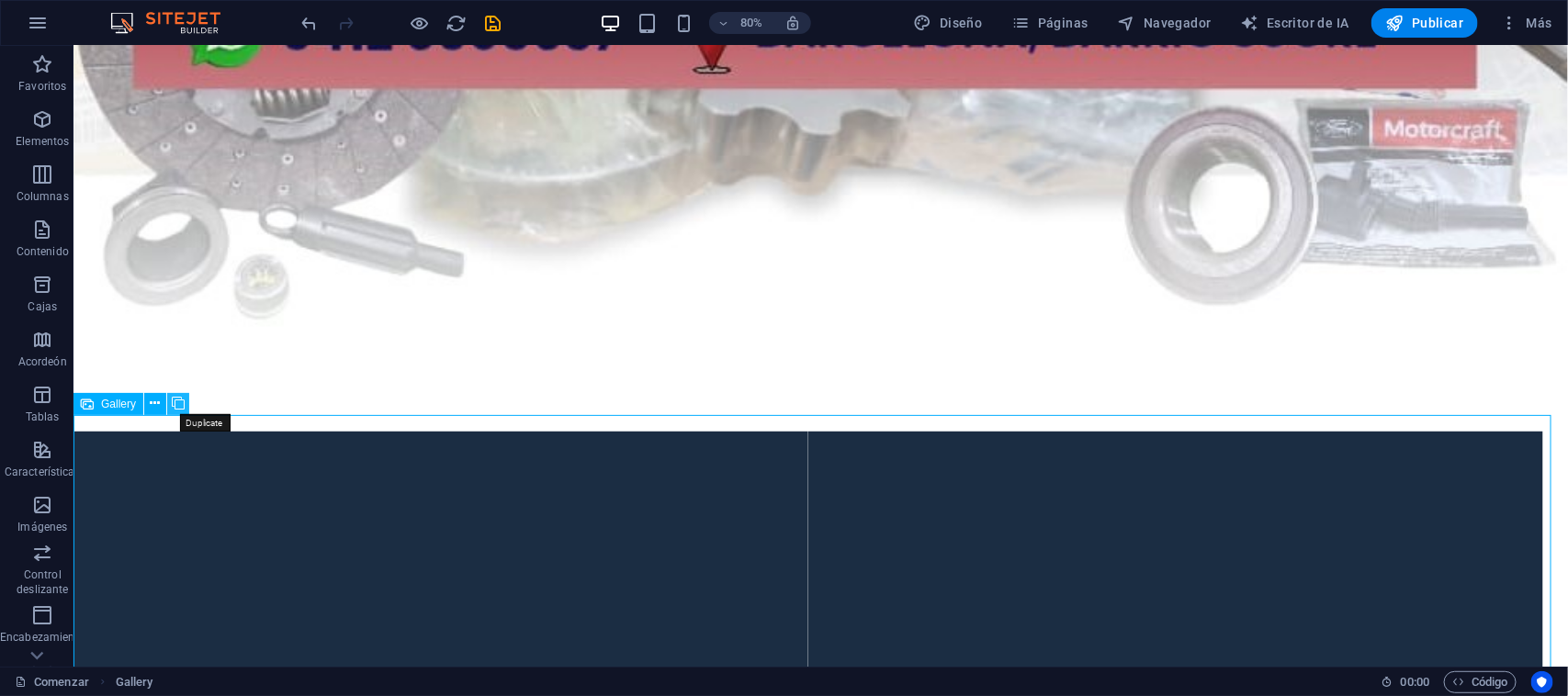 click at bounding box center (178, 403) 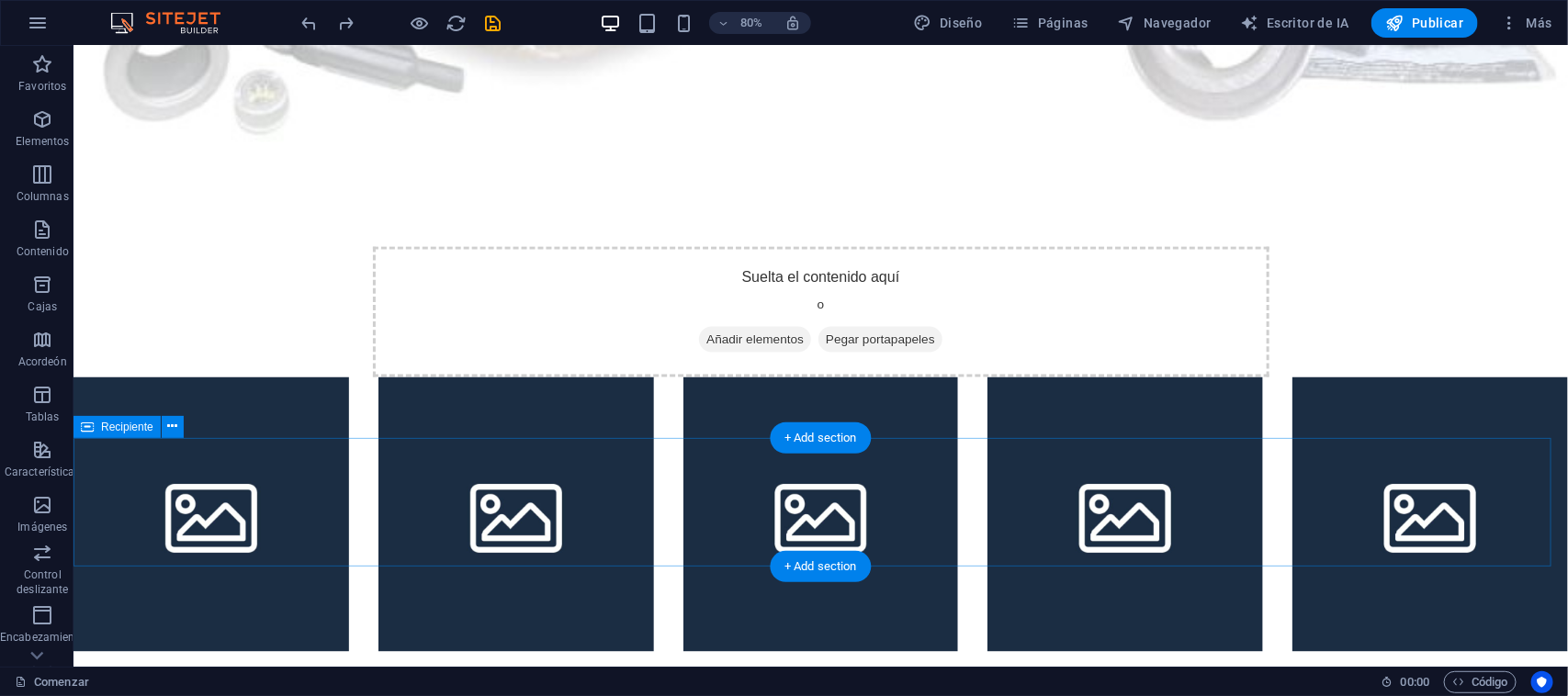 scroll, scrollTop: 1207, scrollLeft: 0, axis: vertical 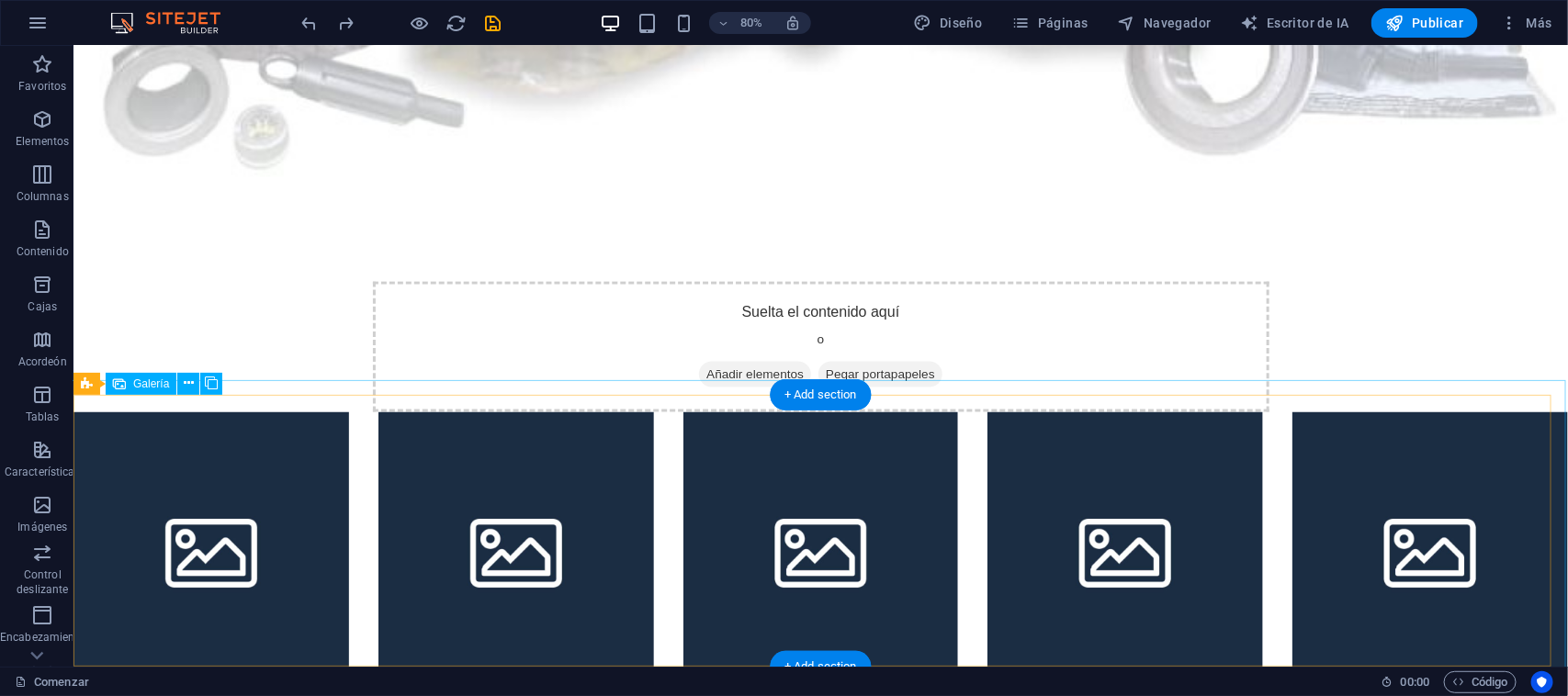 click at bounding box center (210, 549) 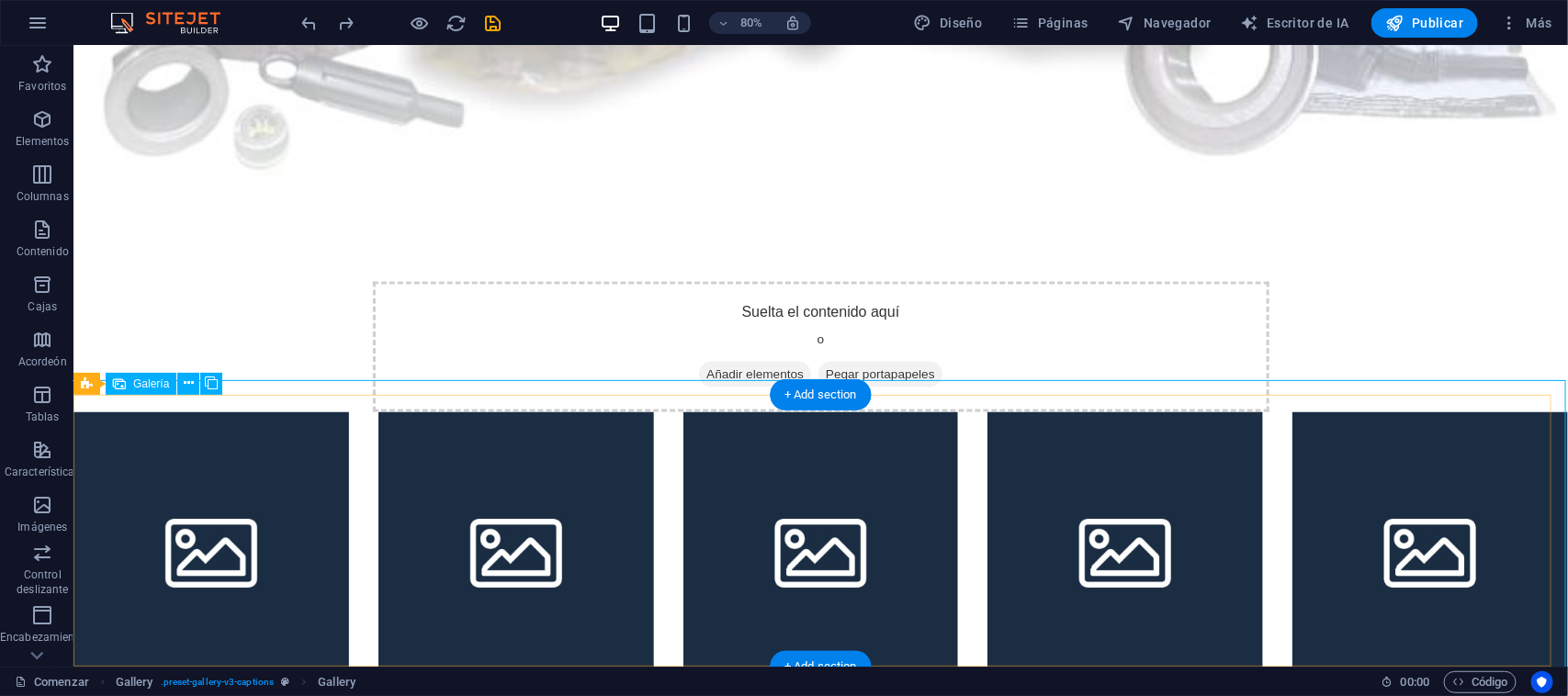 click at bounding box center [210, 549] 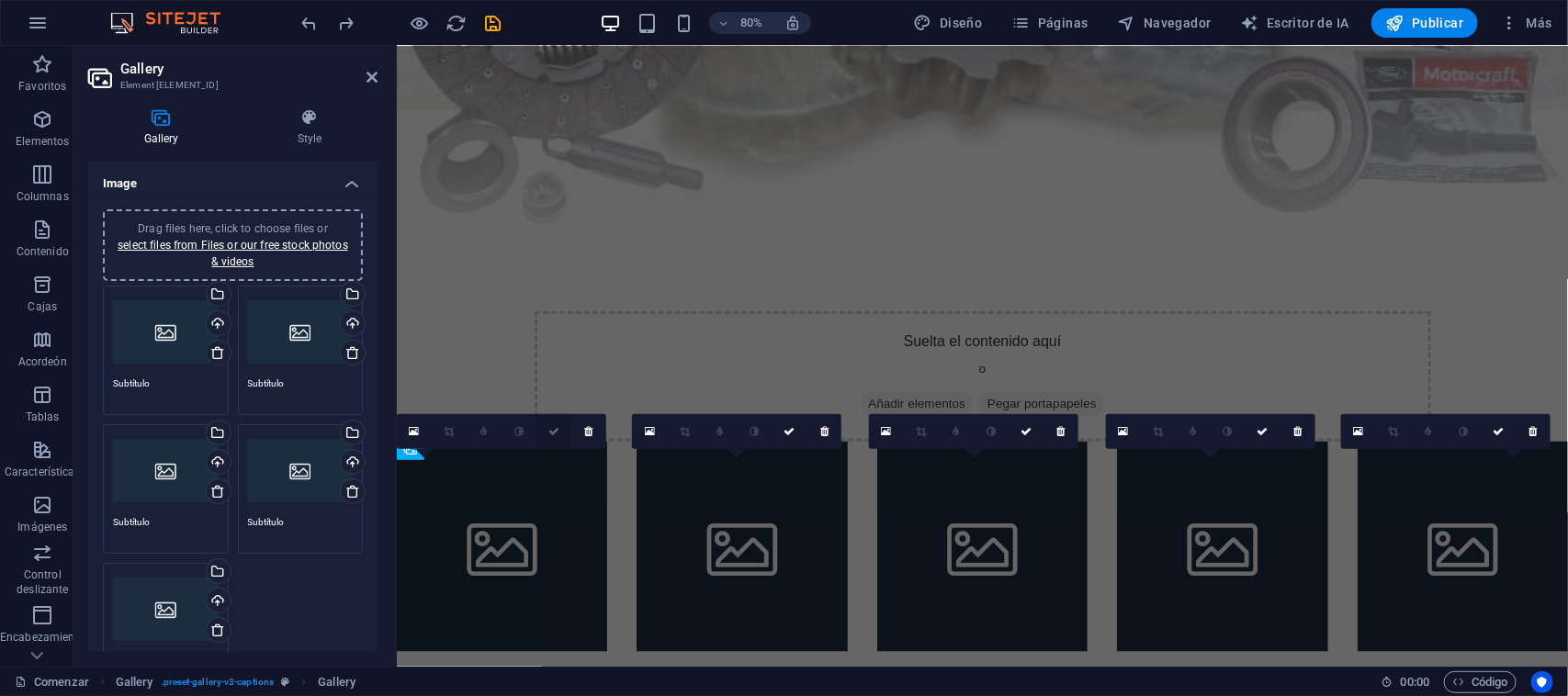 scroll, scrollTop: 829, scrollLeft: 0, axis: vertical 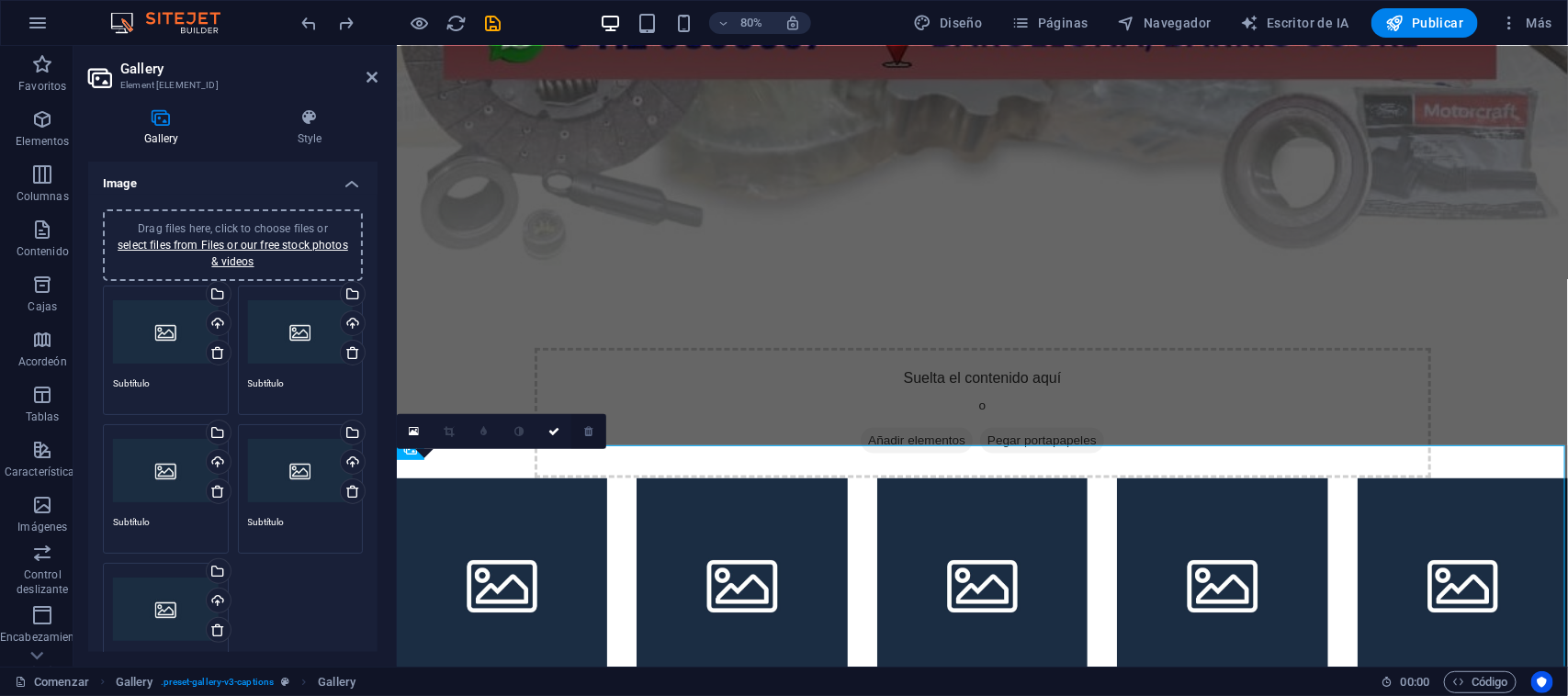 click at bounding box center (588, 432) 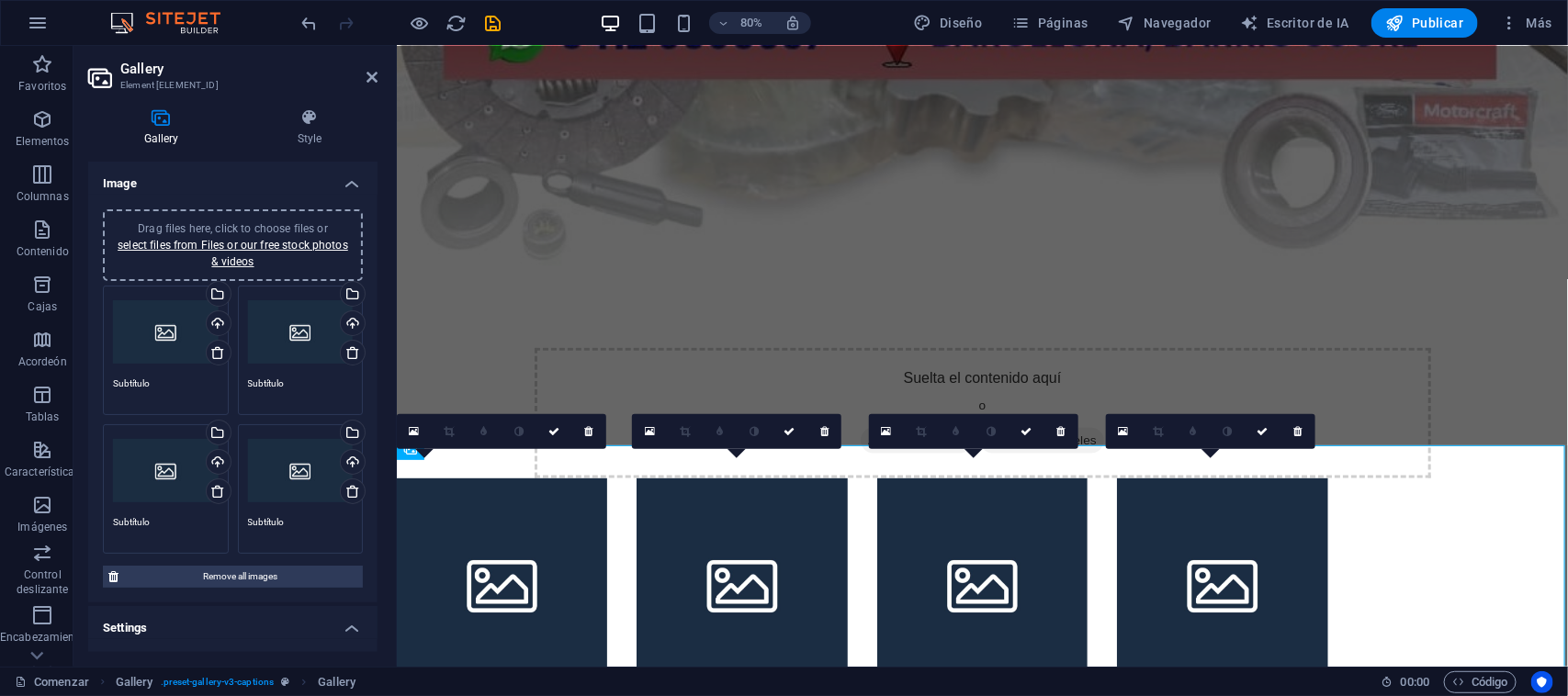click at bounding box center [588, 432] 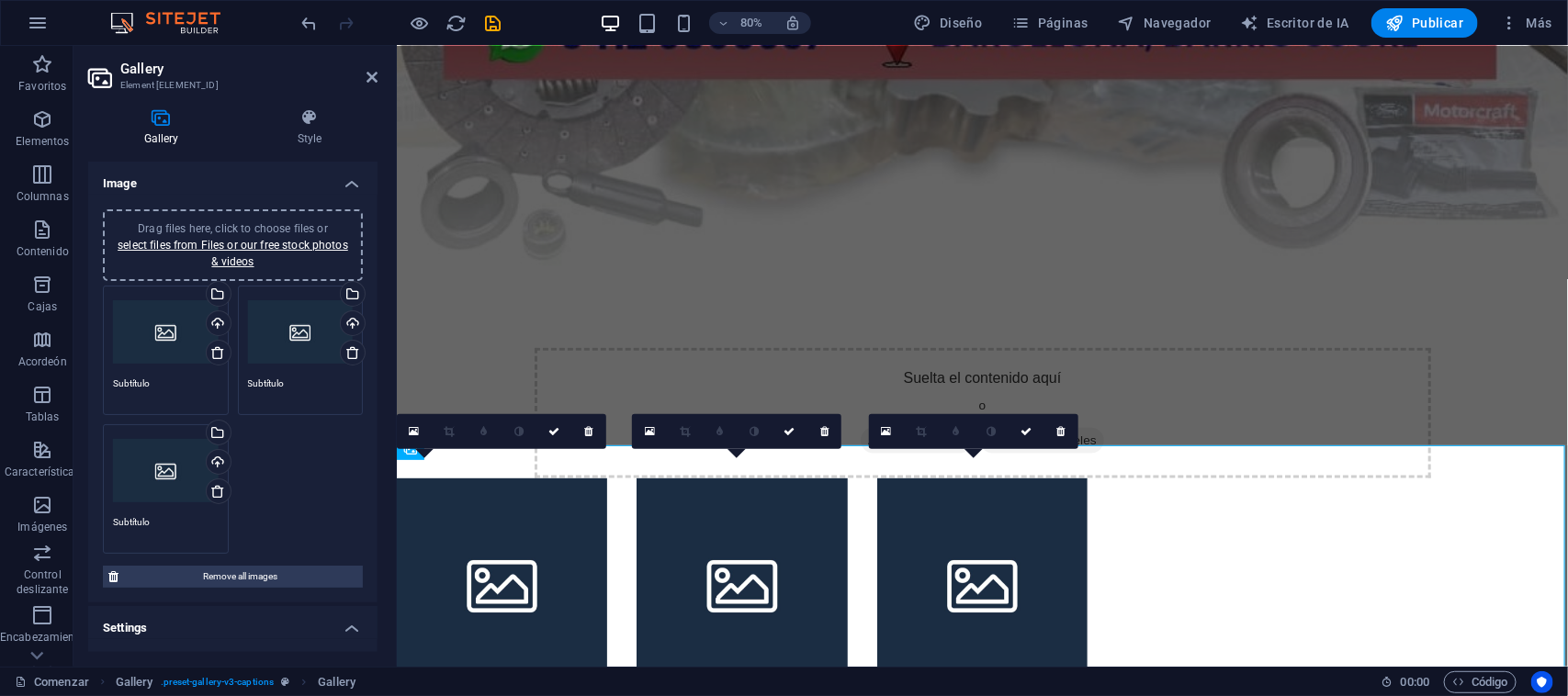 click at bounding box center [588, 432] 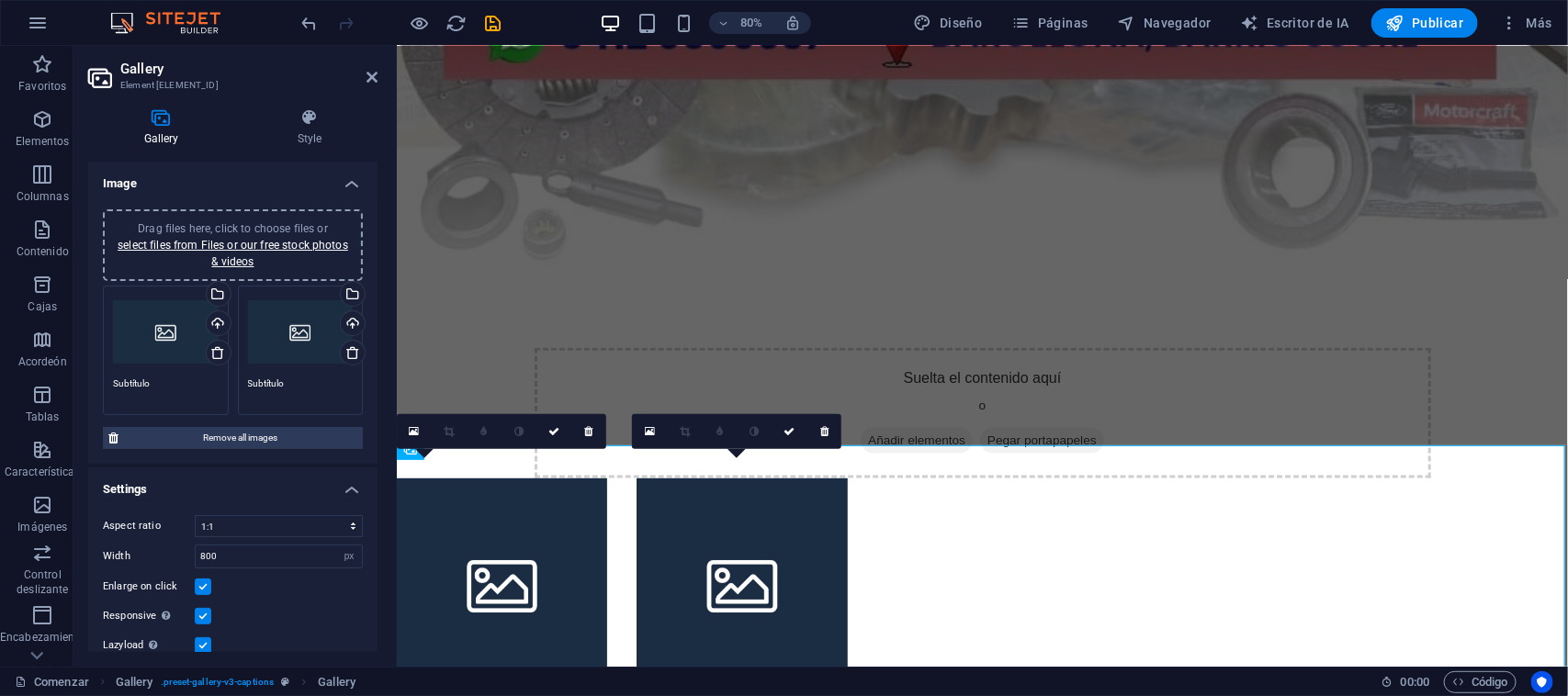 click at bounding box center [588, 432] 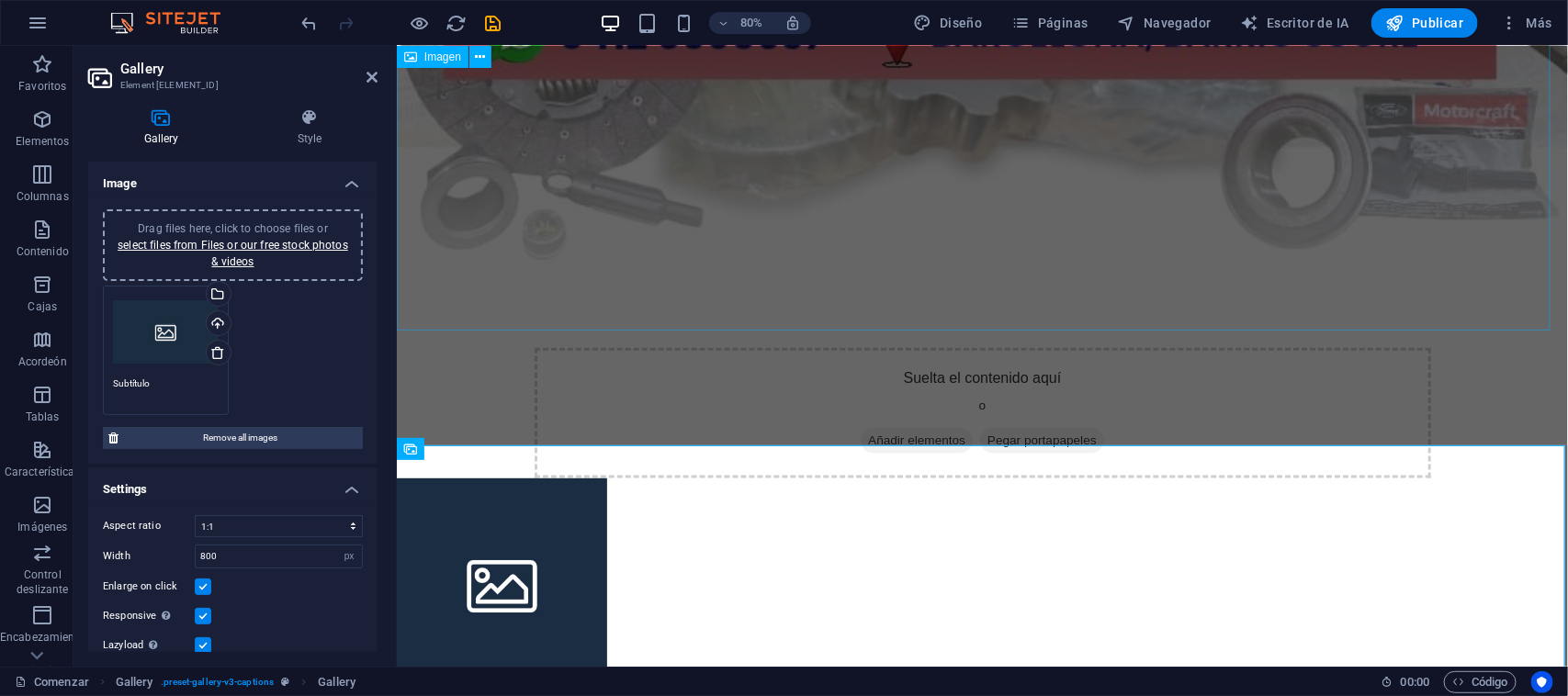 click at bounding box center (981, -219) 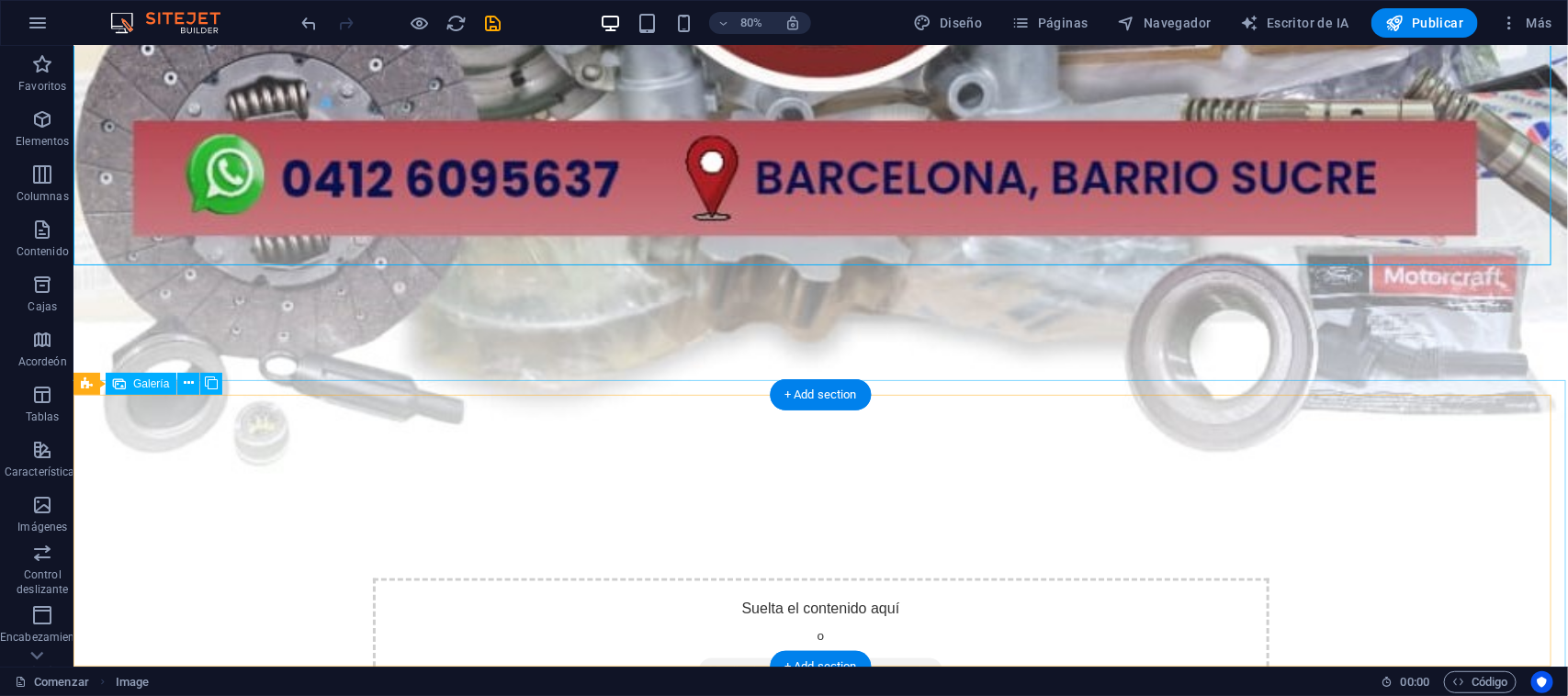 scroll, scrollTop: 1207, scrollLeft: 0, axis: vertical 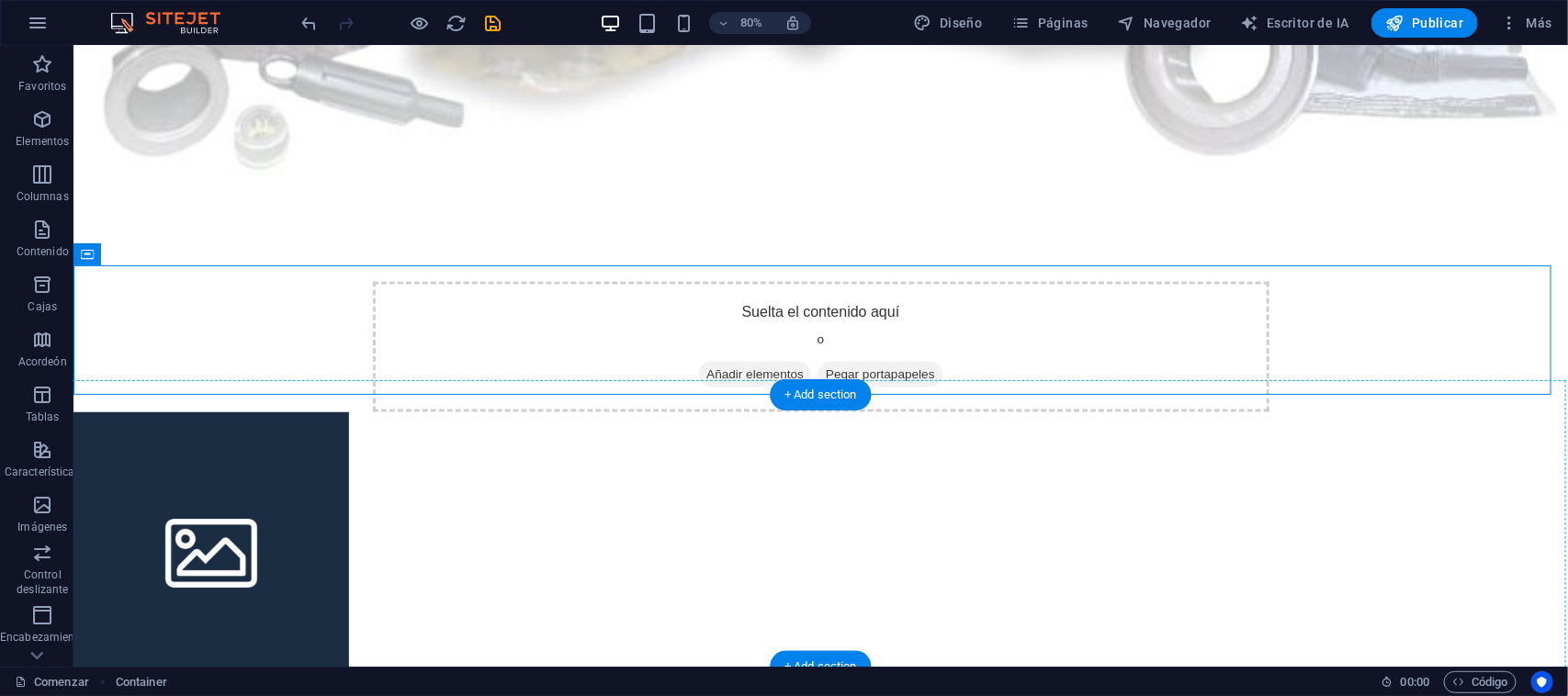 drag, startPoint x: 374, startPoint y: 307, endPoint x: 739, endPoint y: 529, distance: 427.2107 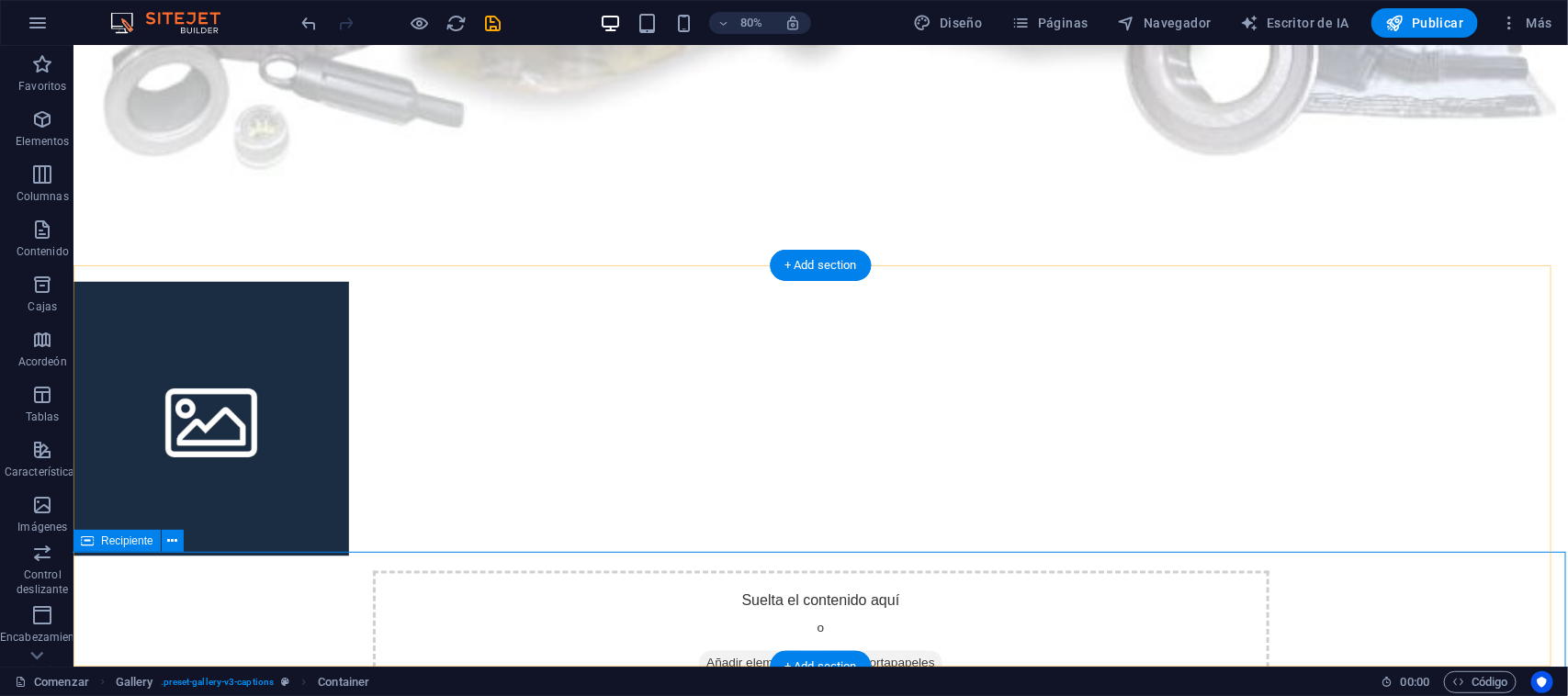 click on "Suelta el contenido aquí o  Añadir elementos  Pegar portapapeles" at bounding box center (820, 635) 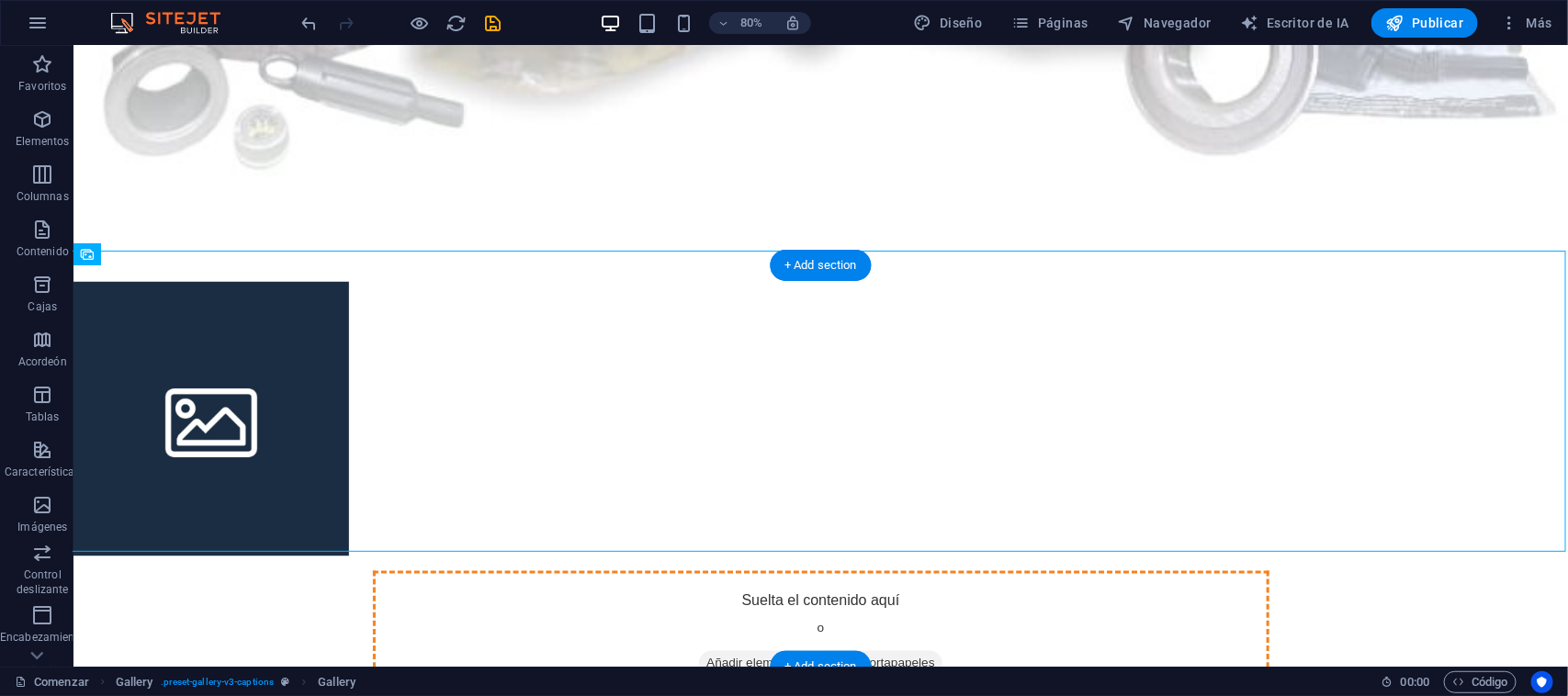 drag, startPoint x: 487, startPoint y: 473, endPoint x: 560, endPoint y: 555, distance: 109.78616 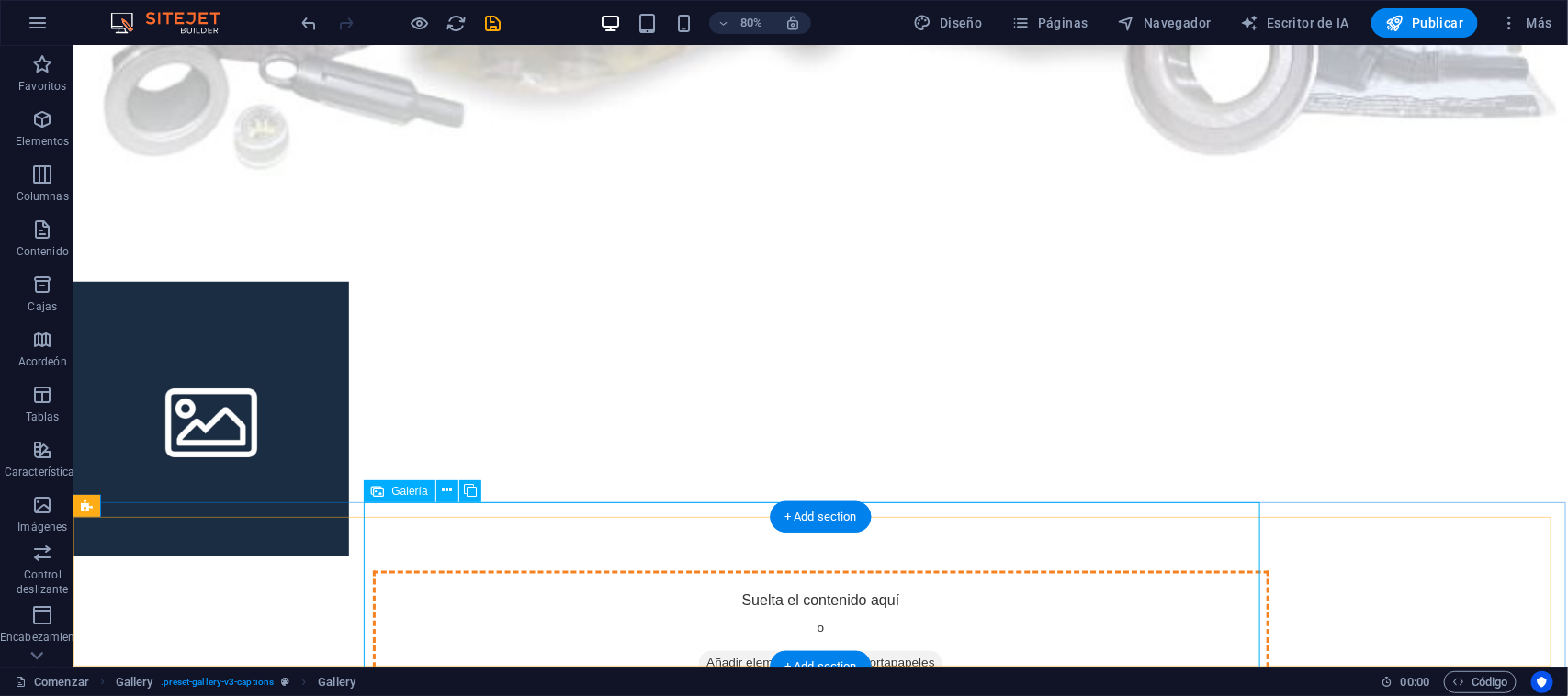 scroll, scrollTop: 956, scrollLeft: 0, axis: vertical 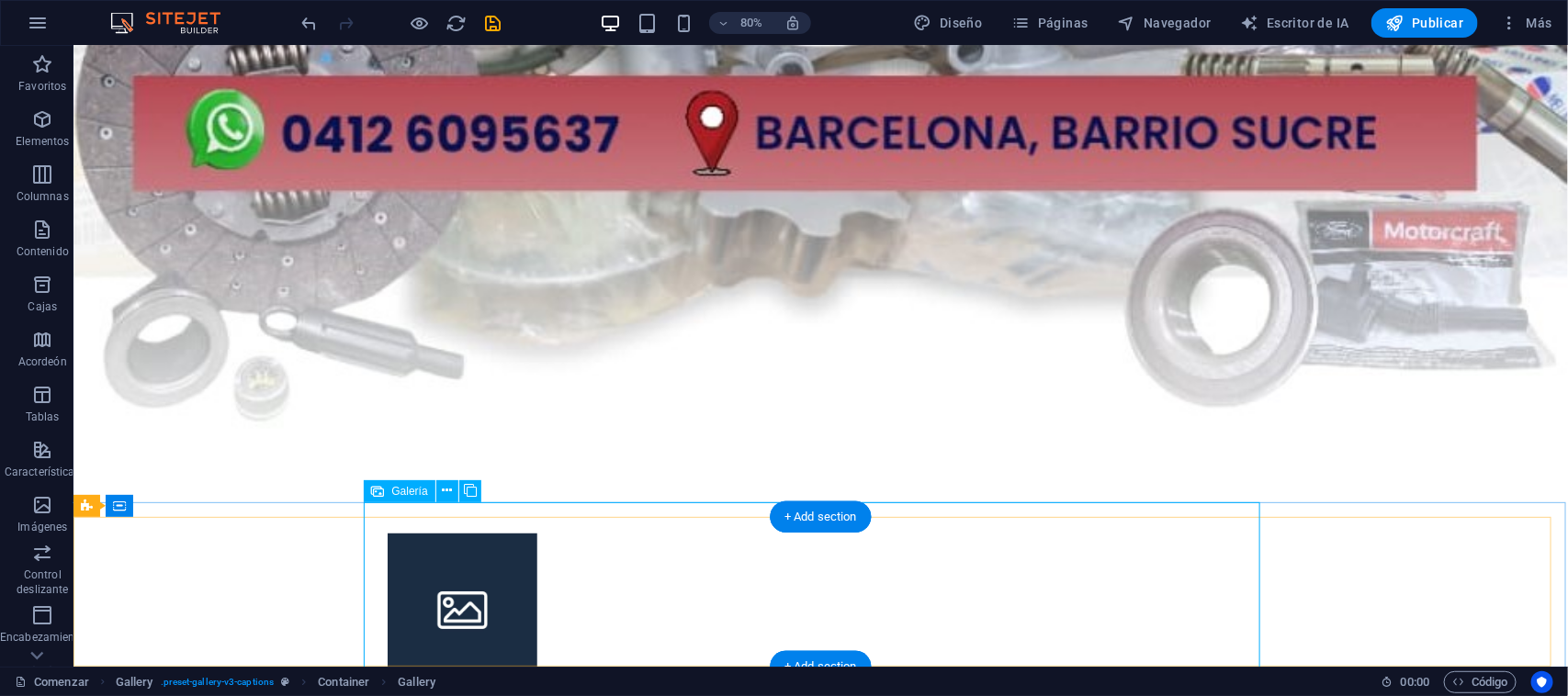 click at bounding box center [820, 607] 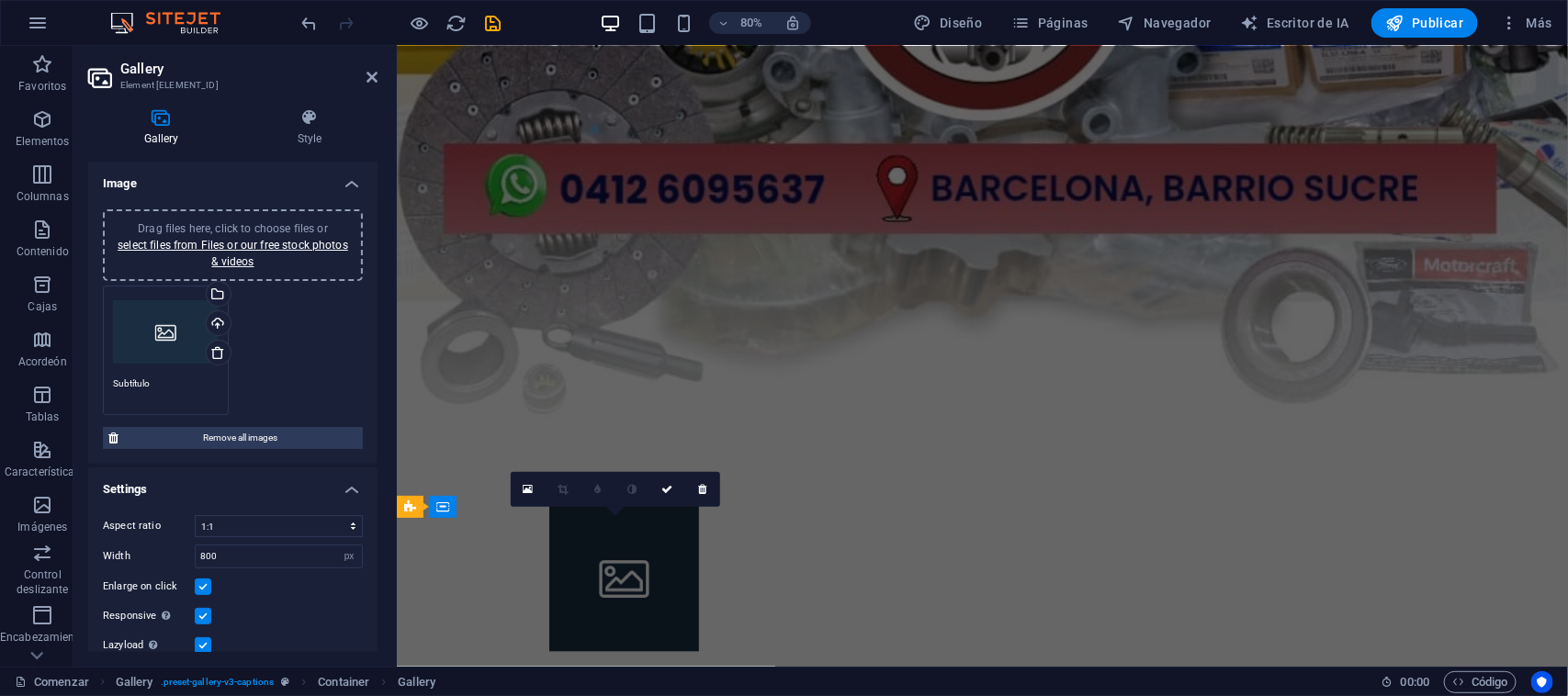 scroll, scrollTop: 643, scrollLeft: 0, axis: vertical 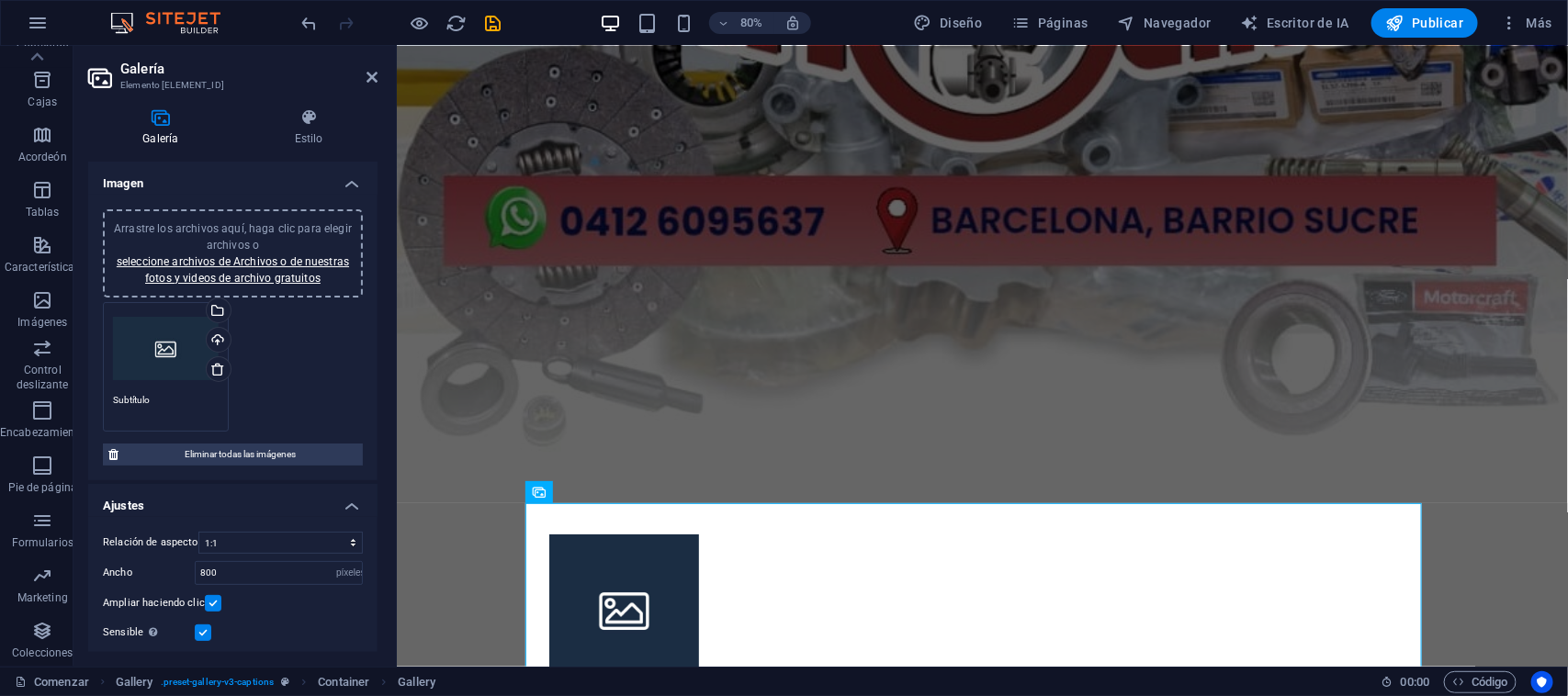 click on "Subtítulo" at bounding box center [165, 407] 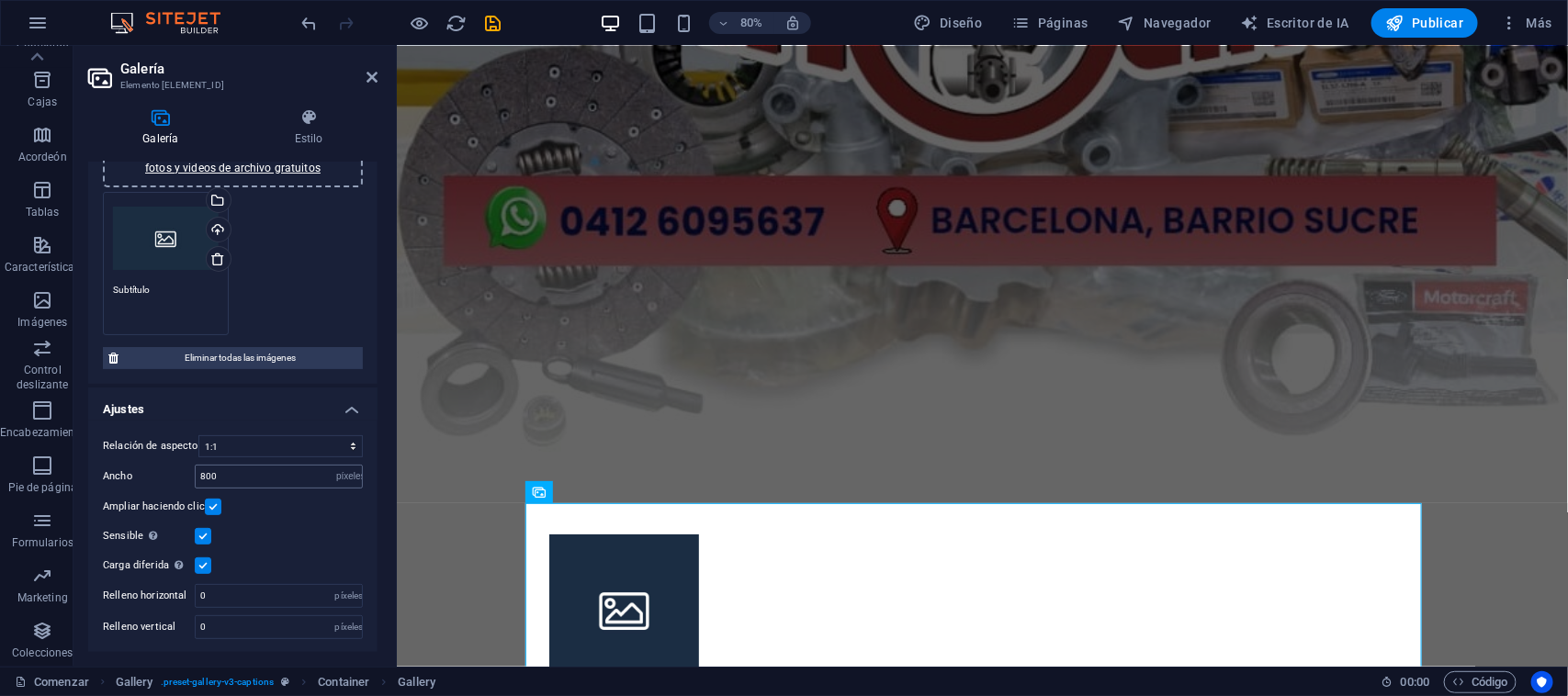 scroll, scrollTop: 0, scrollLeft: 0, axis: both 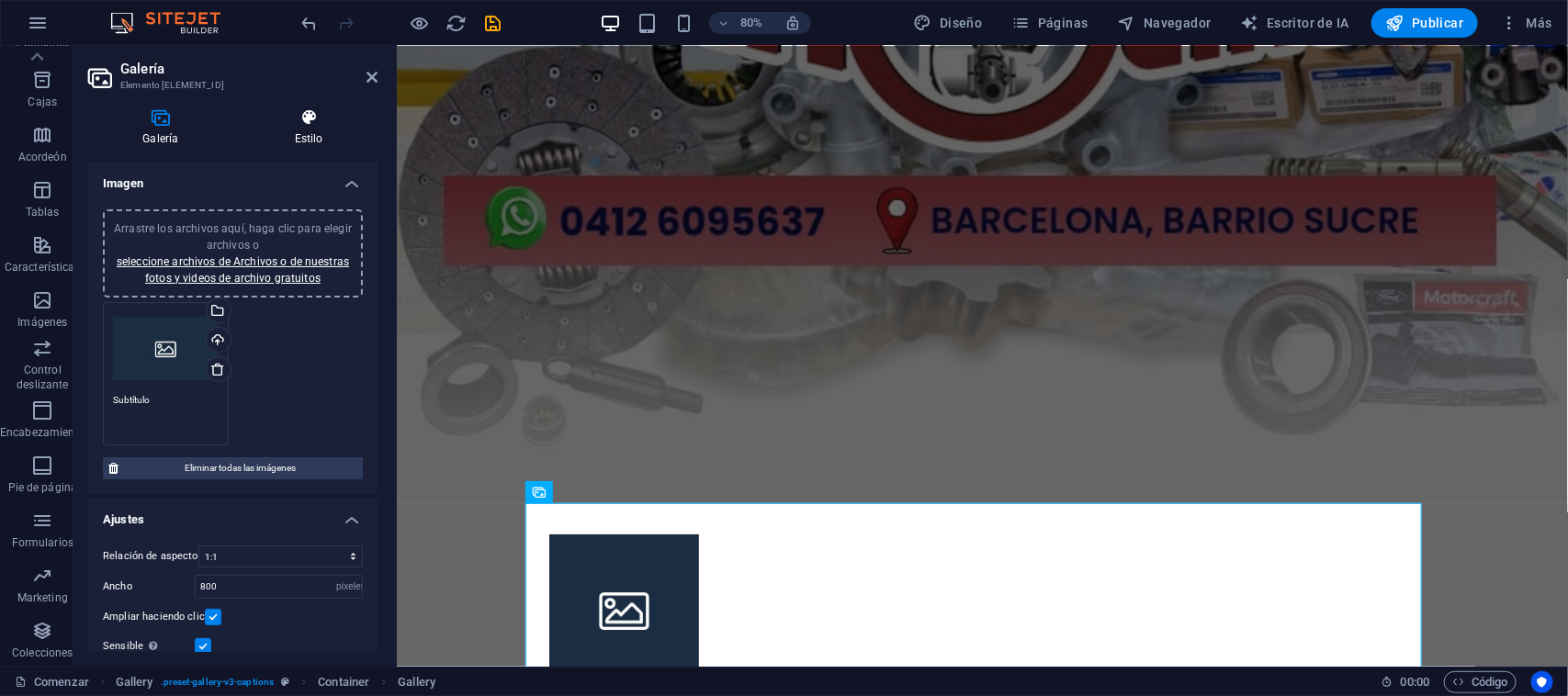 click at bounding box center [309, 118] 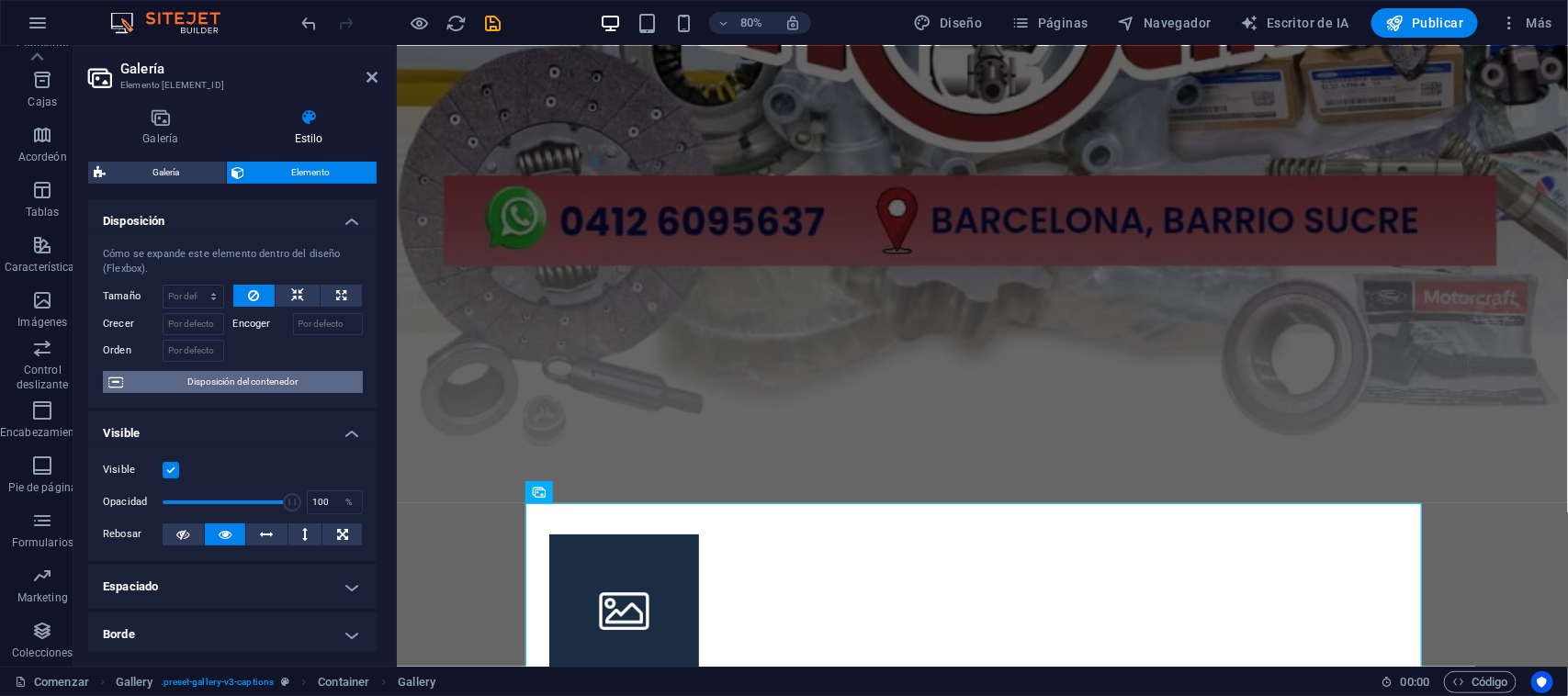 click on "Disposición del contenedor" at bounding box center [243, 382] 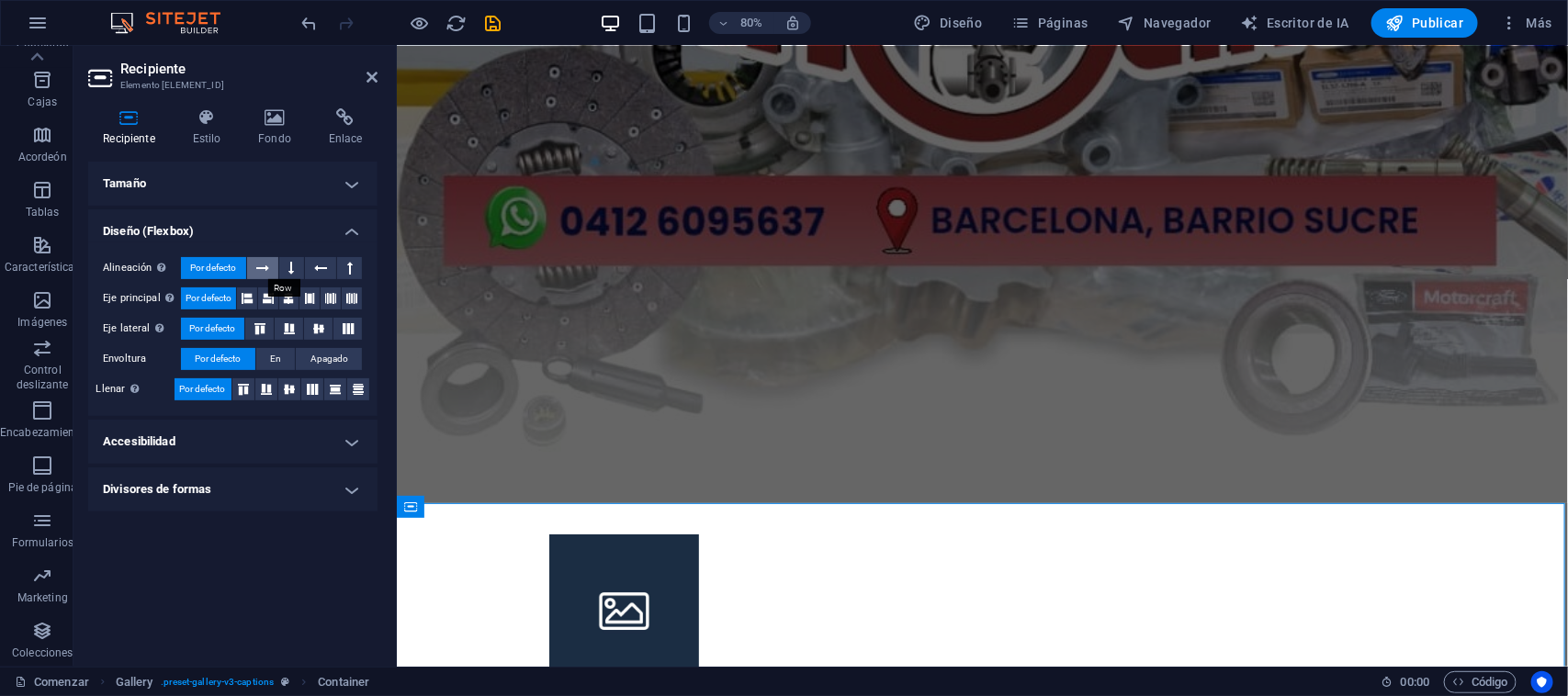 click at bounding box center [263, 268] 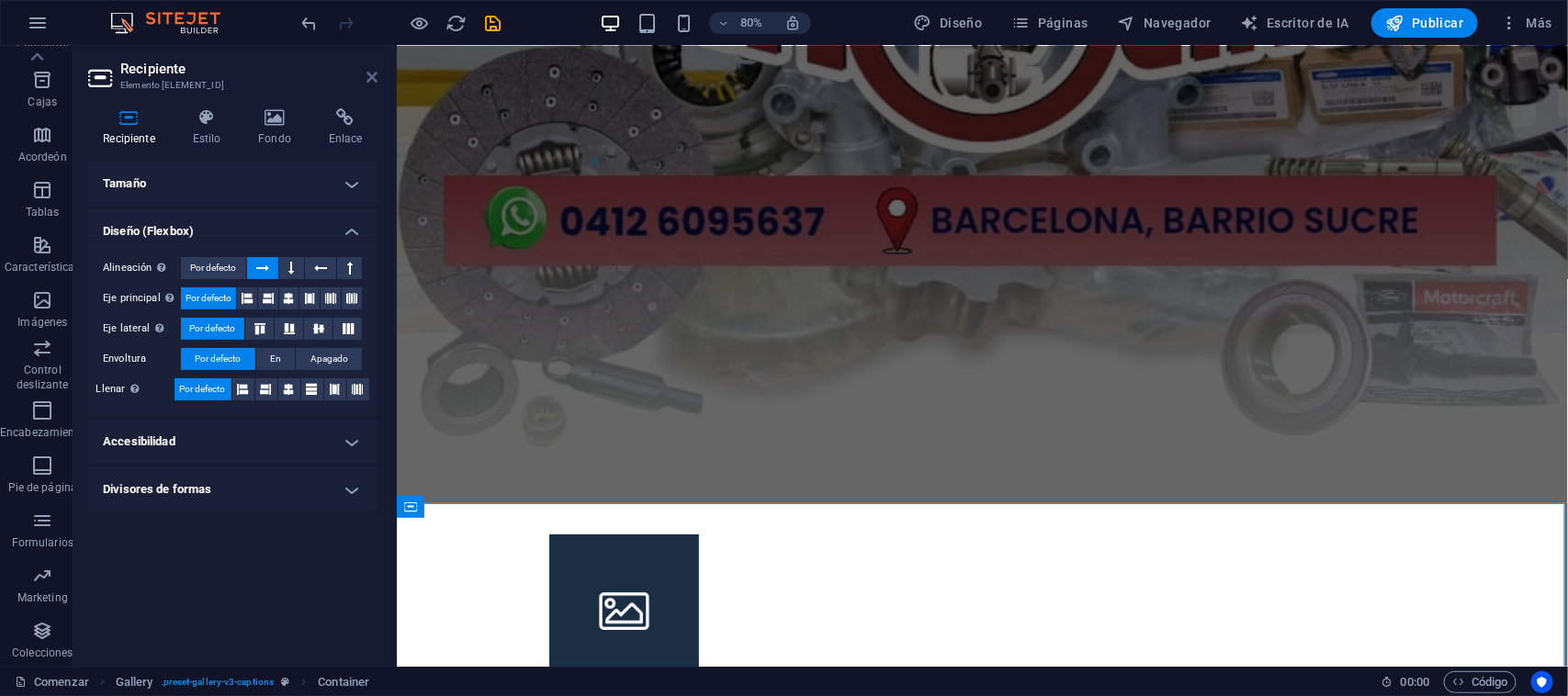 click at bounding box center [372, 77] 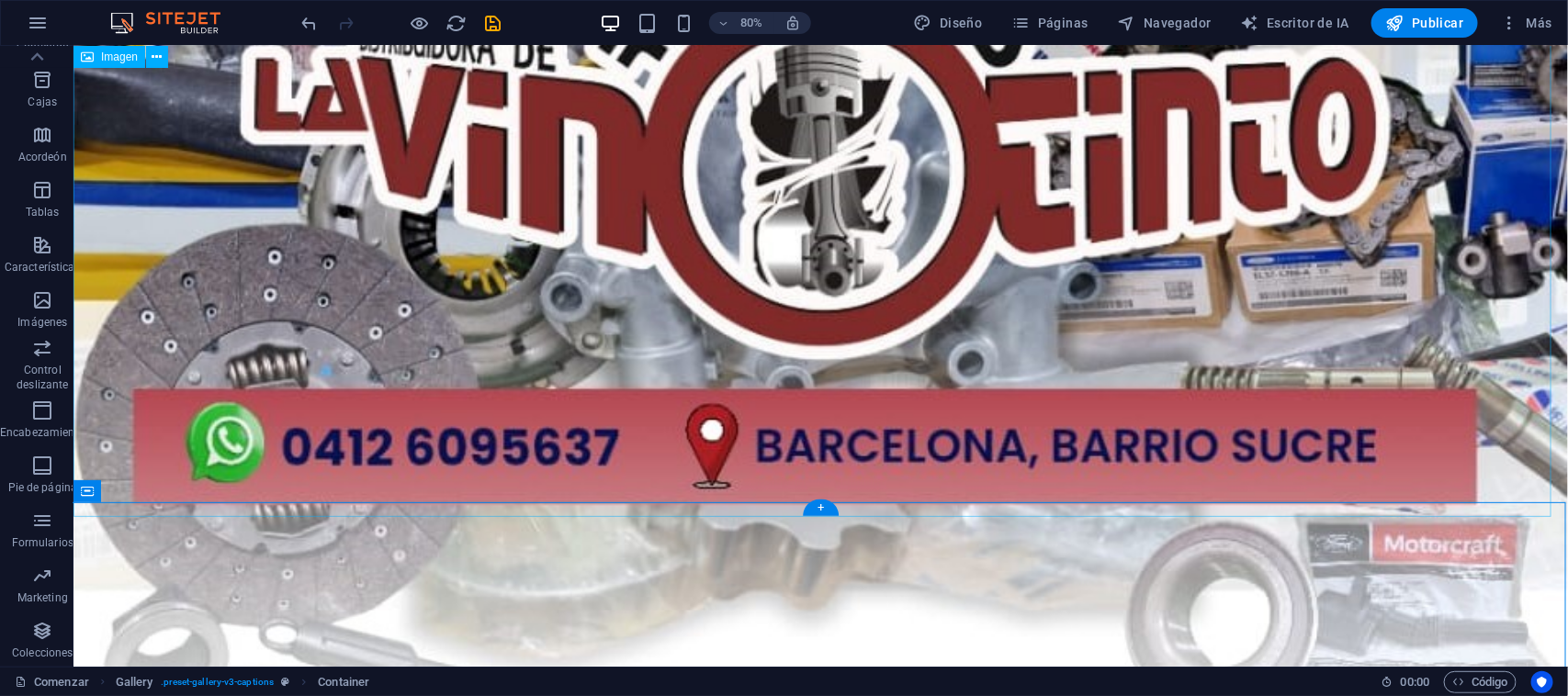 scroll, scrollTop: 956, scrollLeft: 0, axis: vertical 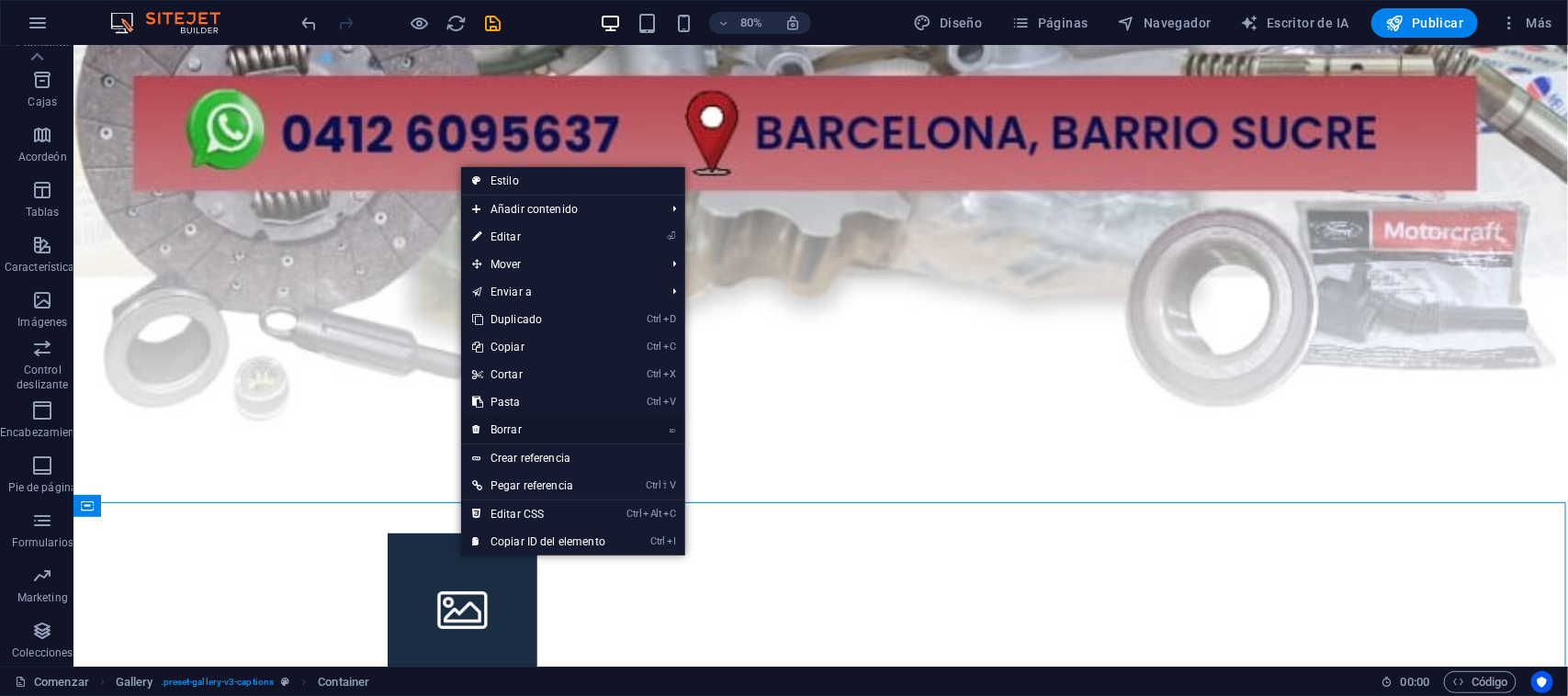 click on "Borrar" at bounding box center [506, 430] 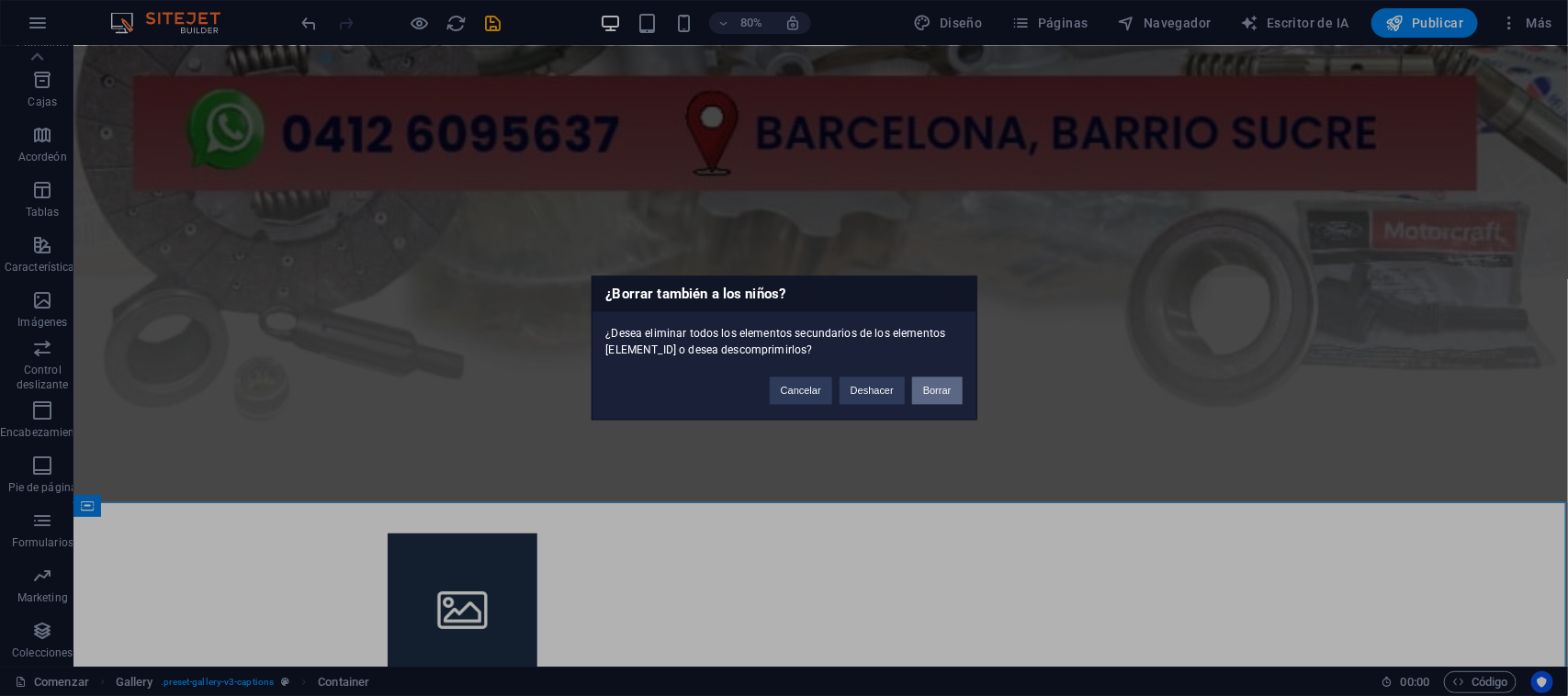 click on "Borrar" at bounding box center [937, 391] 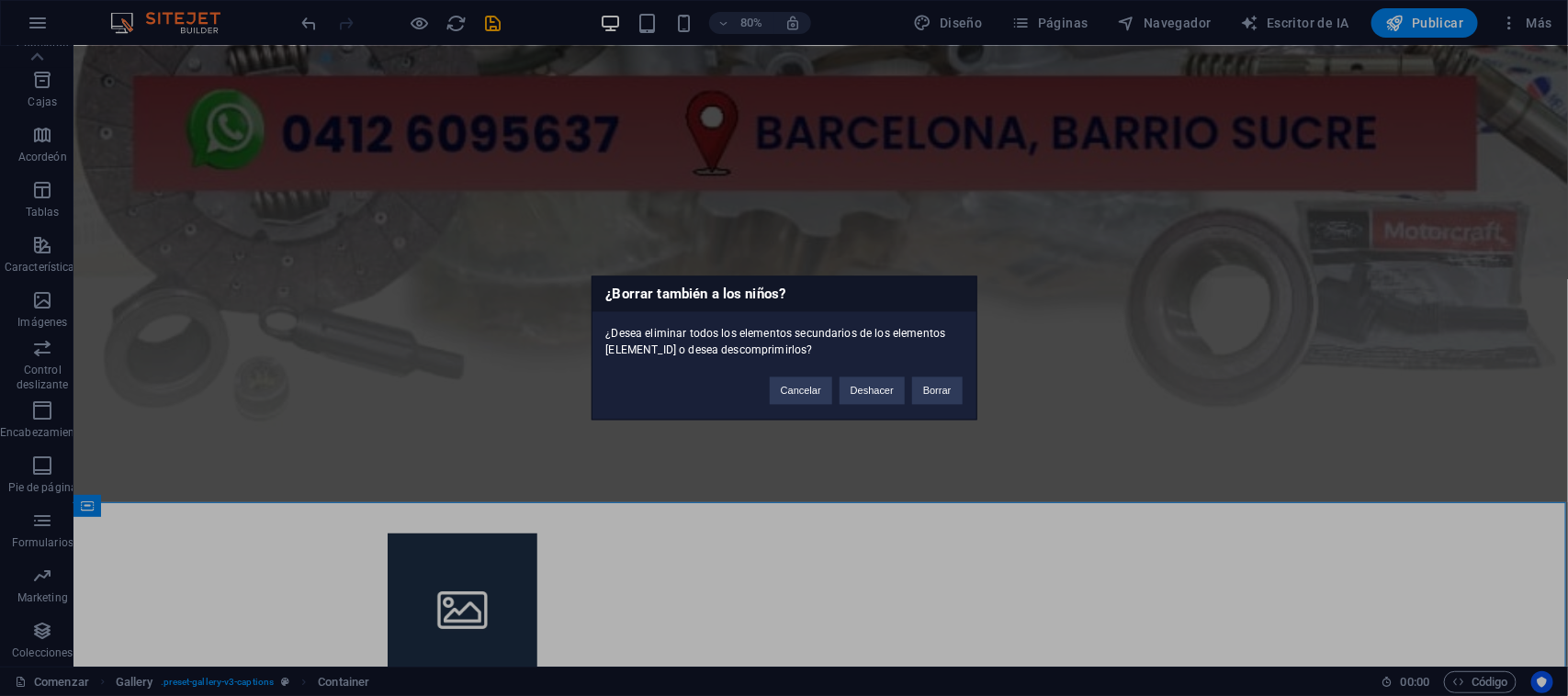 scroll, scrollTop: 905, scrollLeft: 0, axis: vertical 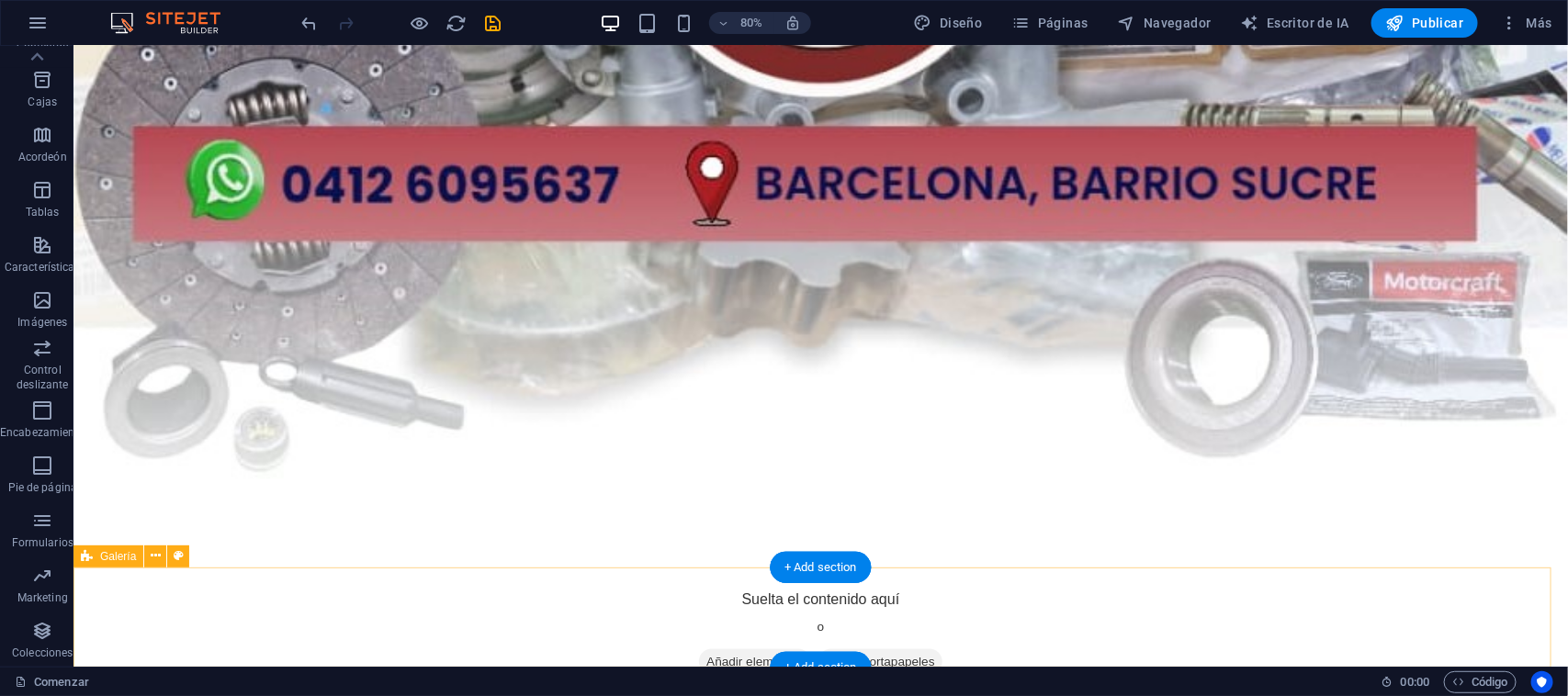 click on "Suelta el contenido aquí o  Añadir elementos  Pegar portapapeles" at bounding box center (819, 634) 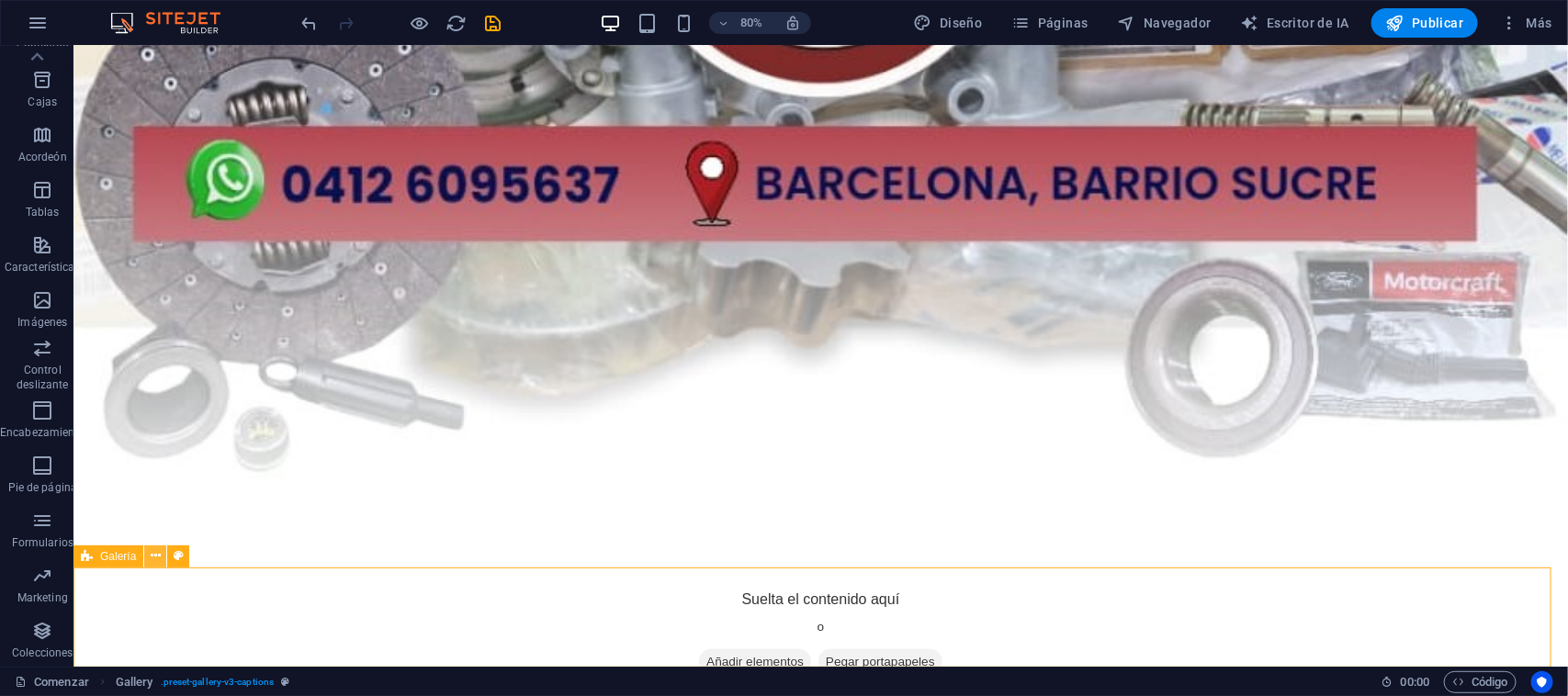 click at bounding box center (155, 556) 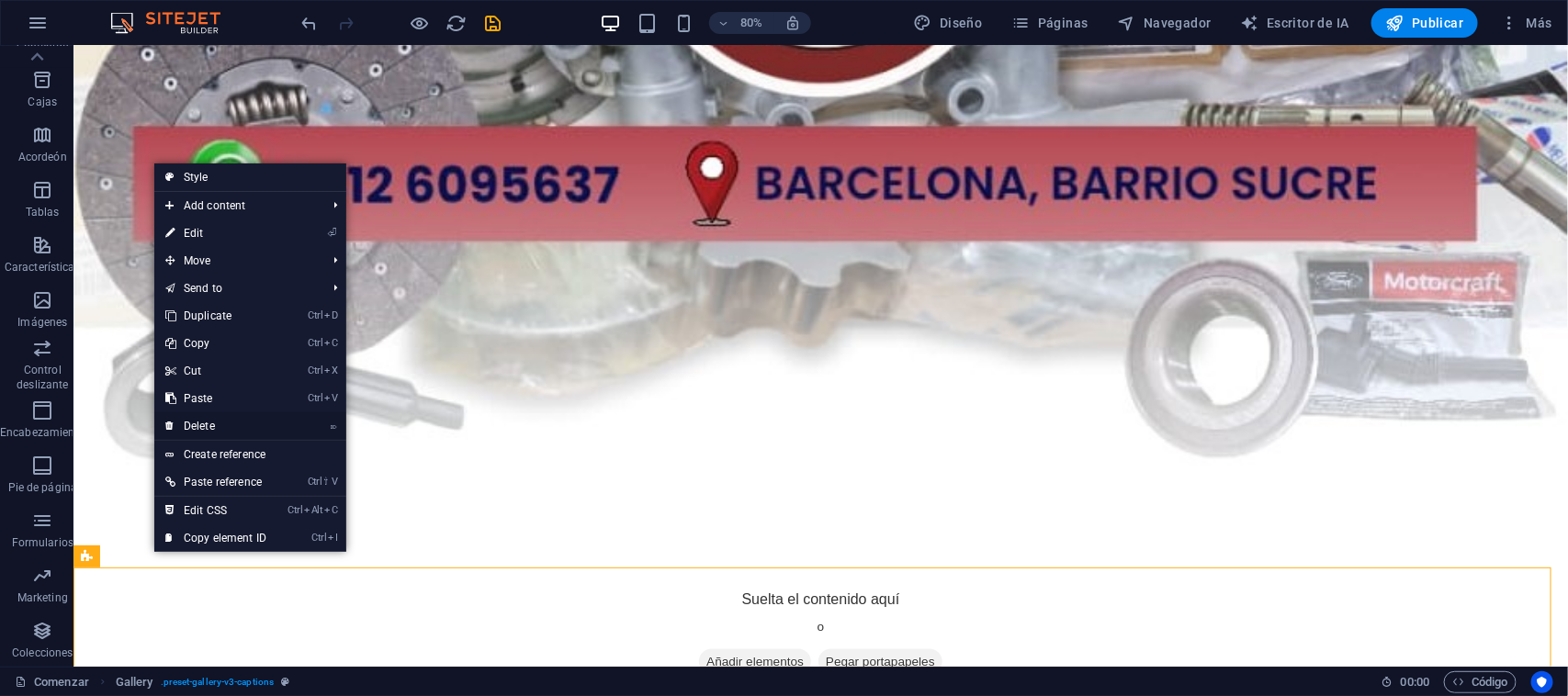 drag, startPoint x: 232, startPoint y: 414, endPoint x: 292, endPoint y: 428, distance: 61.61169 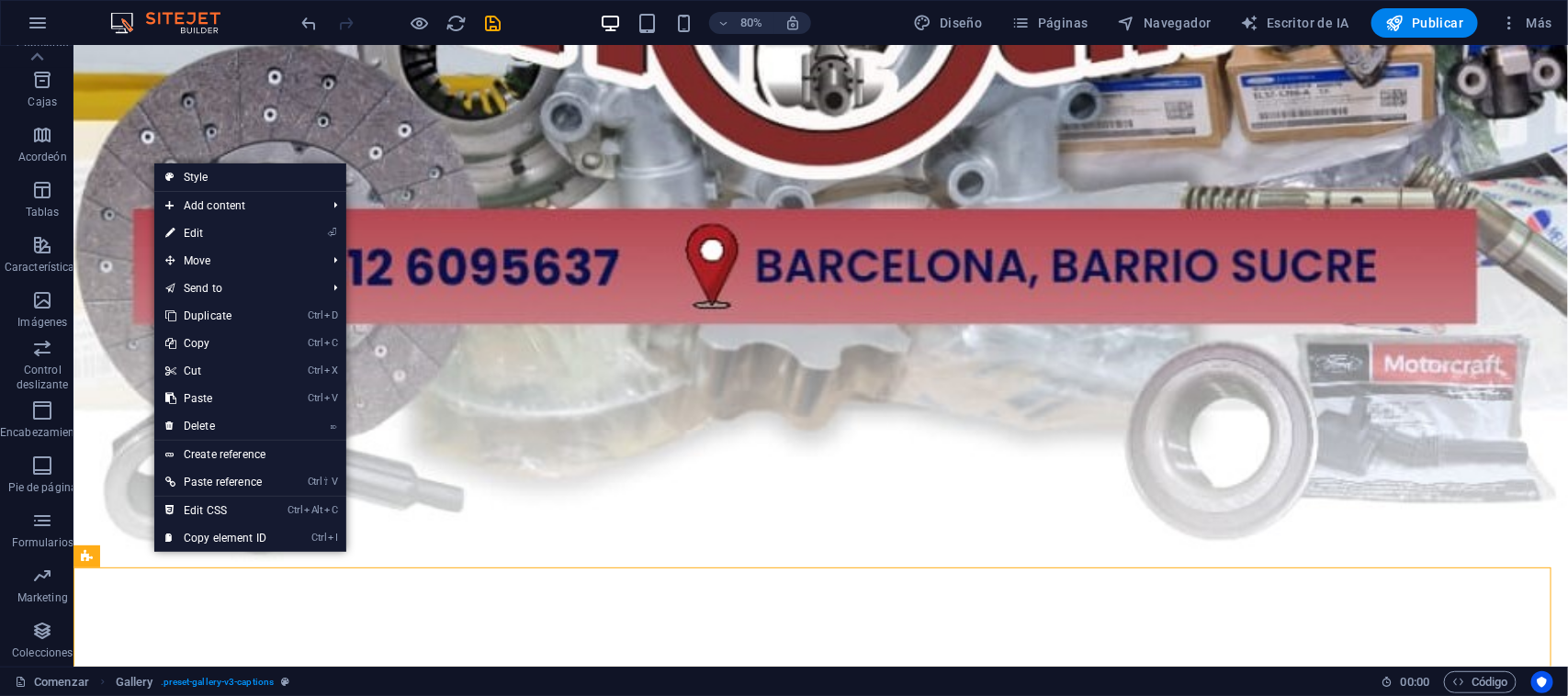 scroll, scrollTop: 805, scrollLeft: 0, axis: vertical 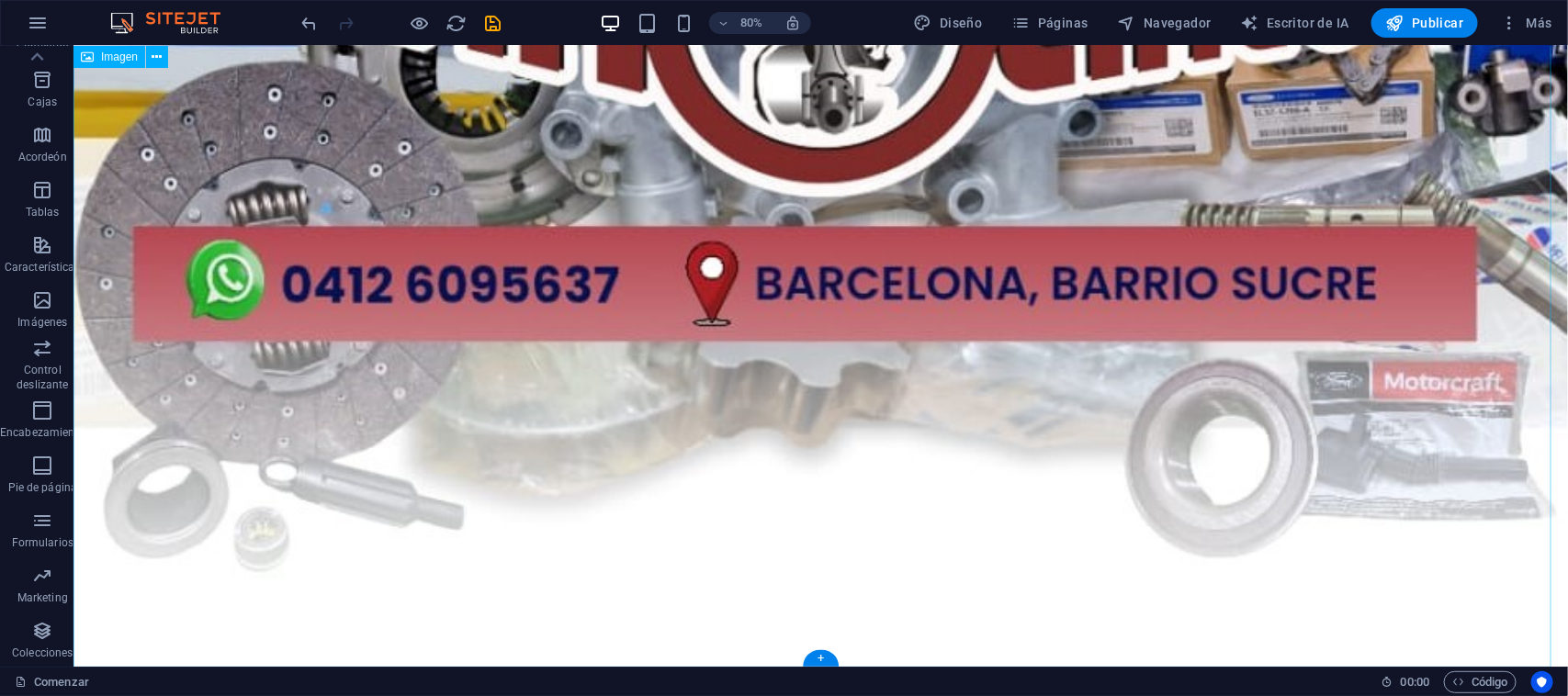click at bounding box center [819, -39] 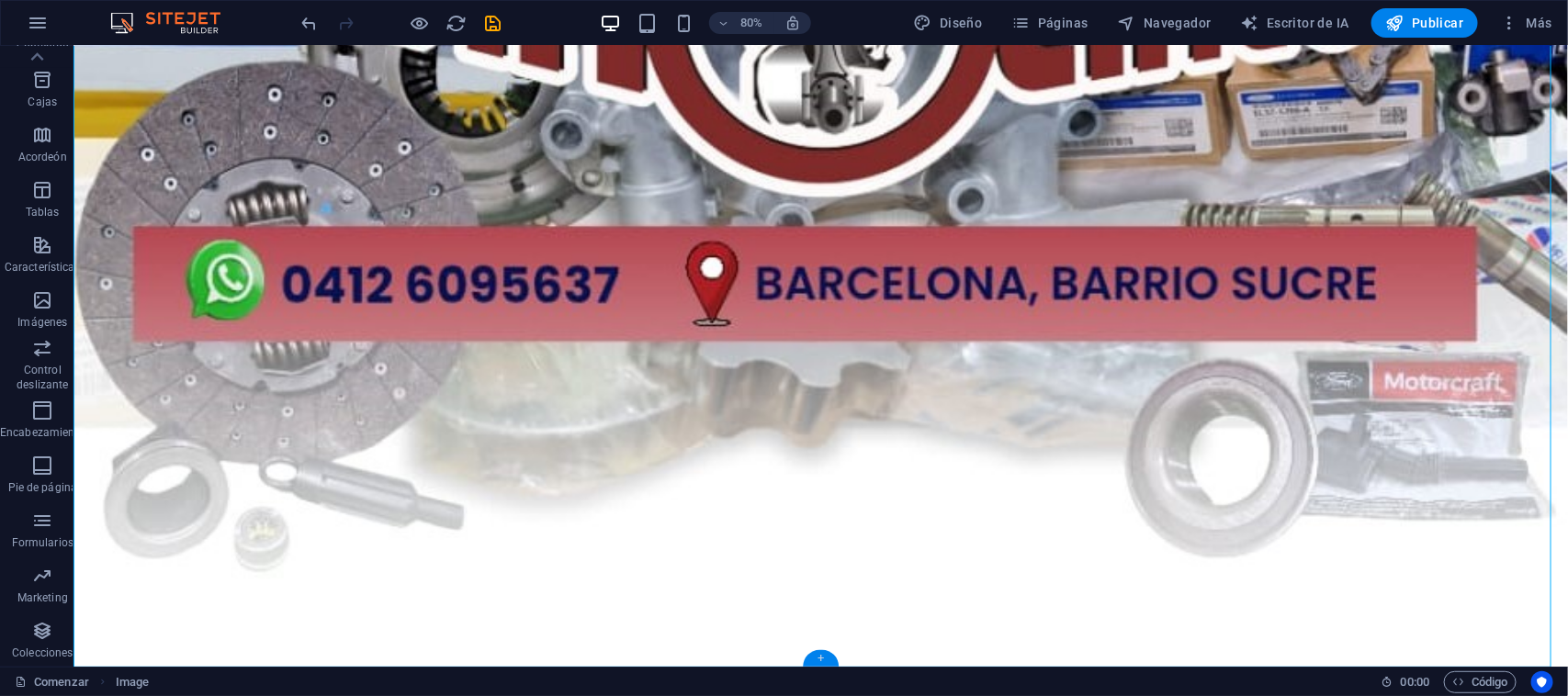 click on "+" at bounding box center (820, 658) 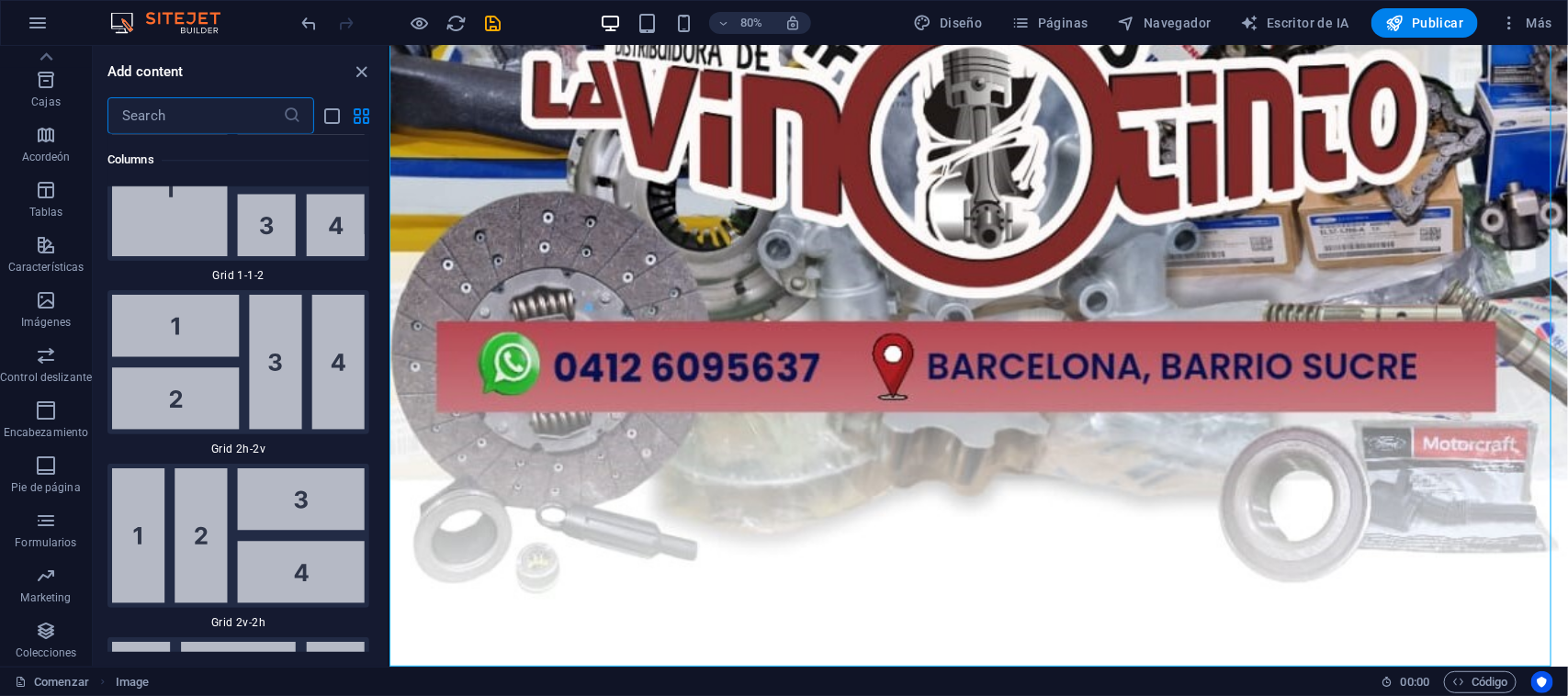 scroll, scrollTop: 6259, scrollLeft: 0, axis: vertical 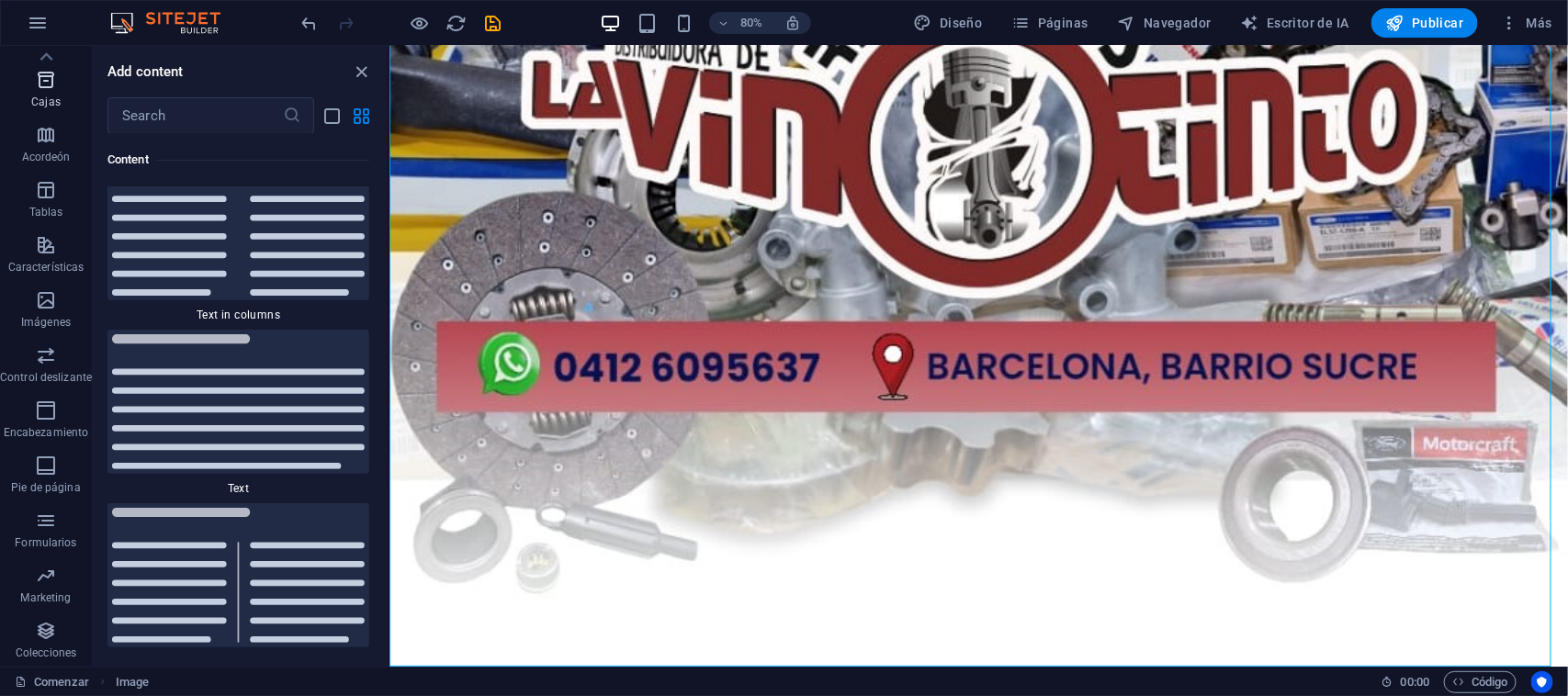 click at bounding box center (46, 80) 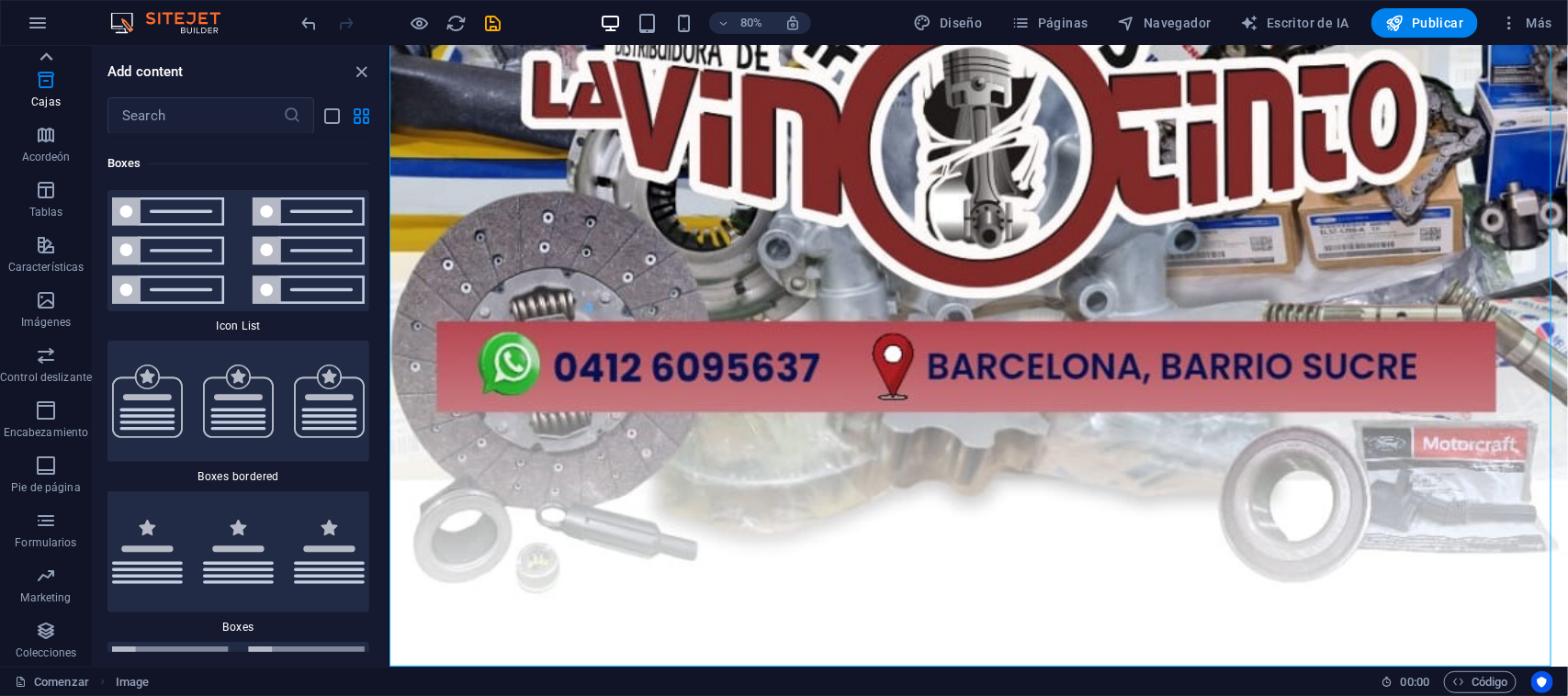 click 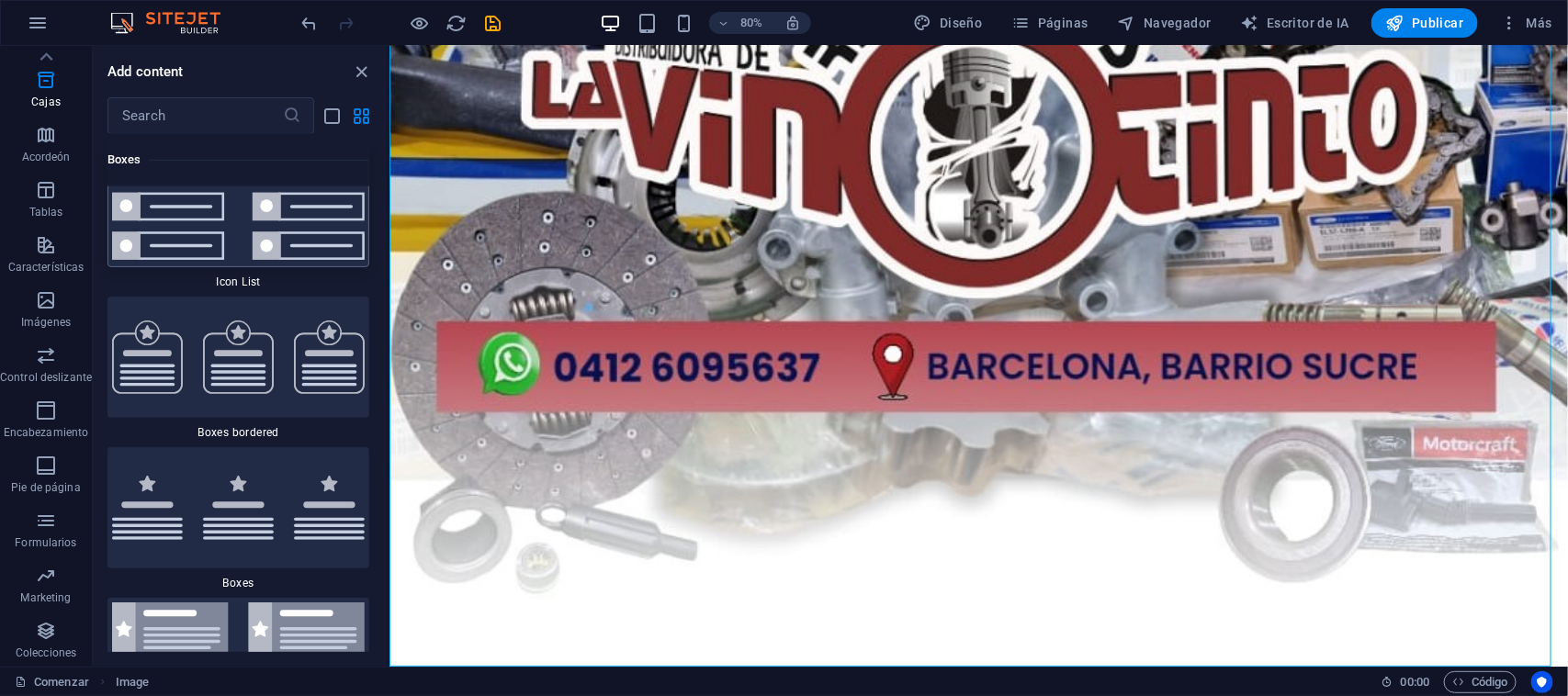 scroll, scrollTop: 0, scrollLeft: 0, axis: both 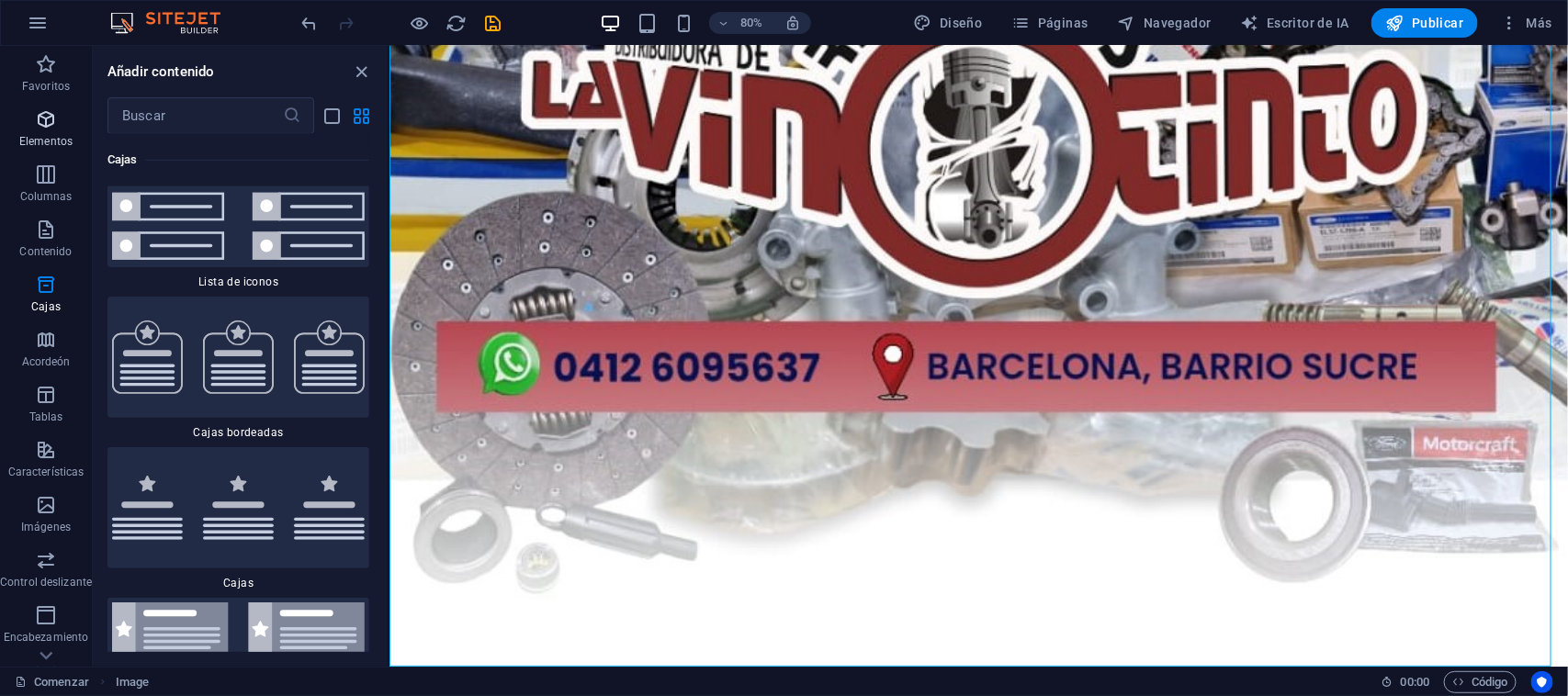 click at bounding box center [46, 119] 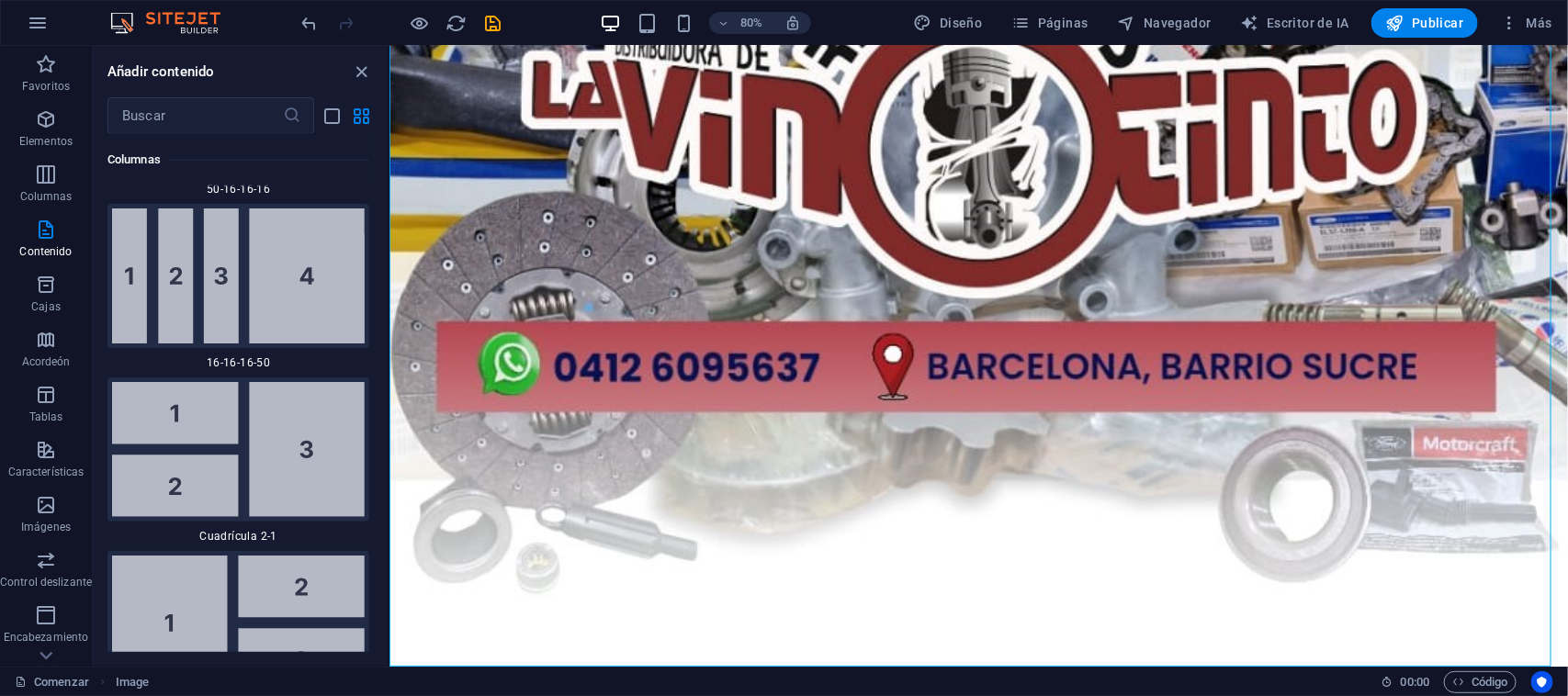 scroll, scrollTop: 345, scrollLeft: 0, axis: vertical 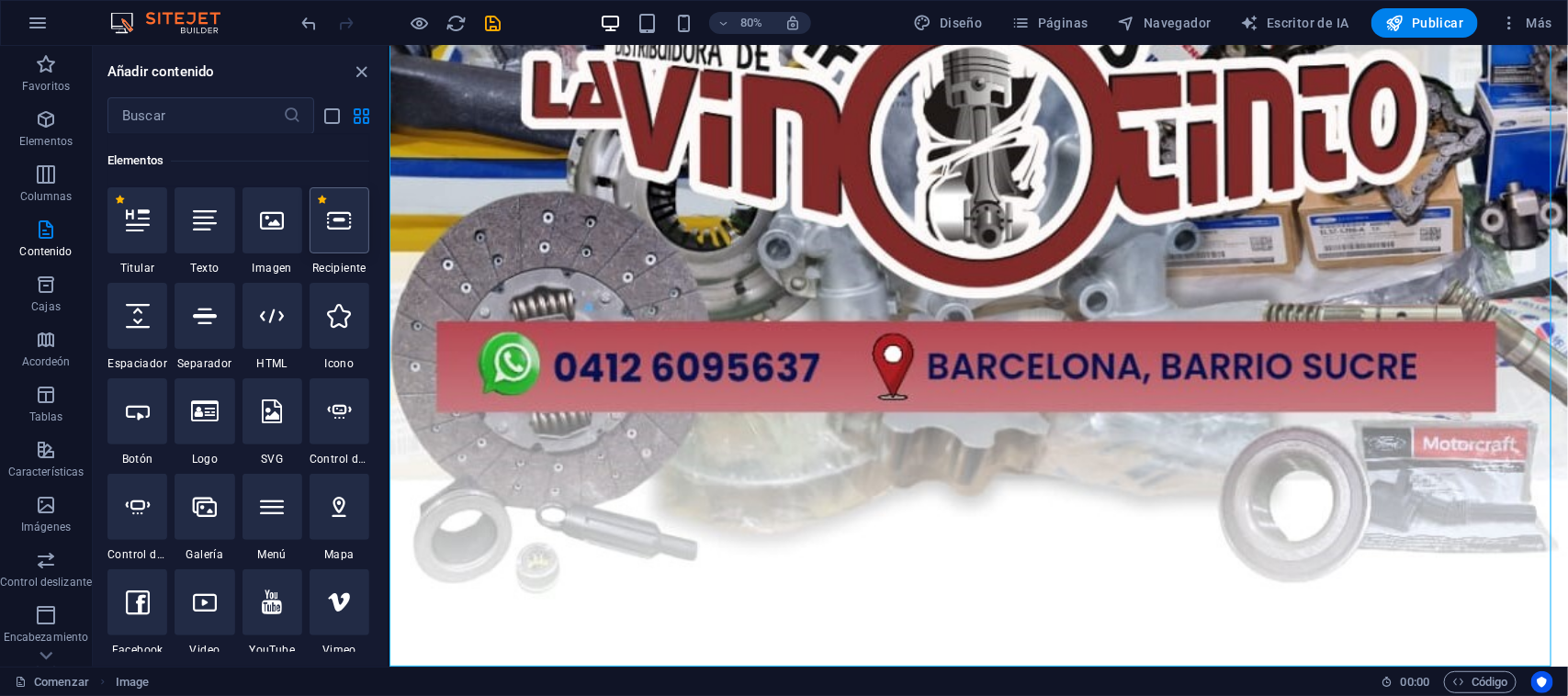 click at bounding box center [339, 220] 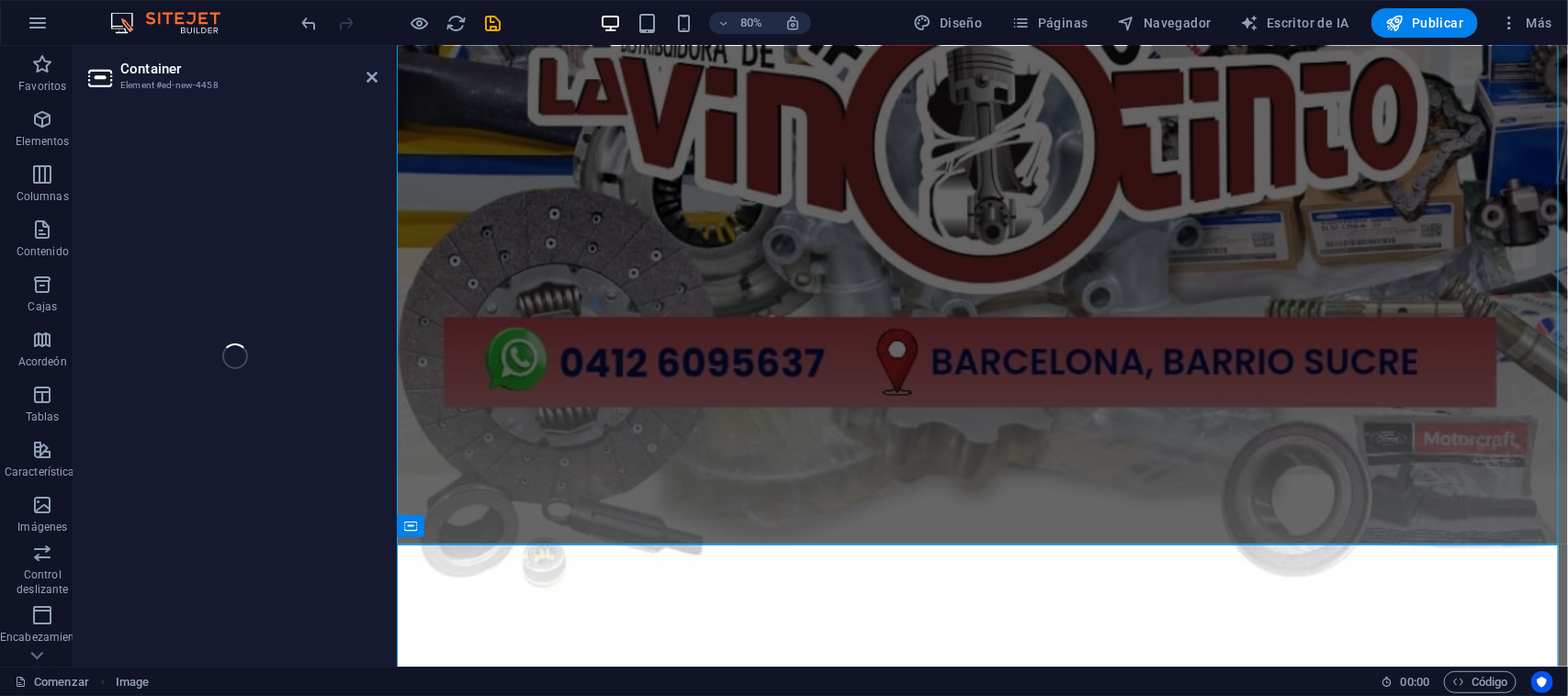 scroll, scrollTop: 623, scrollLeft: 0, axis: vertical 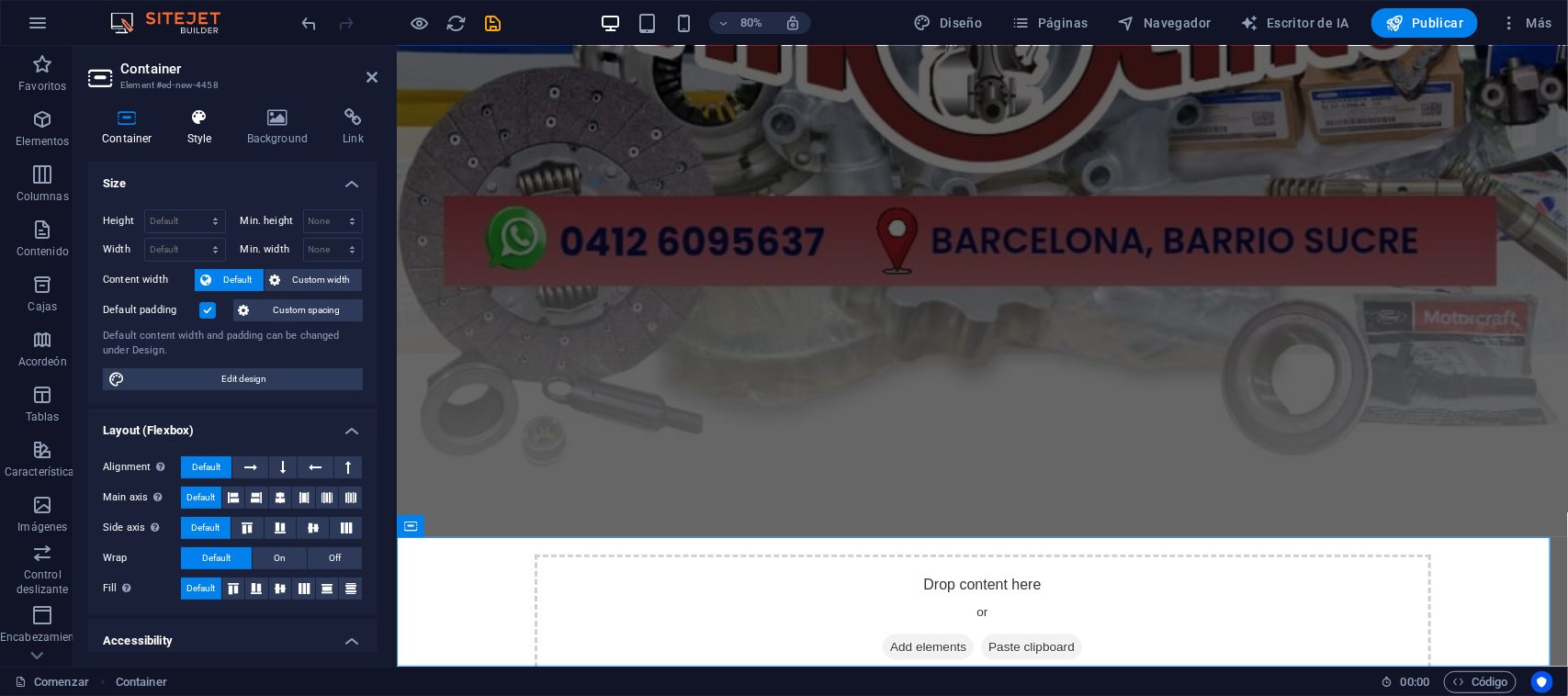 click at bounding box center (199, 118) 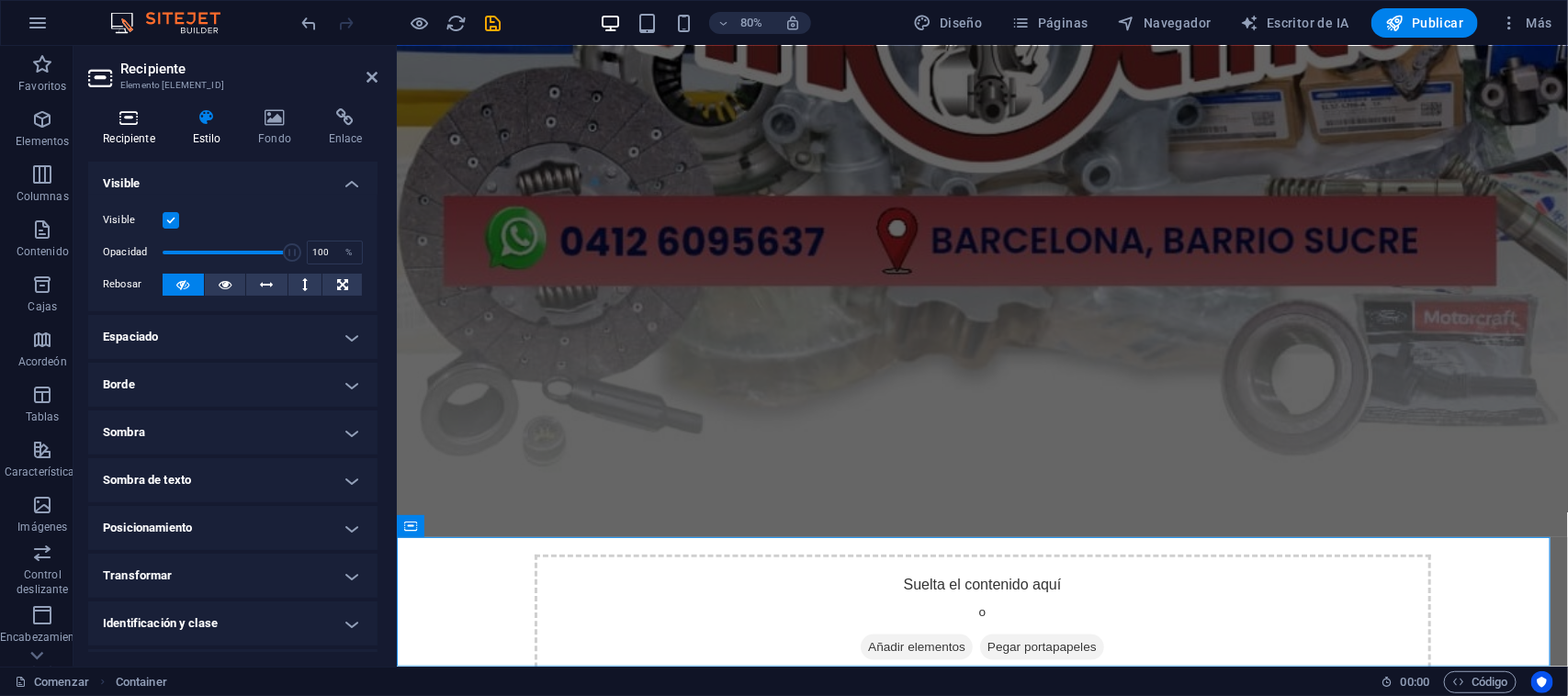 click at bounding box center (129, 118) 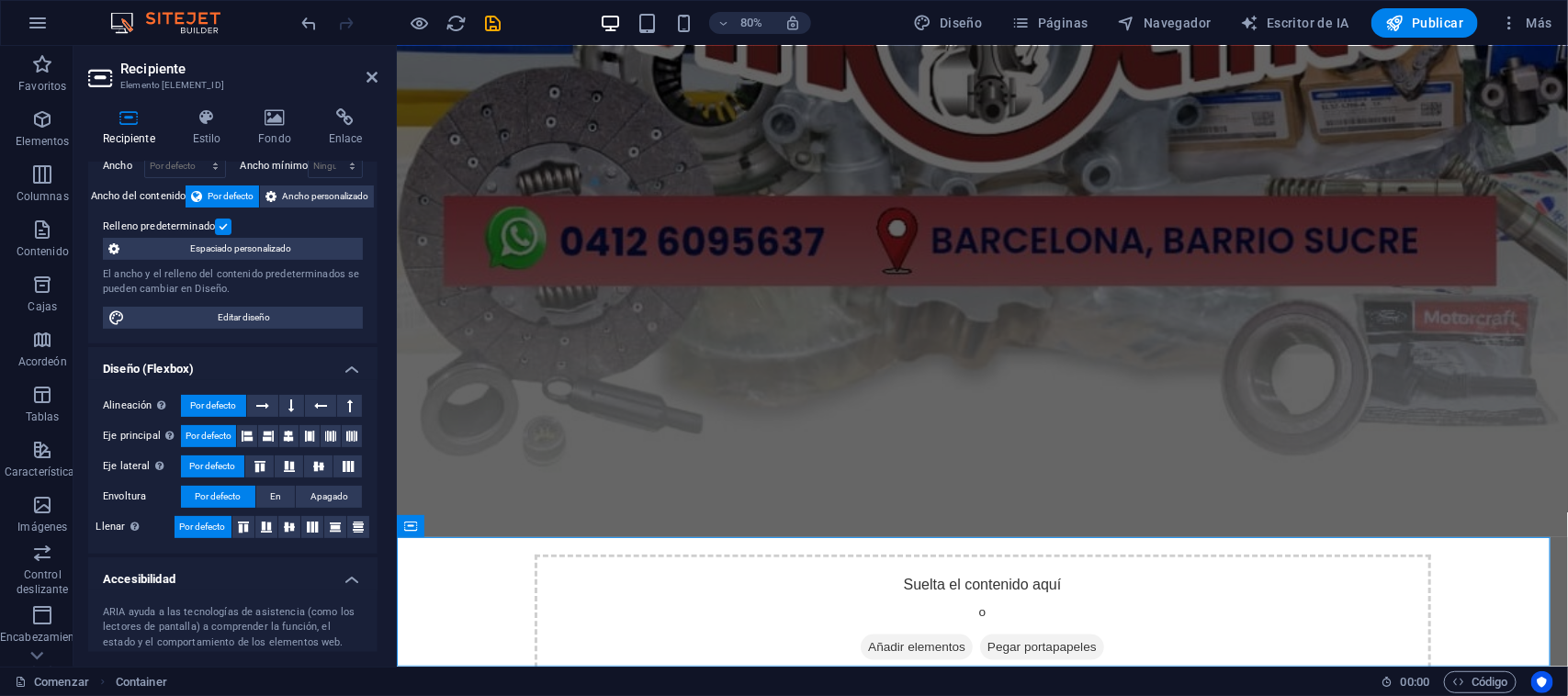 scroll, scrollTop: 115, scrollLeft: 0, axis: vertical 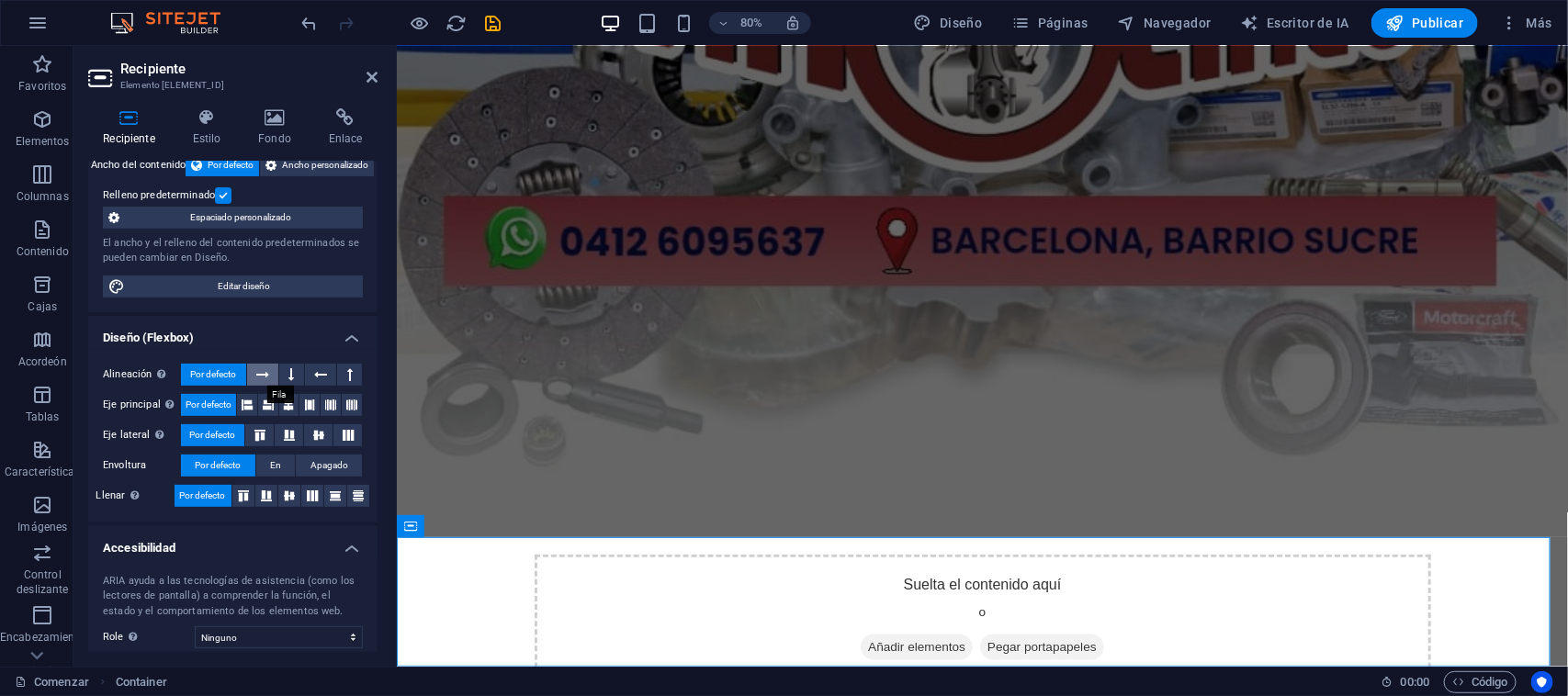 click at bounding box center [263, 375] 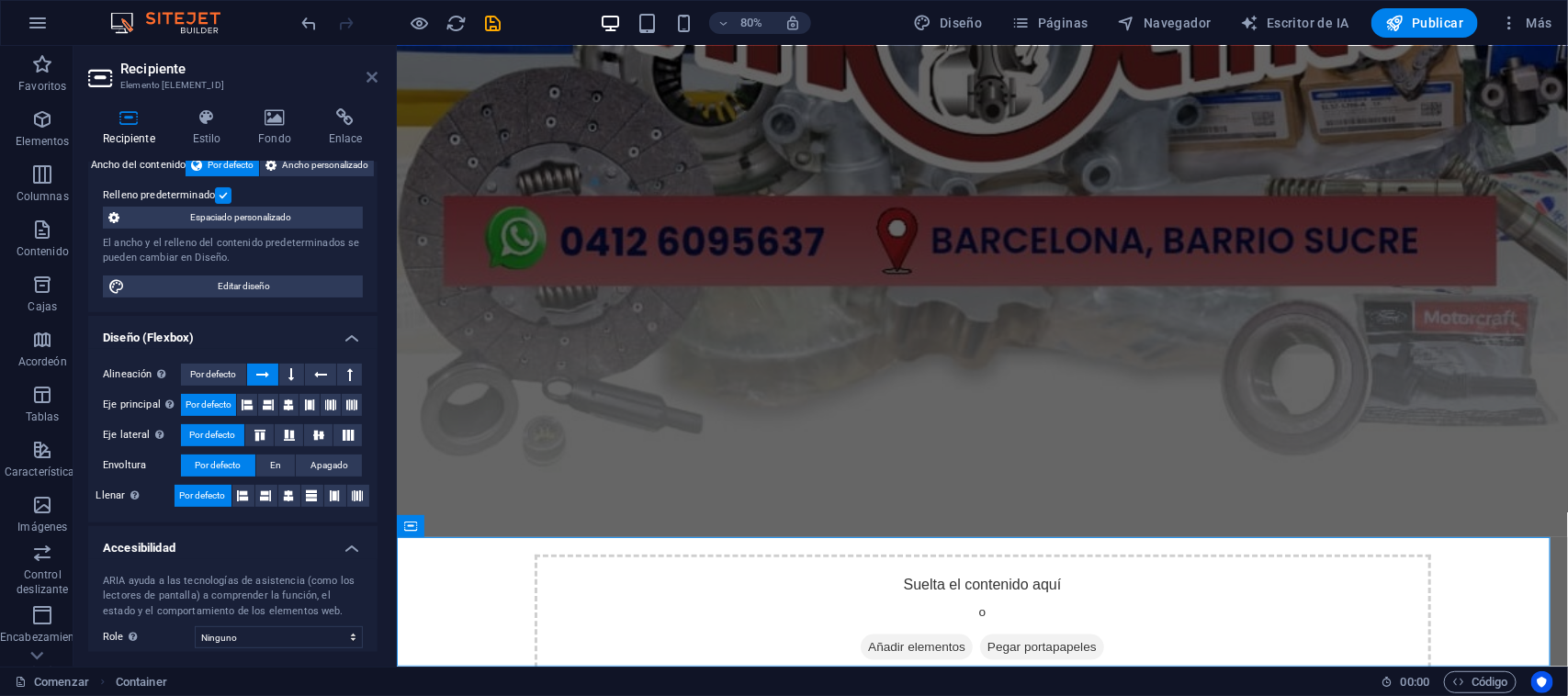 drag, startPoint x: 365, startPoint y: 71, endPoint x: 433, endPoint y: 281, distance: 220.73514 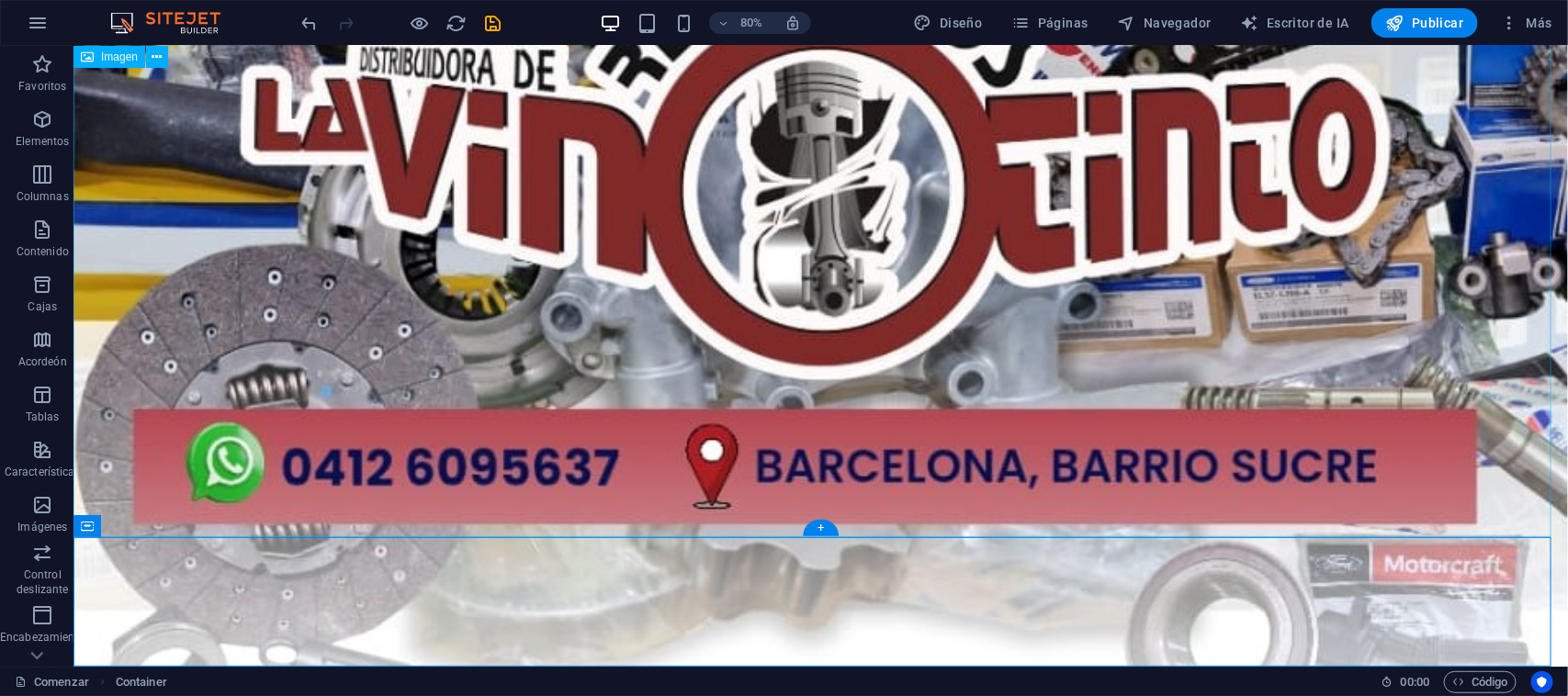 scroll, scrollTop: 935, scrollLeft: 0, axis: vertical 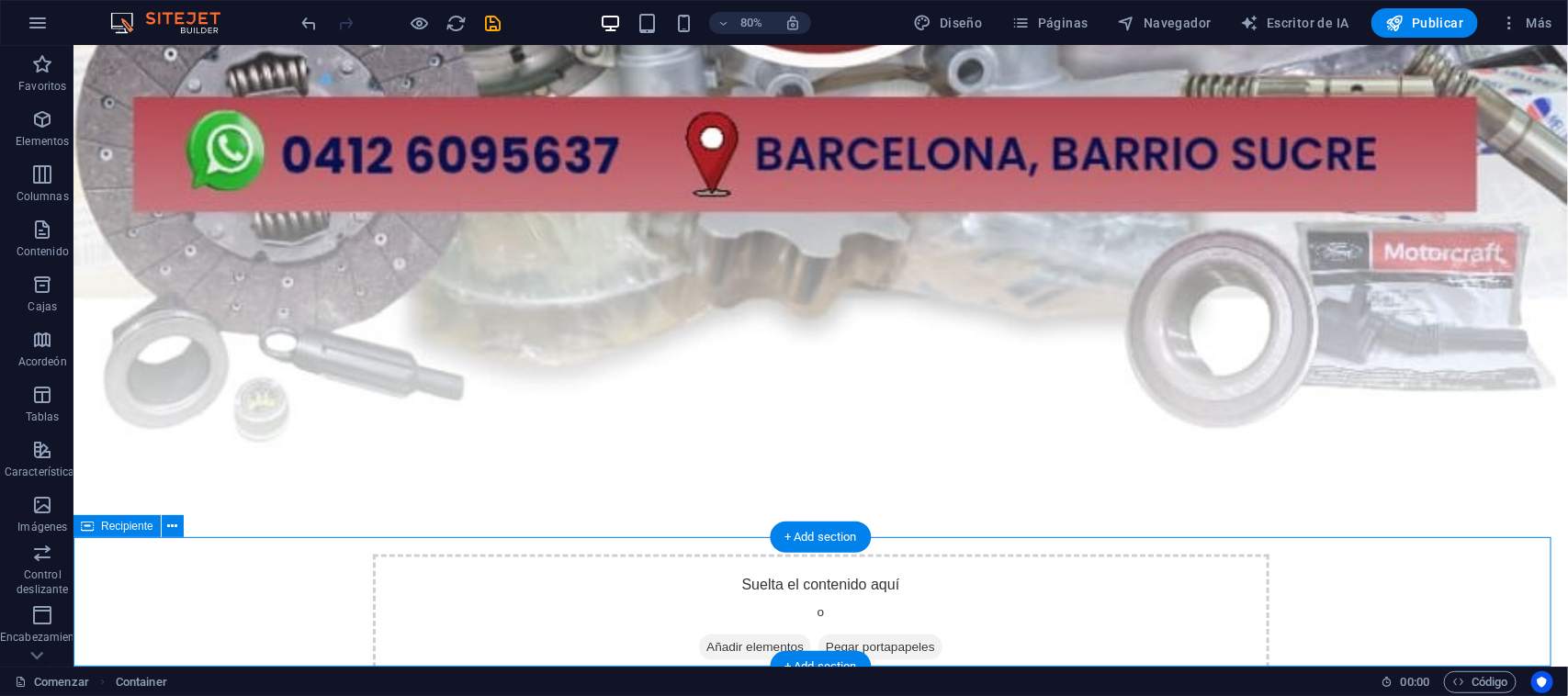click on "Suelta el contenido aquí o  Añadir elementos  Pegar portapapeles" at bounding box center [820, 619] 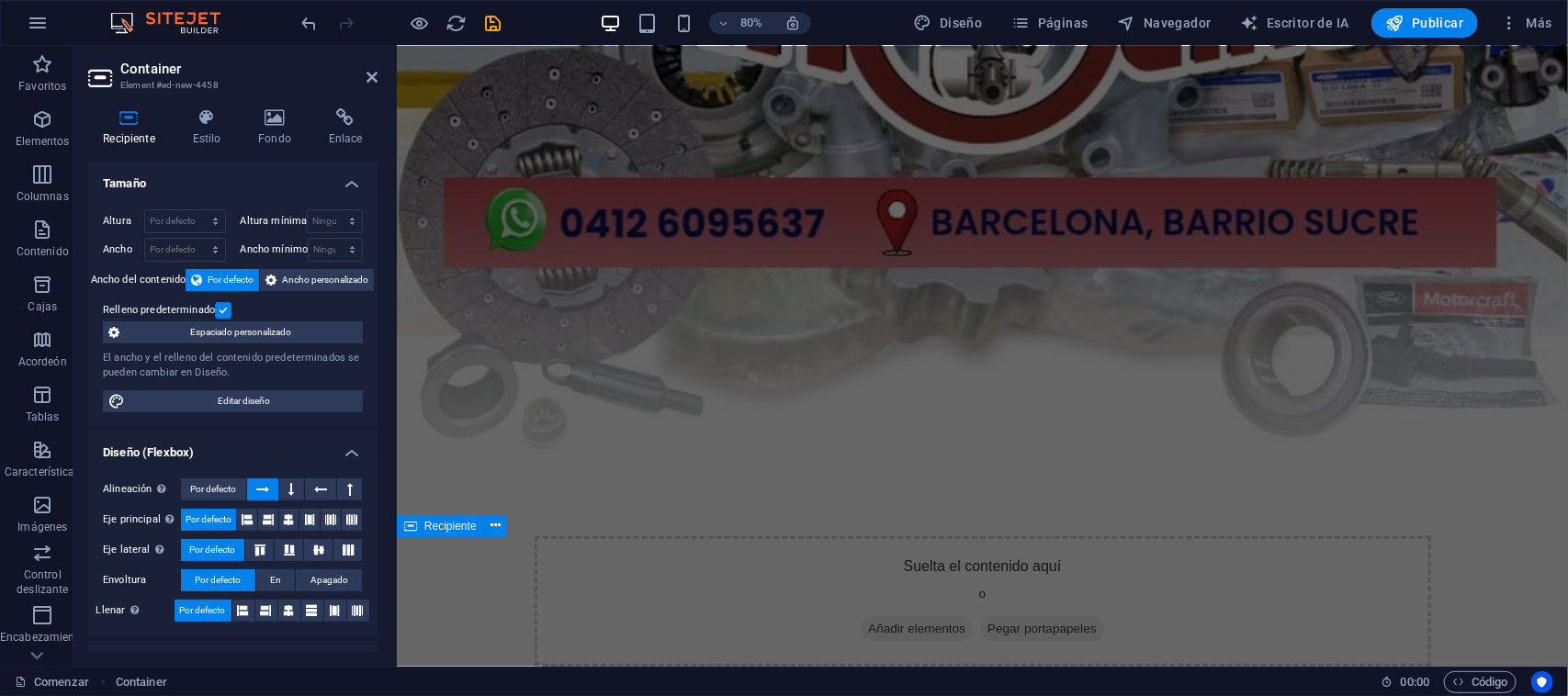scroll, scrollTop: 623, scrollLeft: 0, axis: vertical 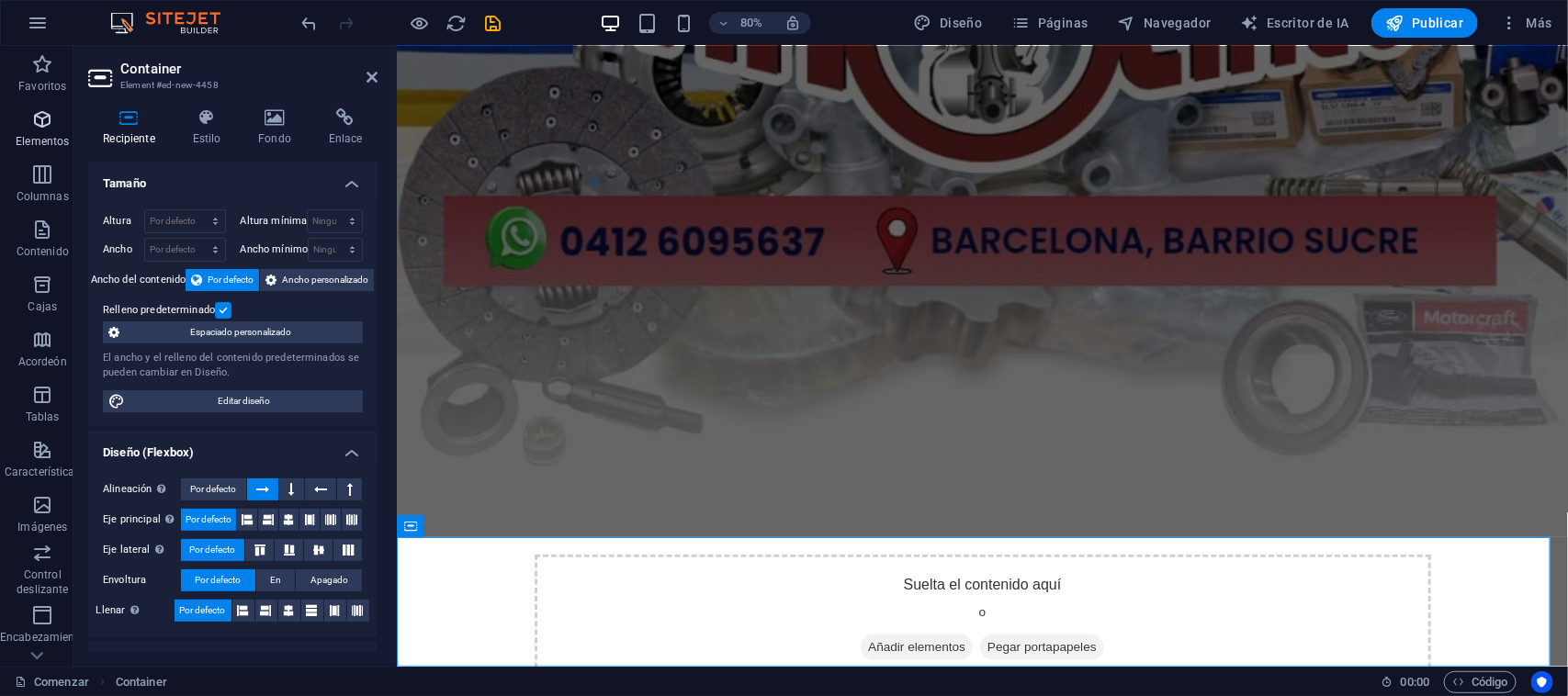 click at bounding box center (42, 119) 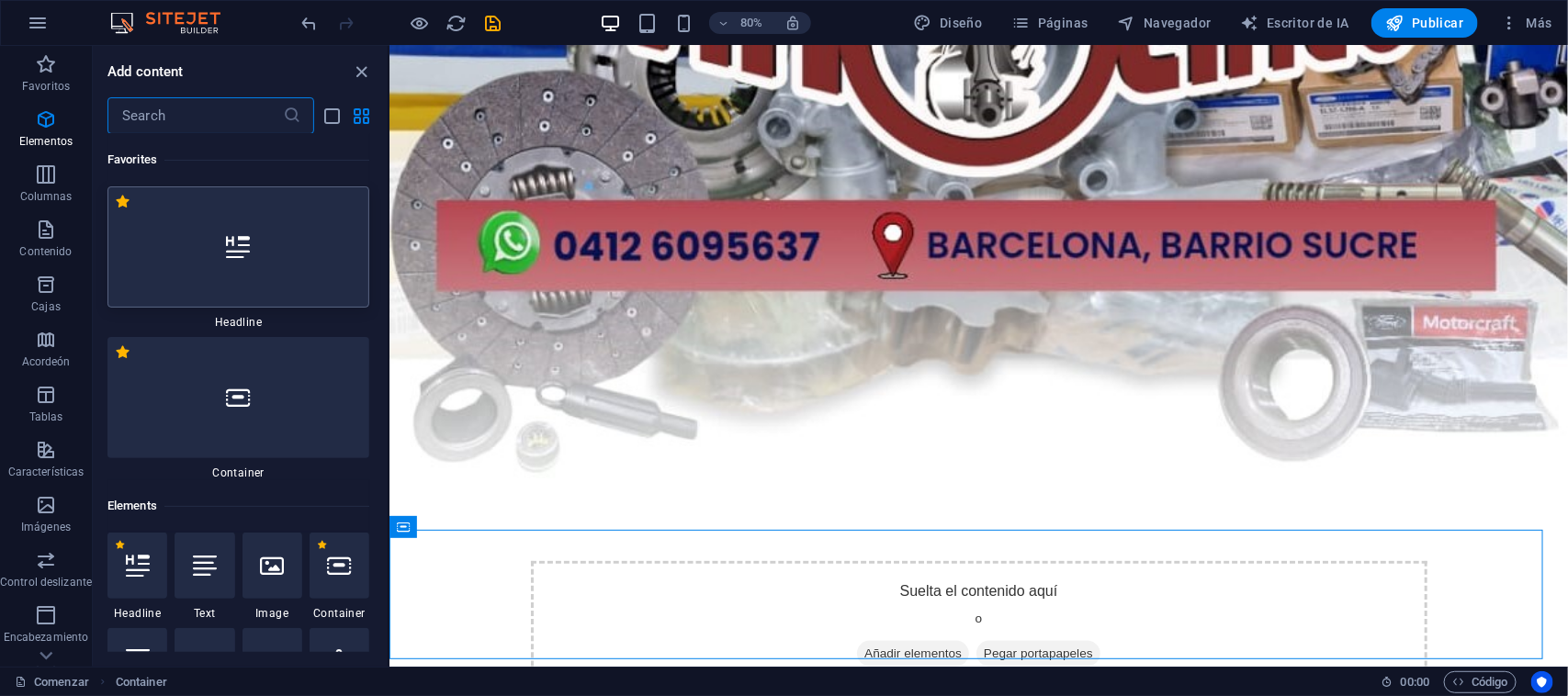scroll, scrollTop: 630, scrollLeft: 0, axis: vertical 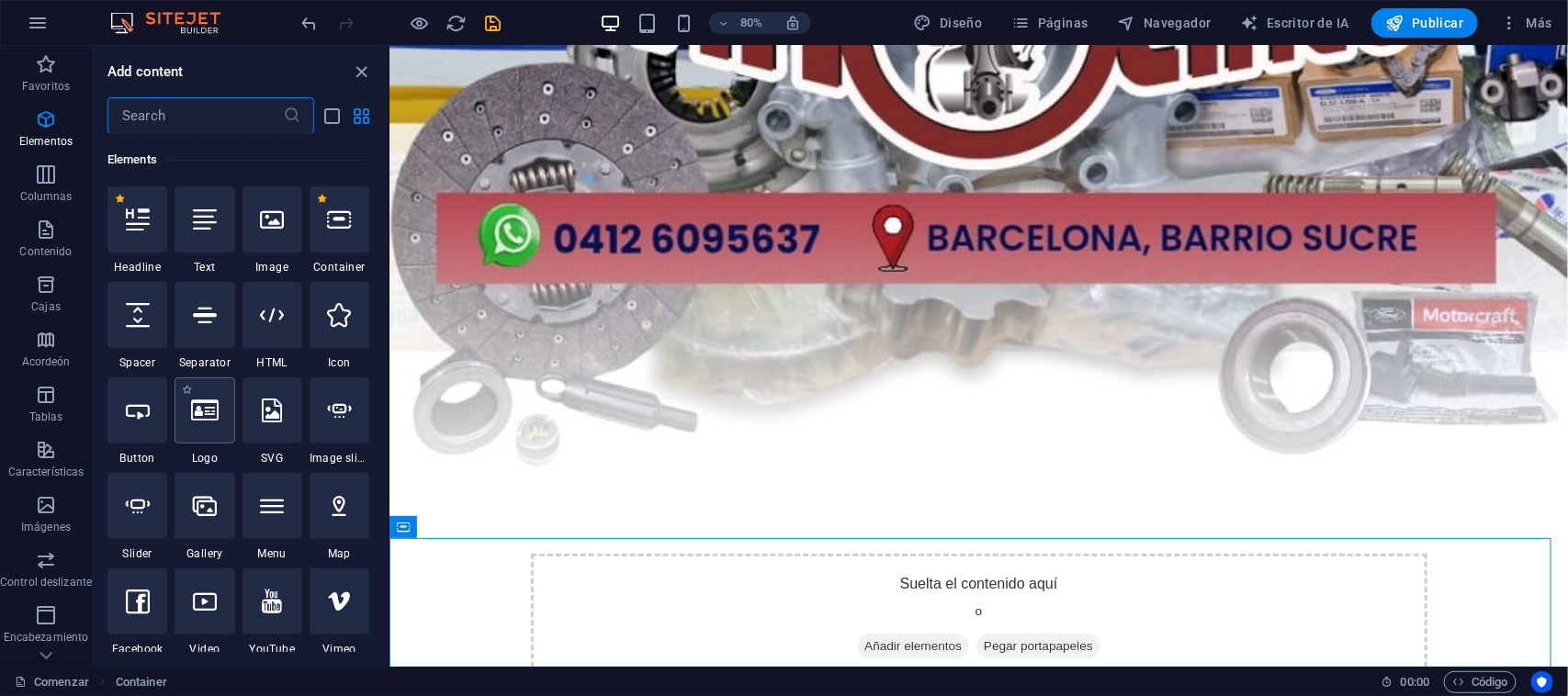 click at bounding box center [204, 410] 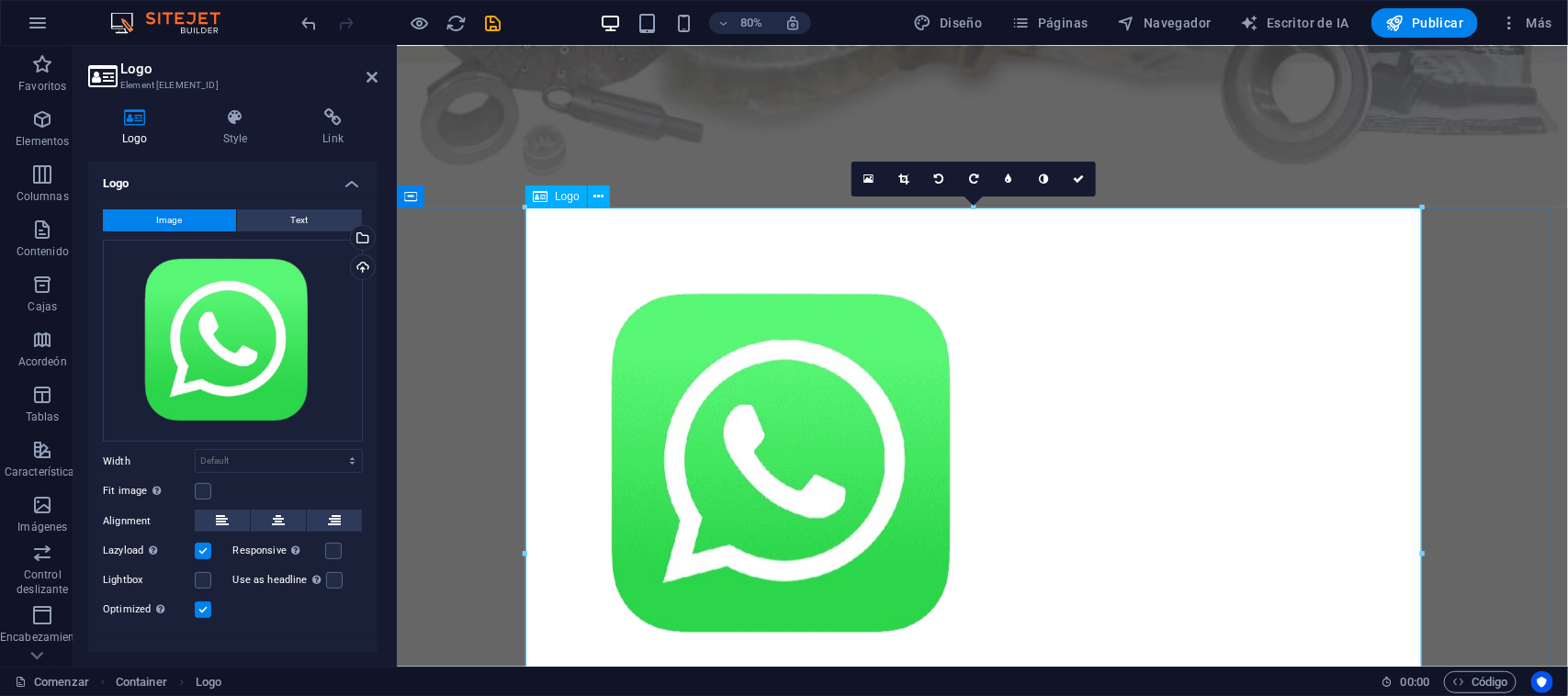 scroll, scrollTop: 956, scrollLeft: 0, axis: vertical 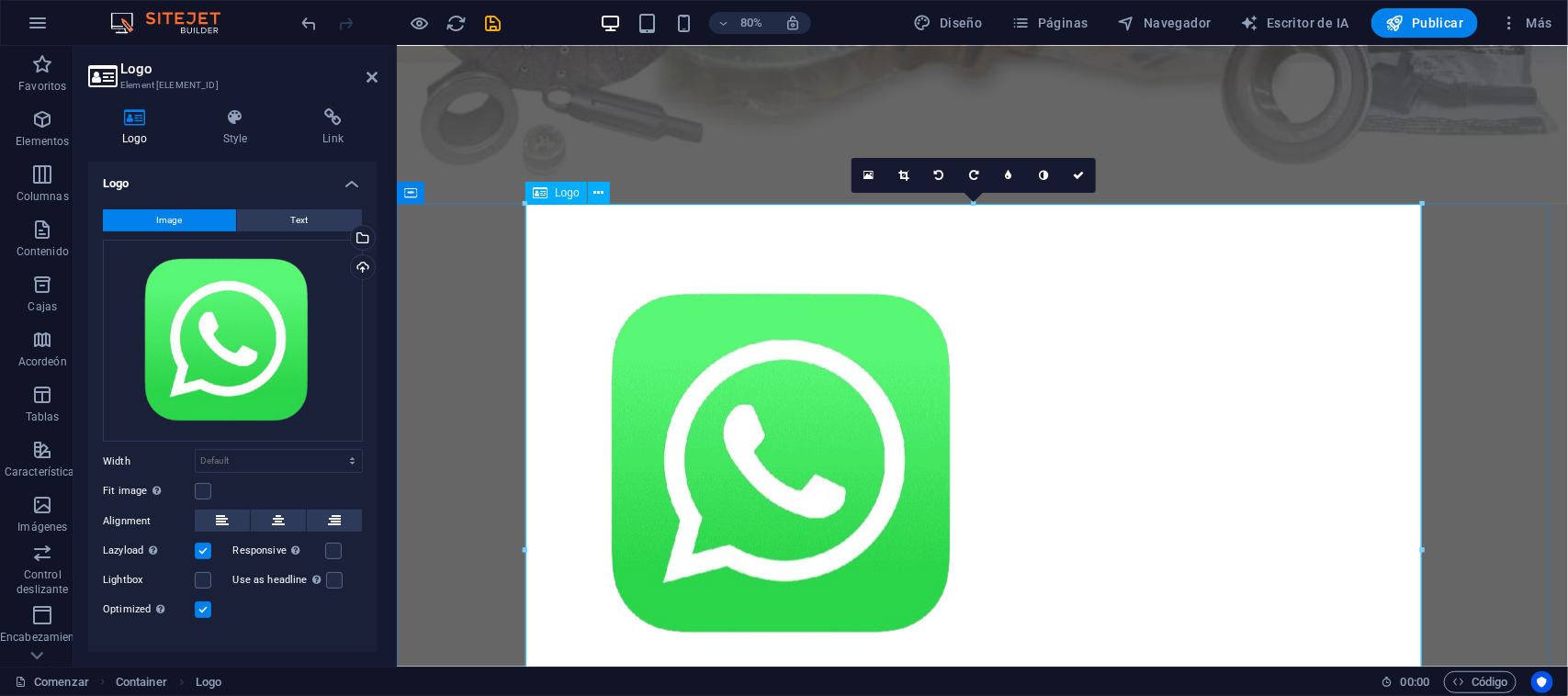 drag, startPoint x: 921, startPoint y: 592, endPoint x: 858, endPoint y: 501, distance: 110.67972 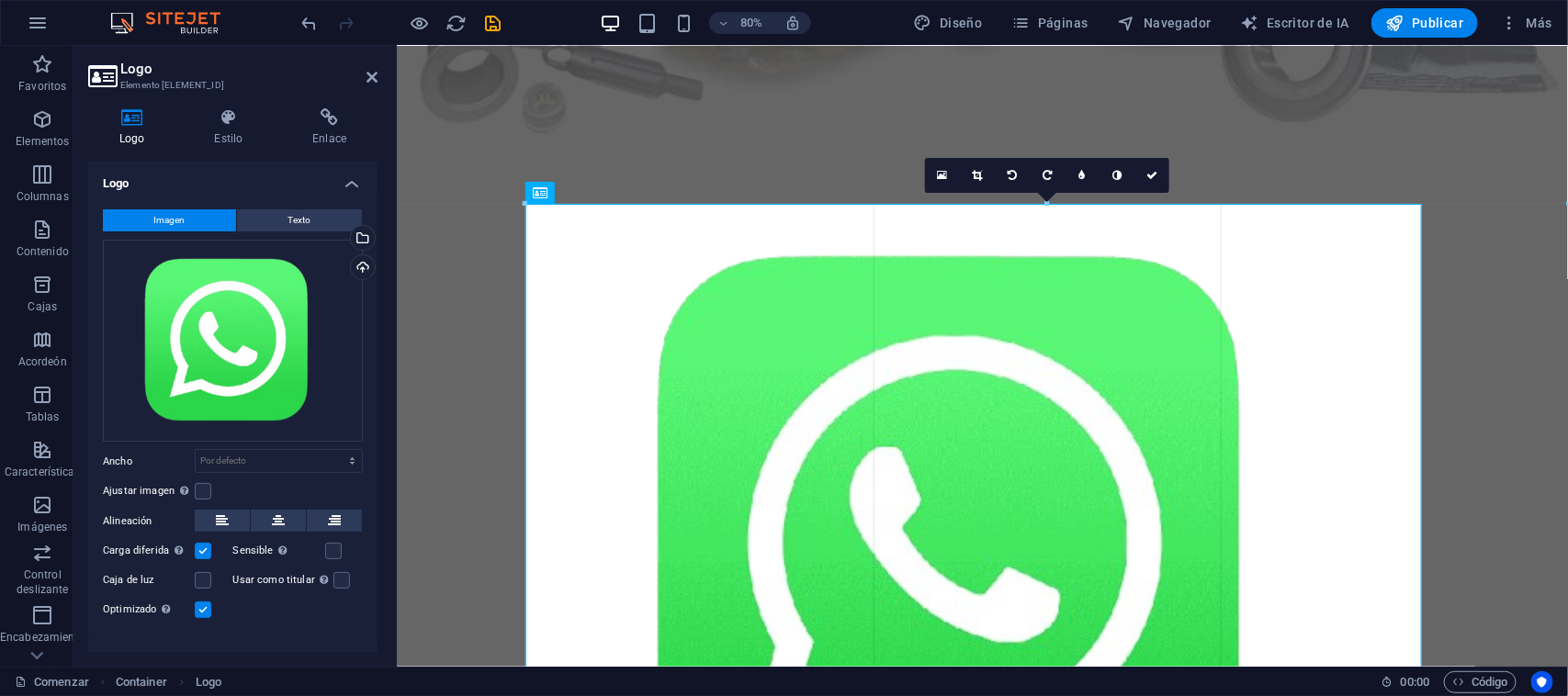 drag, startPoint x: 1421, startPoint y: 208, endPoint x: 1131, endPoint y: 430, distance: 365.21774 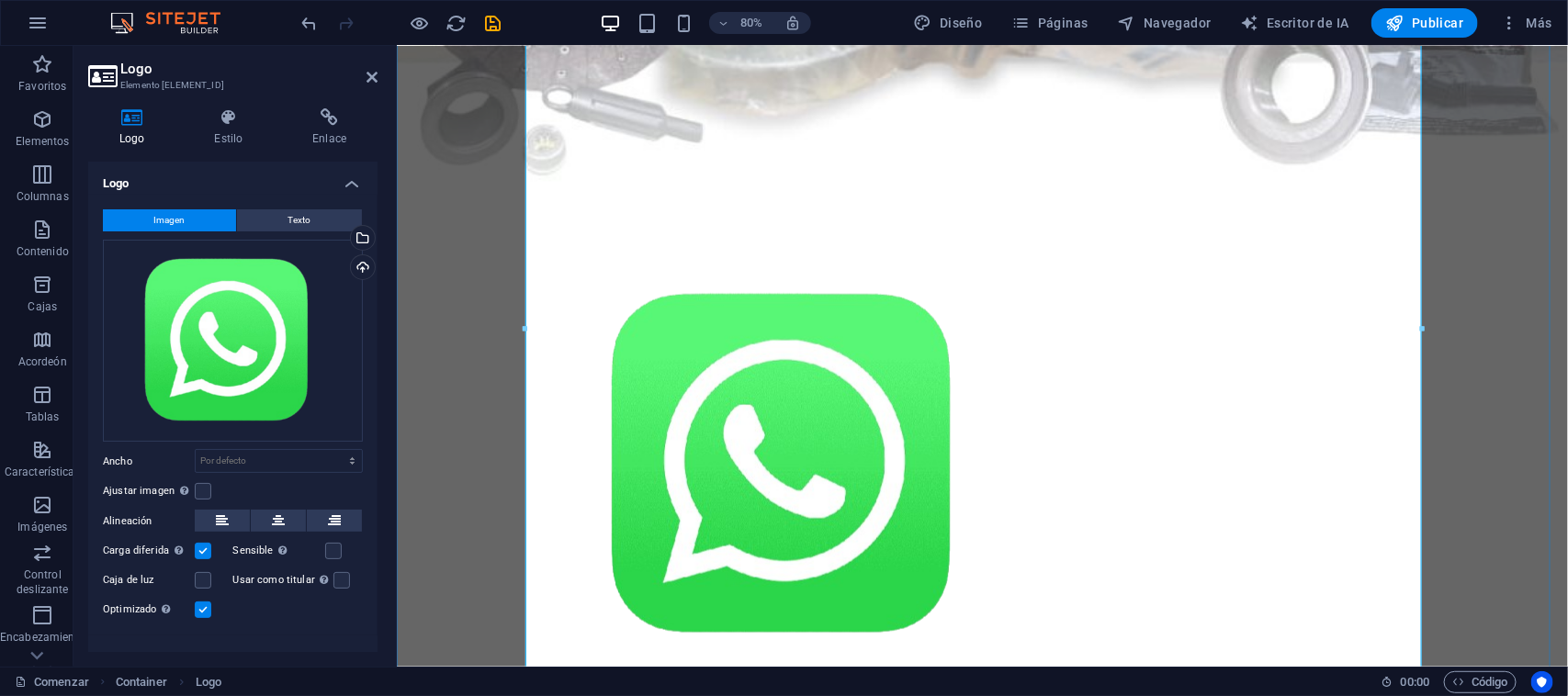 scroll, scrollTop: 1185, scrollLeft: 0, axis: vertical 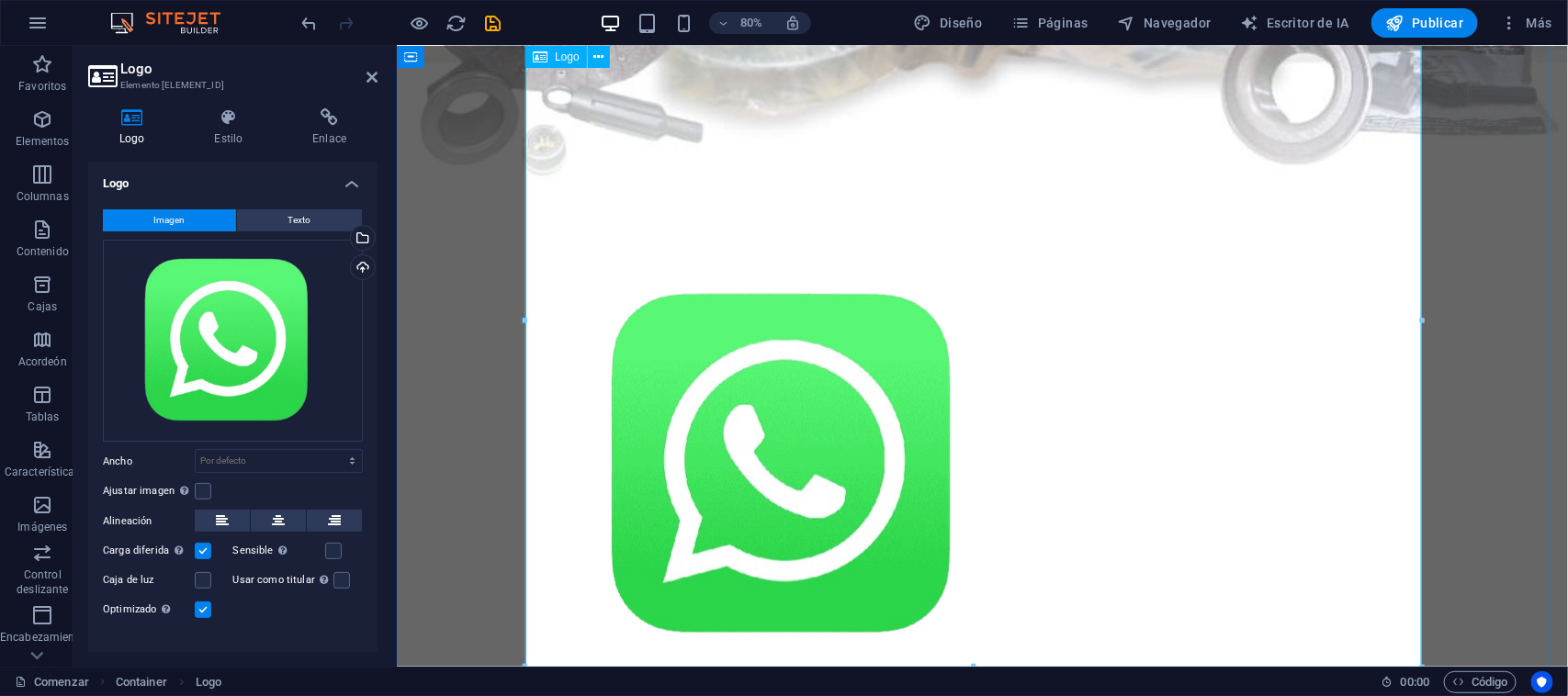 drag, startPoint x: 1397, startPoint y: 316, endPoint x: 1053, endPoint y: 303, distance: 344.24555 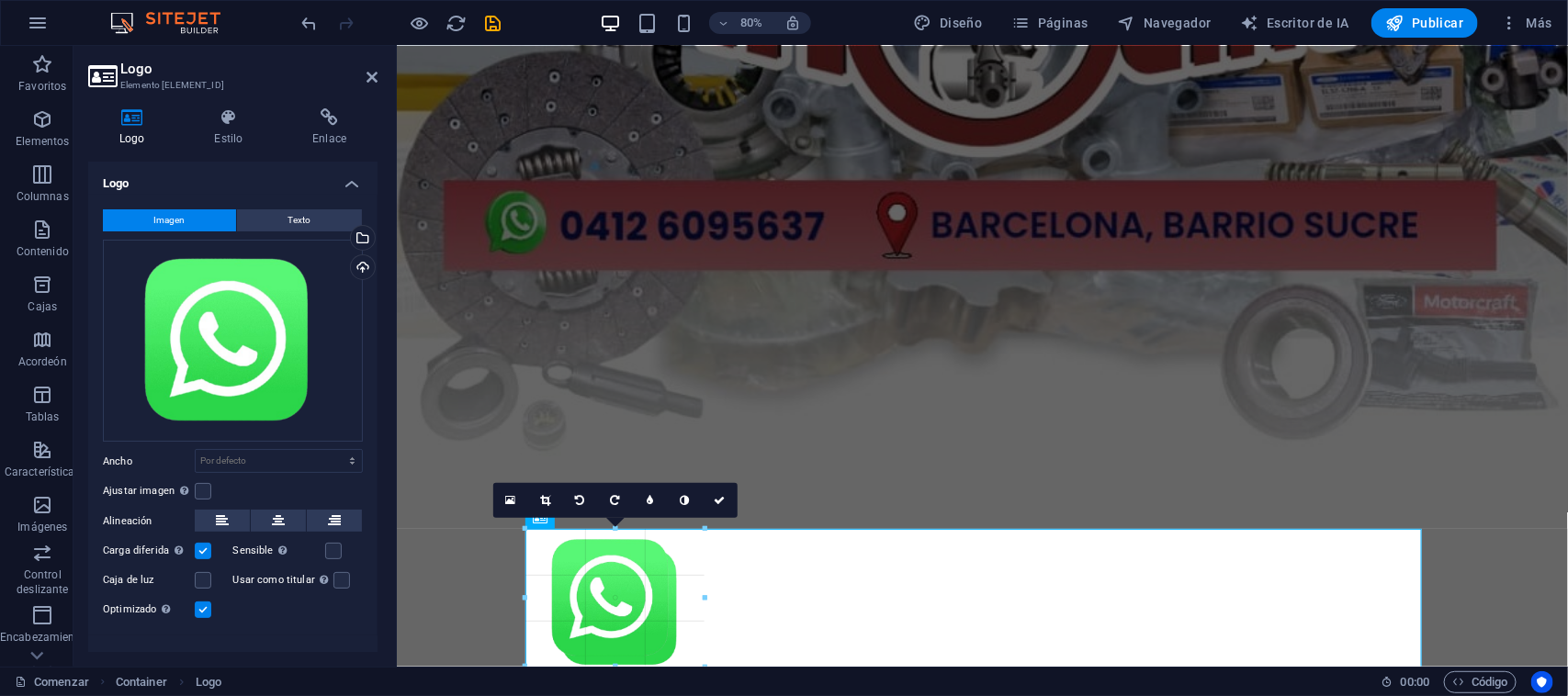 drag, startPoint x: 1419, startPoint y: 315, endPoint x: 347, endPoint y: 332, distance: 1072.1348 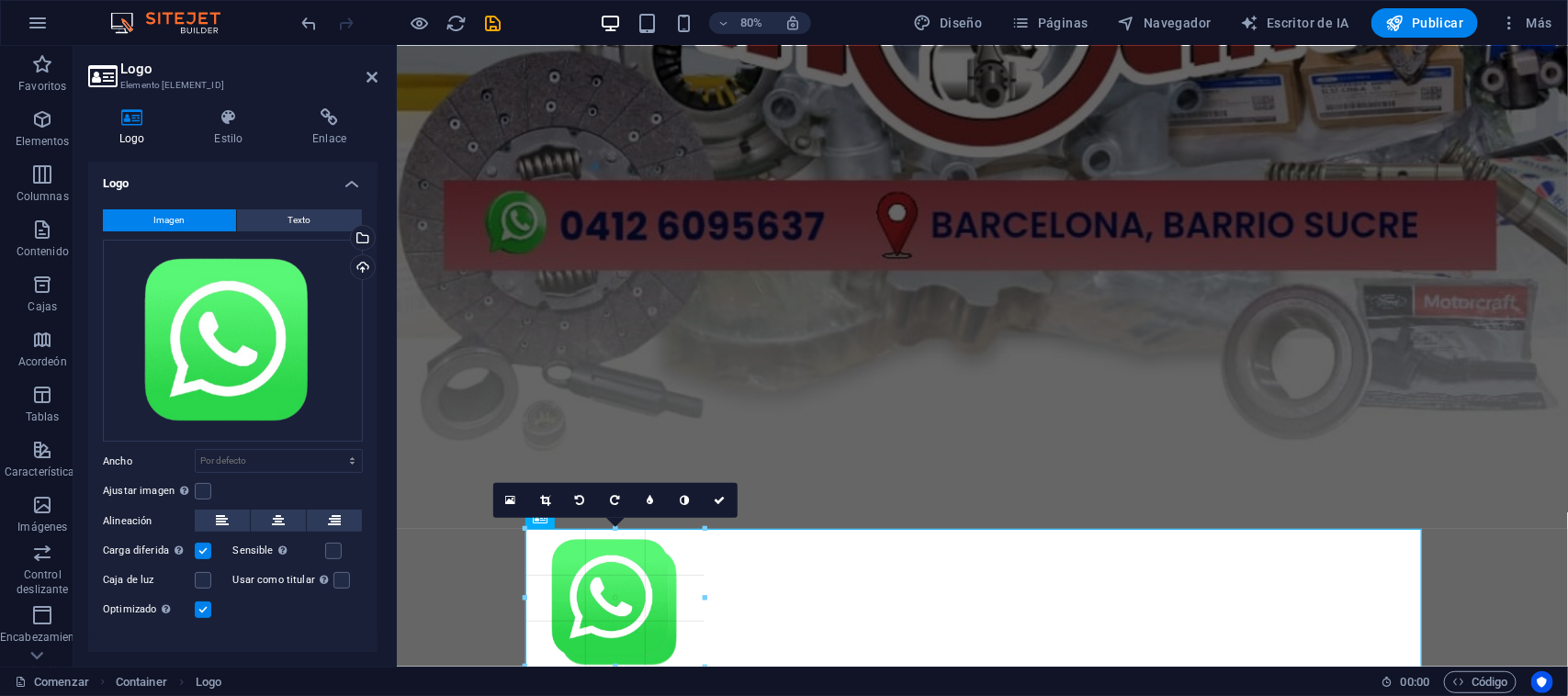 type on "194" 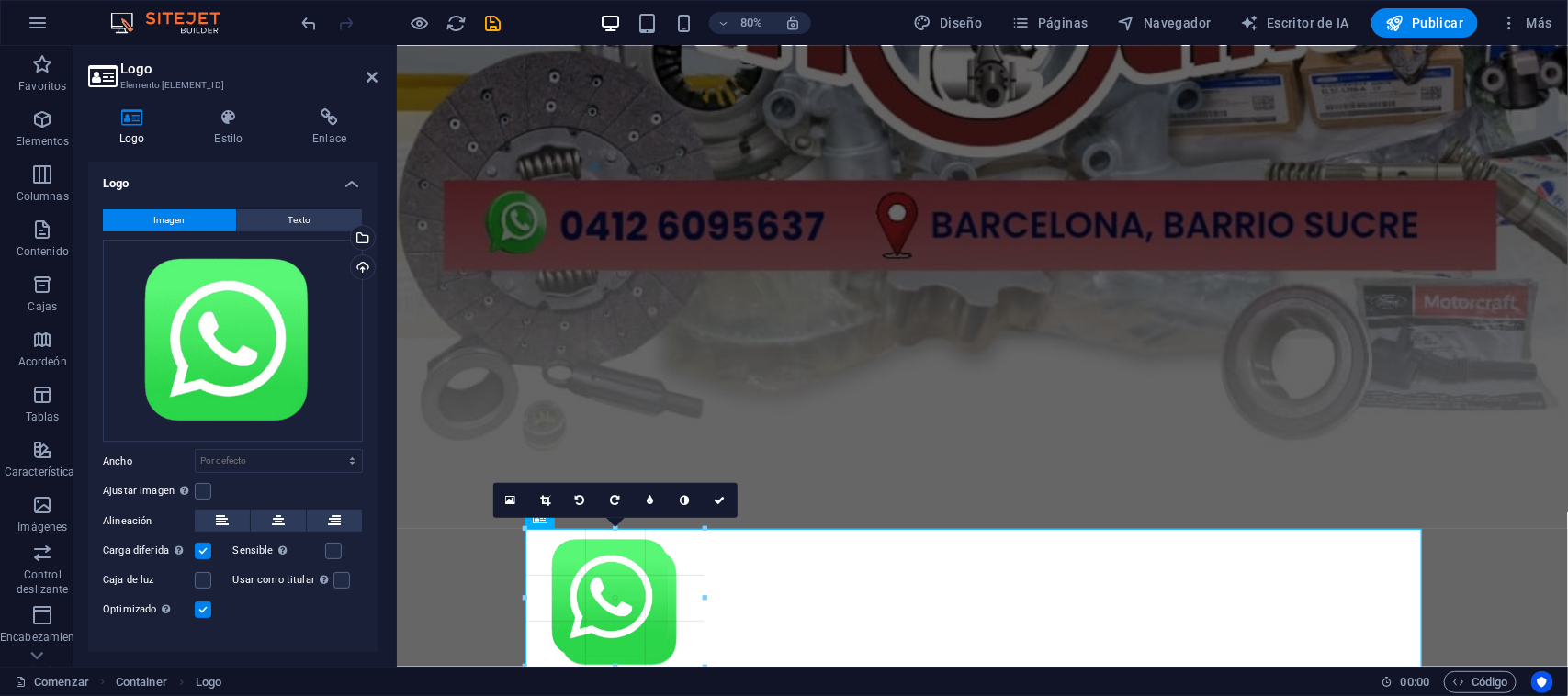 select on "px" 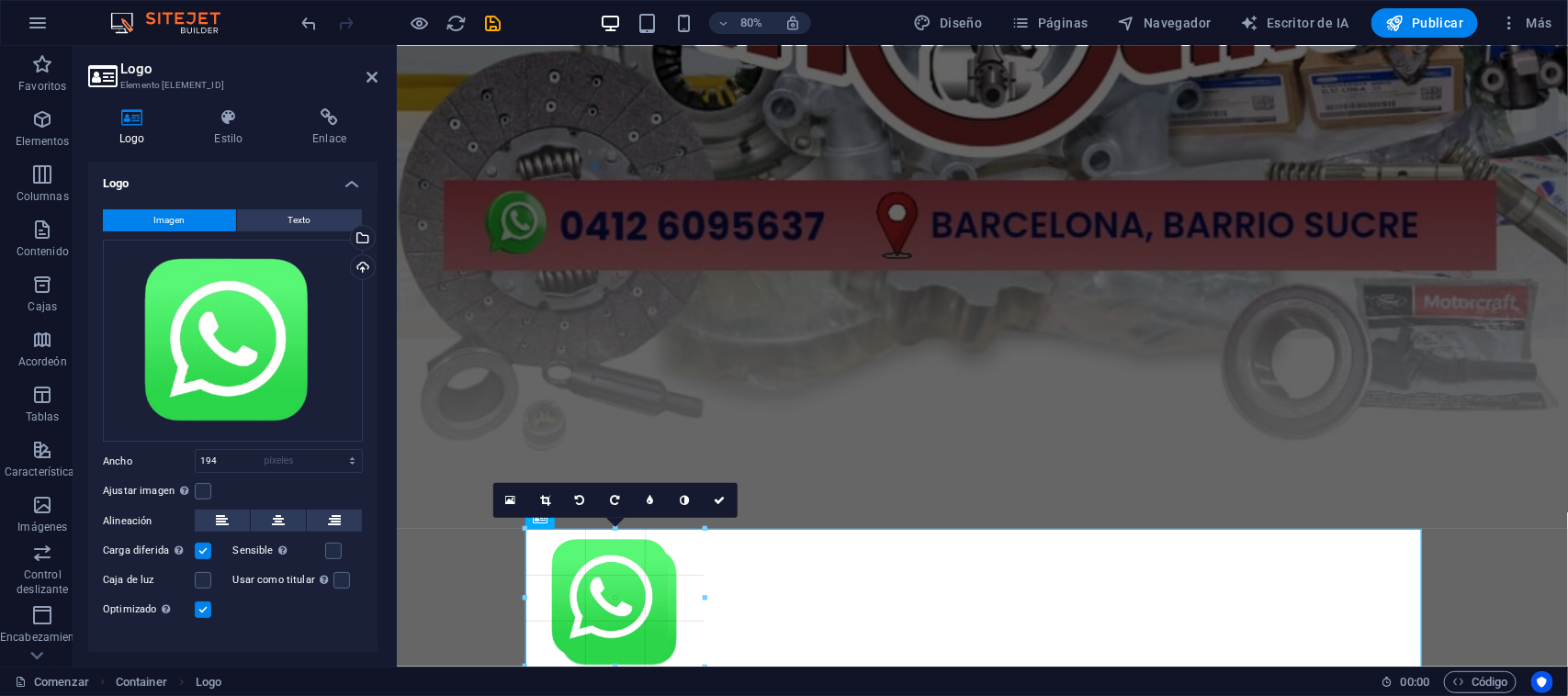 scroll, scrollTop: 631, scrollLeft: 0, axis: vertical 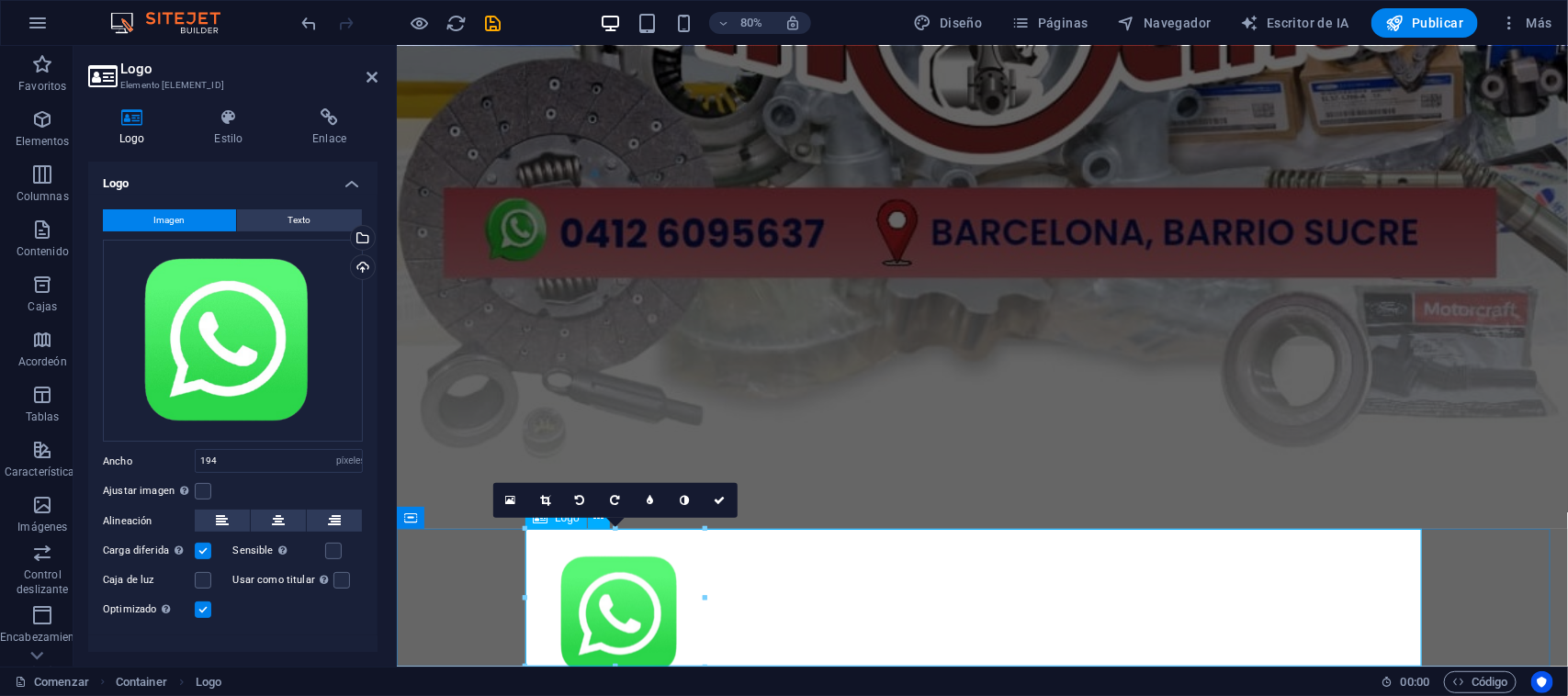 click at bounding box center (982, 614) 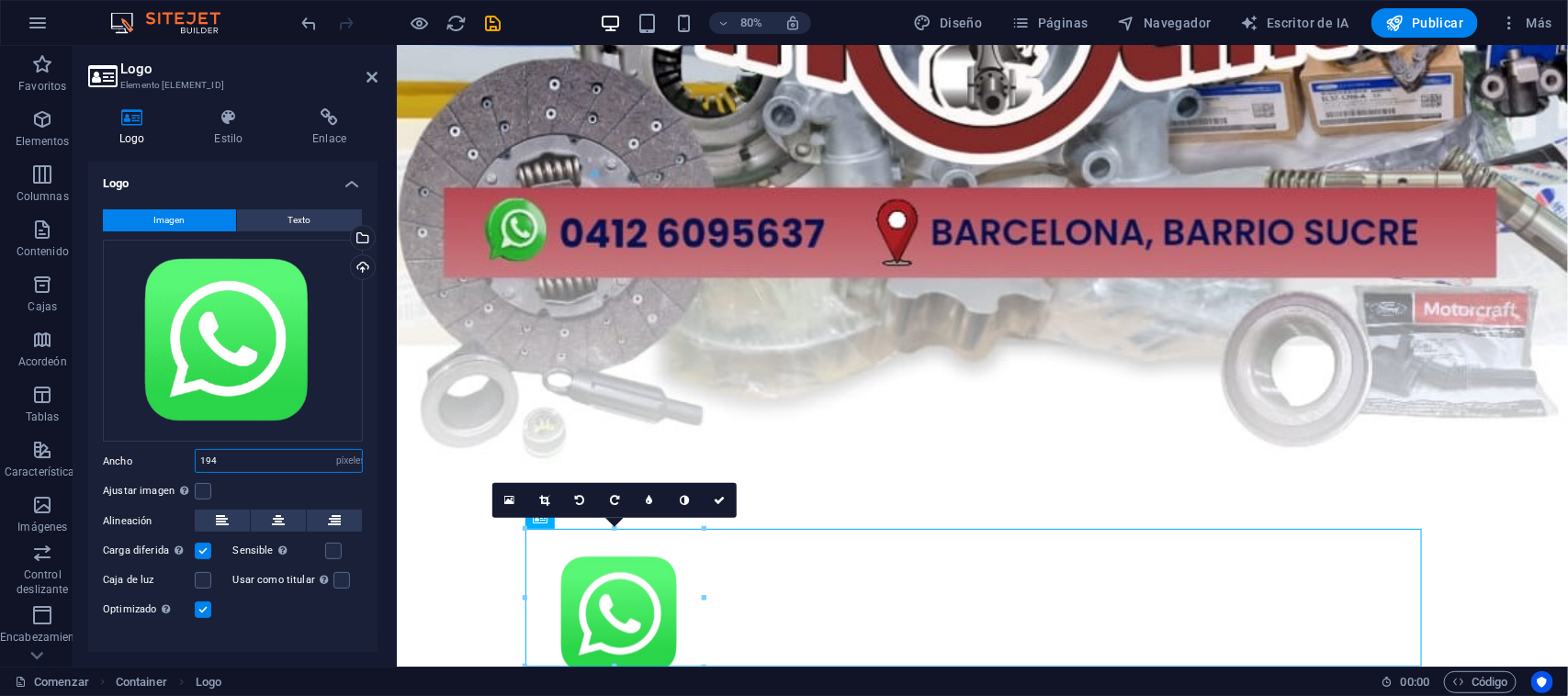 click on "194" at bounding box center [278, 461] 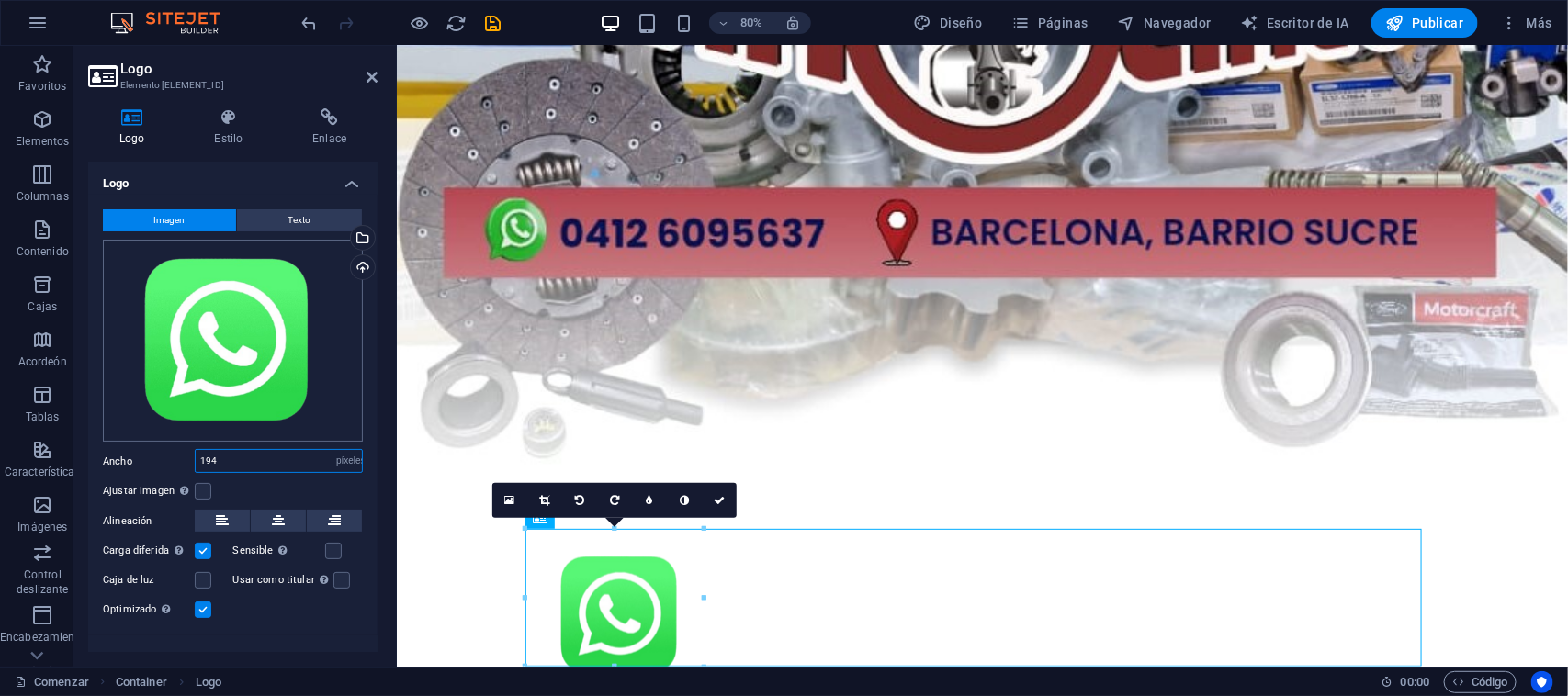 scroll, scrollTop: 24, scrollLeft: 0, axis: vertical 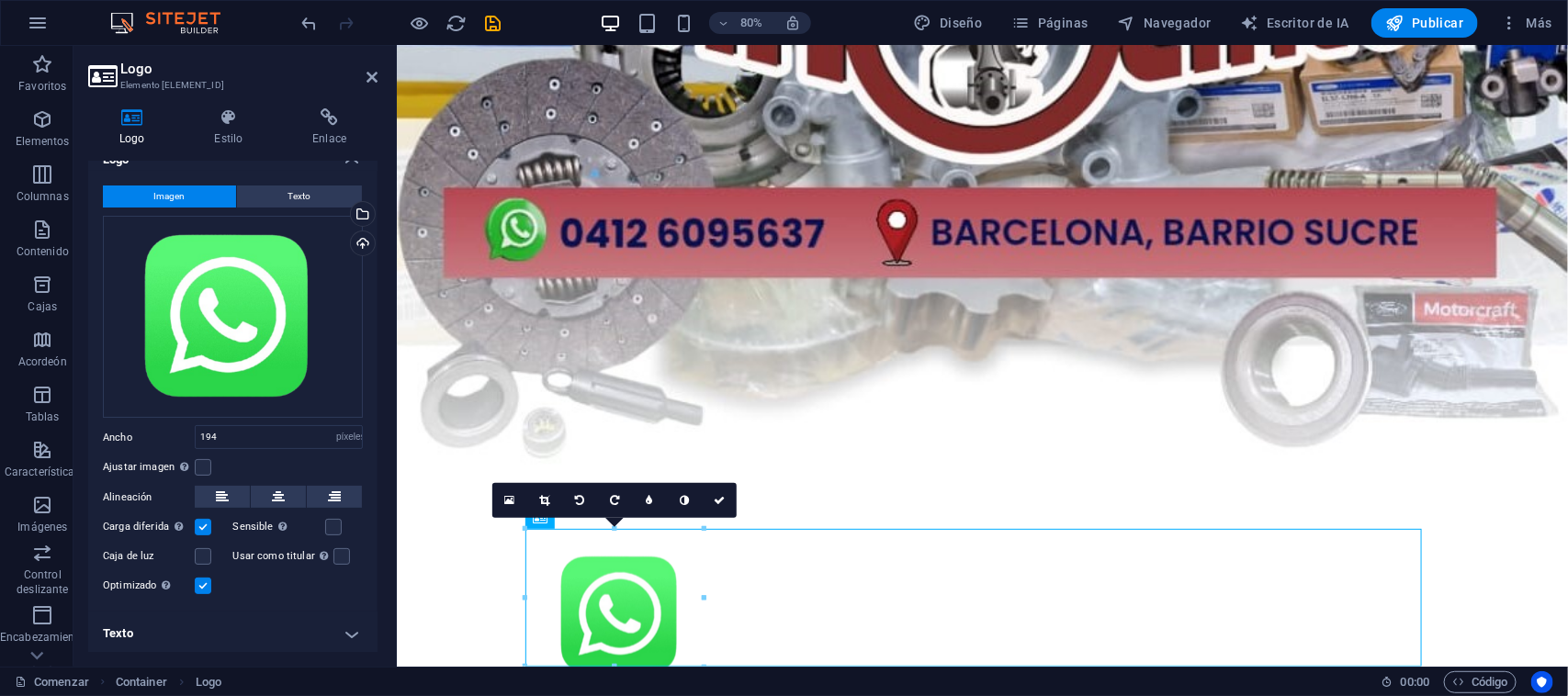click on "Texto" at bounding box center [232, 634] 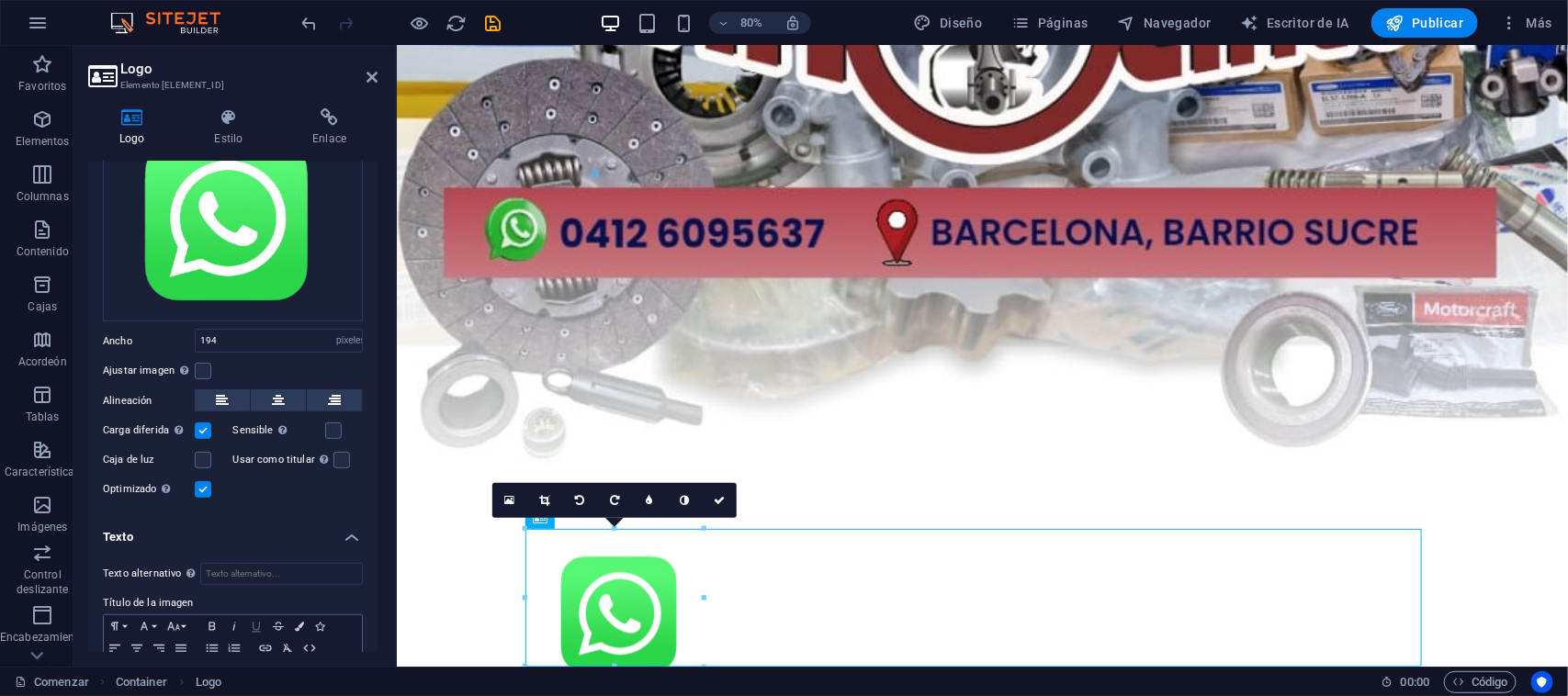 scroll, scrollTop: 197, scrollLeft: 0, axis: vertical 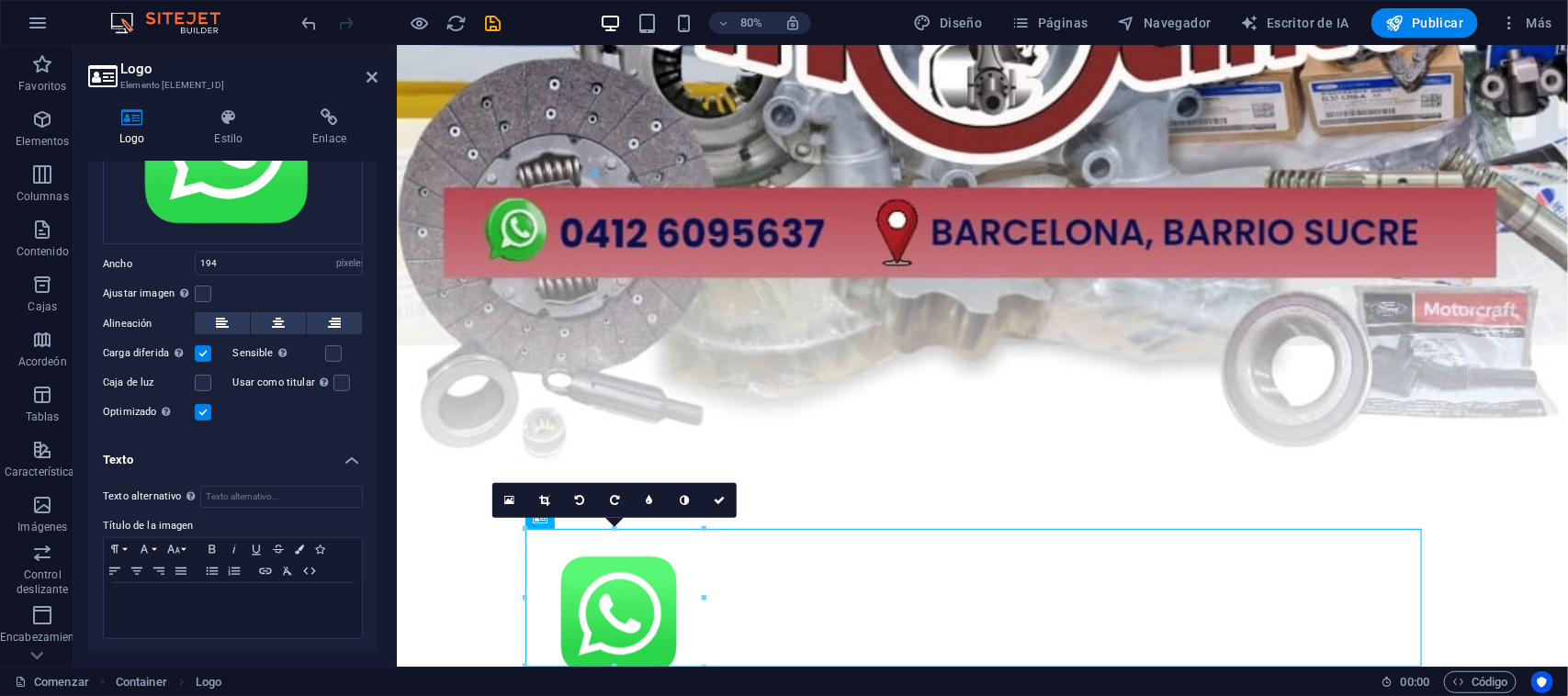 click on "Texto" at bounding box center [232, 455] 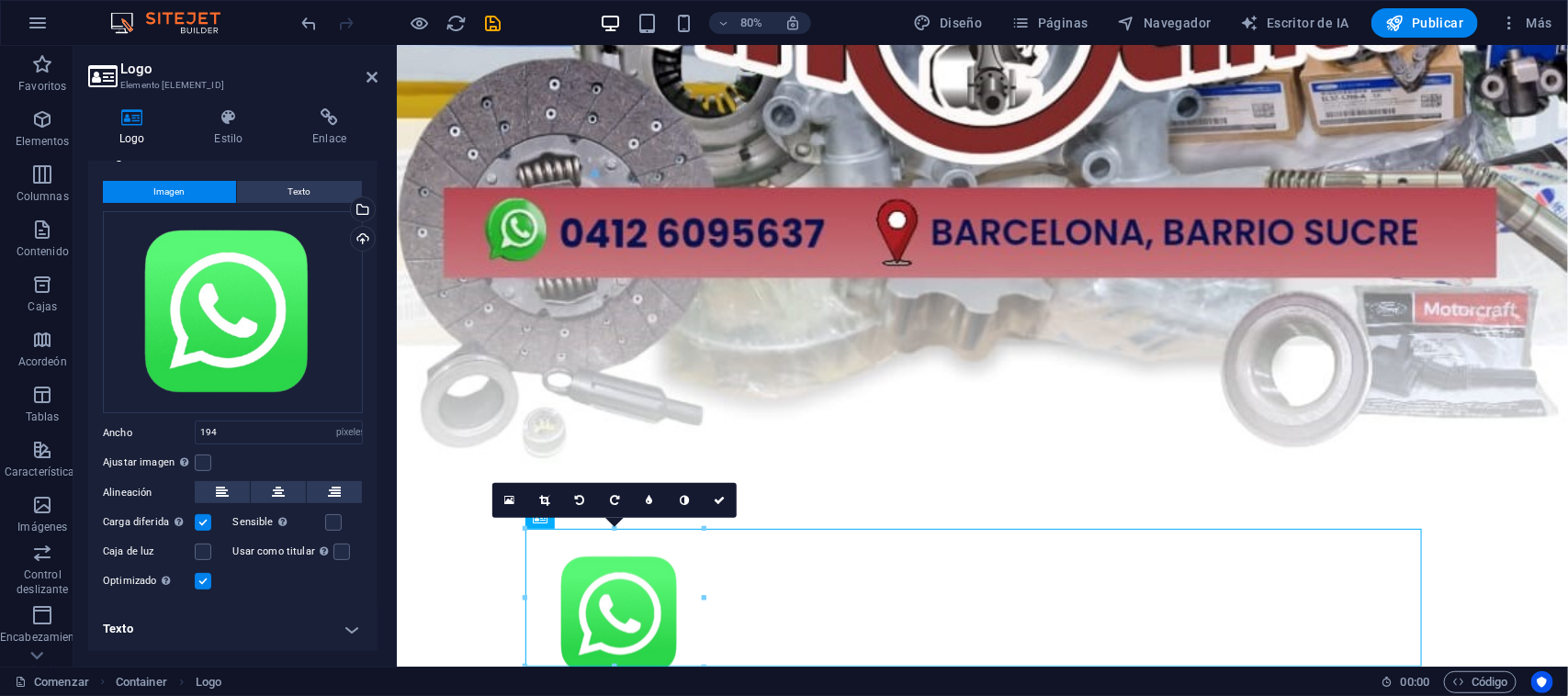scroll, scrollTop: 25, scrollLeft: 0, axis: vertical 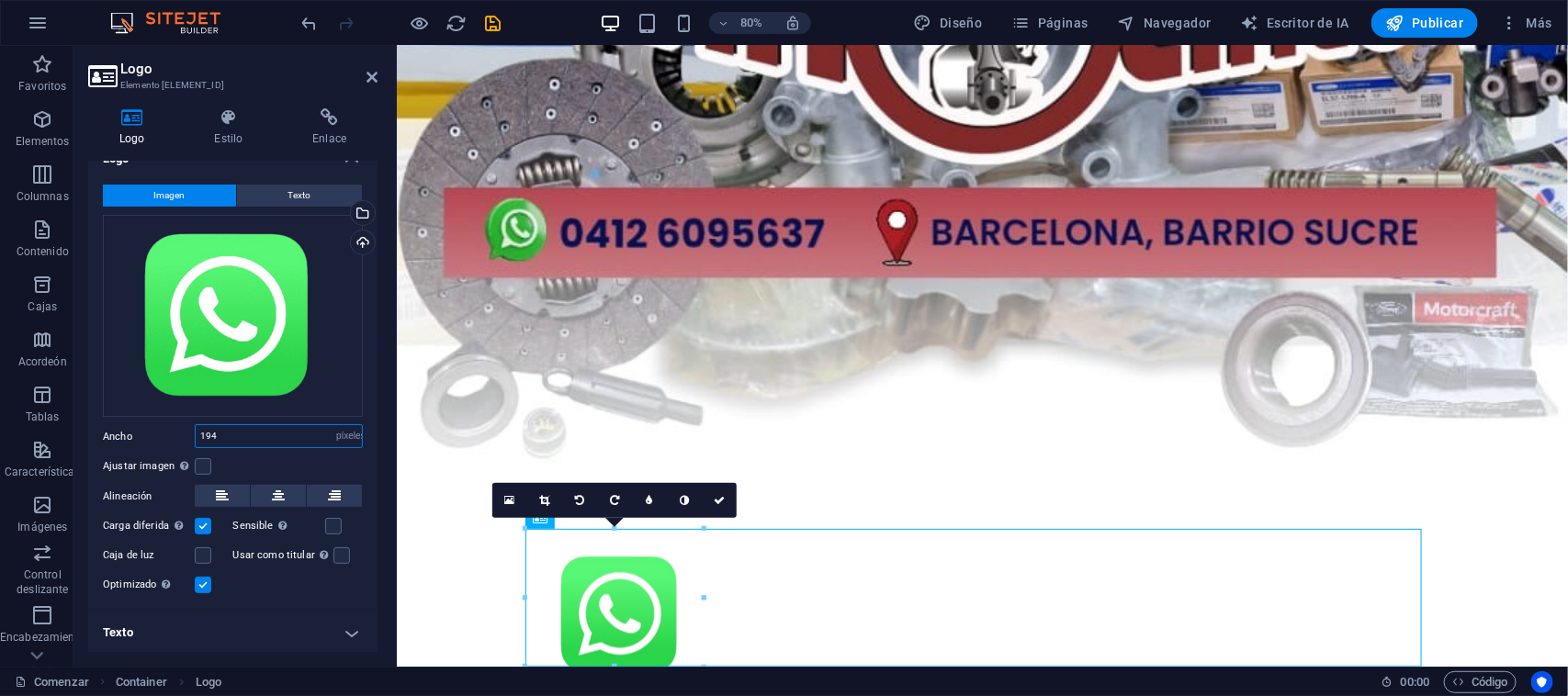 click on "194" at bounding box center (278, 436) 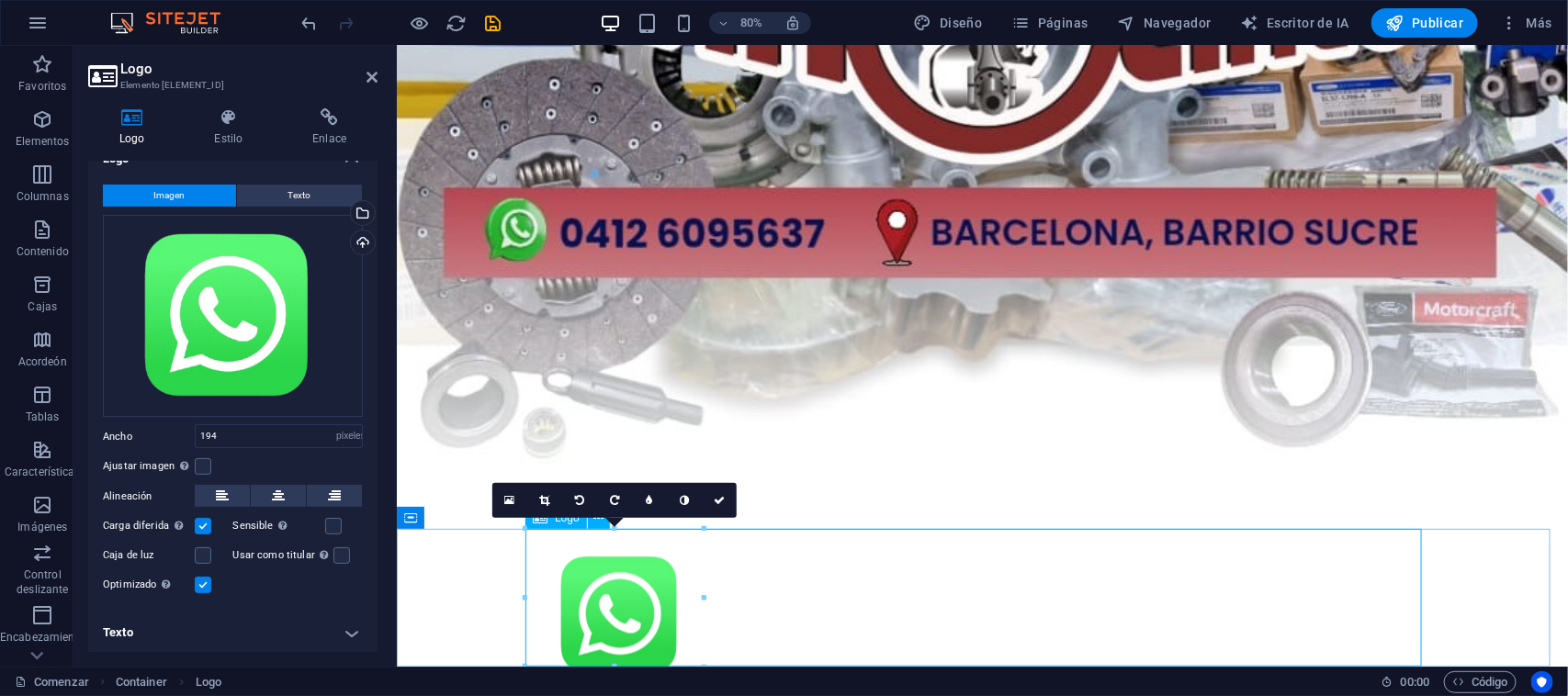 click at bounding box center [982, 614] 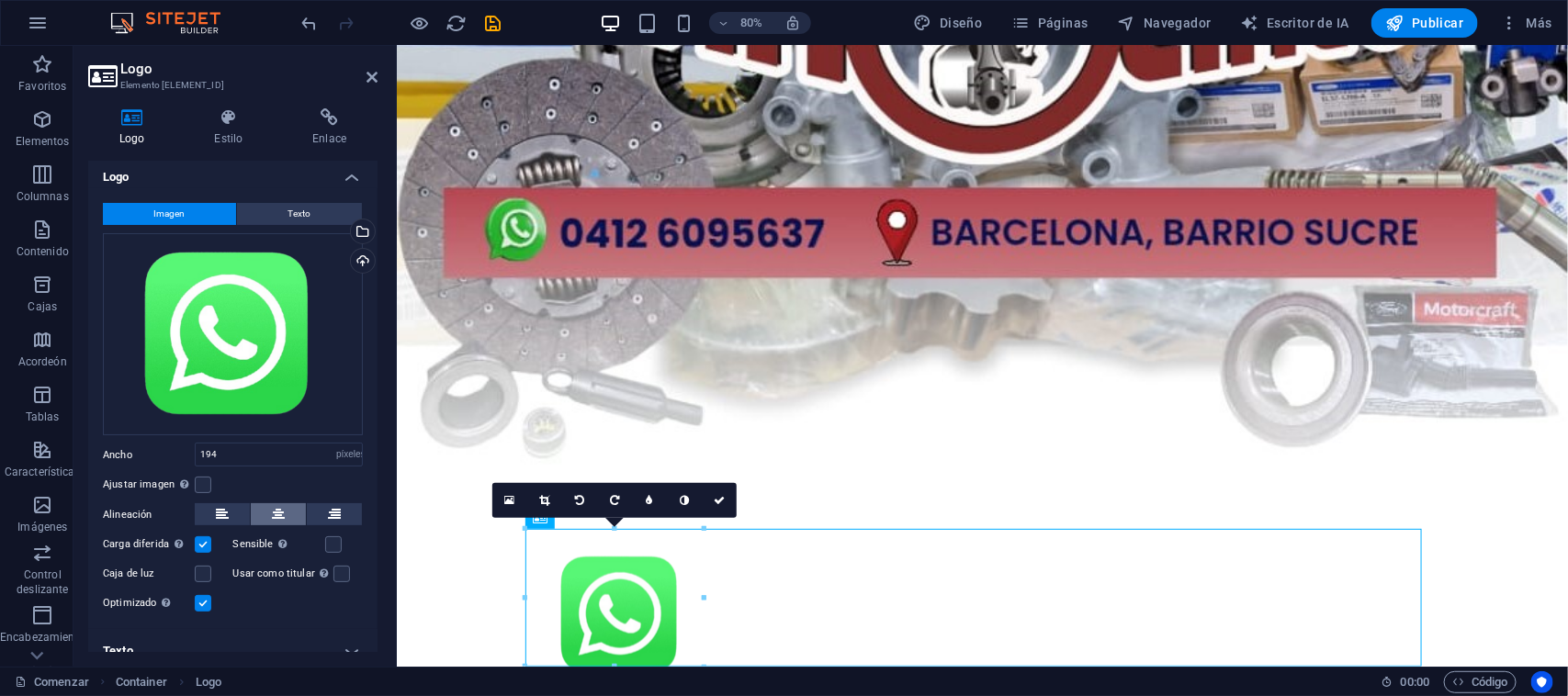 scroll, scrollTop: 0, scrollLeft: 0, axis: both 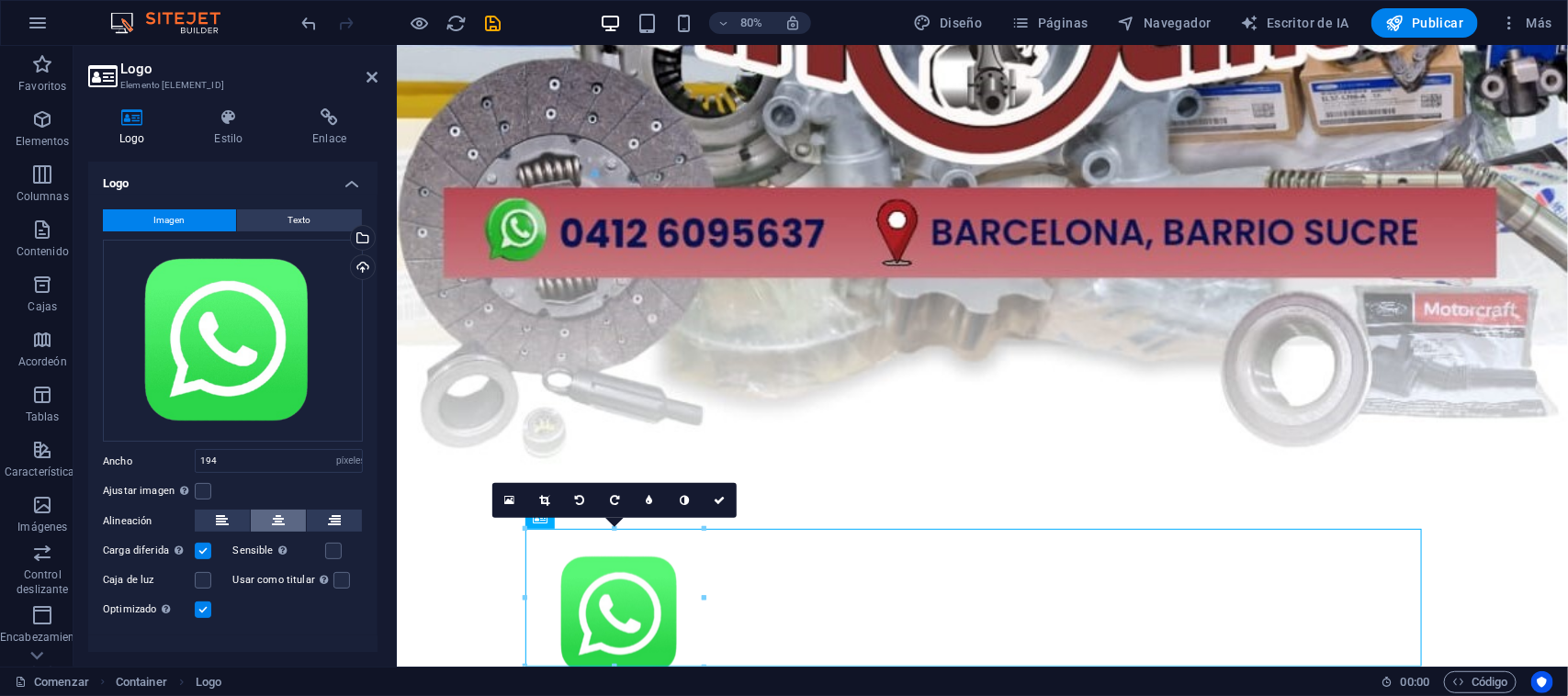 click at bounding box center (278, 521) 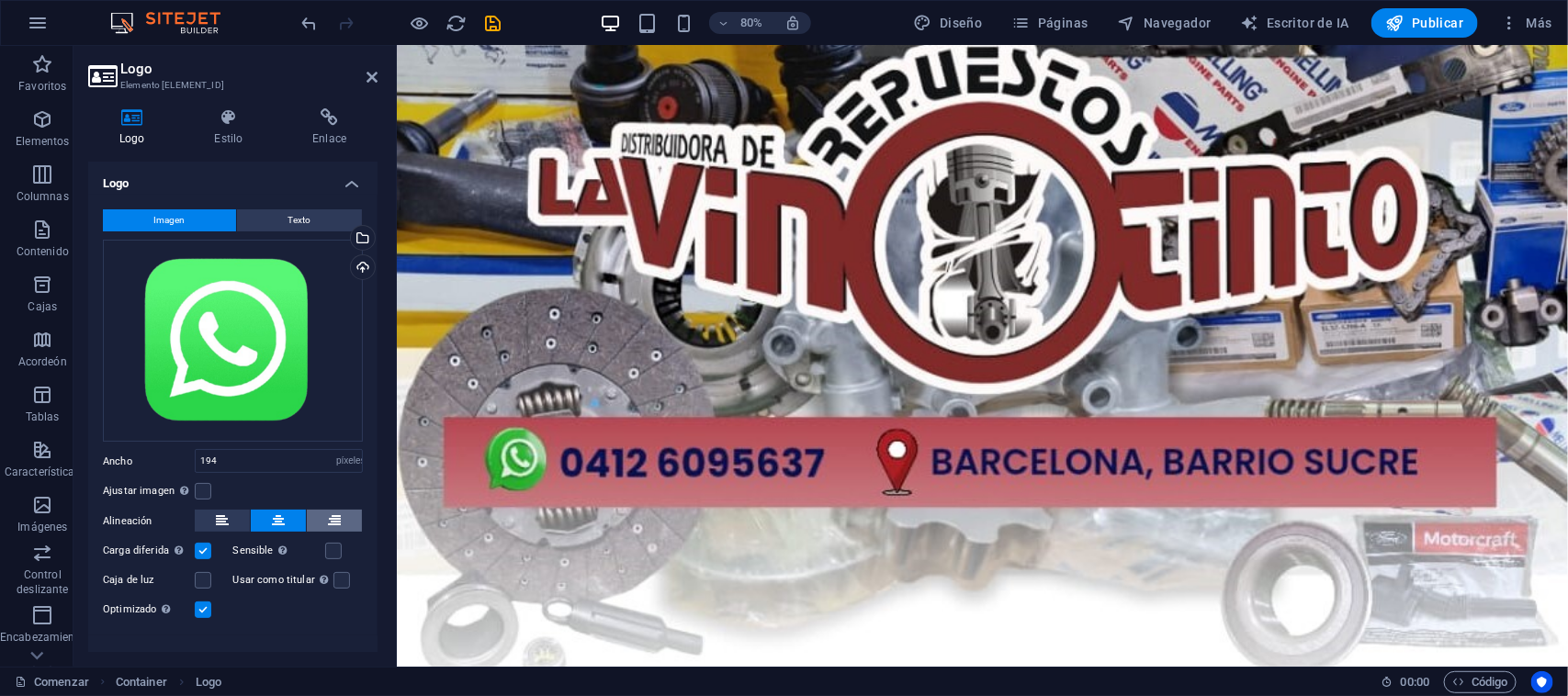 click at bounding box center [334, 521] 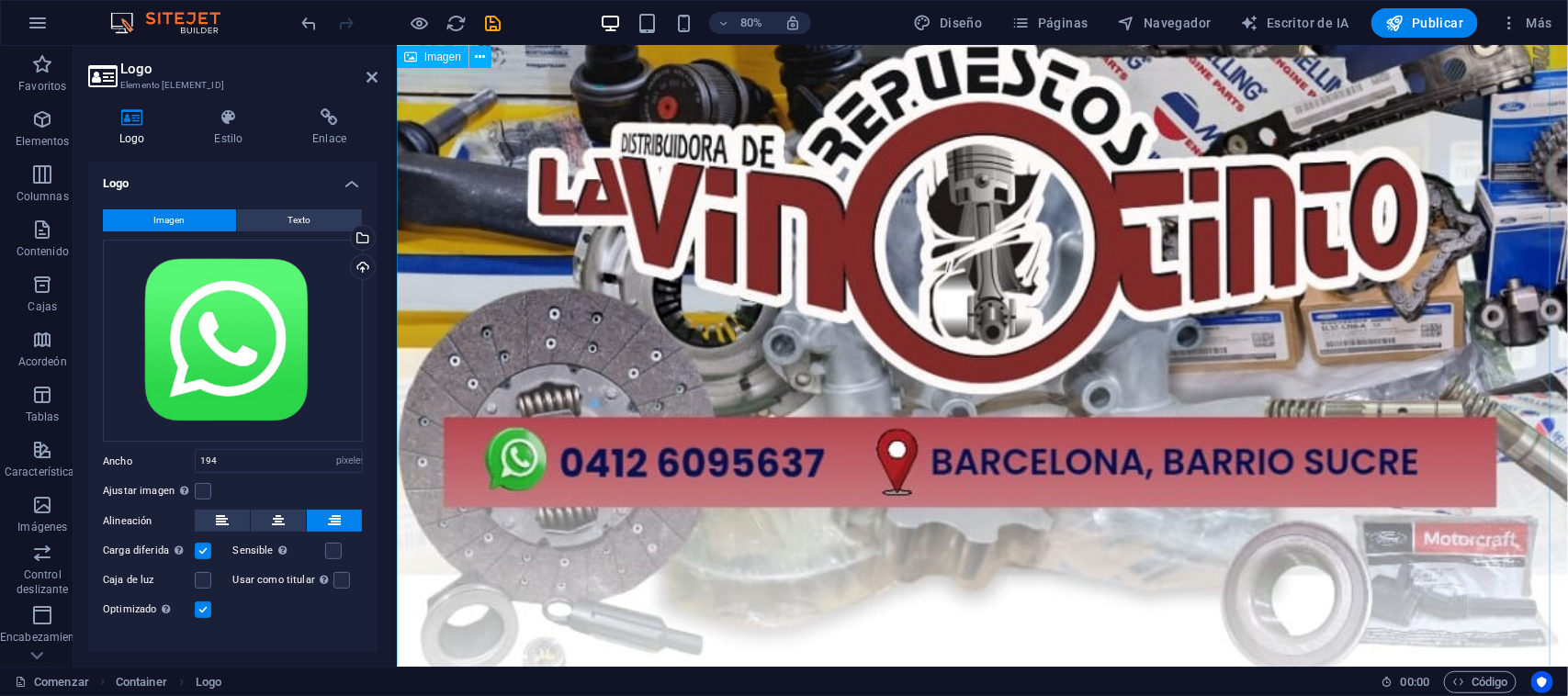 scroll, scrollTop: 631, scrollLeft: 0, axis: vertical 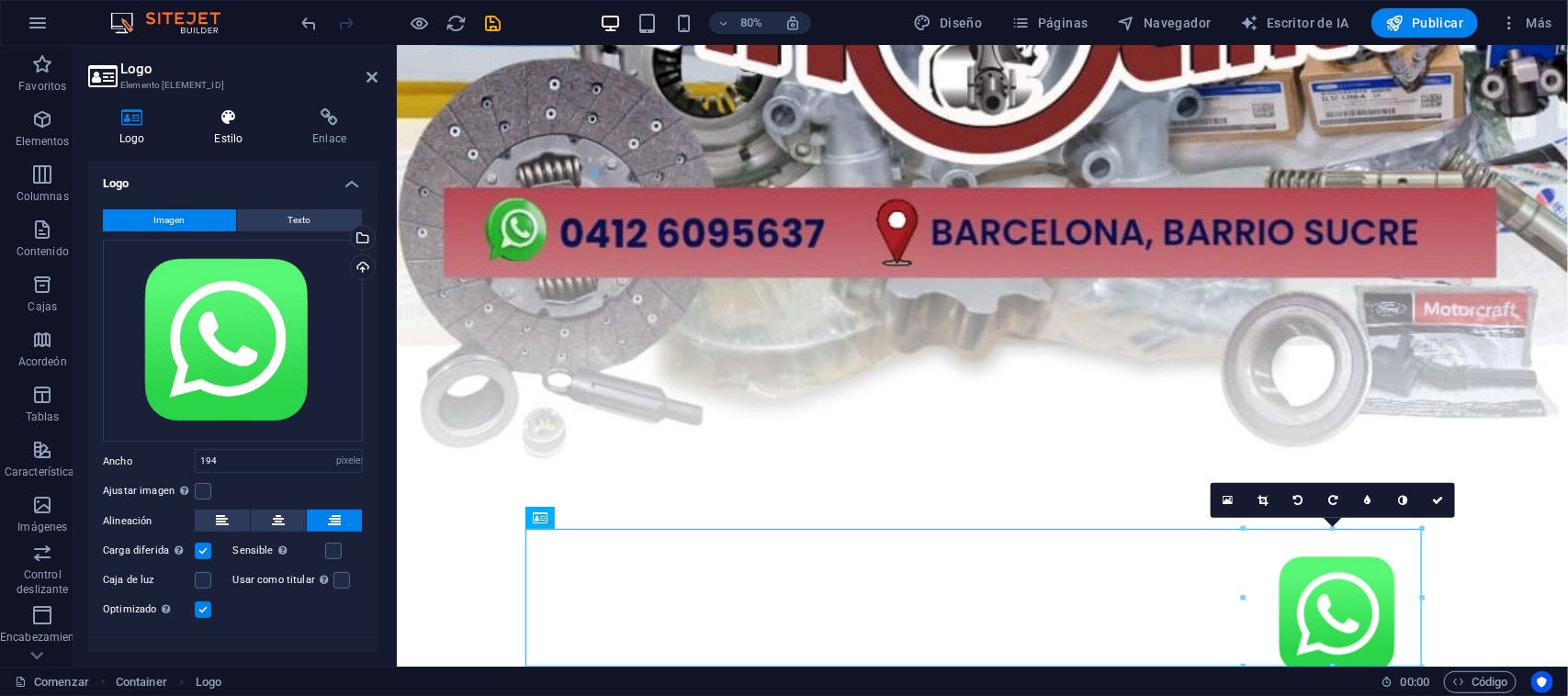 click at bounding box center [228, 118] 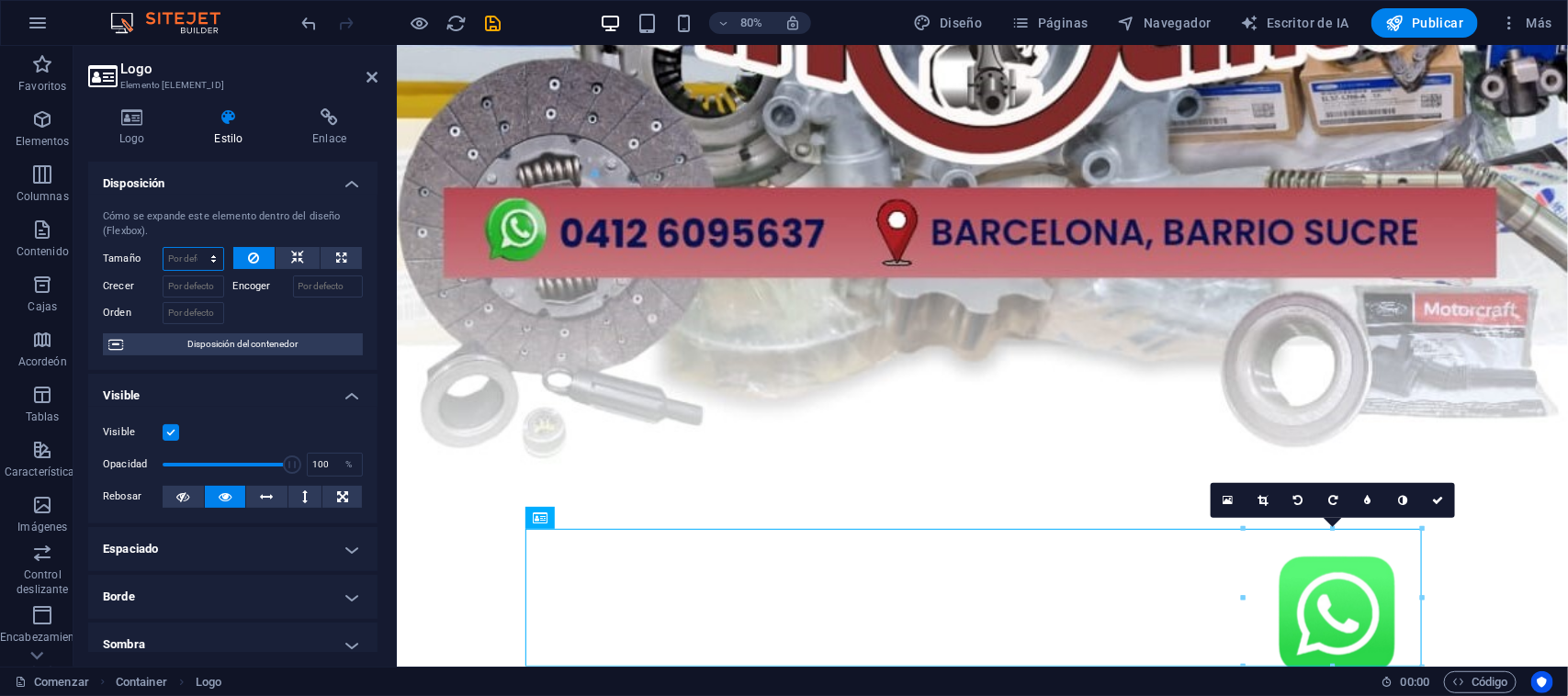 click on "Por defecto auto píxeles % 1/1 1/2 1/3 1/4 1/5 1/6 1/7 1/8 1/9 1/10" at bounding box center (193, 259) 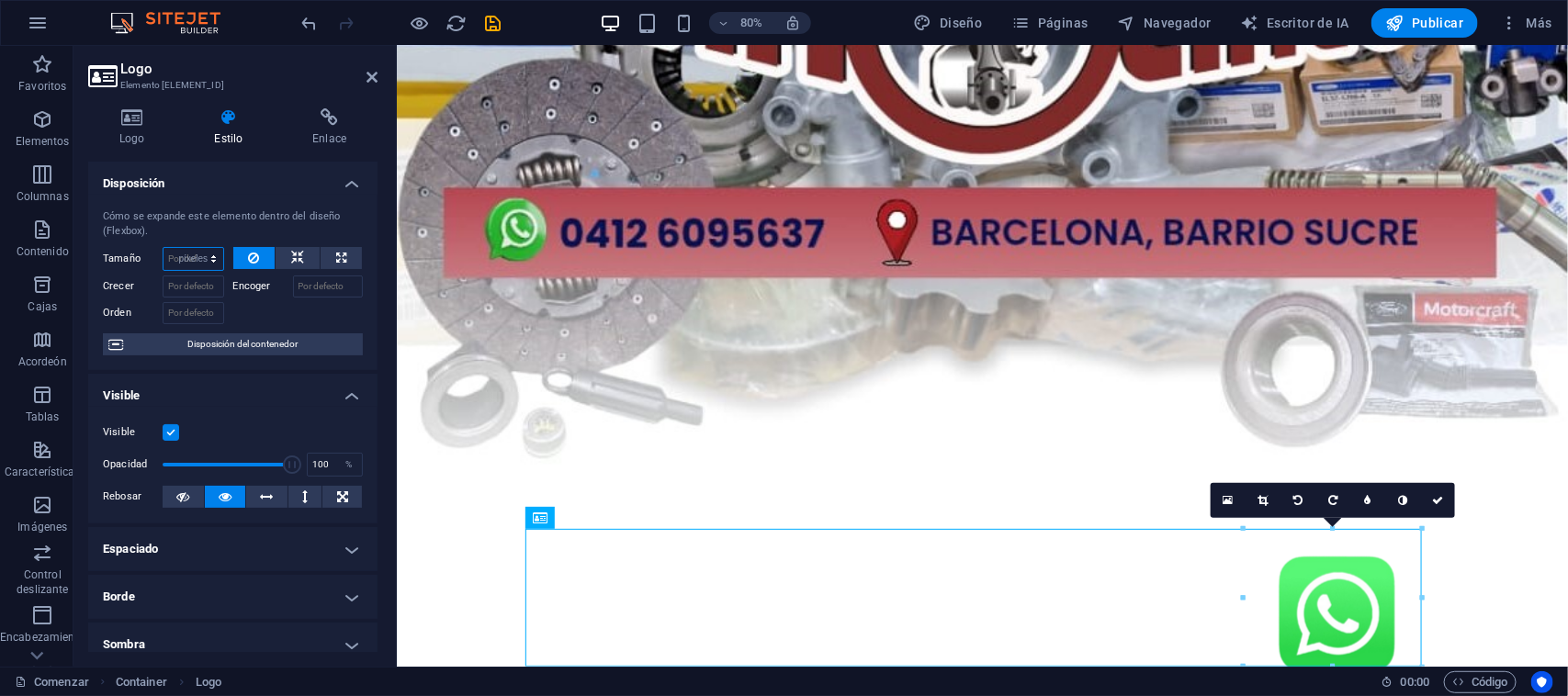 click on "Por defecto auto píxeles % 1/1 1/2 1/3 1/4 1/5 1/6 1/7 1/8 1/9 1/10" at bounding box center (193, 259) 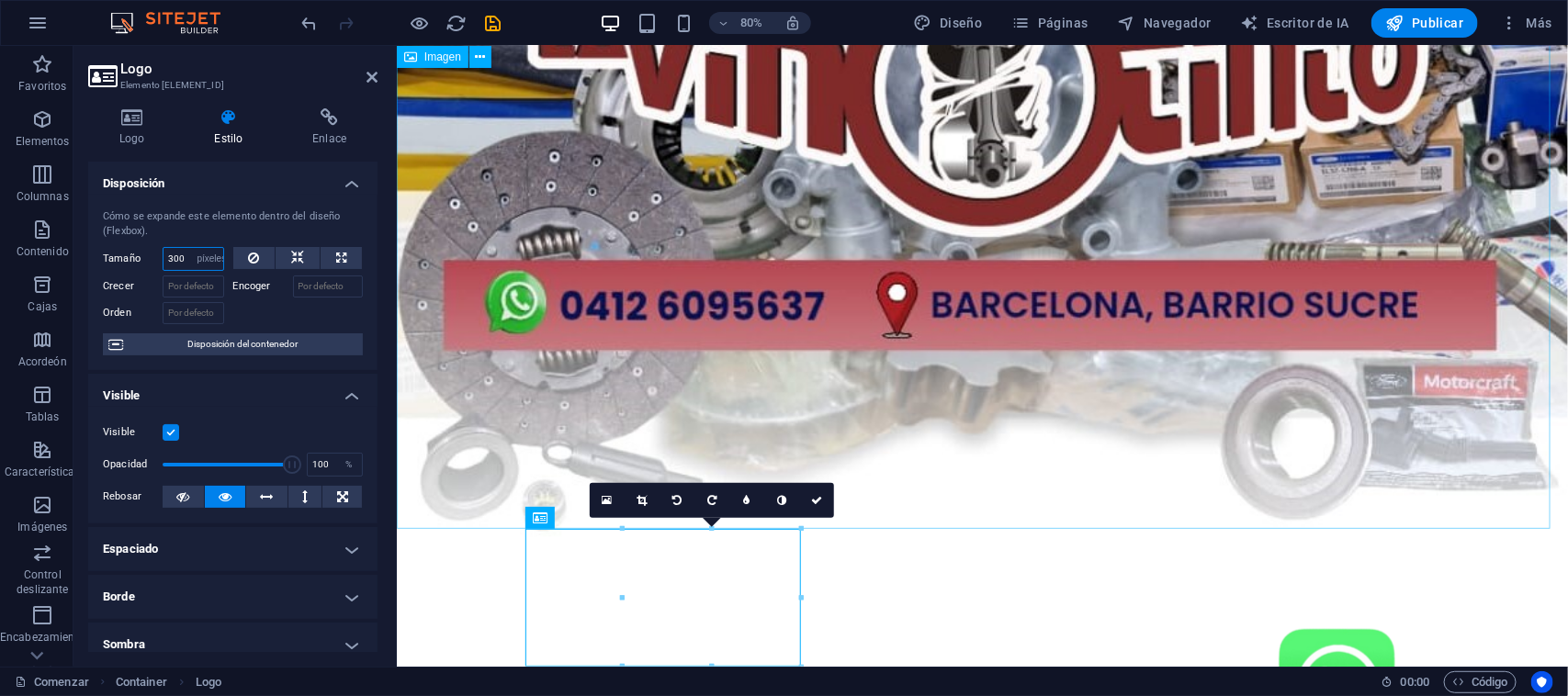 scroll, scrollTop: 631, scrollLeft: 0, axis: vertical 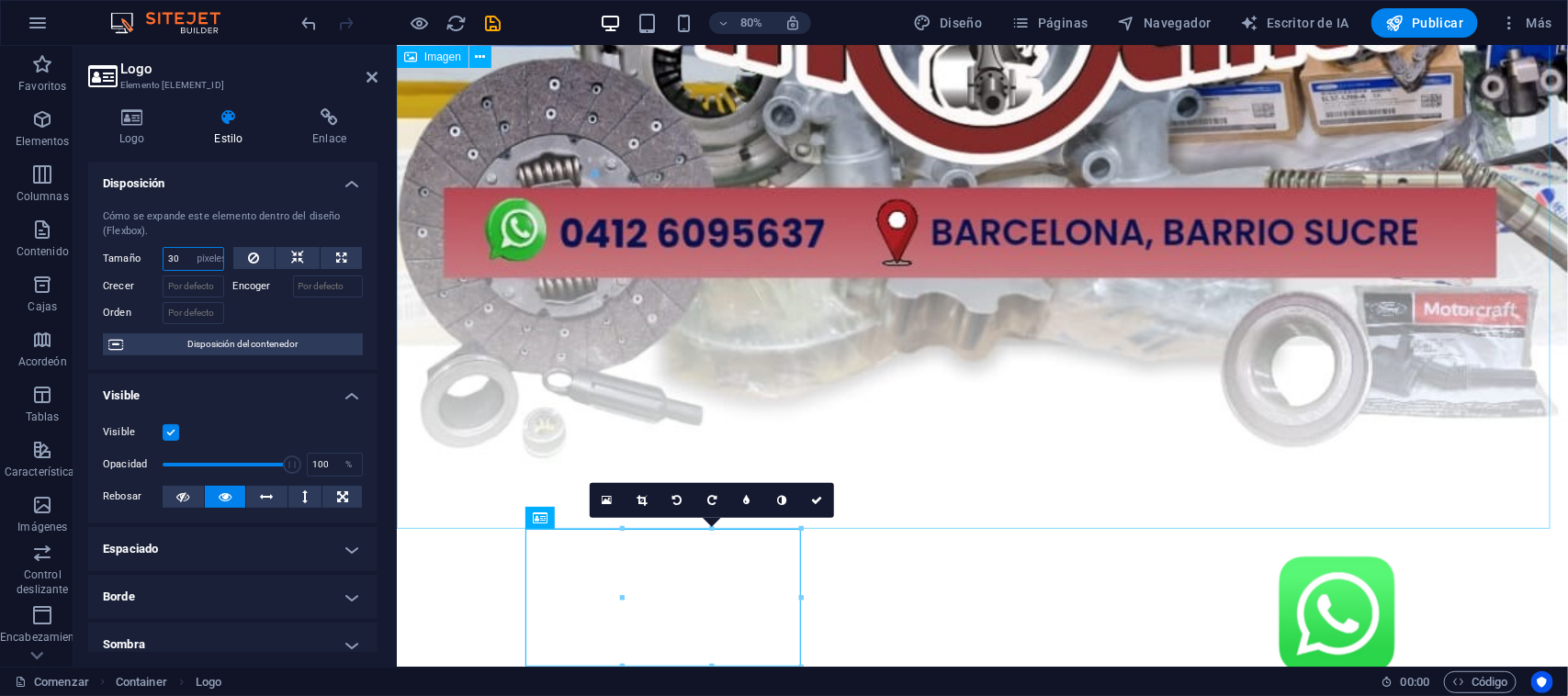 type on "3" 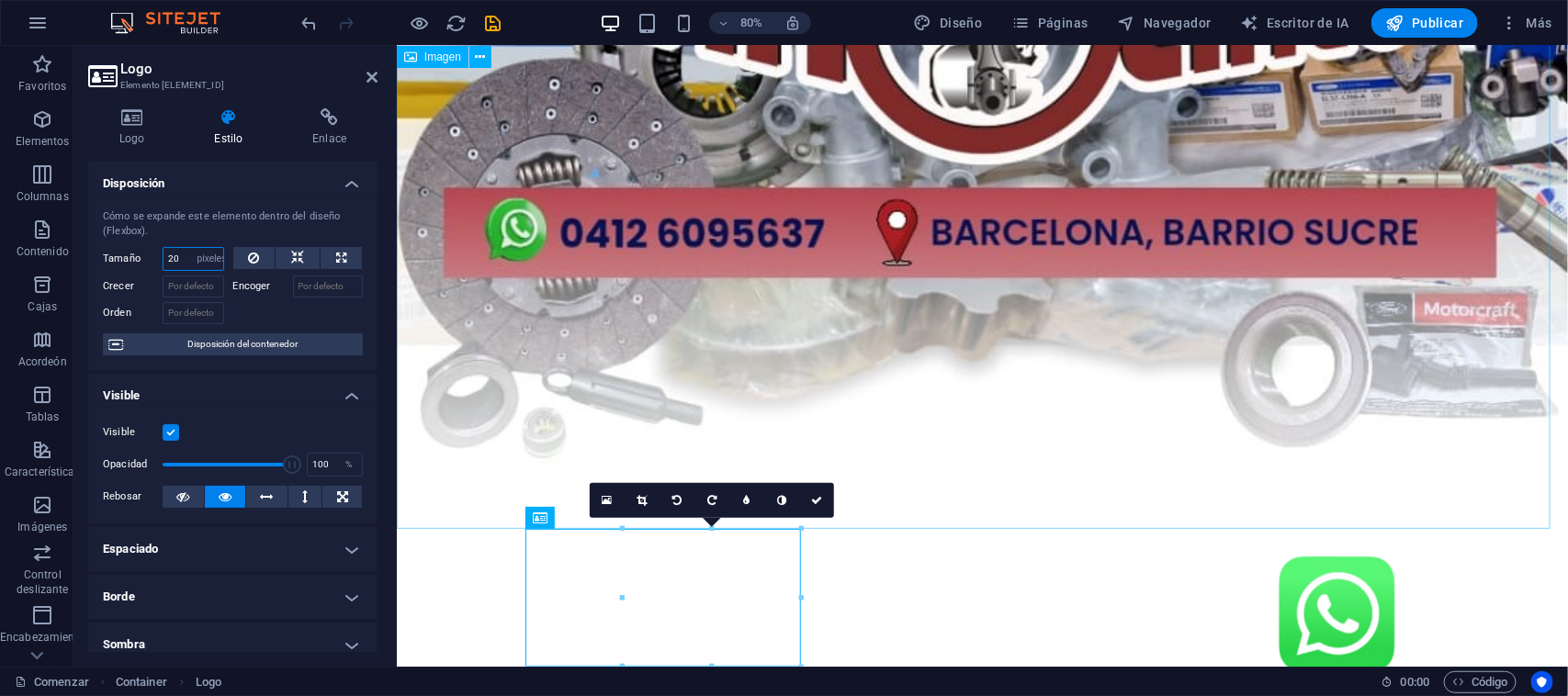 type on "200" 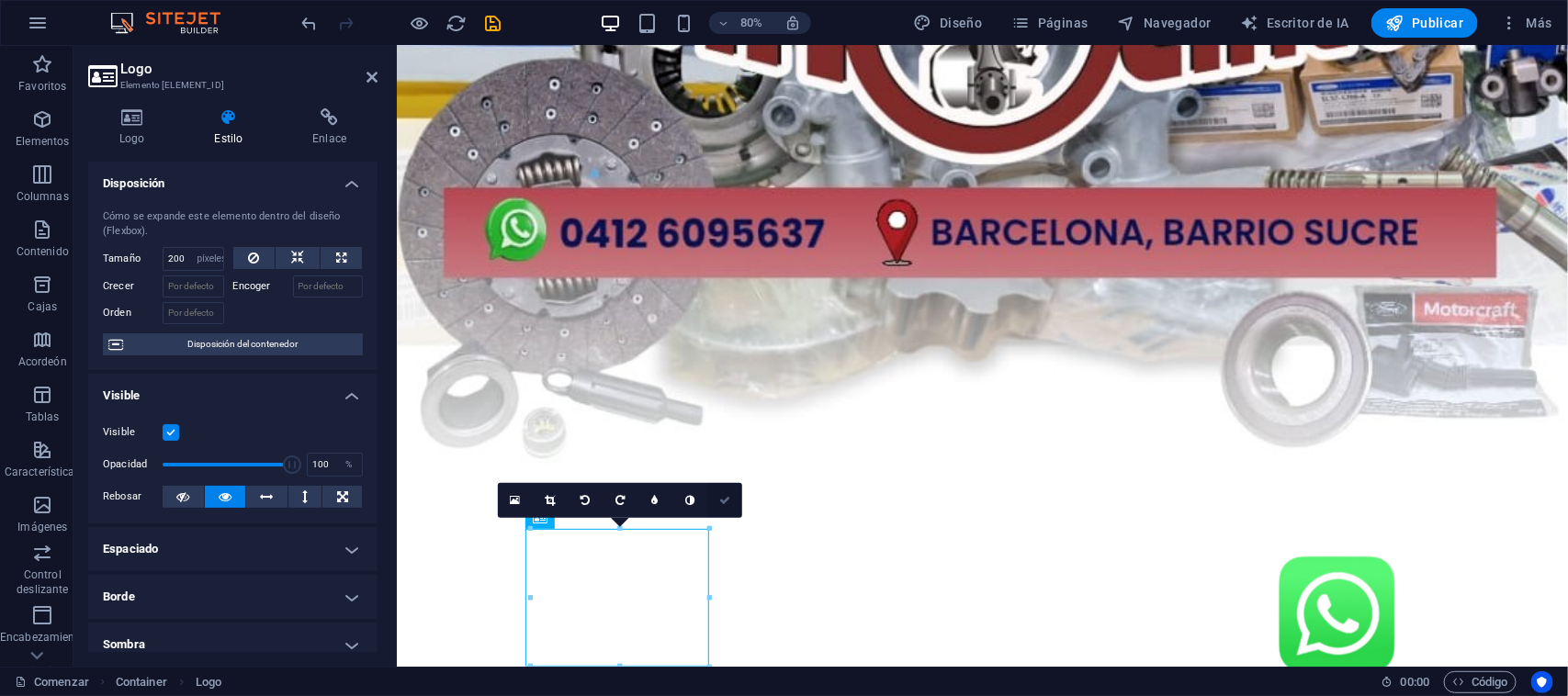 click at bounding box center [725, 500] 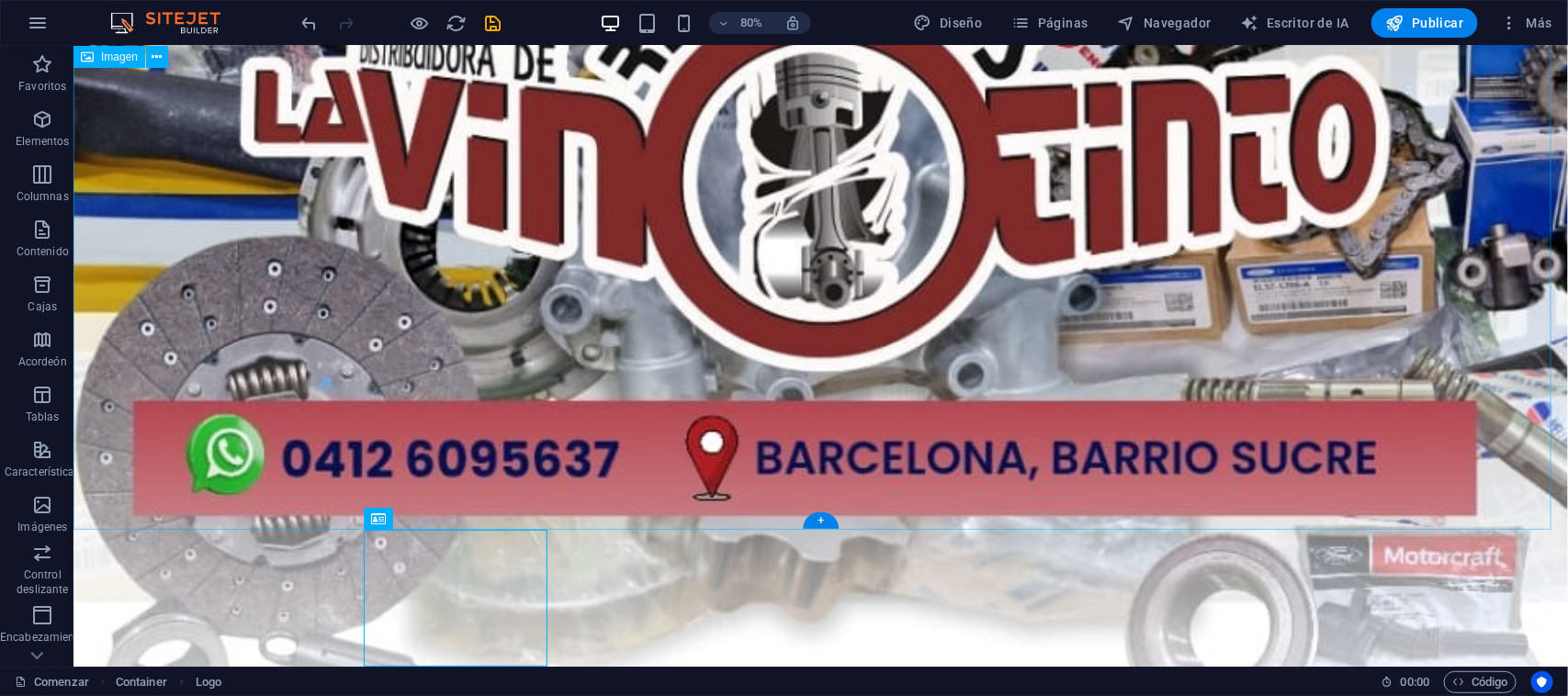 scroll, scrollTop: 943, scrollLeft: 0, axis: vertical 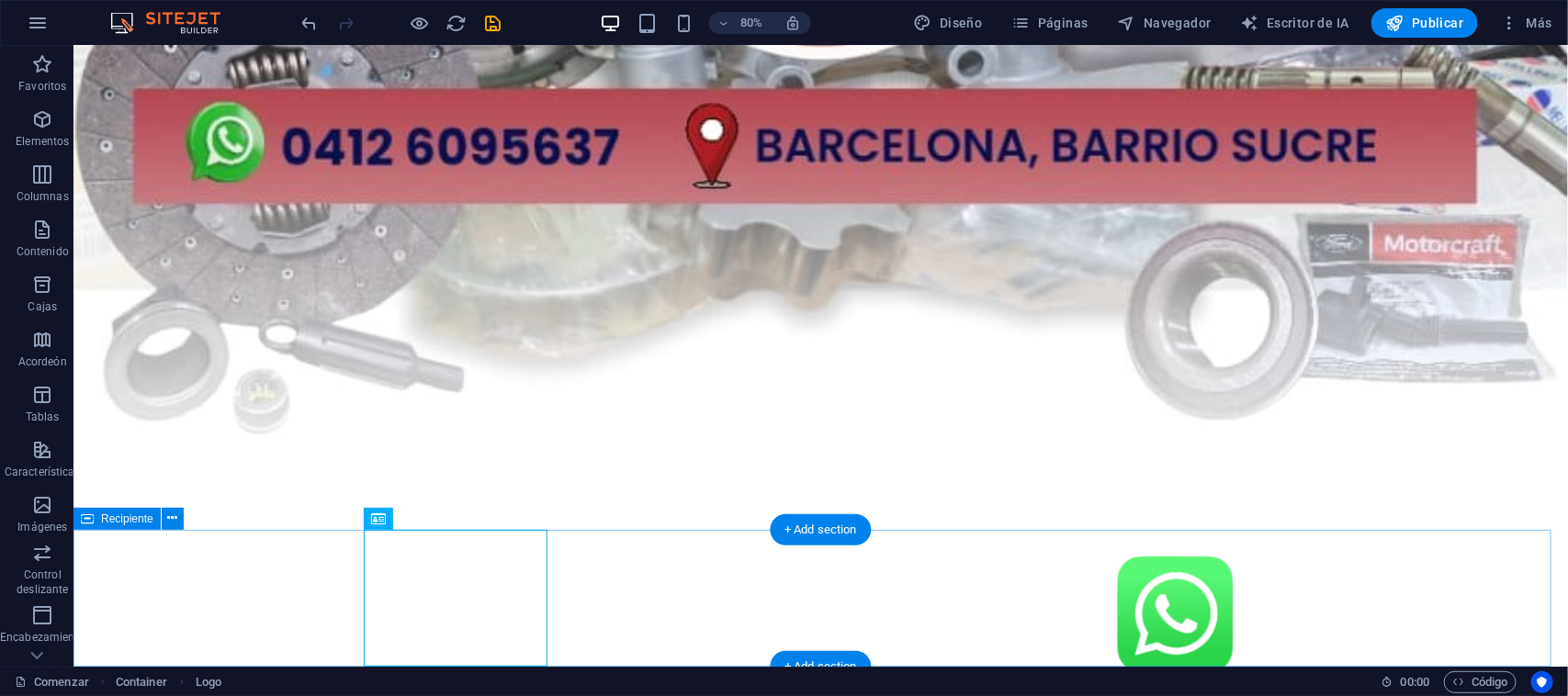 click at bounding box center (819, 614) 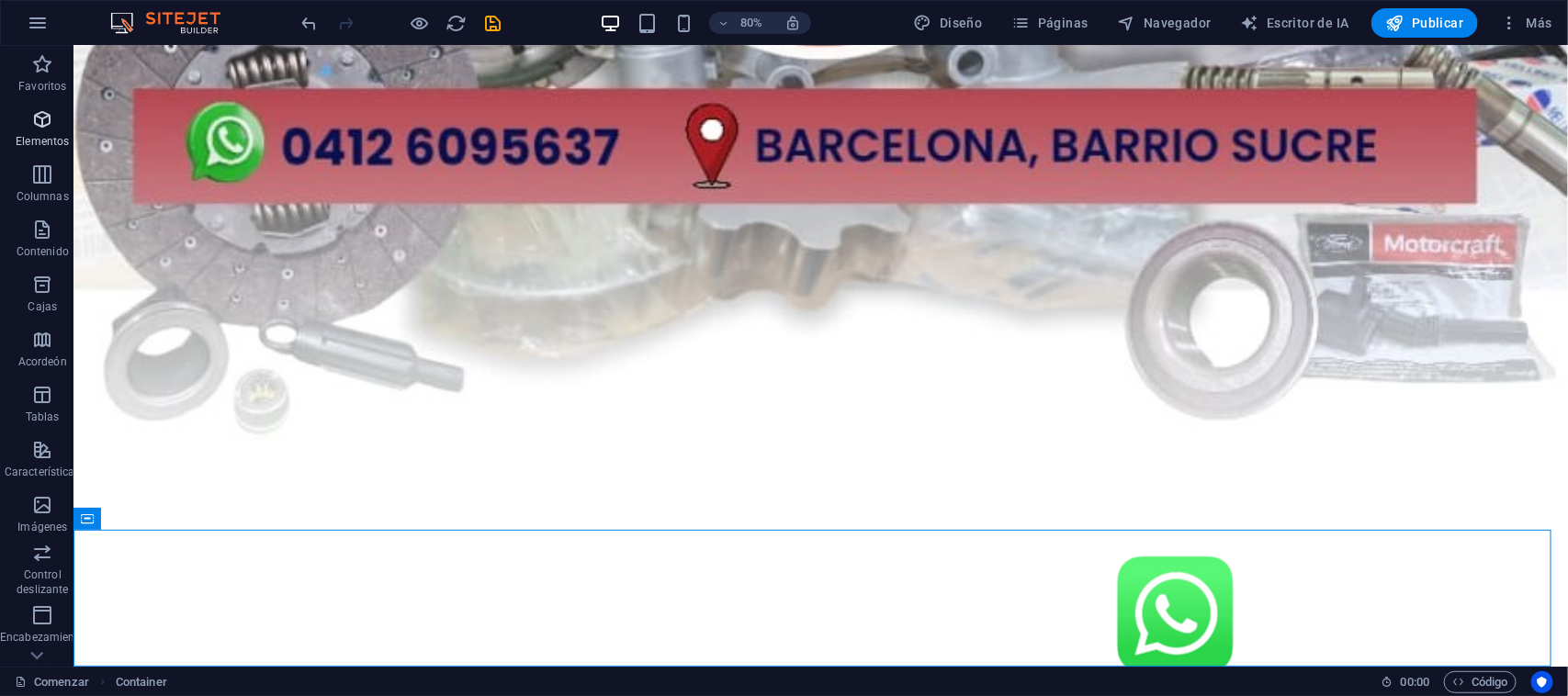 click at bounding box center [42, 119] 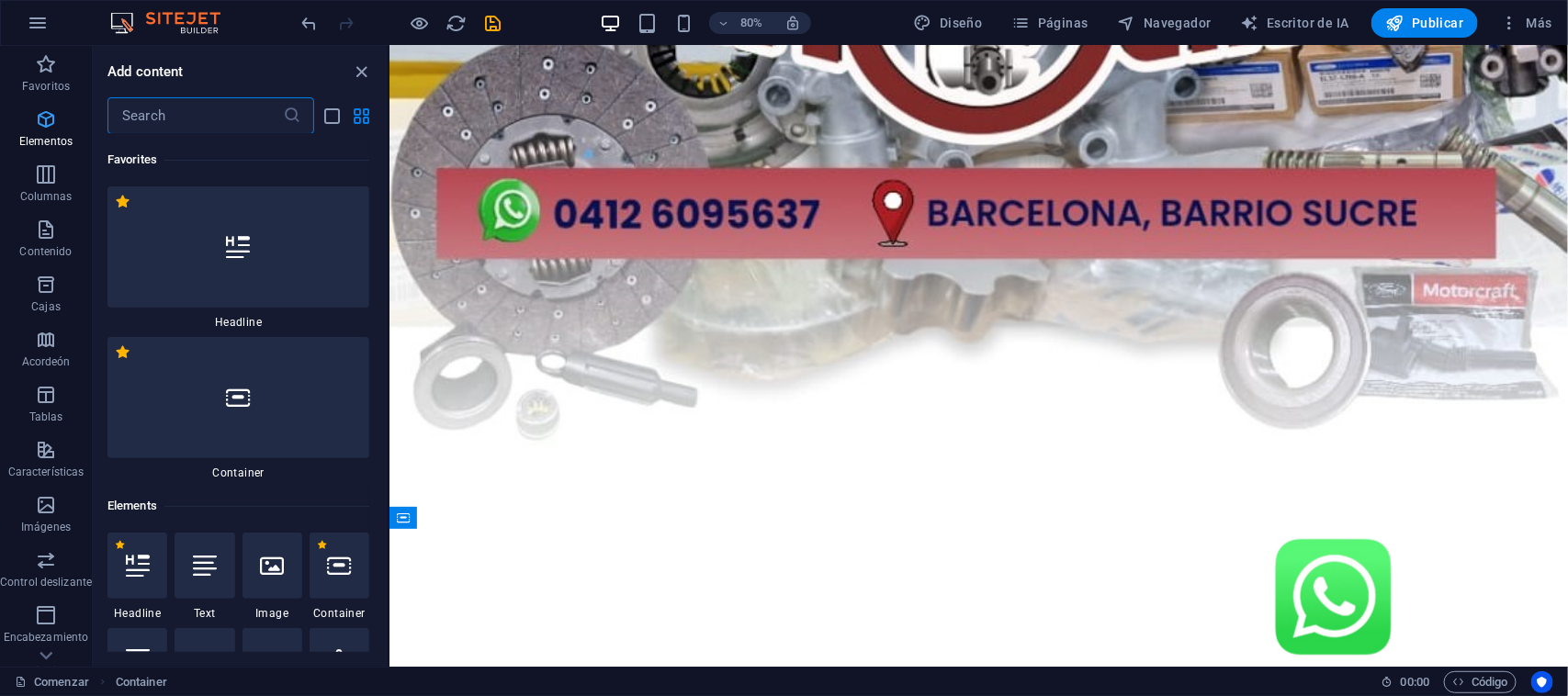scroll, scrollTop: 639, scrollLeft: 0, axis: vertical 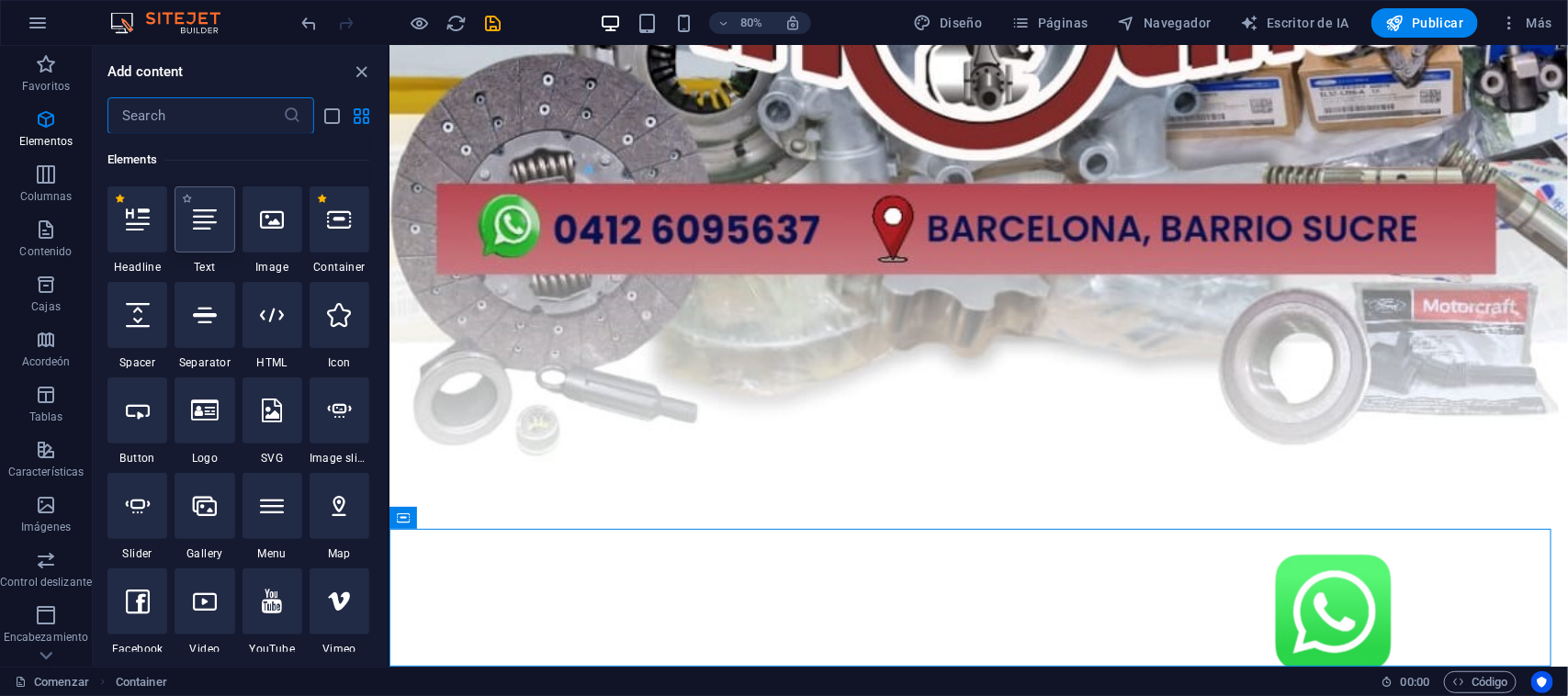 click at bounding box center (204, 219) 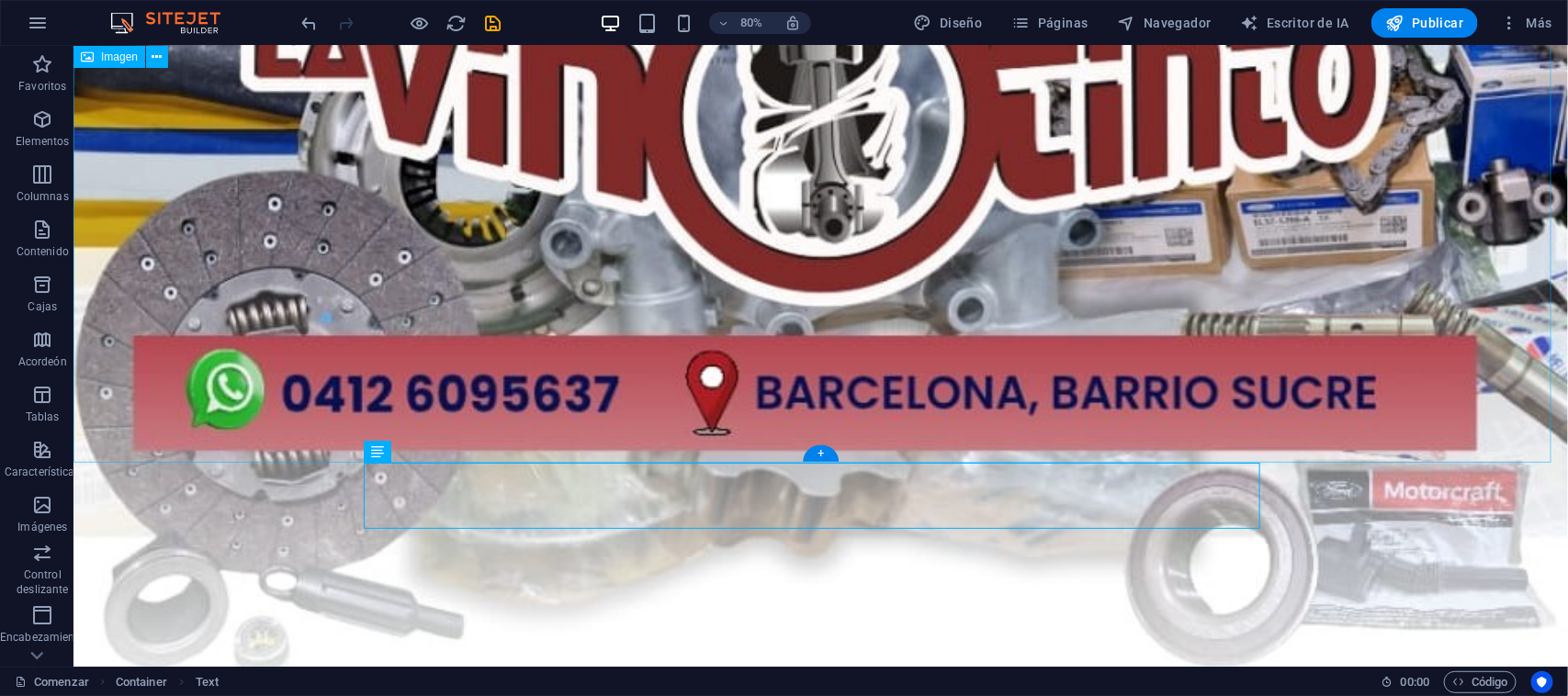 scroll, scrollTop: 1010, scrollLeft: 0, axis: vertical 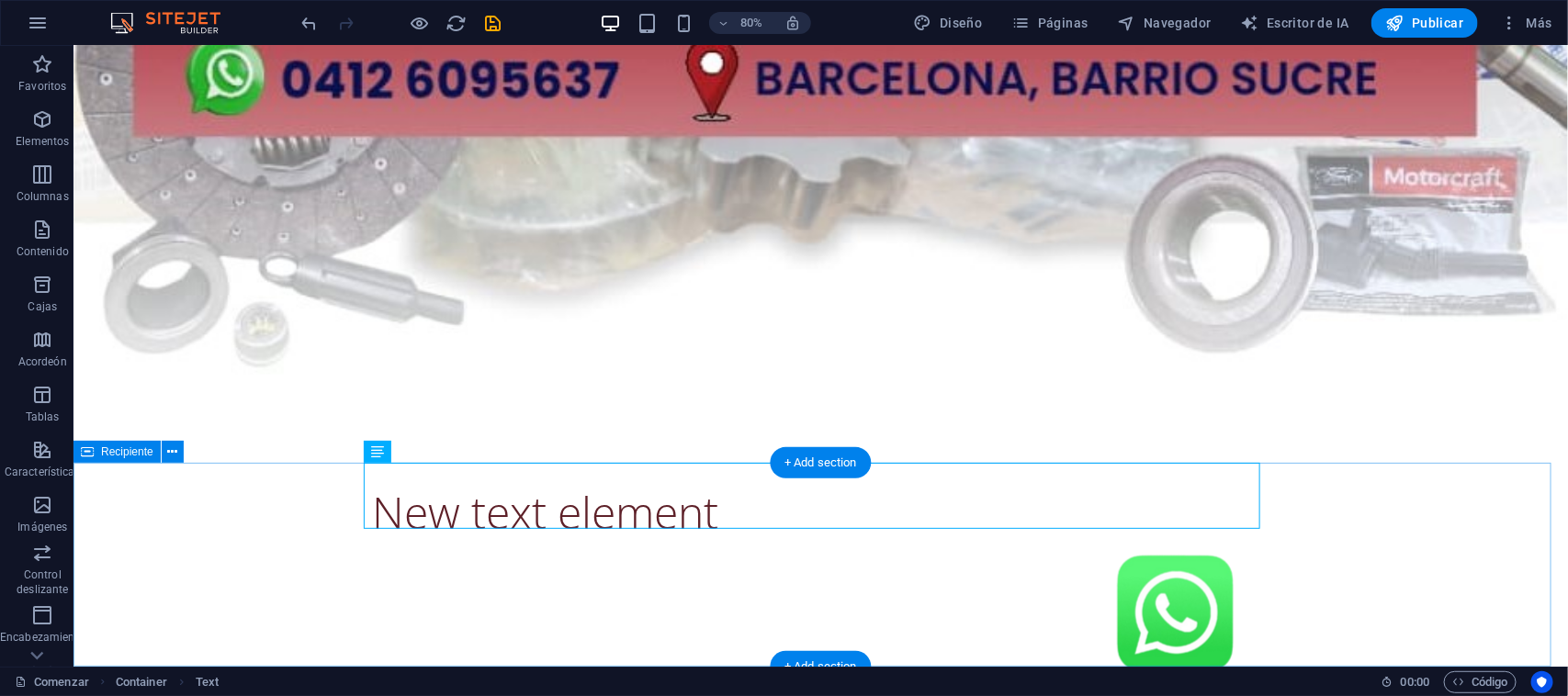 click on "New text element" at bounding box center [819, 580] 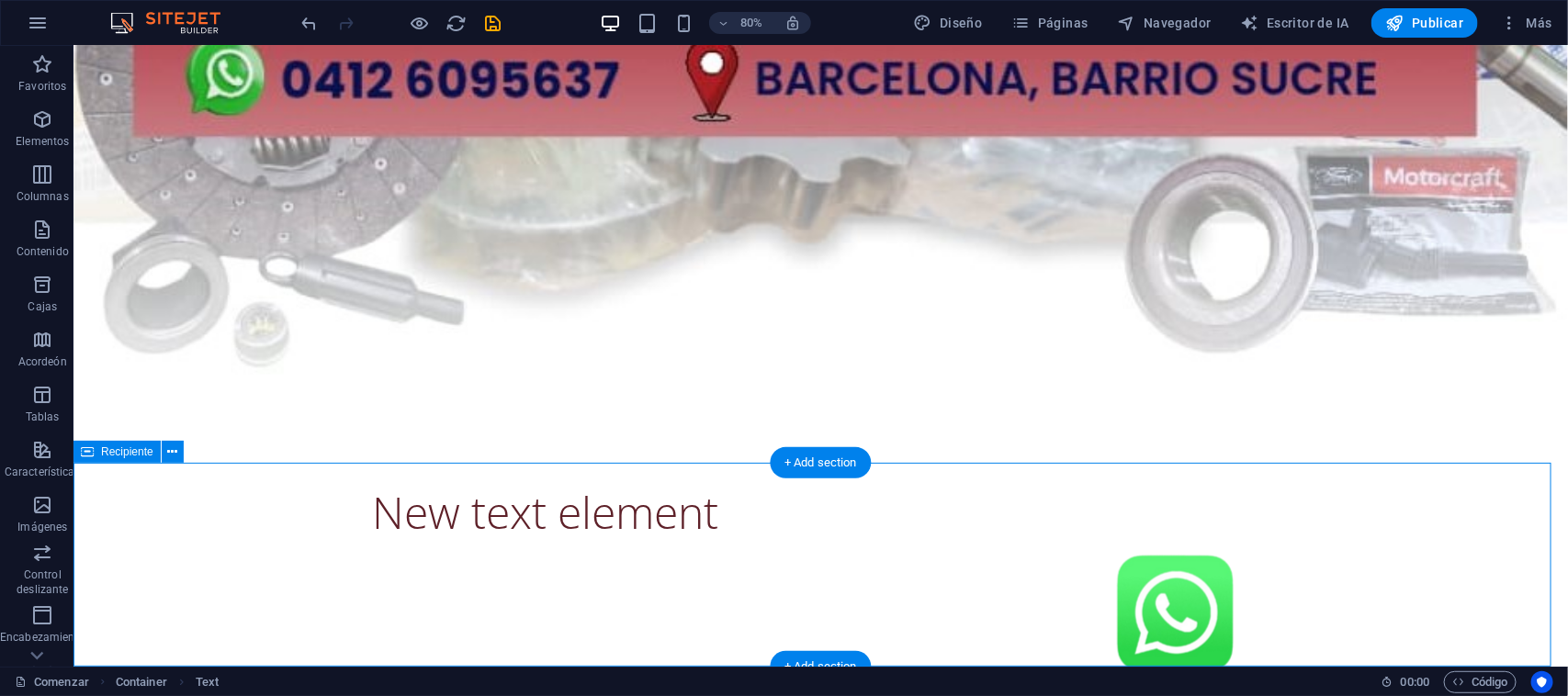 click on "New text element" at bounding box center [819, 580] 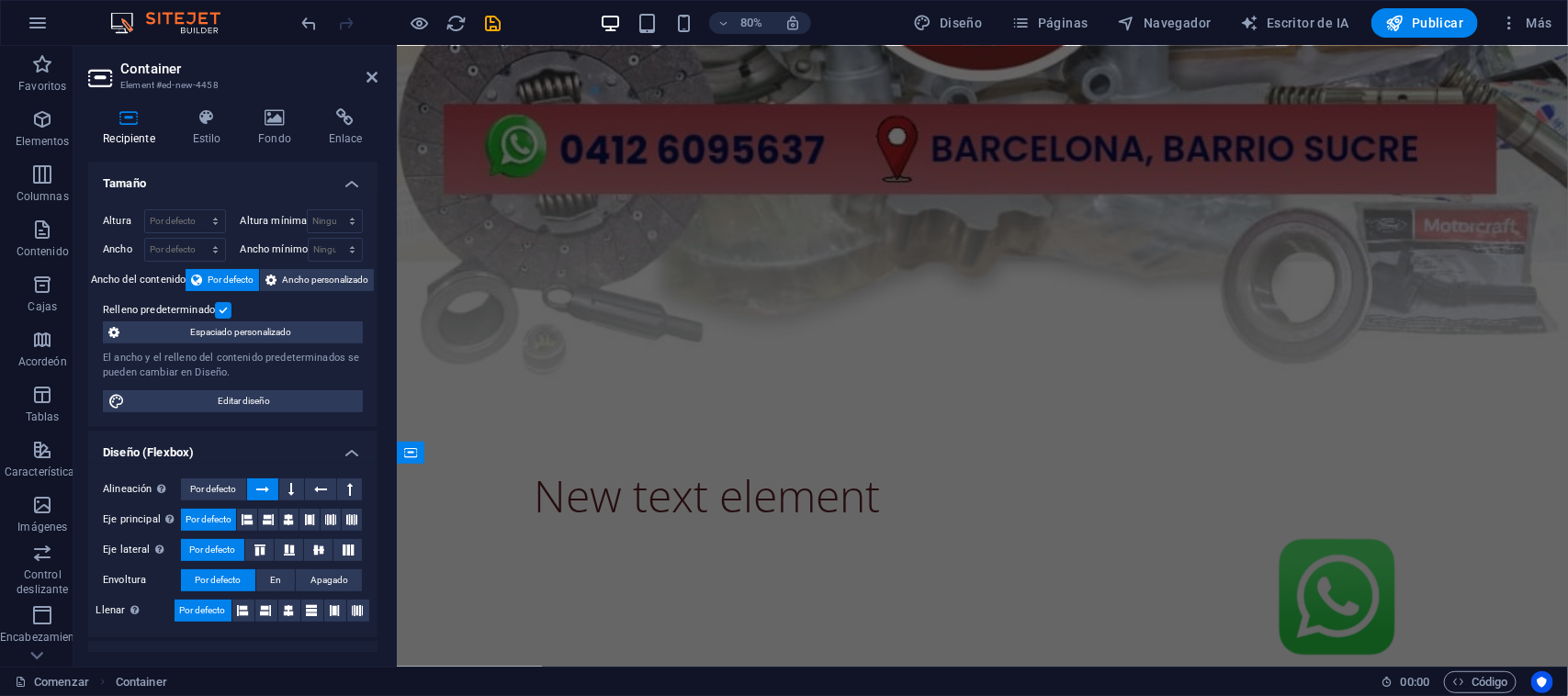 scroll, scrollTop: 696, scrollLeft: 0, axis: vertical 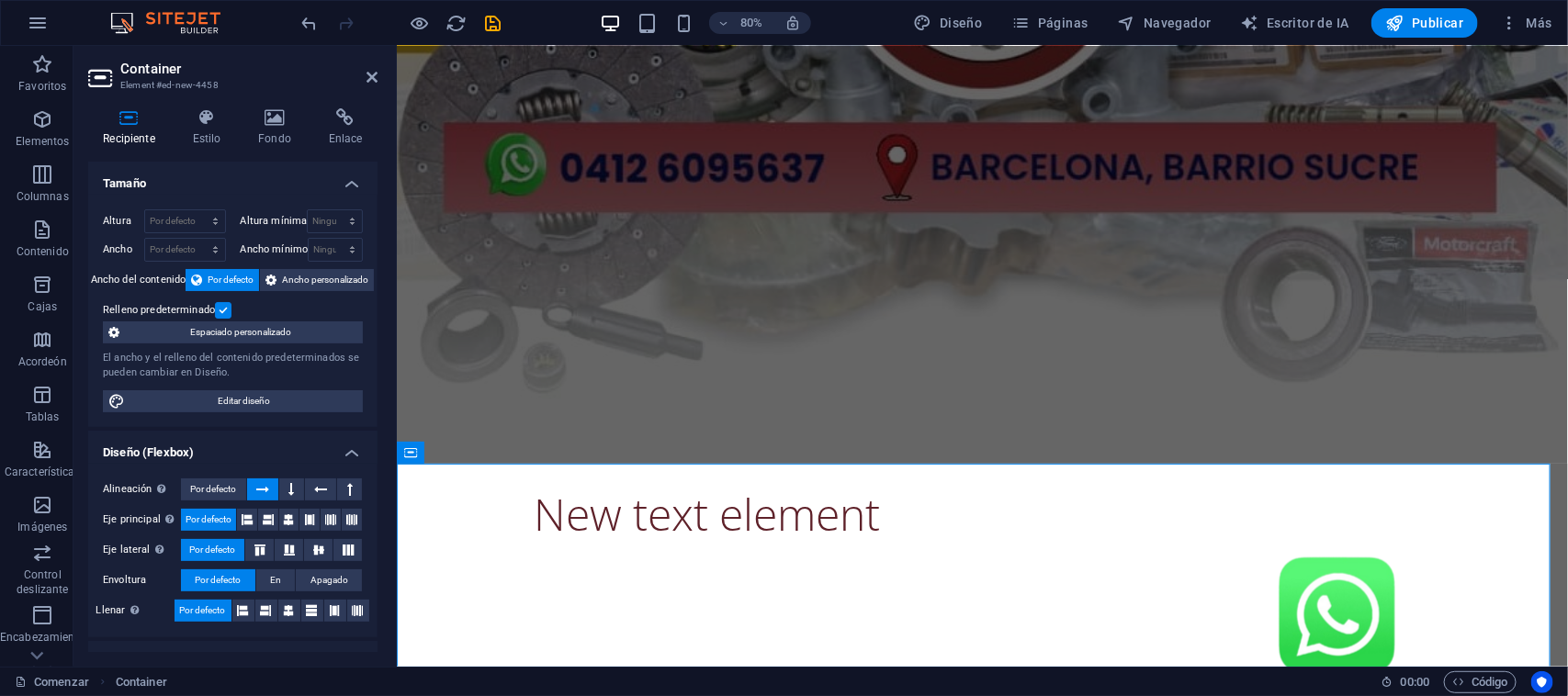 click at bounding box center [263, 489] 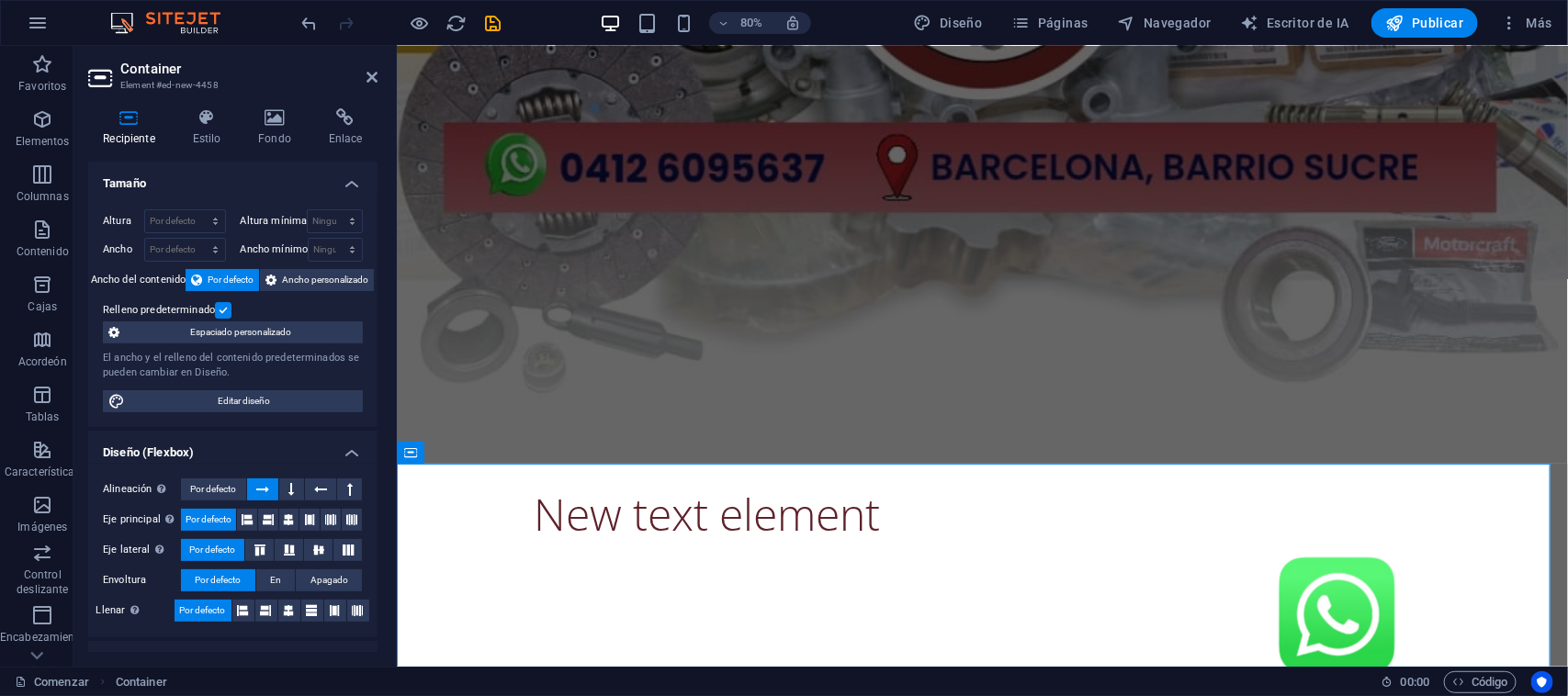 click at bounding box center [263, 489] 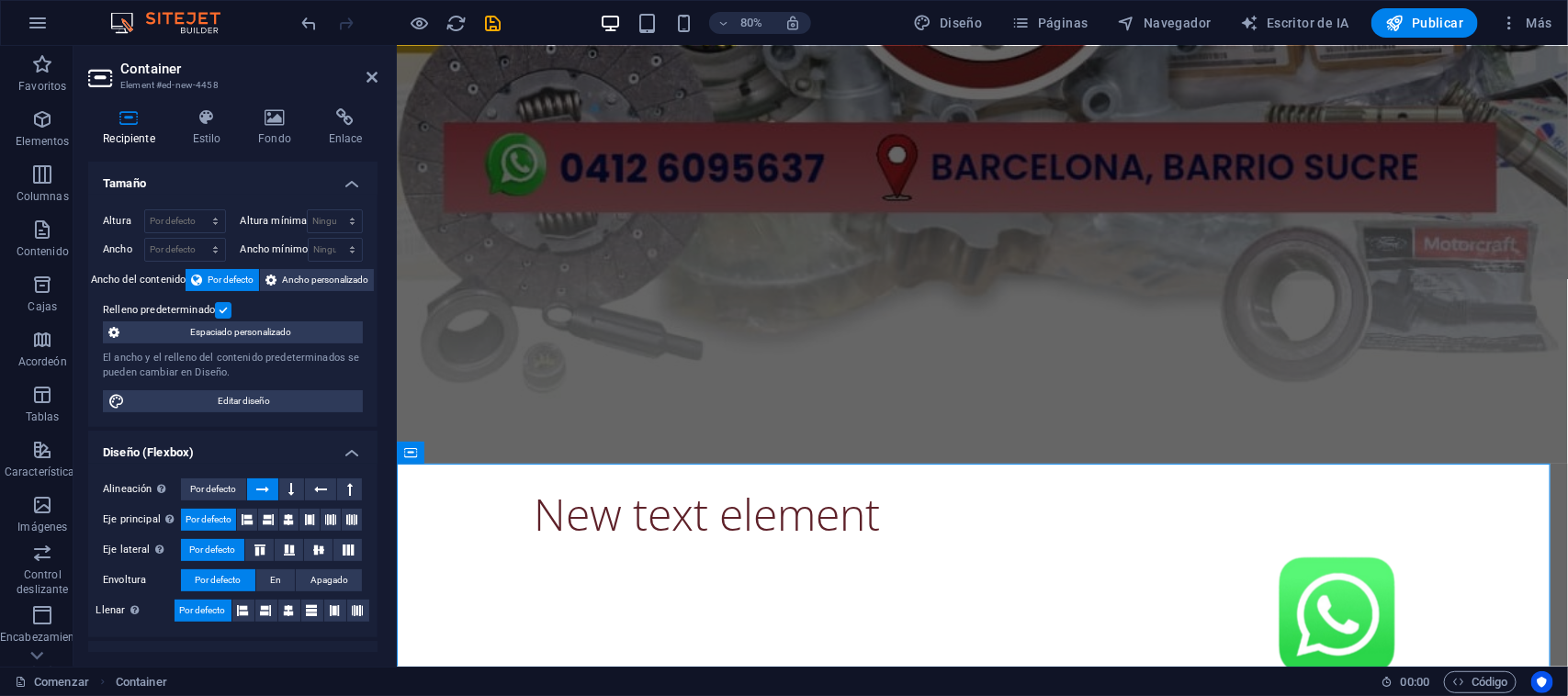 click at bounding box center [263, 489] 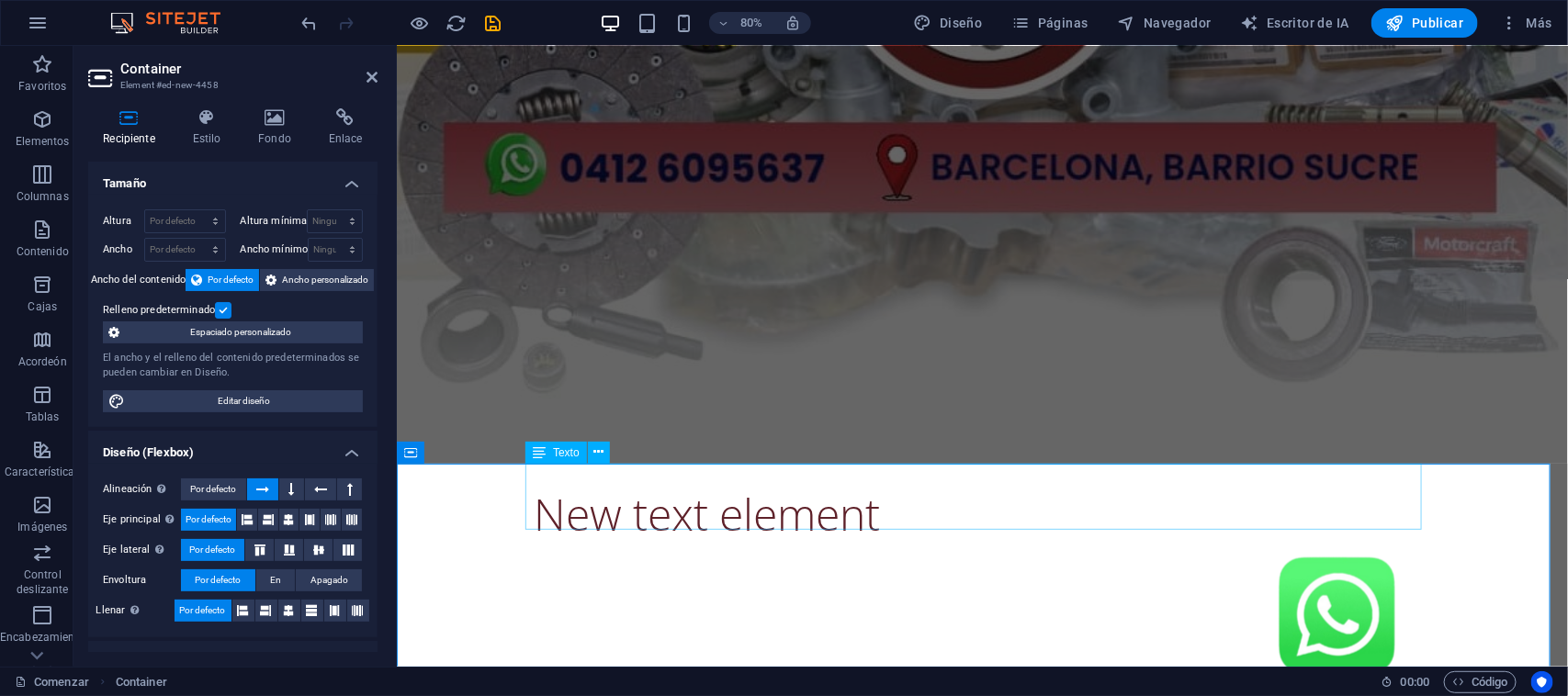 click on "New text element" at bounding box center (982, 513) 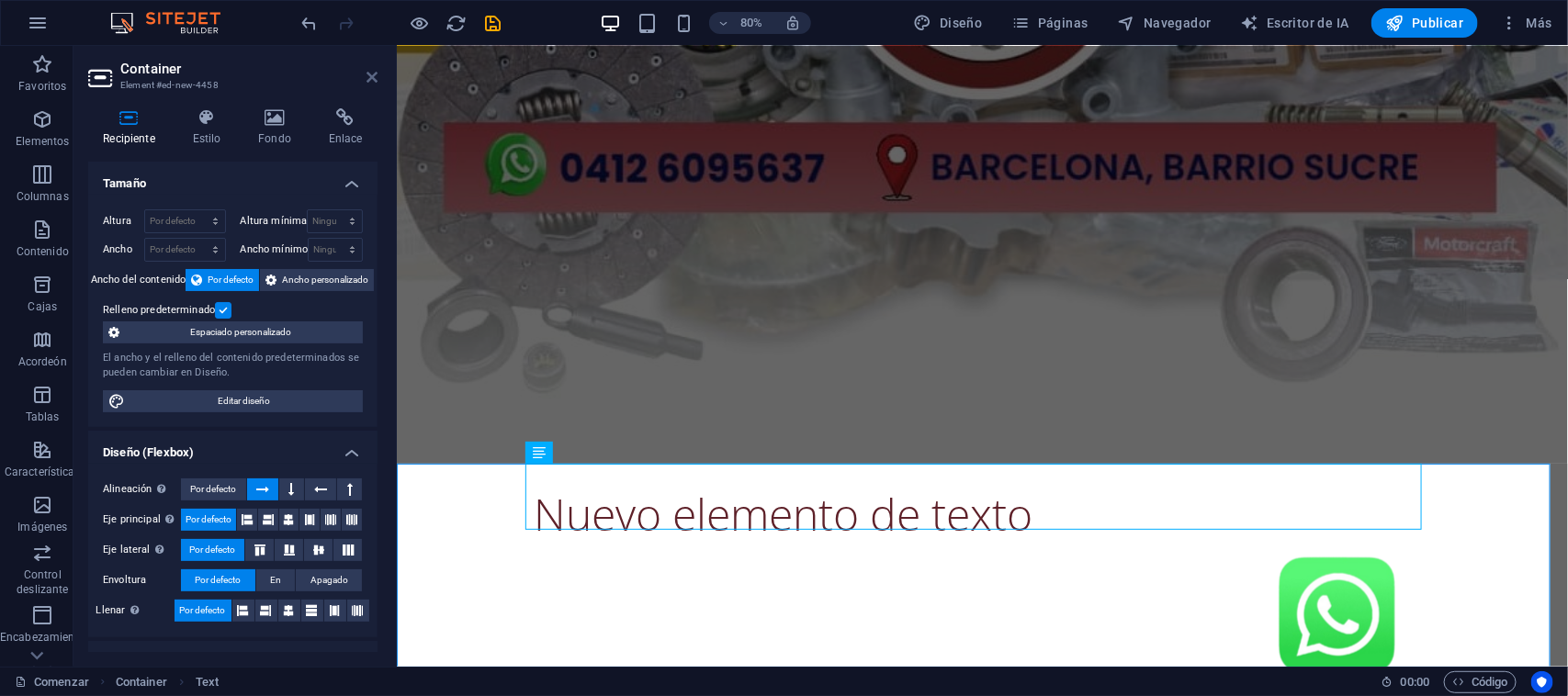 click at bounding box center [372, 77] 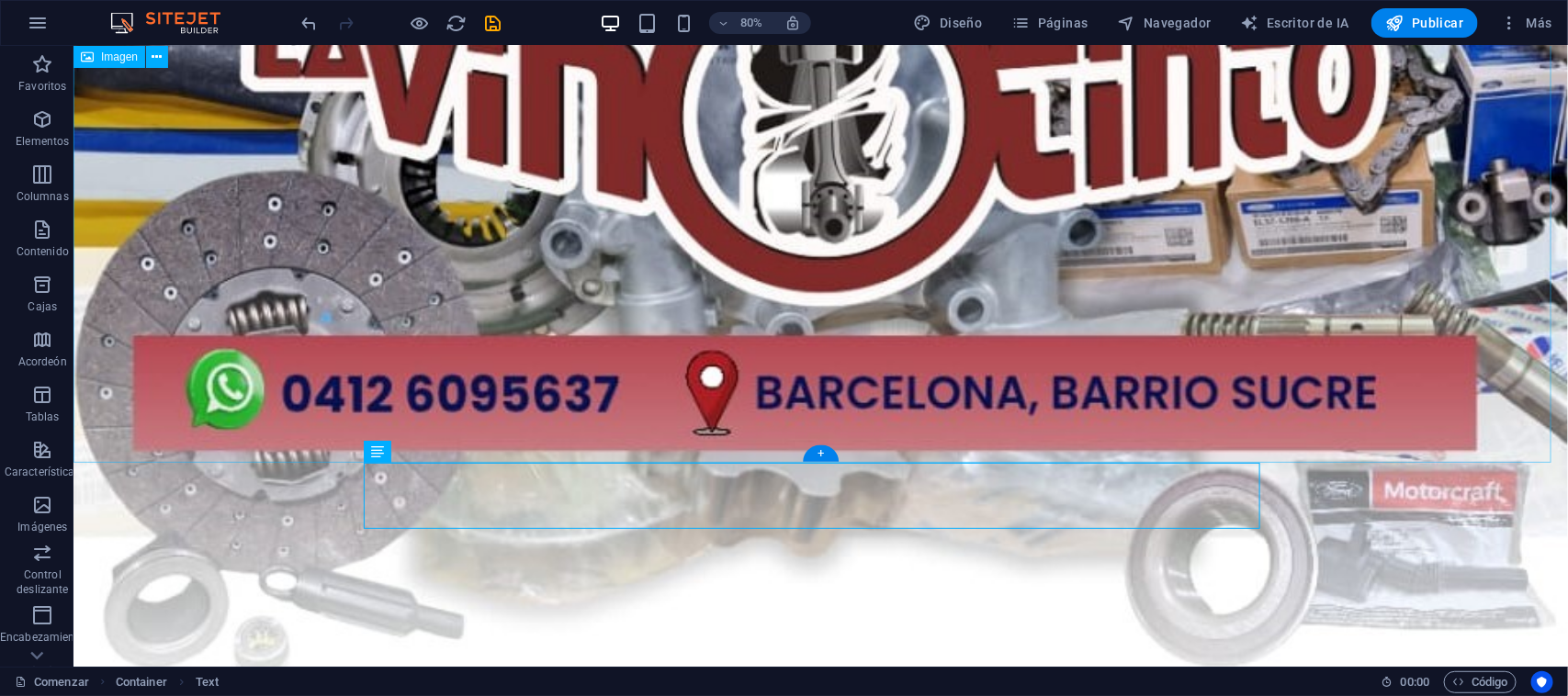 scroll, scrollTop: 1010, scrollLeft: 0, axis: vertical 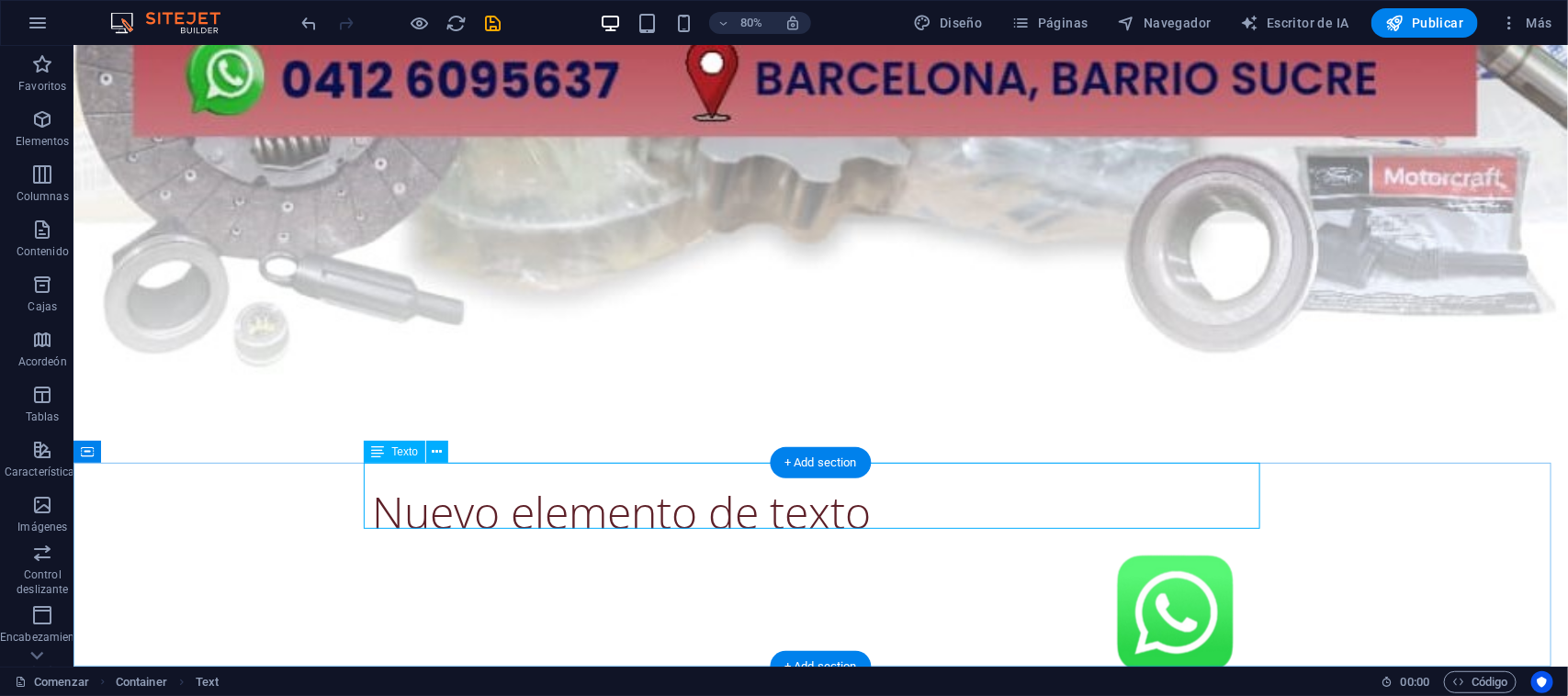 click on "Nuevo elemento de texto" at bounding box center (820, 511) 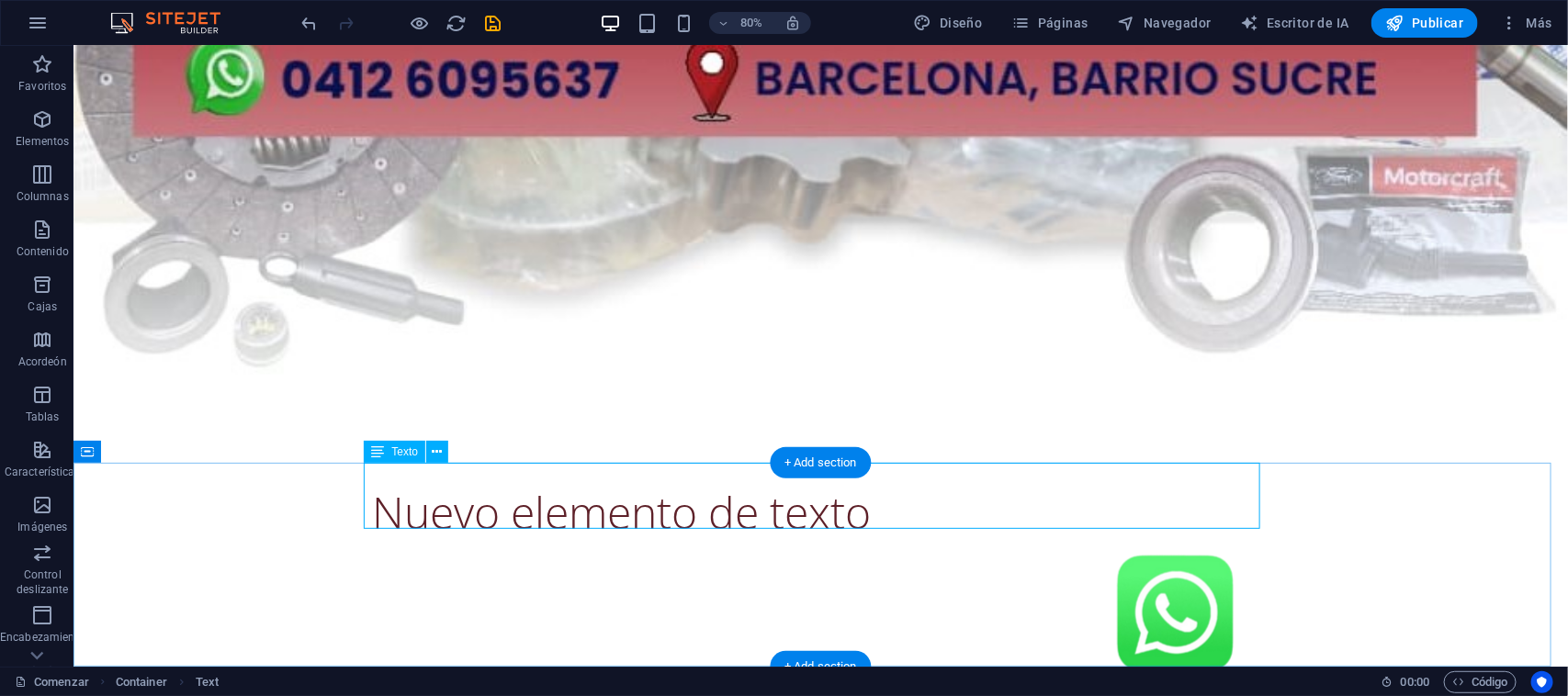 click on "Nuevo elemento de texto" at bounding box center (820, 511) 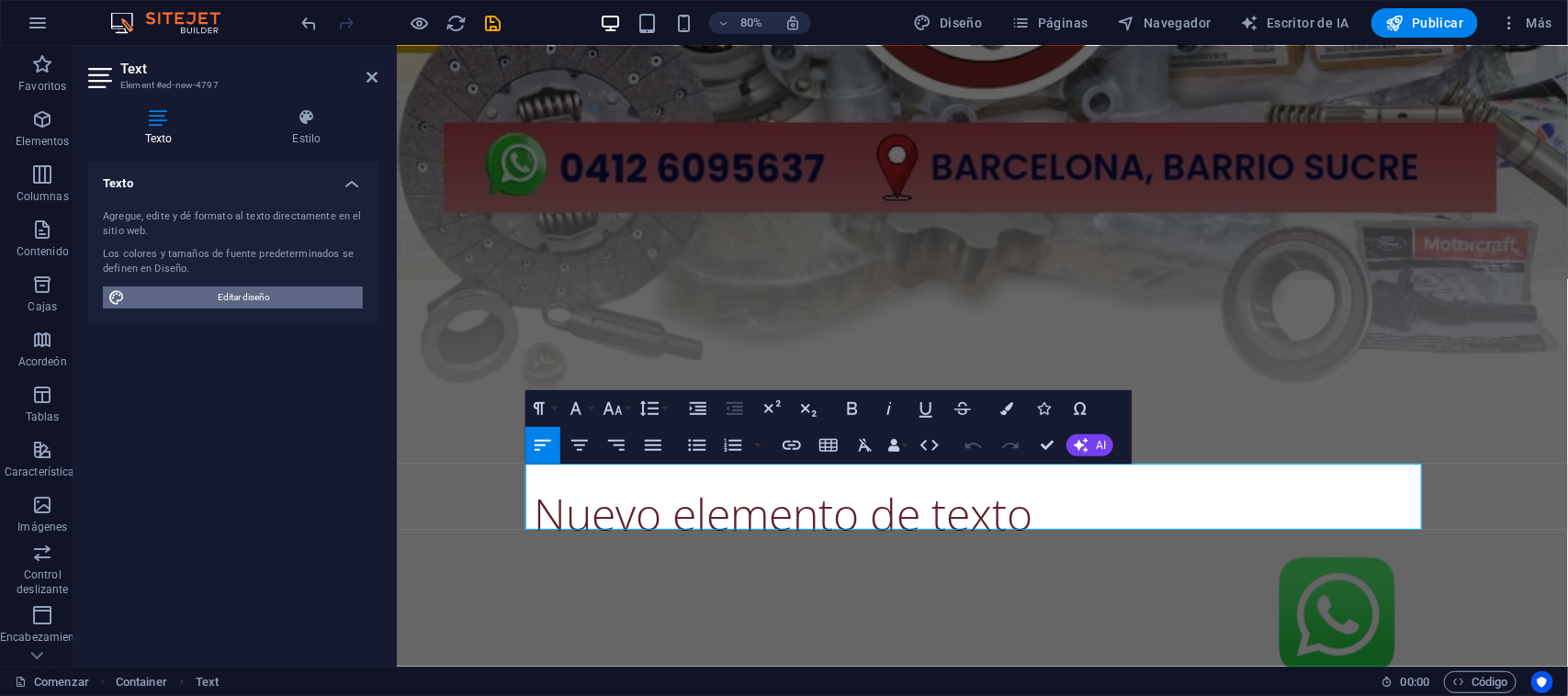click on "Editar diseño" at bounding box center (243, 297) 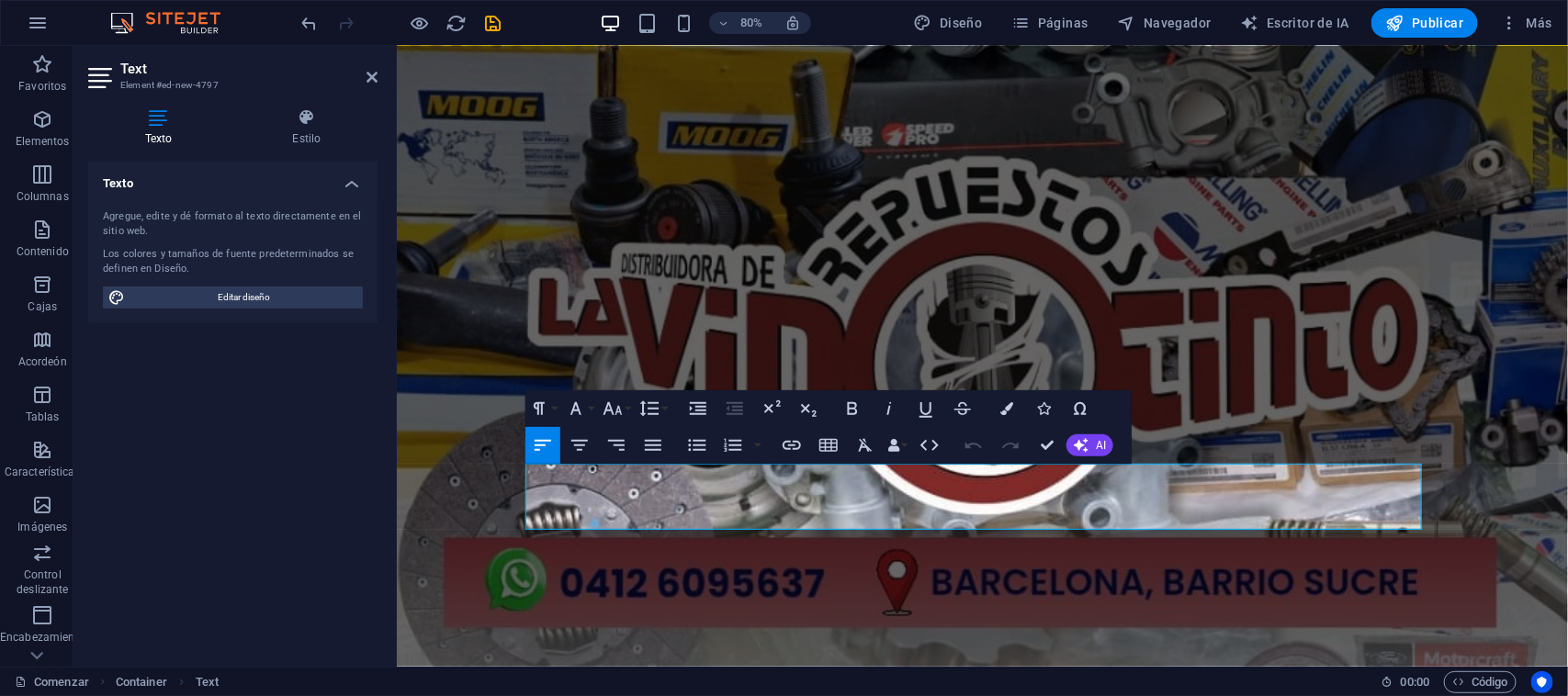 select on "700" 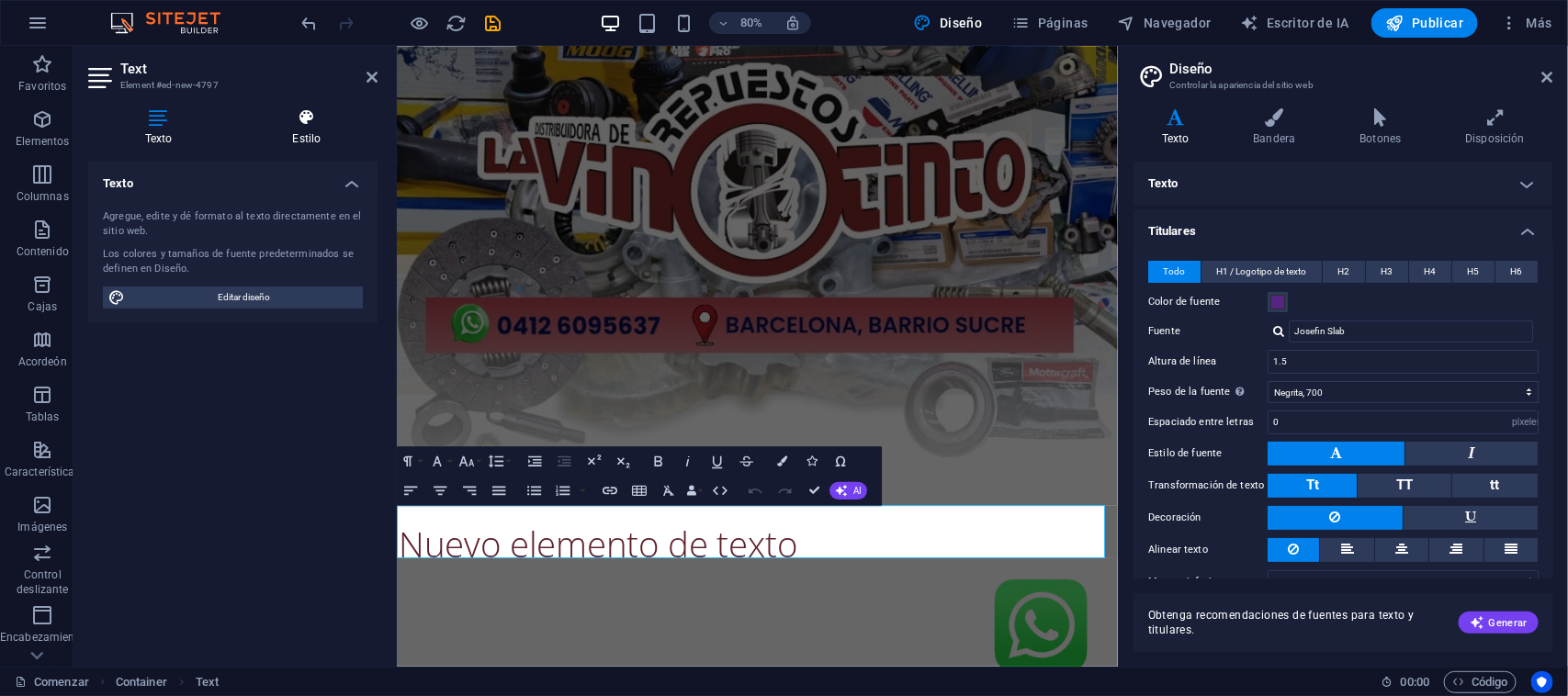 click at bounding box center [307, 118] 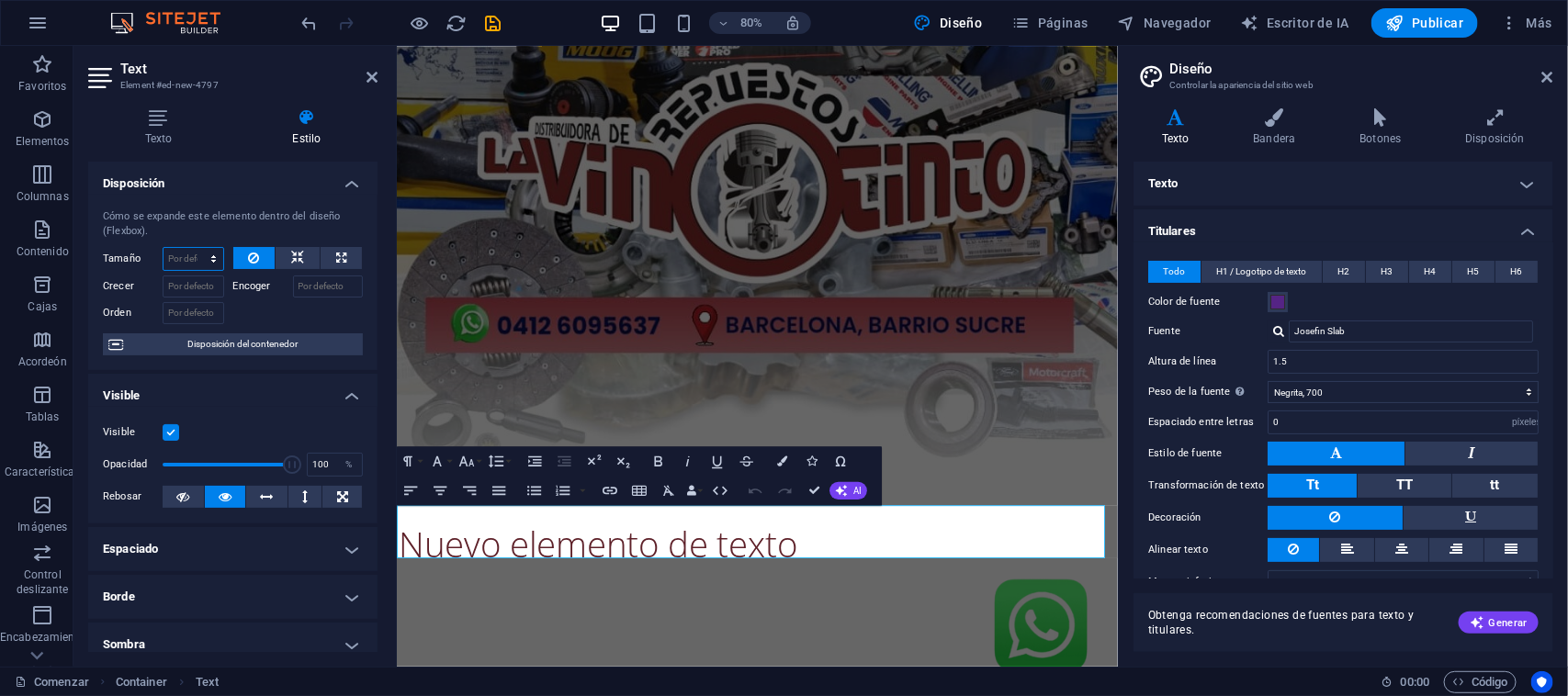 click on "Por defecto auto píxeles % 1/1 1/2 1/3 1/4 1/5 1/6 1/7 1/8 1/9 1/10" at bounding box center [193, 259] 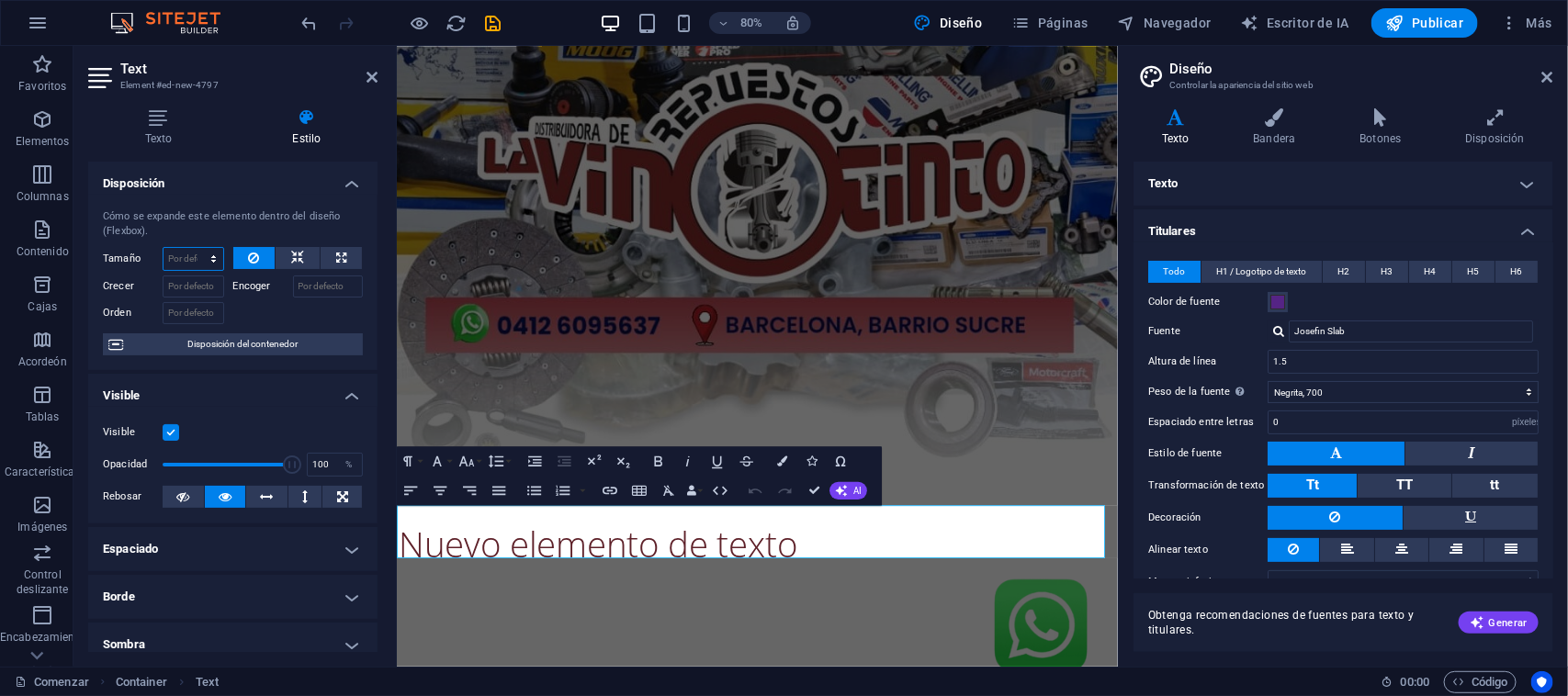 select on "px" 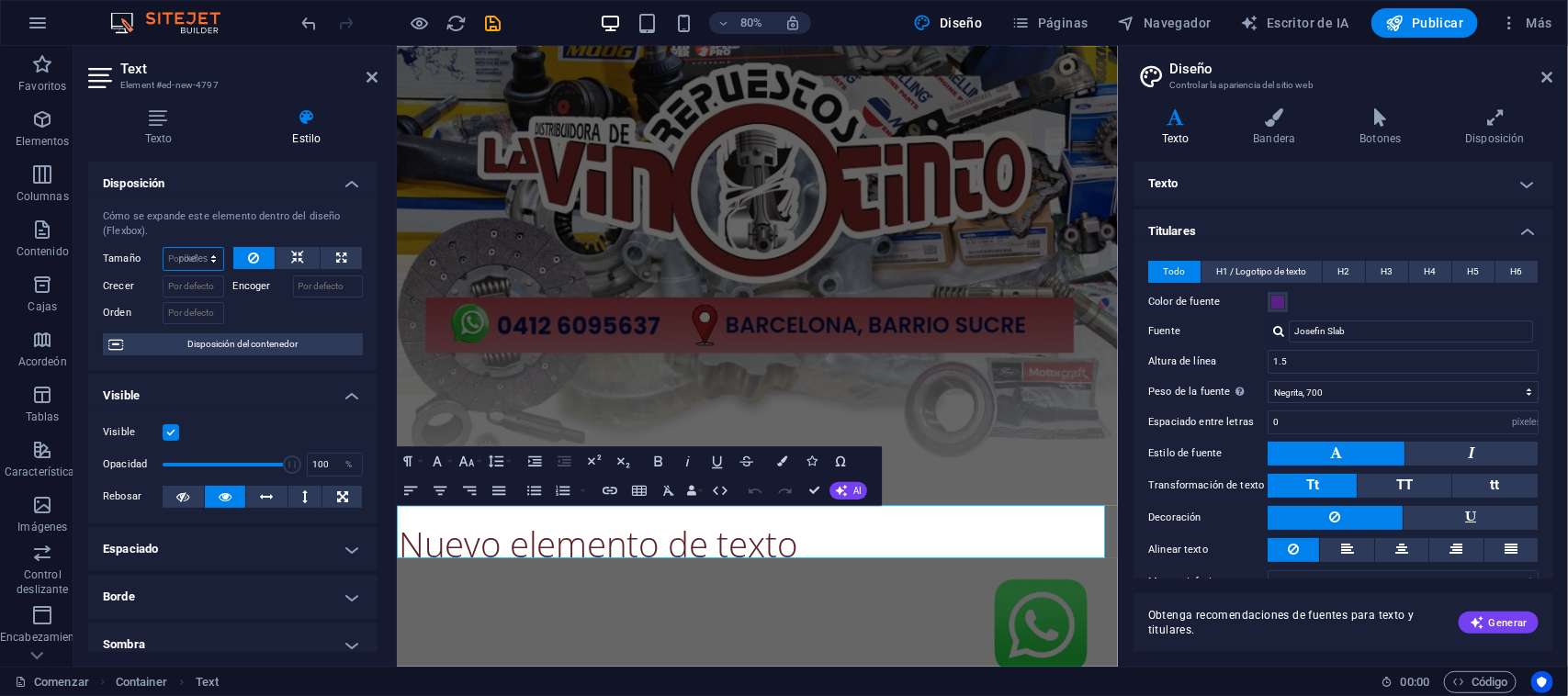 click on "Por defecto auto píxeles % 1/1 1/2 1/3 1/4 1/5 1/6 1/7 1/8 1/9 1/10" at bounding box center (193, 259) 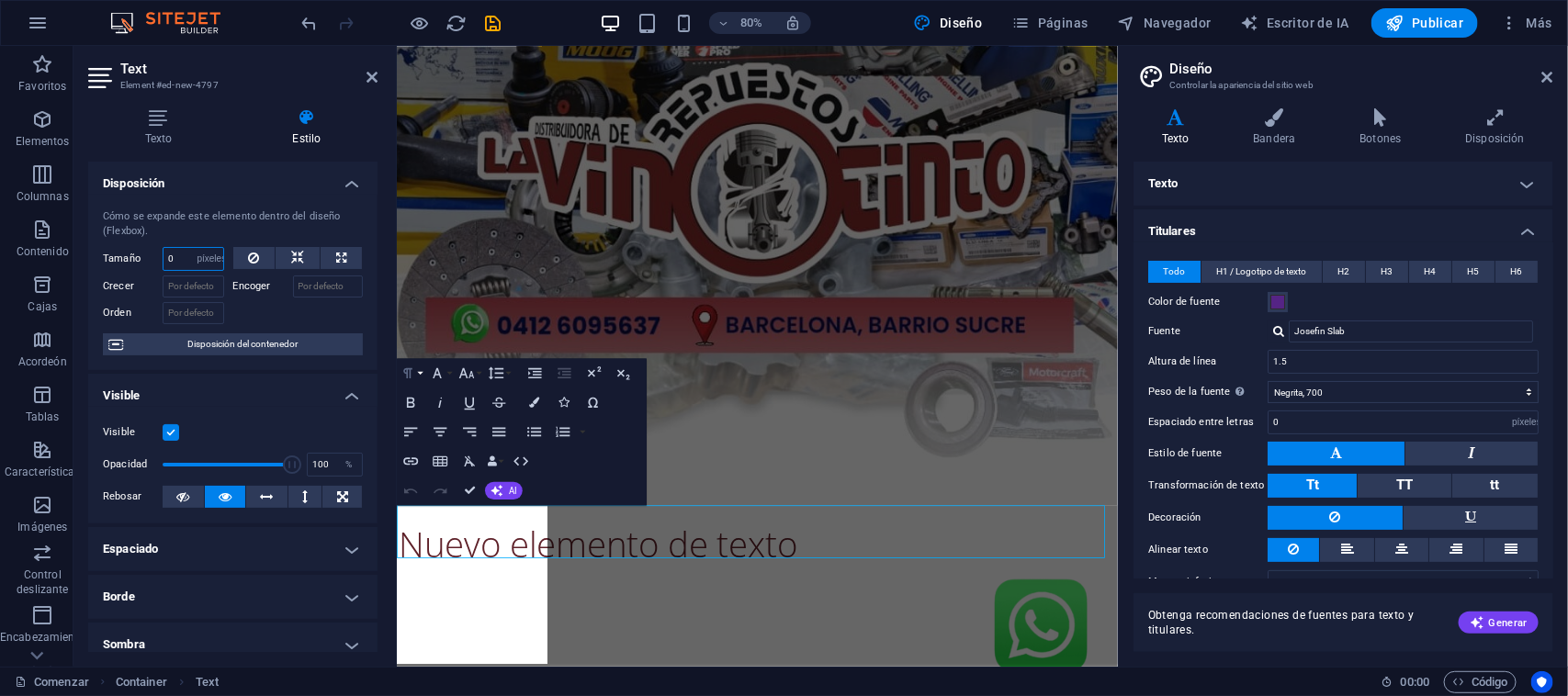 scroll, scrollTop: 276, scrollLeft: 0, axis: vertical 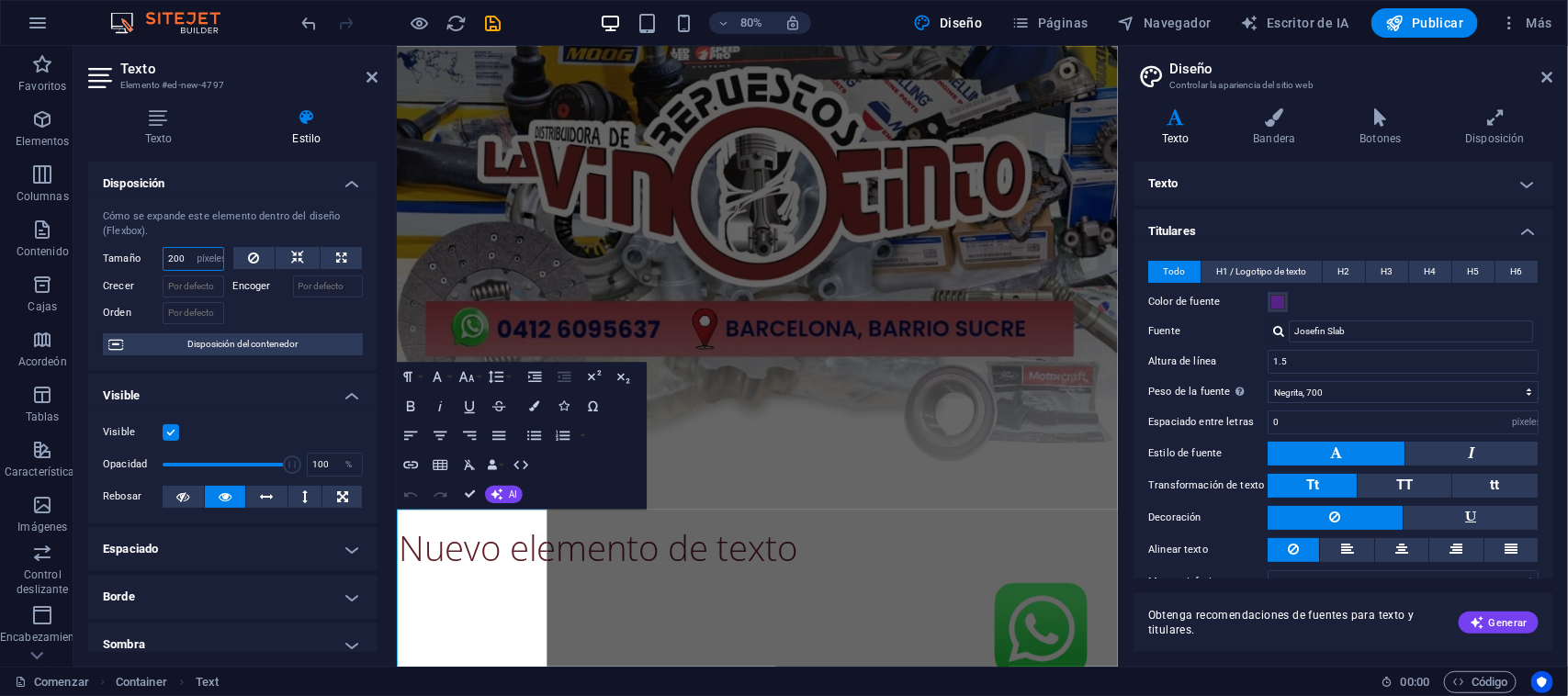 type on "200" 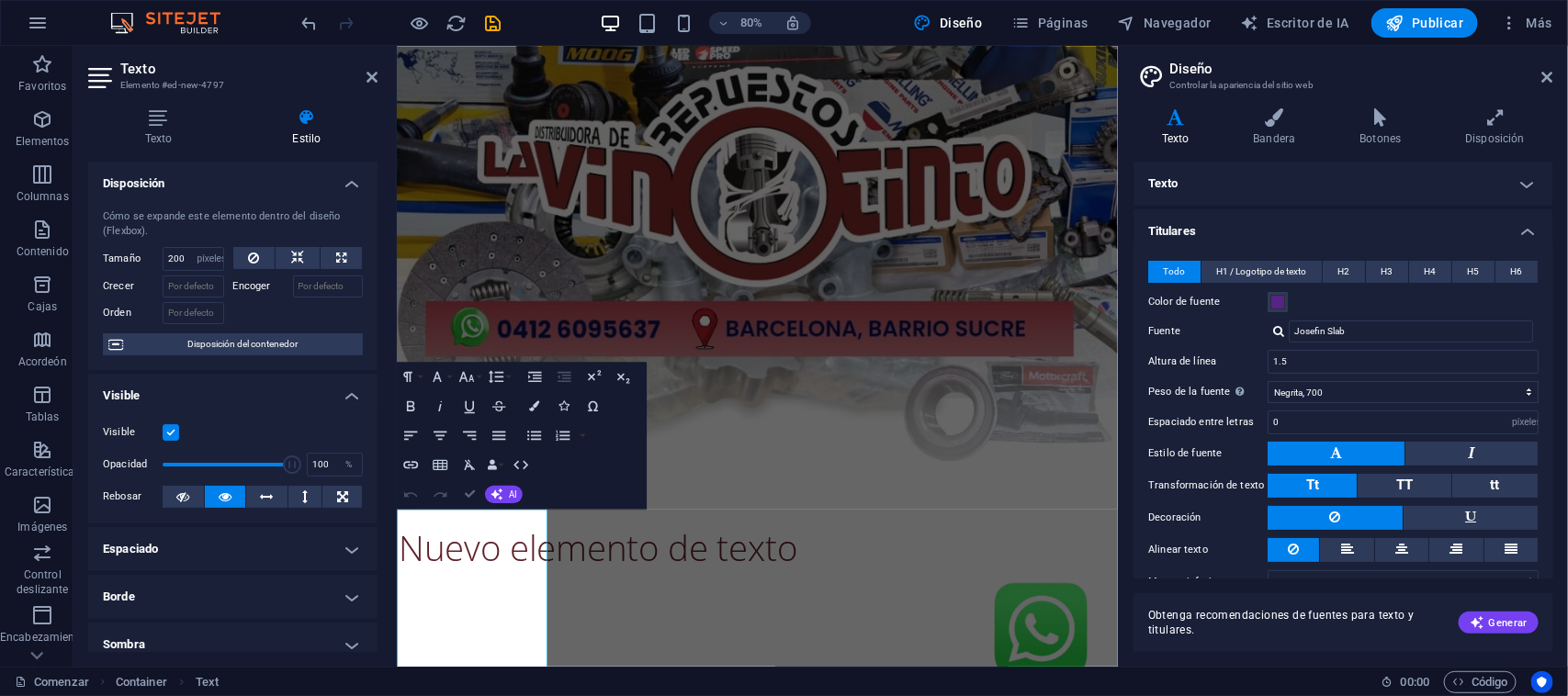 drag, startPoint x: 462, startPoint y: 493, endPoint x: 499, endPoint y: 483, distance: 38.327536 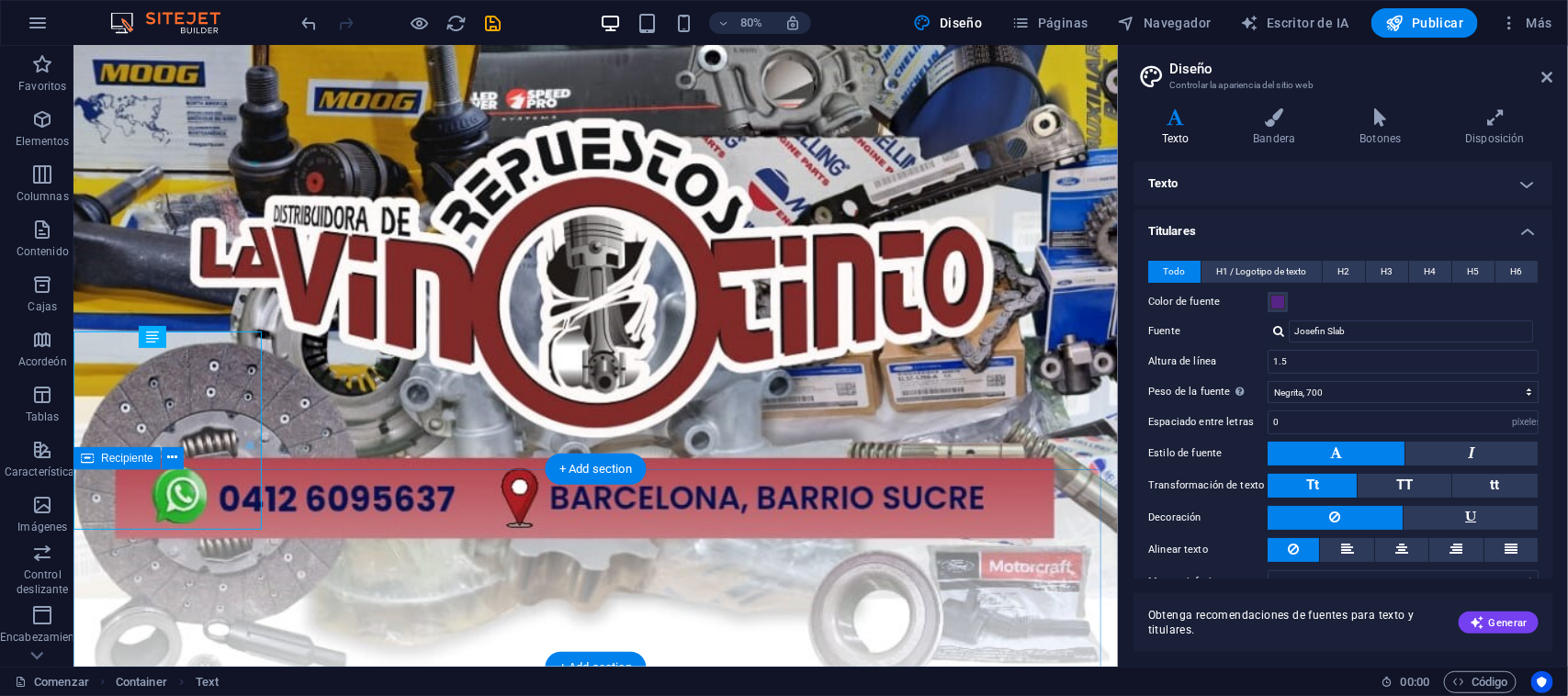 scroll, scrollTop: 569, scrollLeft: 0, axis: vertical 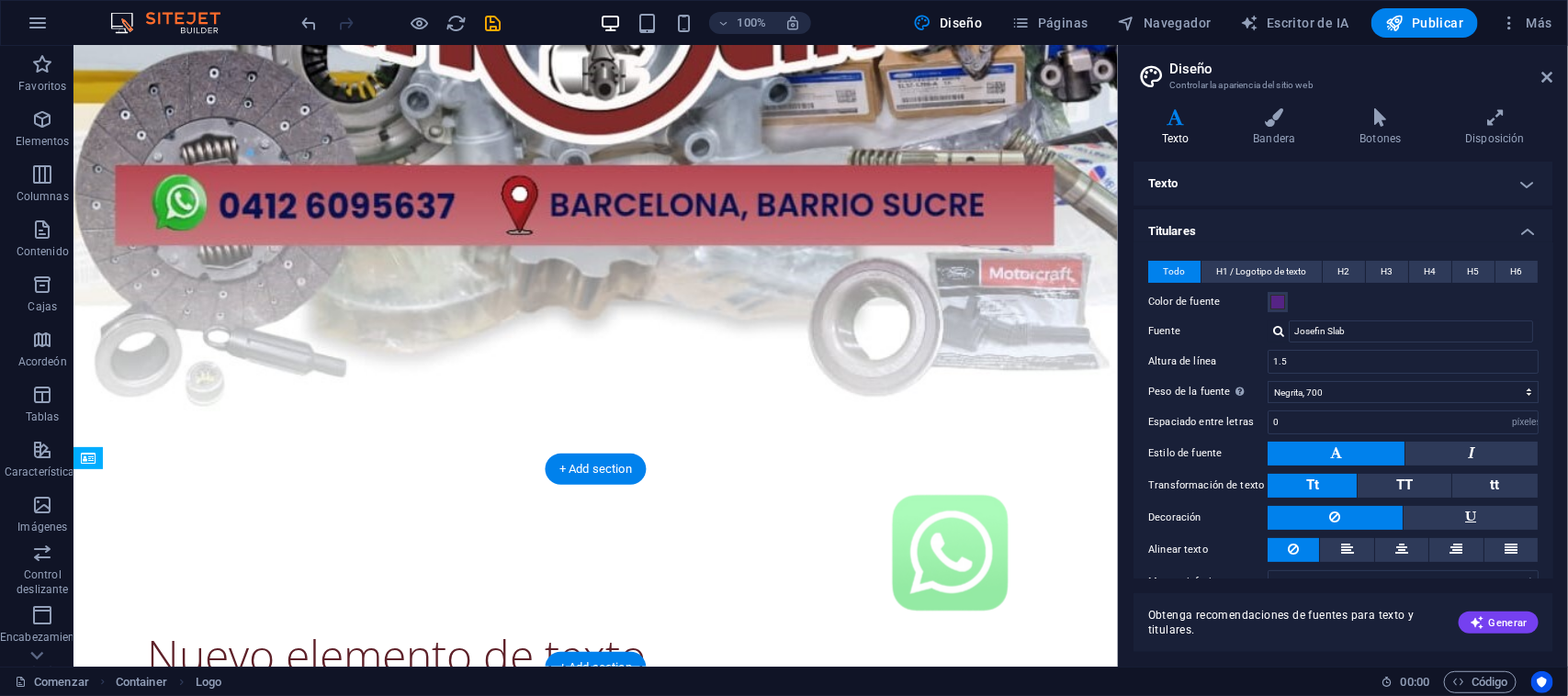 drag, startPoint x: 412, startPoint y: 547, endPoint x: 175, endPoint y: 545, distance: 237.00844 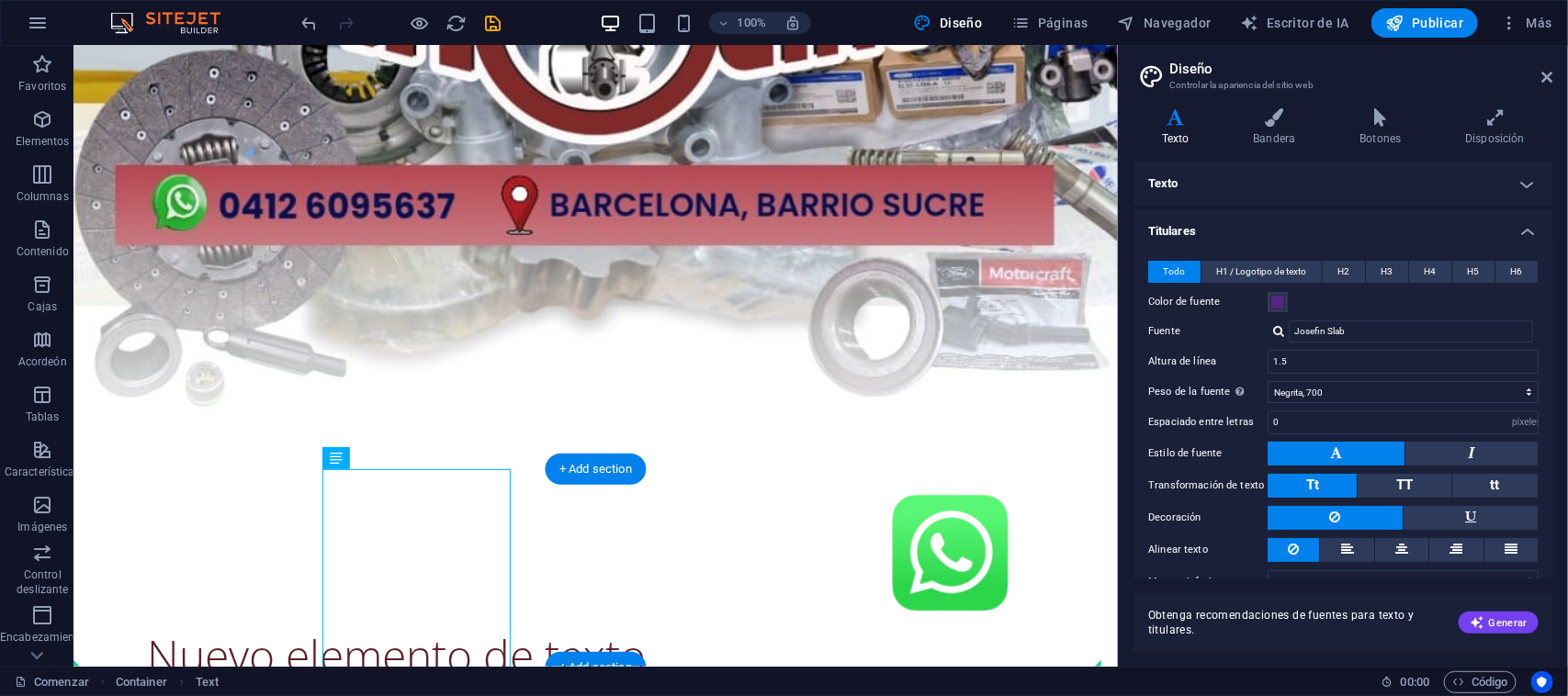 drag, startPoint x: 489, startPoint y: 569, endPoint x: 753, endPoint y: 566, distance: 264.01704 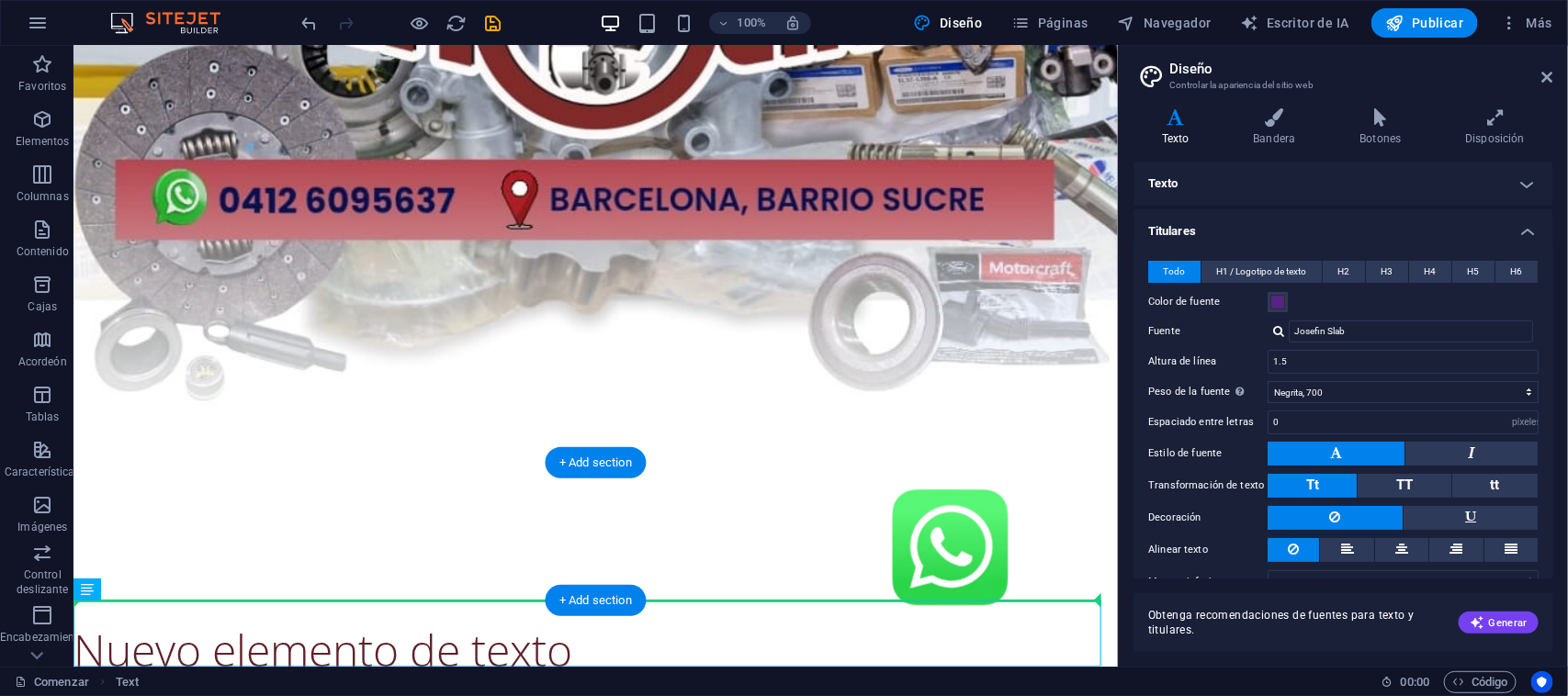 drag, startPoint x: 355, startPoint y: 617, endPoint x: 464, endPoint y: 533, distance: 137.6118 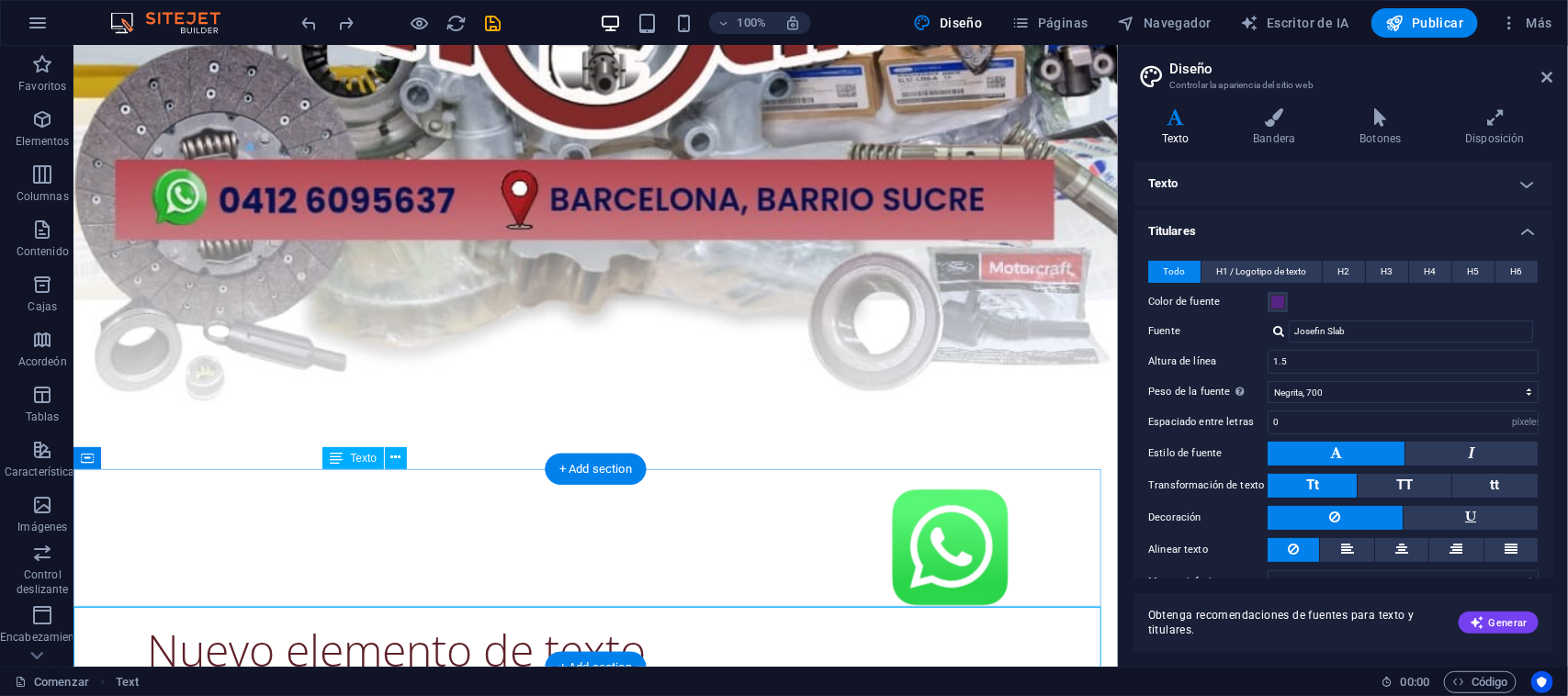 scroll, scrollTop: 569, scrollLeft: 0, axis: vertical 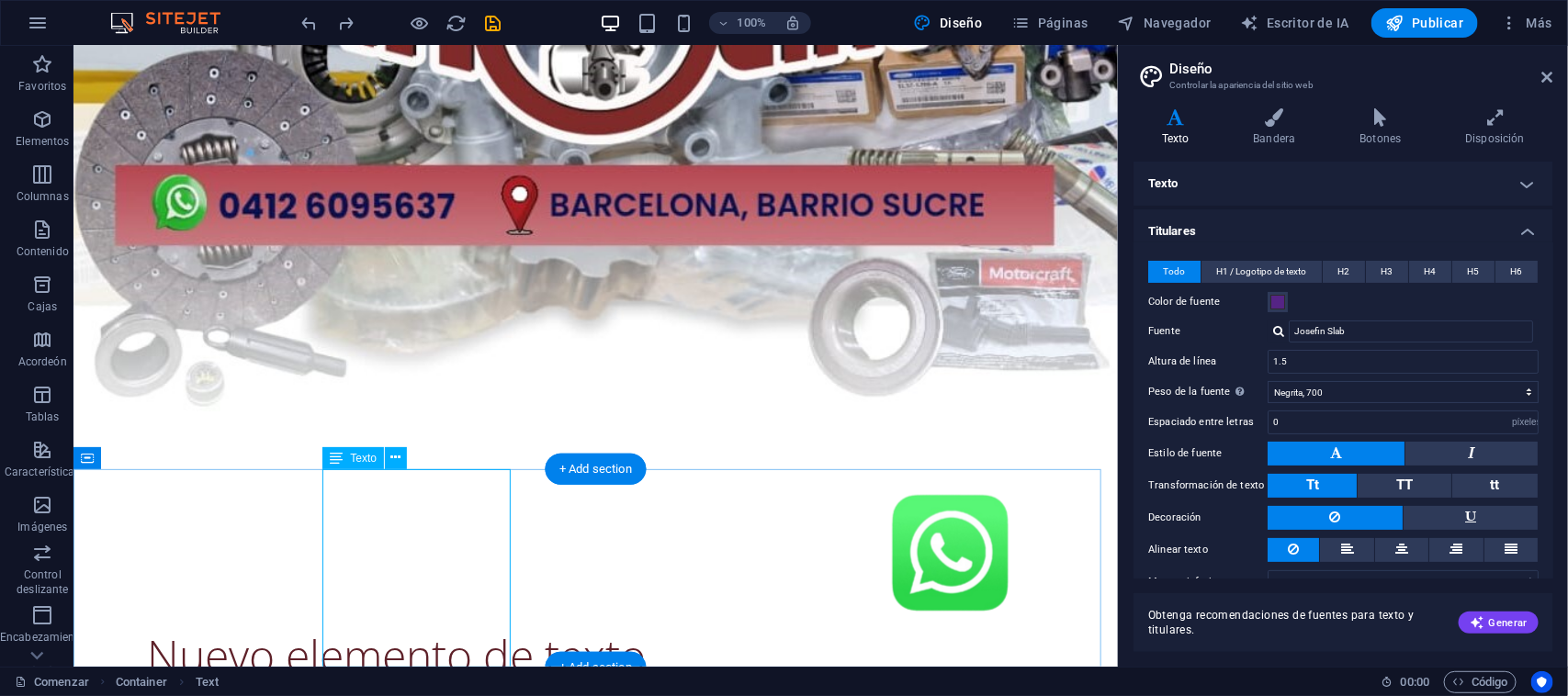 click on "Nuevo elemento de texto" at bounding box center [595, 655] 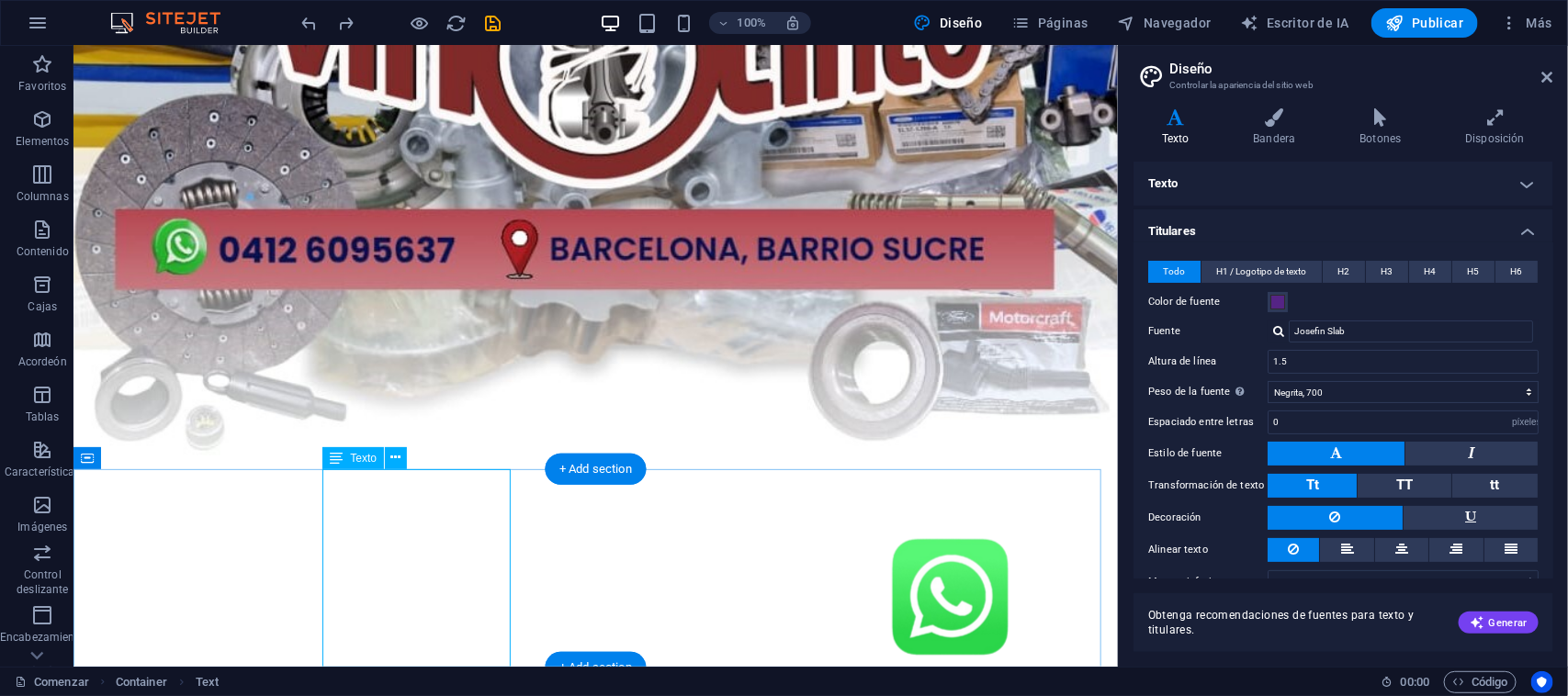 select on "px" 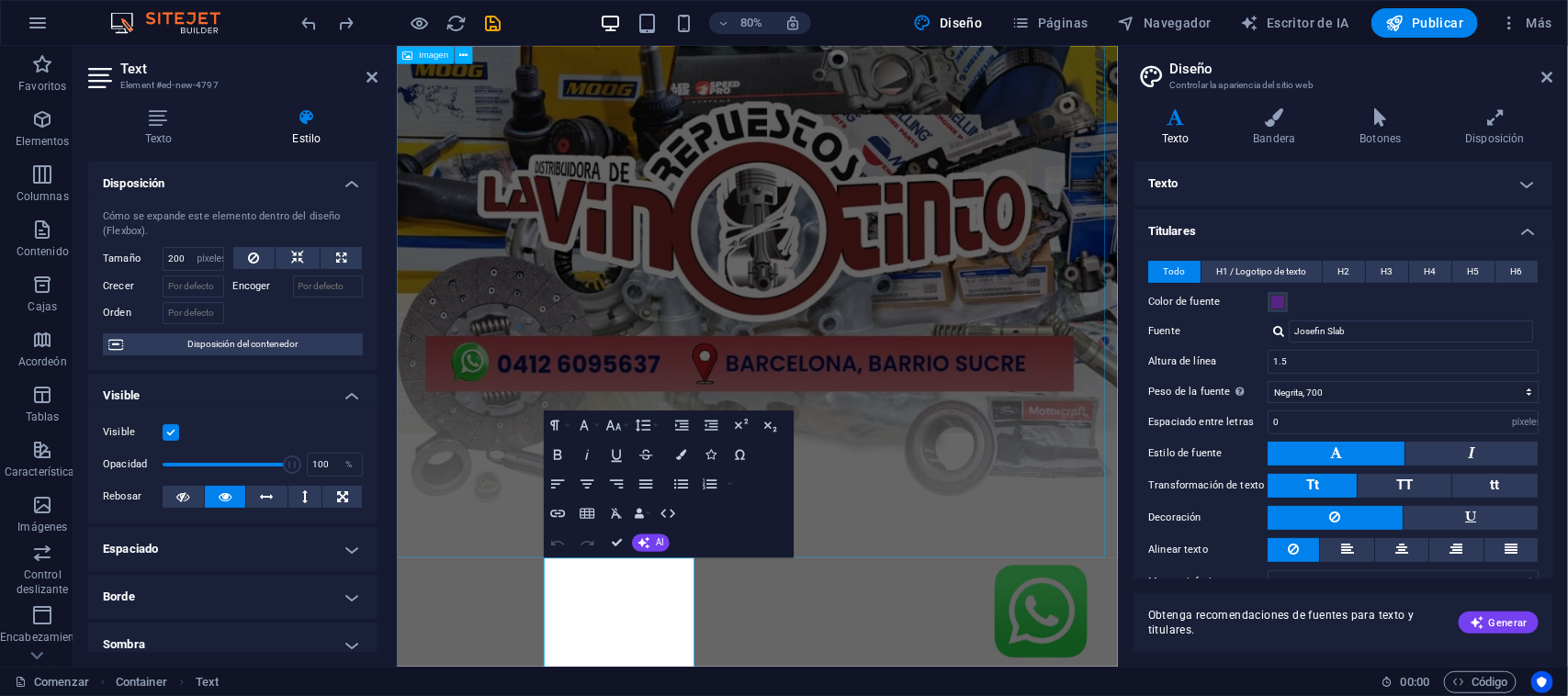 scroll, scrollTop: 276, scrollLeft: 0, axis: vertical 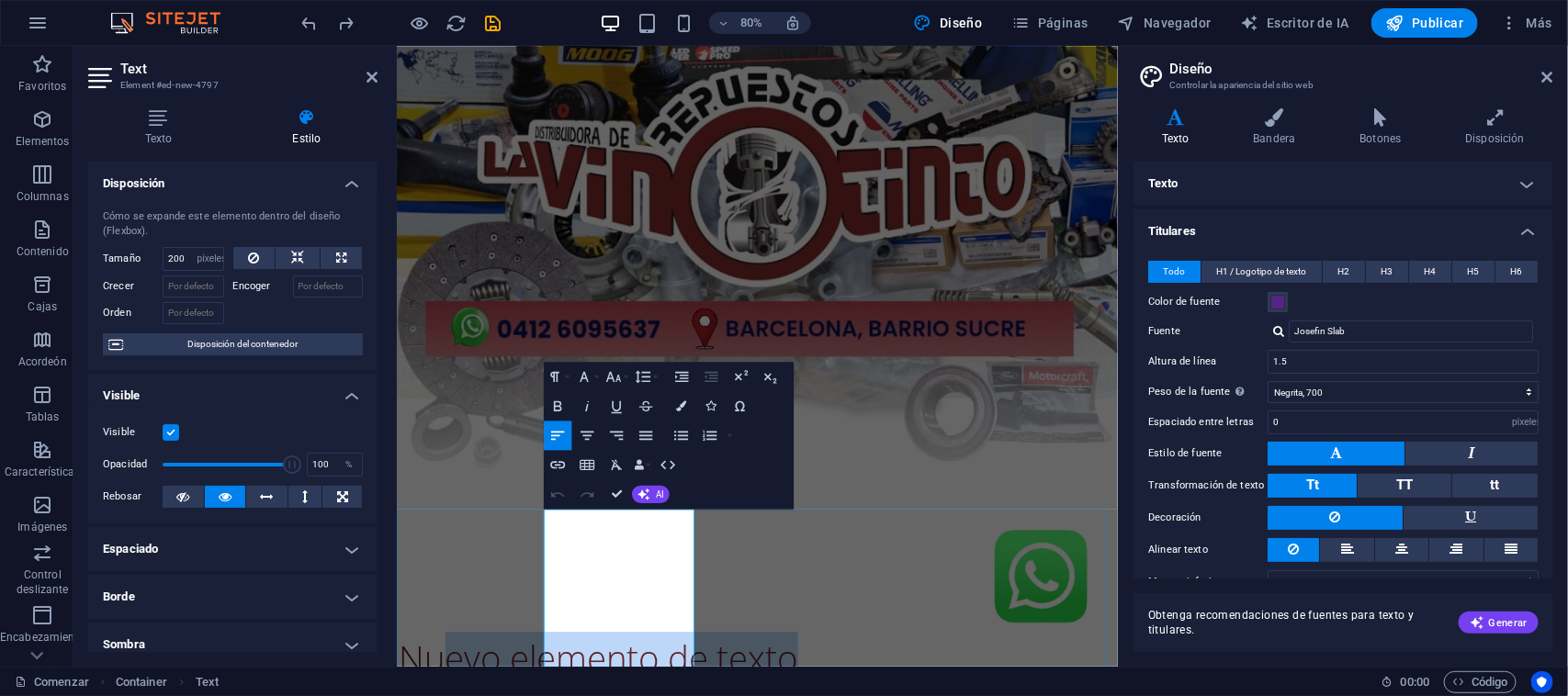 drag, startPoint x: 746, startPoint y: 762, endPoint x: 625, endPoint y: 628, distance: 180.5464 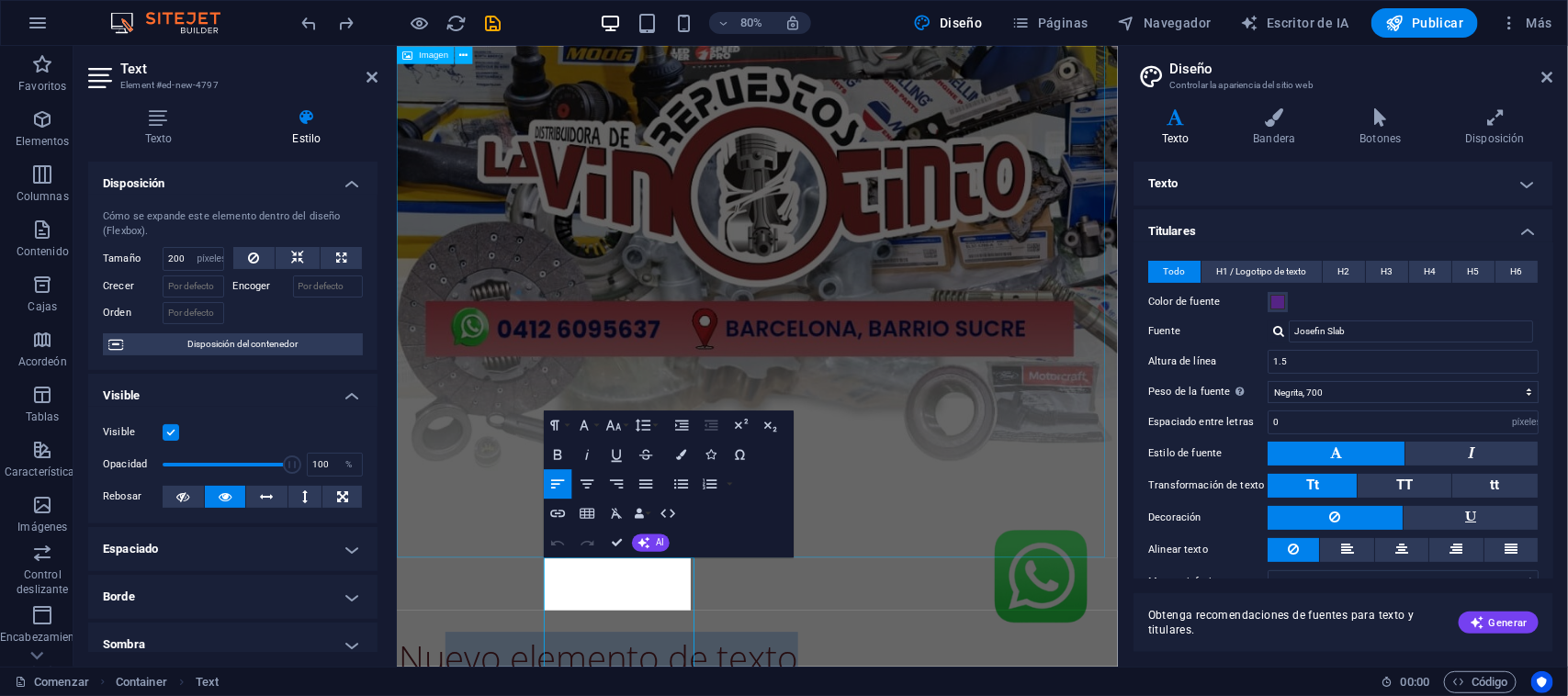scroll, scrollTop: 216, scrollLeft: 0, axis: vertical 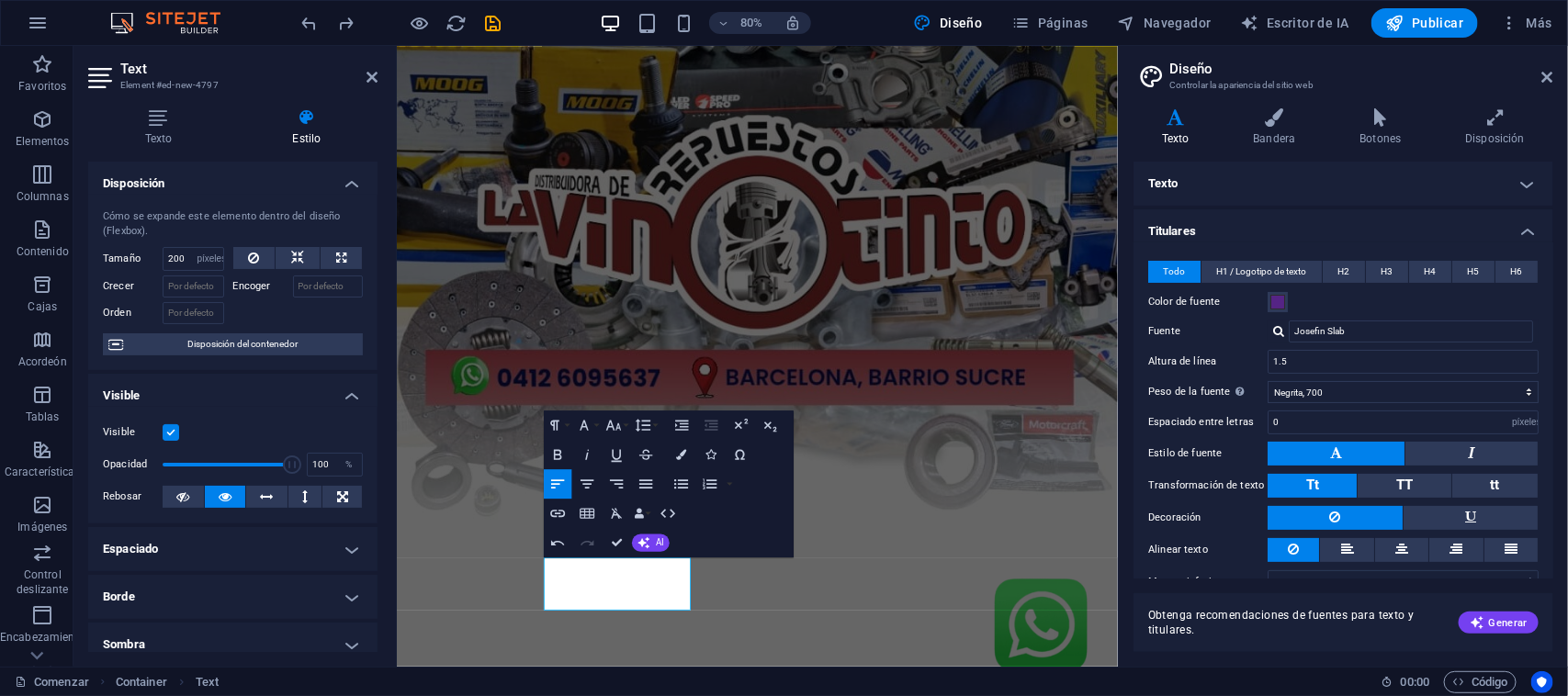 type 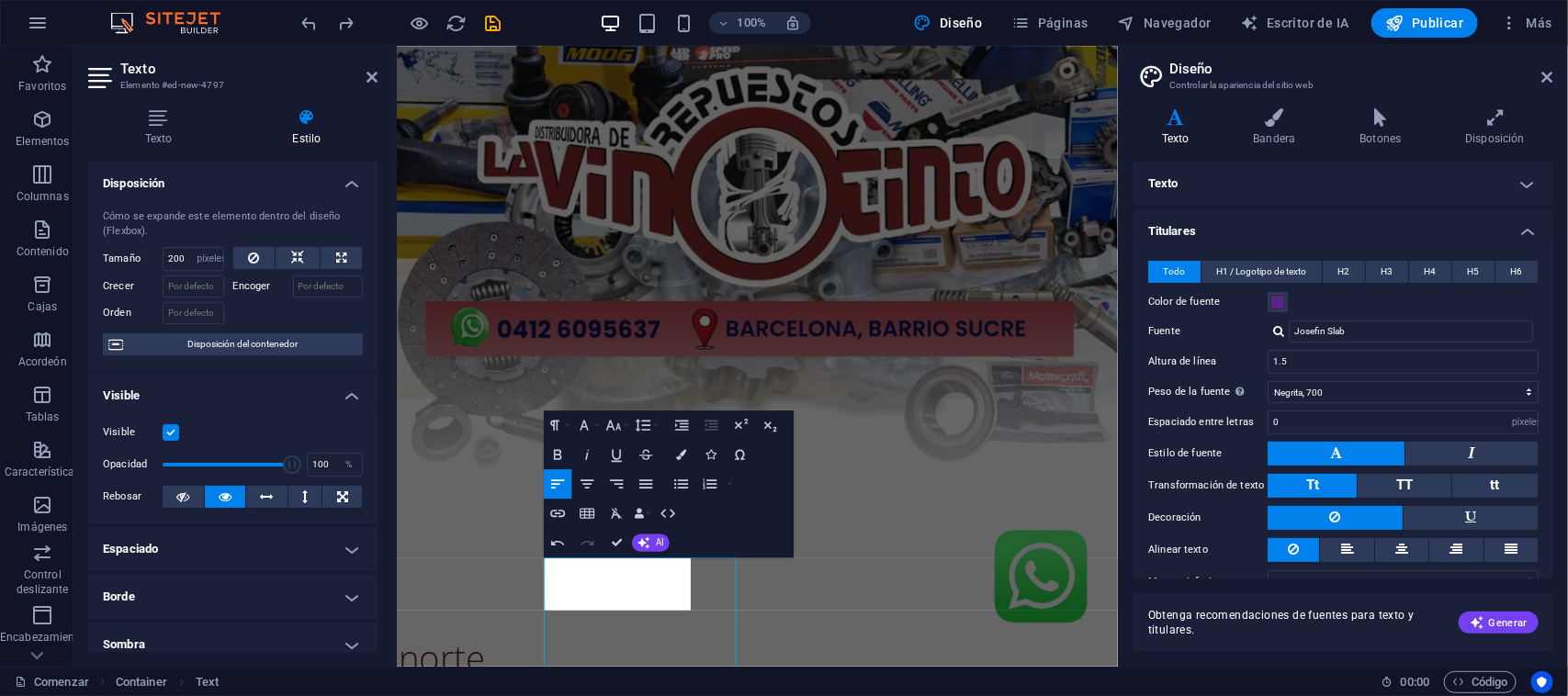 scroll, scrollTop: 216, scrollLeft: 0, axis: vertical 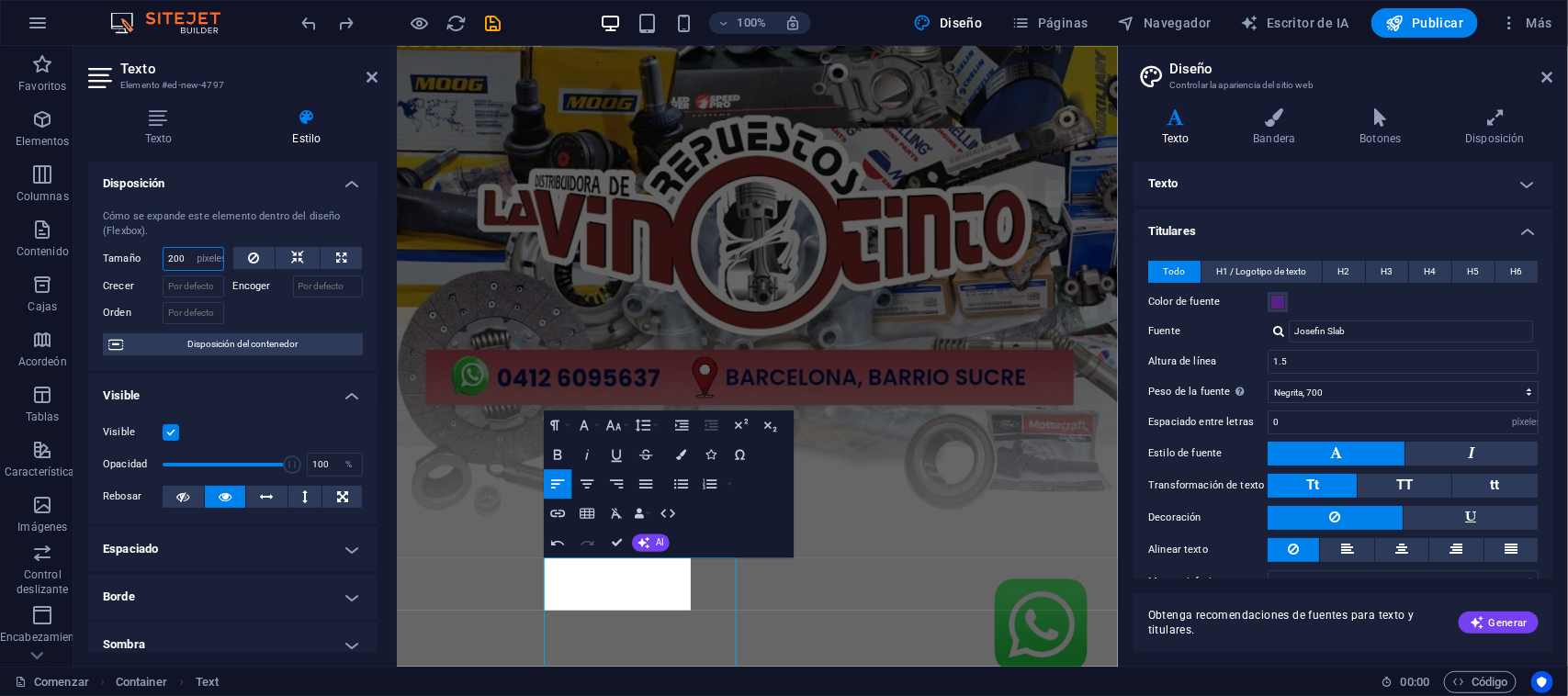 click on "200" at bounding box center [193, 259] 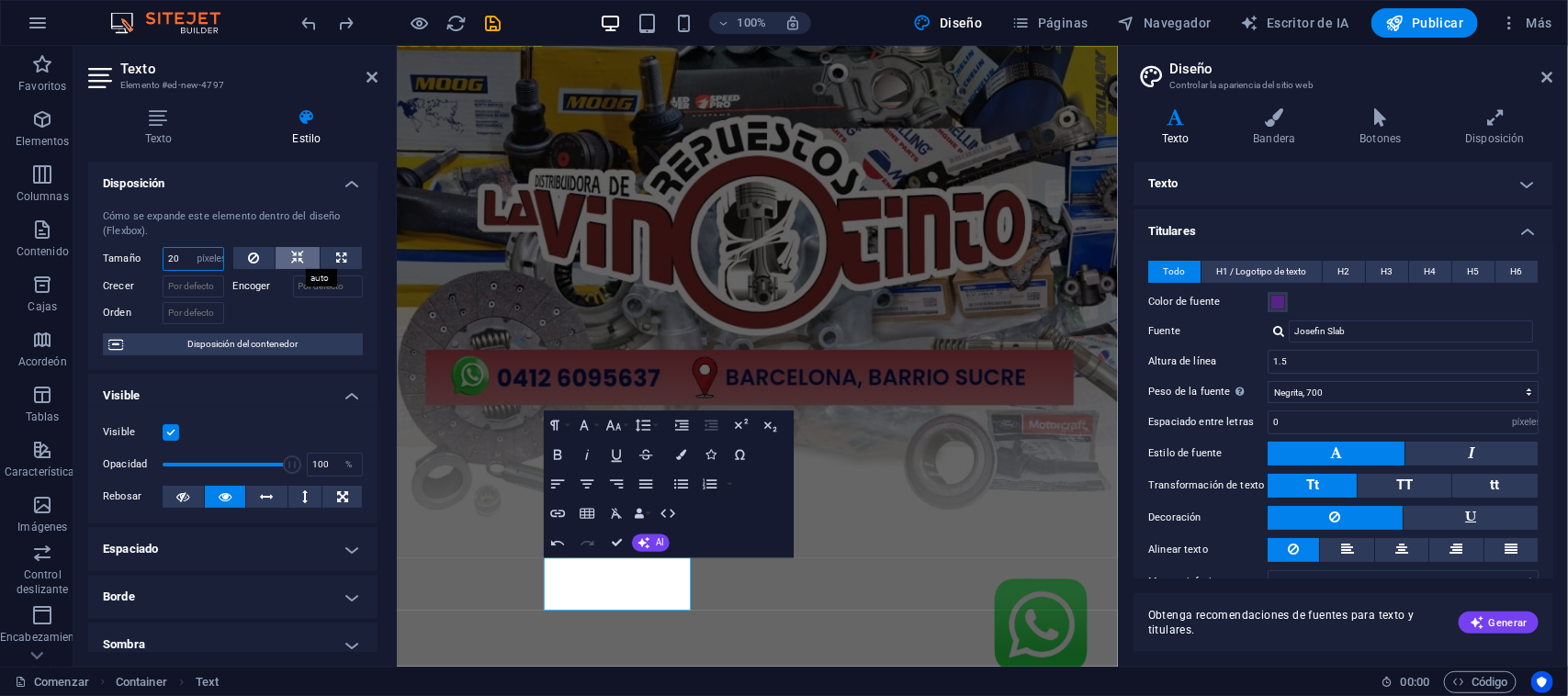 type on "2" 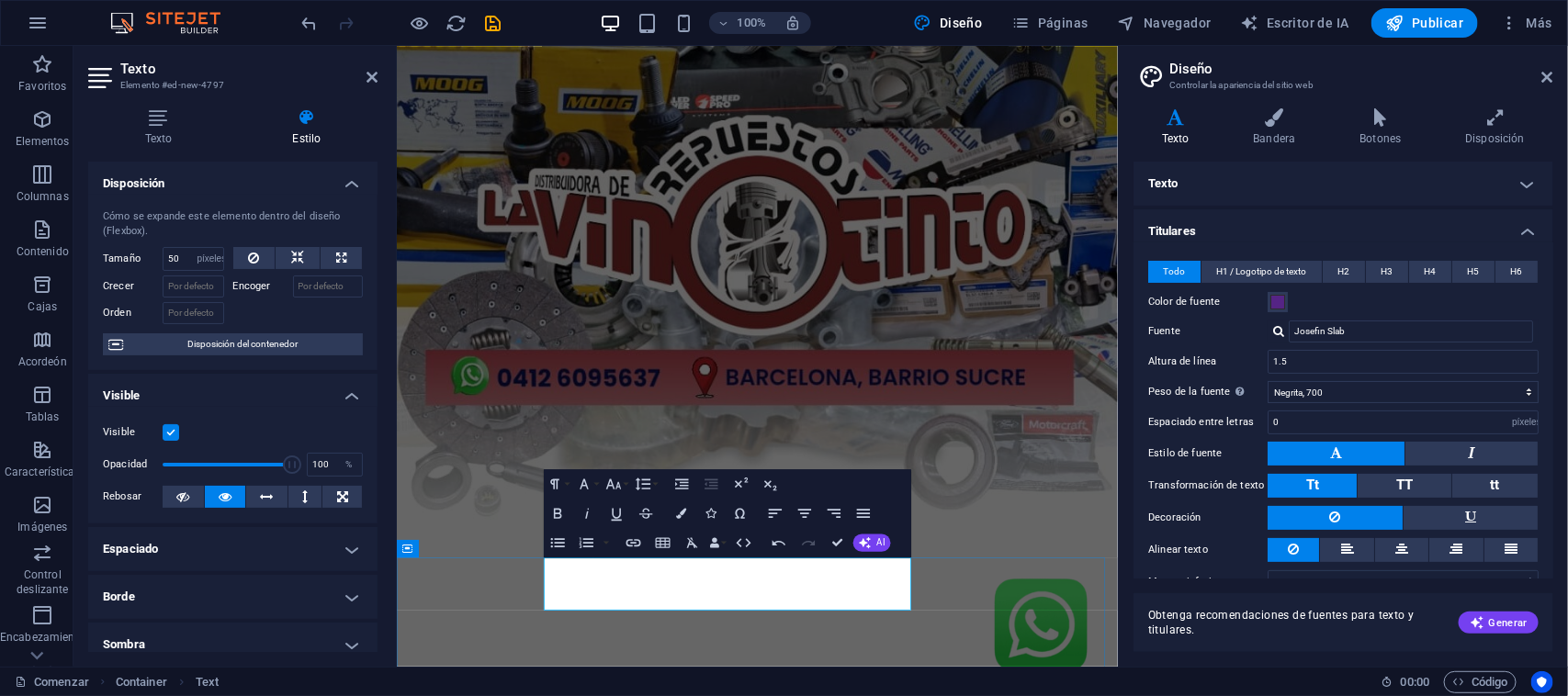 click on "norte" at bounding box center (846, 802) 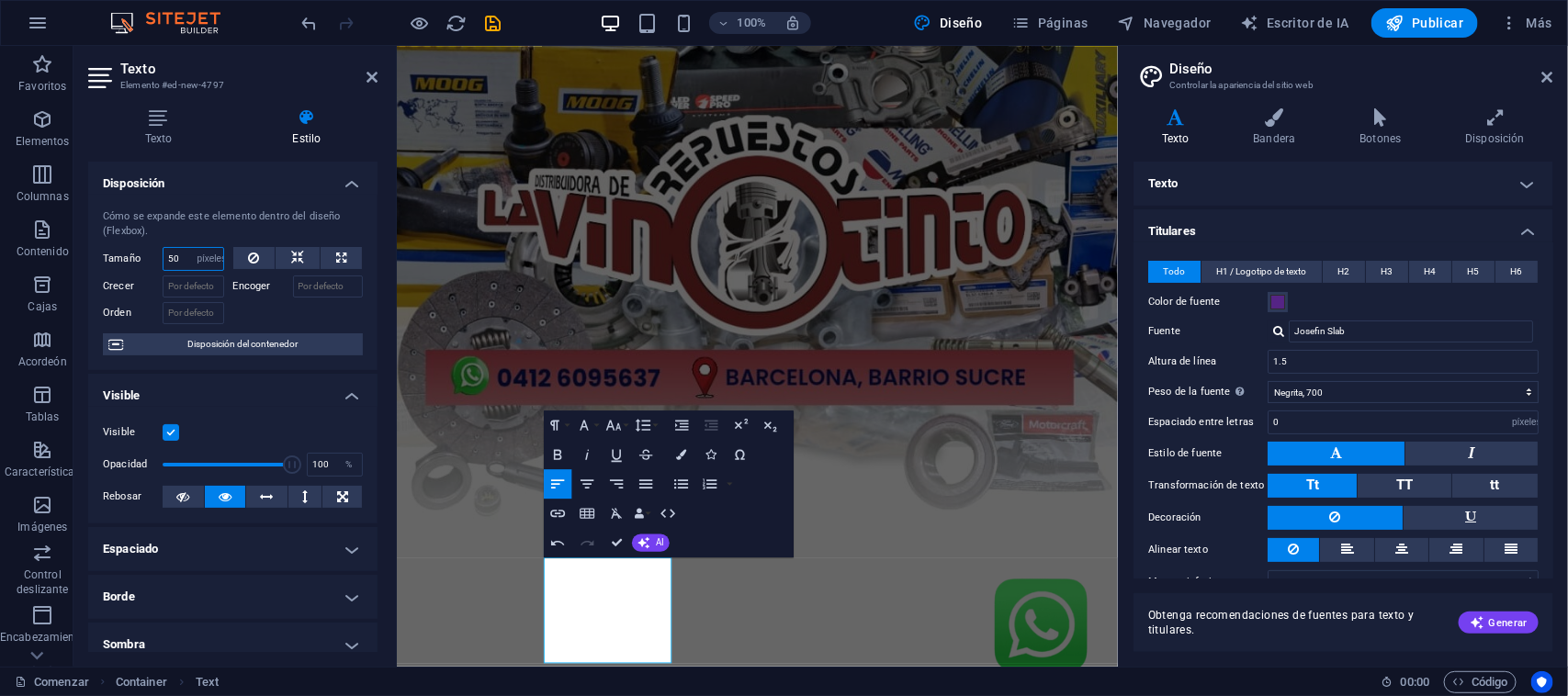 click on "50" at bounding box center [193, 259] 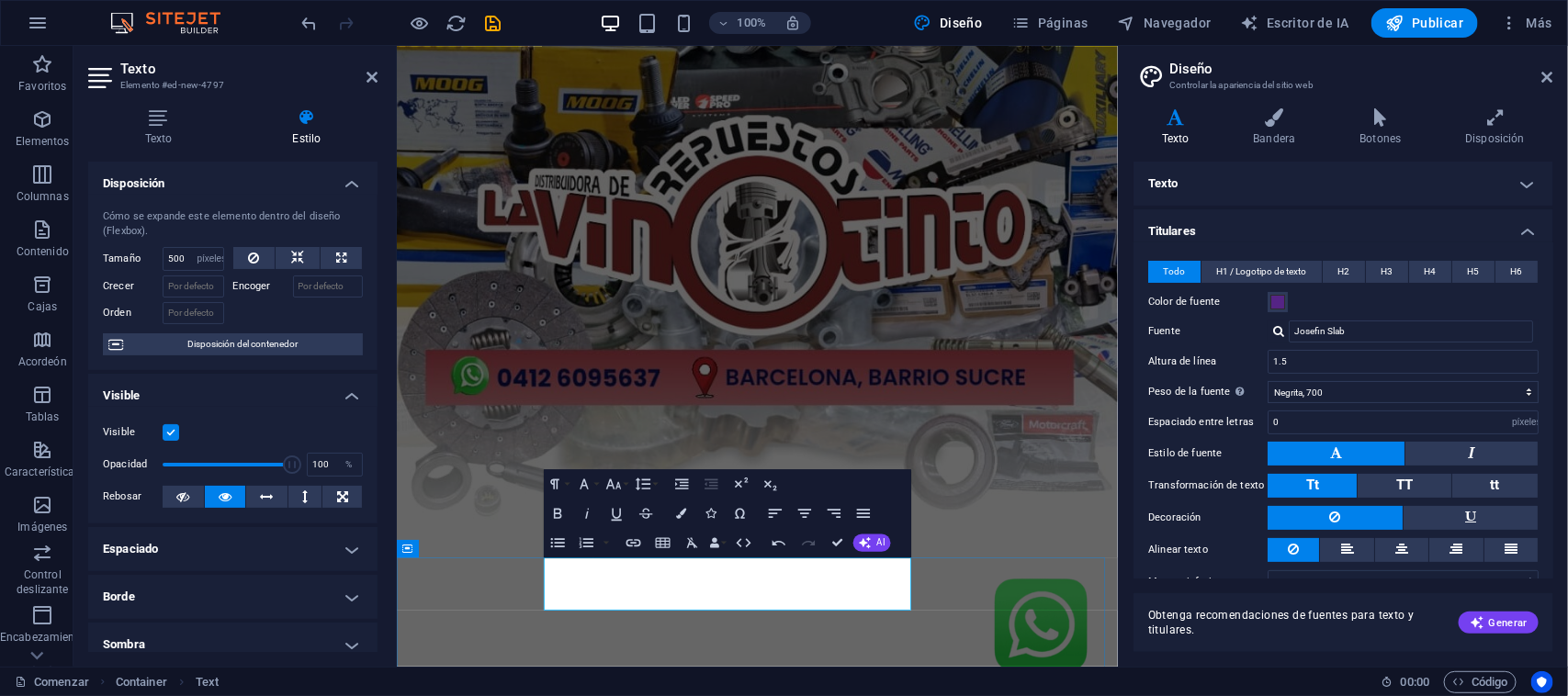 click on "CHATEA CON" at bounding box center (847, 870) 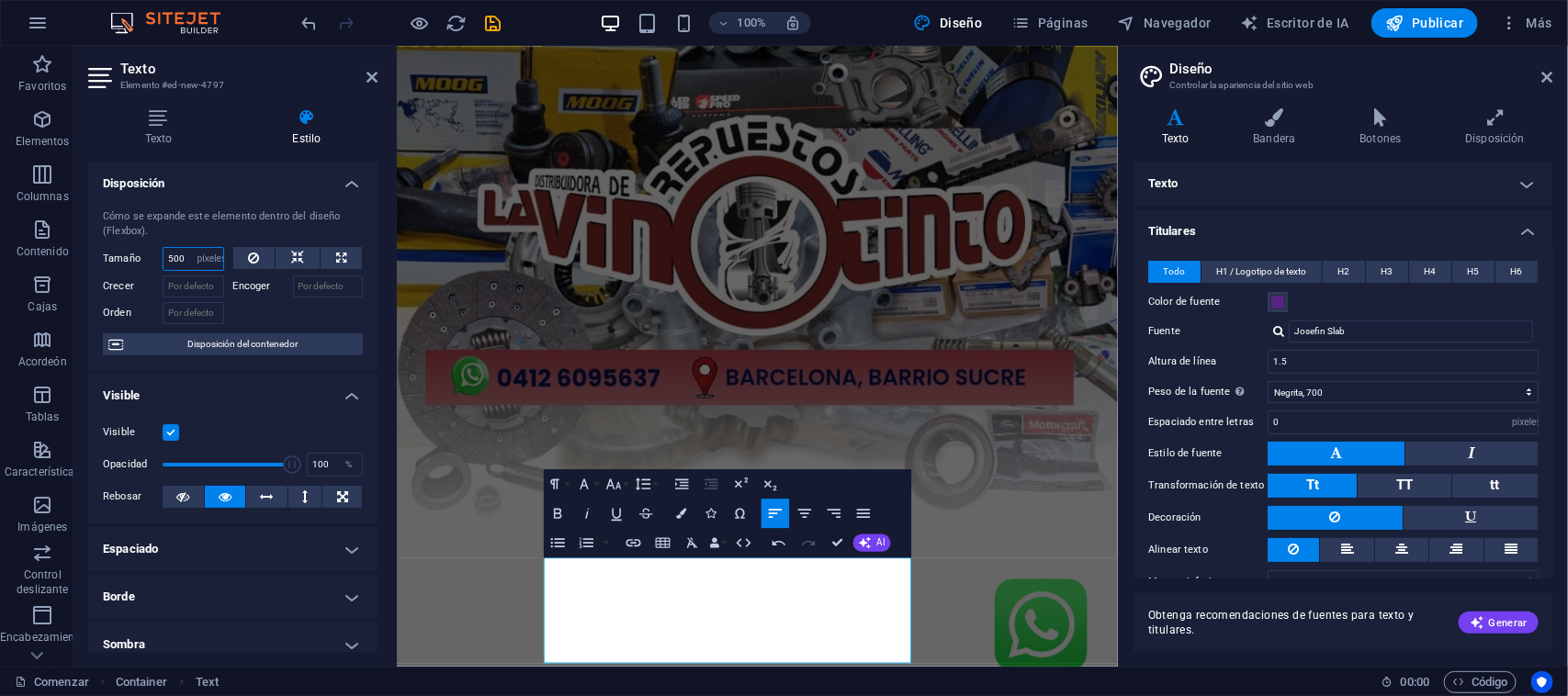 click on "500" at bounding box center (193, 259) 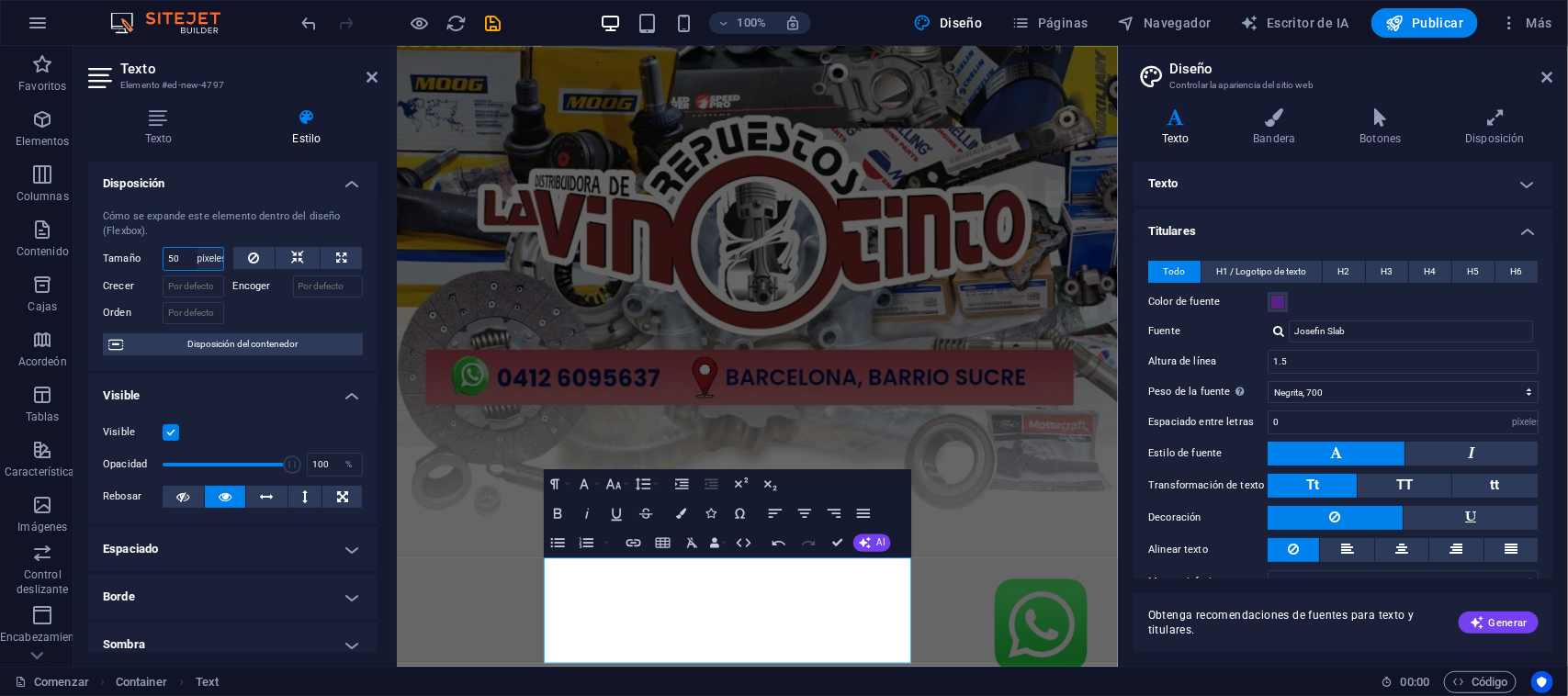 type on "5" 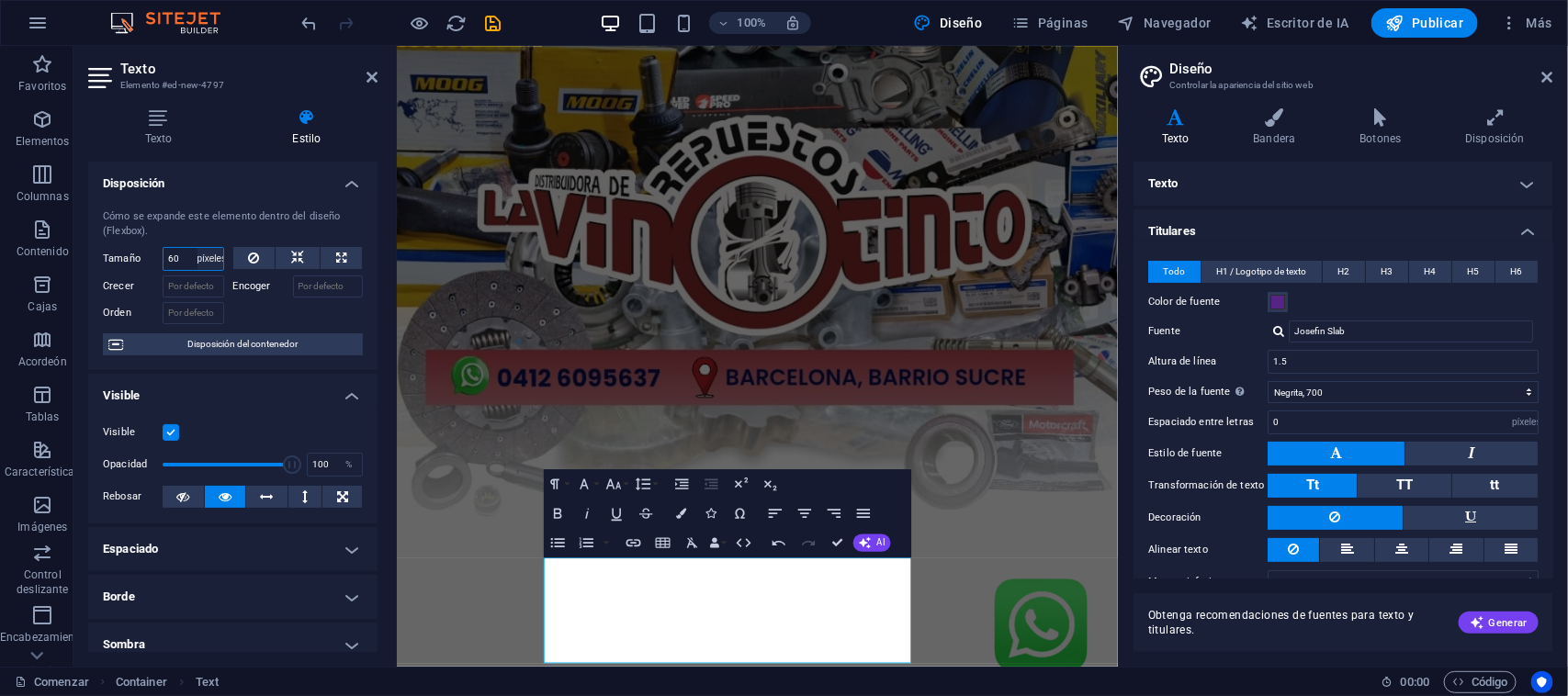 type on "600" 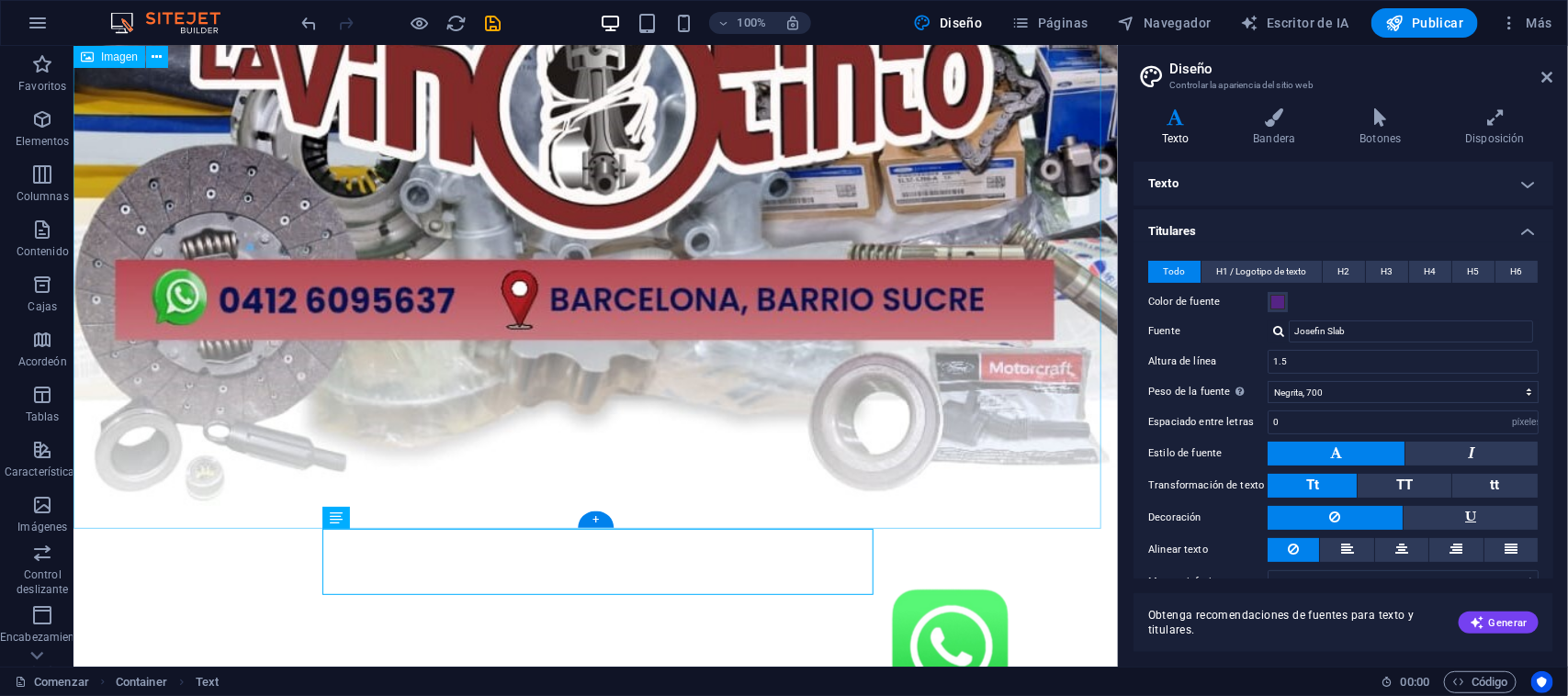 scroll, scrollTop: 510, scrollLeft: 0, axis: vertical 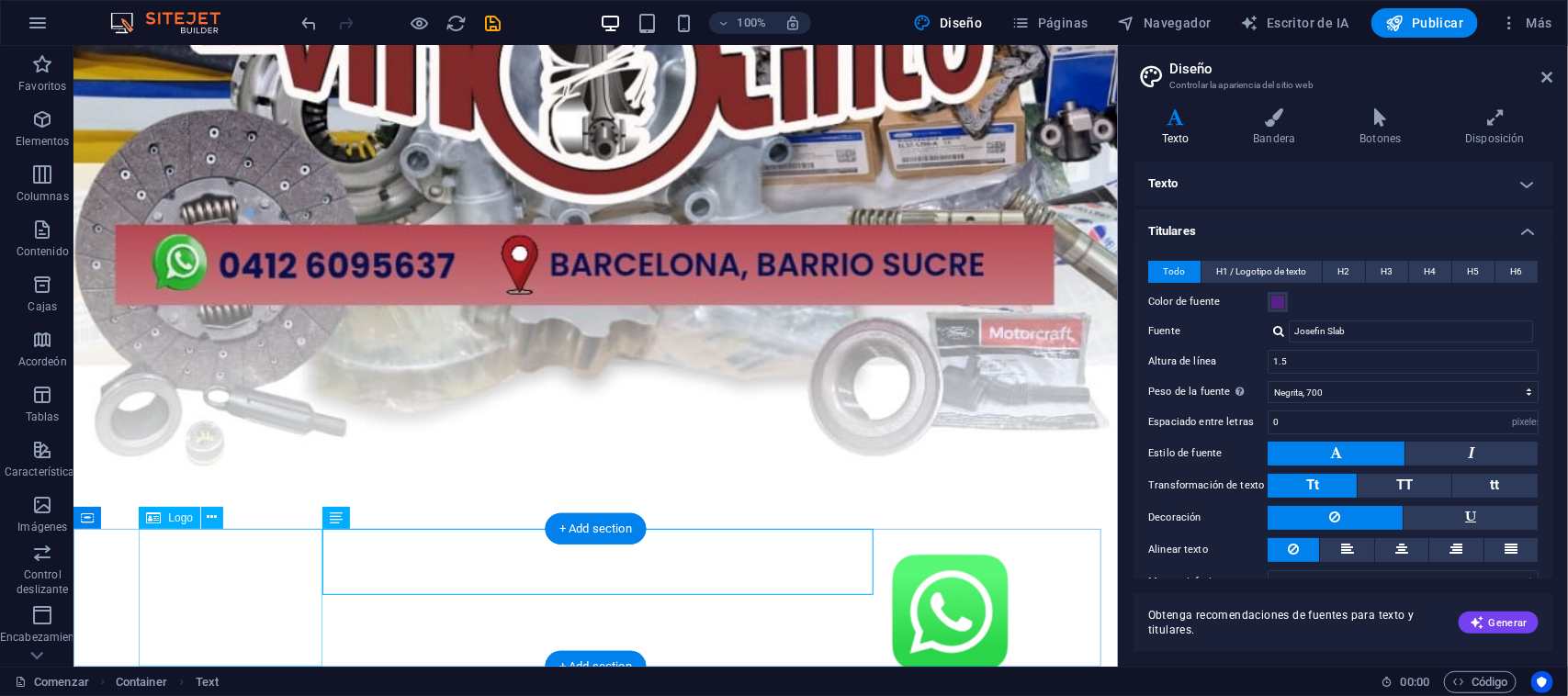 click at bounding box center [595, 612] 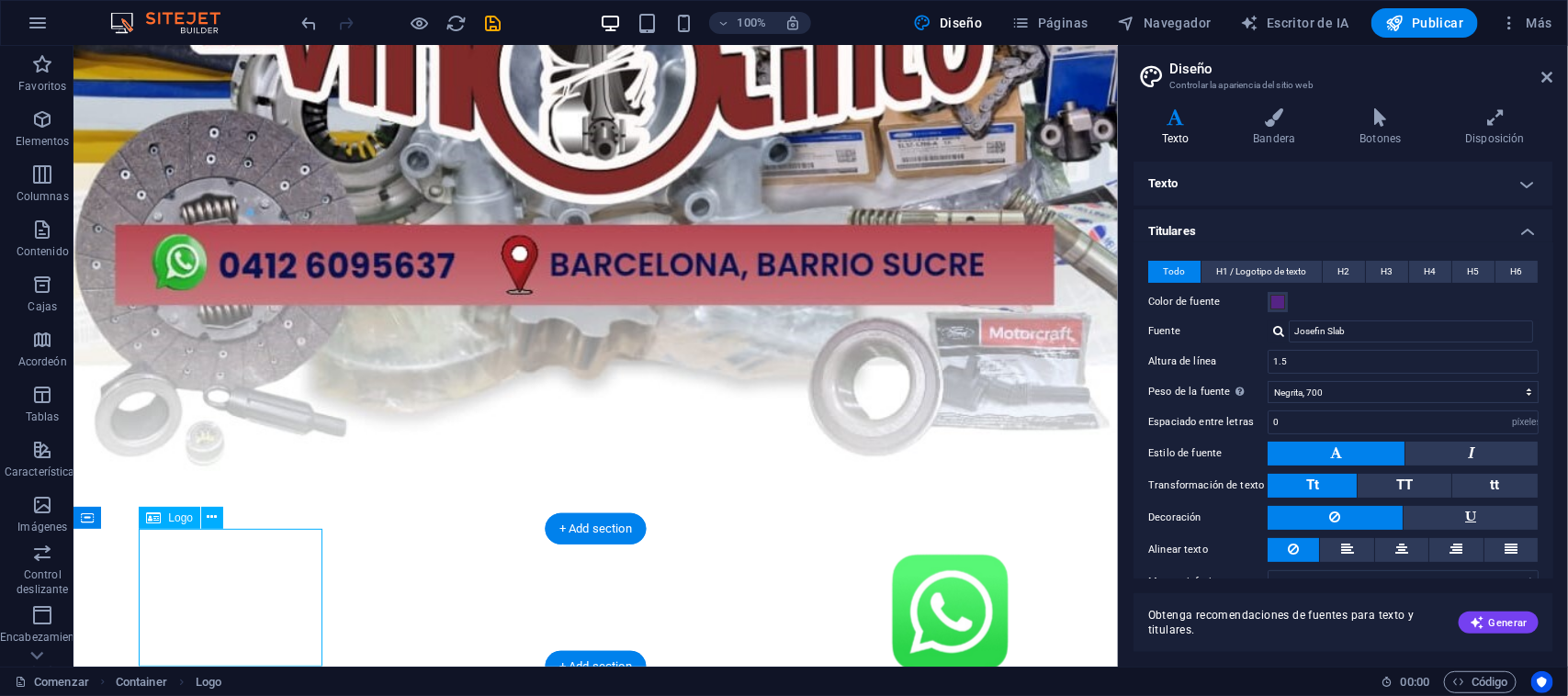 click at bounding box center (595, 612) 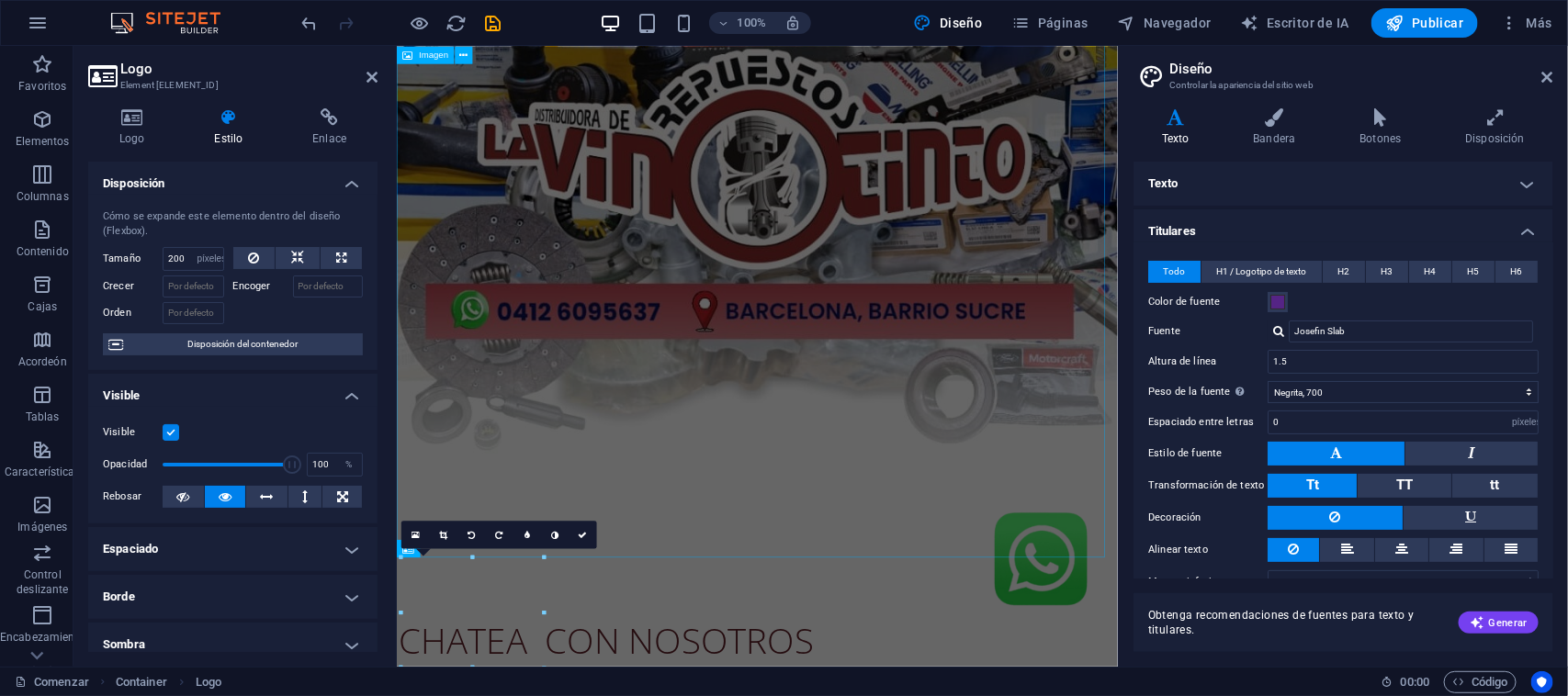 scroll, scrollTop: 216, scrollLeft: 0, axis: vertical 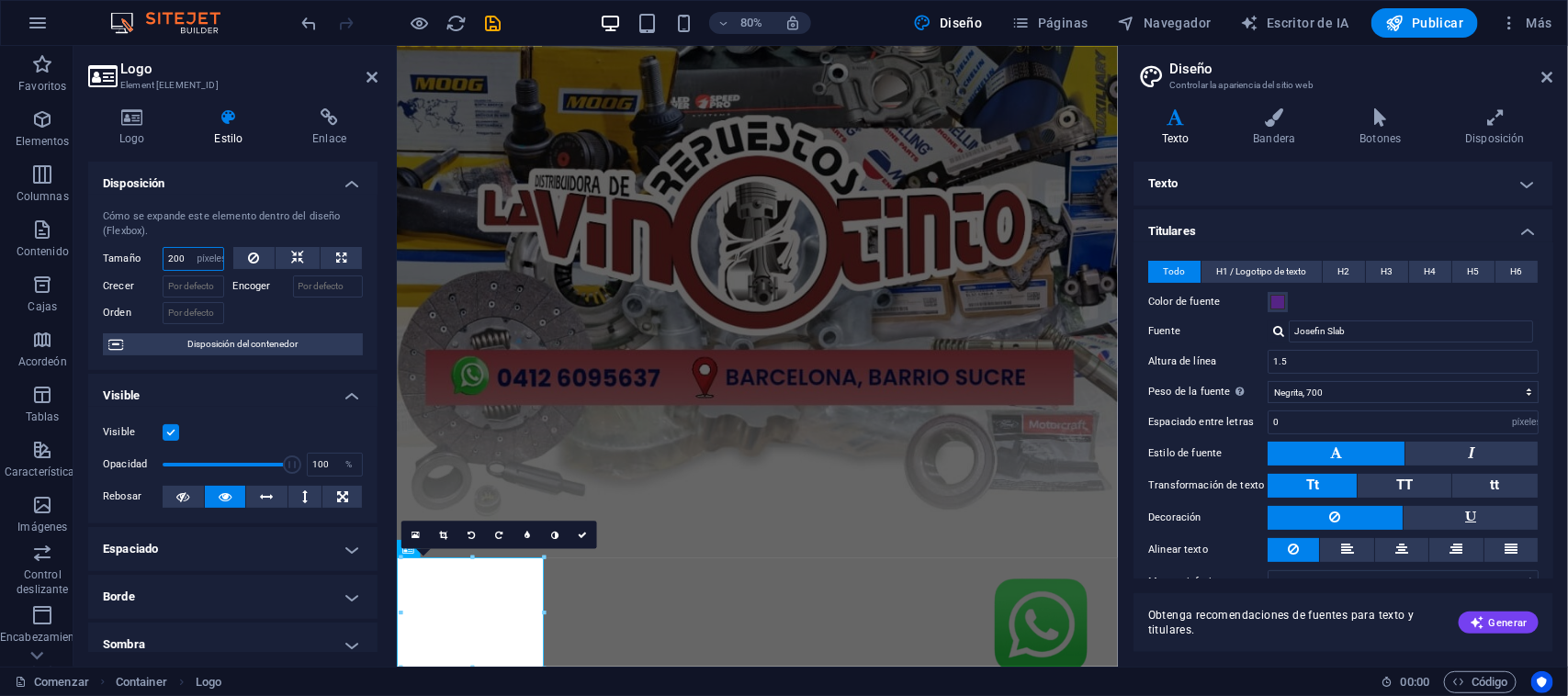 click on "200" at bounding box center [193, 259] 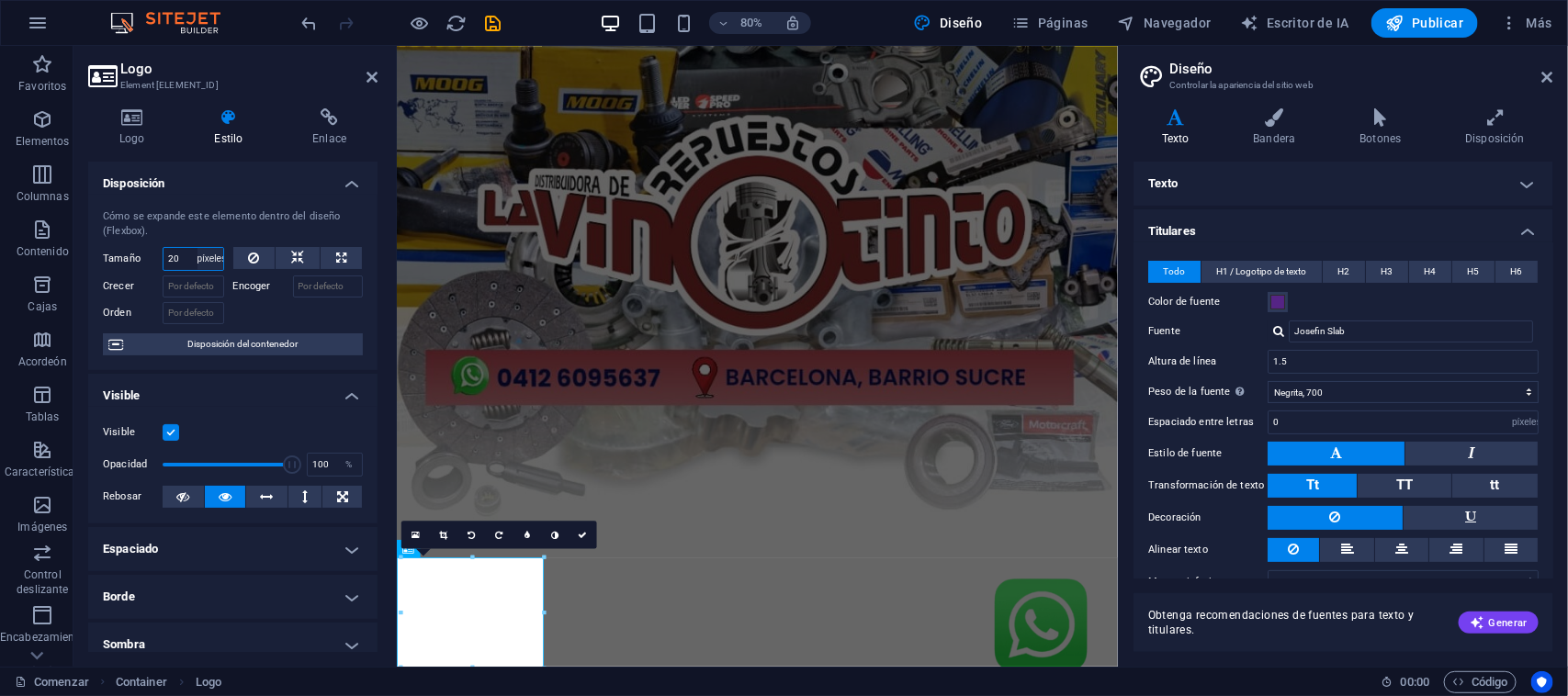 type on "2" 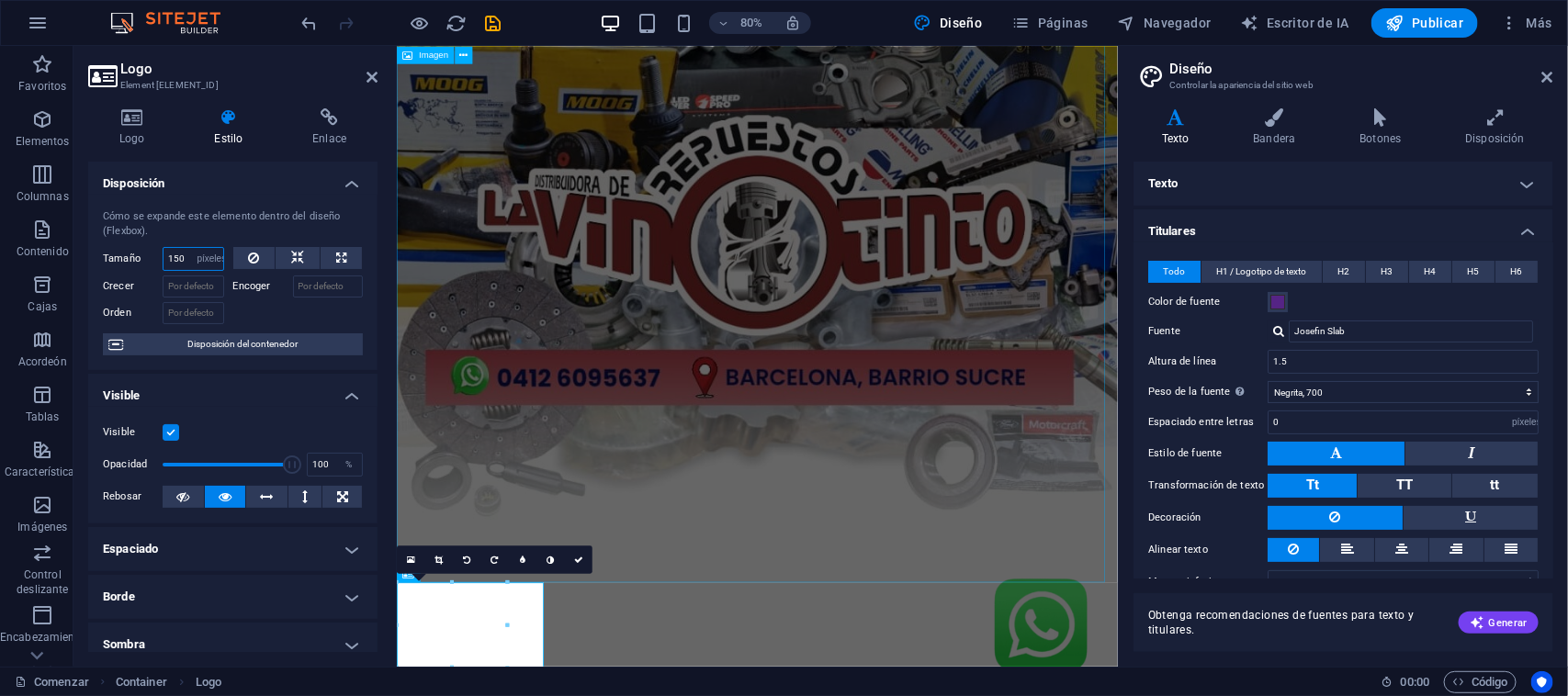 scroll, scrollTop: 185, scrollLeft: 0, axis: vertical 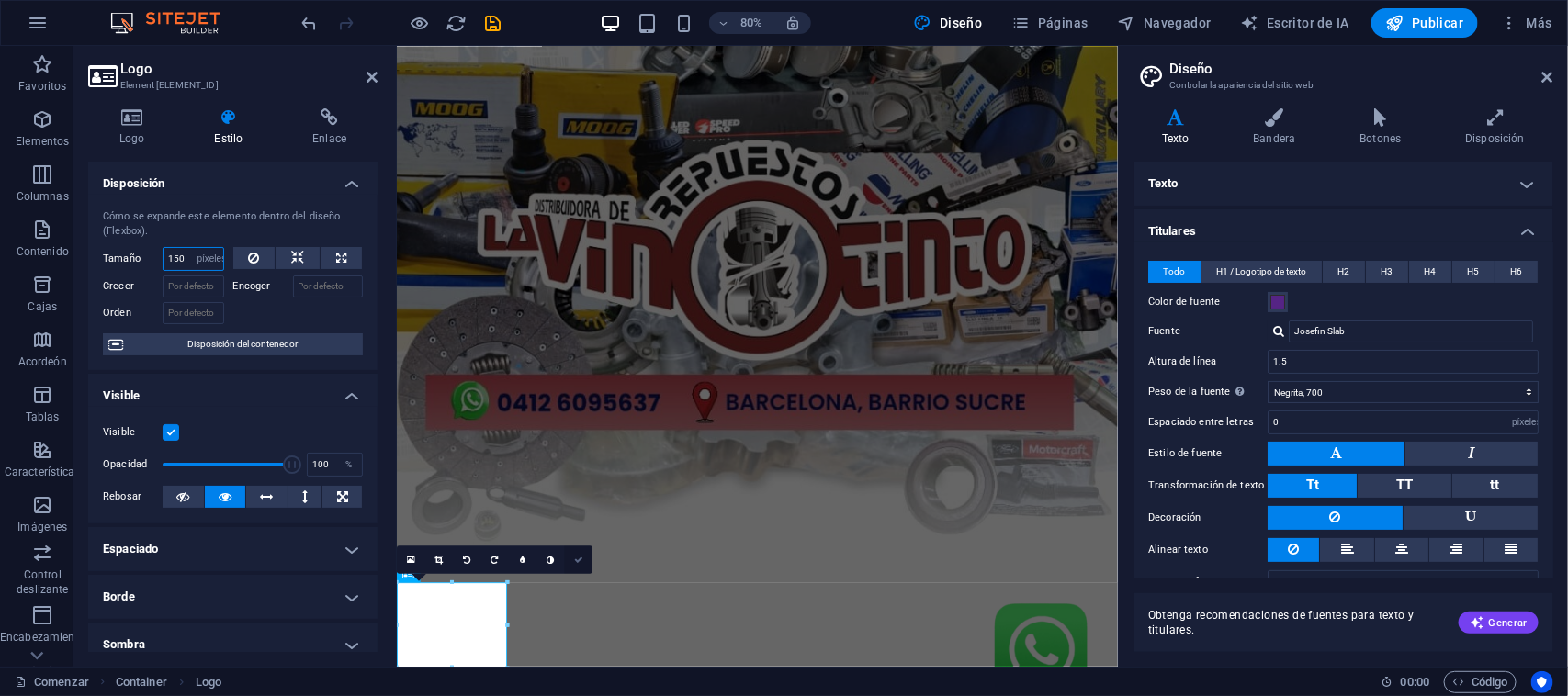 type on "150" 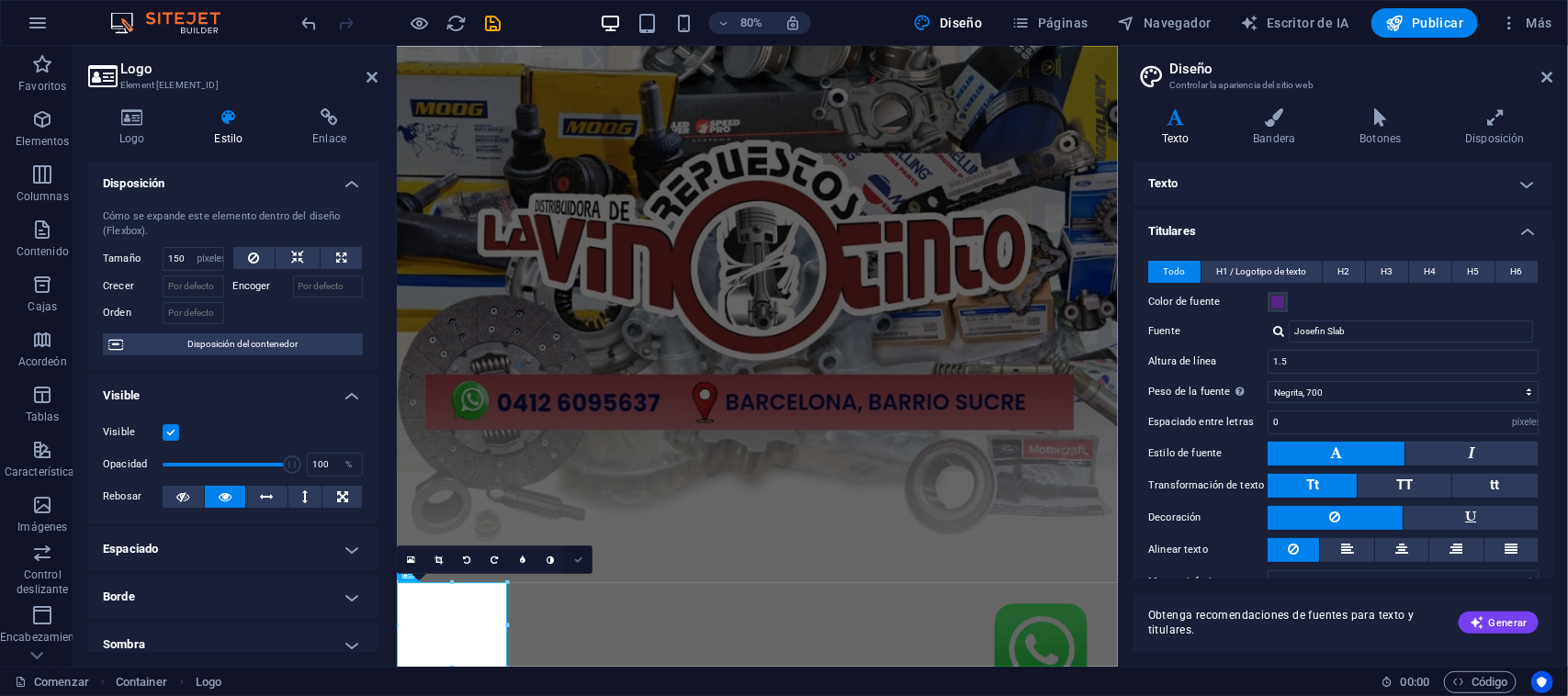 click at bounding box center (579, 559) 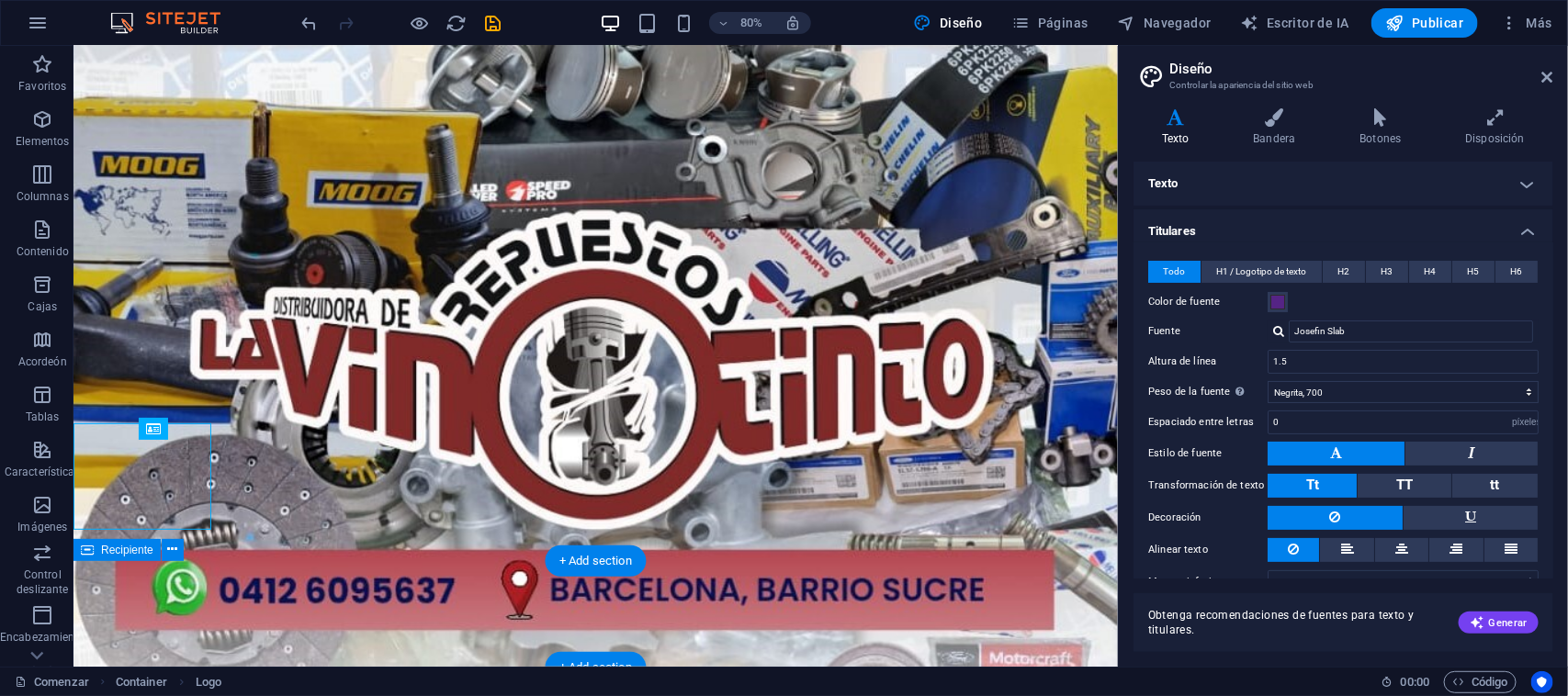 scroll, scrollTop: 477, scrollLeft: 0, axis: vertical 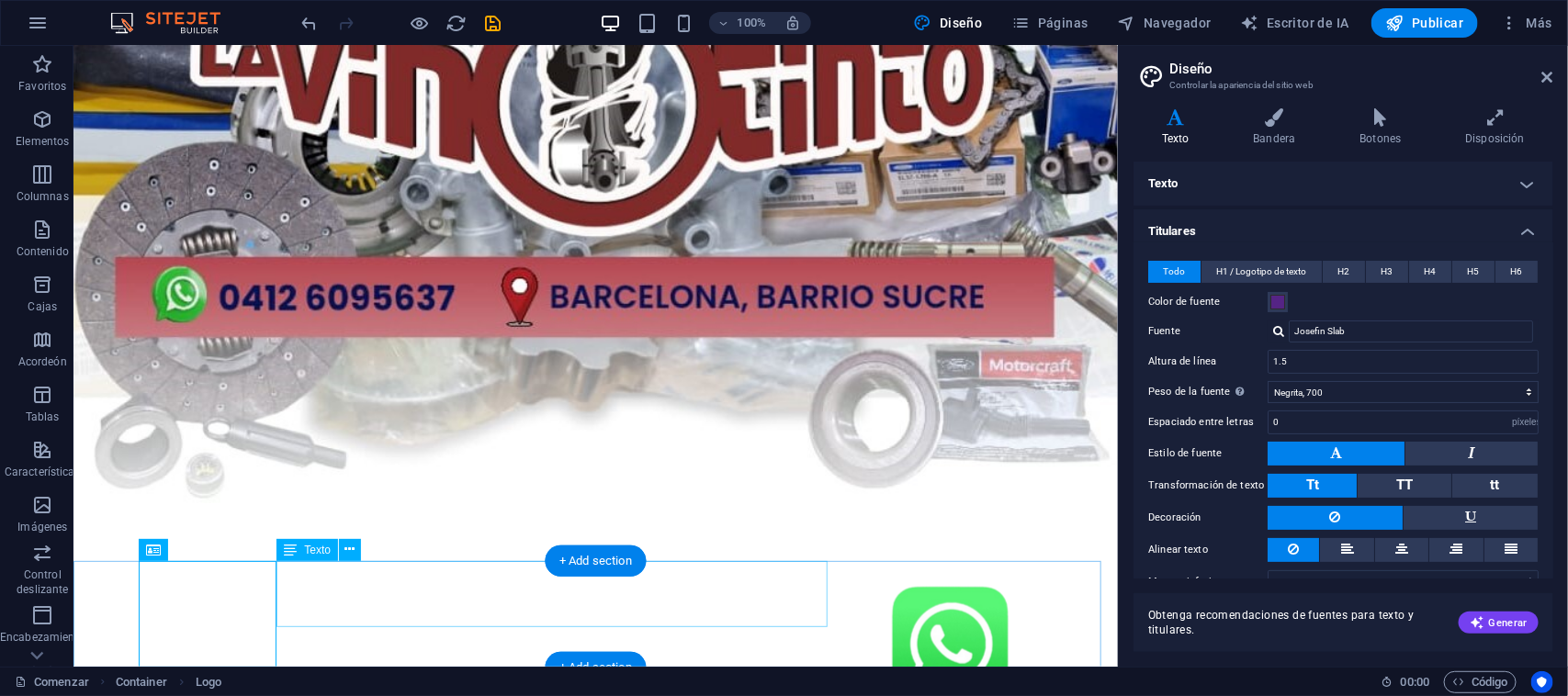 click on "CHATEA  CON NOSOTROS" at bounding box center [595, 747] 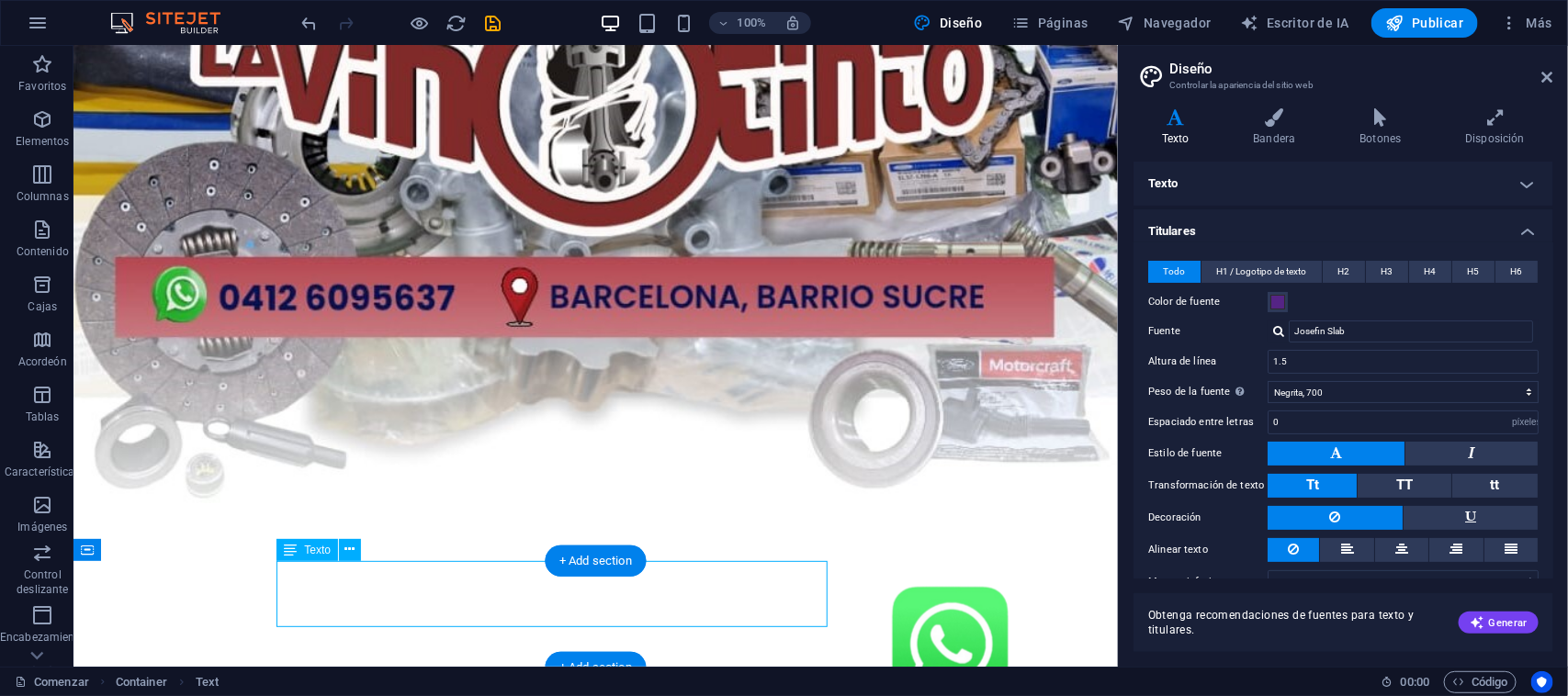 click on "CHATEA  CON NOSOTROS" at bounding box center [595, 747] 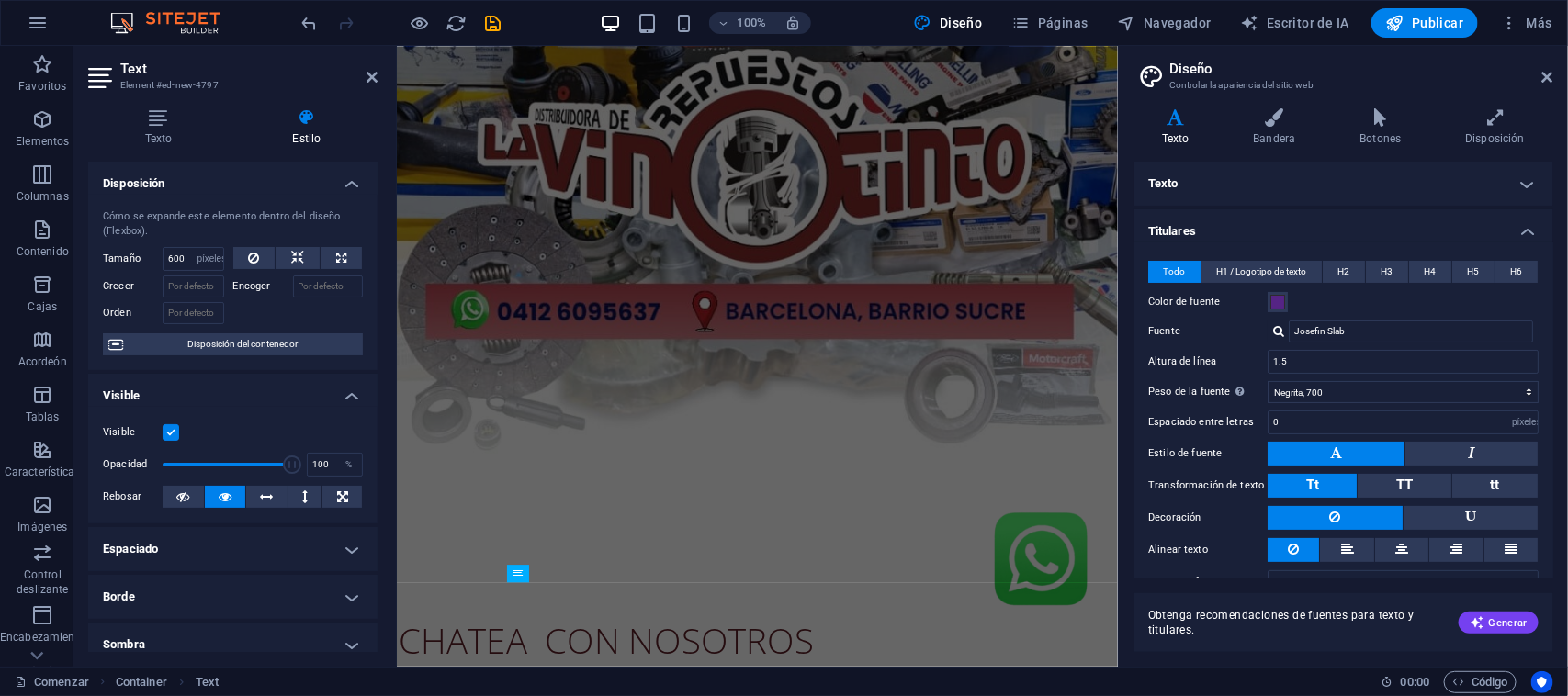 scroll, scrollTop: 185, scrollLeft: 0, axis: vertical 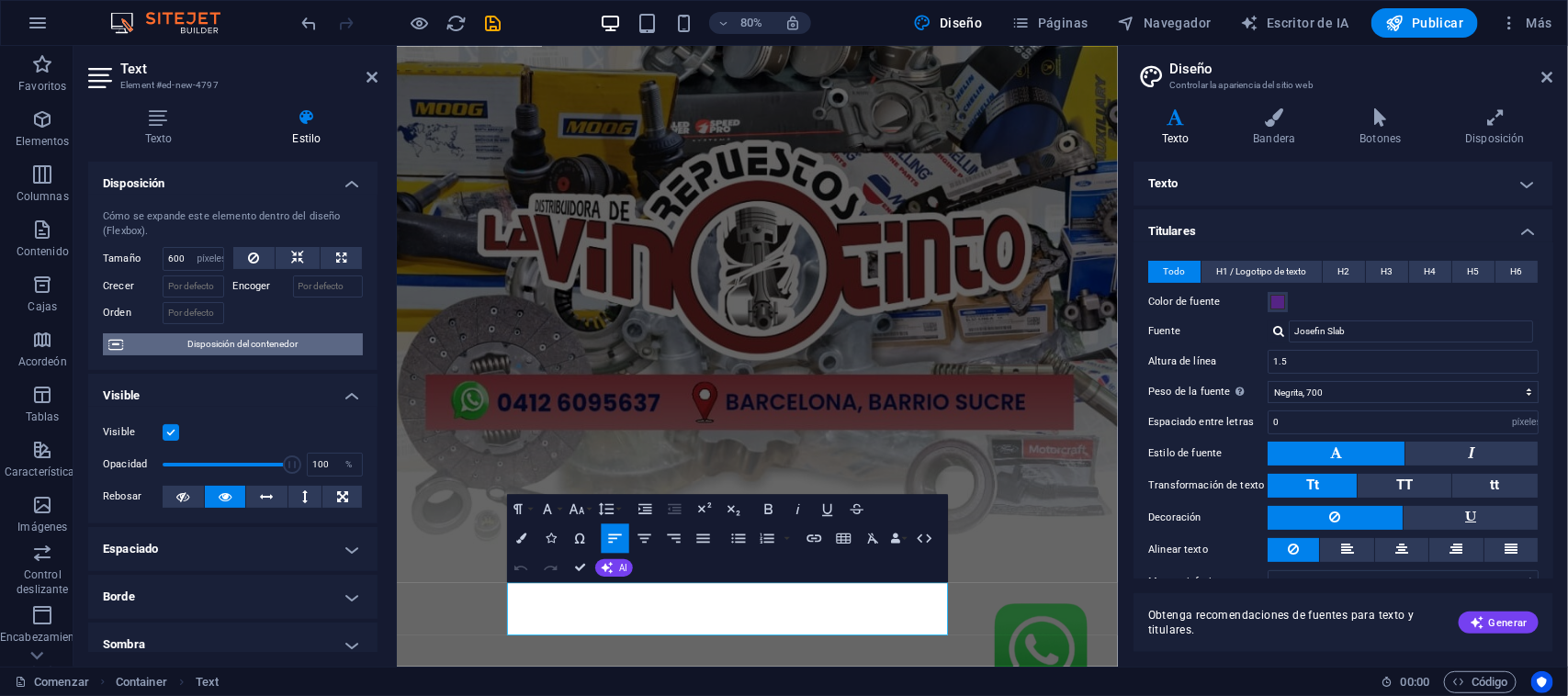 click on "Disposición del contenedor" at bounding box center (243, 343) 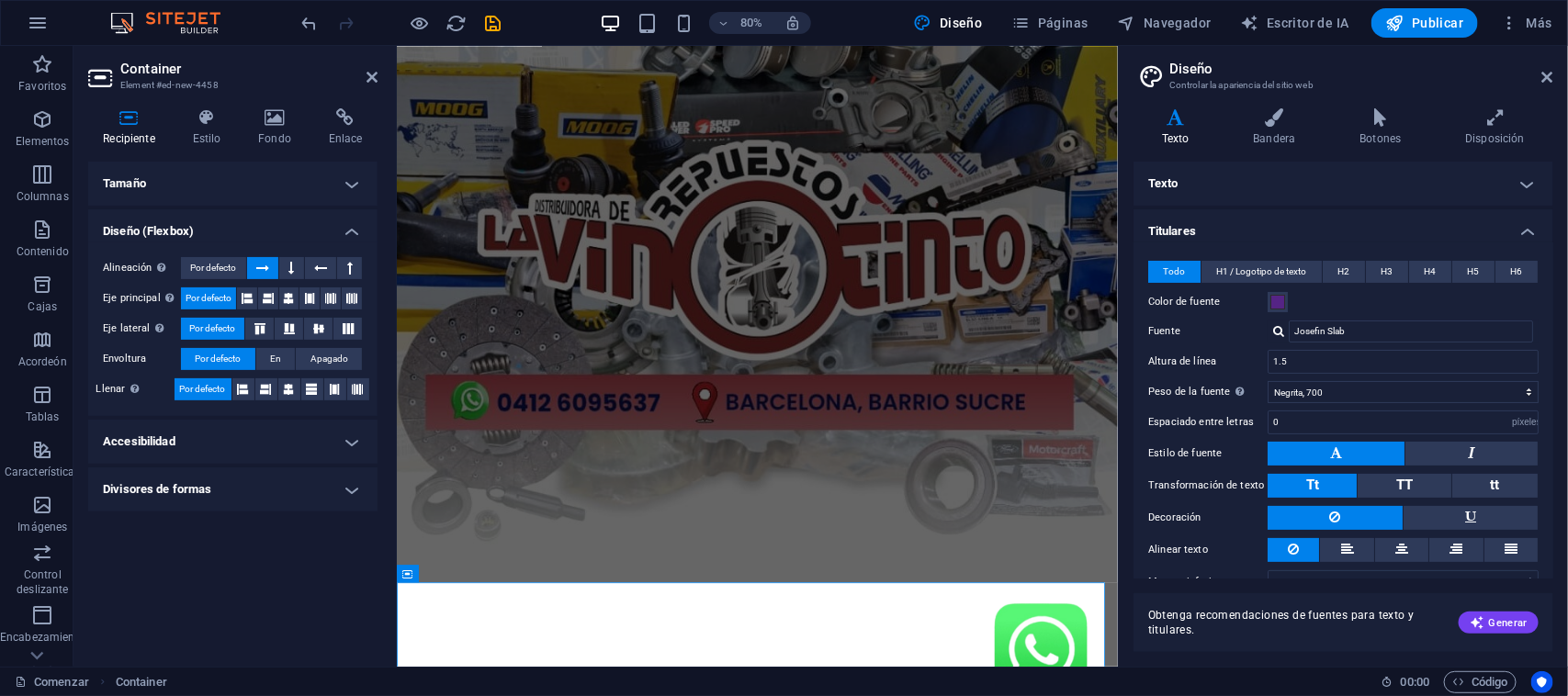 click on "Diseño (Flexbox)" at bounding box center (232, 226) 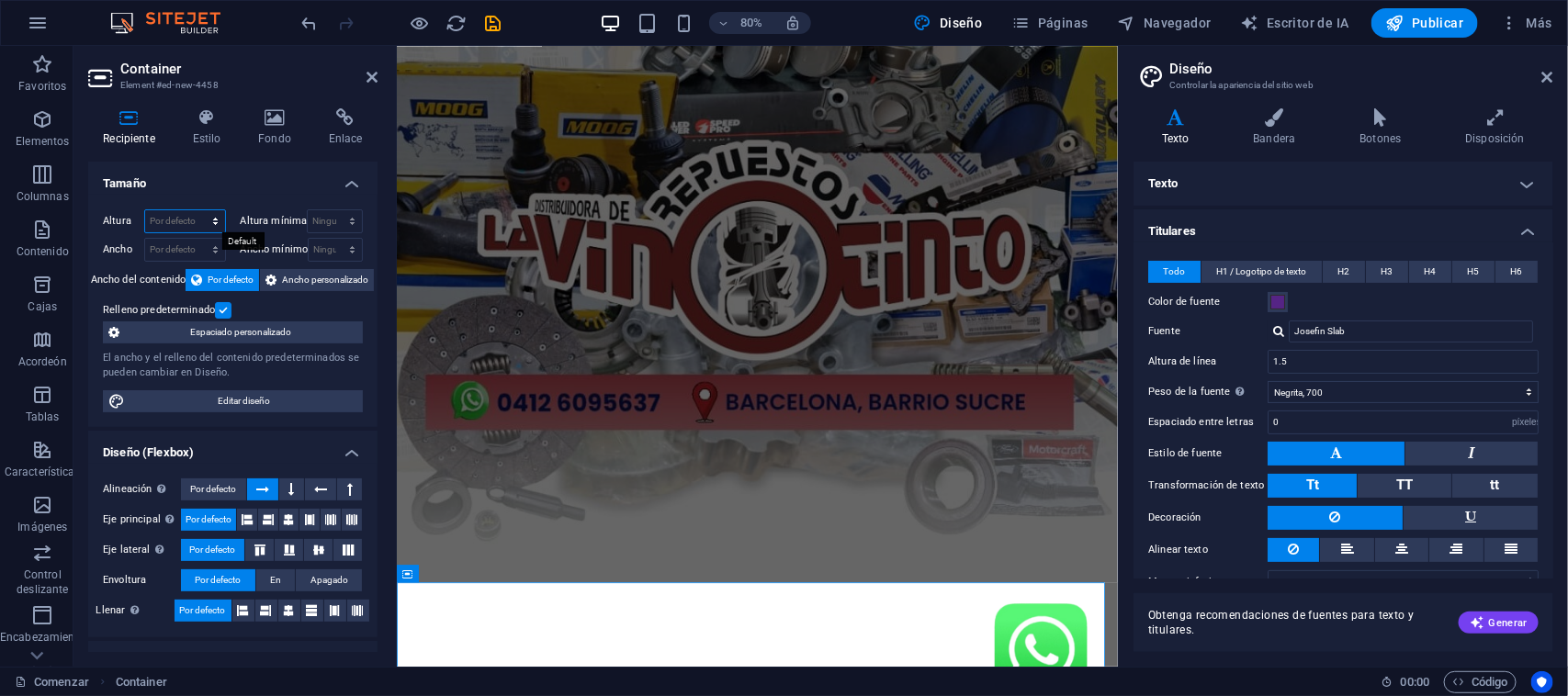 click on "Por defecto píxeles movimiento rápido del ojo % vh Volkswagen" at bounding box center (185, 221) 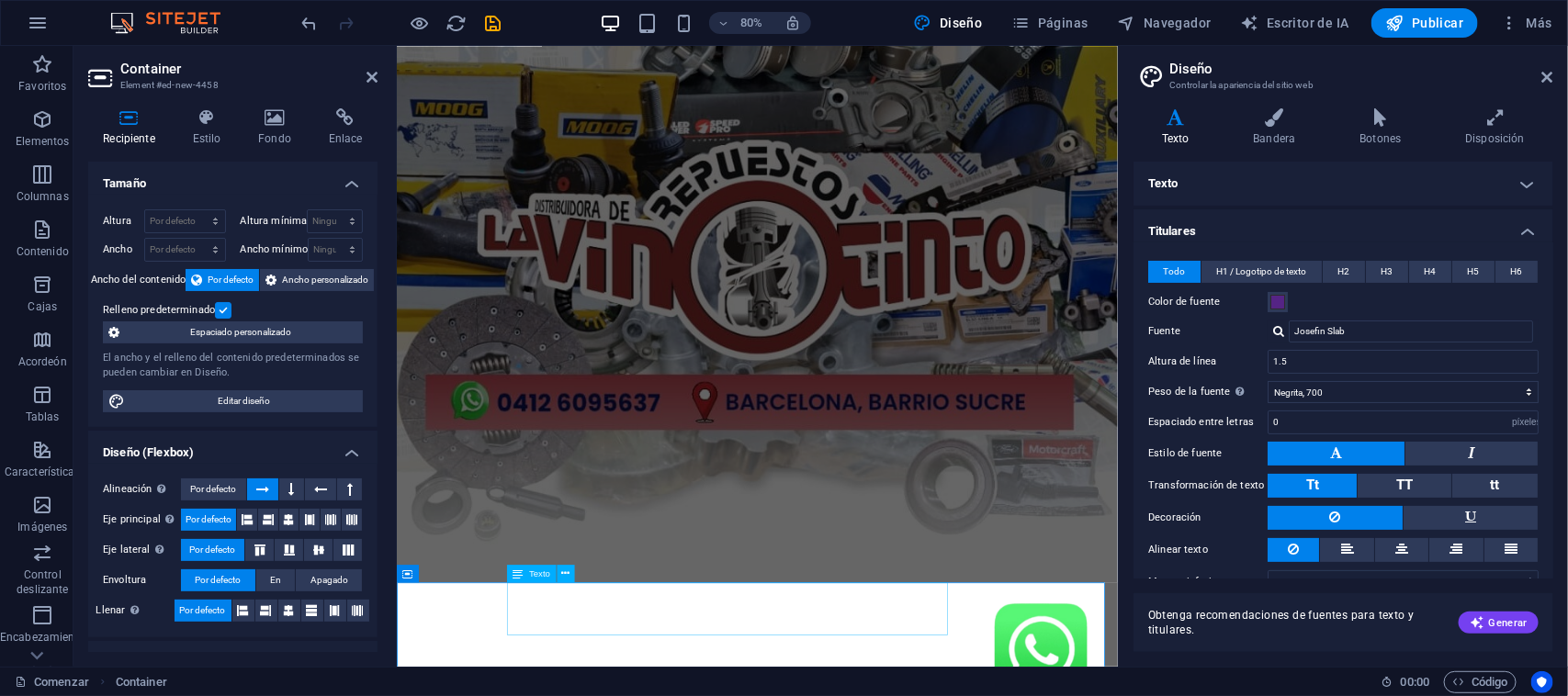 click on "CHATEA  CON NOSOTROS" at bounding box center (847, 902) 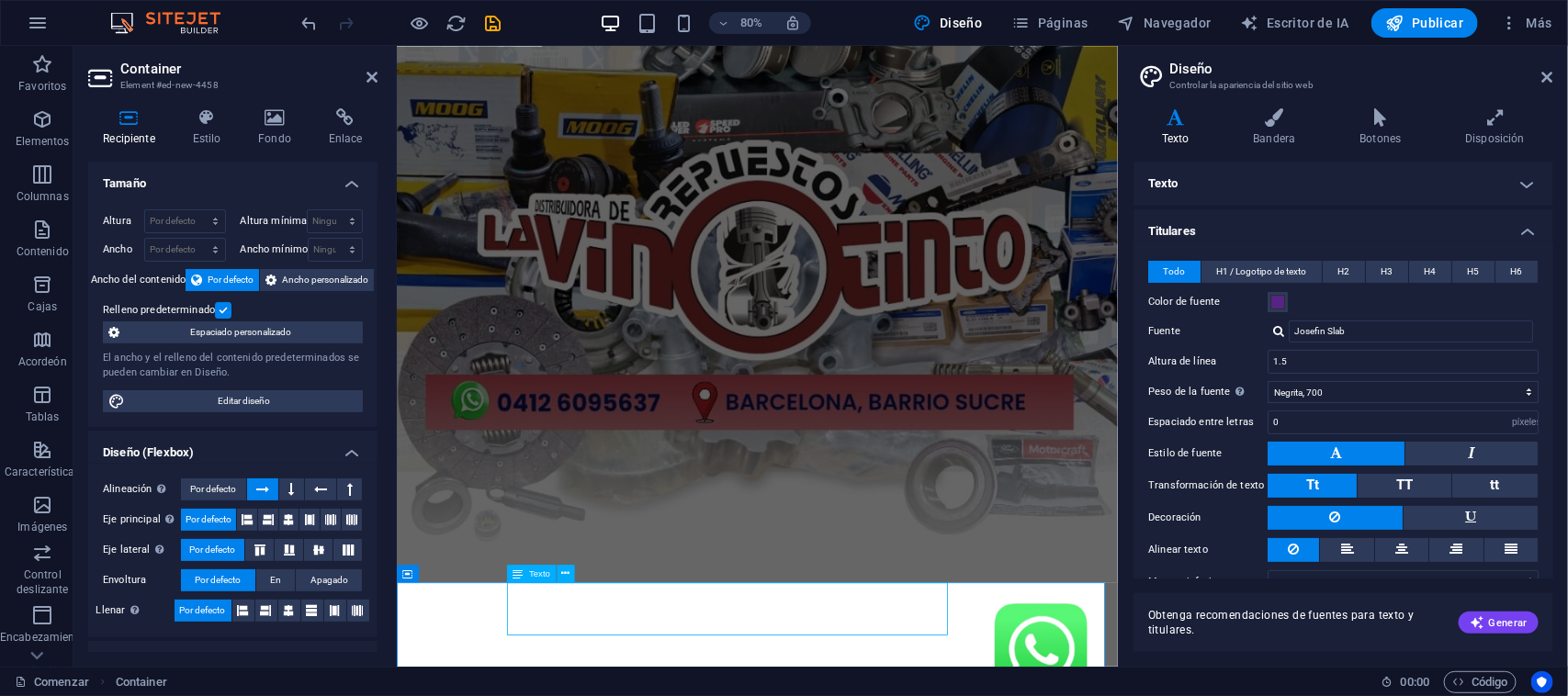 click on "CHATEA  CON NOSOTROS" at bounding box center [847, 902] 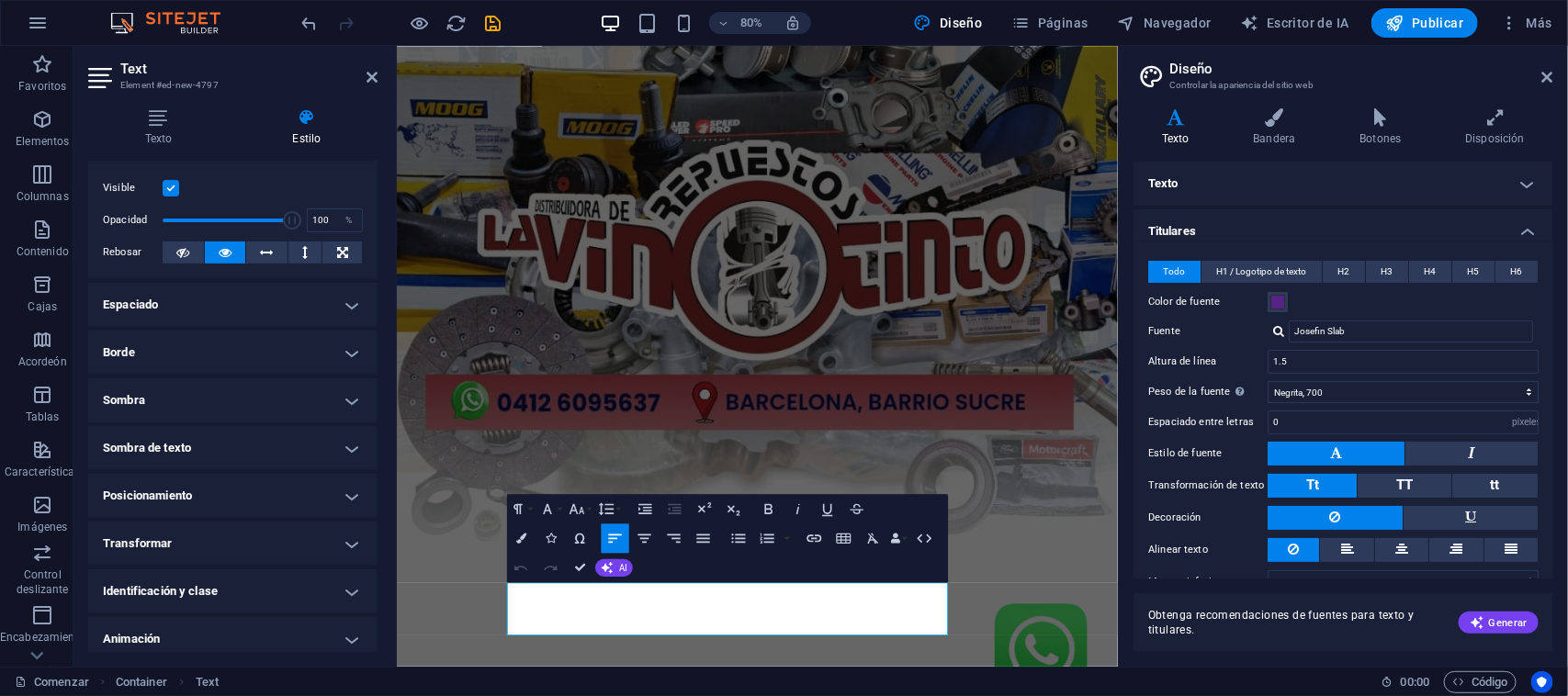 scroll, scrollTop: 185, scrollLeft: 0, axis: vertical 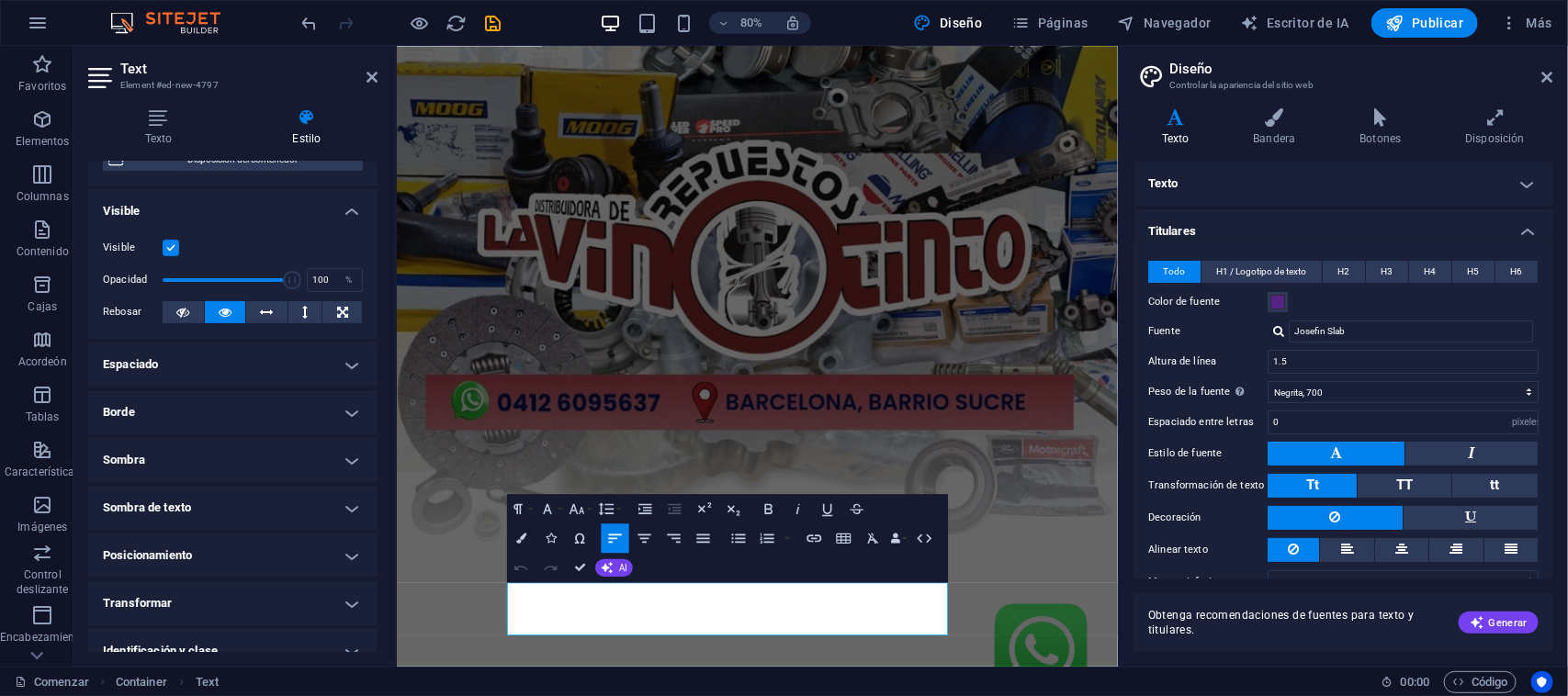 click on "Espaciado" at bounding box center (232, 365) 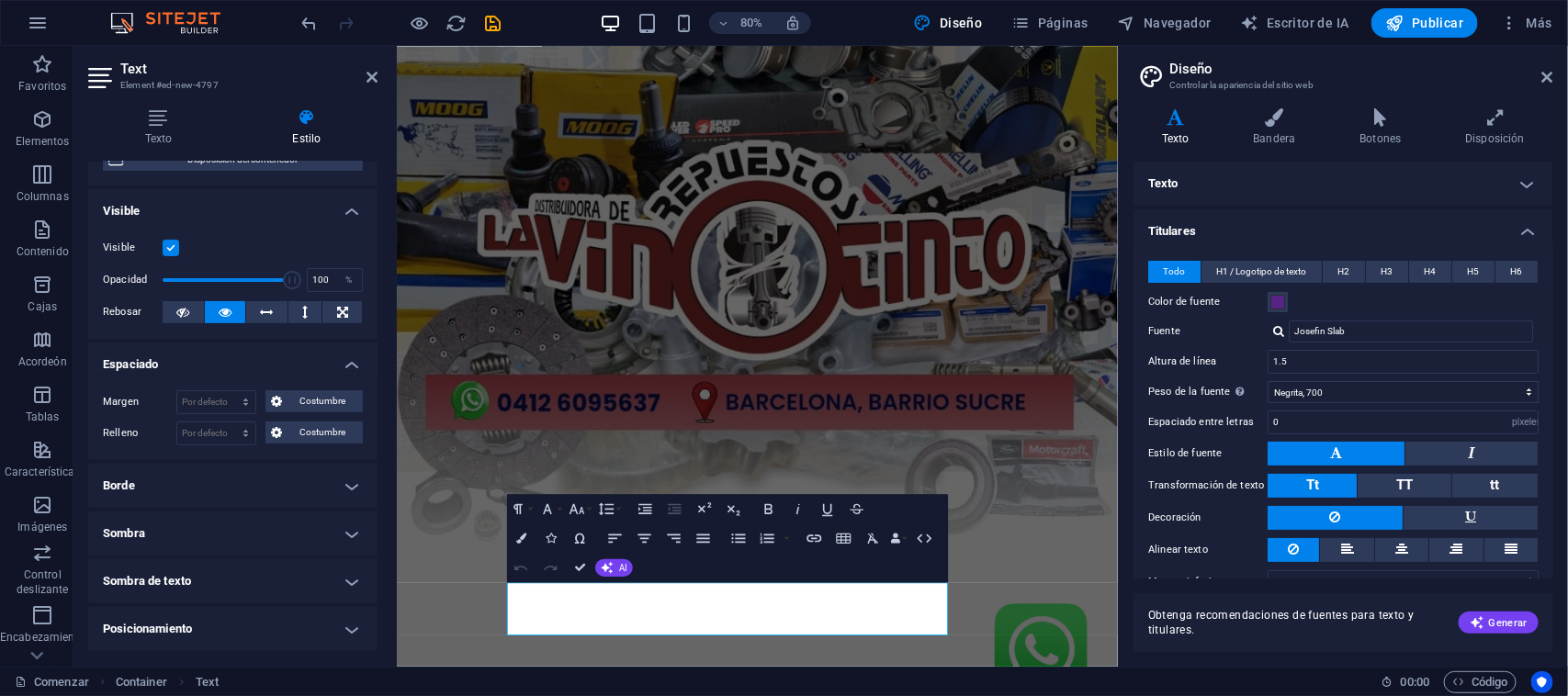click on "Borde" at bounding box center [232, 486] 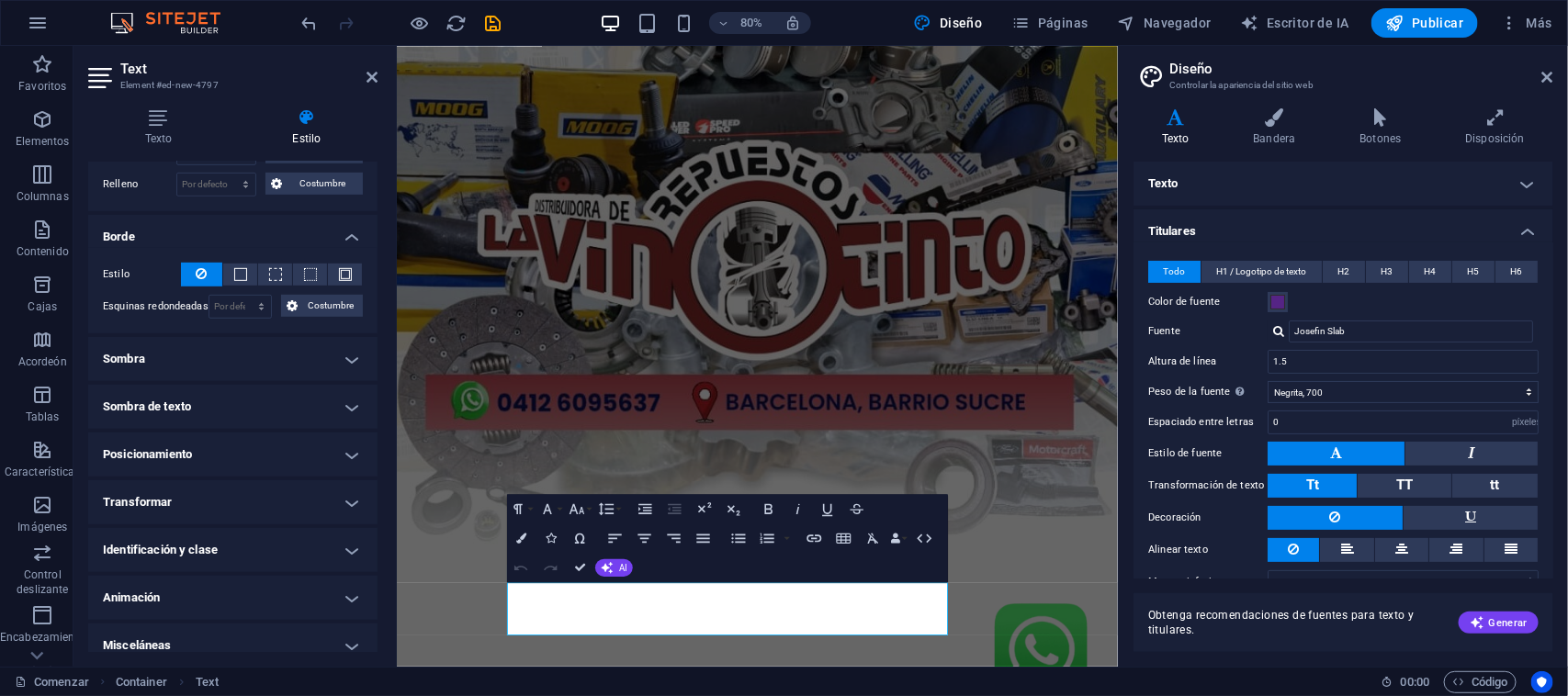 scroll, scrollTop: 447, scrollLeft: 0, axis: vertical 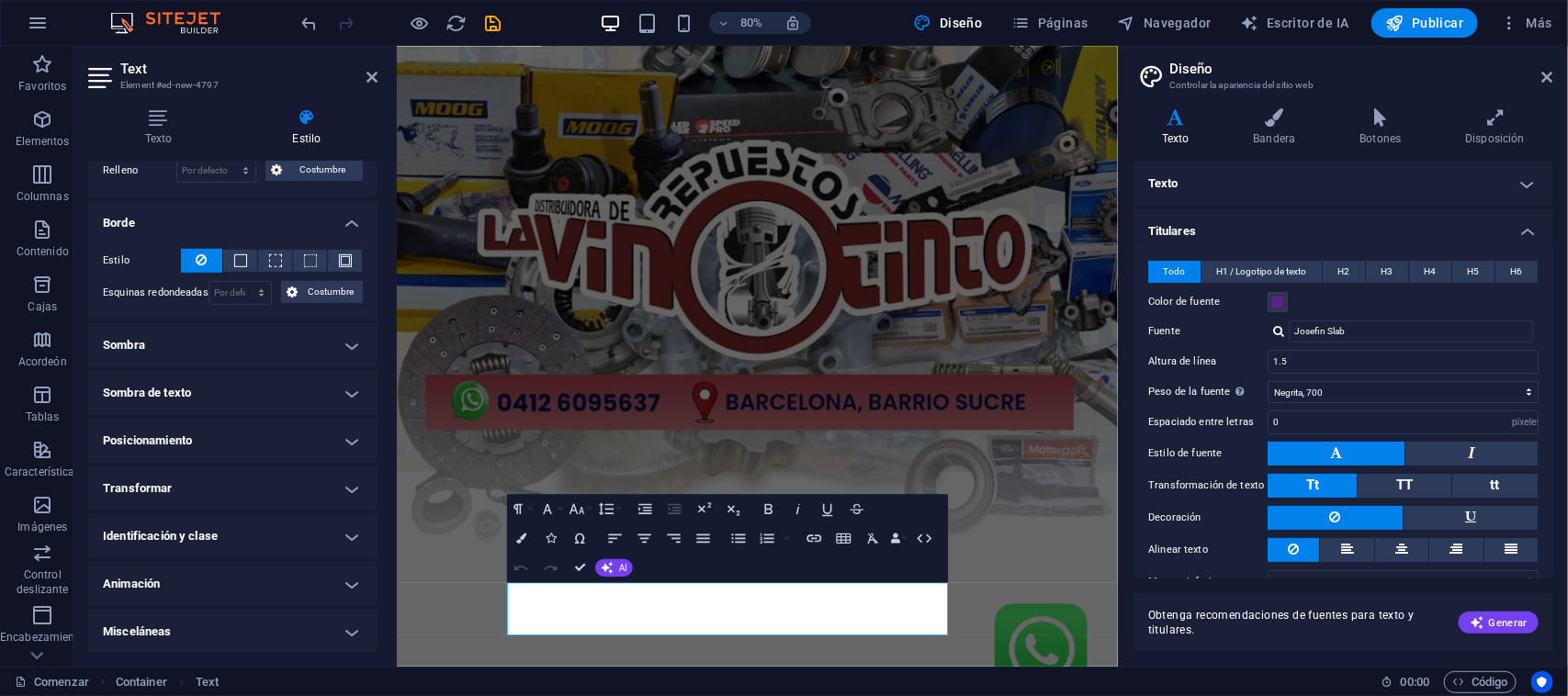 click on "Sombra" at bounding box center (232, 345) 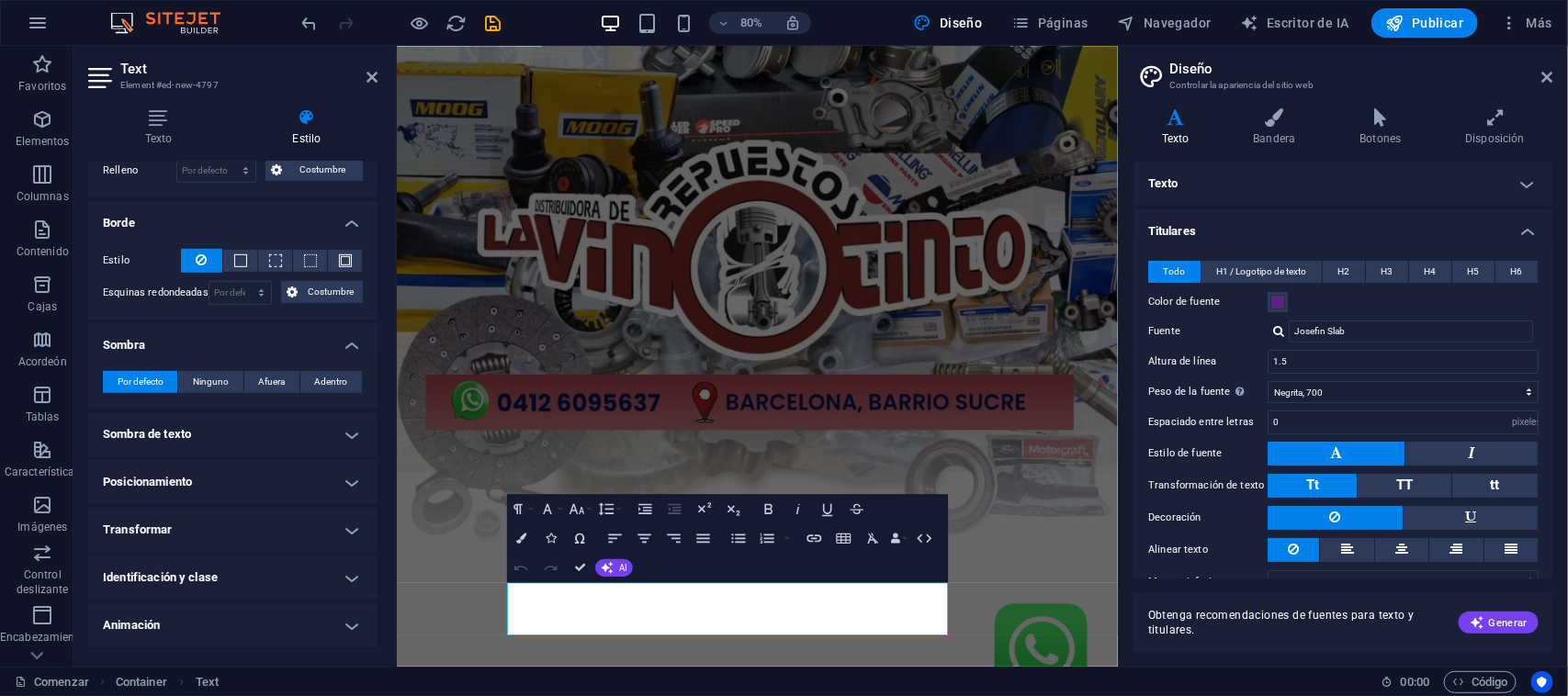 click on "Sombra de texto" at bounding box center (232, 434) 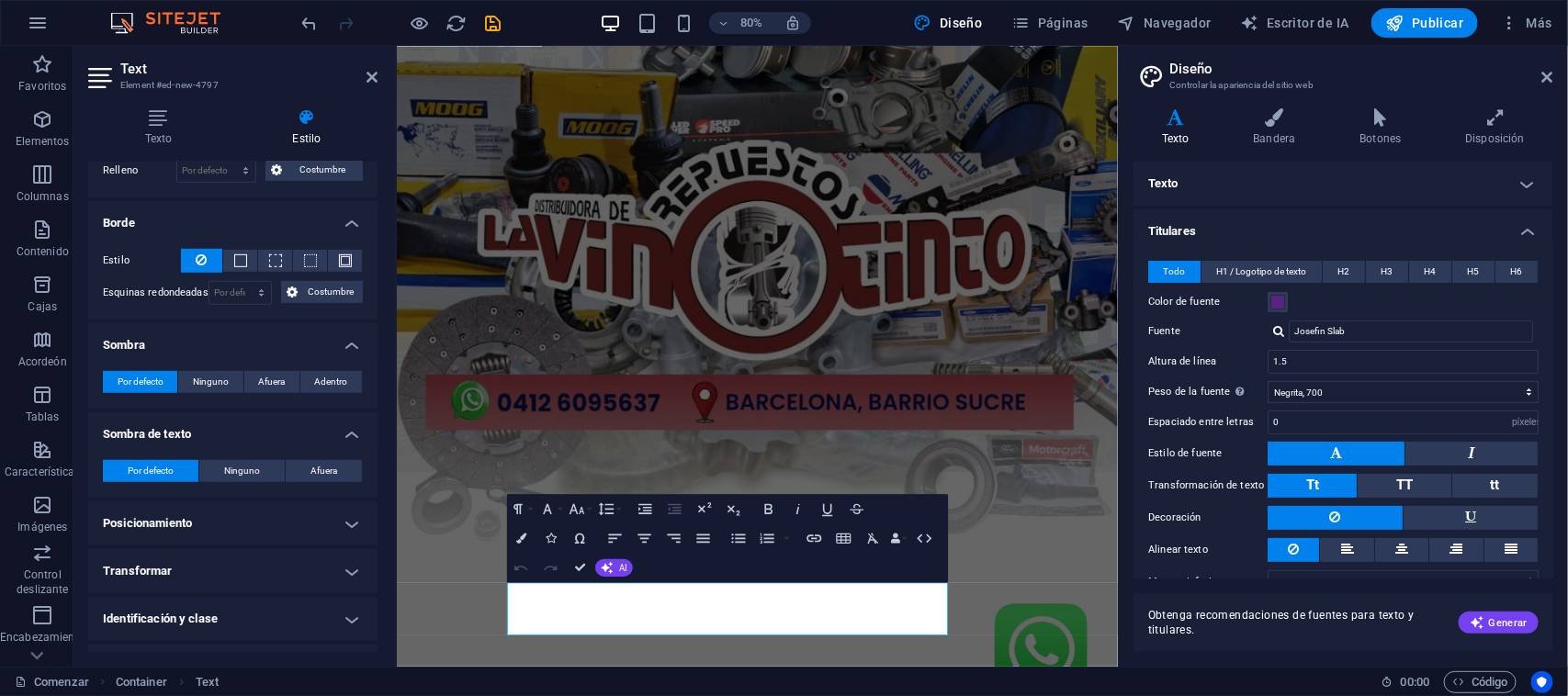 scroll, scrollTop: 530, scrollLeft: 0, axis: vertical 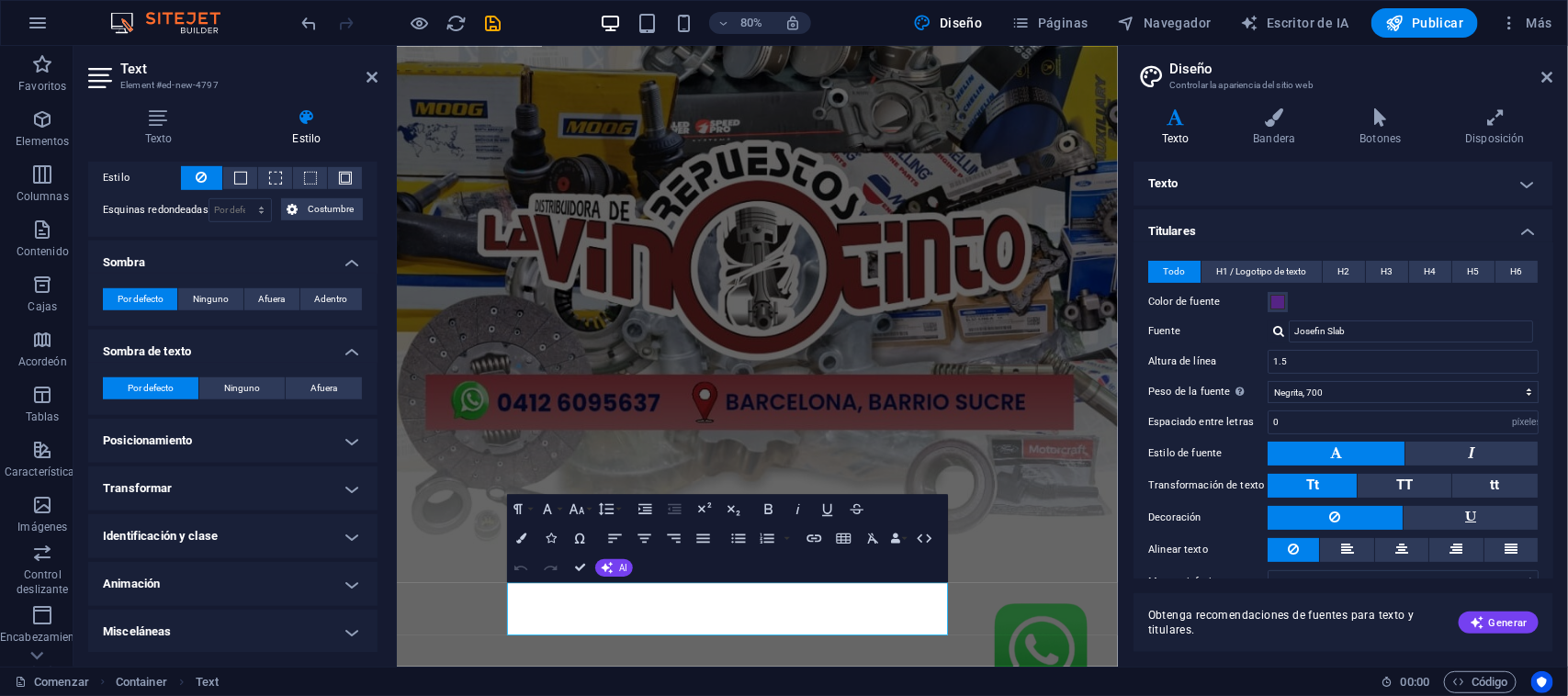 click on "Posicionamiento" at bounding box center [232, 441] 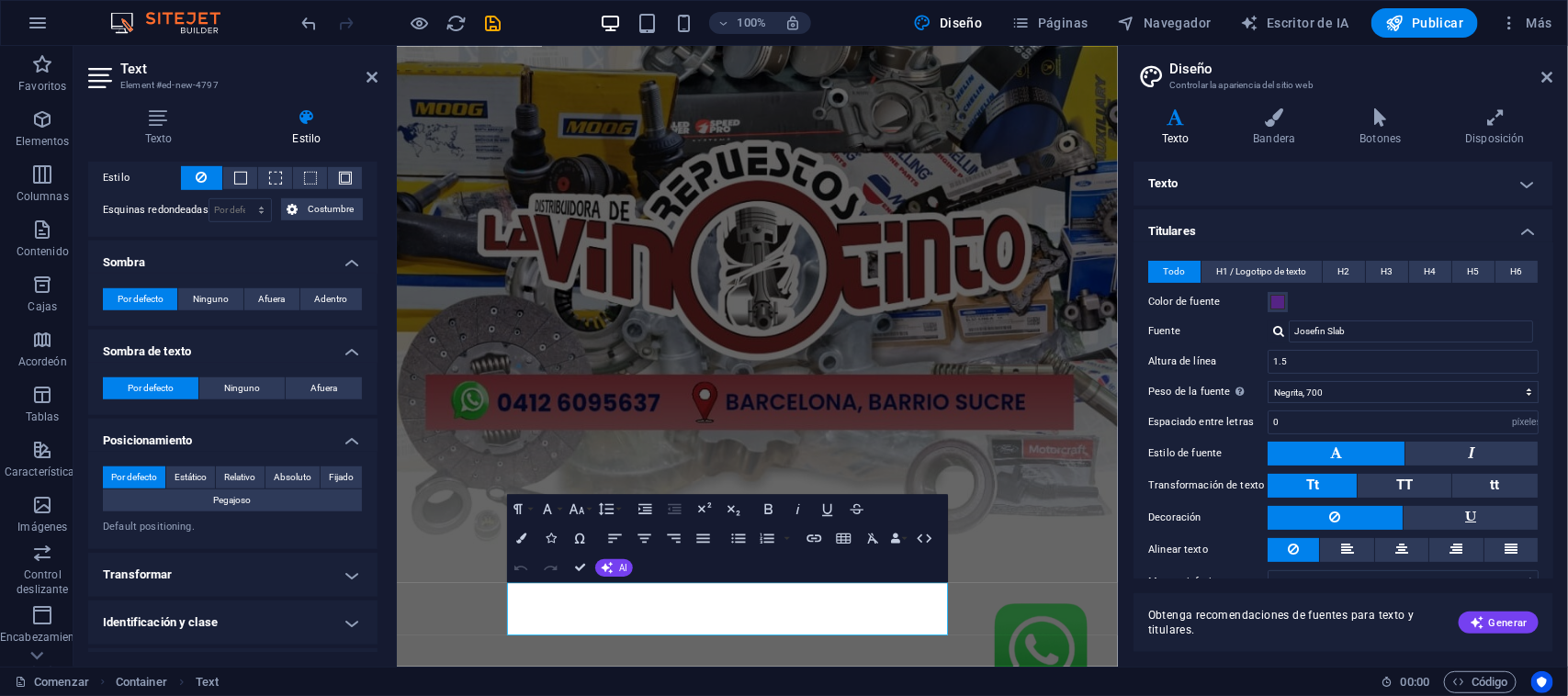 scroll, scrollTop: 617, scrollLeft: 0, axis: vertical 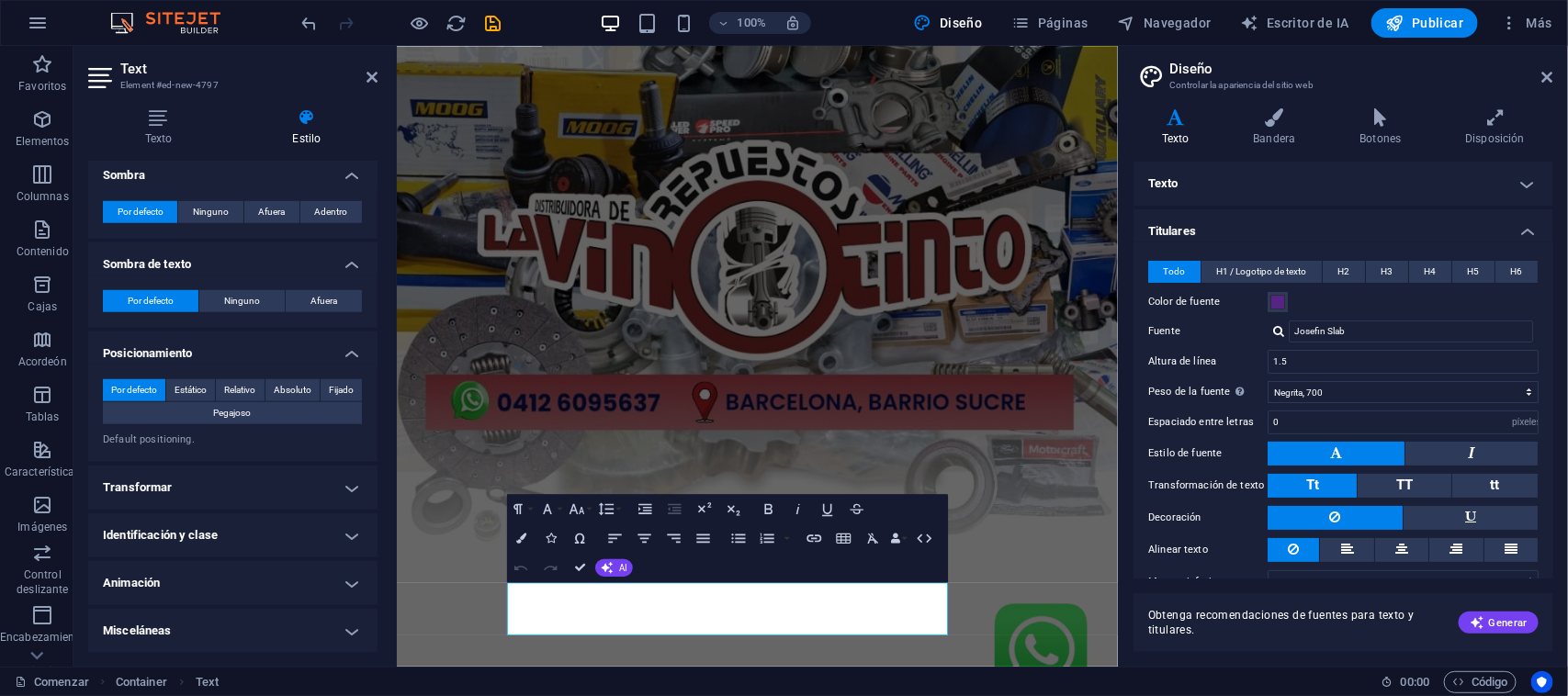 click on "Transformar" at bounding box center (232, 488) 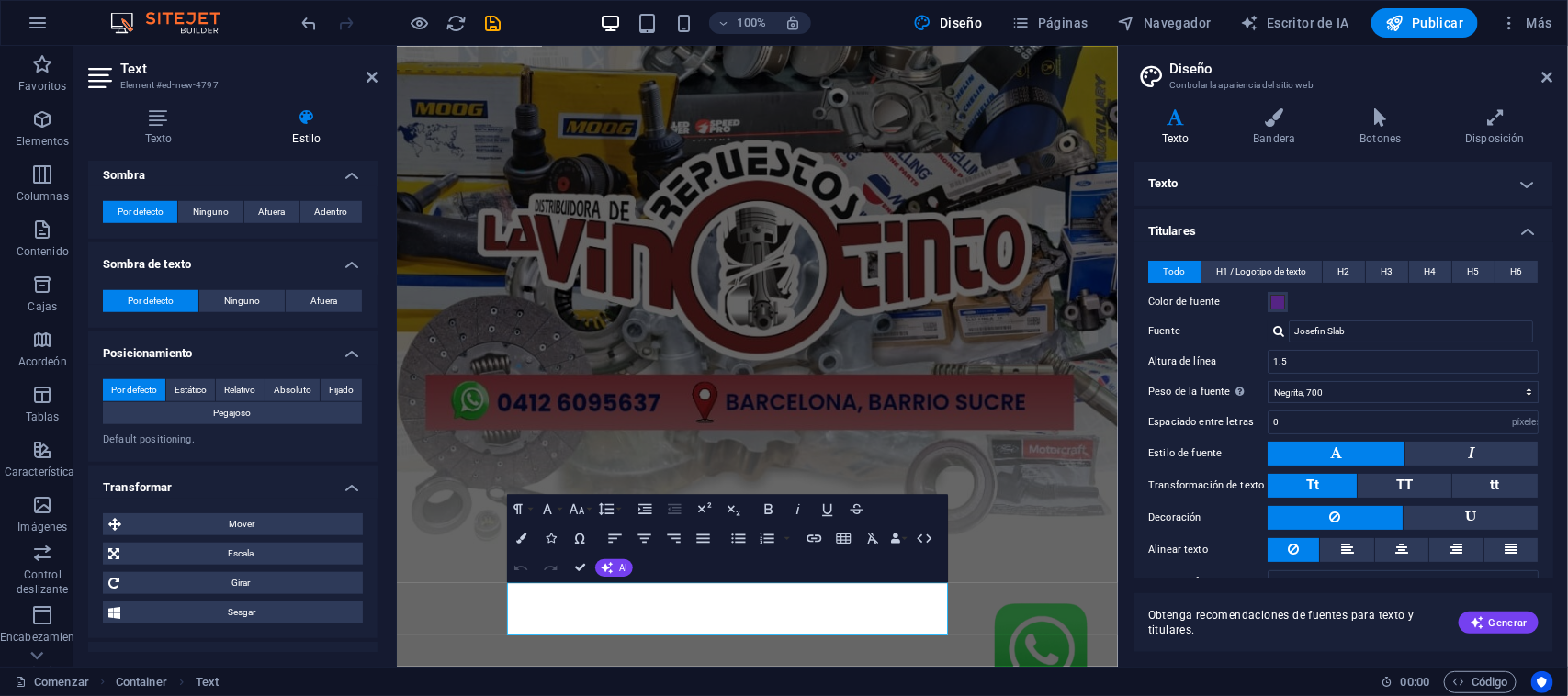 scroll, scrollTop: 746, scrollLeft: 0, axis: vertical 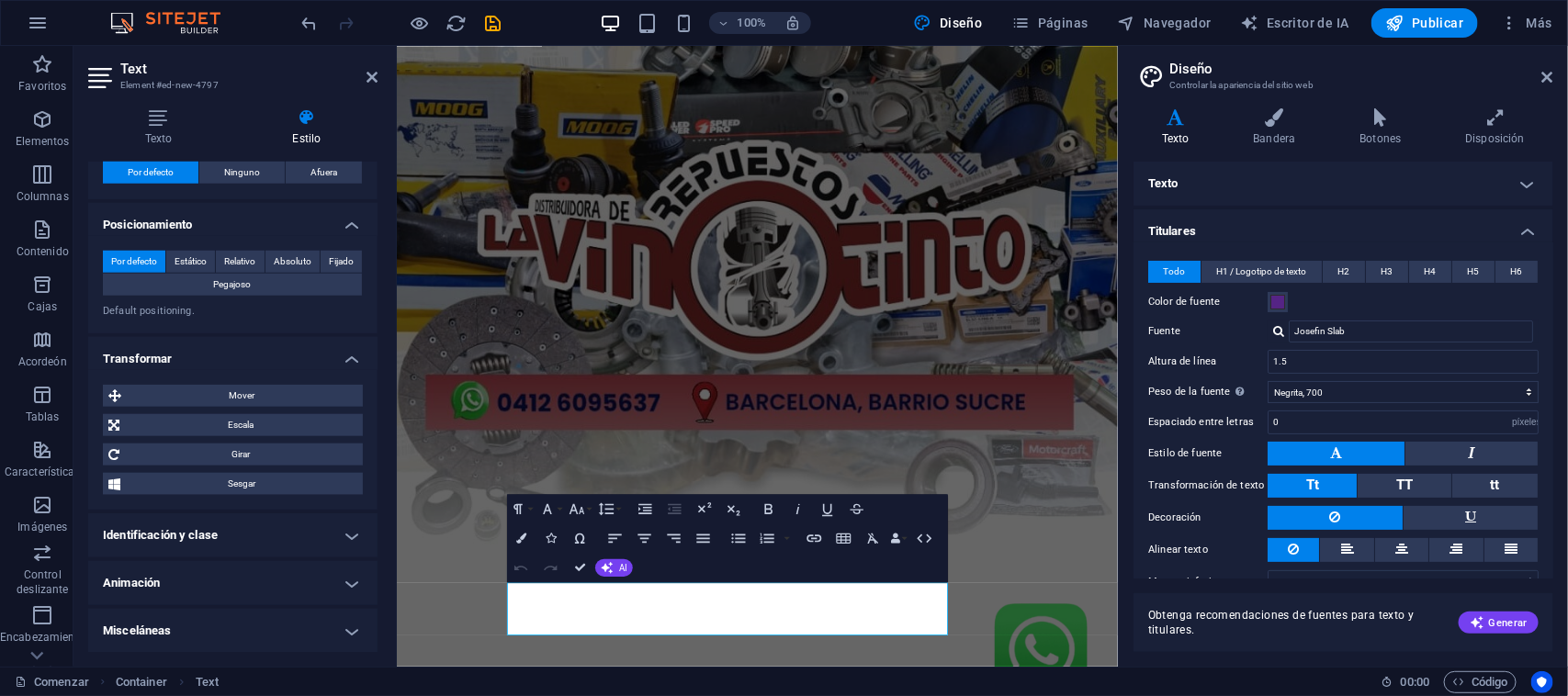 click on "Identificación y clase" at bounding box center [232, 535] 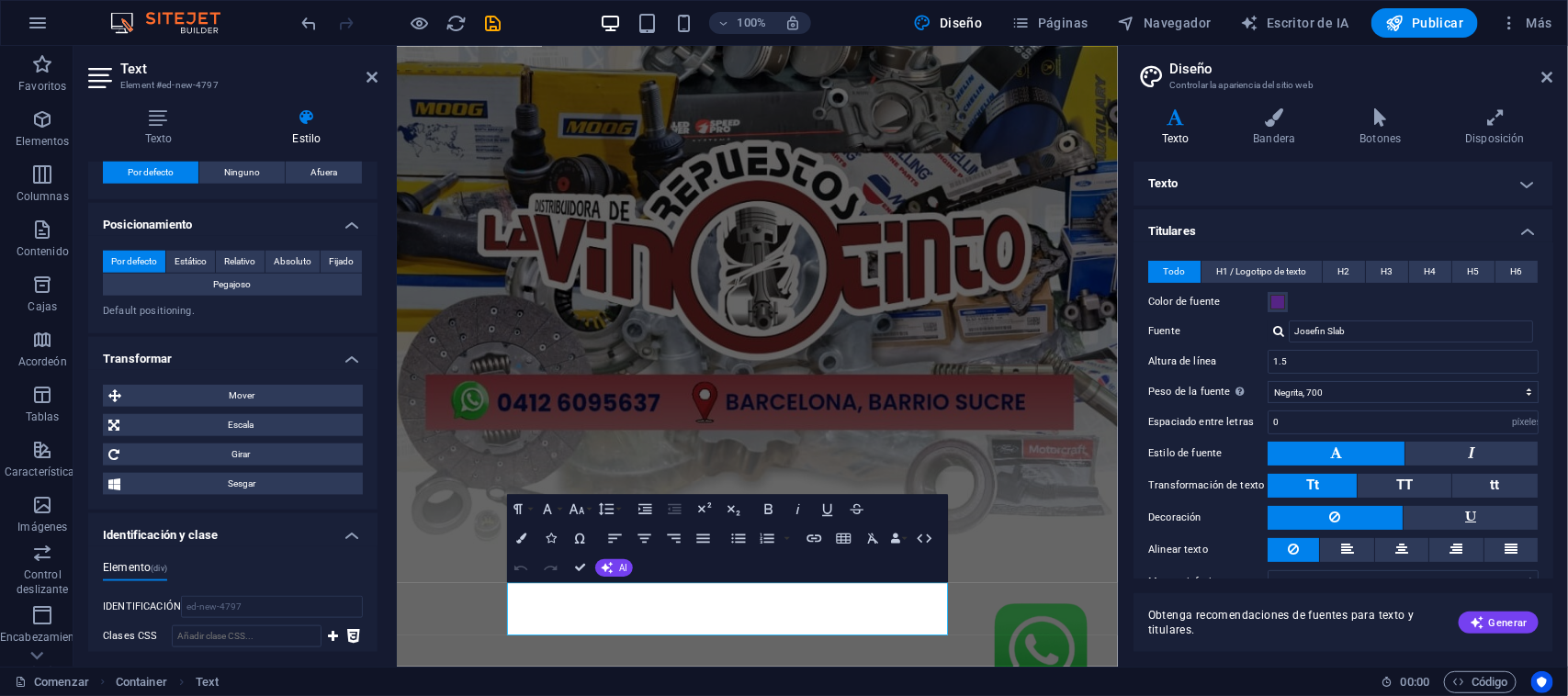 scroll, scrollTop: 926, scrollLeft: 0, axis: vertical 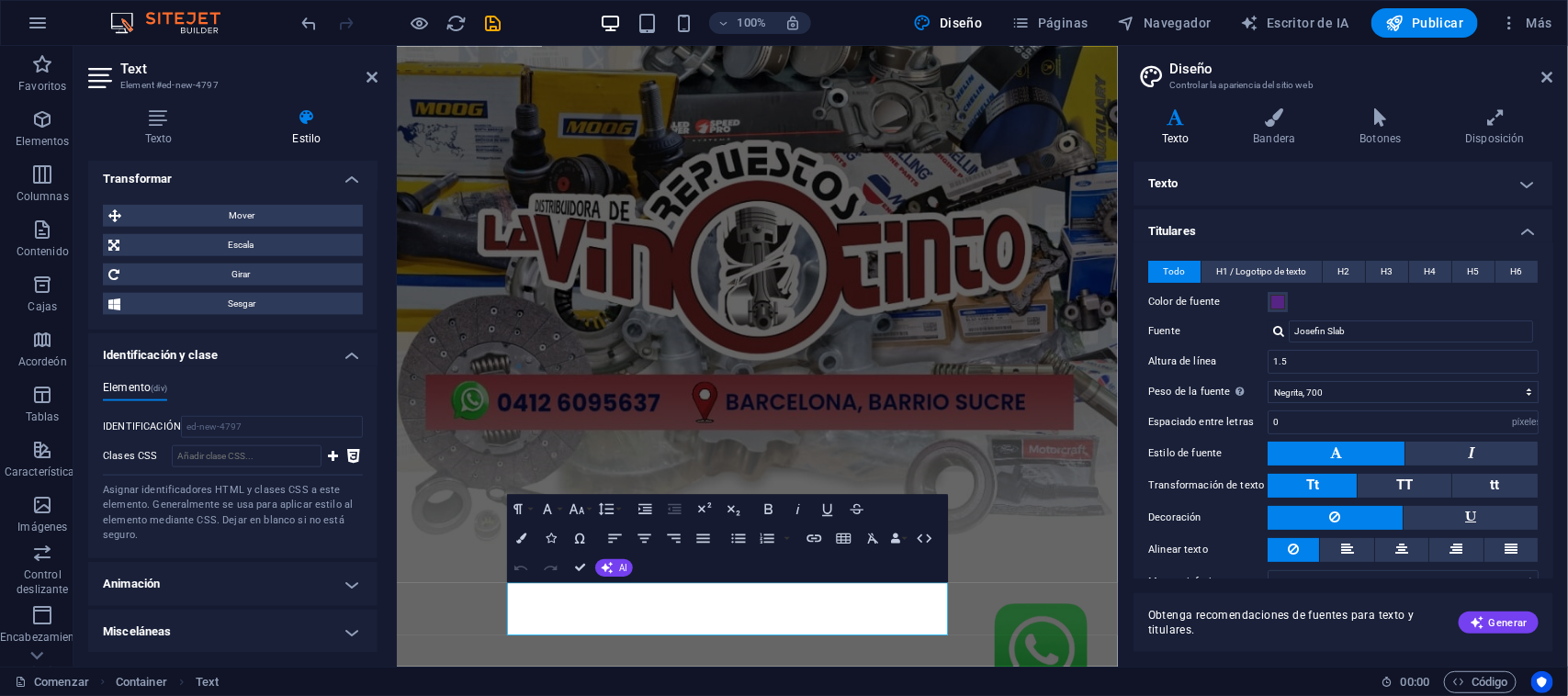 click on "Animación" at bounding box center (232, 584) 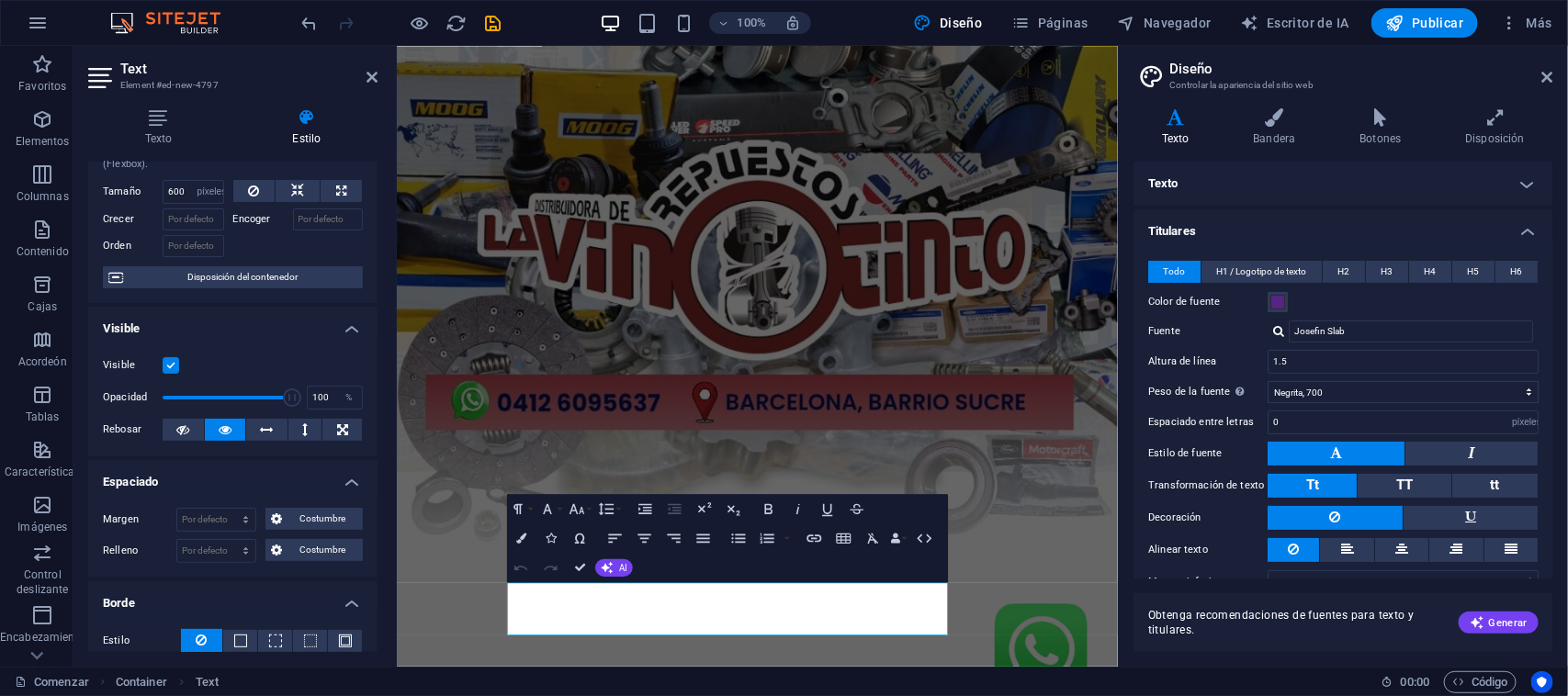 scroll, scrollTop: 0, scrollLeft: 0, axis: both 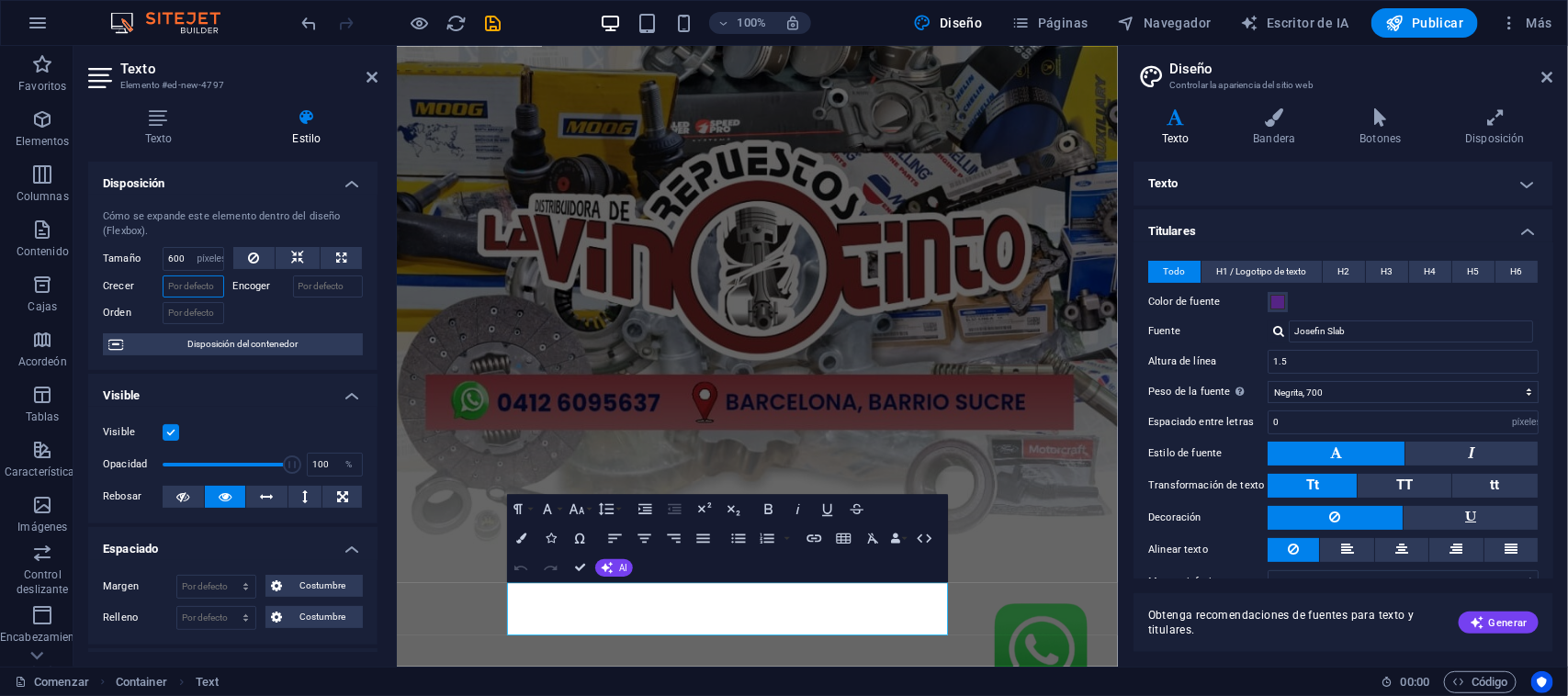 click on "Crecer" at bounding box center (193, 286) 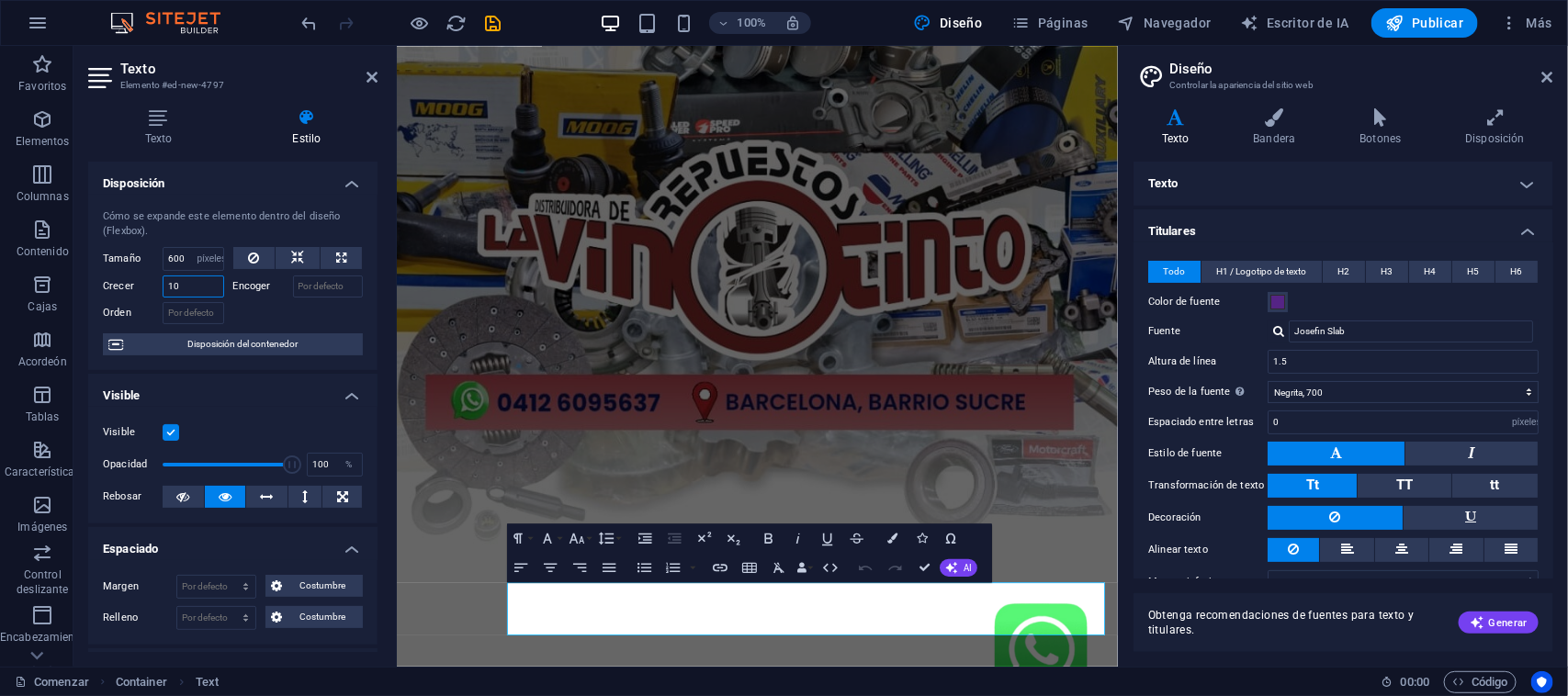 type on "1" 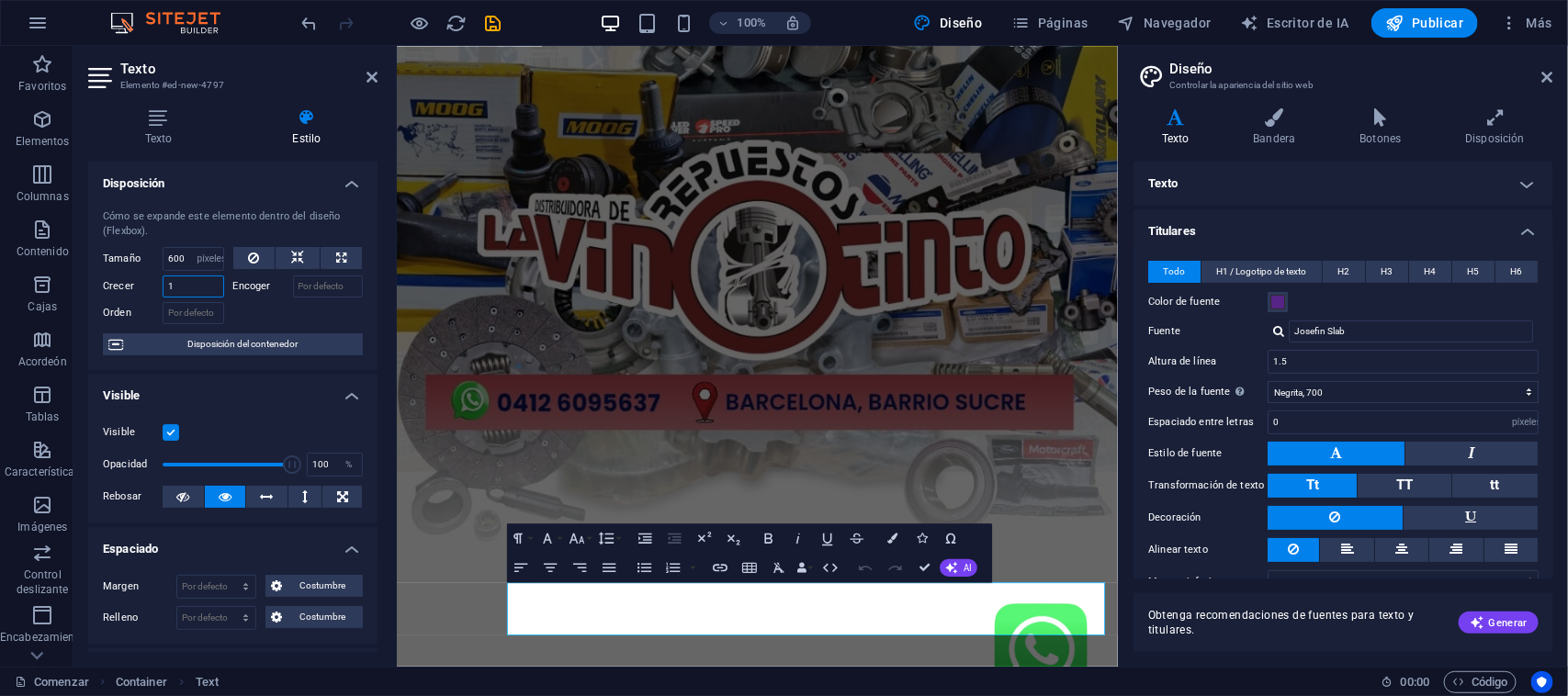 type 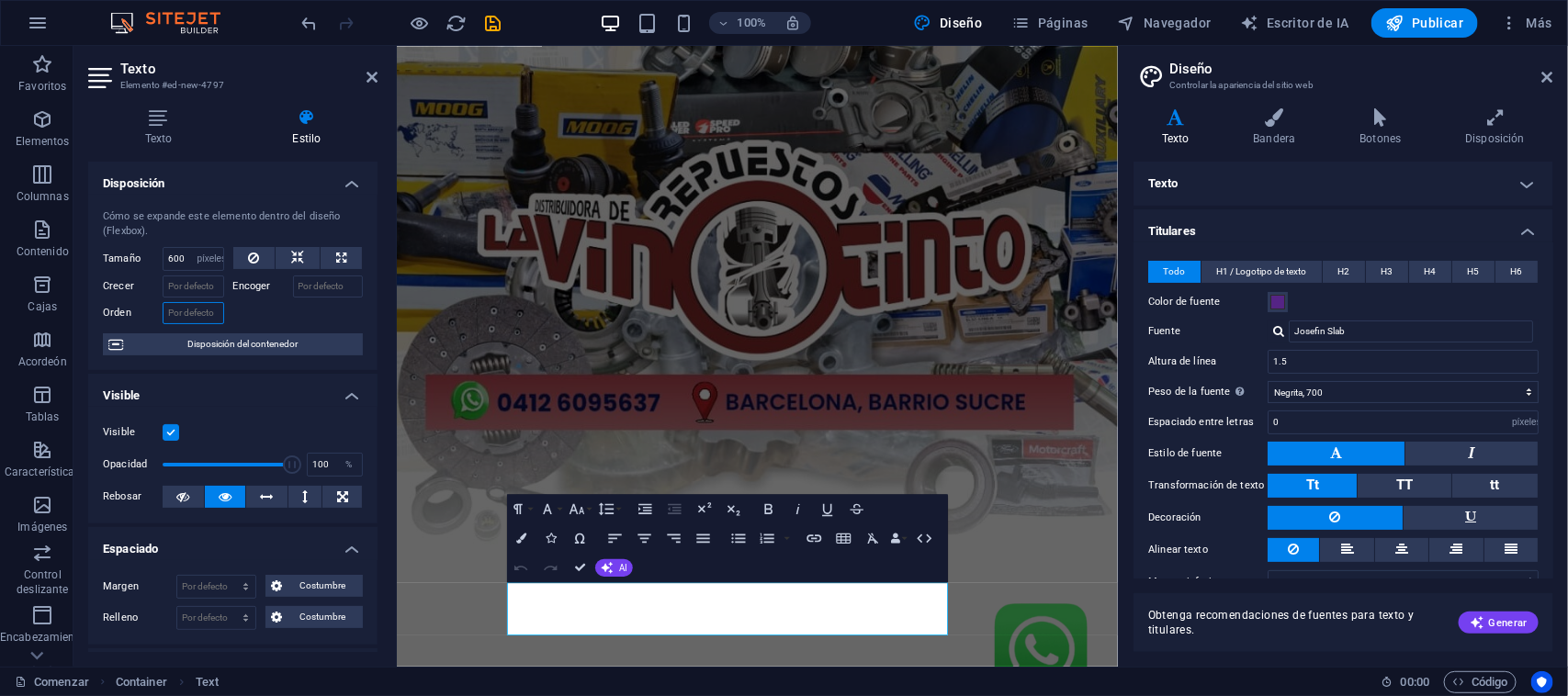 click on "Orden" at bounding box center (193, 313) 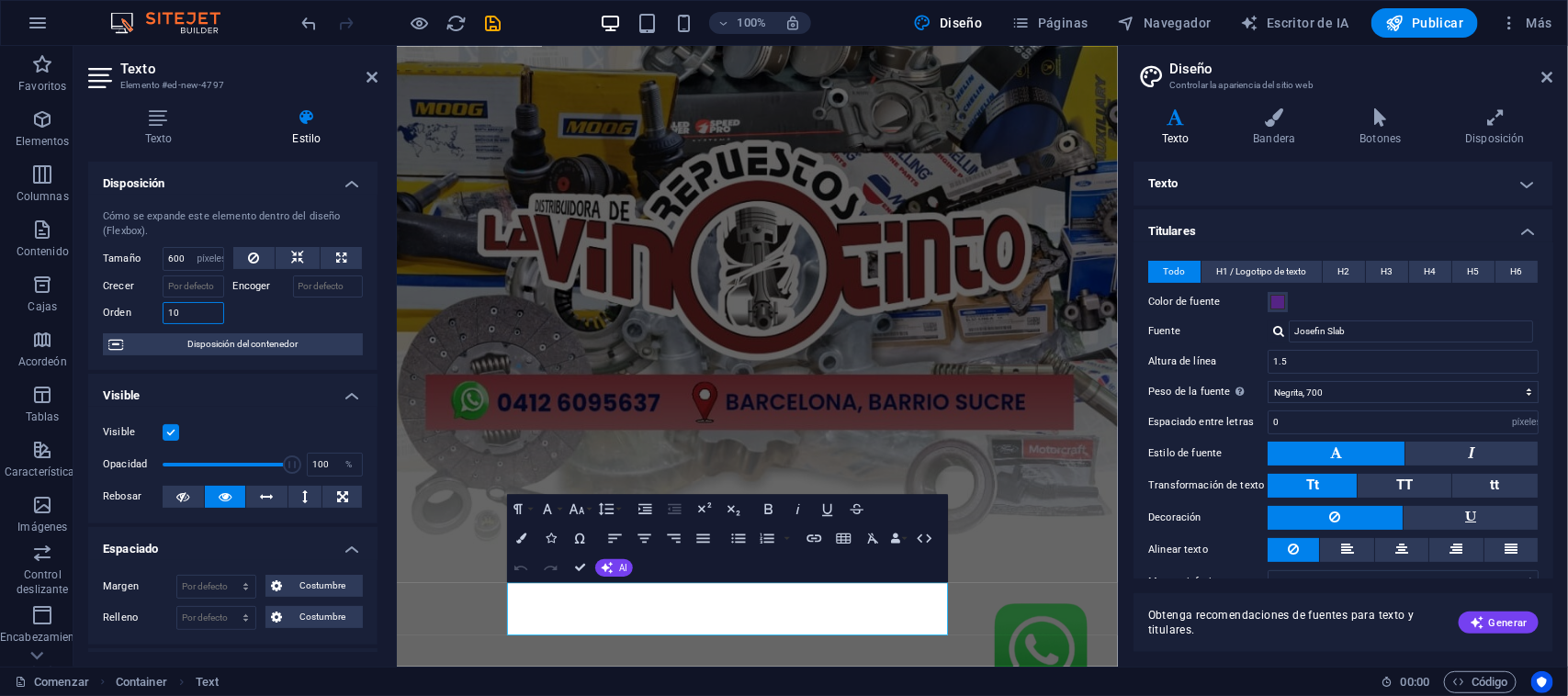 type on "1" 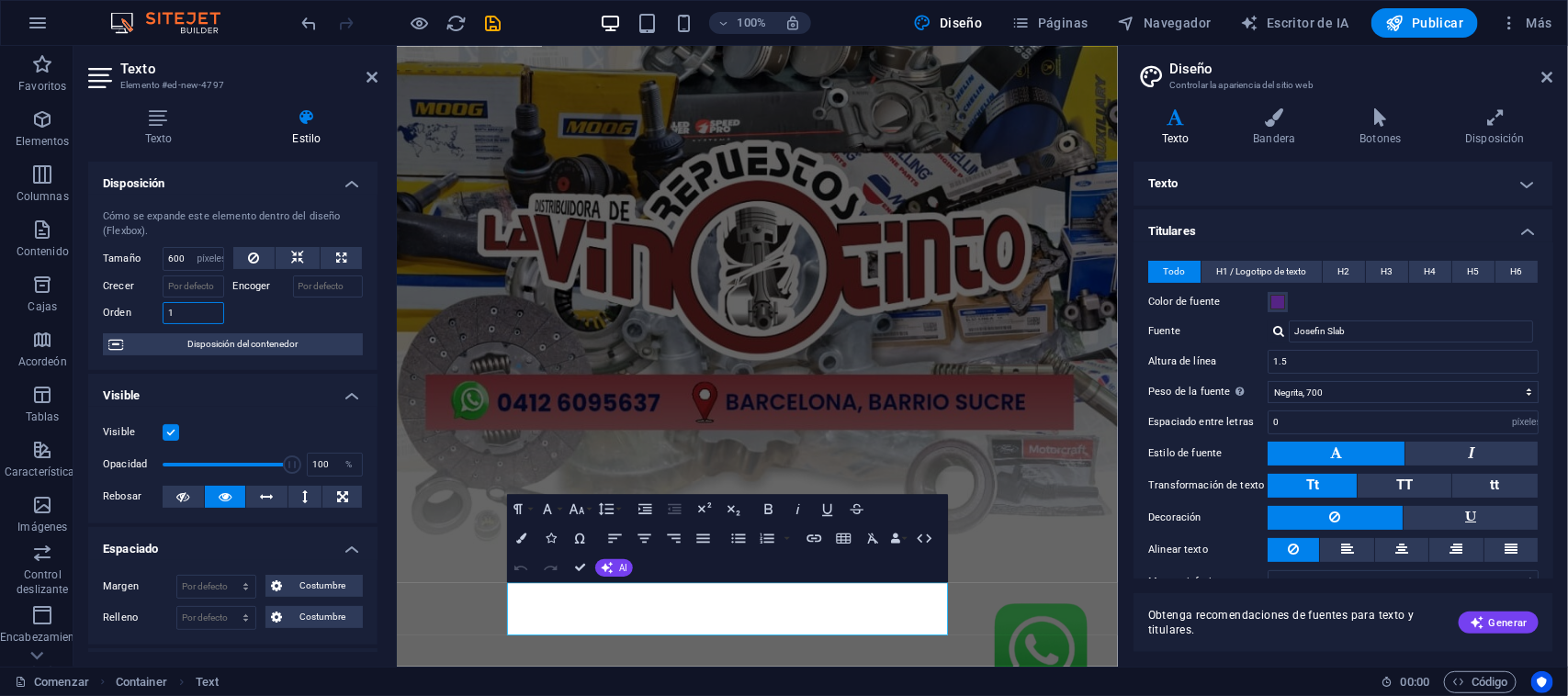 type 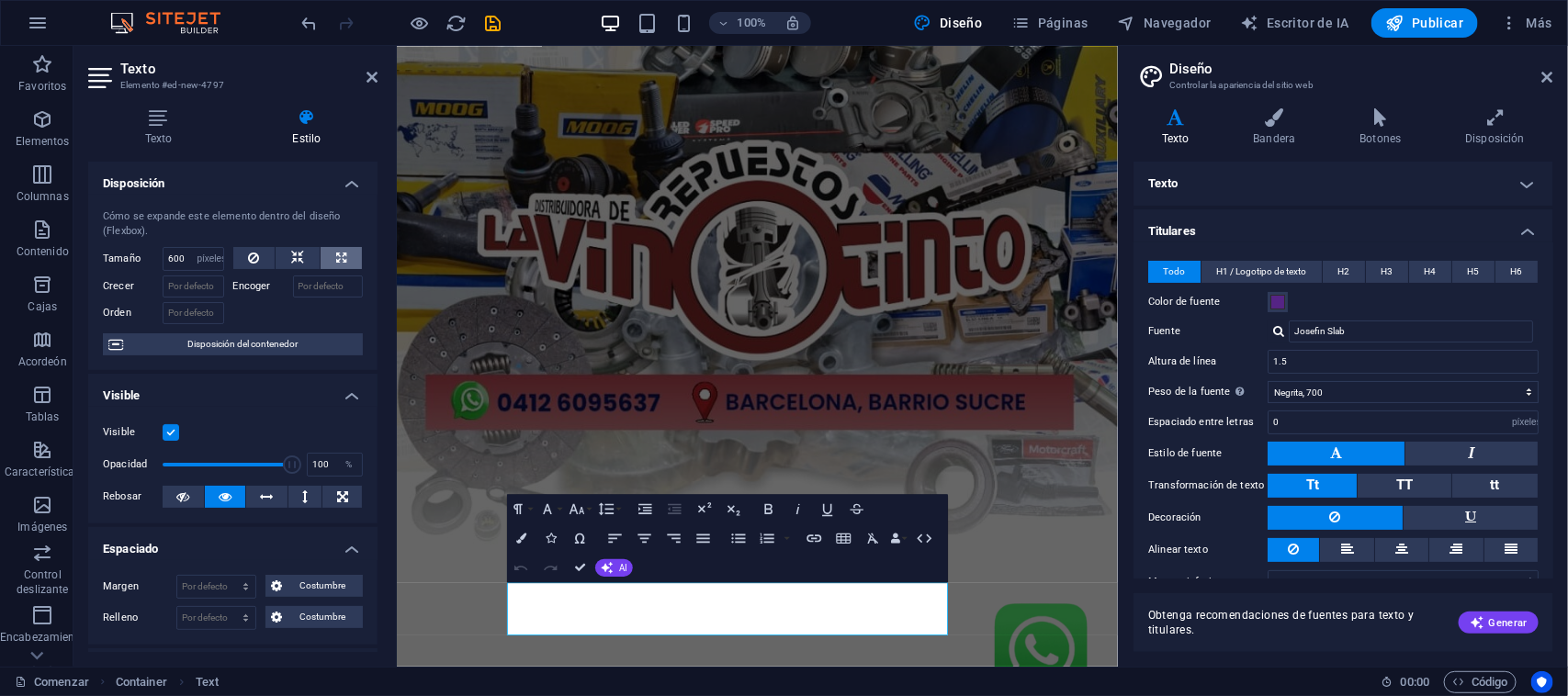 click at bounding box center [341, 258] 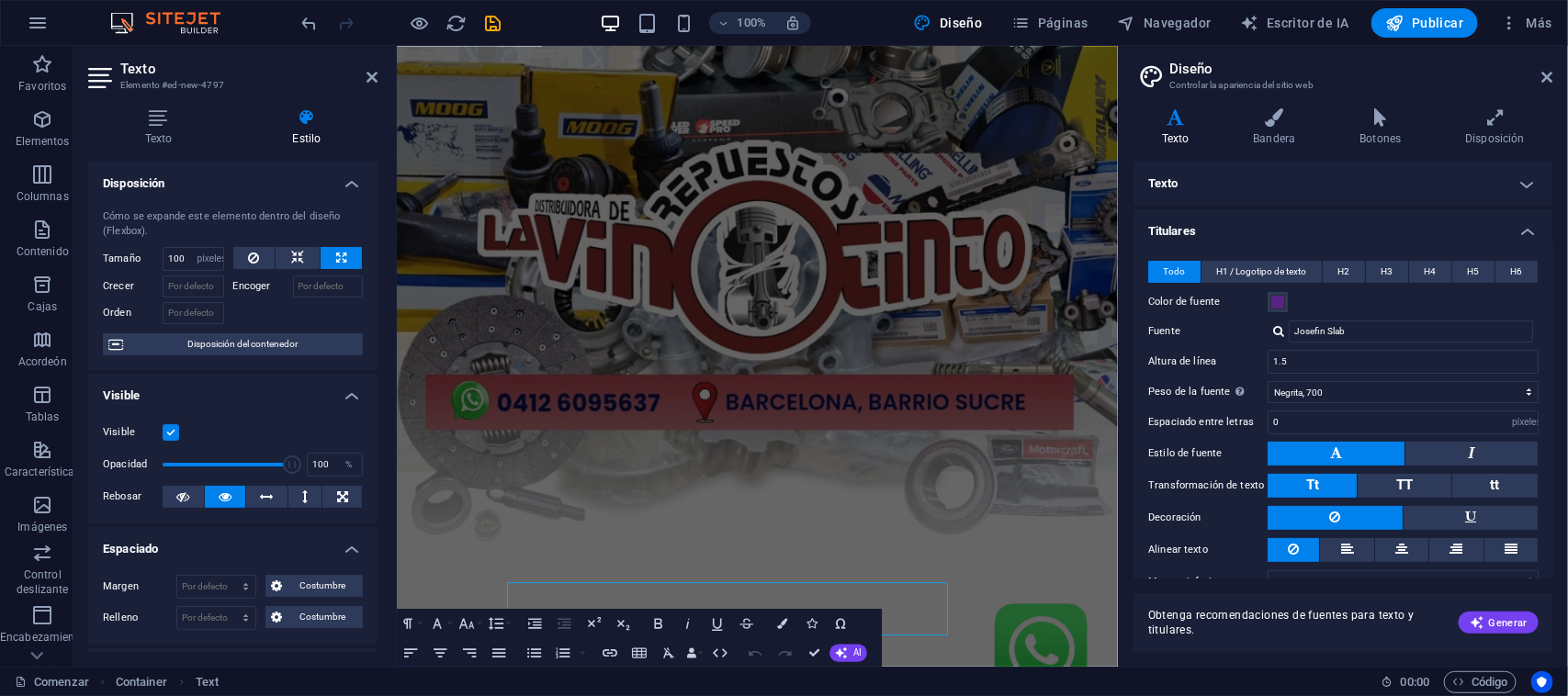 type on "100" 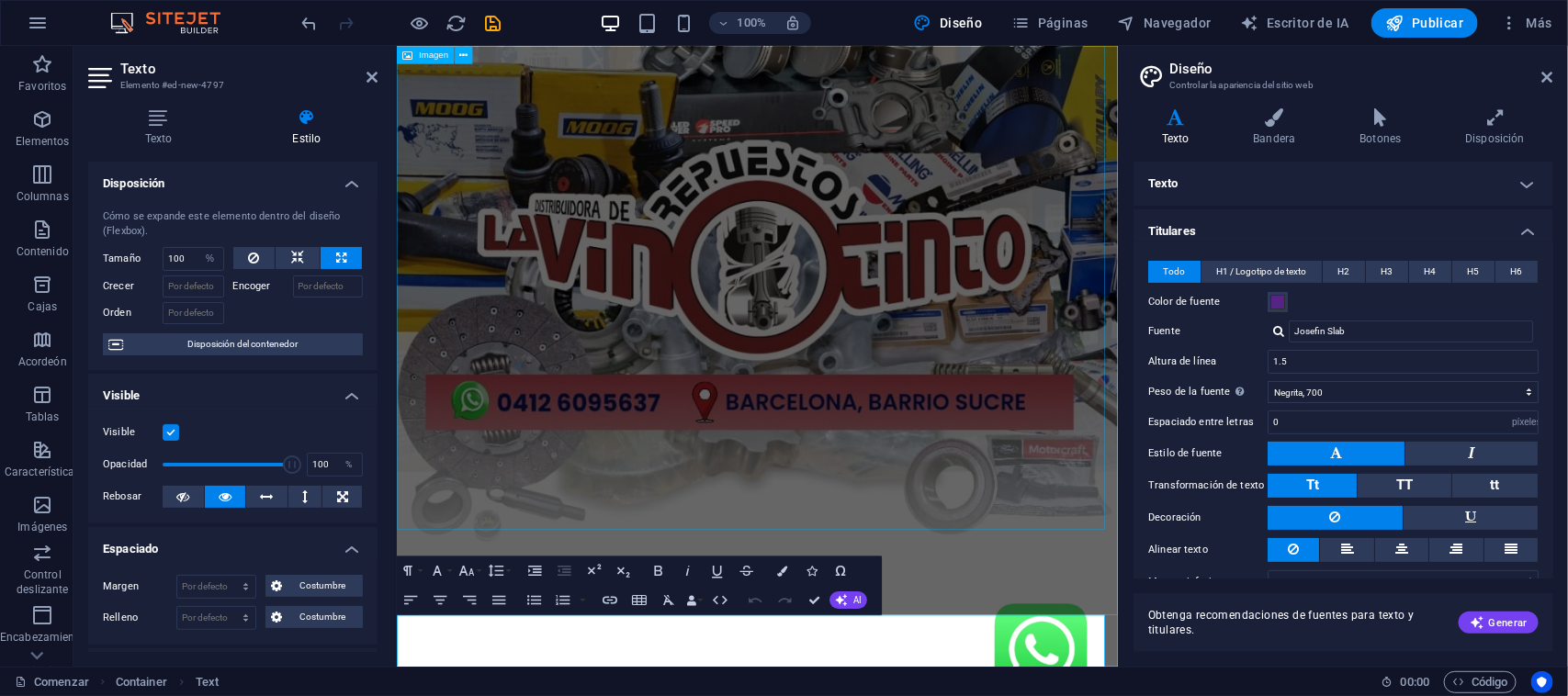 scroll, scrollTop: 250, scrollLeft: 0, axis: vertical 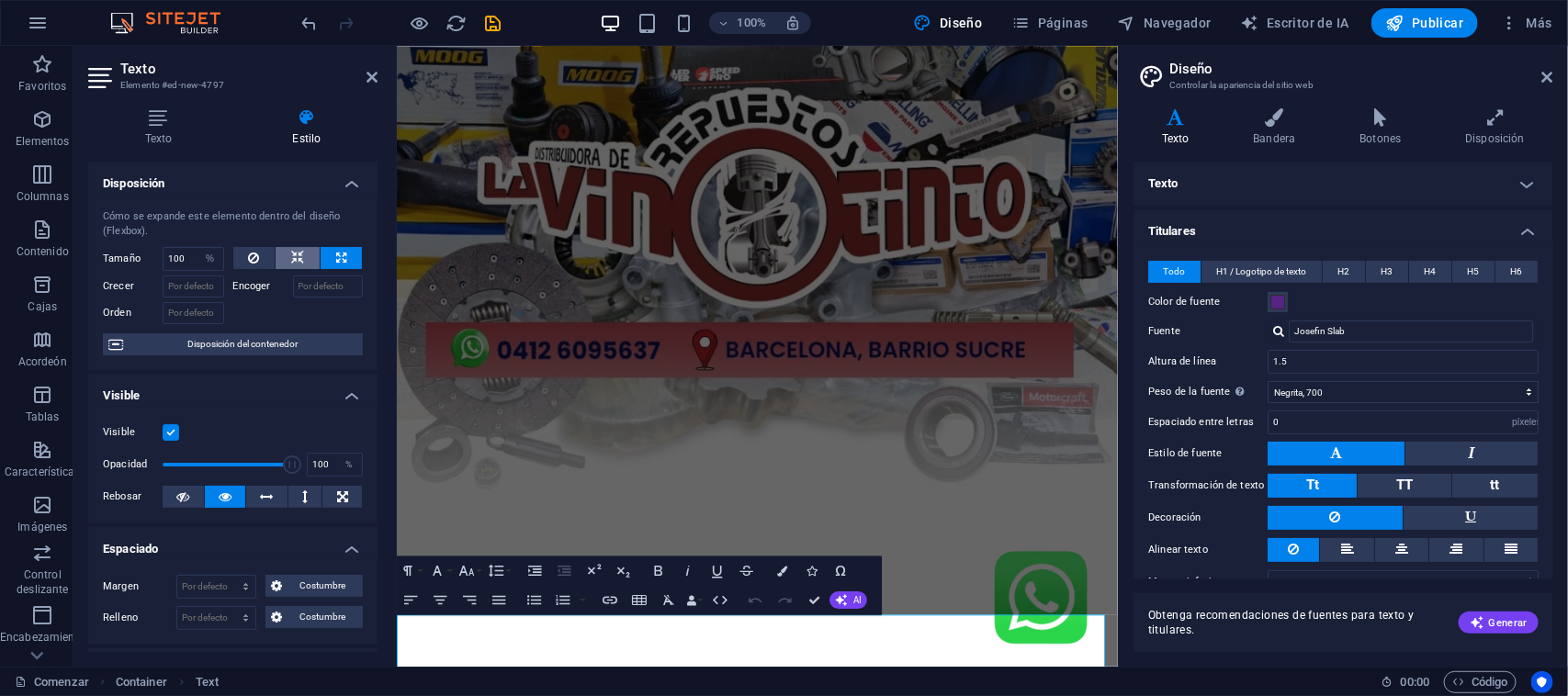 click at bounding box center (298, 258) 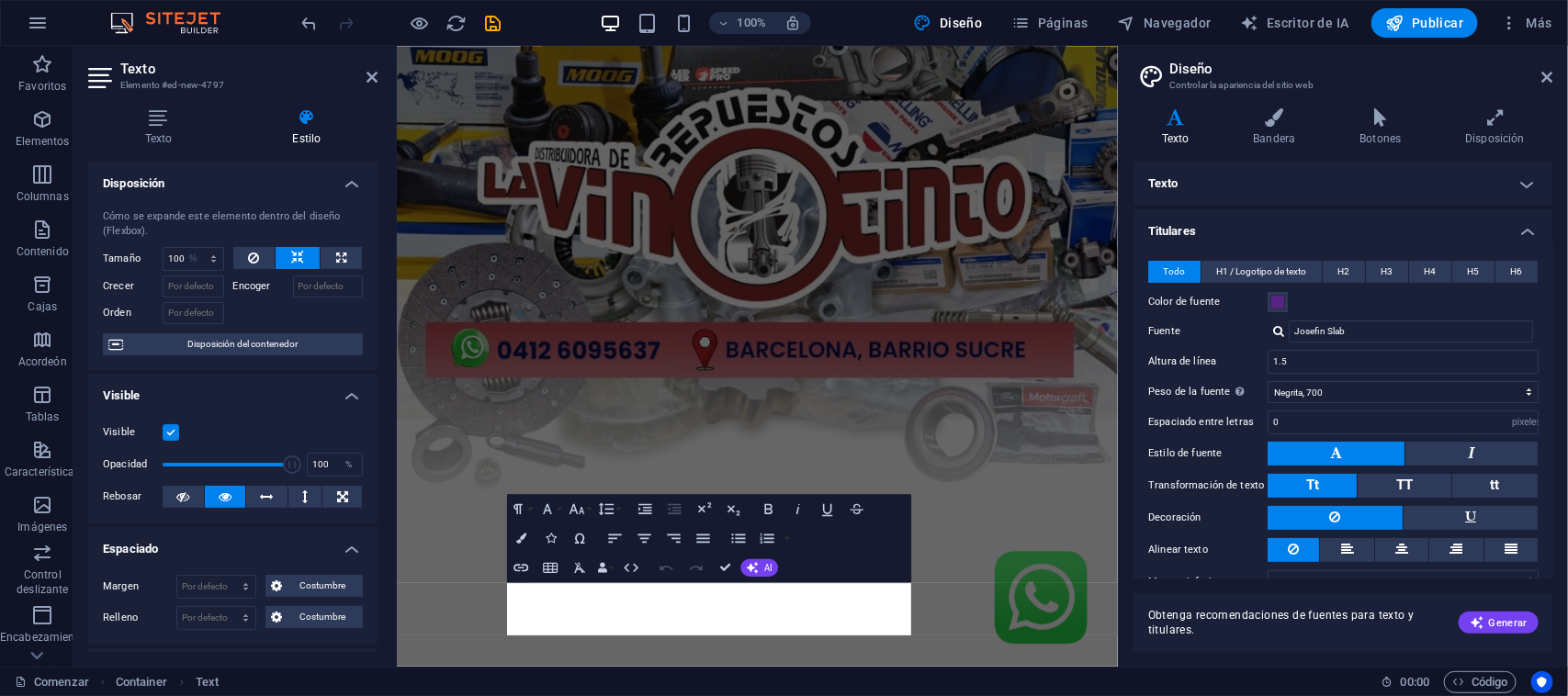 type 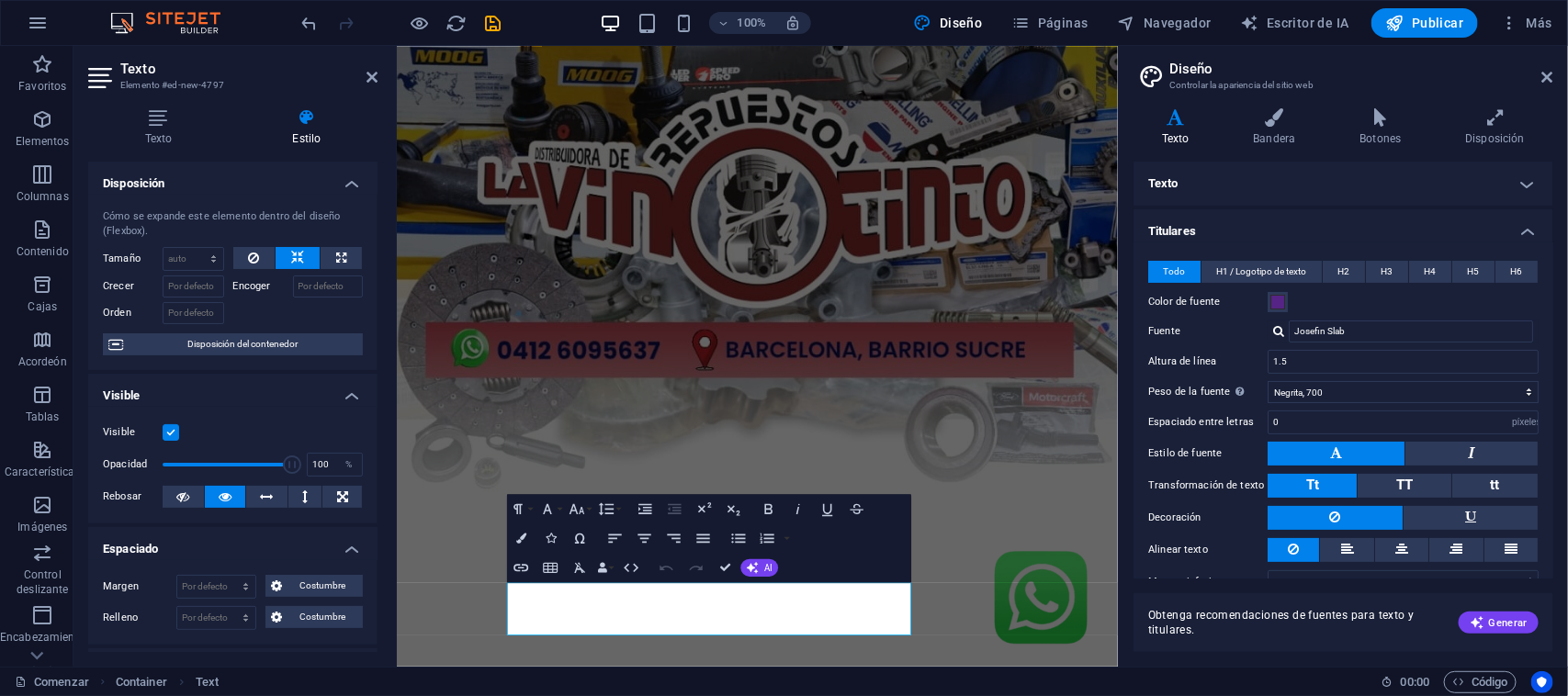 scroll, scrollTop: 185, scrollLeft: 0, axis: vertical 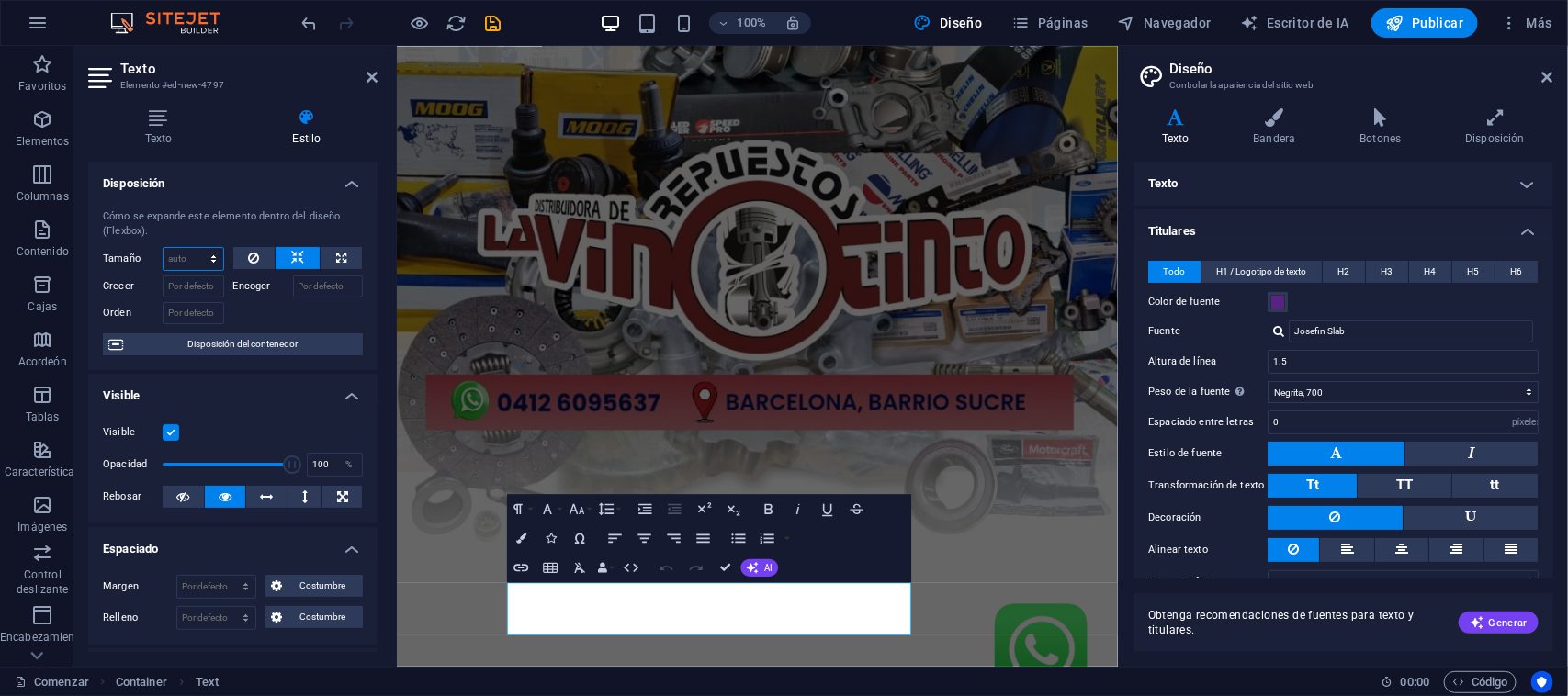 click on "Por defecto auto píxeles % 1/1 1/2 1/3 1/4 1/5 1/6 1/7 1/8 1/9 1/10" at bounding box center (193, 259) 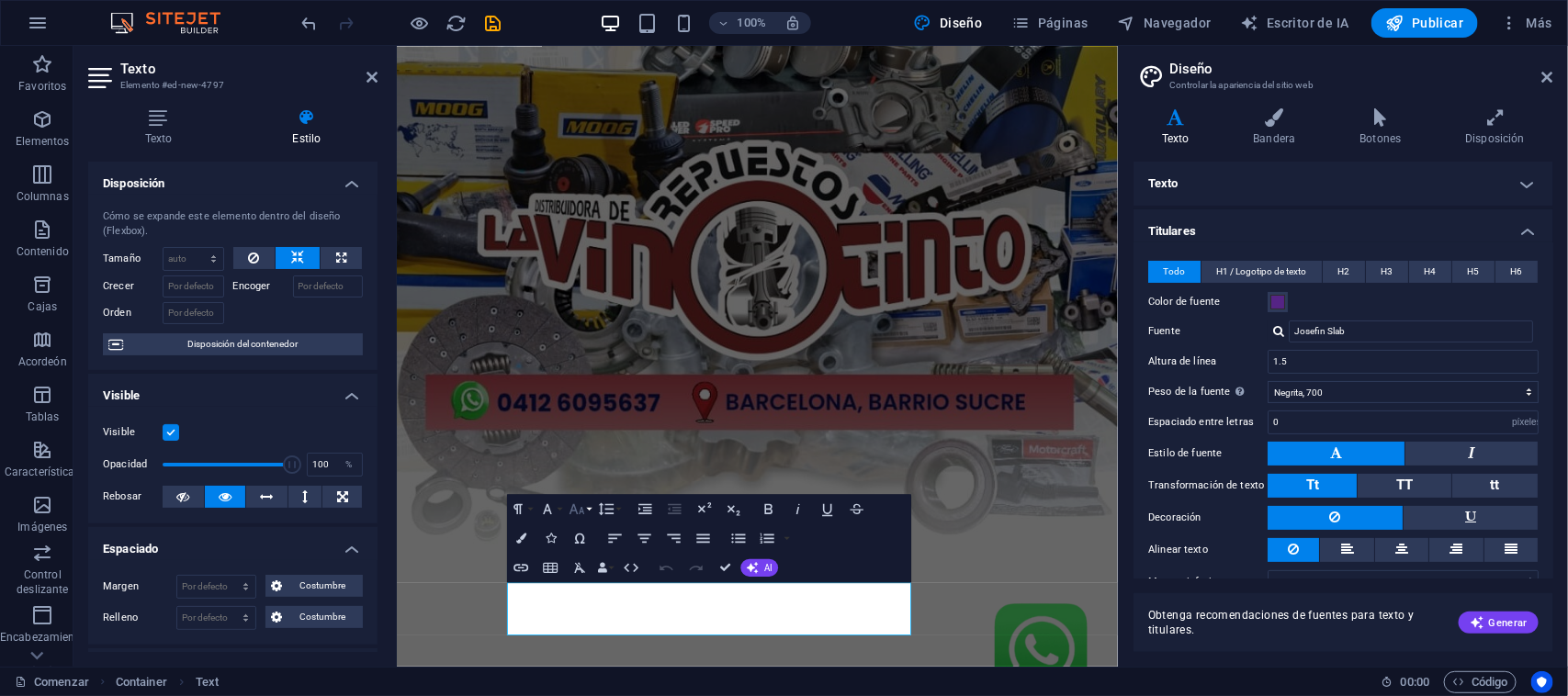 click 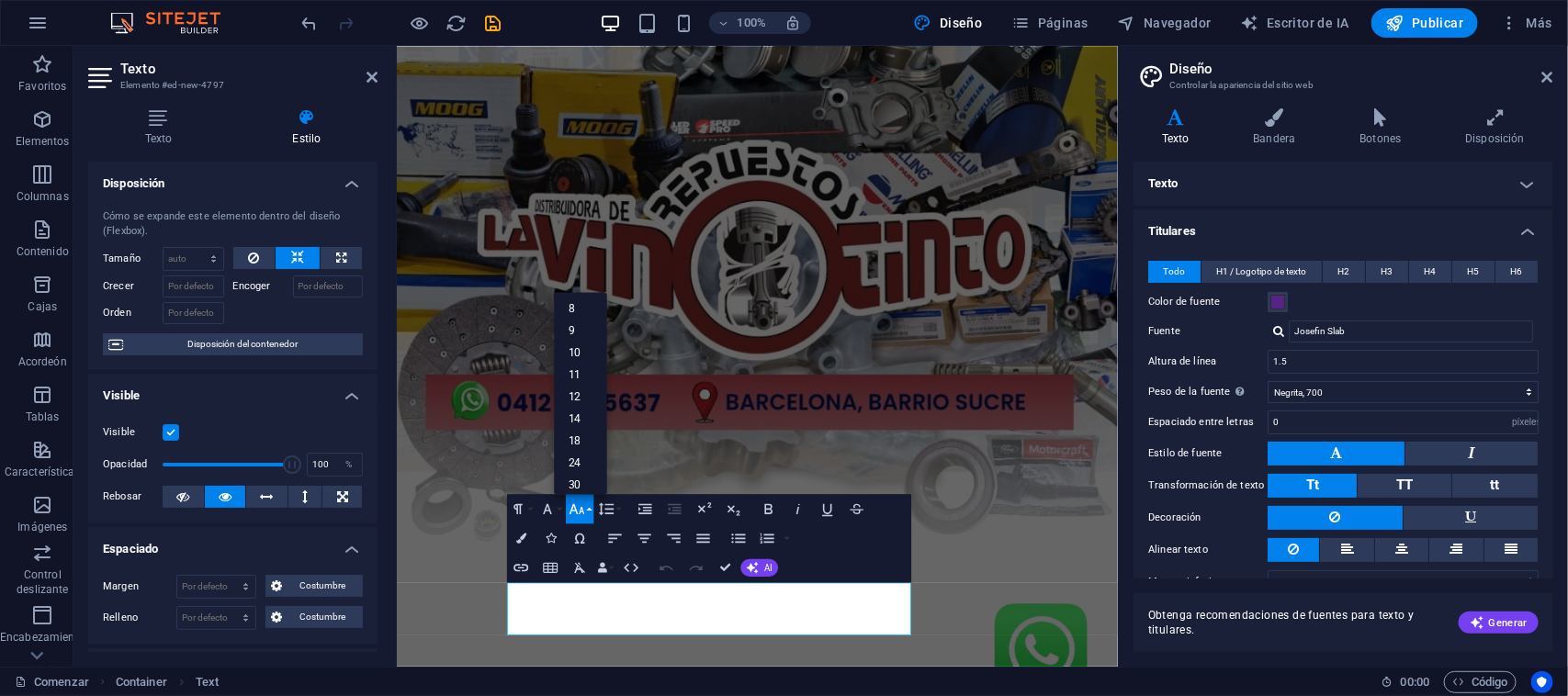 scroll, scrollTop: 148, scrollLeft: 0, axis: vertical 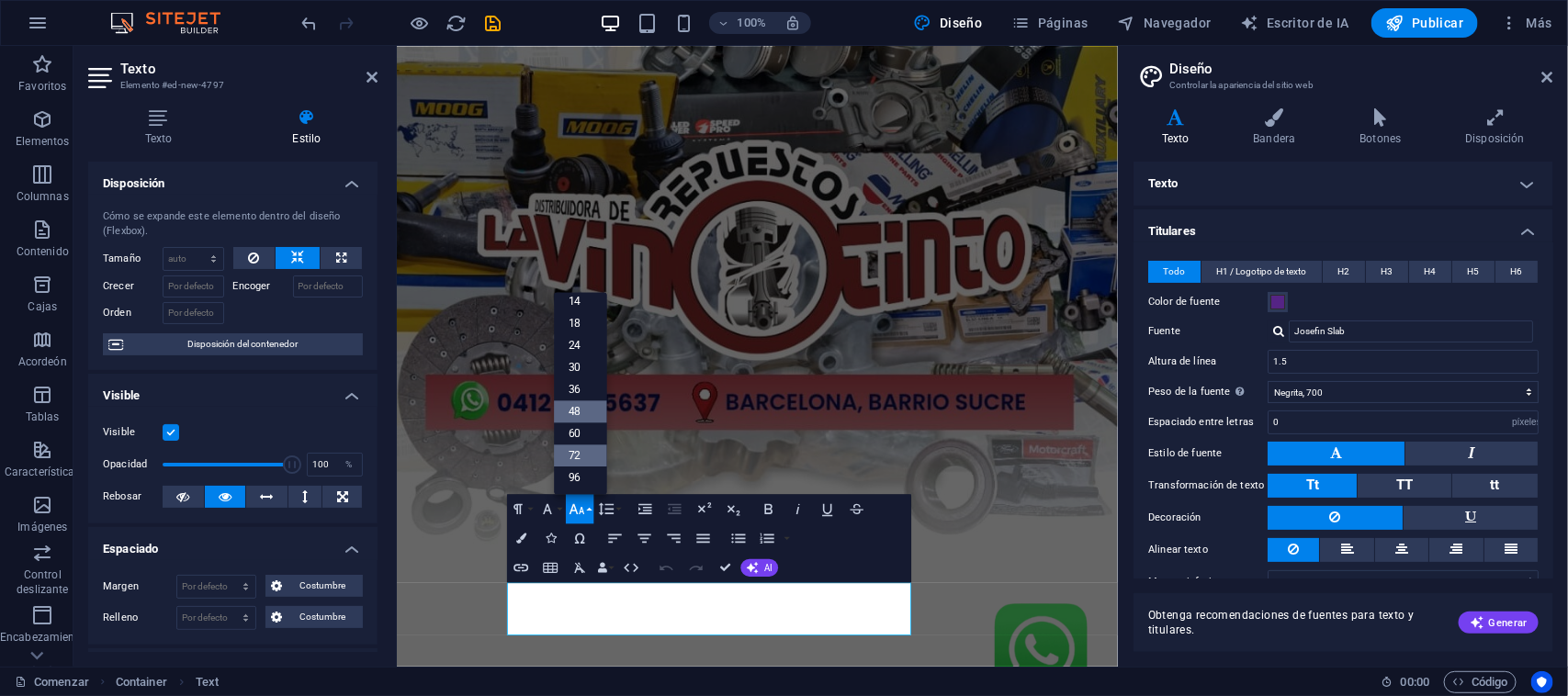 click on "72" at bounding box center [574, 455] 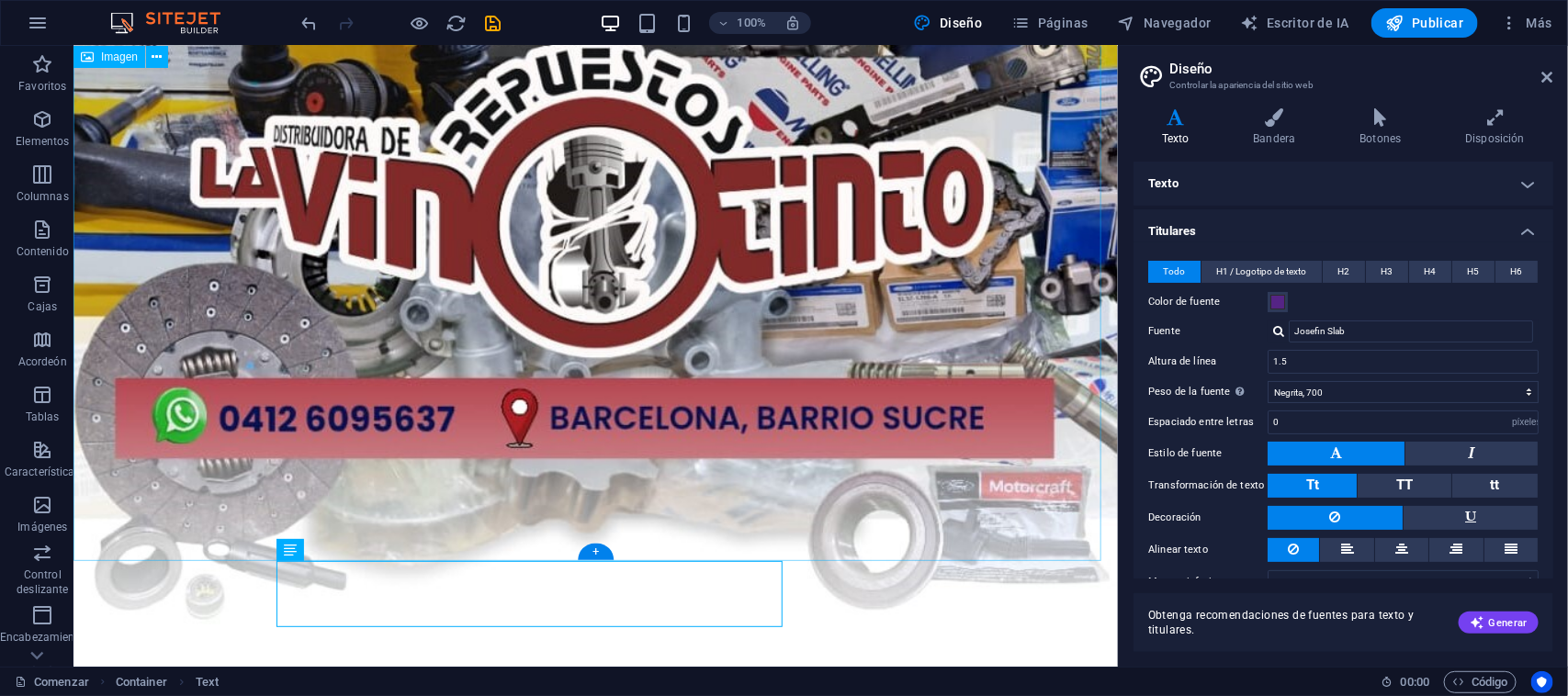 scroll, scrollTop: 477, scrollLeft: 0, axis: vertical 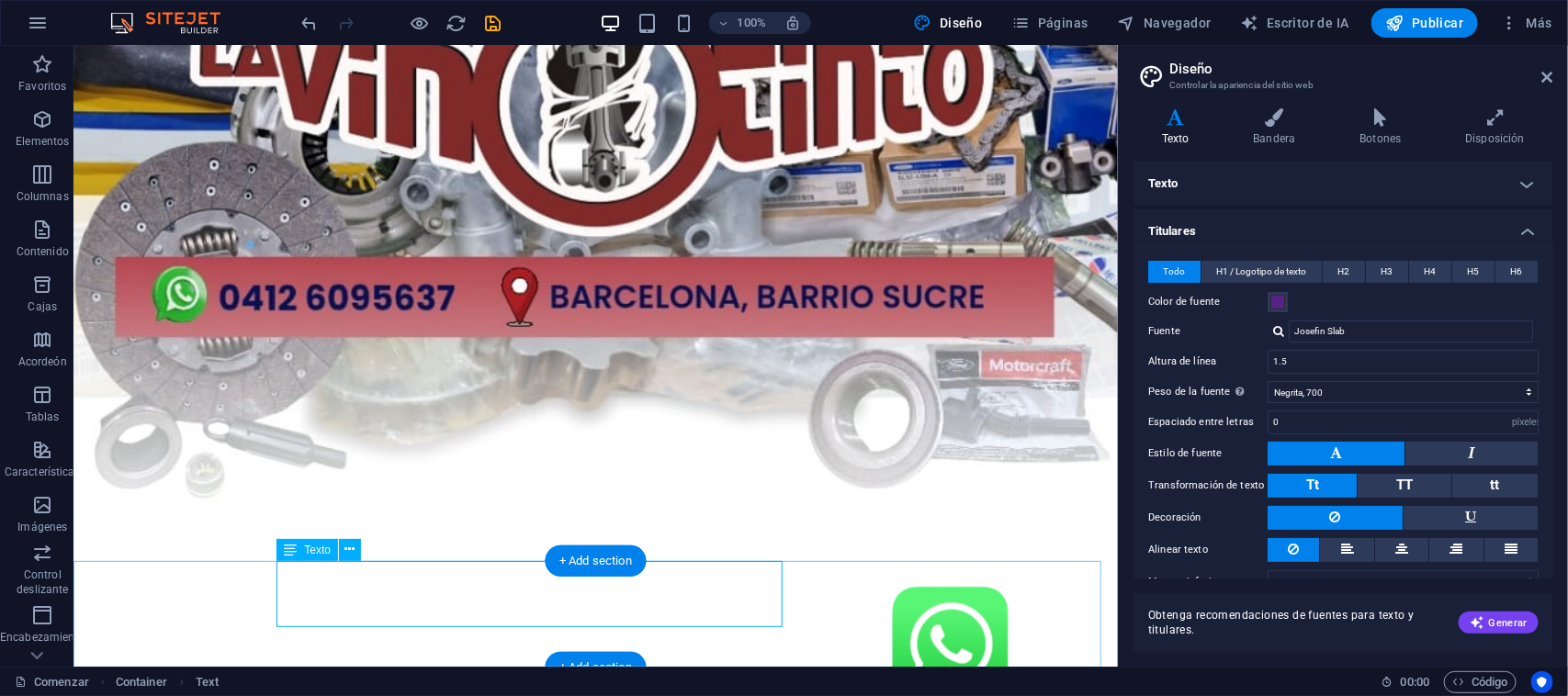 click on "CHATEA CON NOSOTROS" at bounding box center (595, 747) 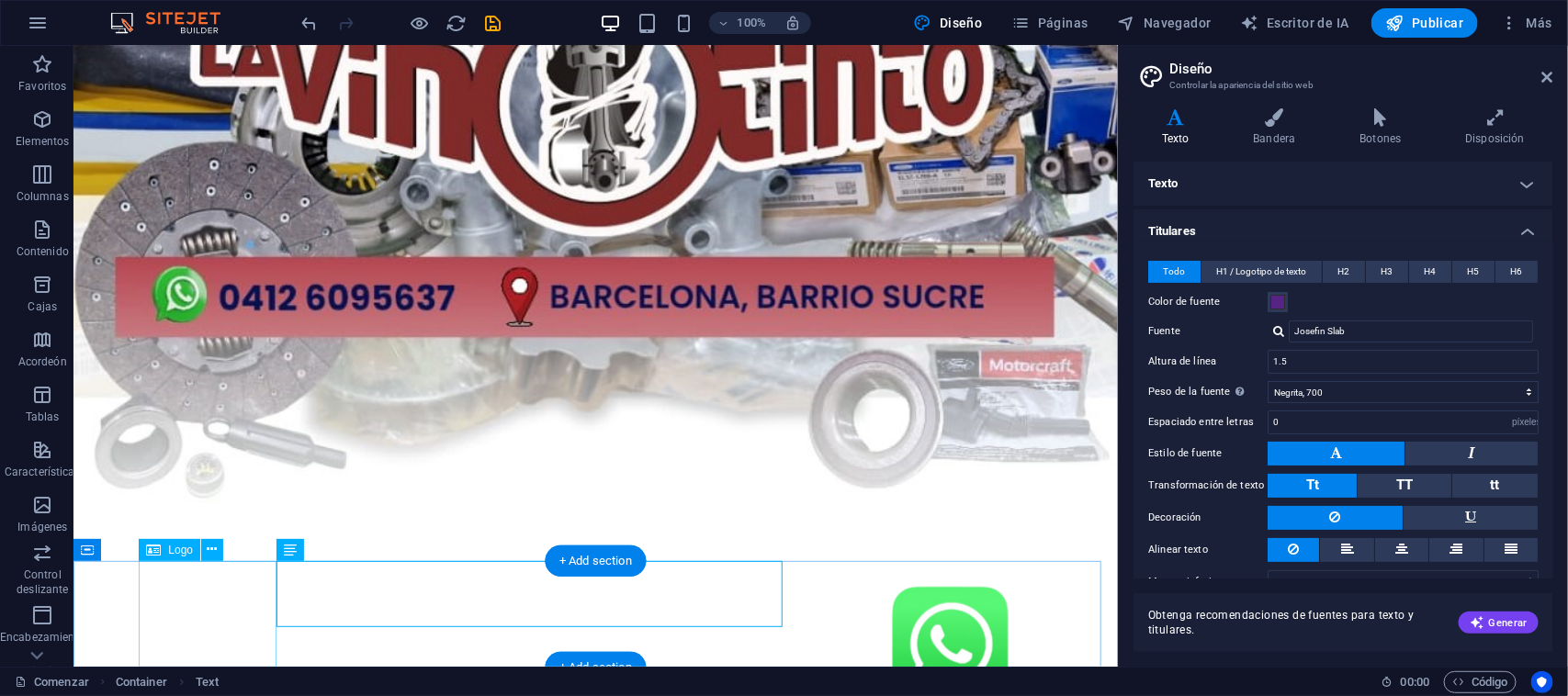 click at bounding box center [595, 645] 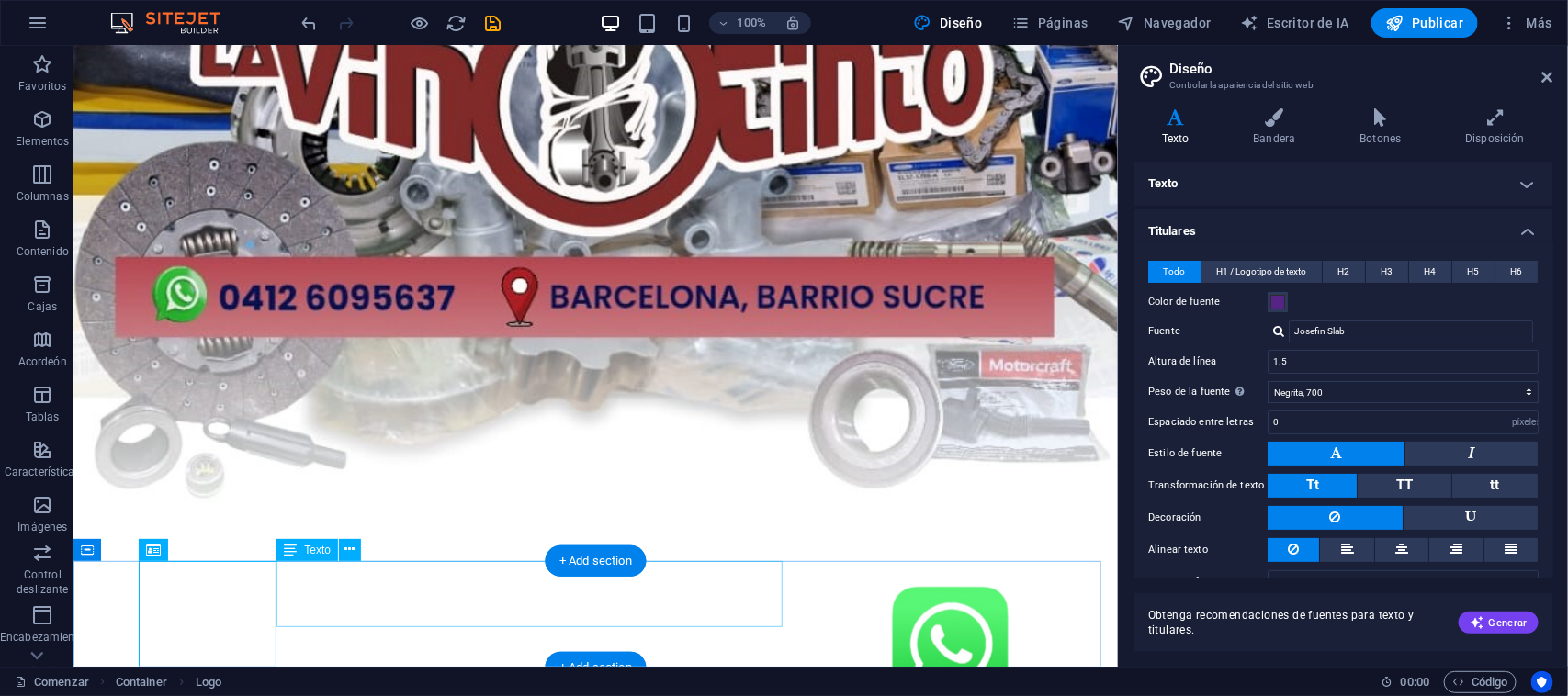 click on "CHATEA CON NOSOTROS" at bounding box center (595, 747) 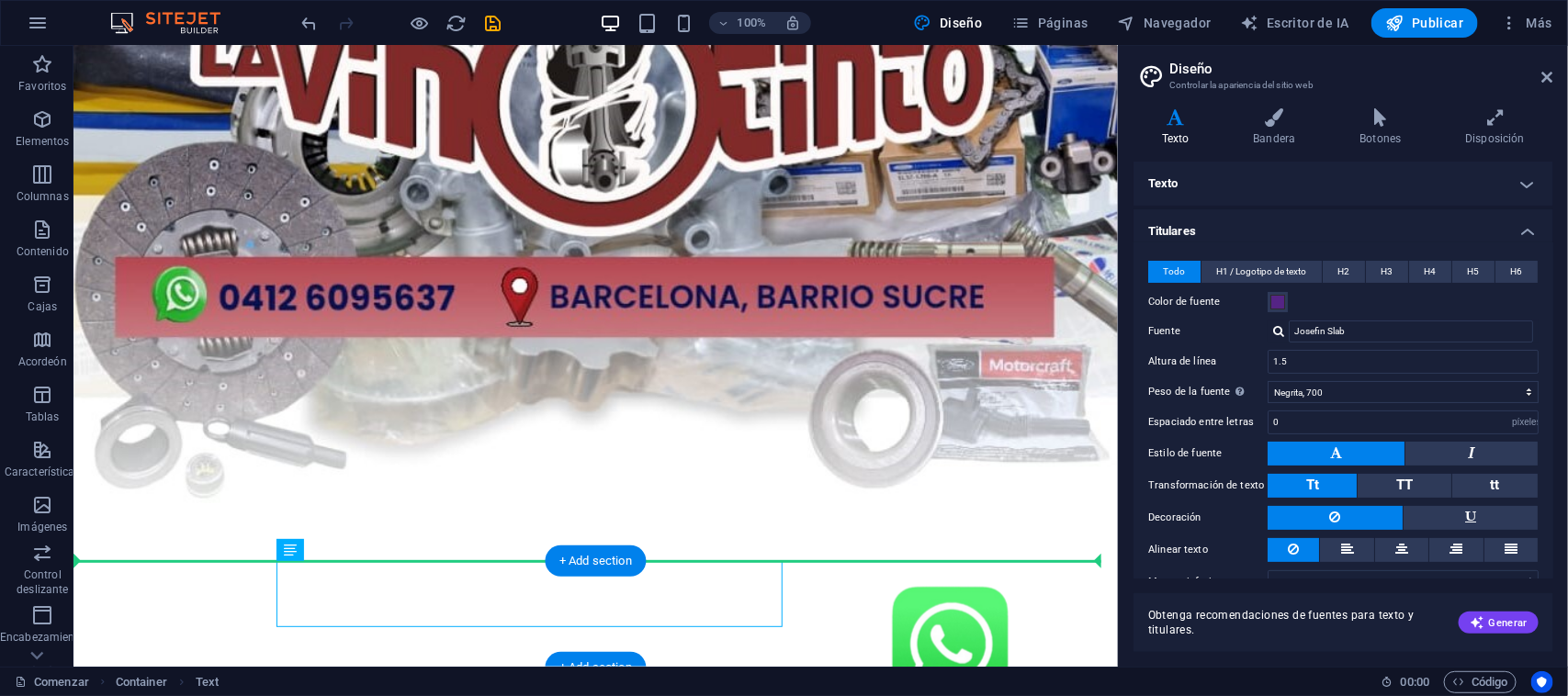 drag, startPoint x: 547, startPoint y: 593, endPoint x: 840, endPoint y: 610, distance: 293.49276 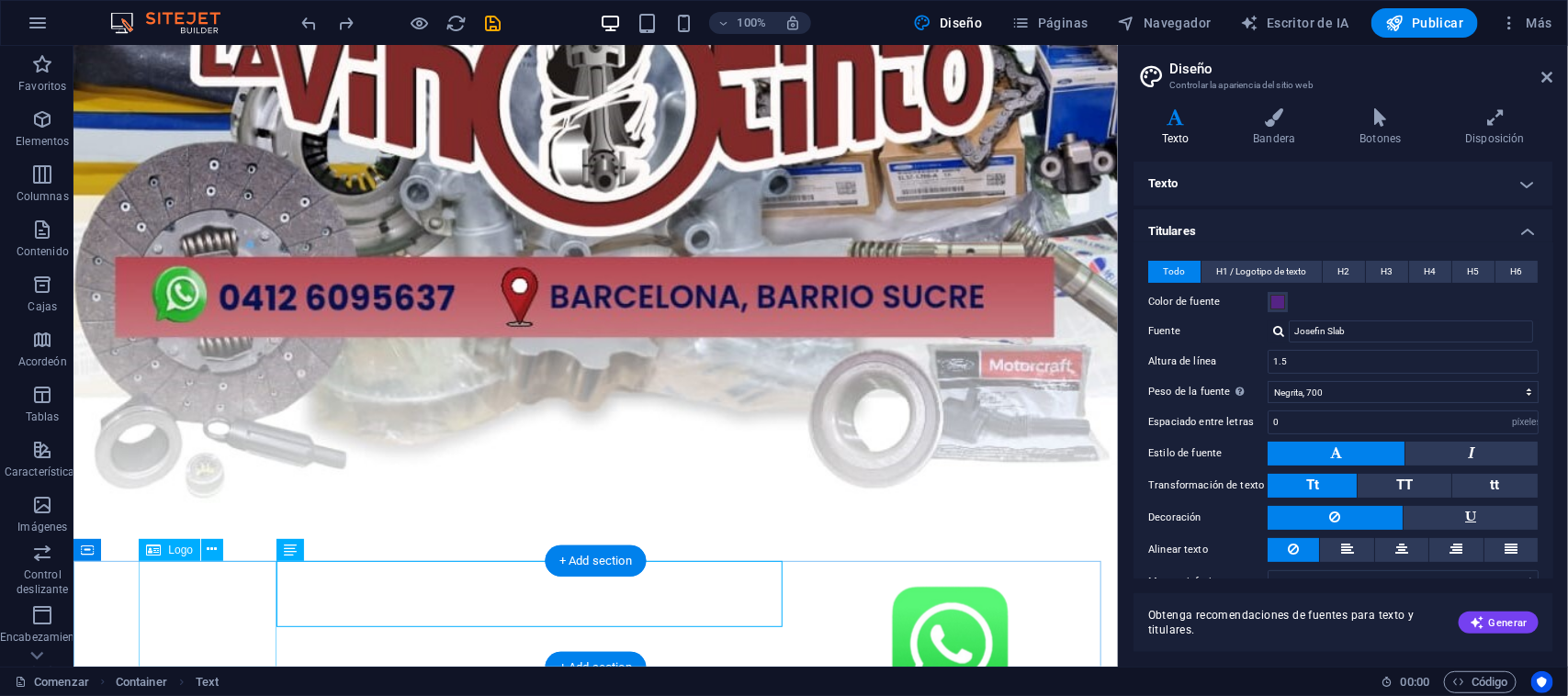 click at bounding box center [595, 645] 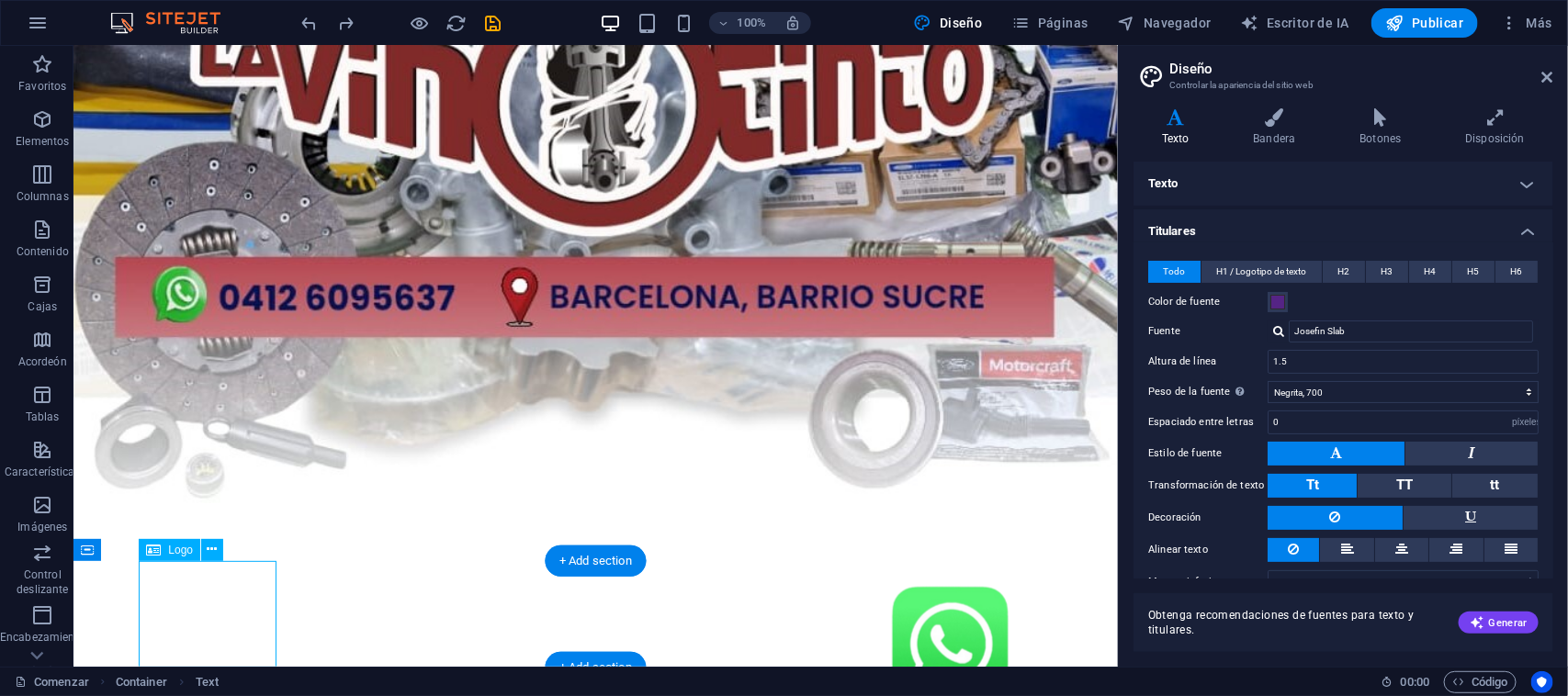 click at bounding box center [595, 645] 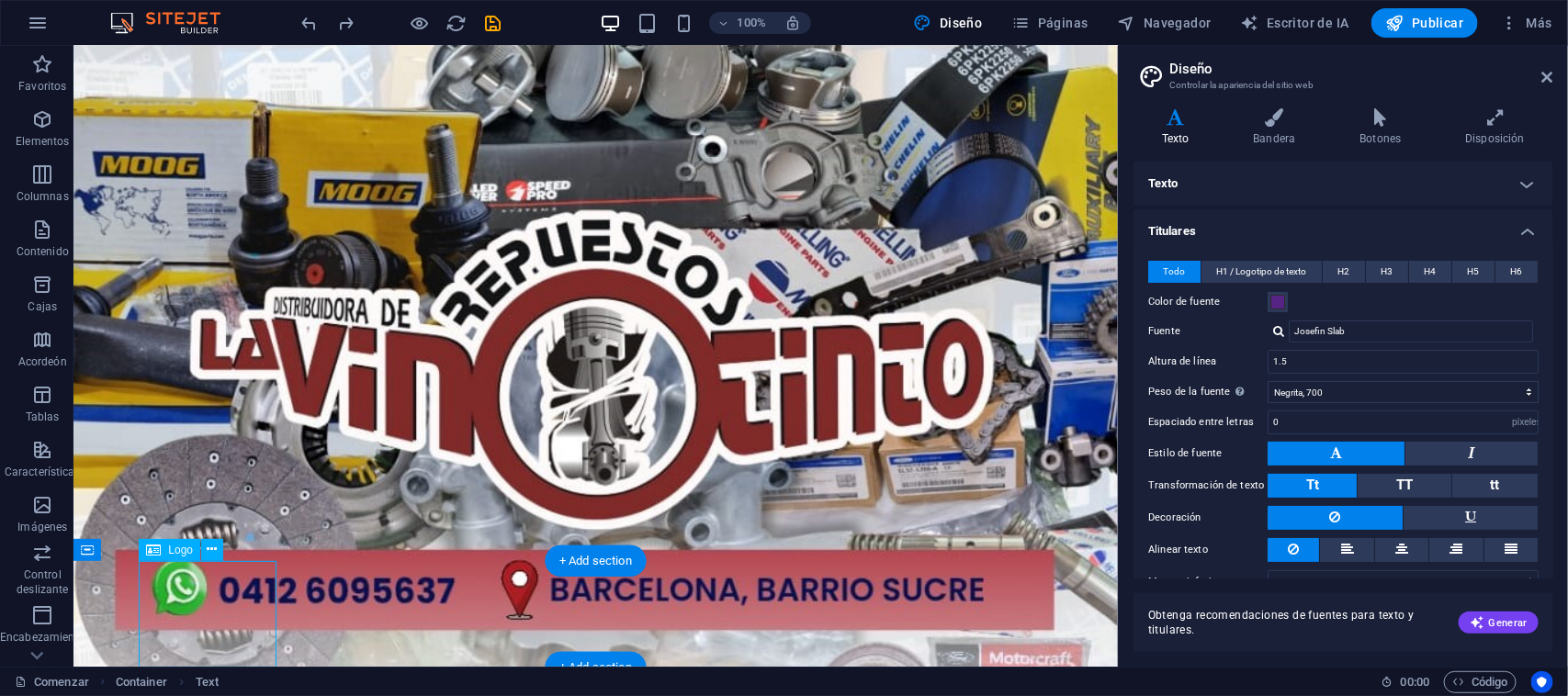 select on "px" 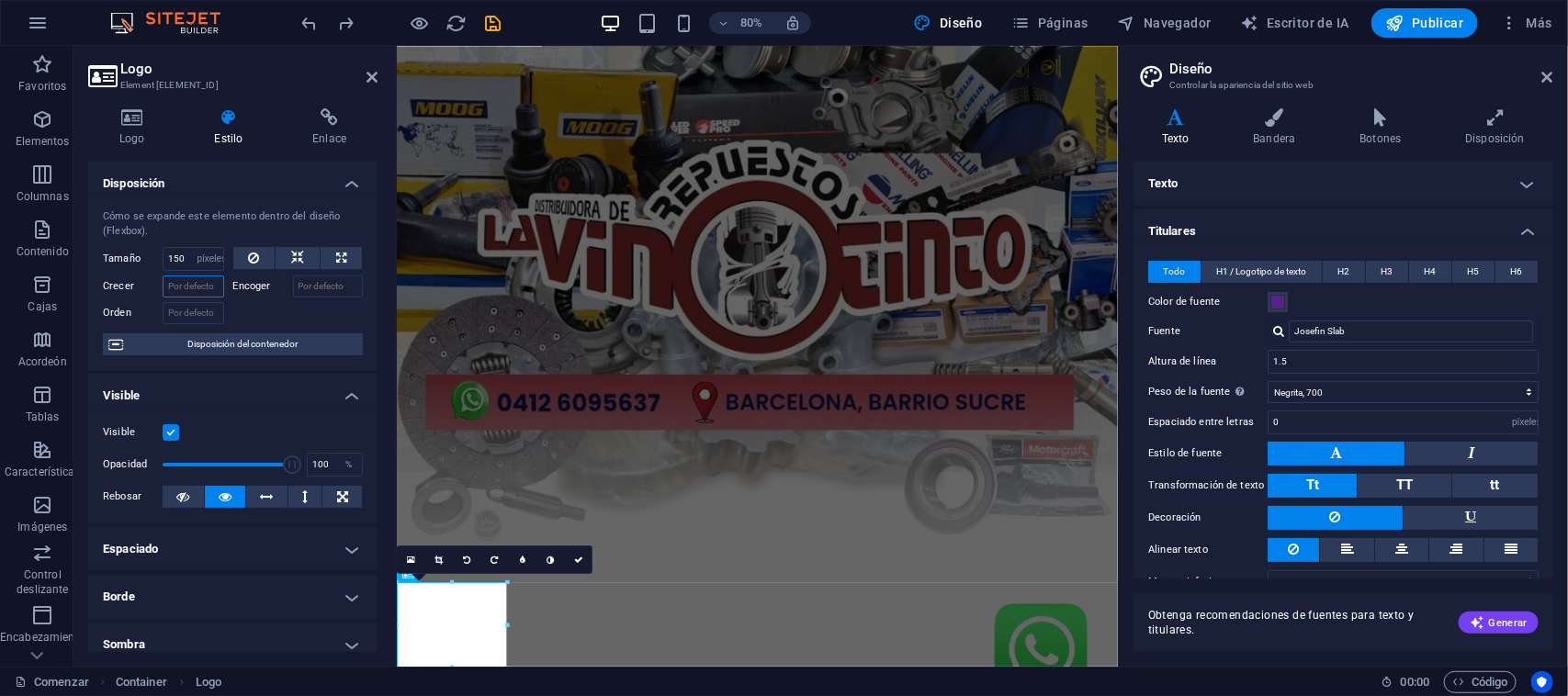 click on "Crecer" at bounding box center (193, 286) 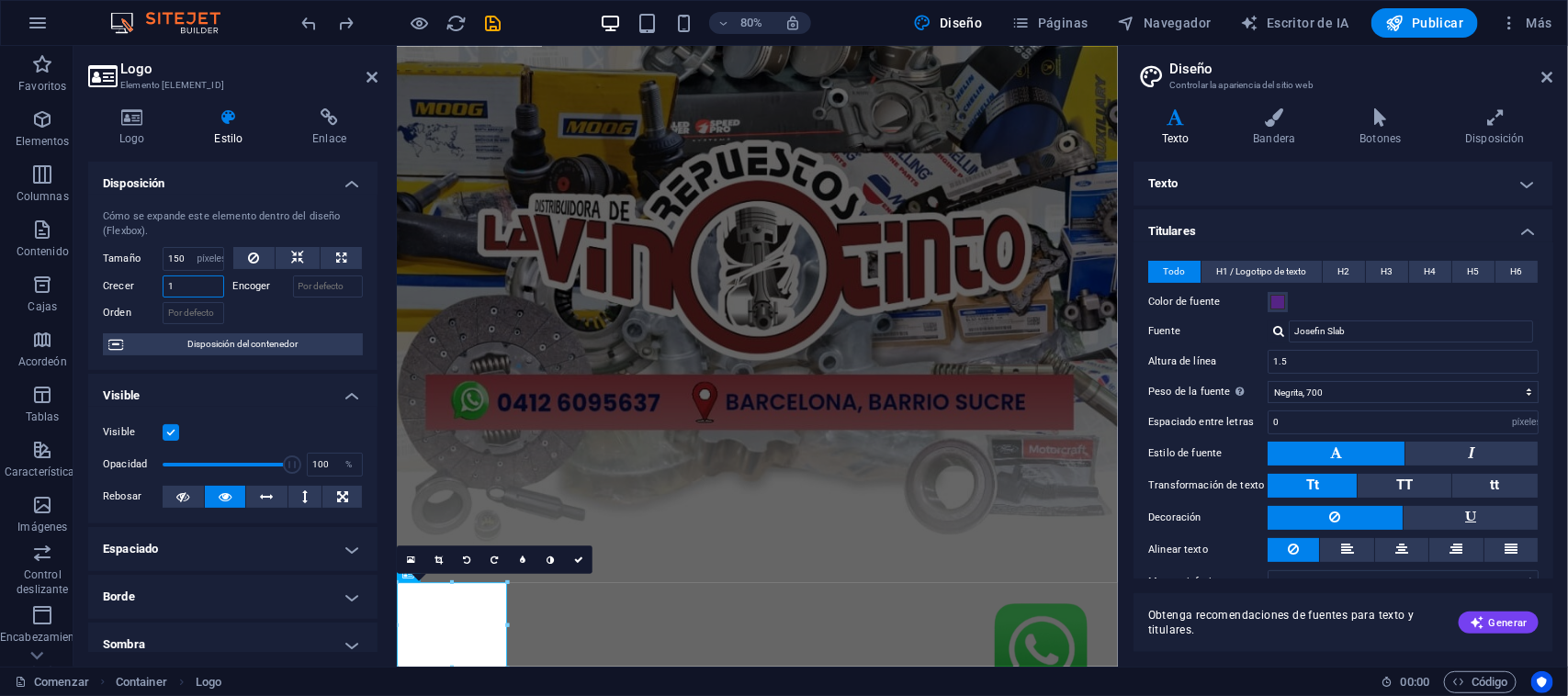 type on "10" 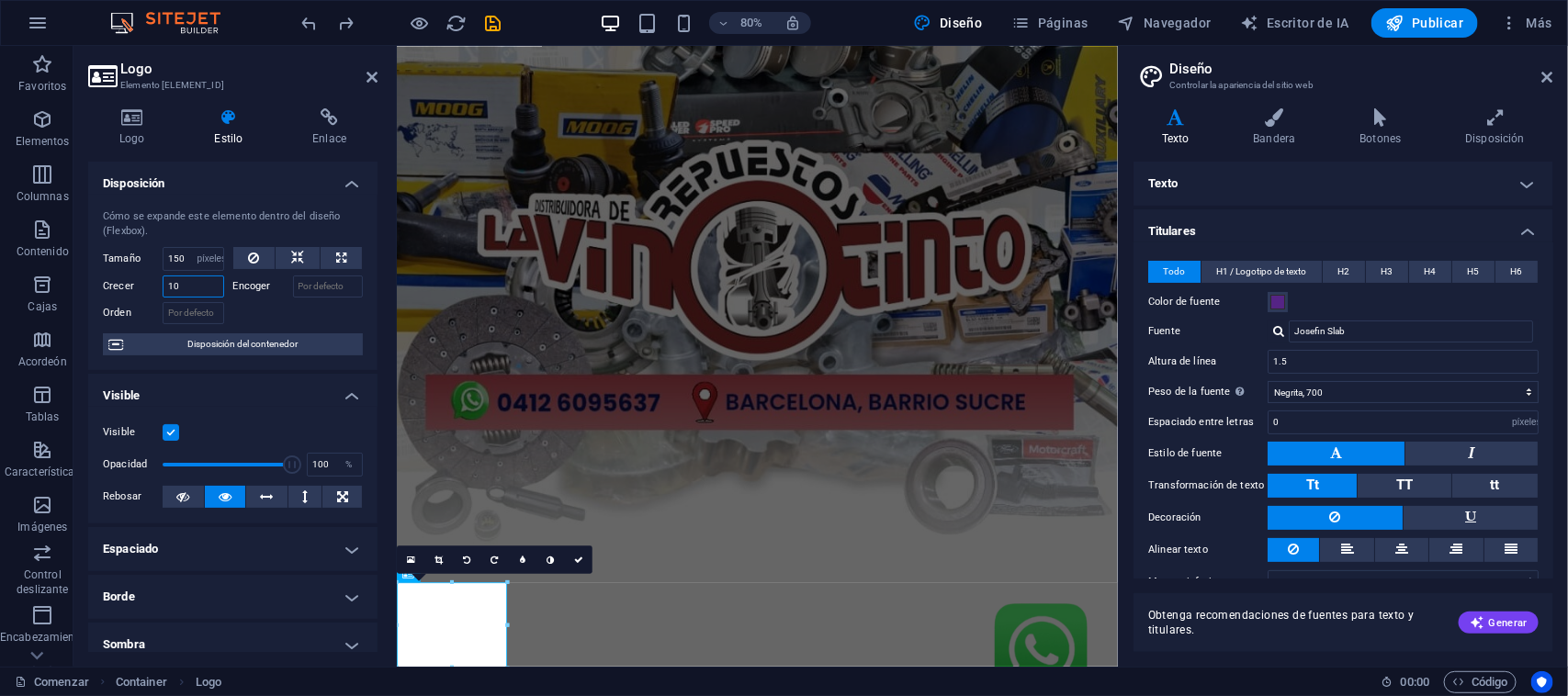 scroll, scrollTop: 216, scrollLeft: 0, axis: vertical 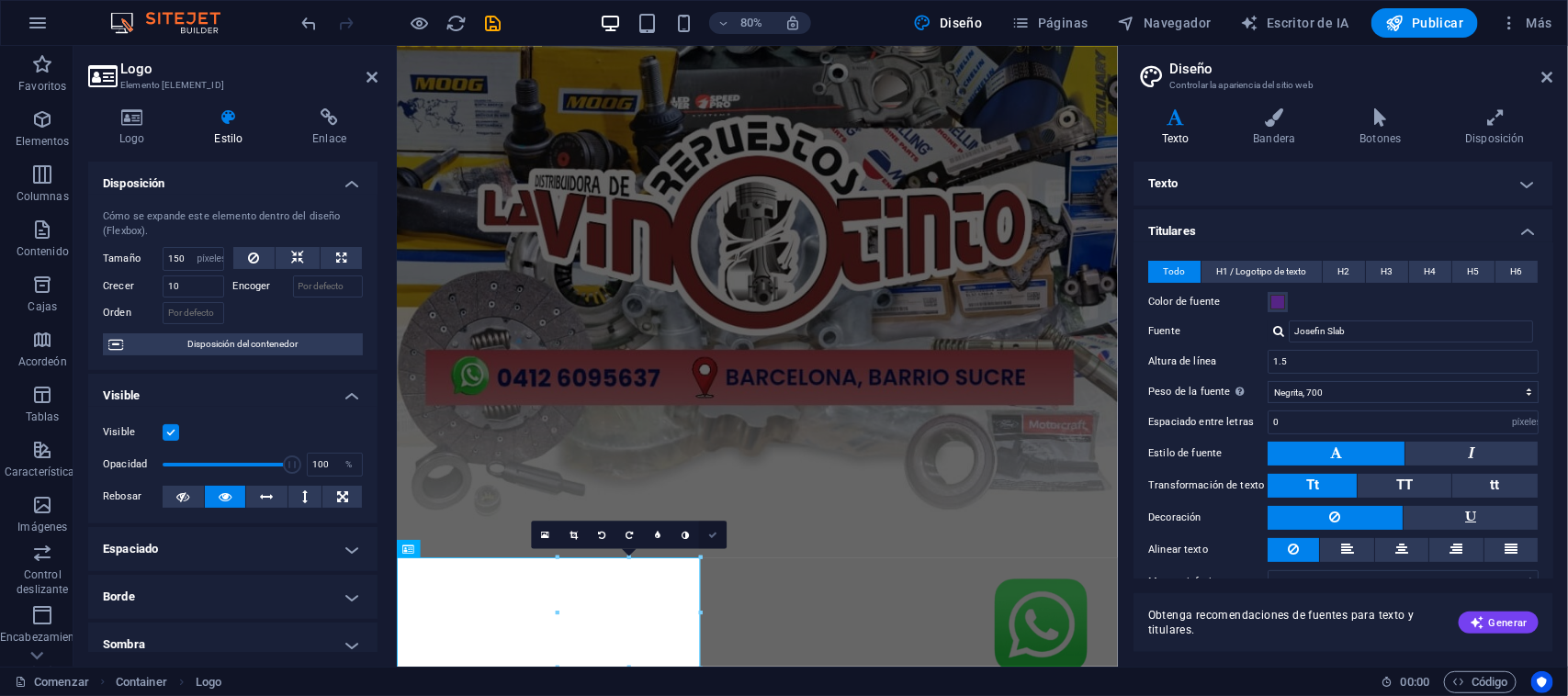 click at bounding box center [713, 534] 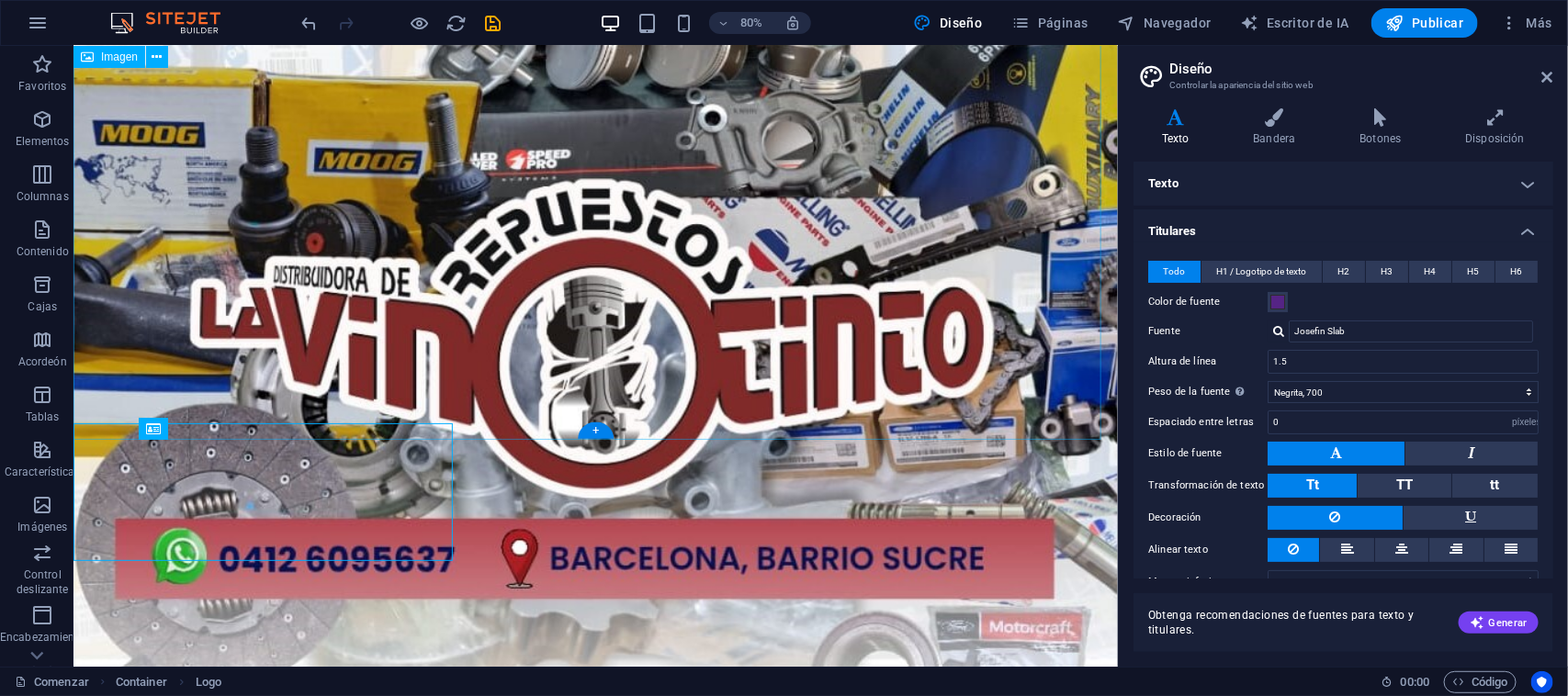 scroll, scrollTop: 477, scrollLeft: 0, axis: vertical 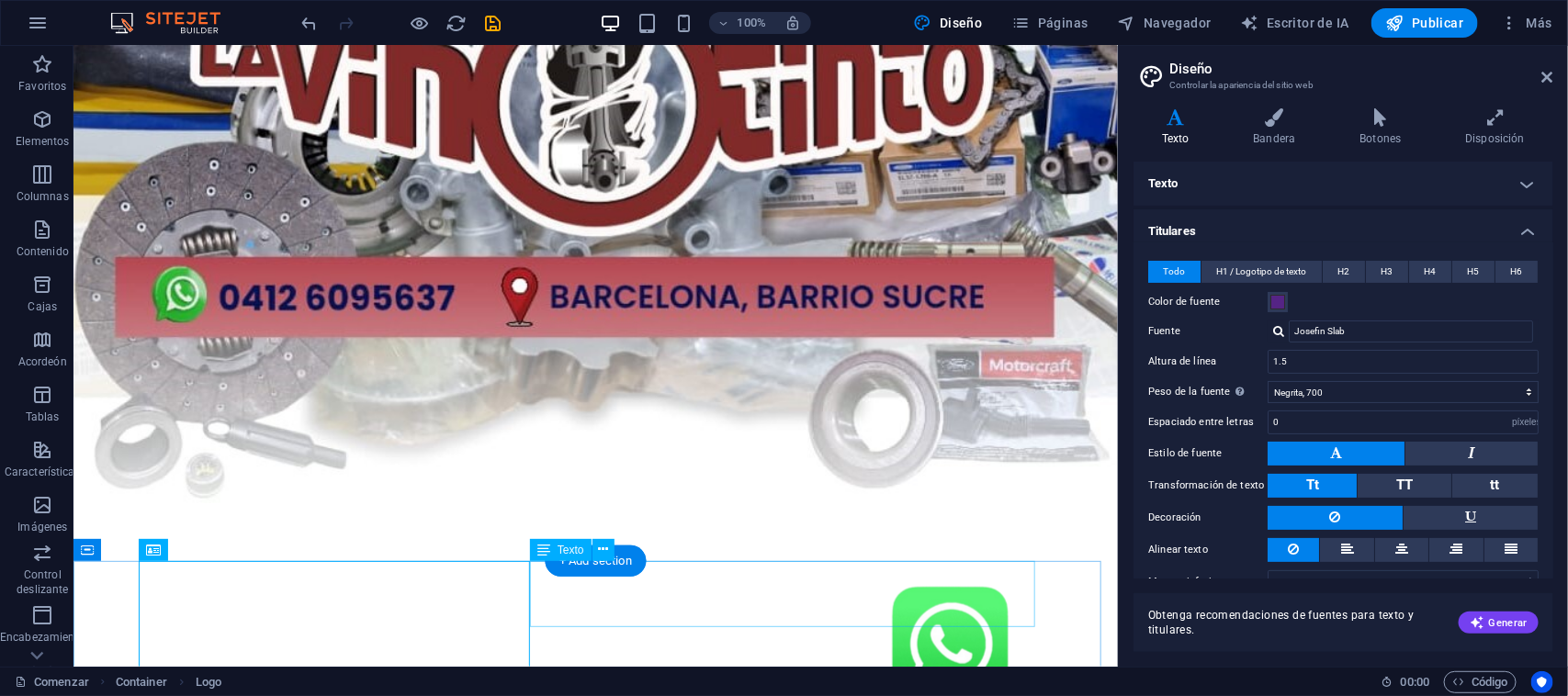click on "CHATEA CON NOSOTROS" at bounding box center [595, 747] 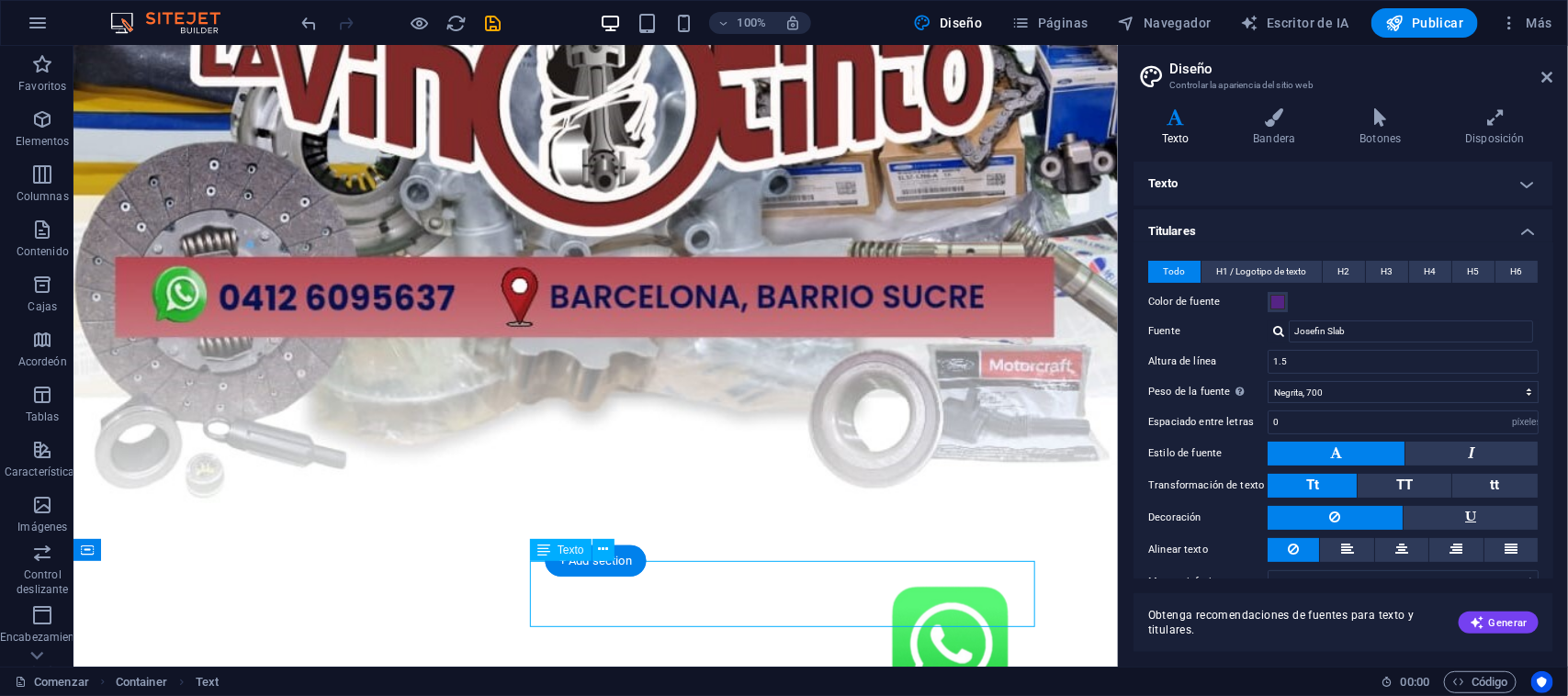 click on "CHATEA CON NOSOTROS" at bounding box center (595, 747) 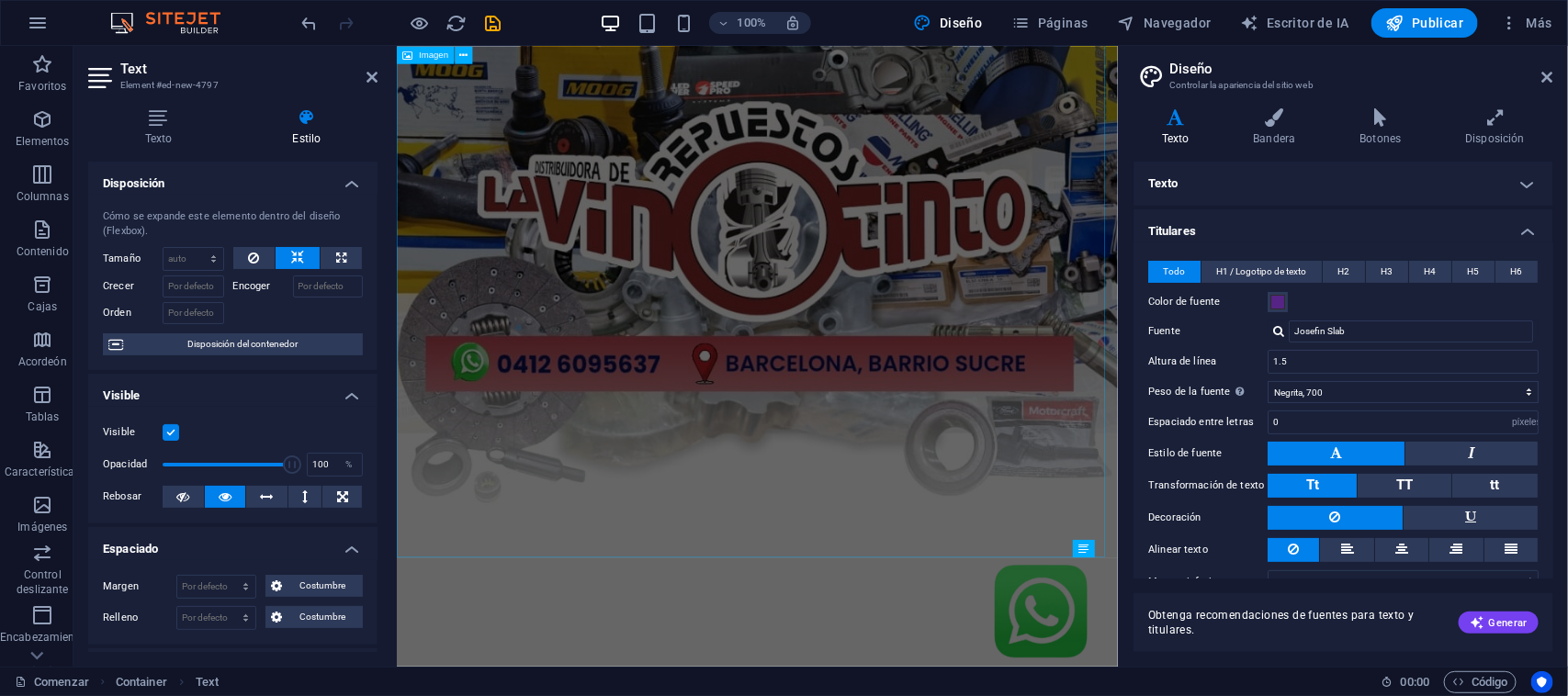 scroll, scrollTop: 216, scrollLeft: 0, axis: vertical 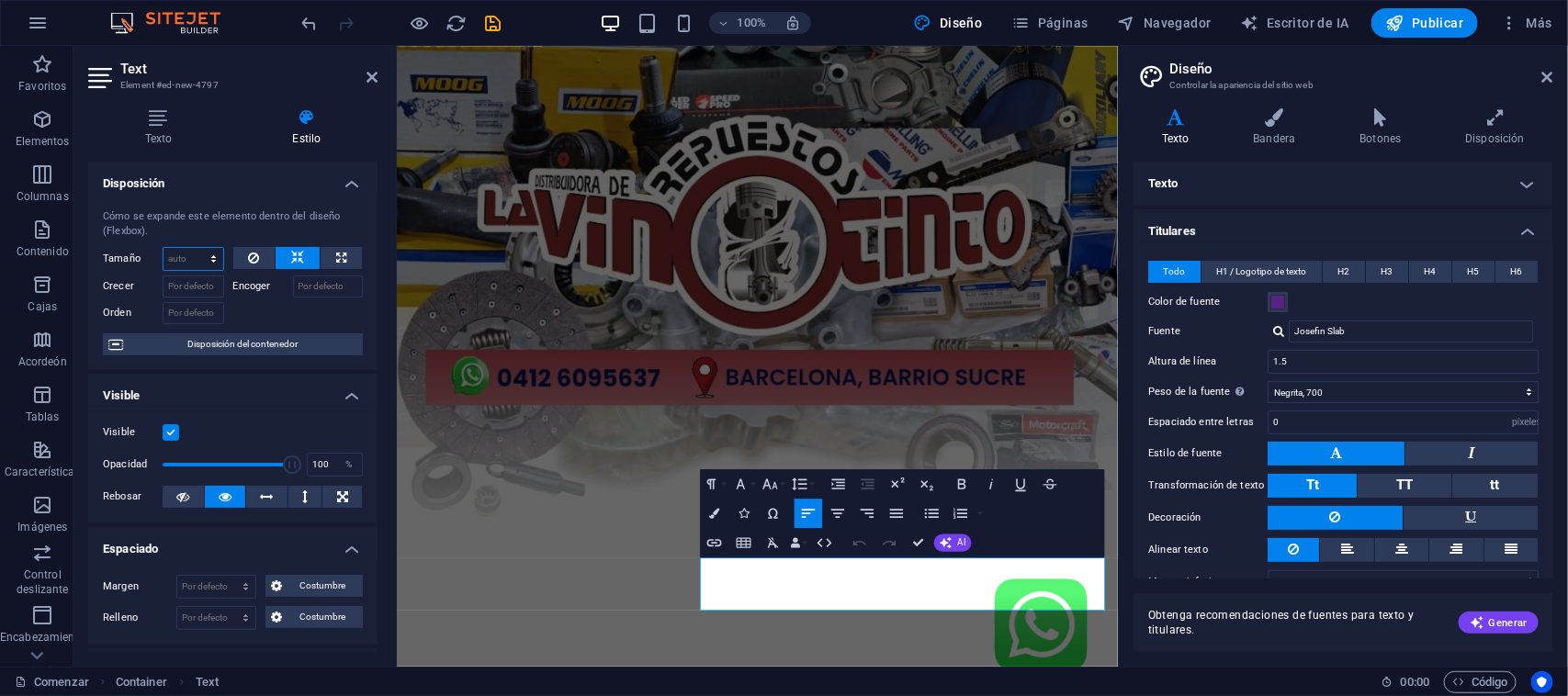 click on "Por defecto auto píxeles % 1/1 1/2 1/3 1/4 1/5 1/6 1/7 1/8 1/9 1/10" at bounding box center [193, 259] 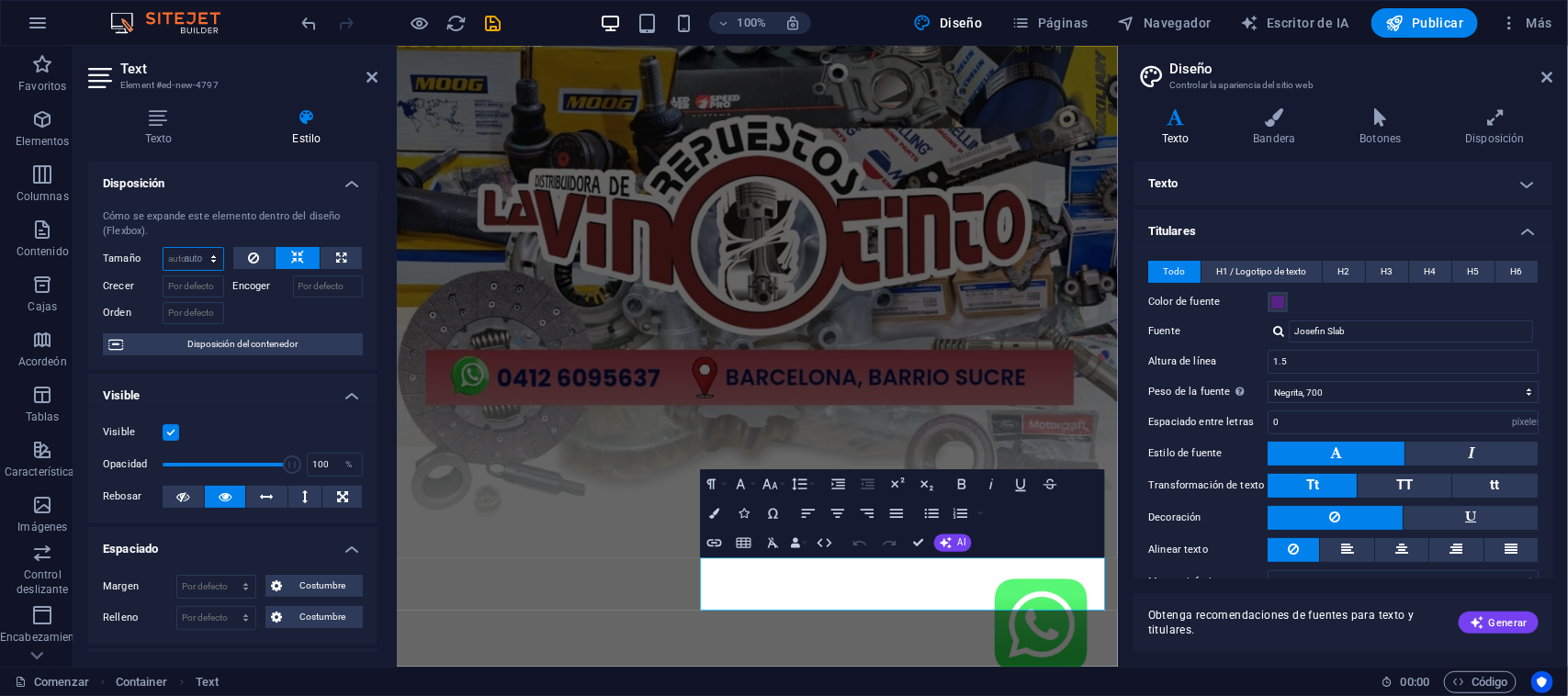 click on "Por defecto auto píxeles % 1/1 1/2 1/3 1/4 1/5 1/6 1/7 1/8 1/9 1/10" at bounding box center (193, 259) 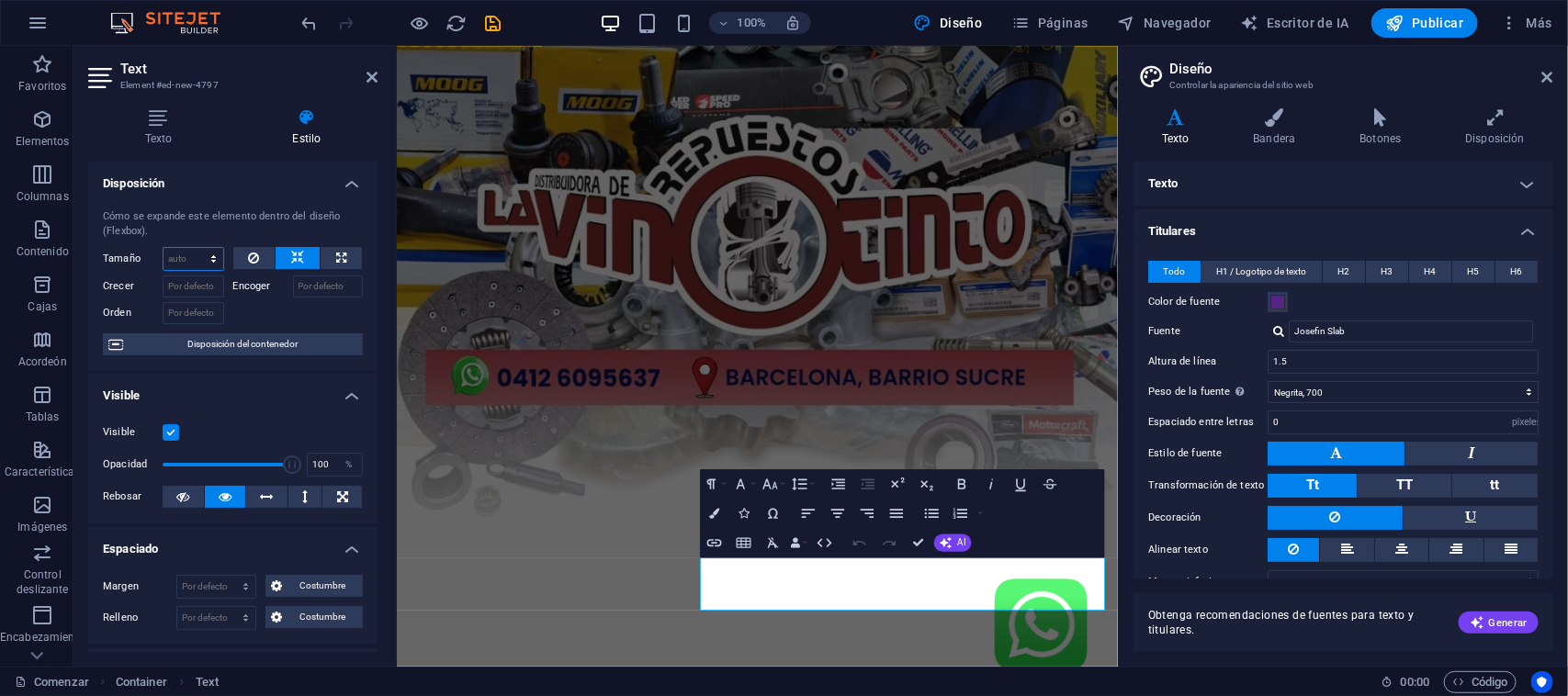 click on "Por defecto auto píxeles % 1/1 1/2 1/3 1/4 1/5 1/6 1/7 1/8 1/9 1/10" at bounding box center (193, 259) 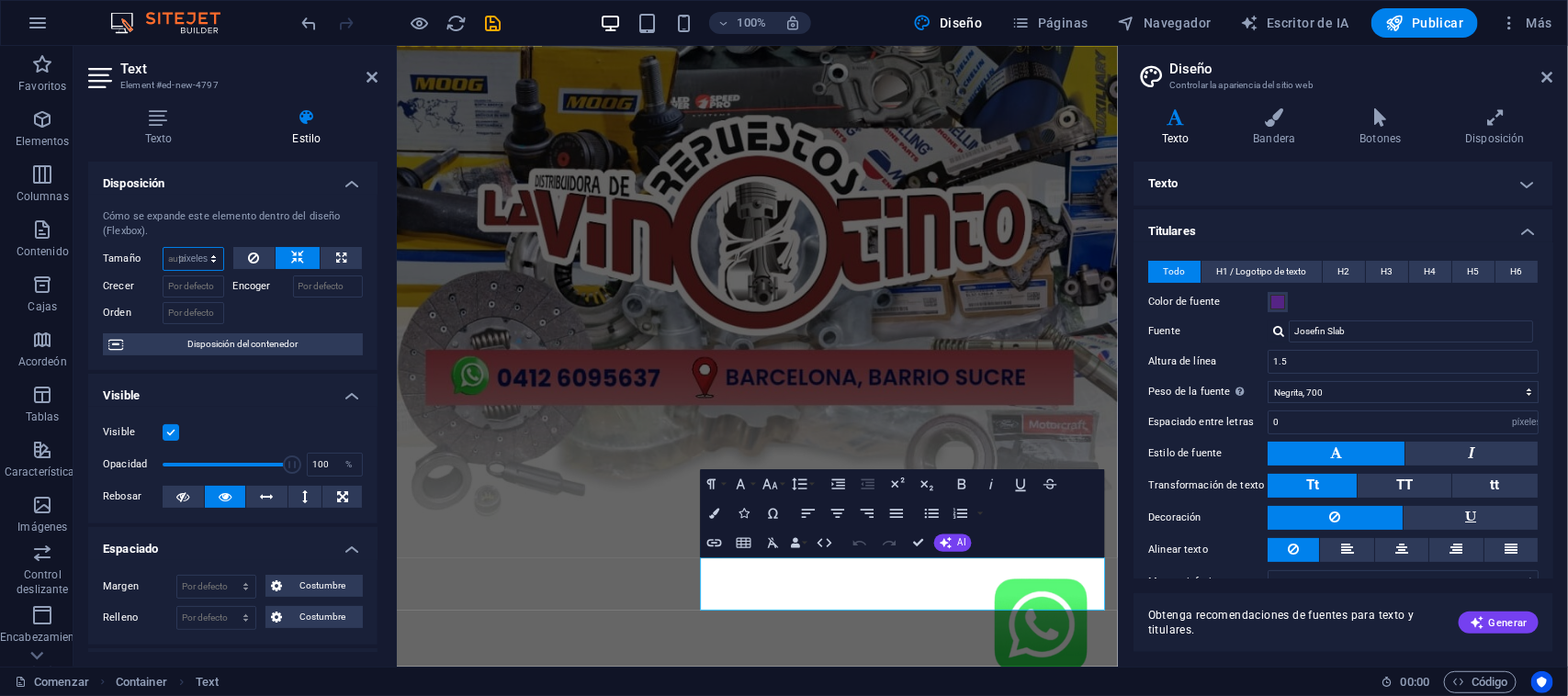 click on "Por defecto auto píxeles % 1/1 1/2 1/3 1/4 1/5 1/6 1/7 1/8 1/9 1/10" at bounding box center [193, 259] 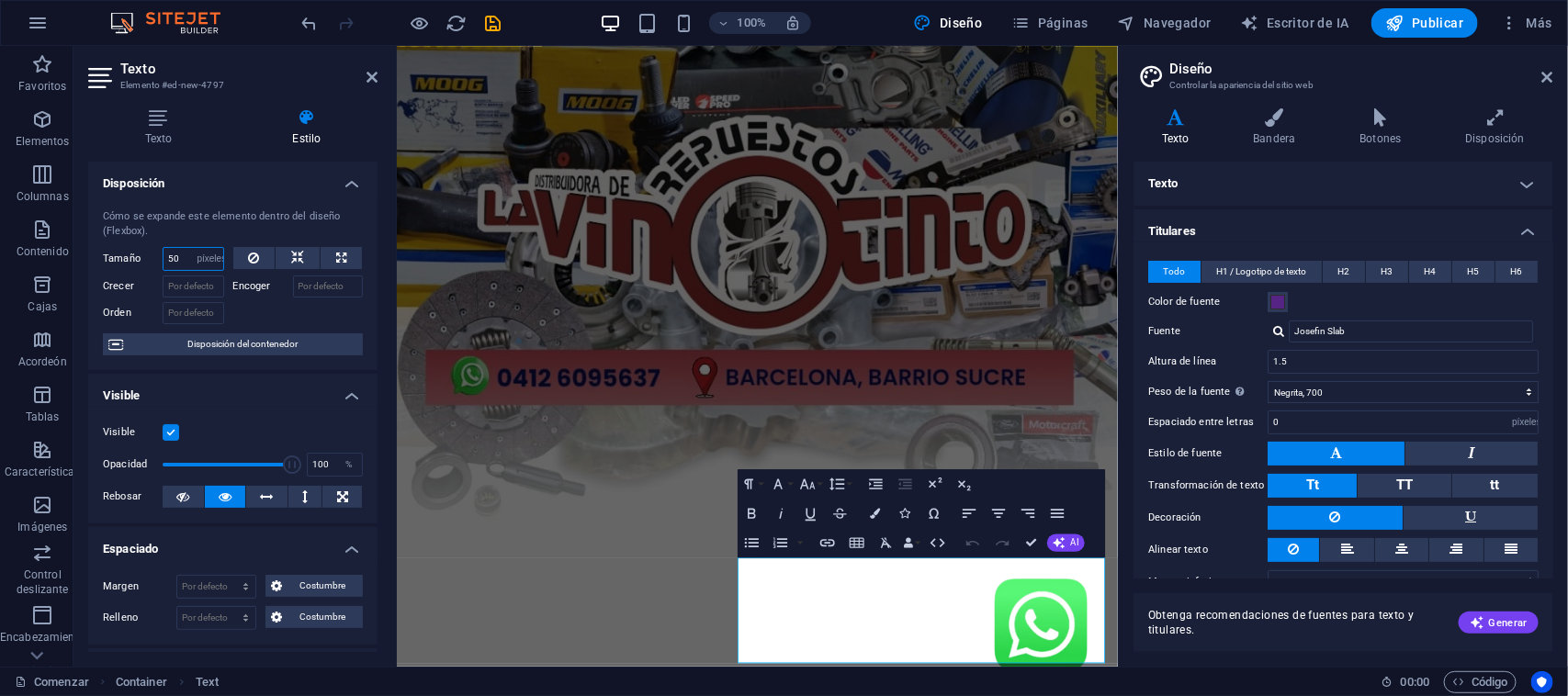 type on "5" 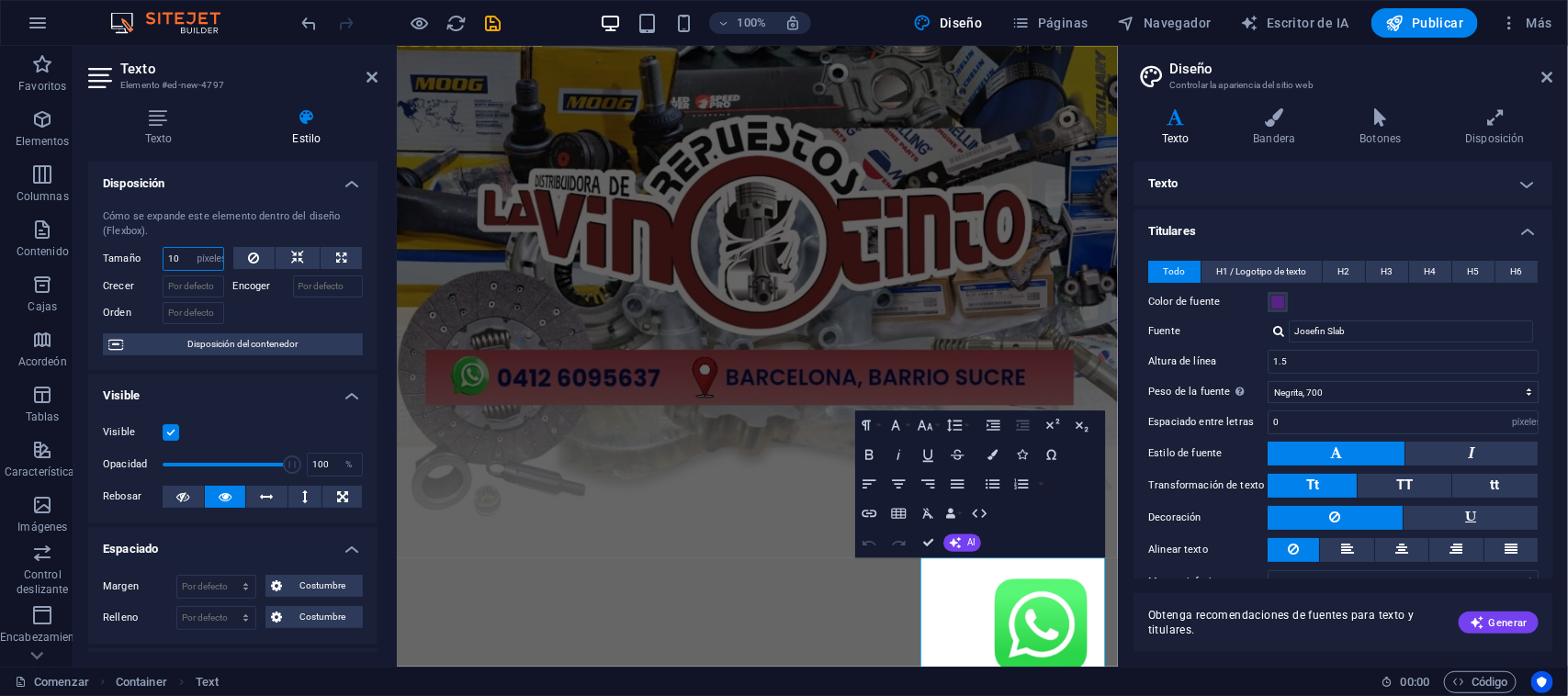 type on "1" 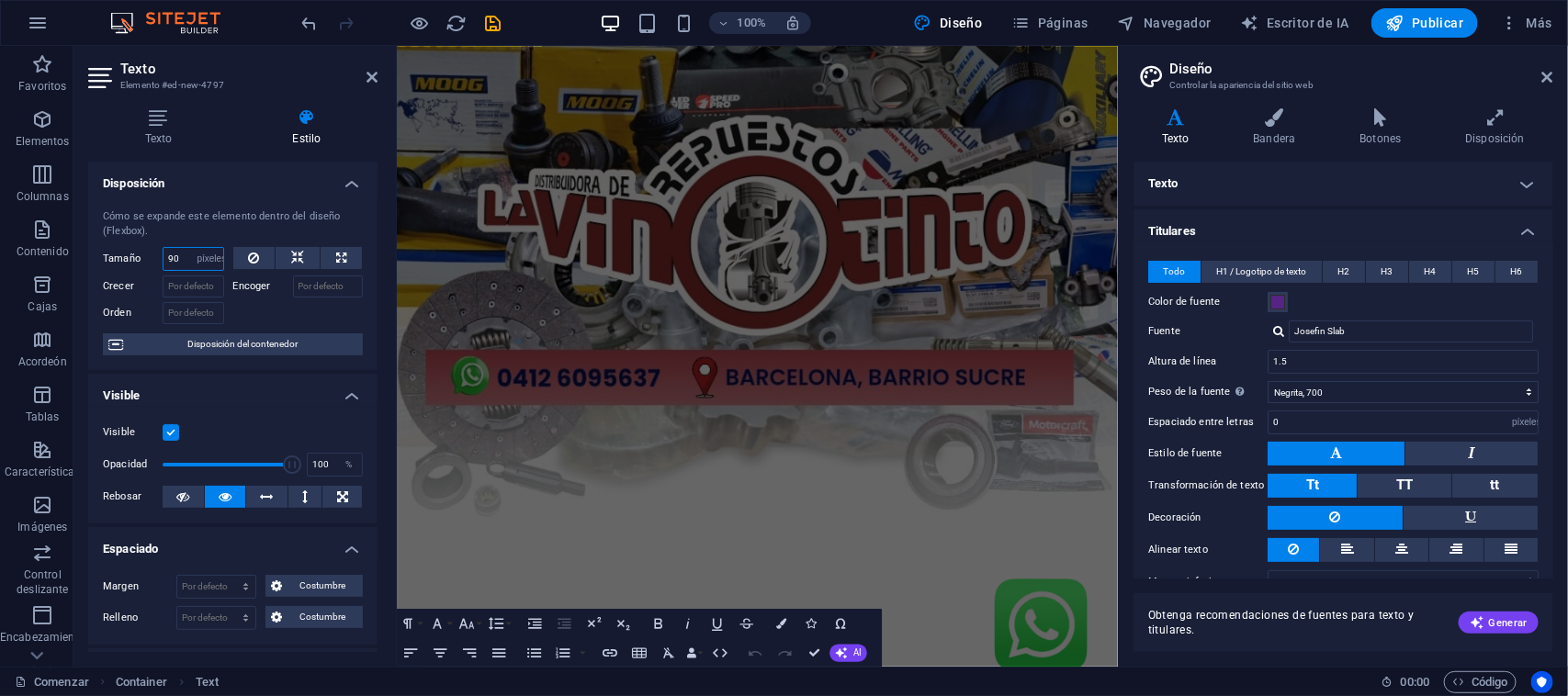 type on "9" 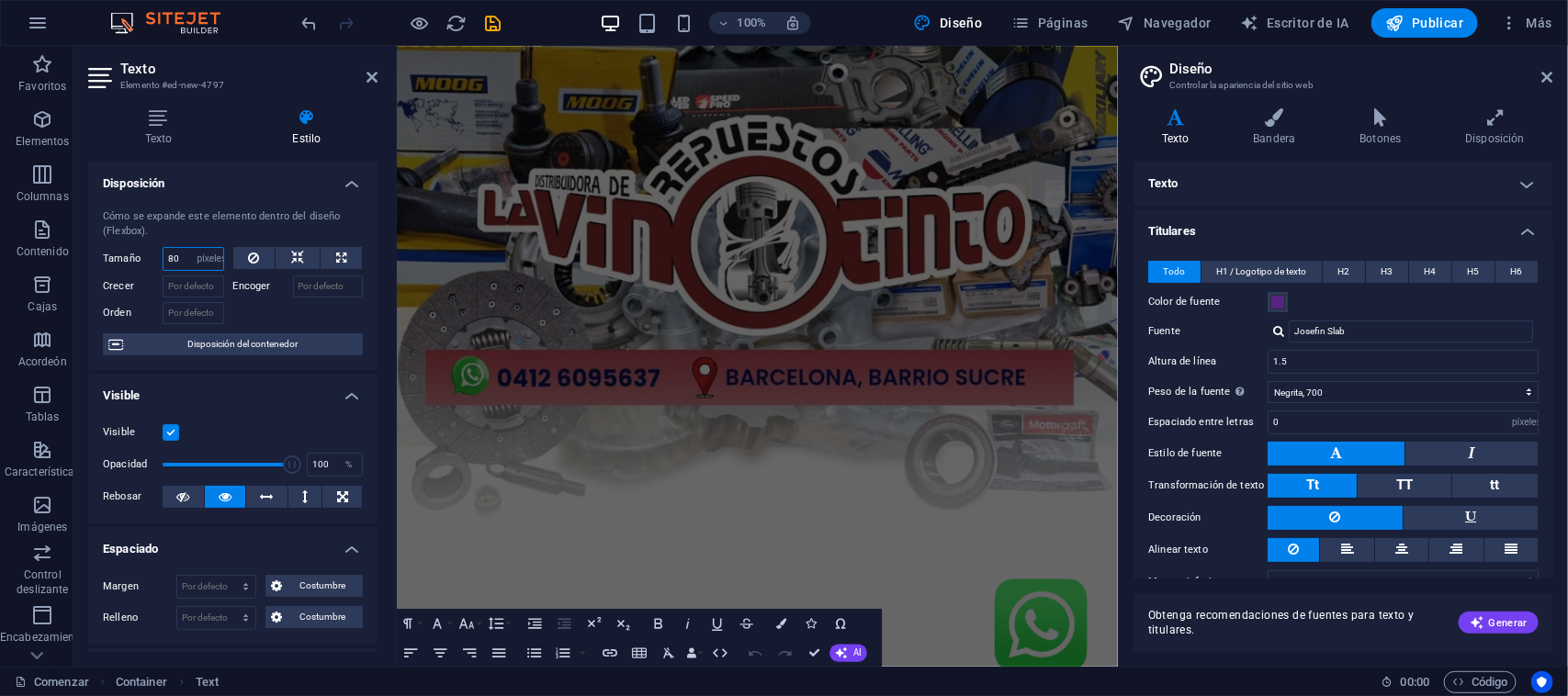 type on "800" 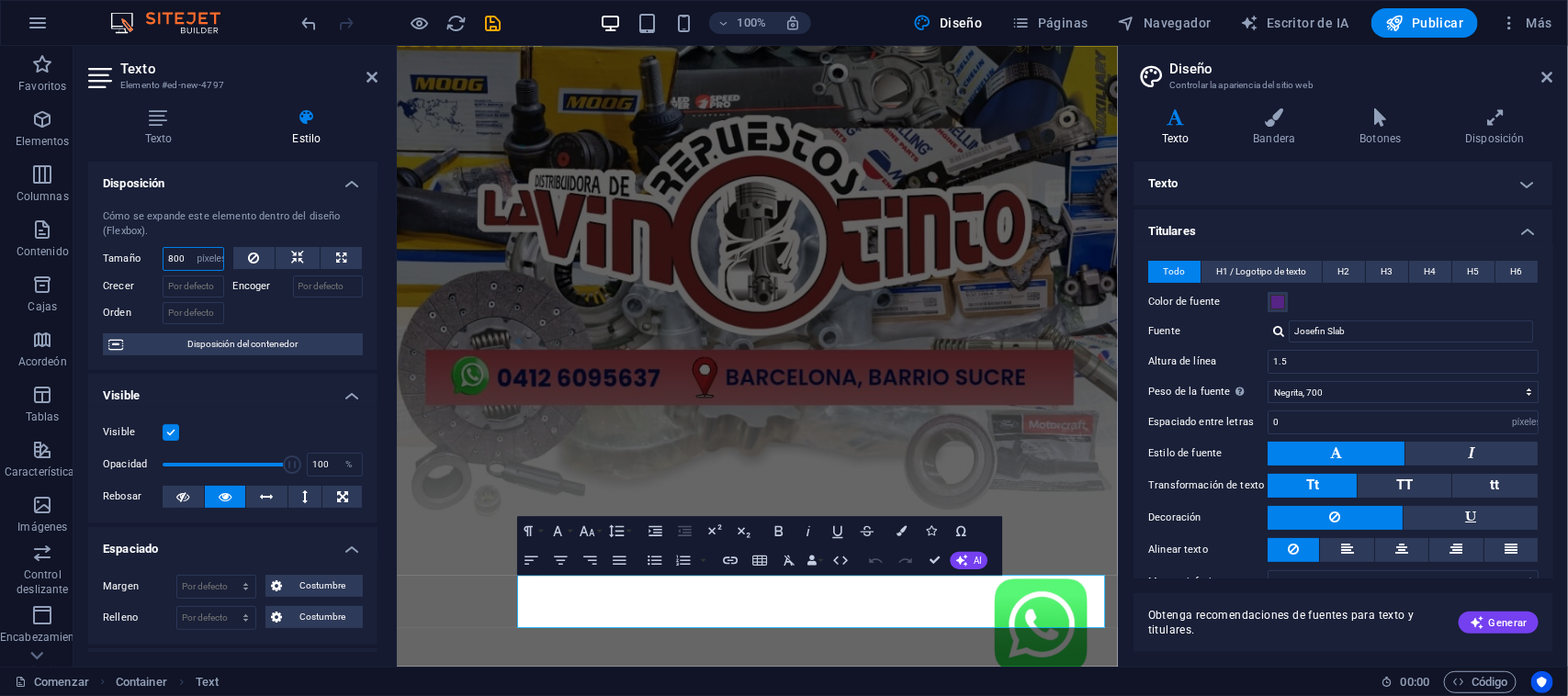 scroll, scrollTop: 194, scrollLeft: 0, axis: vertical 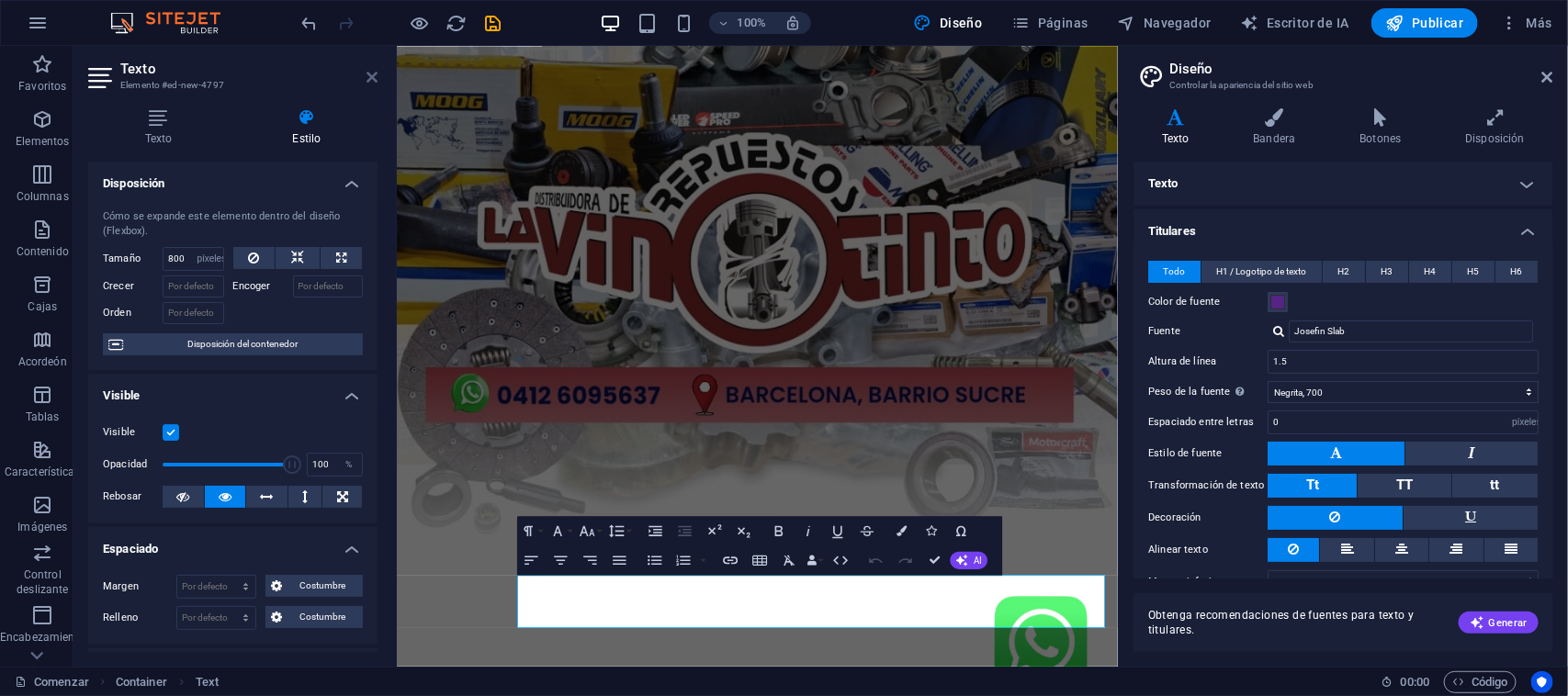 click at bounding box center (372, 77) 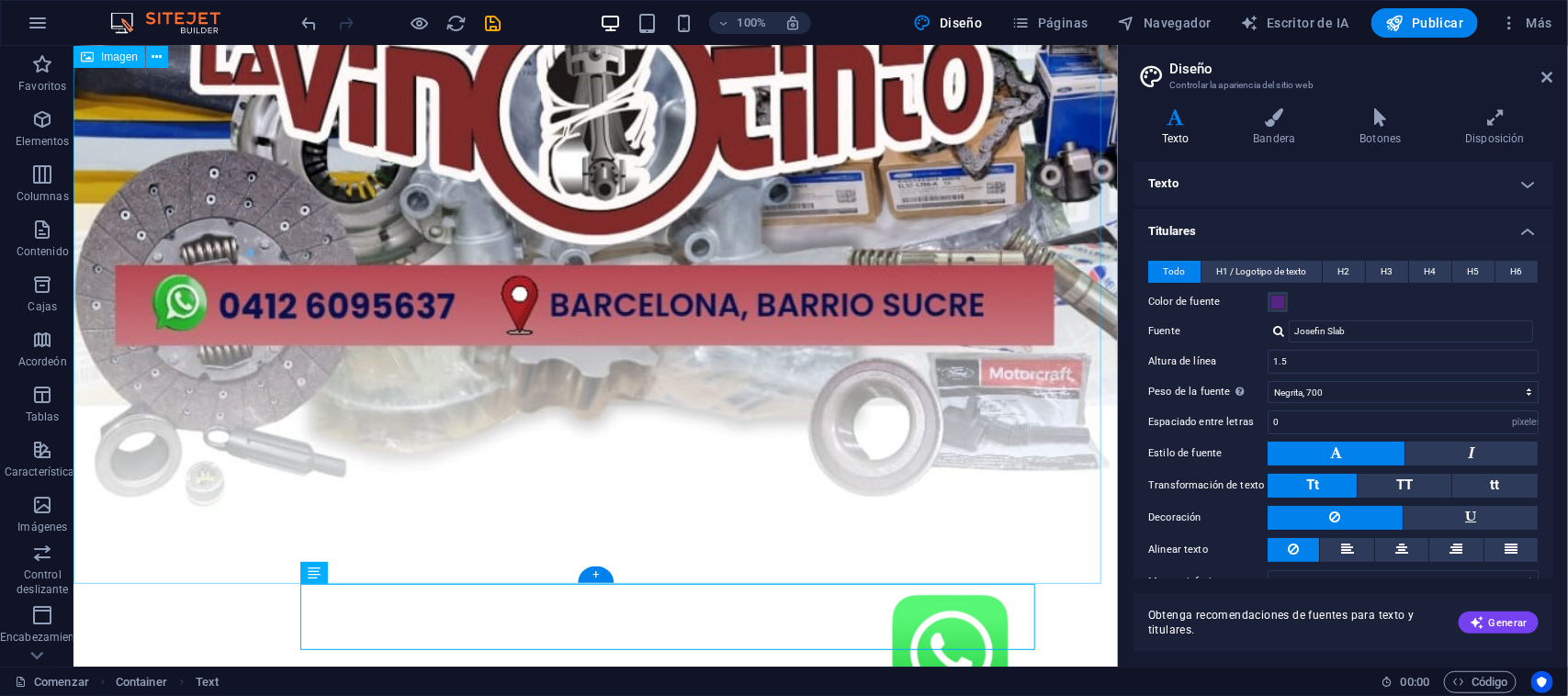 scroll, scrollTop: 496, scrollLeft: 0, axis: vertical 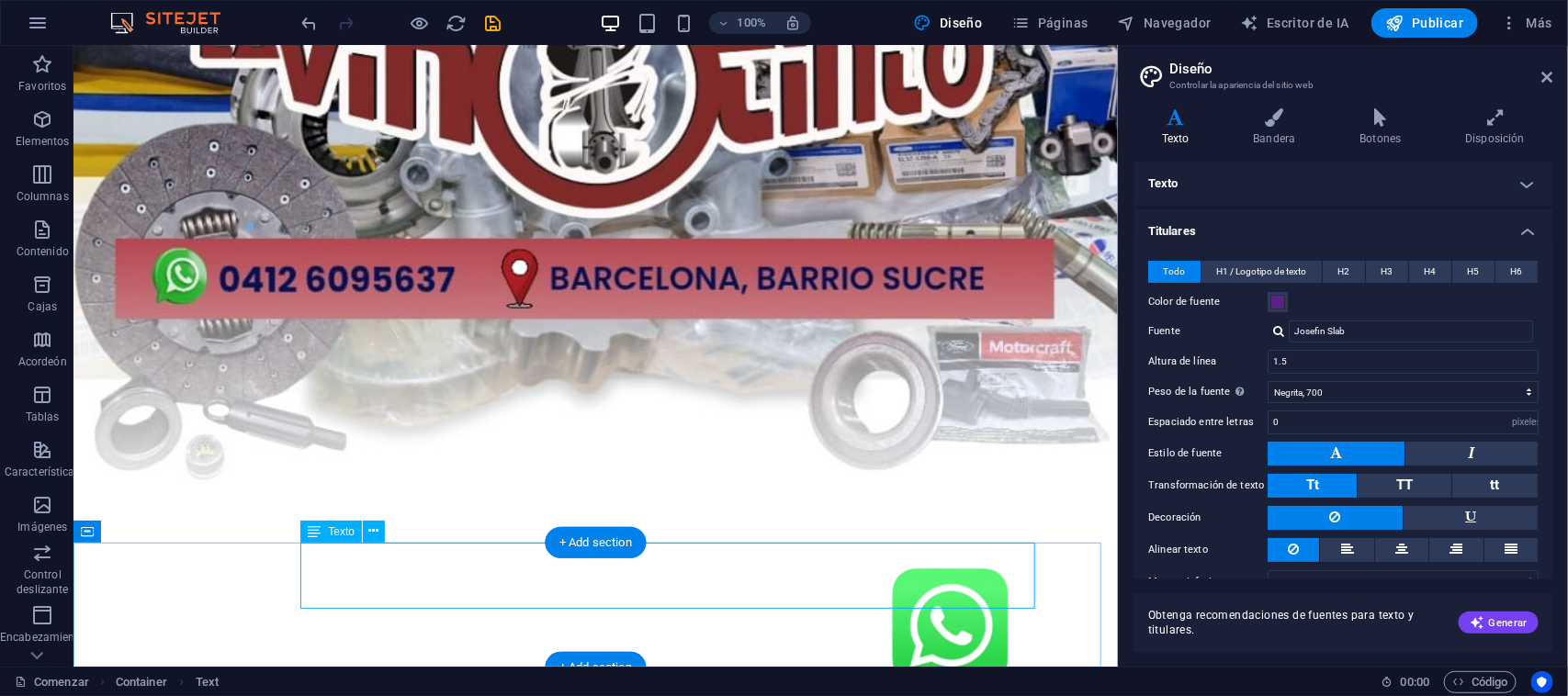 click on "CHATEA CON NOSOTROS" at bounding box center (595, 728) 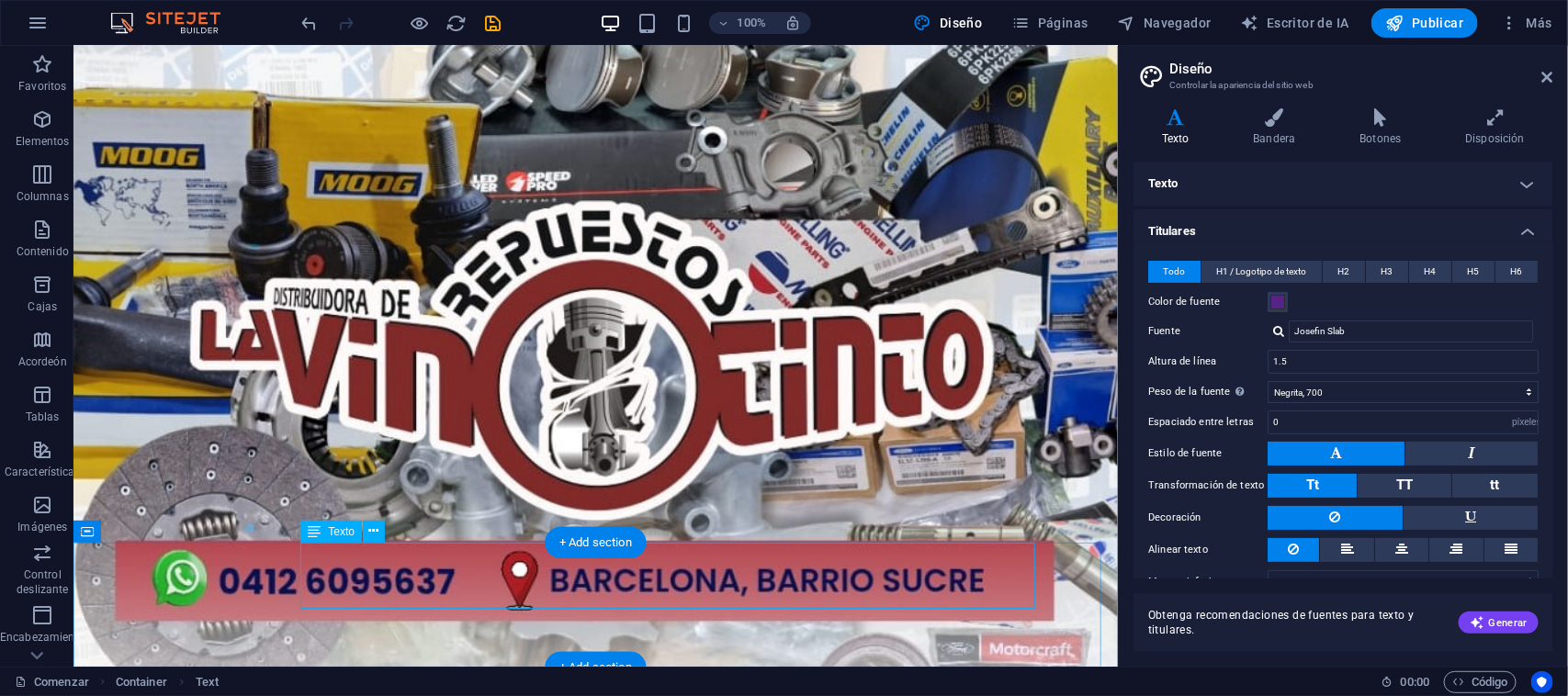 select on "px" 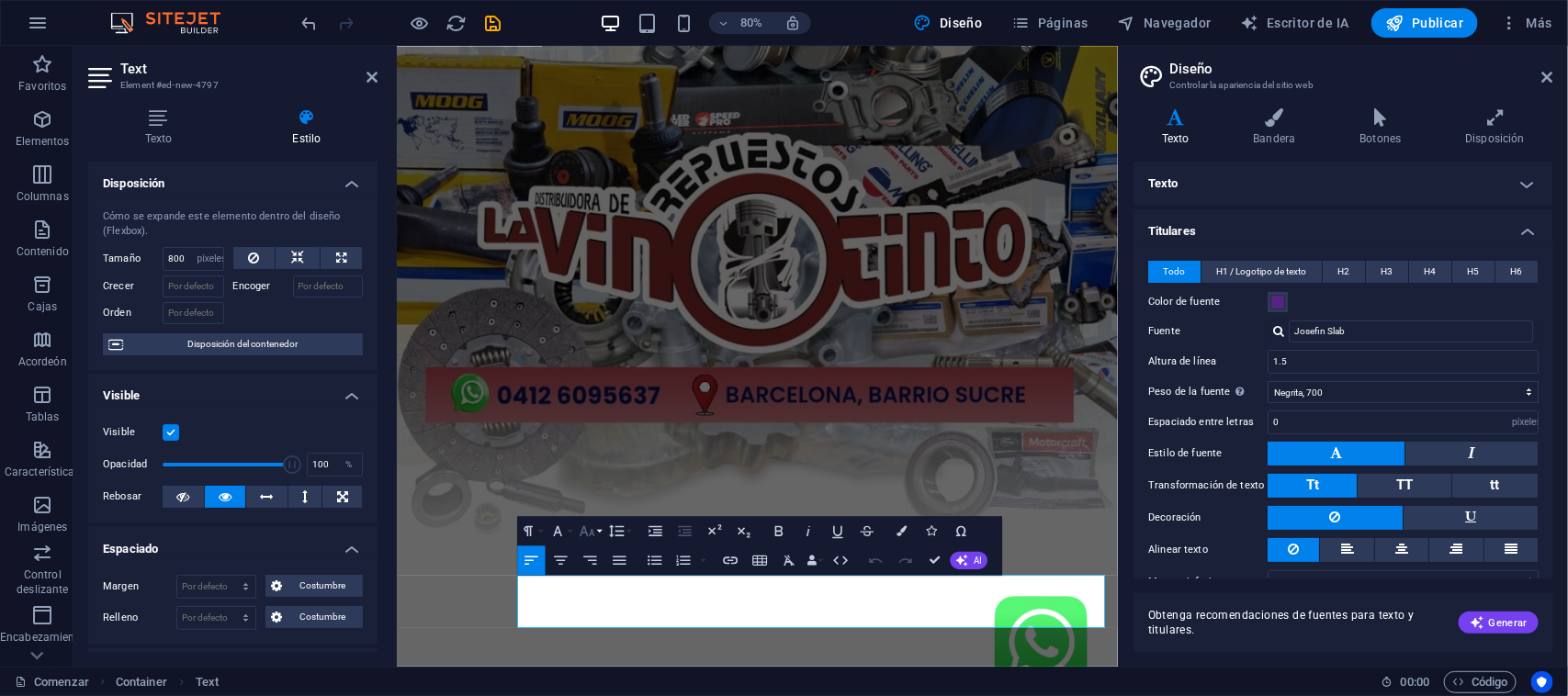 click 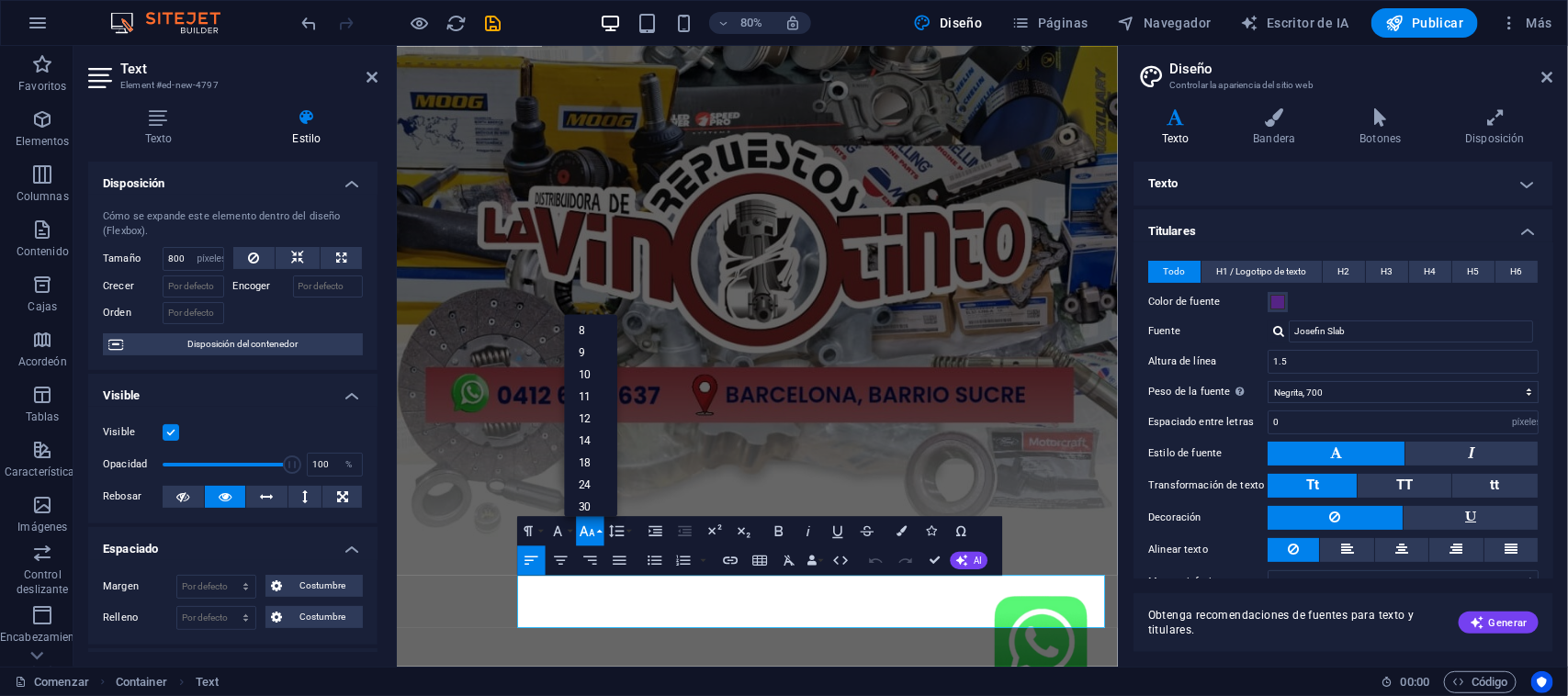 scroll, scrollTop: 148, scrollLeft: 0, axis: vertical 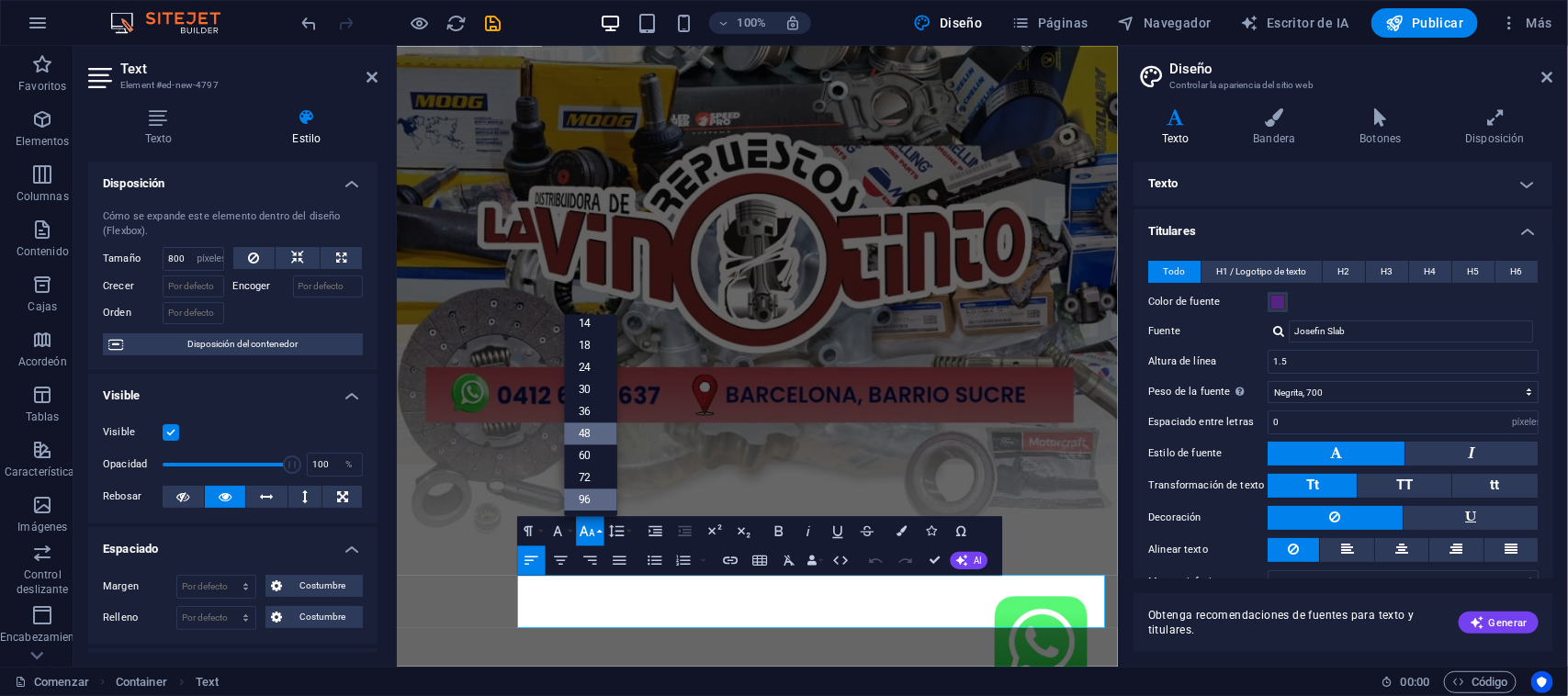 click on "96" at bounding box center [591, 499] 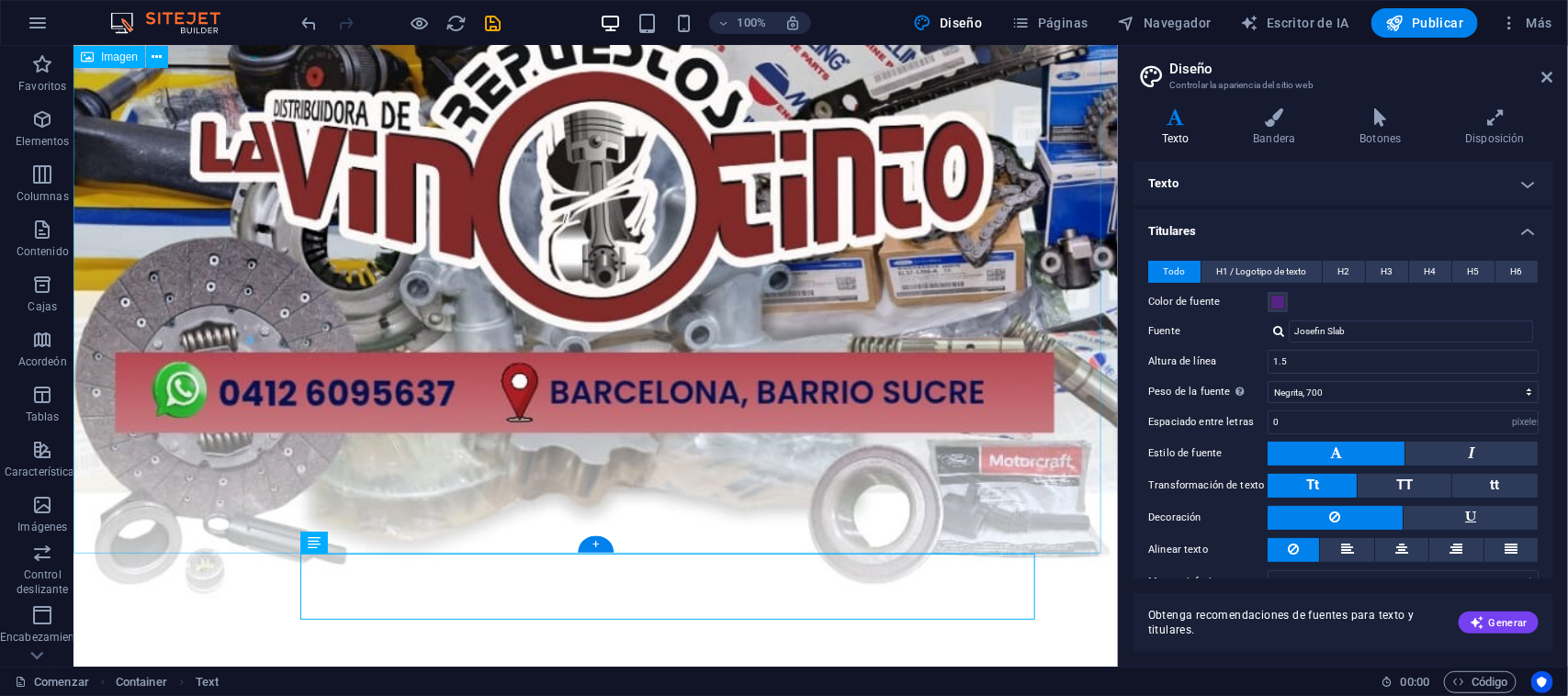 scroll, scrollTop: 496, scrollLeft: 0, axis: vertical 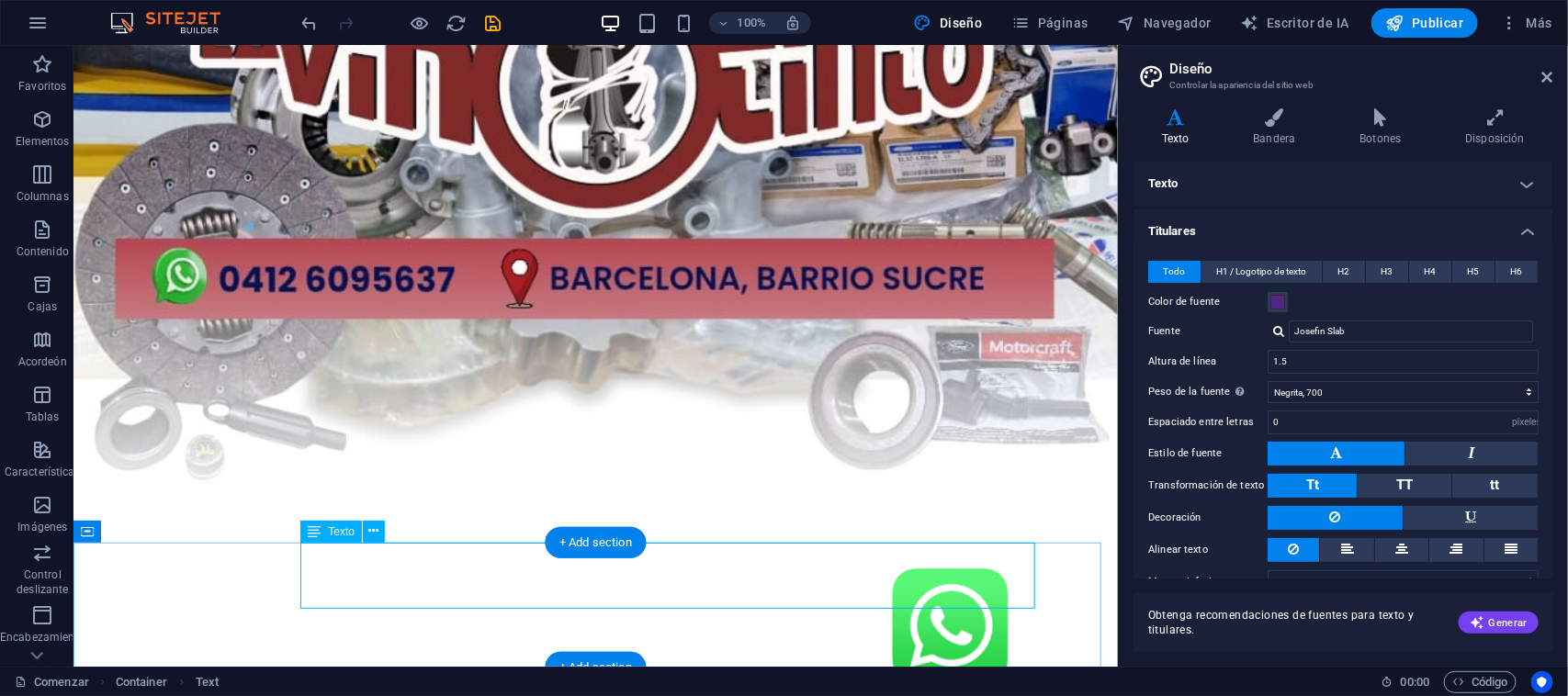 click on "CHATEA CON NOSOTROS" at bounding box center [595, 728] 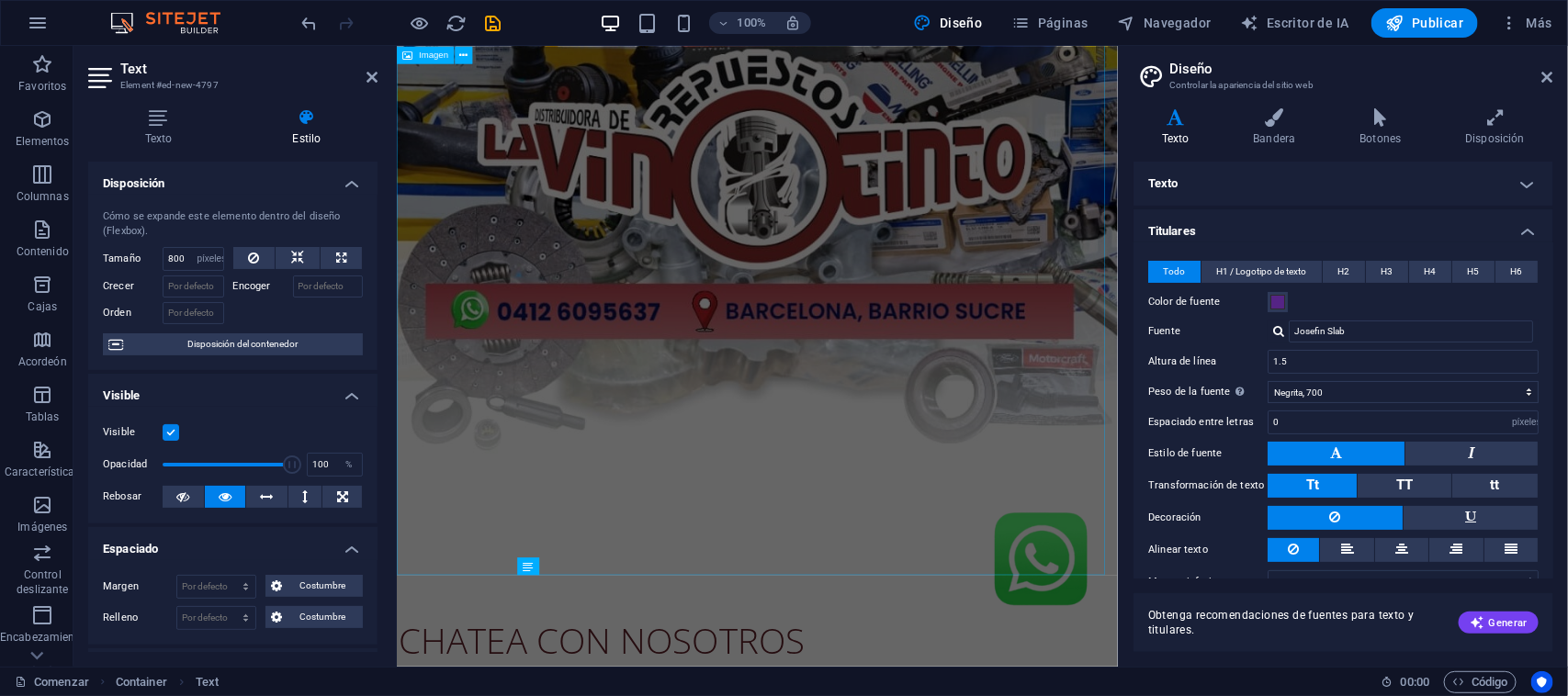 scroll, scrollTop: 194, scrollLeft: 0, axis: vertical 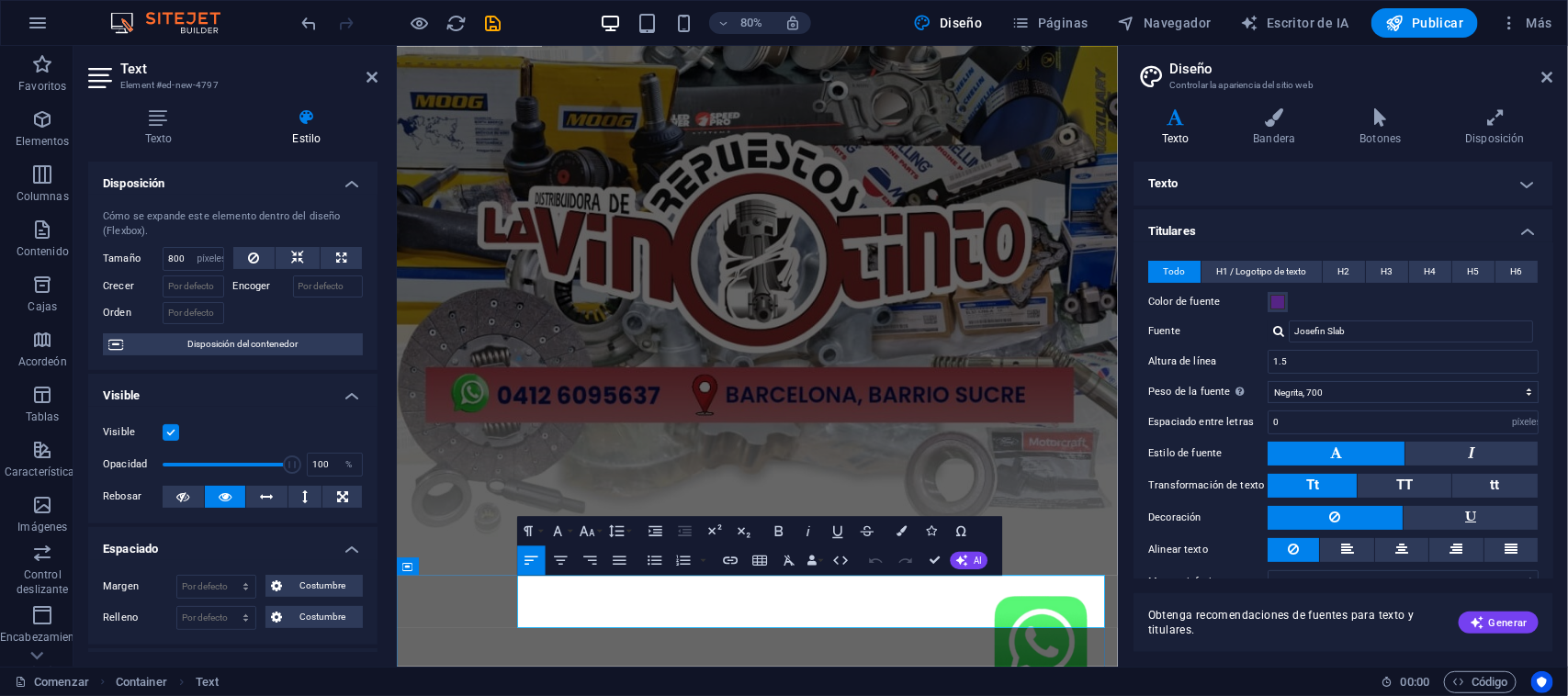 drag, startPoint x: 1062, startPoint y: 750, endPoint x: 533, endPoint y: 733, distance: 529.2731 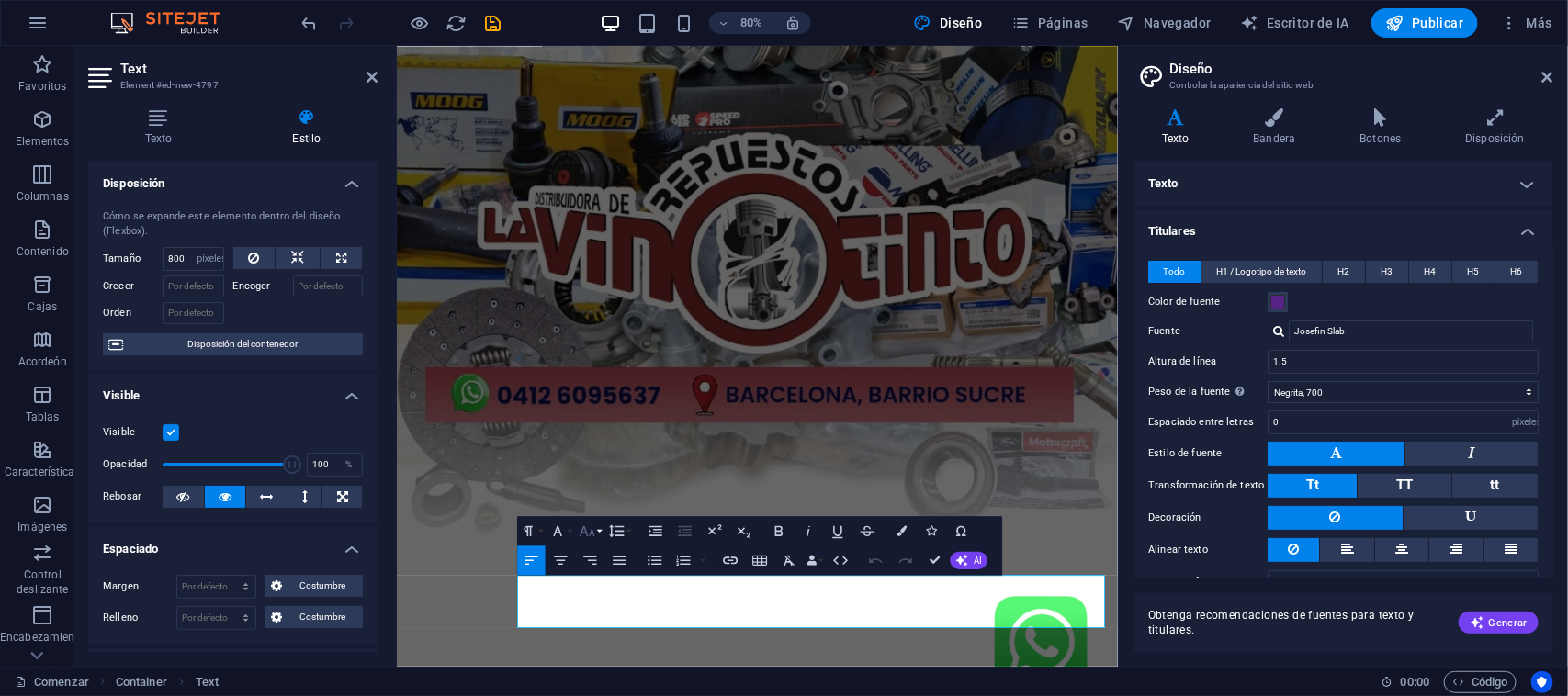 click 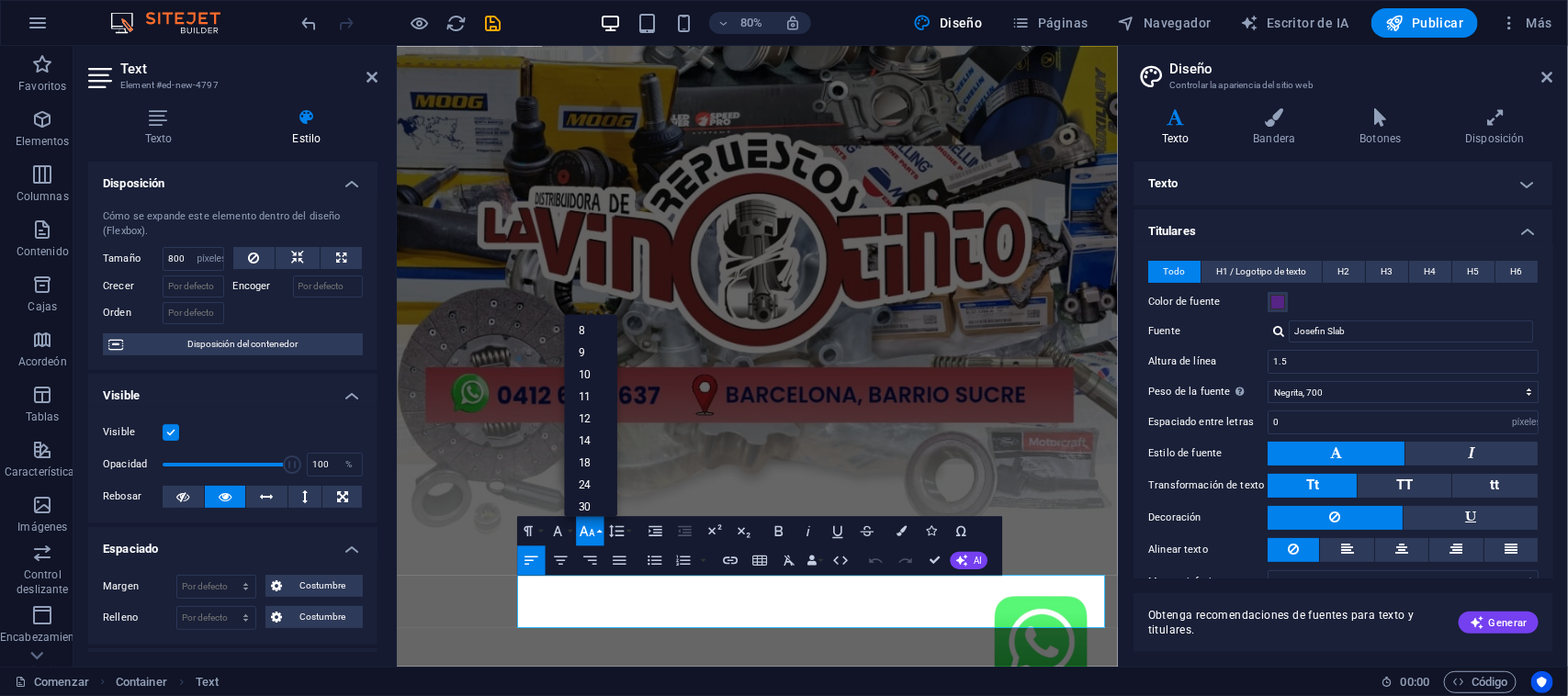 scroll, scrollTop: 148, scrollLeft: 0, axis: vertical 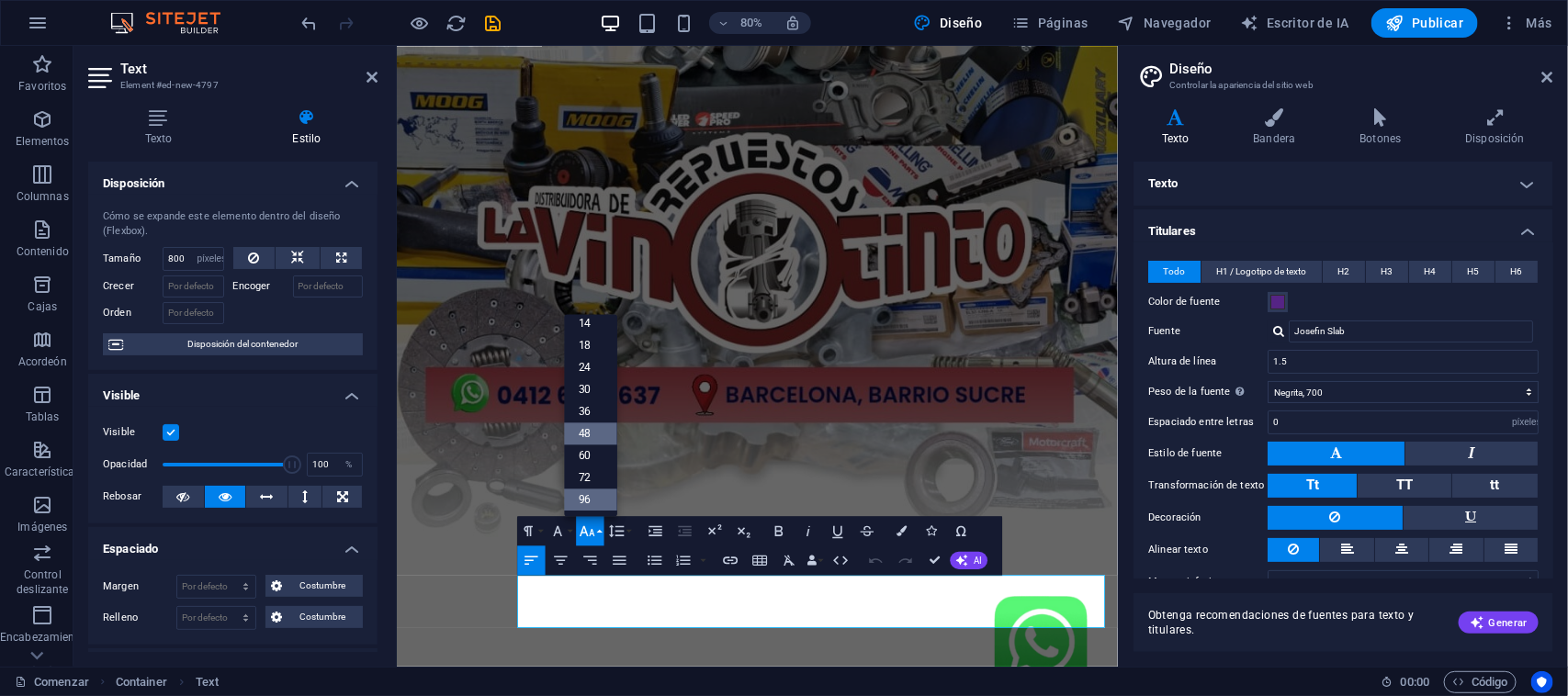 click on "96" at bounding box center (591, 499) 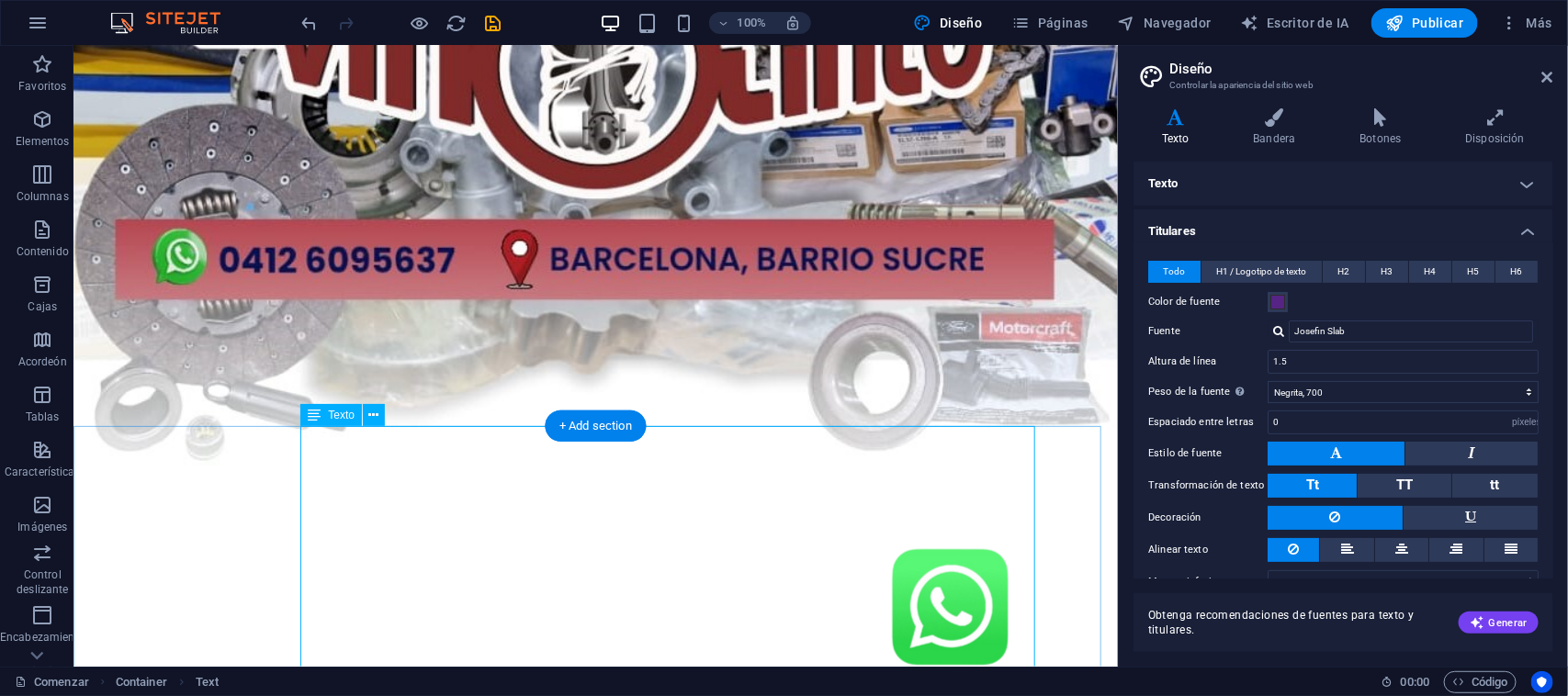 scroll, scrollTop: 635, scrollLeft: 0, axis: vertical 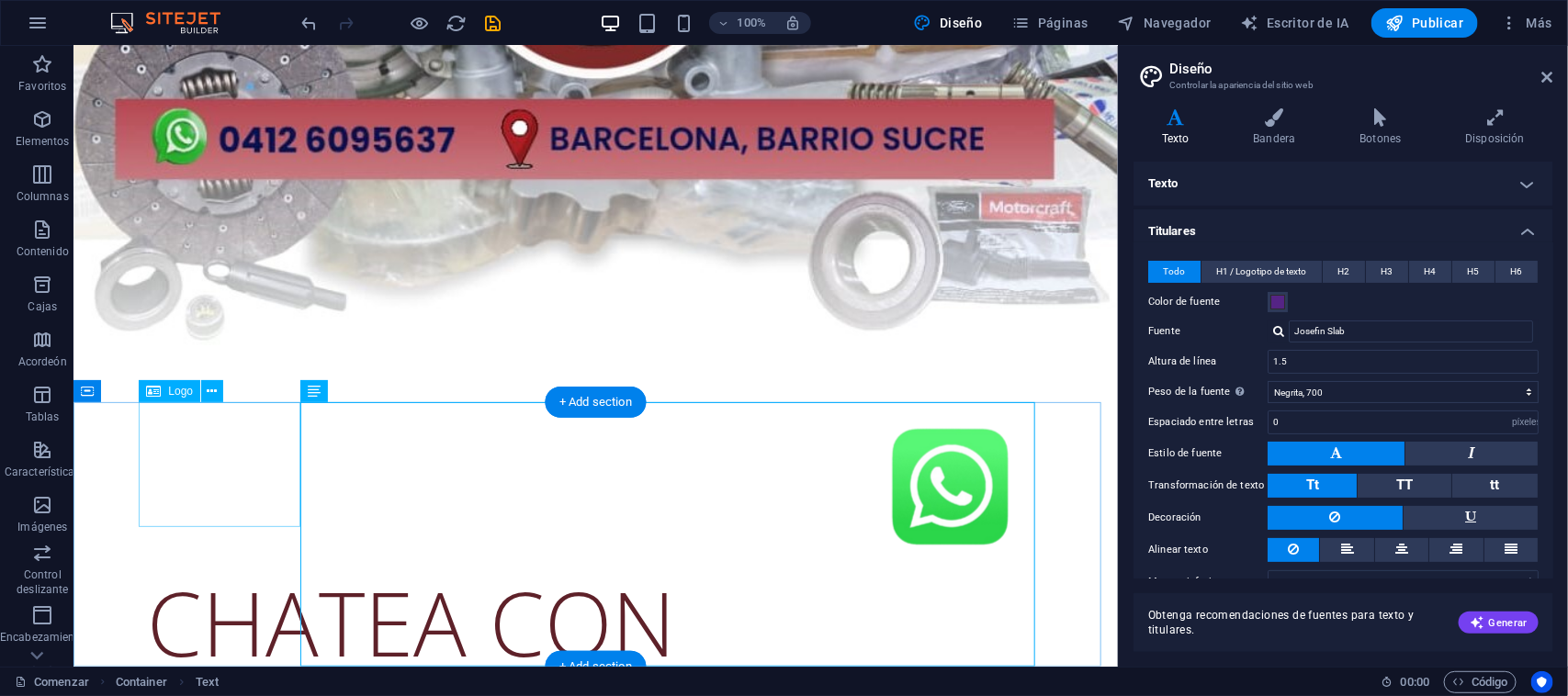 click at bounding box center [595, 487] 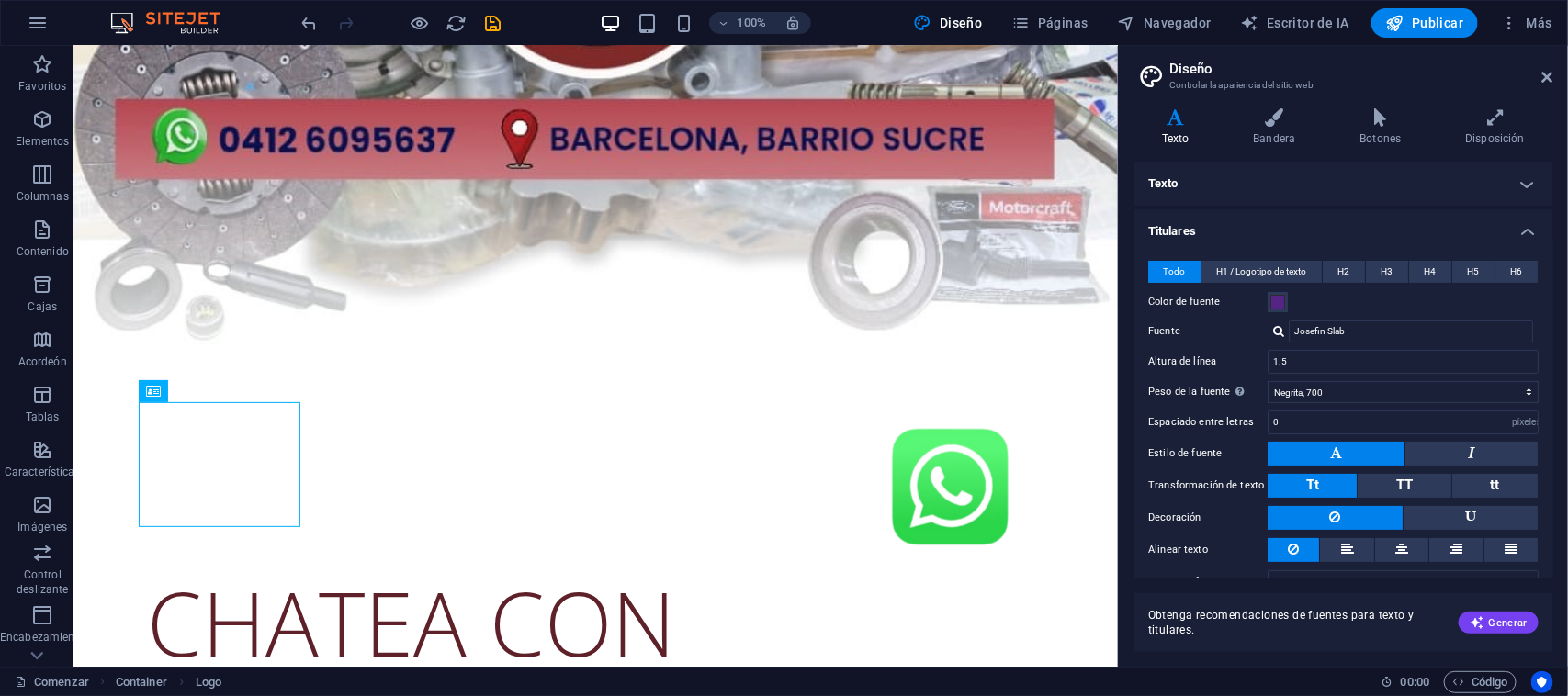 click on "Diseño Controlar la apariencia del sitio web Variantes Texto Bandera Botones Disposición Texto Estándar Atrevido Campo de golf Color de fuente Fuente Open Sans Tamaño de fuente 3 movimiento rápido del ojo píxeles Altura de línea 1.5 Peso de la fuente Para mostrar el grosor de la fuente correctamente, es posible que sea necesario habilitarlo.  Administrar fuentes Delgado, 100 Extra ligero, 200 Luz, 300 Regular, 400 Mediano, 500 Seminegrita, 600 Negrita, 700 Extra-negrita, 800 Negro, 900 Espaciado entre letras 0 movimiento rápido del ojo píxeles Estilo de fuente Transformación de texto Tt TT tt Alinear texto Peso de la fuente Para mostrar el grosor de la fuente correctamente, es posible que sea necesario habilitarlo.  Administrar fuentes Delgado, 100 Extra ligero, 200 Luz, 300 Regular, 400 Mediano, 500 Seminegrita, 600 Negrita, 700 Extra-negrita, 800 Negro, 900 Por defecto Flotar / Activo Color de fuente Color de fuente Decoración Decoración Duración de la transición 0.3 s Función de transición" at bounding box center (1343, 356) 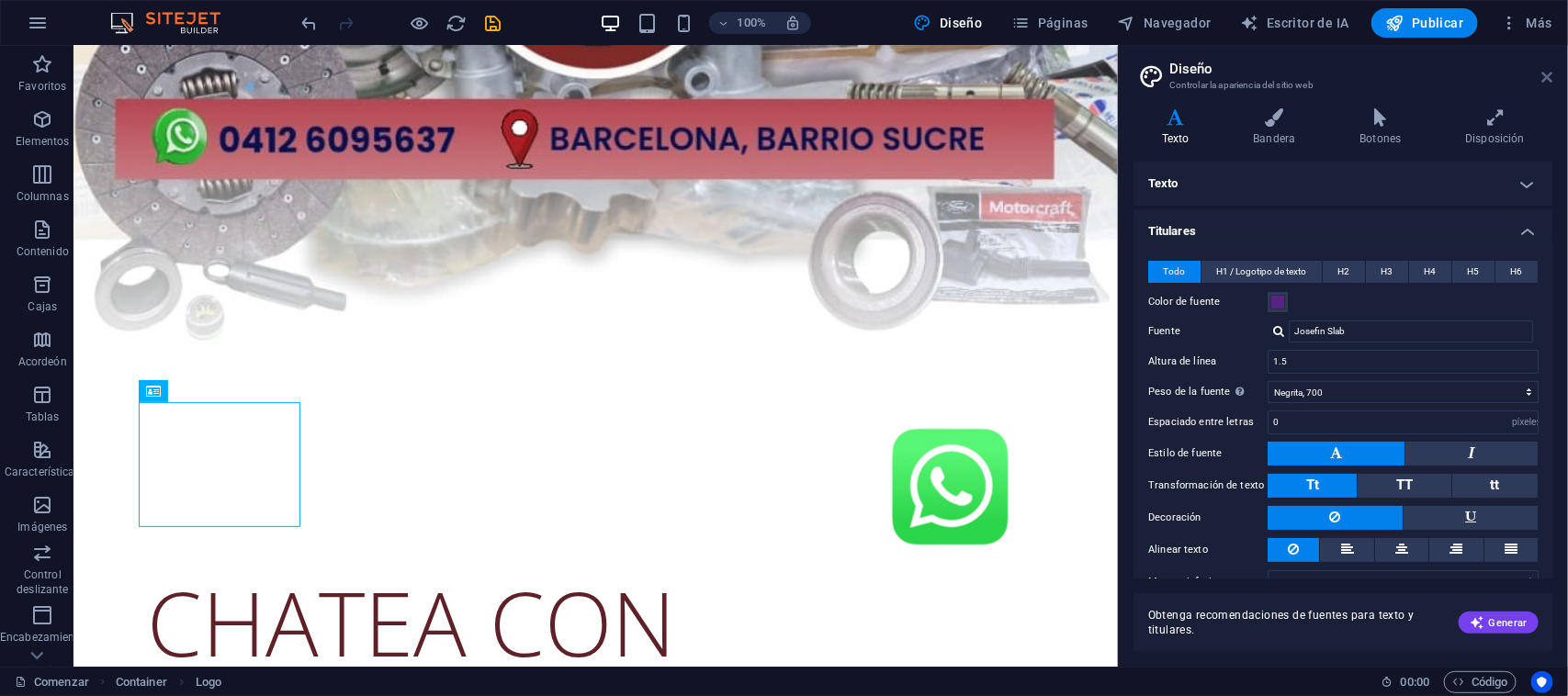 click at bounding box center (1548, 77) 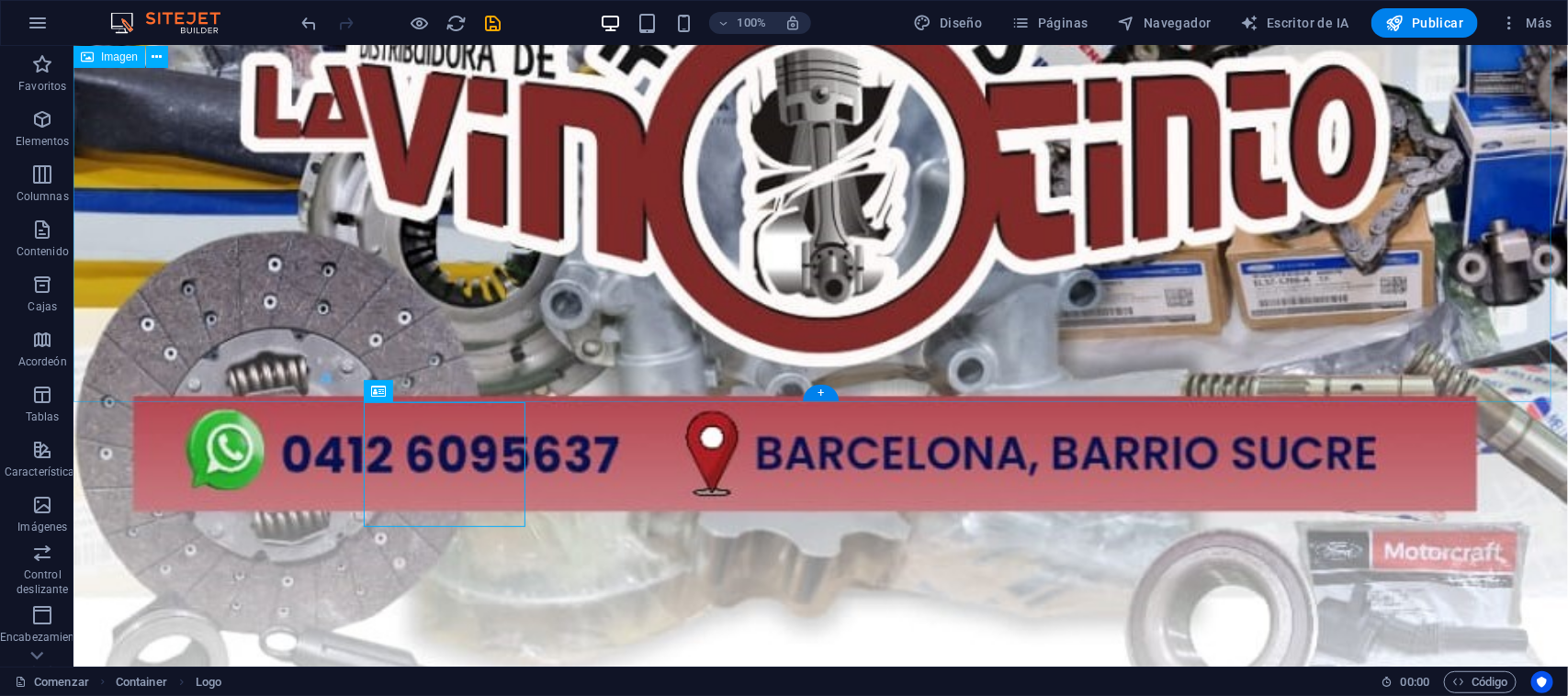scroll, scrollTop: 1071, scrollLeft: 0, axis: vertical 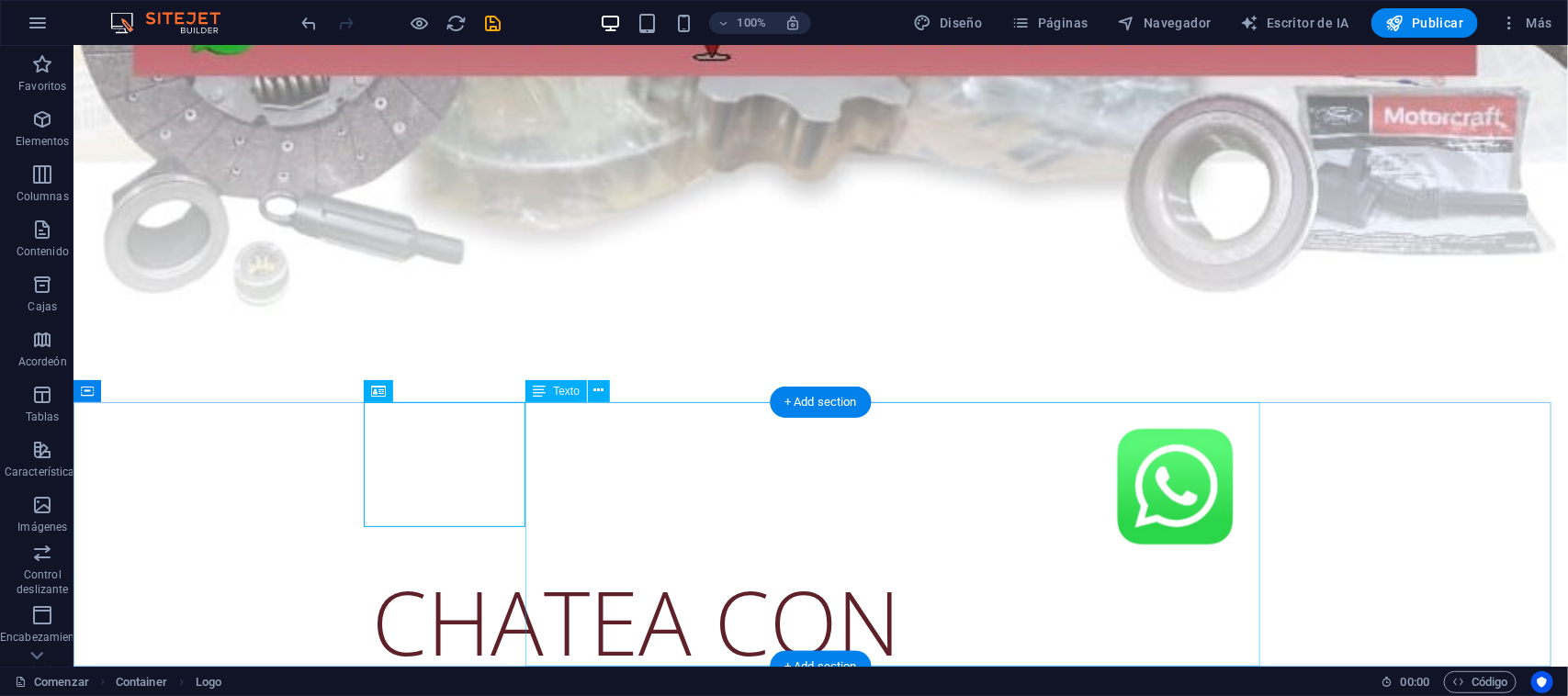 click on "CHATEA CON NOSOTROS" at bounding box center [820, 688] 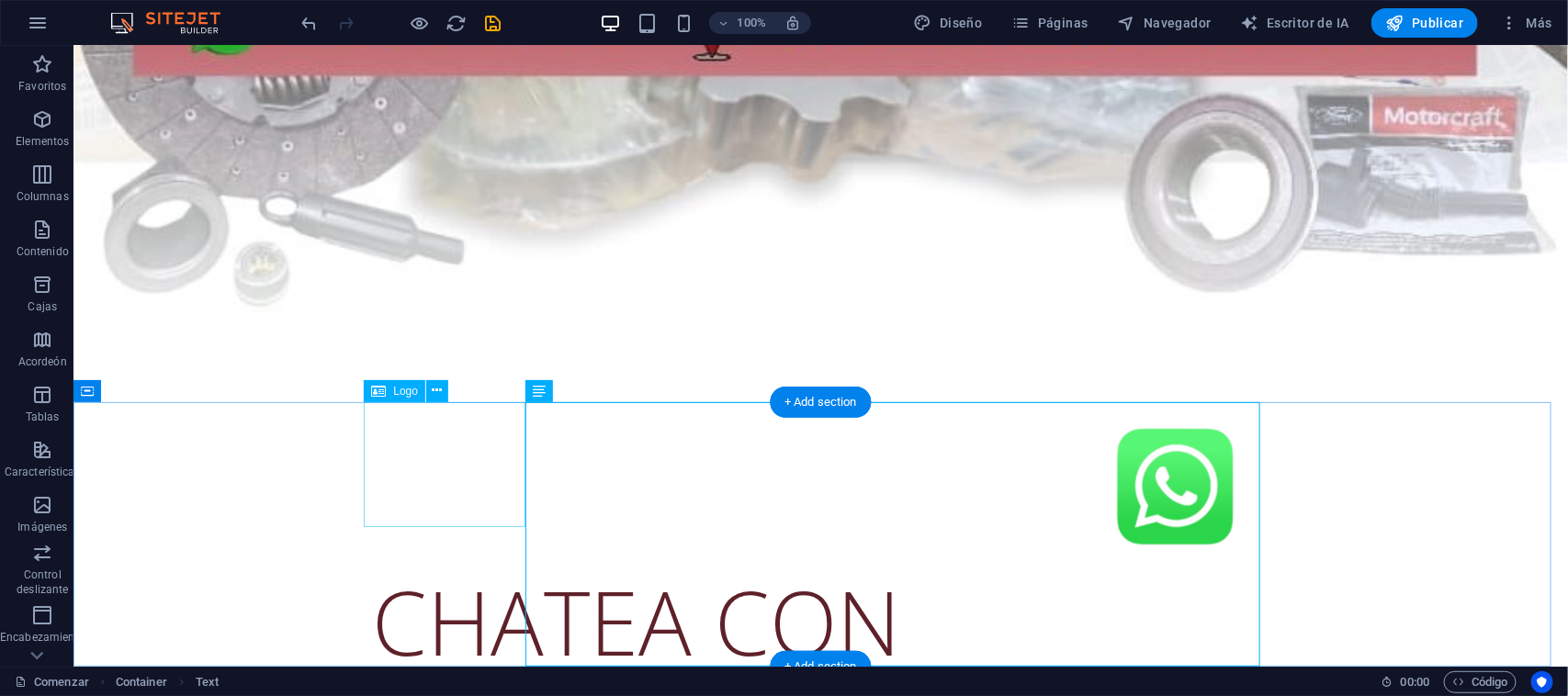 click at bounding box center (820, 487) 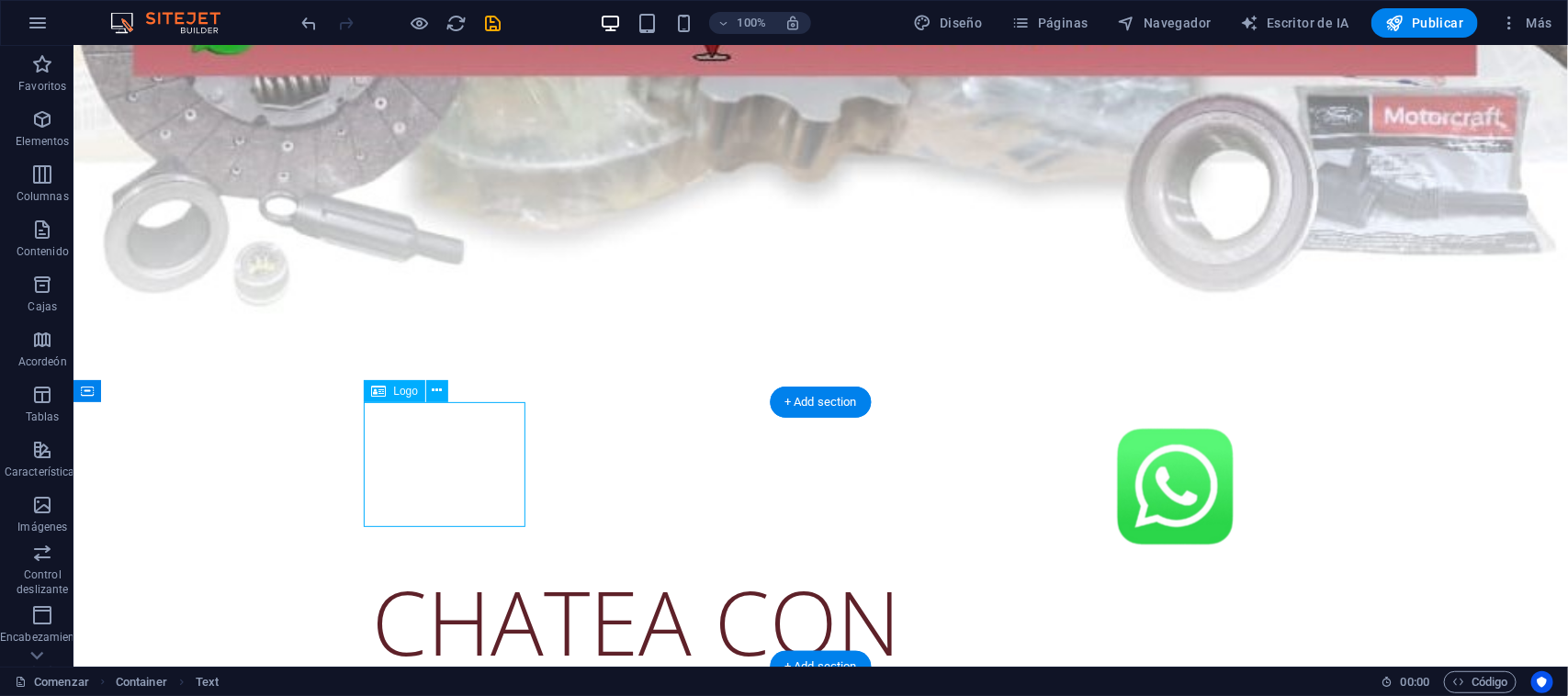 click at bounding box center (820, 487) 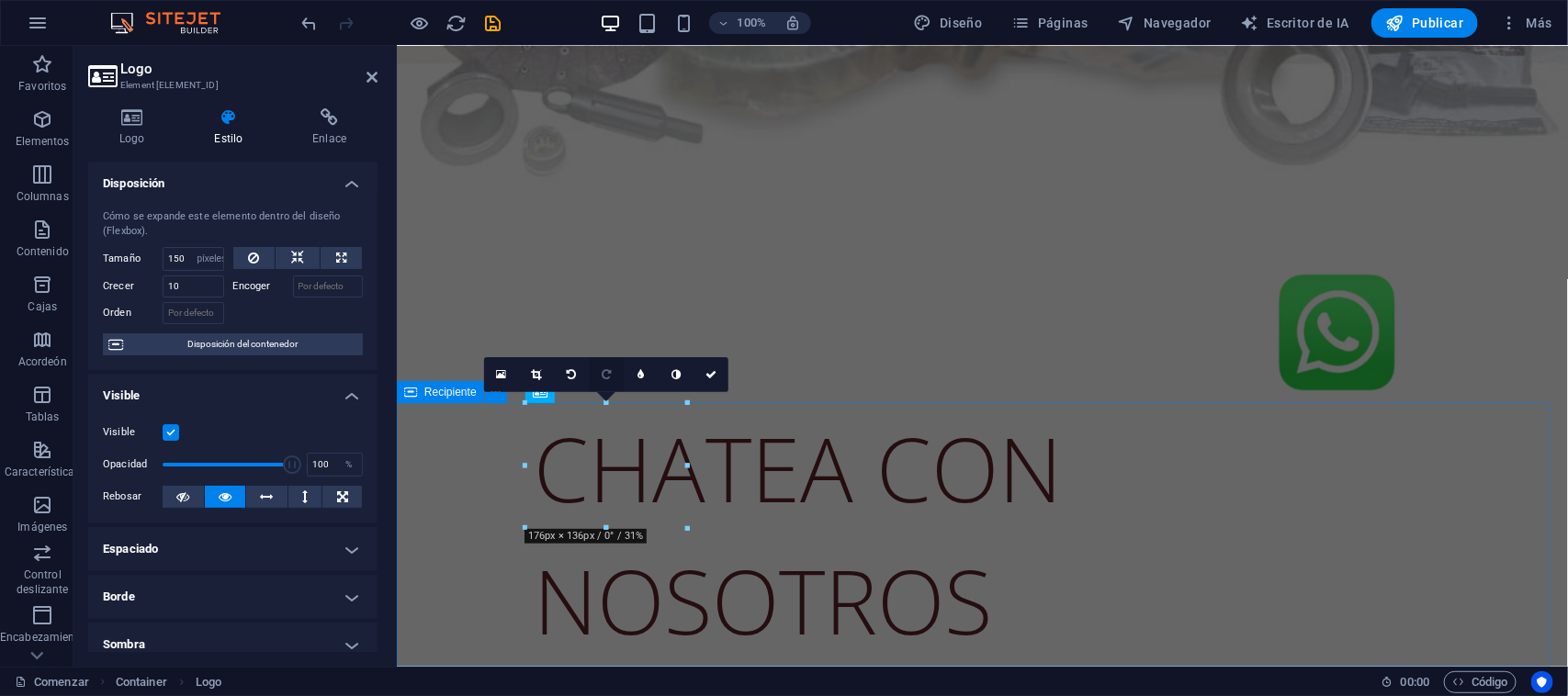 scroll, scrollTop: 758, scrollLeft: 0, axis: vertical 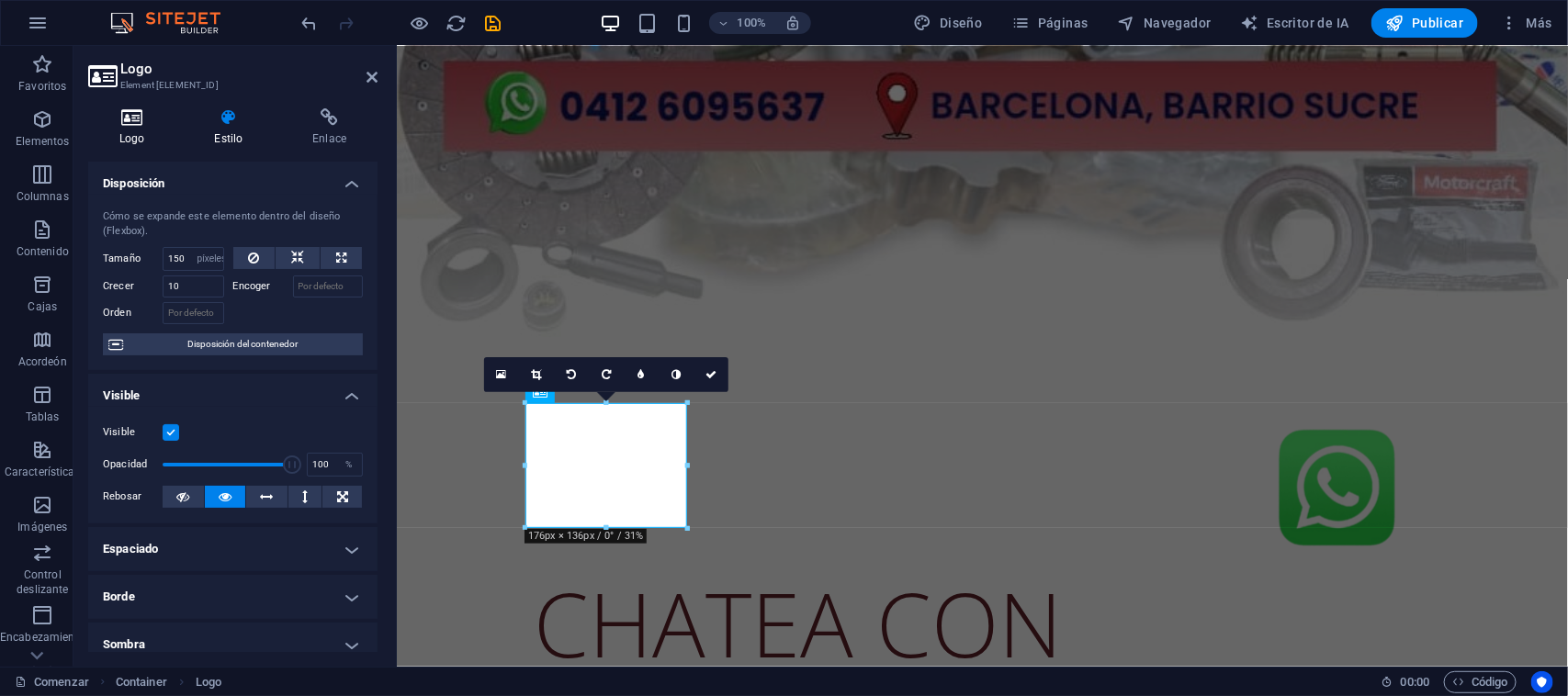 click at bounding box center (131, 118) 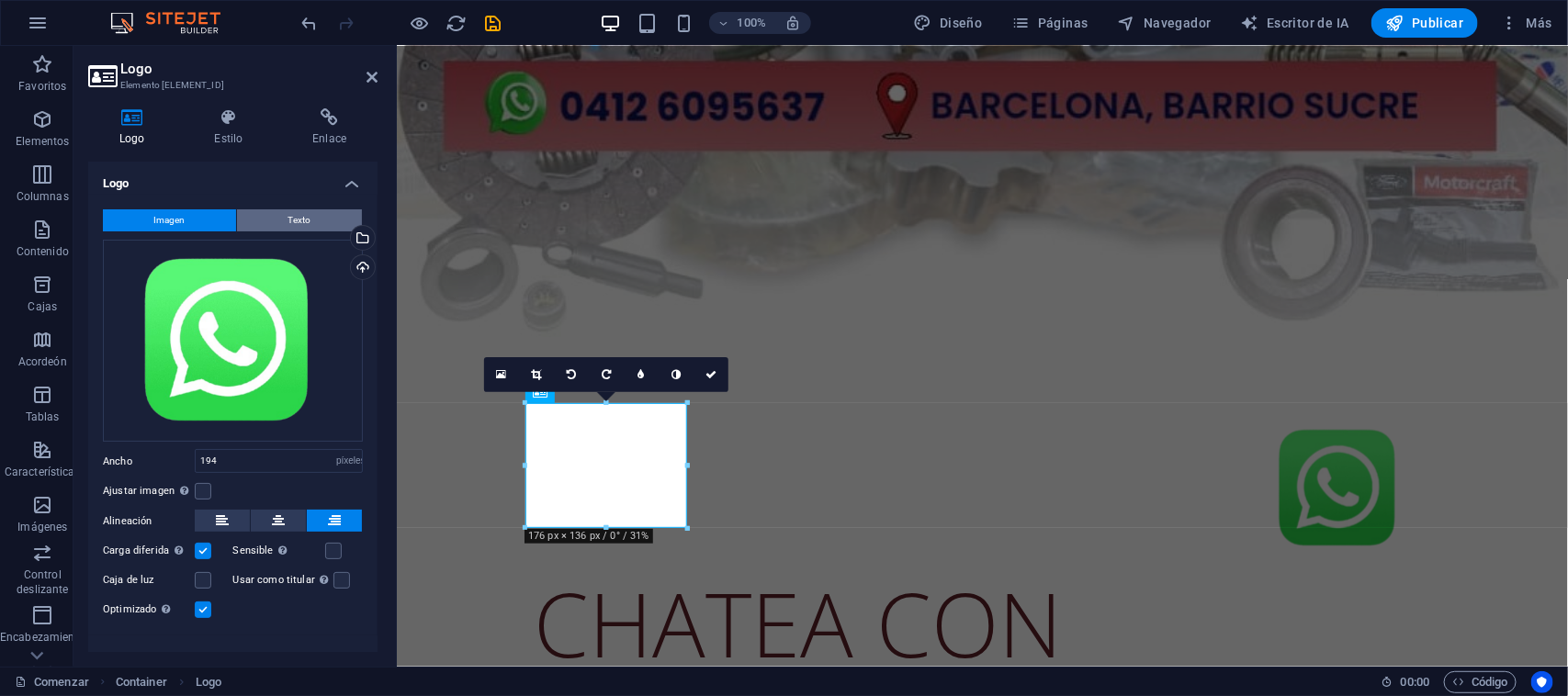 click on "Texto" at bounding box center (299, 219) 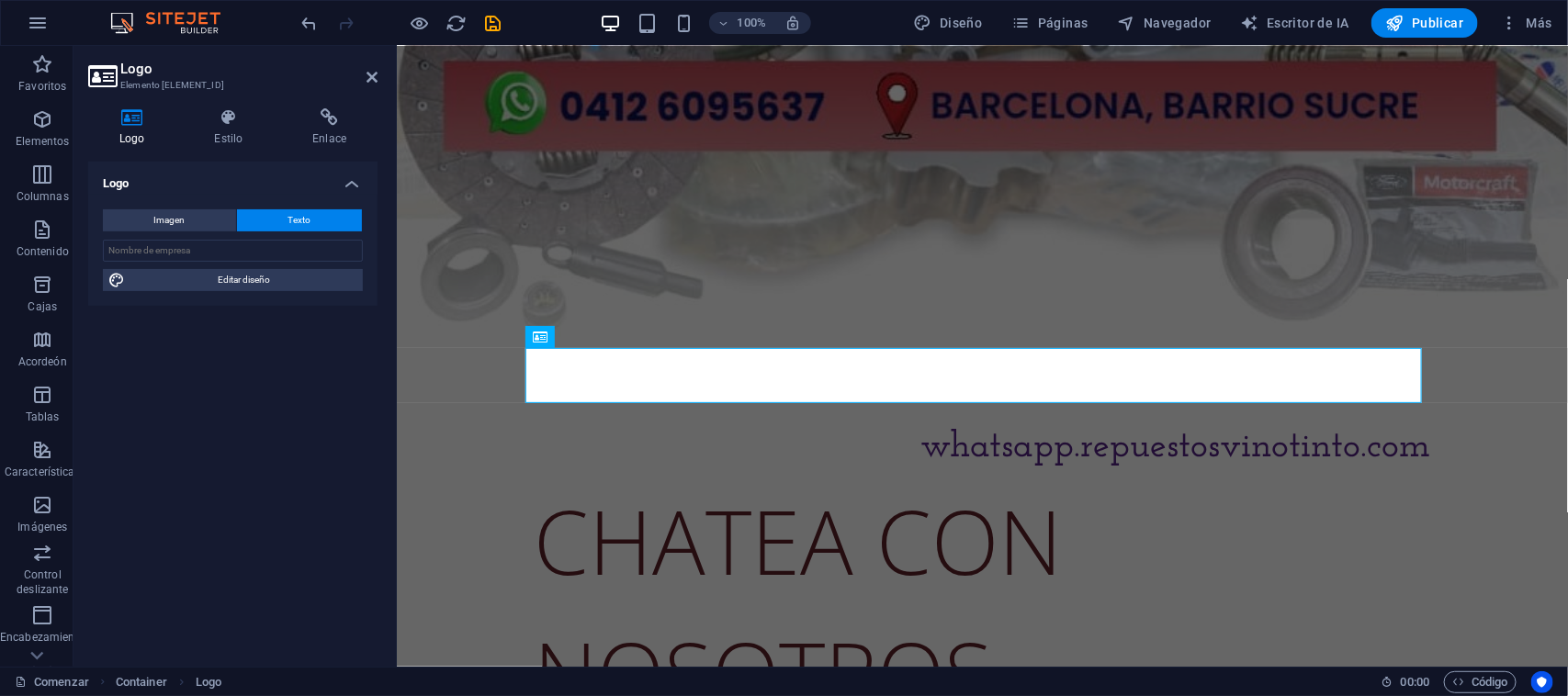 scroll, scrollTop: 813, scrollLeft: 0, axis: vertical 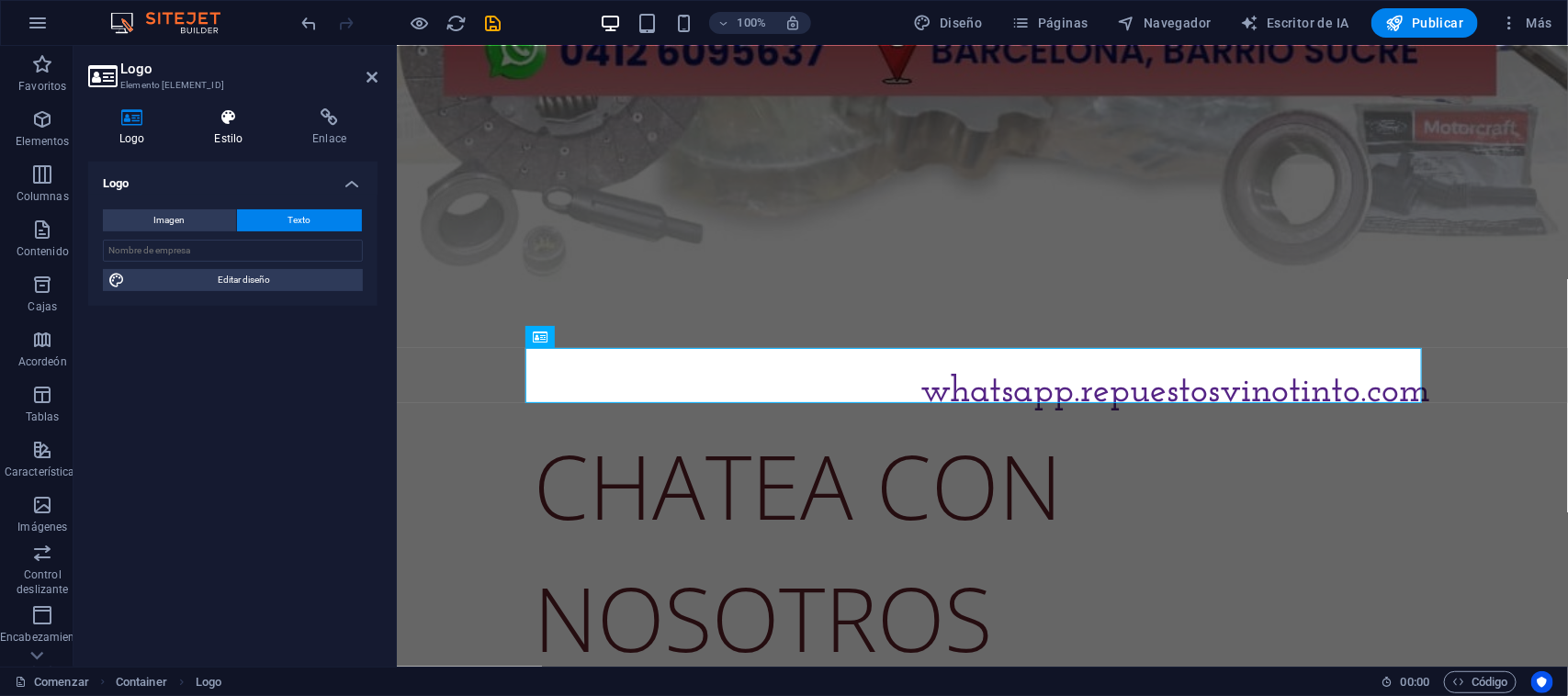 click at bounding box center [228, 118] 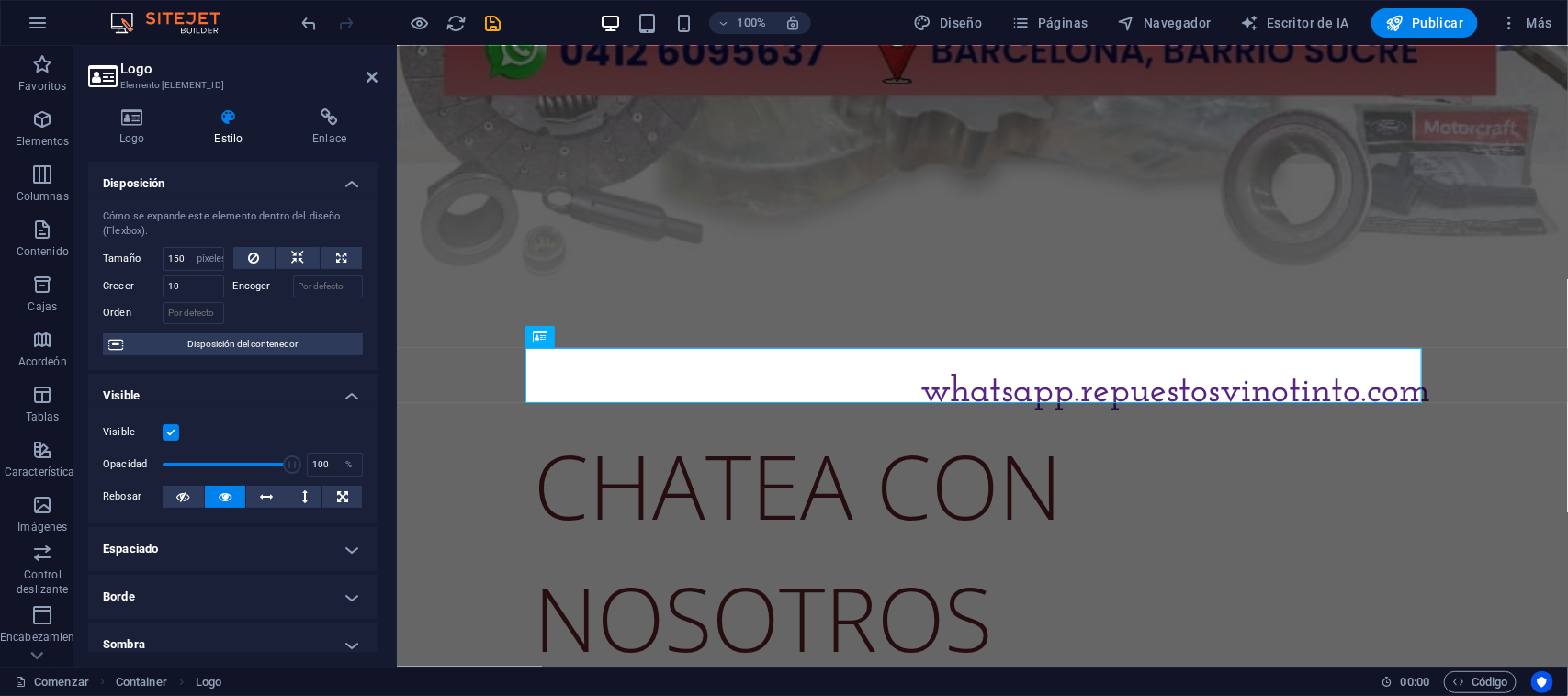 click on "Logo Estilo Enlace Logo Imagen Texto Arrastre los archivos aquí, haga clic para elegir archivos o  seleccione archivos de Archivos o de nuestras fotos y videos de archivo gratuitos Seleccione archivos del administrador de archivos, fotos de archivo o cargue archivo(s) Subir Ancho 194 Por defecto auto píxeles movimiento rápido del ojo % ellos vh Volkswagen Ajustar imagen Ajustar automáticamente la imagen a un ancho y alto fijos Altura Por defecto auto píxeles Alineación Carga diferida Cargar imágenes después de que se cargue la página mejora la velocidad de la página. Sensible Cargue automáticamente imágenes de retina y tamaños optimizados para teléfonos inteligentes. Caja de luz Usar como titular La imagen se envolverá en una etiqueta de encabezado H1. Útil para dar al texto alternativo el mismo peso que un encabezado H1, por ejemplo, para el logotipo. Si no está seguro, deje esta opción sin marcar. Optimizado Las imágenes se comprimen para mejorar la velocidad de la página. Posición 50 %" at bounding box center [232, 380] 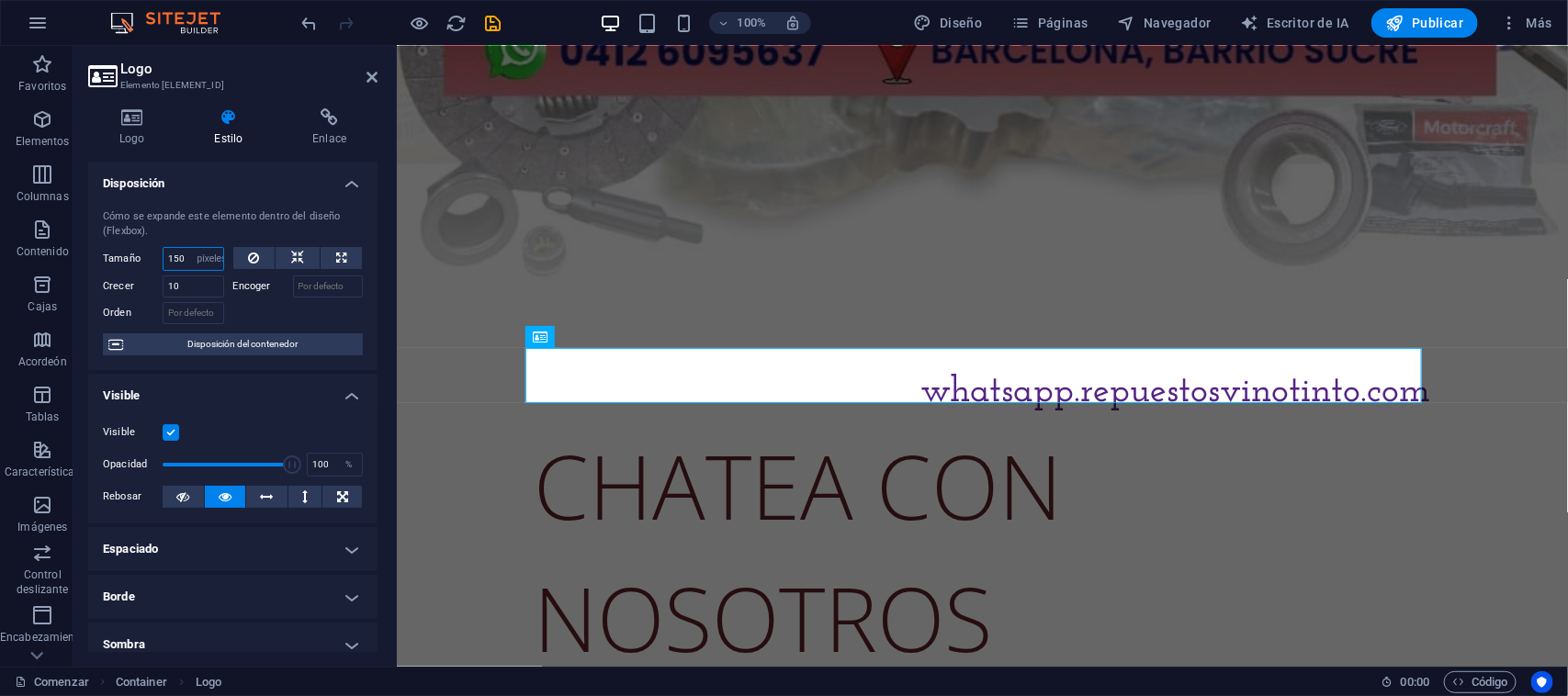 click on "150" at bounding box center (193, 259) 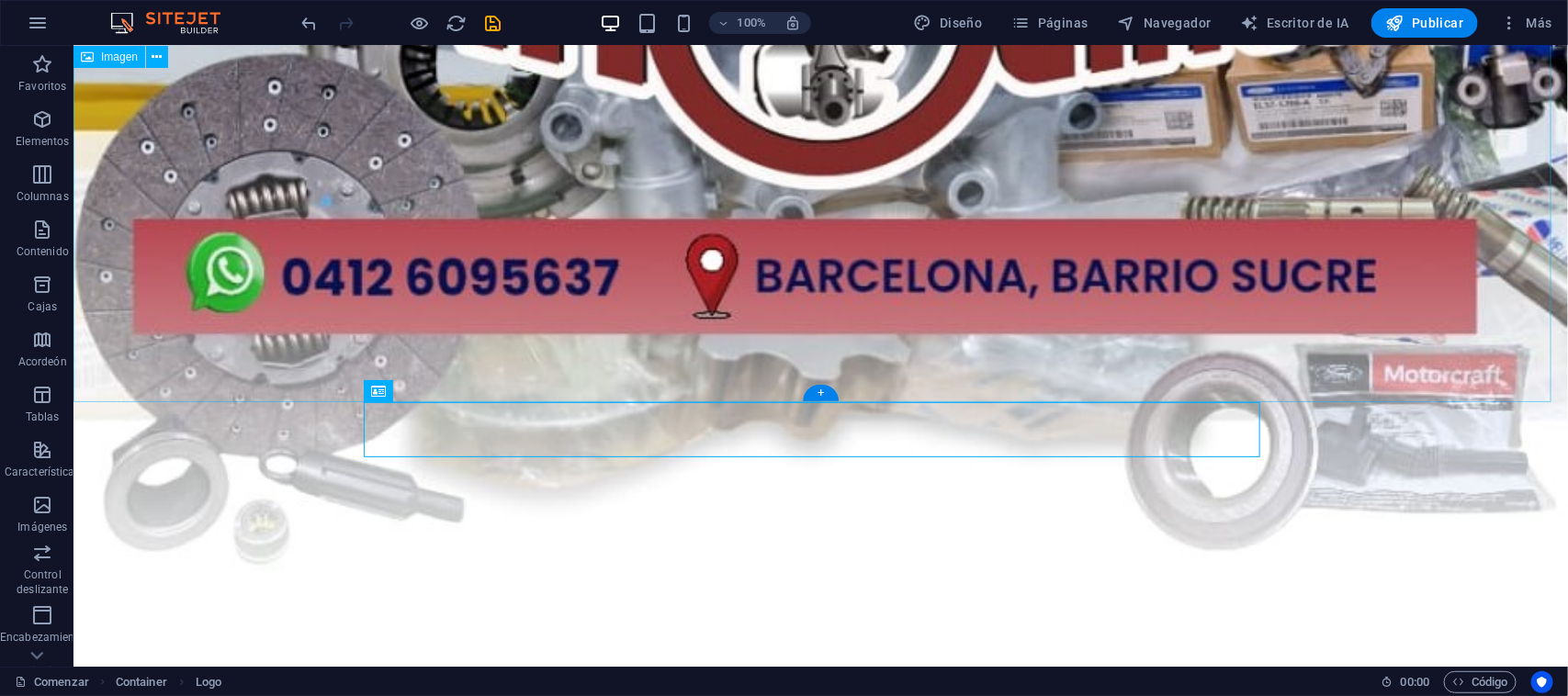 scroll, scrollTop: 1071, scrollLeft: 0, axis: vertical 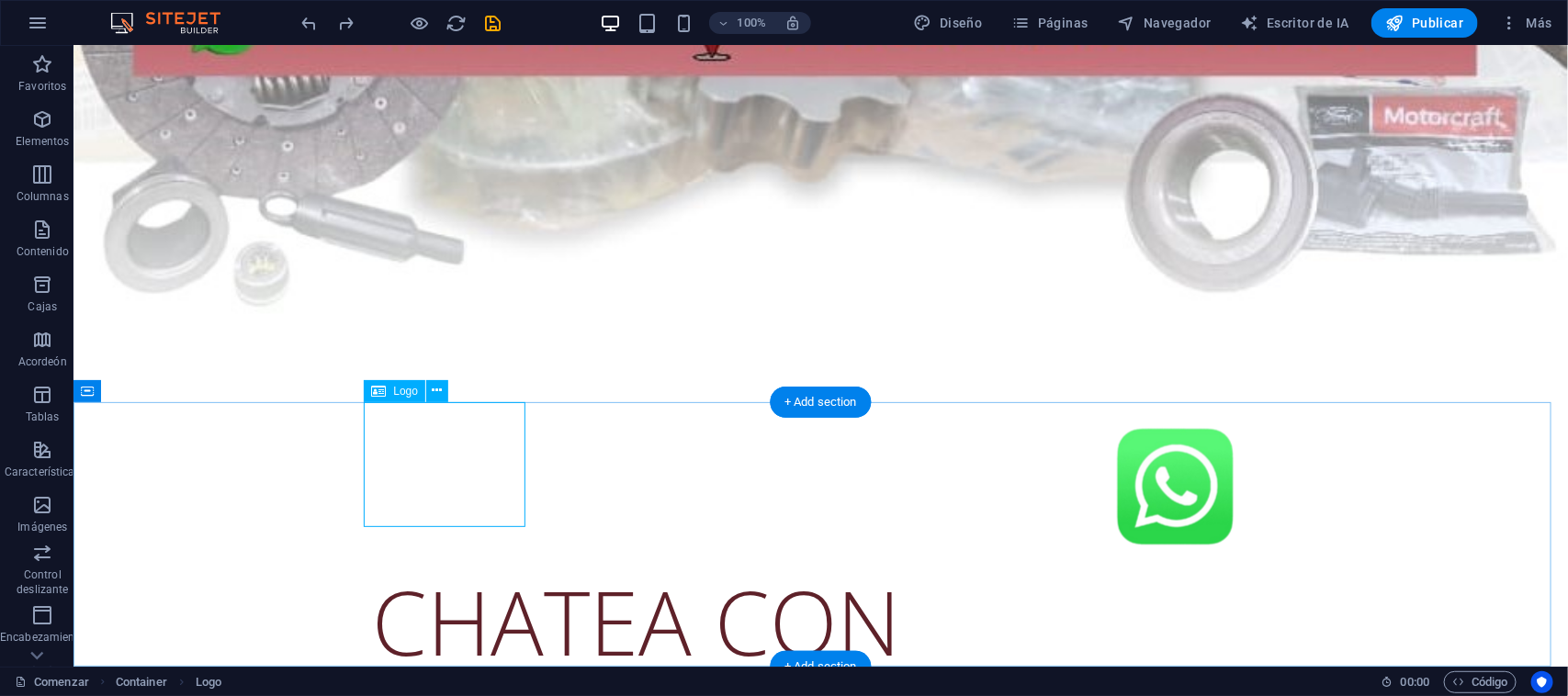 click at bounding box center [820, 487] 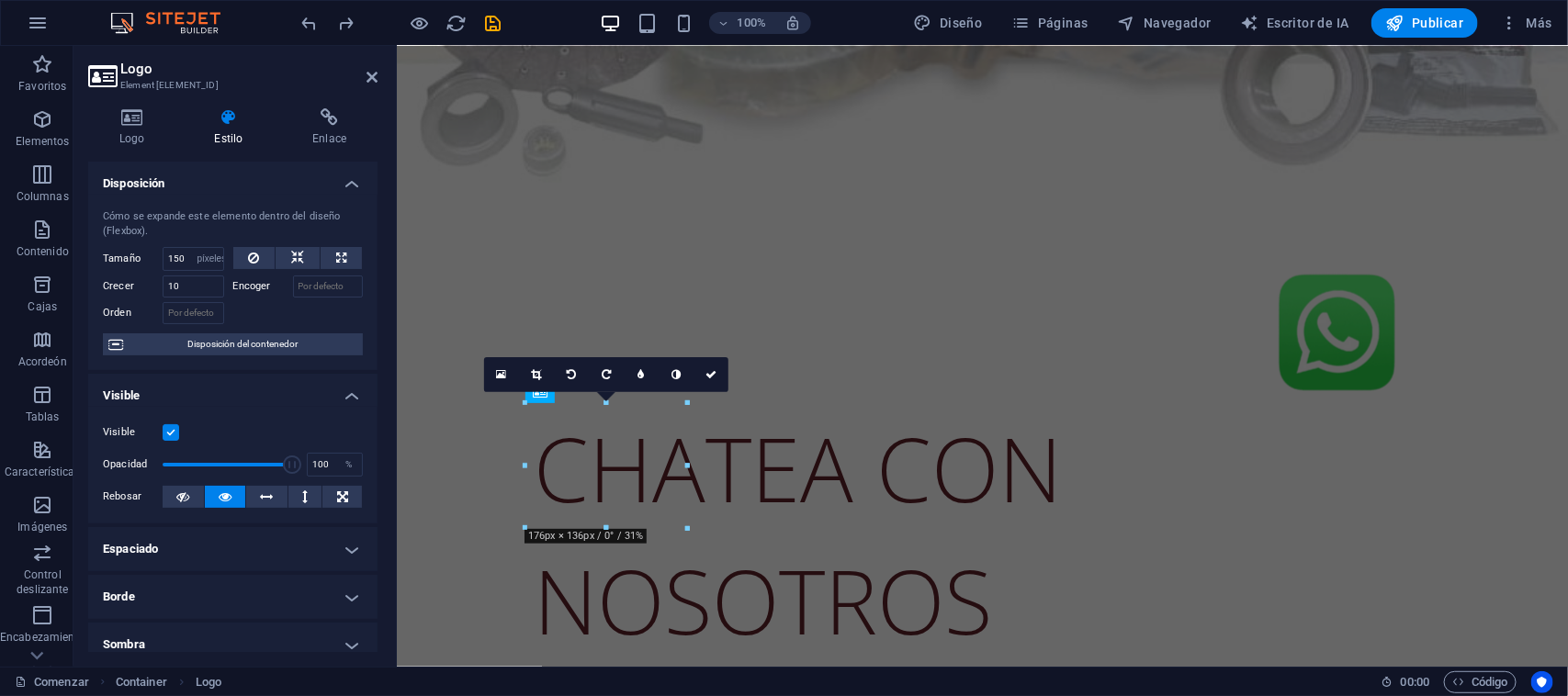 scroll, scrollTop: 758, scrollLeft: 0, axis: vertical 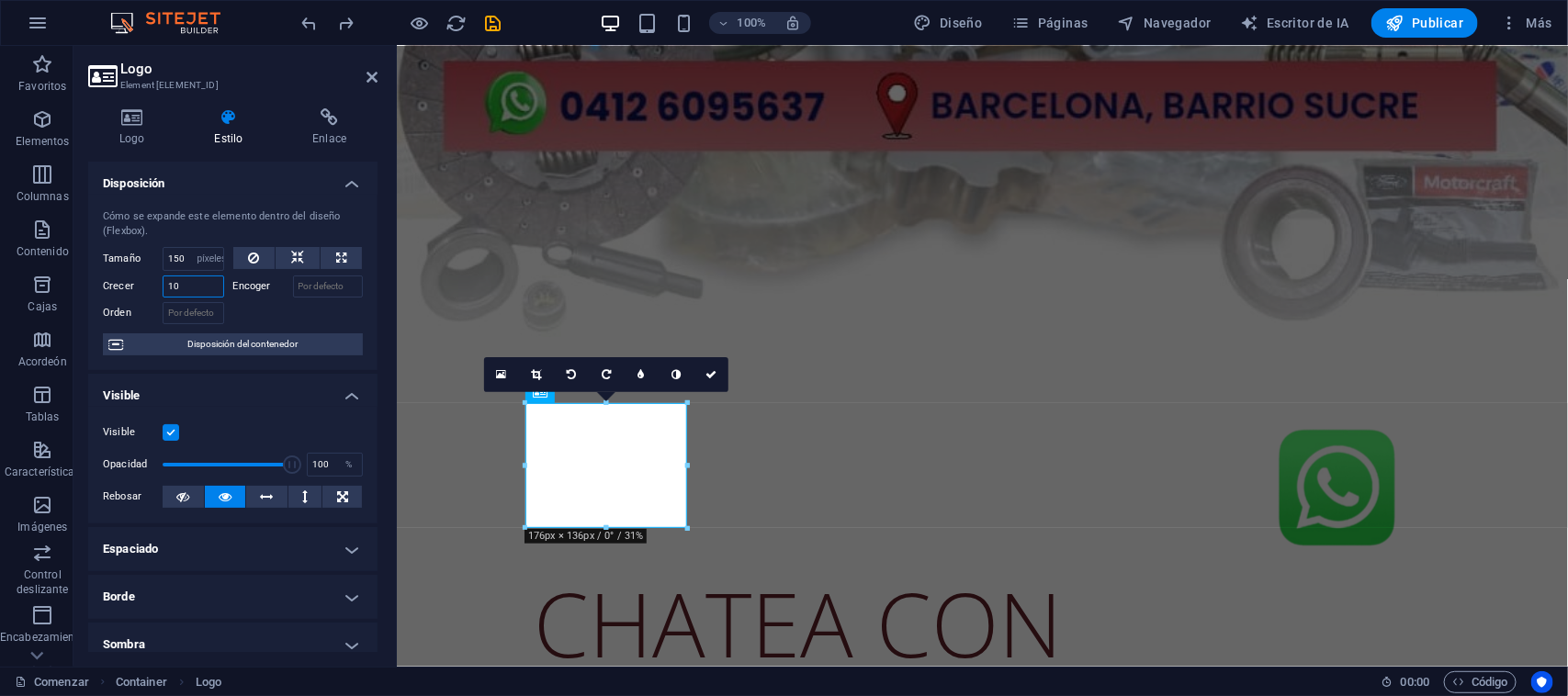click on "10" at bounding box center (193, 286) 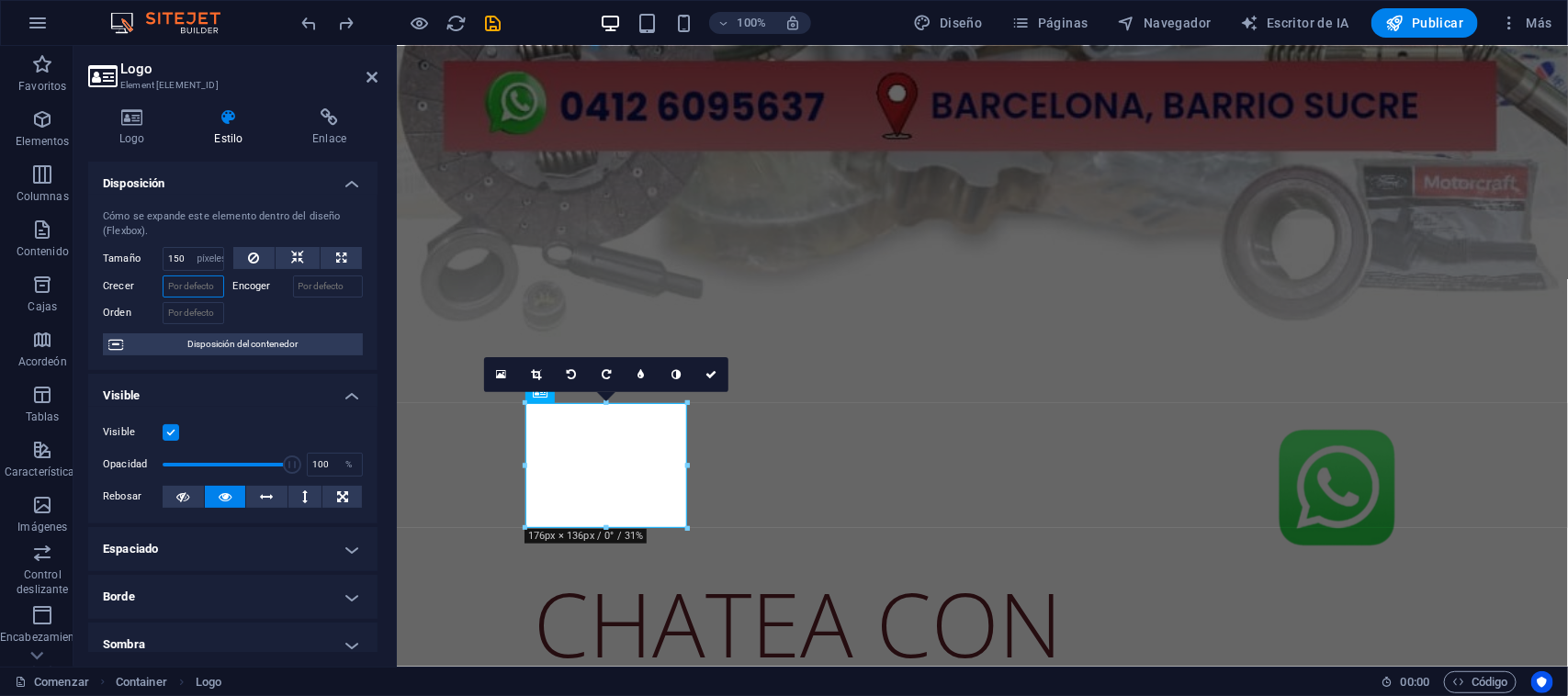 type on "5" 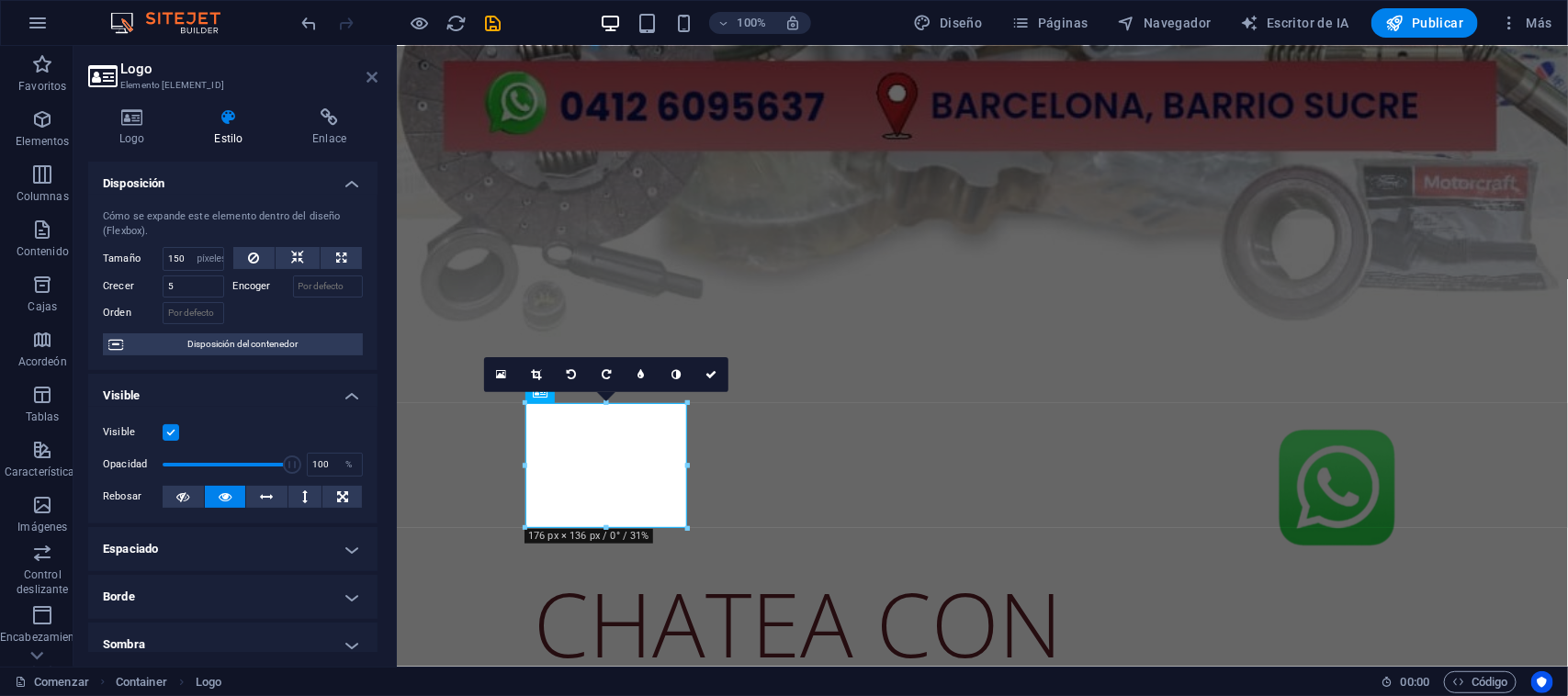 click at bounding box center (372, 77) 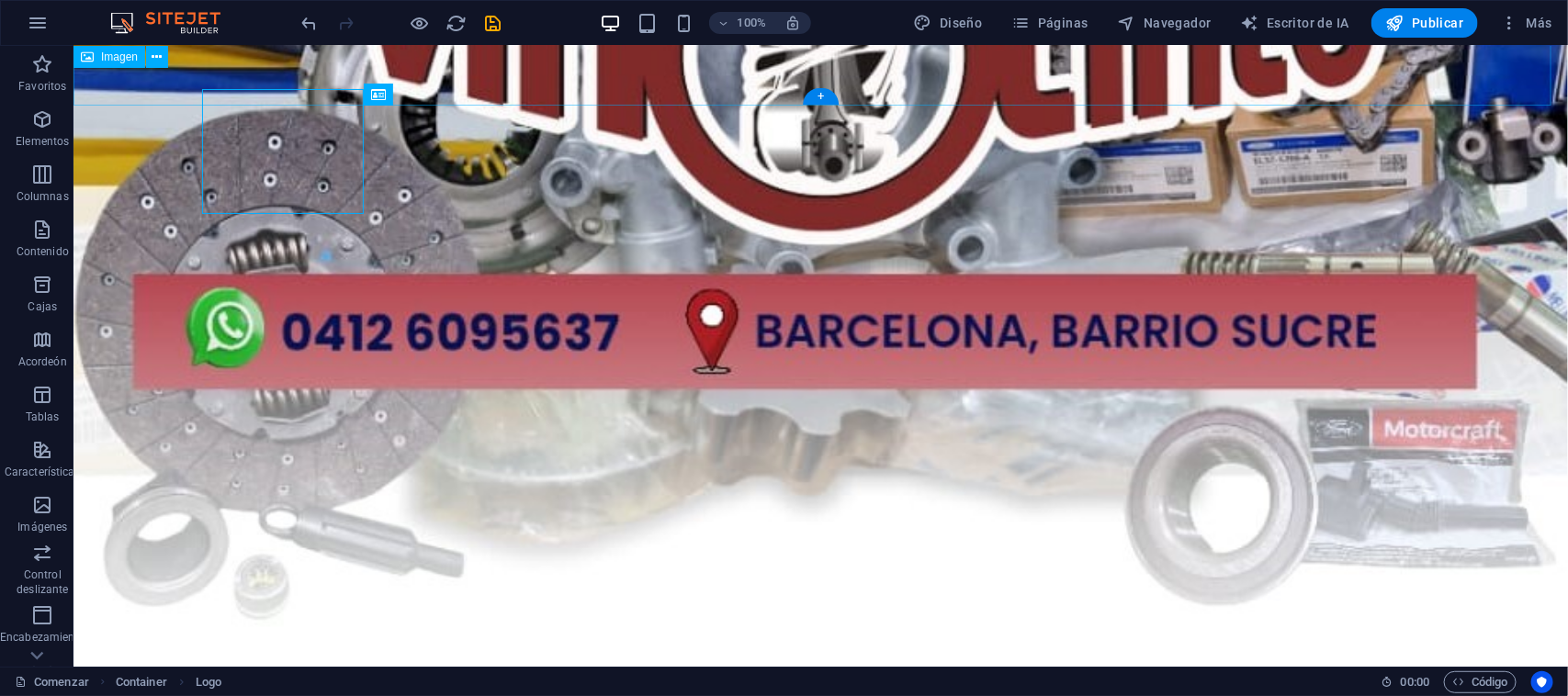 scroll, scrollTop: 1071, scrollLeft: 0, axis: vertical 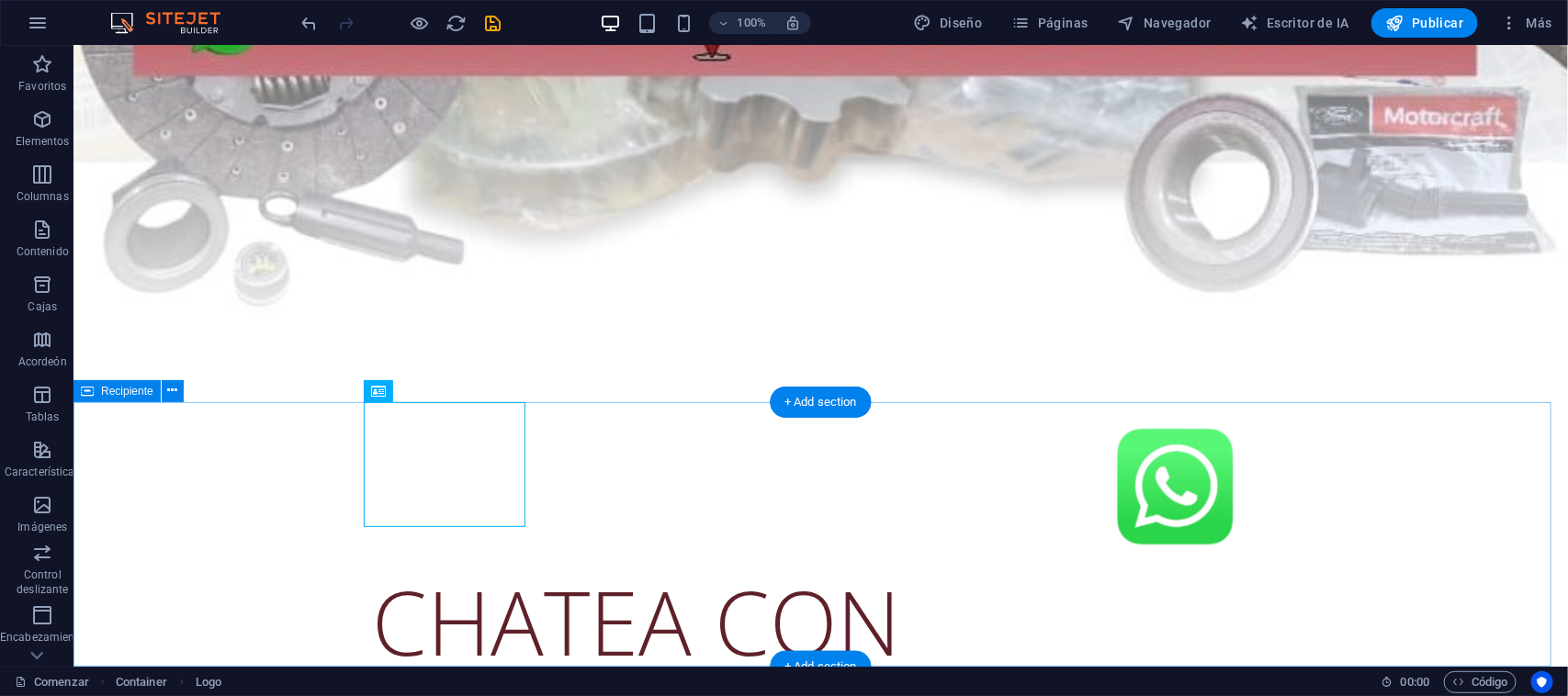 click on "CHATEA CON NOSOTROS" at bounding box center [819, 619] 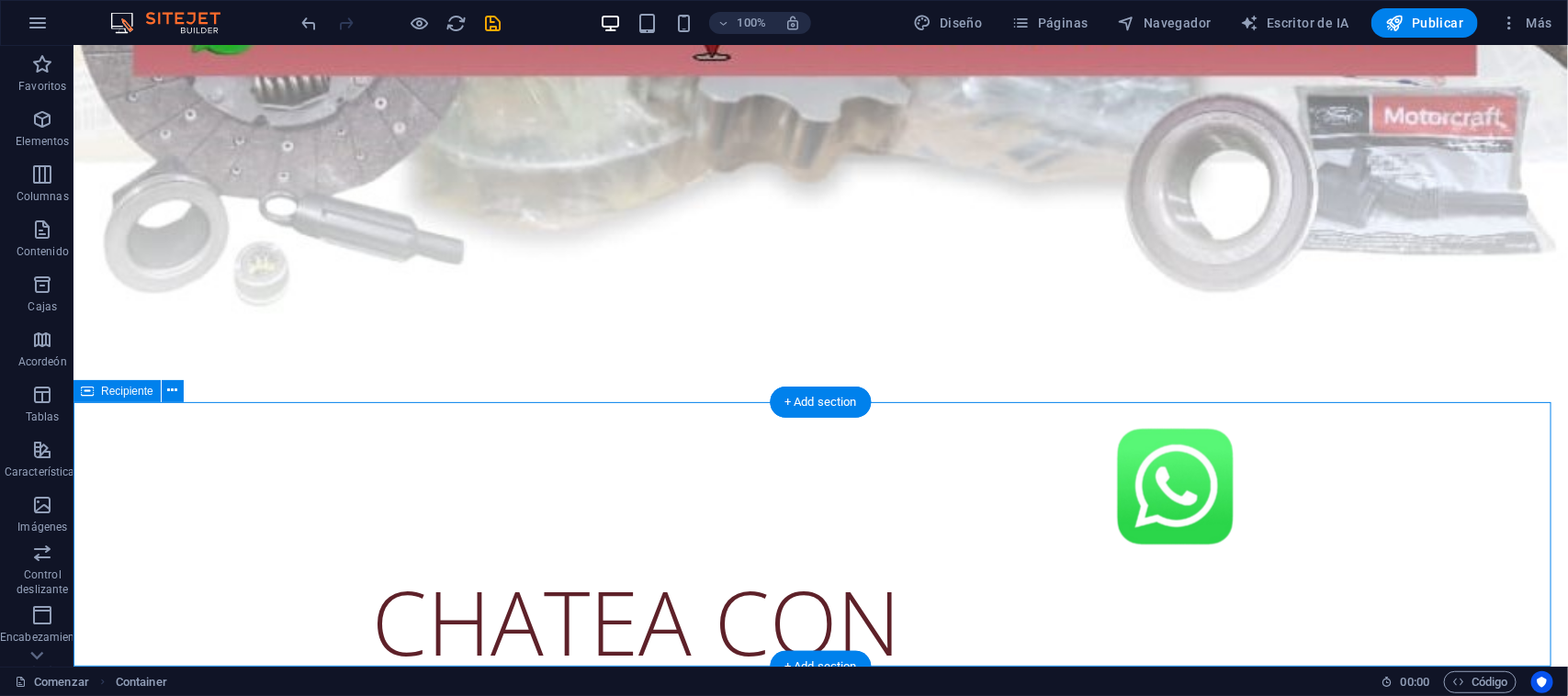 click at bounding box center [820, 487] 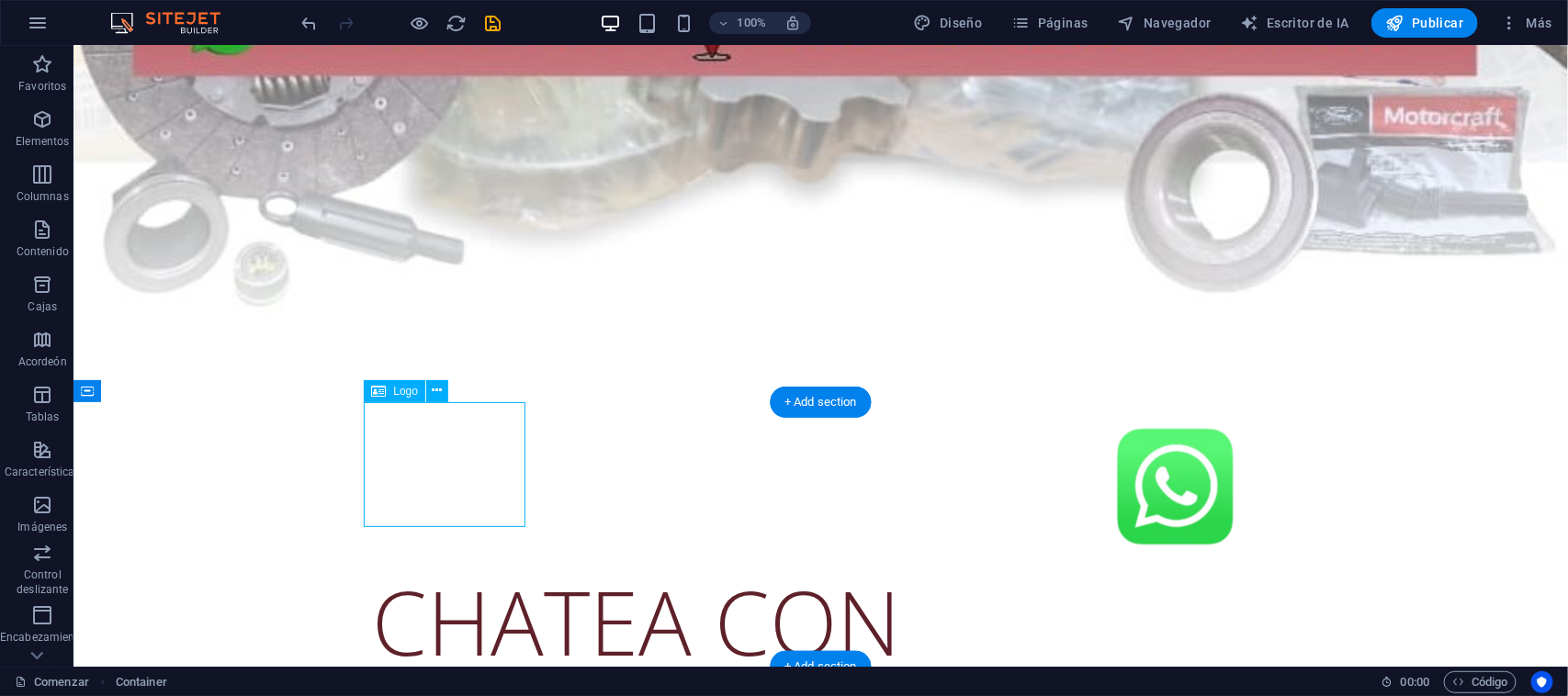 click at bounding box center [820, 487] 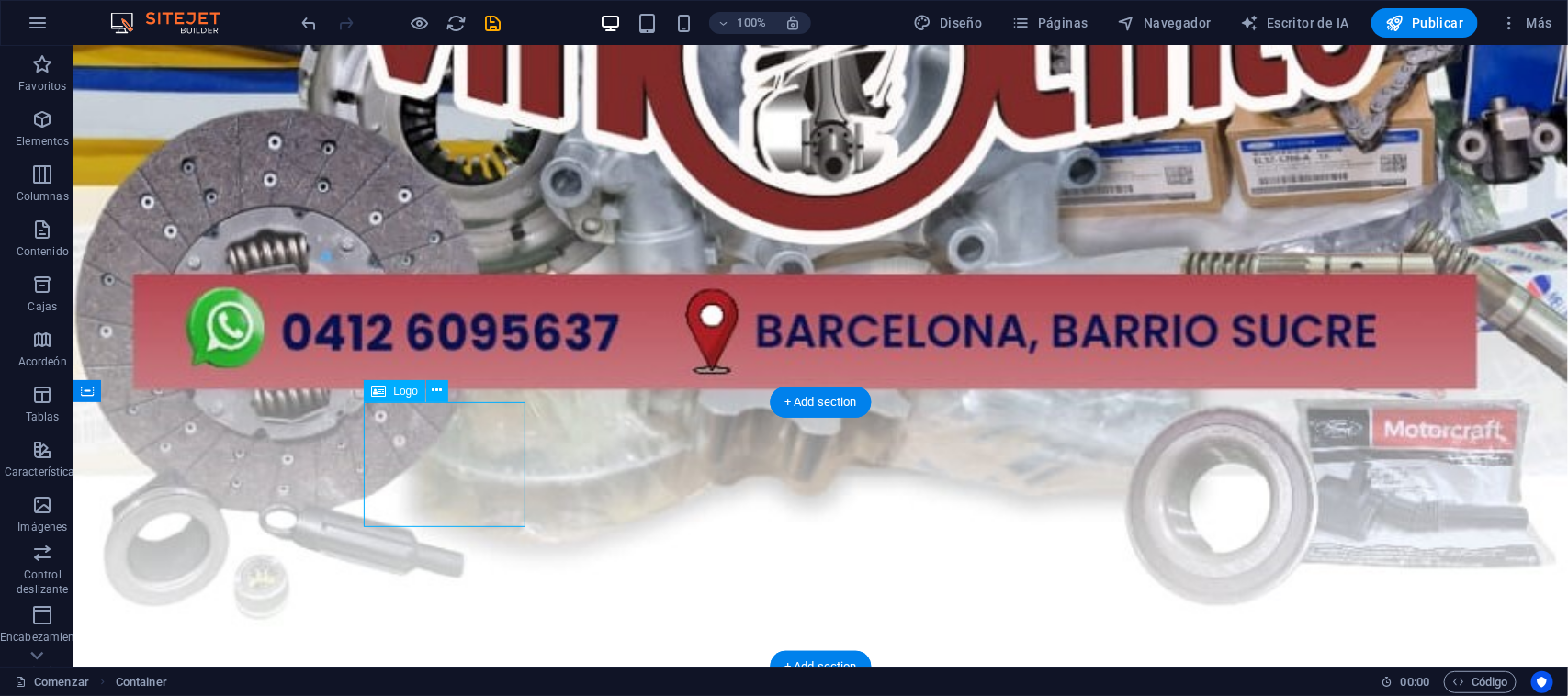 select on "px" 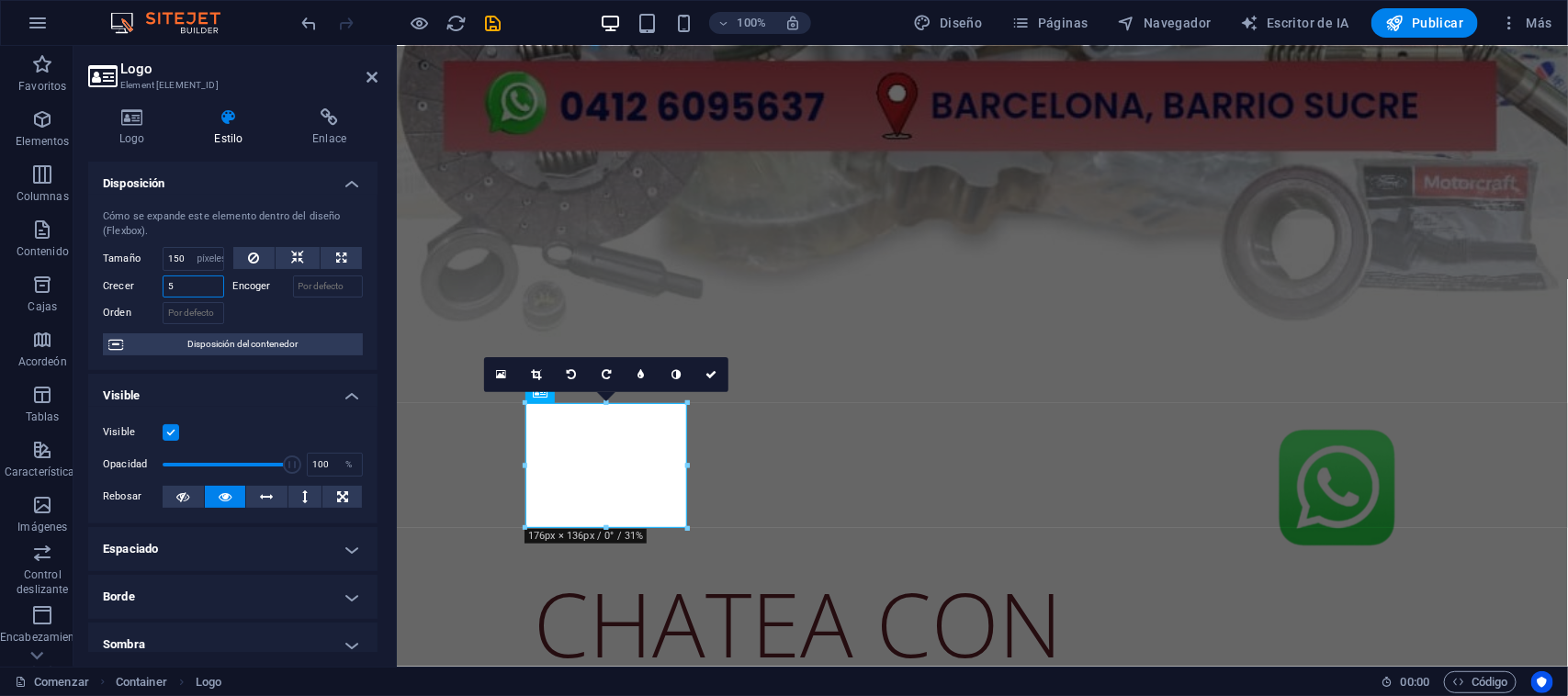click on "5" at bounding box center [193, 286] 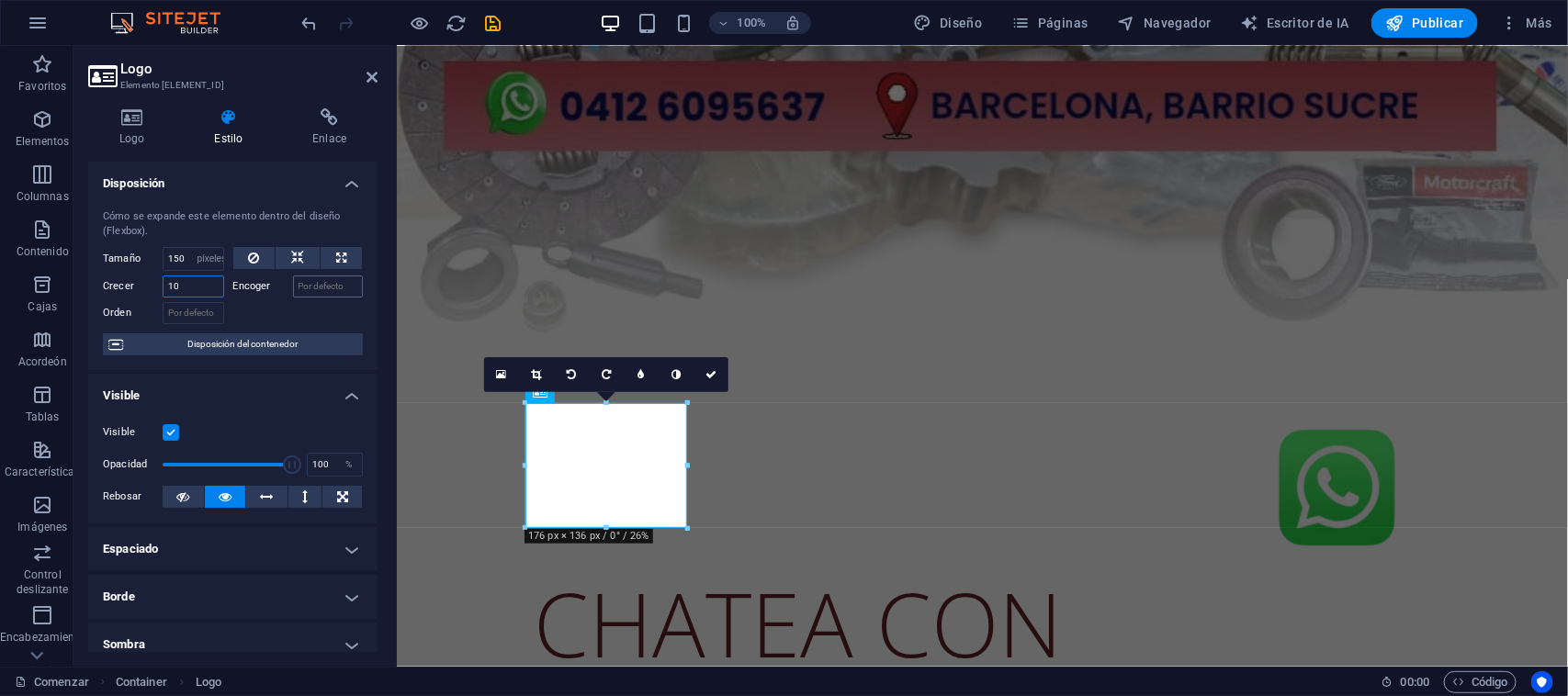 type on "1" 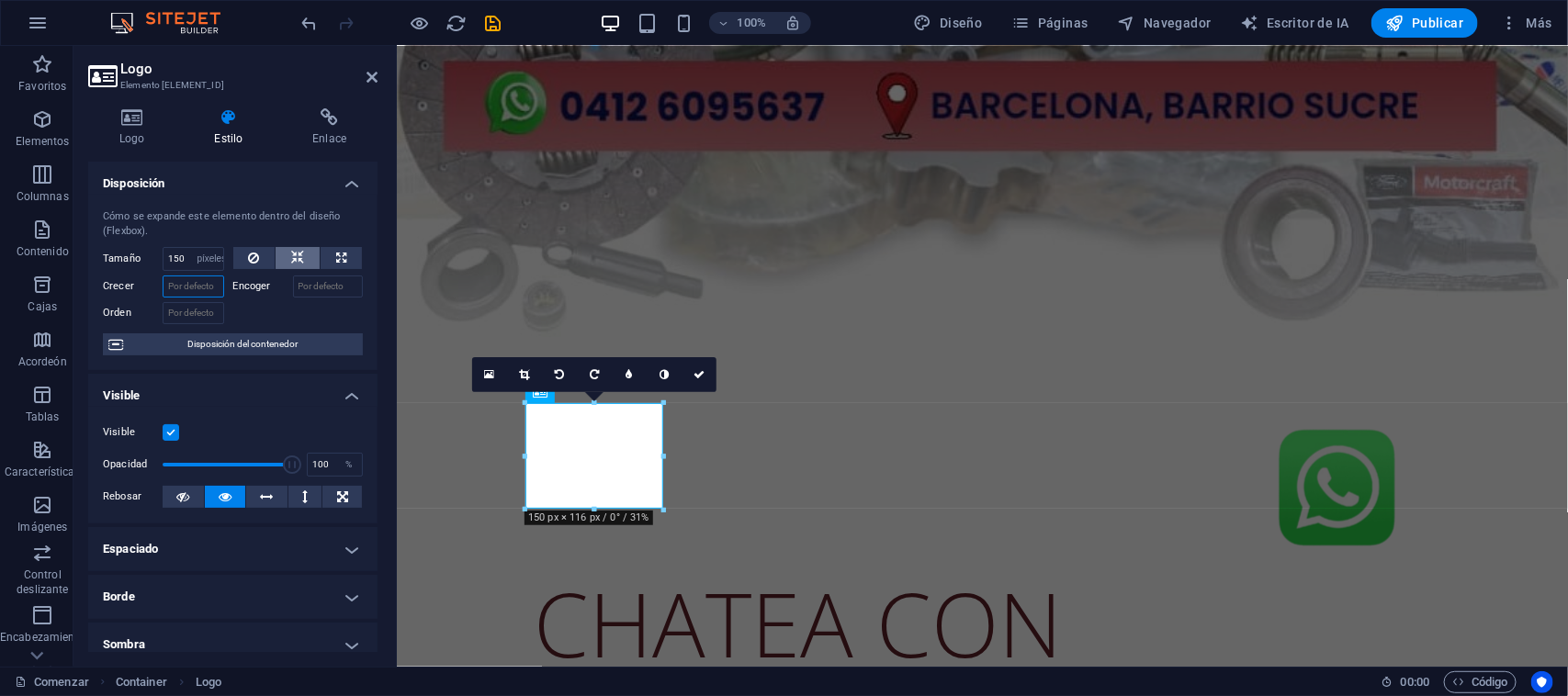 type 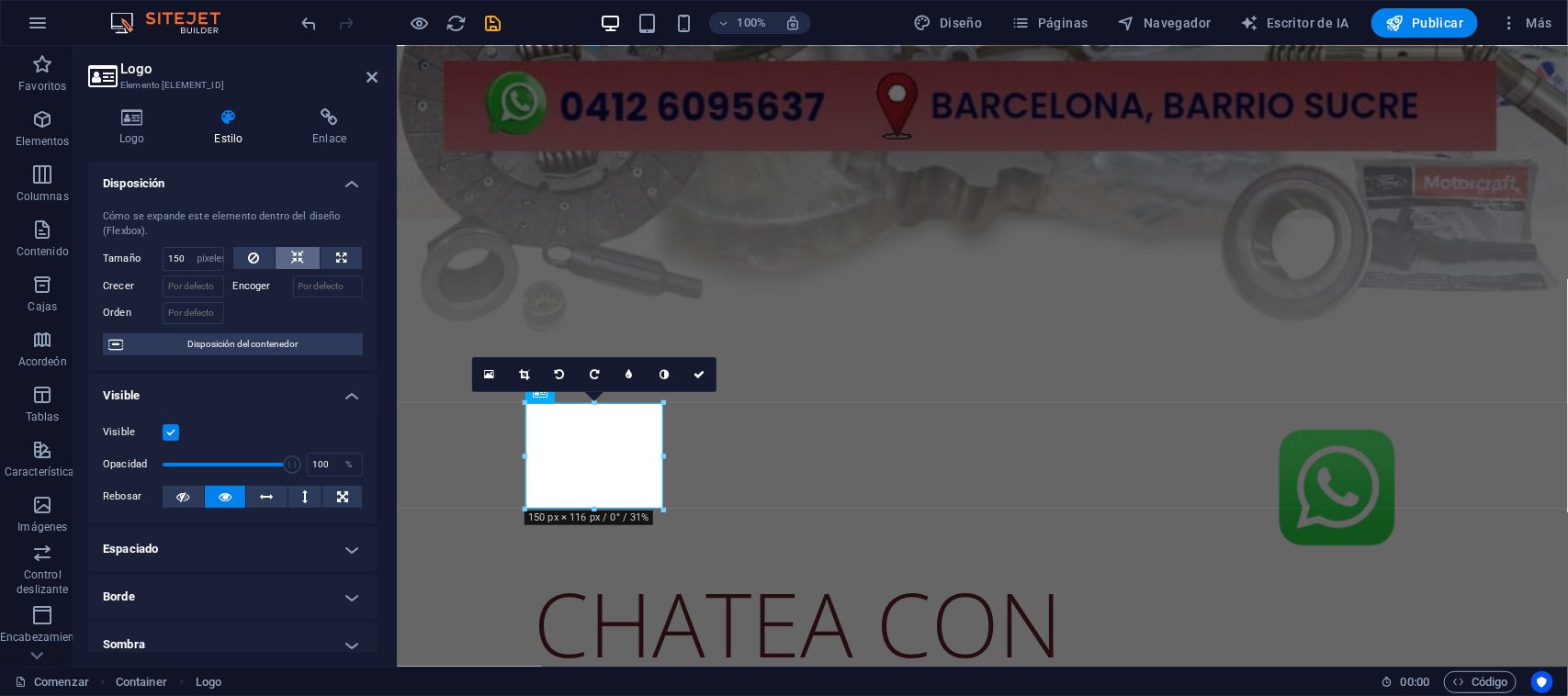click at bounding box center [298, 258] 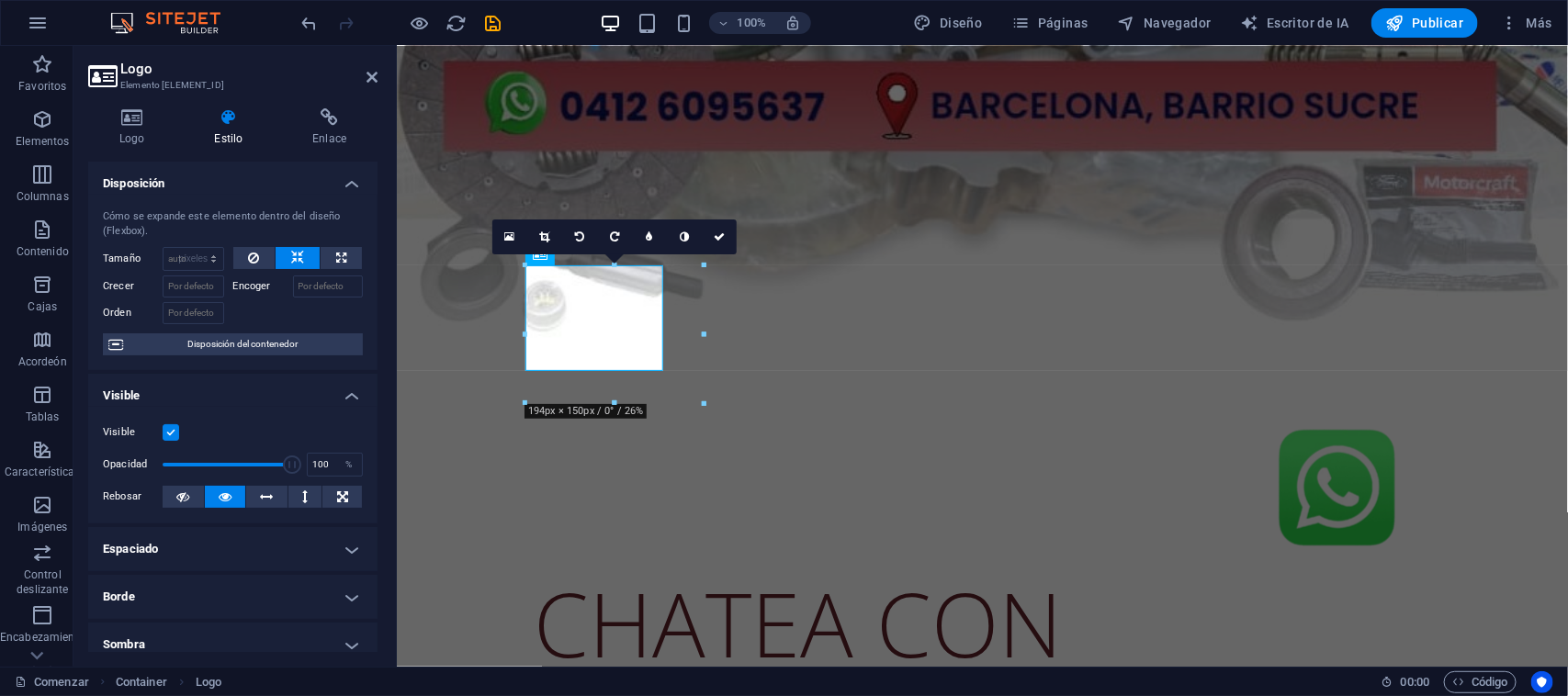 type 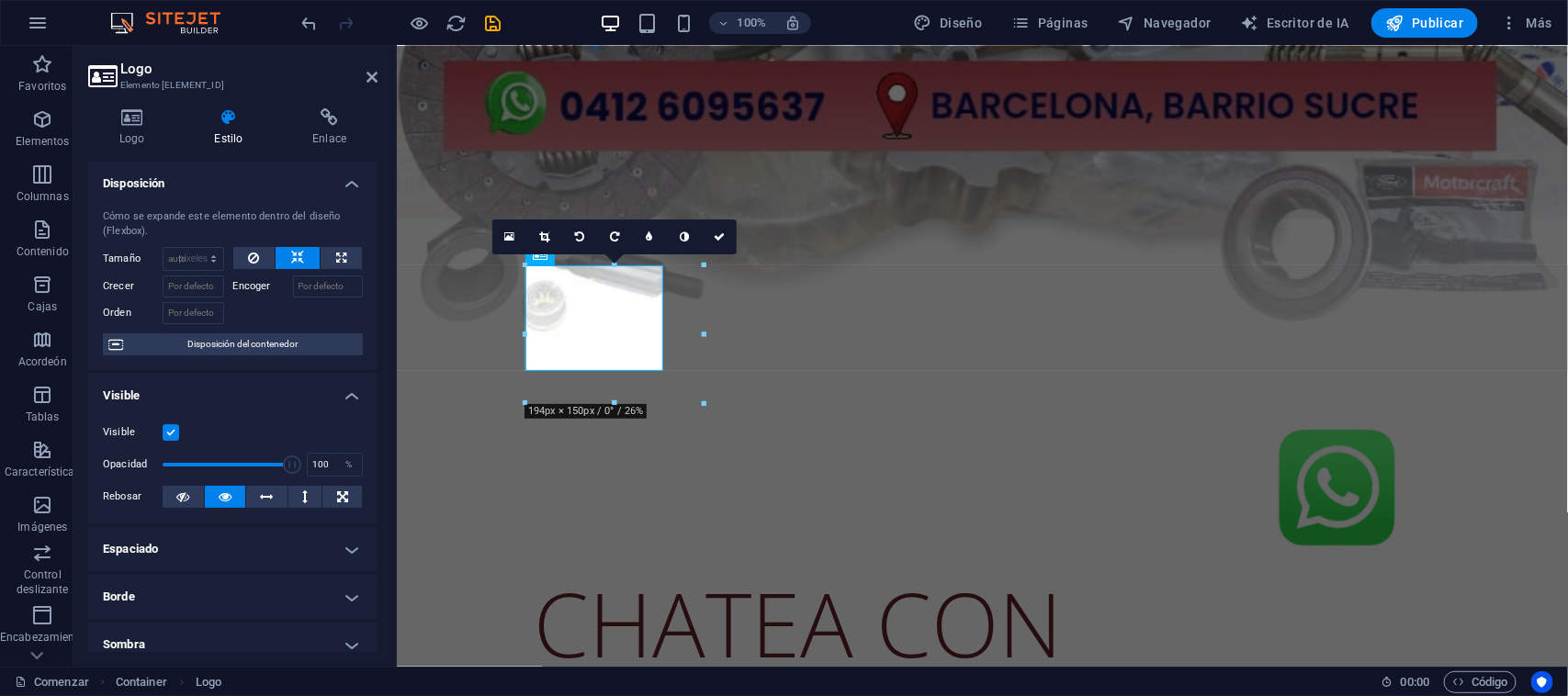 select on "DISABLED_OPTION_VALUE" 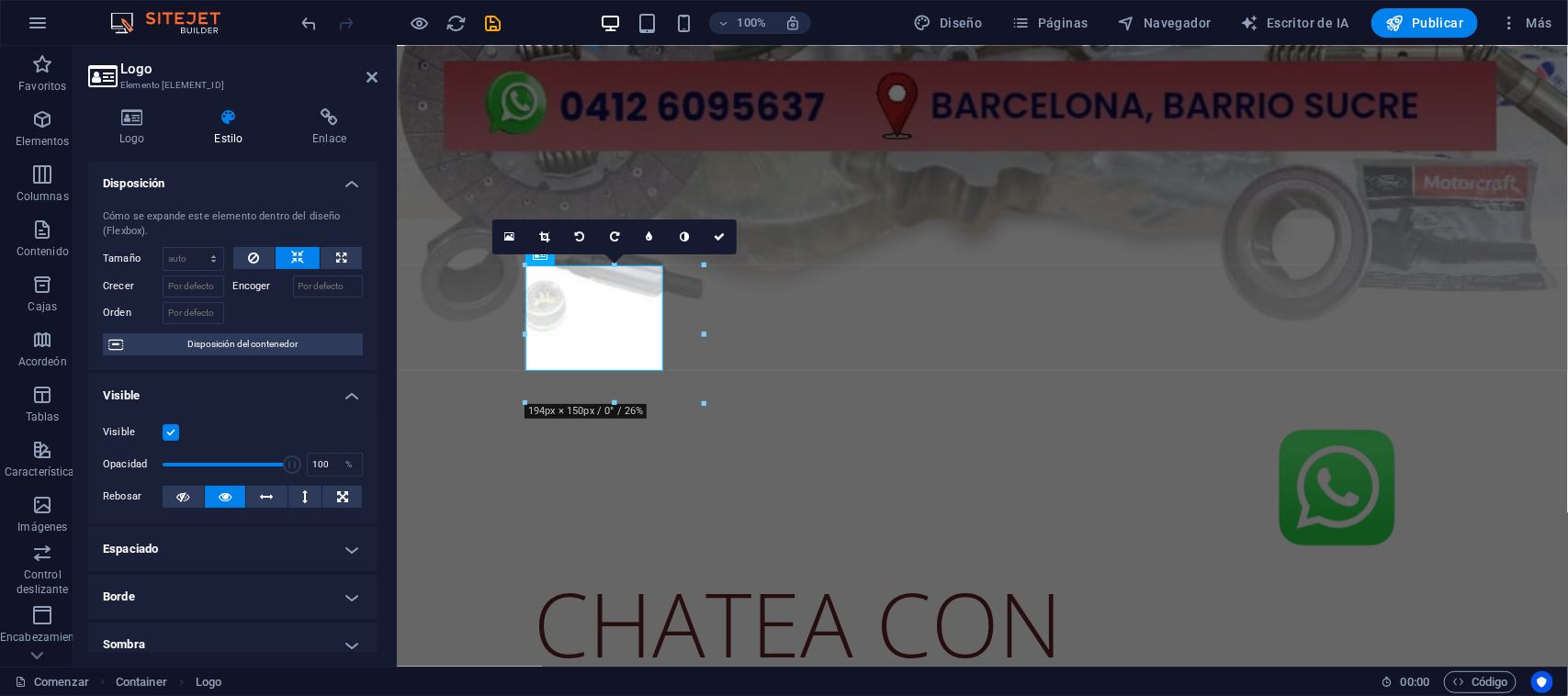 scroll, scrollTop: 895, scrollLeft: 0, axis: vertical 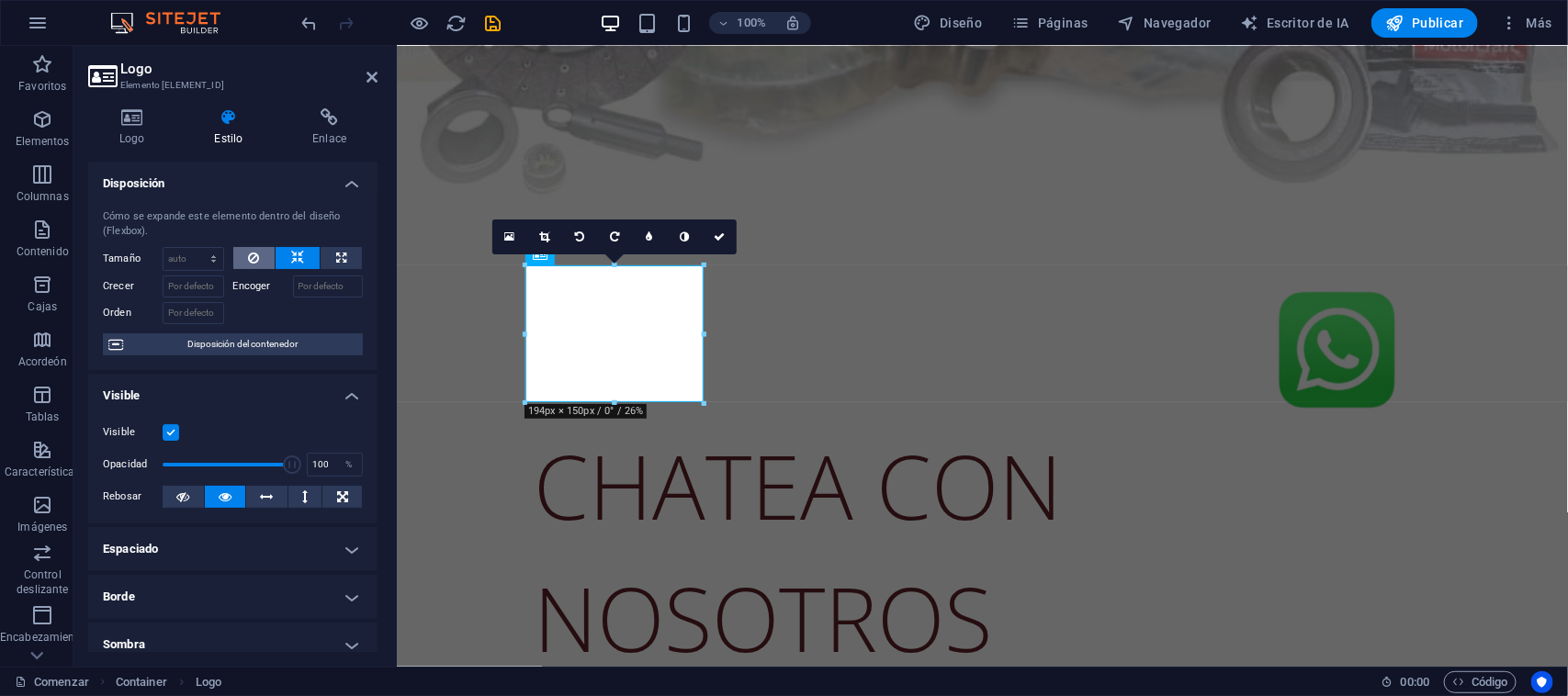click at bounding box center [254, 258] 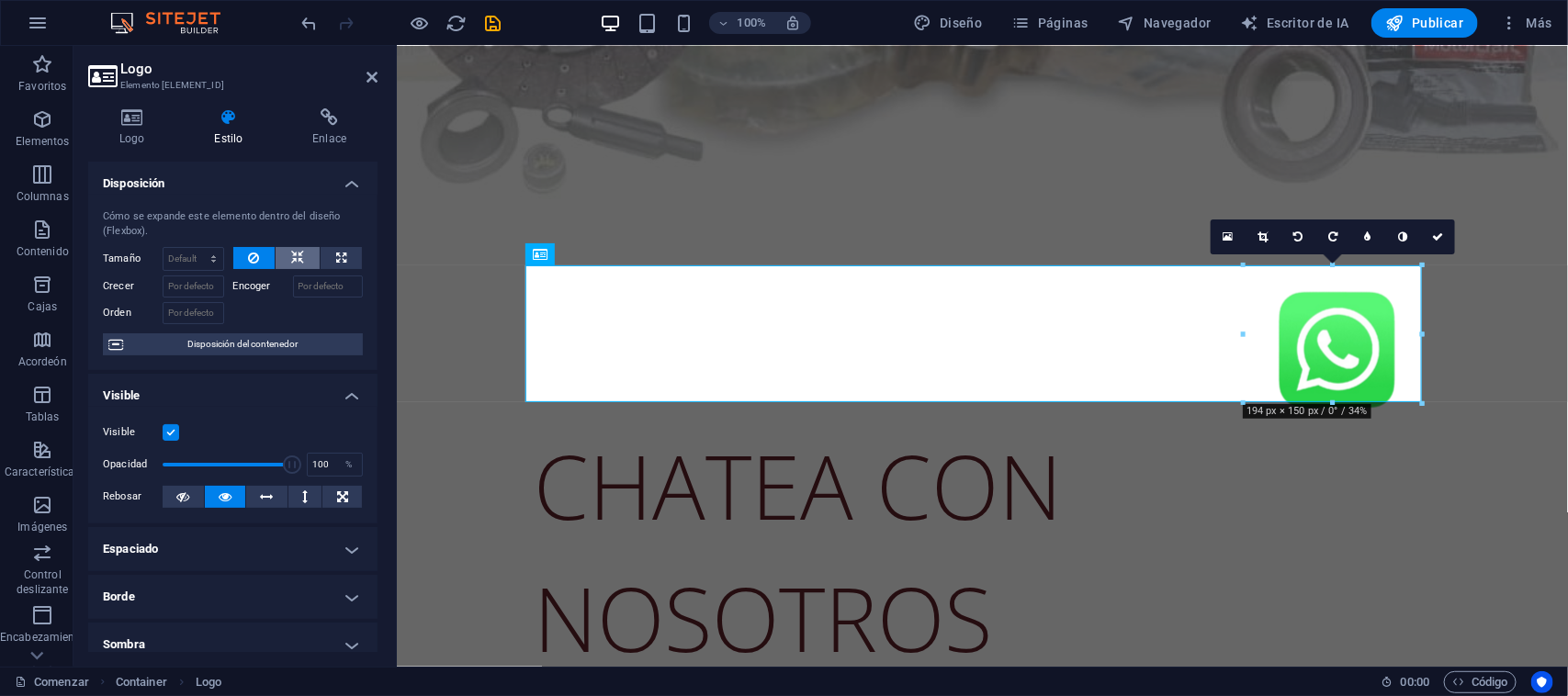 click at bounding box center (298, 258) 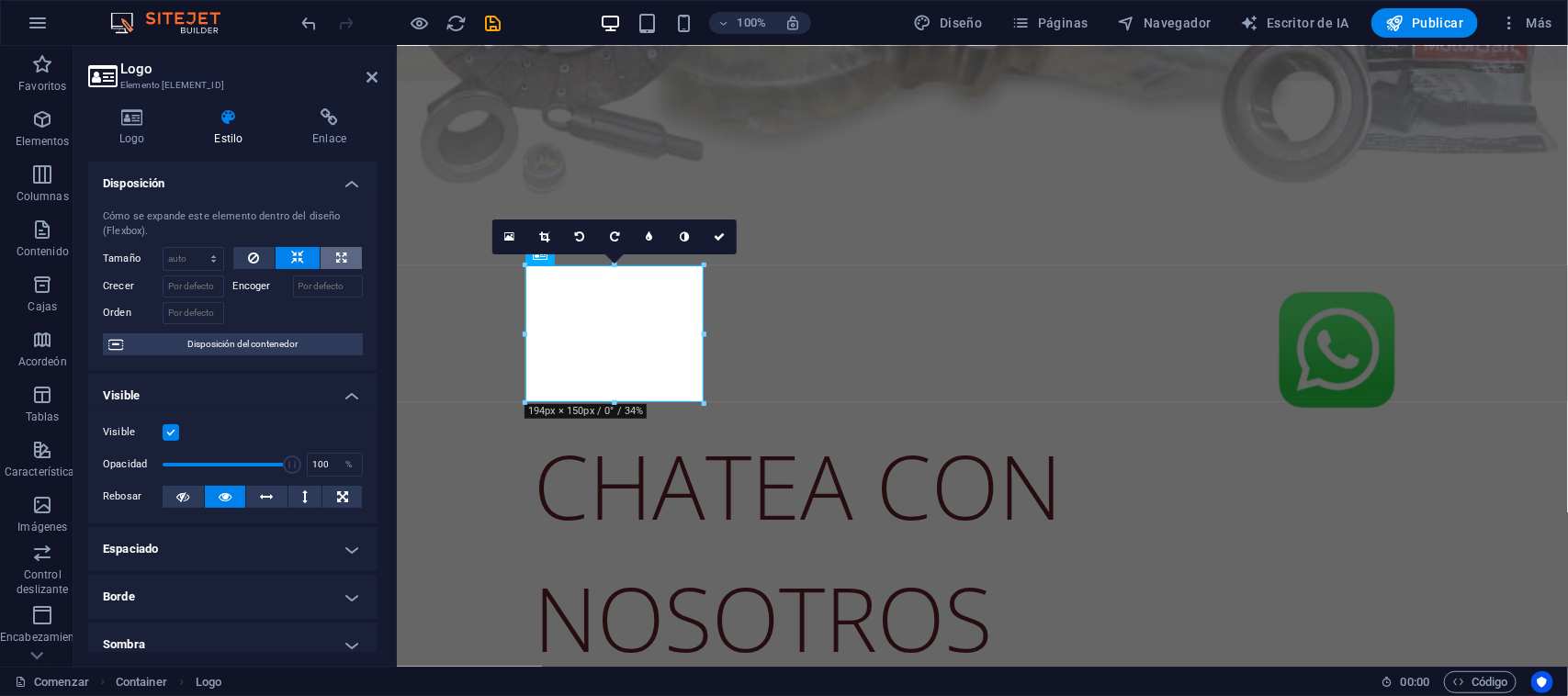 click at bounding box center (341, 258) 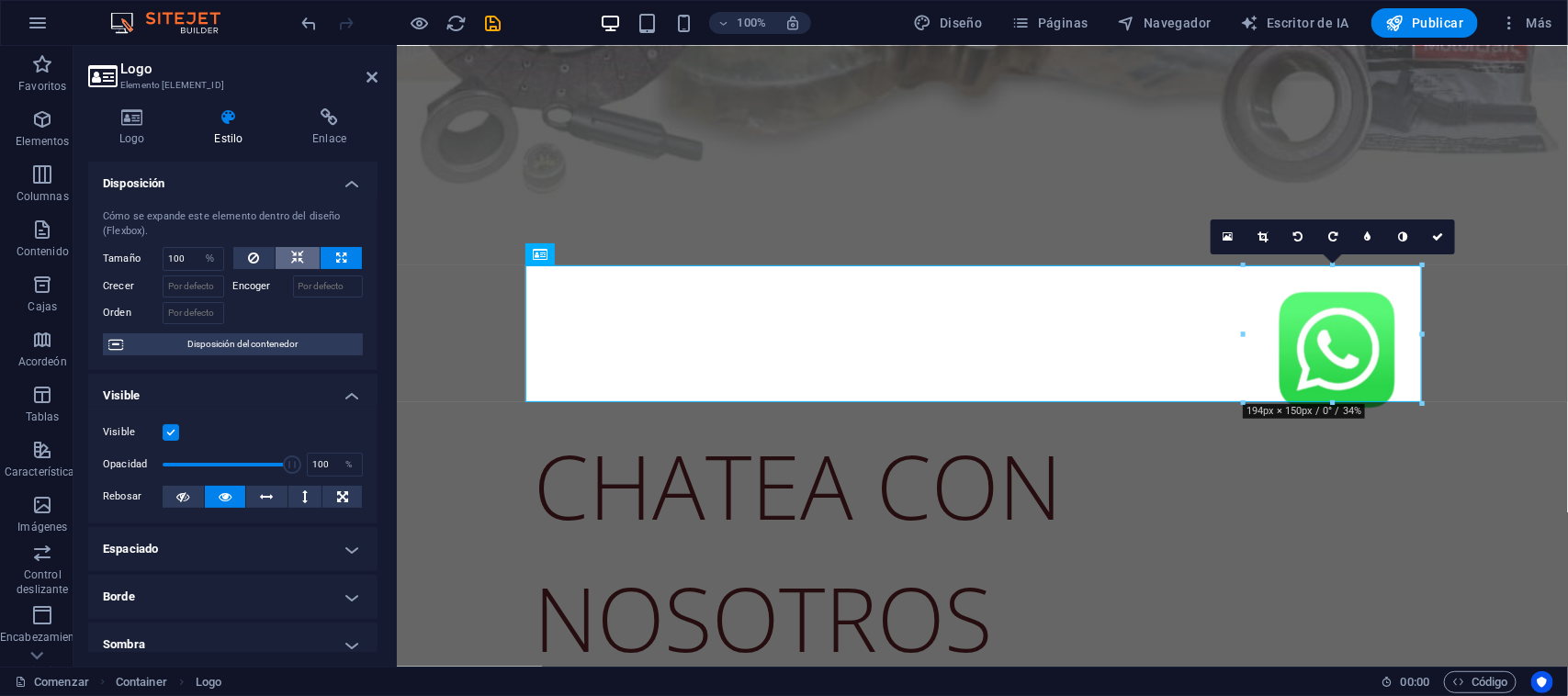 click at bounding box center [298, 258] 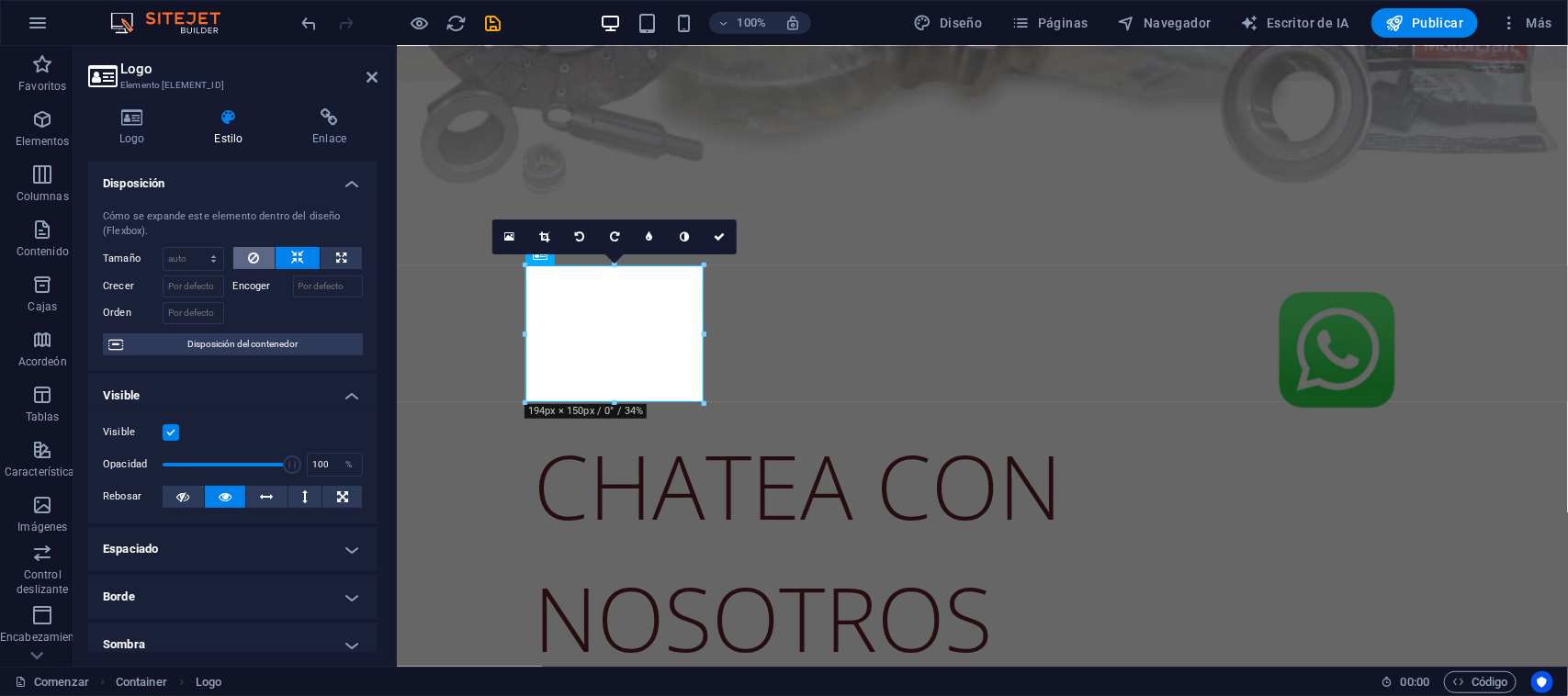 click at bounding box center (254, 258) 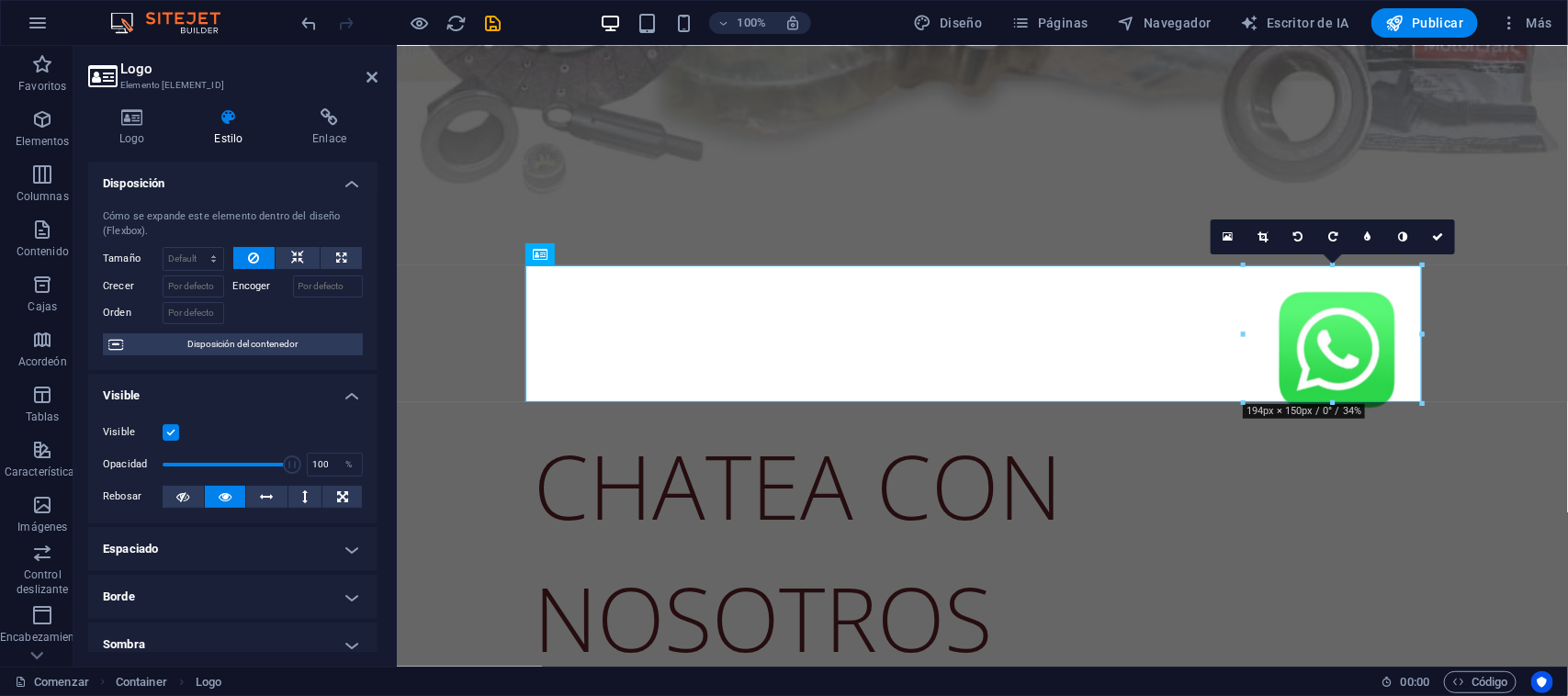 type 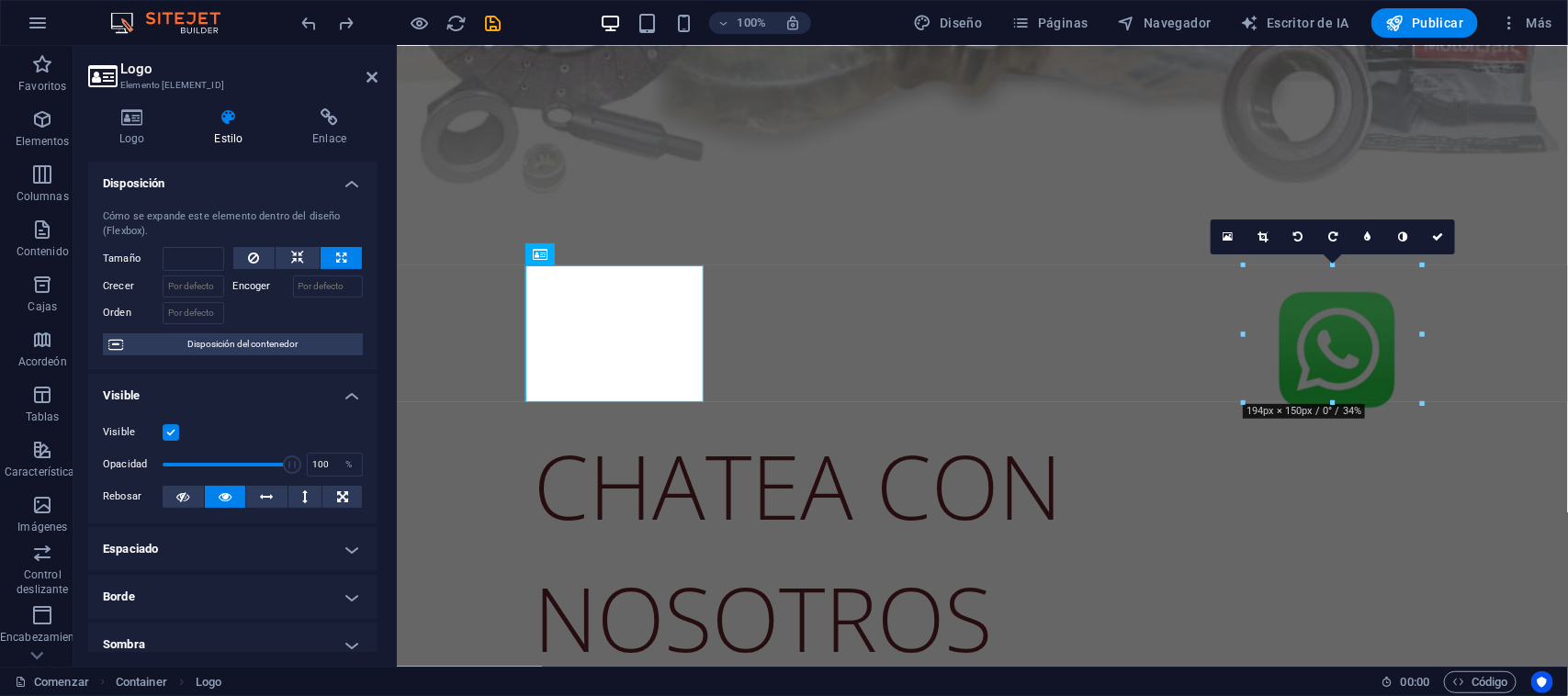 type on "100" 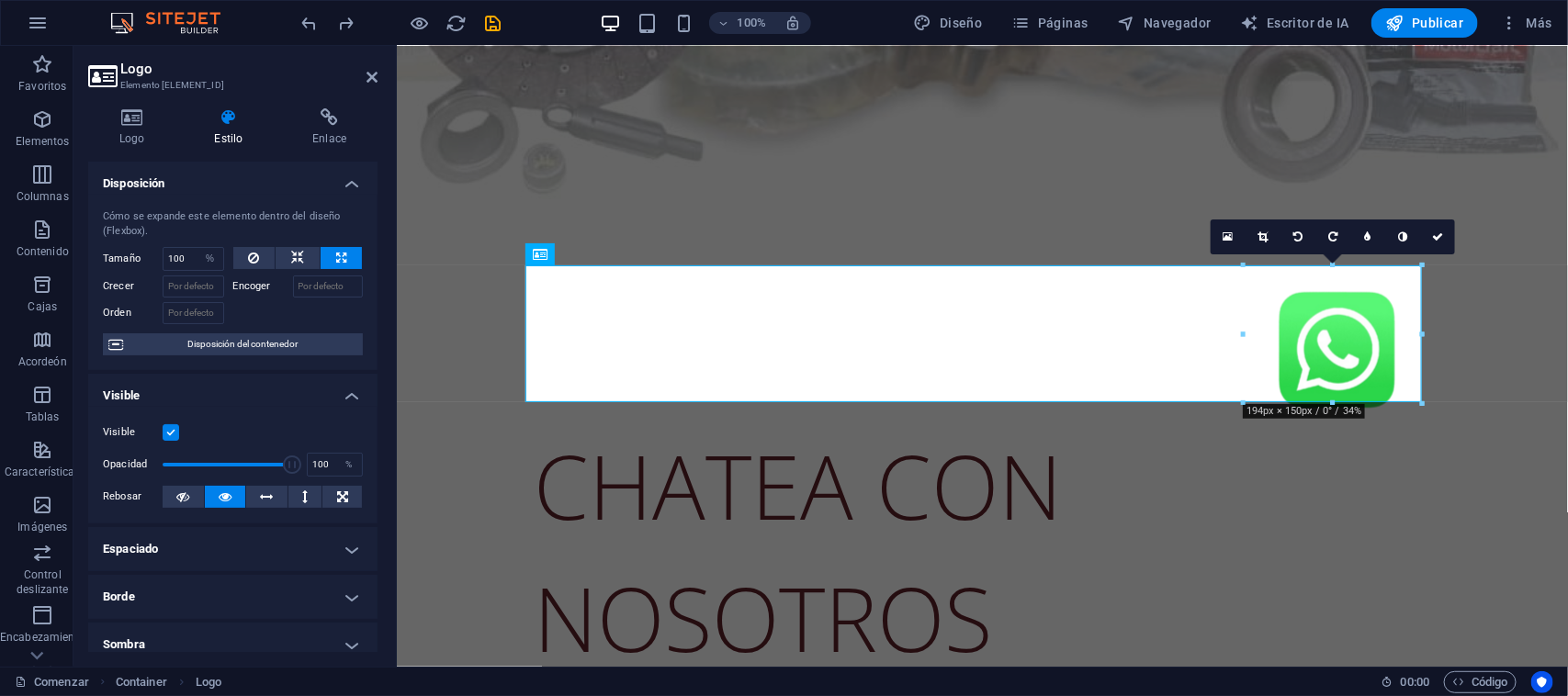 type 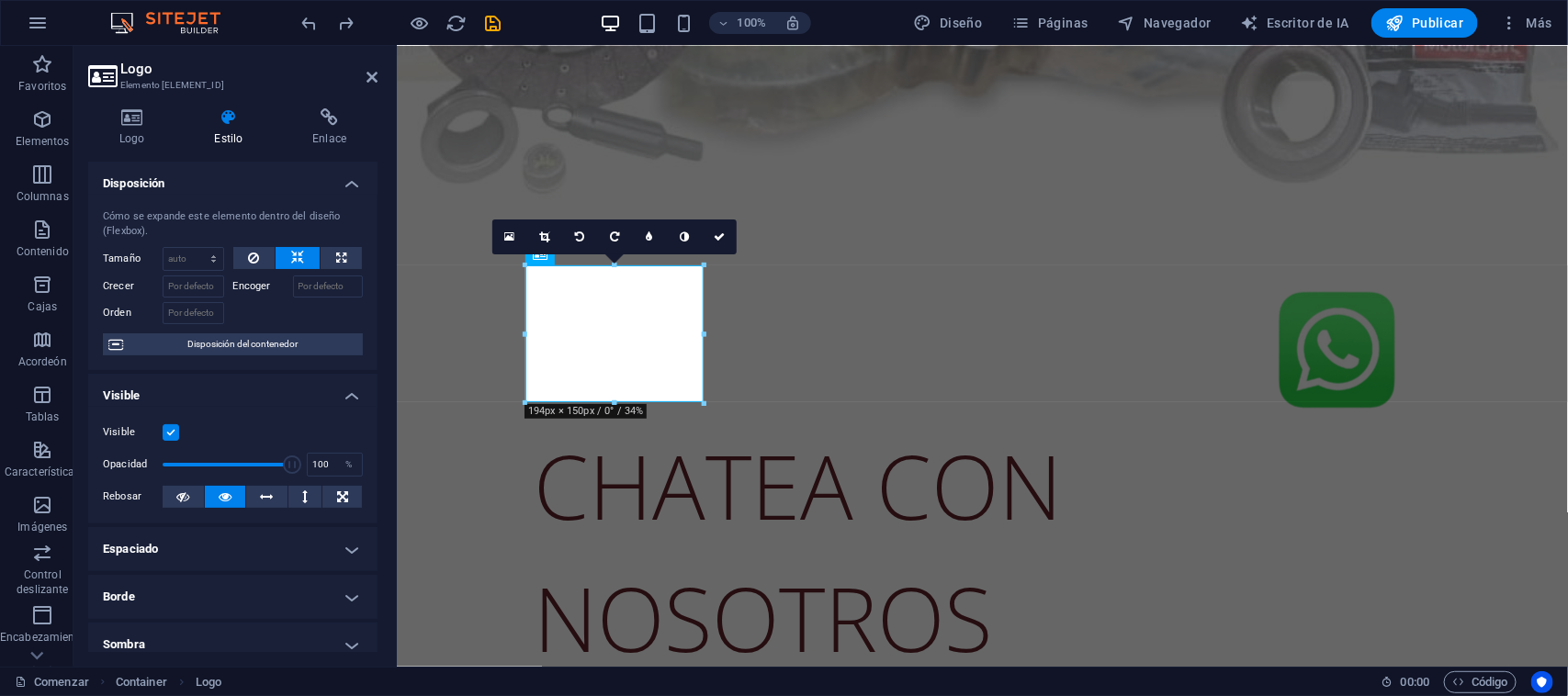 type on "150" 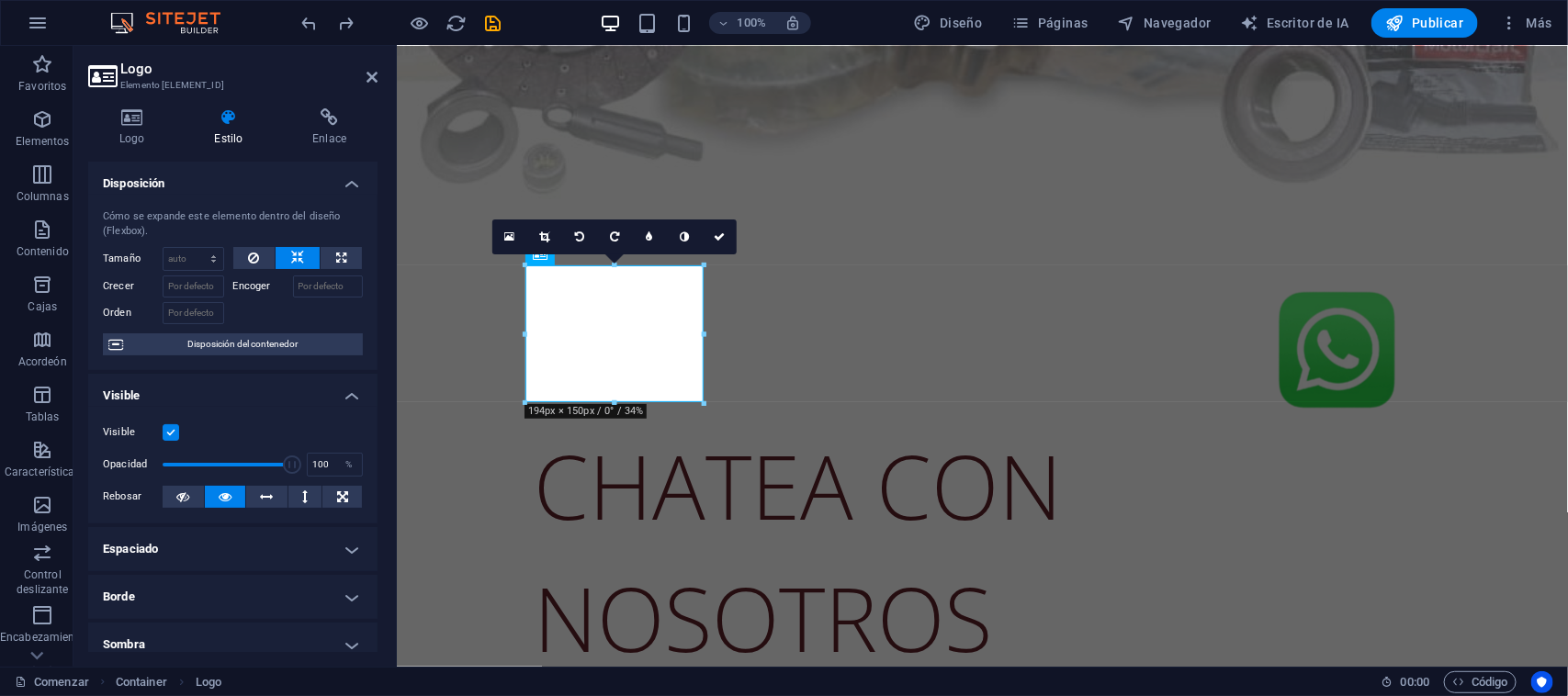 select on "px" 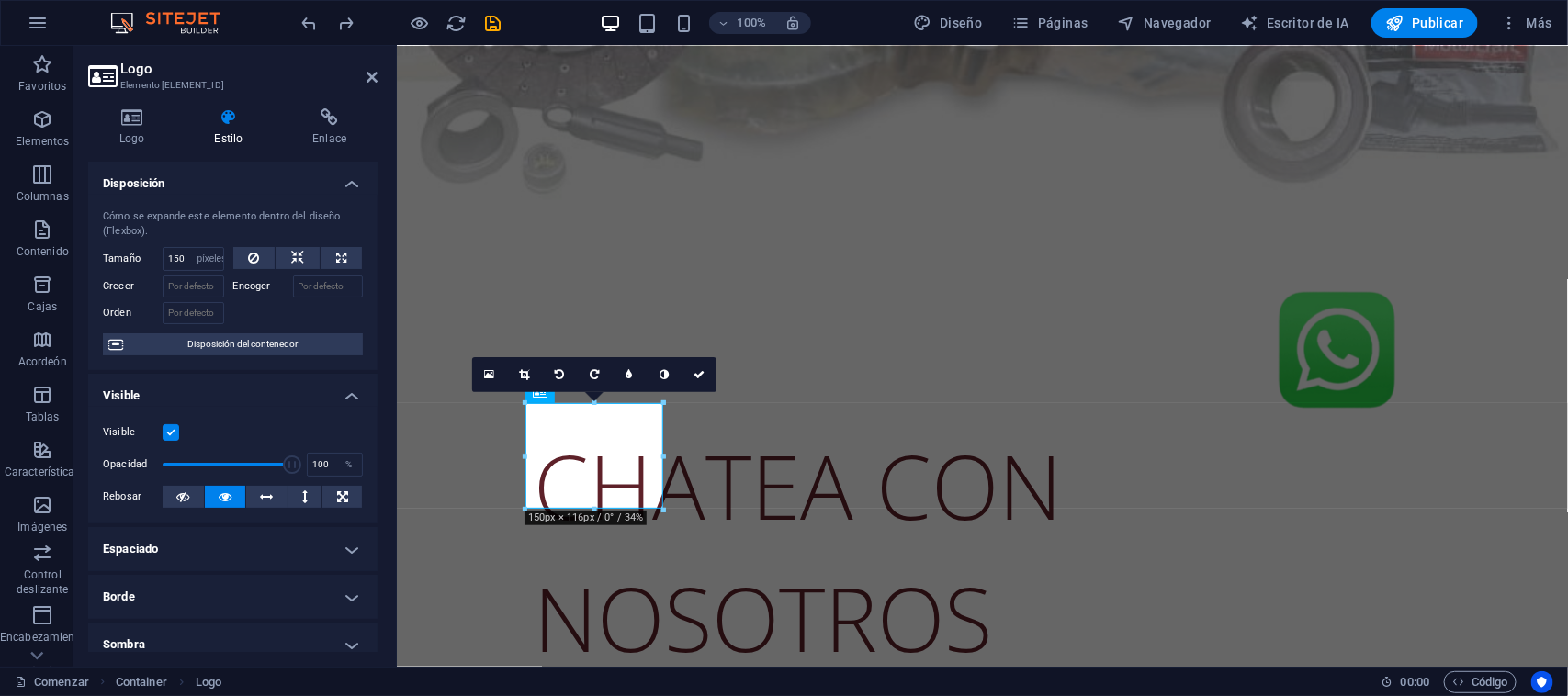 scroll, scrollTop: 758, scrollLeft: 0, axis: vertical 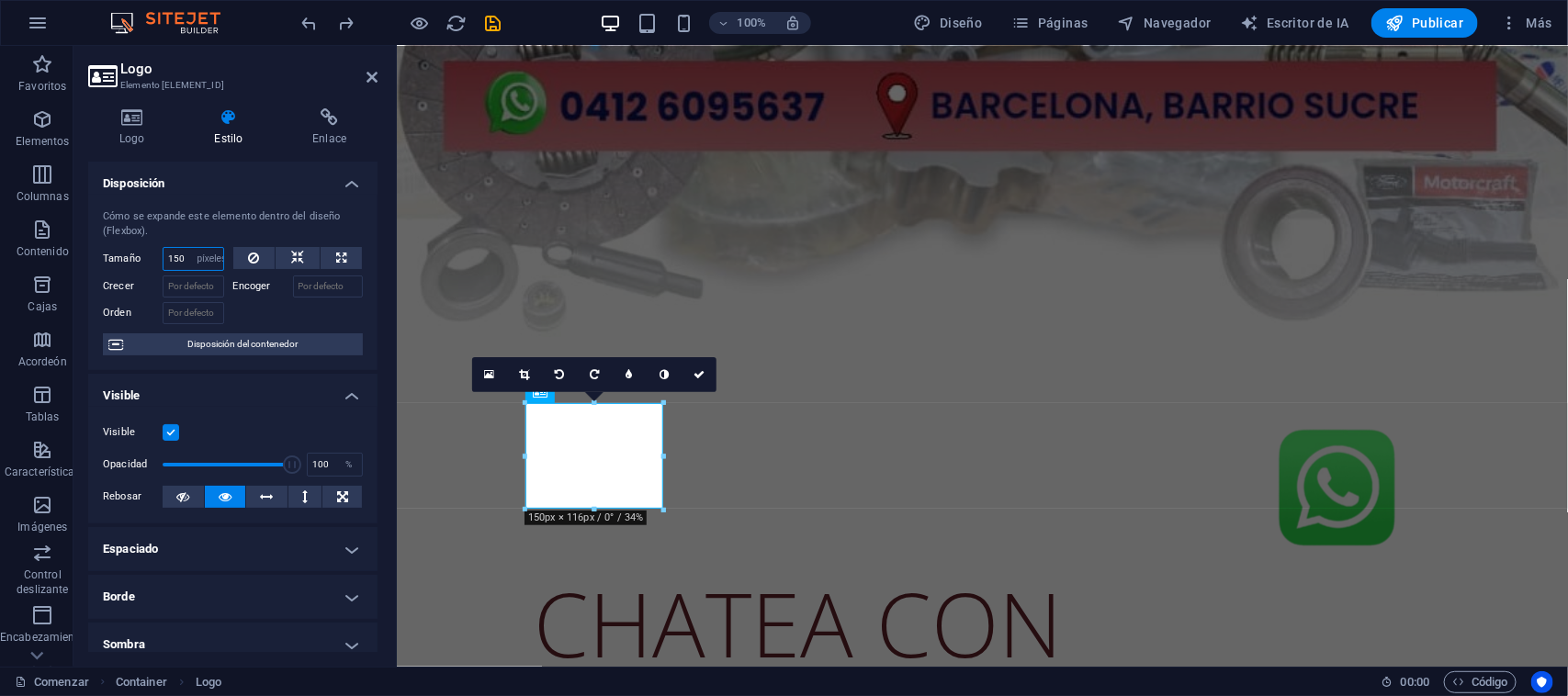 click on "150" at bounding box center (193, 259) 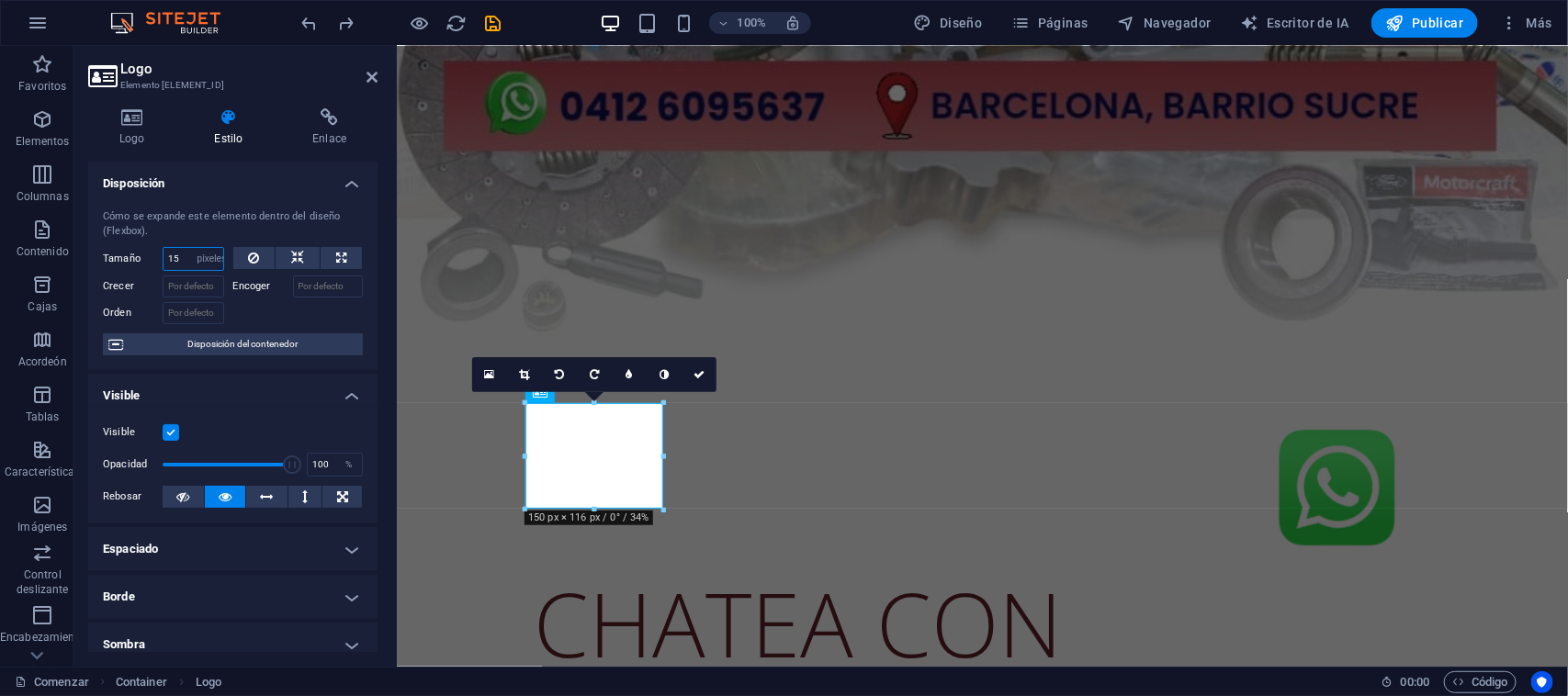 type on "1" 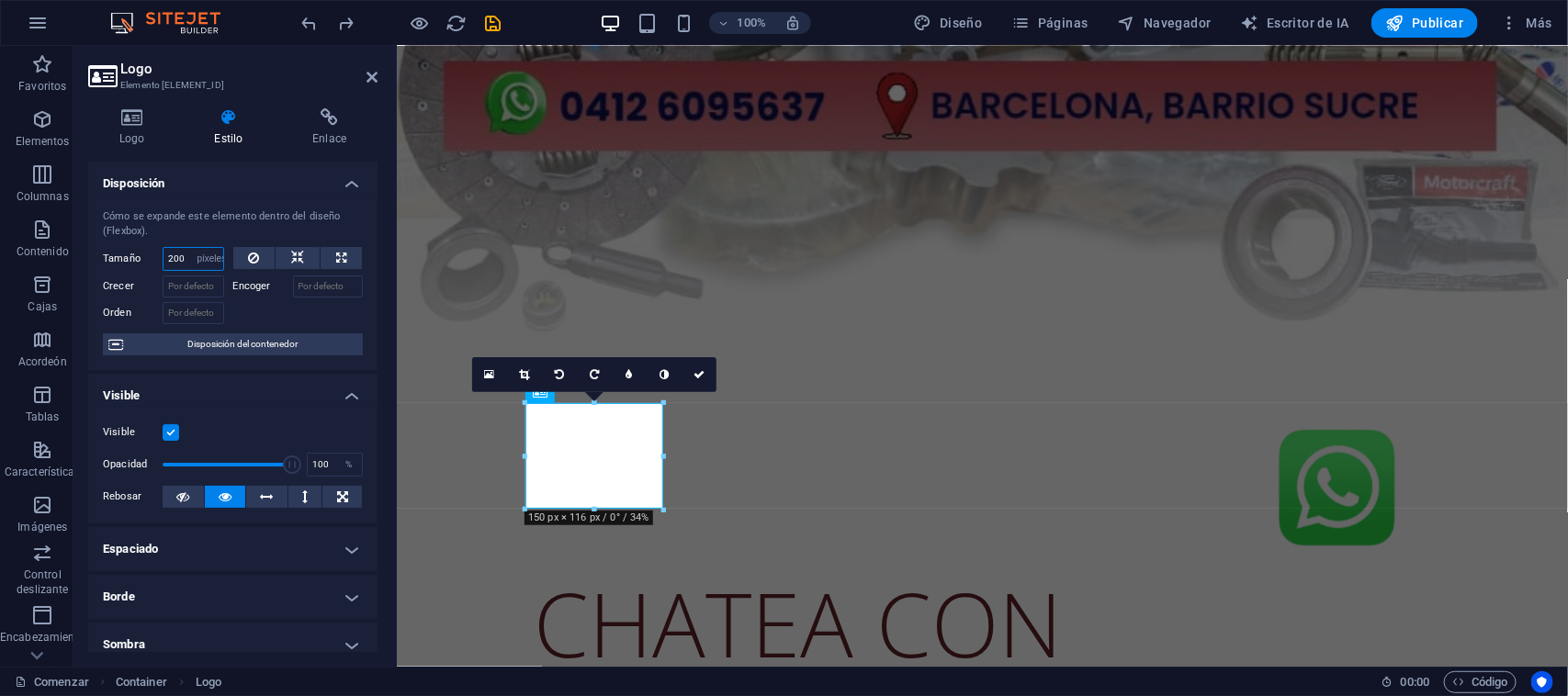 scroll, scrollTop: 895, scrollLeft: 0, axis: vertical 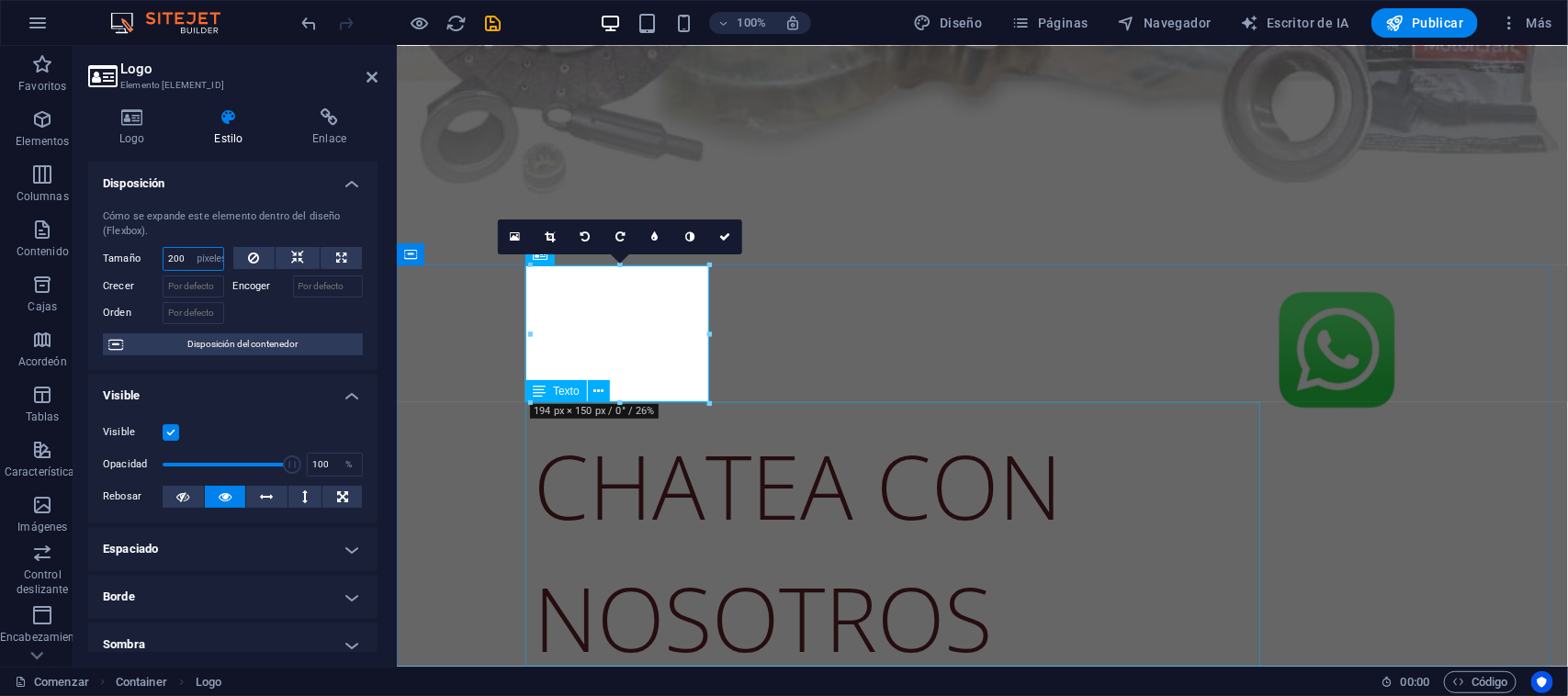 type on "200" 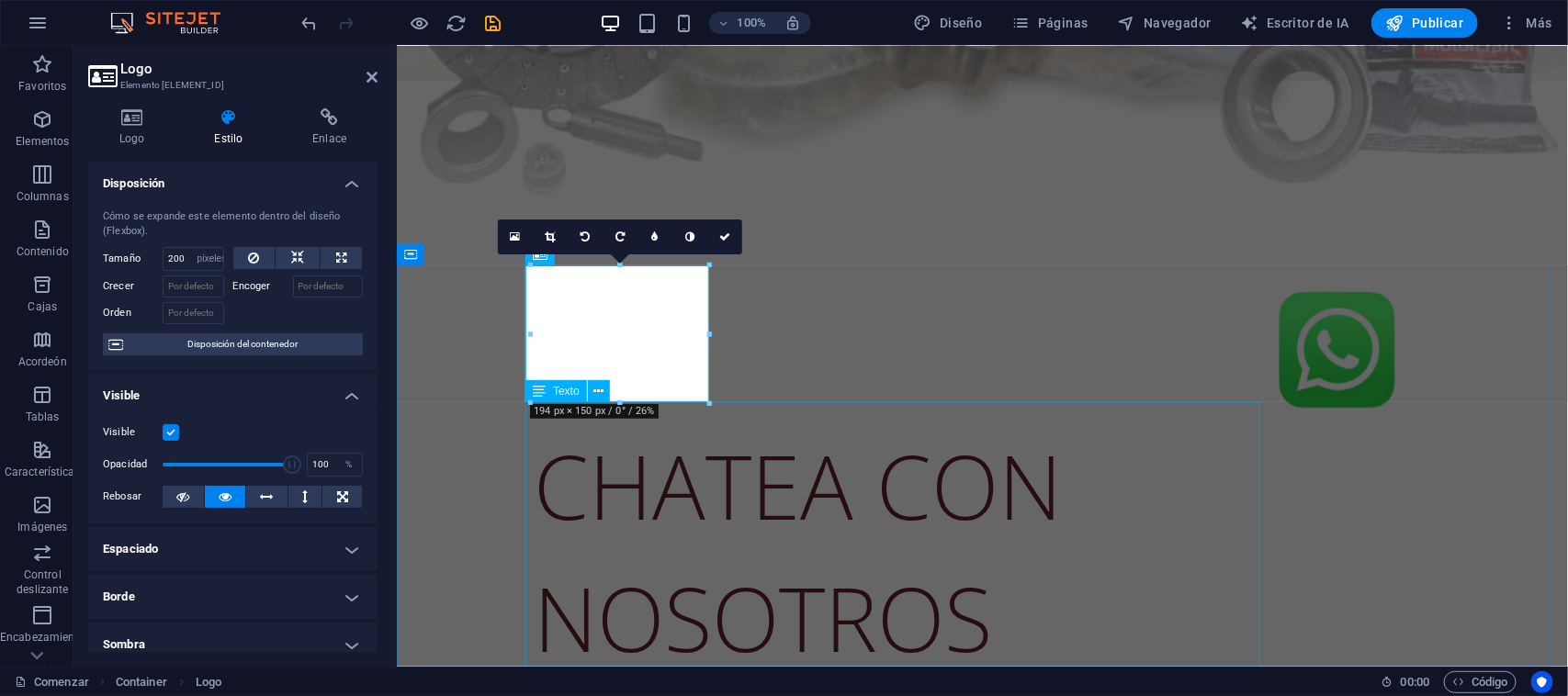 click on "CHATEA CON NOSOTROS" at bounding box center [982, 551] 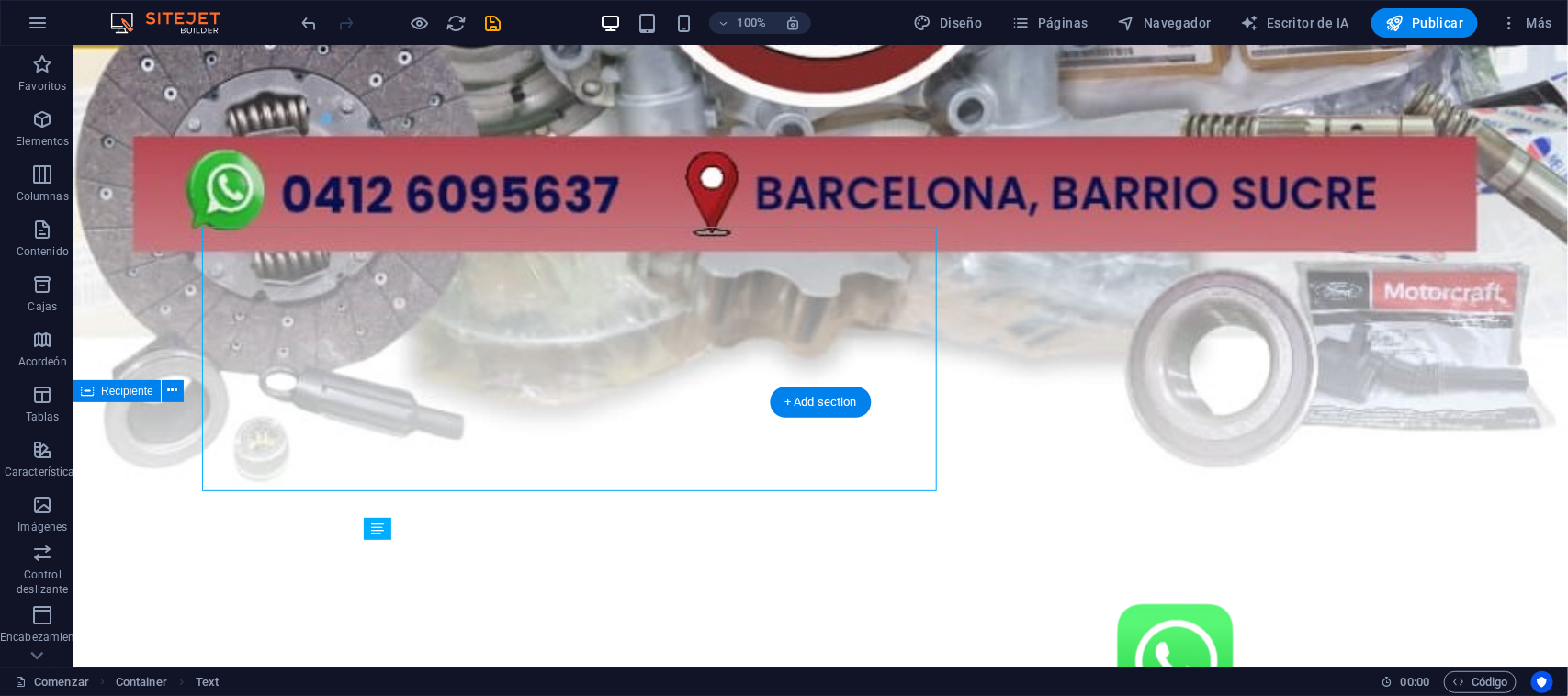 scroll, scrollTop: 1071, scrollLeft: 0, axis: vertical 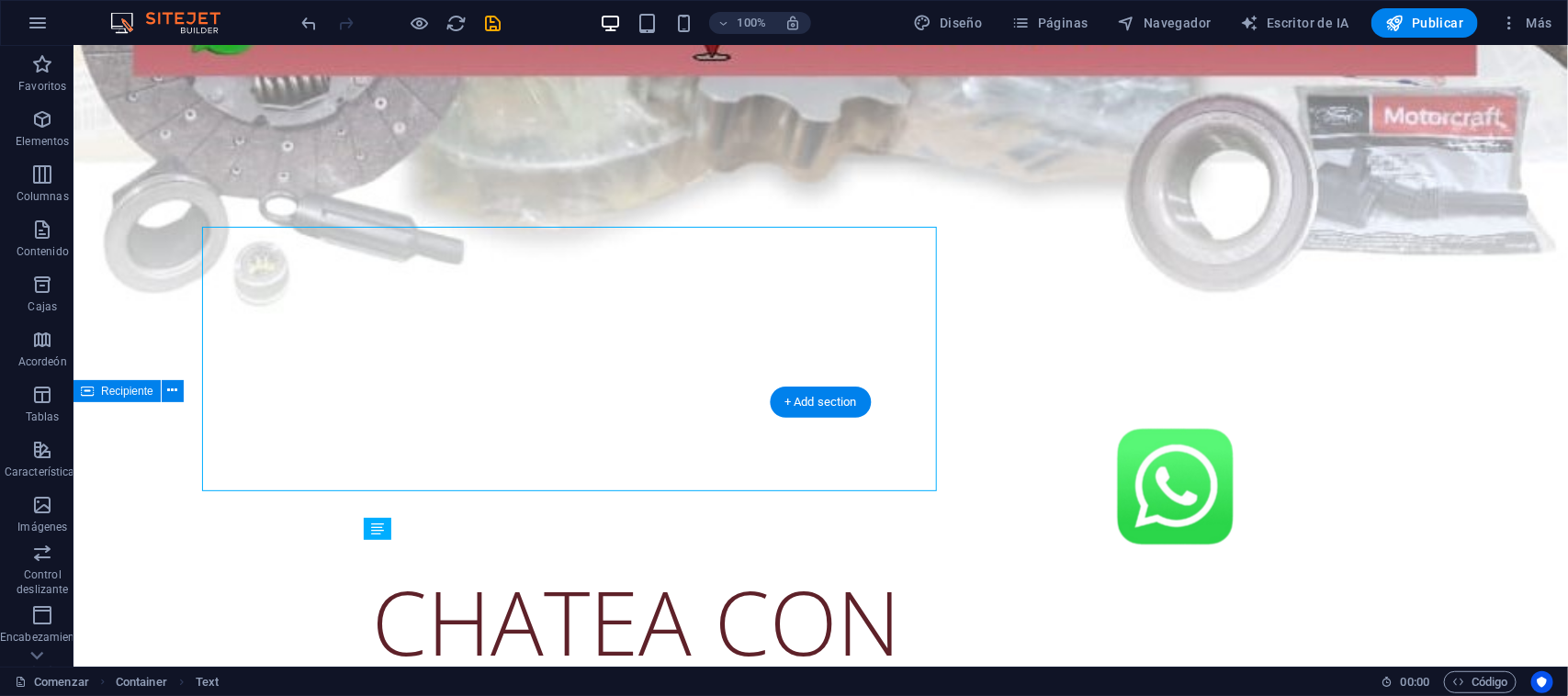click on "CHATEA CON NOSOTROS" at bounding box center (819, 619) 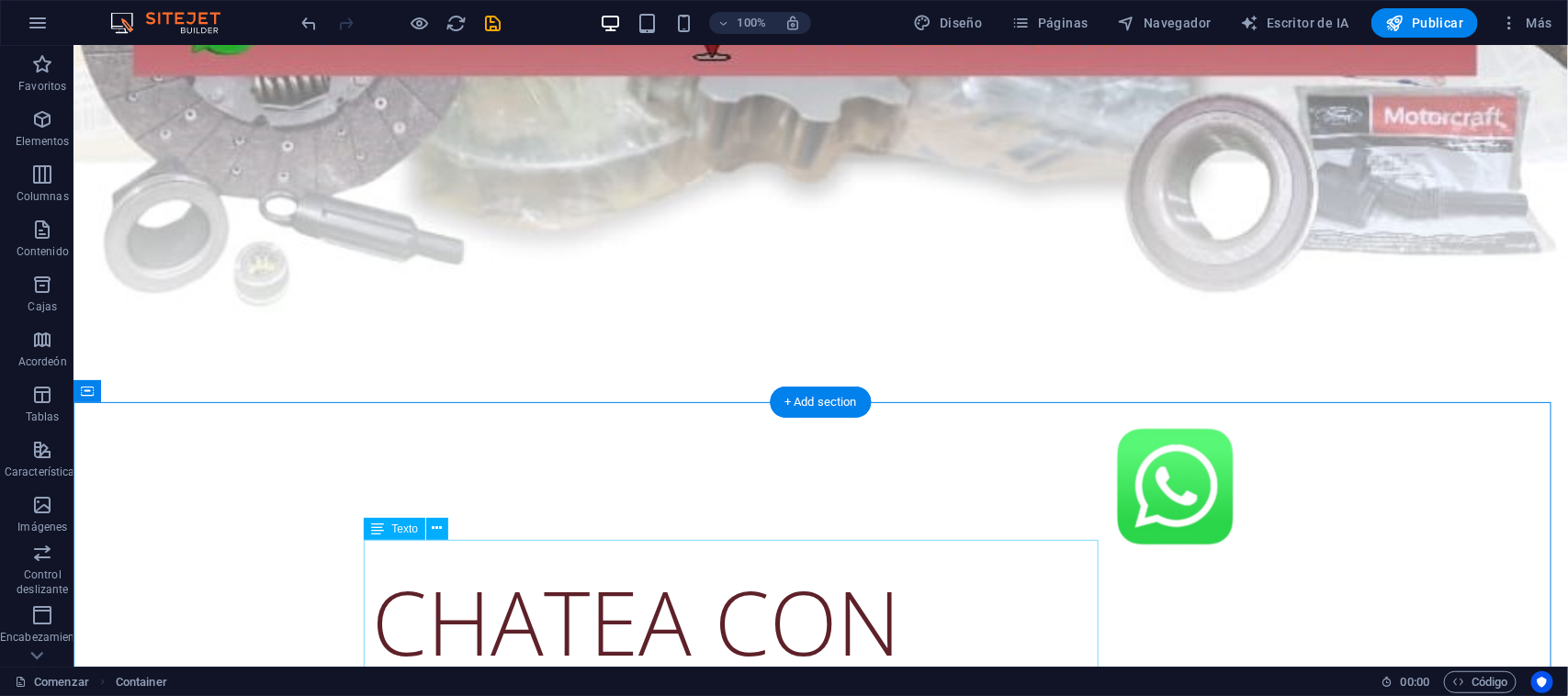 click on "CHATEA CON NOSOTROS" at bounding box center (820, 688) 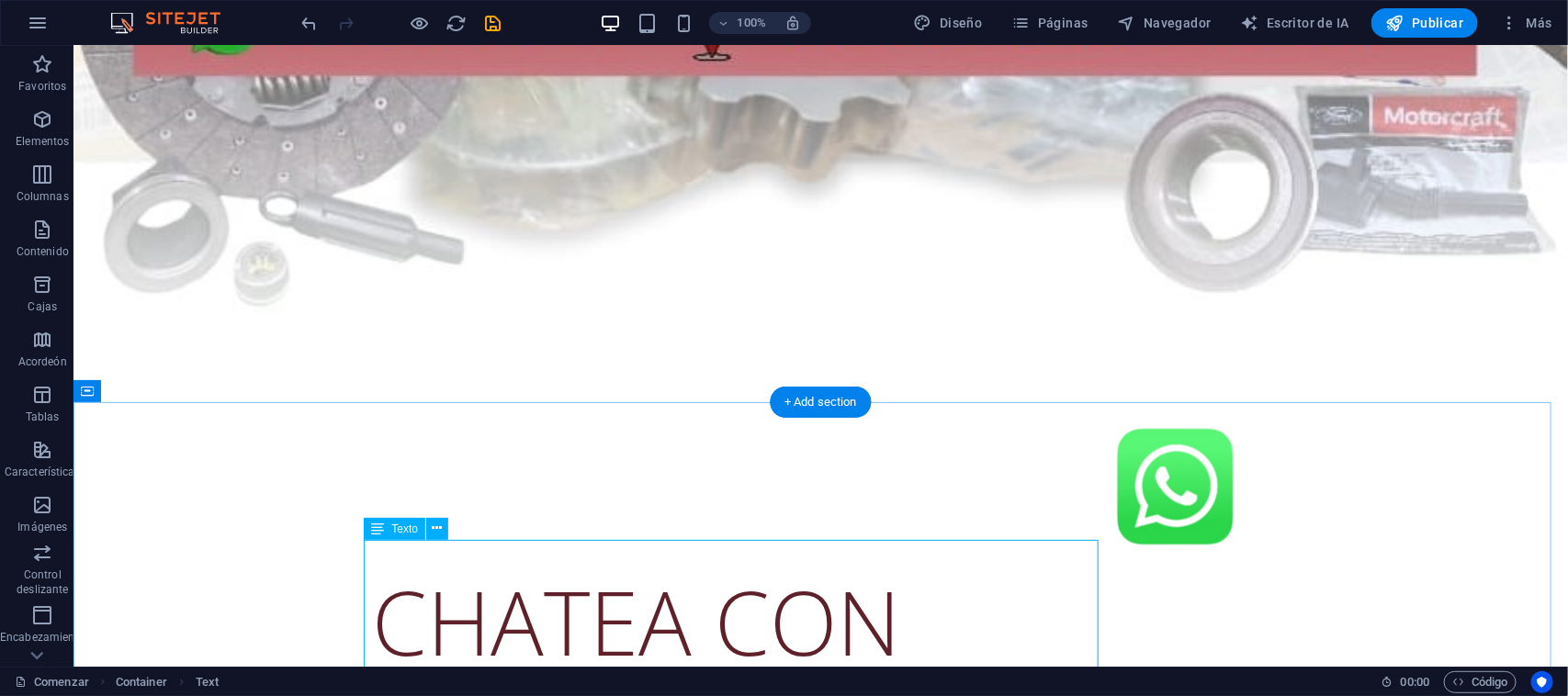 click on "CHATEA CON NOSOTROS" at bounding box center [820, 688] 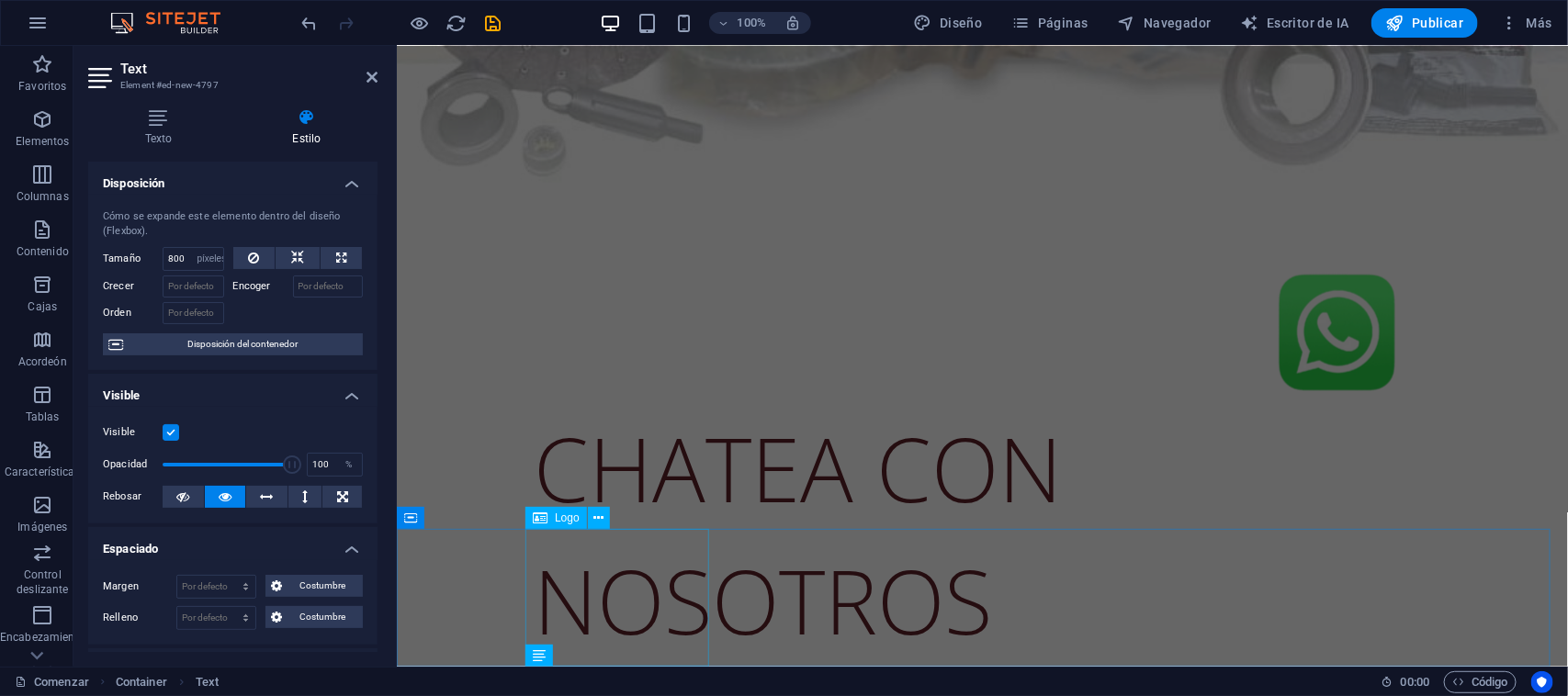 scroll, scrollTop: 895, scrollLeft: 0, axis: vertical 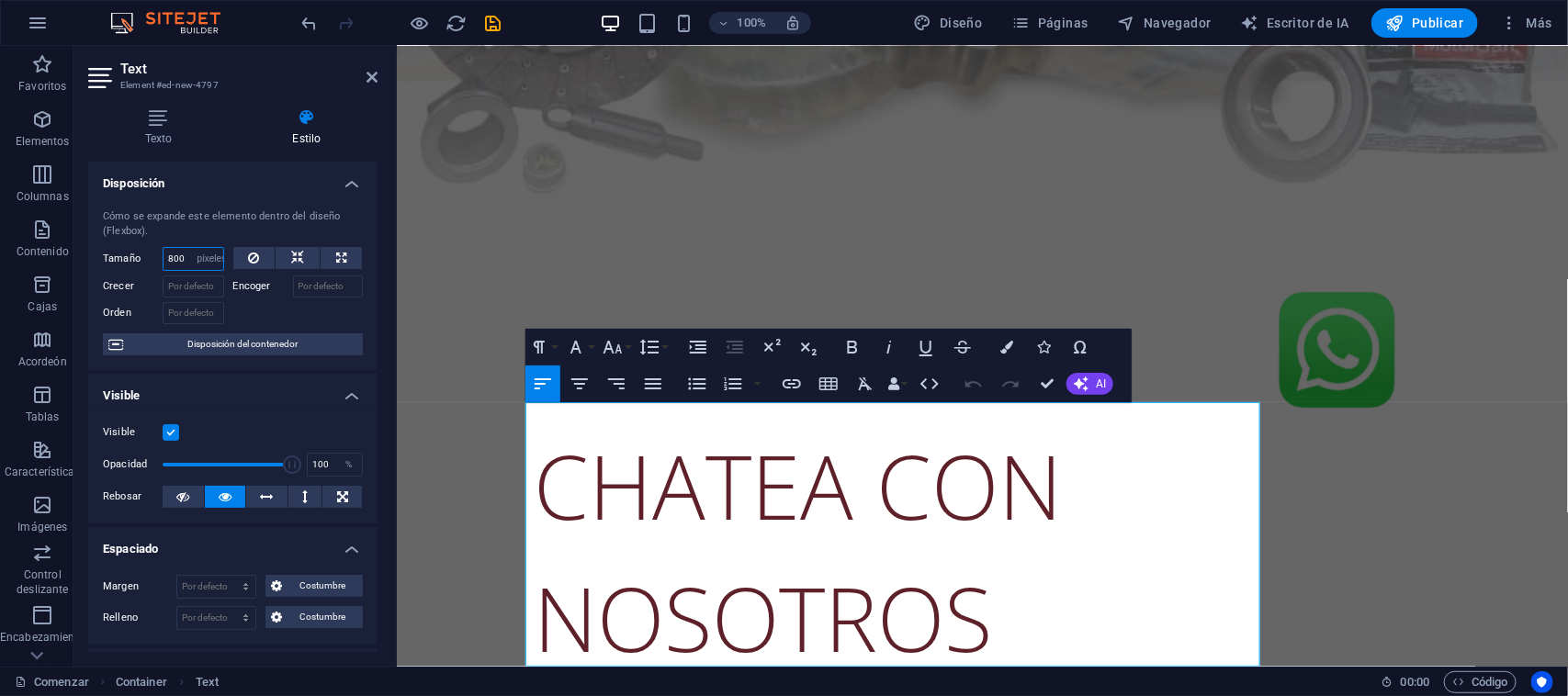 click on "800" at bounding box center (193, 259) 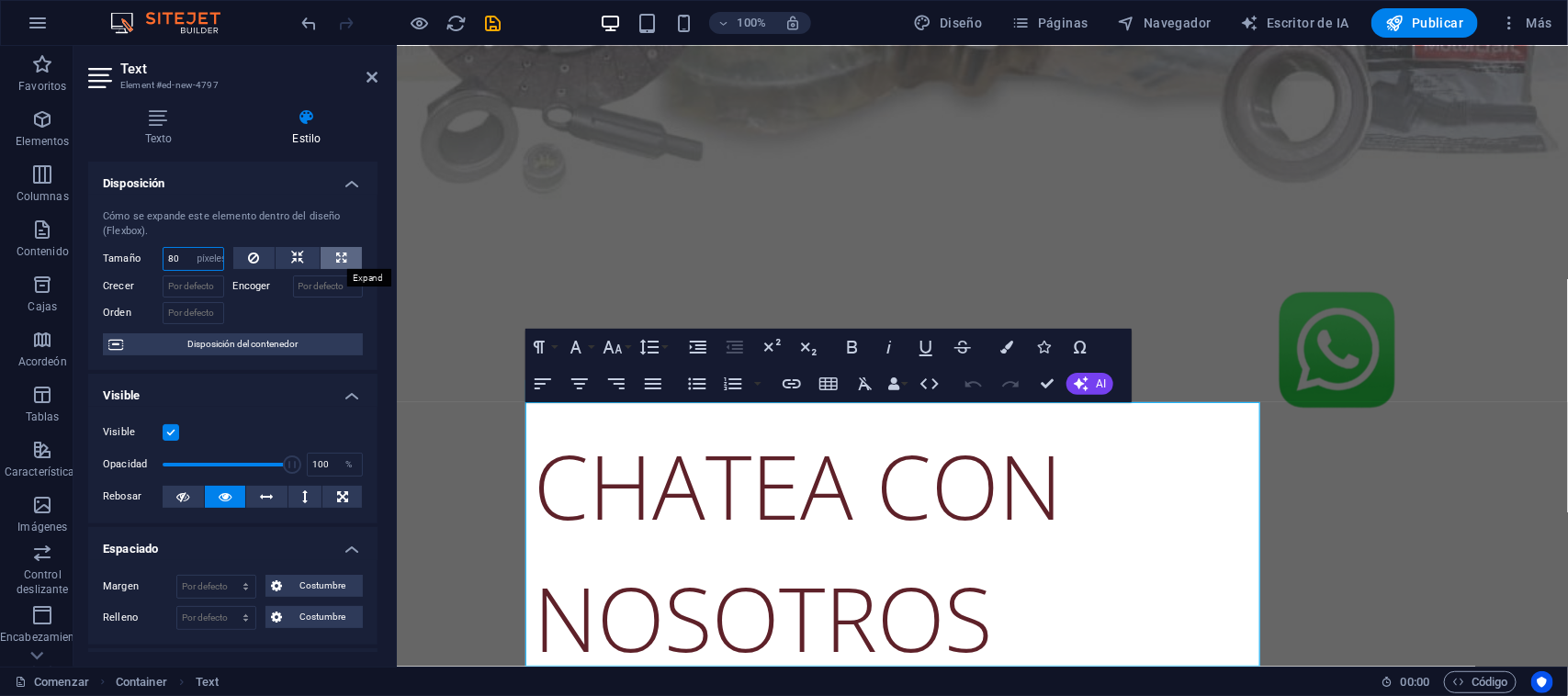 type on "8" 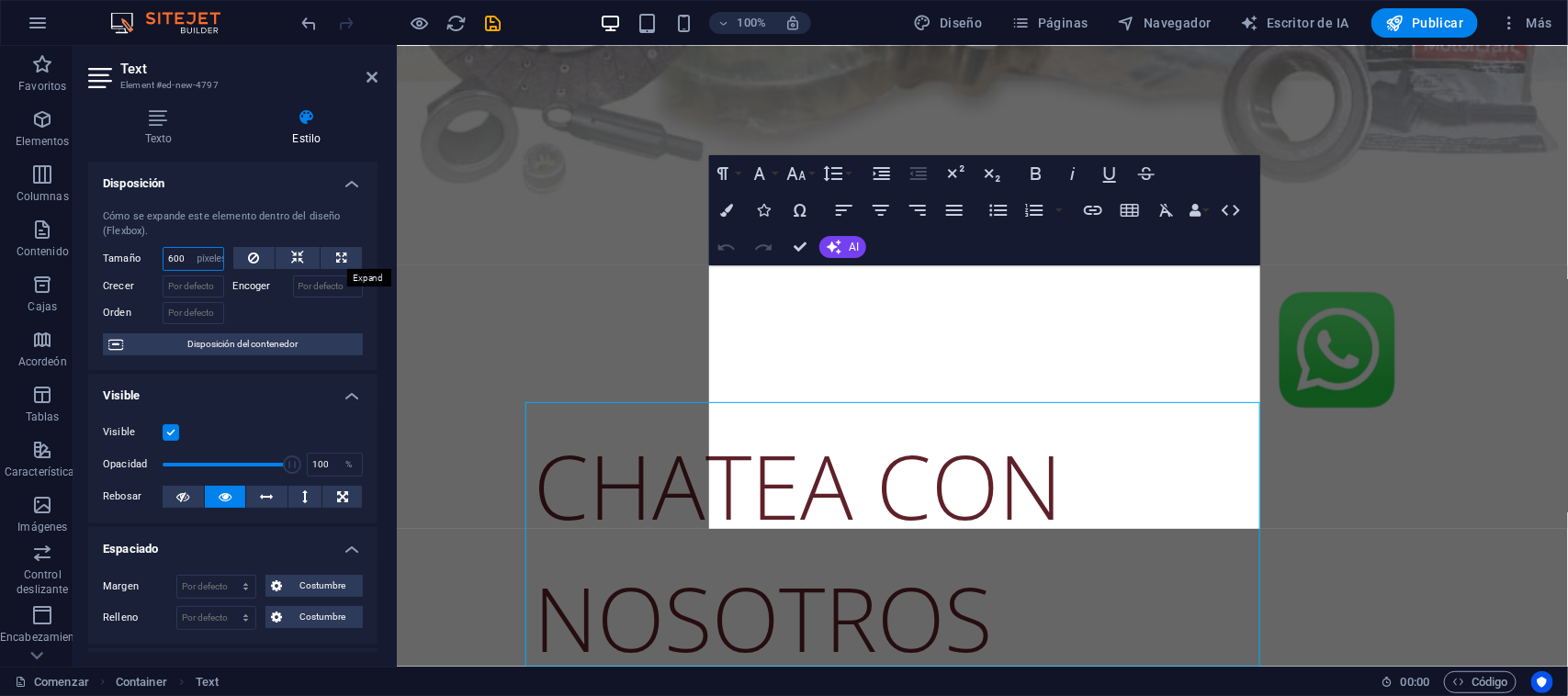 scroll, scrollTop: 758, scrollLeft: 0, axis: vertical 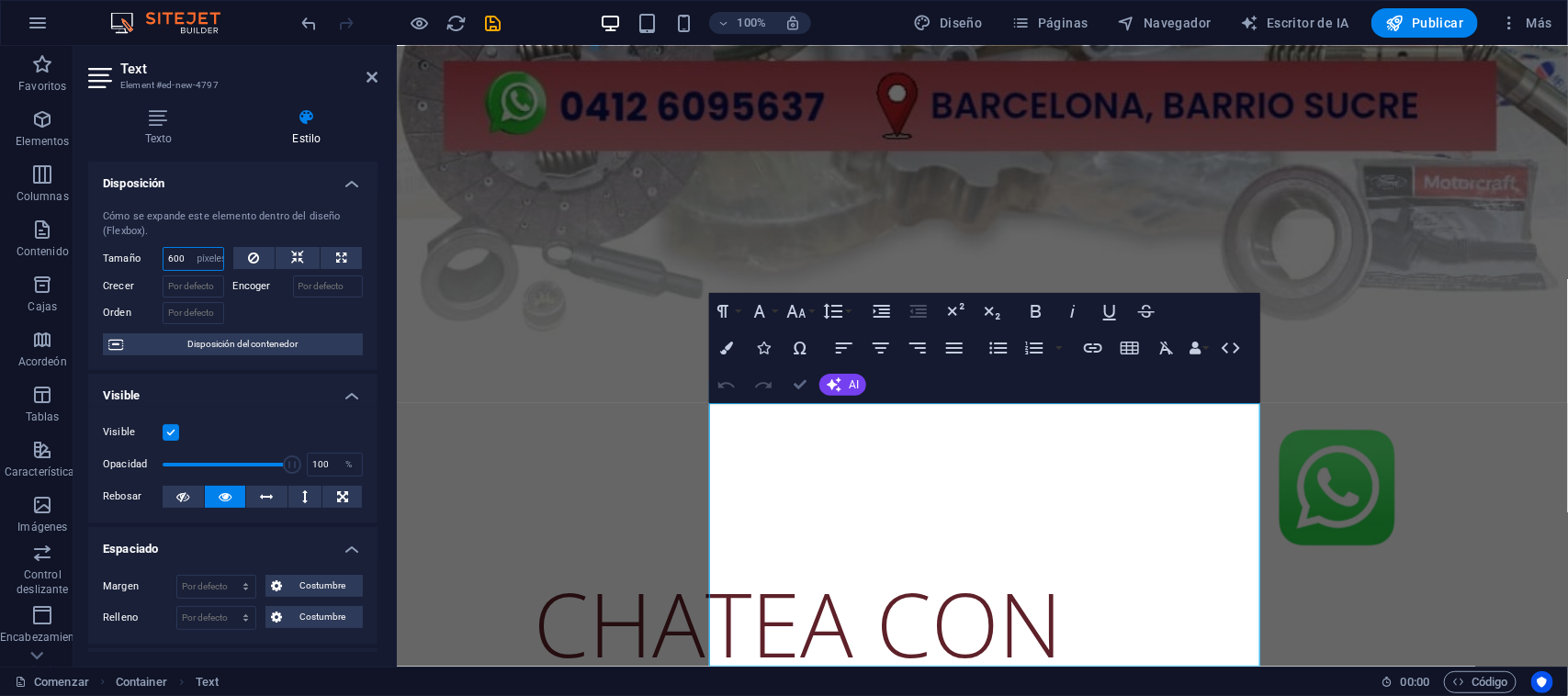 type on "600" 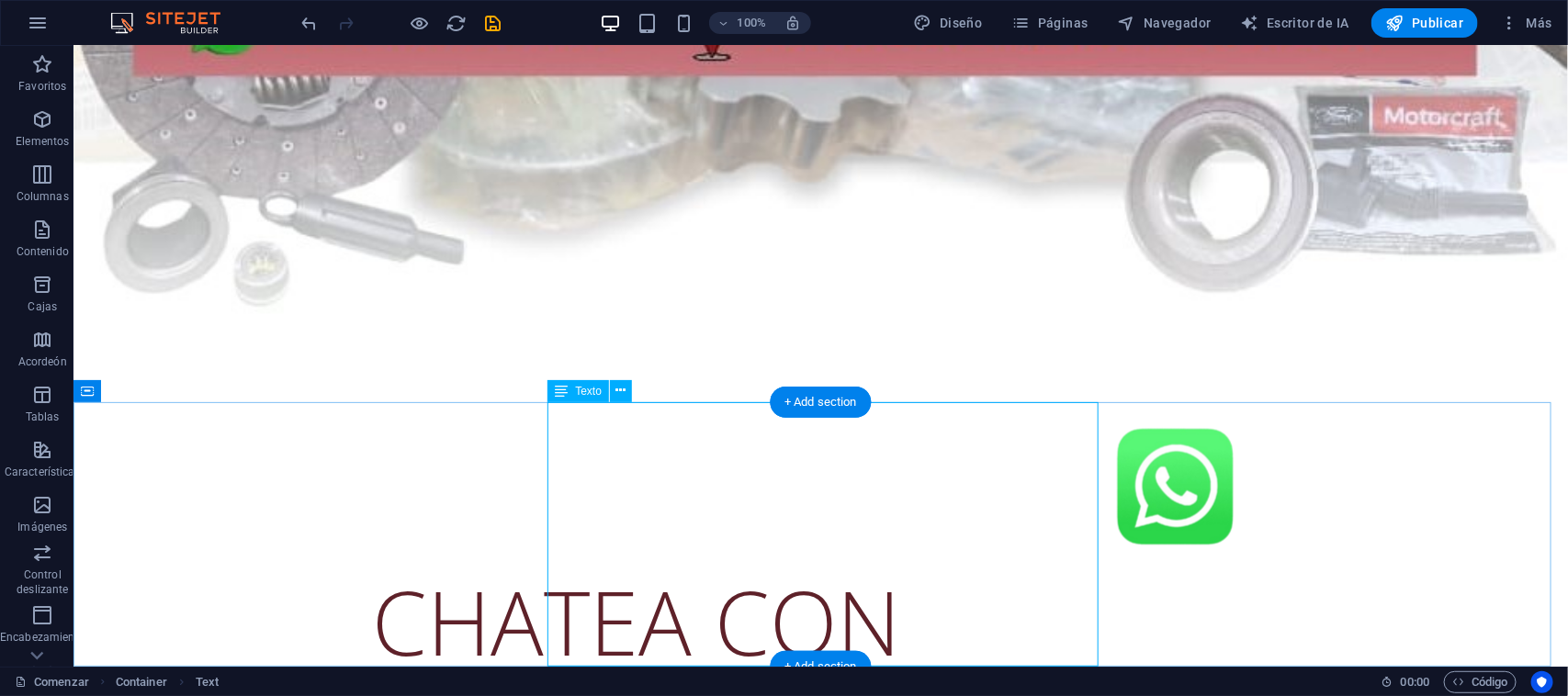 click on "CHATEA CON NOSOTROS" at bounding box center (820, 688) 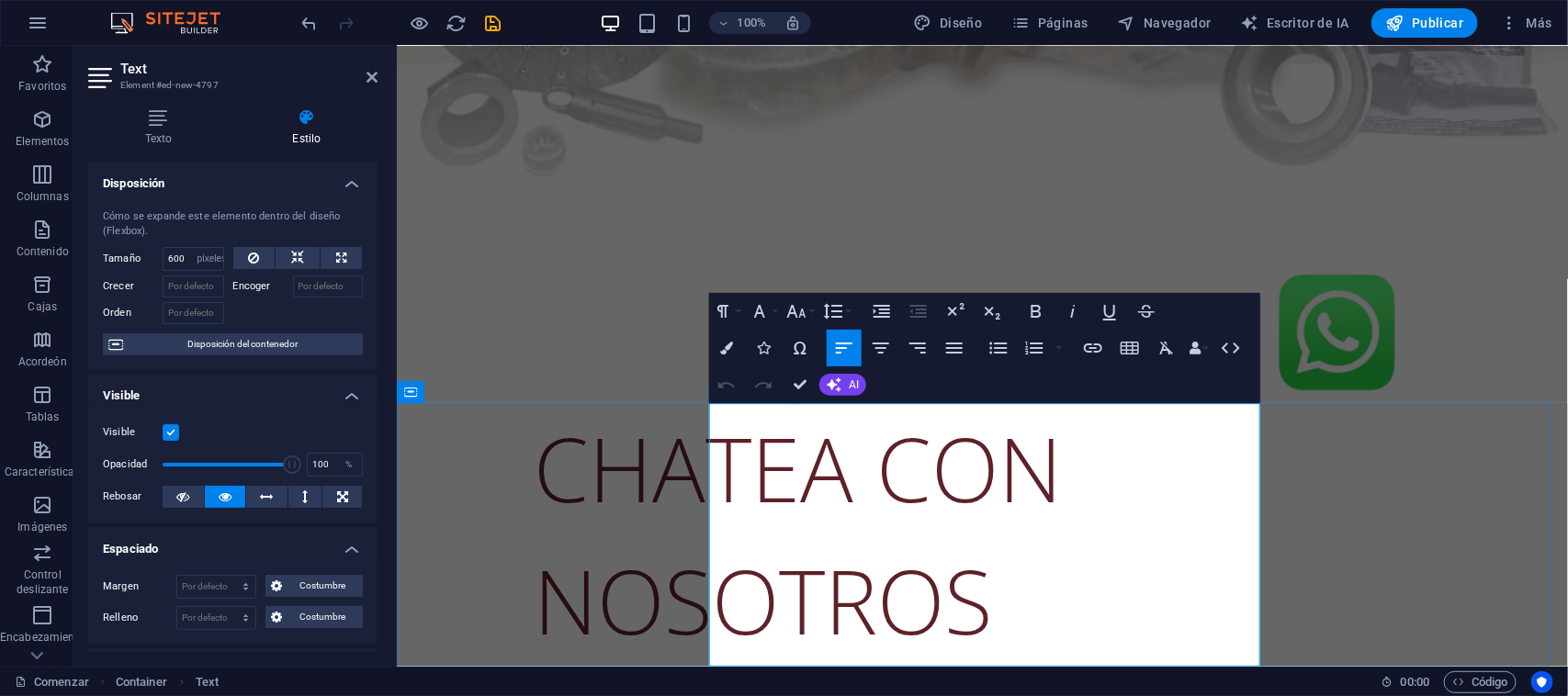 scroll, scrollTop: 758, scrollLeft: 0, axis: vertical 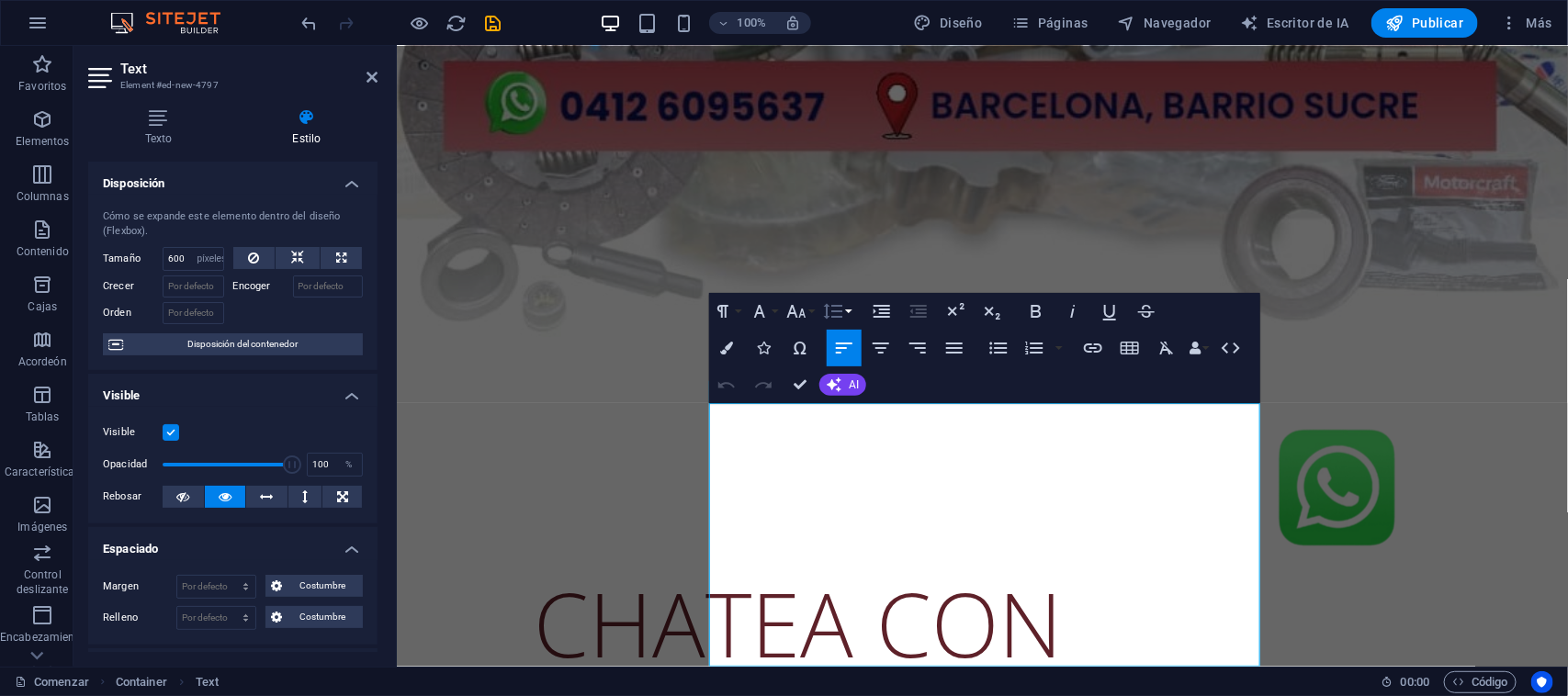 click 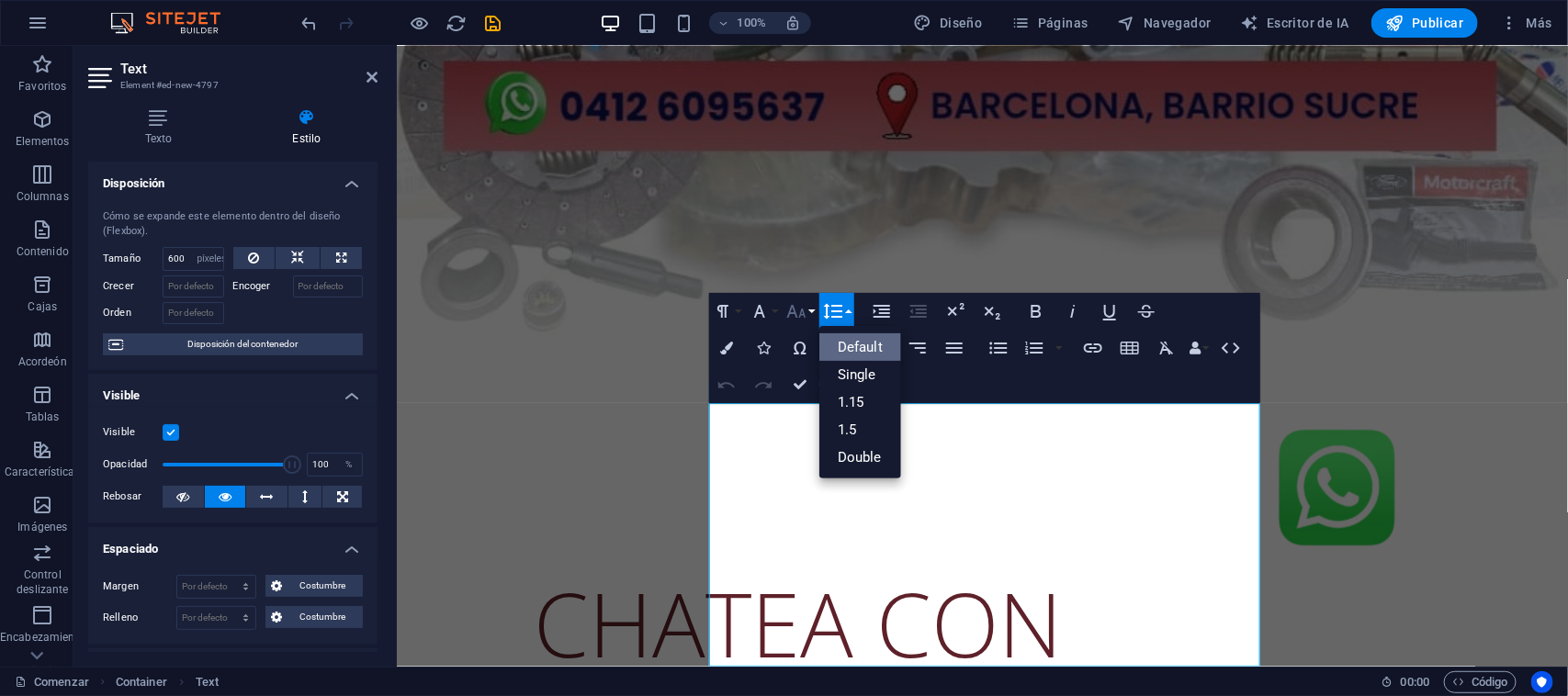 scroll, scrollTop: 0, scrollLeft: 0, axis: both 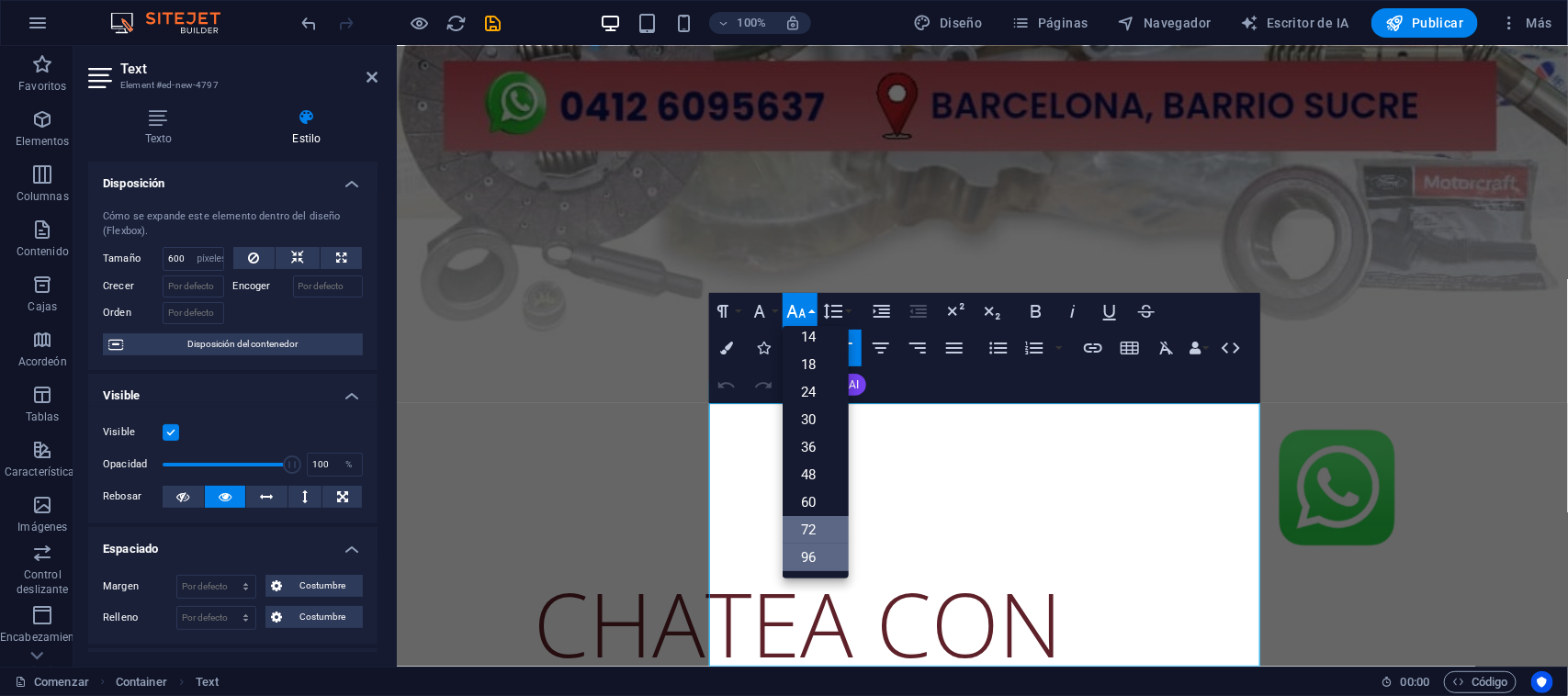 click on "72" at bounding box center [816, 530] 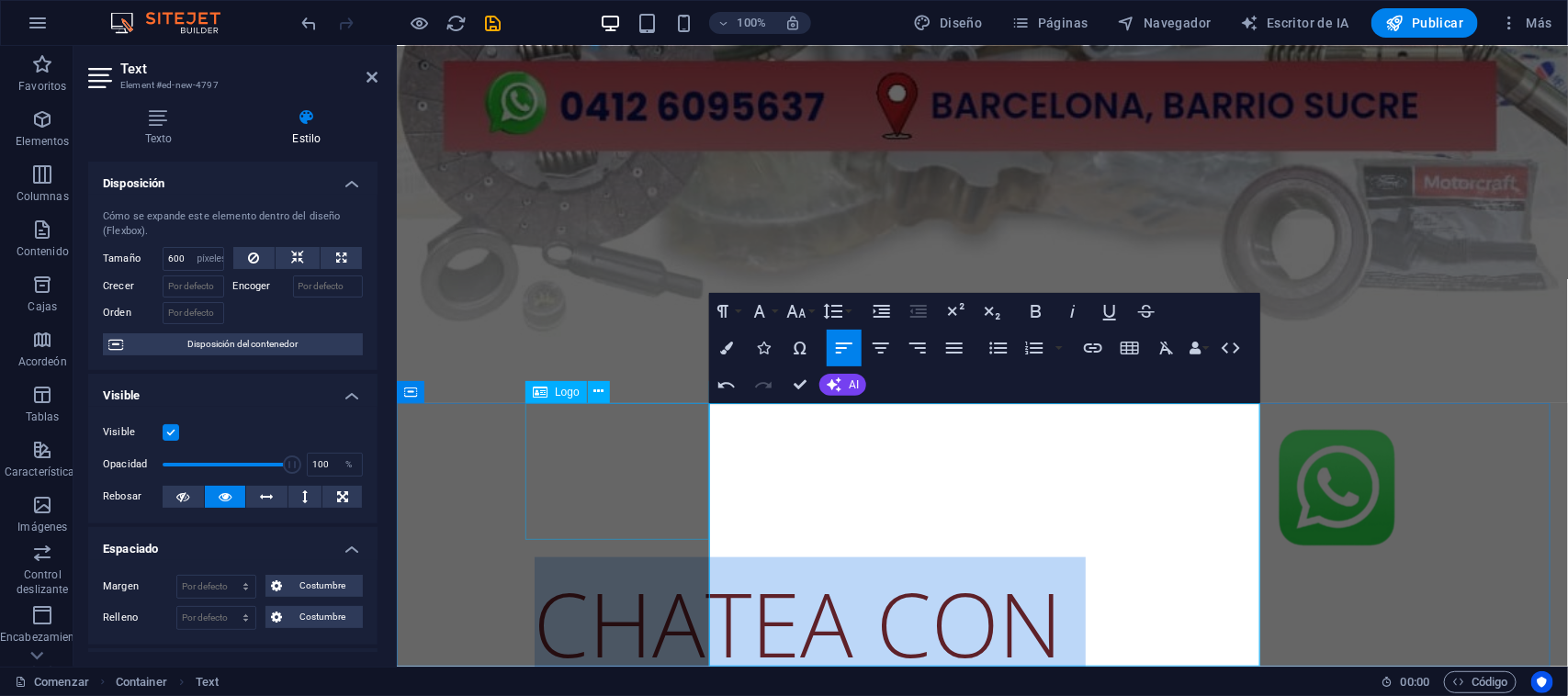 drag, startPoint x: 1173, startPoint y: 608, endPoint x: 695, endPoint y: 468, distance: 498.0803 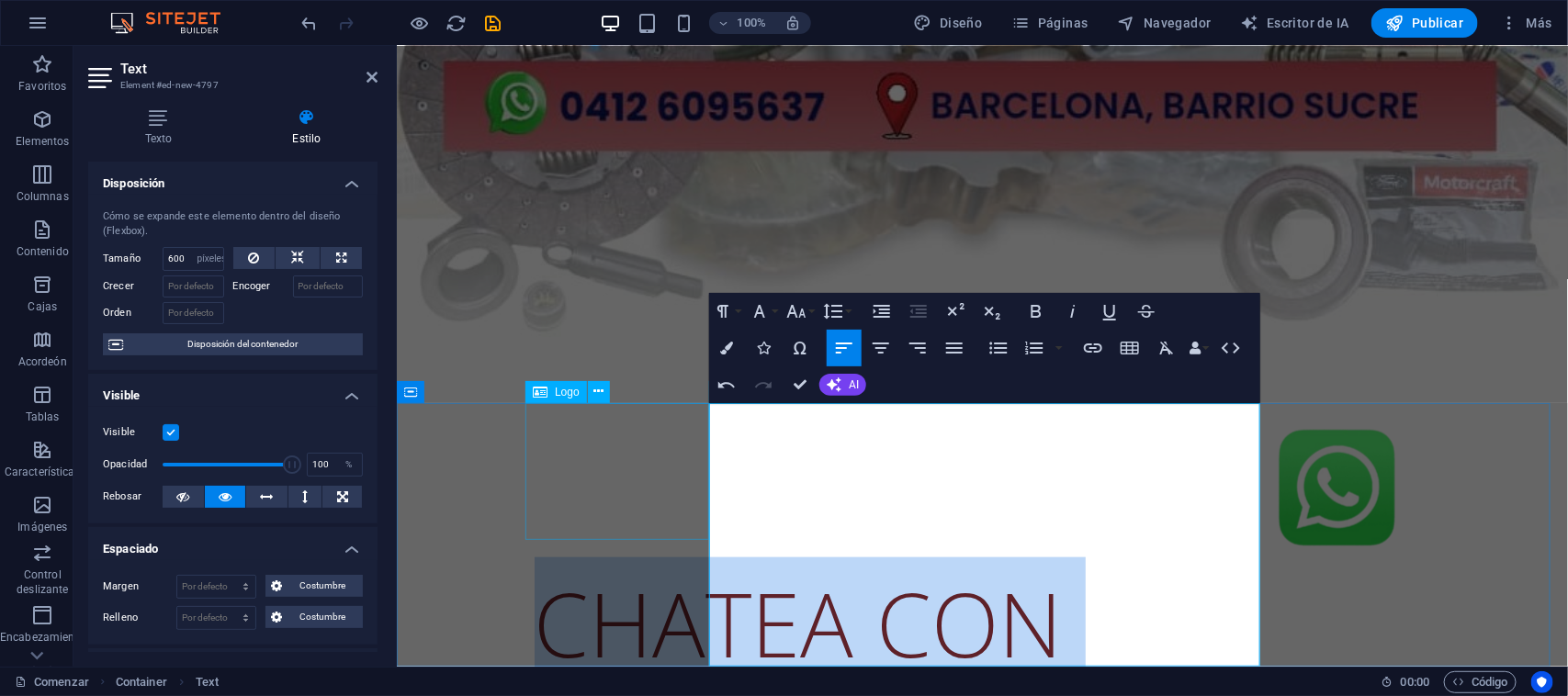 click on "​ CHATEA CON NOSOTROS" at bounding box center (982, 620) 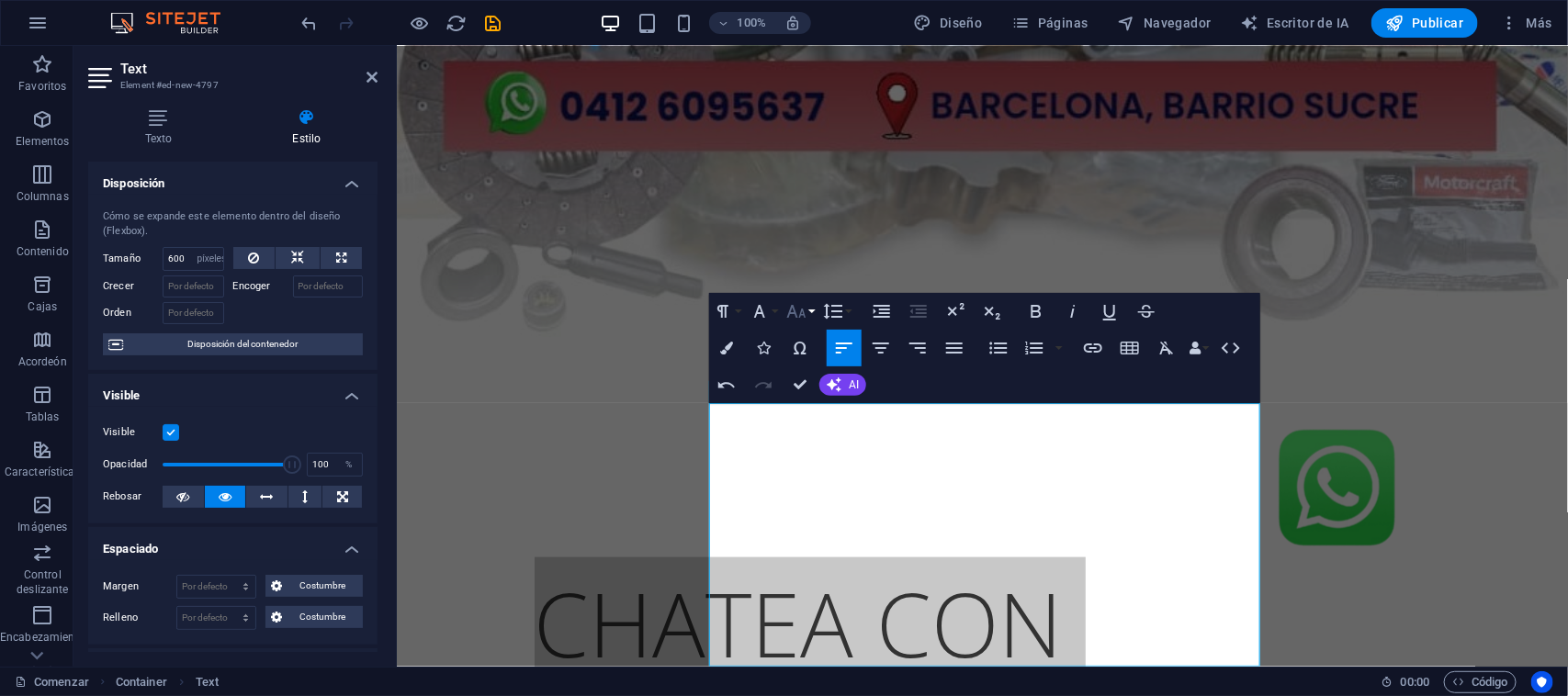 click 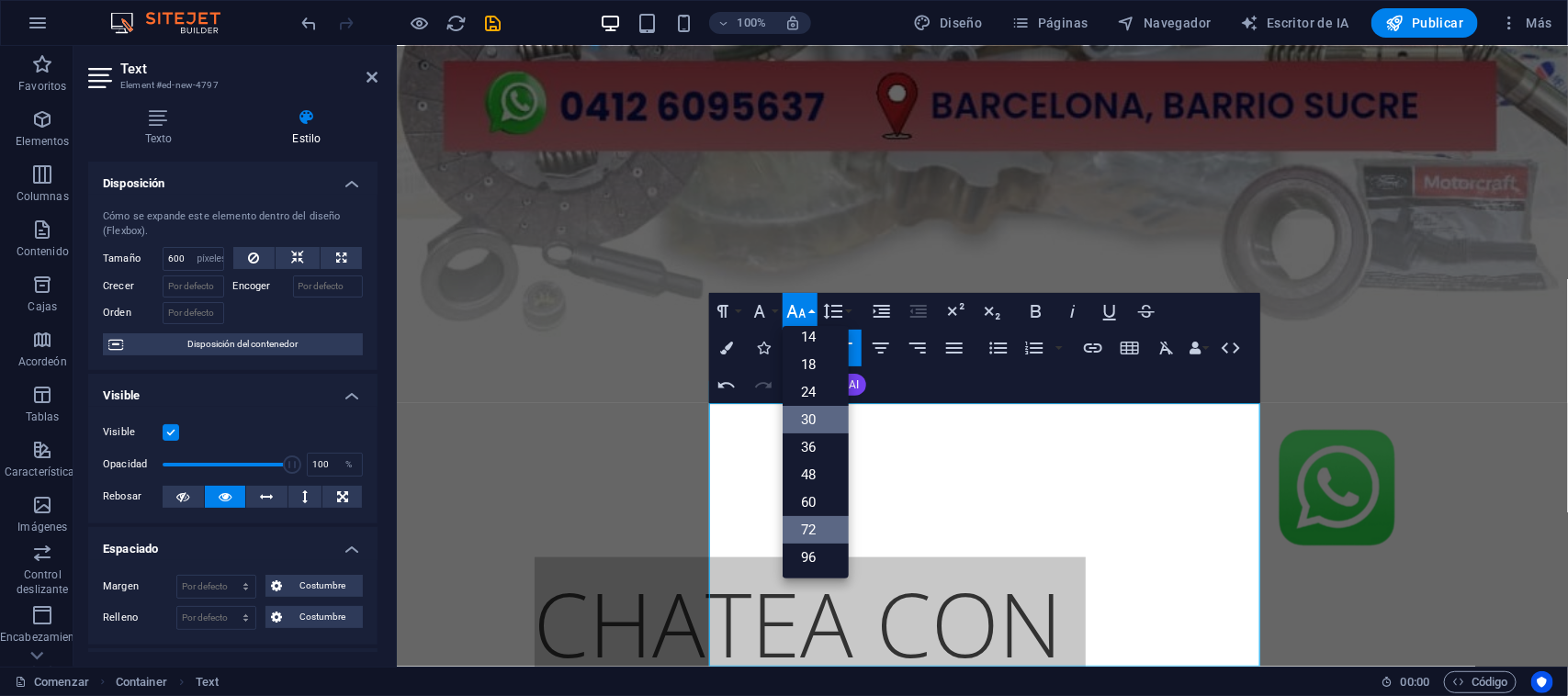 scroll, scrollTop: 148, scrollLeft: 0, axis: vertical 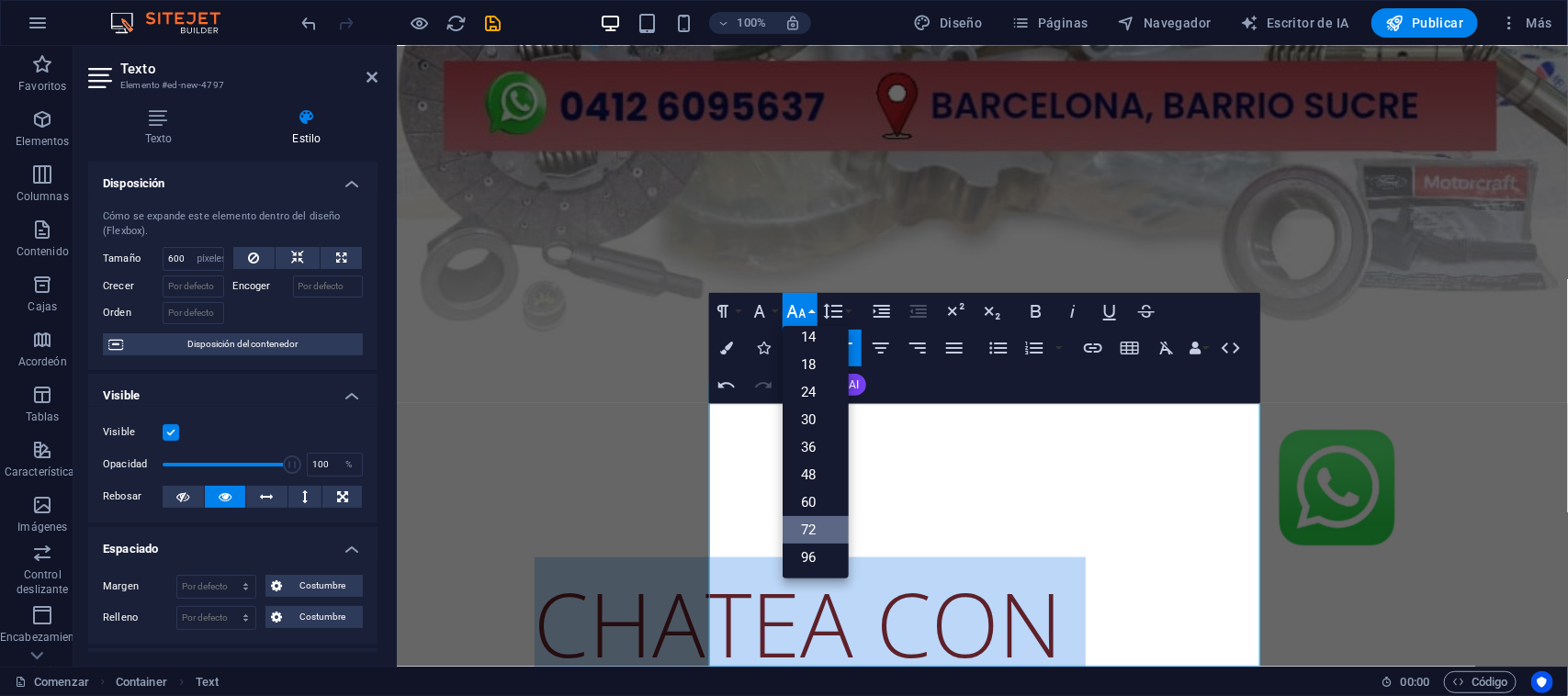 click on "72" at bounding box center (816, 530) 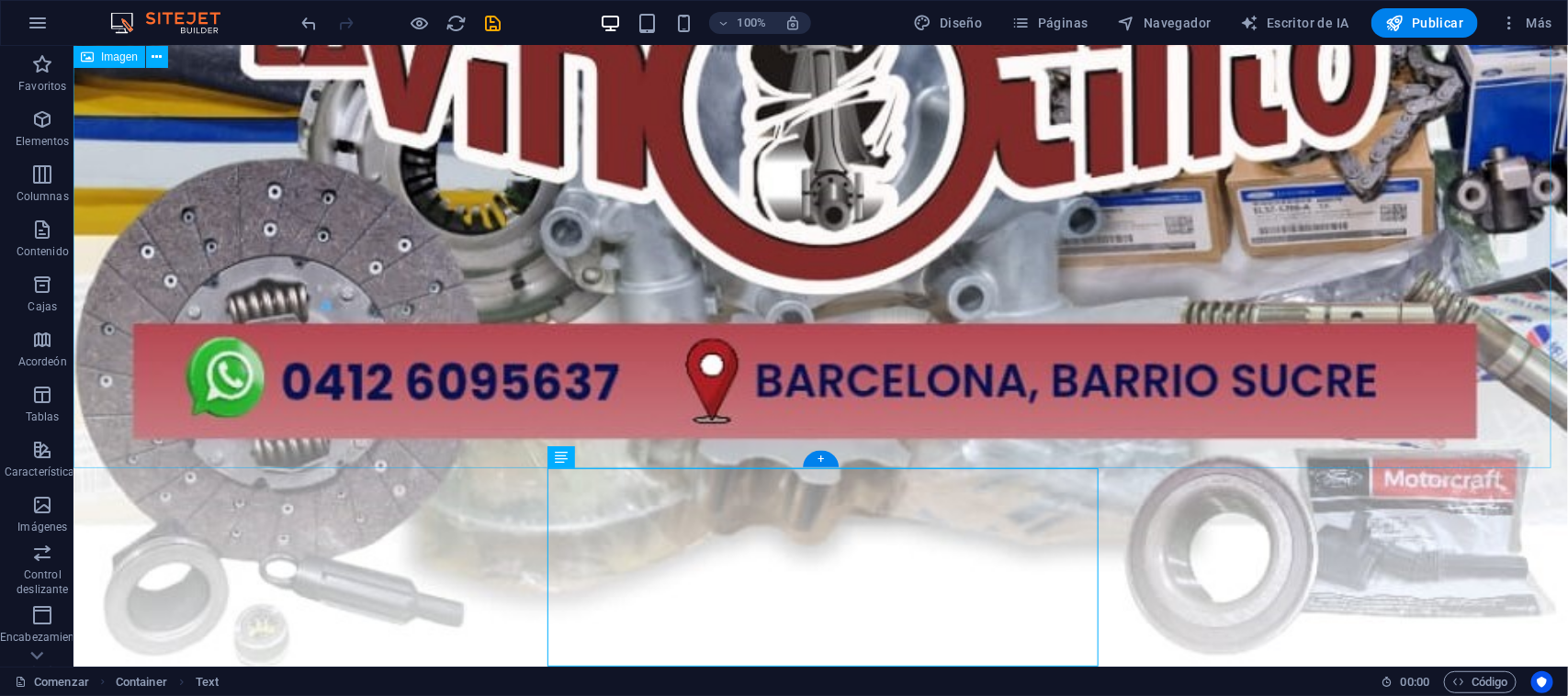 scroll, scrollTop: 1004, scrollLeft: 0, axis: vertical 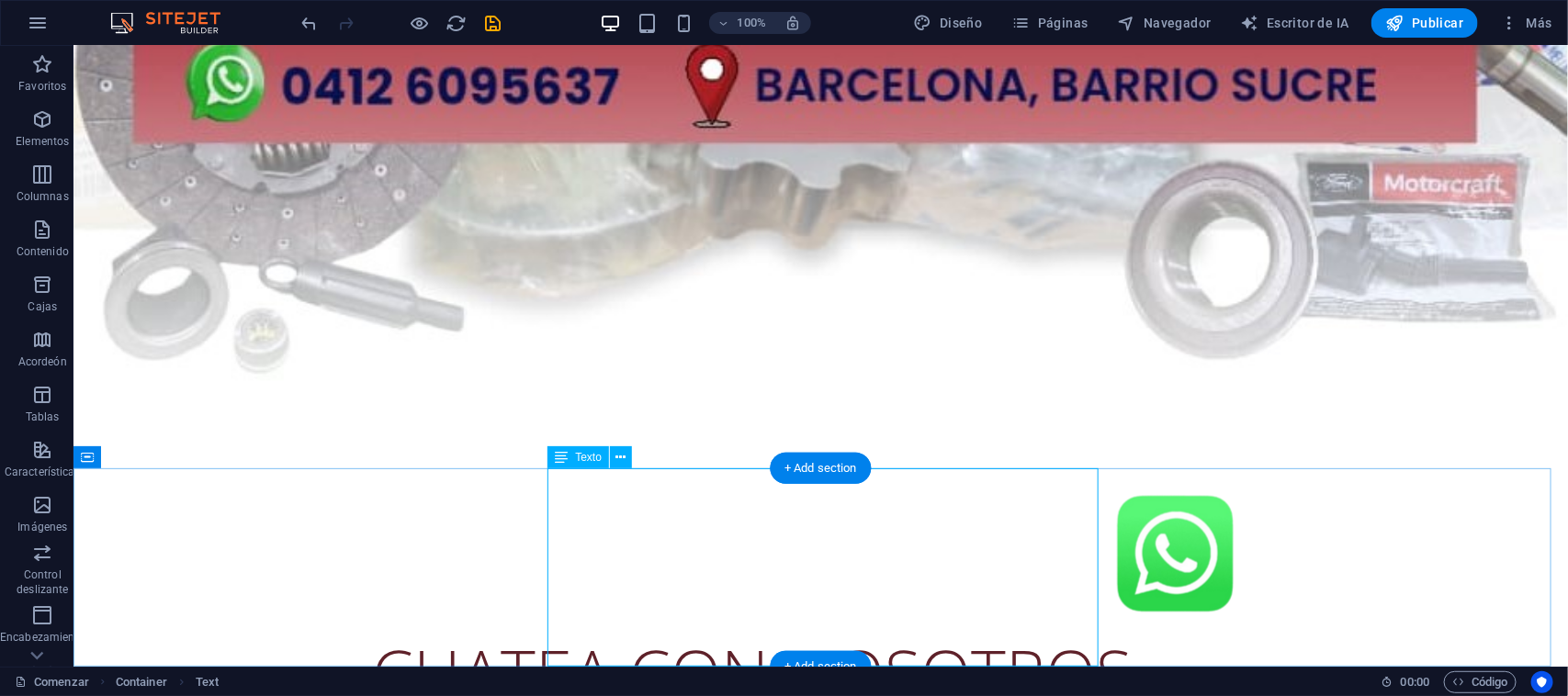 click on "CHATEA CON NOSOTROS" at bounding box center [820, 672] 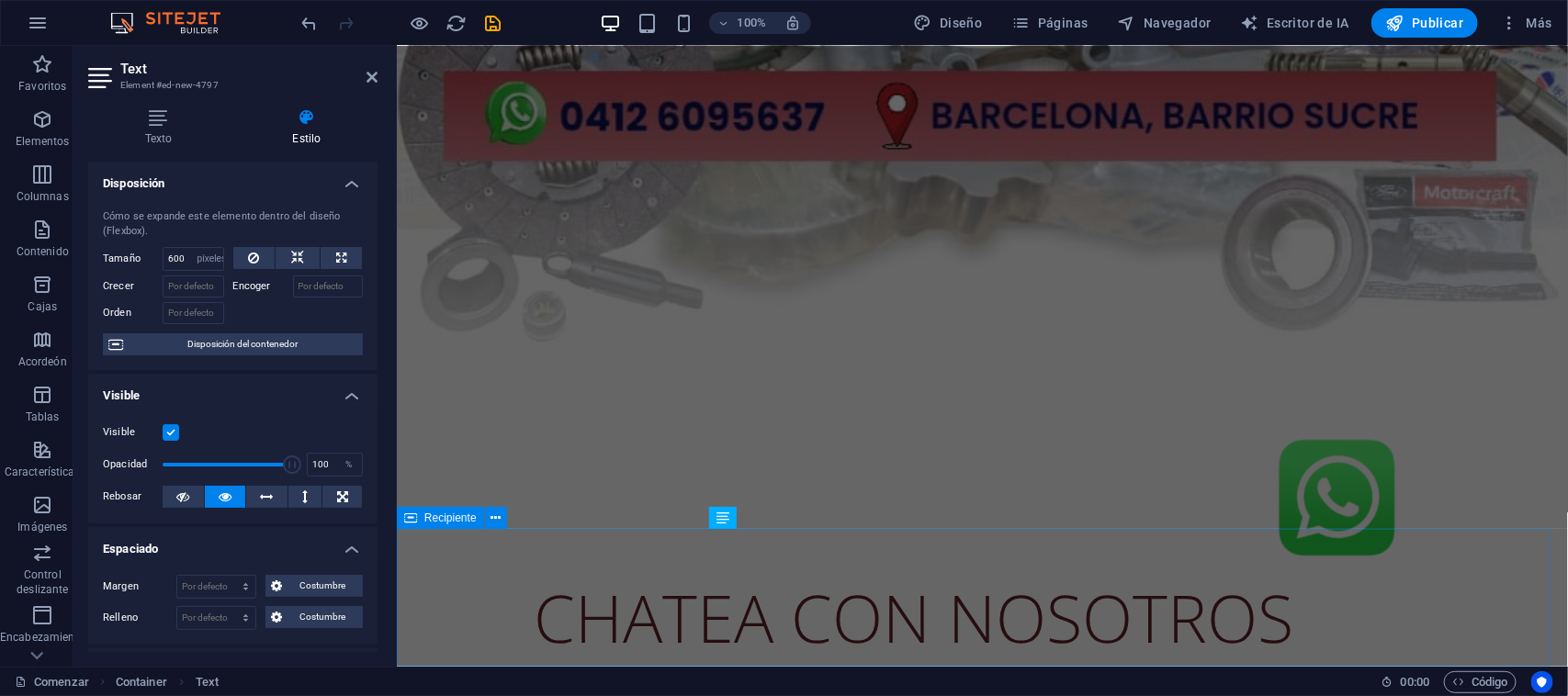 scroll, scrollTop: 691, scrollLeft: 0, axis: vertical 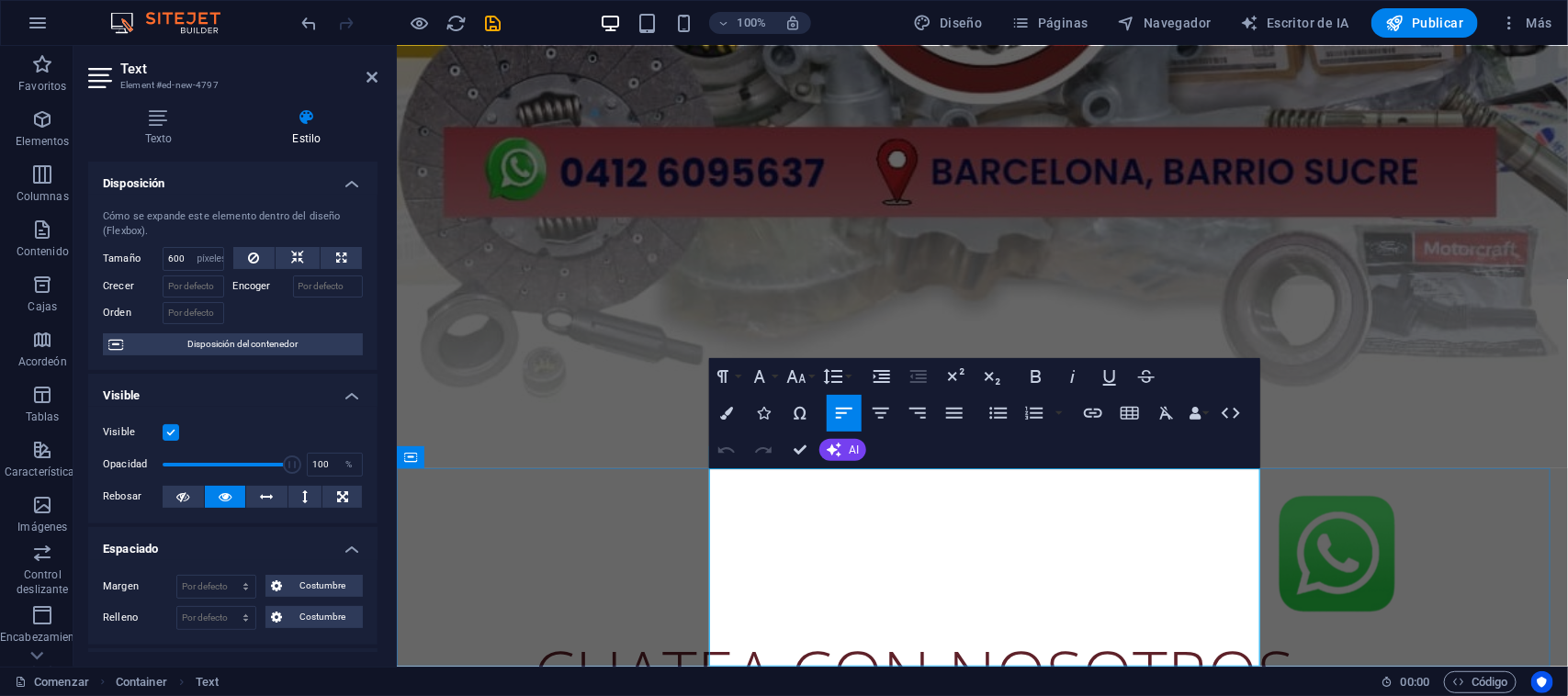 click on "CHATEA CON NOSOTROS" at bounding box center (913, 672) 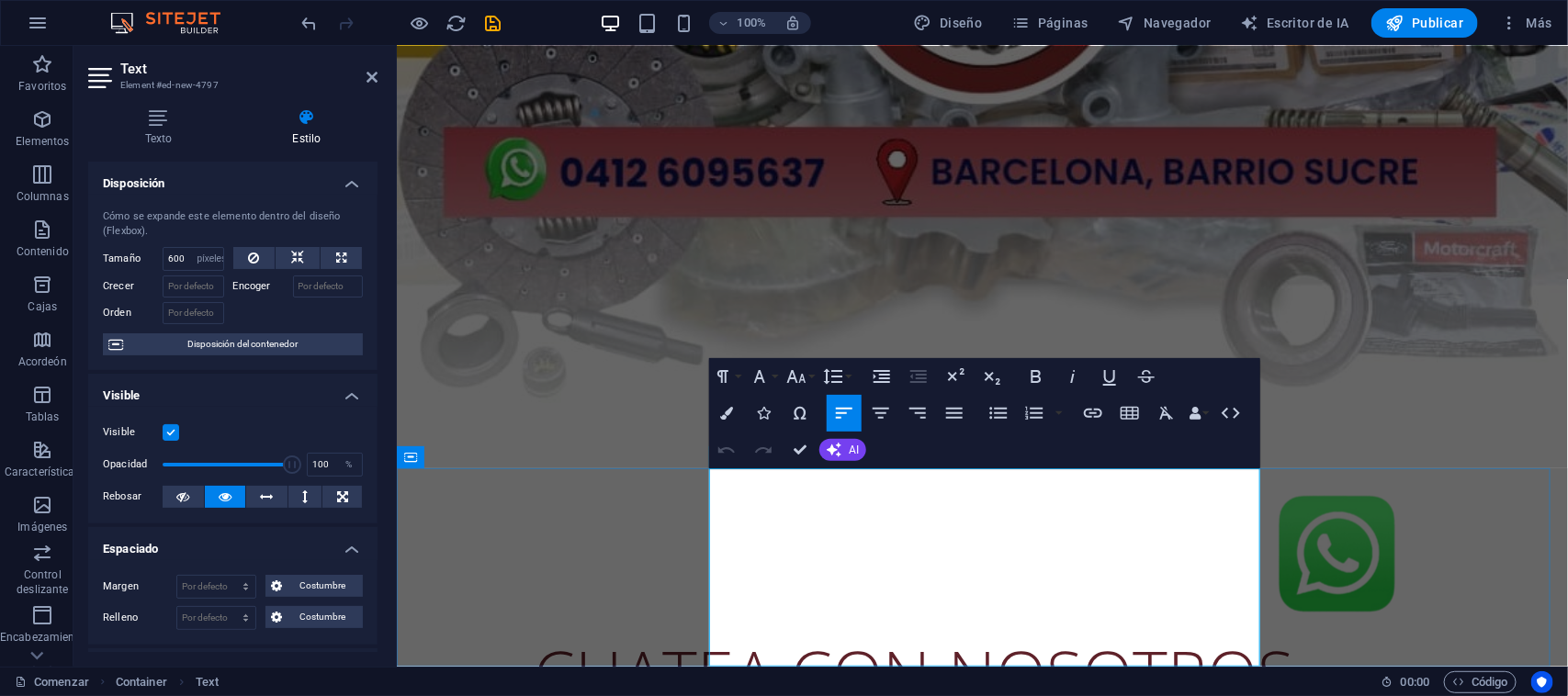 click on "CHATEA CON NOSOTROS" at bounding box center [982, 672] 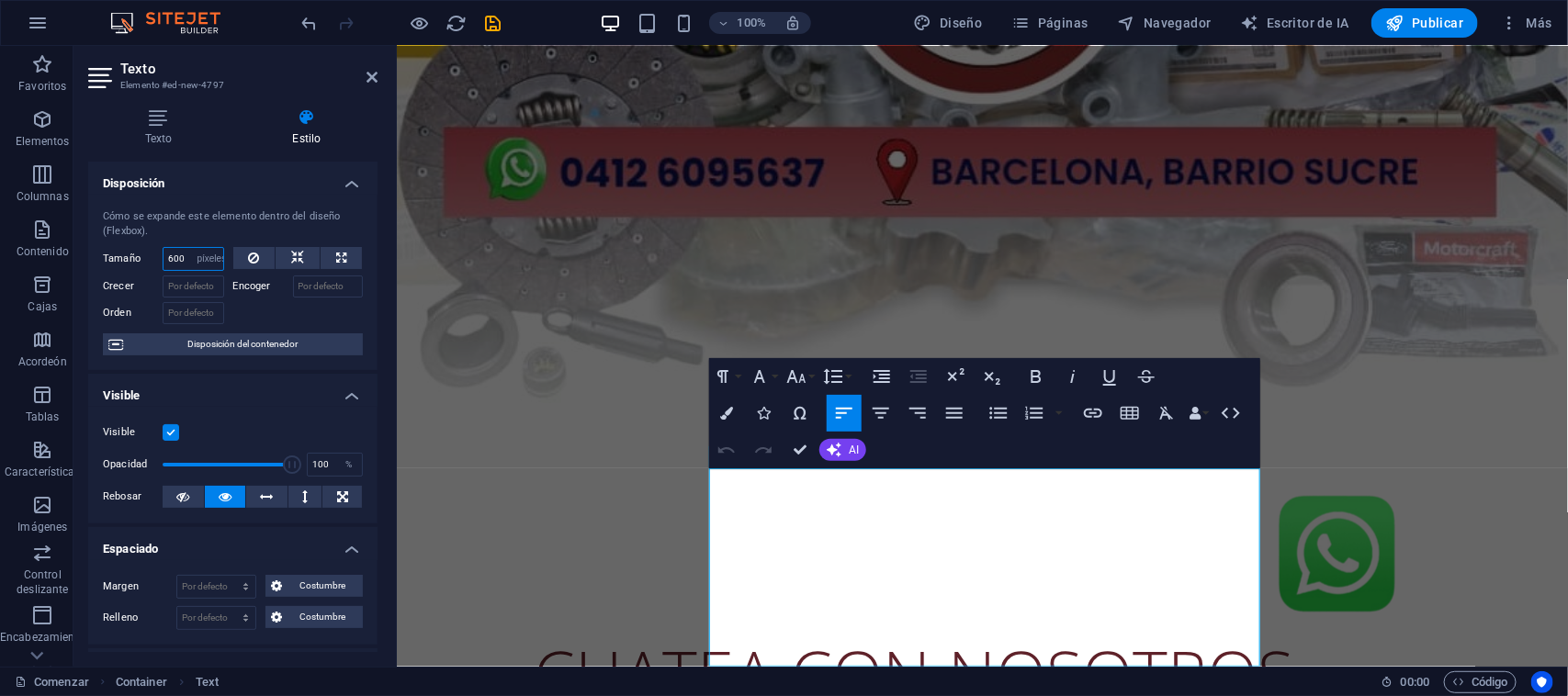 click on "600" at bounding box center (193, 259) 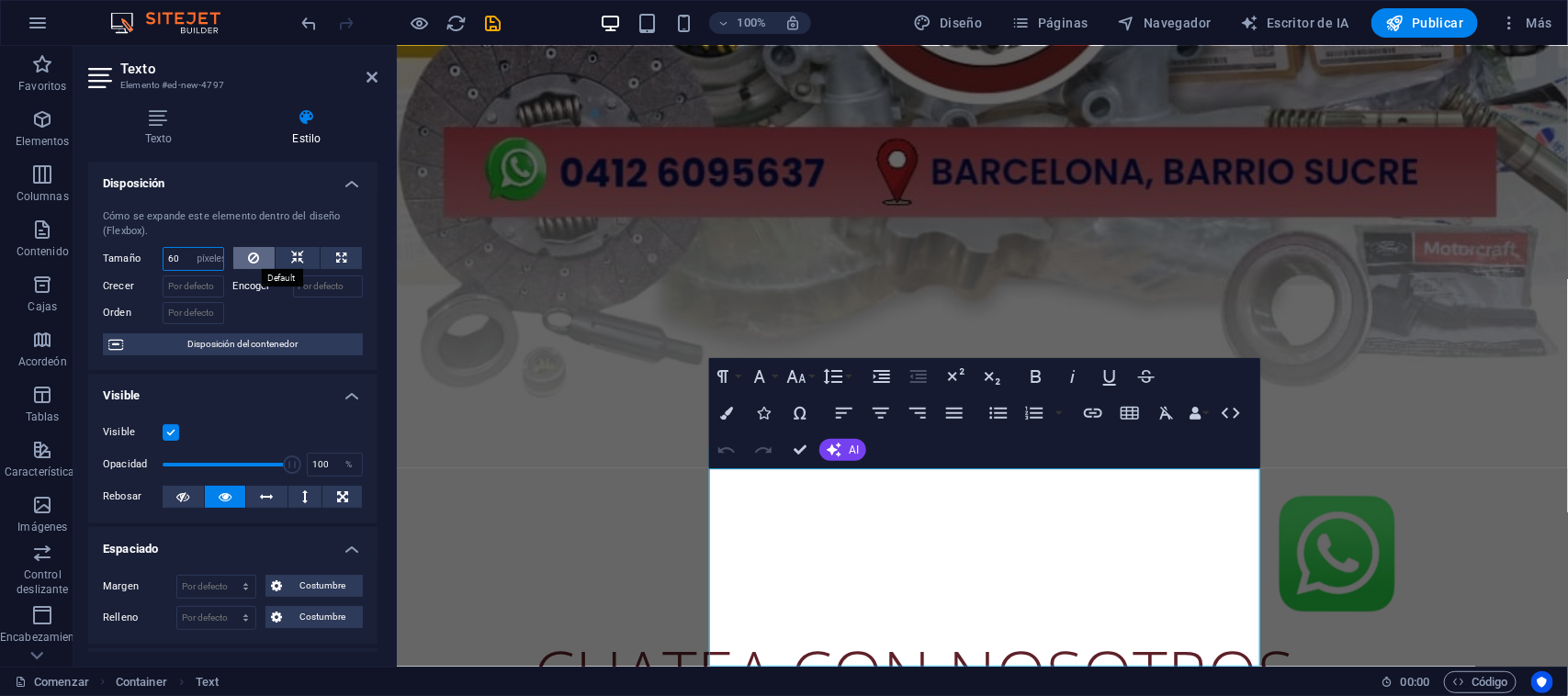 type on "6" 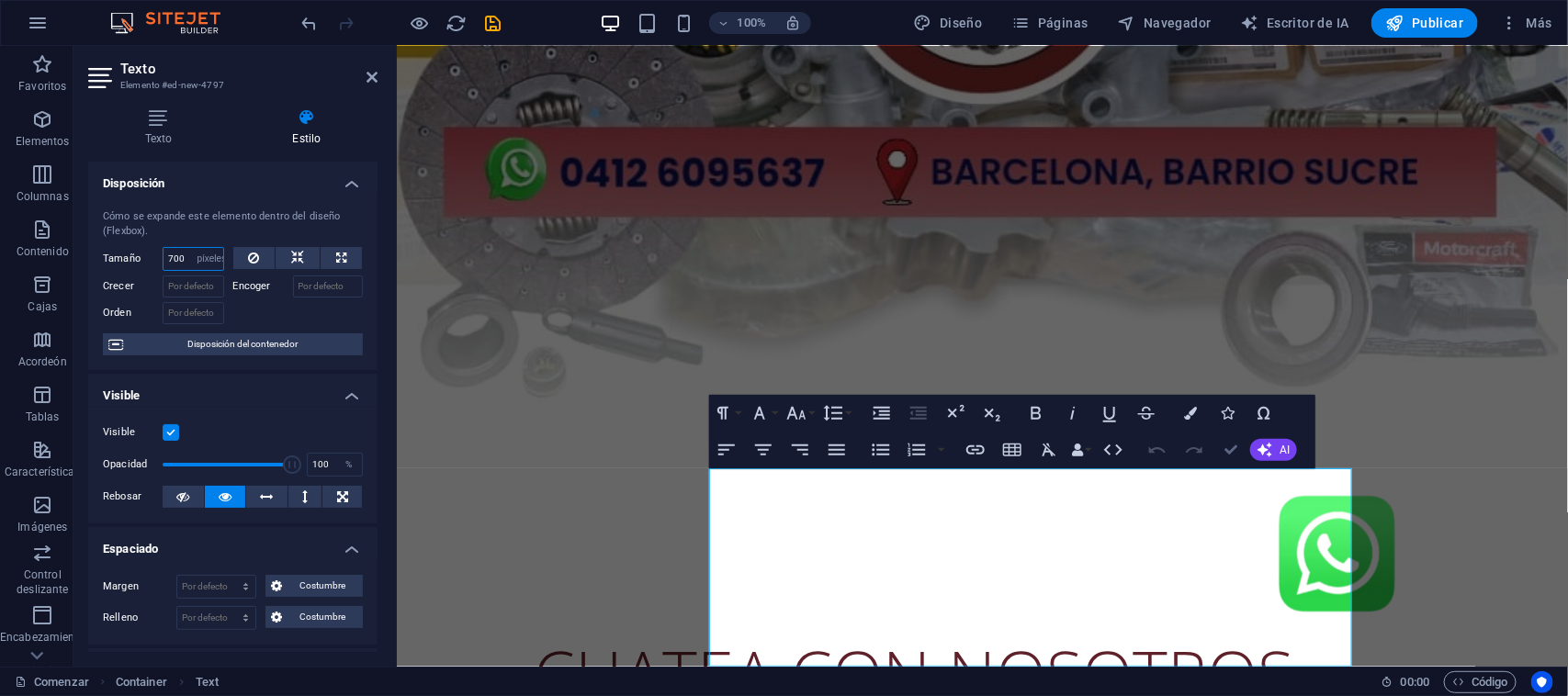 type on "700" 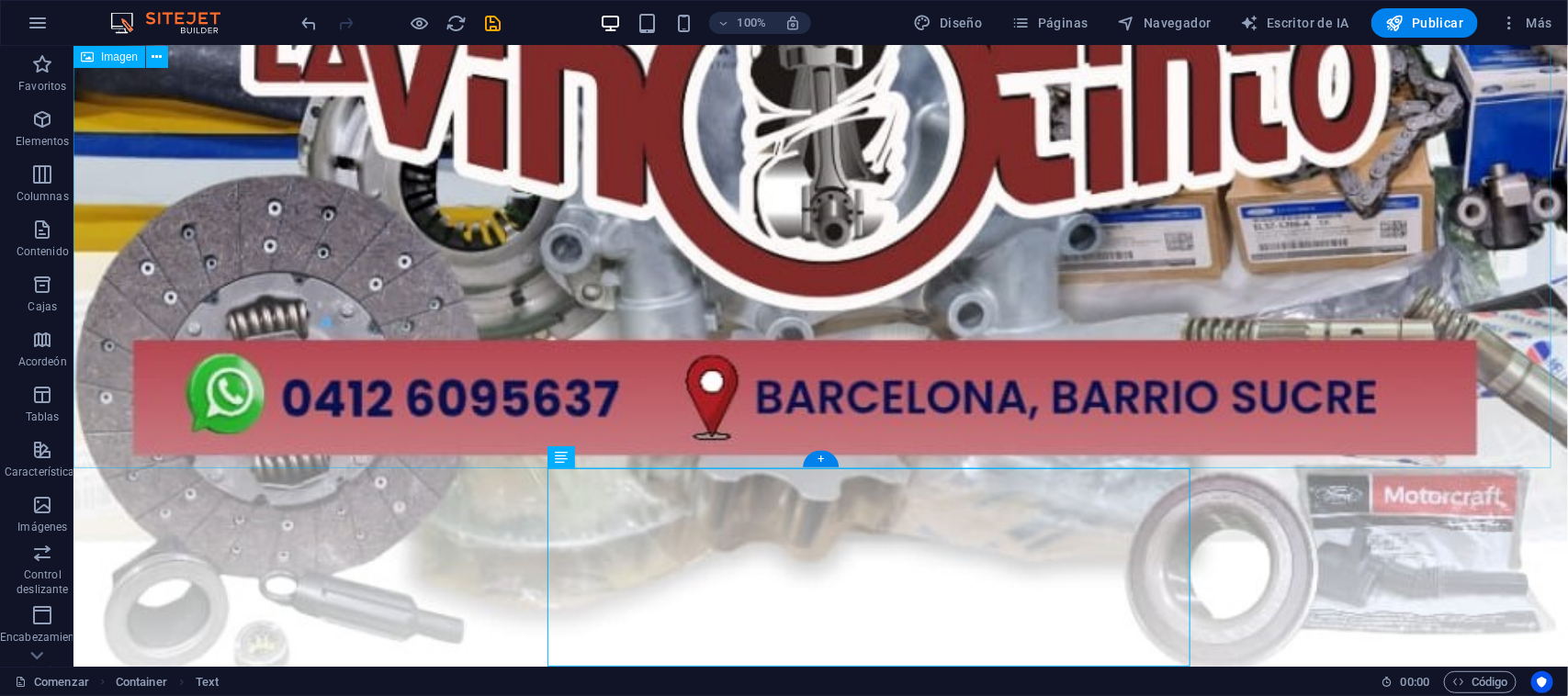 scroll, scrollTop: 1004, scrollLeft: 0, axis: vertical 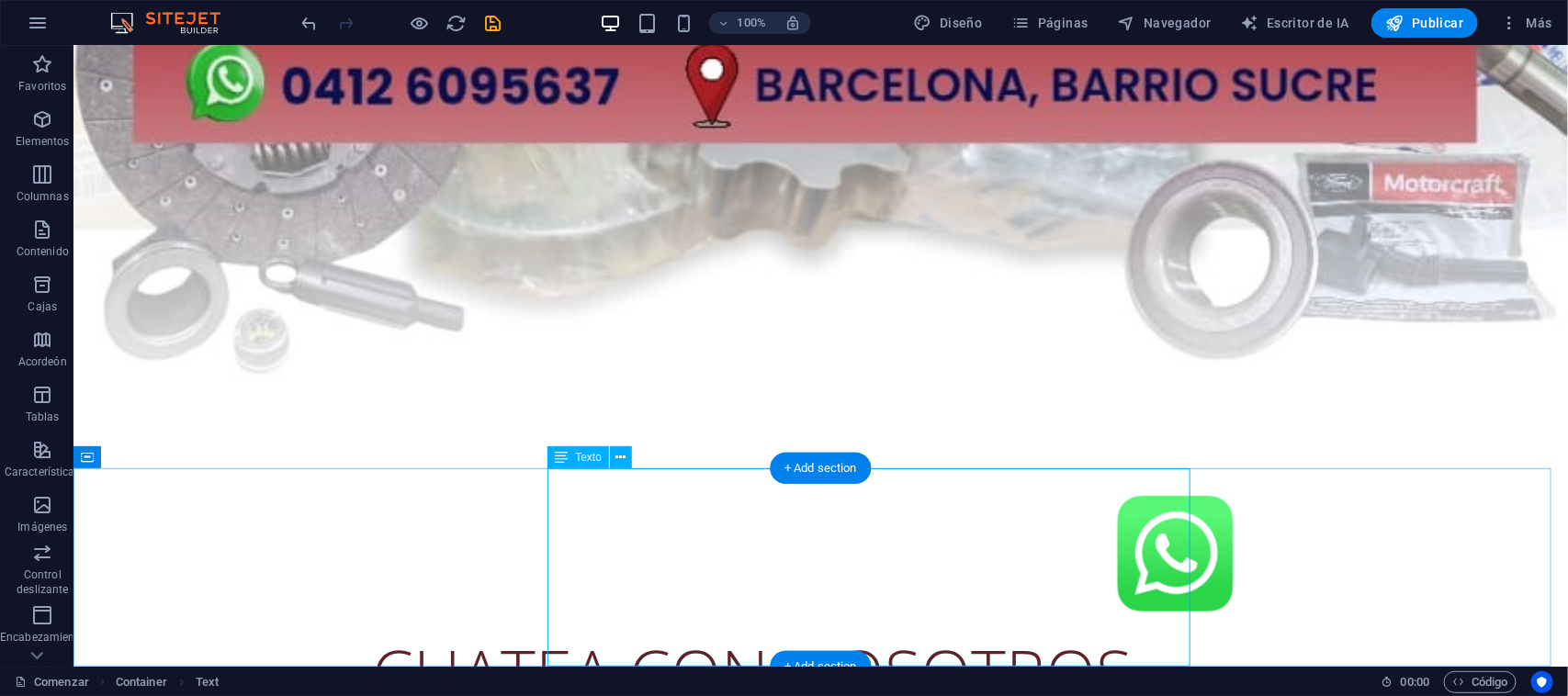 click on "CHATEA CON NOSOTROS" at bounding box center (820, 672) 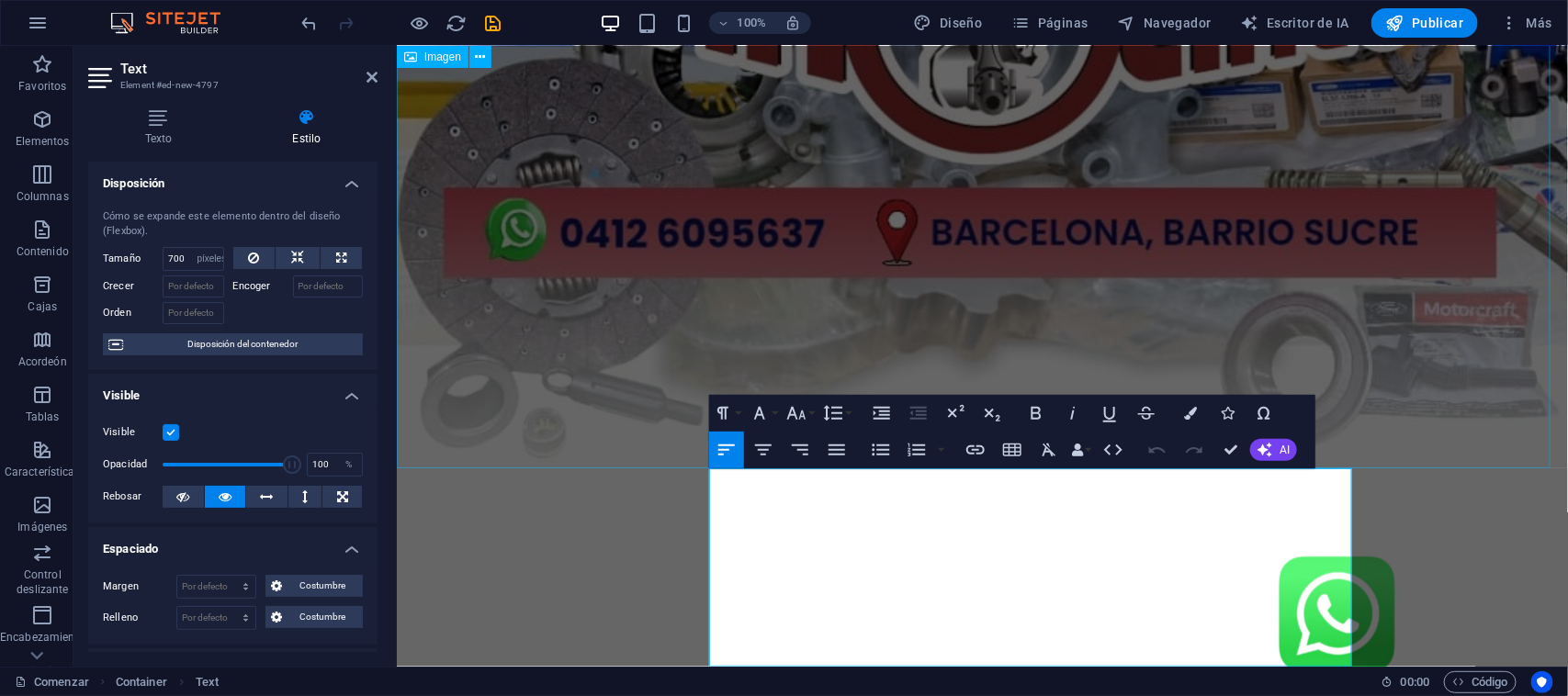 scroll, scrollTop: 691, scrollLeft: 0, axis: vertical 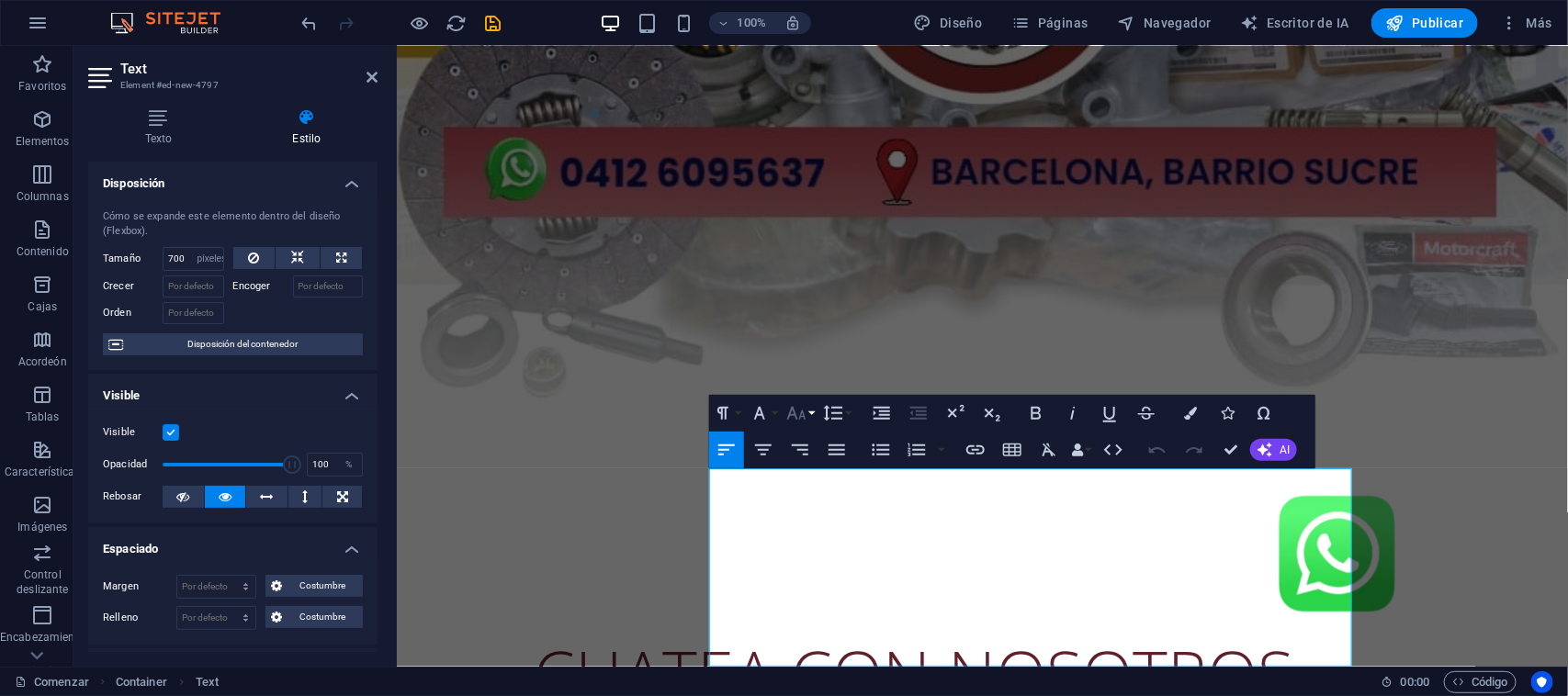 click 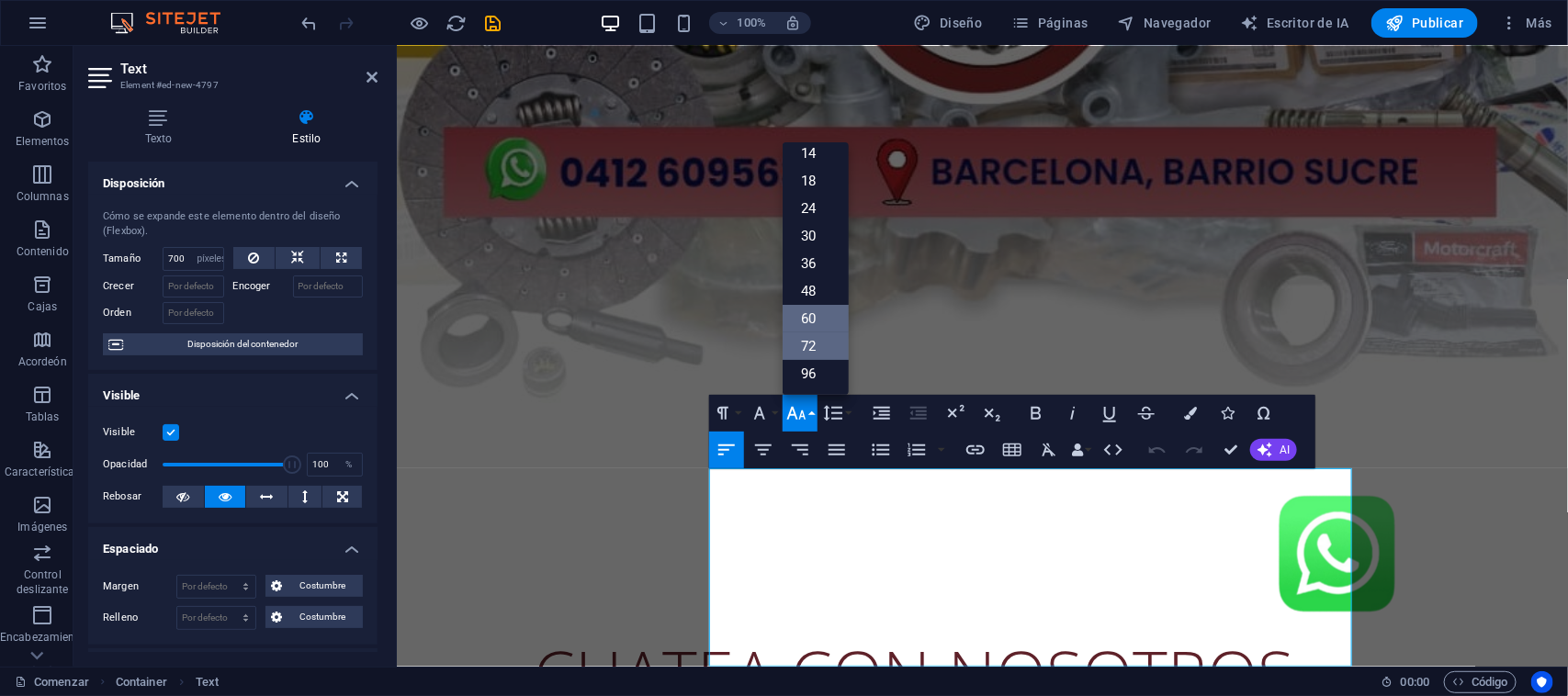 scroll, scrollTop: 148, scrollLeft: 0, axis: vertical 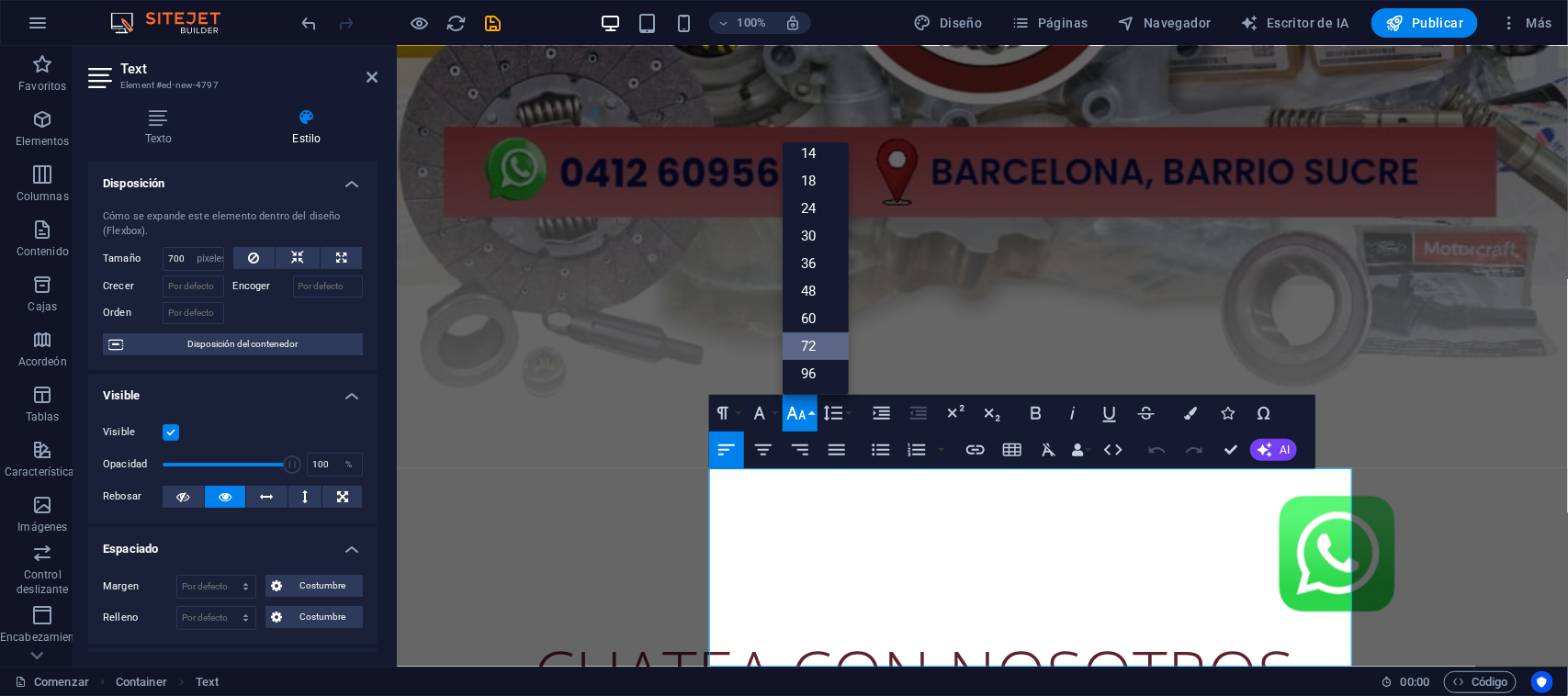 click on "CHATEA CON NOSOTROS" at bounding box center (982, 672) 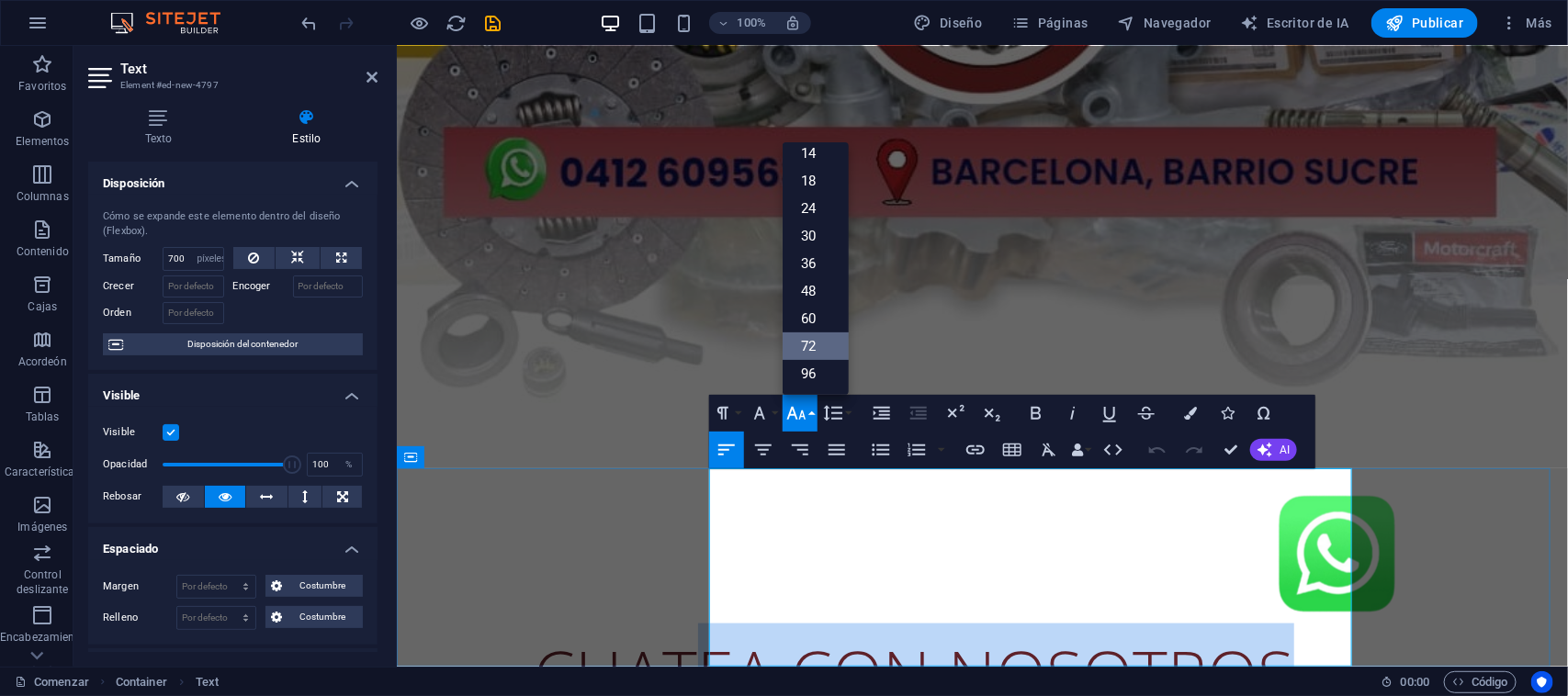 drag, startPoint x: 1042, startPoint y: 598, endPoint x: 764, endPoint y: 509, distance: 291.89896 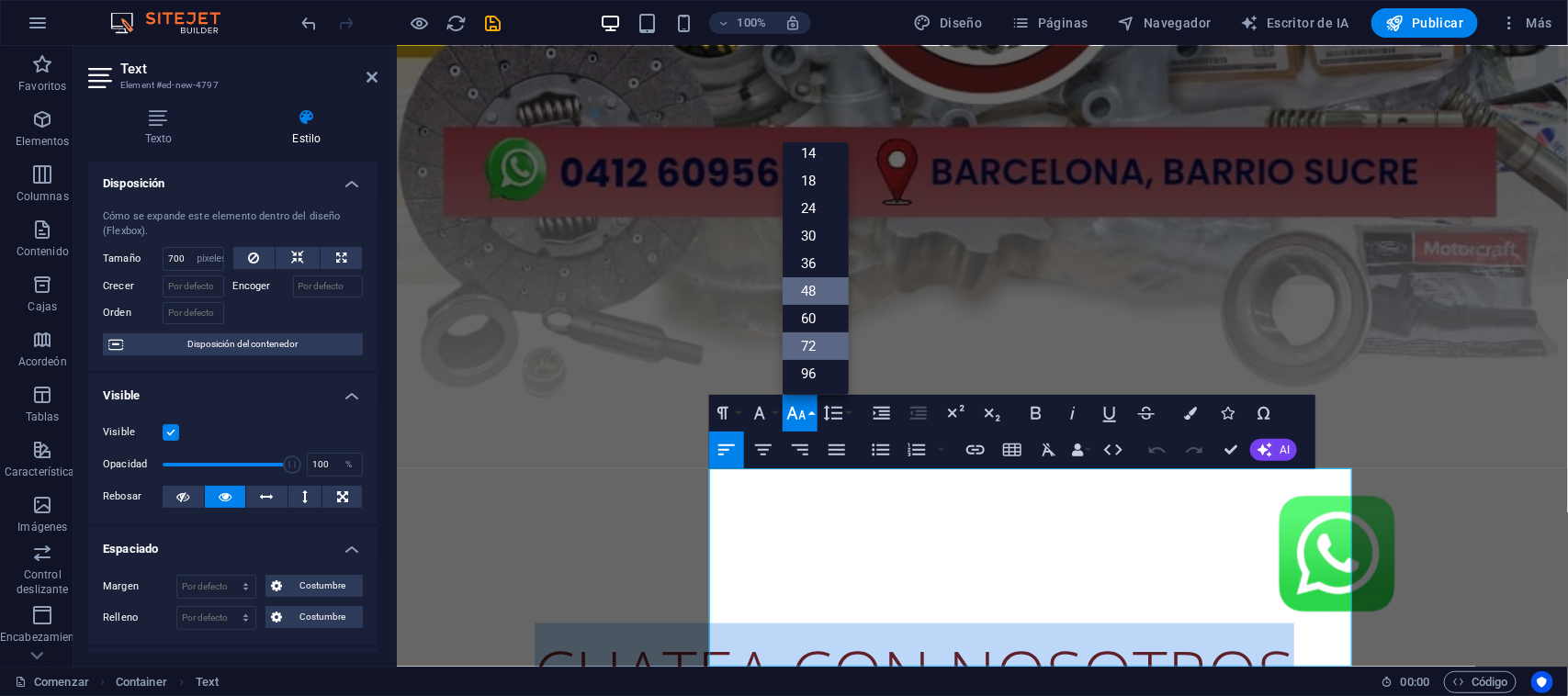 click on "48" at bounding box center [816, 291] 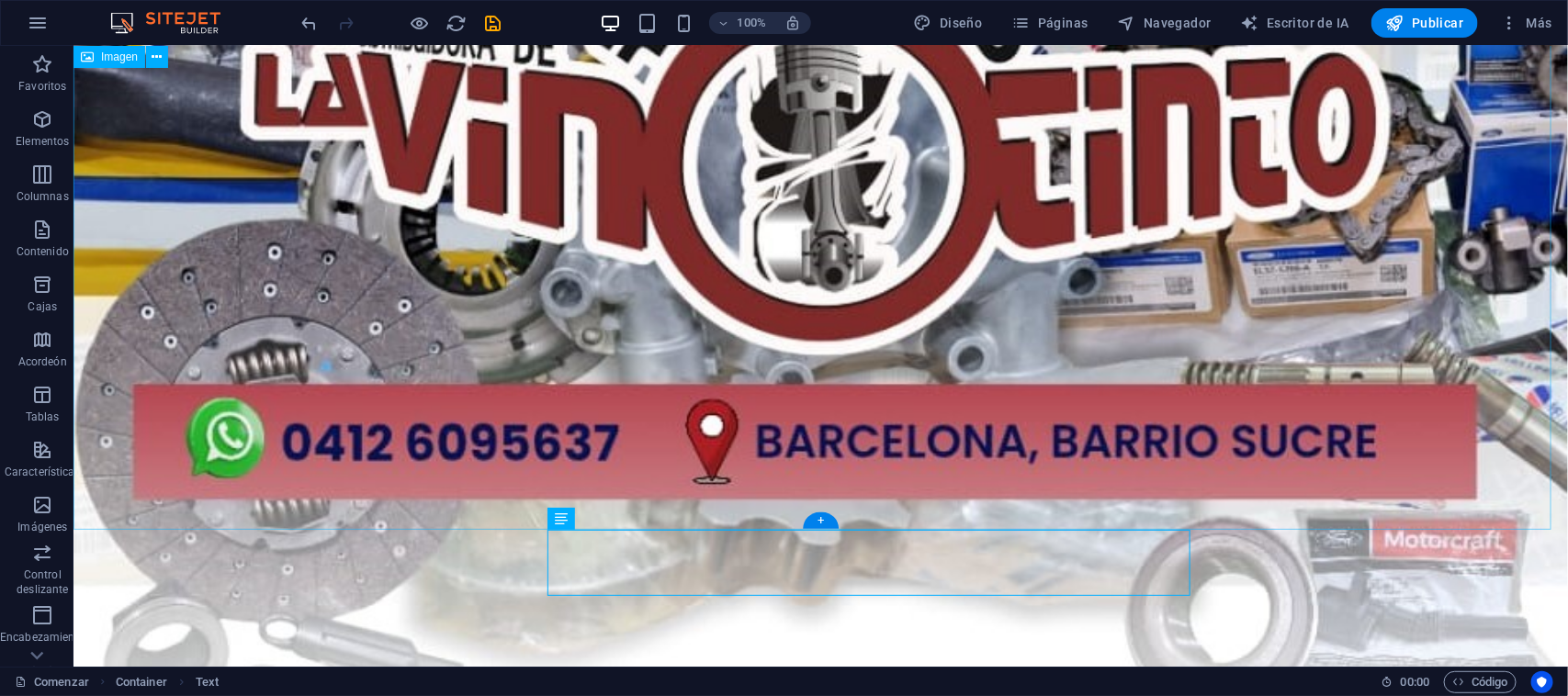 scroll, scrollTop: 943, scrollLeft: 0, axis: vertical 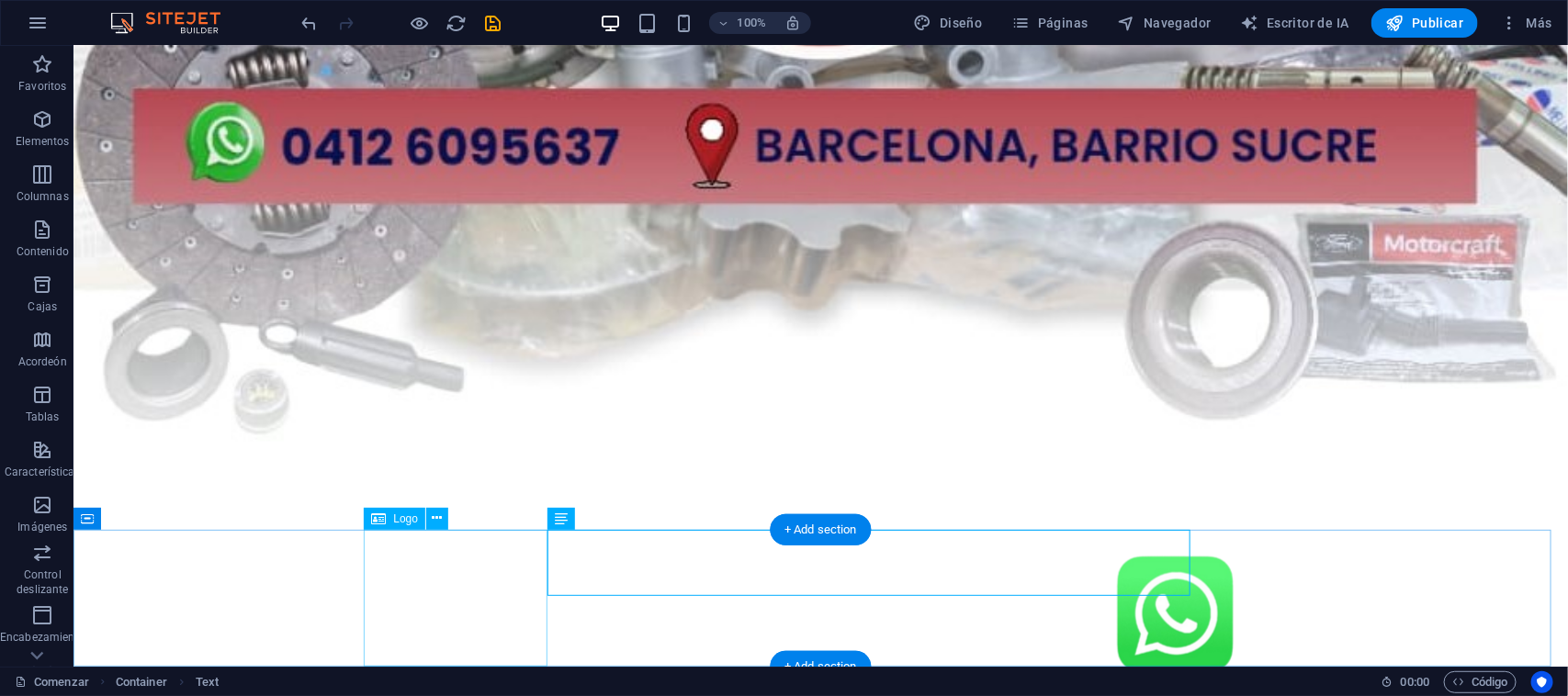 click at bounding box center (820, 614) 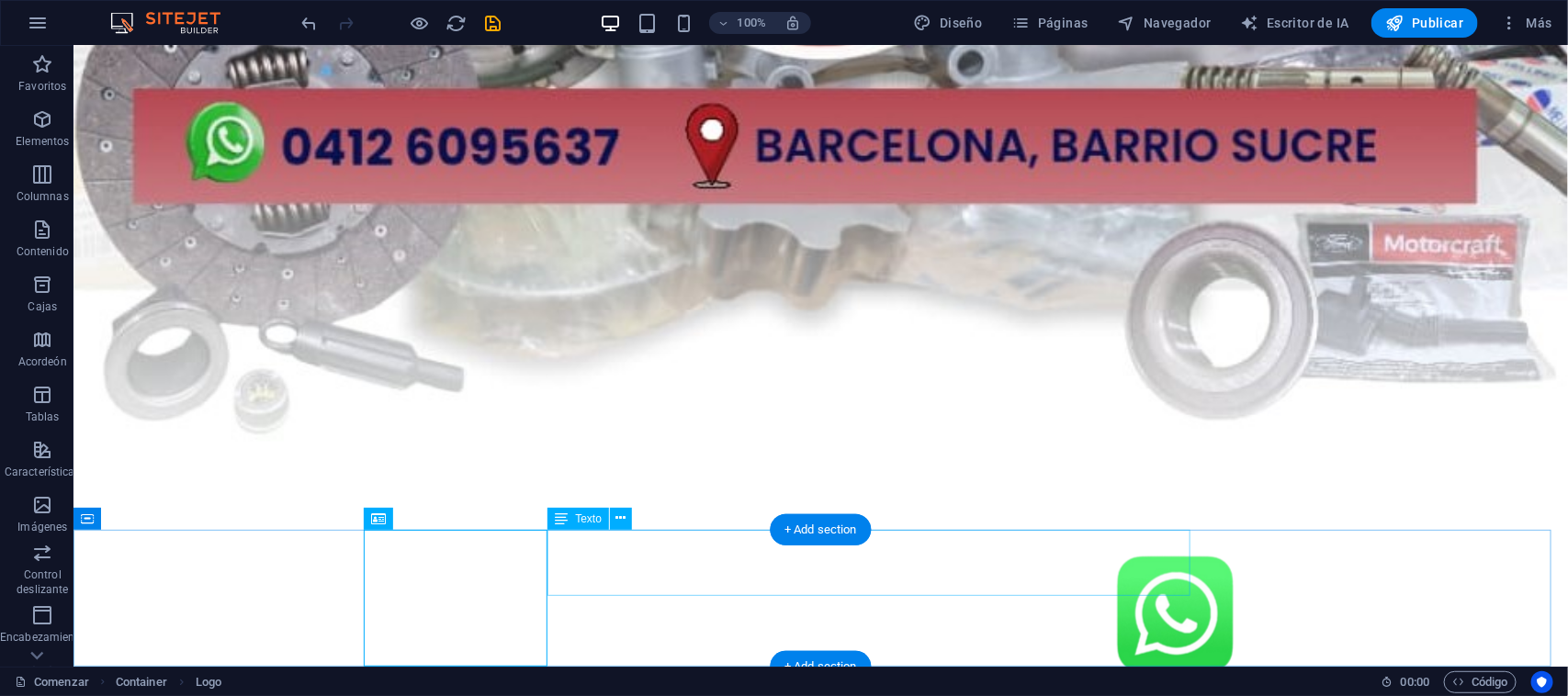 click on "CHATEA CON NOSOTROS" at bounding box center (820, 716) 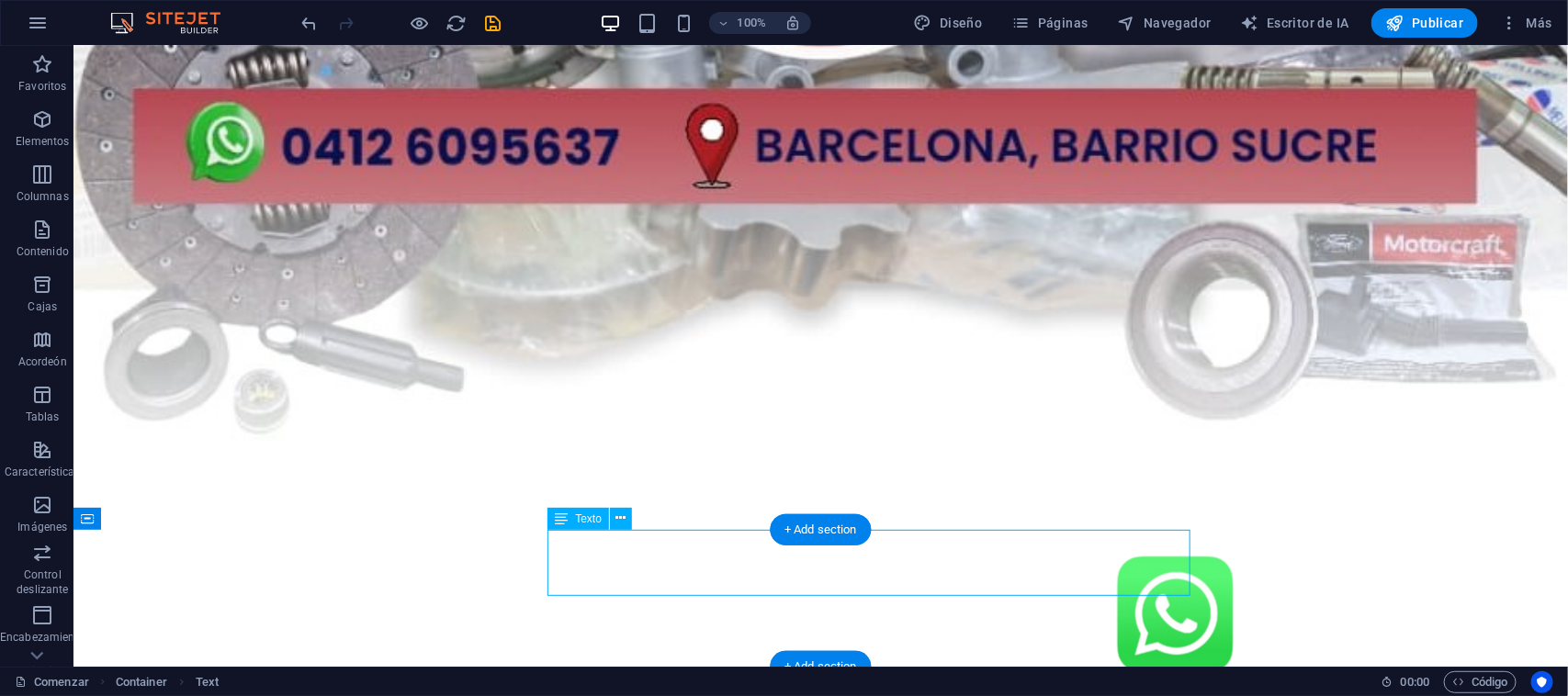 click on "CHATEA CON NOSOTROS" at bounding box center (820, 716) 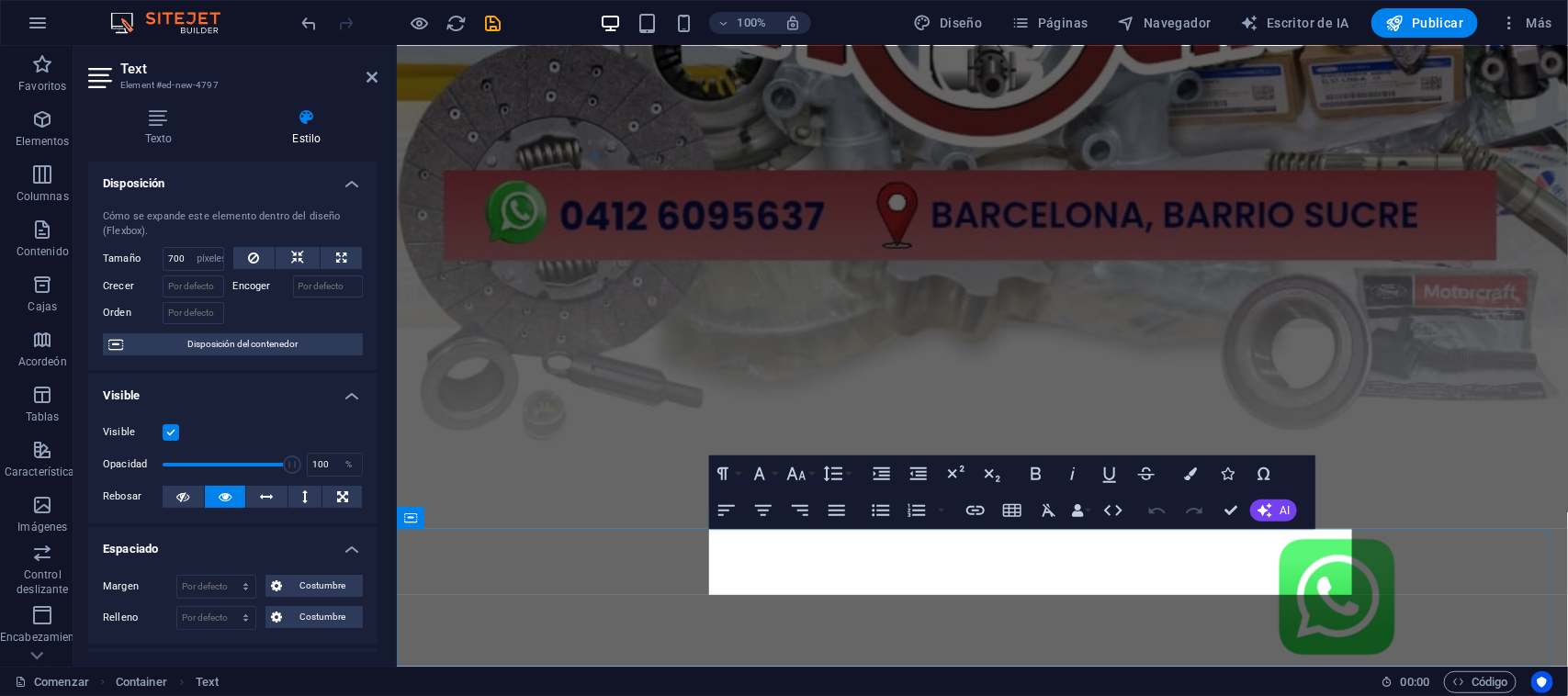 scroll, scrollTop: 631, scrollLeft: 0, axis: vertical 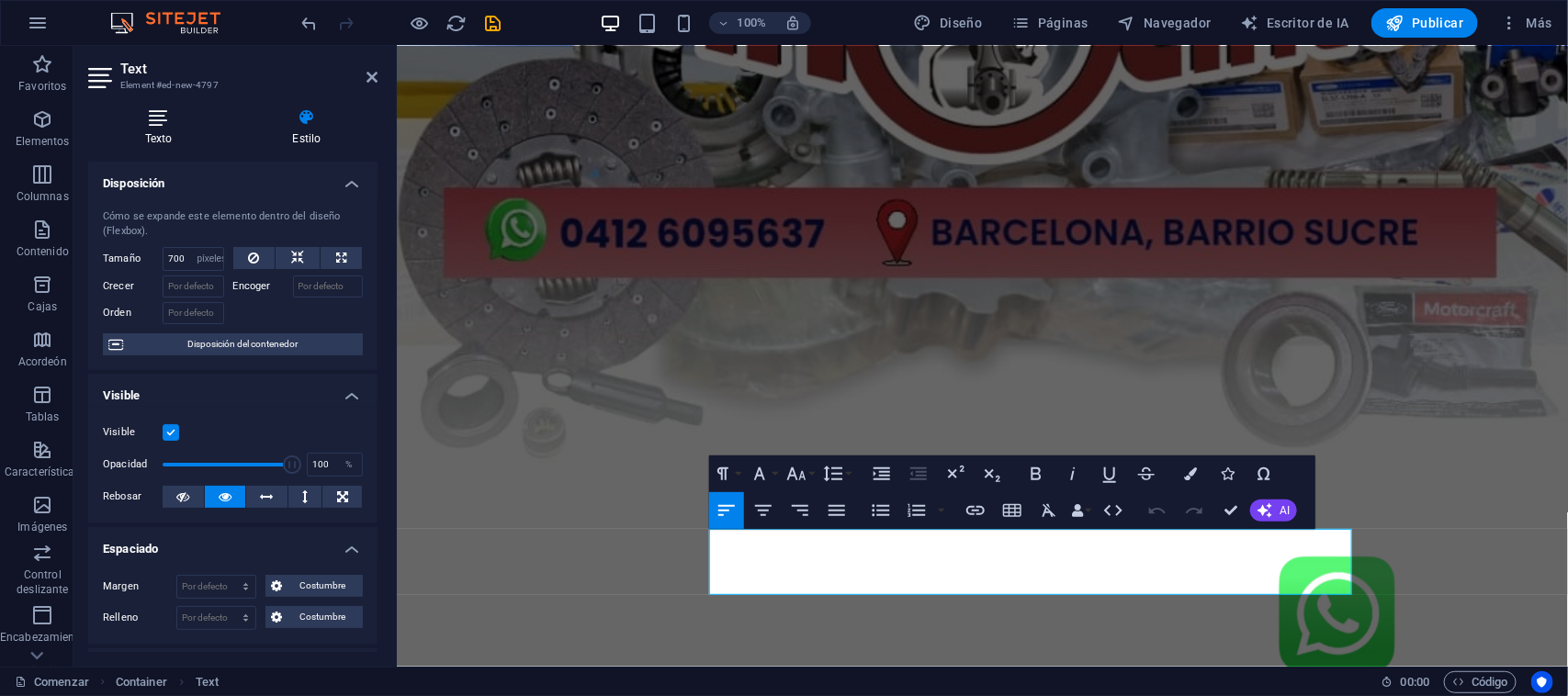 click on "Texto" at bounding box center (162, 128) 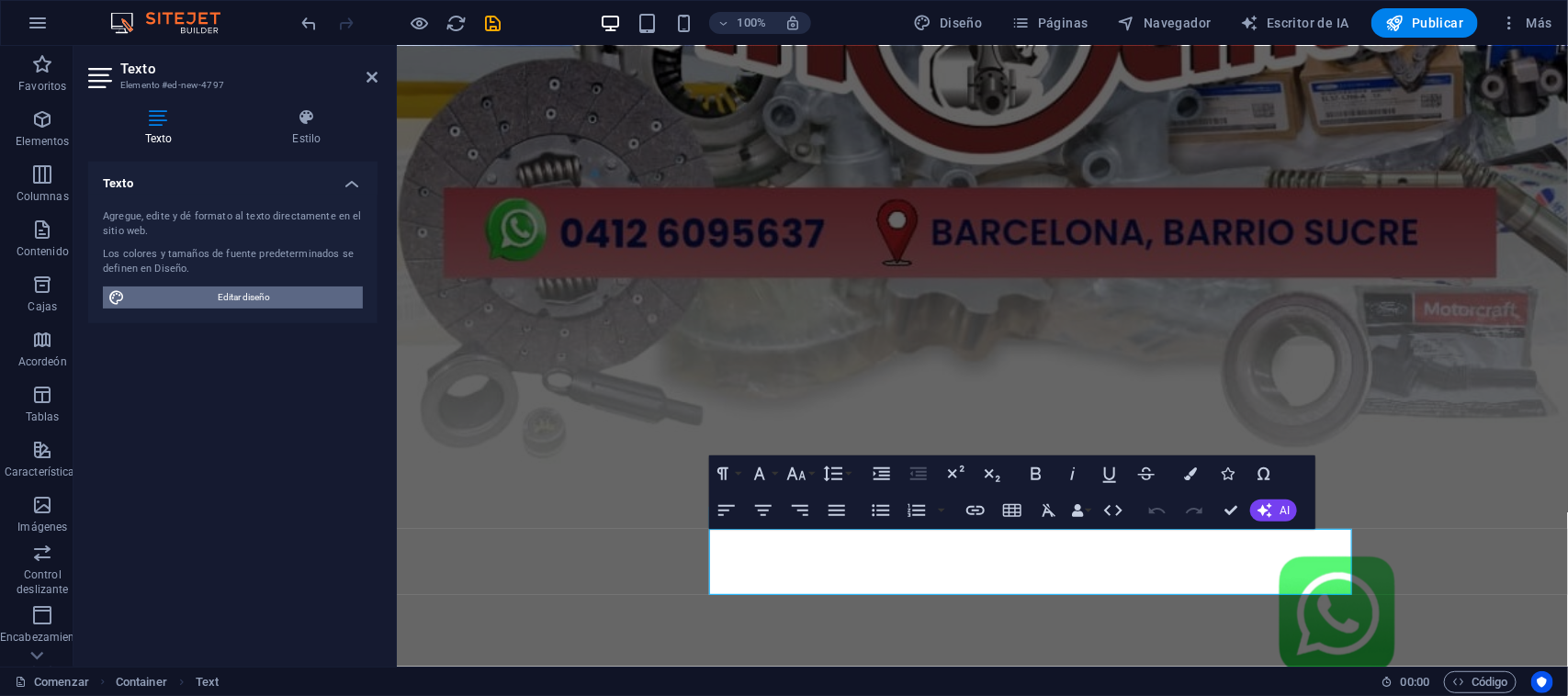 click on "Editar diseño" at bounding box center [243, 297] 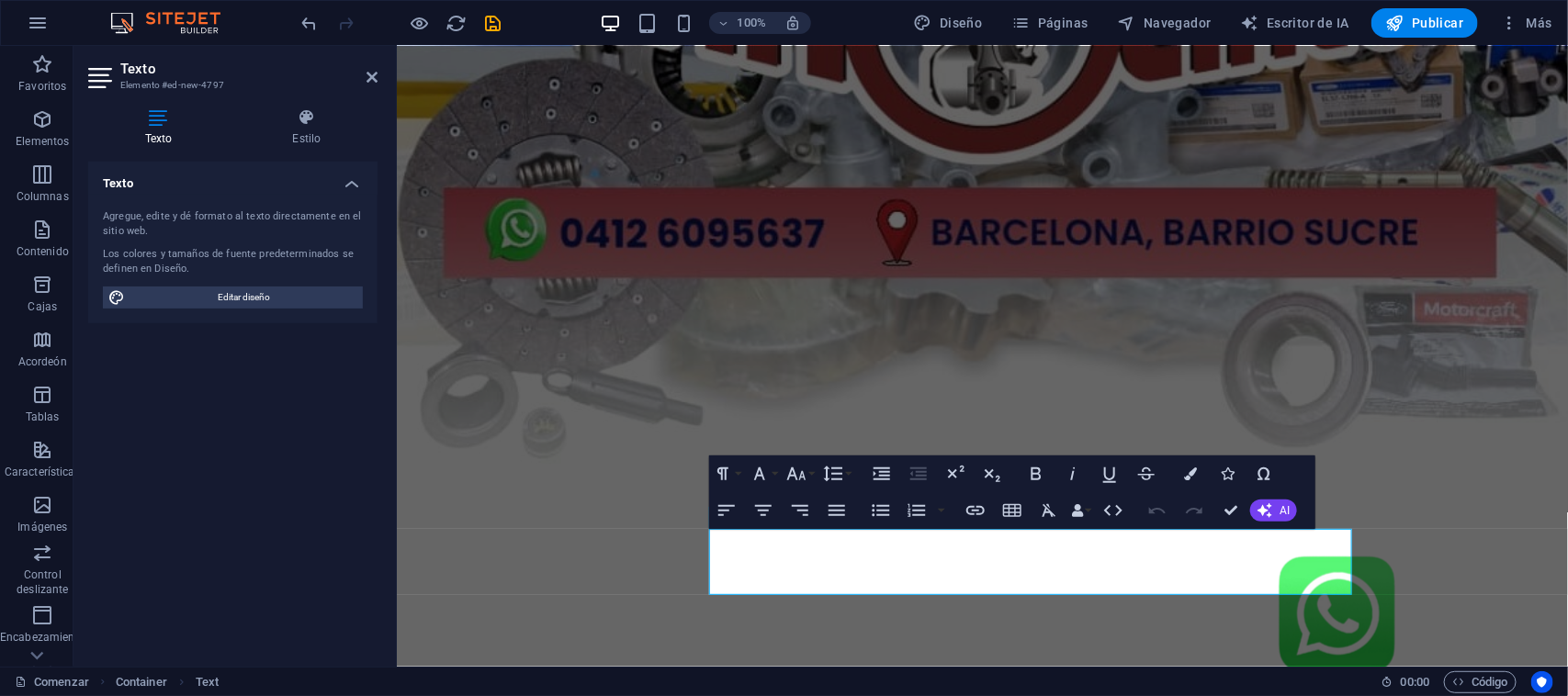select on "700" 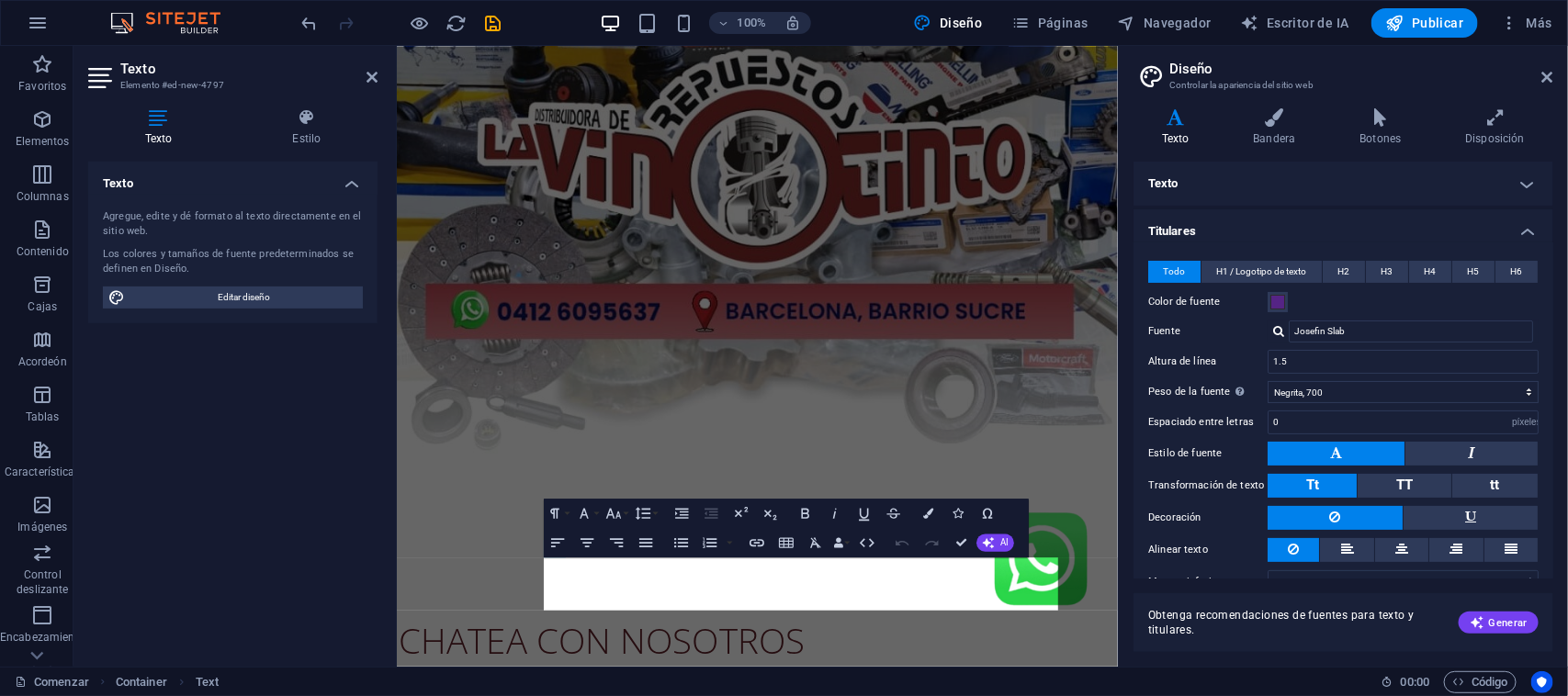 scroll, scrollTop: 216, scrollLeft: 0, axis: vertical 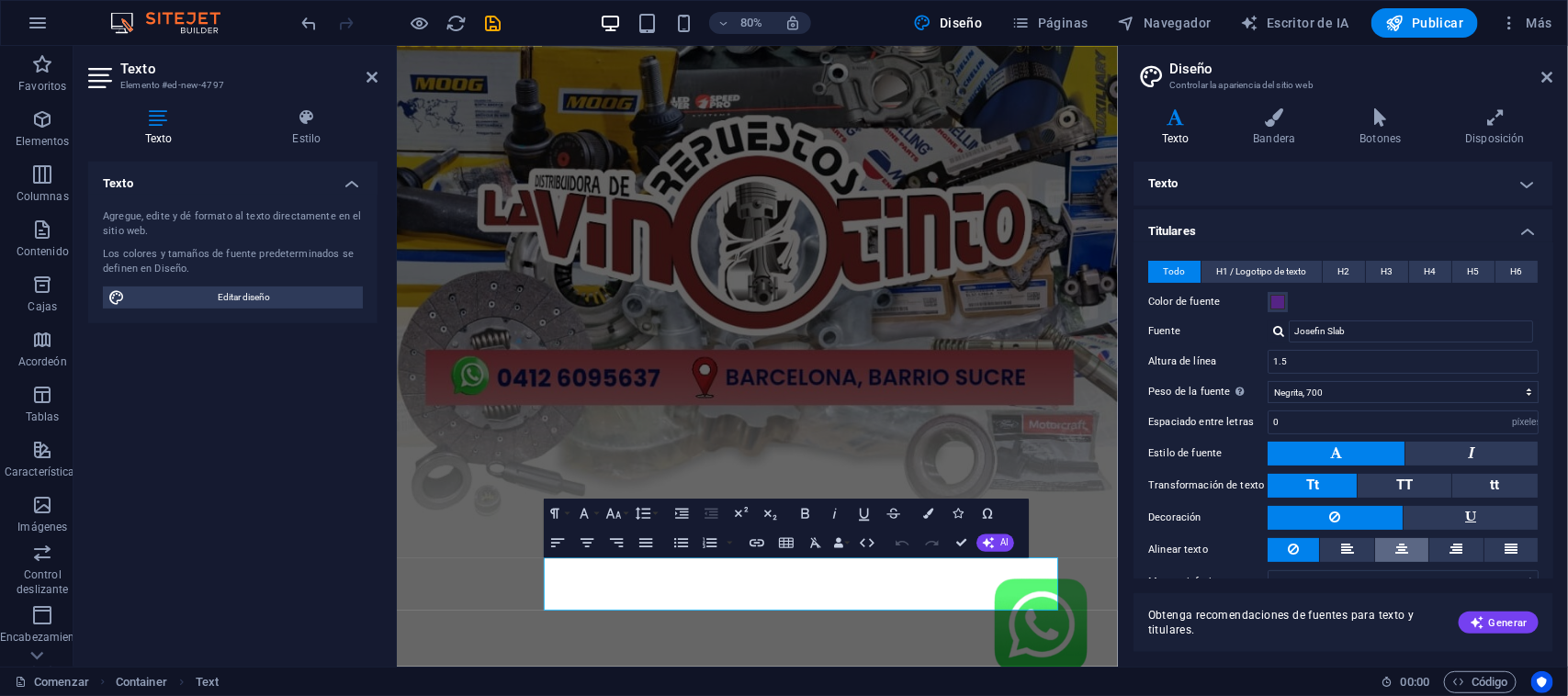 click at bounding box center [1402, 549] 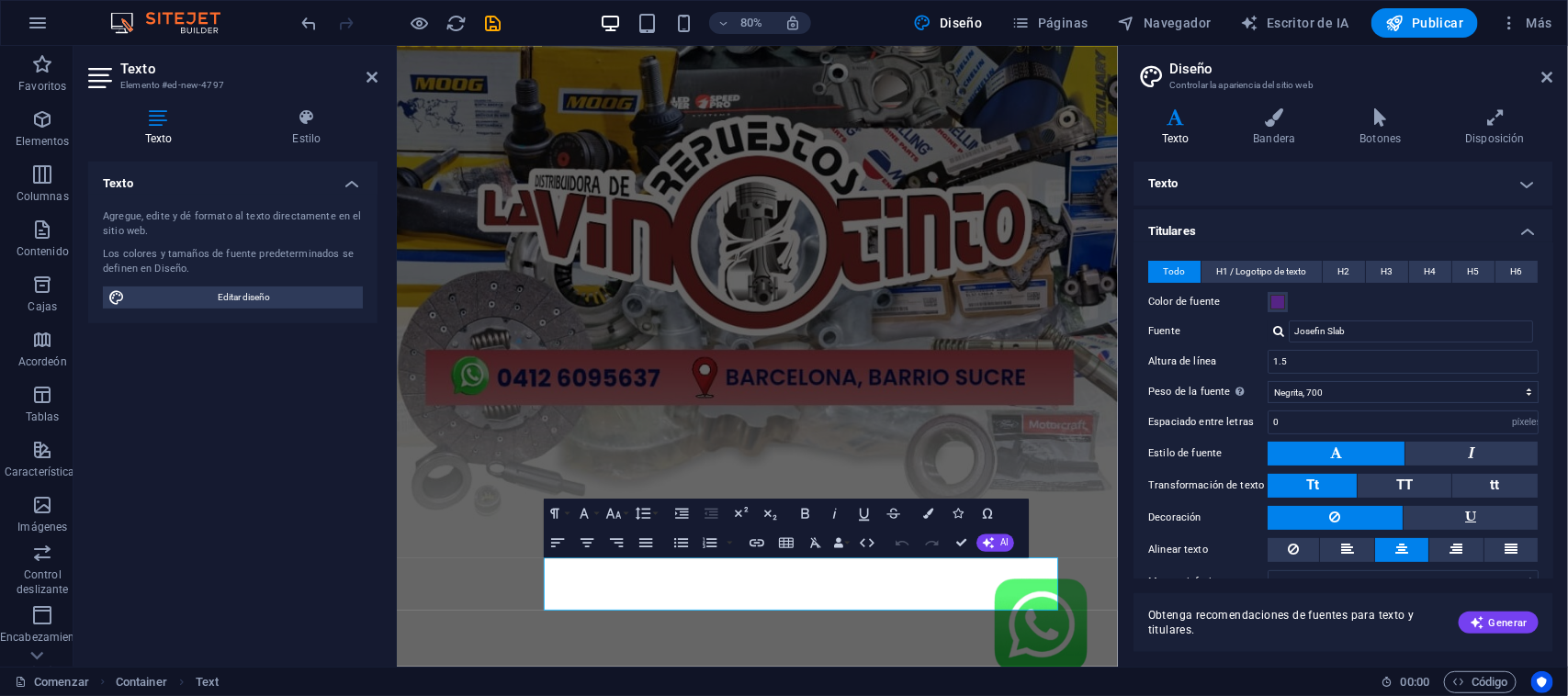 scroll, scrollTop: 30, scrollLeft: 0, axis: vertical 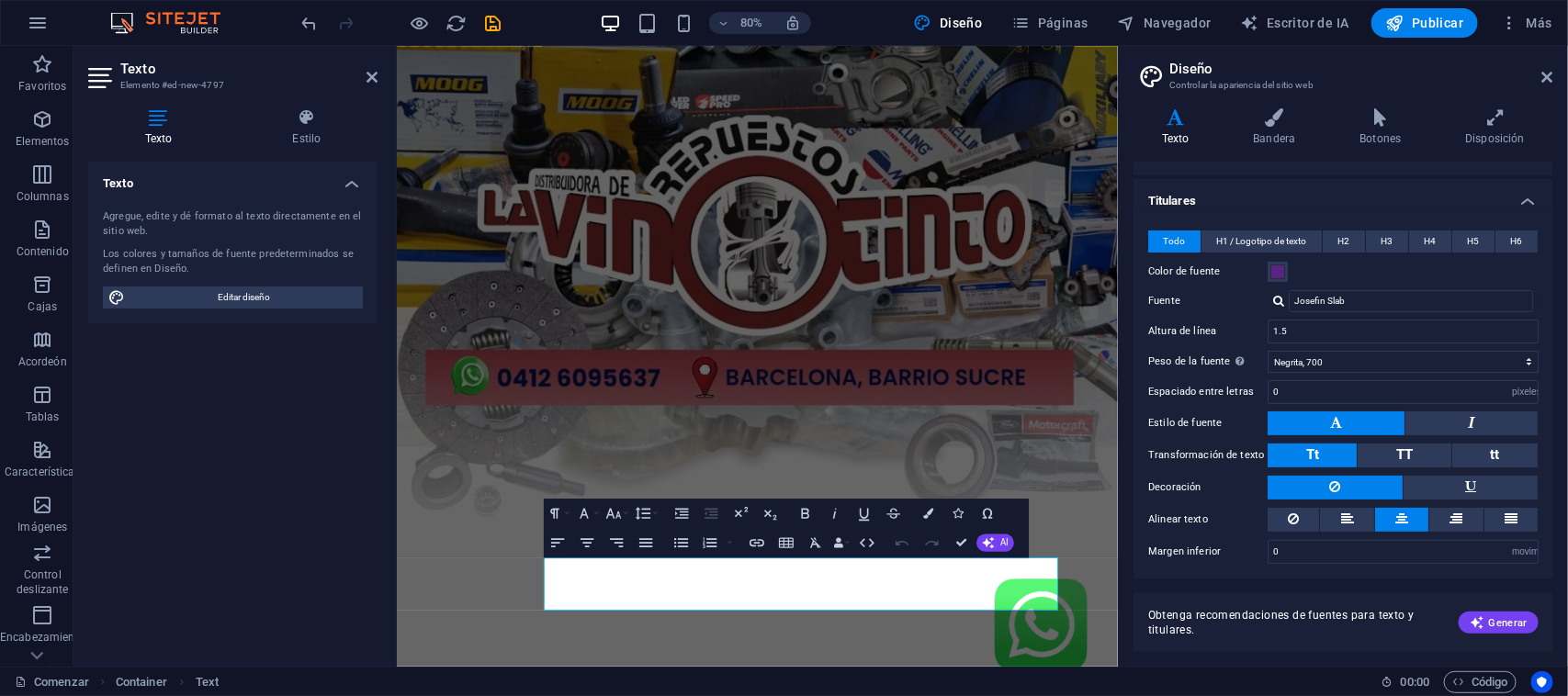 click on "Texto Estilo Texto Agregue, edite y dé formato al texto directamente en el sitio web. Los colores y tamaños de fuente predeterminados se definen en Diseño. Editar diseño Alineación Alineado a la izquierda Centrado Alineado a la derecha Programar Elemento Disposición Cómo se expande este elemento dentro del diseño (Flexbox). Tamaño 700 Por defecto auto píxeles % 1/1 1/2 1/3 1/4 1/5 1/6 1/7 1/8 1/9 1/10 Crecer Encoger Orden Disposición del contenedor Visible Visible Opacidad 100 % Rebosar Espaciado Margen Por defecto auto píxeles % movimiento rápido del ojo Volkswagen vh Costumbre Costumbre auto píxeles % movimiento rápido del ojo Volkswagen vh auto píxeles % movimiento rápido del ojo Volkswagen vh auto píxeles % movimiento rápido del ojo Volkswagen vh auto píxeles % movimiento rápido del ojo Volkswagen vh Relleno Por defecto píxeles movimiento rápido del ojo % vh Volkswagen Costumbre Costumbre píxeles movimiento rápido del ojo % vh Volkswagen píxeles movimiento rápido del ojo % vh %" at bounding box center [232, 380] 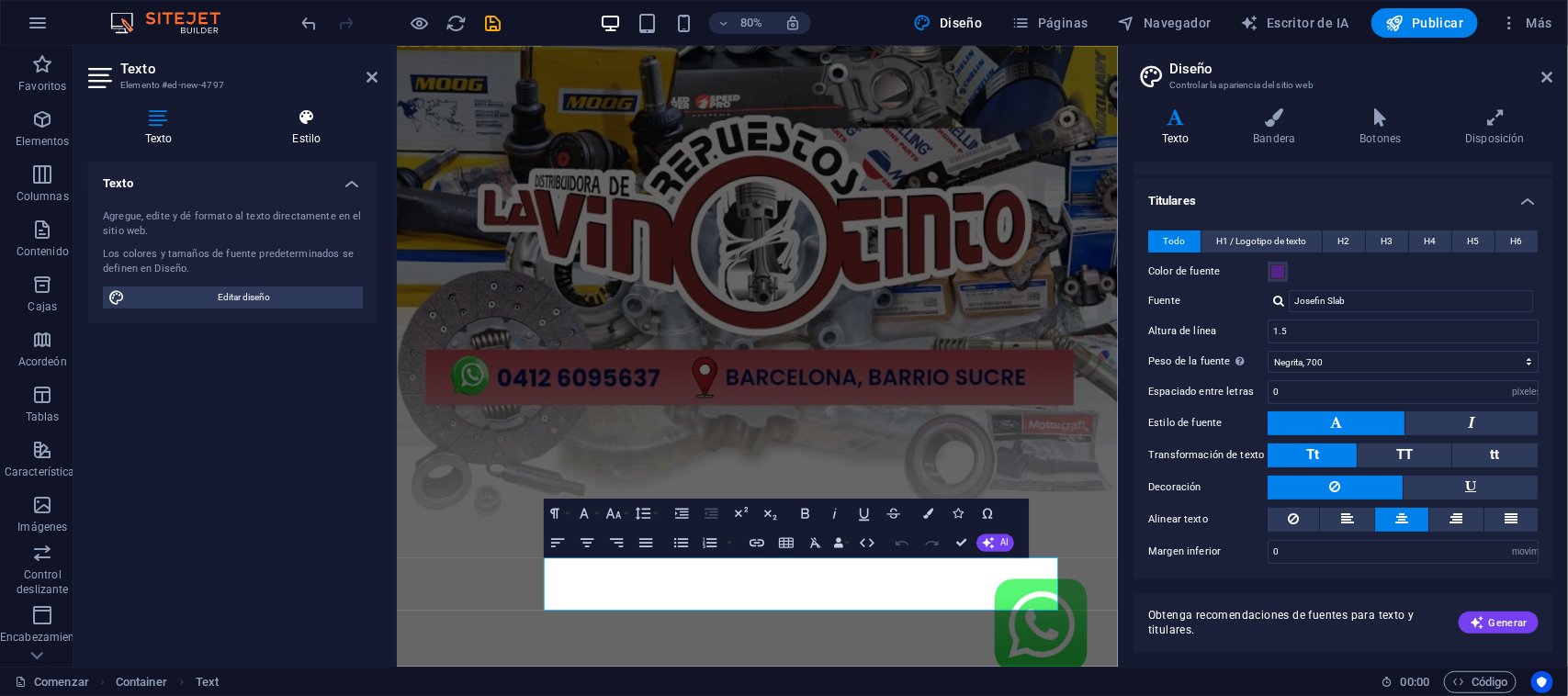 click on "Estilo" at bounding box center (307, 128) 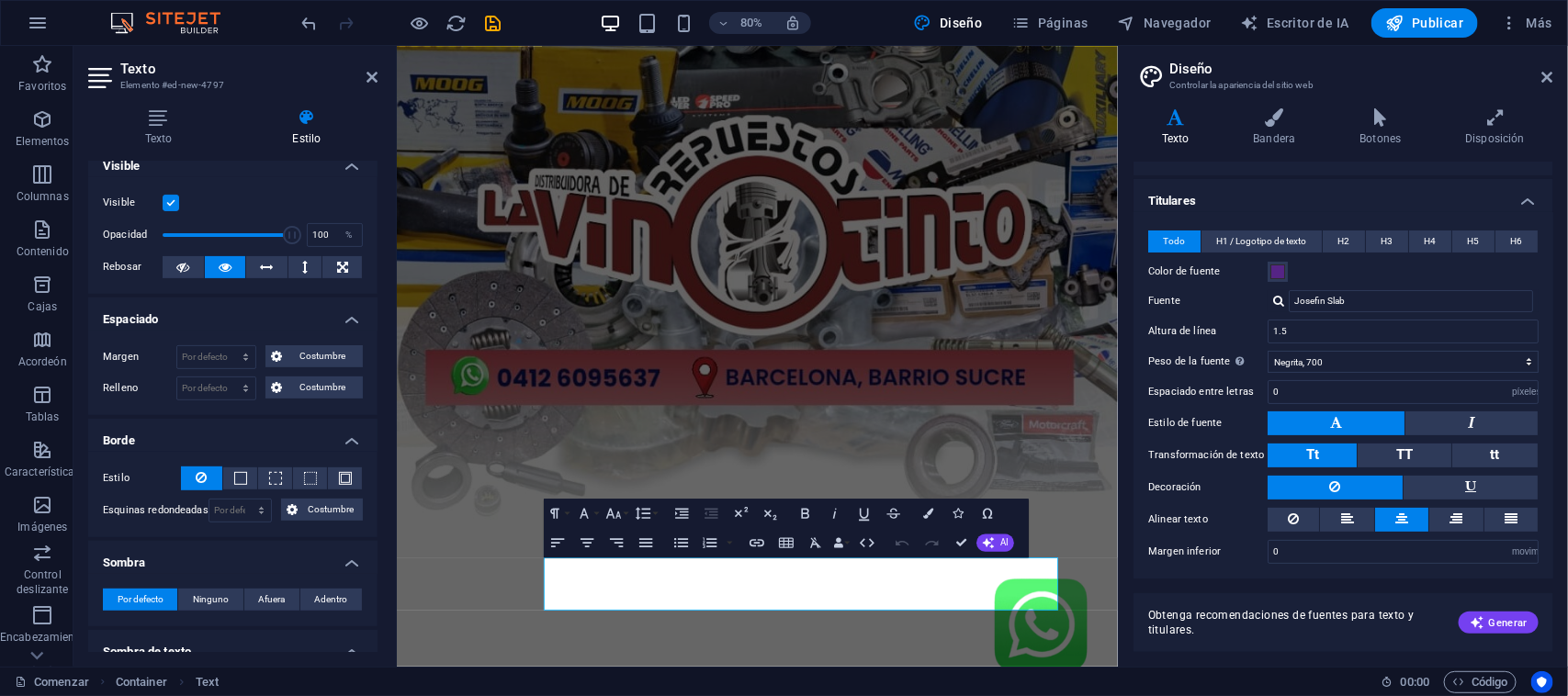 scroll, scrollTop: 344, scrollLeft: 0, axis: vertical 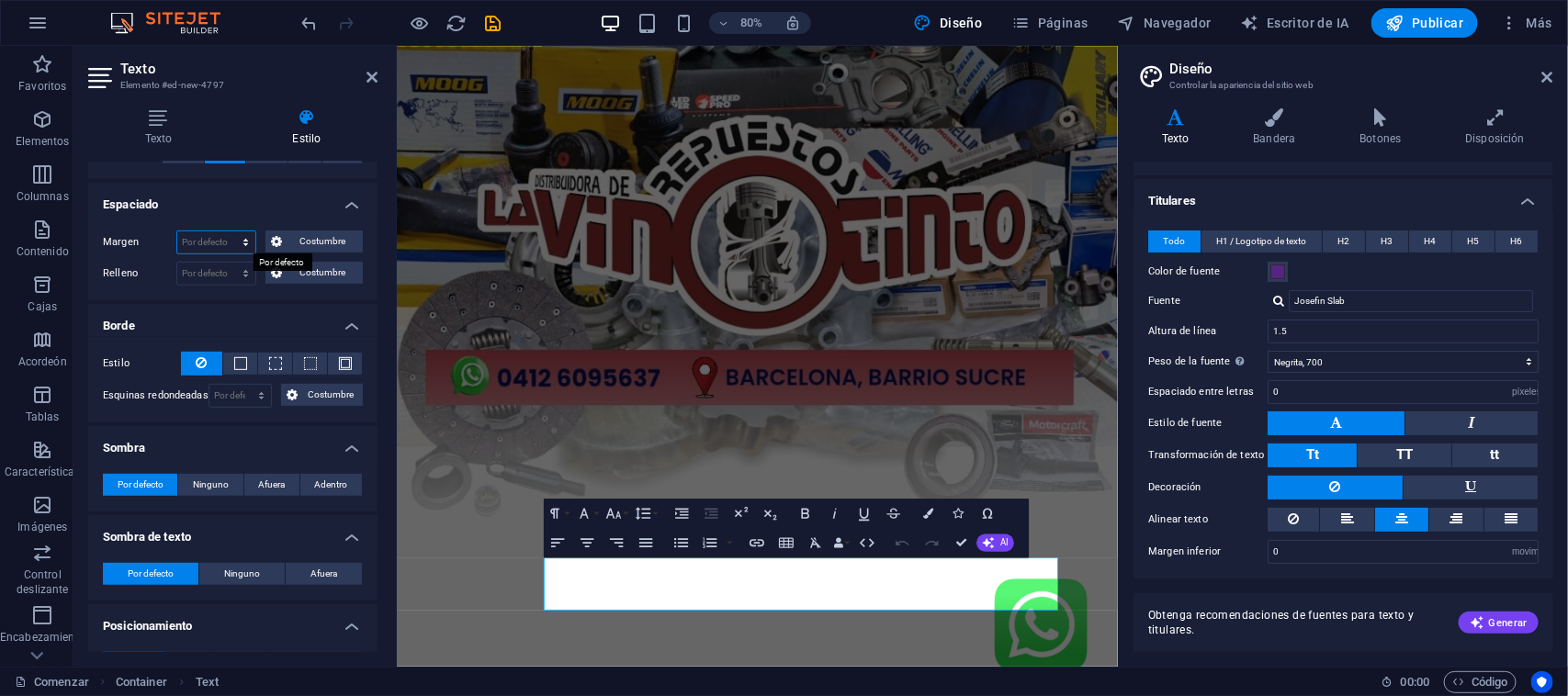 click on "Por defecto auto píxeles % movimiento rápido del ojo Volkswagen vh Costumbre" at bounding box center [216, 242] 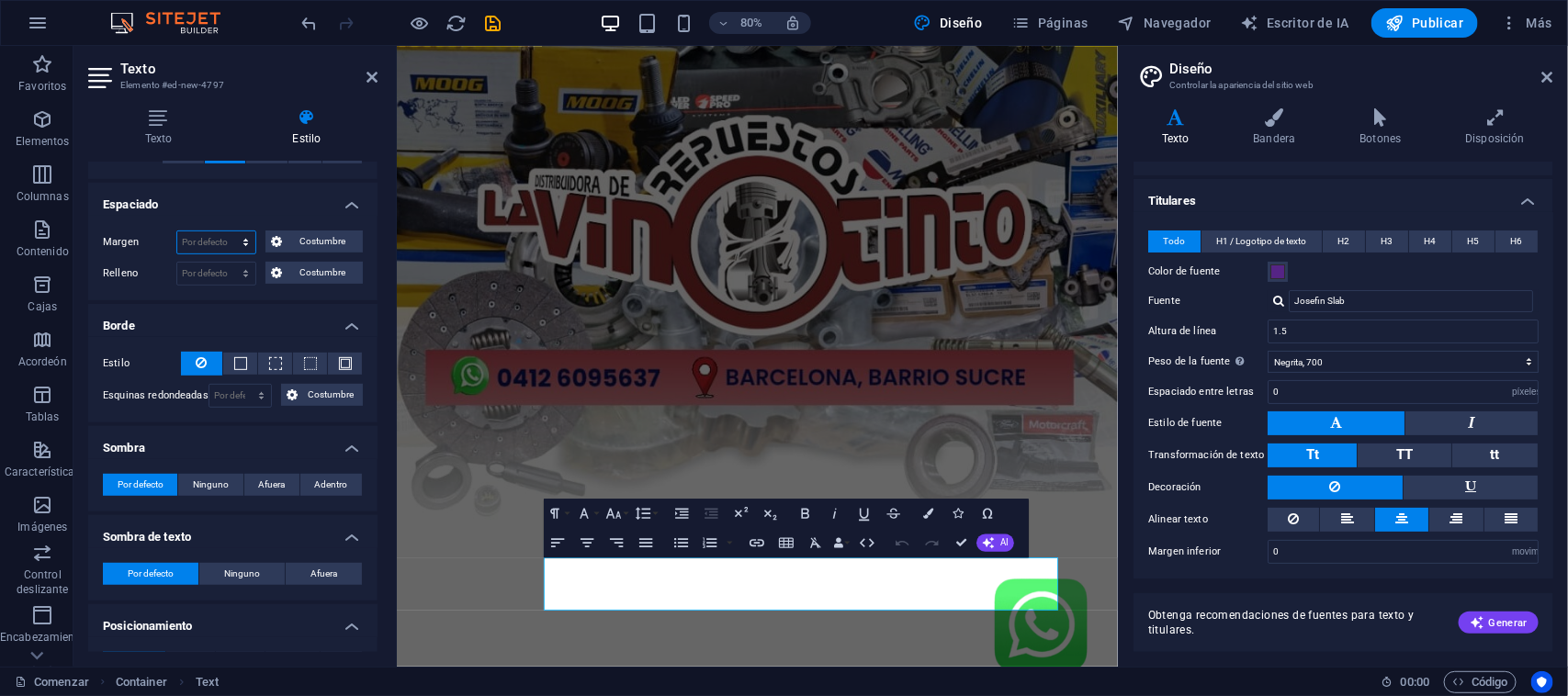 select on "px" 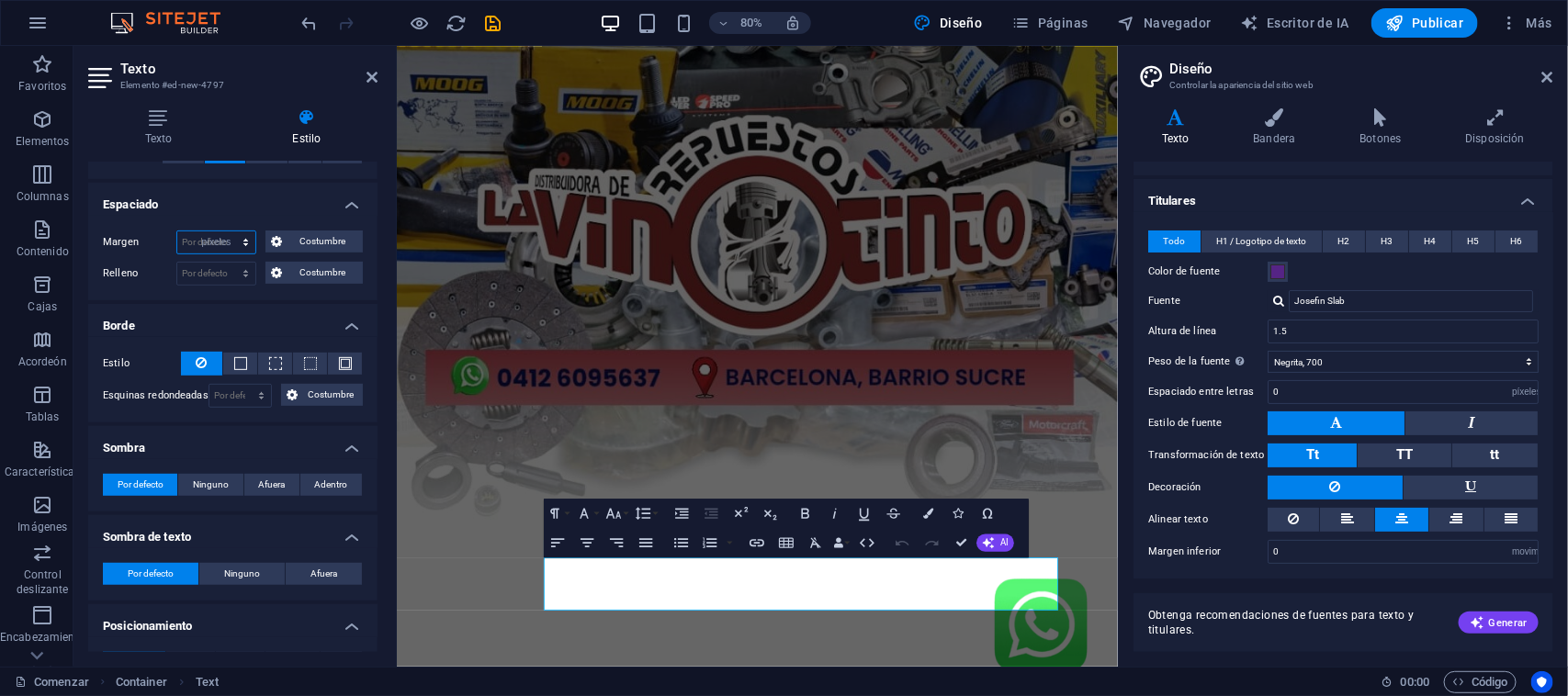 click on "Por defecto auto píxeles % movimiento rápido del ojo Volkswagen vh Costumbre" at bounding box center (216, 242) 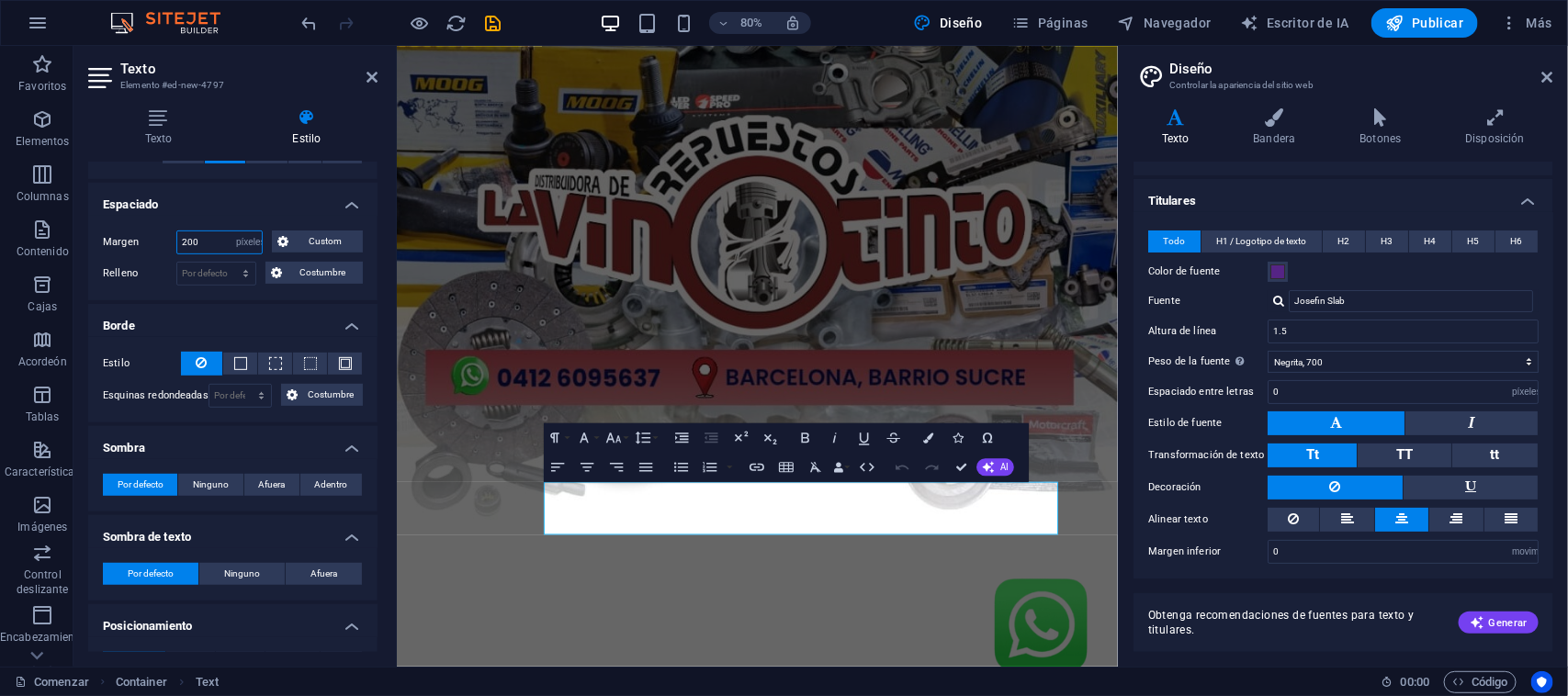 scroll, scrollTop: 631, scrollLeft: 0, axis: vertical 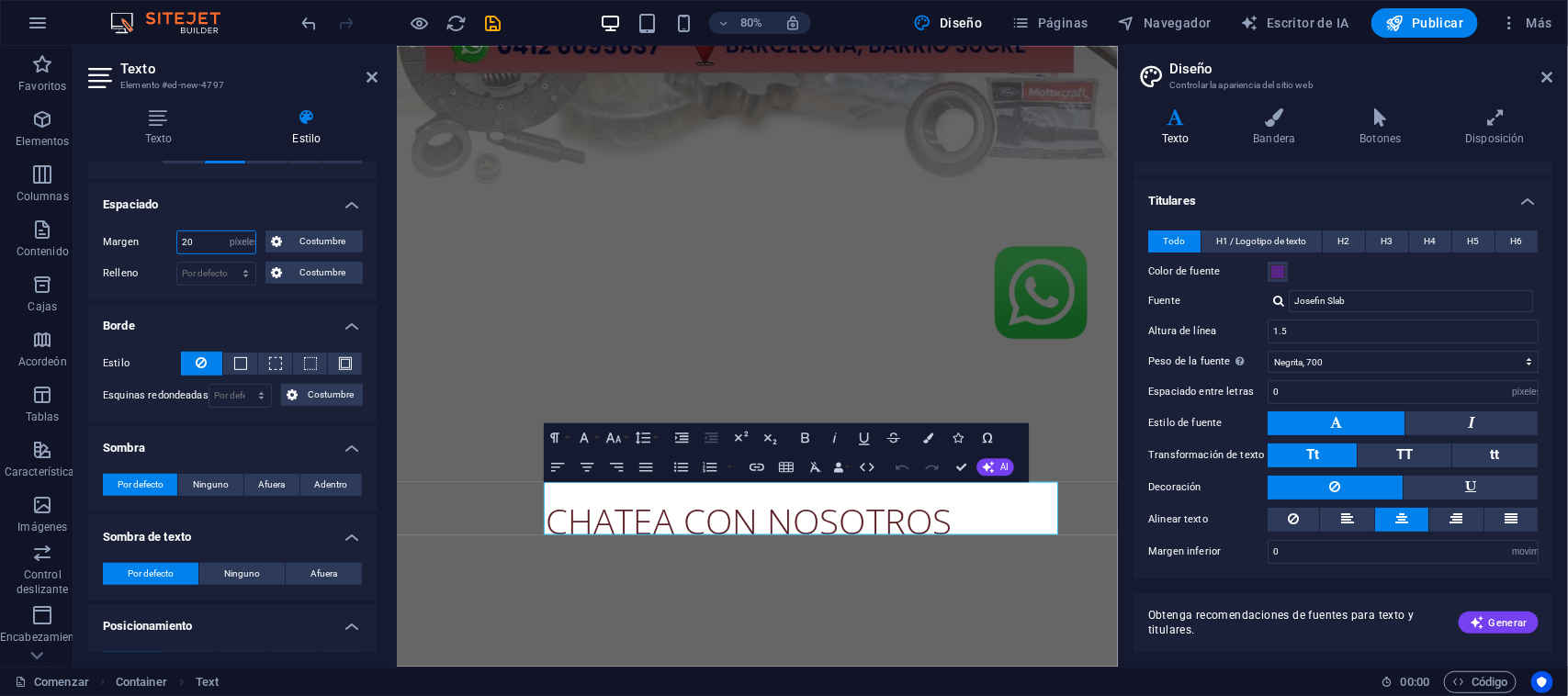 type on "2" 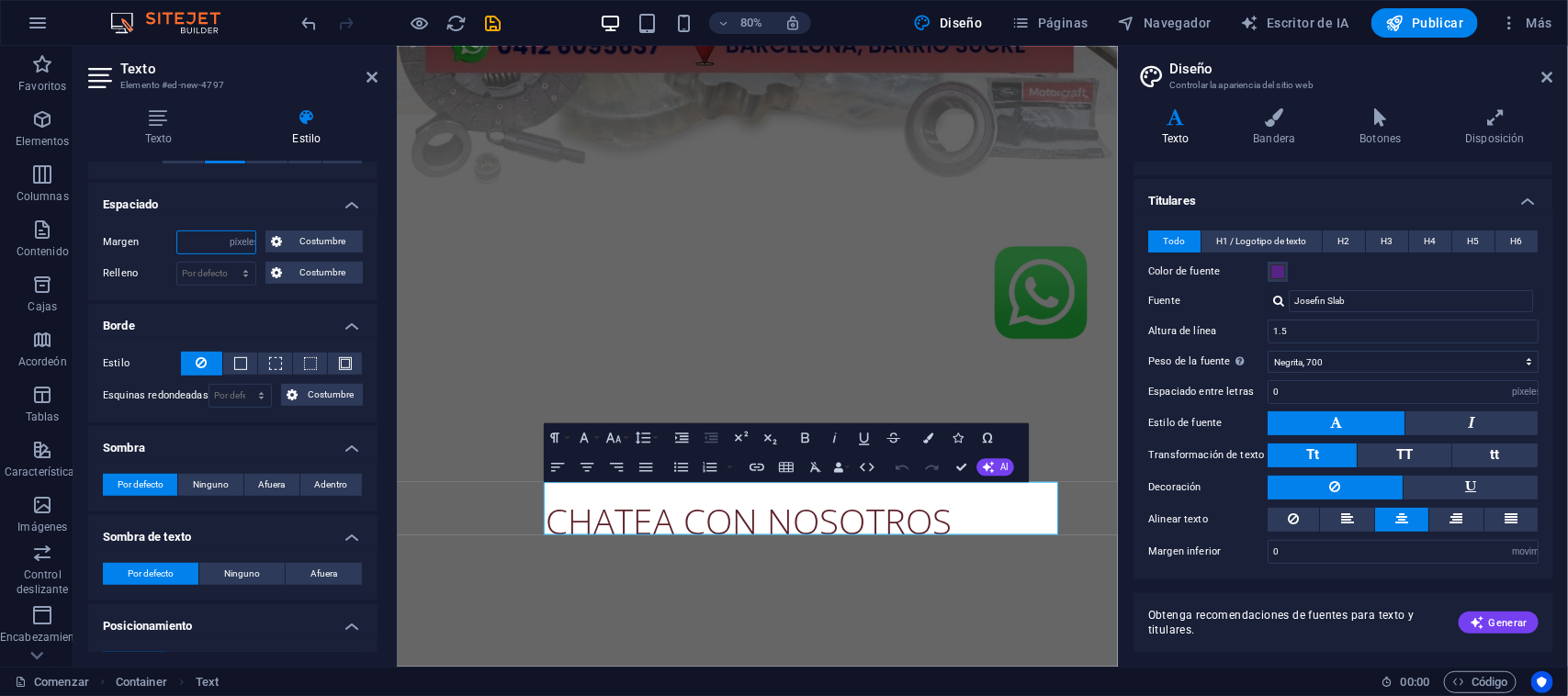 type on "1" 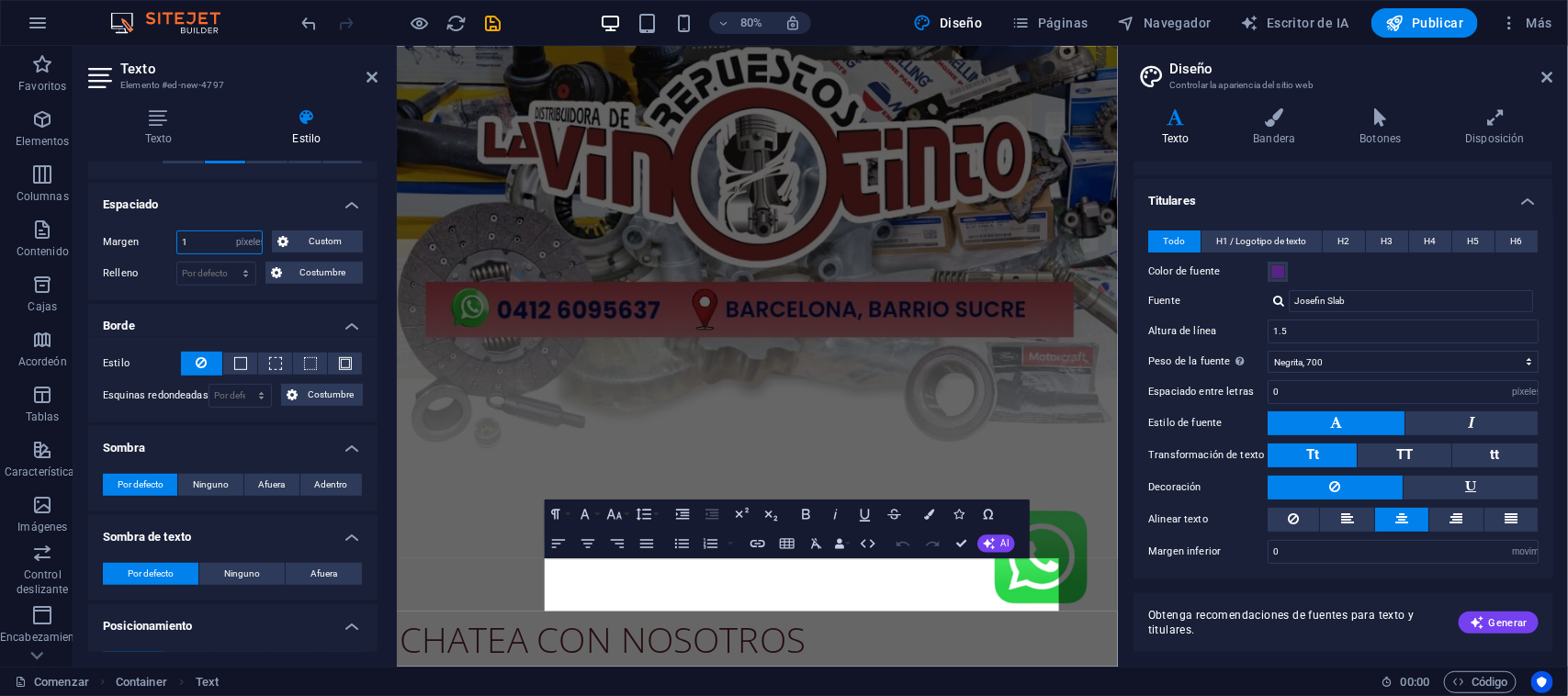 scroll, scrollTop: 216, scrollLeft: 0, axis: vertical 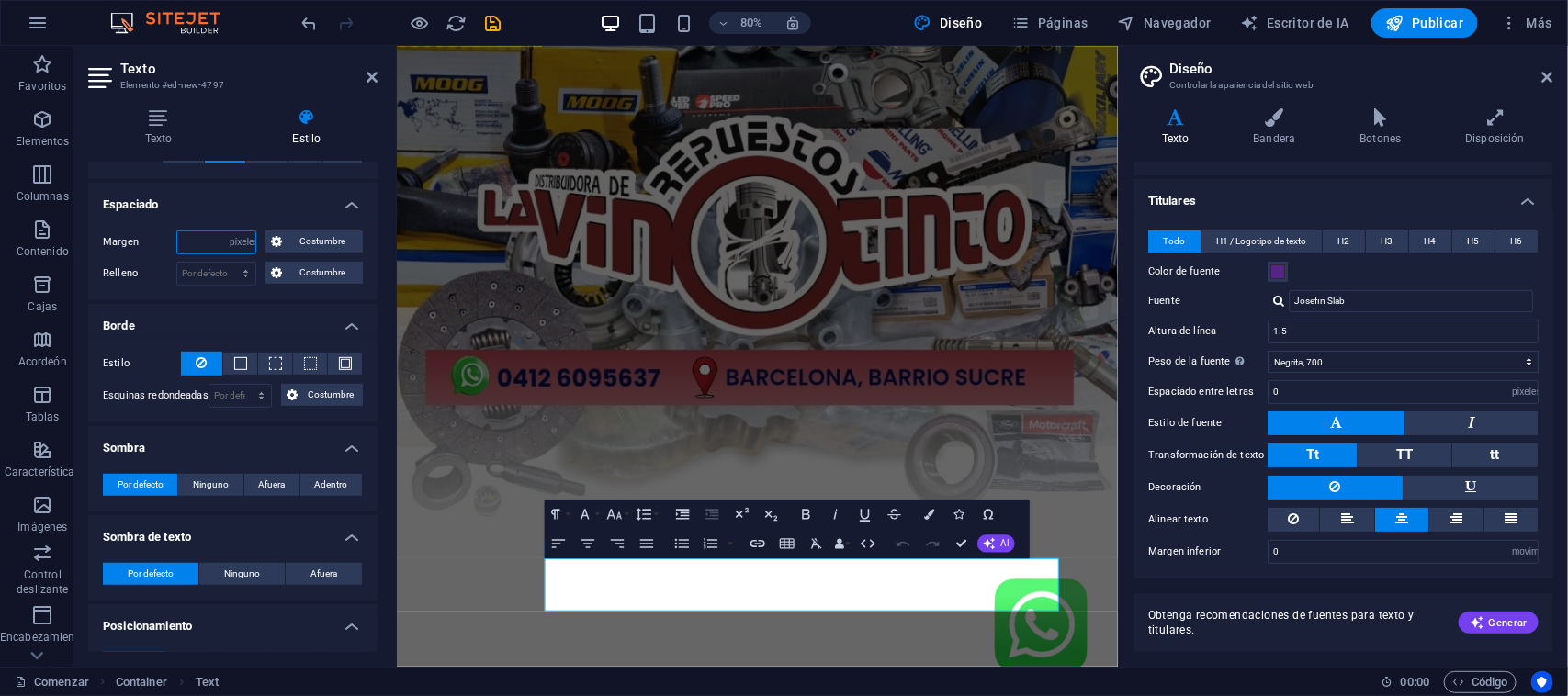 type on "2" 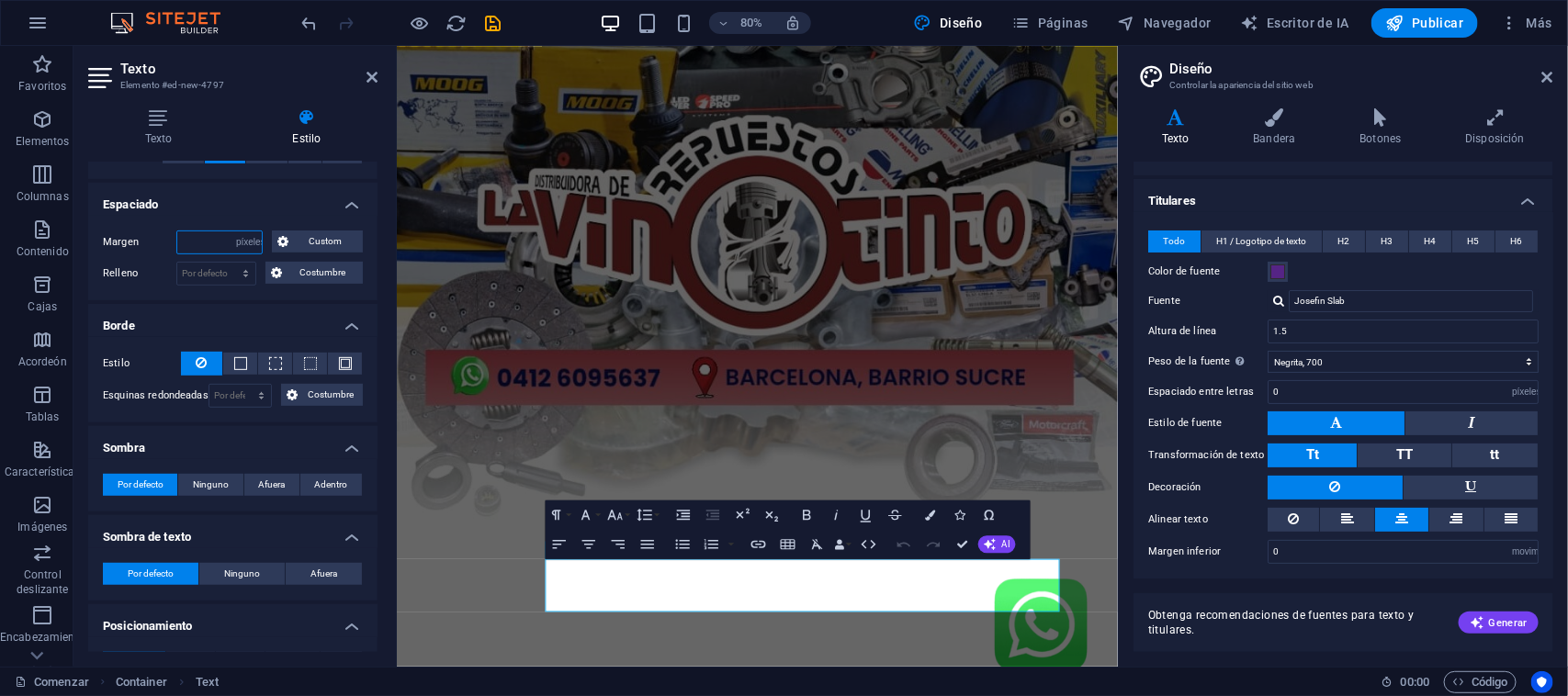 type on "3" 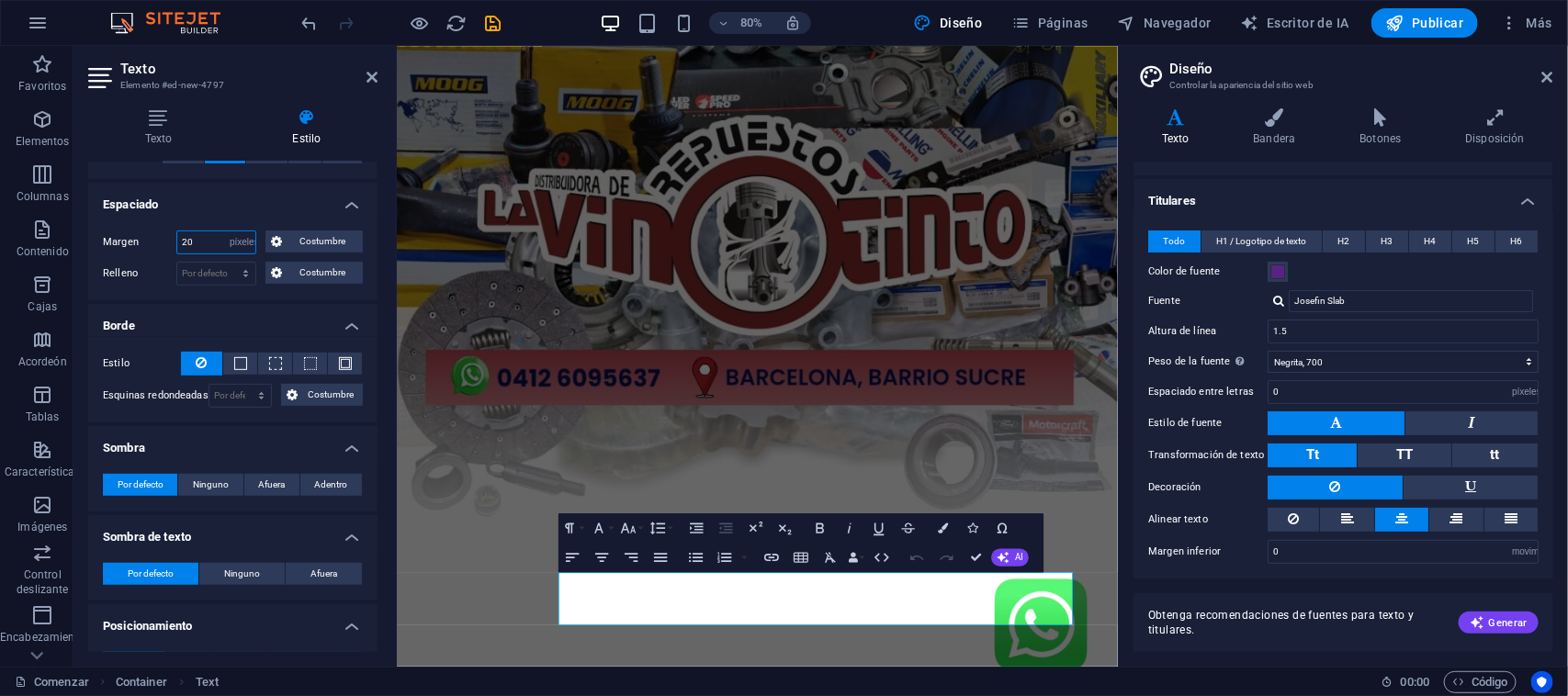 type on "20" 